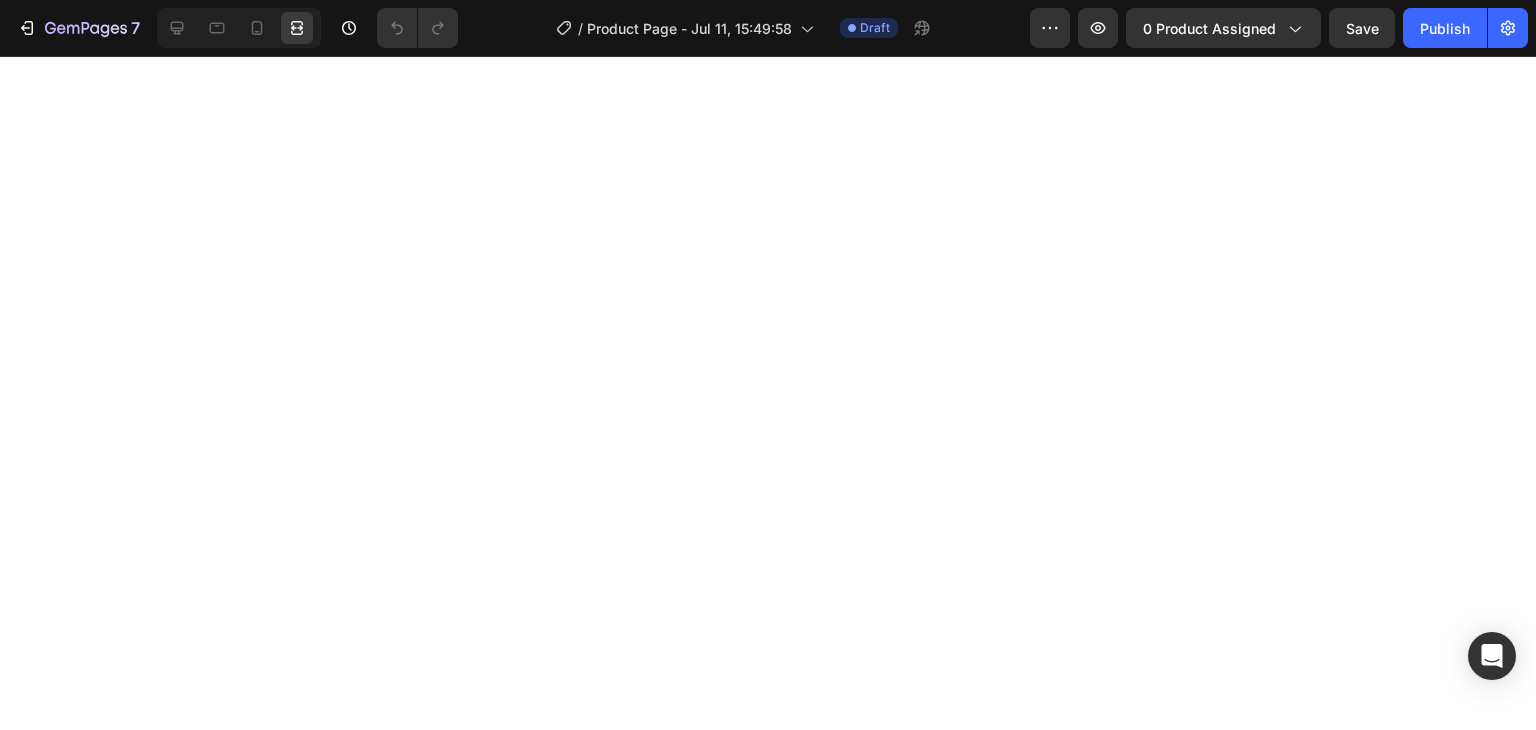 scroll, scrollTop: 0, scrollLeft: 0, axis: both 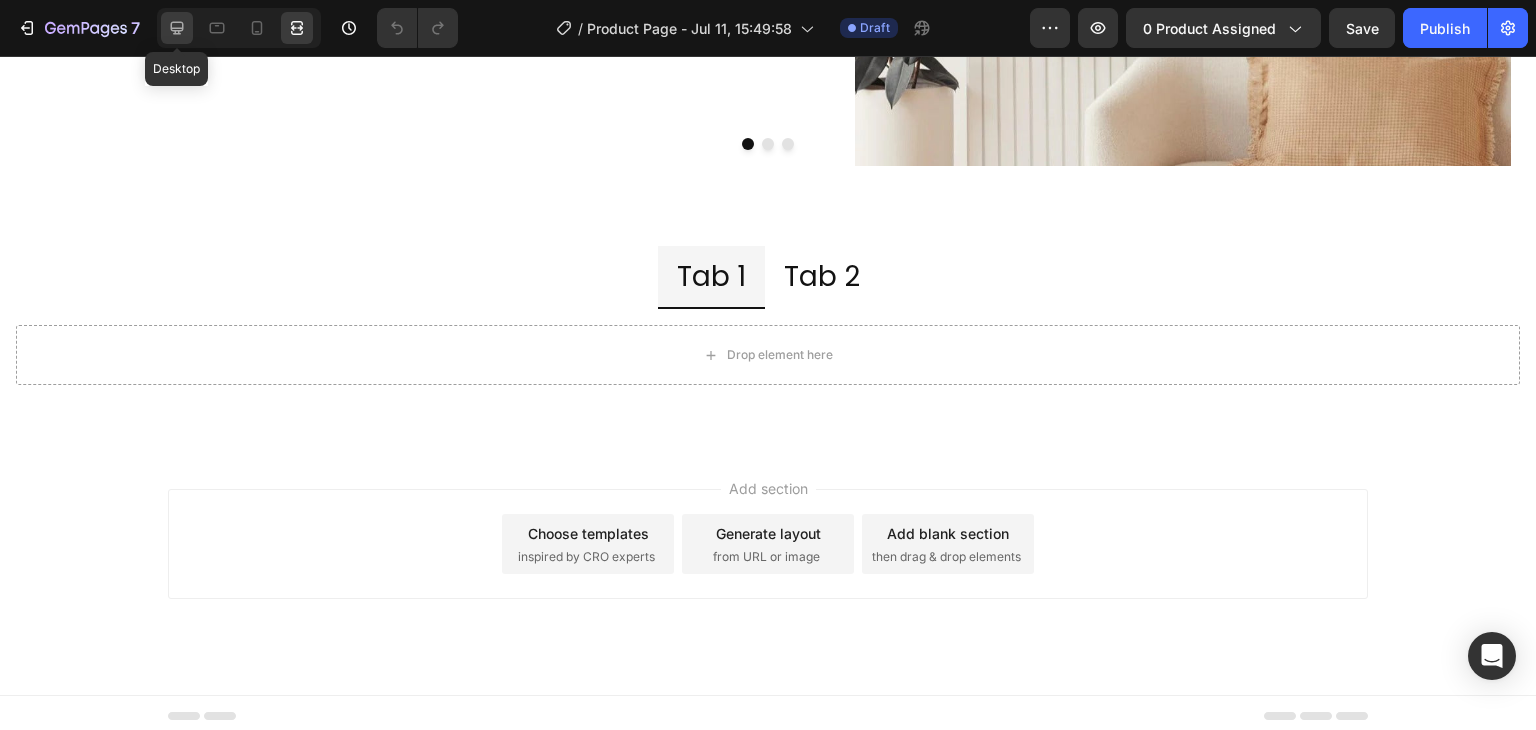 click 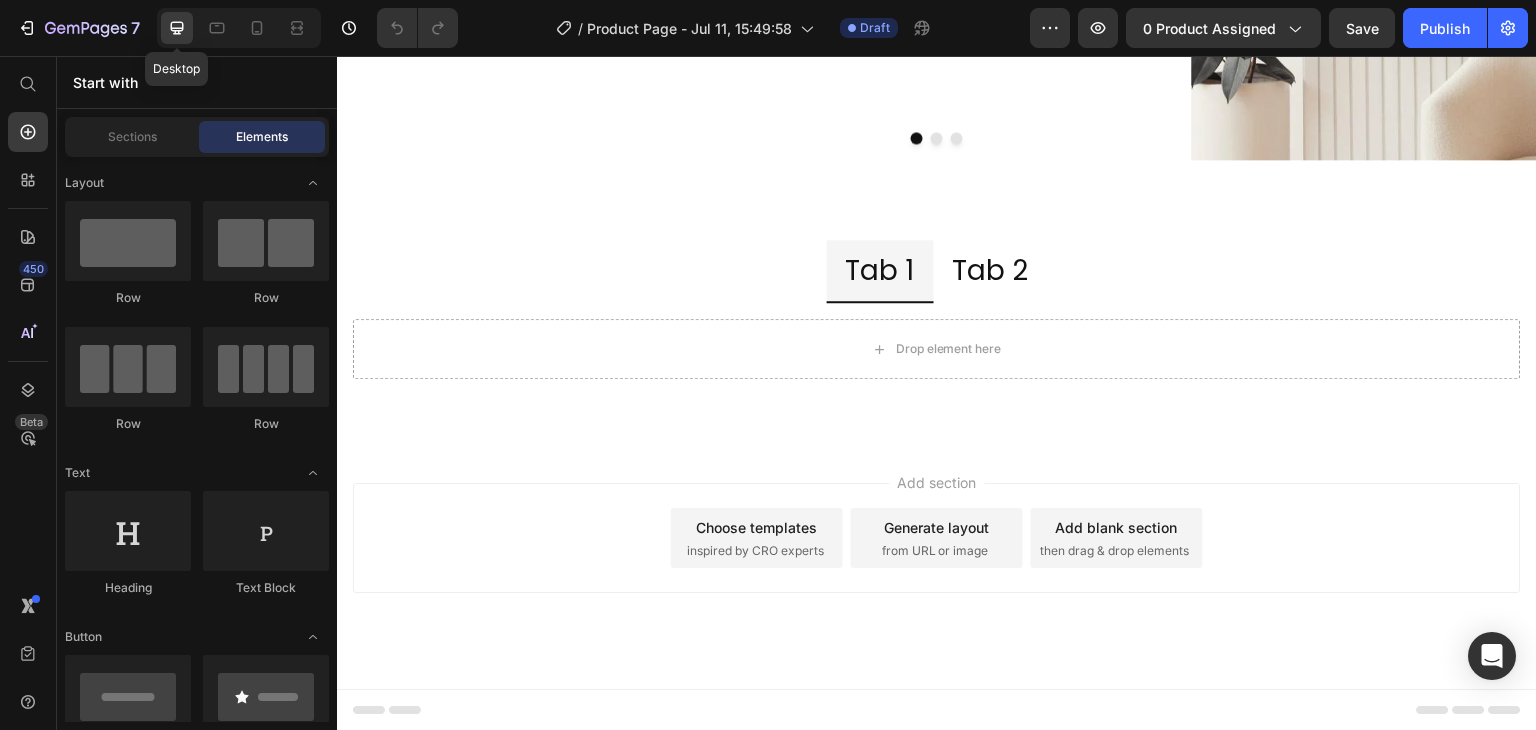 scroll, scrollTop: 4133, scrollLeft: 0, axis: vertical 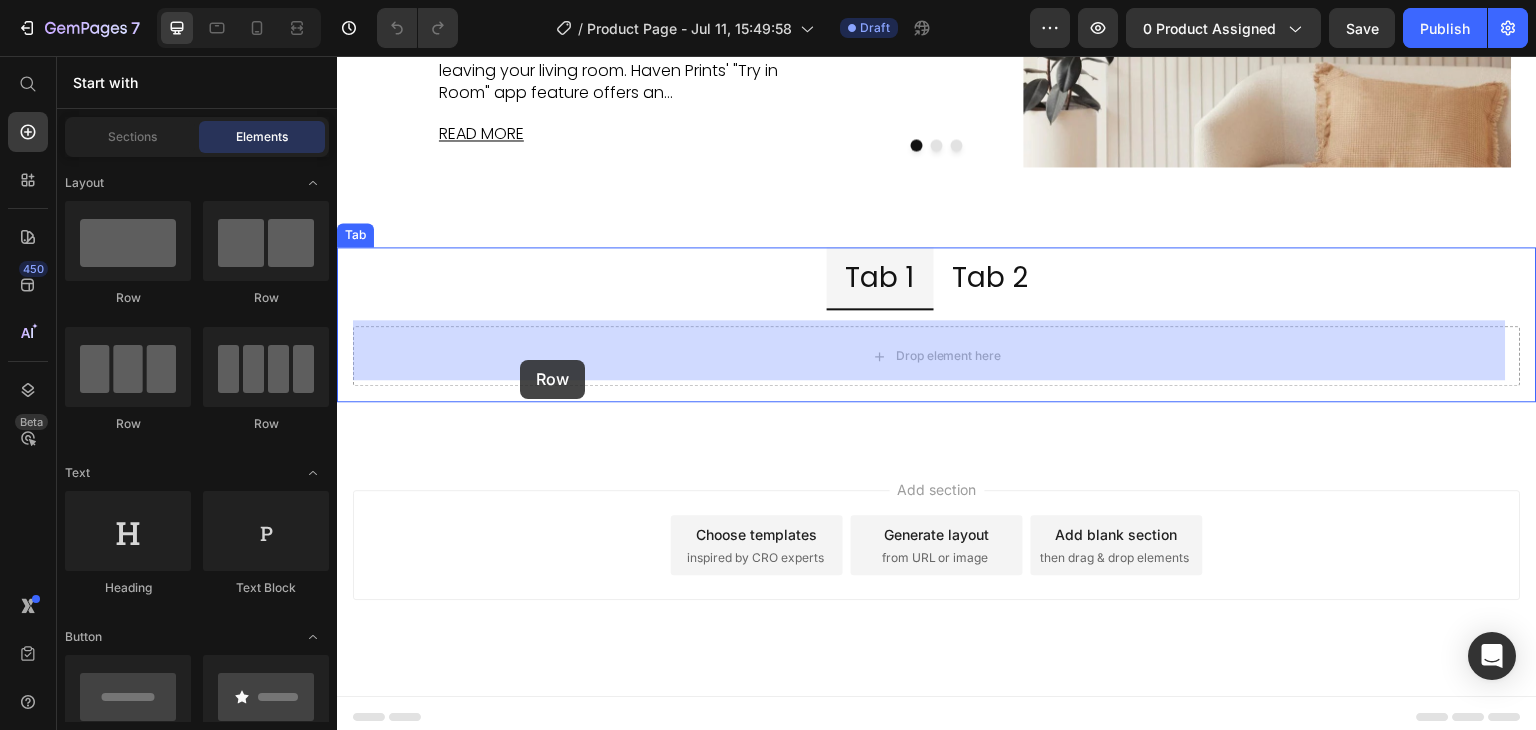 drag, startPoint x: 469, startPoint y: 297, endPoint x: 520, endPoint y: 360, distance: 81.055534 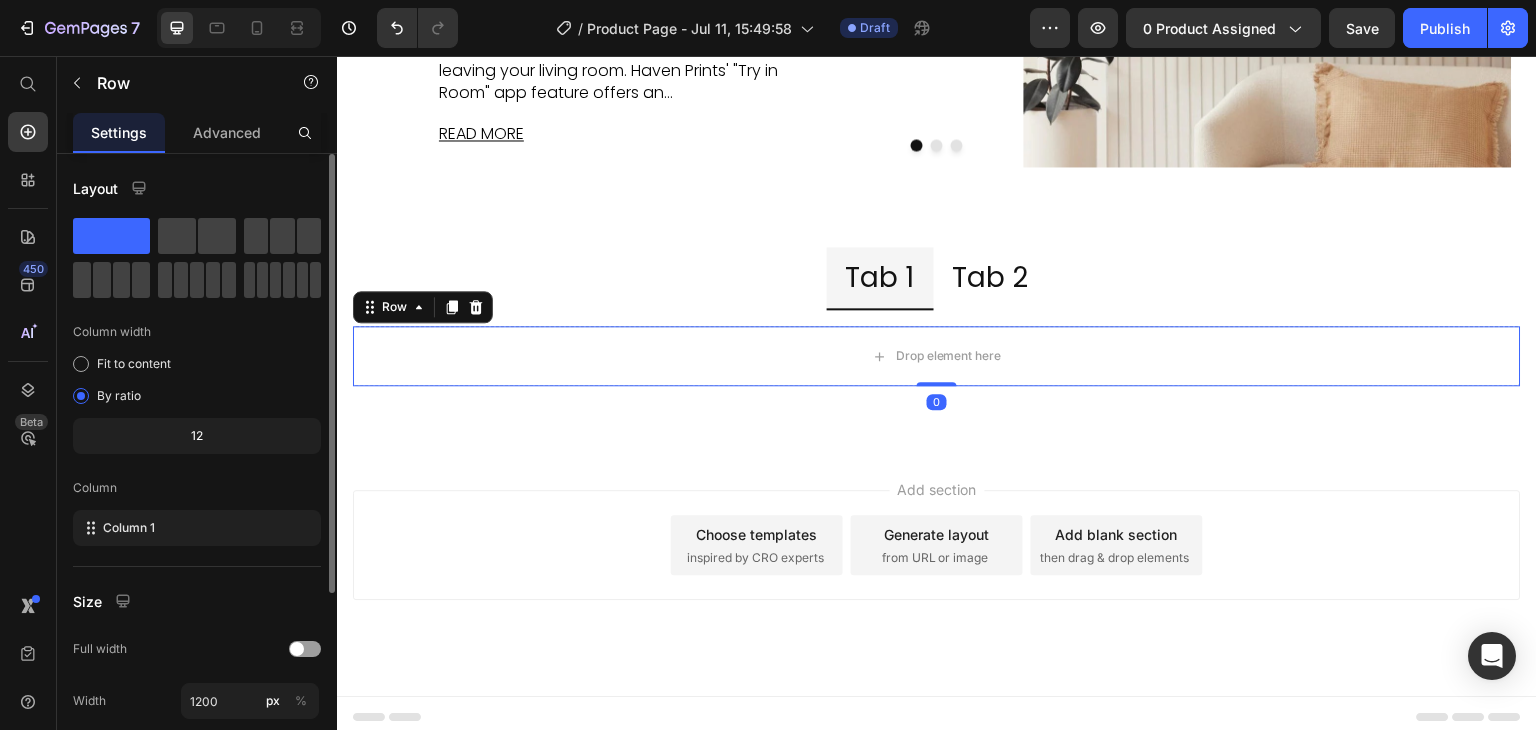 click on "Size" at bounding box center (197, 601) 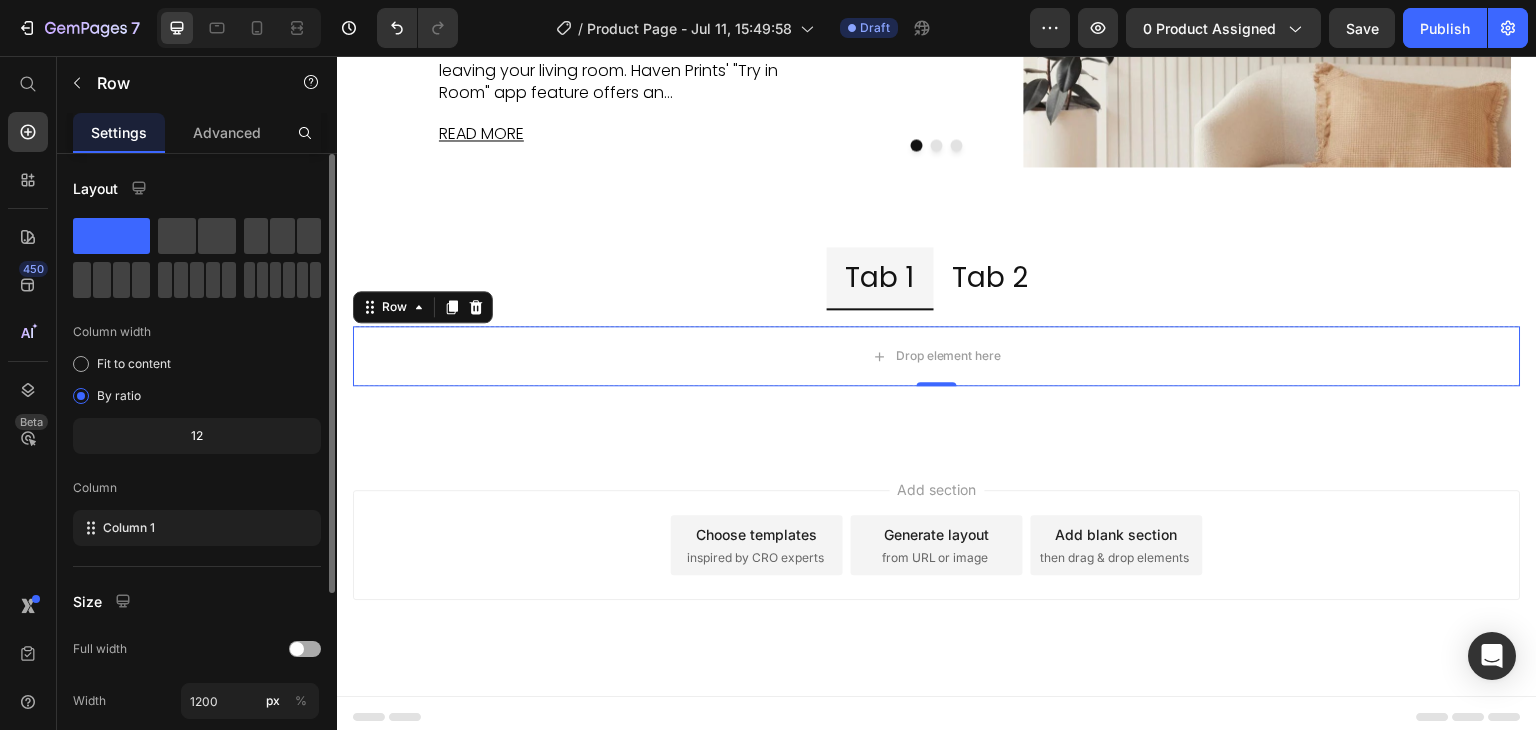 click at bounding box center [297, 649] 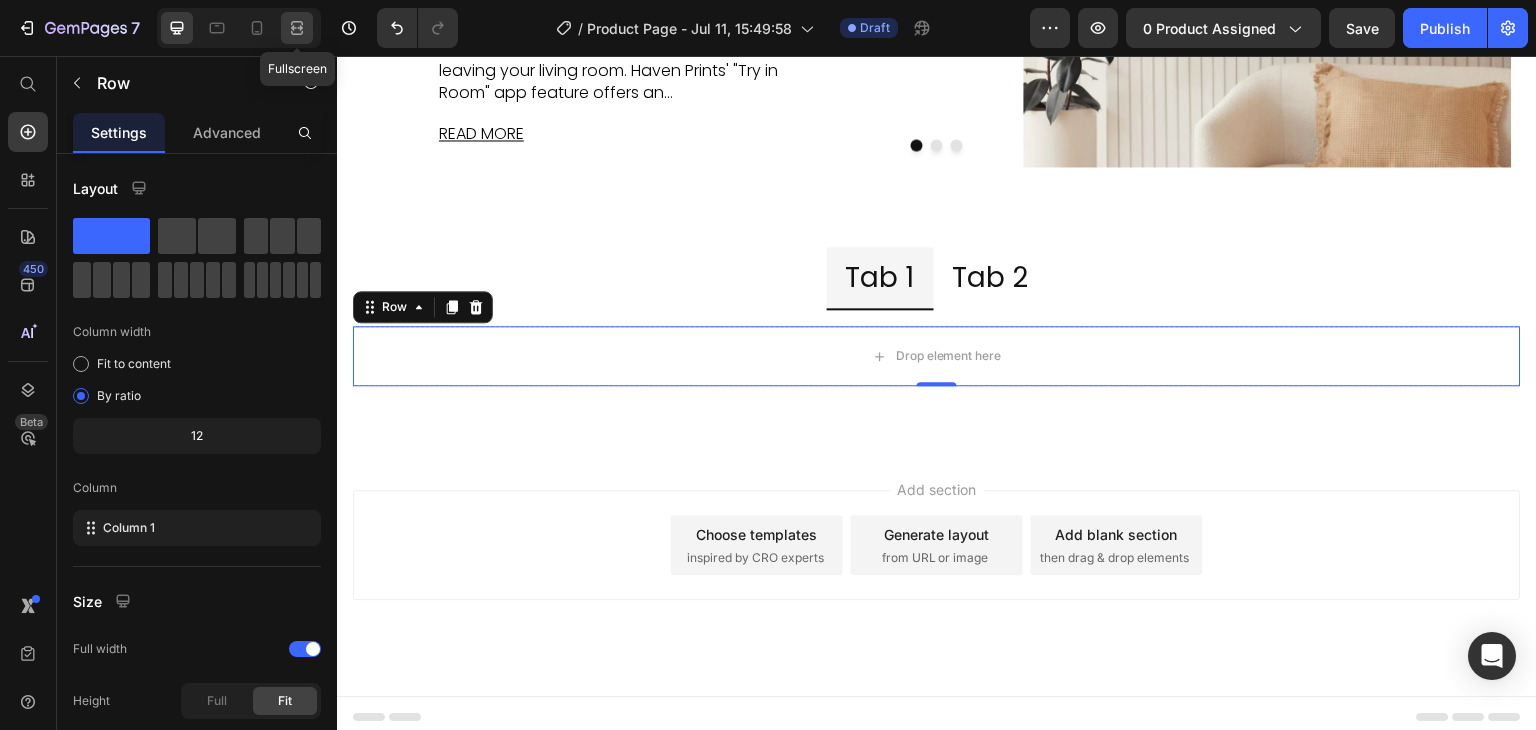 click 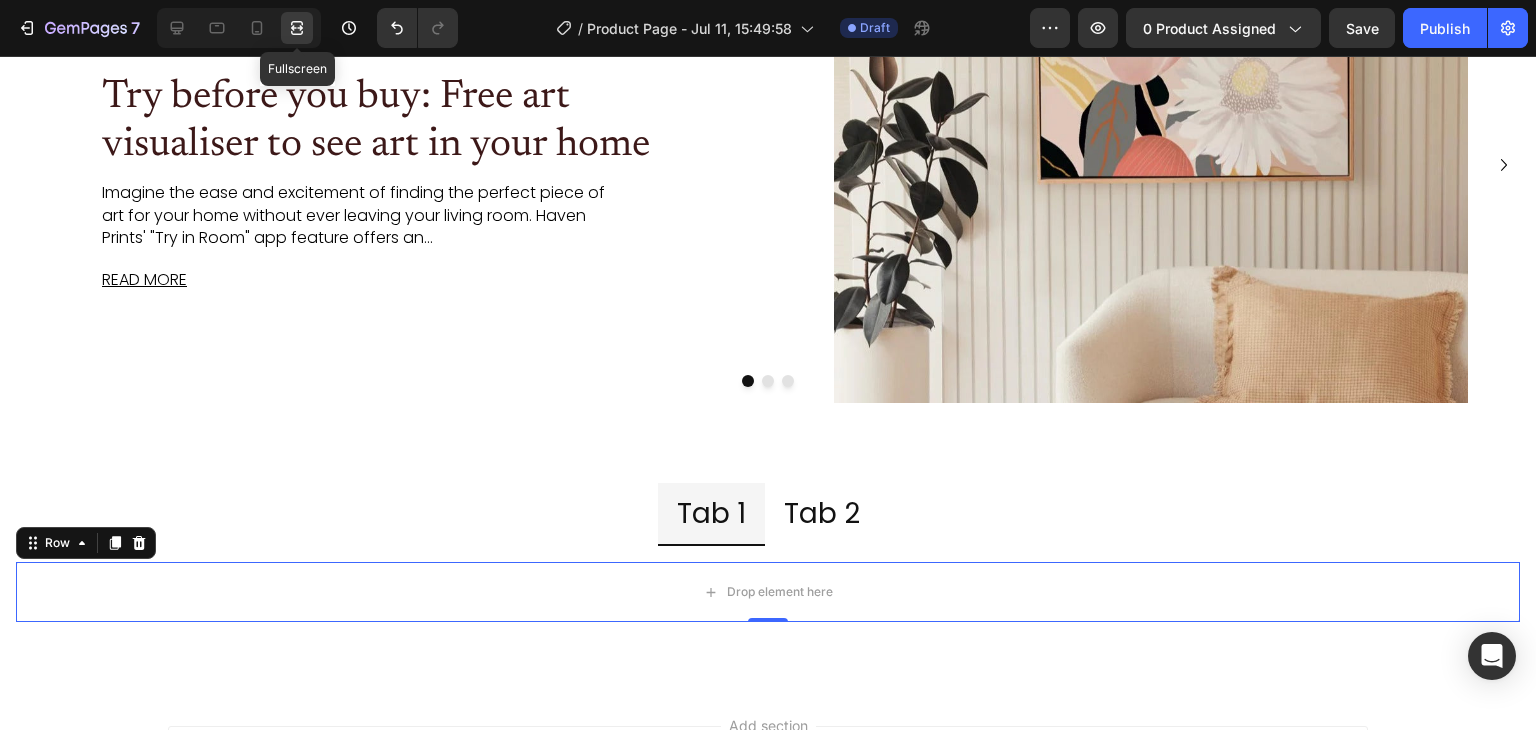 scroll, scrollTop: 4259, scrollLeft: 0, axis: vertical 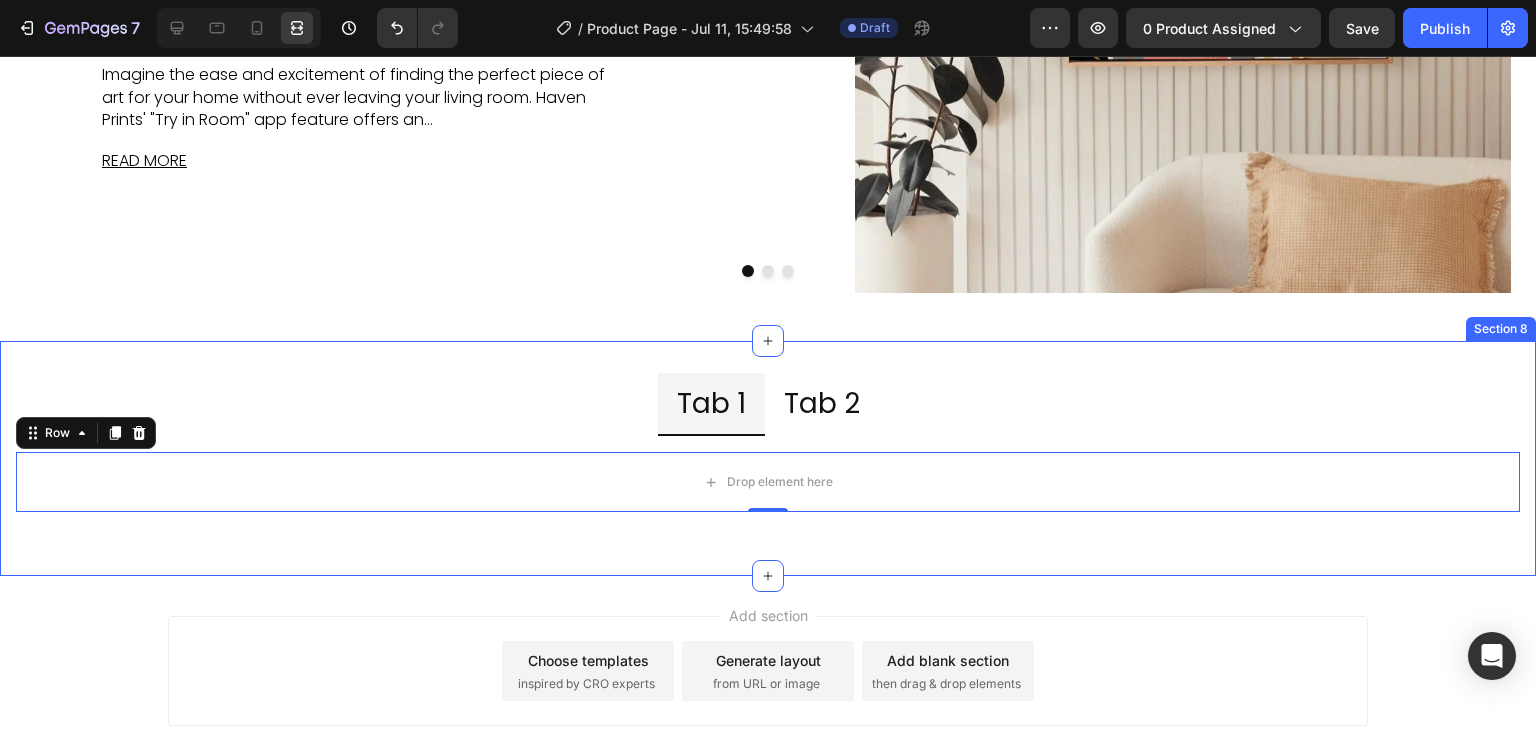 click on "Tab 1 Tab 2
Drop element here Row   0
Tab Row Section 8" at bounding box center (768, 458) 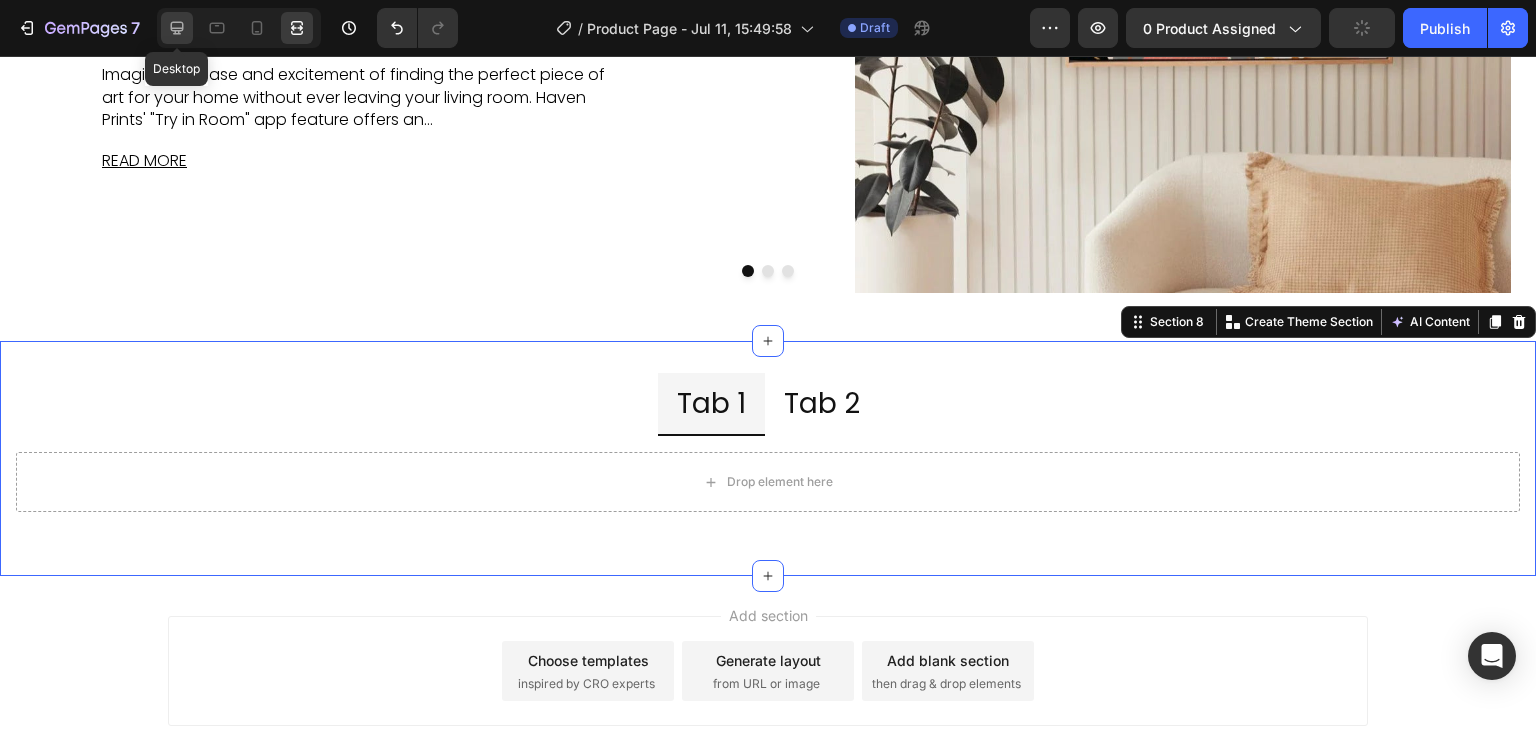 click 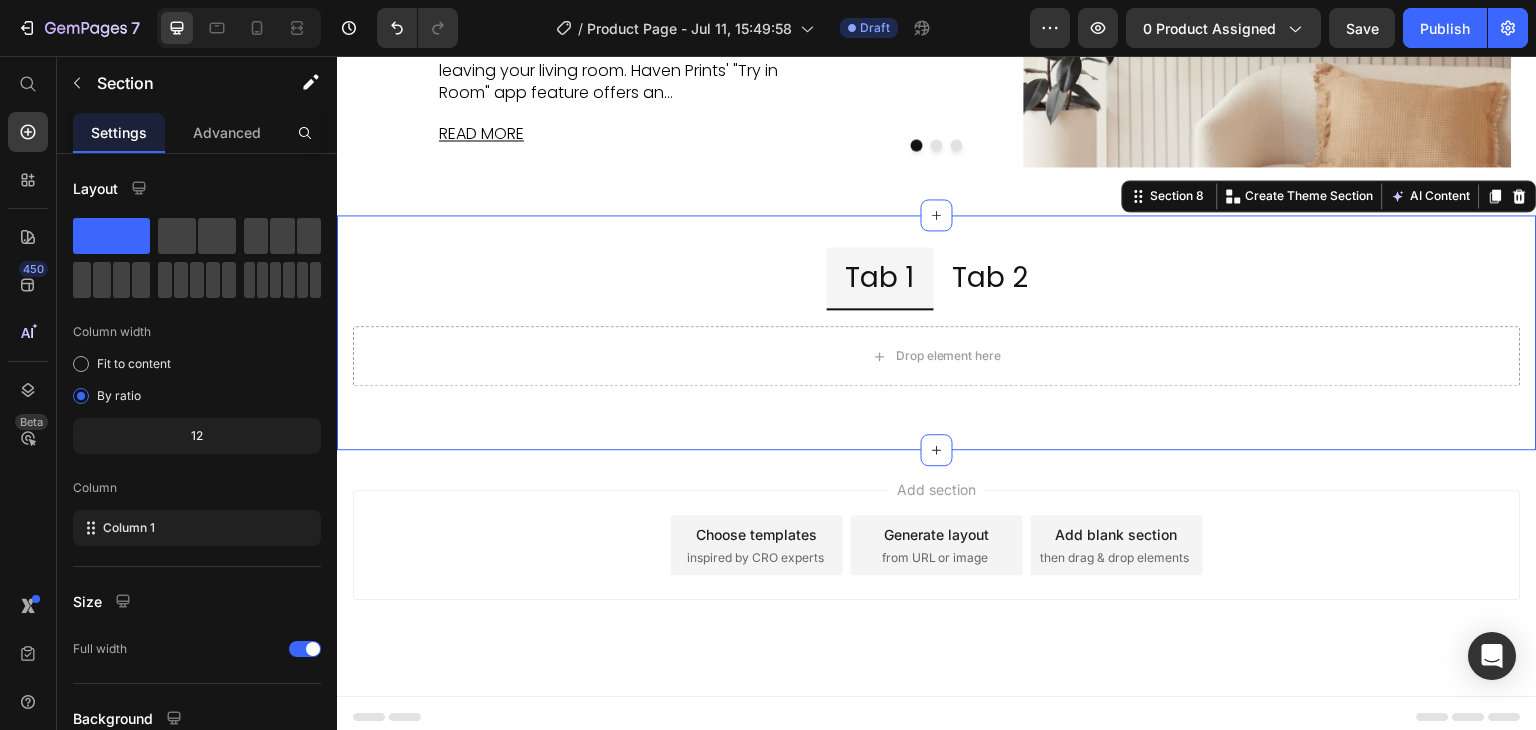 scroll, scrollTop: 3823, scrollLeft: 0, axis: vertical 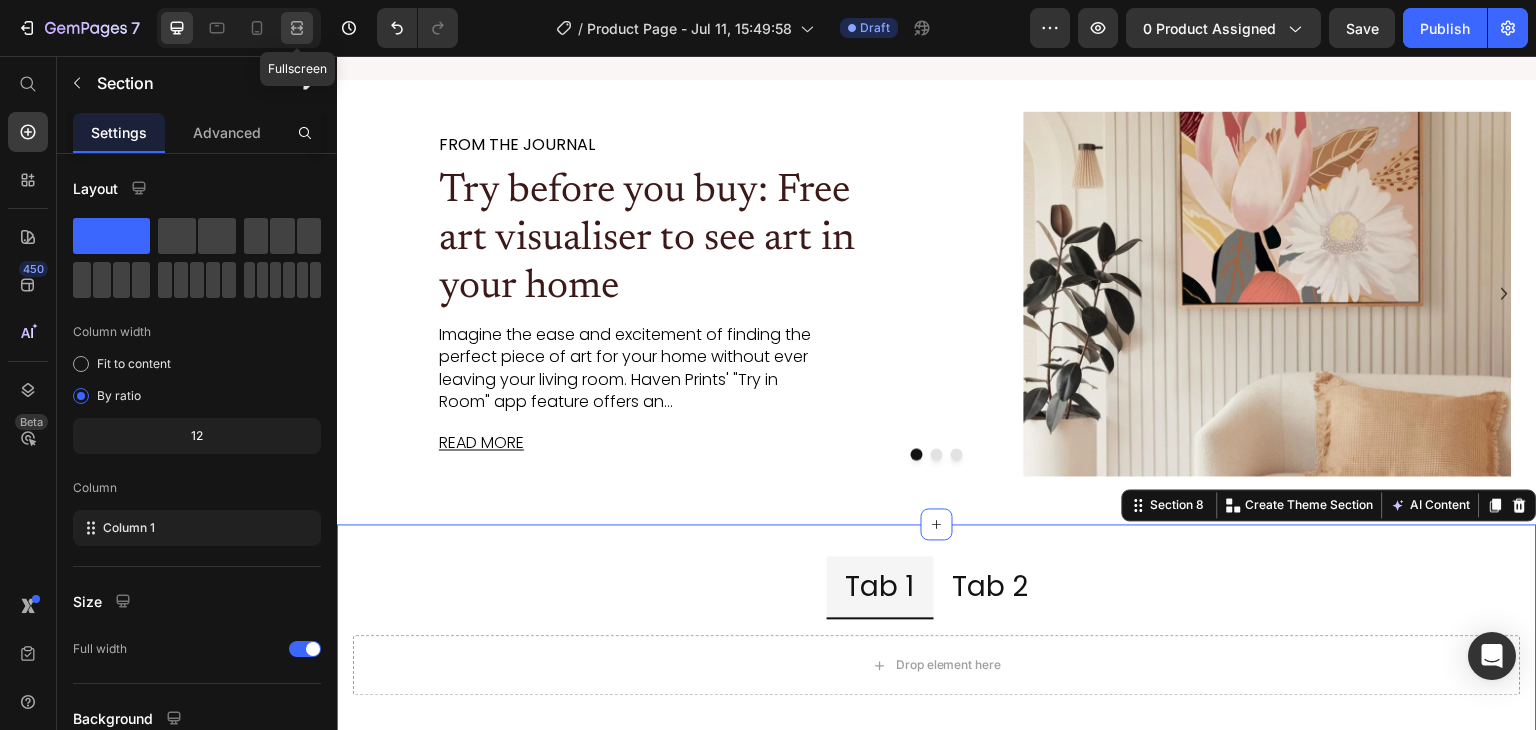 click 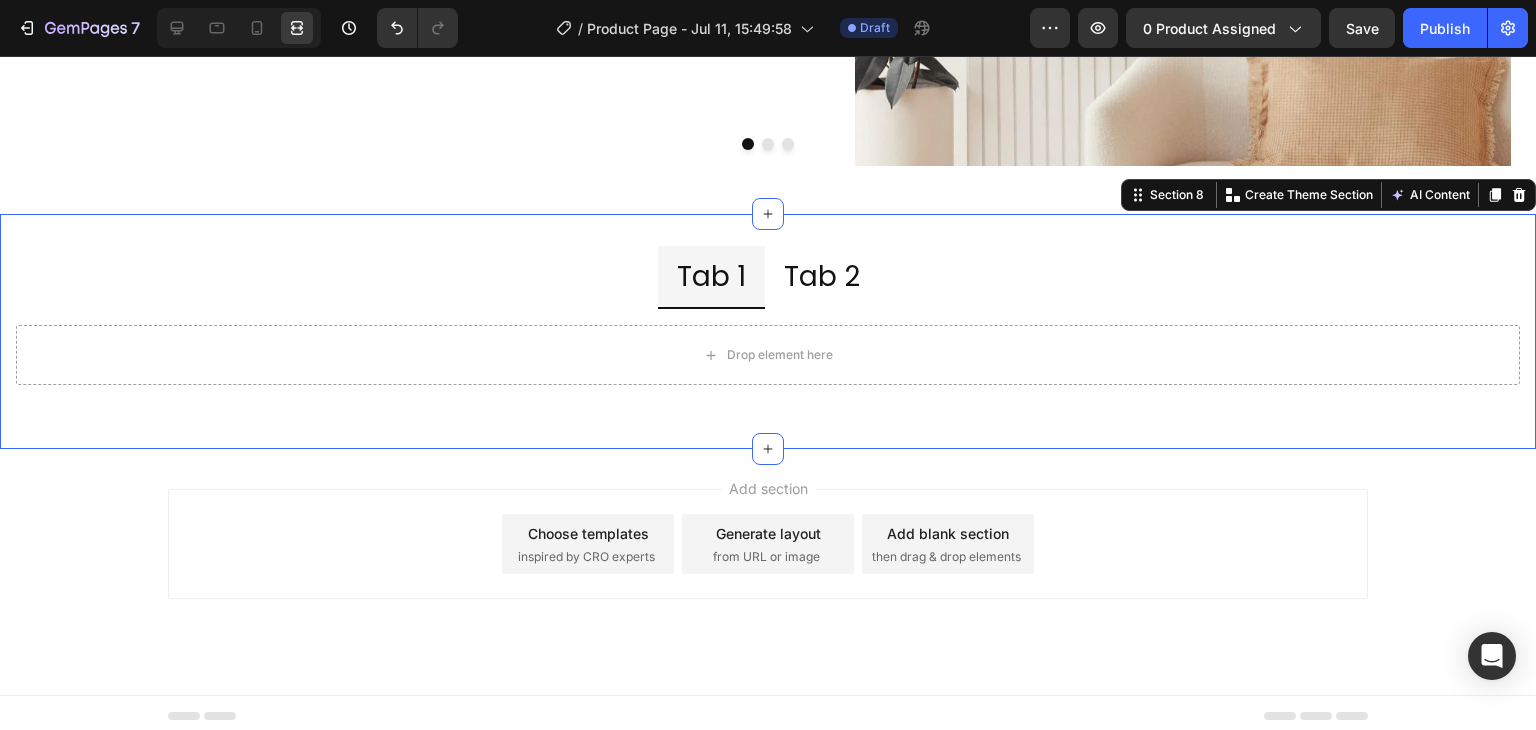 scroll, scrollTop: 4328, scrollLeft: 0, axis: vertical 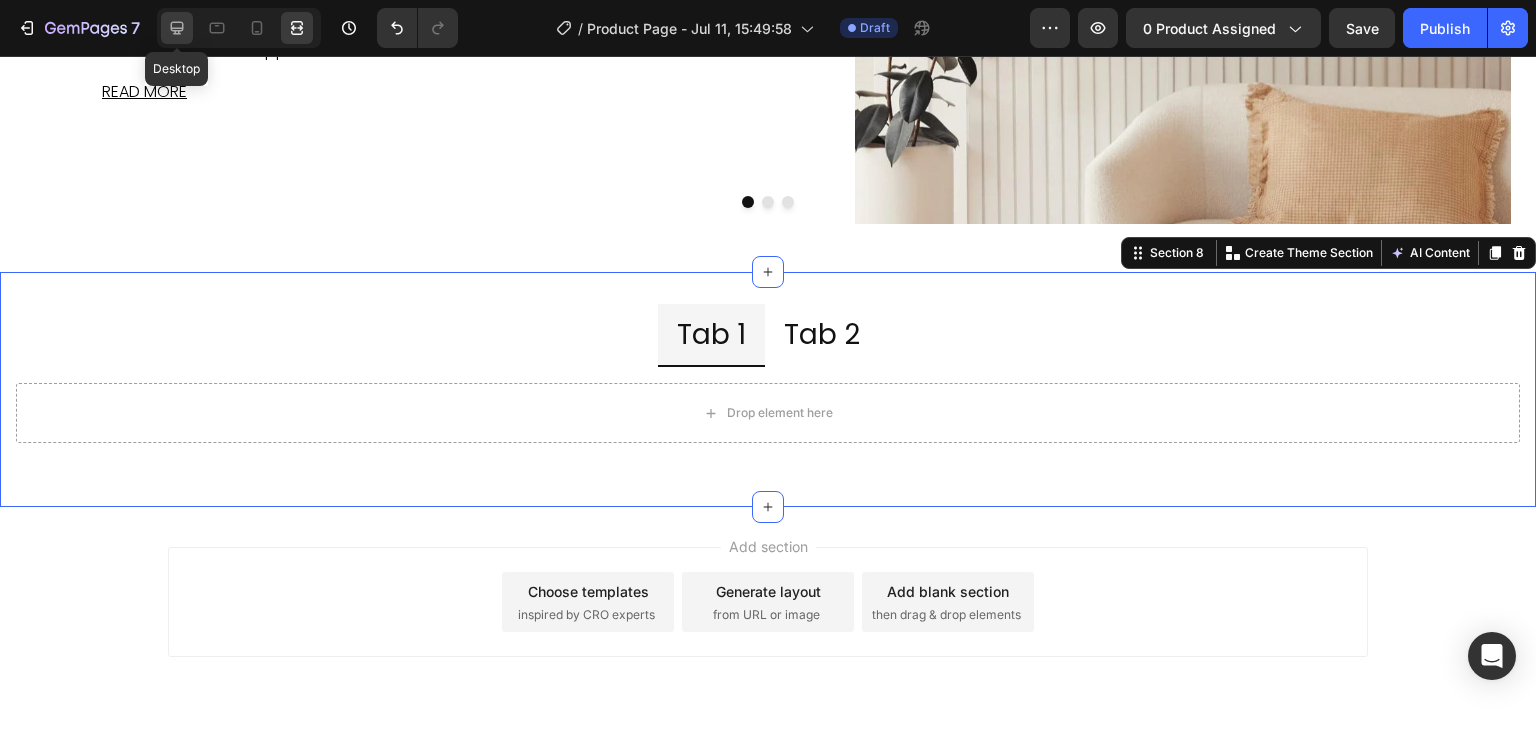 click 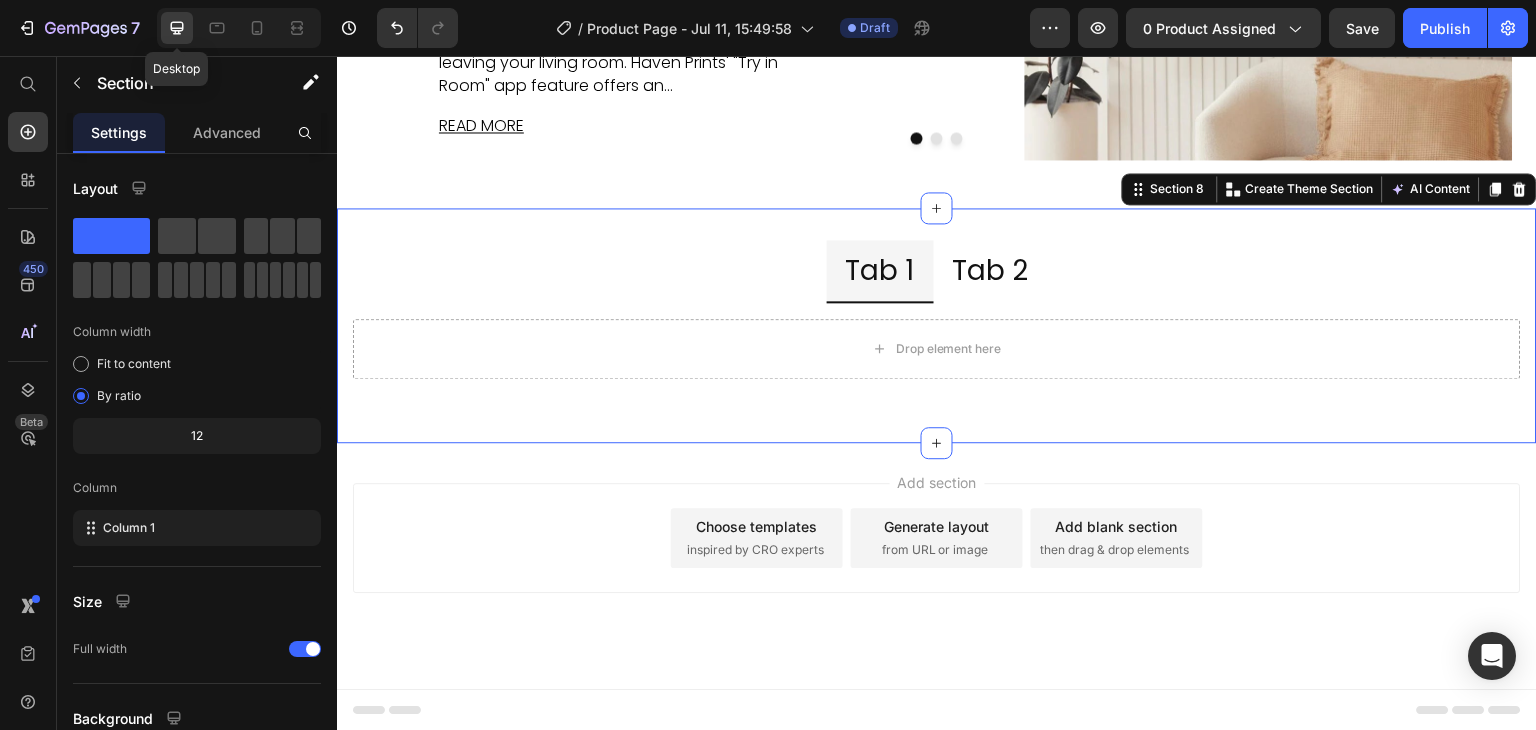 scroll, scrollTop: 4133, scrollLeft: 0, axis: vertical 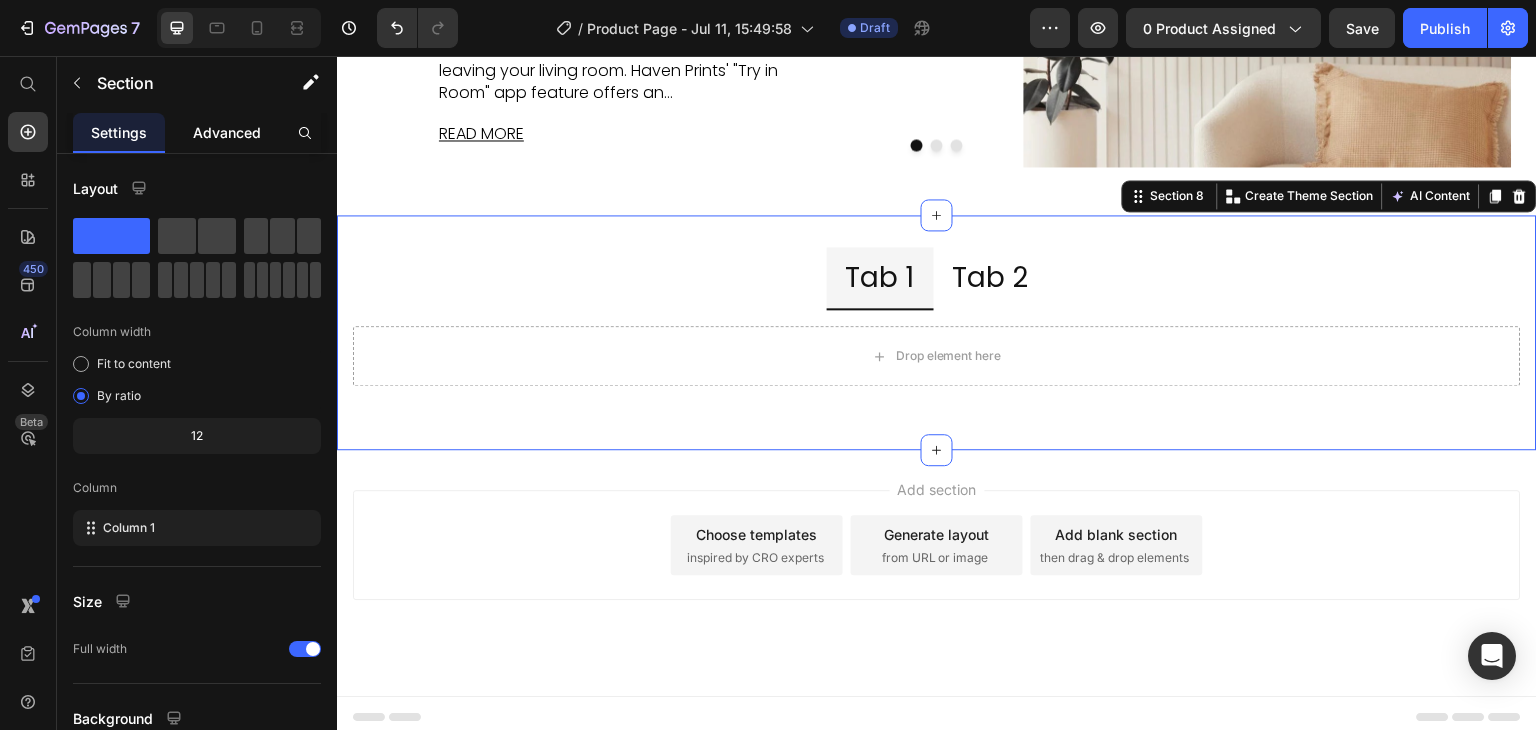 click on "Advanced" 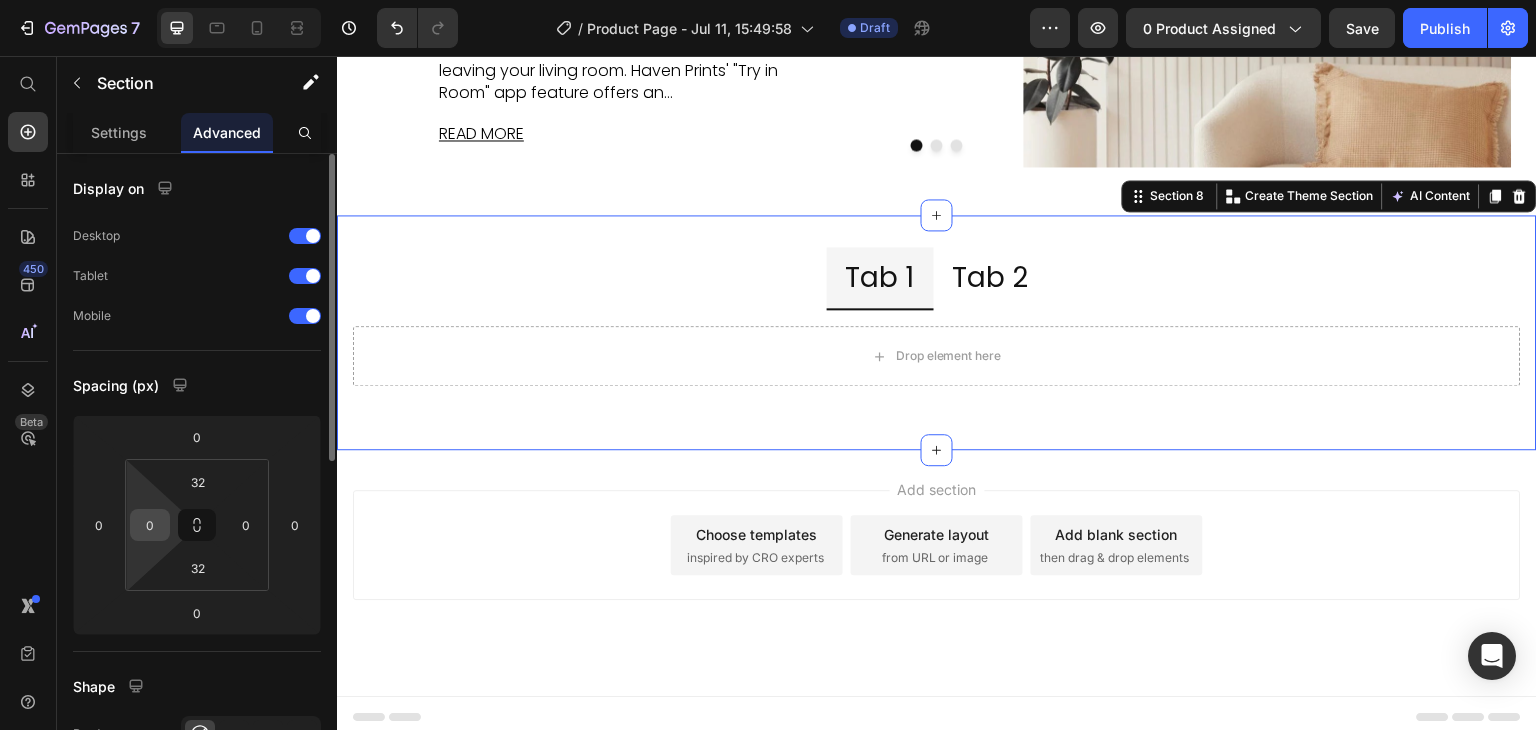 click on "0" at bounding box center (150, 525) 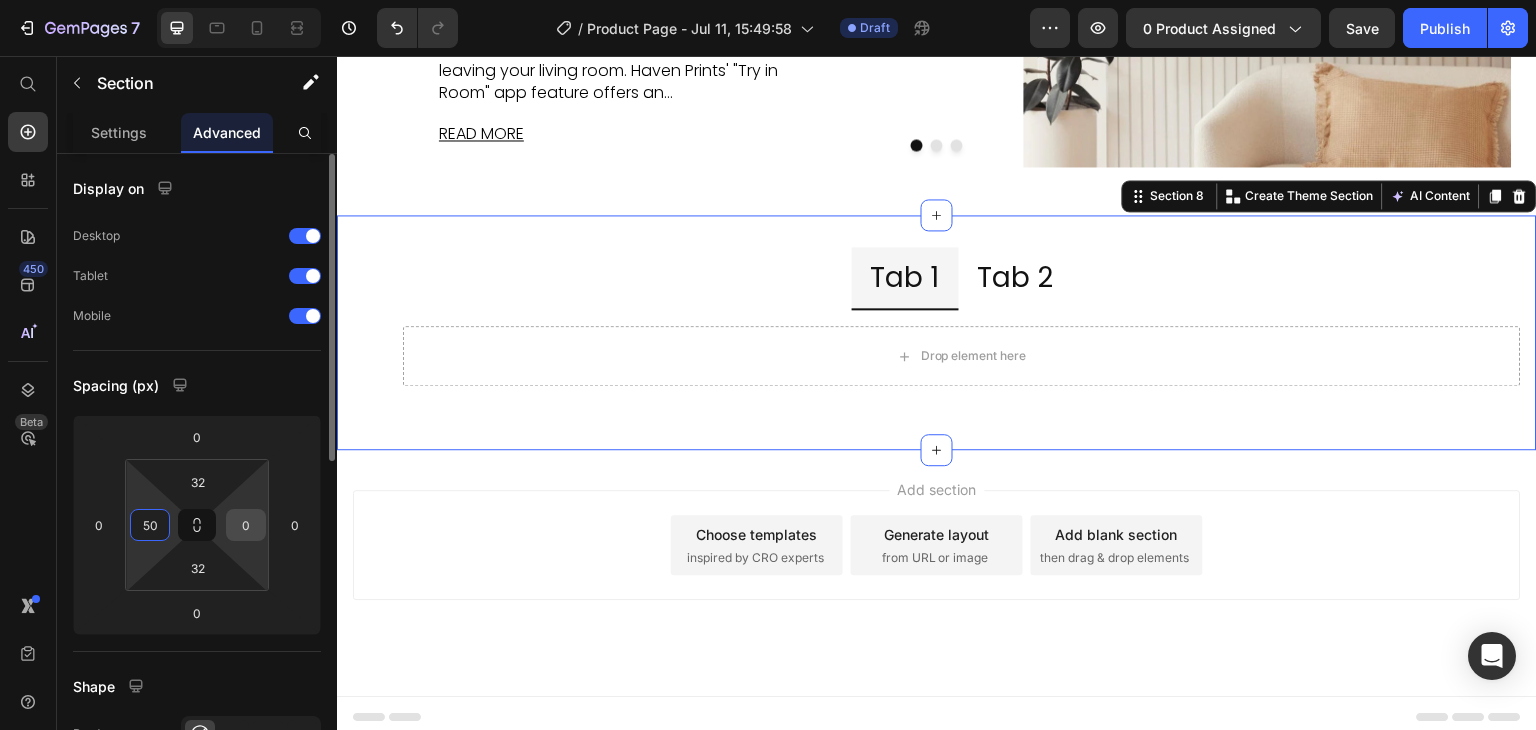 type on "50" 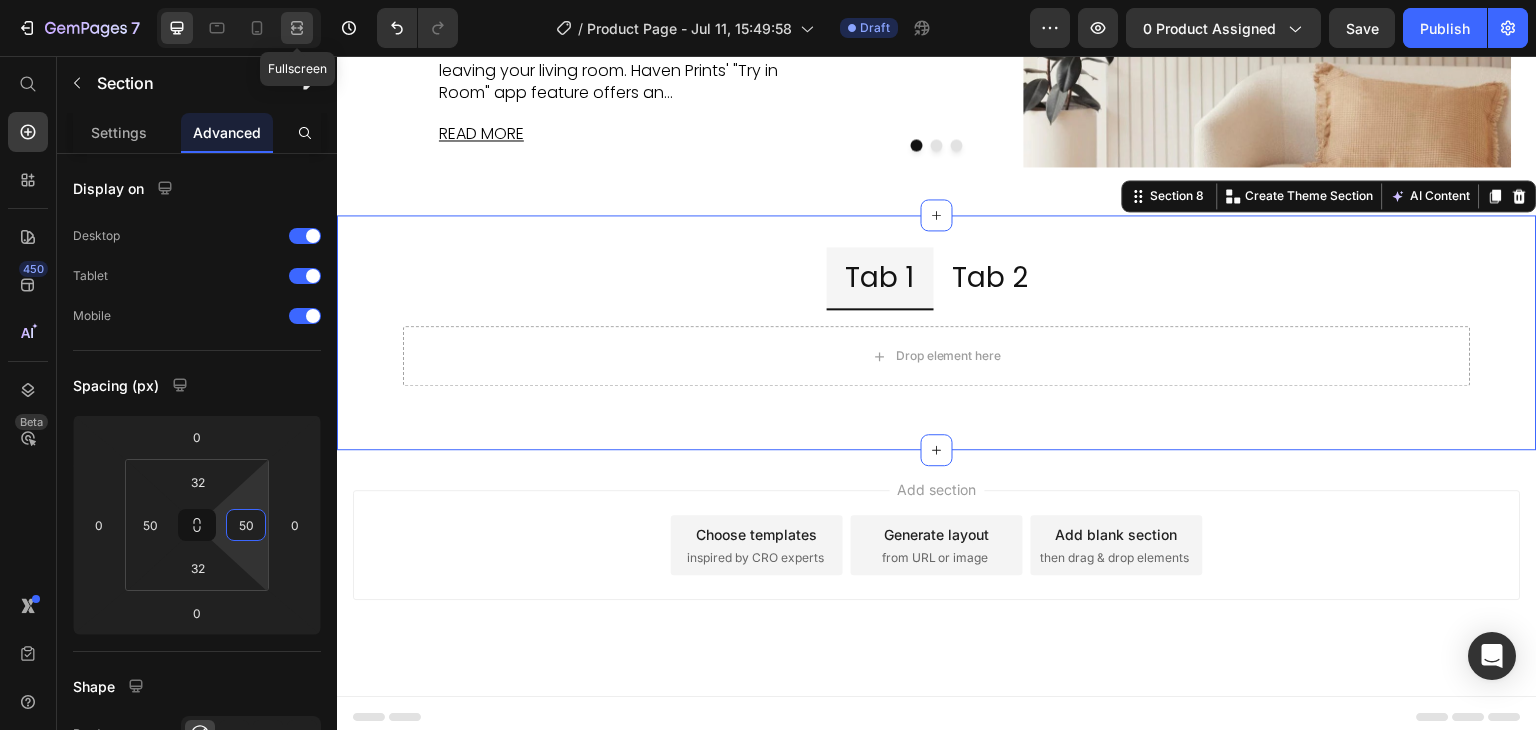 type on "50" 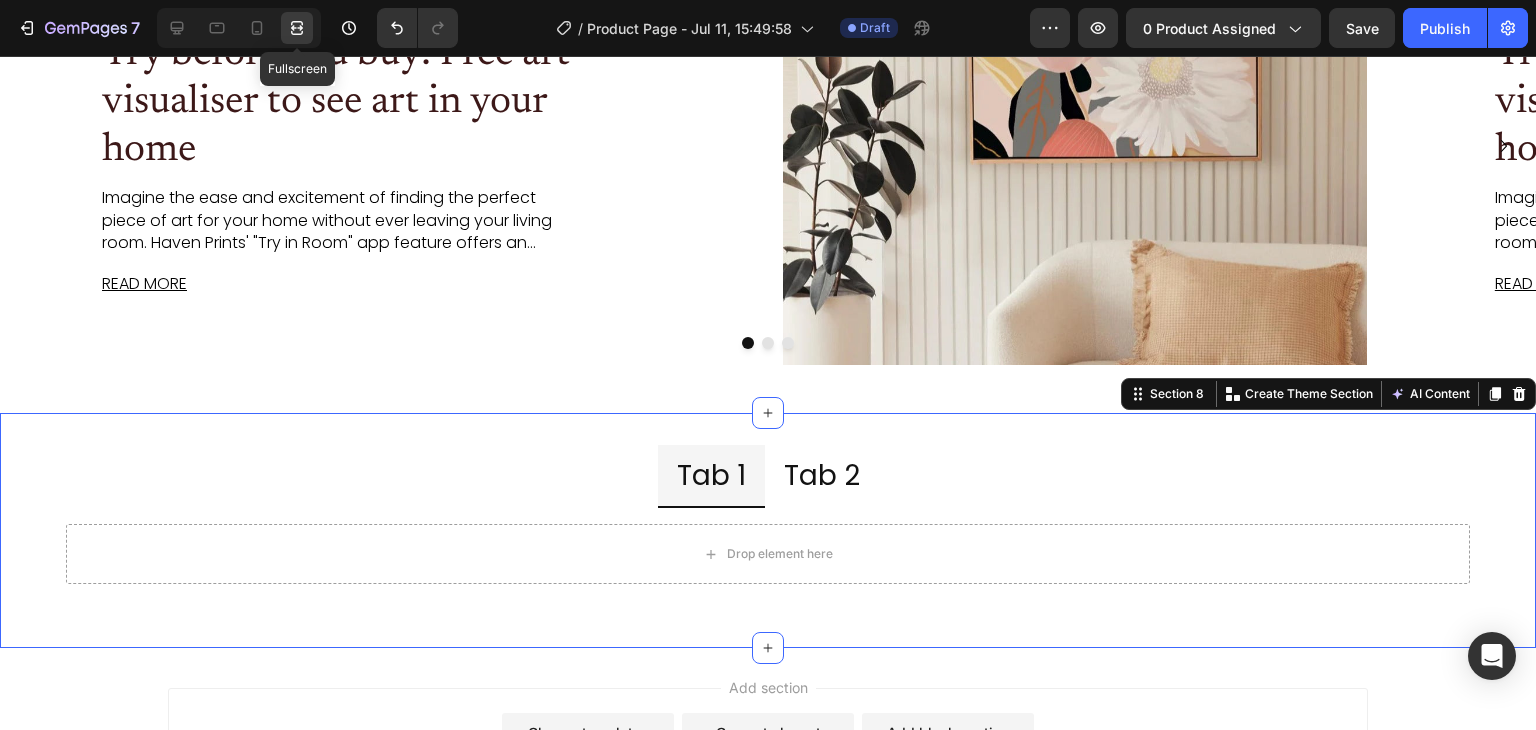 scroll, scrollTop: 4260, scrollLeft: 0, axis: vertical 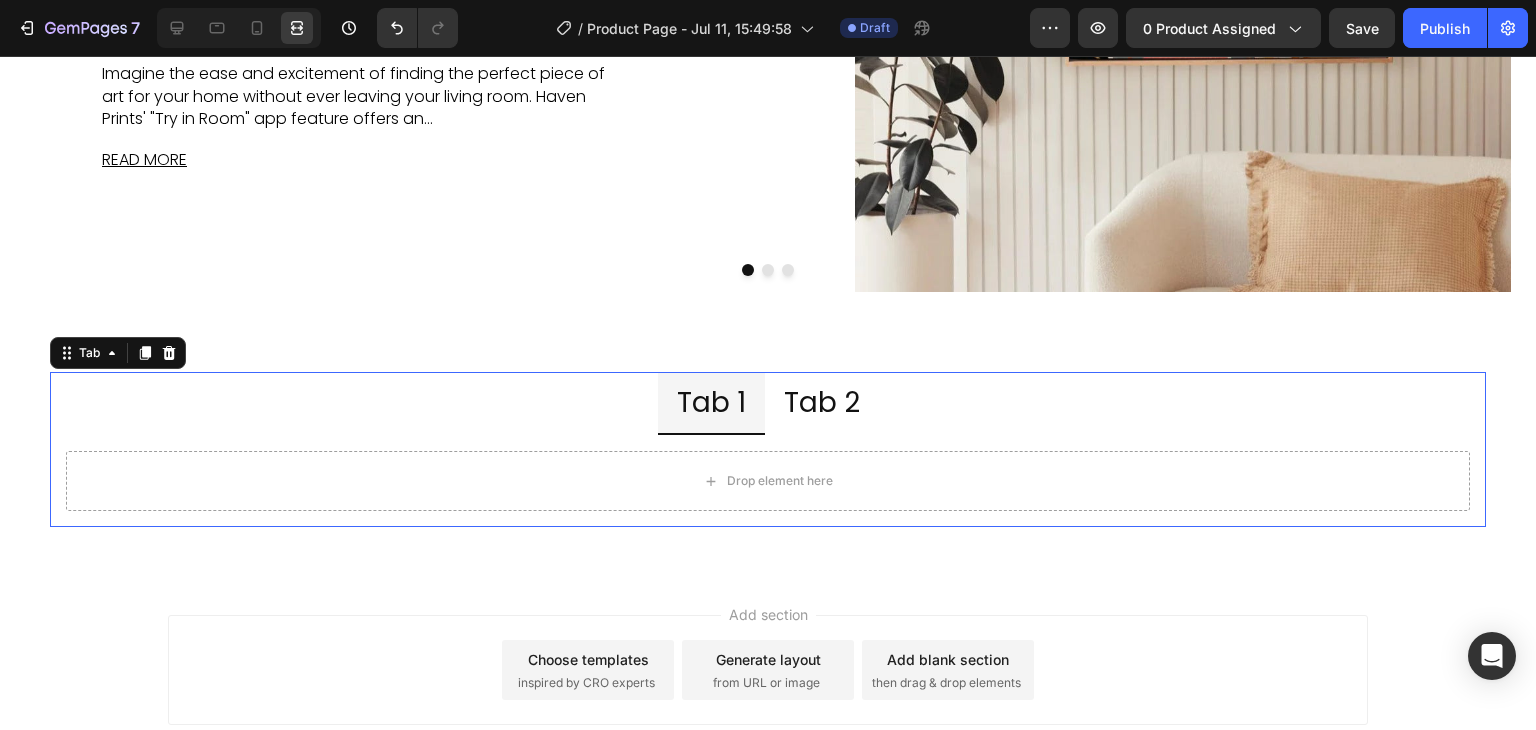 drag, startPoint x: 316, startPoint y: 401, endPoint x: 309, endPoint y: 617, distance: 216.1134 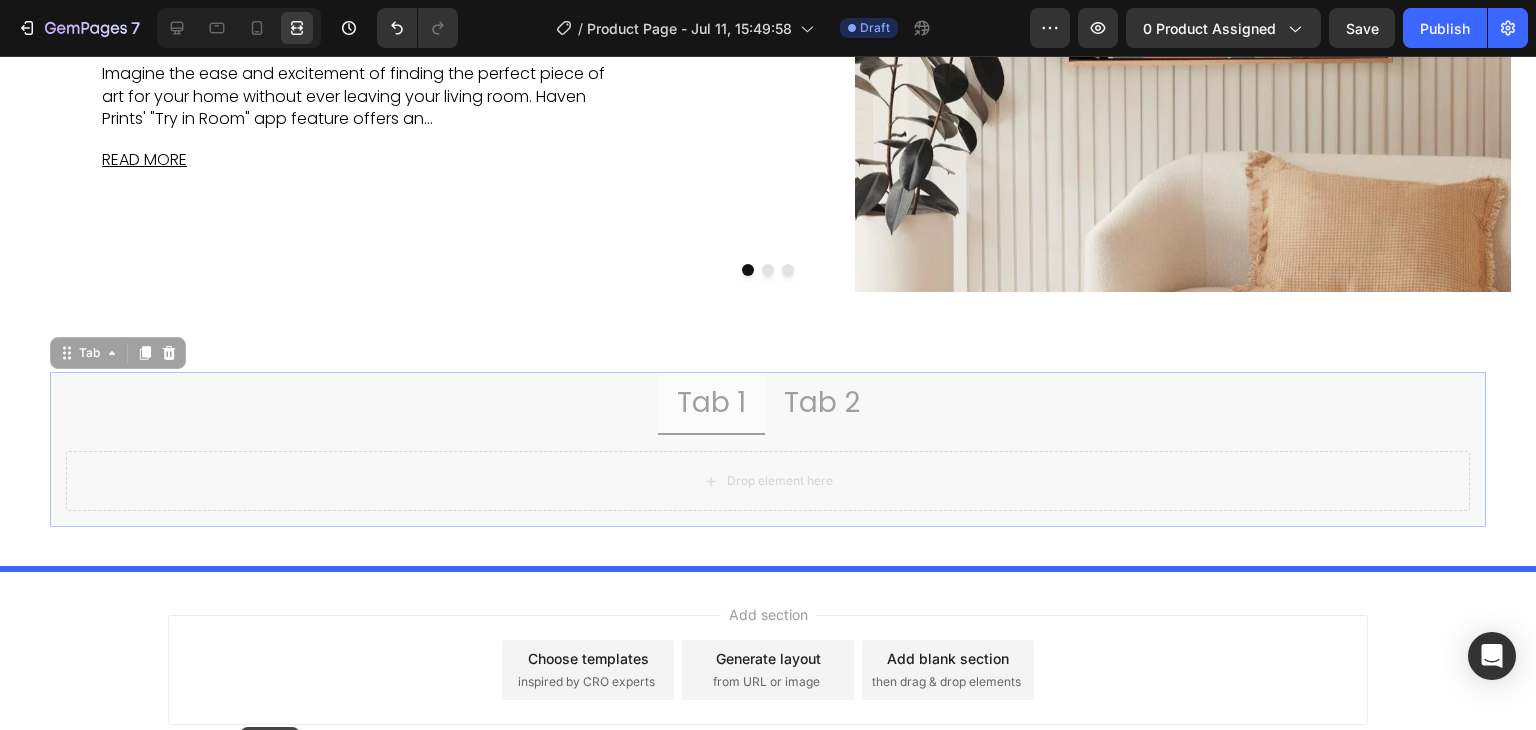 scroll, scrollTop: 4386, scrollLeft: 0, axis: vertical 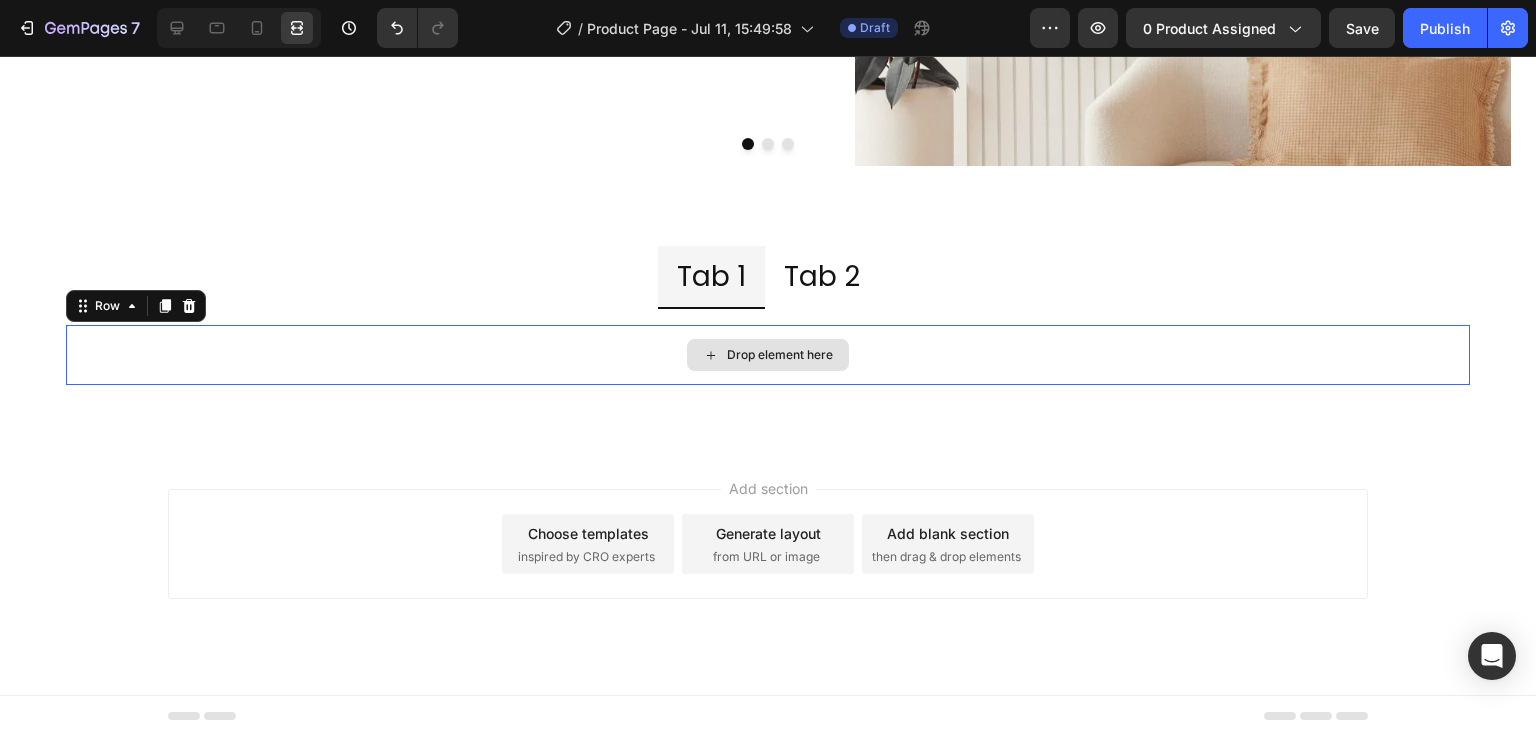 click on "Drop element here" at bounding box center (768, 355) 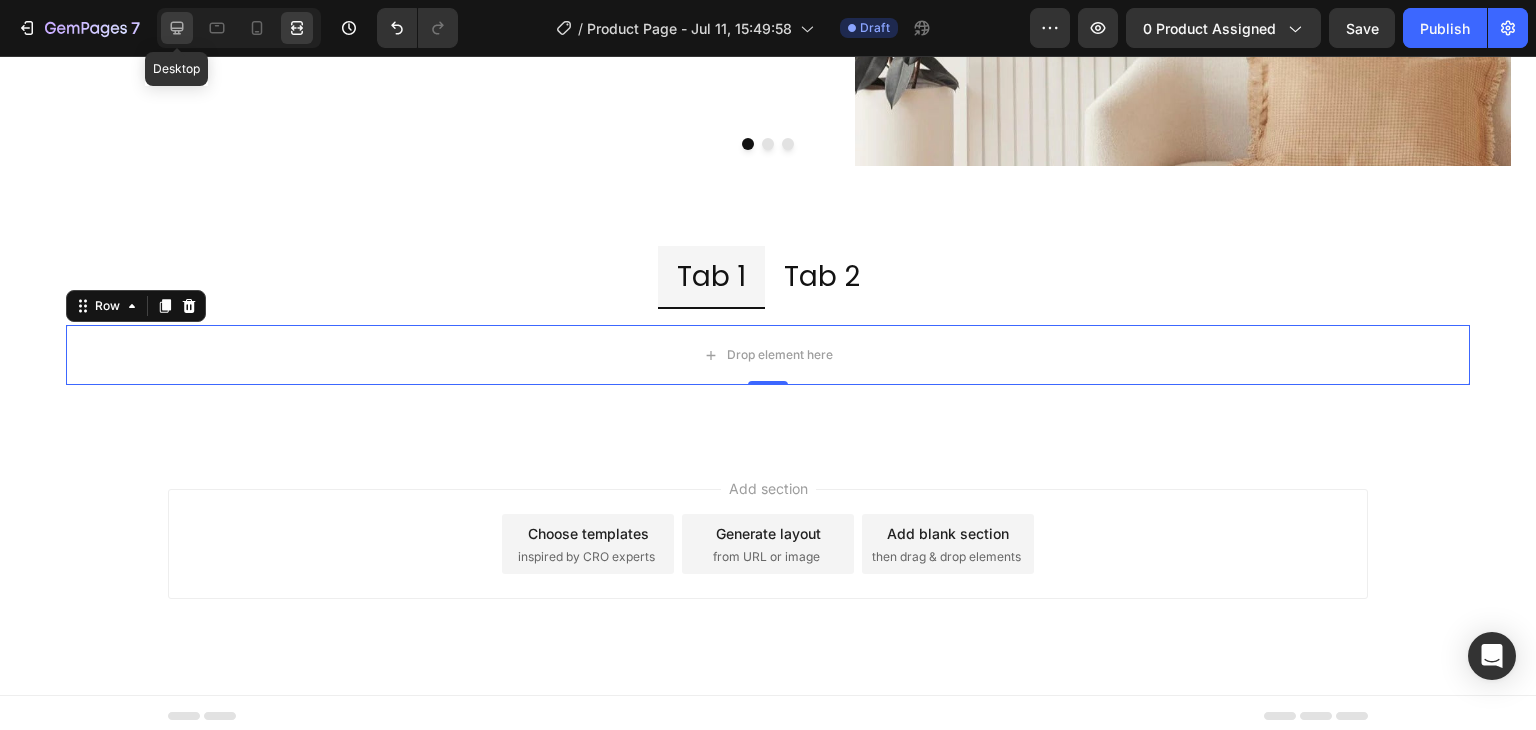 click 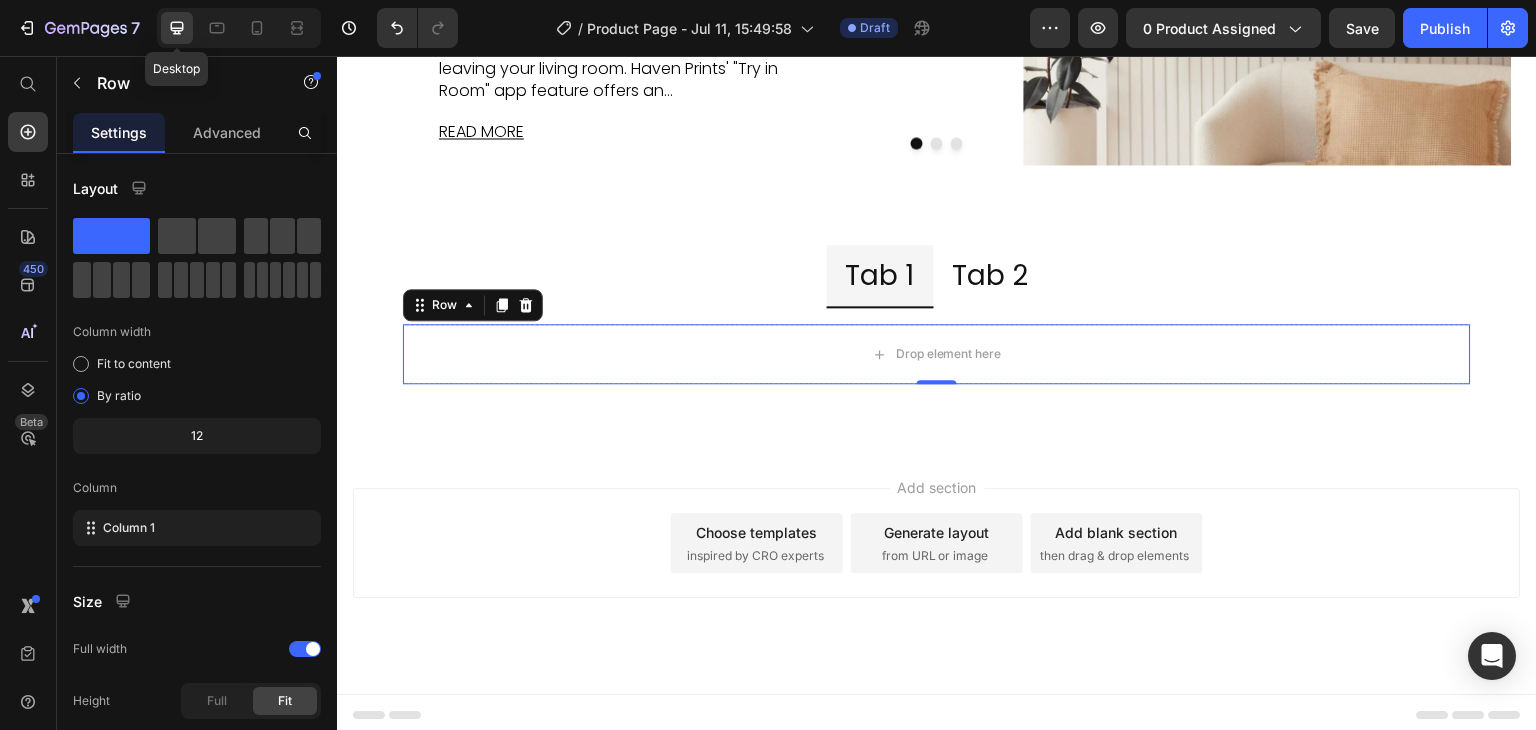 scroll, scrollTop: 4133, scrollLeft: 0, axis: vertical 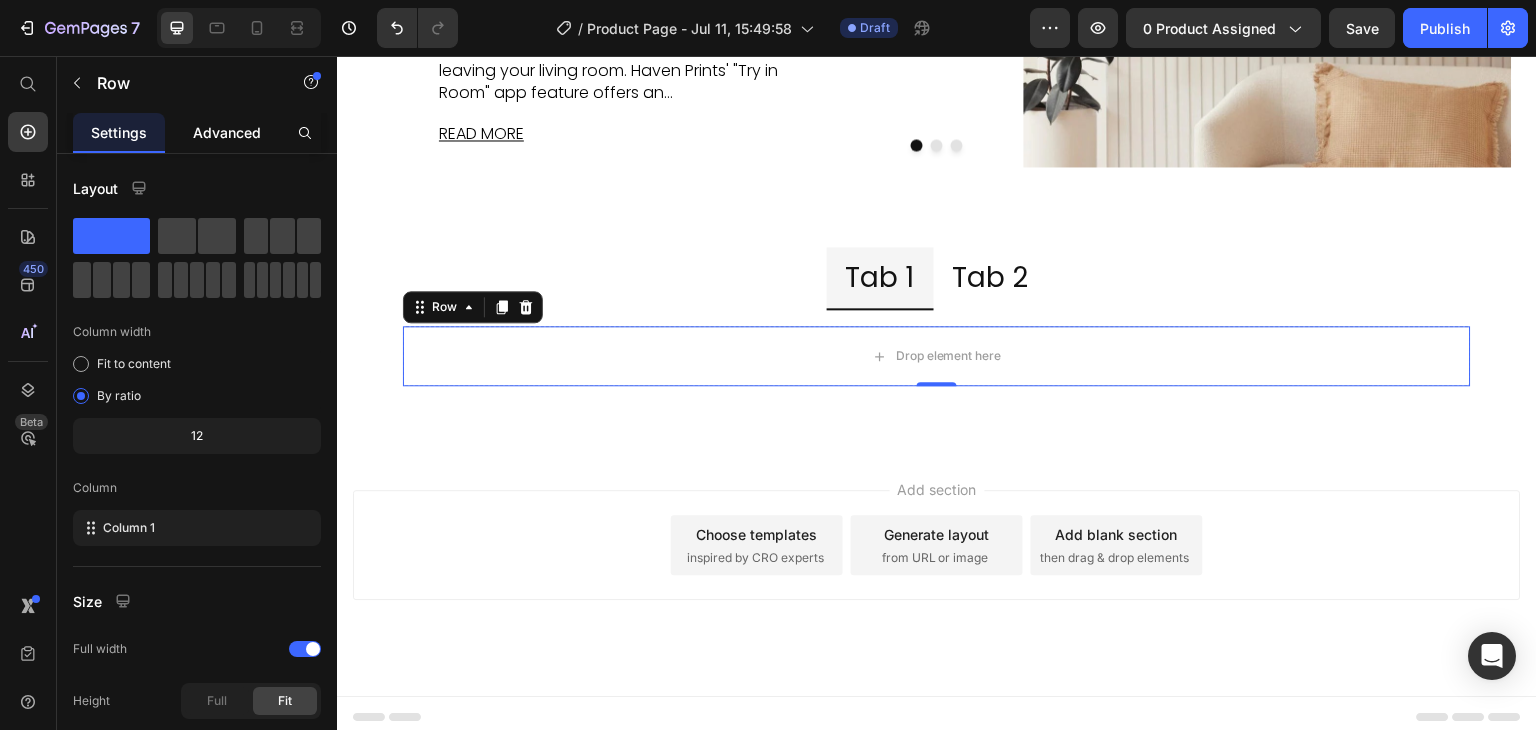 click on "Advanced" at bounding box center [227, 132] 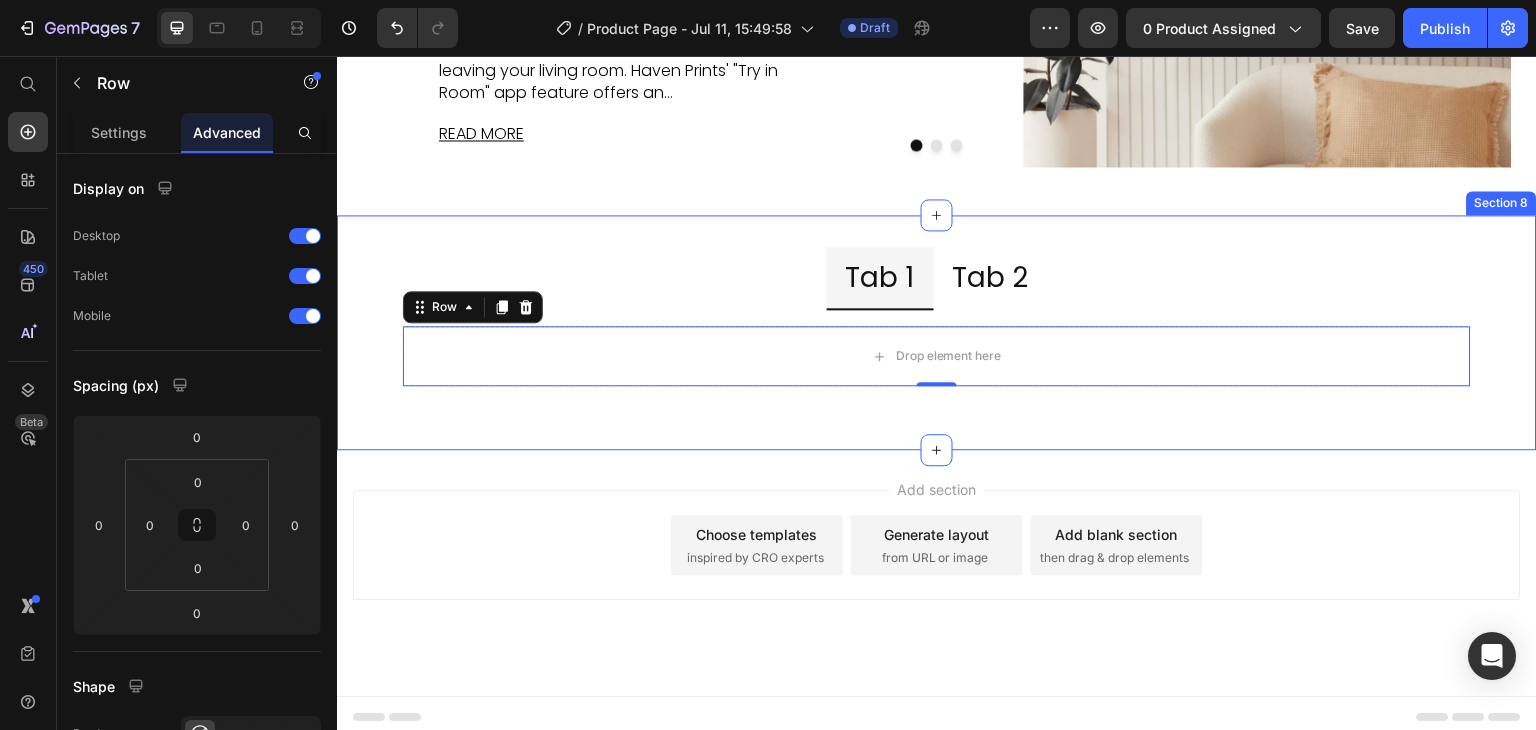 click on "Tab 1 Tab 2
Drop element here Row   0
Tab Row Section 8" at bounding box center (937, 332) 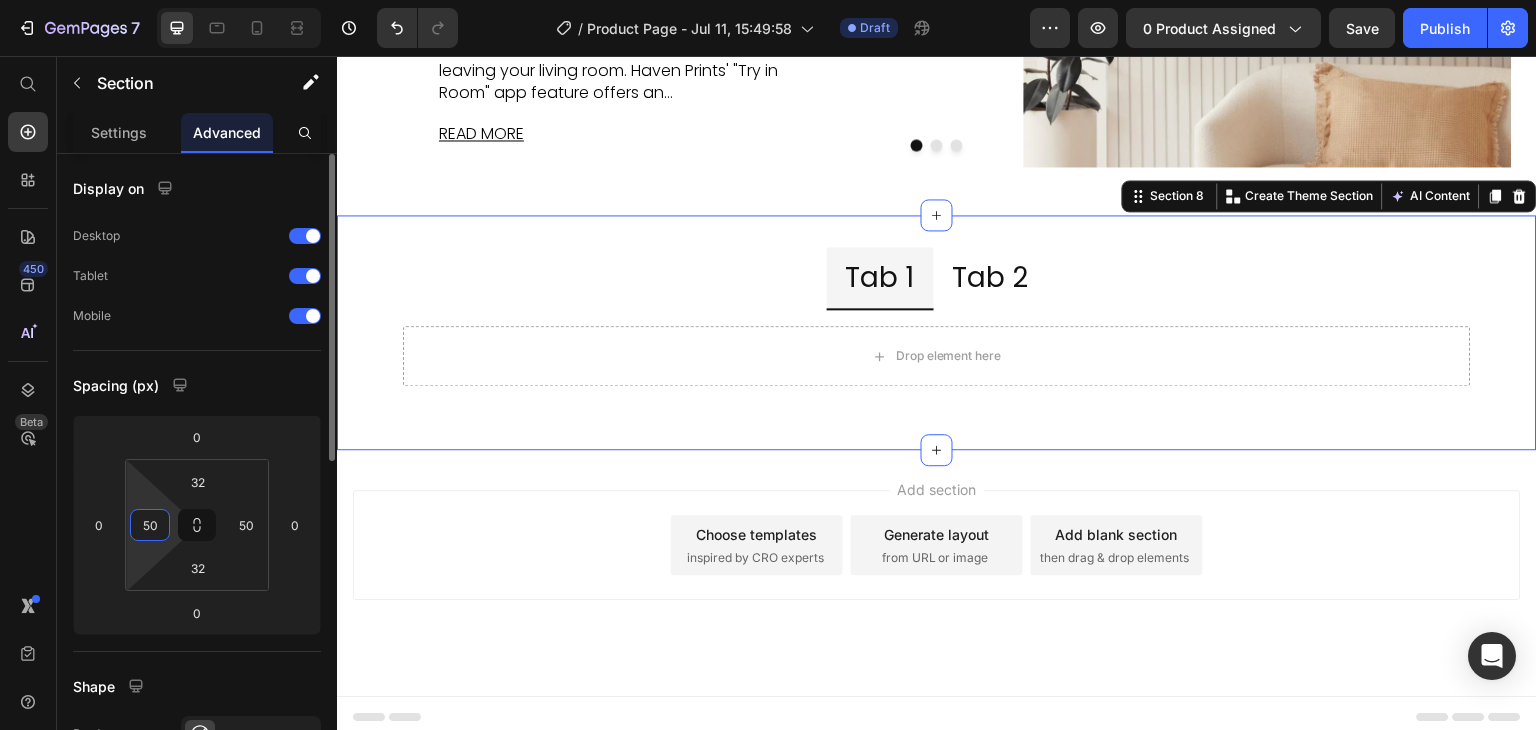 click on "50" at bounding box center [150, 525] 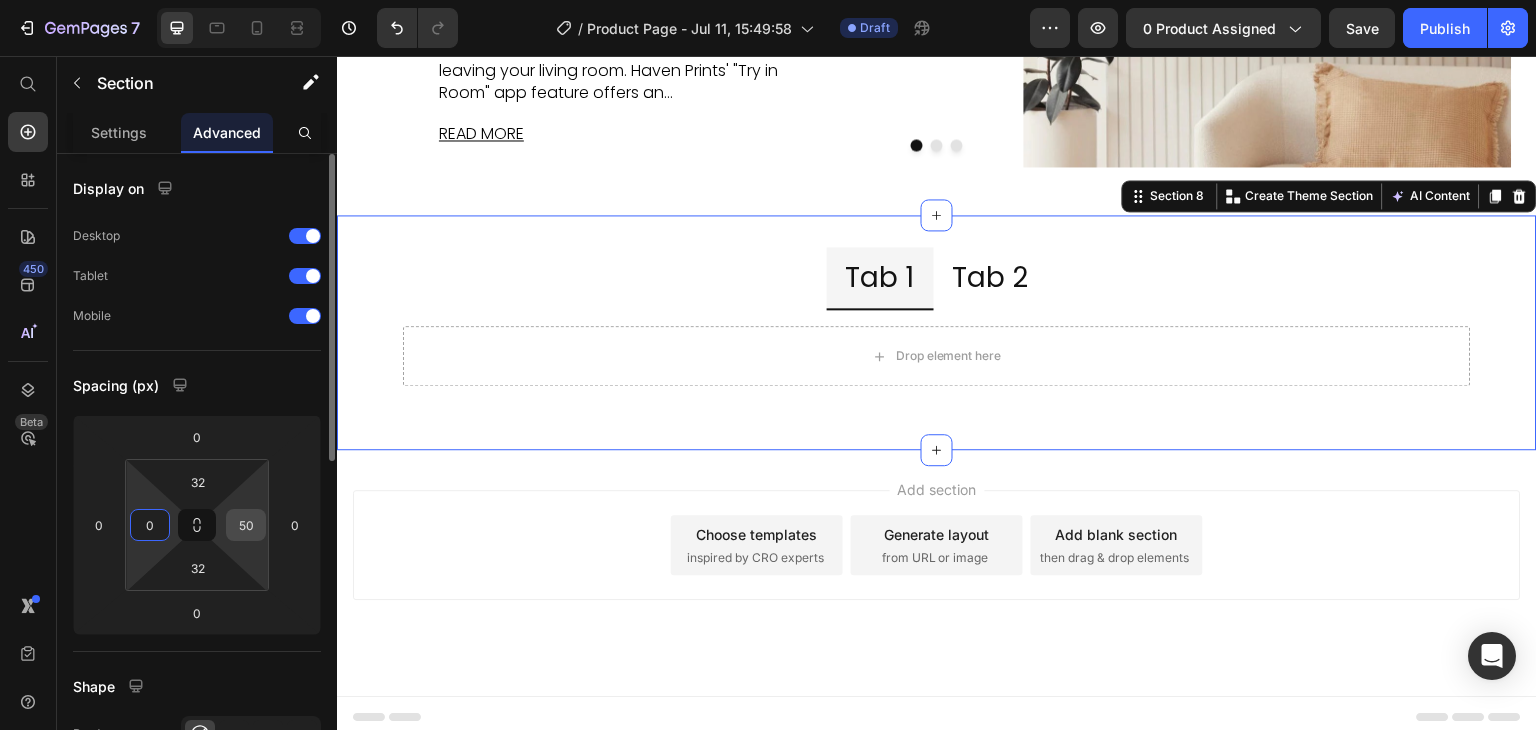 type on "0" 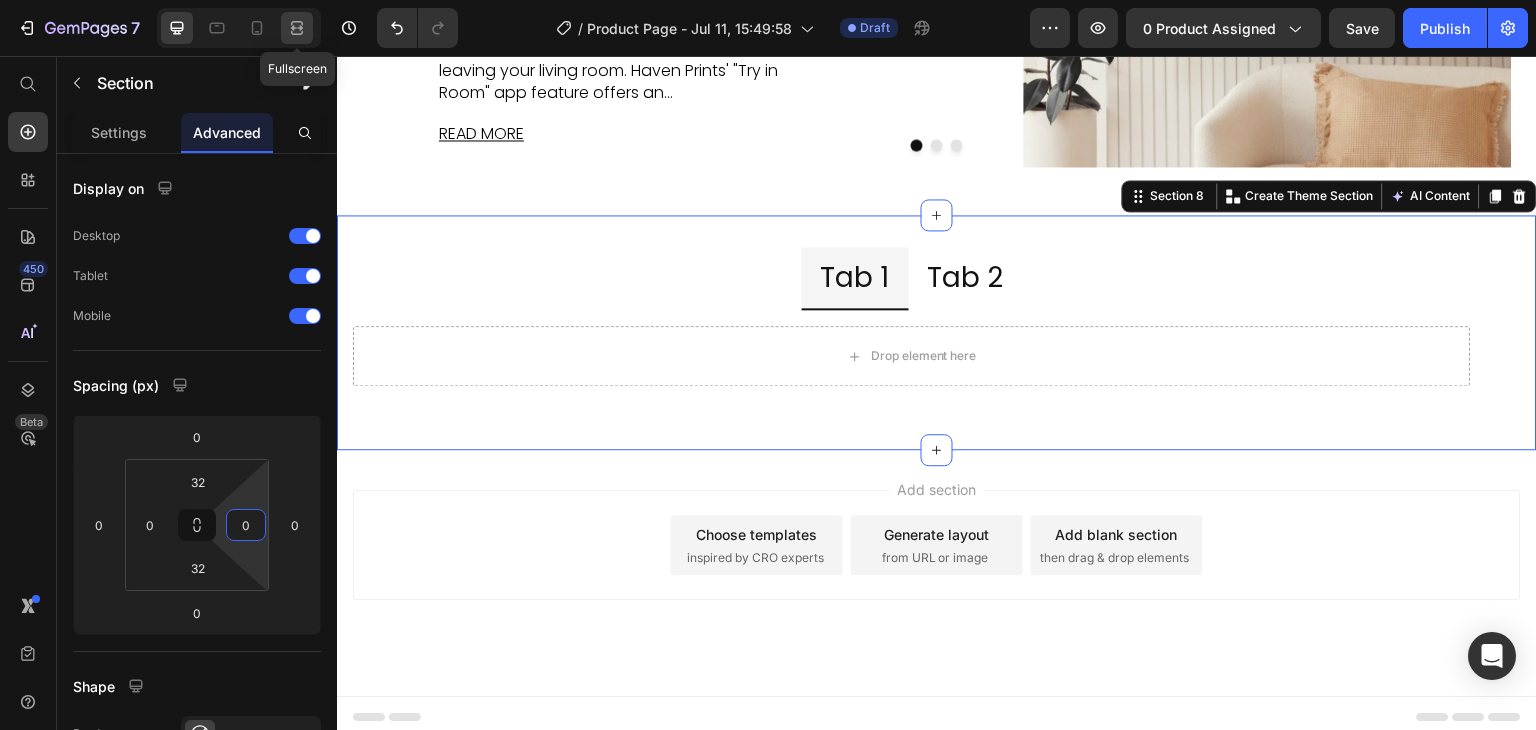 type on "0" 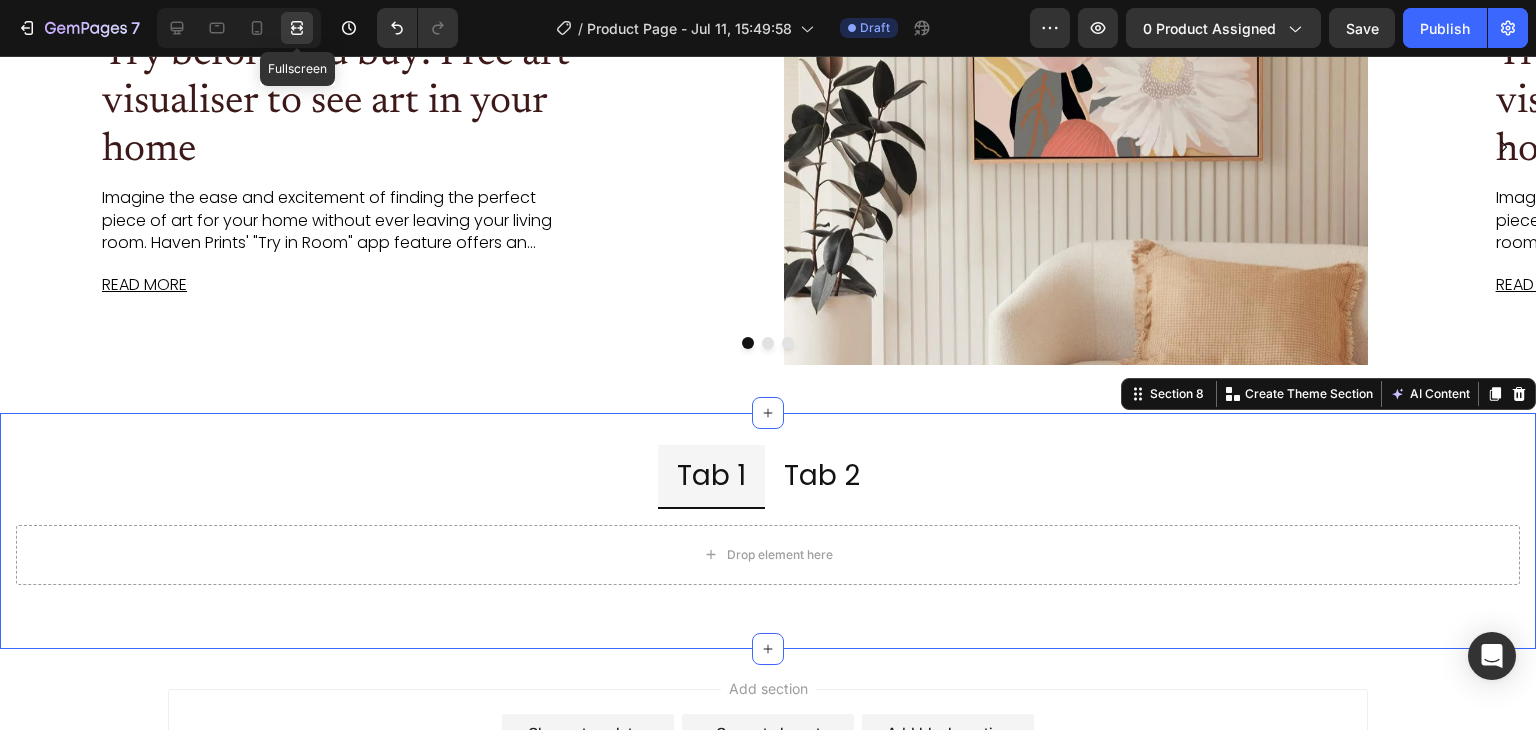 scroll, scrollTop: 4260, scrollLeft: 0, axis: vertical 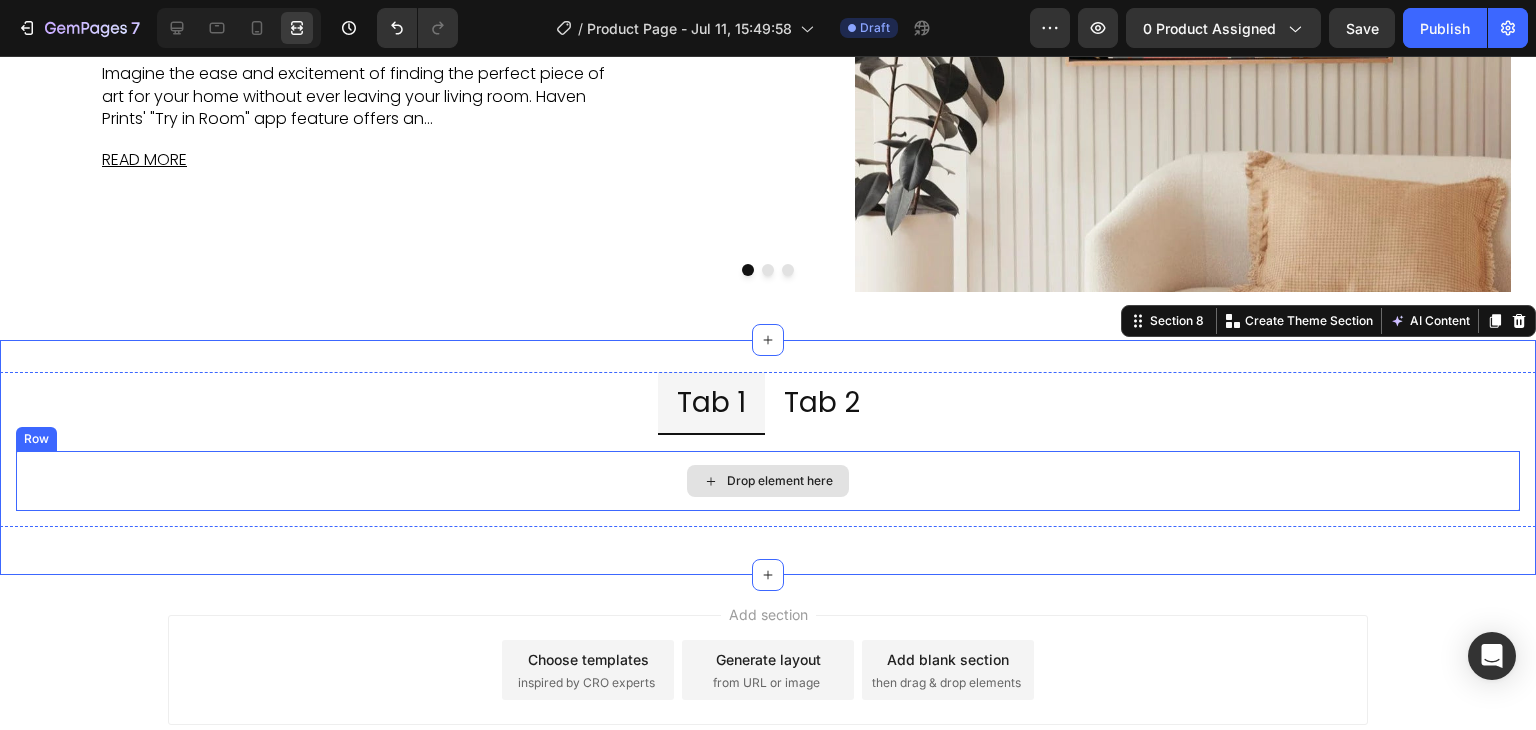 click on "Drop element here" at bounding box center [768, 481] 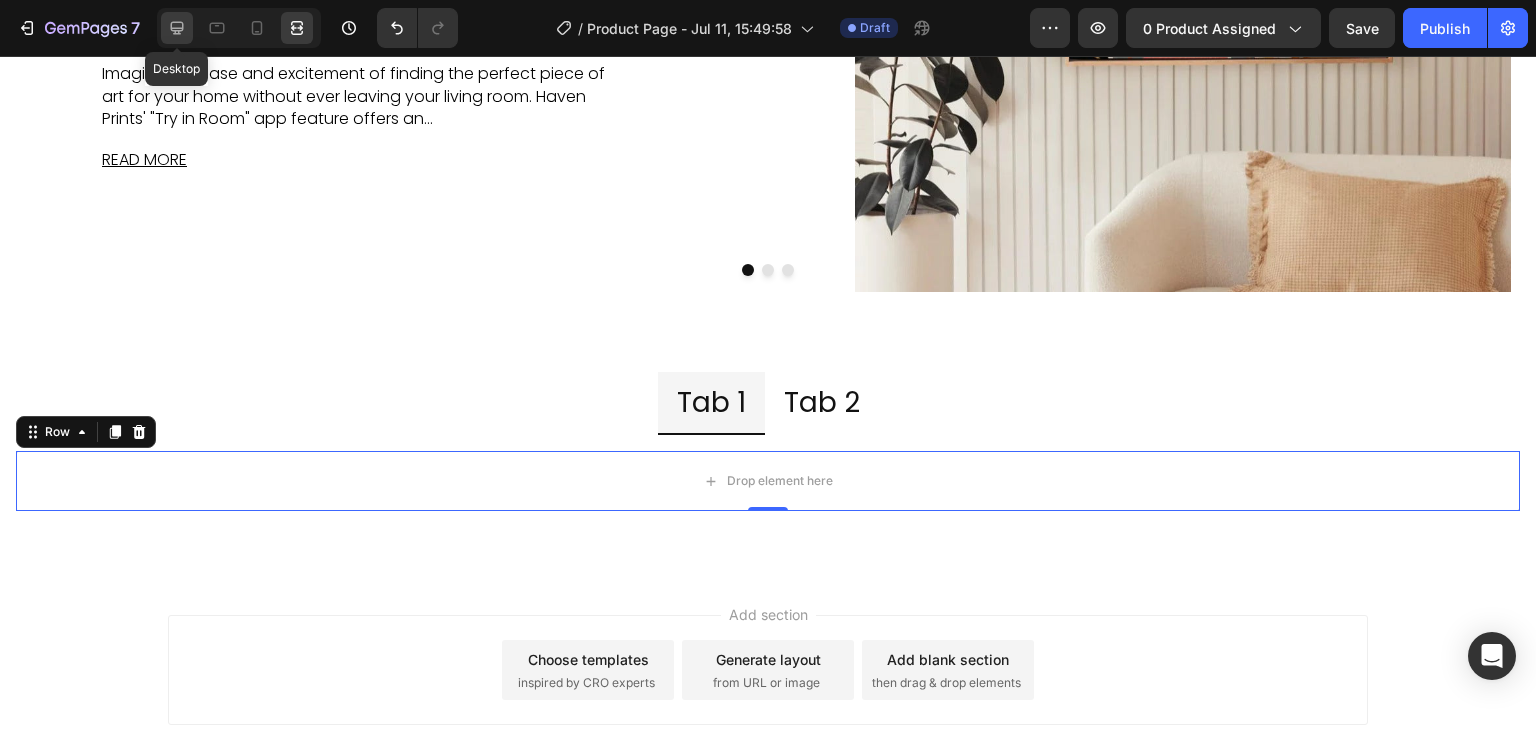 click 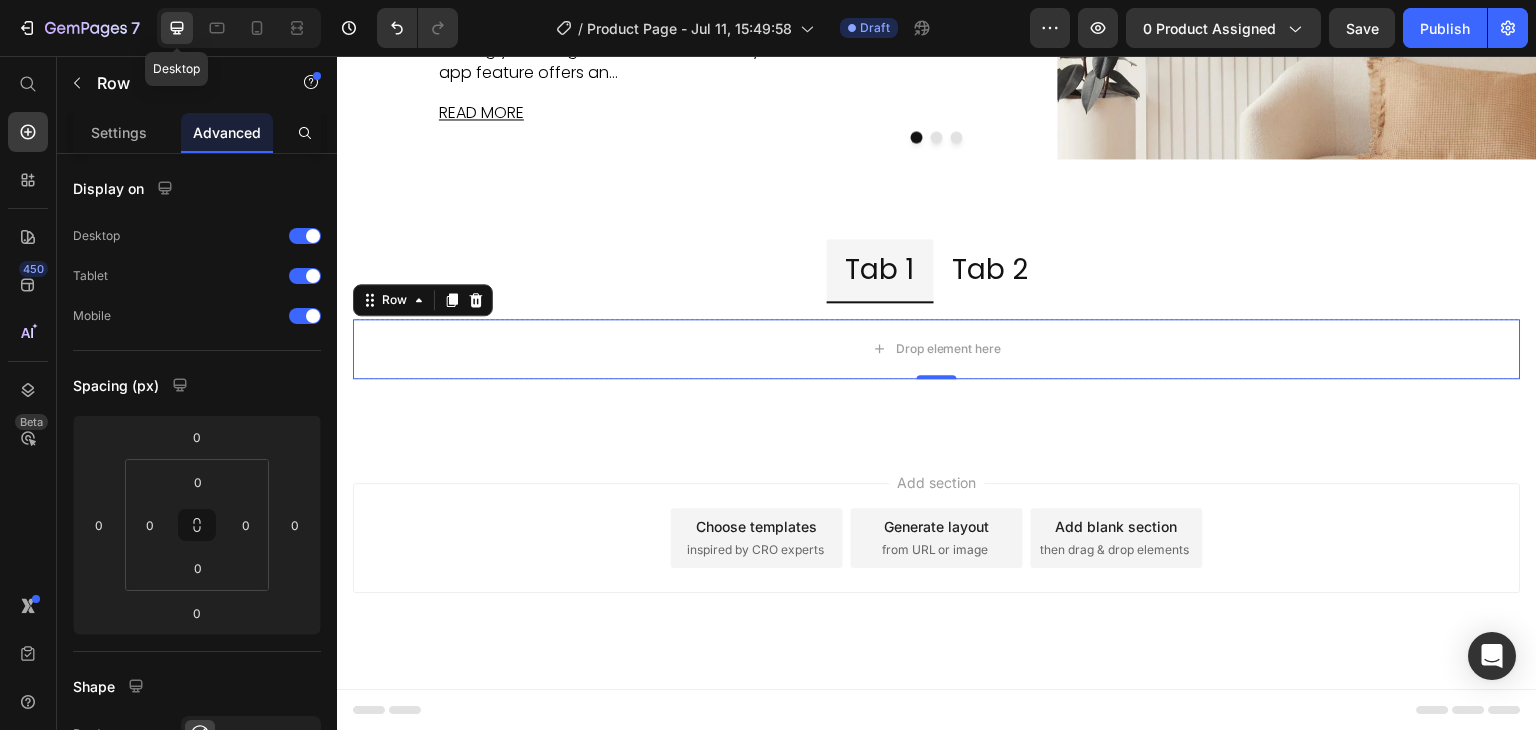 scroll, scrollTop: 4133, scrollLeft: 0, axis: vertical 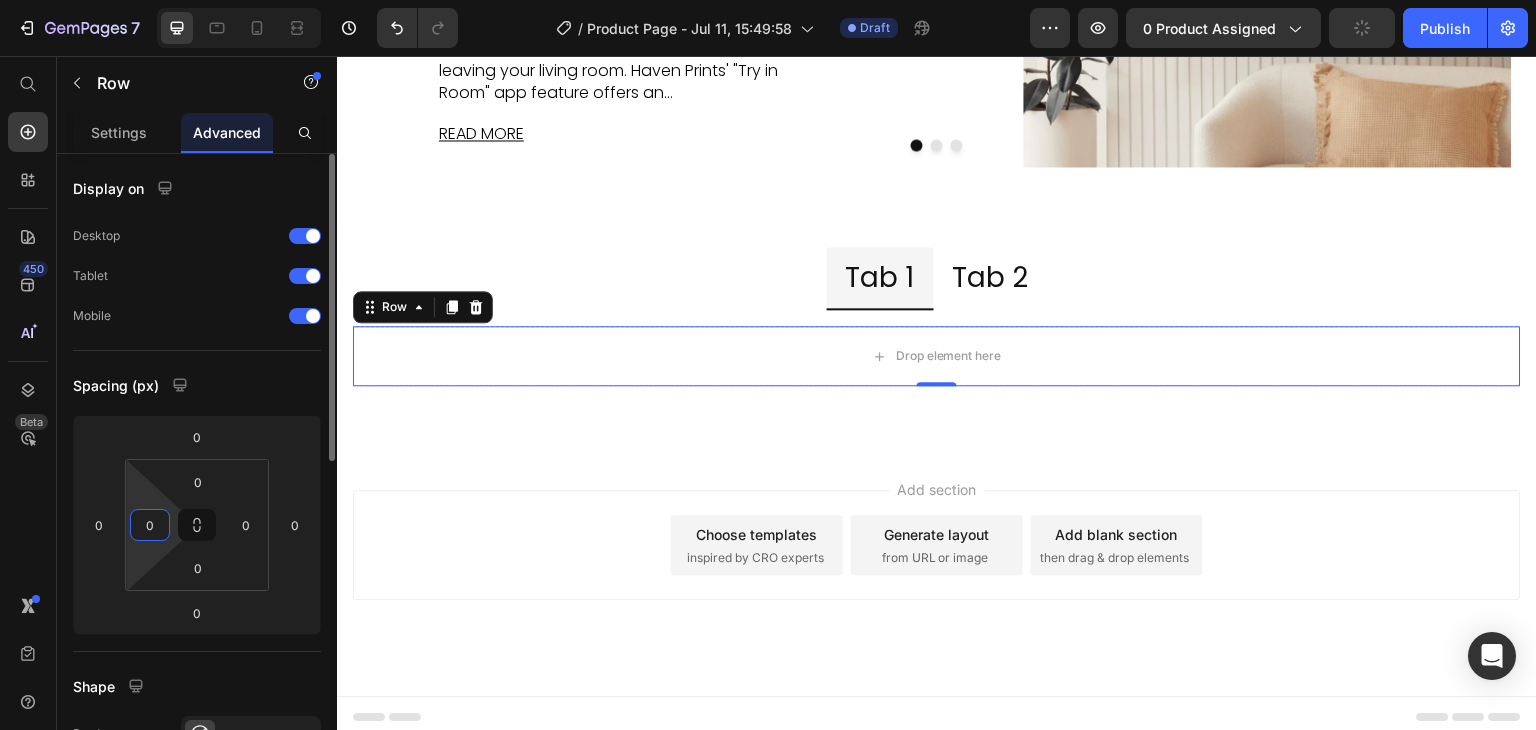 click on "0" at bounding box center [150, 525] 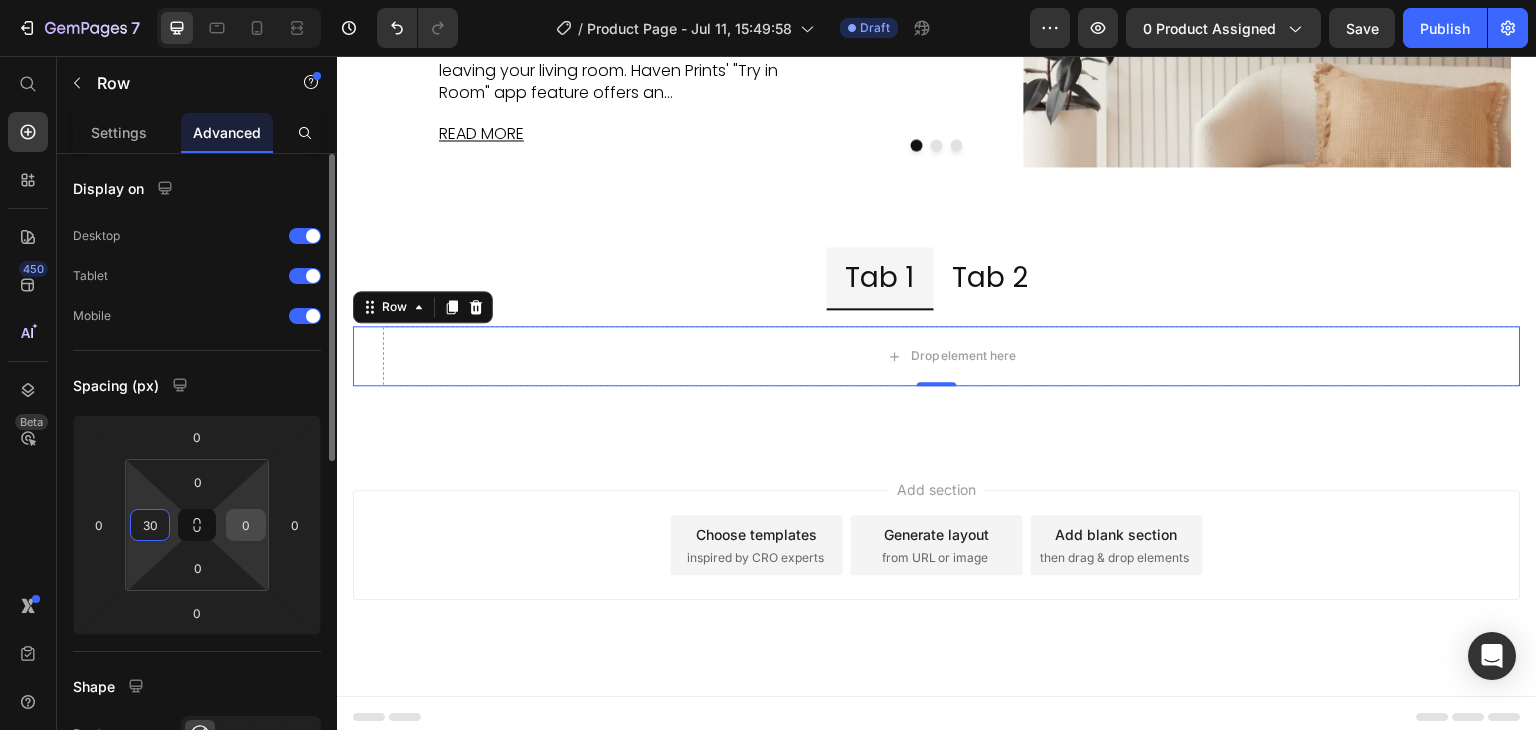 type on "30" 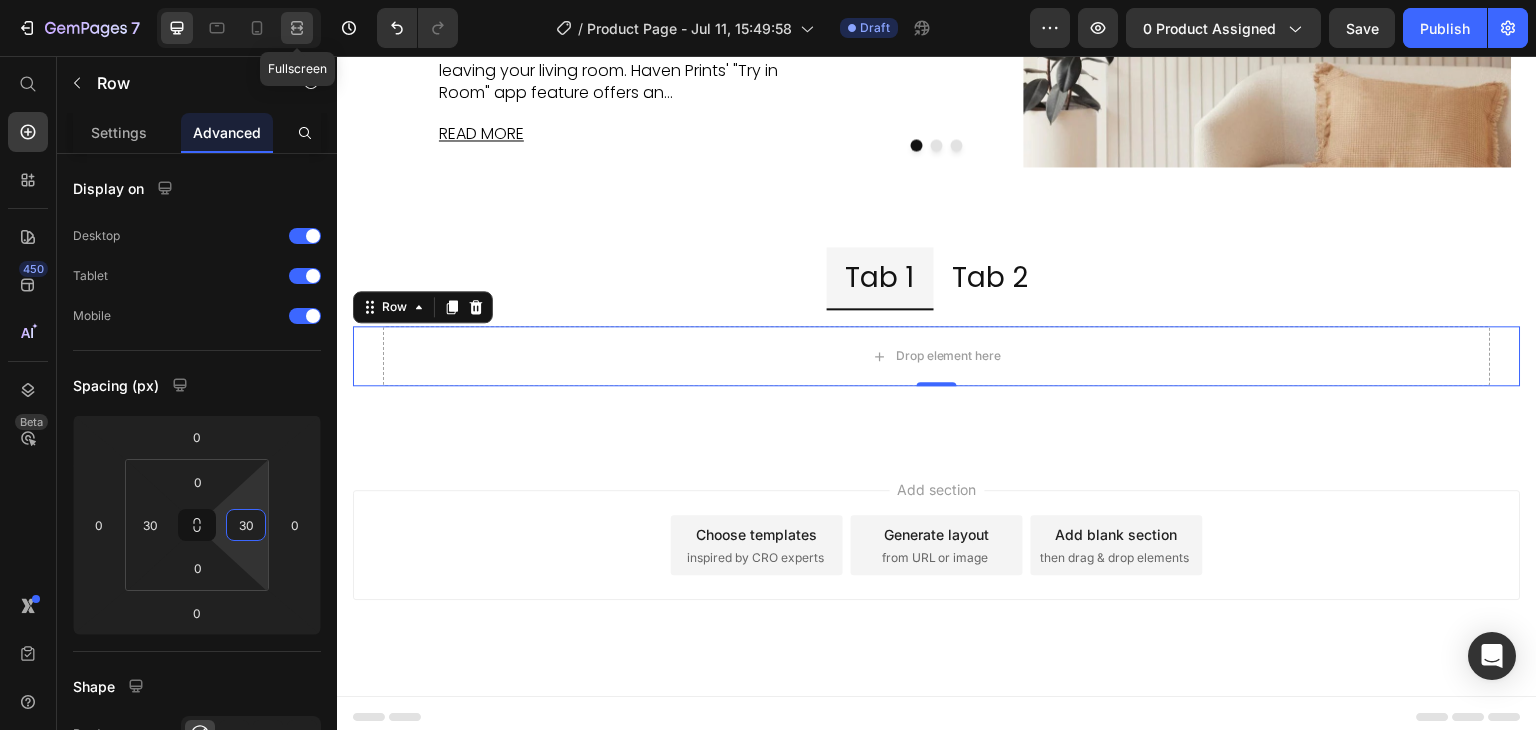 type on "30" 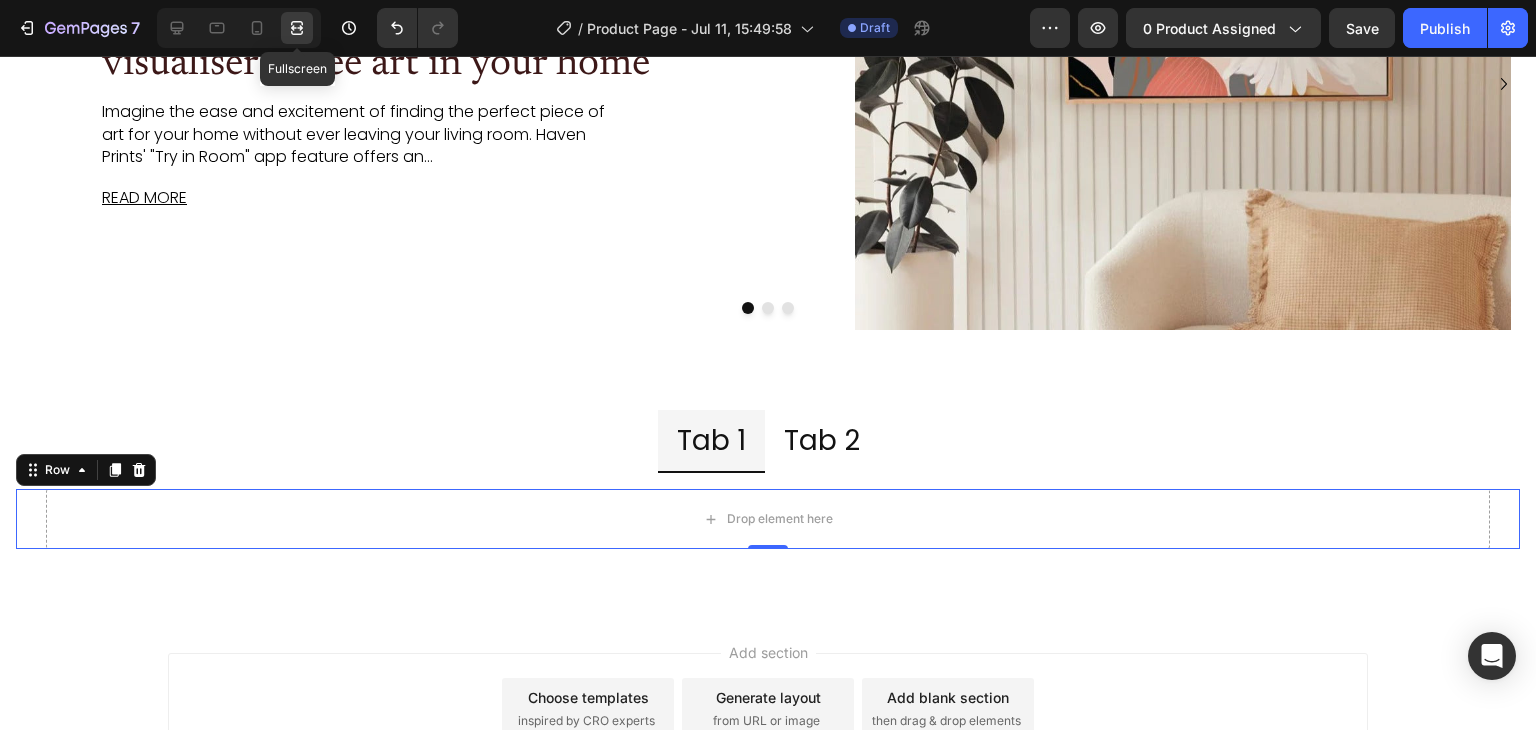 scroll, scrollTop: 4259, scrollLeft: 0, axis: vertical 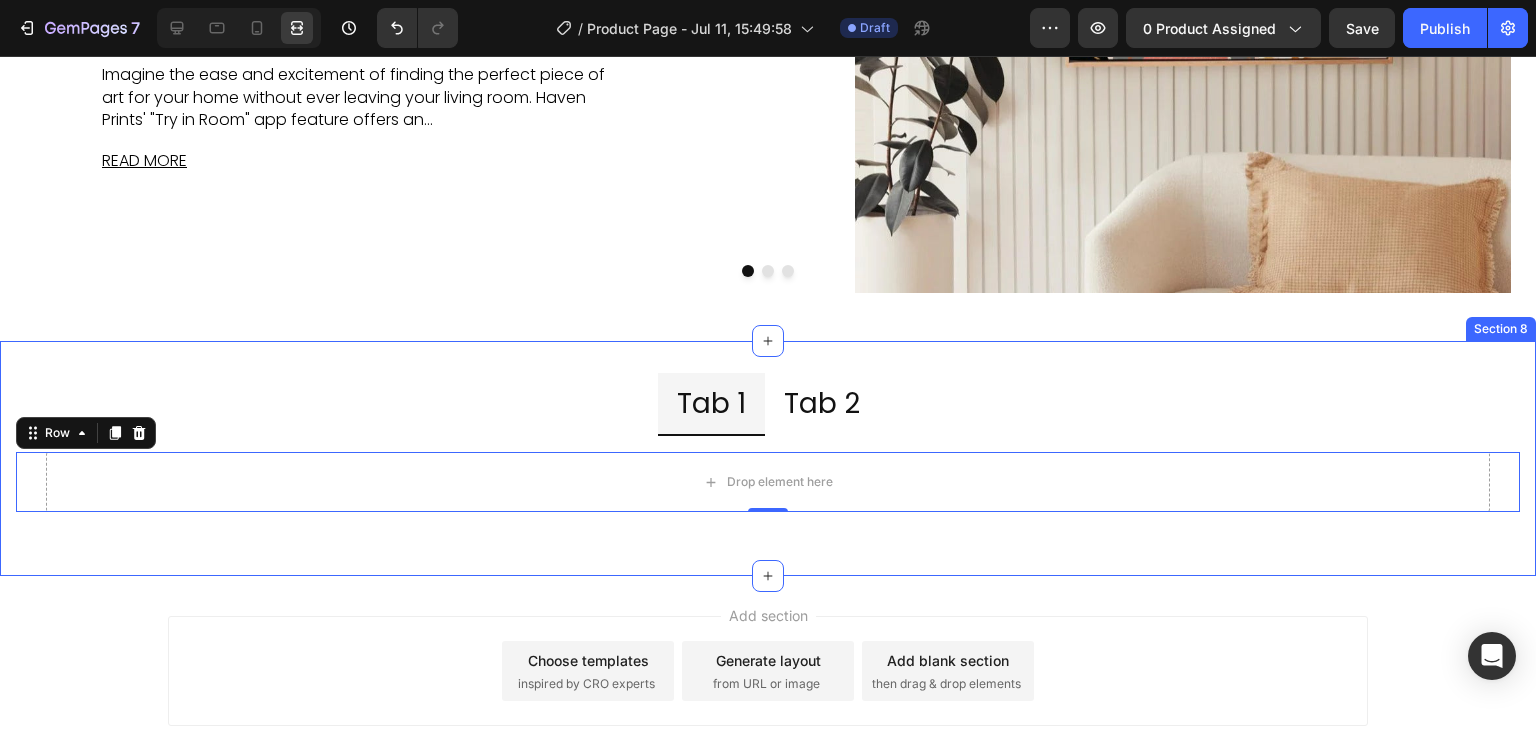 click on "Tab 1 Tab 2
Drop element here Row   0
Tab Row Section 8" at bounding box center [768, 458] 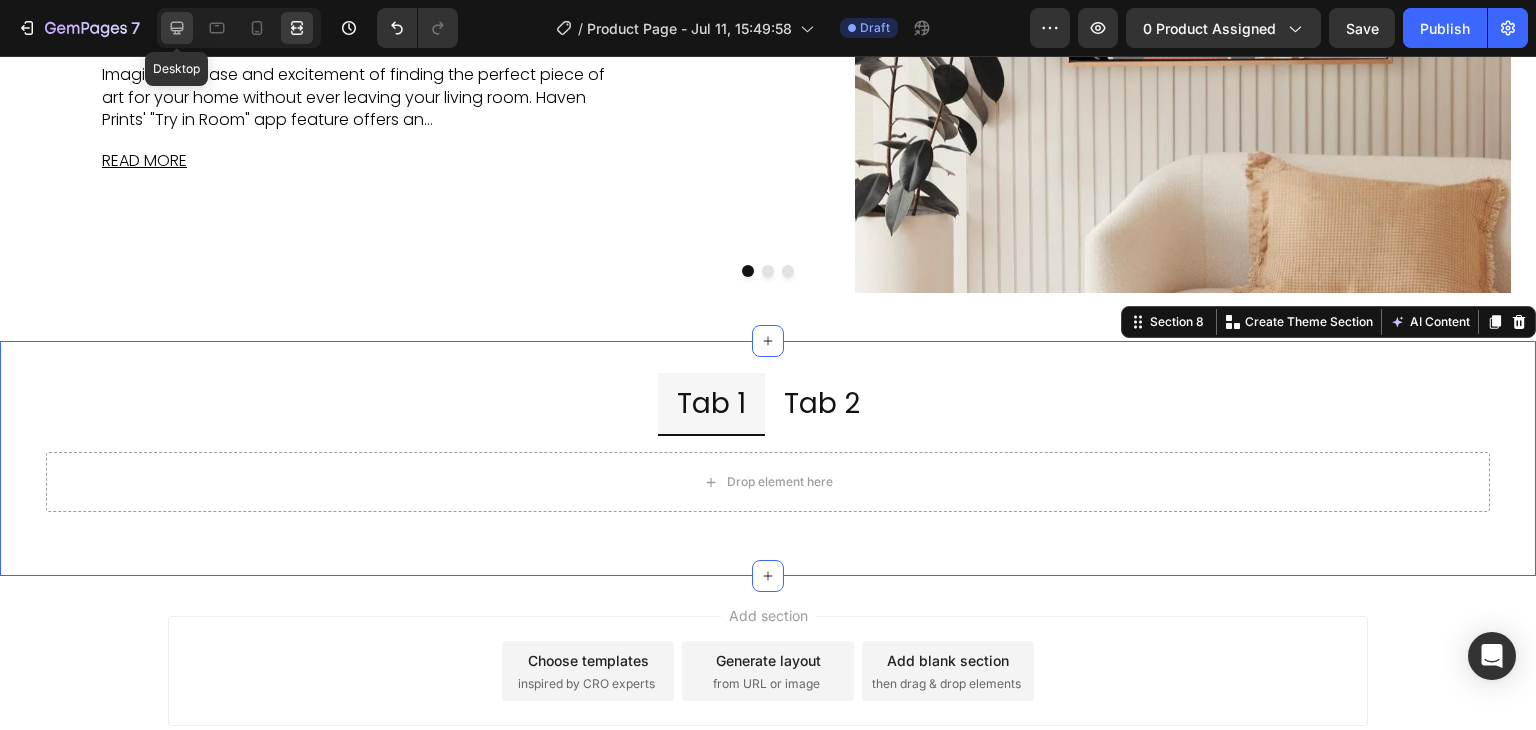 click 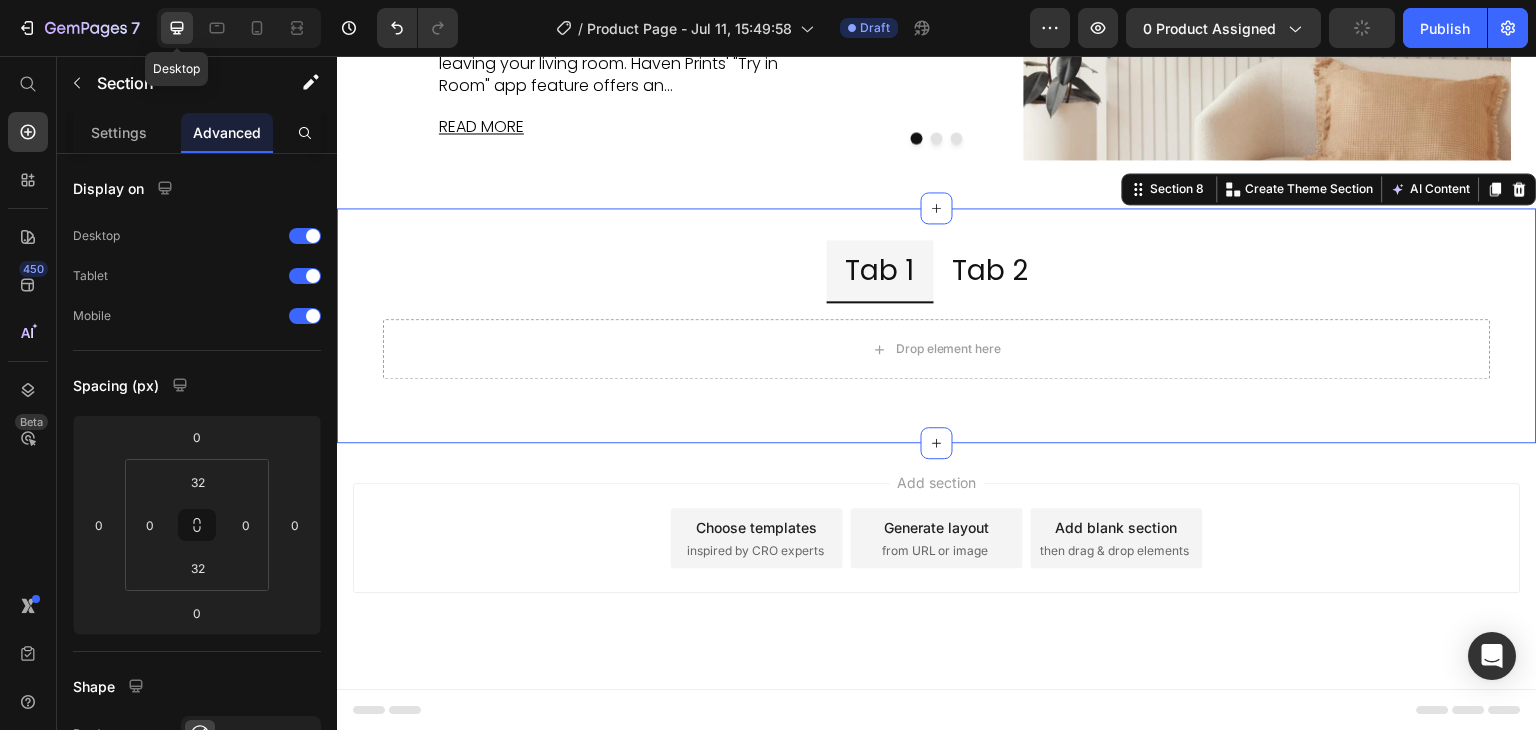 scroll, scrollTop: 4133, scrollLeft: 0, axis: vertical 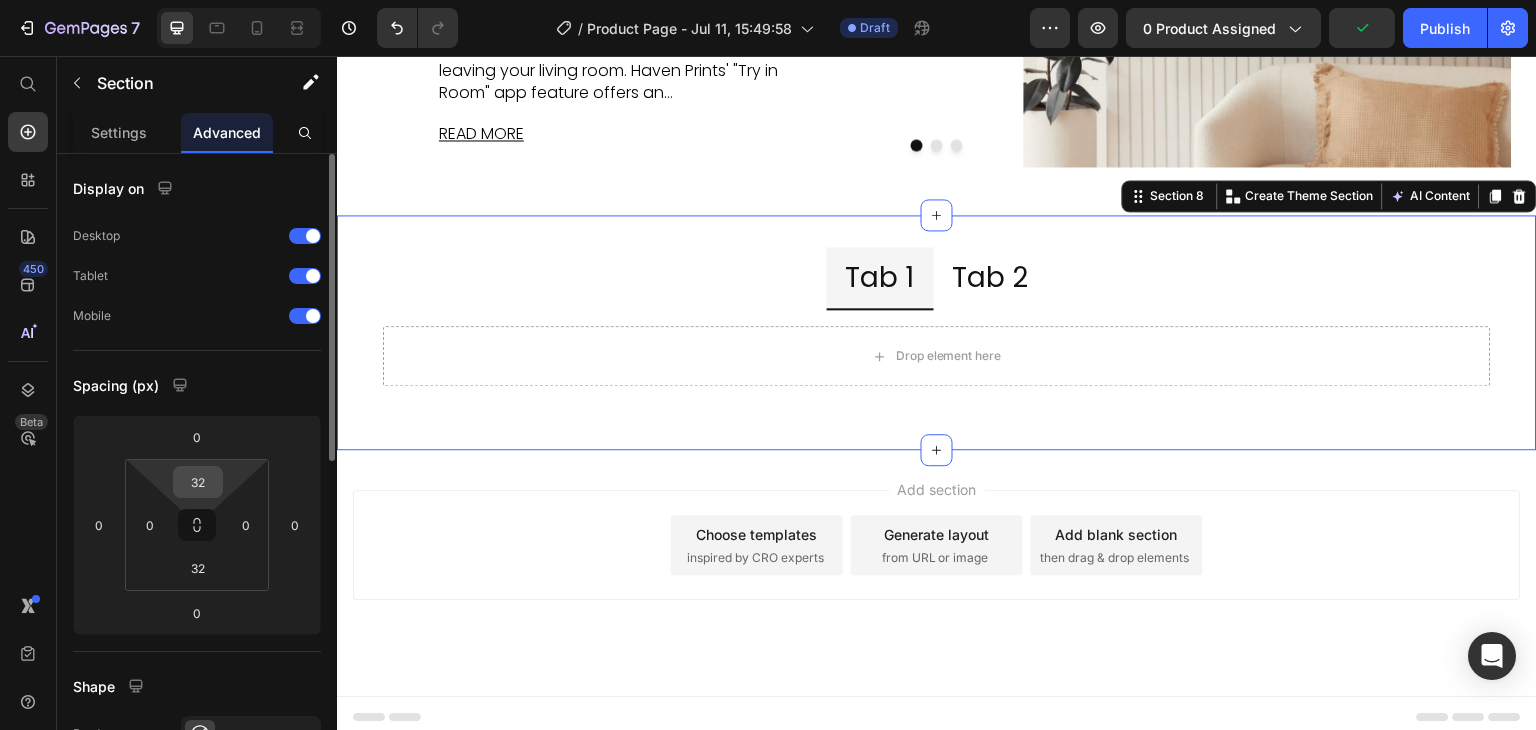 click on "32" at bounding box center [198, 482] 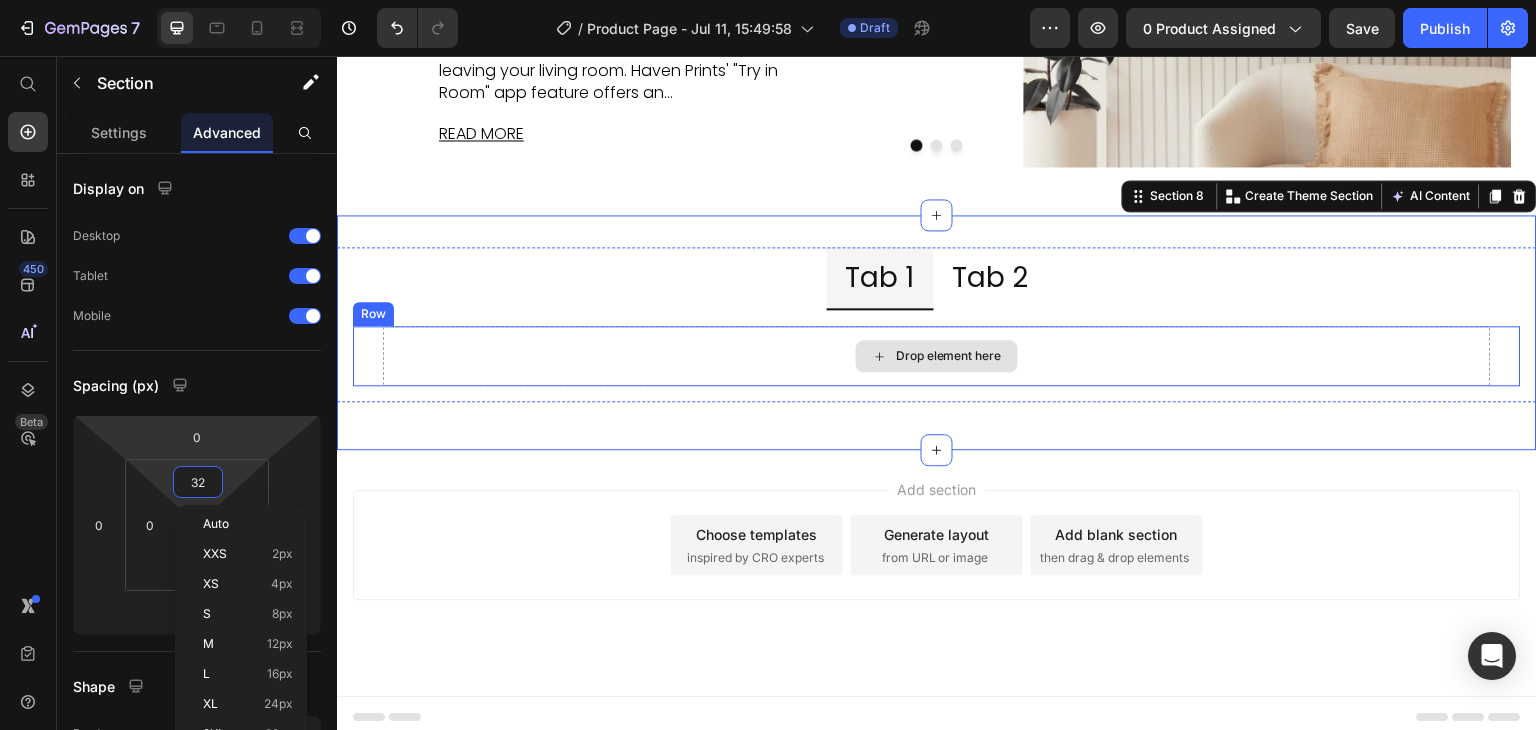 click on "Drop element here" at bounding box center [937, 356] 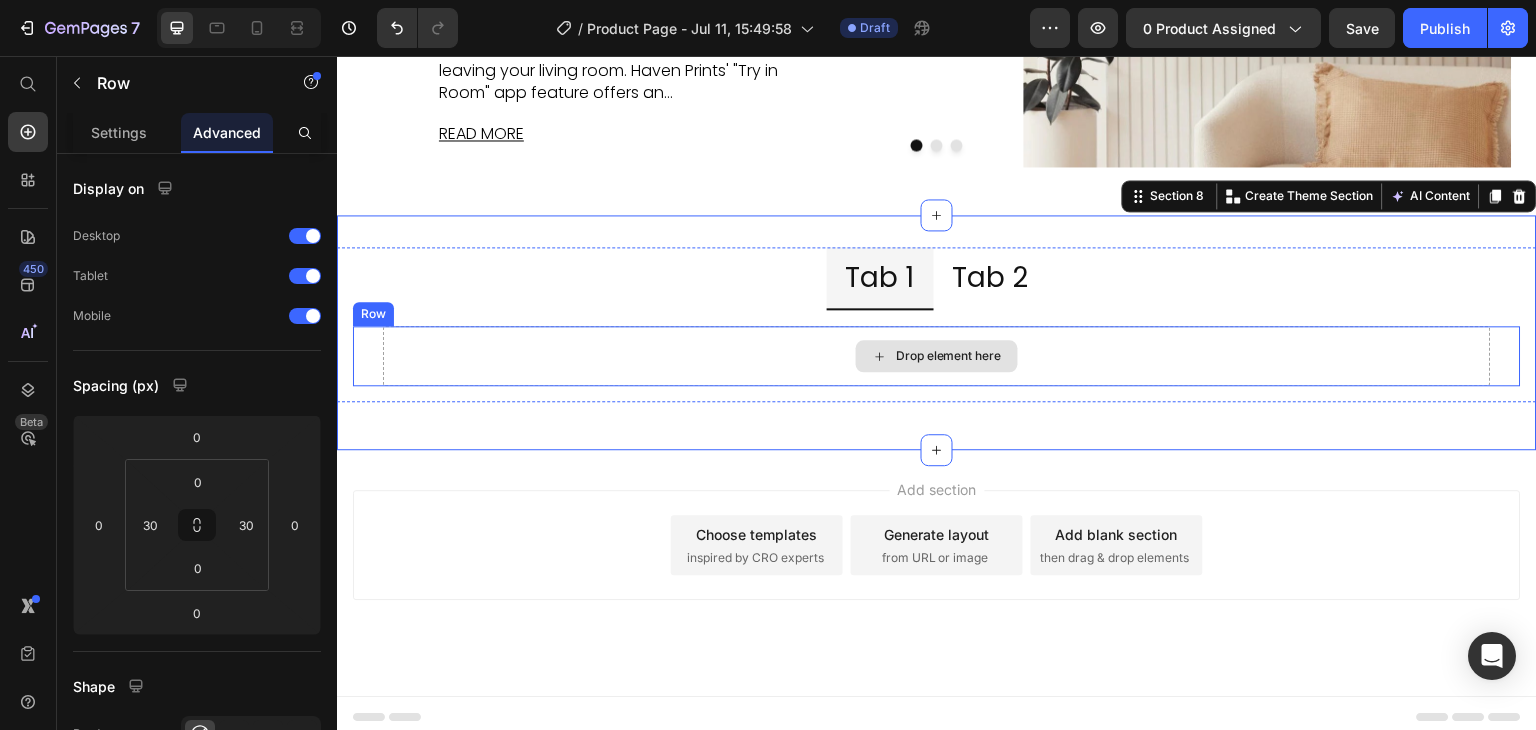 scroll, scrollTop: 4103, scrollLeft: 0, axis: vertical 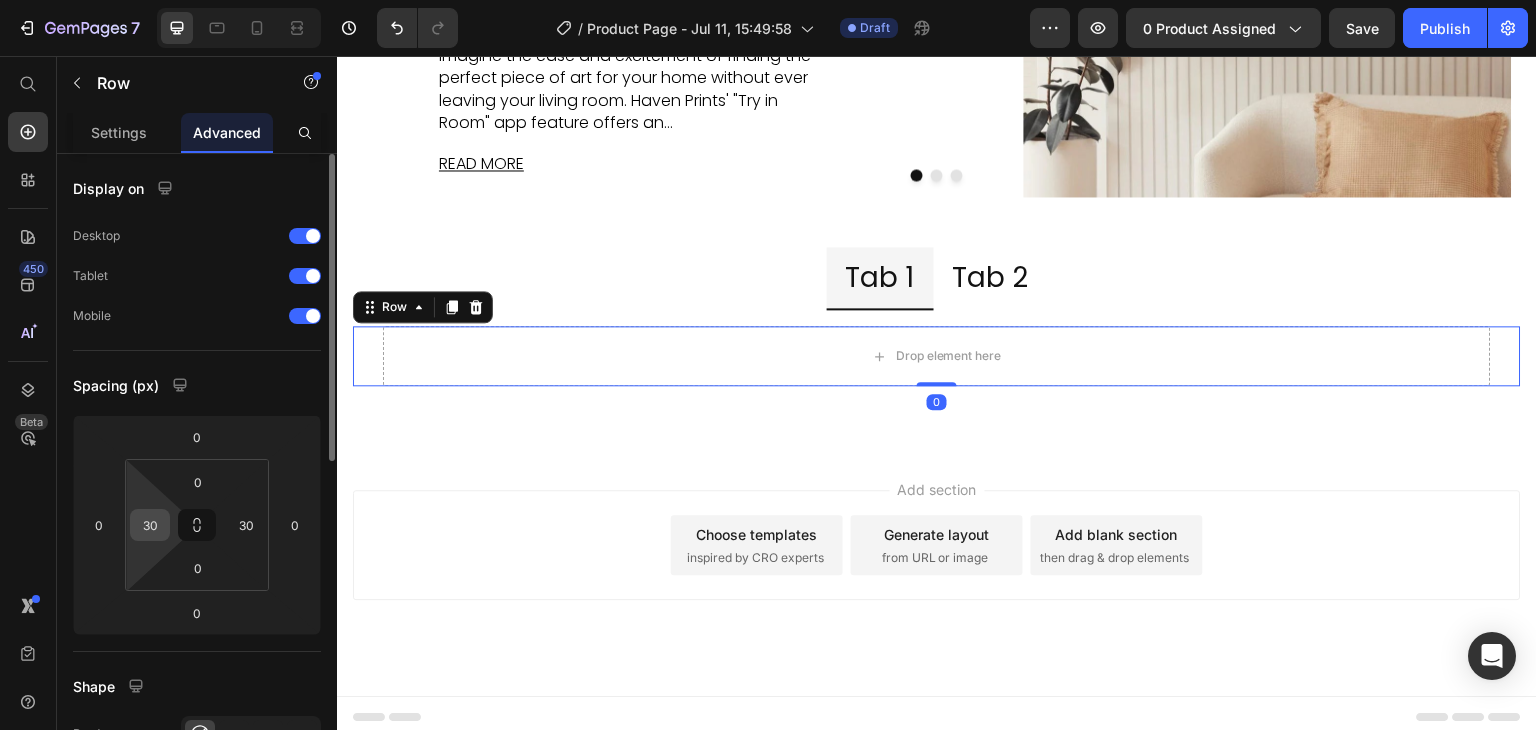 click on "30" at bounding box center [150, 525] 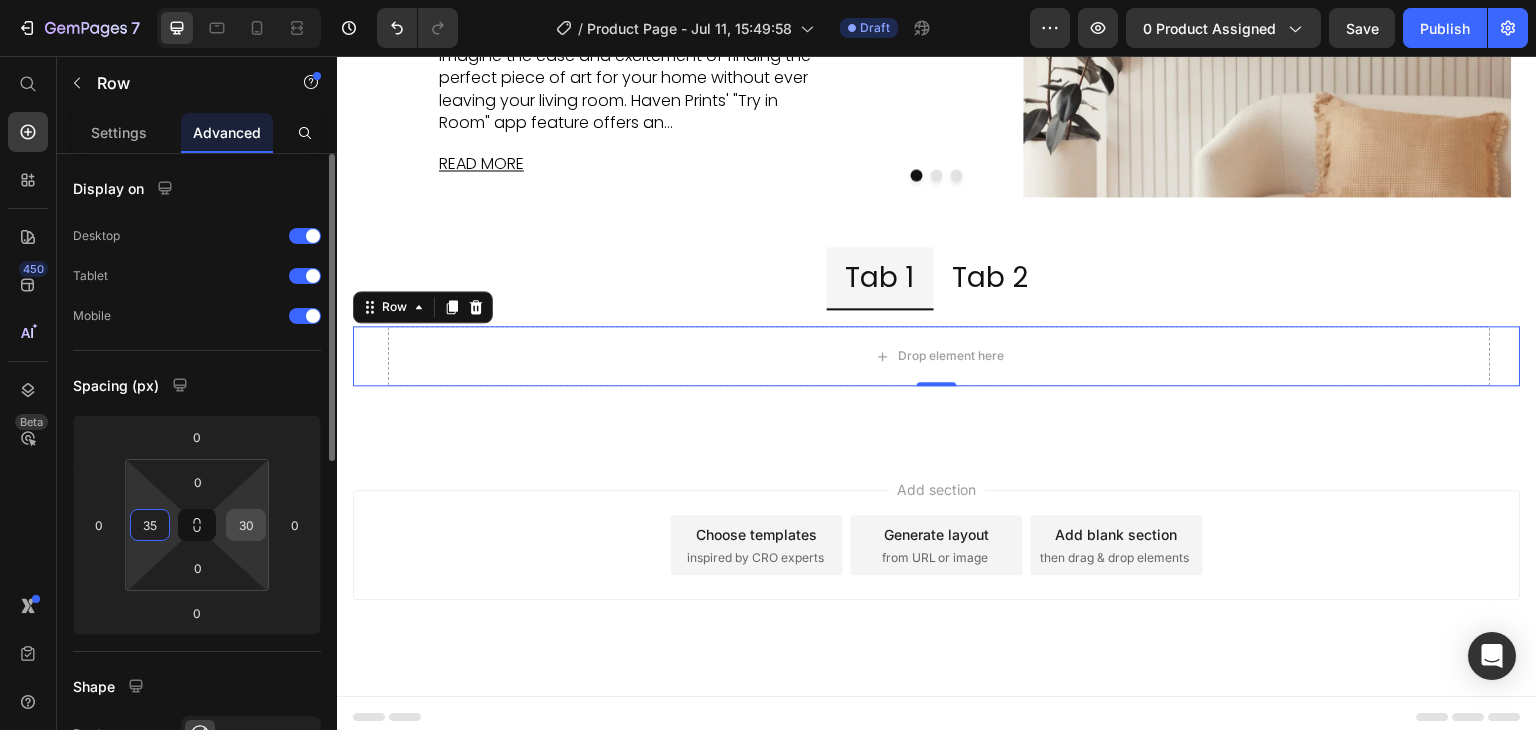 type on "35" 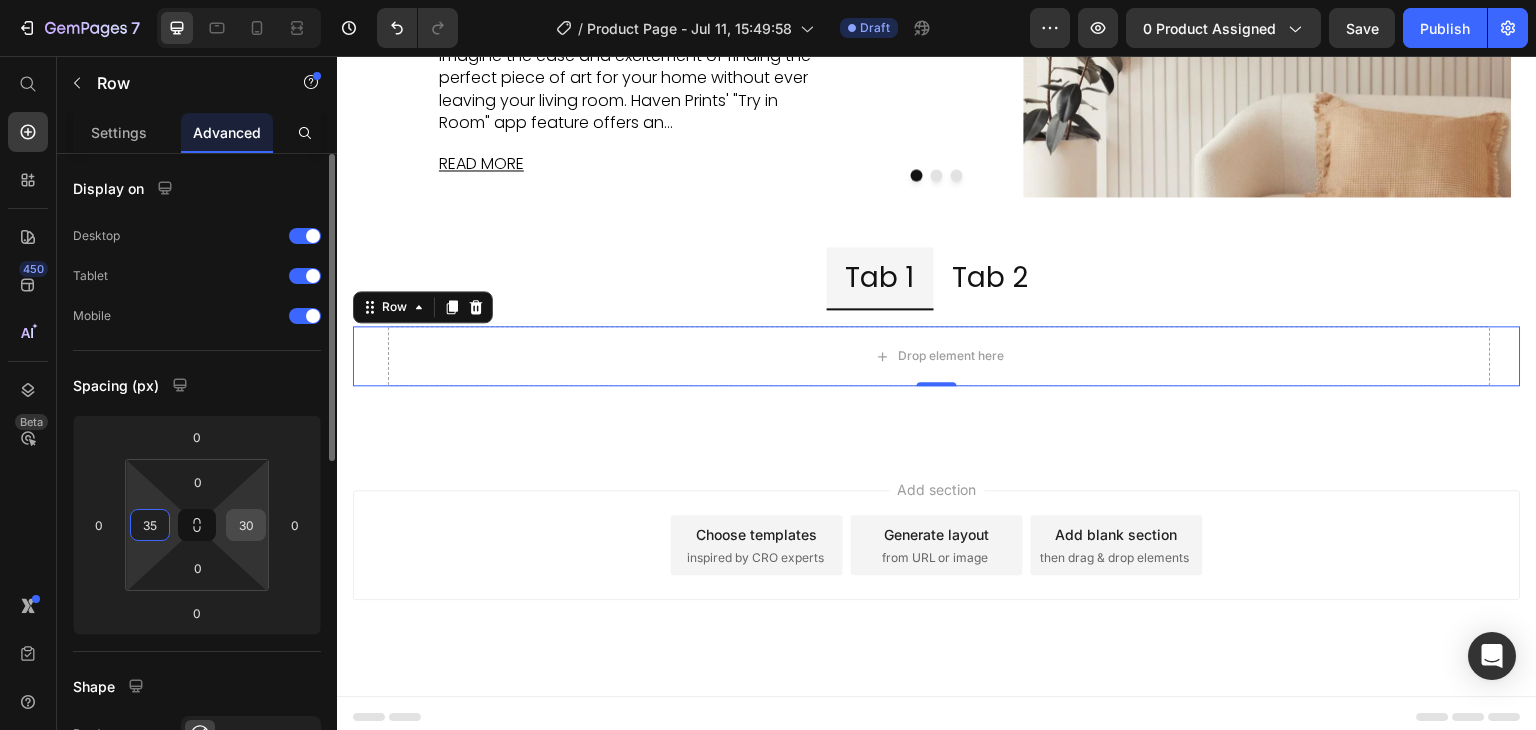 click on "30" at bounding box center (246, 525) 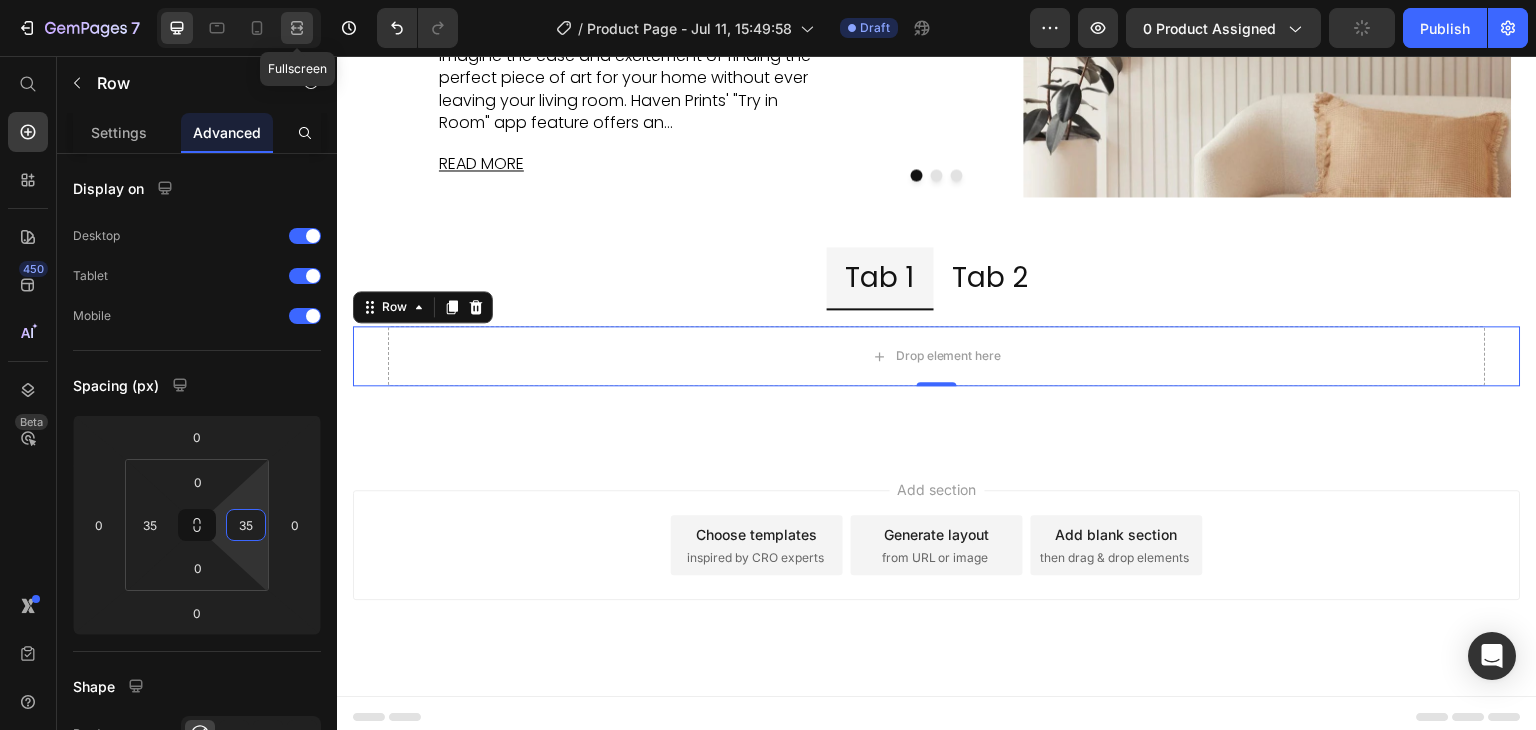 type on "35" 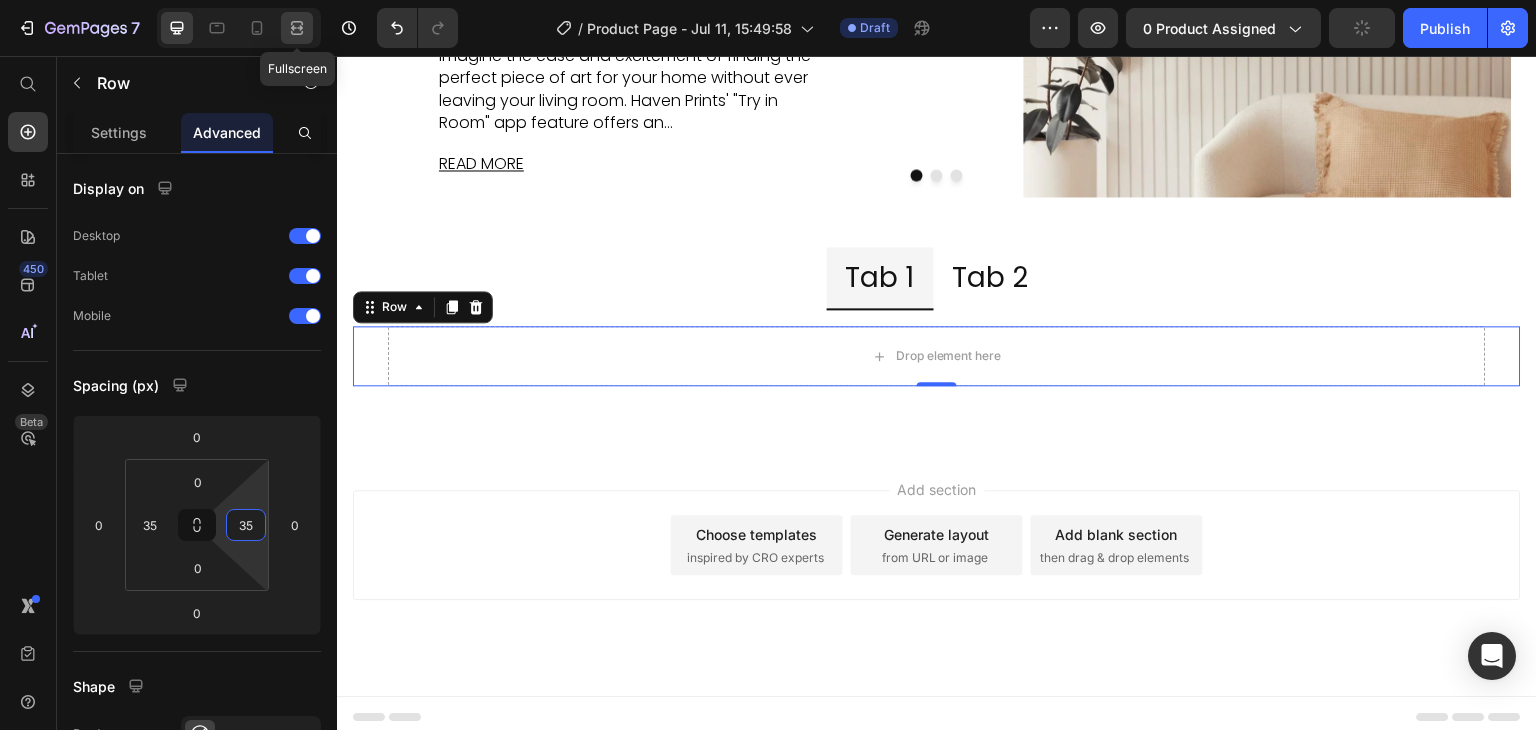 click 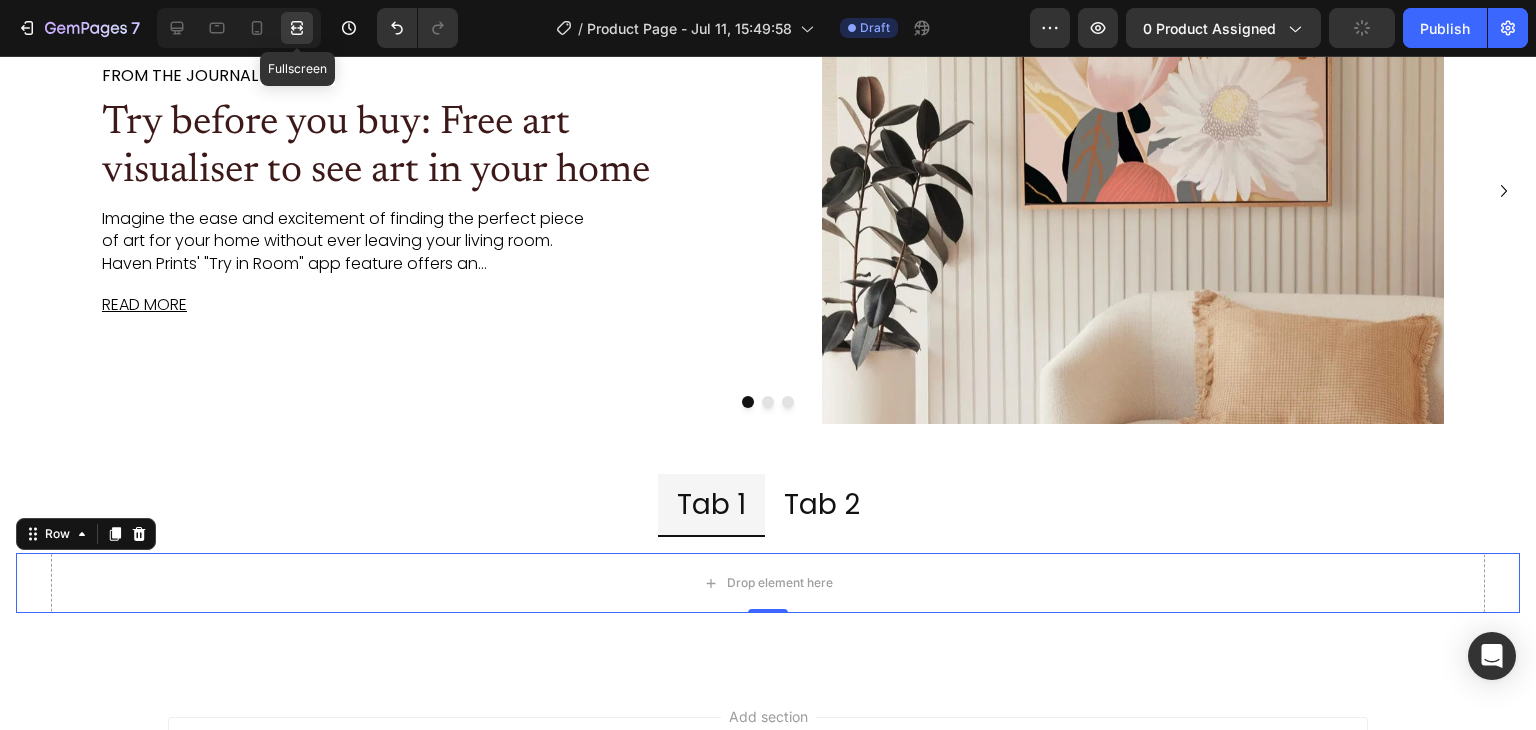 scroll, scrollTop: 4227, scrollLeft: 0, axis: vertical 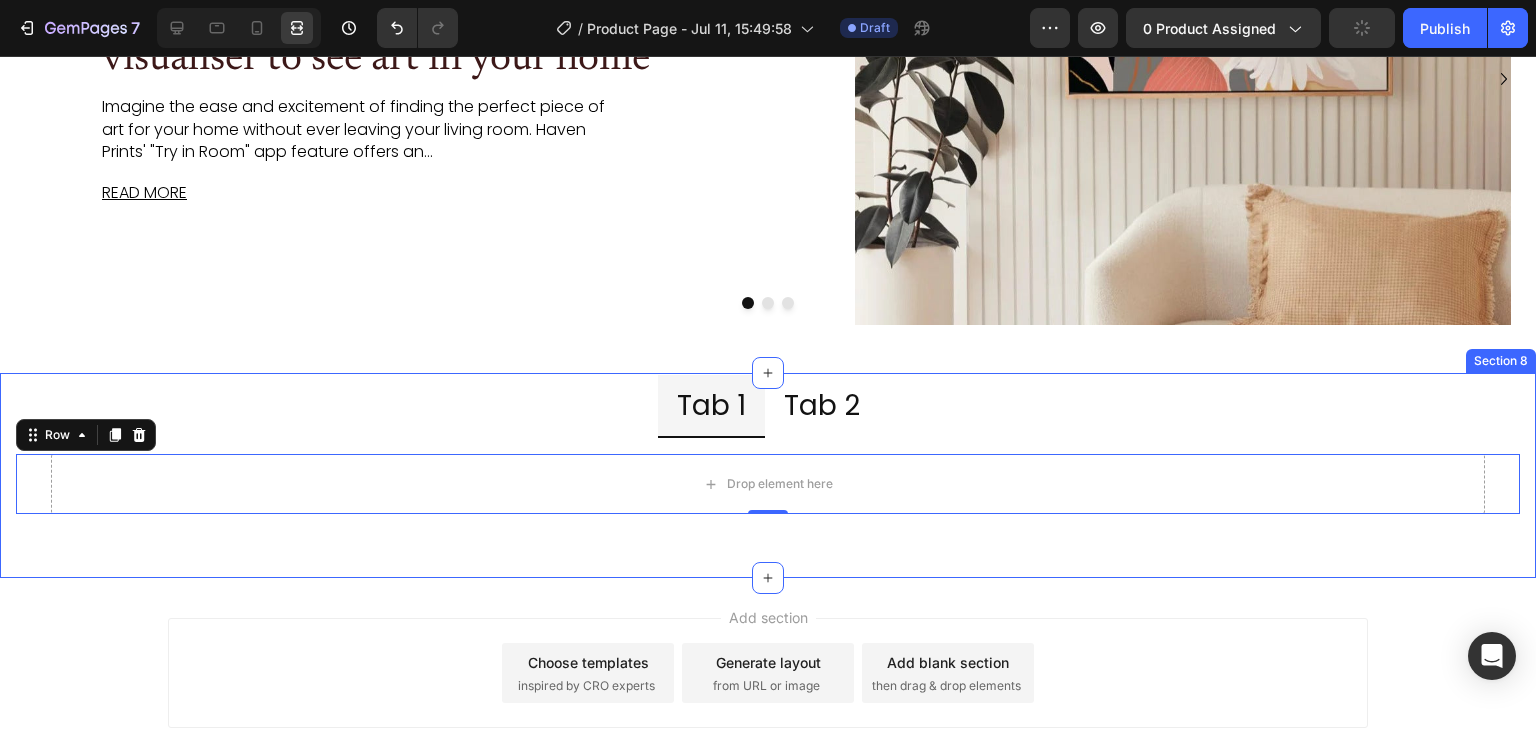 click on "Tab 1 Tab 2
Drop element here Row   0
Tab Row Section 8" at bounding box center [768, 475] 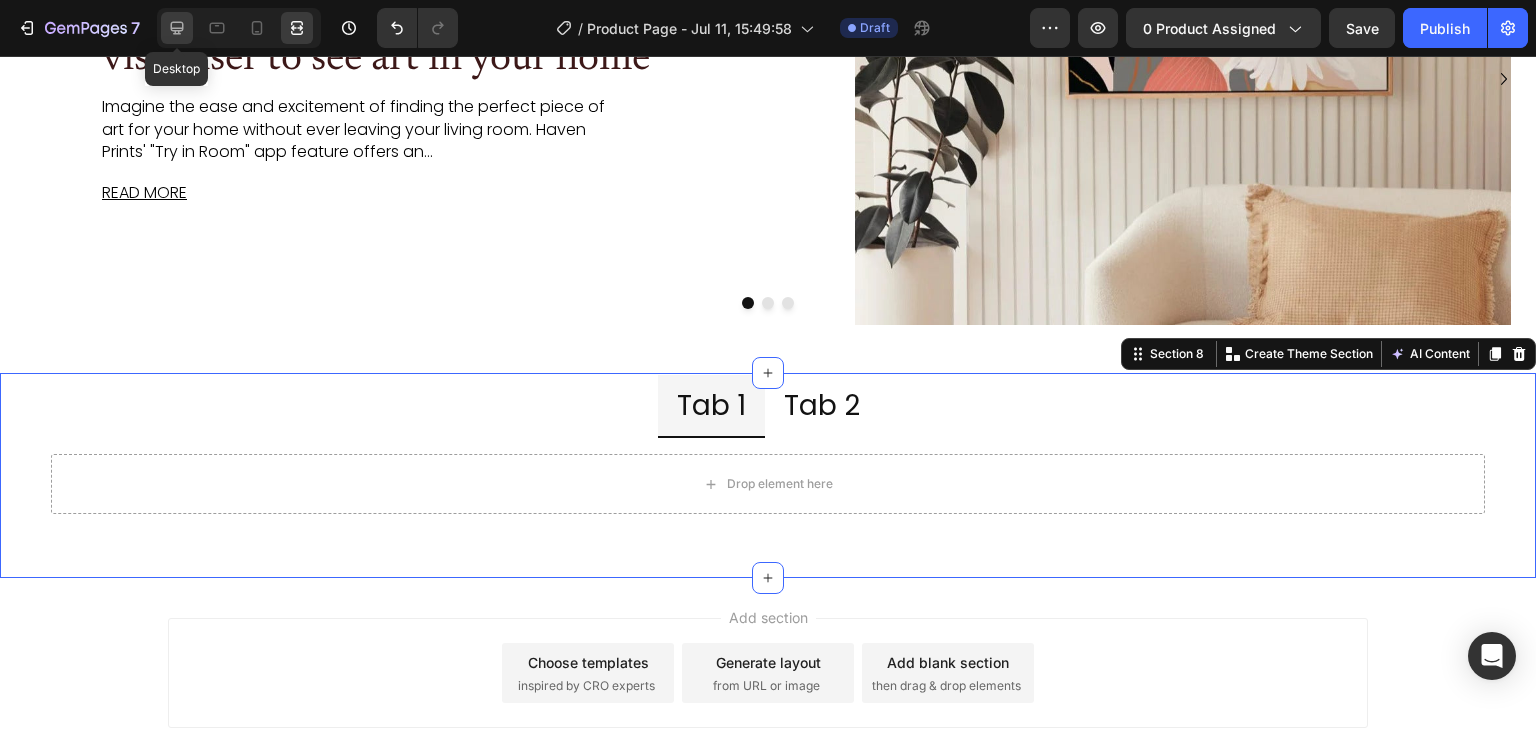 click 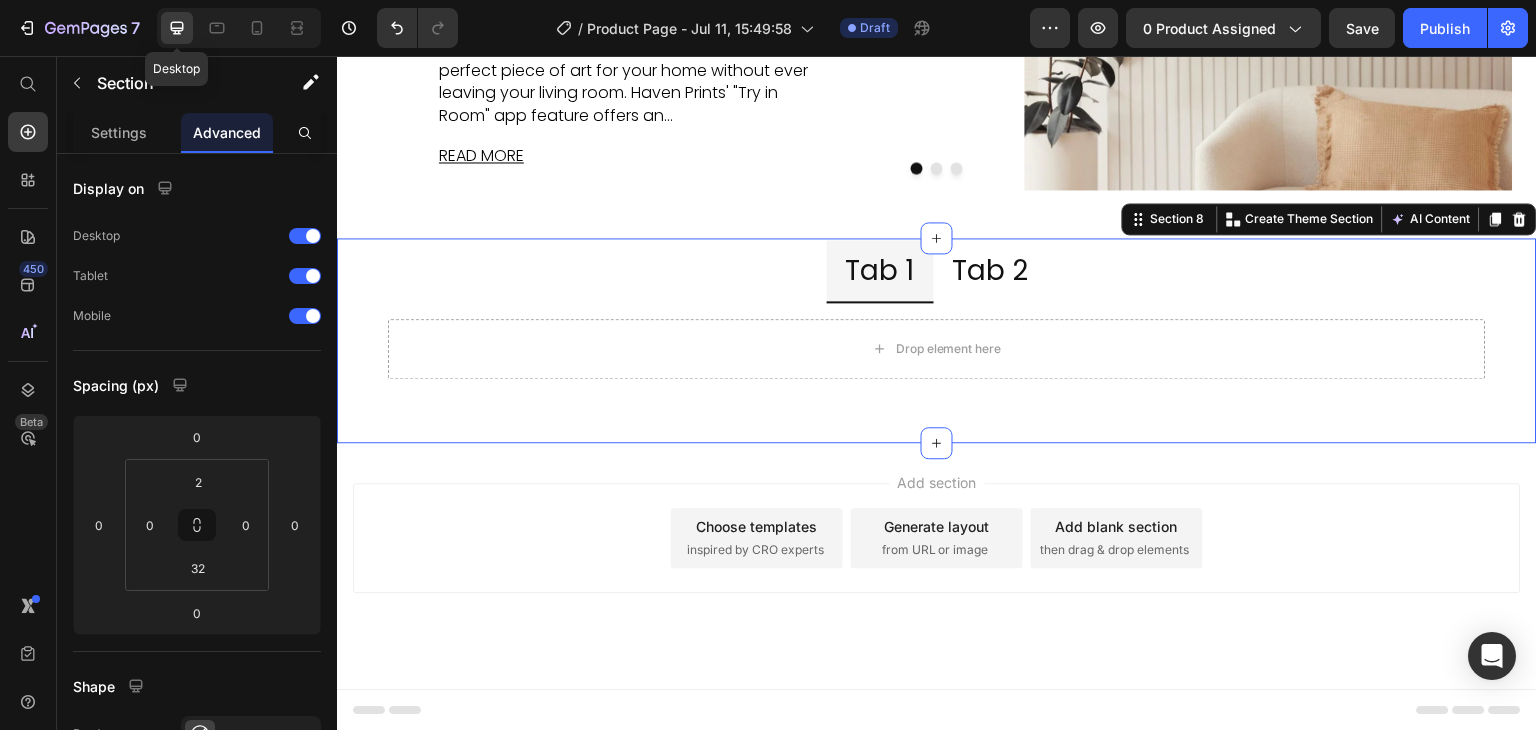scroll, scrollTop: 4100, scrollLeft: 0, axis: vertical 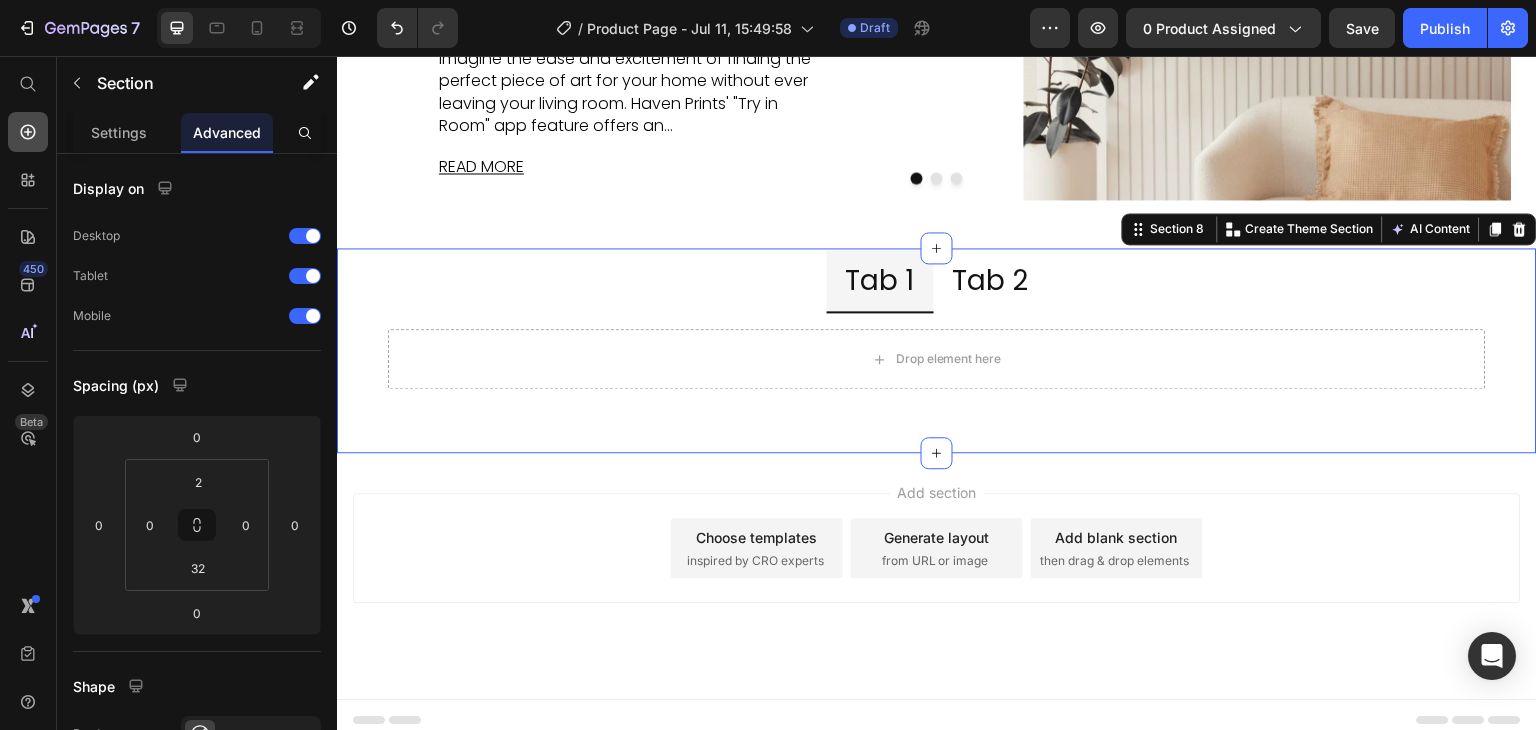 click 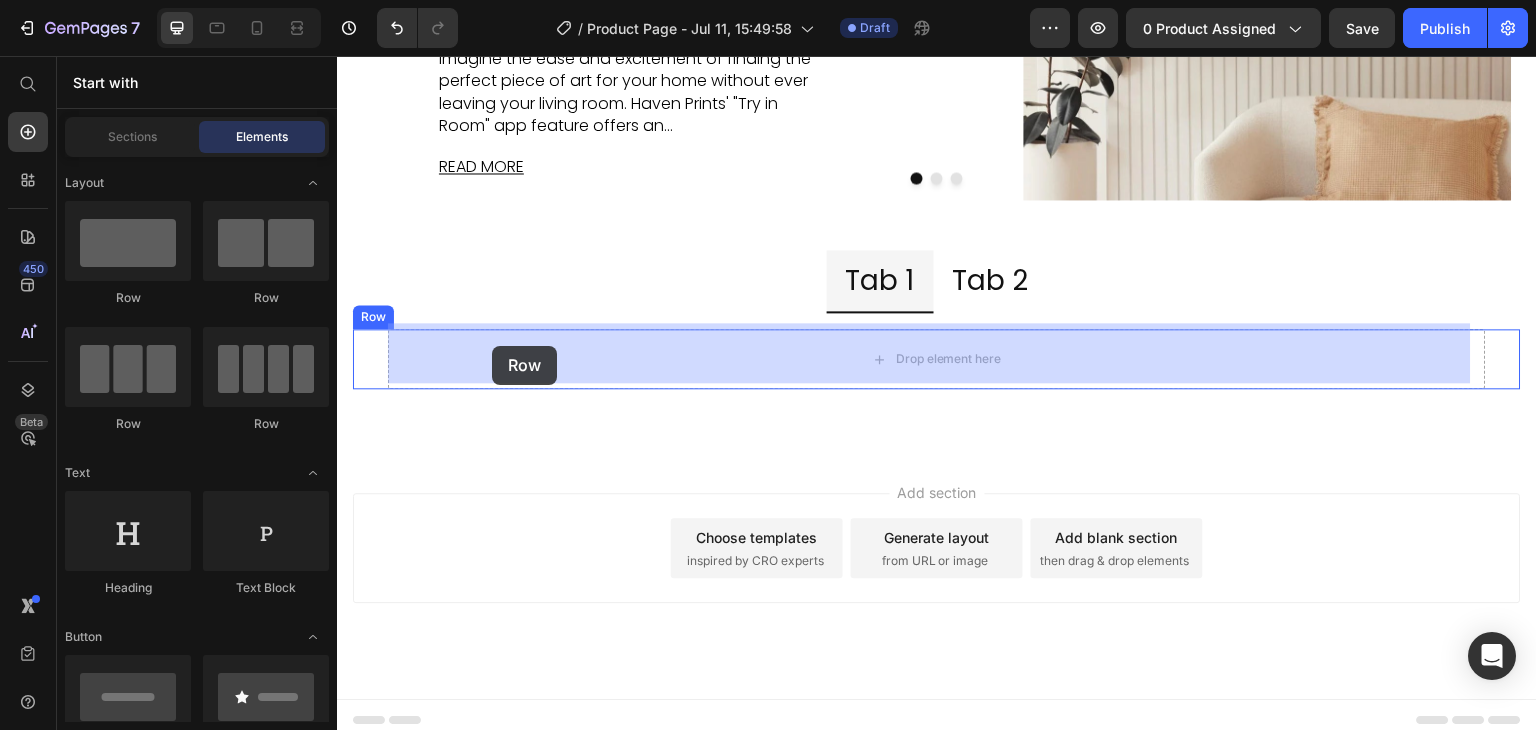 drag, startPoint x: 581, startPoint y: 413, endPoint x: 492, endPoint y: 345, distance: 112.00446 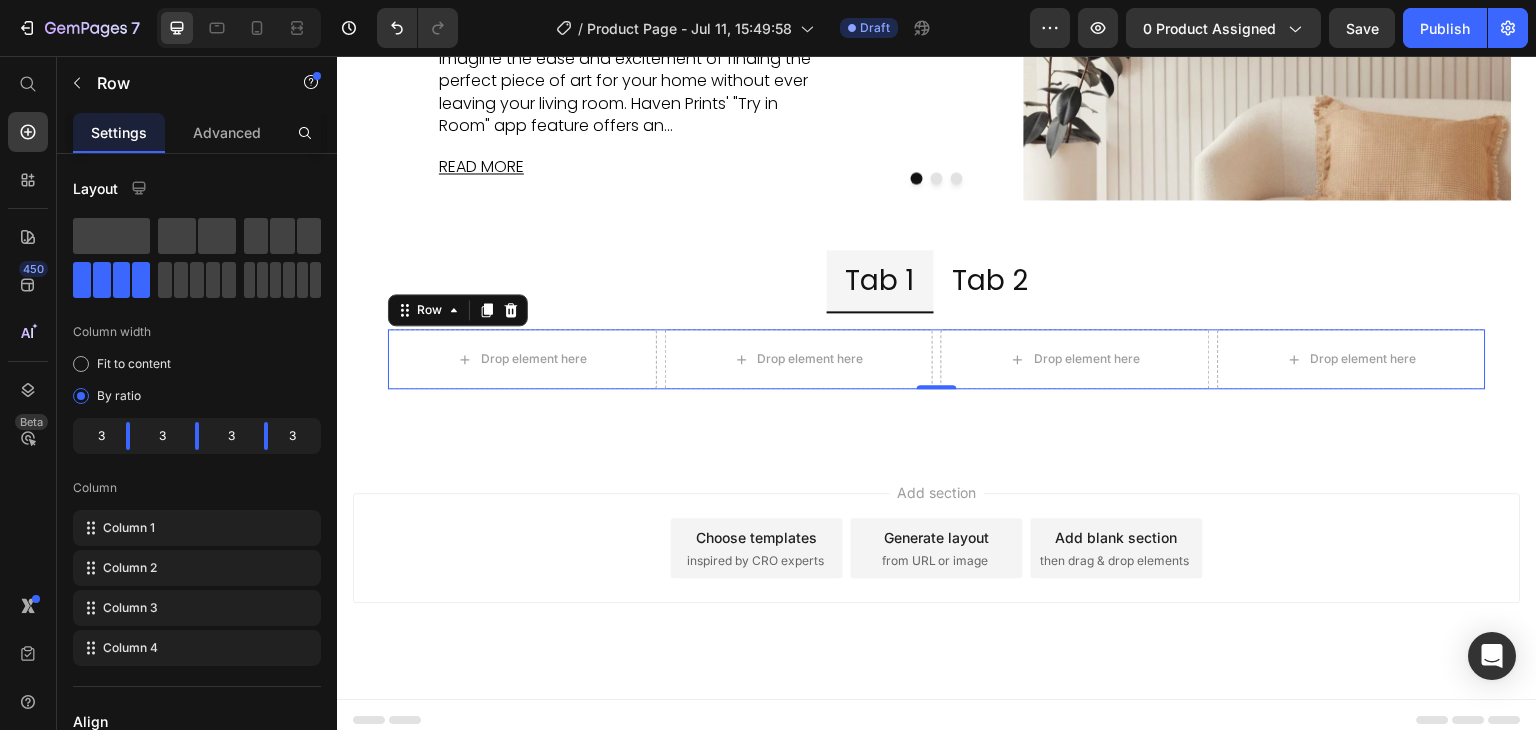 click on "450 Beta" at bounding box center [28, 325] 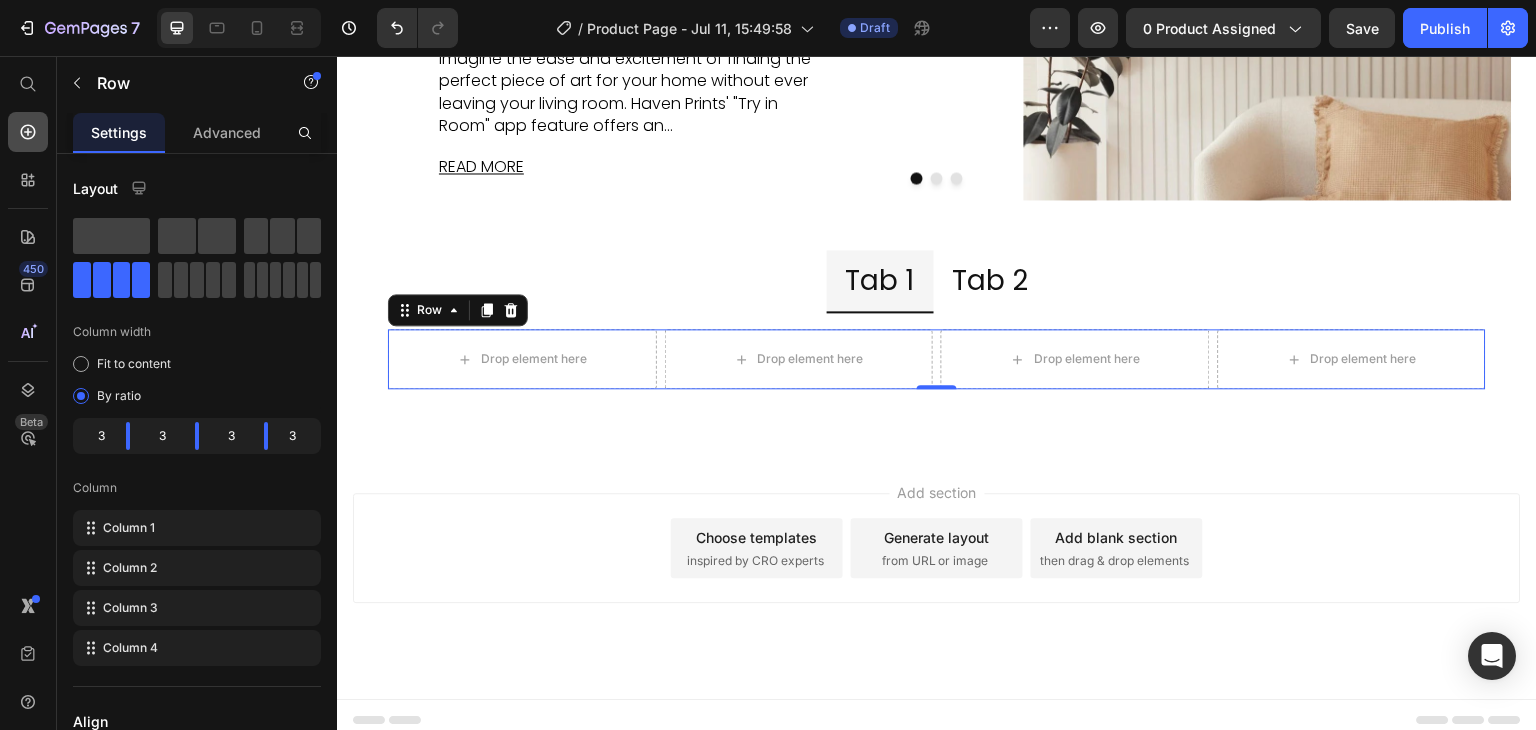 click 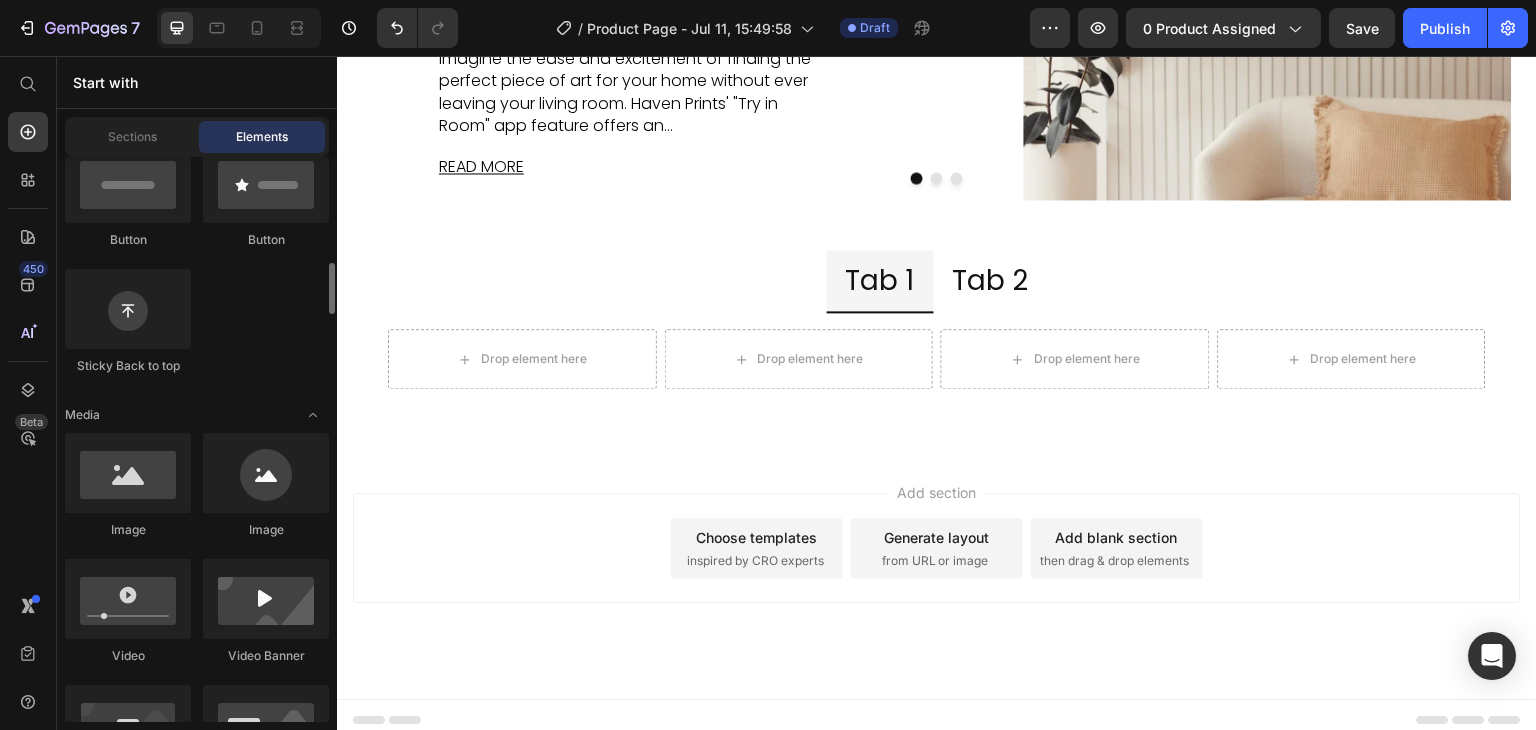 scroll, scrollTop: 575, scrollLeft: 0, axis: vertical 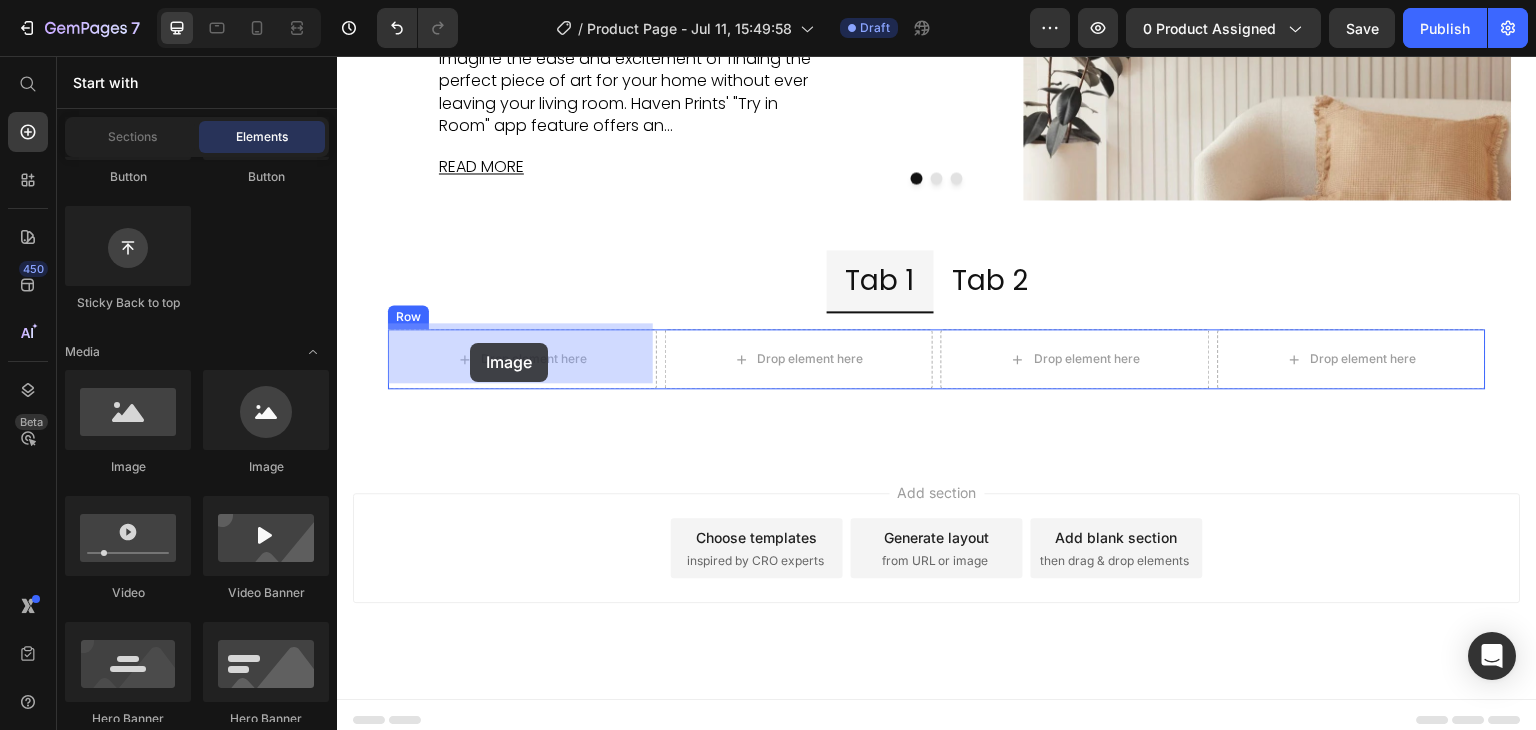 drag, startPoint x: 477, startPoint y: 485, endPoint x: 470, endPoint y: 343, distance: 142.17242 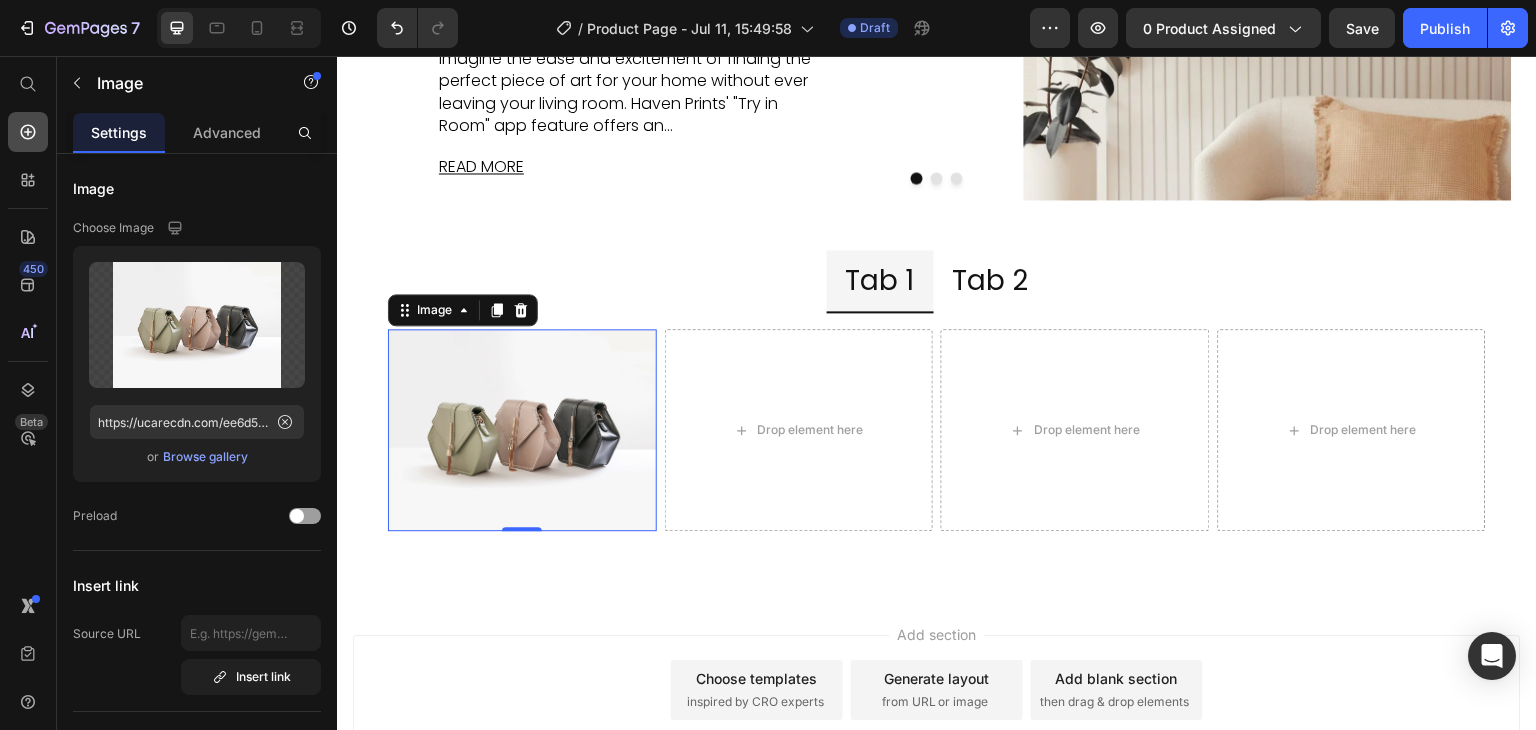 click 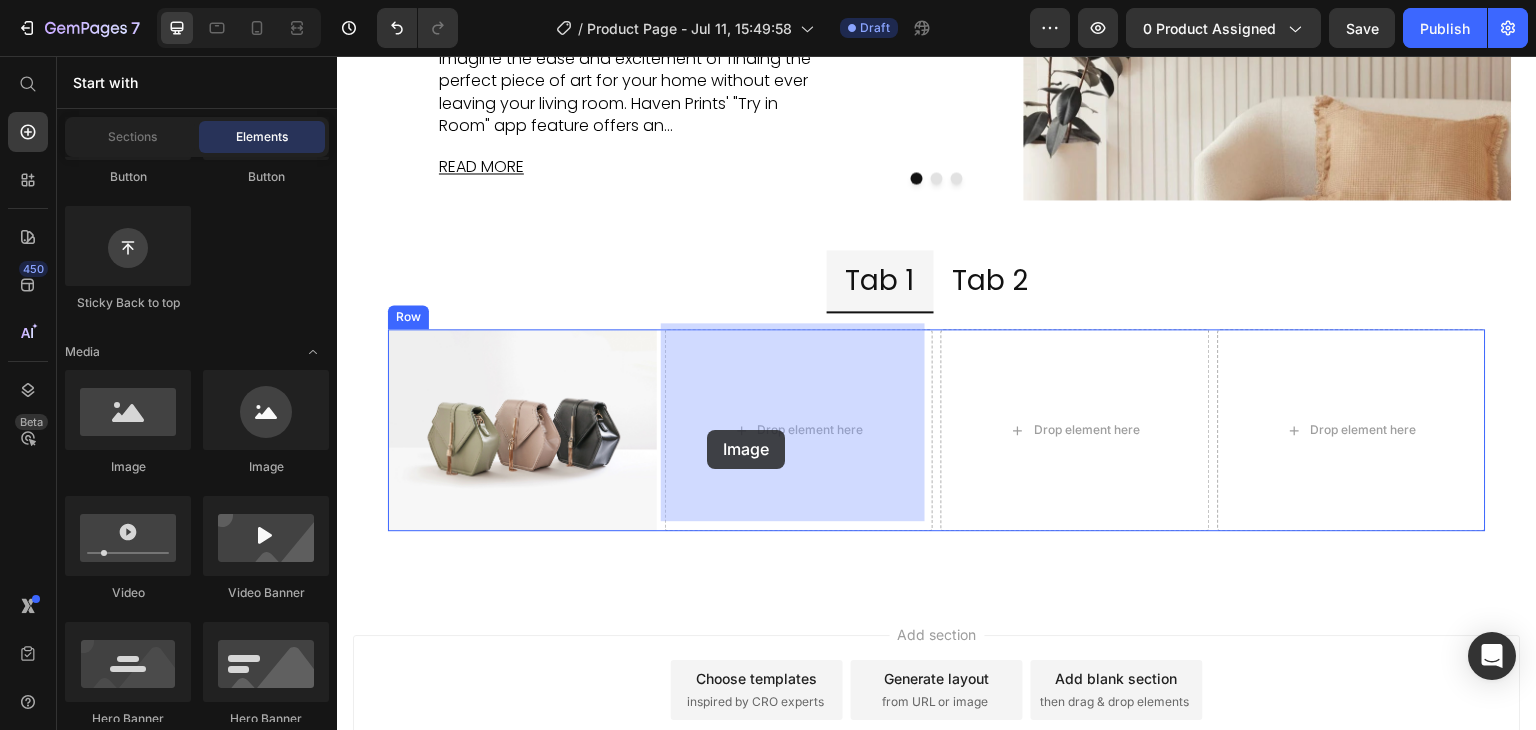 drag, startPoint x: 485, startPoint y: 493, endPoint x: 707, endPoint y: 430, distance: 230.76611 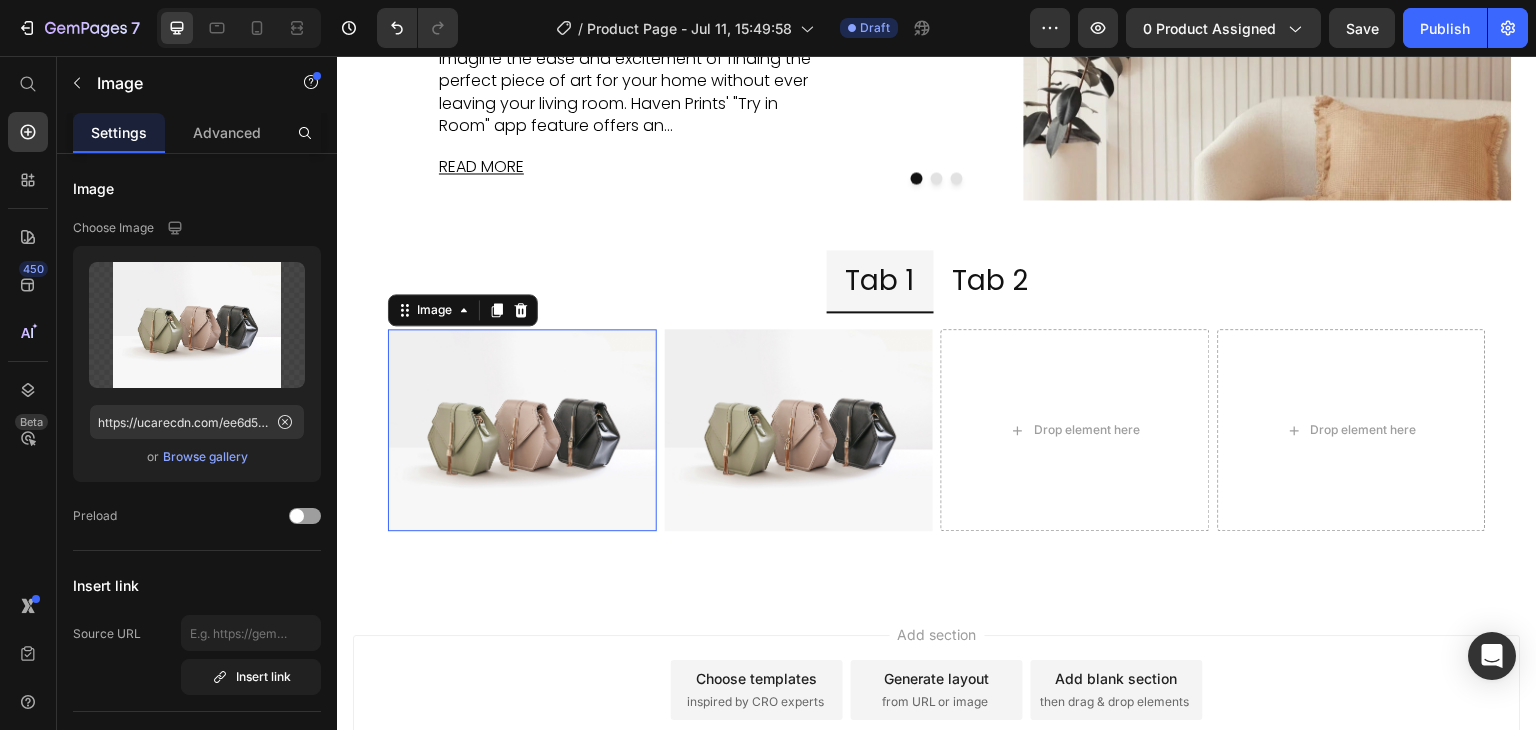 click at bounding box center (522, 429) 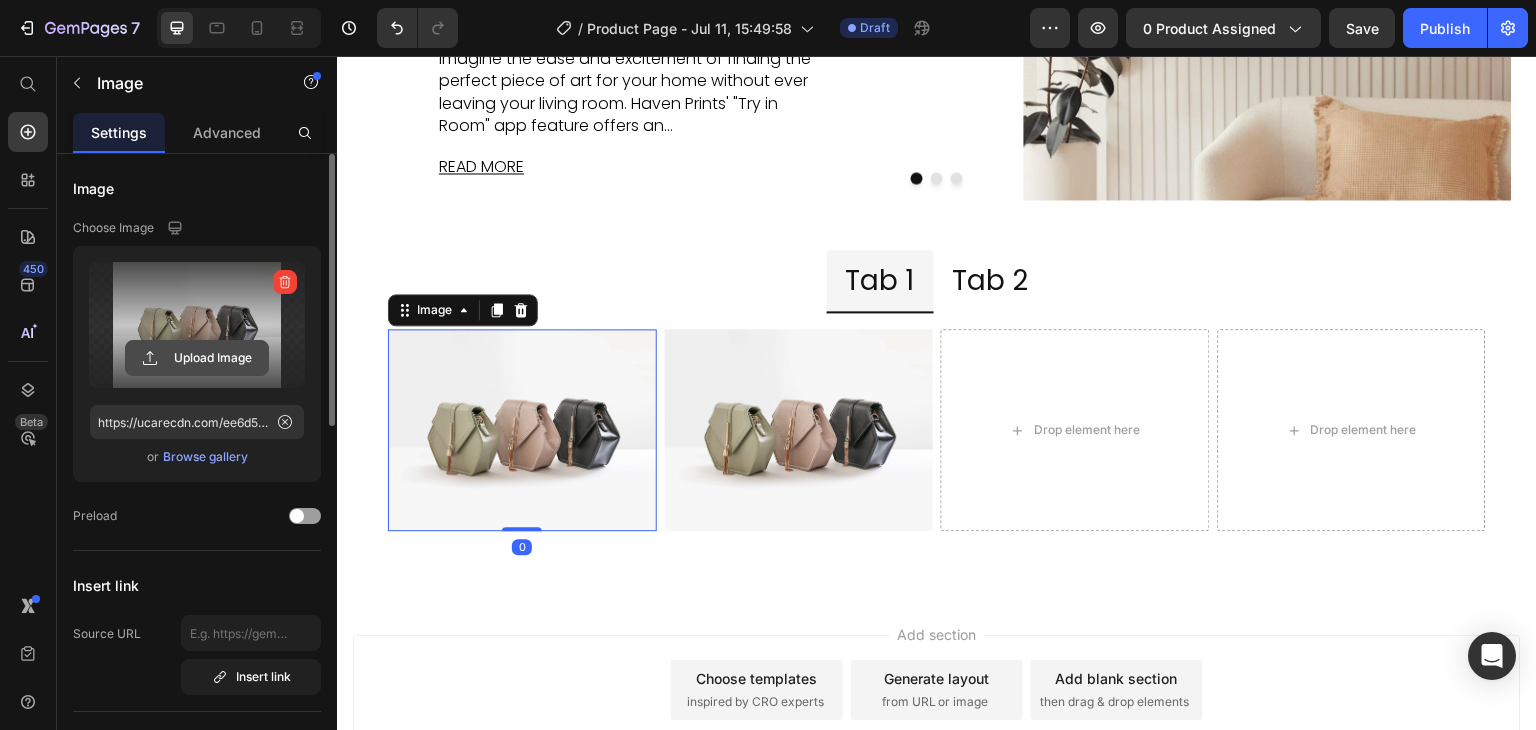 click 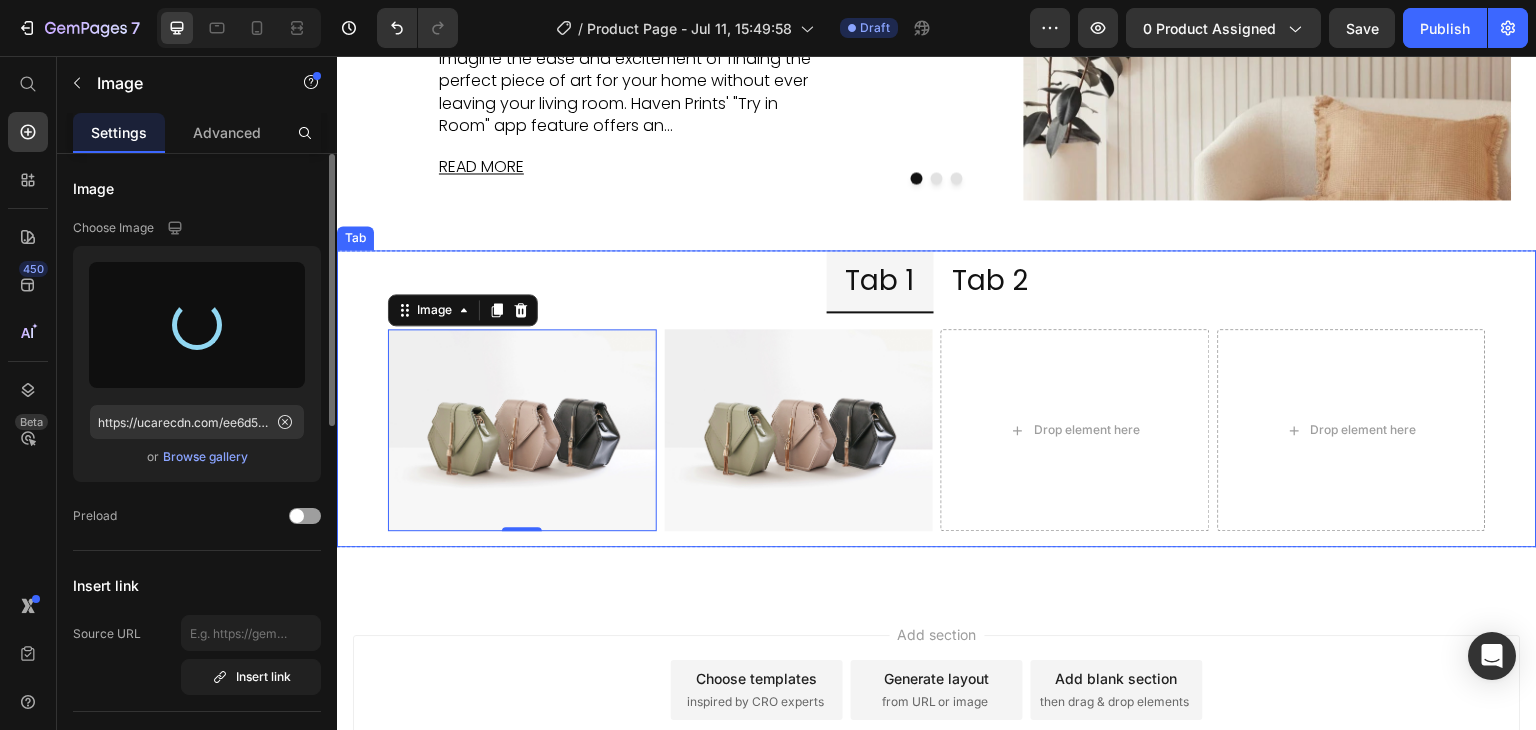 type on "https://cdn.shopify.com/s/files/1/0965/1024/7093/files/gempages_572887605079704448-272a5b40-678f-4d02-b9f3-a99872c47410.jpg" 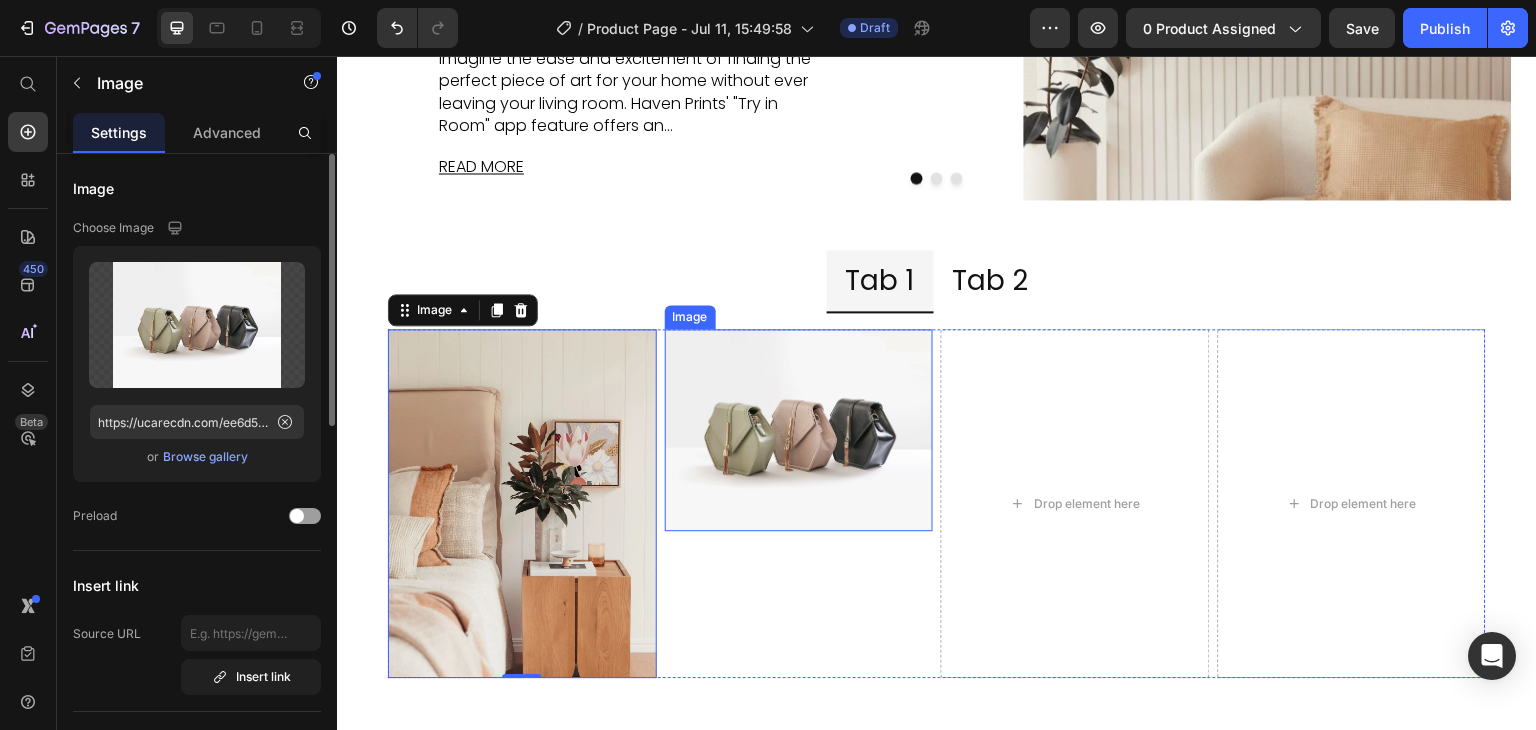 click at bounding box center [799, 429] 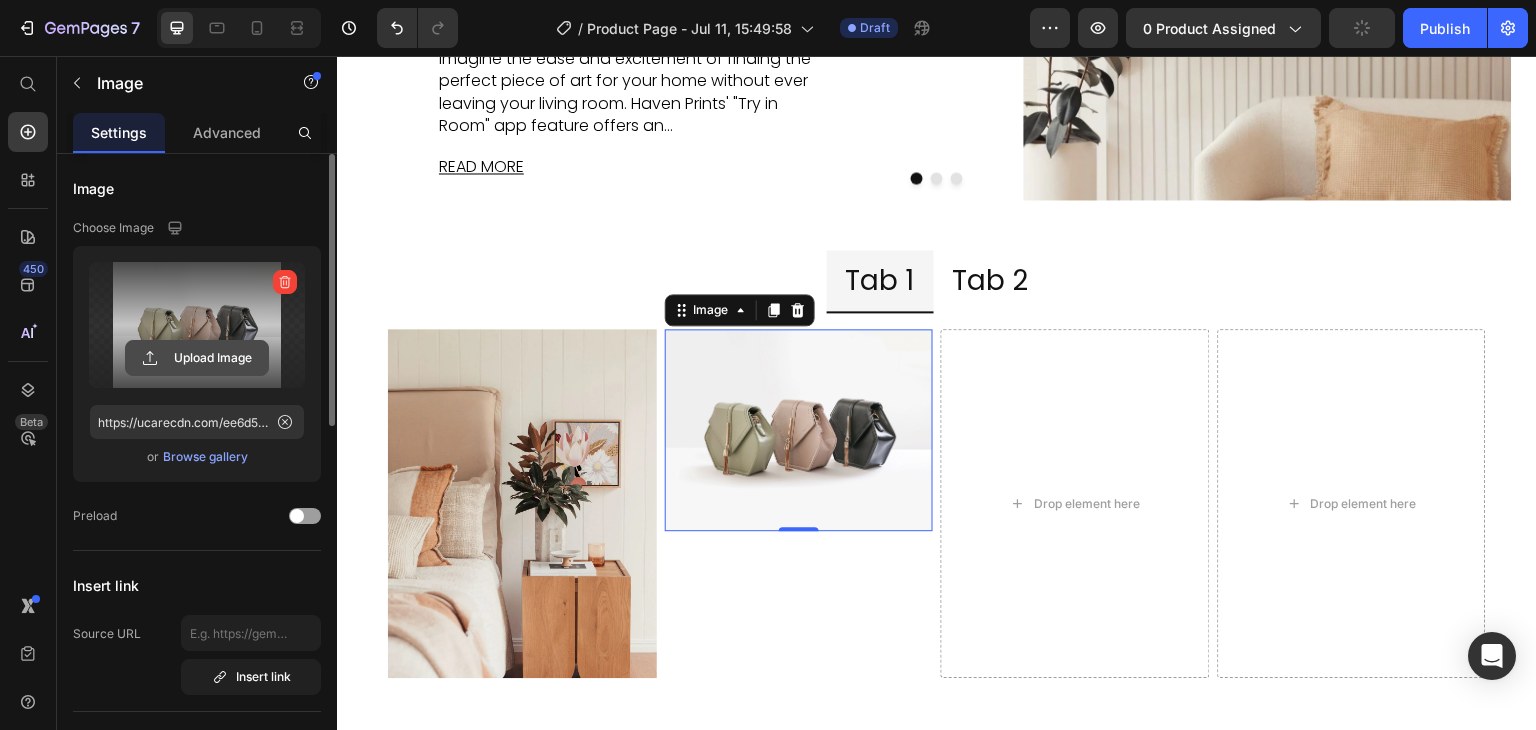 click 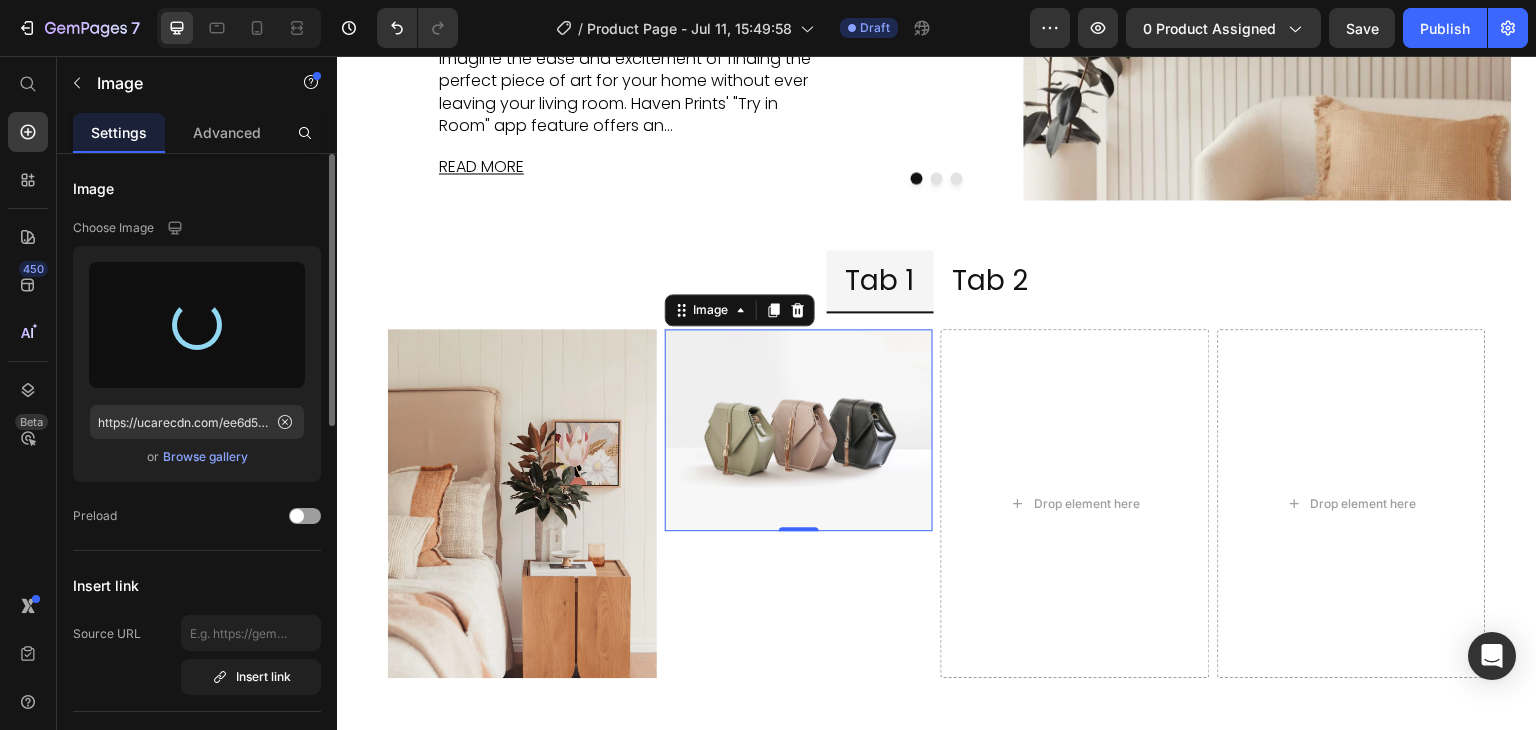 type on "https://cdn.shopify.com/s/files/1/0965/1024/7093/files/gempages_572887605079704448-f54aa211-4c29-4ab6-8c16-c718f7a401b7.jpg" 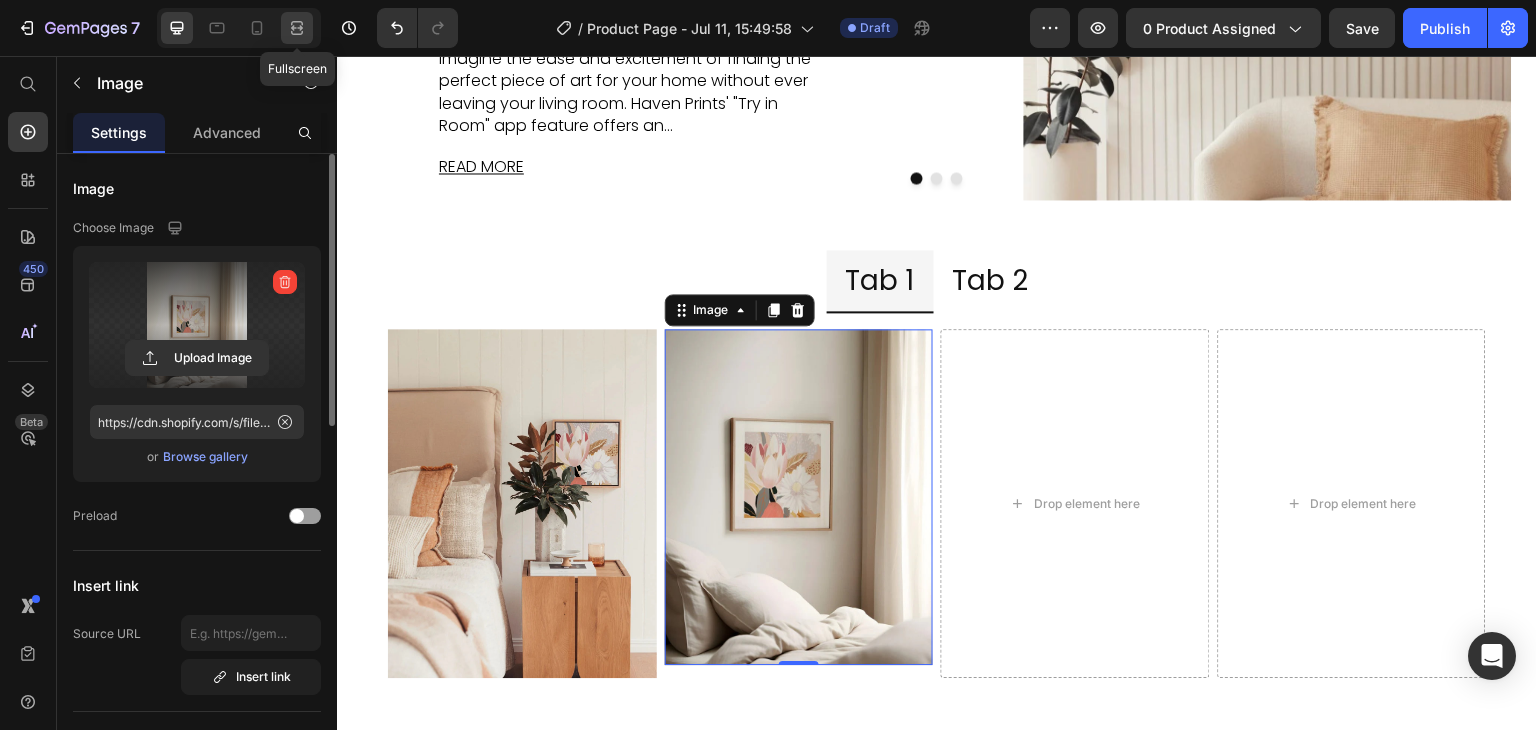 click 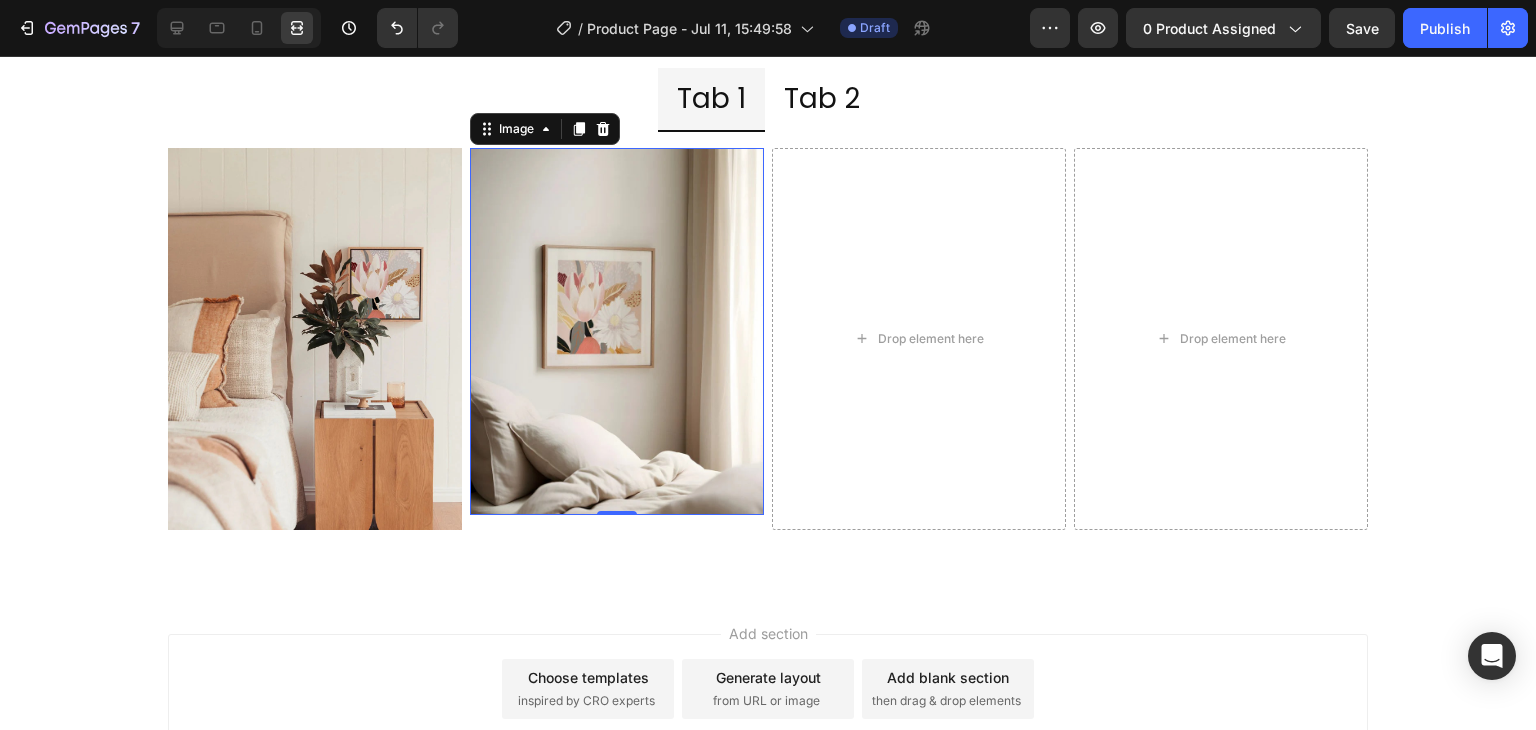 scroll, scrollTop: 4505, scrollLeft: 0, axis: vertical 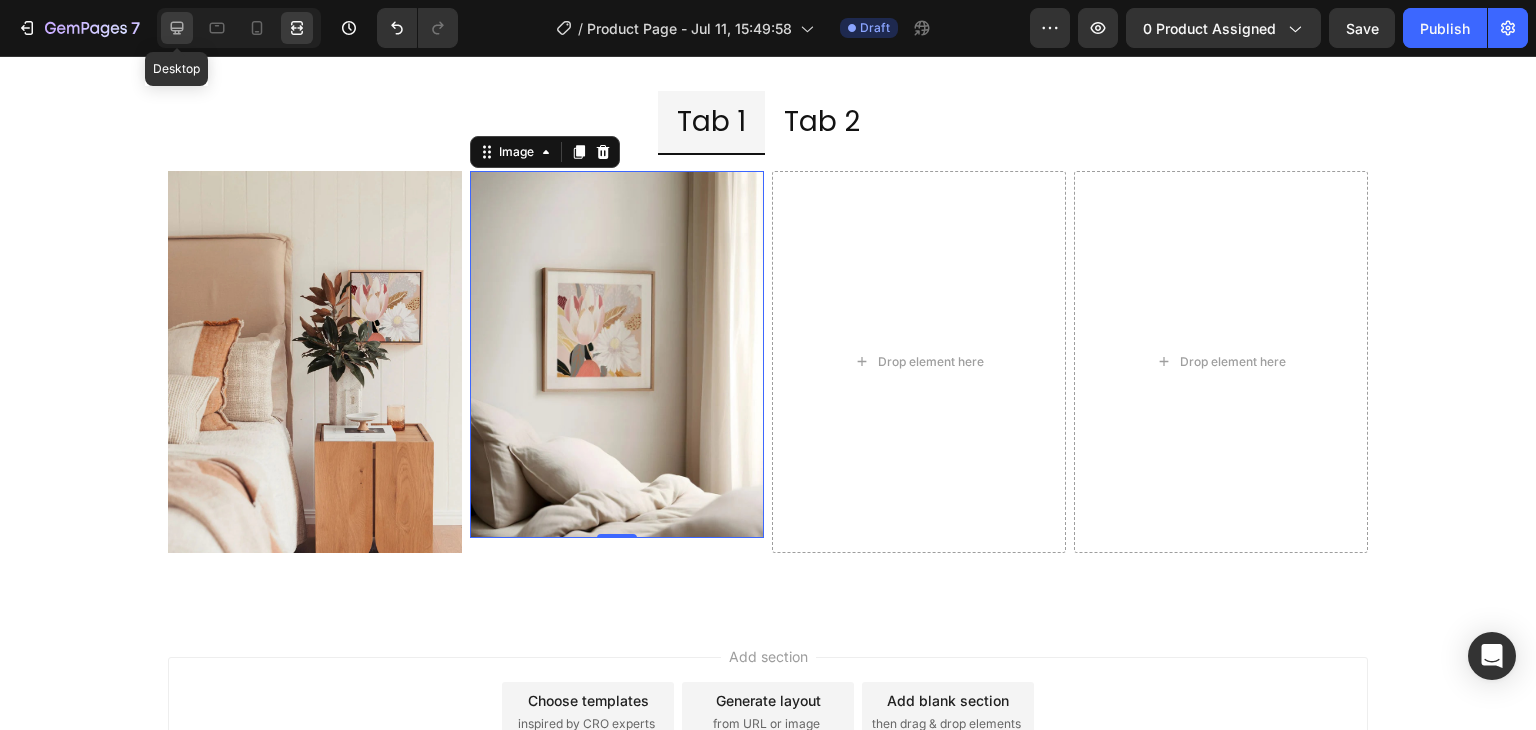 click 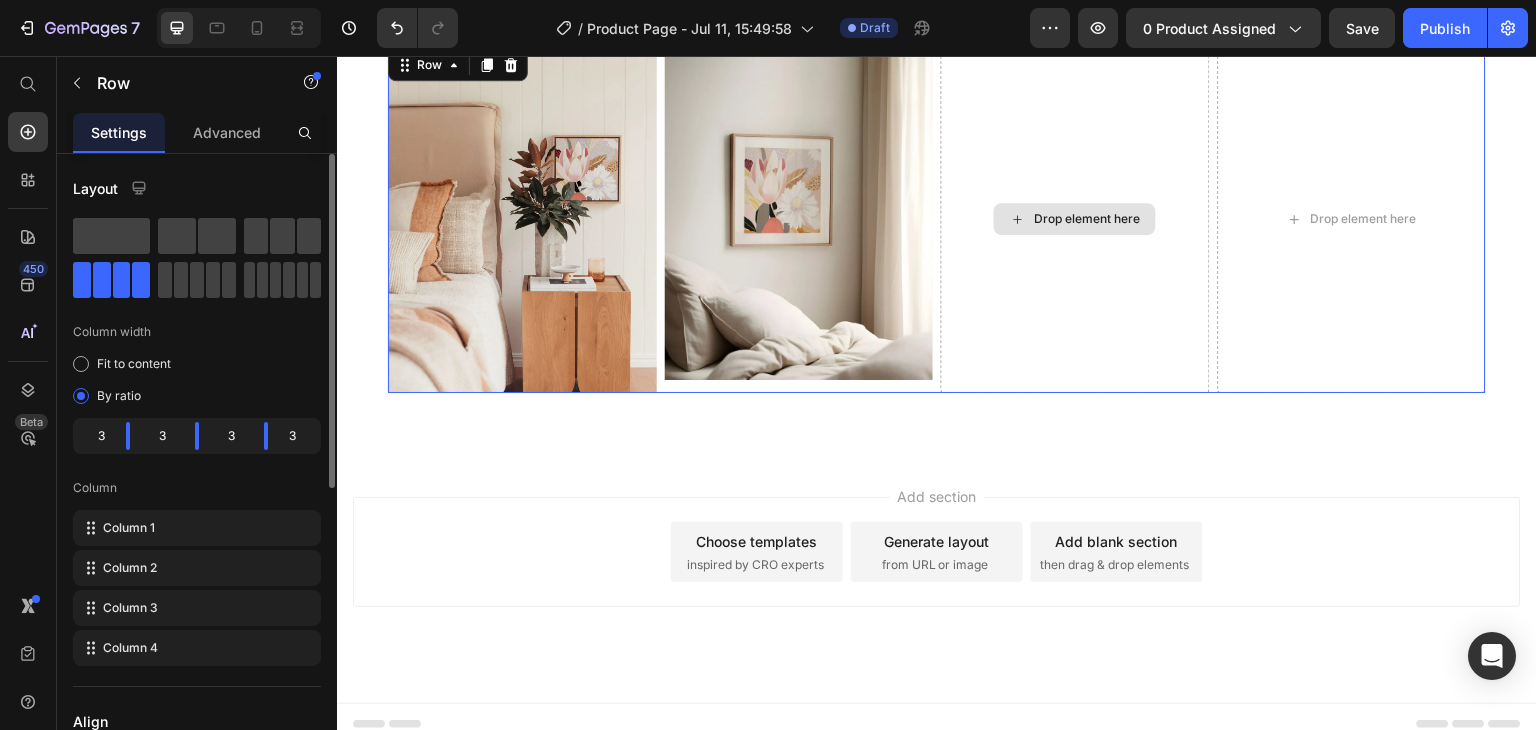 click on "Drop element here" at bounding box center (1075, 219) 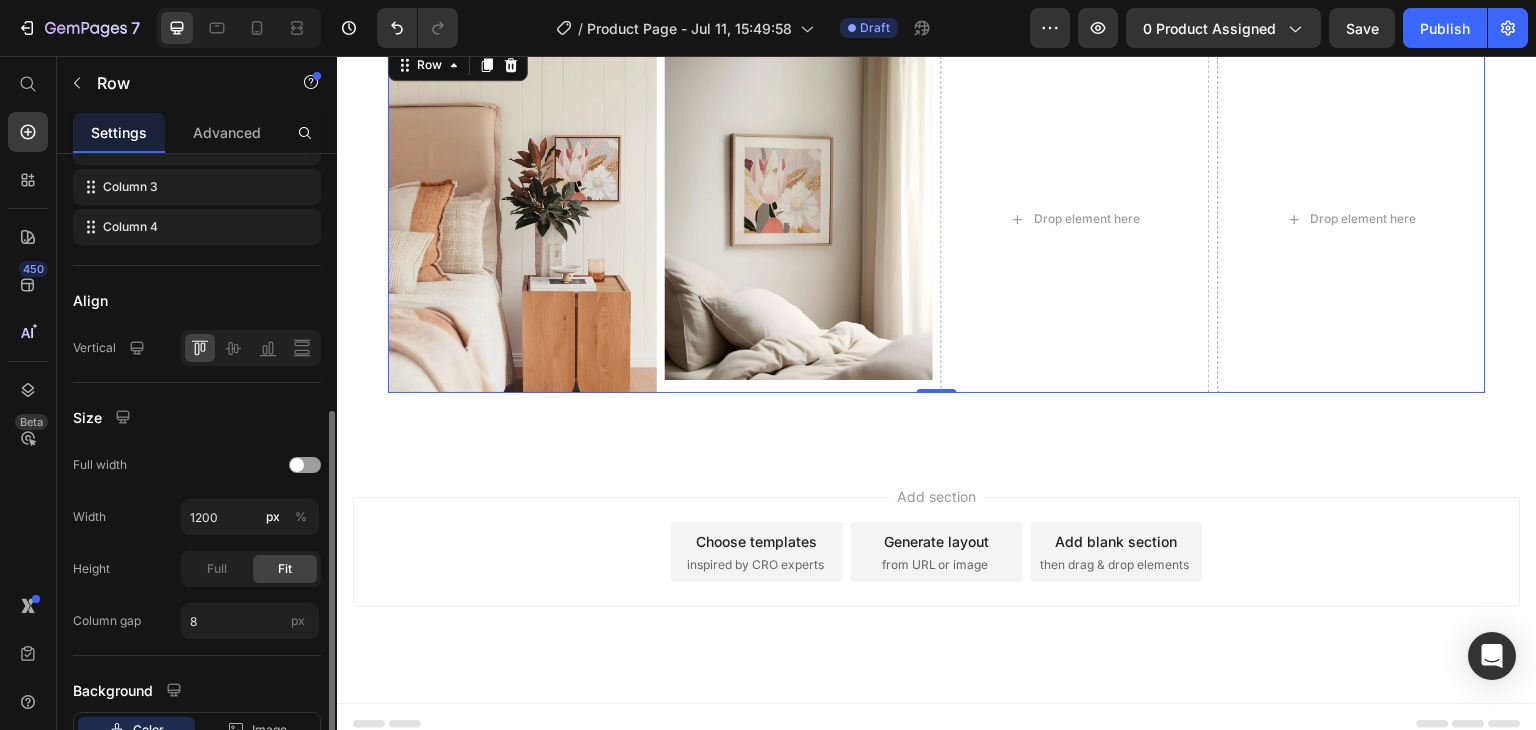 scroll, scrollTop: 444, scrollLeft: 0, axis: vertical 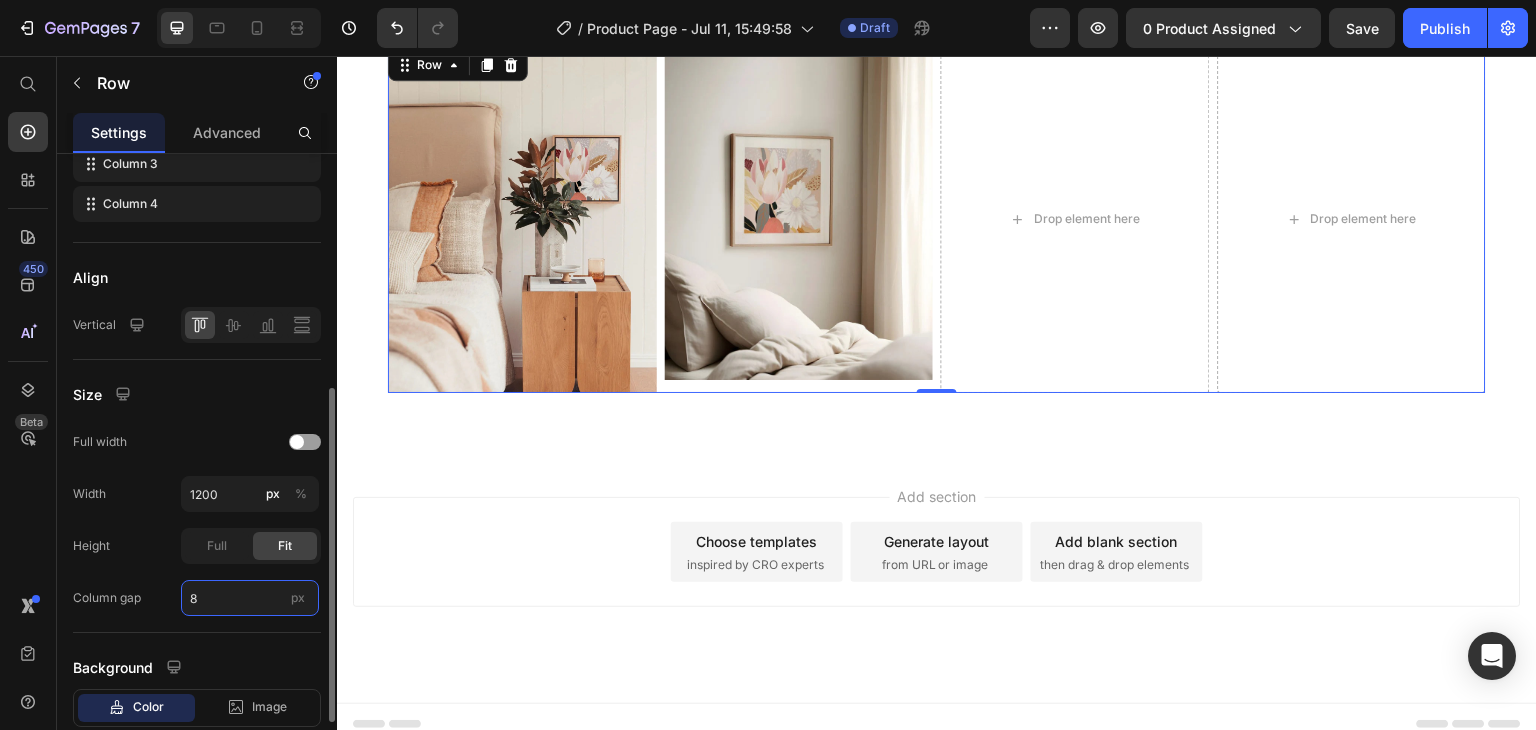 click on "8" at bounding box center [250, 598] 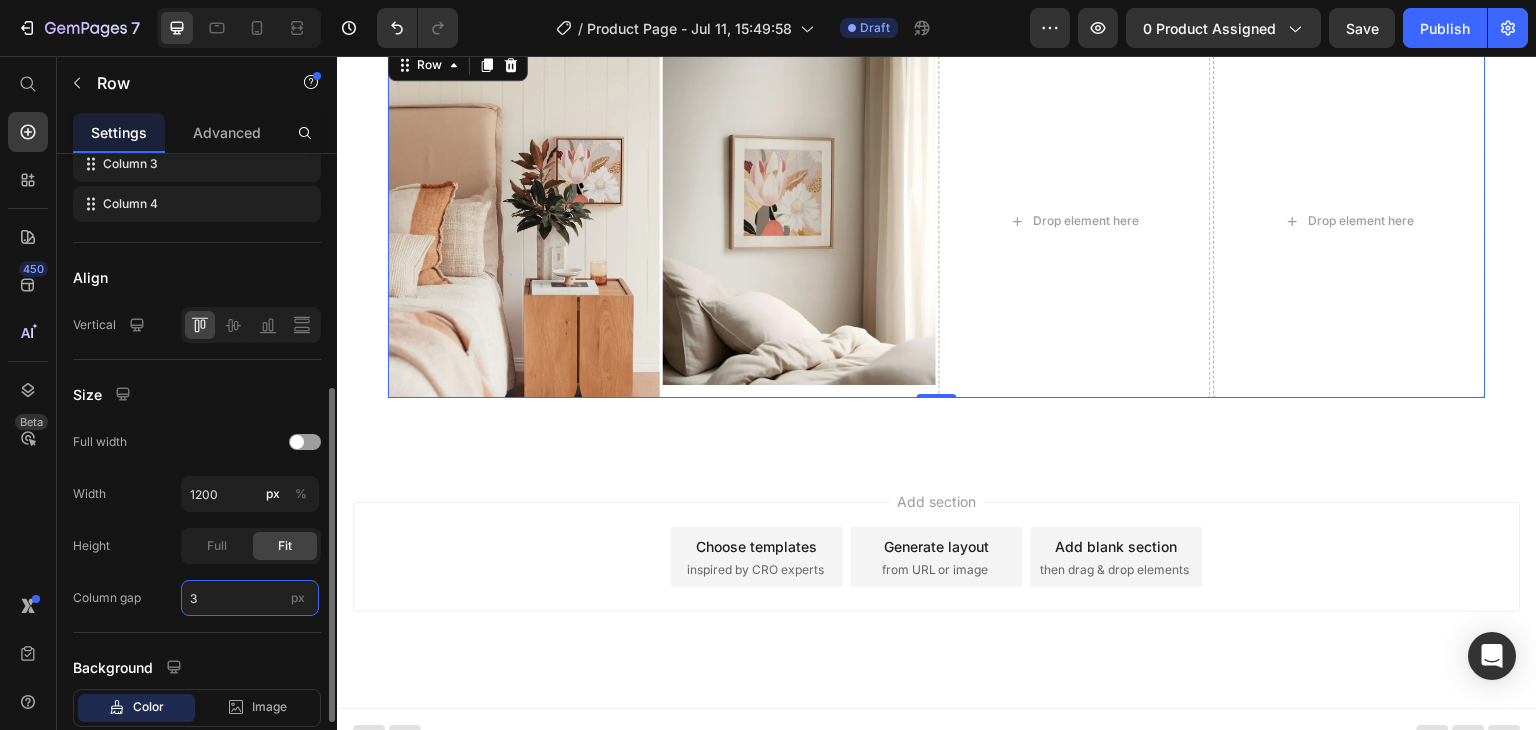 type on "30" 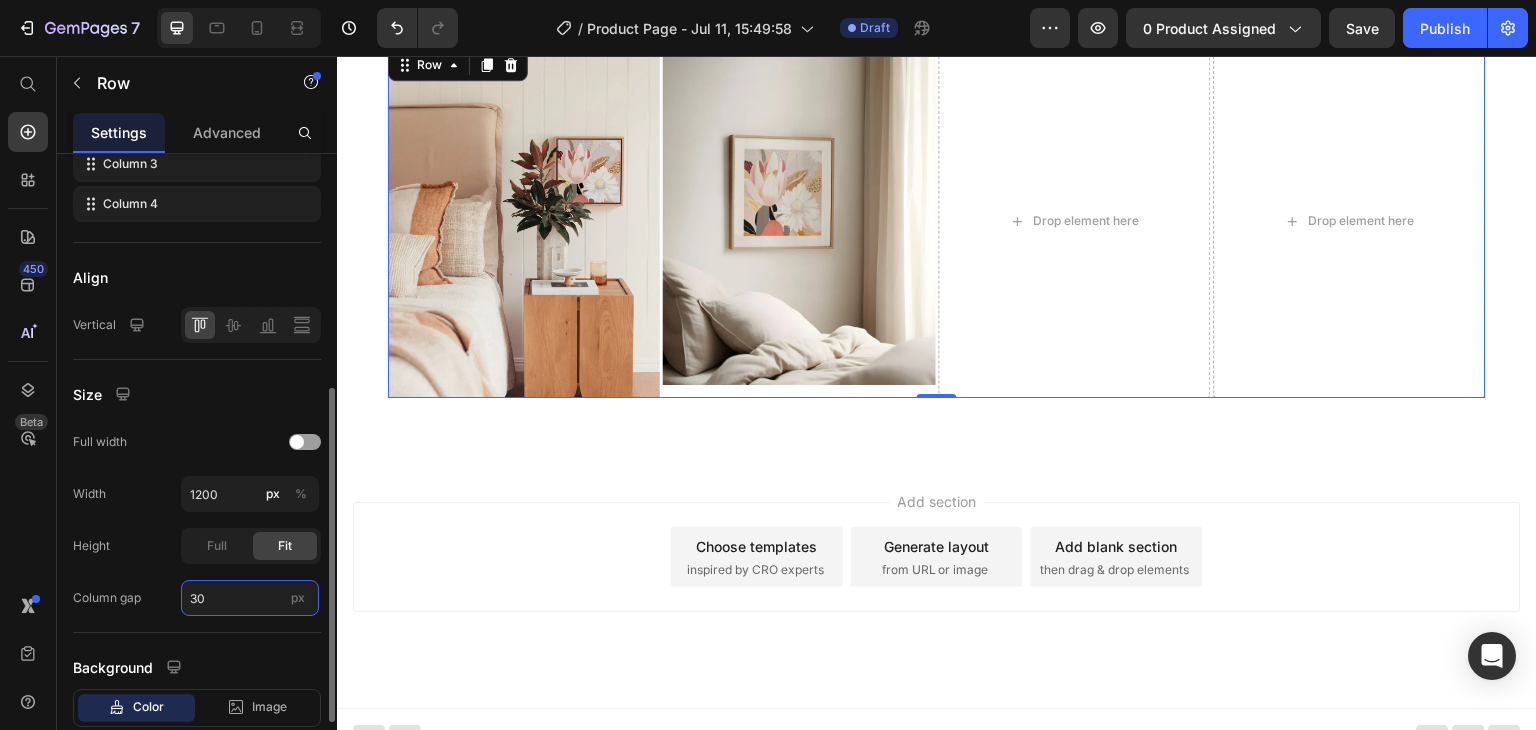 scroll, scrollTop: 4492, scrollLeft: 0, axis: vertical 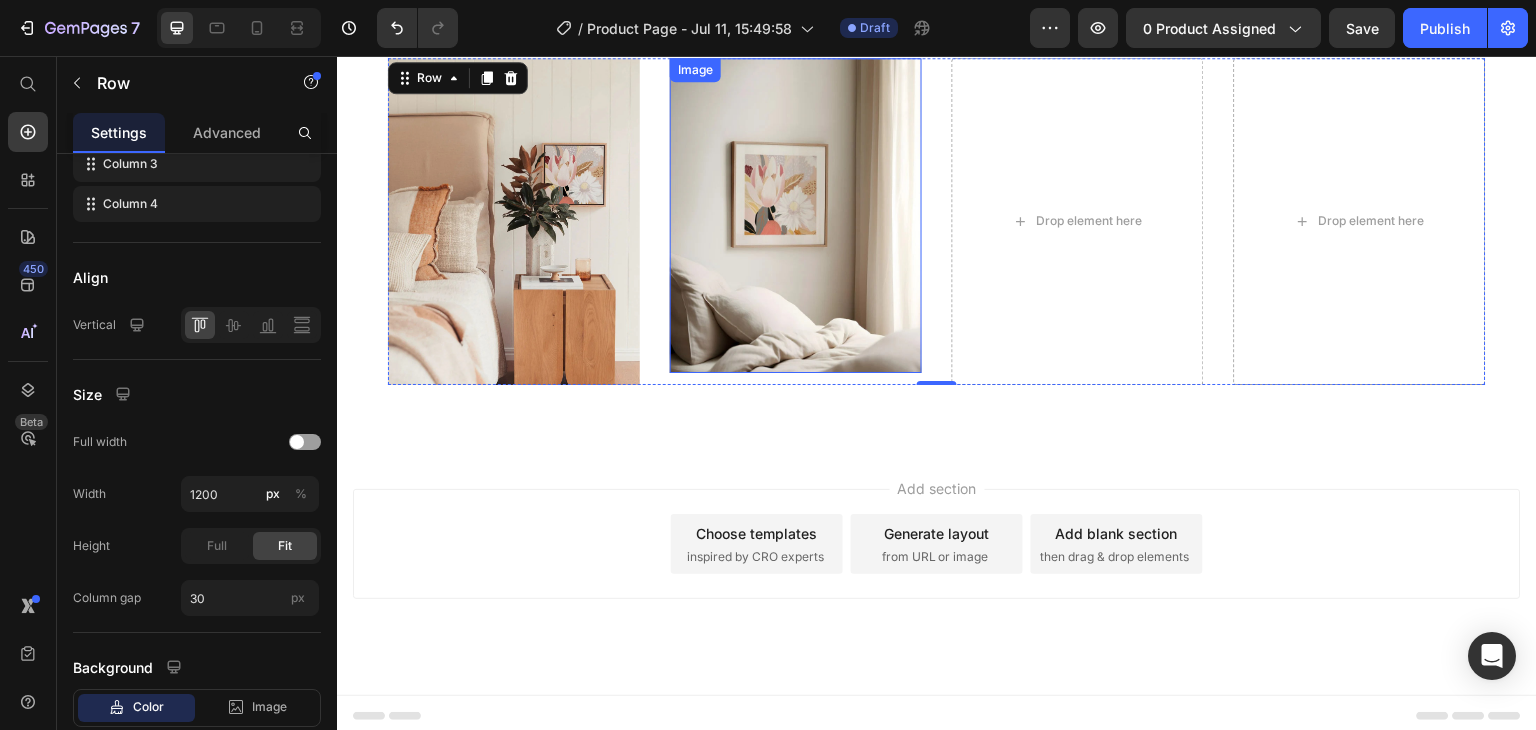 click at bounding box center (796, 215) 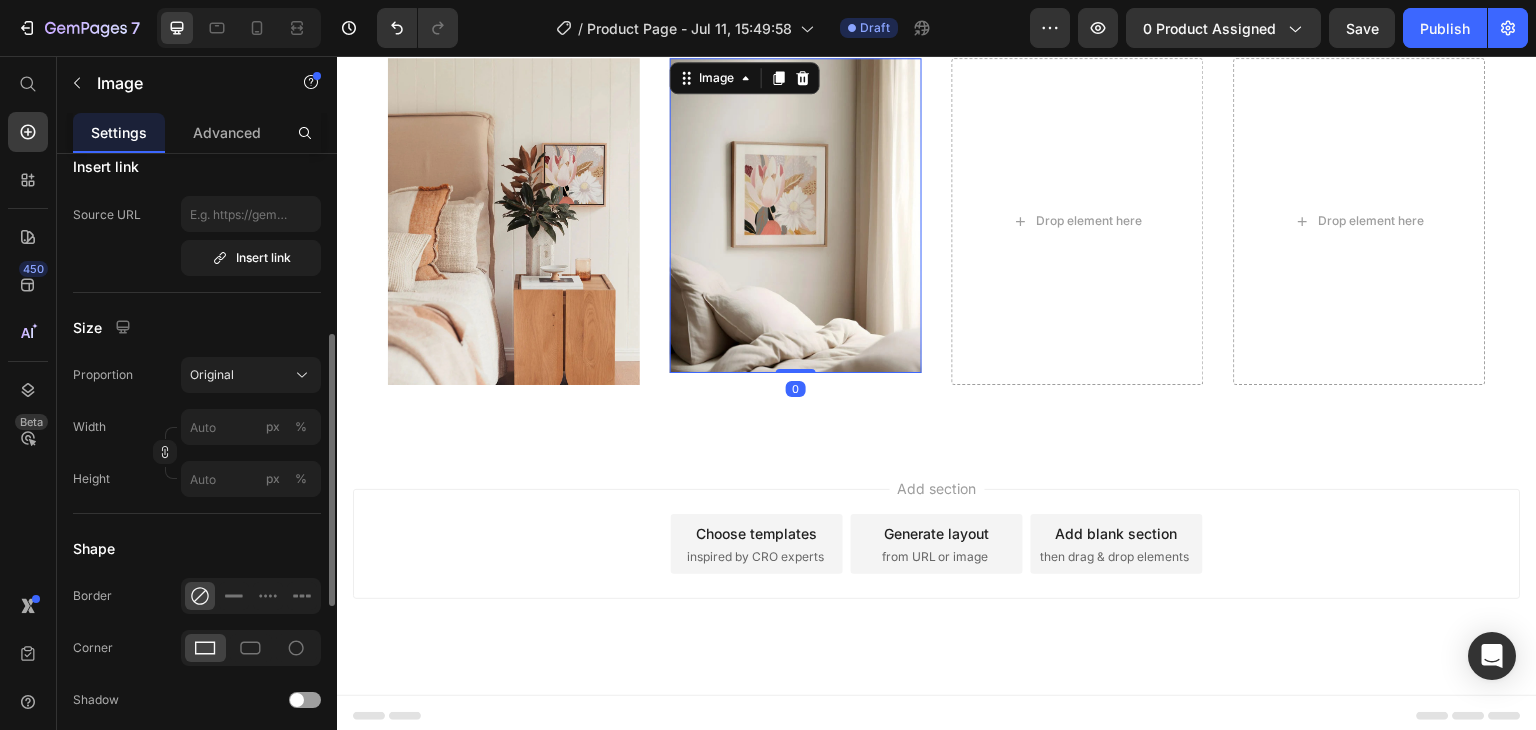 scroll, scrollTop: 427, scrollLeft: 0, axis: vertical 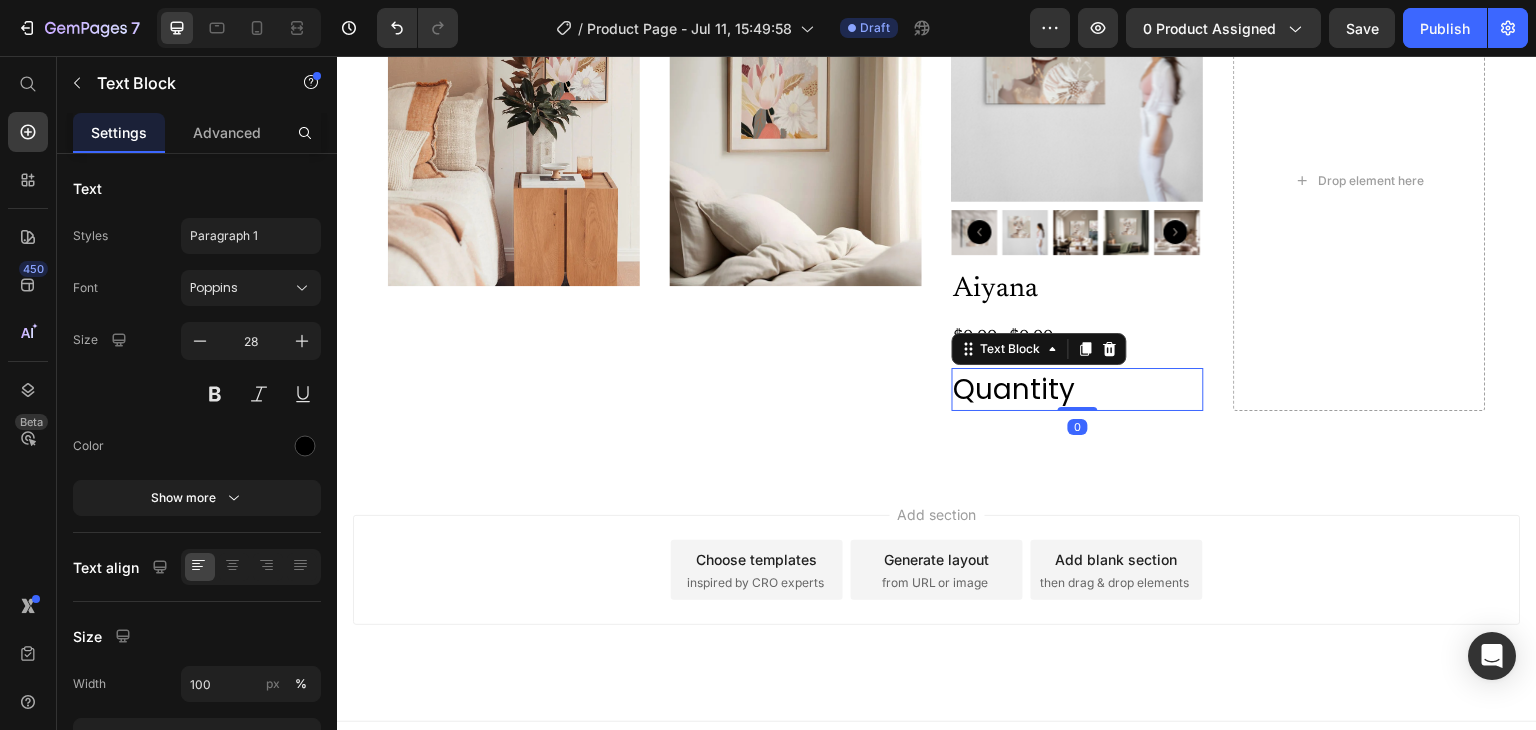 click on "Text Block" at bounding box center (1039, 349) 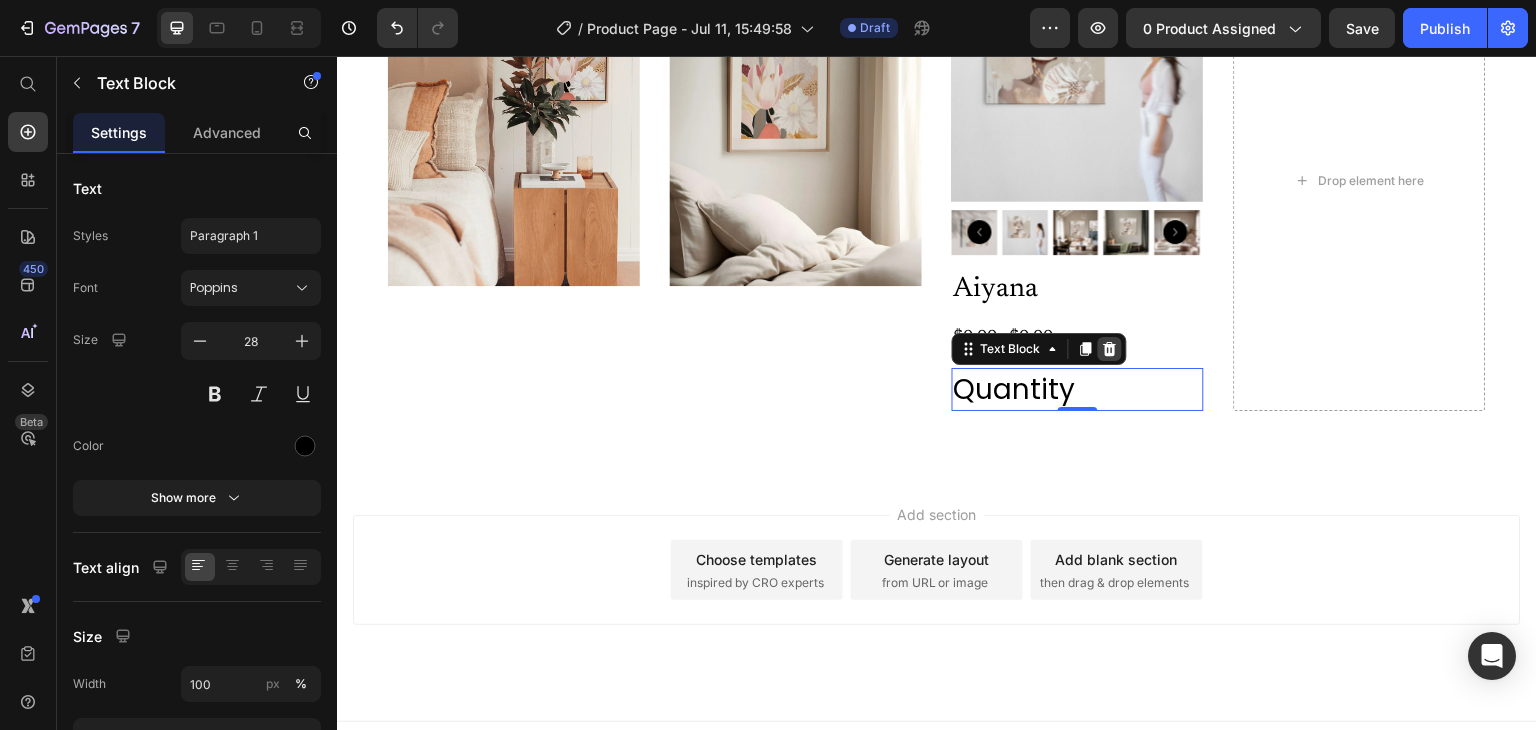 click 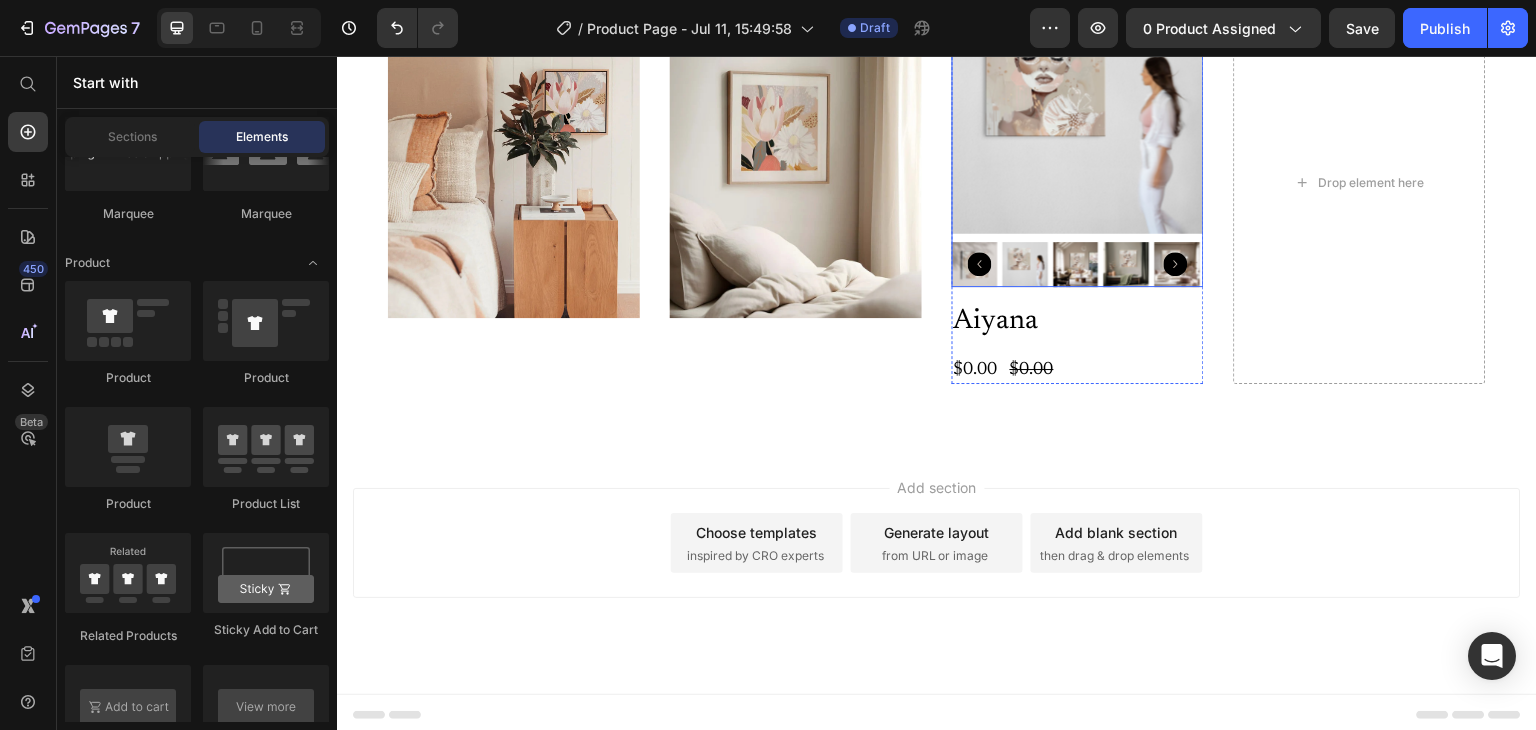 click at bounding box center (1078, 135) 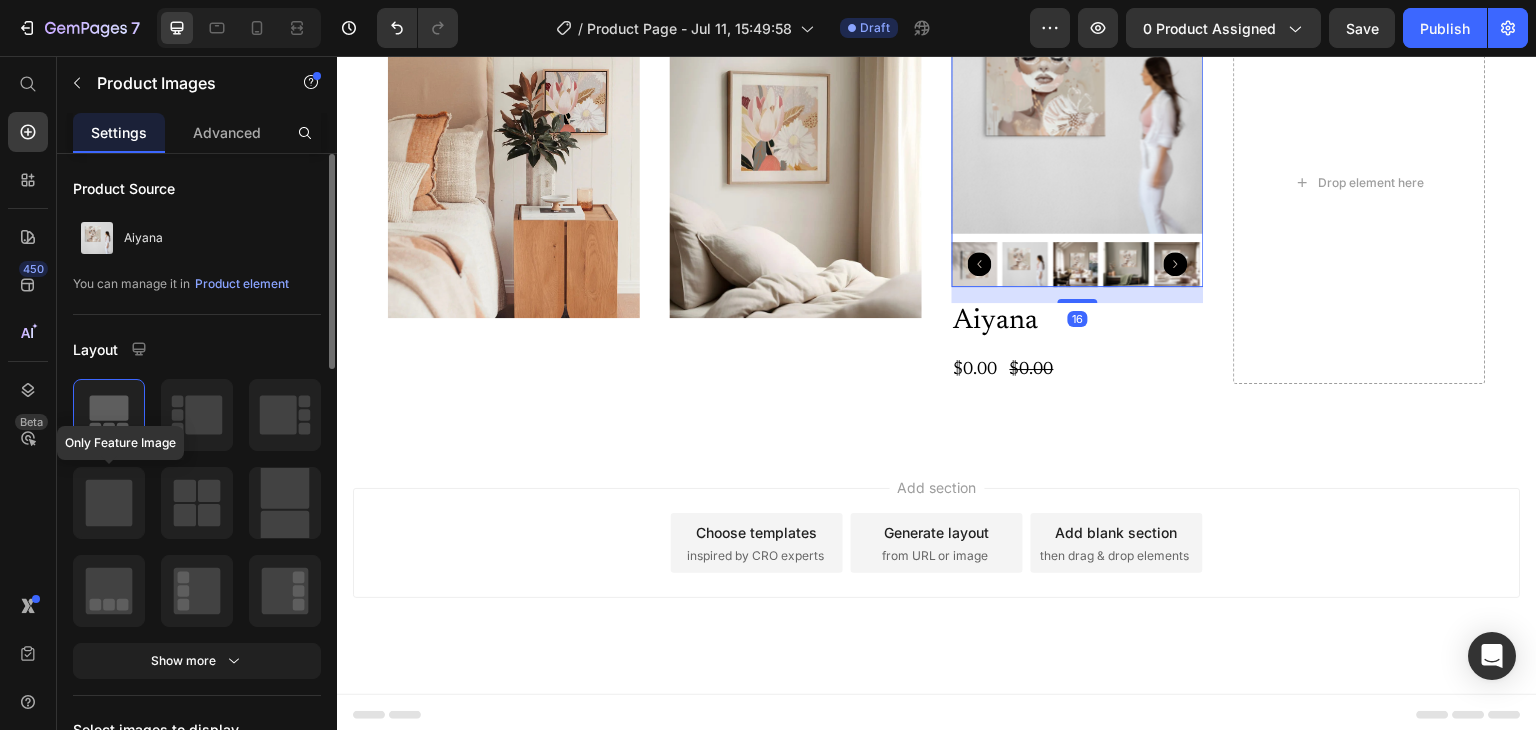 click 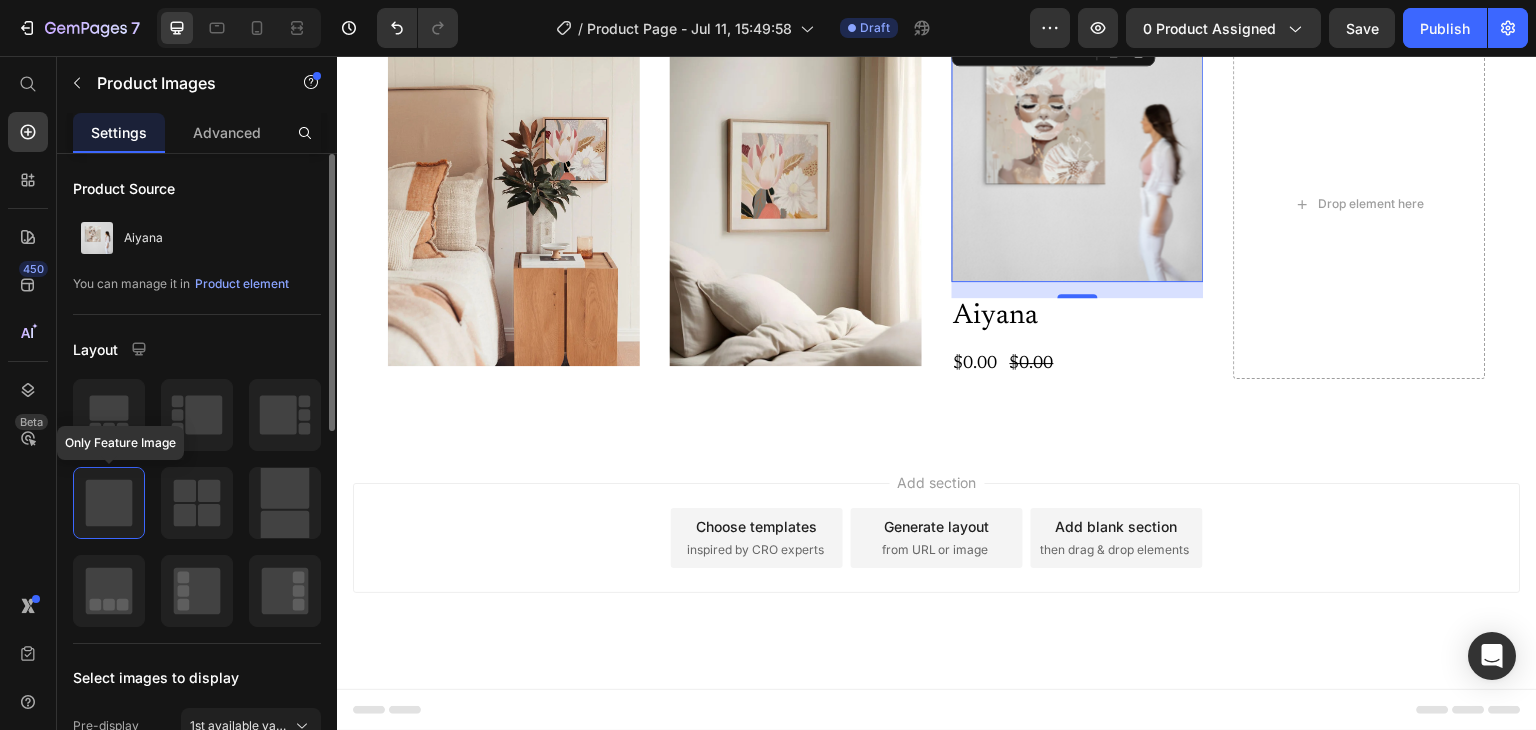 scroll, scrollTop: 4388, scrollLeft: 0, axis: vertical 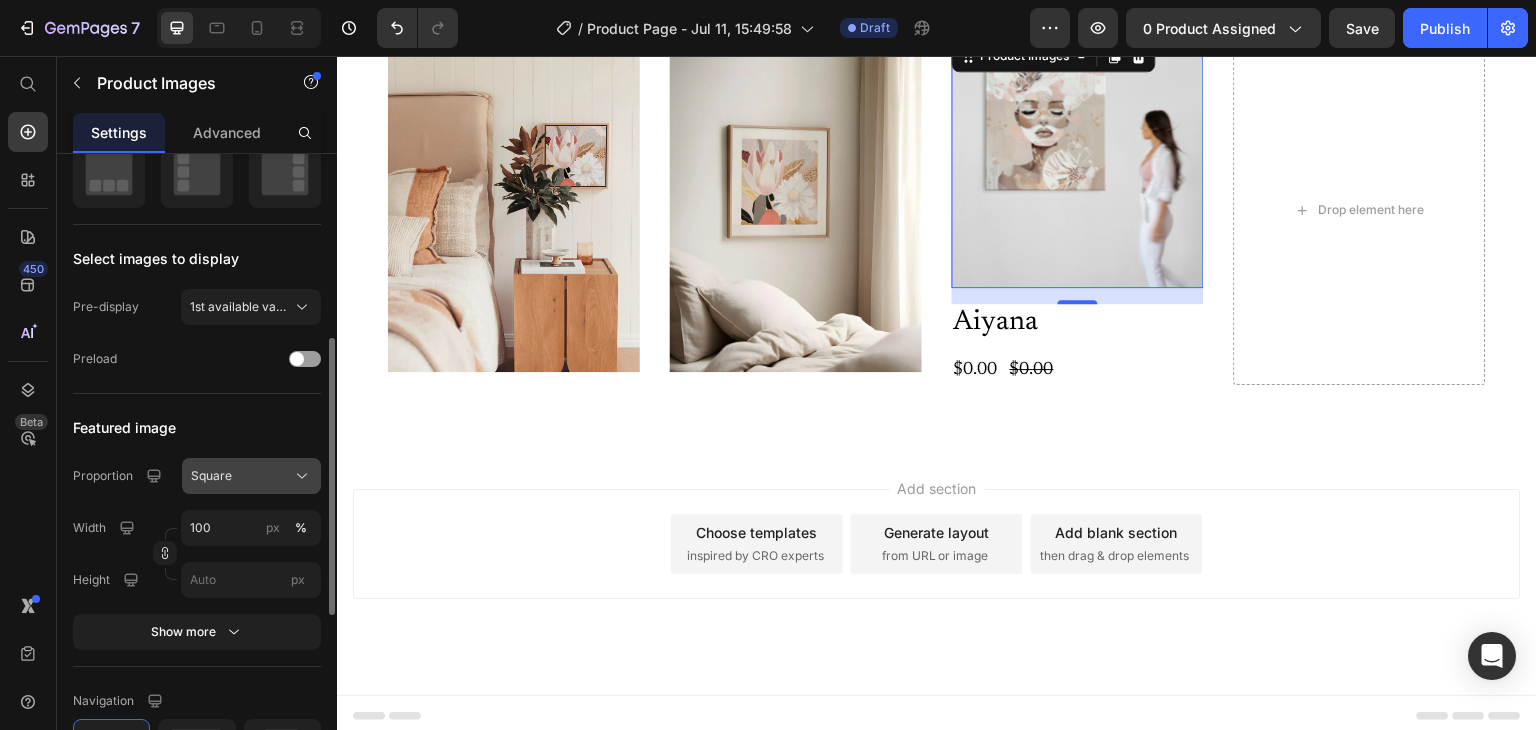 click on "Square" at bounding box center [211, 476] 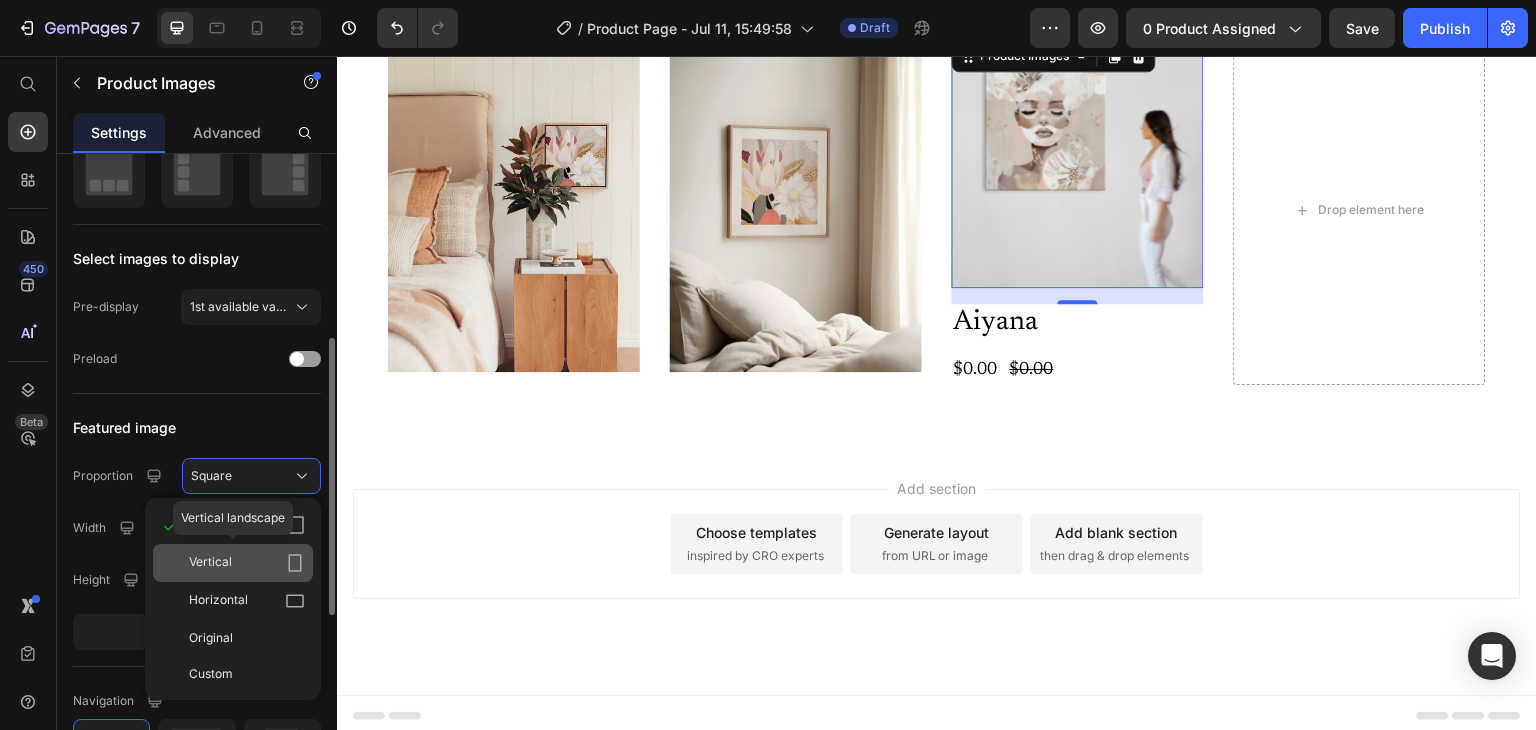 click on "Vertical" at bounding box center [247, 563] 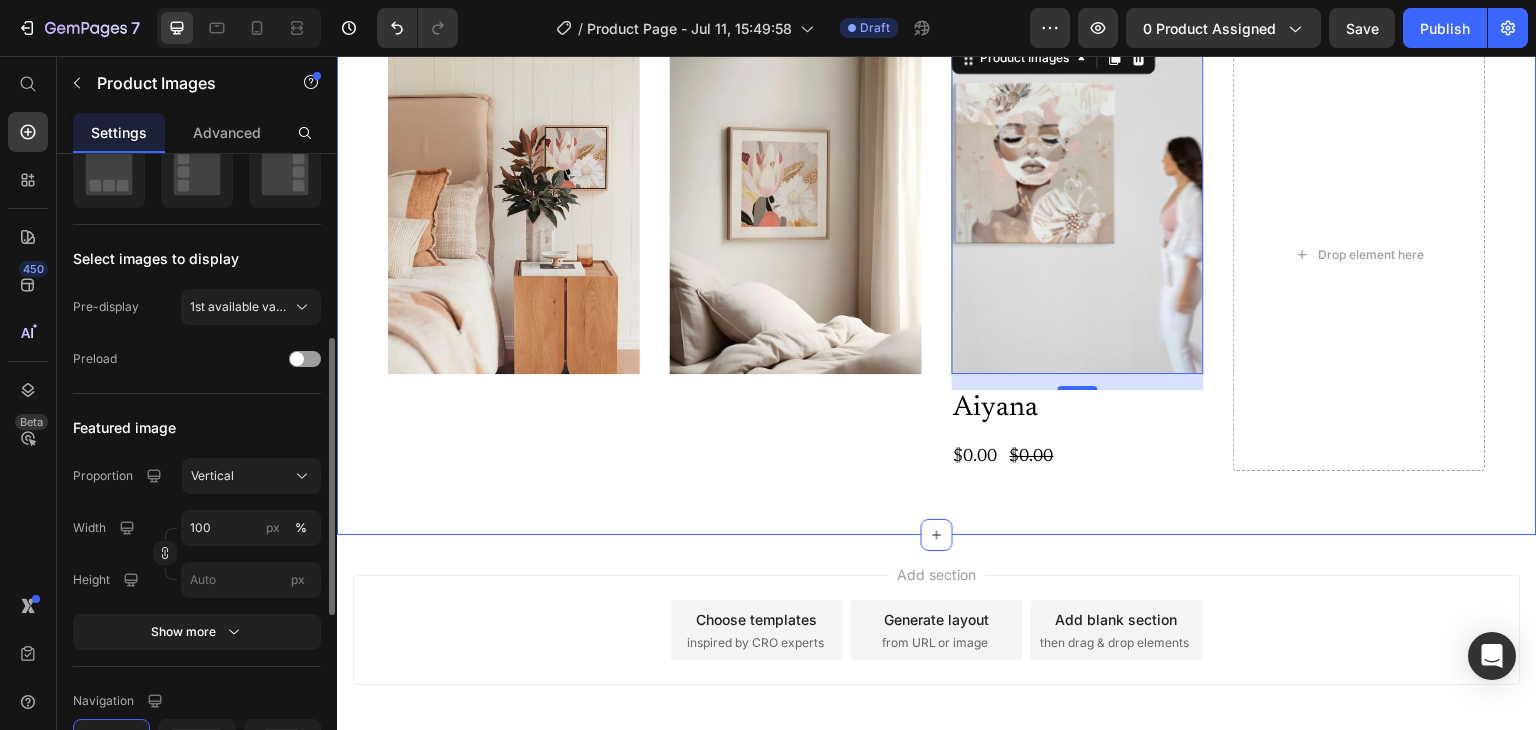 scroll, scrollTop: 4276, scrollLeft: 0, axis: vertical 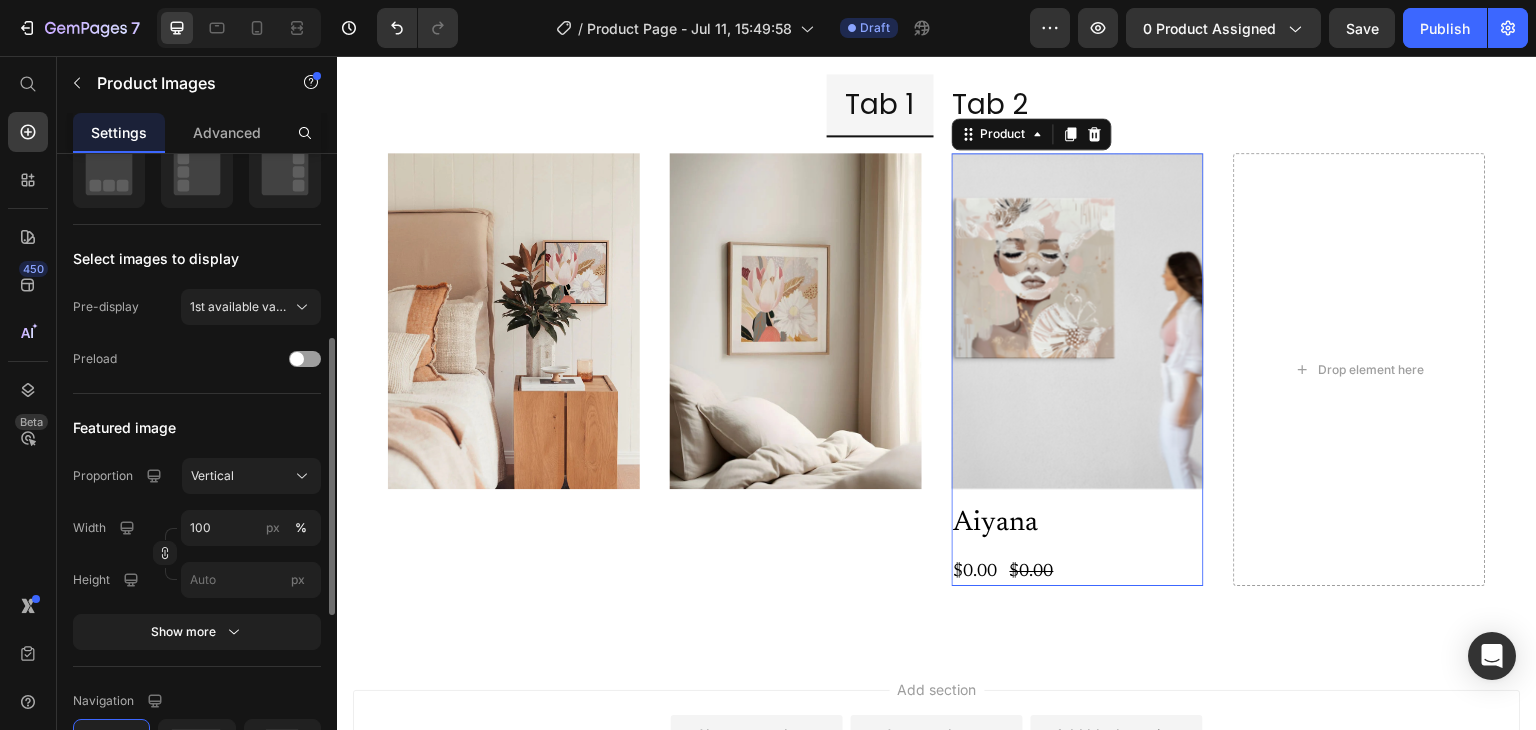 click on "Aiyana Product Title $0.00 Product Price $0.00 Product Price Row" at bounding box center [1078, 545] 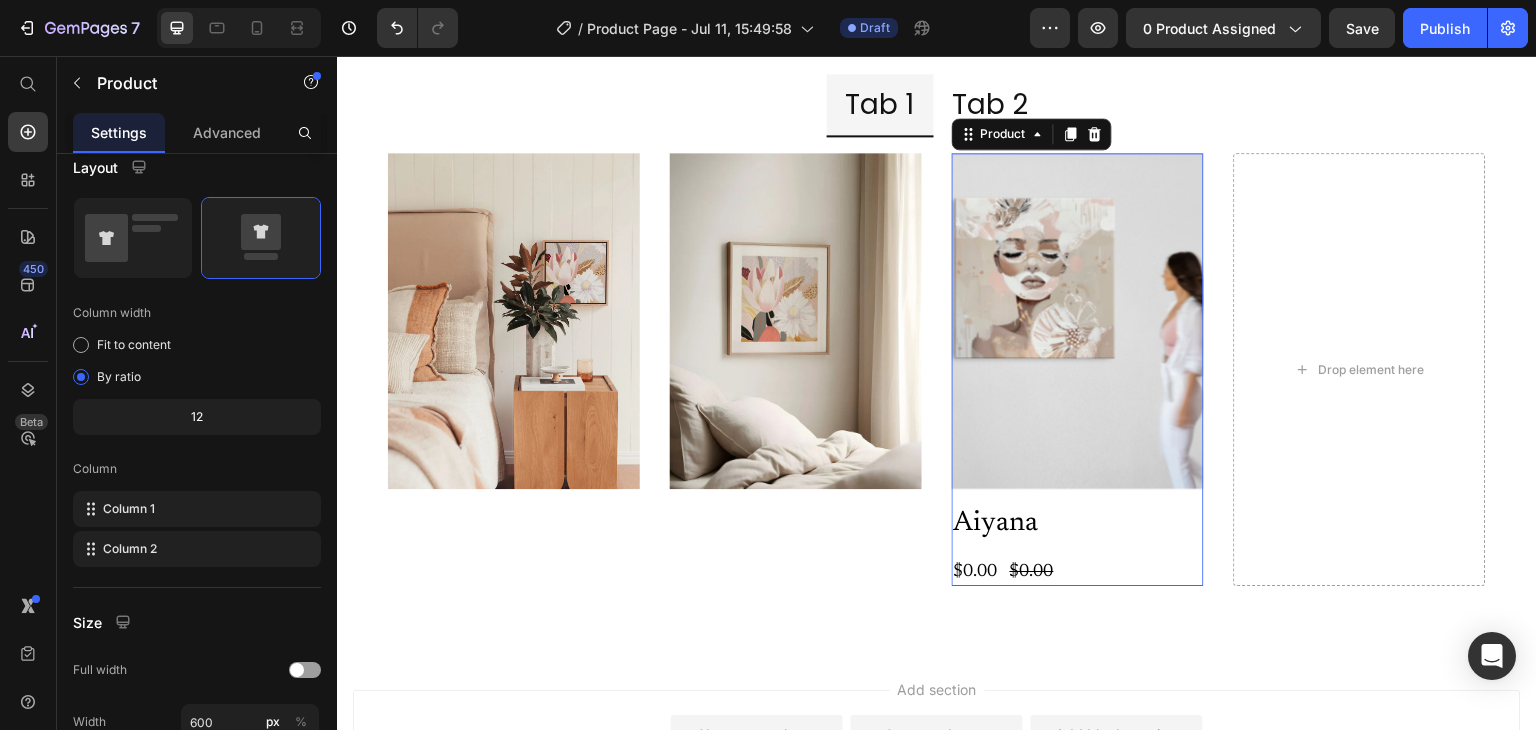scroll, scrollTop: 0, scrollLeft: 0, axis: both 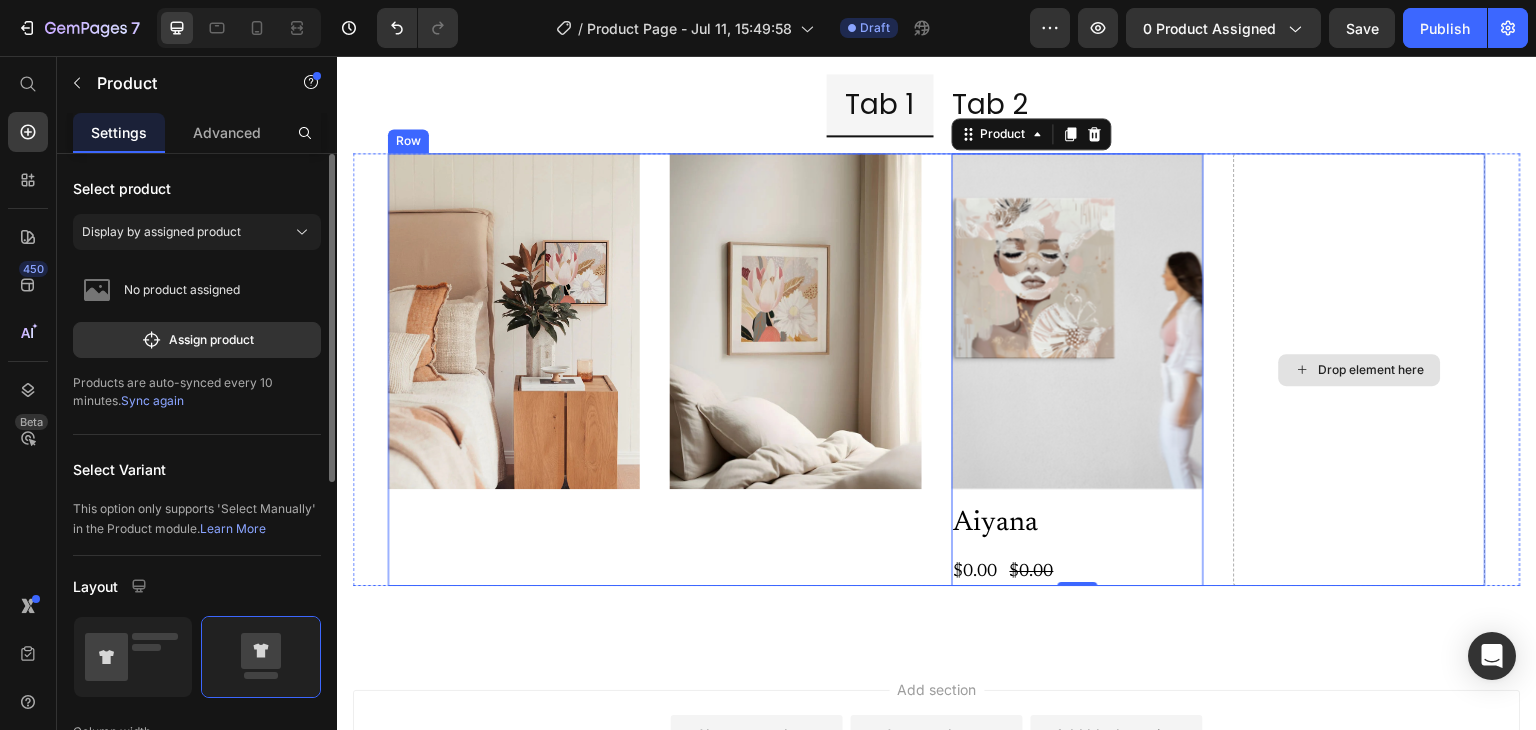 click on "Drop element here" at bounding box center (1360, 369) 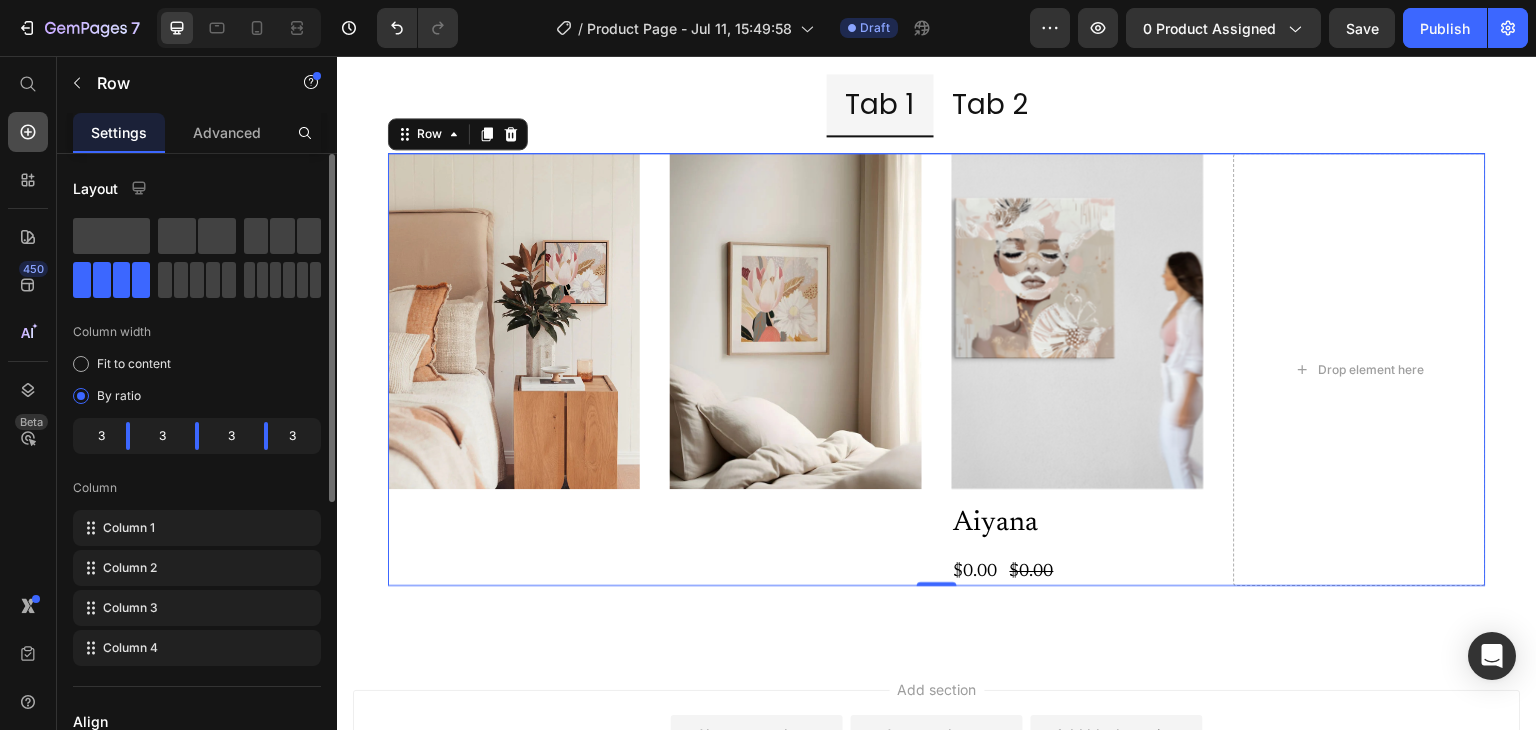 click 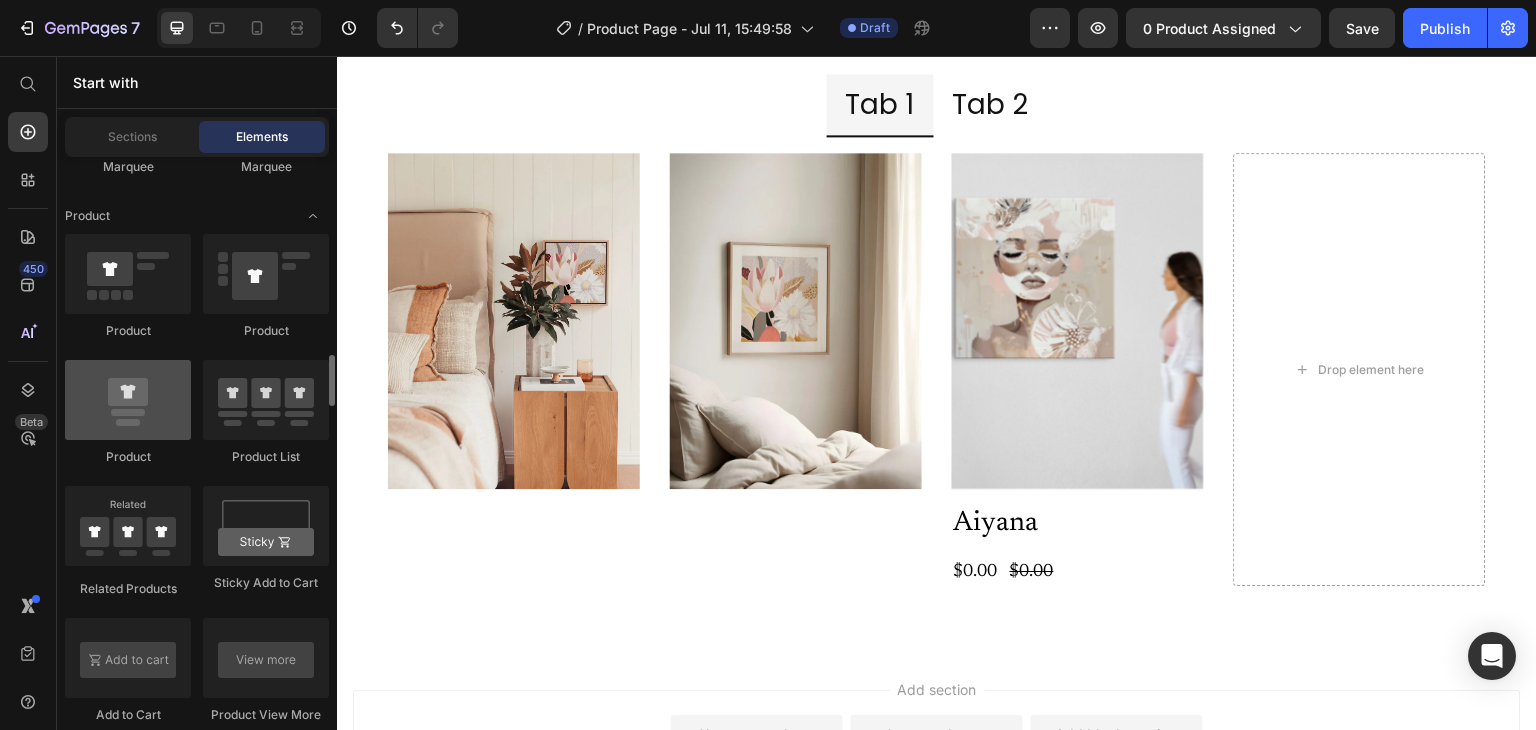 scroll, scrollTop: 2584, scrollLeft: 0, axis: vertical 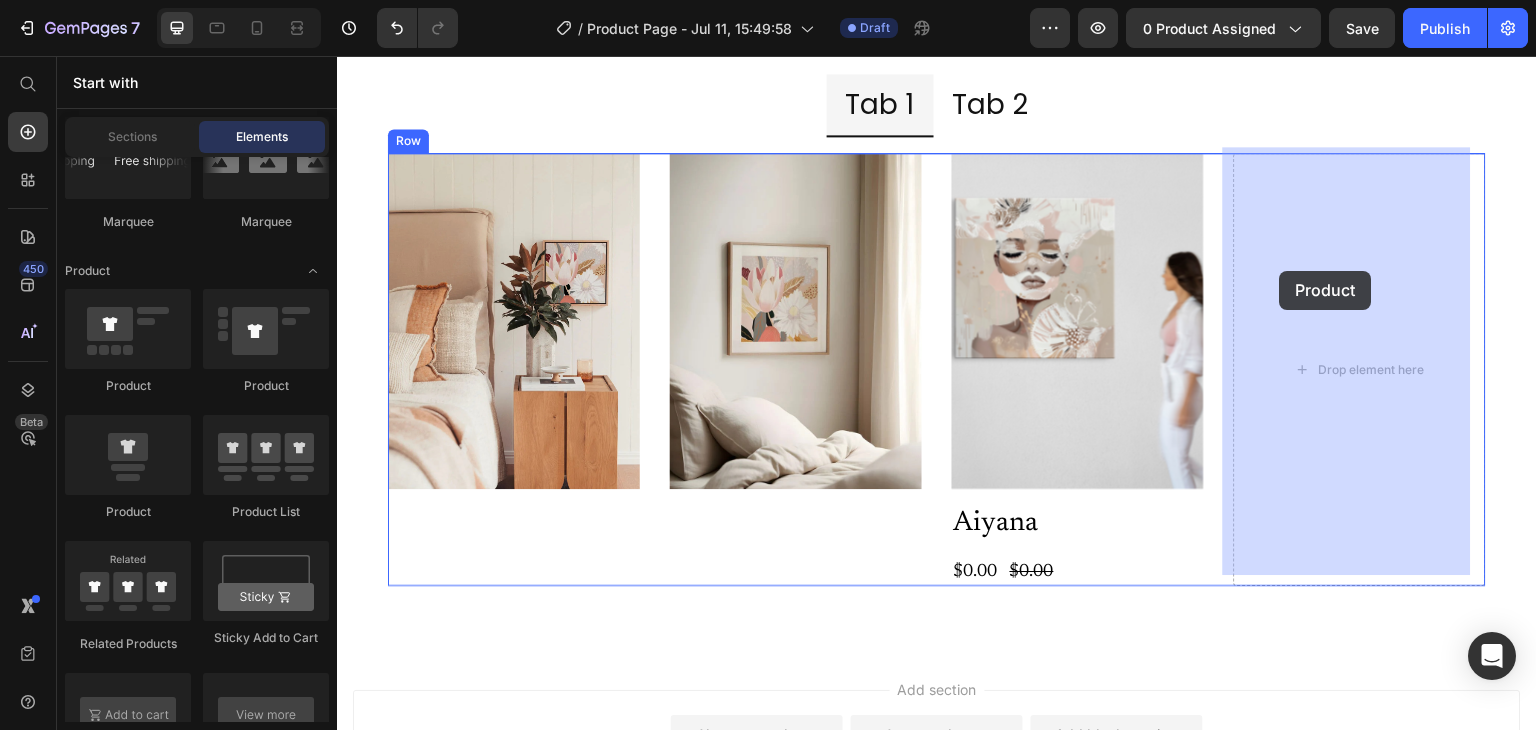 drag, startPoint x: 473, startPoint y: 539, endPoint x: 1280, endPoint y: 271, distance: 850.337 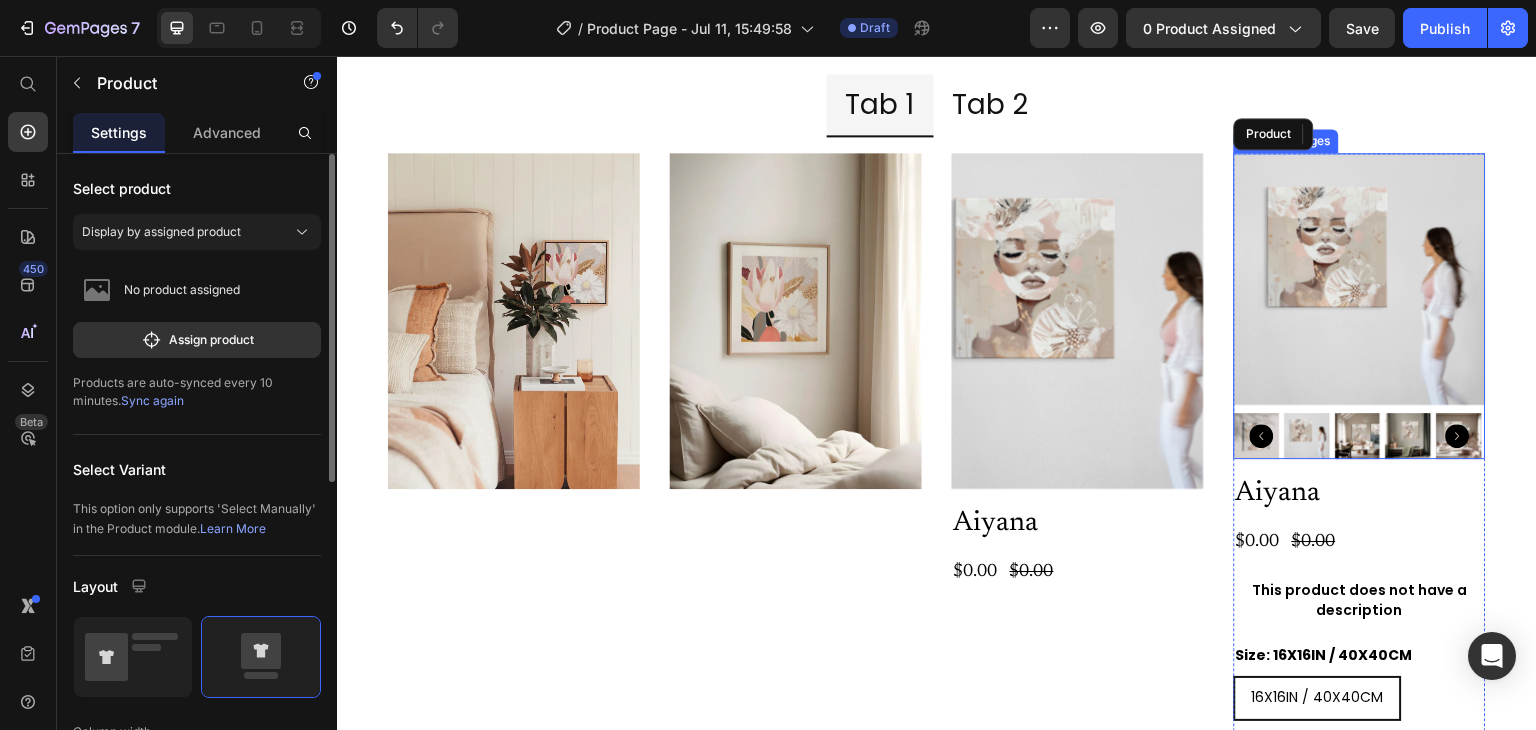 click at bounding box center [1409, 436] 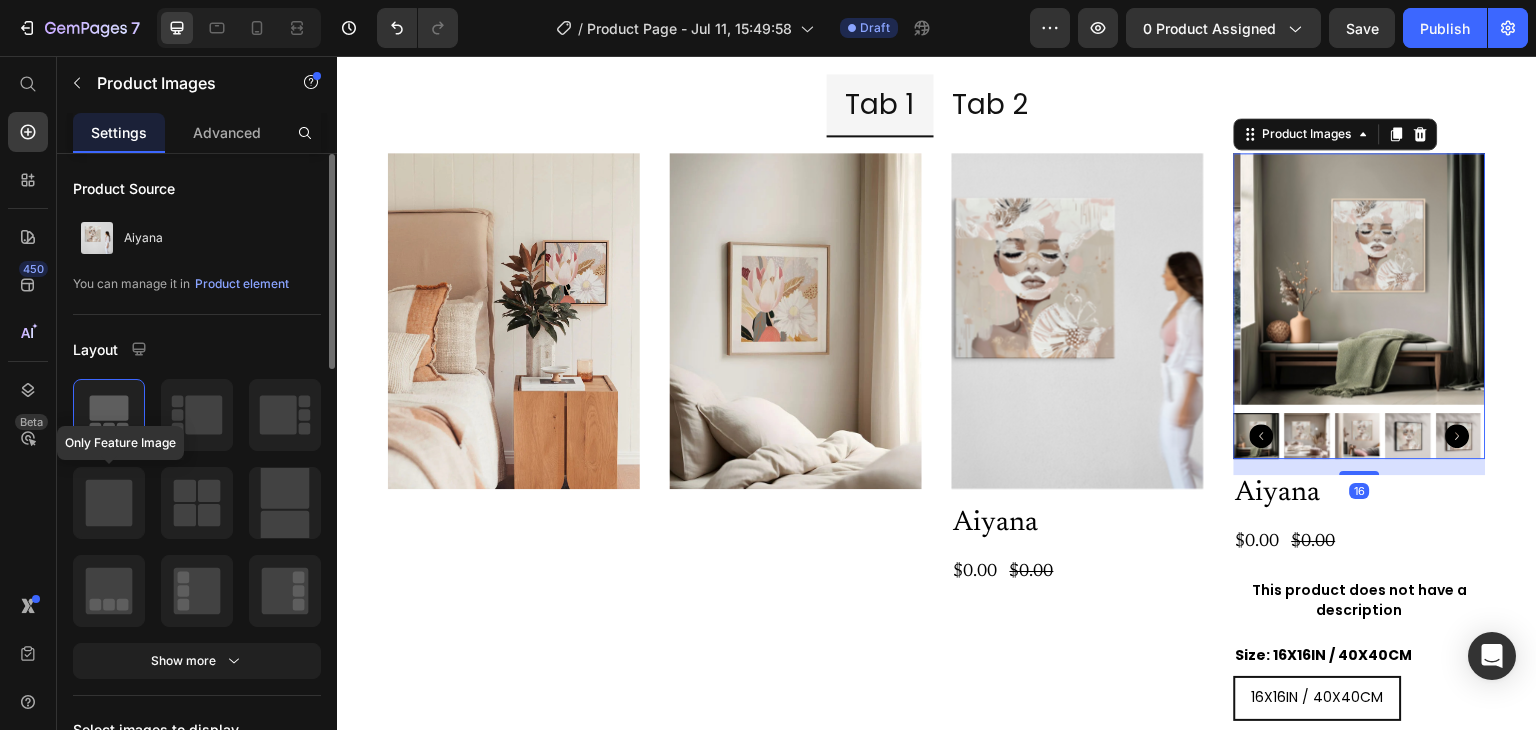 click 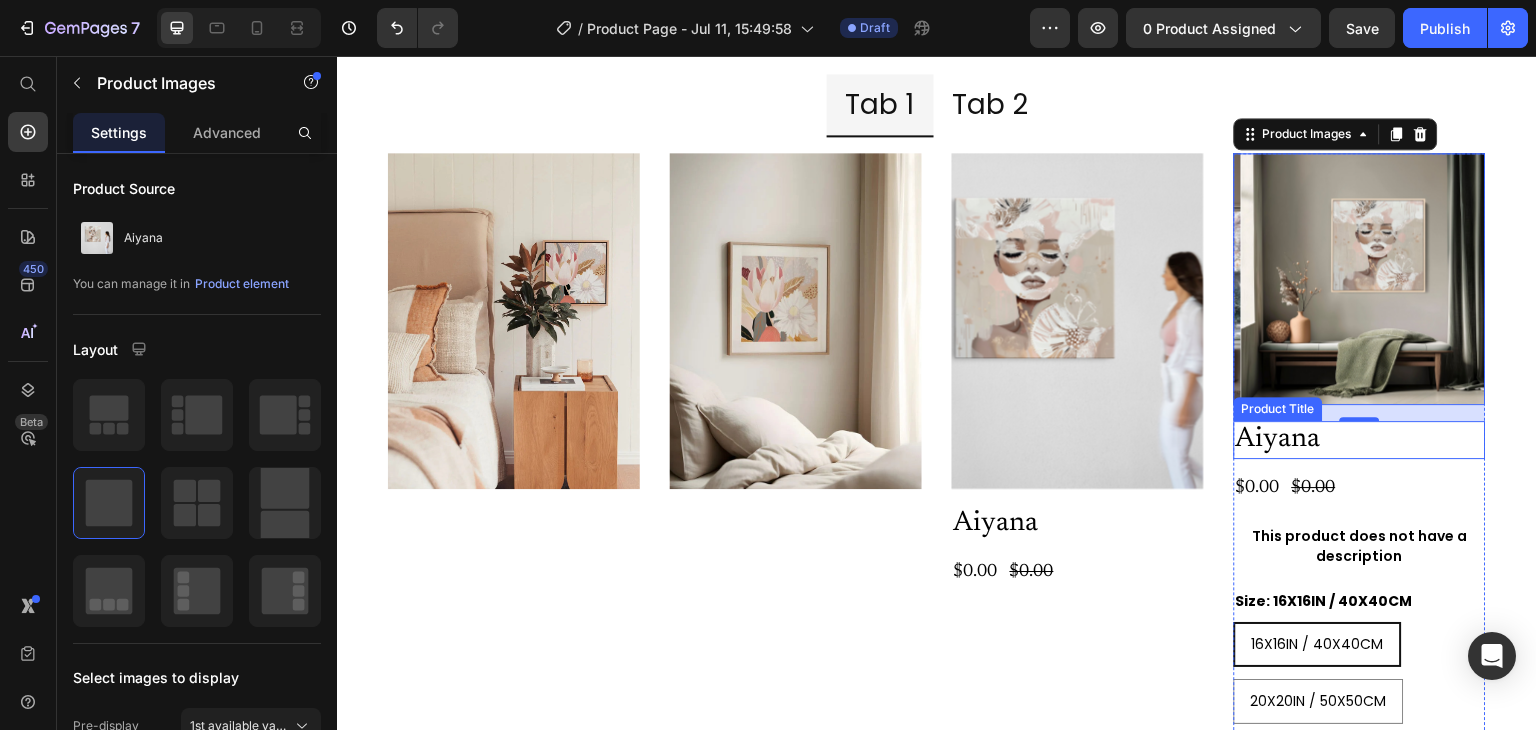 click on "Aiyana" at bounding box center (1360, 440) 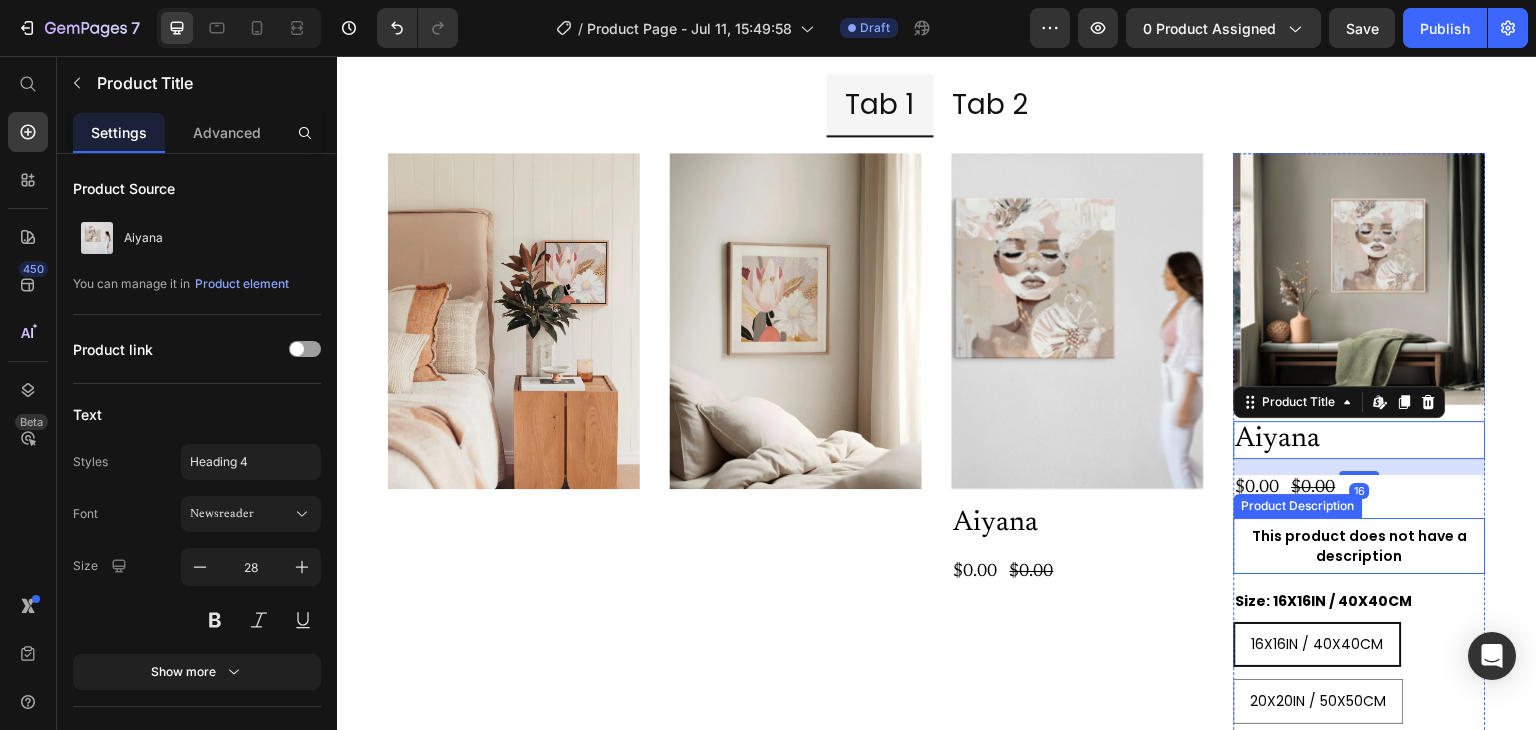 click on "This product does not have a description" at bounding box center [1360, 546] 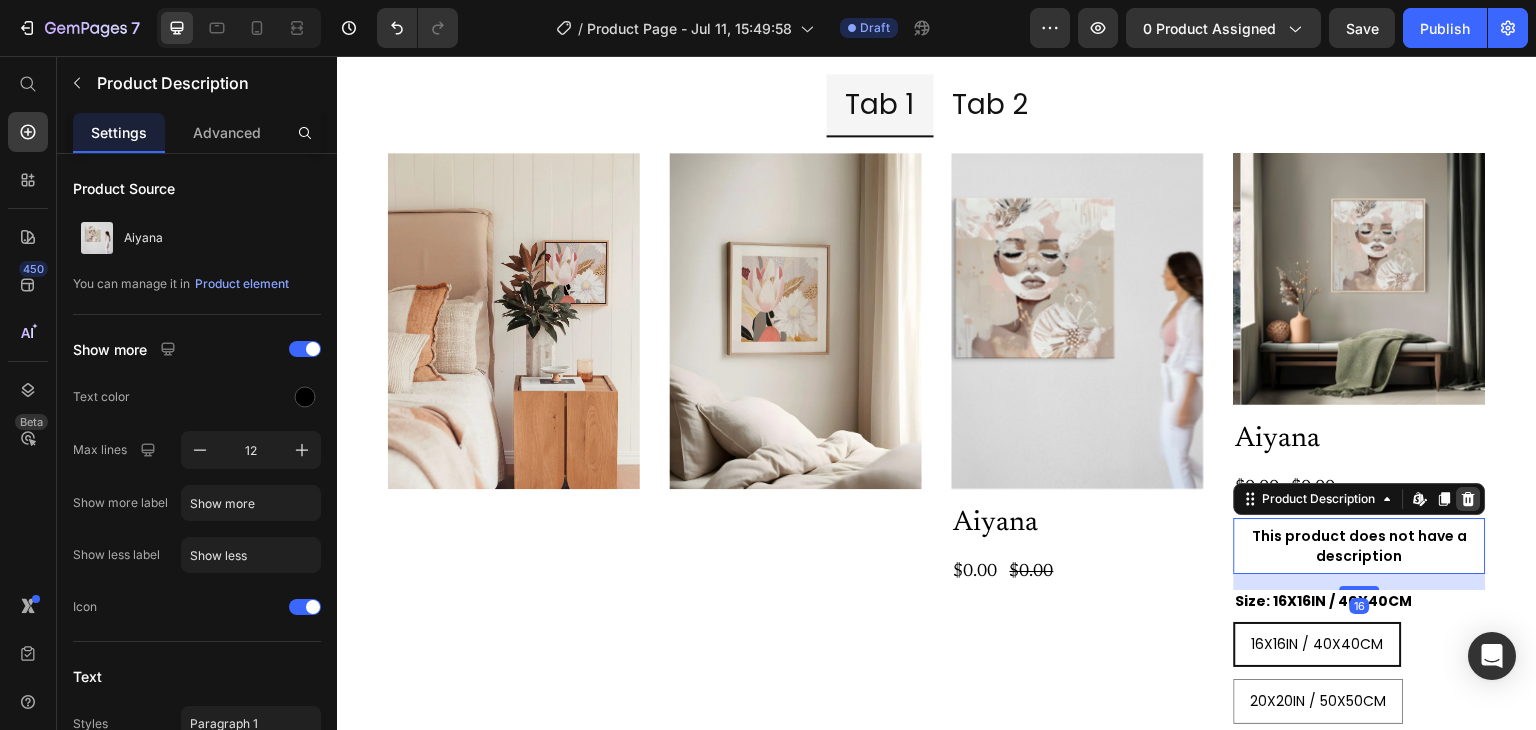 click 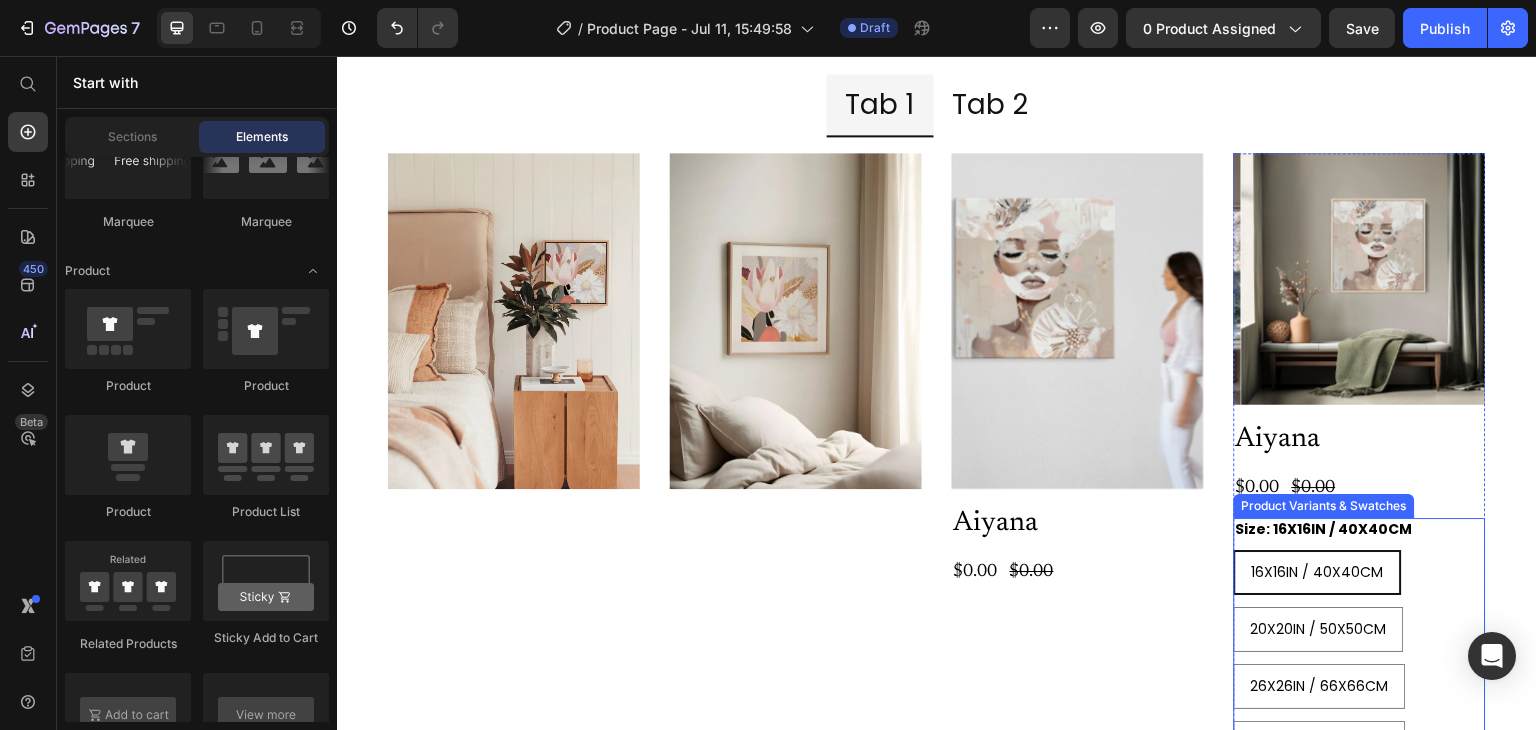 click on "Size: 16X16IN / 40X40CM 16X16IN / 40X40CM 16X16IN / 40X40CM 16X16IN / 40X40CM 20X20IN / 50X50CM 20X20IN / 50X50CM 20X20IN / 50X50CM 26X26IN / 66X66CM 26X26IN / 66X66CM 26X26IN / 66X66CM 38X38IN / 96X96CM 38X38IN / 96X96CM 38X38IN / 96X96CM 48X48IN / 122X122CM 48X48IN / 122X122CM 48X48IN / 122X122CM" at bounding box center (1360, 670) 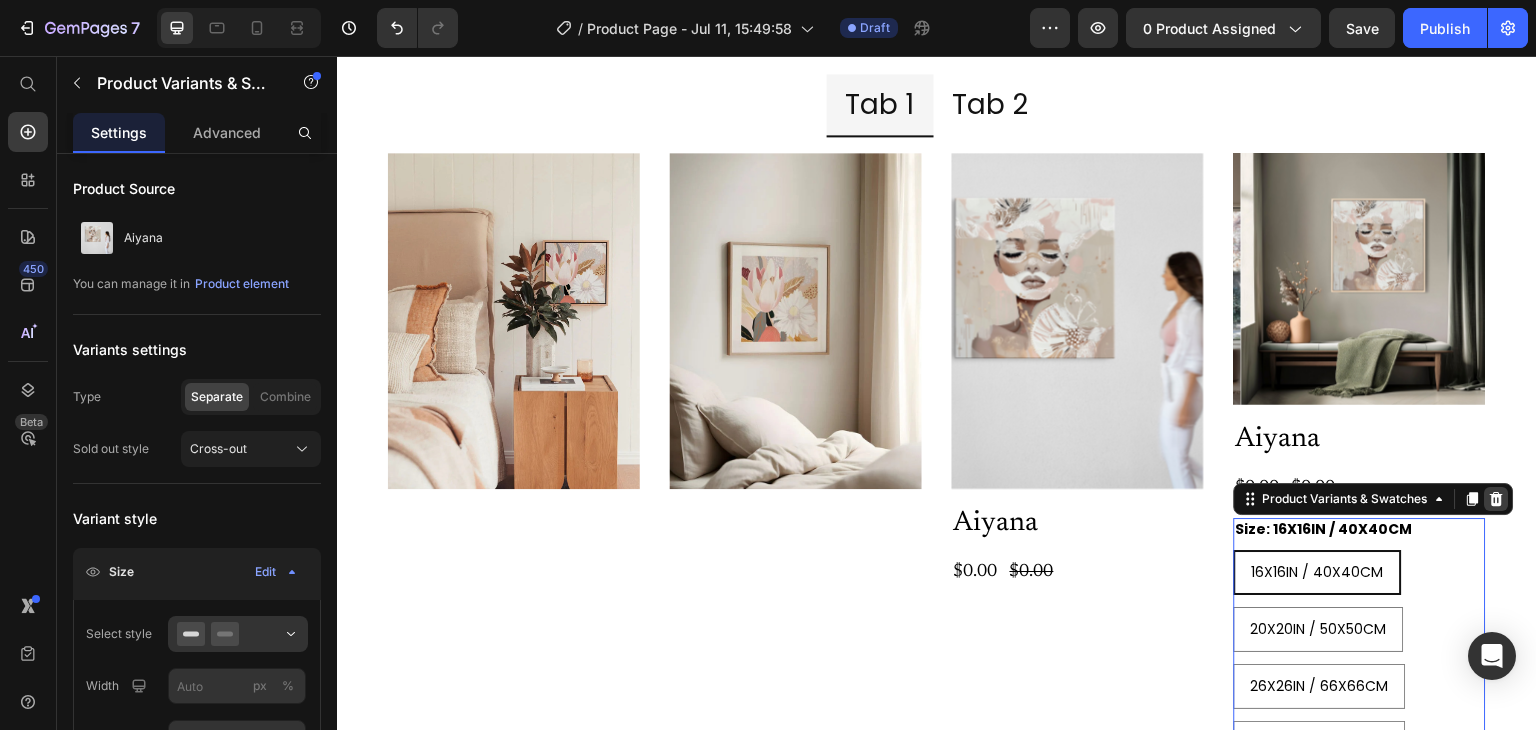 click at bounding box center [1497, 499] 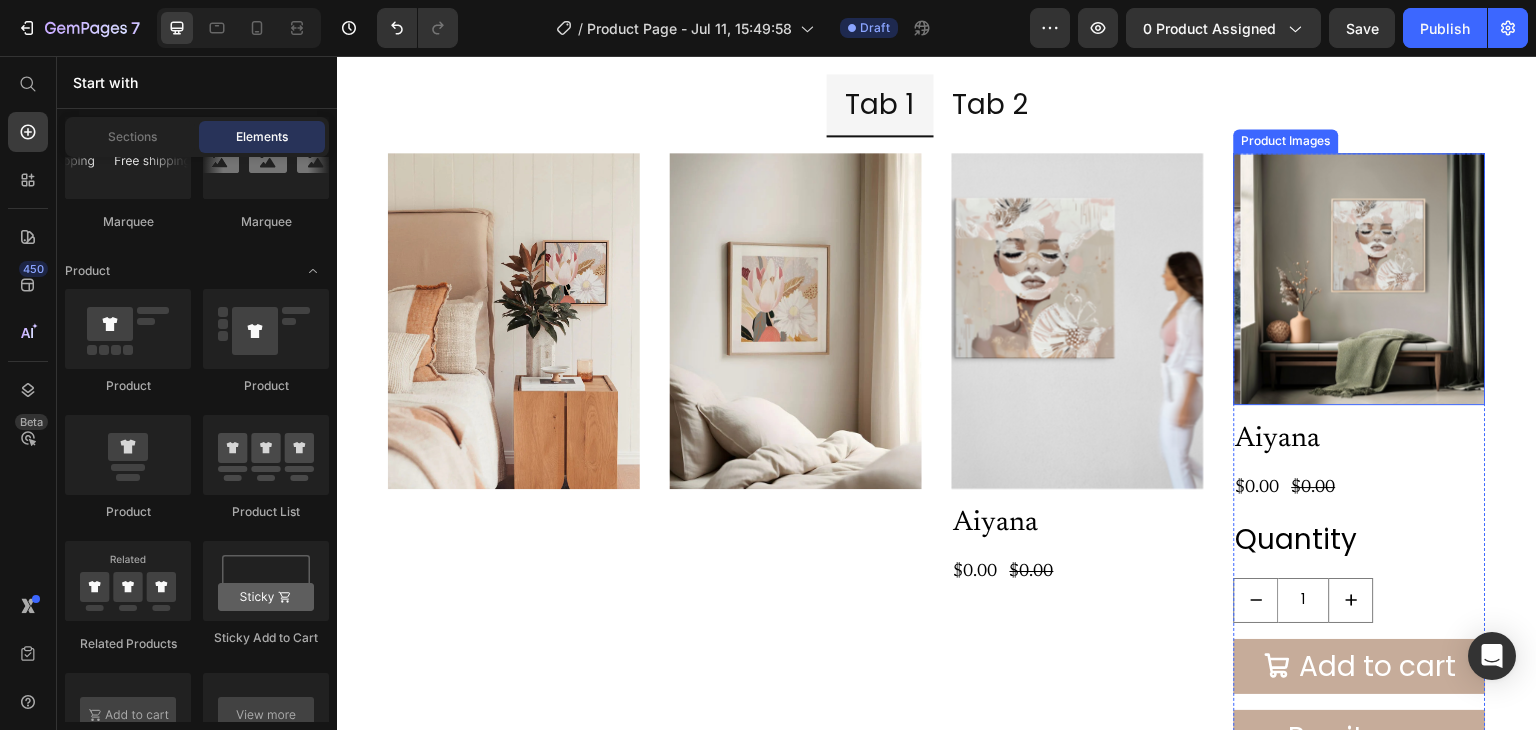 click at bounding box center (1368, 279) 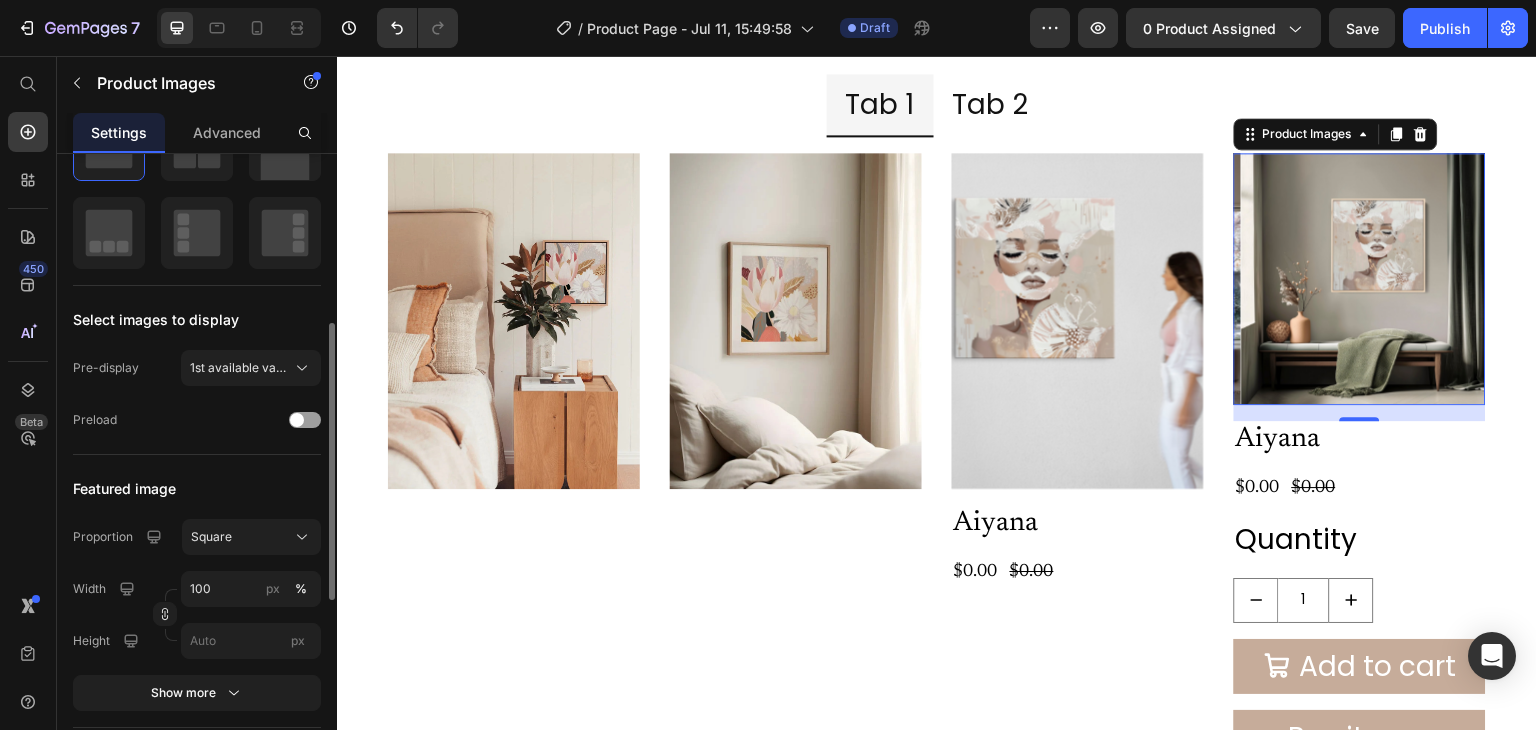 scroll, scrollTop: 374, scrollLeft: 0, axis: vertical 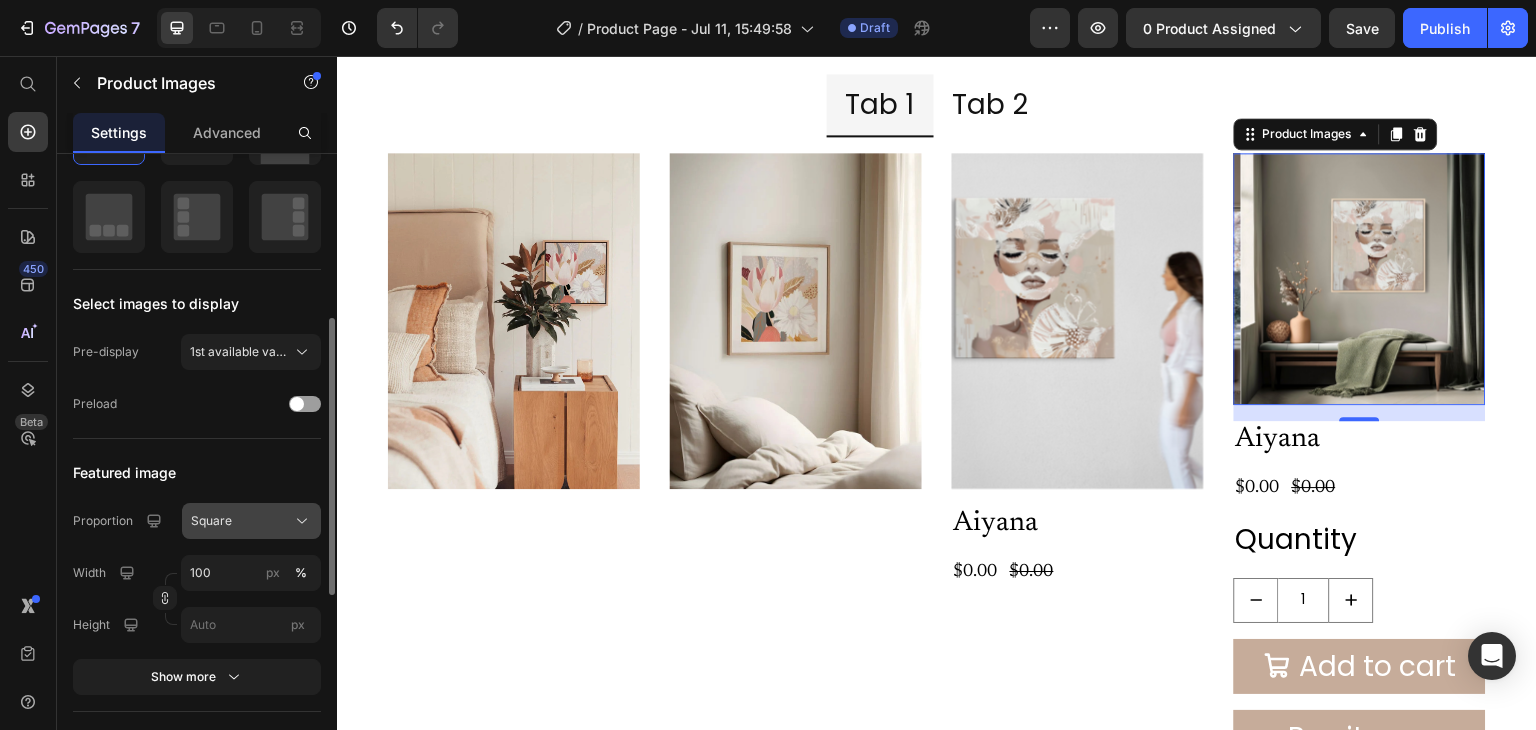 click on "Square" at bounding box center [211, 521] 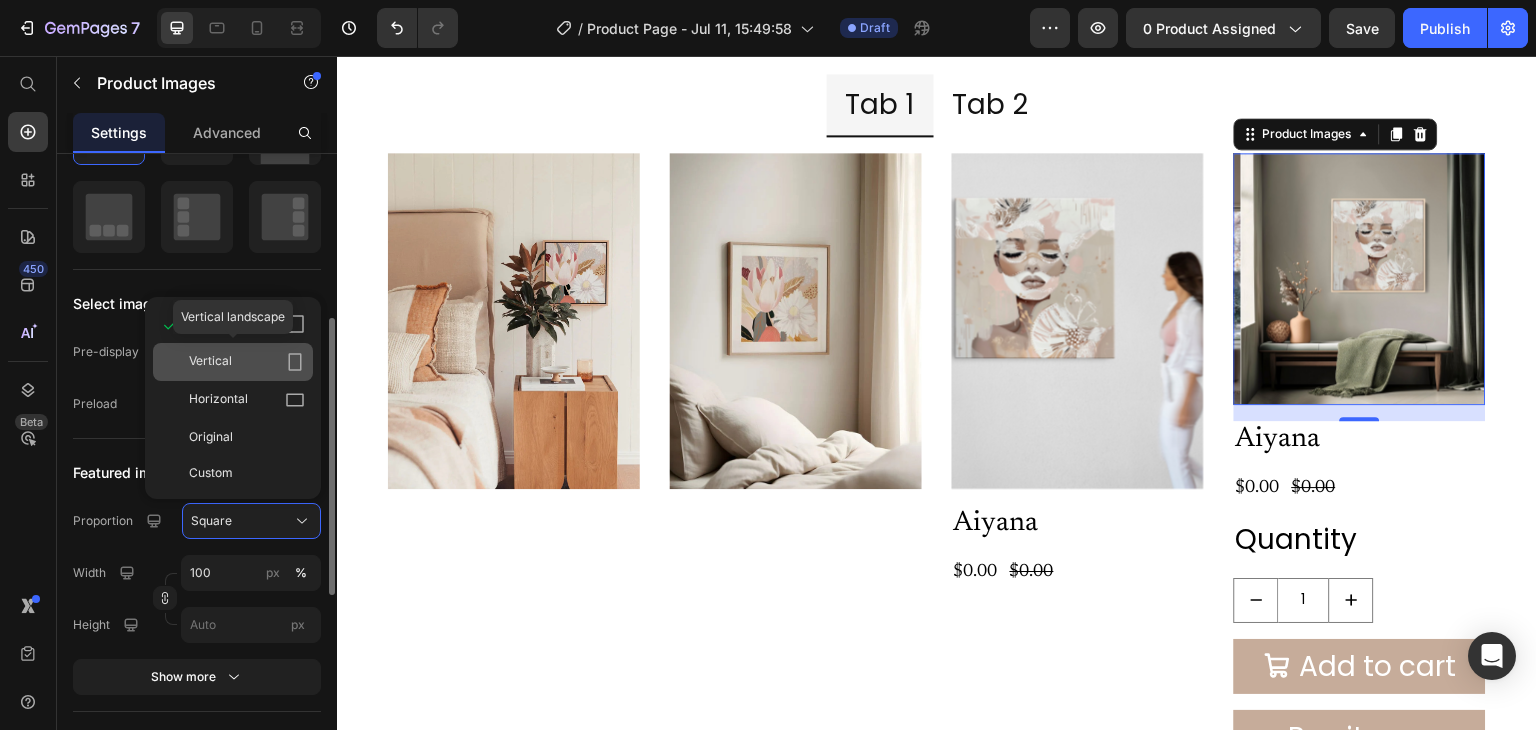 click on "Vertical" at bounding box center (247, 362) 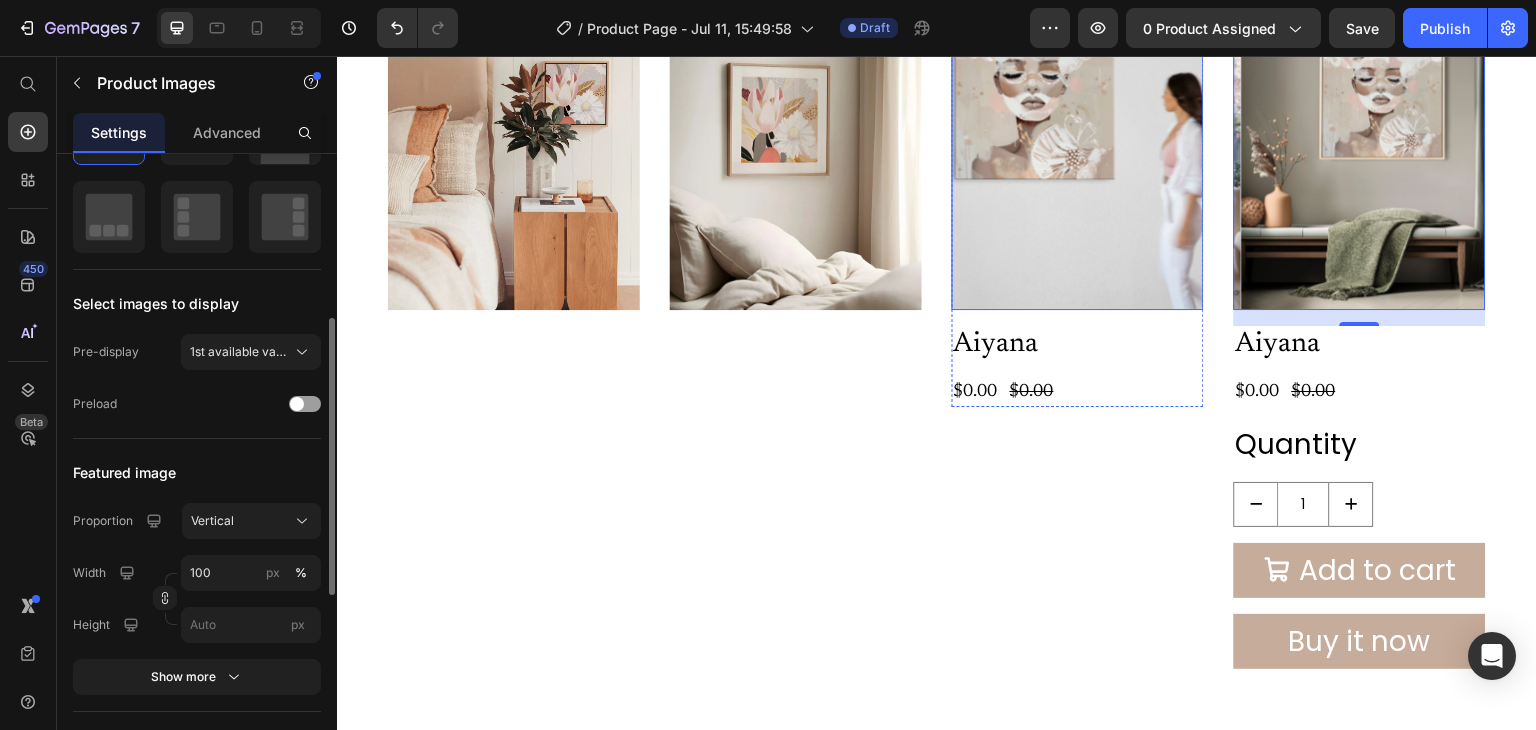 scroll, scrollTop: 4463, scrollLeft: 0, axis: vertical 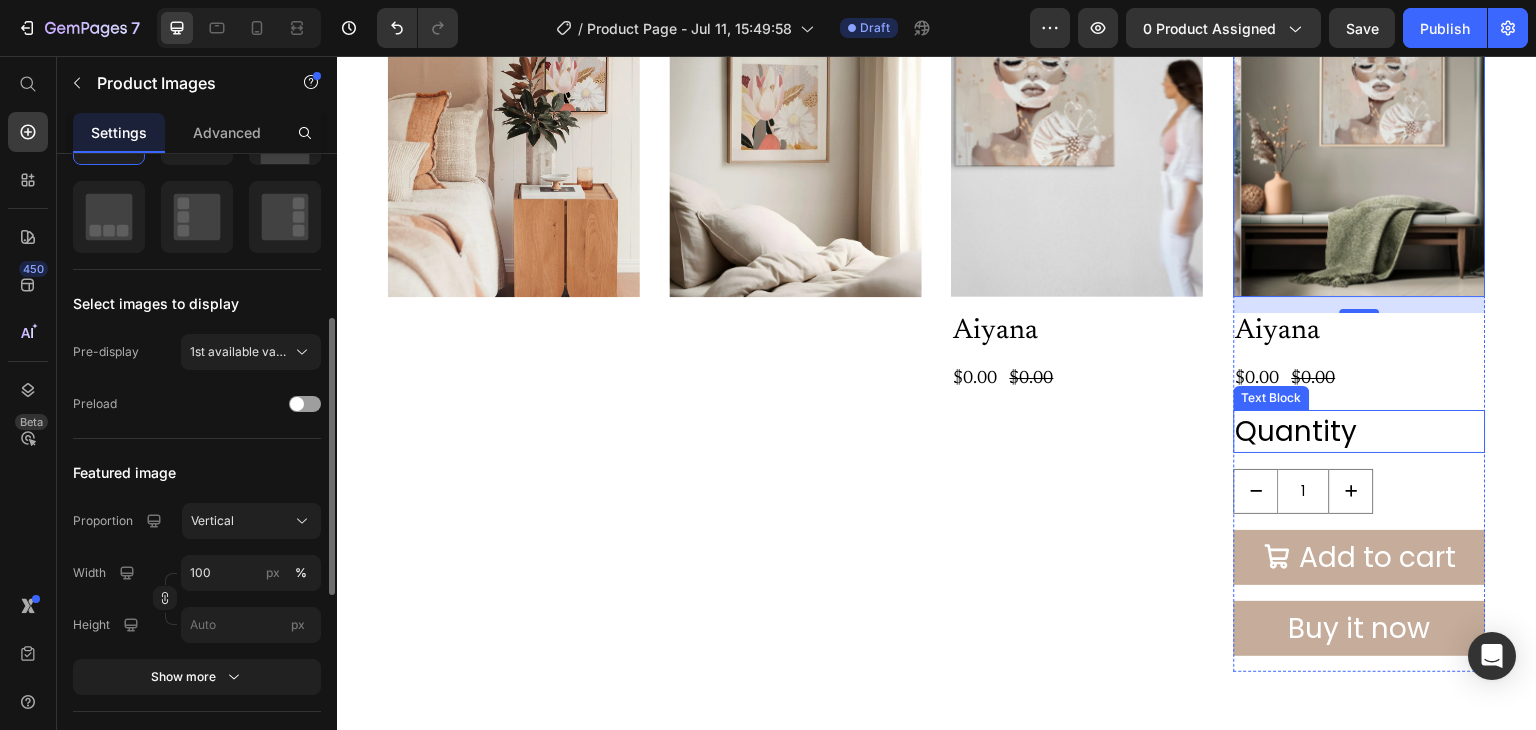 click on "Quantity" at bounding box center (1360, 431) 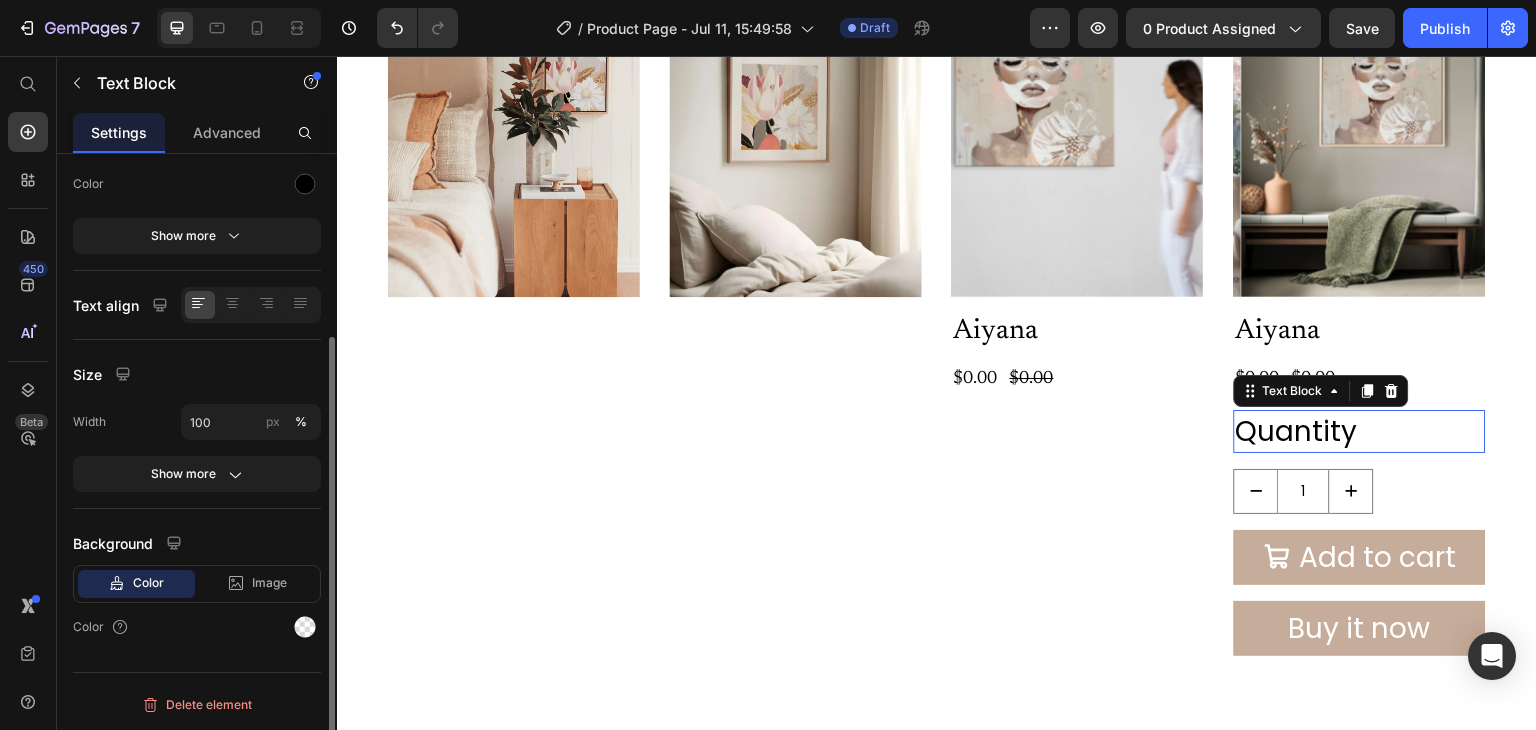 scroll, scrollTop: 0, scrollLeft: 0, axis: both 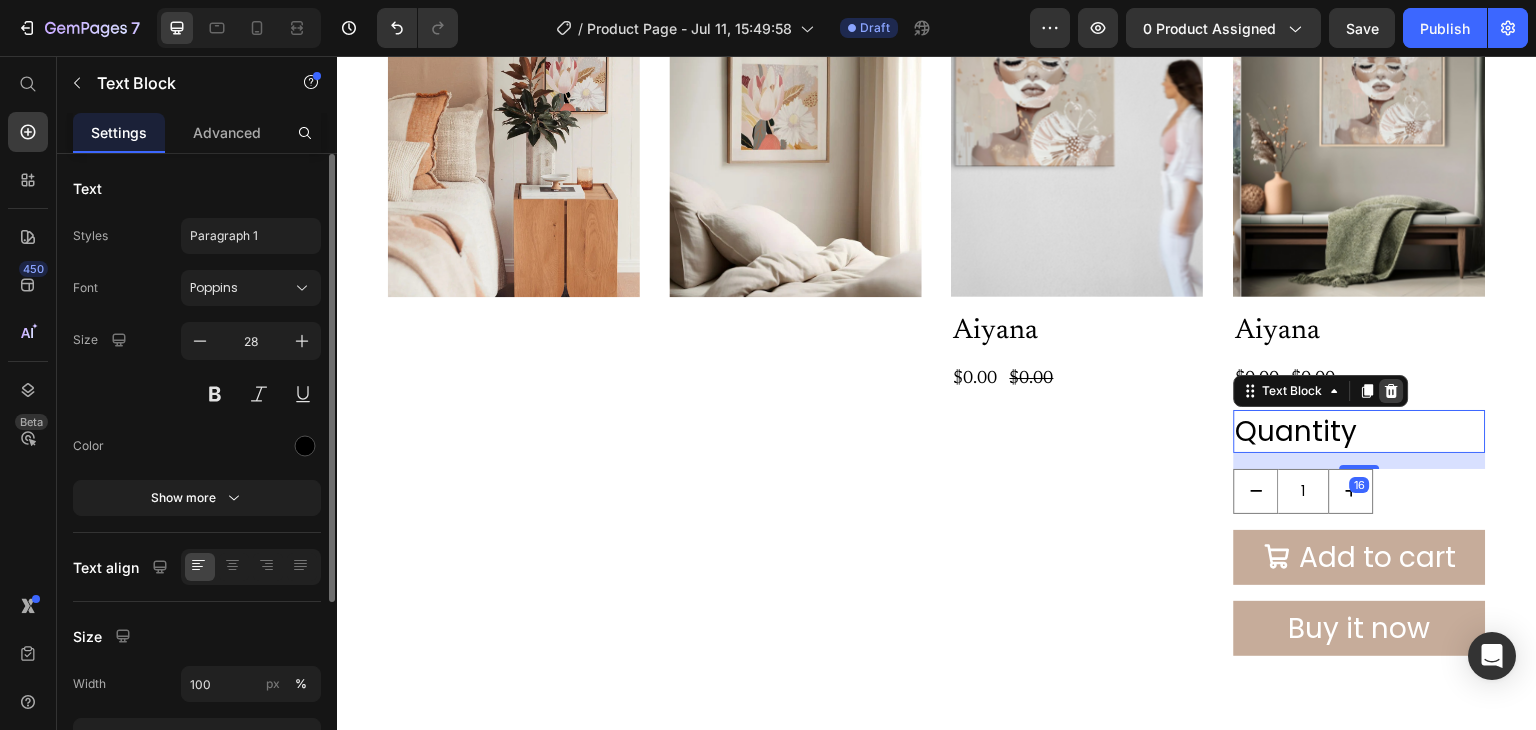 click at bounding box center (1392, 391) 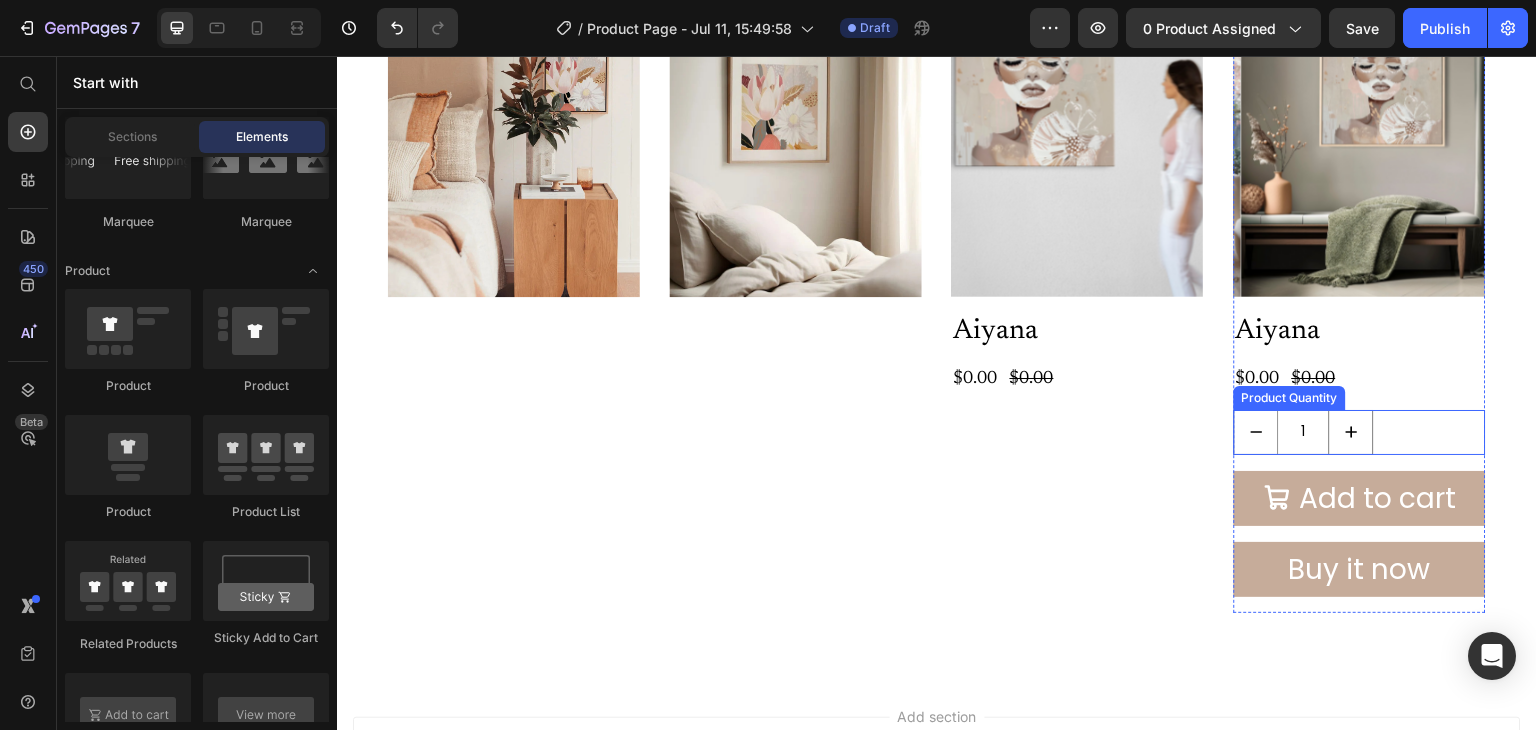 click on "1" at bounding box center (1360, 432) 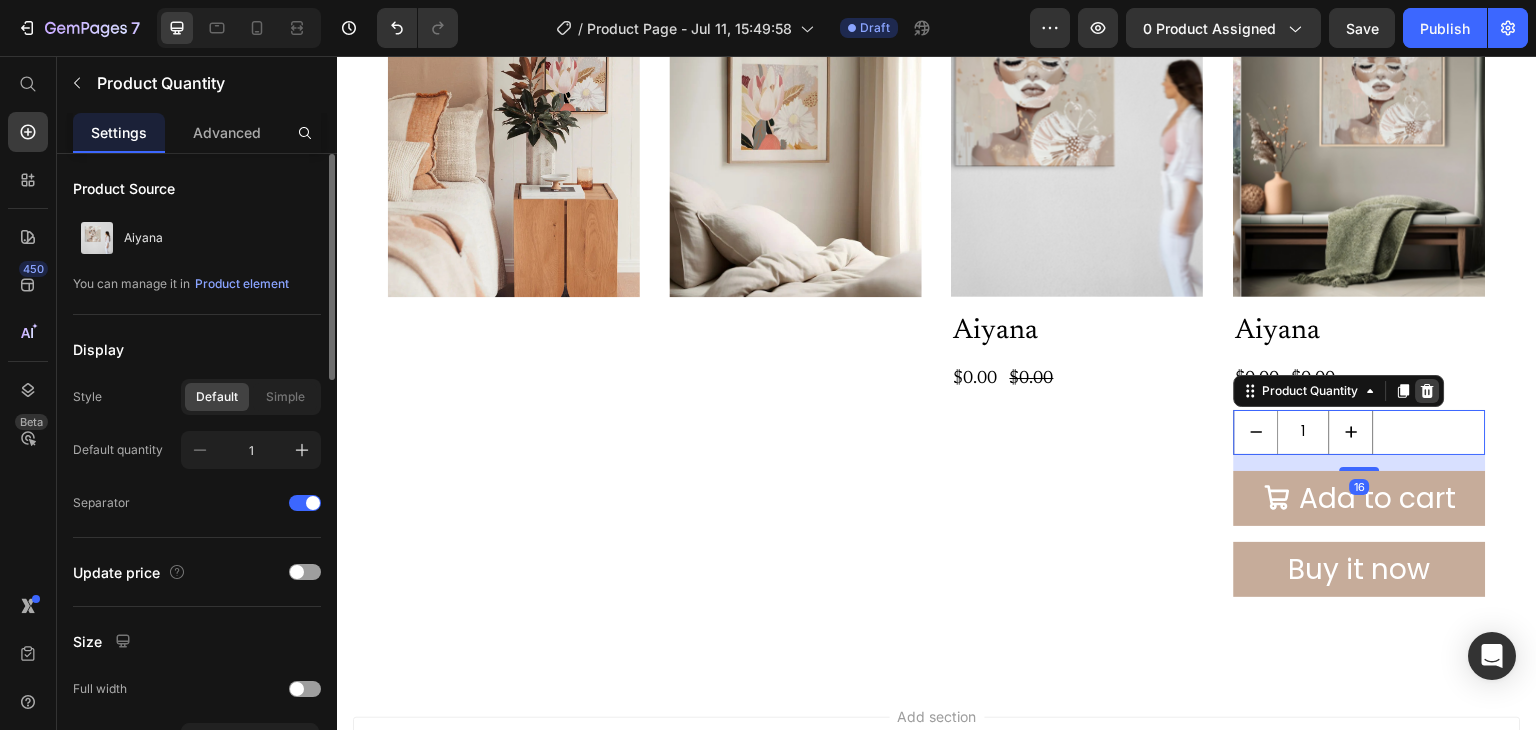 click at bounding box center [1428, 391] 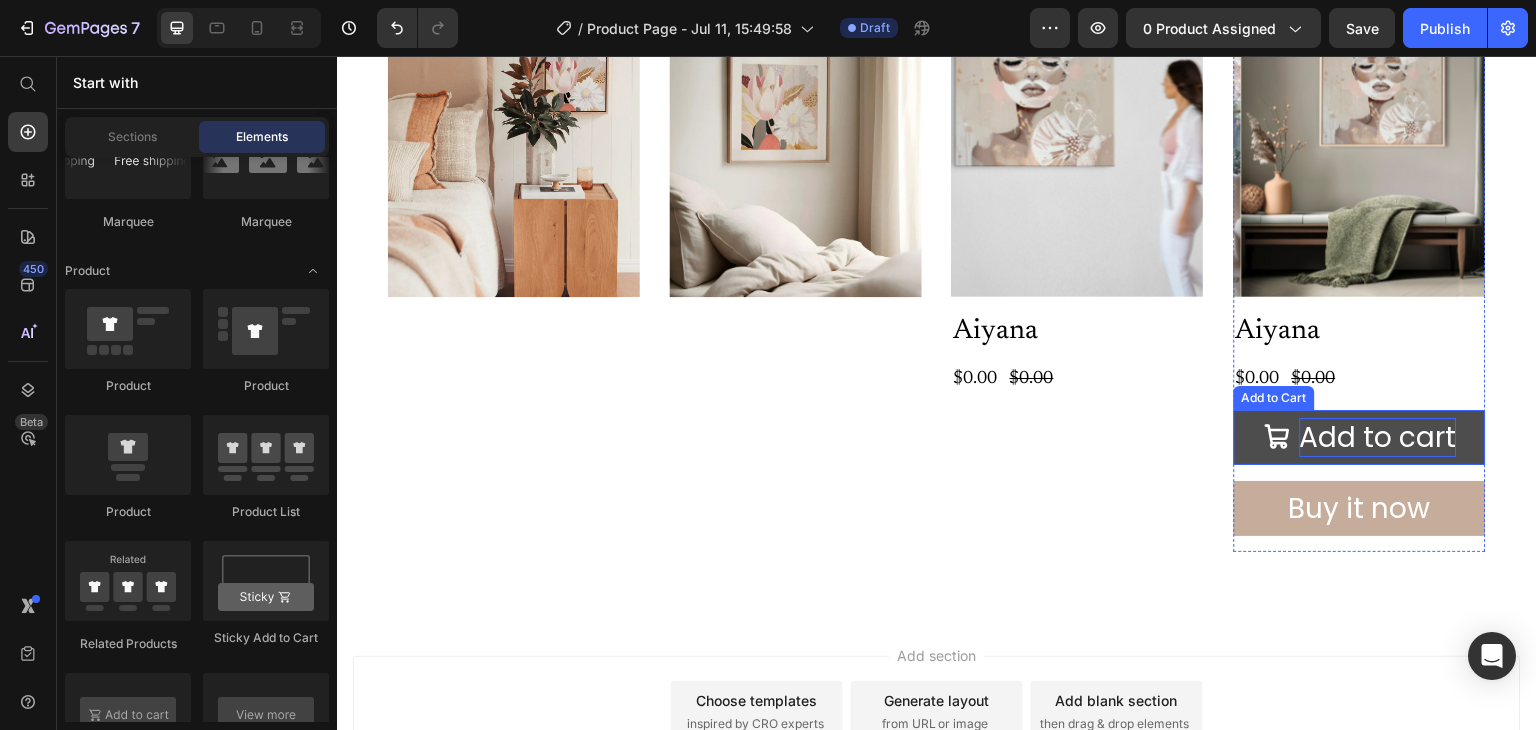 click on "Add to cart" at bounding box center (1378, 437) 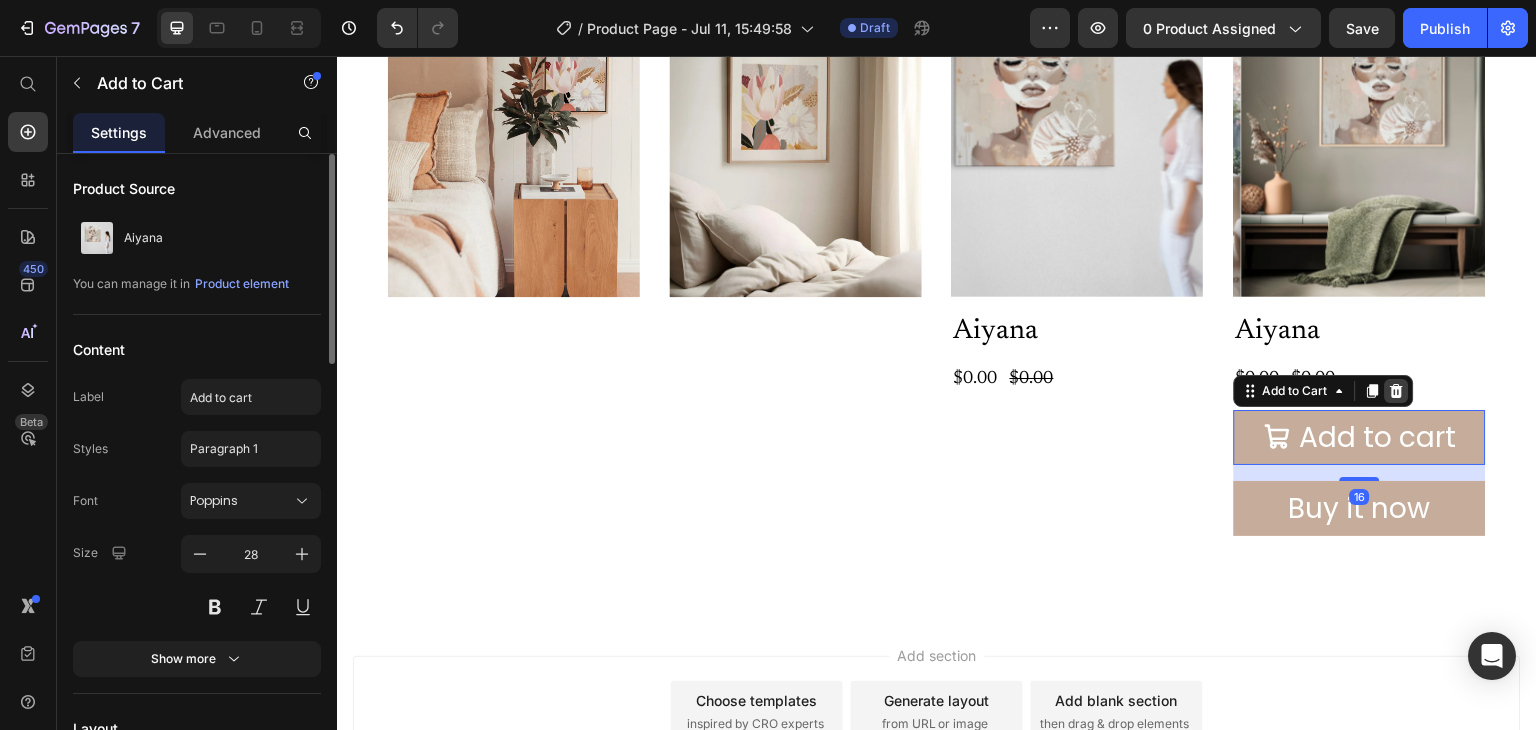 click 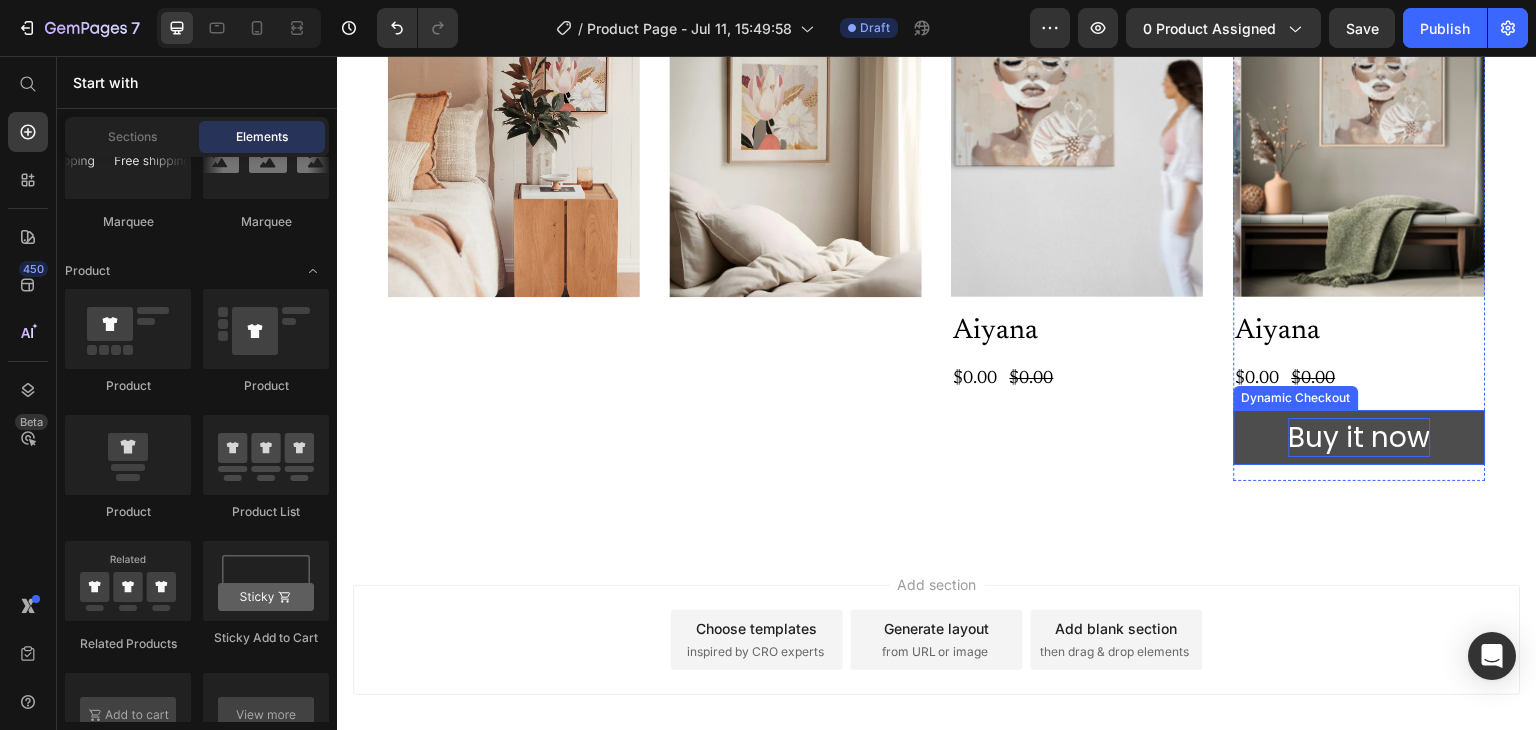 click on "Buy it now" at bounding box center (1360, 437) 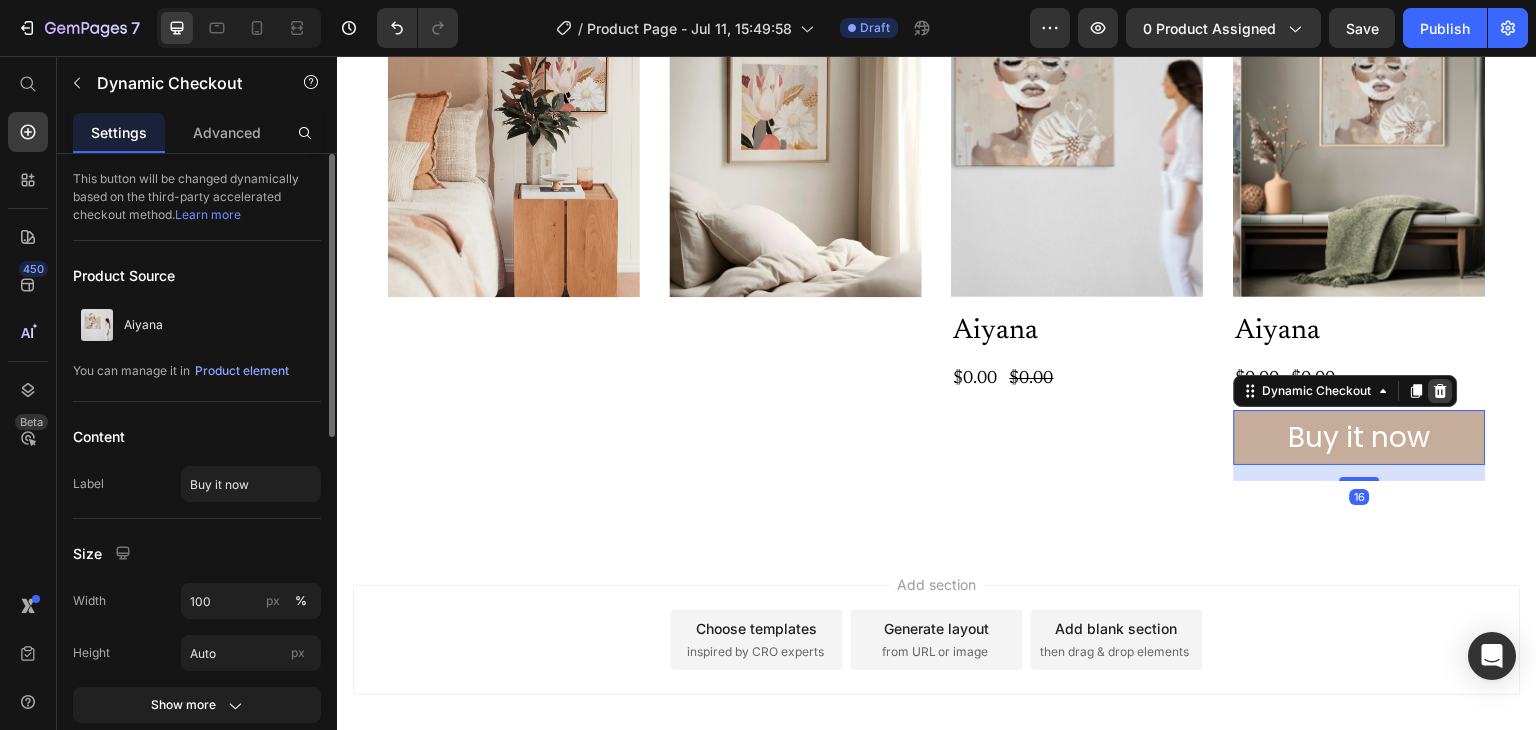 click 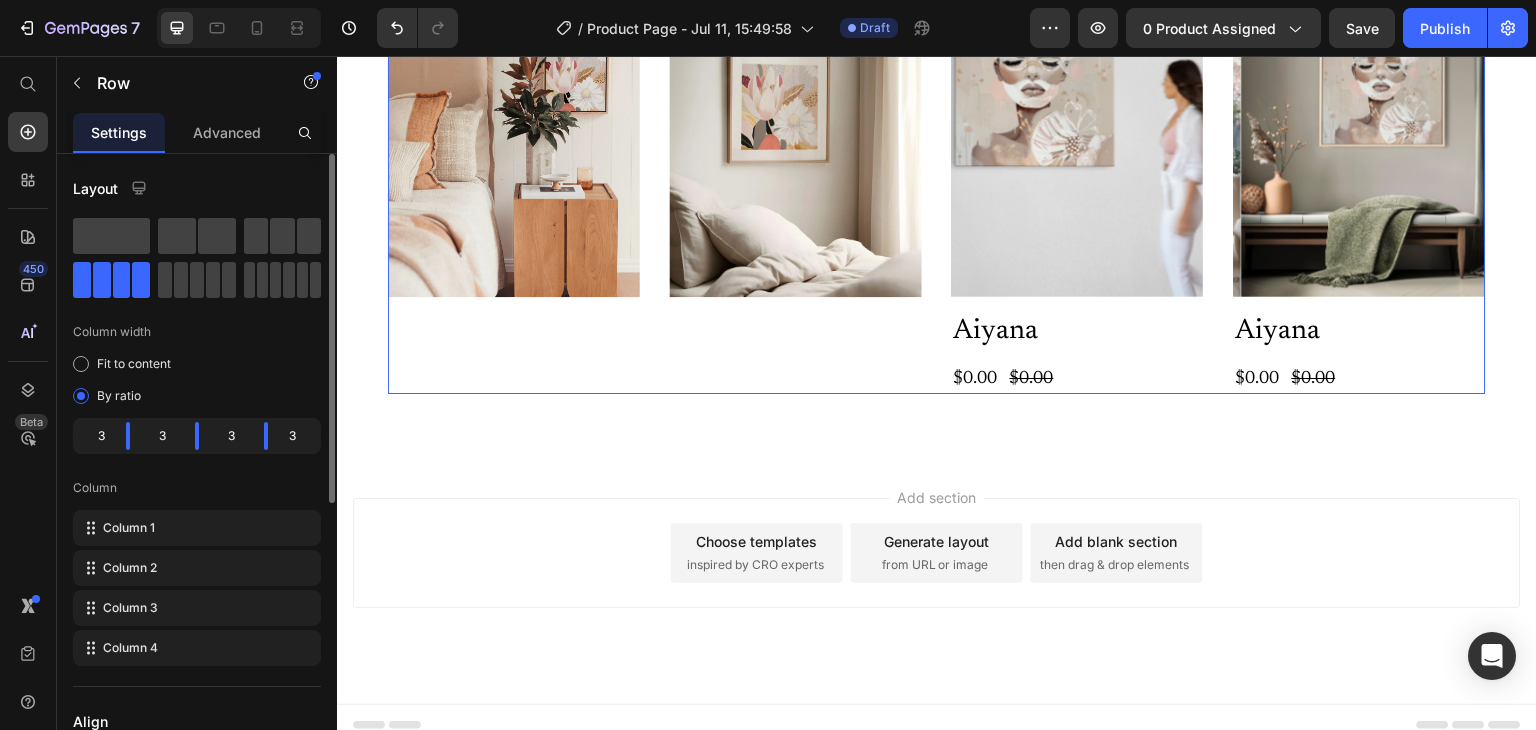 click on "Image Image Product Images Aiyana Product Title $0.00 Product Price $0.00 Product Price Row Product Product Images Aiyana Product Title $0.00 Product Price $0.00 Product Price Row Product Row   0" at bounding box center (937, 177) 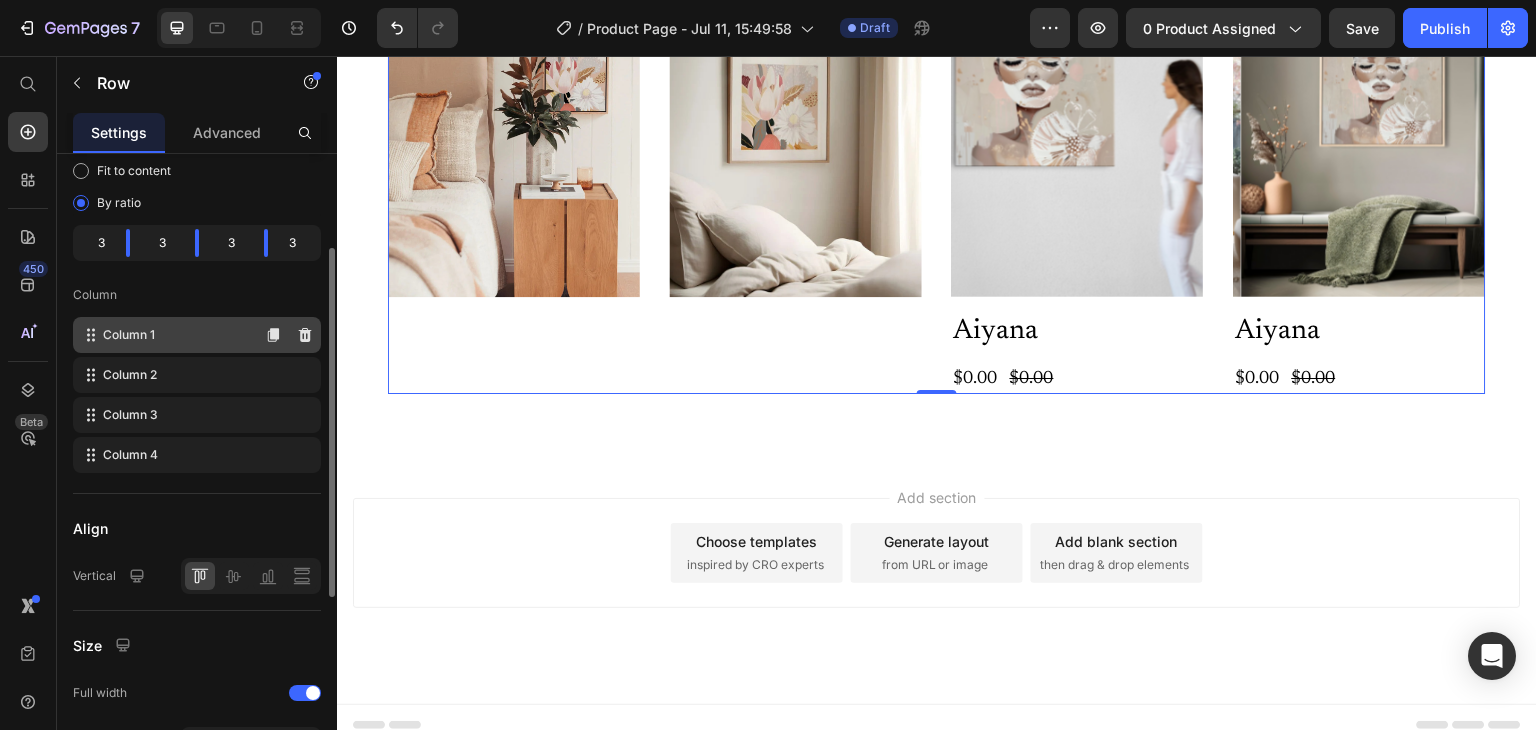 scroll, scrollTop: 208, scrollLeft: 0, axis: vertical 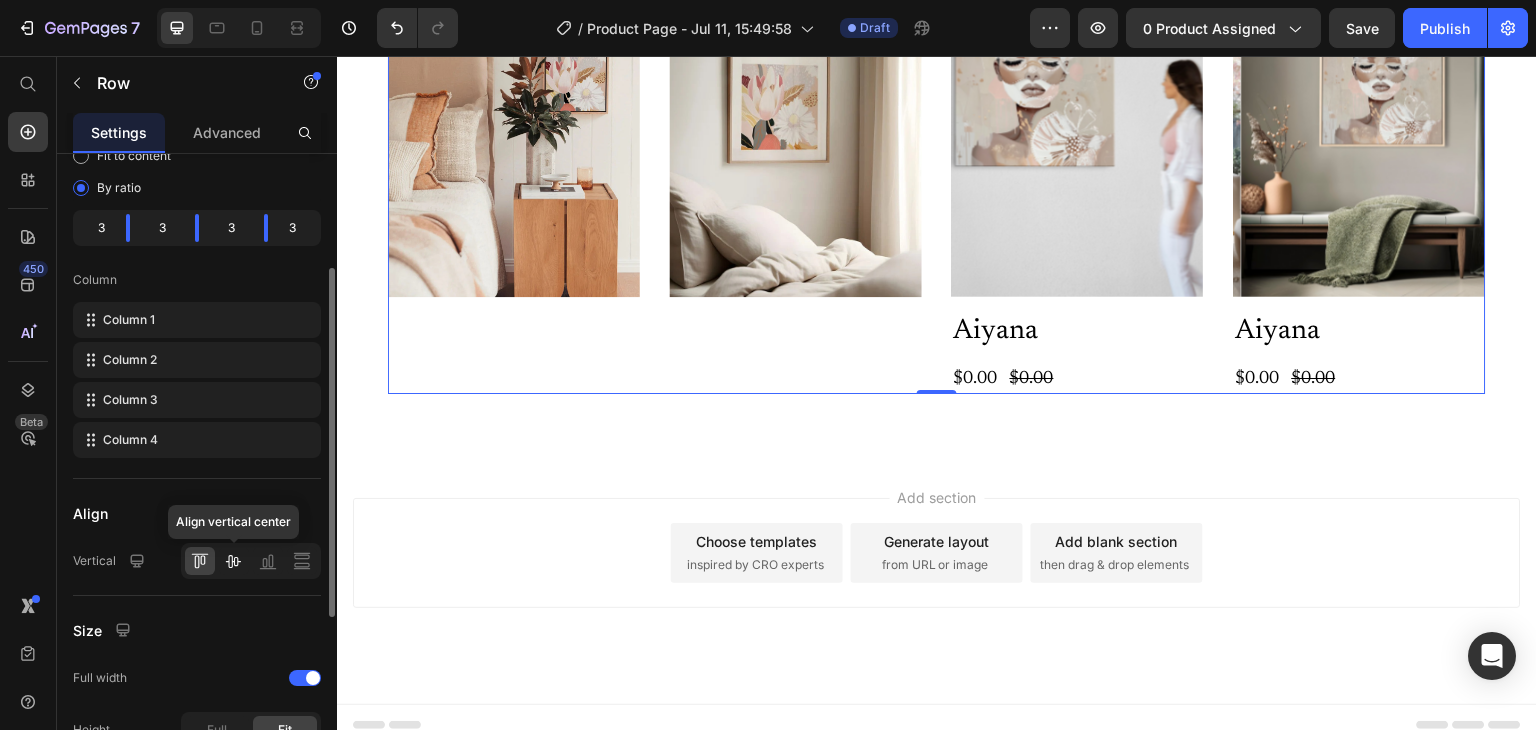 click 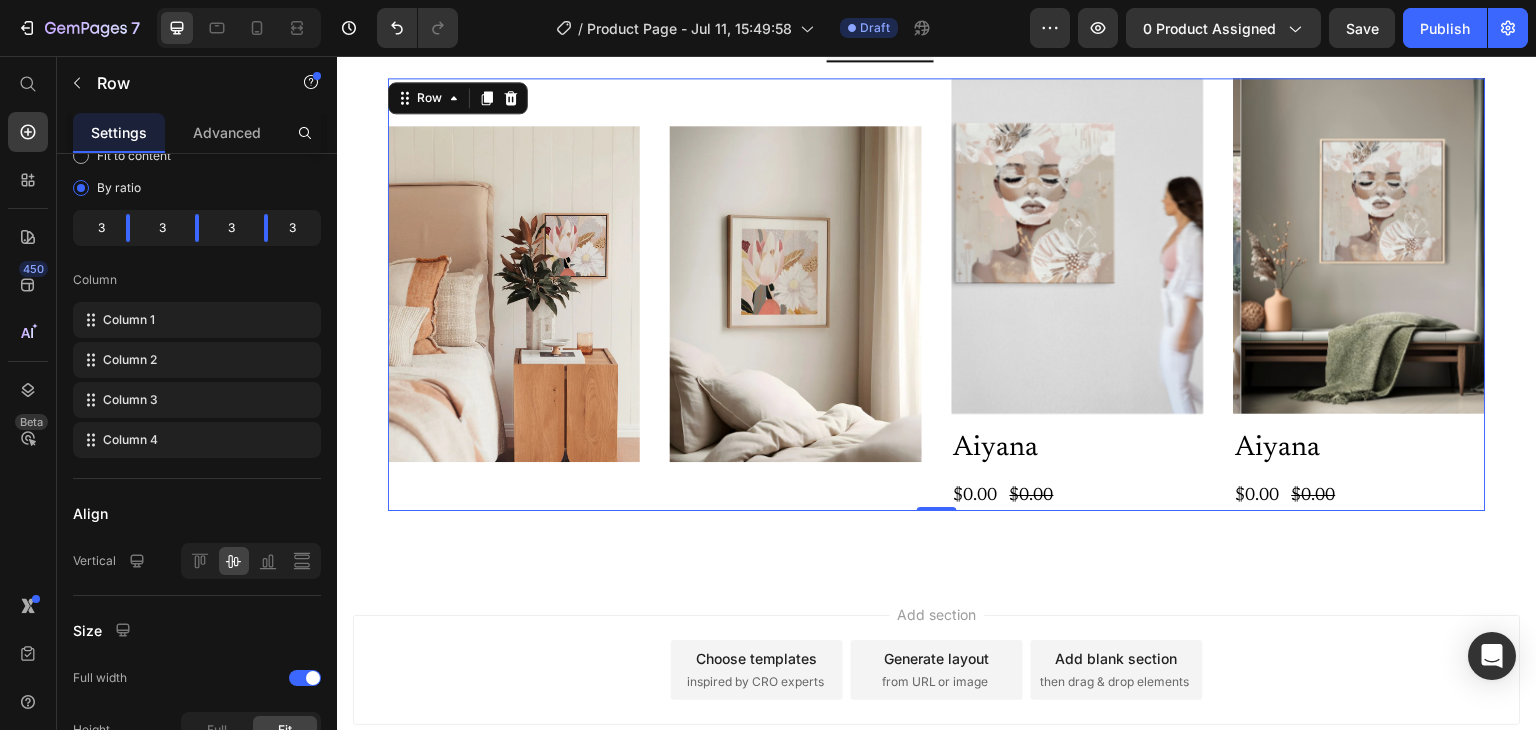 scroll, scrollTop: 4347, scrollLeft: 0, axis: vertical 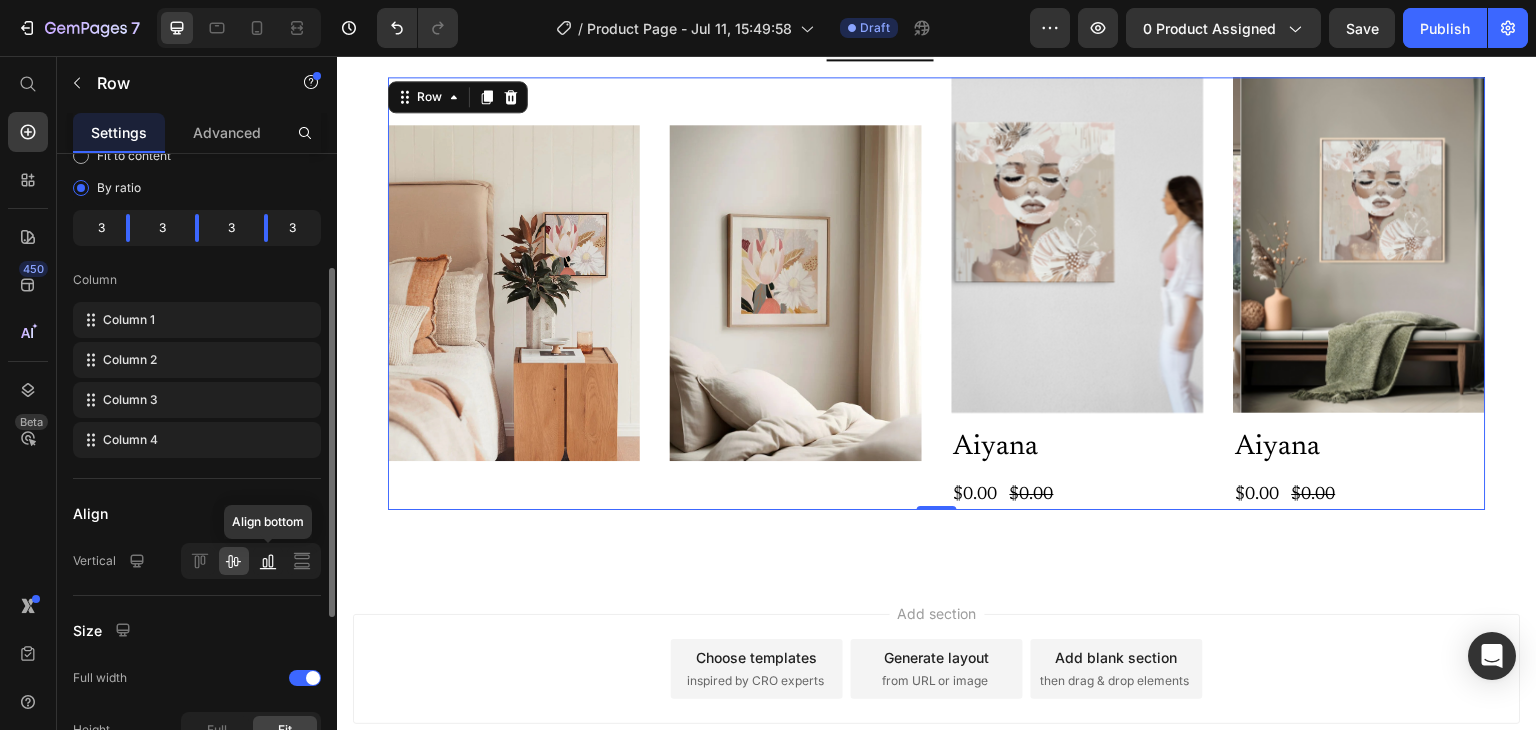 click 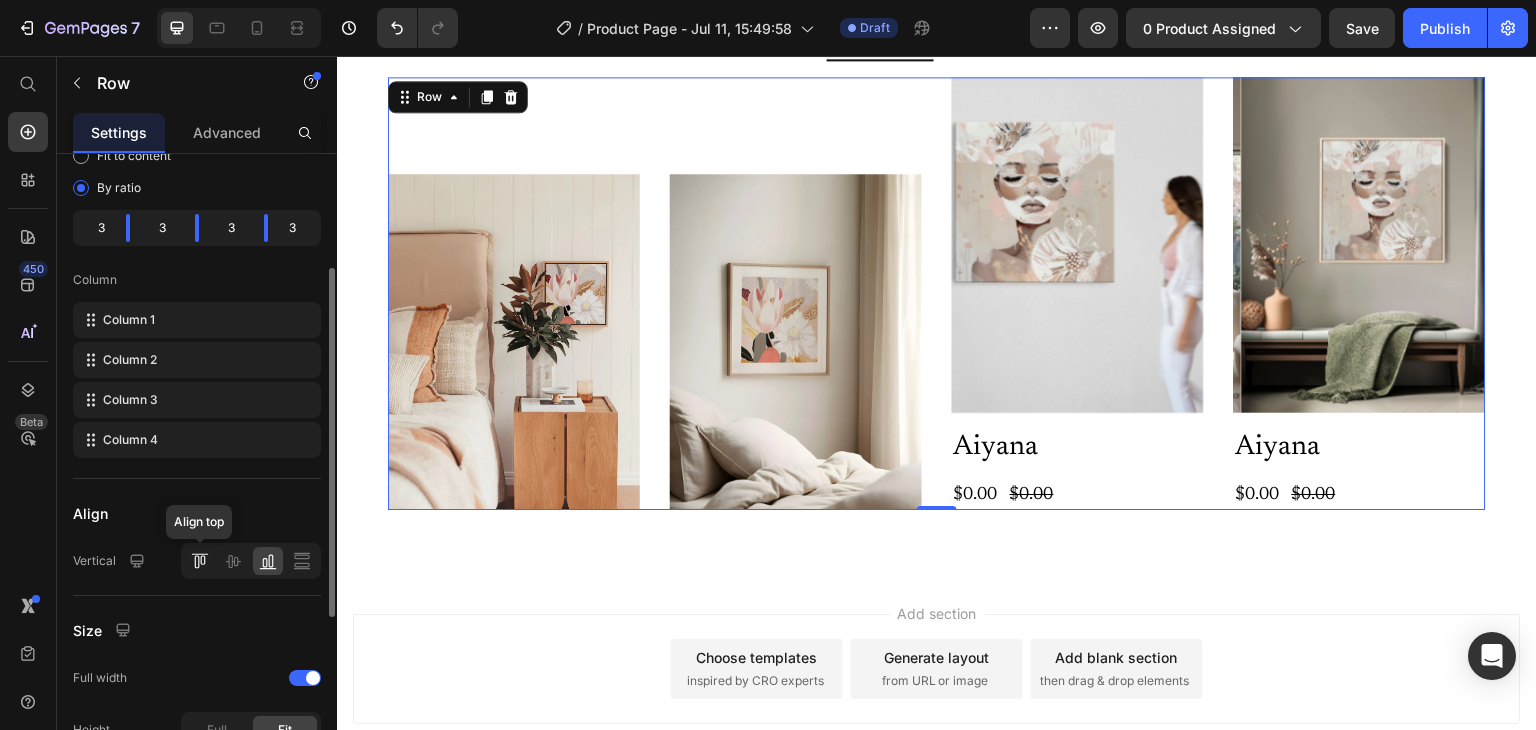 click 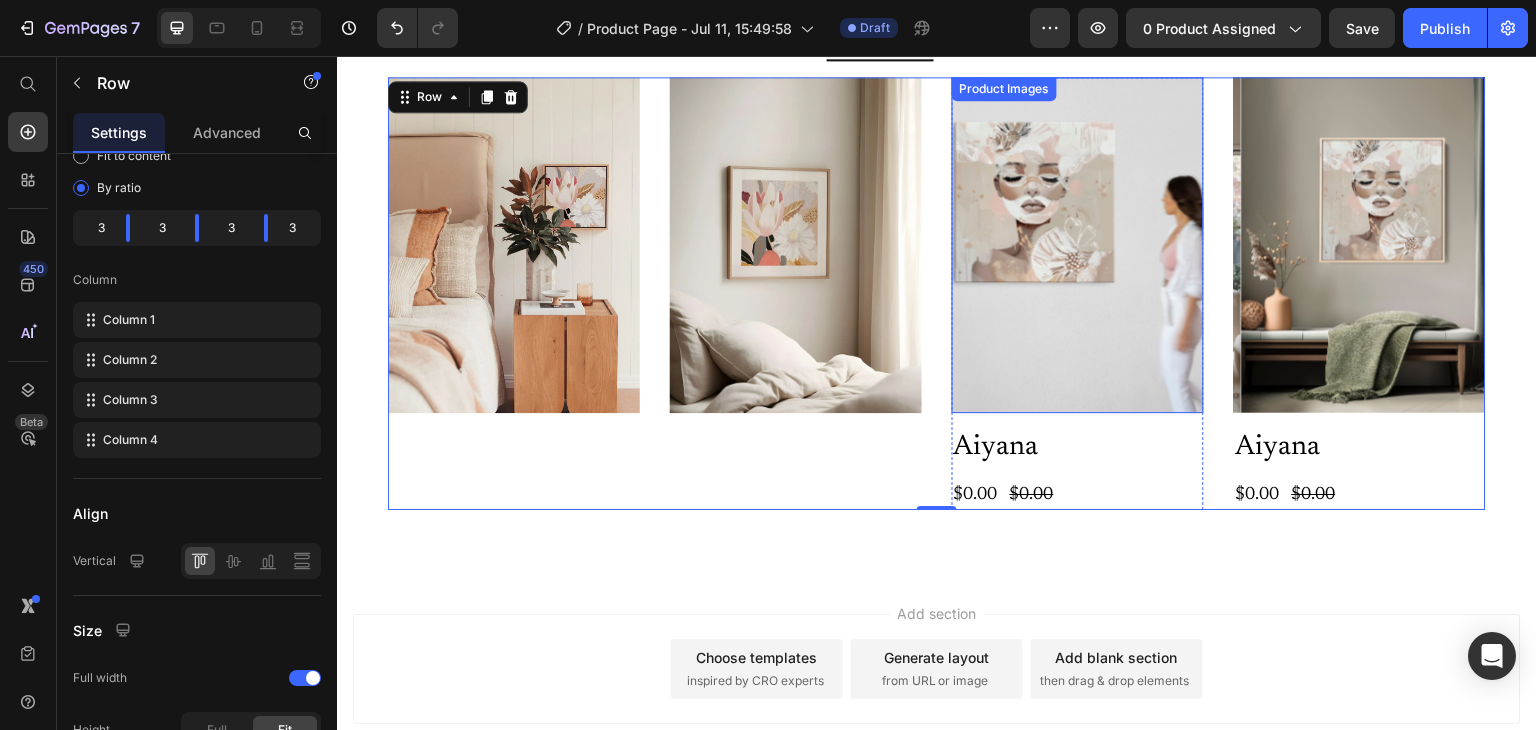 click at bounding box center (1078, 245) 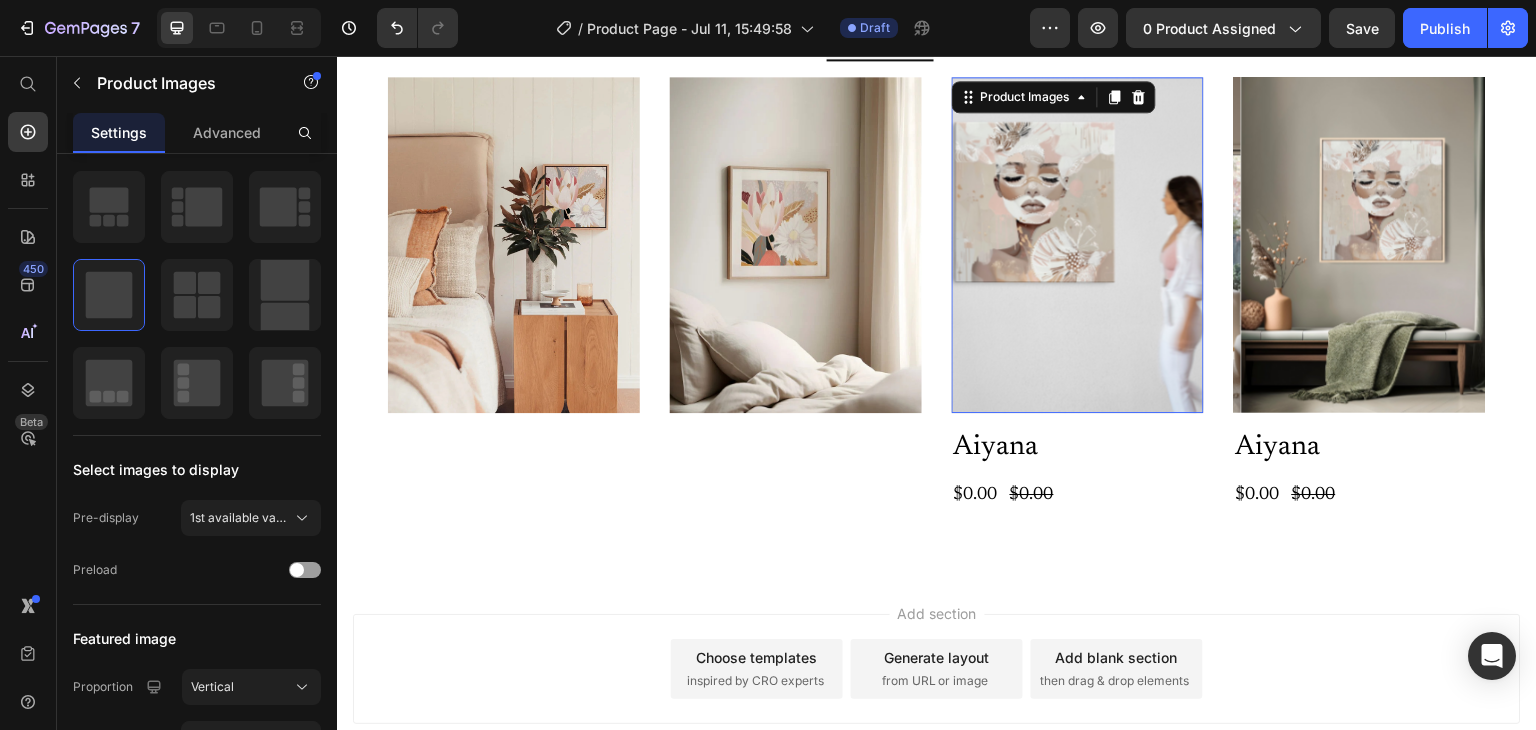 scroll, scrollTop: 0, scrollLeft: 0, axis: both 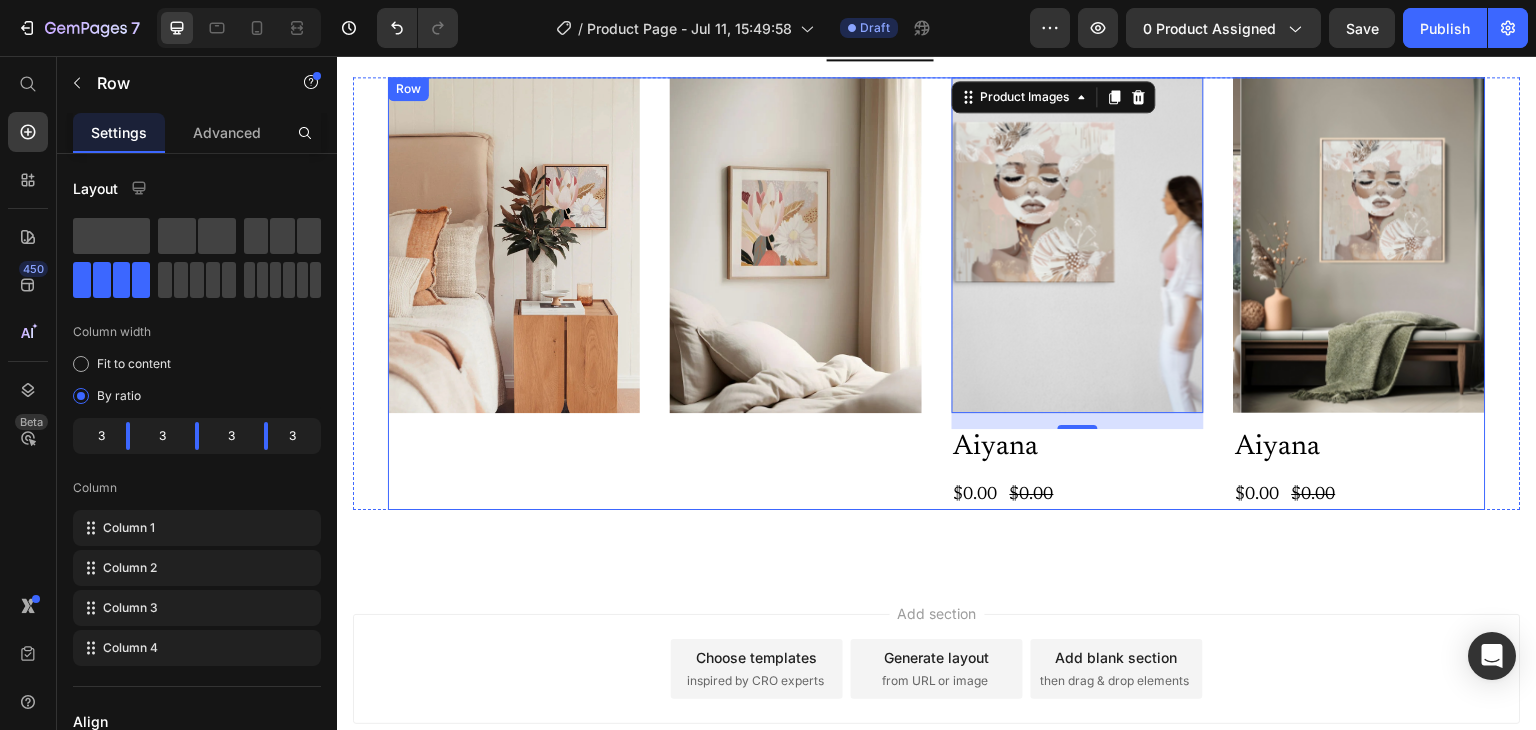 click on "Image" at bounding box center (796, 293) 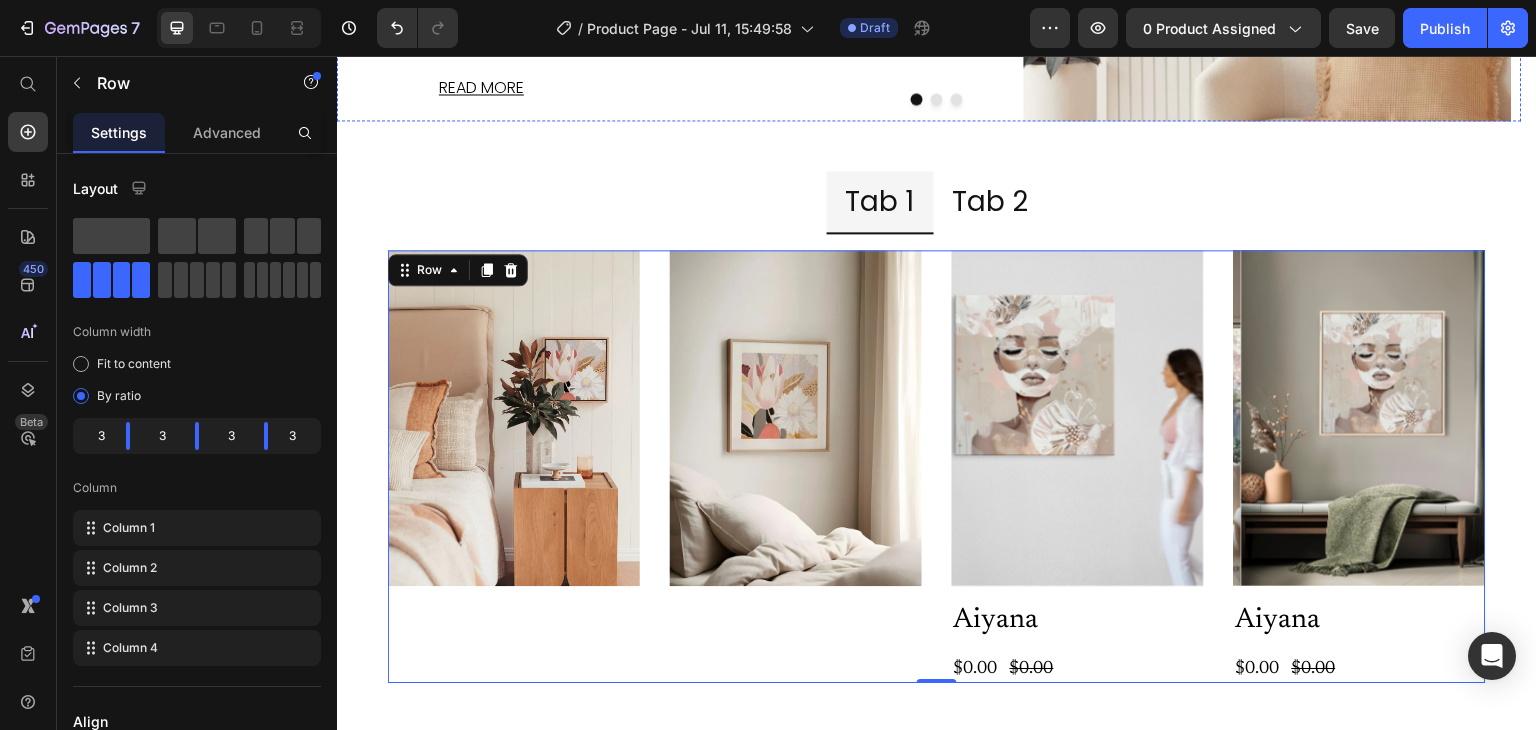 scroll, scrollTop: 4176, scrollLeft: 0, axis: vertical 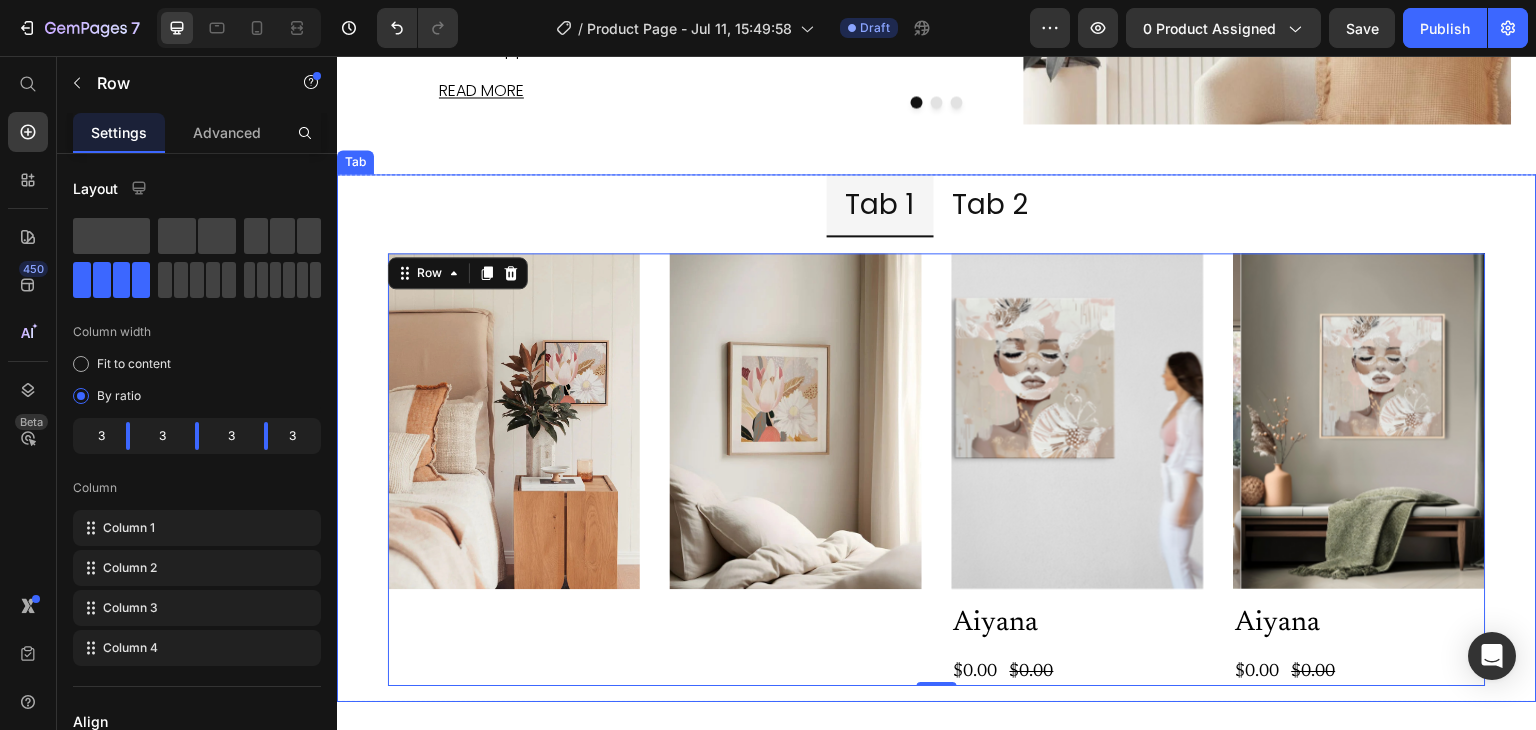click on "Tab 2" at bounding box center [991, 204] 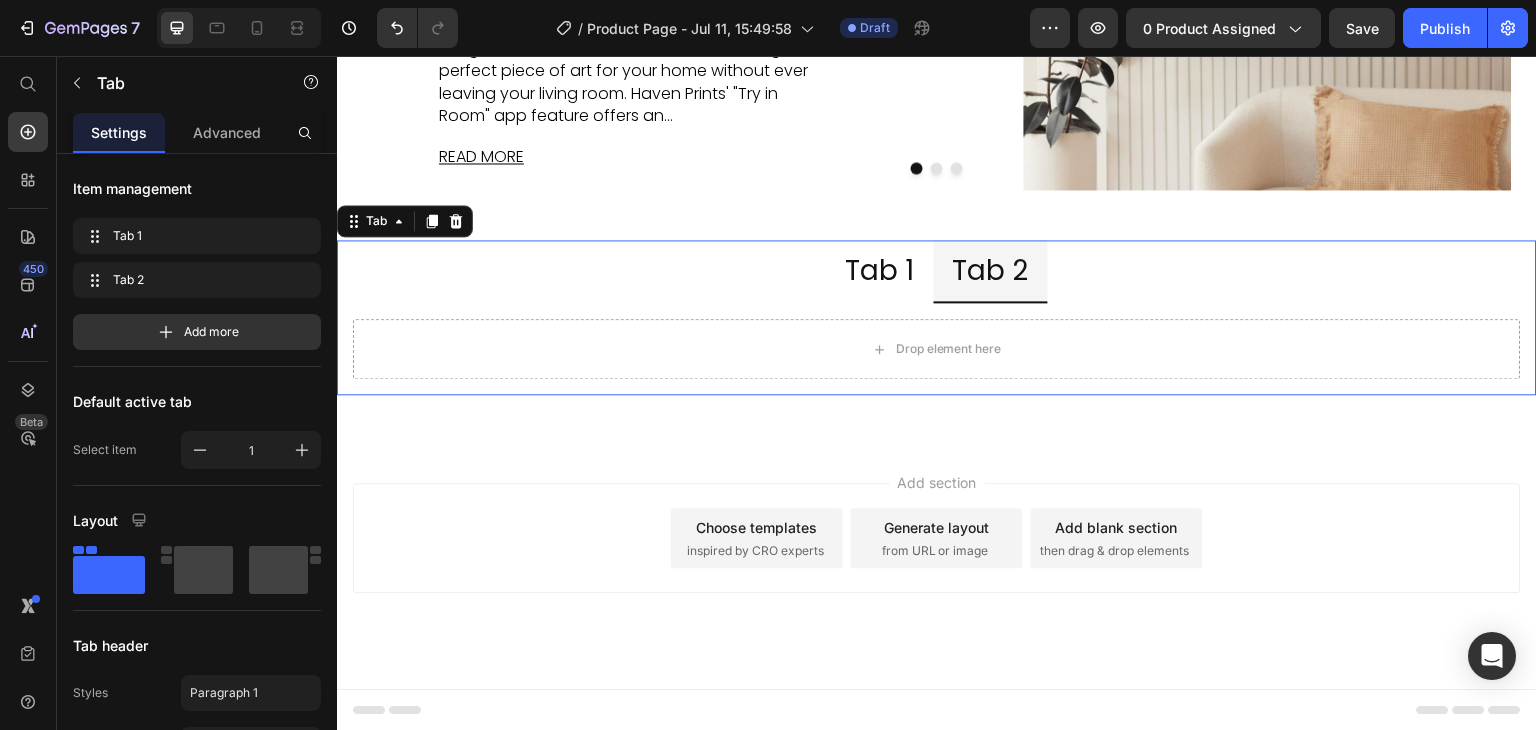 scroll, scrollTop: 4103, scrollLeft: 0, axis: vertical 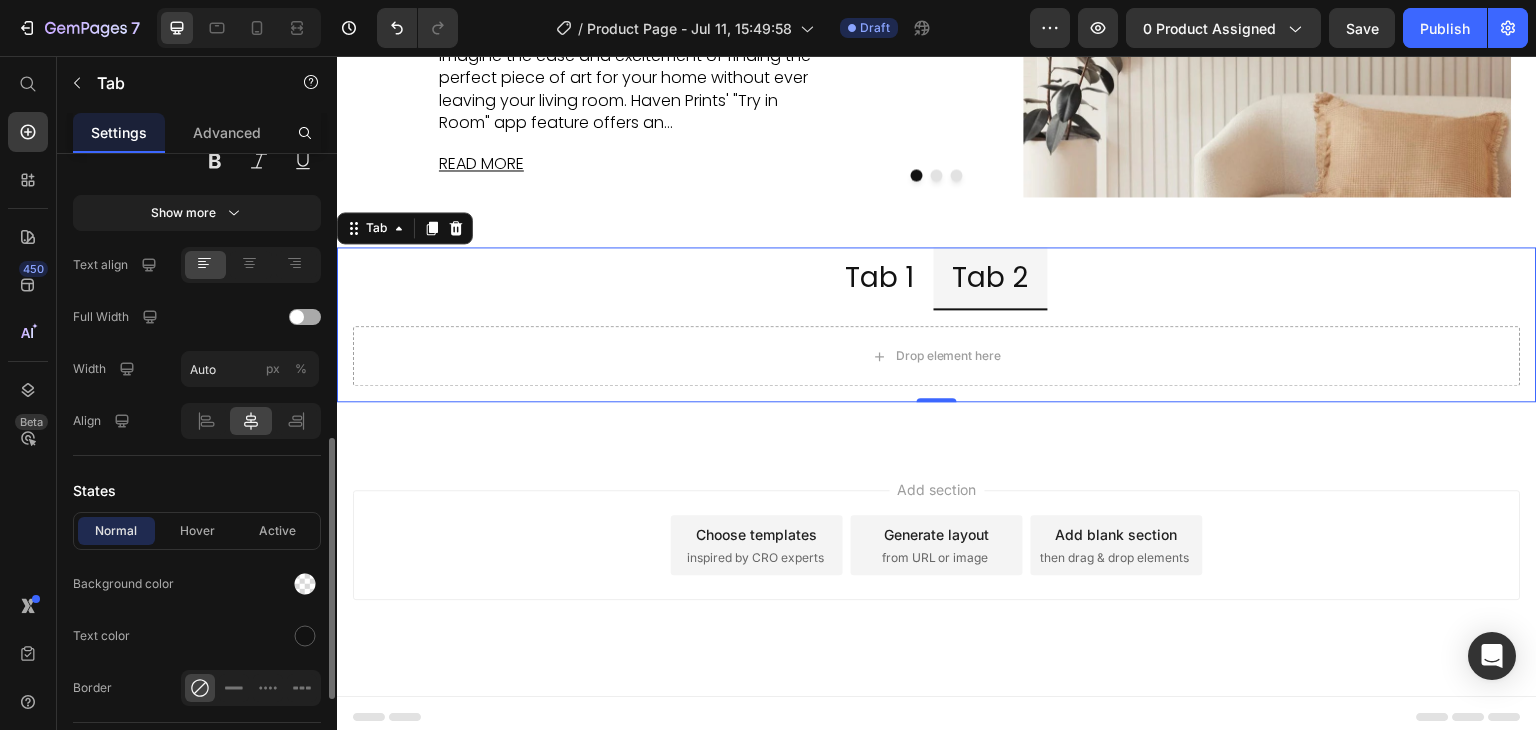 click at bounding box center [297, 317] 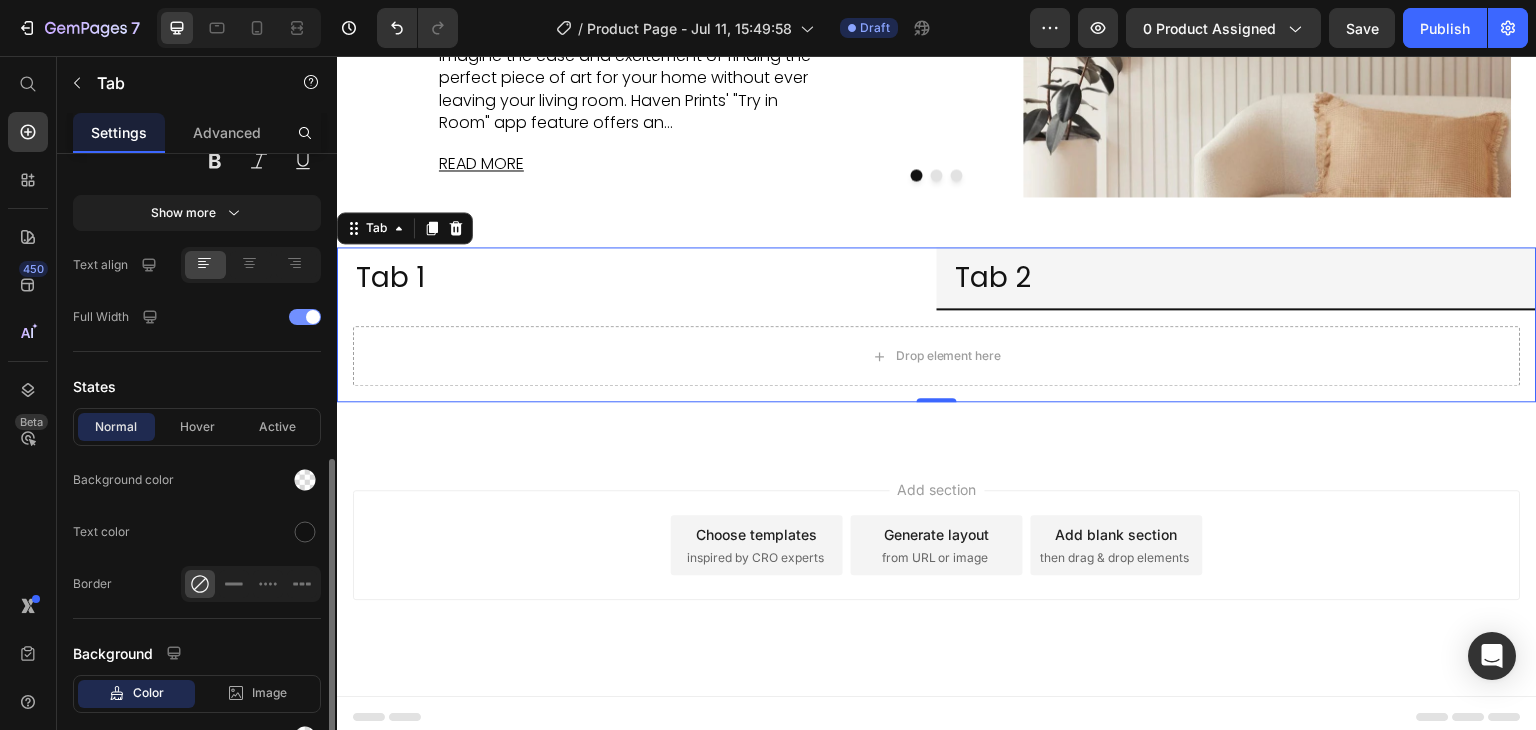 click at bounding box center (305, 317) 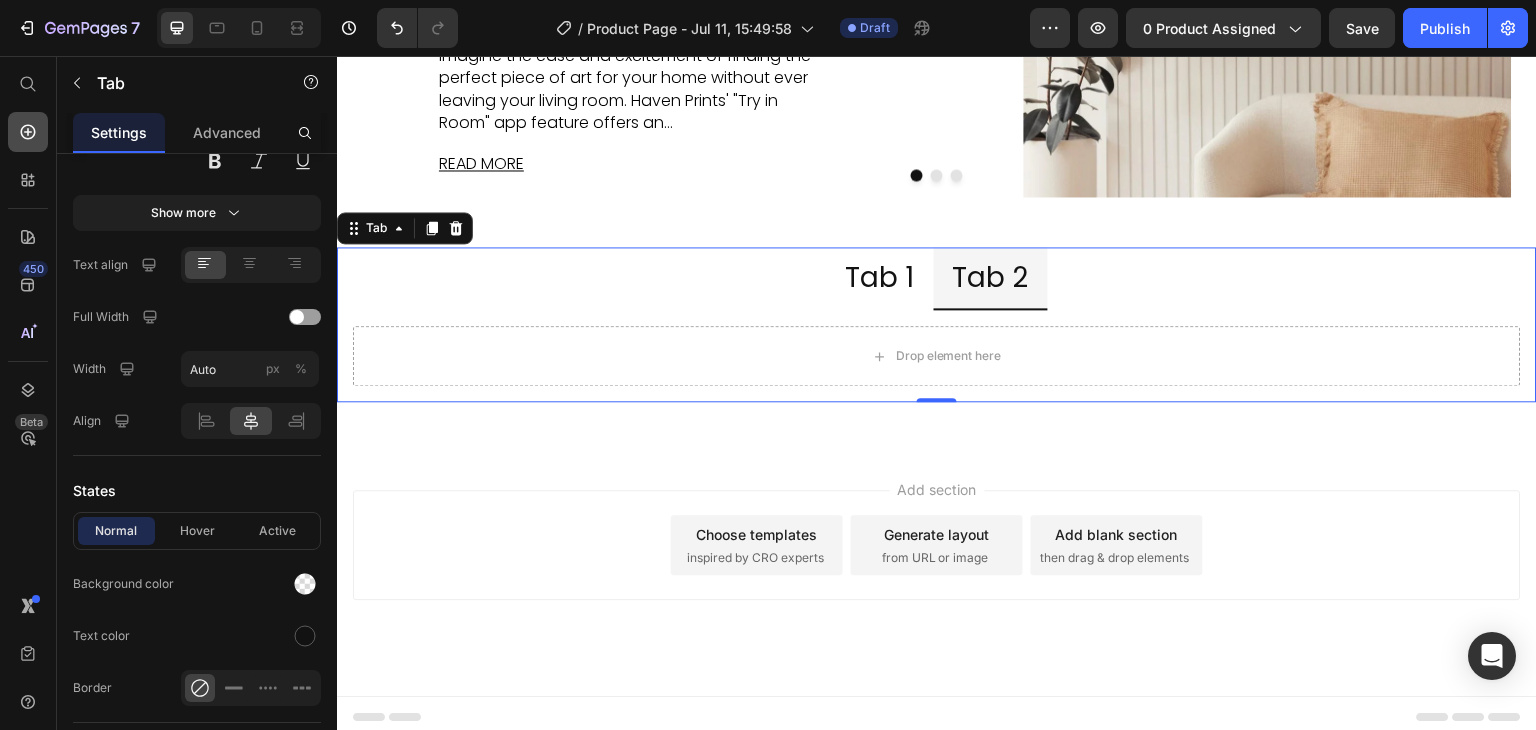 click 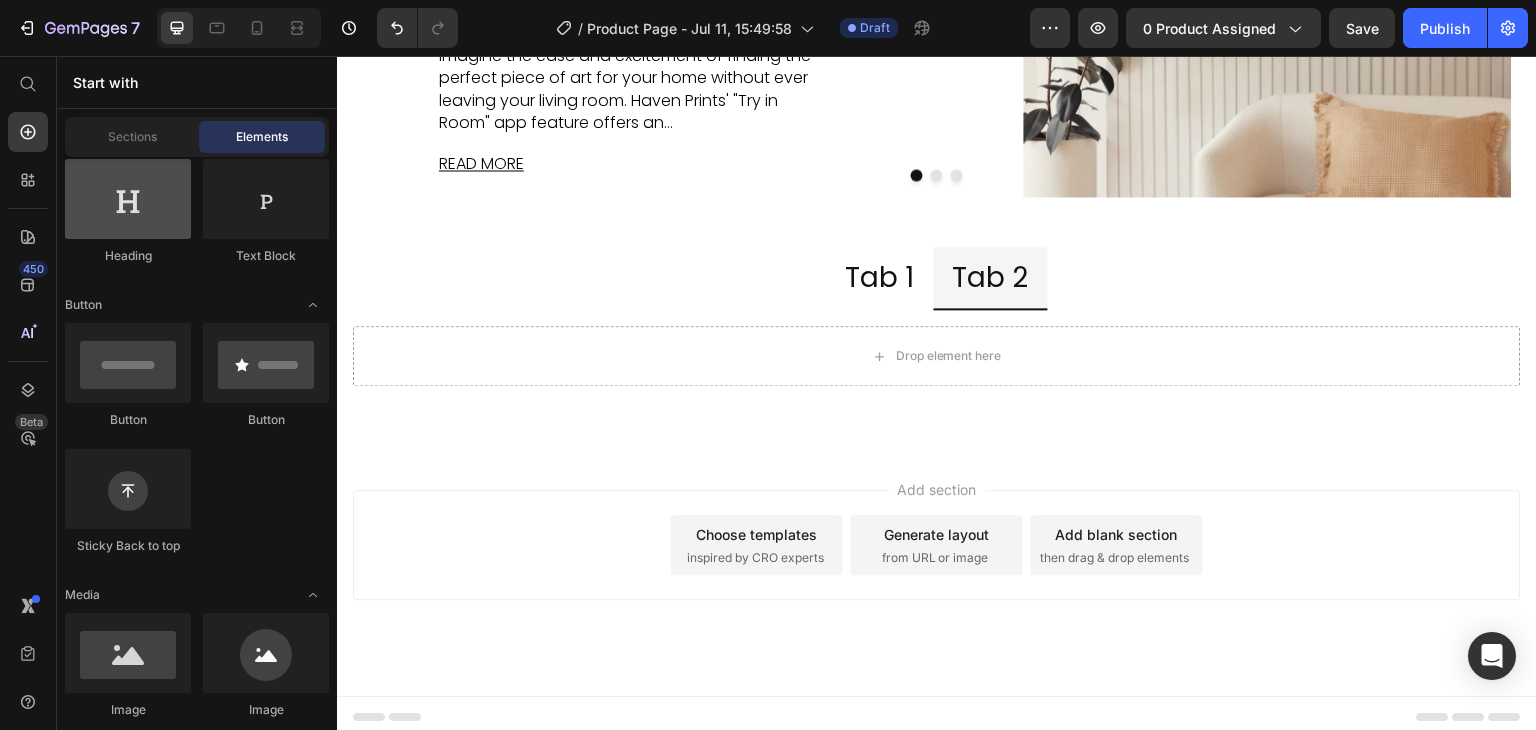 scroll, scrollTop: 0, scrollLeft: 0, axis: both 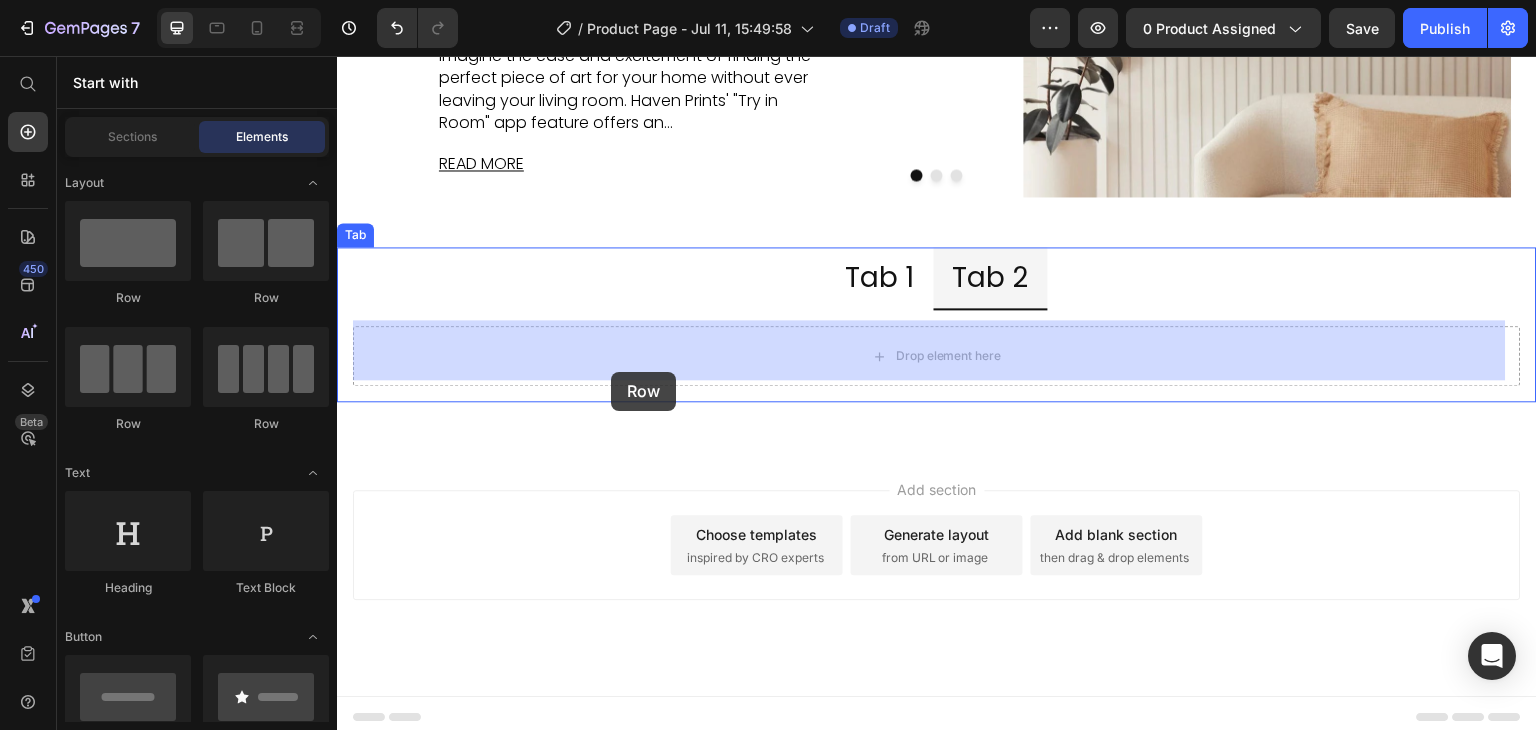 drag, startPoint x: 489, startPoint y: 317, endPoint x: 611, endPoint y: 372, distance: 133.82451 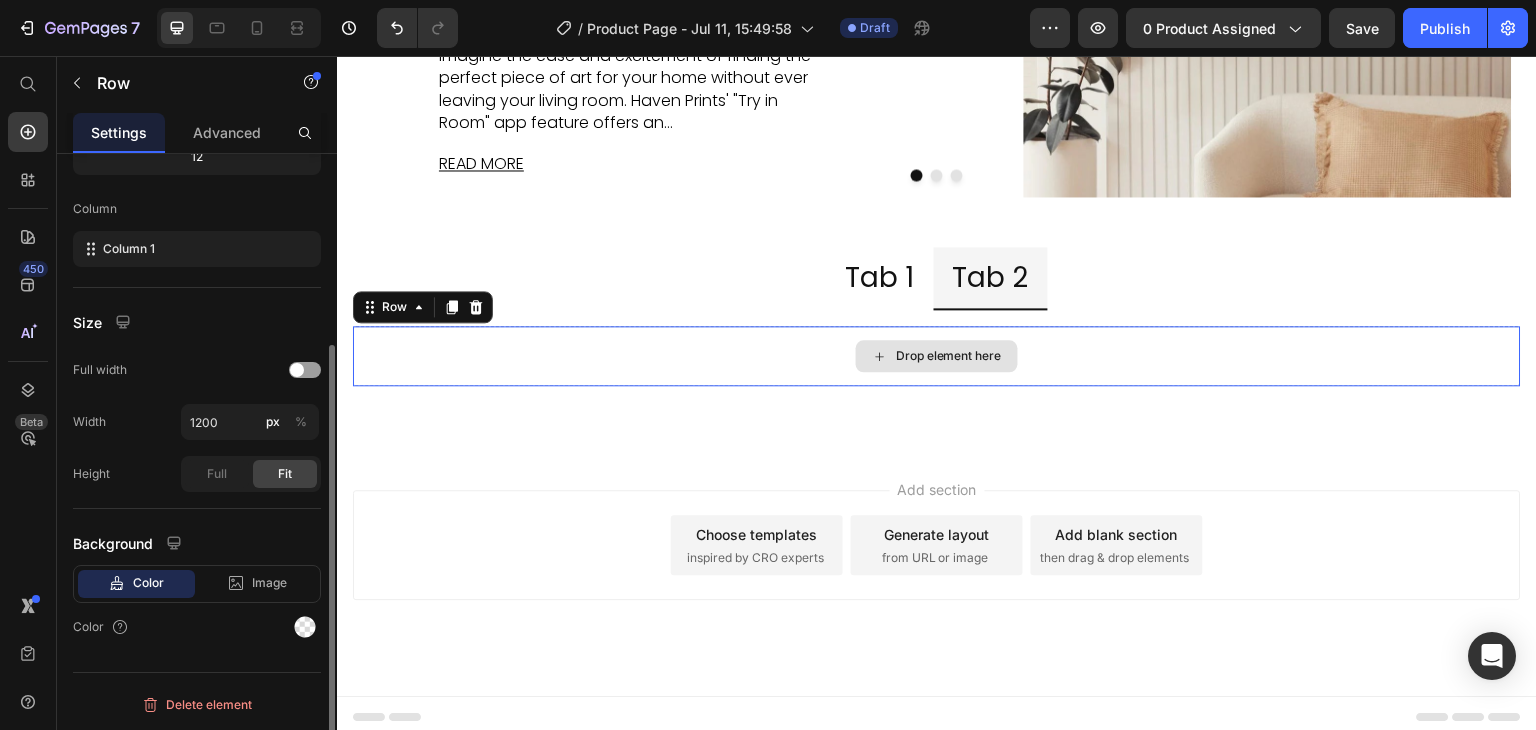 scroll, scrollTop: 0, scrollLeft: 0, axis: both 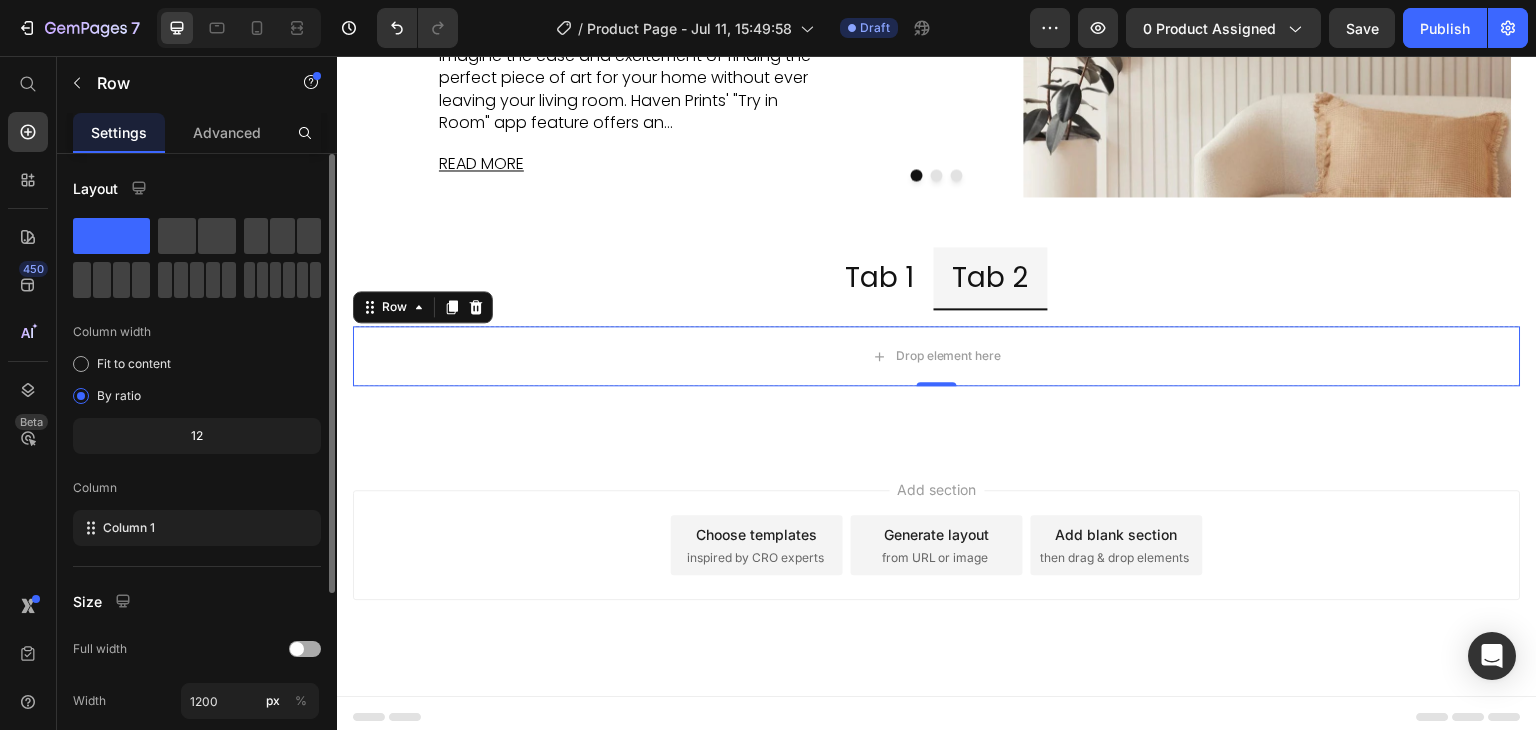 click at bounding box center (305, 649) 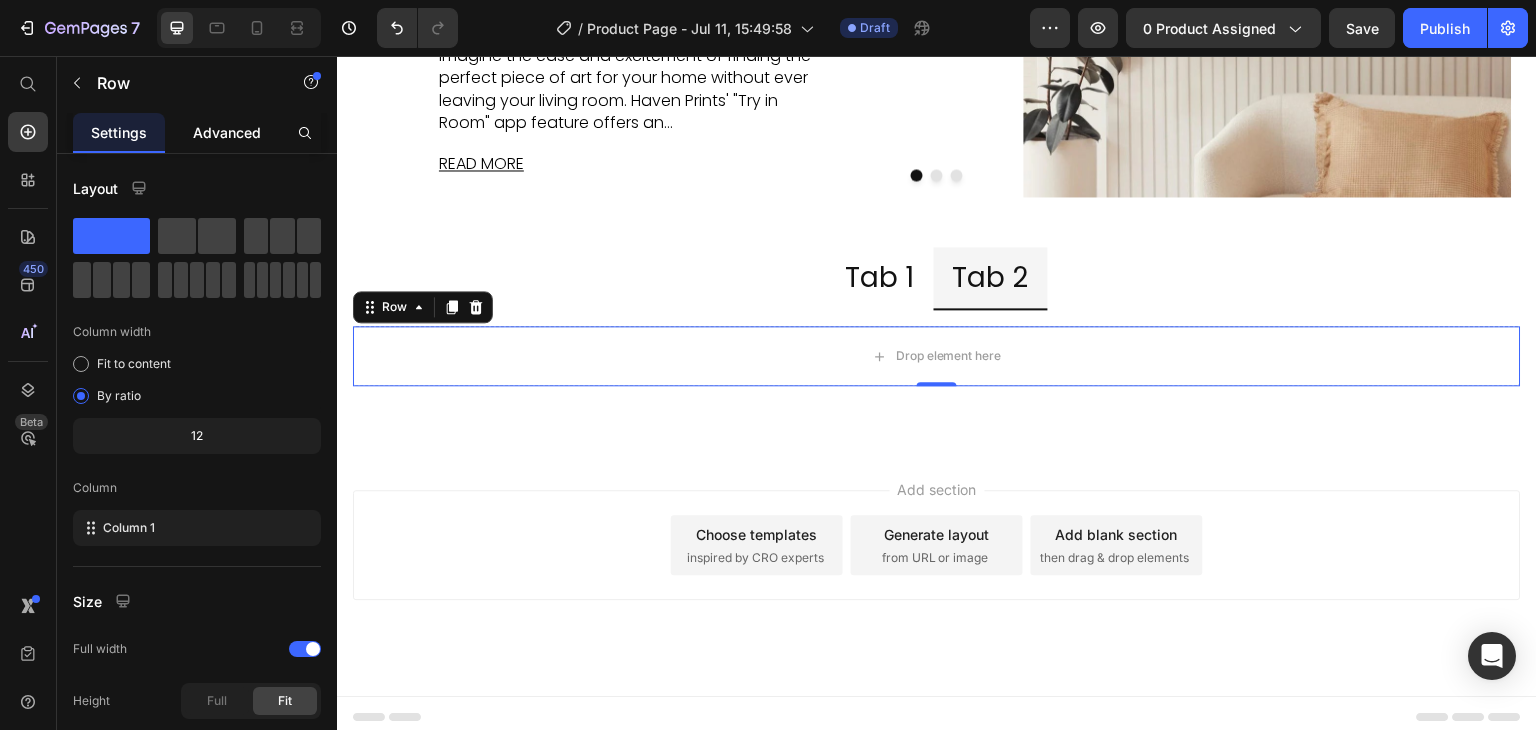 click on "Advanced" 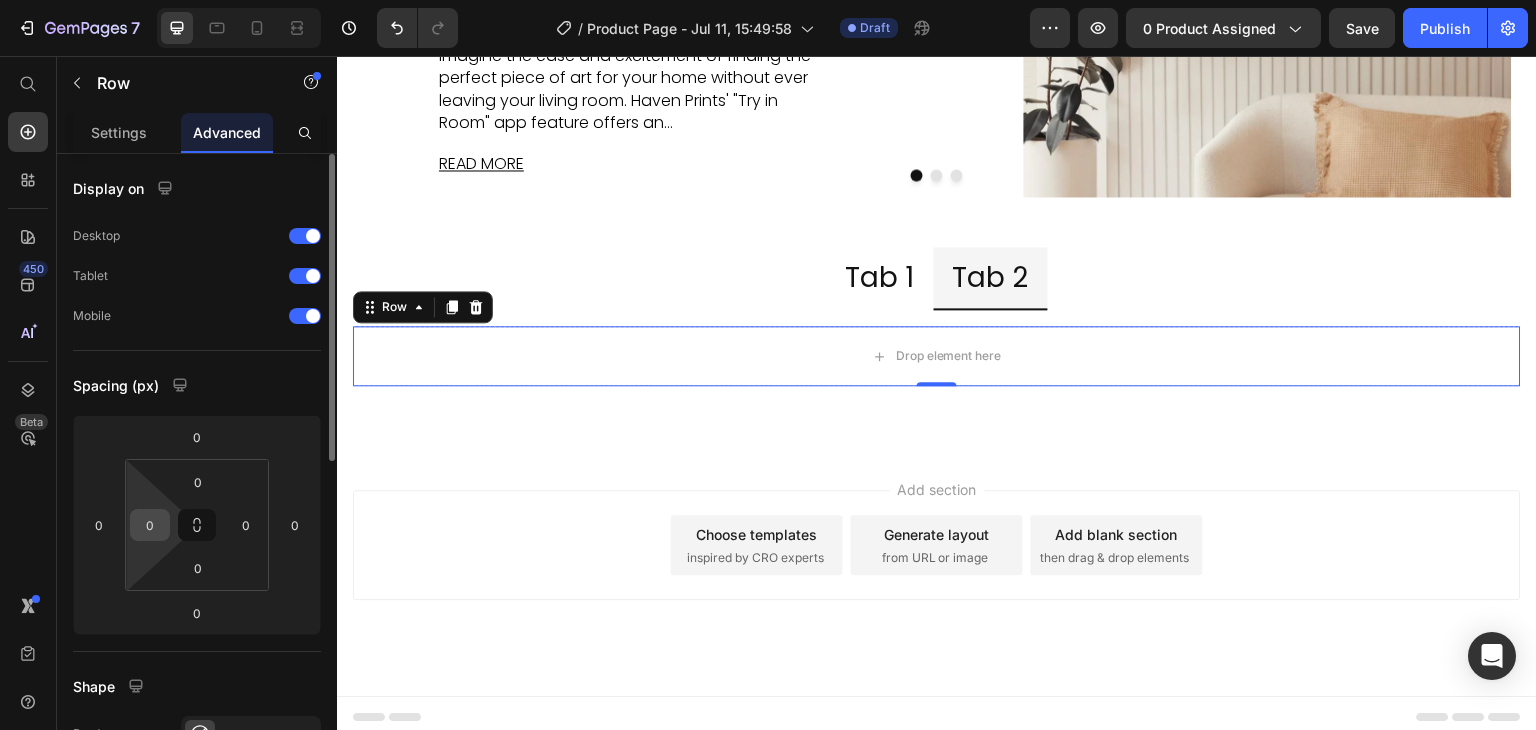click on "0" at bounding box center (150, 525) 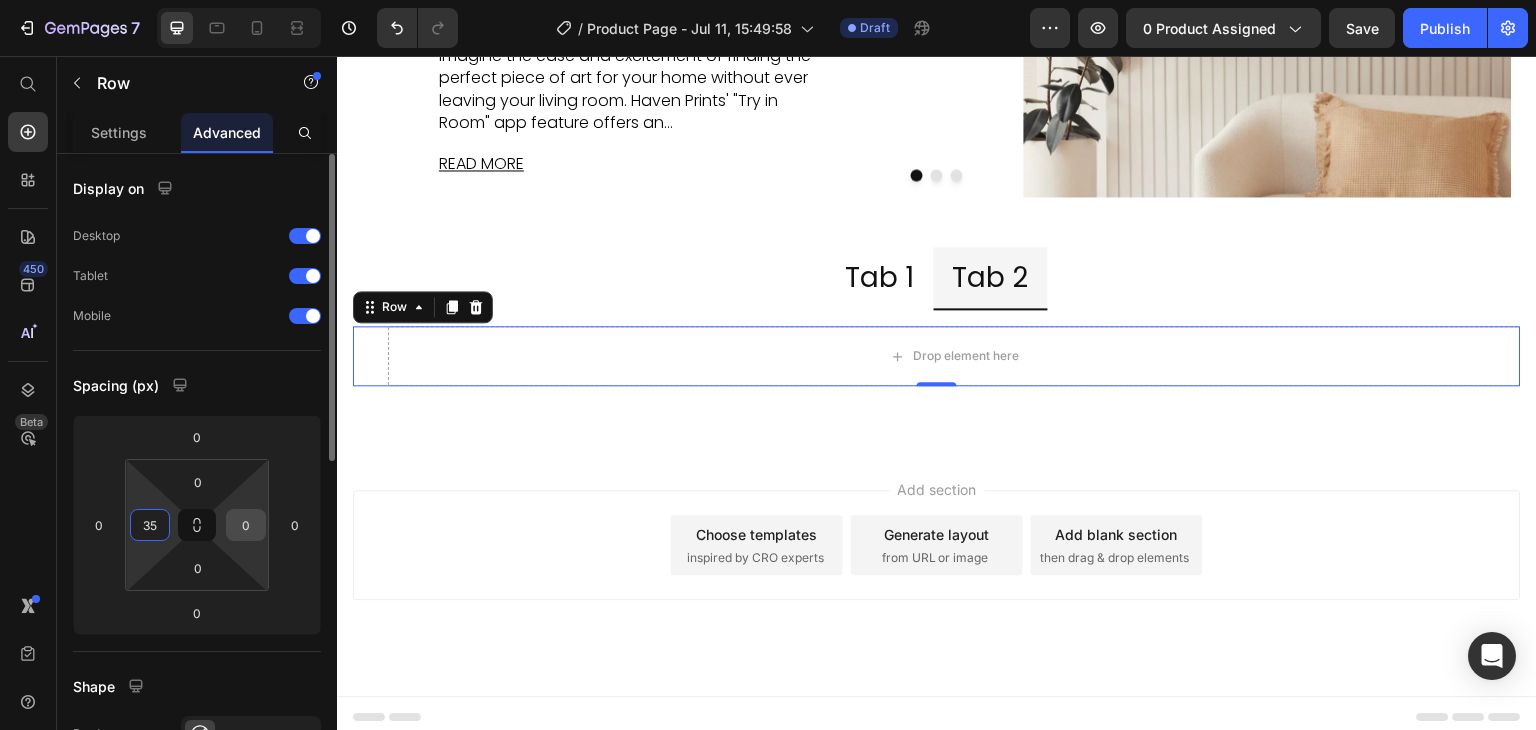 type on "35" 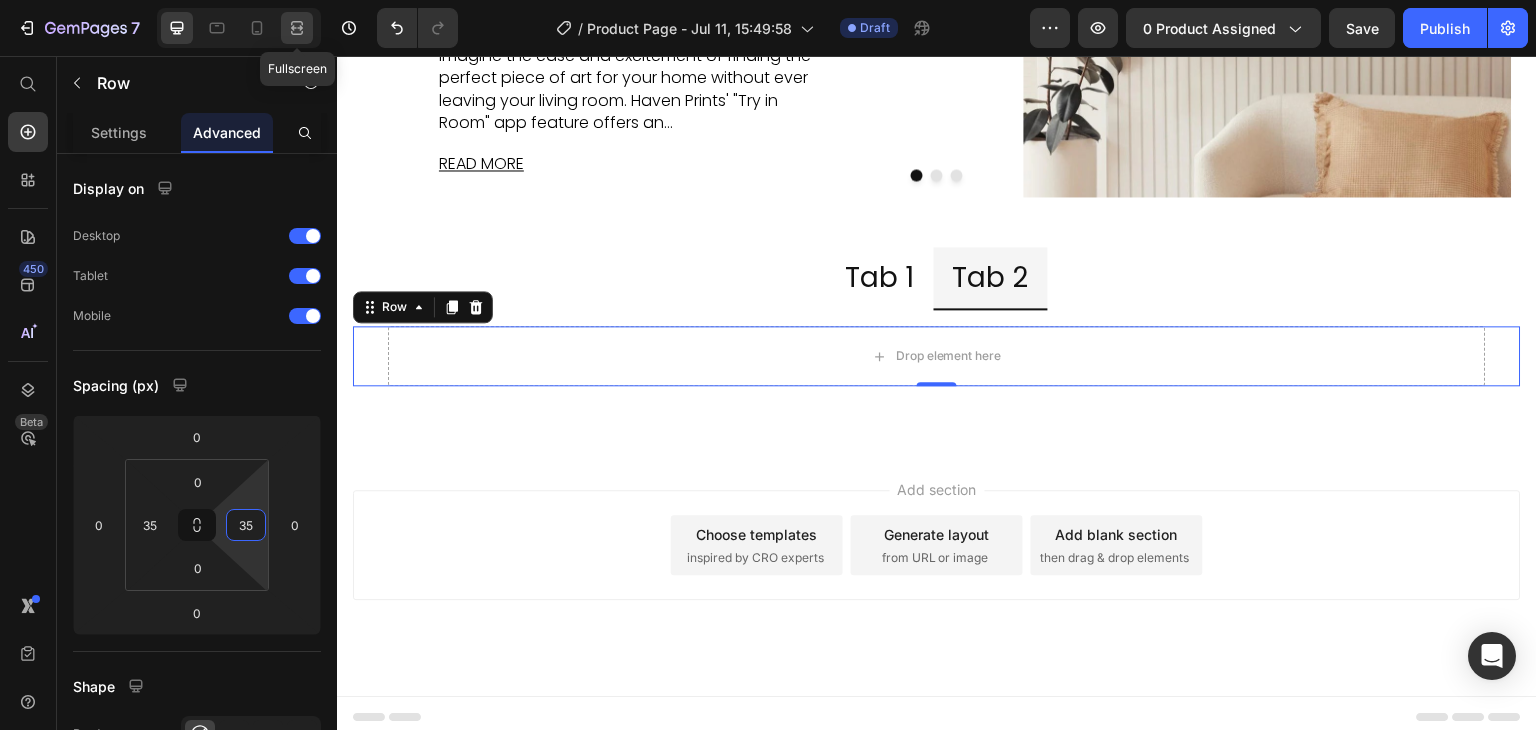 type on "35" 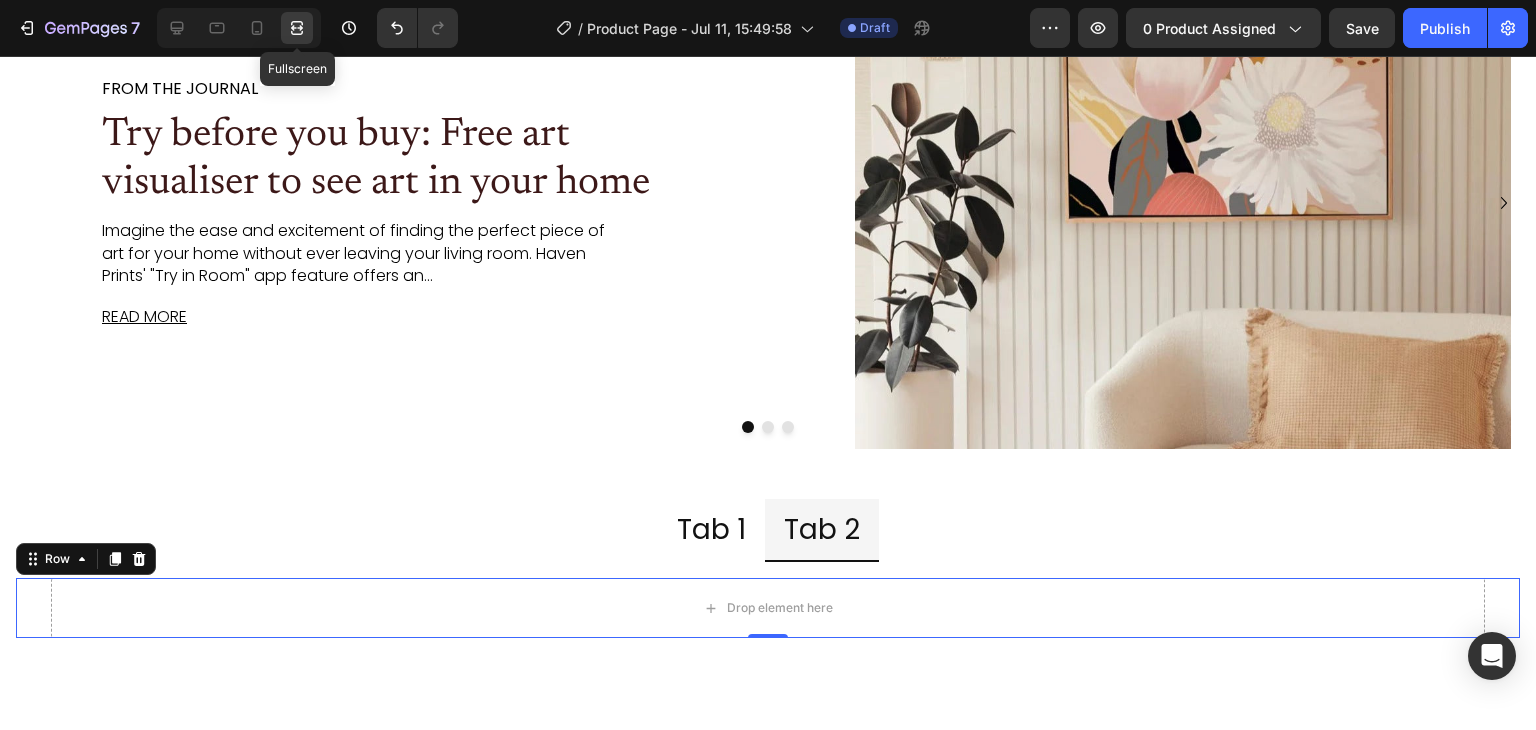 scroll, scrollTop: 4228, scrollLeft: 0, axis: vertical 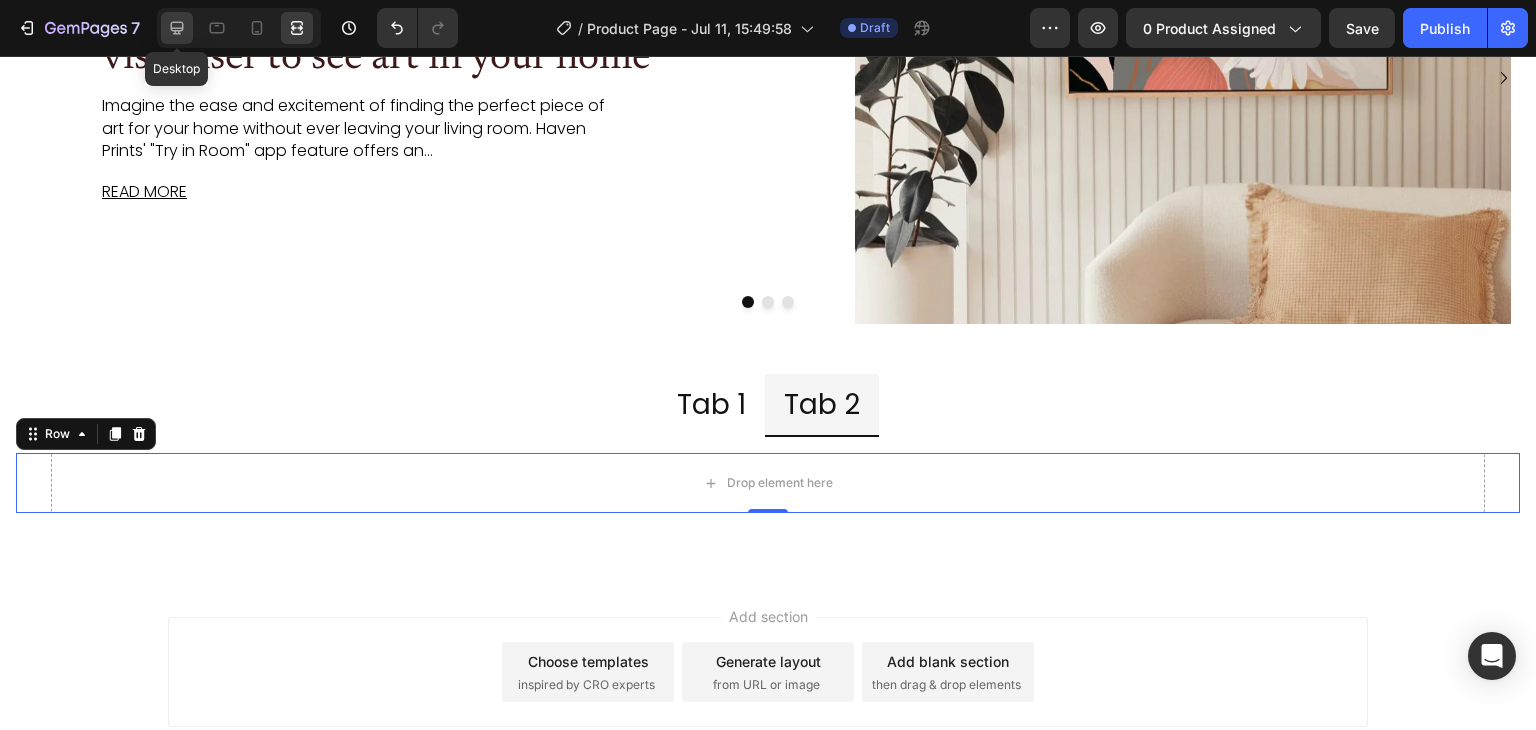 click 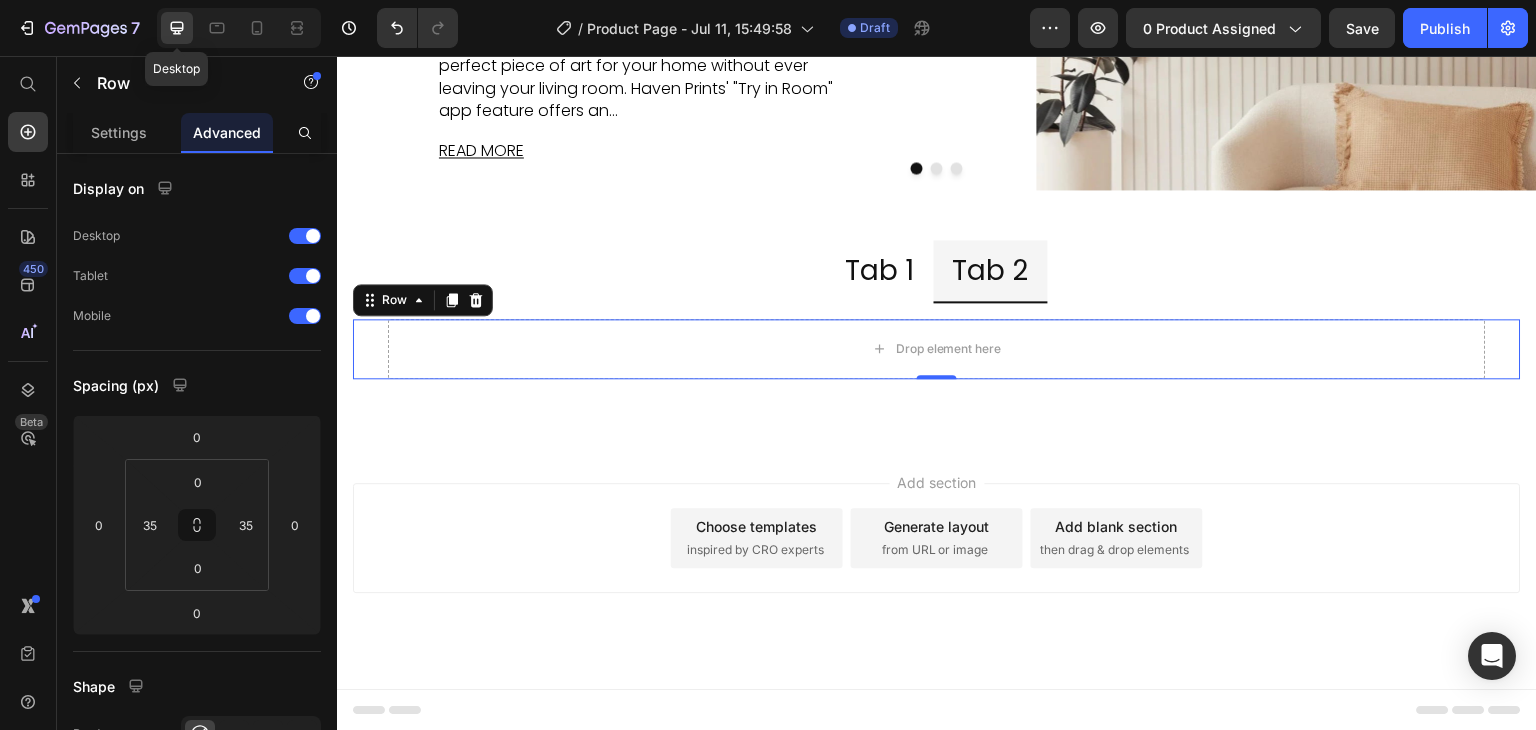scroll, scrollTop: 4102, scrollLeft: 0, axis: vertical 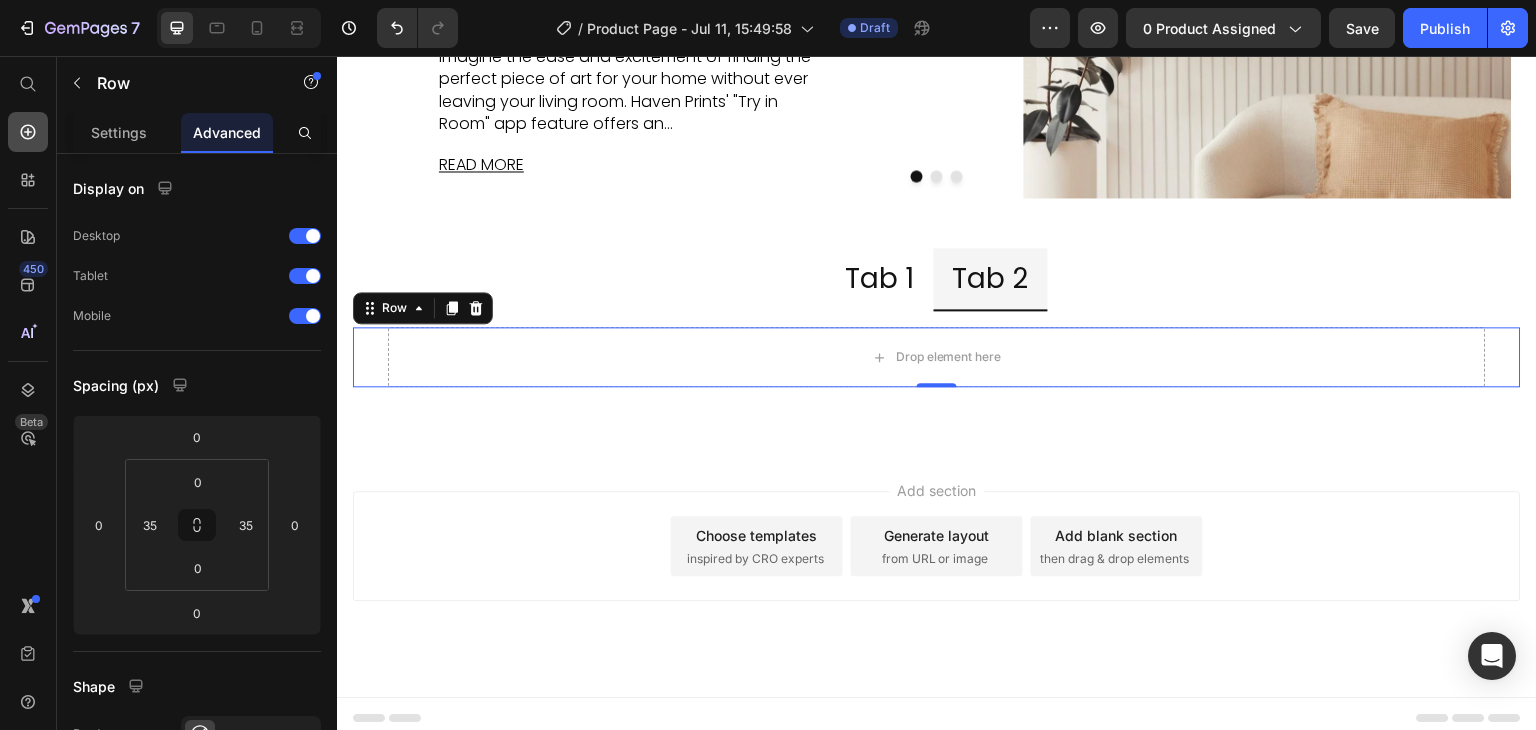 click 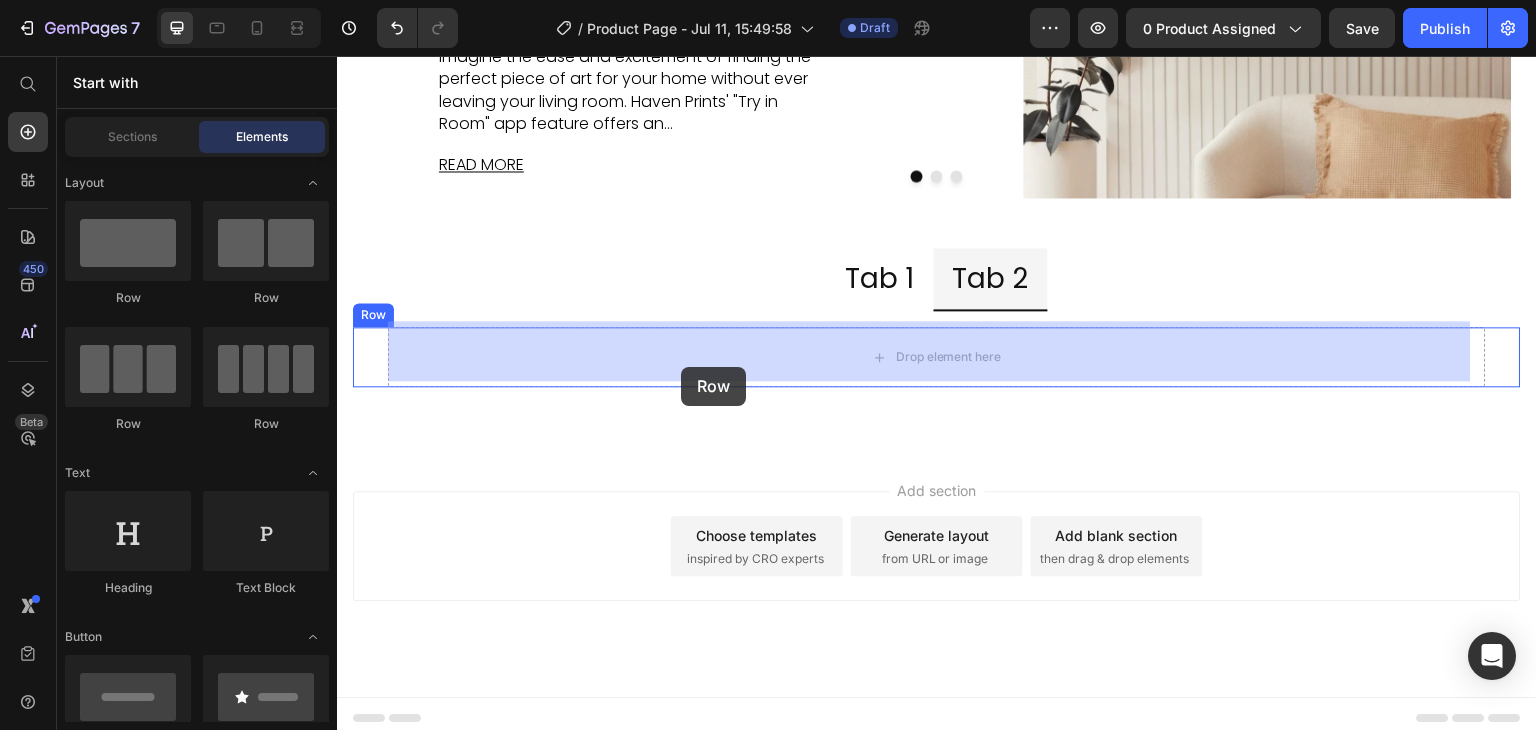 drag, startPoint x: 489, startPoint y: 427, endPoint x: 681, endPoint y: 367, distance: 201.15666 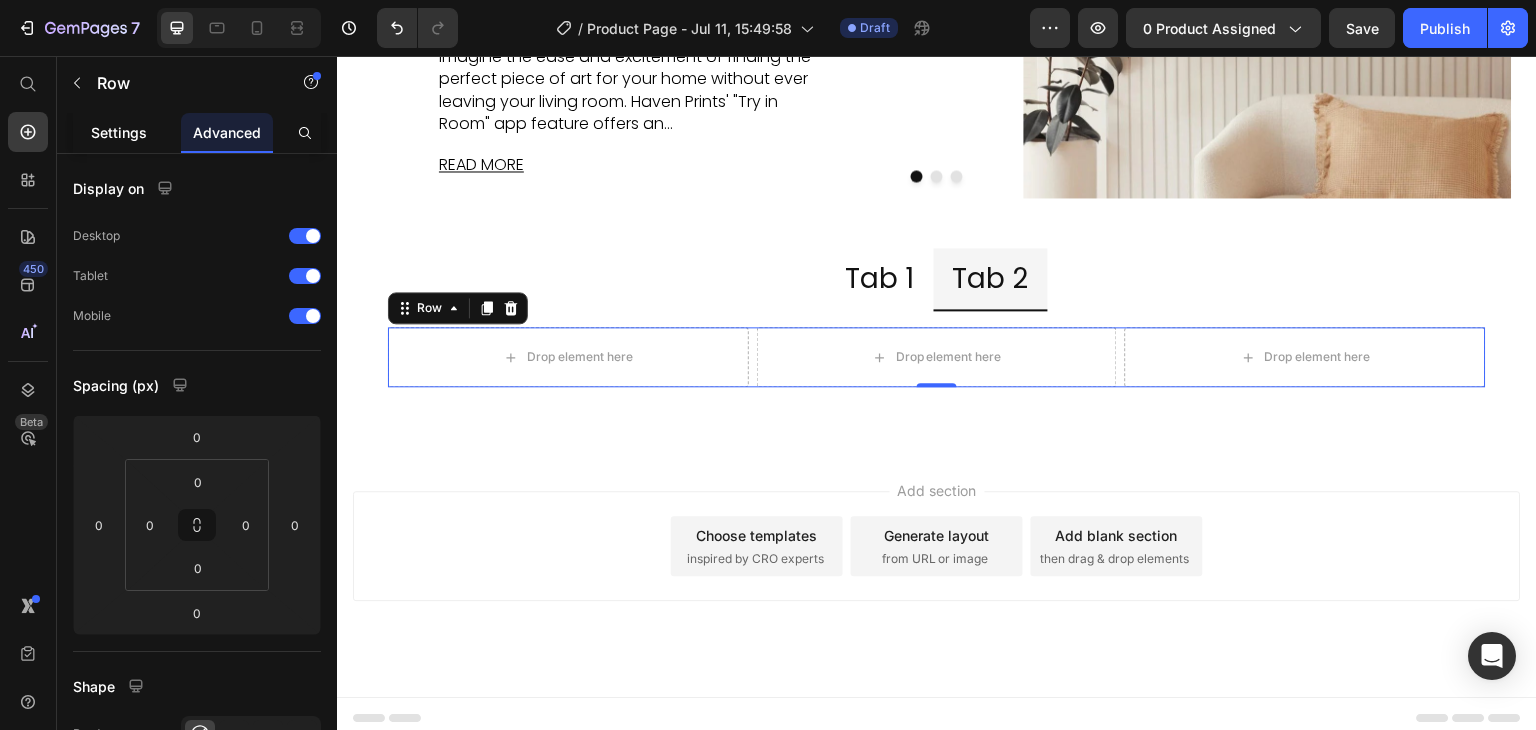 click on "Settings" 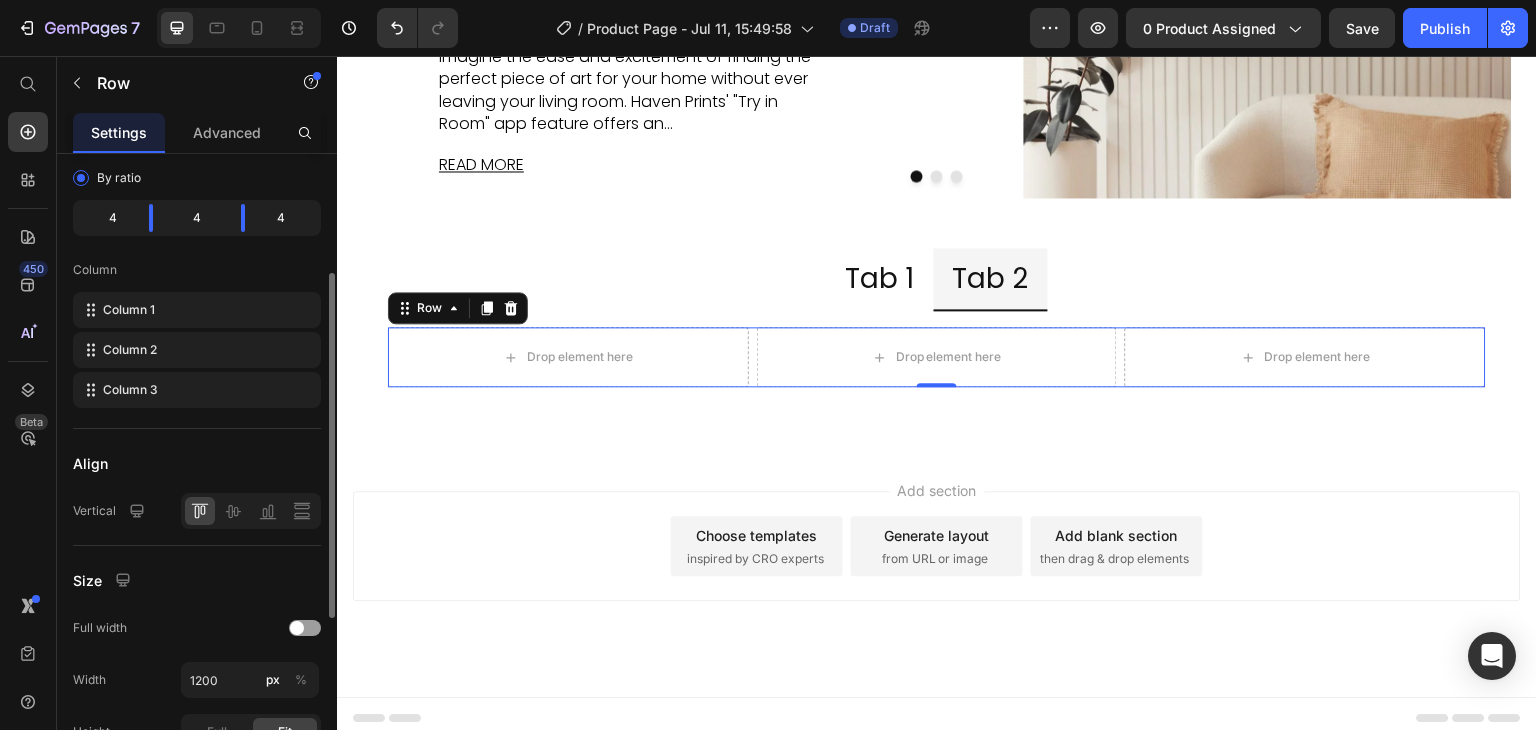 scroll, scrollTop: 288, scrollLeft: 0, axis: vertical 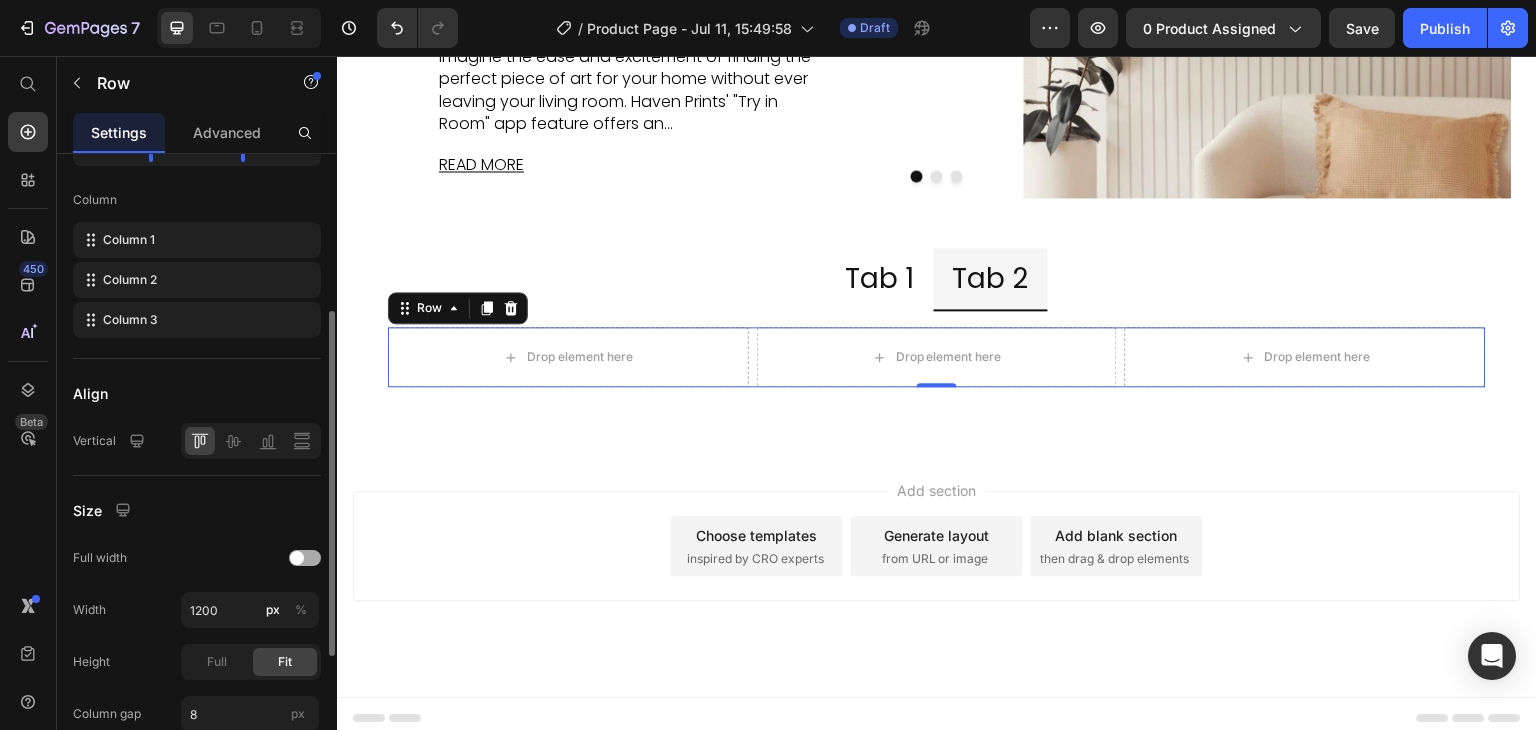 click at bounding box center [305, 558] 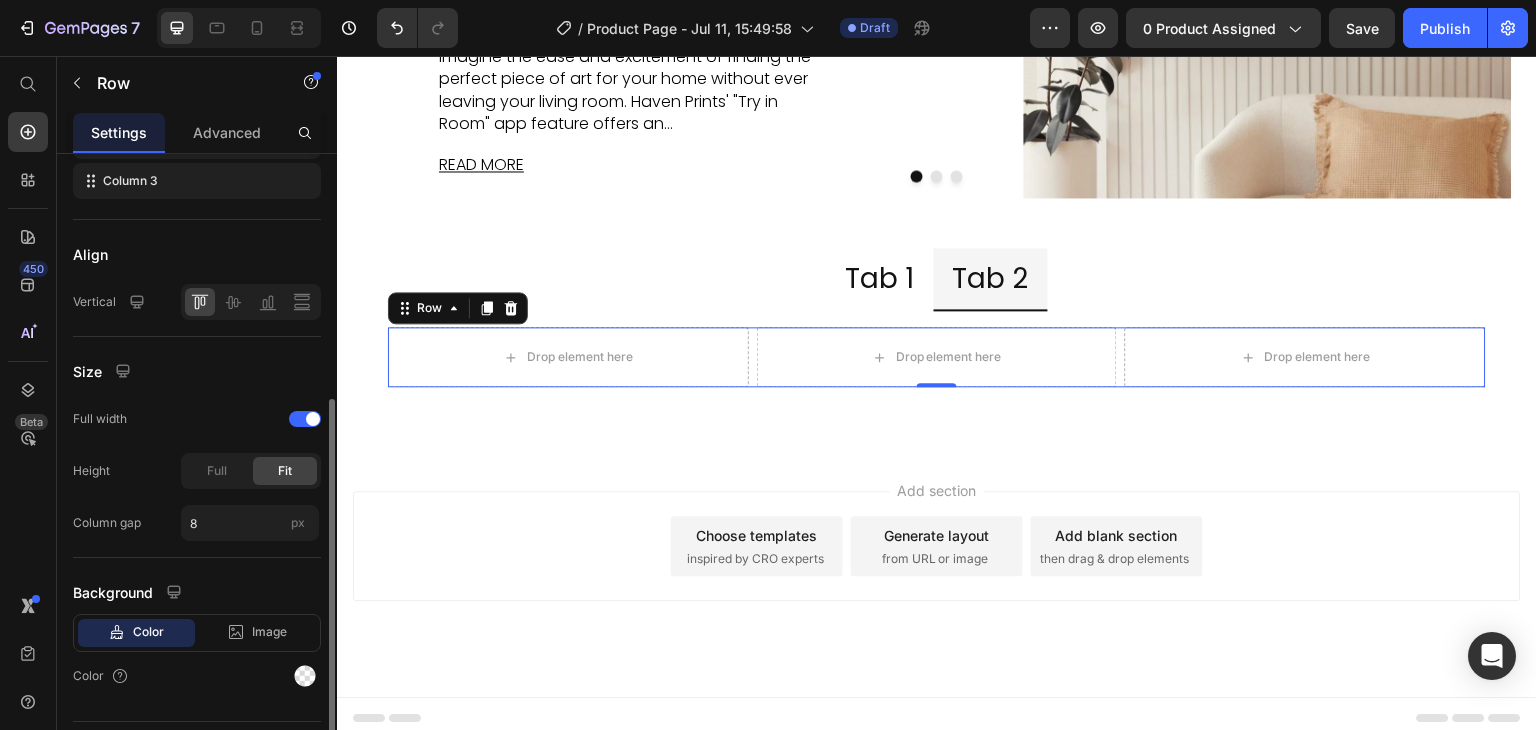 scroll, scrollTop: 474, scrollLeft: 0, axis: vertical 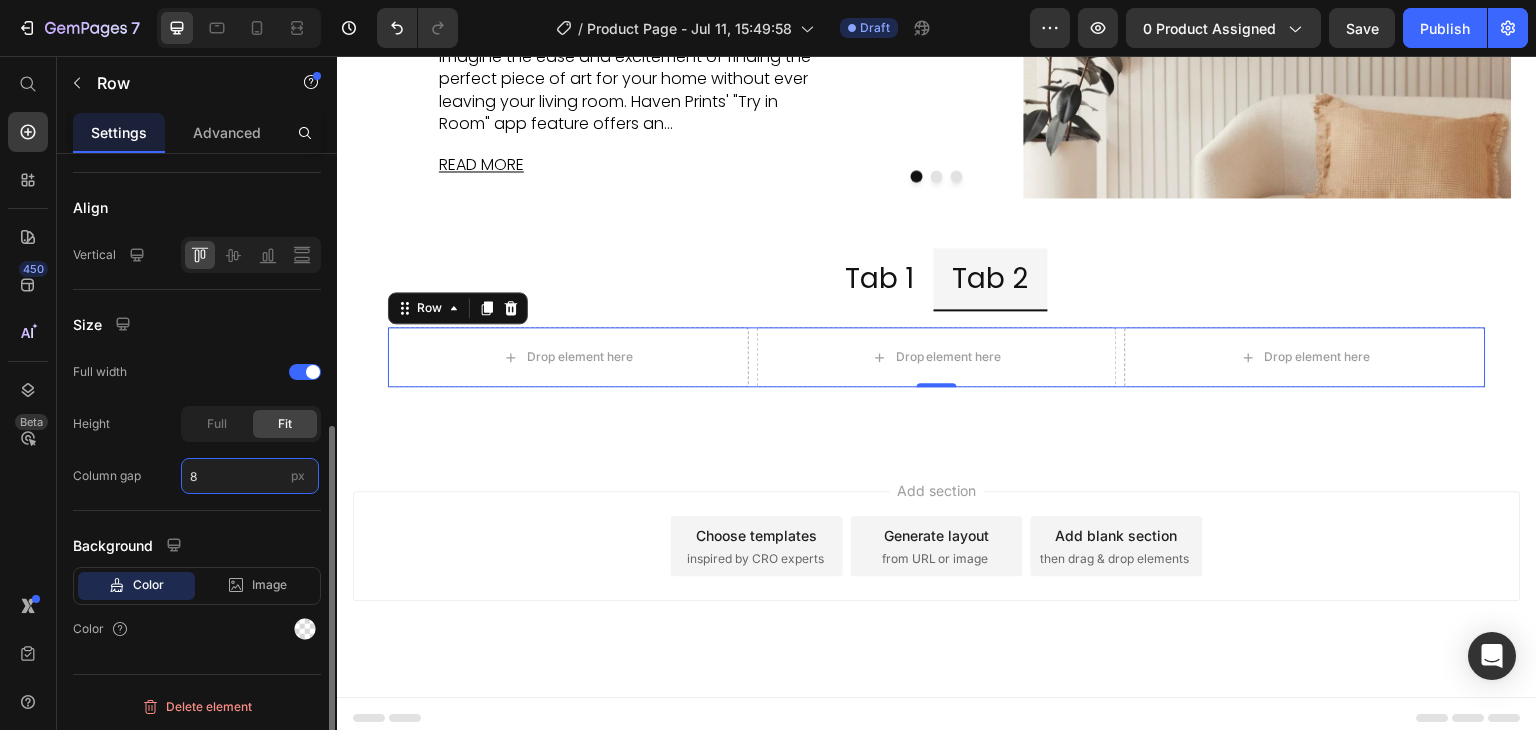 click on "8" at bounding box center (250, 476) 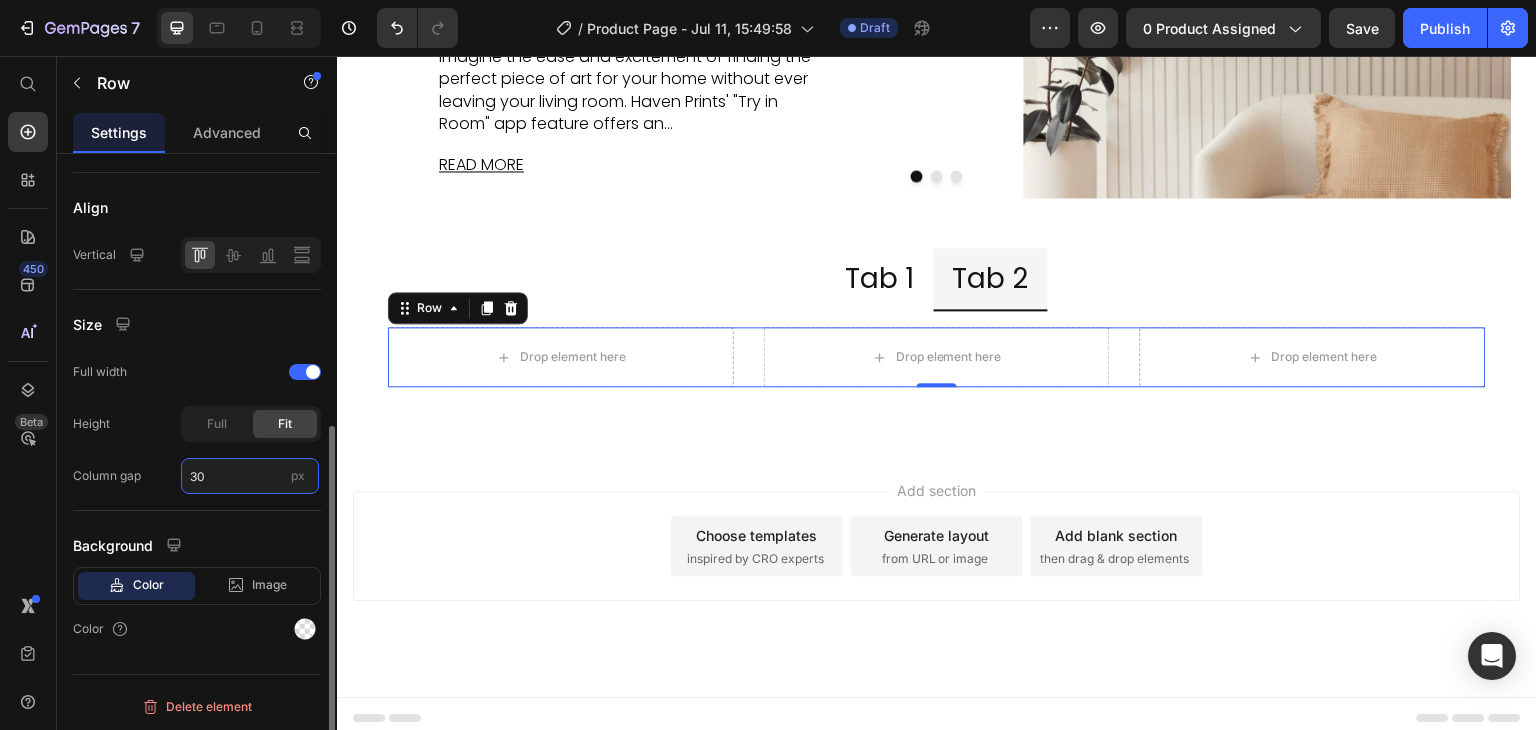click on "30" at bounding box center (250, 476) 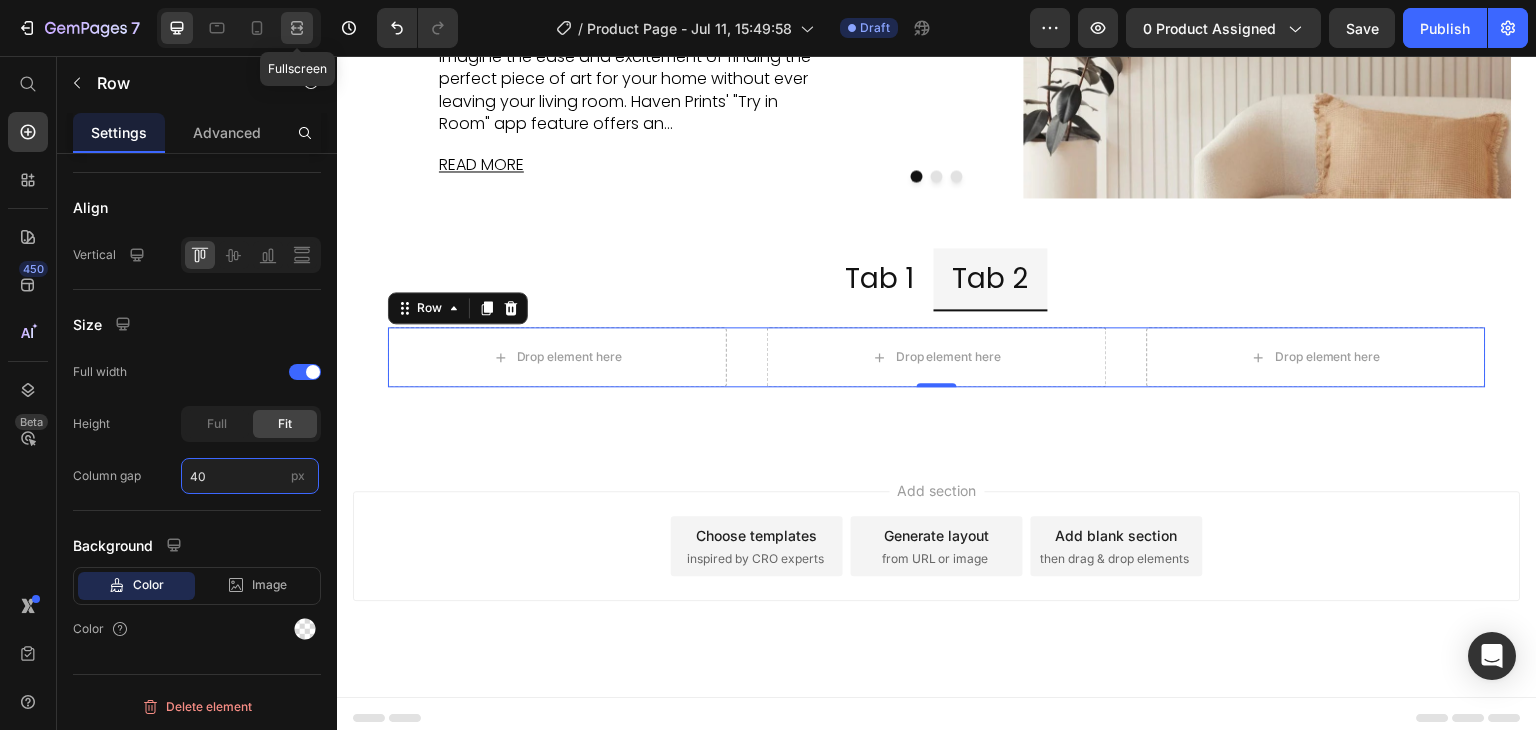 type on "40" 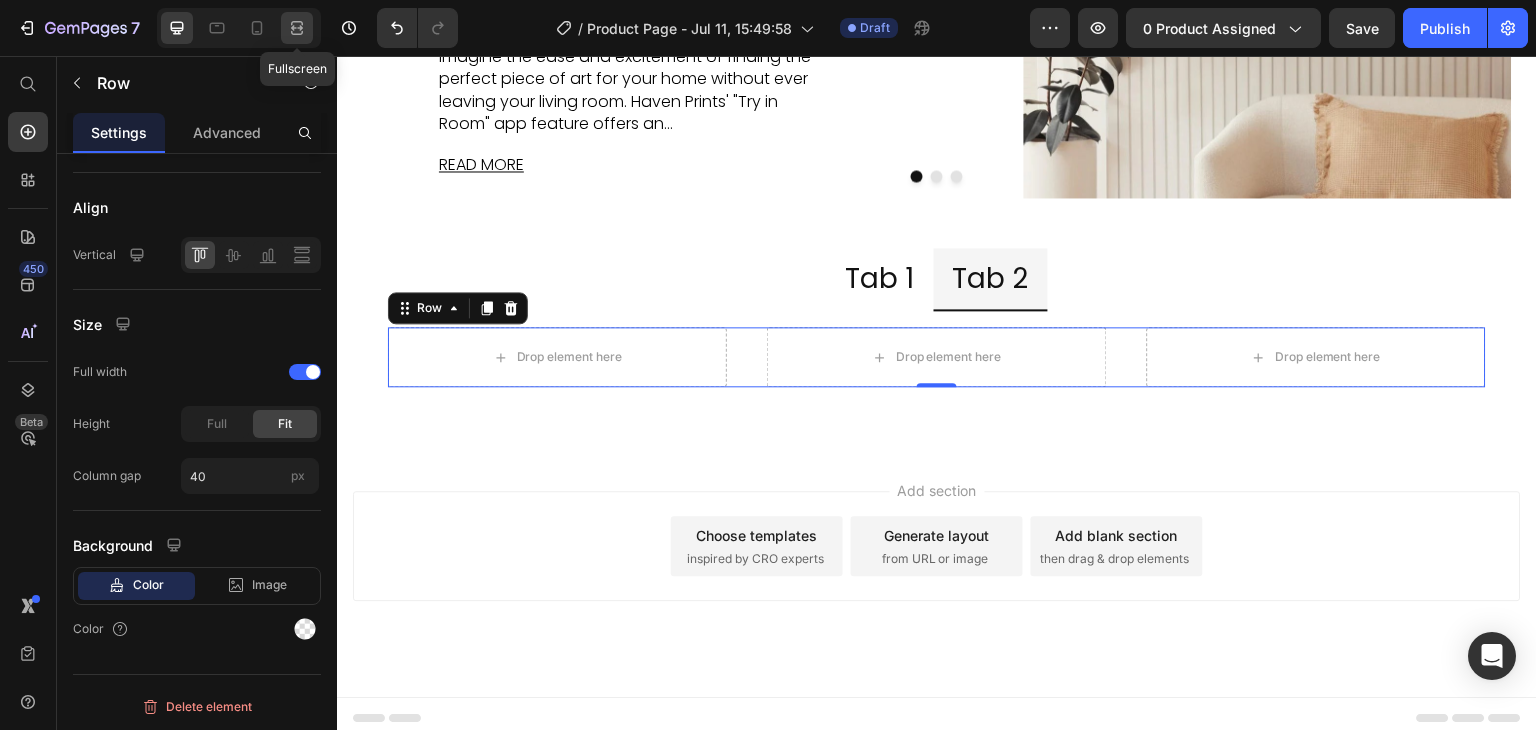 click 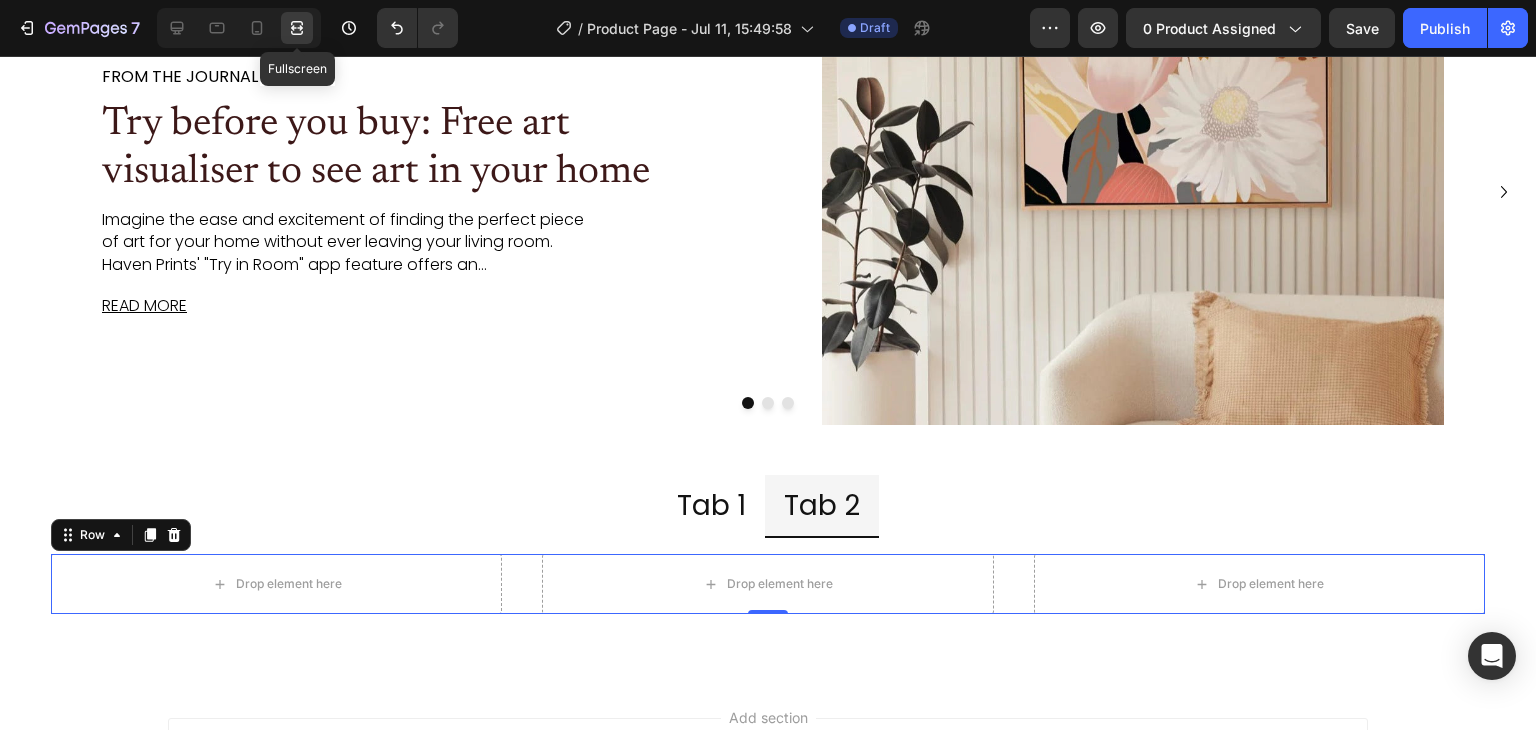 scroll, scrollTop: 4228, scrollLeft: 0, axis: vertical 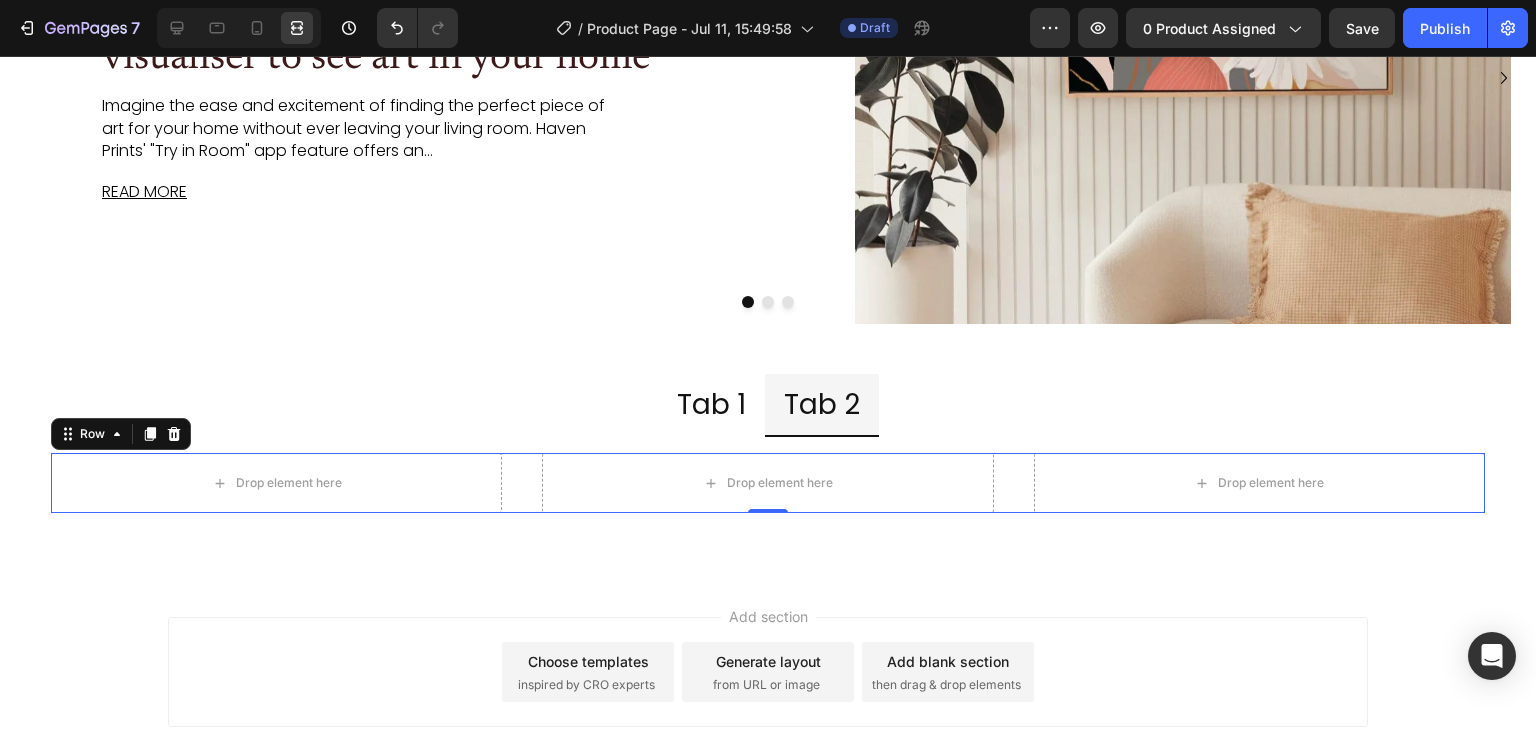 click on "Add section Choose templates inspired by CRO experts Generate layout from URL or image Add blank section then drag & drop elements" at bounding box center [768, 672] 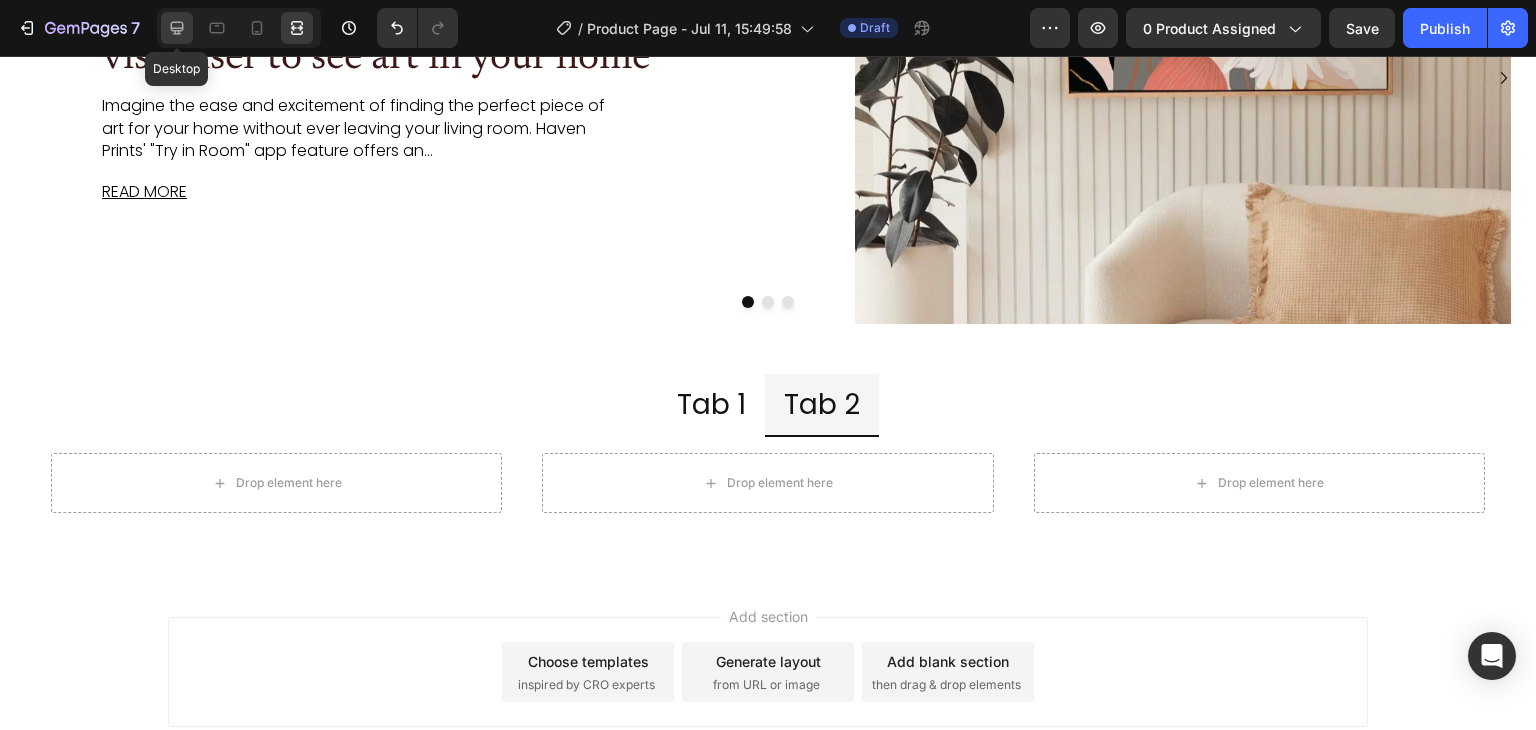 click 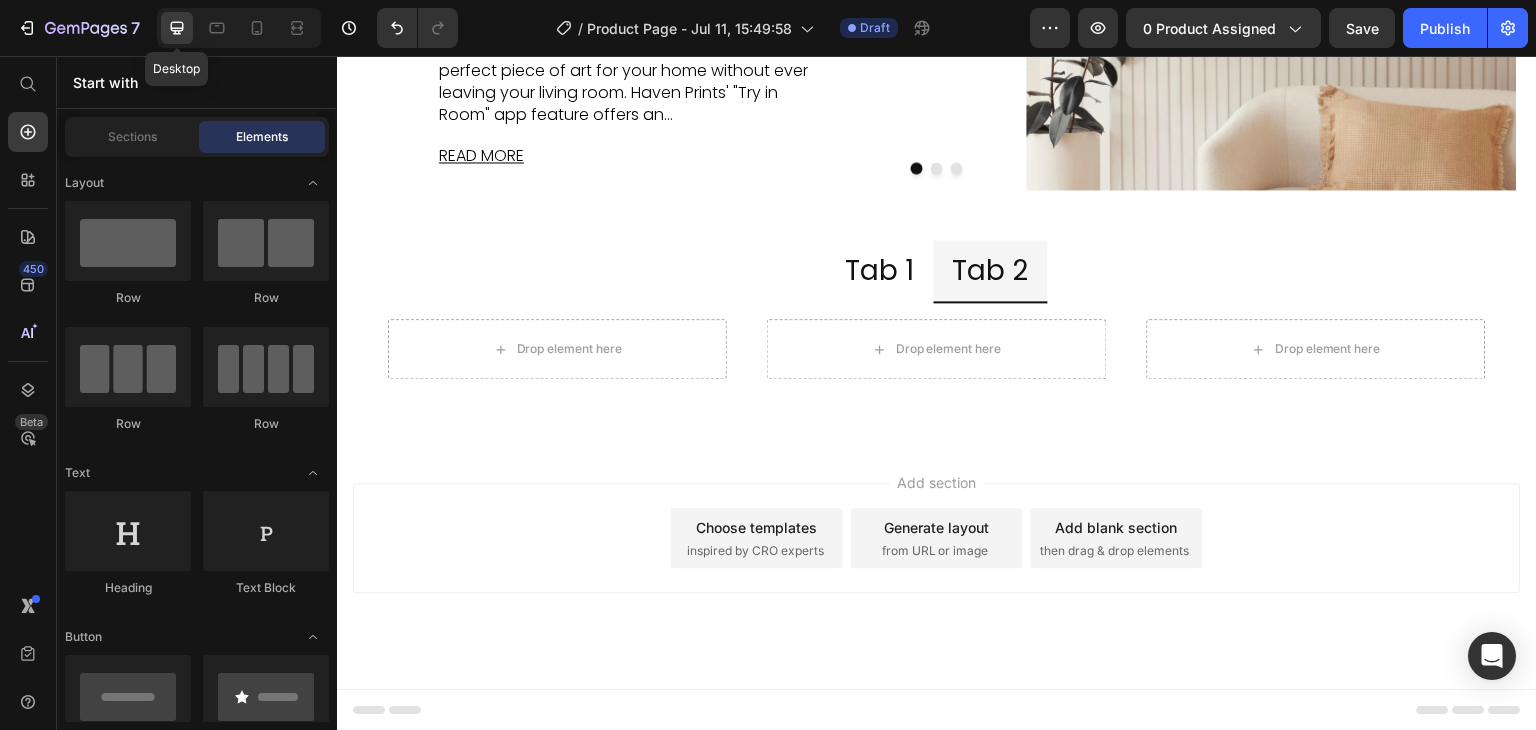scroll, scrollTop: 4103, scrollLeft: 0, axis: vertical 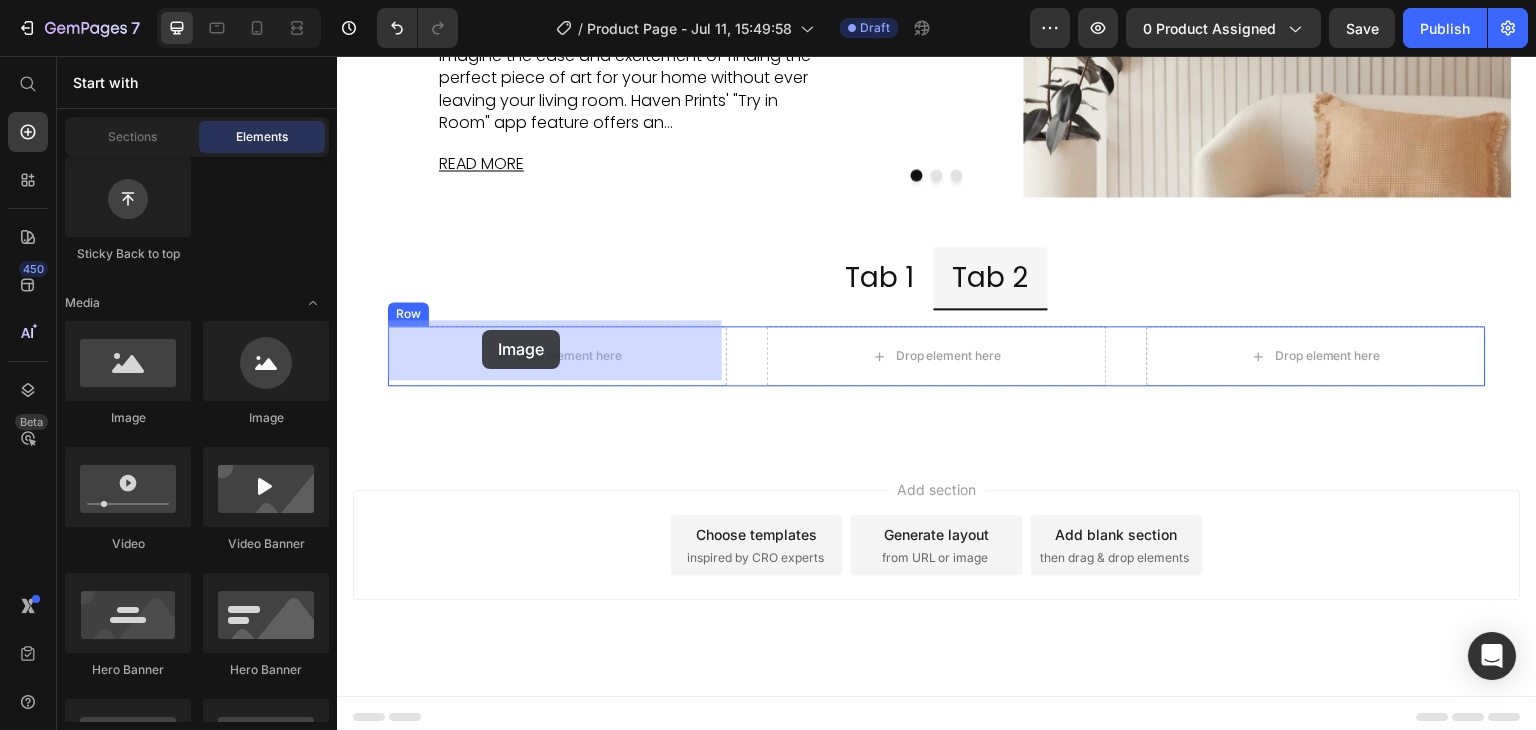 drag, startPoint x: 497, startPoint y: 410, endPoint x: 482, endPoint y: 330, distance: 81.394104 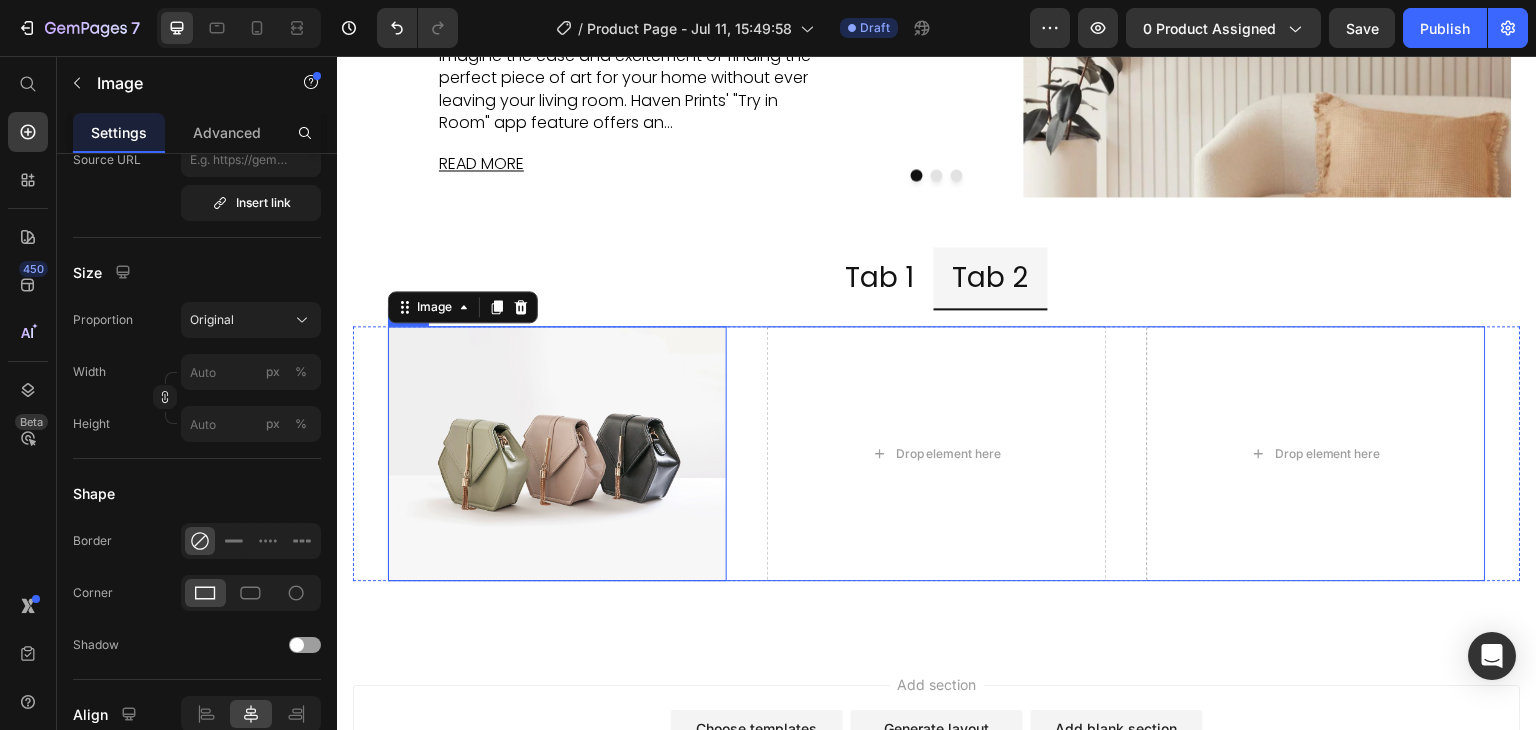 scroll, scrollTop: 0, scrollLeft: 0, axis: both 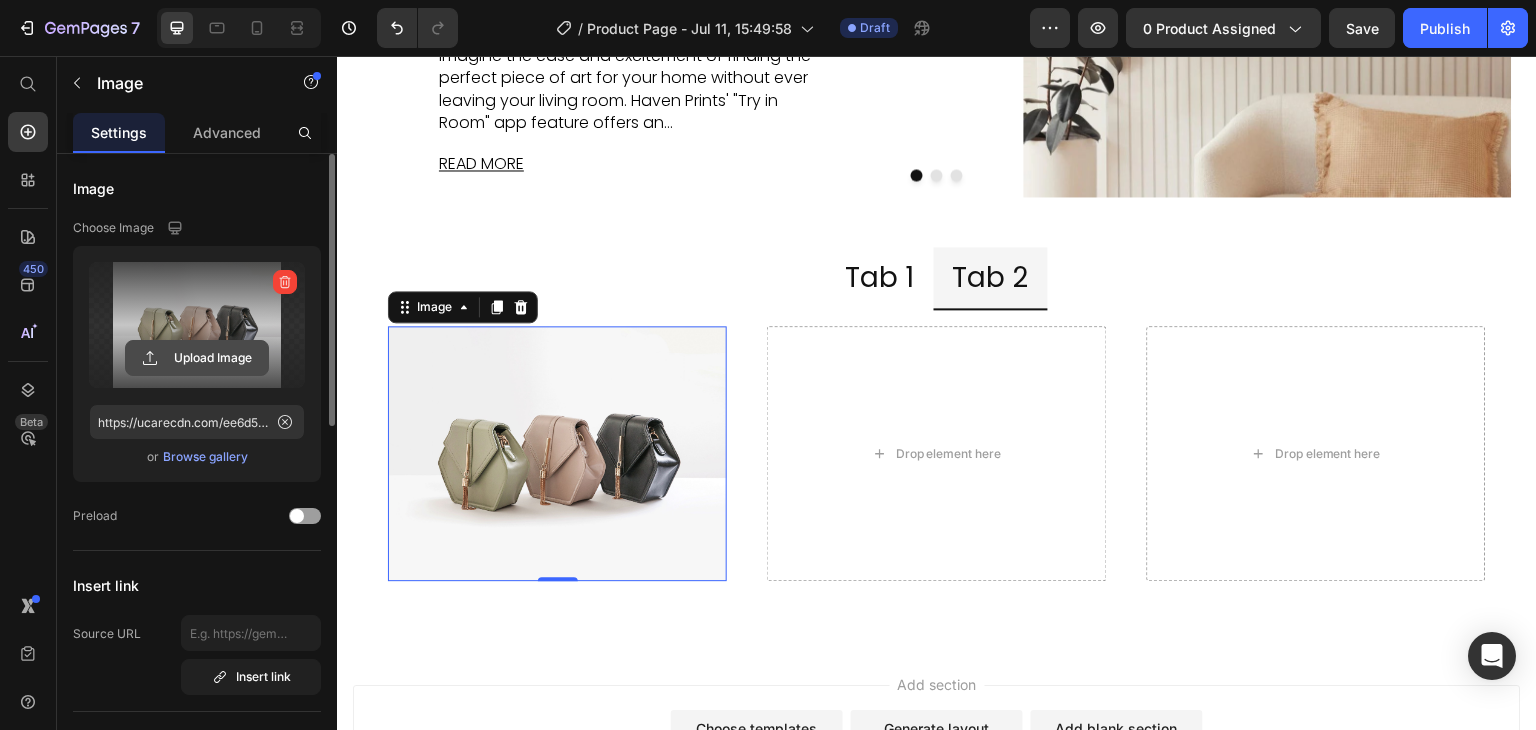 click 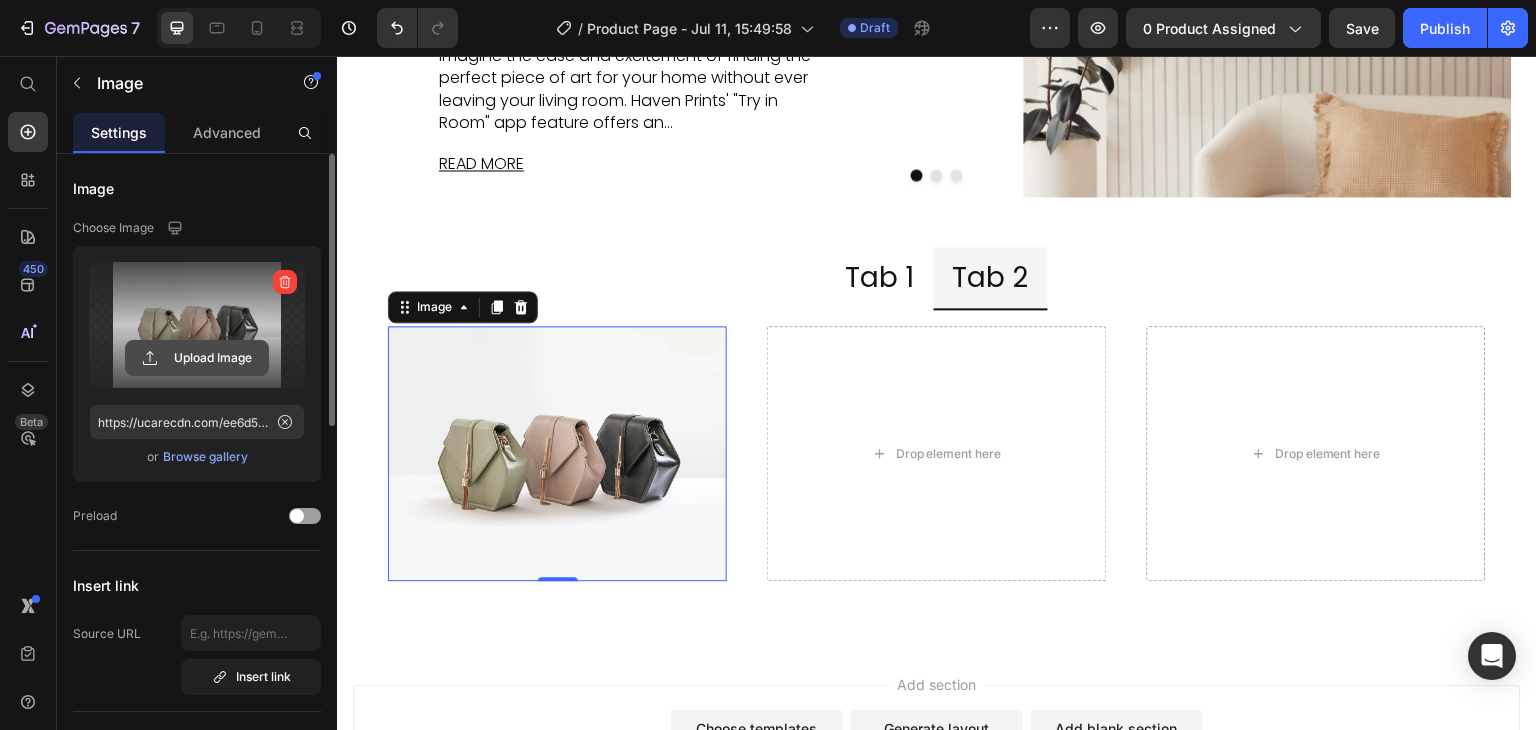 click 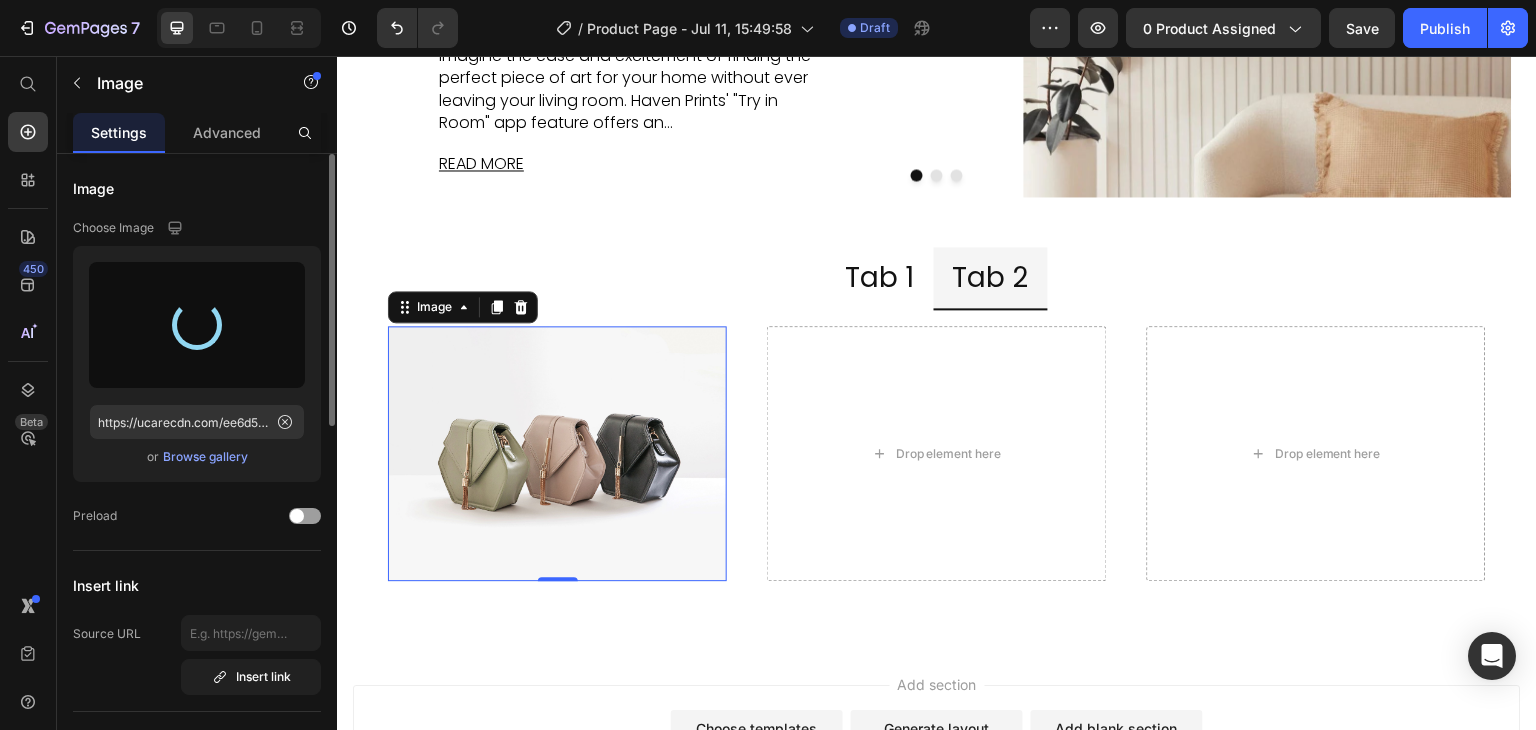 type on "https://cdn.shopify.com/s/files/1/0965/1024/7093/files/gempages_572887605079704448-1fb9962d-efc8-4894-b133-6006d5376c22.jpg" 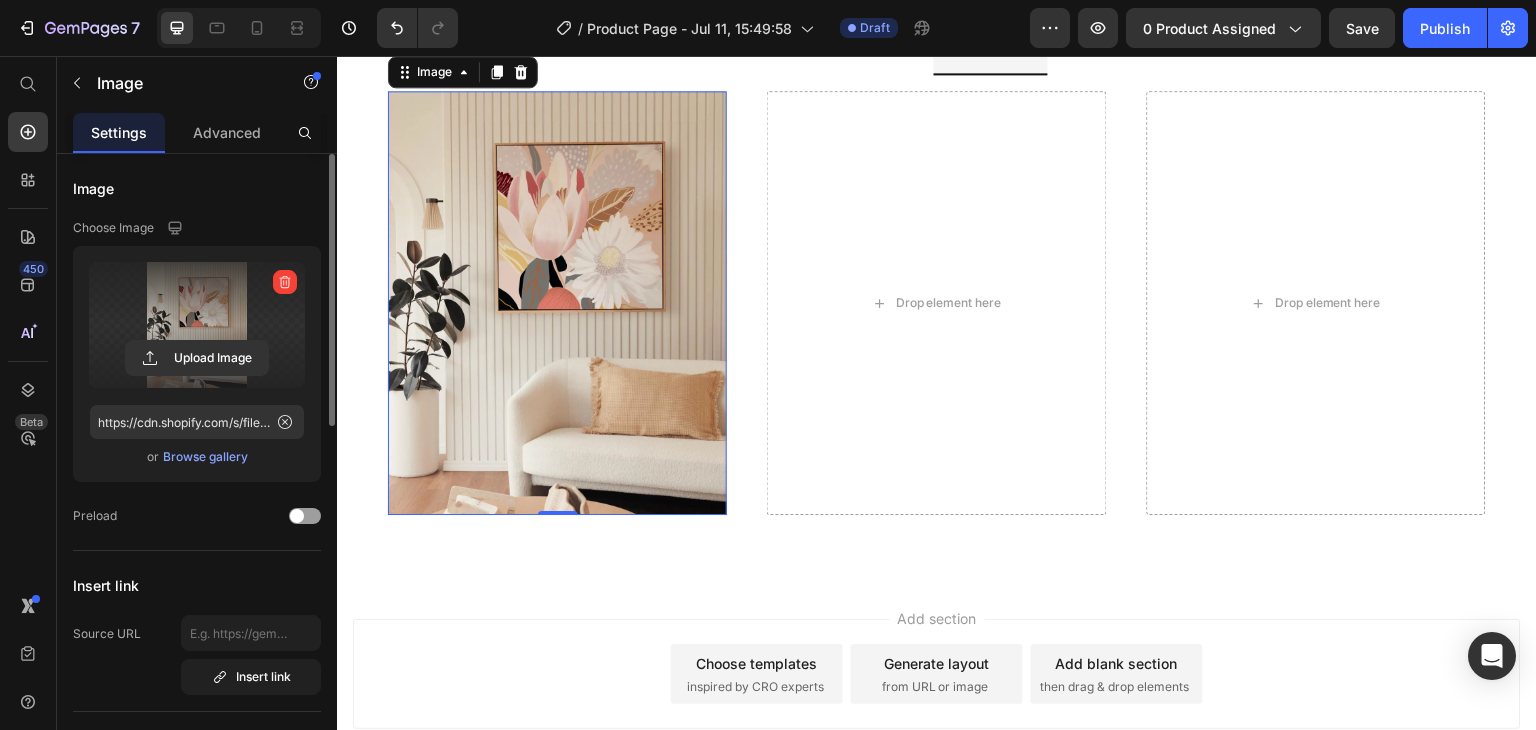scroll, scrollTop: 4297, scrollLeft: 0, axis: vertical 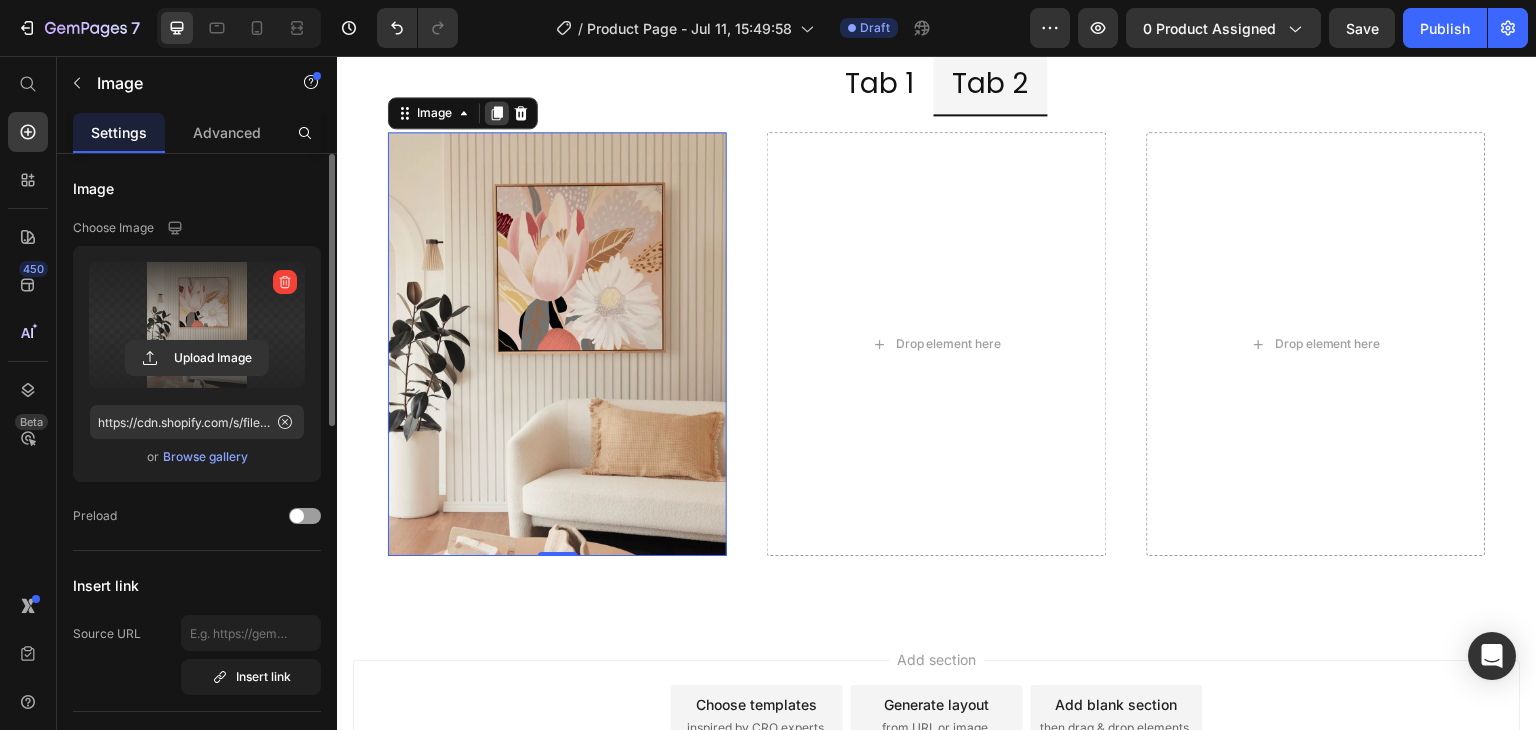 click 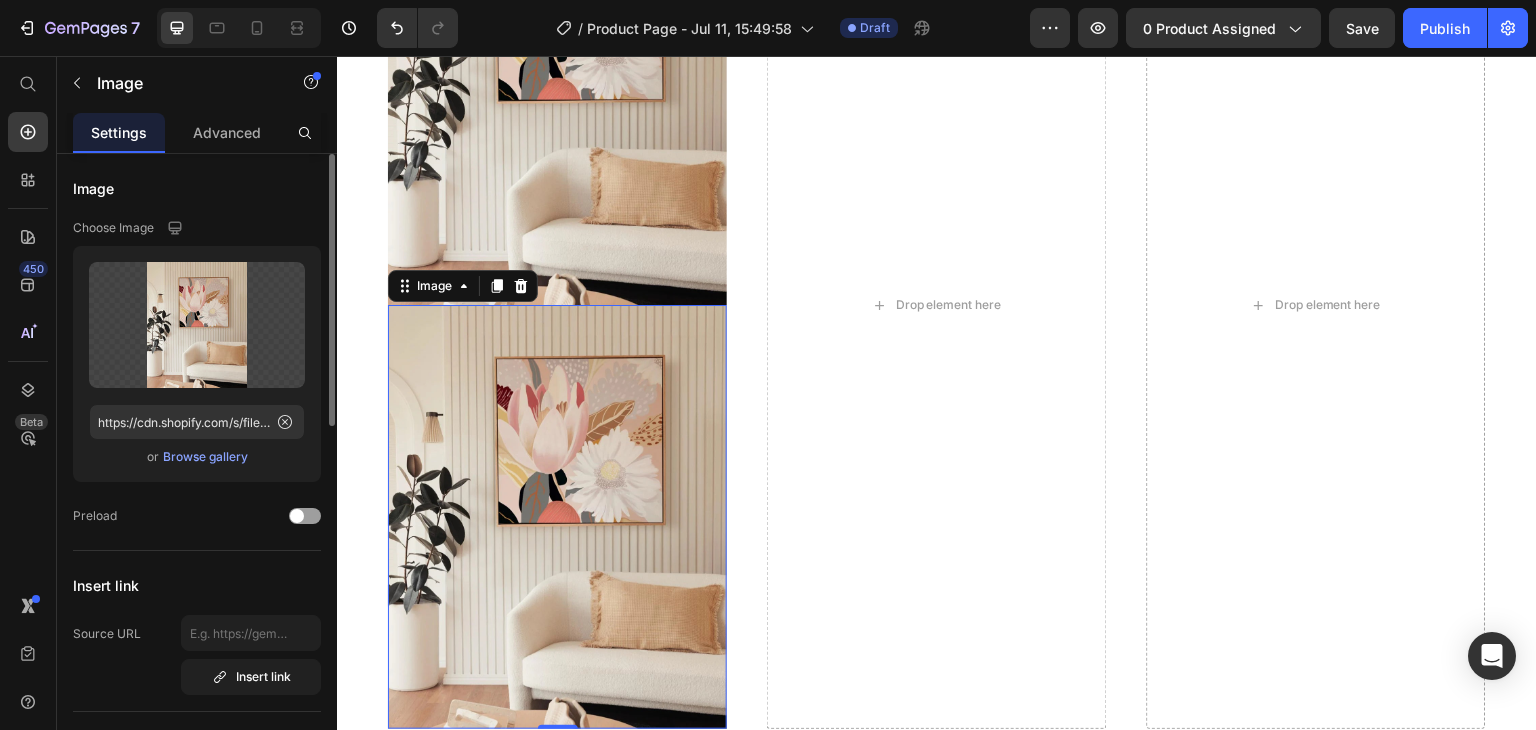 scroll, scrollTop: 4520, scrollLeft: 0, axis: vertical 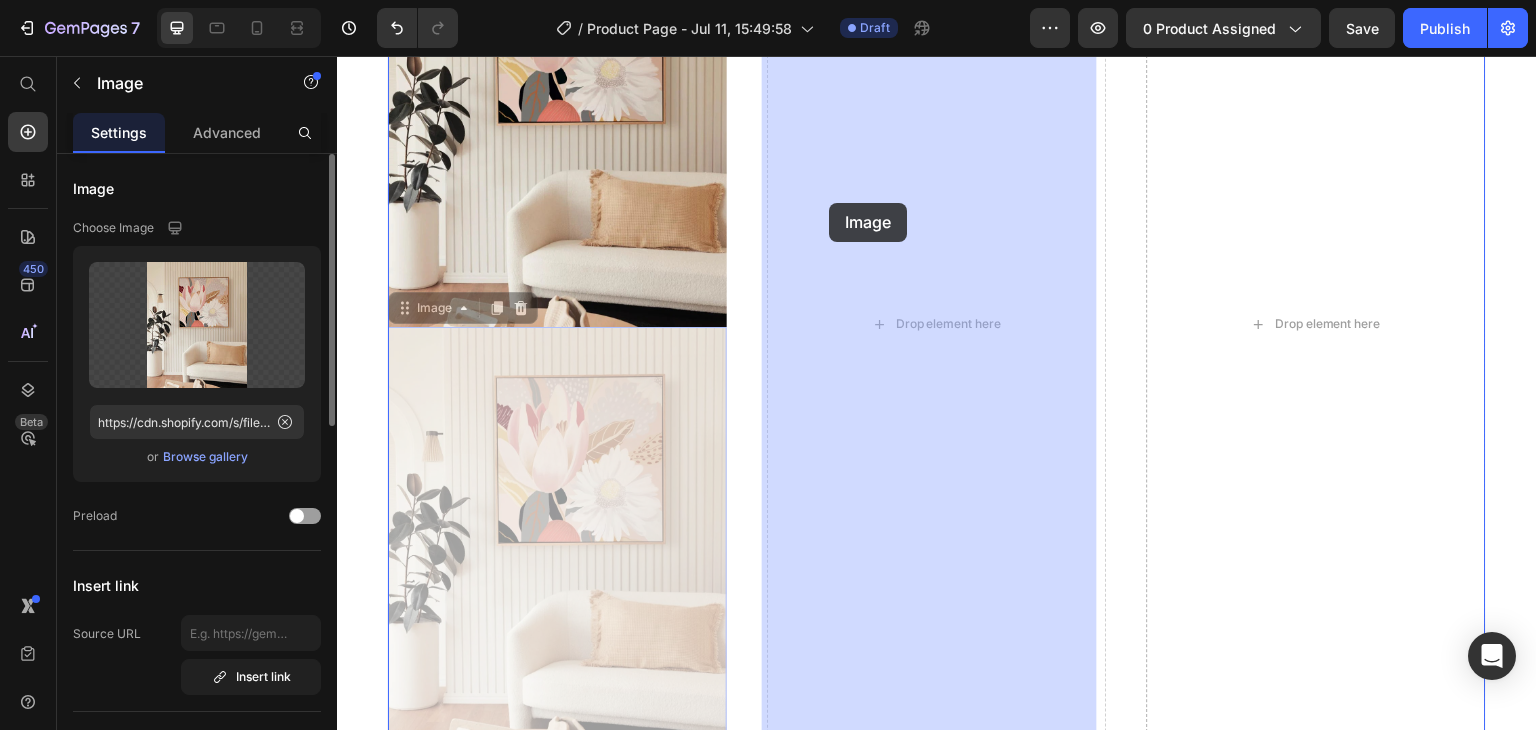 drag, startPoint x: 418, startPoint y: 309, endPoint x: 832, endPoint y: 202, distance: 427.6038 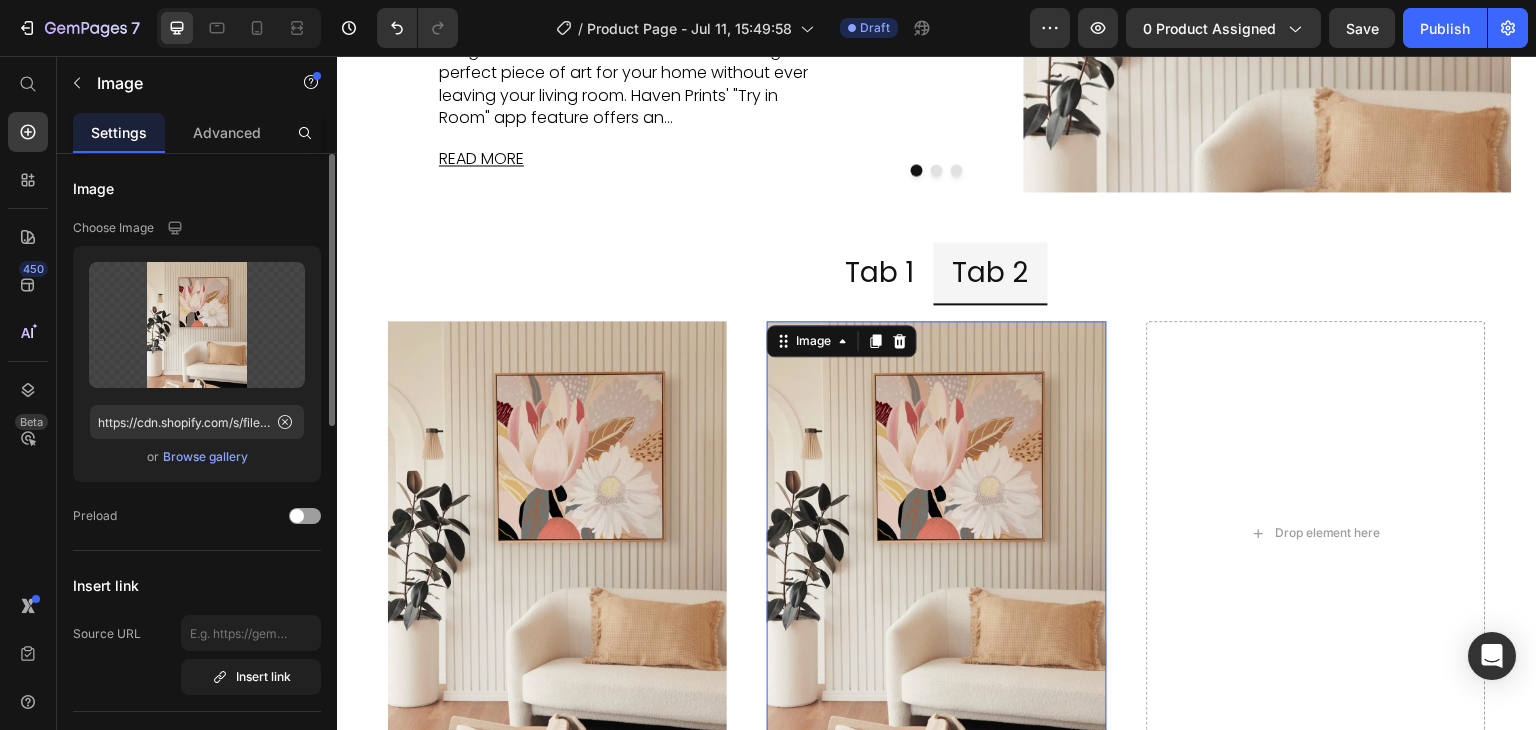 scroll, scrollTop: 4080, scrollLeft: 0, axis: vertical 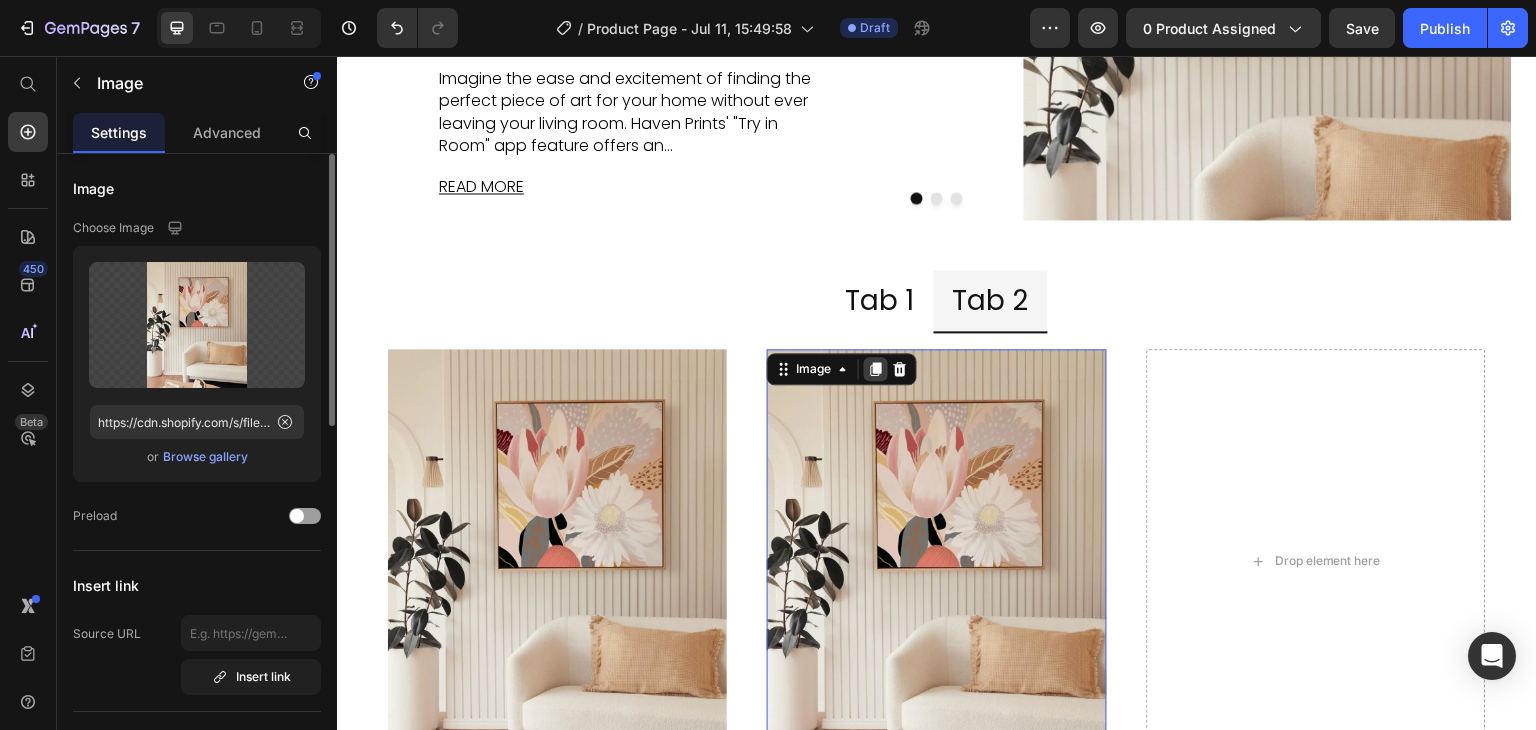 click 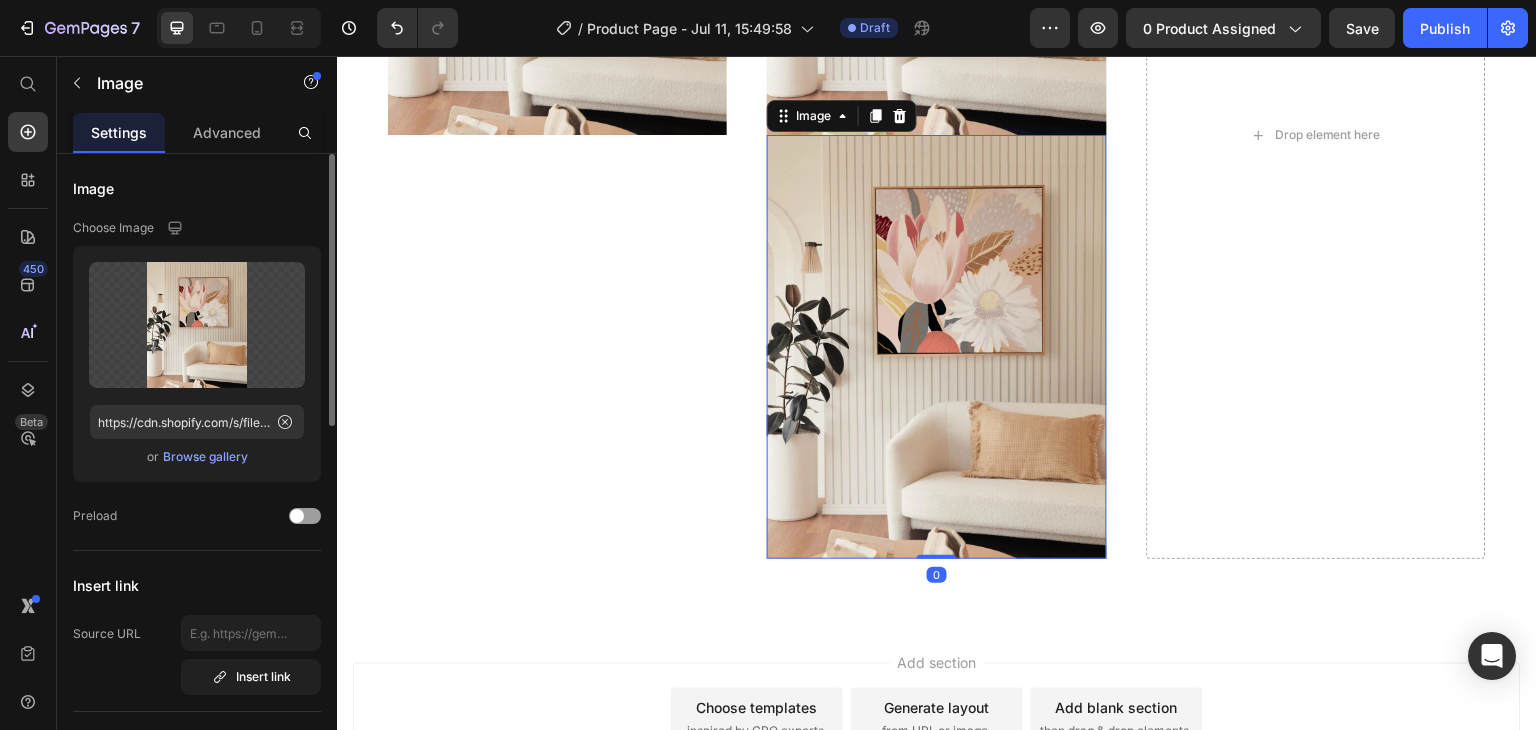 scroll, scrollTop: 4714, scrollLeft: 0, axis: vertical 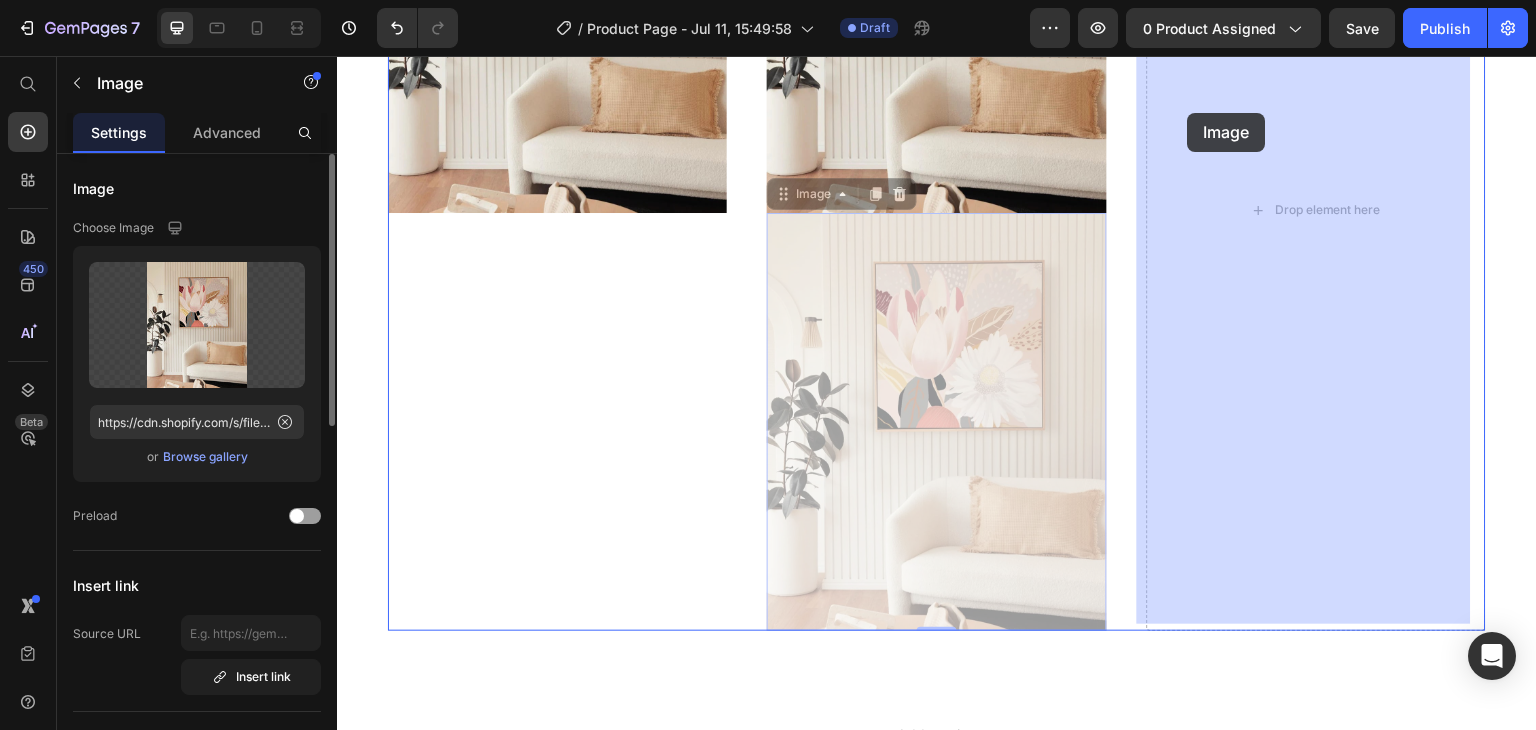 drag, startPoint x: 813, startPoint y: 110, endPoint x: 1188, endPoint y: 113, distance: 375.012 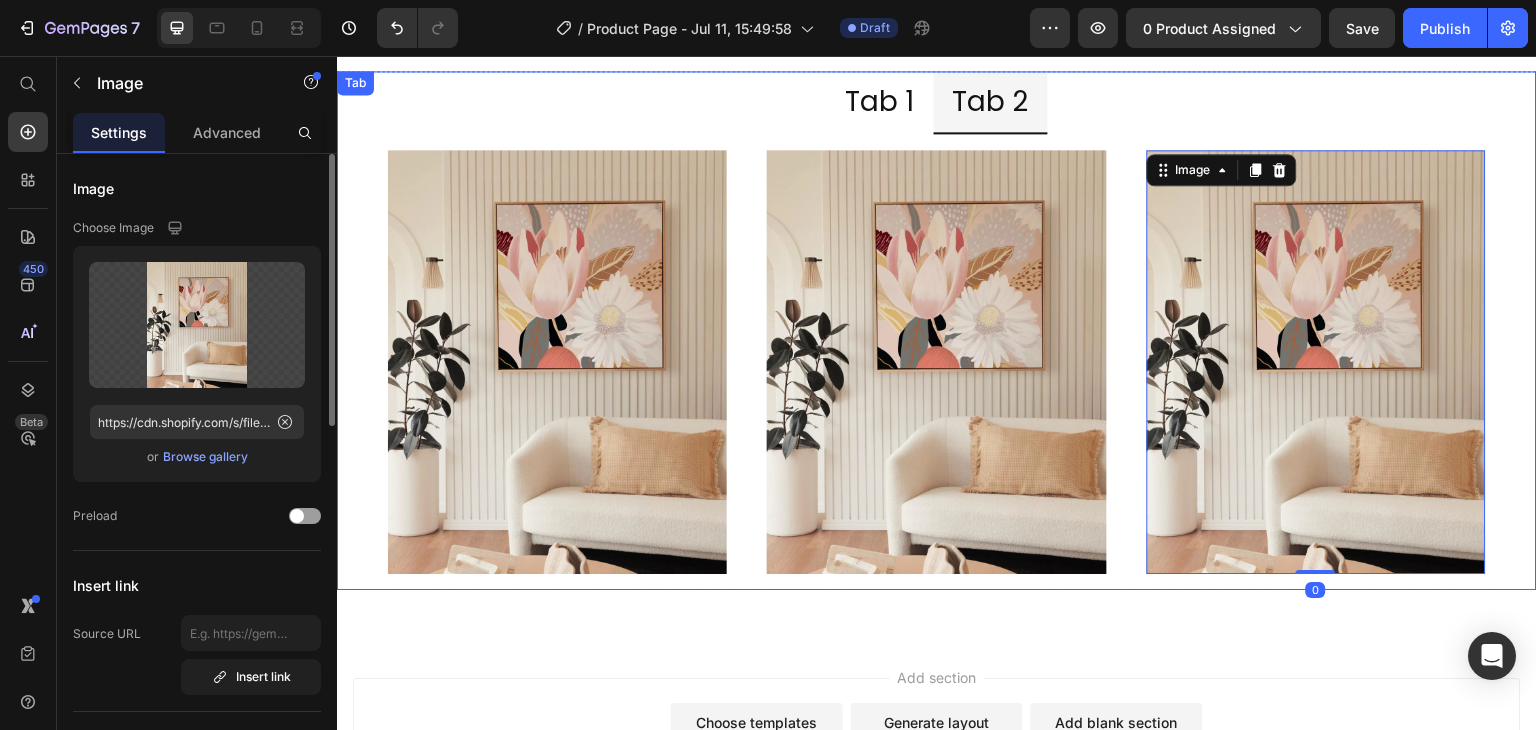 scroll, scrollTop: 4258, scrollLeft: 0, axis: vertical 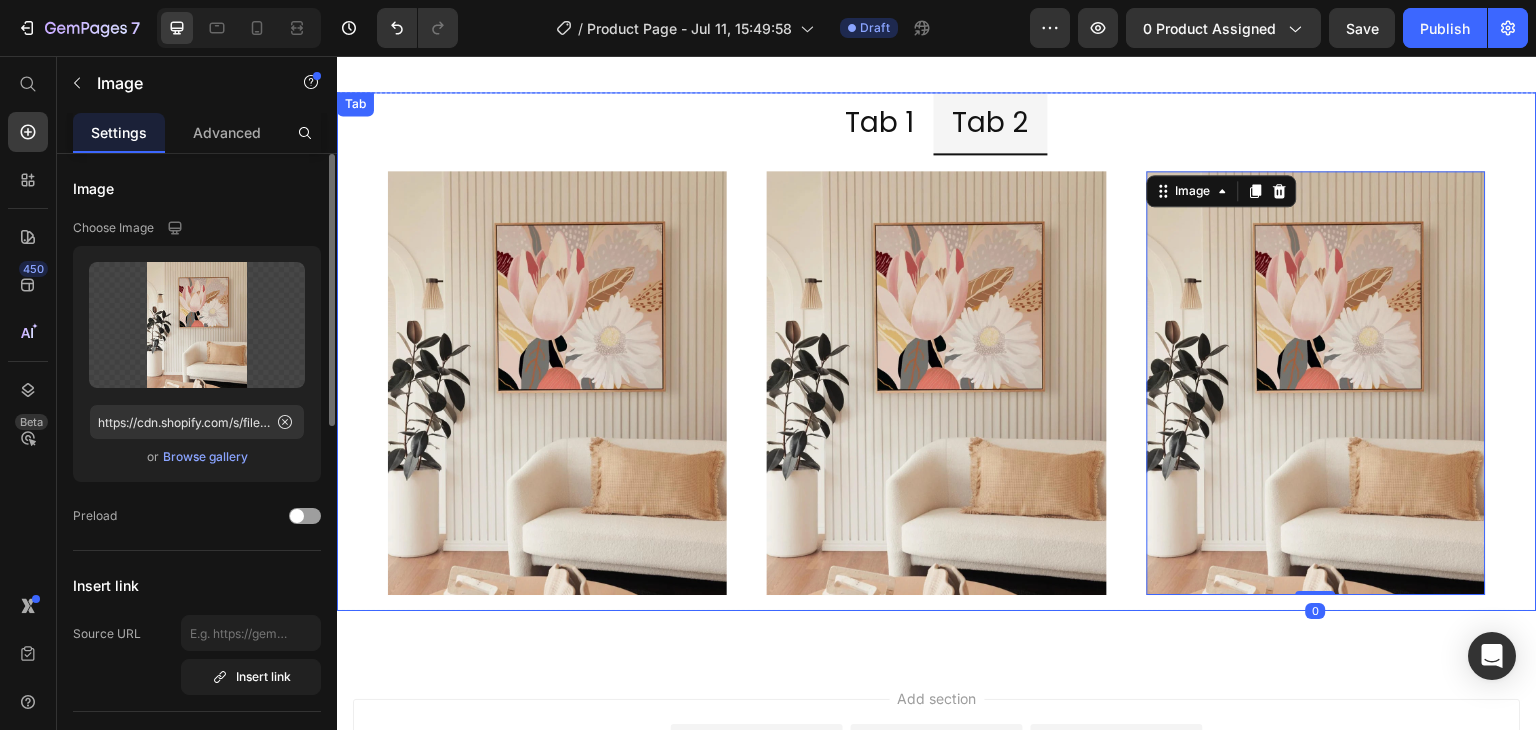 click at bounding box center (936, 383) 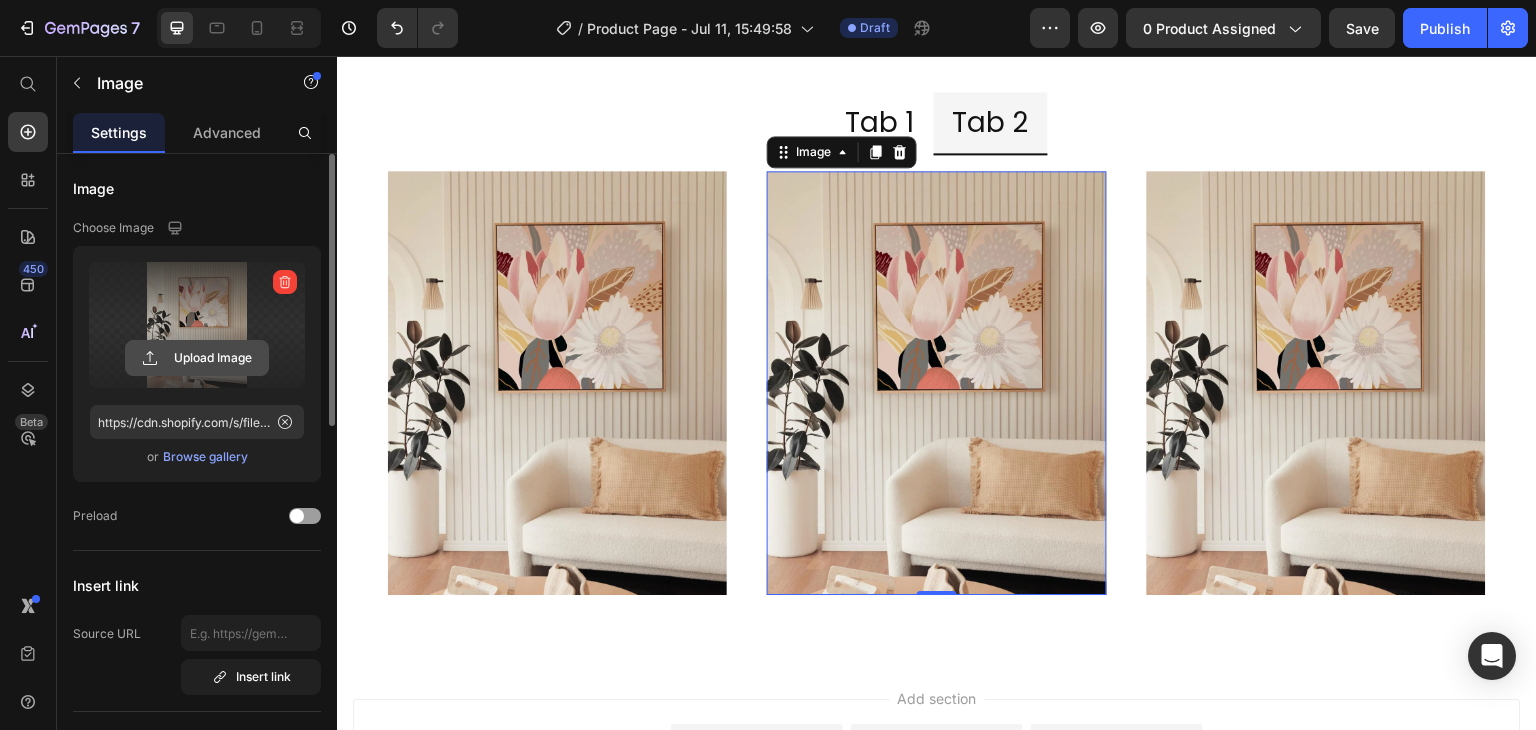 click 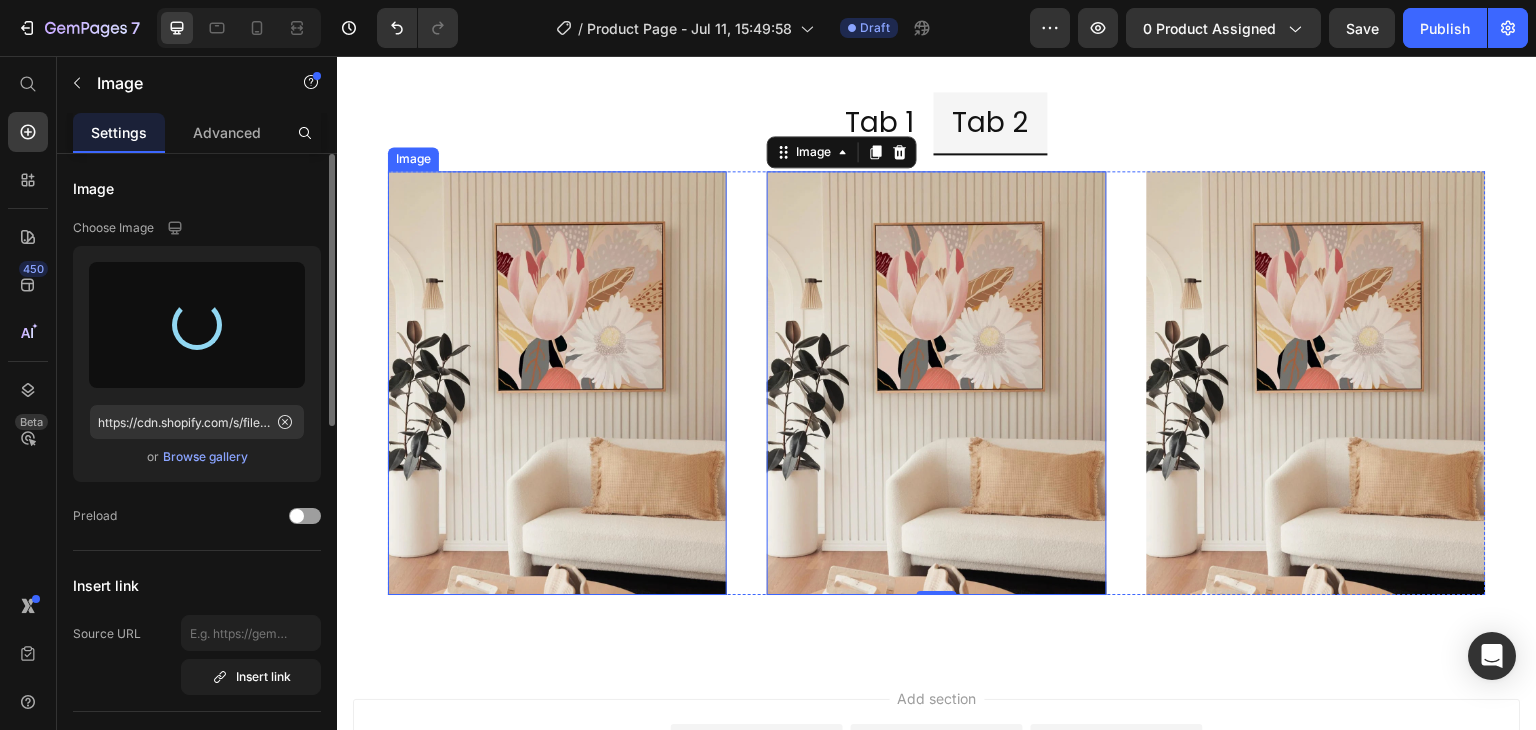 type on "https://cdn.shopify.com/s/files/1/0965/1024/7093/files/gempages_572887605079704448-d1f2448f-4400-4d5b-a57b-36add5e72cd9.jpg" 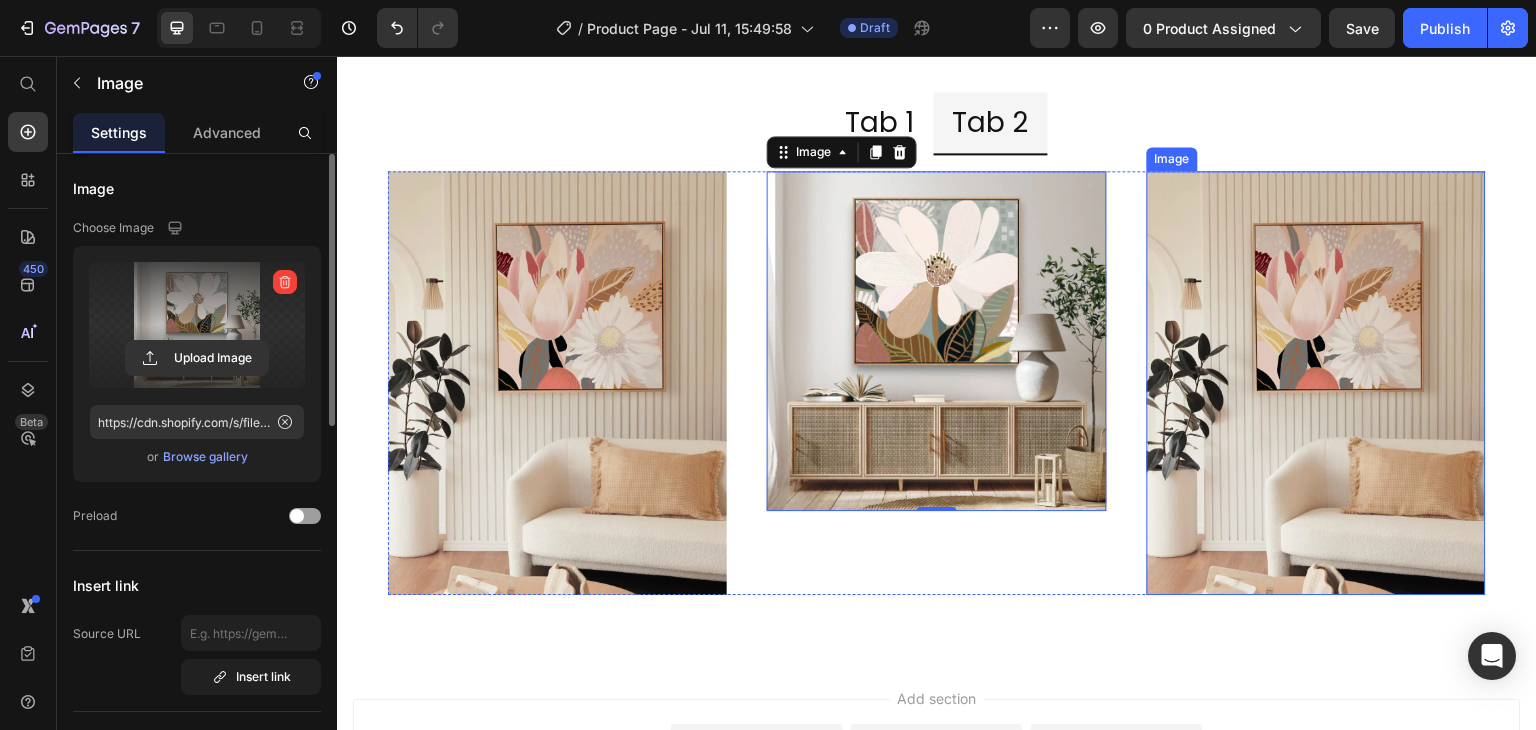 click at bounding box center [1316, 383] 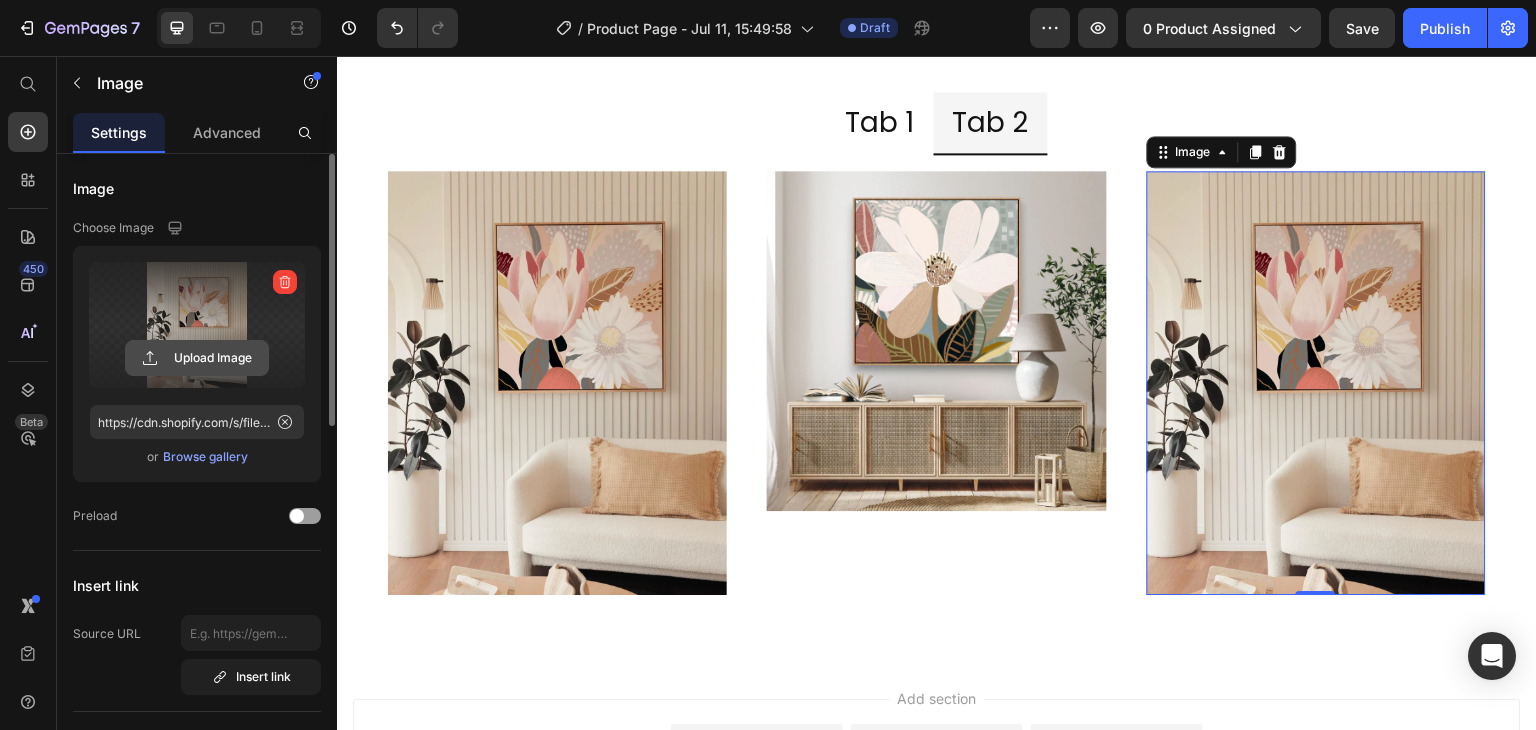 click 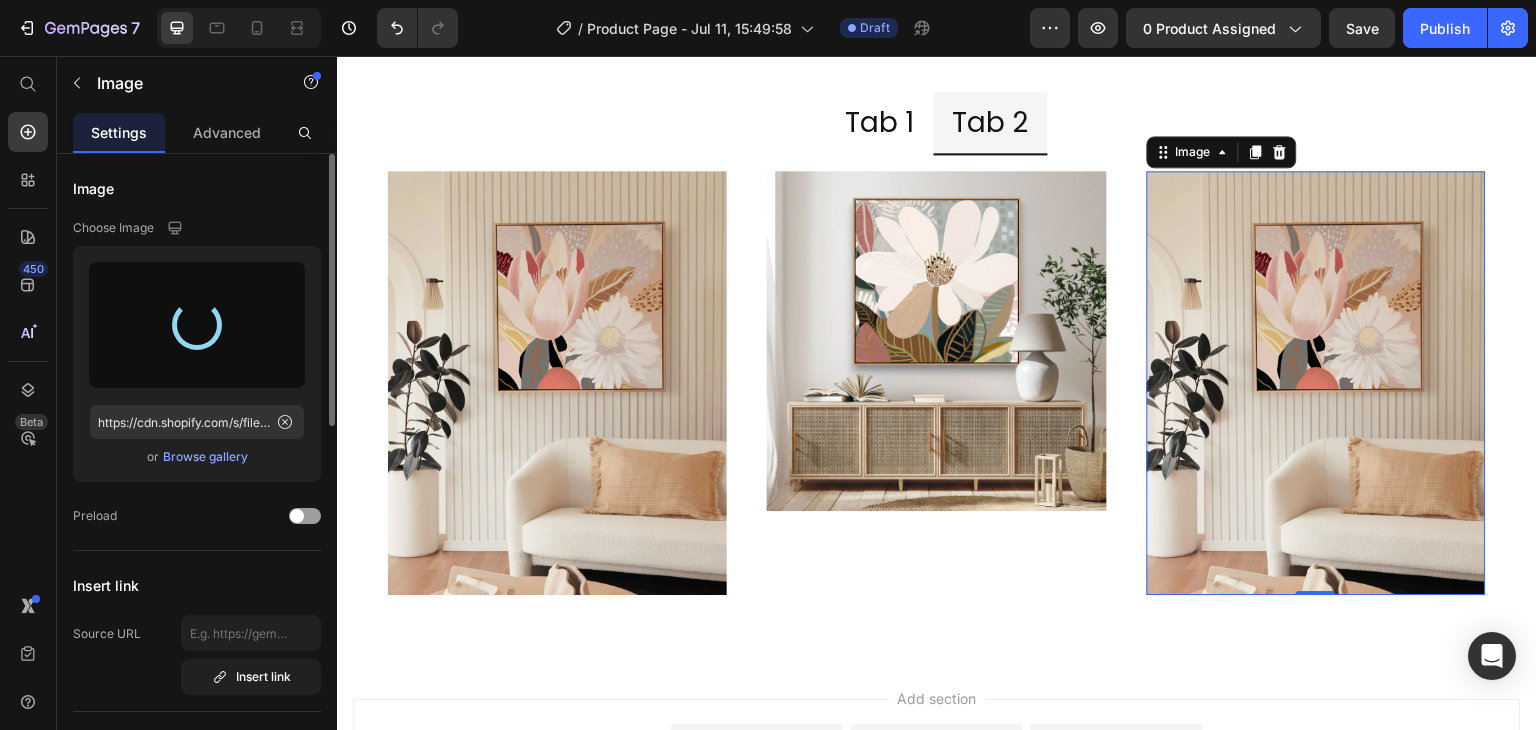 type on "https://cdn.shopify.com/s/files/1/0965/1024/7093/files/gempages_572887605079704448-852ec6f8-4b96-4aa7-9677-39a9806f1200.jpg" 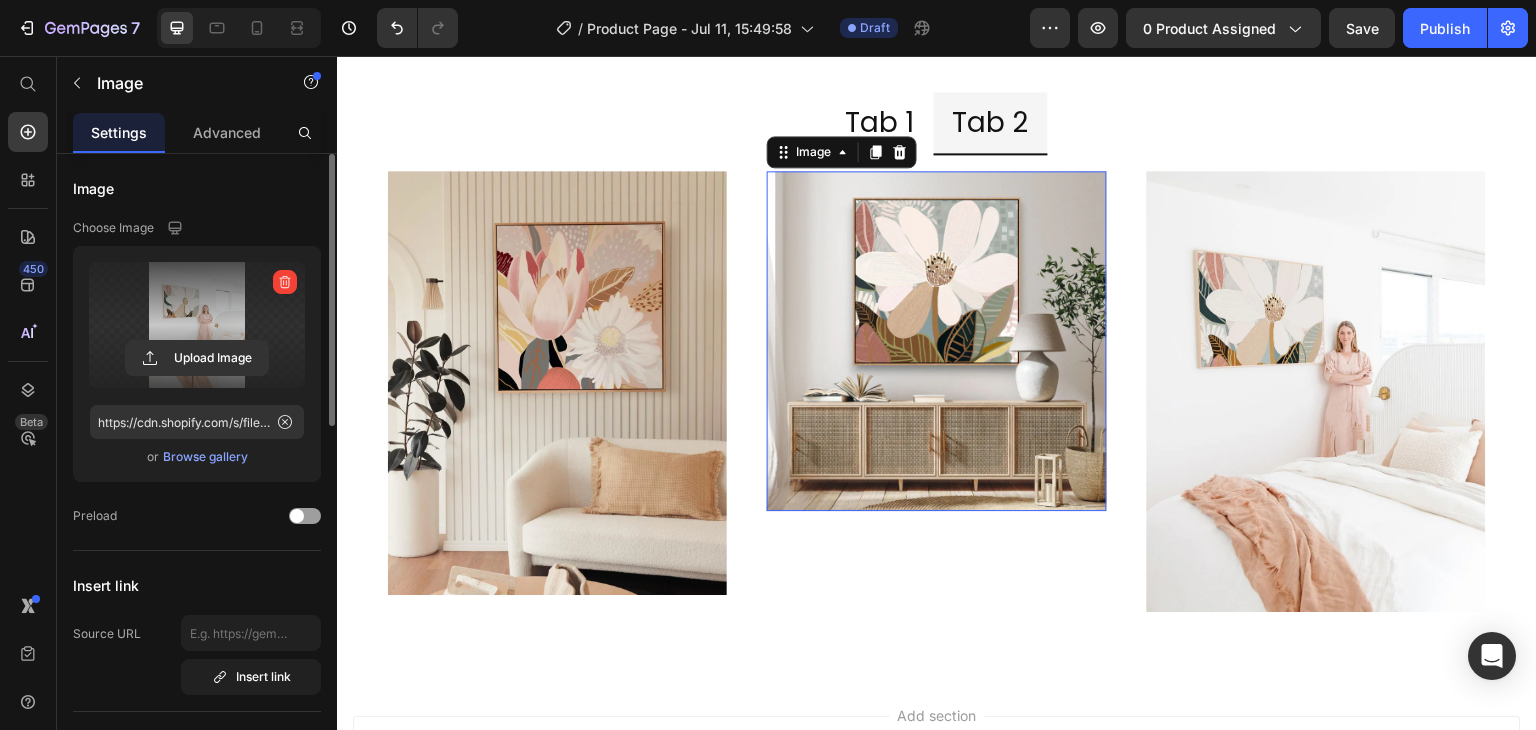 click at bounding box center (936, 340) 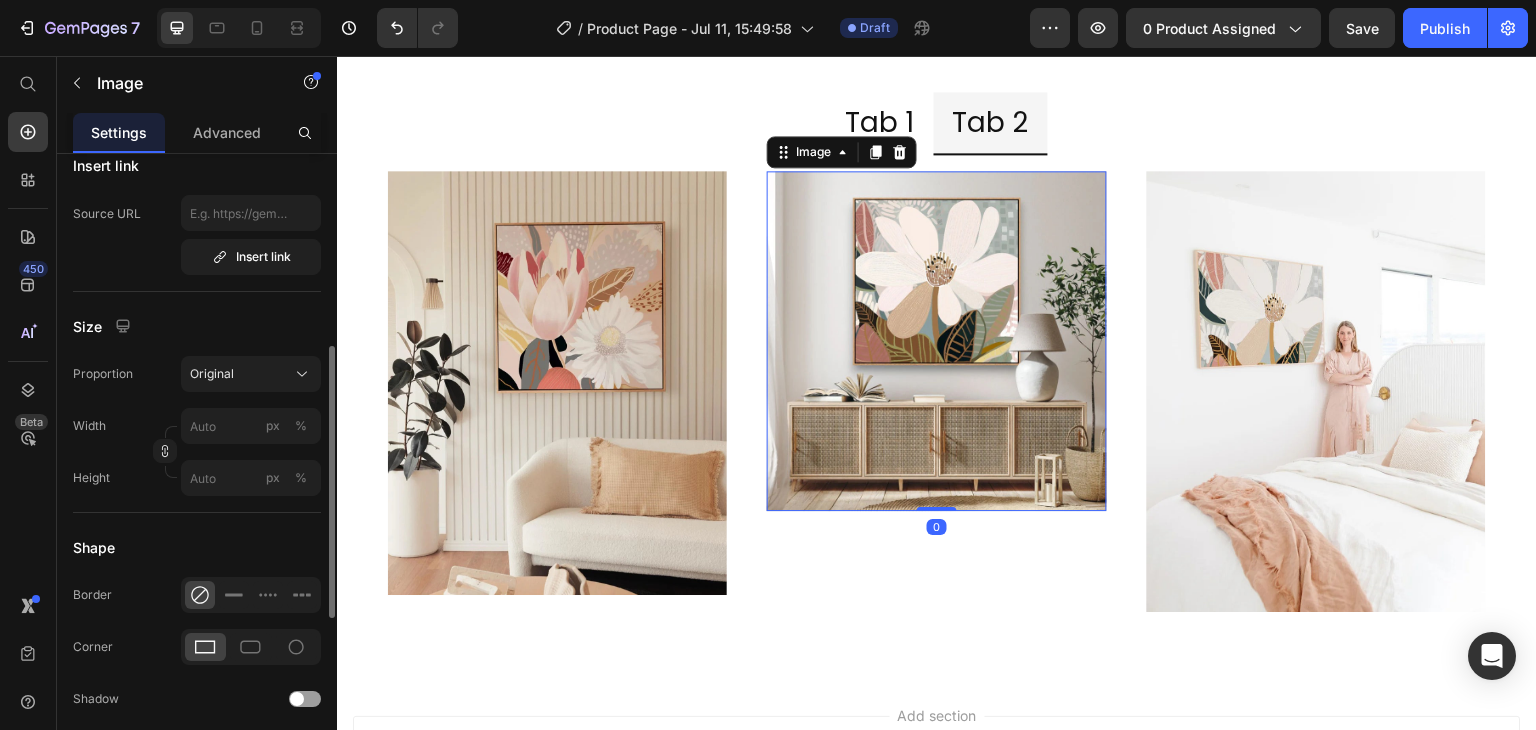 scroll, scrollTop: 428, scrollLeft: 0, axis: vertical 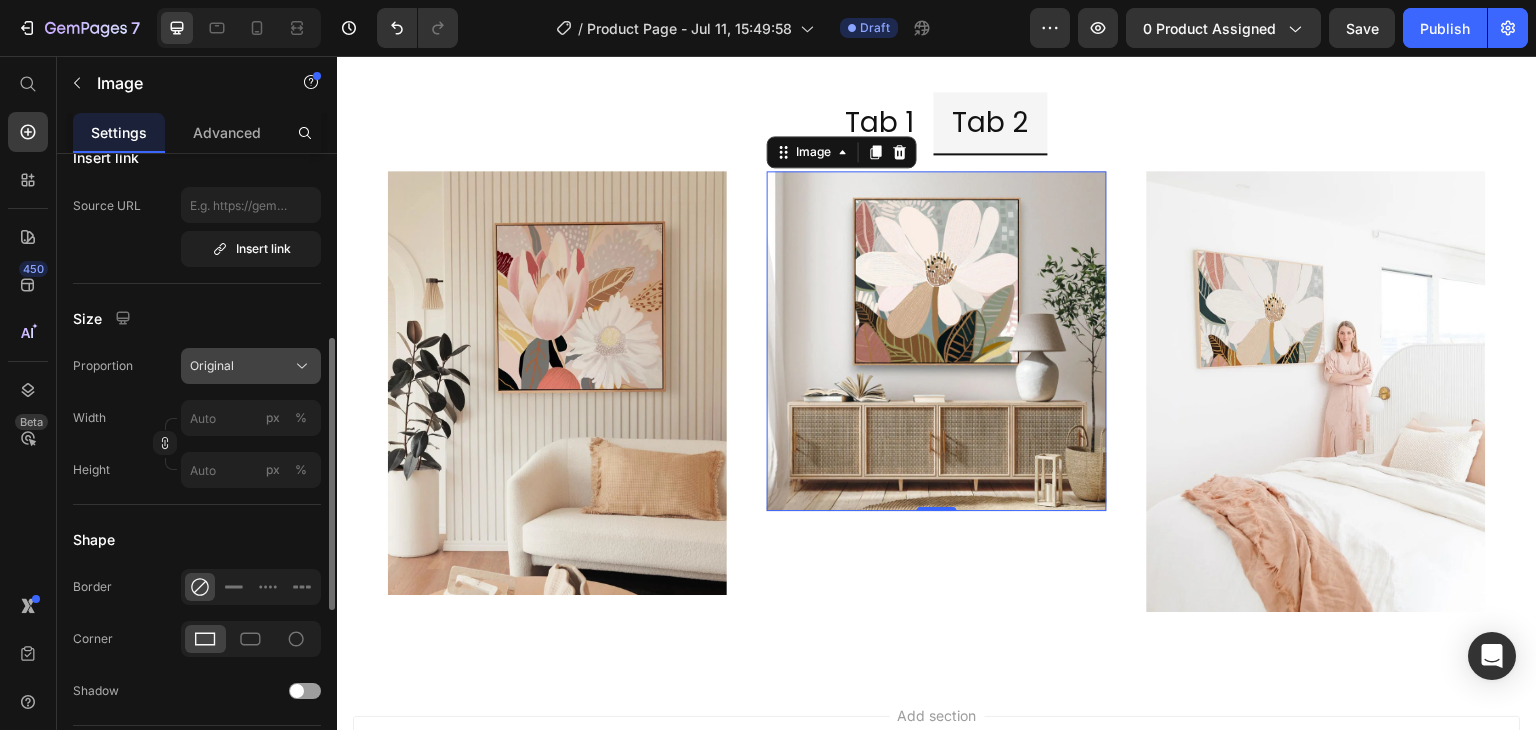 click on "Original" 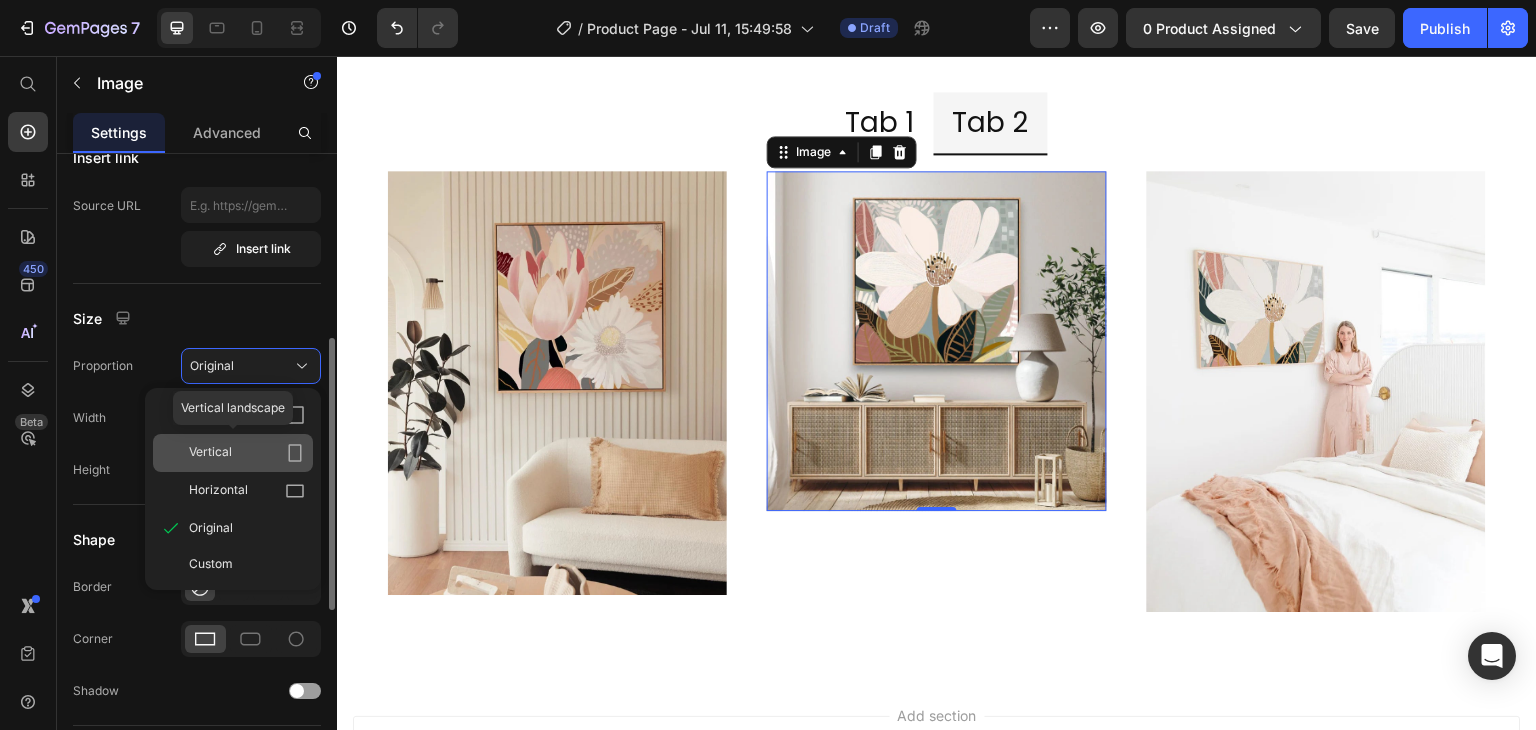 click on "Vertical" at bounding box center [247, 453] 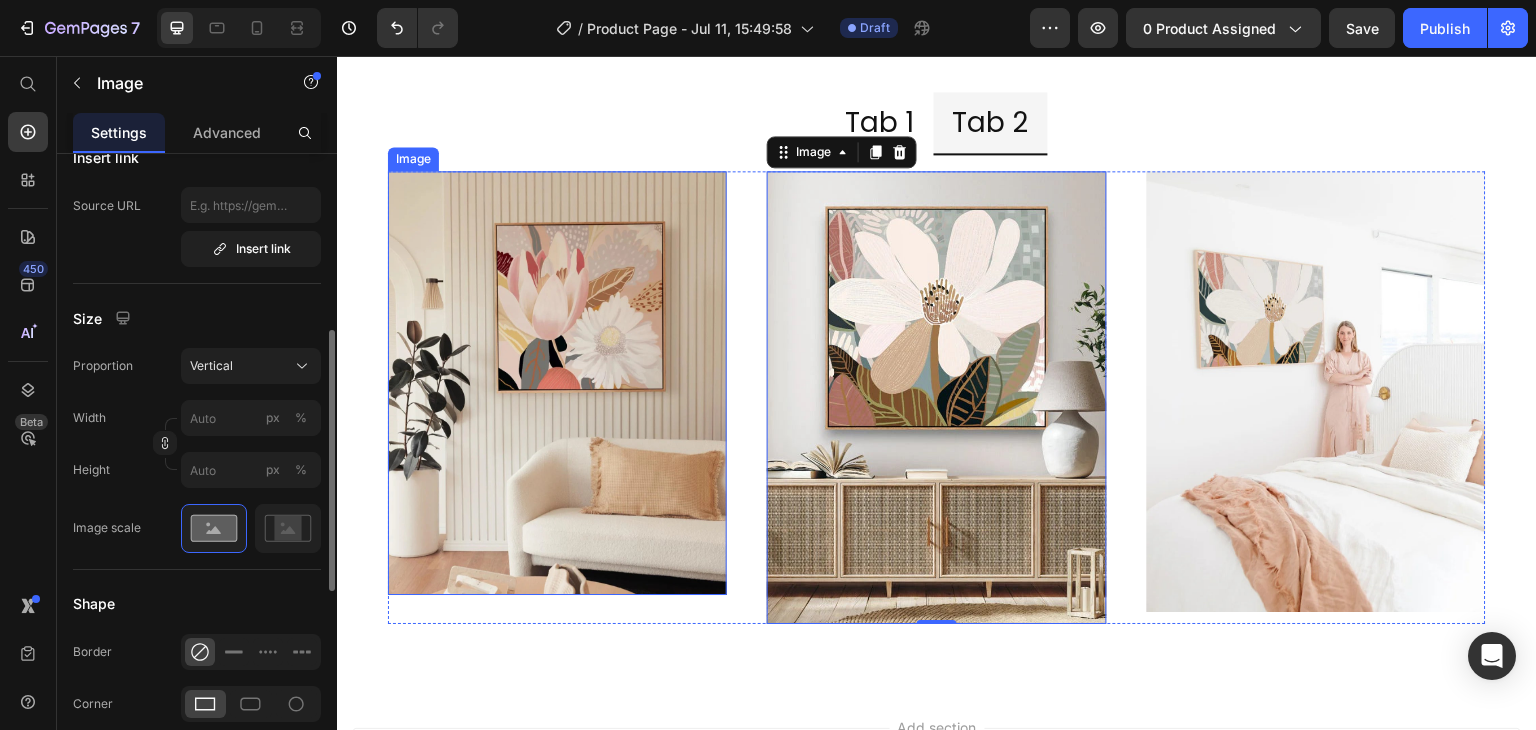 click at bounding box center (557, 383) 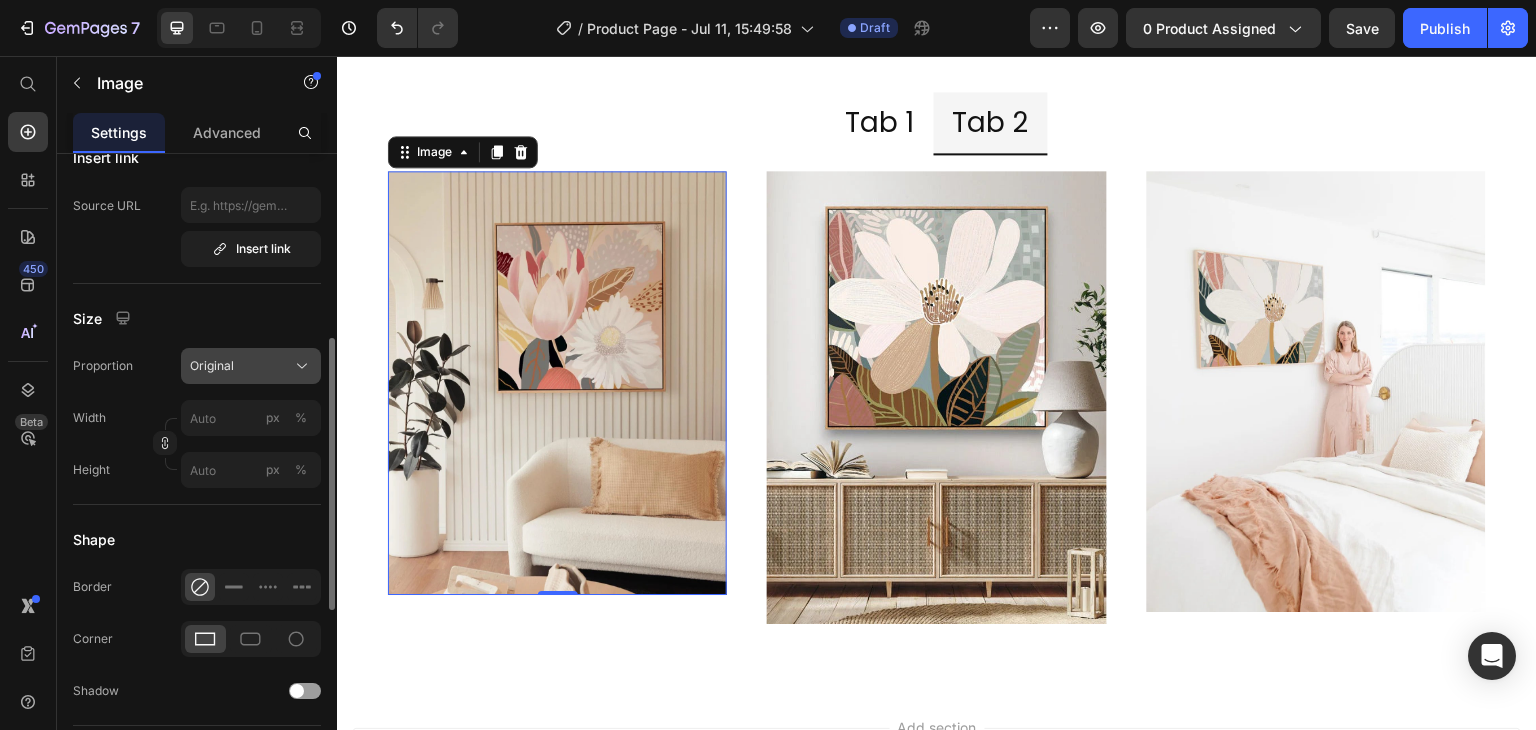 click on "Original" 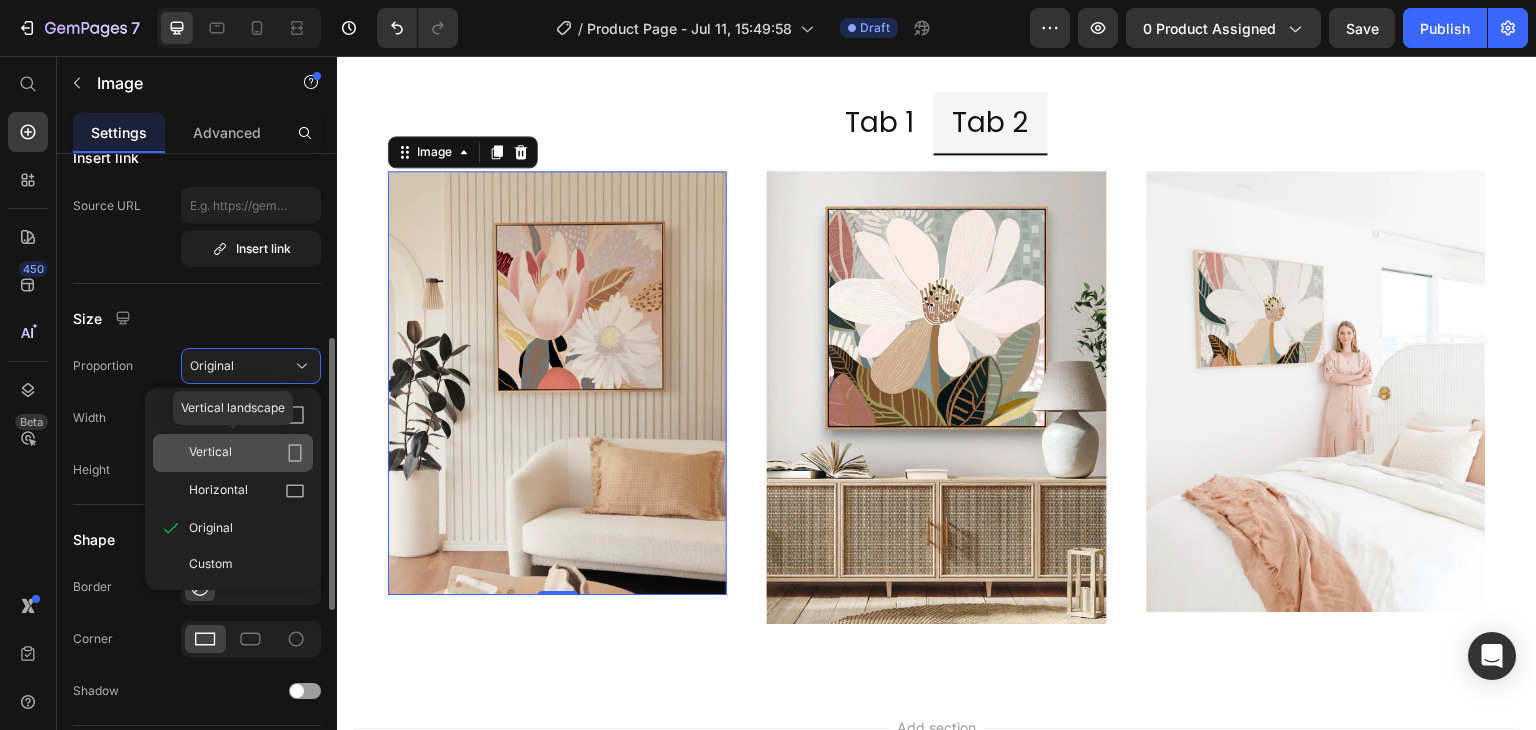 click on "Vertical" at bounding box center [247, 453] 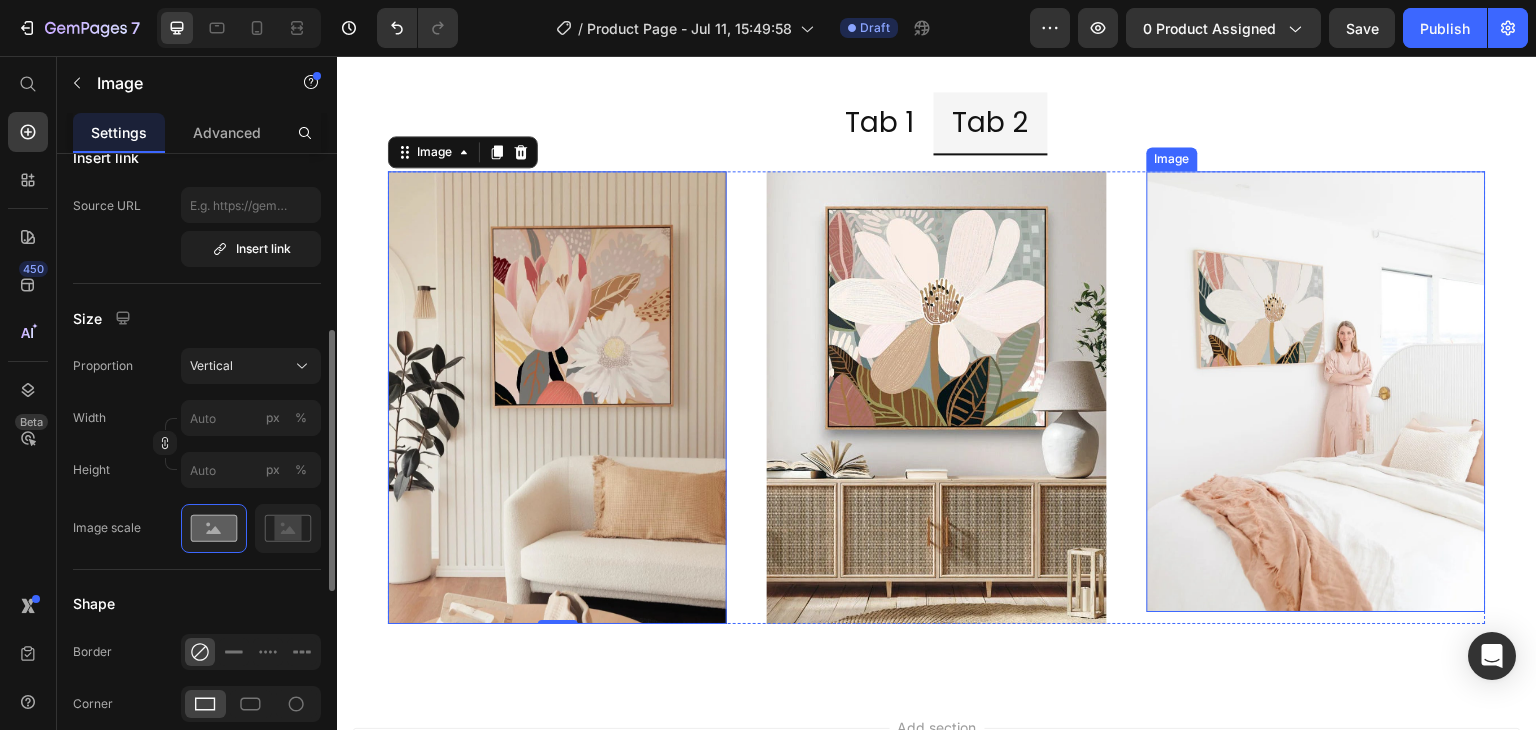 click at bounding box center (1316, 391) 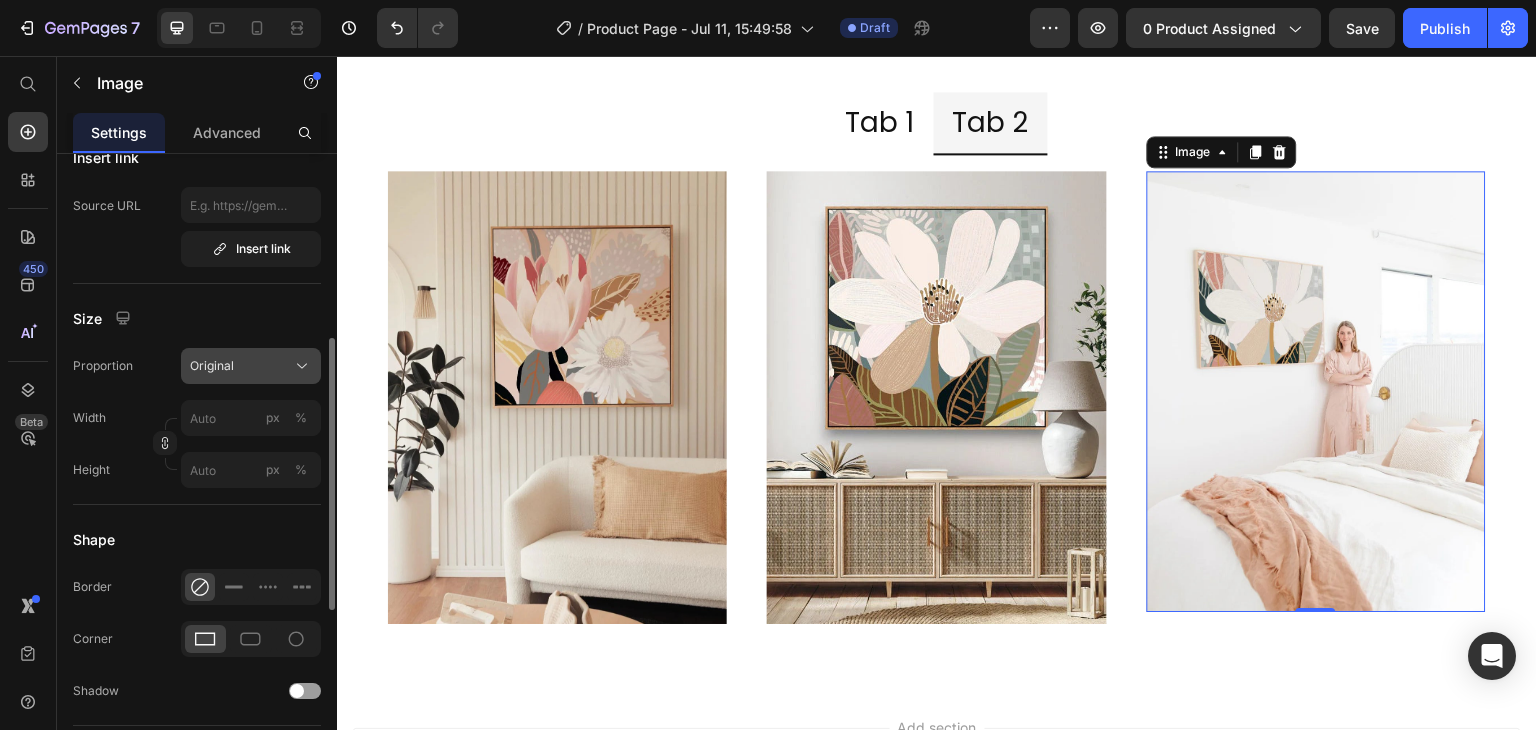 click on "Original" 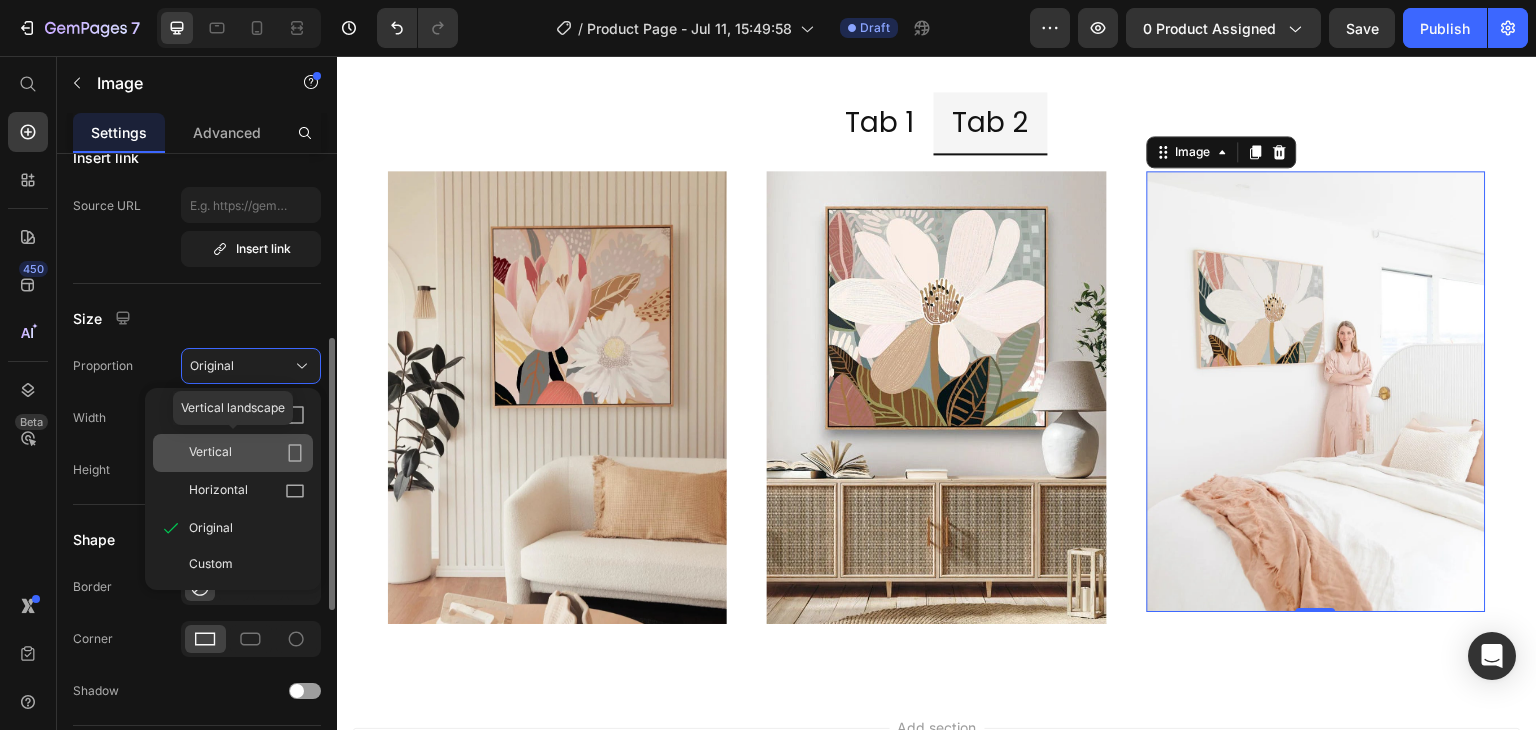 click on "Vertical" at bounding box center [247, 453] 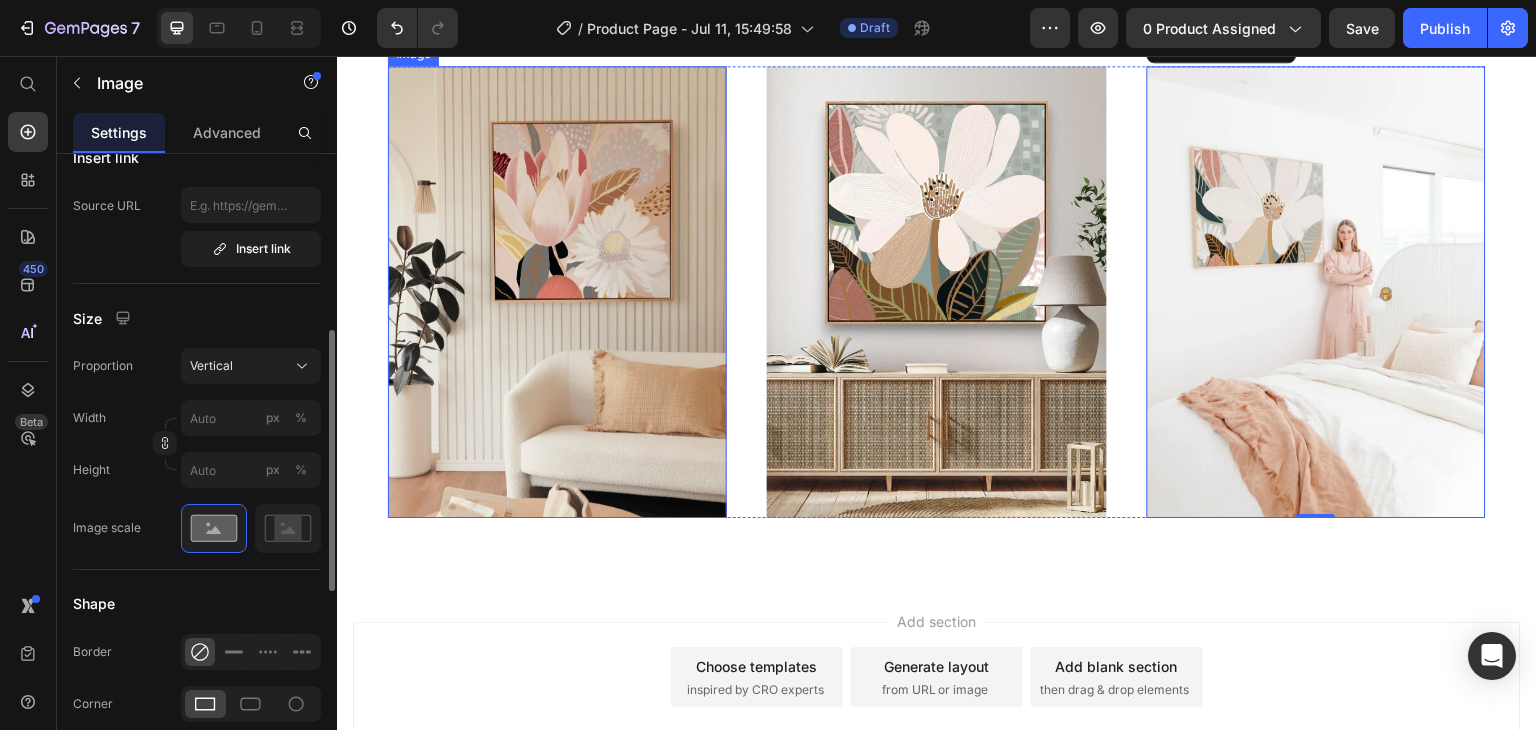 scroll, scrollTop: 4360, scrollLeft: 0, axis: vertical 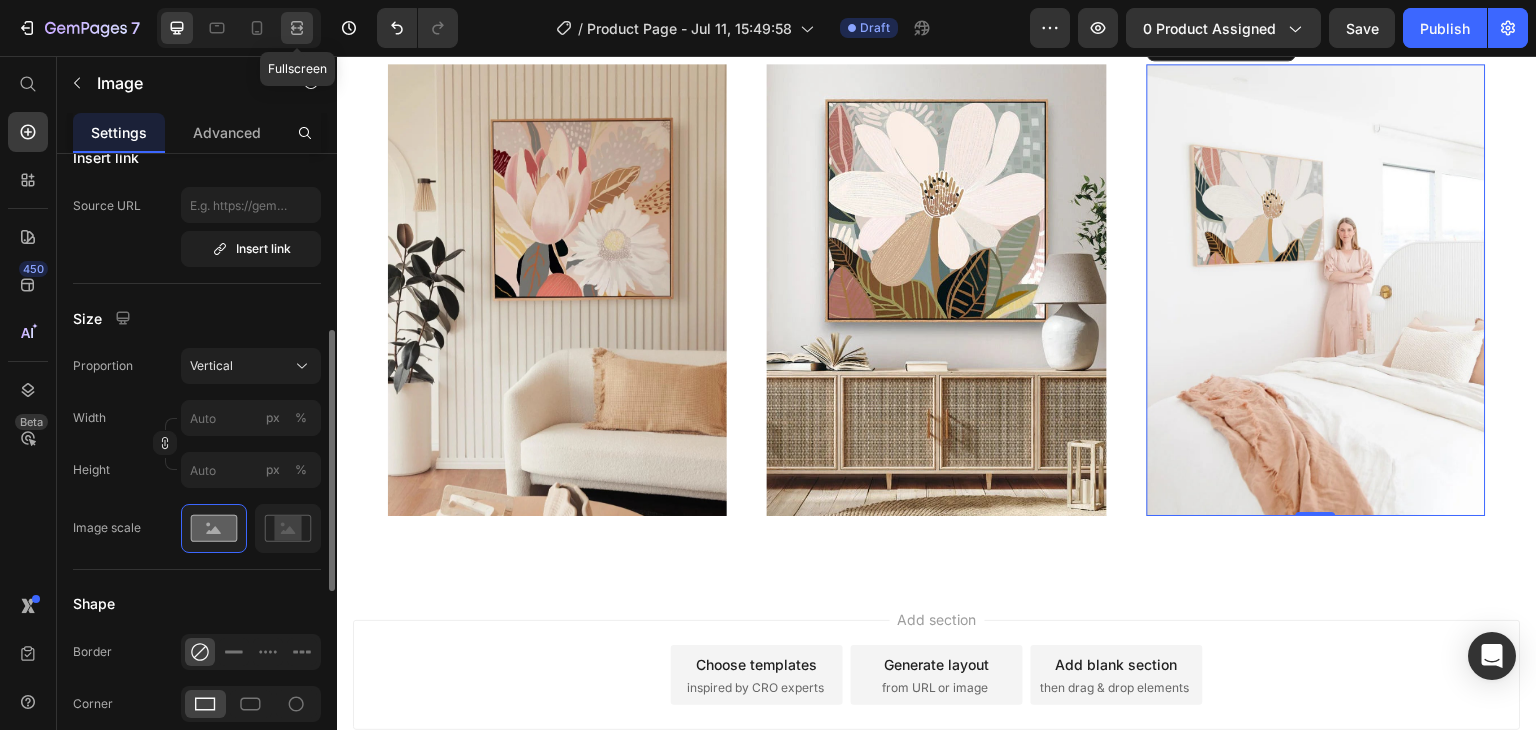 click 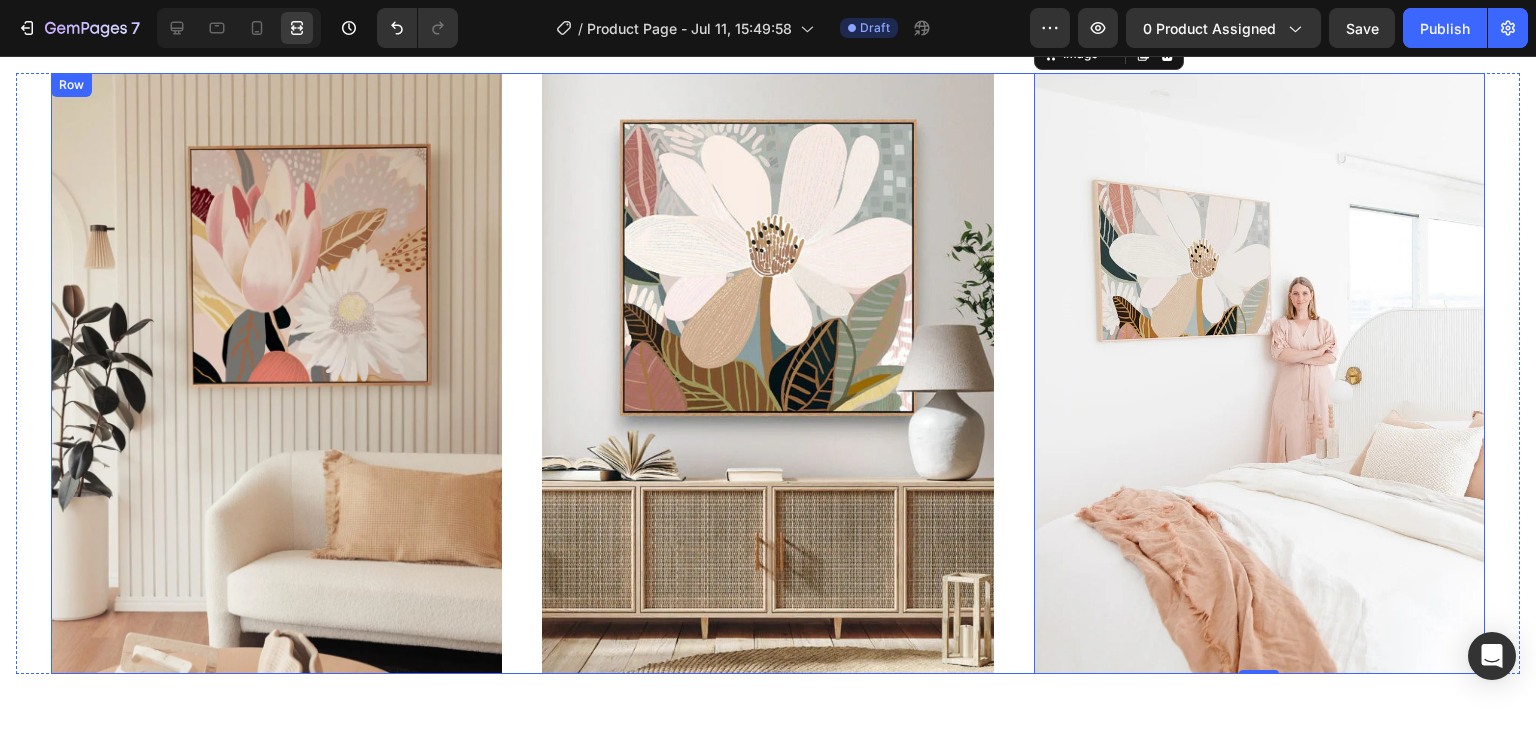 scroll, scrollTop: 4478, scrollLeft: 0, axis: vertical 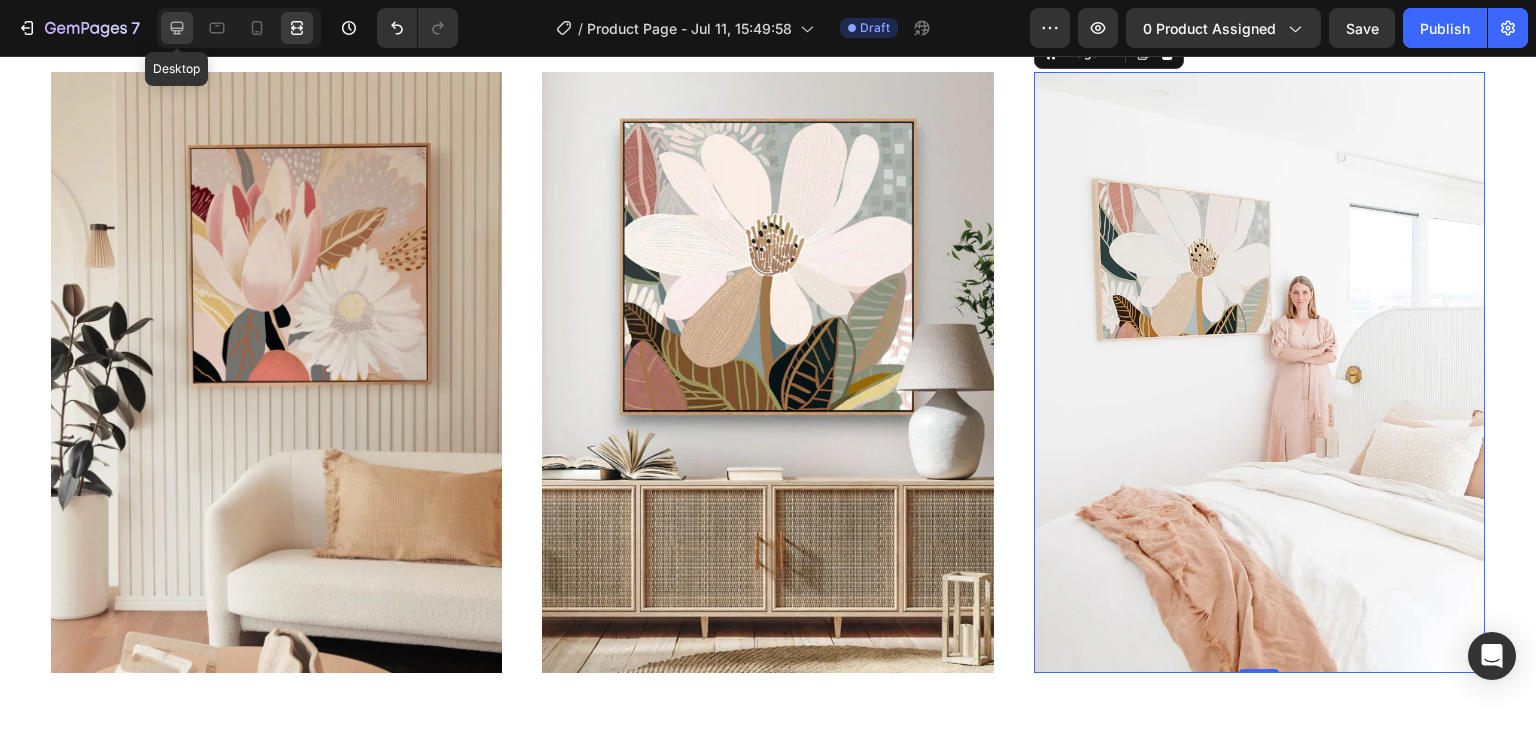 click 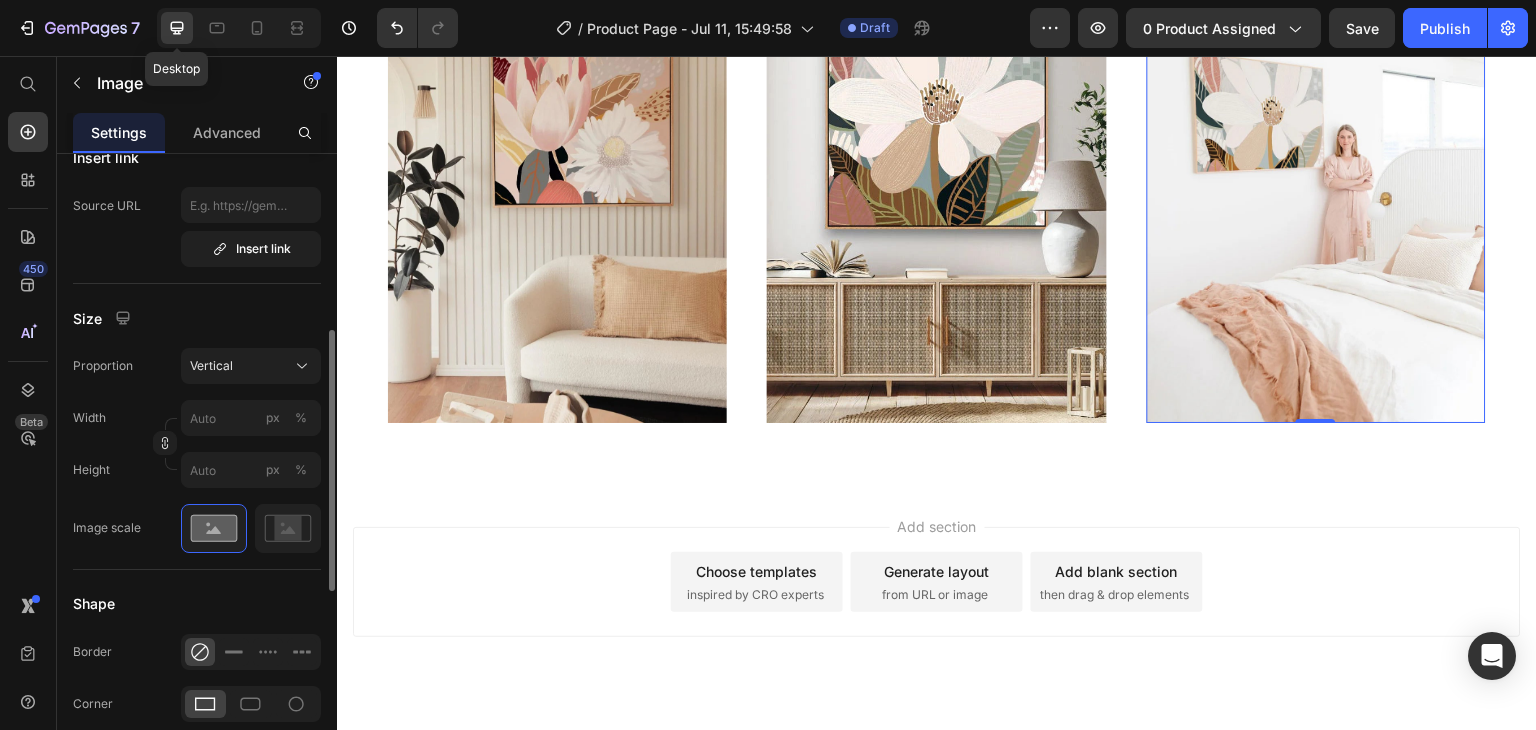 scroll, scrollTop: 4352, scrollLeft: 0, axis: vertical 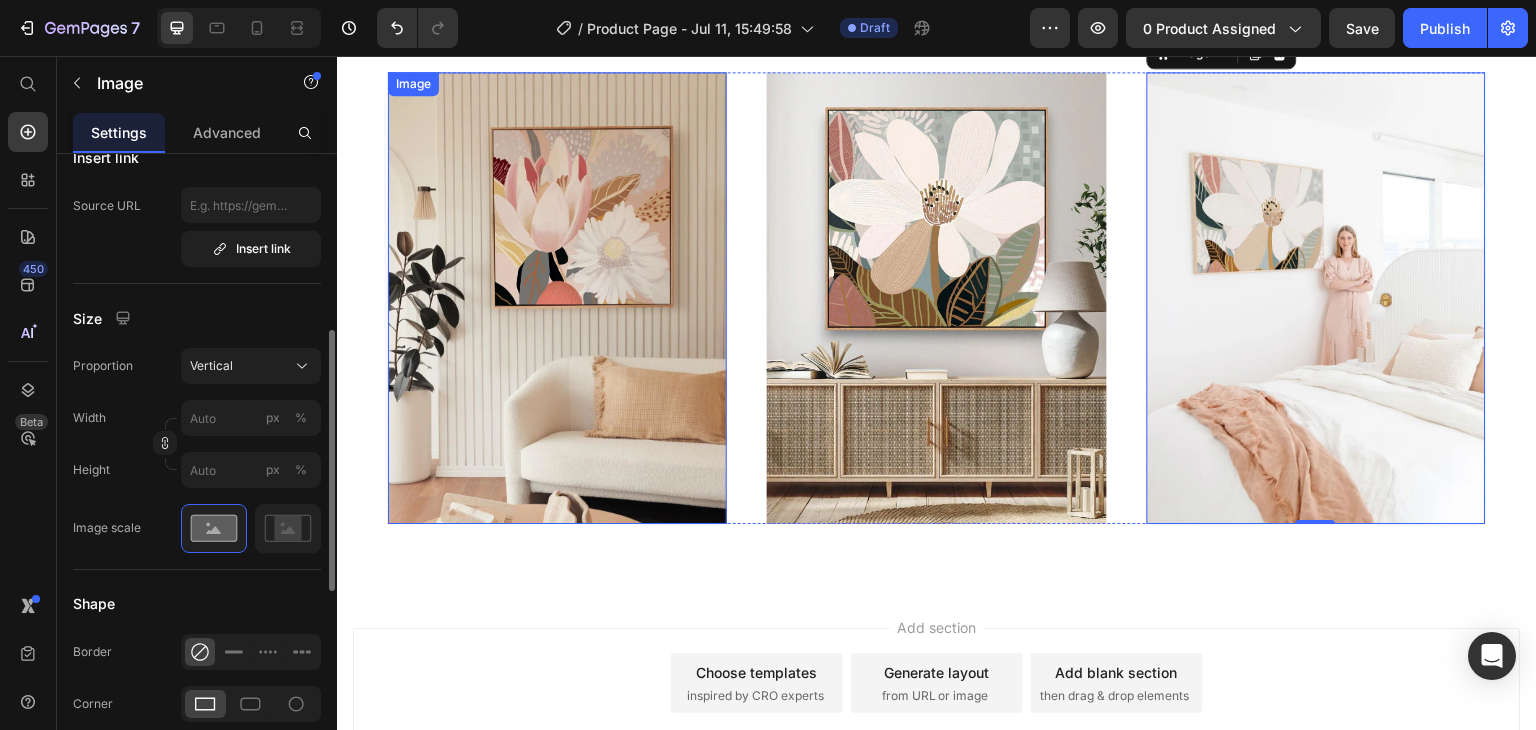 click at bounding box center (557, 298) 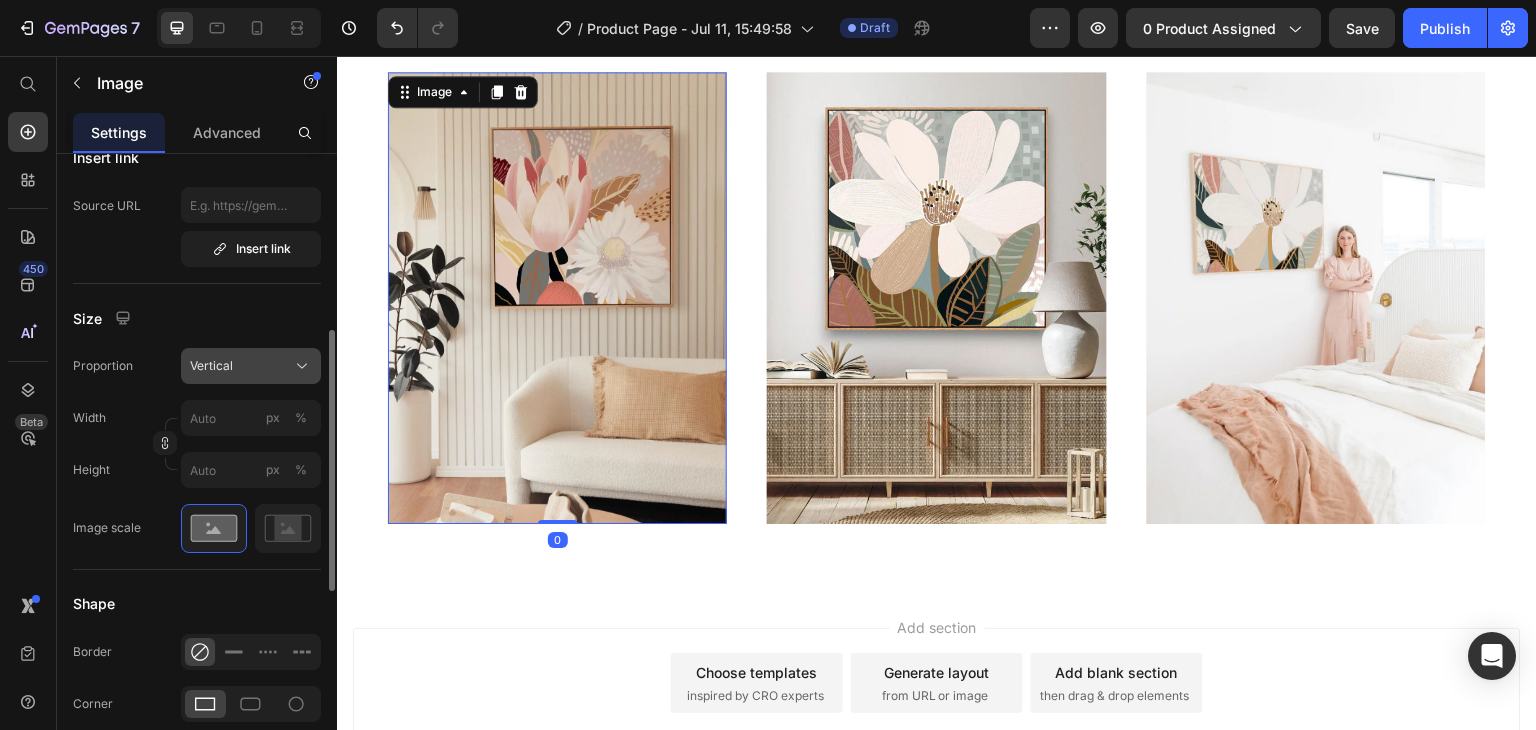 click on "Vertical" at bounding box center [211, 366] 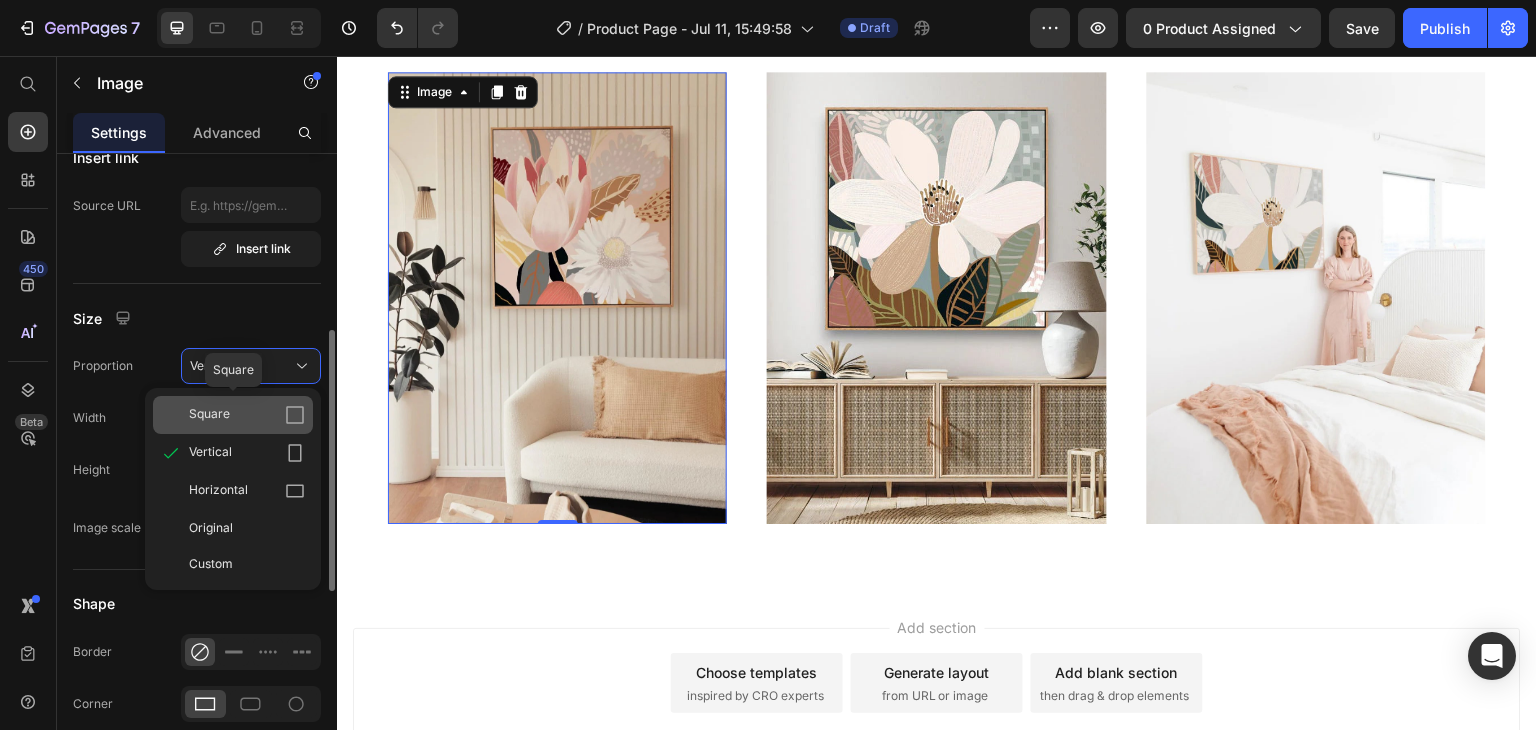 click on "Square" at bounding box center [247, 415] 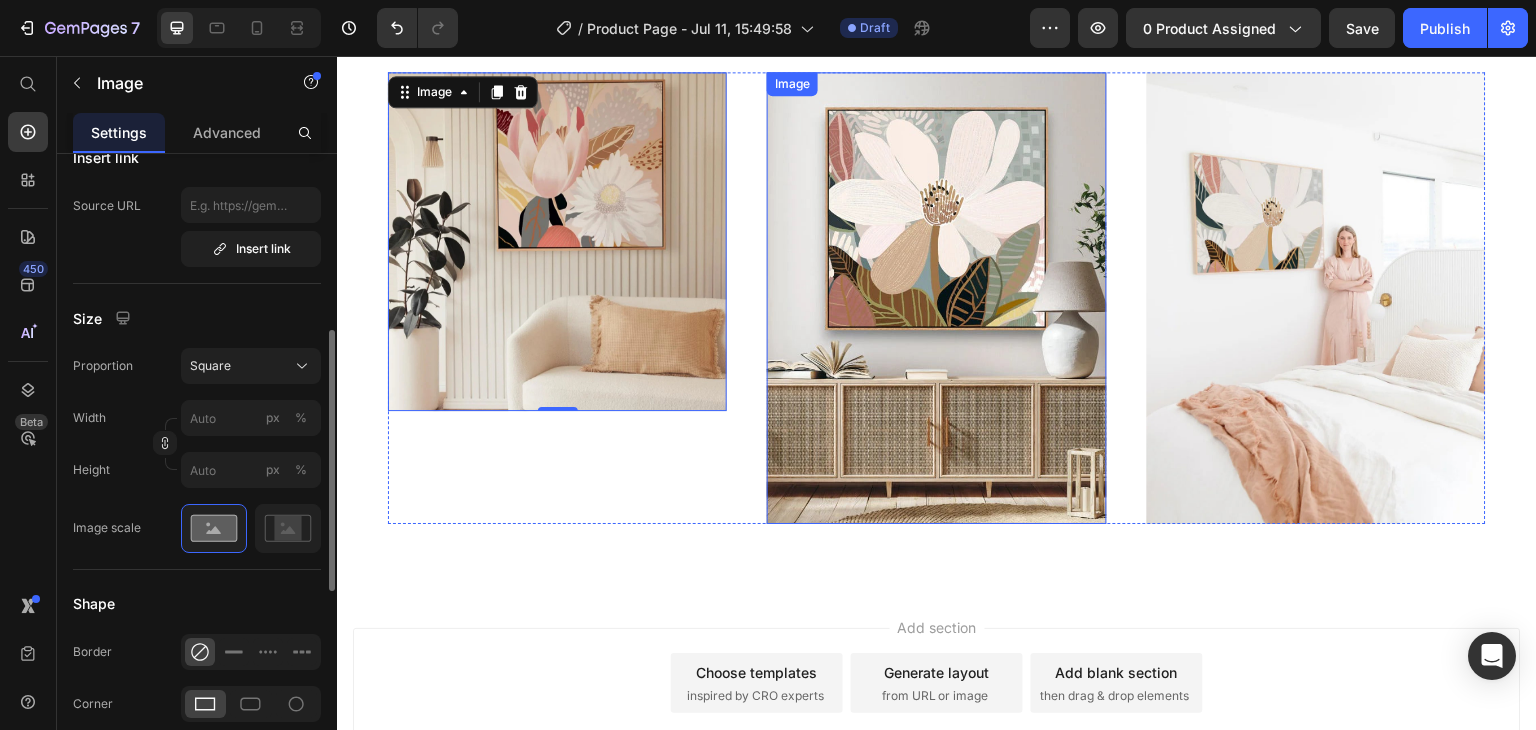 click at bounding box center (936, 298) 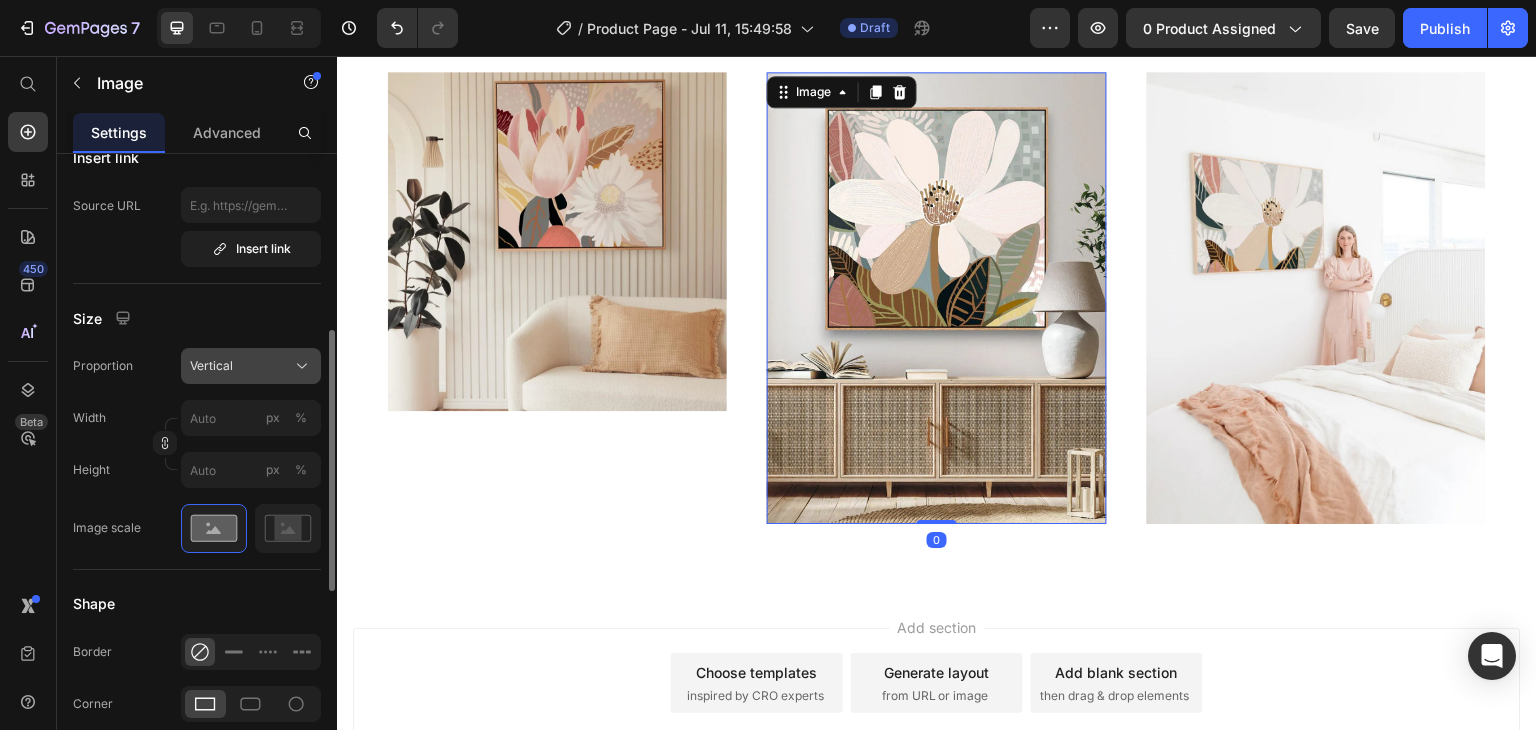 click on "Vertical" 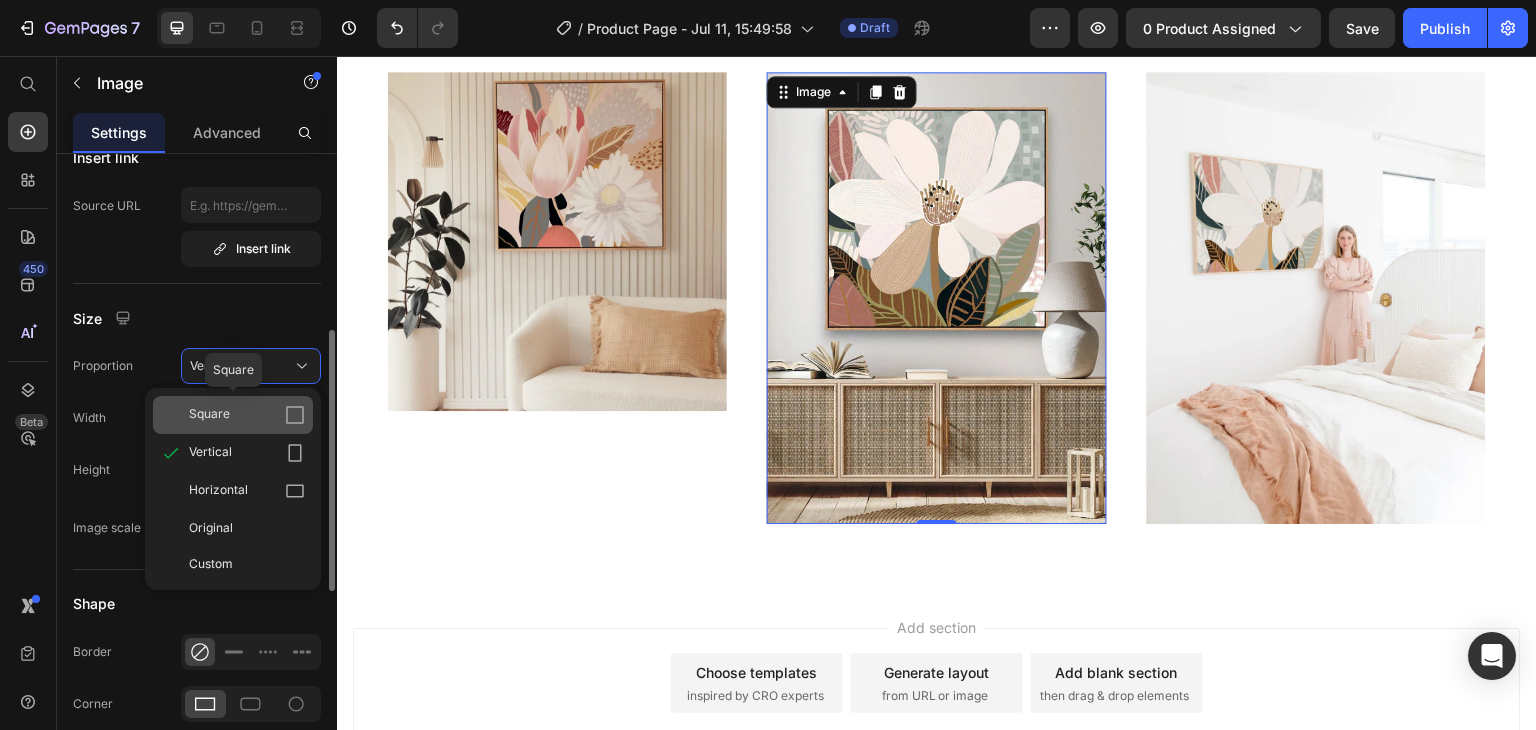click on "Square" at bounding box center [247, 415] 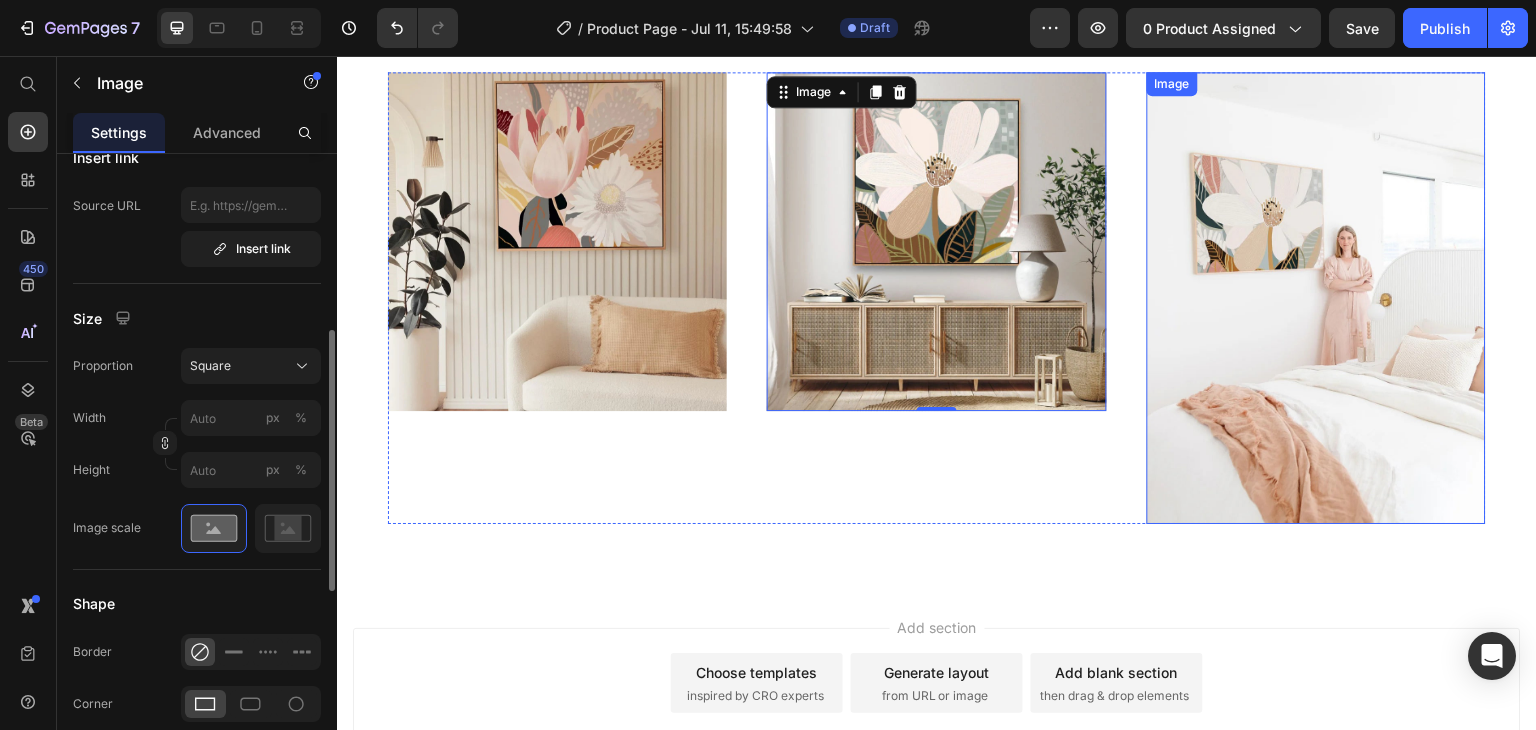 click at bounding box center (1316, 298) 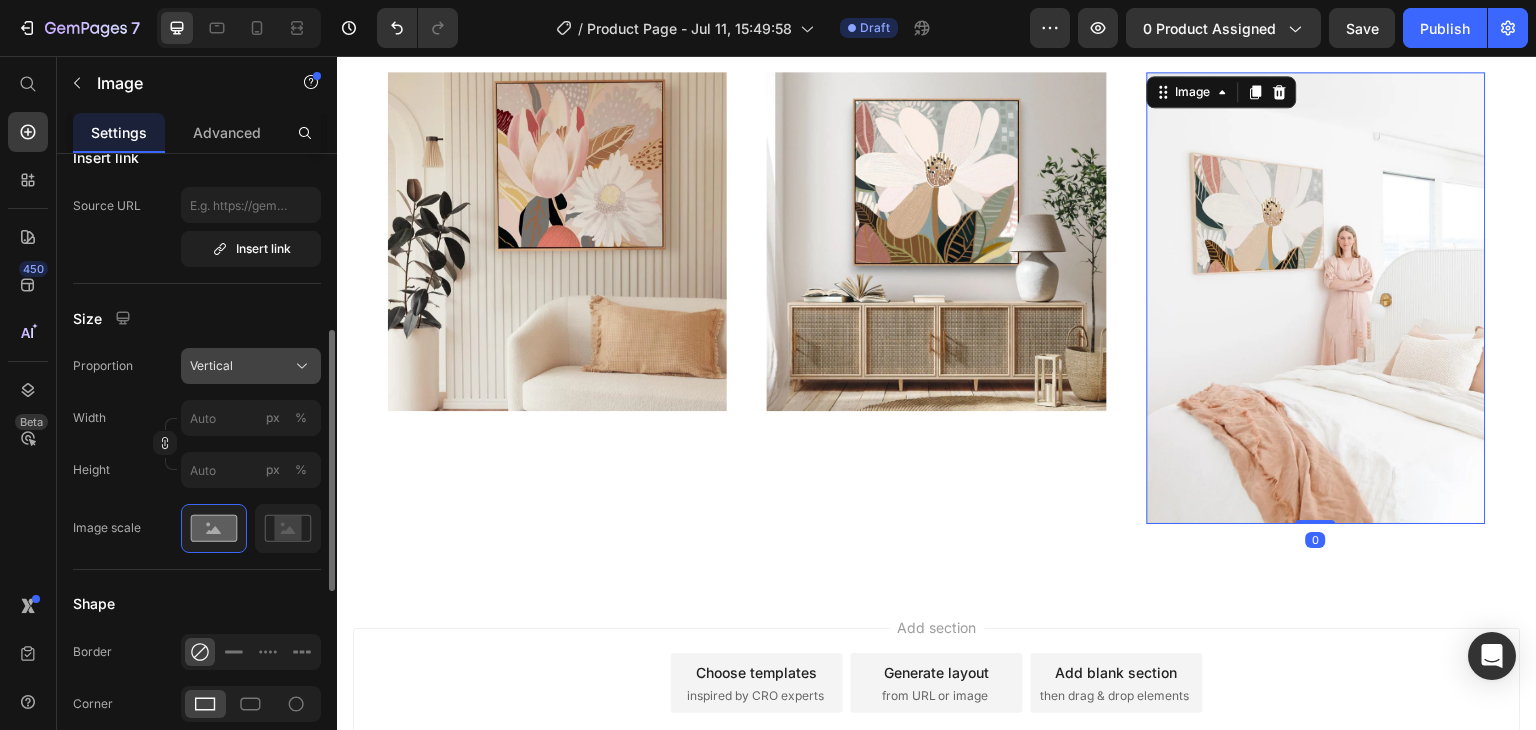 click on "Vertical" at bounding box center [251, 366] 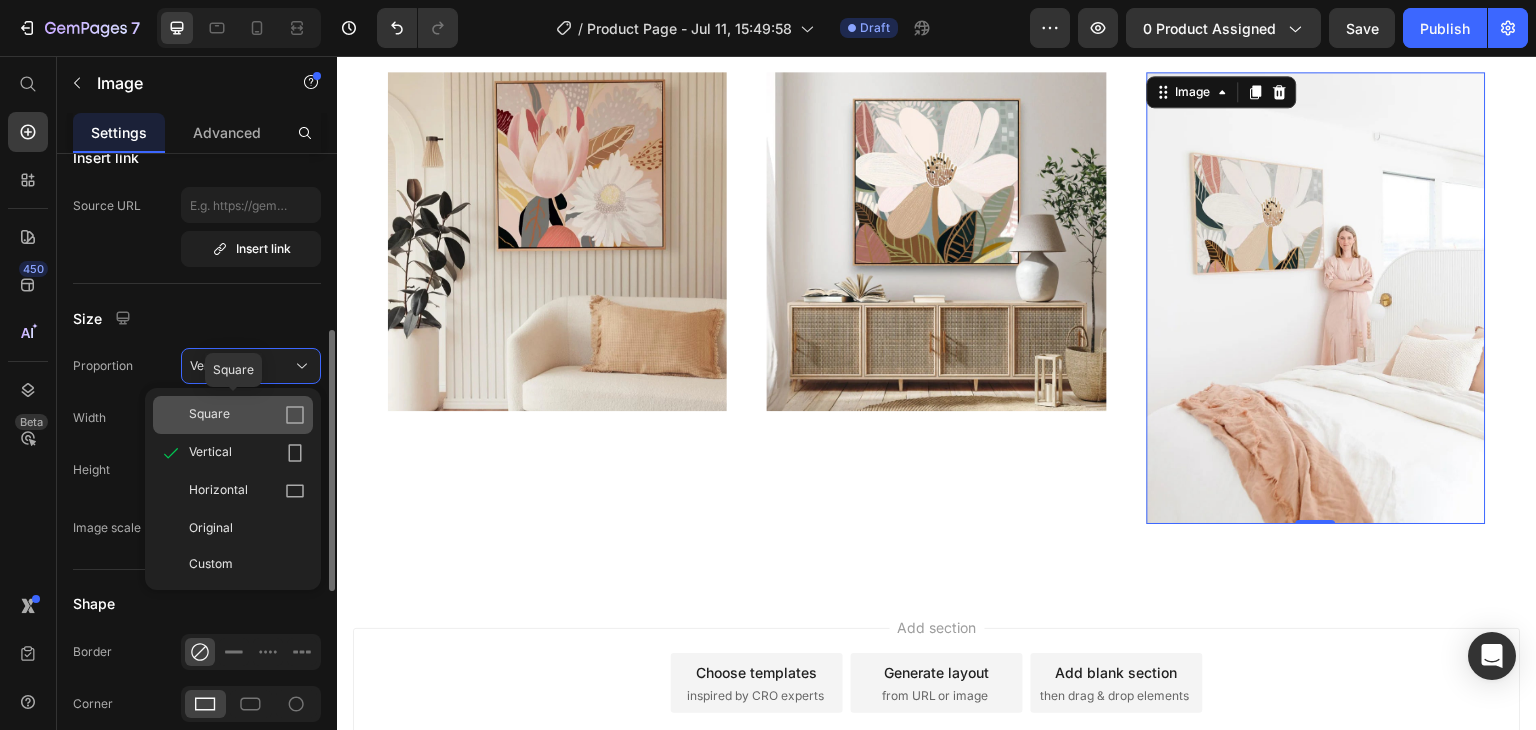 click on "Square" 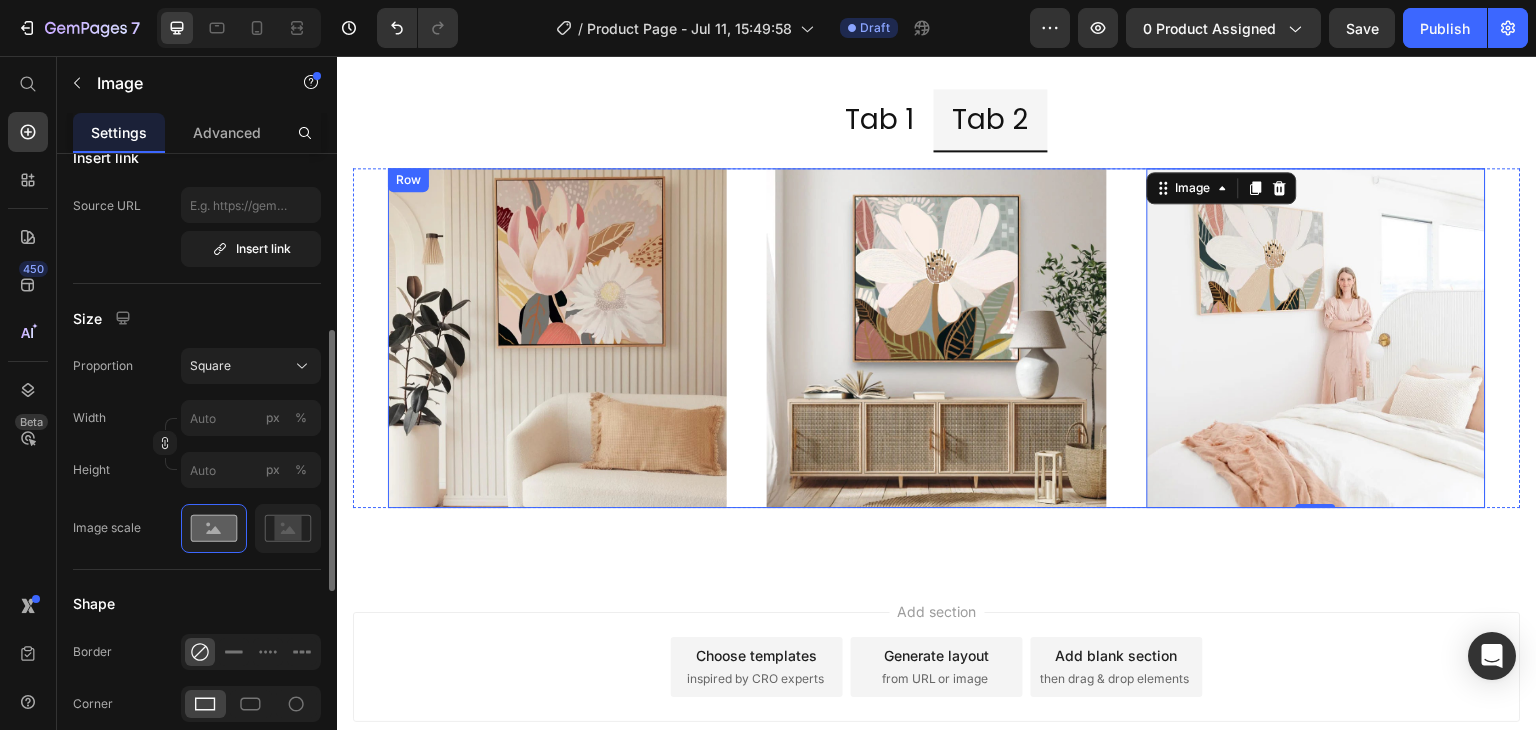 scroll, scrollTop: 4235, scrollLeft: 0, axis: vertical 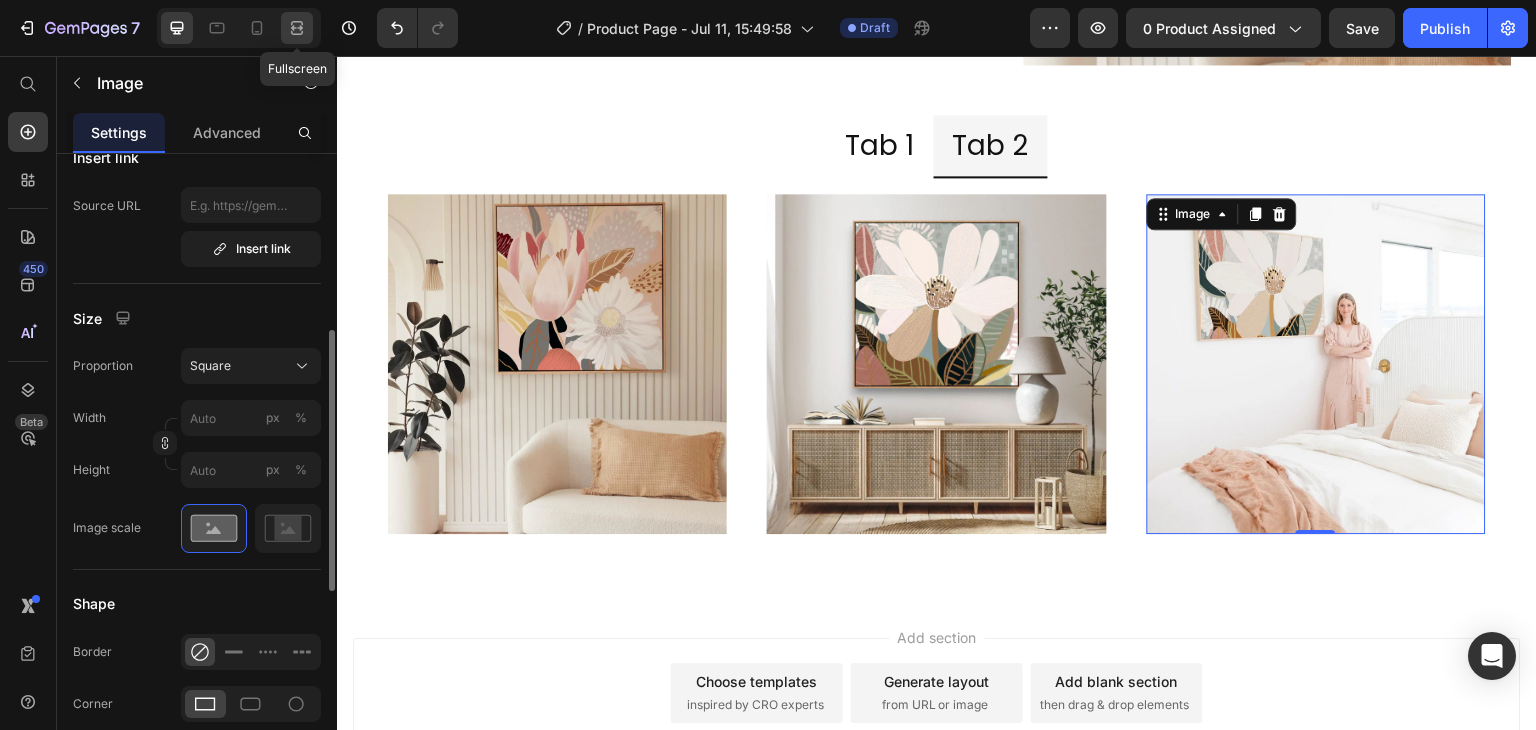 click 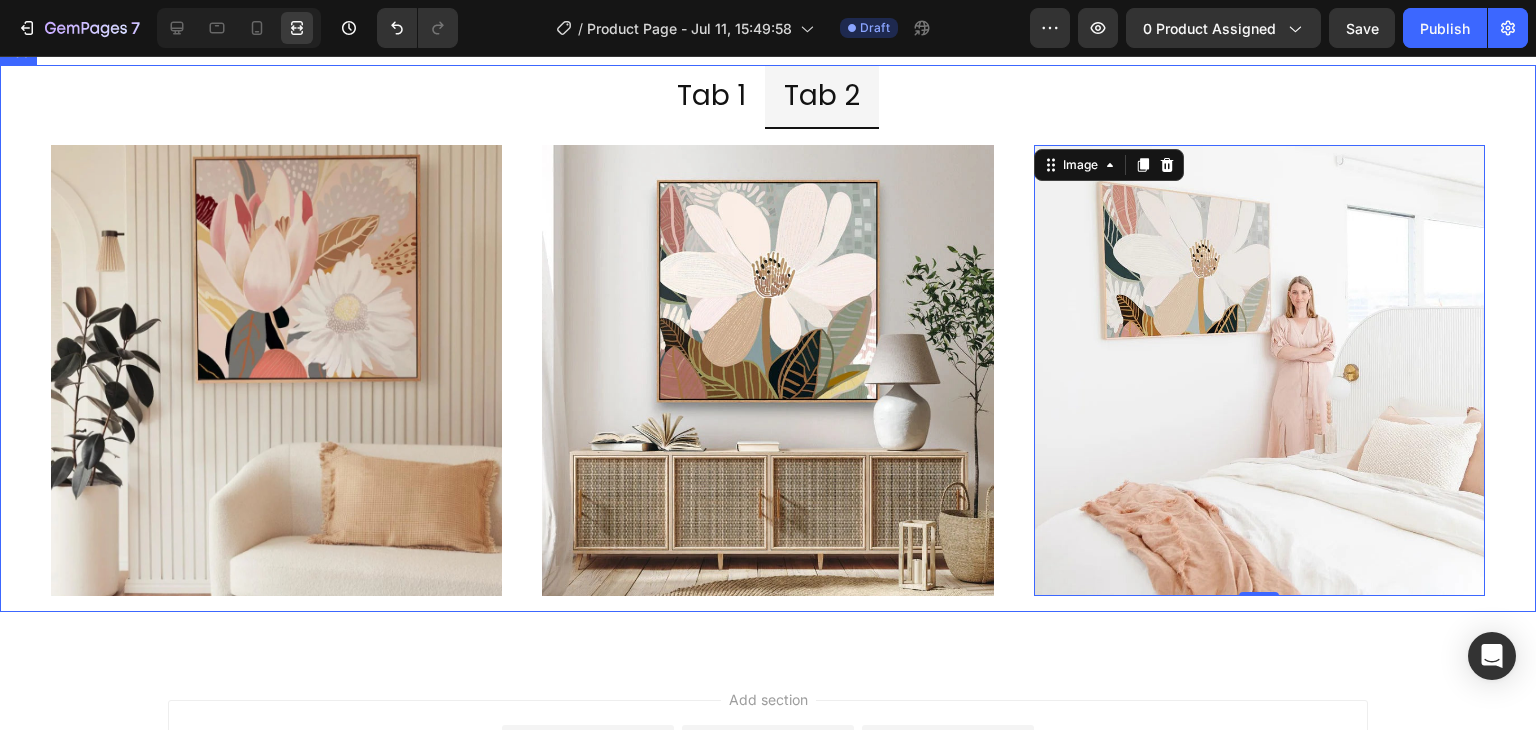 scroll, scrollTop: 4516, scrollLeft: 0, axis: vertical 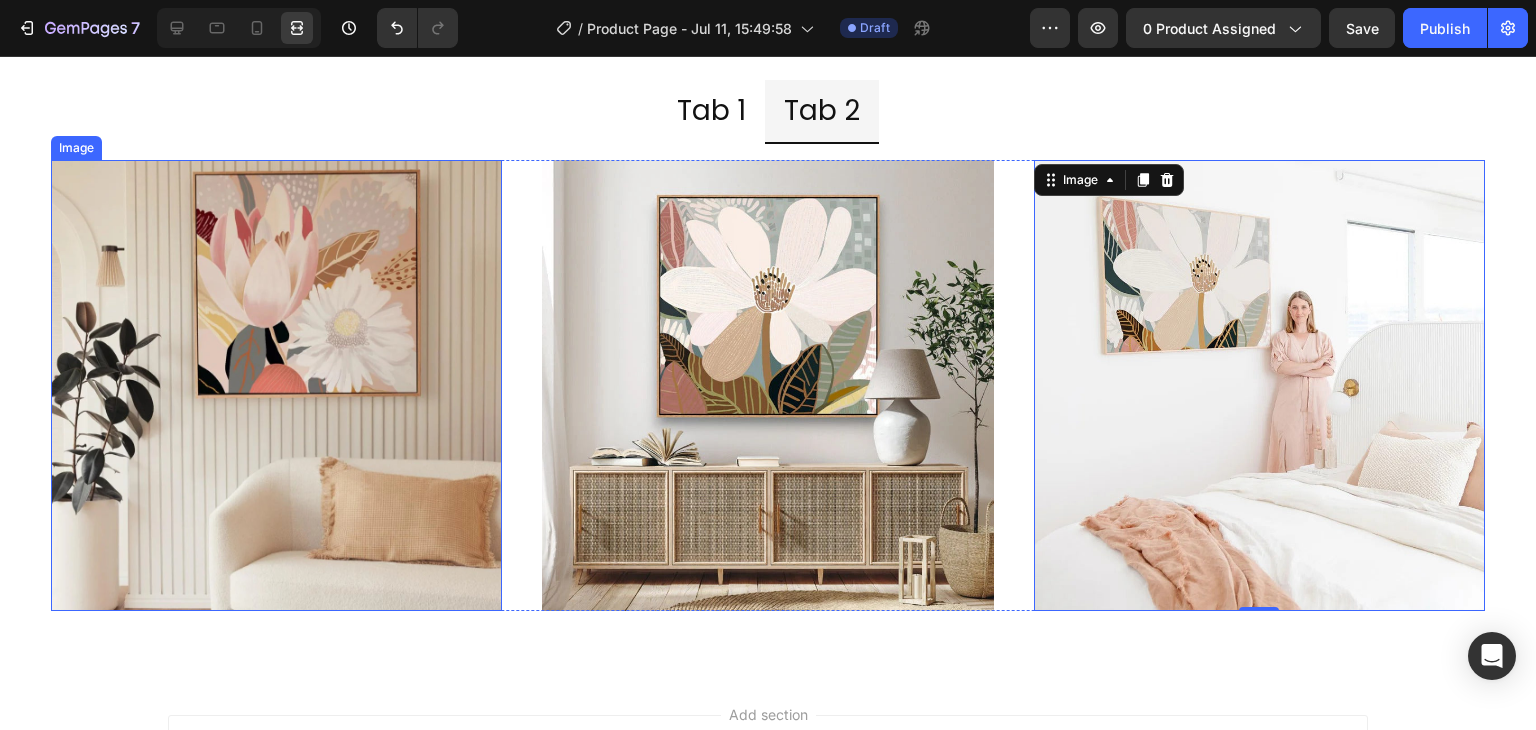 click at bounding box center [276, 385] 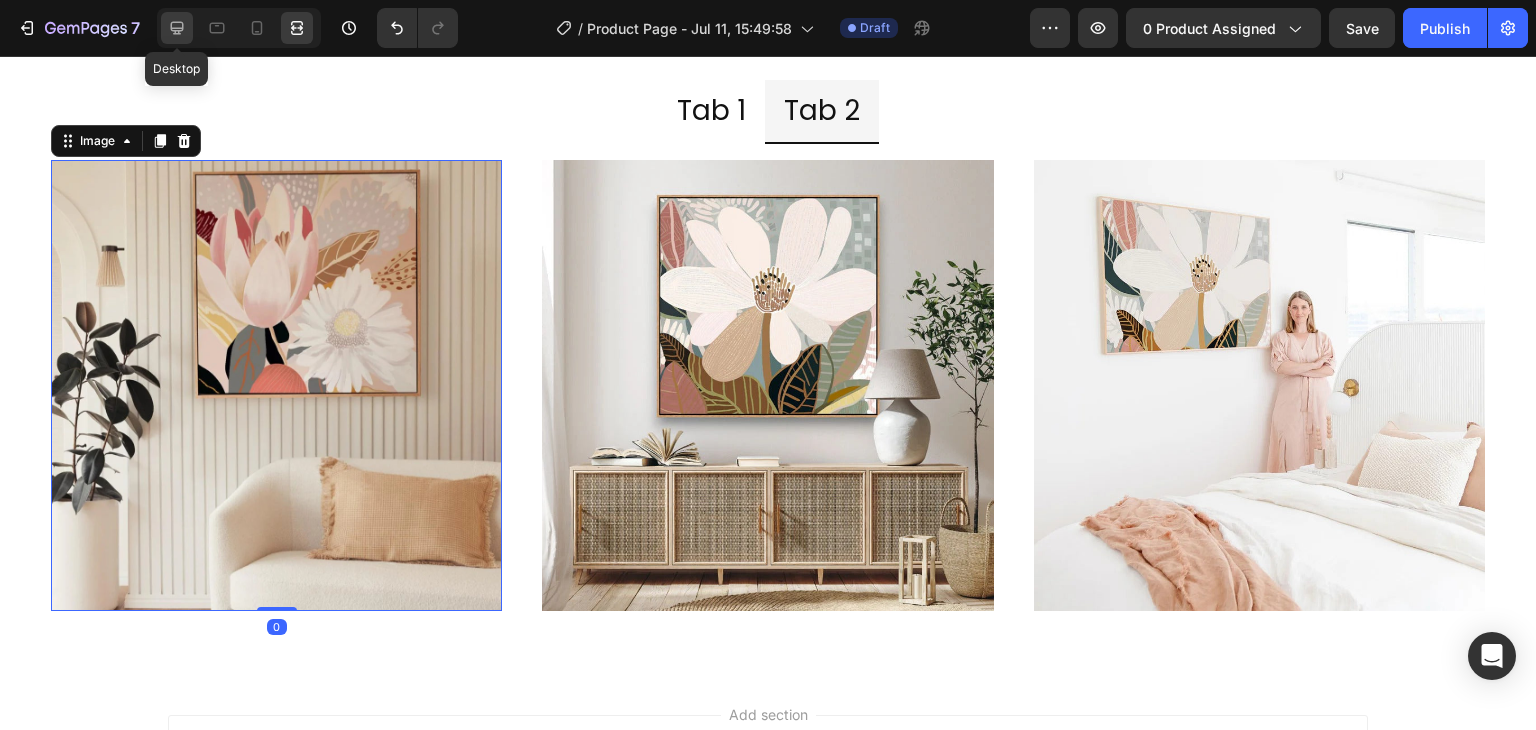 click 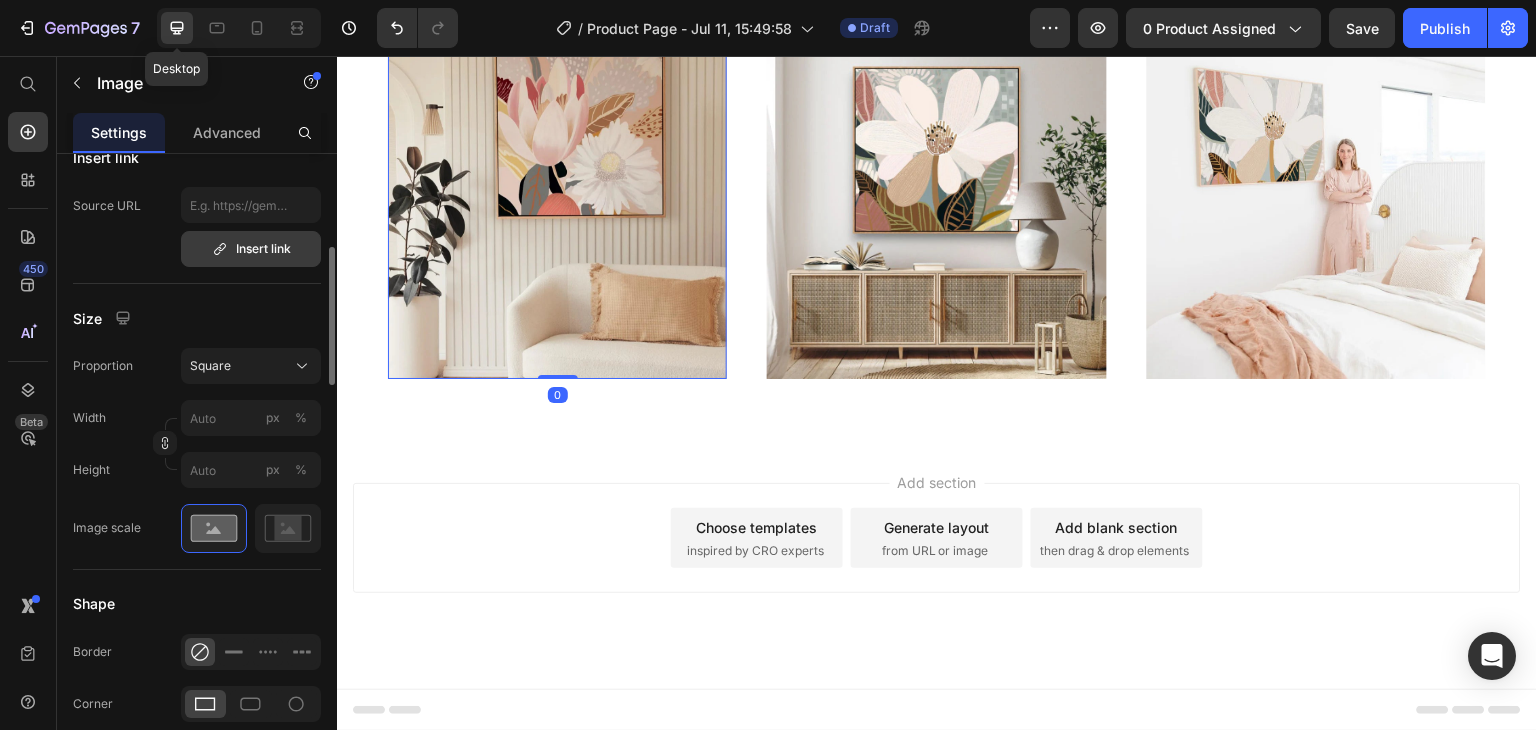 scroll, scrollTop: 4504, scrollLeft: 0, axis: vertical 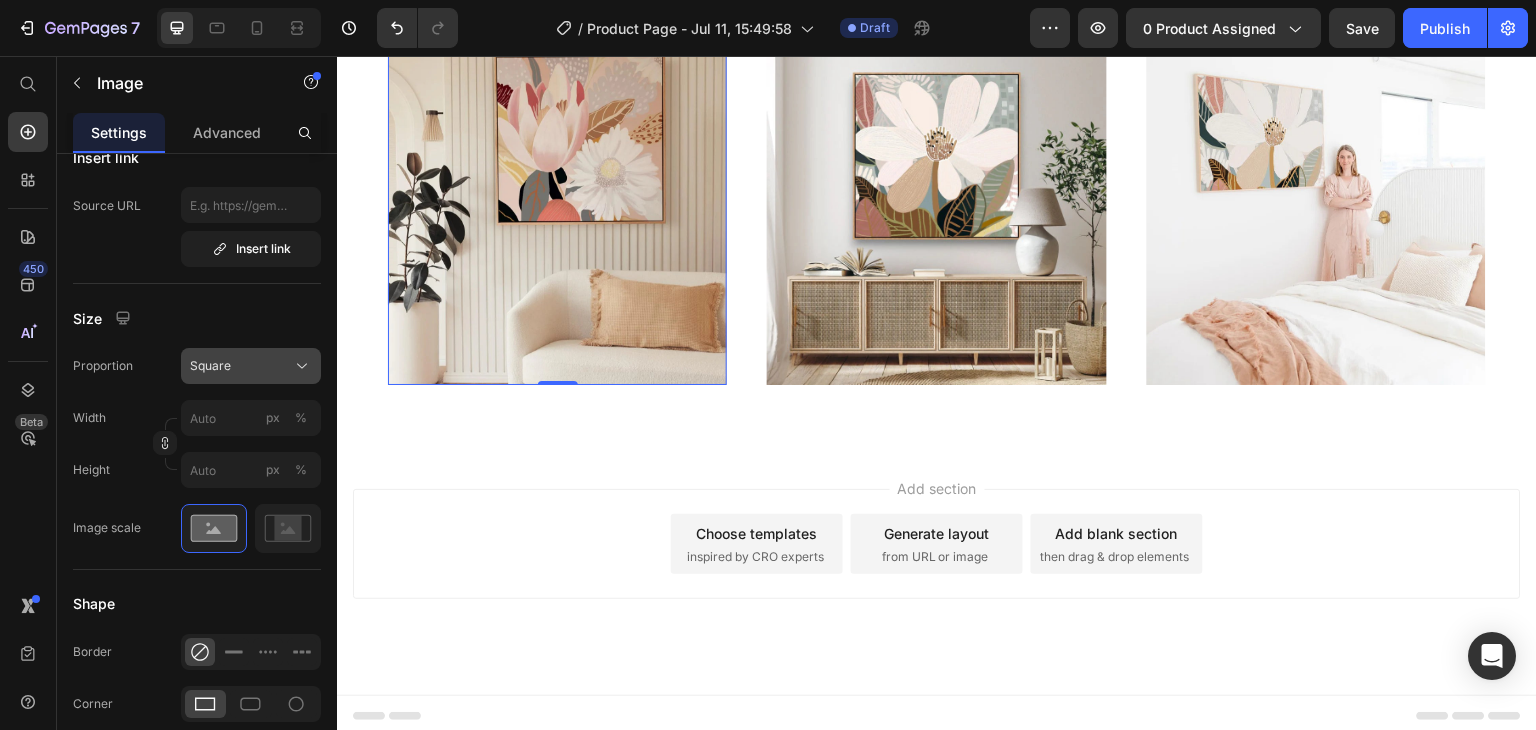 click on "Square" 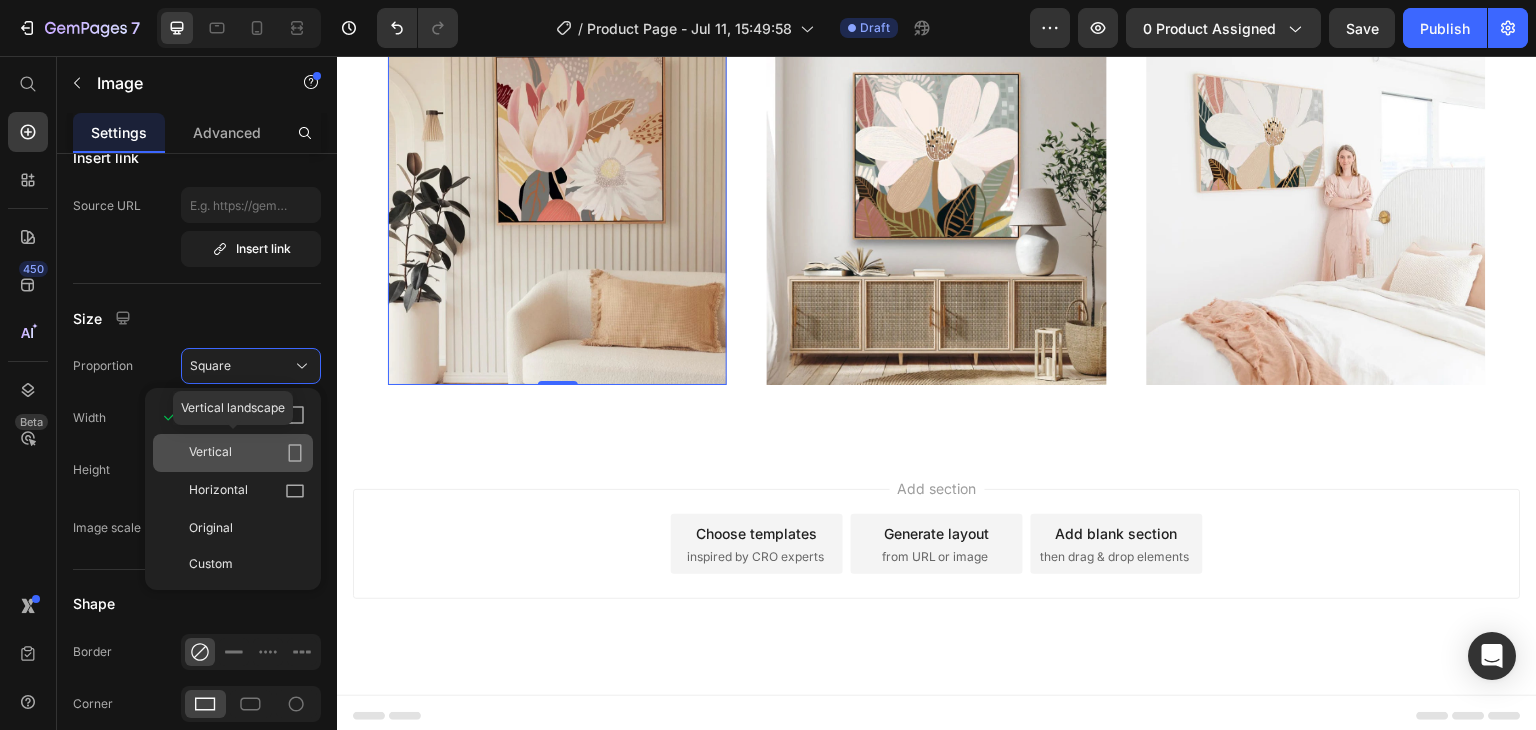 click on "Vertical" at bounding box center [247, 453] 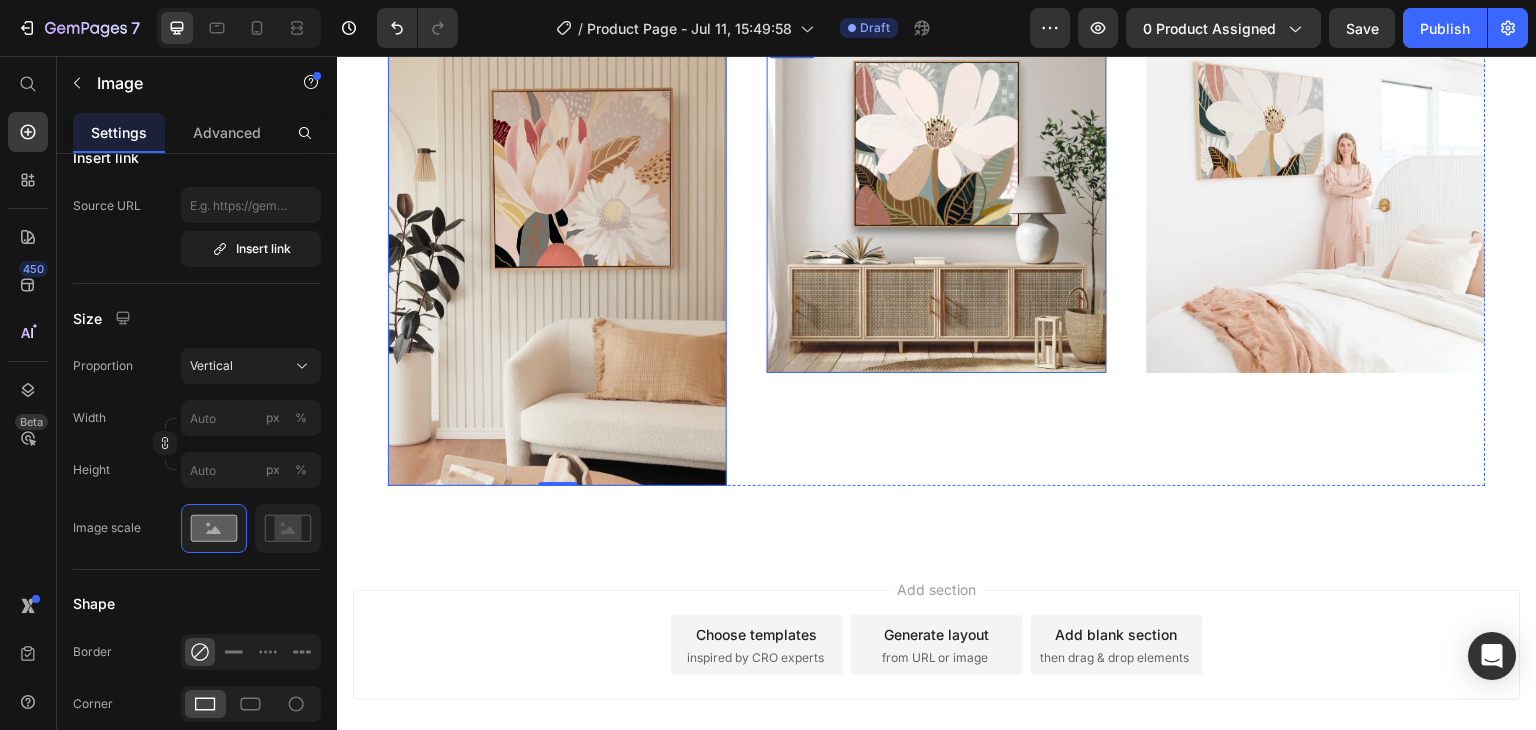 click at bounding box center [936, 203] 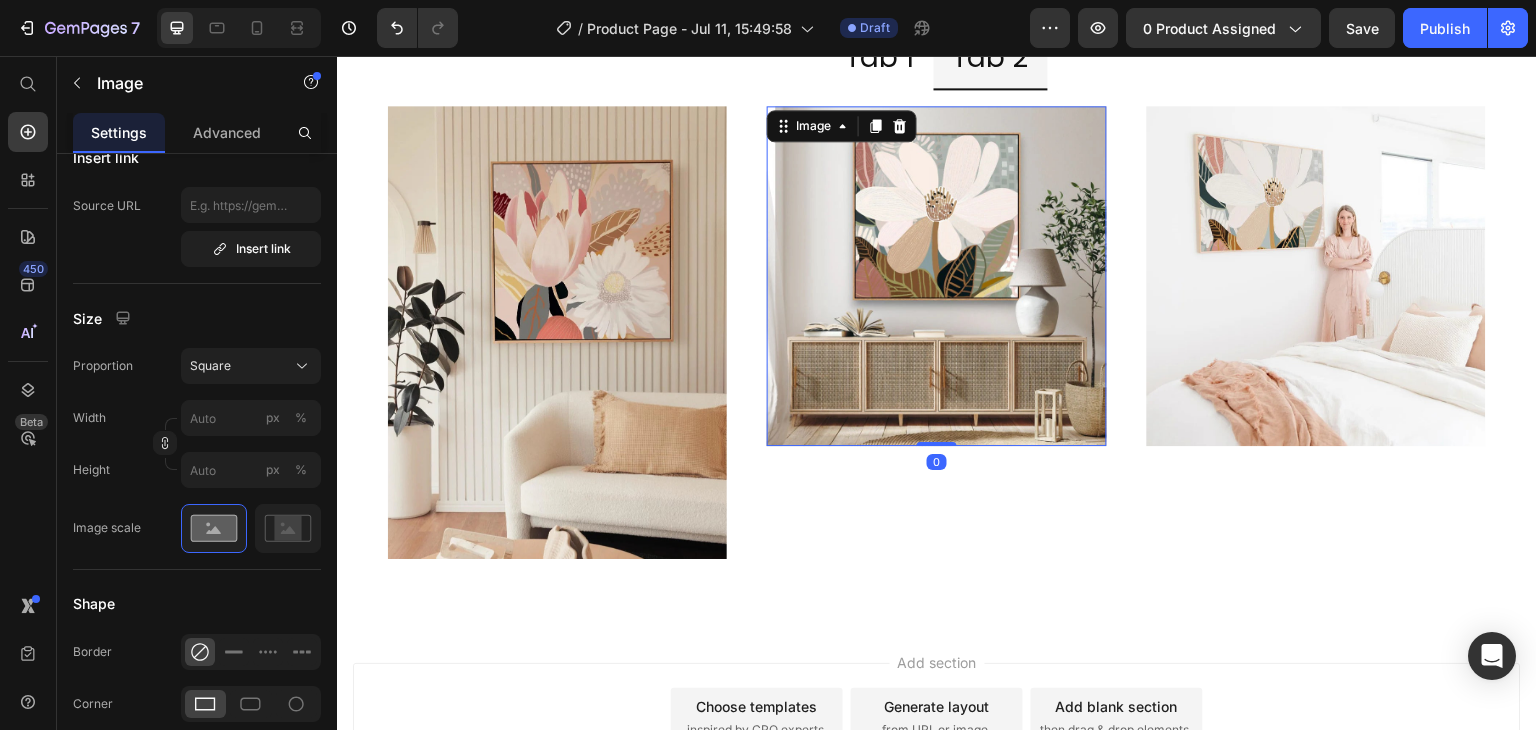 scroll, scrollTop: 4312, scrollLeft: 0, axis: vertical 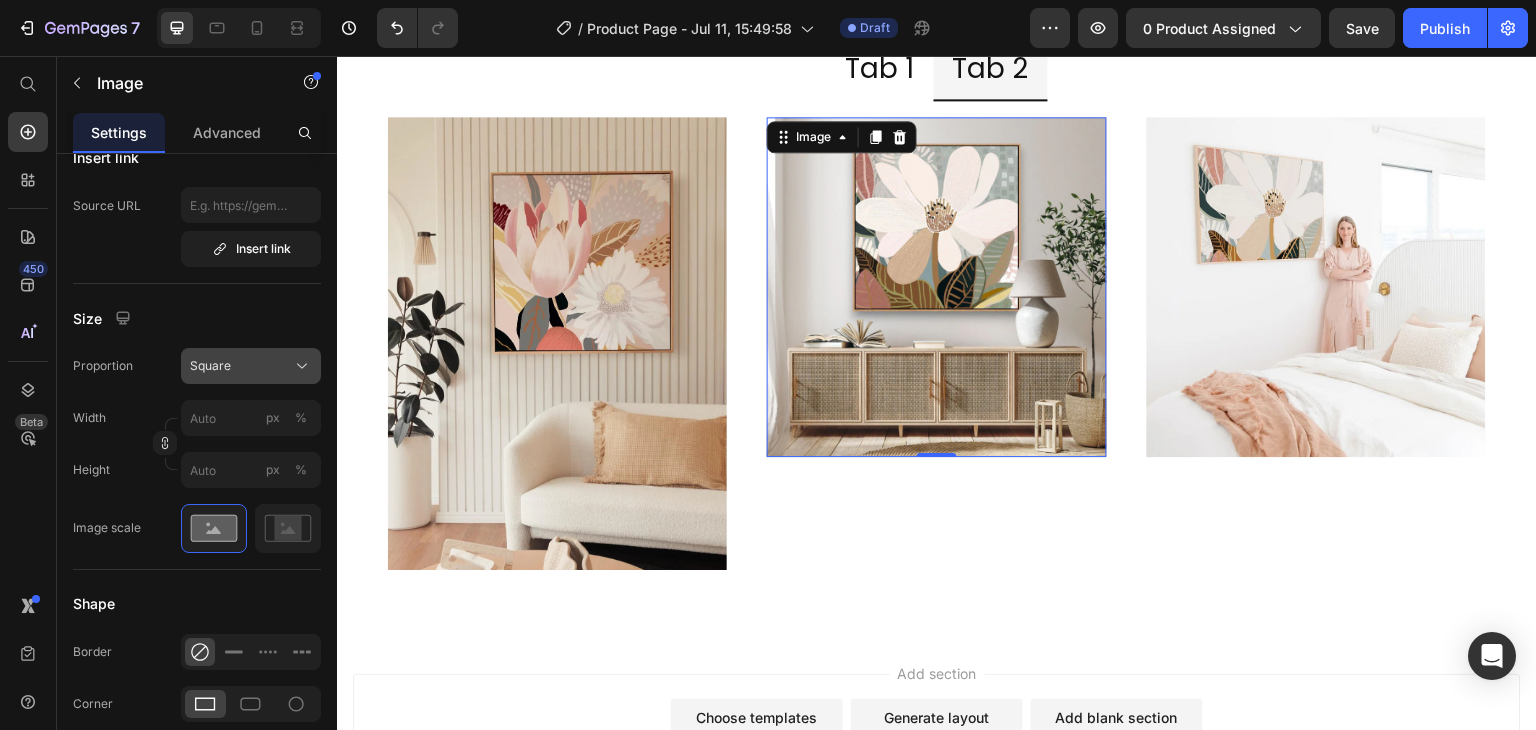click on "Square" at bounding box center [251, 366] 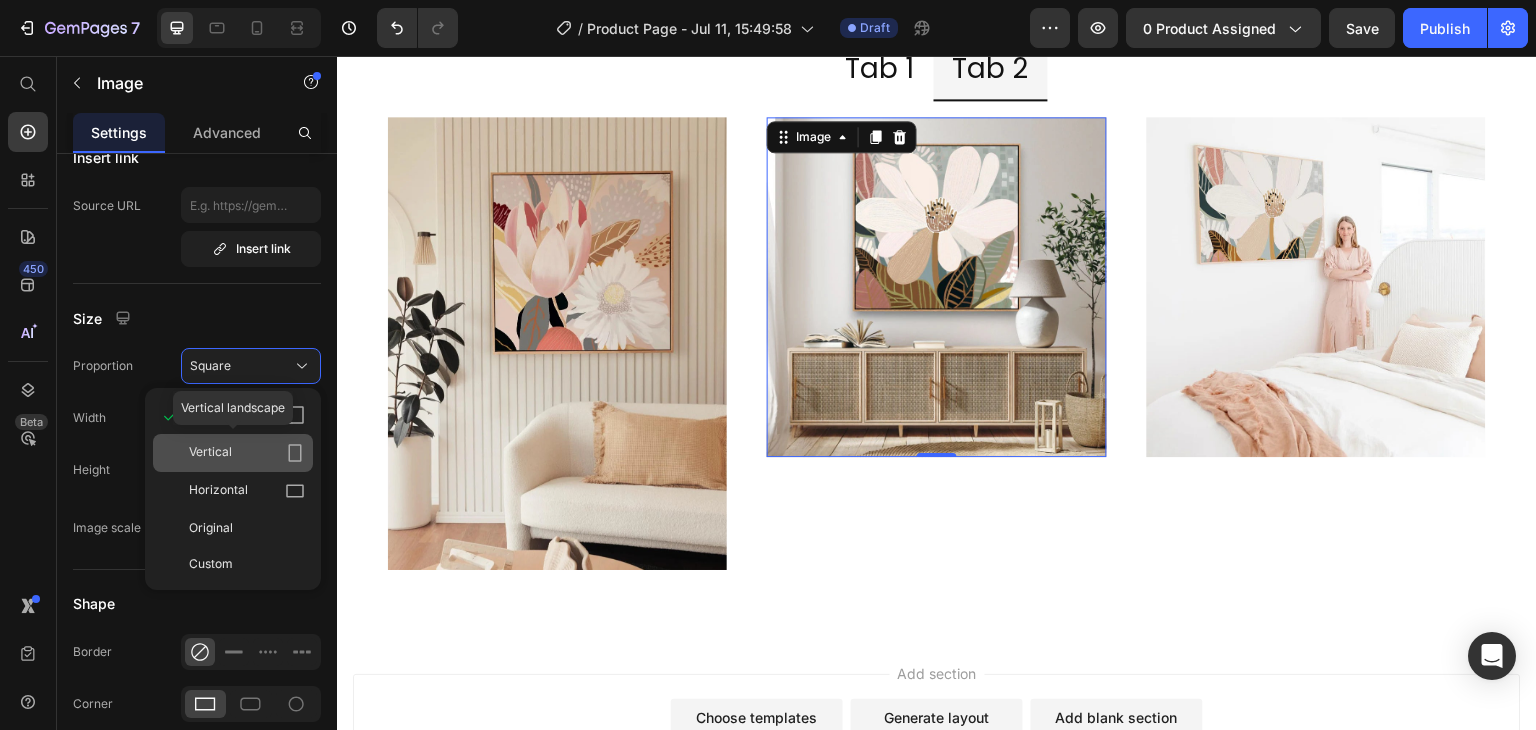 click on "Vertical" 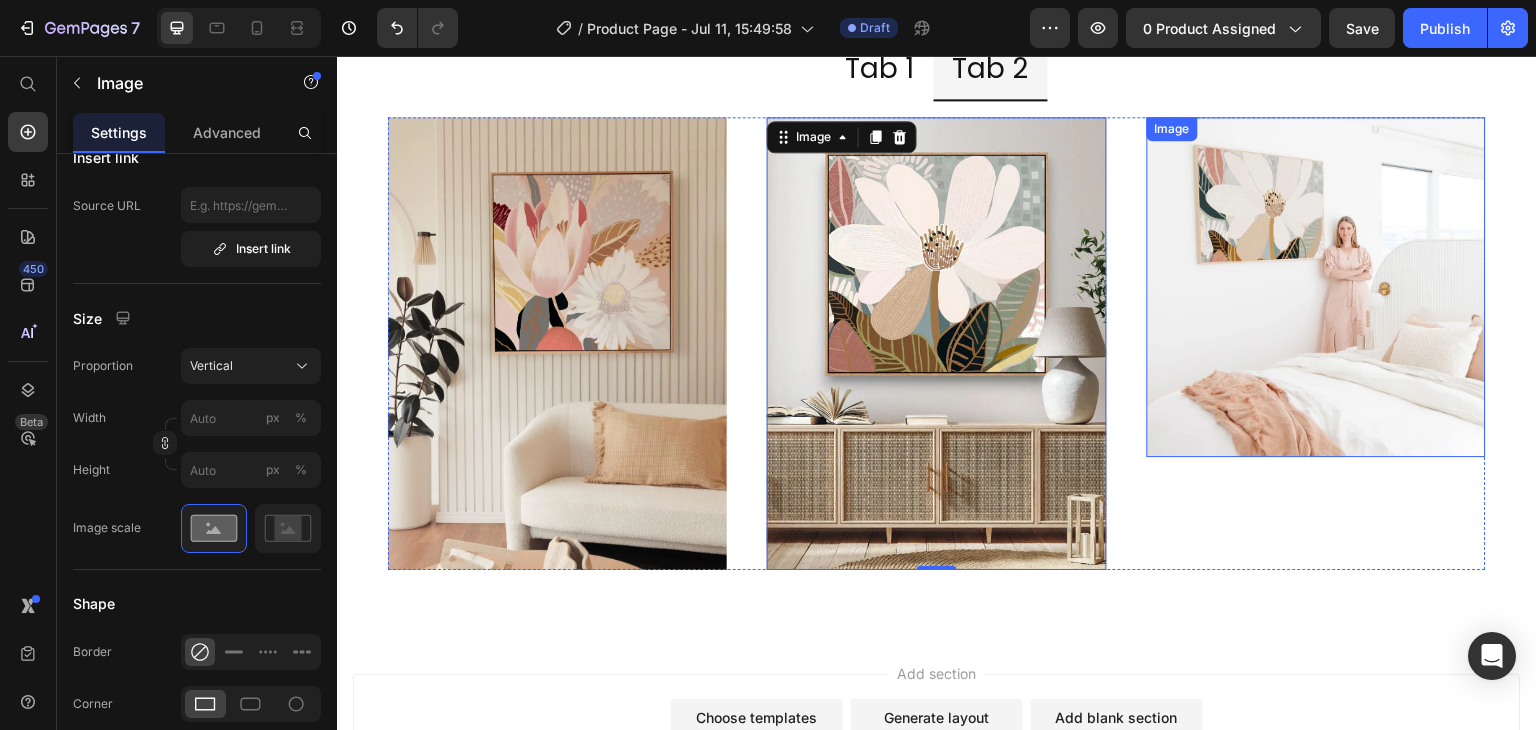 click at bounding box center (1316, 286) 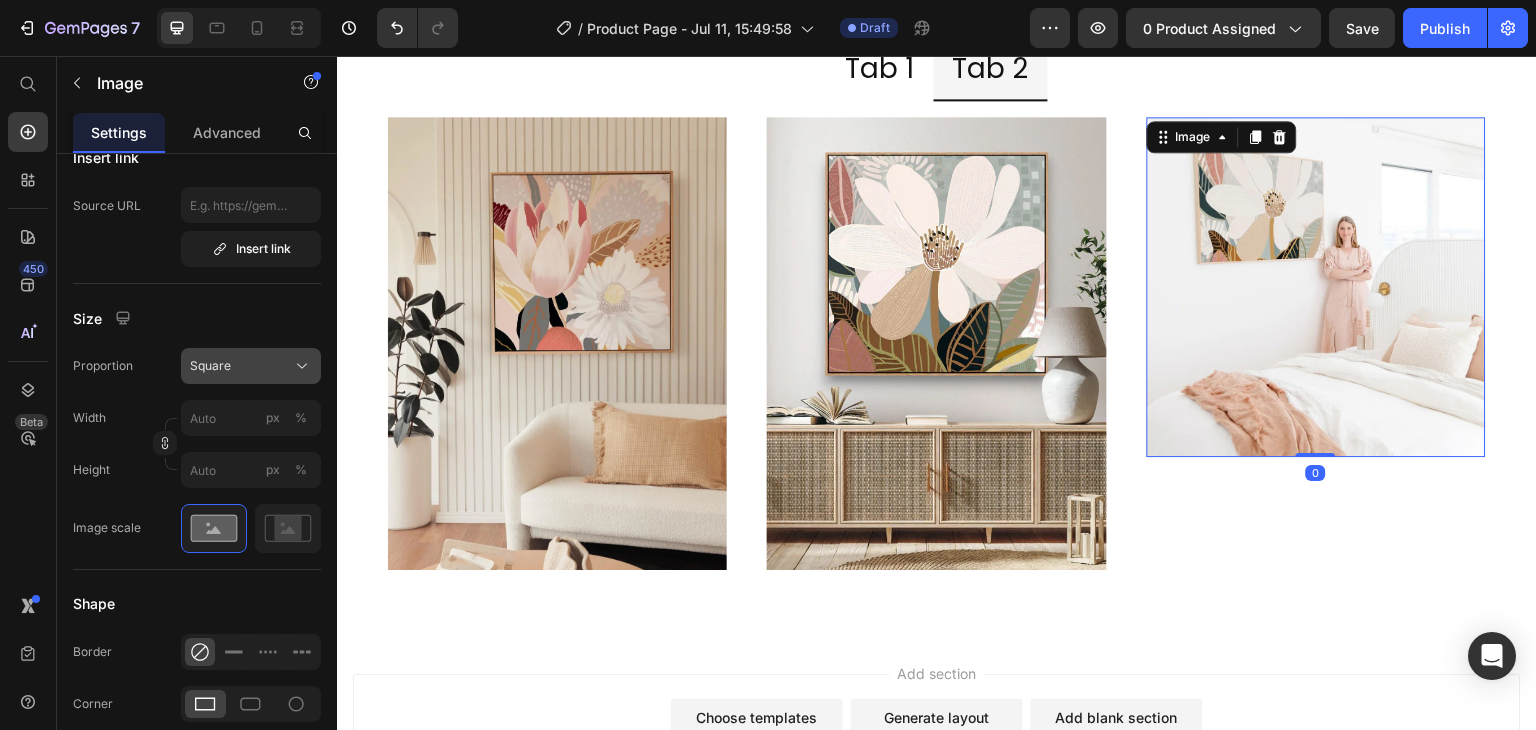 click on "Square" 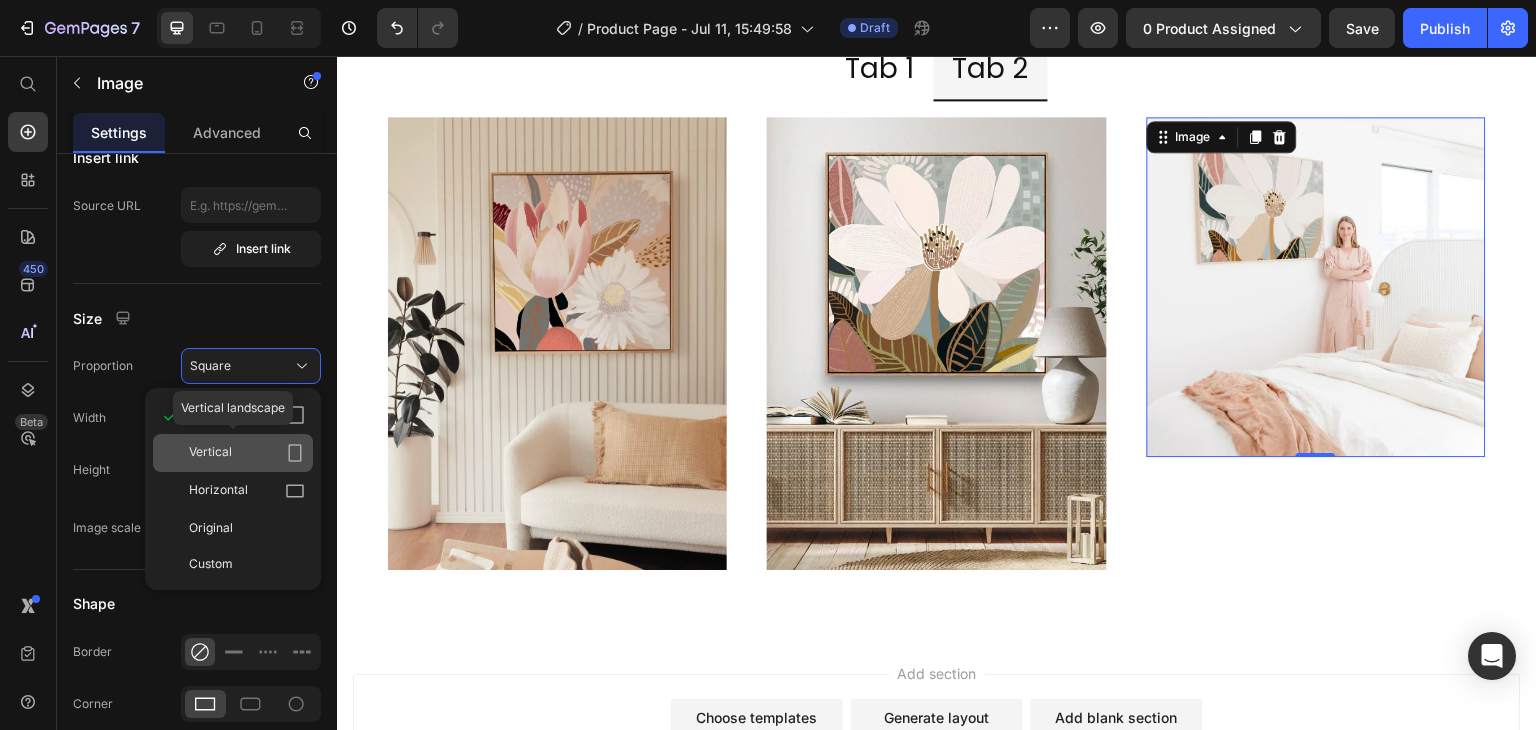 click on "Vertical" at bounding box center (247, 453) 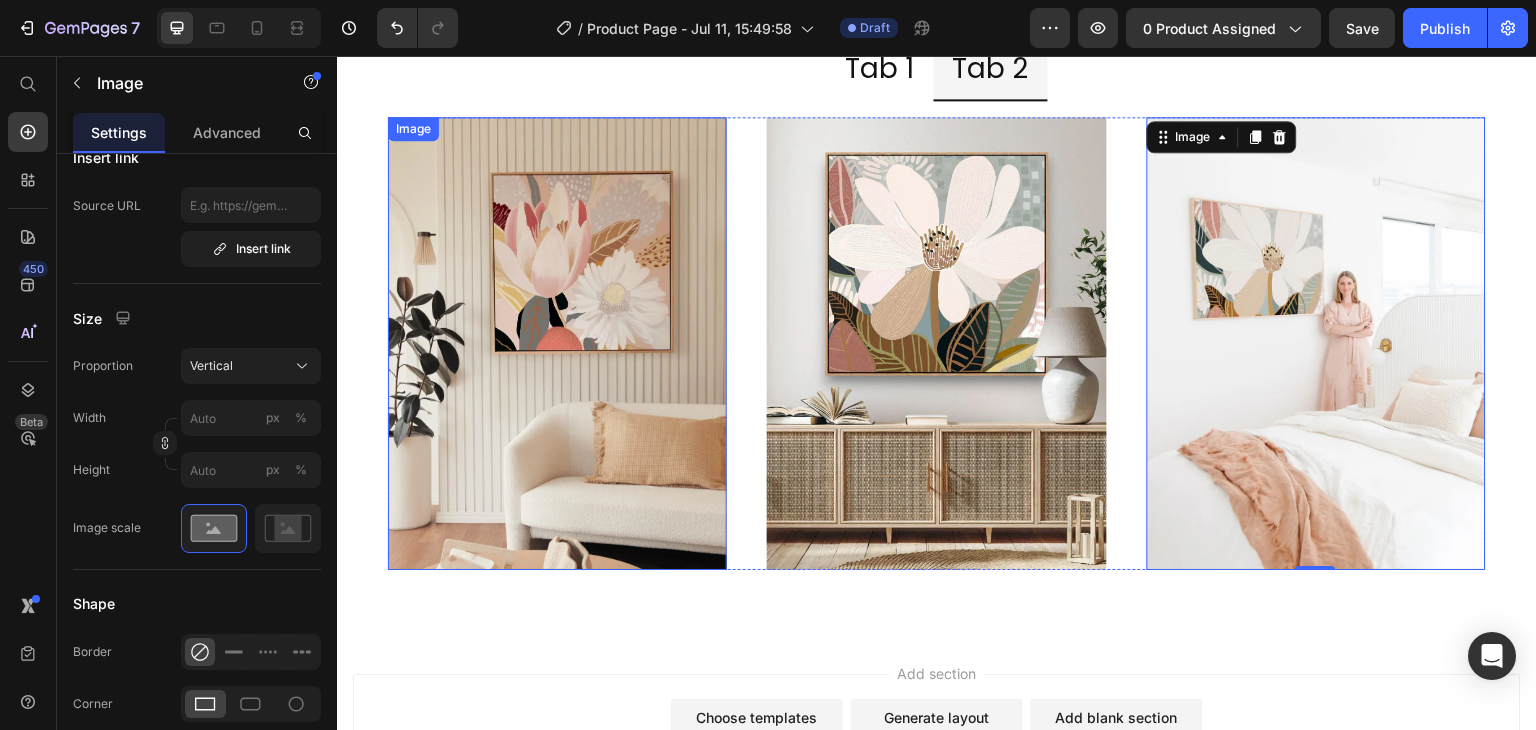 scroll, scrollTop: 4289, scrollLeft: 0, axis: vertical 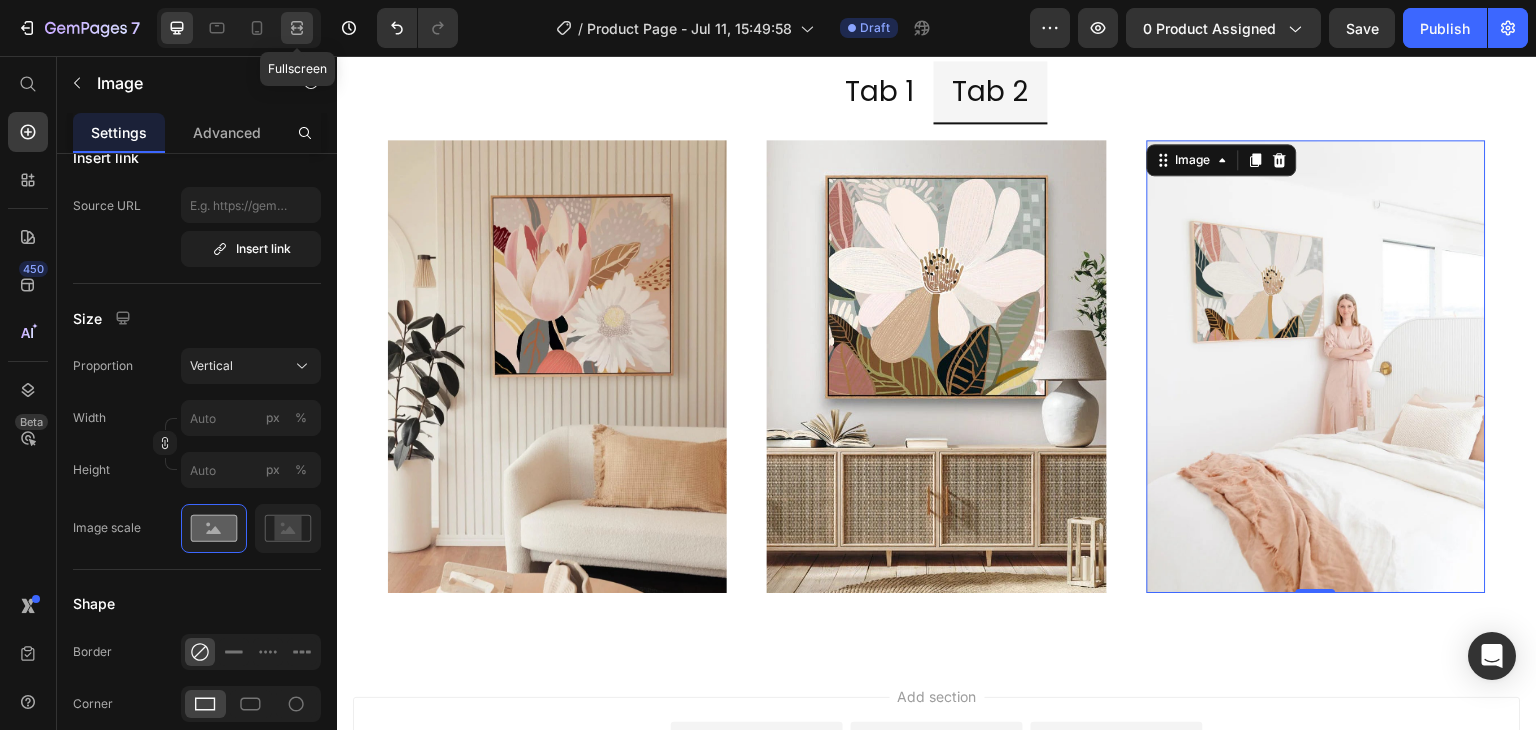 click 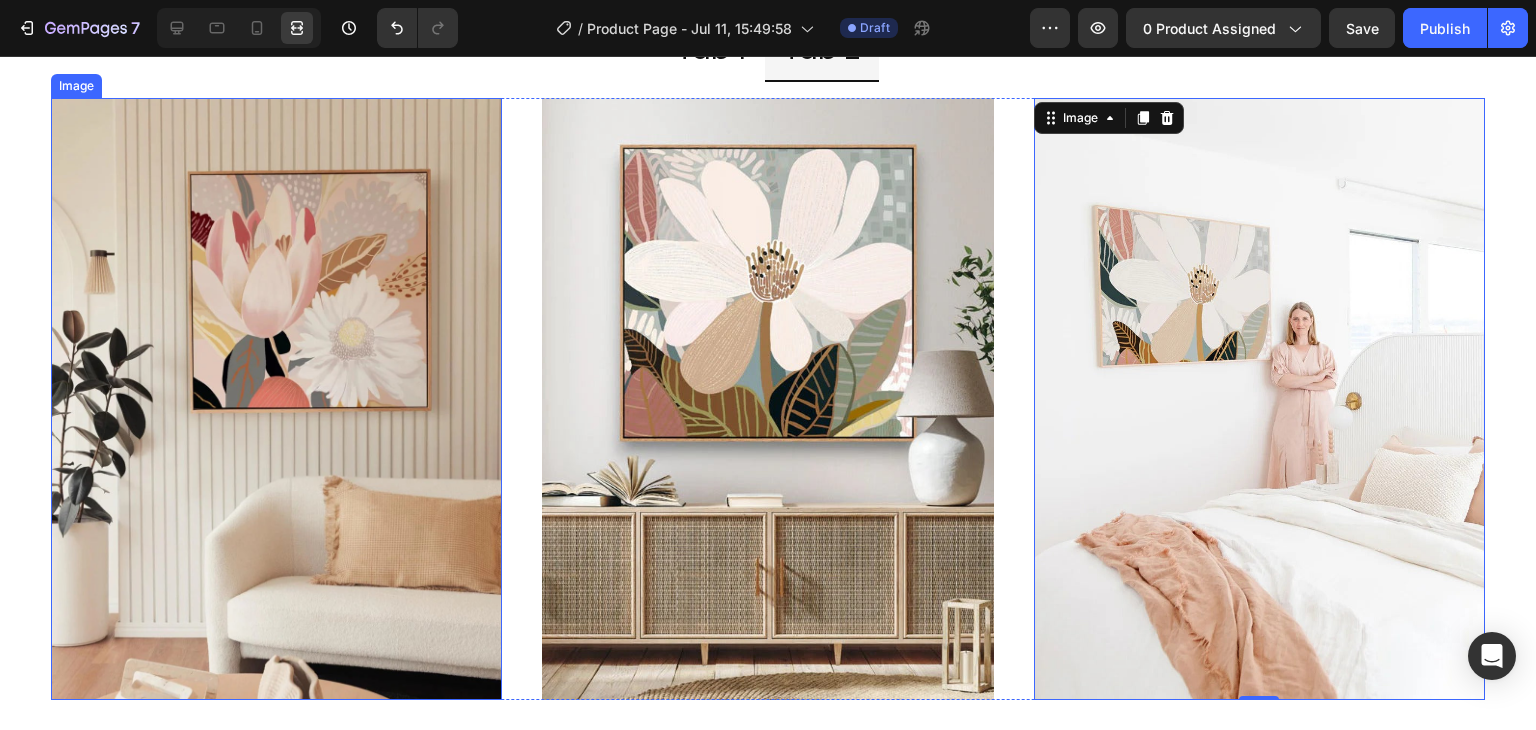 scroll, scrollTop: 4525, scrollLeft: 0, axis: vertical 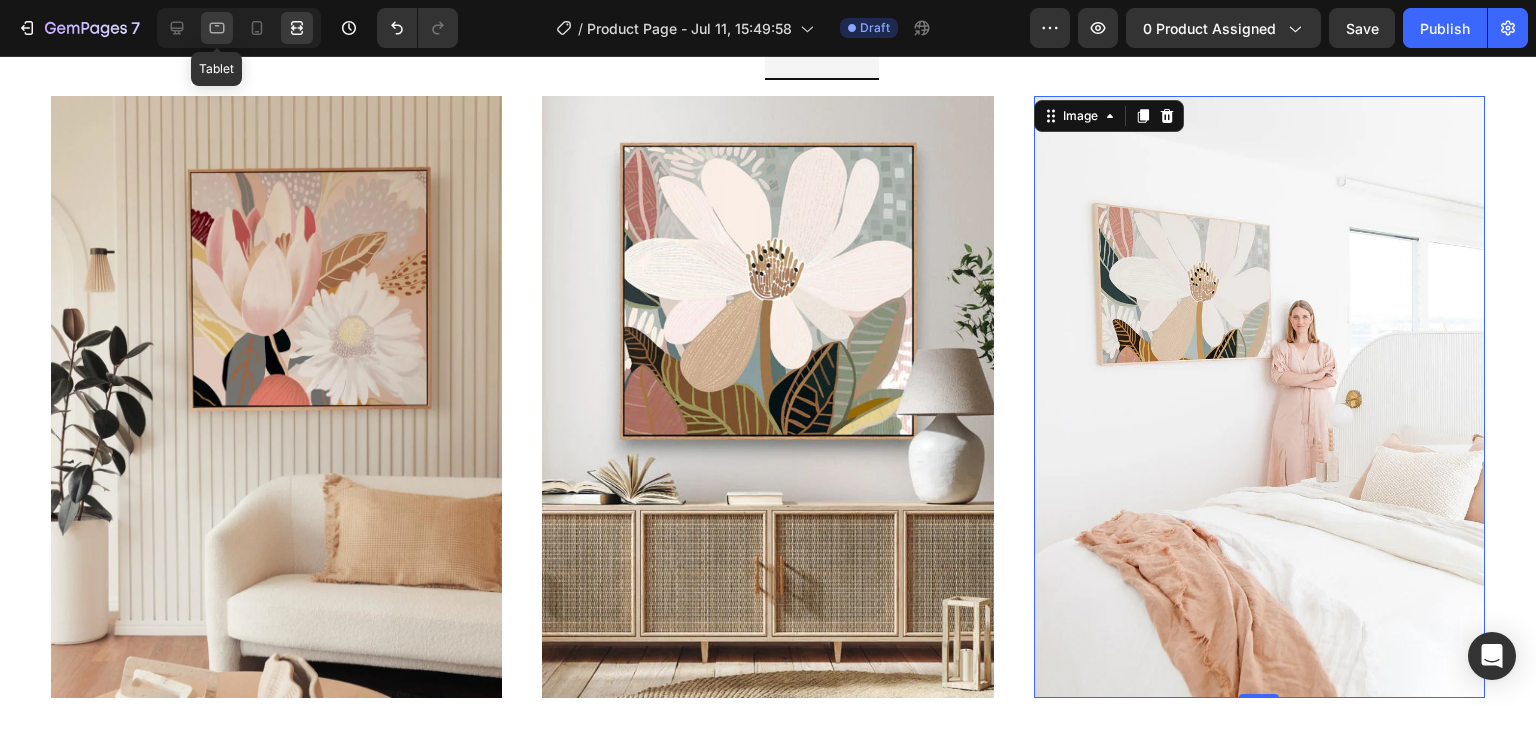click 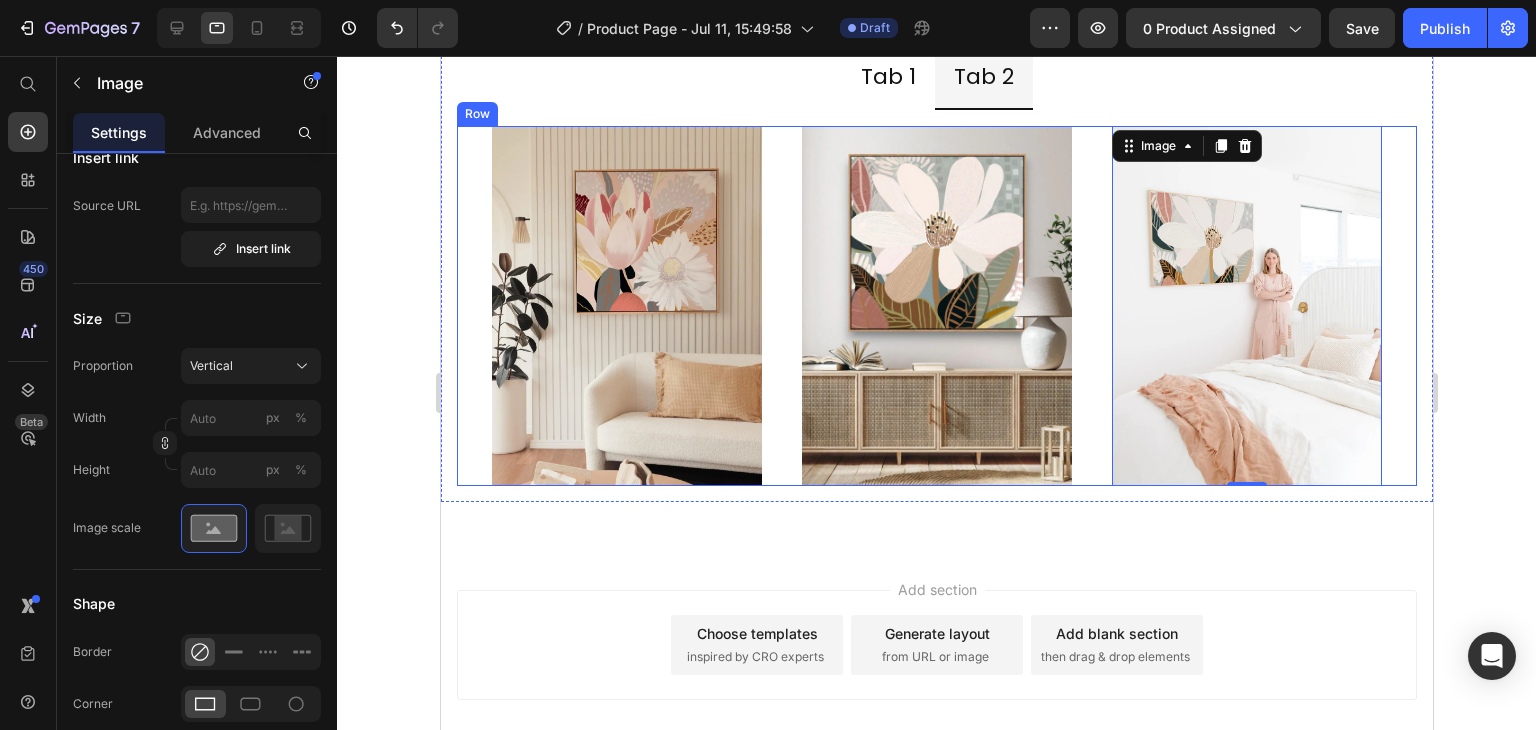 scroll, scrollTop: 4811, scrollLeft: 0, axis: vertical 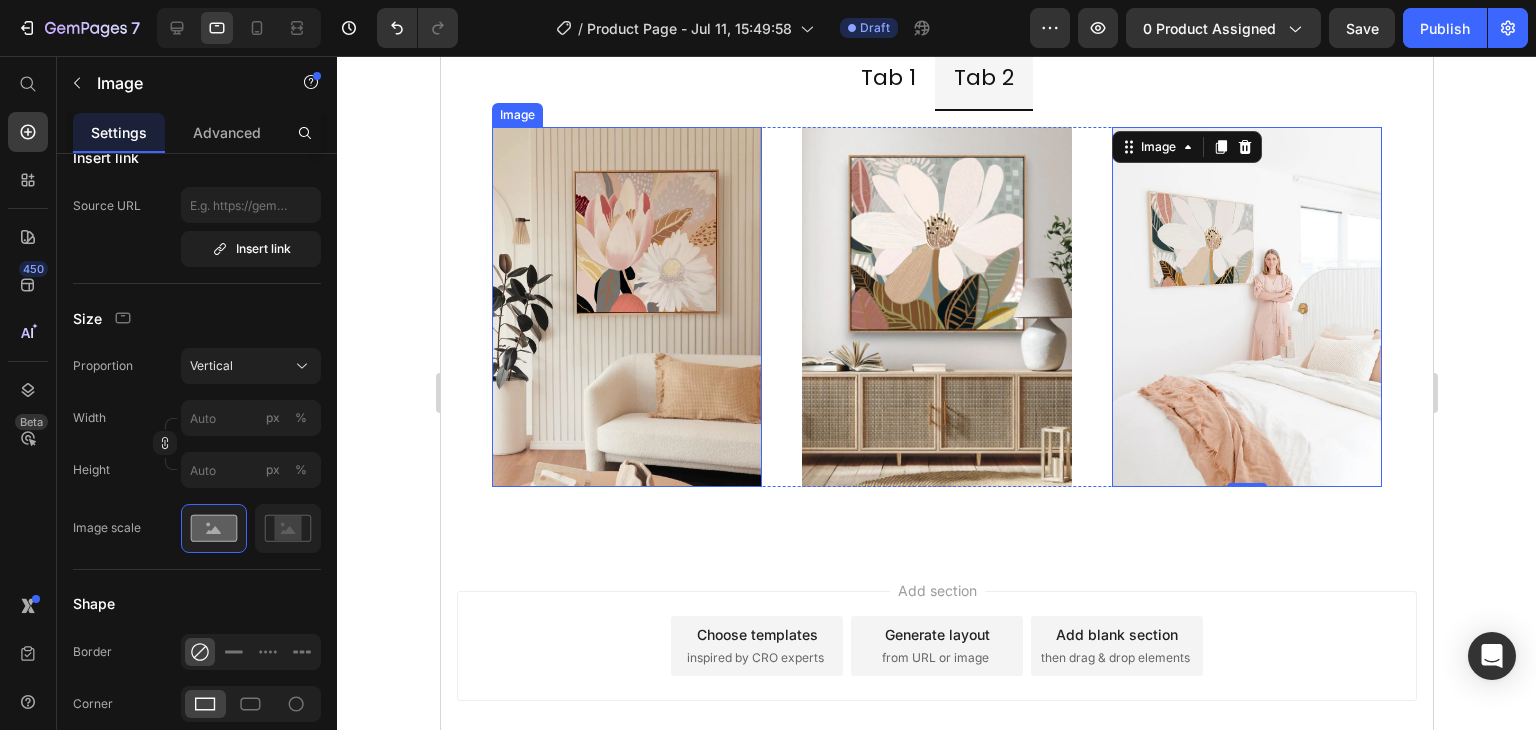 click at bounding box center (626, 307) 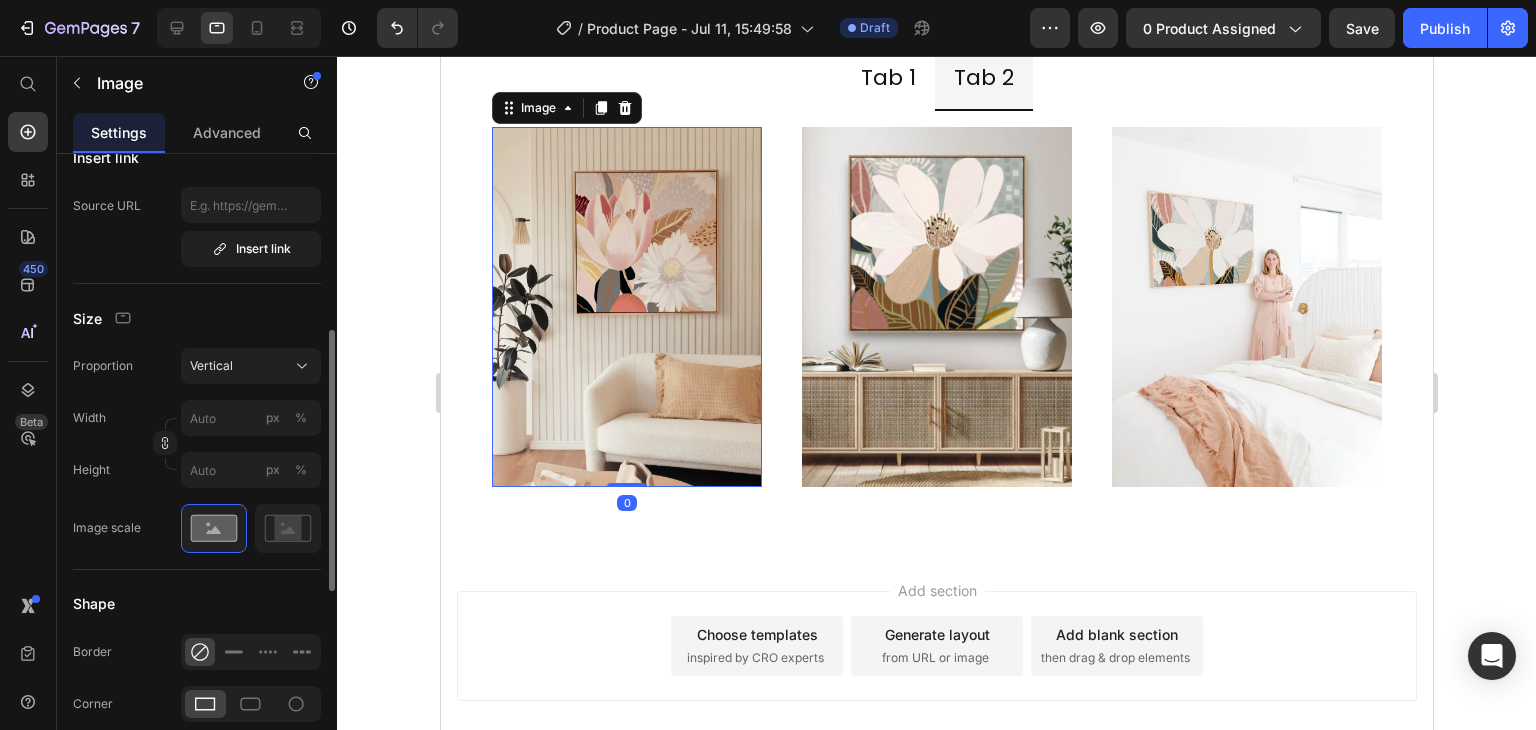 click on "Shape" at bounding box center (197, 604) 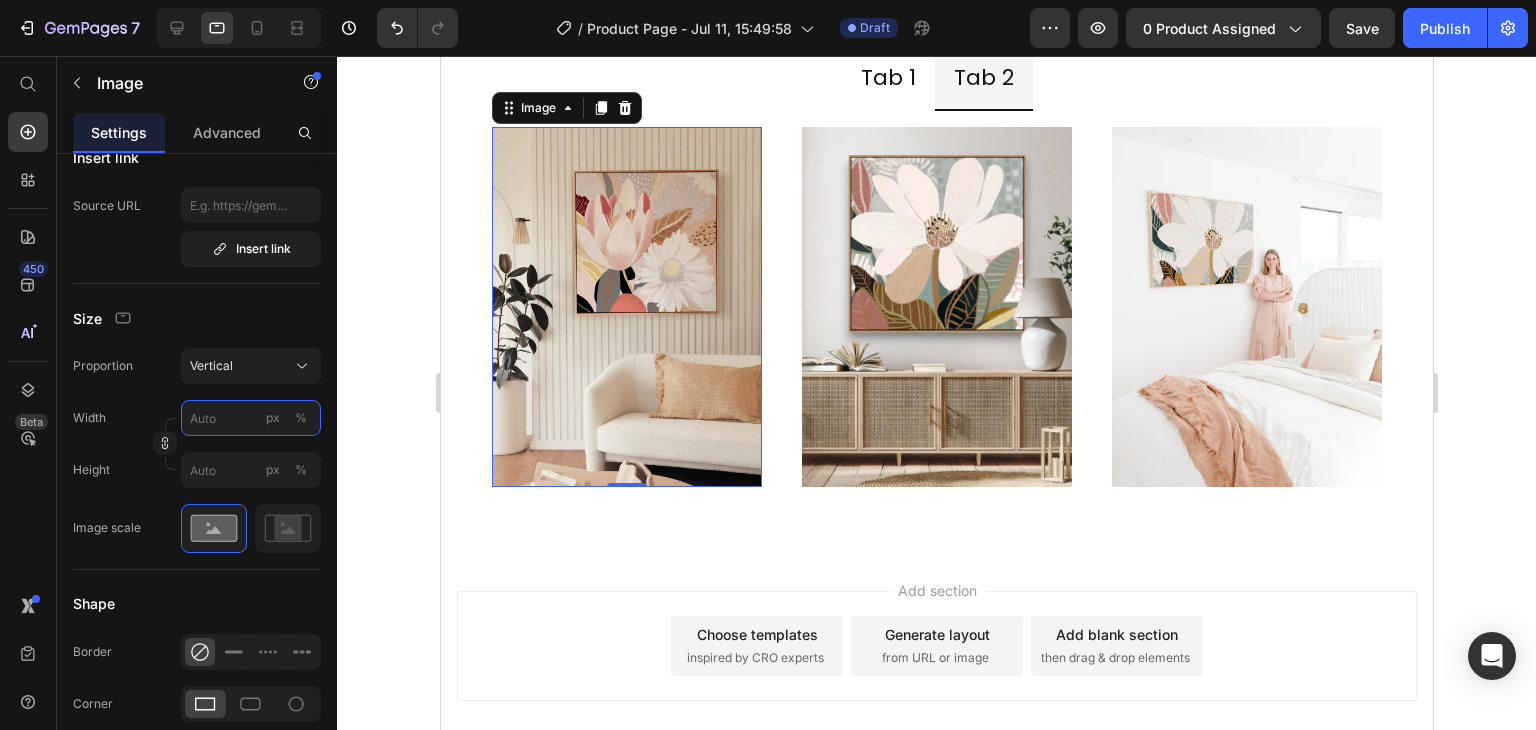 click on "px %" at bounding box center [251, 418] 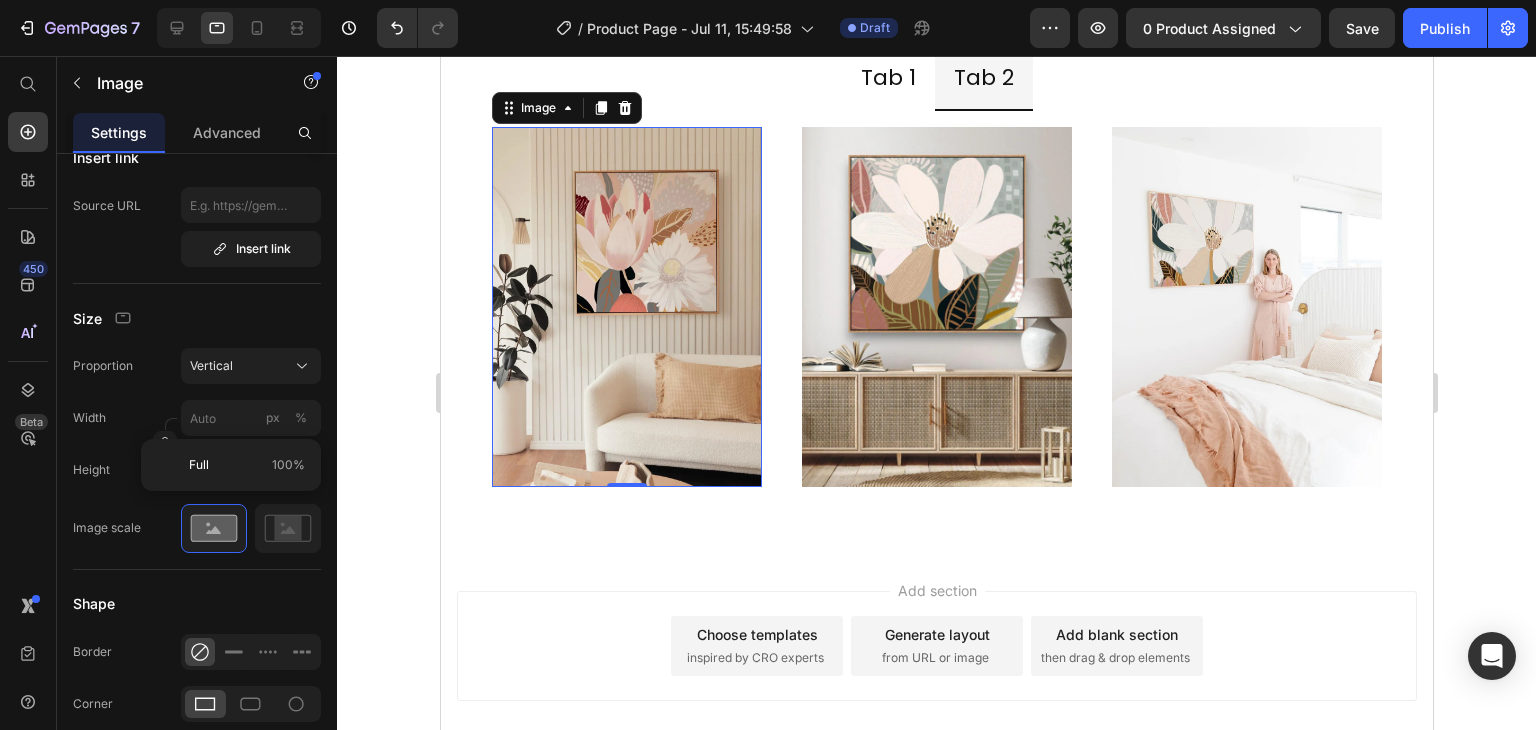 click on "Width px %" at bounding box center (197, 418) 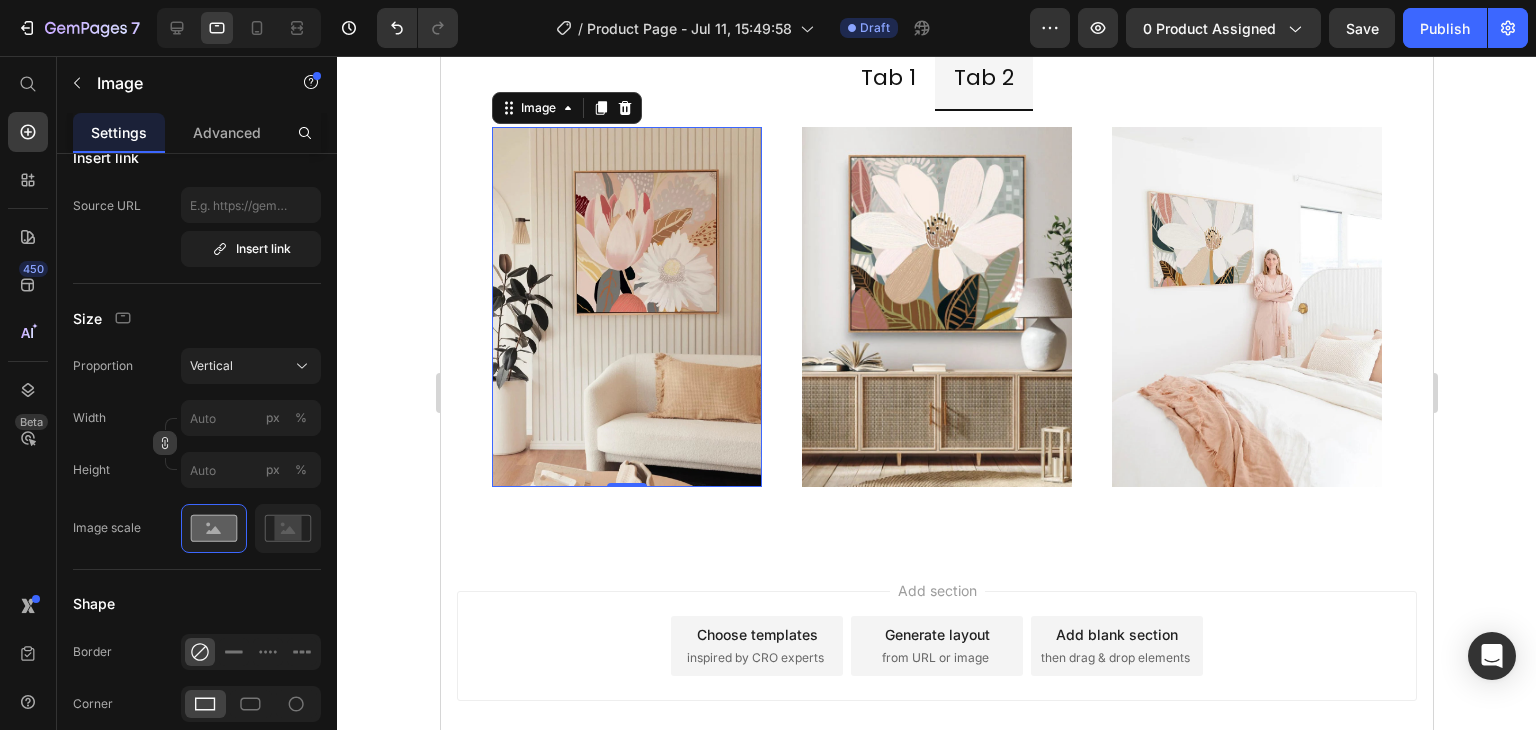 click 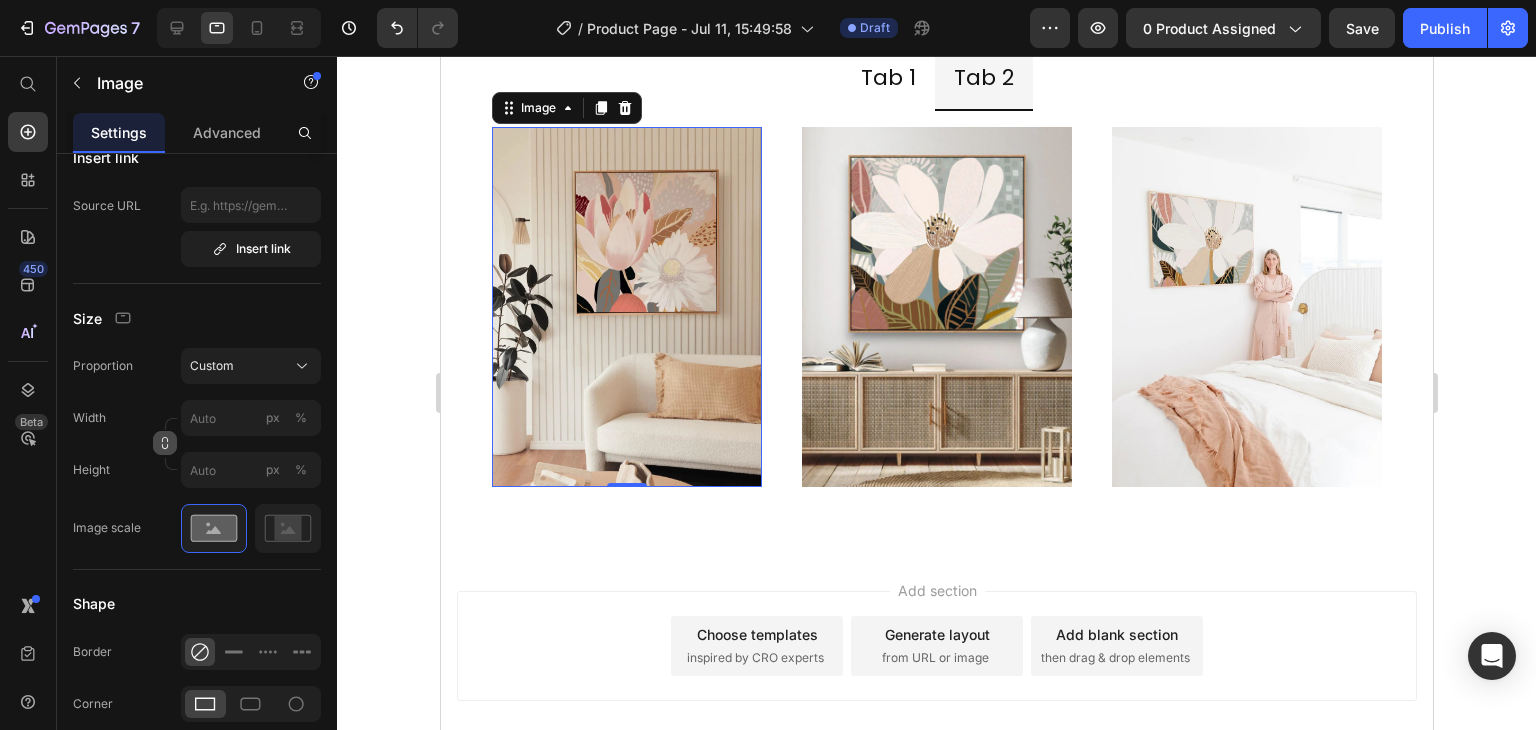 click 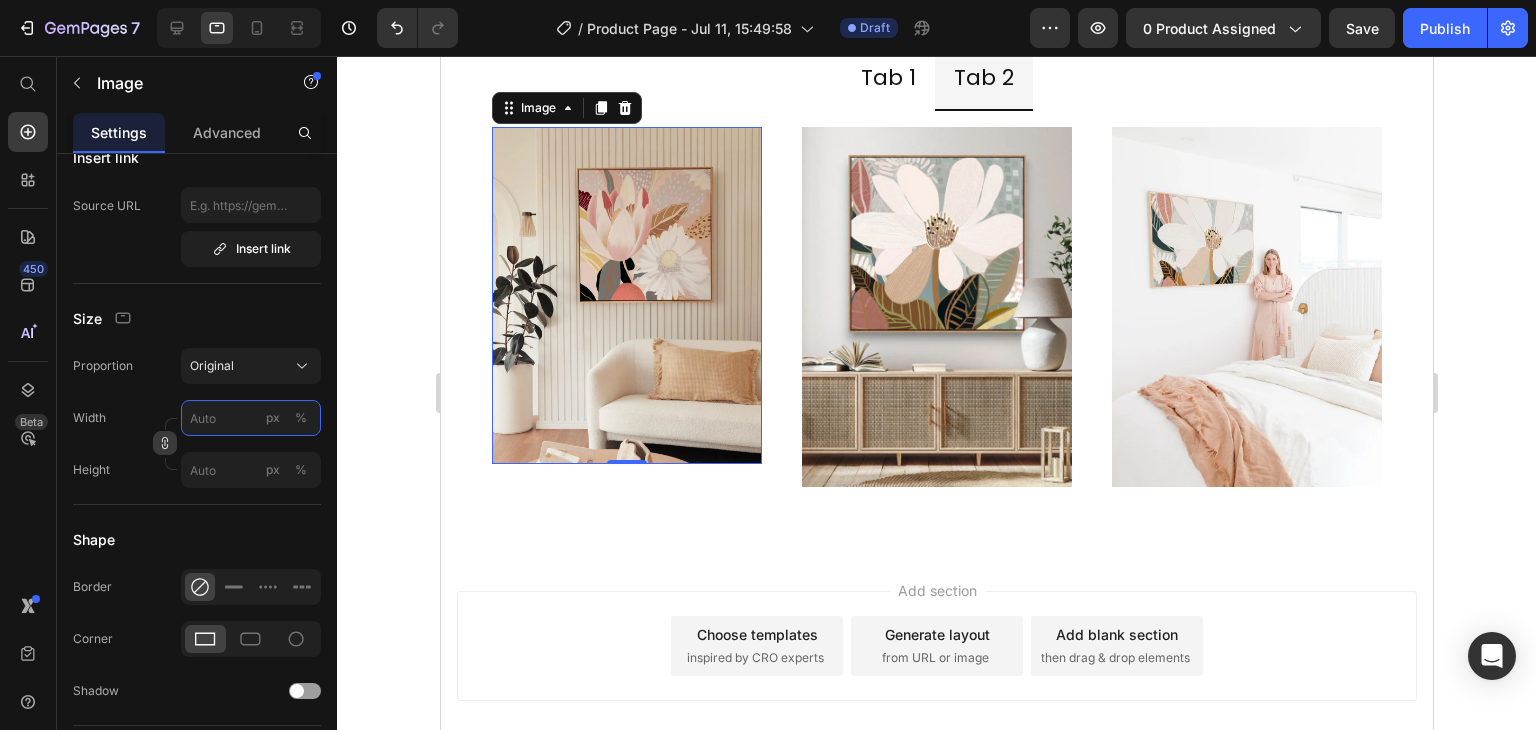 click on "px %" at bounding box center (251, 418) 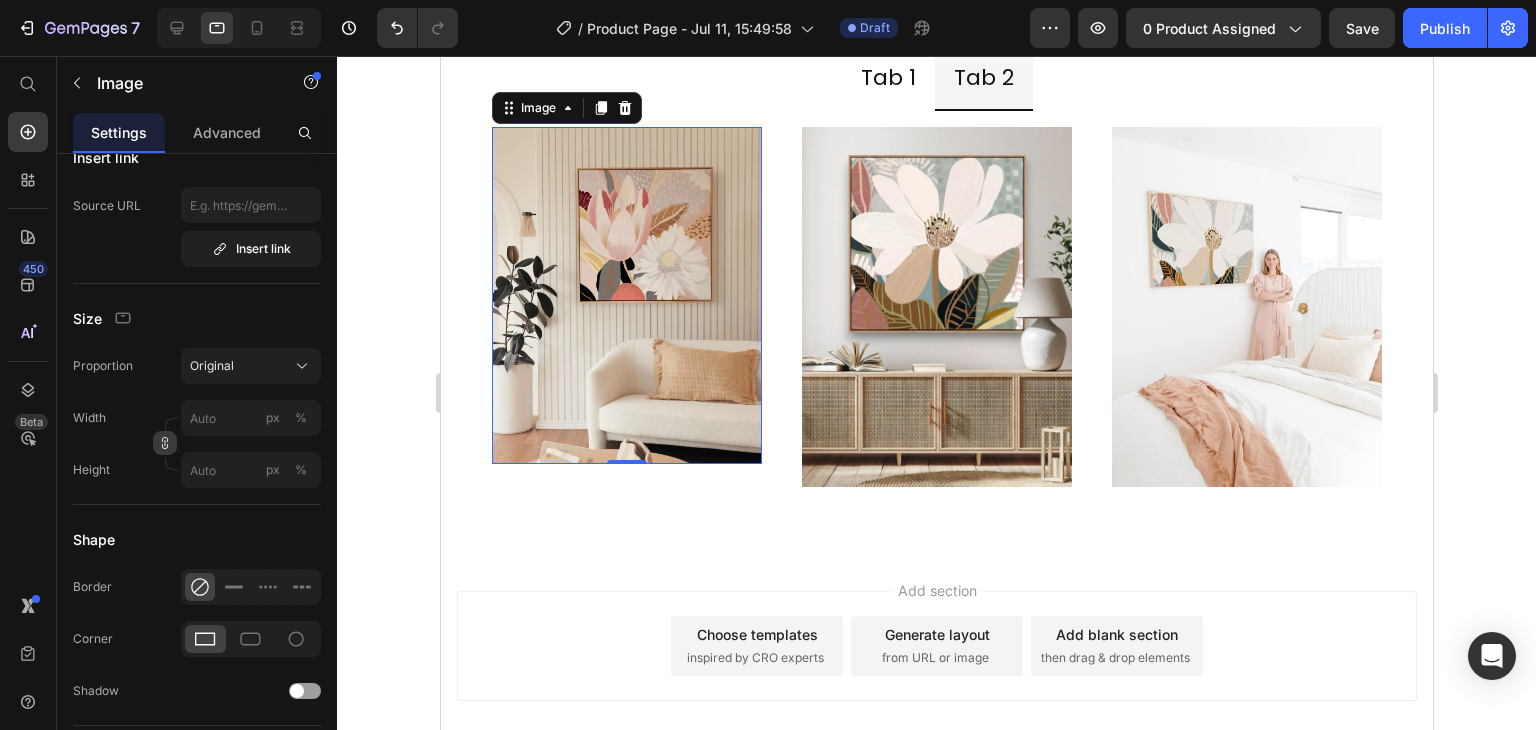 click on "Proportion Original" 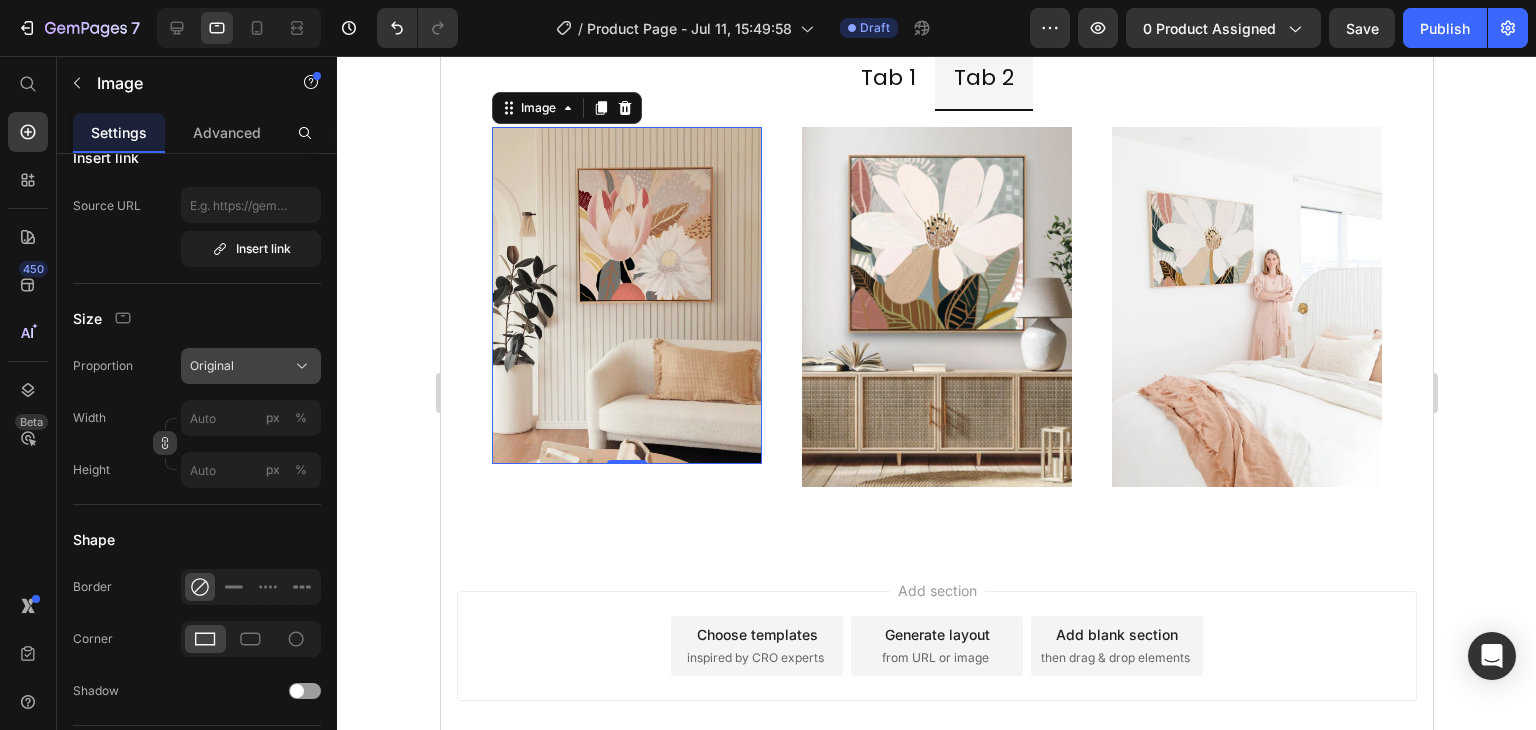 click on "Original" 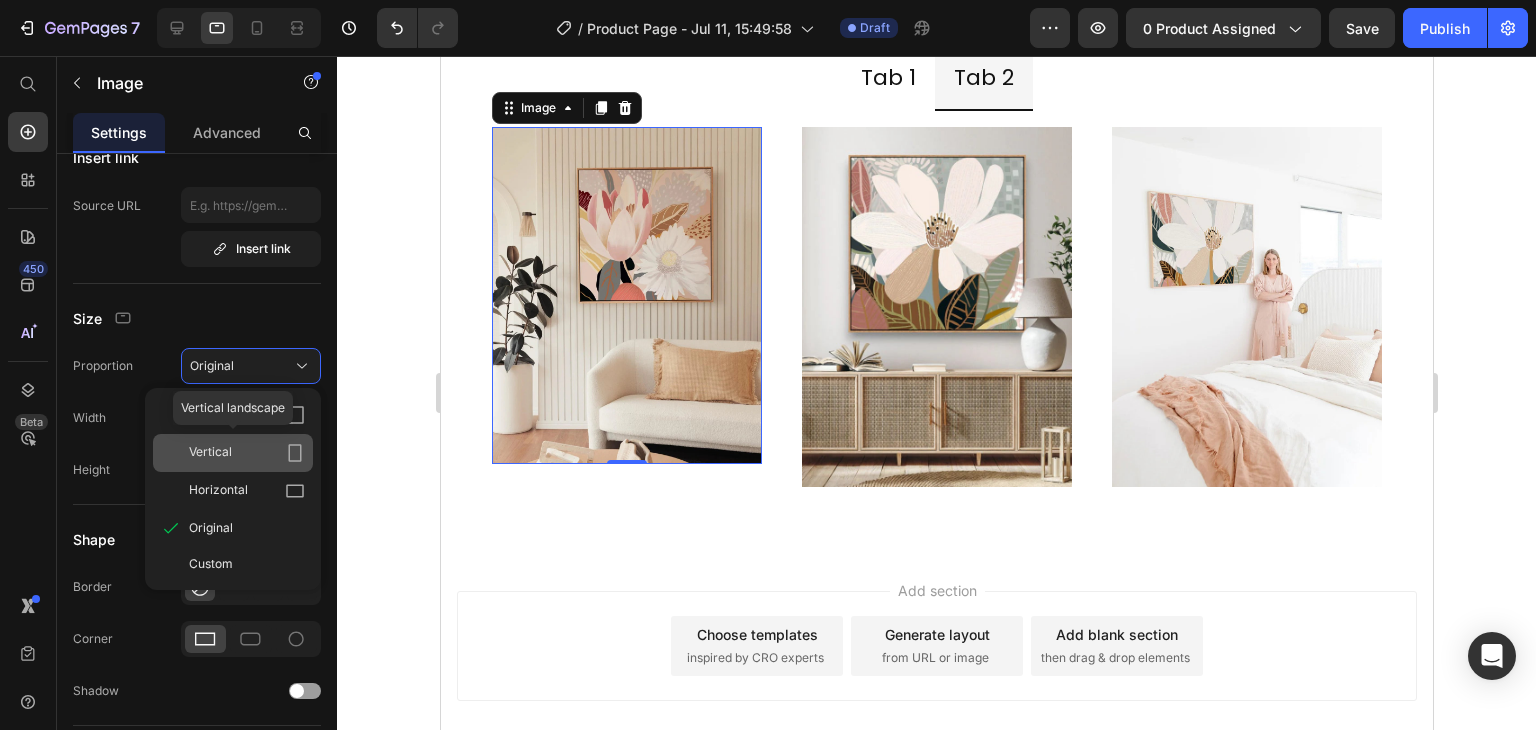 click on "Vertical" at bounding box center [247, 453] 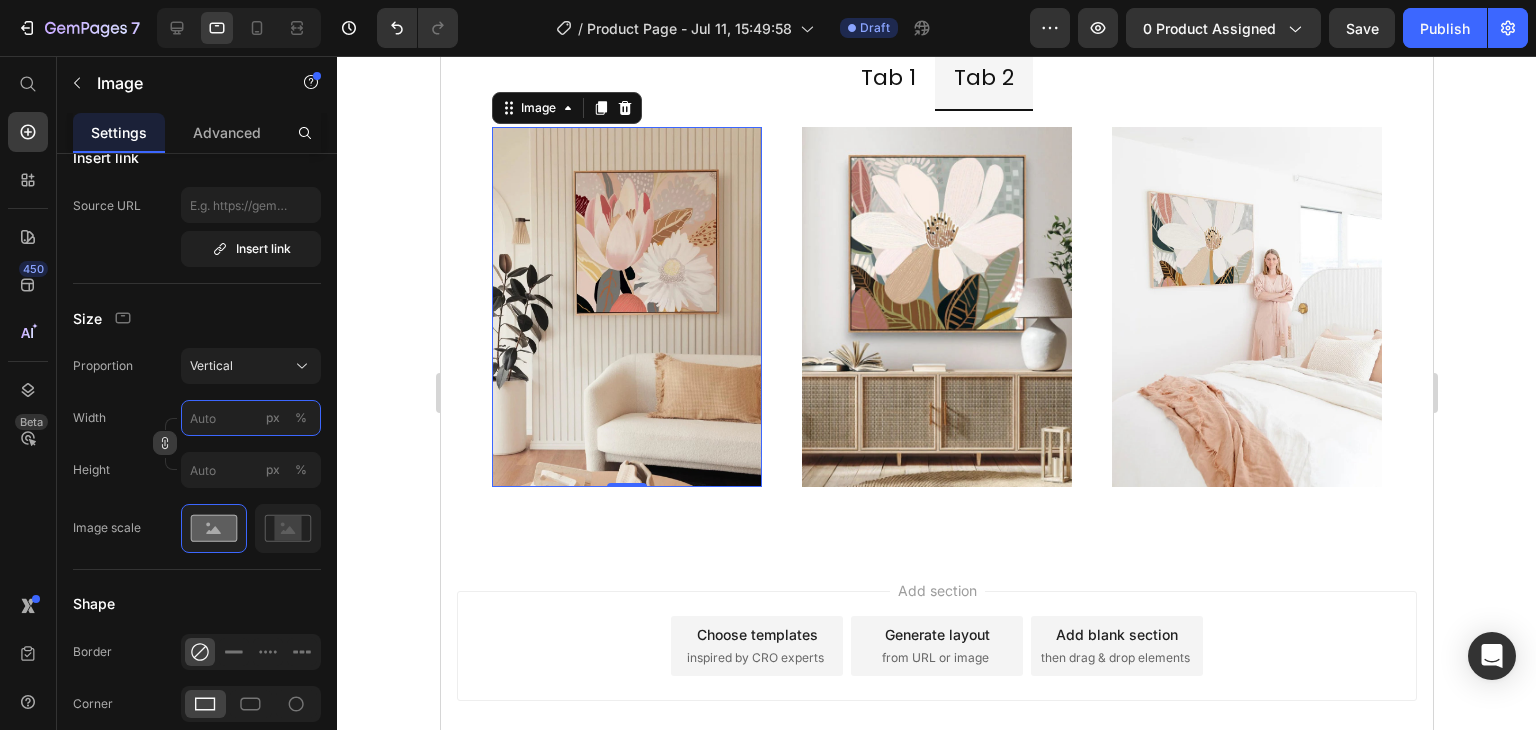 click on "px %" at bounding box center [251, 418] 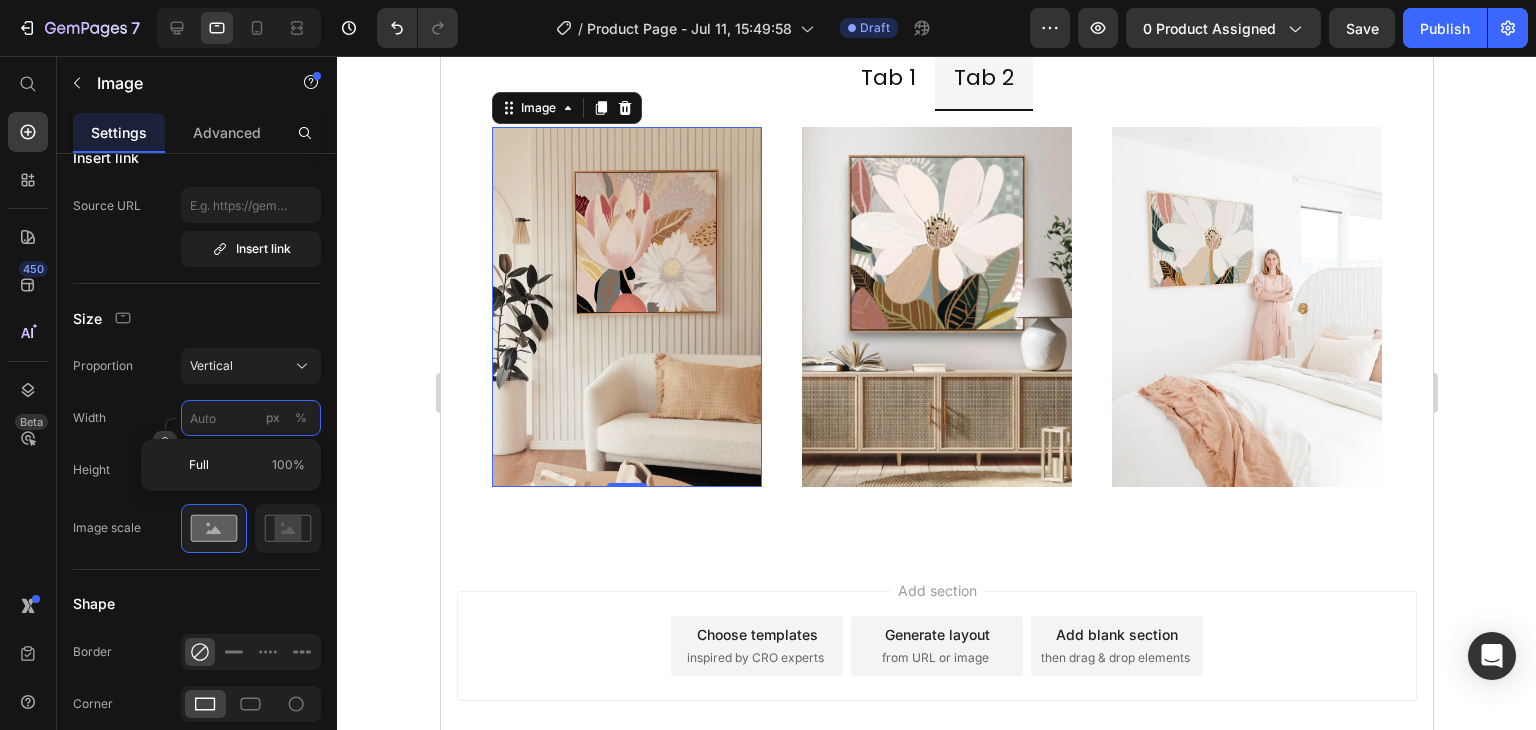 type on "1" 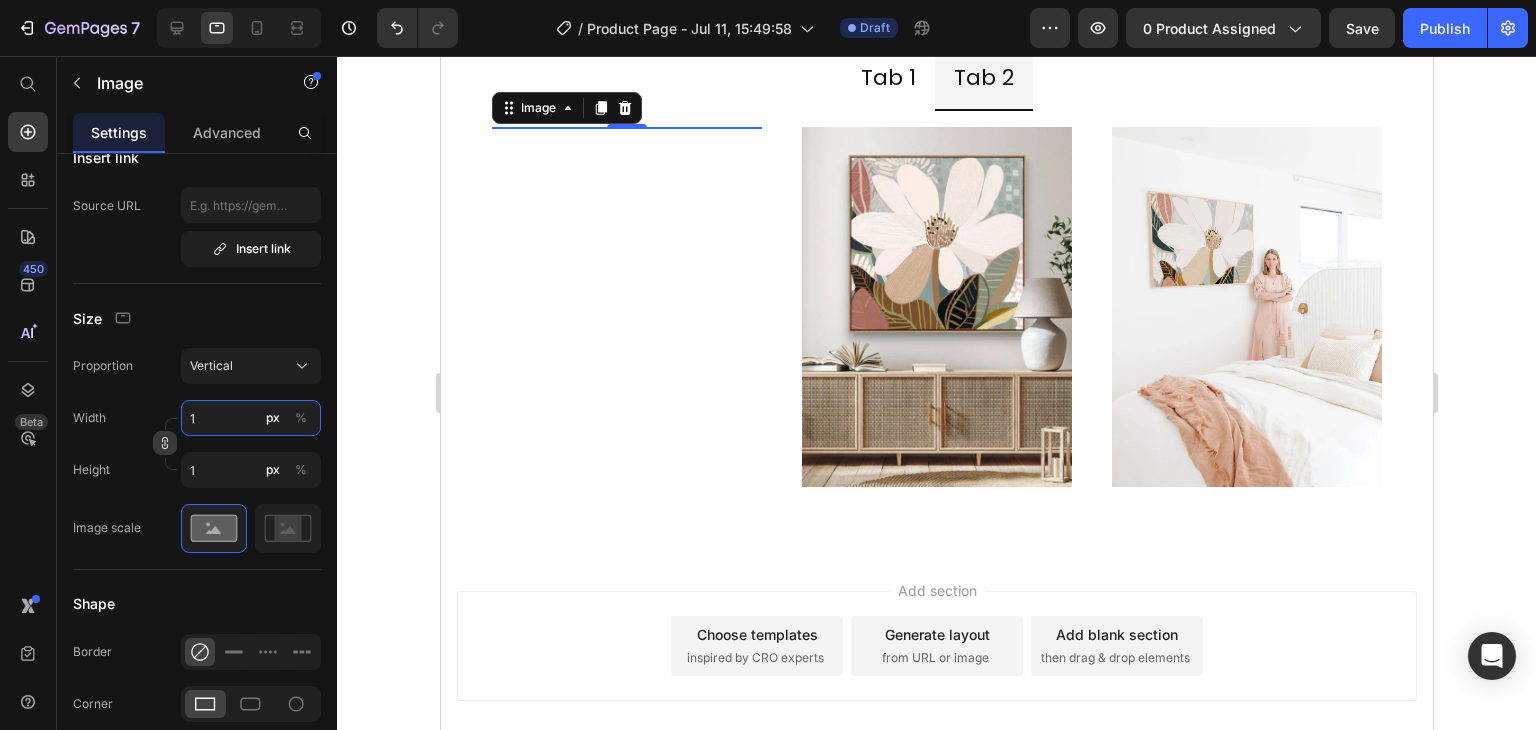 type on "2" 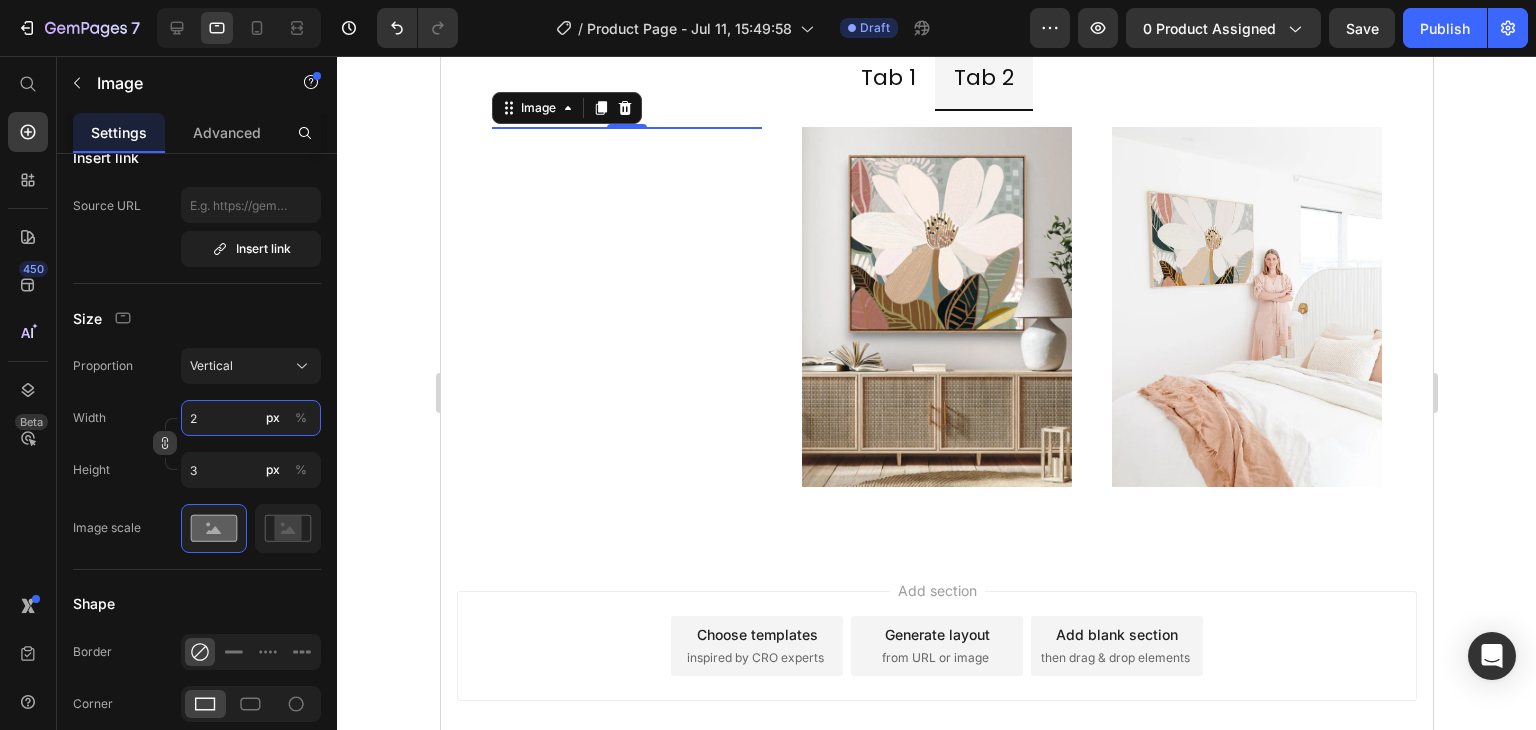 type on "3" 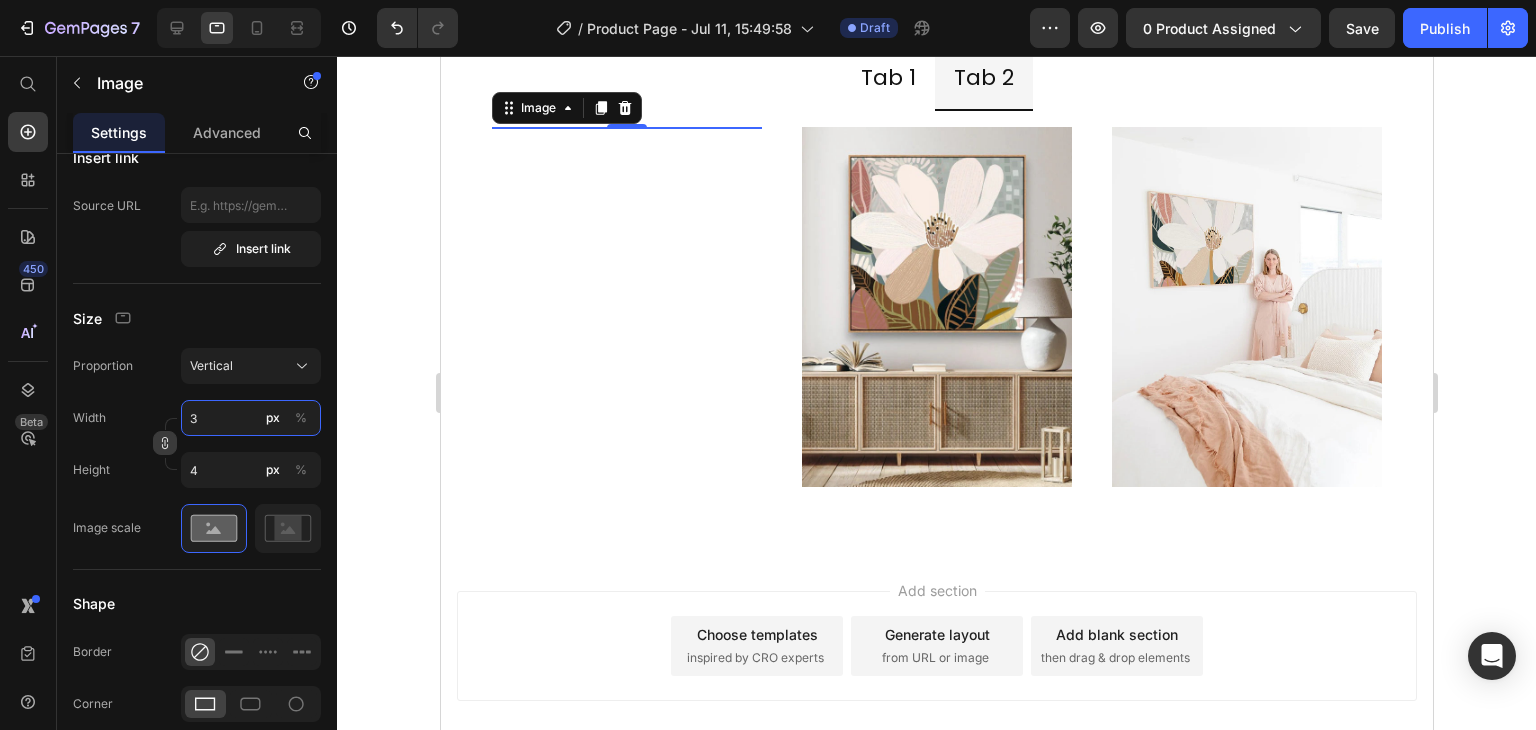 type on "4" 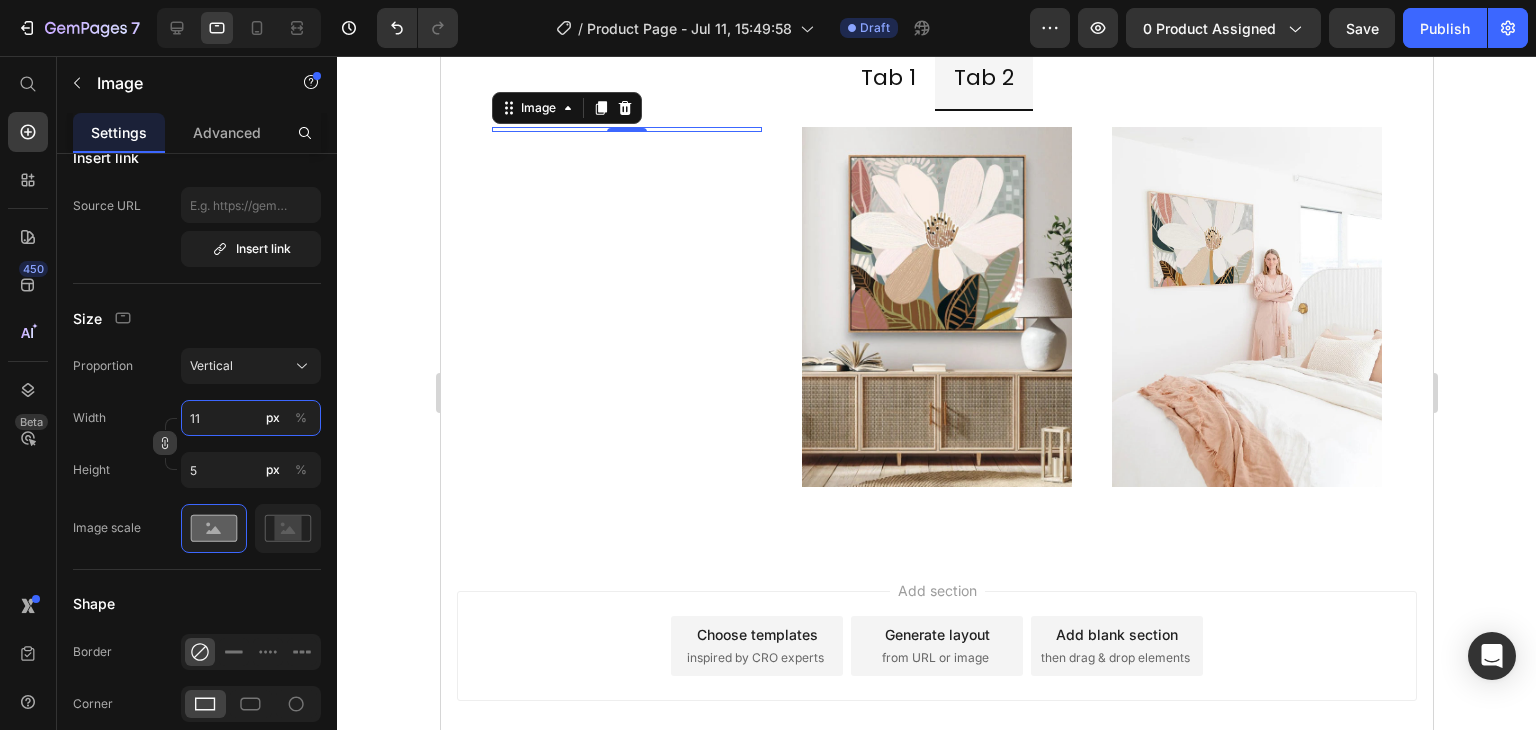 type on "12" 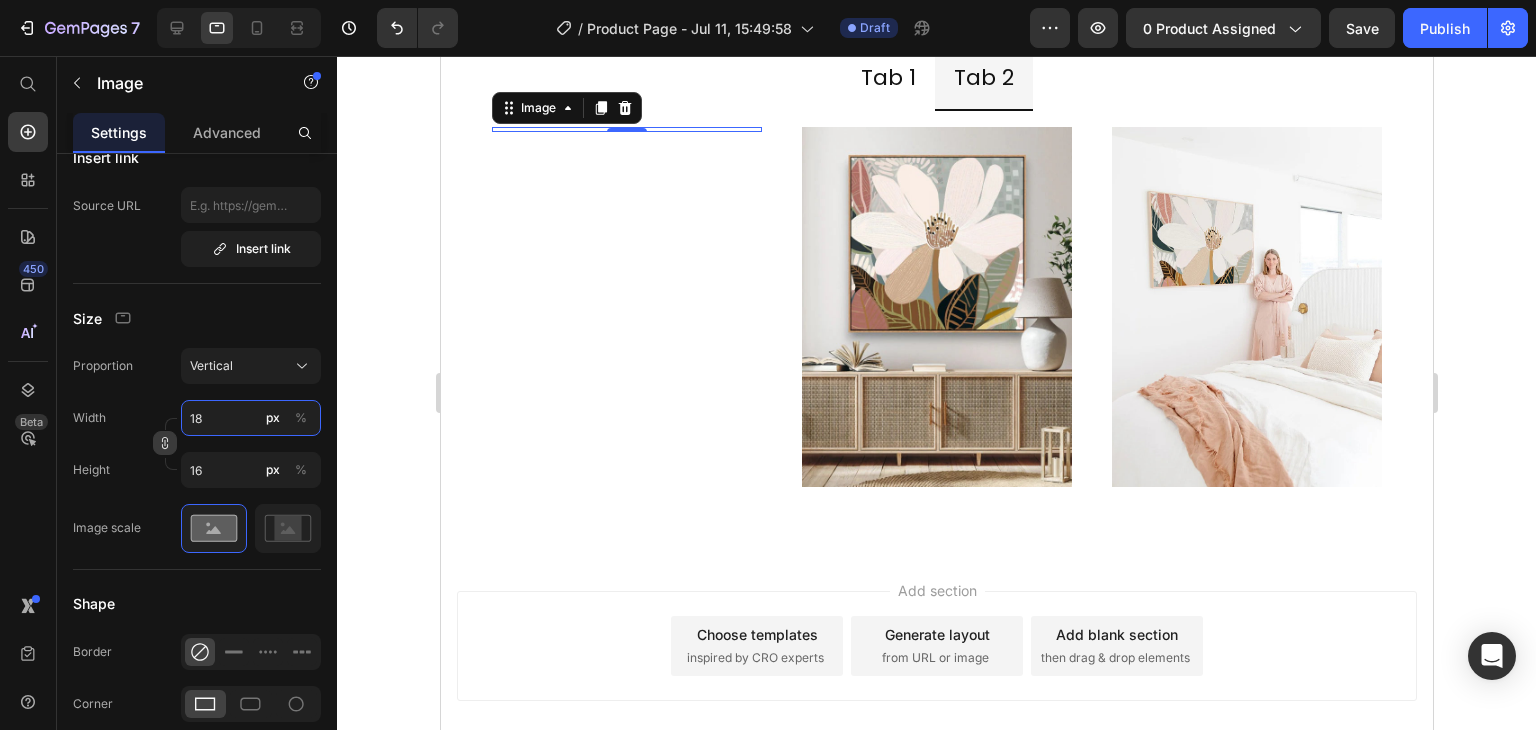 type on "19" 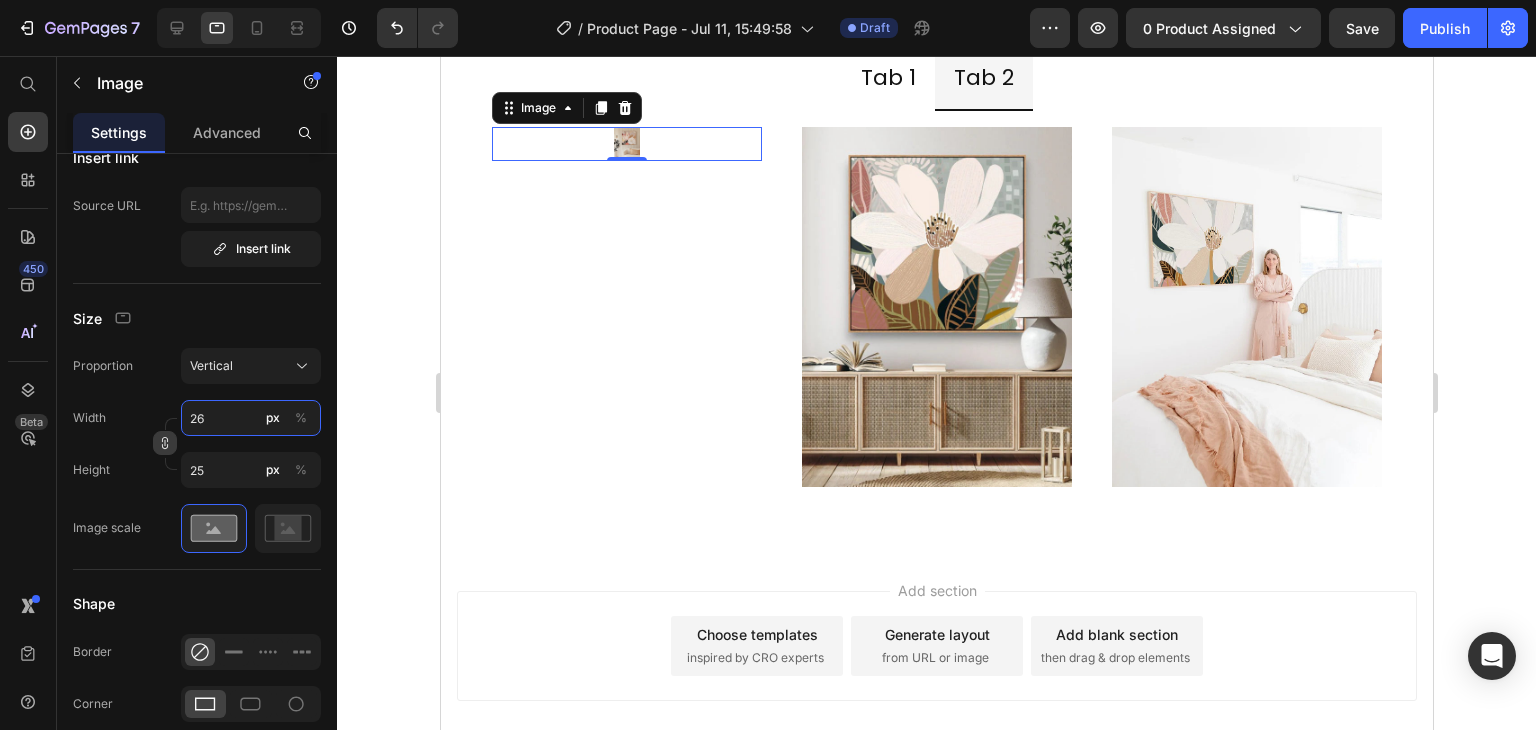 type on "27" 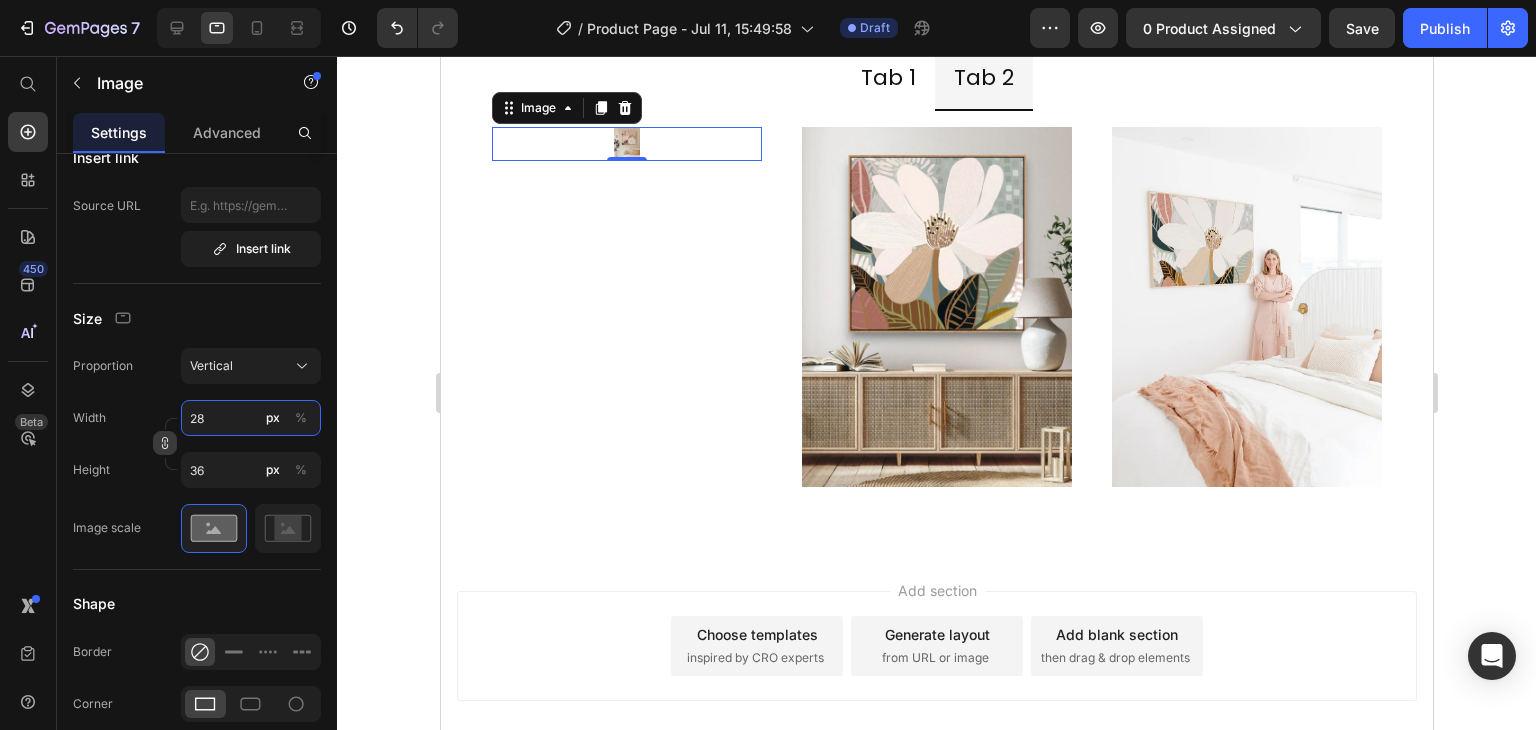 type on "29" 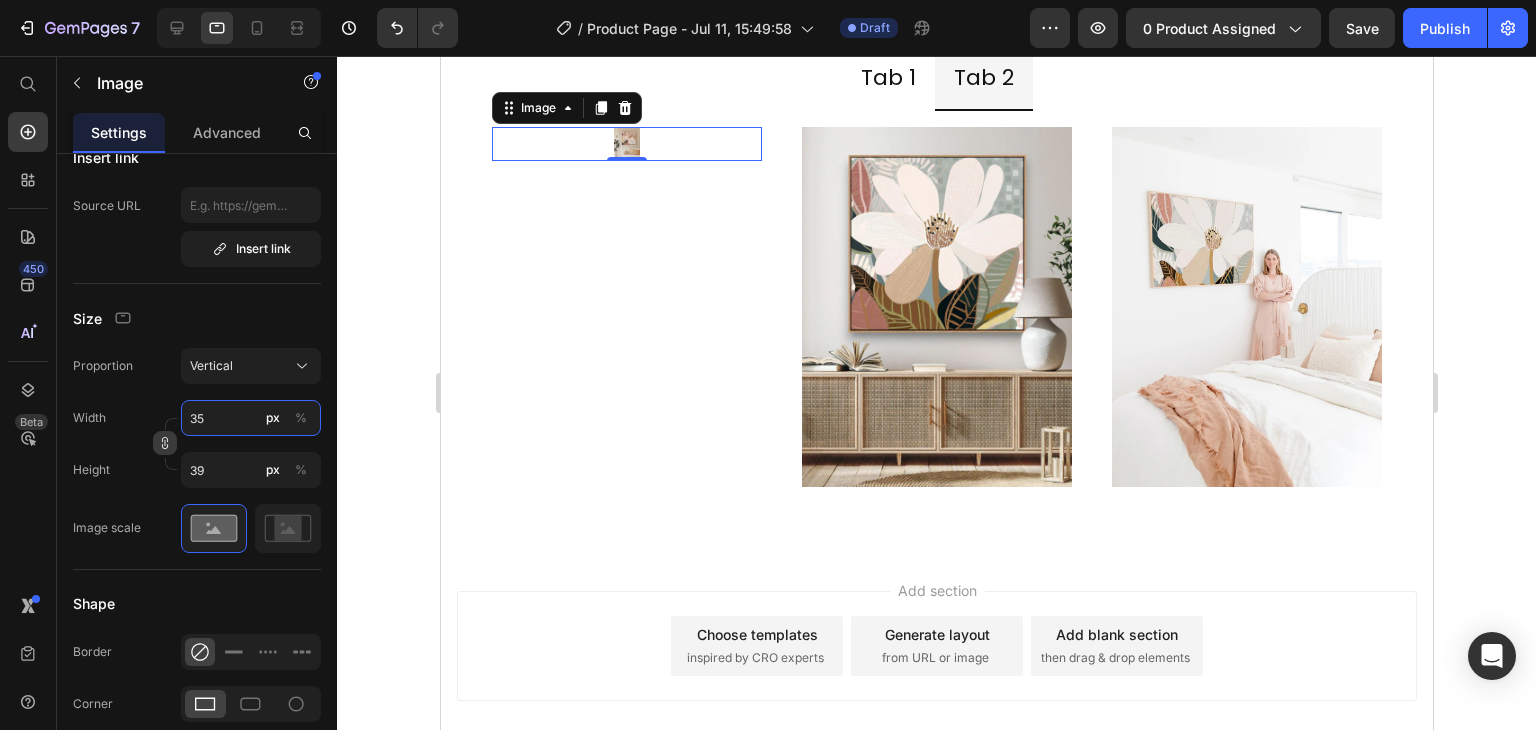 type on "36" 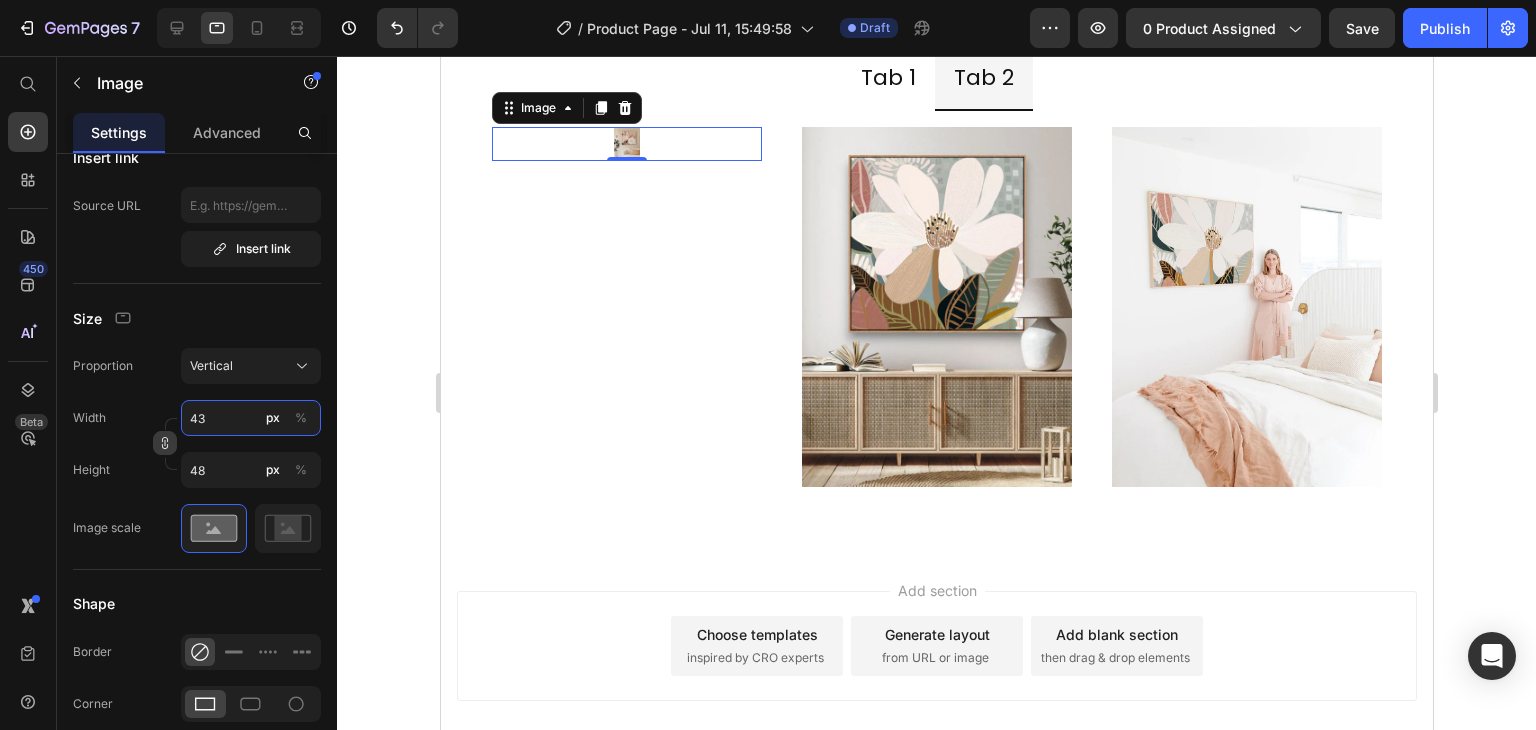 type on "44" 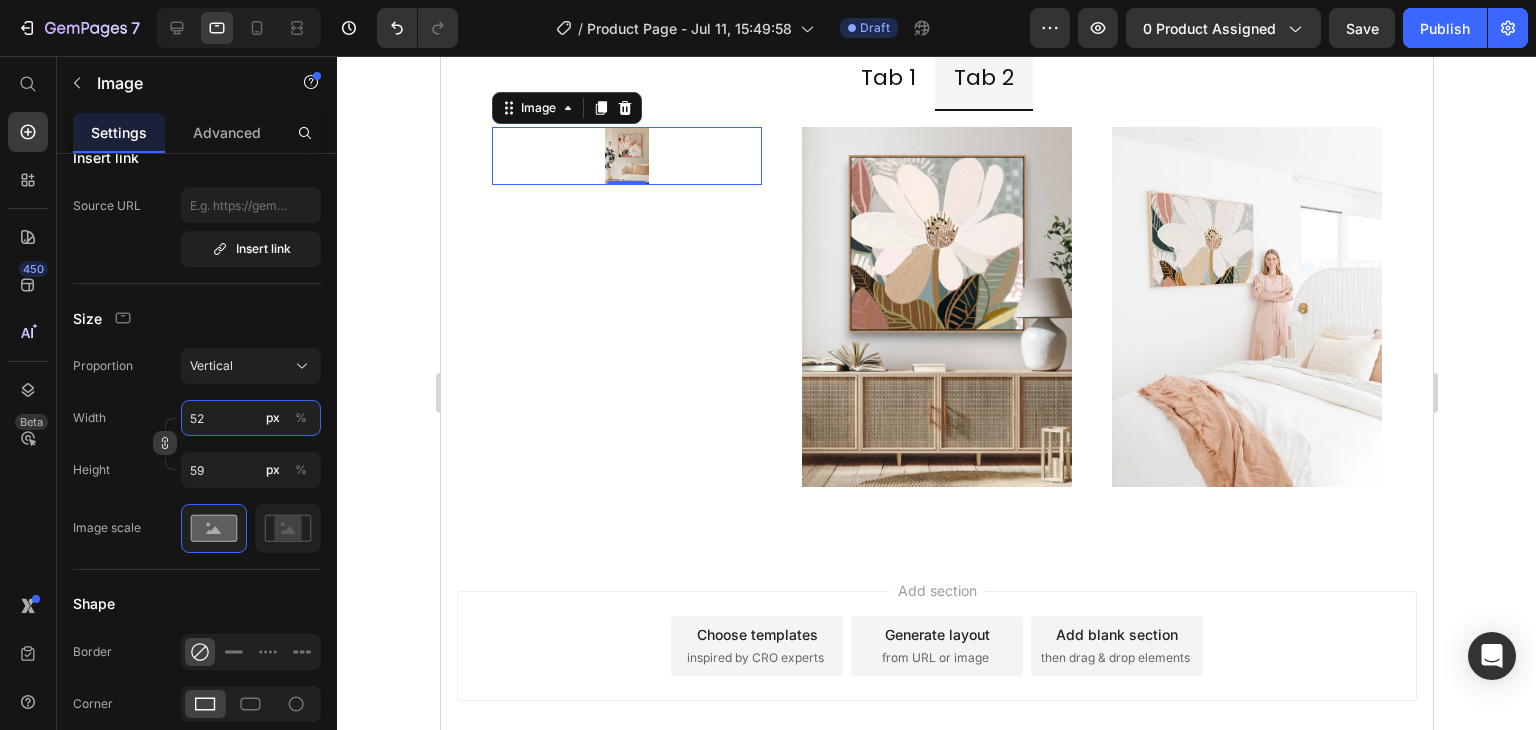 type on "53" 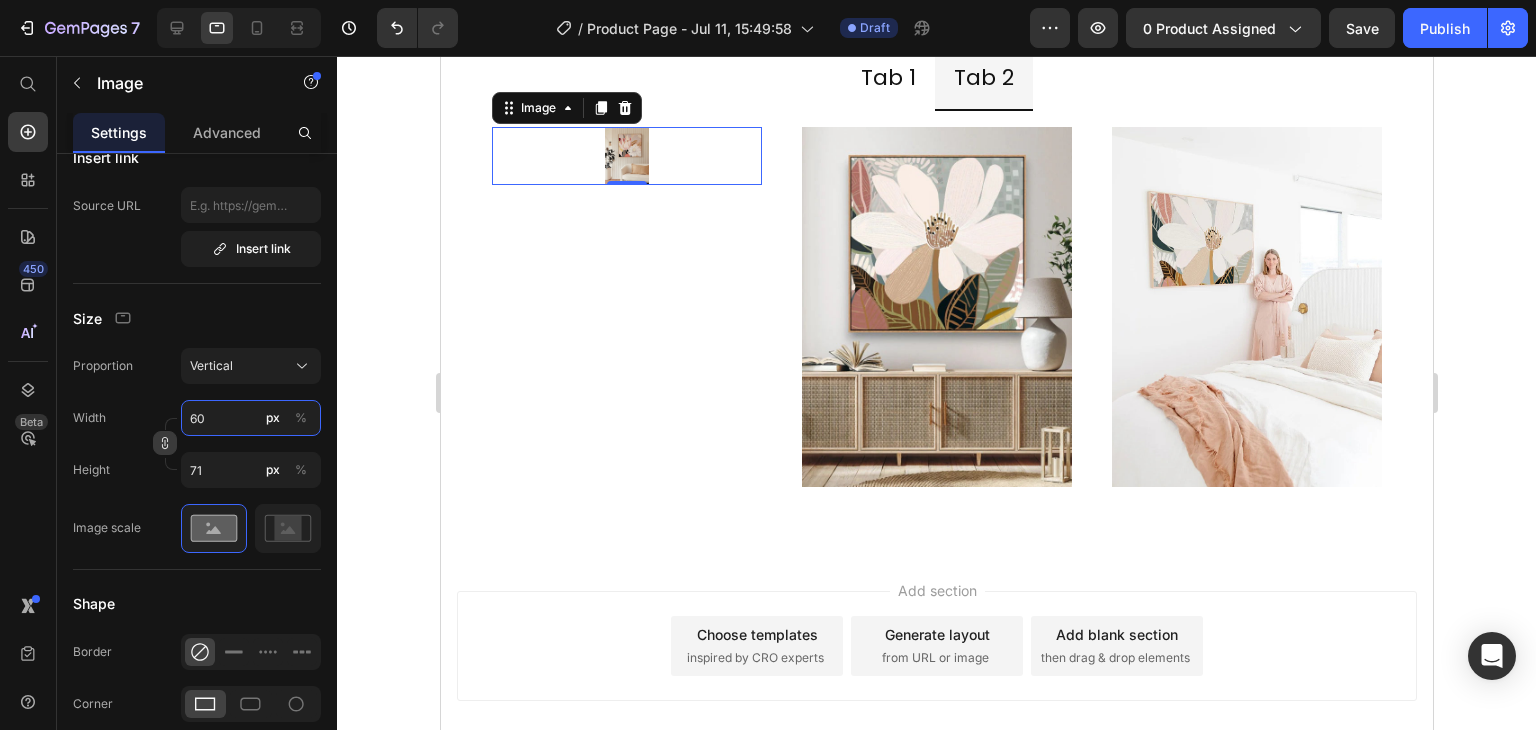type on "61" 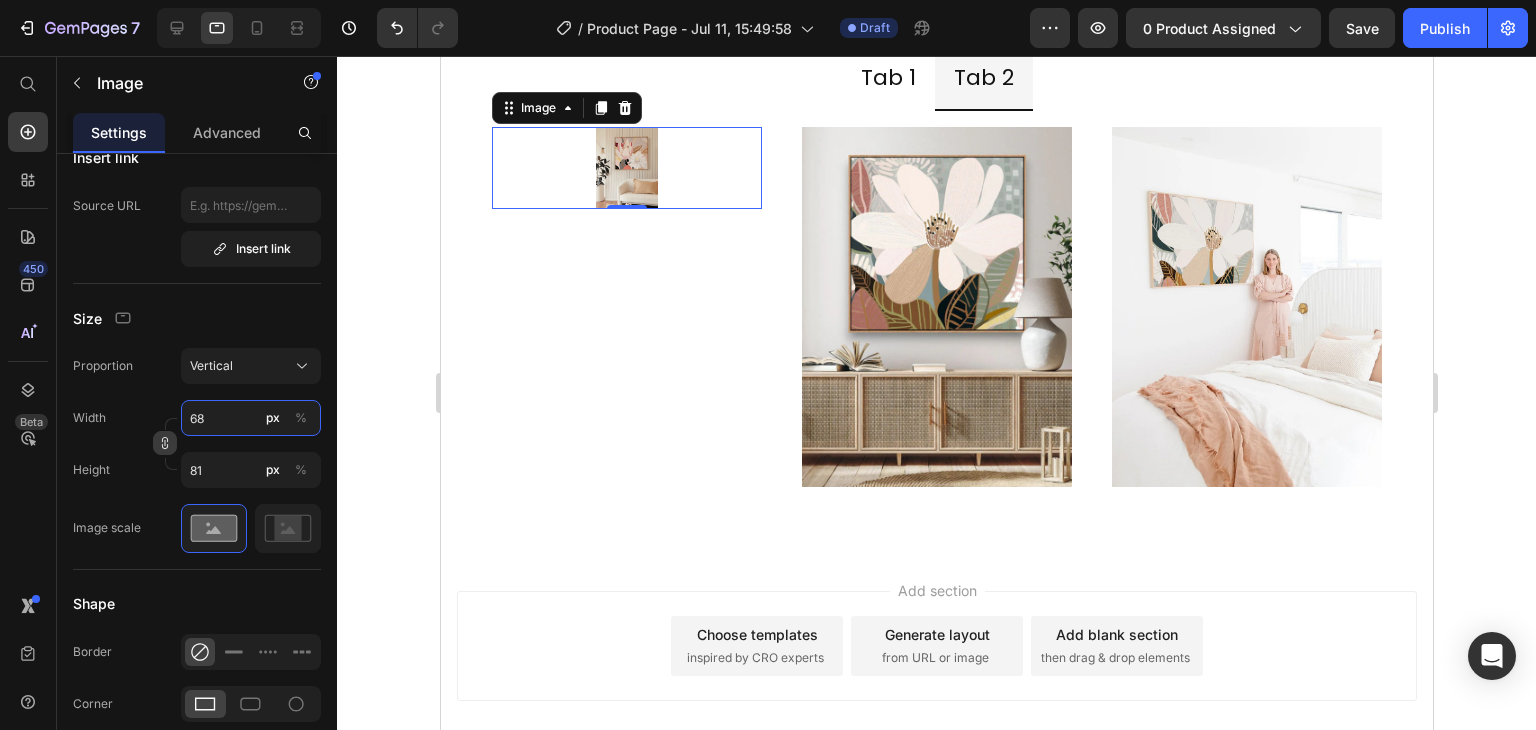 type on "69" 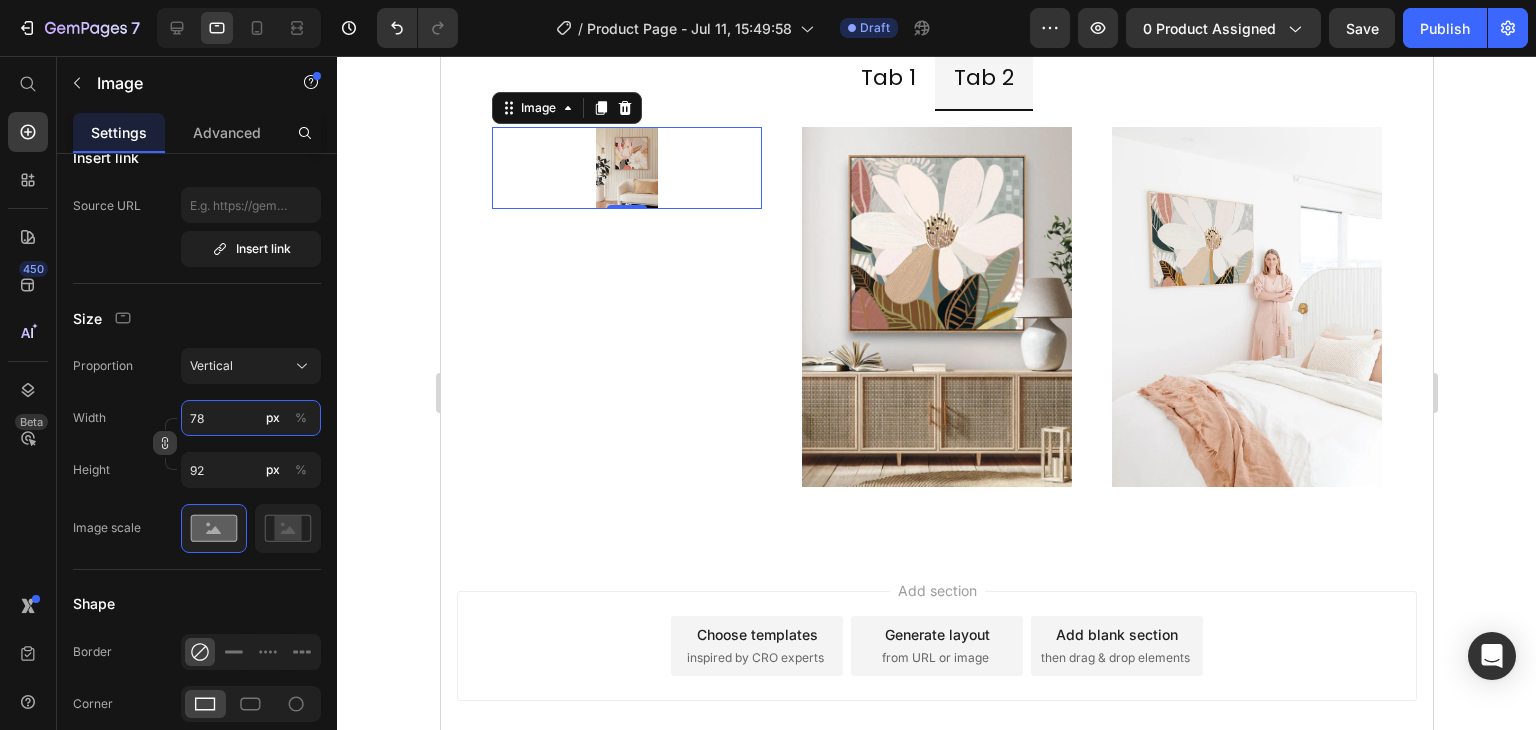 type on "79" 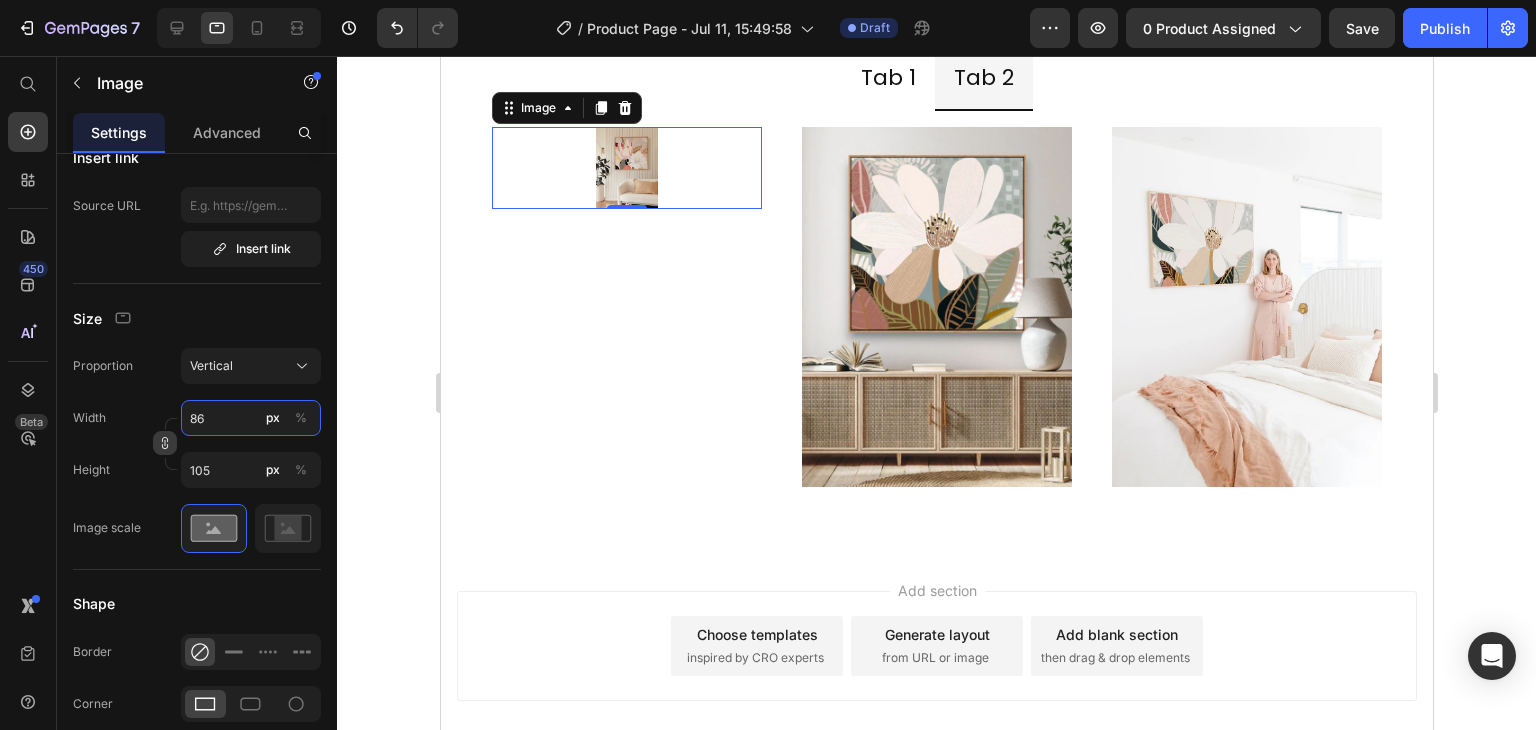 type on "87" 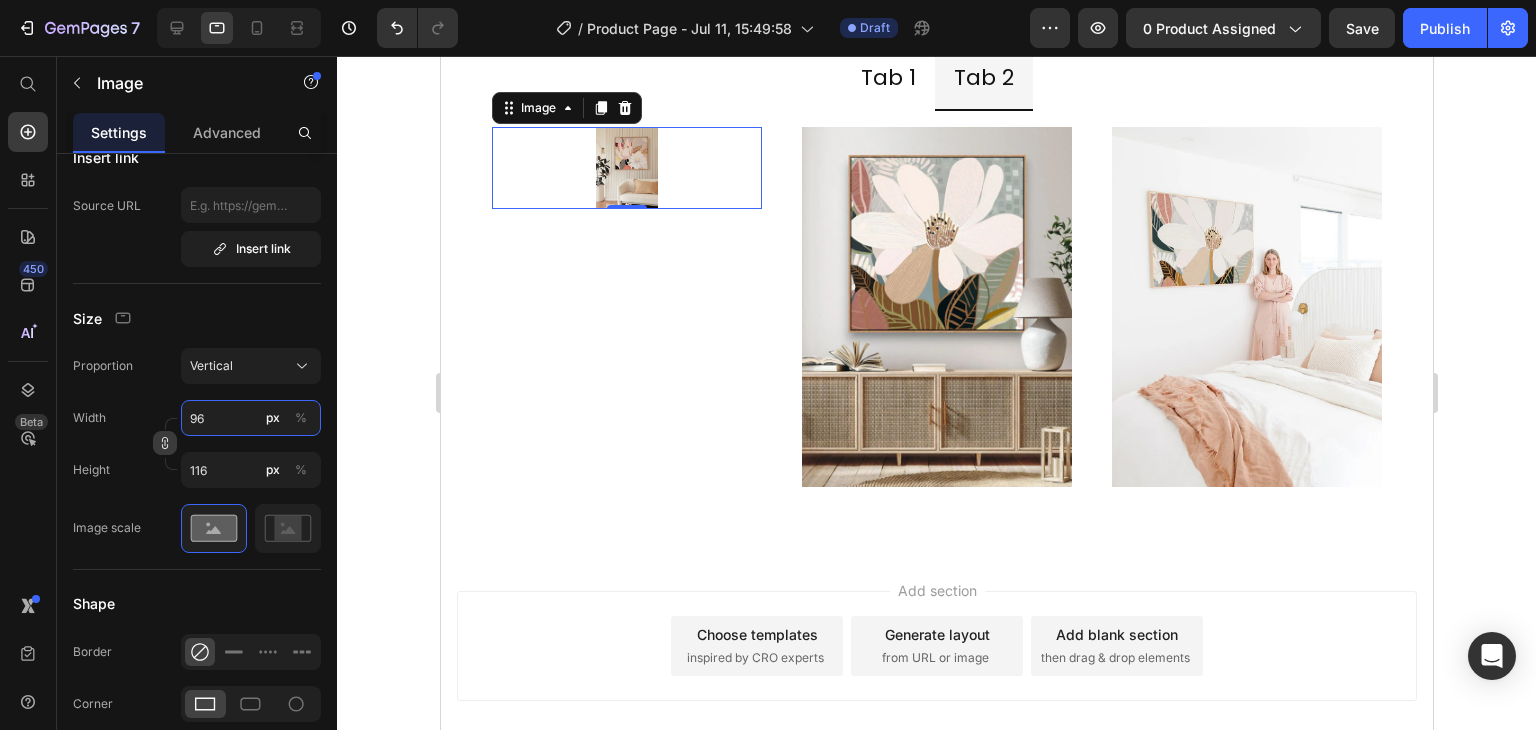 type on "97" 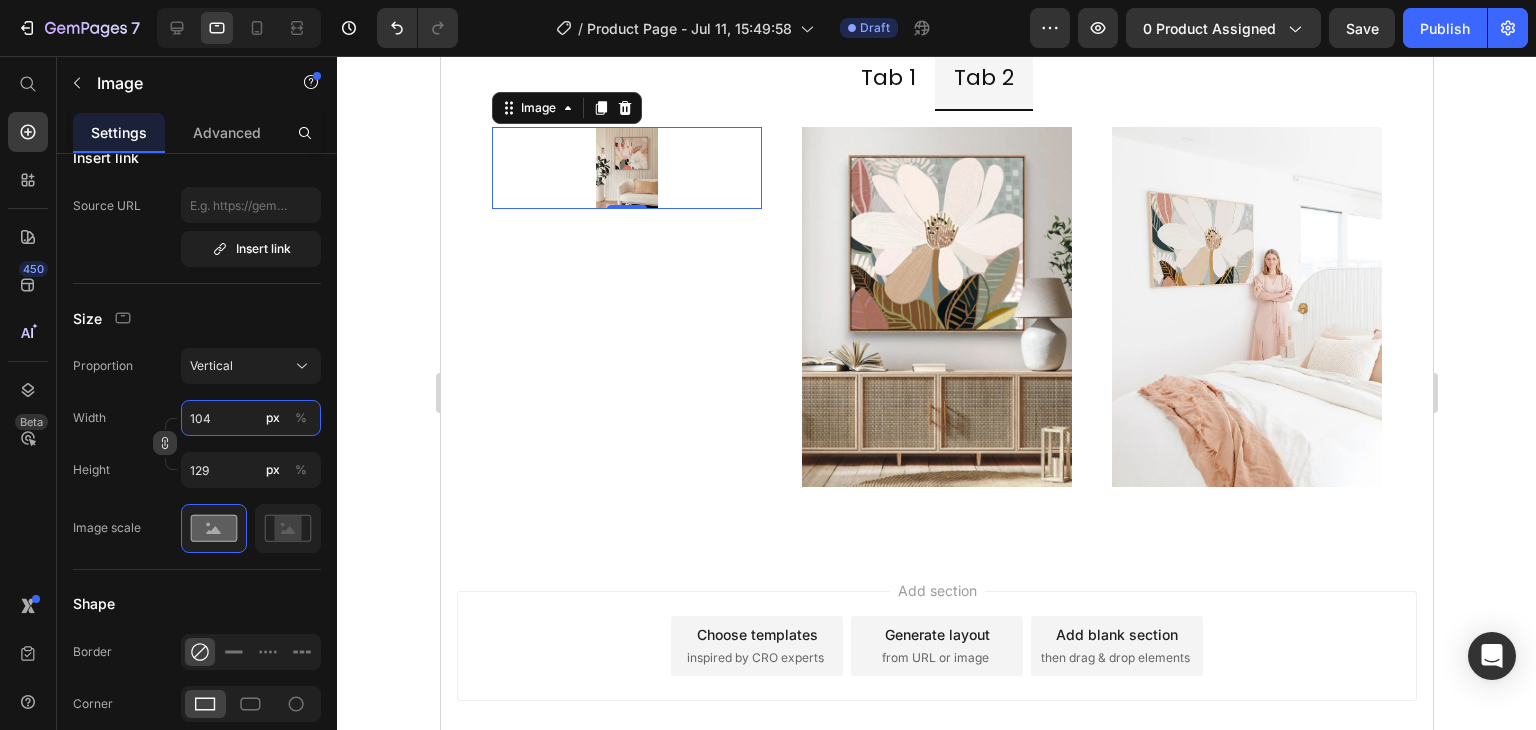 type on "105" 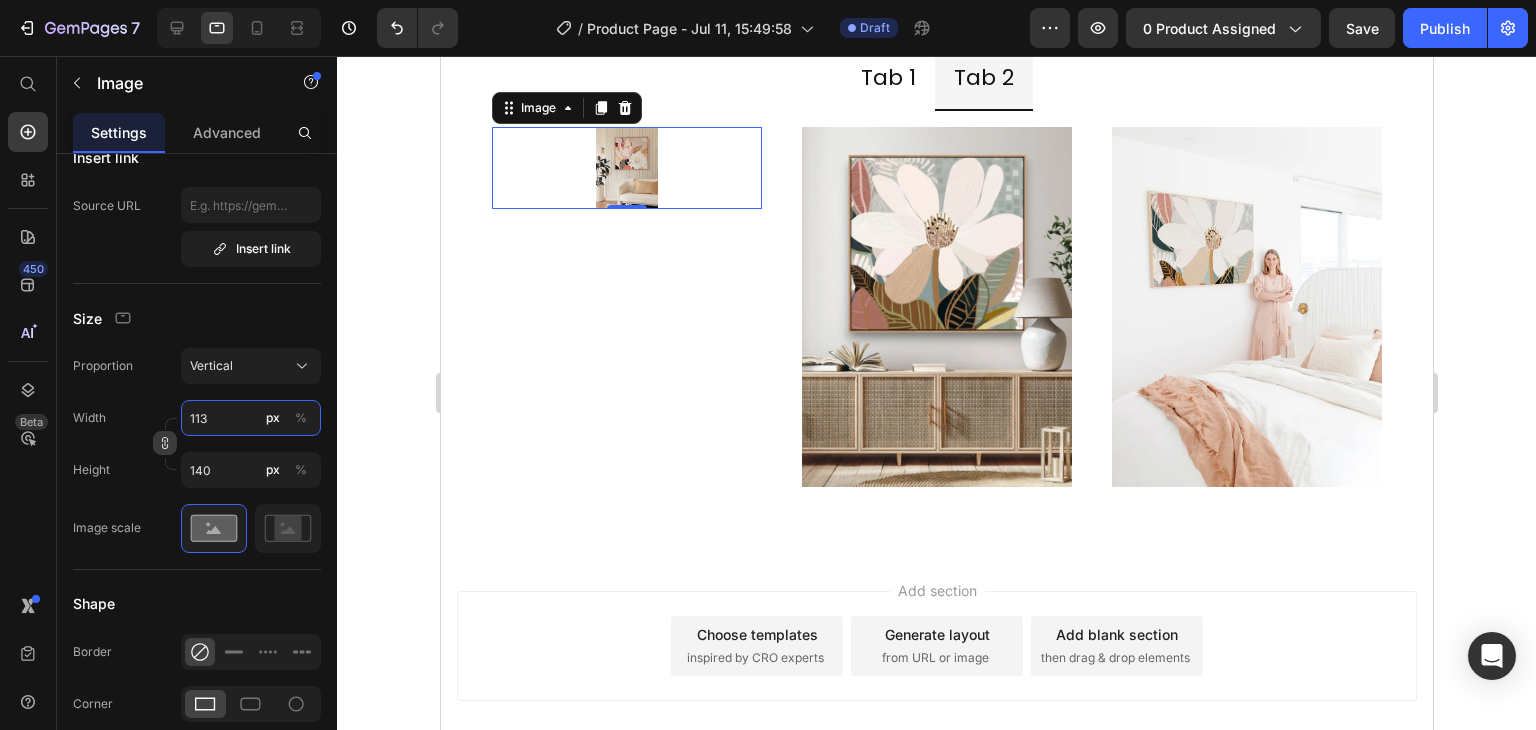 type on "114" 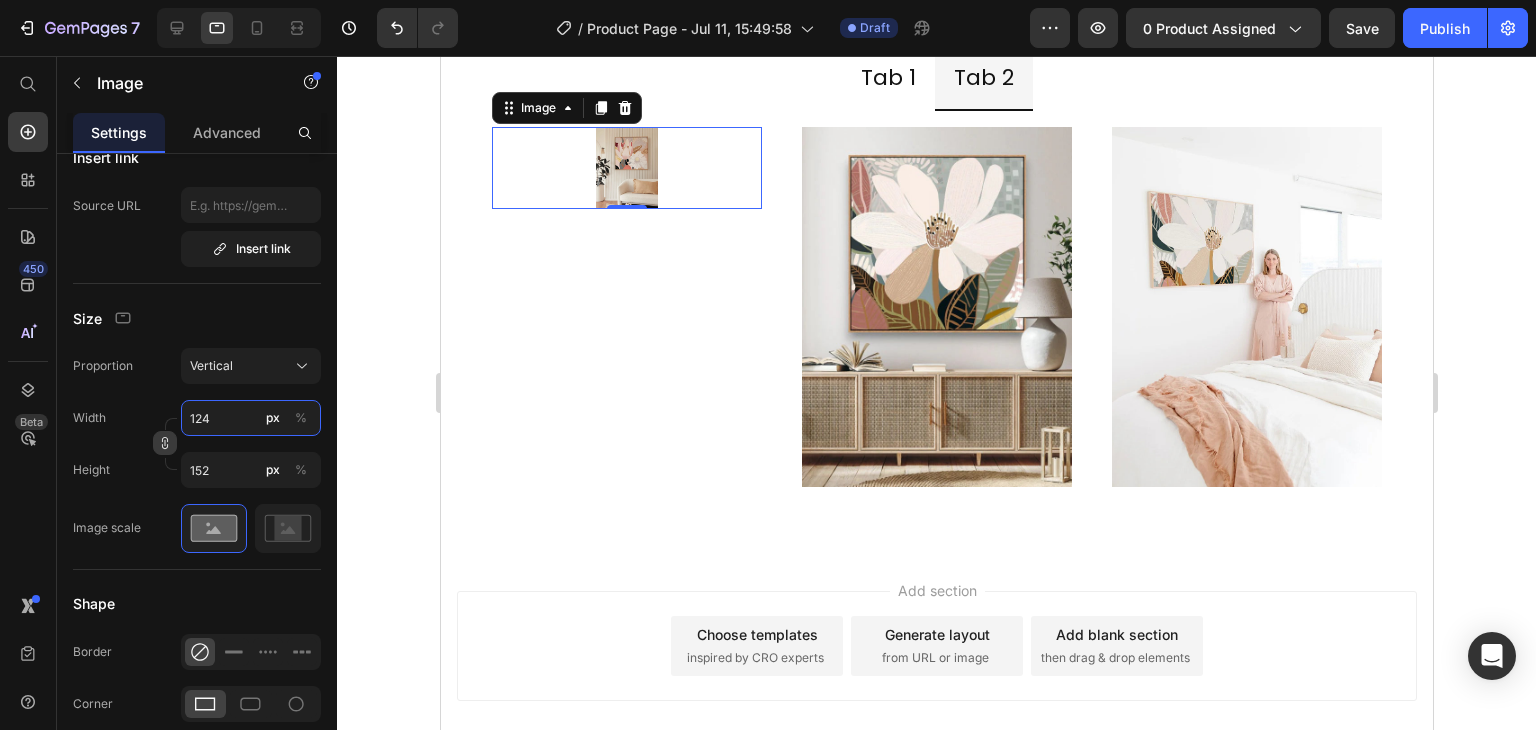 type on "125" 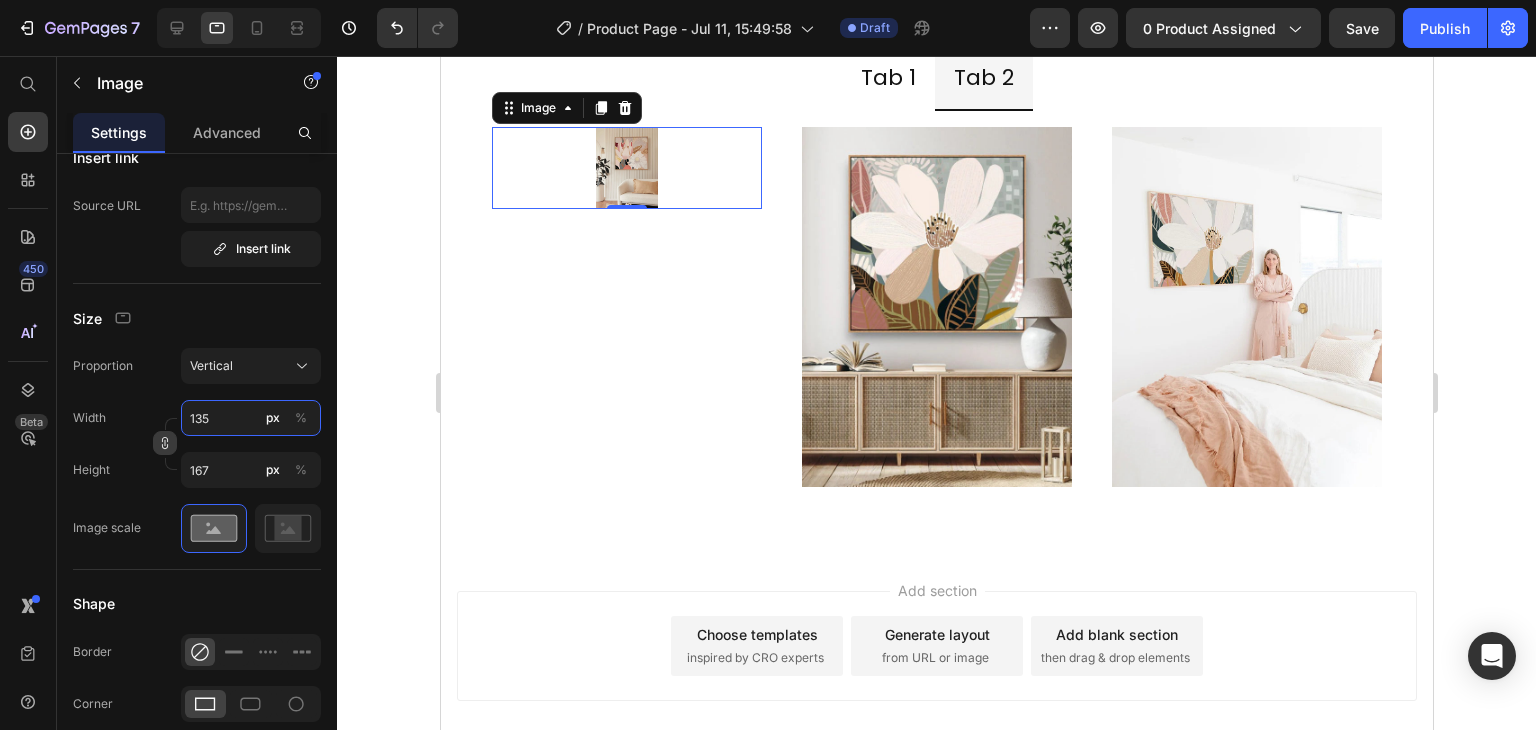 type on "136" 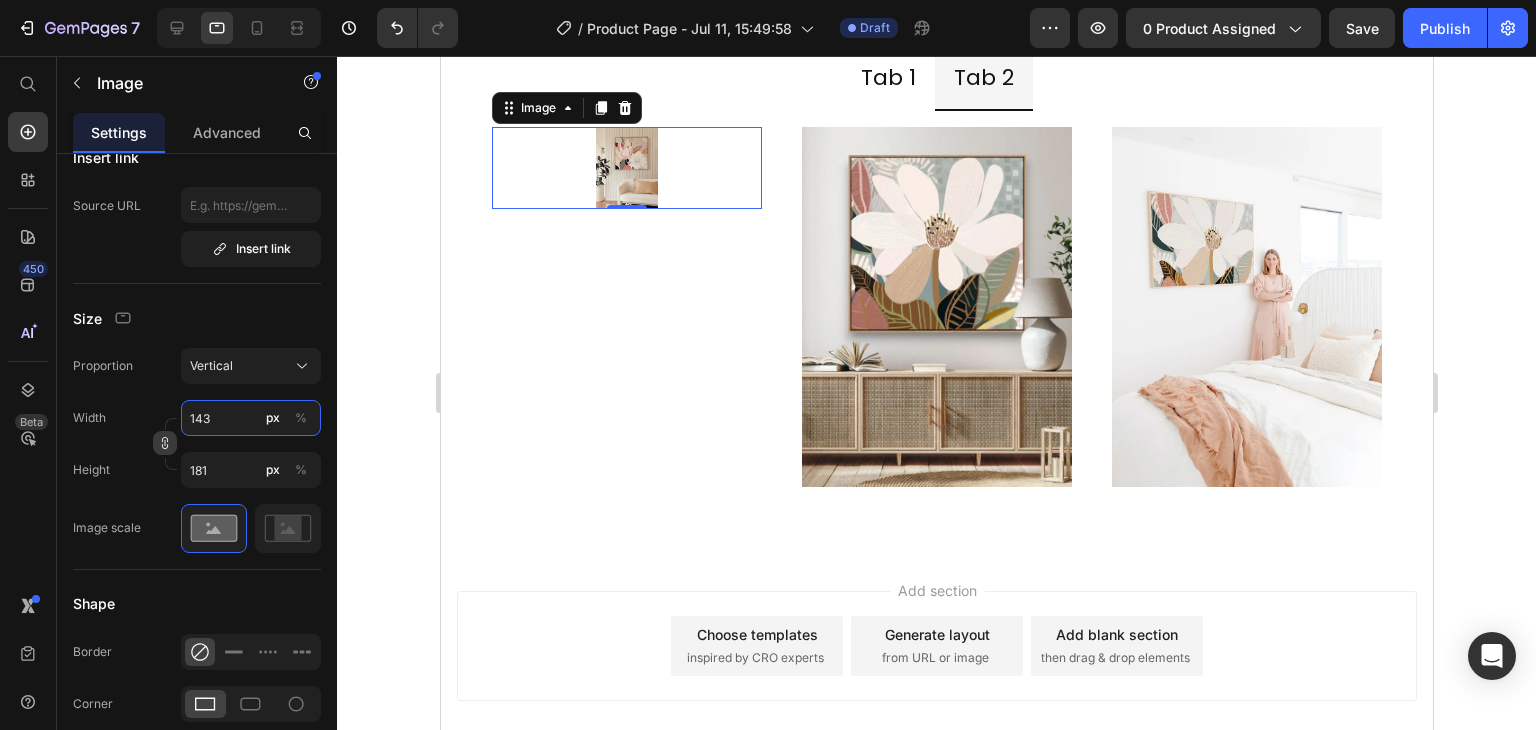 type on "144" 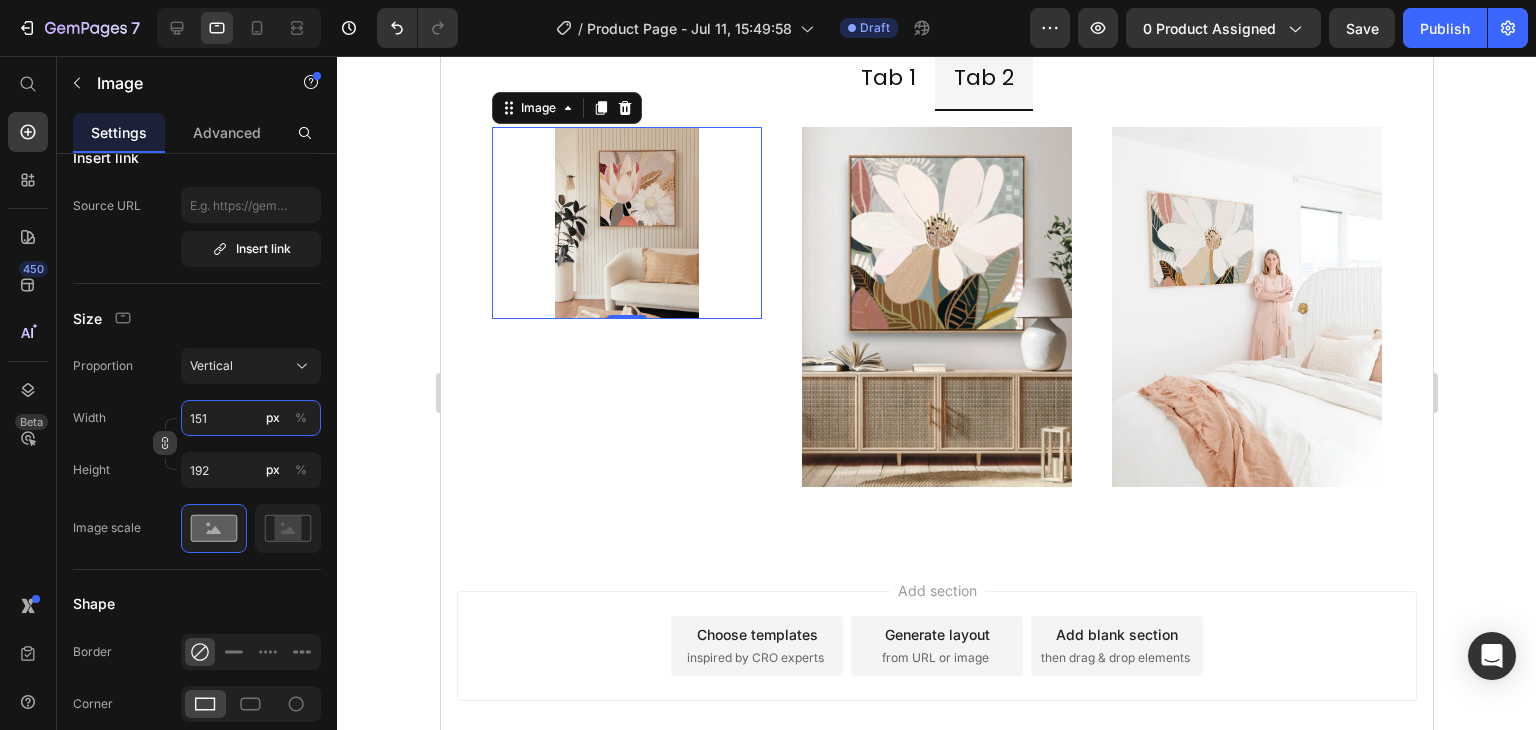 type on "152" 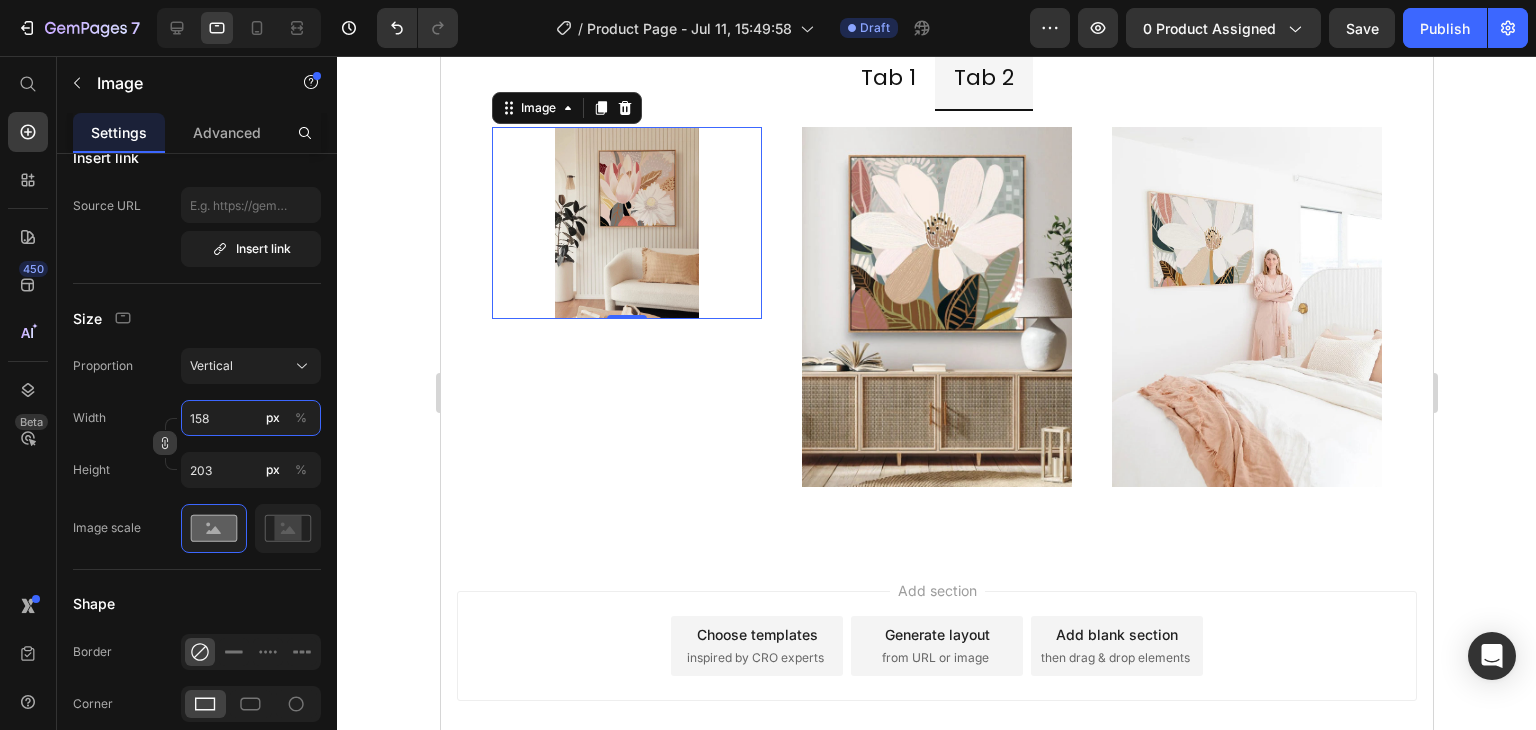 type on "159" 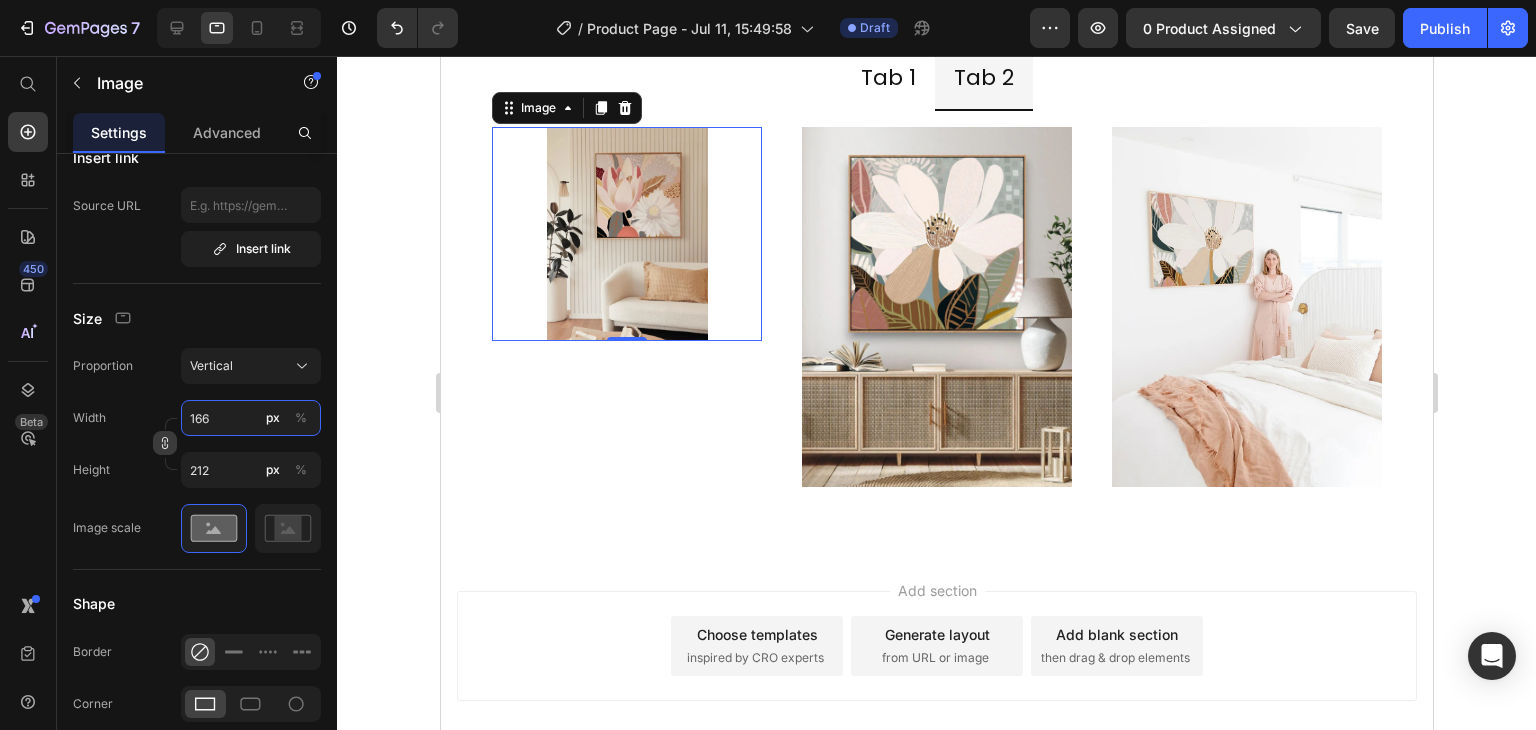 type on "167" 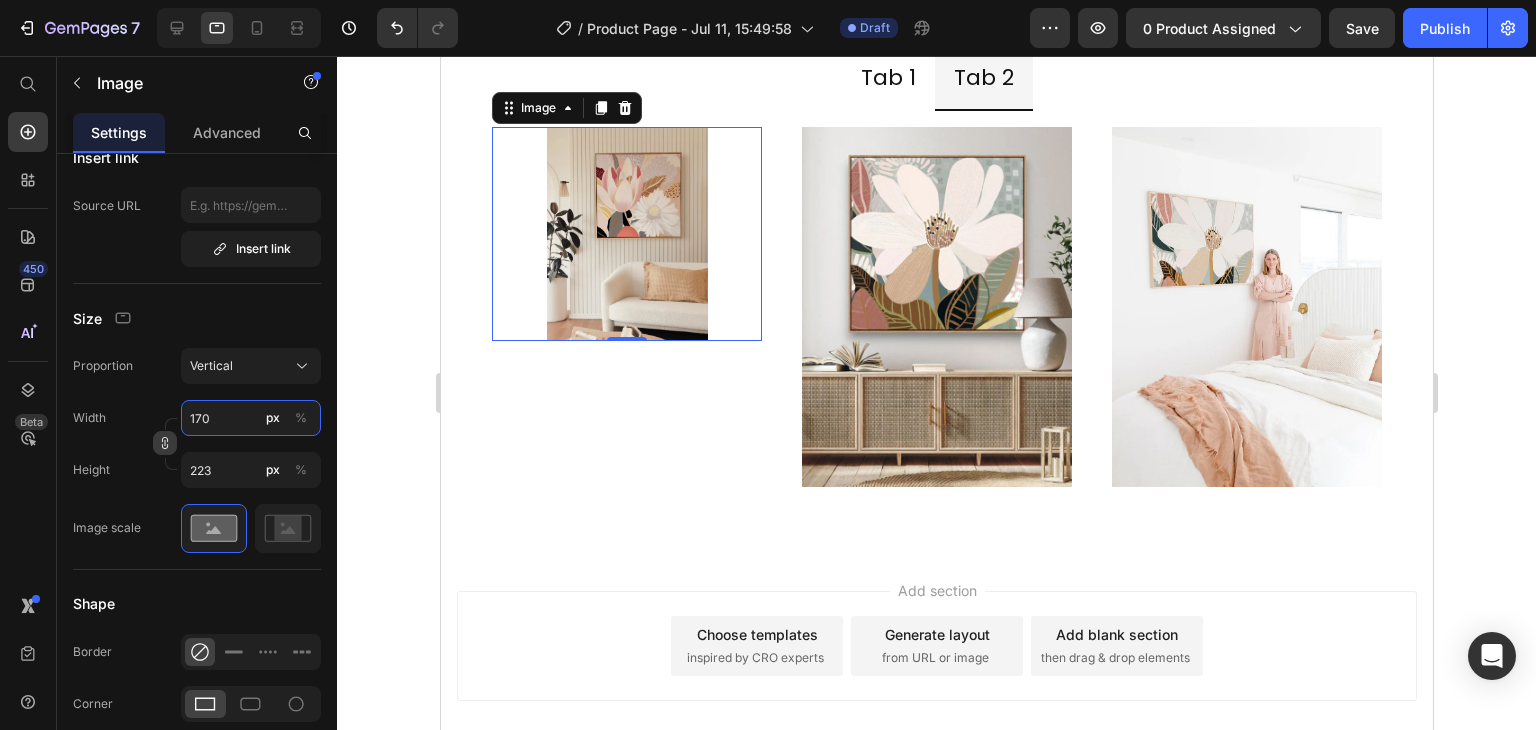 type on "171" 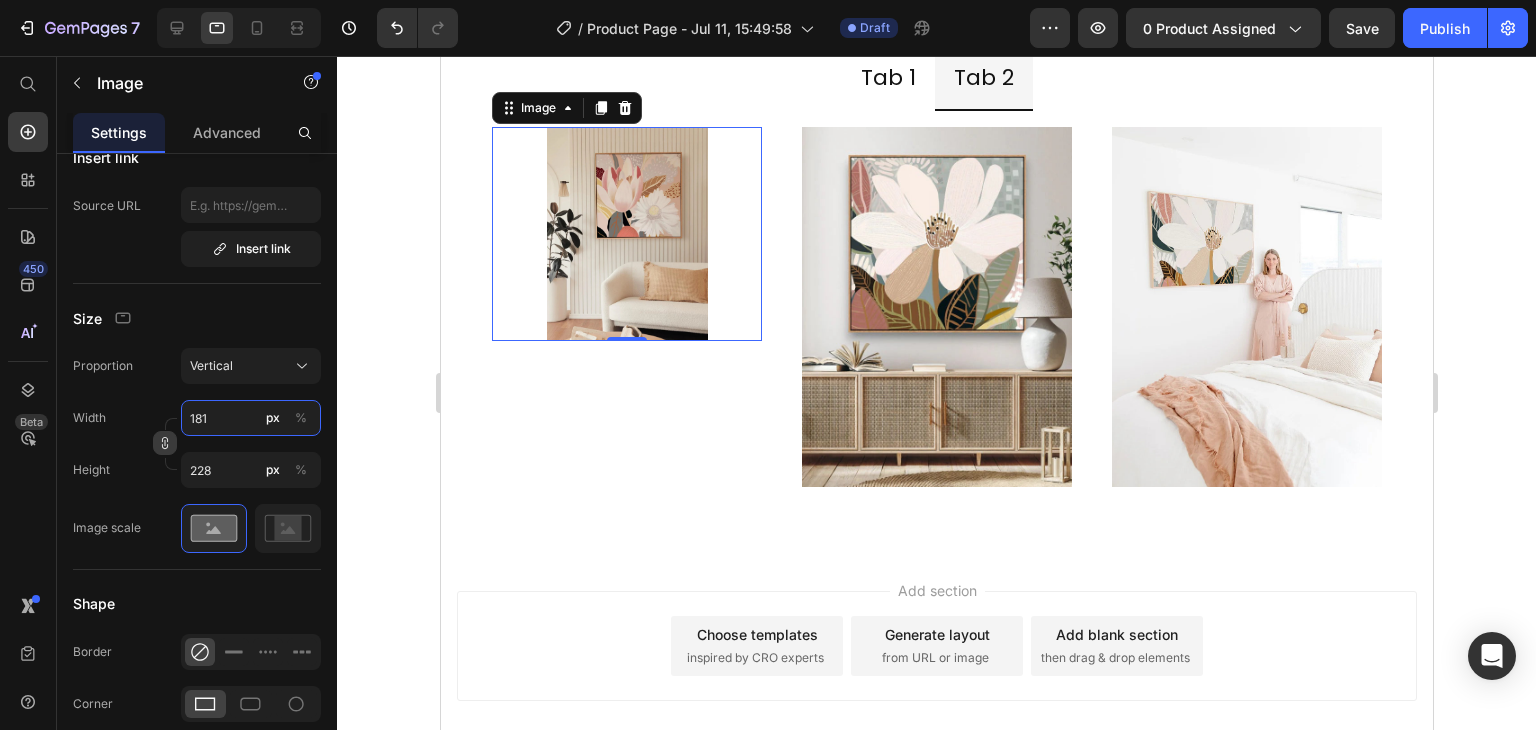 type on "182" 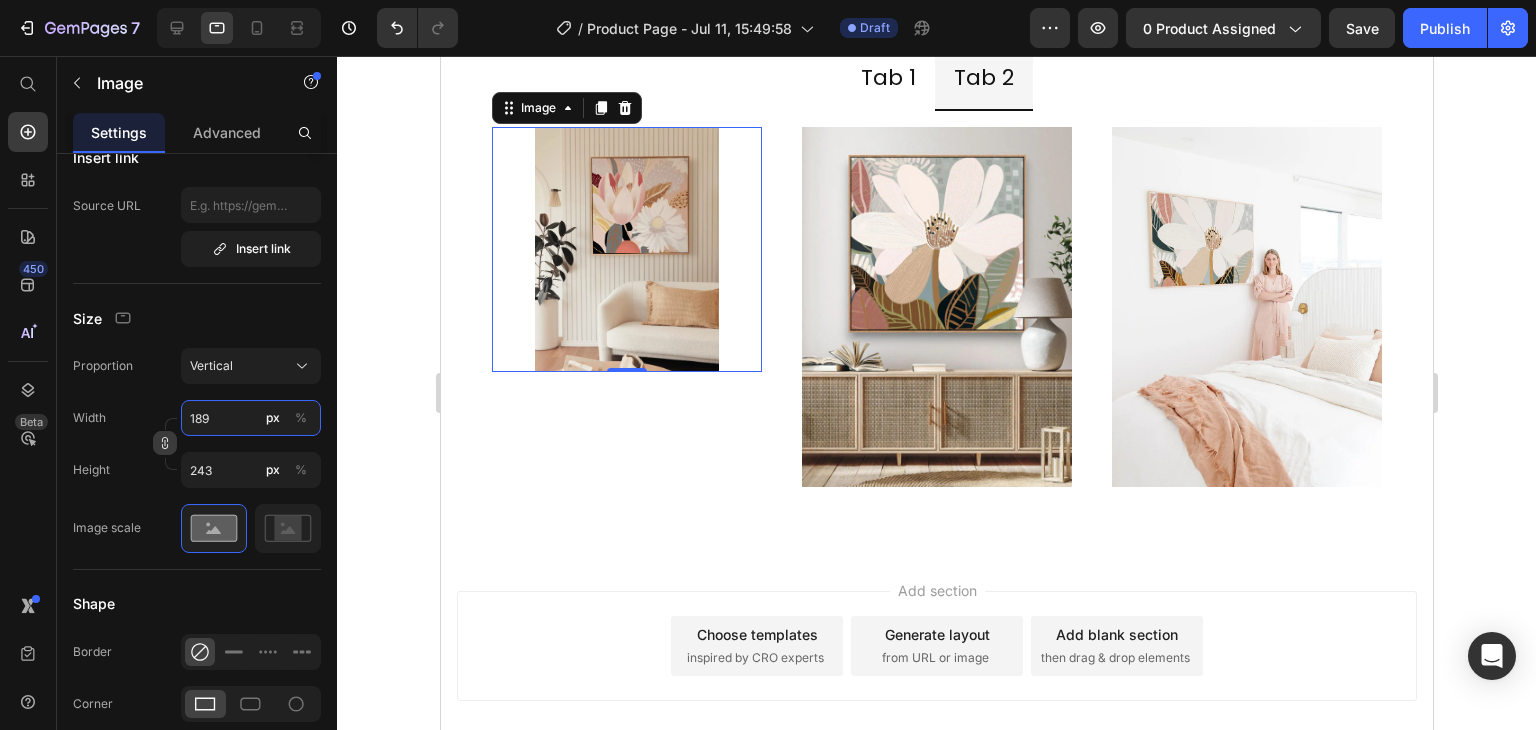 type on "190" 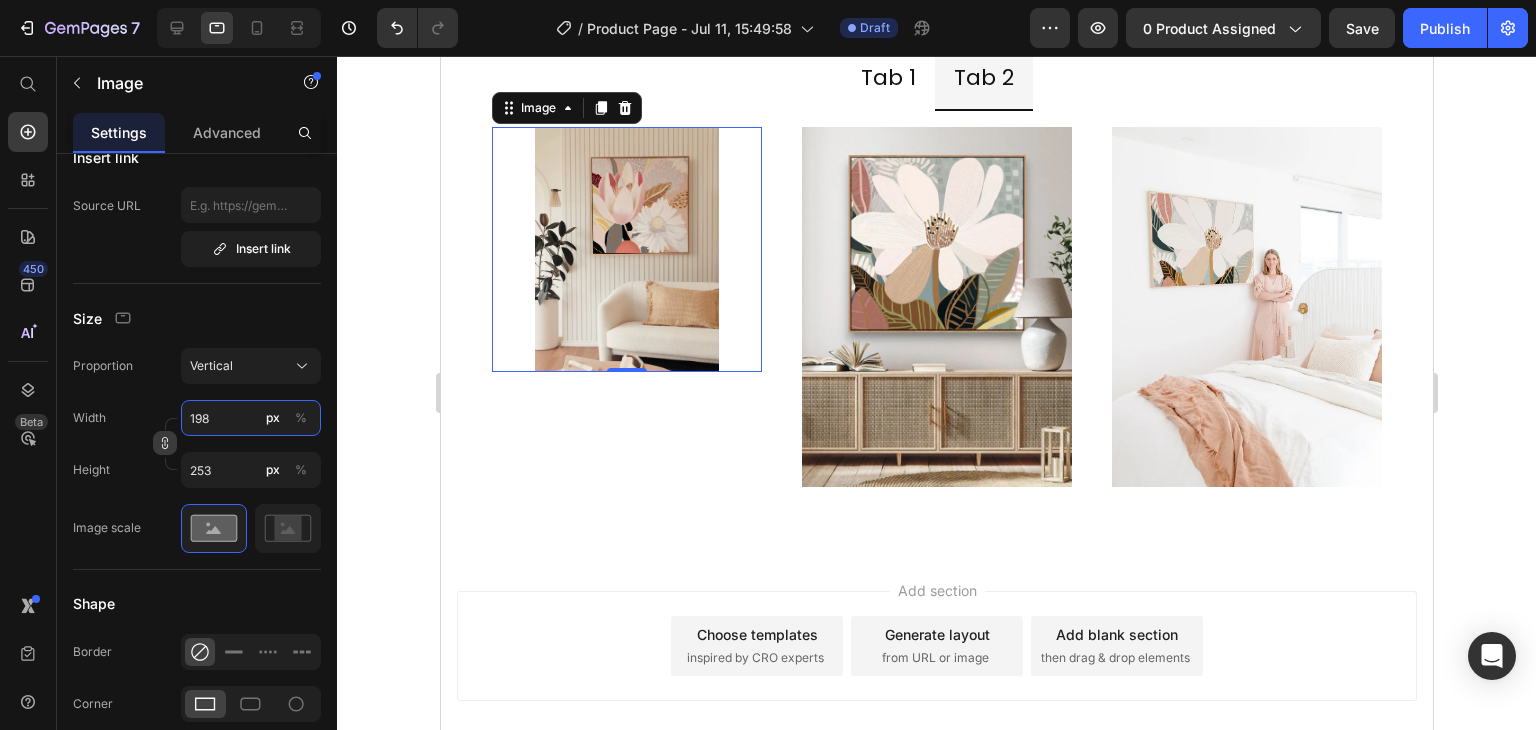 type on "199" 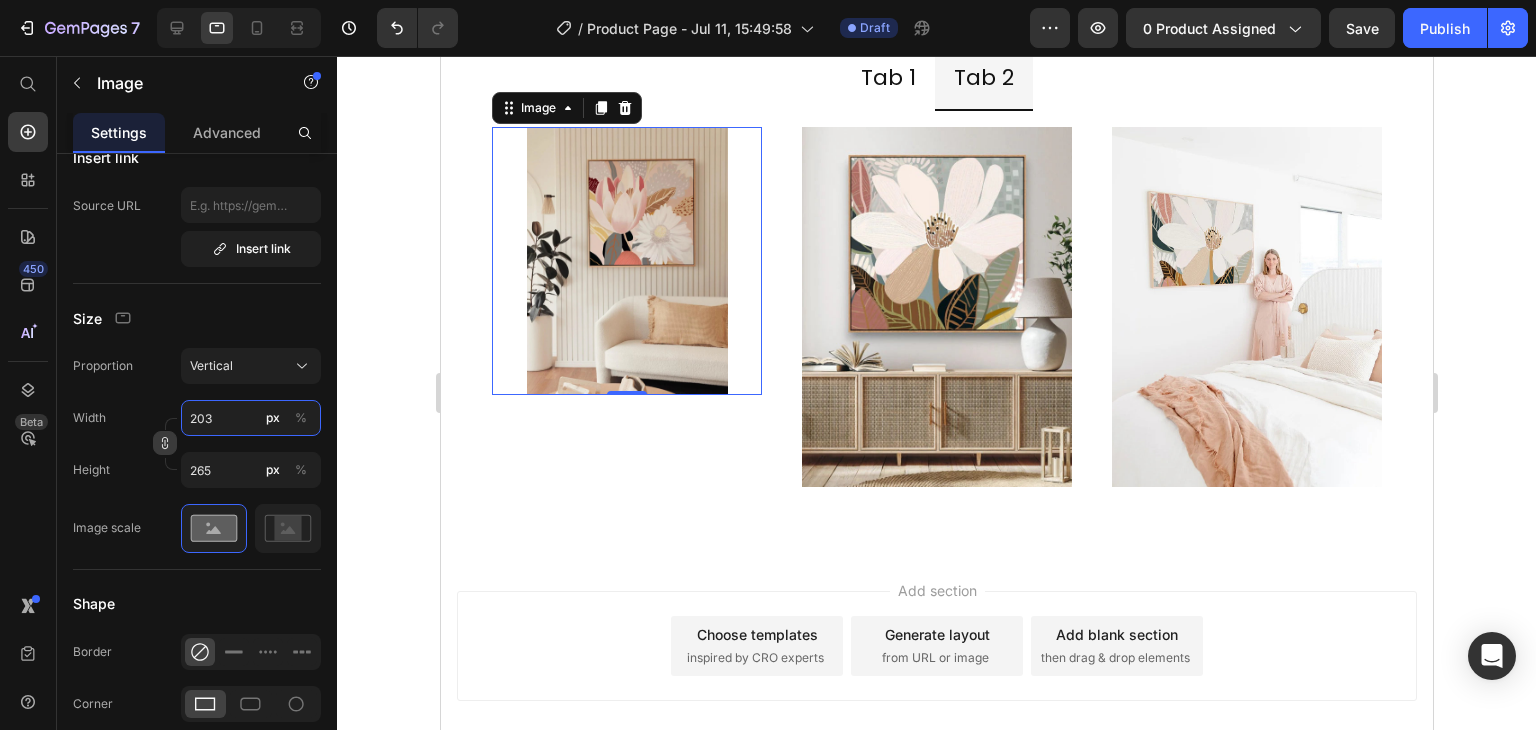 type on "204" 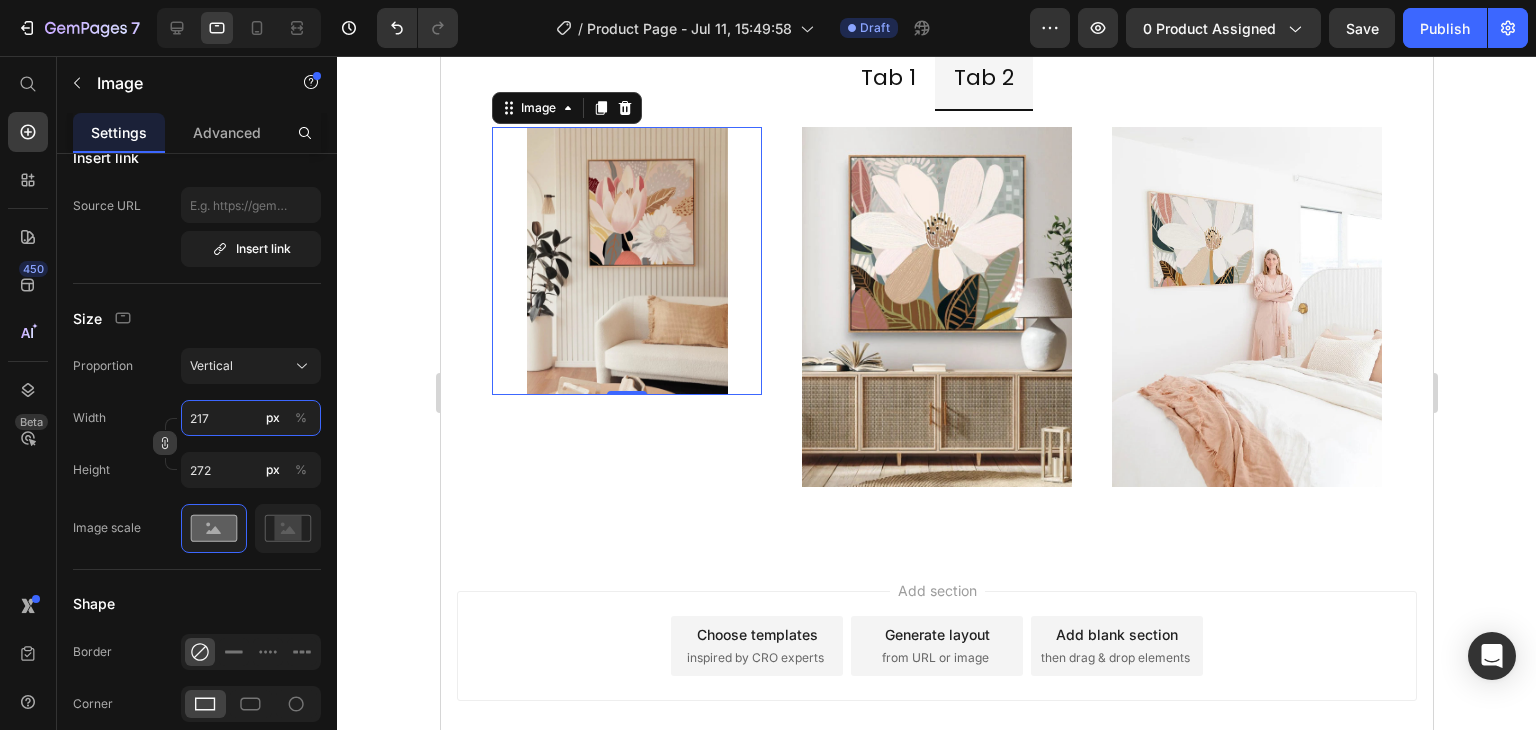 type on "218" 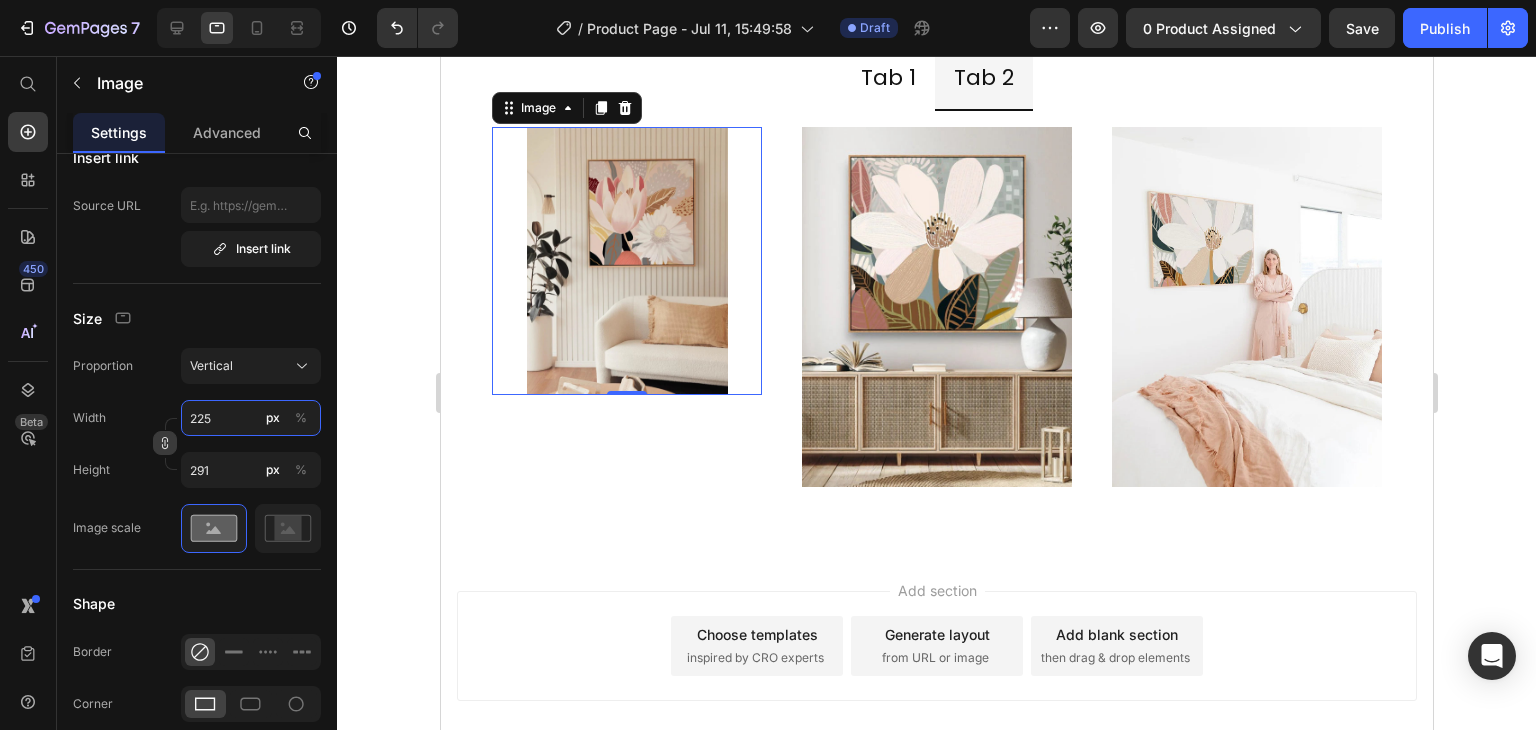 type on "226" 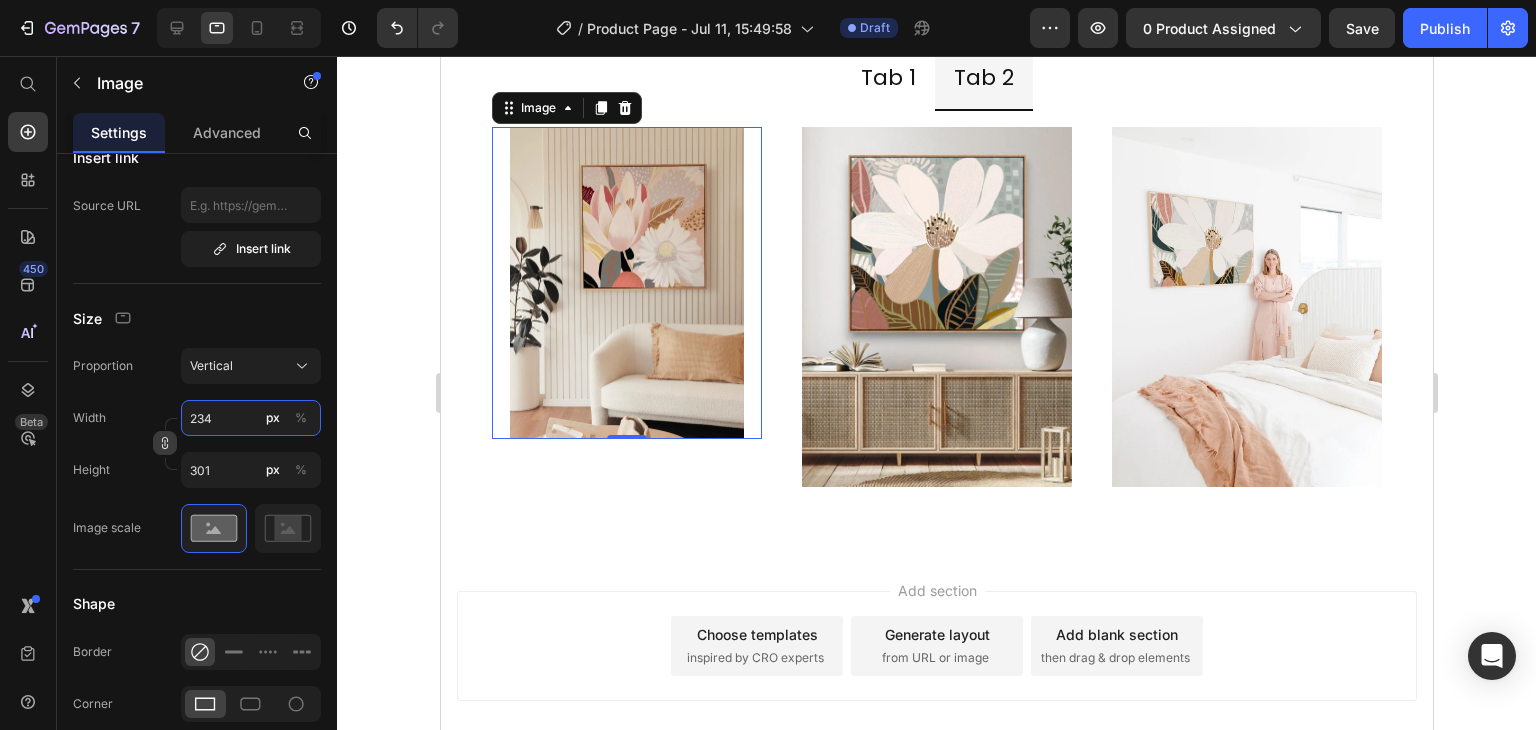 type on "235" 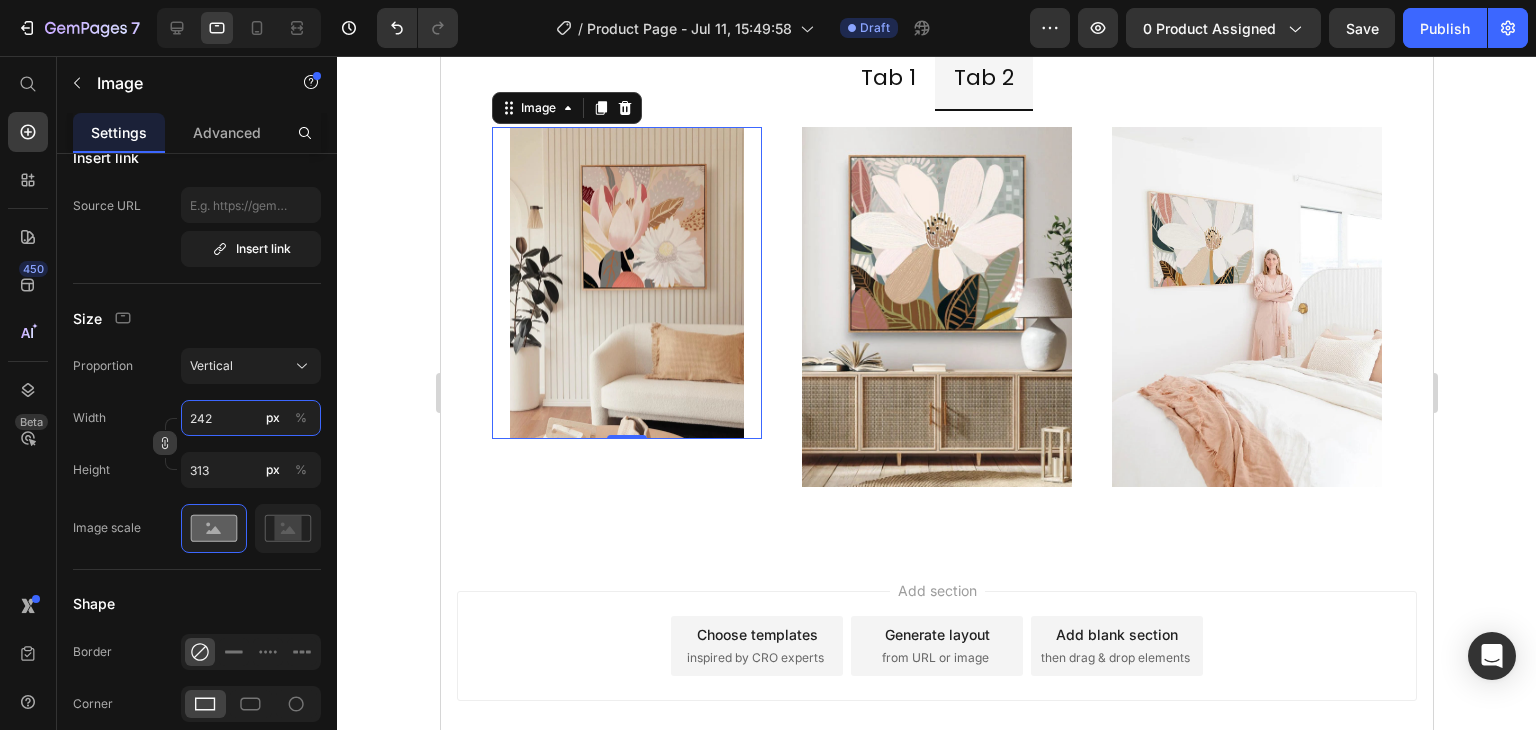 type on "243" 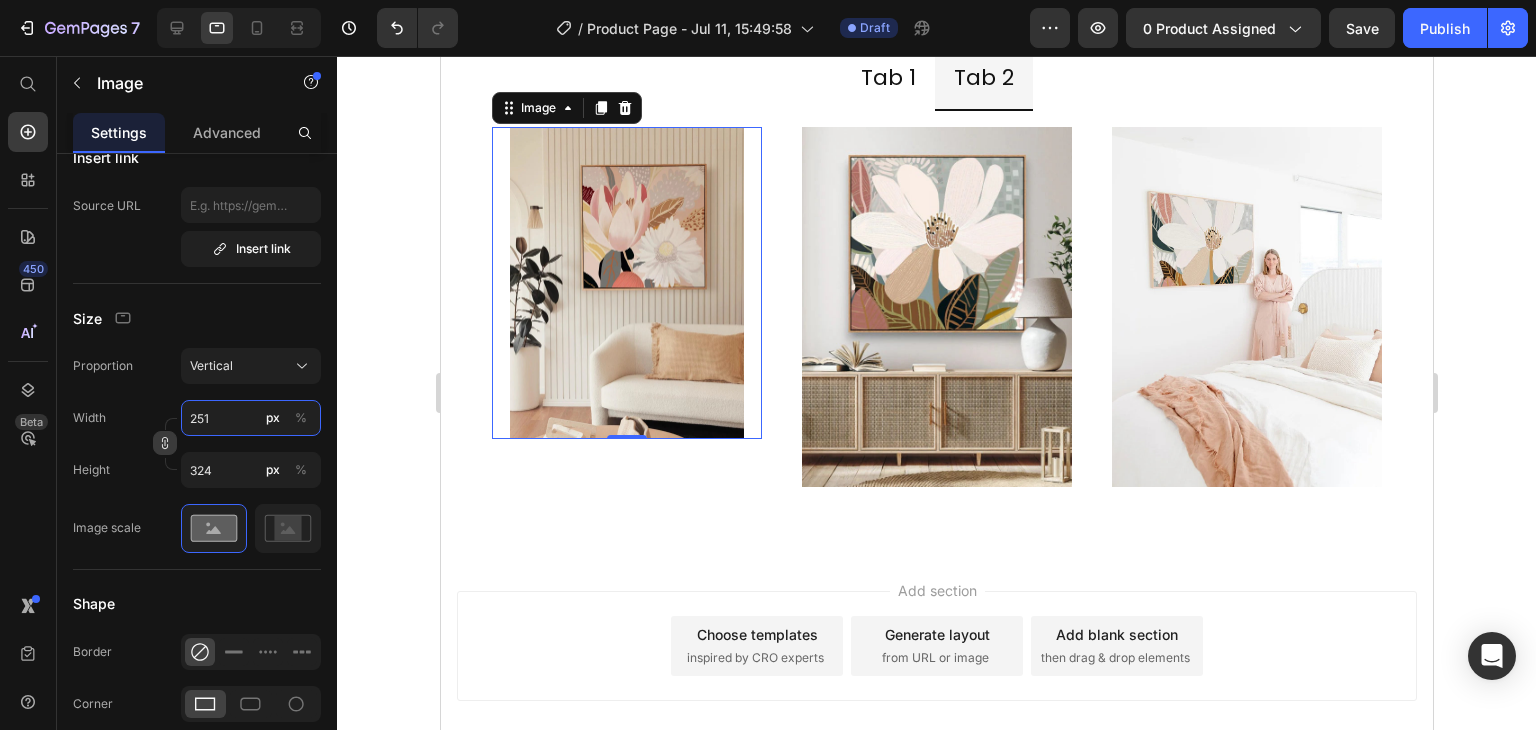 type on "252" 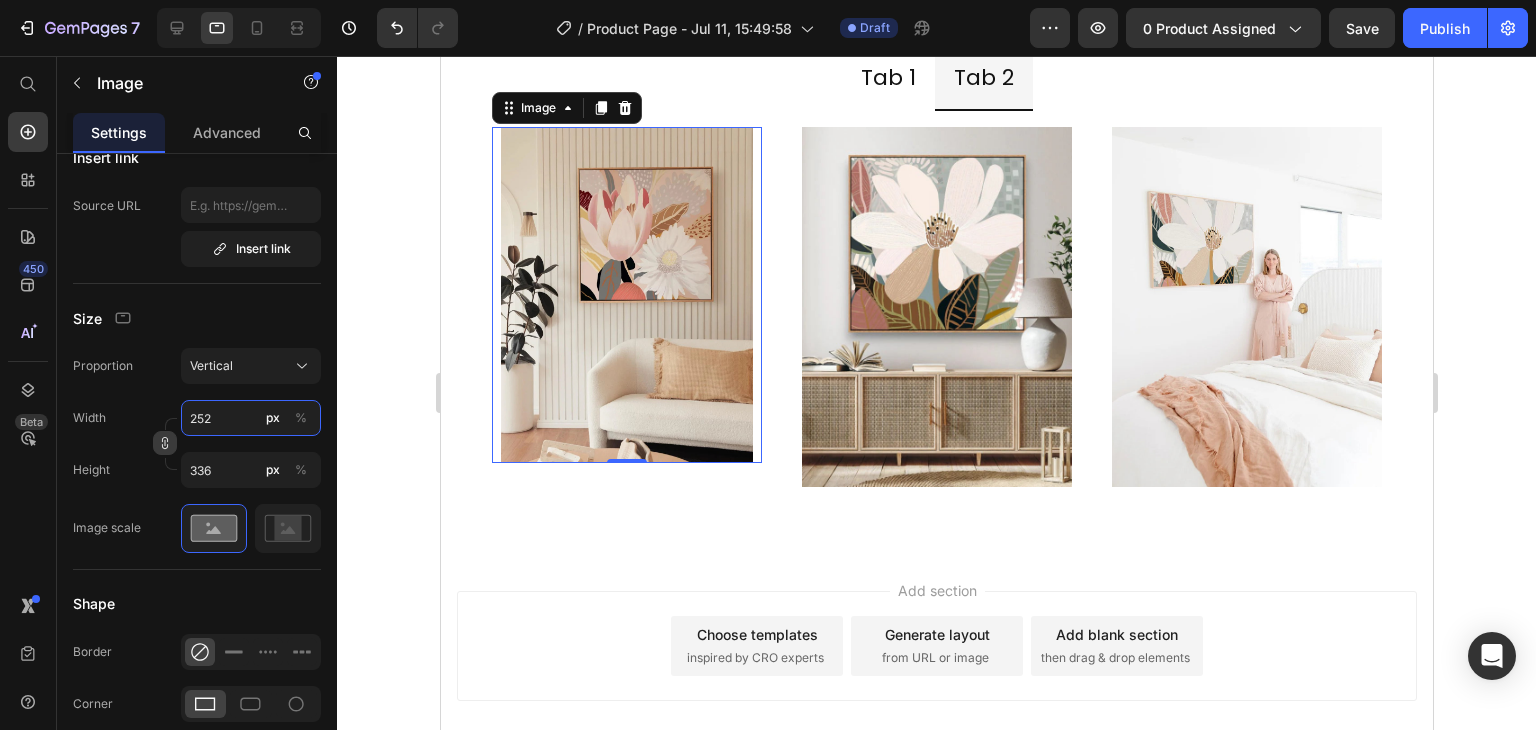 type on "251" 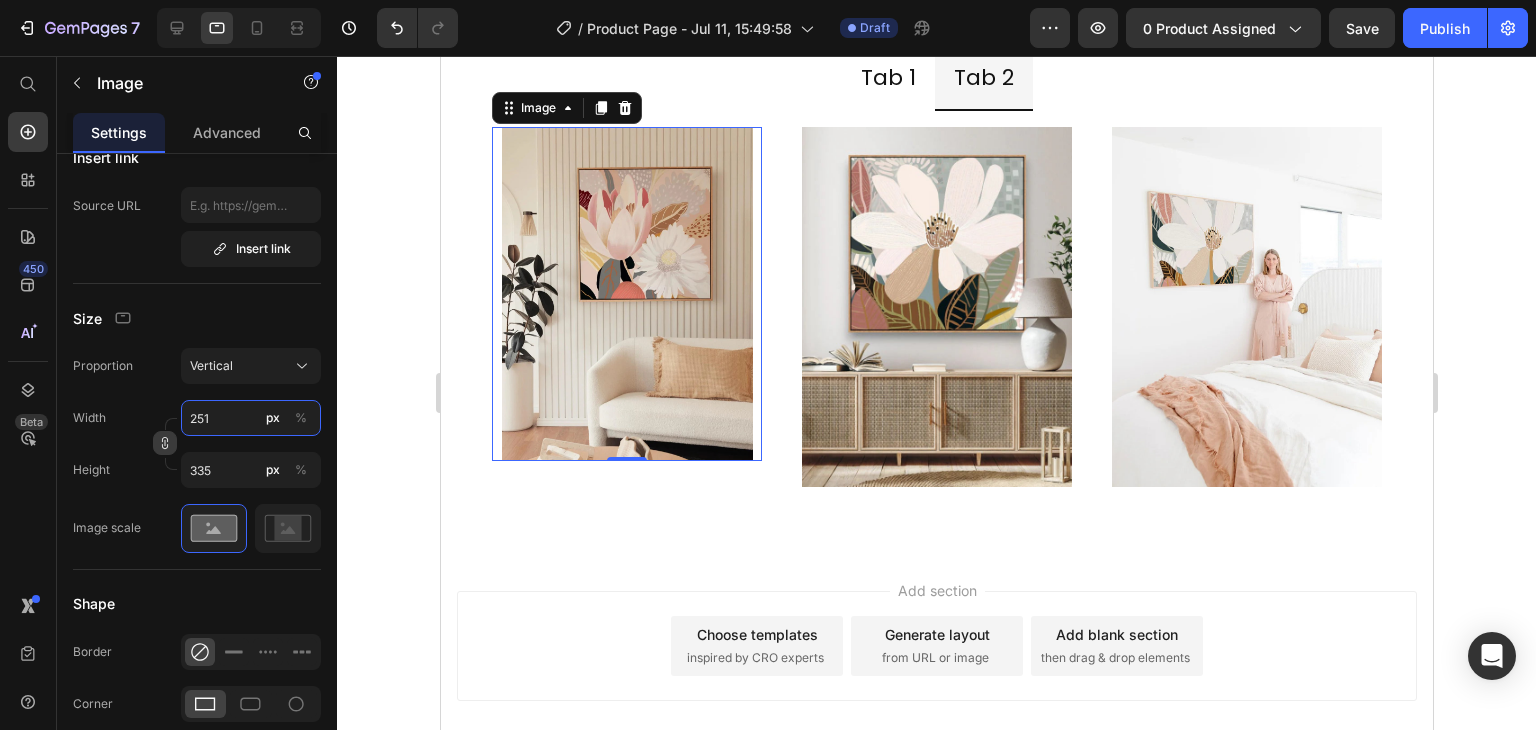type on "250" 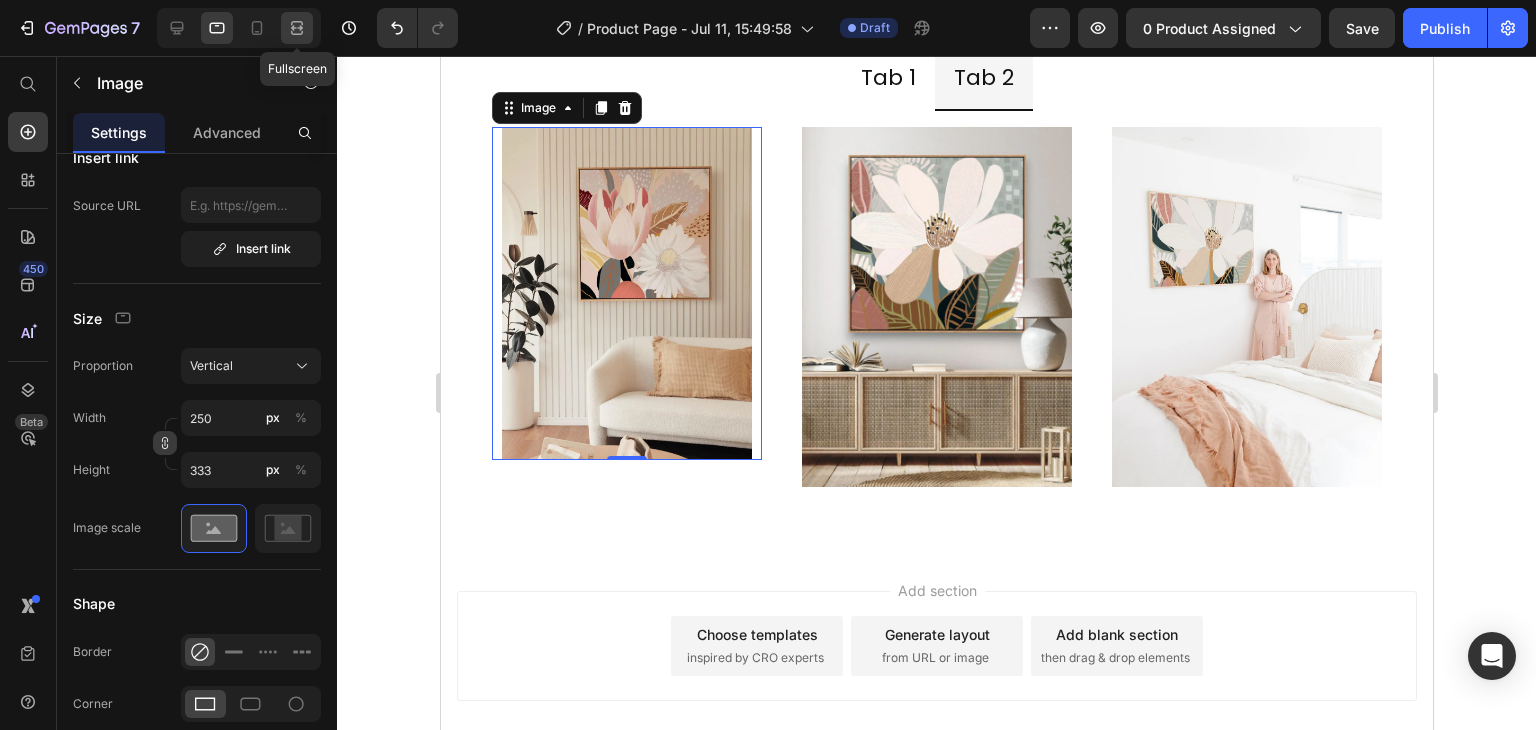 click 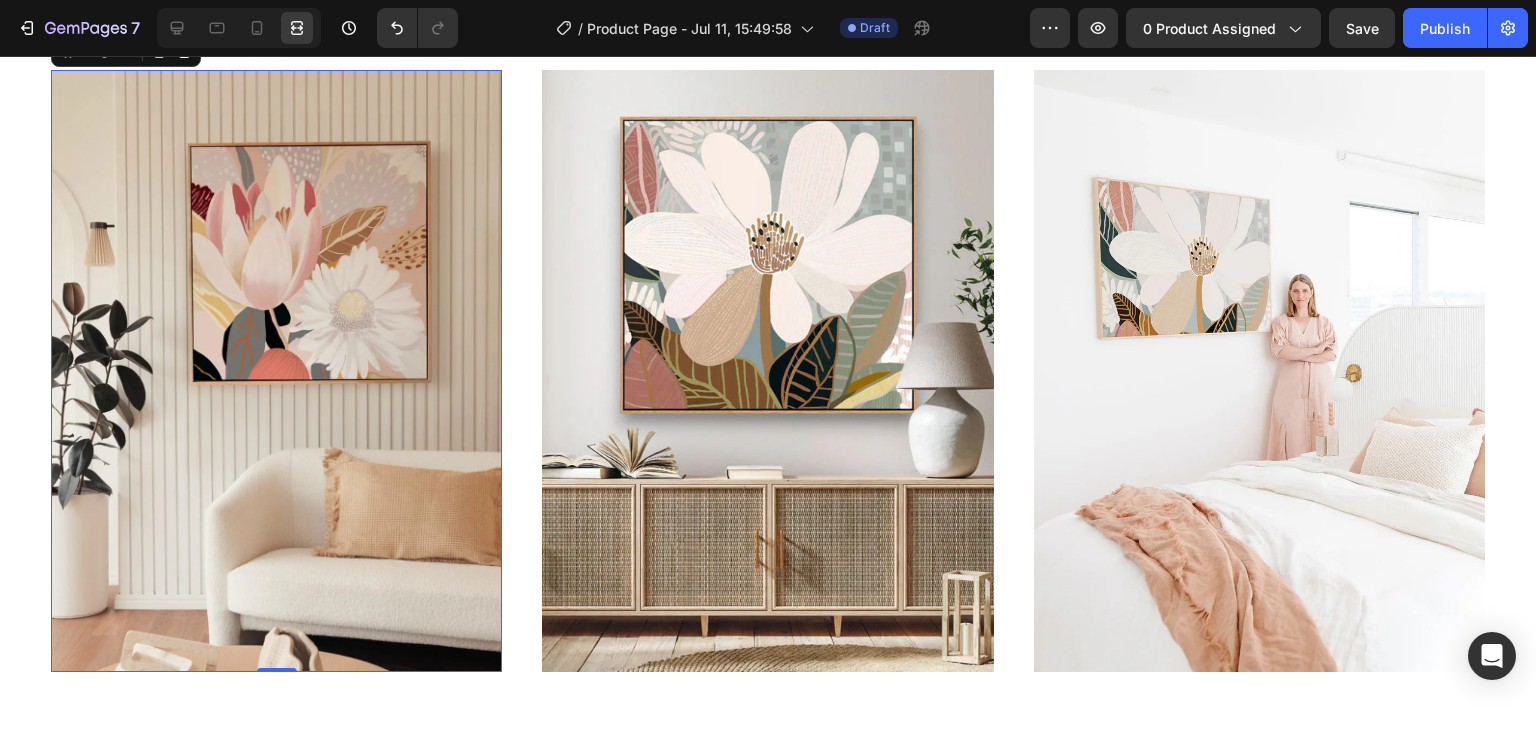 scroll, scrollTop: 4837, scrollLeft: 0, axis: vertical 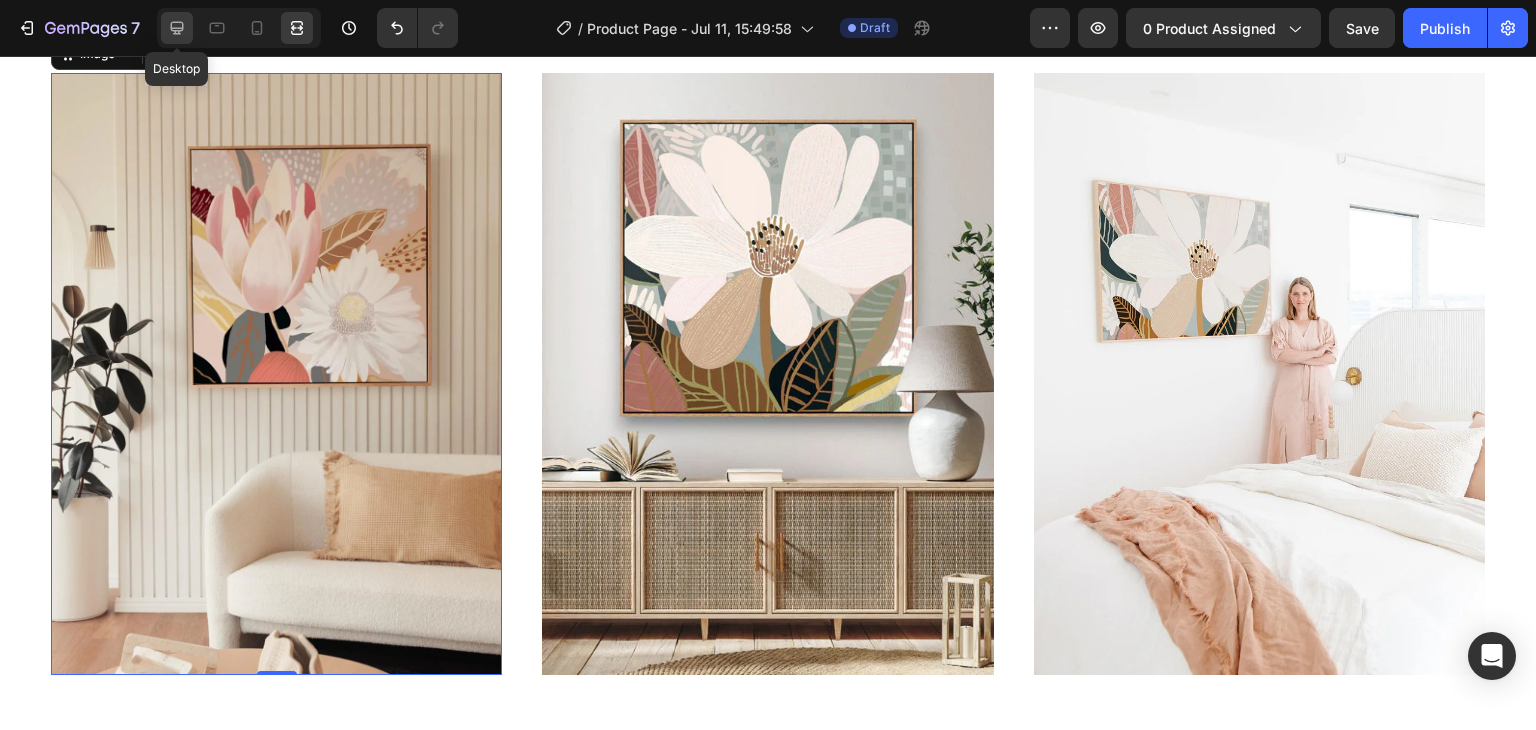 click 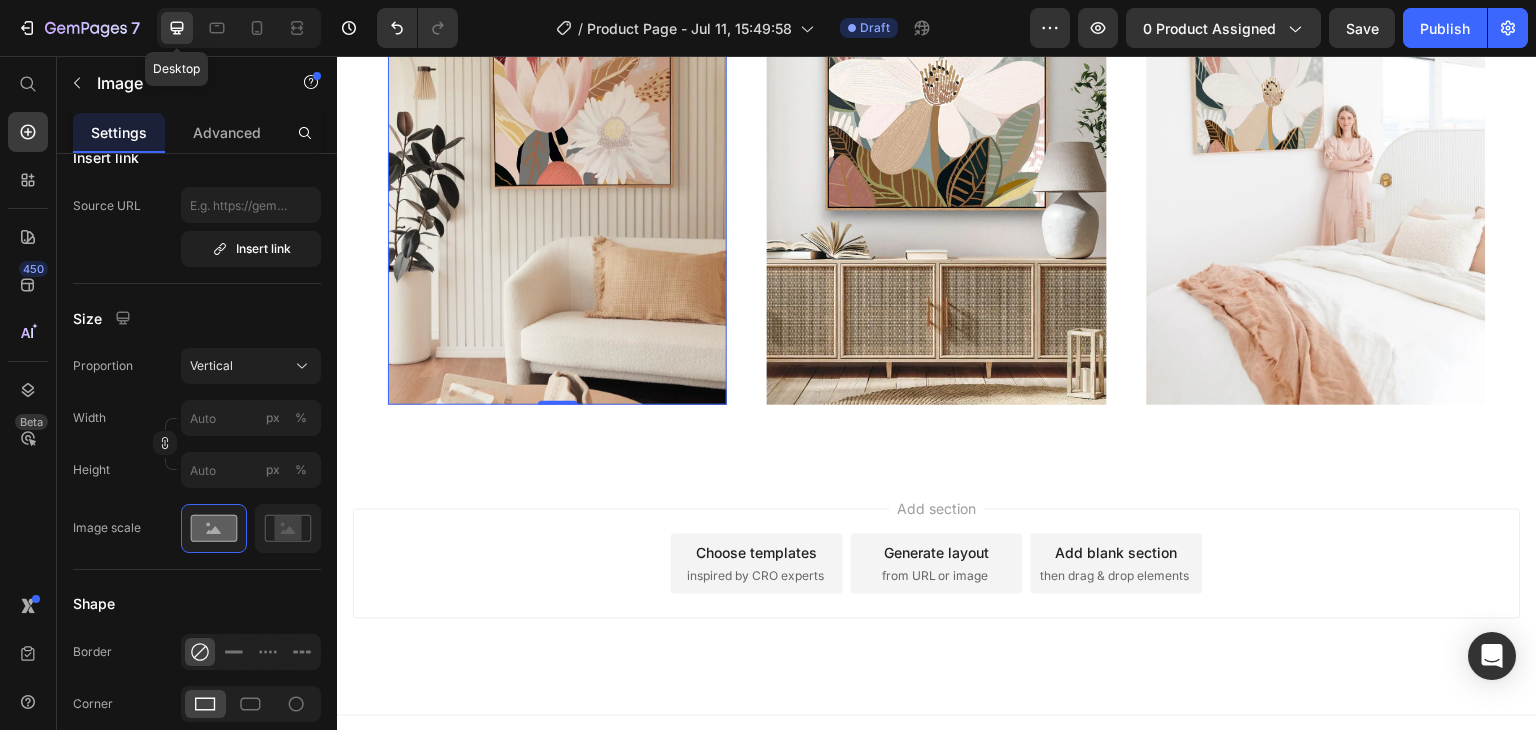 scroll, scrollTop: 4711, scrollLeft: 0, axis: vertical 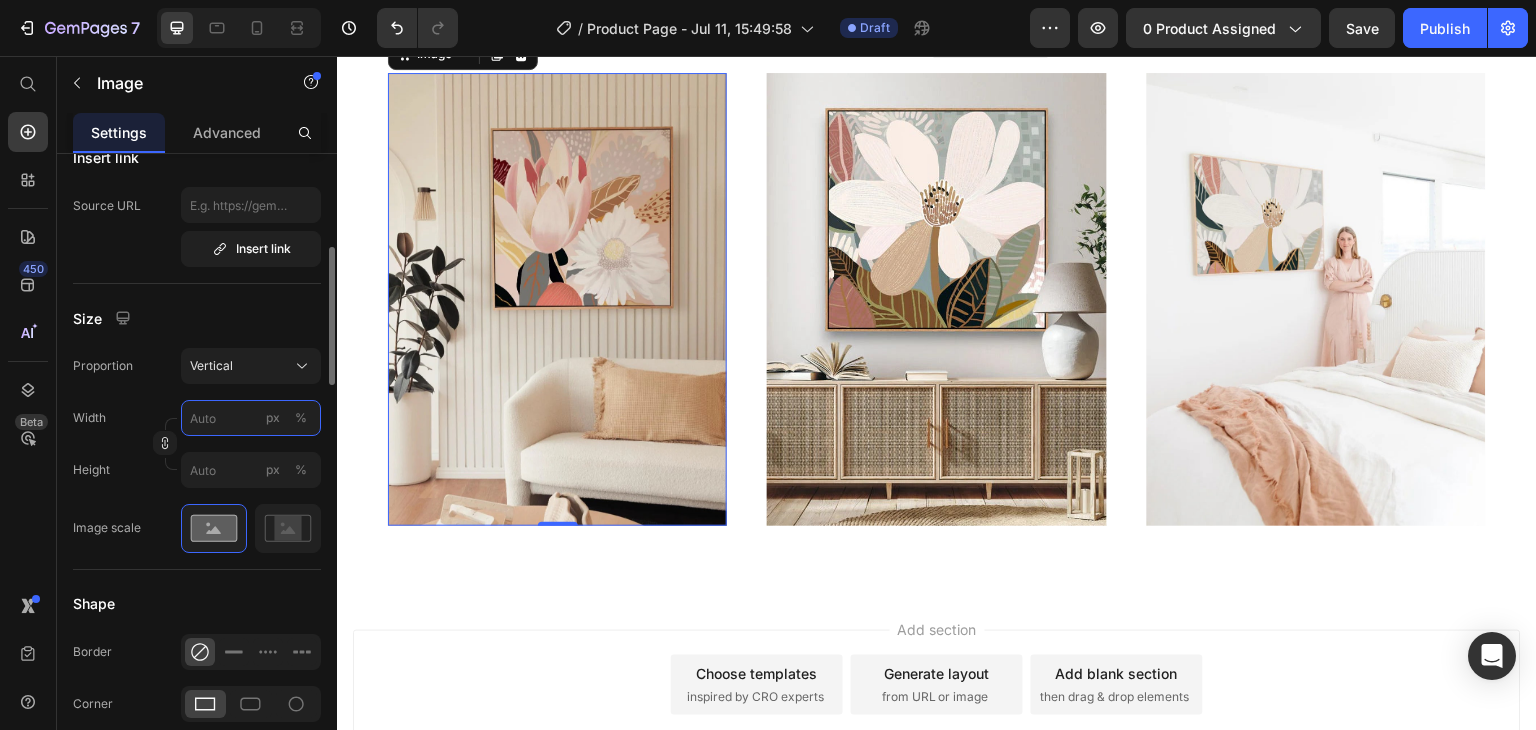 click on "px %" at bounding box center (251, 418) 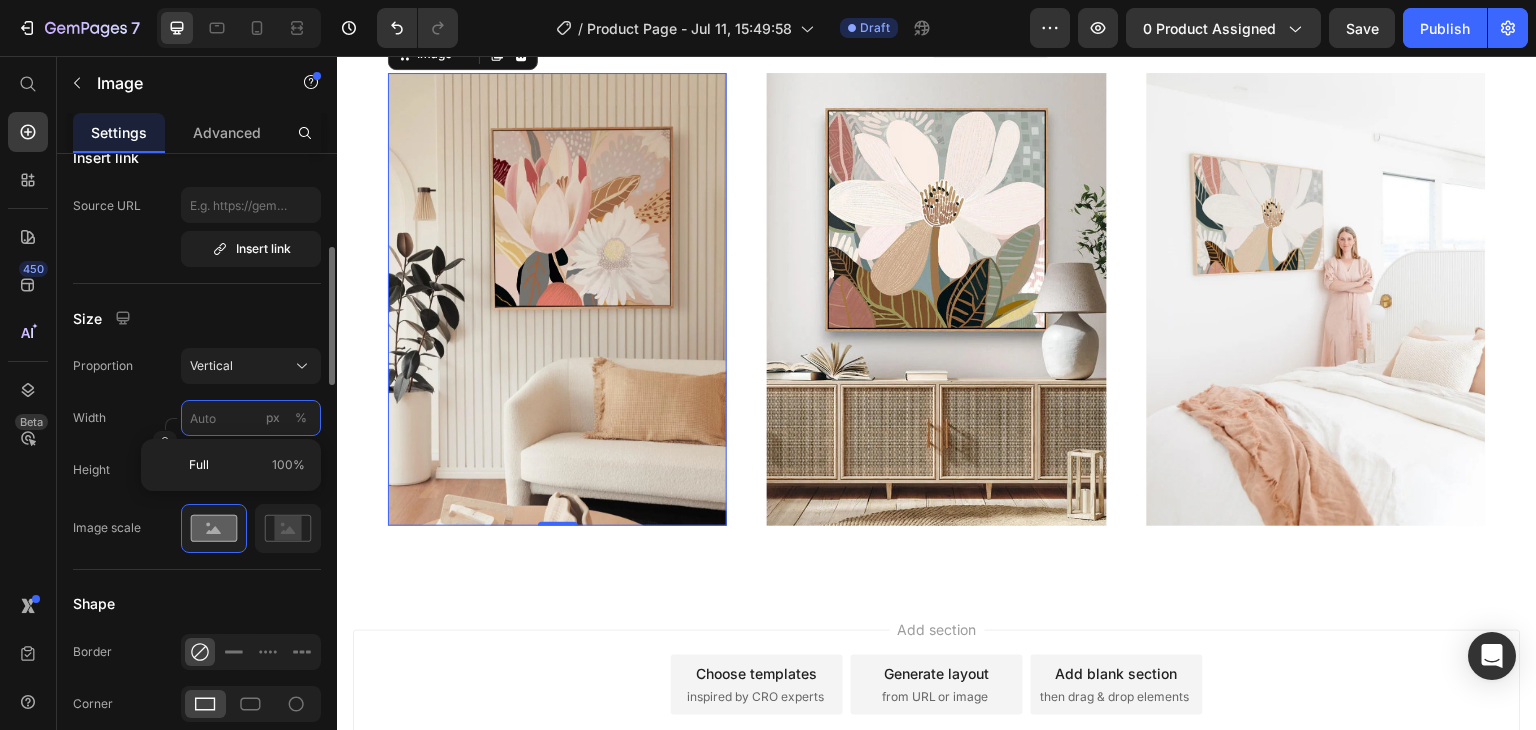 type on "2" 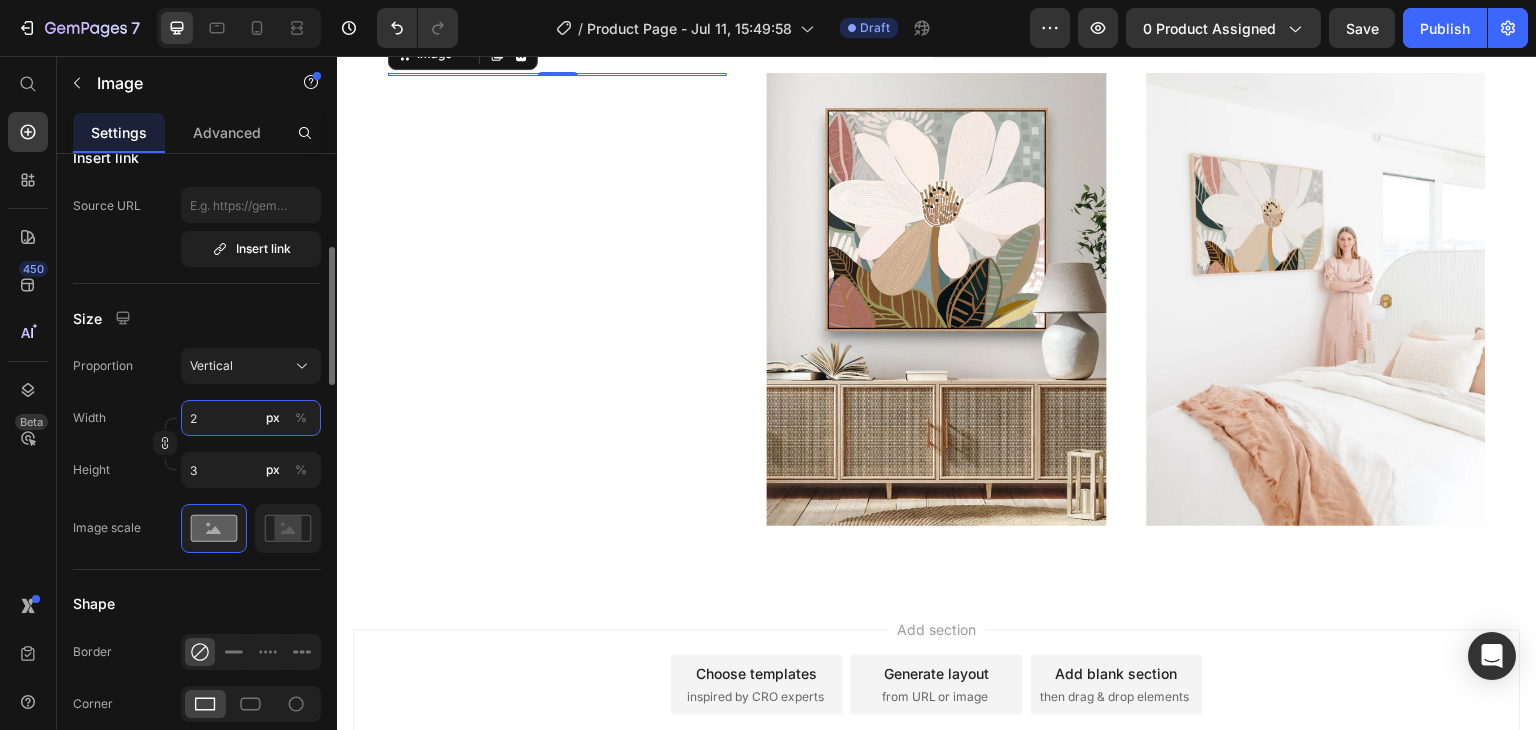 type on "25" 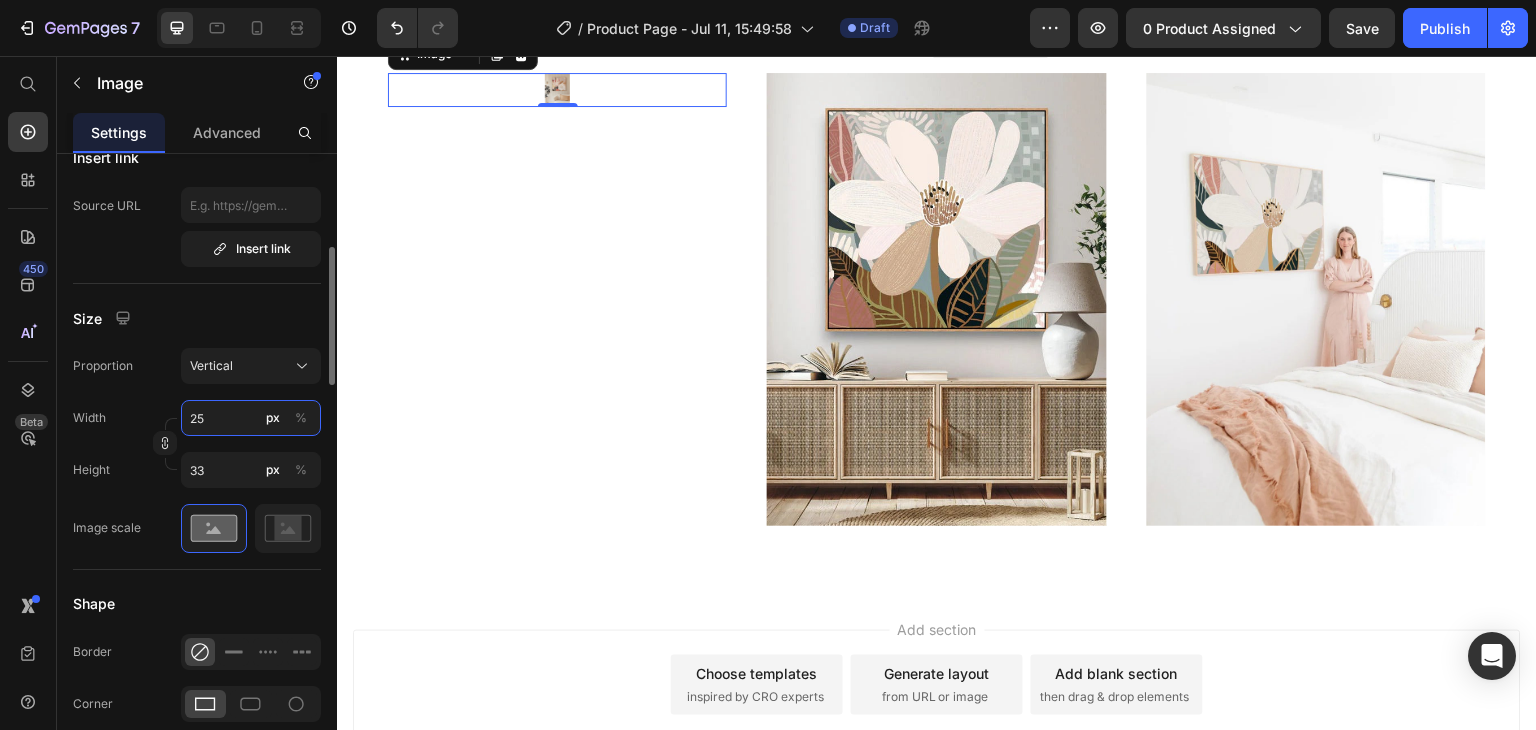 type on "250" 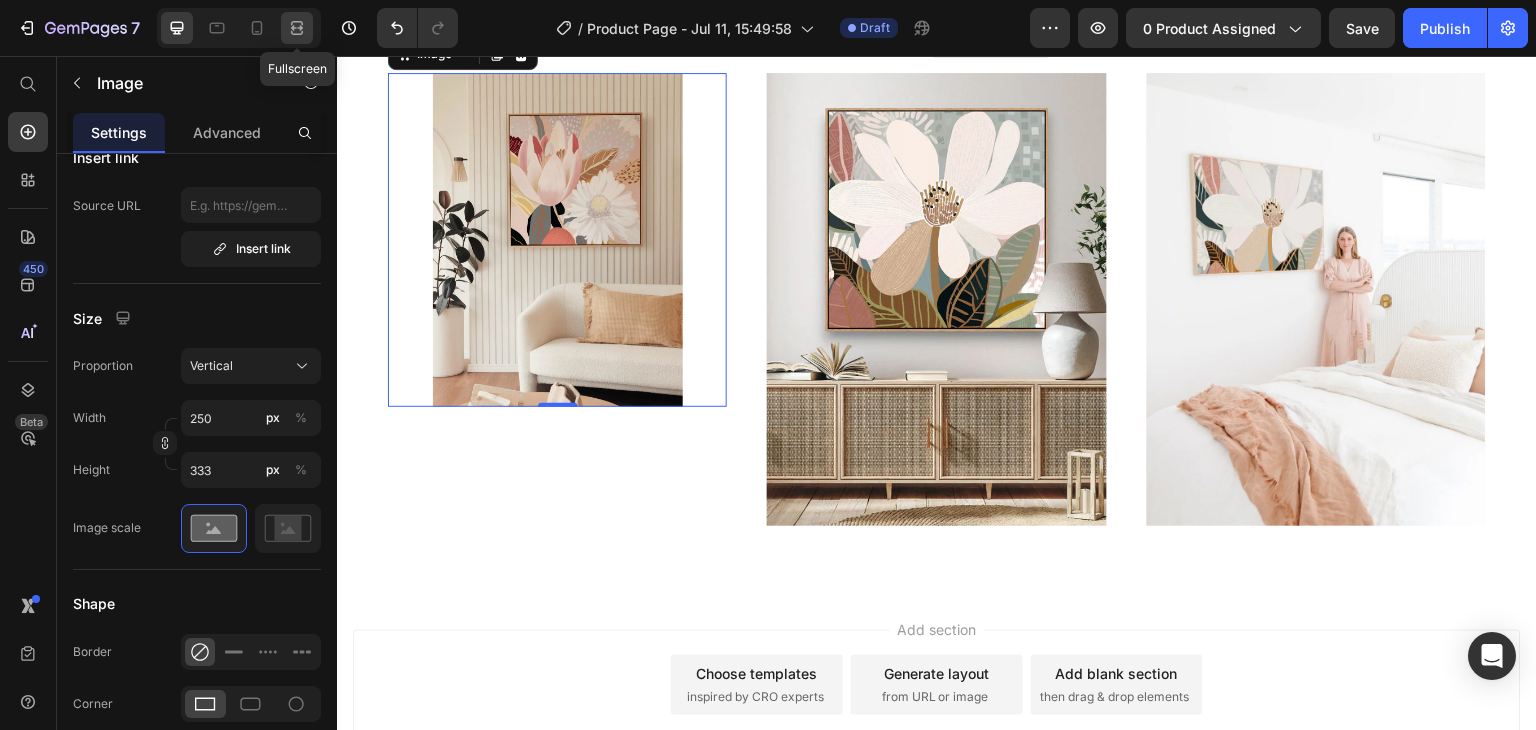 click 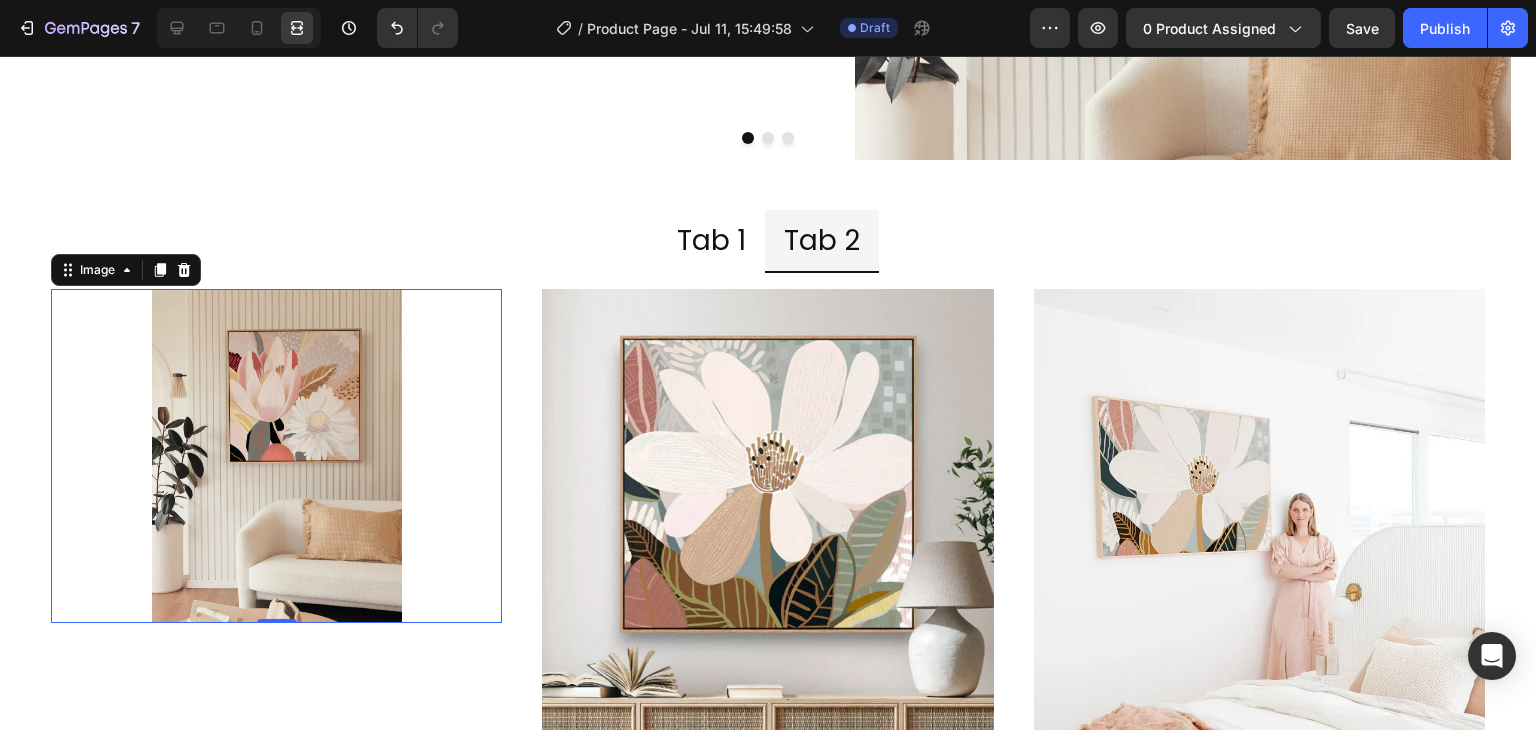 scroll, scrollTop: 4393, scrollLeft: 0, axis: vertical 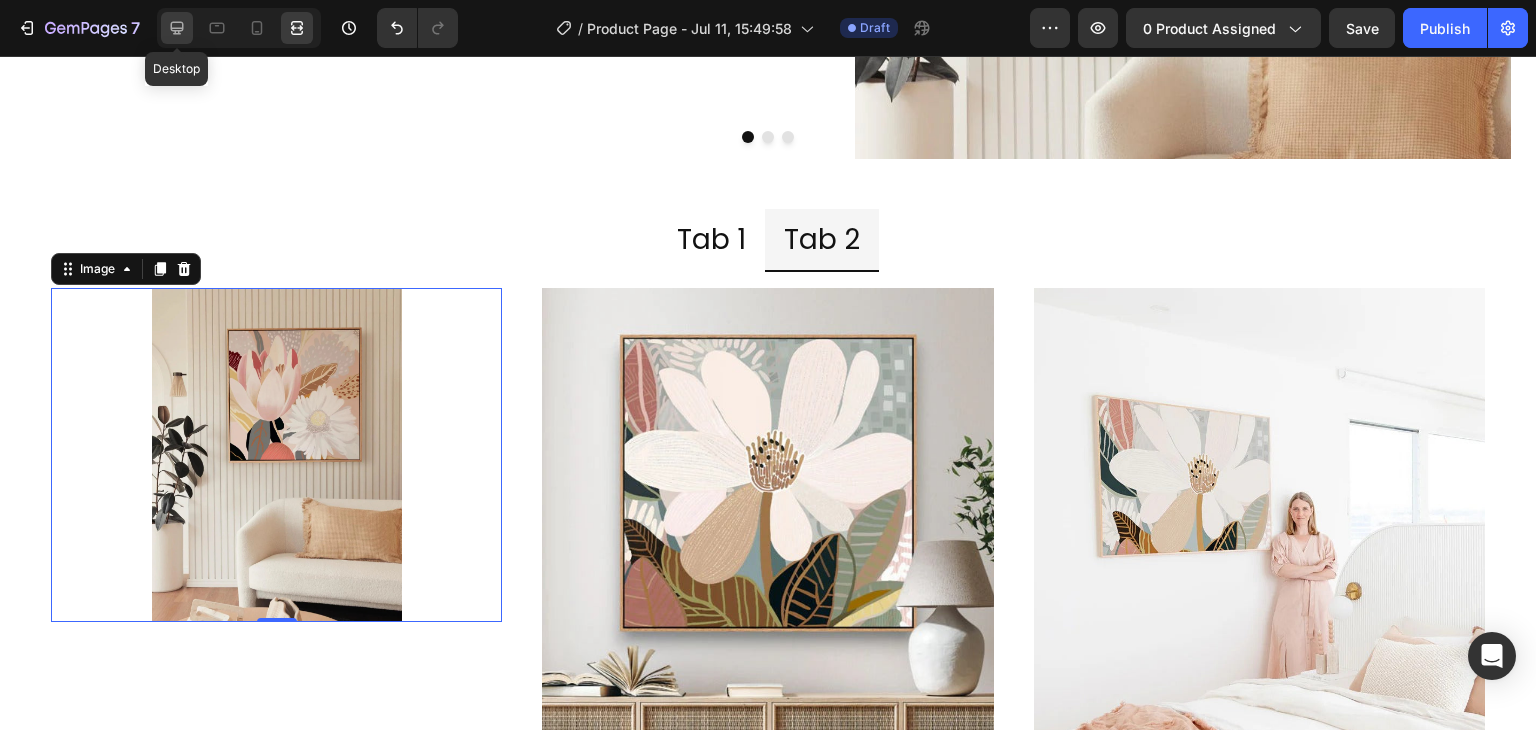 click 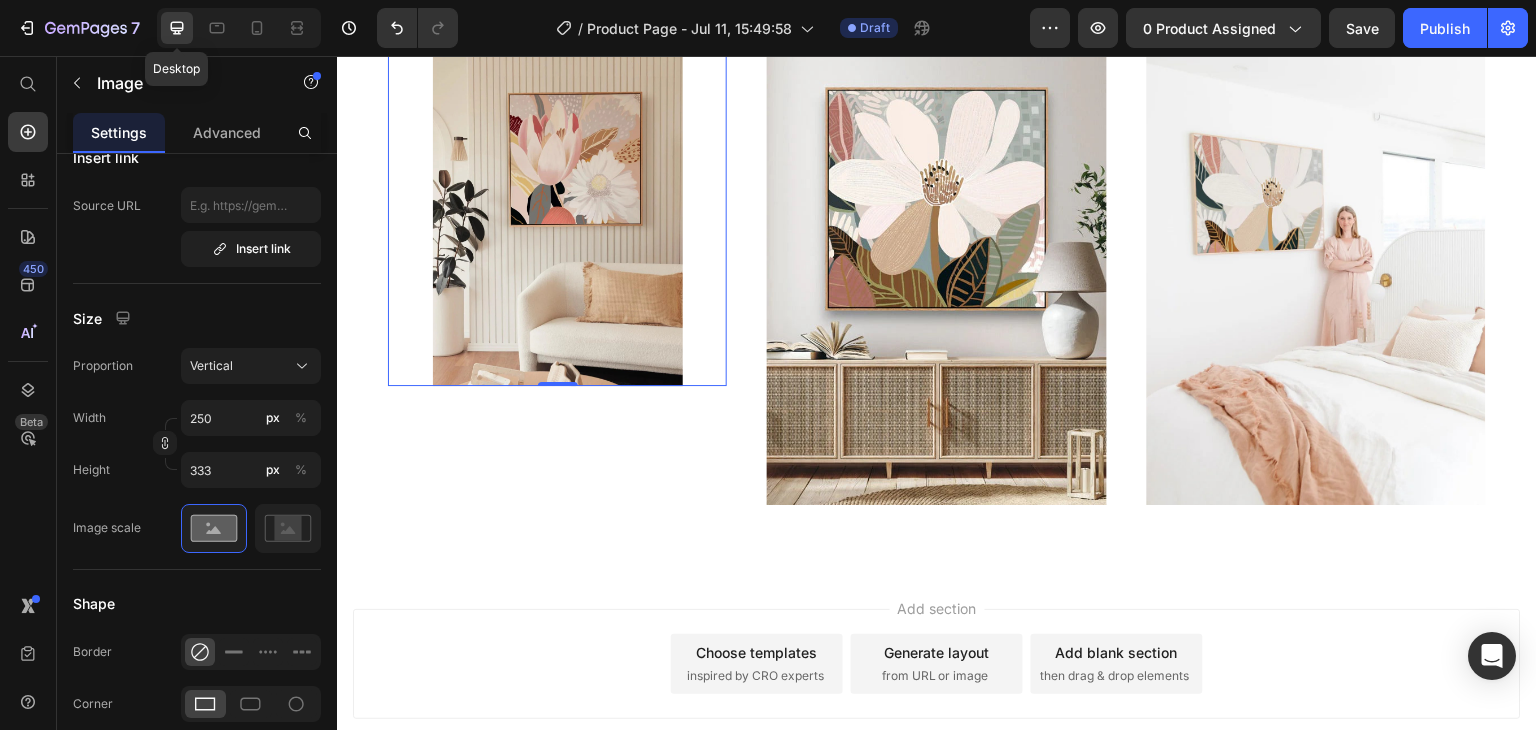 scroll, scrollTop: 4268, scrollLeft: 0, axis: vertical 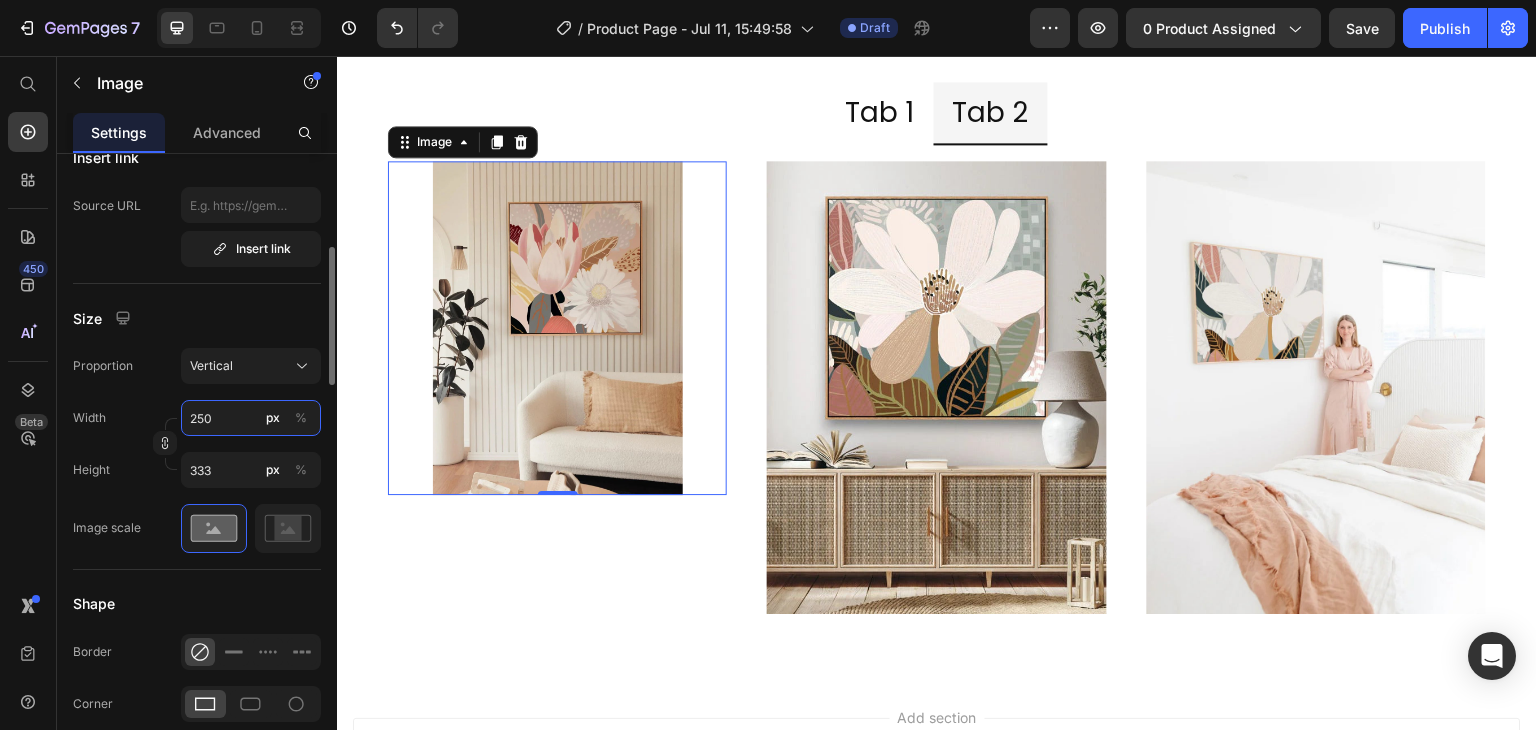 click on "250" at bounding box center [251, 418] 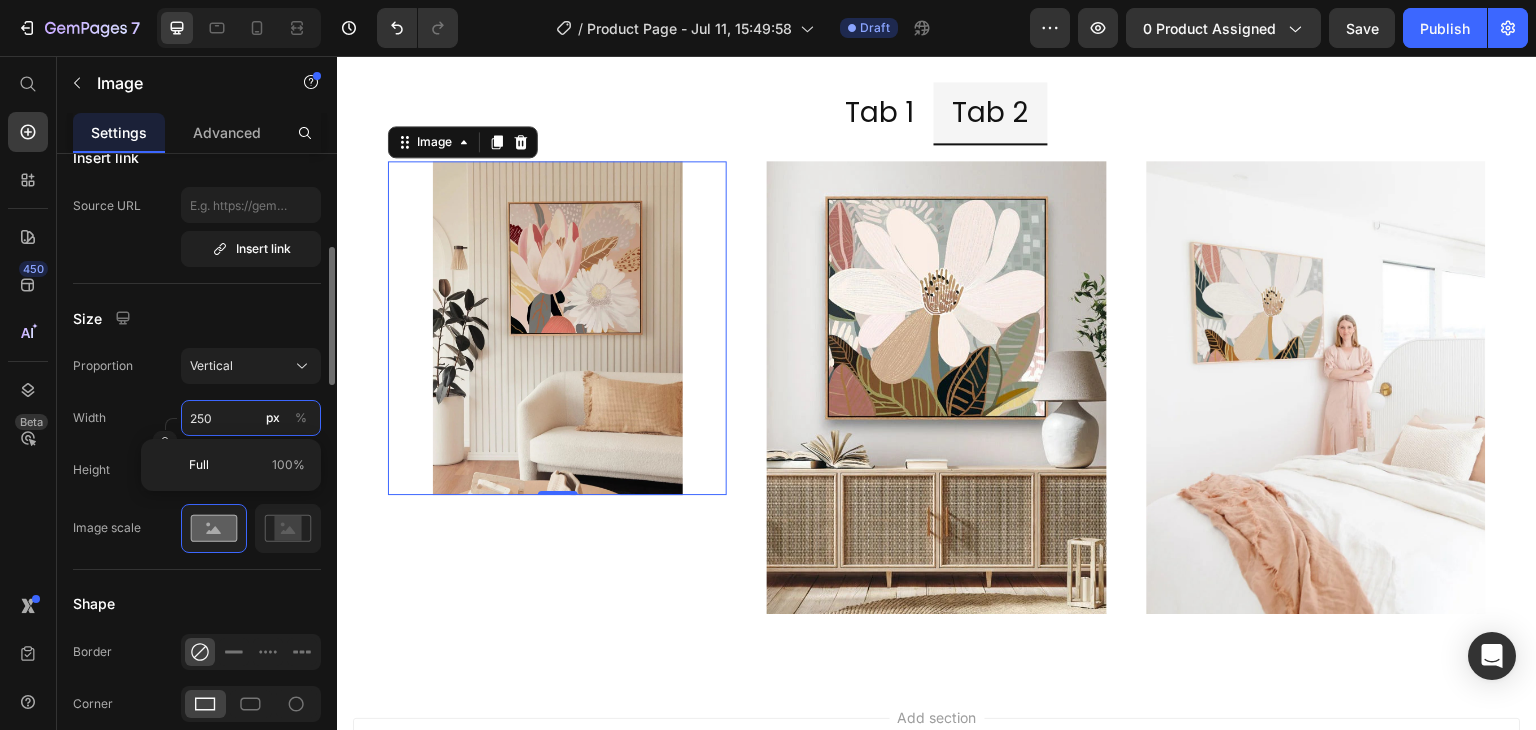 type on "251" 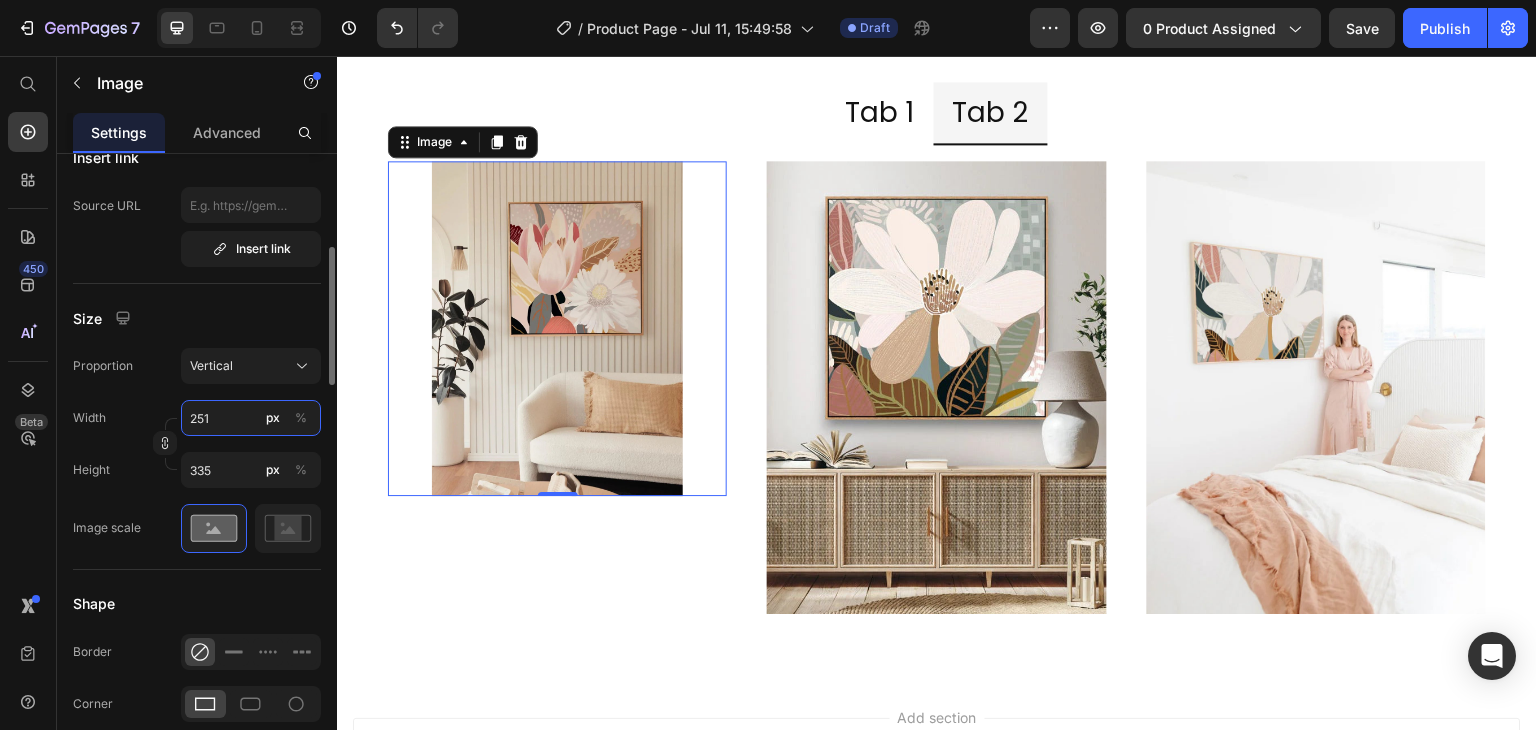 type on "252" 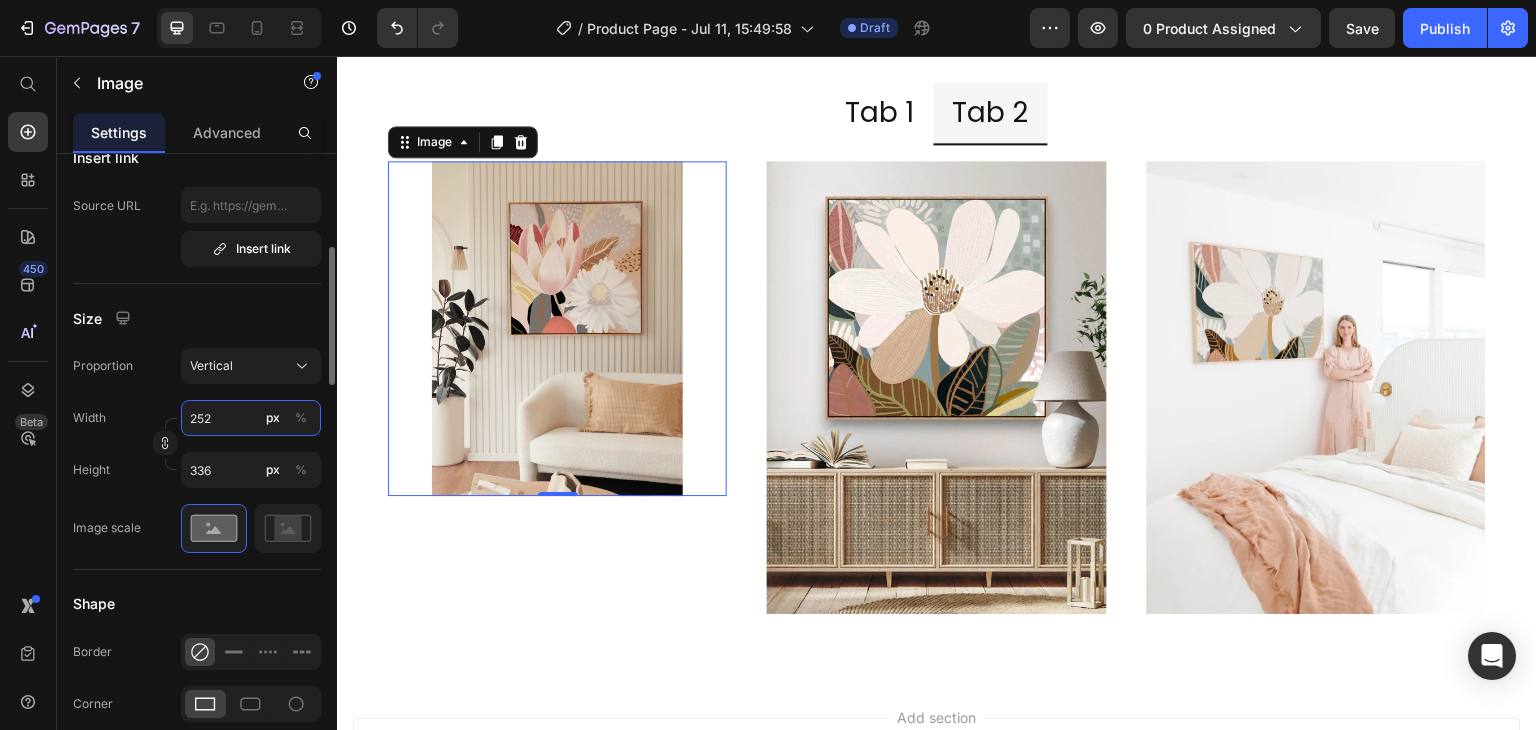type on "253" 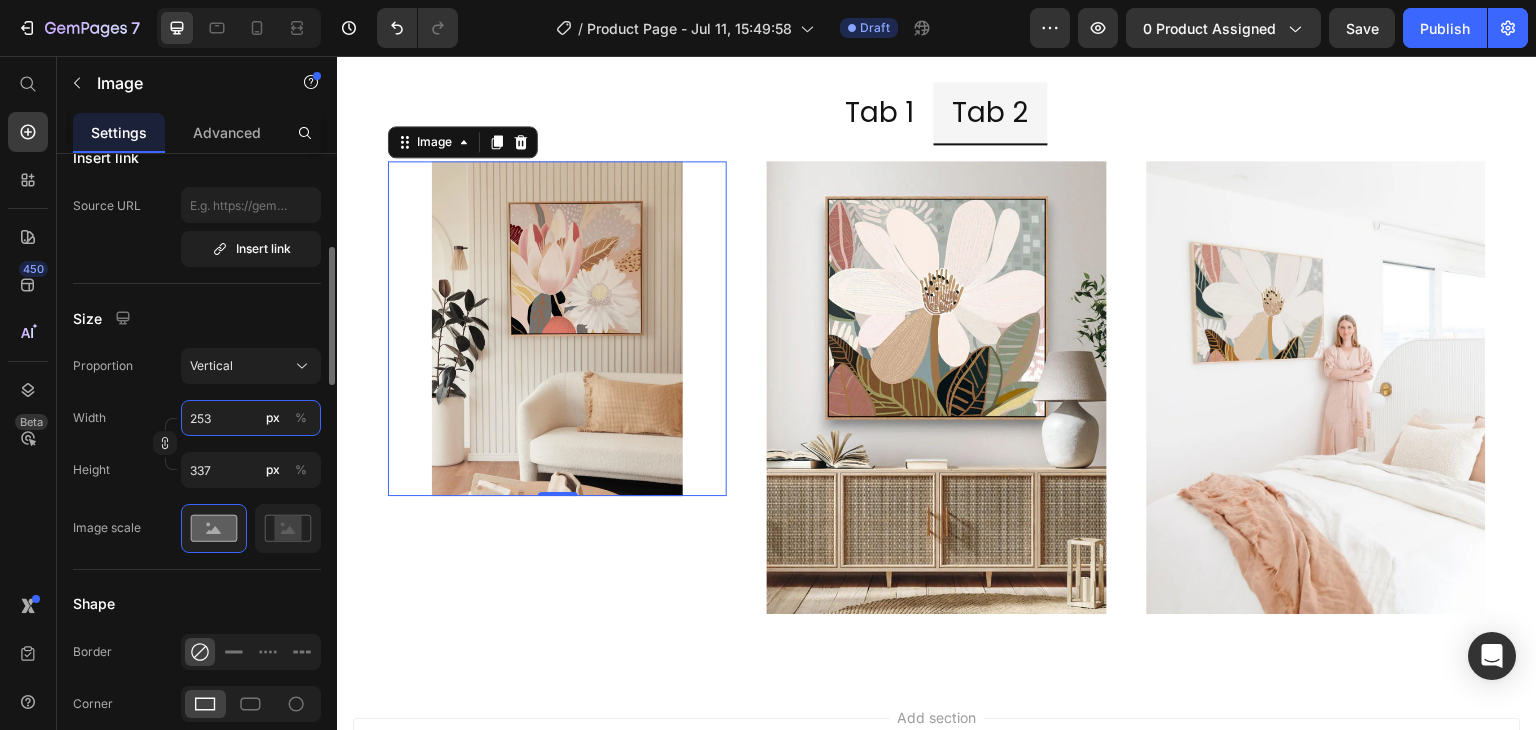 type on "254" 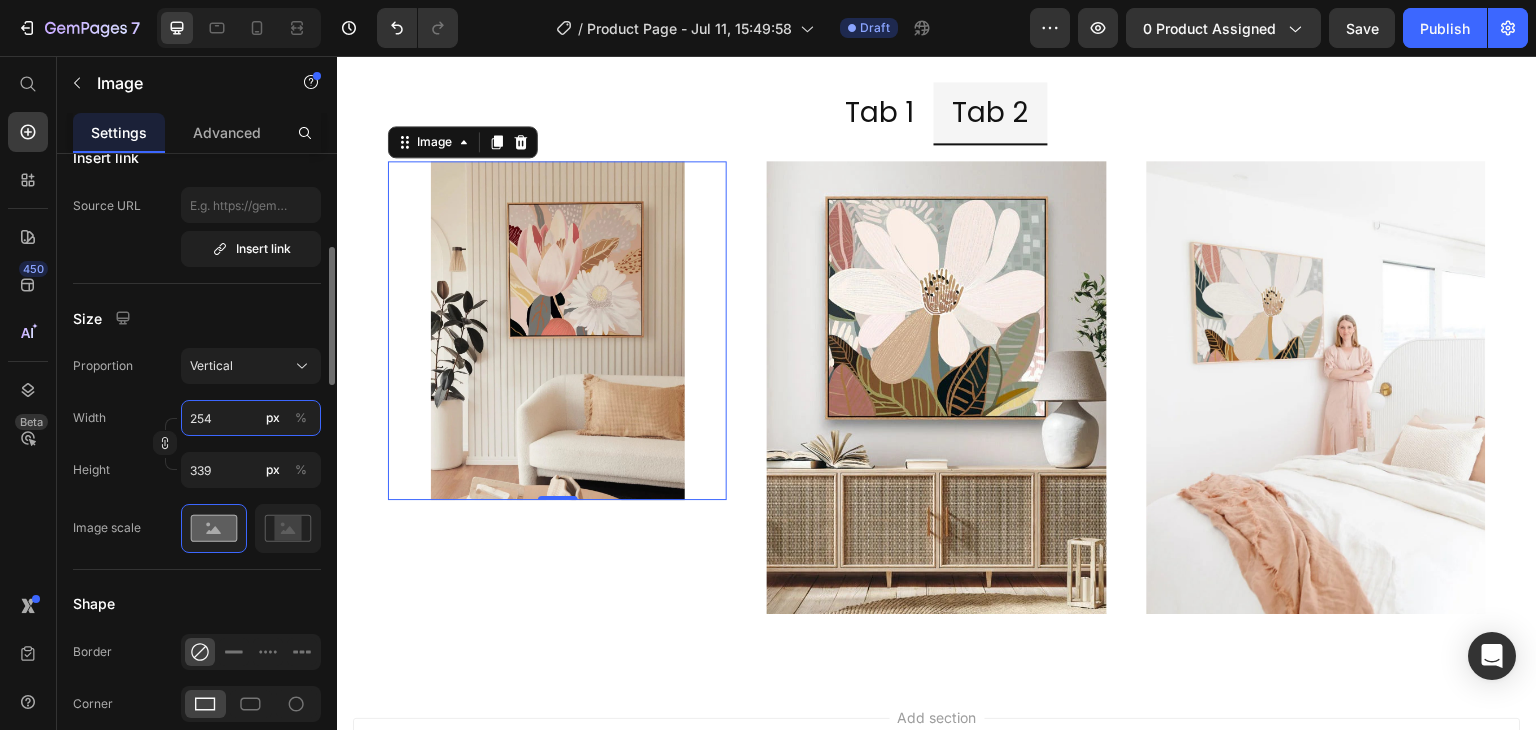 type on "255" 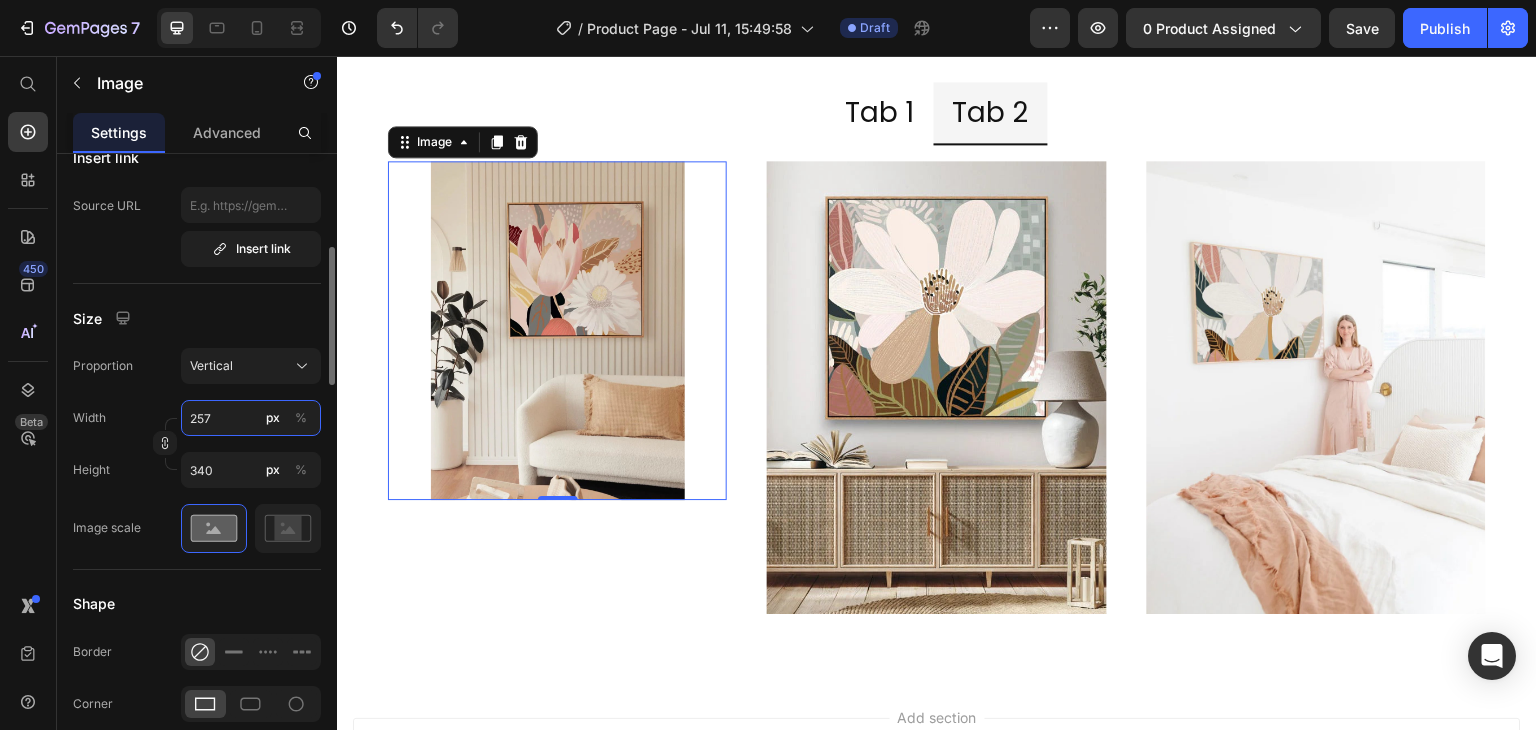 type on "258" 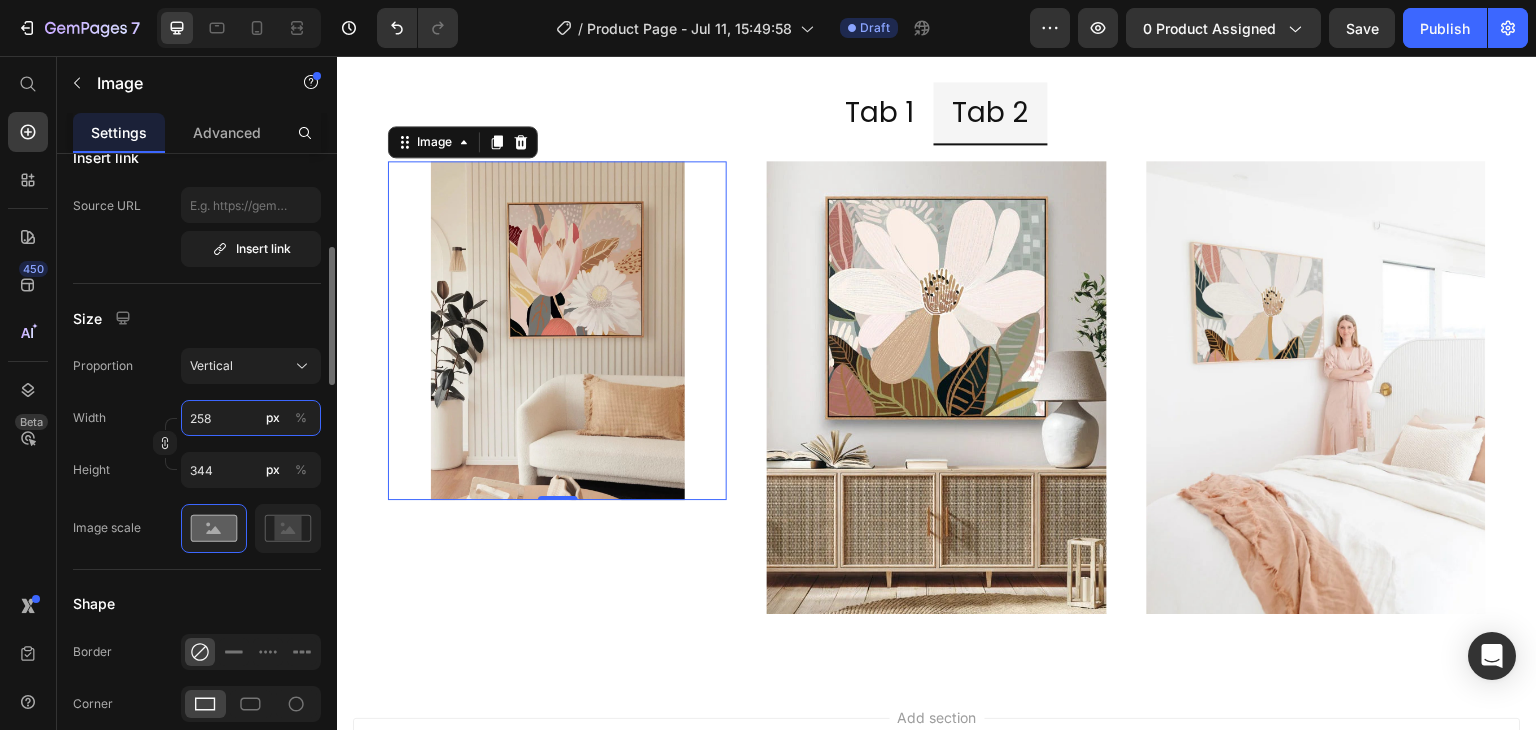 type on "259" 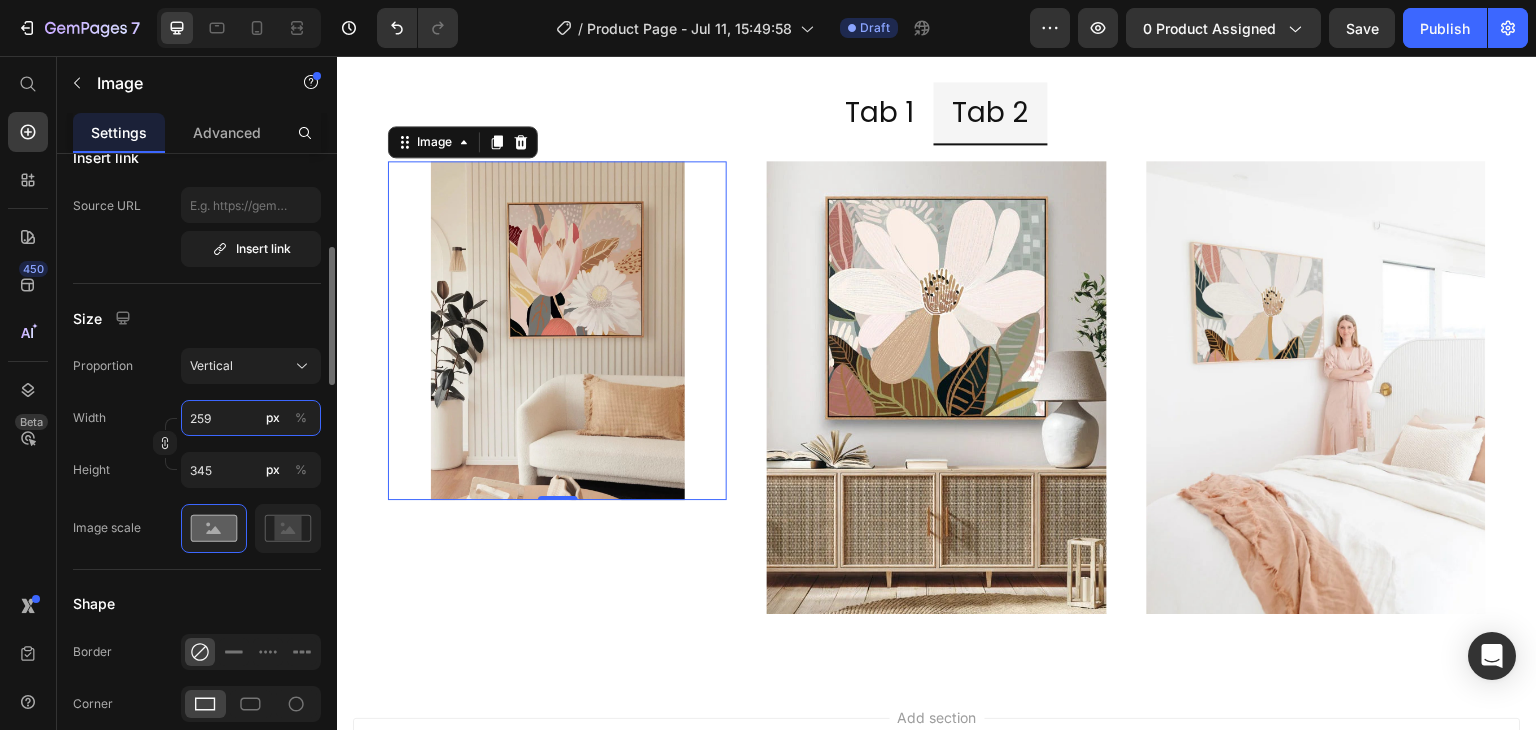 type on "260" 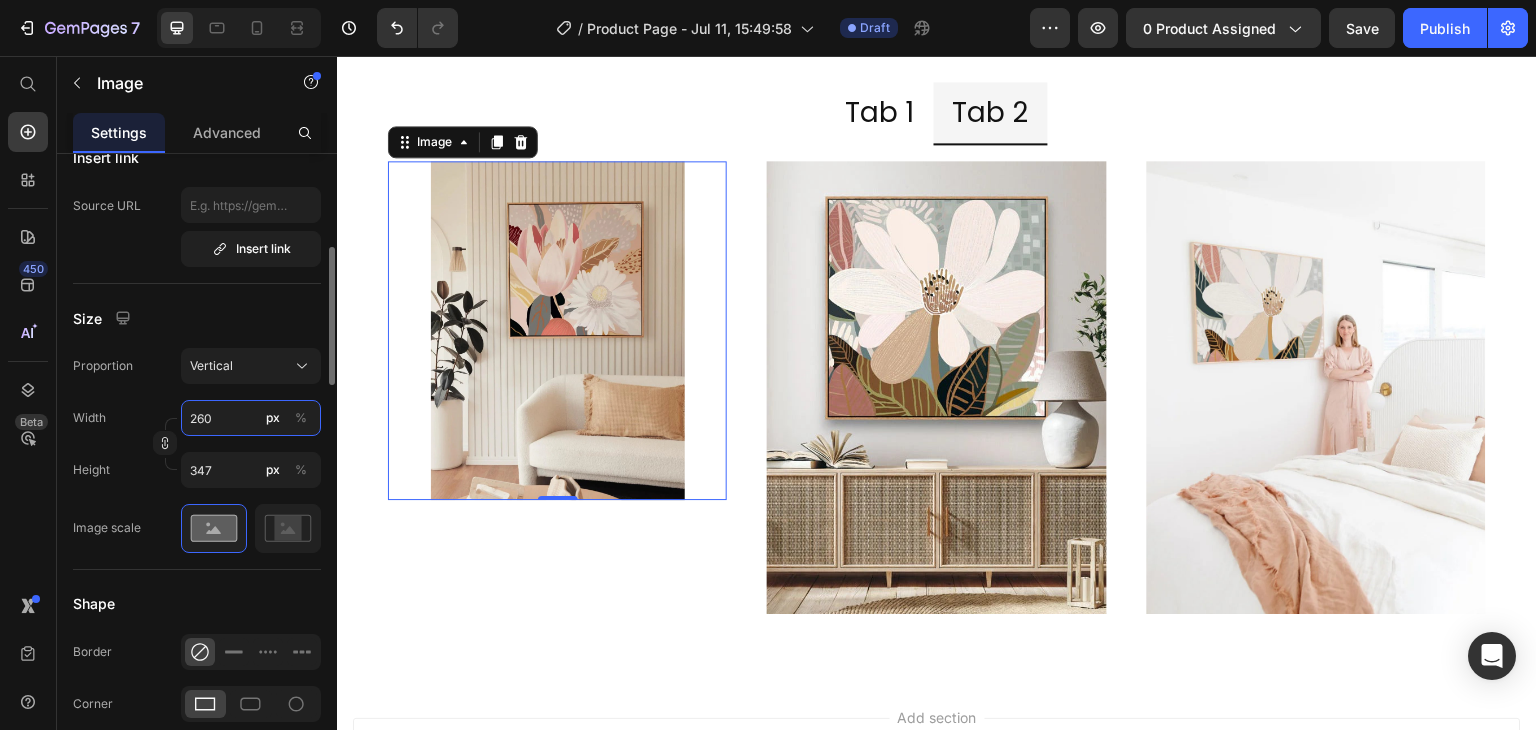type on "261" 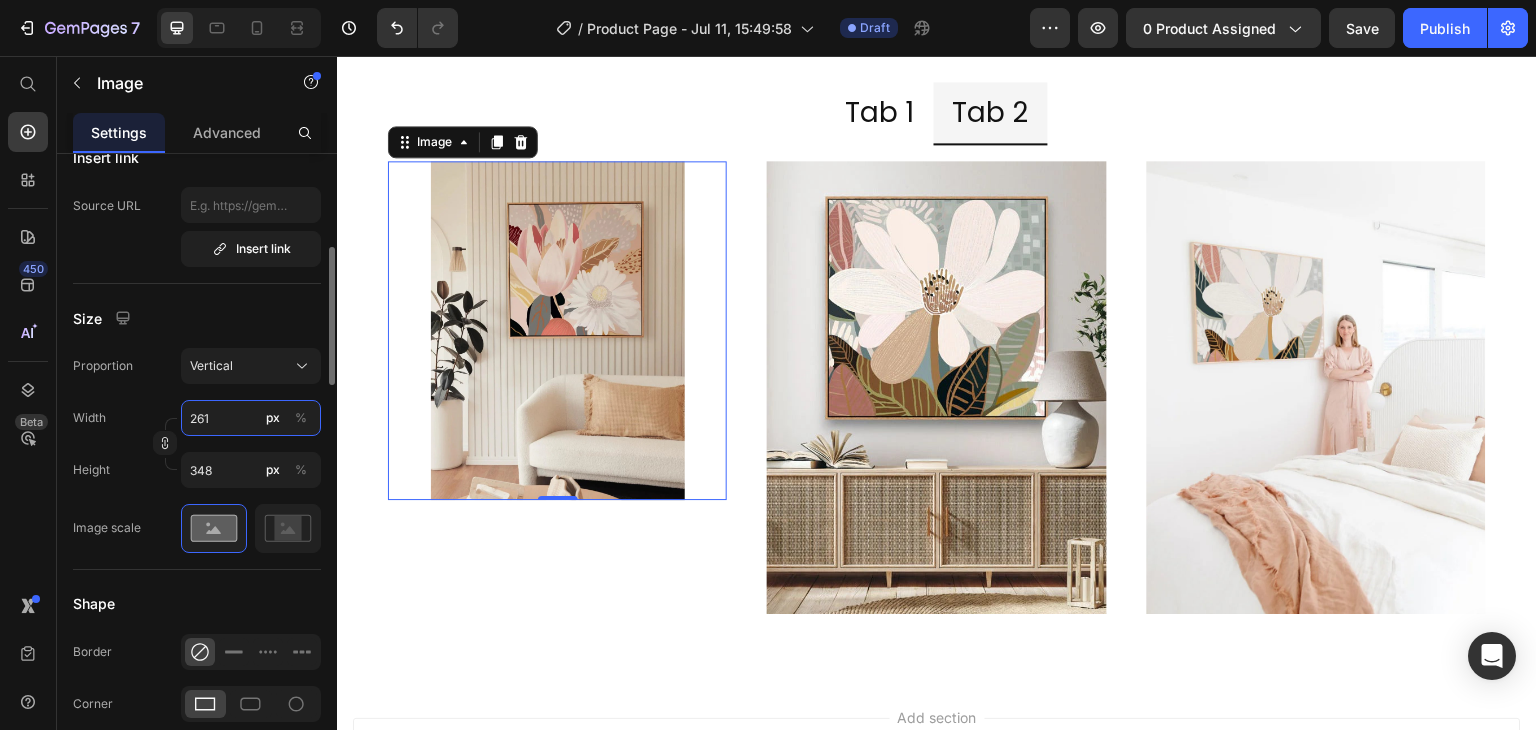 type on "262" 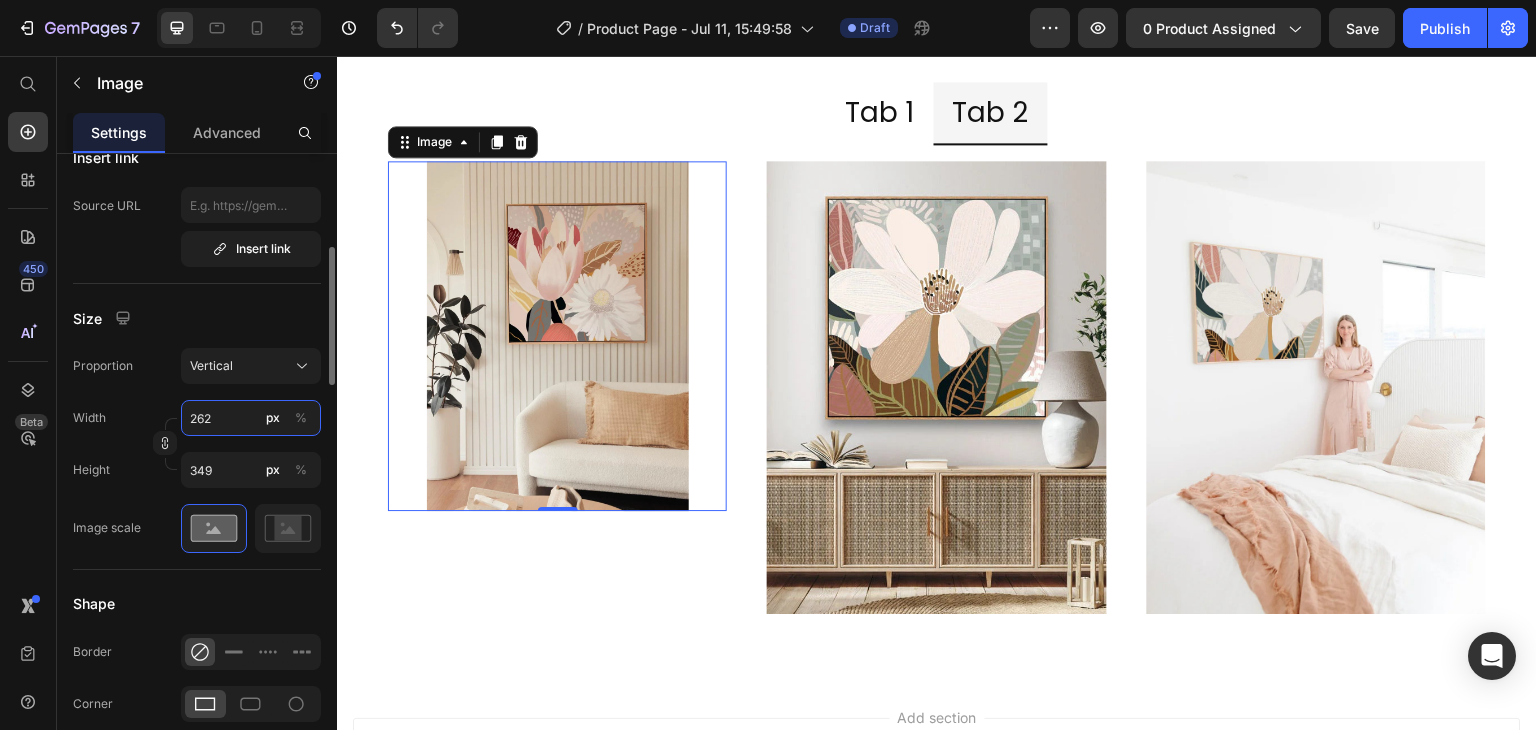 type on "263" 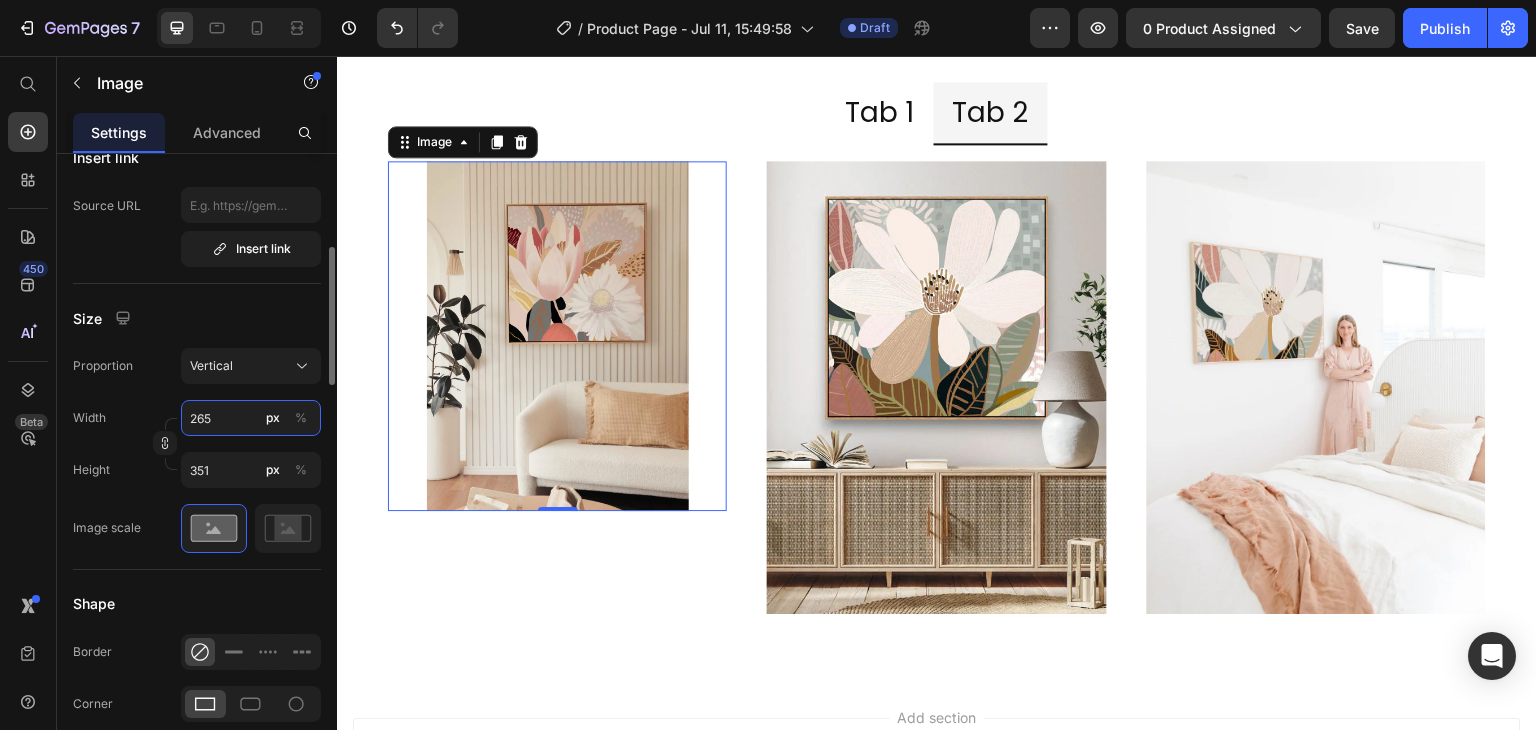type on "266" 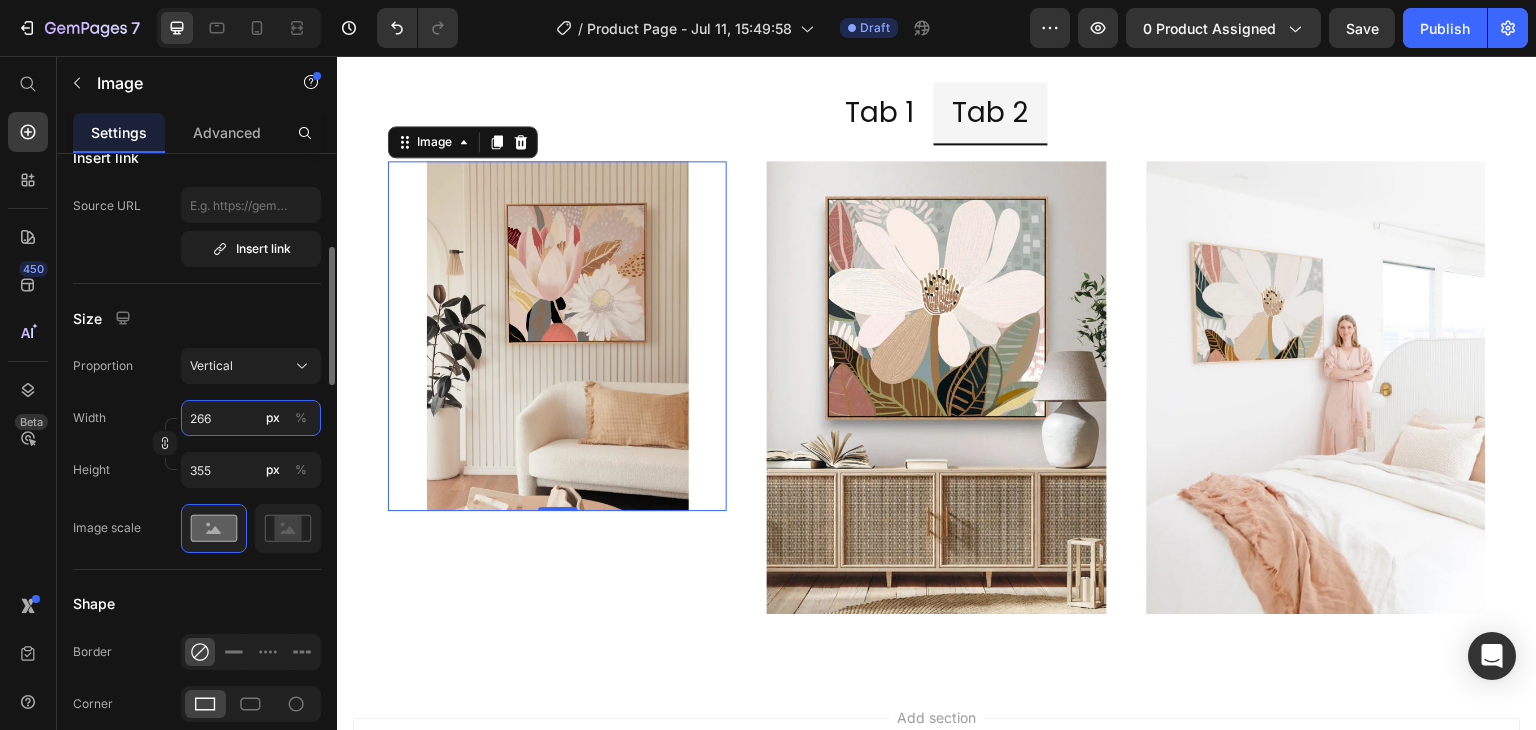 type on "267" 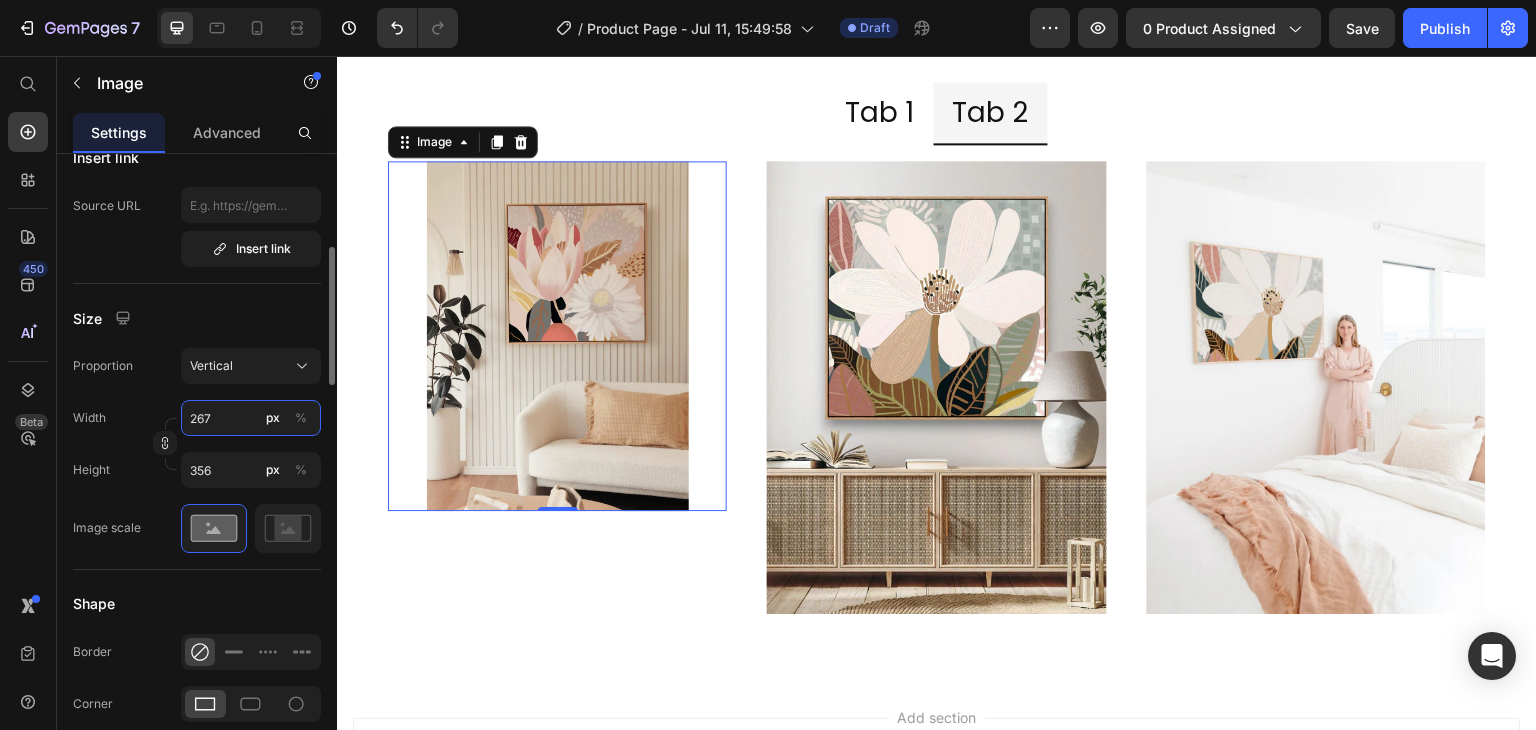 type on "268" 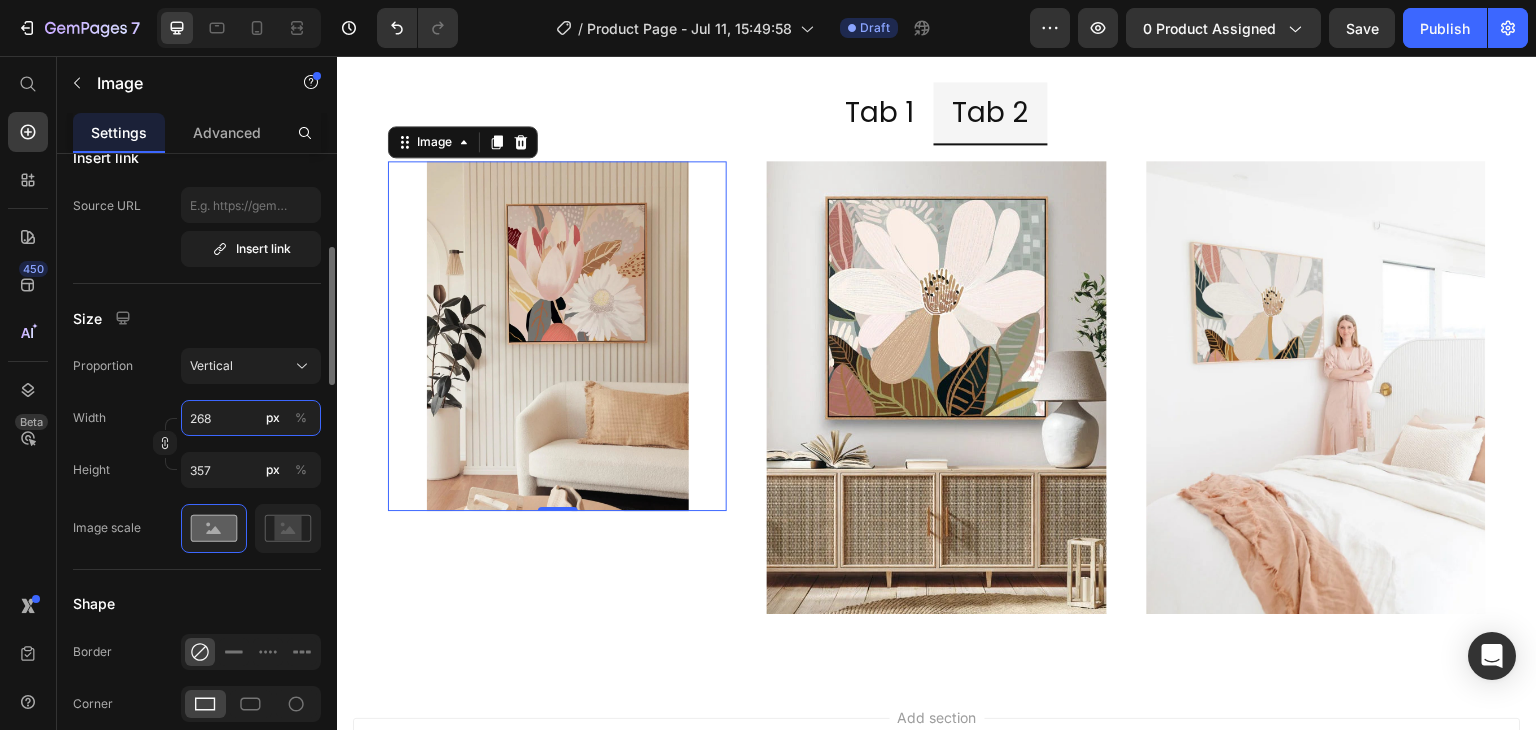 type on "269" 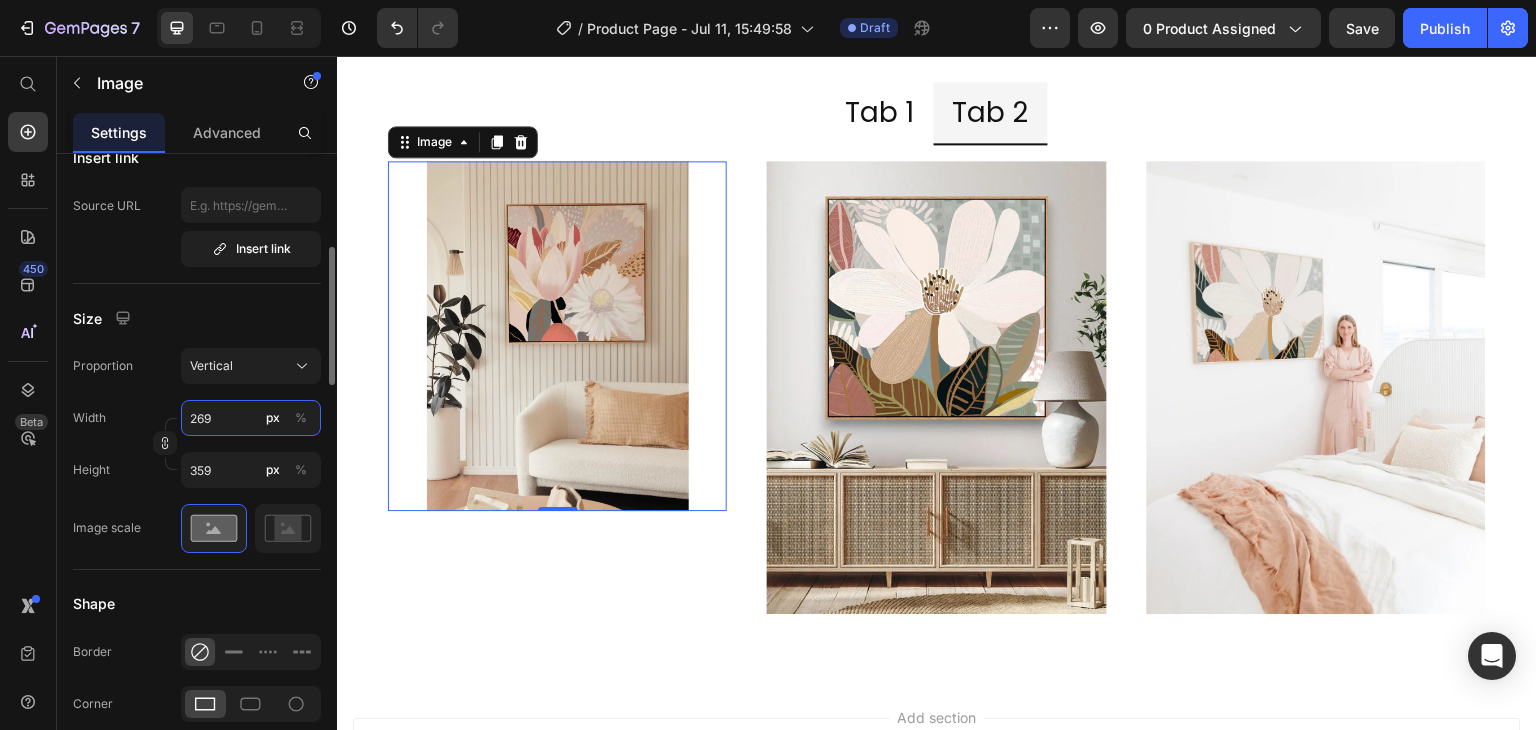 type on "270" 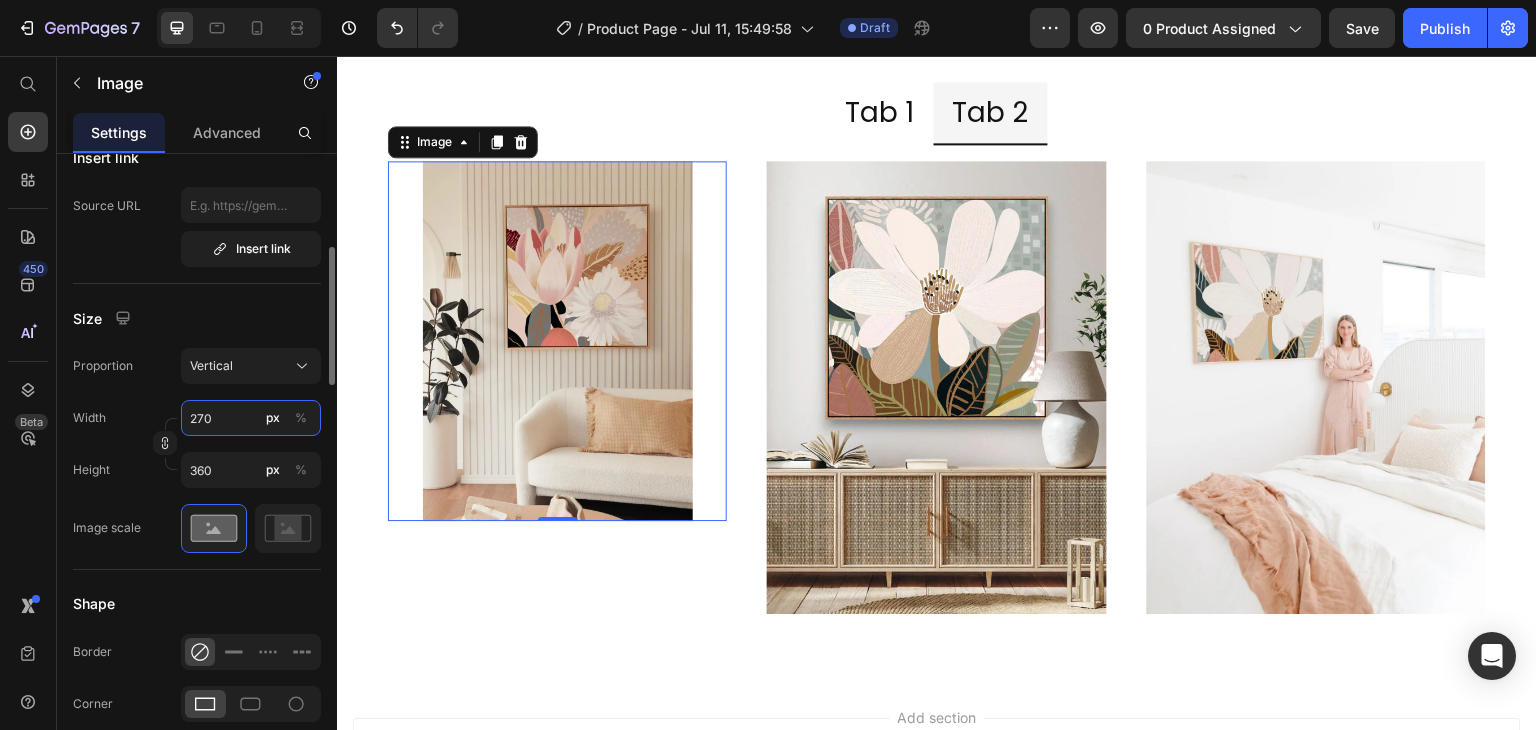 type on "271" 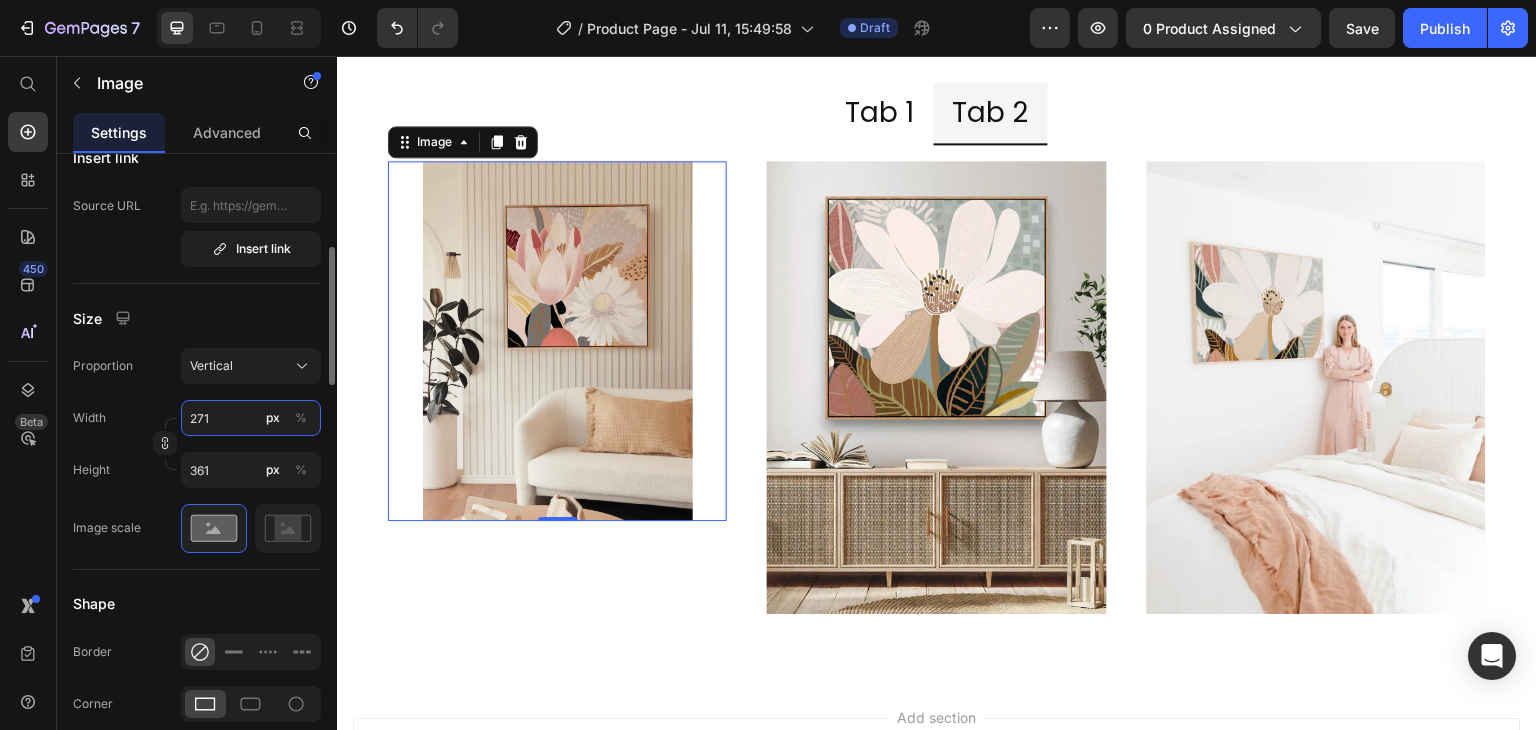 type on "272" 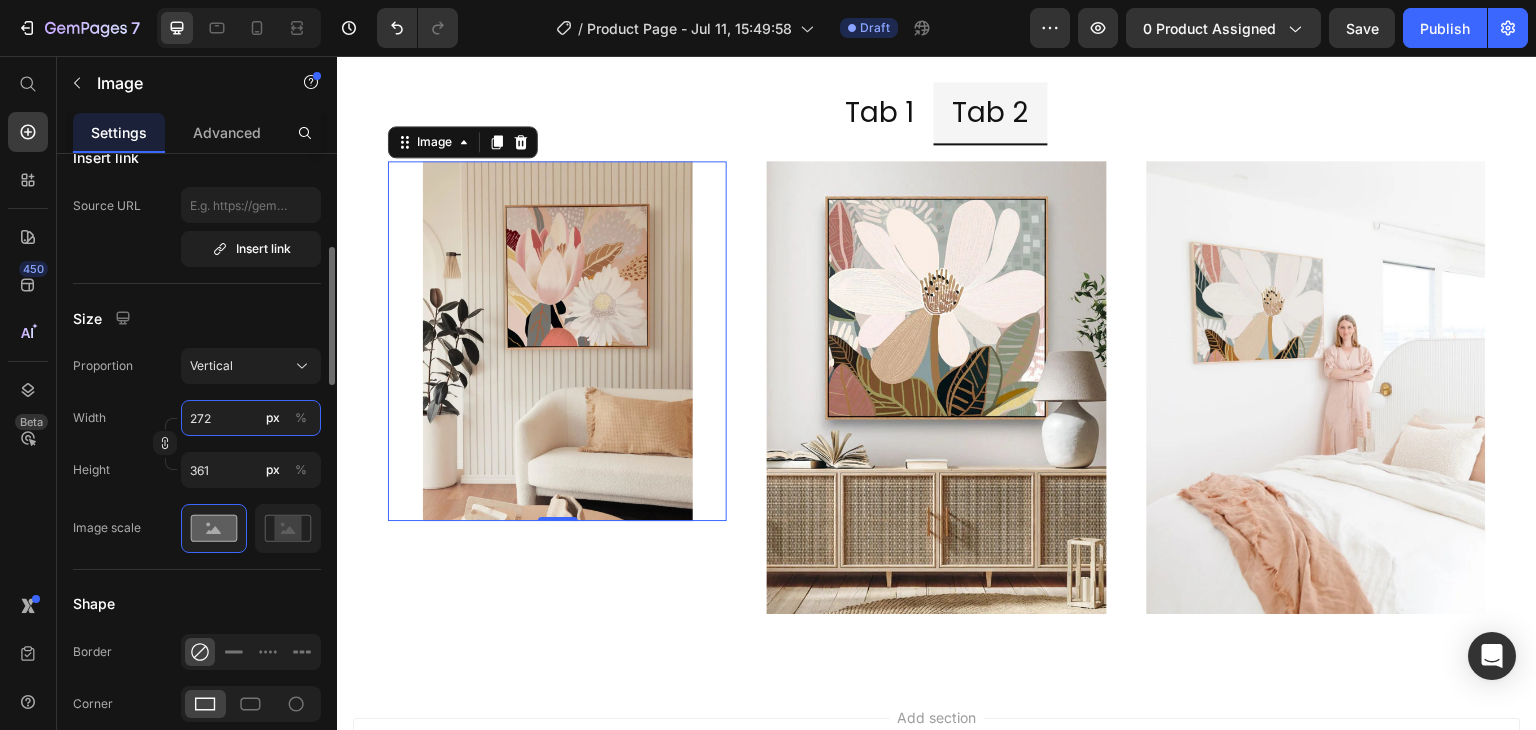 type on "363" 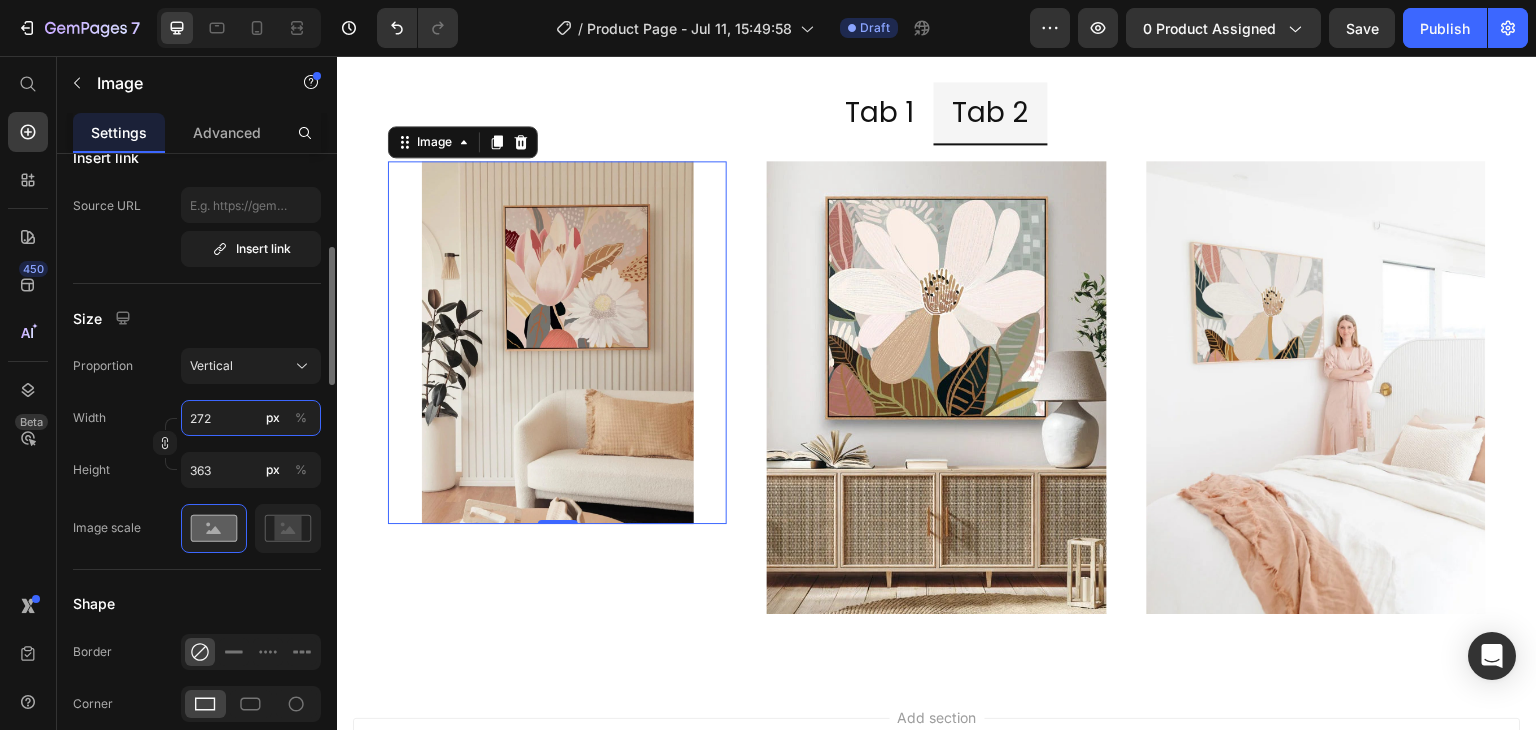 type on "273" 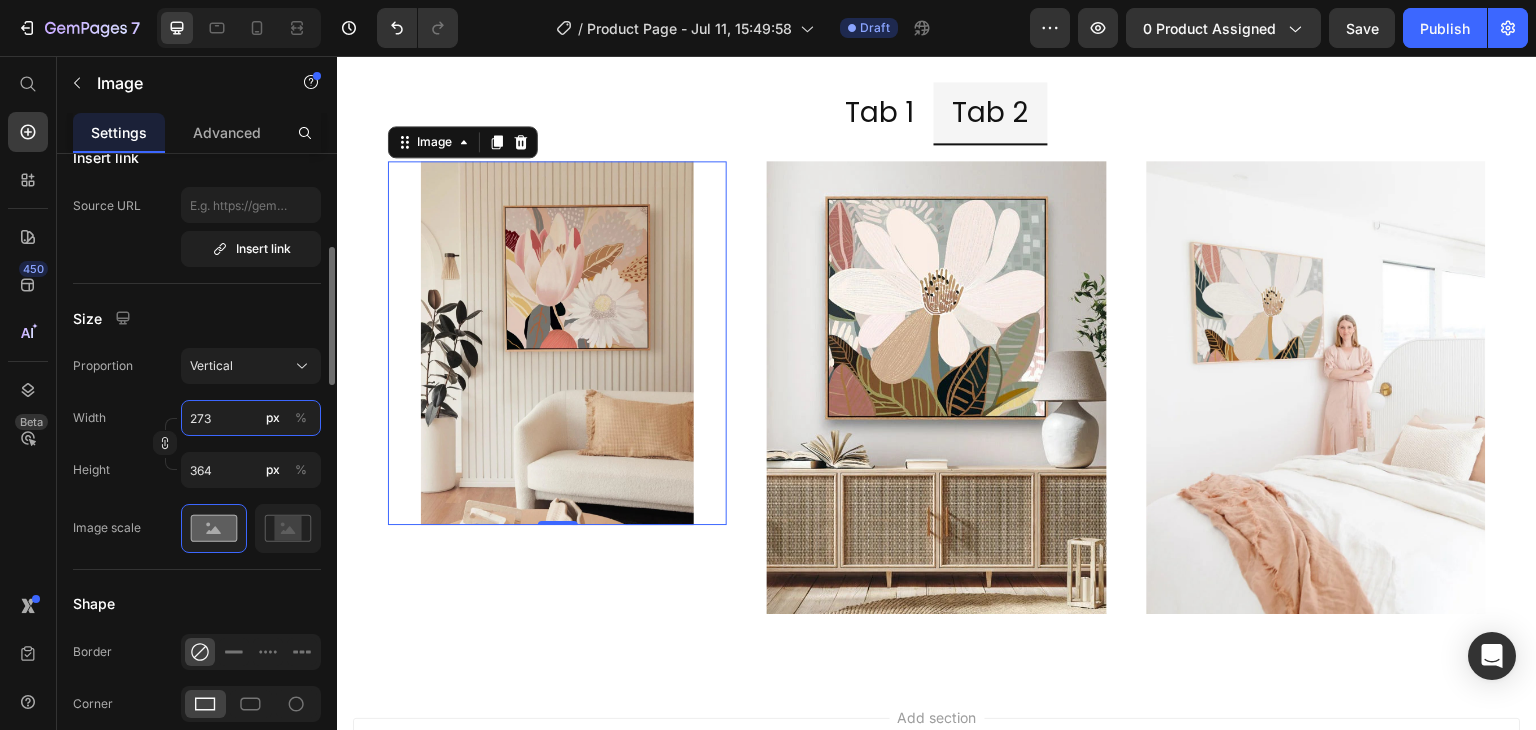 type on "274" 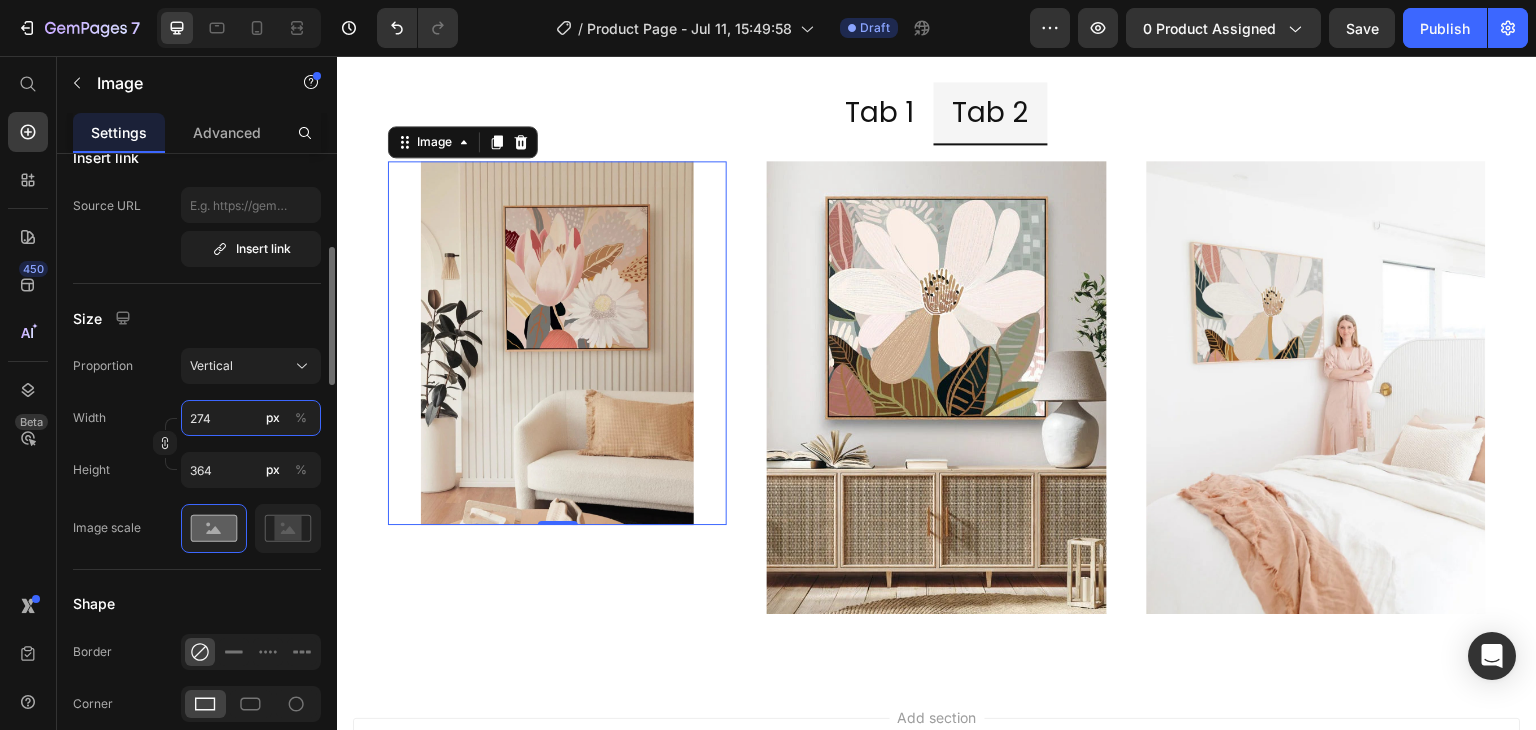 type on "365" 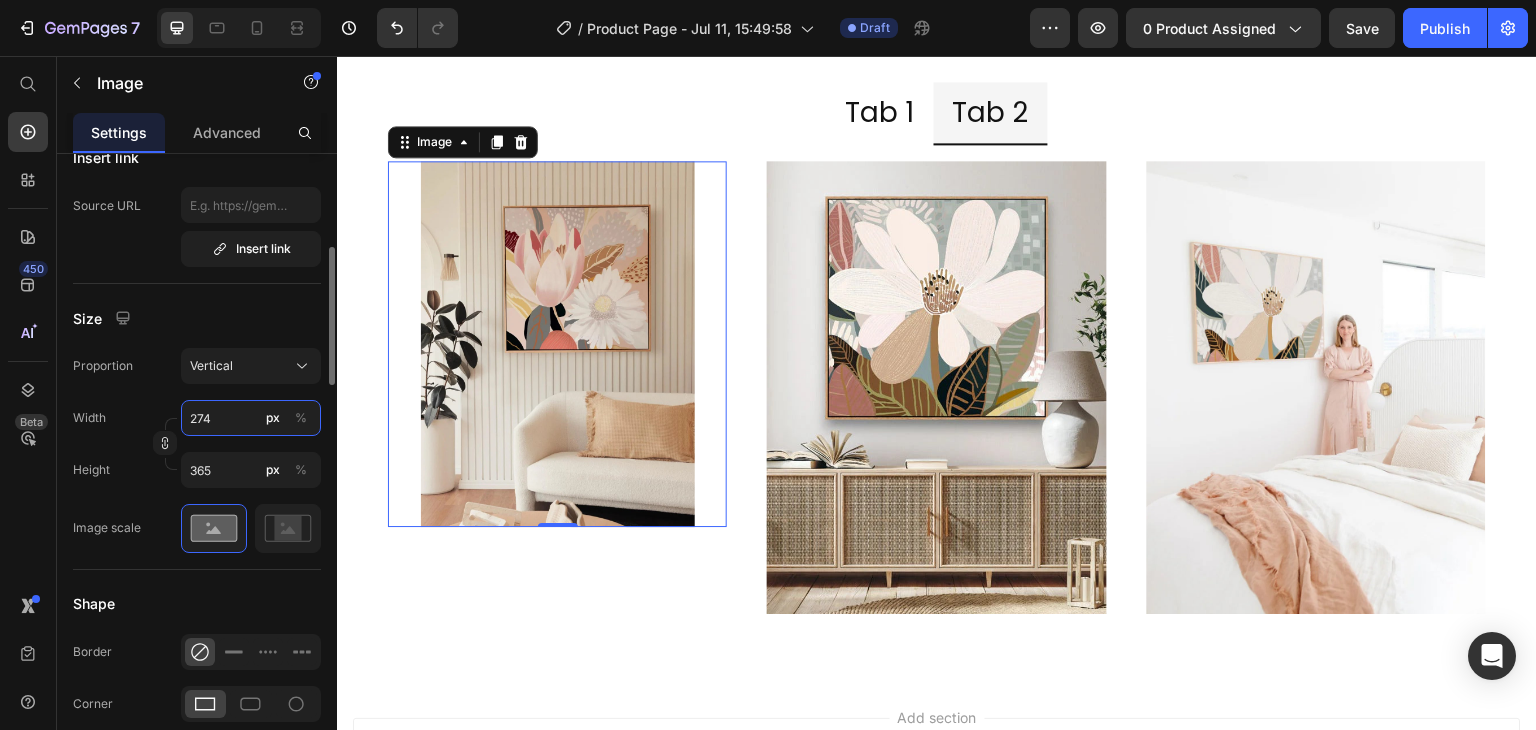 type on "275" 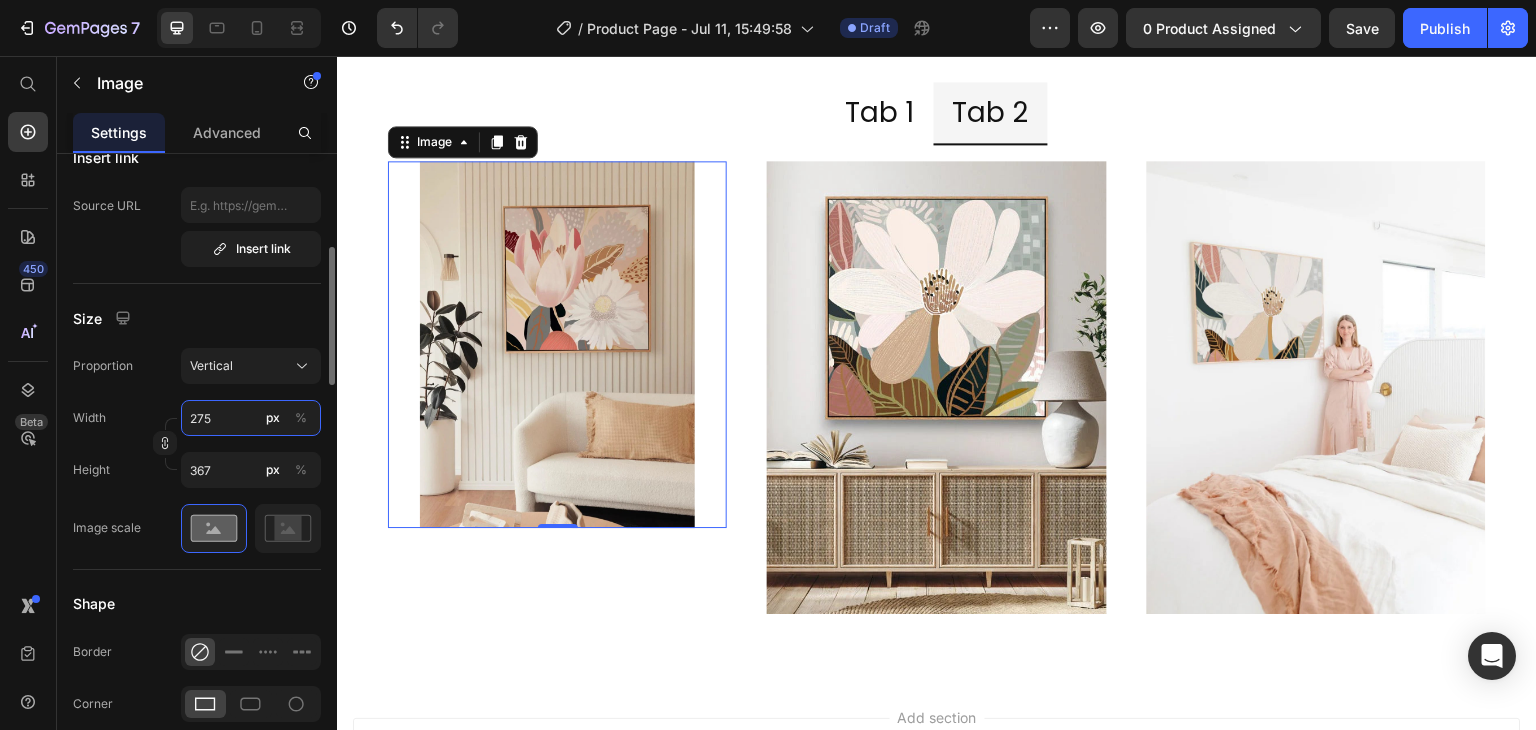 type on "276" 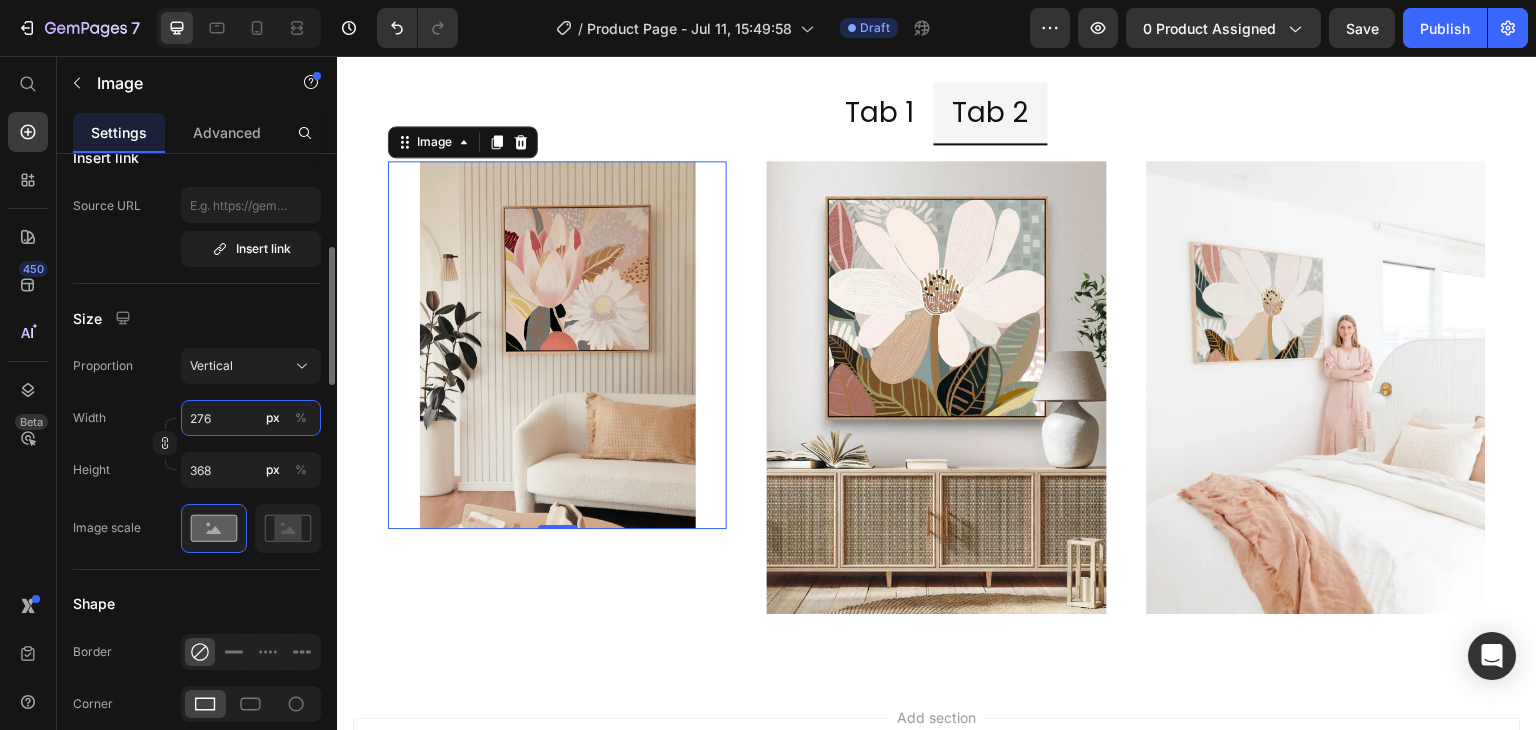 type on "277" 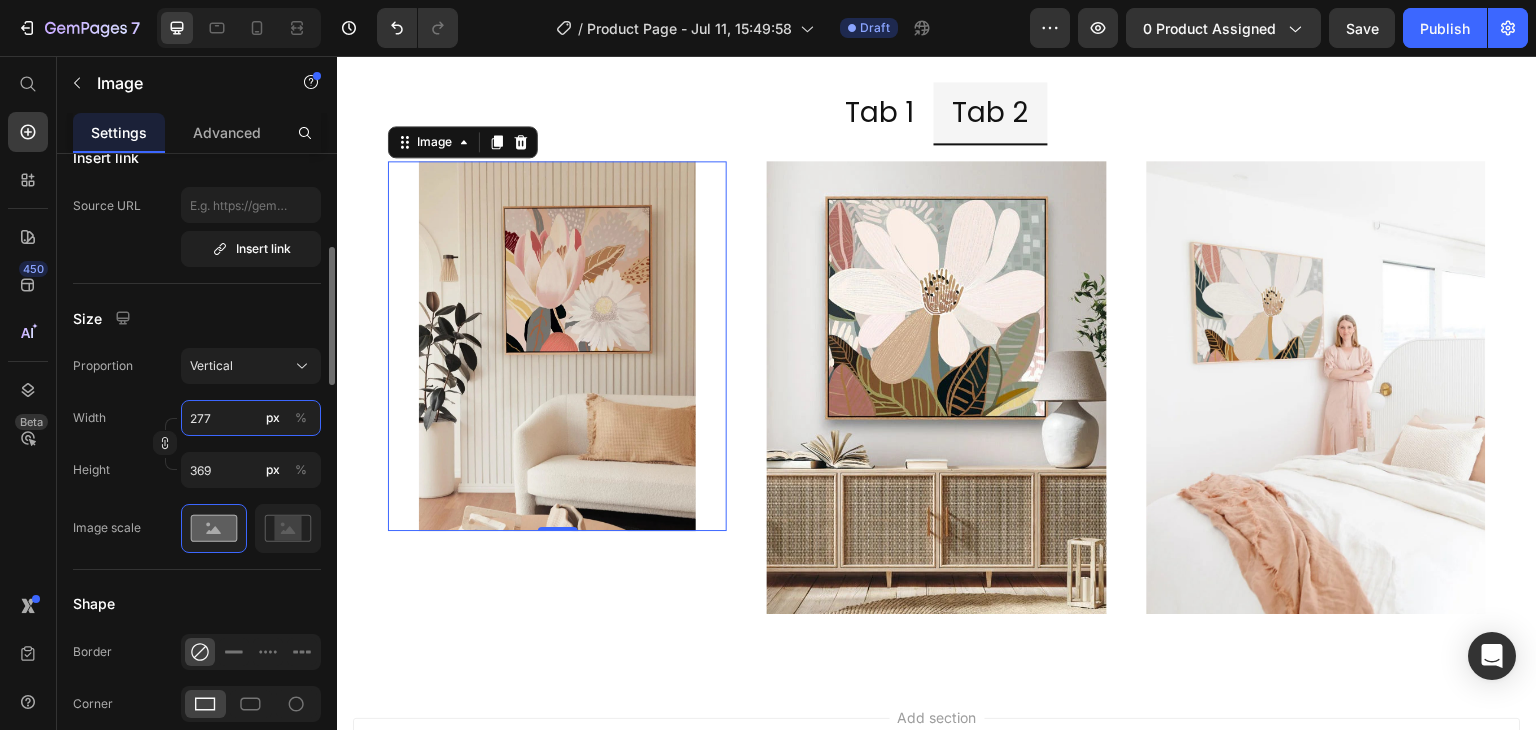 type on "278" 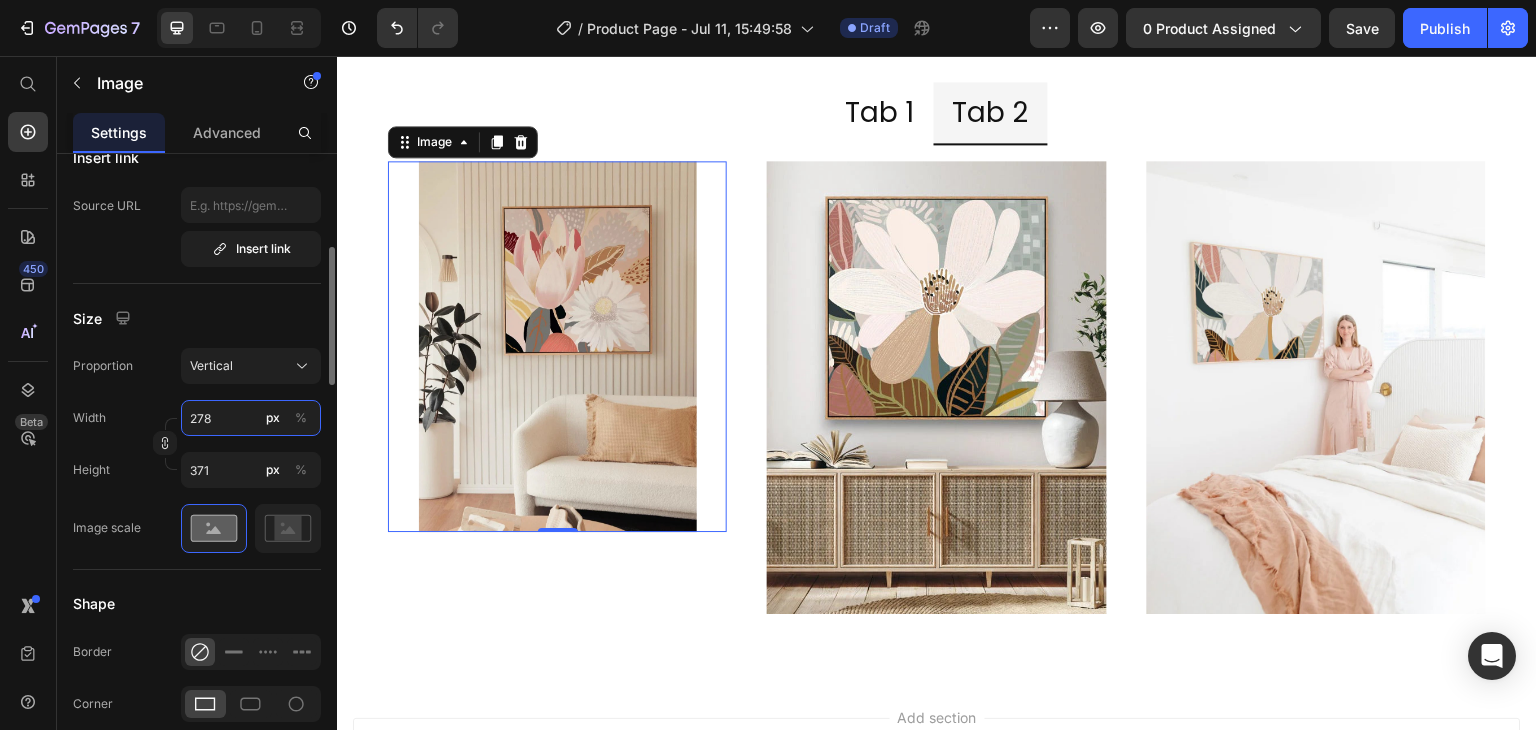 type on "279" 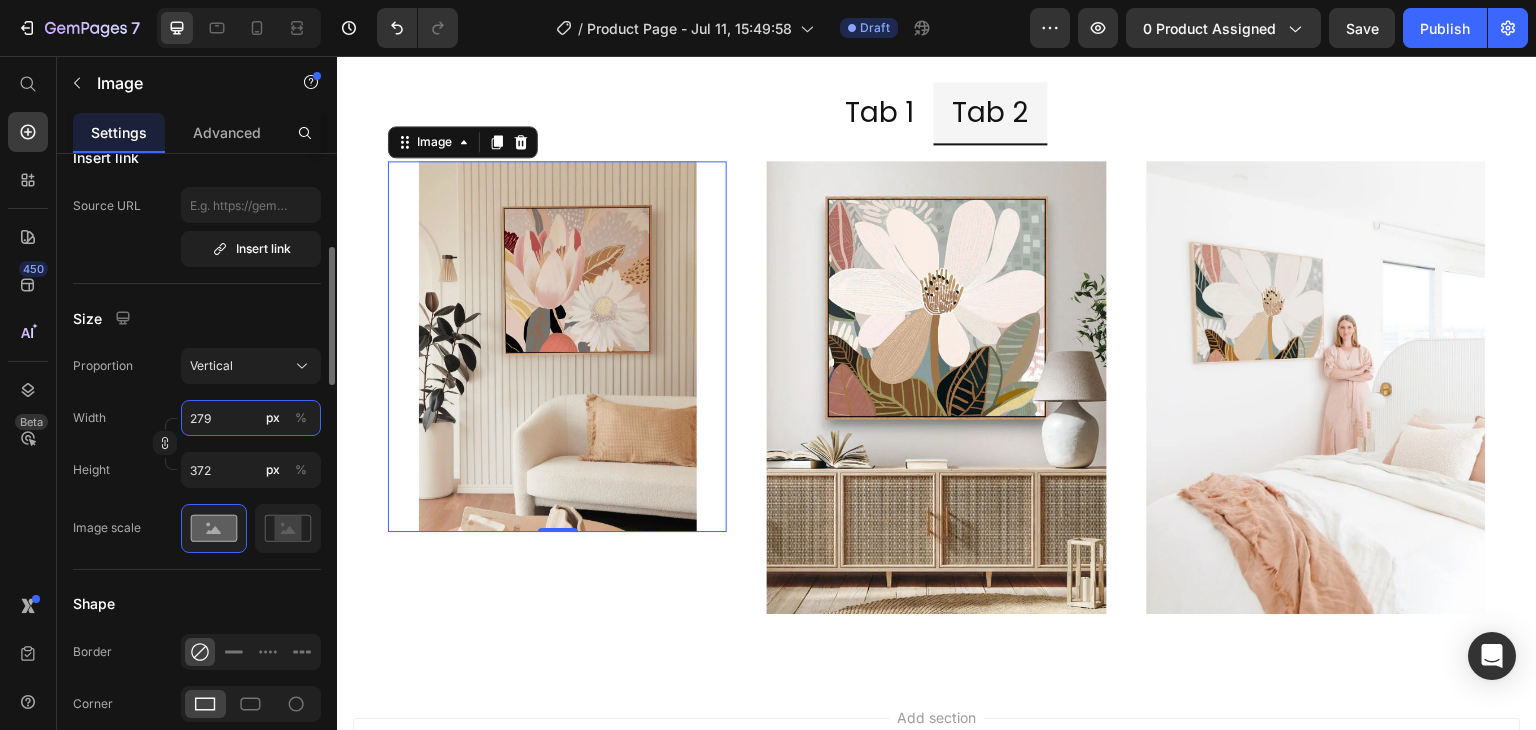 type on "280" 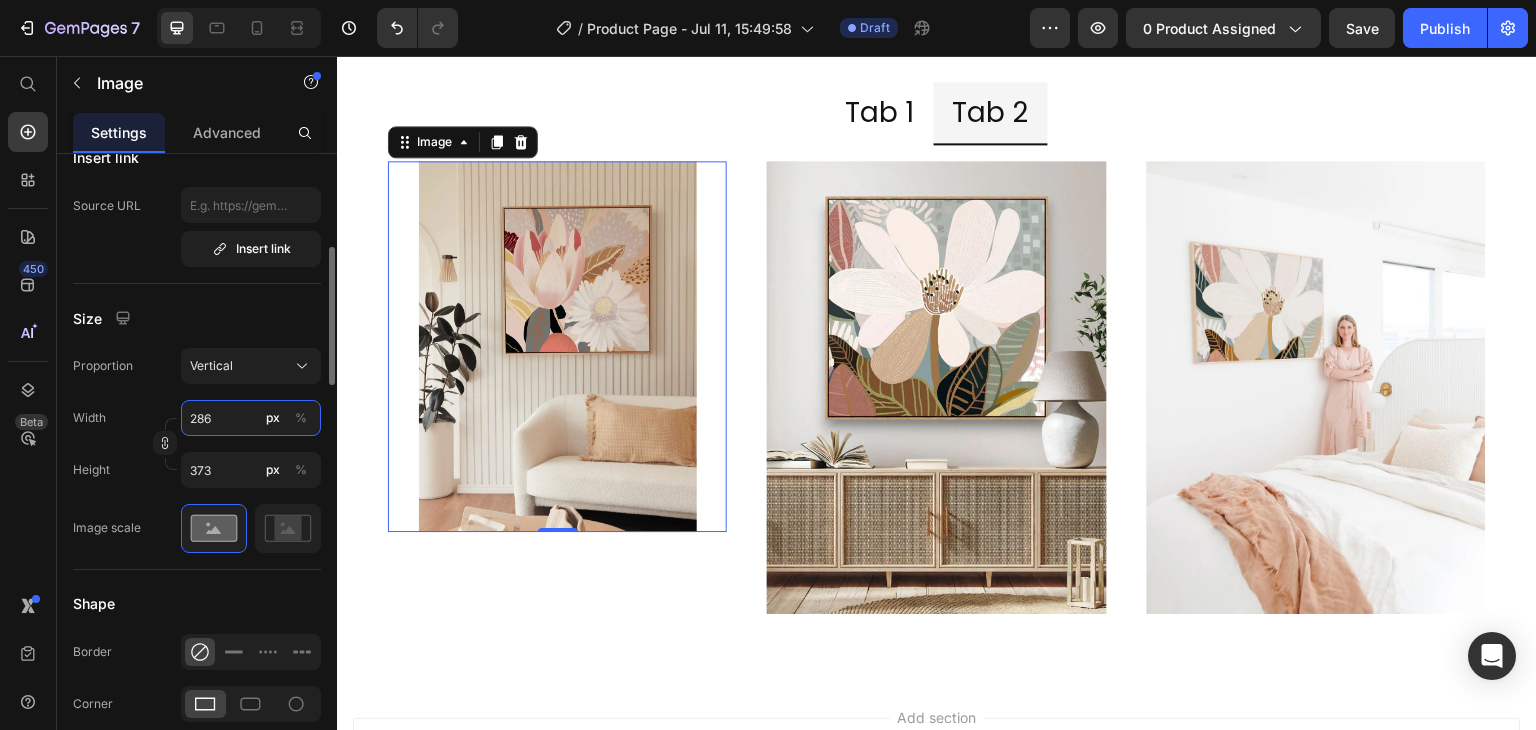 type on "287" 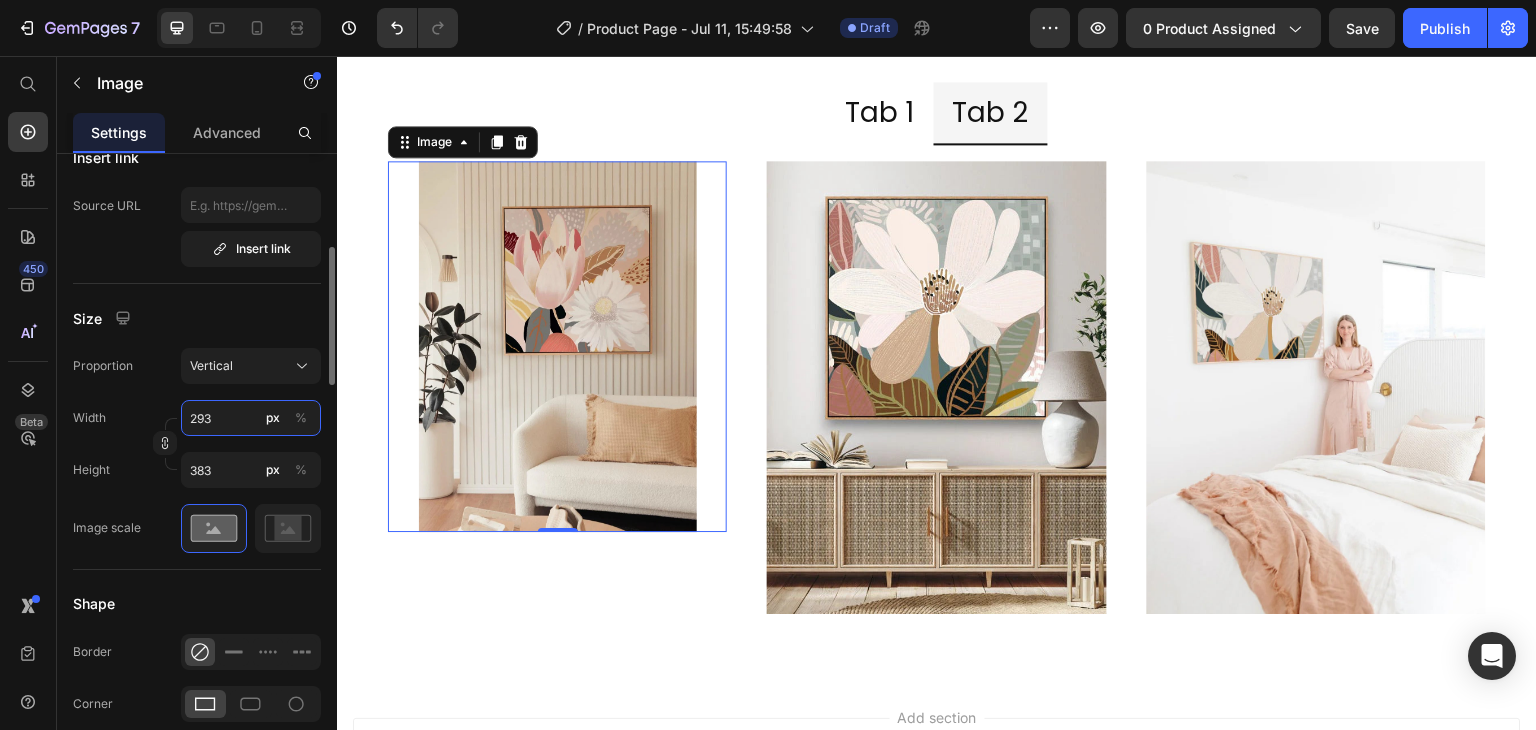 type on "294" 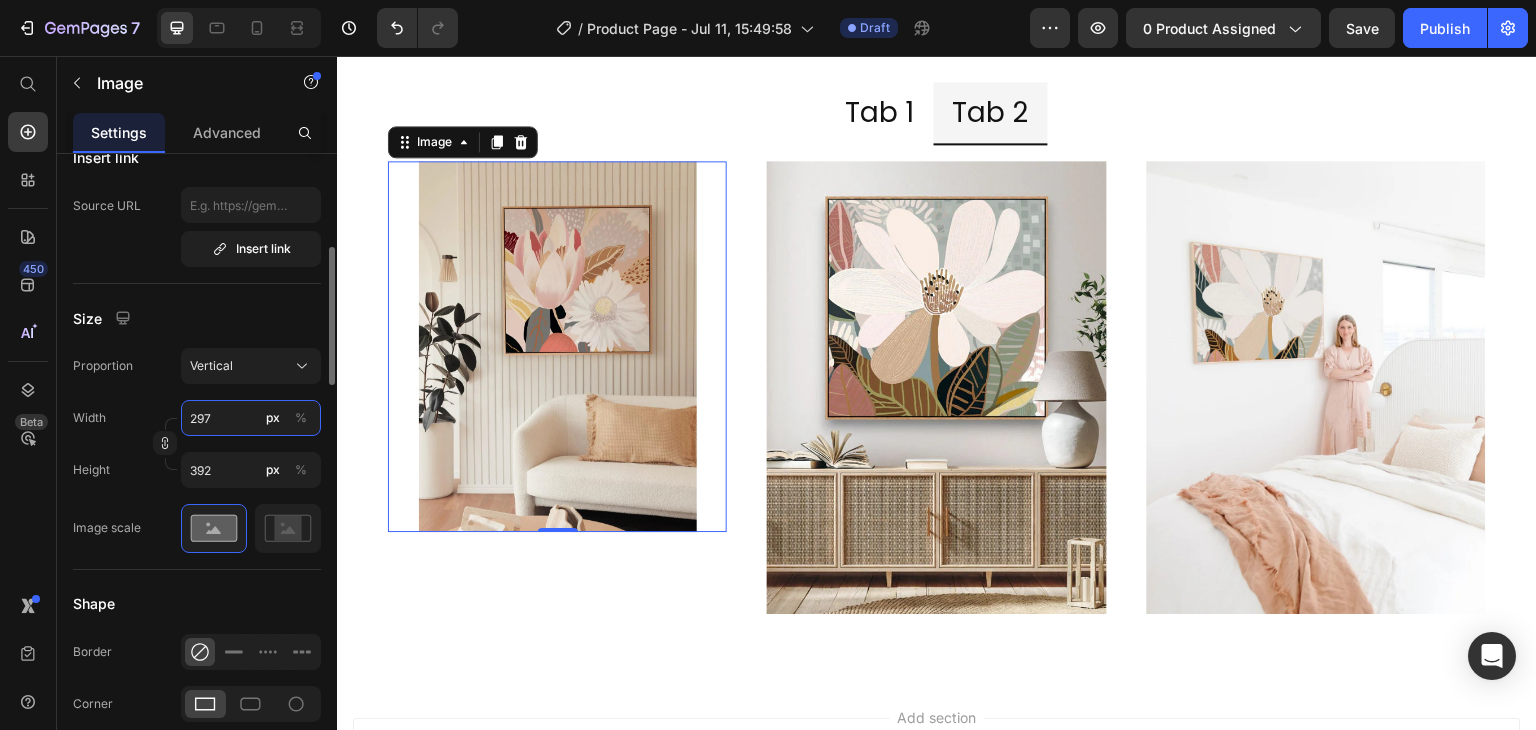 type on "298" 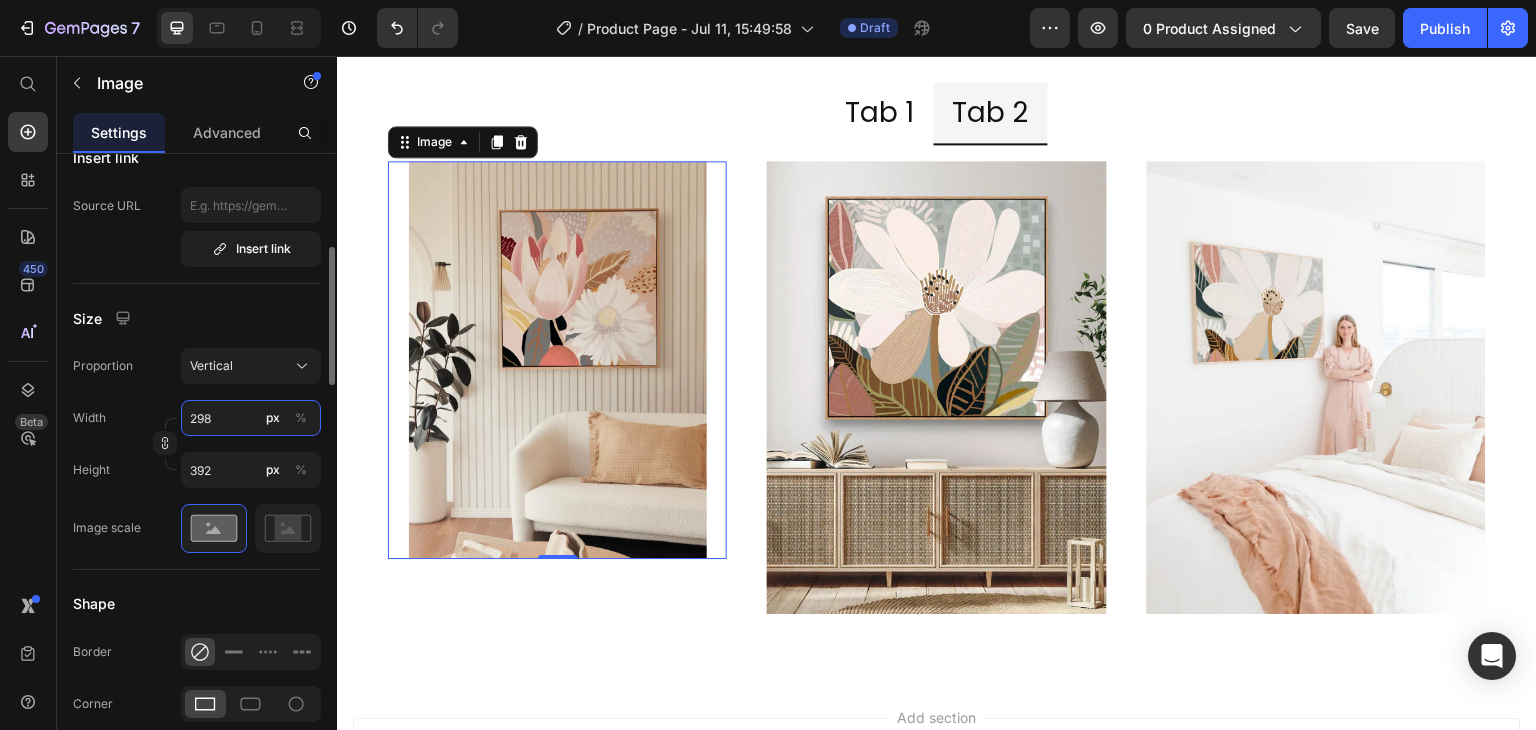 type on "397" 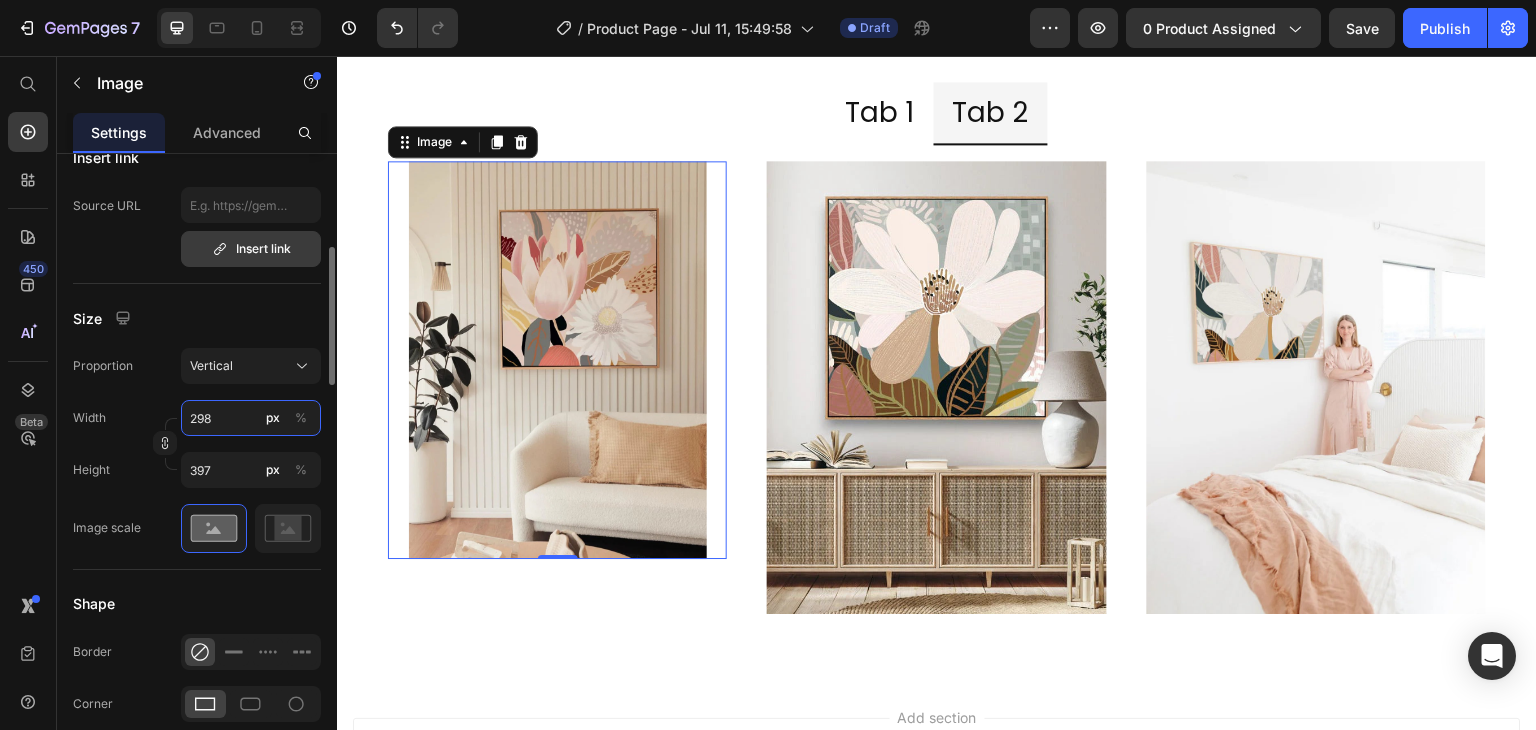 type on "299" 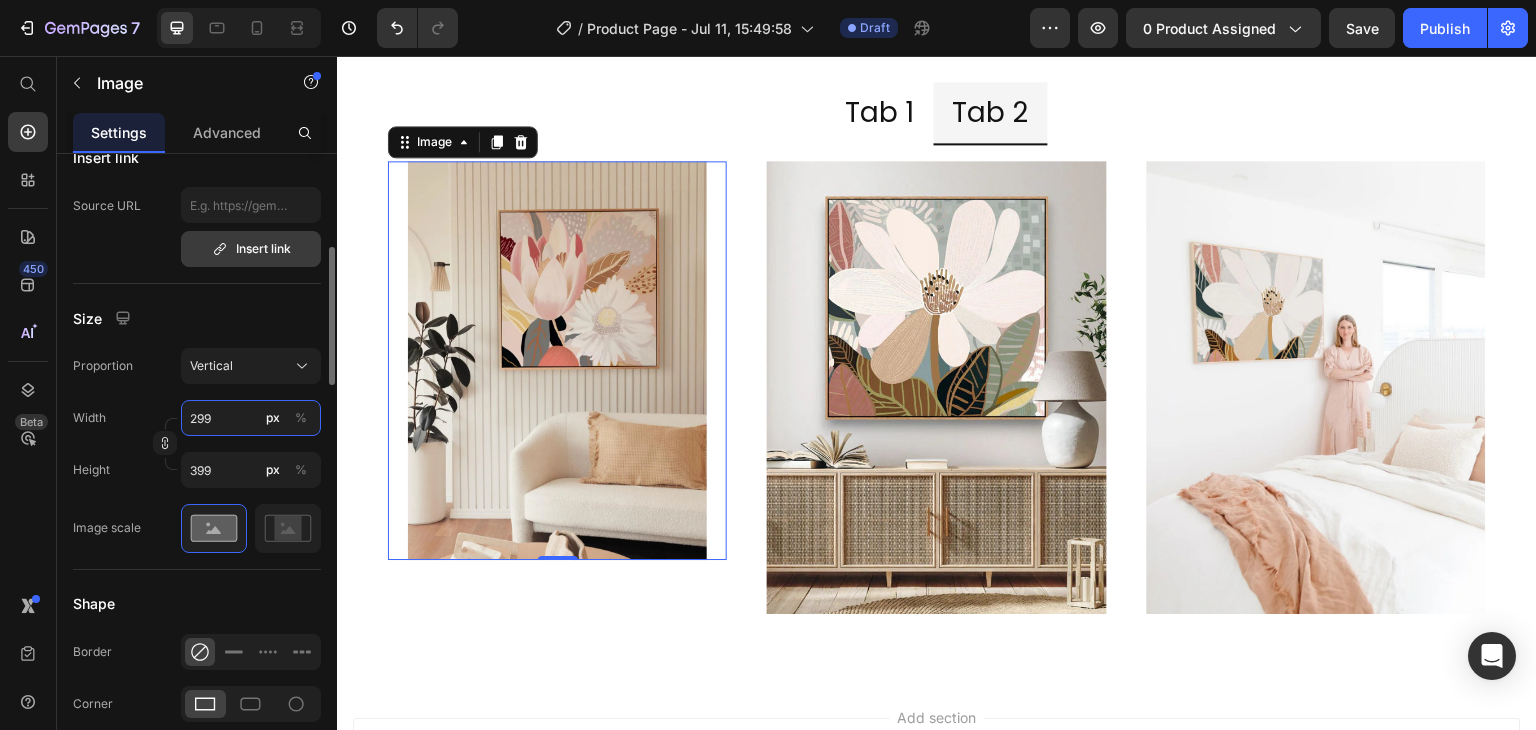 type on "300" 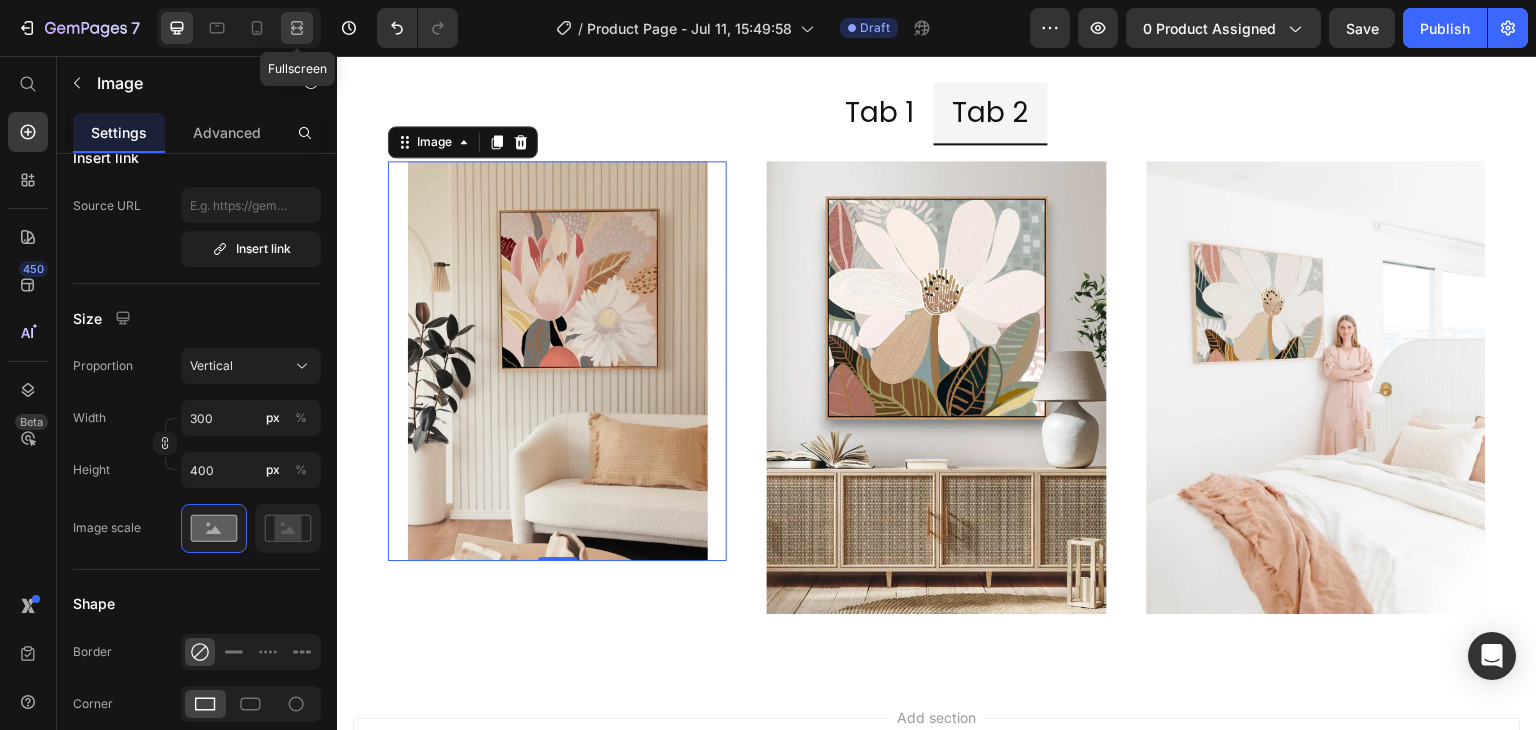 click 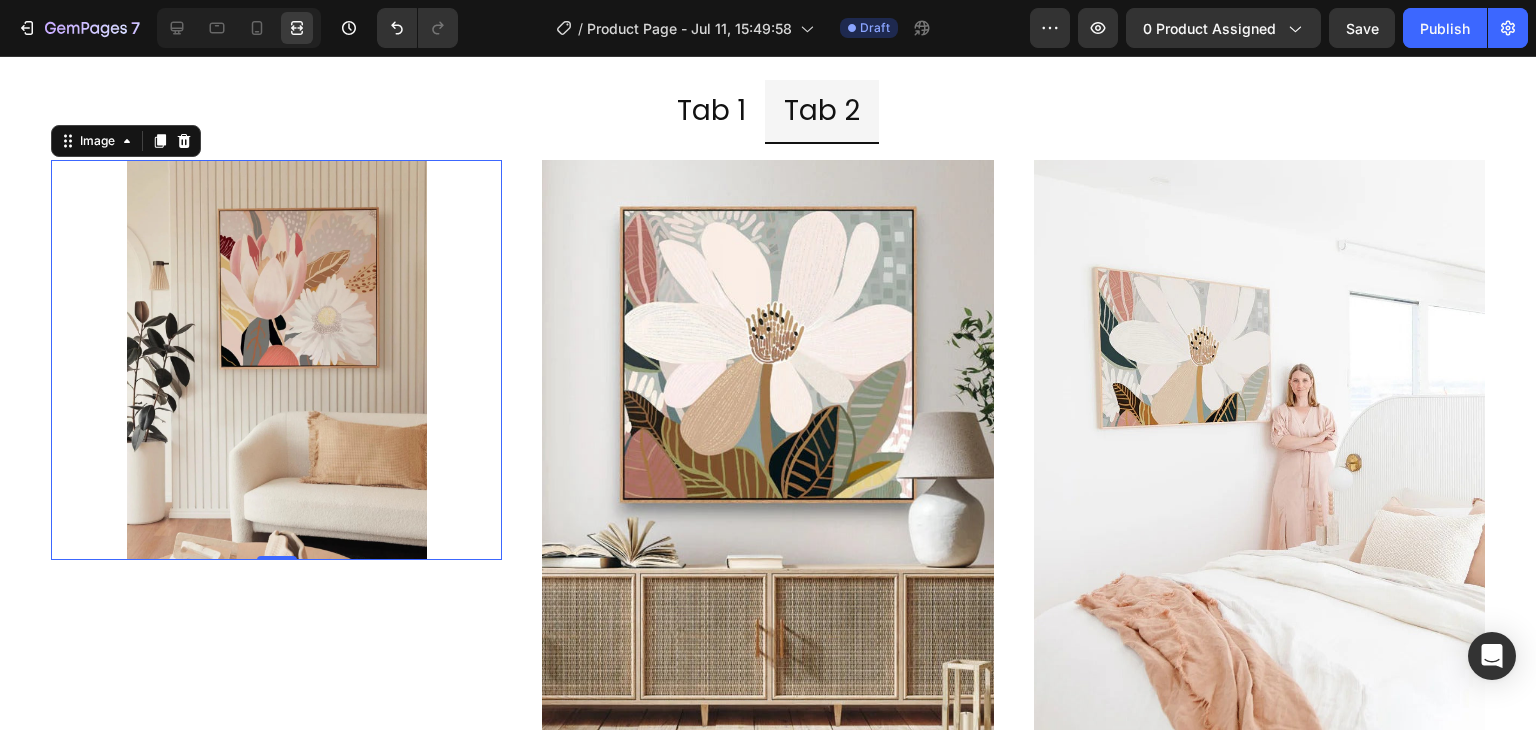 scroll, scrollTop: 4502, scrollLeft: 0, axis: vertical 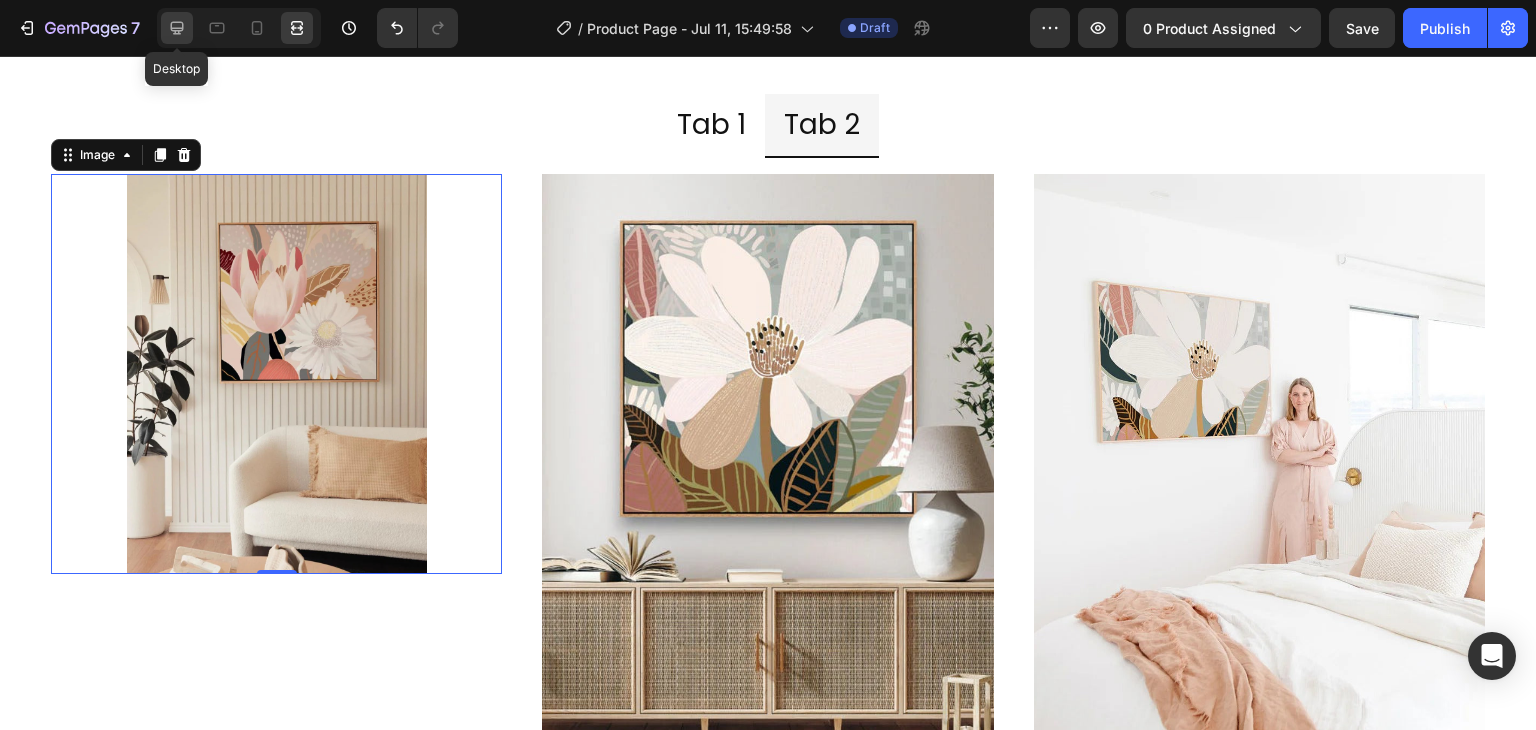 click 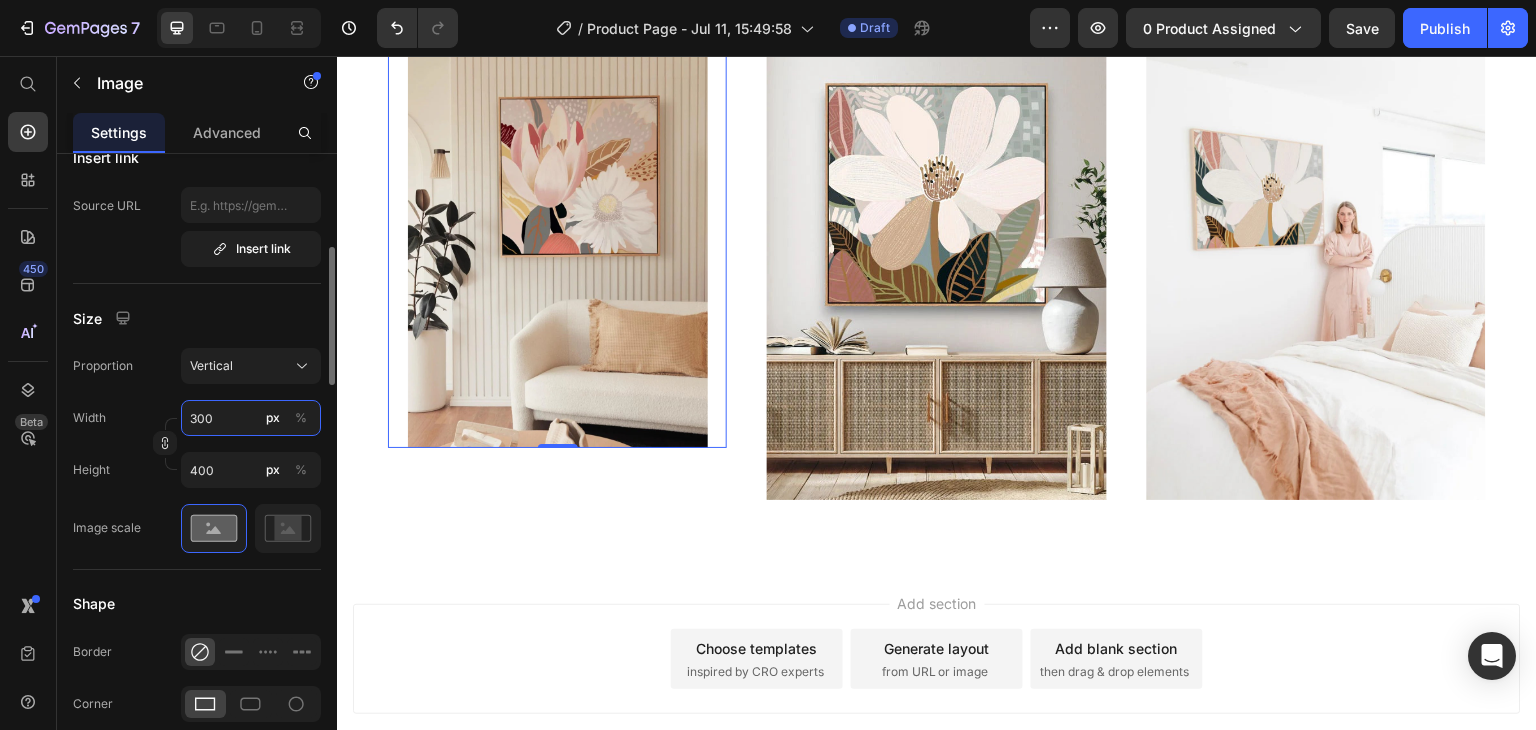 click on "300" at bounding box center (251, 418) 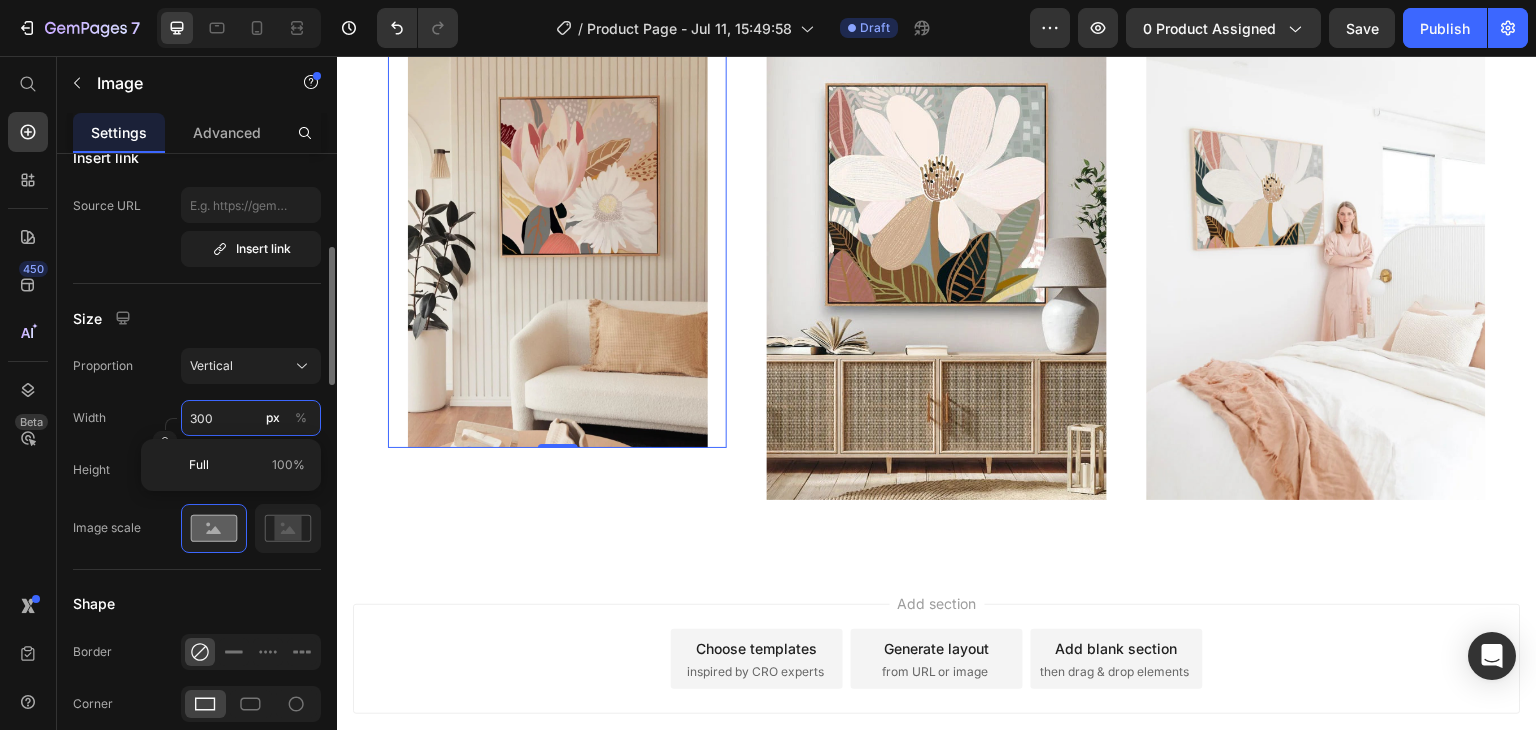 type on "301" 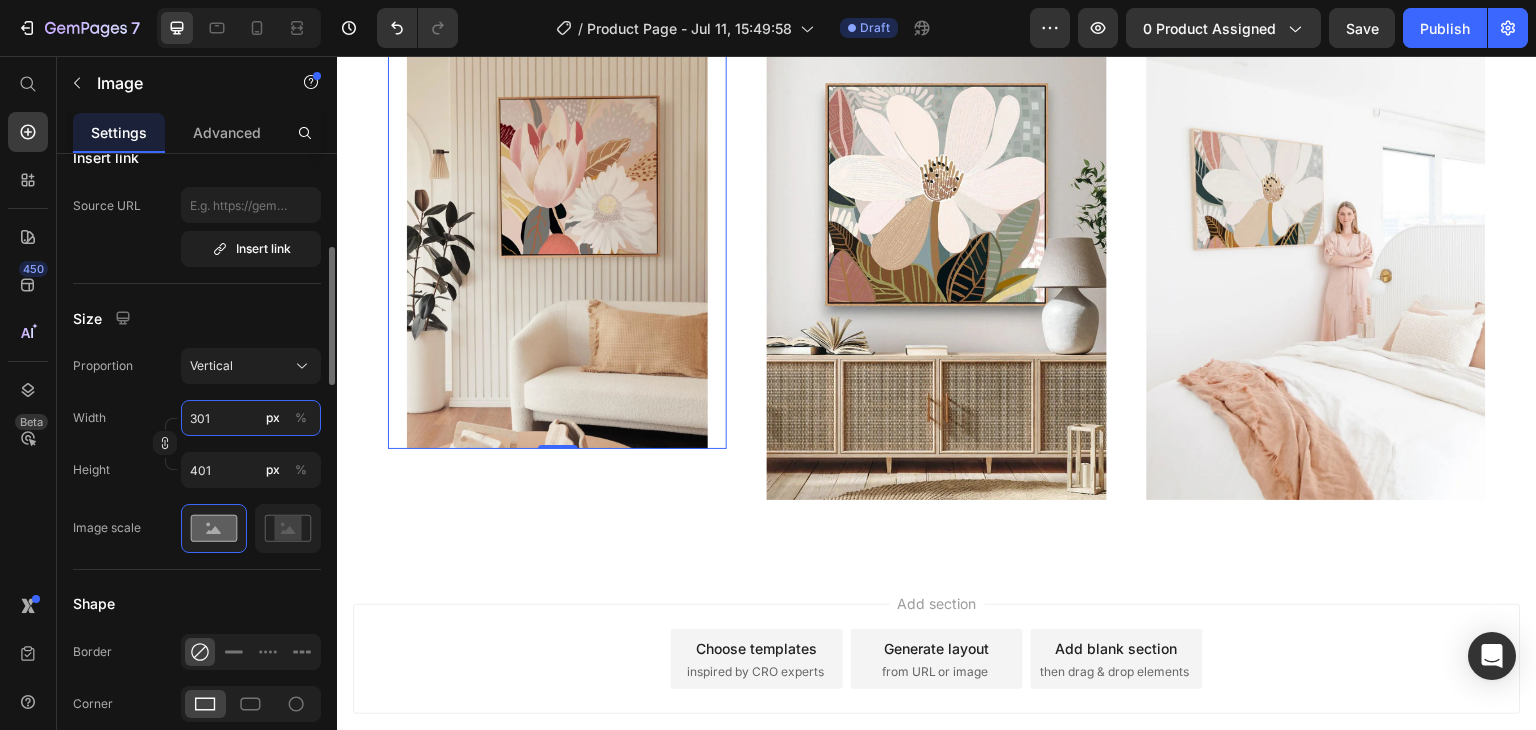 type on "302" 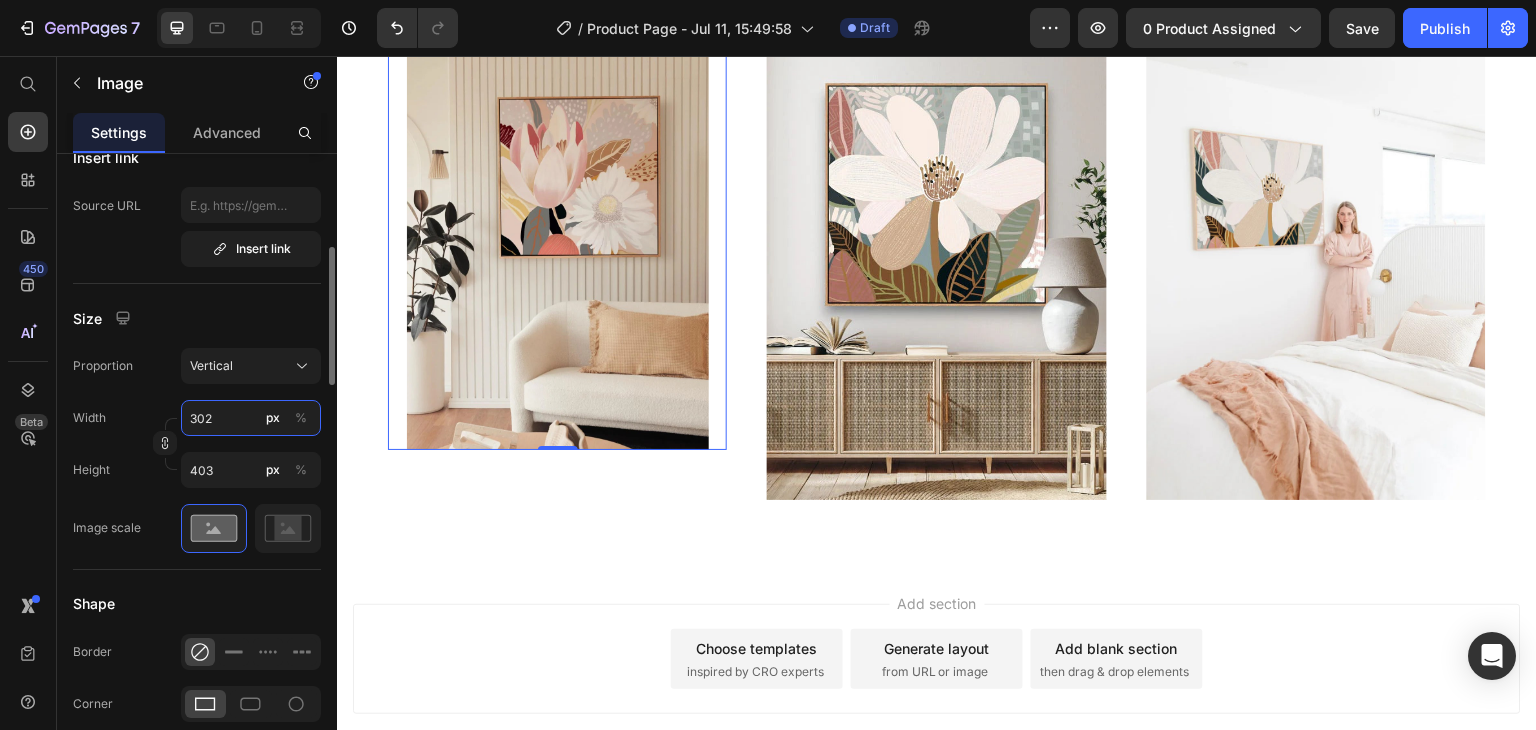 type on "303" 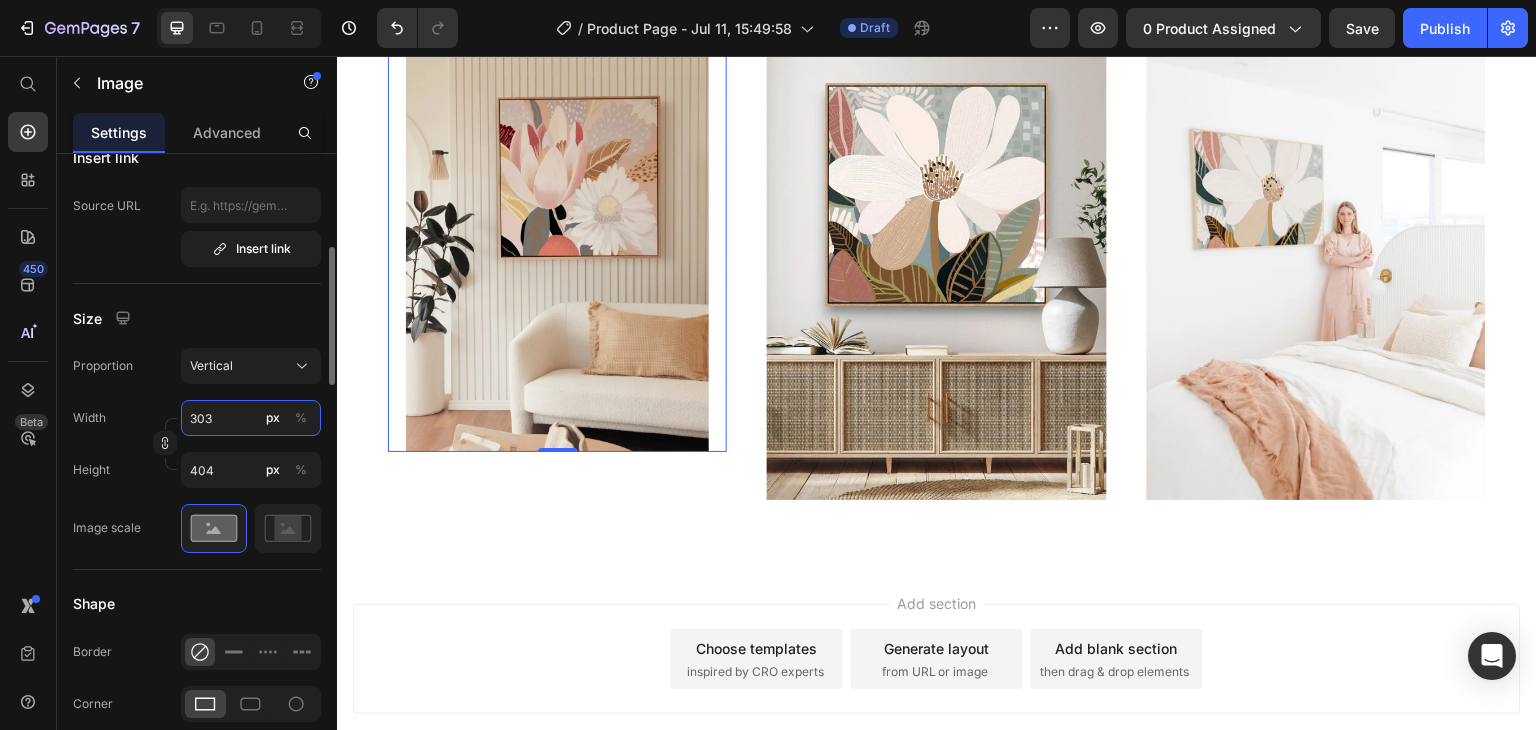type on "304" 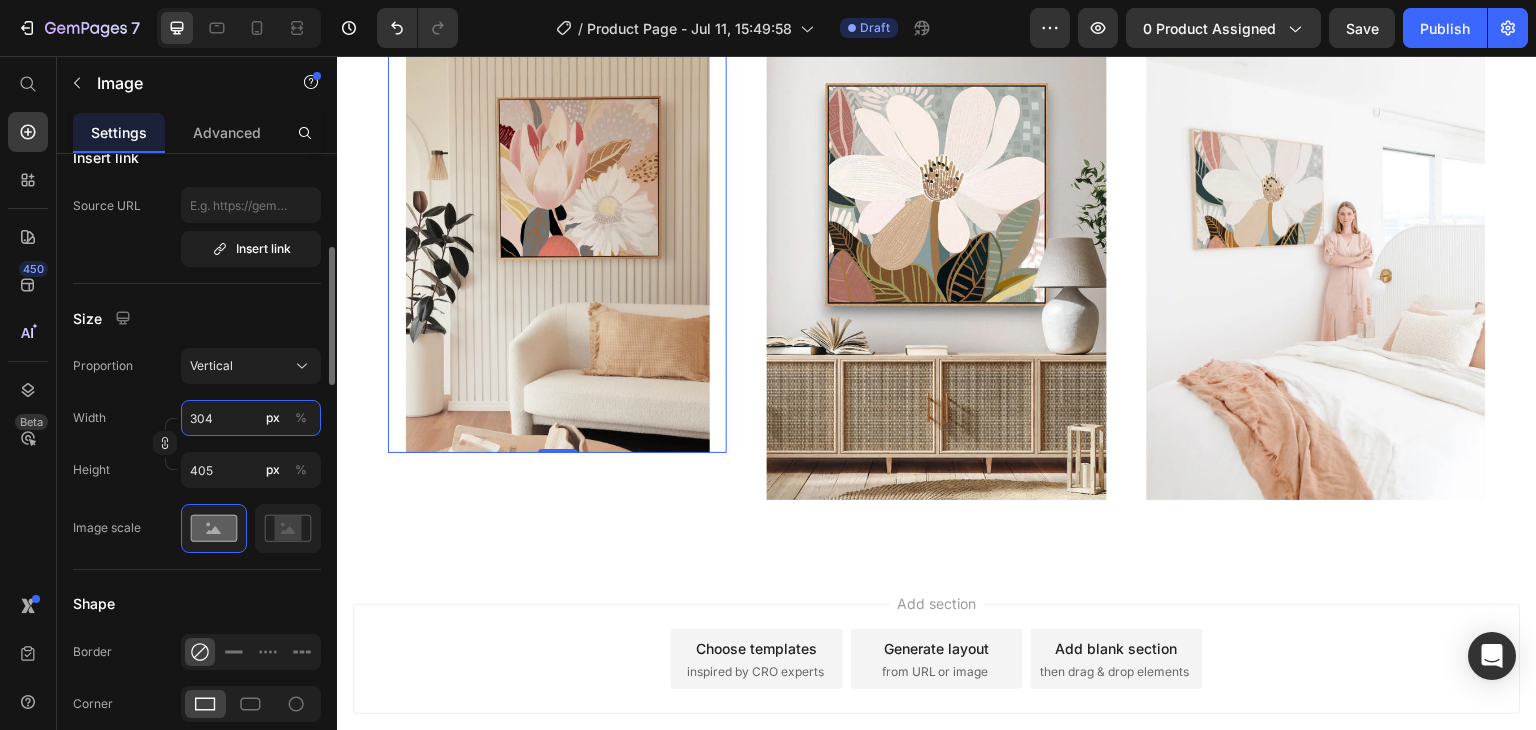 type on "305" 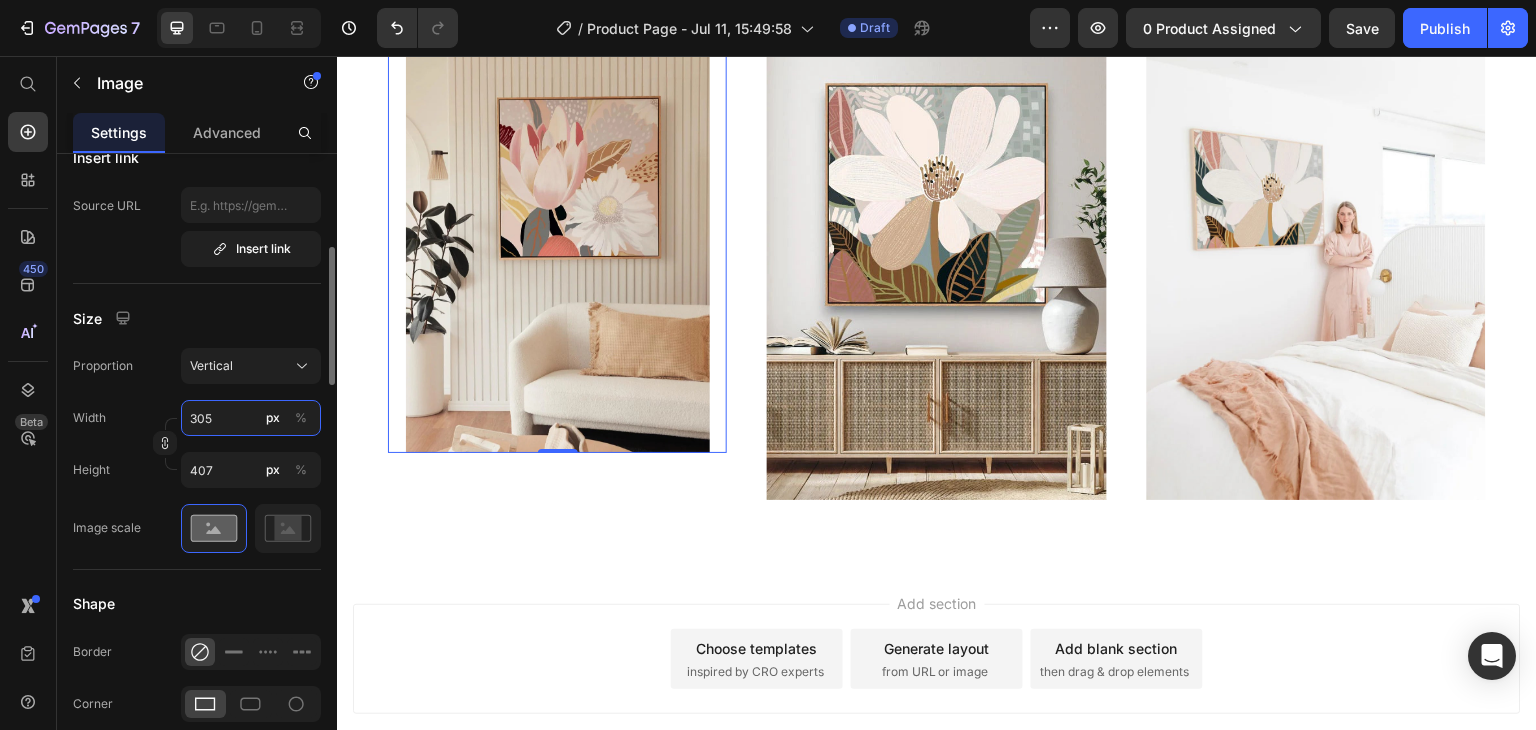 type on "306" 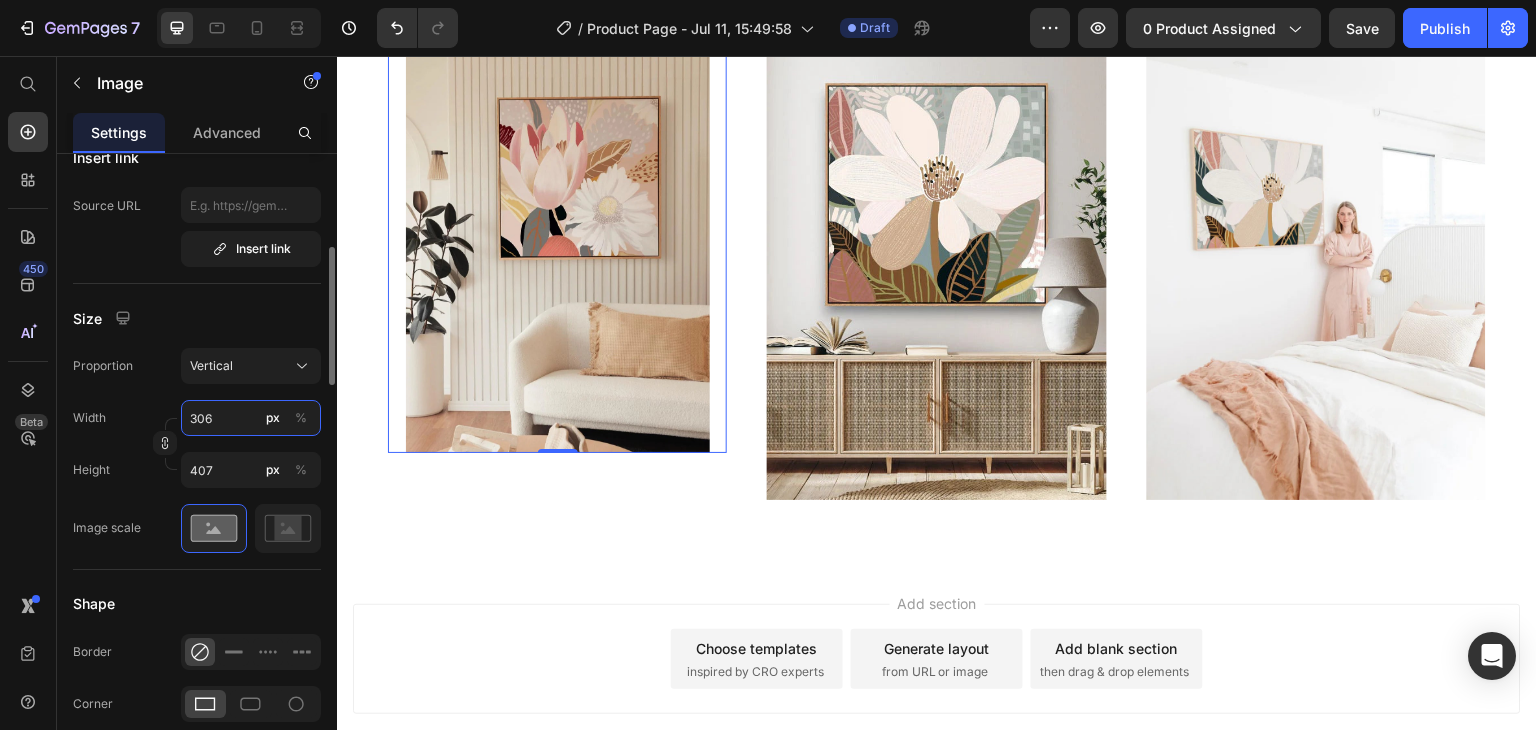 type on "408" 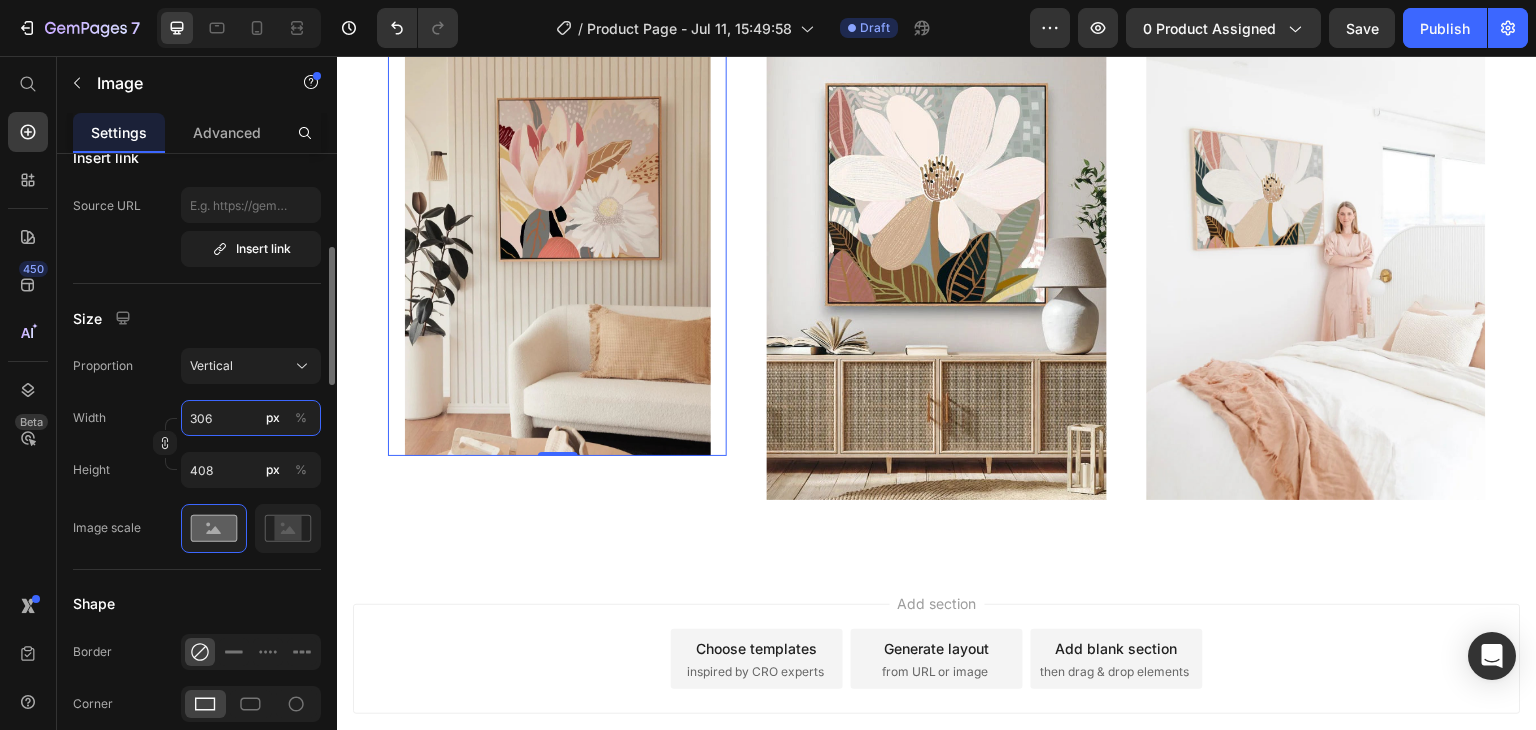 type on "307" 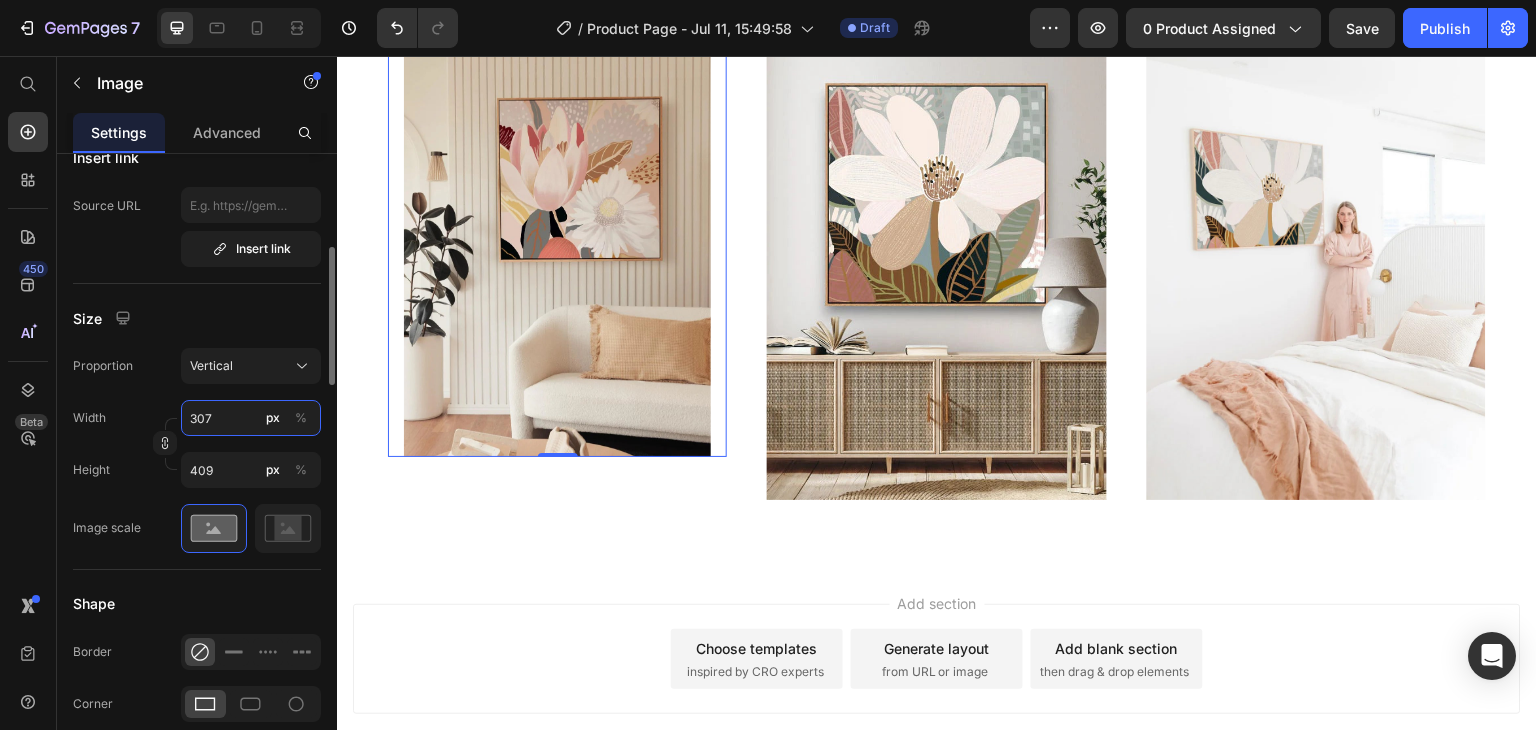 type on "308" 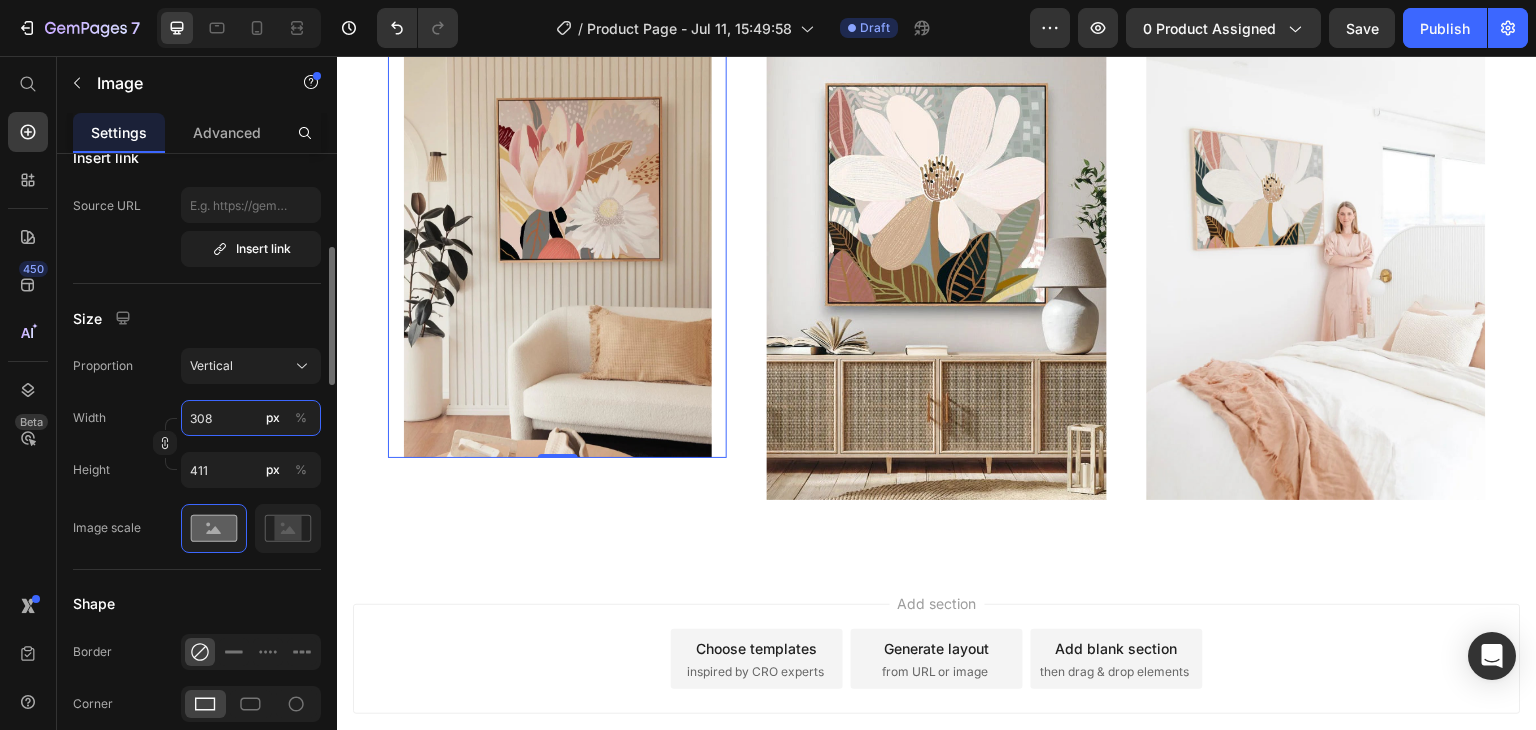 type on "309" 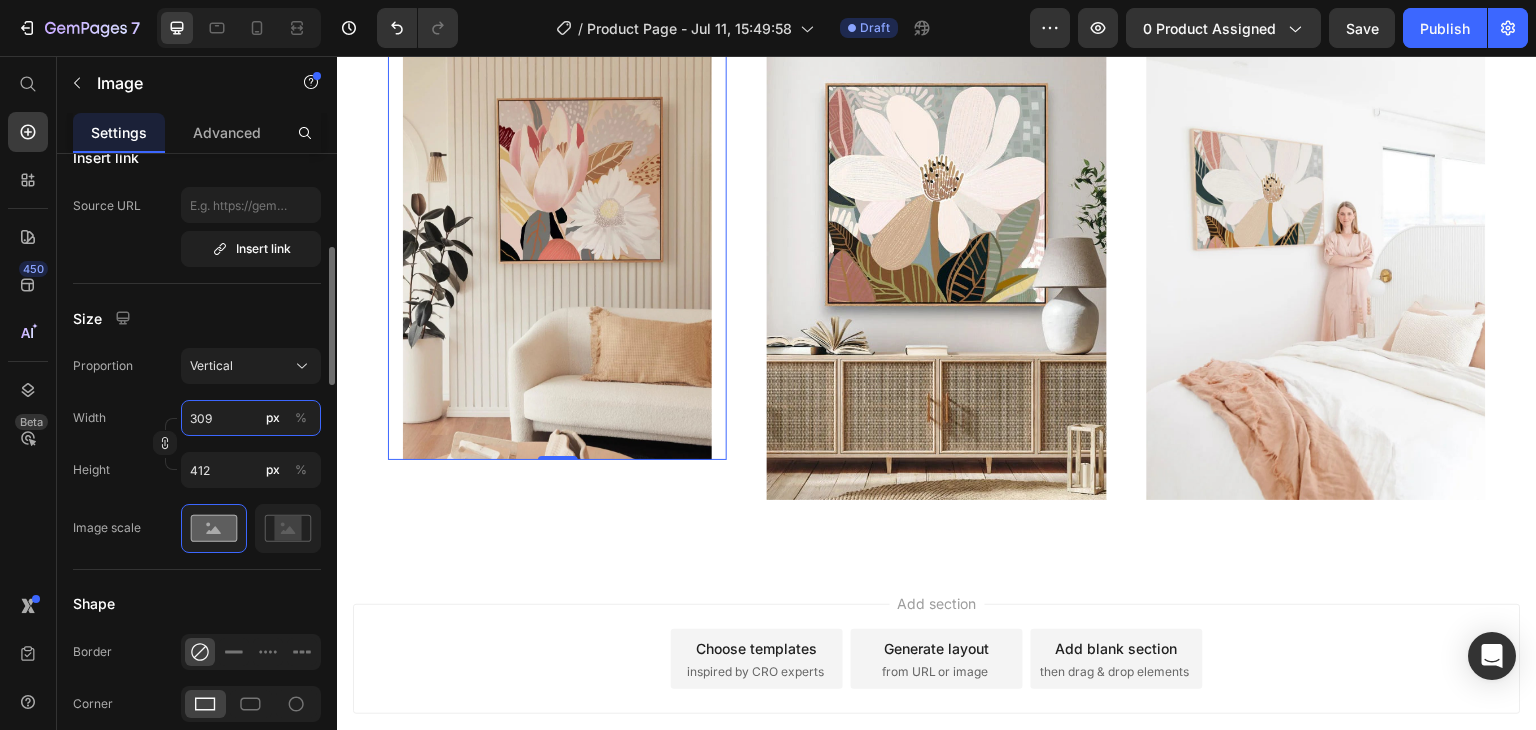 type on "310" 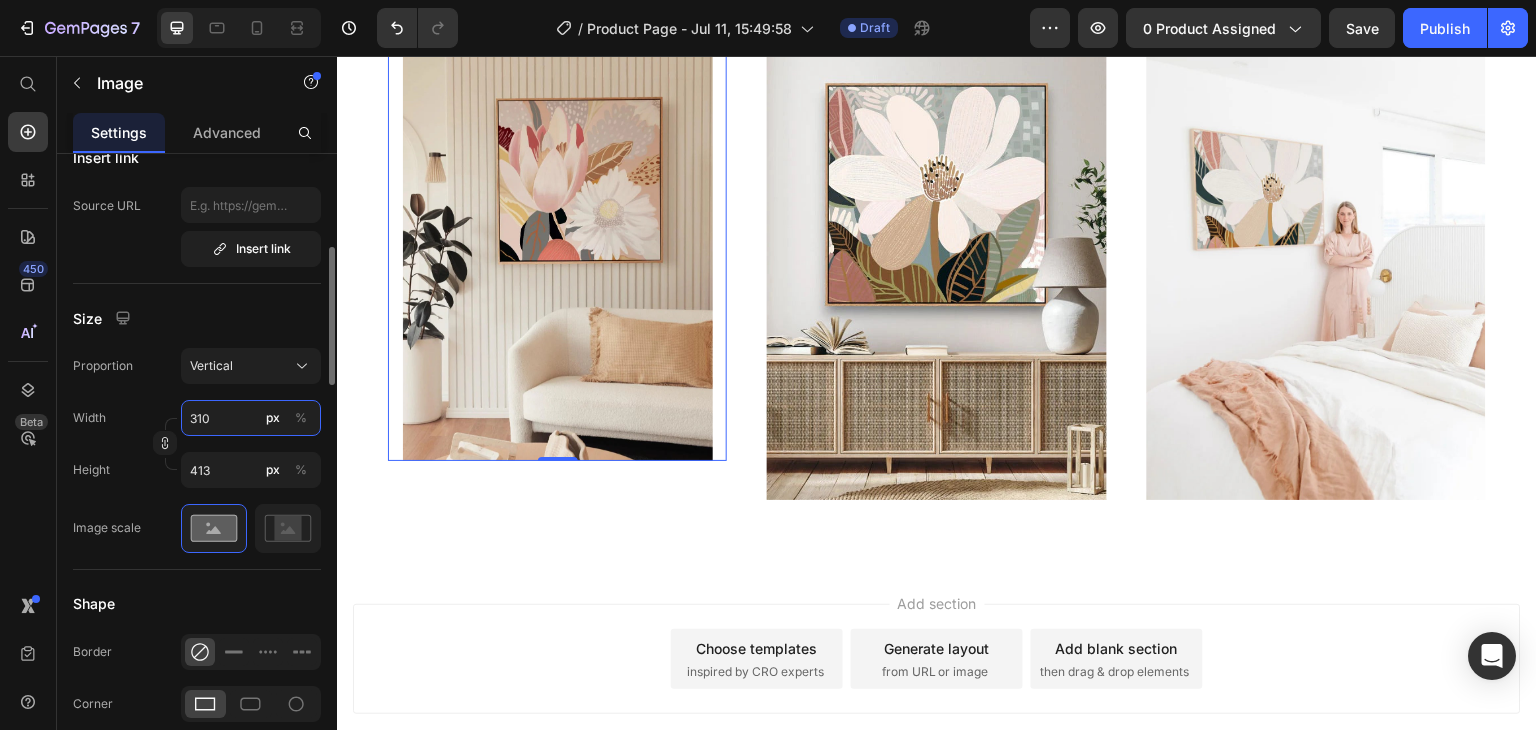 type on "311" 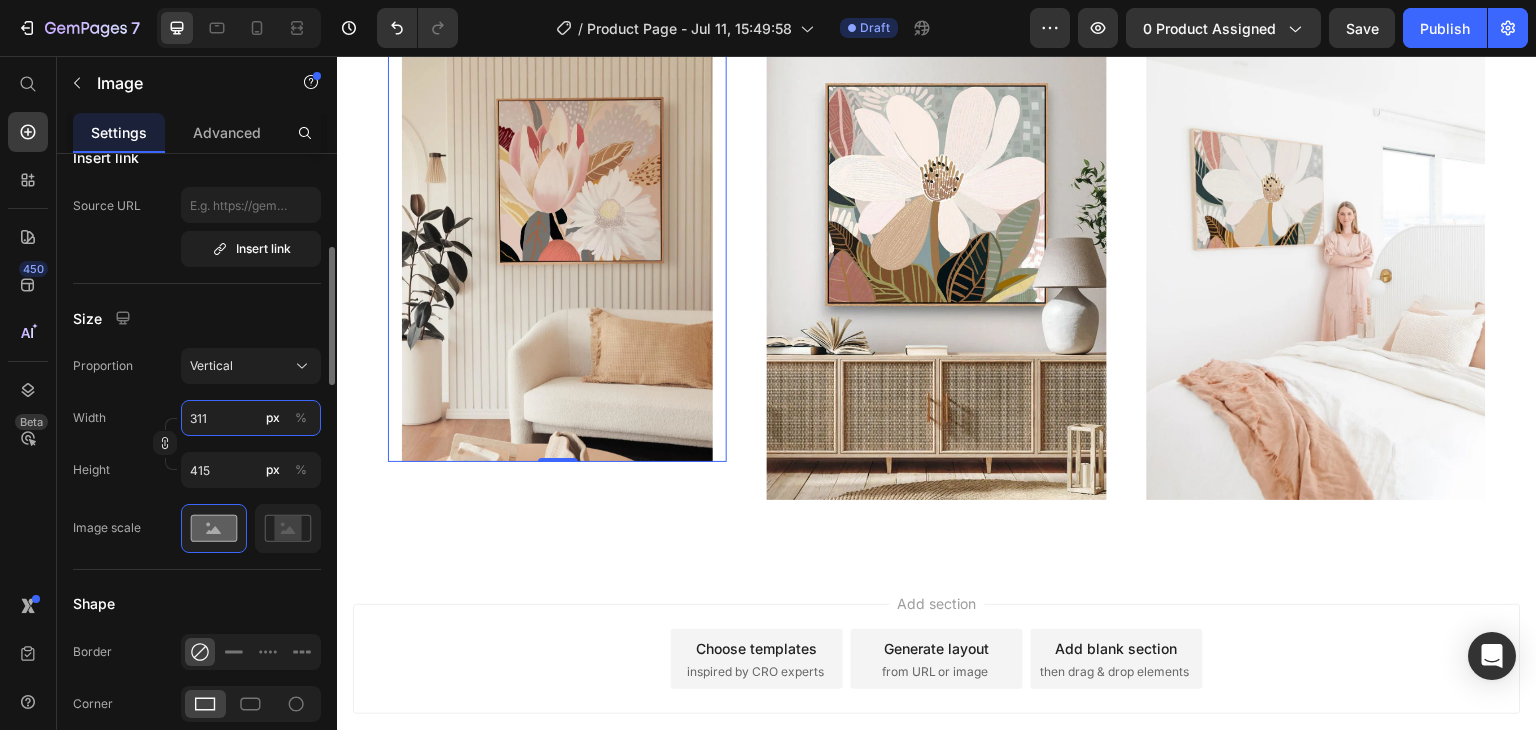 type on "312" 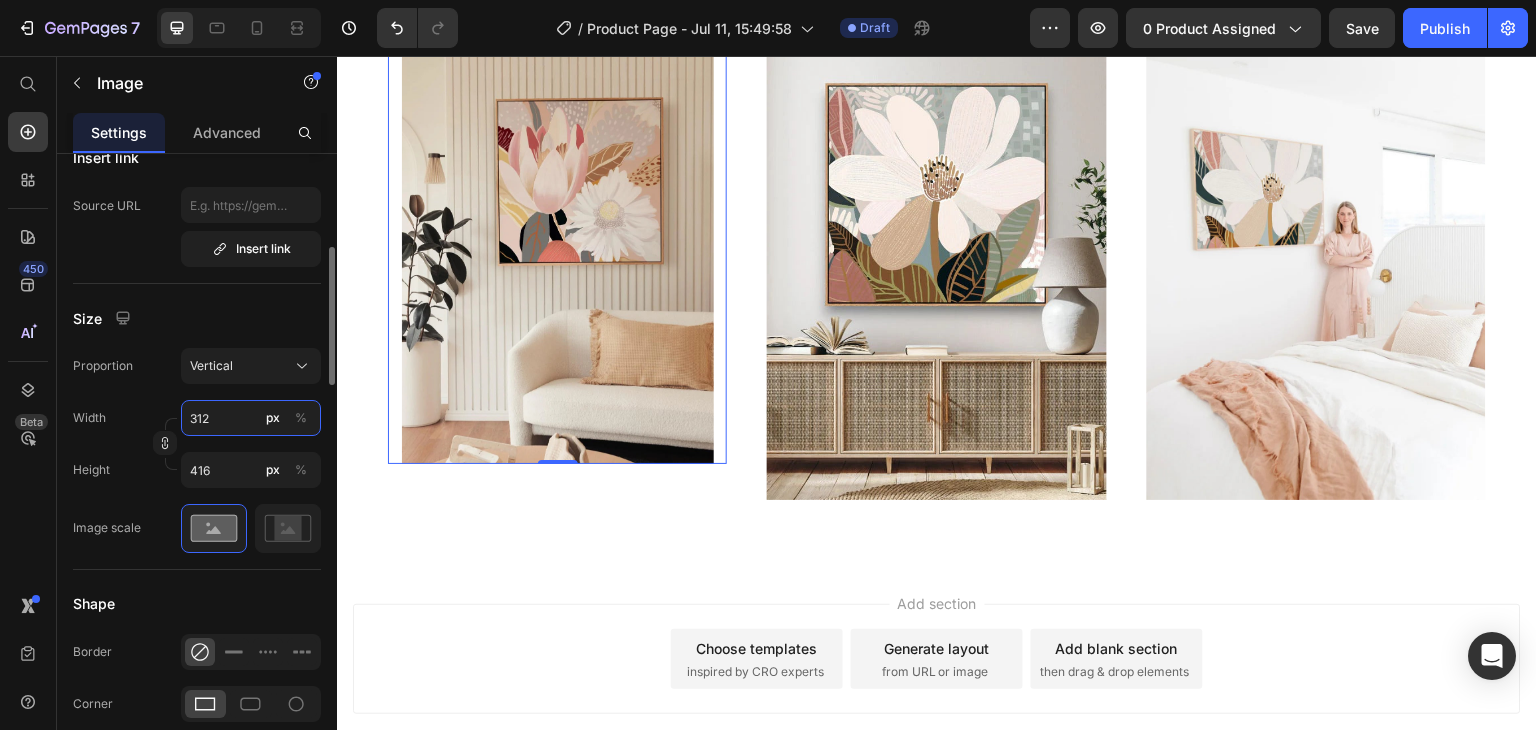 type on "313" 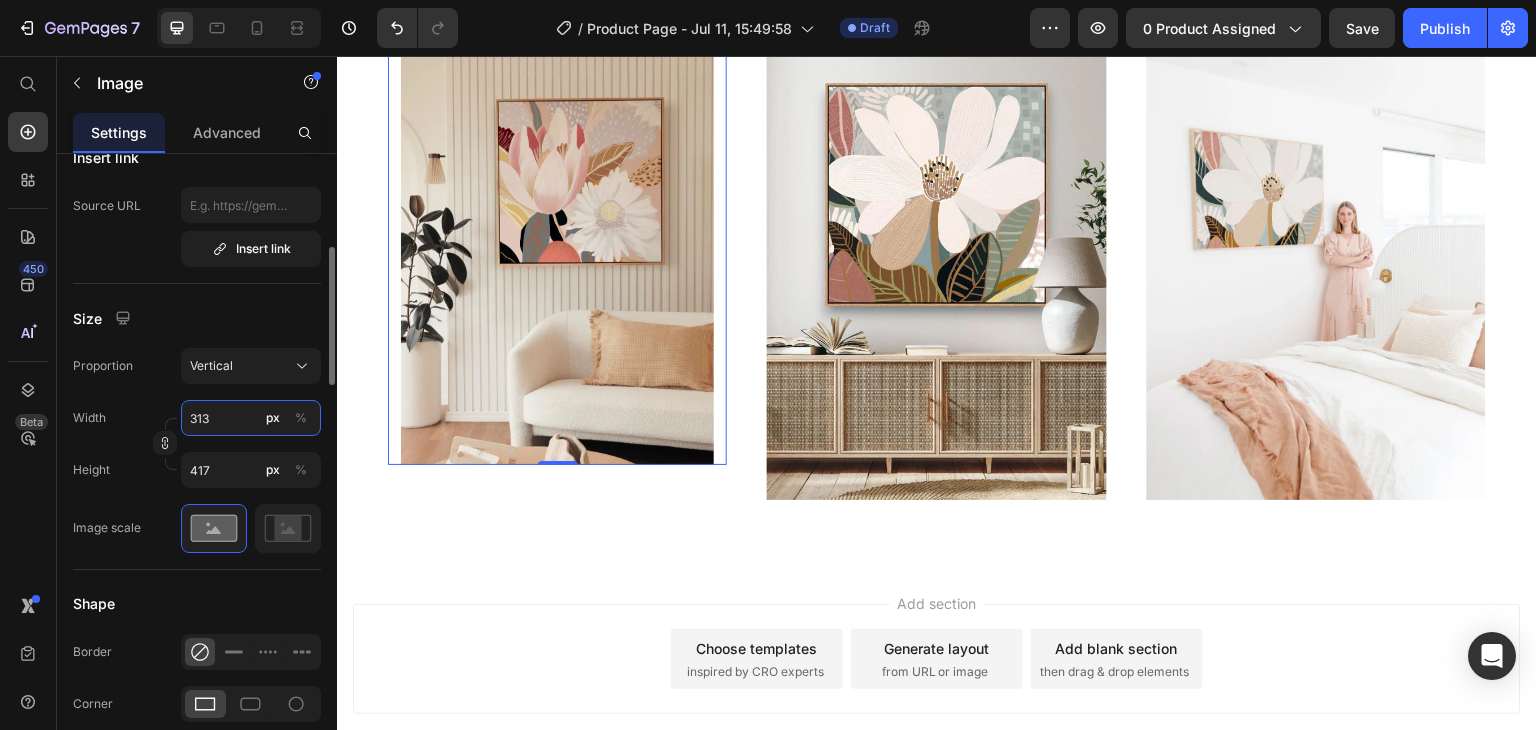 type on "314" 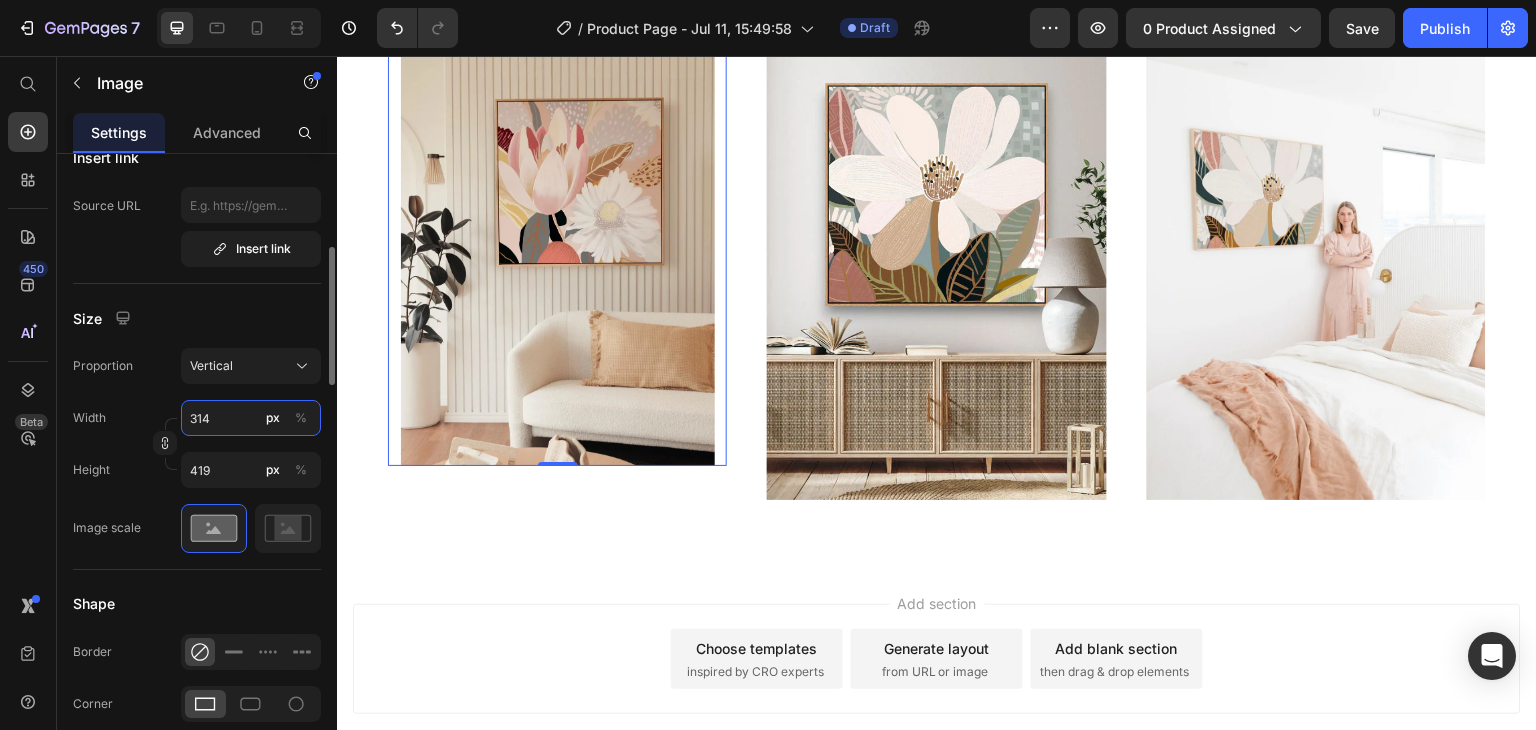 type on "315" 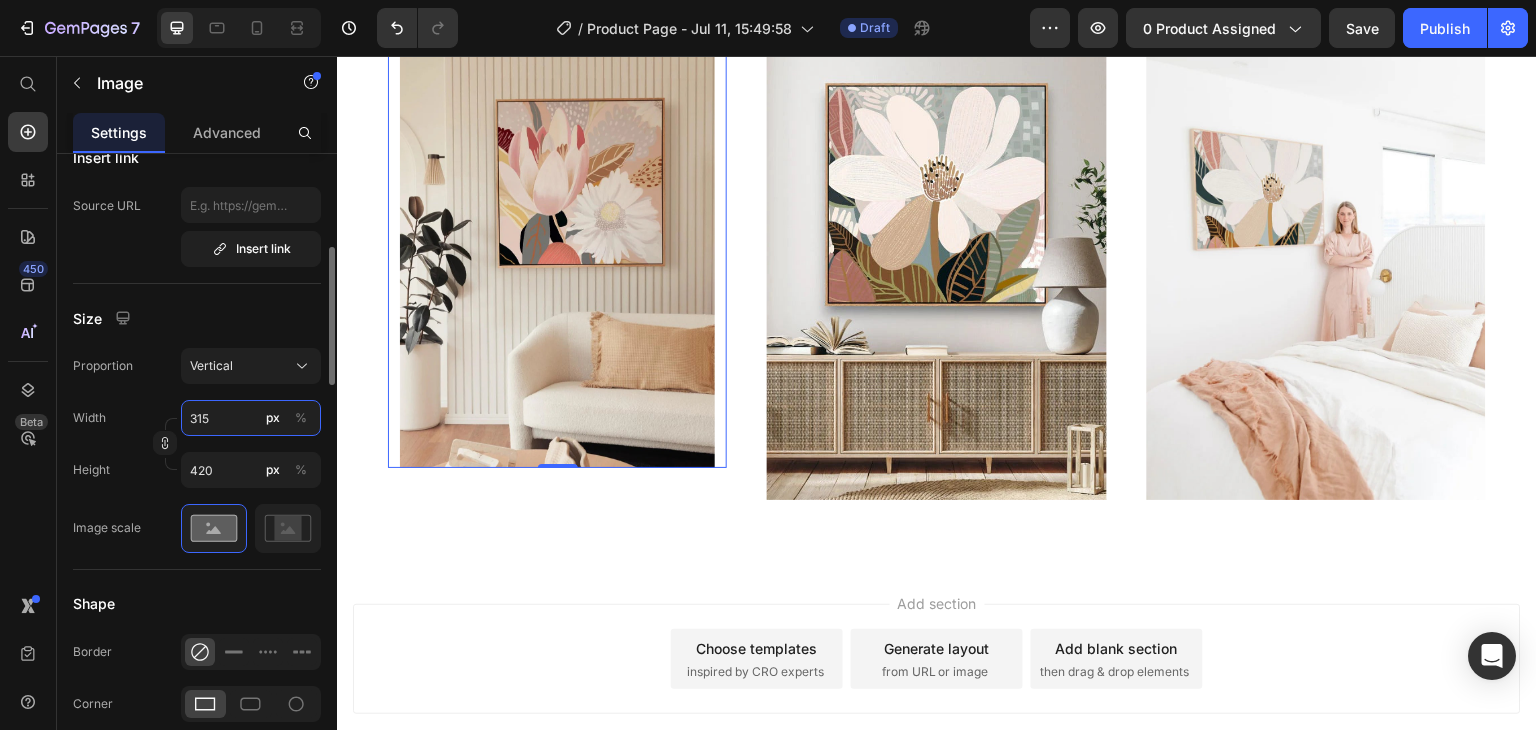 type on "316" 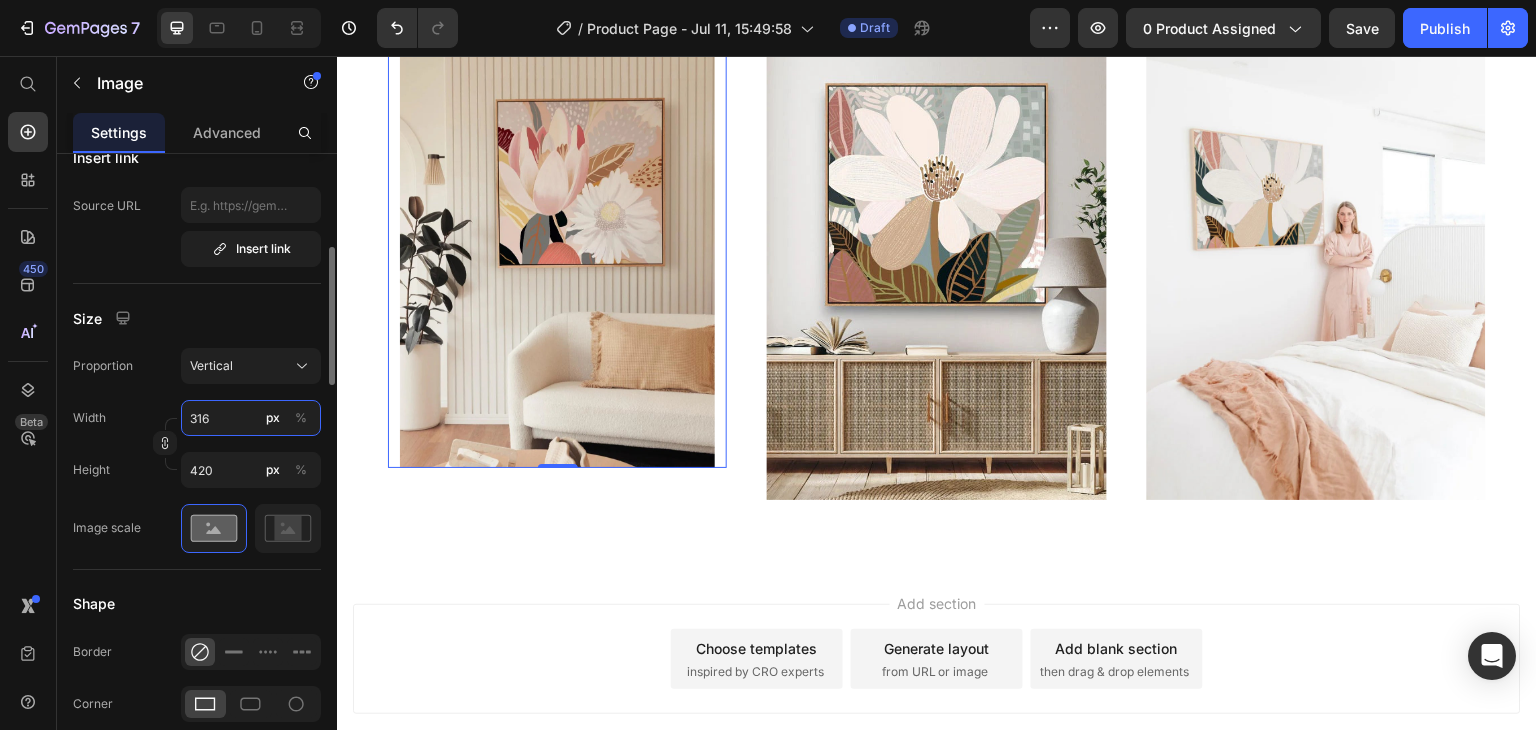 type on "421" 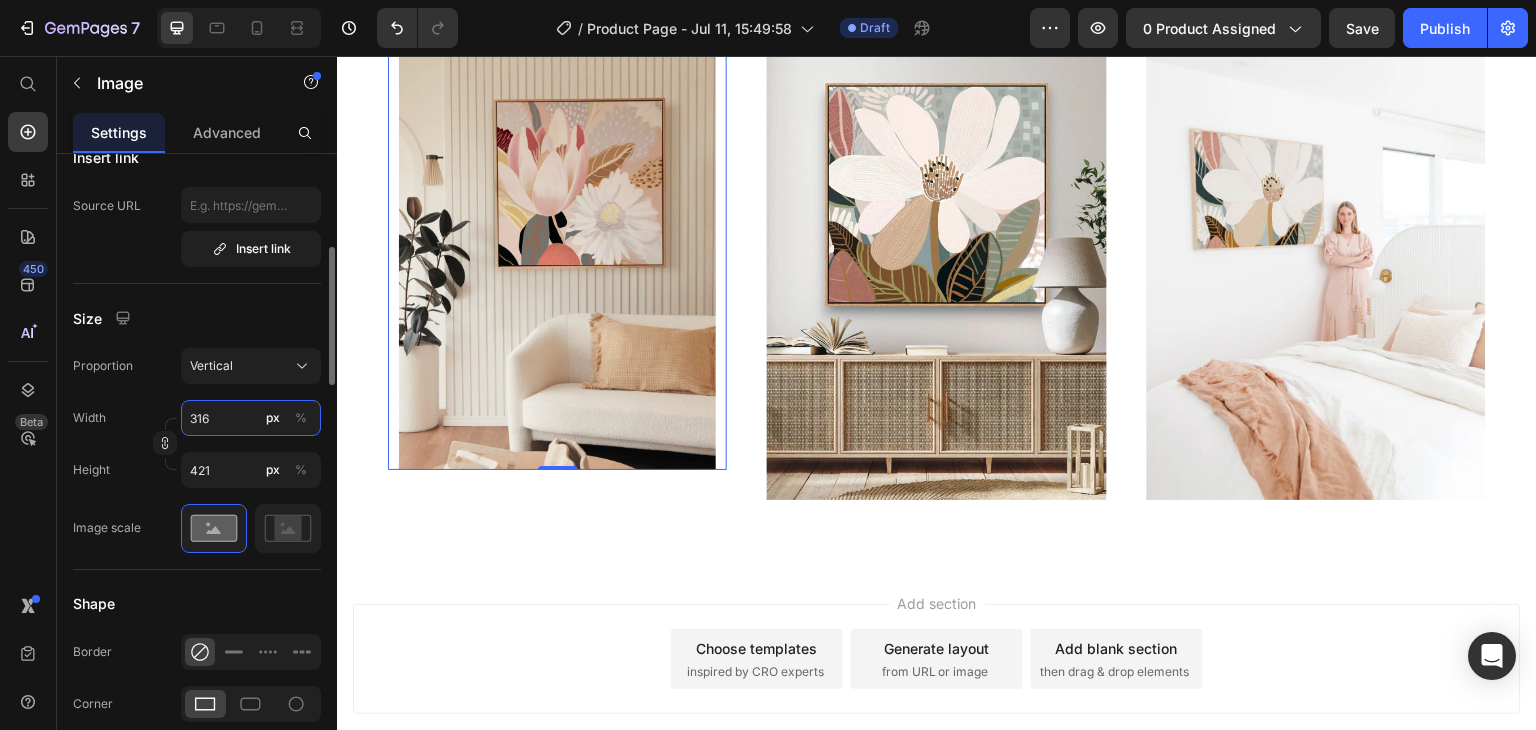 type on "317" 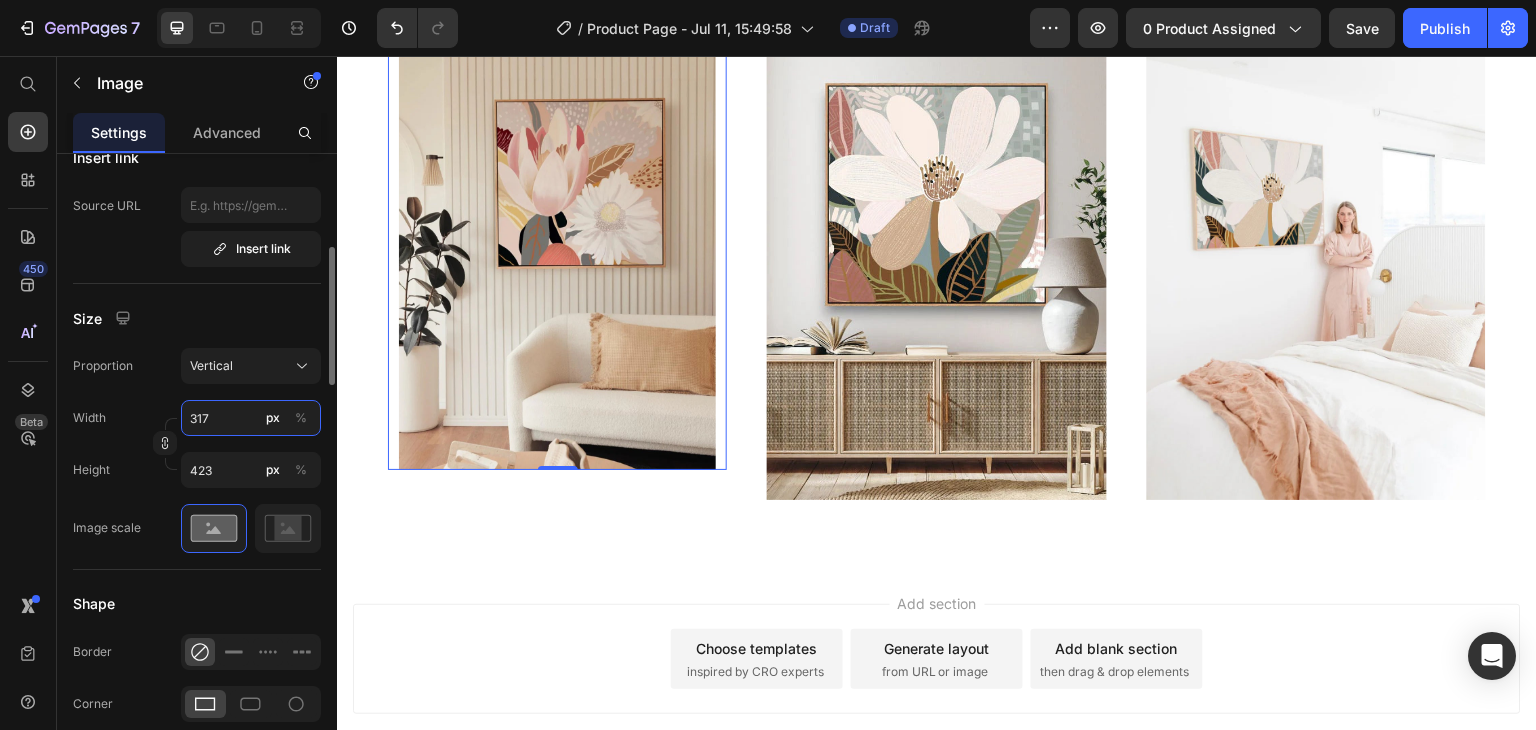 type on "318" 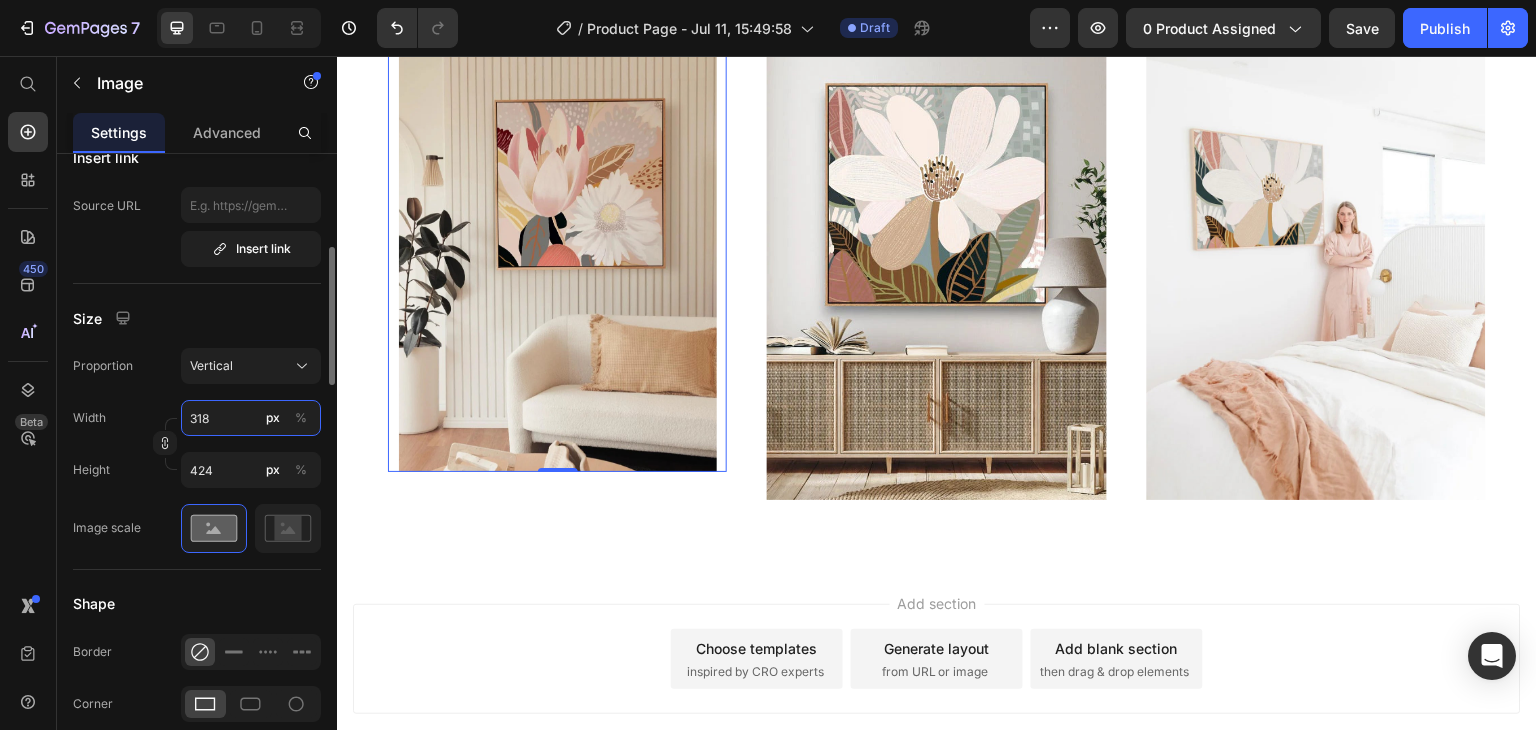 type on "319" 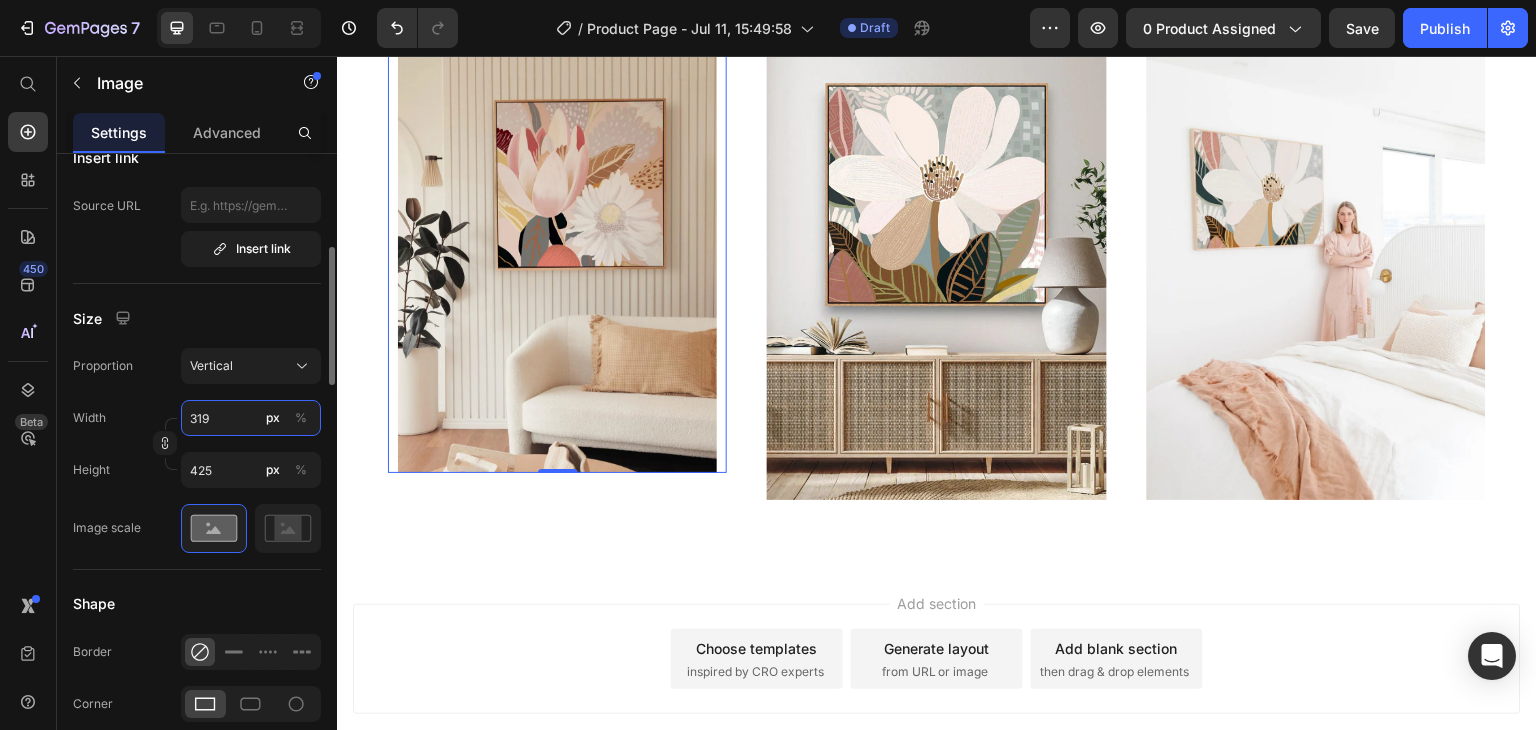 type on "320" 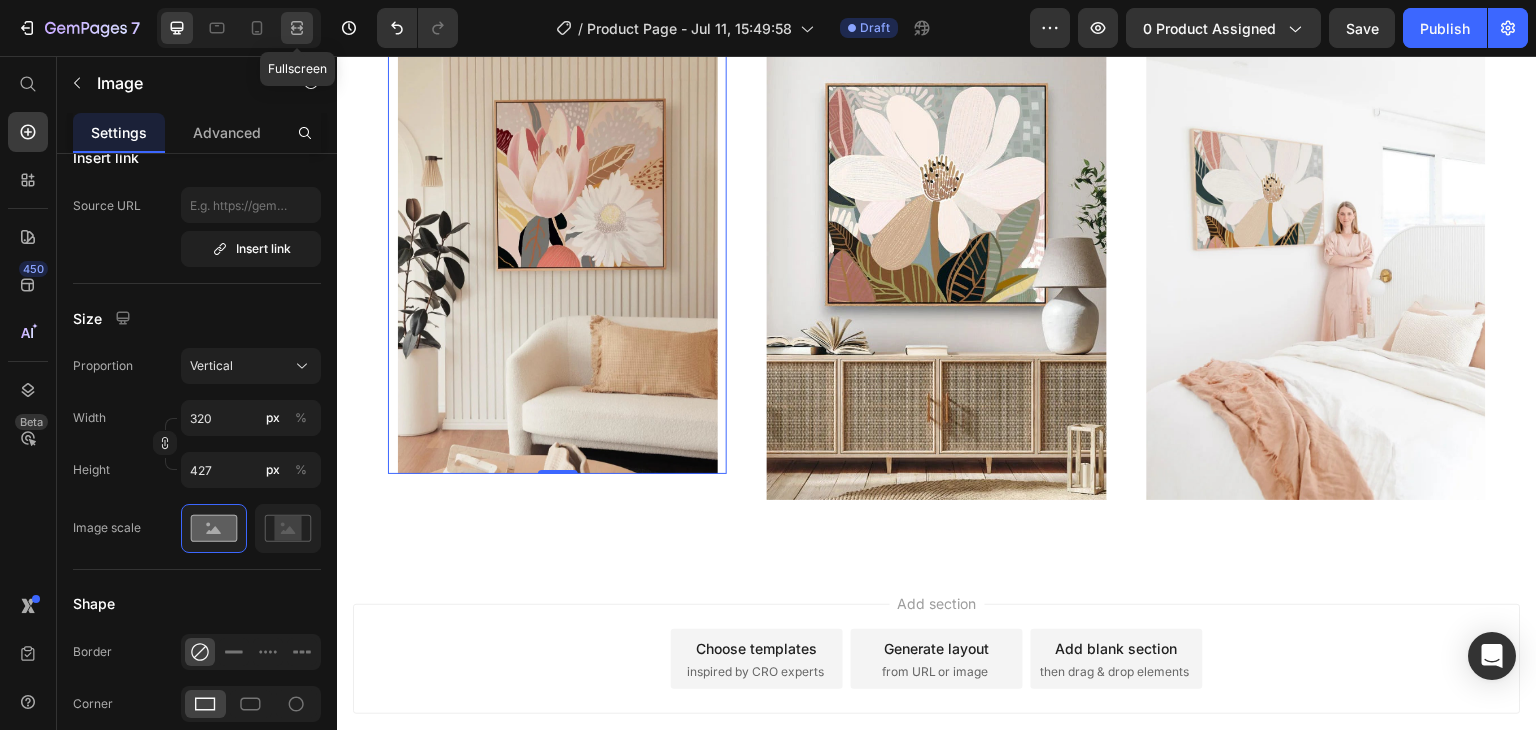 click 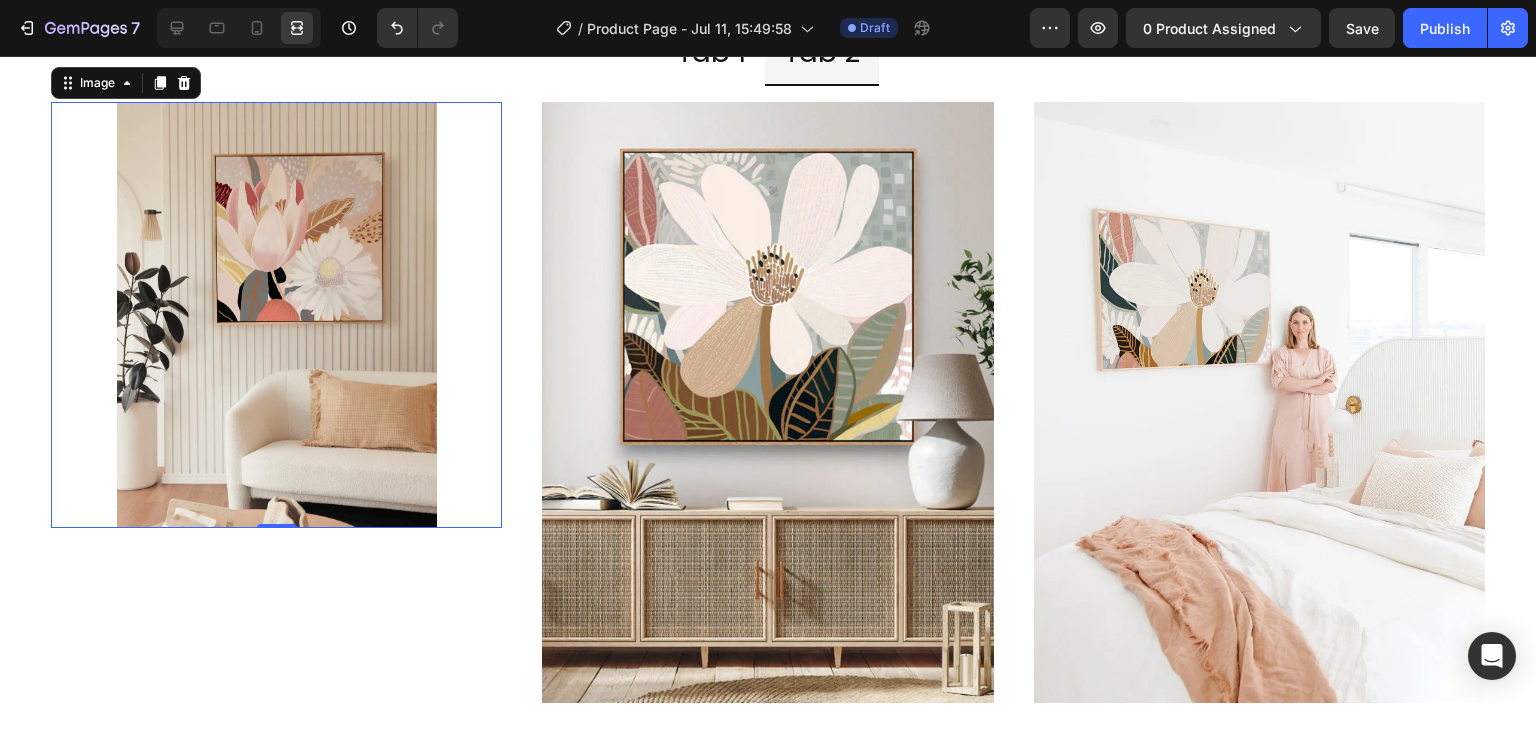 scroll, scrollTop: 4572, scrollLeft: 0, axis: vertical 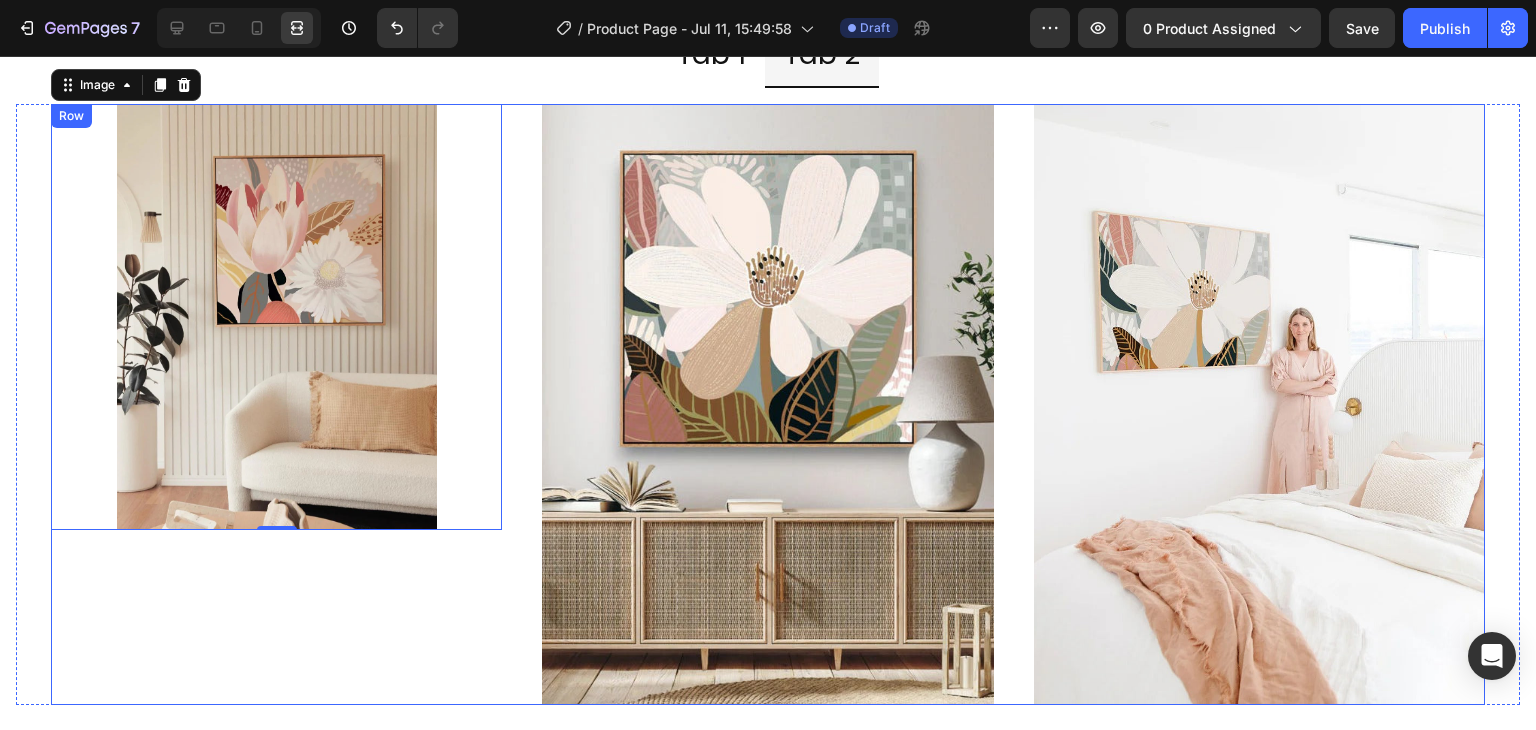 click on "Image   0 Image Image Row" at bounding box center (768, 405) 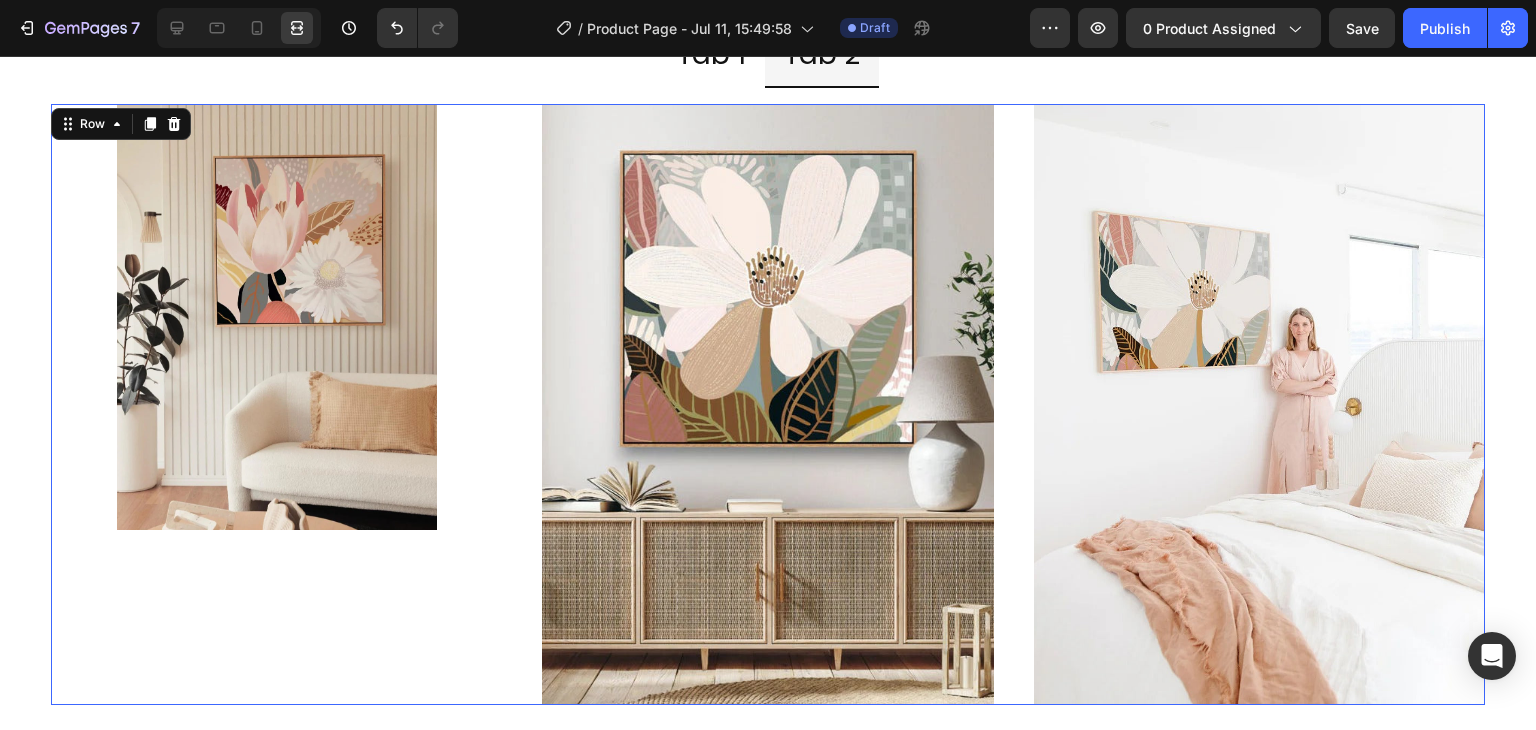 scroll, scrollTop: 0, scrollLeft: 0, axis: both 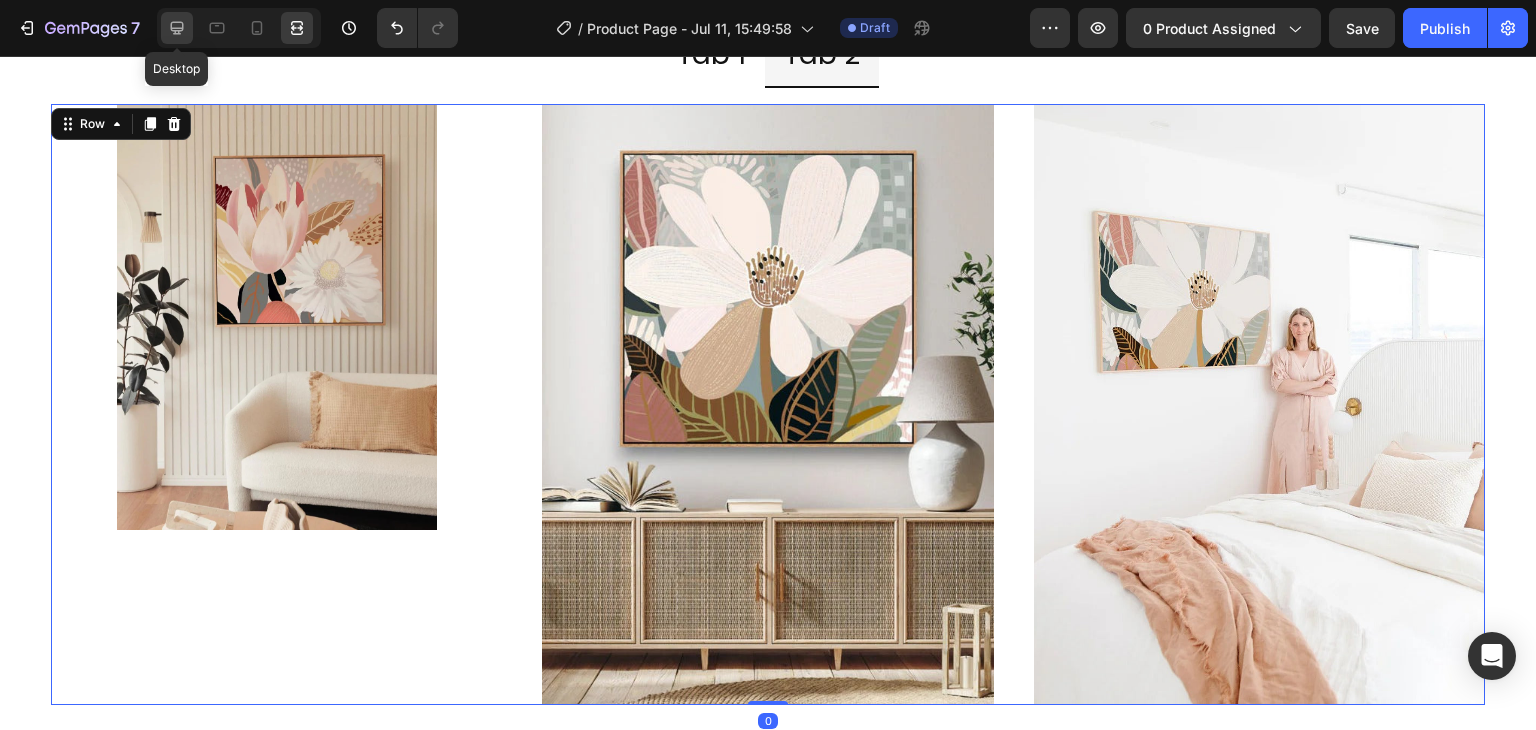 click 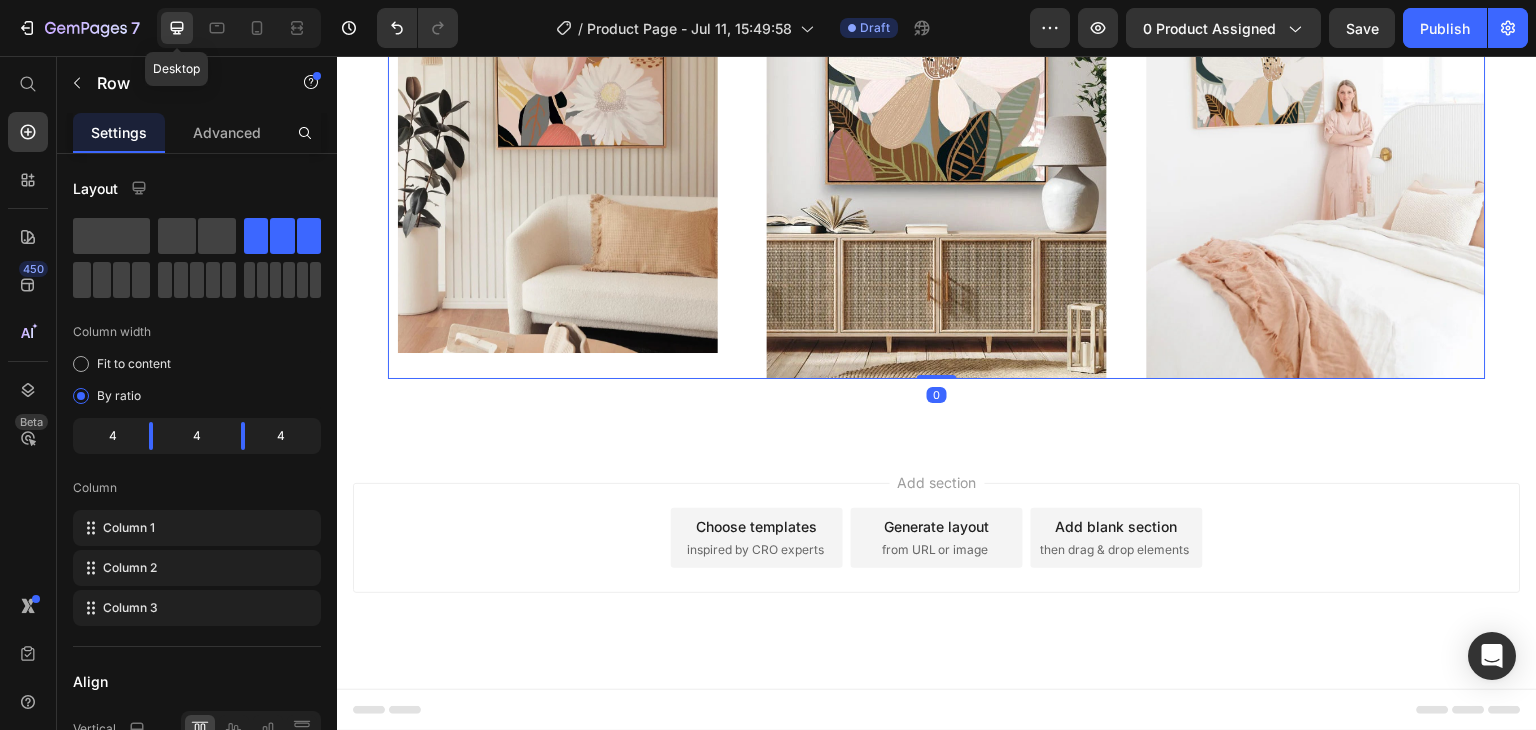 scroll, scrollTop: 4320, scrollLeft: 0, axis: vertical 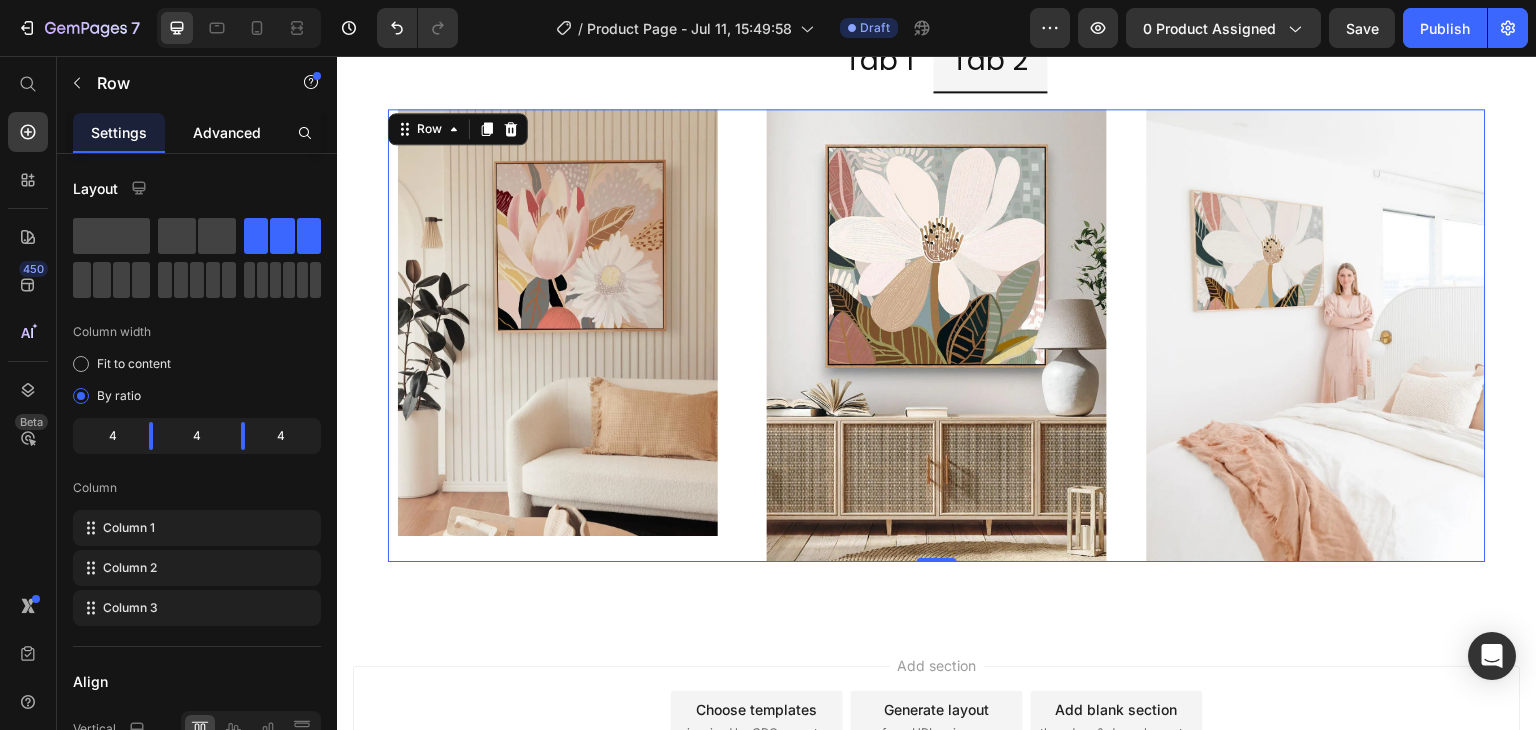 click on "Advanced" at bounding box center (227, 132) 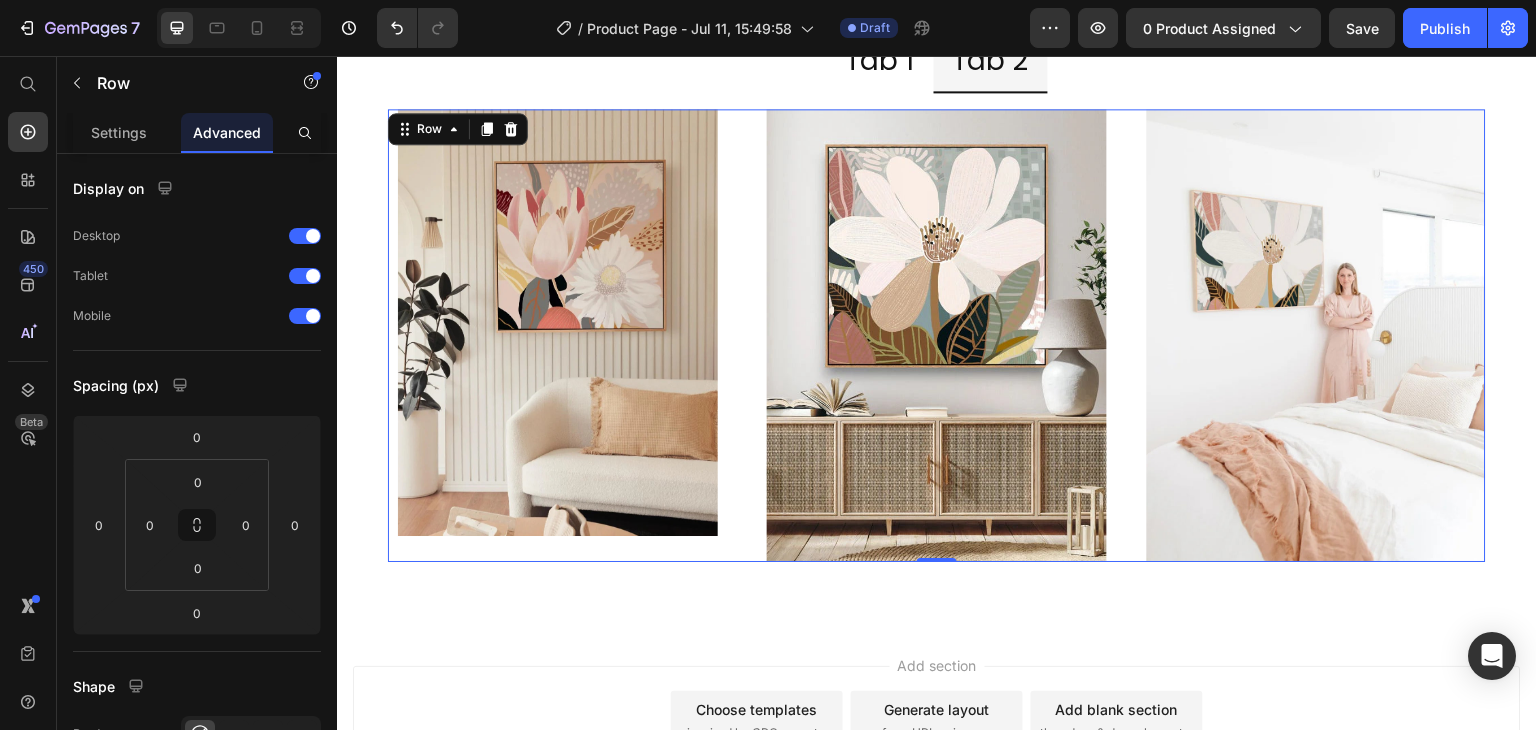 click on "Image Image Image Row   0" at bounding box center (937, 335) 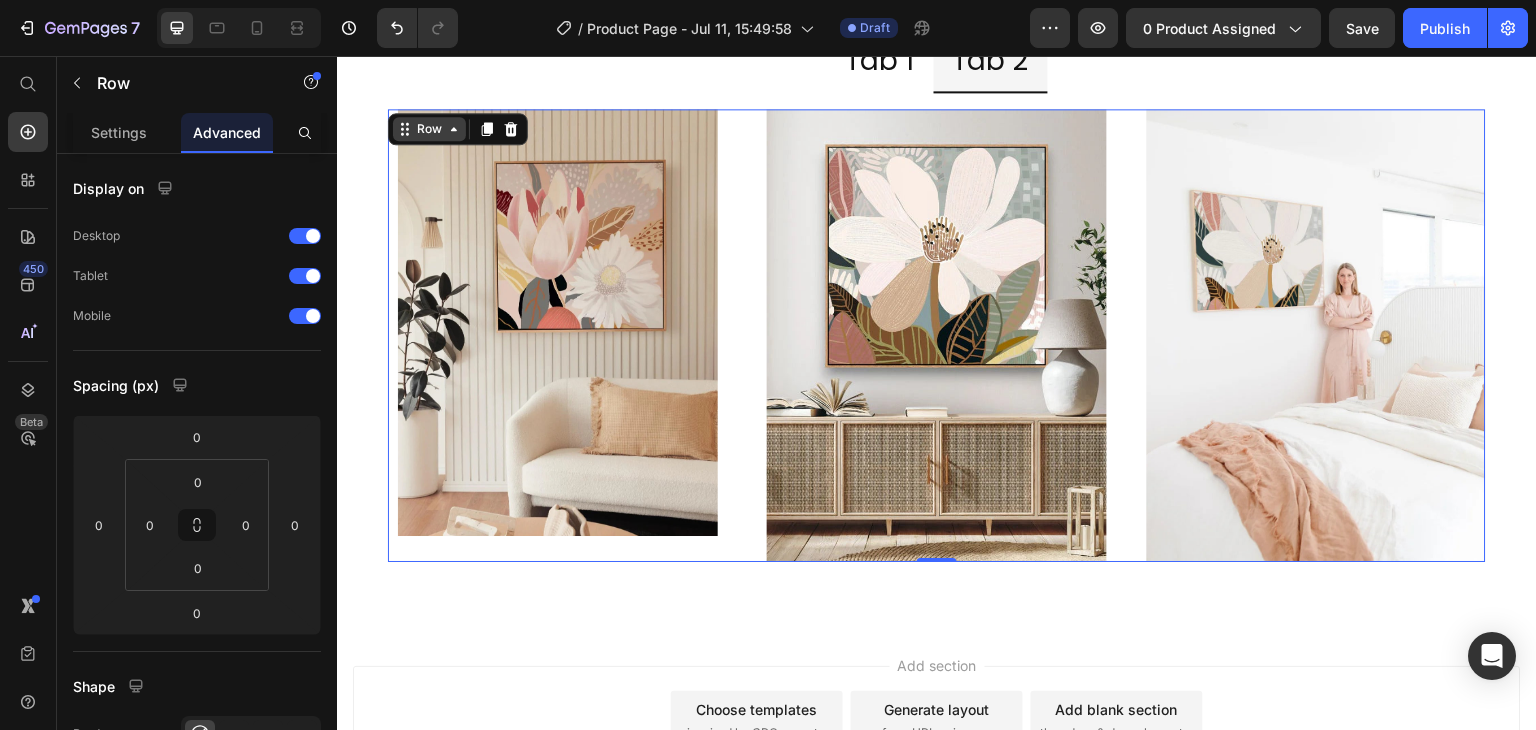 click on "Row" at bounding box center (429, 129) 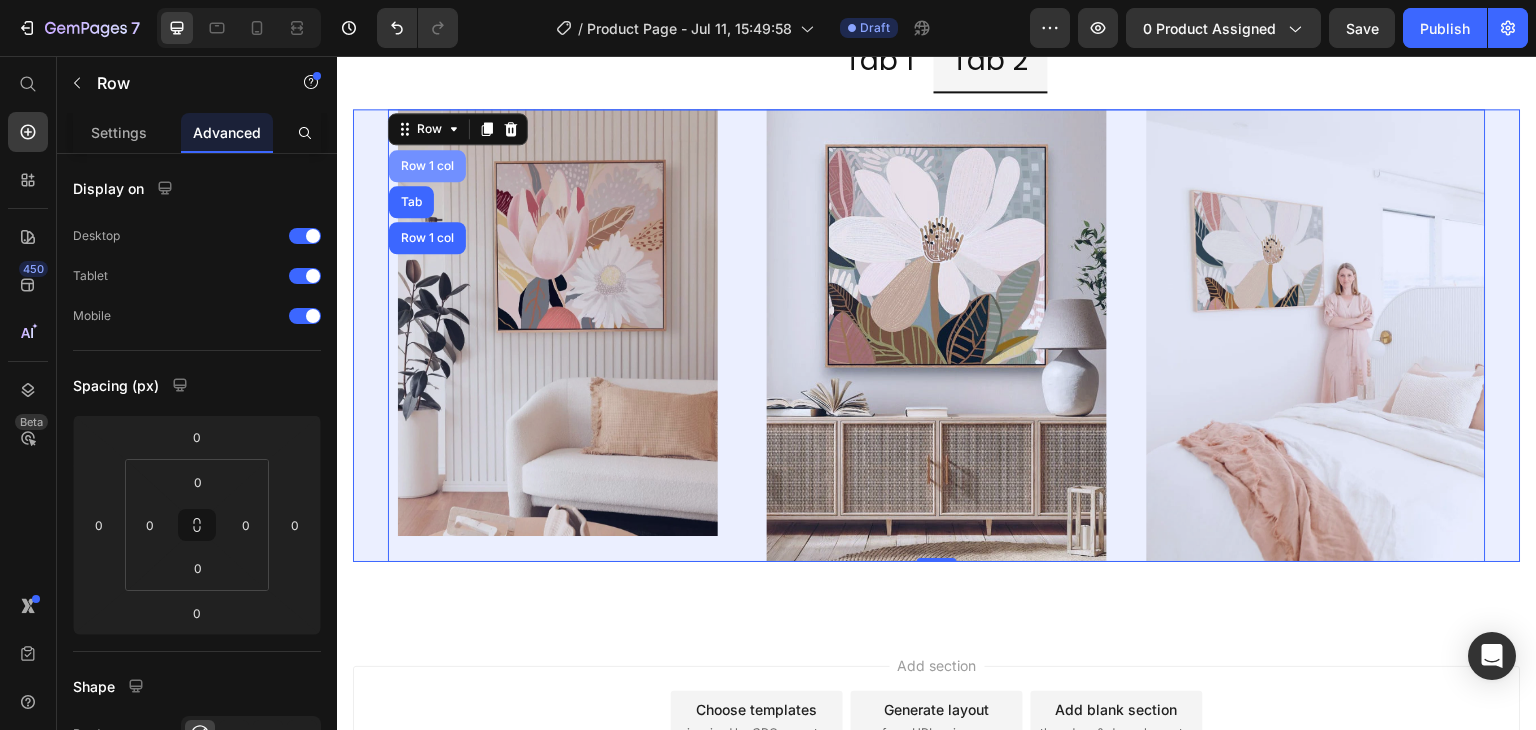 click on "Row 1 col" at bounding box center [427, 166] 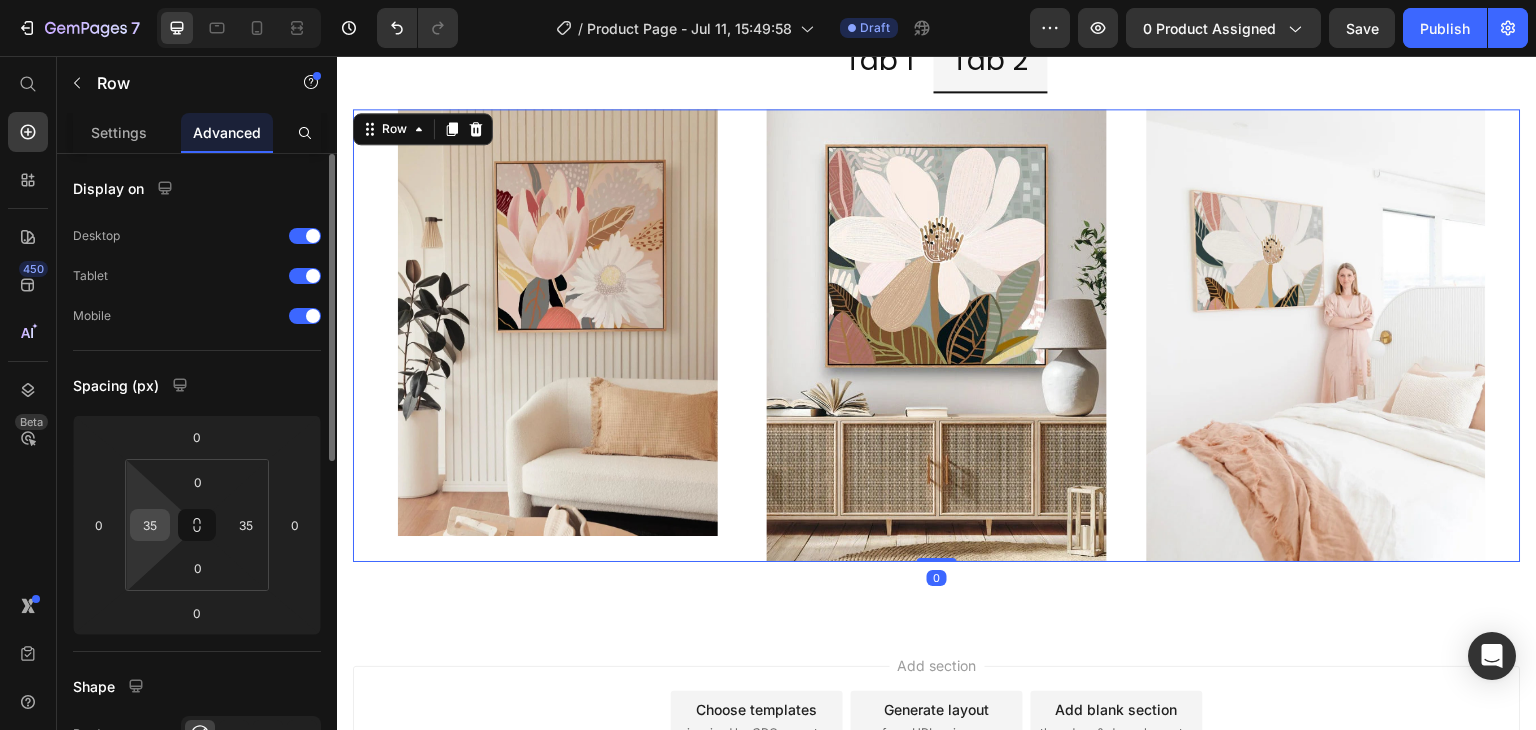 click on "35" at bounding box center (150, 525) 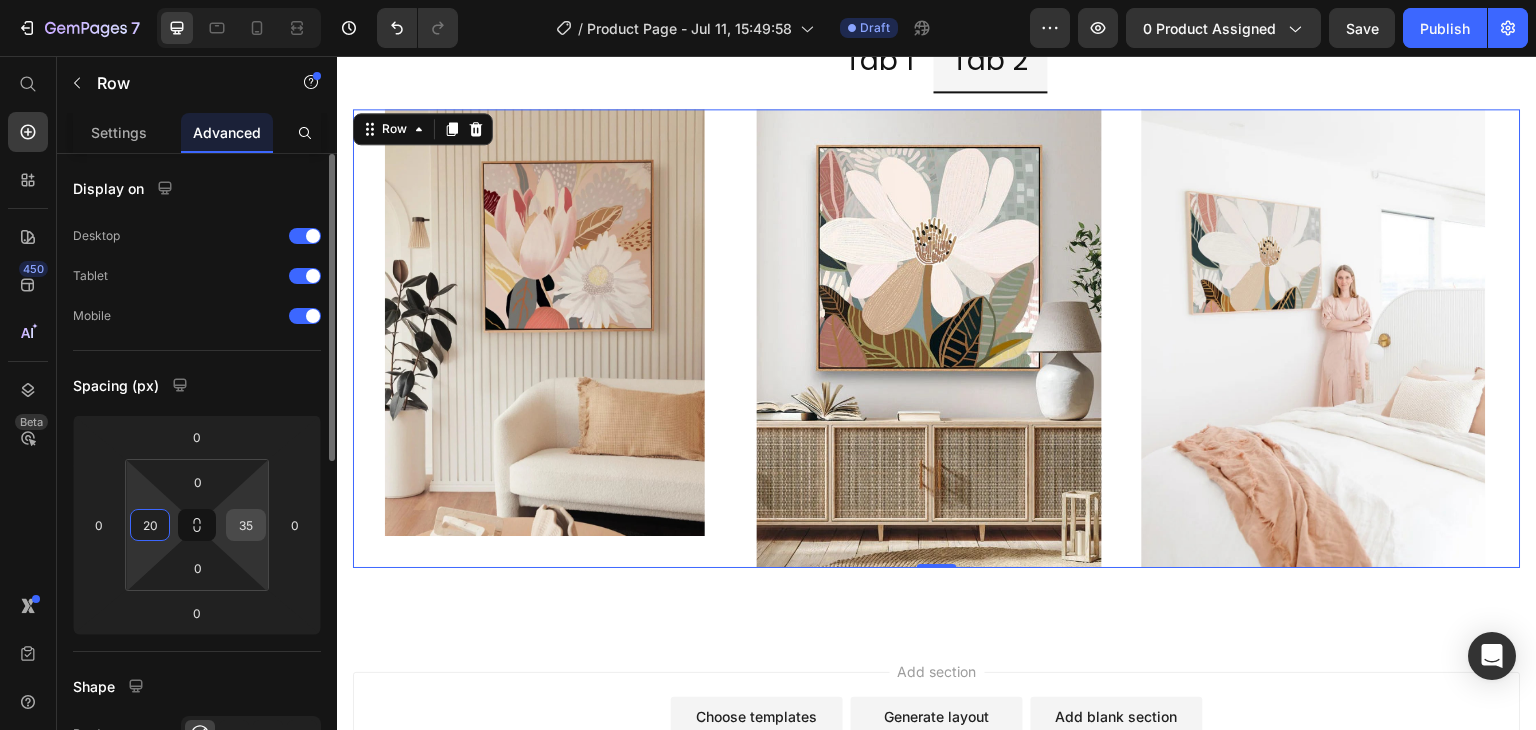 click on "35" at bounding box center (246, 525) 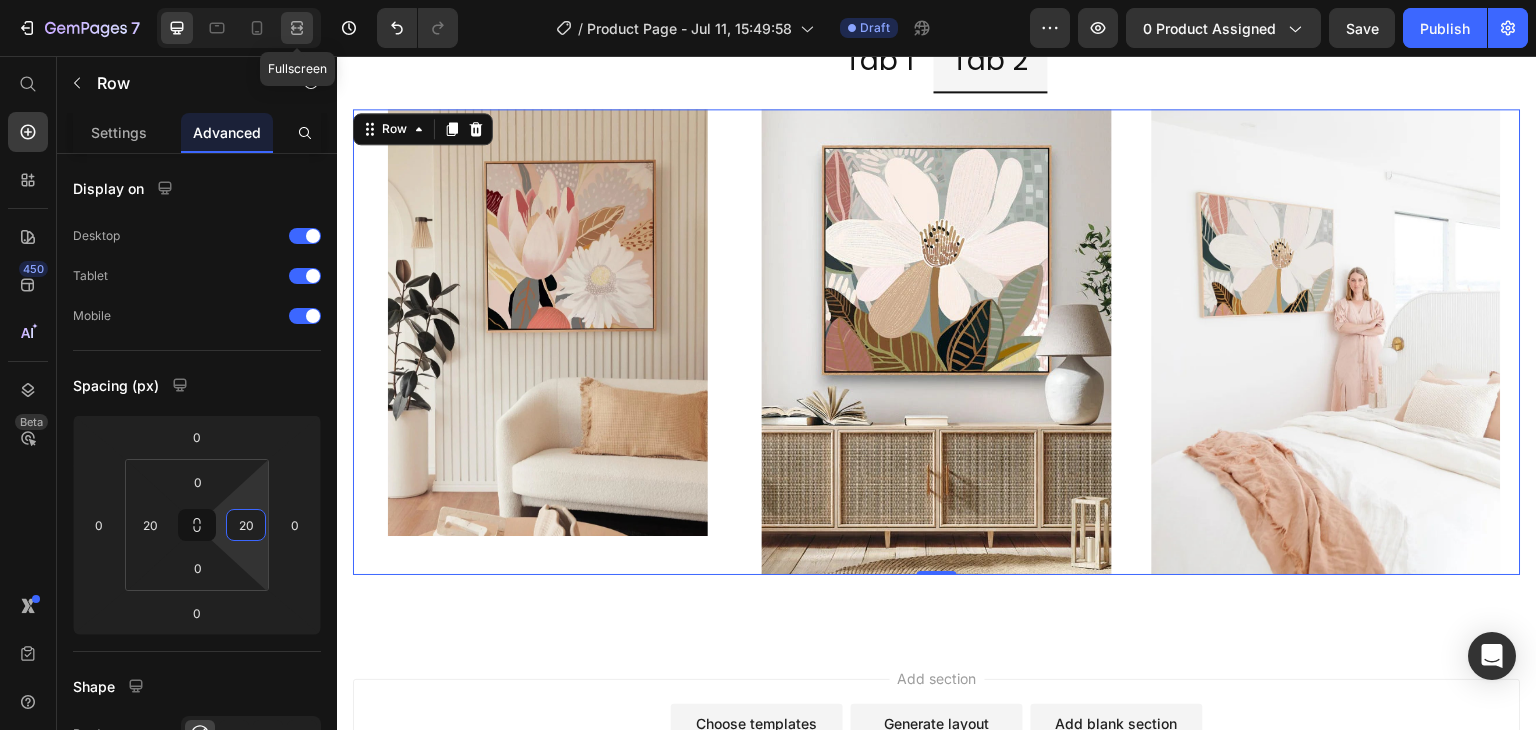 click 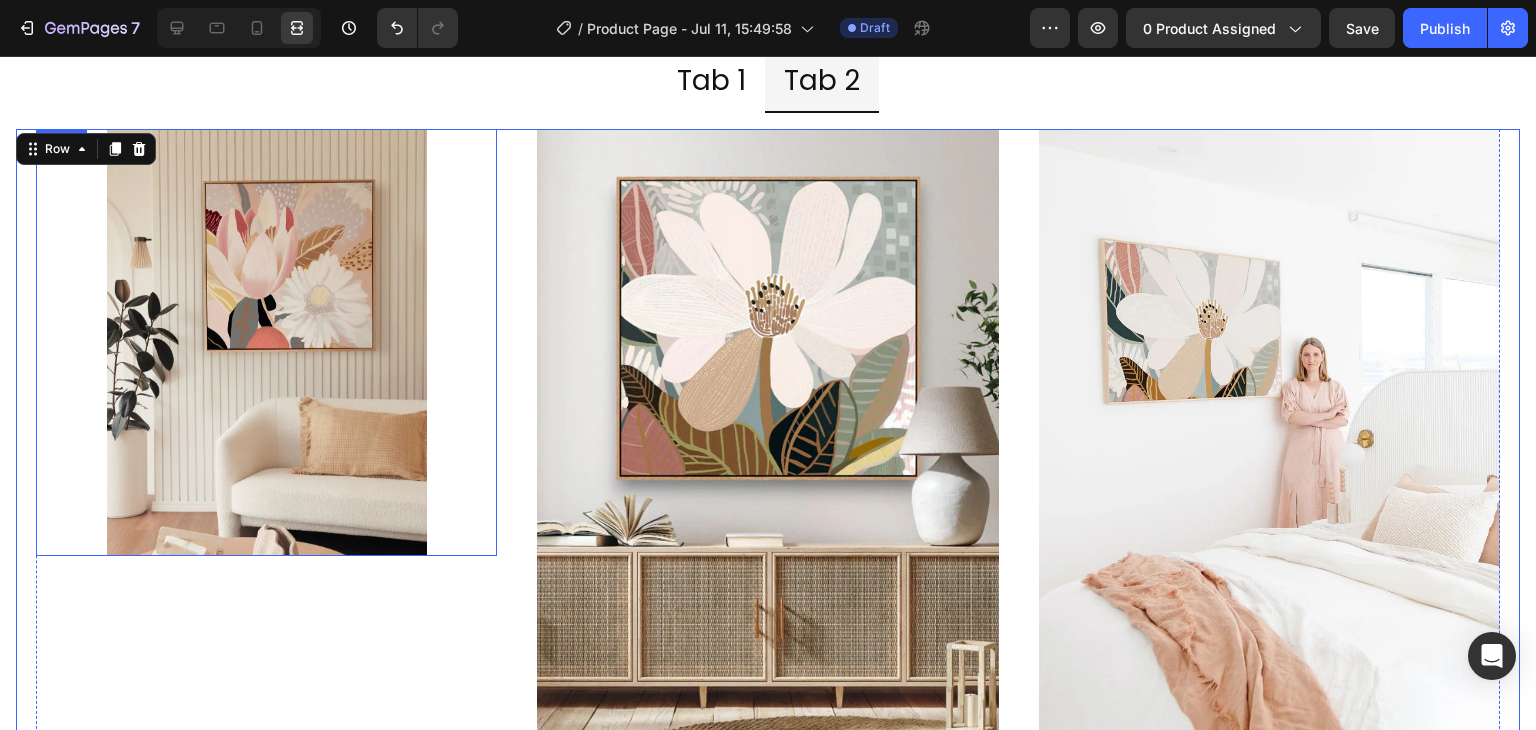 scroll, scrollTop: 4495, scrollLeft: 0, axis: vertical 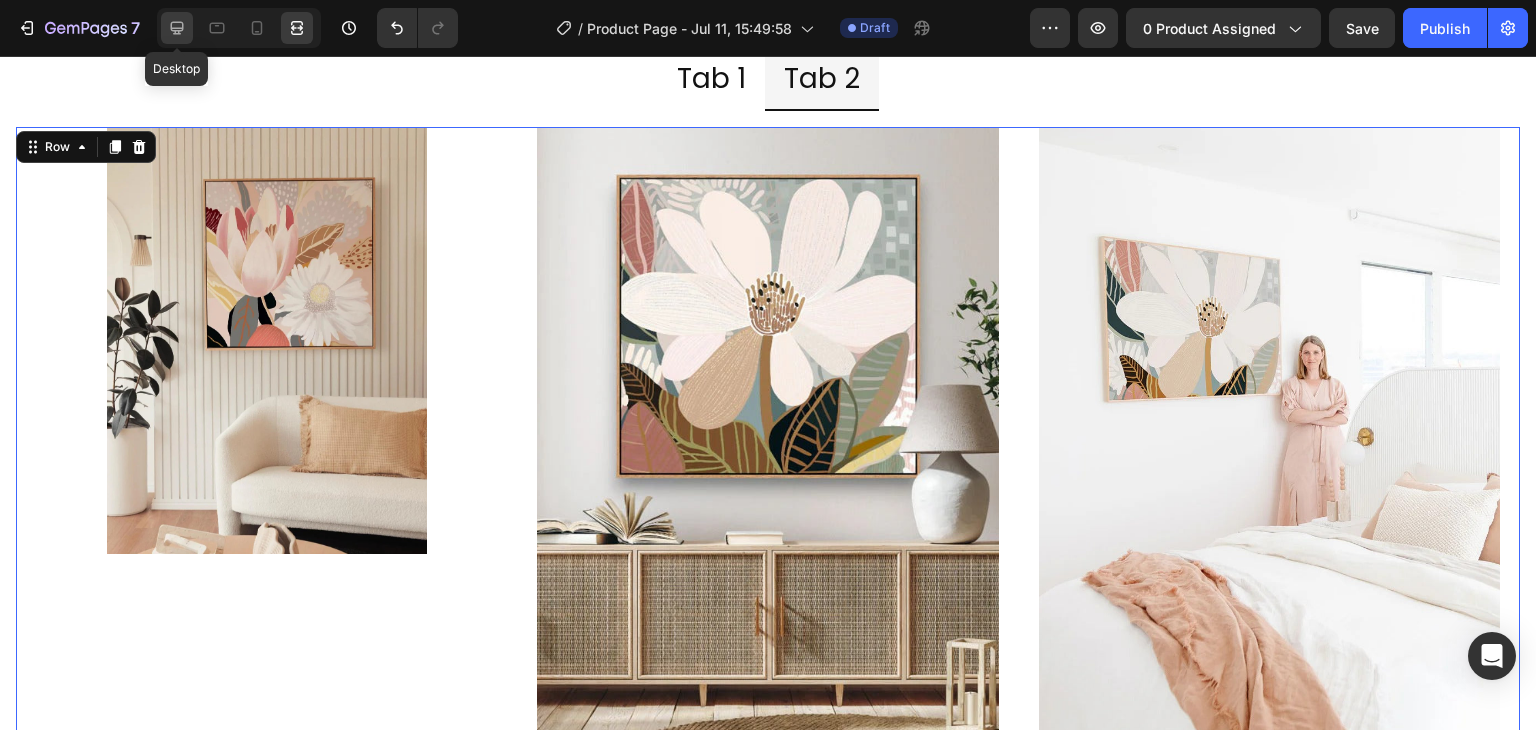 click 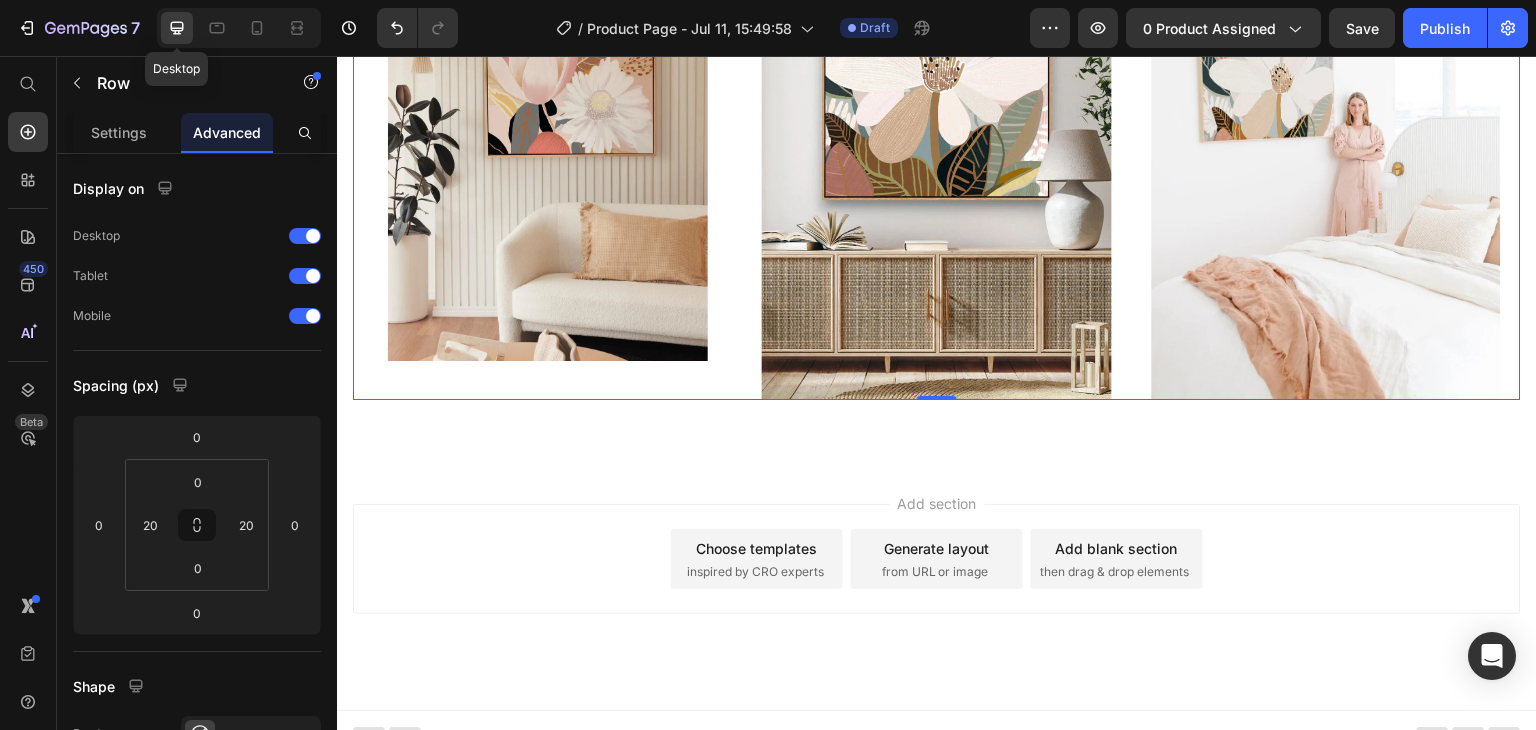 scroll, scrollTop: 4296, scrollLeft: 0, axis: vertical 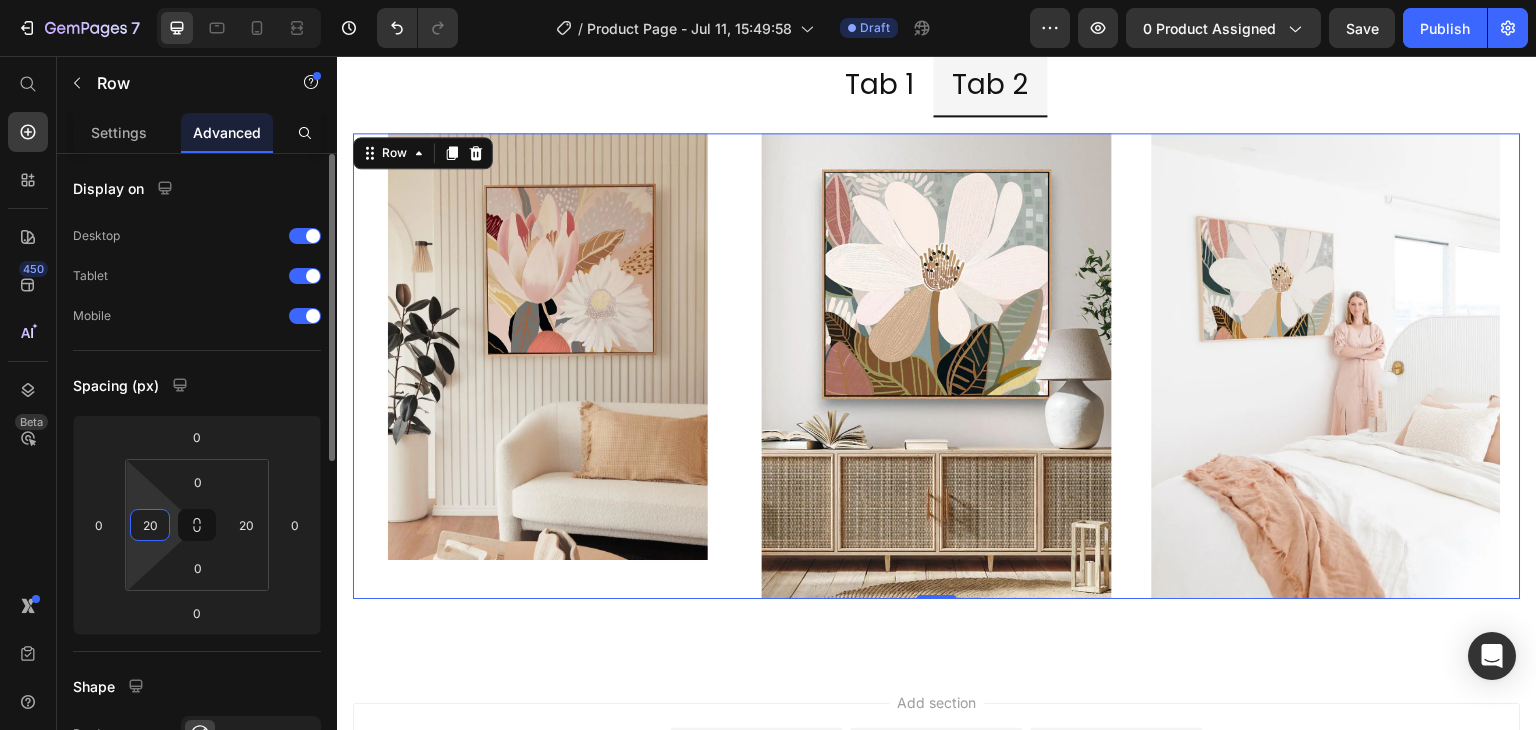 click on "20" at bounding box center [150, 525] 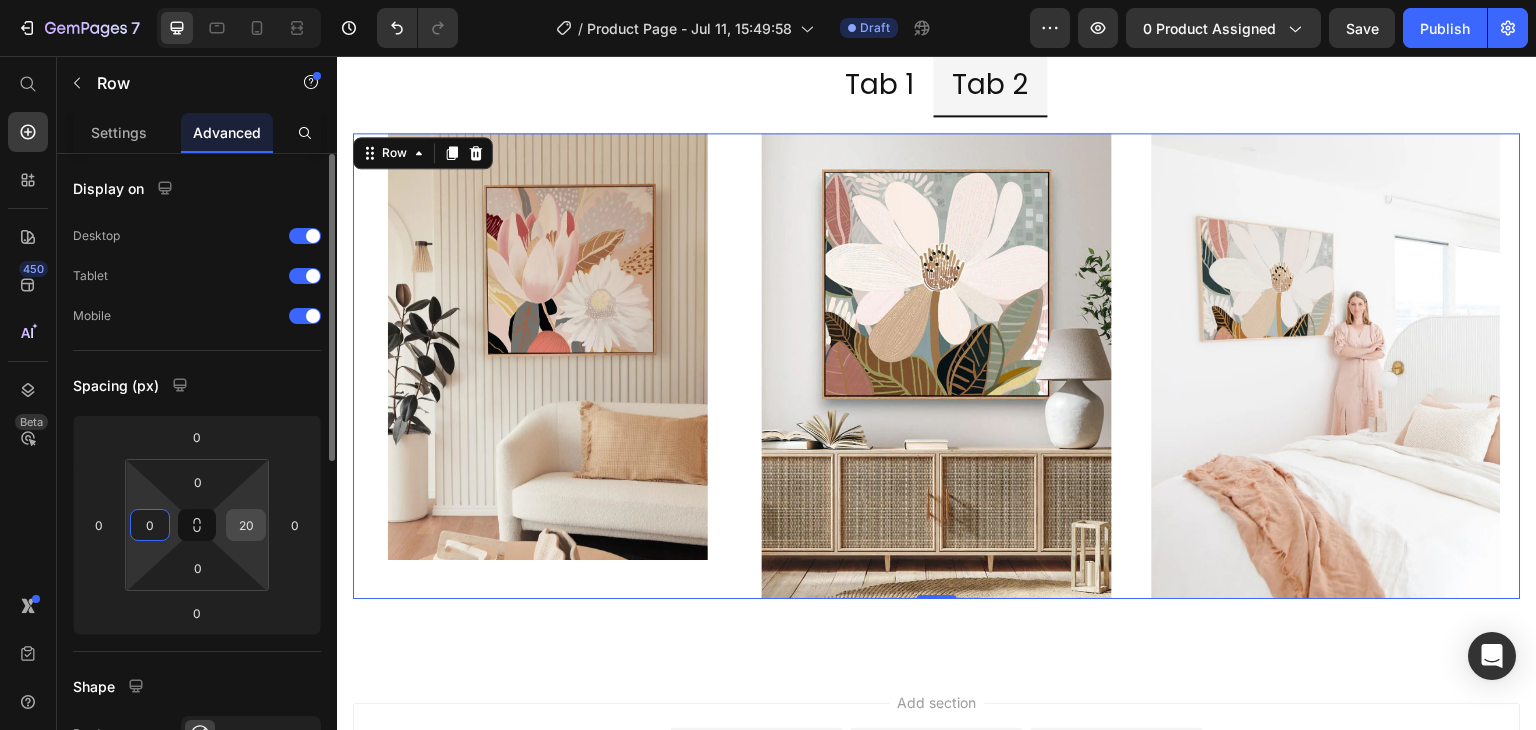 click on "20" at bounding box center [246, 525] 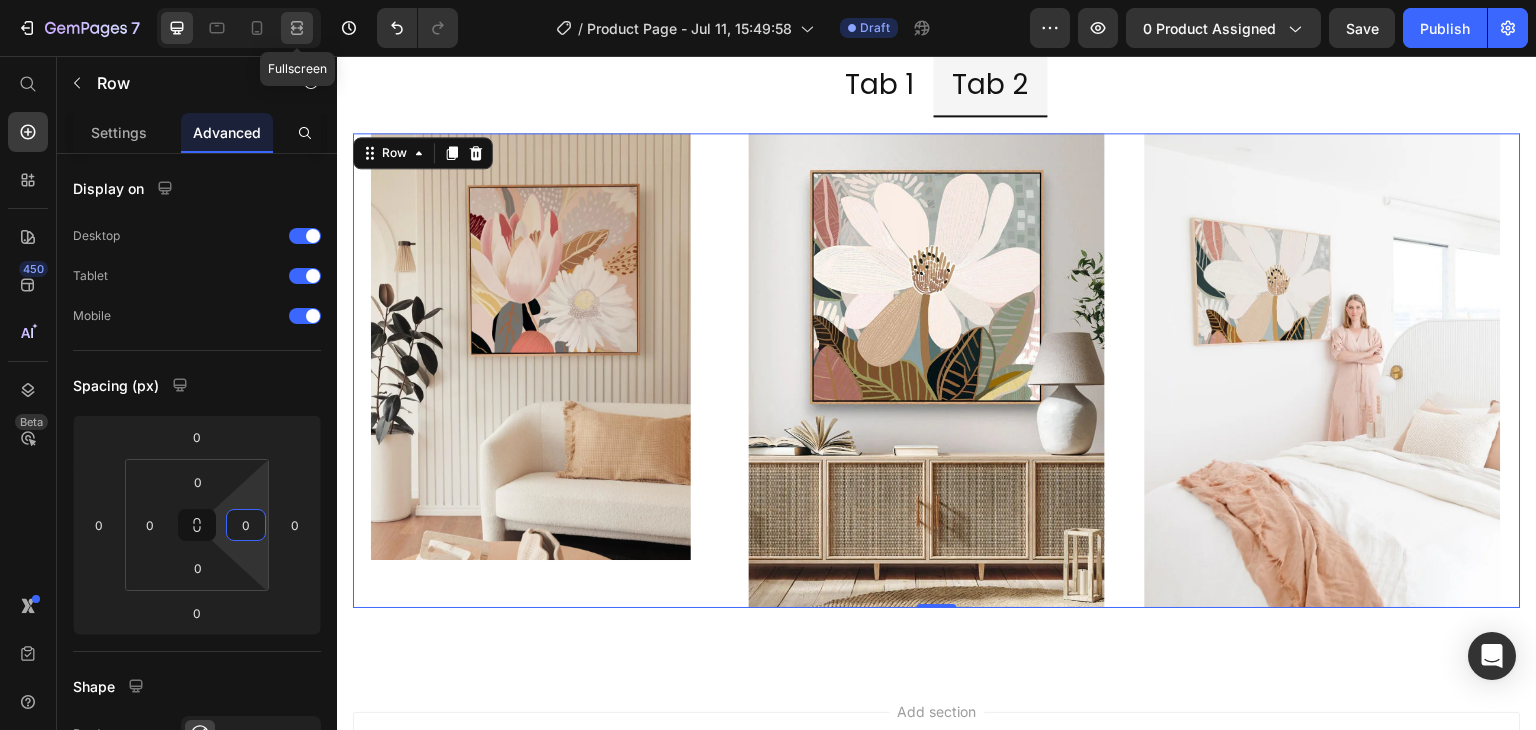 click 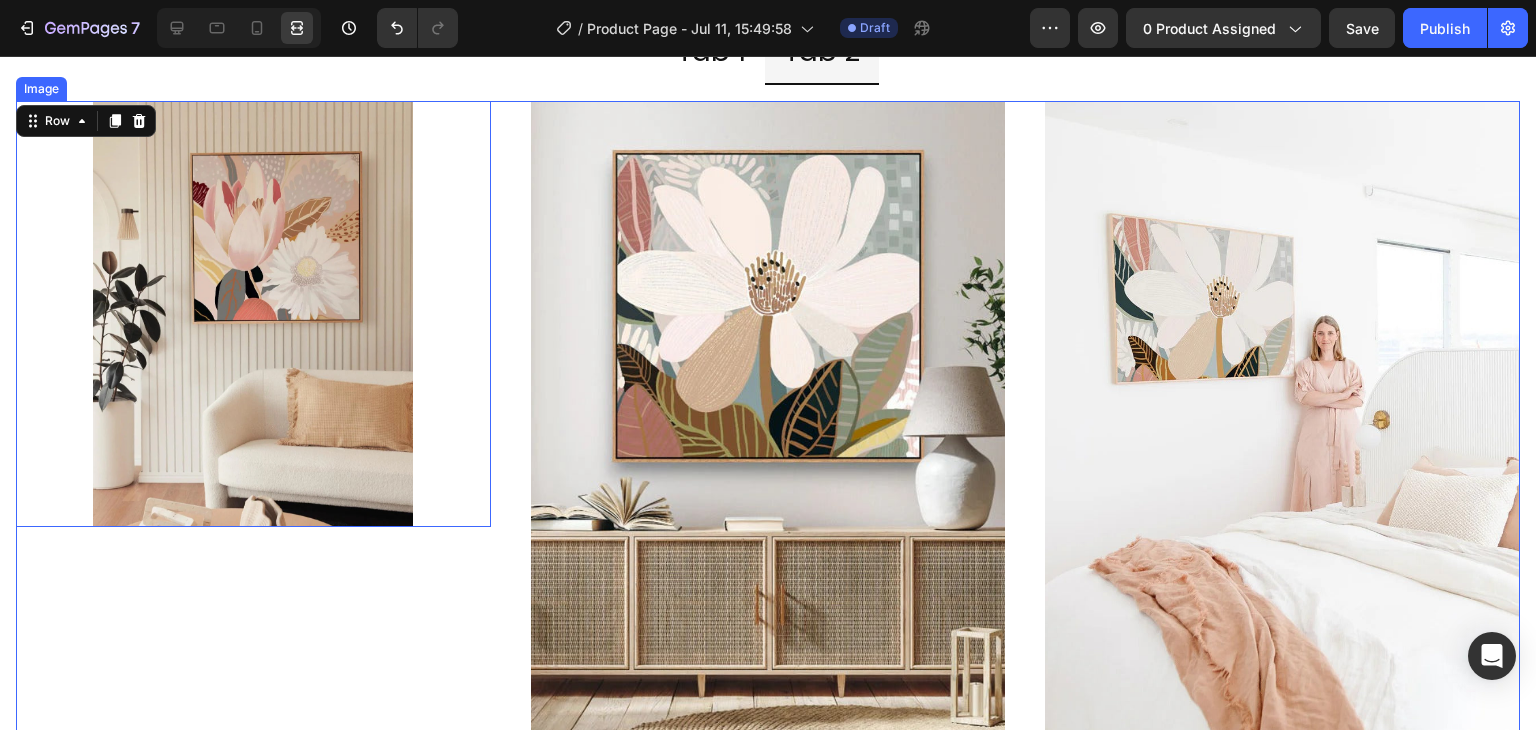 scroll, scrollTop: 4580, scrollLeft: 0, axis: vertical 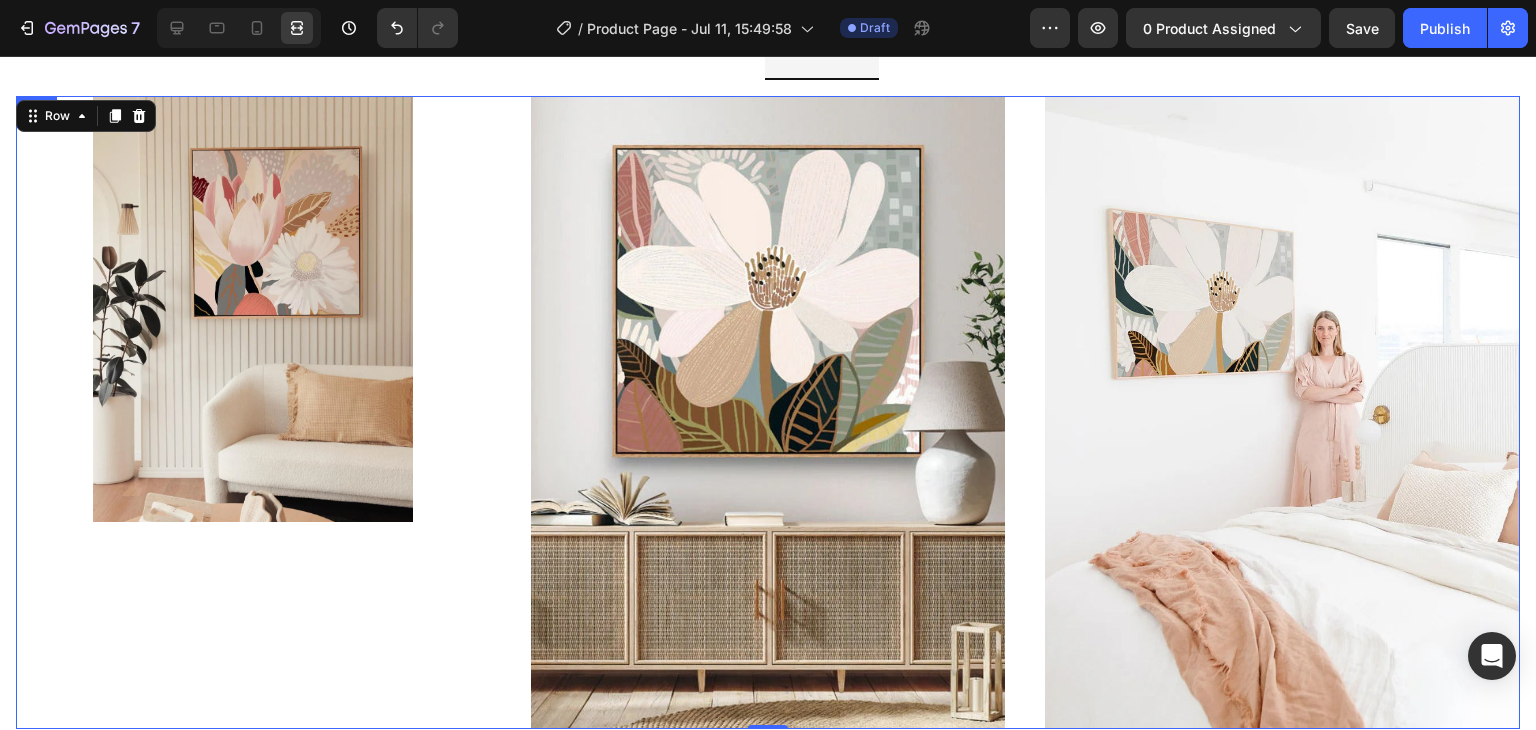 click on "Image Image Image Row" at bounding box center [768, 412] 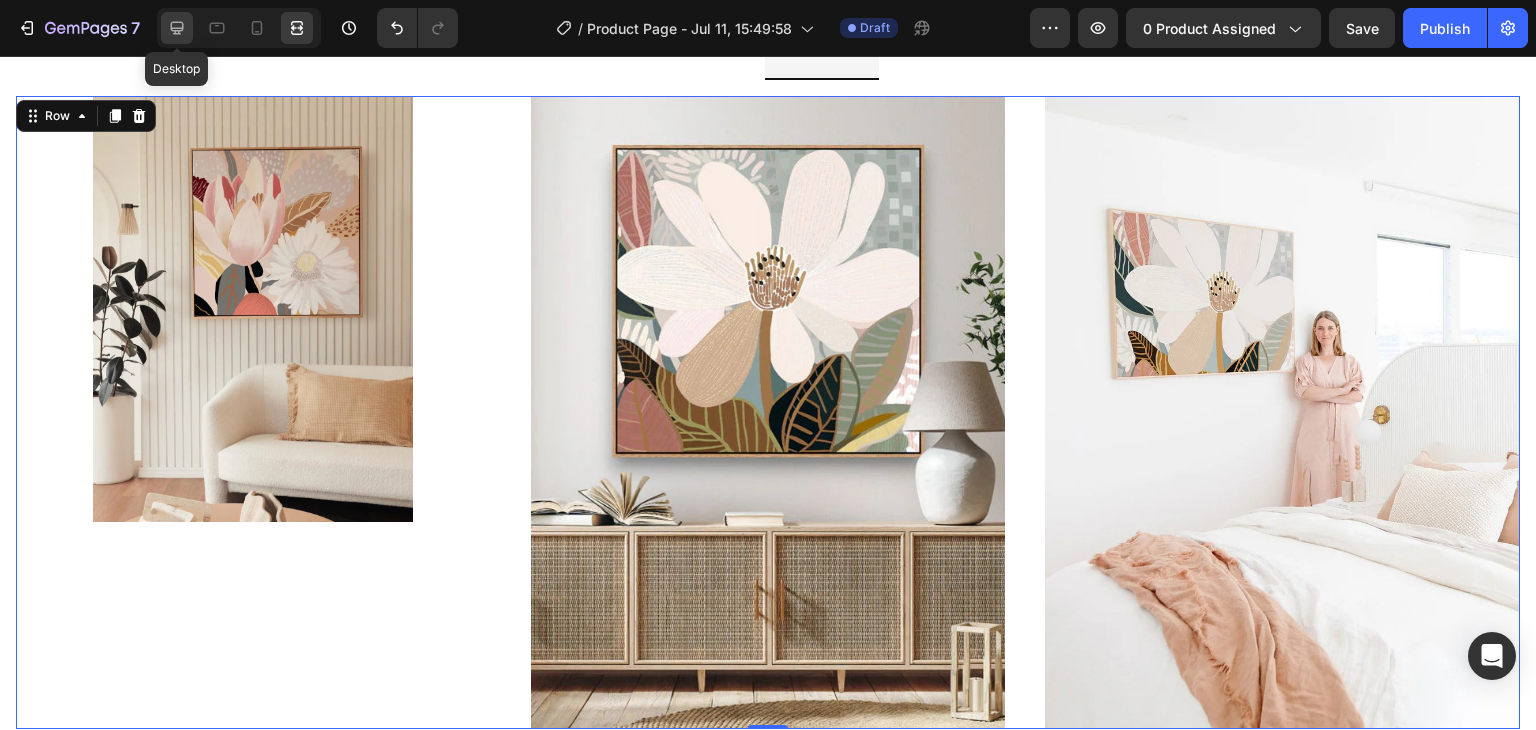 click 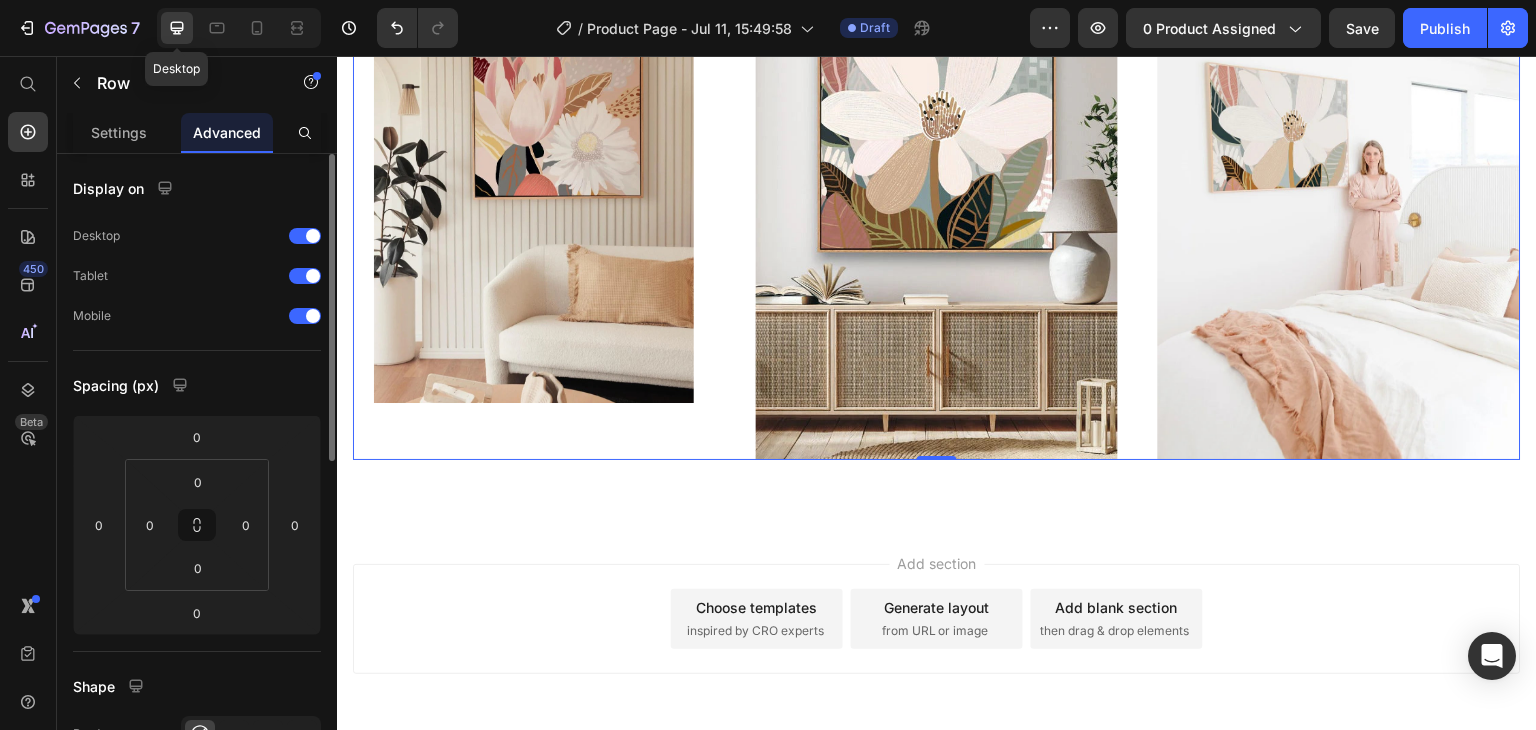 scroll, scrollTop: 4328, scrollLeft: 0, axis: vertical 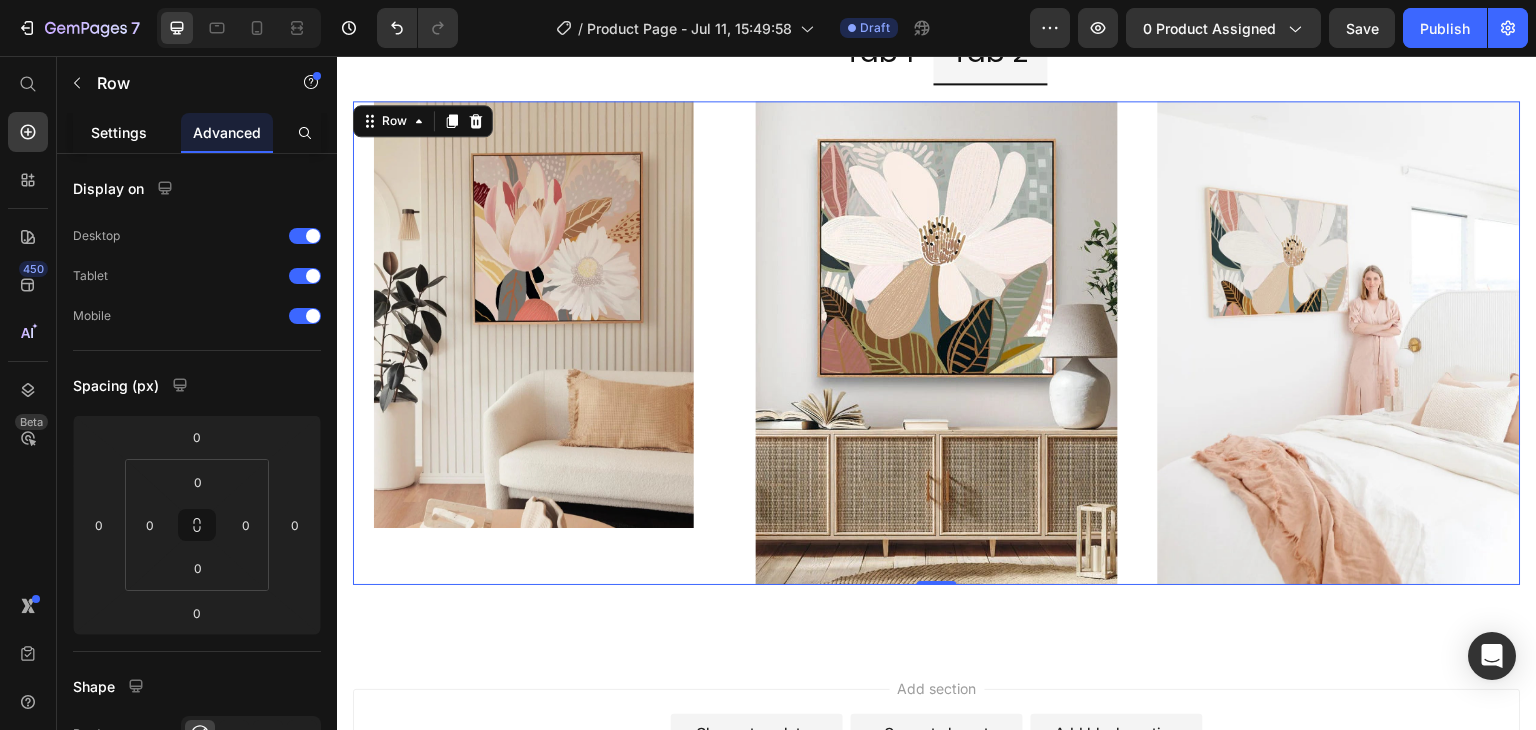 click on "Settings" at bounding box center (119, 132) 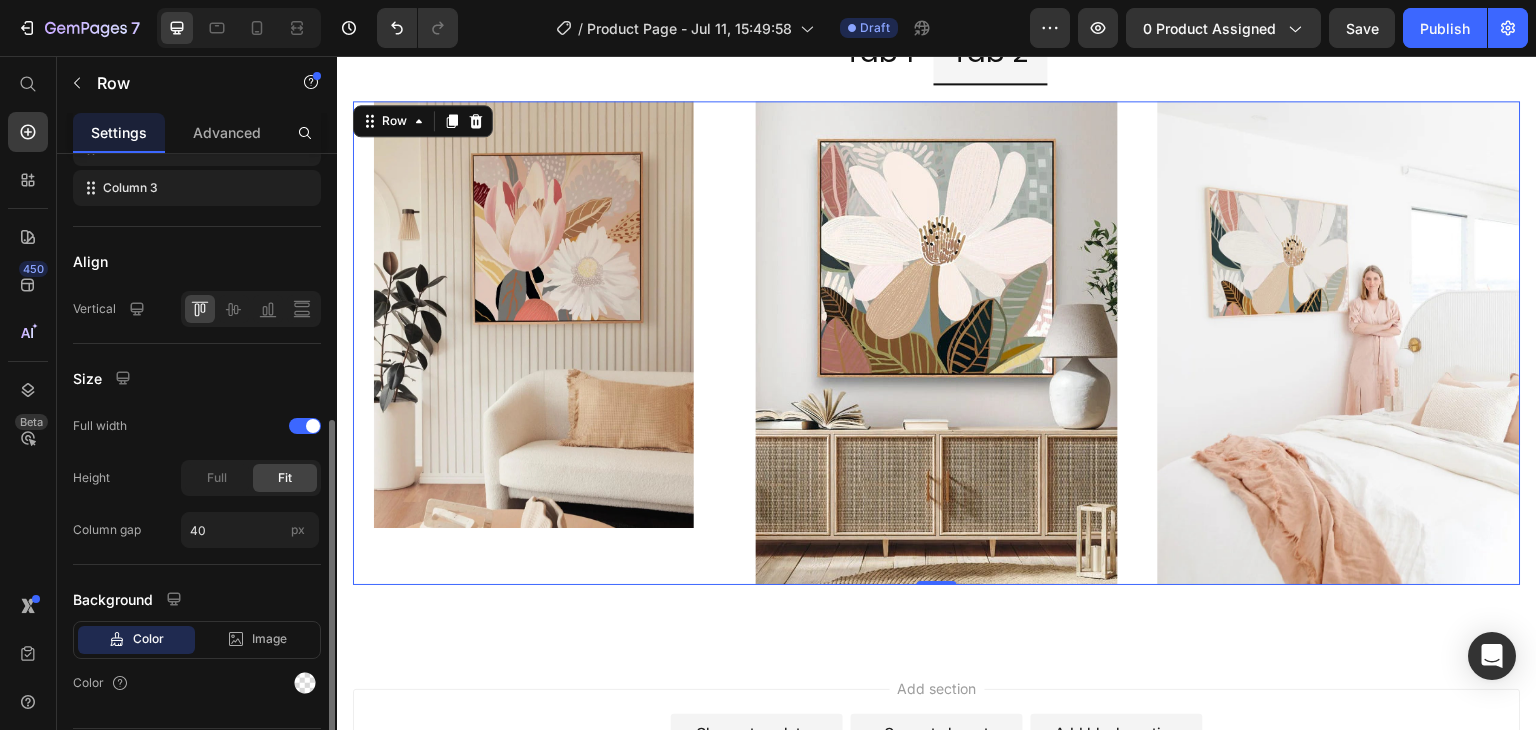 scroll, scrollTop: 436, scrollLeft: 0, axis: vertical 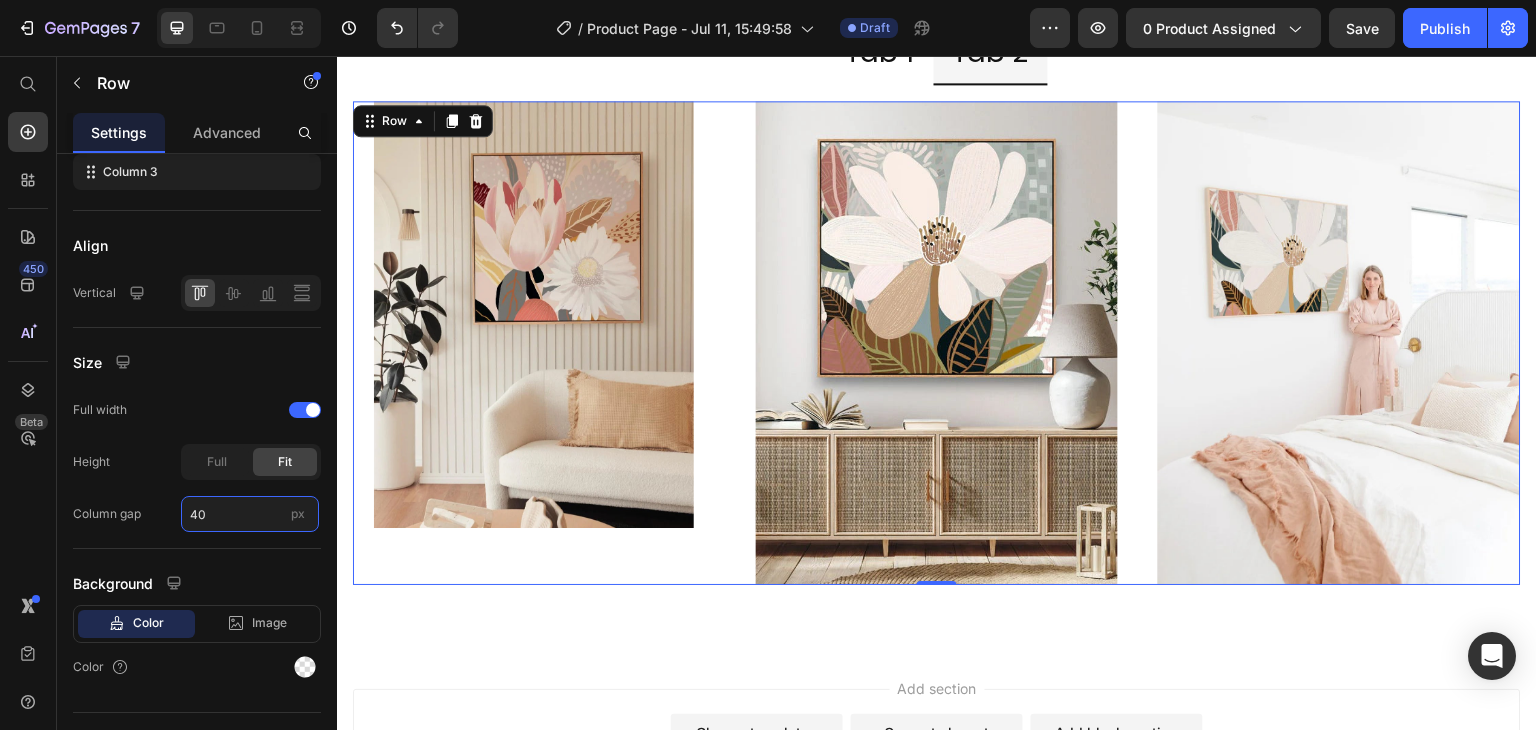 click on "40" at bounding box center (250, 514) 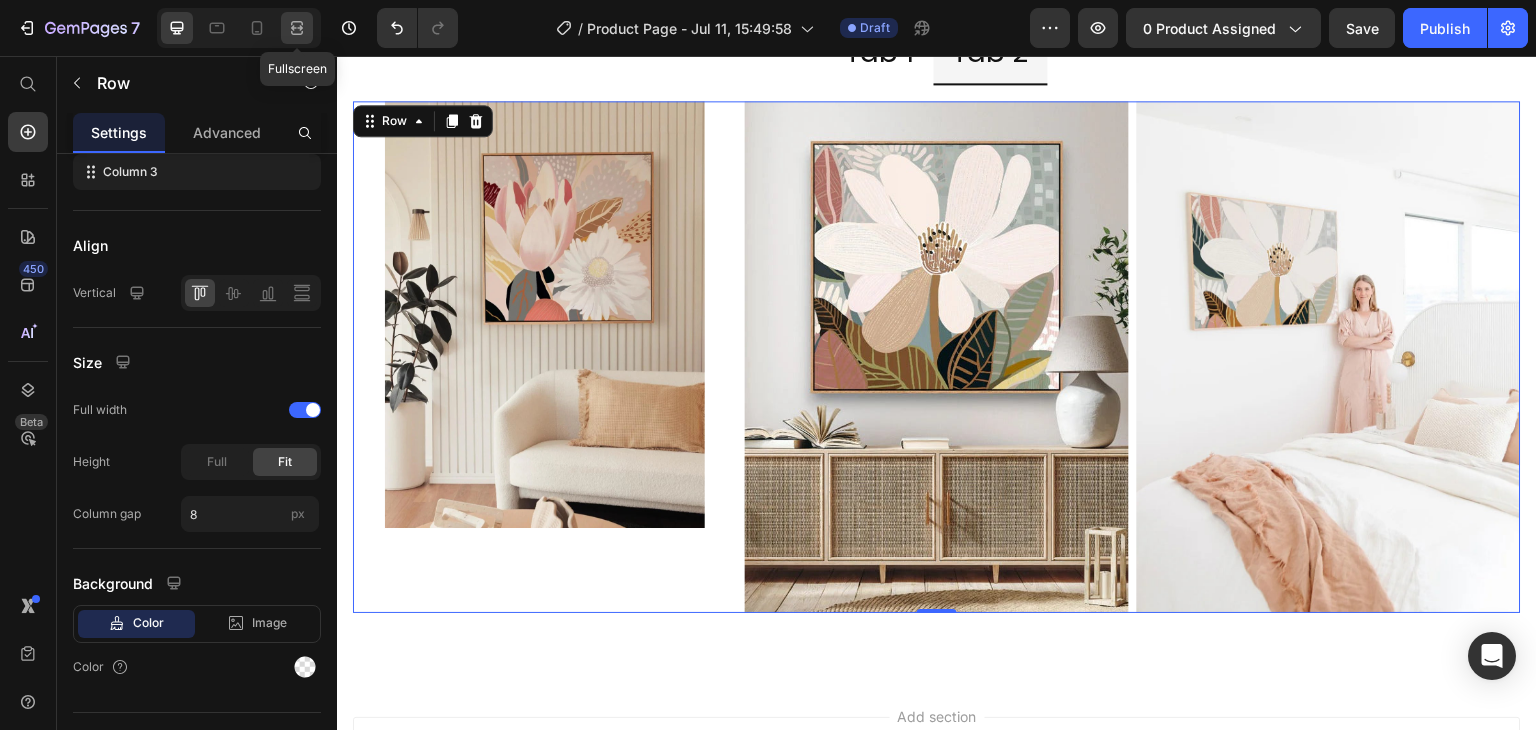 click 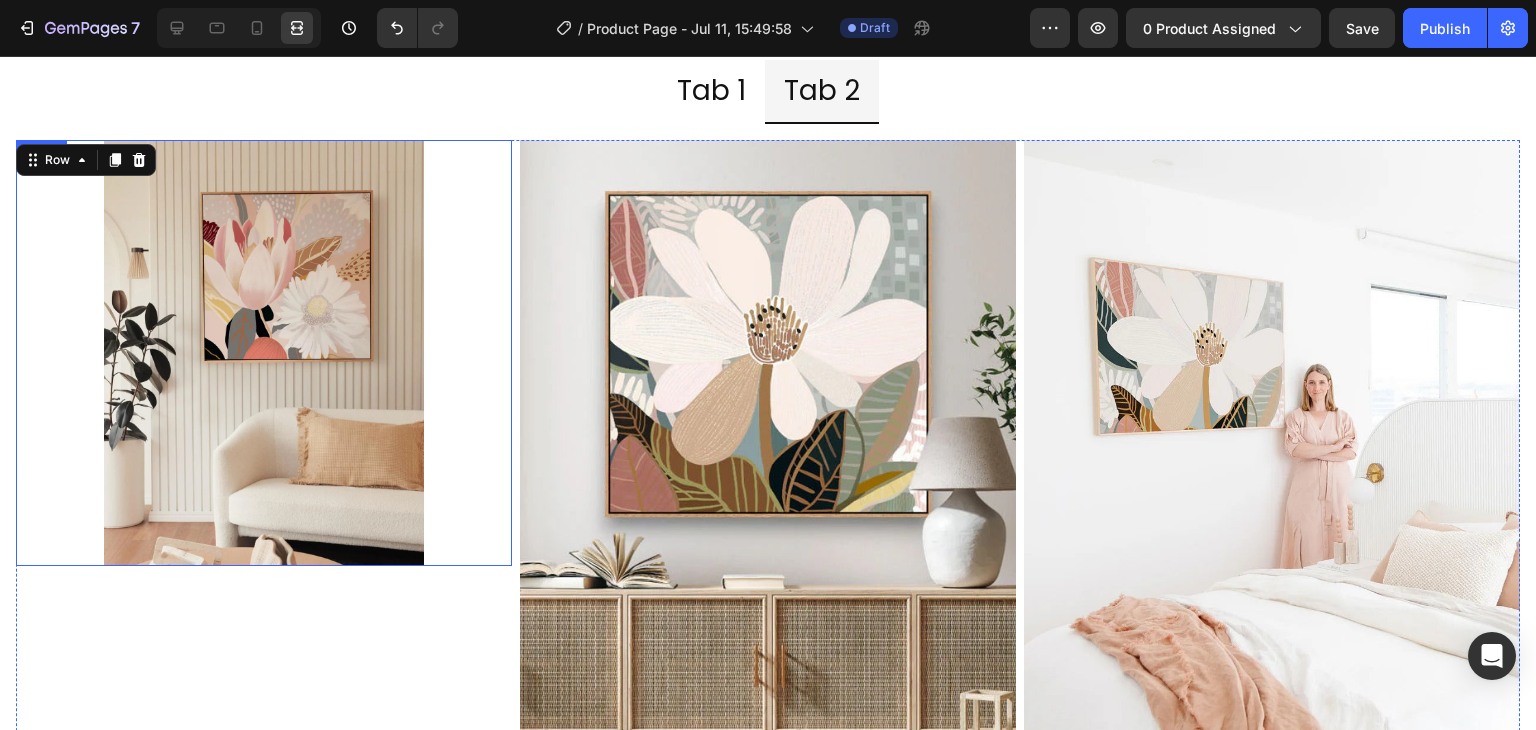 scroll, scrollTop: 4489, scrollLeft: 0, axis: vertical 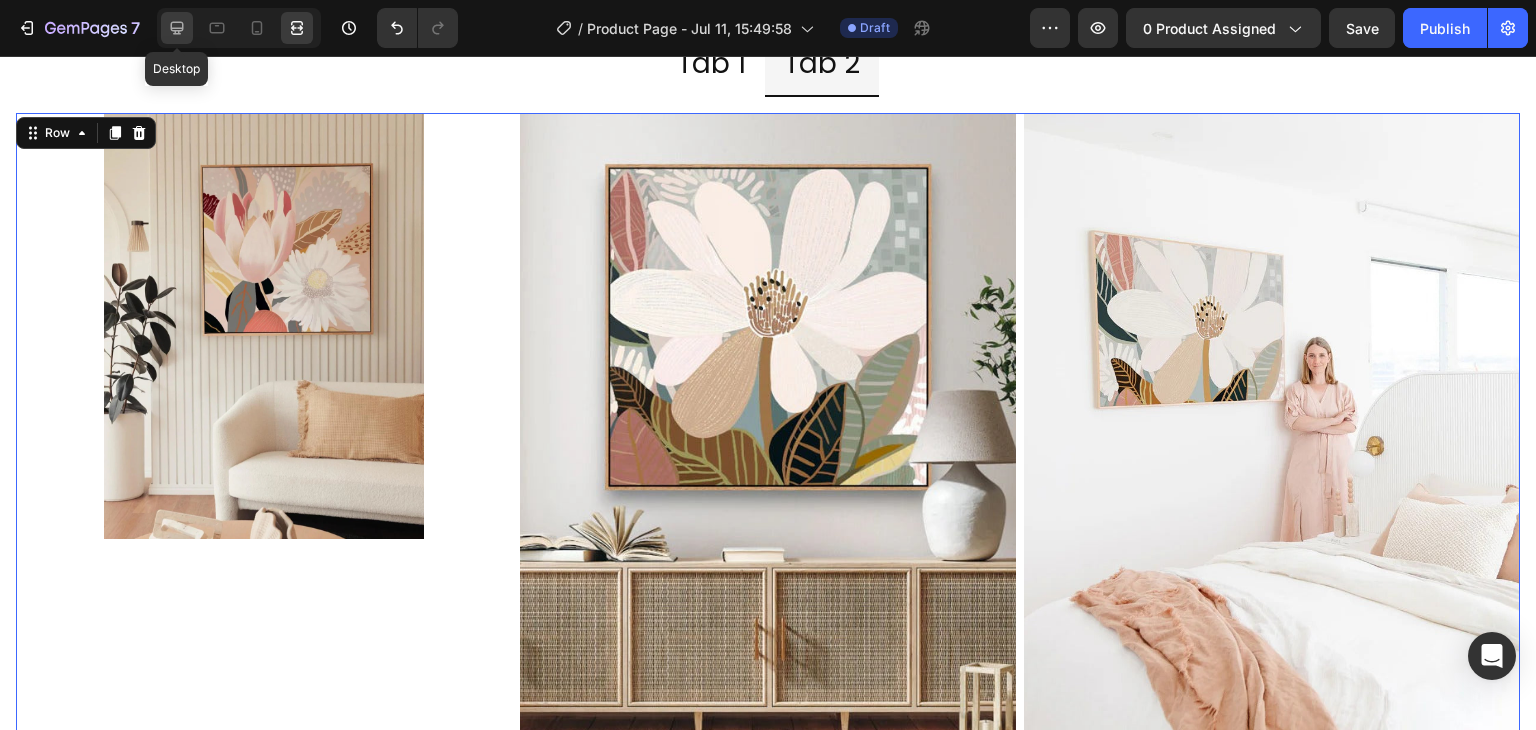 click 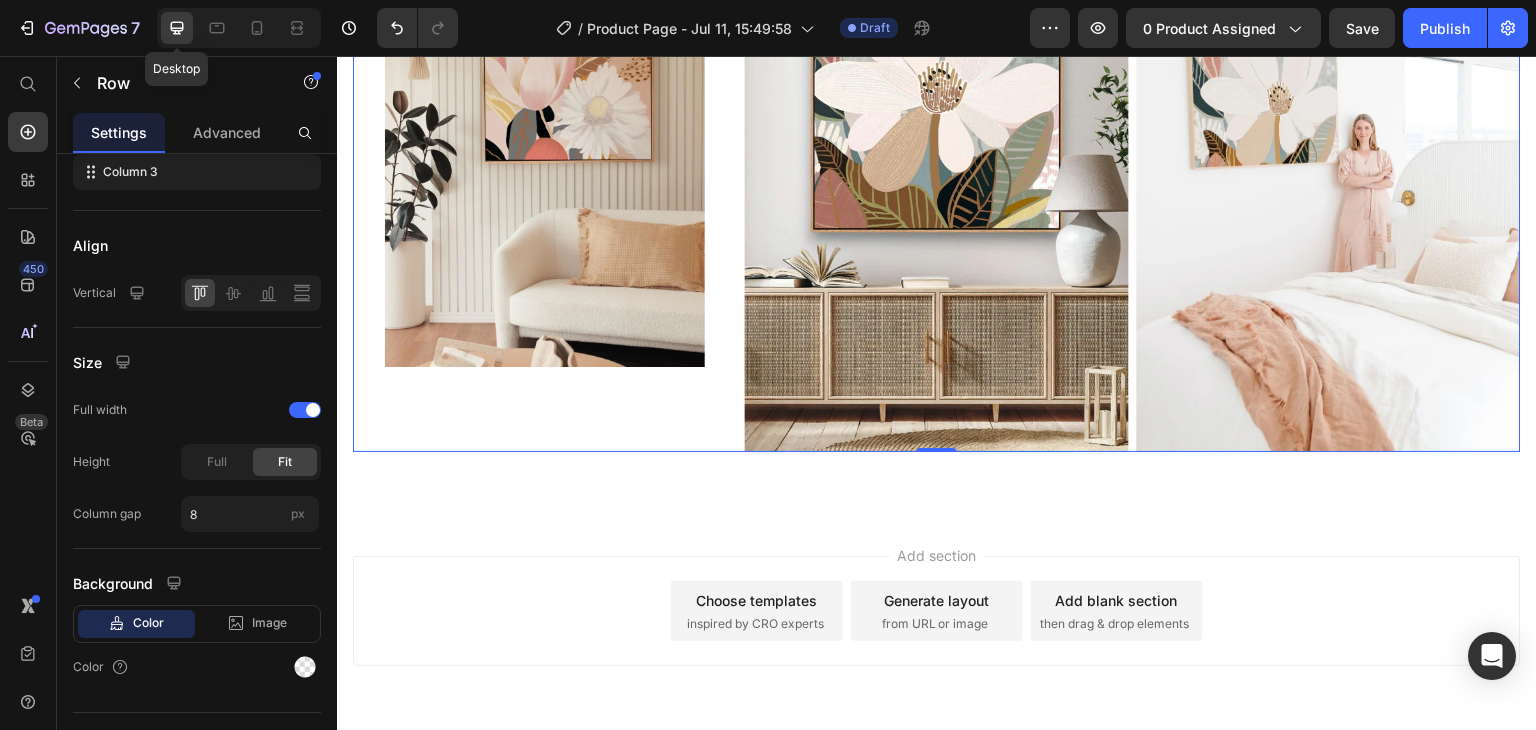 scroll, scrollTop: 4312, scrollLeft: 0, axis: vertical 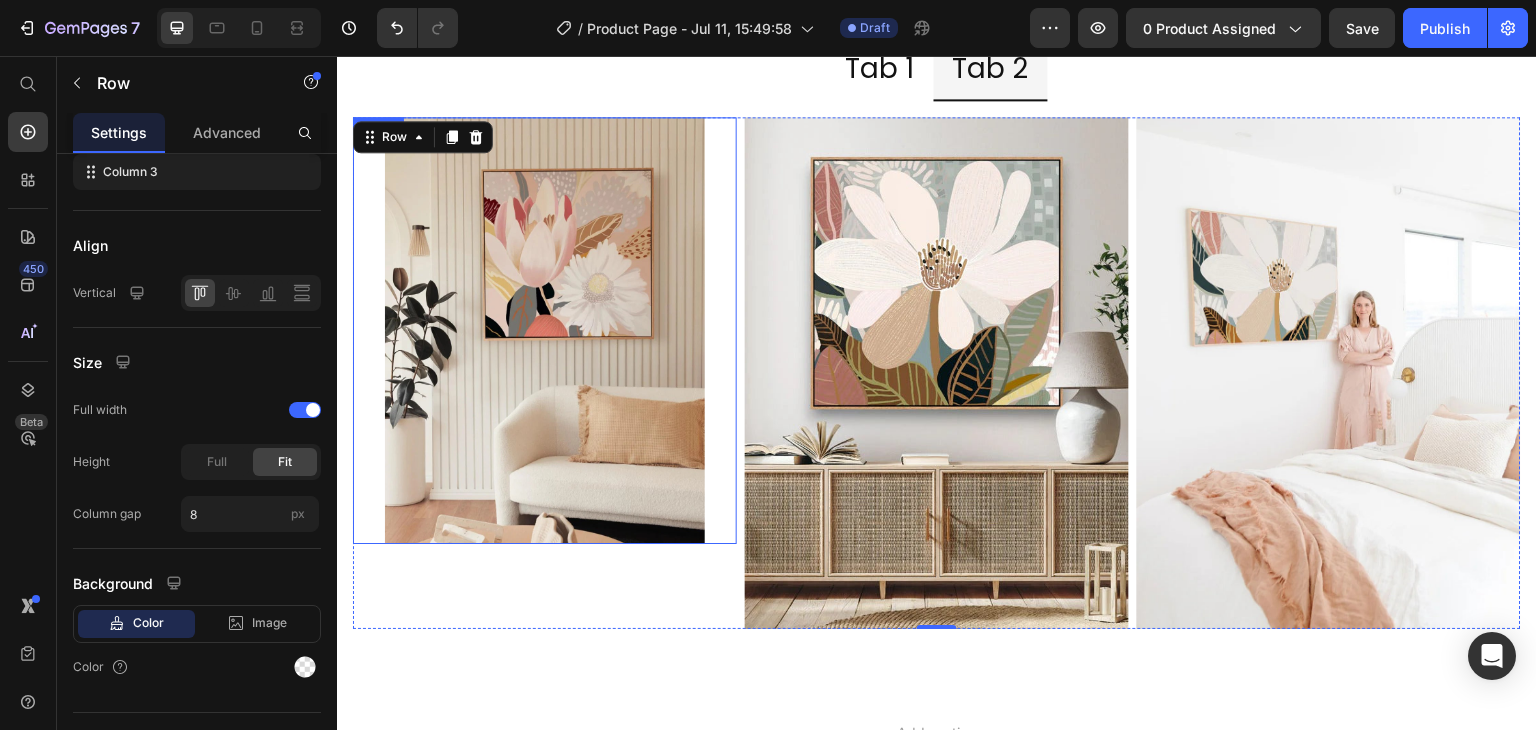 click at bounding box center [545, 330] 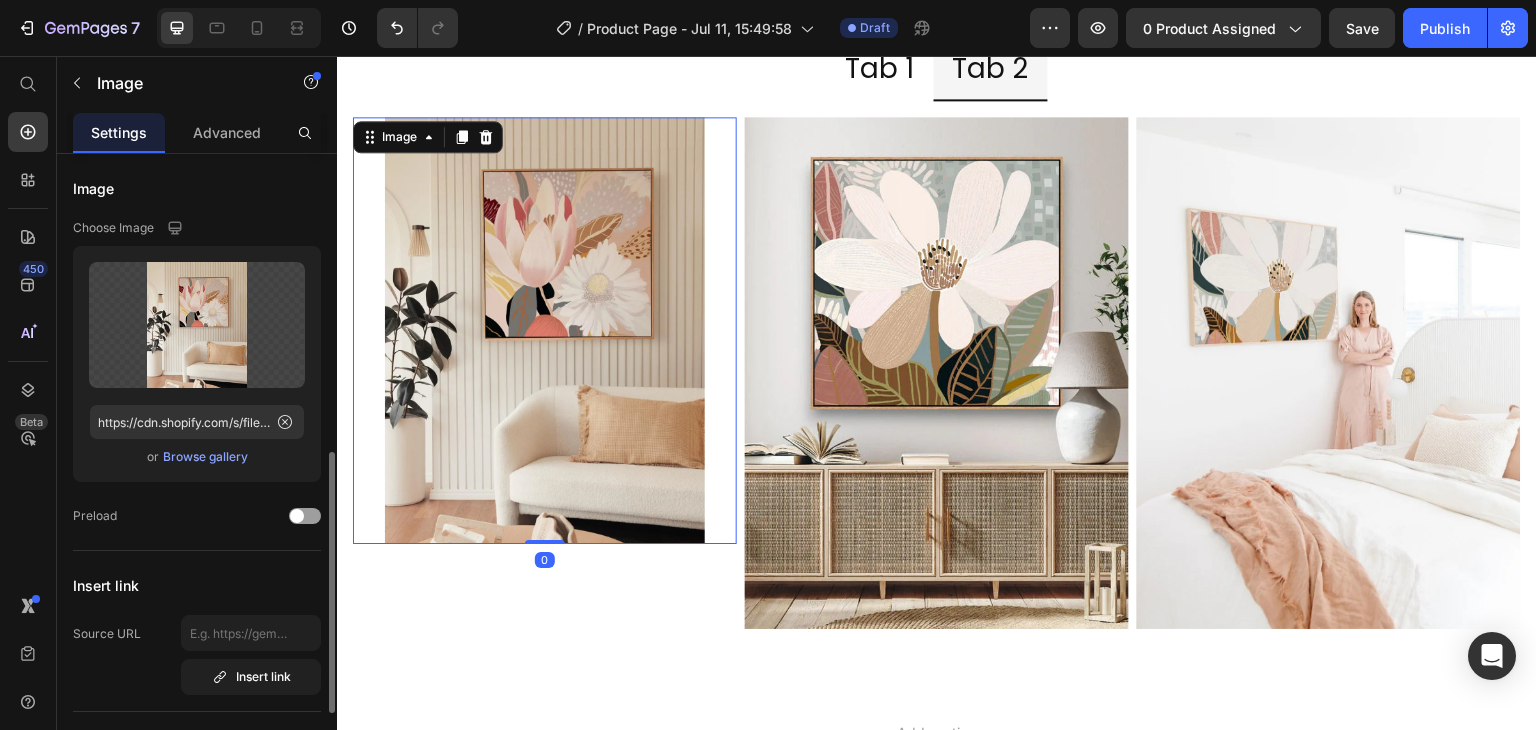 scroll, scrollTop: 243, scrollLeft: 0, axis: vertical 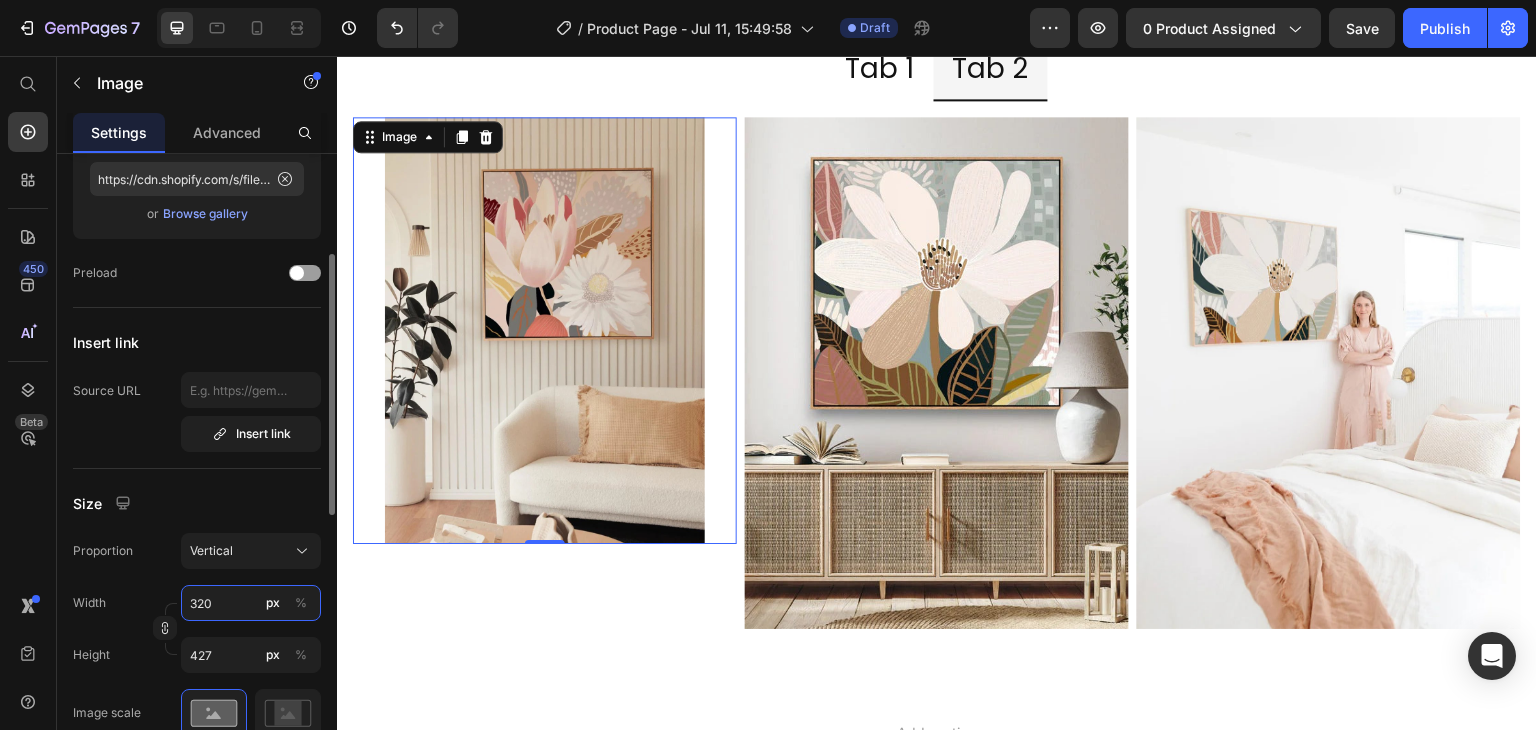click on "320" at bounding box center [251, 603] 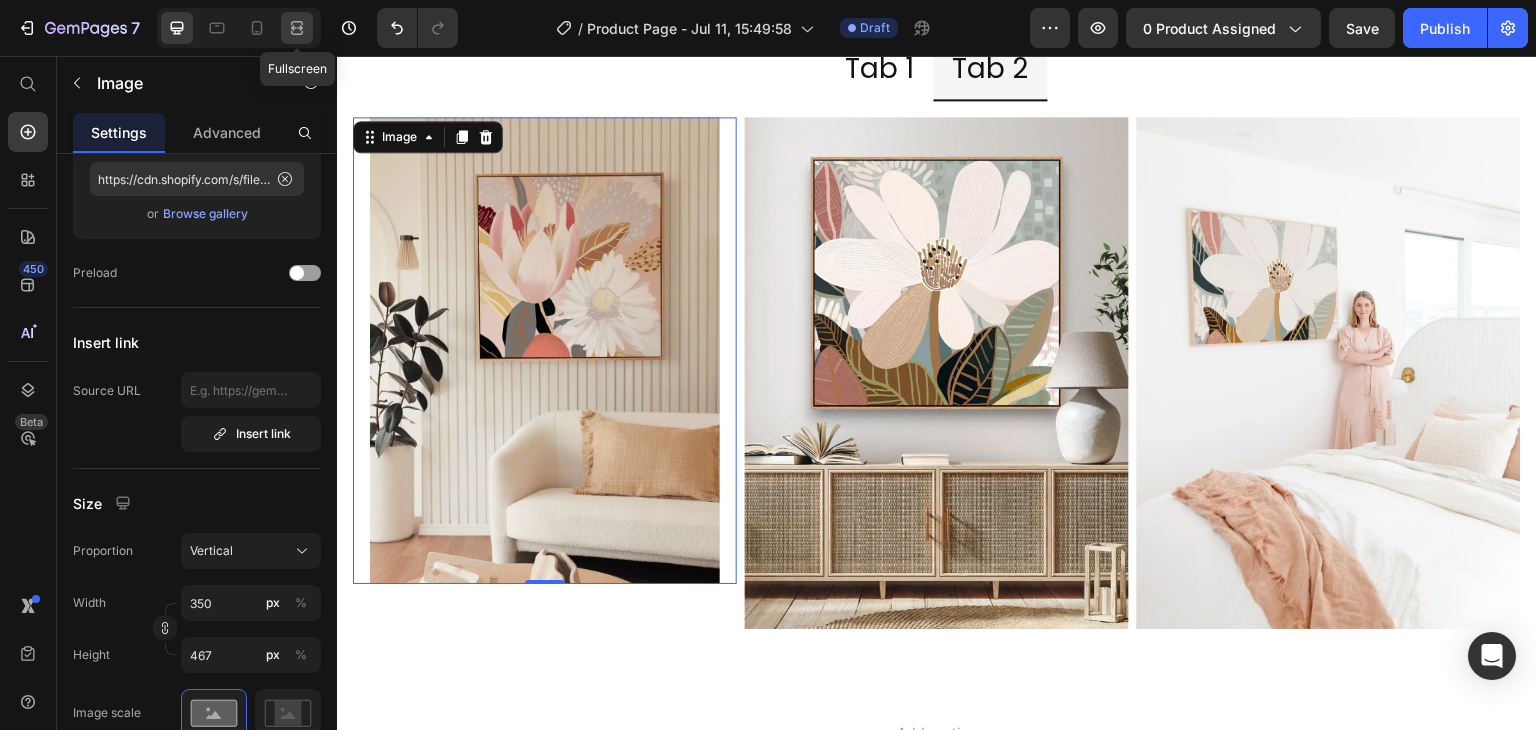 click 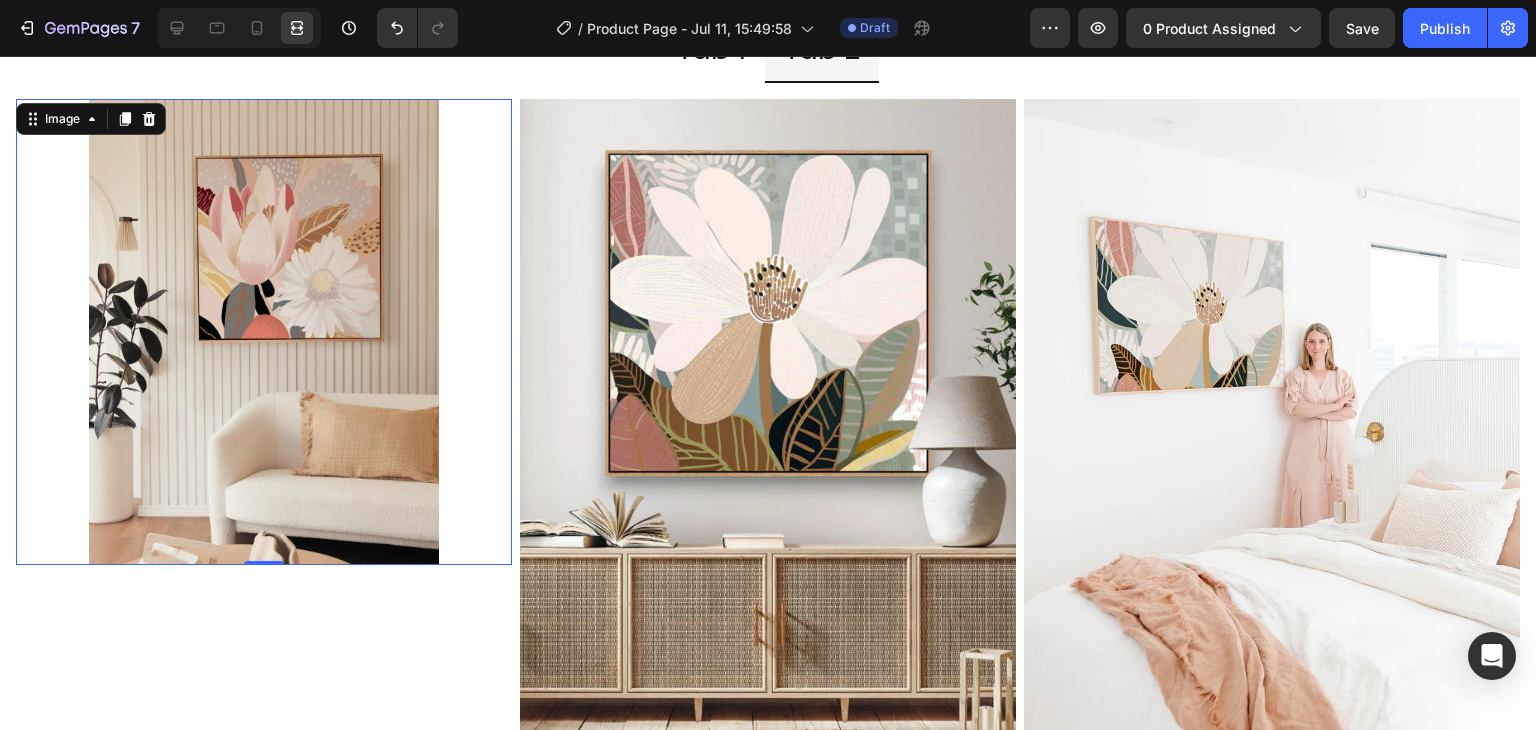 scroll, scrollTop: 4579, scrollLeft: 0, axis: vertical 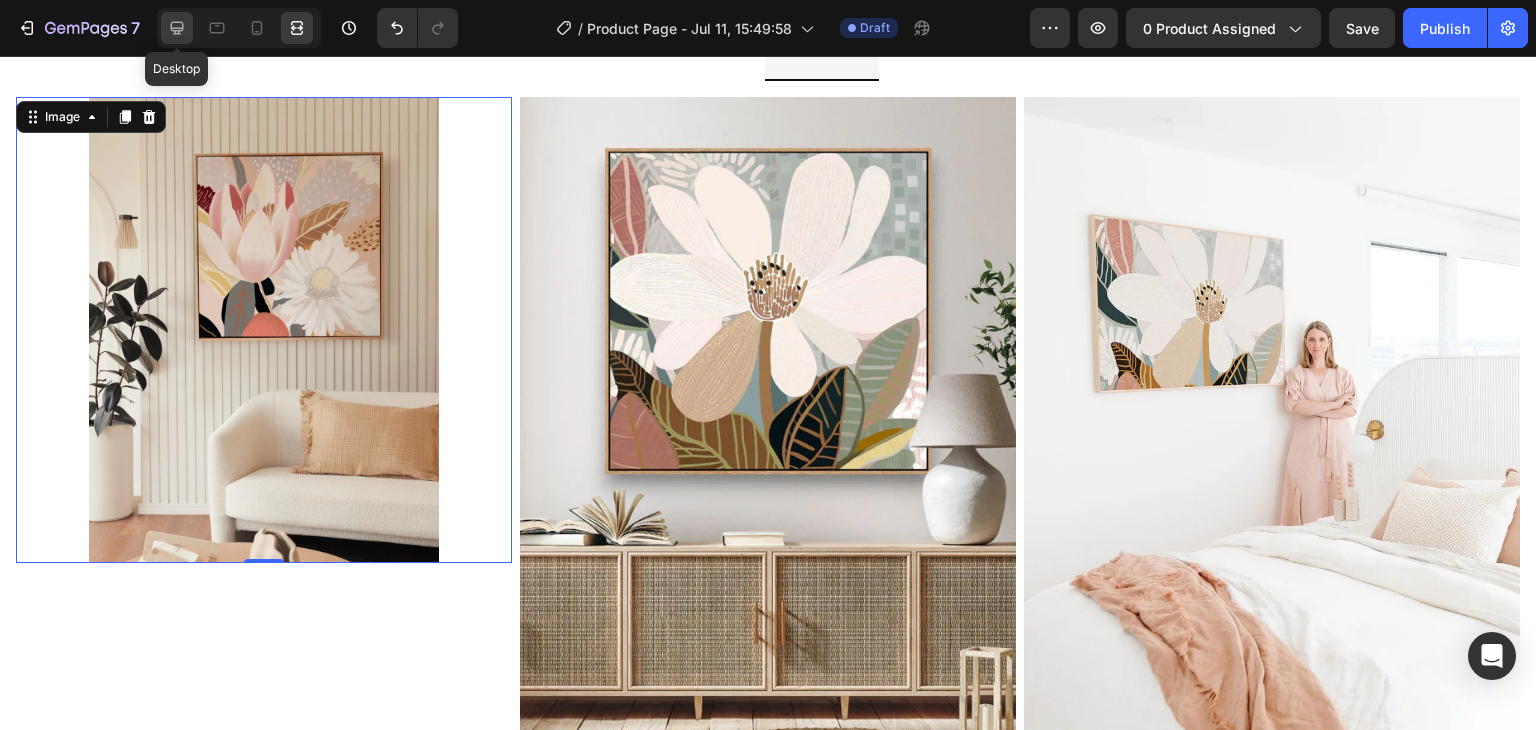 click 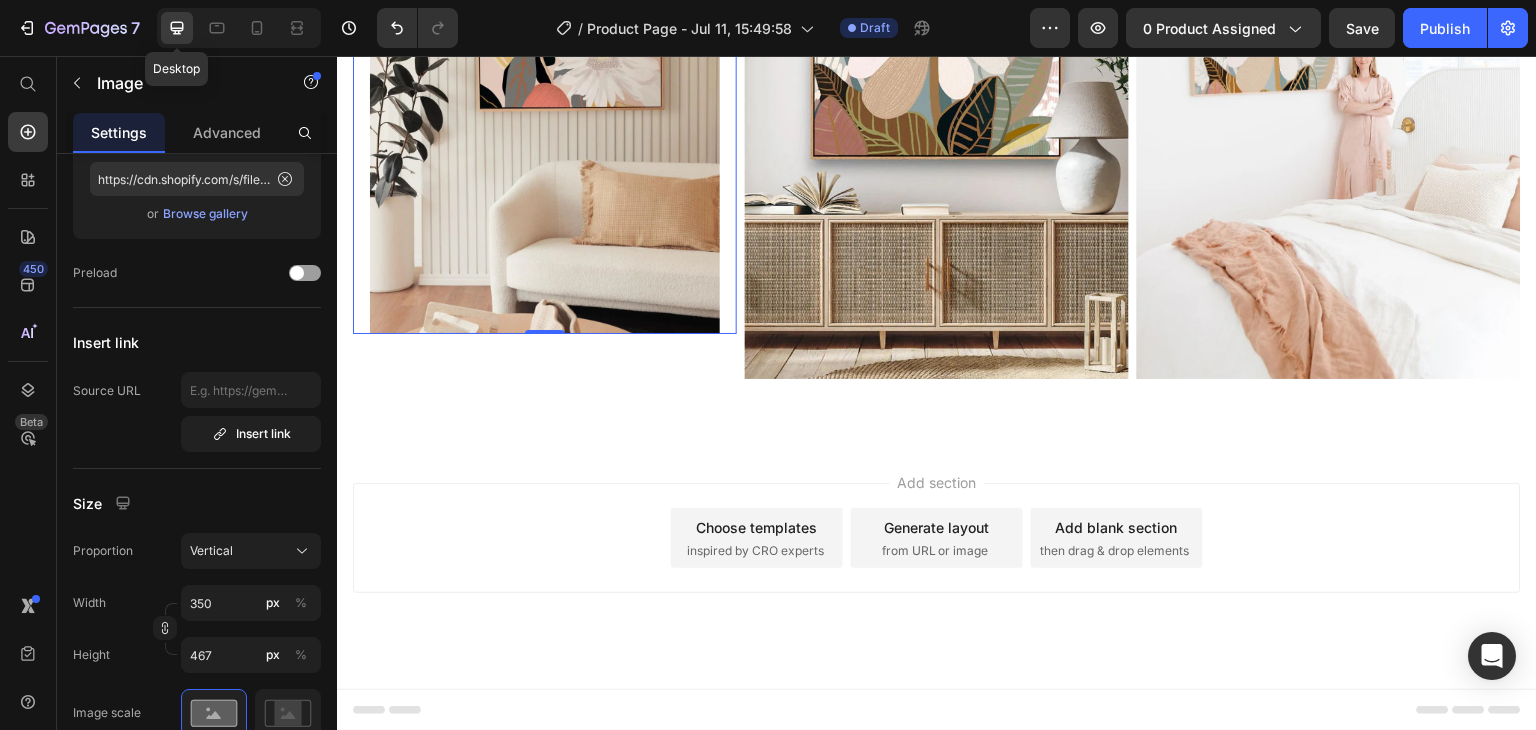 scroll, scrollTop: 4327, scrollLeft: 0, axis: vertical 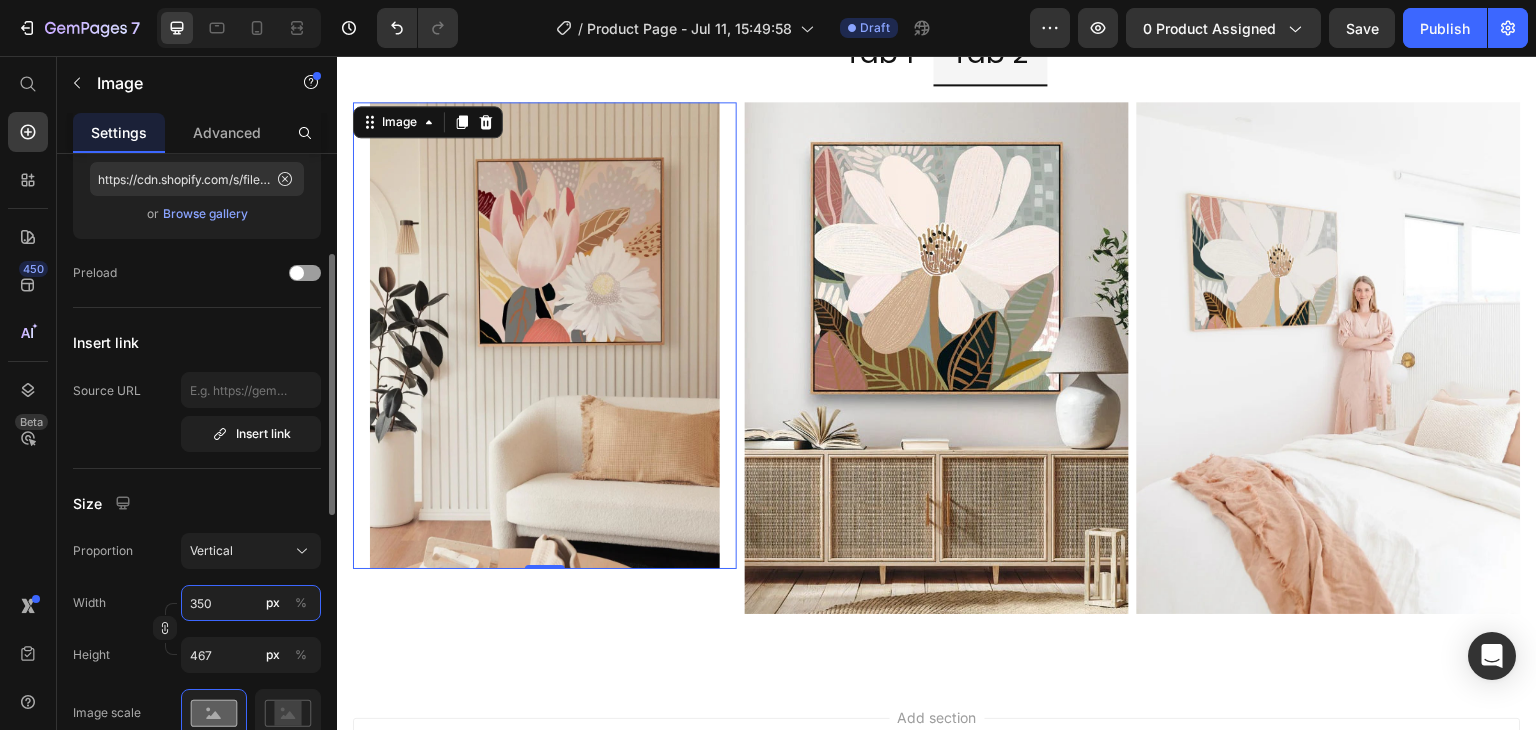 click on "350" at bounding box center (251, 603) 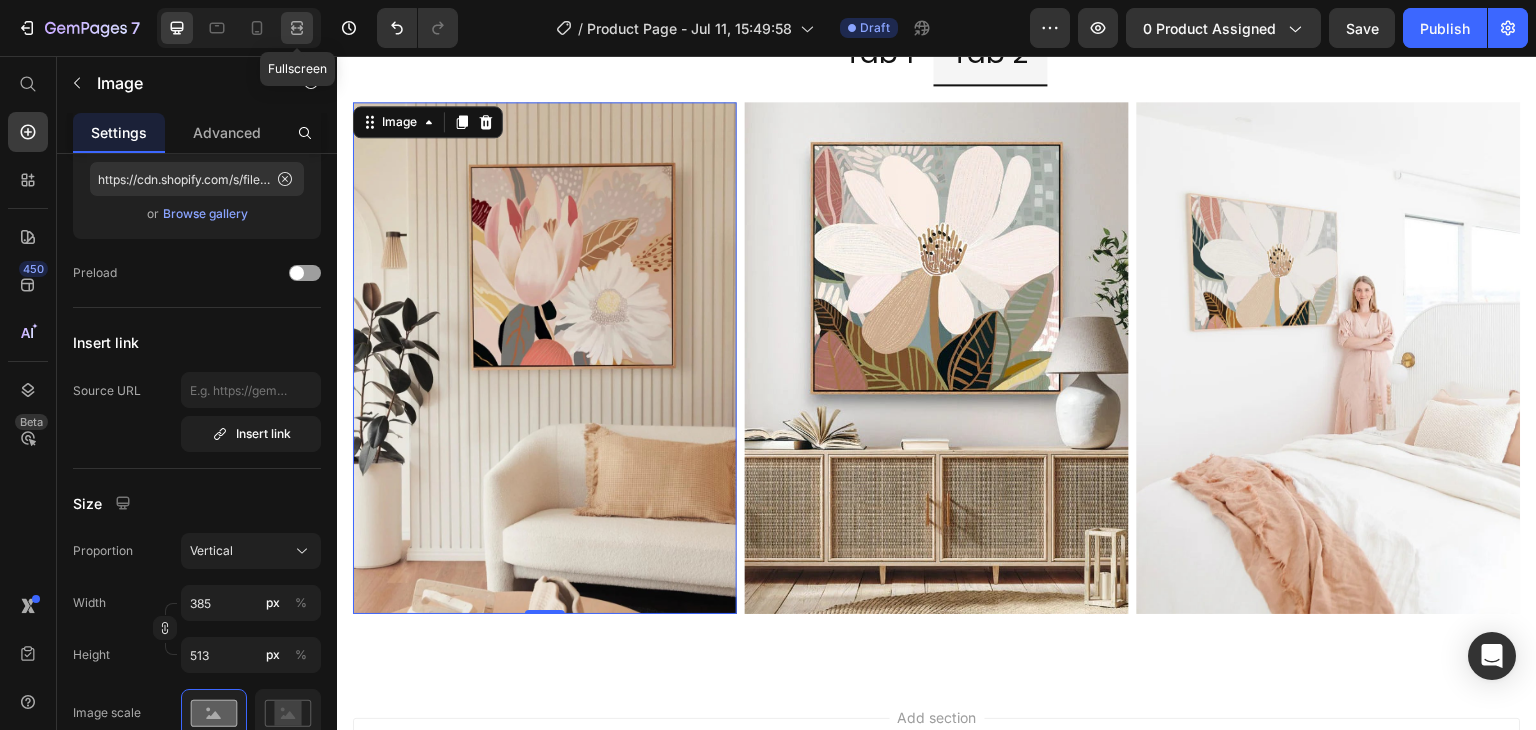 click 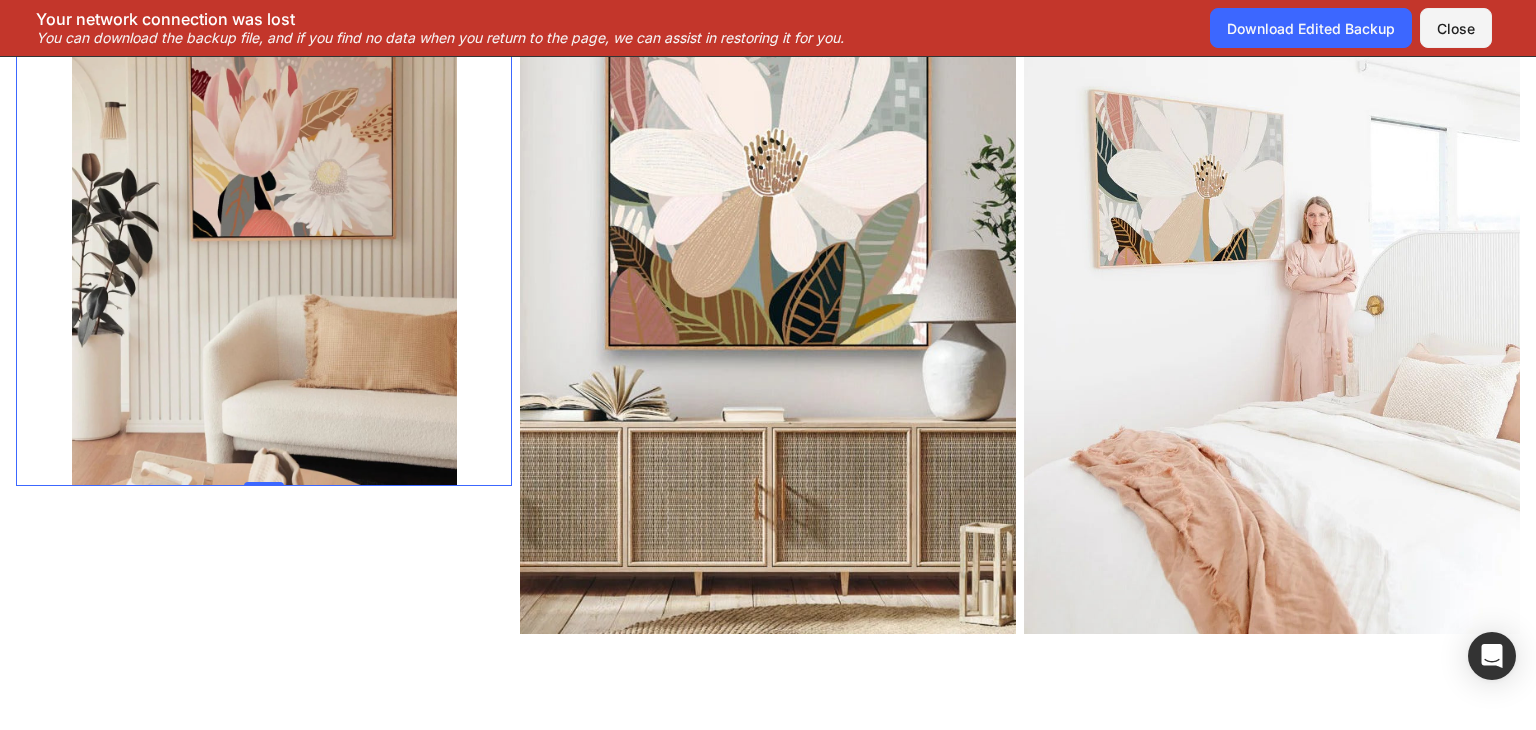 scroll, scrollTop: 4649, scrollLeft: 0, axis: vertical 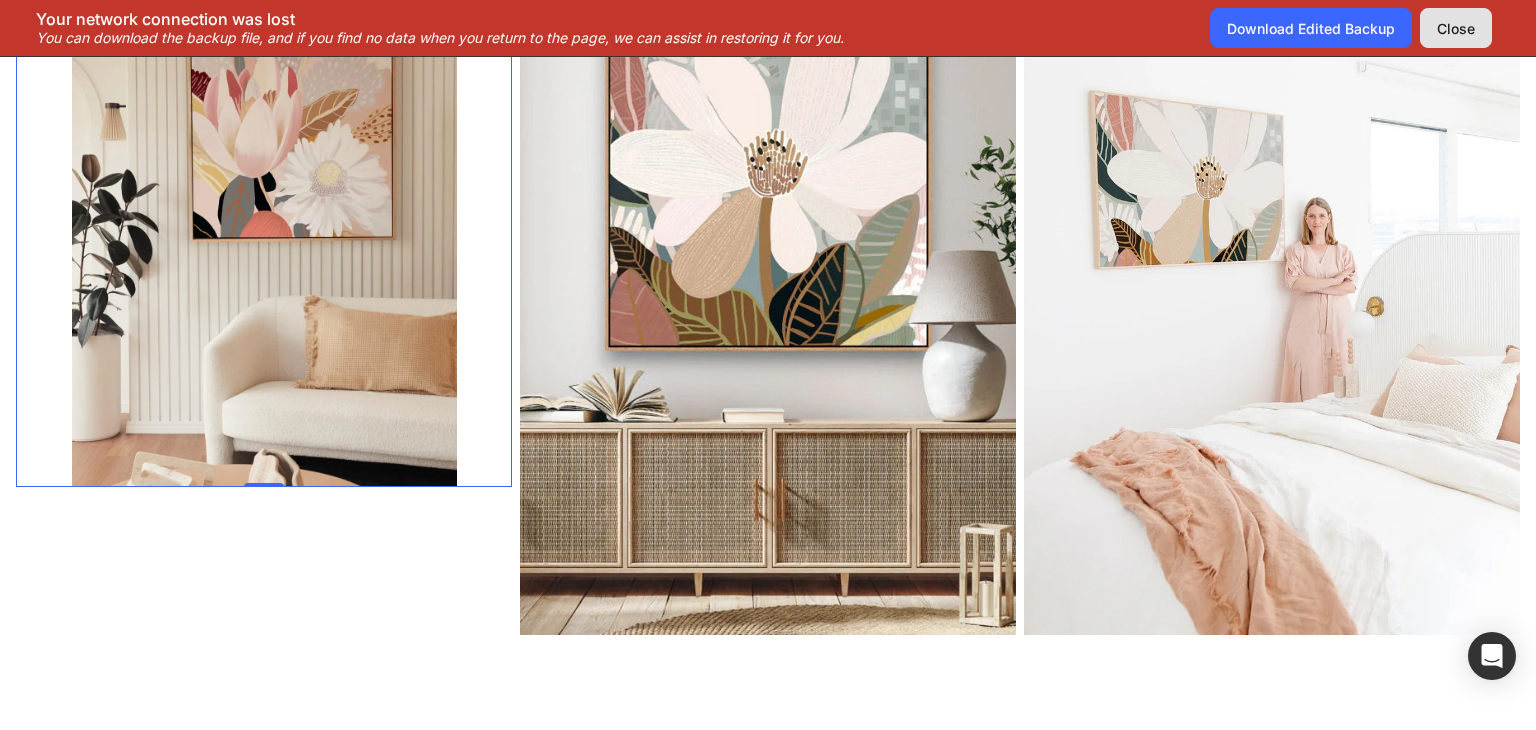 click on "Close" at bounding box center (1456, 28) 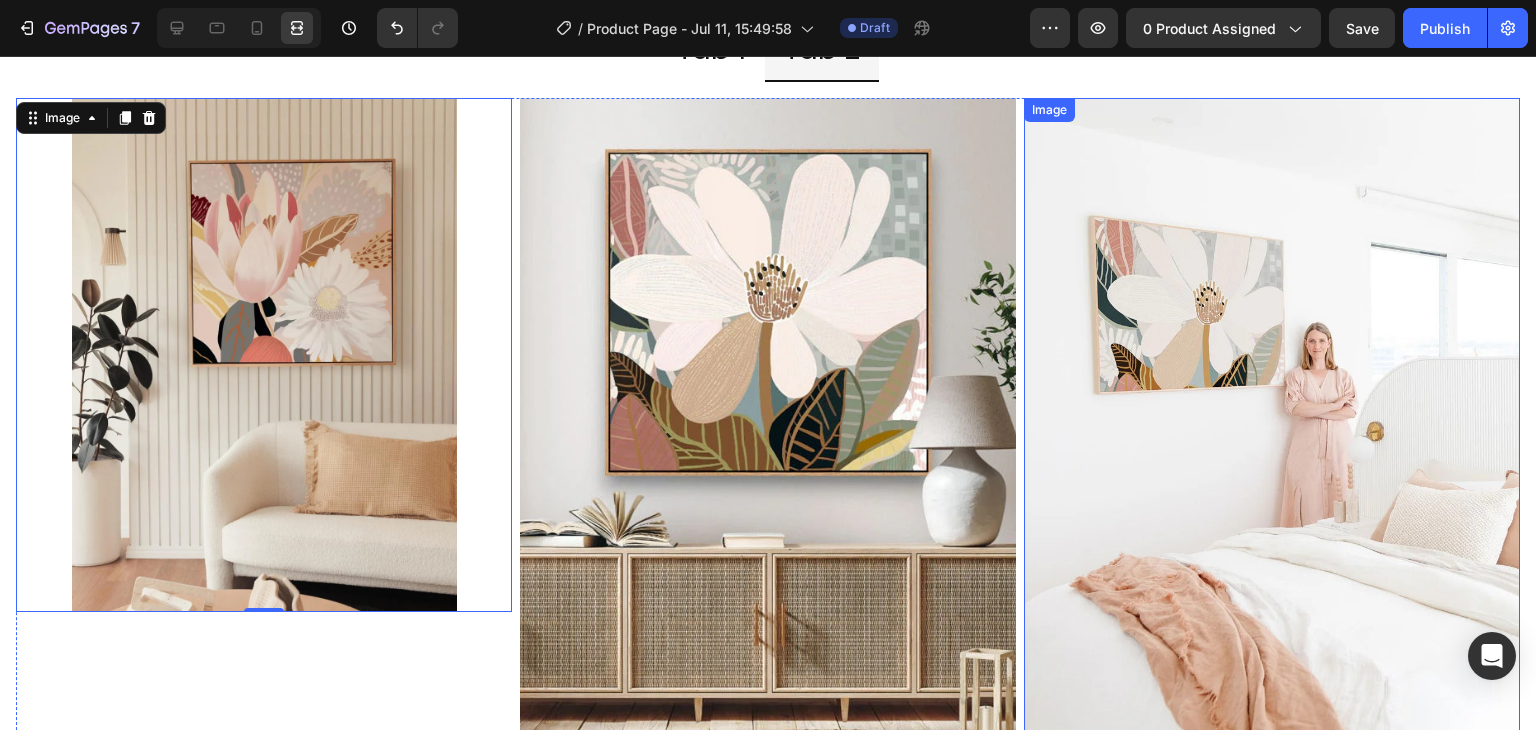 scroll, scrollTop: 4525, scrollLeft: 0, axis: vertical 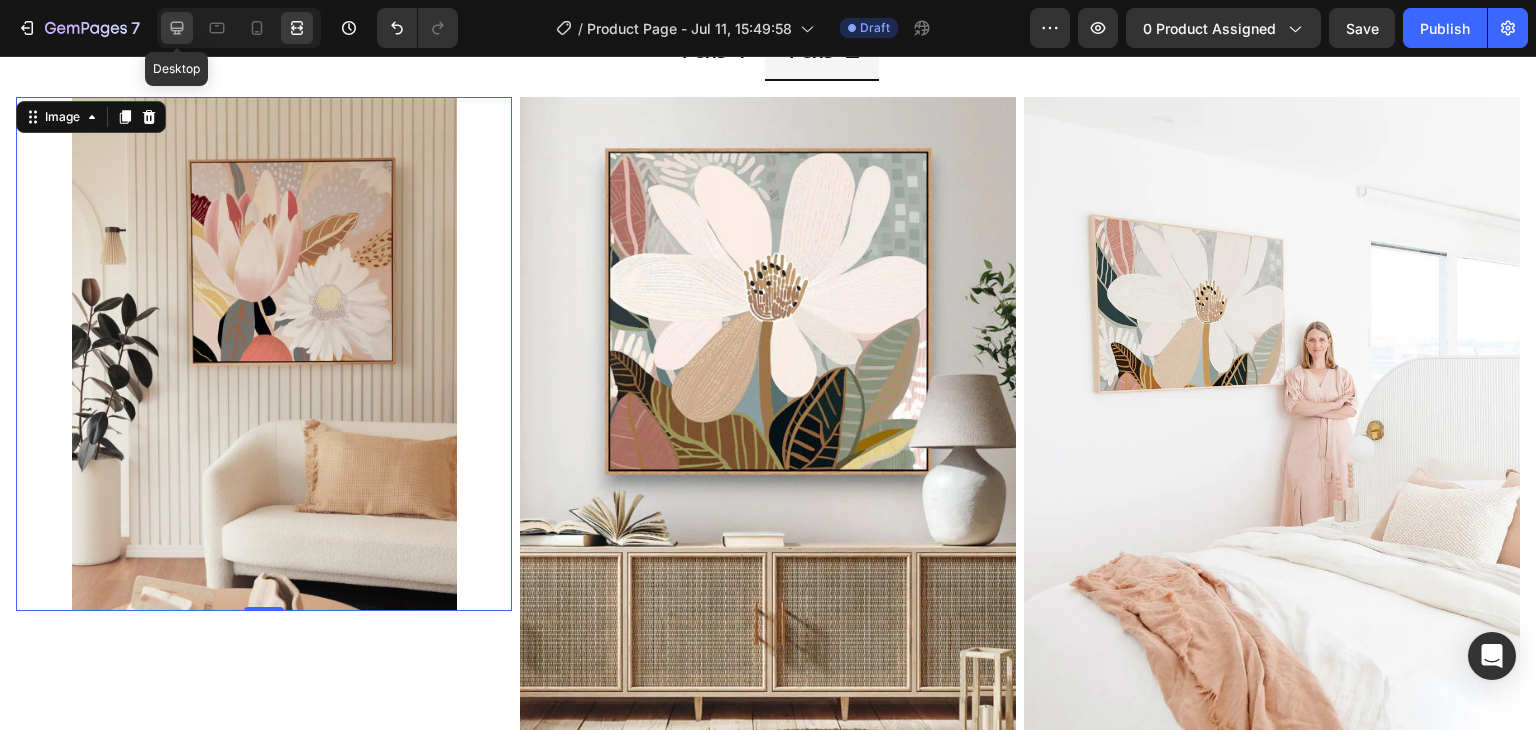 click 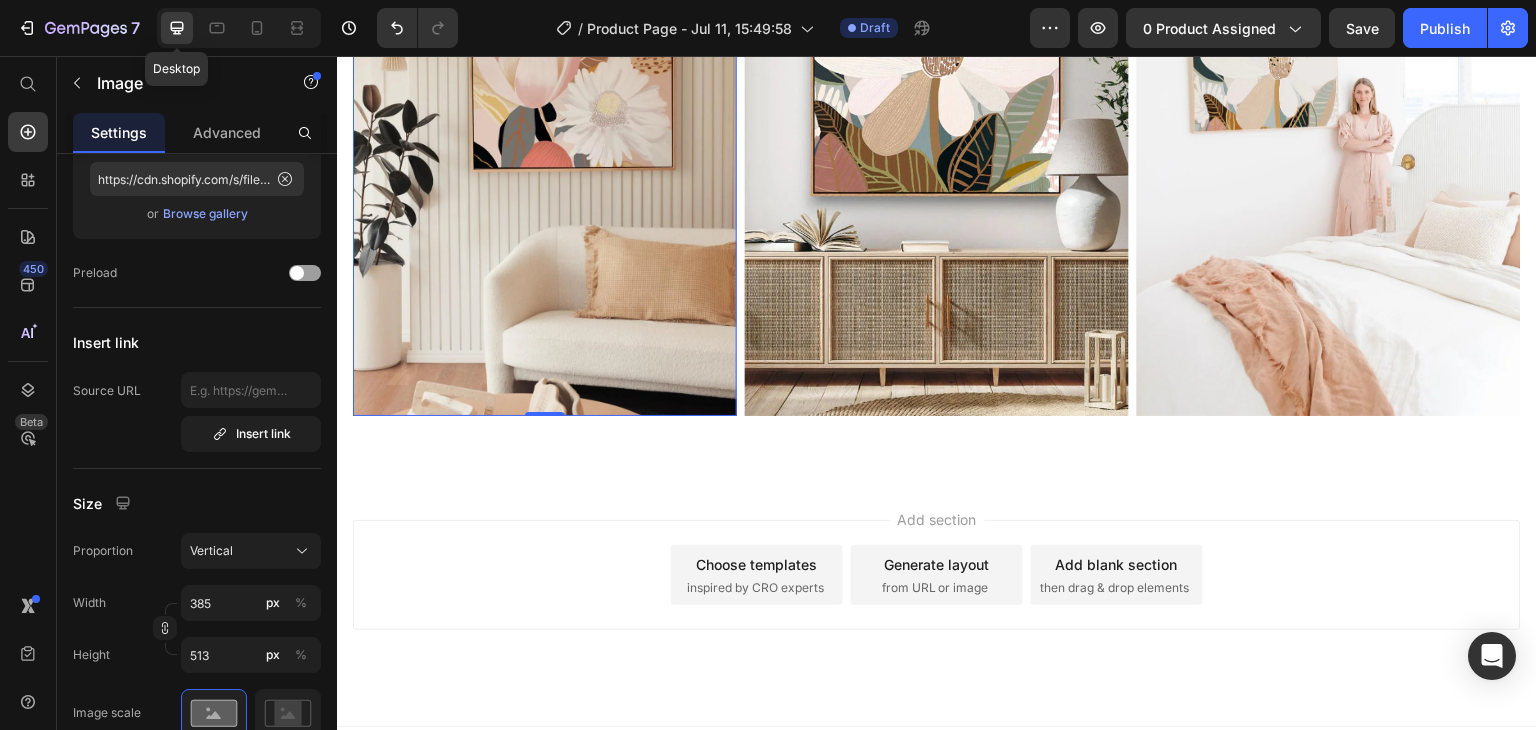 scroll, scrollTop: 4327, scrollLeft: 0, axis: vertical 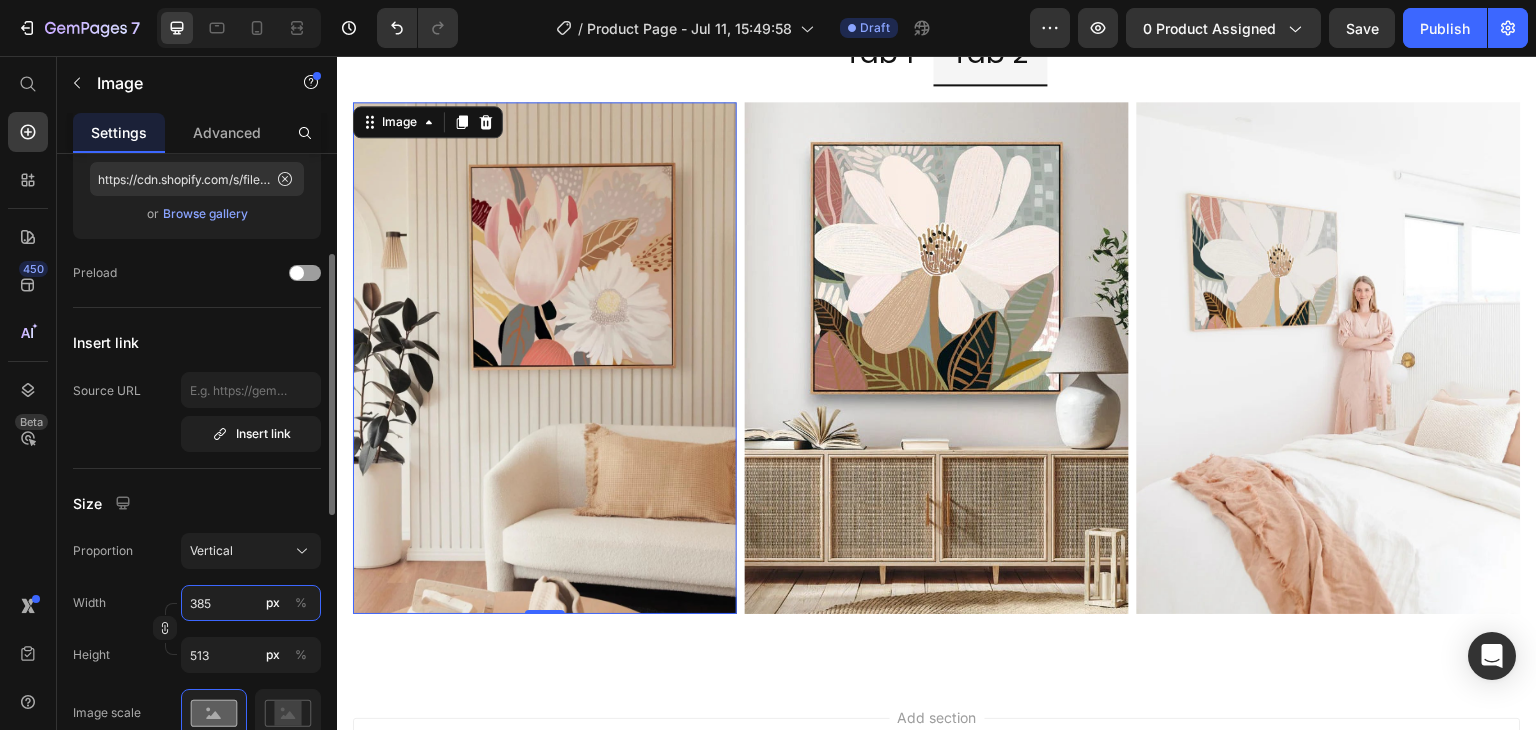 click on "385" at bounding box center (251, 603) 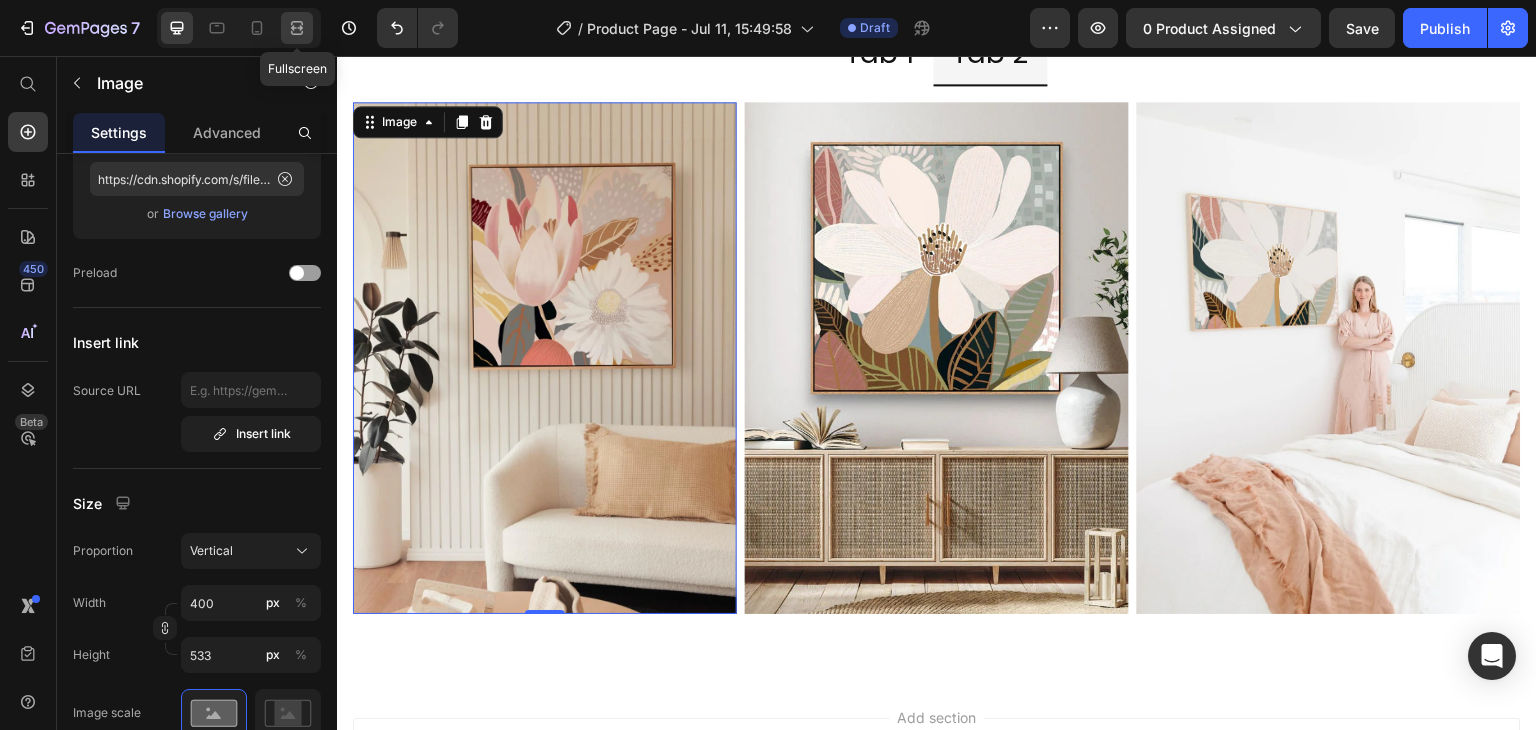 click 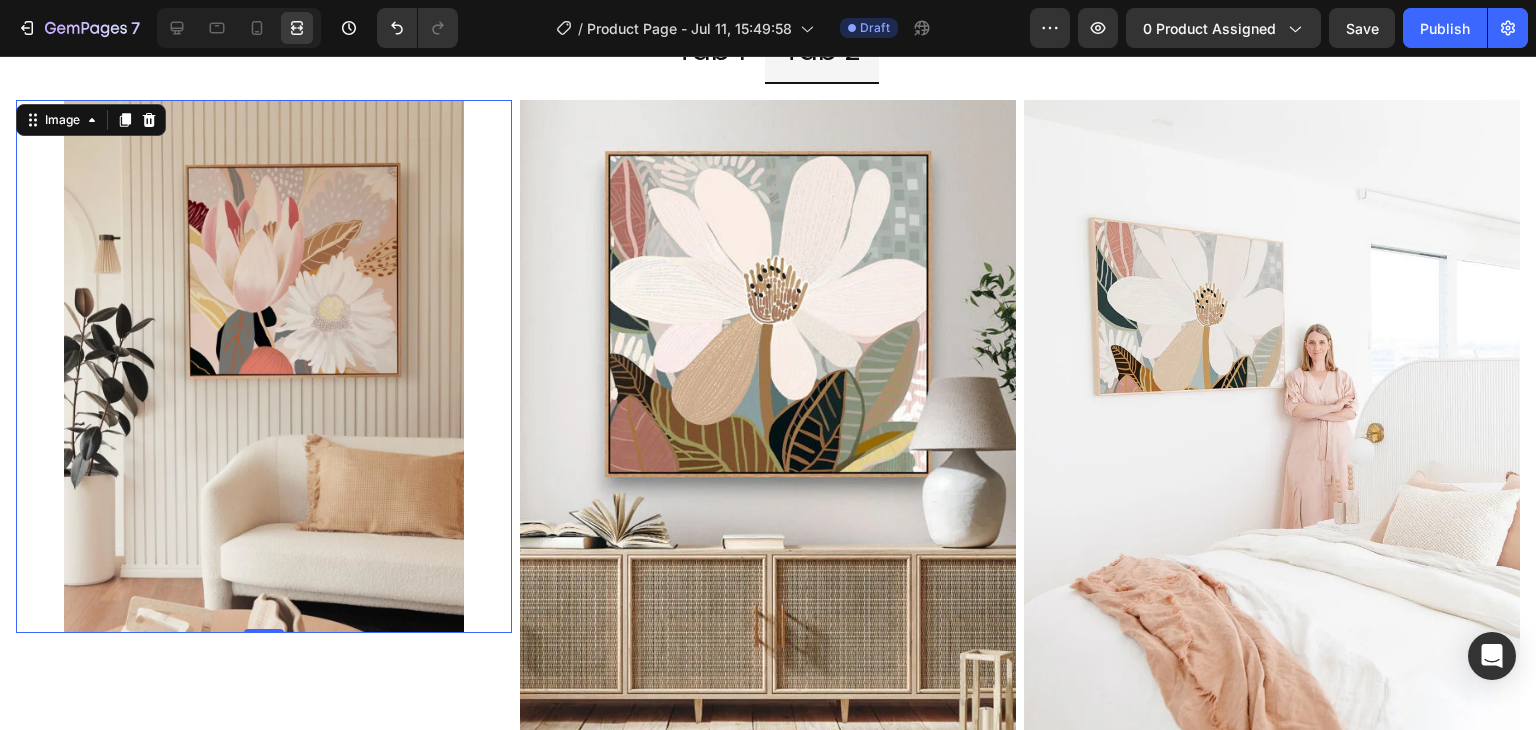 scroll, scrollTop: 4570, scrollLeft: 0, axis: vertical 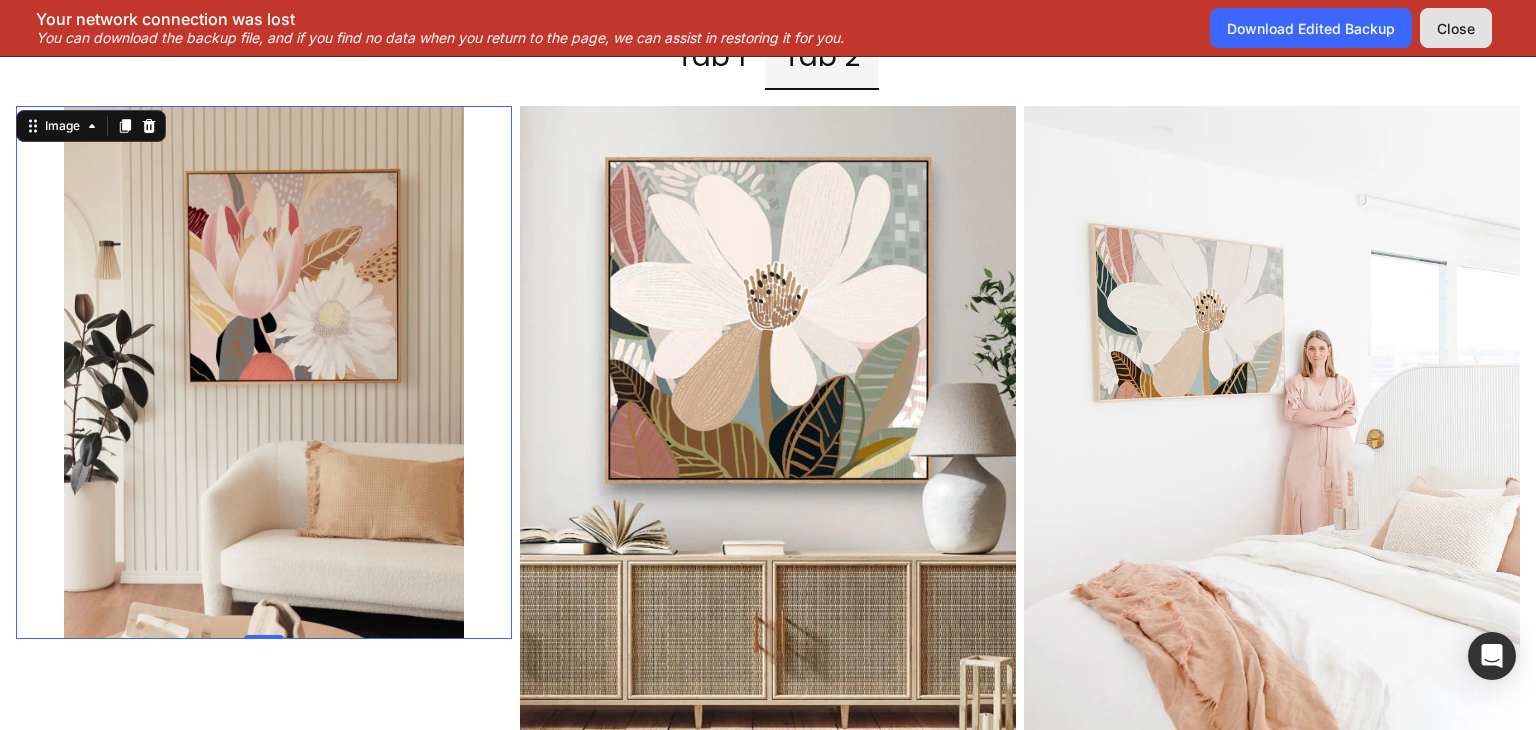 click on "Close" at bounding box center [1456, 28] 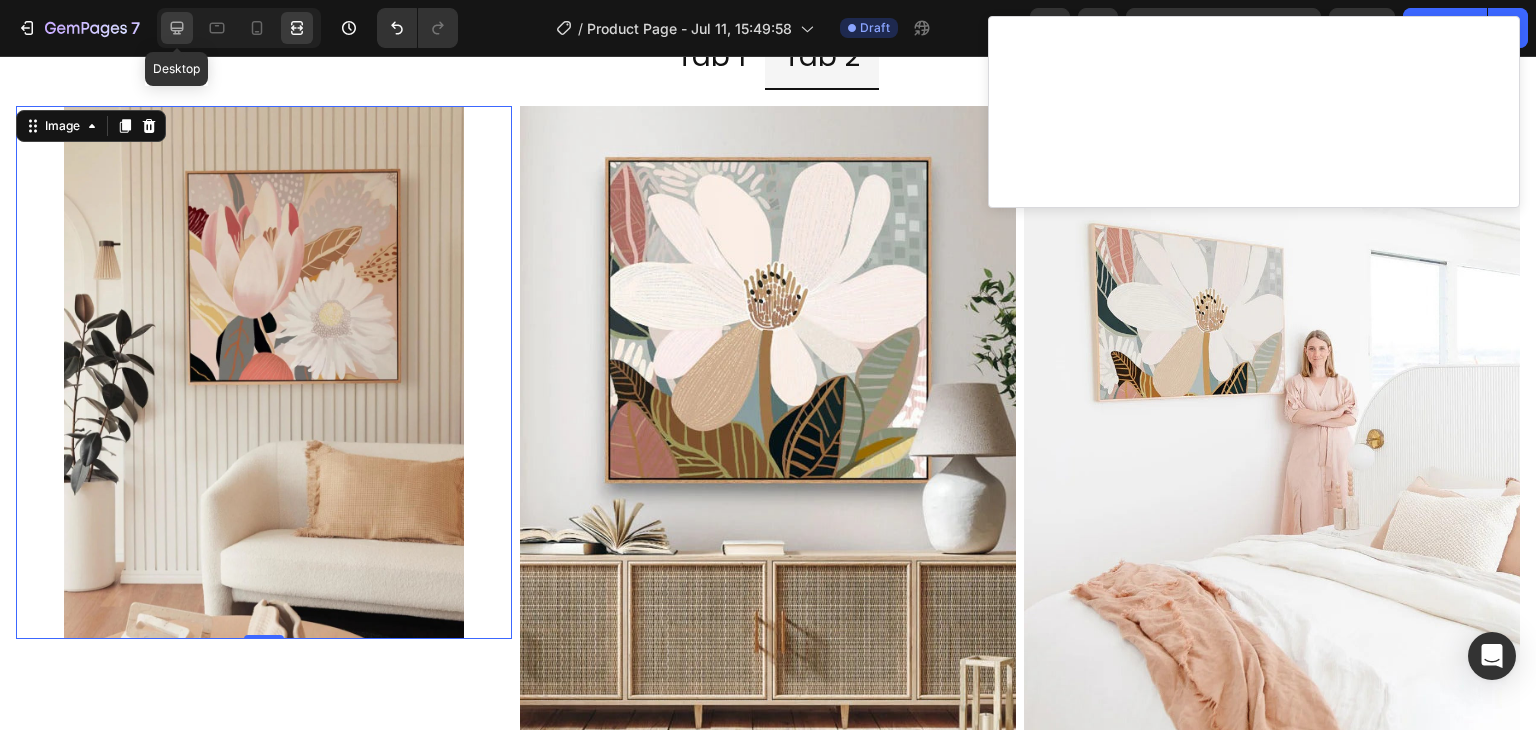 click 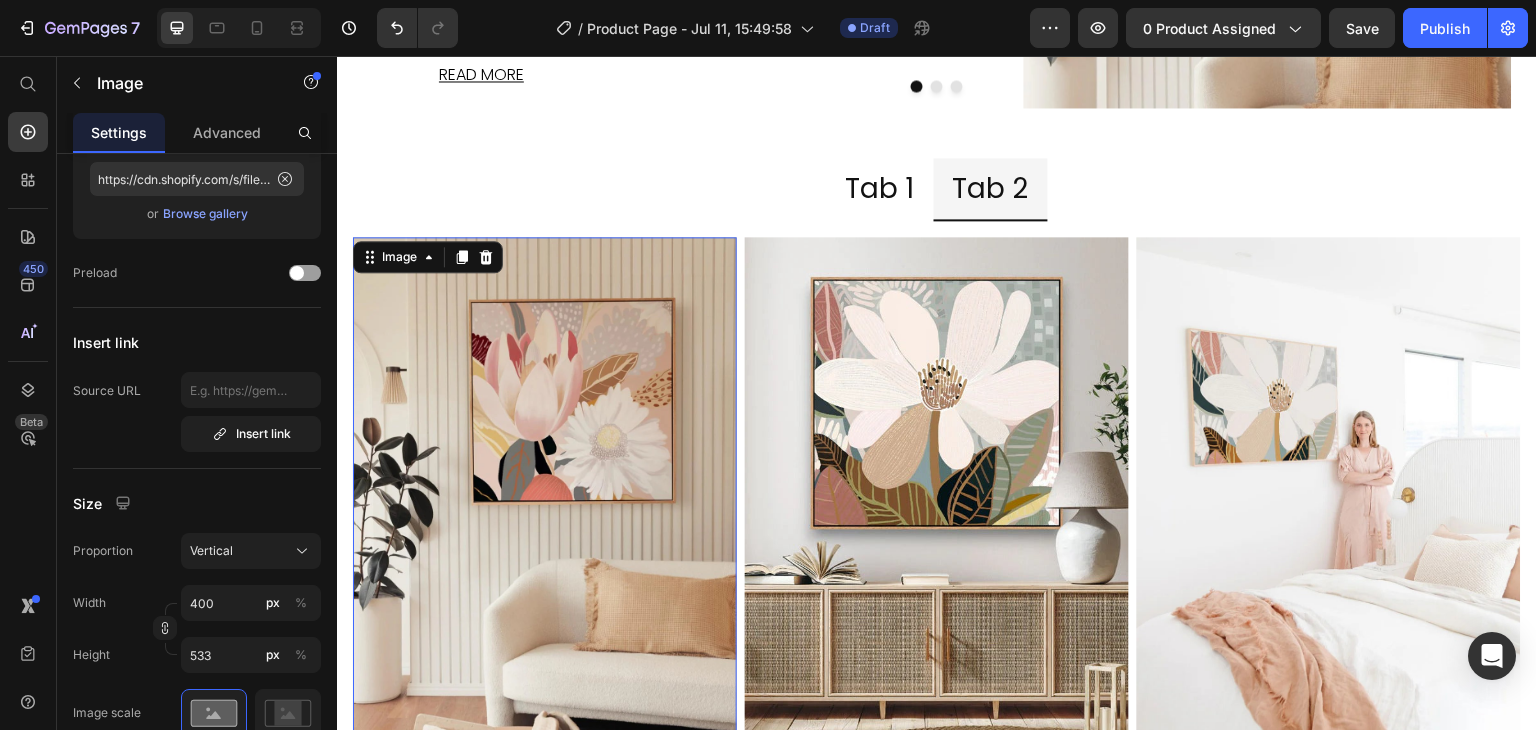 scroll, scrollTop: 4186, scrollLeft: 0, axis: vertical 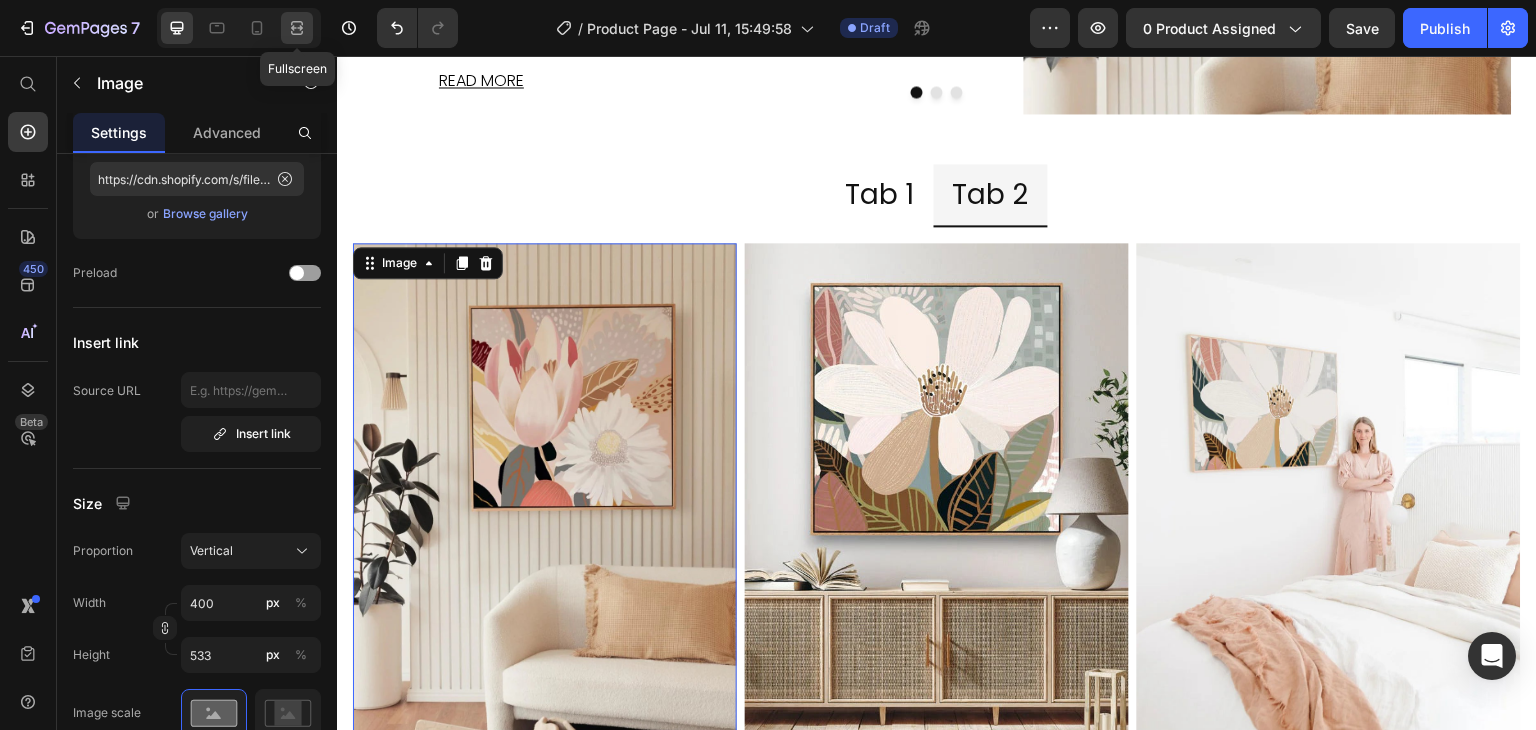 click 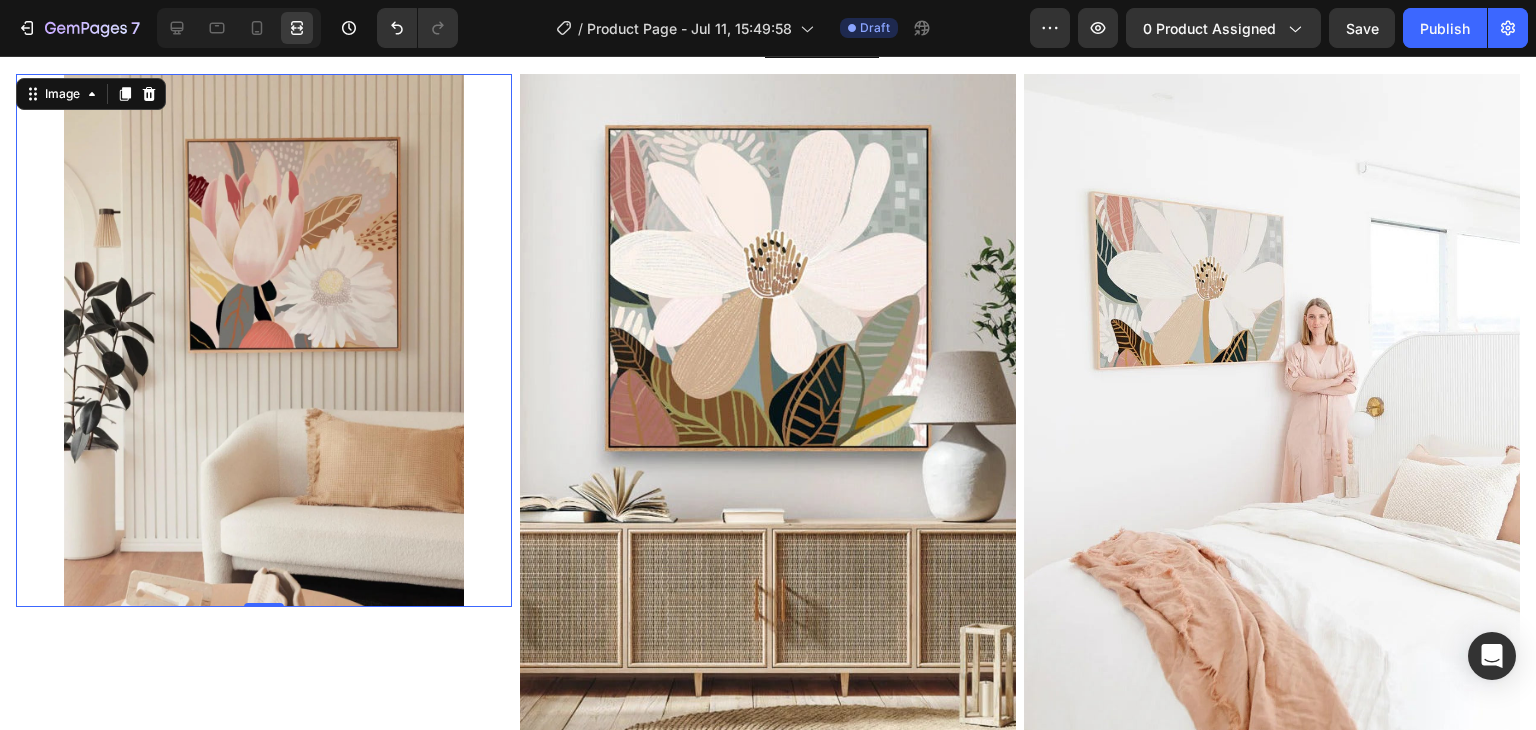 scroll, scrollTop: 4568, scrollLeft: 0, axis: vertical 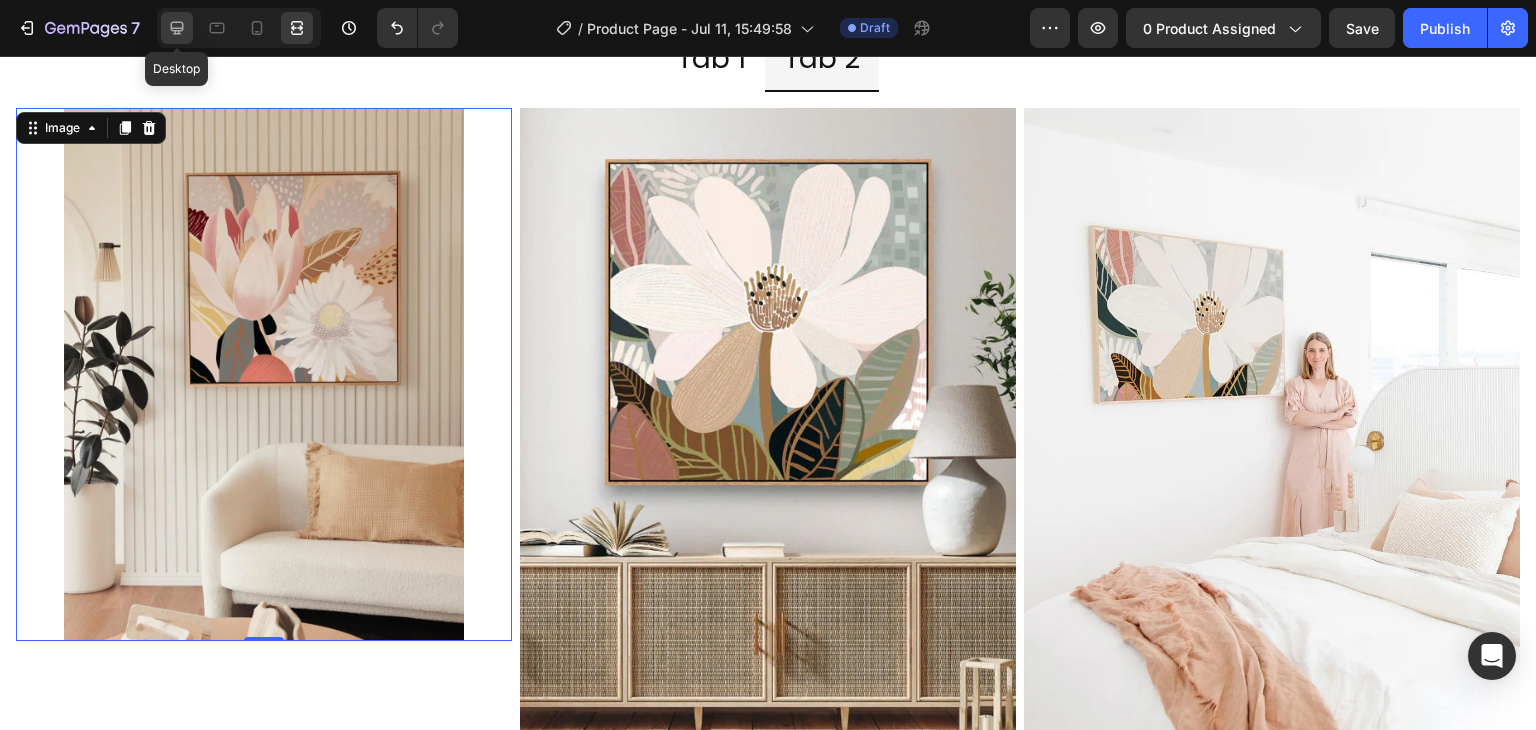 click 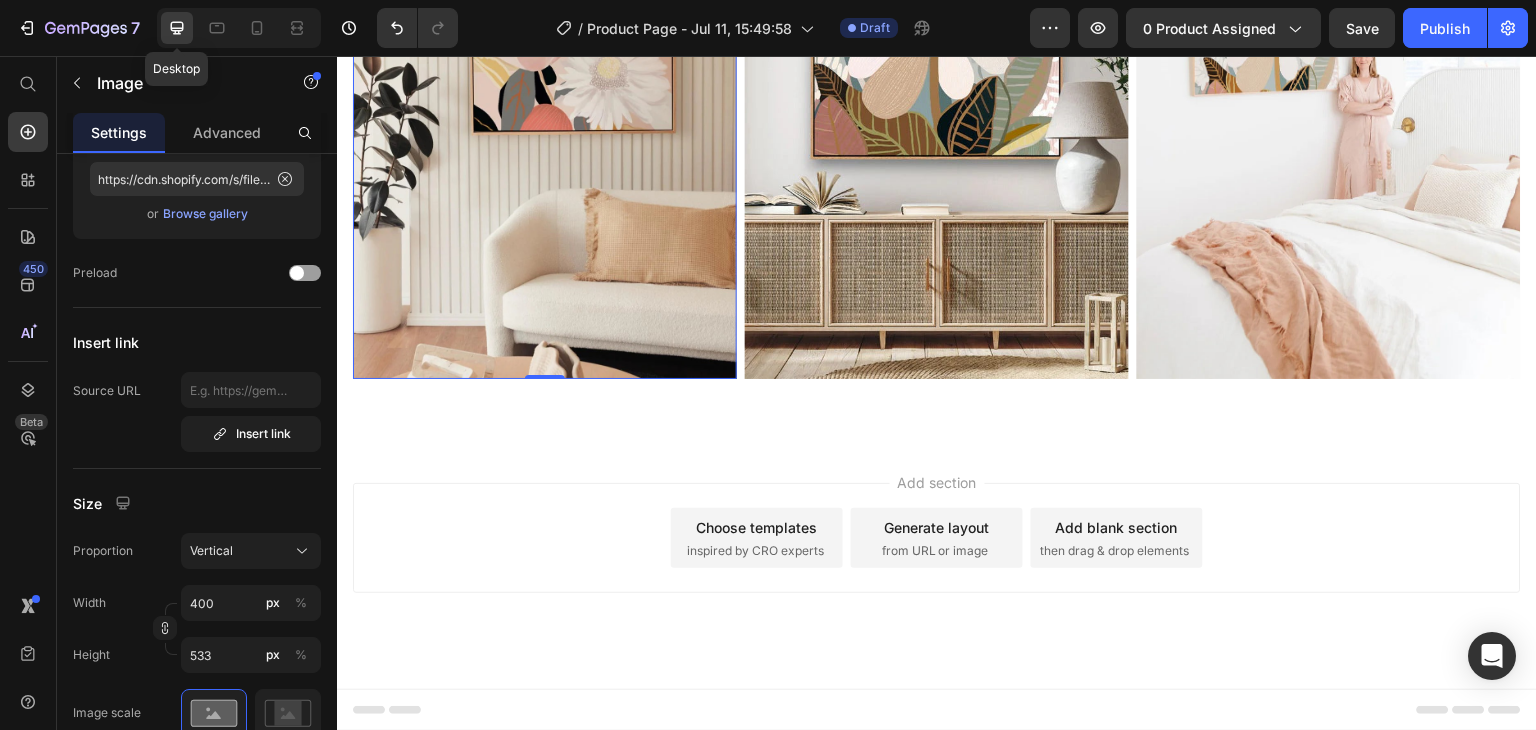 scroll, scrollTop: 4316, scrollLeft: 0, axis: vertical 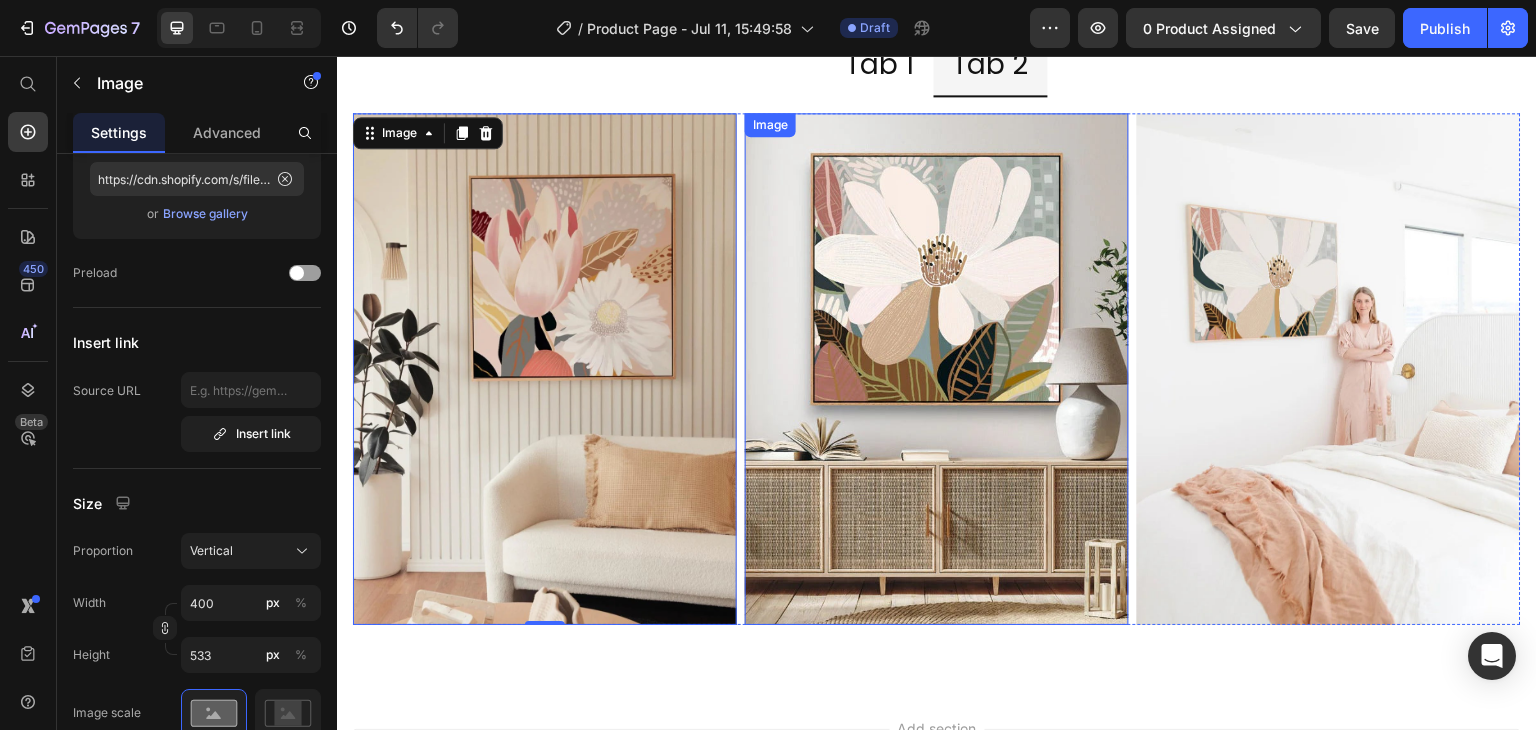 click at bounding box center [937, 369] 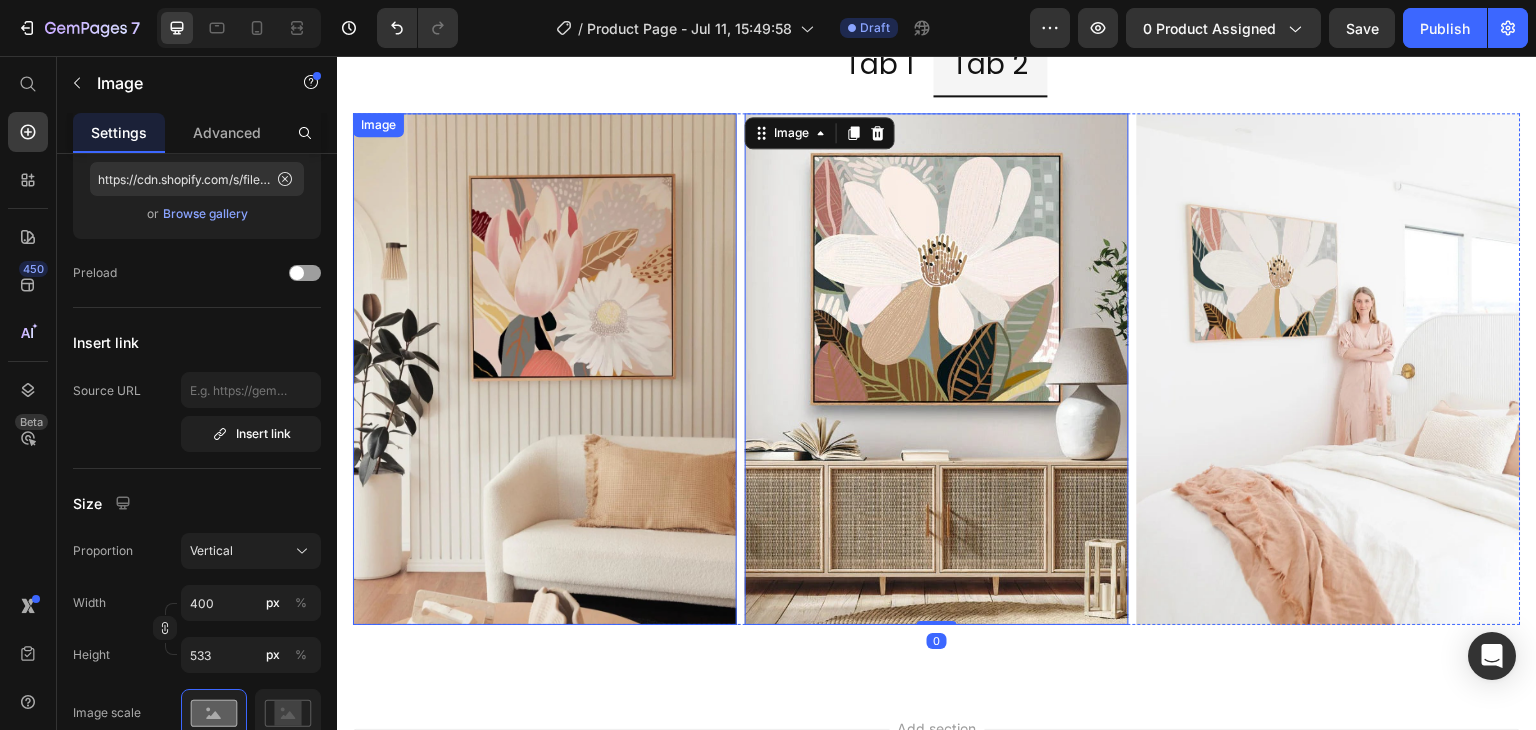 click at bounding box center (545, 369) 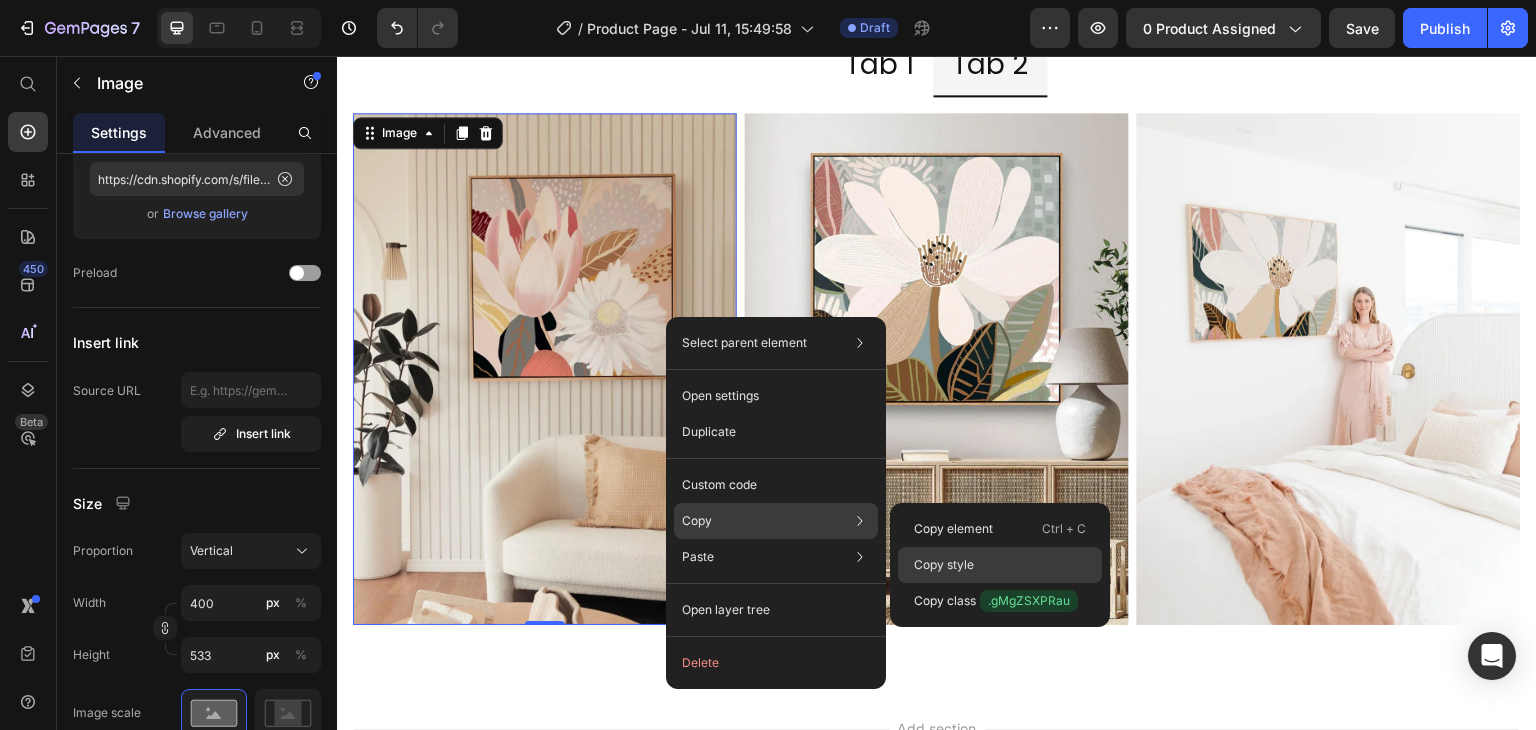 click on "Copy style" at bounding box center [944, 565] 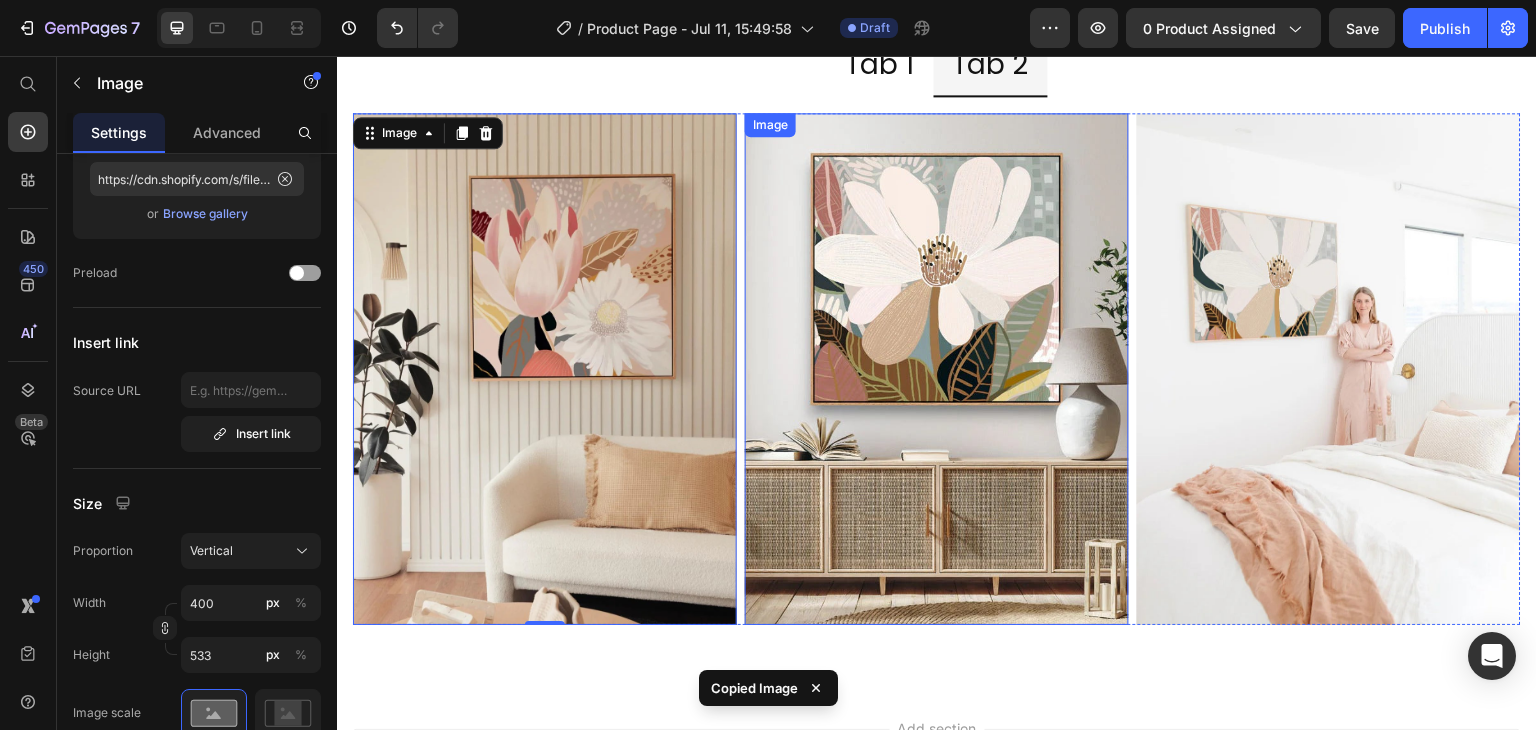 click at bounding box center [937, 369] 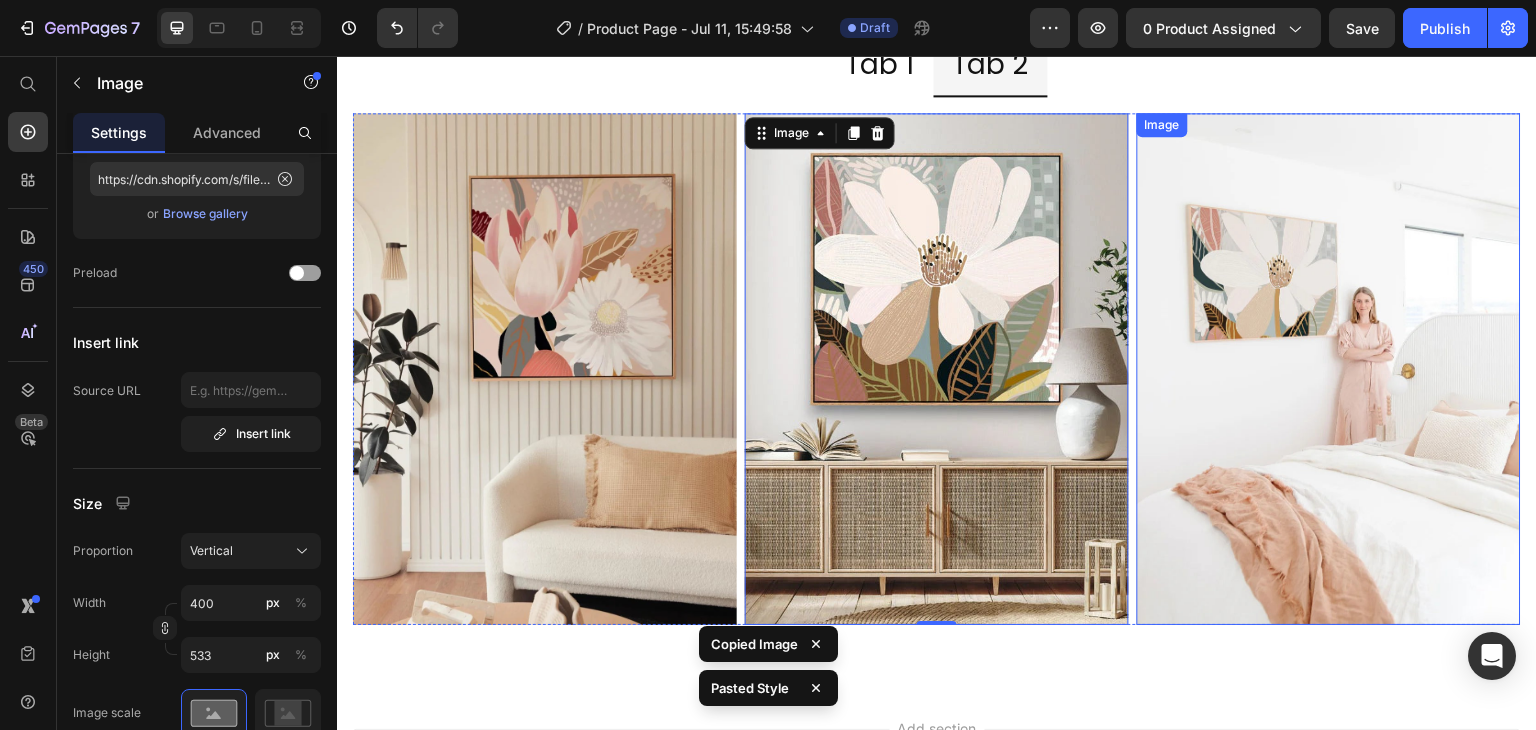 click at bounding box center [1329, 369] 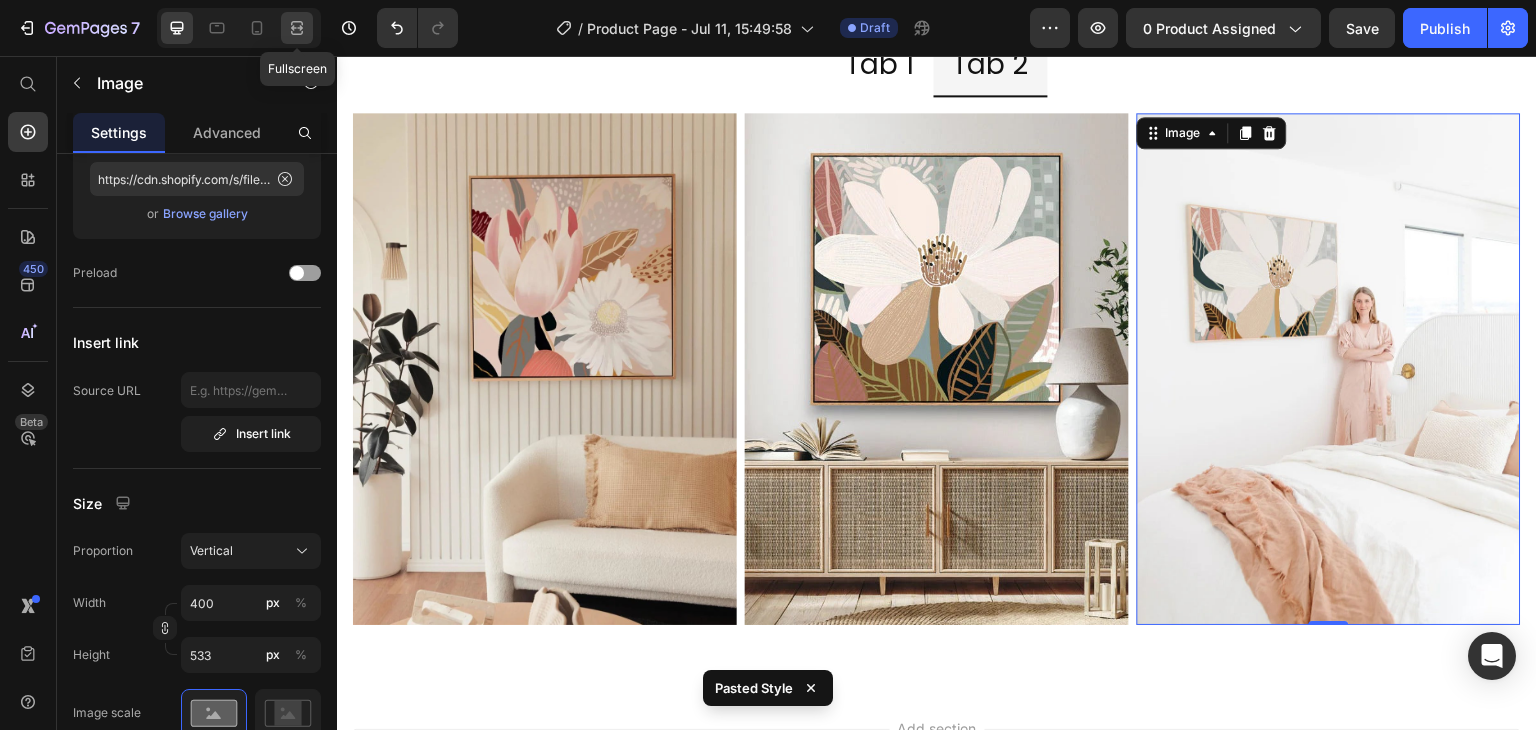 click 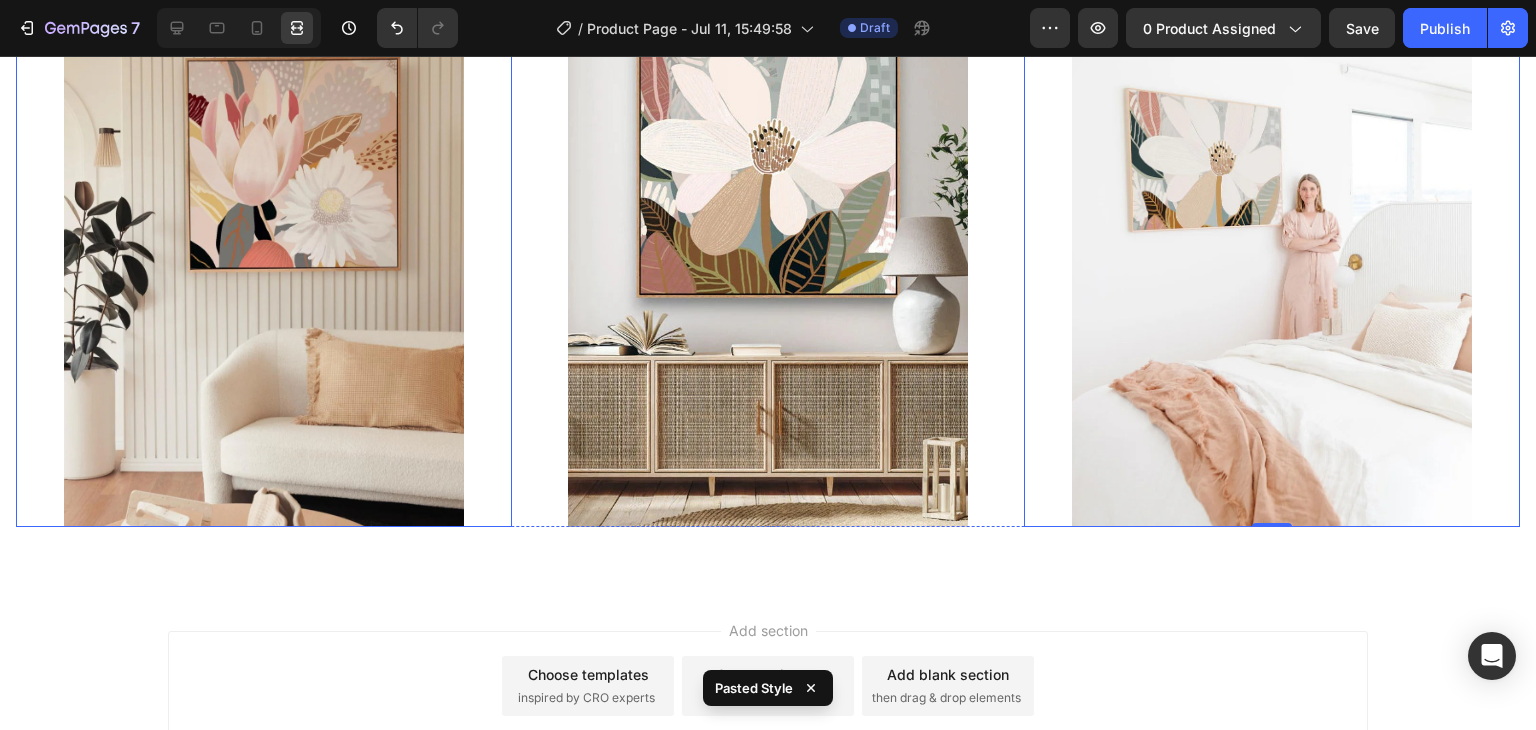 scroll, scrollTop: 4648, scrollLeft: 0, axis: vertical 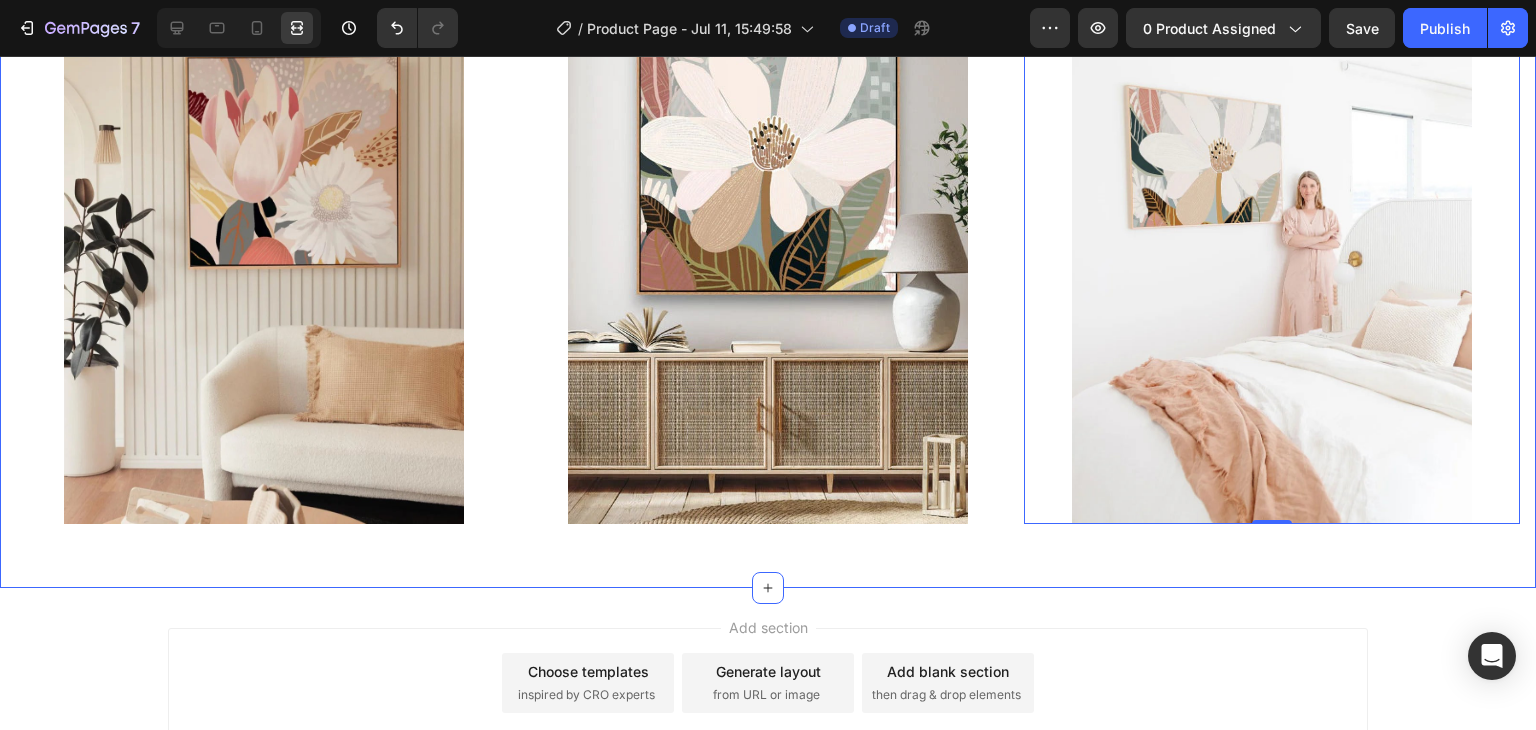 click on "Tab 1 Tab 2 Image Image Product Images Aiyana Product Title $0.00 Product Price $0.00 Product Price Row Product Product Images Aiyana Product Title $0.00 Product Price $0.00 Product Price Row Product Row Row Image Image Image   0 Row Row Tab Row Section 8" at bounding box center [768, 248] 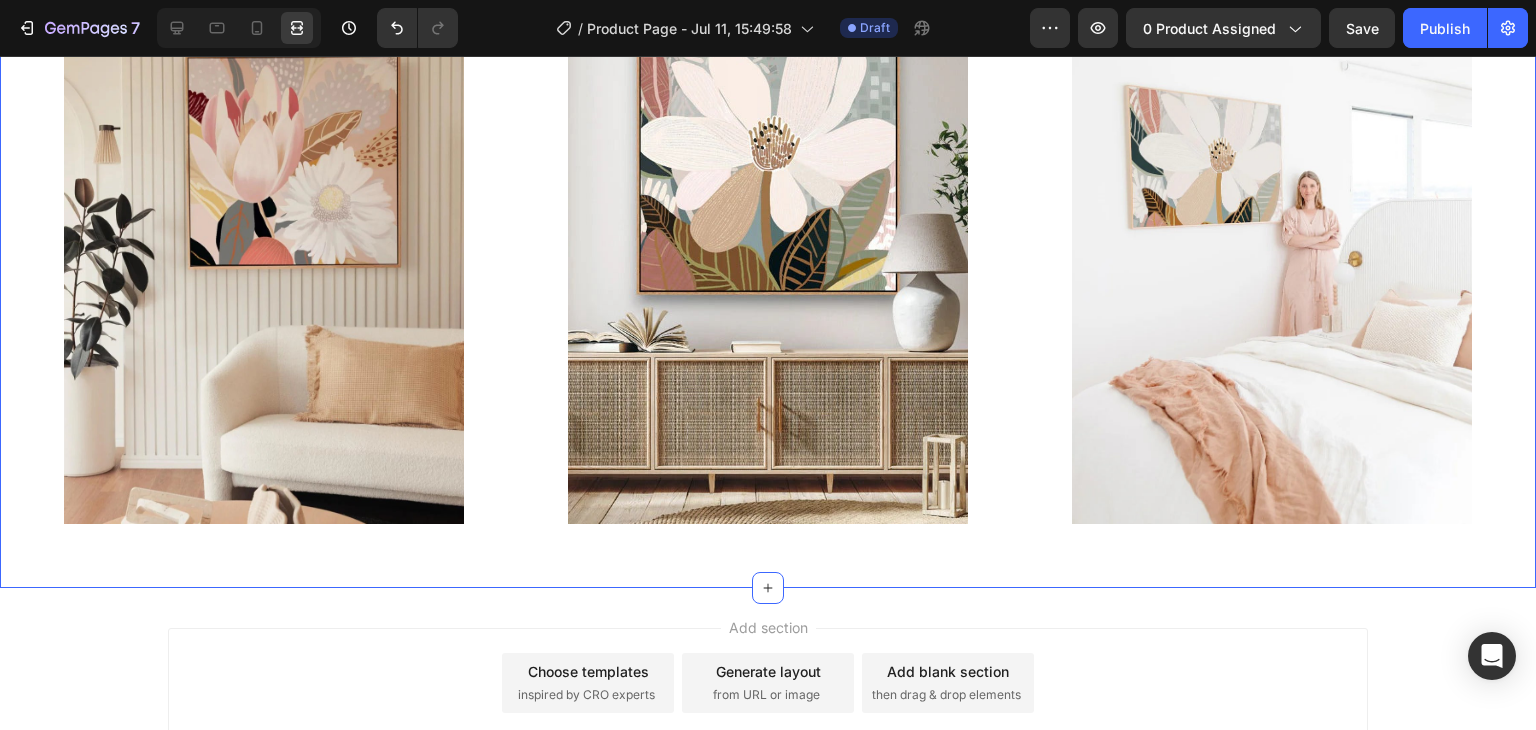 scroll, scrollTop: 0, scrollLeft: 0, axis: both 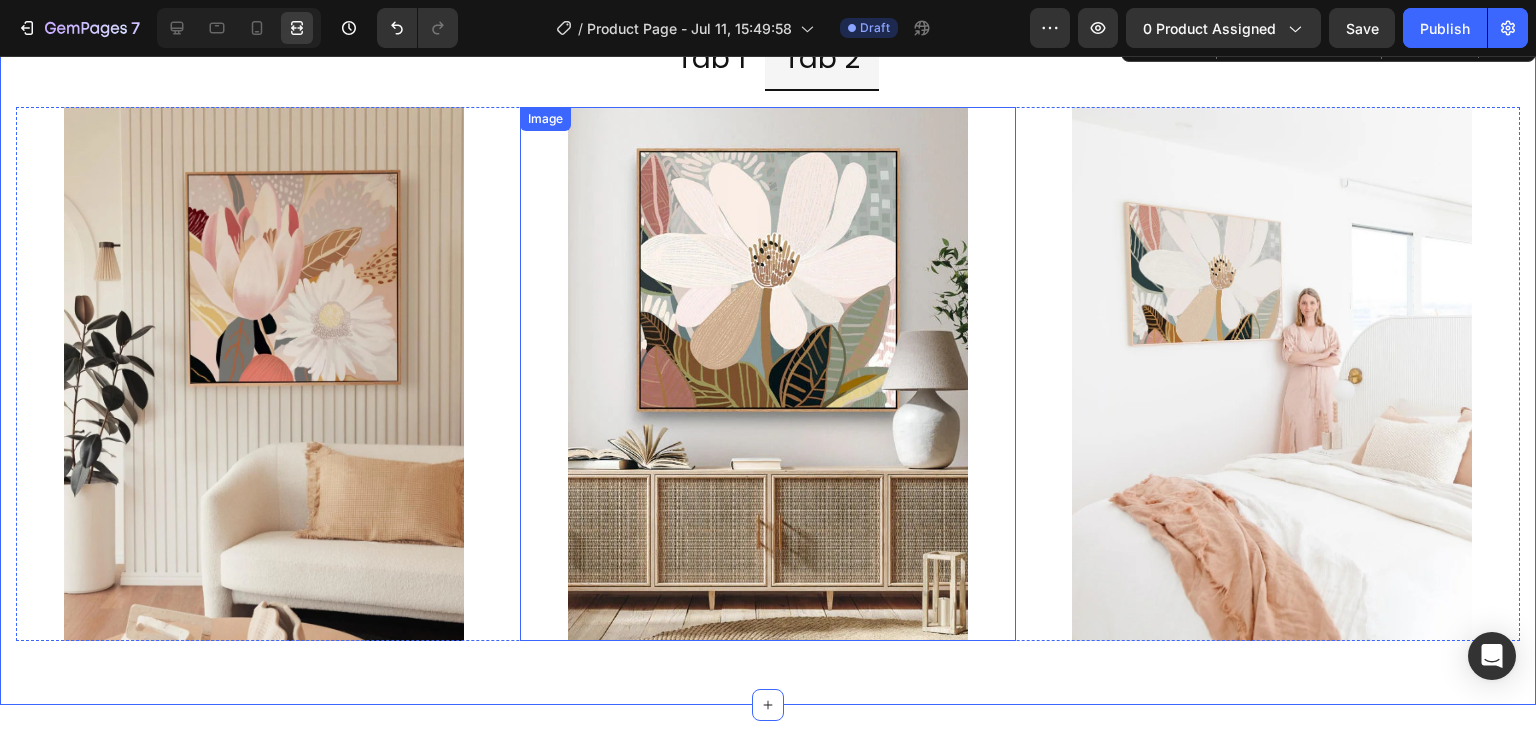 click at bounding box center (768, 373) 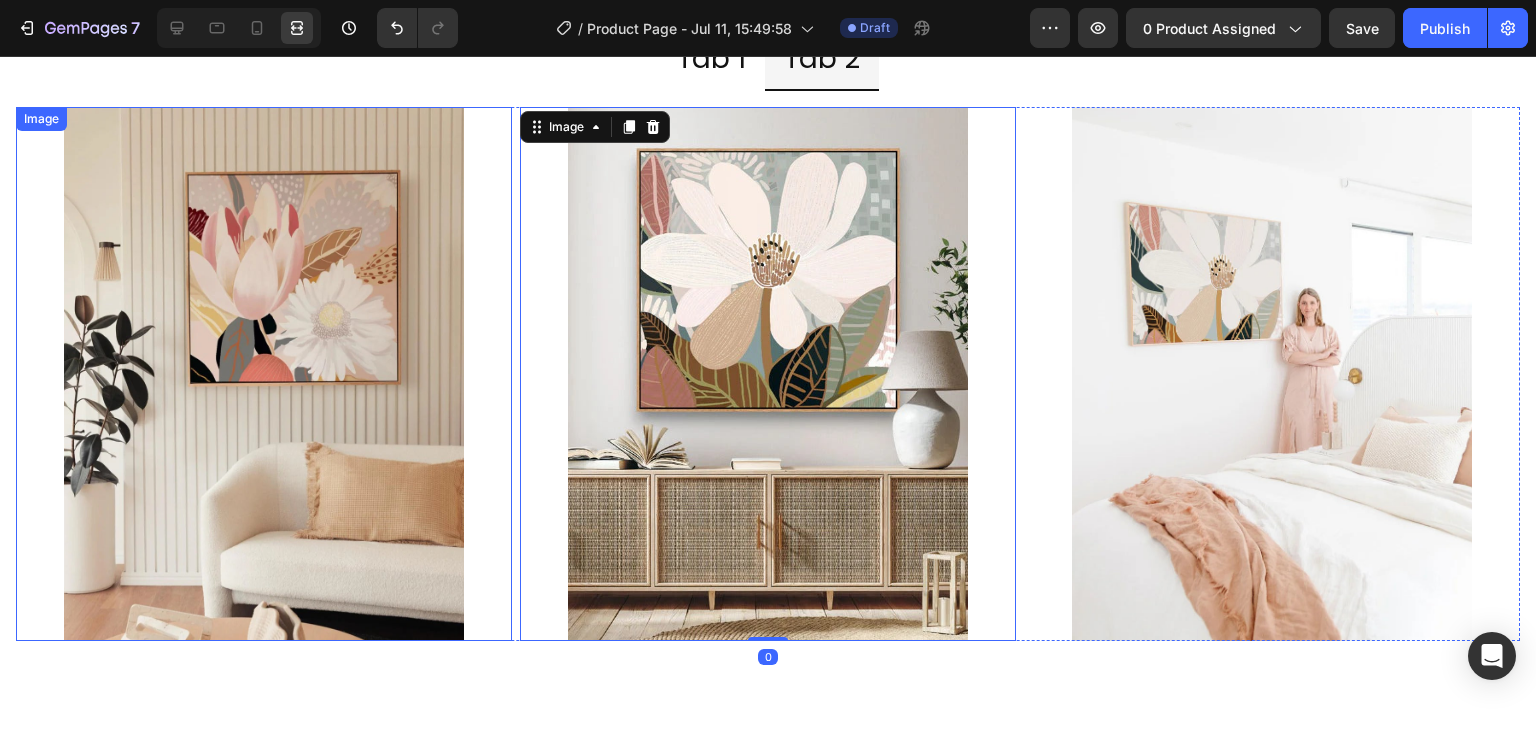 click at bounding box center (264, 373) 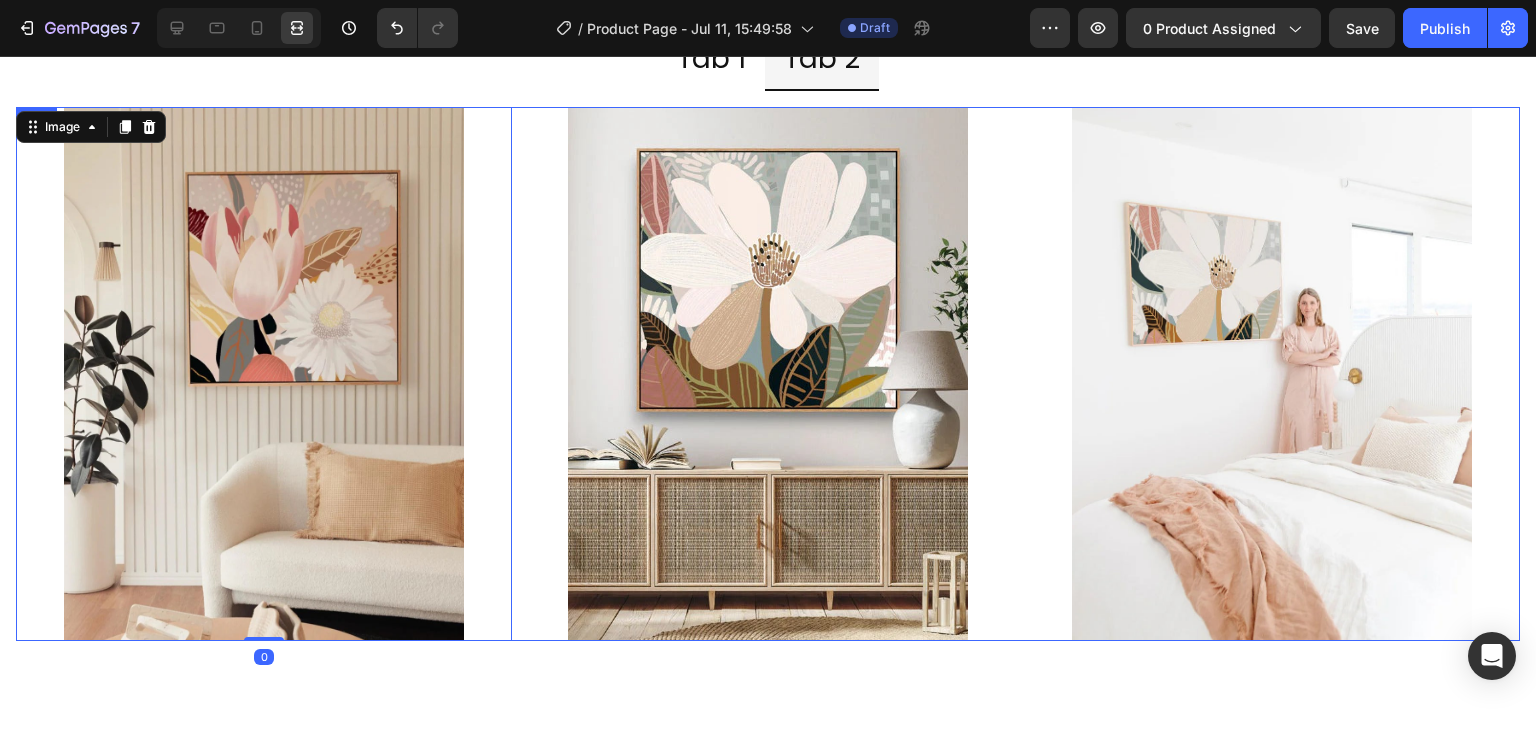click on "Image   0 Image Image Row" at bounding box center [768, 373] 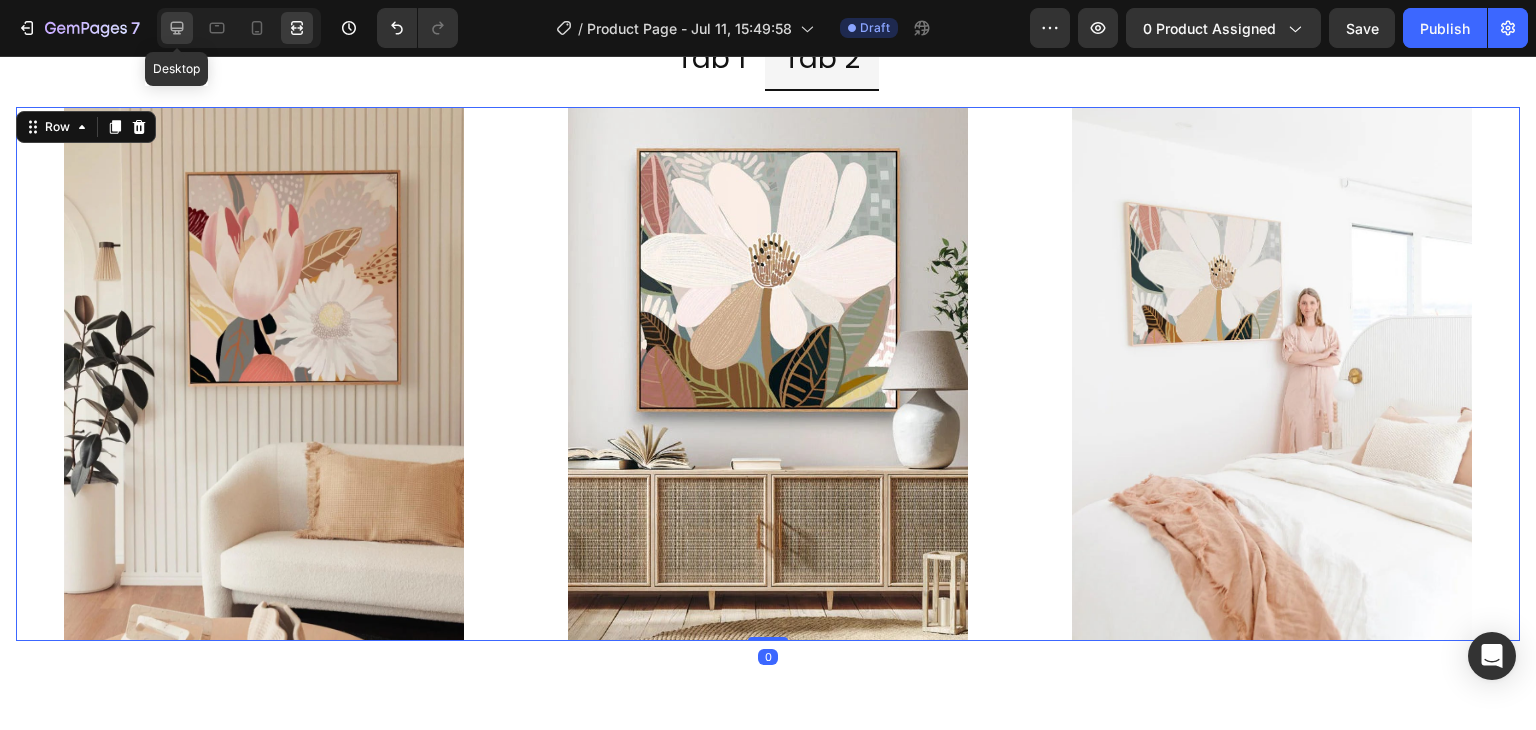 click 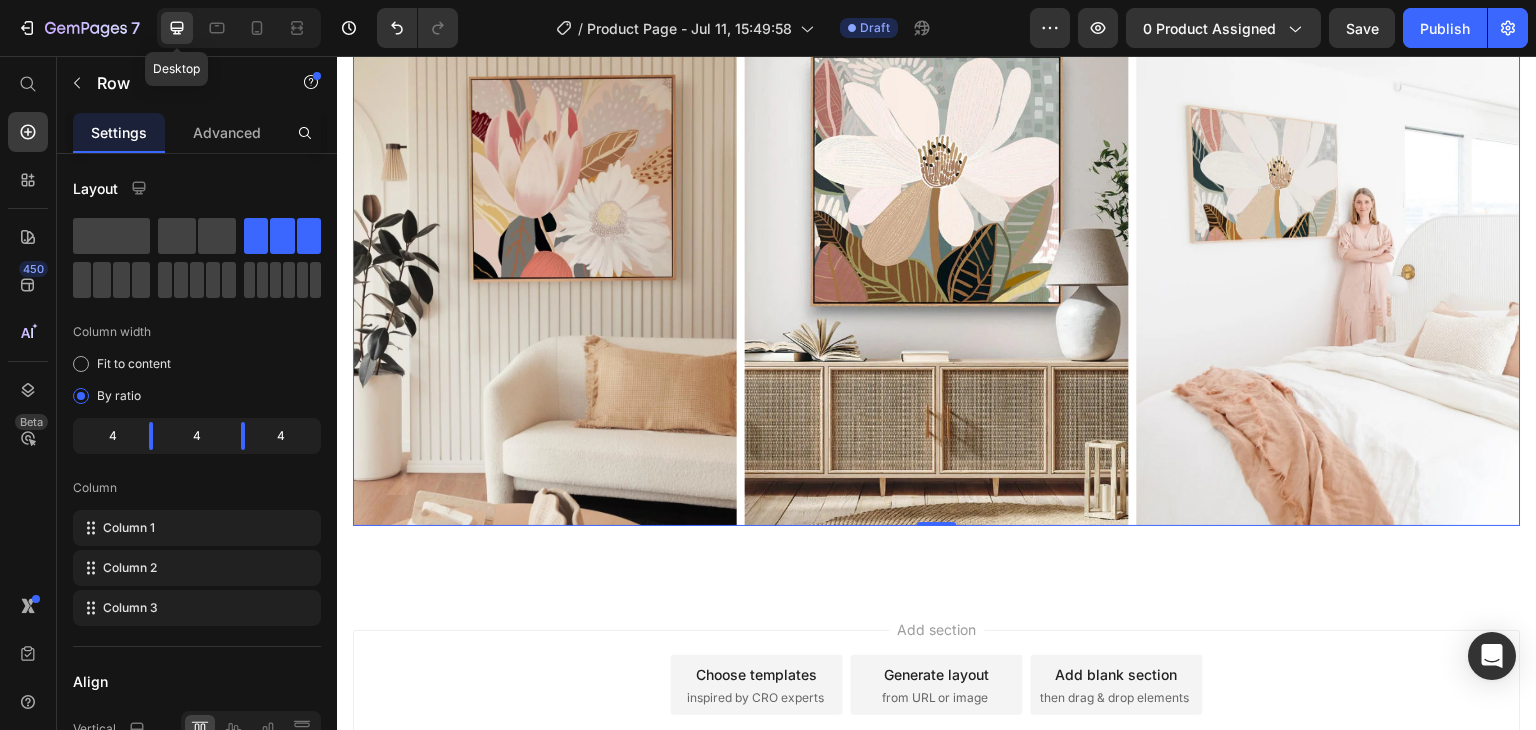 scroll, scrollTop: 4316, scrollLeft: 0, axis: vertical 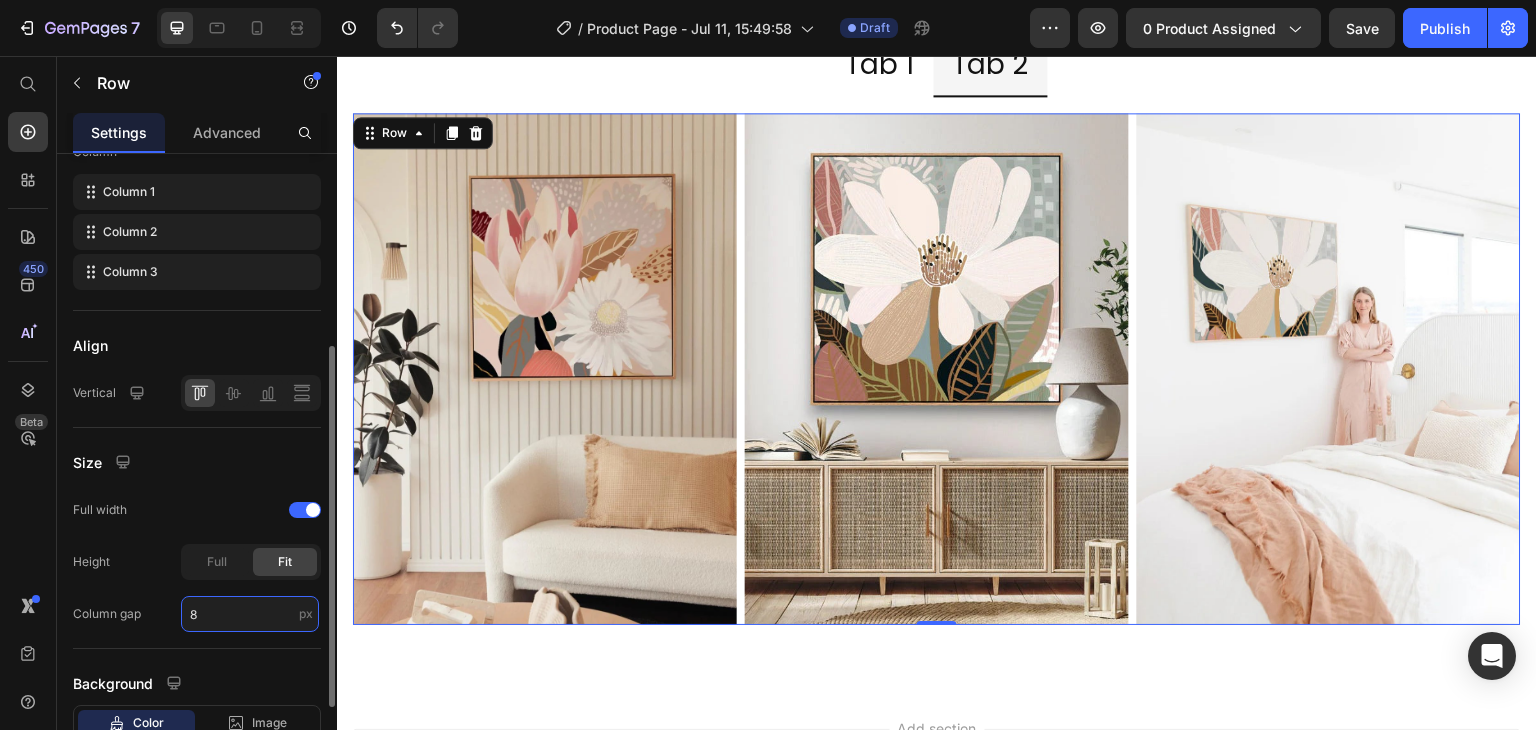 click on "8" at bounding box center (250, 614) 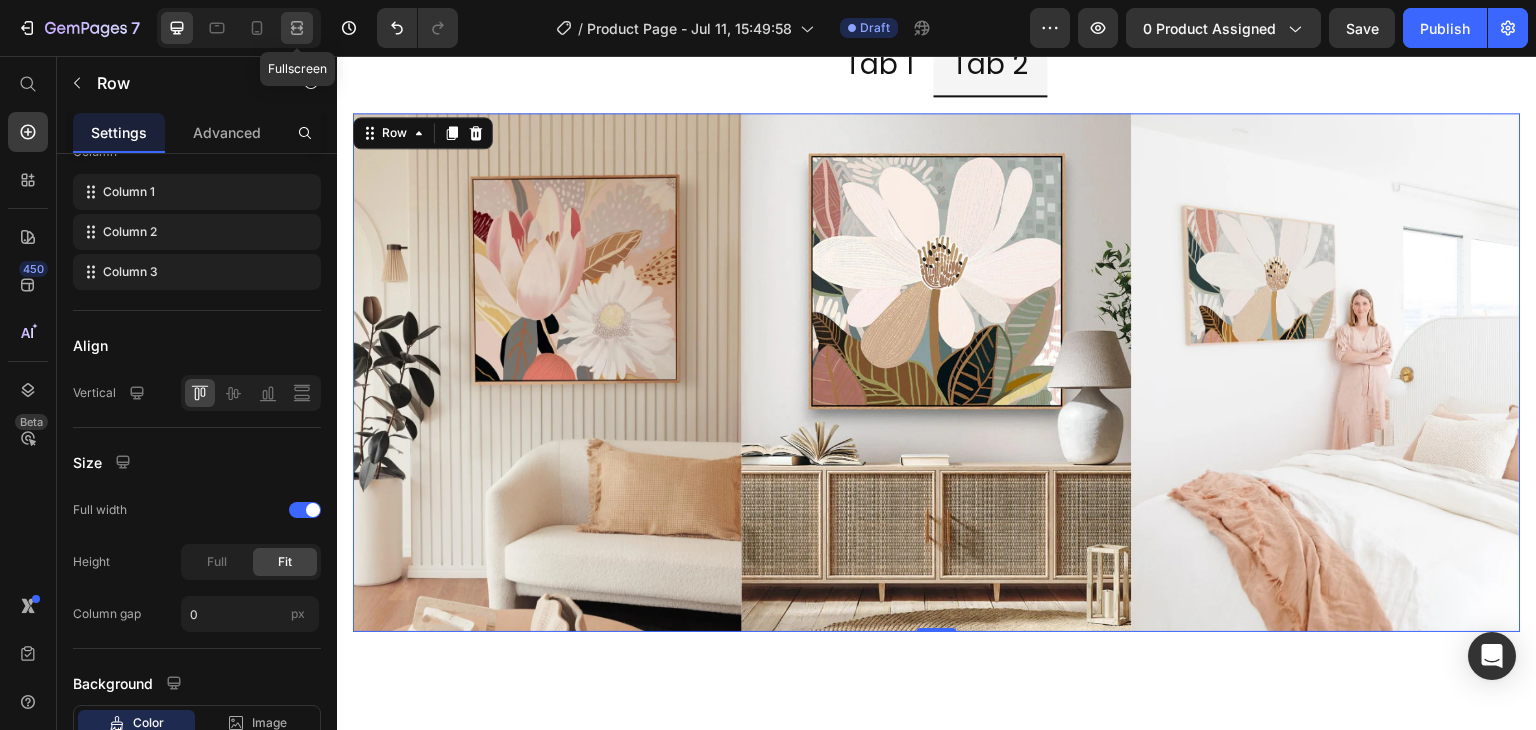 click 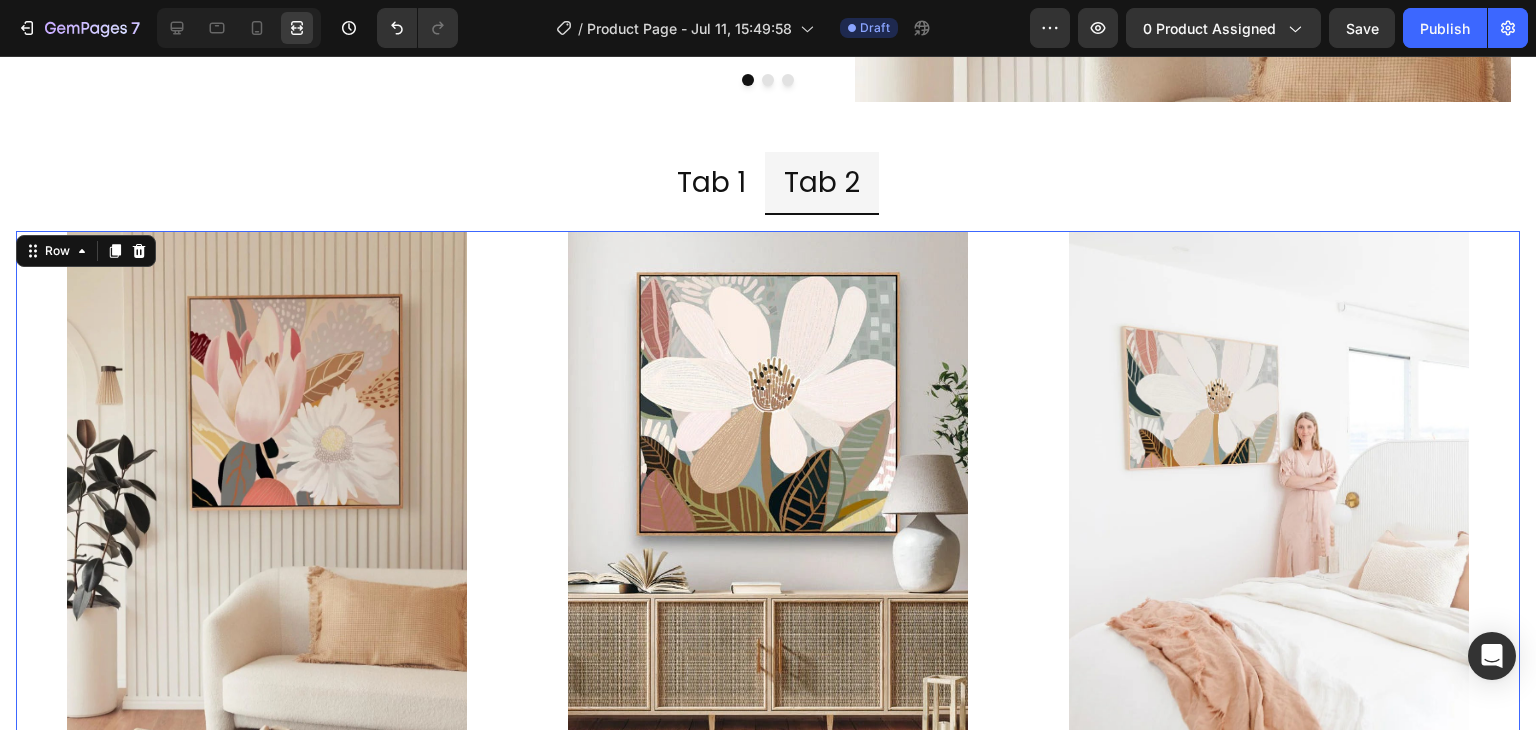 scroll, scrollTop: 4452, scrollLeft: 0, axis: vertical 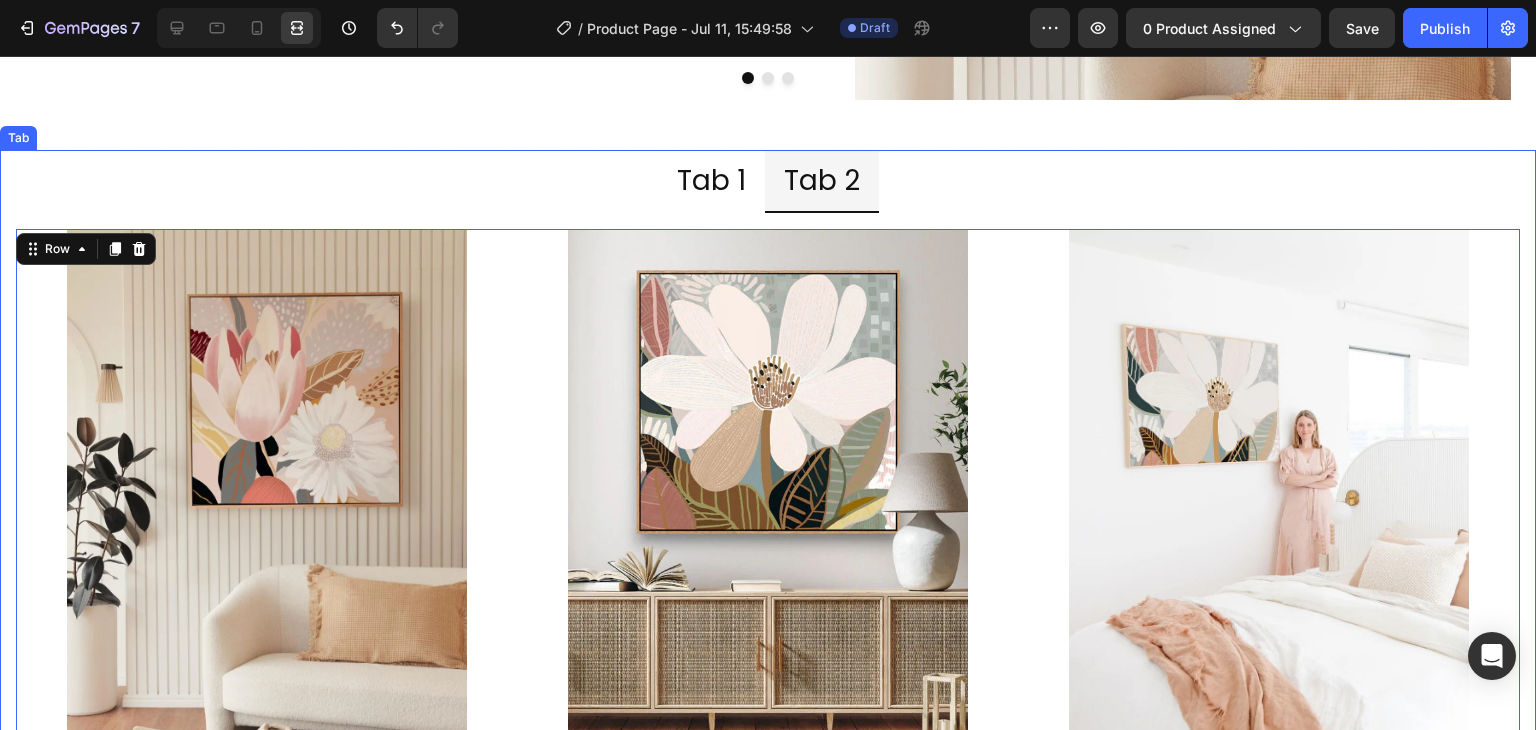 click on "Tab 1" at bounding box center [711, 180] 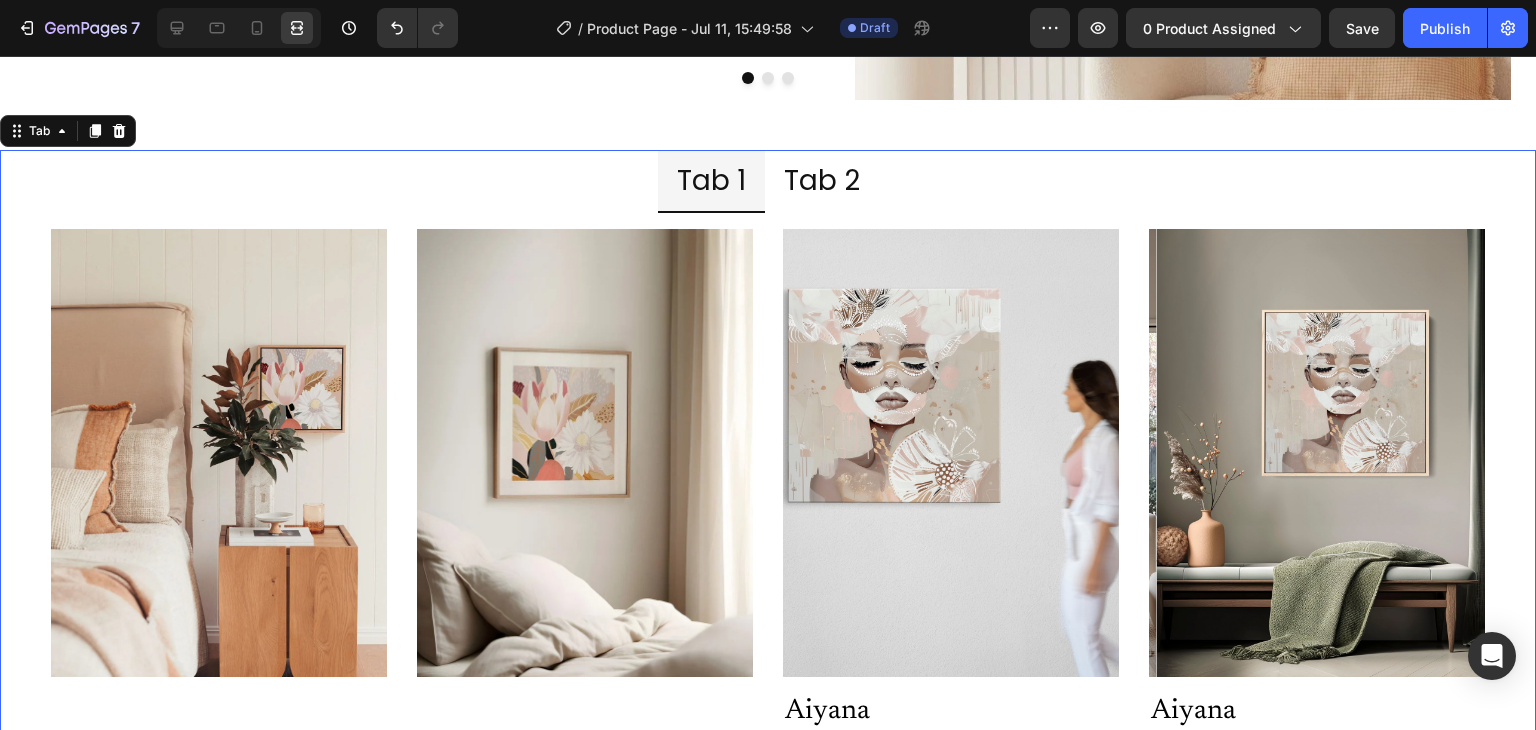 scroll, scrollTop: 0, scrollLeft: 0, axis: both 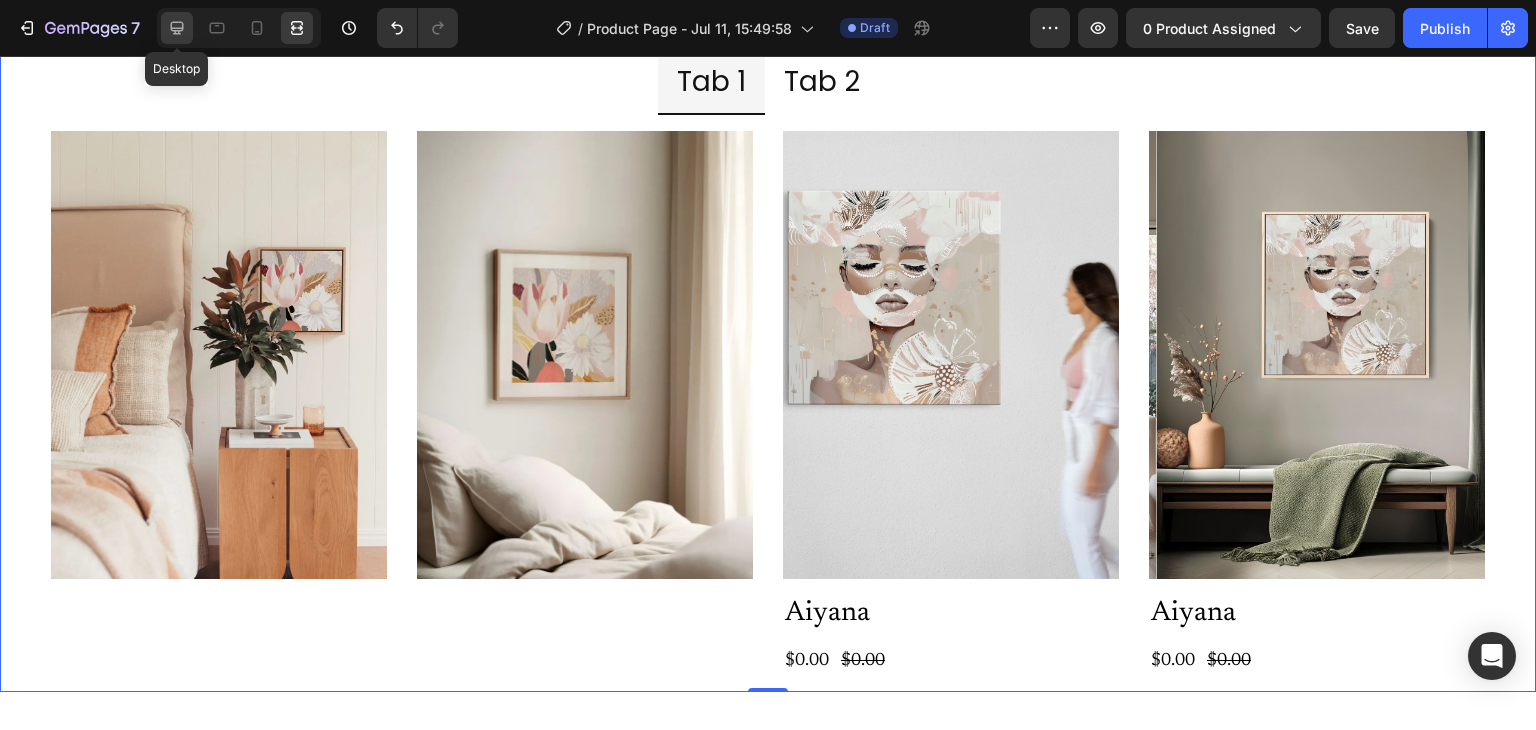 click 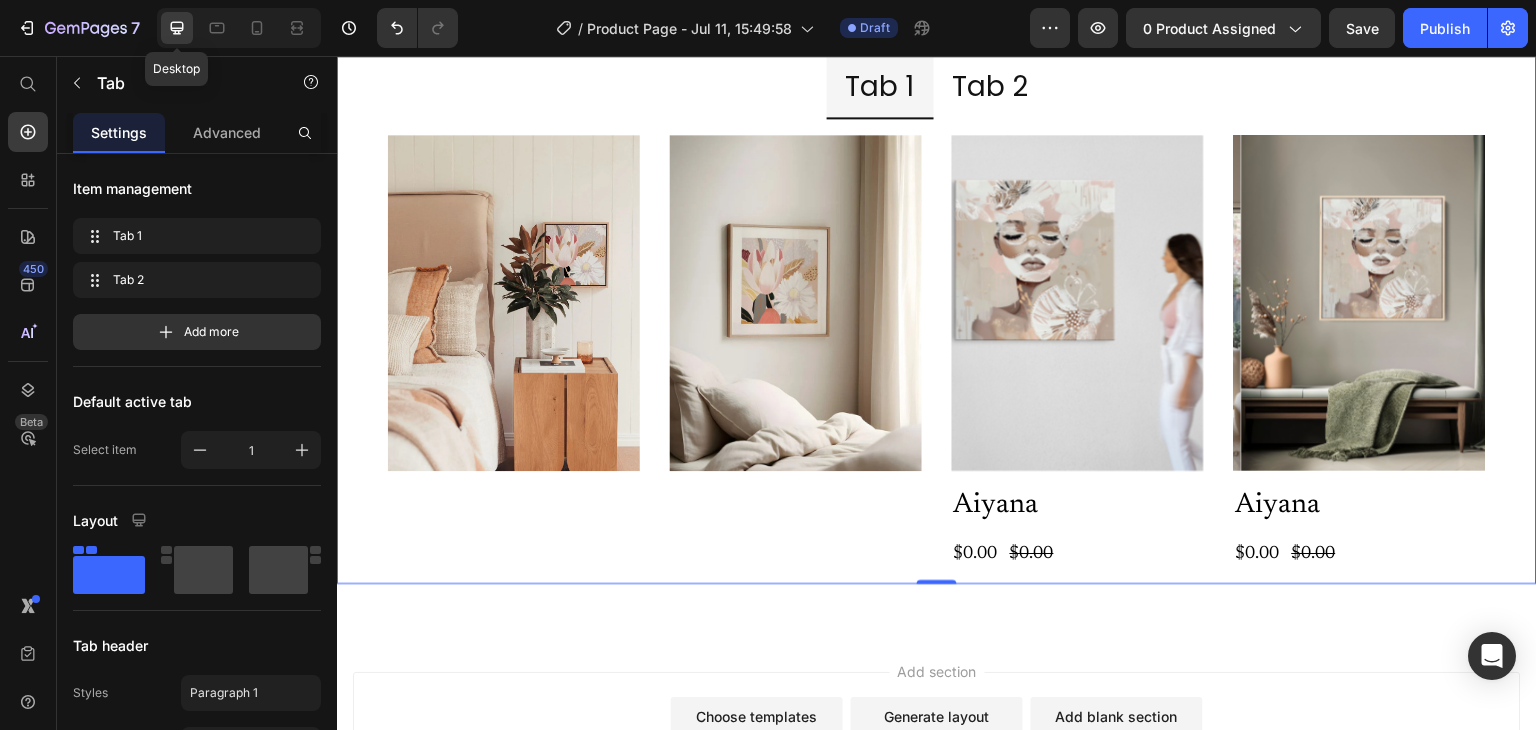 scroll, scrollTop: 4293, scrollLeft: 0, axis: vertical 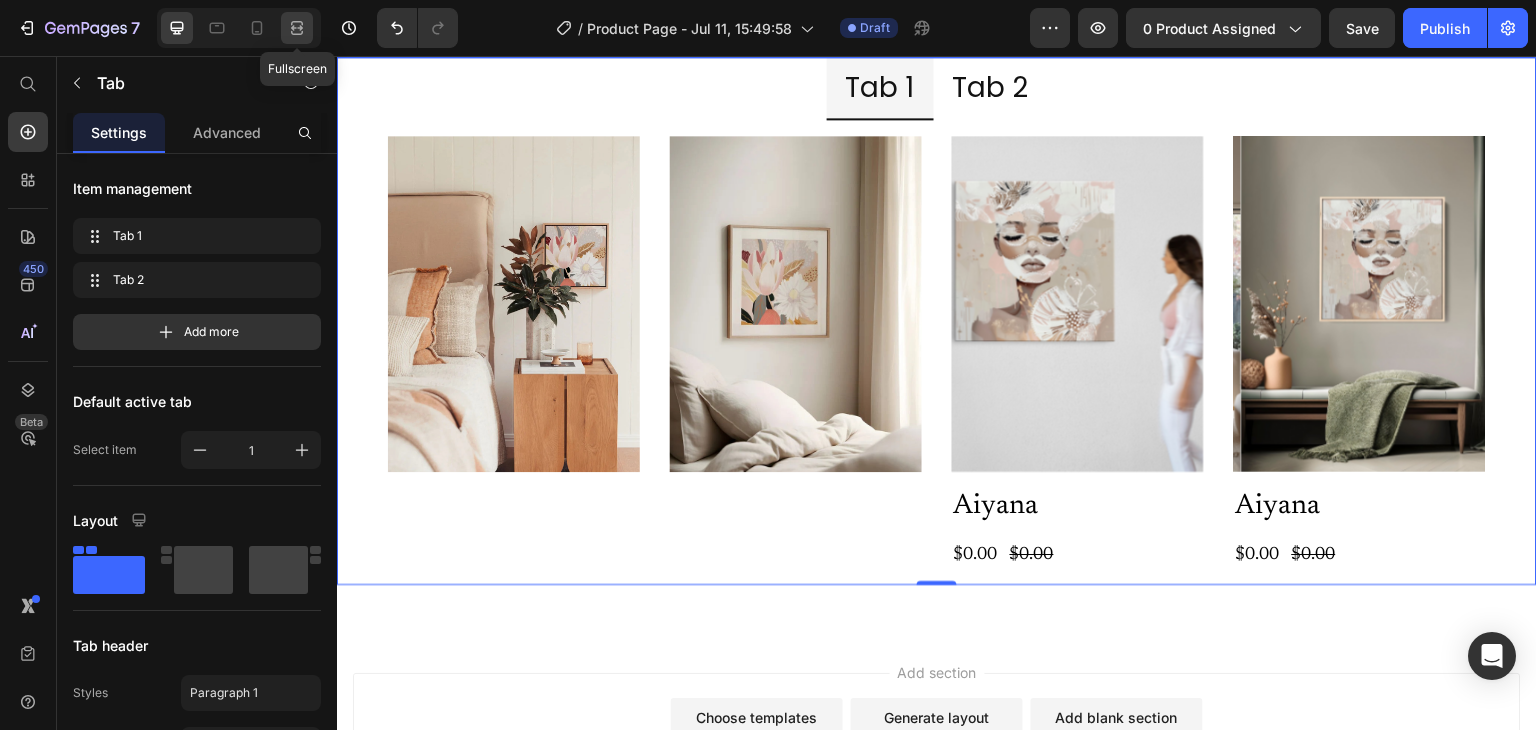 click 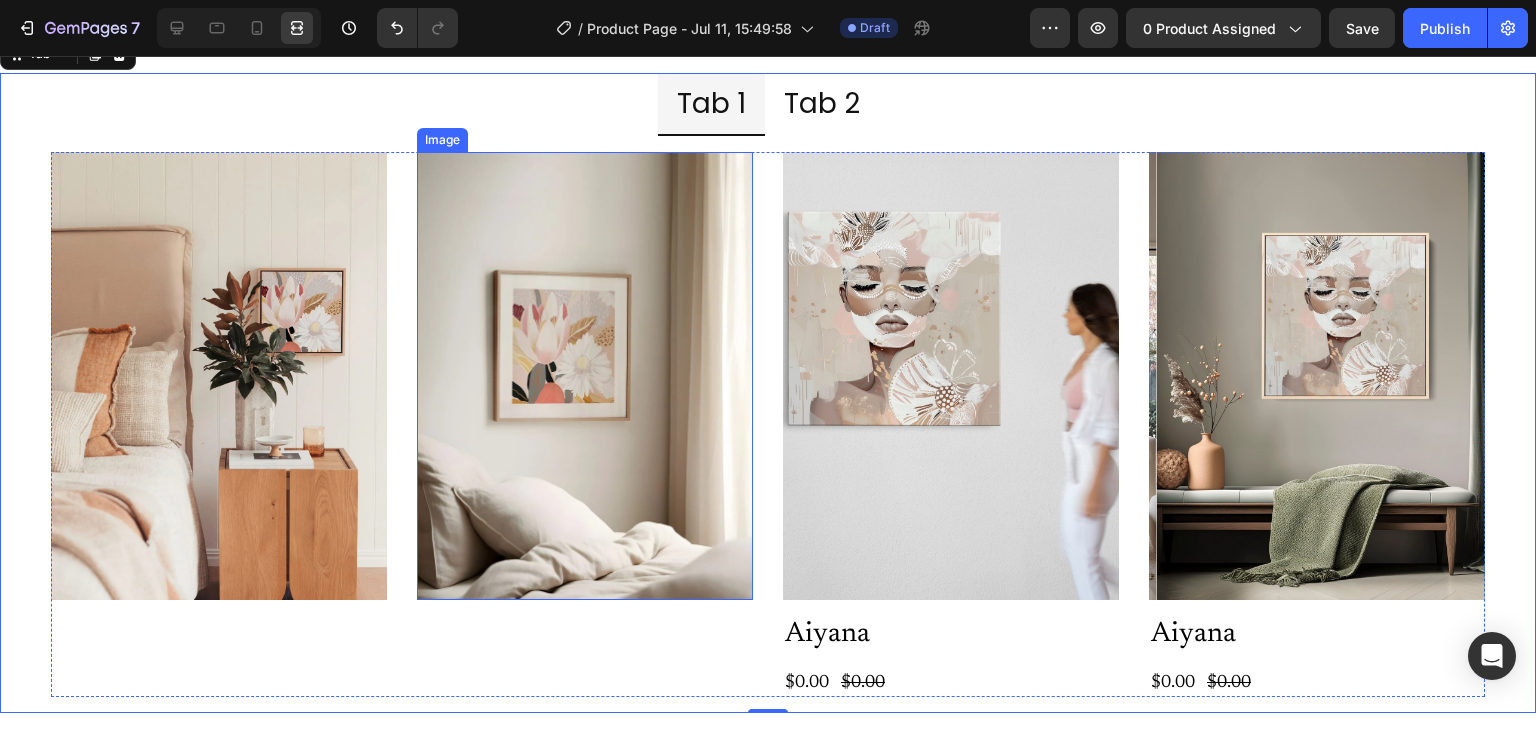 scroll, scrollTop: 4397, scrollLeft: 0, axis: vertical 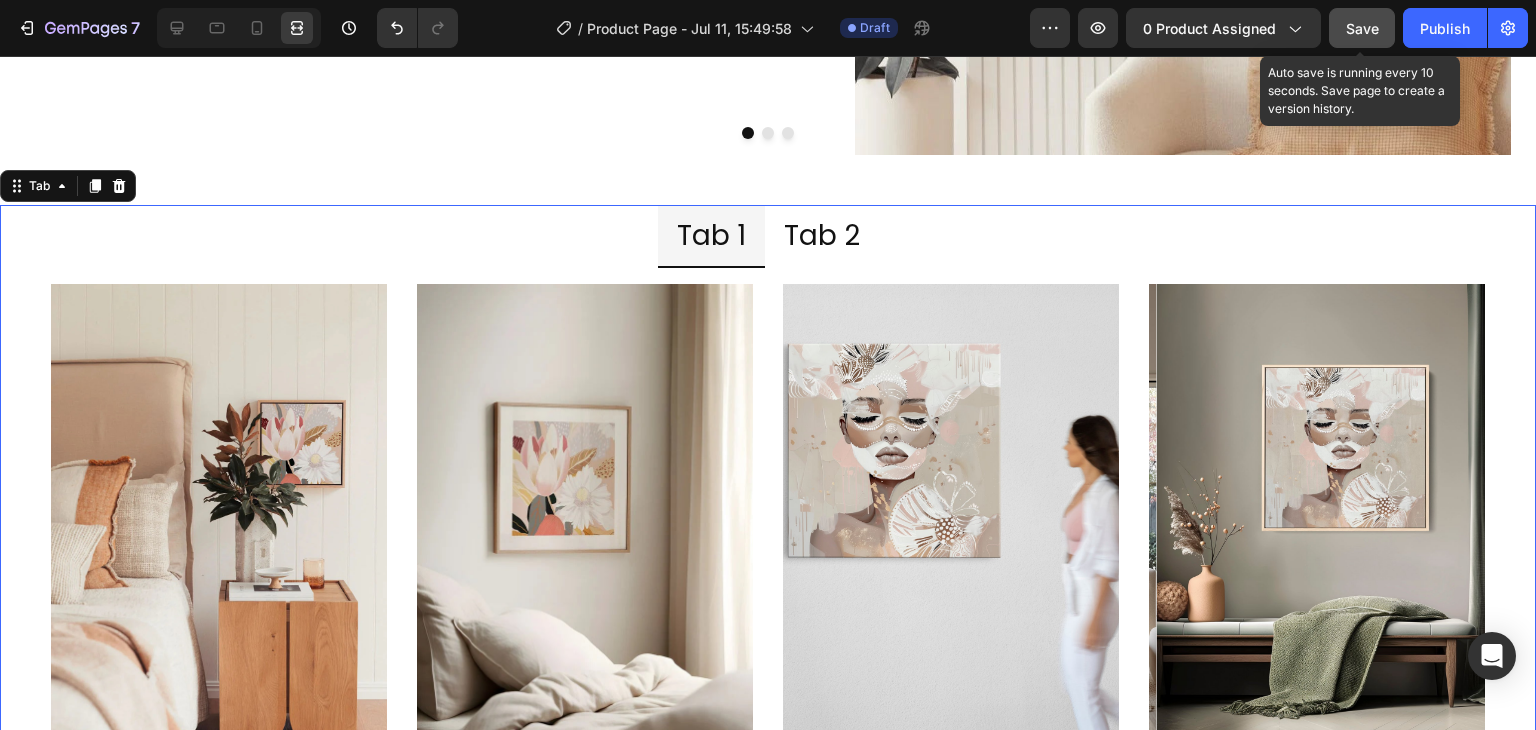 click on "Save" at bounding box center (1362, 28) 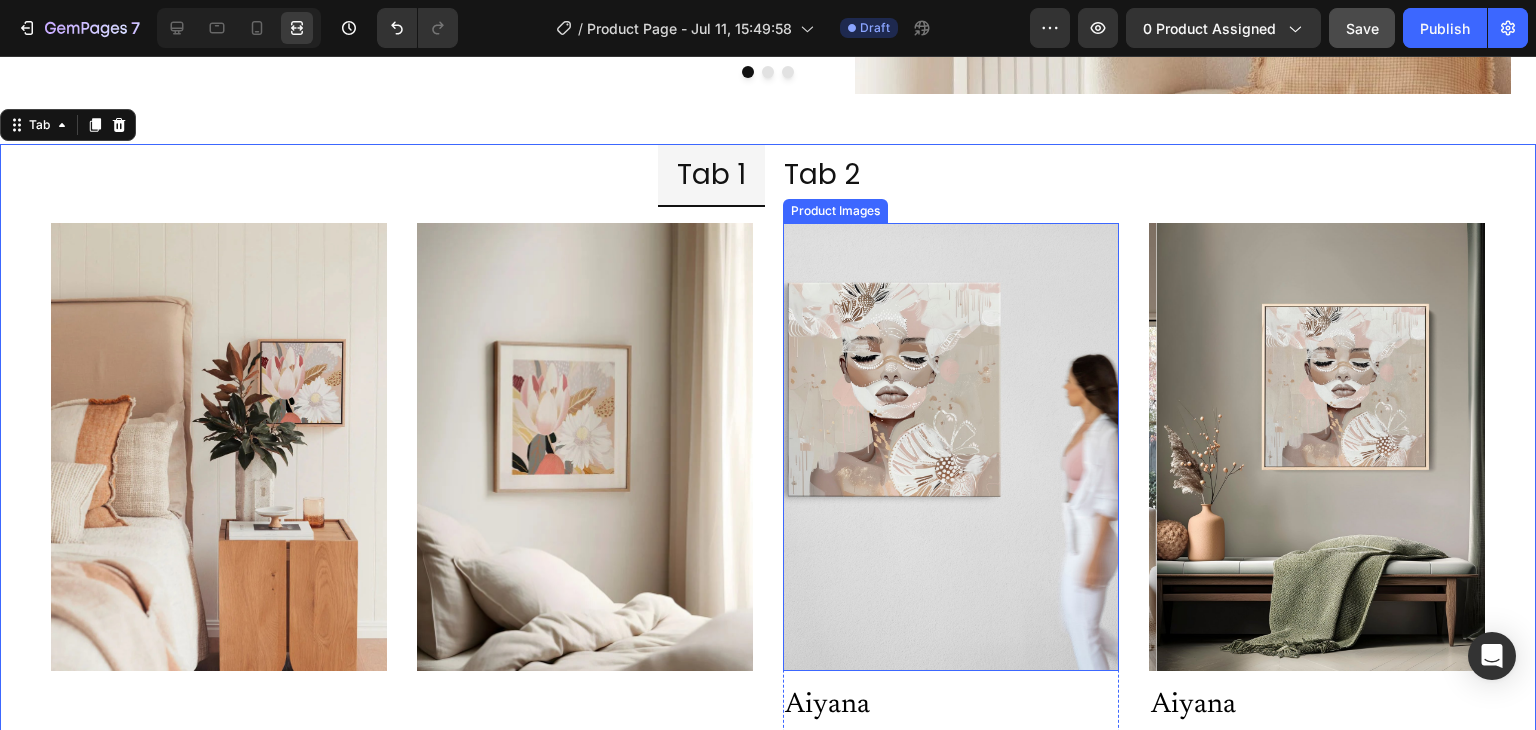 scroll, scrollTop: 4483, scrollLeft: 0, axis: vertical 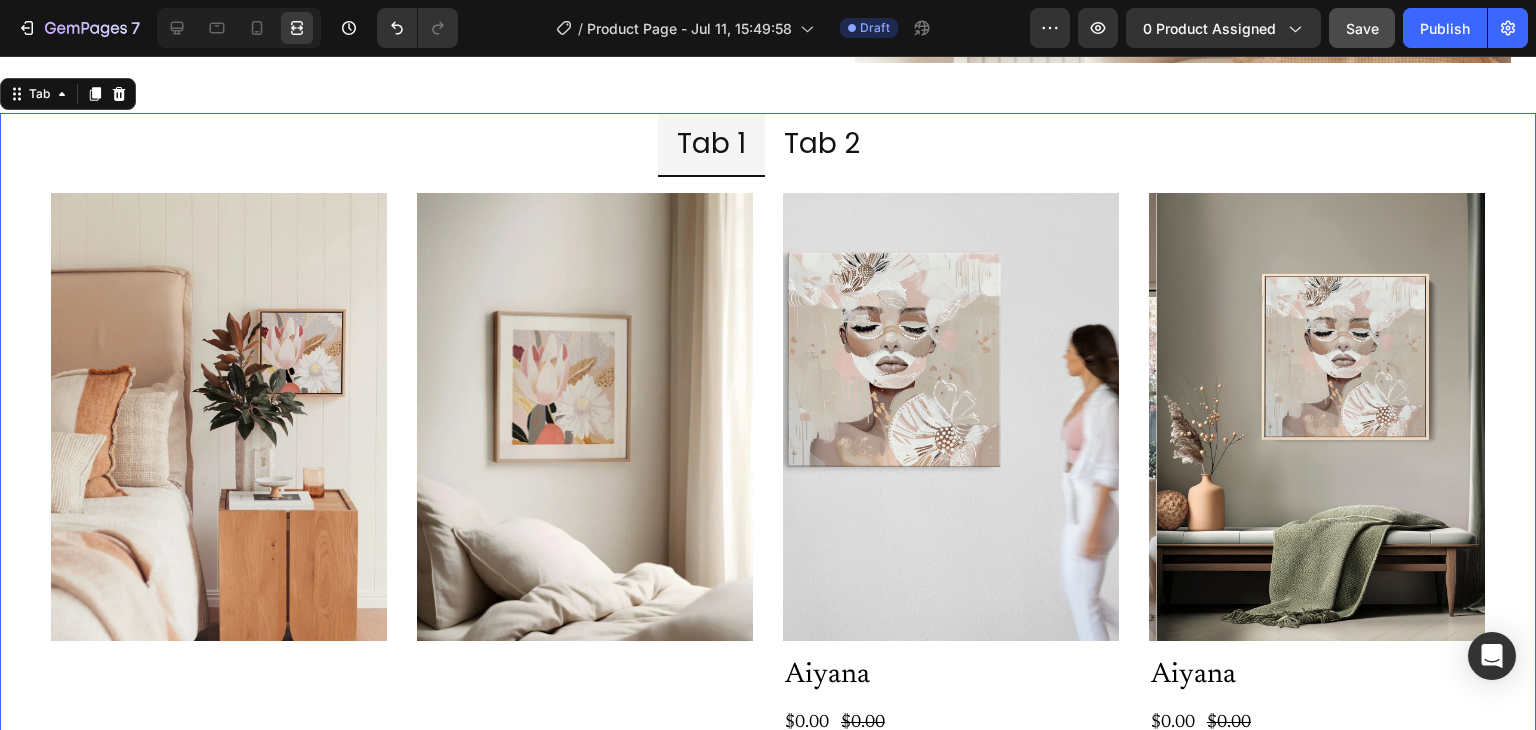 click on "7   /  Product Page - Jul 11, 15:49:58 Draft Preview 0 product assigned  Save   Publish" 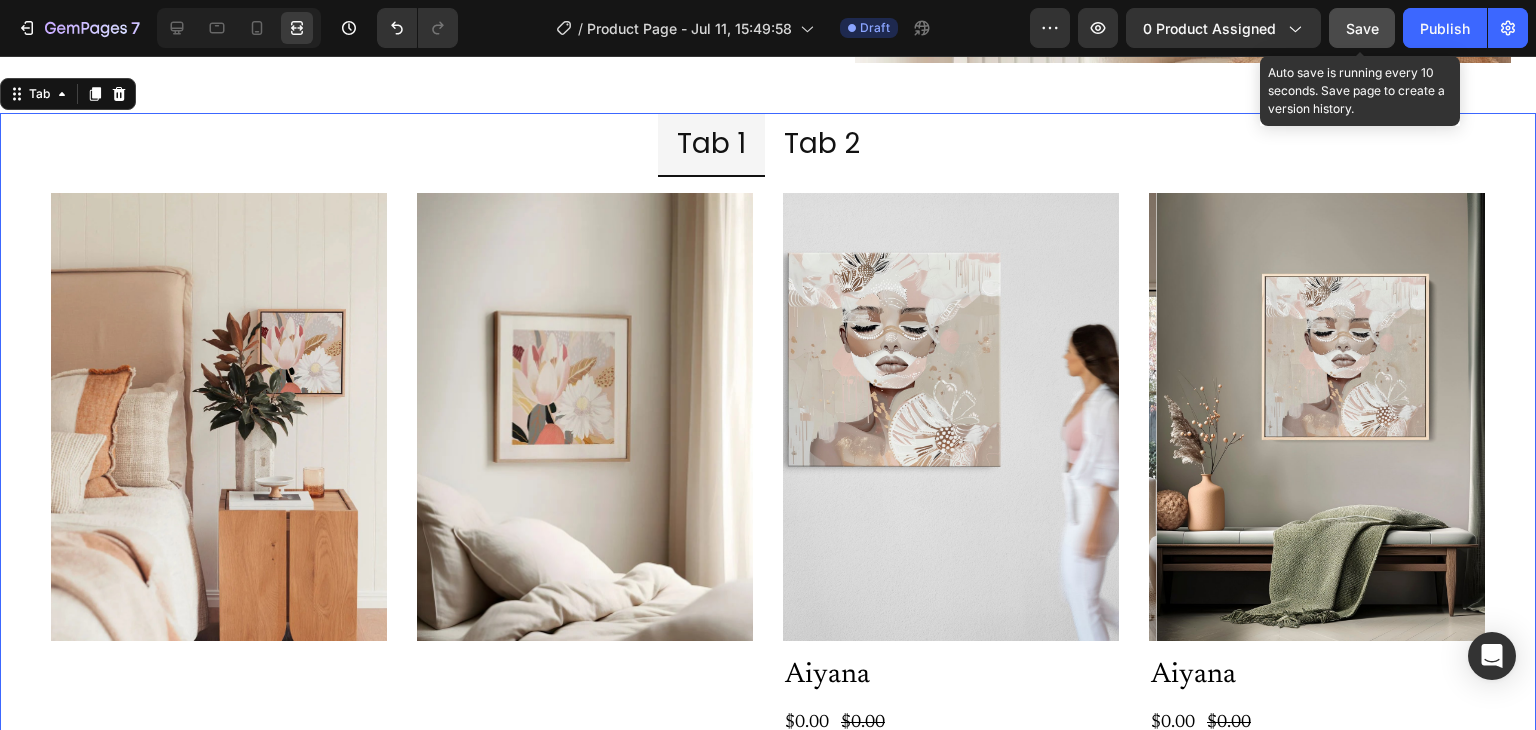 click on "Save" at bounding box center (1362, 28) 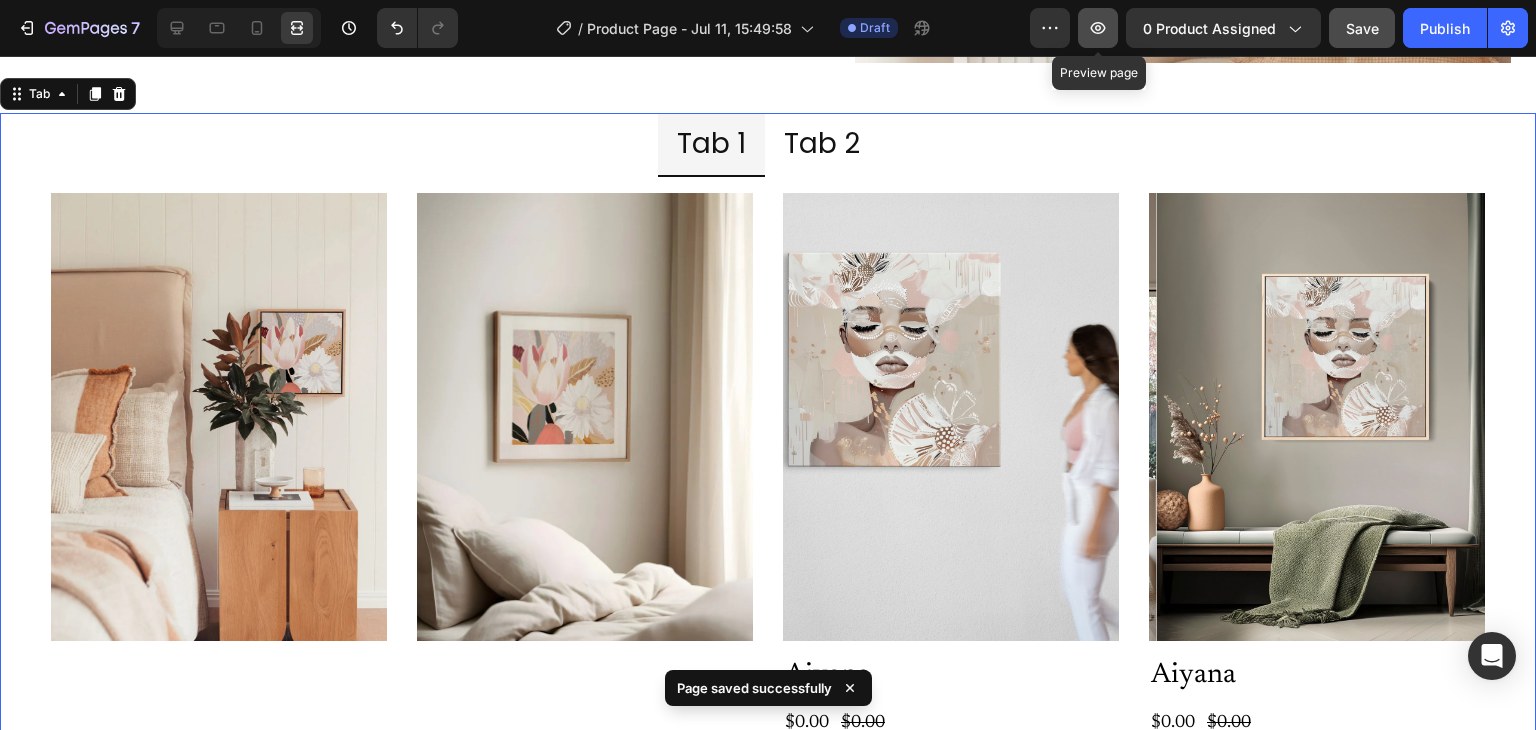 click 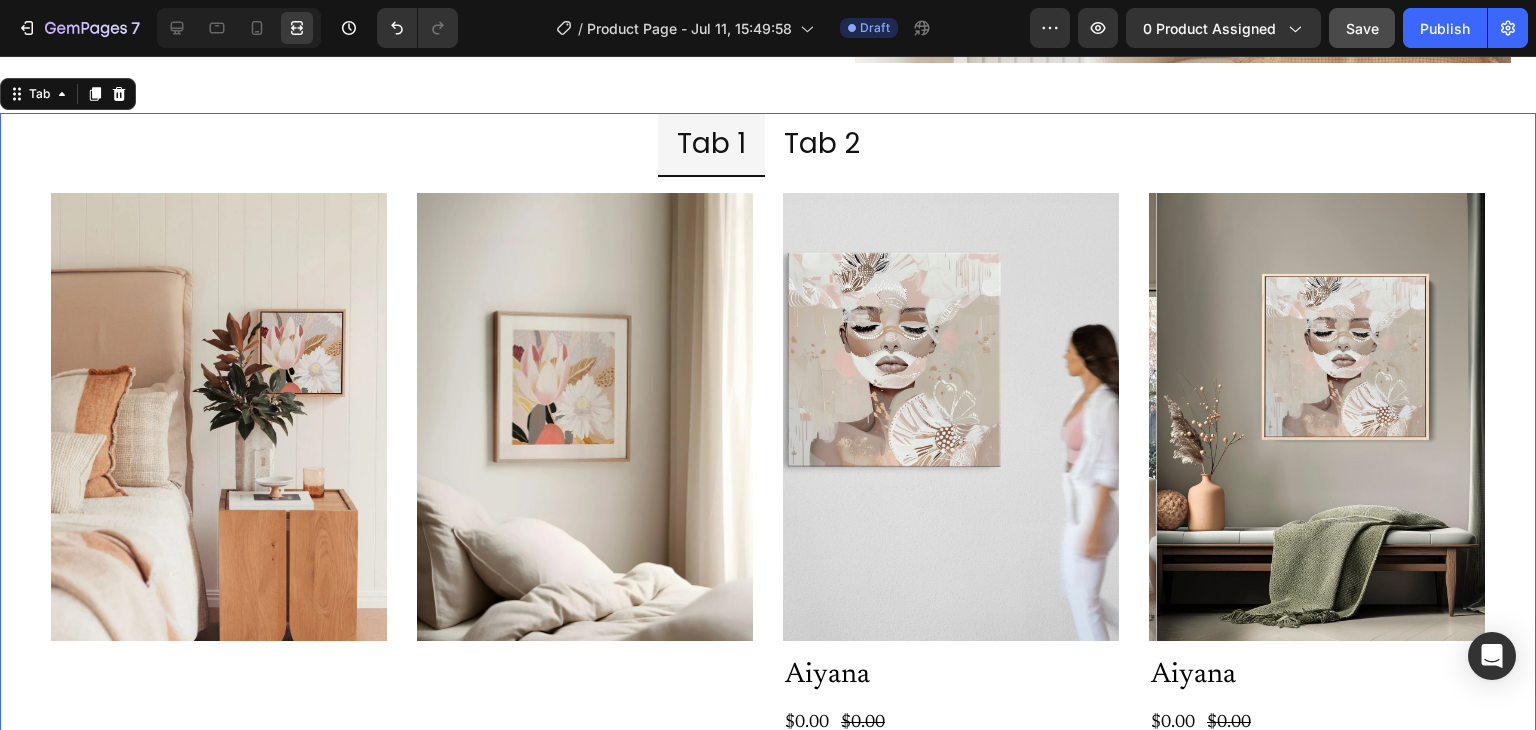 click on "Tab 1" at bounding box center [711, 143] 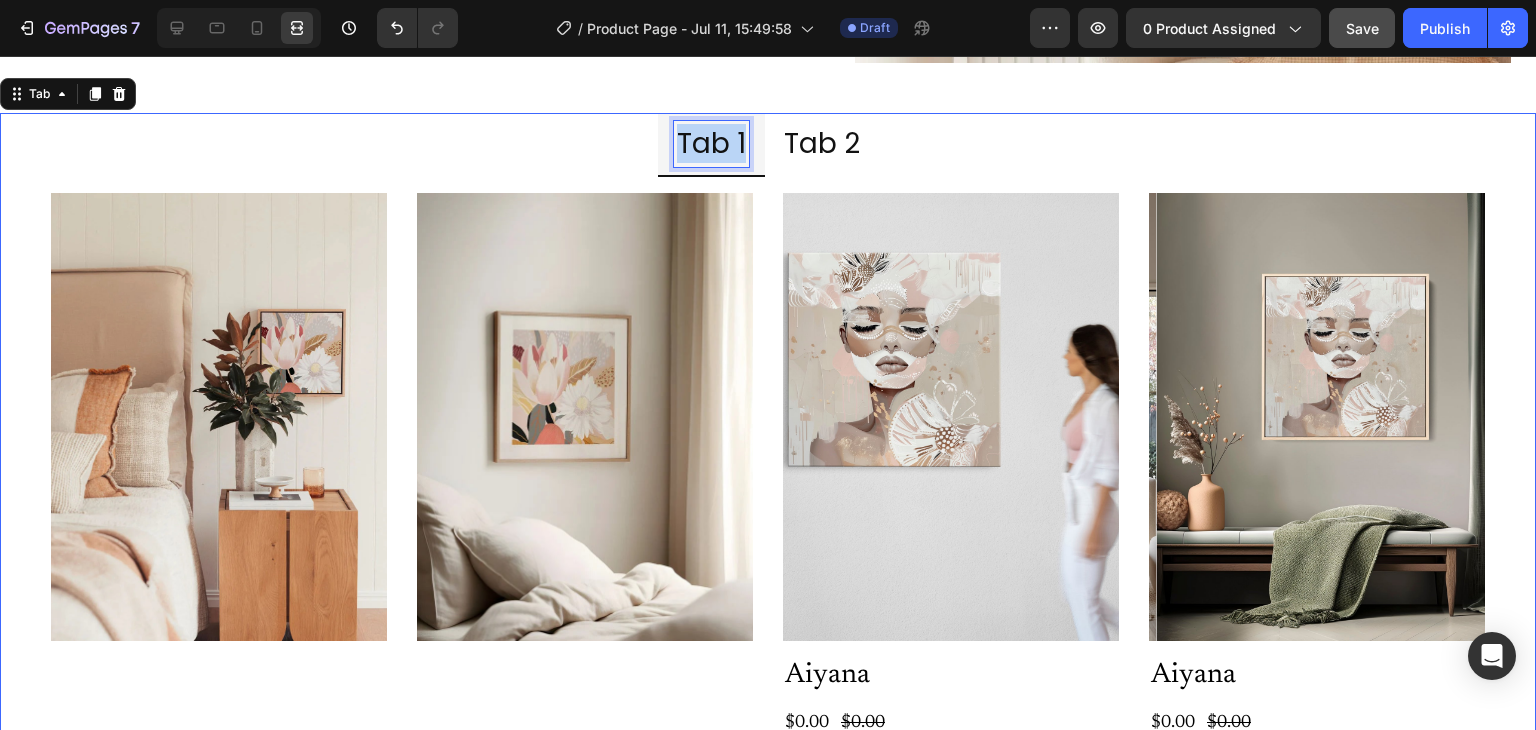 click on "Tab 1" at bounding box center [711, 143] 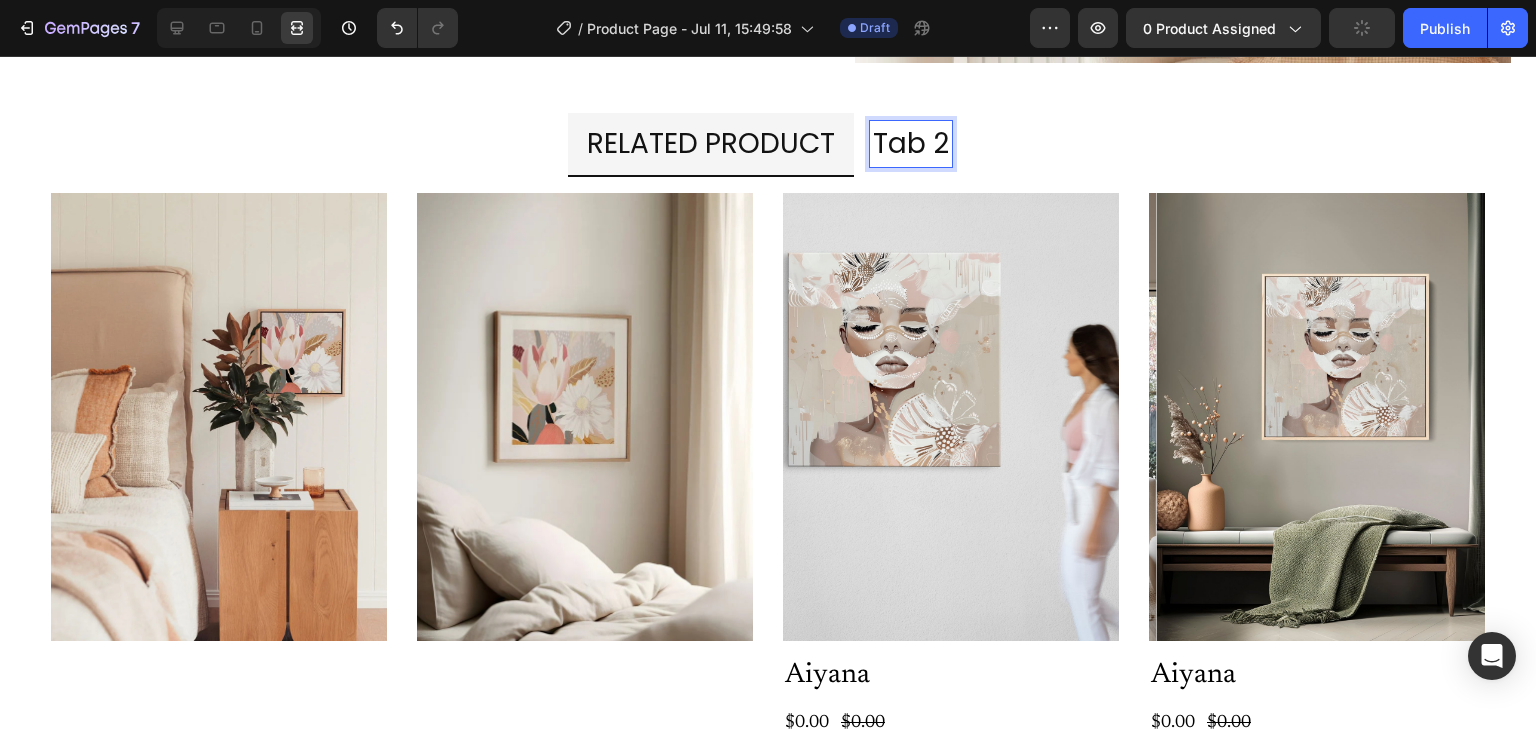 click on "Tab 2" at bounding box center (911, 143) 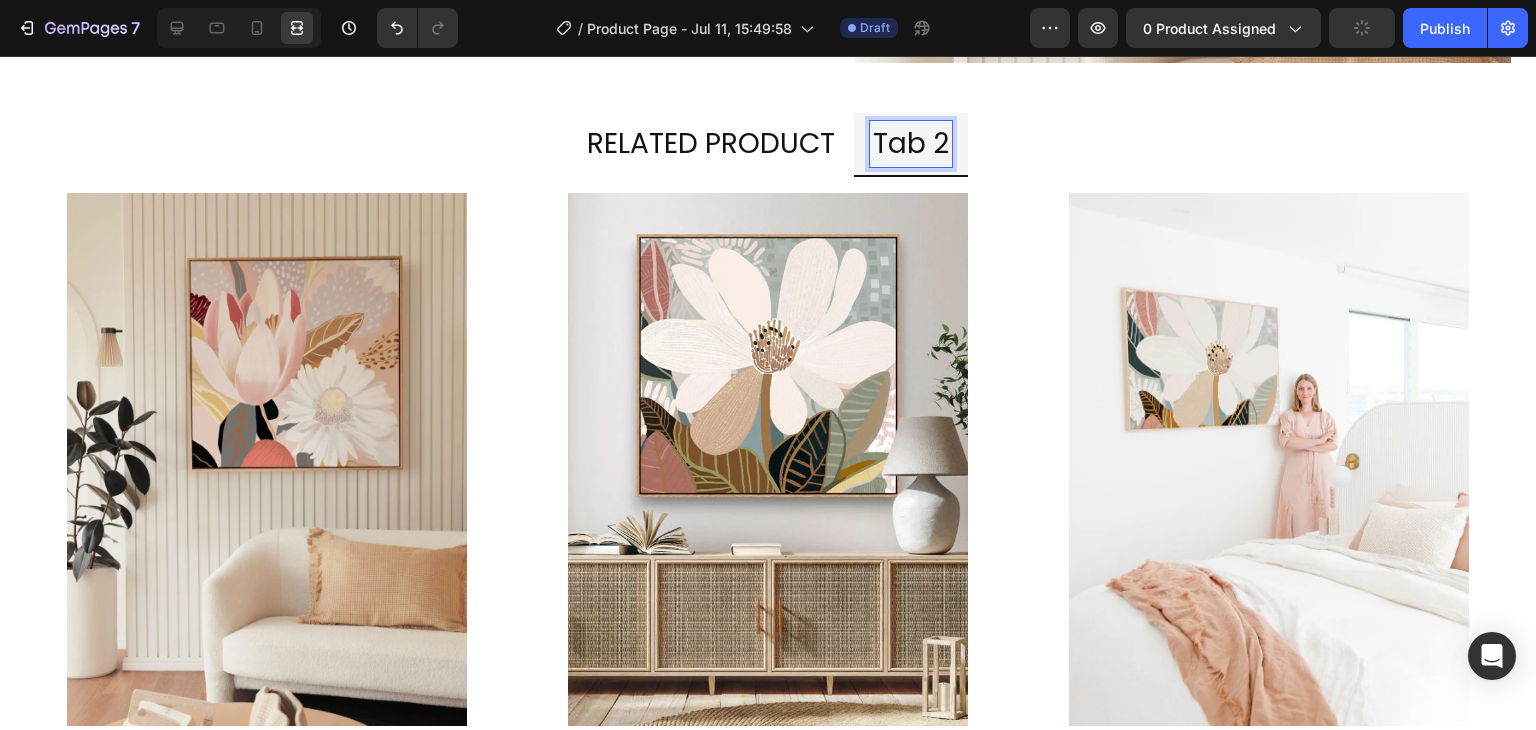 click on "Tab 2" at bounding box center [911, 143] 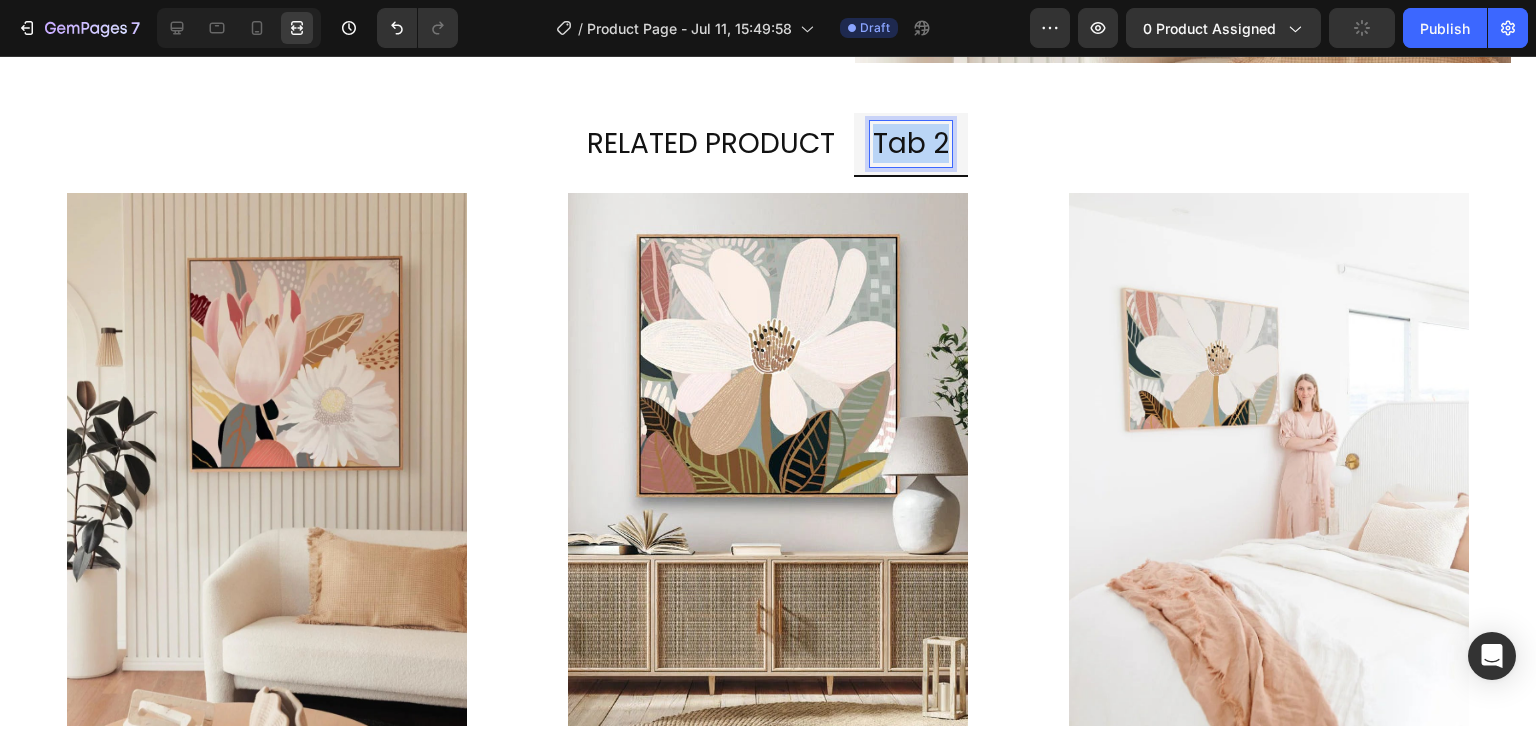 click on "Tab 2" at bounding box center (911, 143) 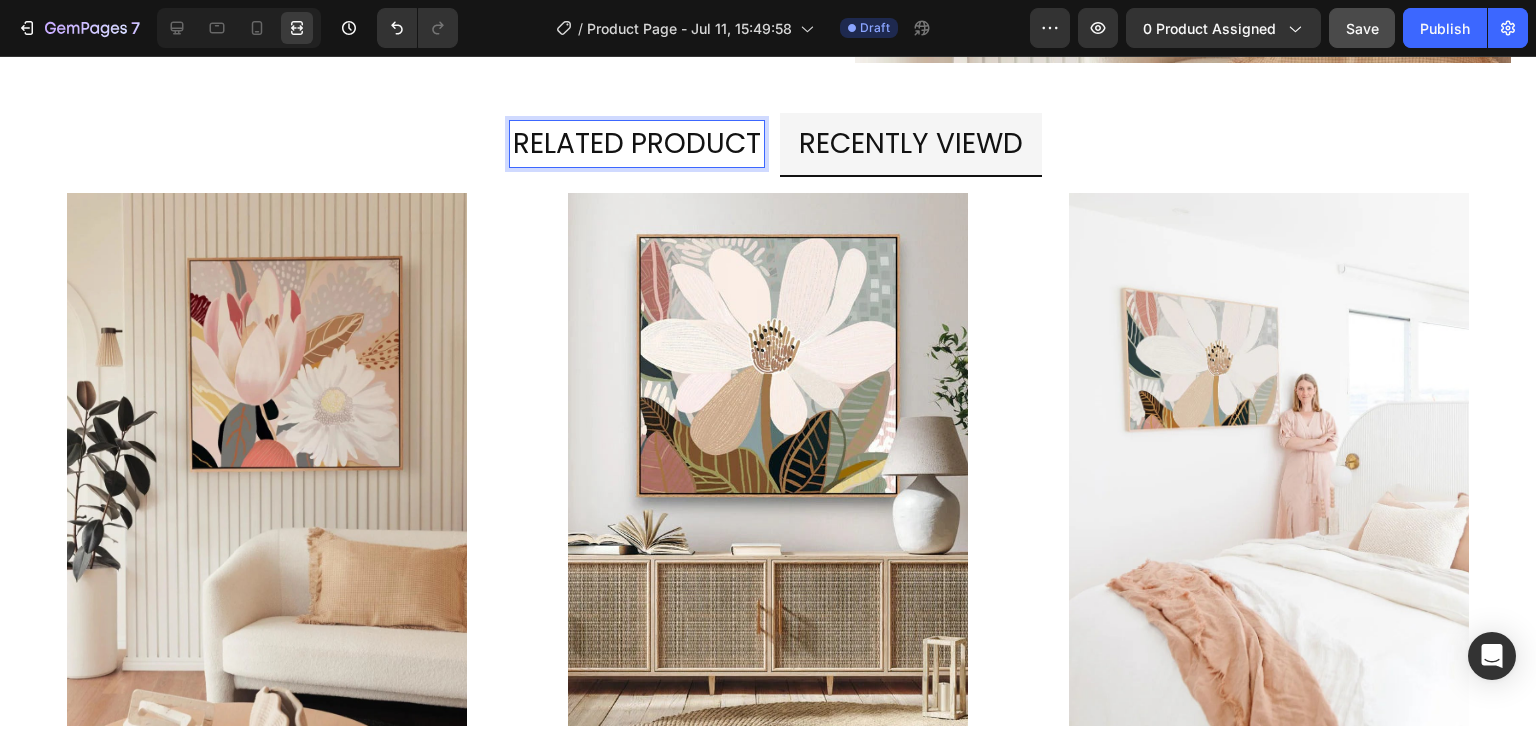 click on "RELATED PRODUCT" at bounding box center (637, 143) 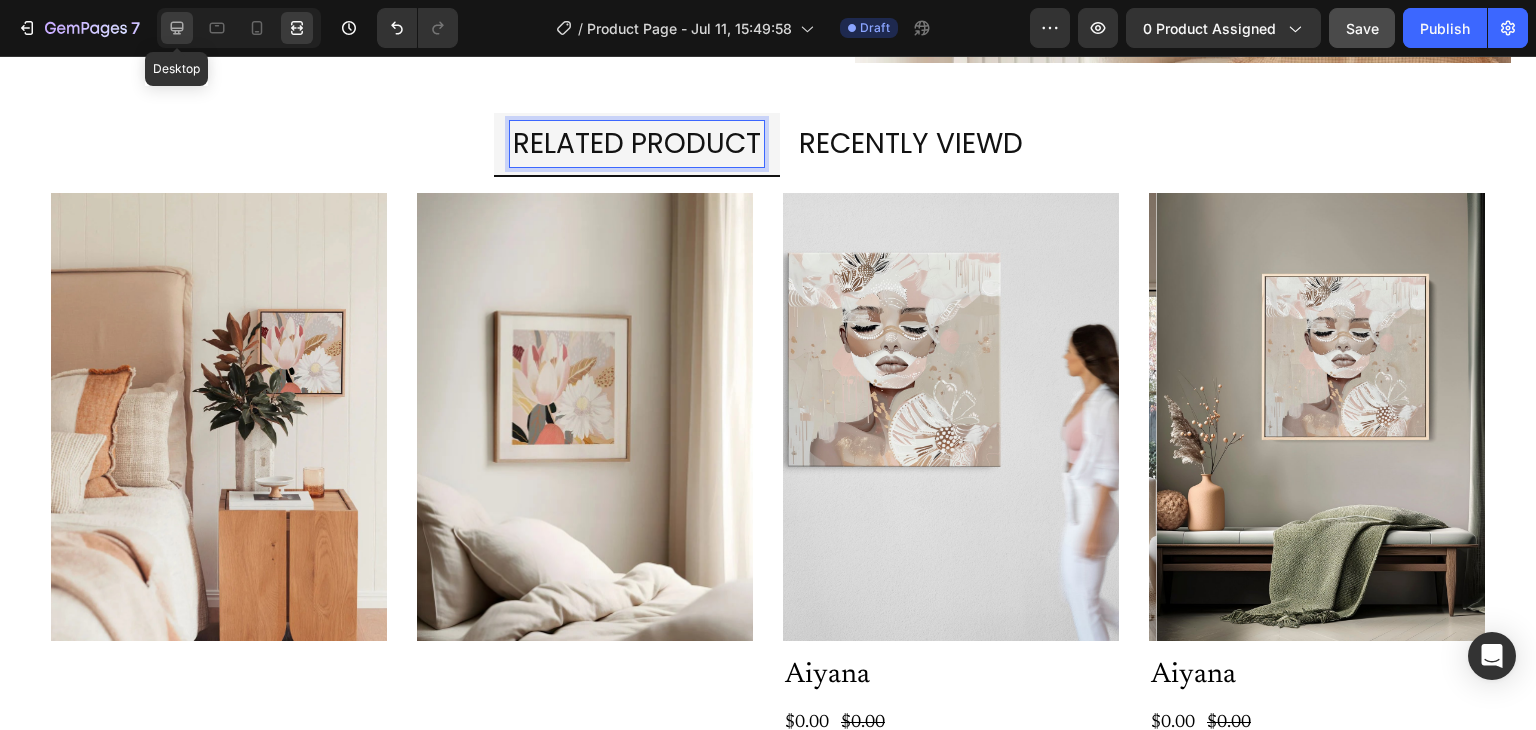 click 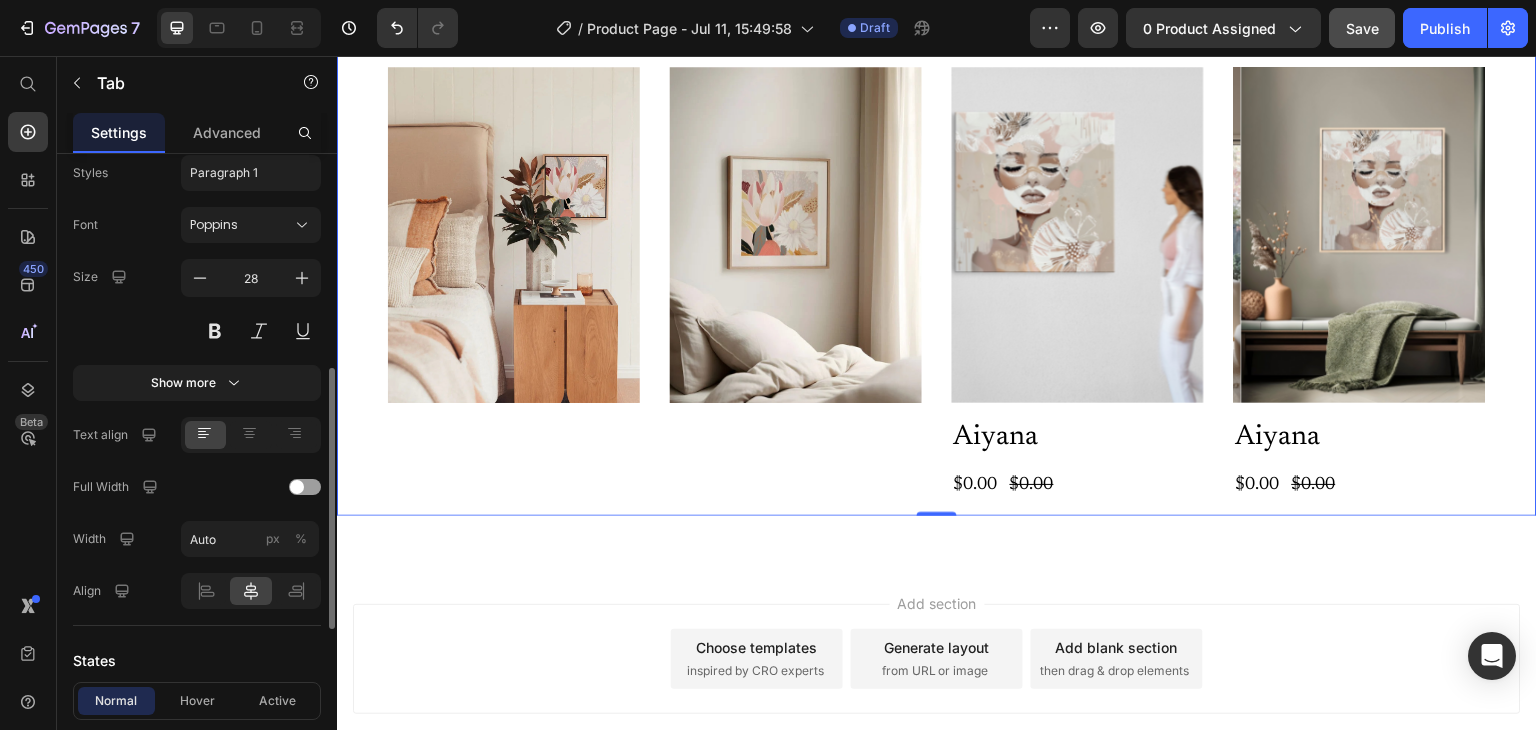 scroll, scrollTop: 528, scrollLeft: 0, axis: vertical 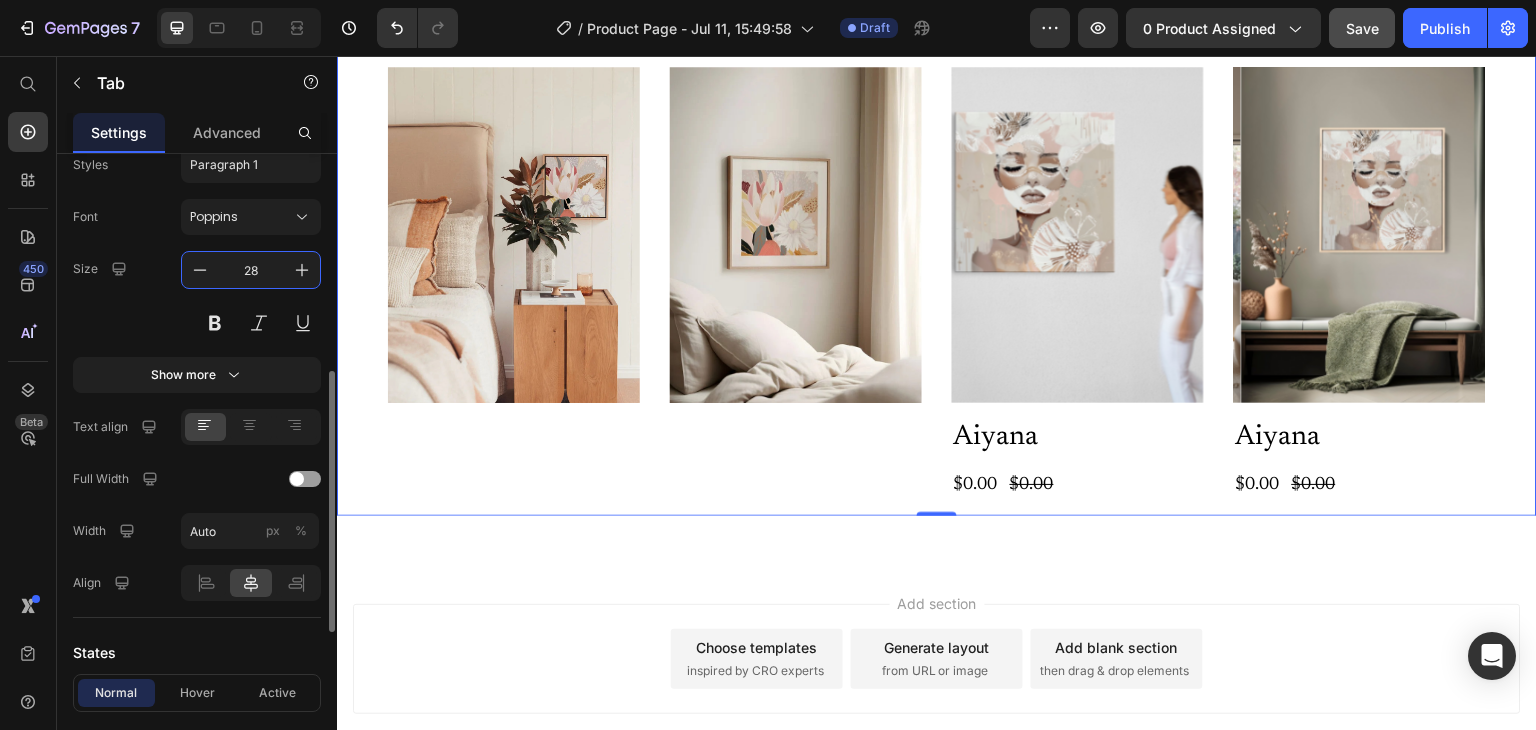 click on "28" at bounding box center (251, 270) 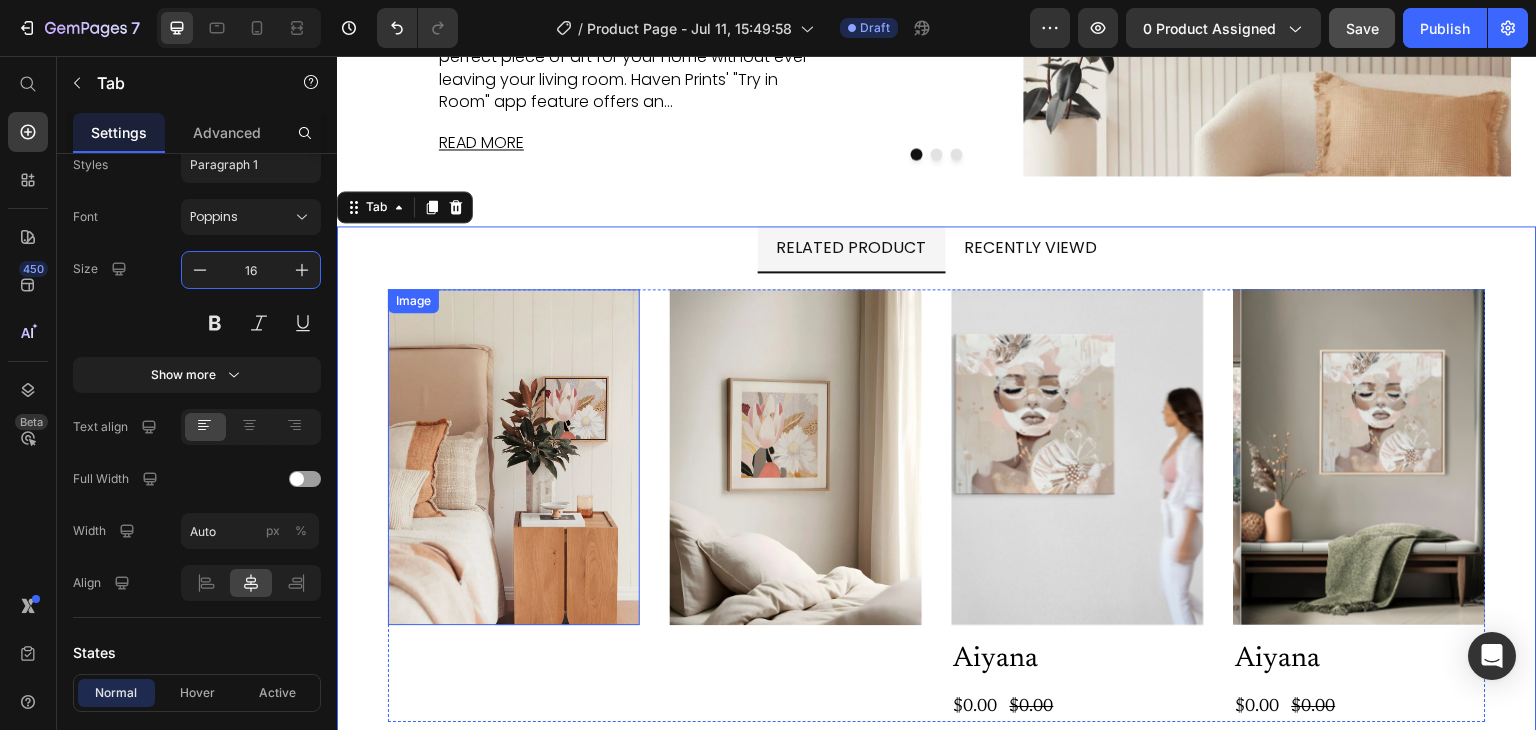 scroll, scrollTop: 4124, scrollLeft: 0, axis: vertical 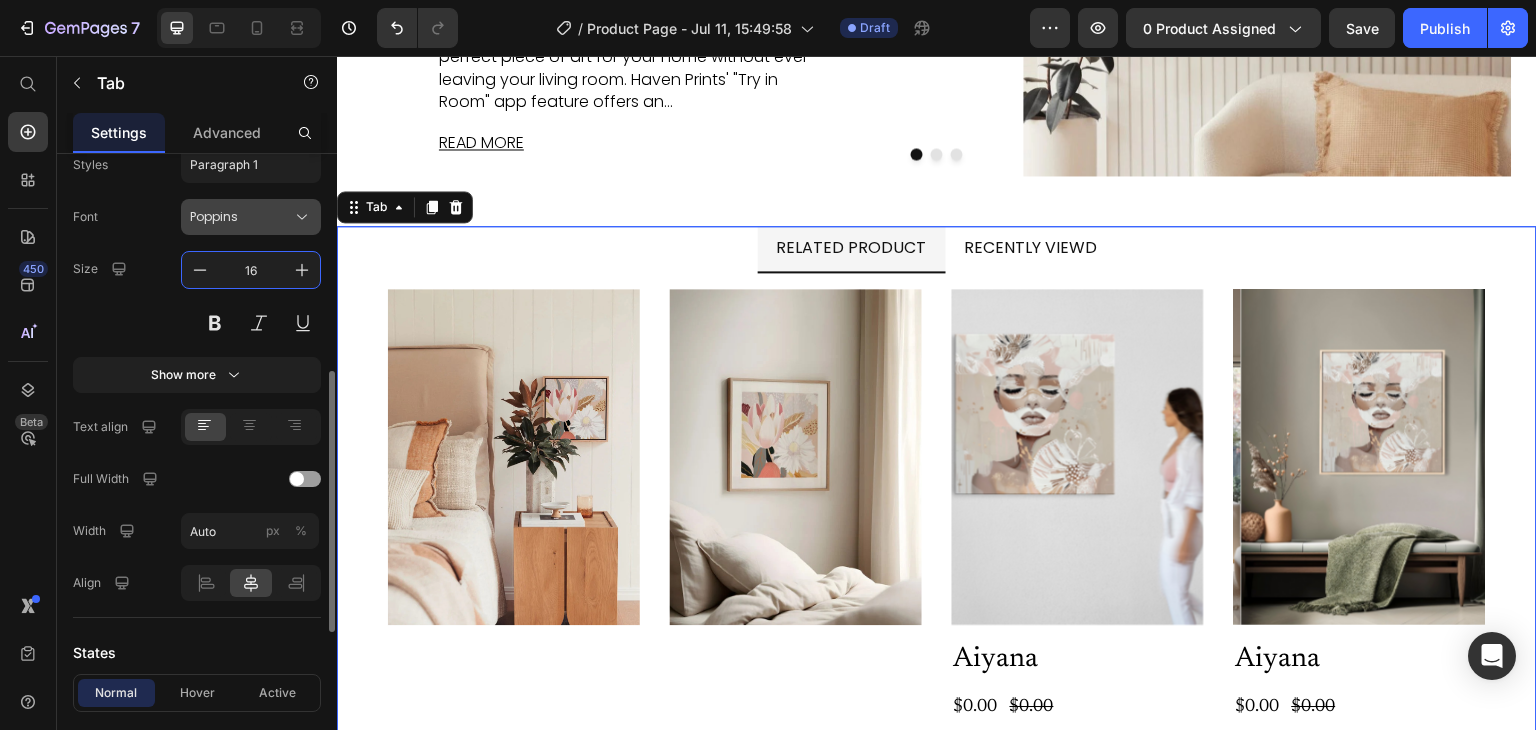 type on "16" 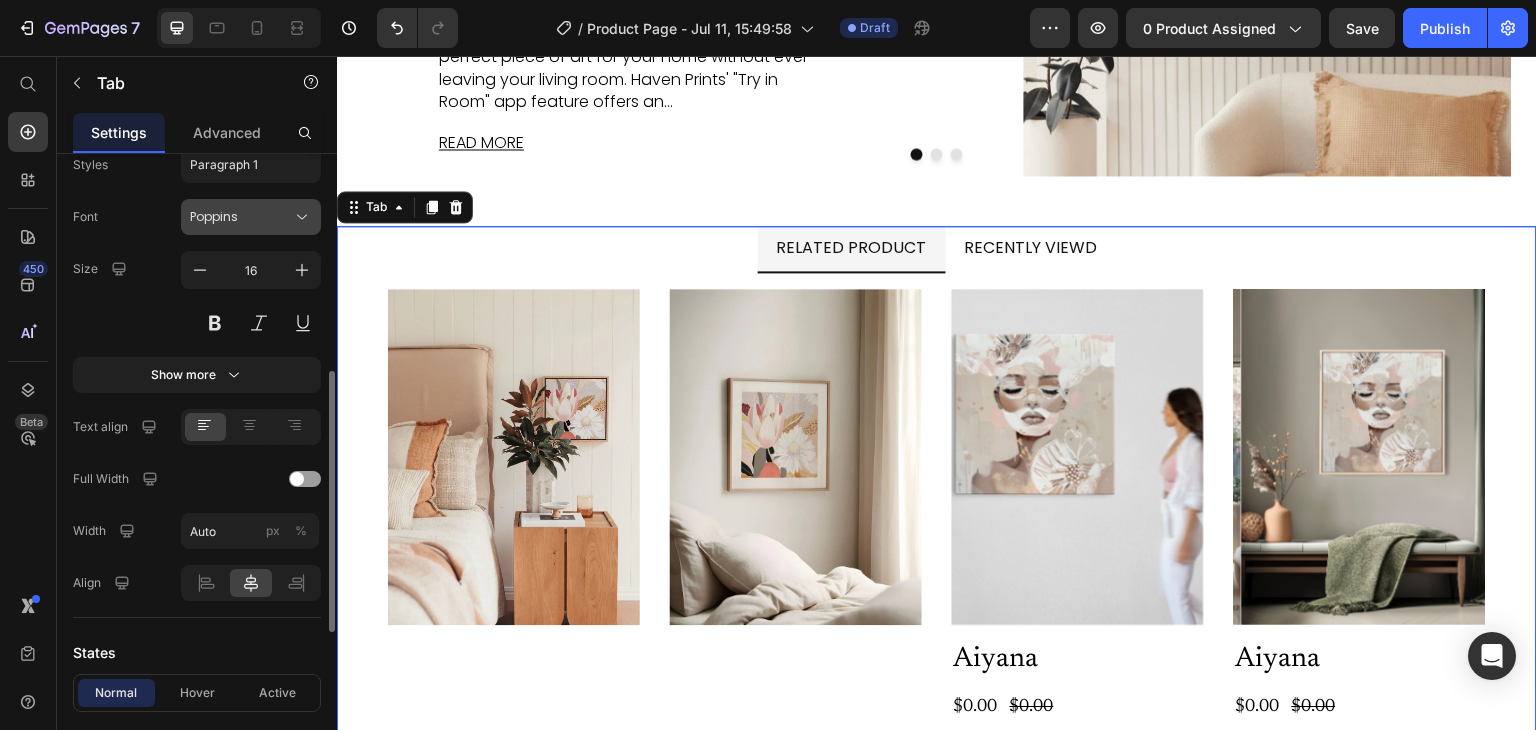 click on "Poppins" at bounding box center (241, 217) 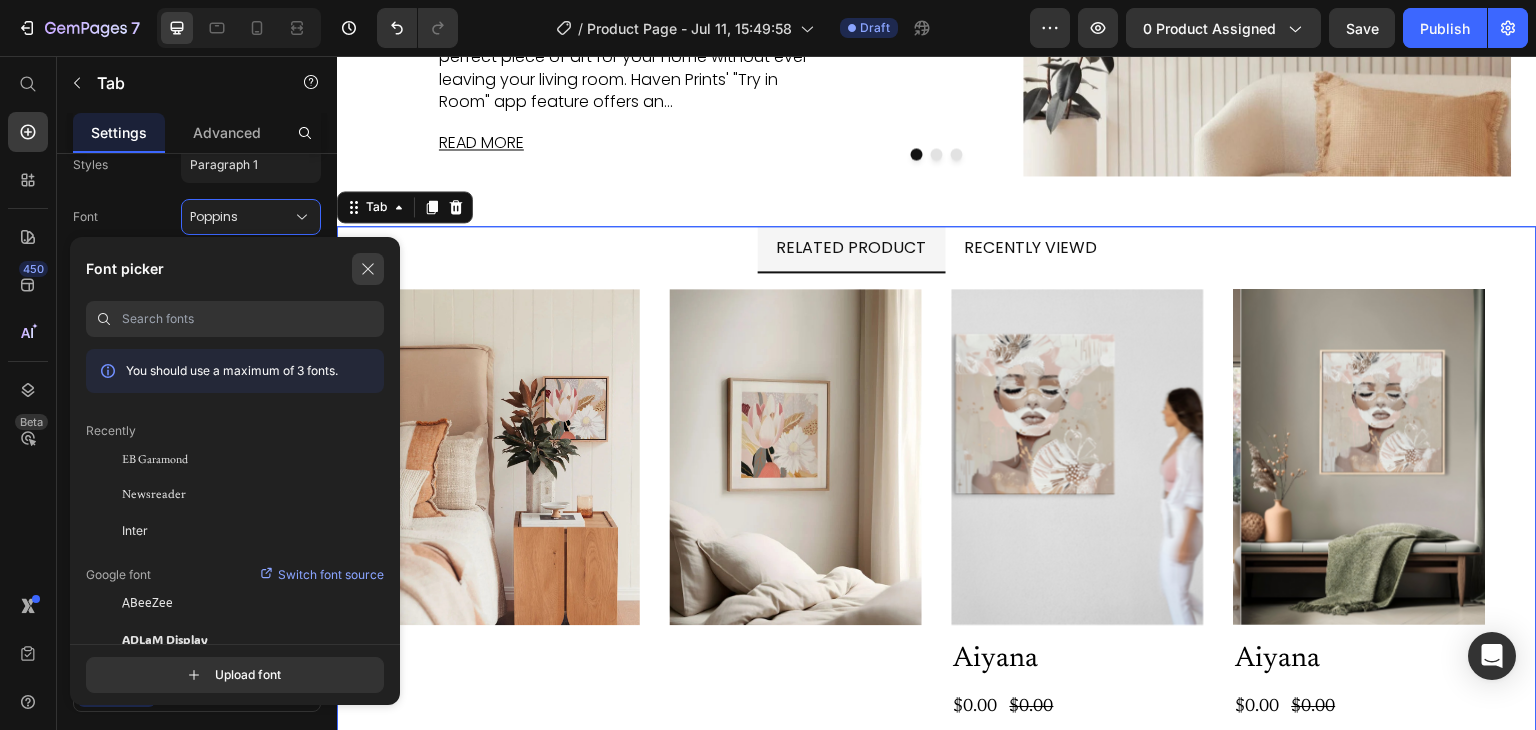 click at bounding box center (368, 269) 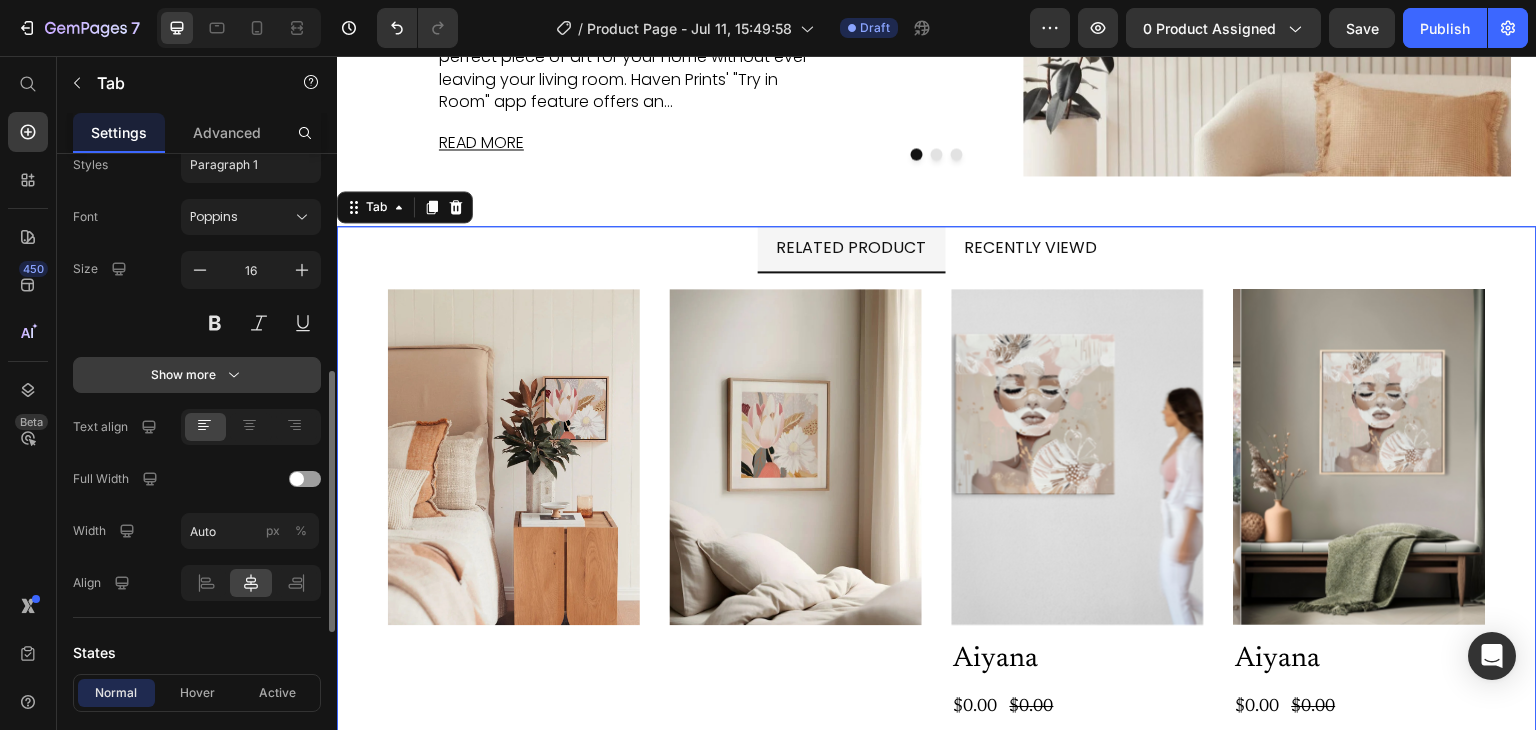 click on "Show more" at bounding box center [197, 375] 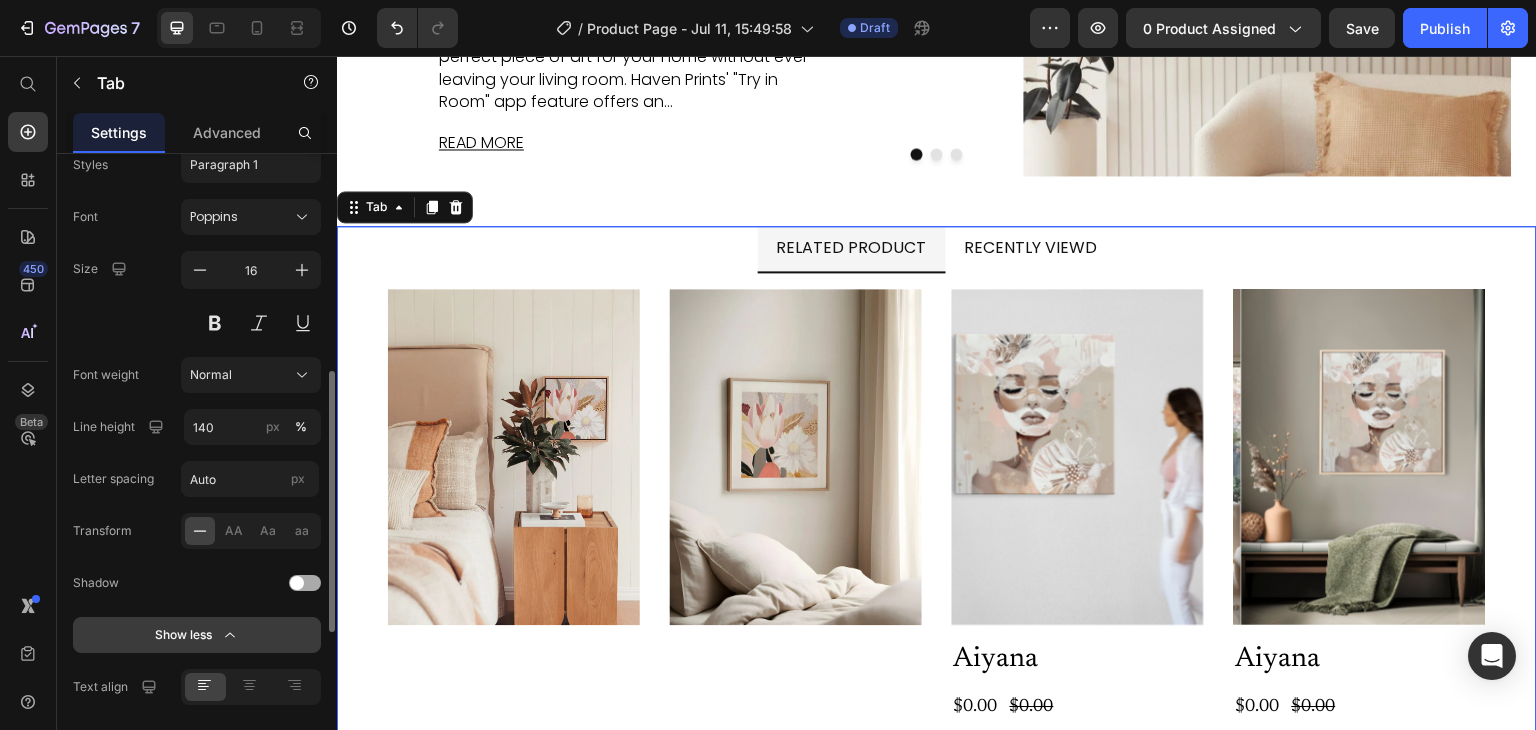 click 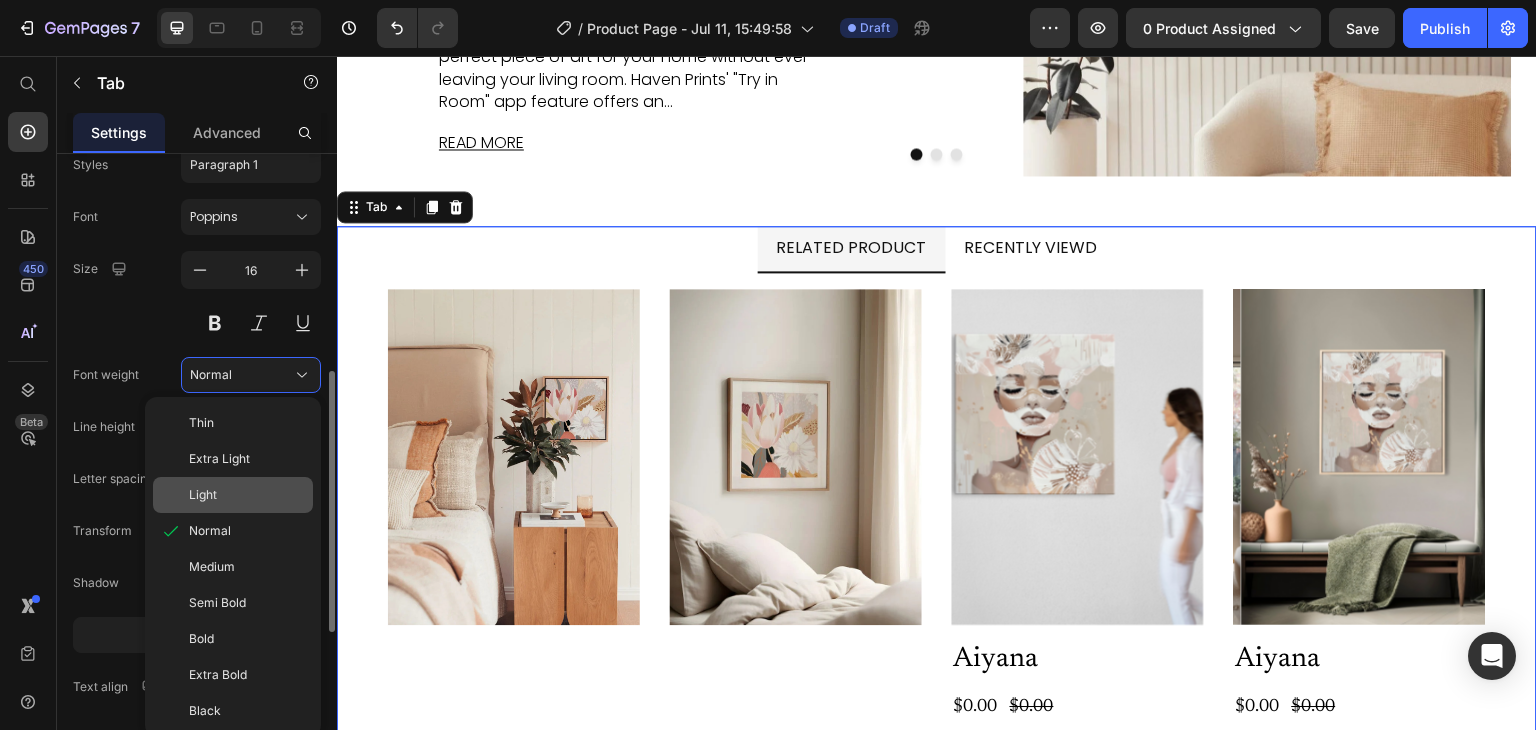click on "Light" at bounding box center [247, 495] 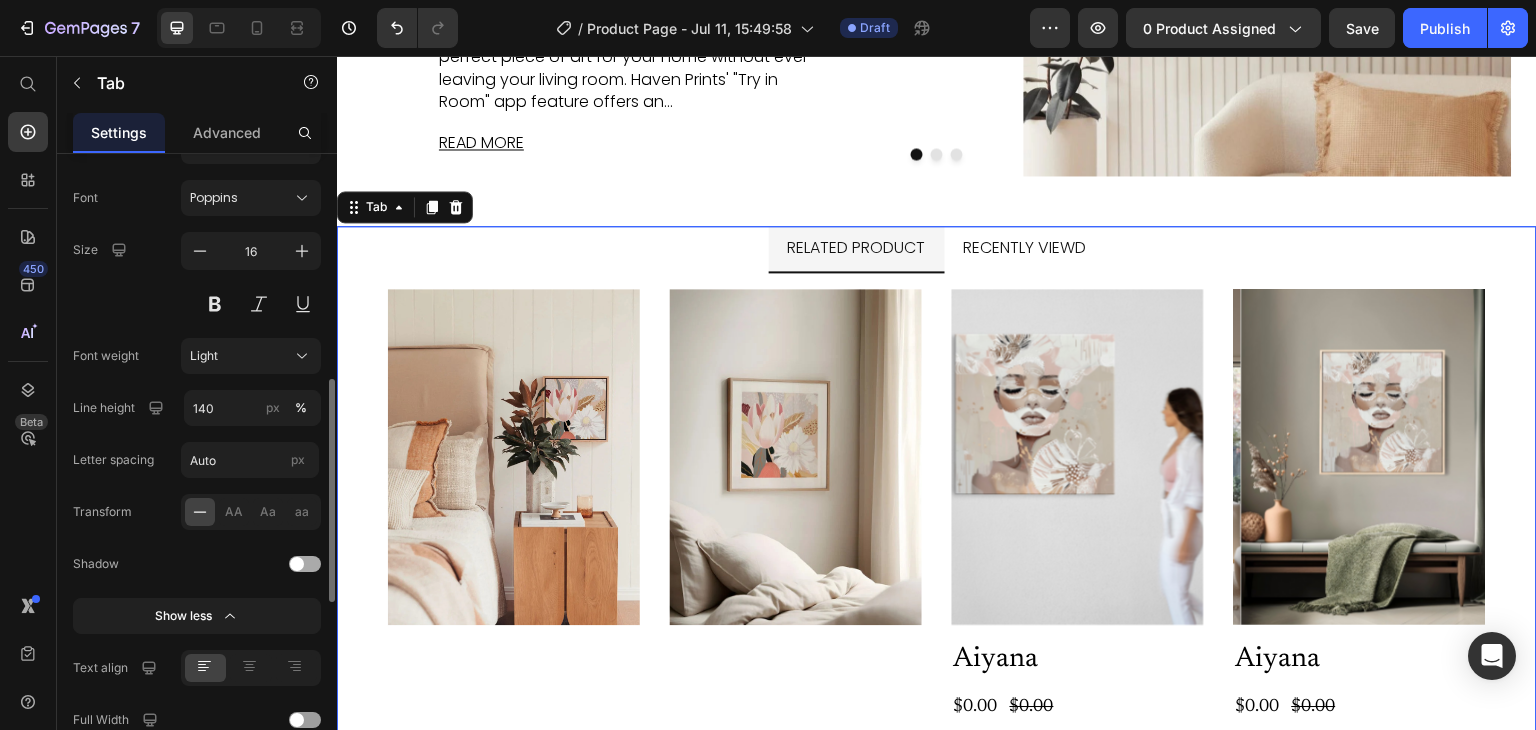 scroll, scrollTop: 571, scrollLeft: 0, axis: vertical 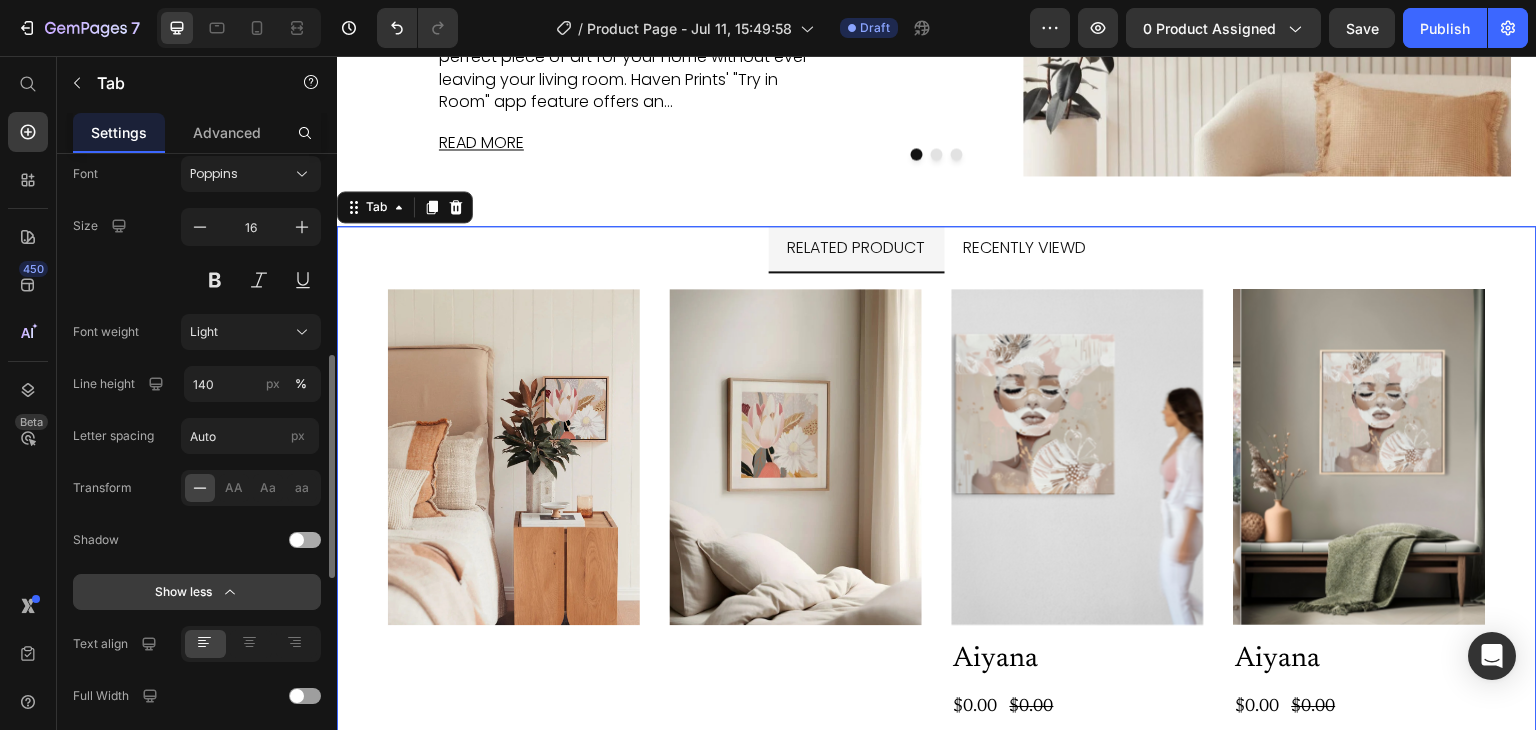 click on "Show less" 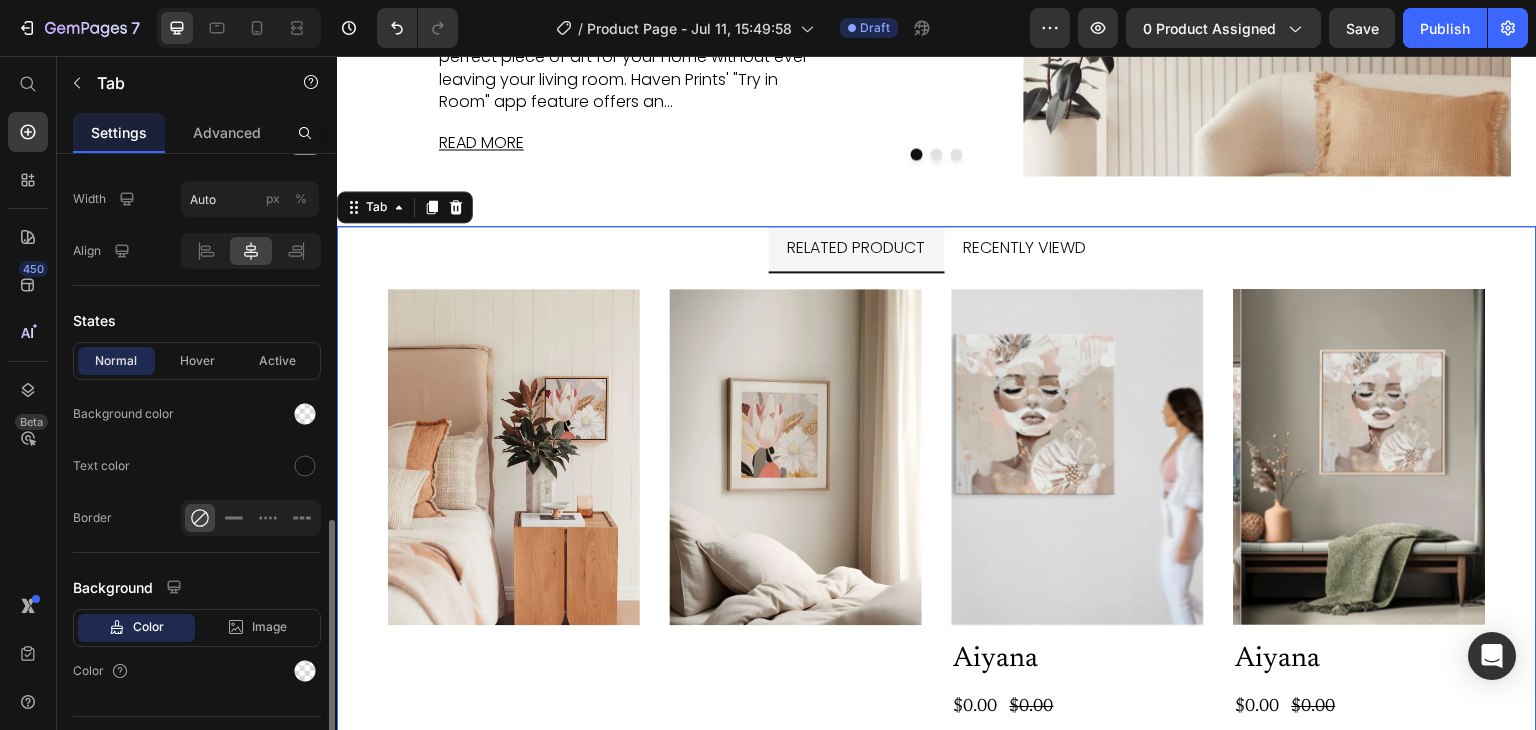 scroll, scrollTop: 876, scrollLeft: 0, axis: vertical 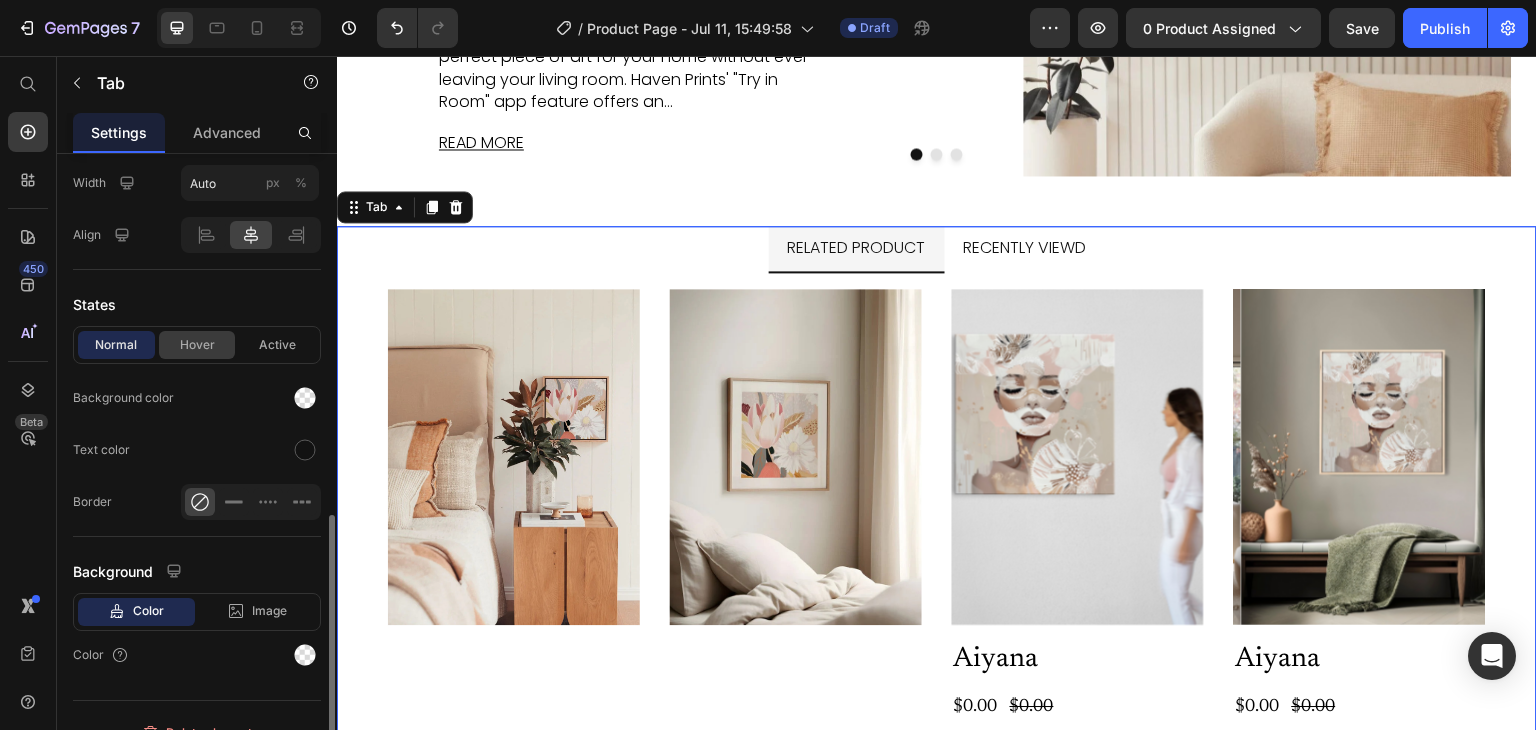 click on "Hover" at bounding box center (197, 345) 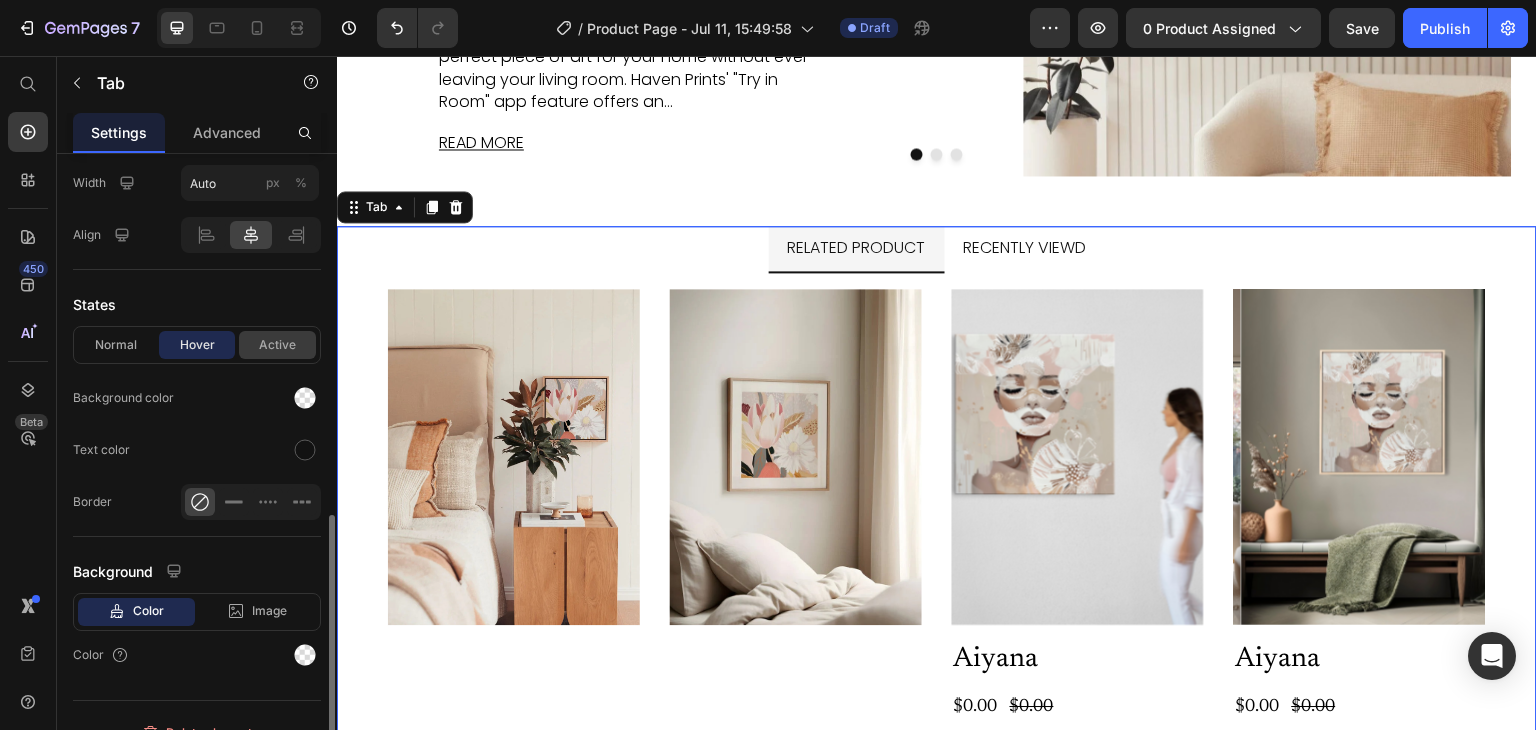 click on "Active" at bounding box center (277, 345) 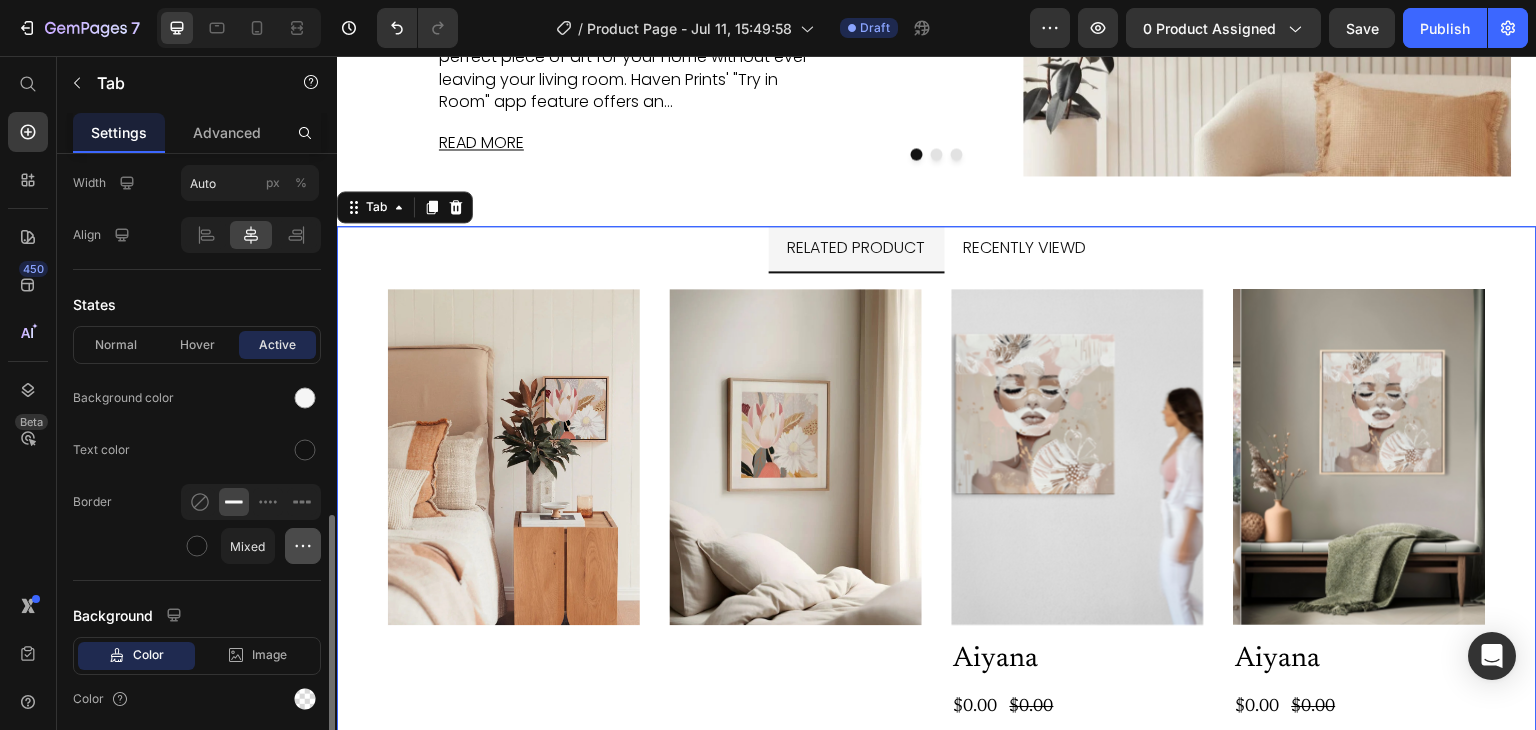 click 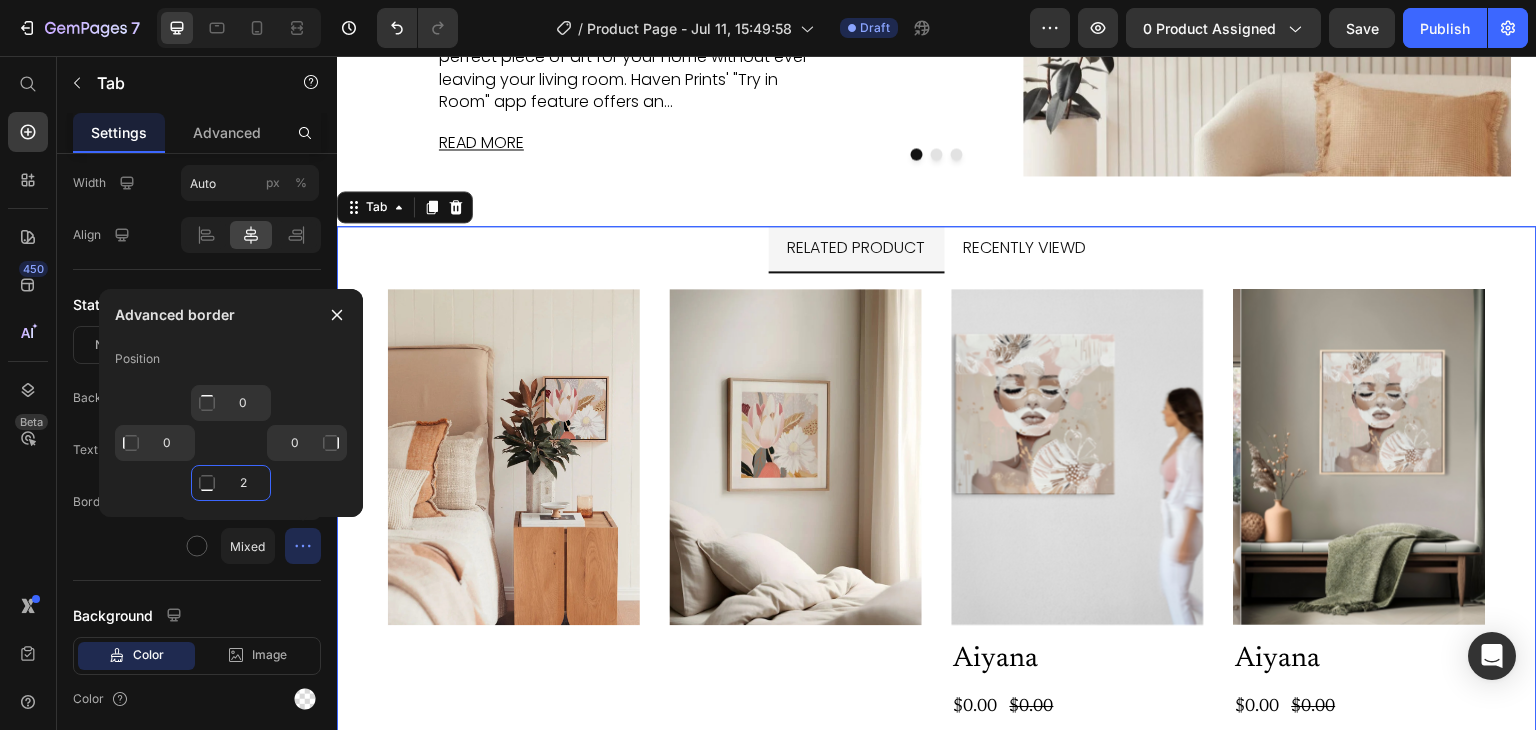 click on "2" 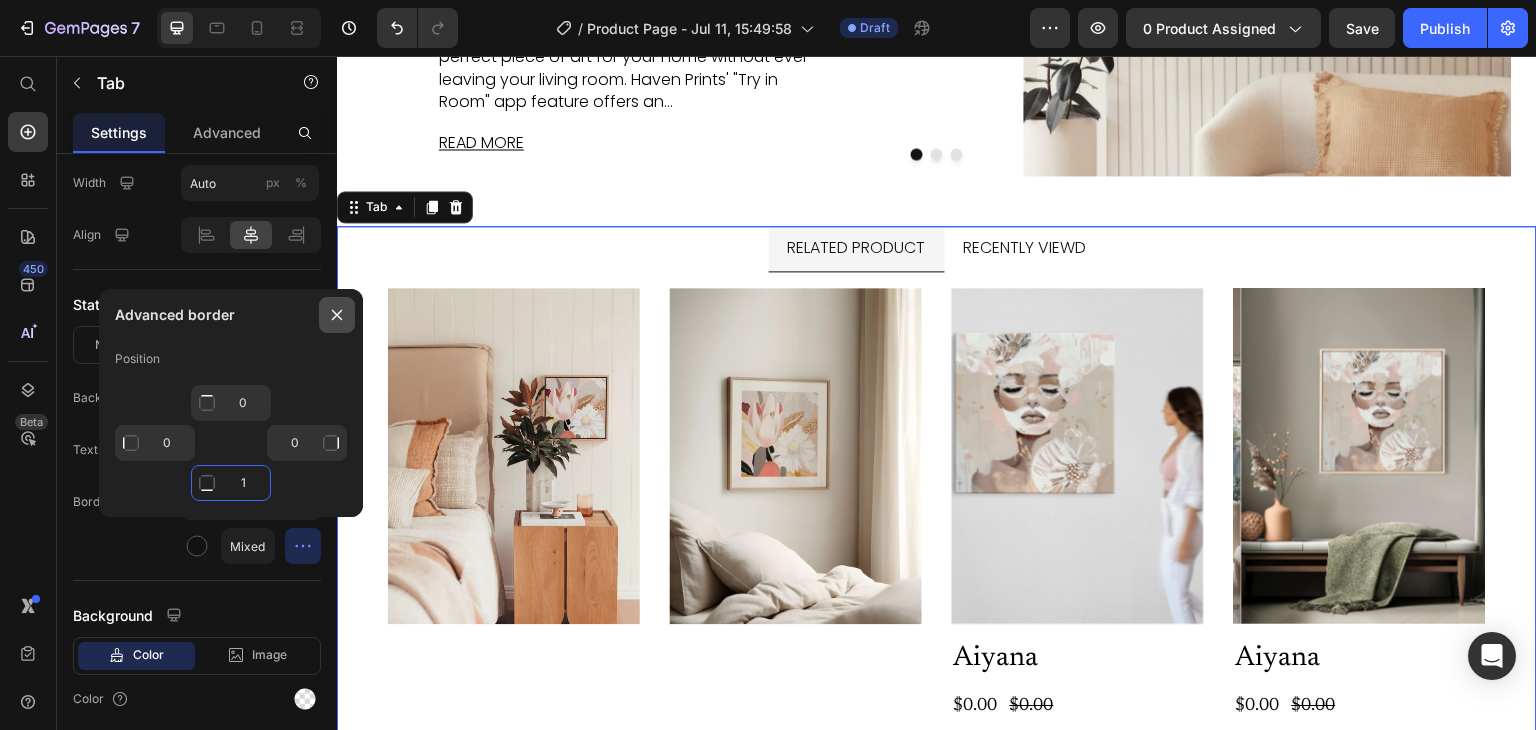 type on "1" 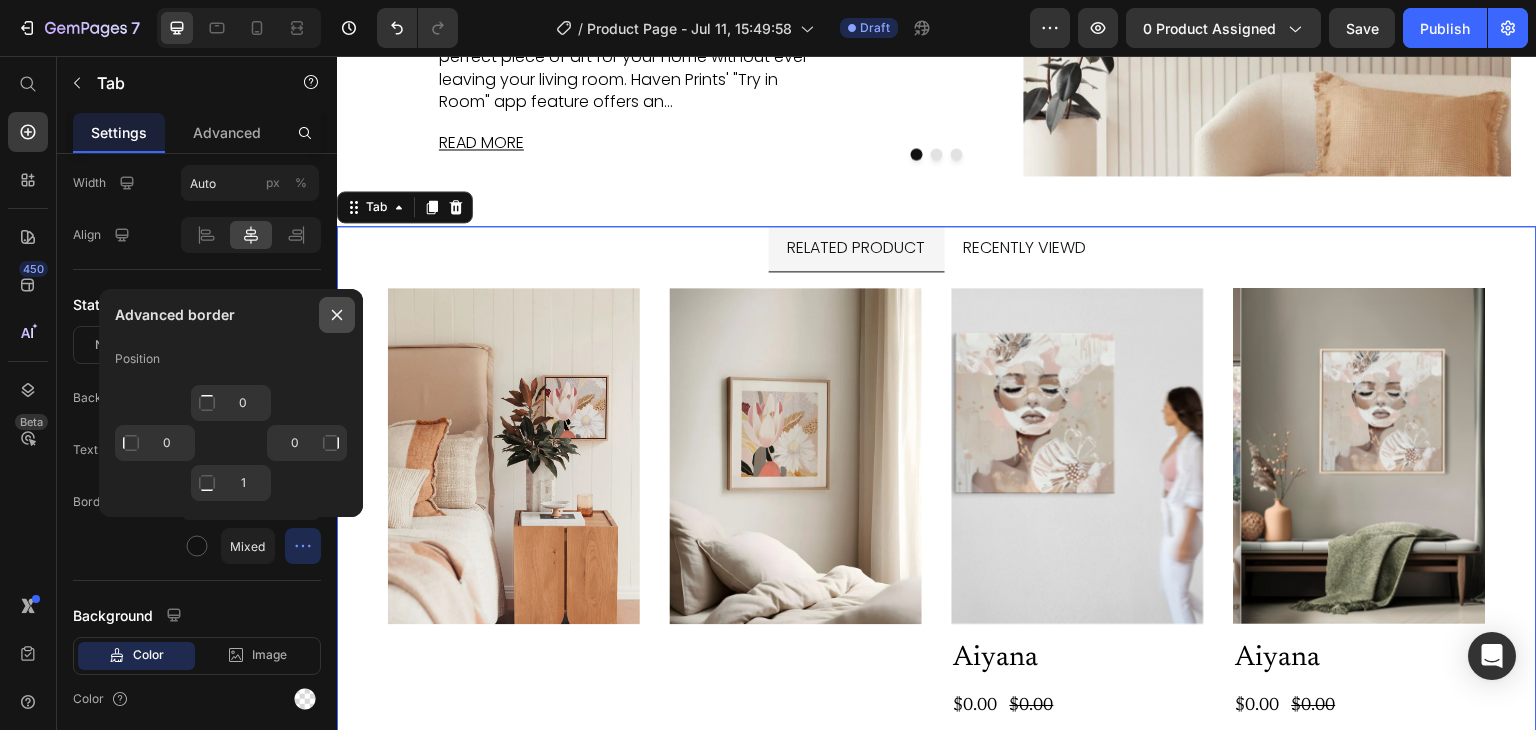 click 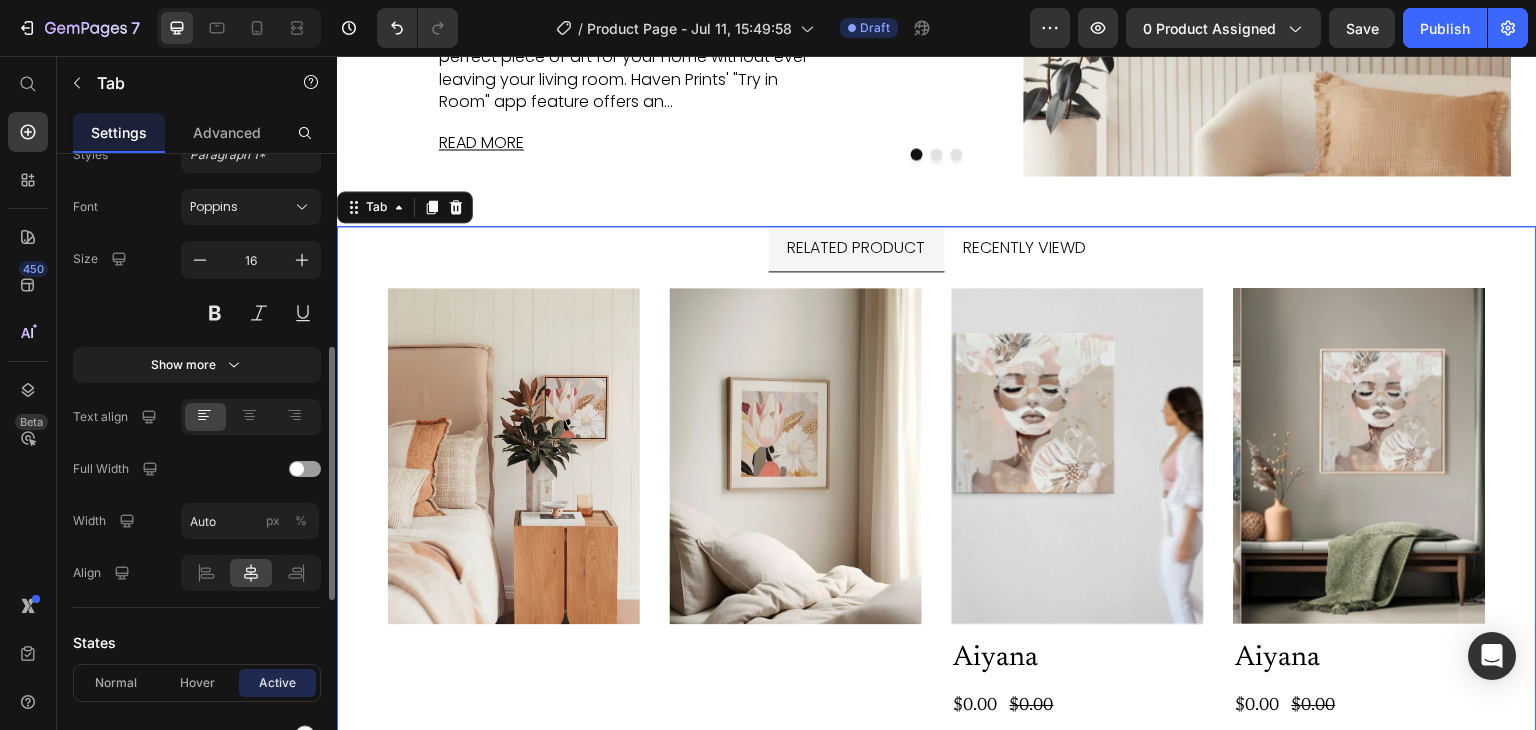 scroll, scrollTop: 514, scrollLeft: 0, axis: vertical 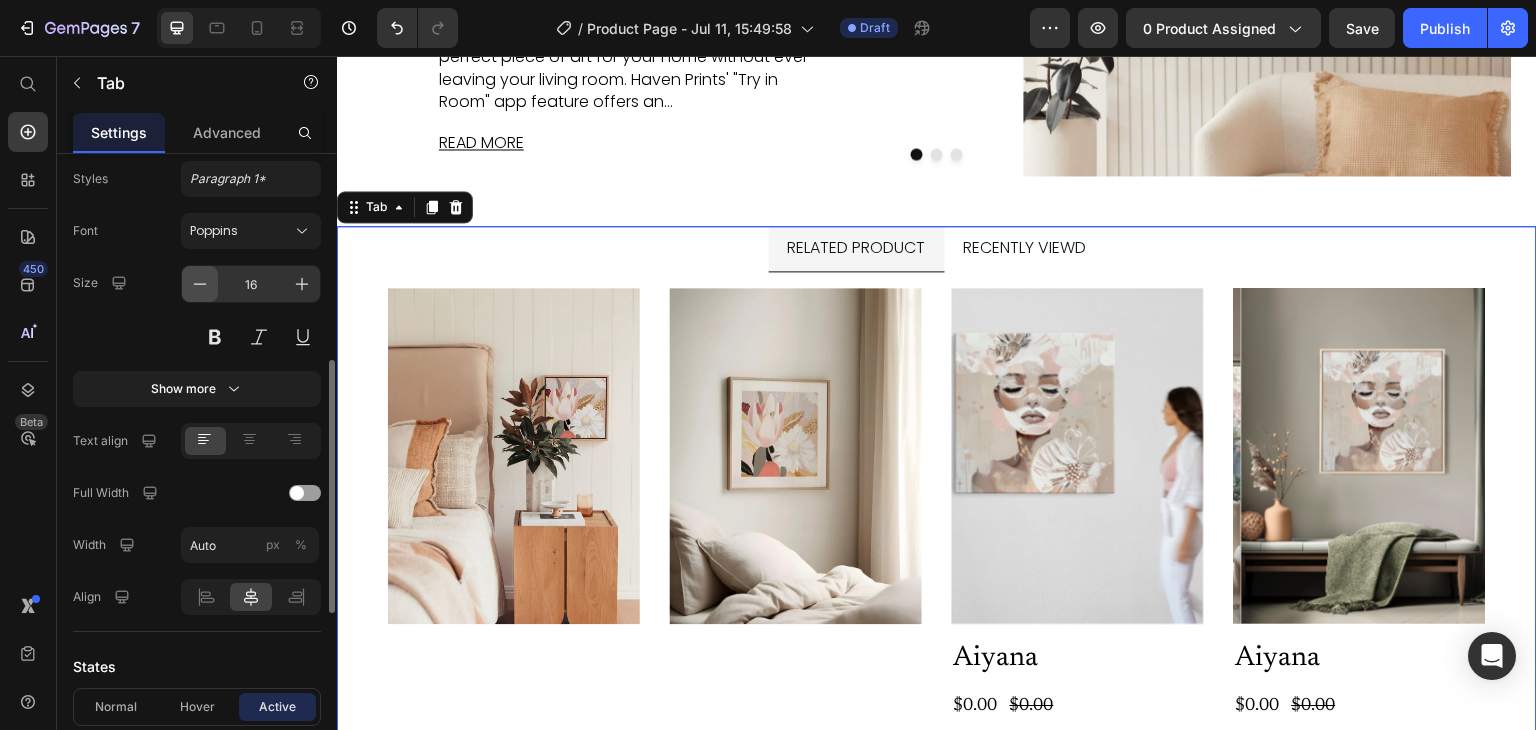 click 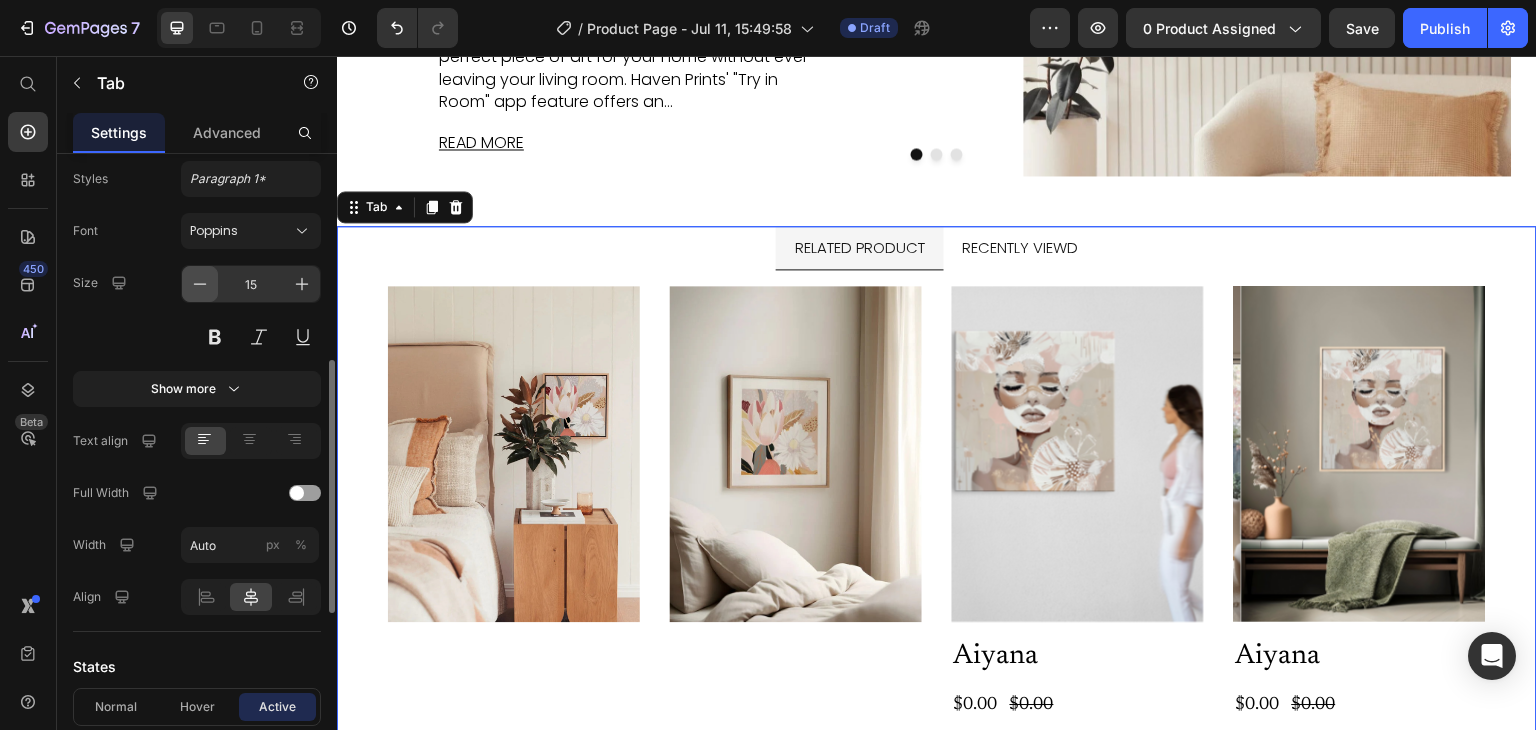 click 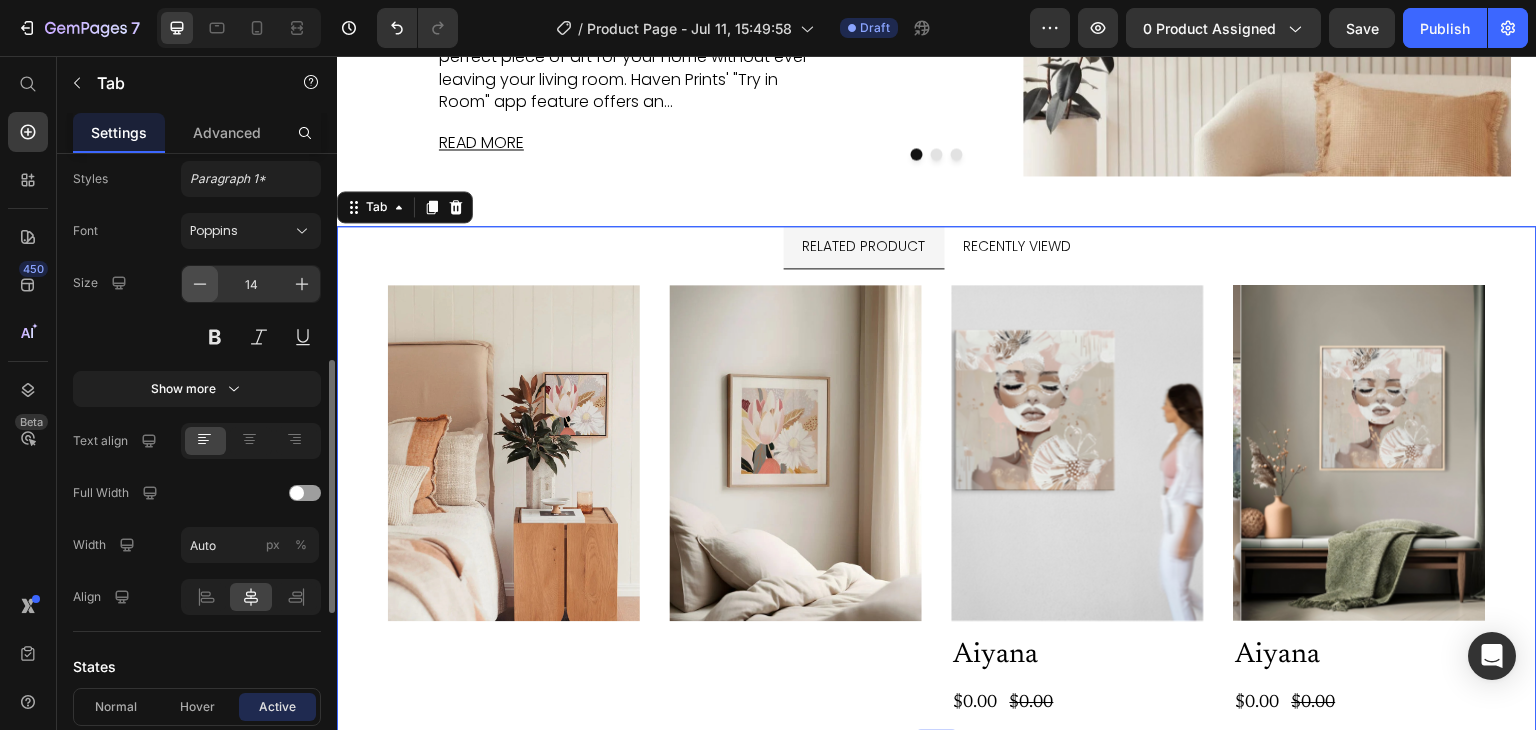click 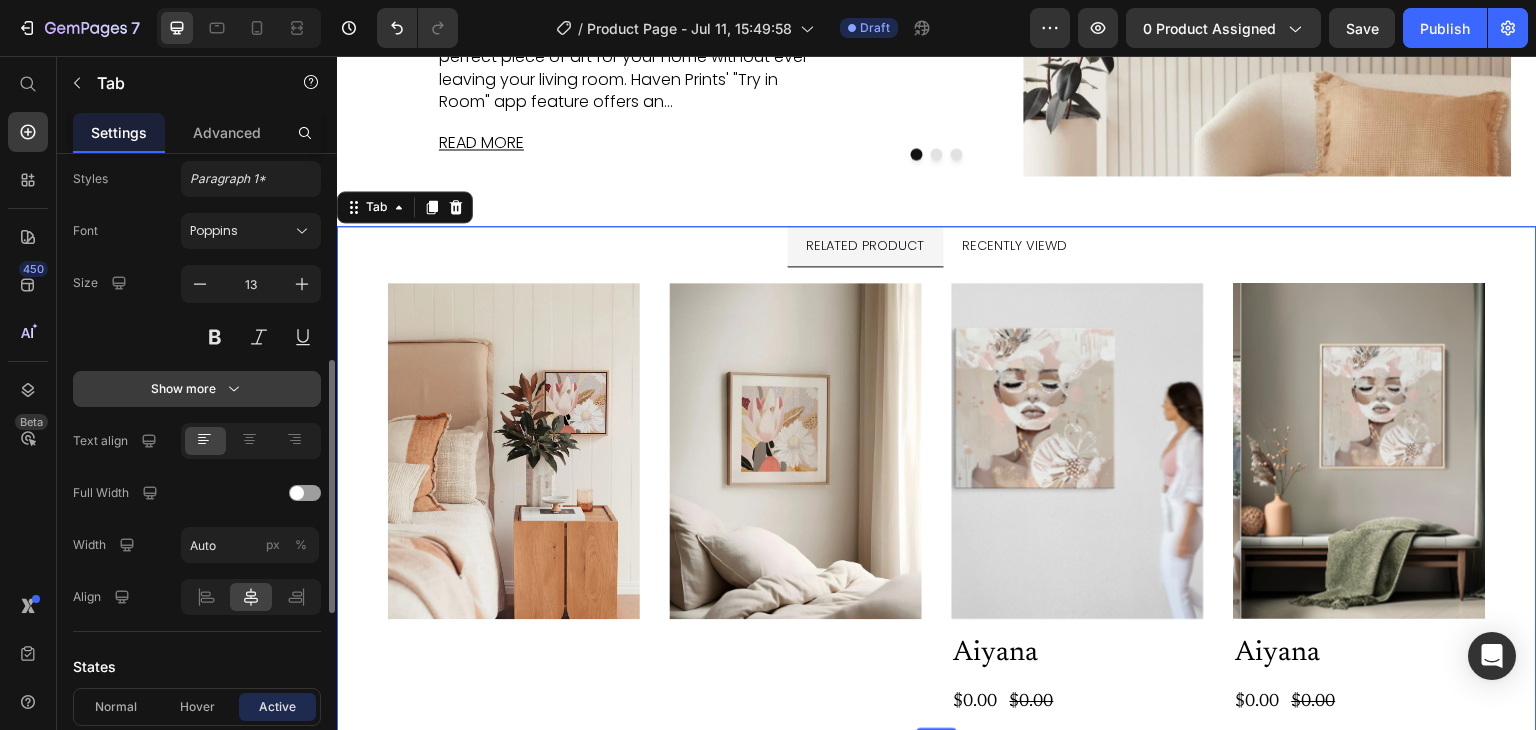click on "Show more" at bounding box center (197, 389) 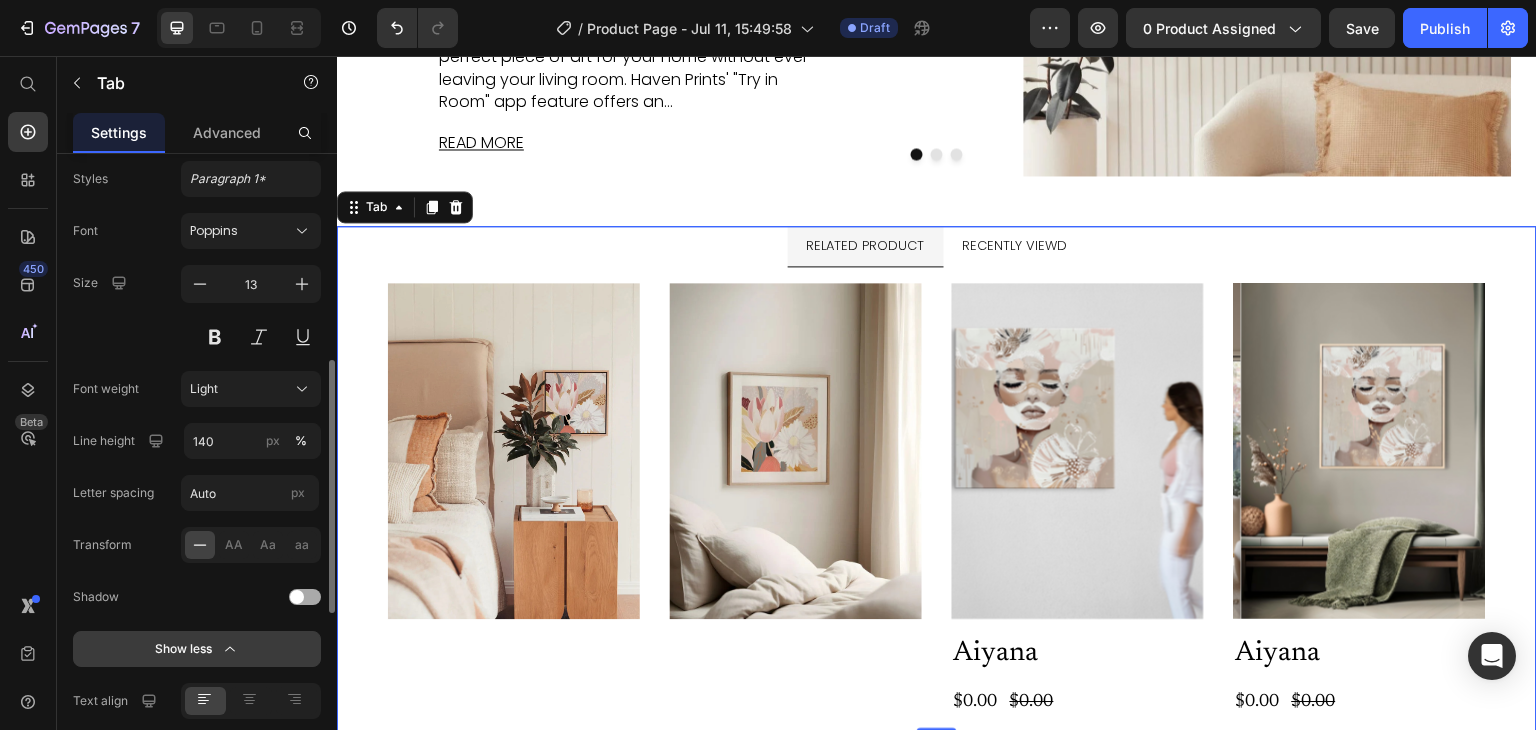 click on "Light" 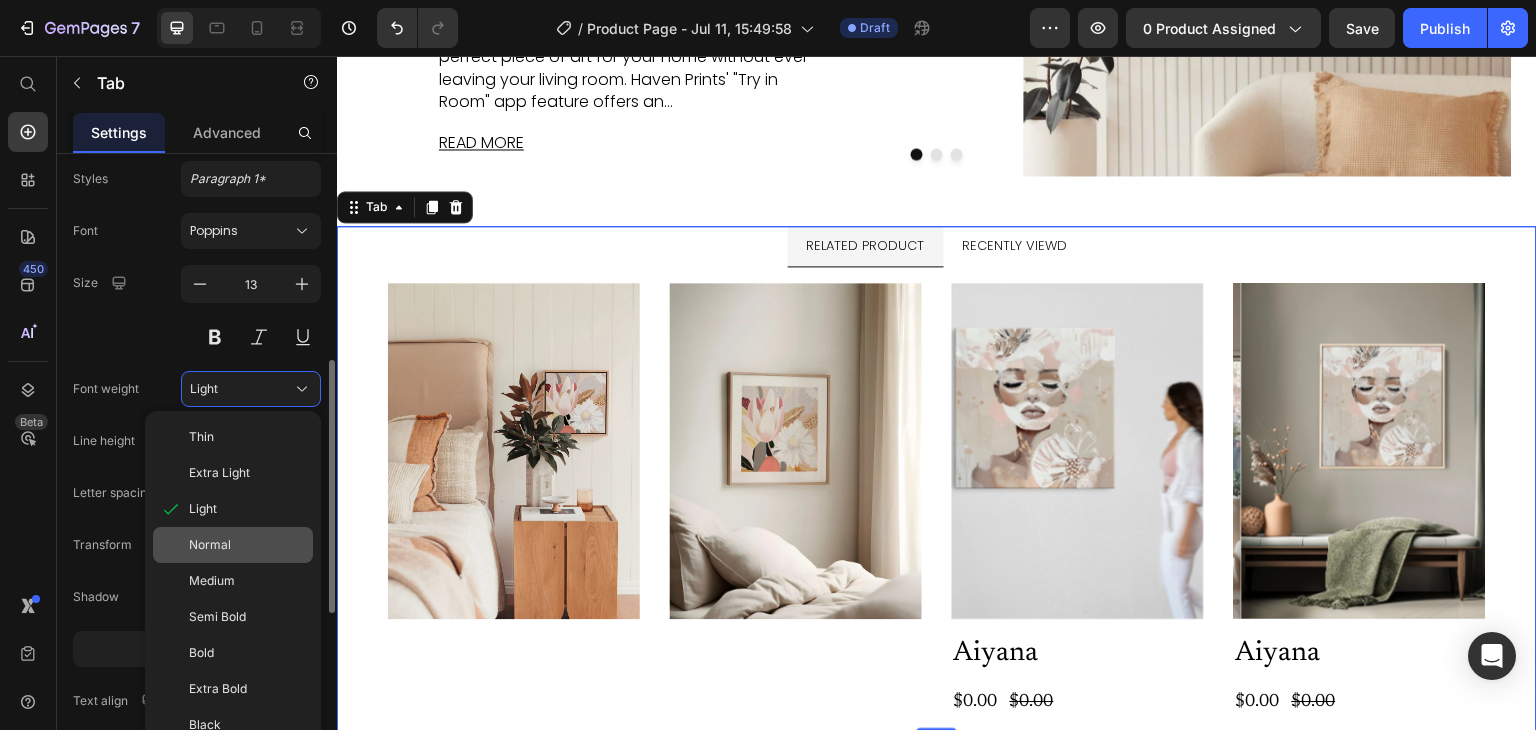 click on "Normal" at bounding box center [247, 545] 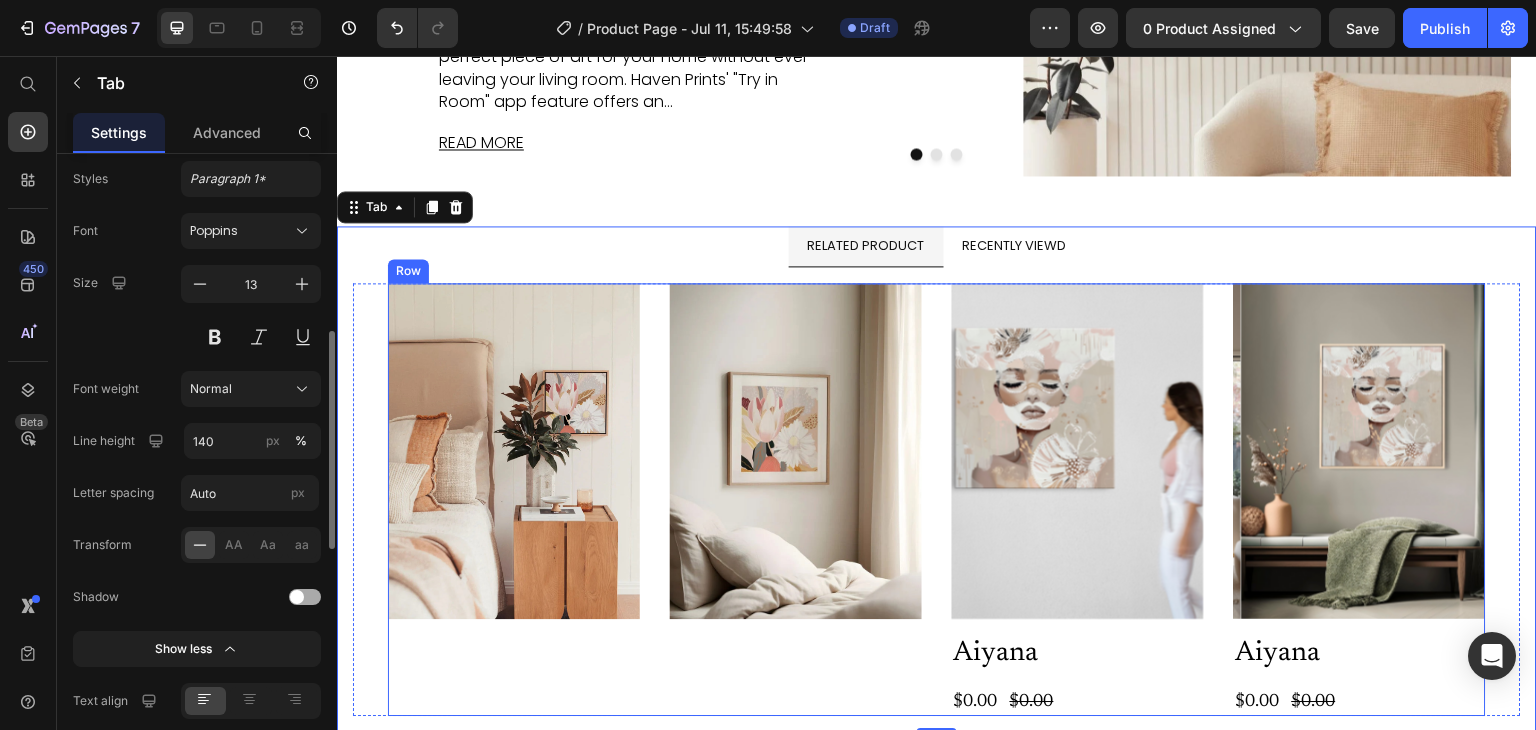 click on "Image Image Product Images Aiyana Product Title $0.00 Product Price $0.00 Product Price Row Product Product Images Aiyana Product Title $0.00 Product Price $0.00 Product Price Row Product Row" at bounding box center (937, 499) 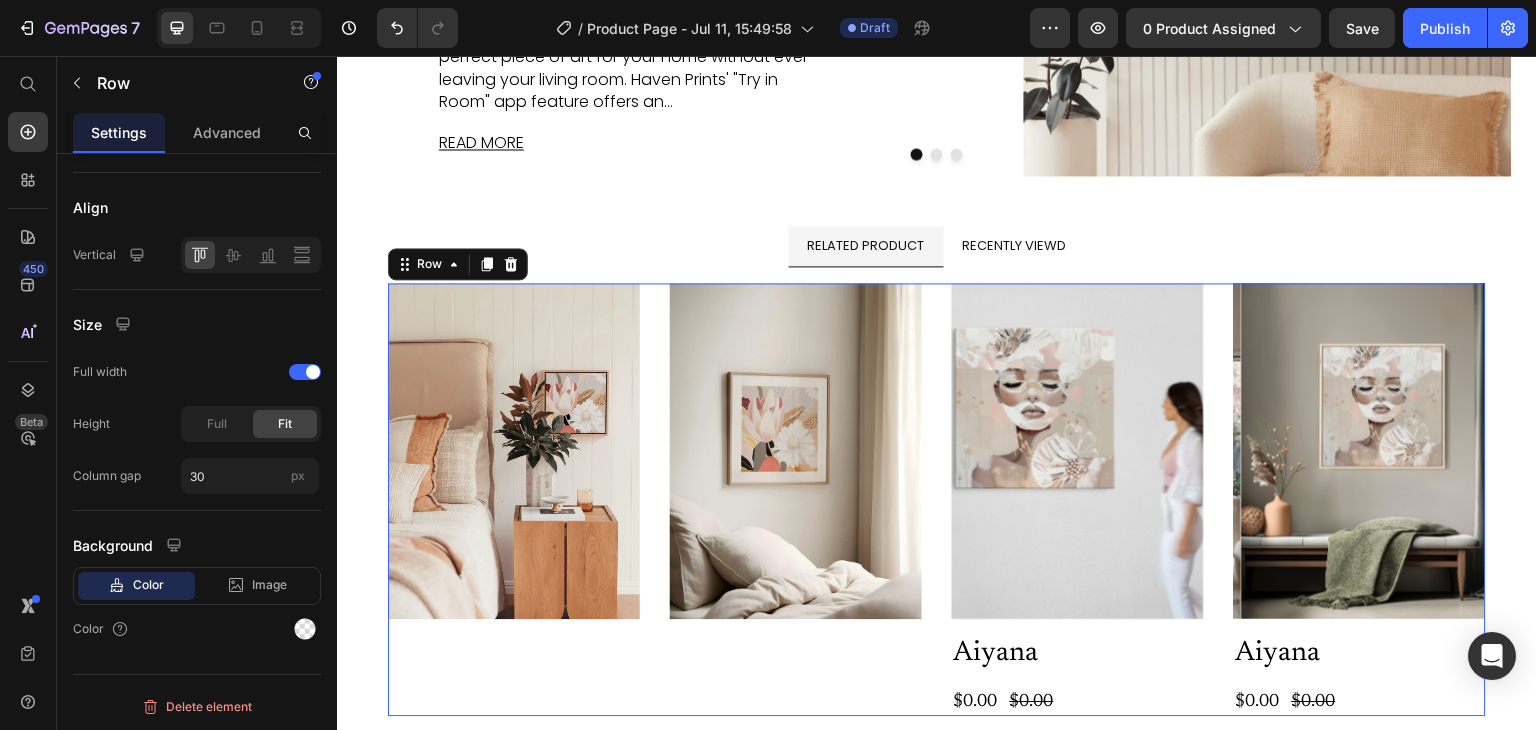 scroll, scrollTop: 0, scrollLeft: 0, axis: both 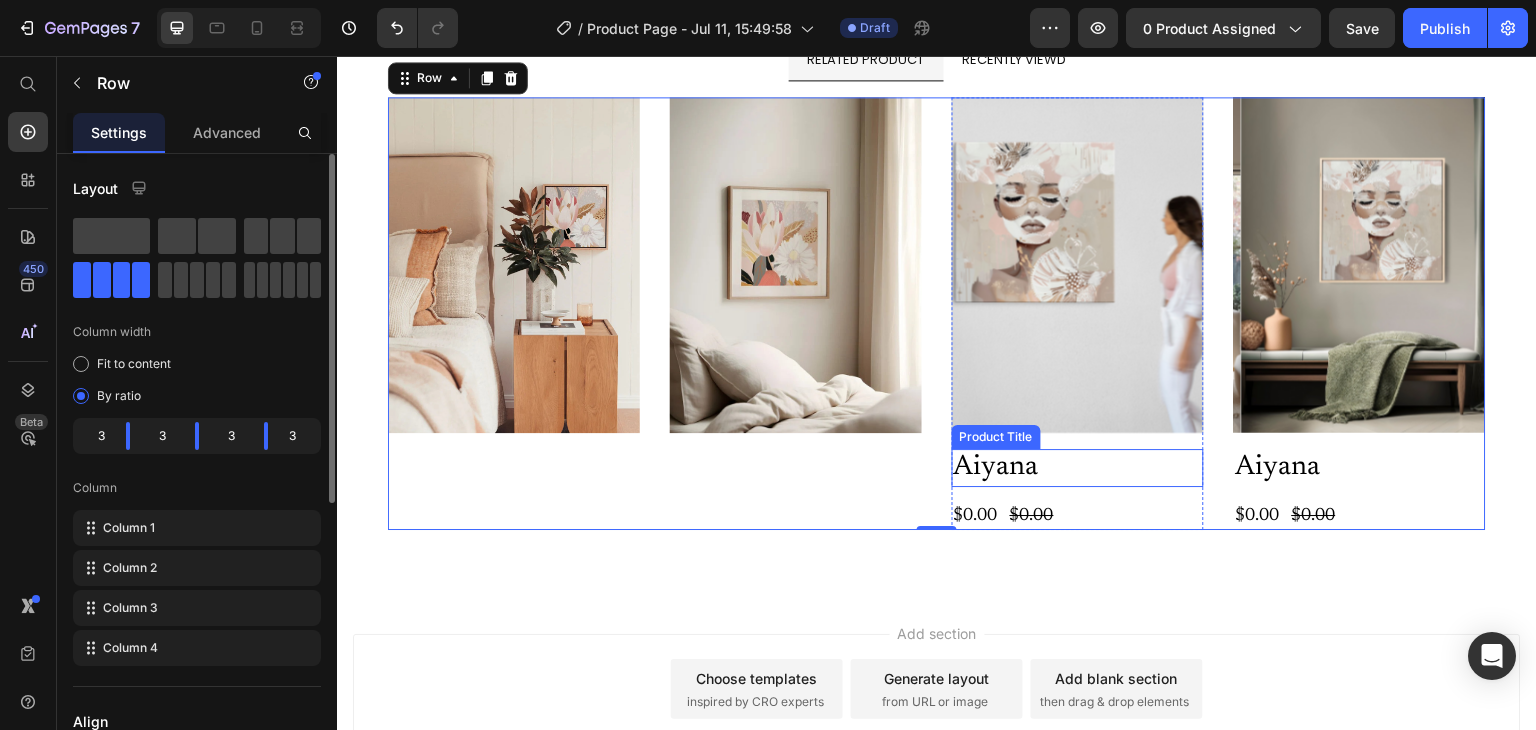 click on "Aiyana" at bounding box center [1078, 468] 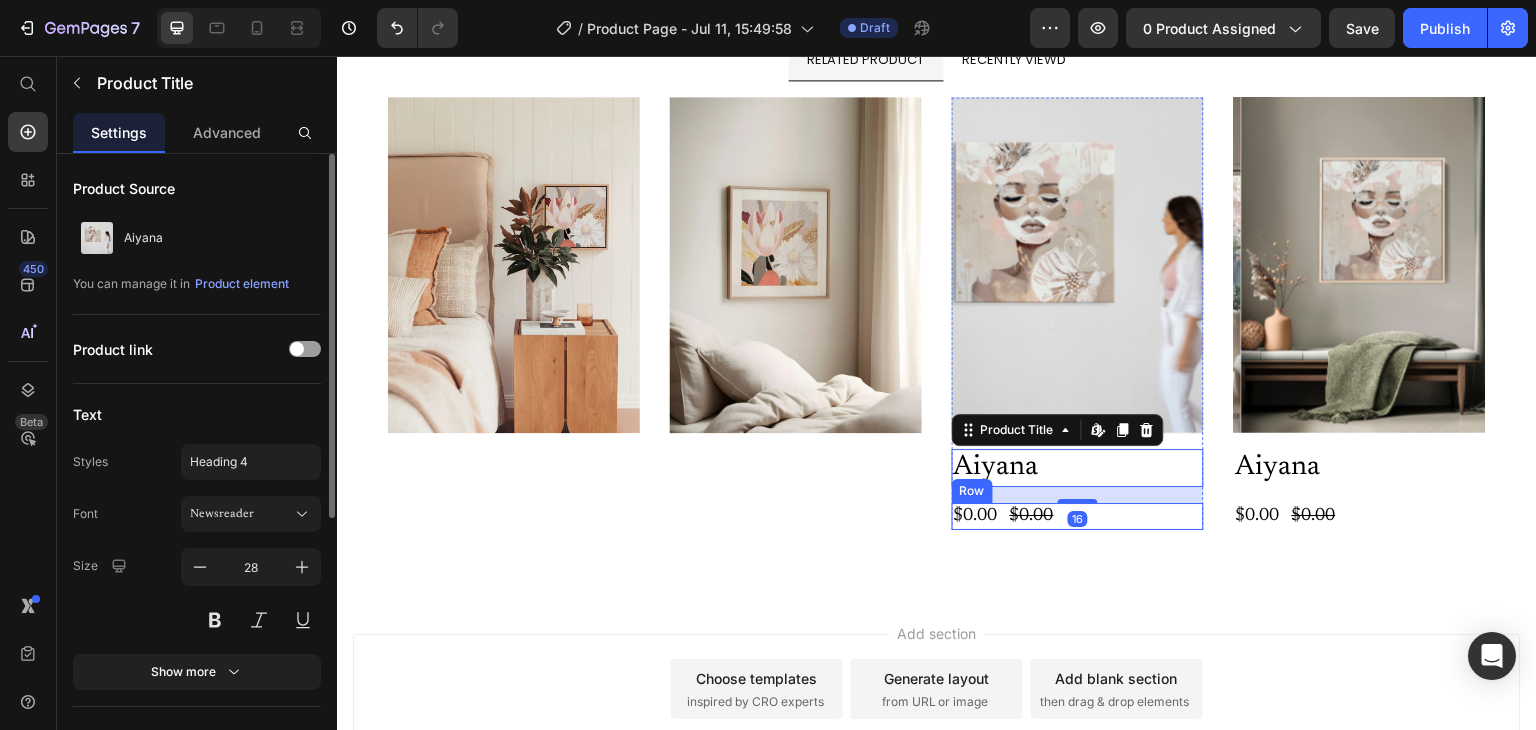click on "$0.00 Product Price $0.00 Product Price Row" at bounding box center [1078, 516] 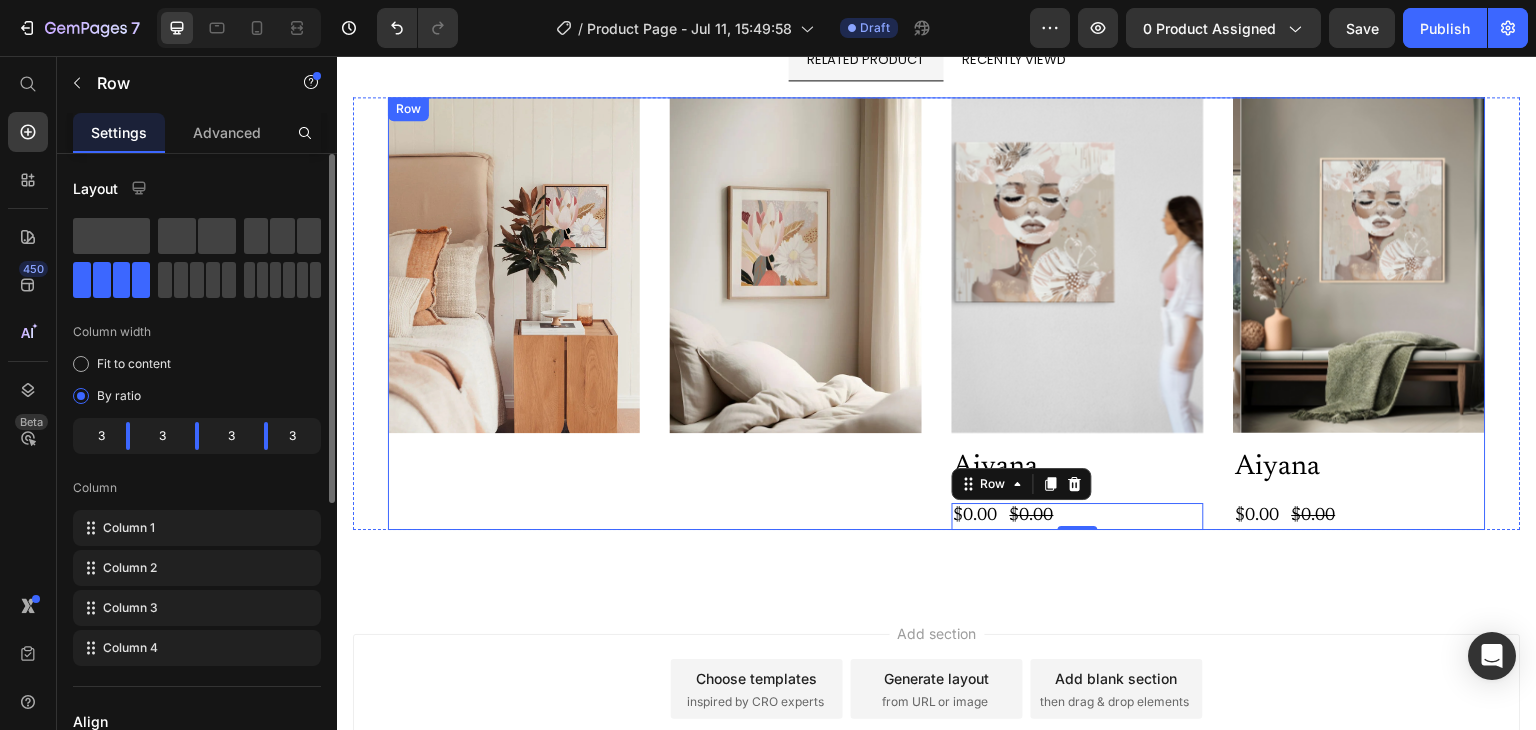 click on "Image" at bounding box center [796, 313] 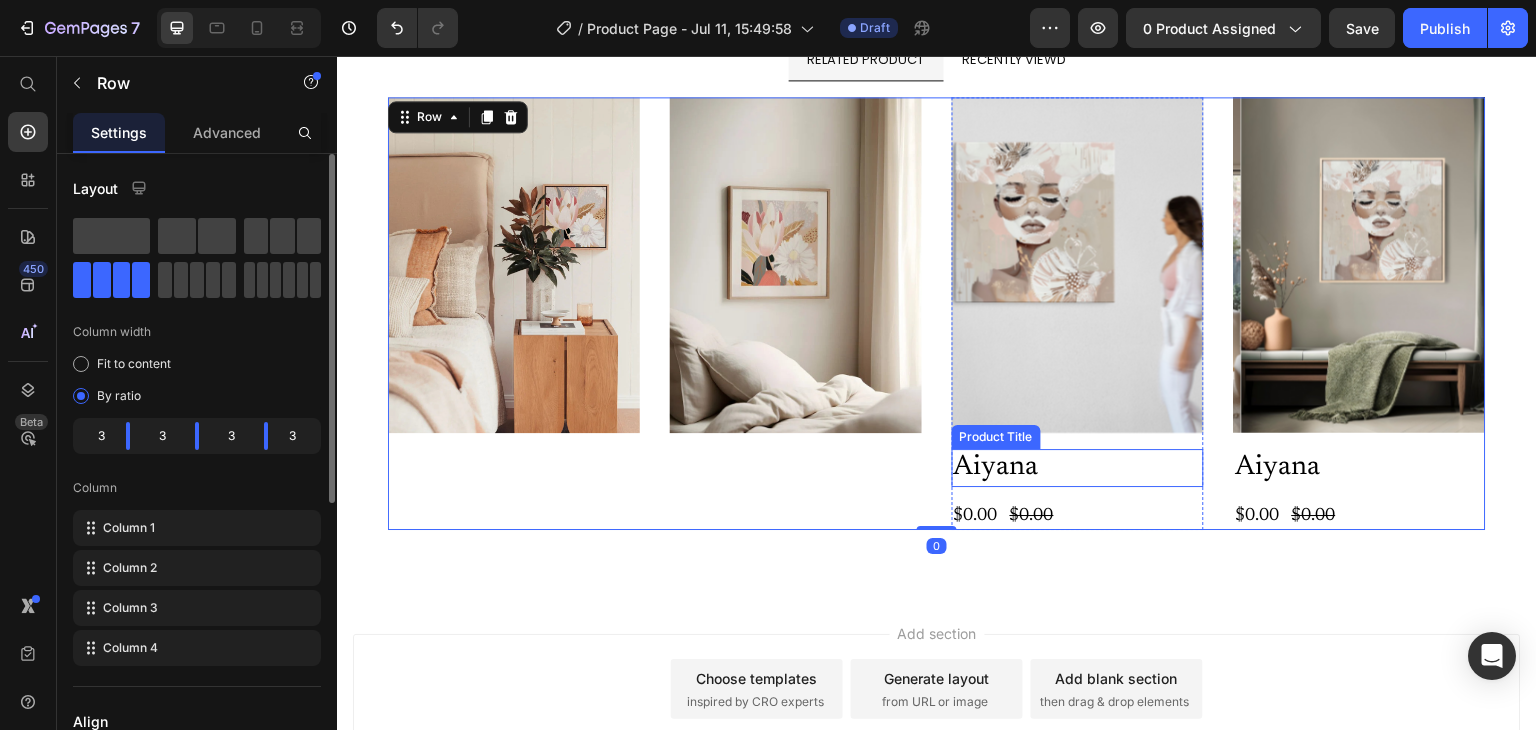 click on "Aiyana" at bounding box center [1078, 468] 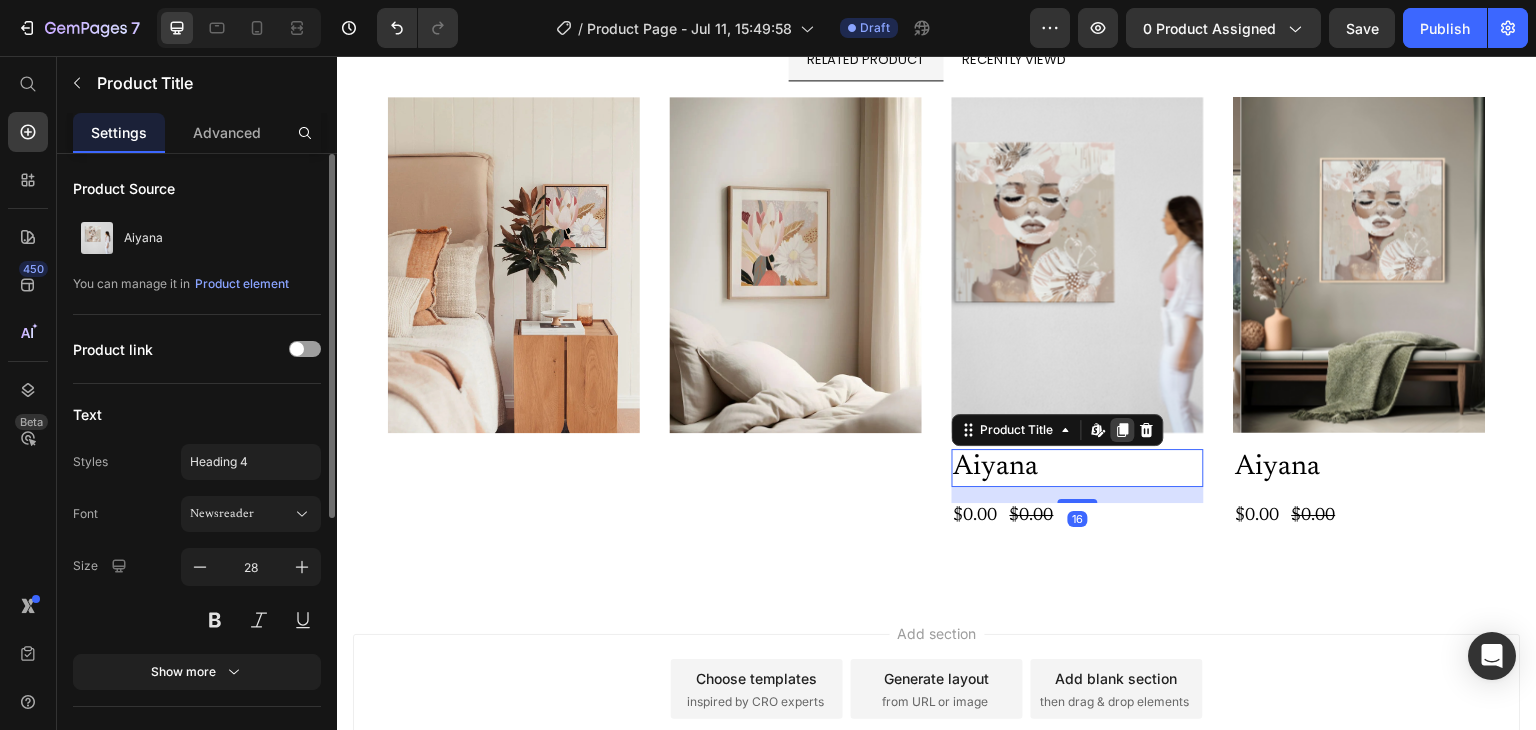 click 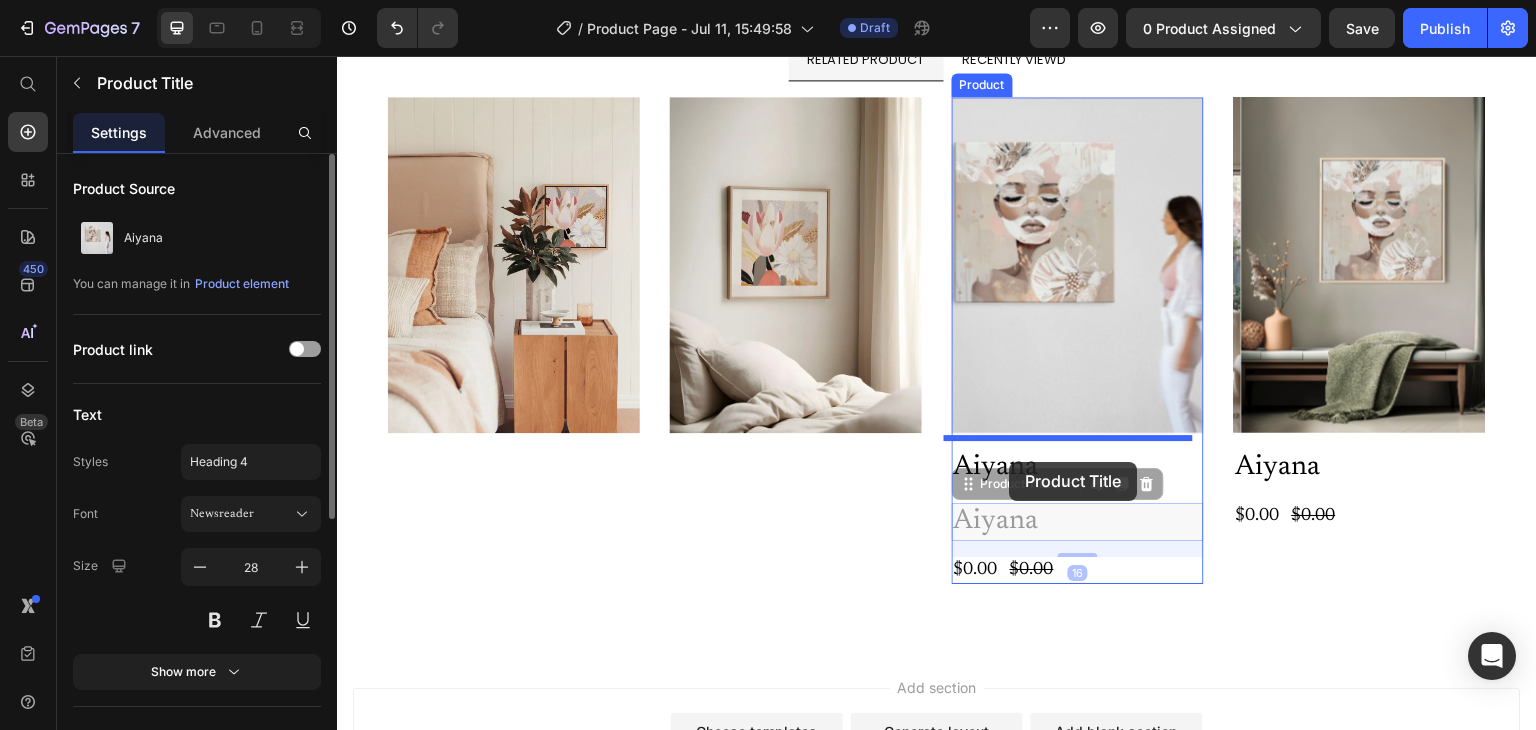 drag, startPoint x: 1011, startPoint y: 473, endPoint x: 1010, endPoint y: 462, distance: 11.045361 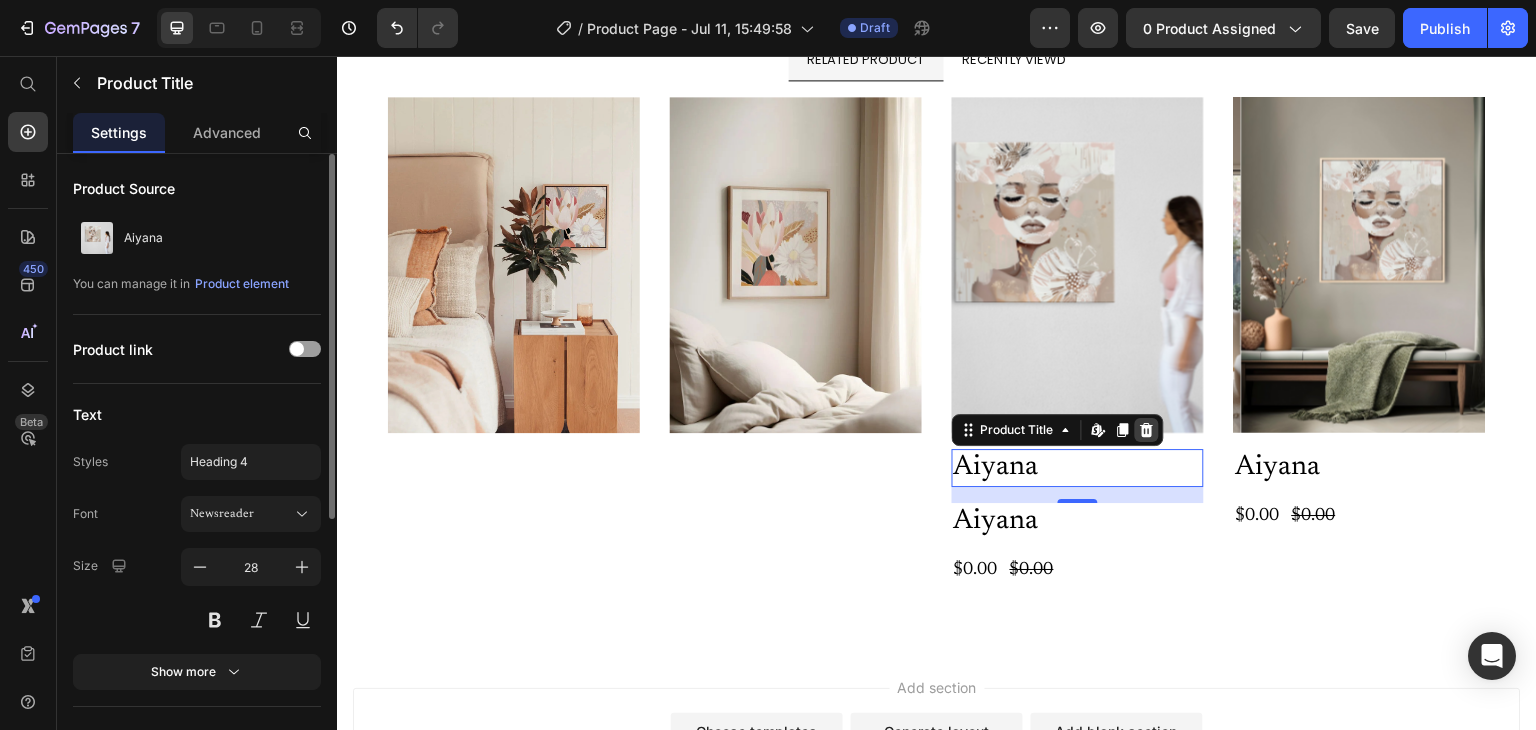 click 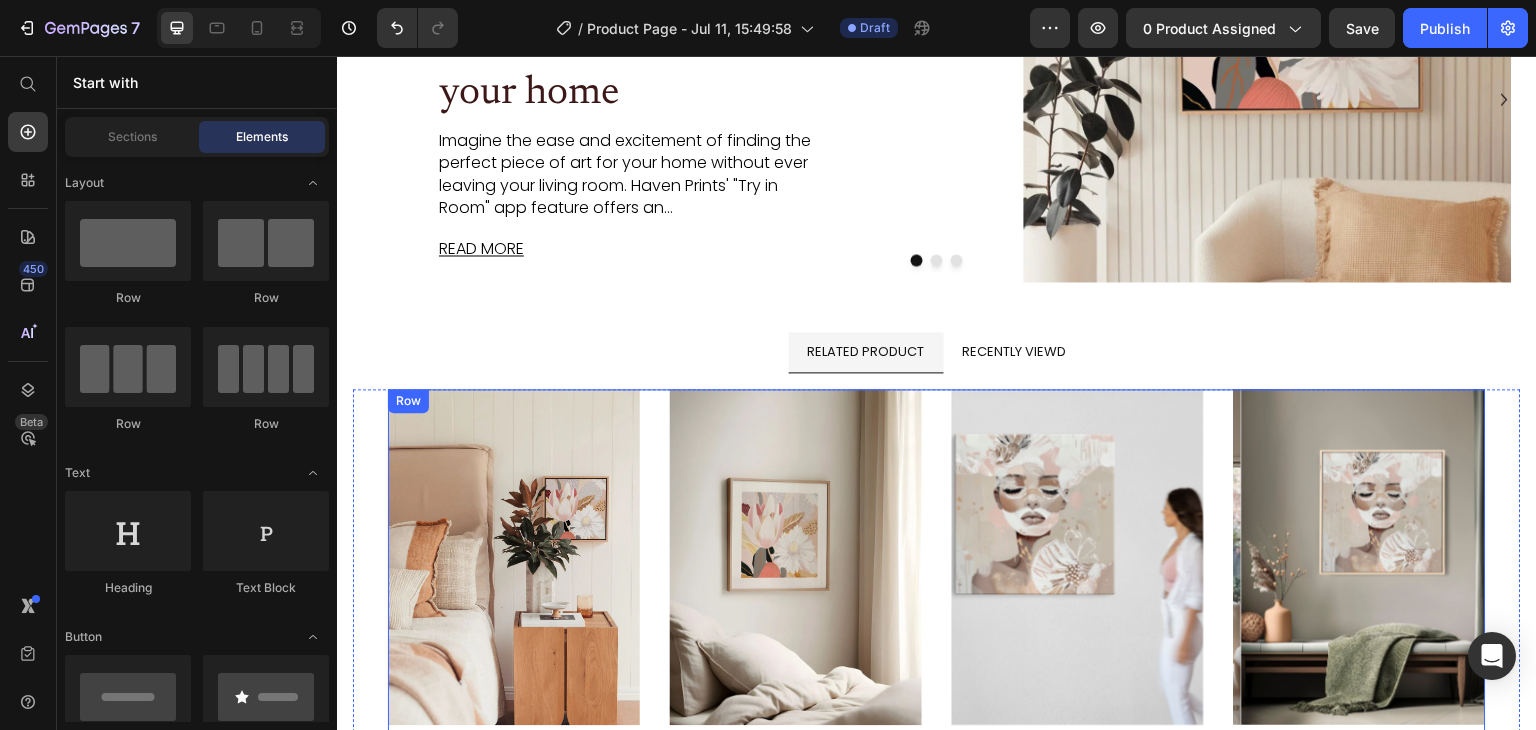 scroll, scrollTop: 4020, scrollLeft: 0, axis: vertical 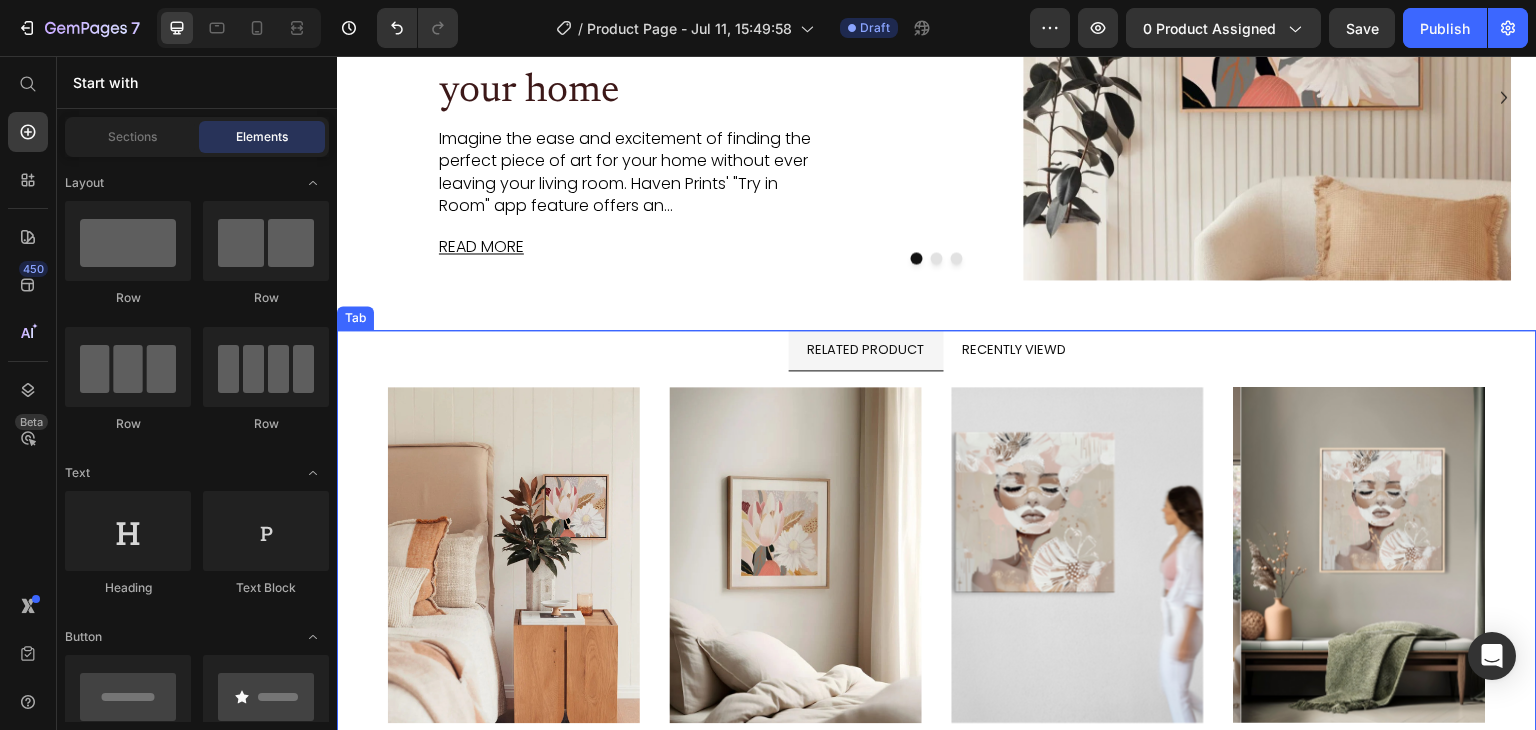 click on "RECENTLY VIEWD" at bounding box center (1015, 350) 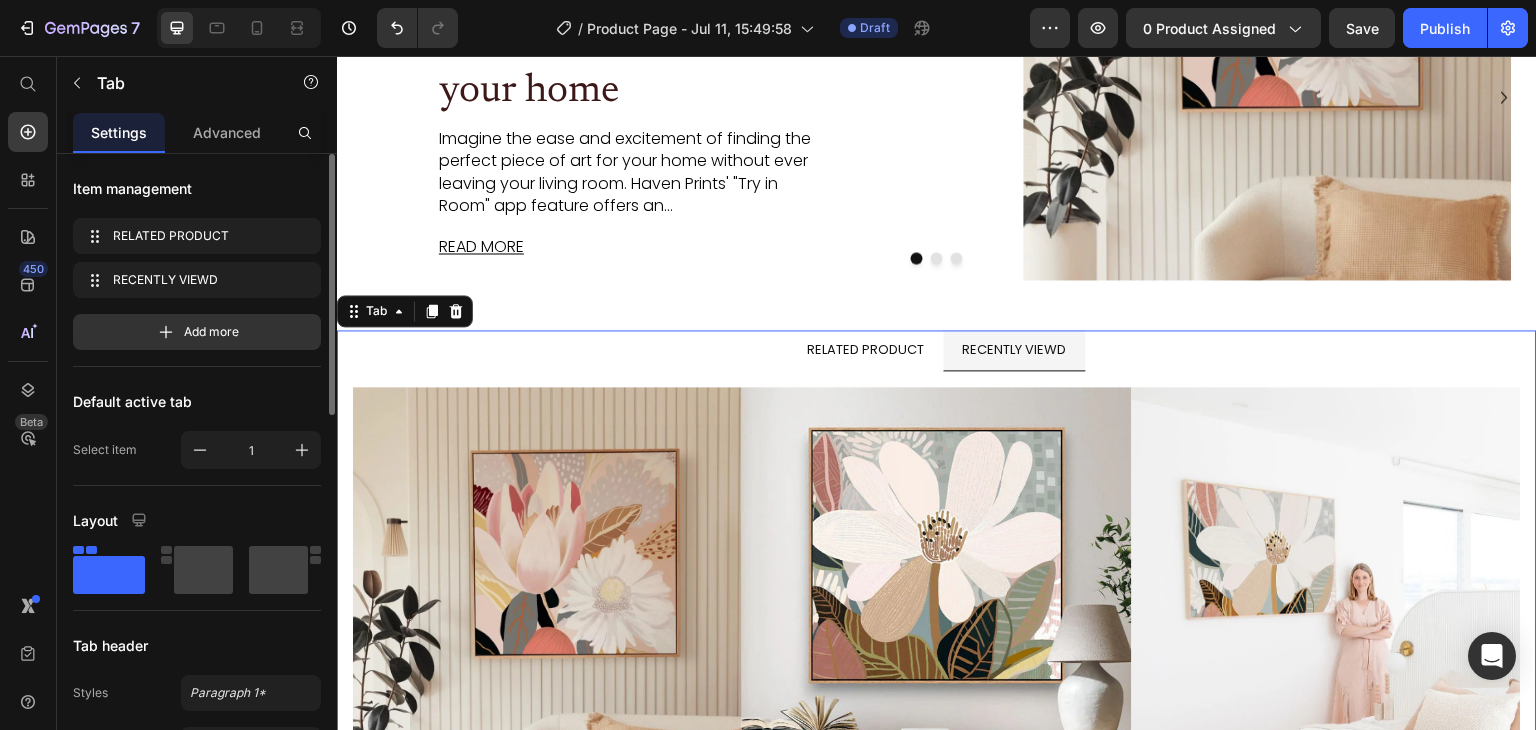 click on "RELATED PRODUCT" at bounding box center [866, 350] 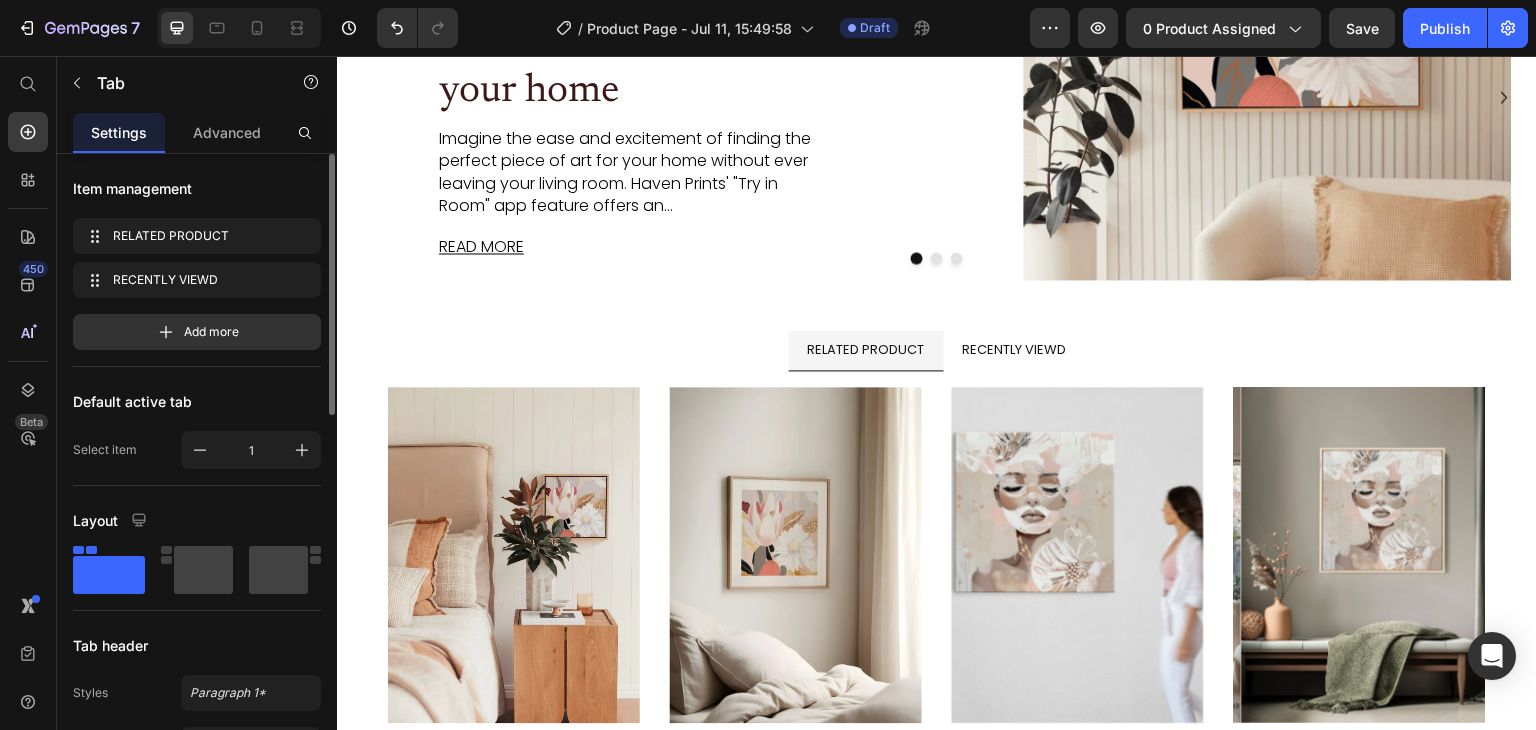 click on "RELATED PRODUCT RECENTLY VIEWD" at bounding box center (937, 350) 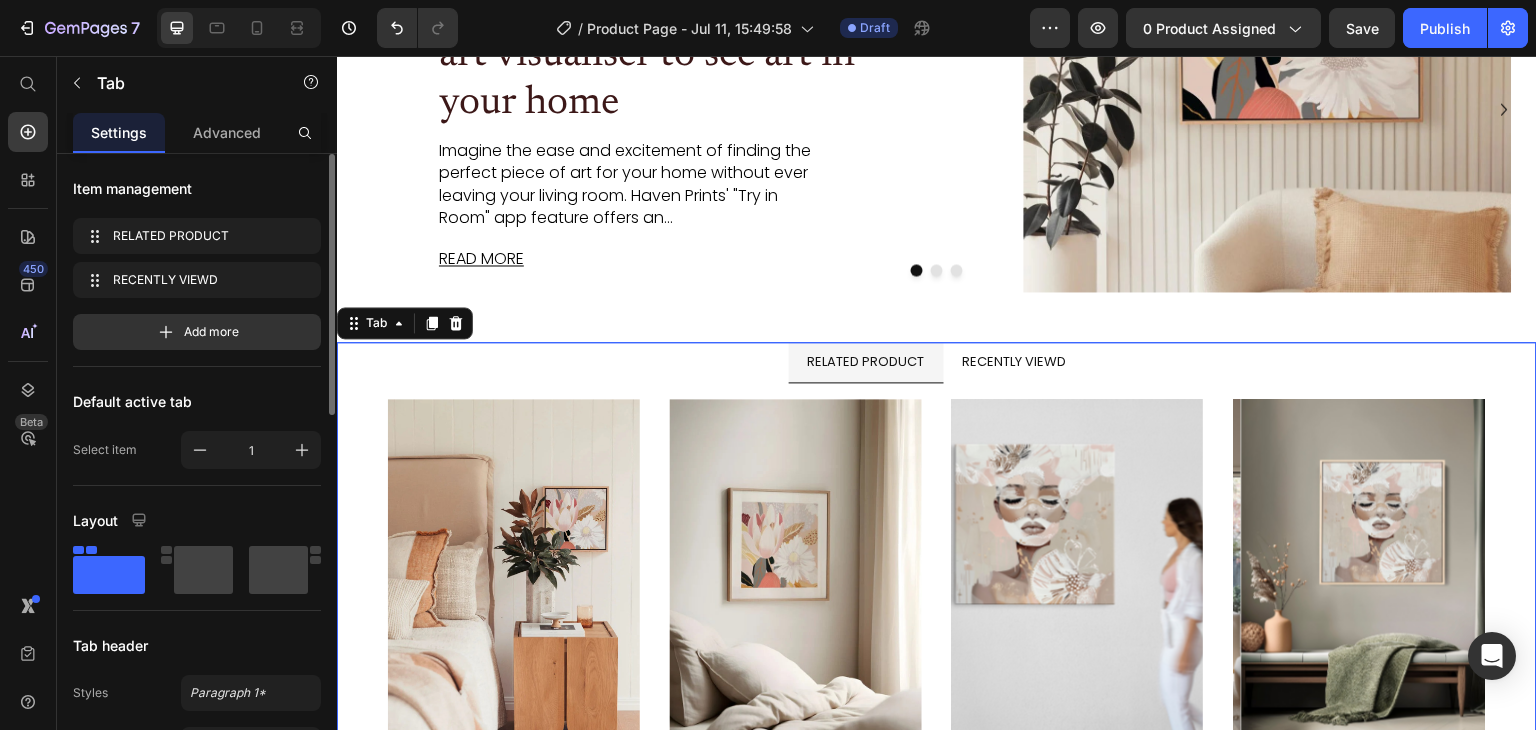 scroll, scrollTop: 4028, scrollLeft: 0, axis: vertical 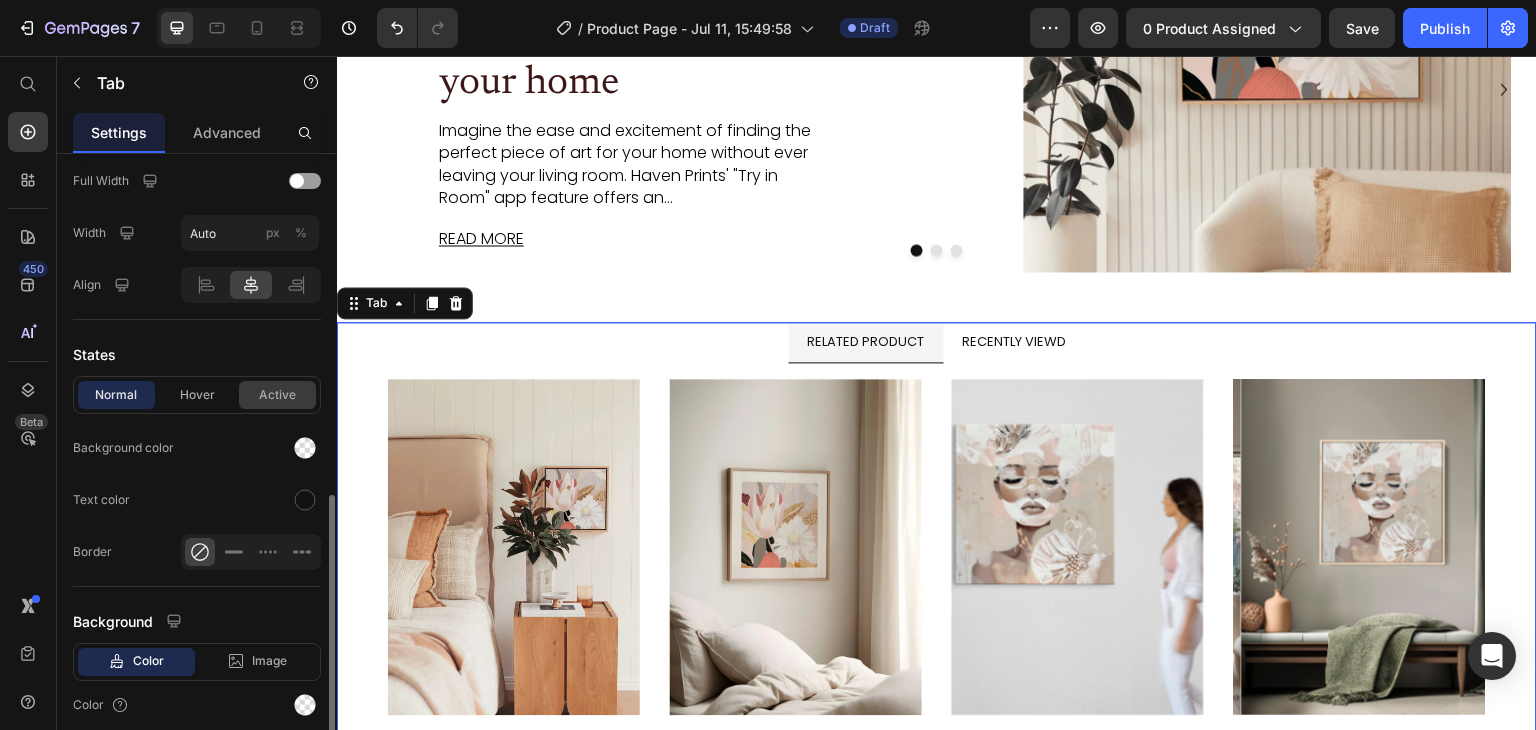 click on "Active" at bounding box center [277, 395] 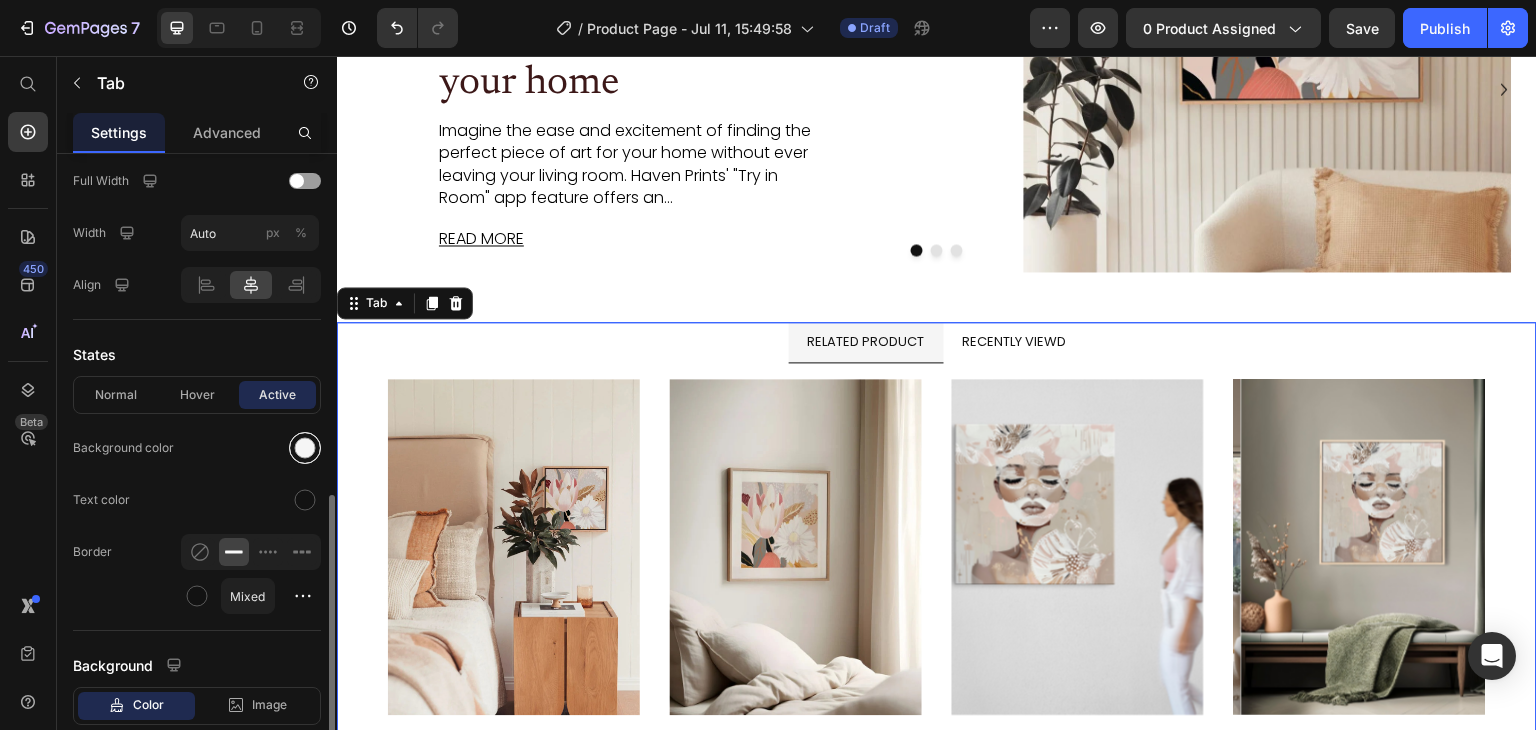 click at bounding box center [305, 448] 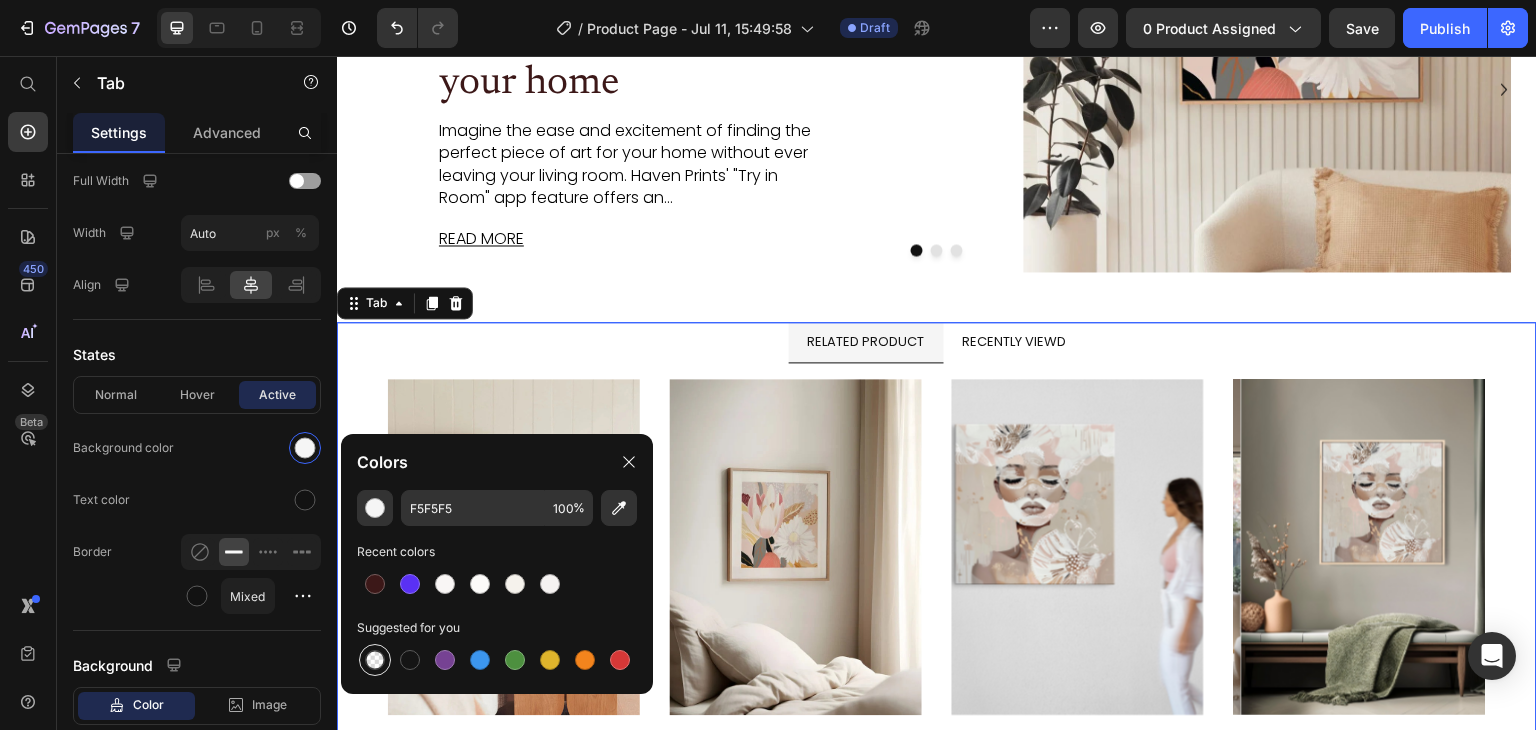 click at bounding box center (375, 660) 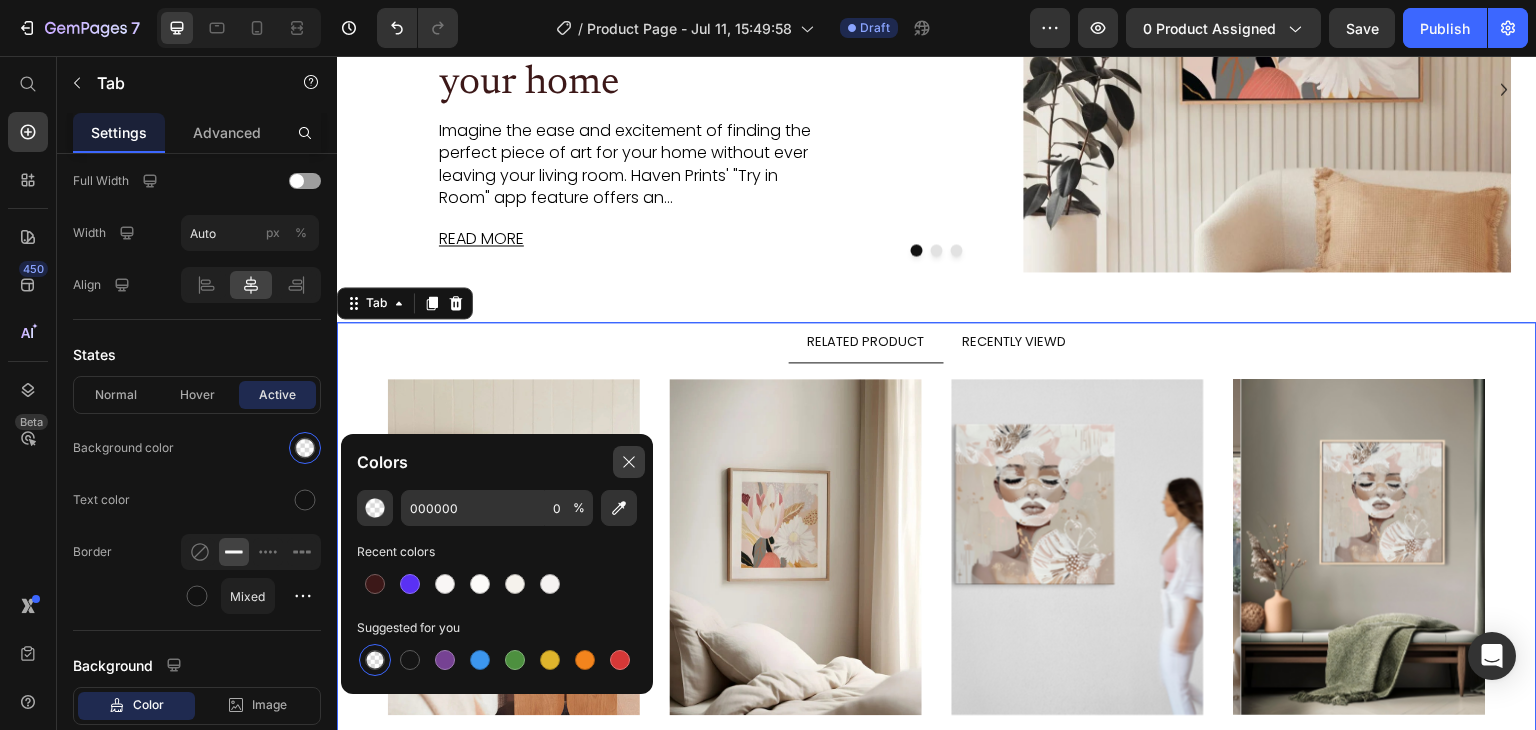 click at bounding box center (629, 462) 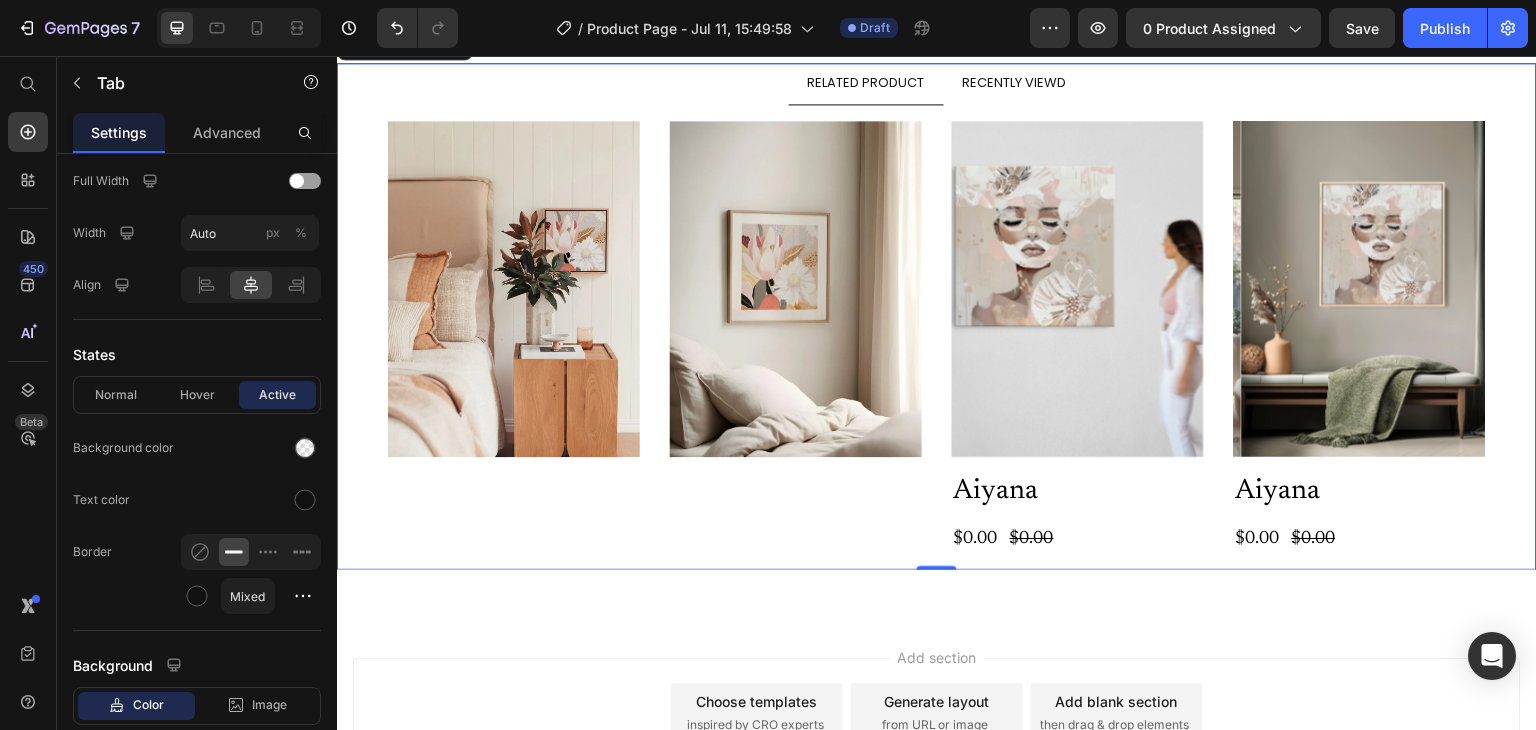 scroll, scrollTop: 4449, scrollLeft: 0, axis: vertical 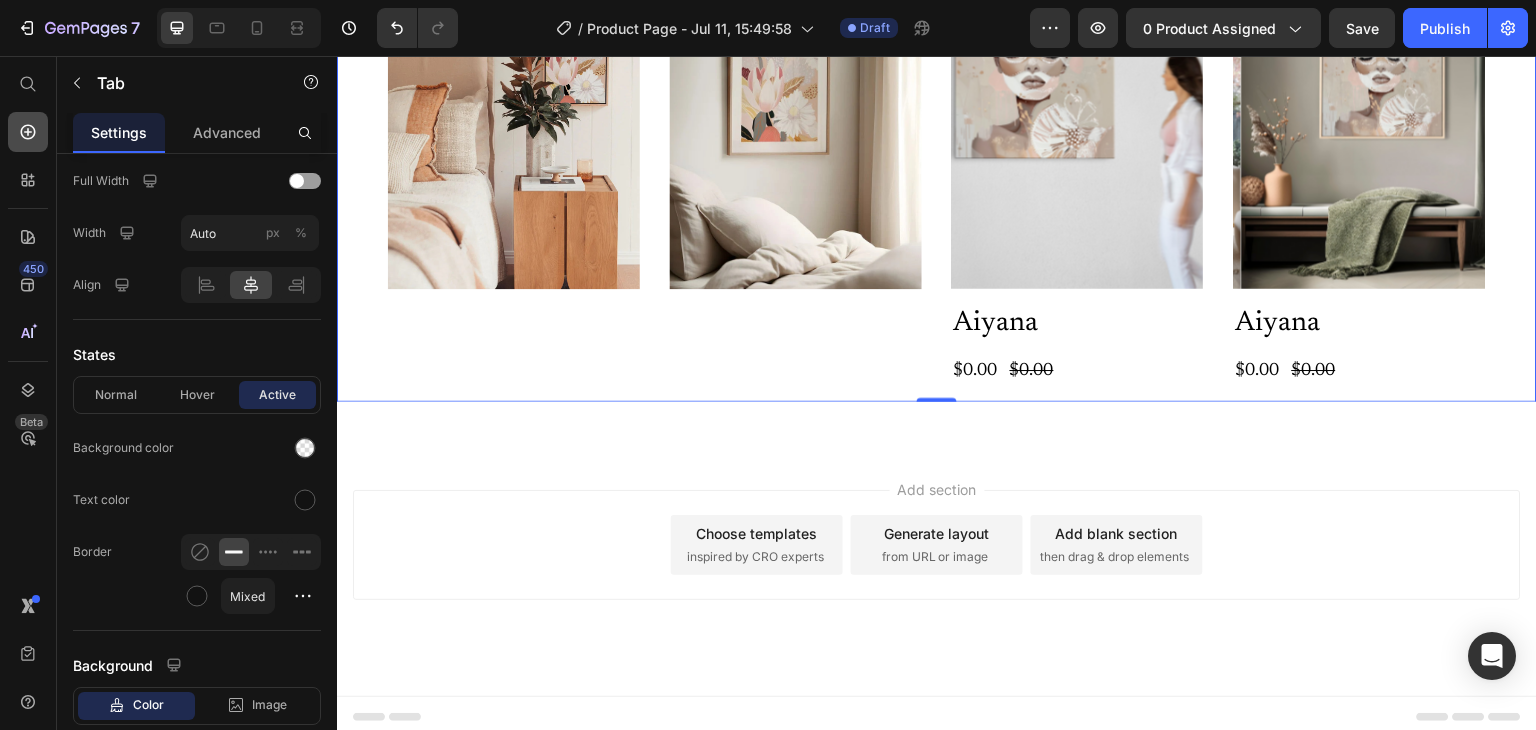 click 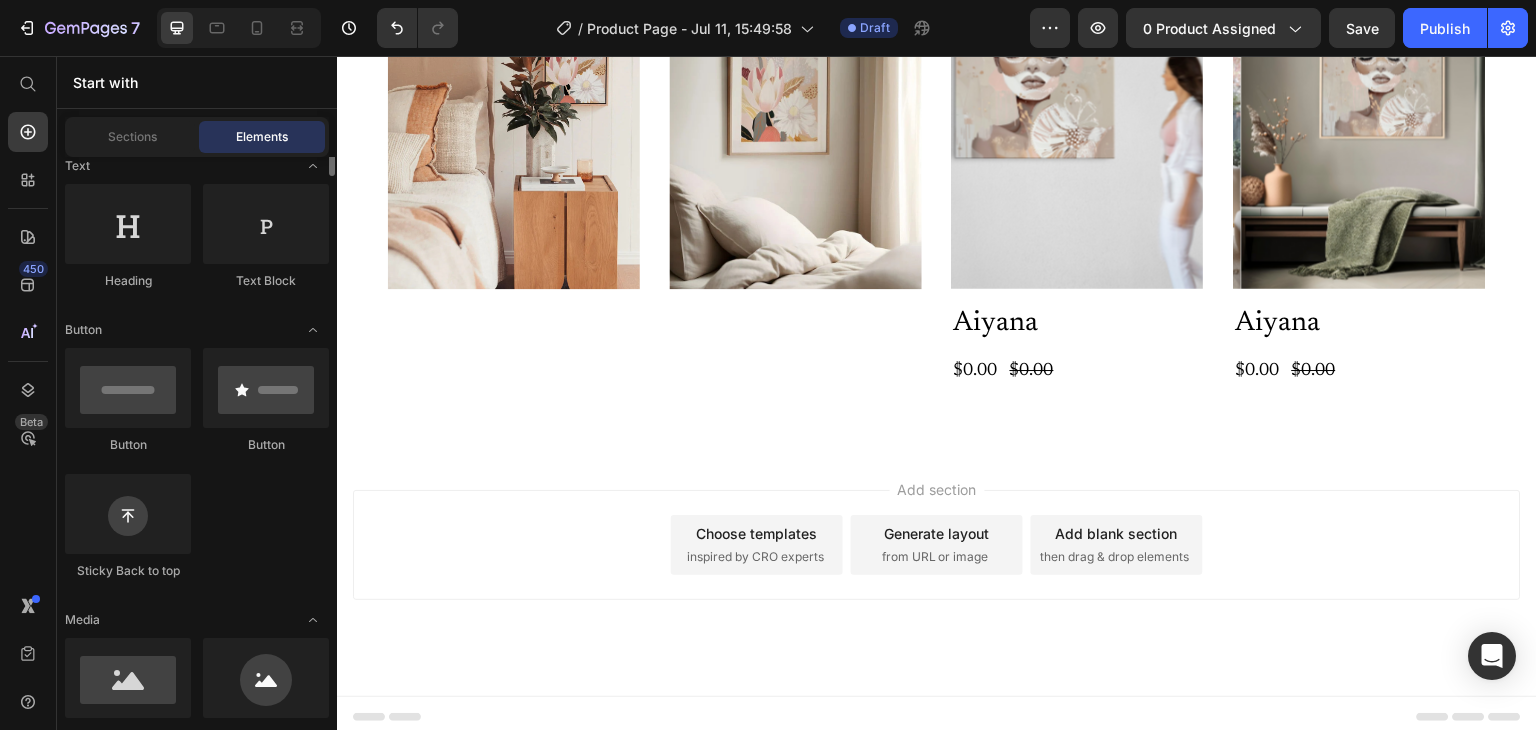 scroll, scrollTop: 212, scrollLeft: 0, axis: vertical 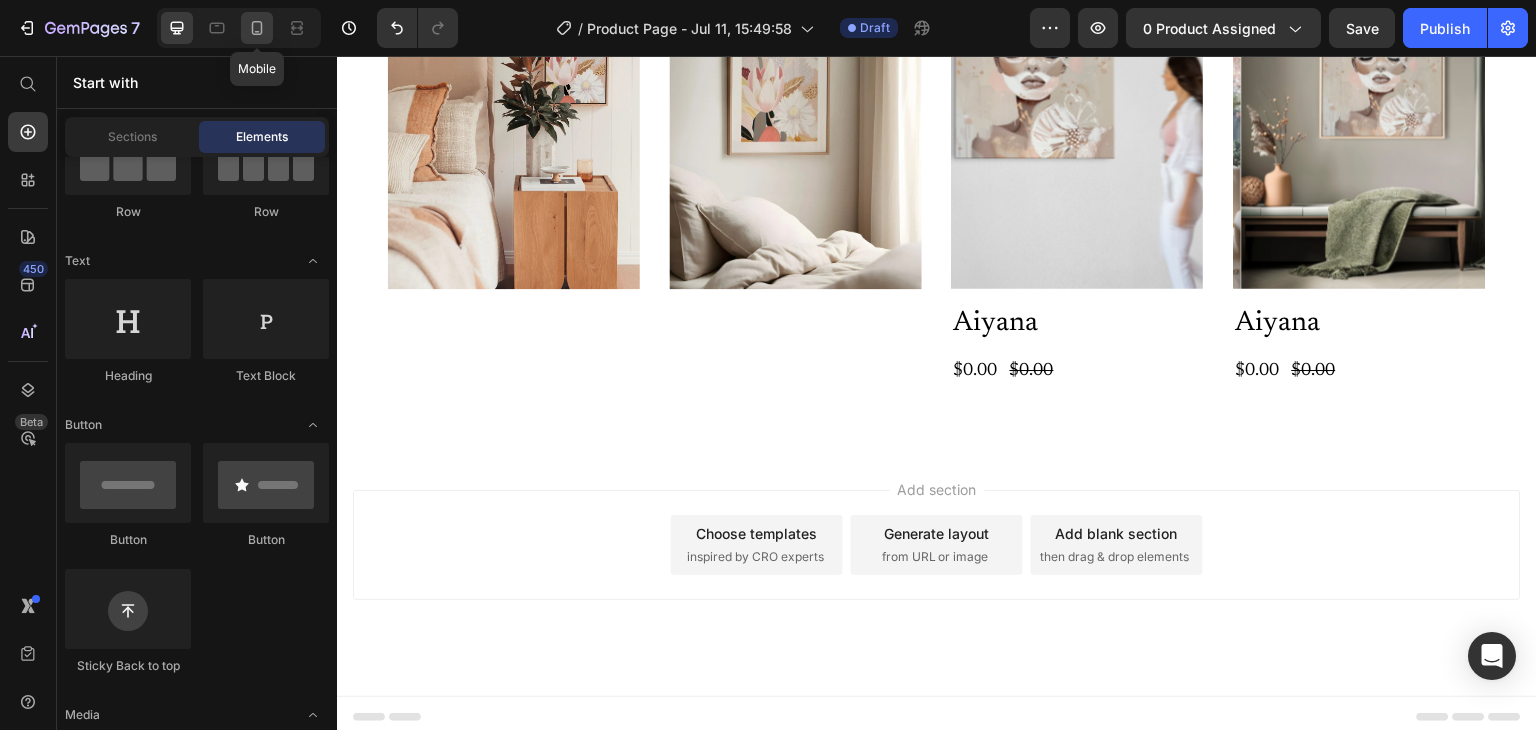 click 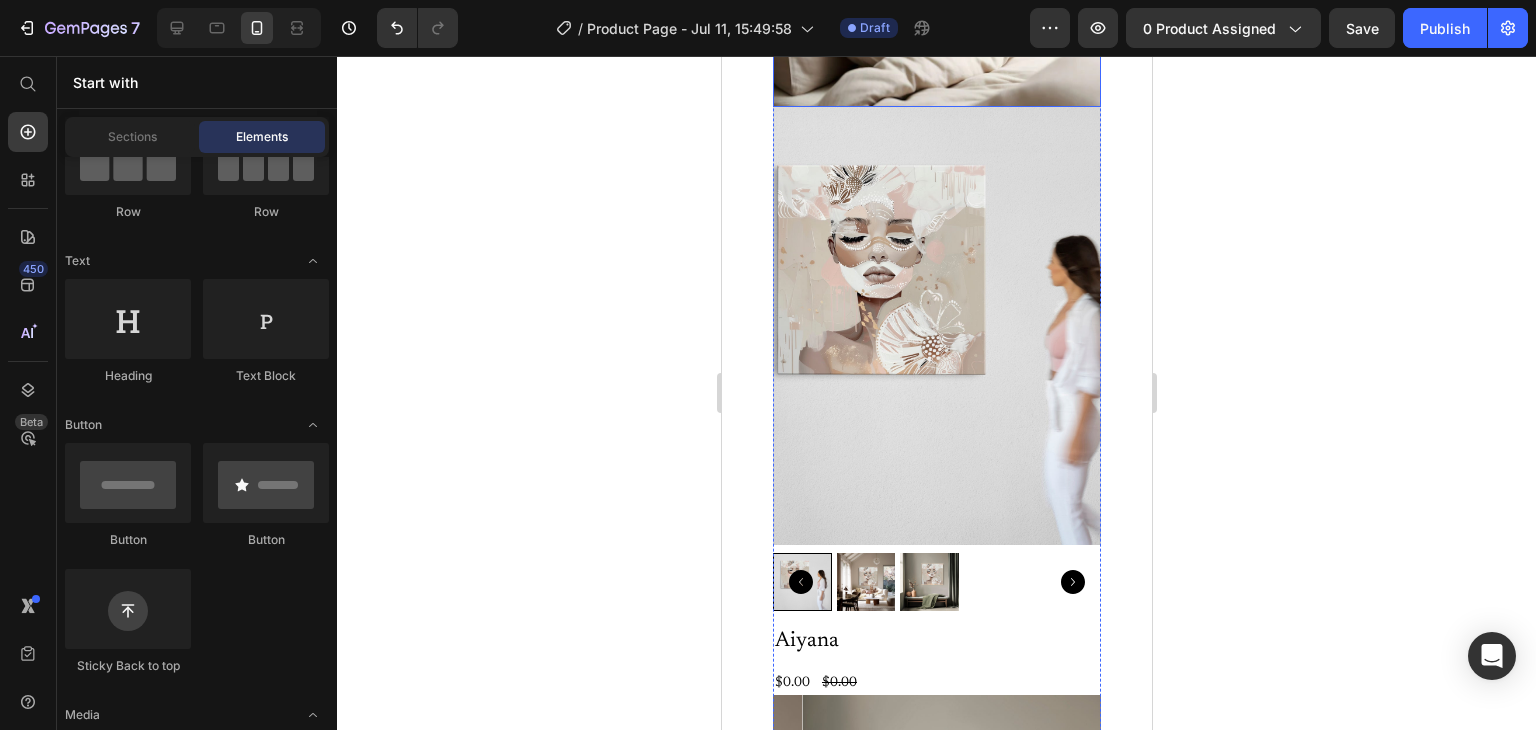 scroll, scrollTop: 5934, scrollLeft: 0, axis: vertical 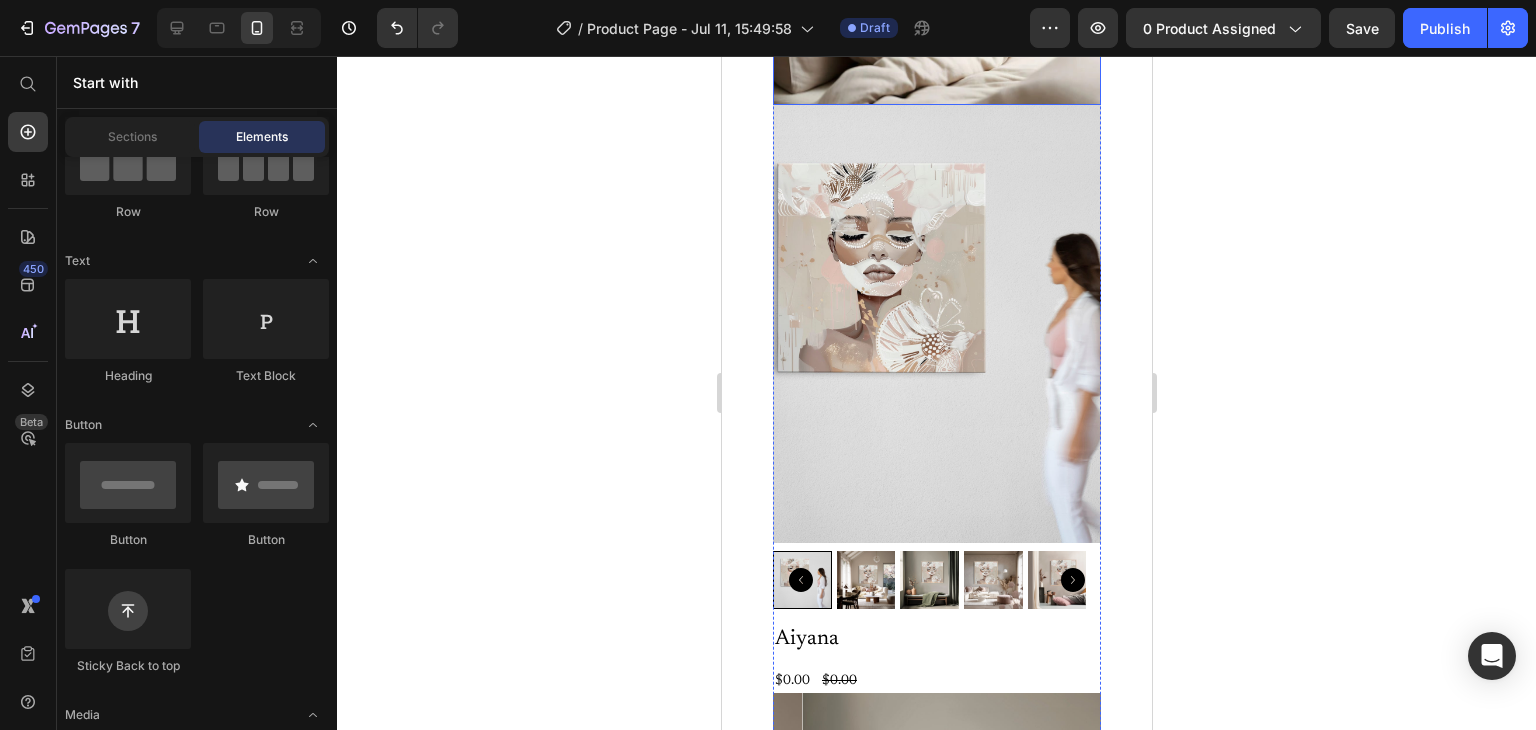 click at bounding box center [936, 323] 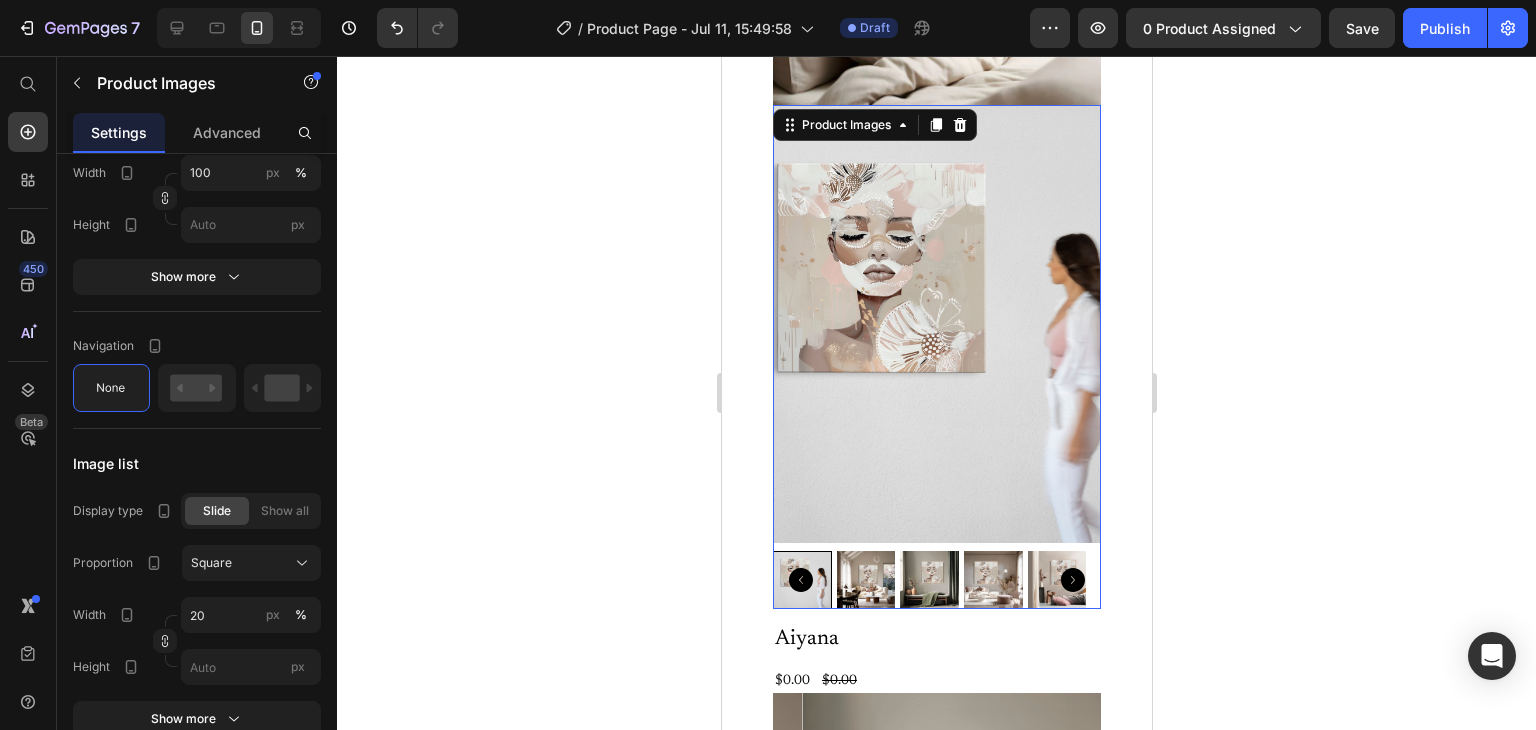 scroll, scrollTop: 0, scrollLeft: 0, axis: both 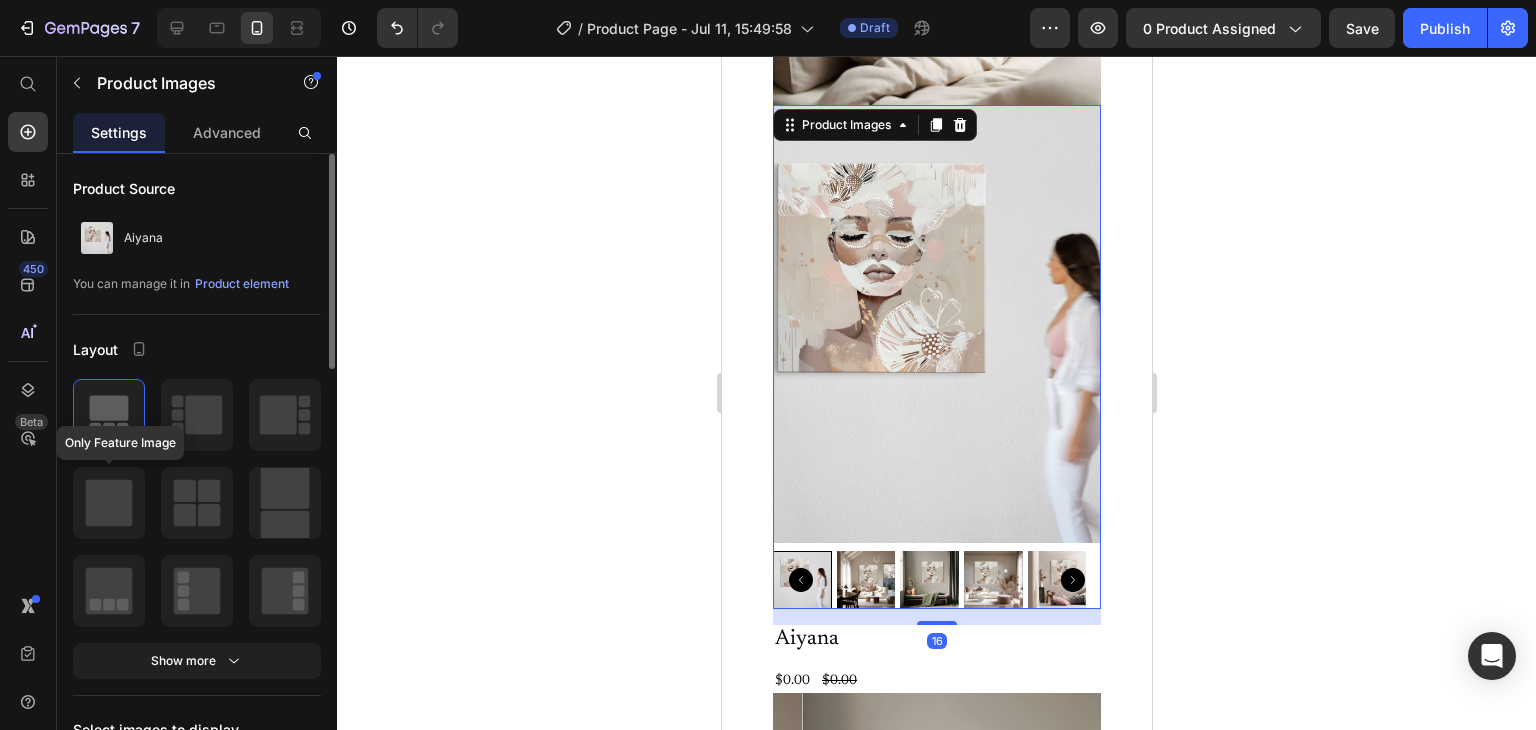 click 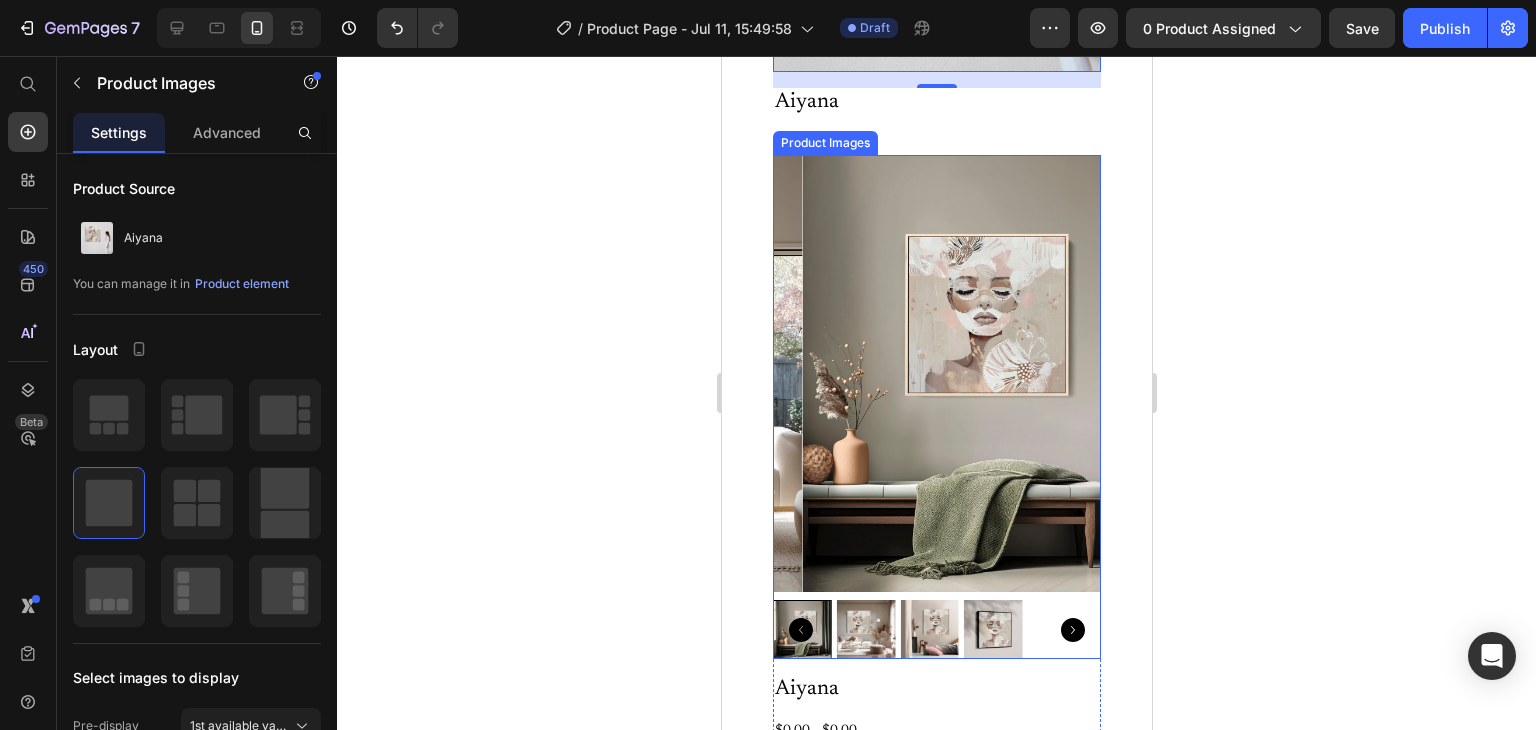 scroll, scrollTop: 6408, scrollLeft: 0, axis: vertical 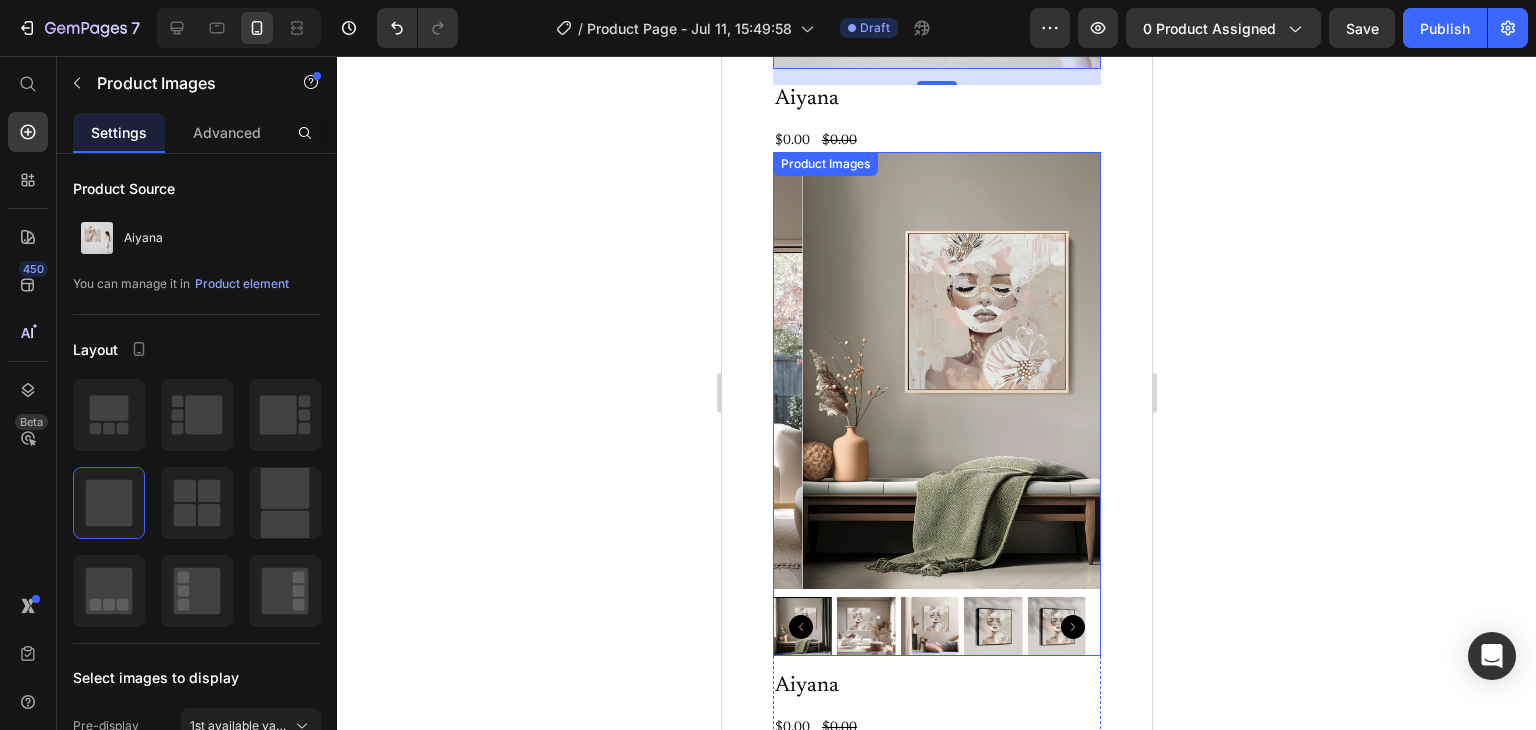 click at bounding box center (966, 370) 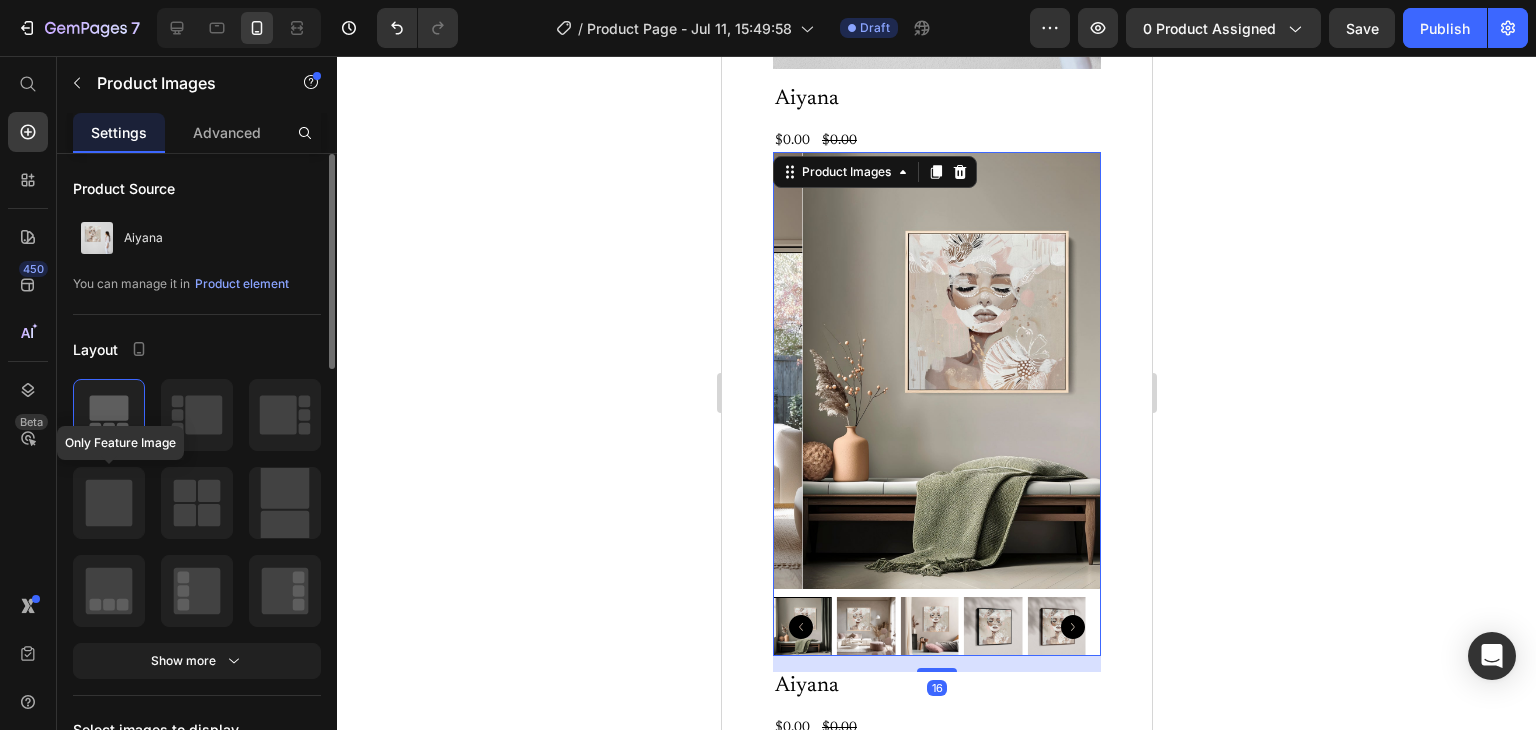 click 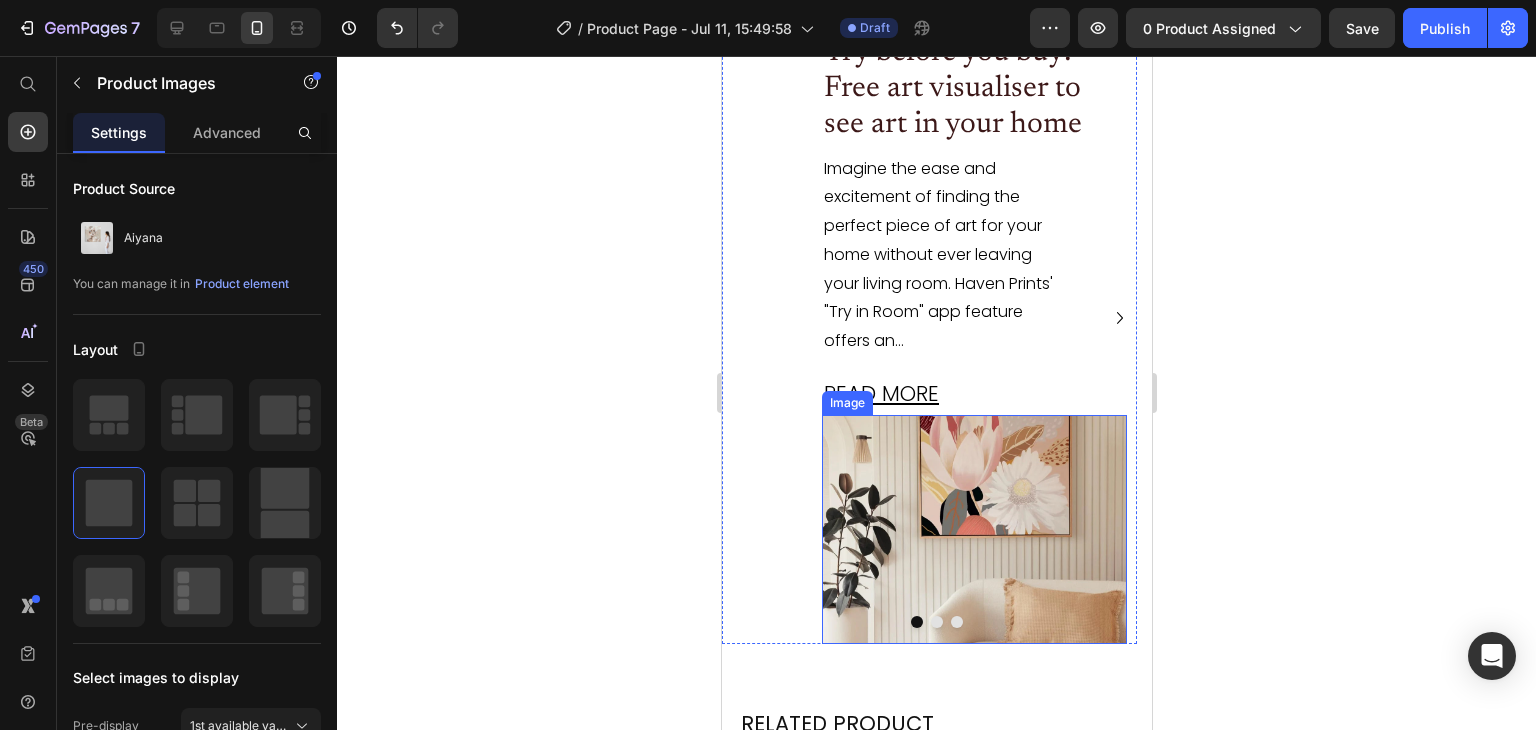 scroll, scrollTop: 4890, scrollLeft: 0, axis: vertical 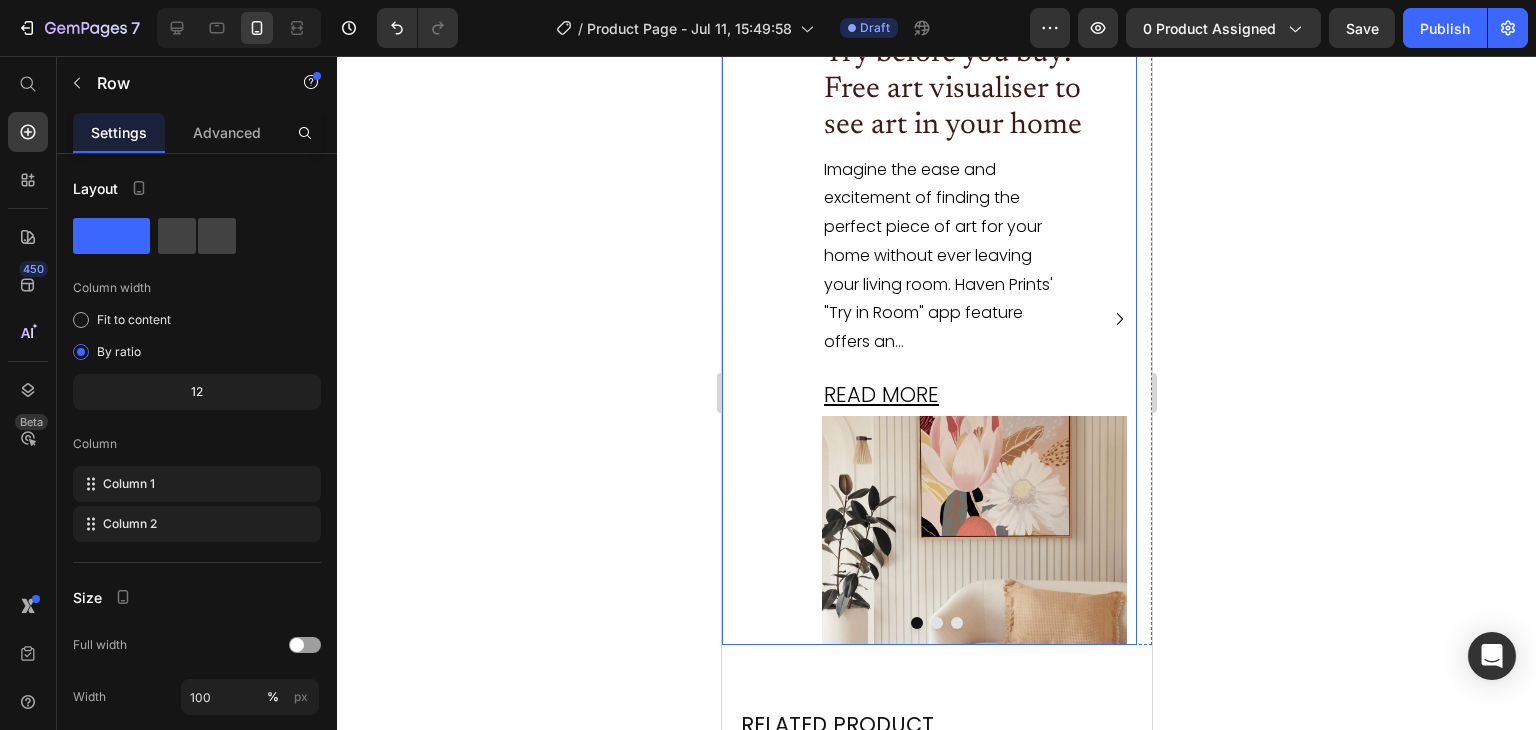 click on "FROM THE JOURNAL Text Block Try before you buy: Free art visualiser to see art in your home Heading Imagine the ease and excitement of finding the perfect piece of art for your home without ever leaving your living room. Haven Prints' "Try in Room" app feature offers an... Text Block READ MORE Text Block Image Row" at bounding box center (928, 319) 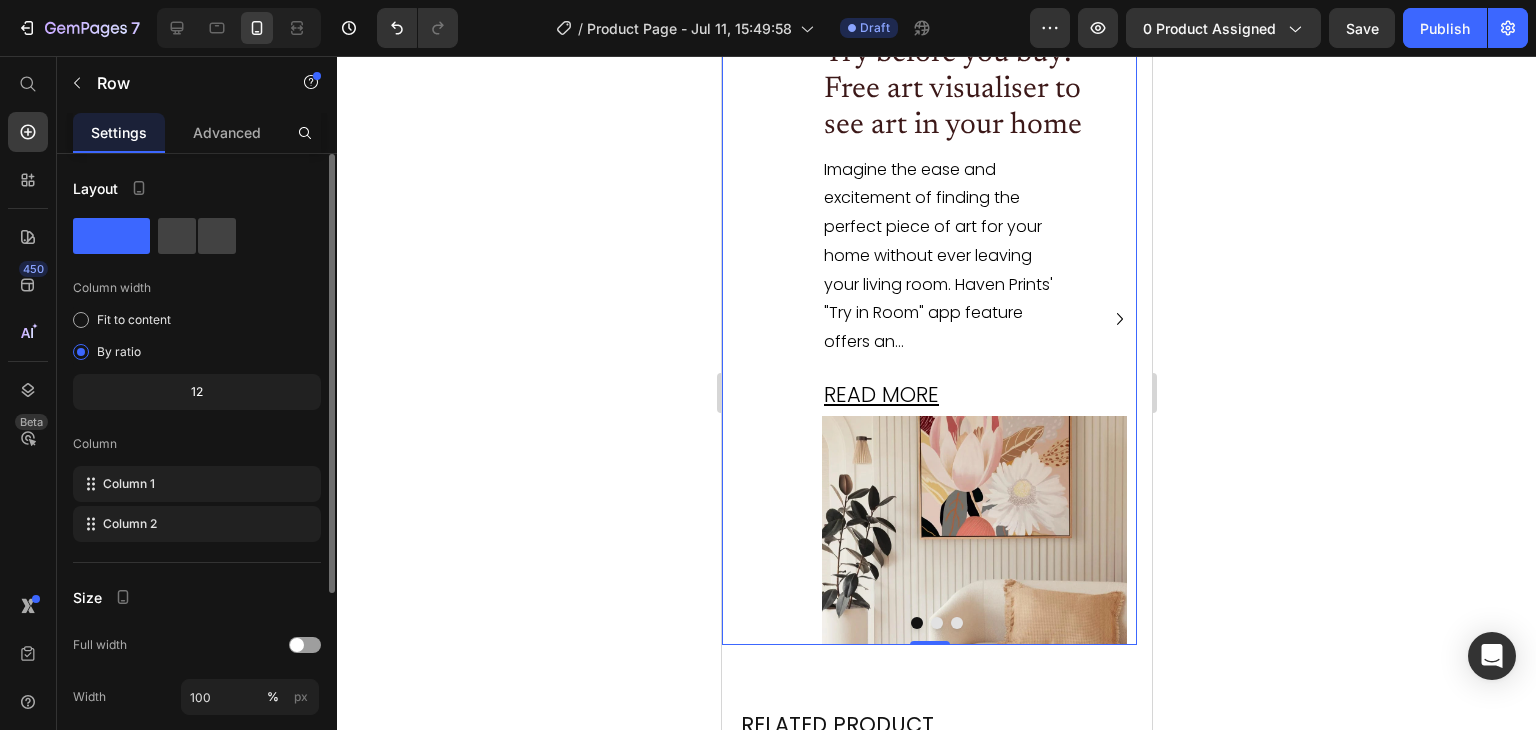 click on "Layout Column width Fit to content By ratio 12 Column Column 1 Column 2 Size Full width Width 100 % px Height Full Fit Background Color Image Video  Color   Delete element" at bounding box center (197, 608) 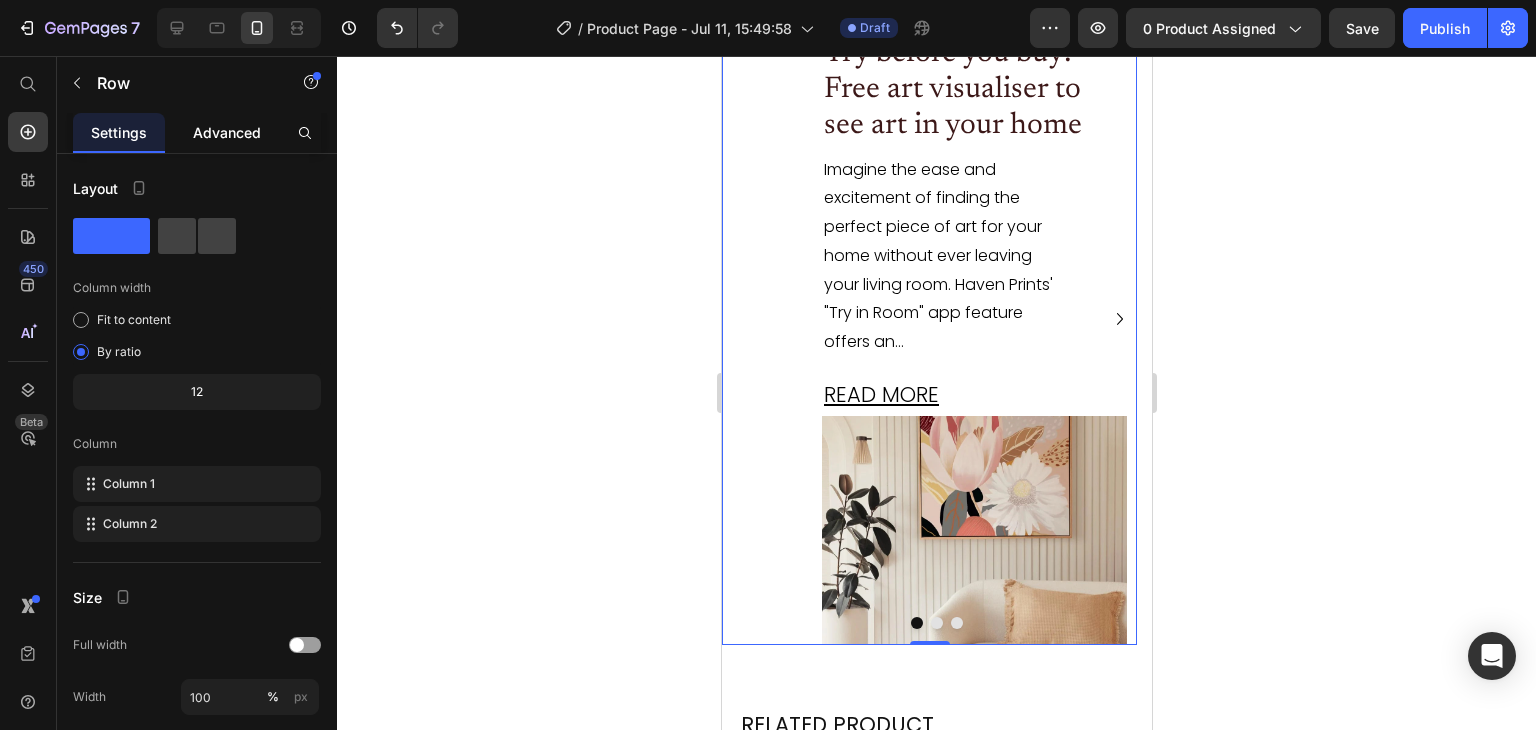 click on "Advanced" at bounding box center (227, 132) 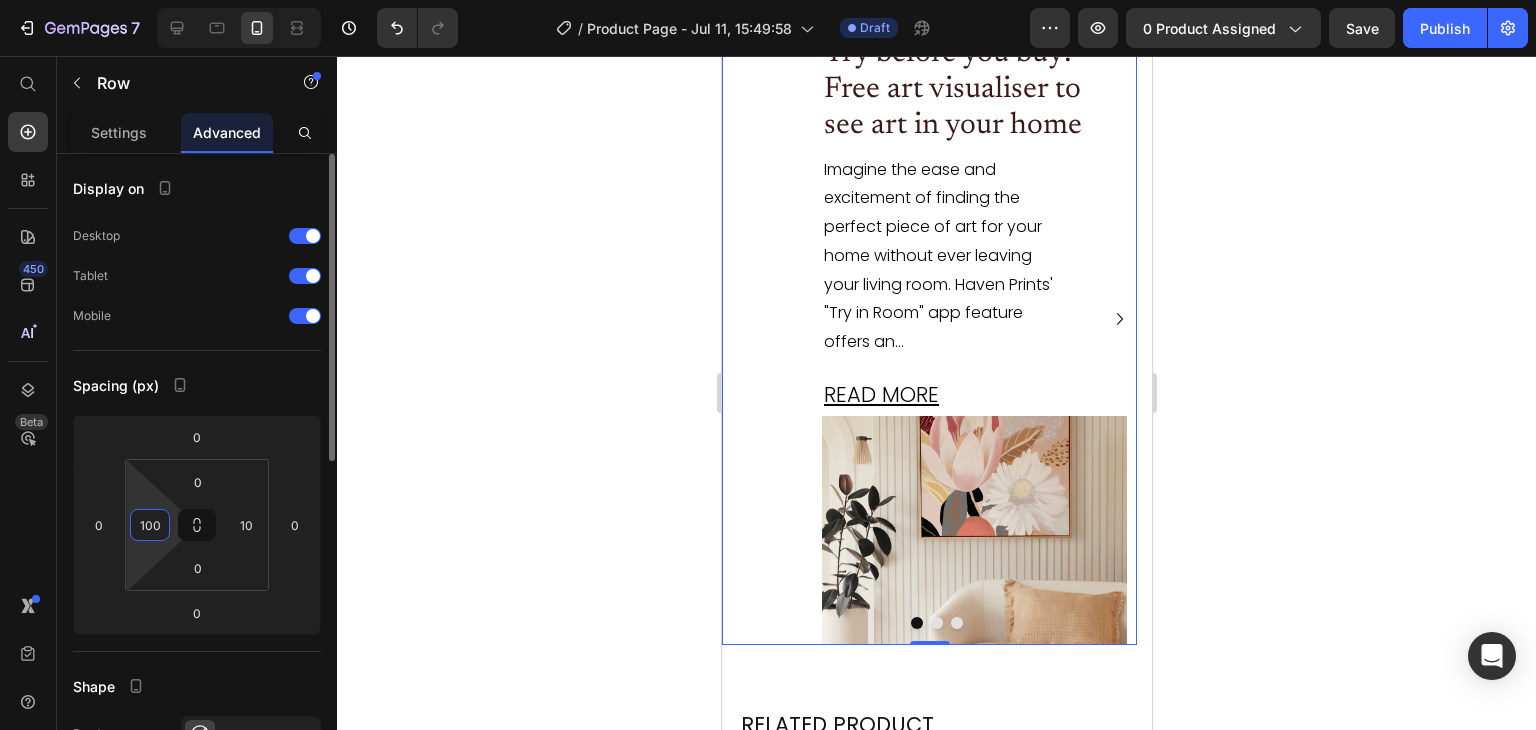 click on "100" at bounding box center (150, 525) 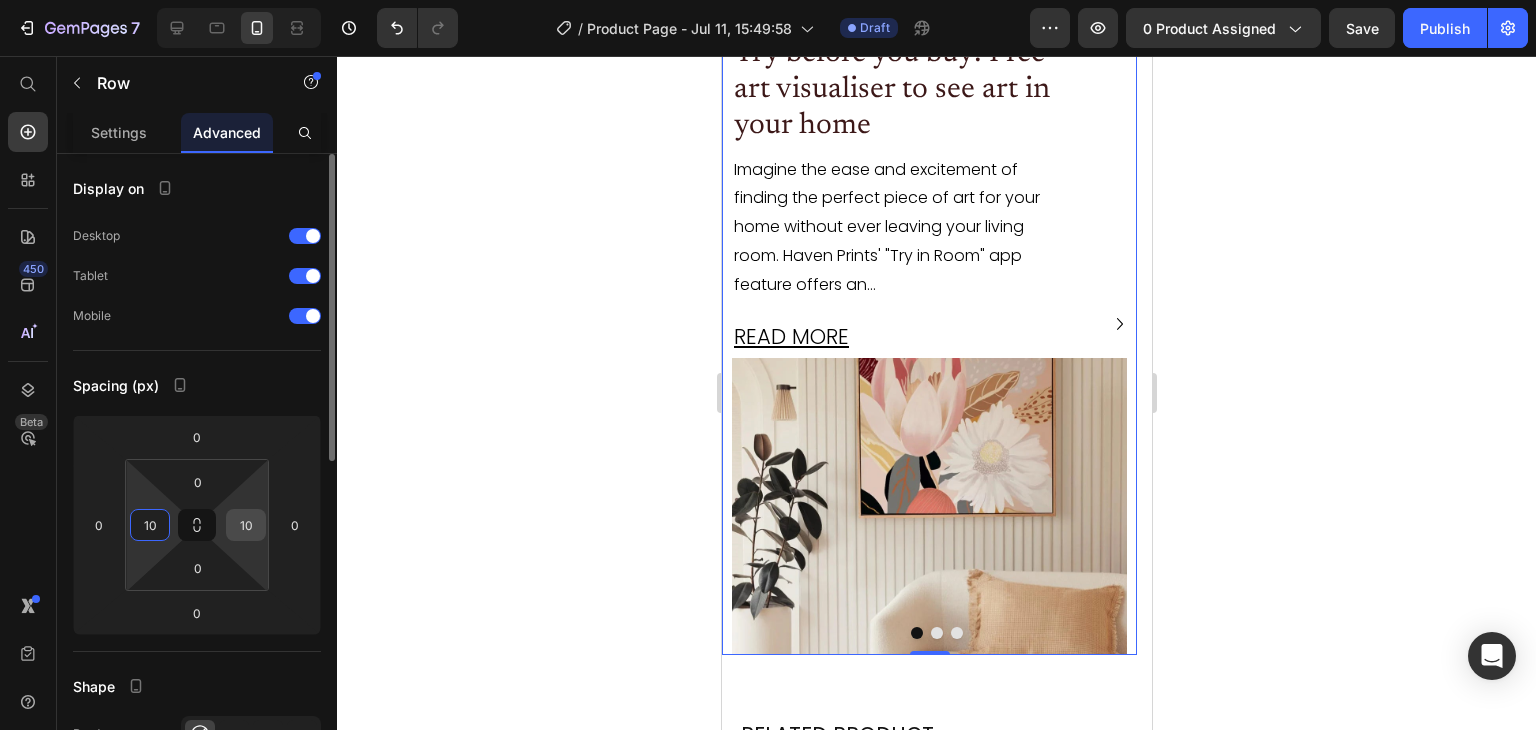 type on "10" 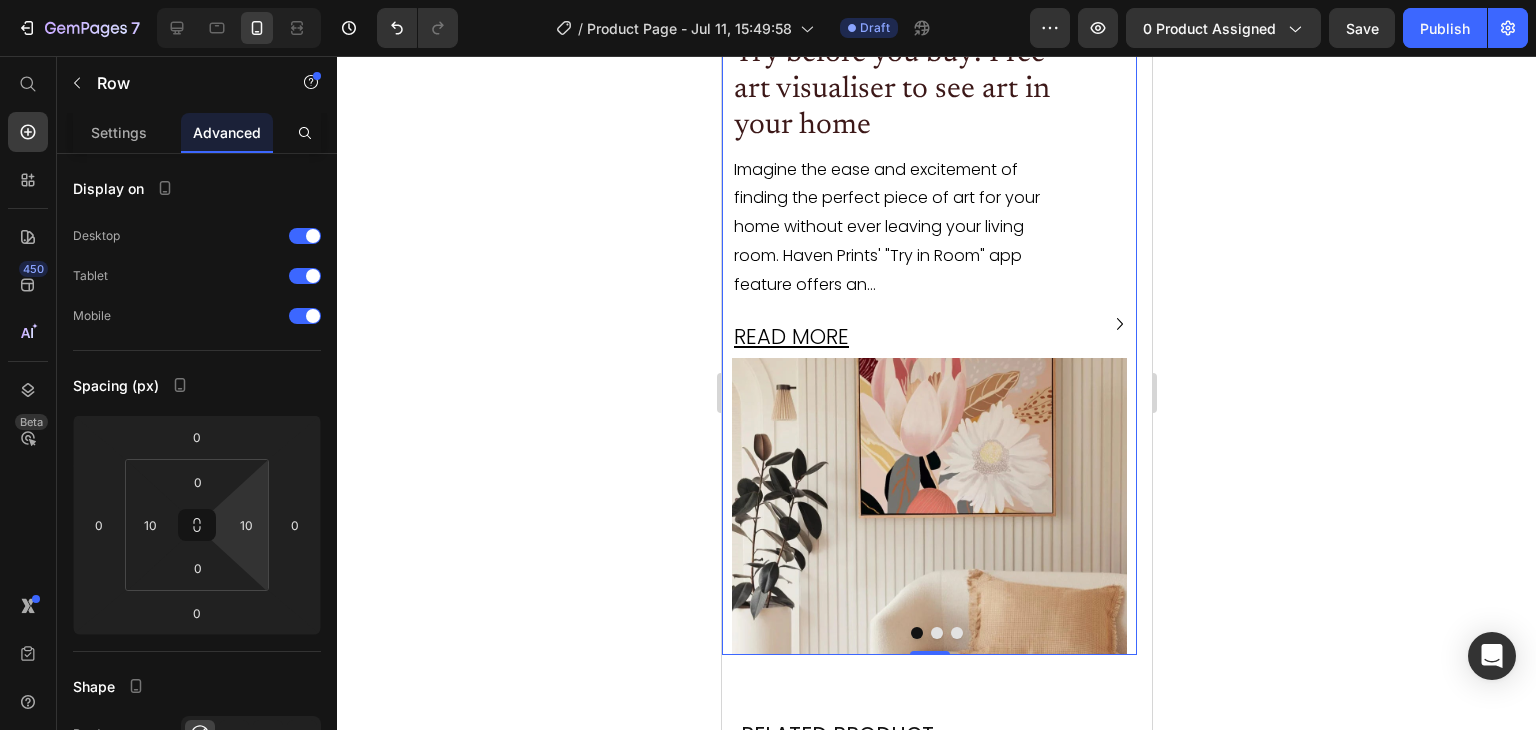 click 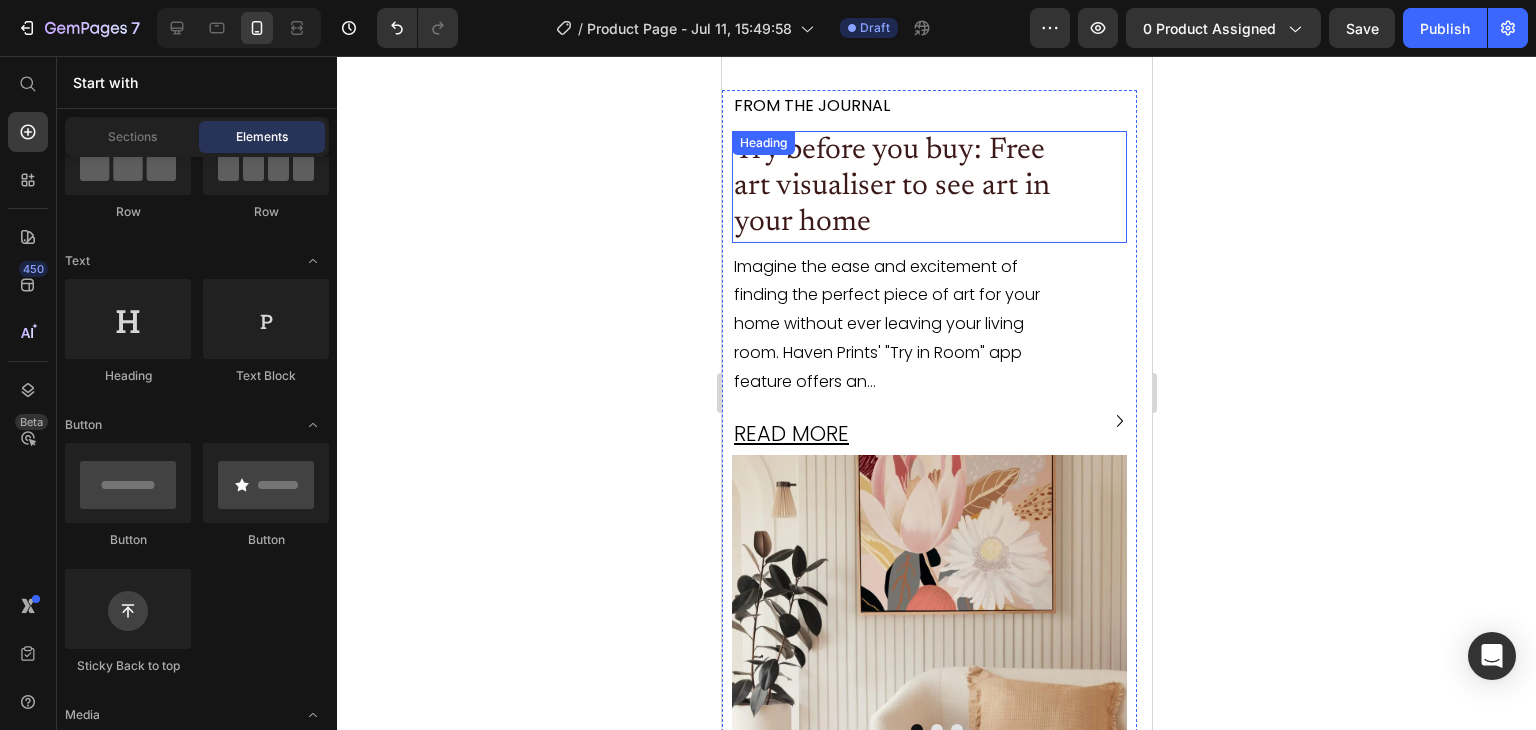 scroll, scrollTop: 4804, scrollLeft: 0, axis: vertical 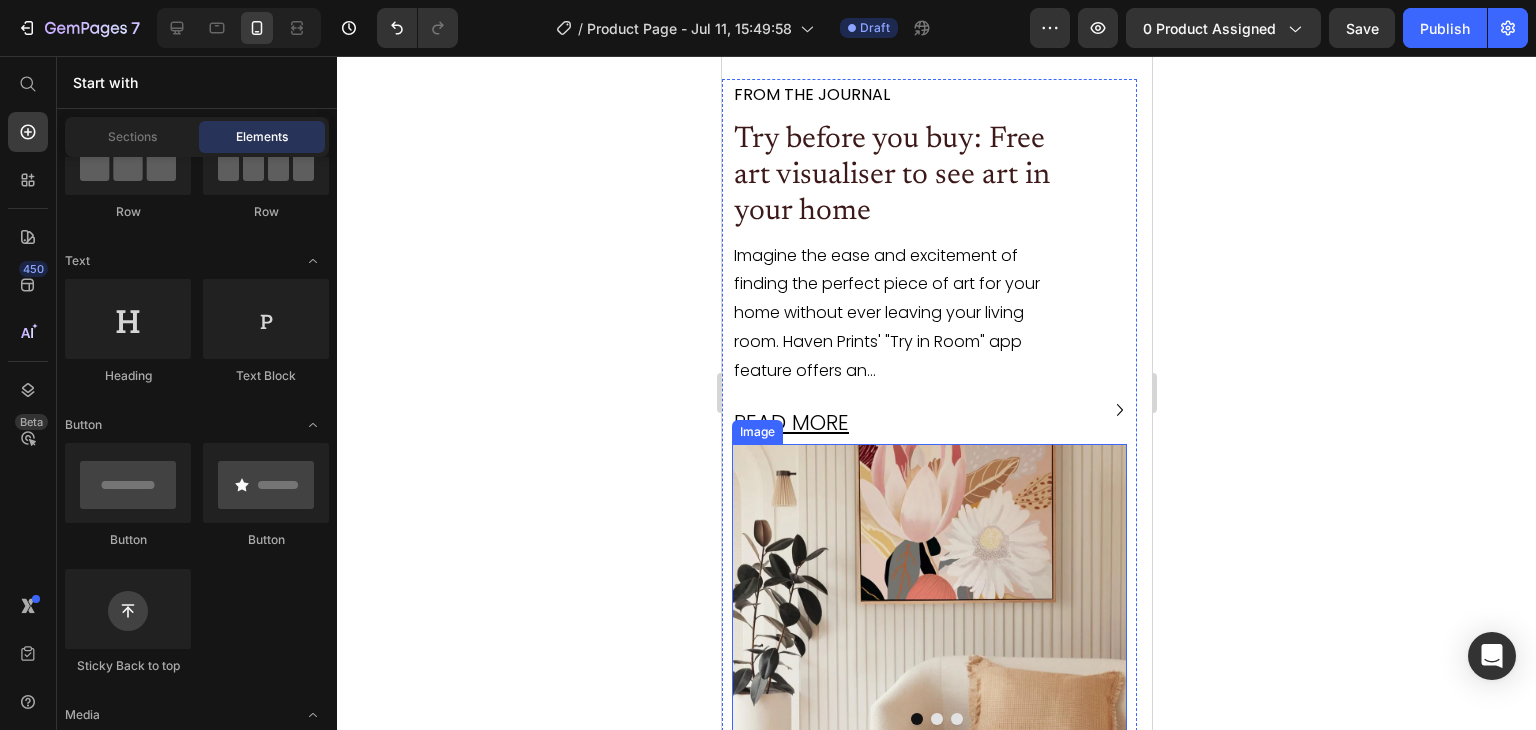 click at bounding box center (928, 592) 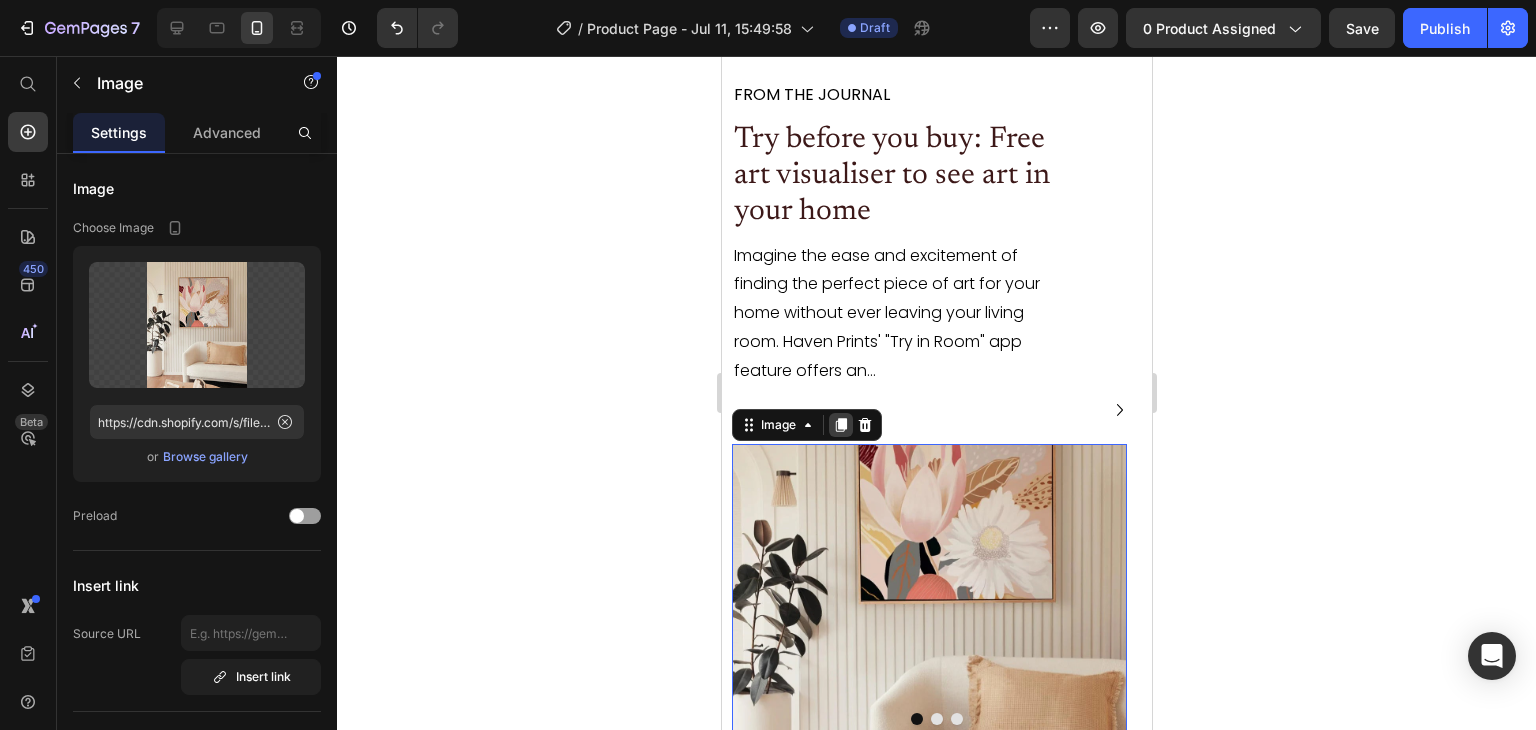 click 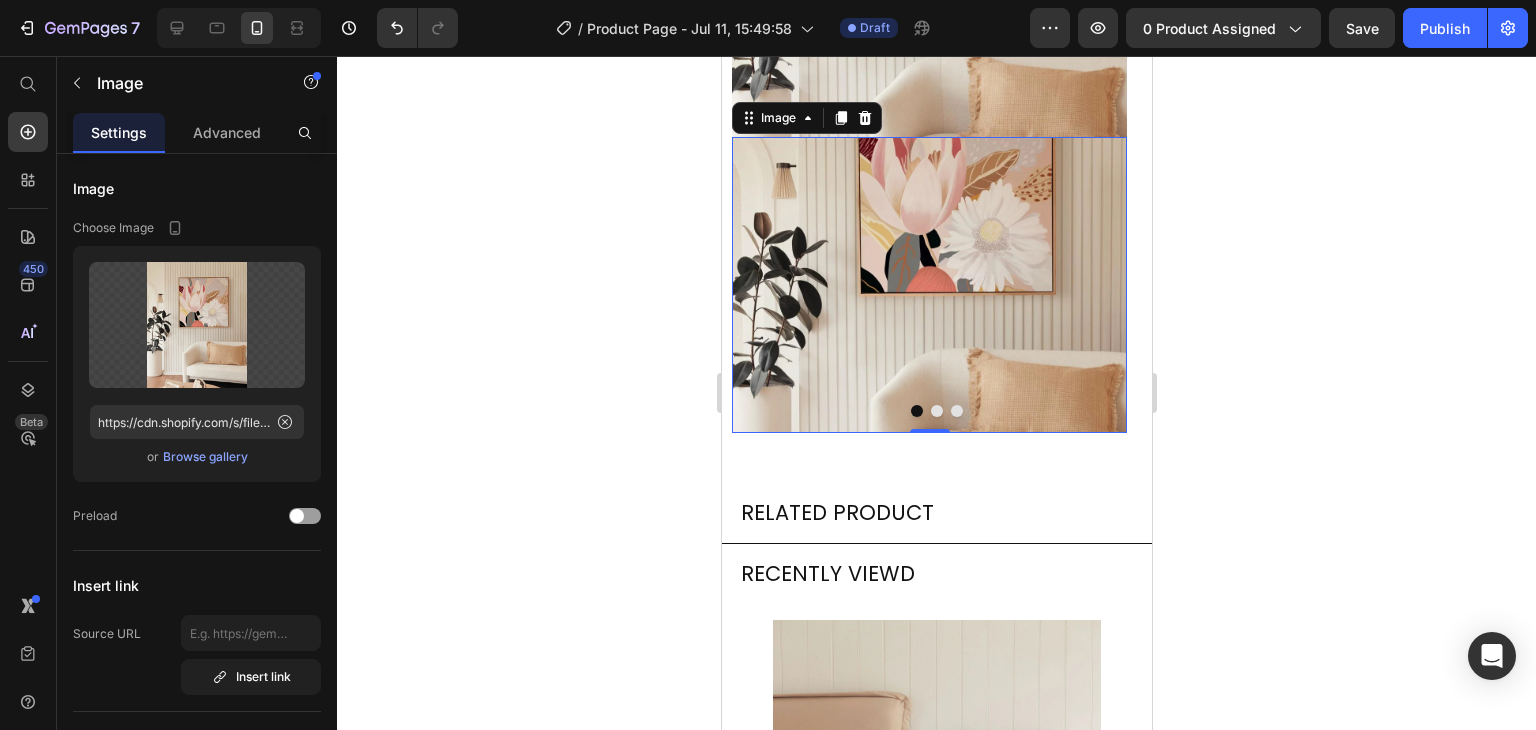 scroll, scrollTop: 5407, scrollLeft: 0, axis: vertical 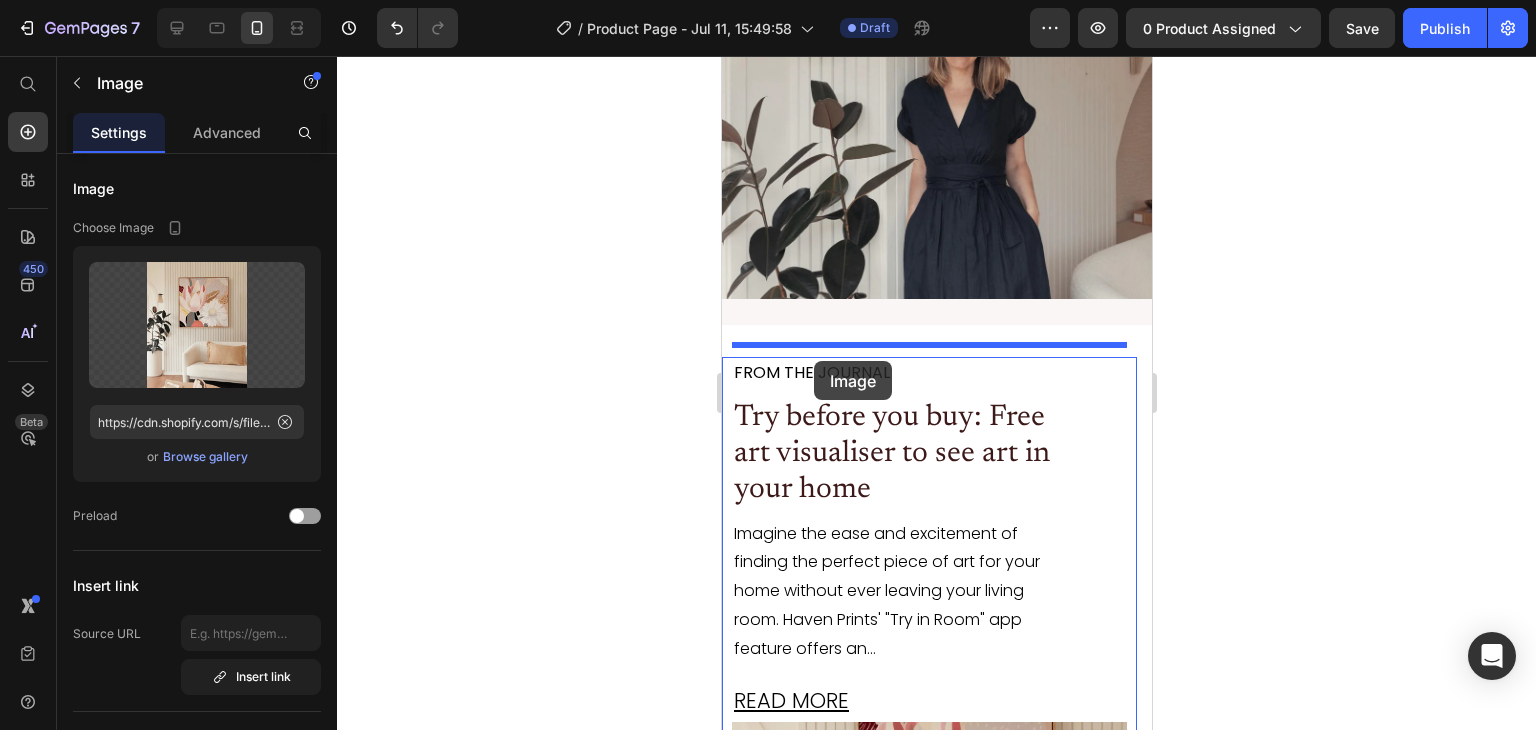 drag, startPoint x: 788, startPoint y: 109, endPoint x: 813, endPoint y: 361, distance: 253.23705 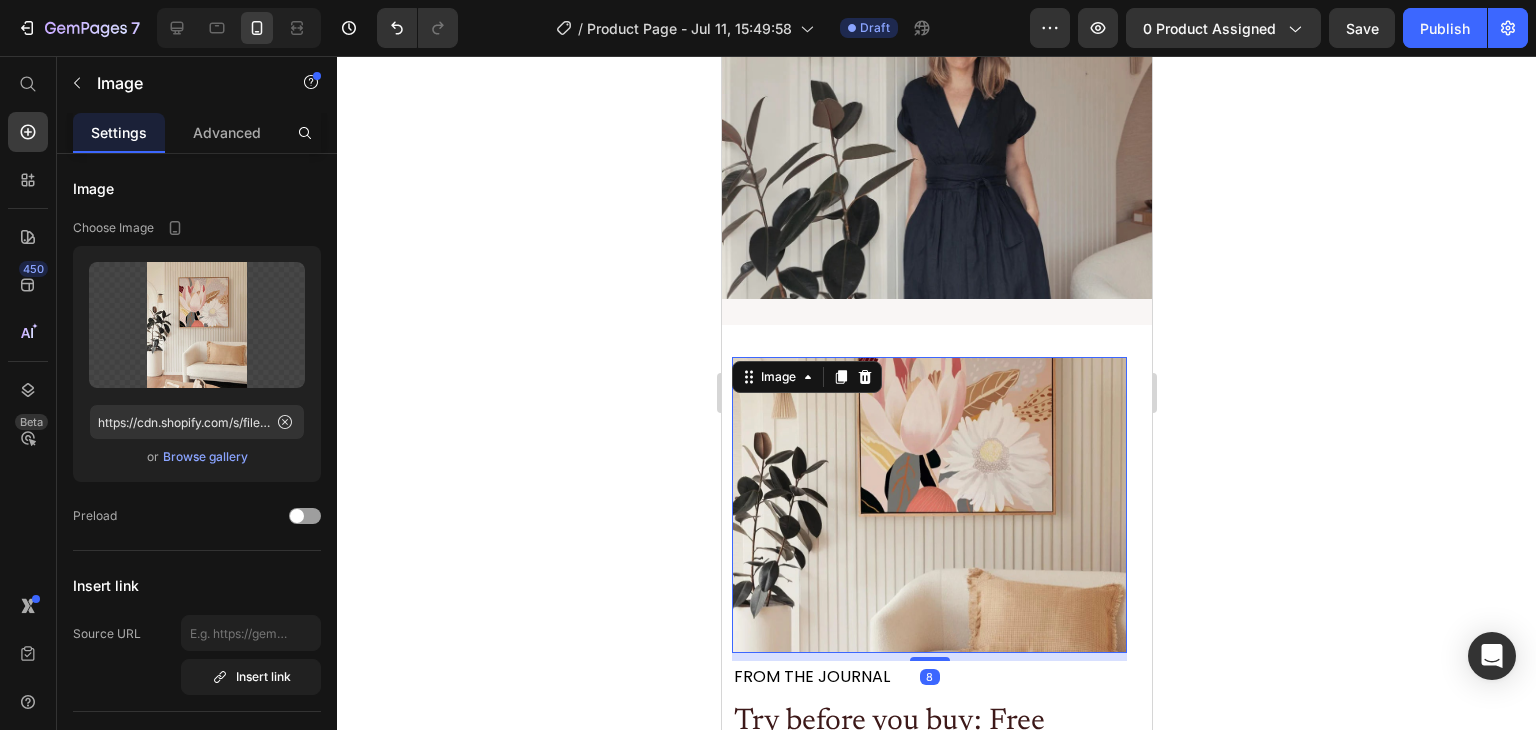 click 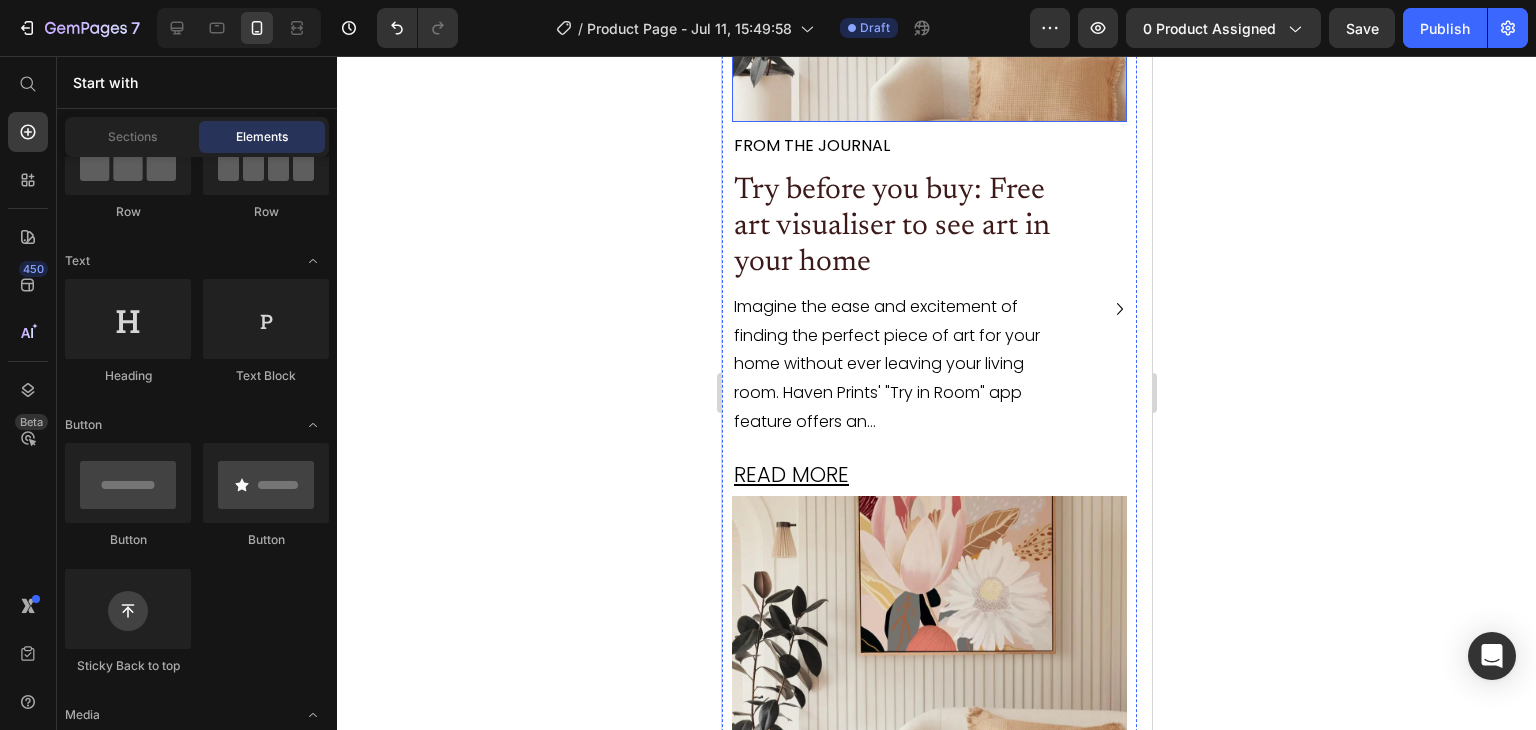 scroll, scrollTop: 5156, scrollLeft: 0, axis: vertical 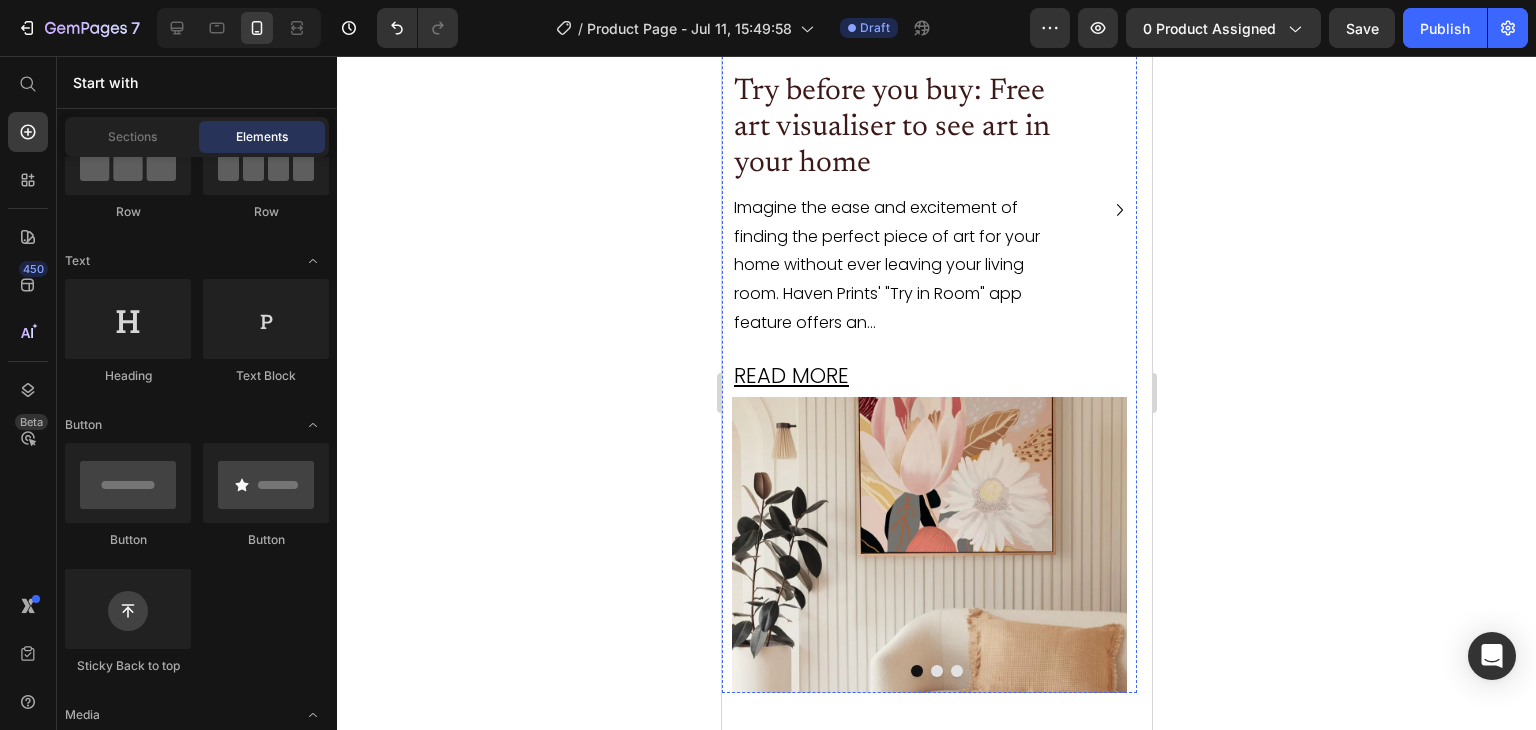 click at bounding box center [928, 545] 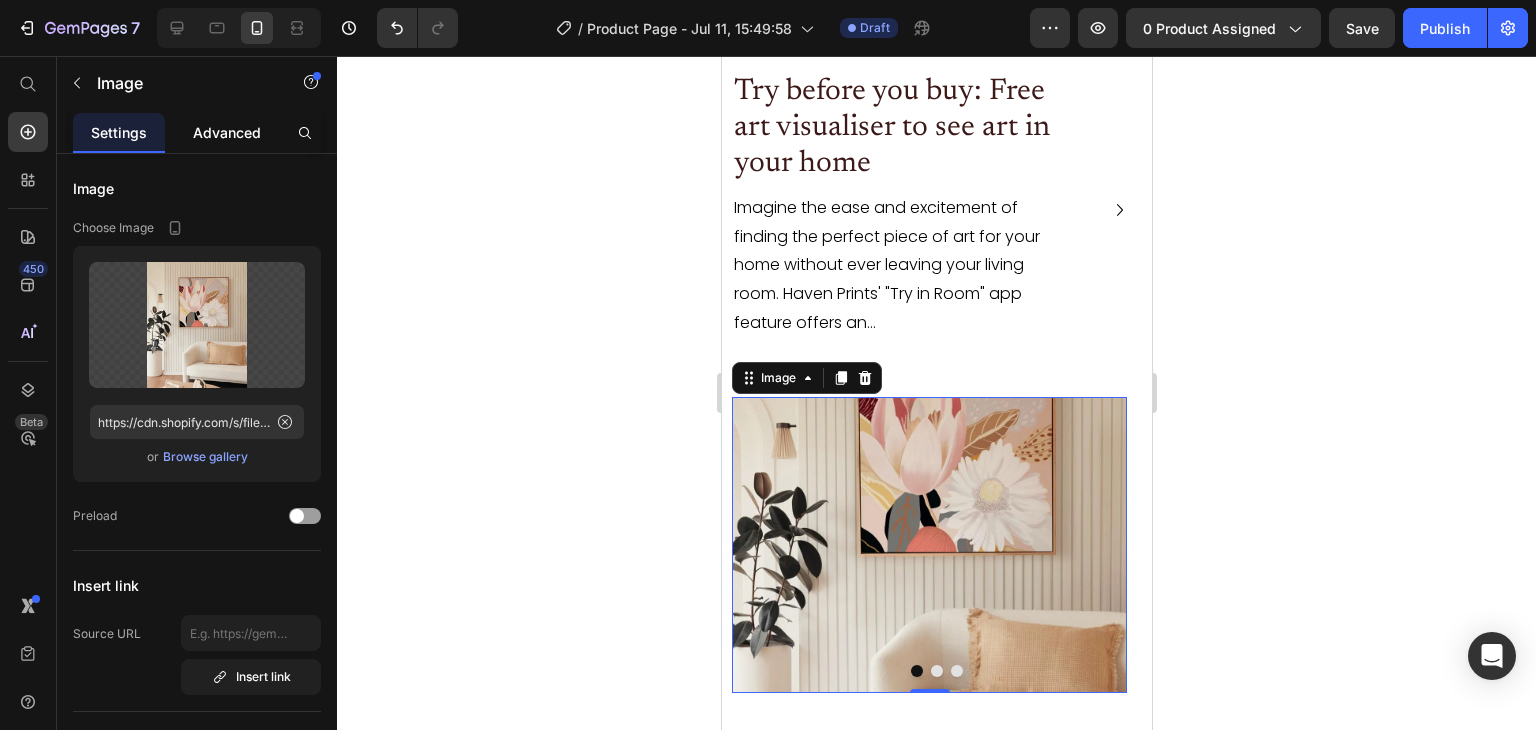 click on "Advanced" at bounding box center [227, 132] 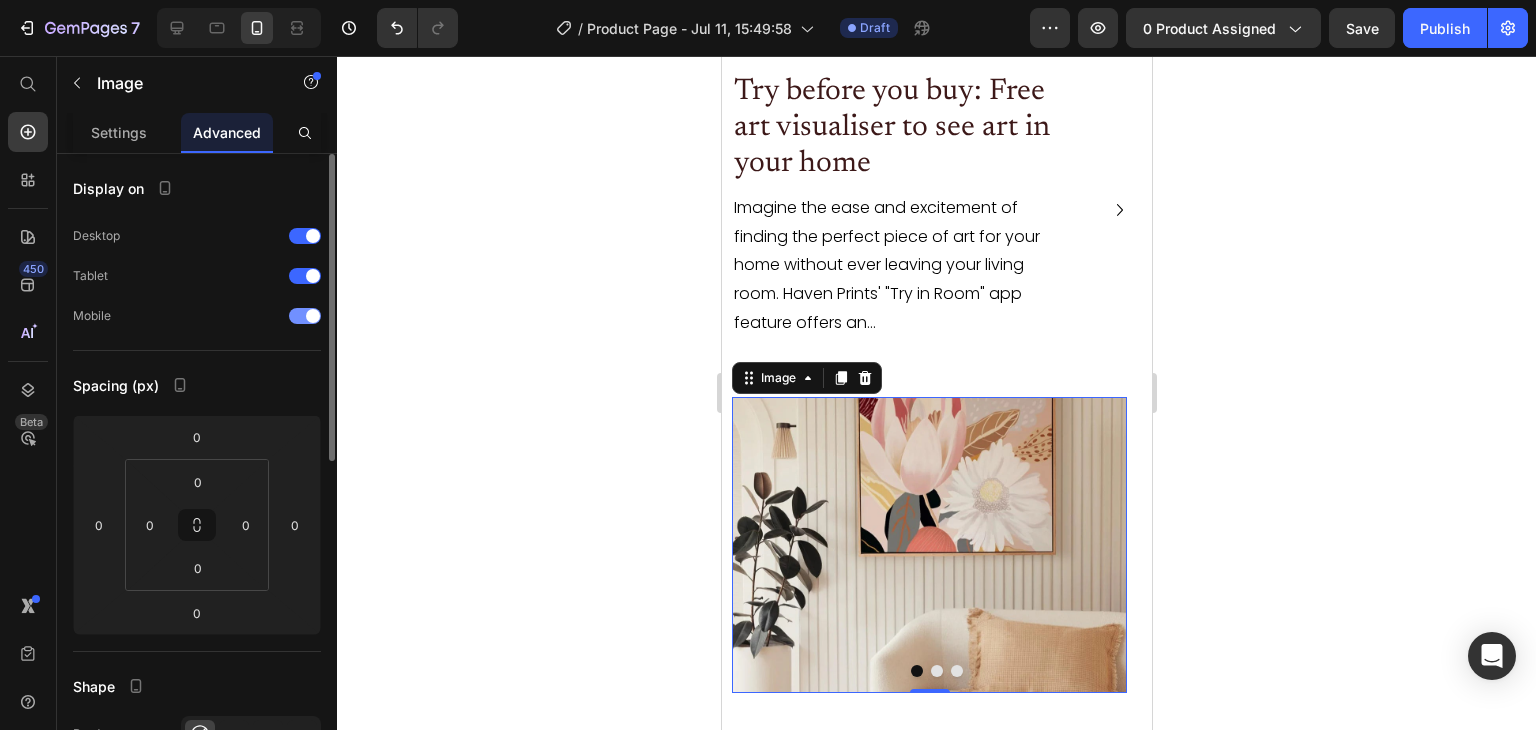 click at bounding box center [313, 316] 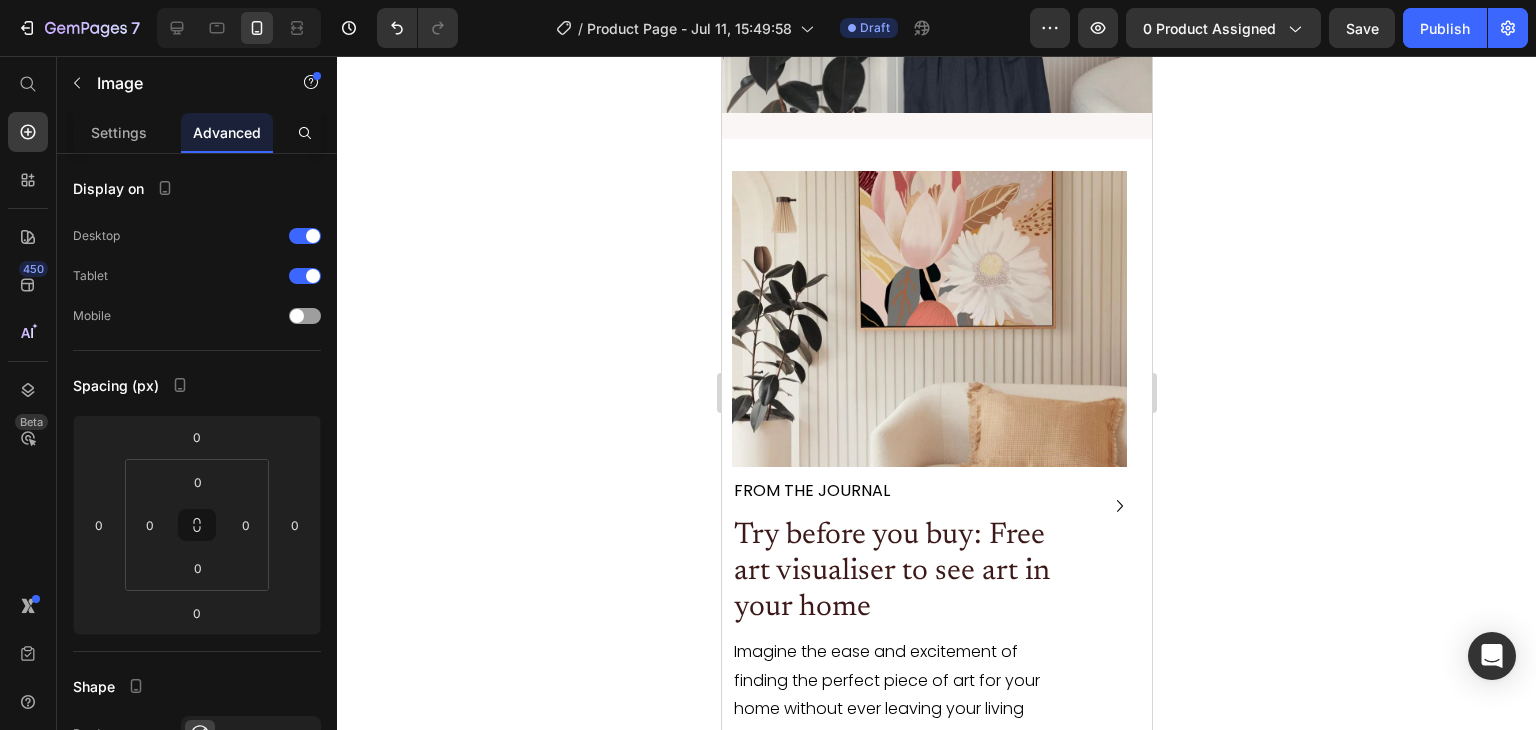 scroll, scrollTop: 4697, scrollLeft: 0, axis: vertical 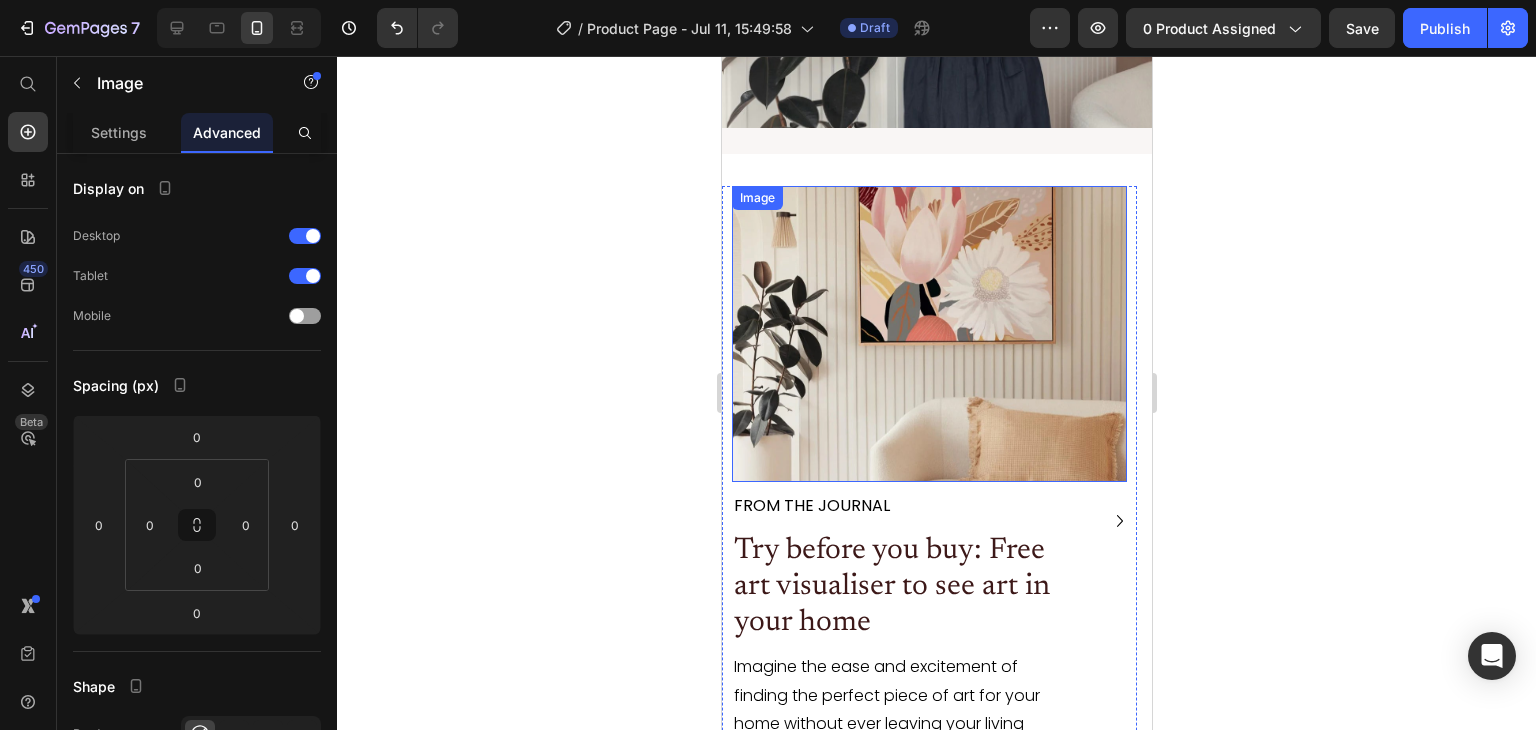 click at bounding box center [928, 334] 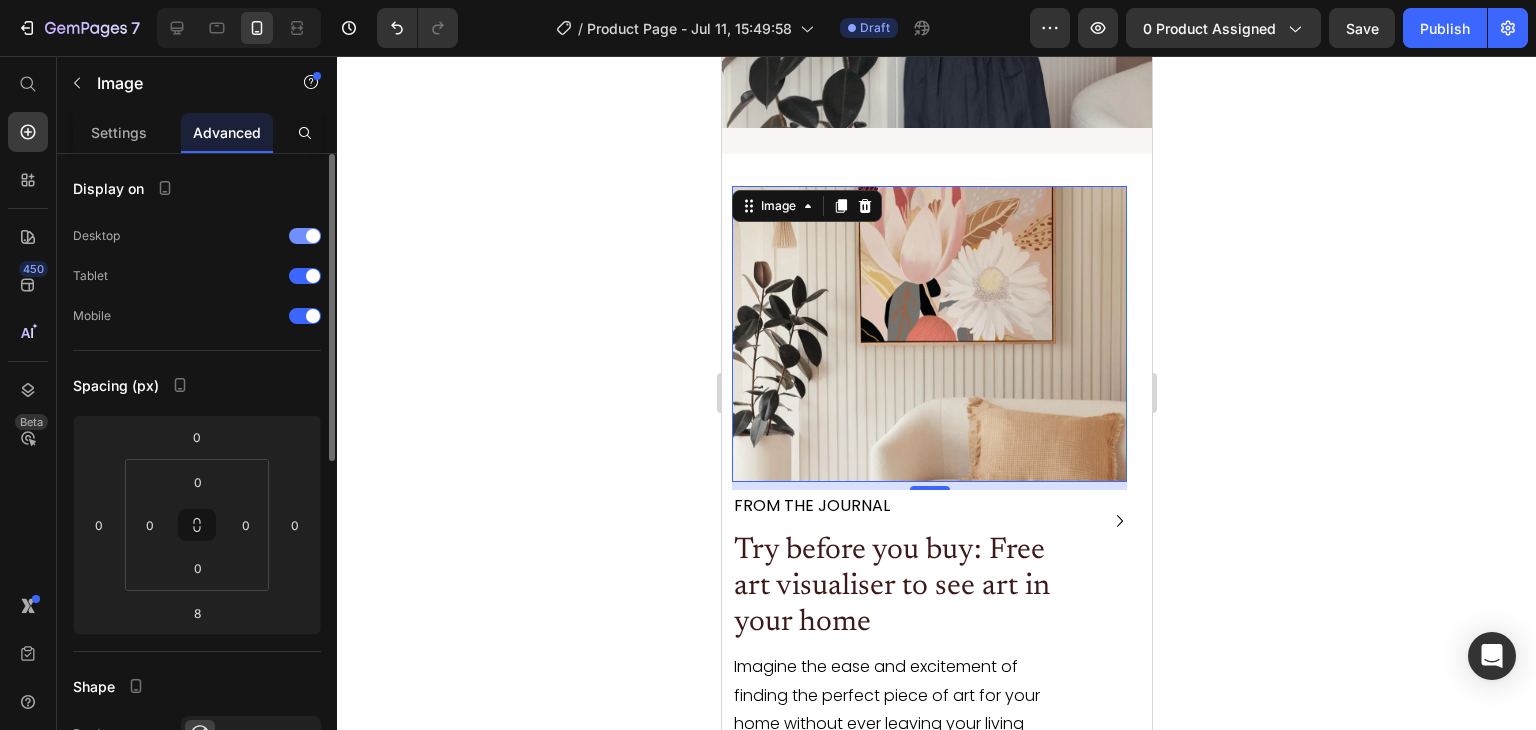click at bounding box center [305, 236] 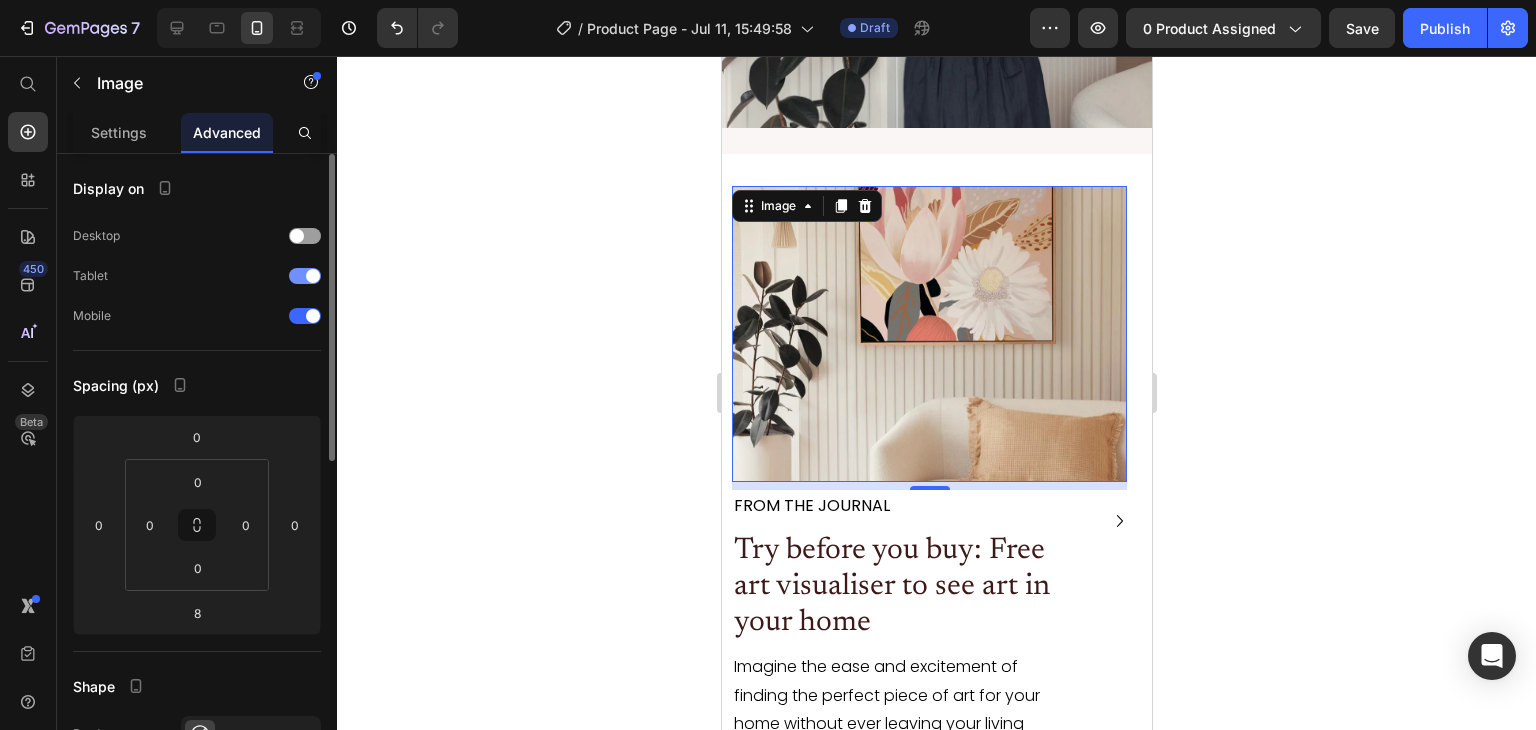 click at bounding box center (305, 276) 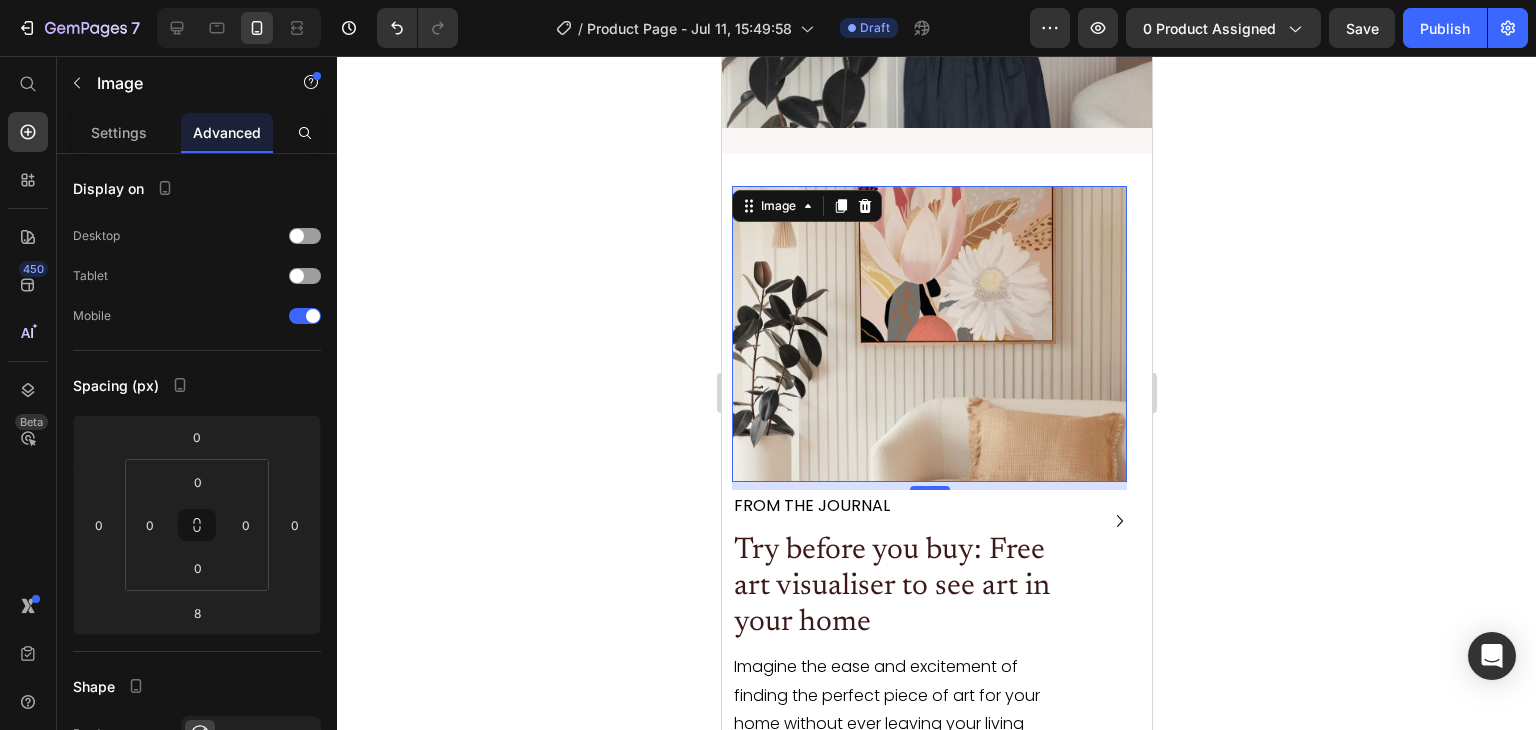 click 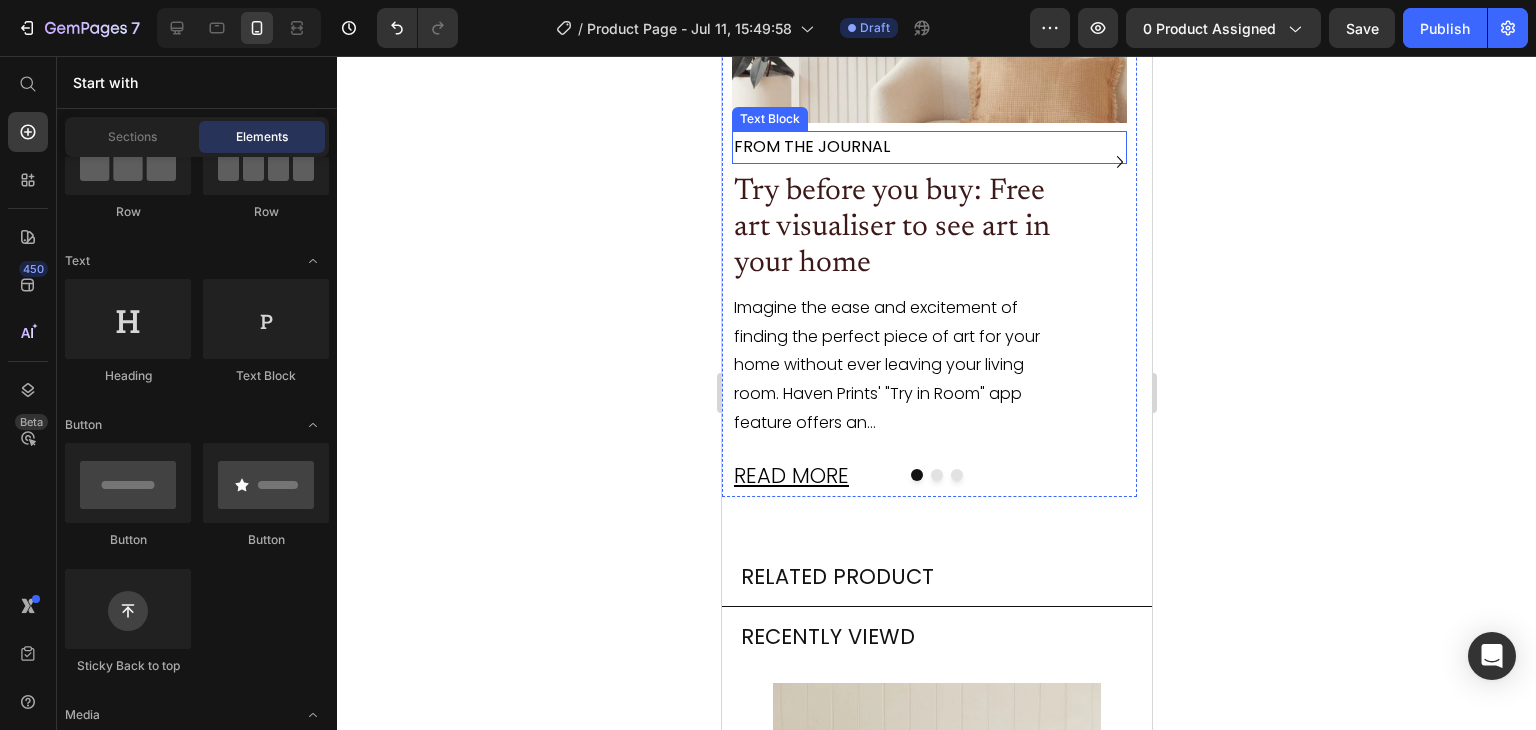 scroll, scrollTop: 5032, scrollLeft: 0, axis: vertical 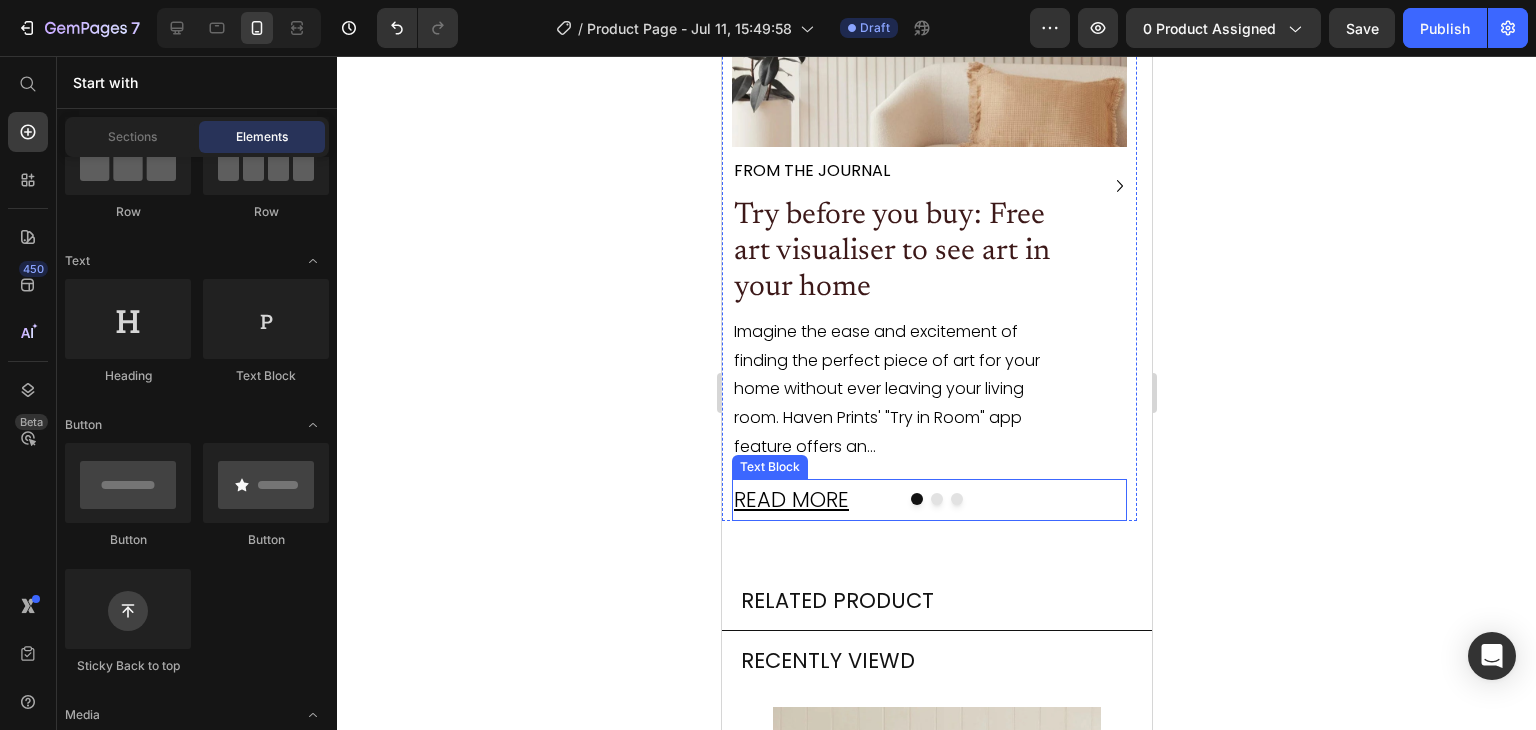 click on "READ MORE" at bounding box center (928, 500) 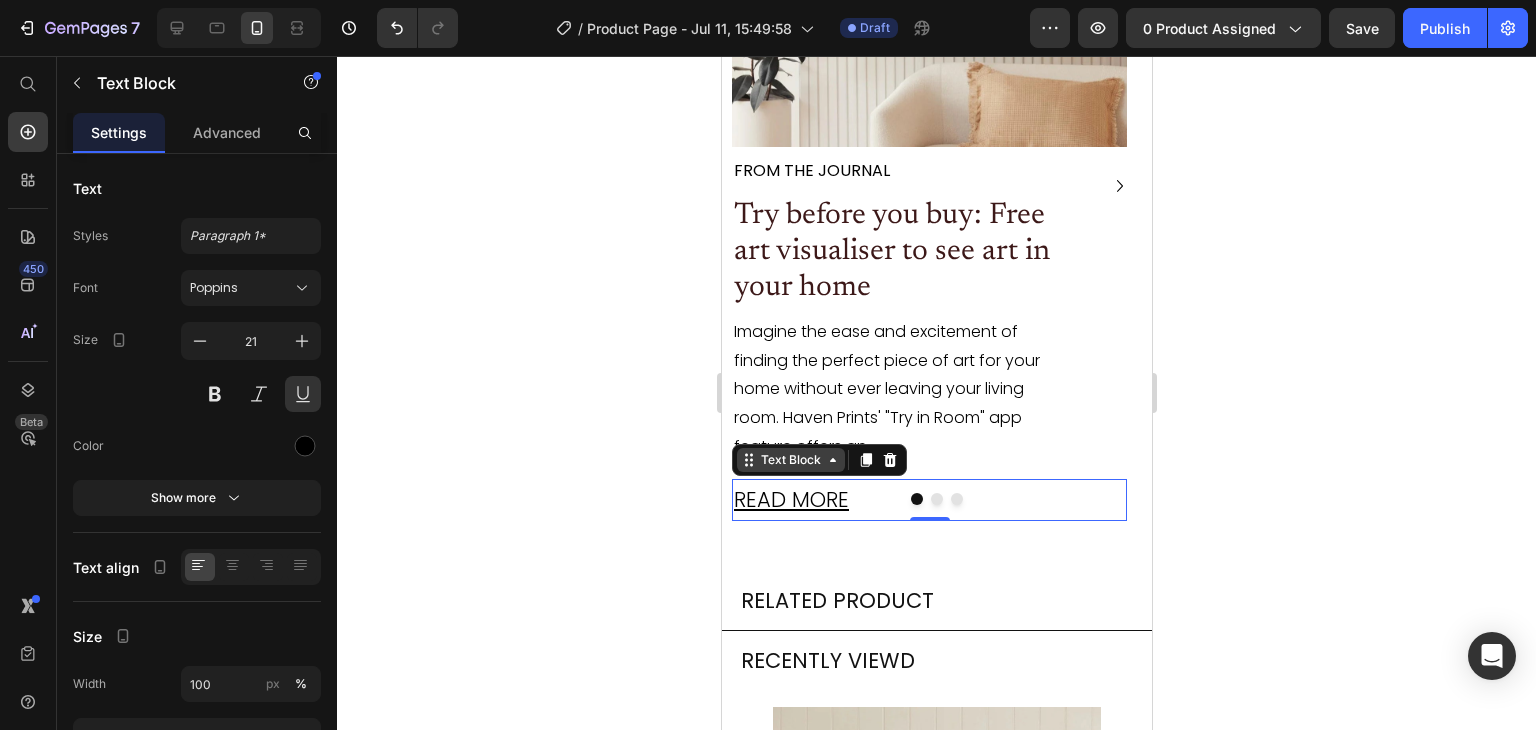 click 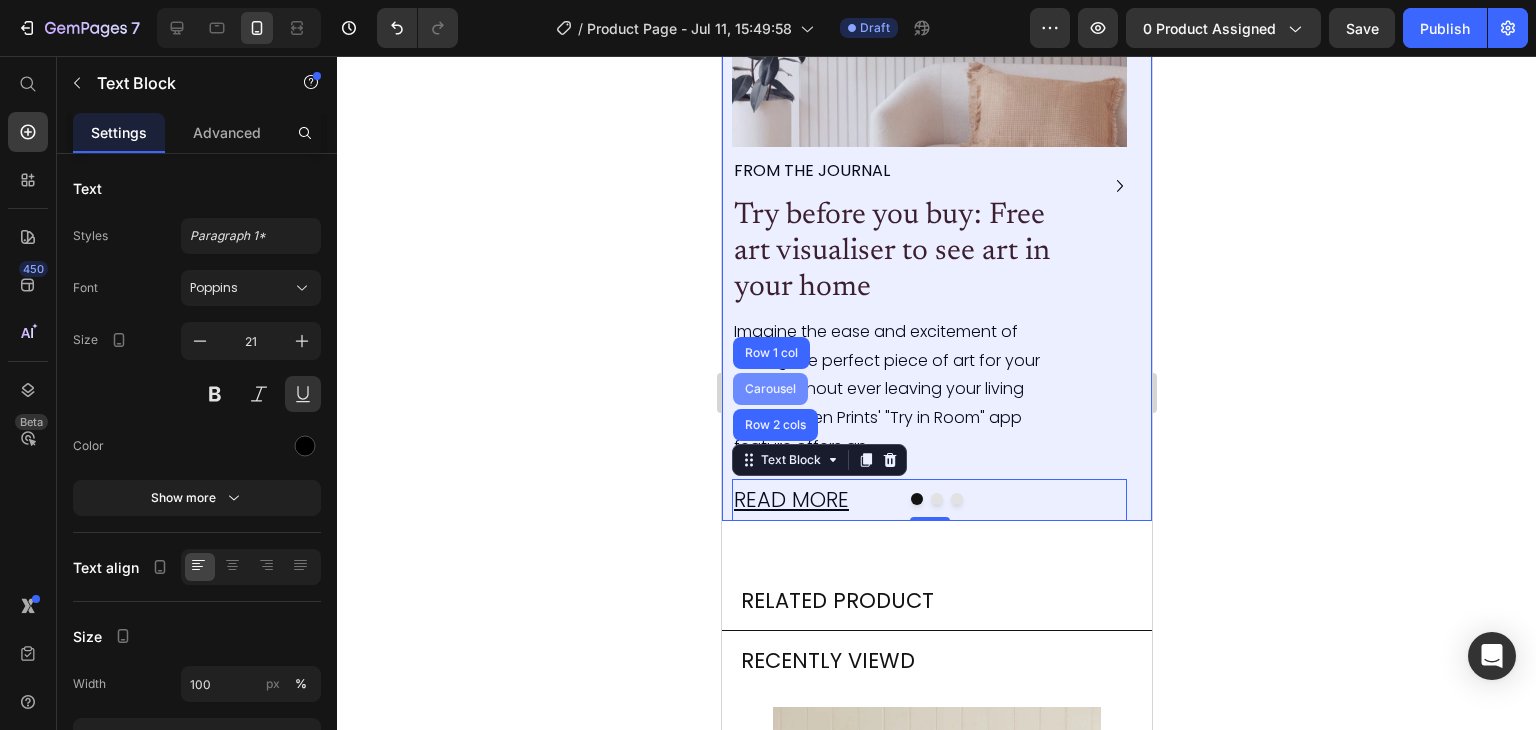 click on "Carousel" at bounding box center [769, 389] 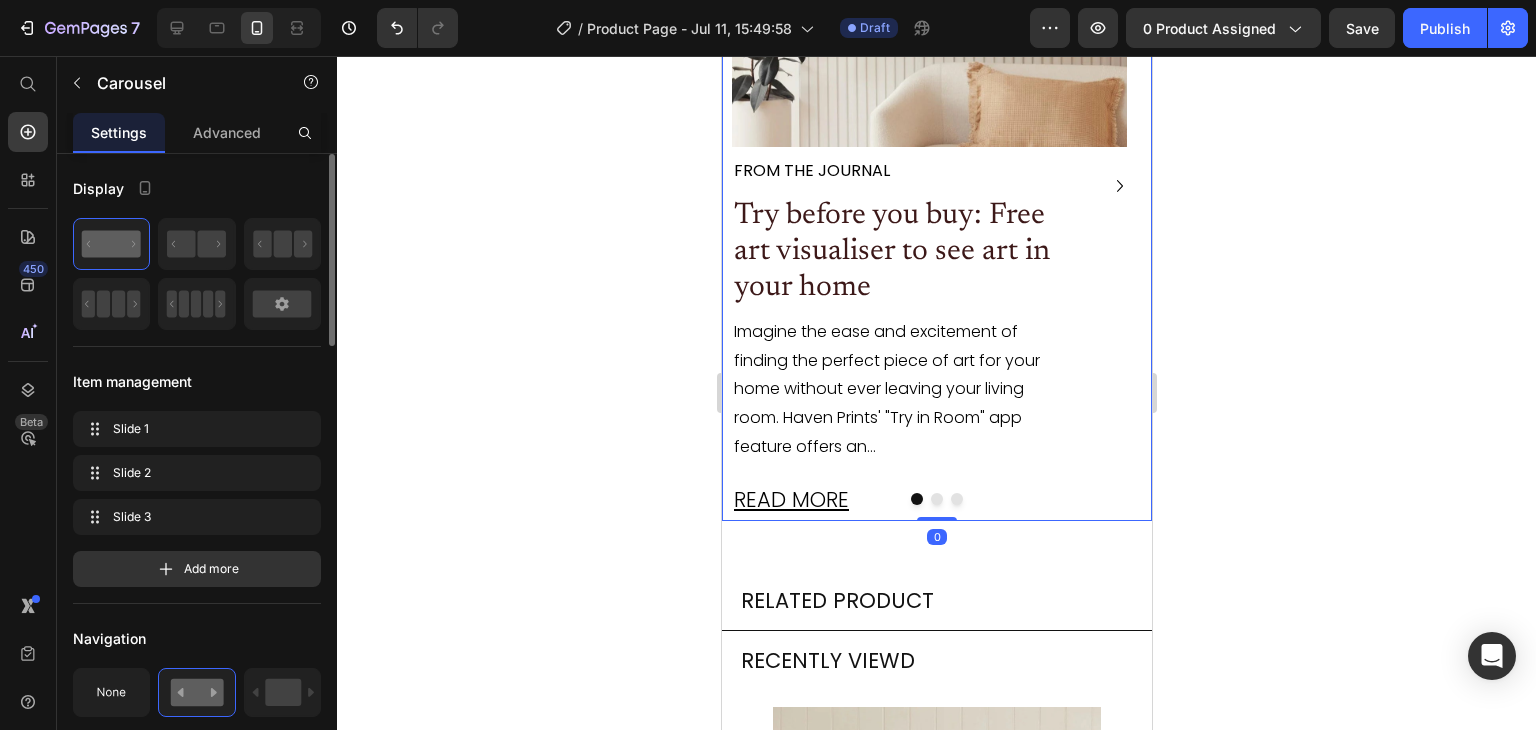 click on "Slide 1 Slide 1 Slide 2 Slide 2 Slide 3 Slide 3 Add more" 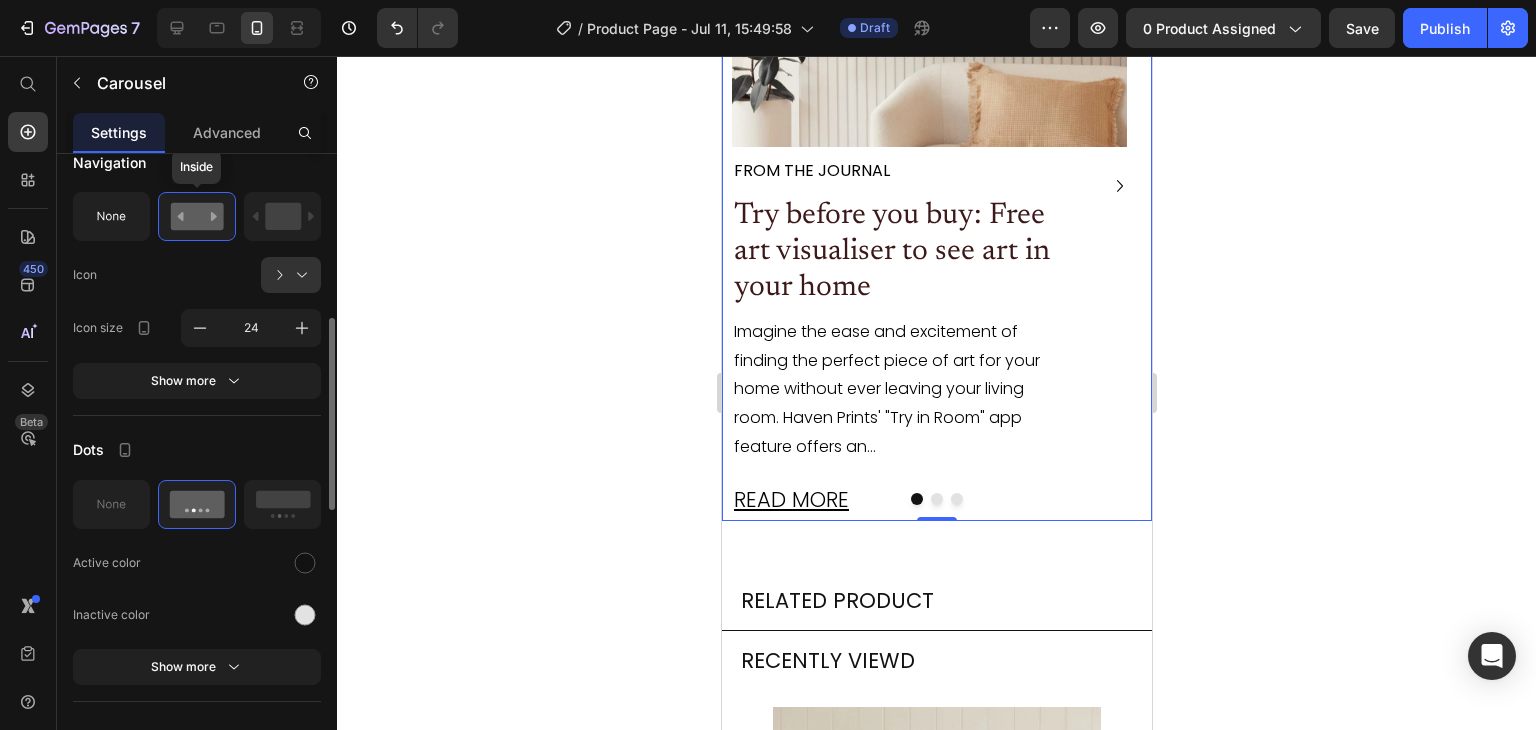 scroll, scrollTop: 499, scrollLeft: 0, axis: vertical 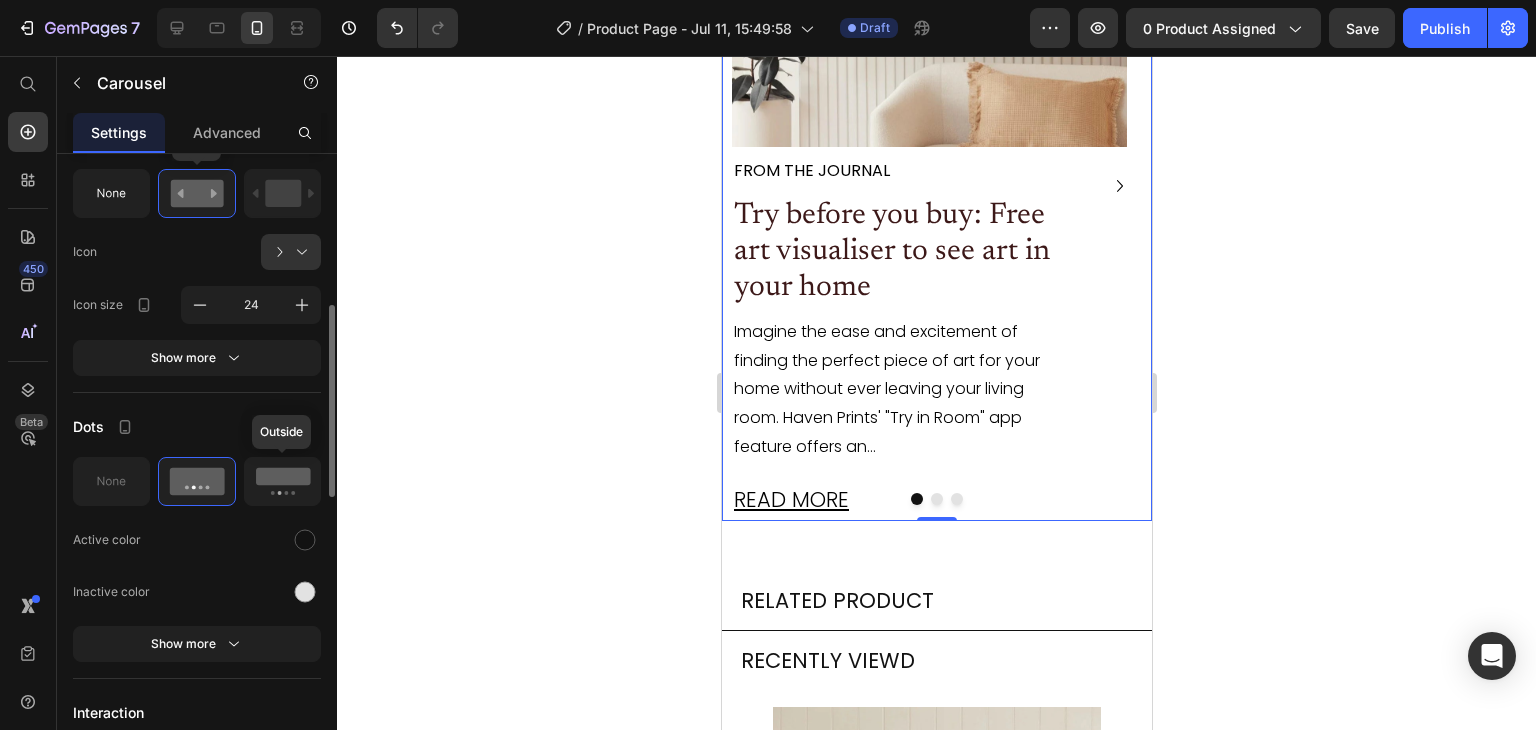 click 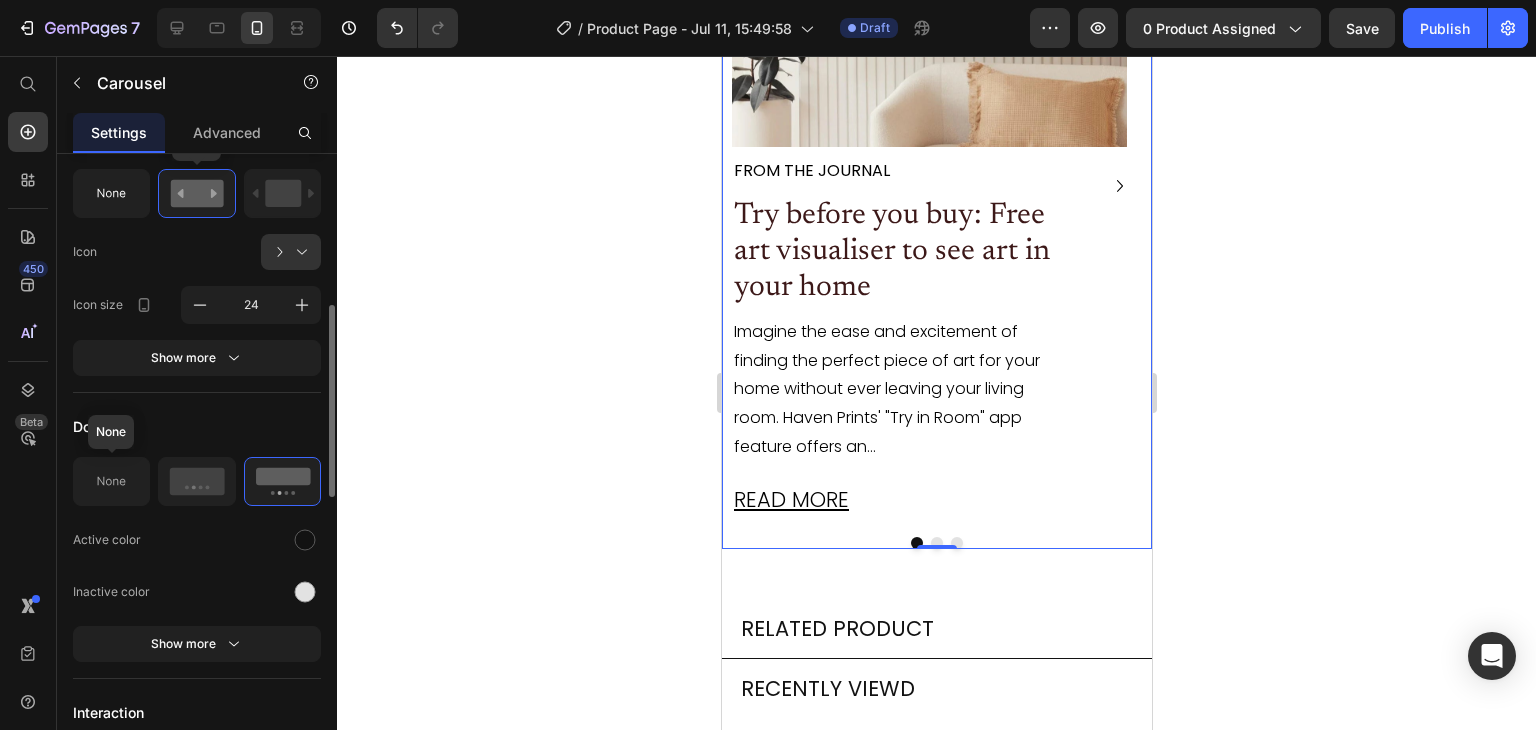 click 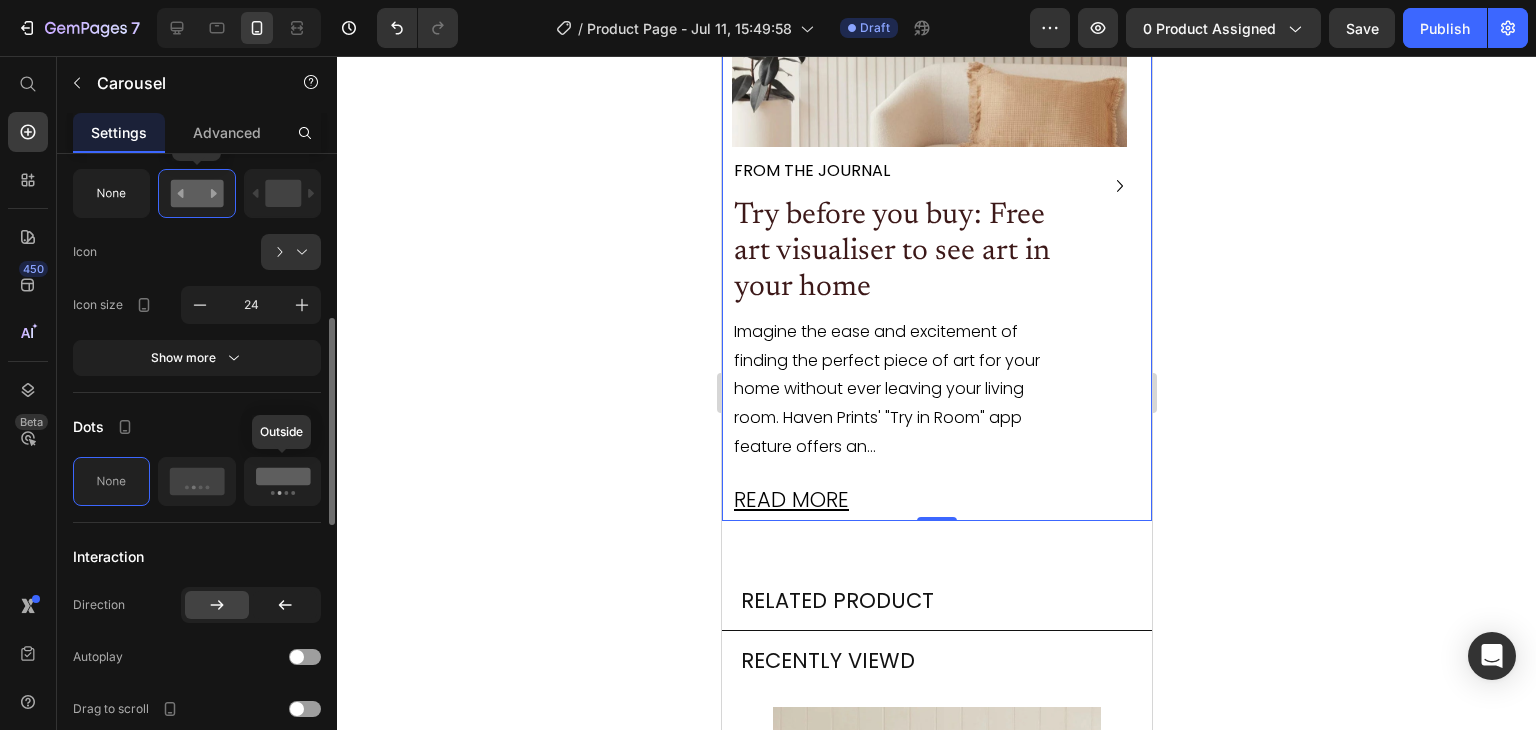 click 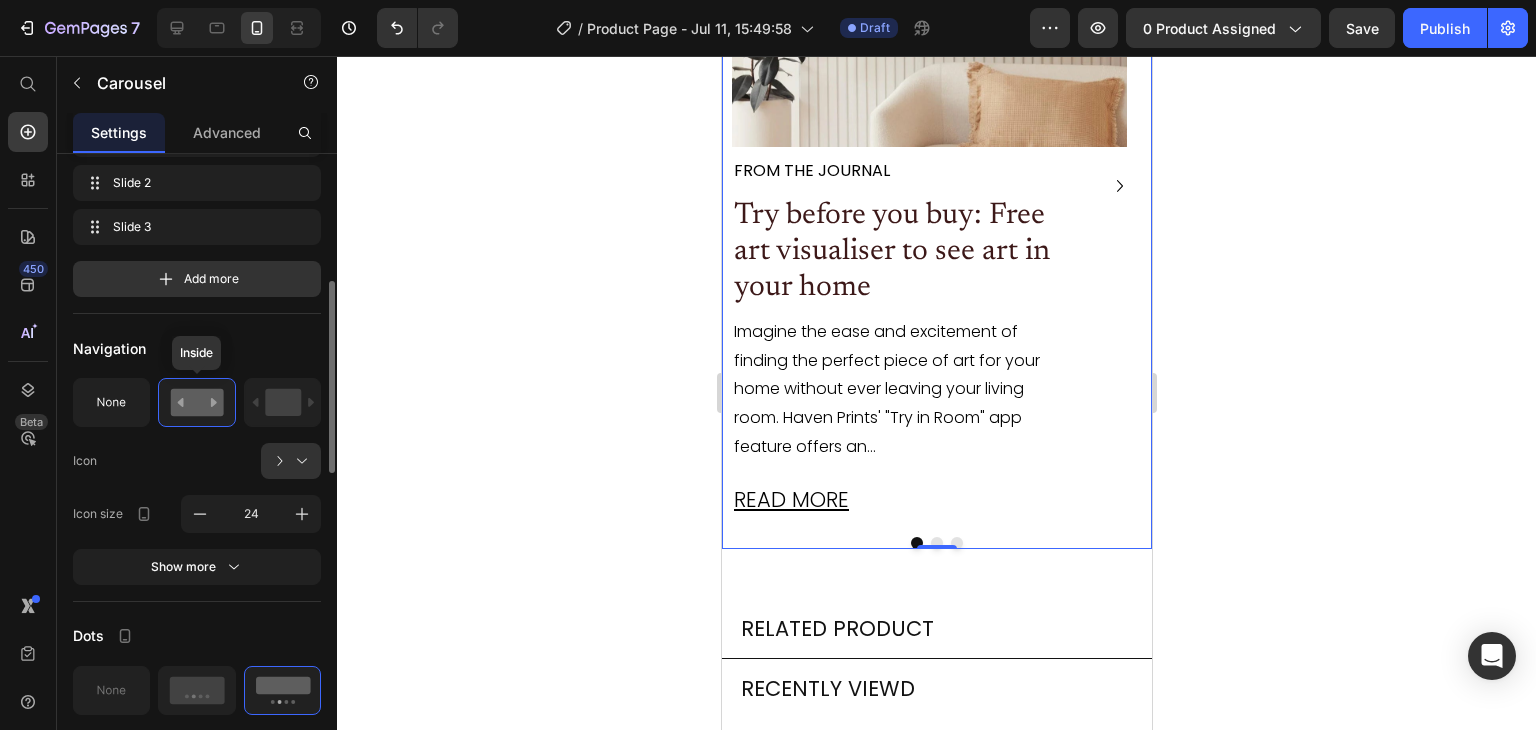 scroll, scrollTop: 228, scrollLeft: 0, axis: vertical 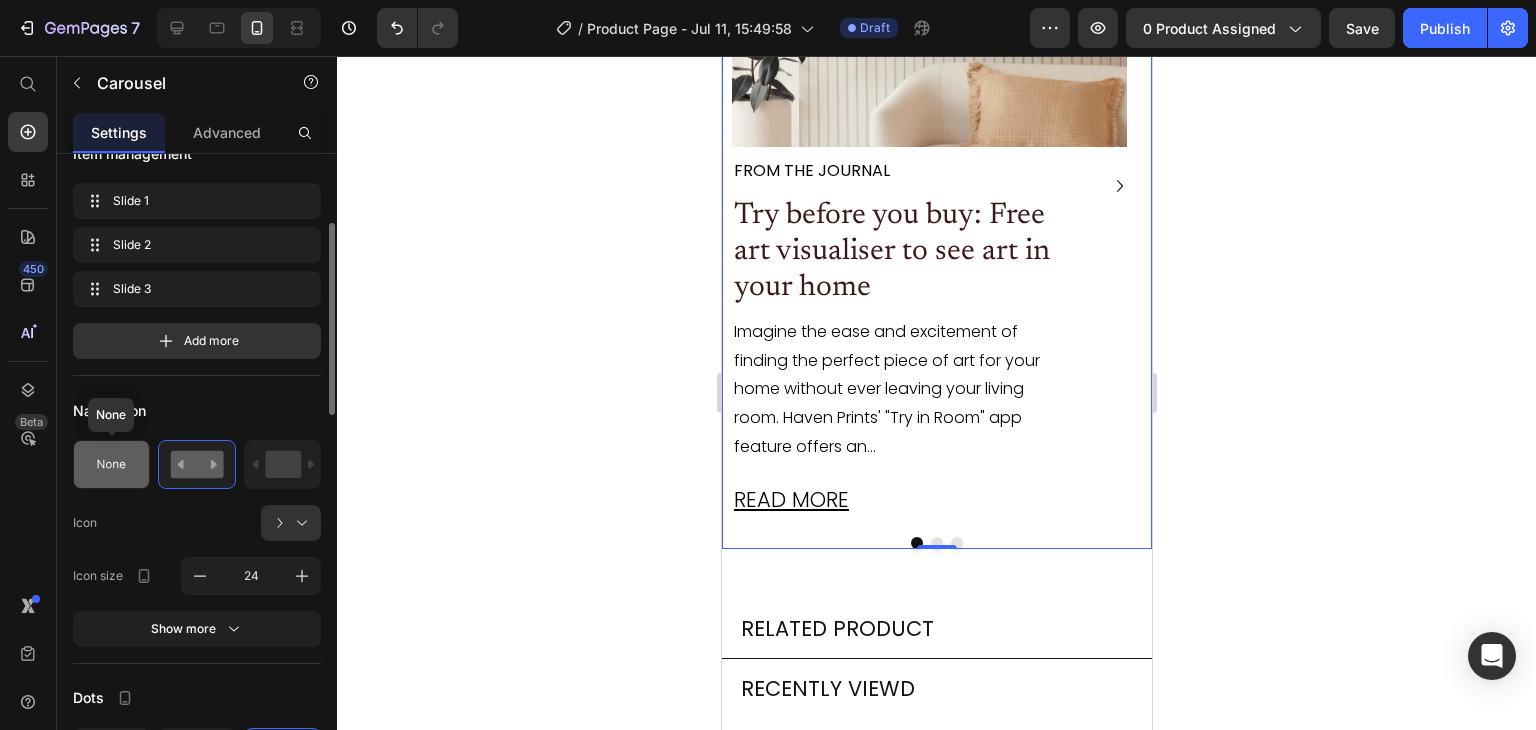 click 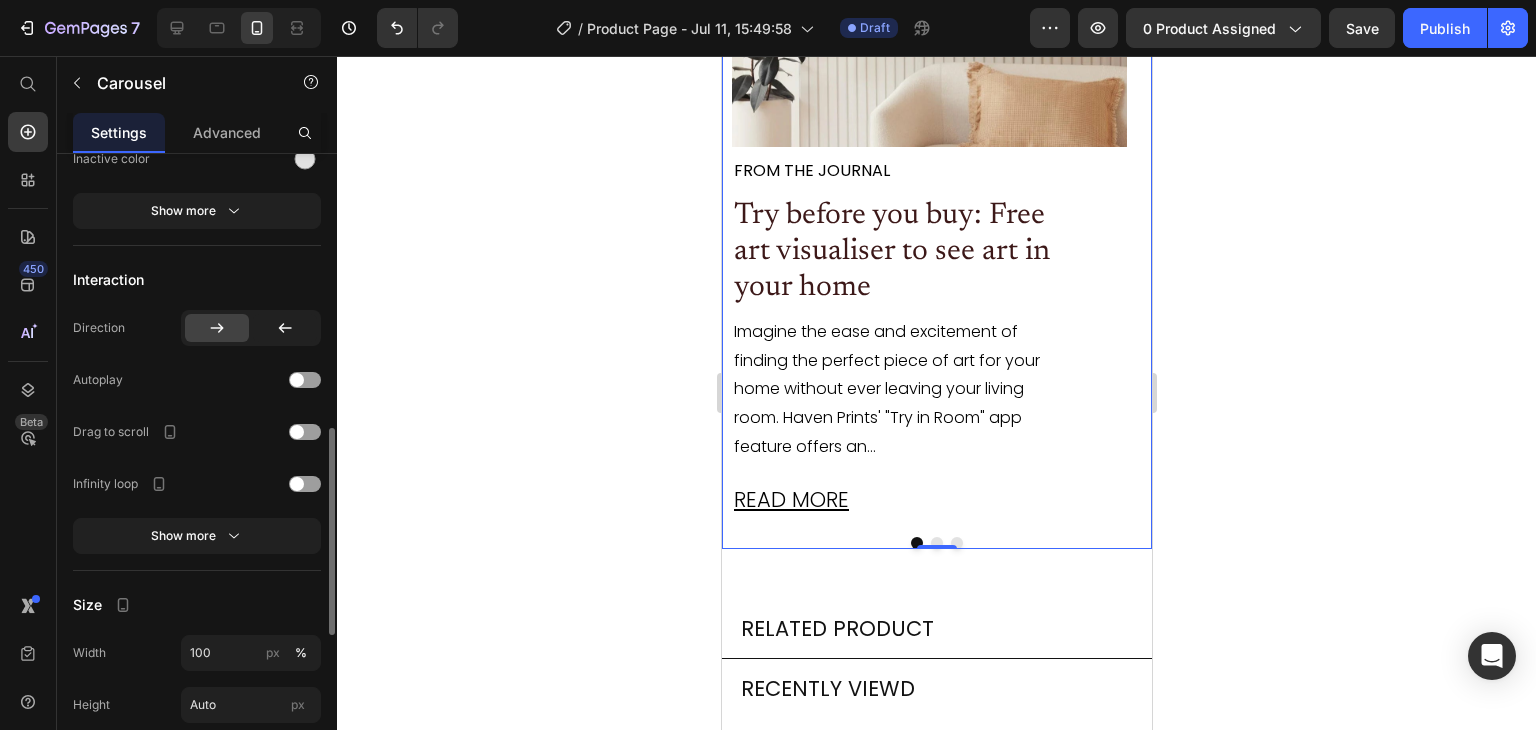 scroll, scrollTop: 805, scrollLeft: 0, axis: vertical 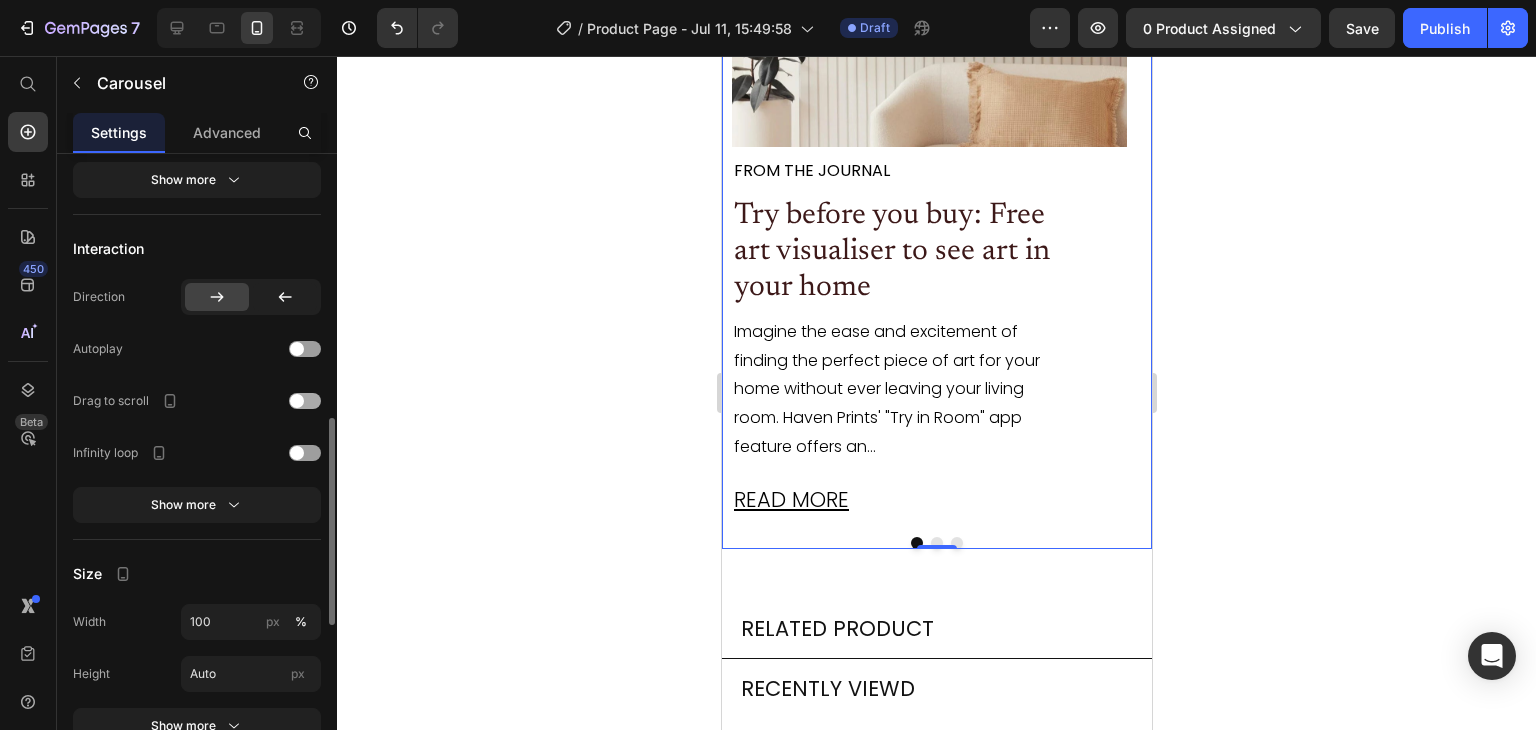 click on "Drag to scroll" 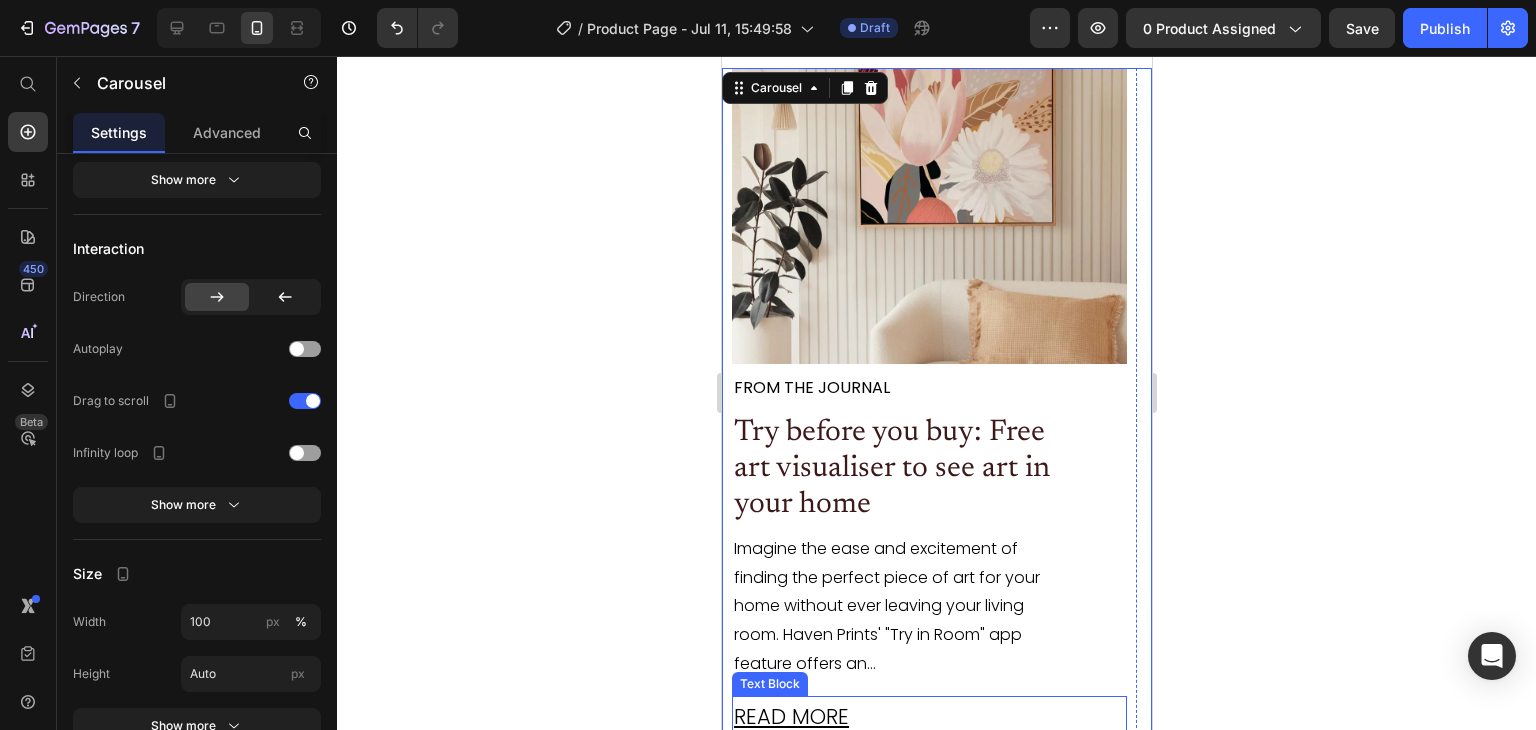 scroll, scrollTop: 4814, scrollLeft: 0, axis: vertical 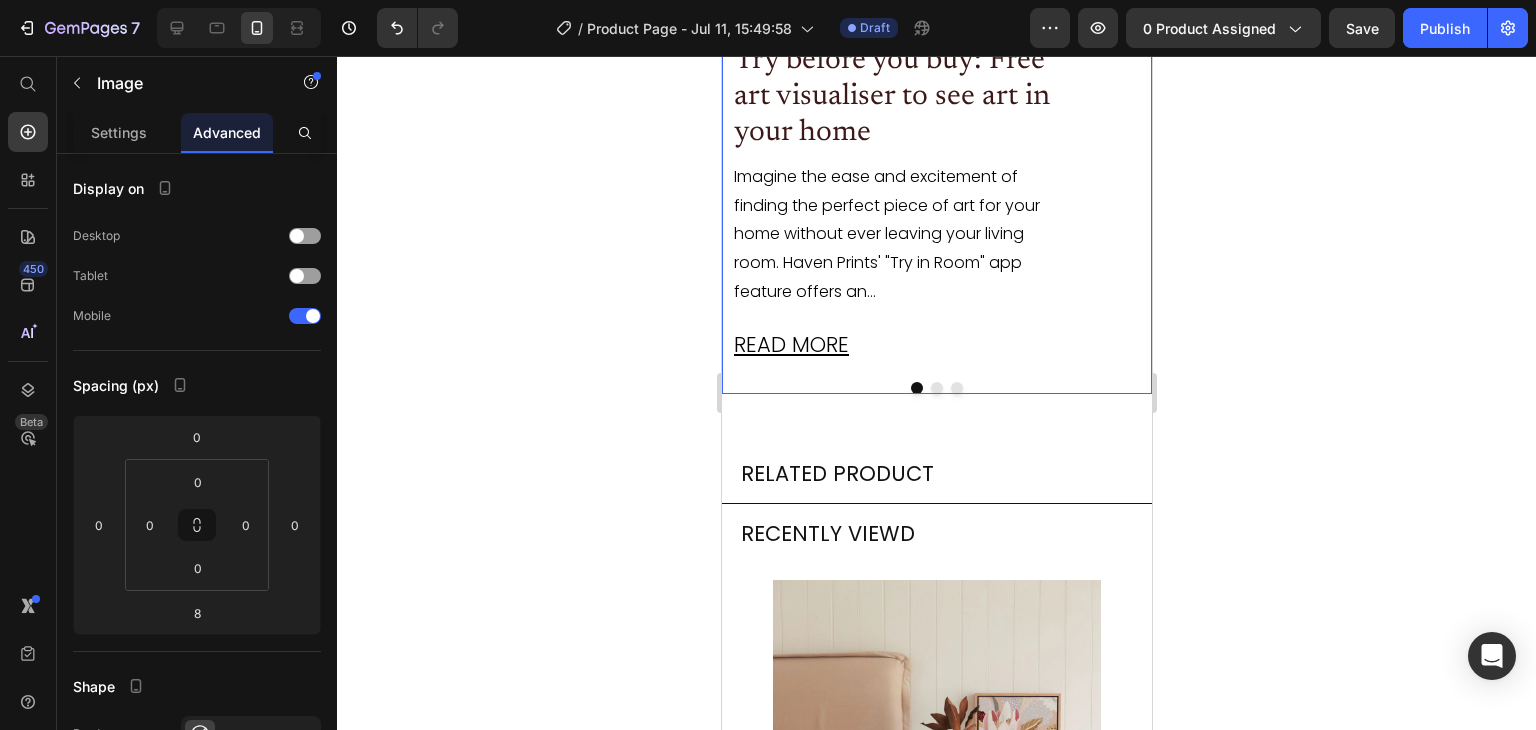 click at bounding box center (936, 388) 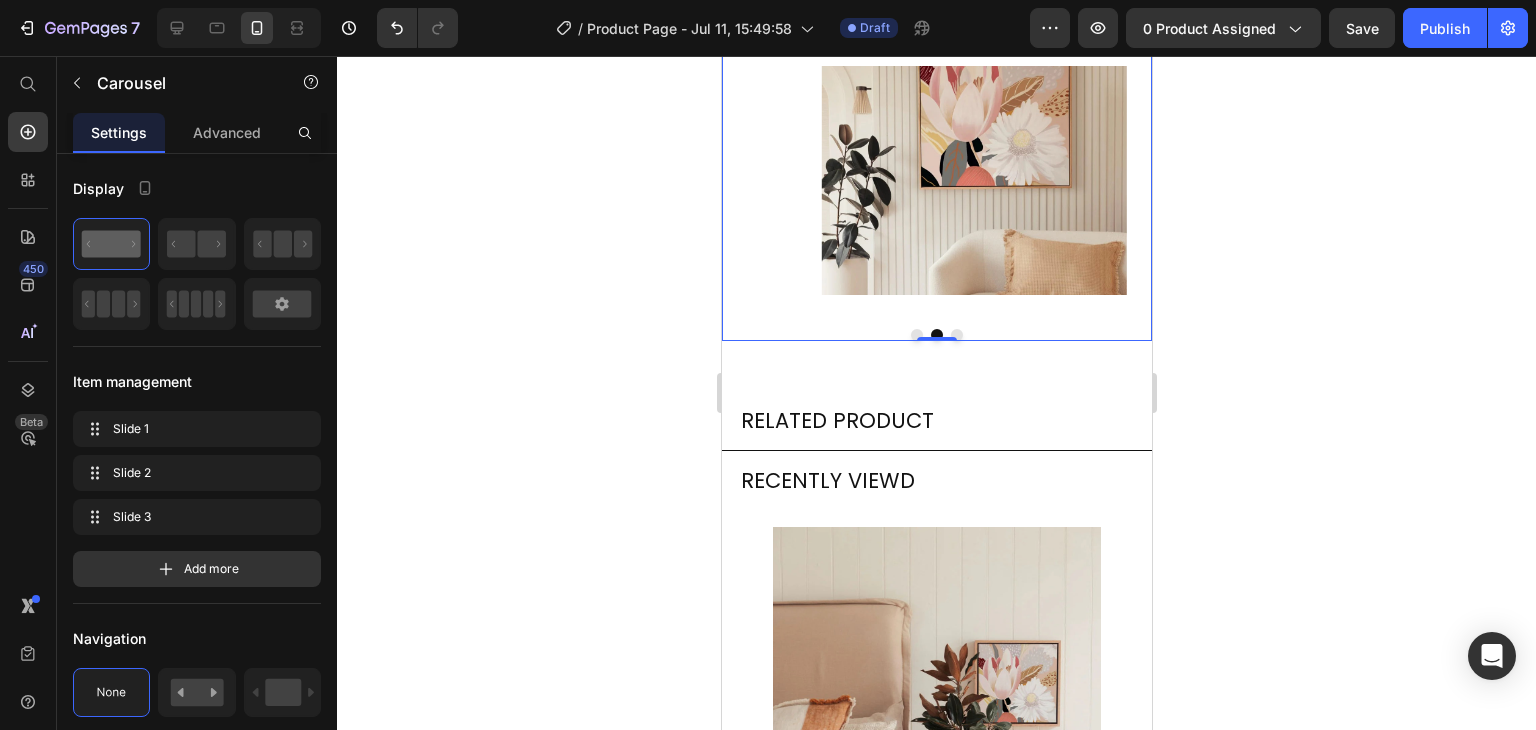 scroll, scrollTop: 5241, scrollLeft: 0, axis: vertical 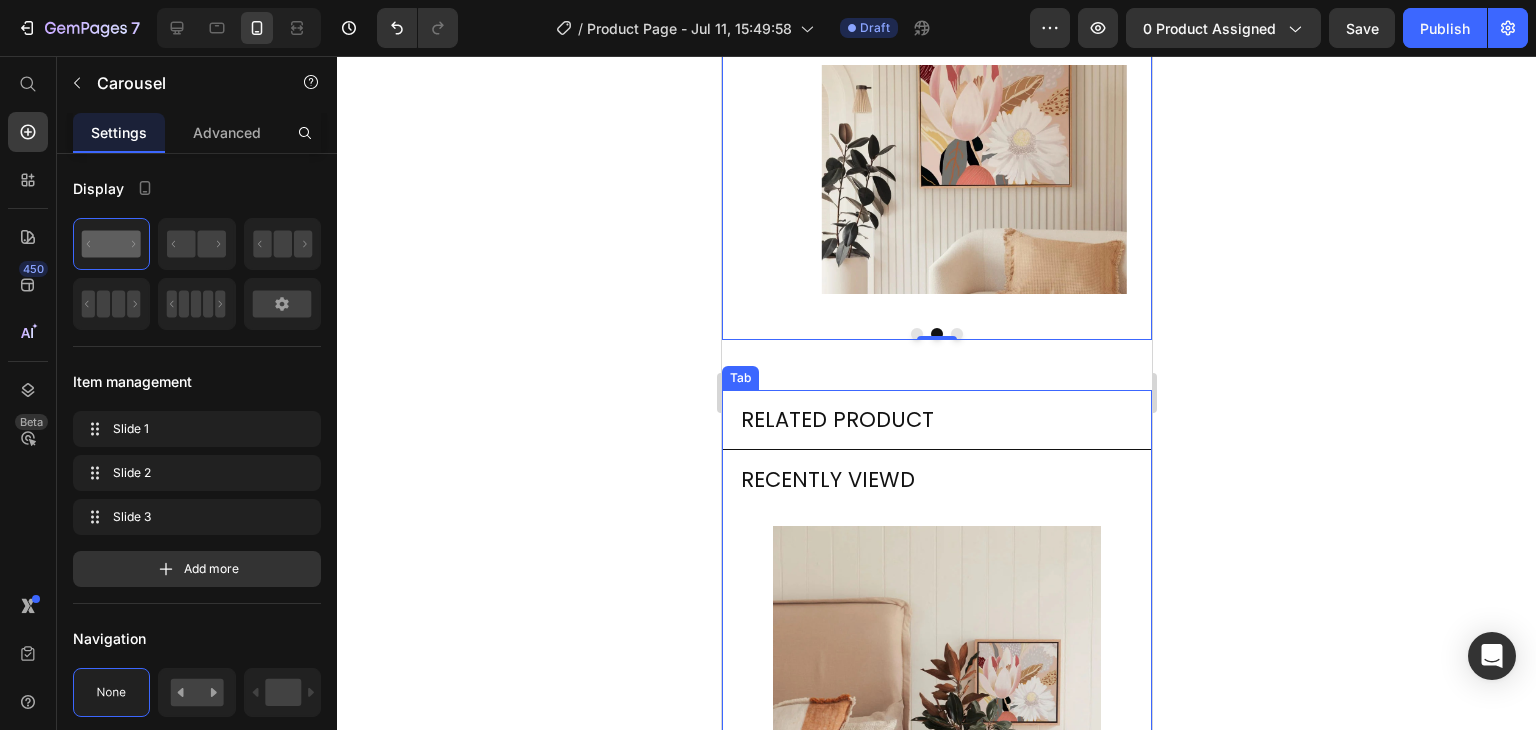 click on "RECENTLY VIEWD" at bounding box center (936, 480) 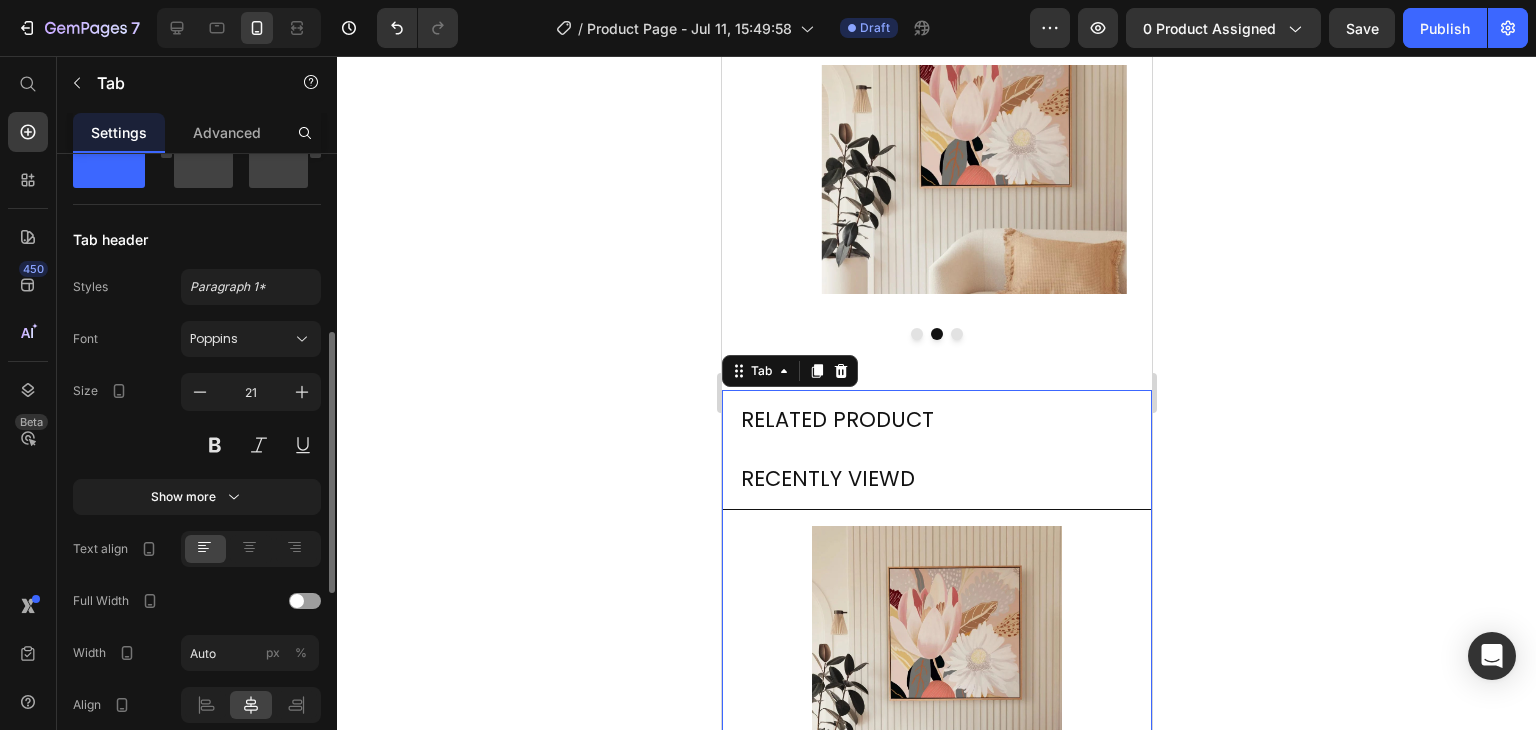 scroll, scrollTop: 414, scrollLeft: 0, axis: vertical 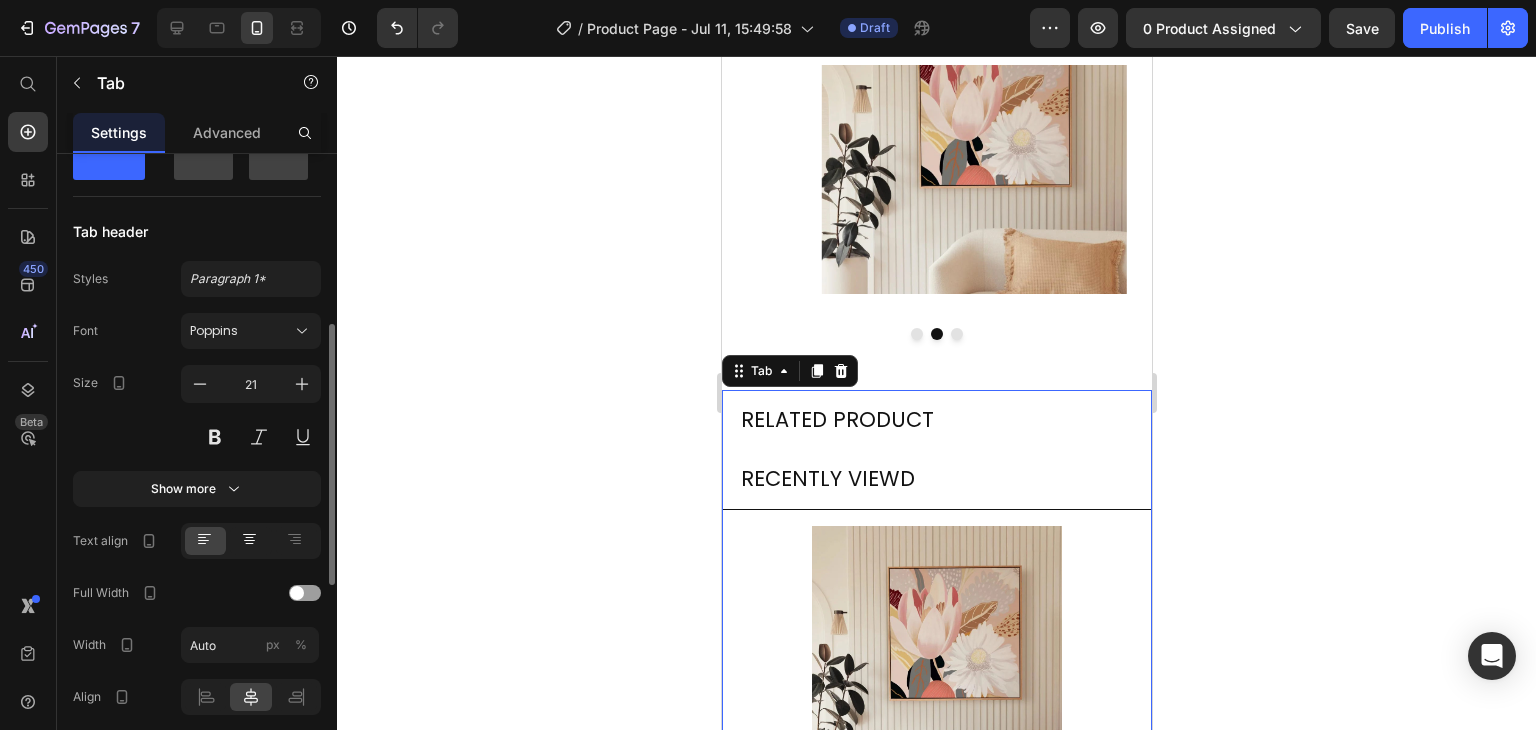 click 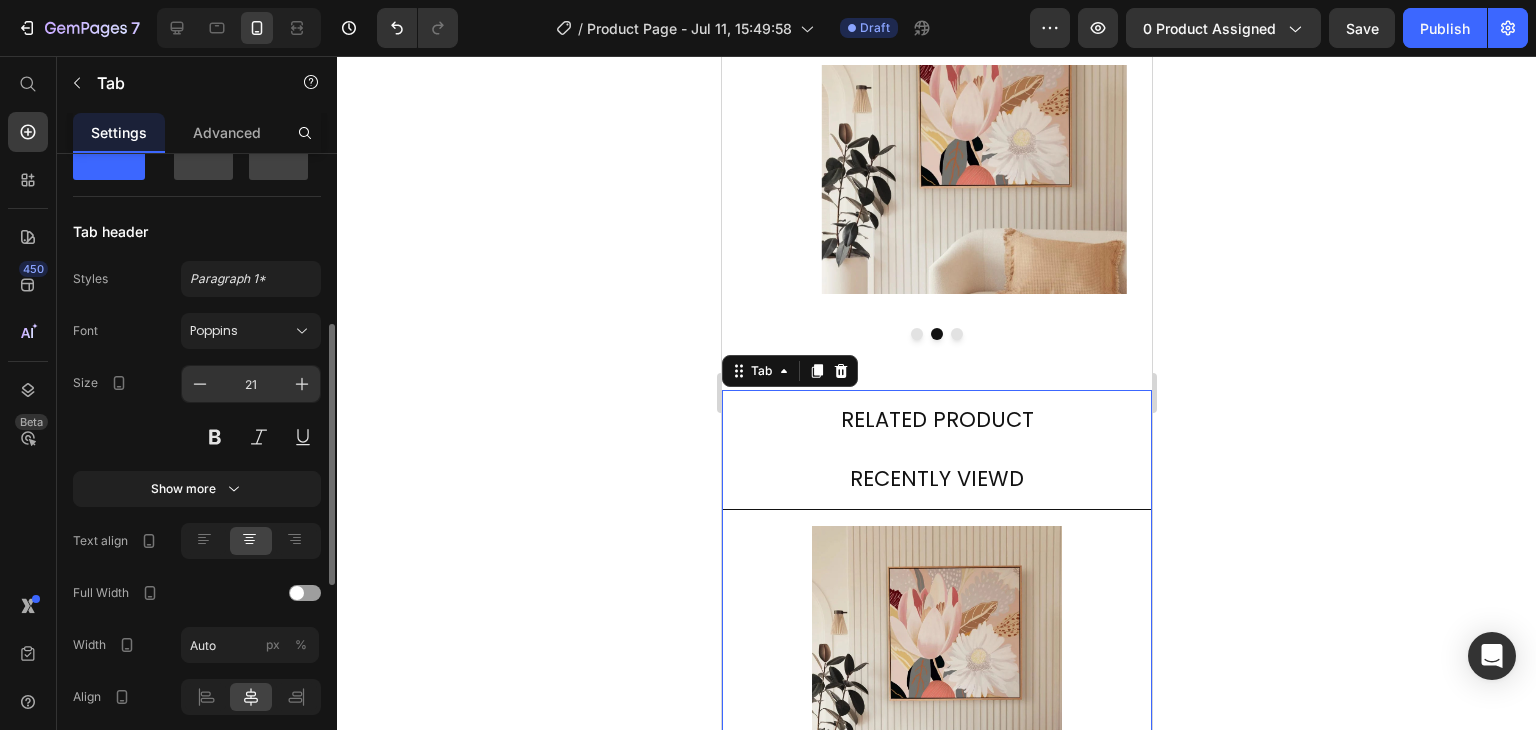 click on "21" at bounding box center (251, 384) 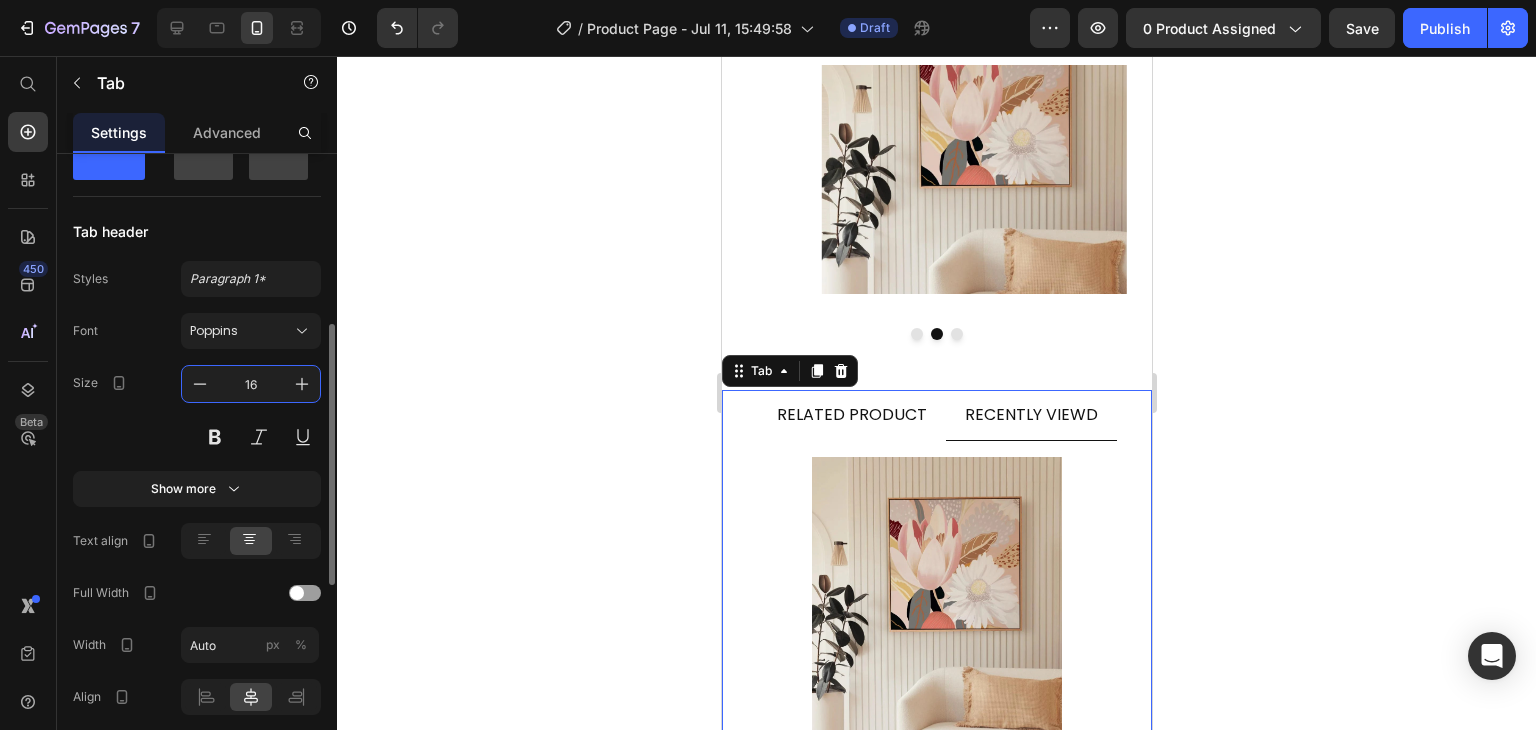 click on "16" at bounding box center [251, 384] 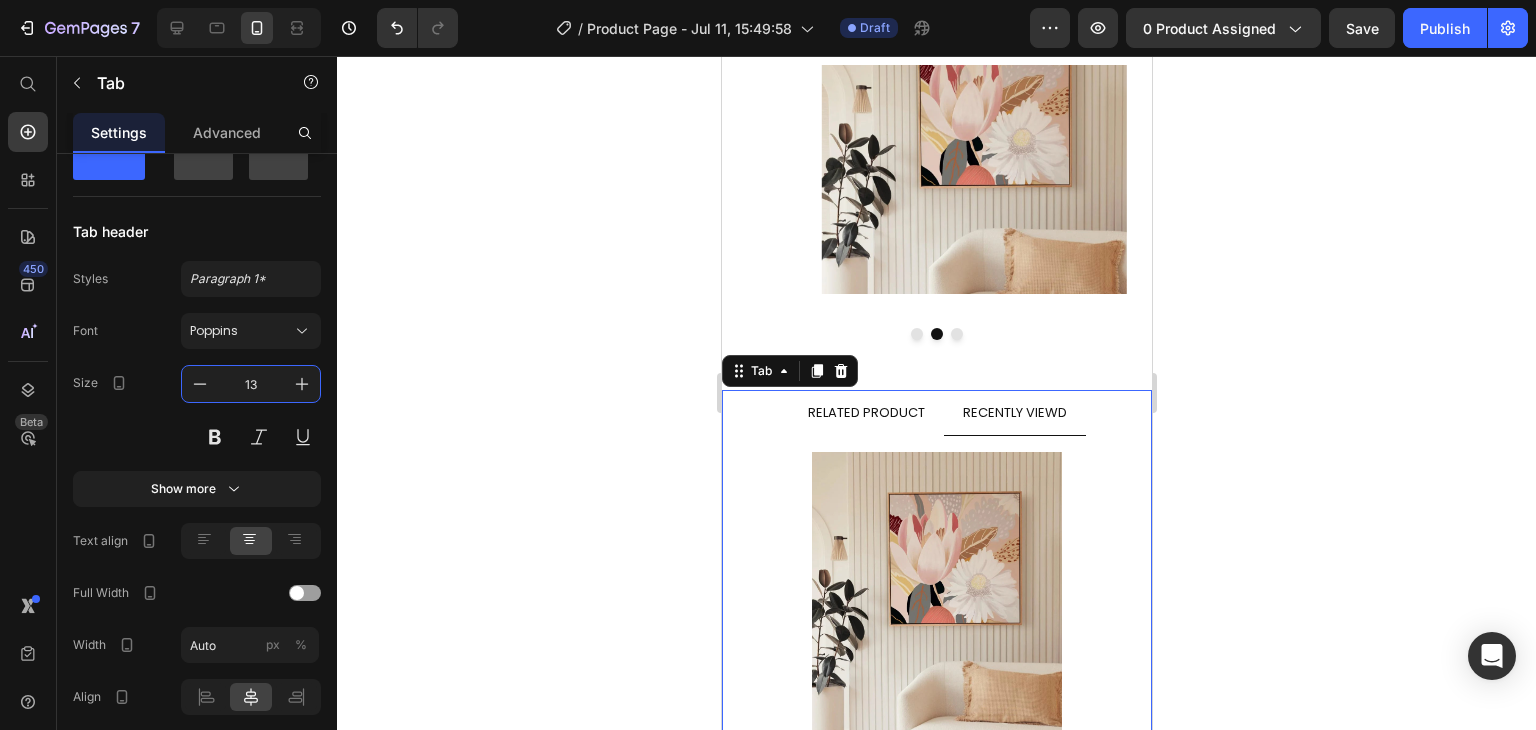 type on "13" 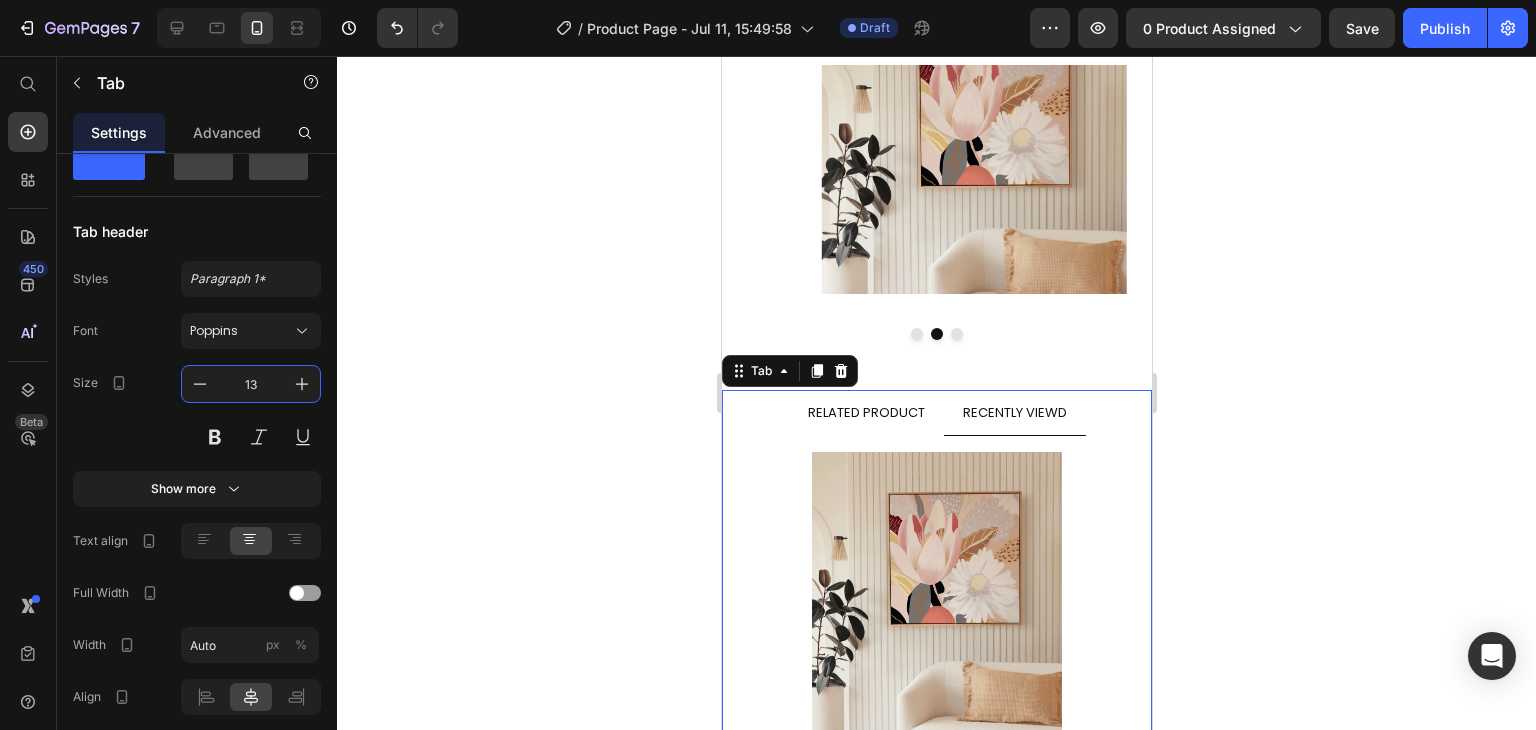 click on "RELATED PRODUCT" at bounding box center [865, 412] 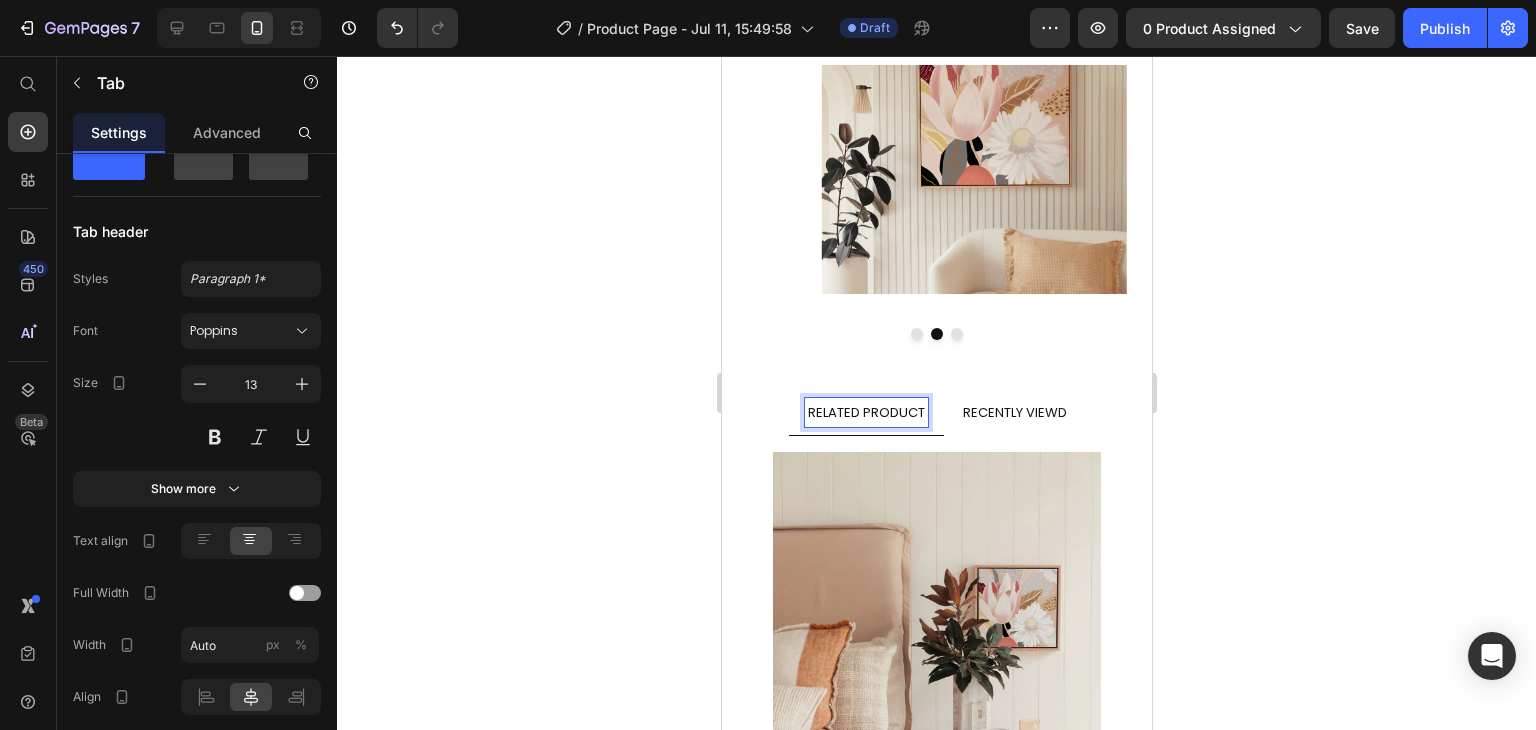 click 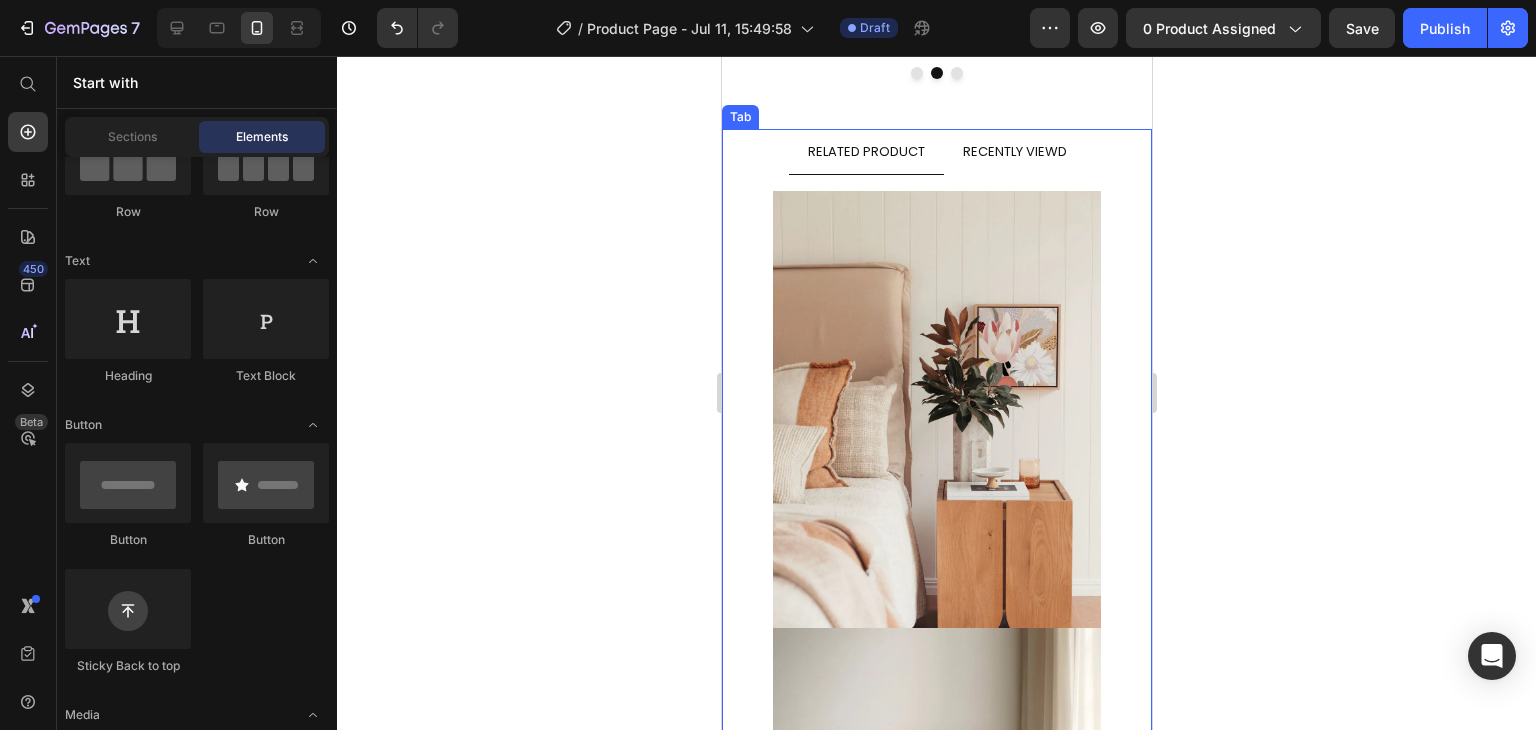 scroll, scrollTop: 5374, scrollLeft: 0, axis: vertical 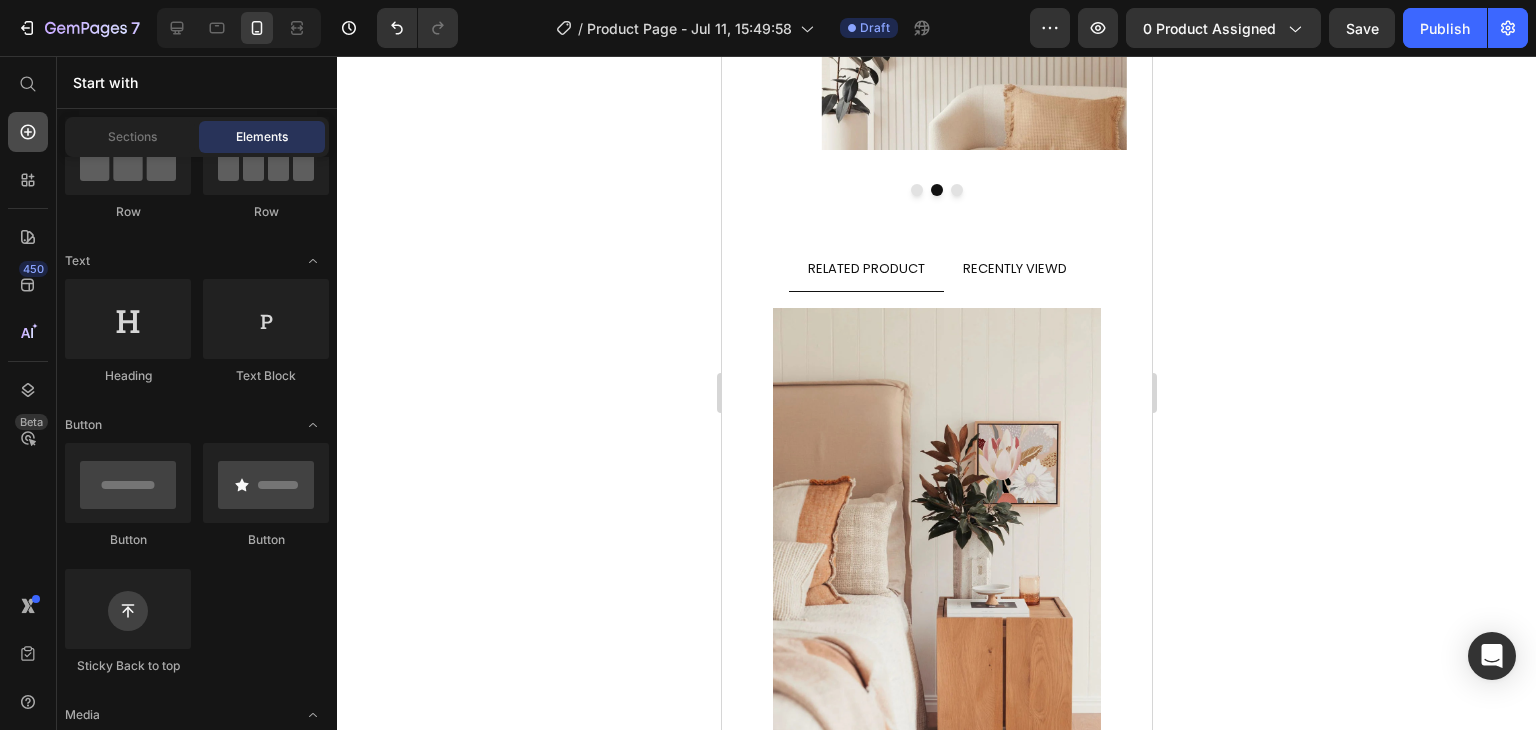 click 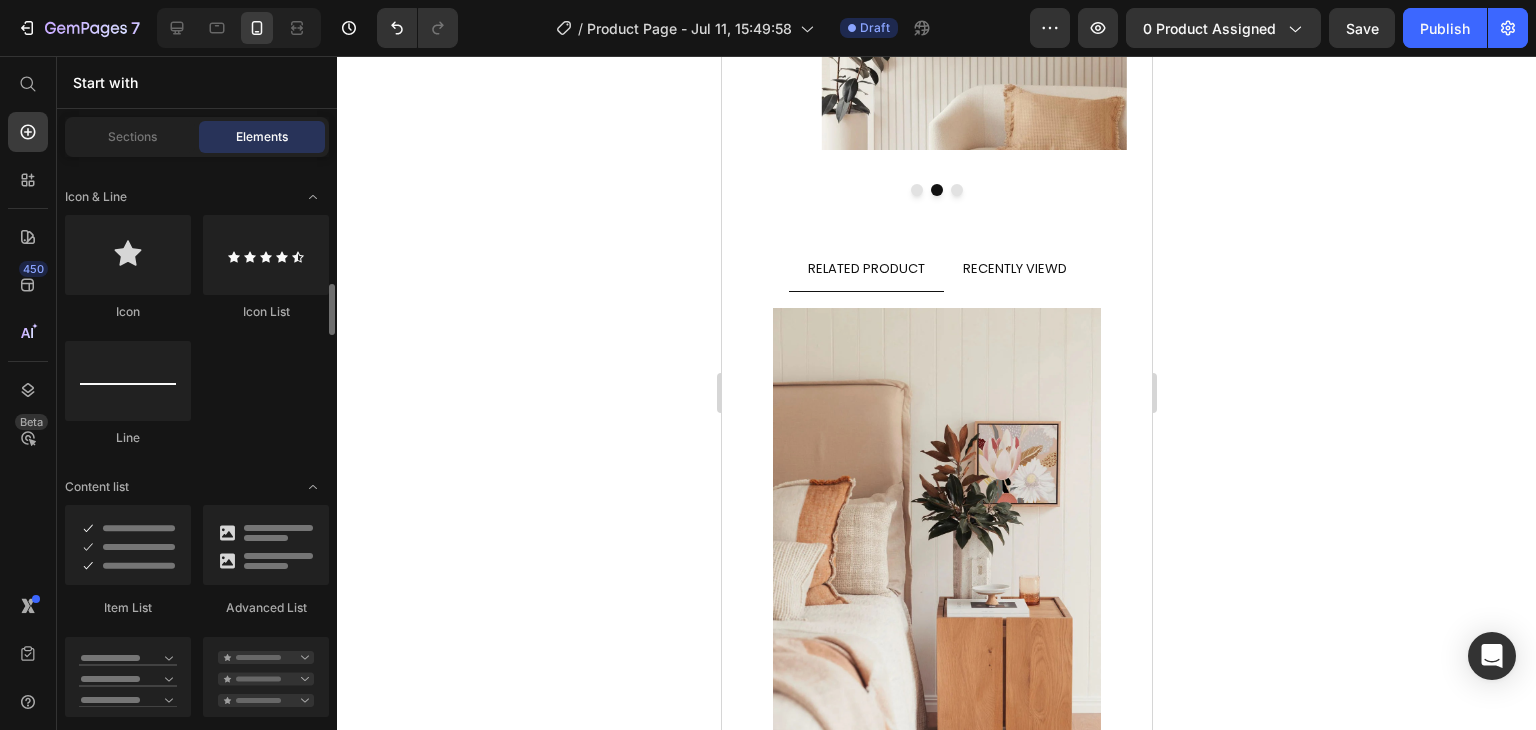 scroll, scrollTop: 1546, scrollLeft: 0, axis: vertical 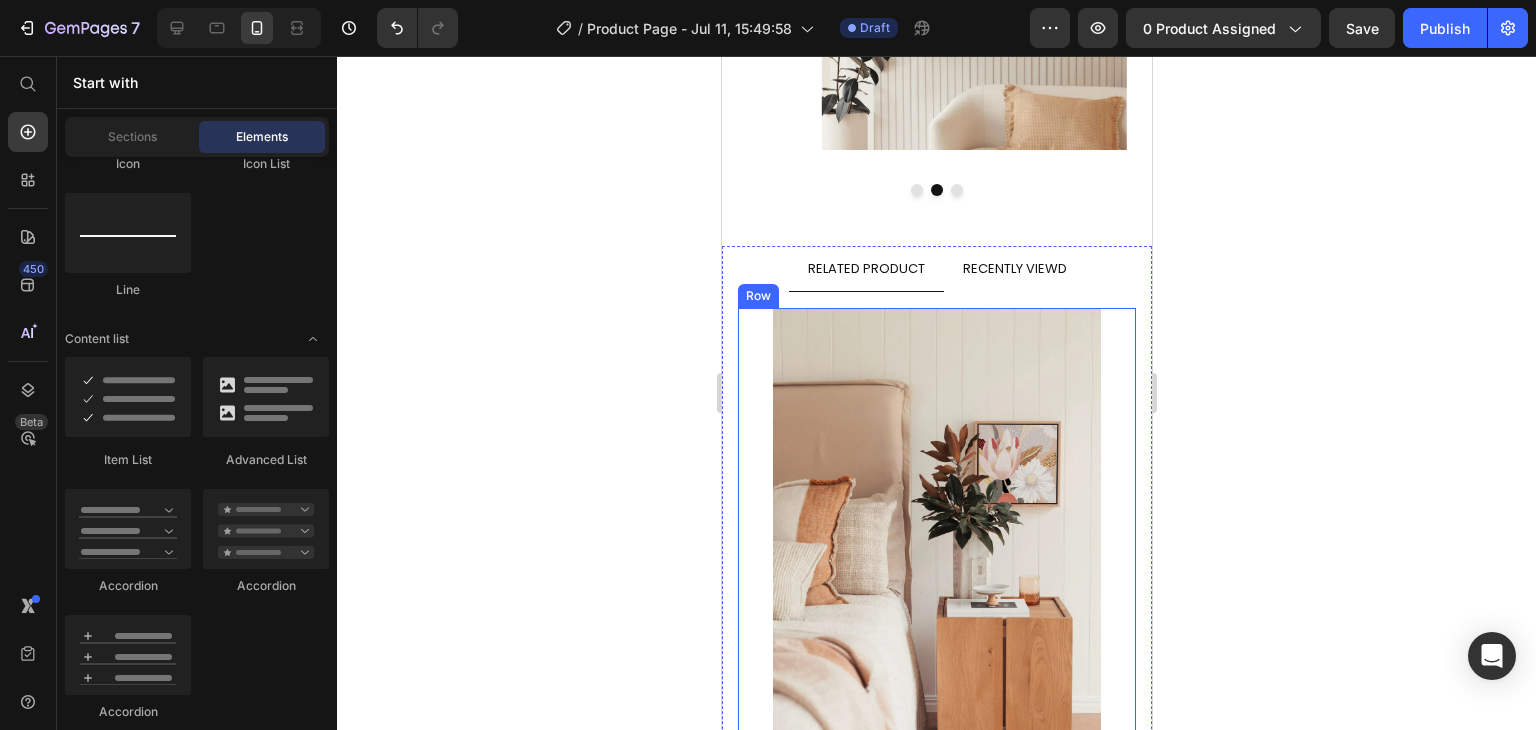click on "Image Image Product Images Aiyana Product Title $0.00 Product Price $0.00 Product Price Row Product Product Images Aiyana Product Title $0.00 Product Price $0.00 Product Price Row Product Row Row" at bounding box center (936, 1266) 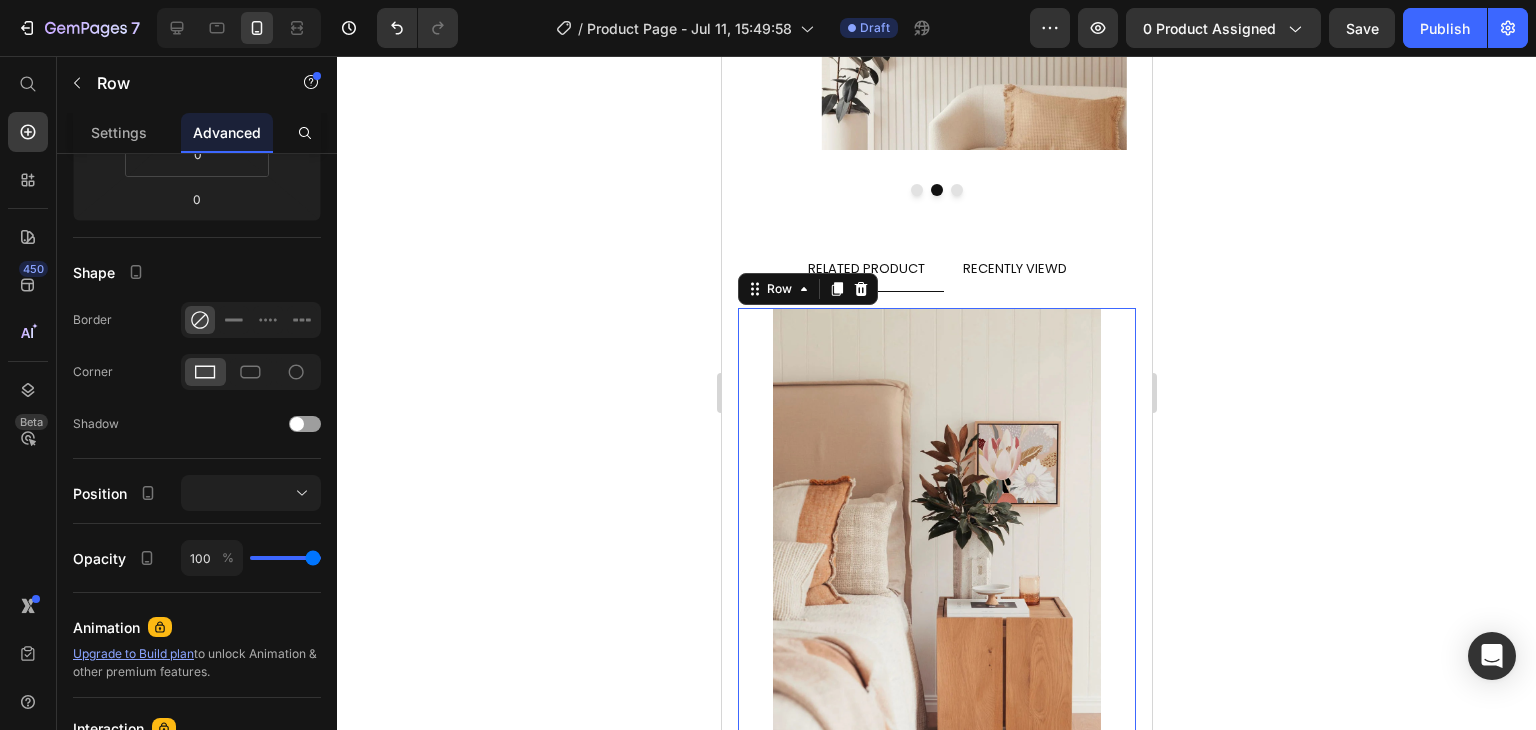 scroll, scrollTop: 0, scrollLeft: 0, axis: both 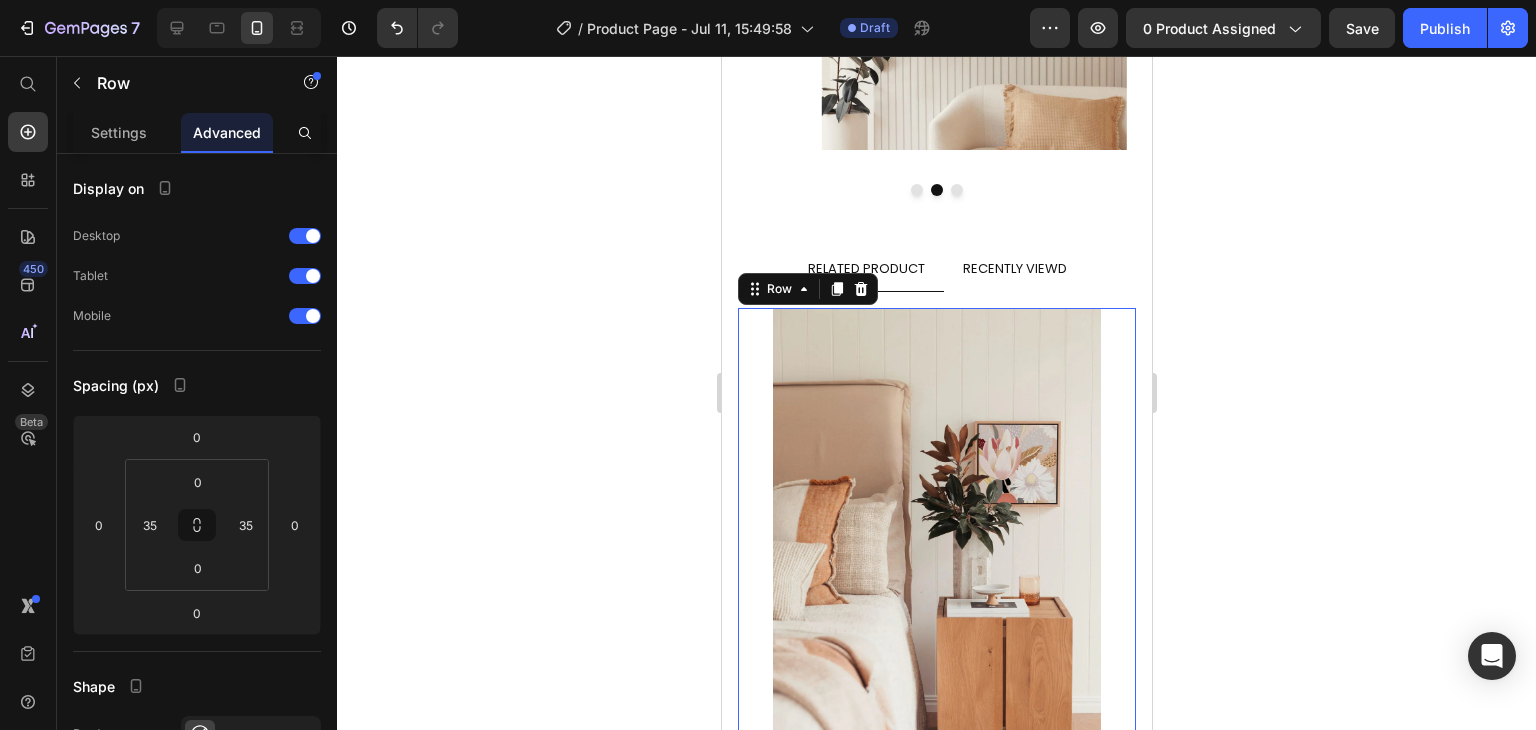 click 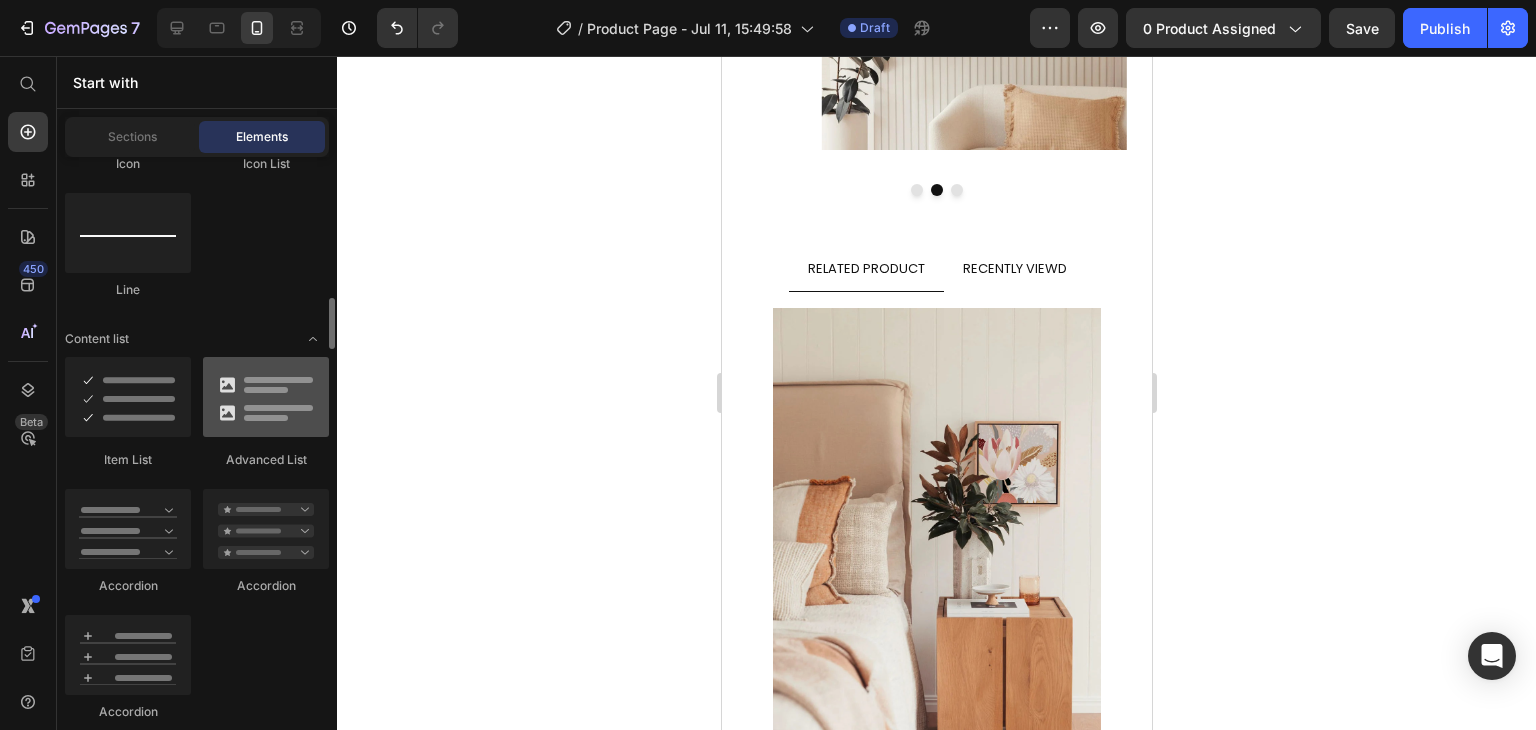 click at bounding box center [266, 397] 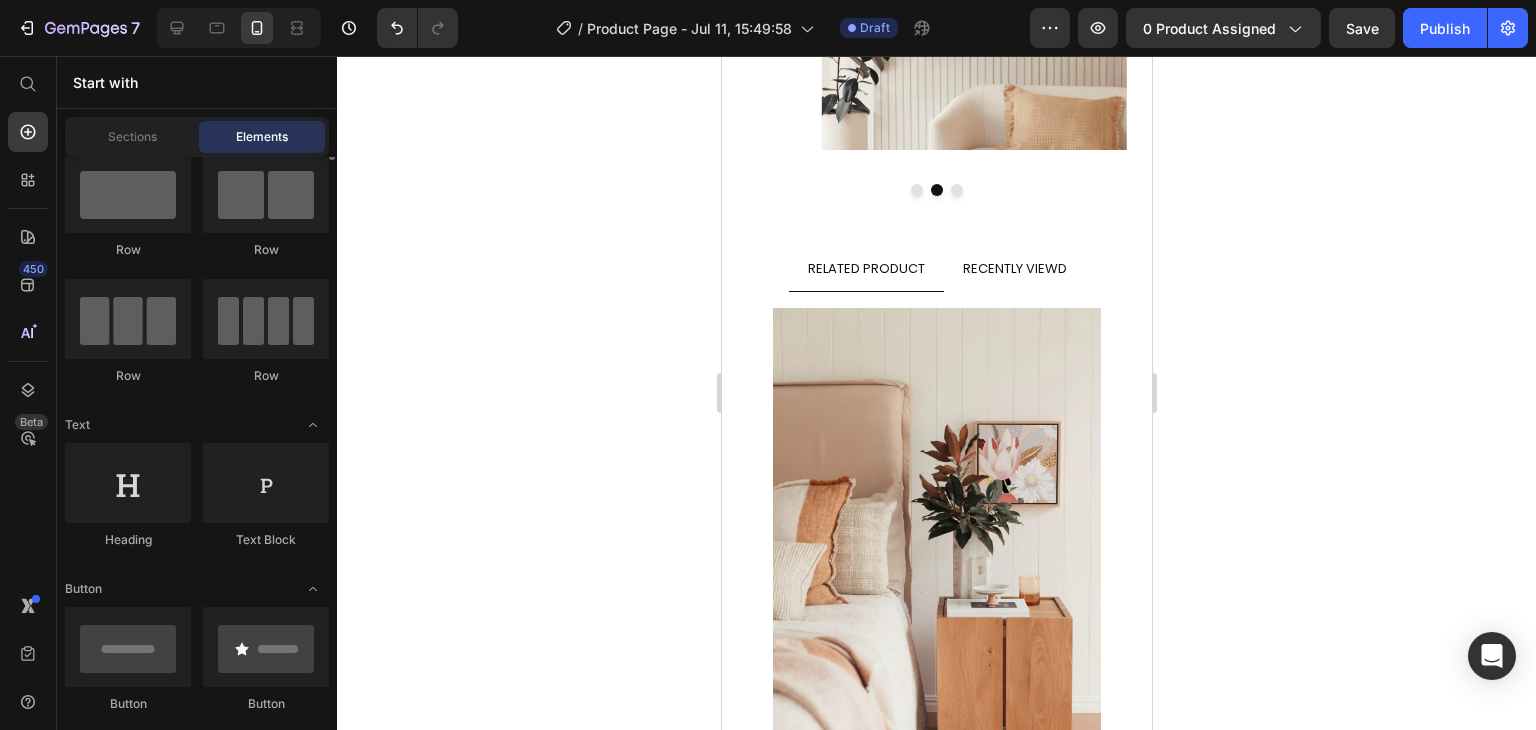 scroll, scrollTop: 0, scrollLeft: 0, axis: both 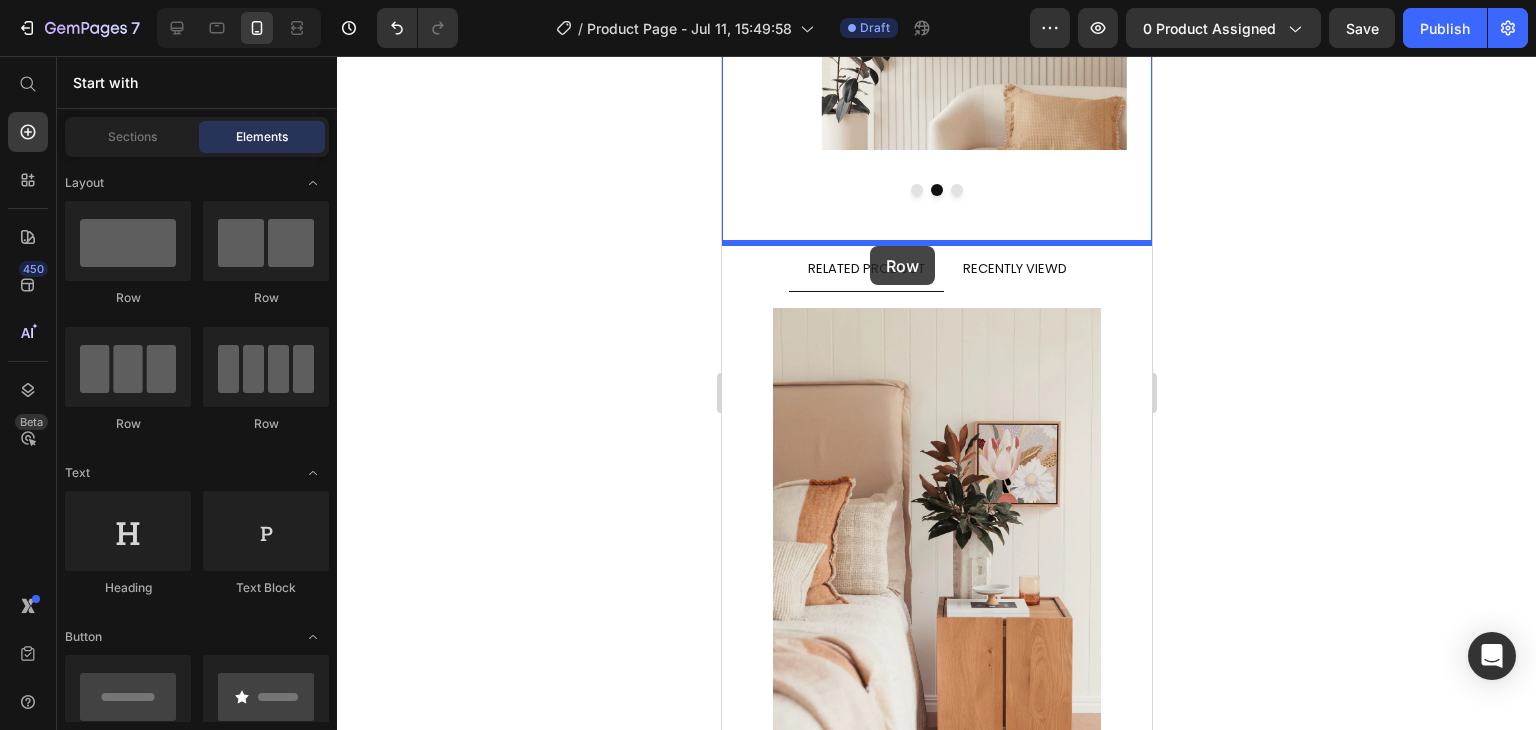 drag, startPoint x: 861, startPoint y: 294, endPoint x: 869, endPoint y: 246, distance: 48.6621 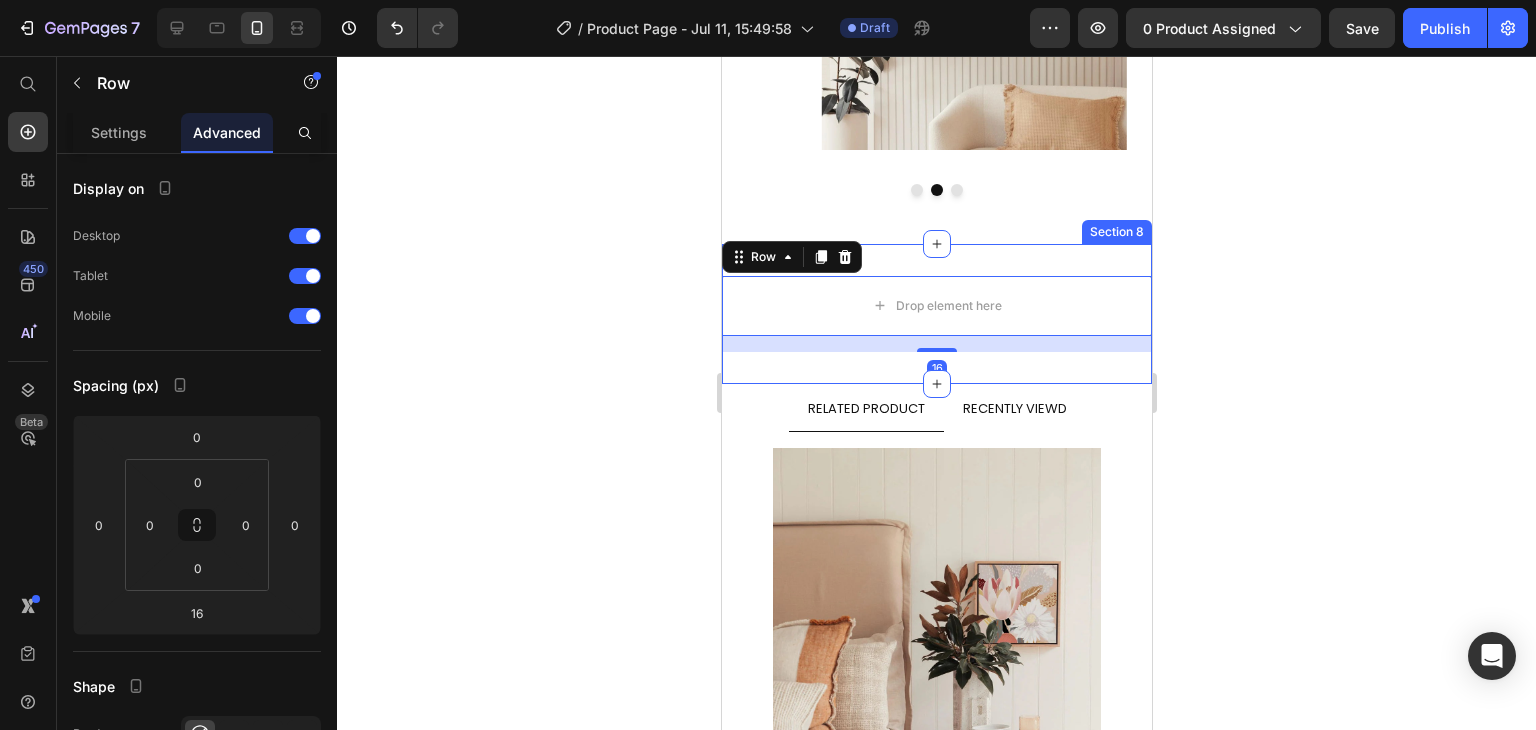 click on "Drop element here Row   16 Section 8" at bounding box center (936, 314) 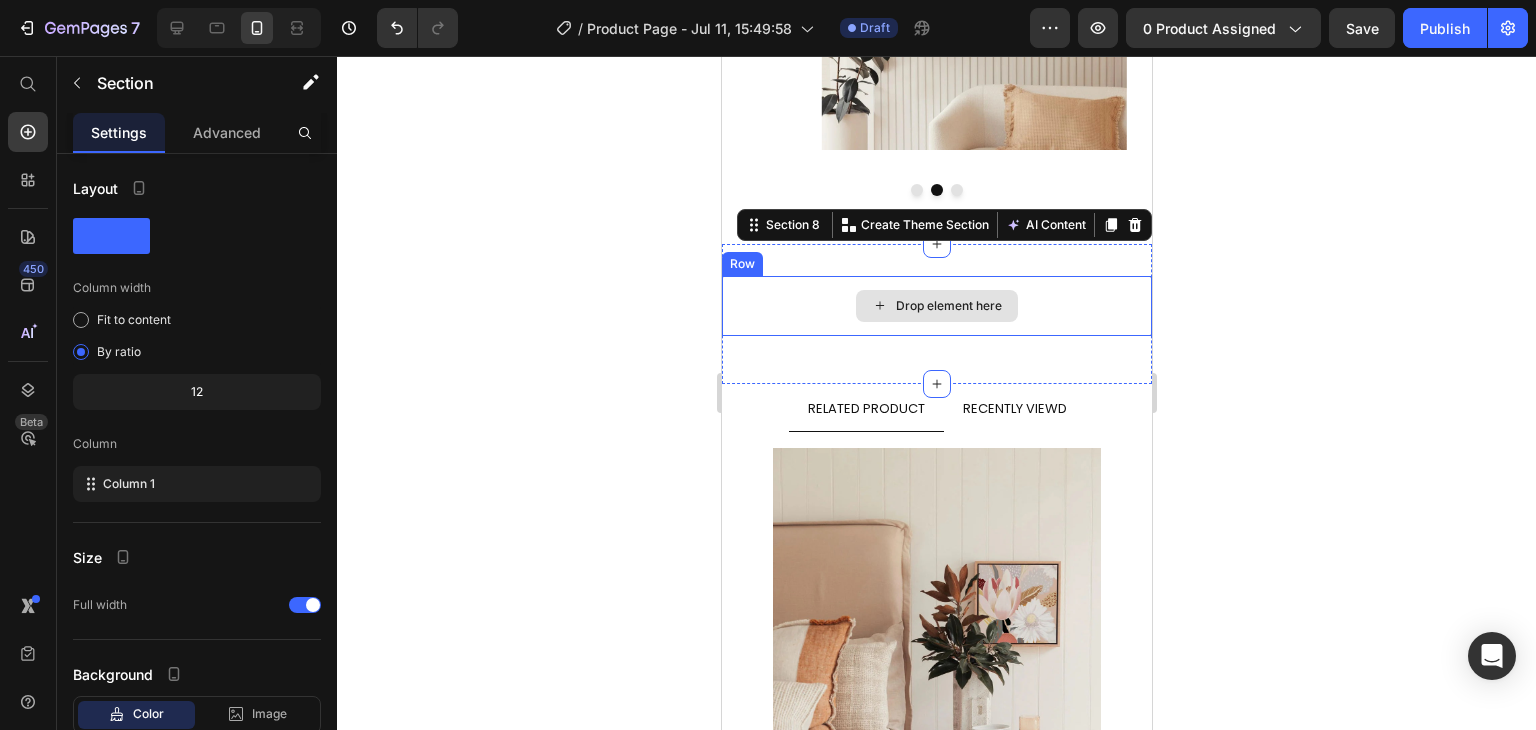 click on "Drop element here" at bounding box center (936, 306) 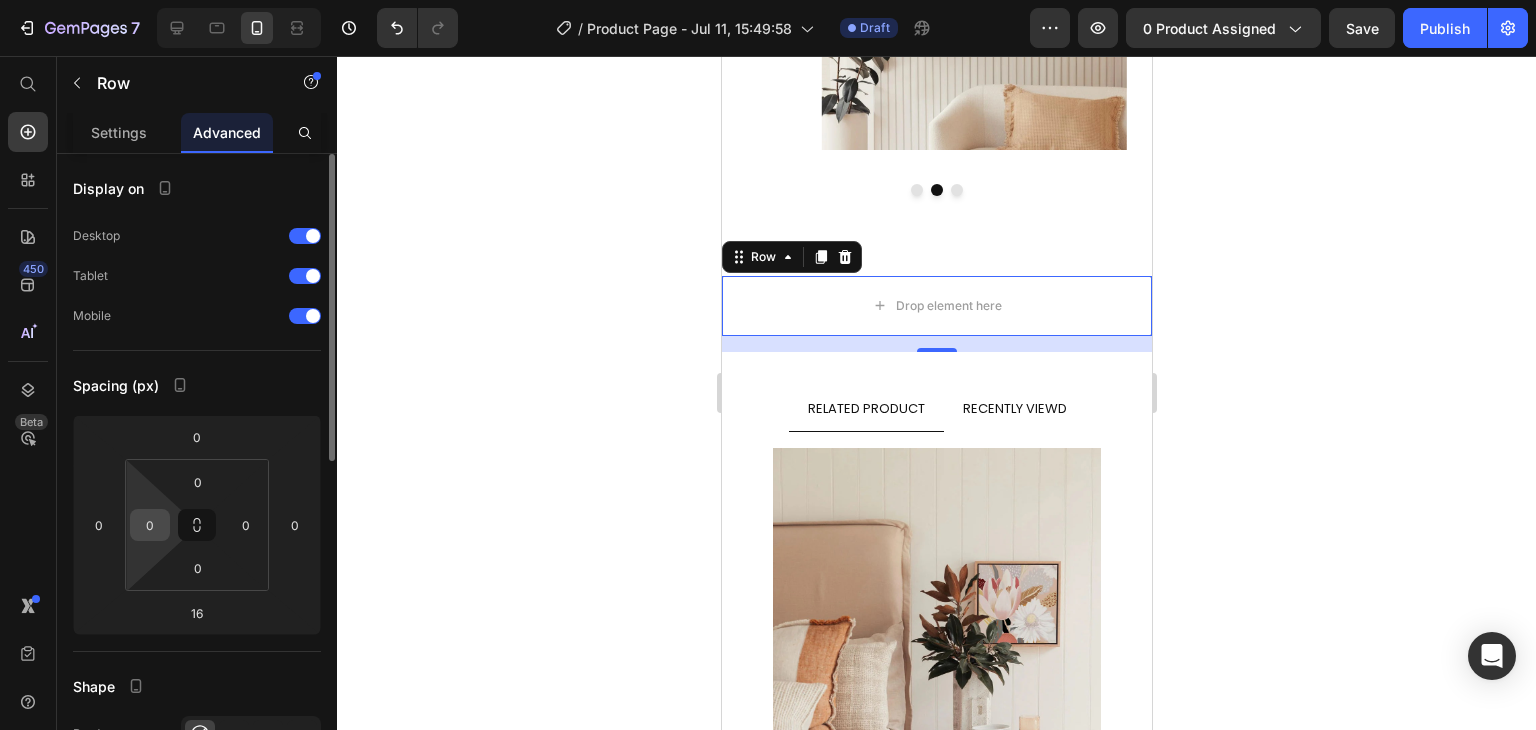 click on "0" at bounding box center [150, 525] 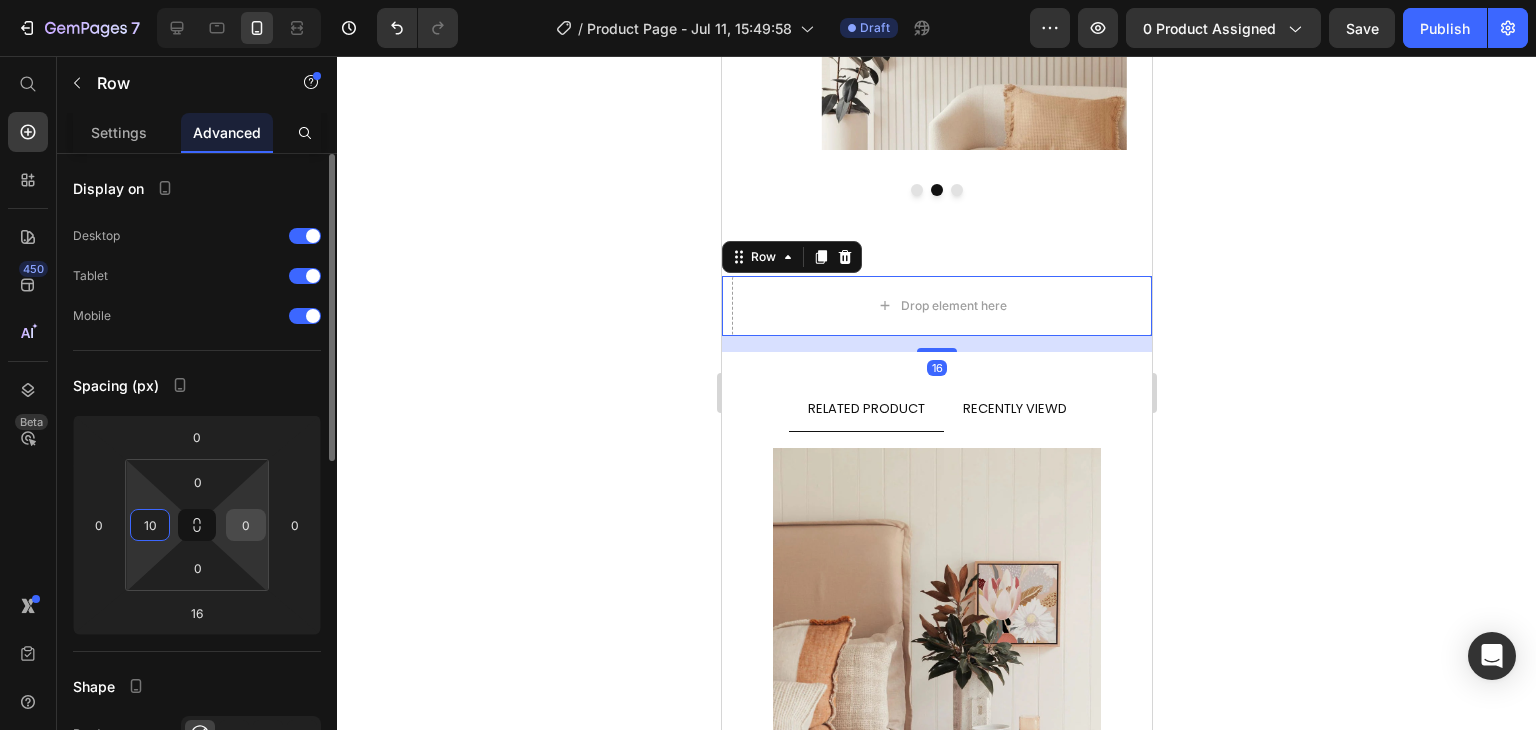 type on "10" 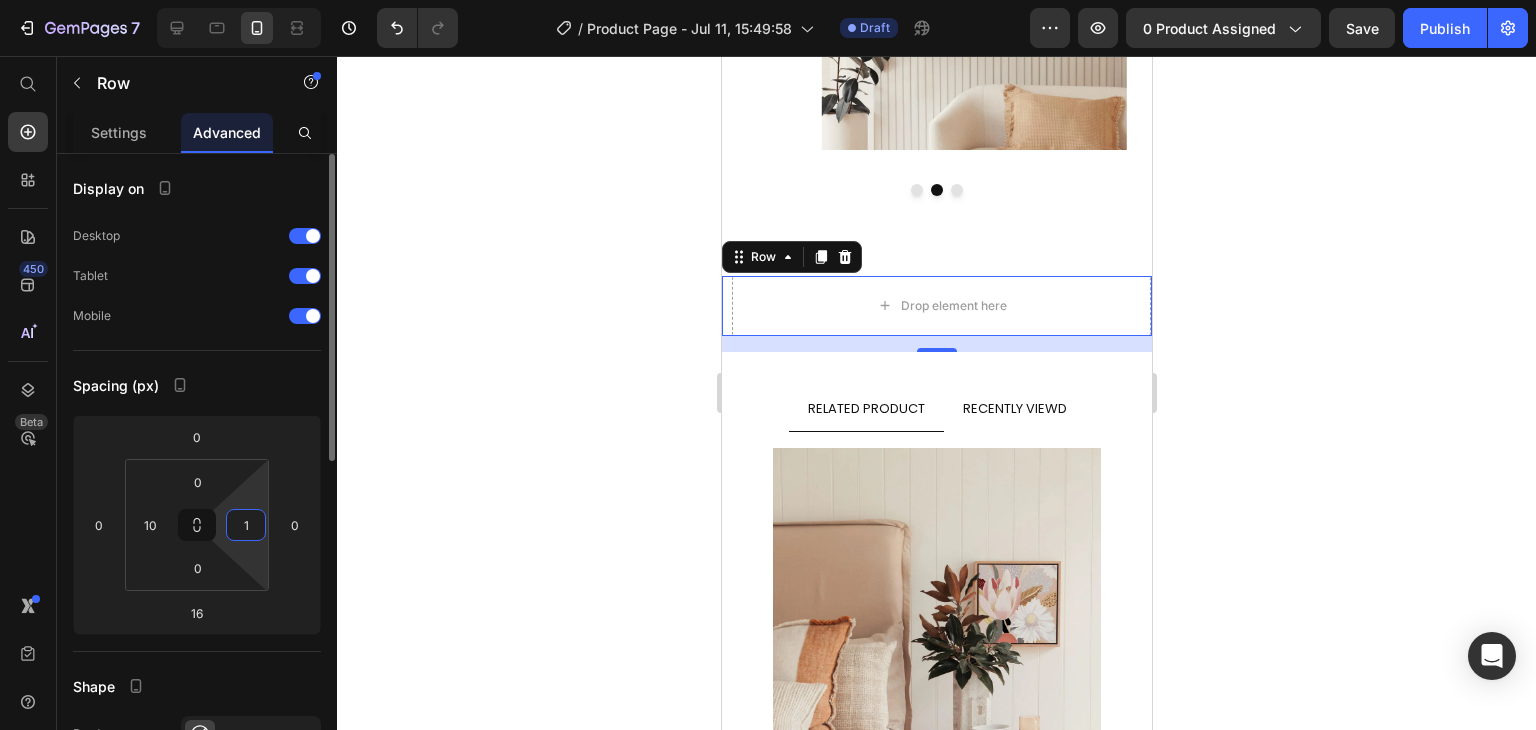 type on "10" 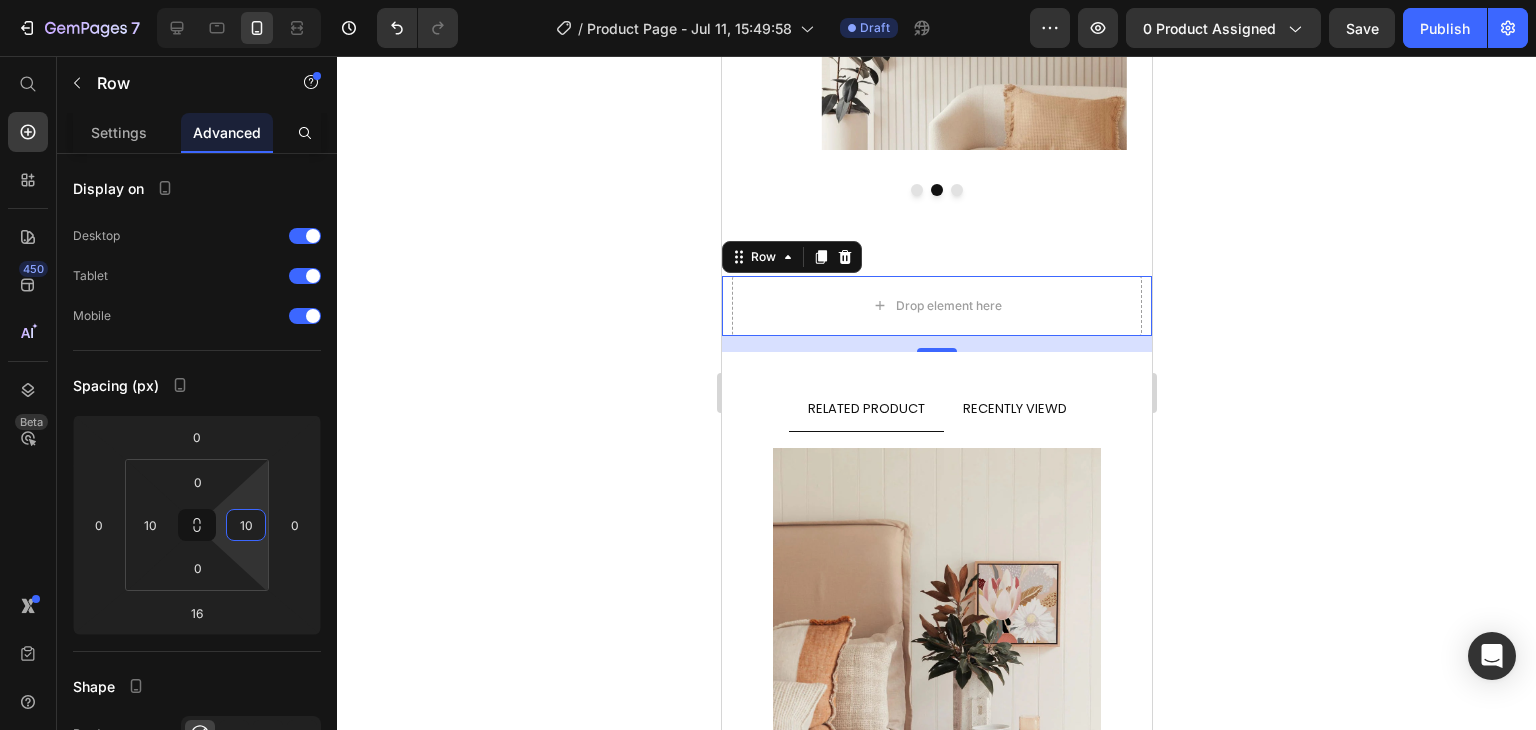 click 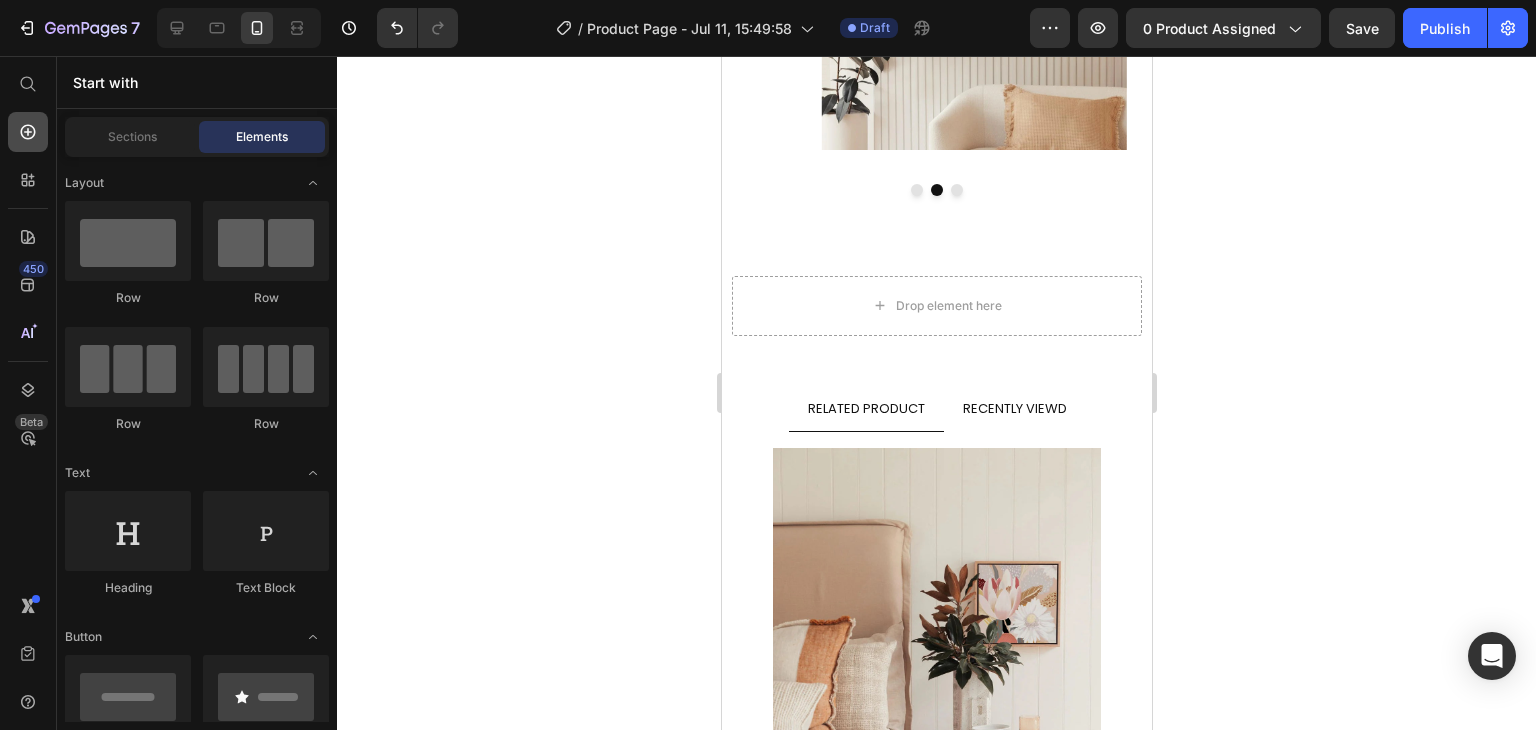 drag, startPoint x: 4, startPoint y: 122, endPoint x: 17, endPoint y: 125, distance: 13.341664 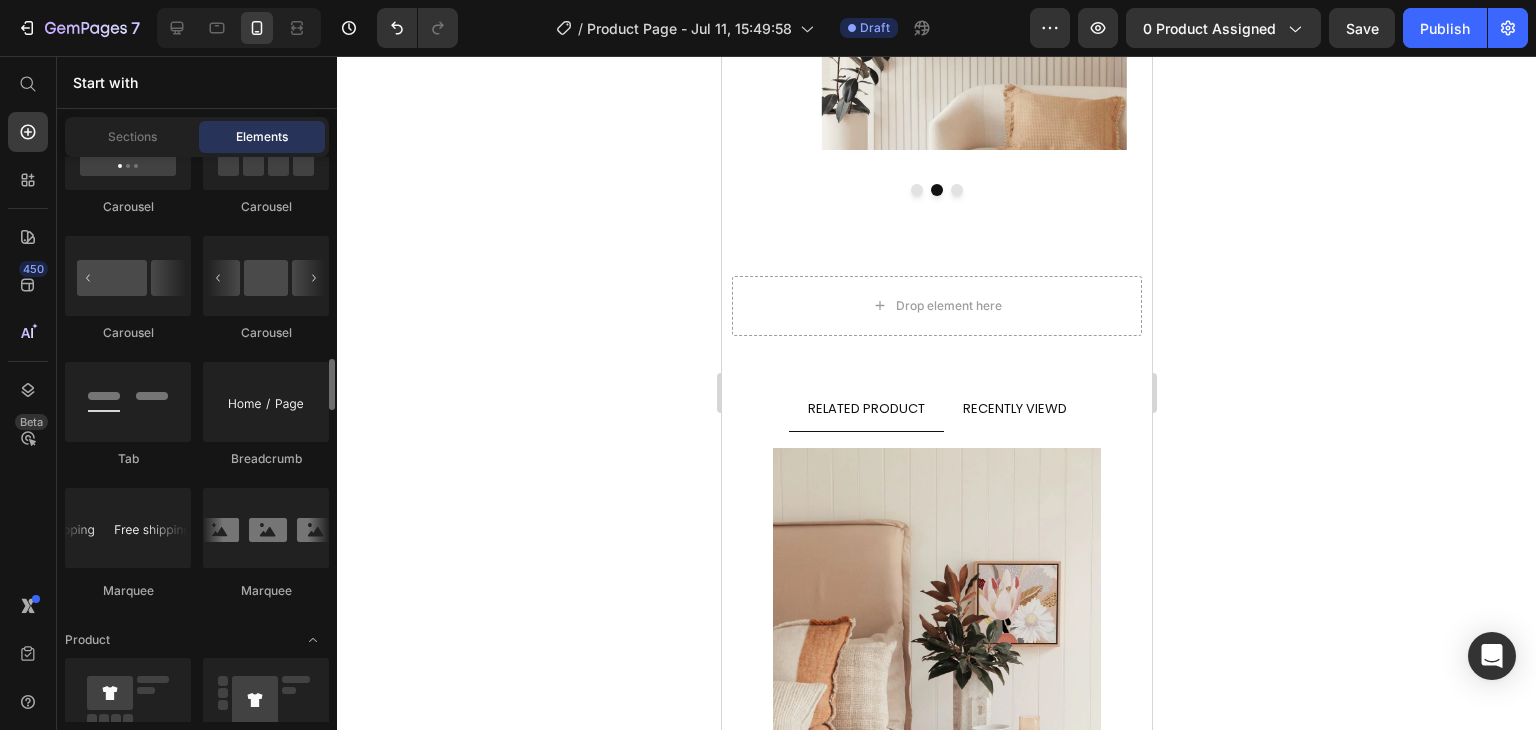 scroll, scrollTop: 2223, scrollLeft: 0, axis: vertical 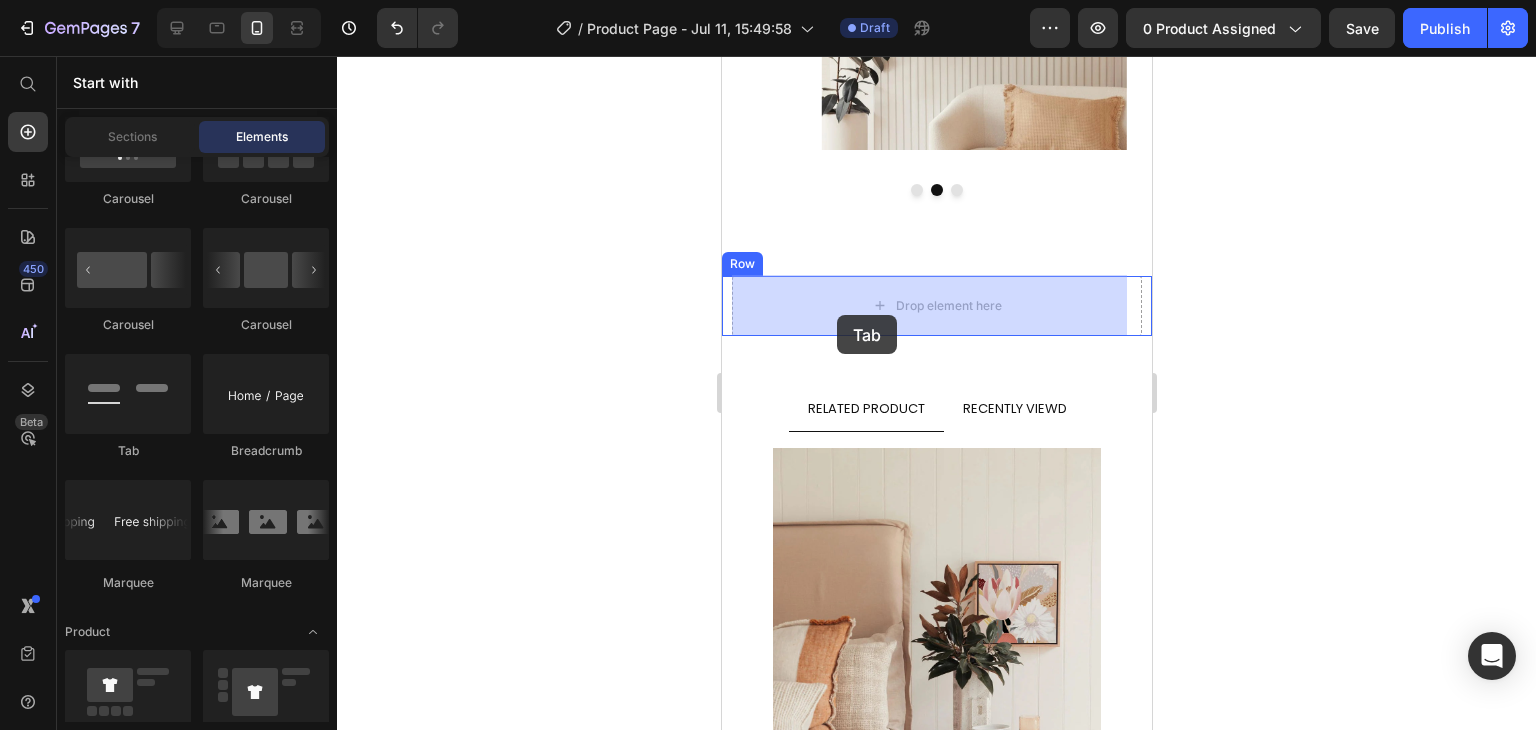 drag, startPoint x: 824, startPoint y: 470, endPoint x: 836, endPoint y: 315, distance: 155.46382 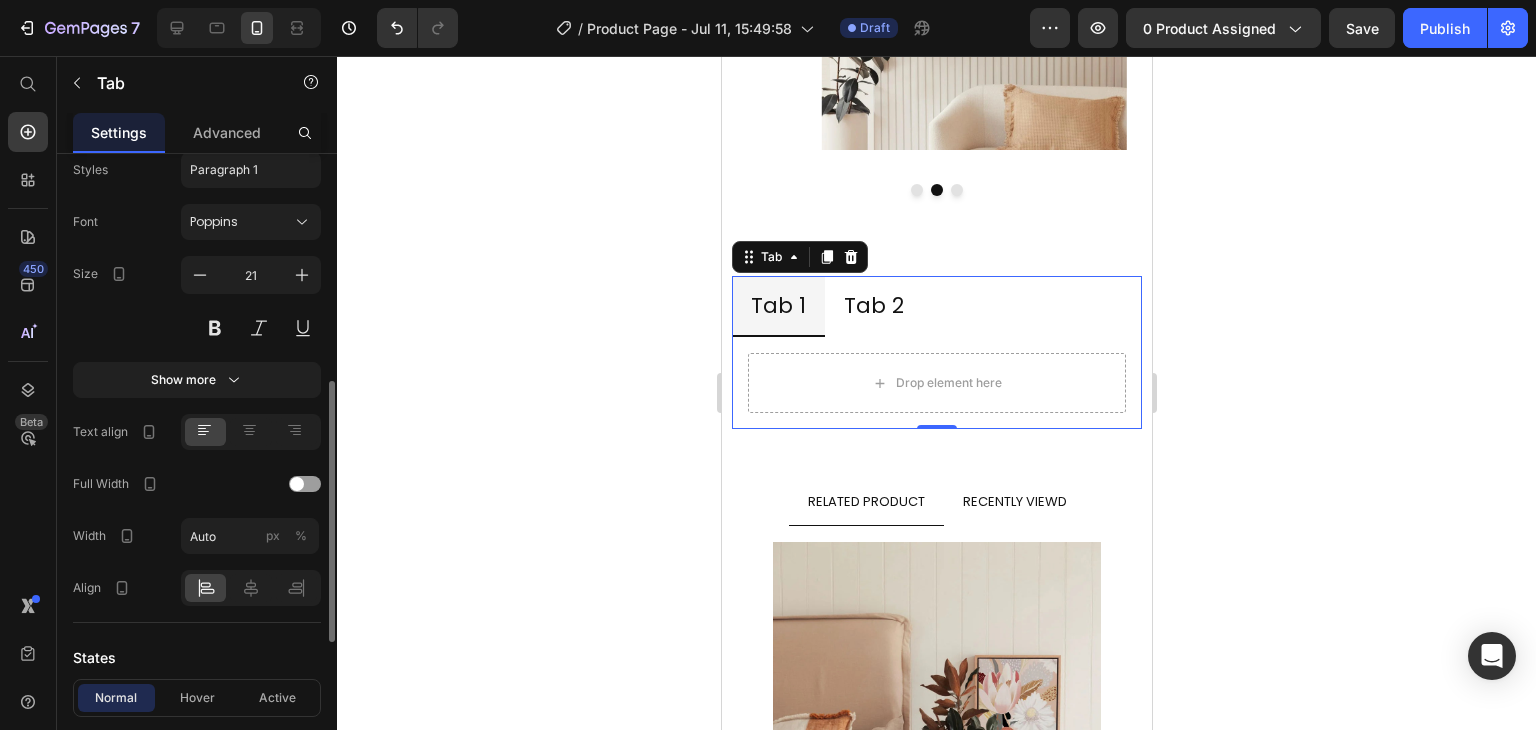 scroll, scrollTop: 531, scrollLeft: 0, axis: vertical 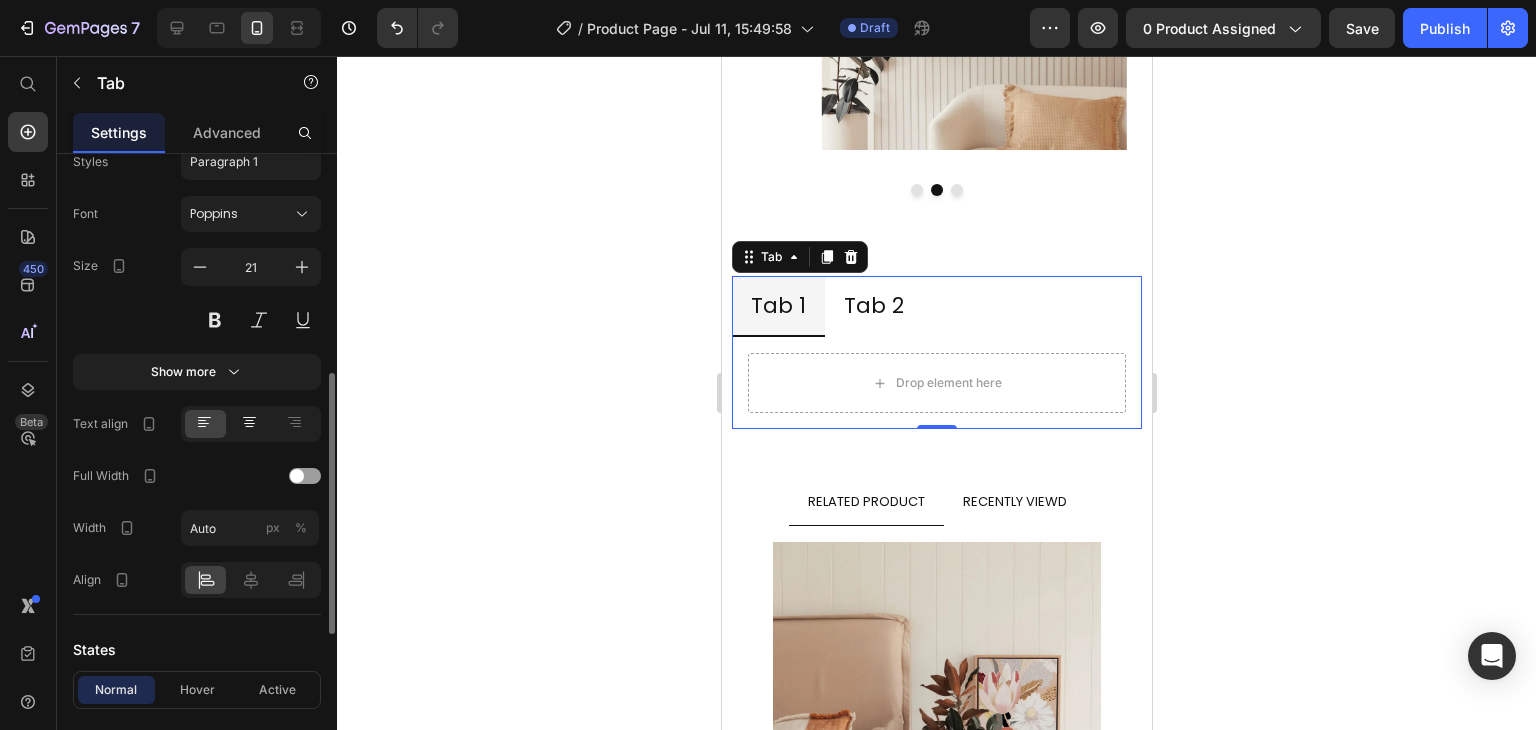 click 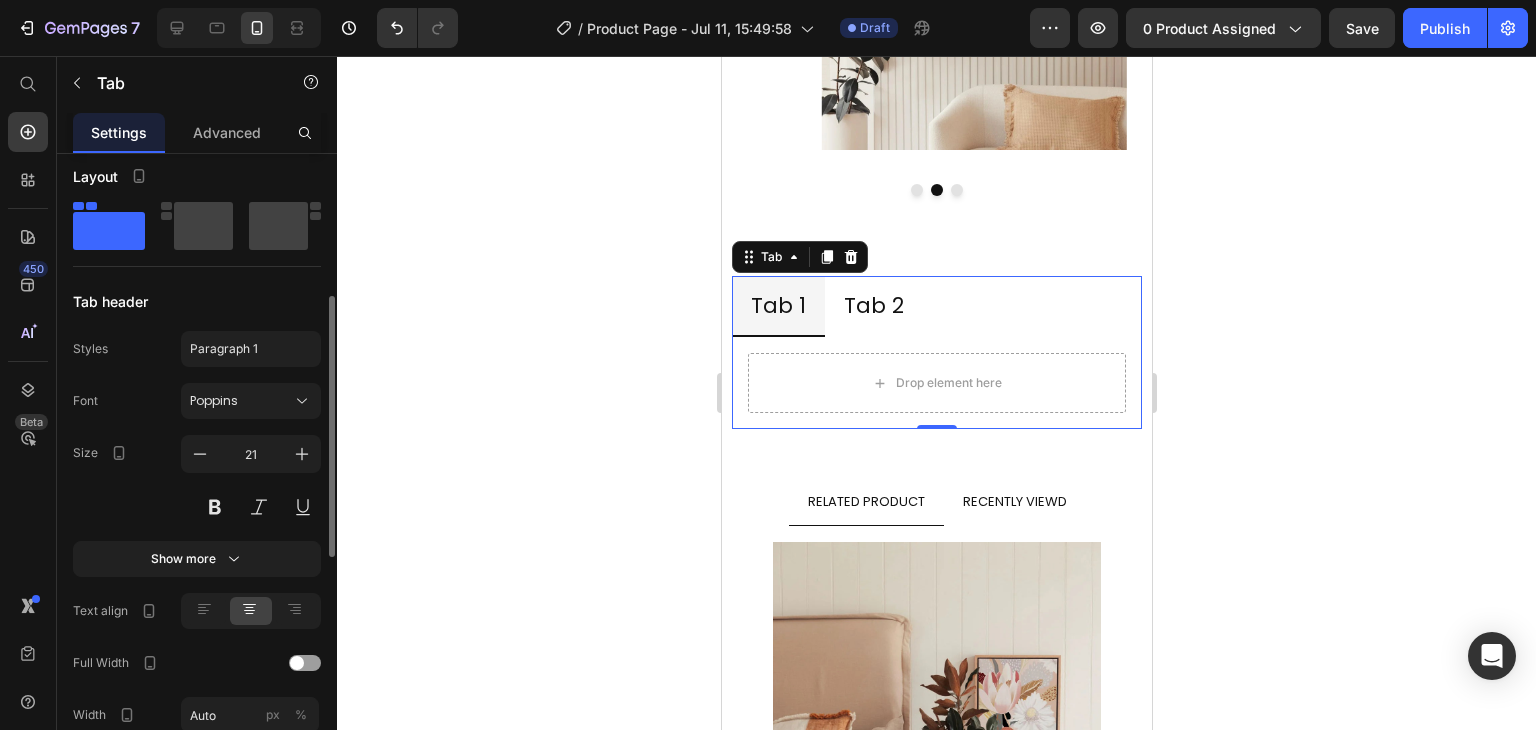 scroll, scrollTop: 336, scrollLeft: 0, axis: vertical 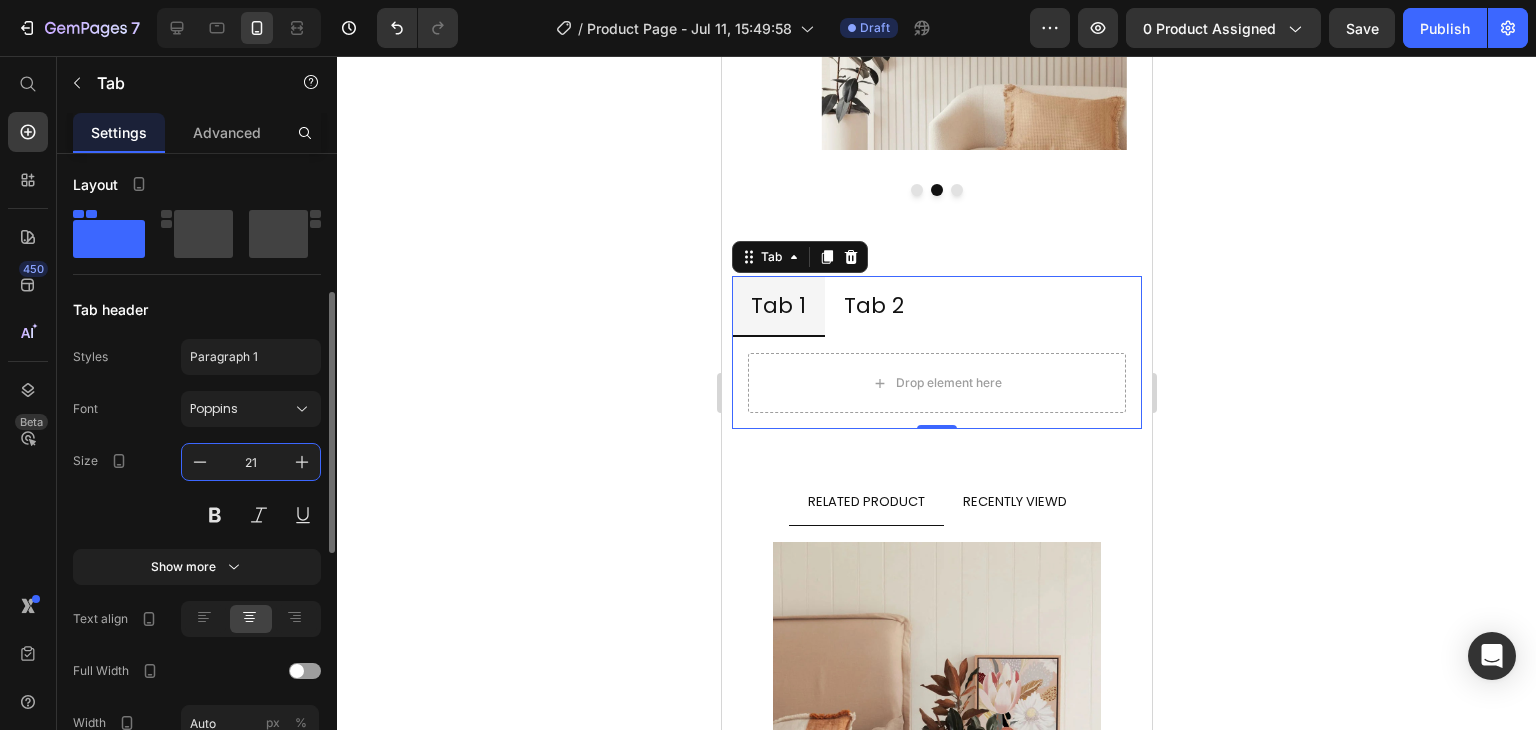 click on "21" at bounding box center [251, 462] 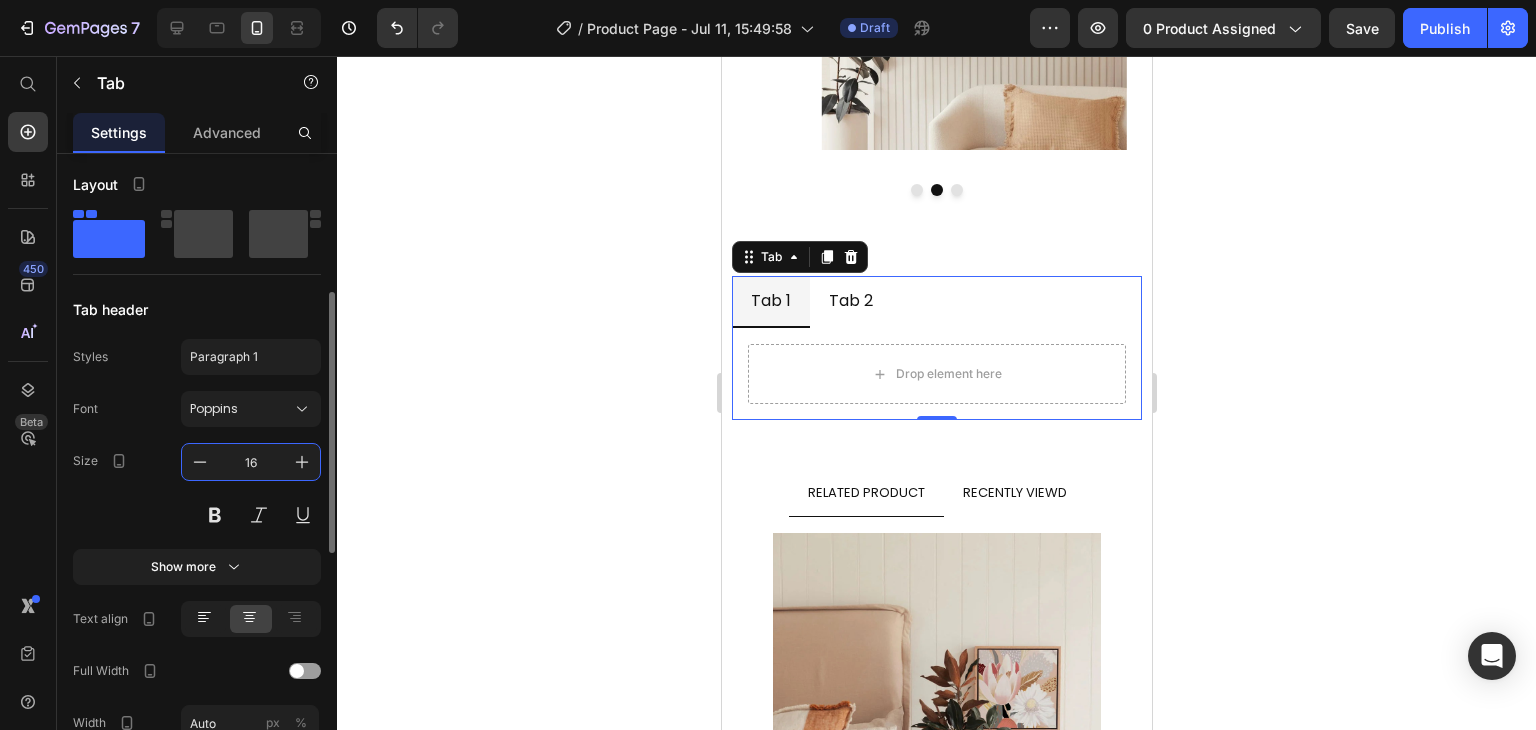 type on "16" 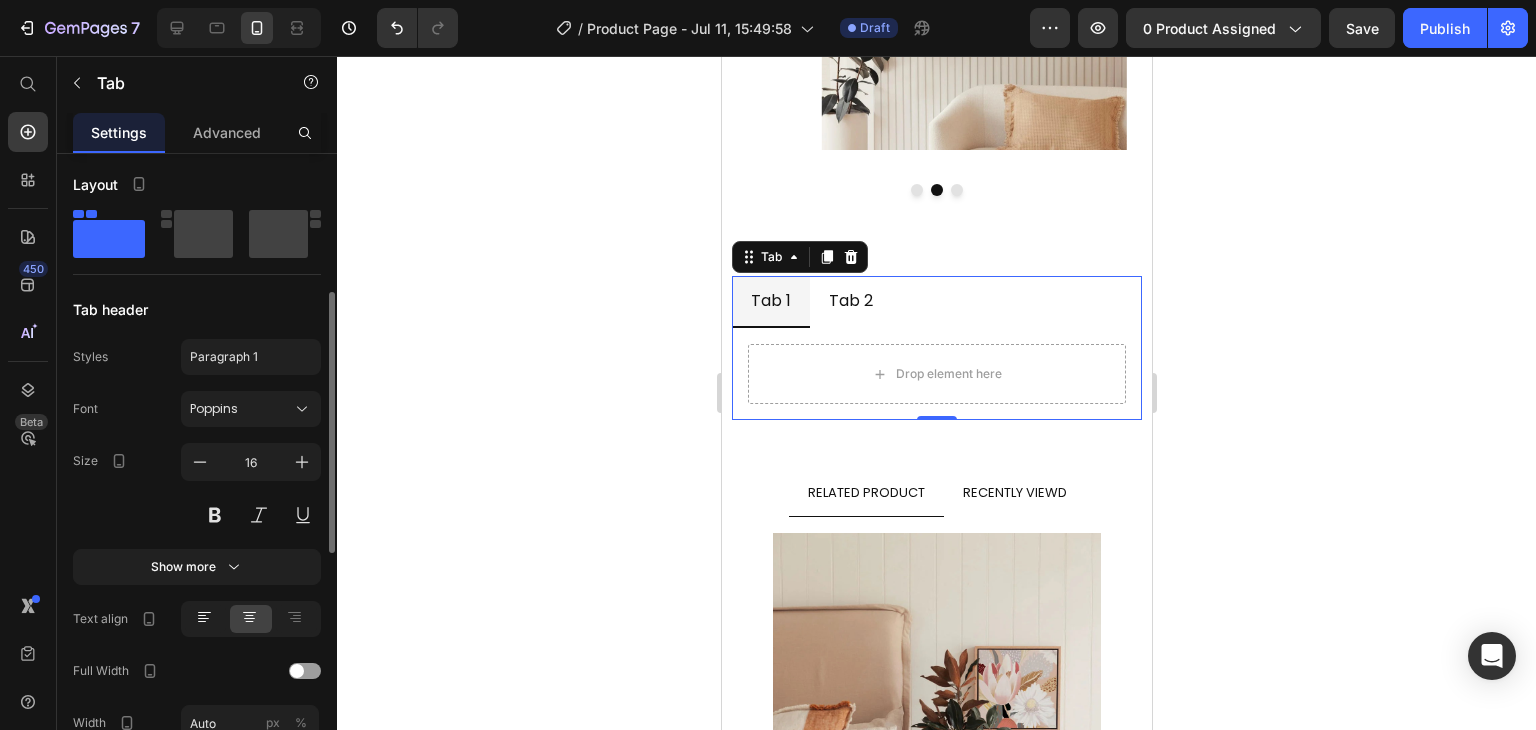 click 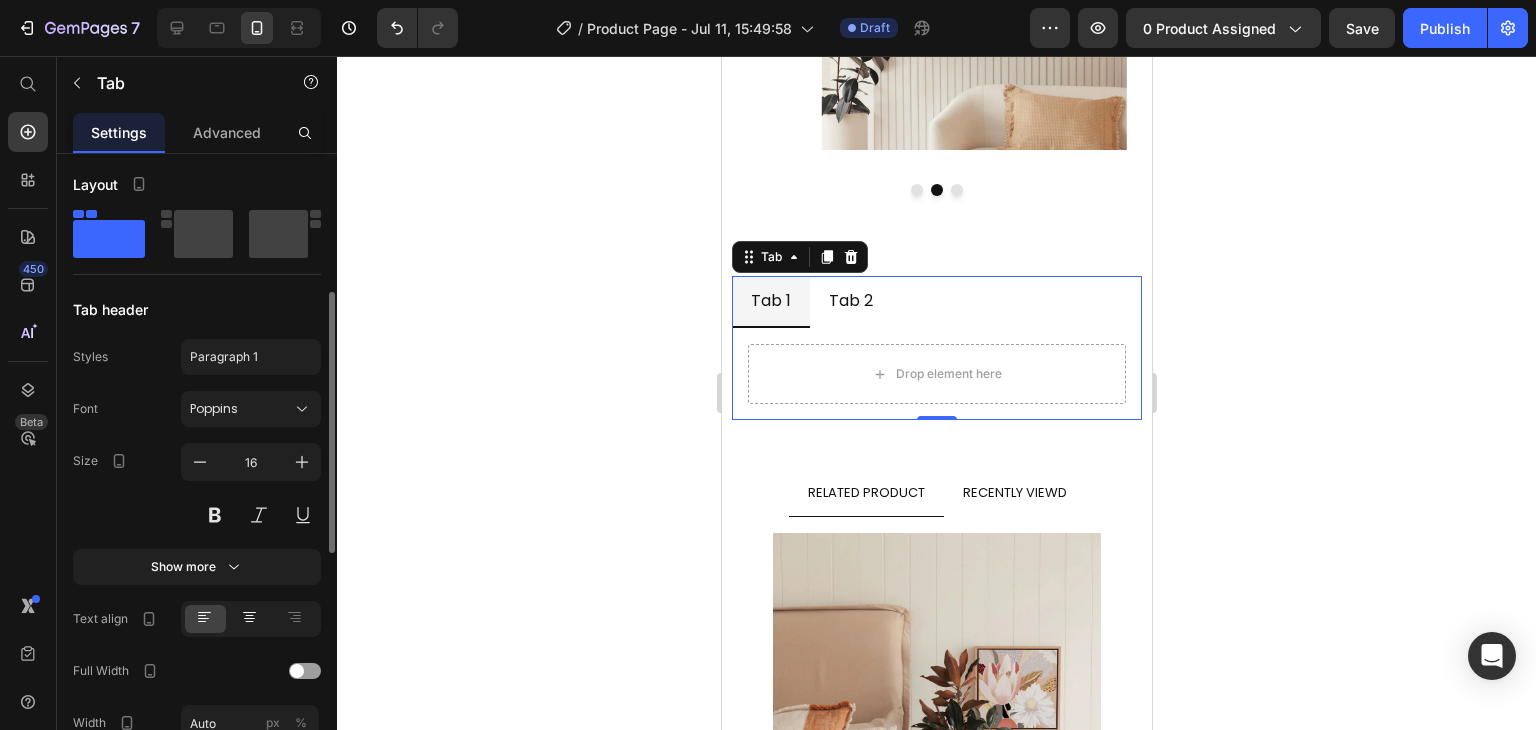 click 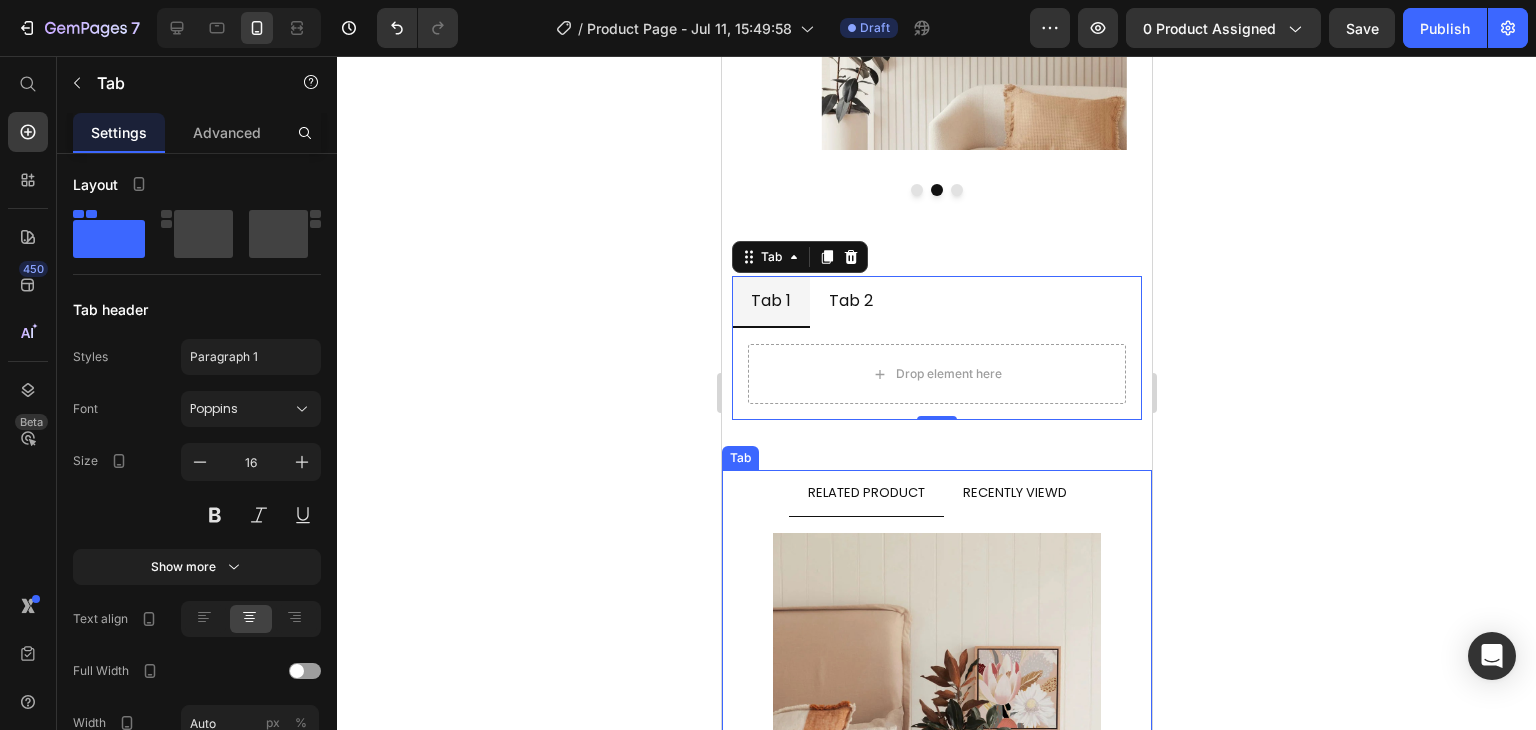 click on "RELATED PRODUCT" at bounding box center [865, 493] 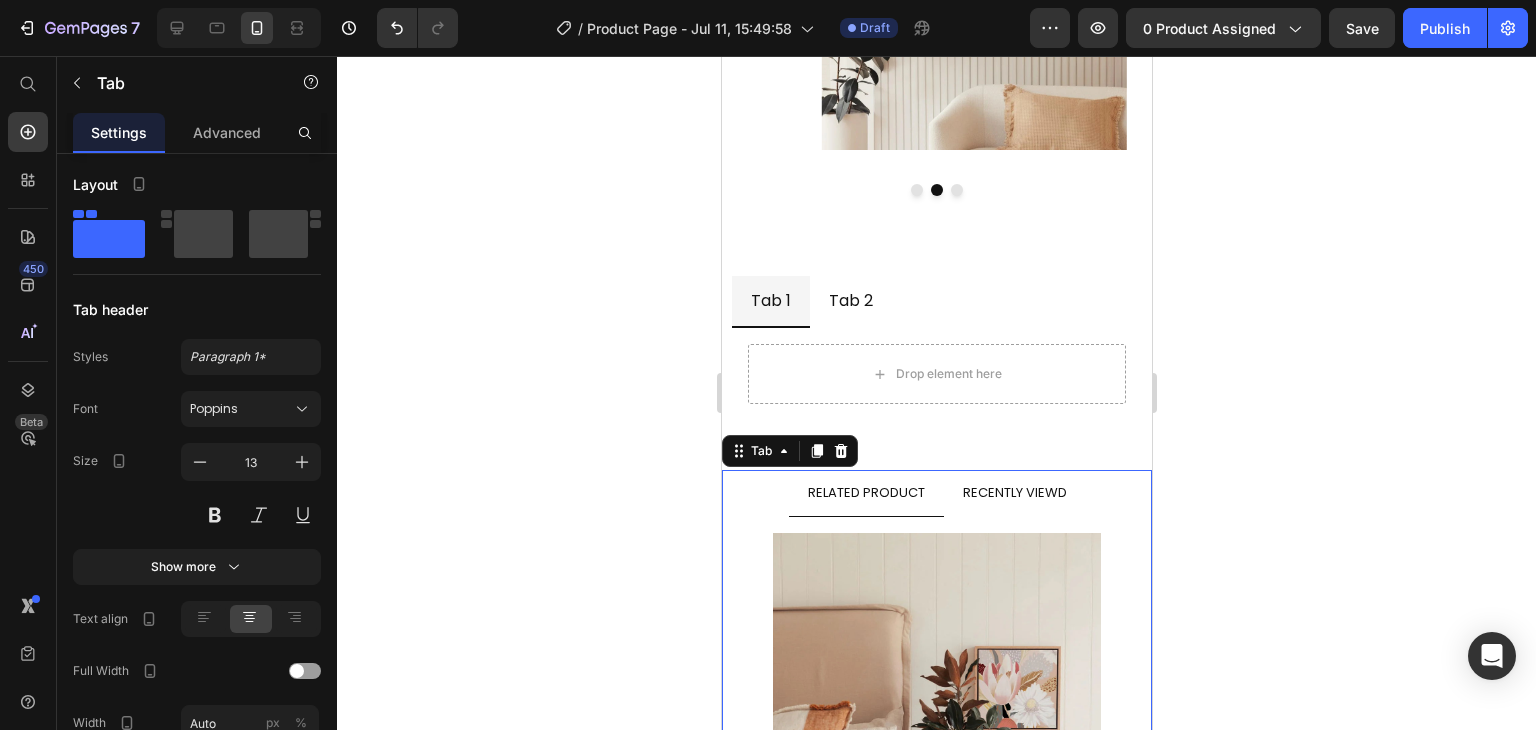 scroll, scrollTop: 336, scrollLeft: 0, axis: vertical 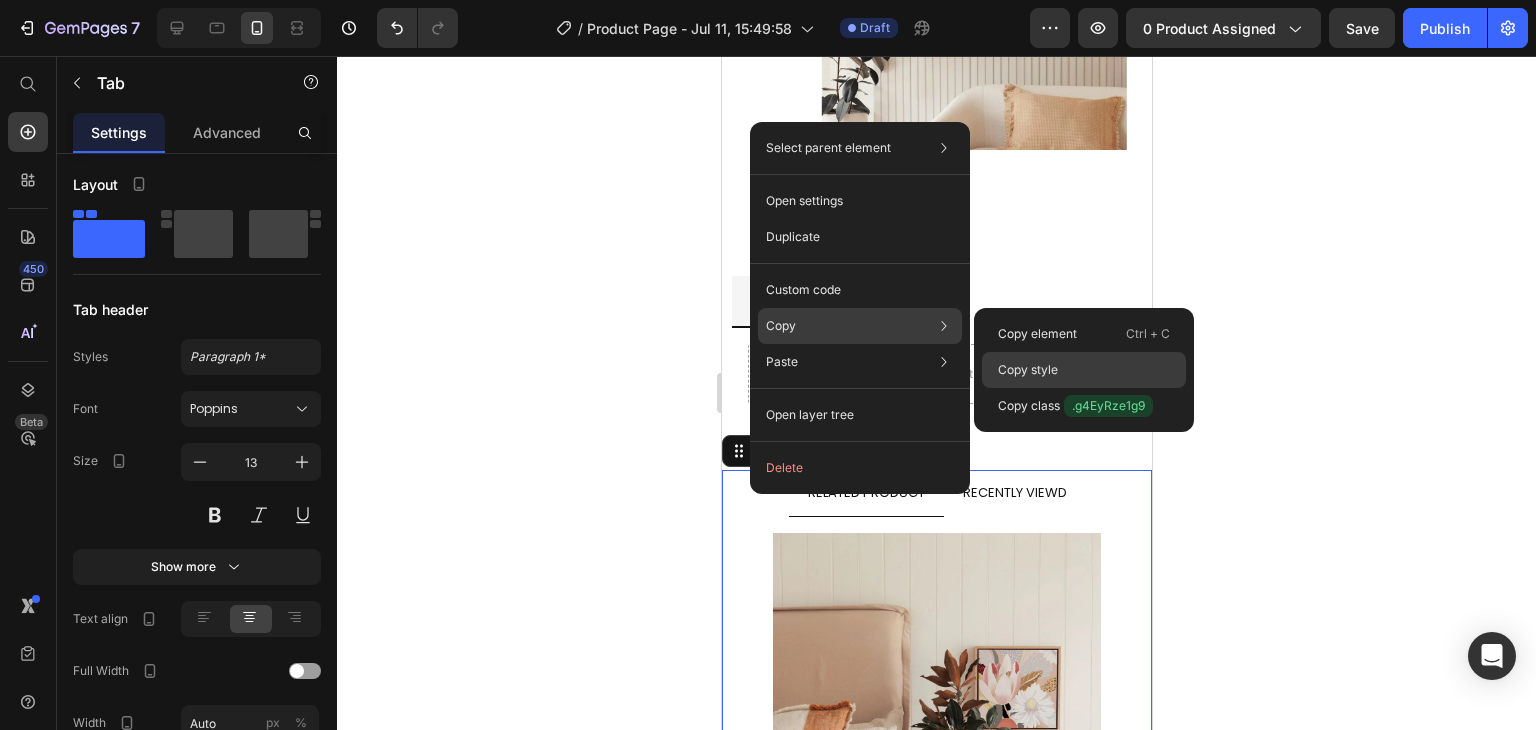 click on "Copy style" at bounding box center [1028, 370] 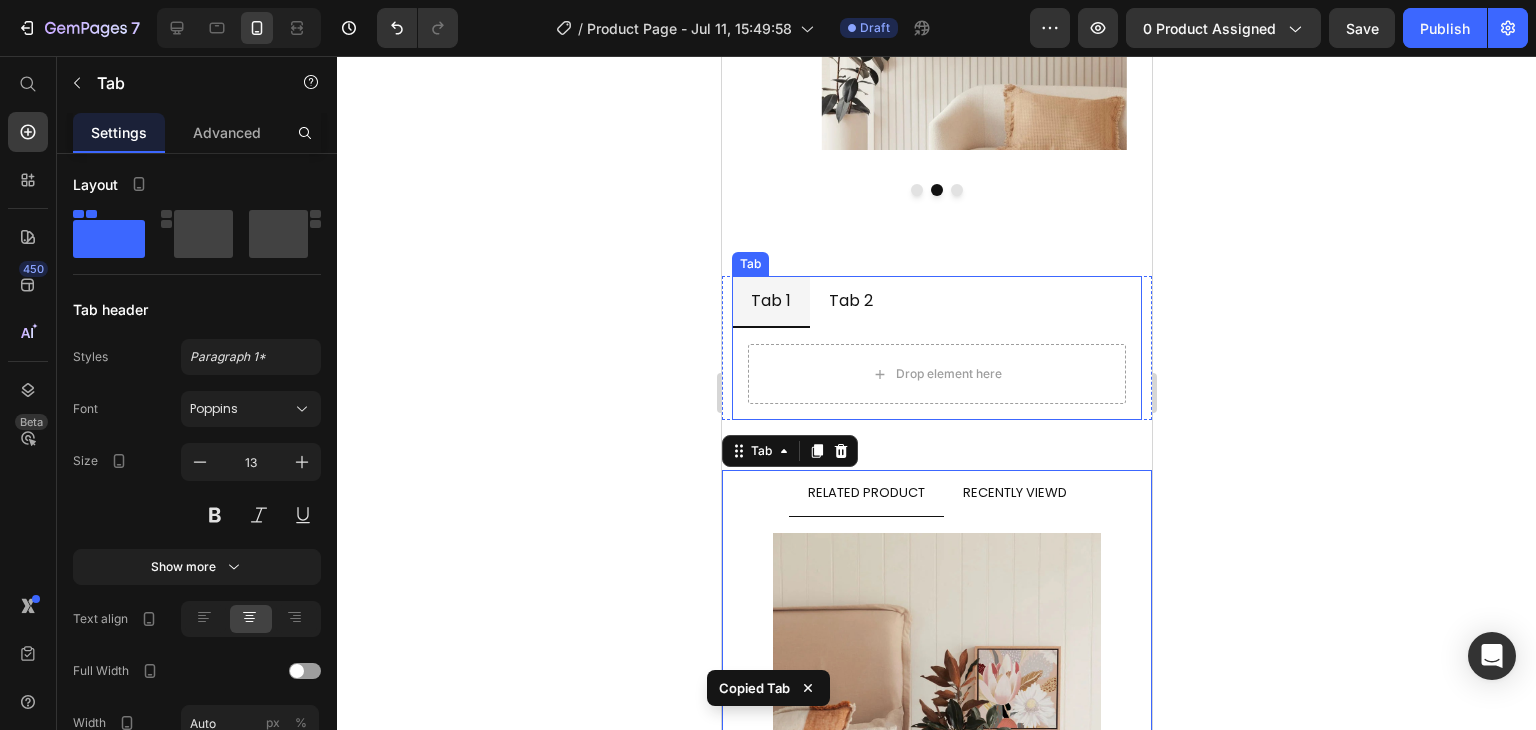 click on "Tab 1 Tab 2" at bounding box center [936, 302] 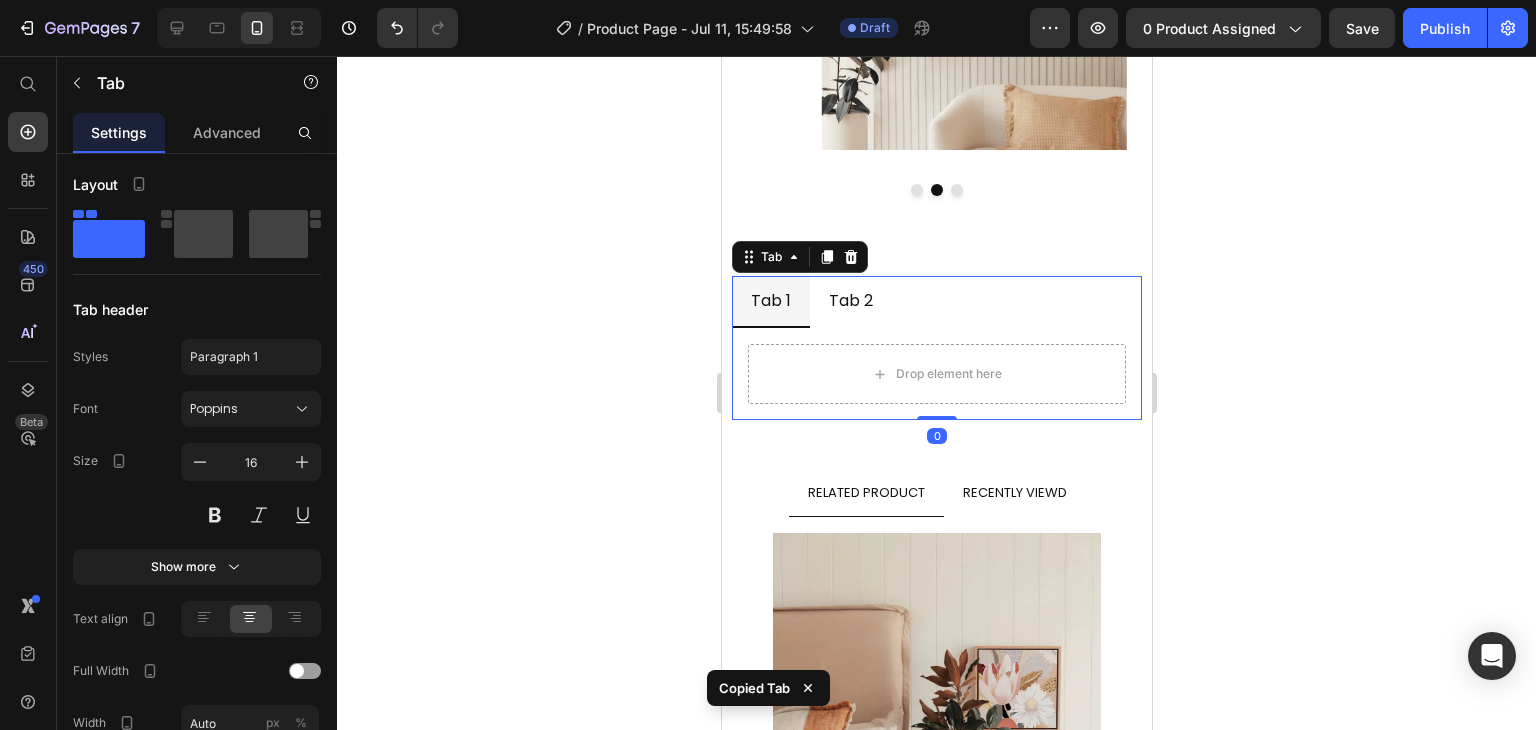 click on "Tab 1 Tab 2" at bounding box center [936, 302] 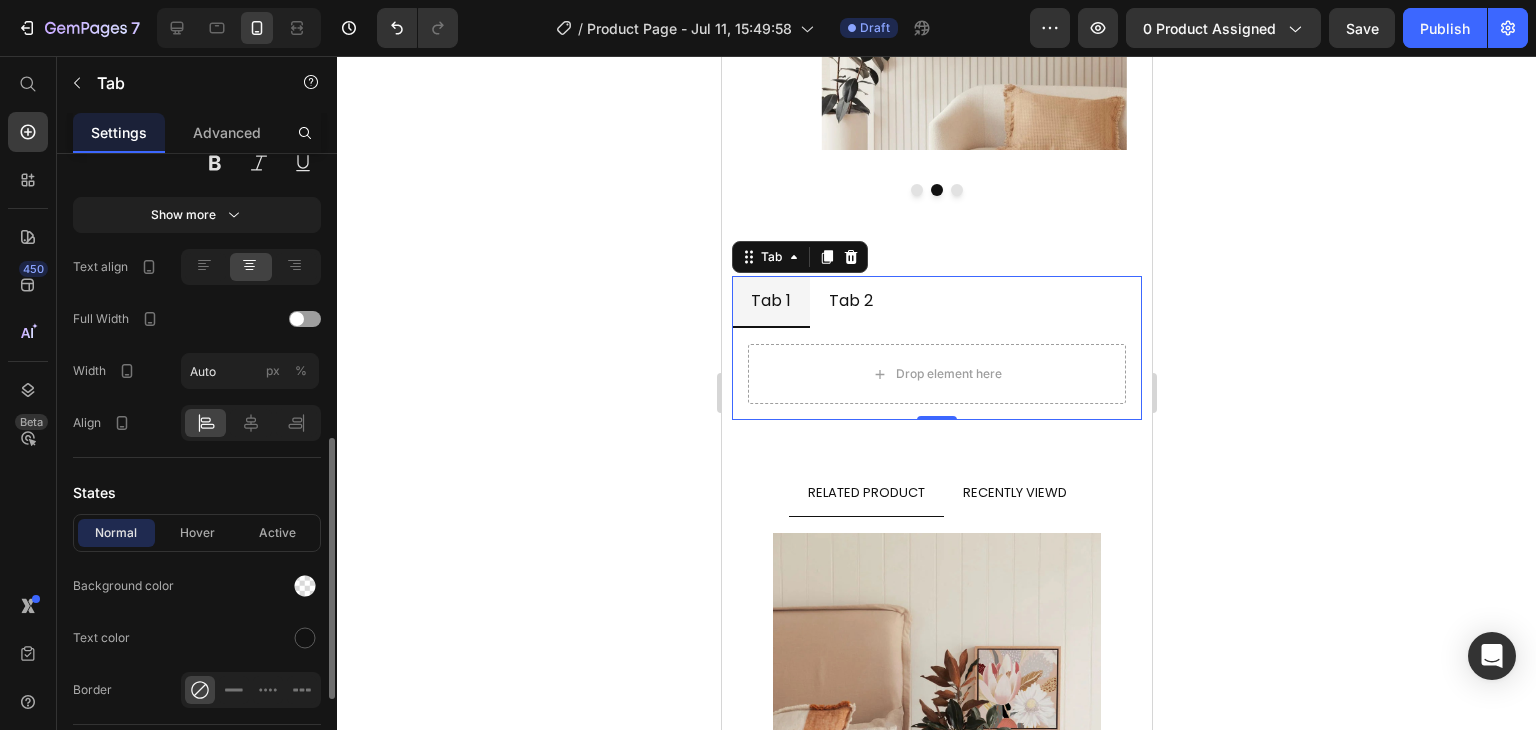 scroll, scrollTop: 696, scrollLeft: 0, axis: vertical 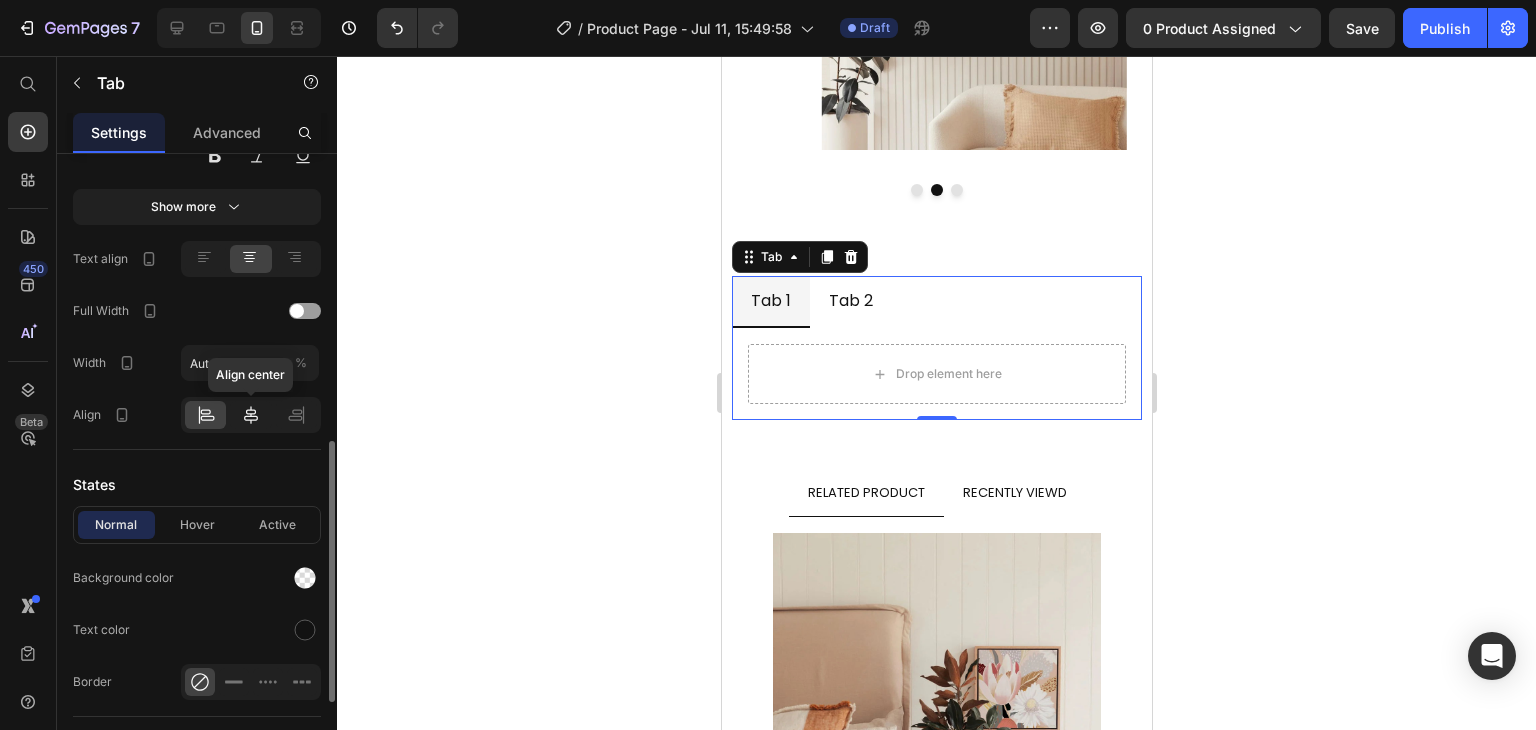 click 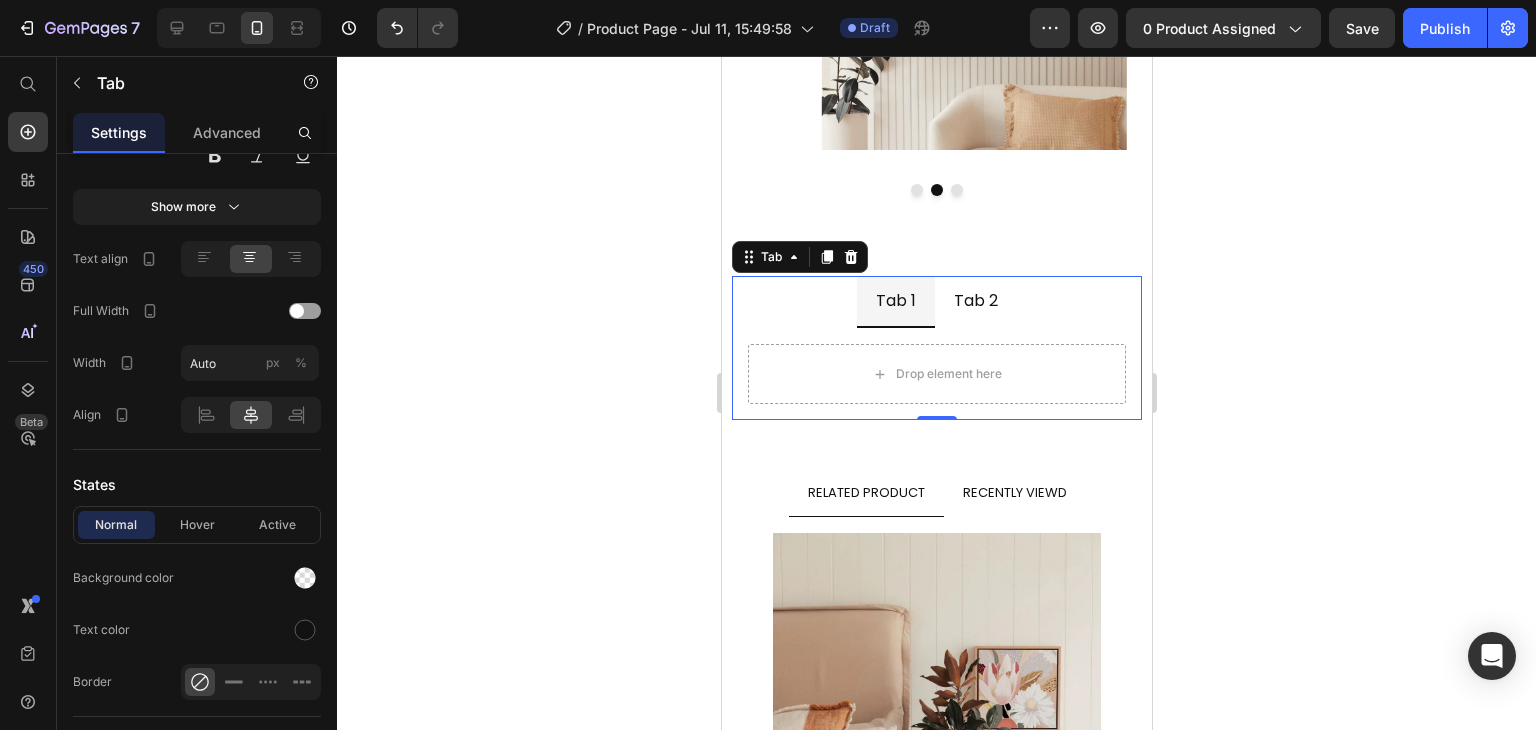click on "Tab 1" at bounding box center [895, 301] 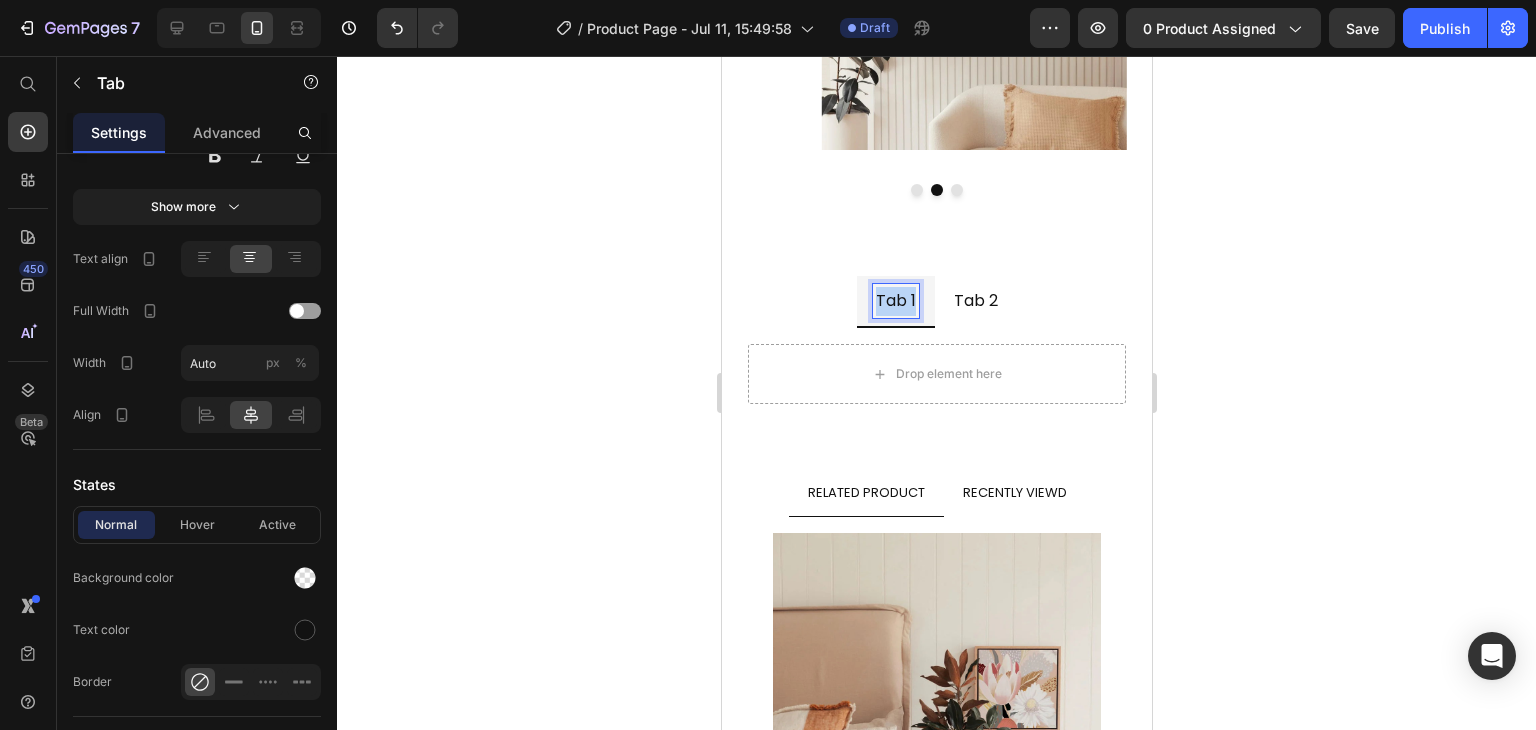 click on "Tab 1" at bounding box center (895, 301) 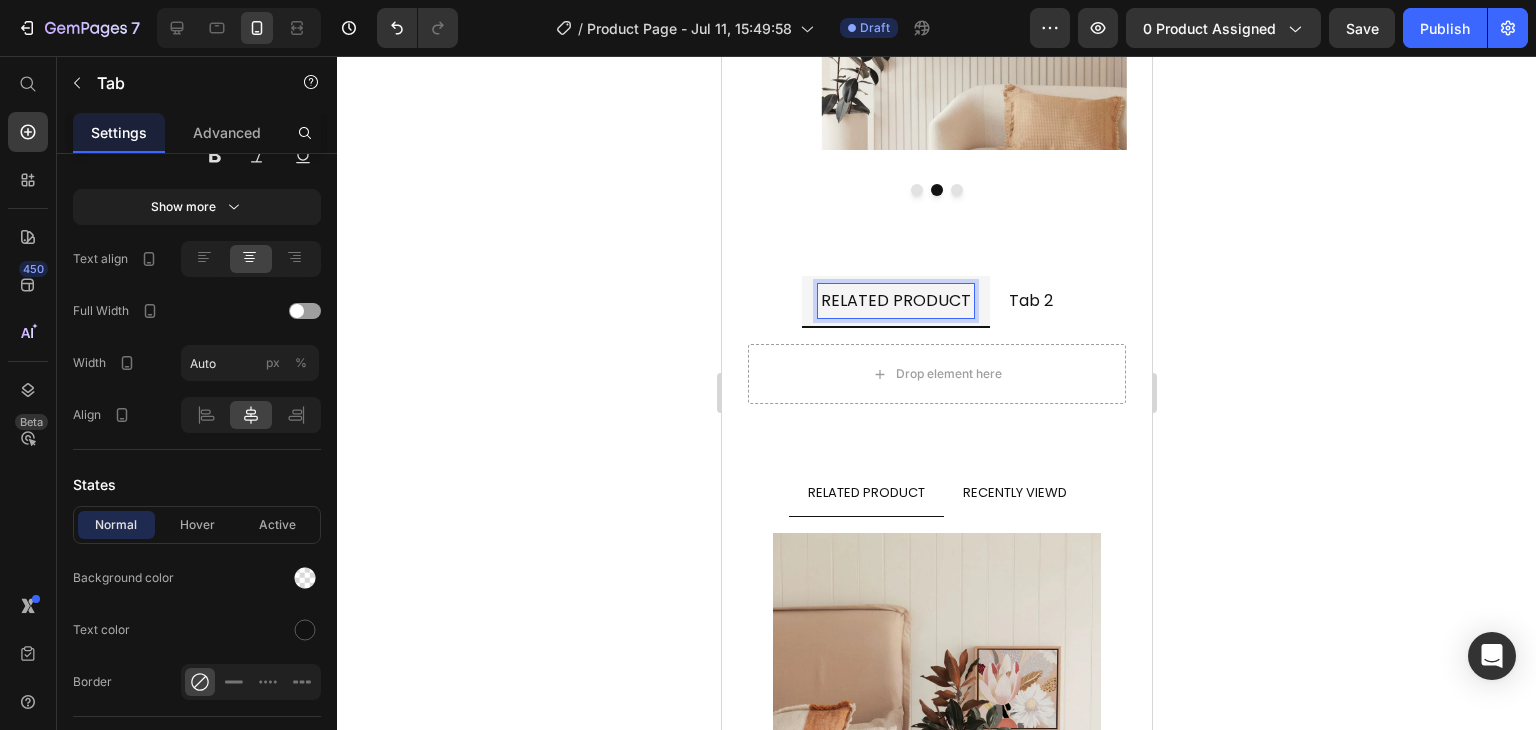 click on "Tab 2" at bounding box center (1030, 301) 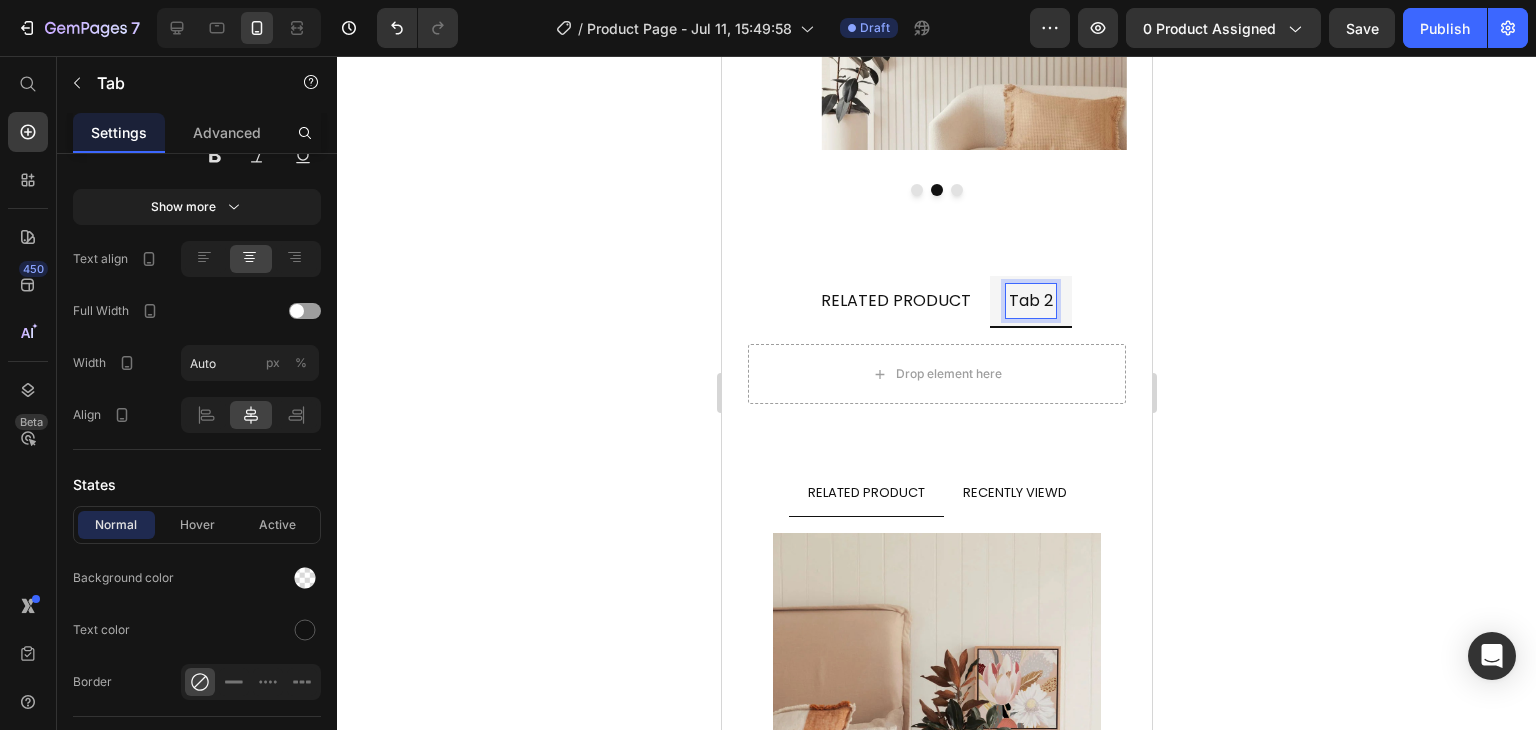 click on "Tab 2" at bounding box center (1030, 301) 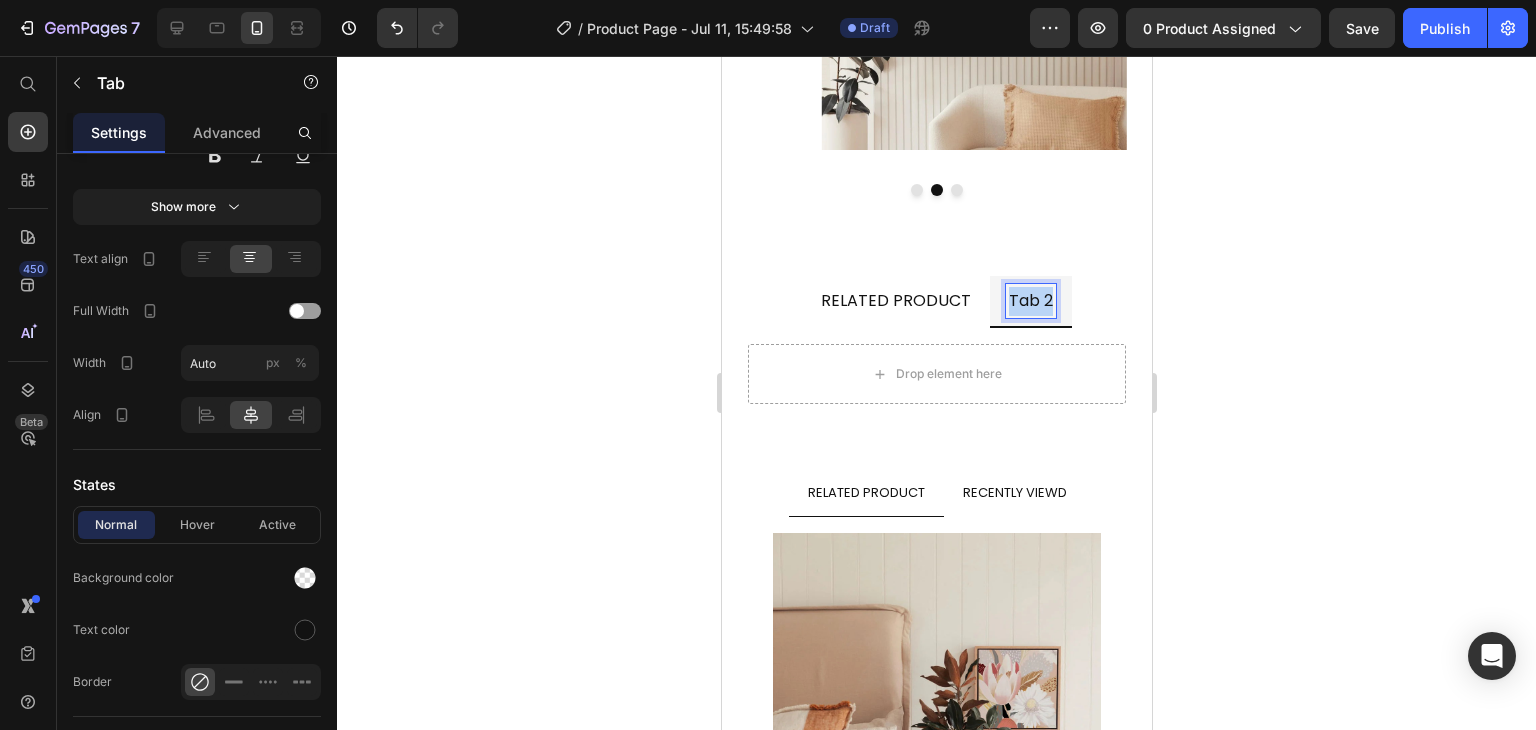 click on "Tab 2" at bounding box center [1030, 301] 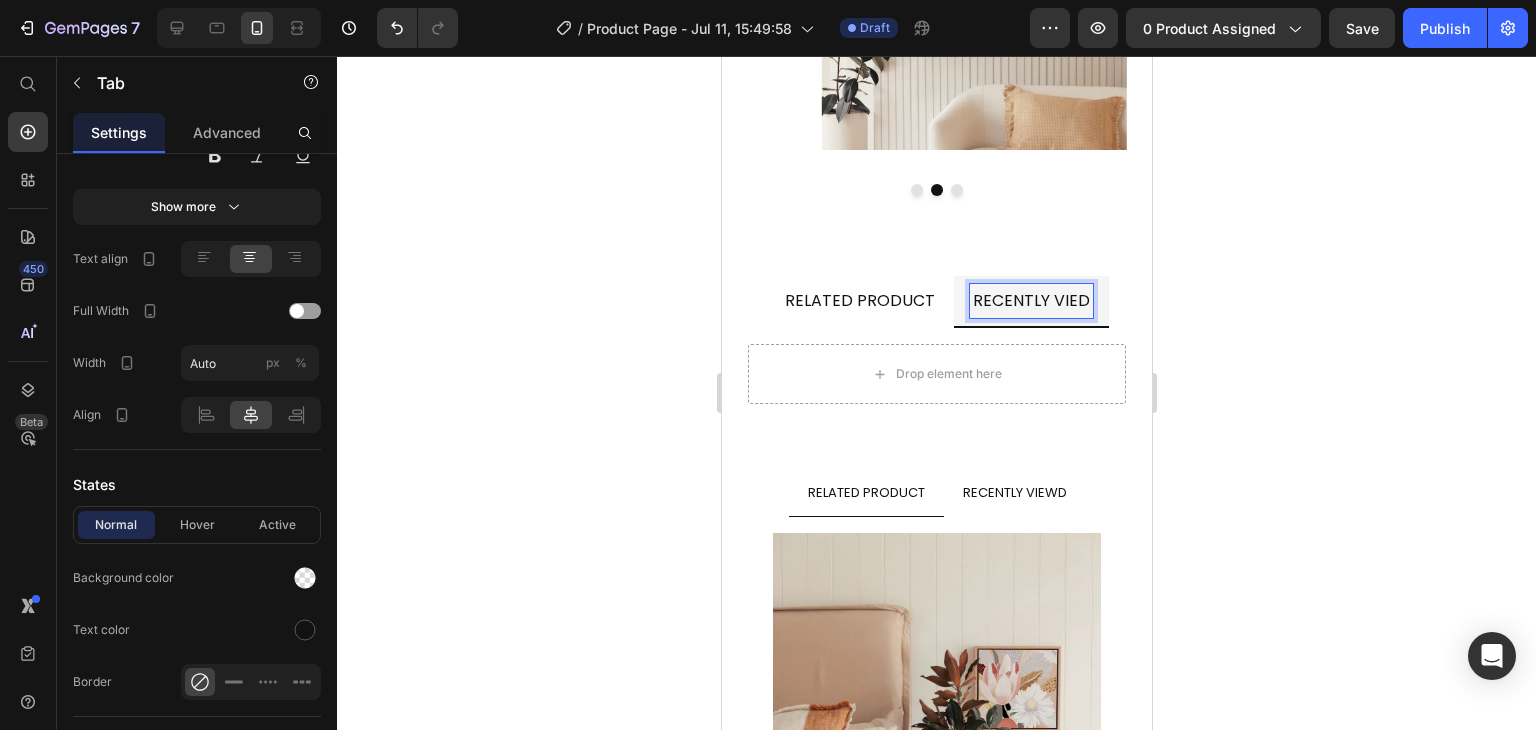 click on "RELATED PRODUCT" at bounding box center (859, 301) 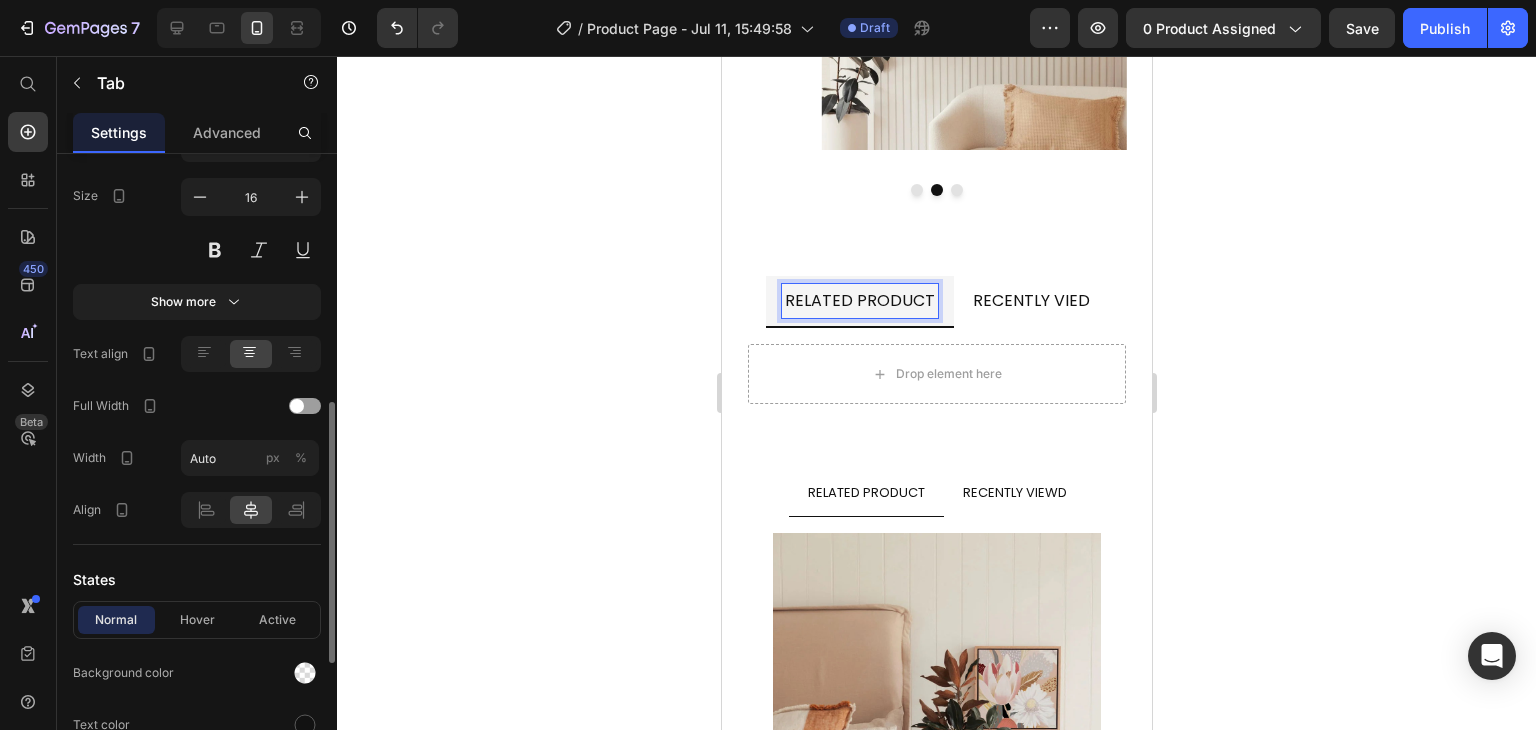 scroll, scrollTop: 593, scrollLeft: 0, axis: vertical 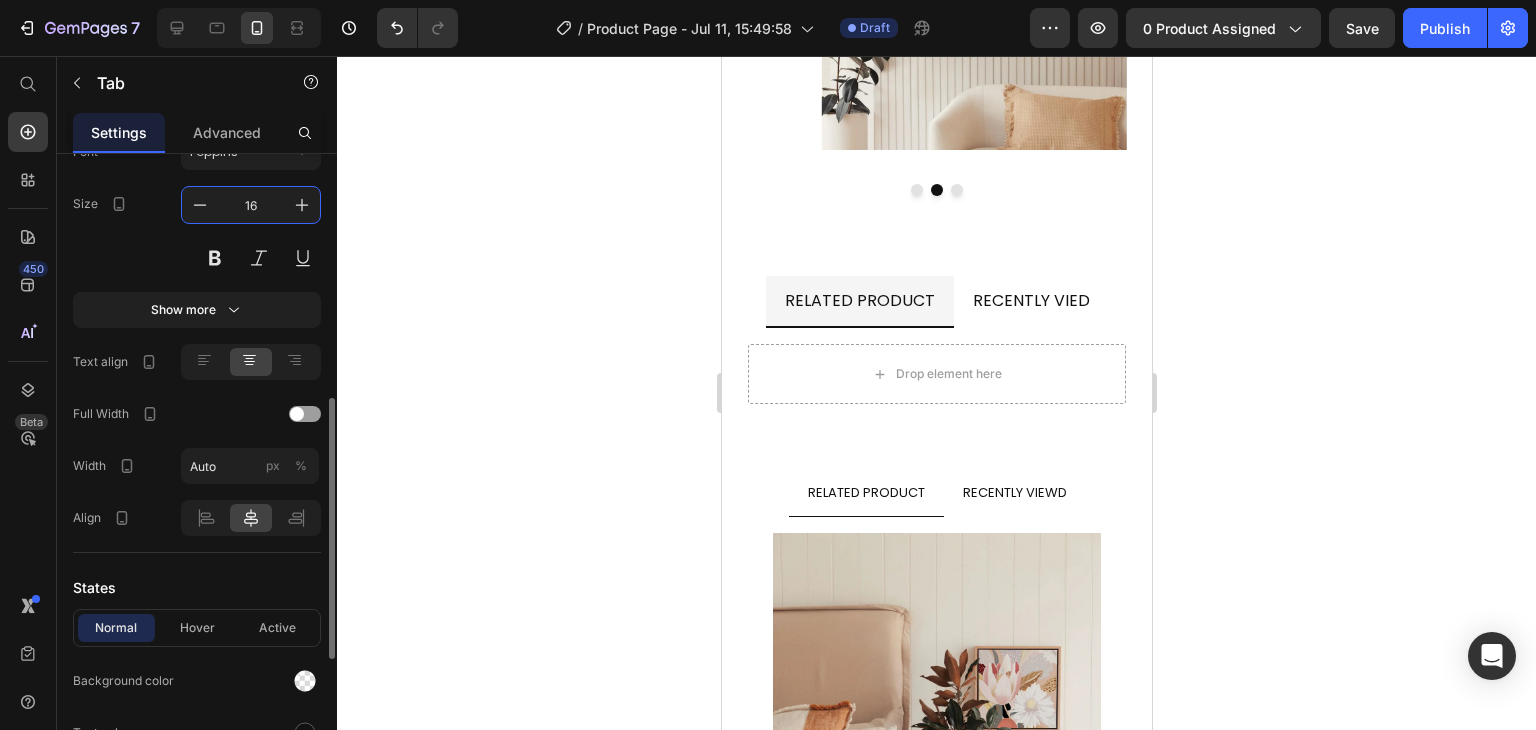 click on "16" at bounding box center [251, 205] 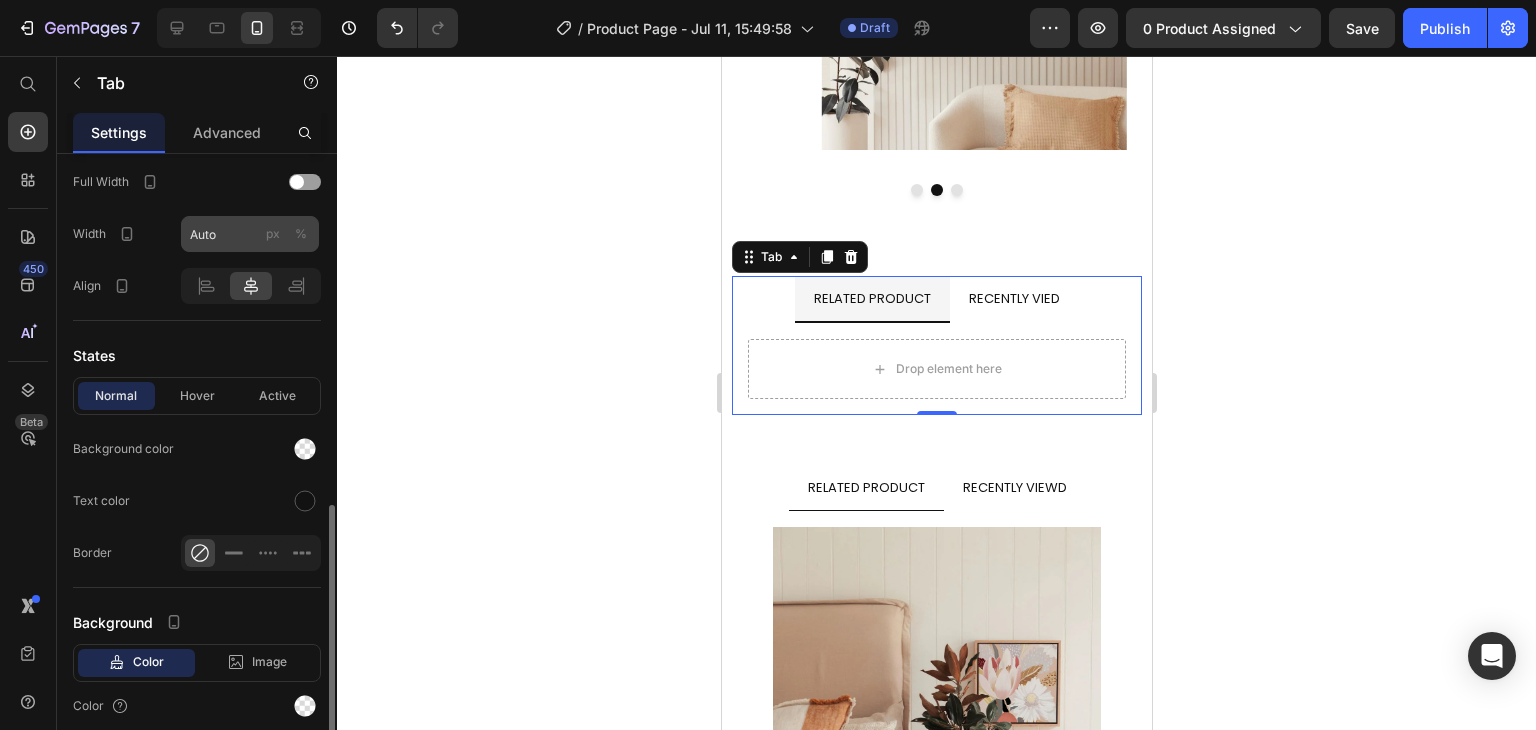 scroll, scrollTop: 841, scrollLeft: 0, axis: vertical 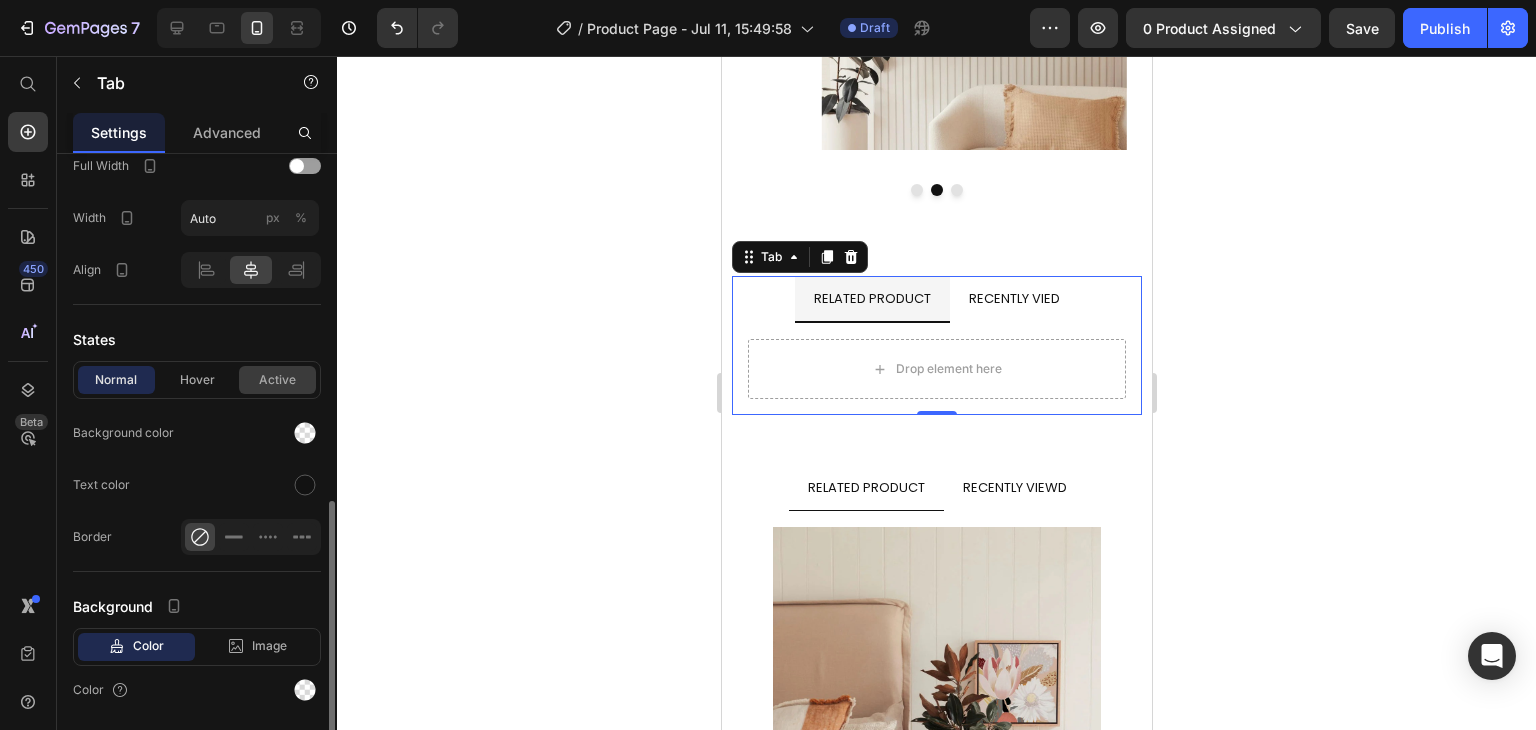 type on "13" 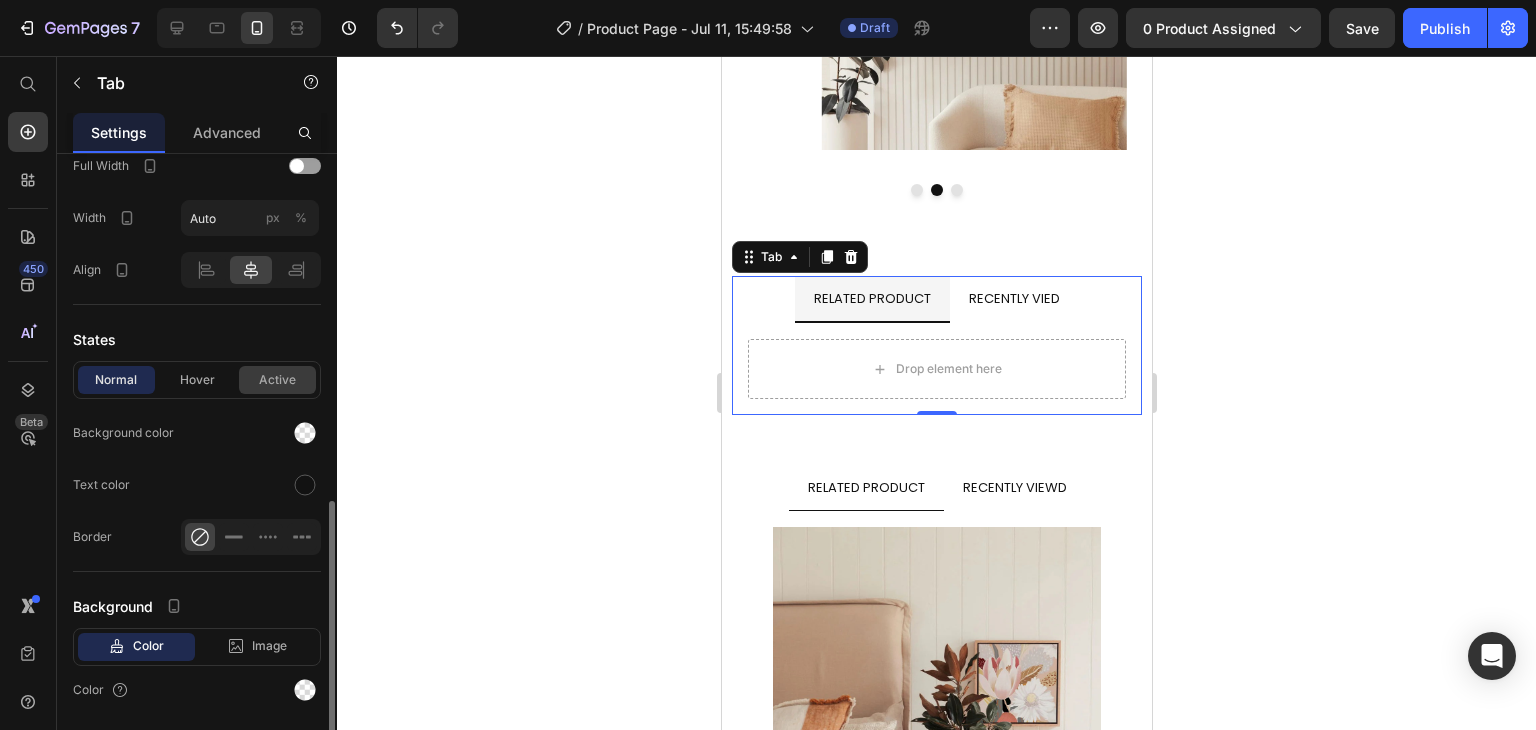 click on "Active" at bounding box center (277, 380) 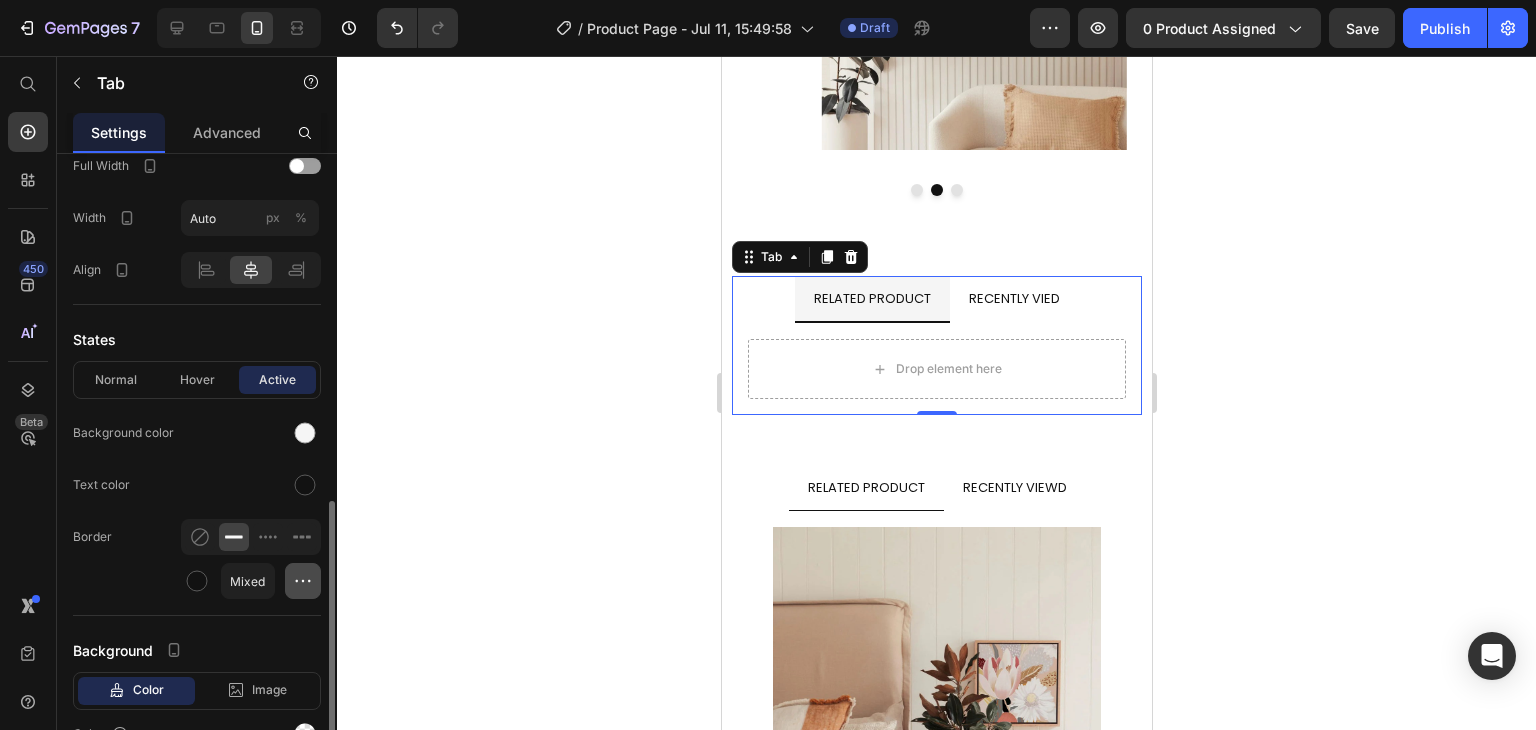 click 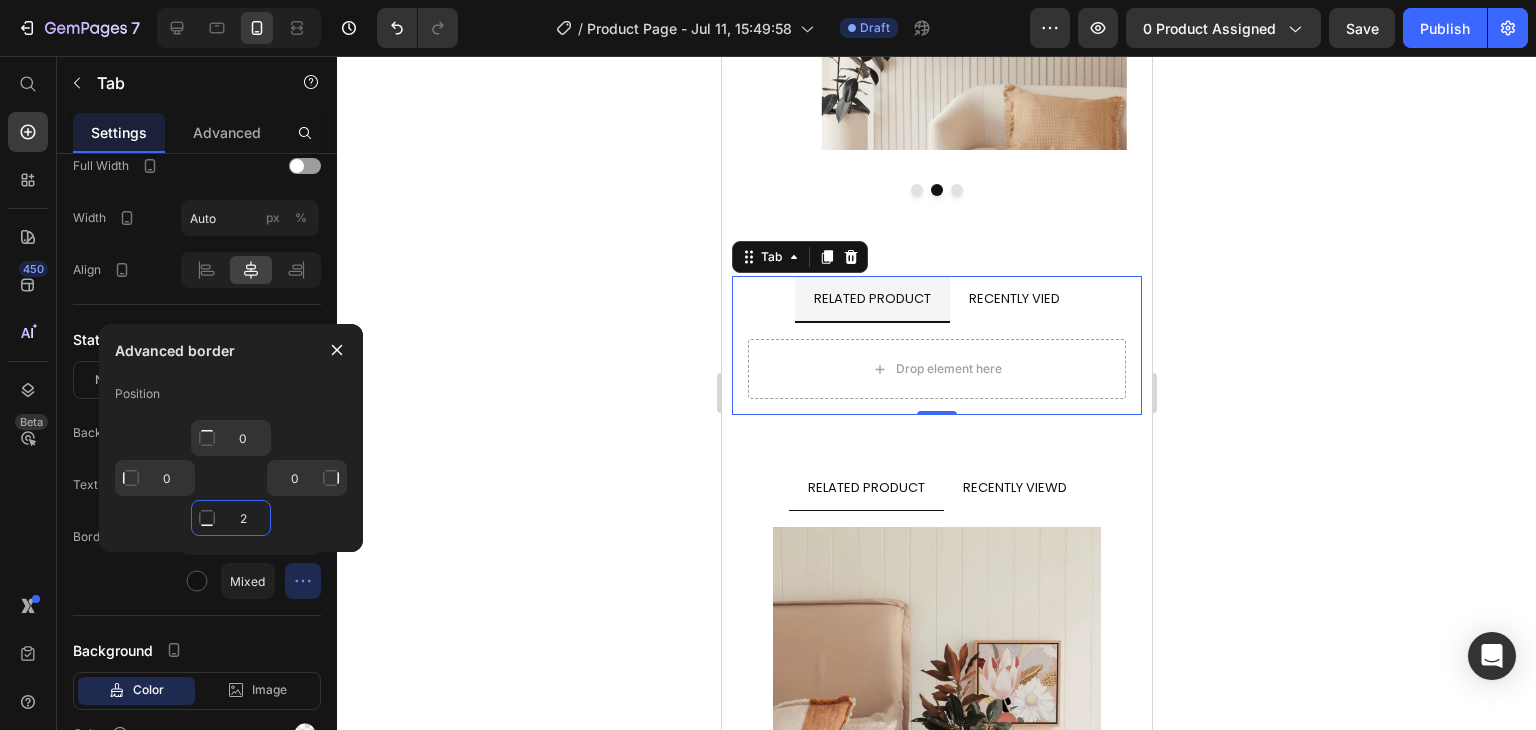 click on "2" 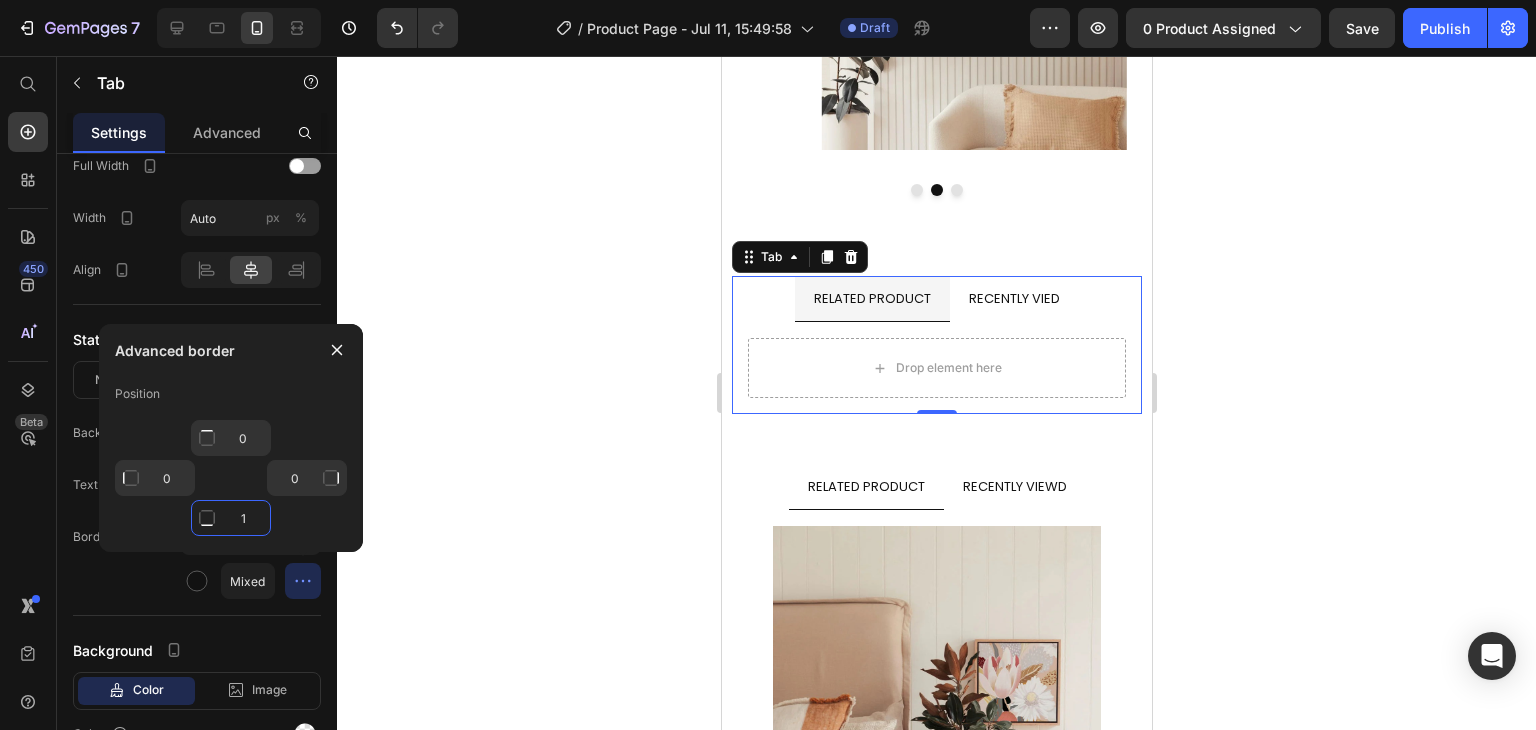 type on "1" 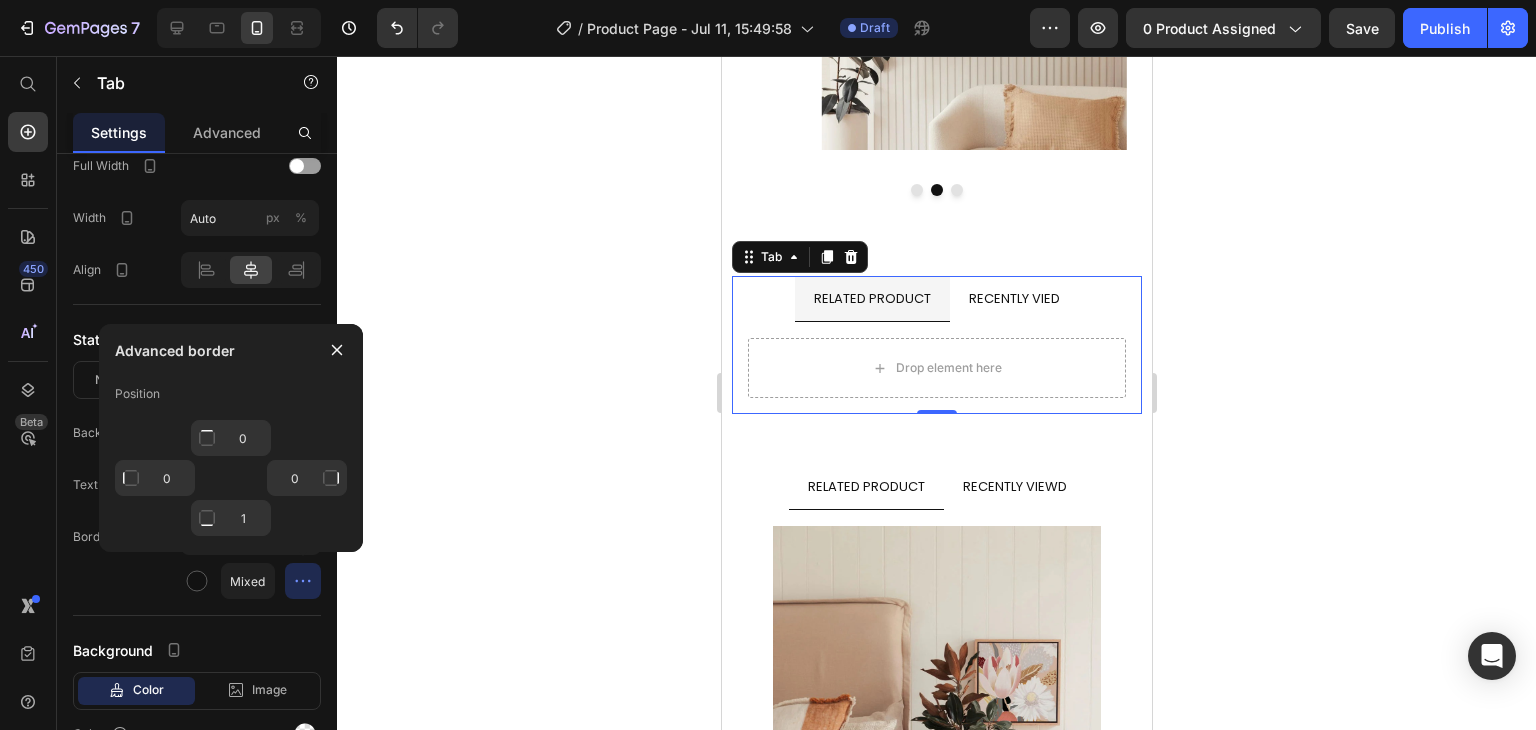 click 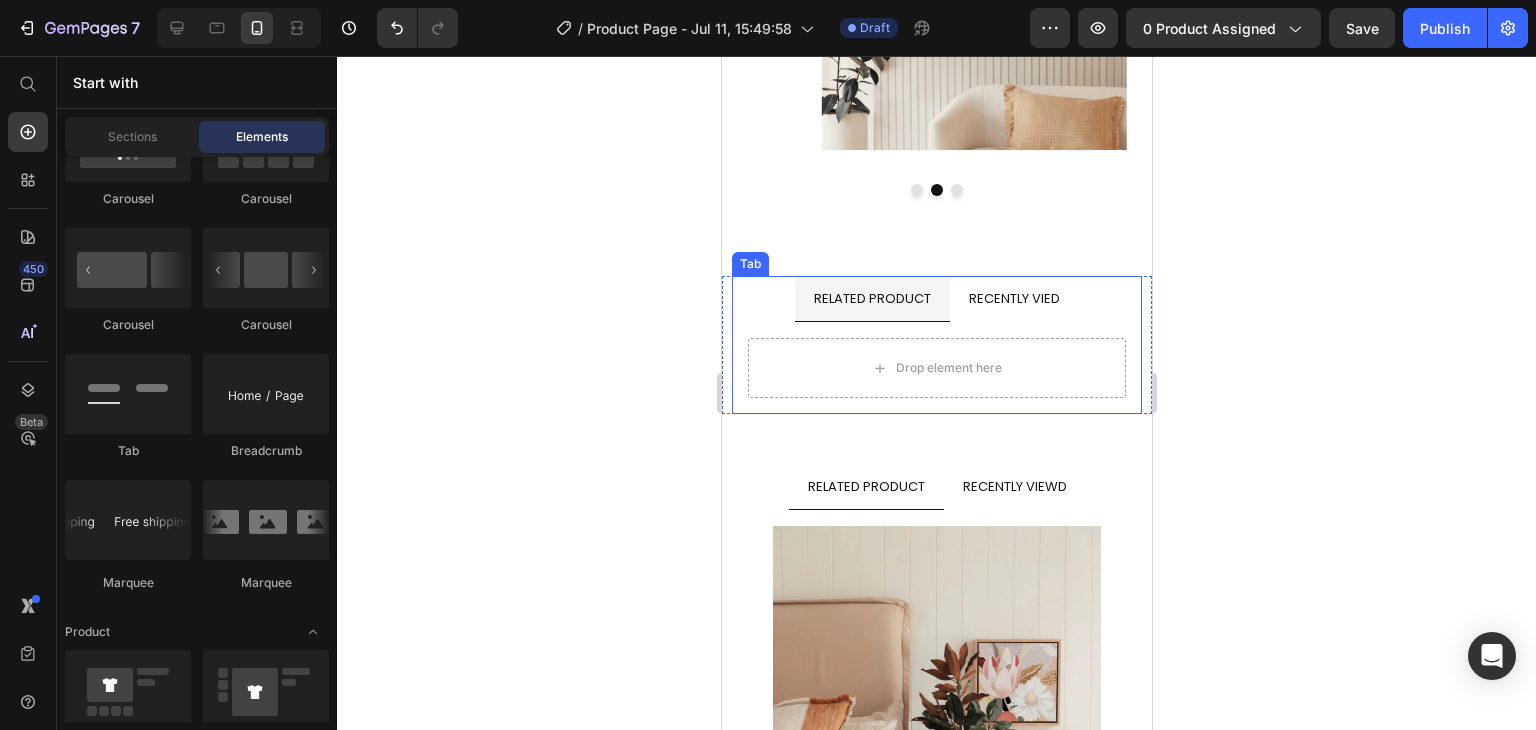 click on "RECENTLY VIED" at bounding box center (1013, 298) 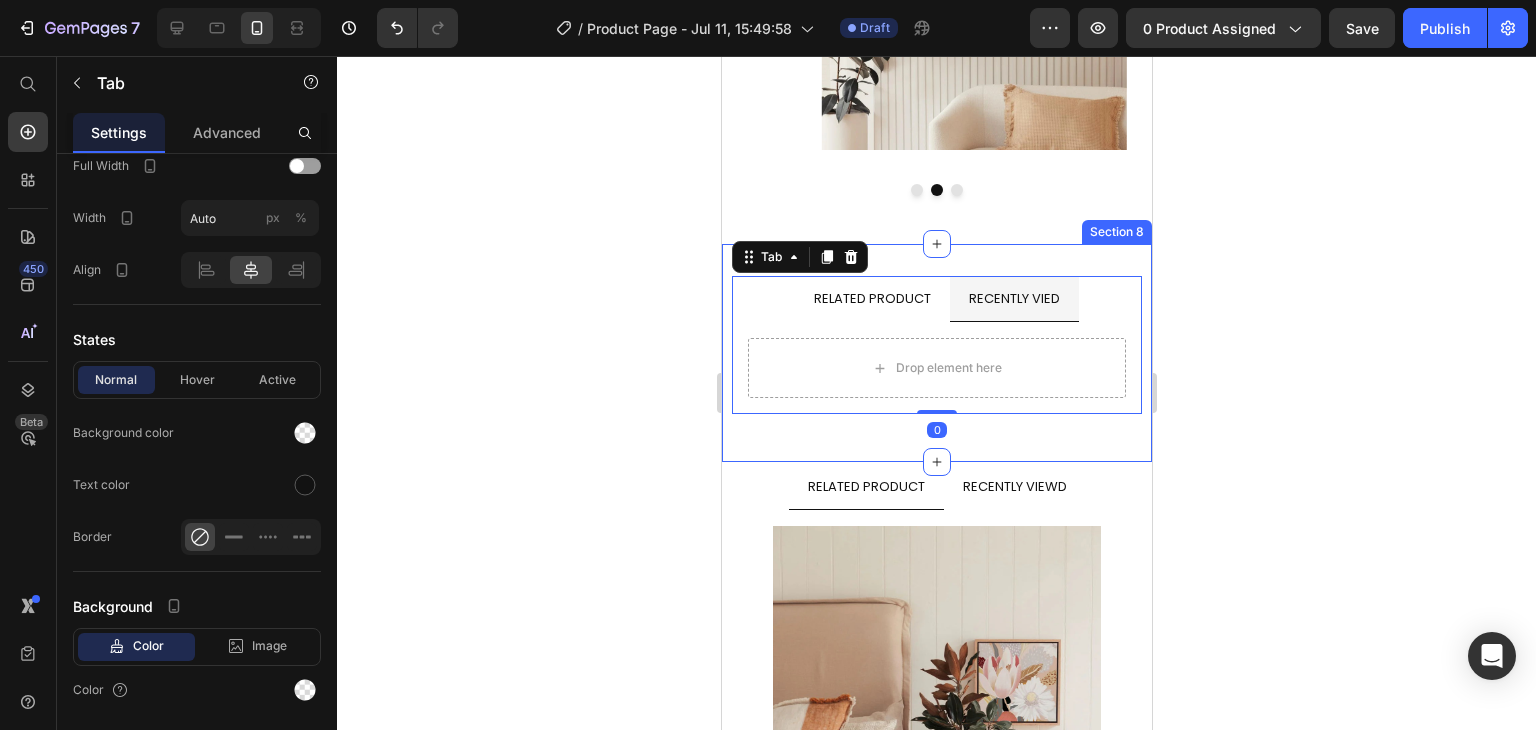 click 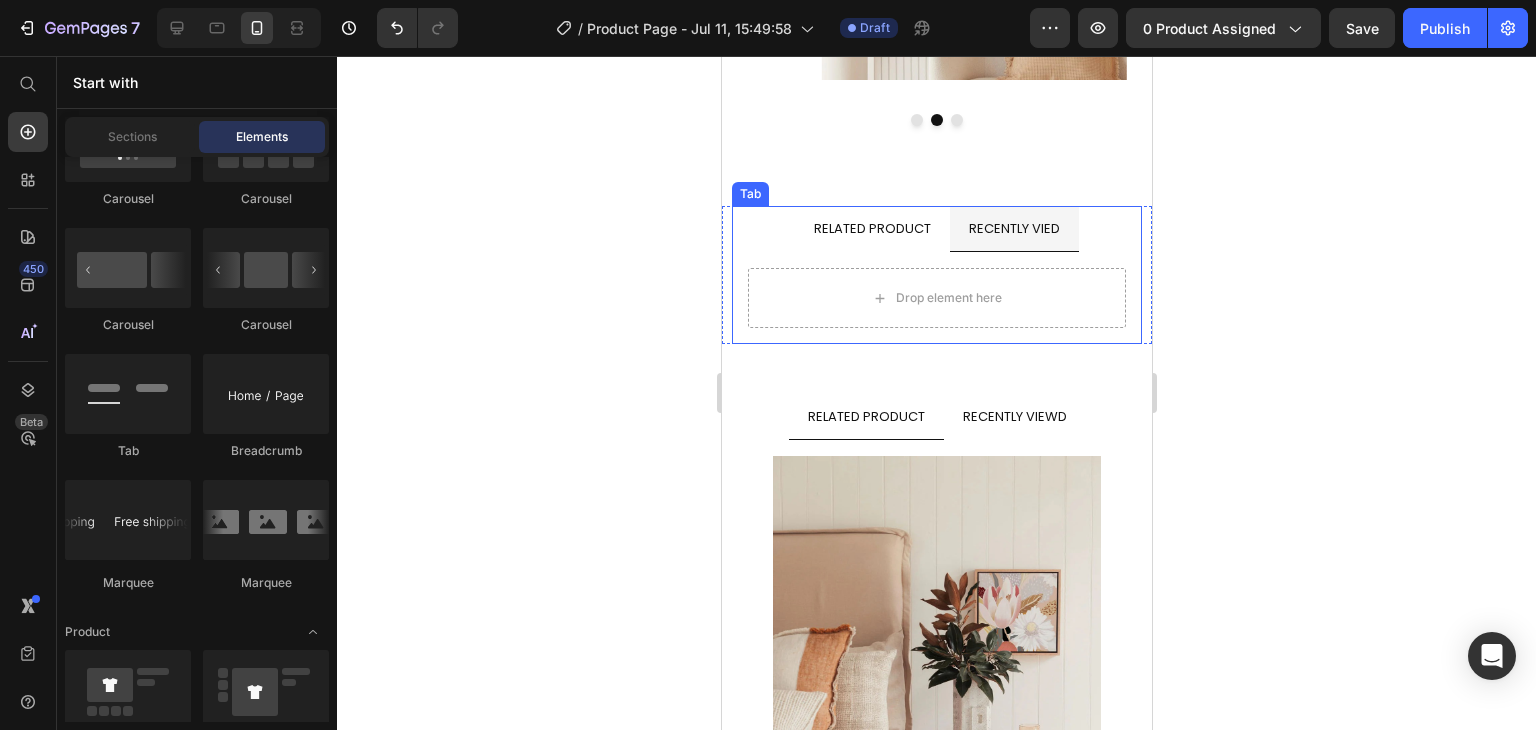 scroll, scrollTop: 5436, scrollLeft: 0, axis: vertical 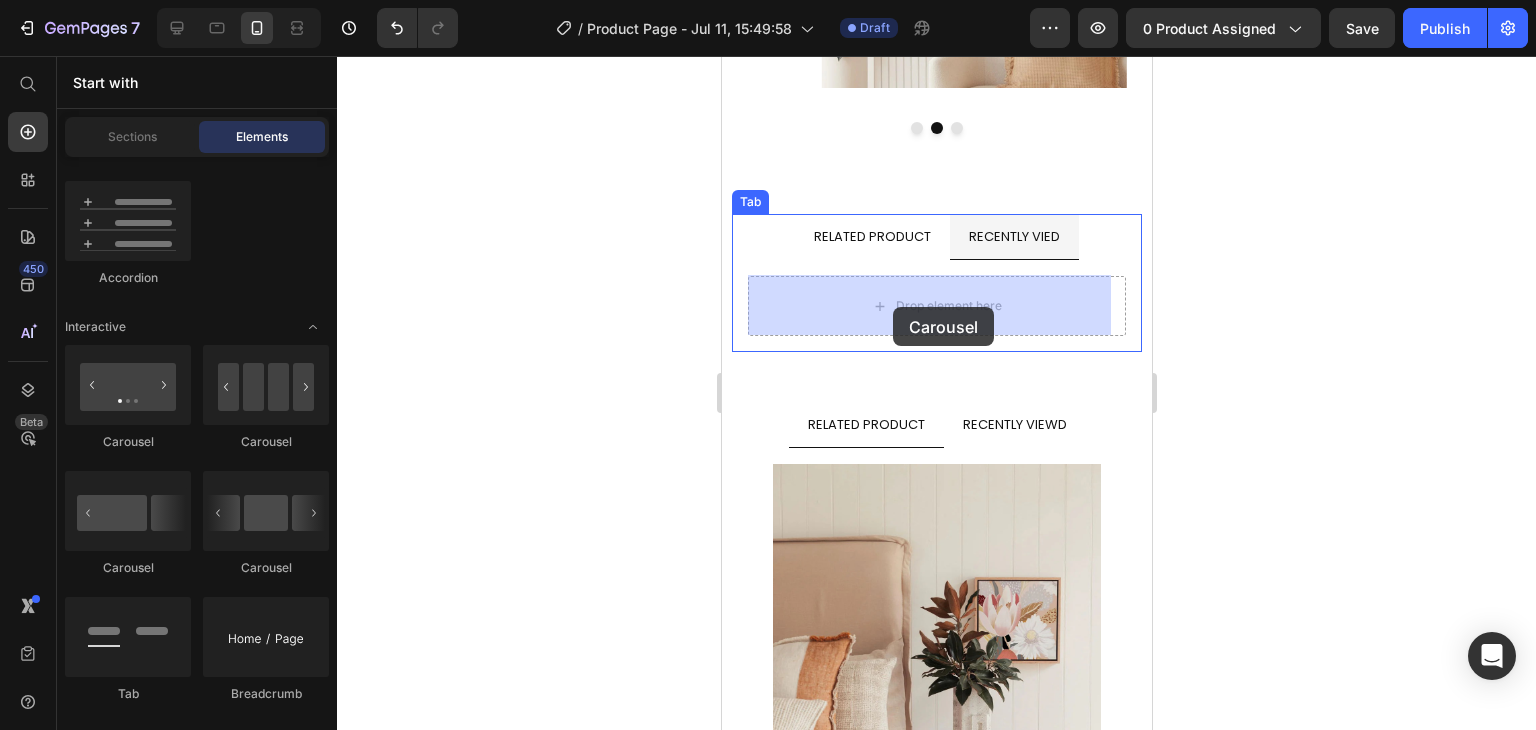 drag, startPoint x: 853, startPoint y: 559, endPoint x: 892, endPoint y: 307, distance: 255 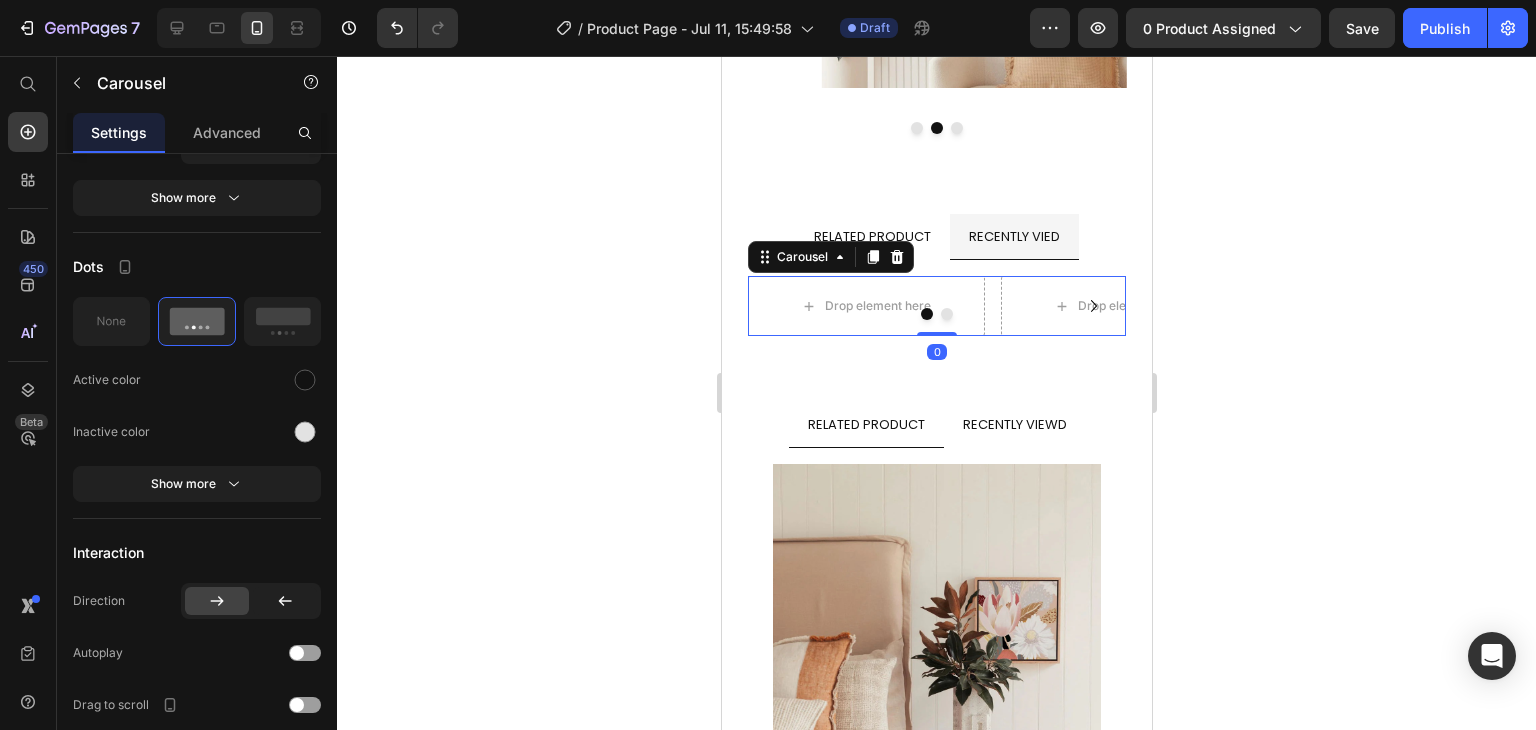scroll, scrollTop: 0, scrollLeft: 0, axis: both 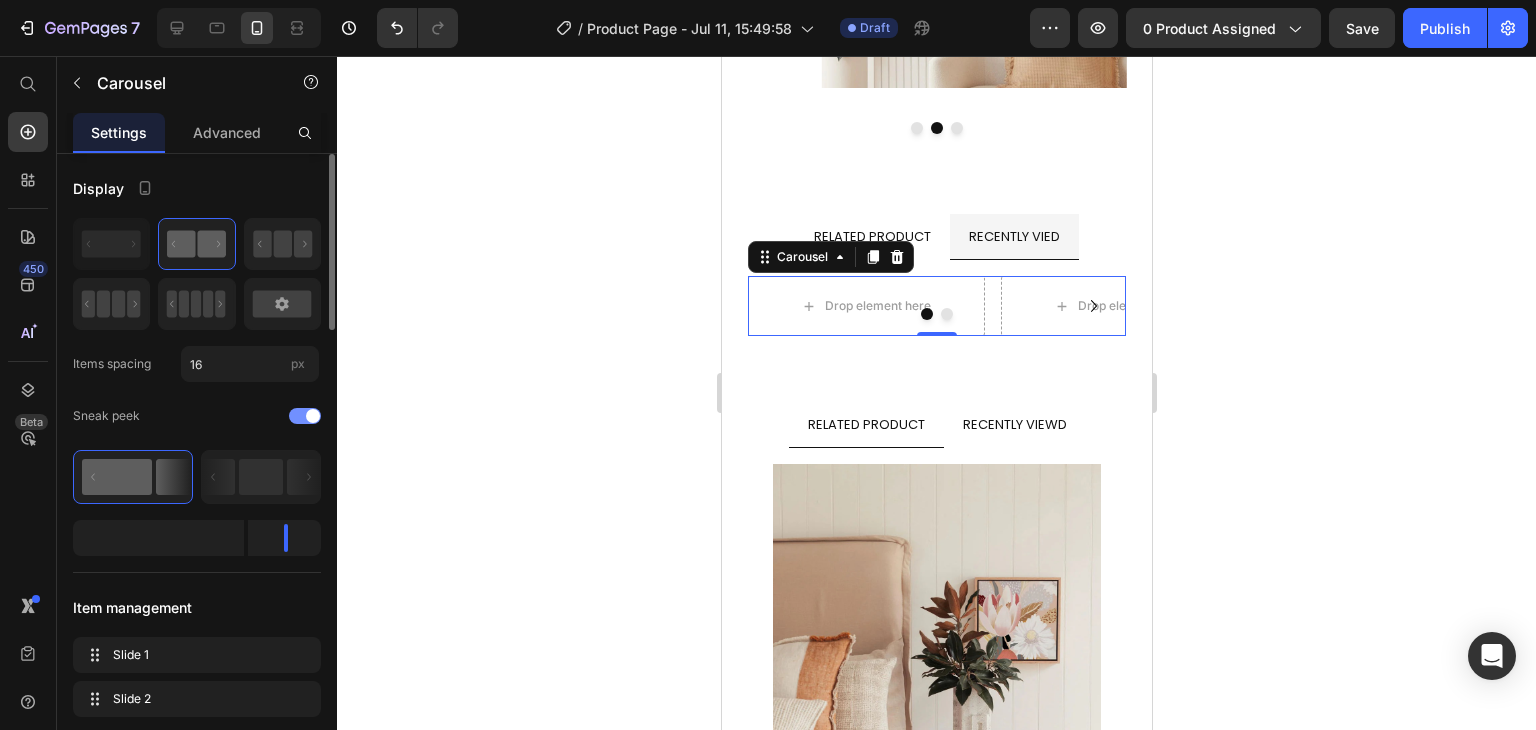 click at bounding box center [305, 416] 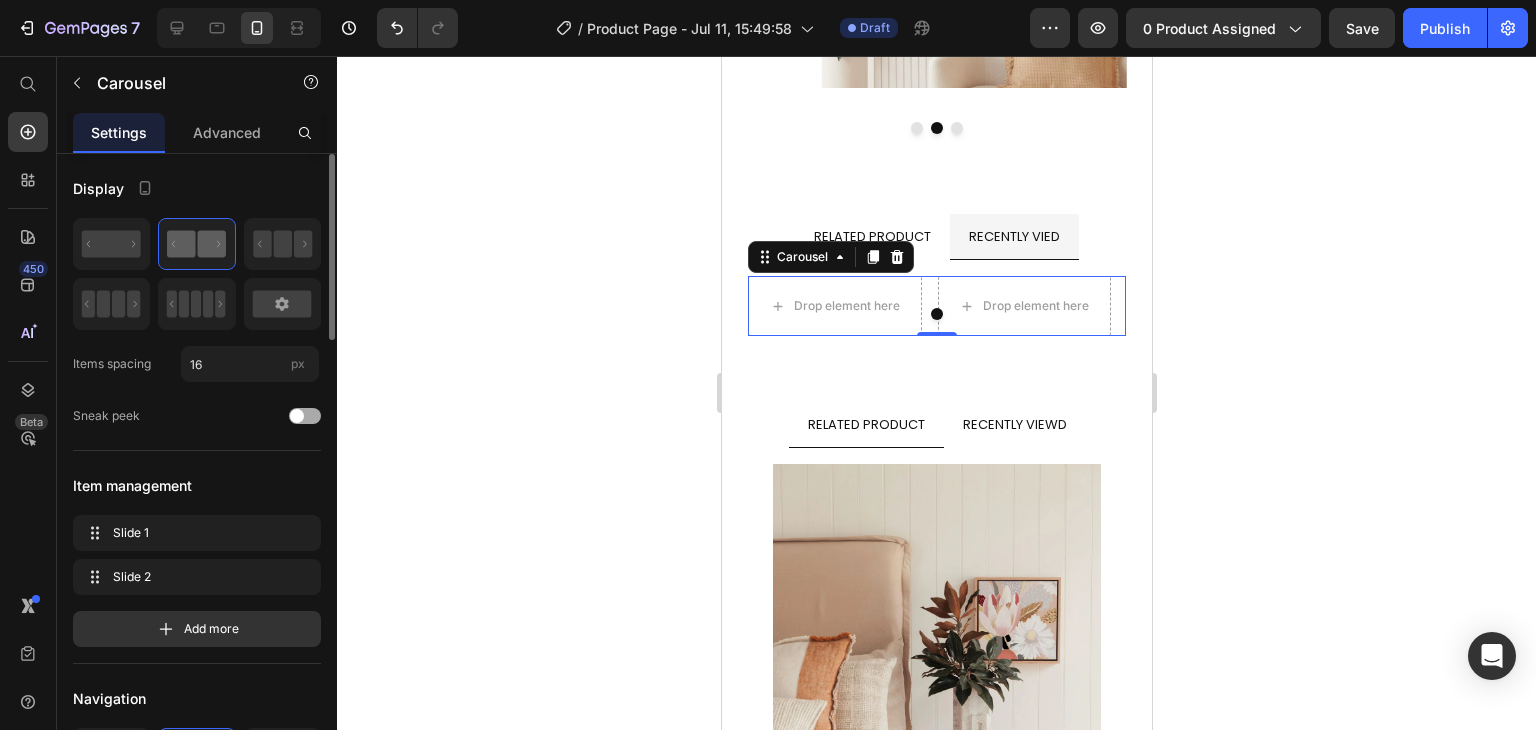 click at bounding box center [305, 416] 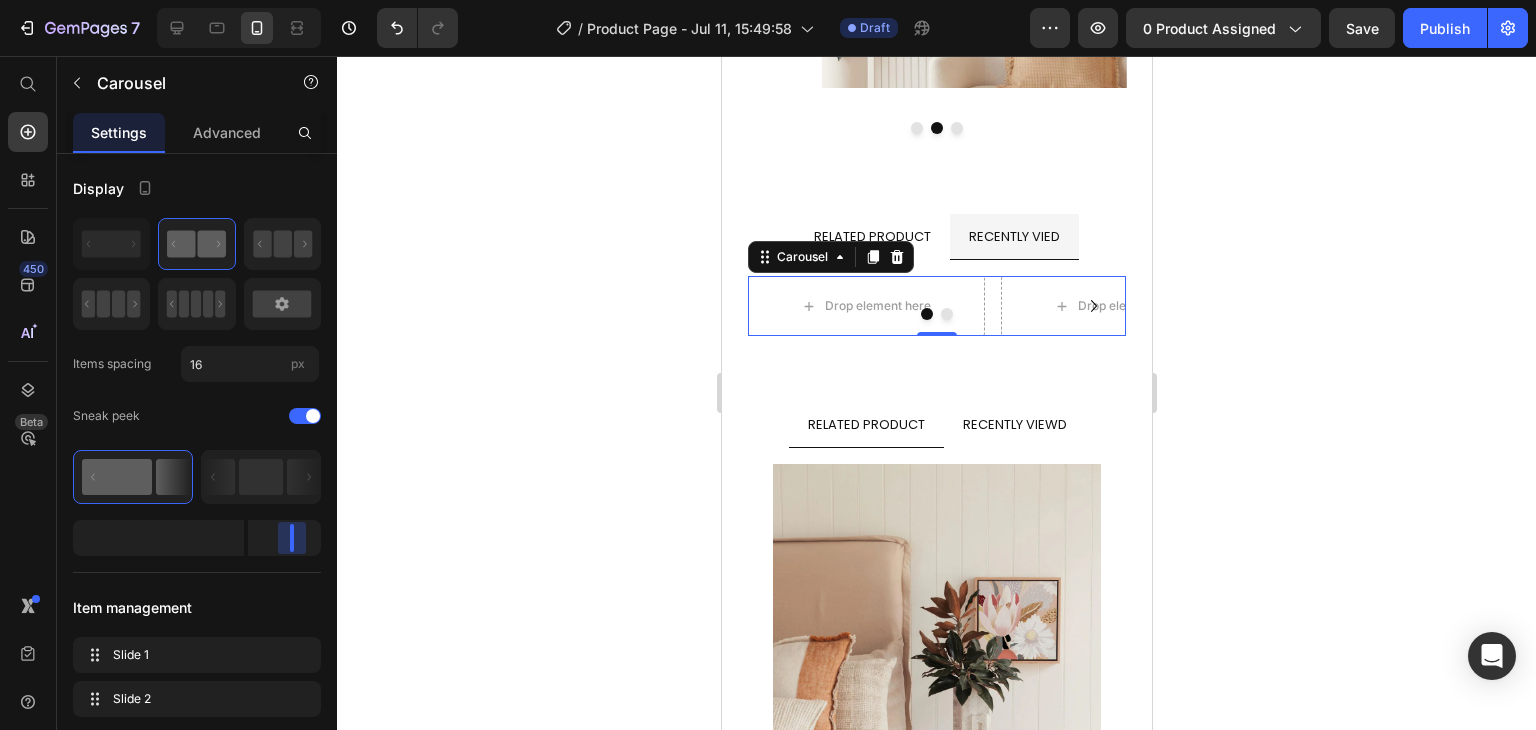 drag, startPoint x: 280, startPoint y: 534, endPoint x: 295, endPoint y: 536, distance: 15.132746 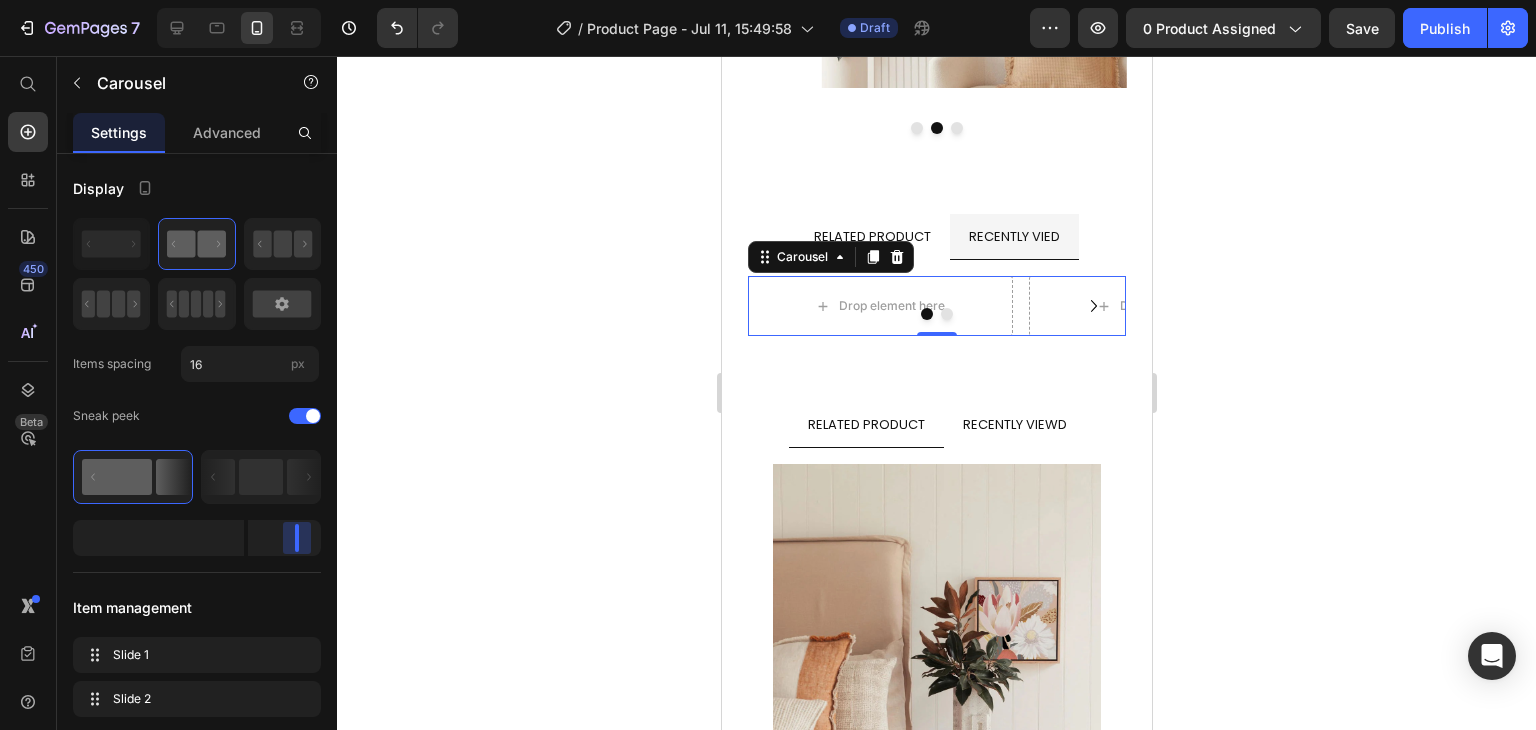 click on "7   /  Product Page - Jul 11, 15:49:58 Draft Preview 0 product assigned  Save   Publish  450 Beta Start with Sections Elements Hero Section Product Detail Brands Trusted Badges Guarantee Product Breakdown How to use Testimonials Compare Bundle FAQs Social Proof Brand Story Product List Collection Blog List Contact Sticky Add to Cart Custom Footer Browse Library 450 Layout
Row
Row
Row
Row Text
Heading
Text Block Button
Button
Button
Sticky Back to top Media
Image Image" at bounding box center [768, 0] 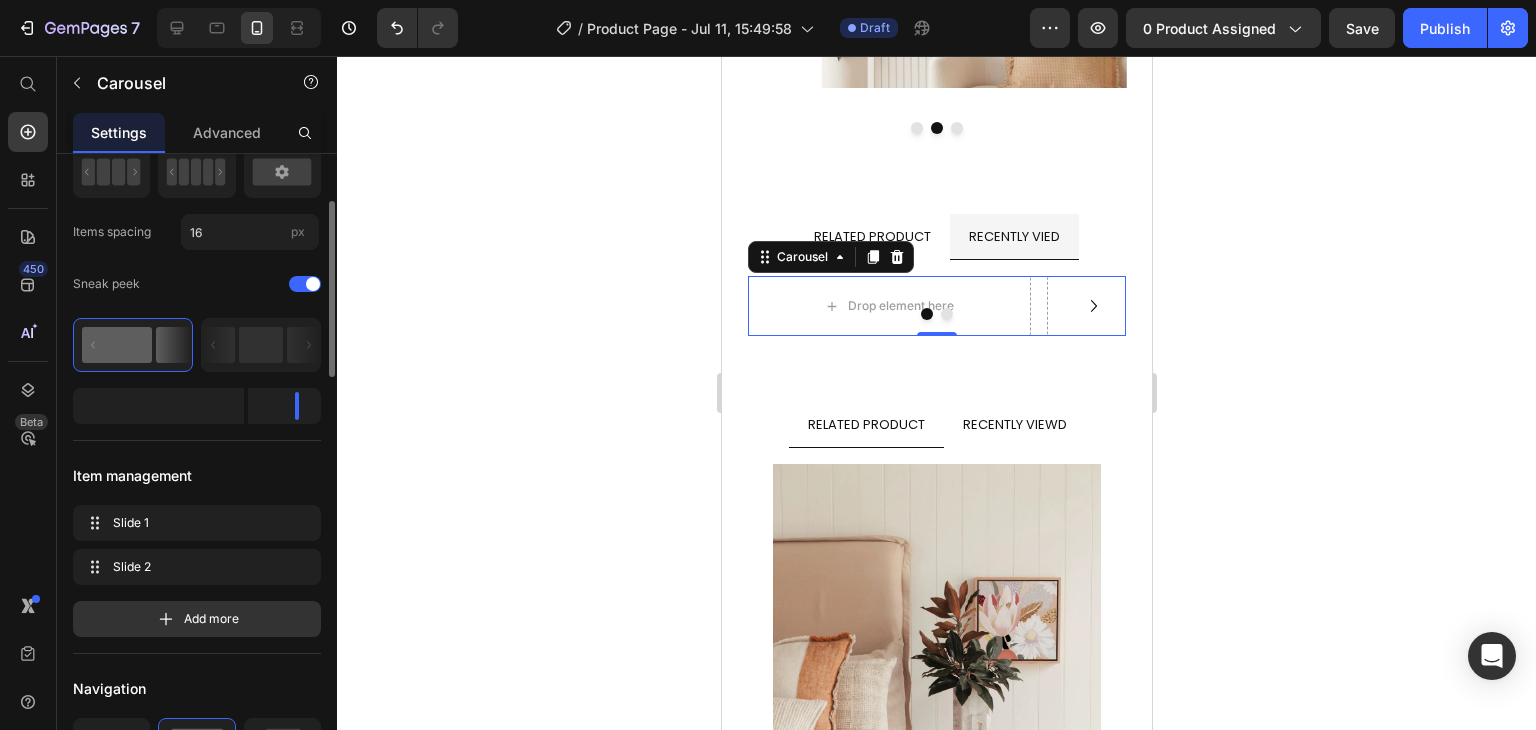 scroll, scrollTop: 148, scrollLeft: 0, axis: vertical 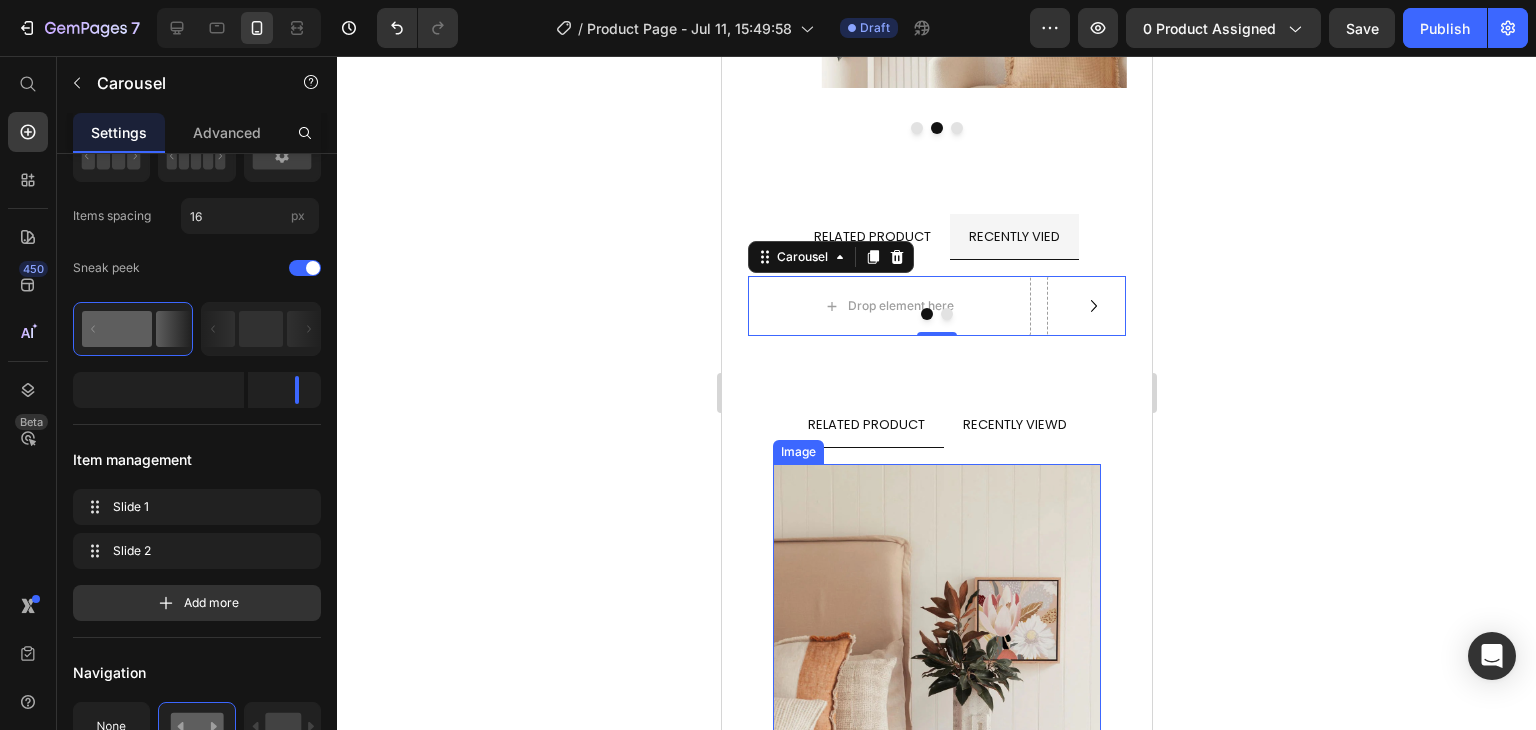 click at bounding box center [936, 682] 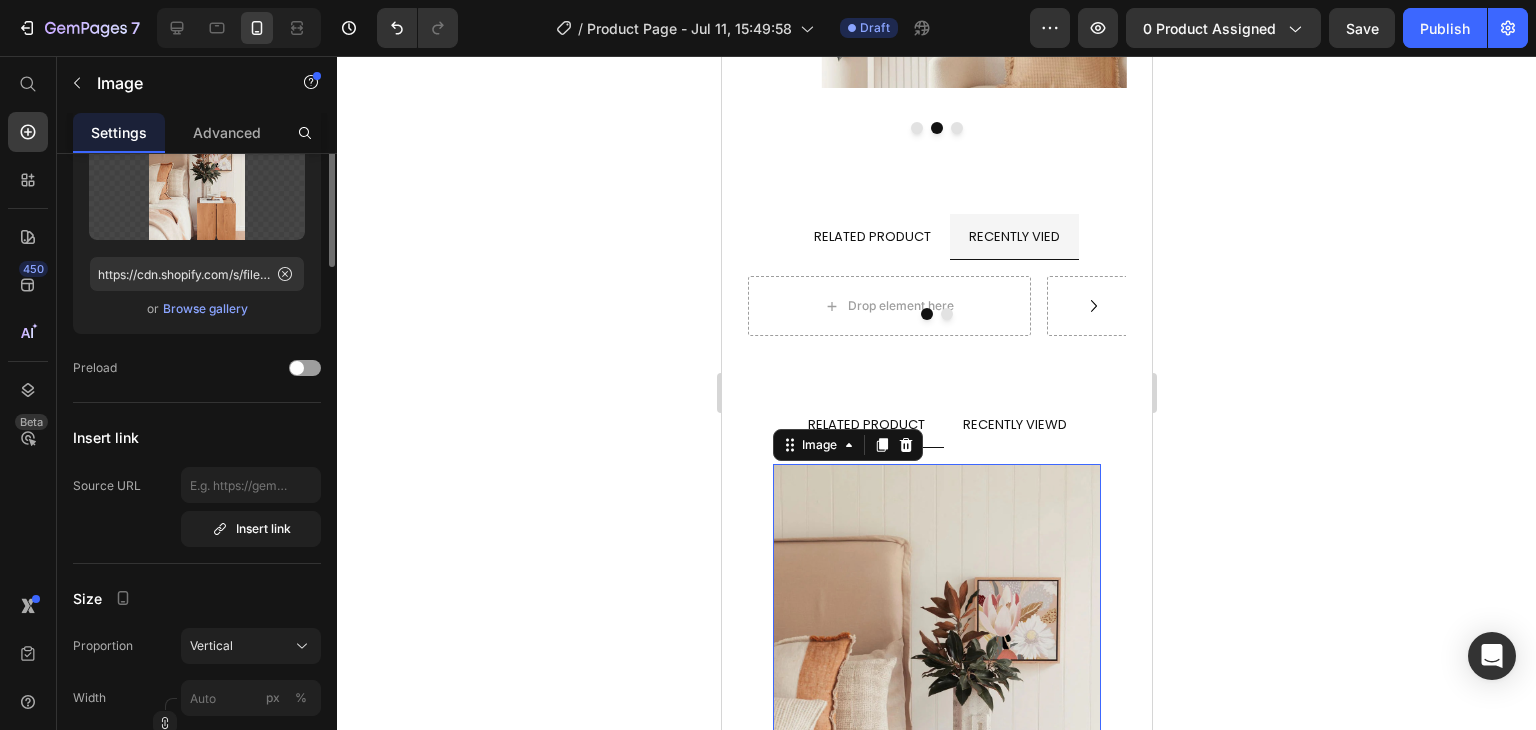 scroll, scrollTop: 0, scrollLeft: 0, axis: both 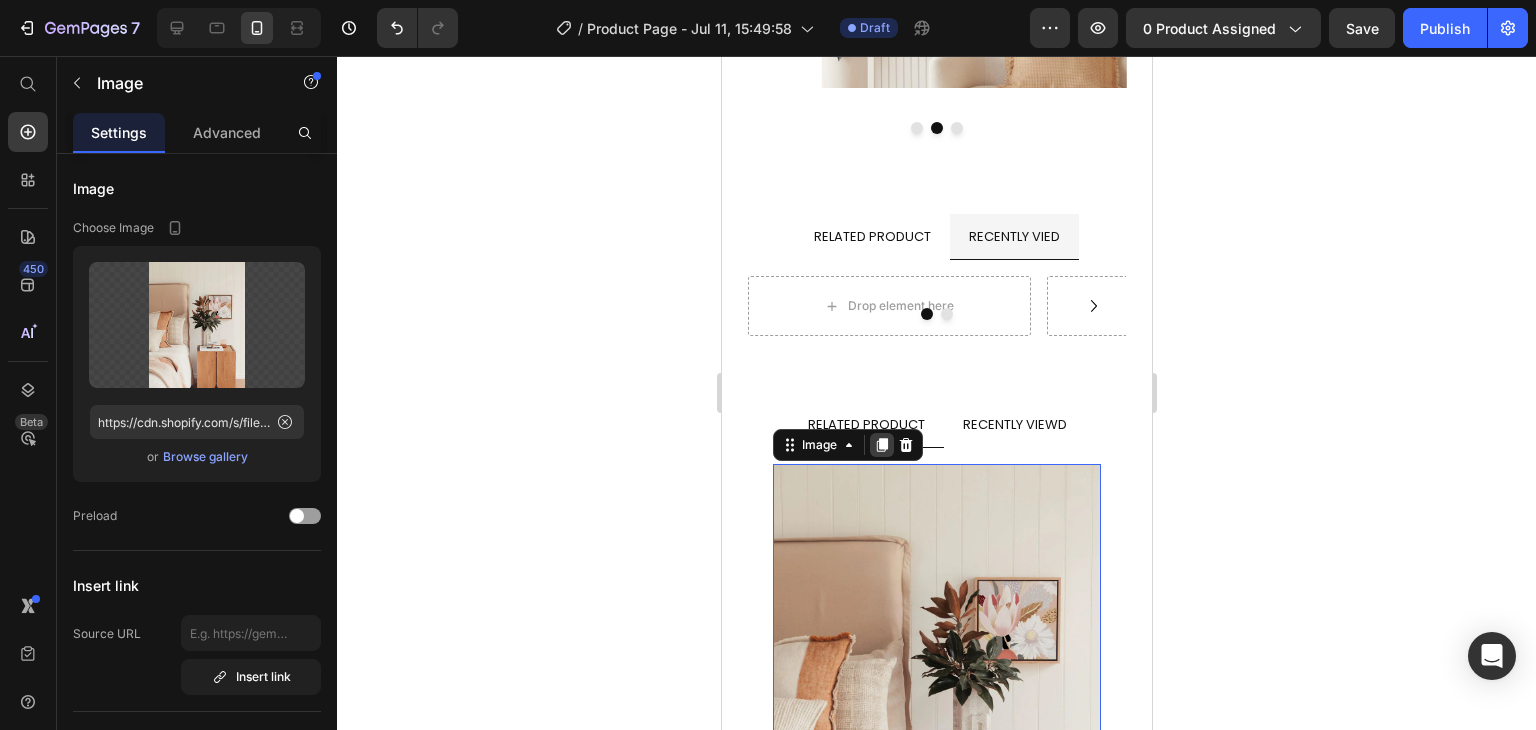 click at bounding box center (881, 445) 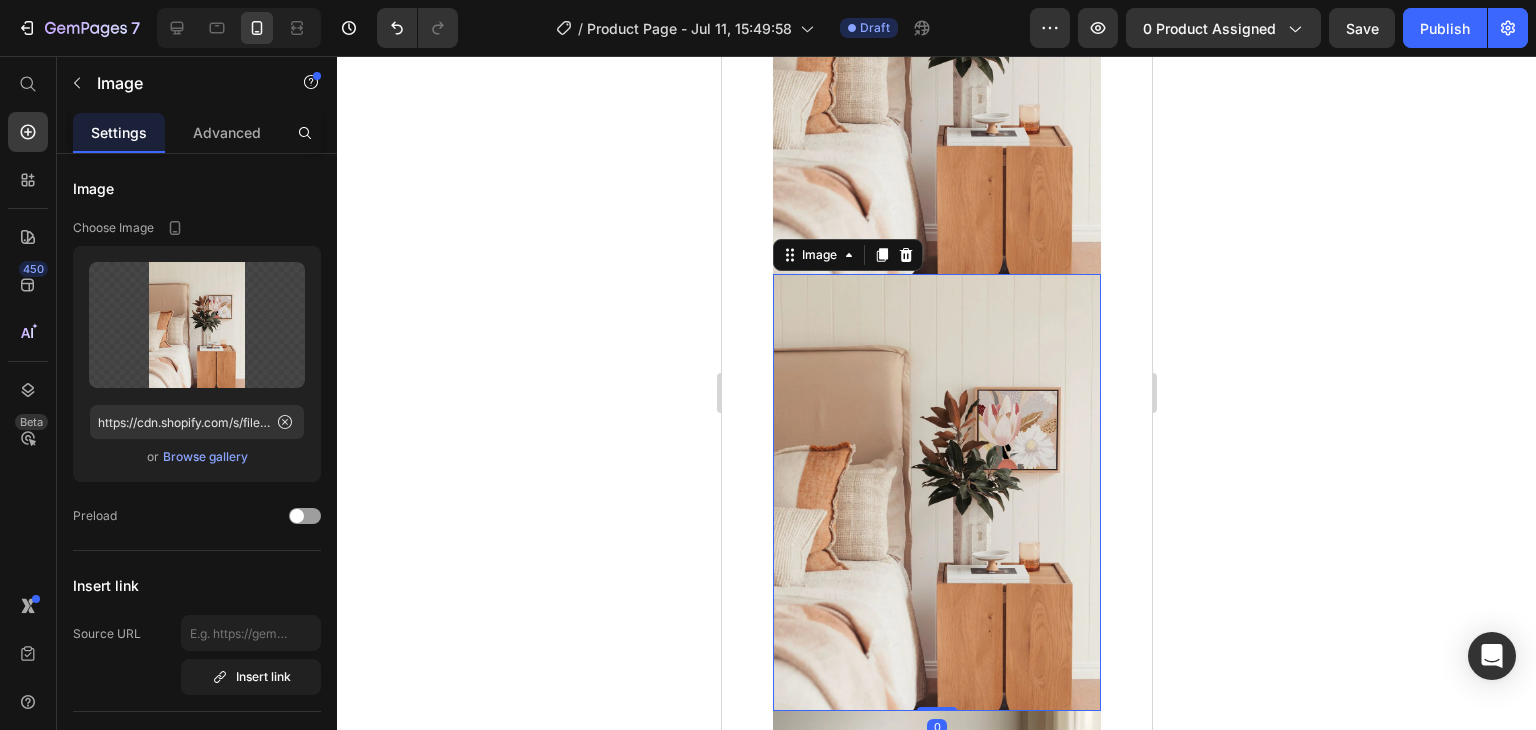 scroll, scrollTop: 6190, scrollLeft: 0, axis: vertical 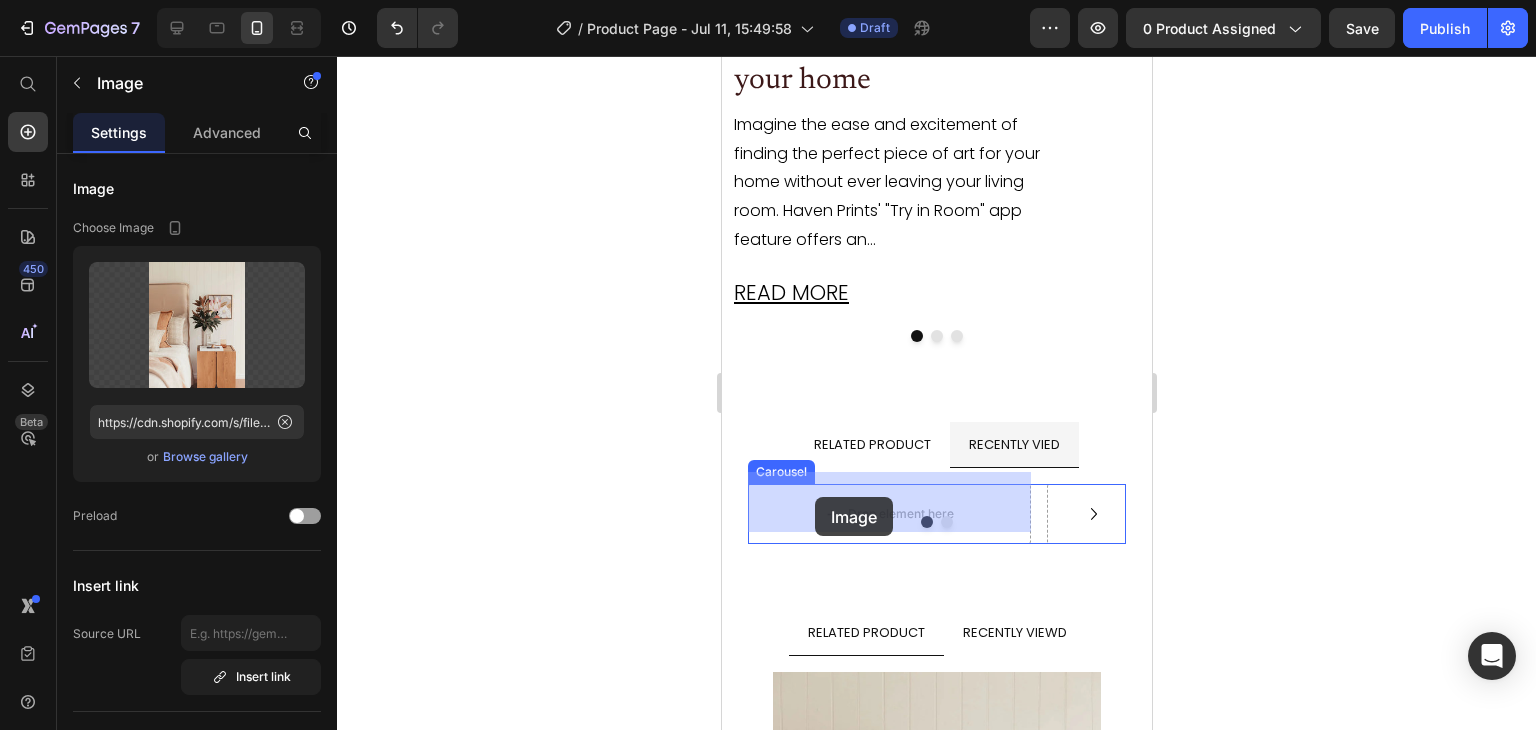 drag, startPoint x: 828, startPoint y: 109, endPoint x: 815, endPoint y: 496, distance: 387.2183 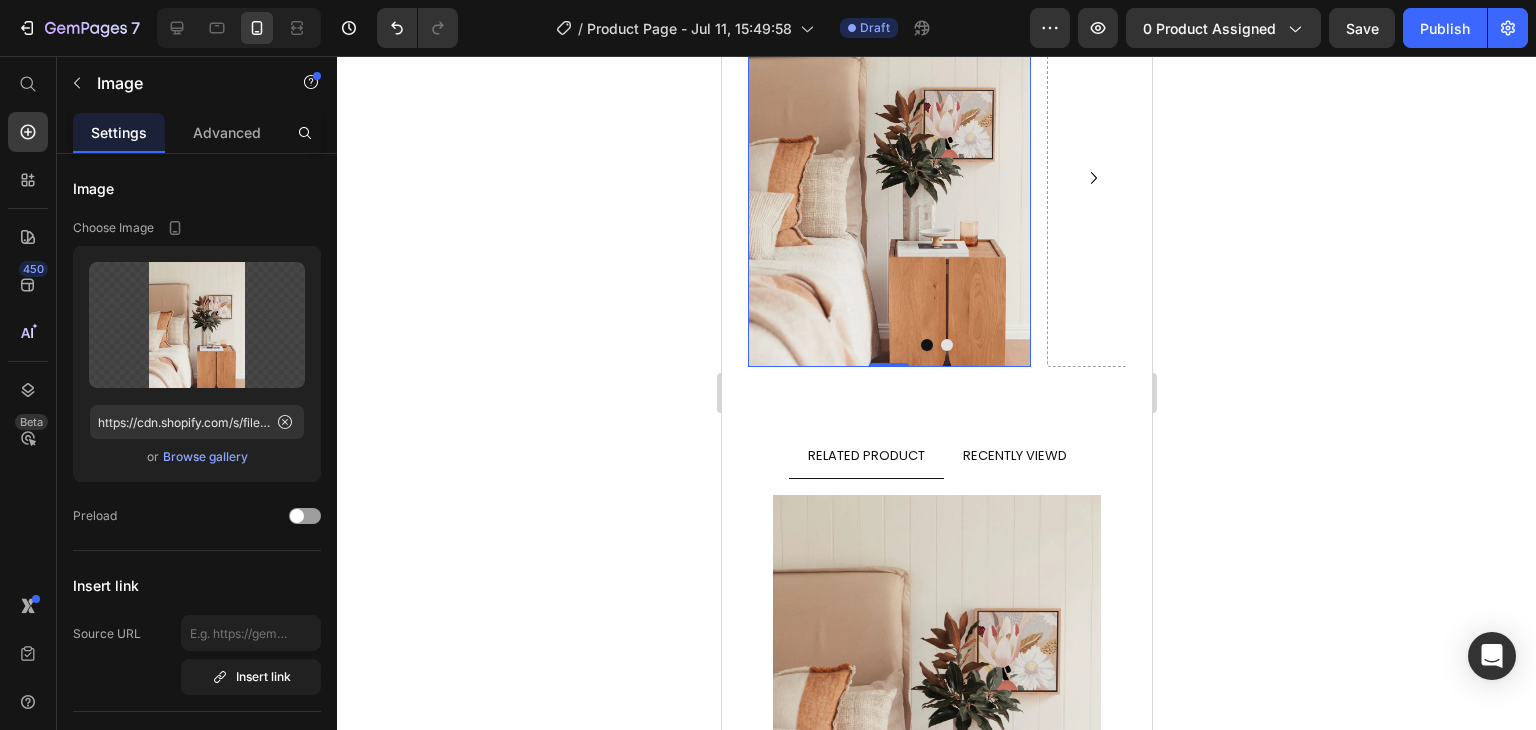 scroll, scrollTop: 5721, scrollLeft: 0, axis: vertical 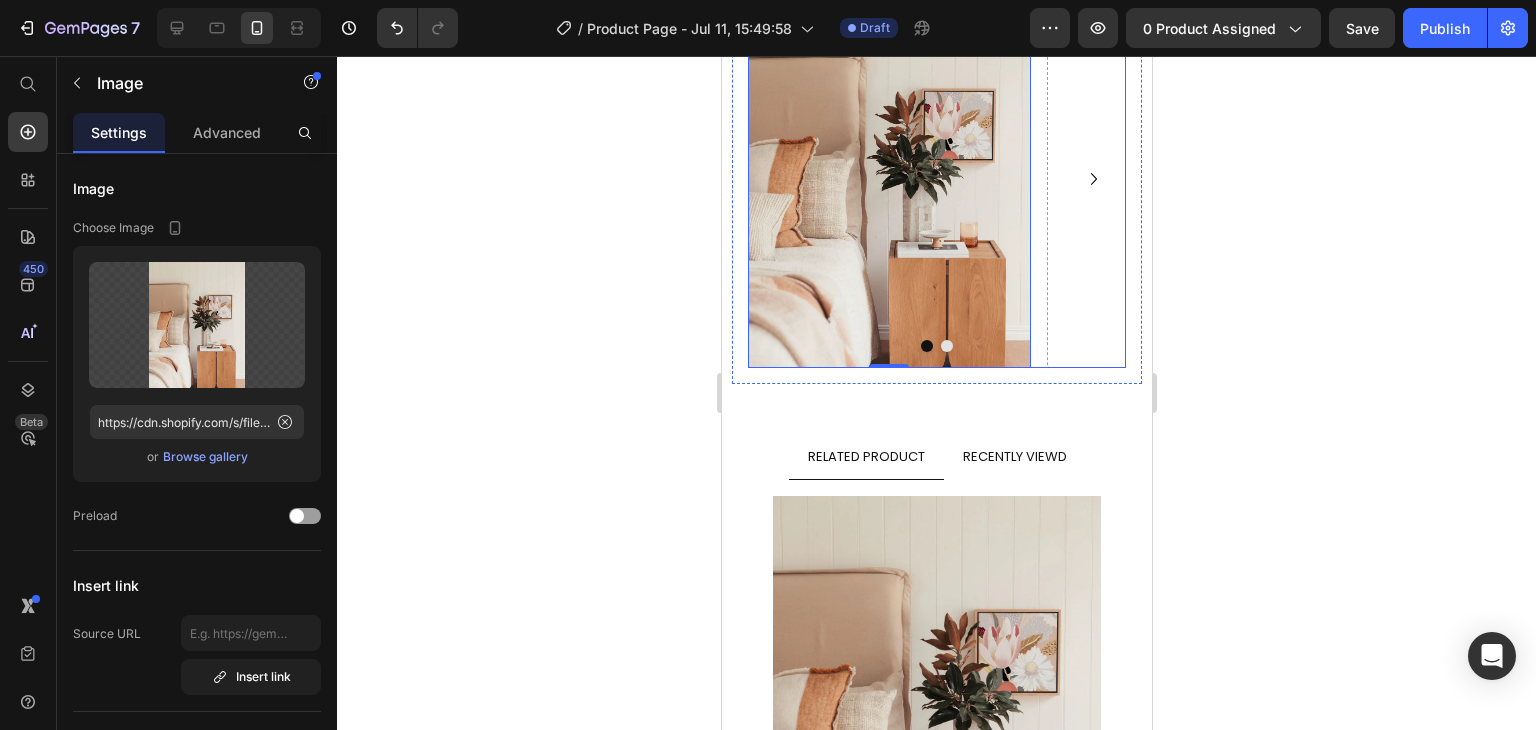 click at bounding box center [936, 346] 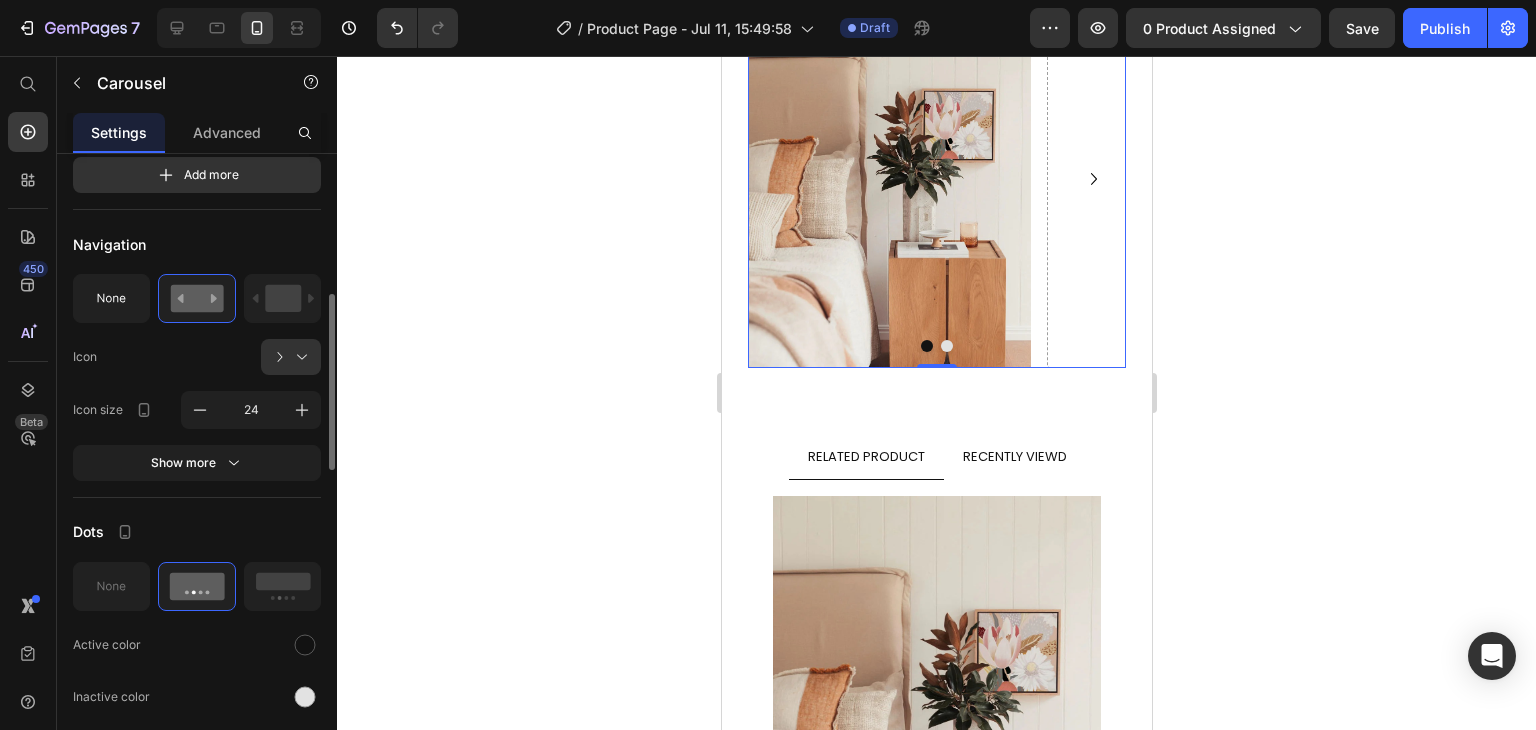 scroll, scrollTop: 592, scrollLeft: 0, axis: vertical 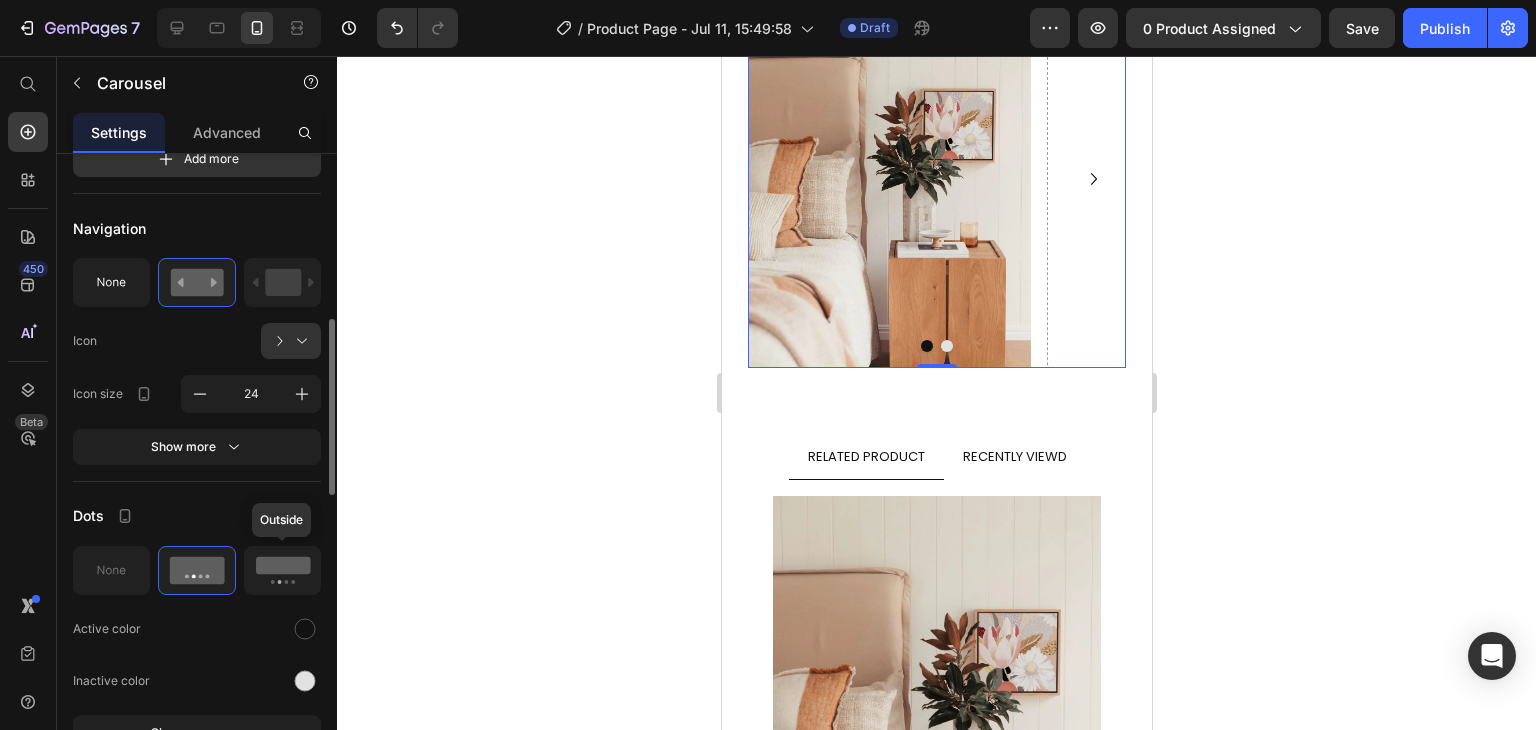 click 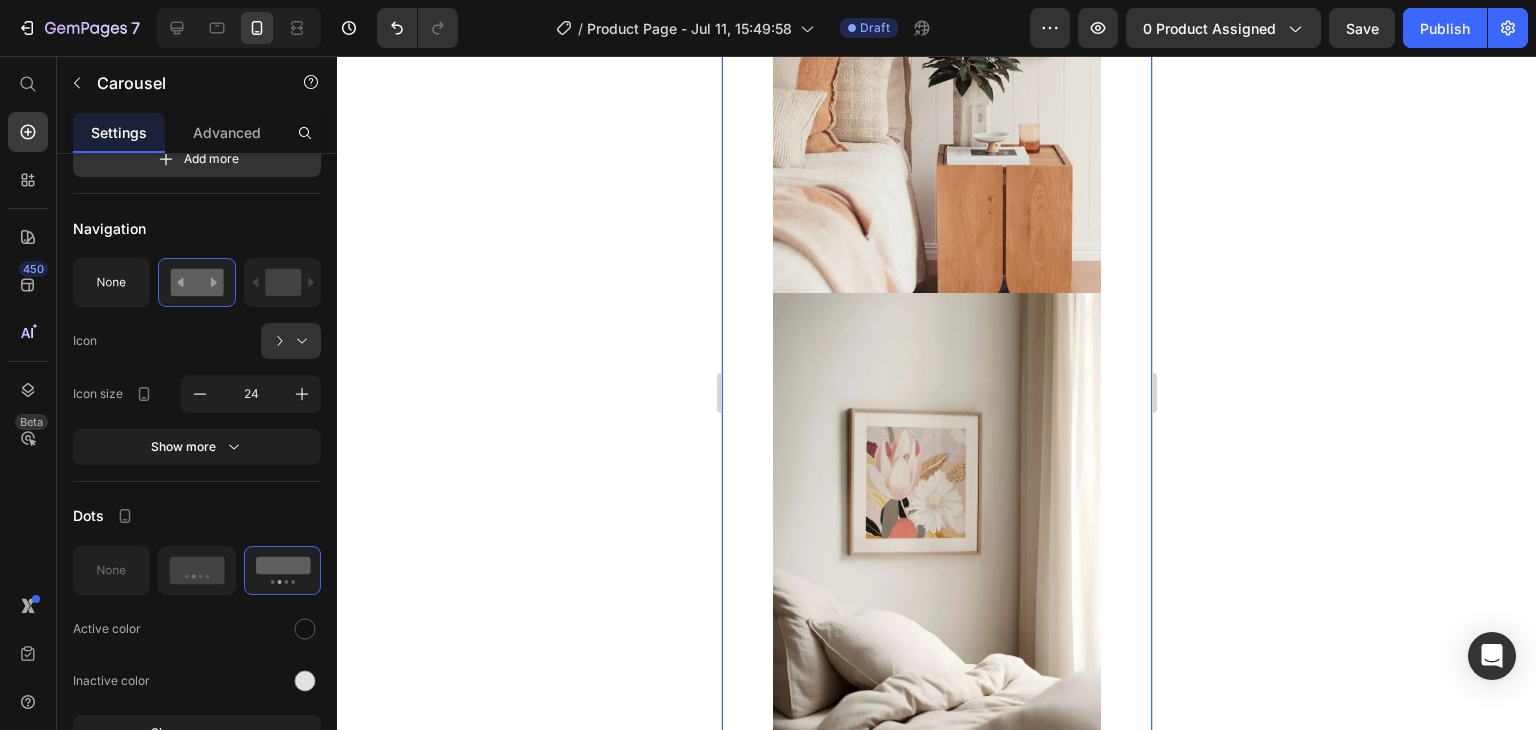 scroll, scrollTop: 6428, scrollLeft: 0, axis: vertical 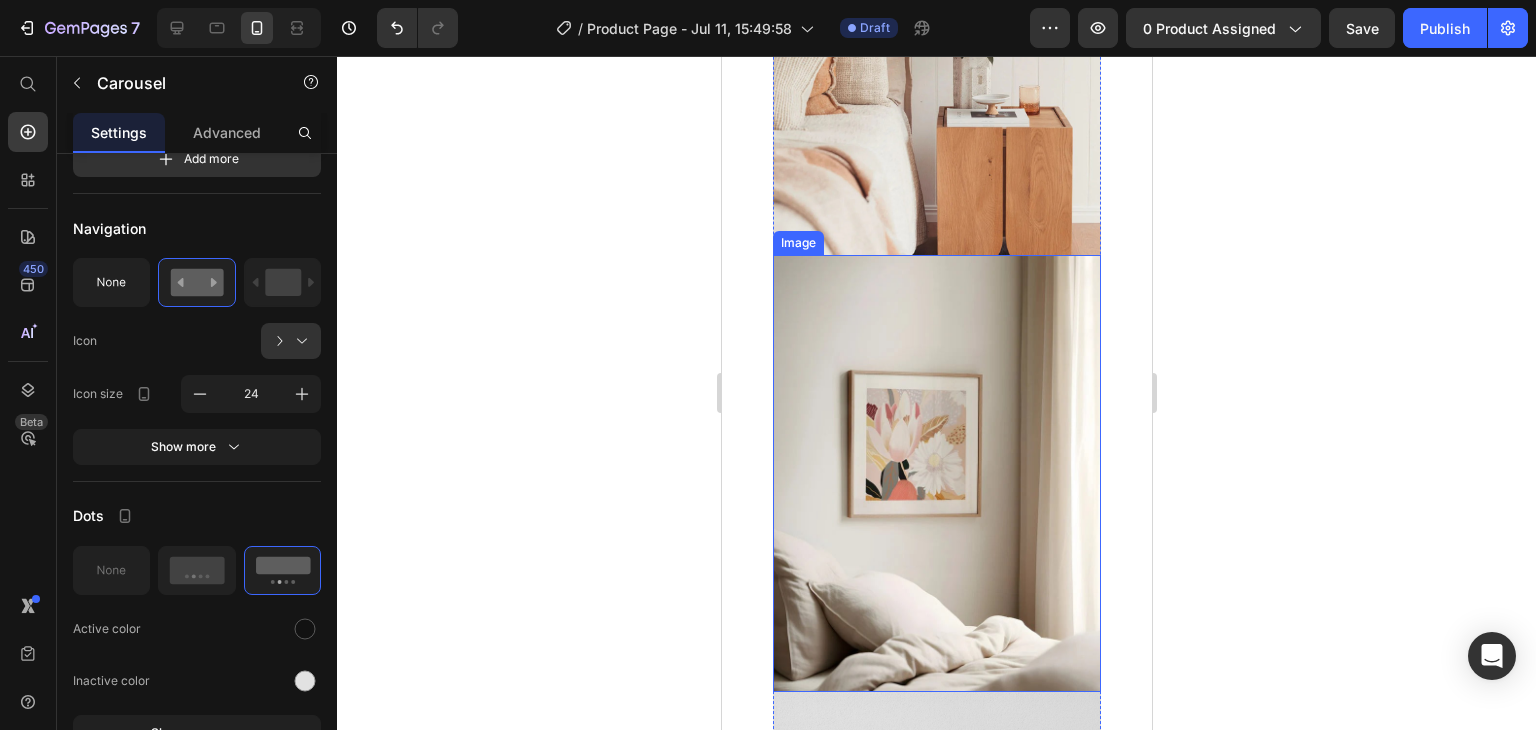 click at bounding box center (936, 473) 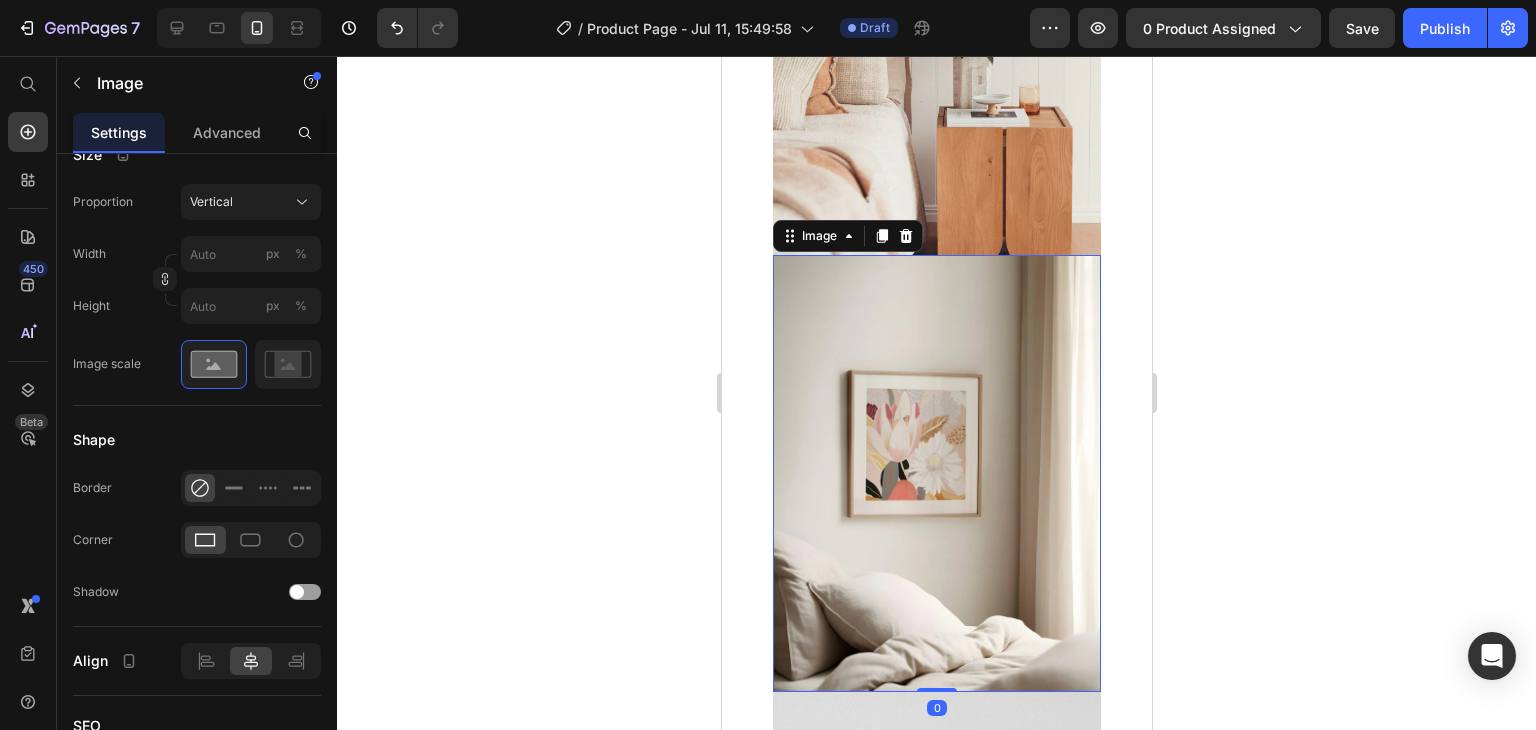 scroll, scrollTop: 0, scrollLeft: 0, axis: both 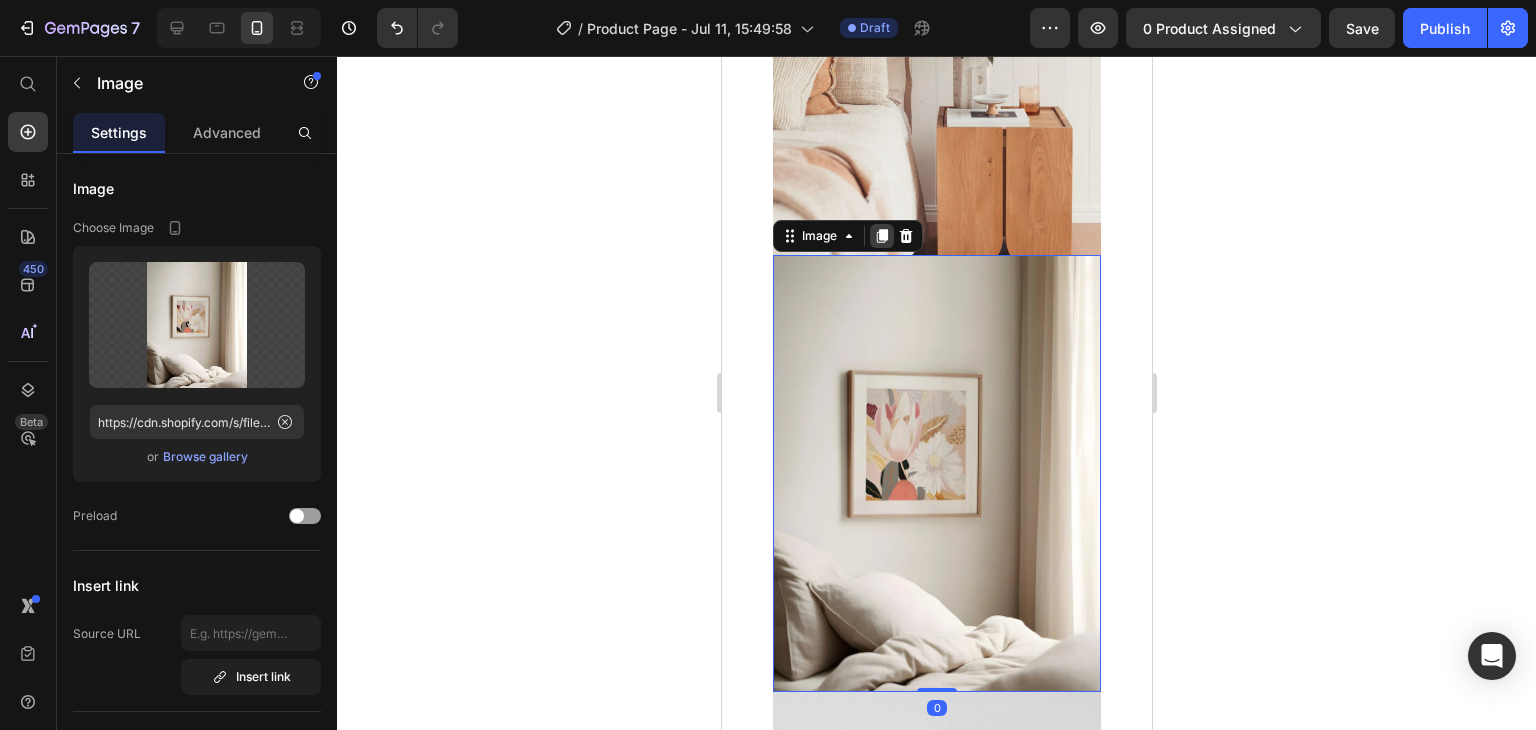 click 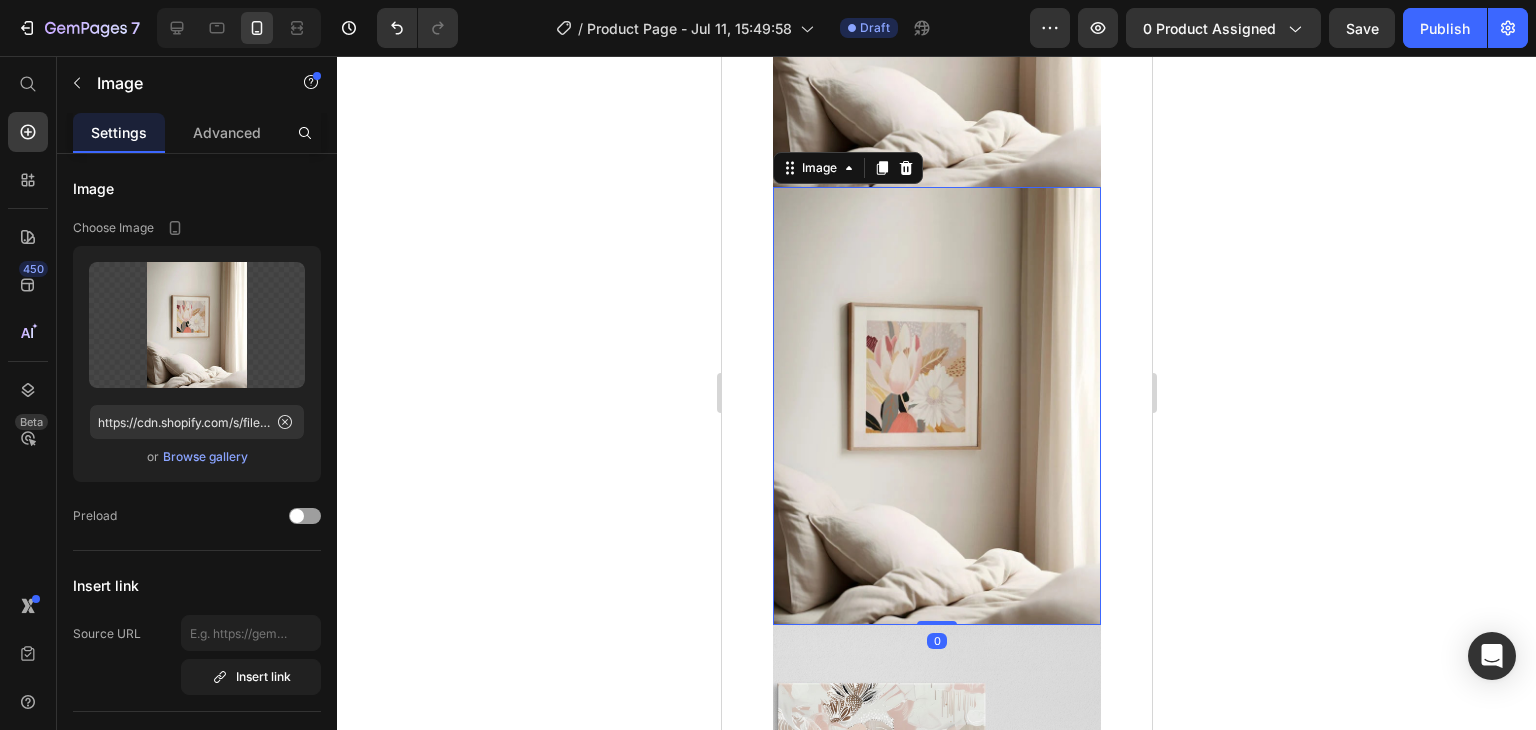 scroll, scrollTop: 6952, scrollLeft: 0, axis: vertical 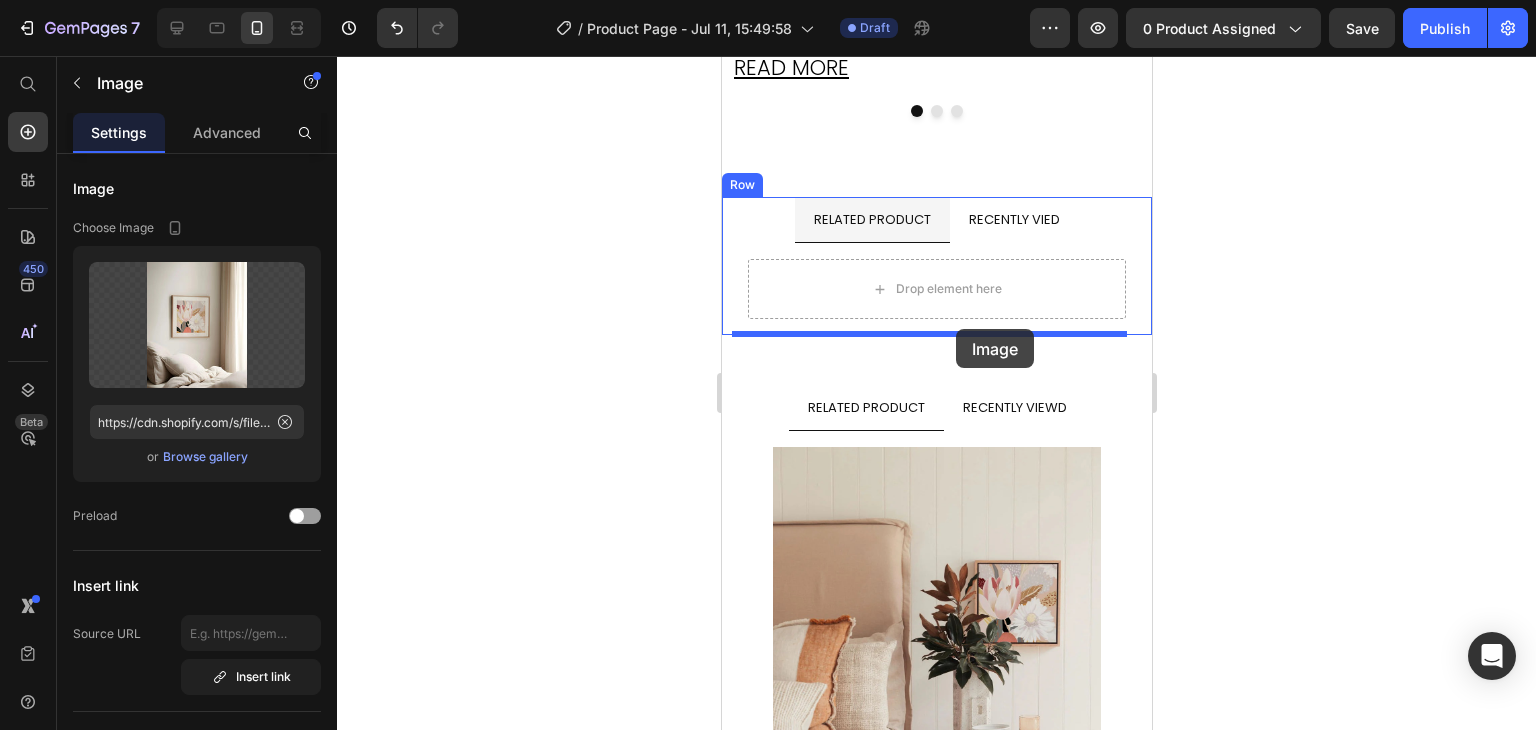 drag, startPoint x: 814, startPoint y: 112, endPoint x: 955, endPoint y: 329, distance: 258.7856 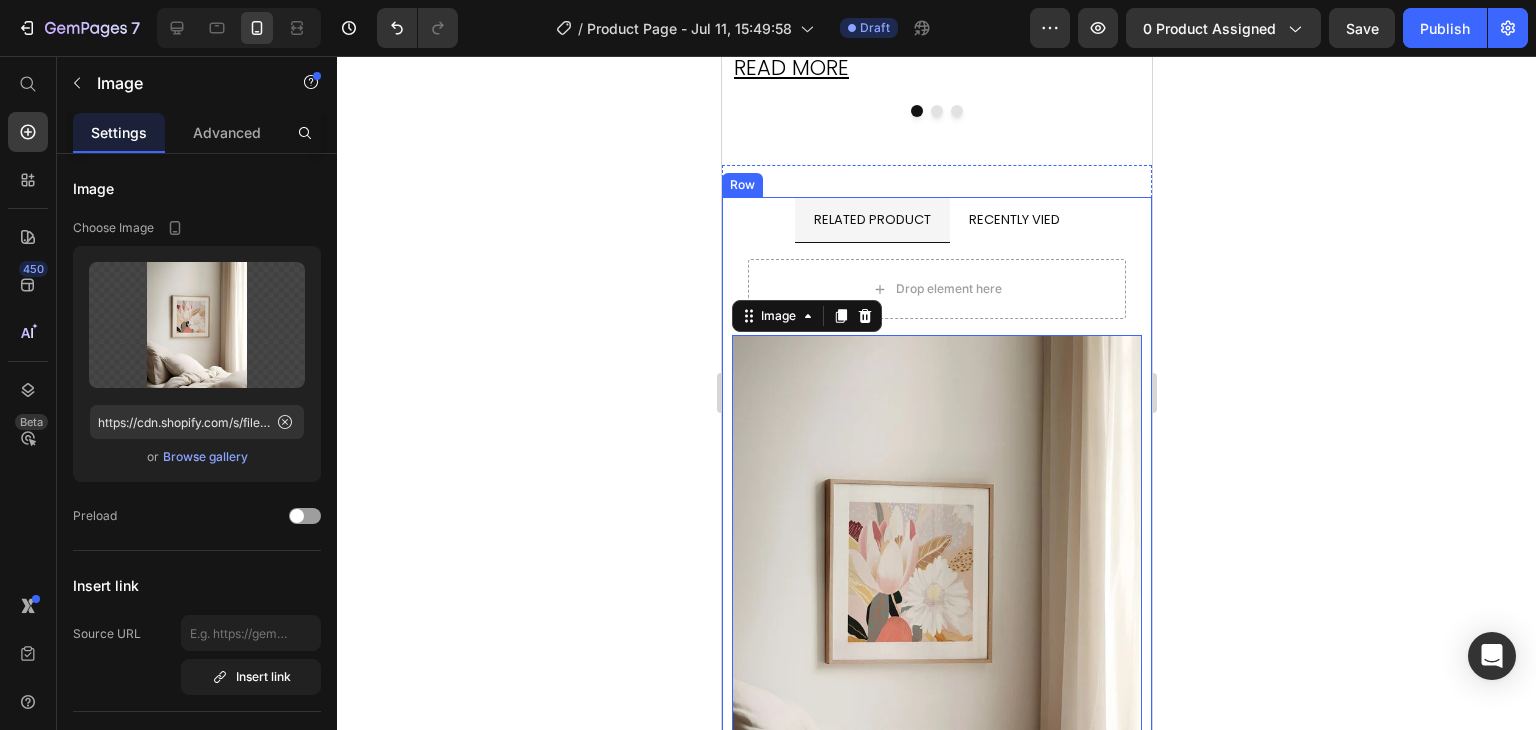 click on "RELATED PRODUCT RECENTLY VIED
Drop element here
Image
Carousel Tab Image   0 Row" at bounding box center (936, 539) 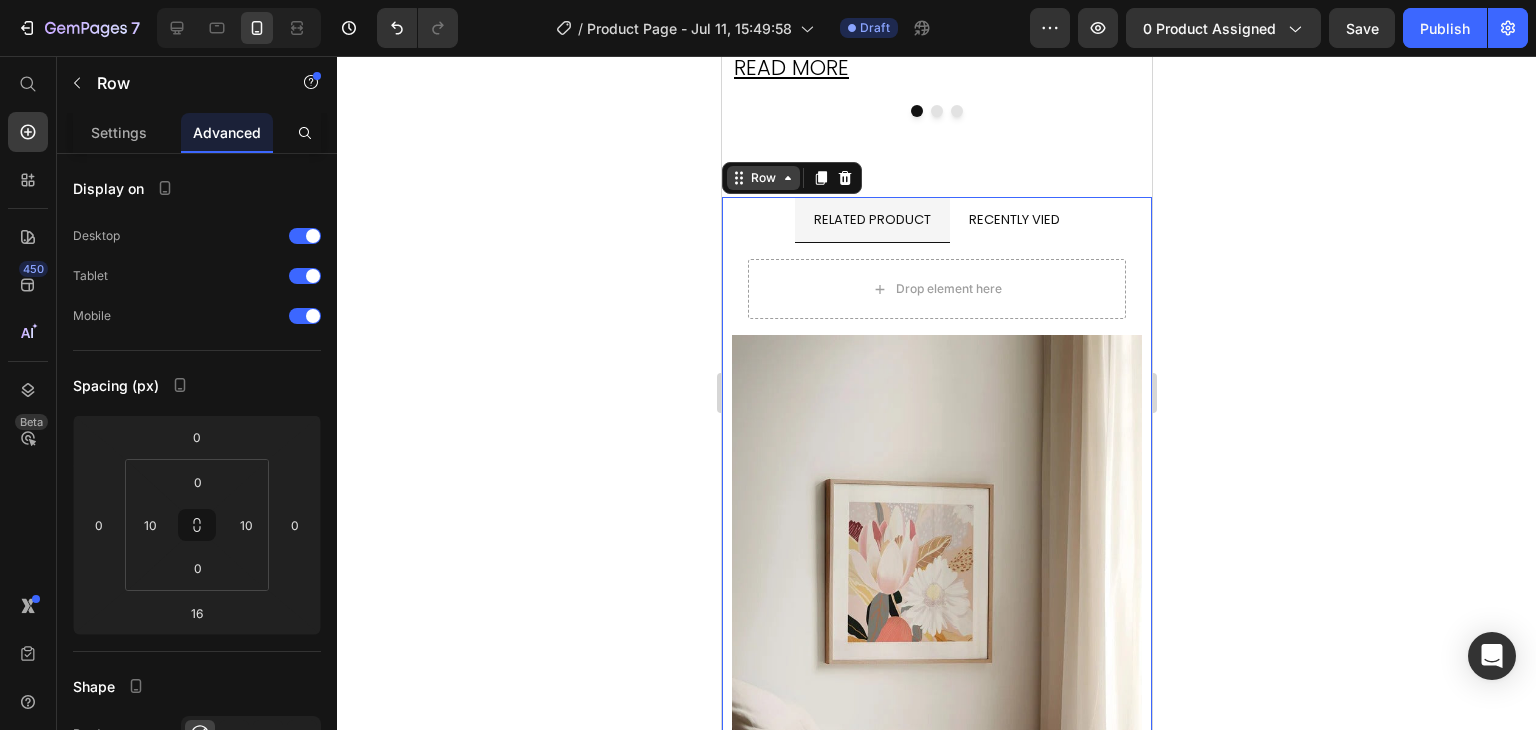 click 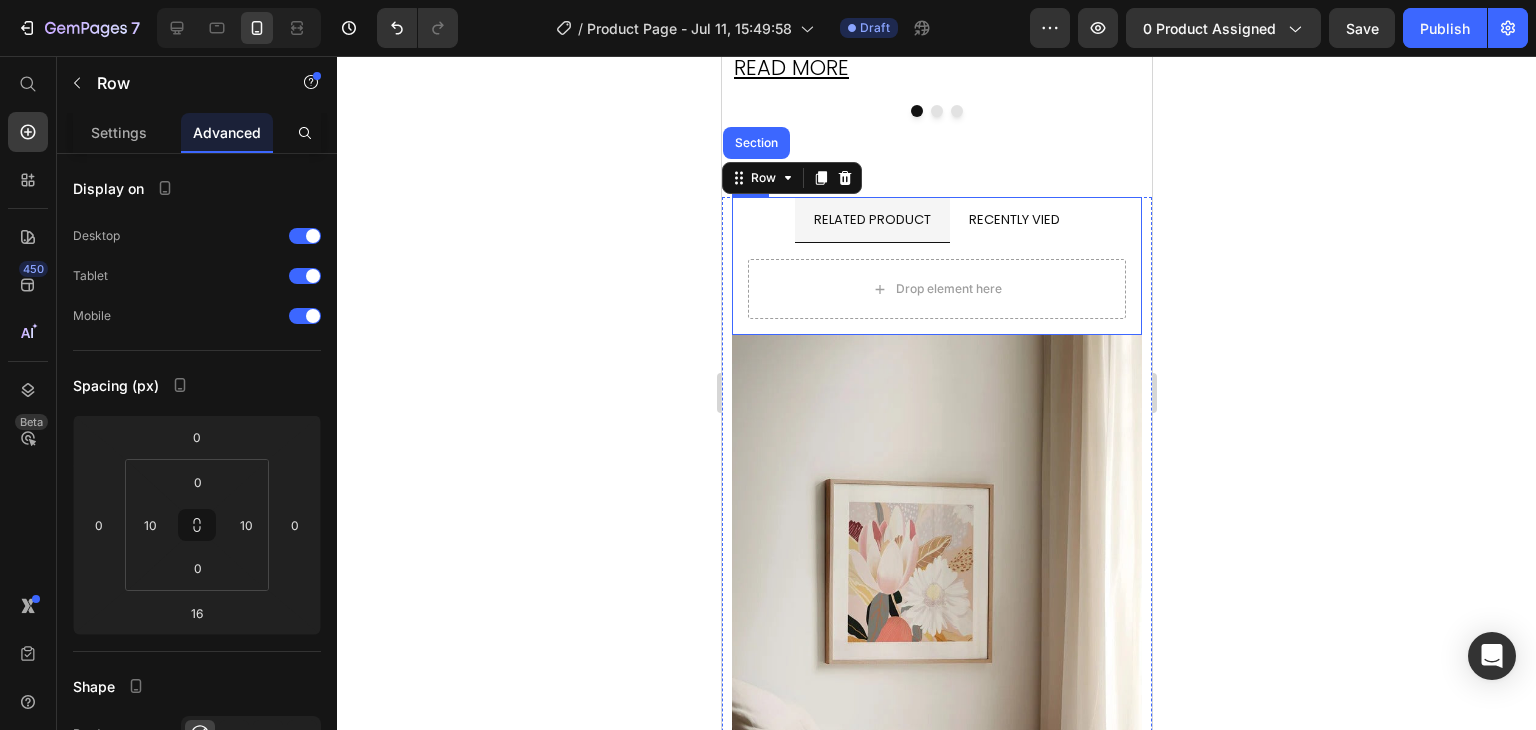 click on "RELATED PRODUCT RECENTLY VIED
Drop element here
Image
Carousel Tab" at bounding box center [936, 266] 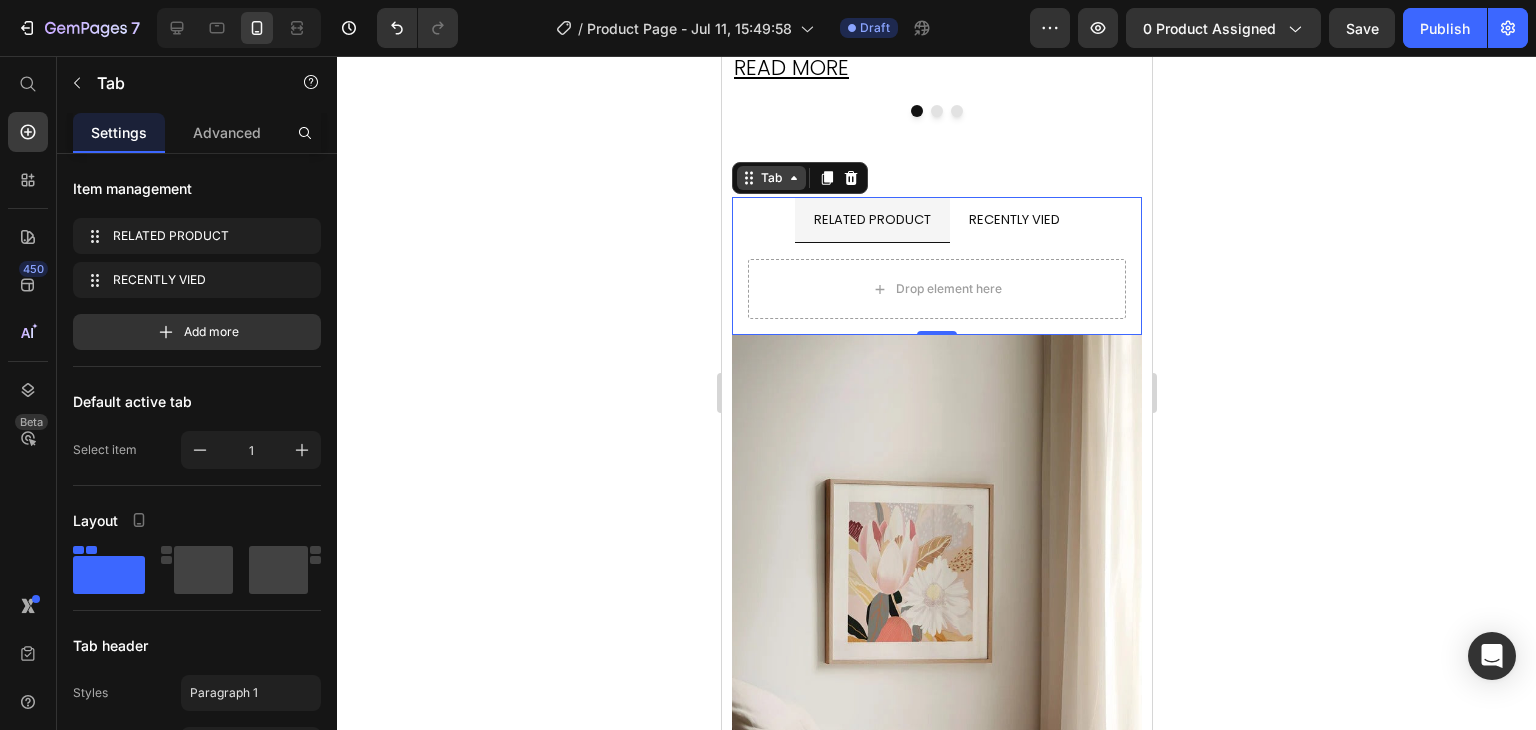 click 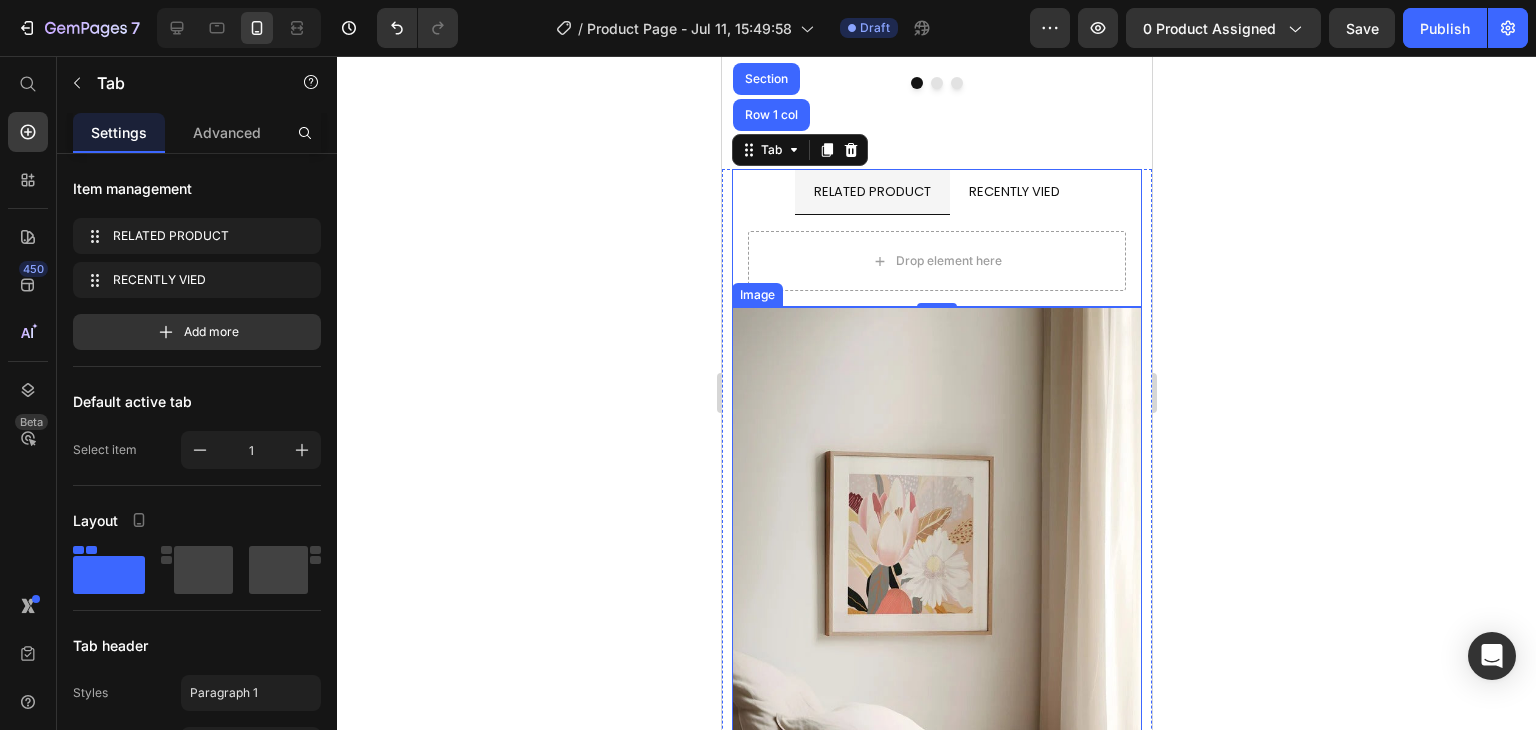 scroll, scrollTop: 5476, scrollLeft: 0, axis: vertical 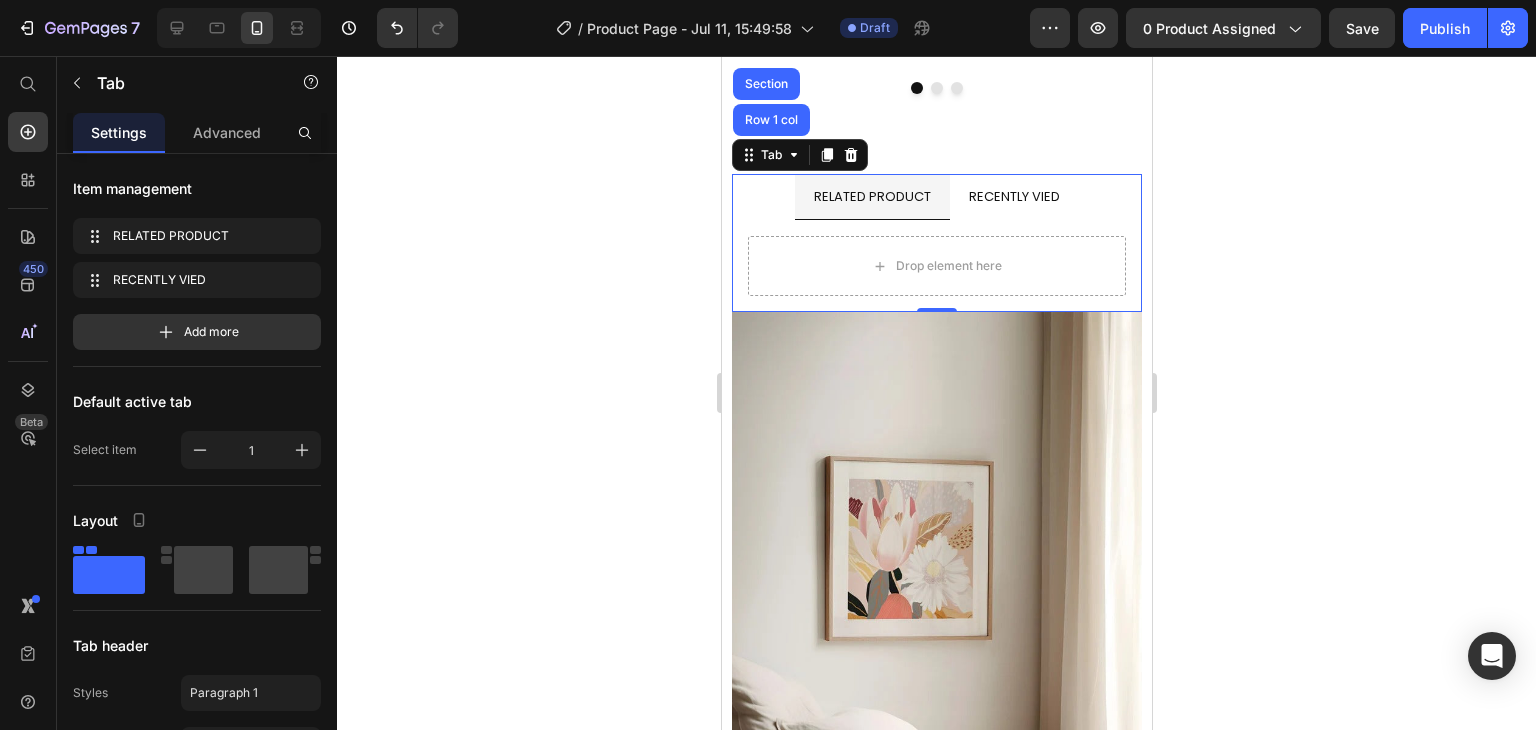 click on "RECENTLY VIED" at bounding box center (1013, 196) 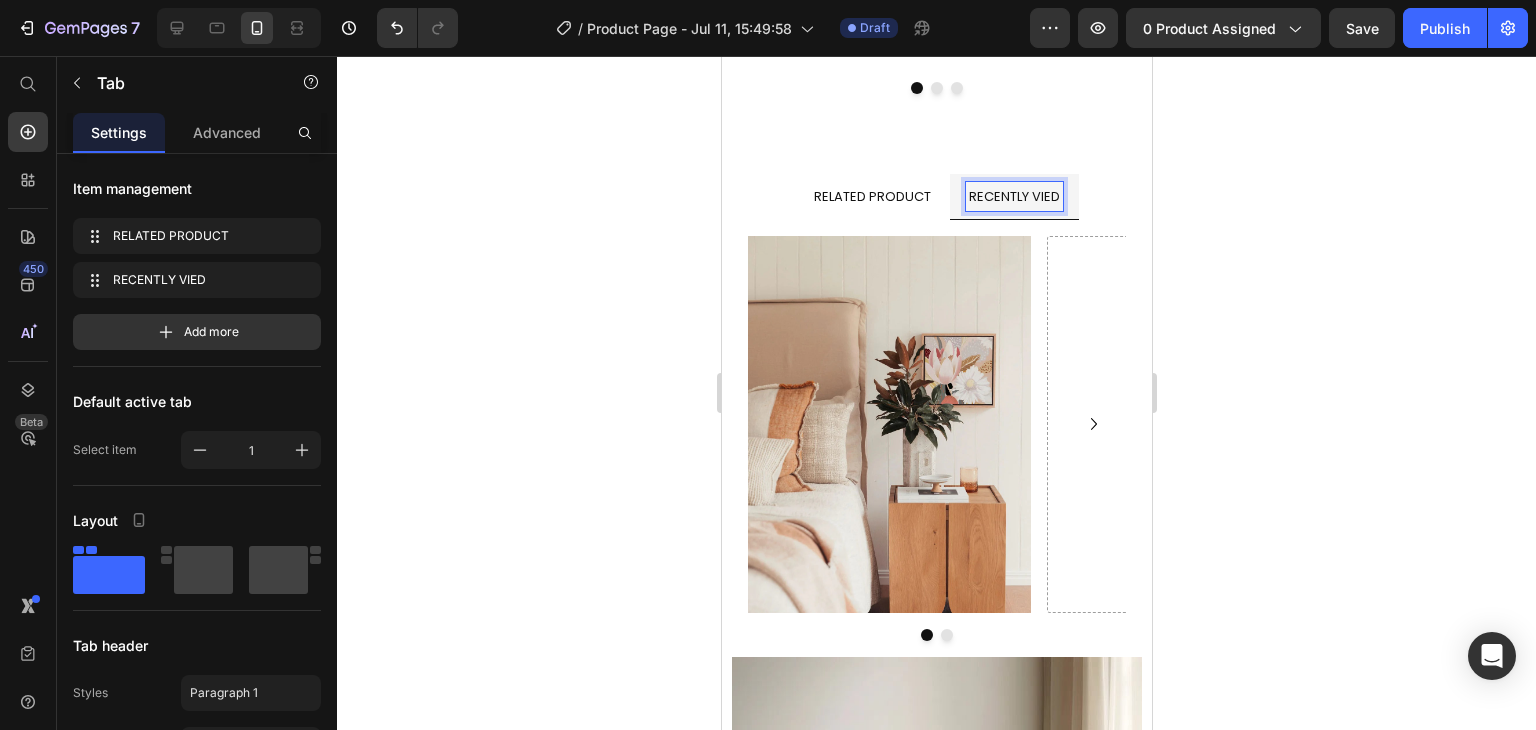click on "RELATED PRODUCT" at bounding box center (871, 196) 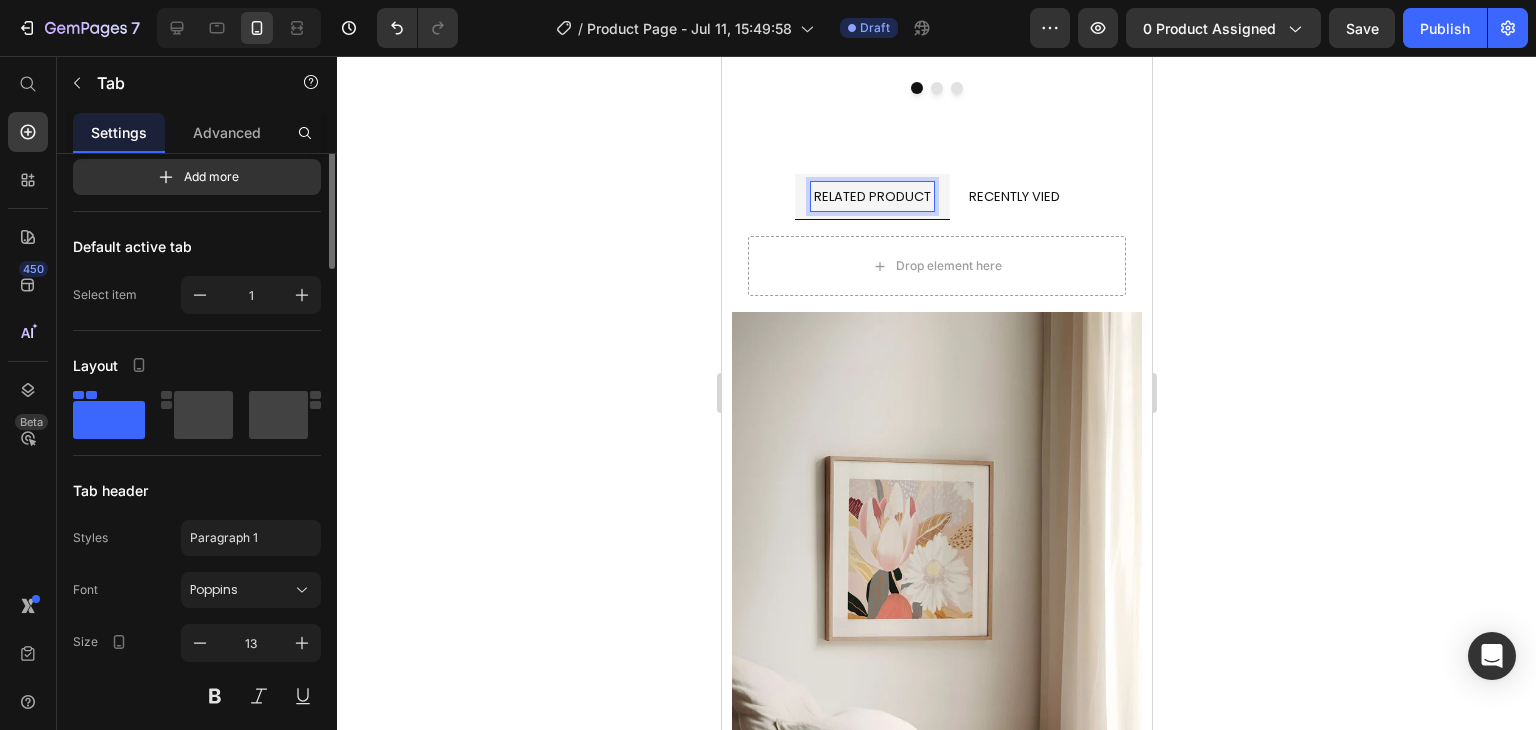 scroll, scrollTop: 7, scrollLeft: 0, axis: vertical 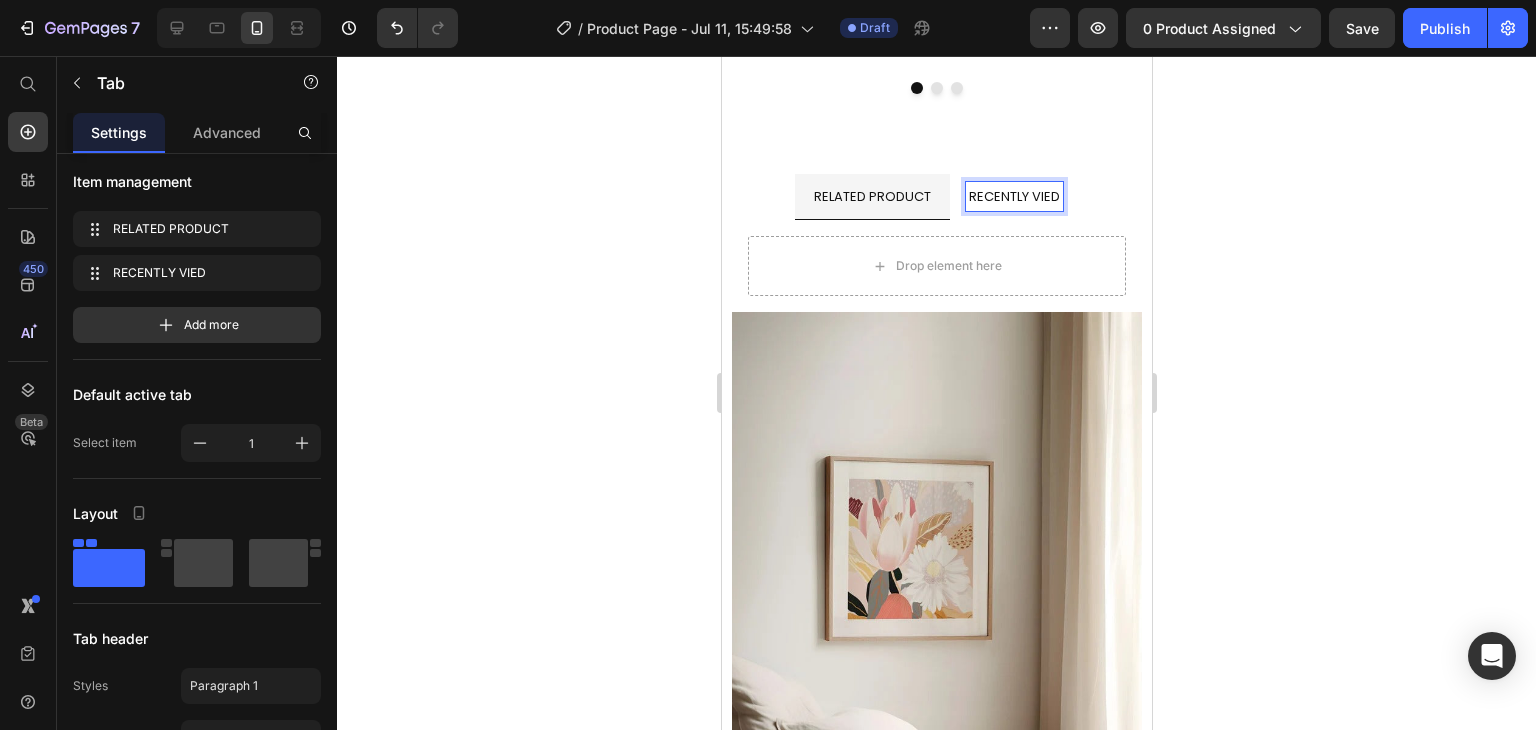 click on "RECENTLY VIED" at bounding box center [1013, 196] 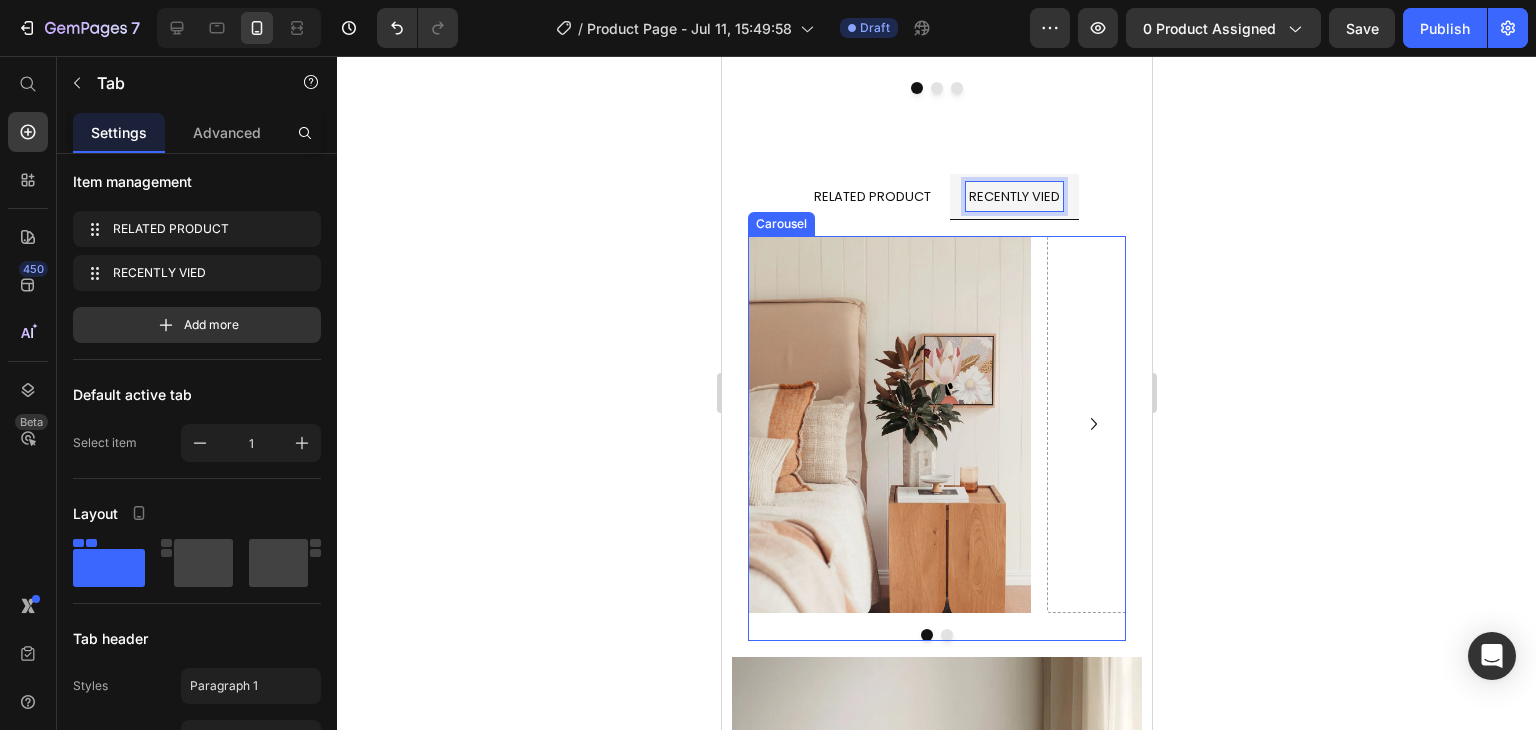 click on "Image
Drop element here" at bounding box center (936, 424) 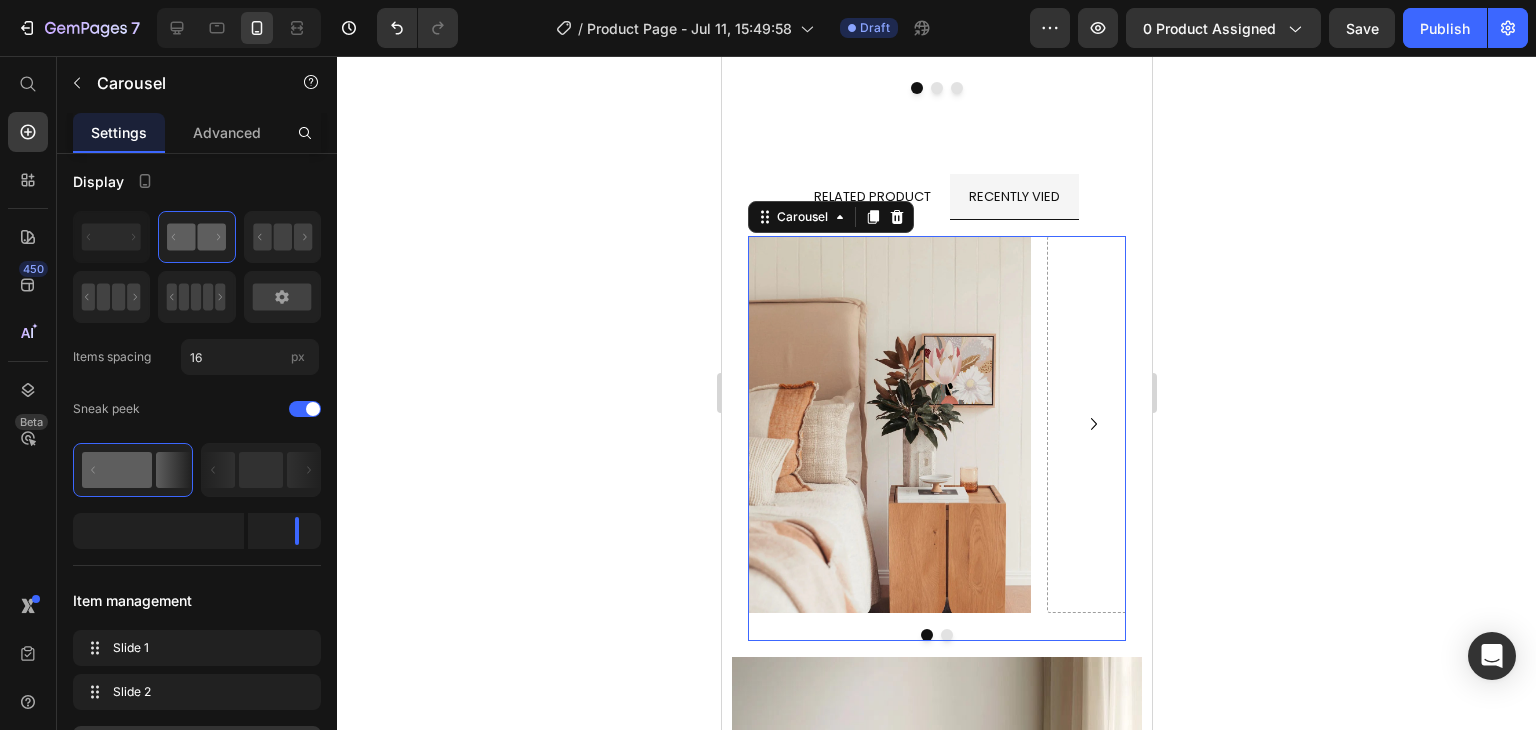 scroll, scrollTop: 0, scrollLeft: 0, axis: both 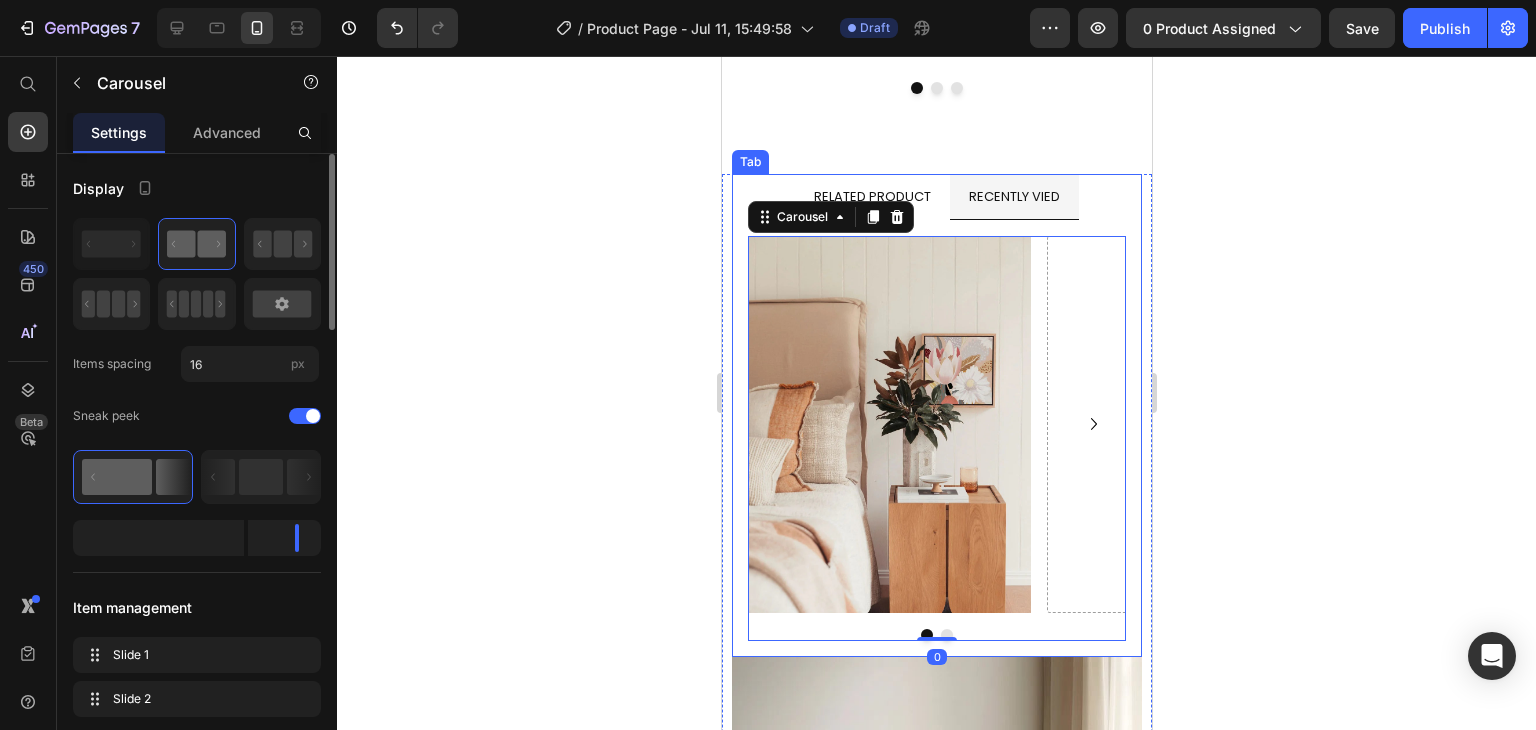 click on "RELATED PRODUCT" at bounding box center (871, 196) 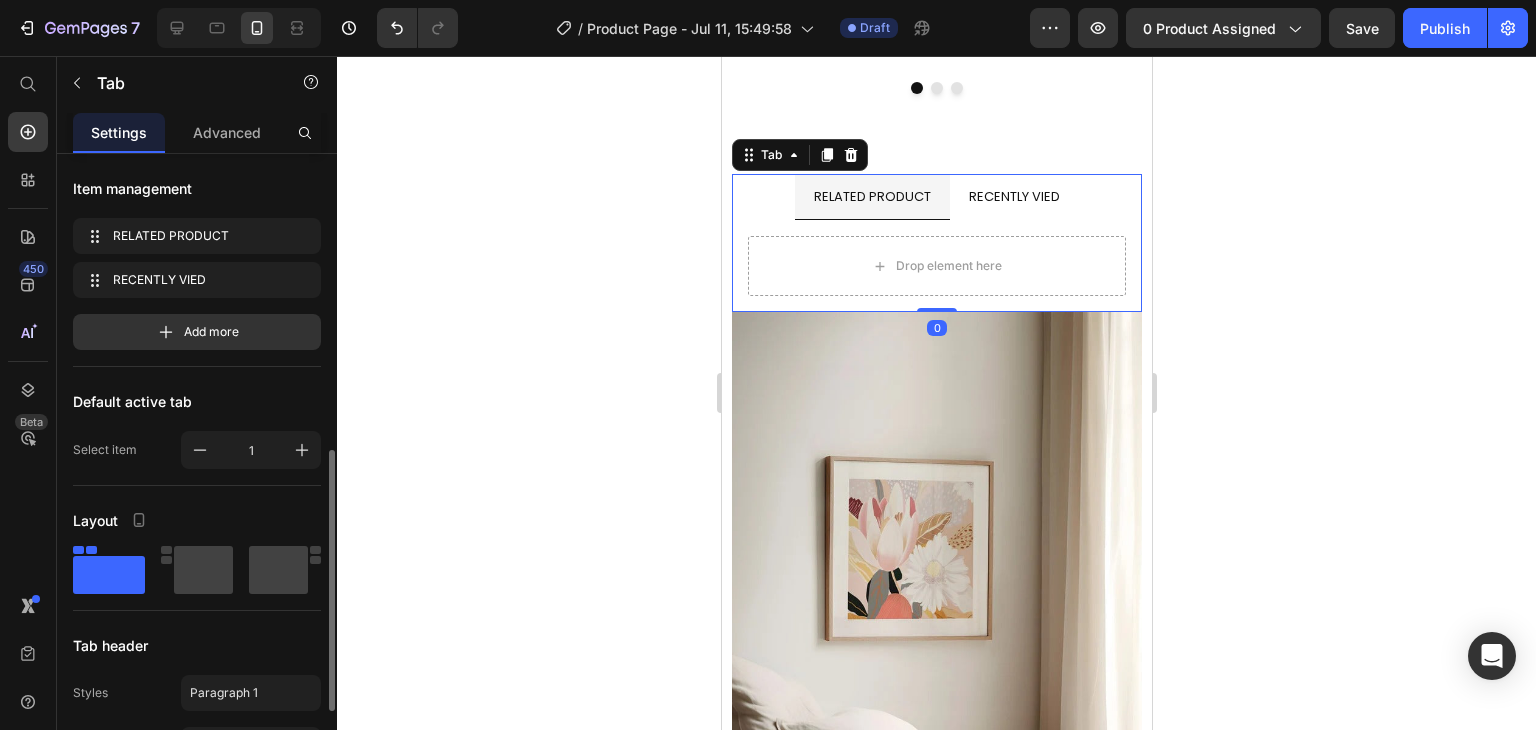 scroll, scrollTop: 249, scrollLeft: 0, axis: vertical 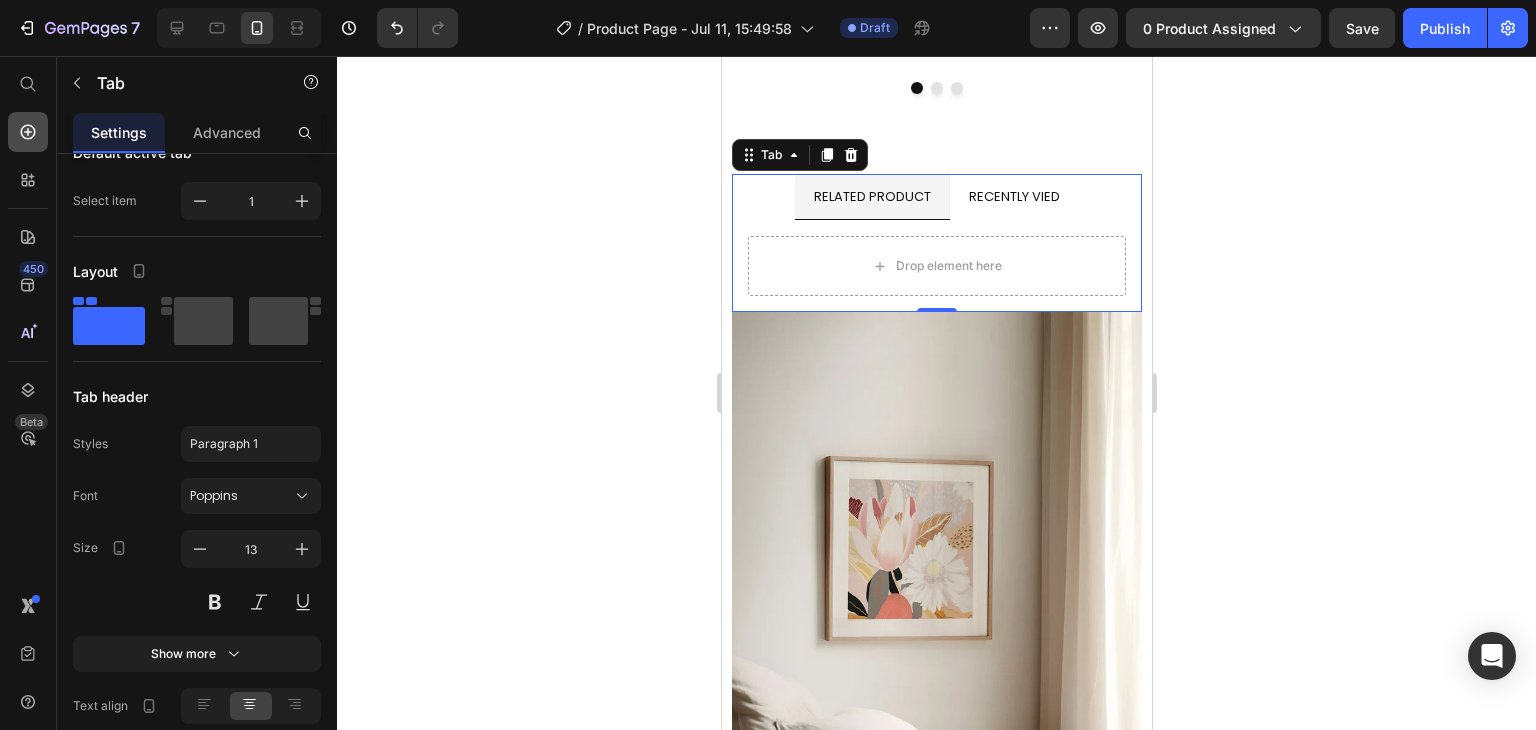 click 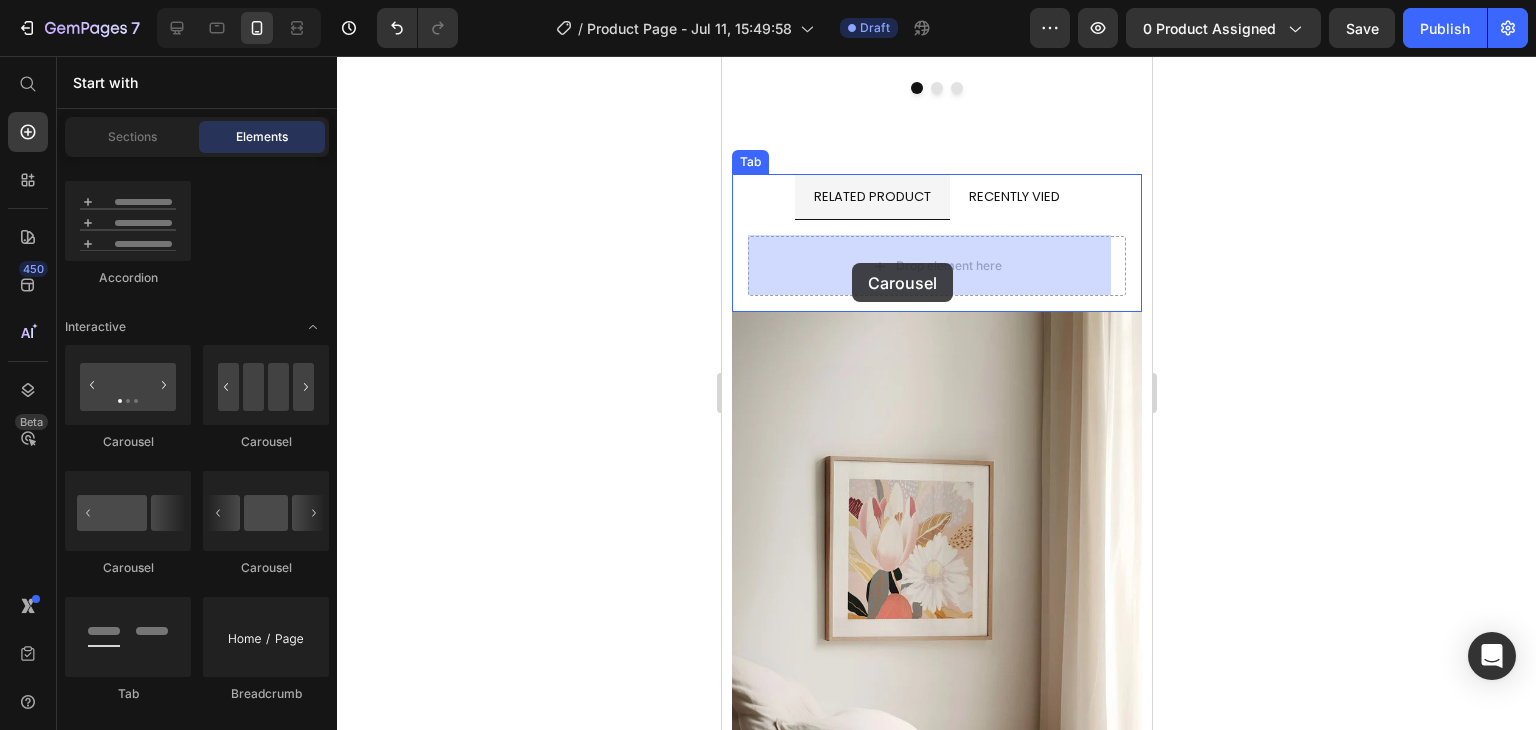 drag, startPoint x: 857, startPoint y: 541, endPoint x: 851, endPoint y: 263, distance: 278.06473 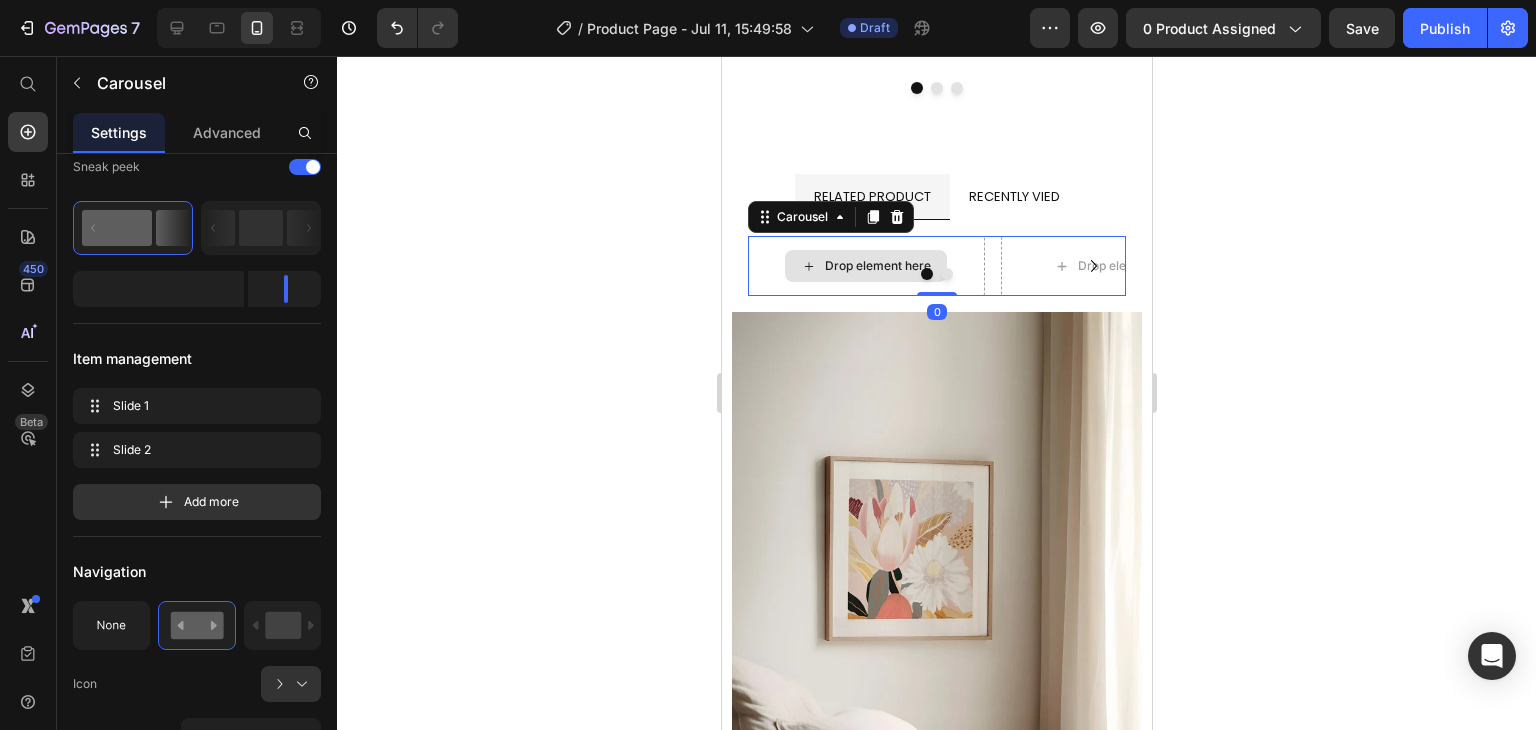 scroll, scrollTop: 0, scrollLeft: 0, axis: both 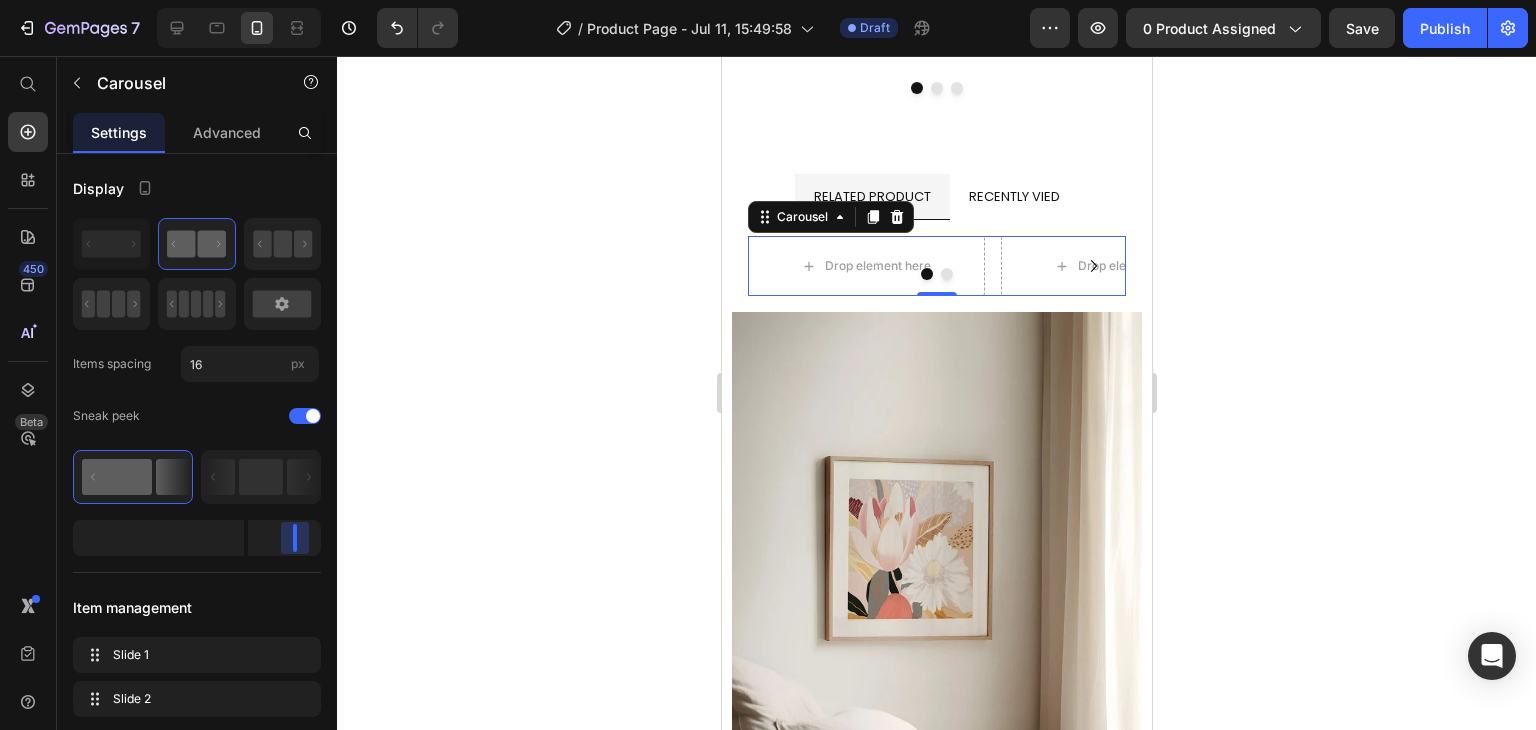 drag, startPoint x: 280, startPoint y: 528, endPoint x: 298, endPoint y: 529, distance: 18.027756 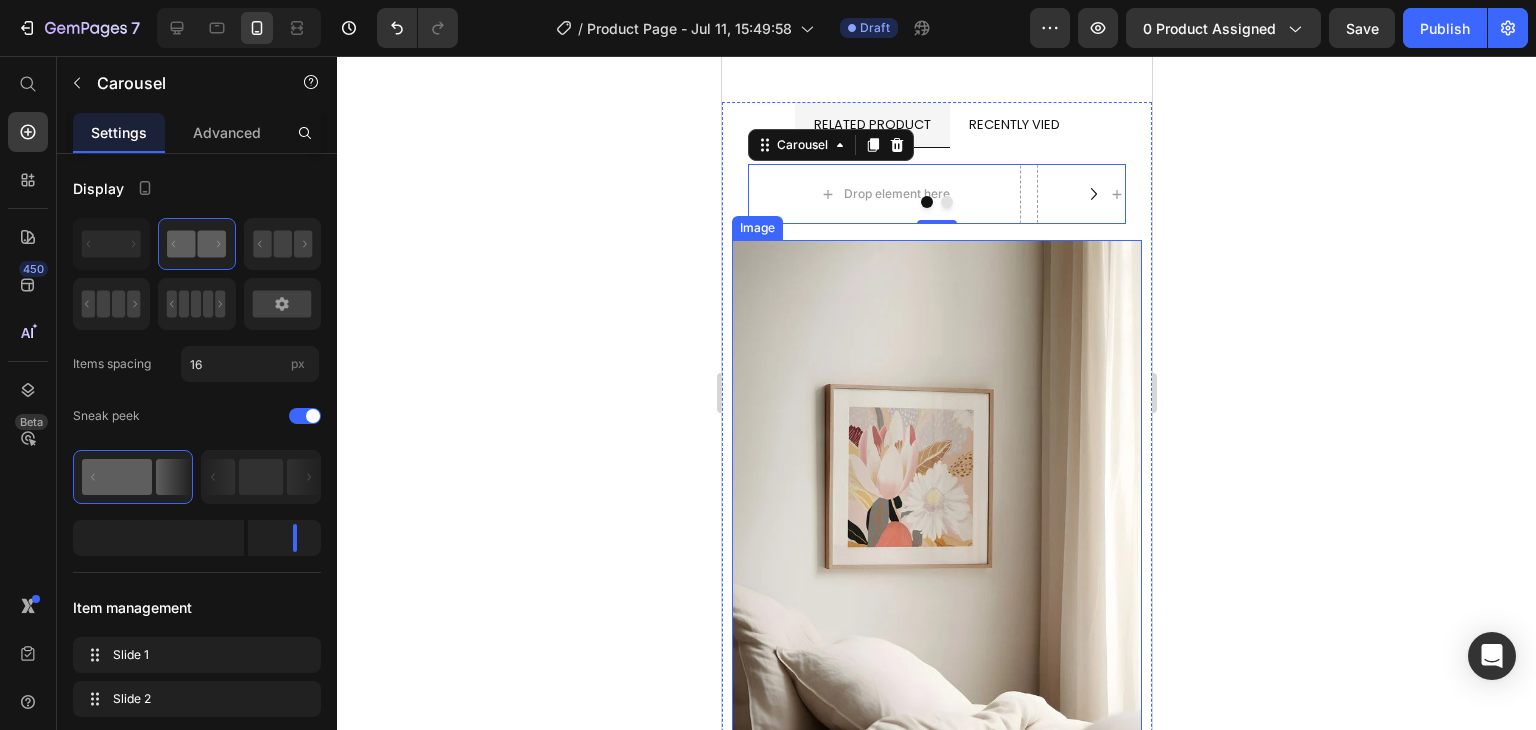 scroll, scrollTop: 5531, scrollLeft: 0, axis: vertical 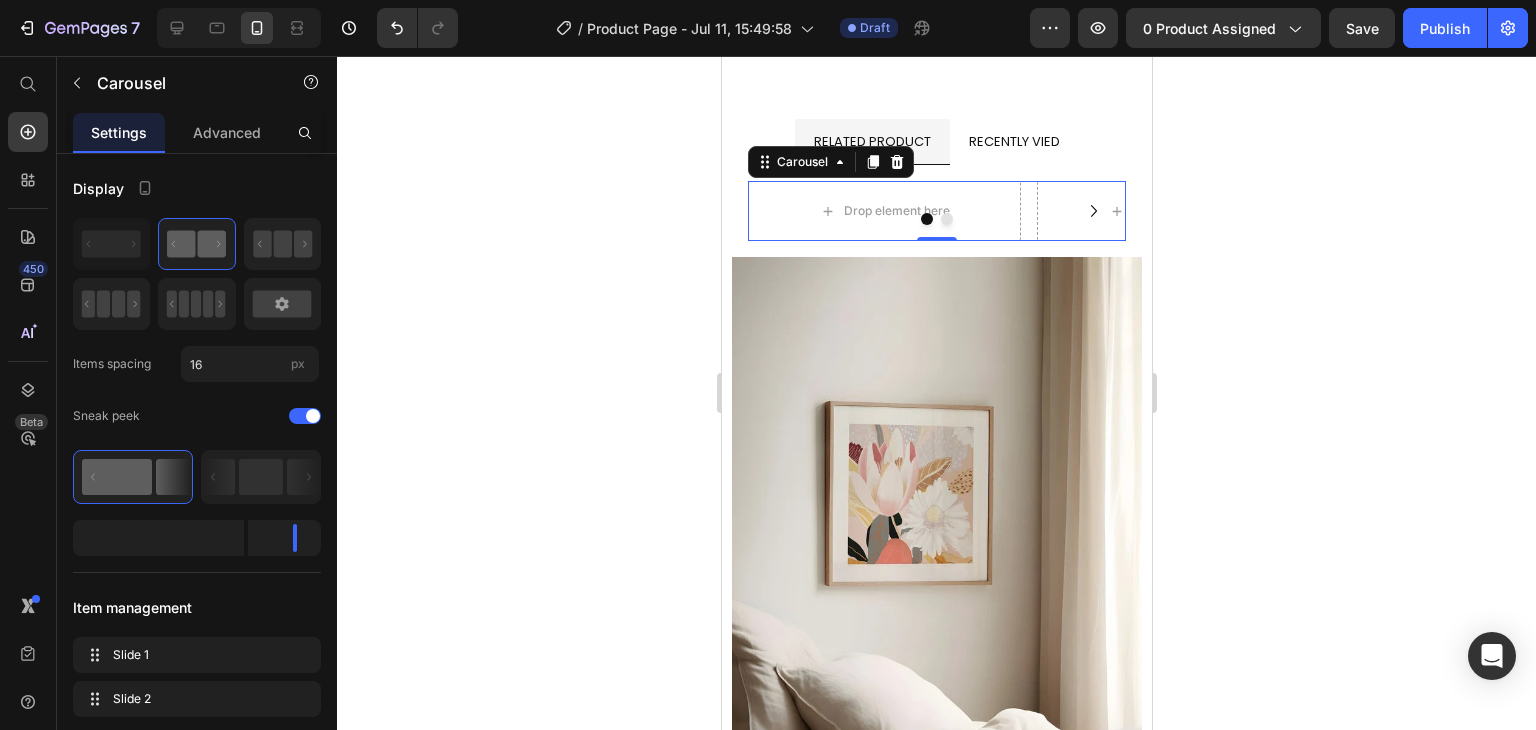 click 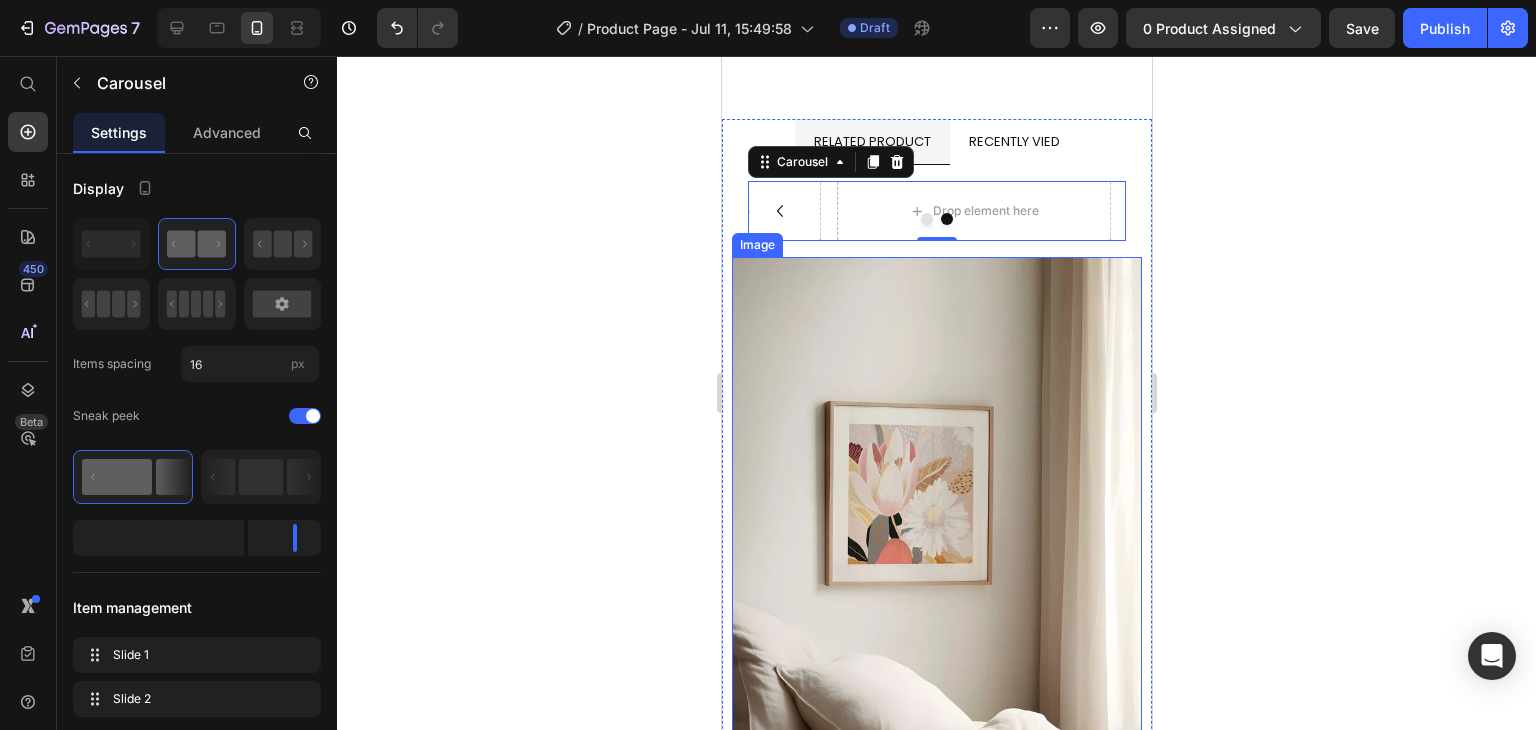 click at bounding box center (936, 530) 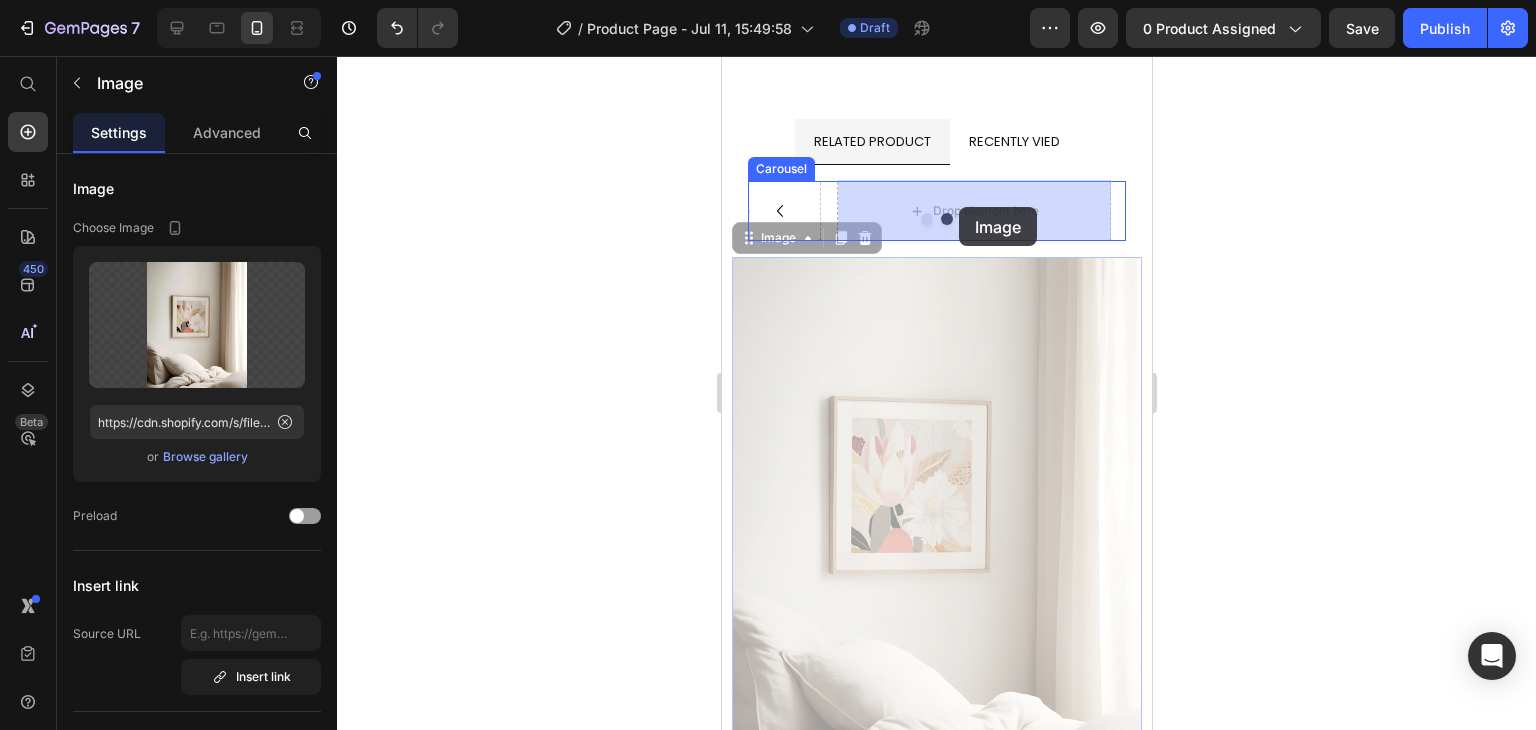 drag, startPoint x: 776, startPoint y: 239, endPoint x: 959, endPoint y: 207, distance: 185.77675 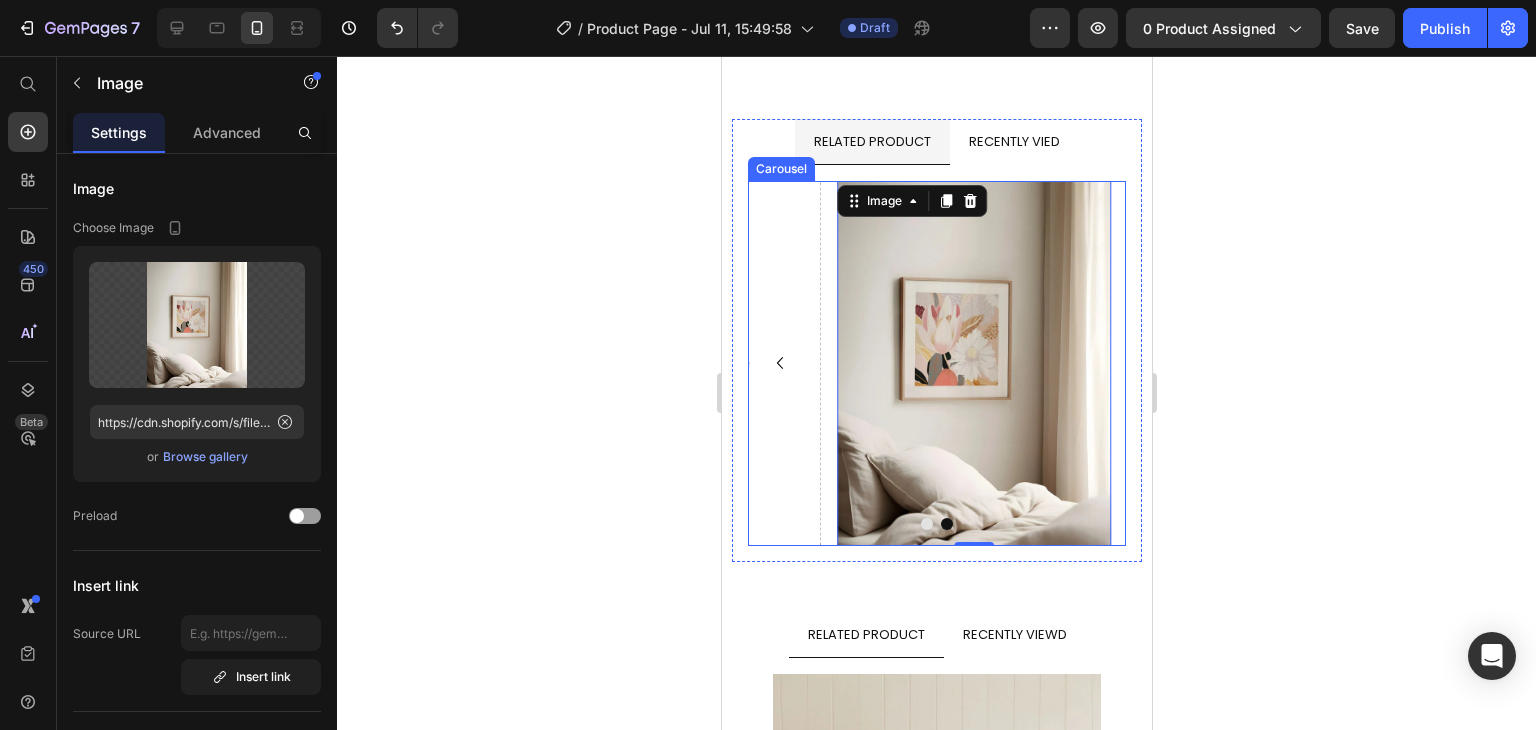 click 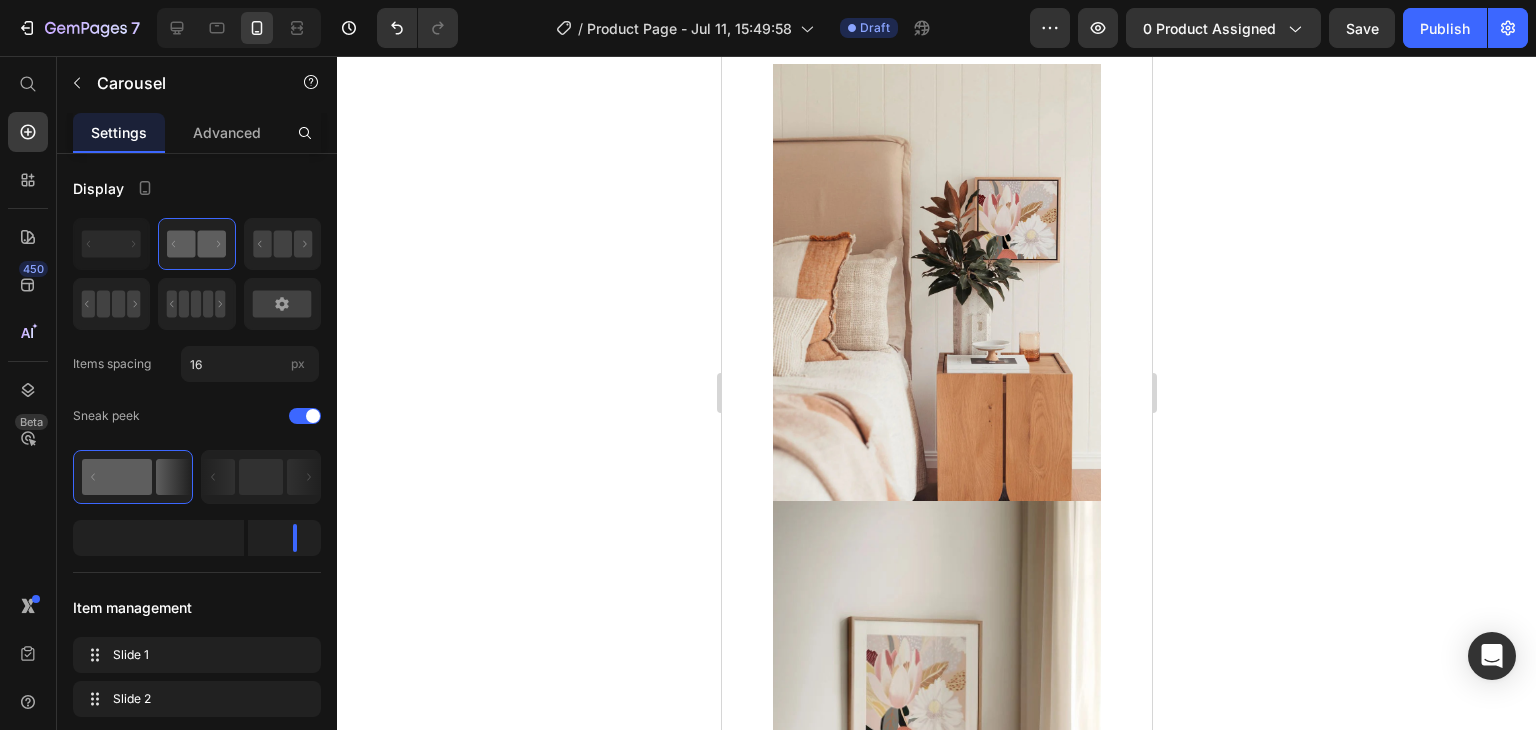 scroll, scrollTop: 6122, scrollLeft: 0, axis: vertical 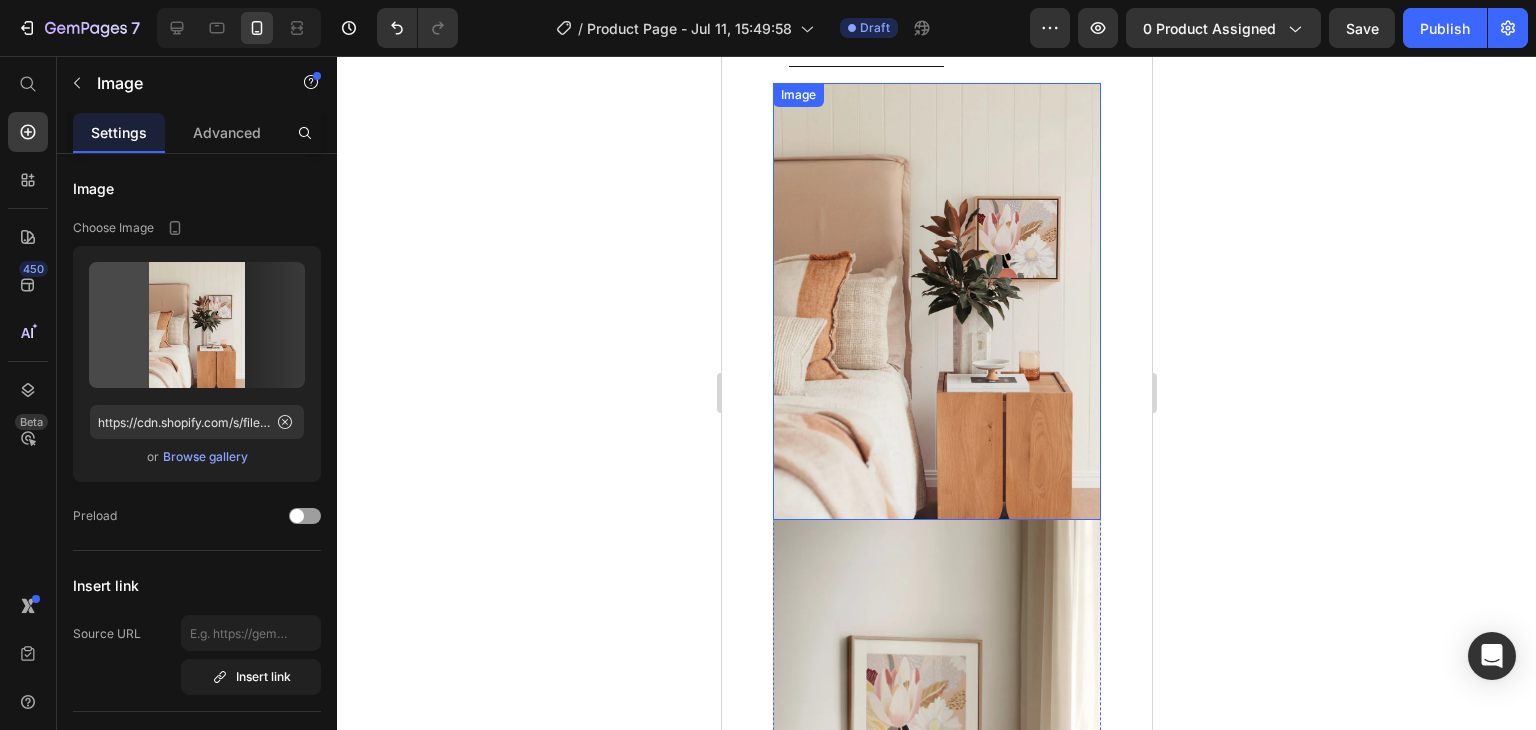 click at bounding box center (936, 301) 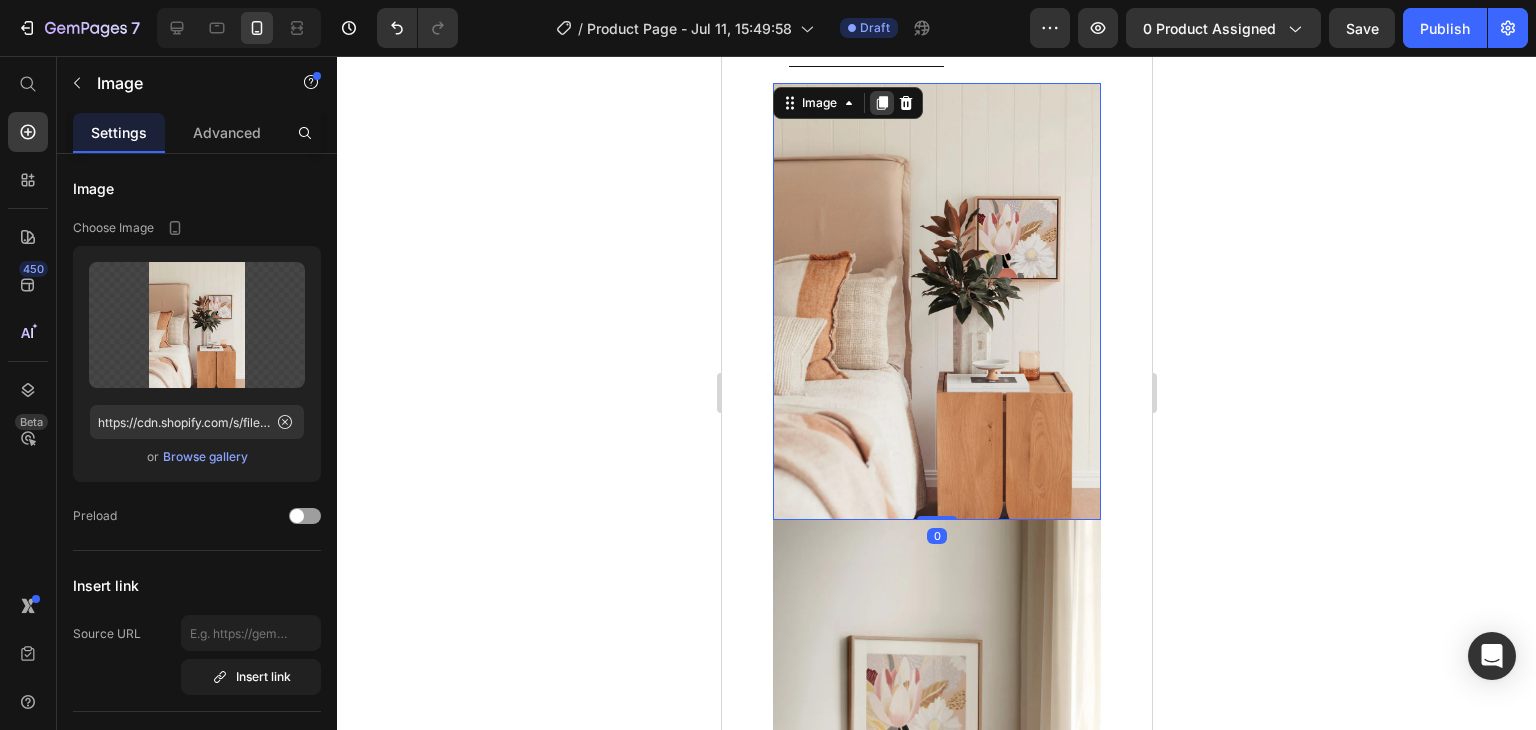 click 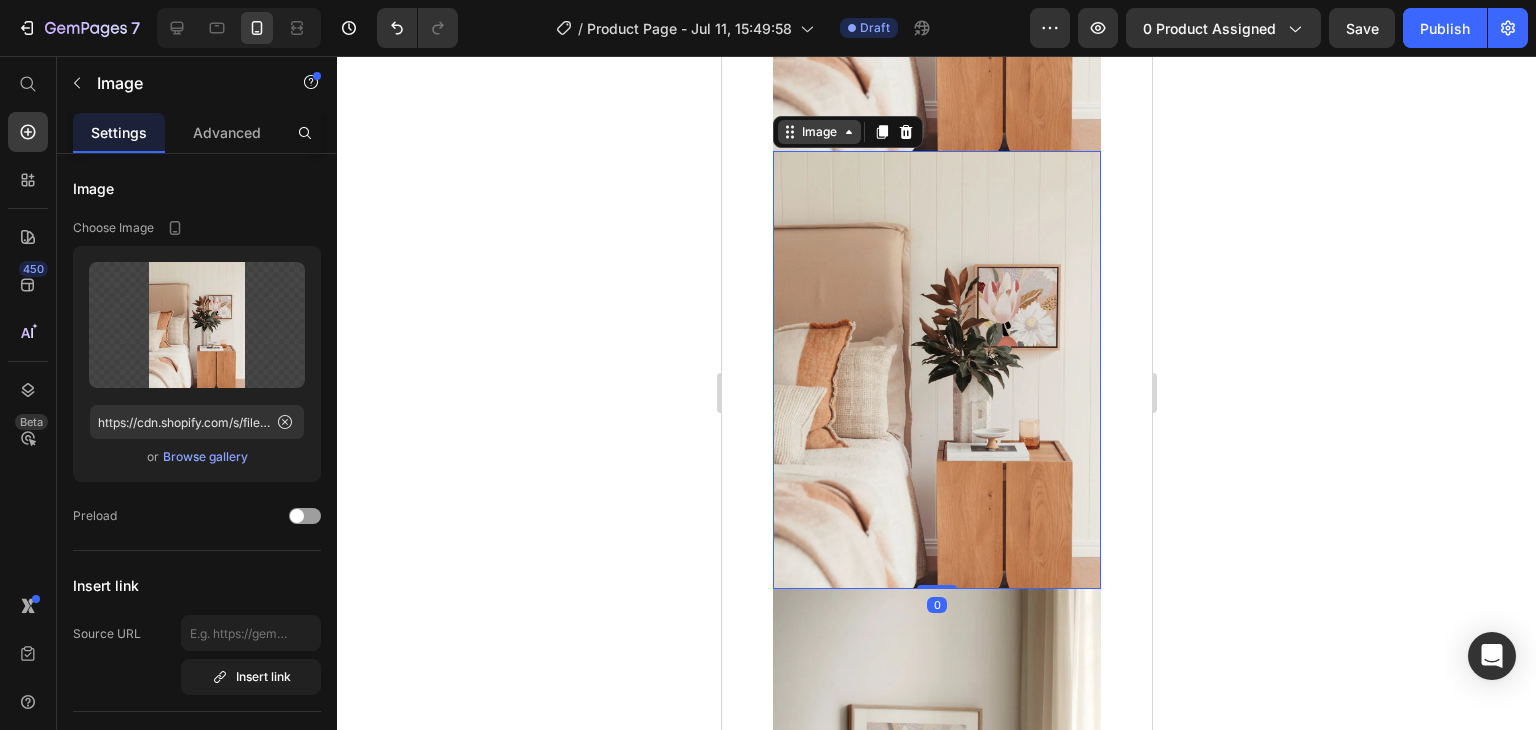 scroll, scrollTop: 6495, scrollLeft: 0, axis: vertical 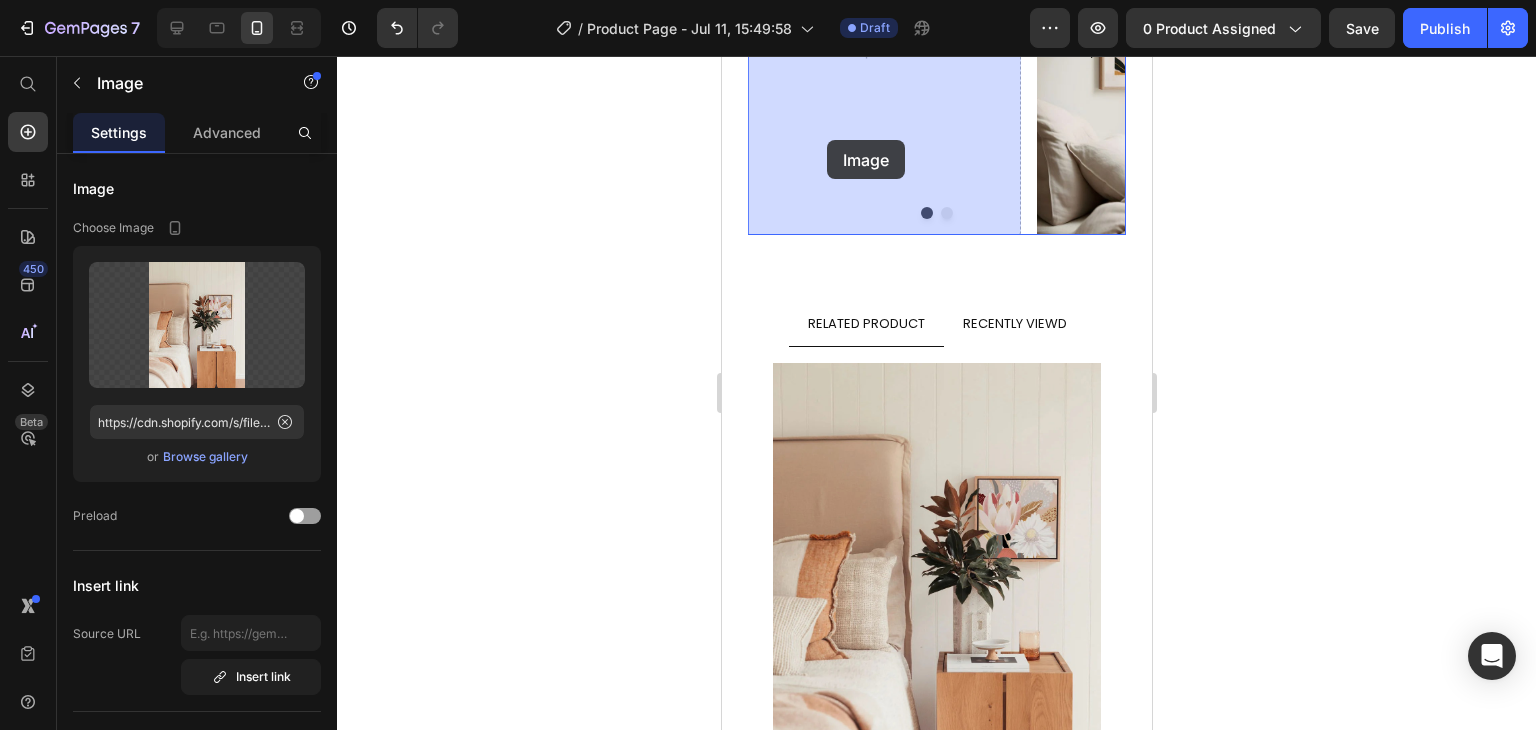 drag, startPoint x: 806, startPoint y: 109, endPoint x: 826, endPoint y: 140, distance: 36.891735 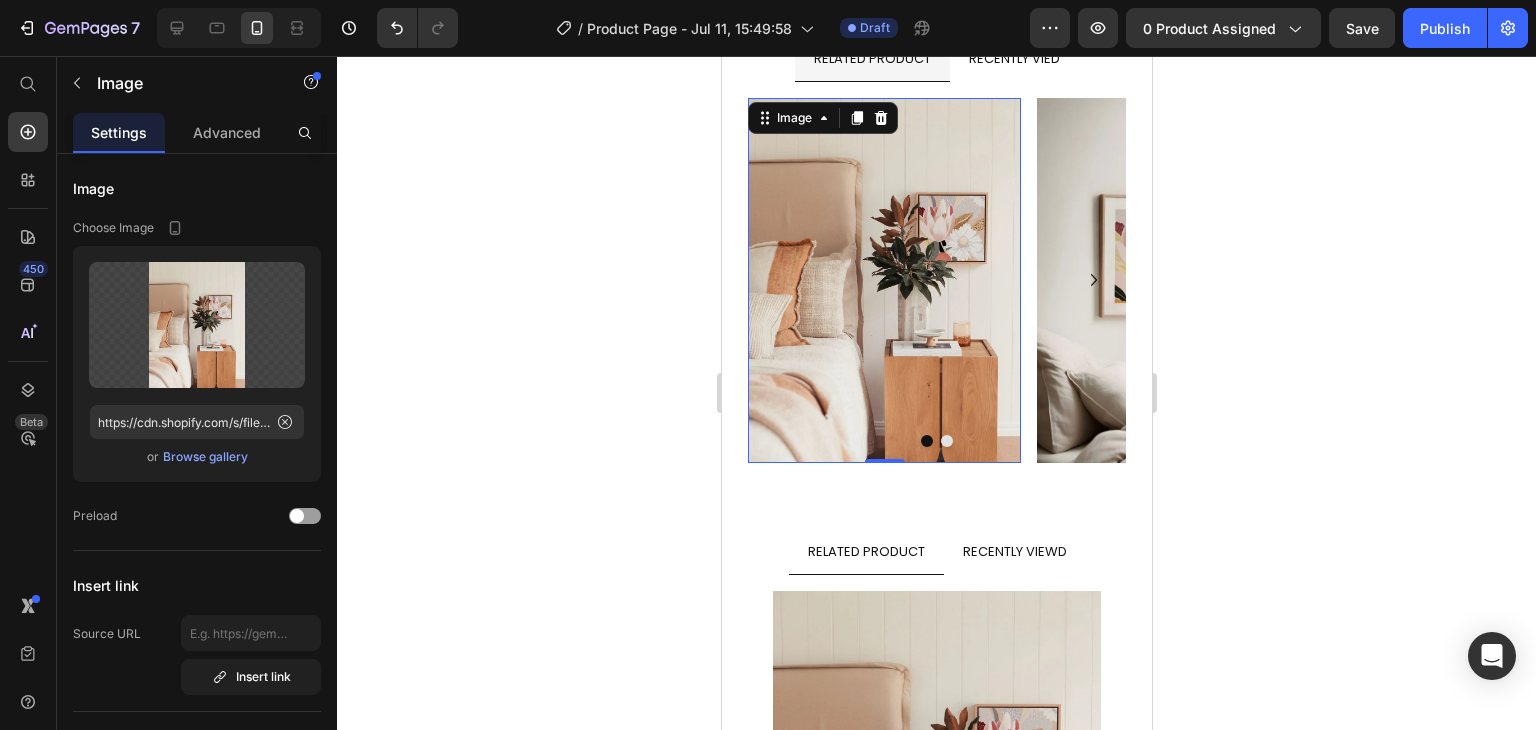 scroll, scrollTop: 5601, scrollLeft: 0, axis: vertical 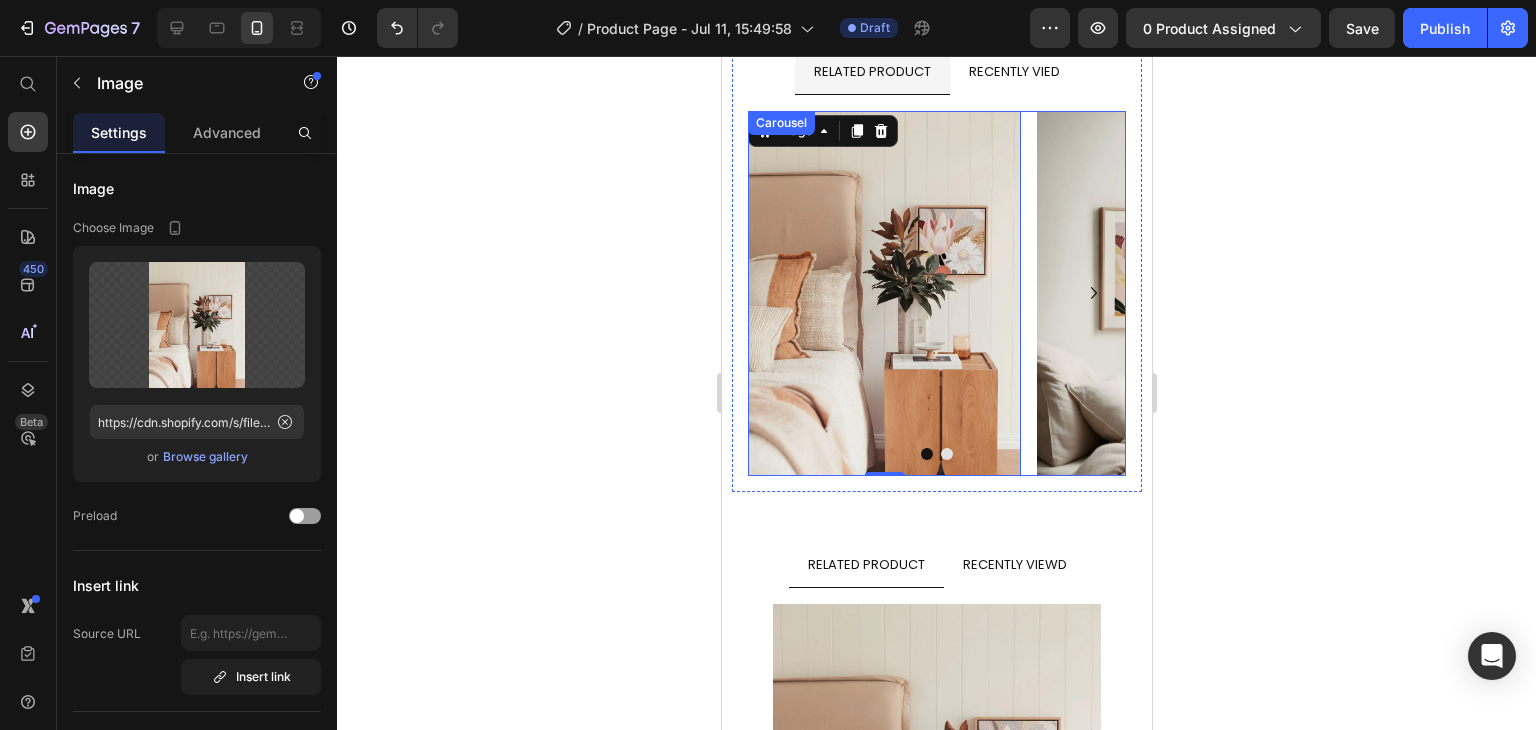 click on "Image   0 Image" at bounding box center [936, 293] 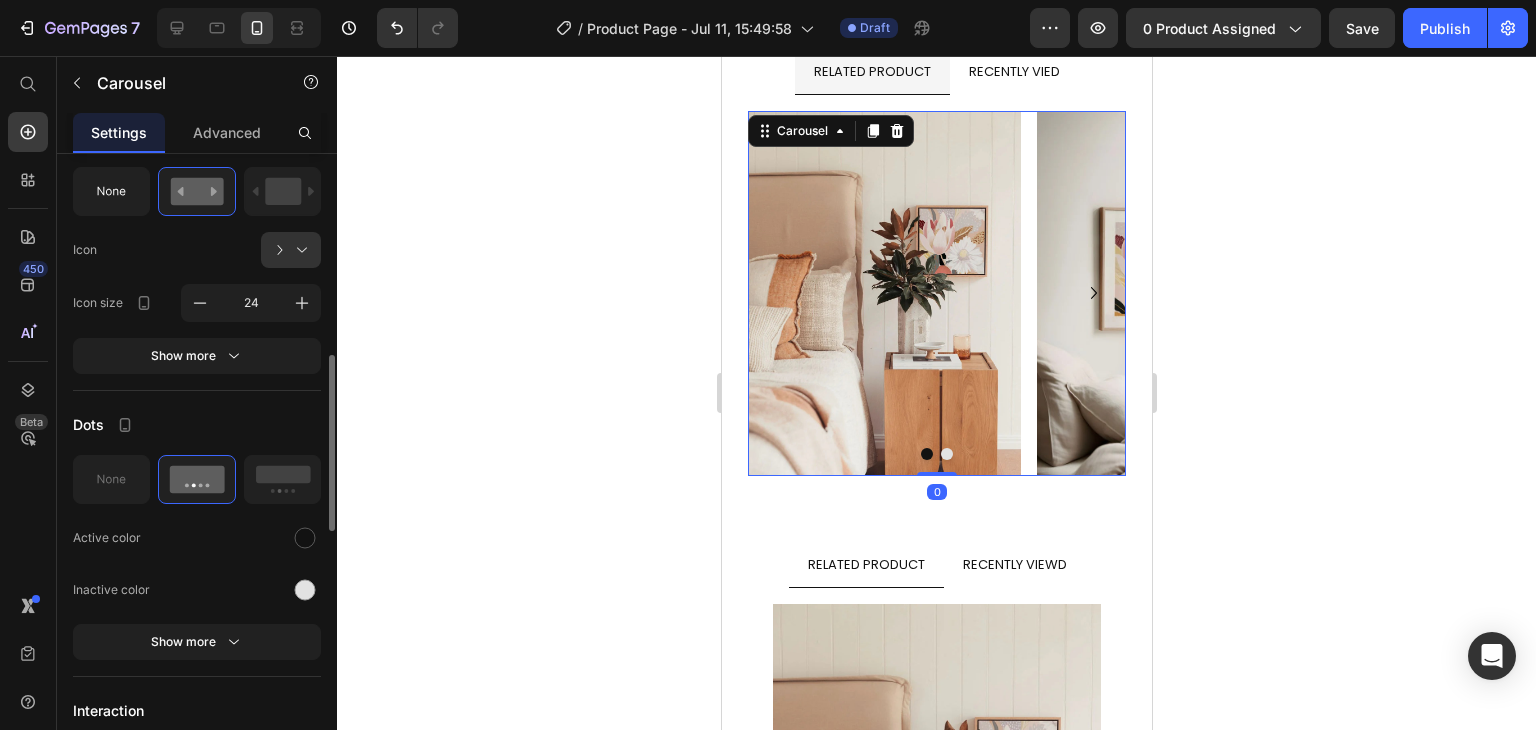 scroll, scrollTop: 691, scrollLeft: 0, axis: vertical 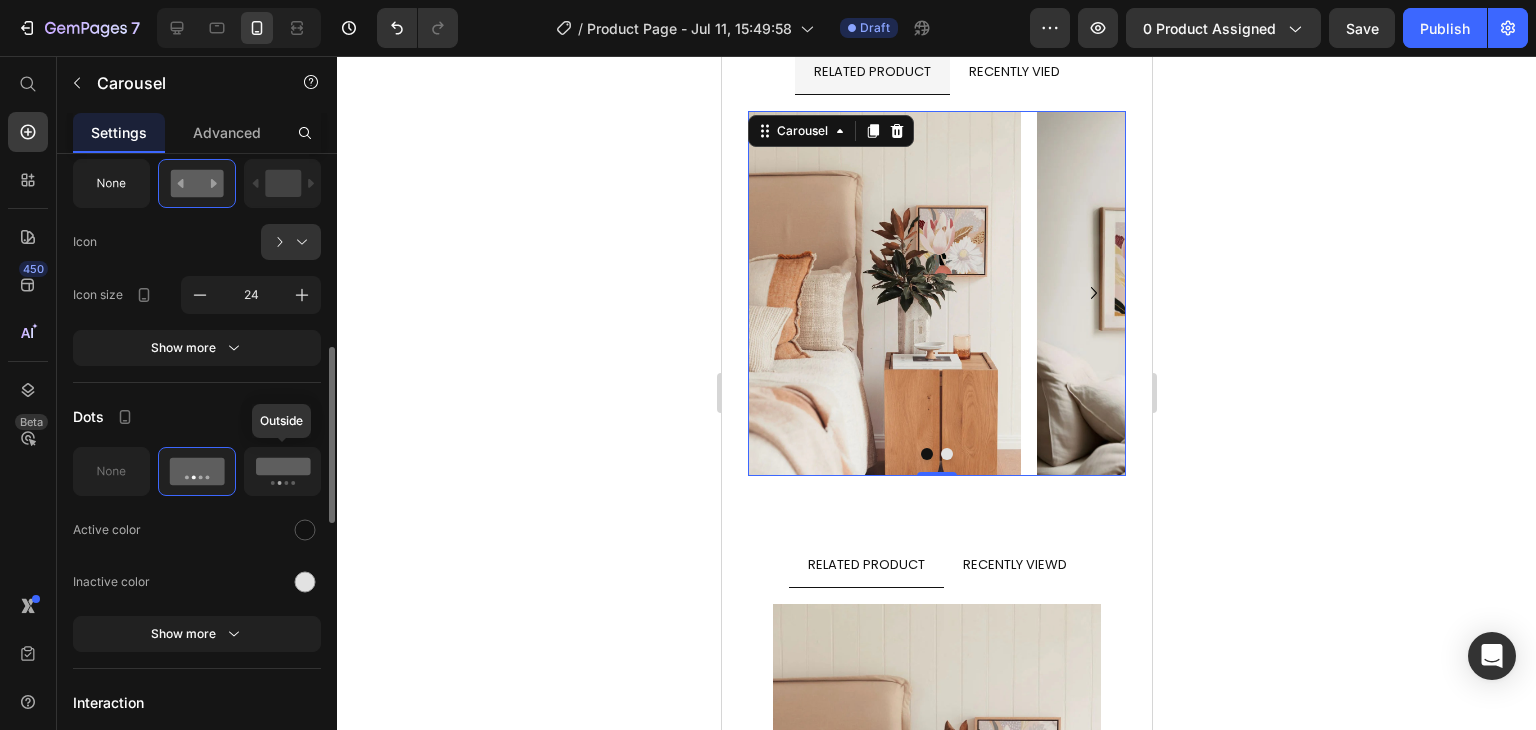 click 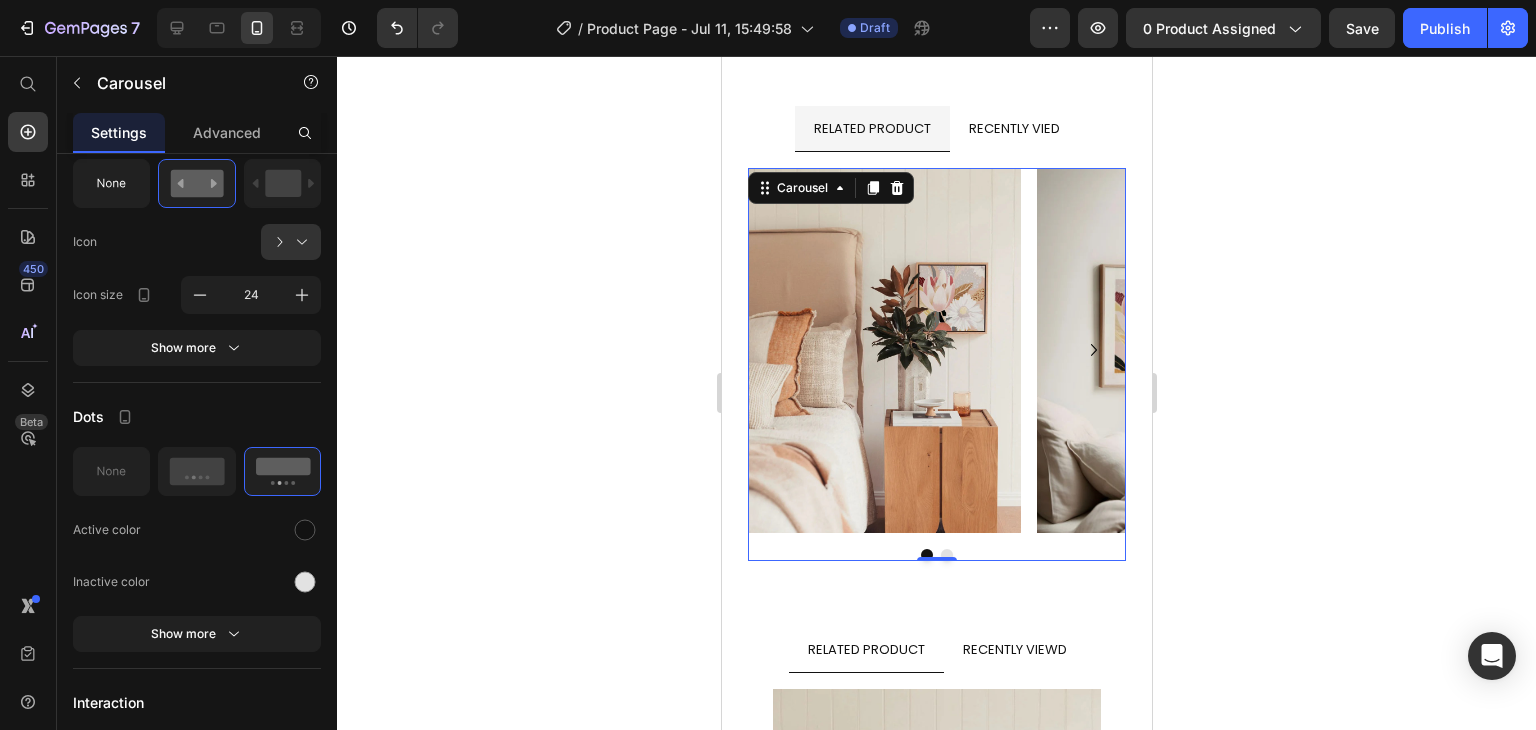 scroll, scrollTop: 5554, scrollLeft: 0, axis: vertical 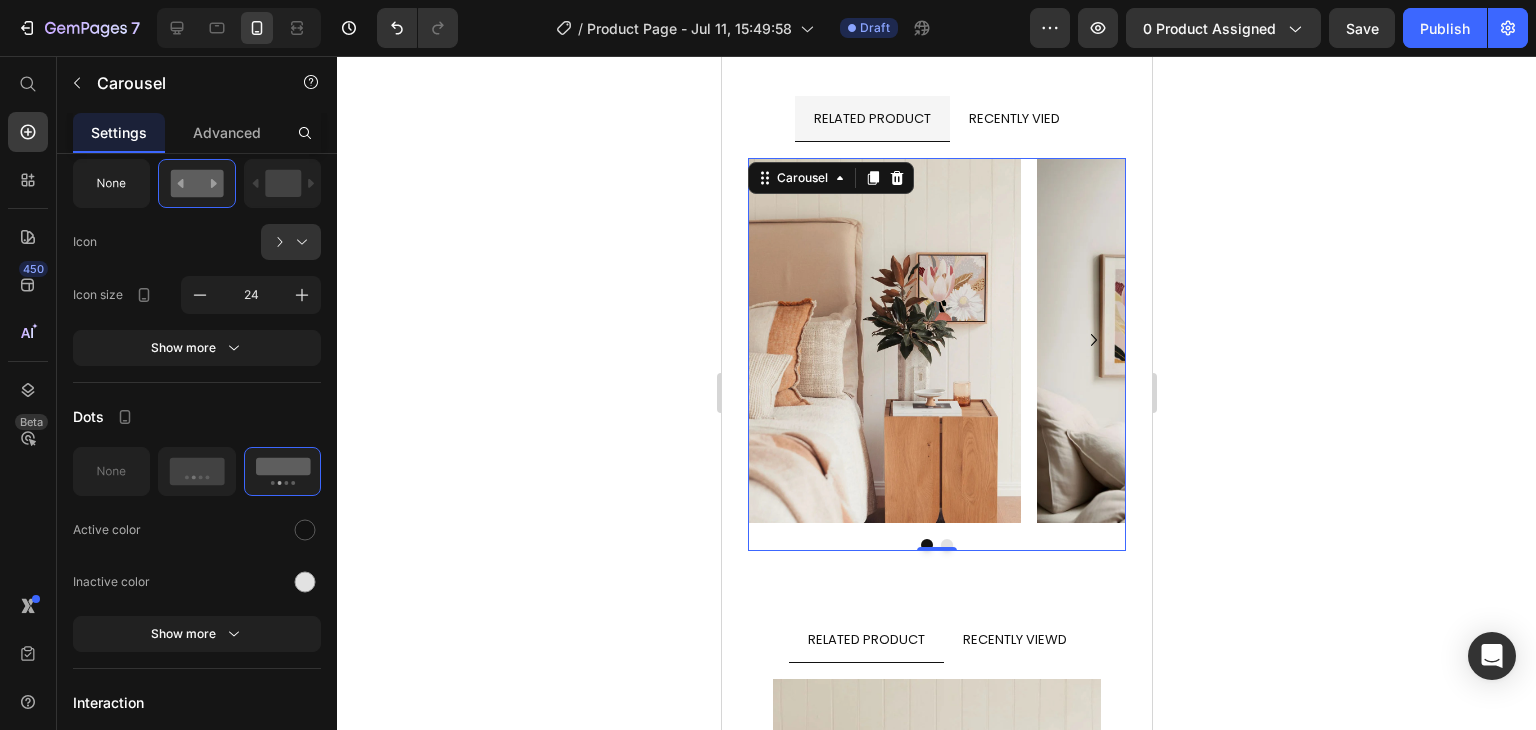 click 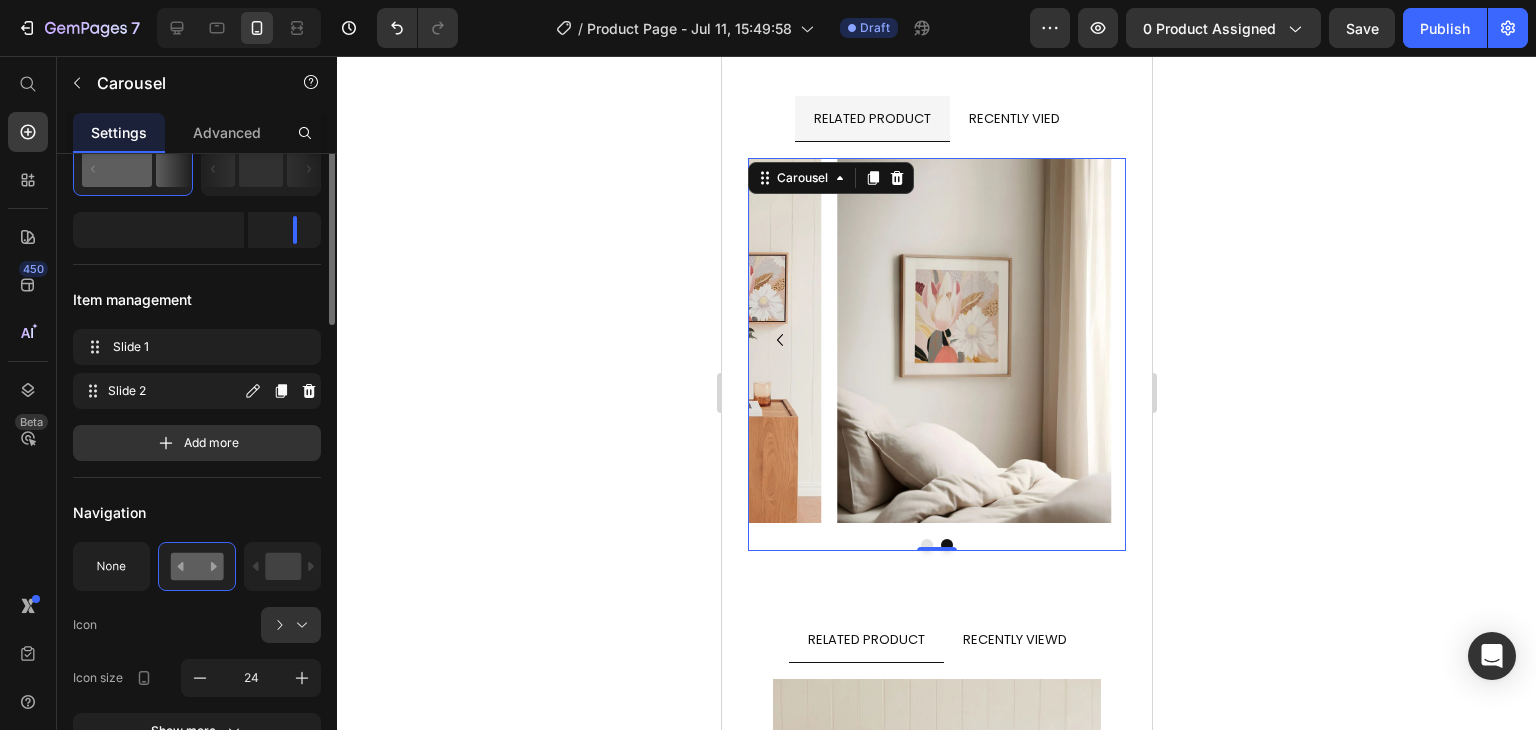 scroll, scrollTop: 237, scrollLeft: 0, axis: vertical 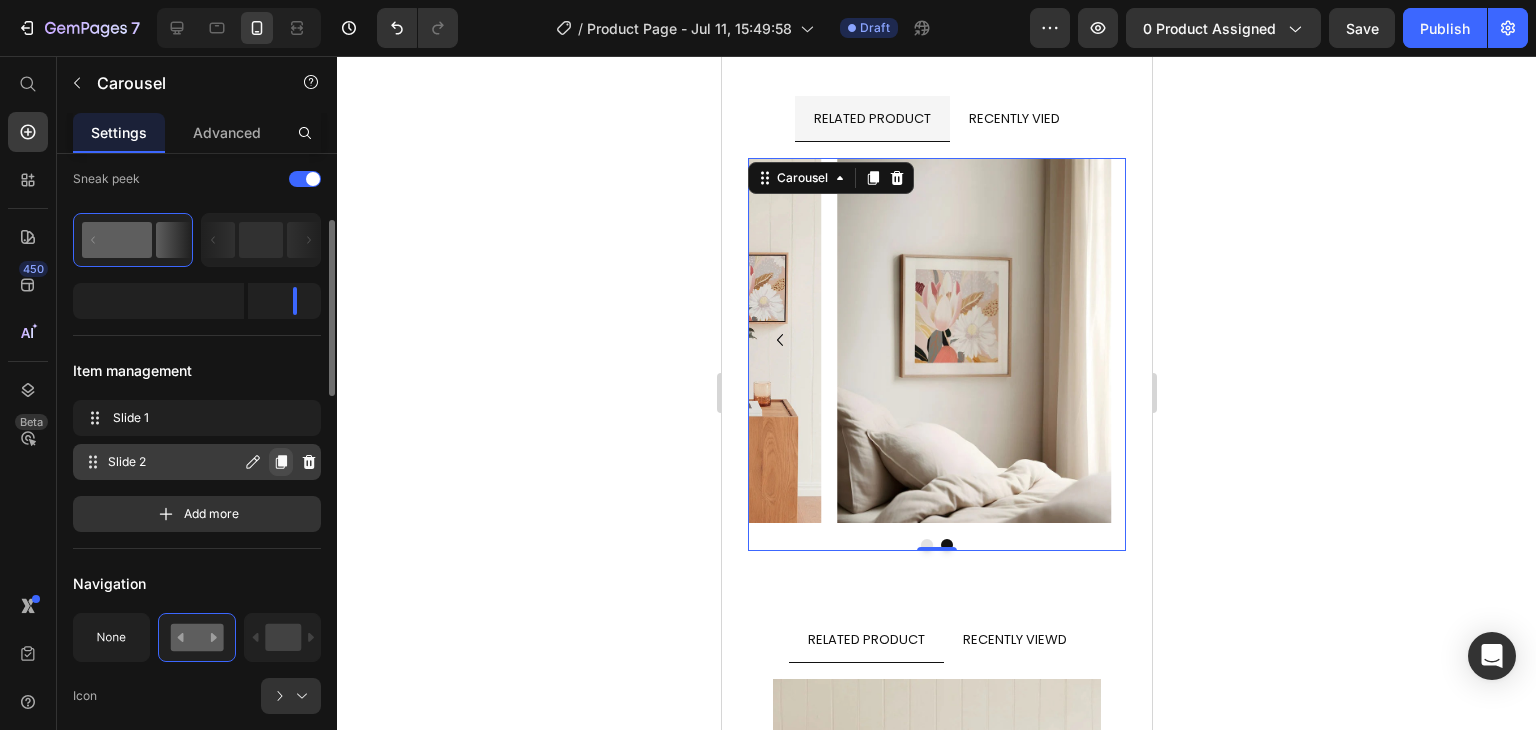 click 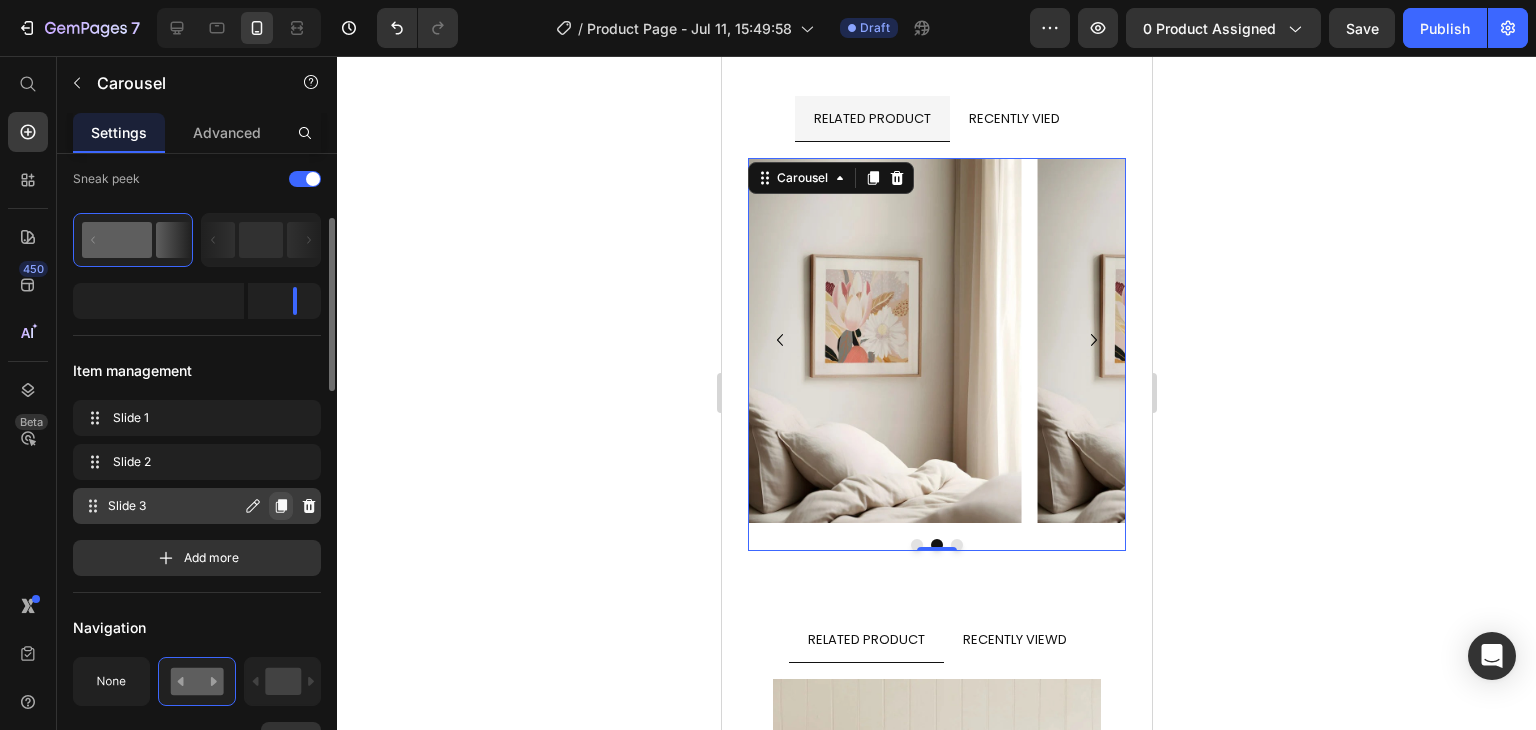 click 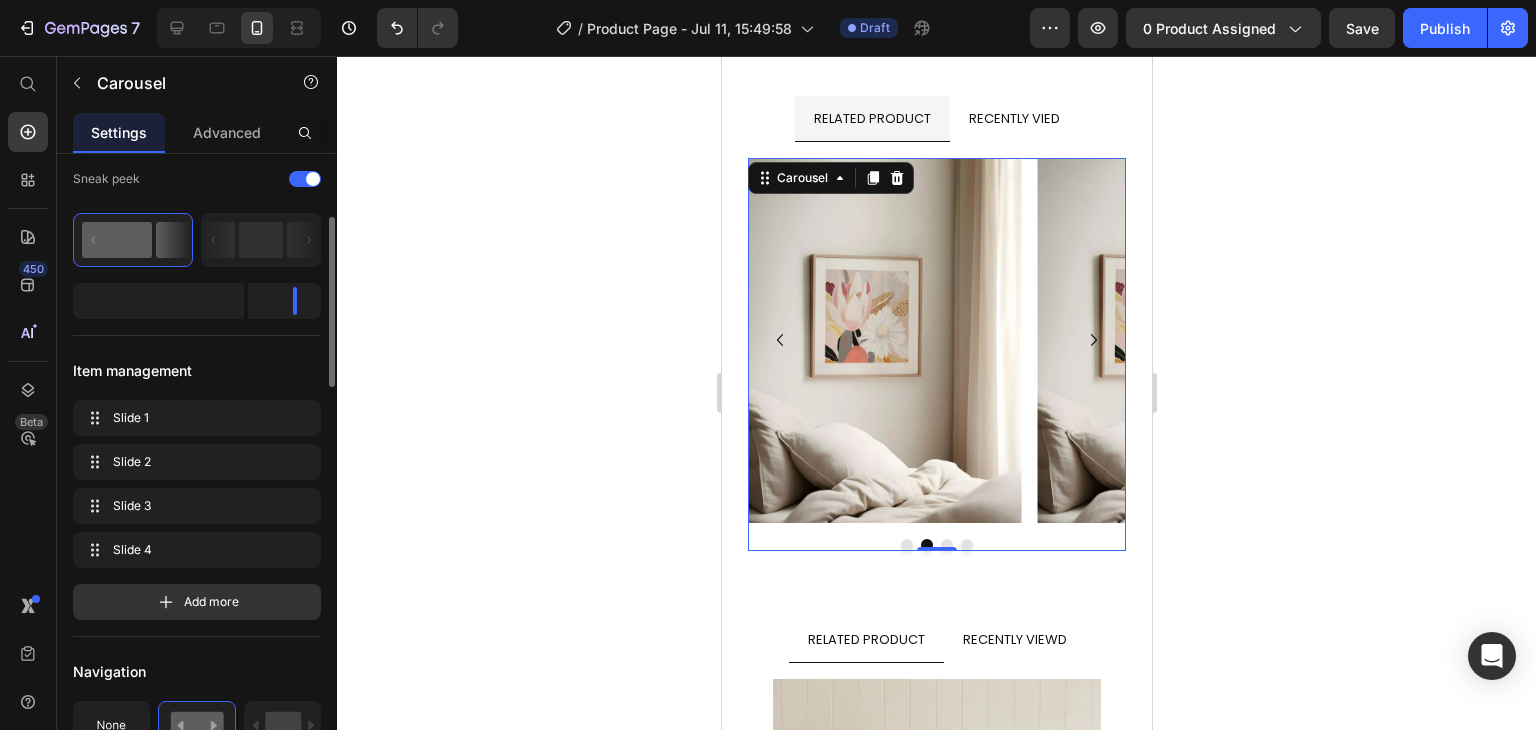 click at bounding box center [946, 545] 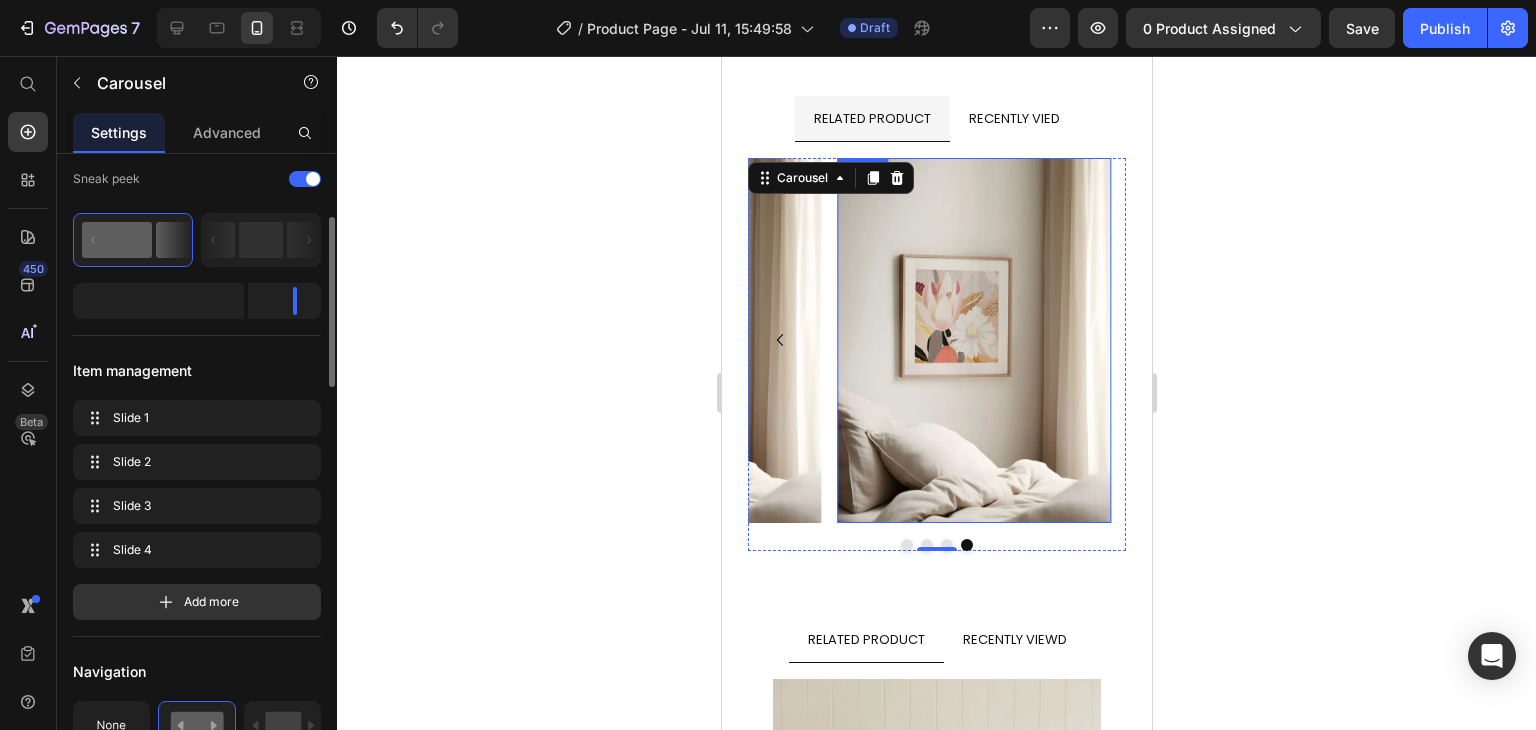 click at bounding box center [973, 340] 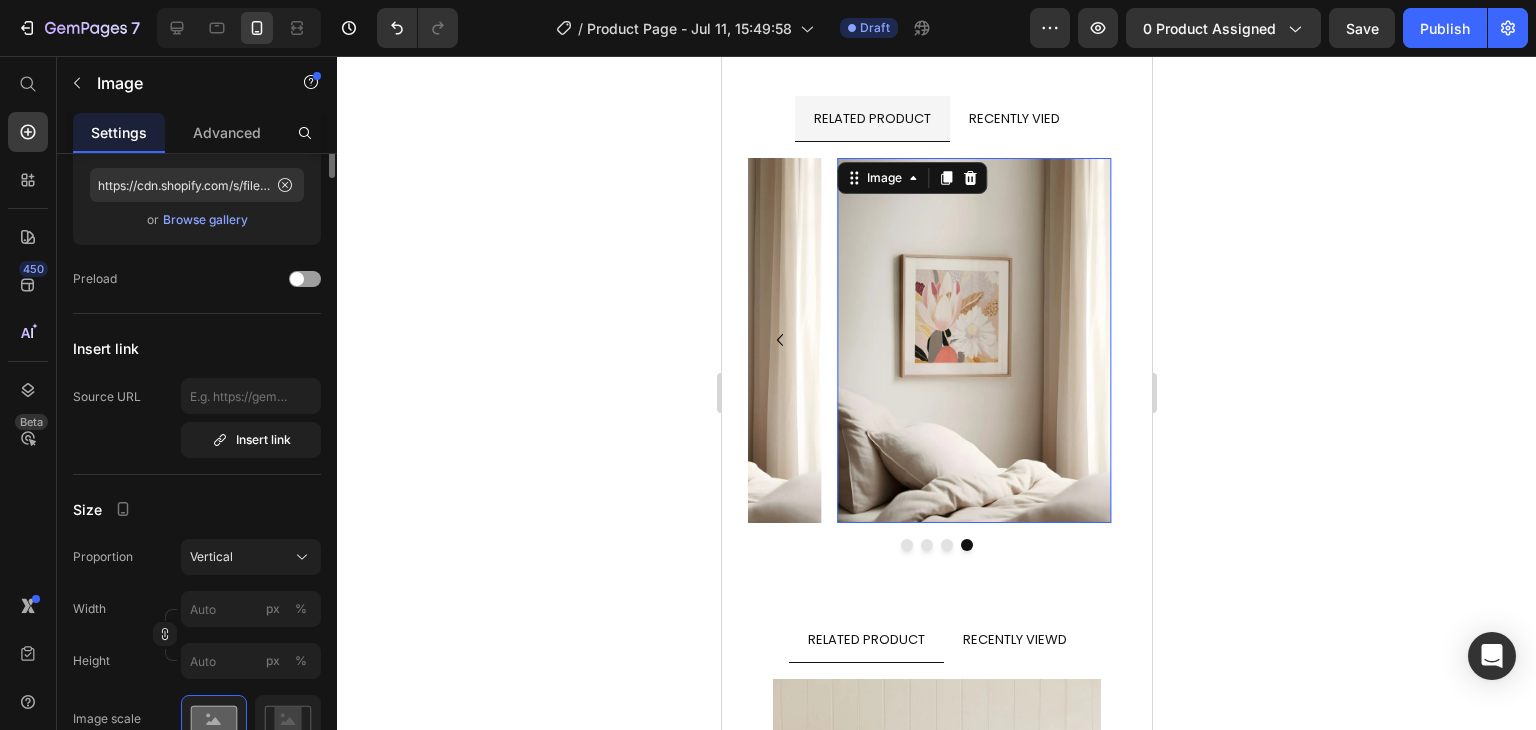 scroll, scrollTop: 0, scrollLeft: 0, axis: both 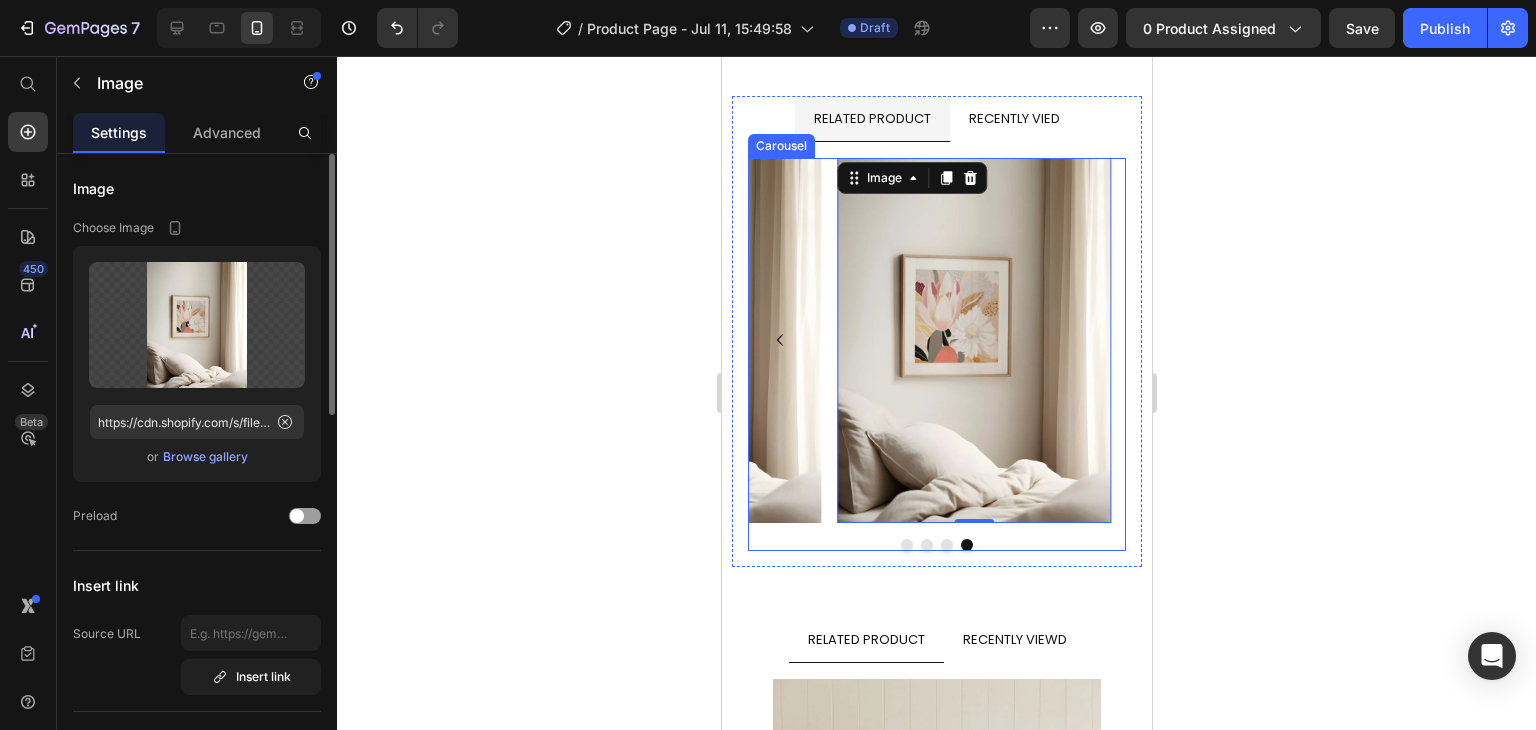 click at bounding box center (946, 545) 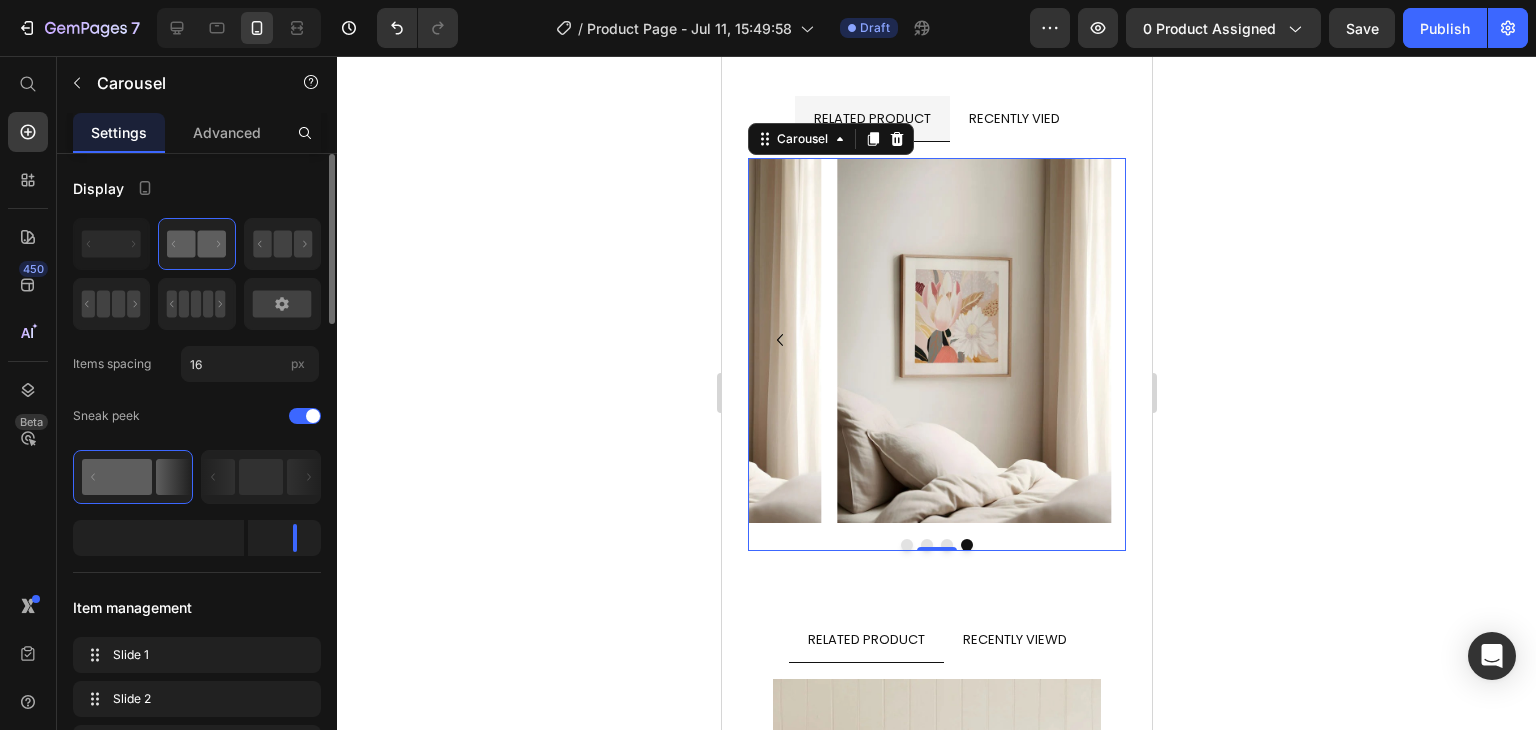 click 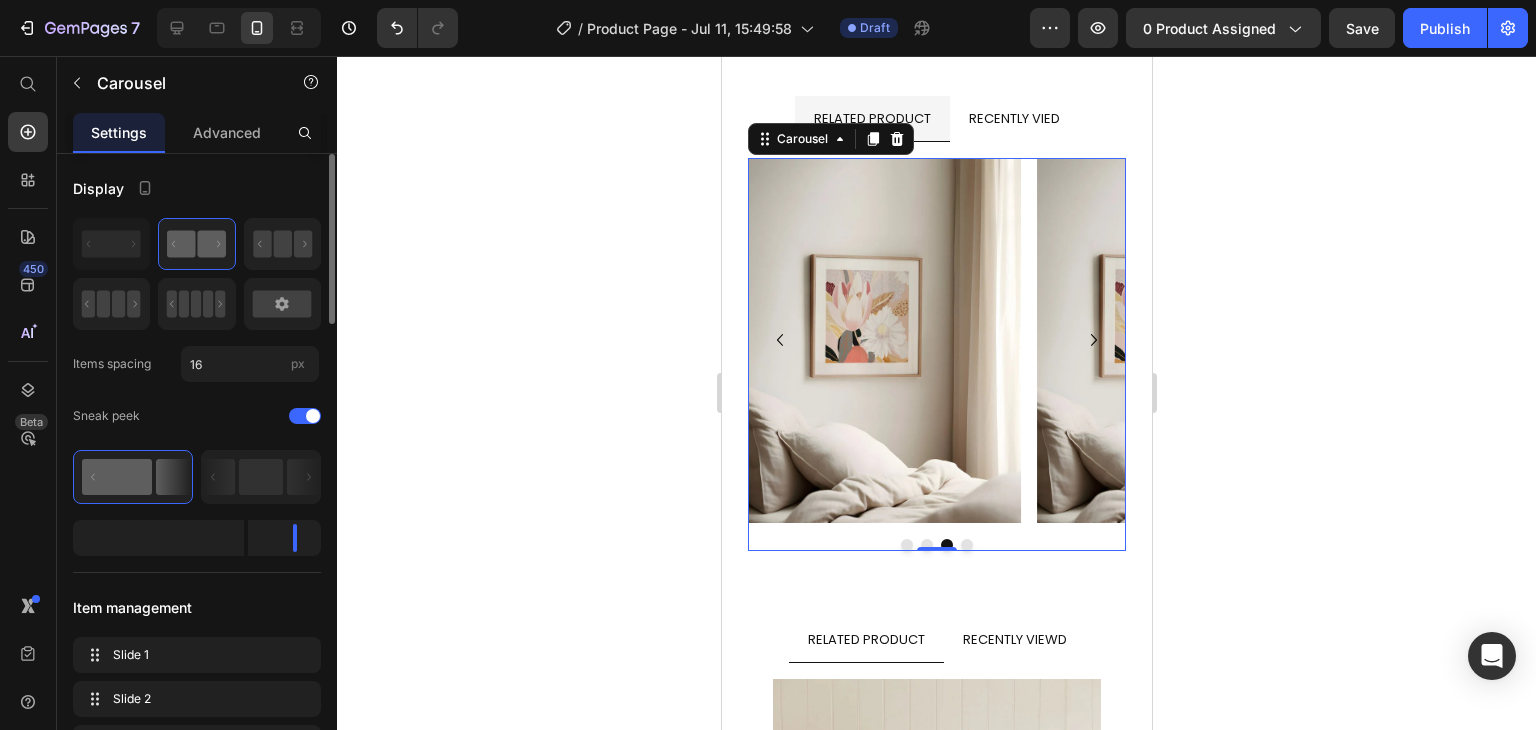 click 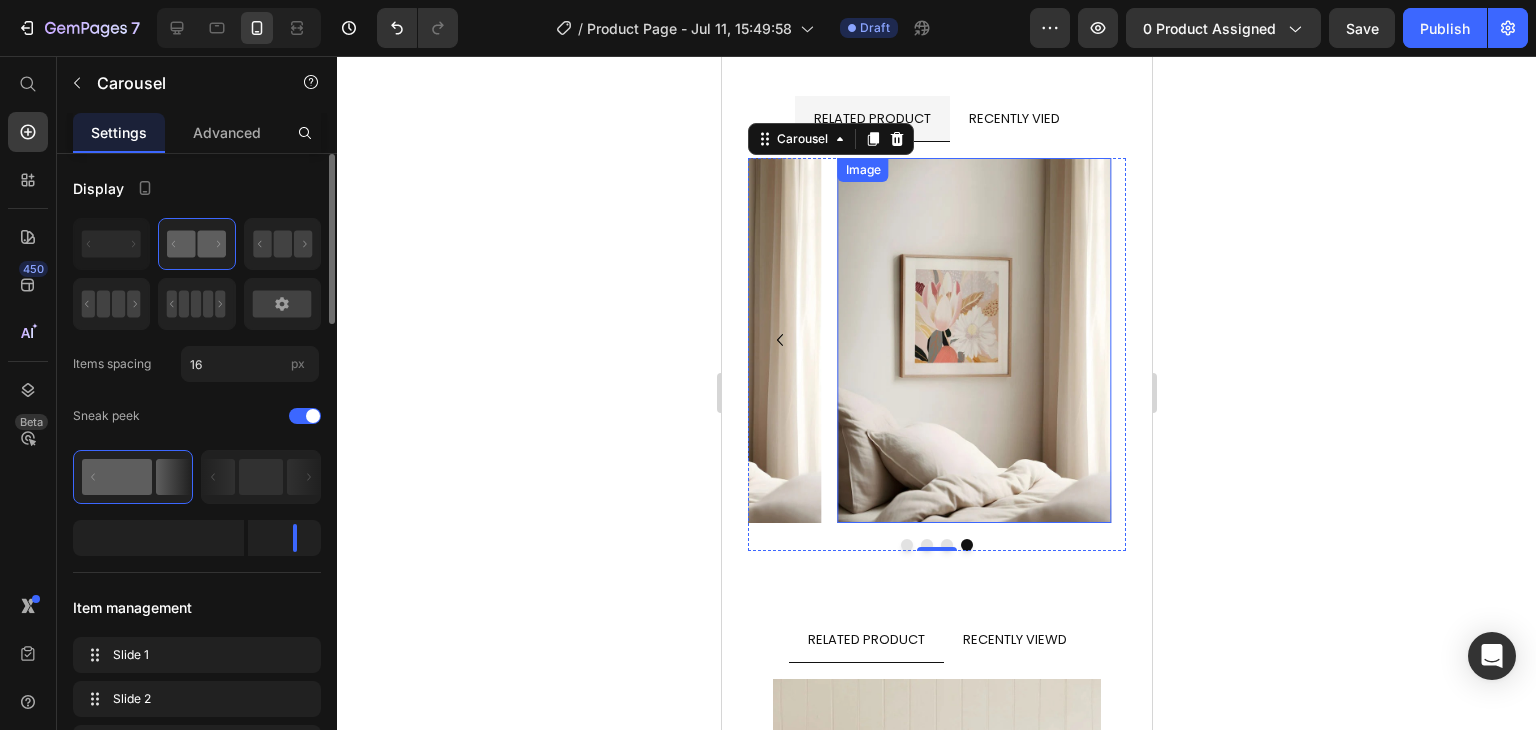 click at bounding box center [973, 340] 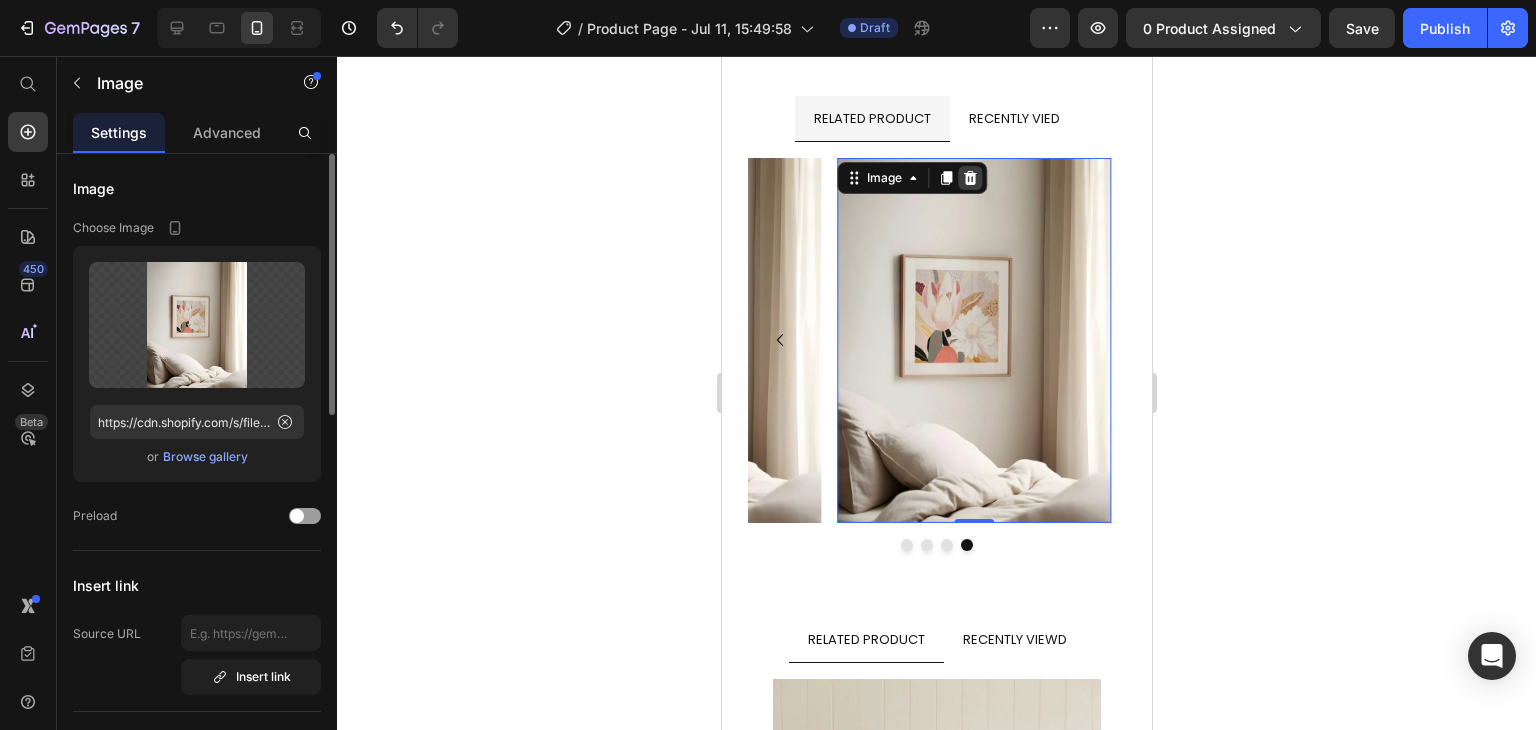 click 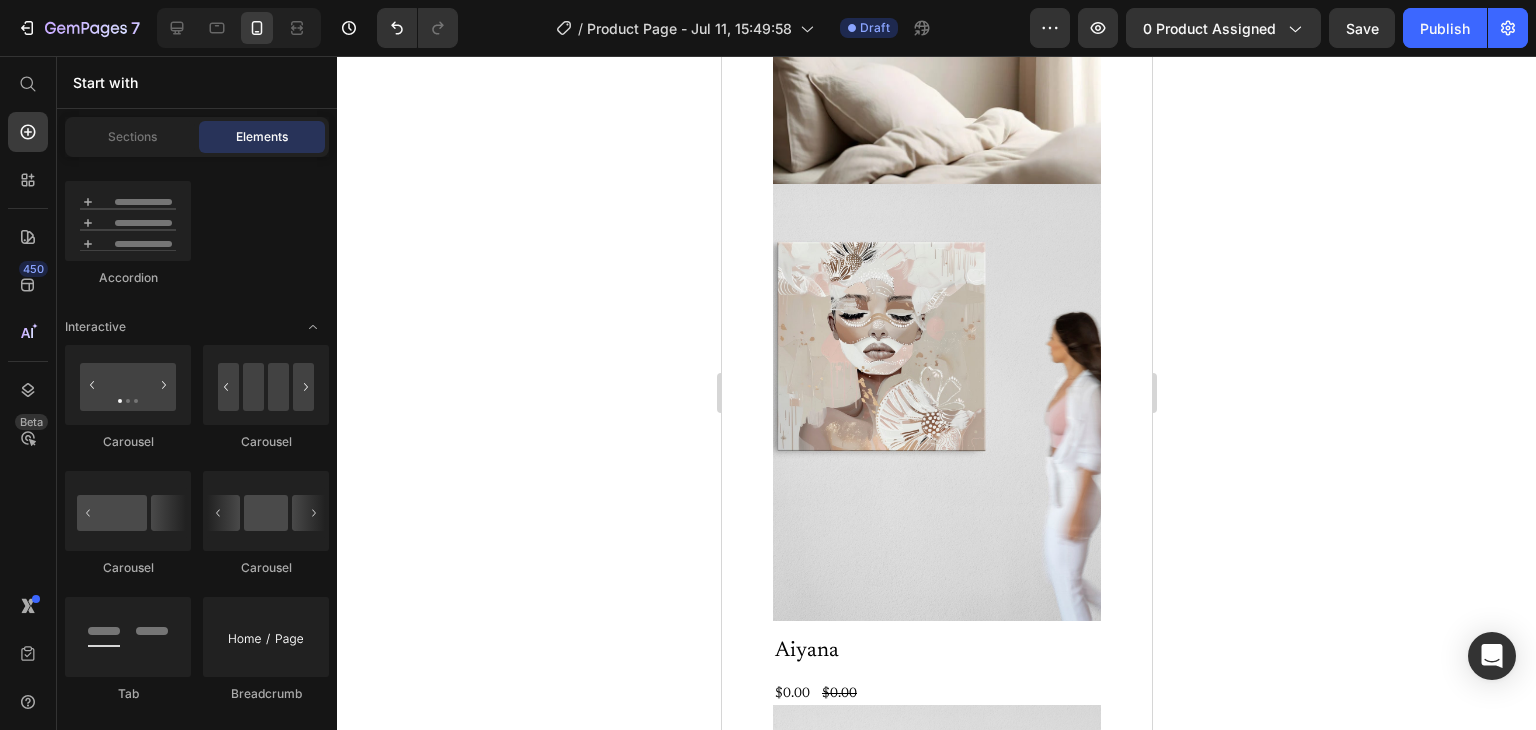 scroll, scrollTop: 6837, scrollLeft: 0, axis: vertical 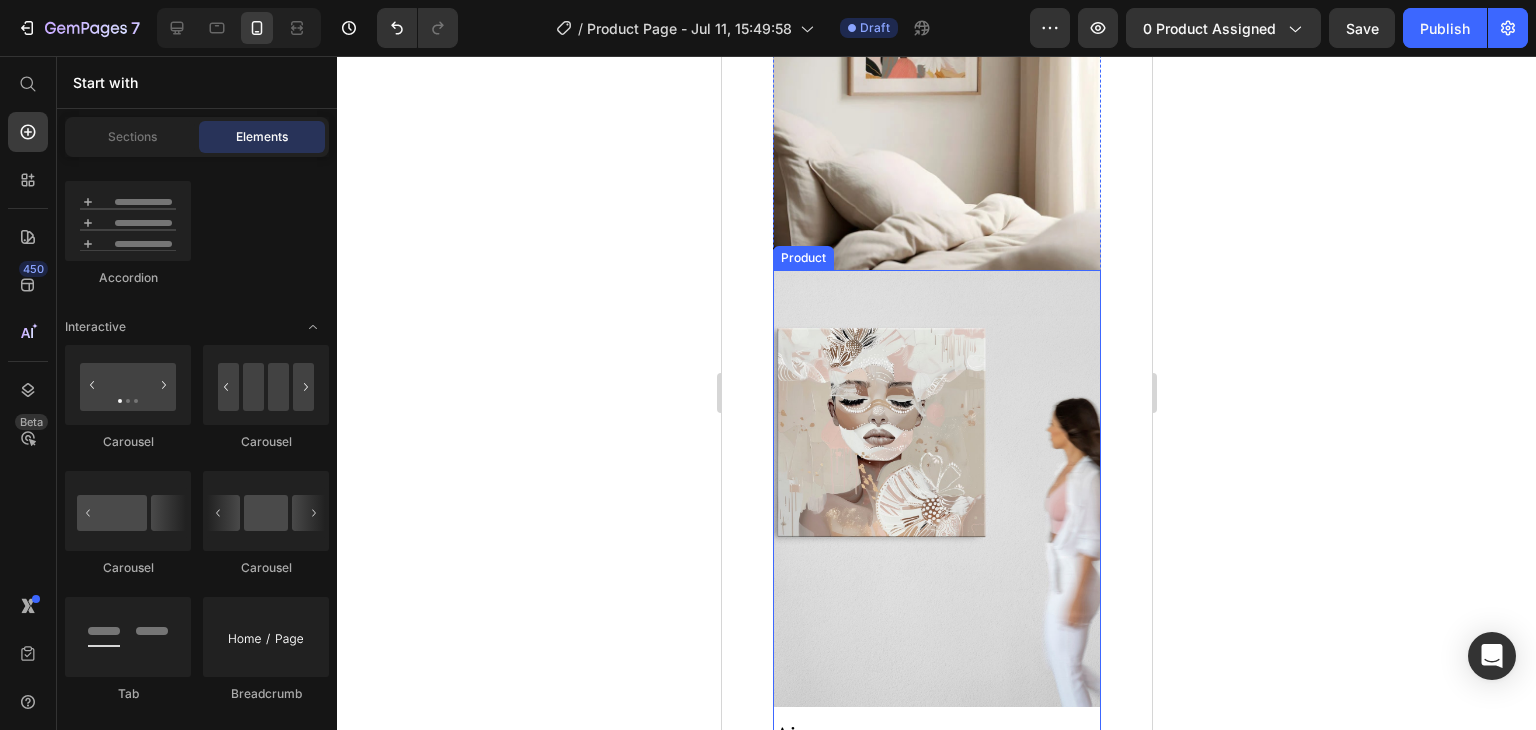 click on "Product Images" at bounding box center [936, 496] 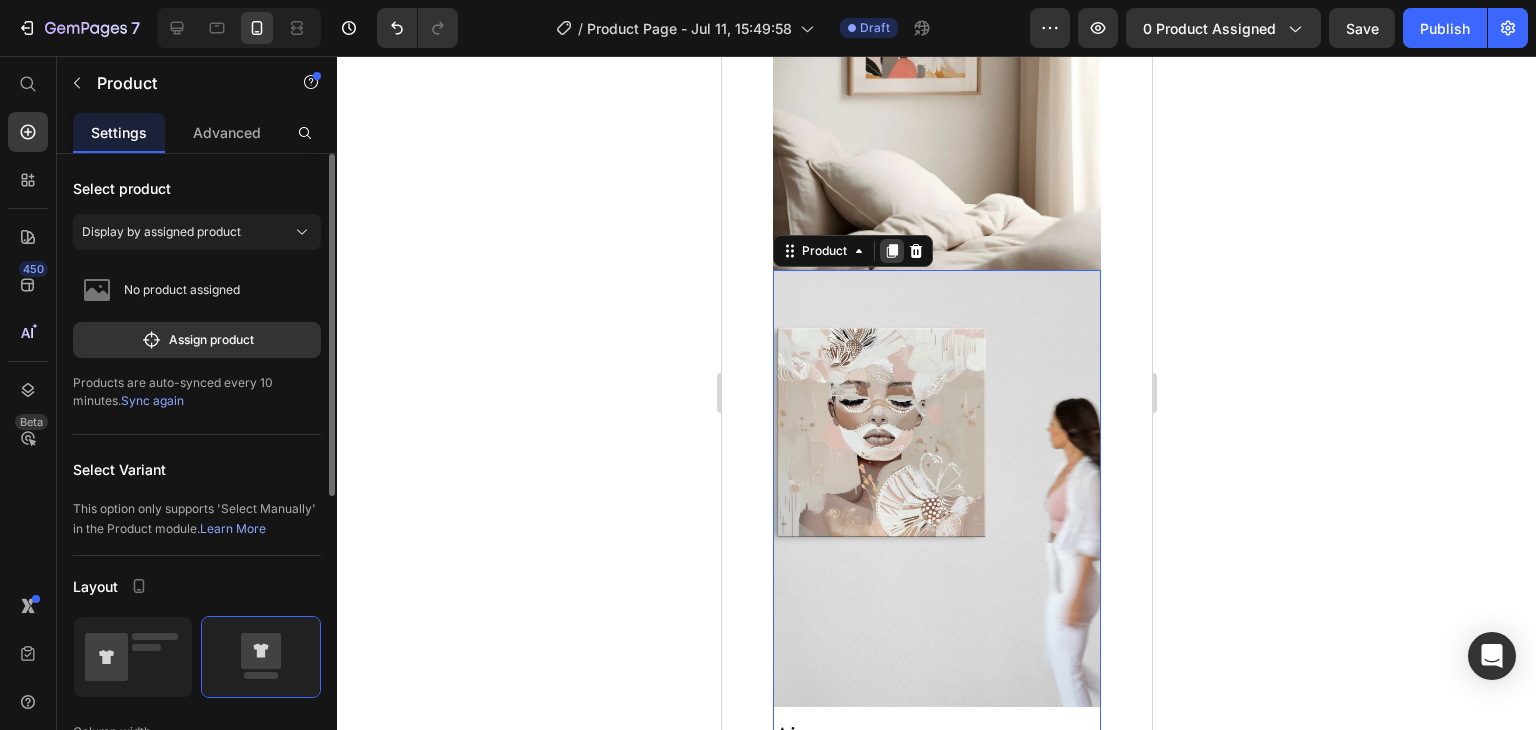 click 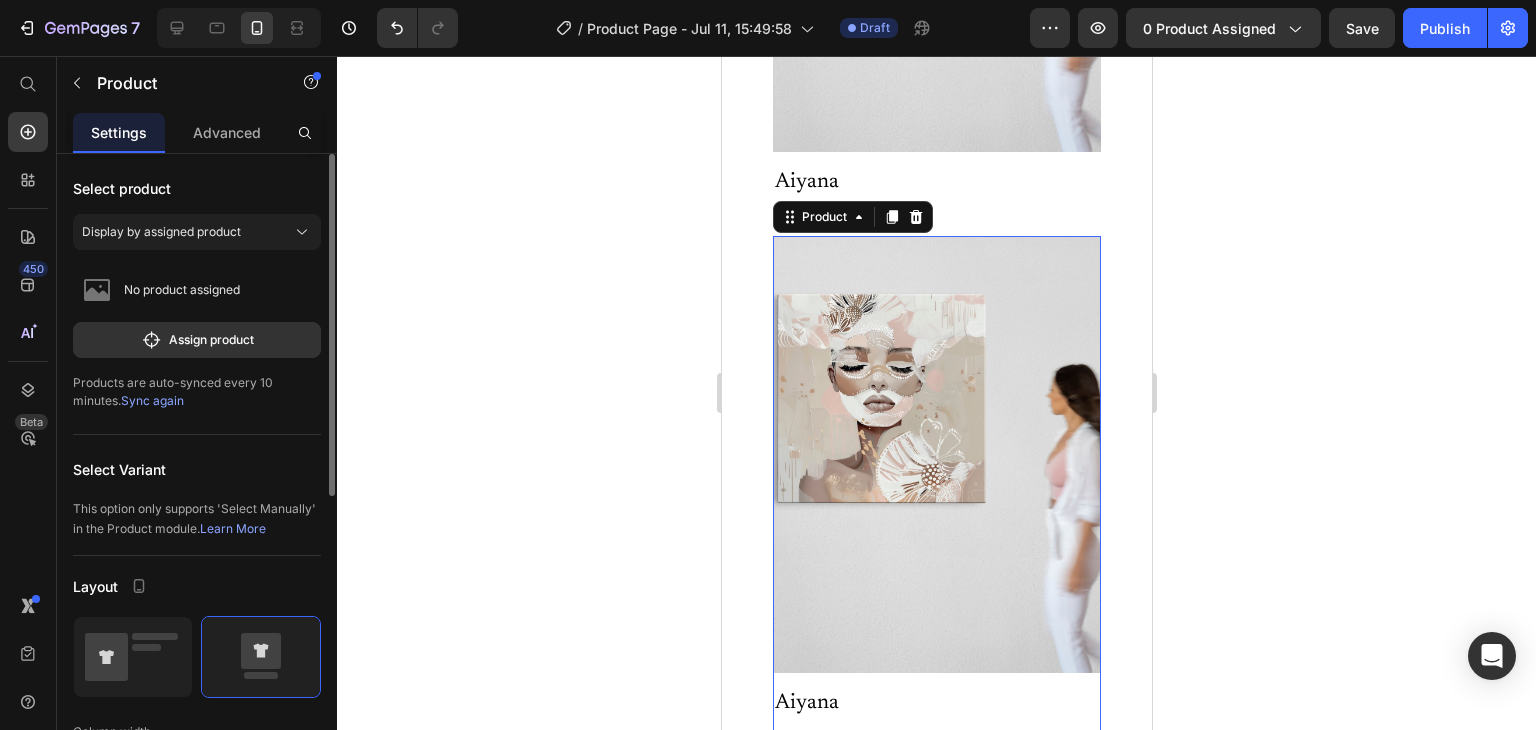 scroll, scrollTop: 7441, scrollLeft: 0, axis: vertical 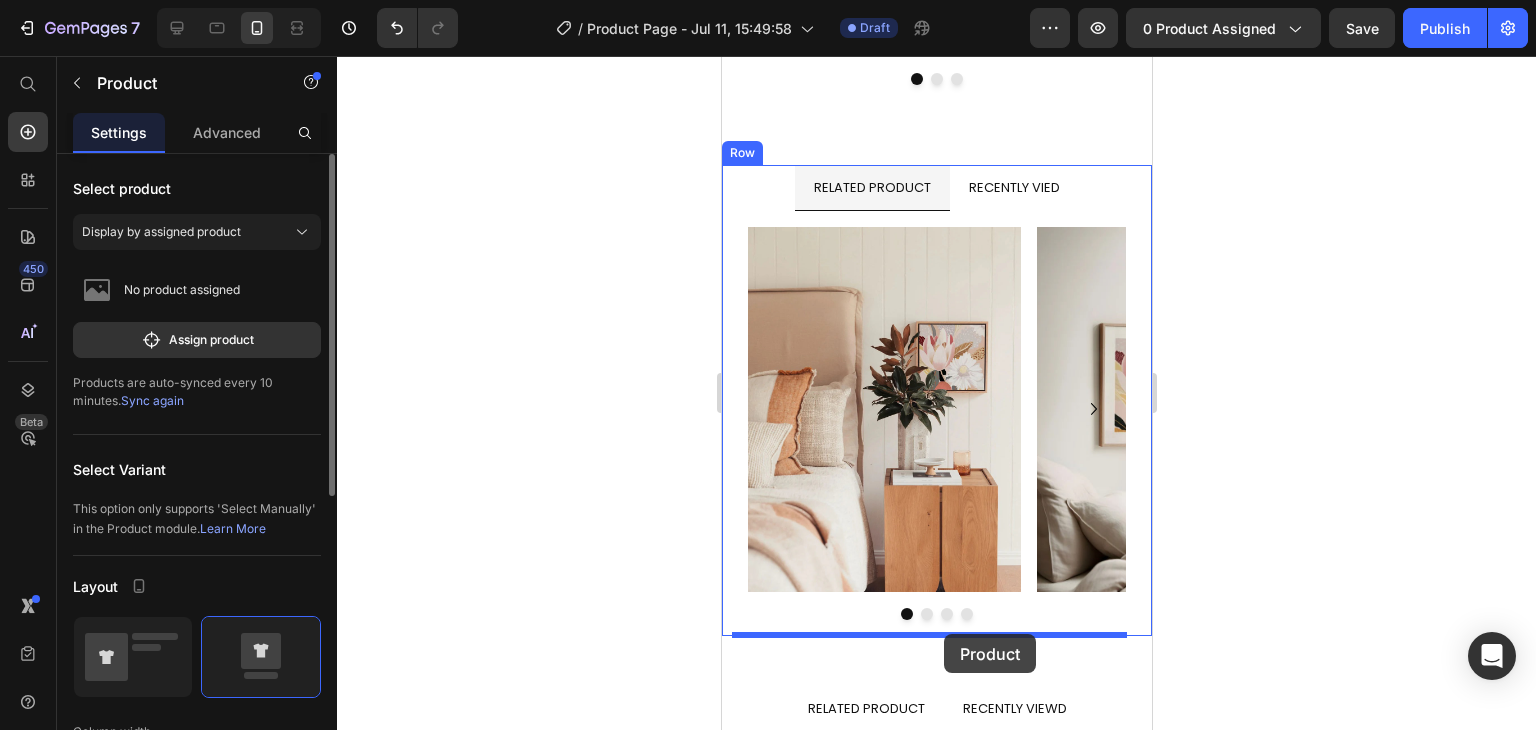 drag, startPoint x: 827, startPoint y: 113, endPoint x: 943, endPoint y: 634, distance: 533.75745 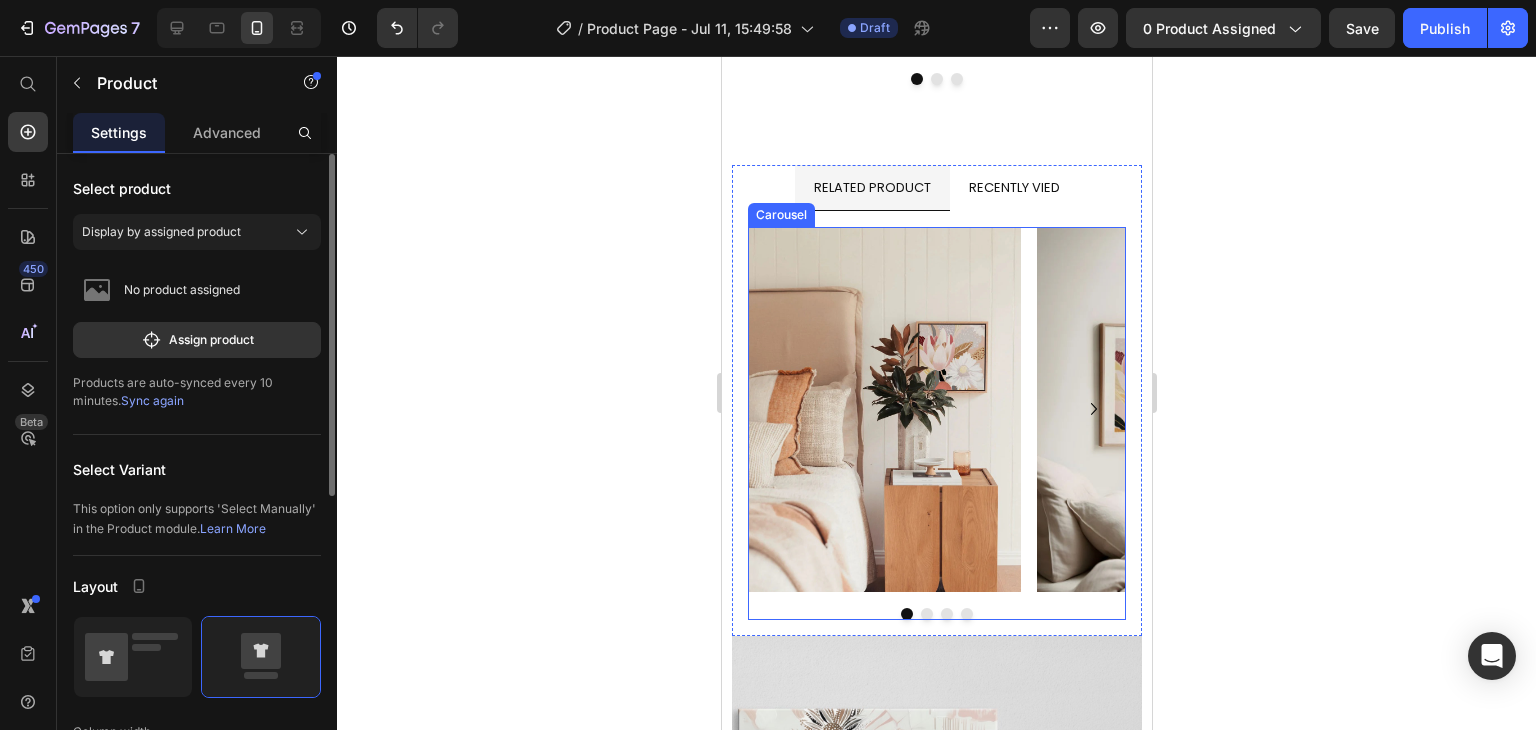 click 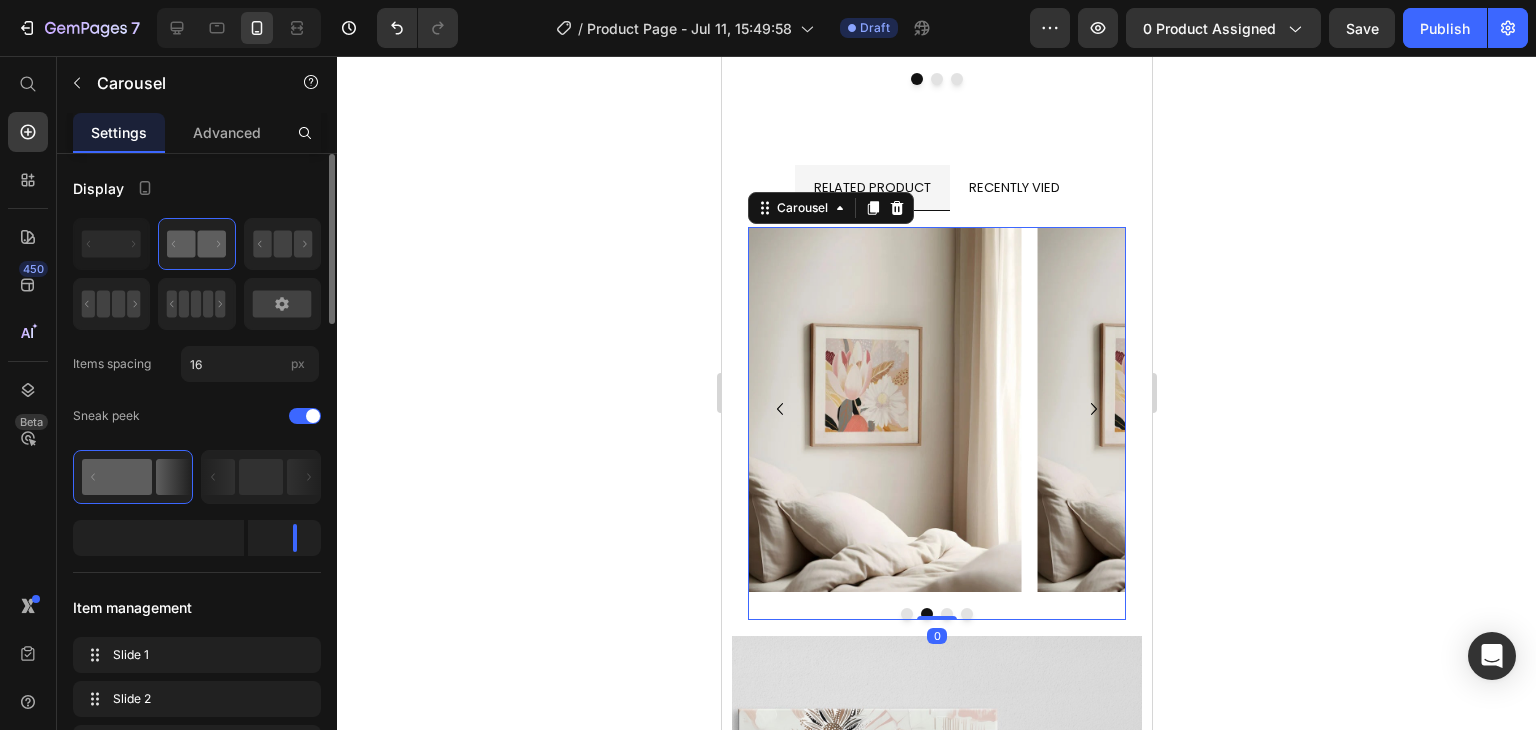 click 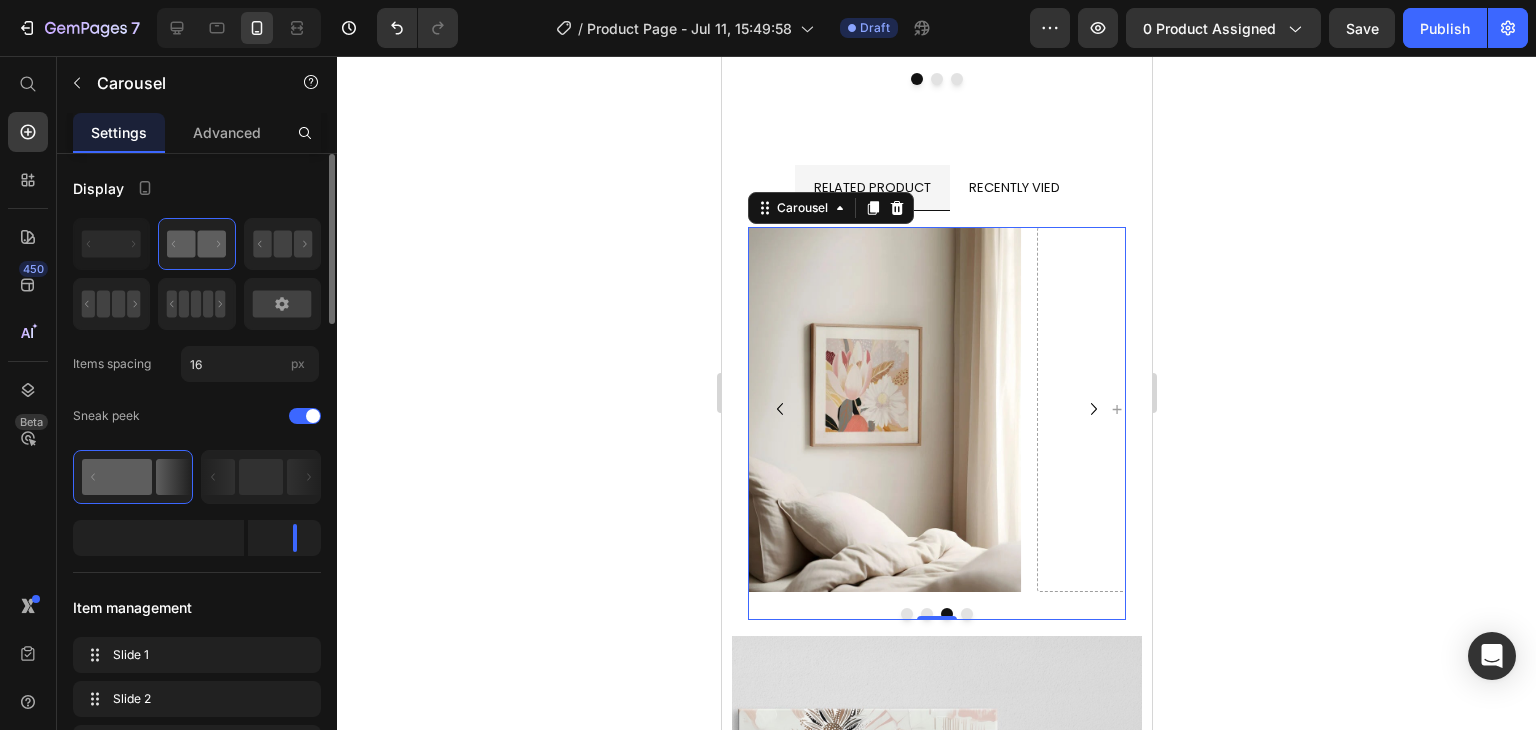 click 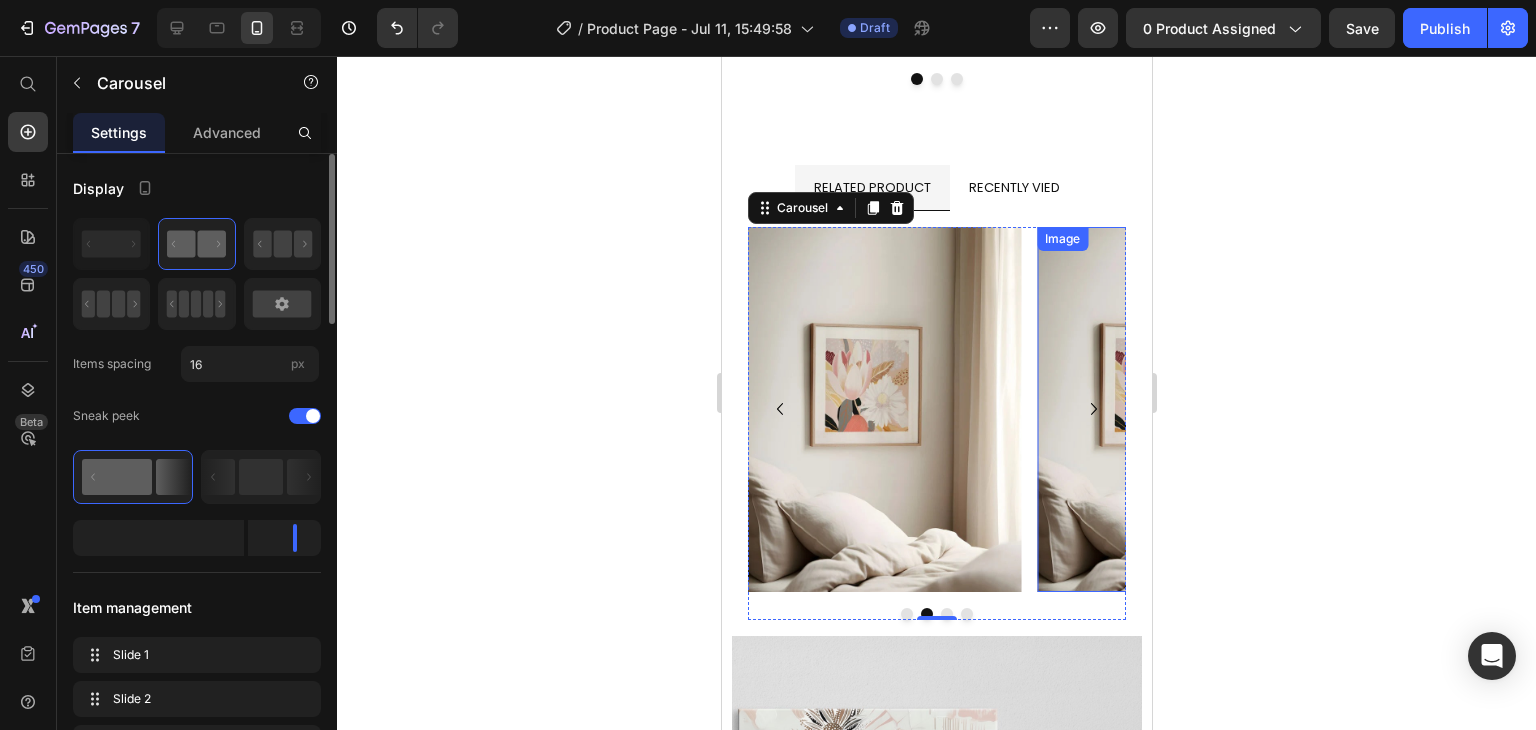 click at bounding box center (1172, 409) 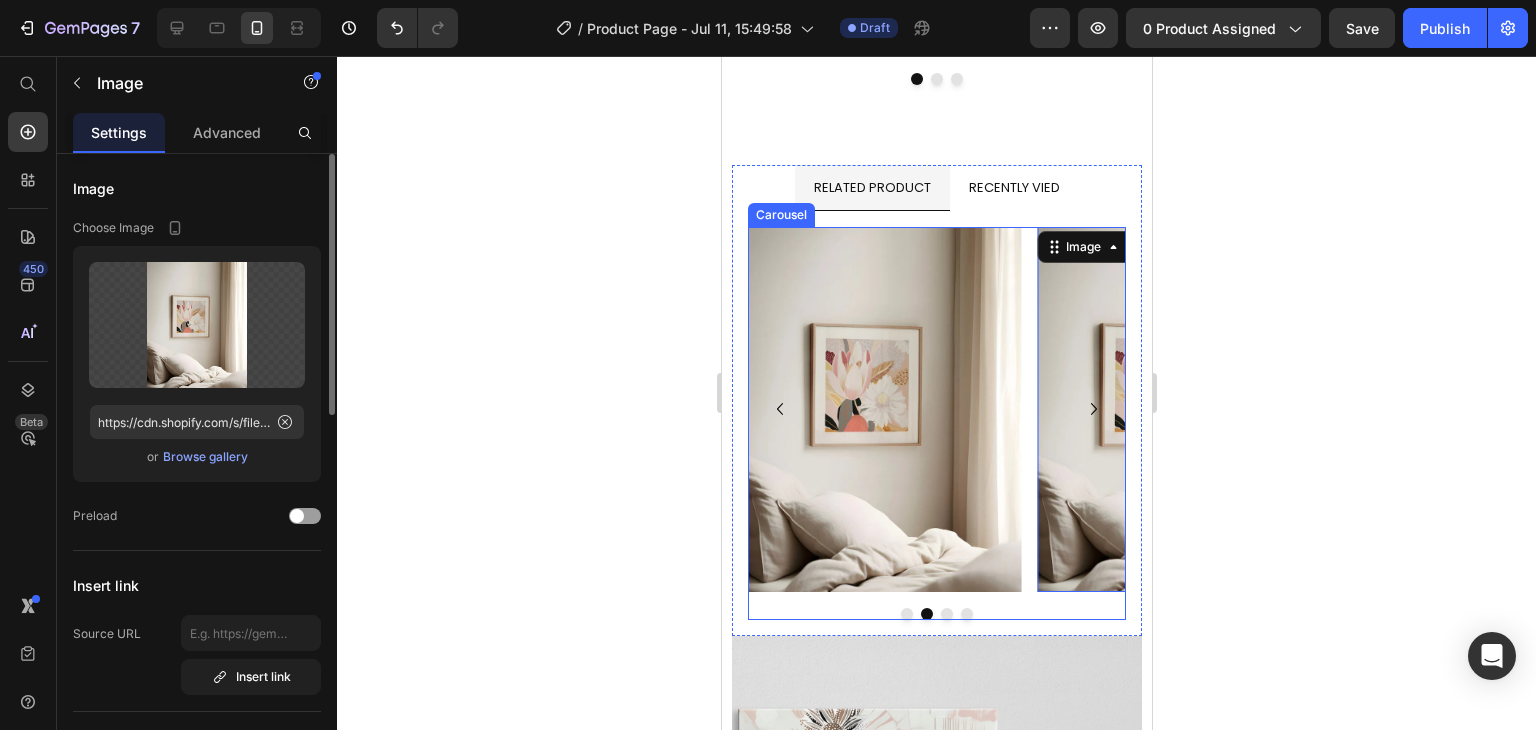 click 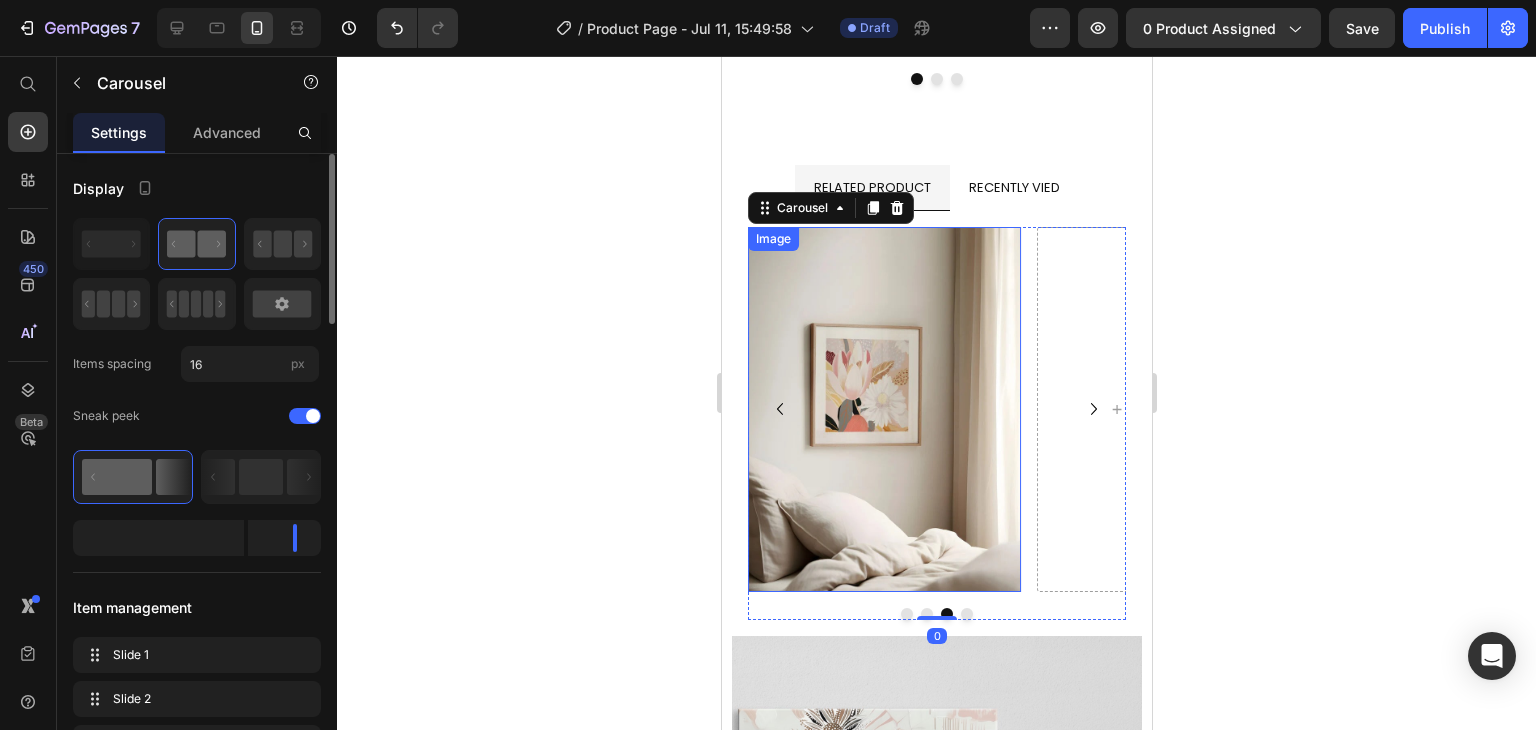 click at bounding box center [883, 409] 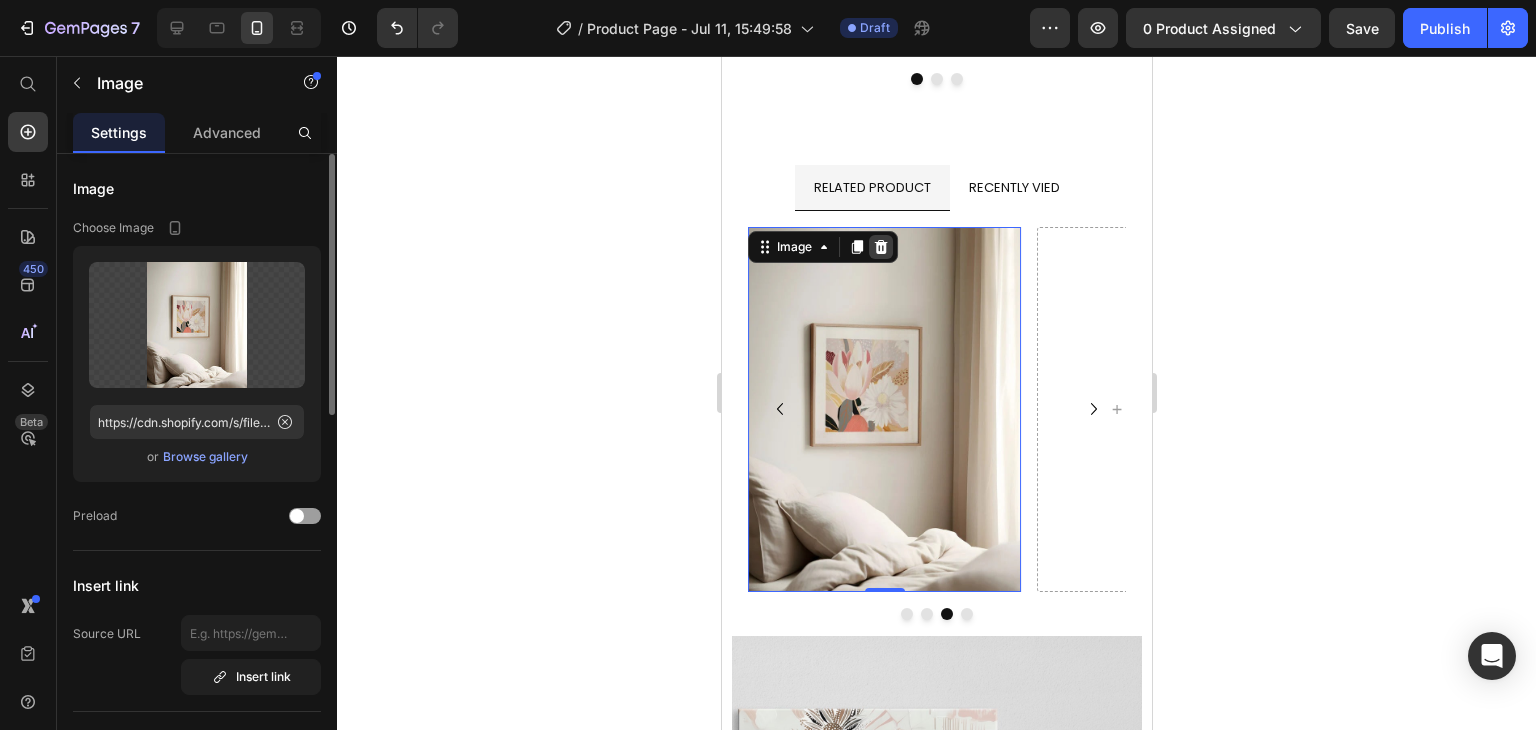 click at bounding box center (880, 247) 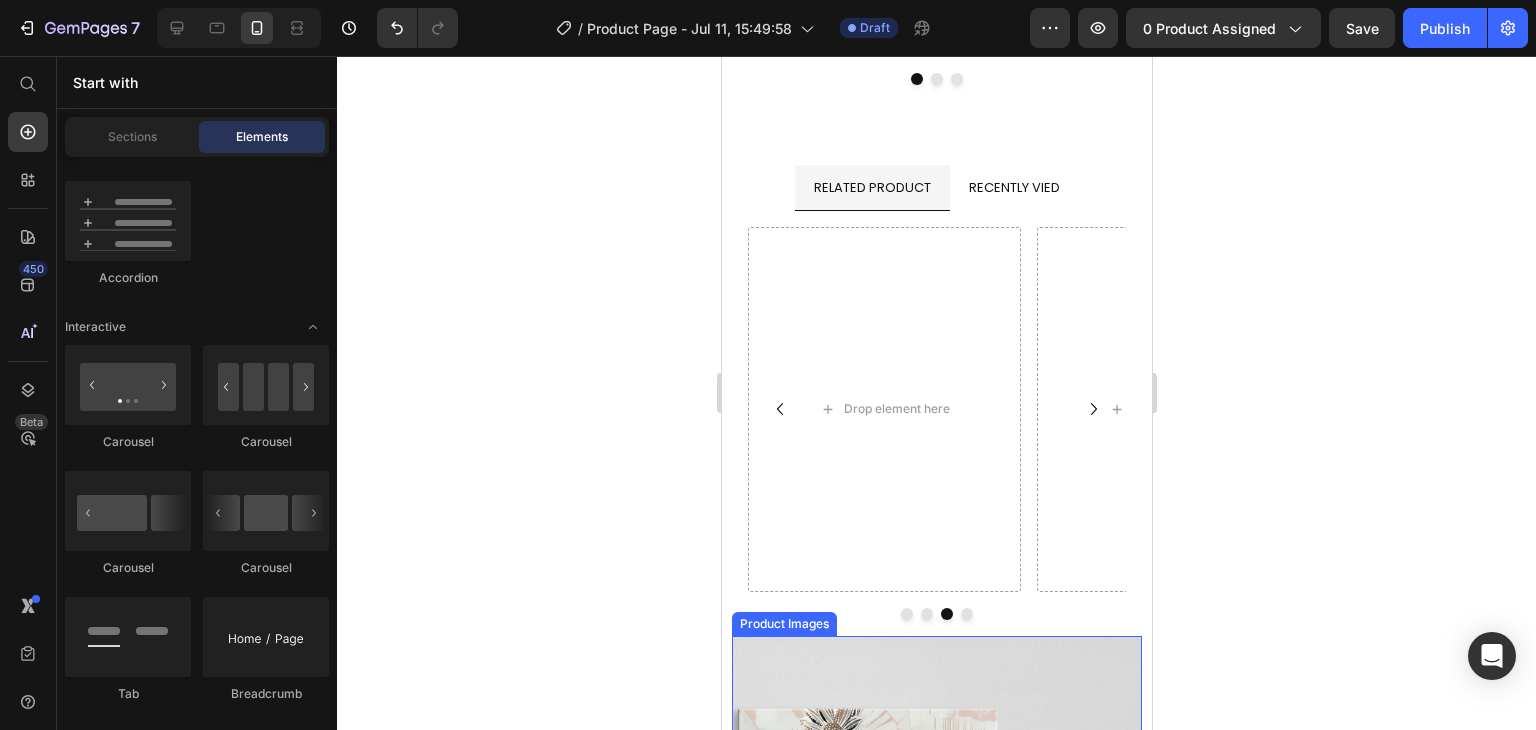 click at bounding box center [936, 909] 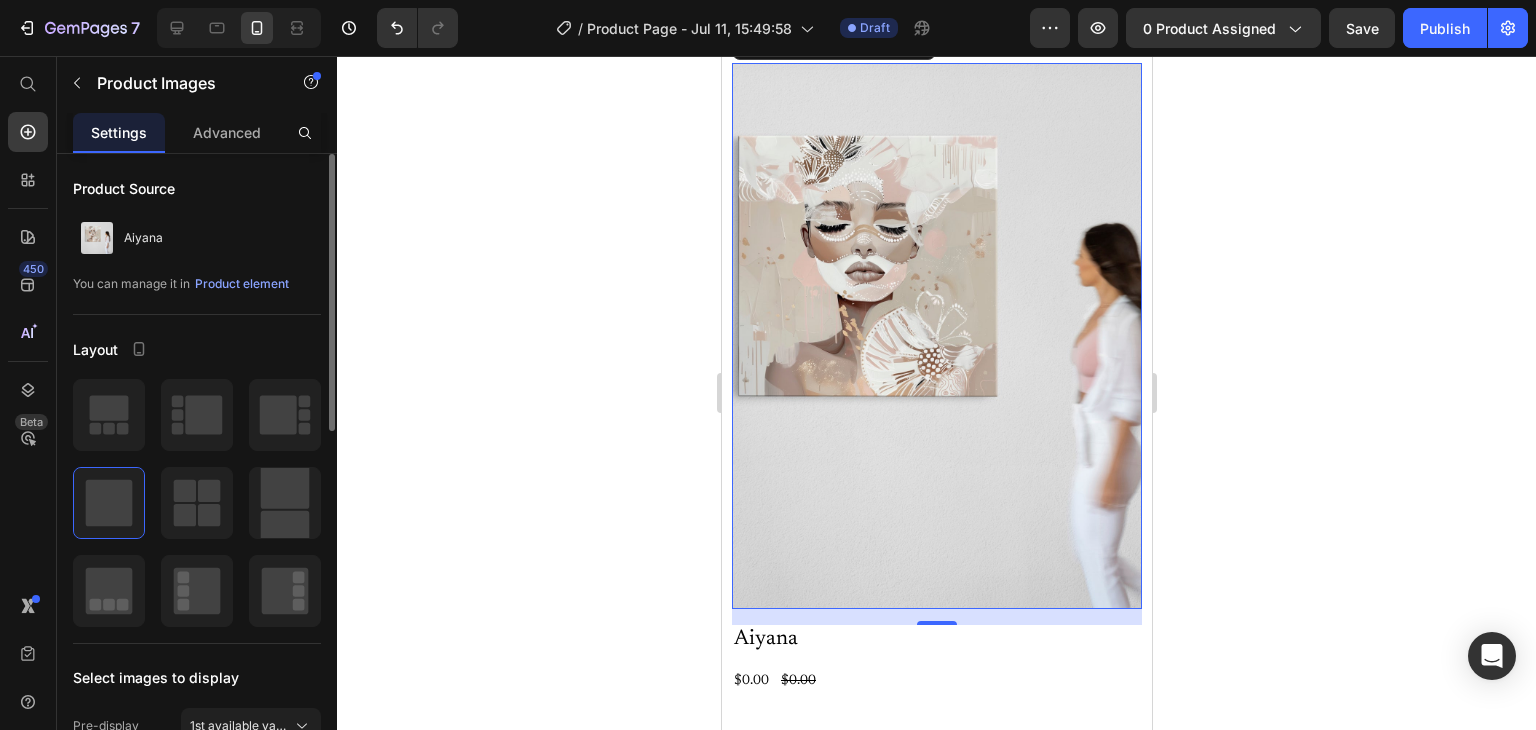 scroll, scrollTop: 6076, scrollLeft: 0, axis: vertical 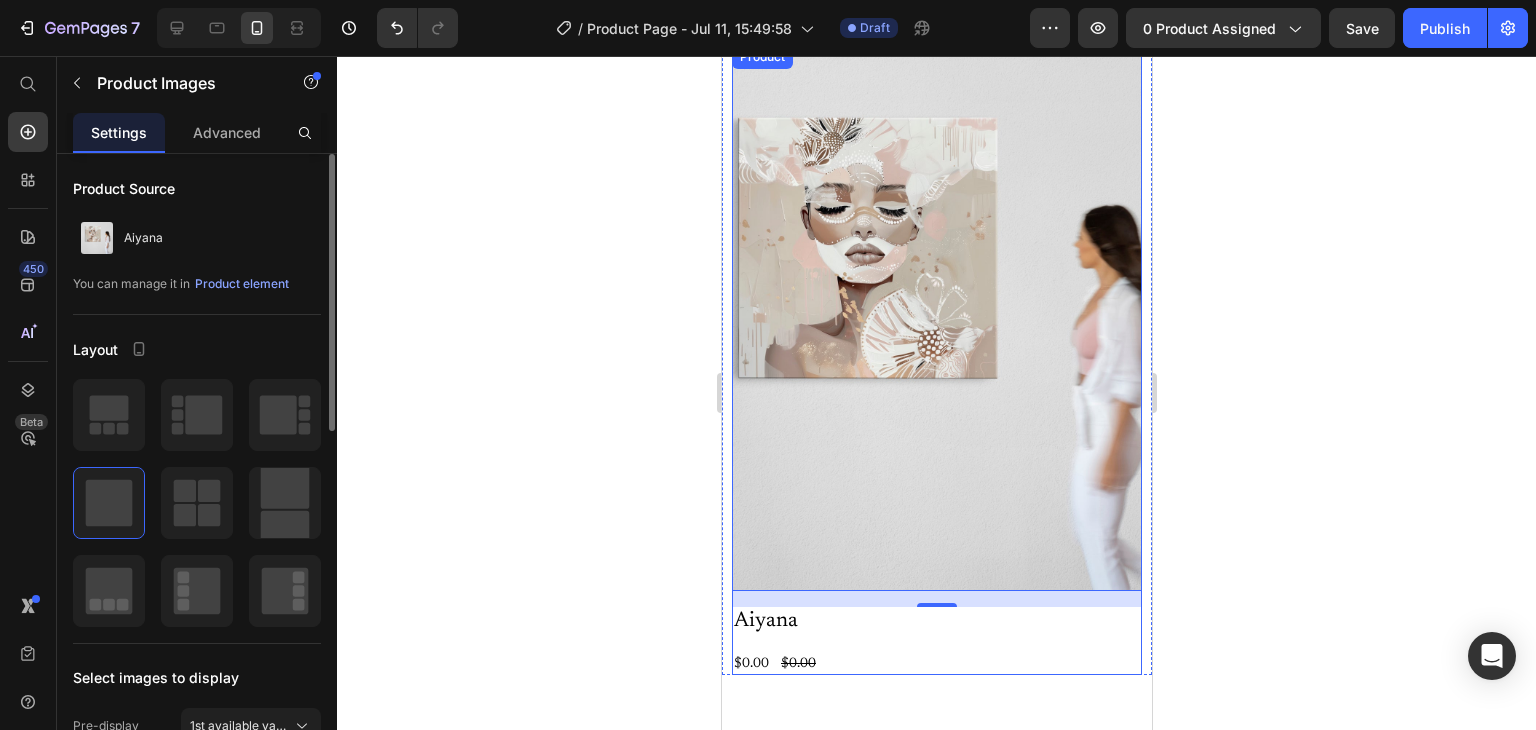 click on "Aiyana Product Title $0.00 Product Price $0.00 Product Price Row" at bounding box center (936, 640) 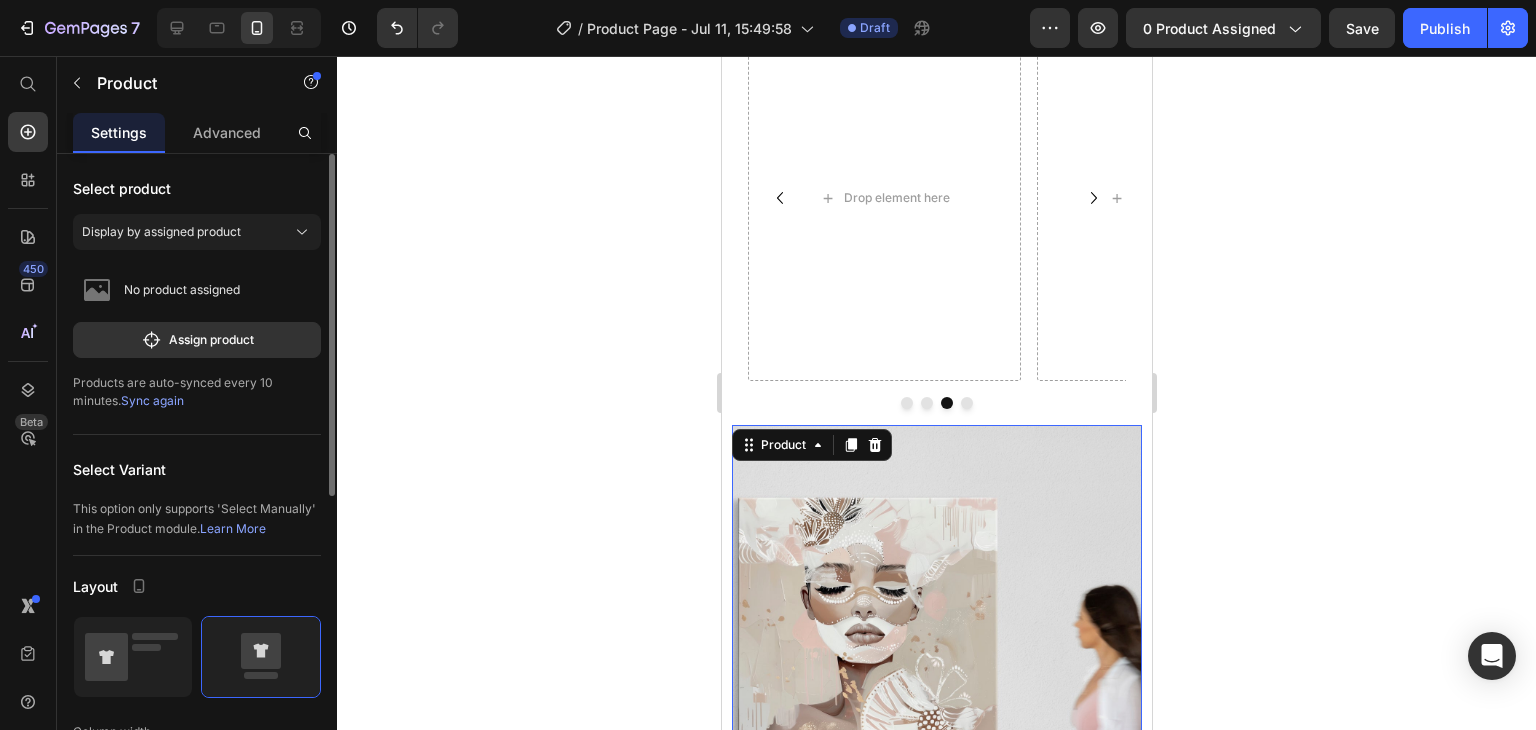 scroll, scrollTop: 5695, scrollLeft: 0, axis: vertical 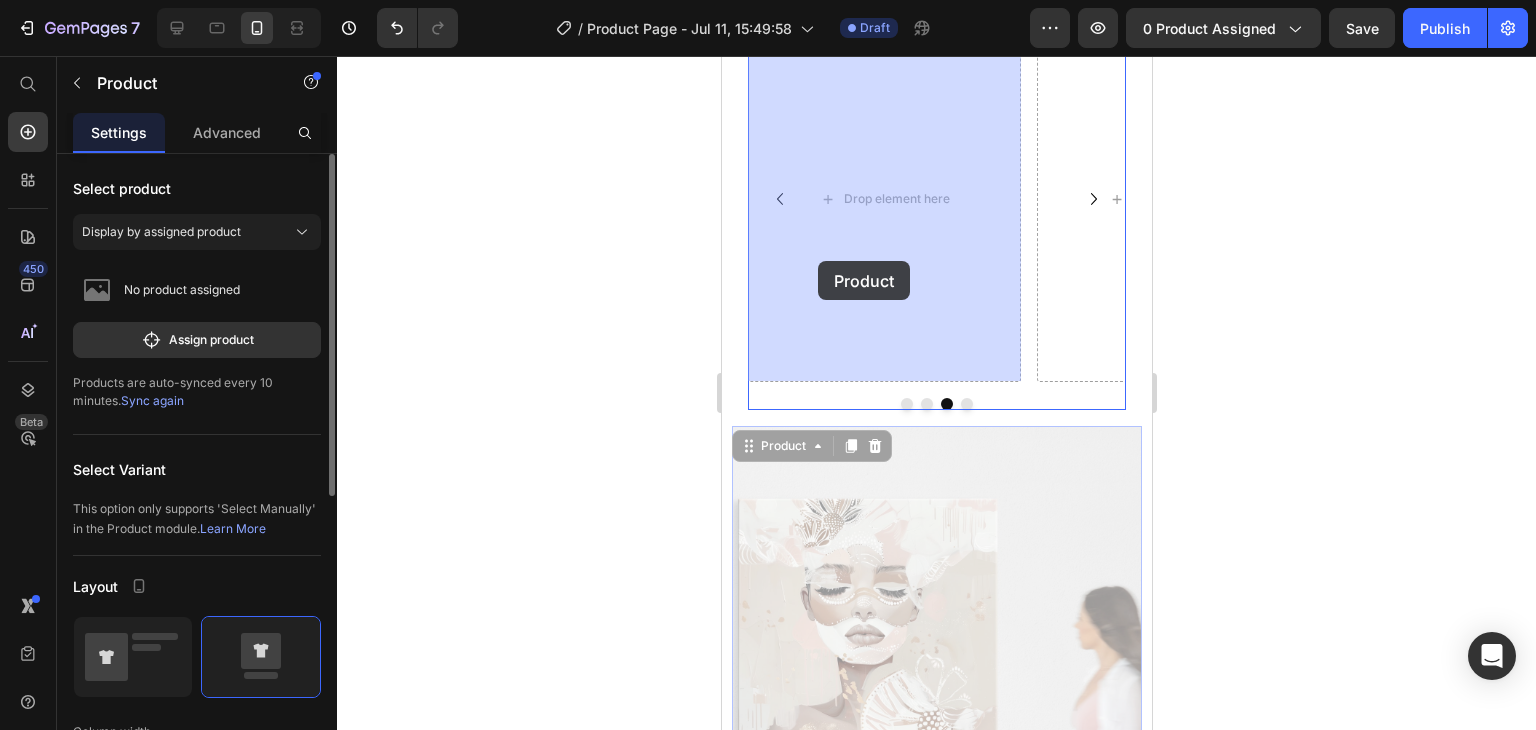 drag, startPoint x: 777, startPoint y: 449, endPoint x: 825, endPoint y: 254, distance: 200.82082 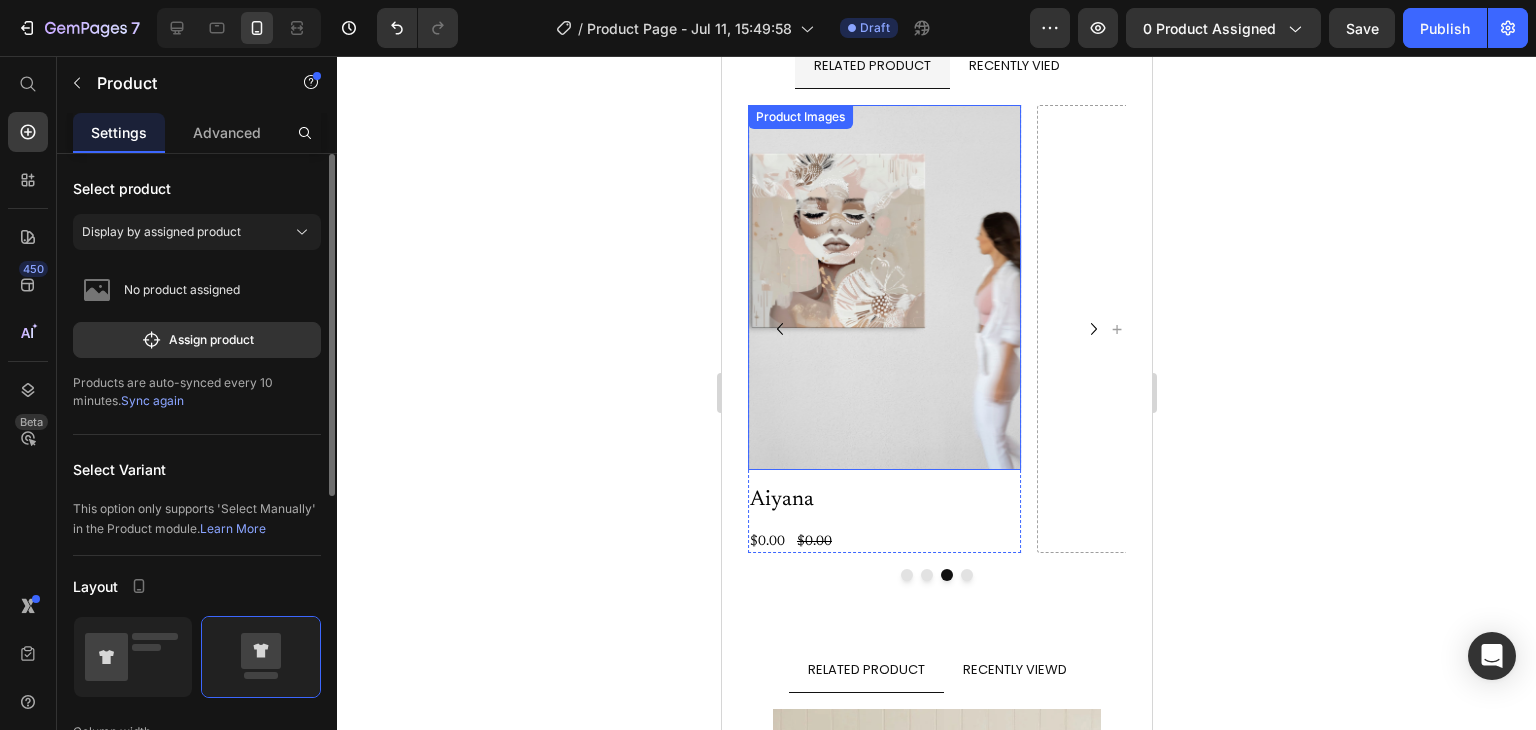 scroll, scrollTop: 5581, scrollLeft: 0, axis: vertical 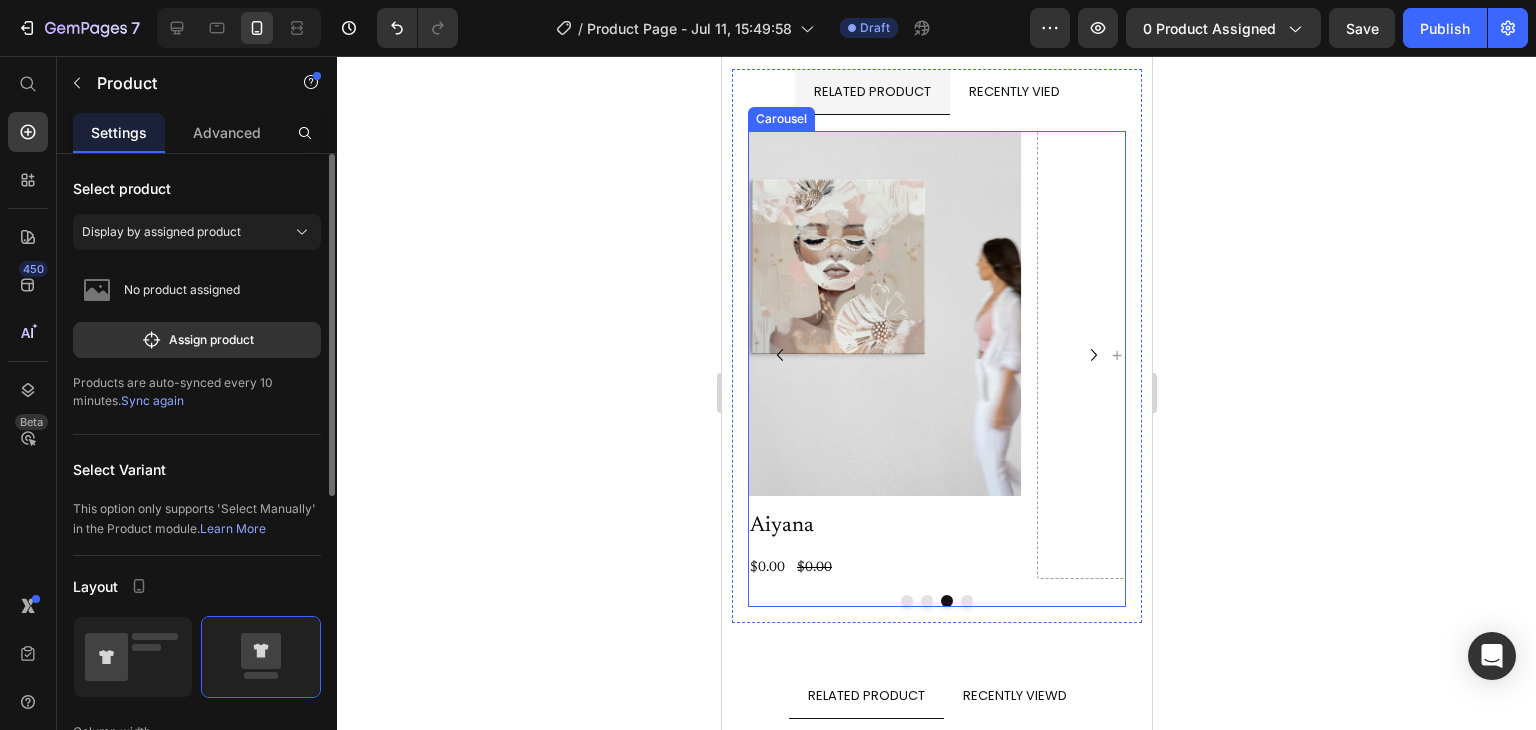 click 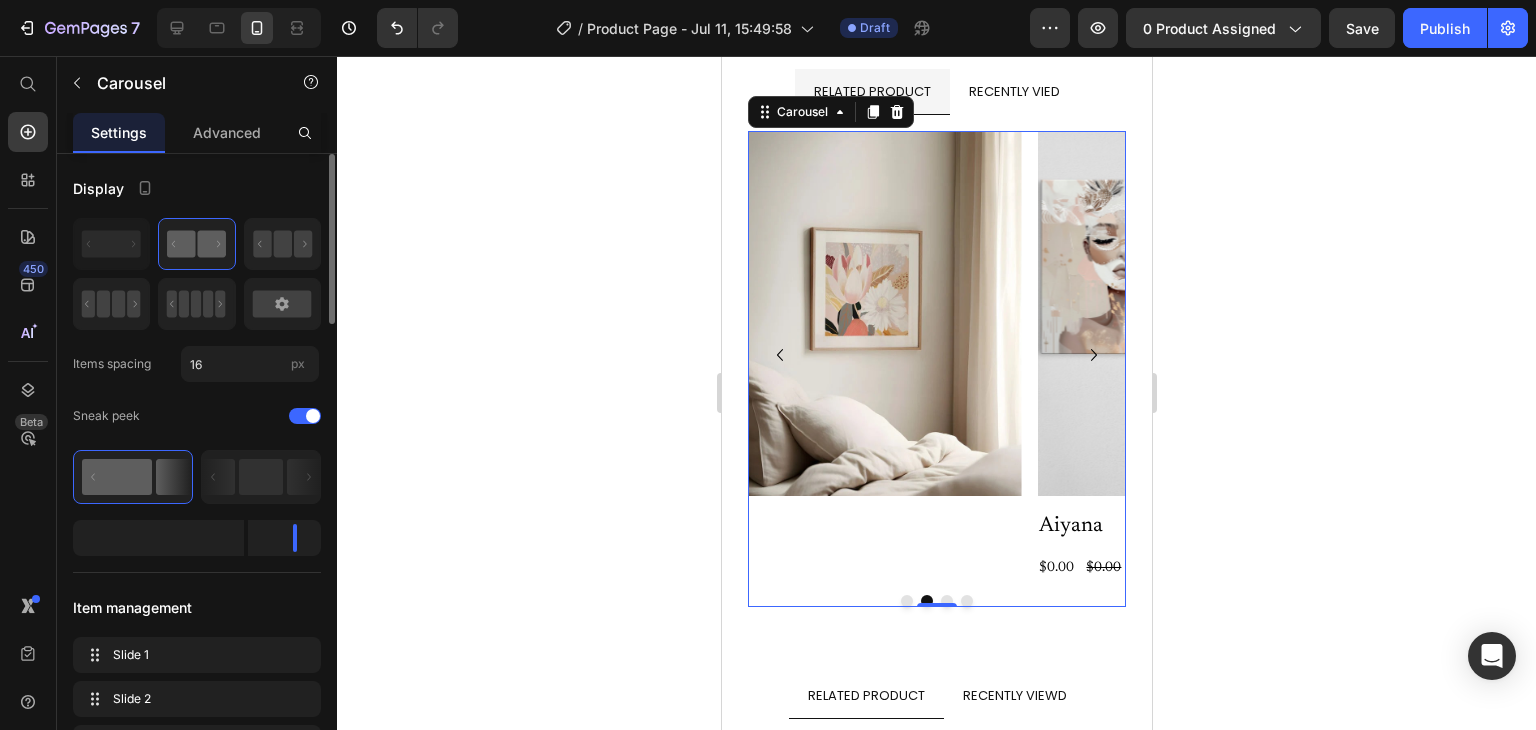 click 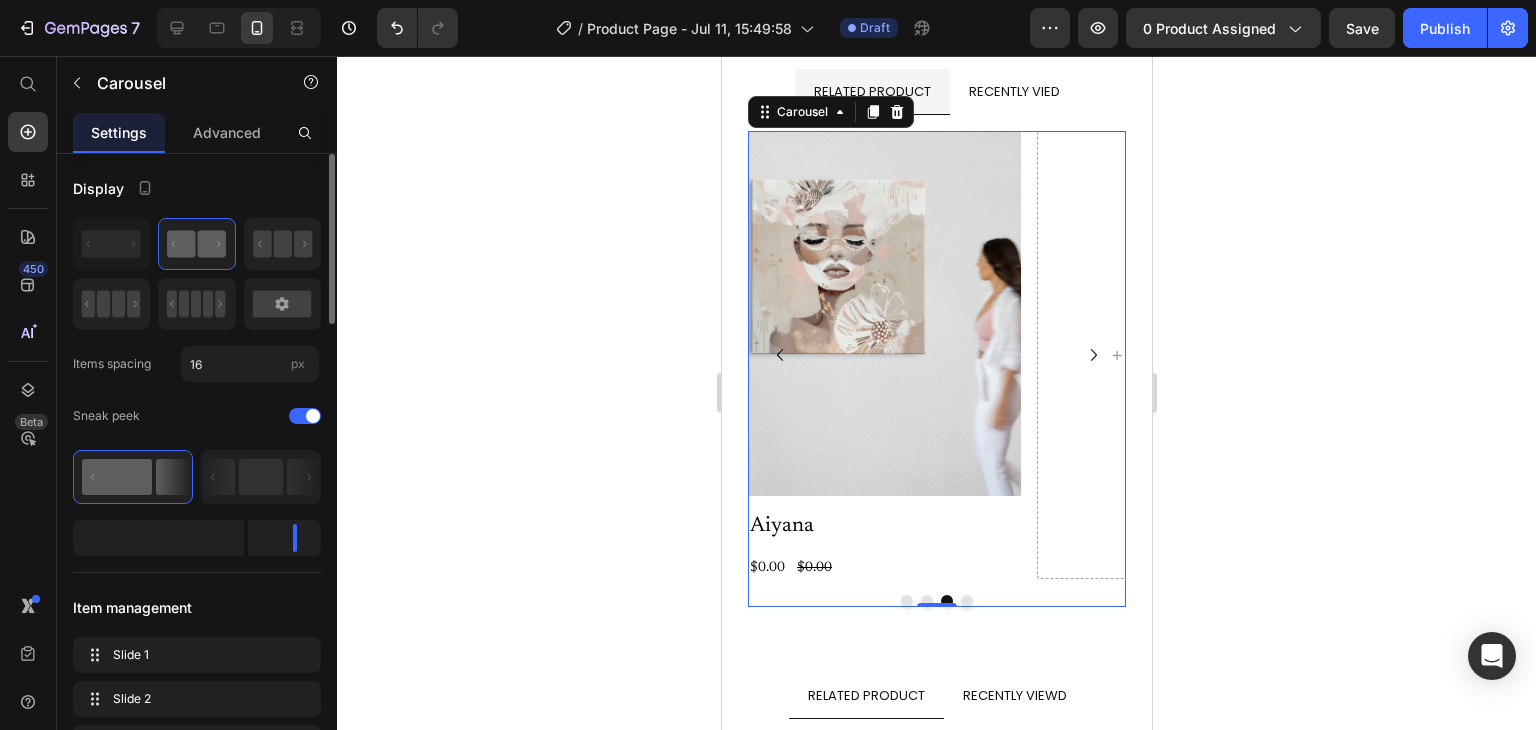click 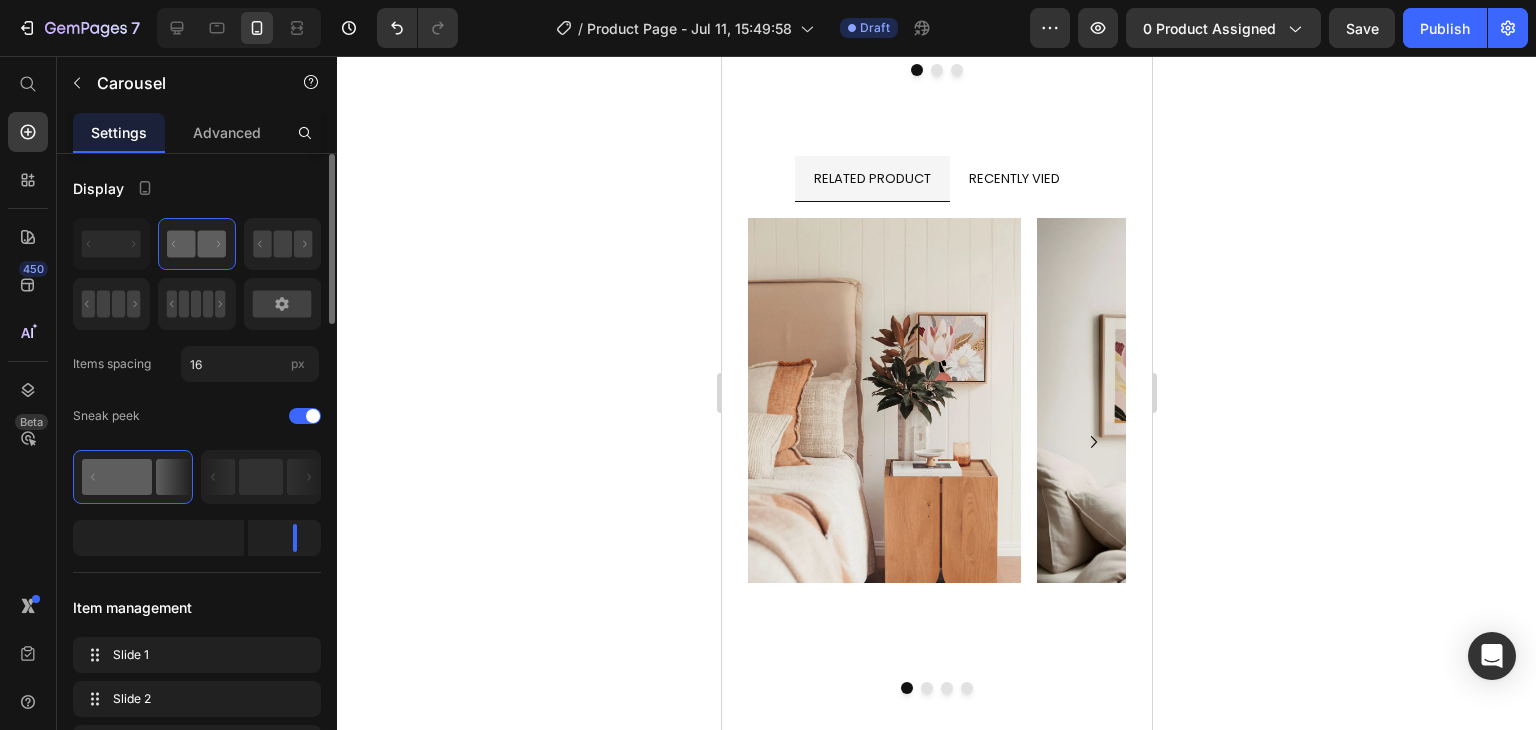 scroll, scrollTop: 5475, scrollLeft: 0, axis: vertical 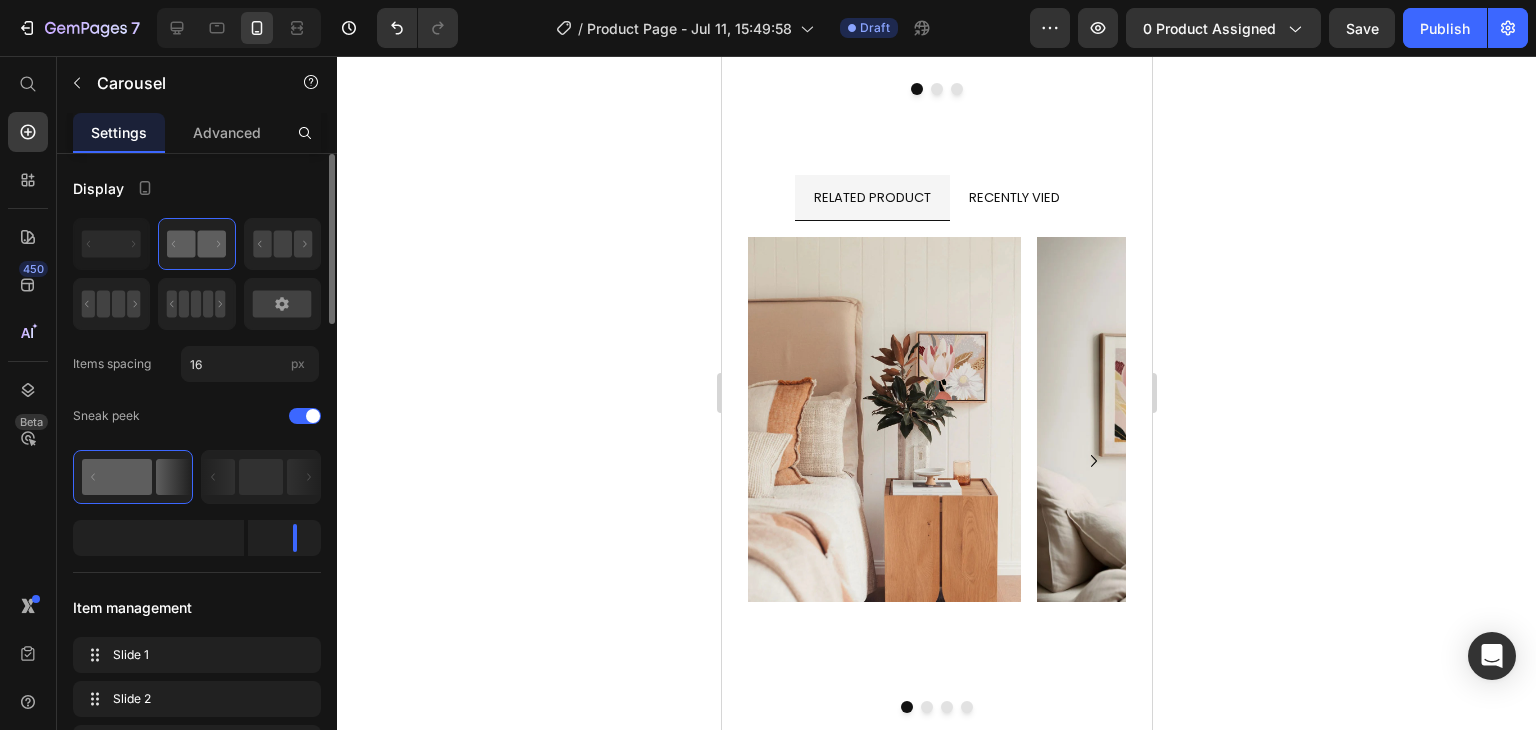 click on "Image Image Product Images Aiyana Product Title $0.00 Product Price $0.00 Product Price Row Product
Drop element here" at bounding box center [936, 461] 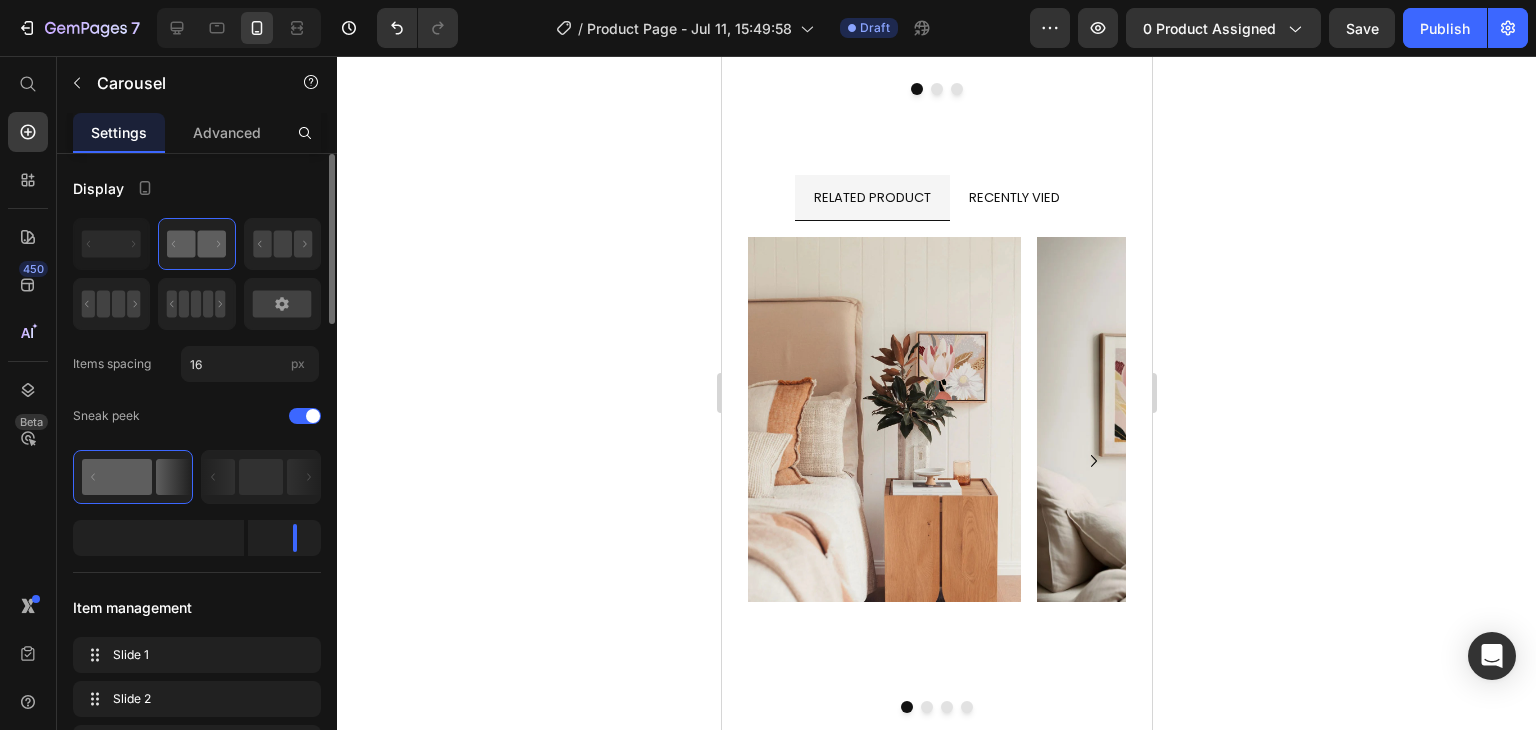 click on "Image Image Product Images Aiyana Product Title $0.00 Product Price $0.00 Product Price Row Product
Drop element here" at bounding box center [936, 461] 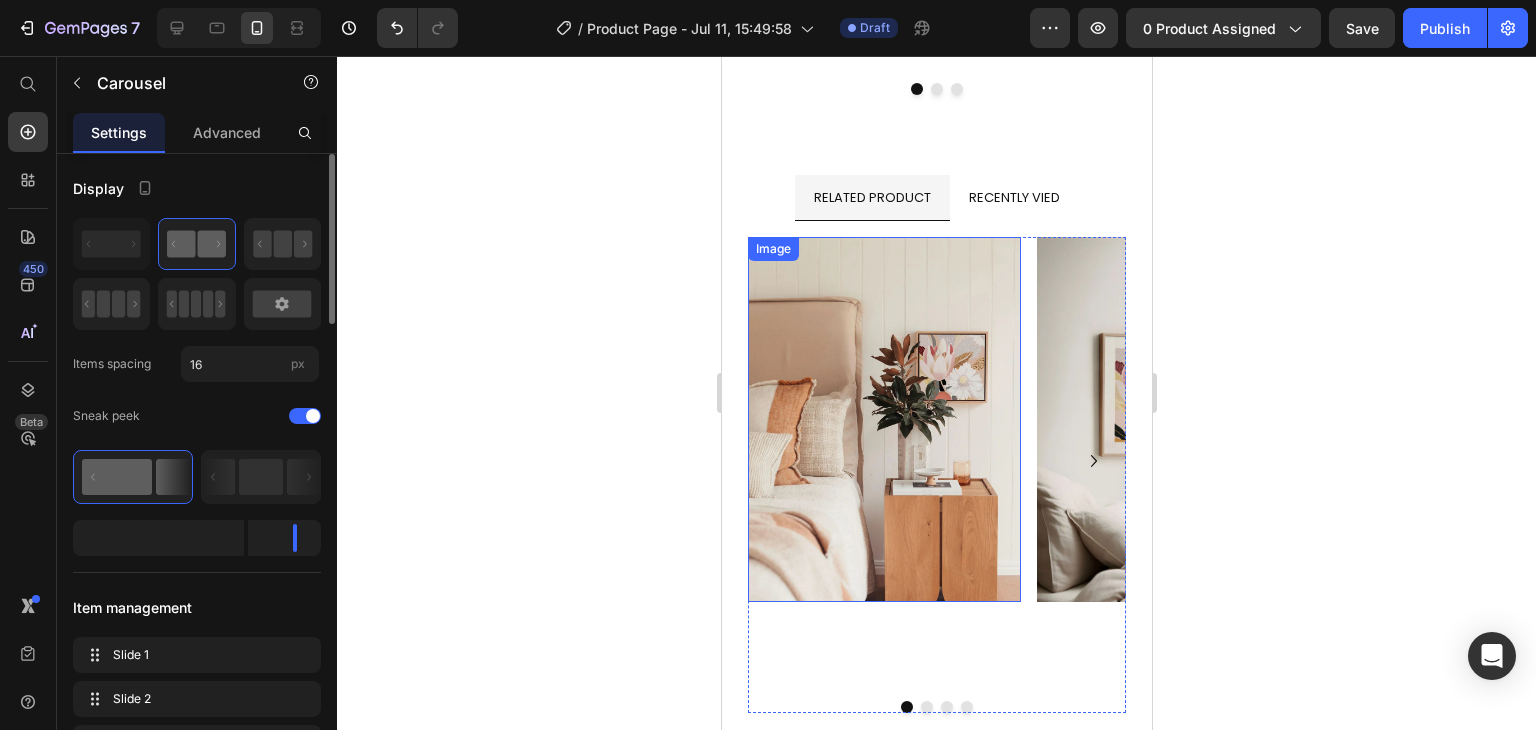 click at bounding box center [883, 419] 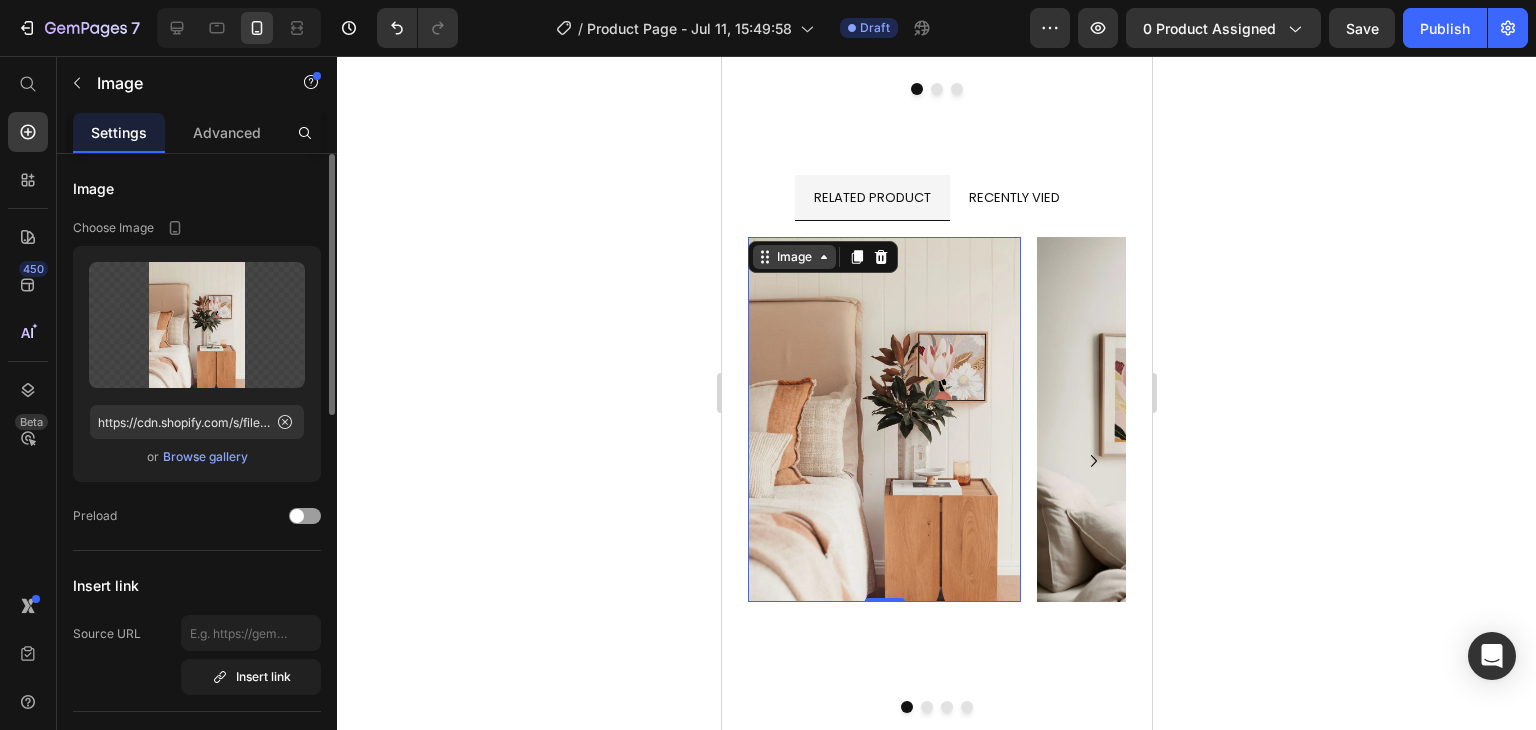 click on "Image" at bounding box center (793, 257) 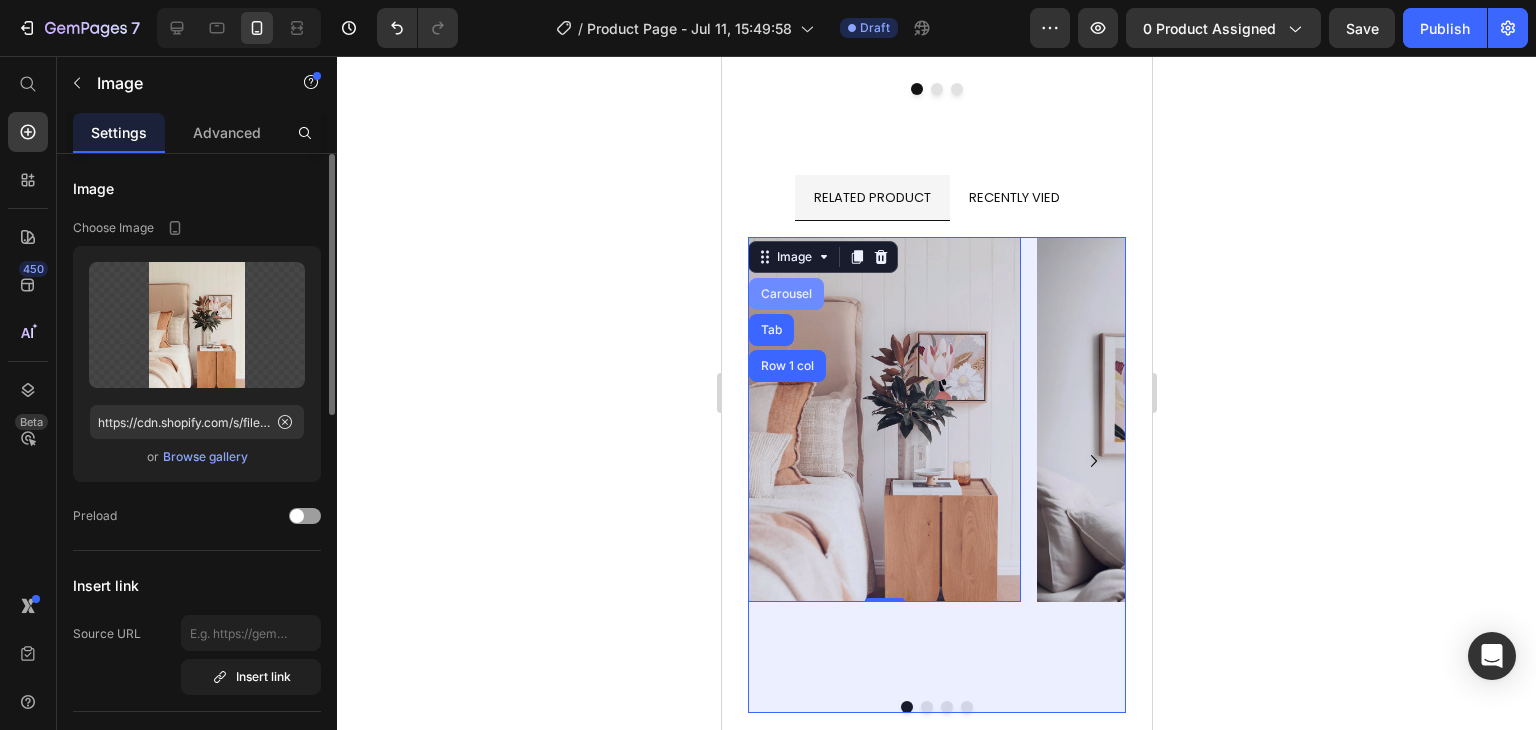click on "Carousel" at bounding box center (785, 294) 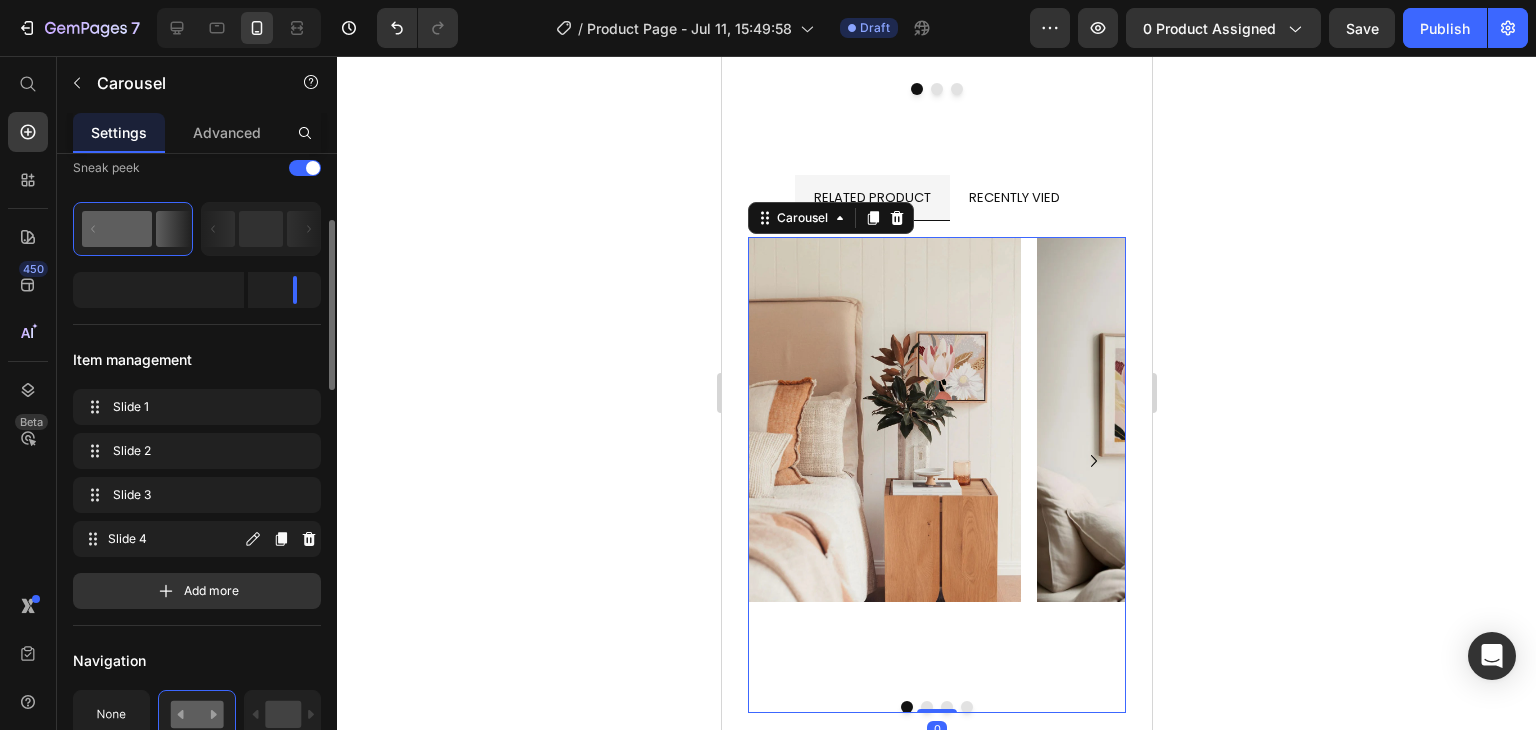 scroll, scrollTop: 256, scrollLeft: 0, axis: vertical 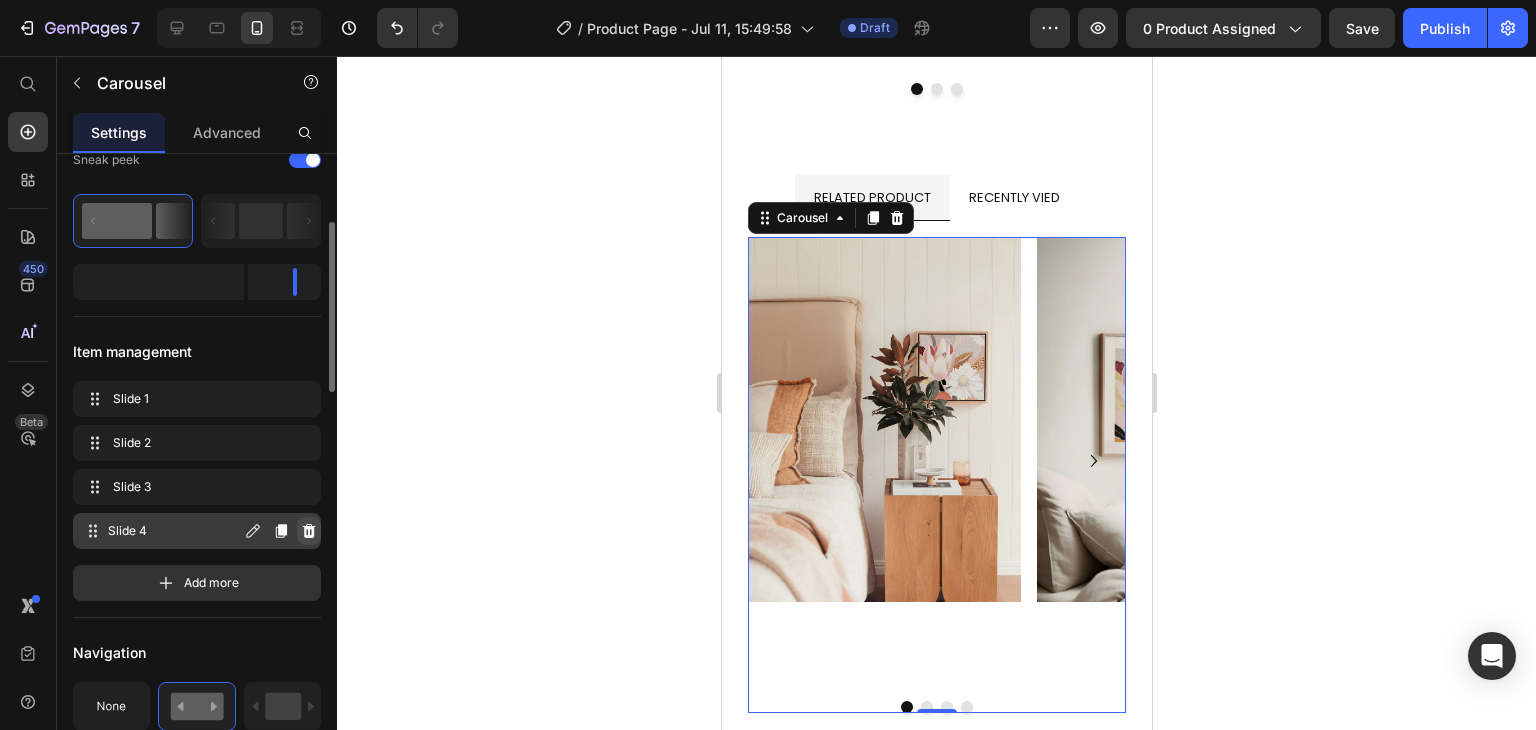 click 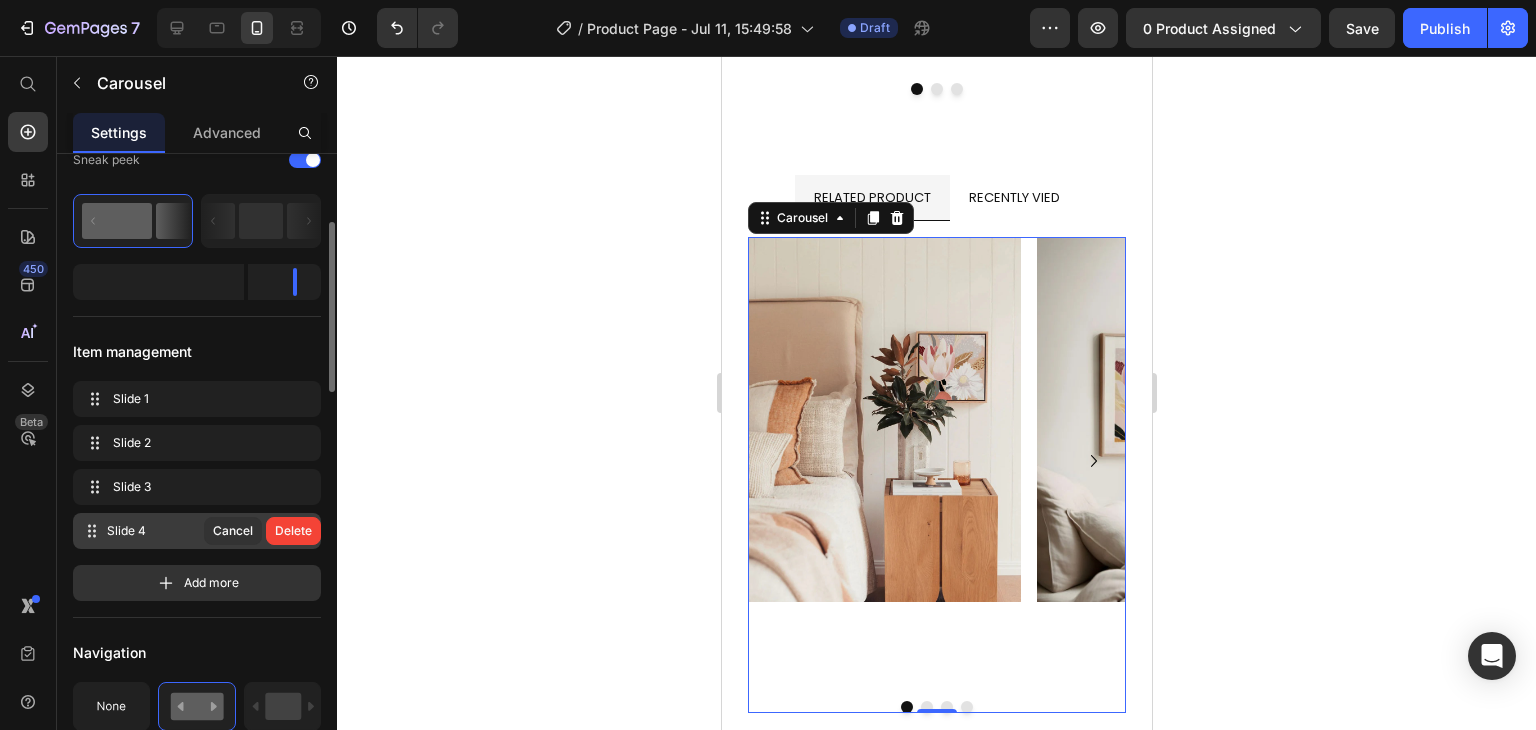 click on "Delete" at bounding box center (293, 531) 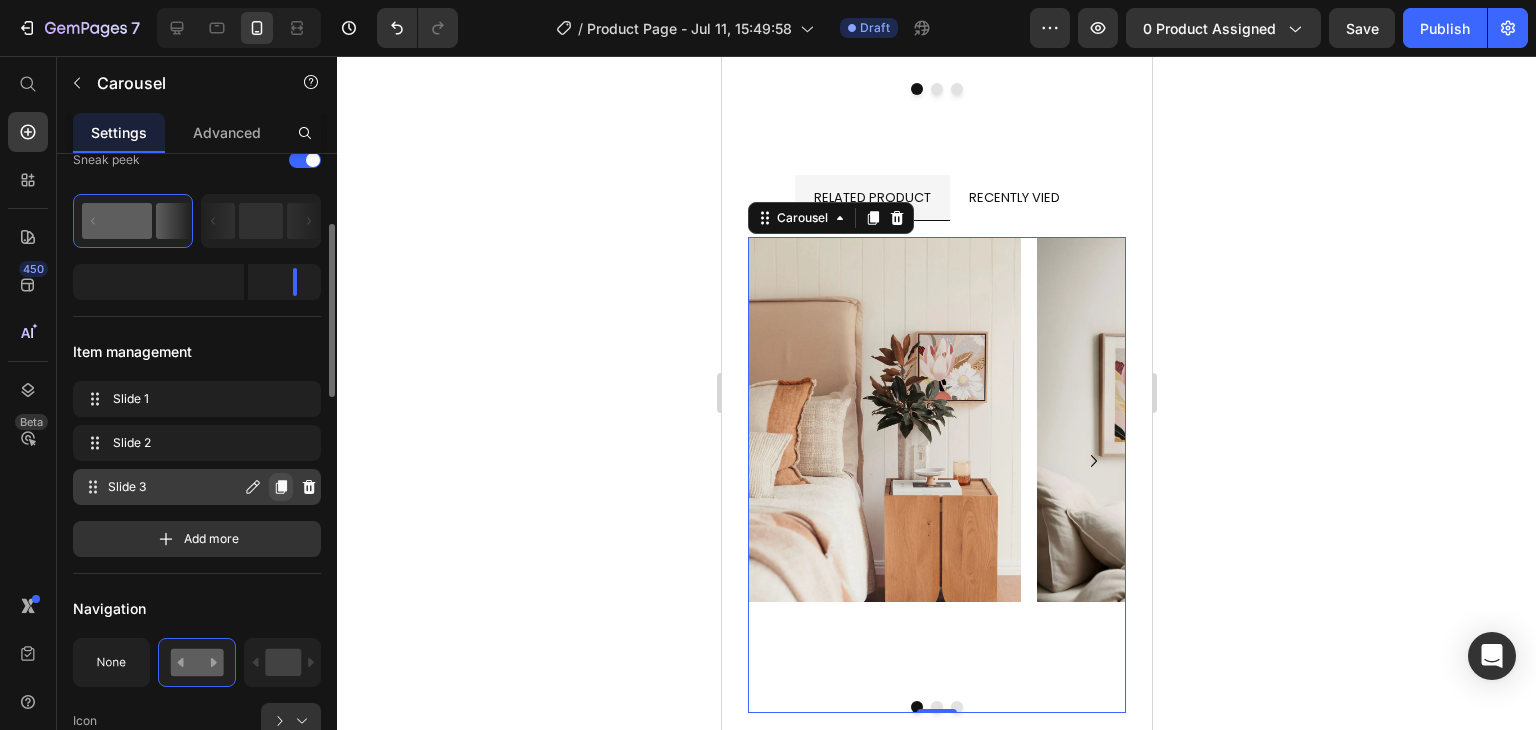 click 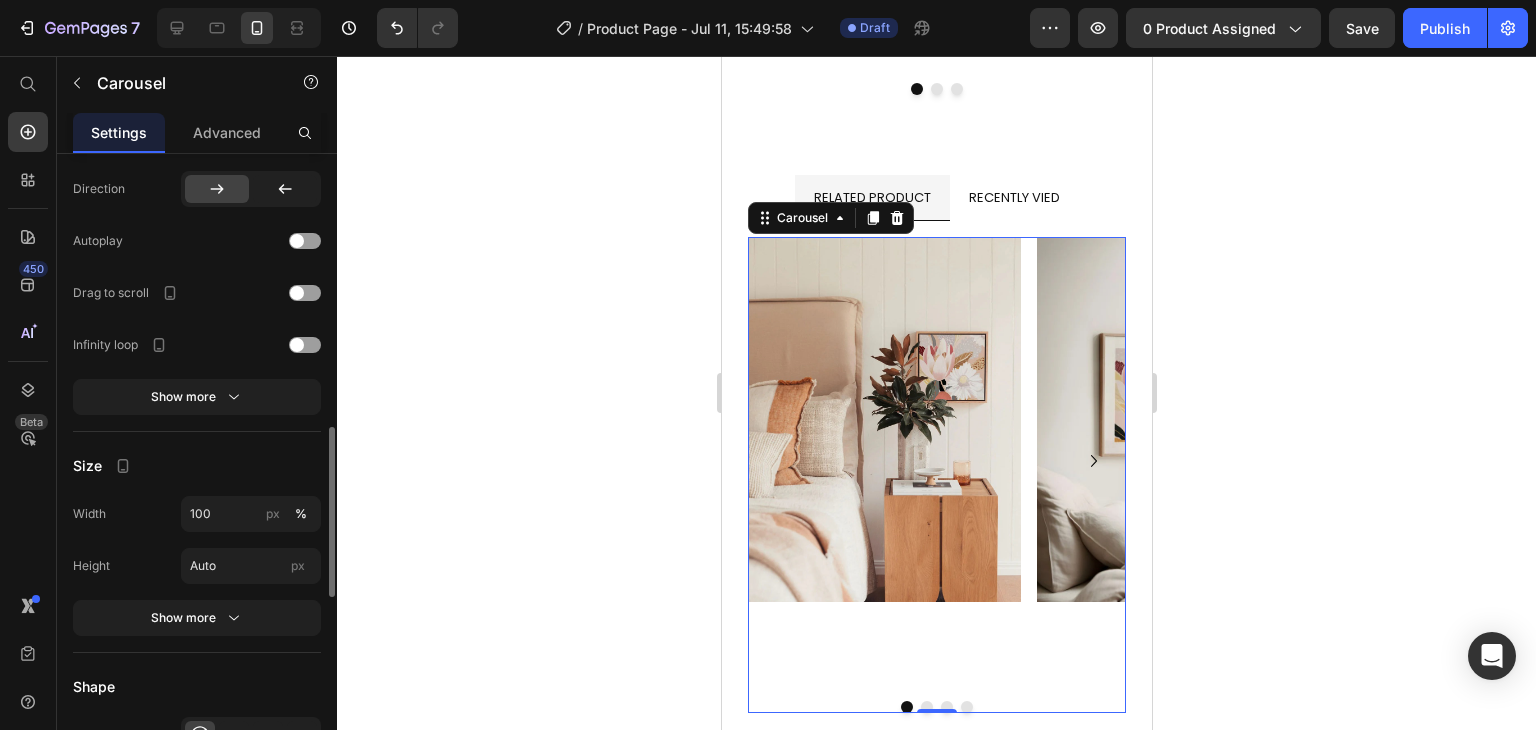 scroll, scrollTop: 1264, scrollLeft: 0, axis: vertical 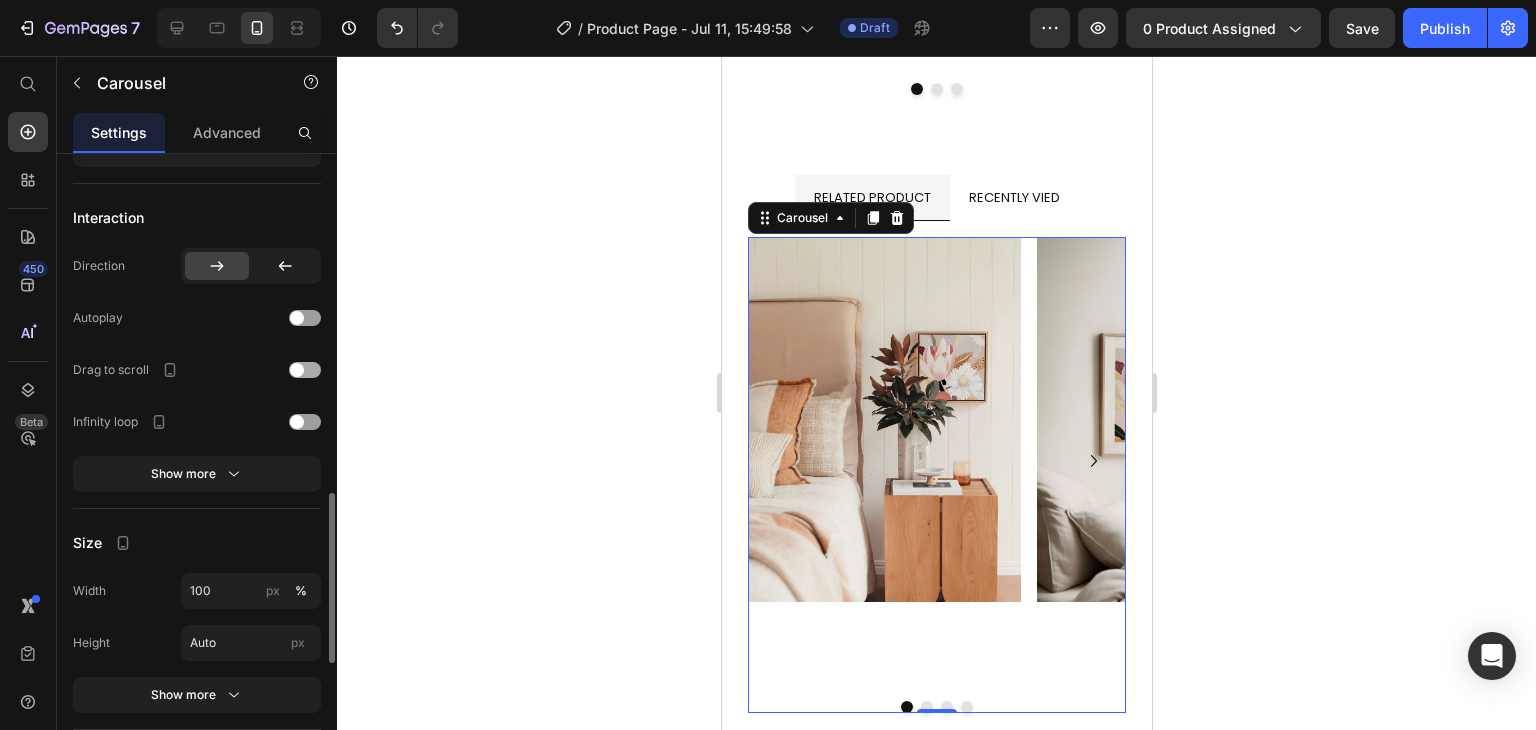 click at bounding box center [297, 370] 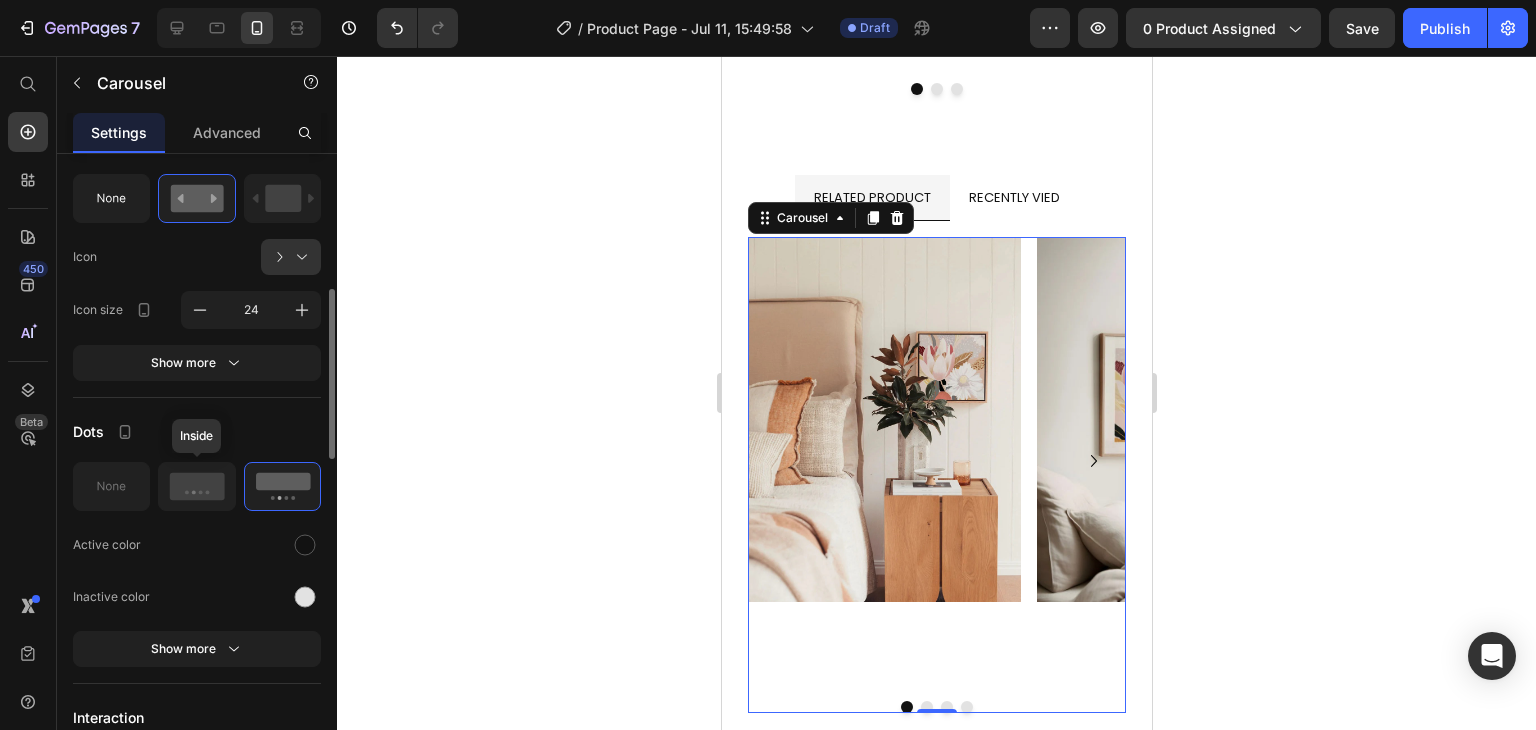 scroll, scrollTop: 669, scrollLeft: 0, axis: vertical 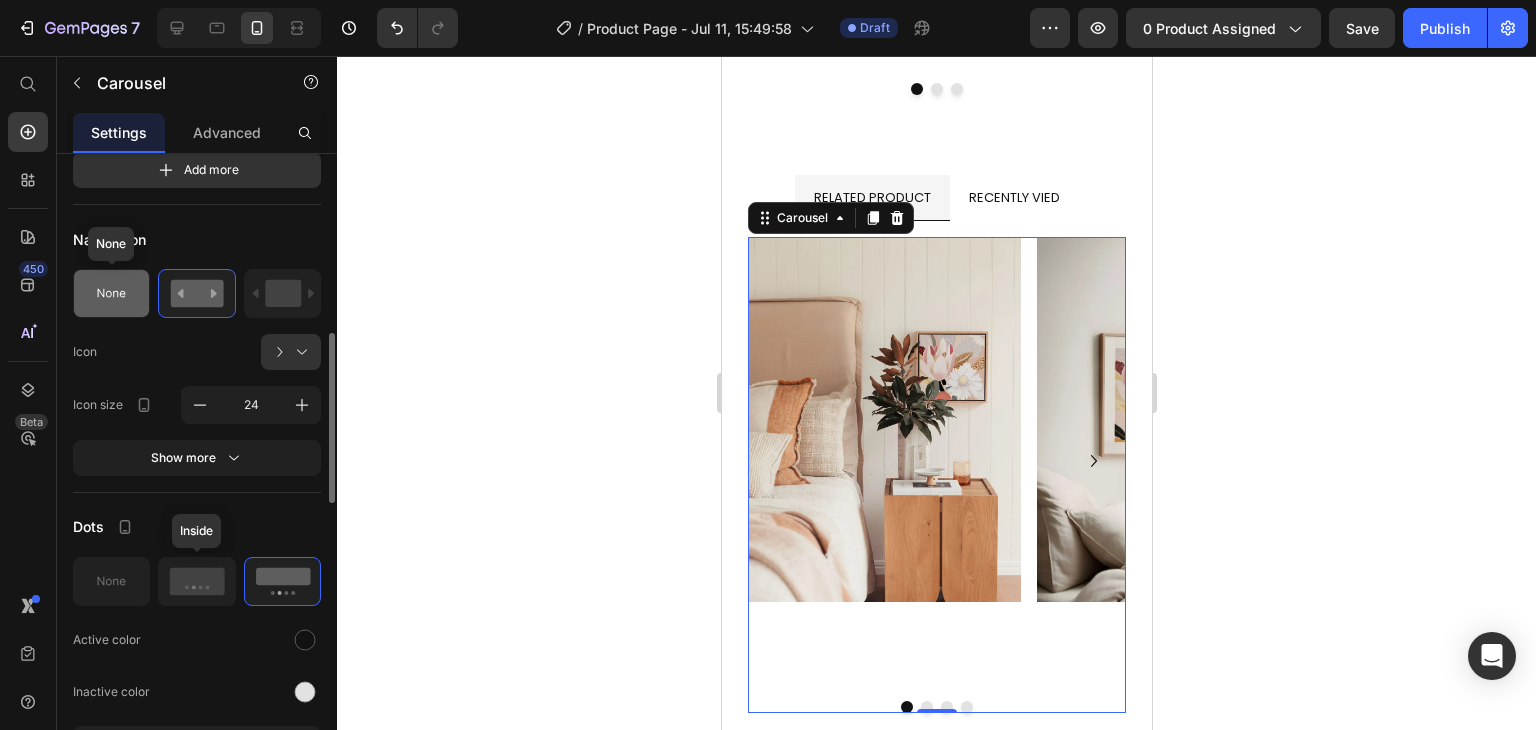 click 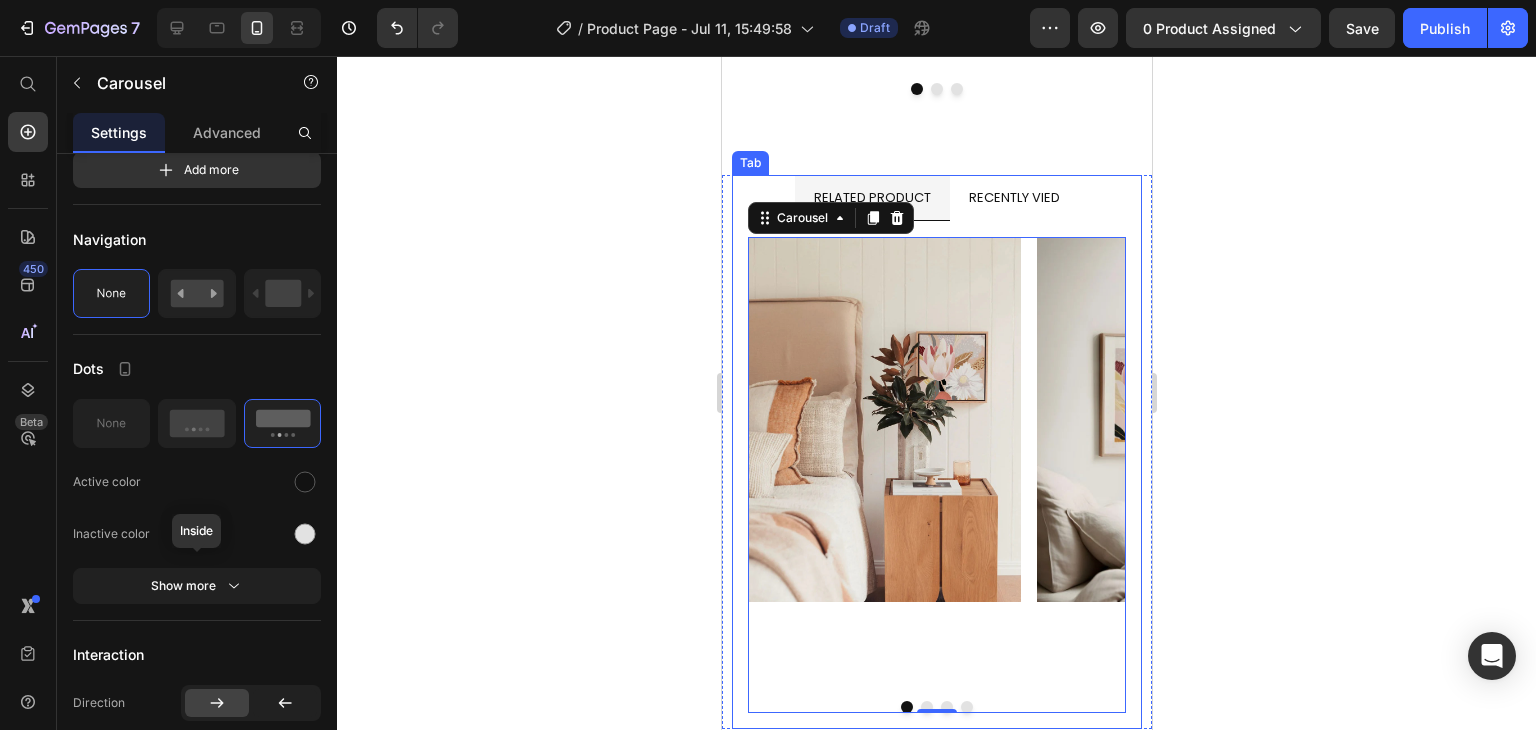 click on "RECENTLY VIED" at bounding box center (1013, 197) 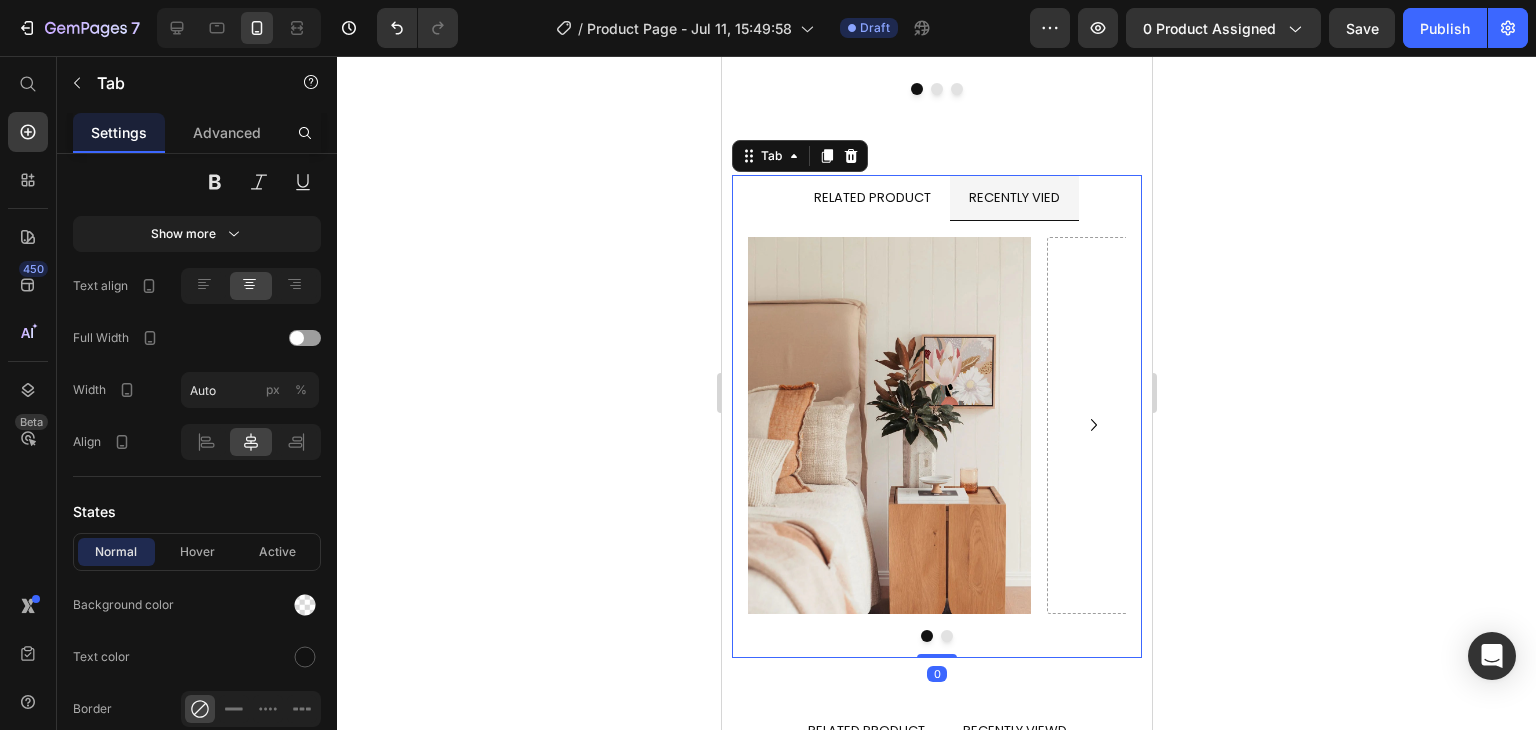 scroll, scrollTop: 0, scrollLeft: 0, axis: both 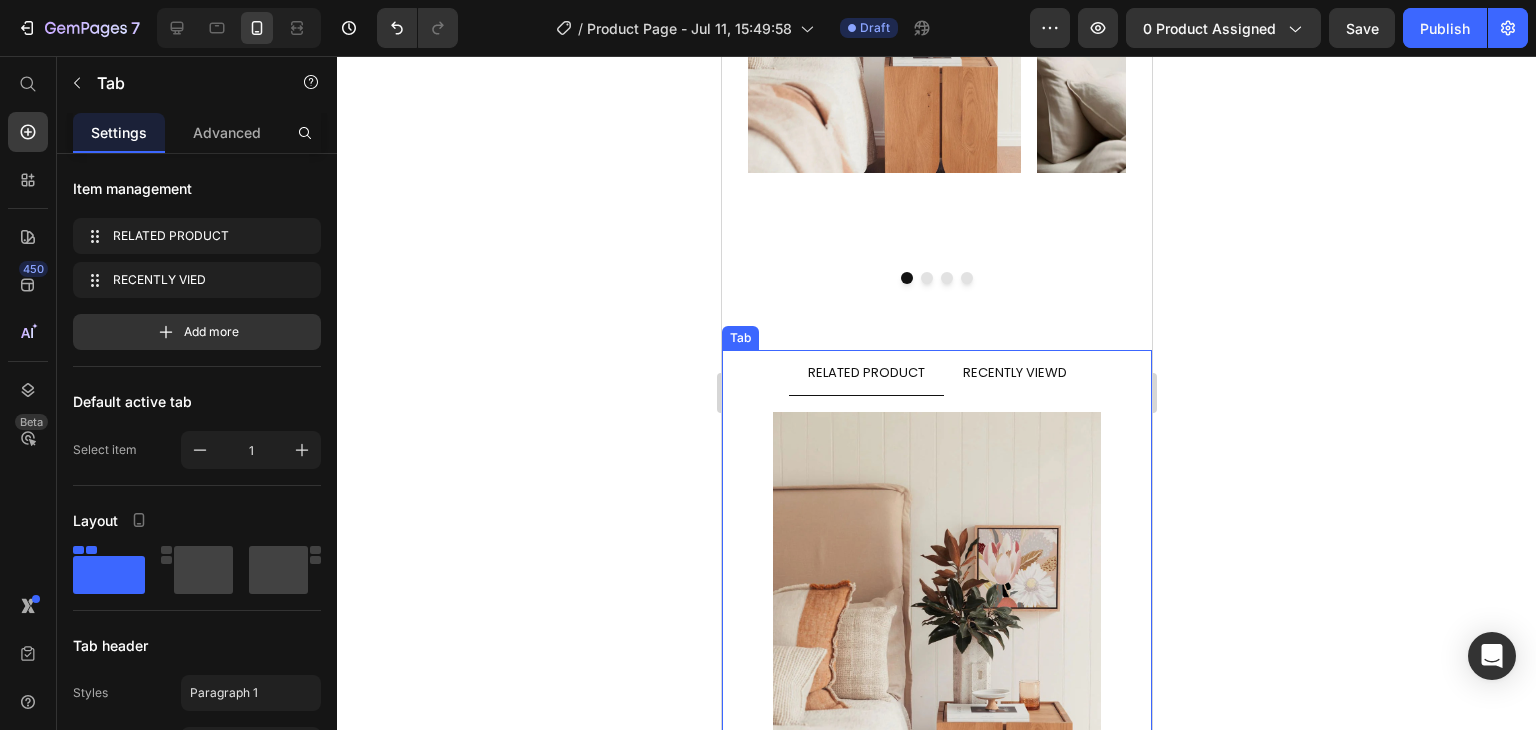 click on "RECENTLY VIEWD" at bounding box center (1014, 372) 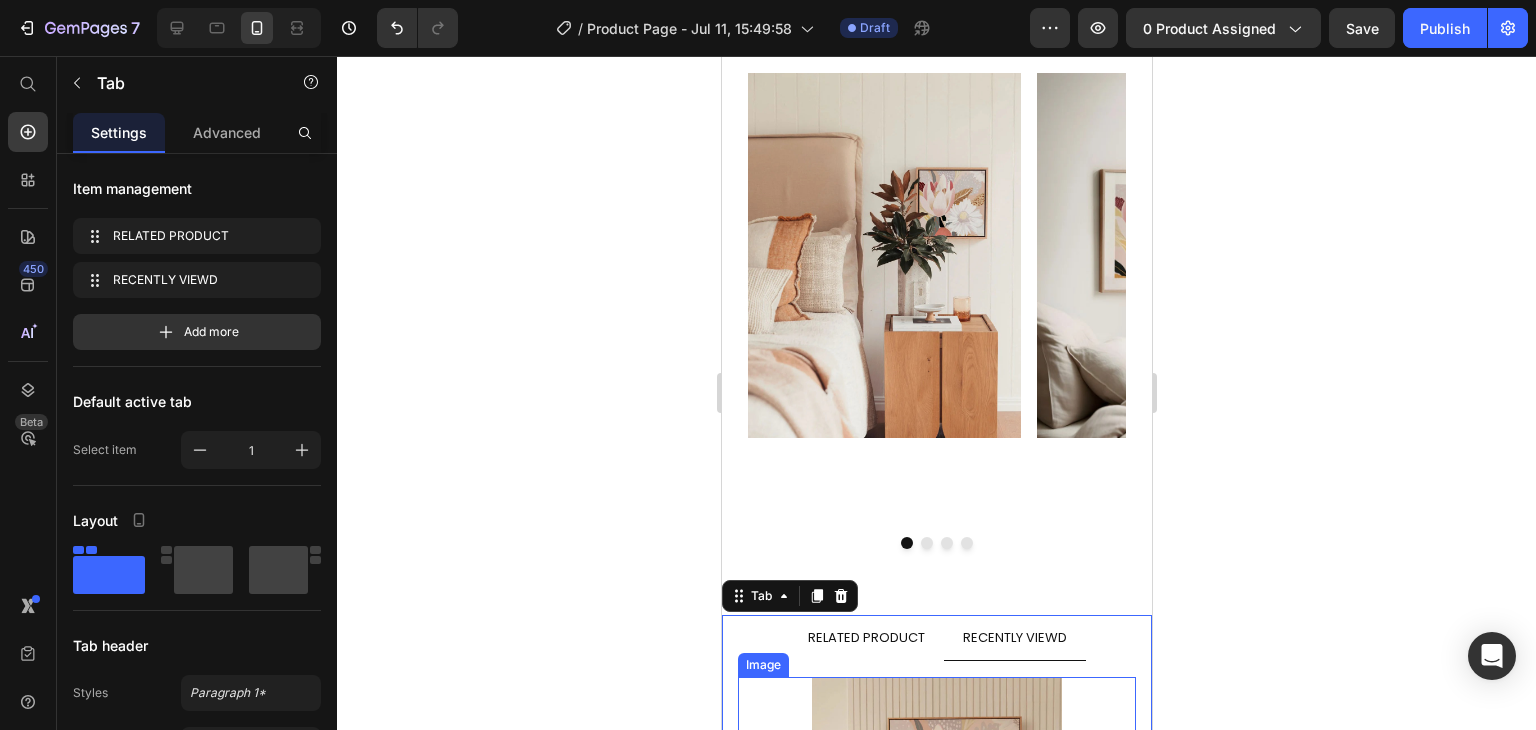 scroll, scrollTop: 5632, scrollLeft: 0, axis: vertical 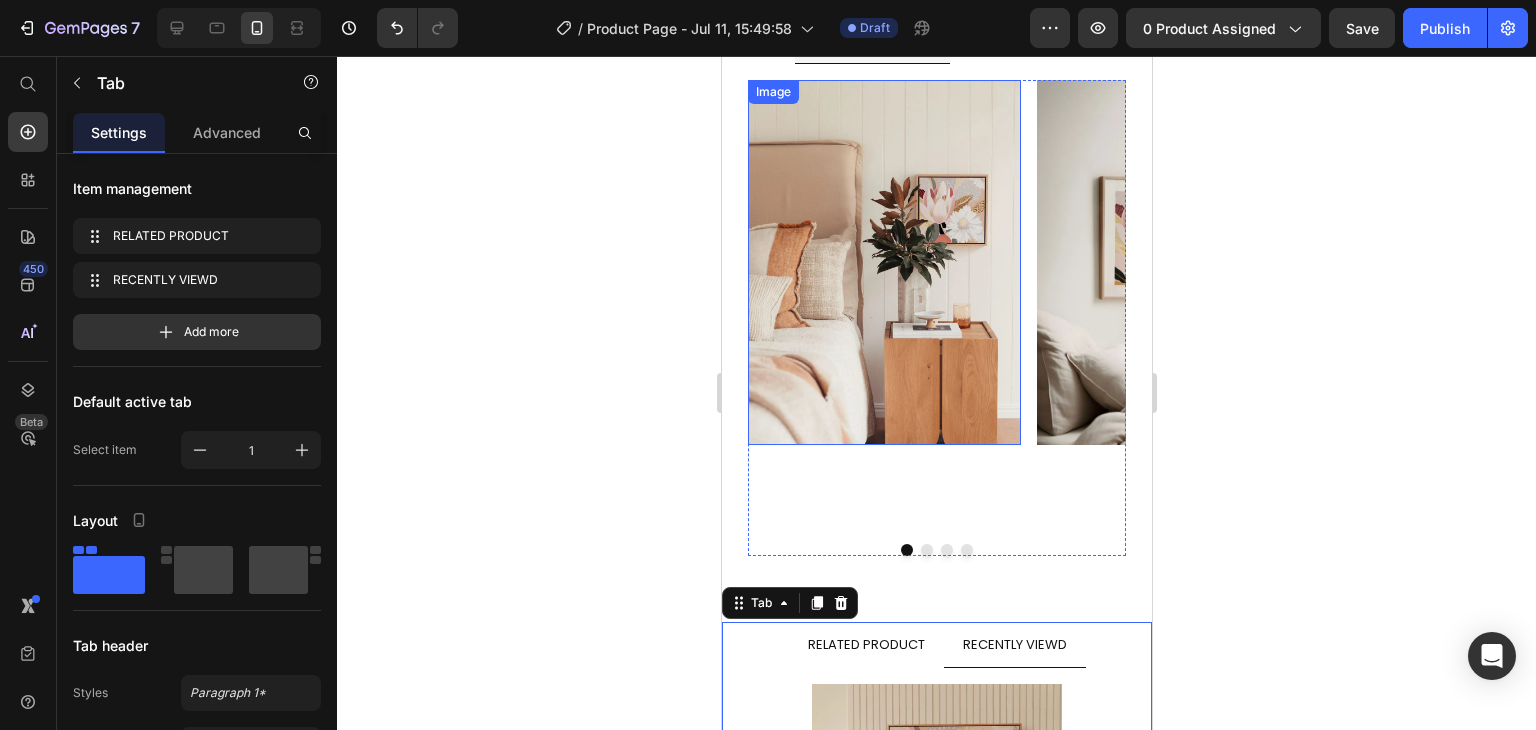 click at bounding box center (883, 262) 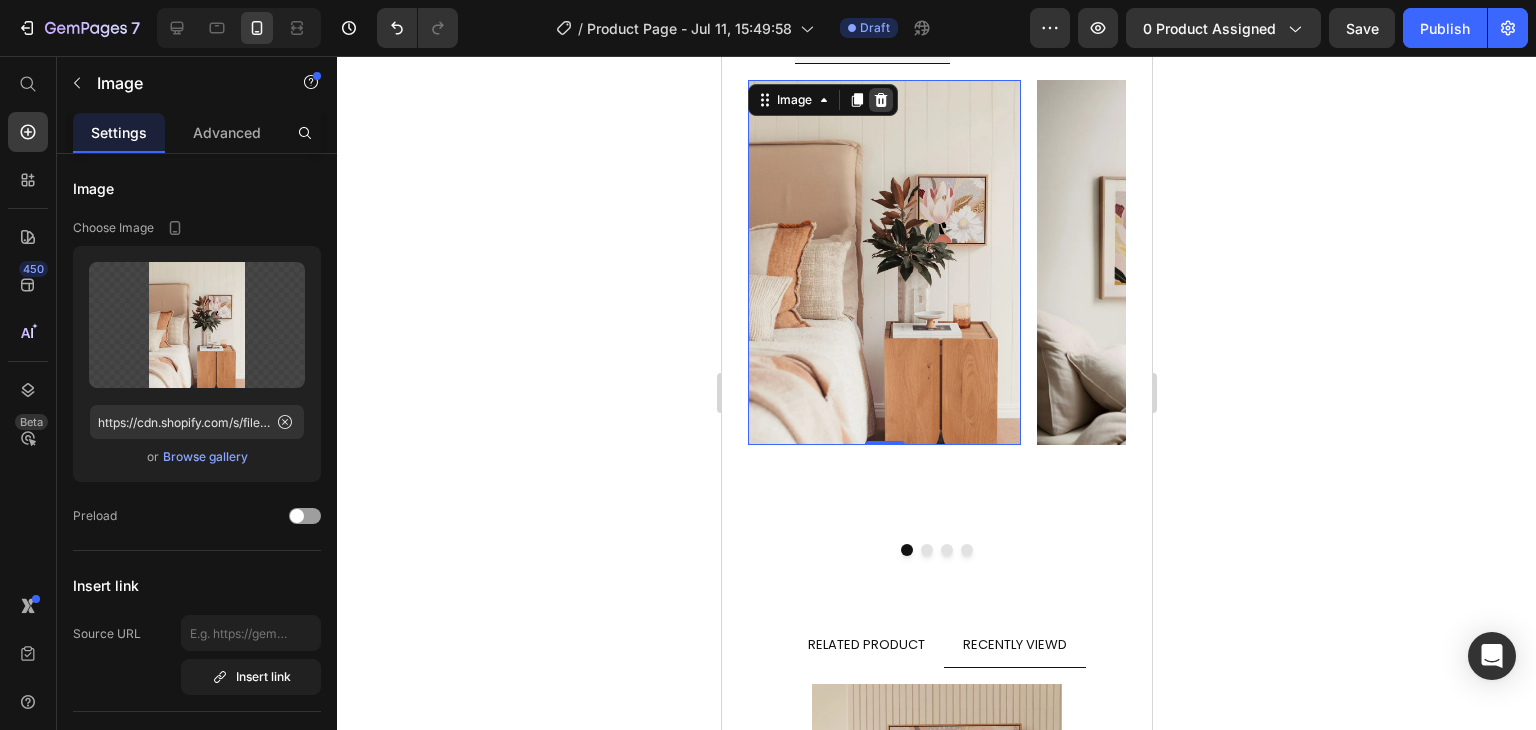 click 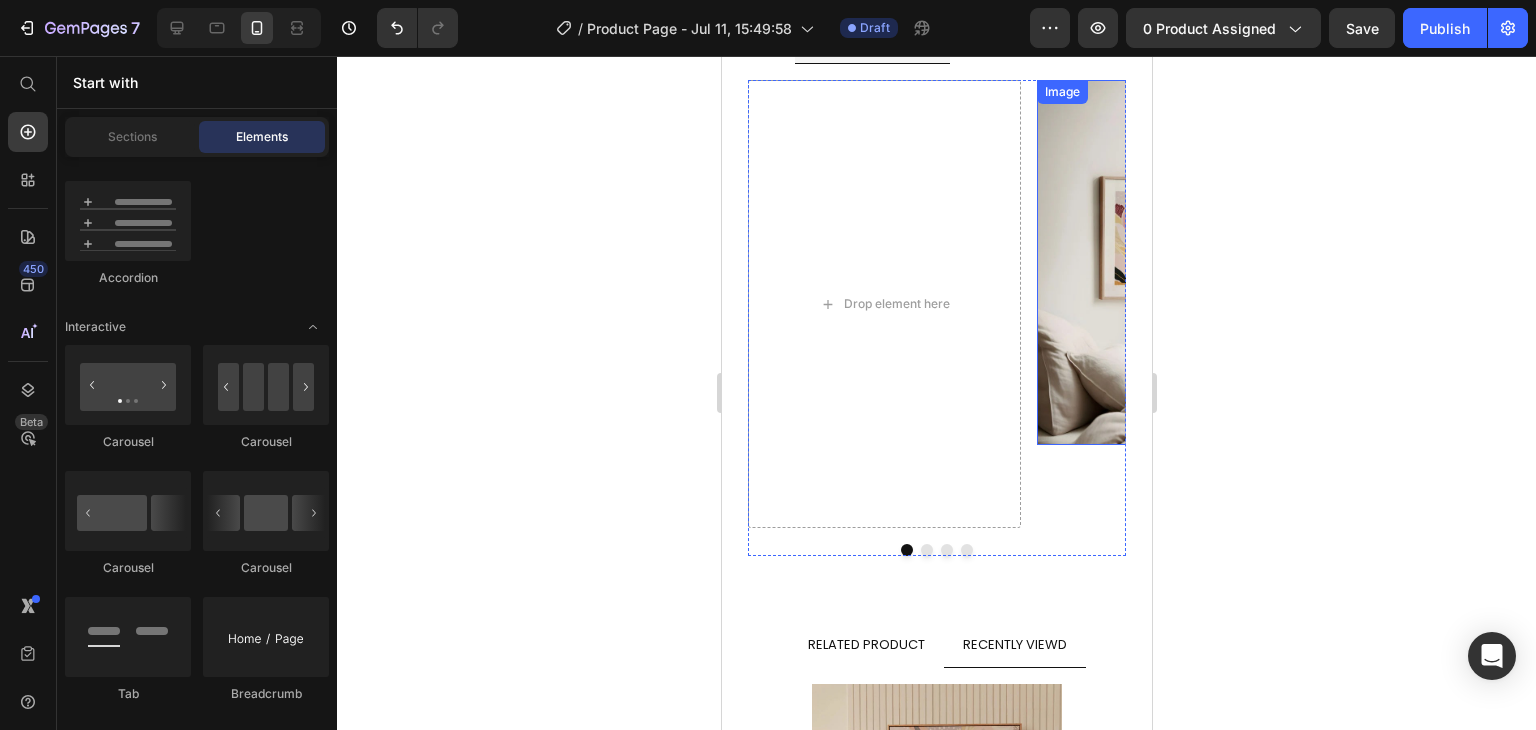 click at bounding box center [1172, 262] 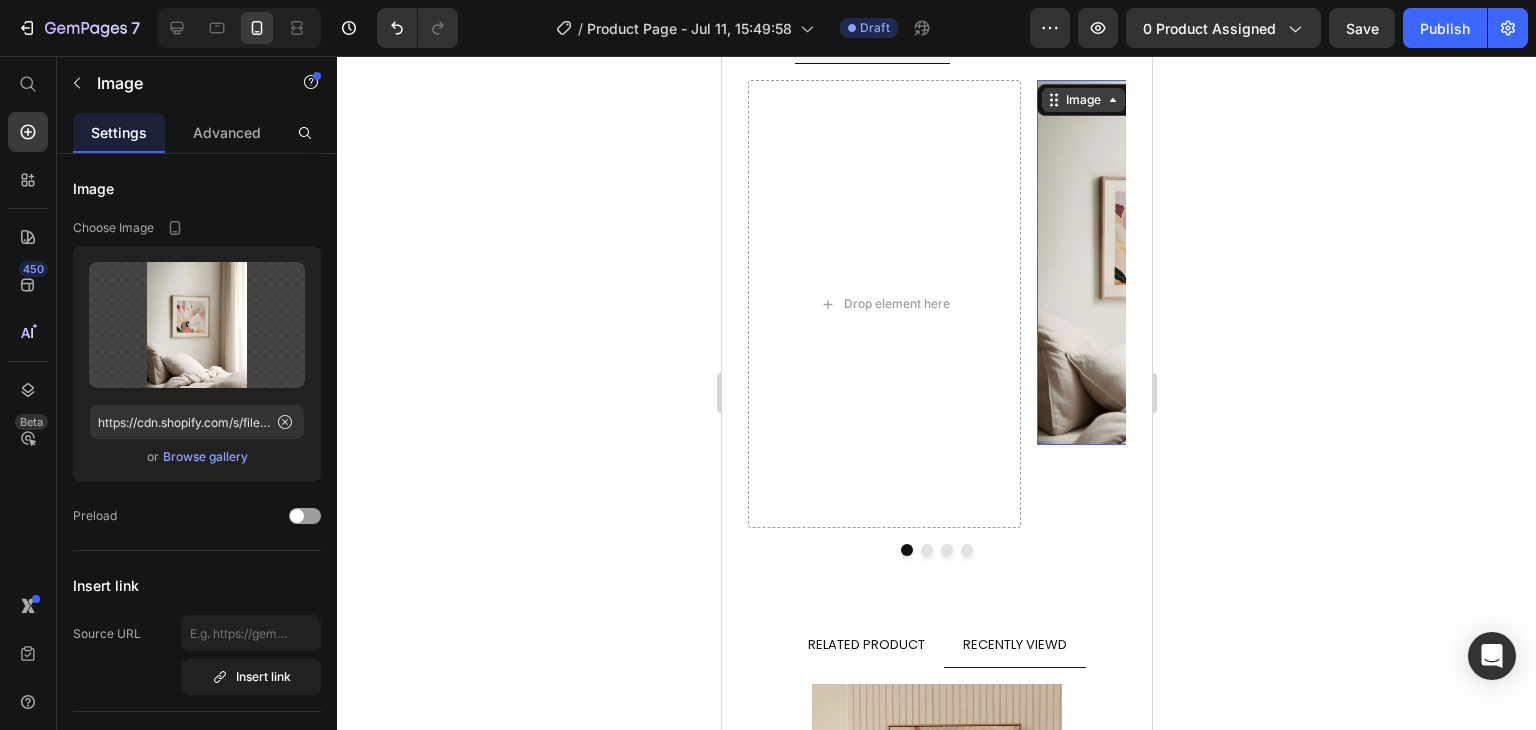 click on "Image" at bounding box center [1082, 100] 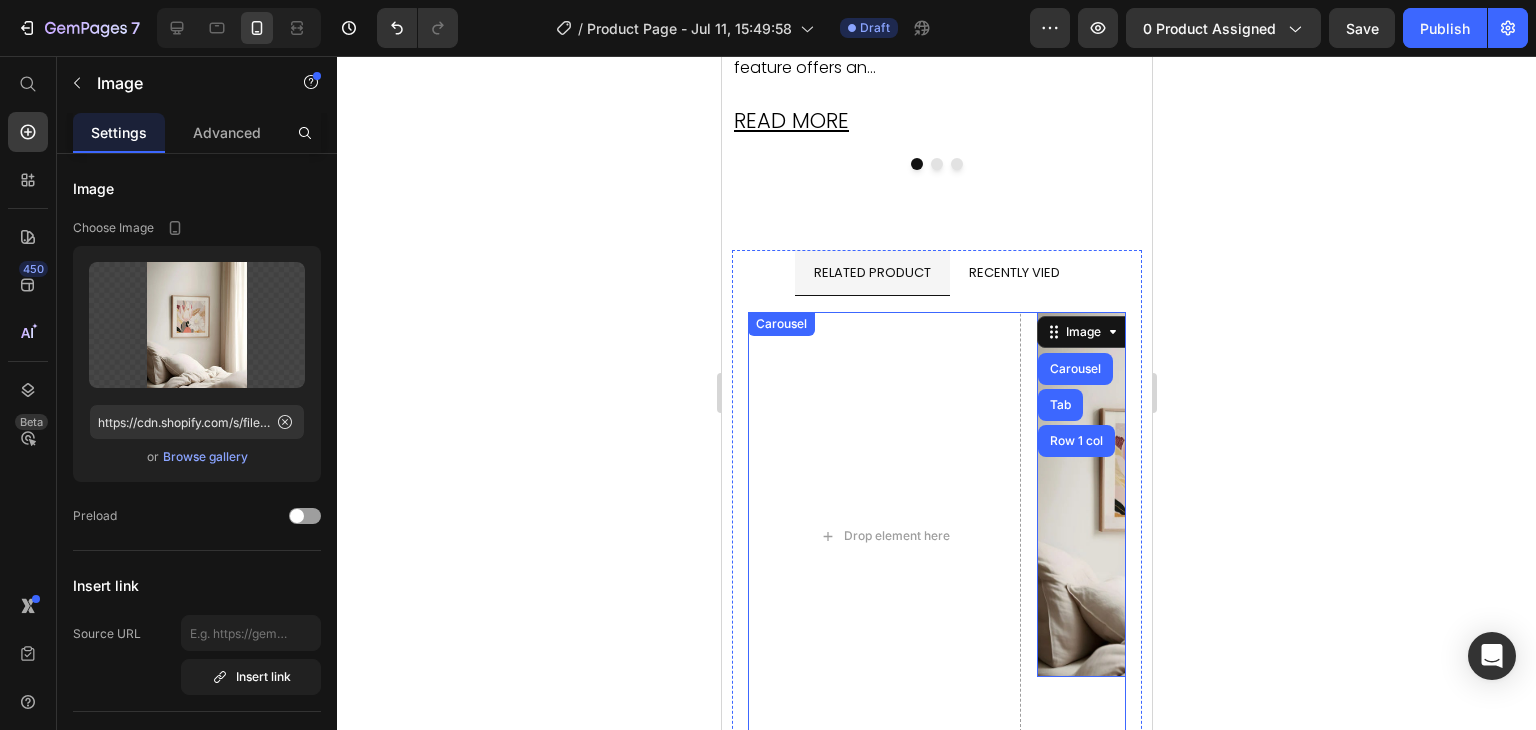 scroll, scrollTop: 5368, scrollLeft: 0, axis: vertical 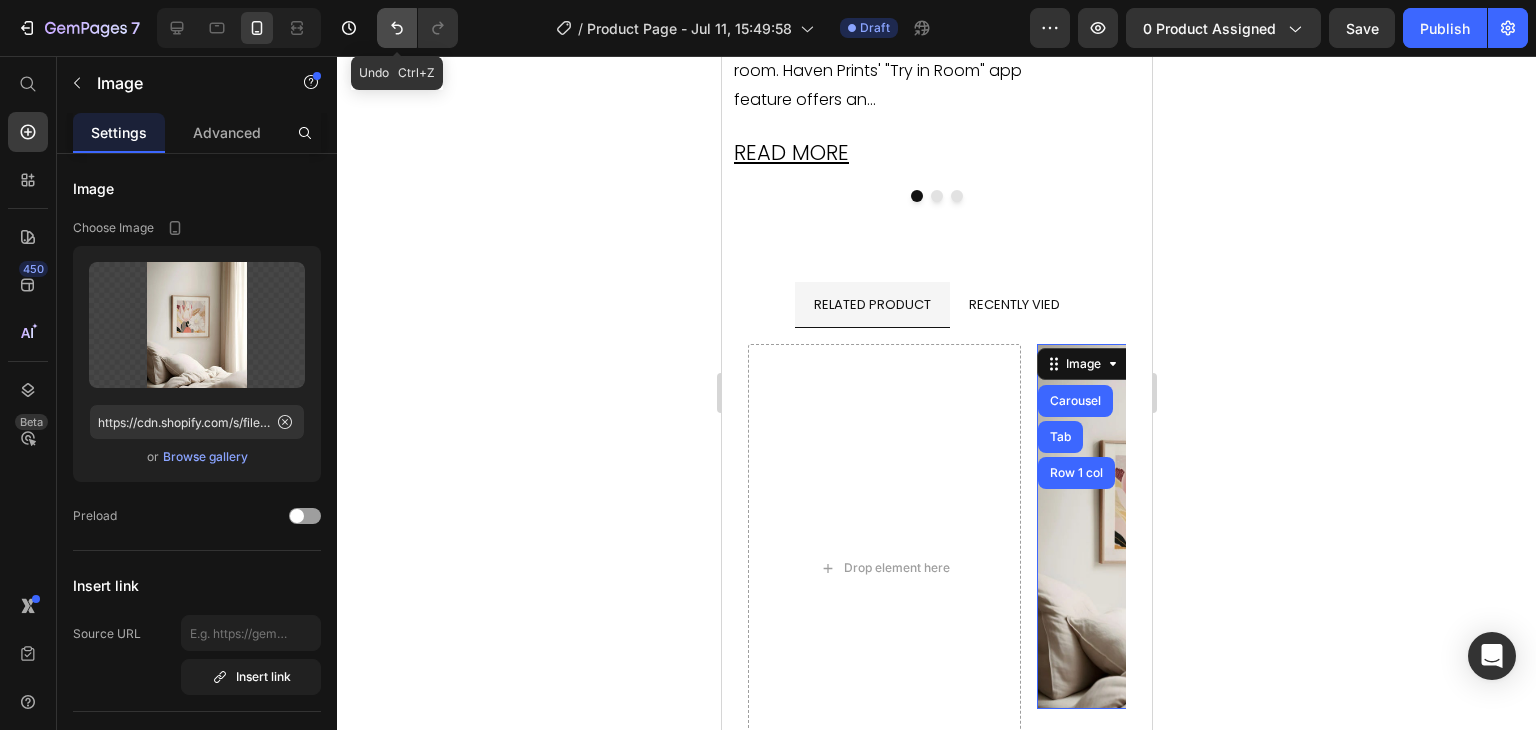 click 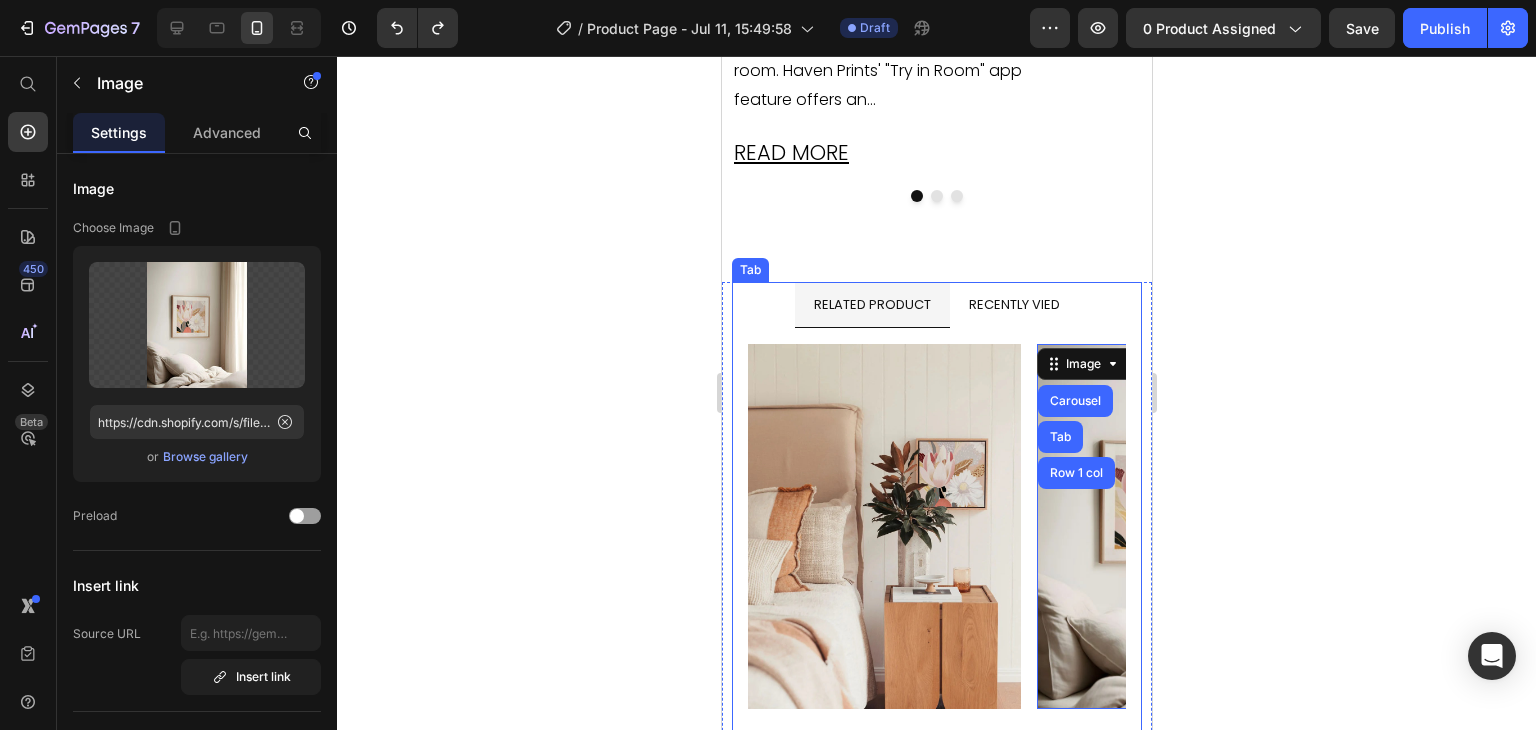 click on "RECENTLY VIED" at bounding box center [1013, 304] 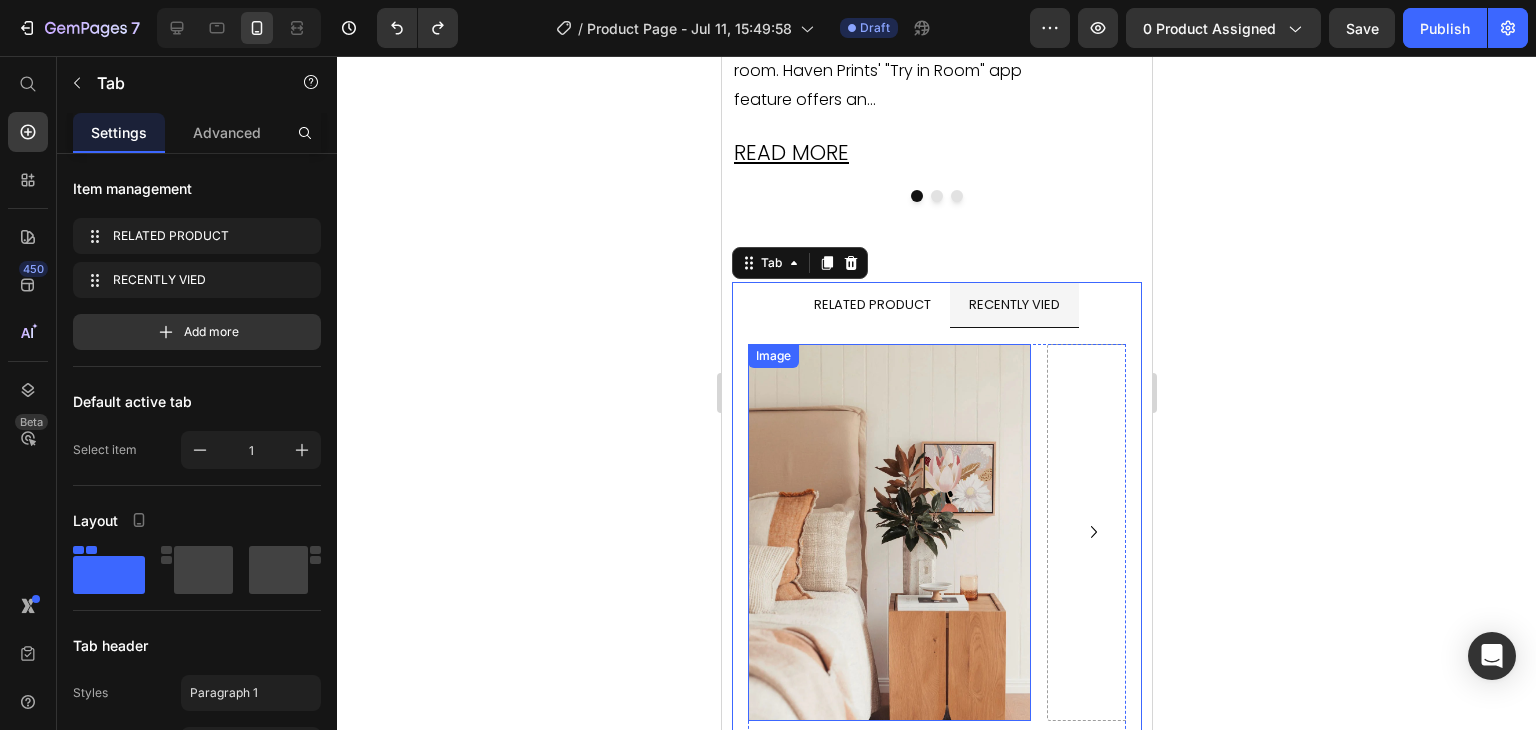 click at bounding box center (888, 532) 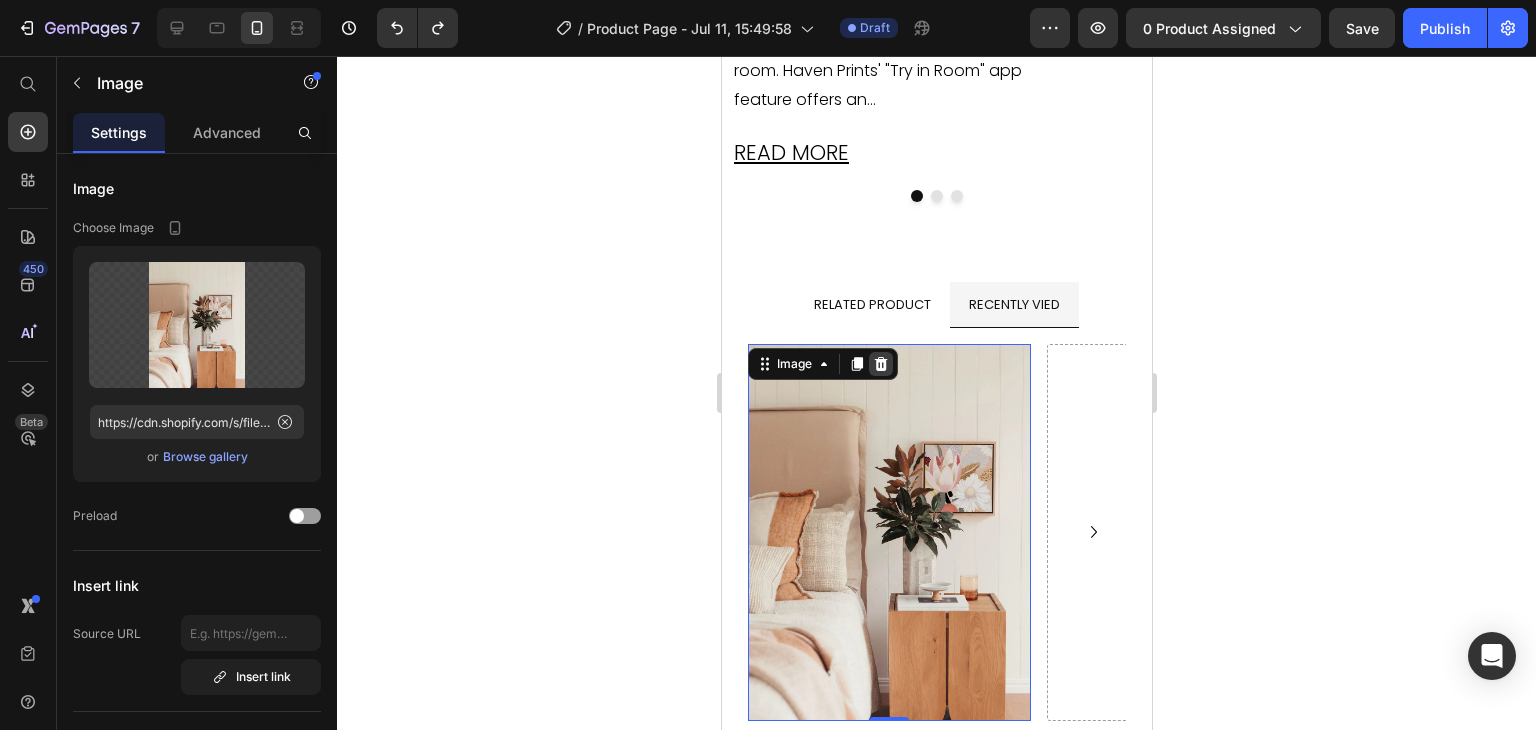 click 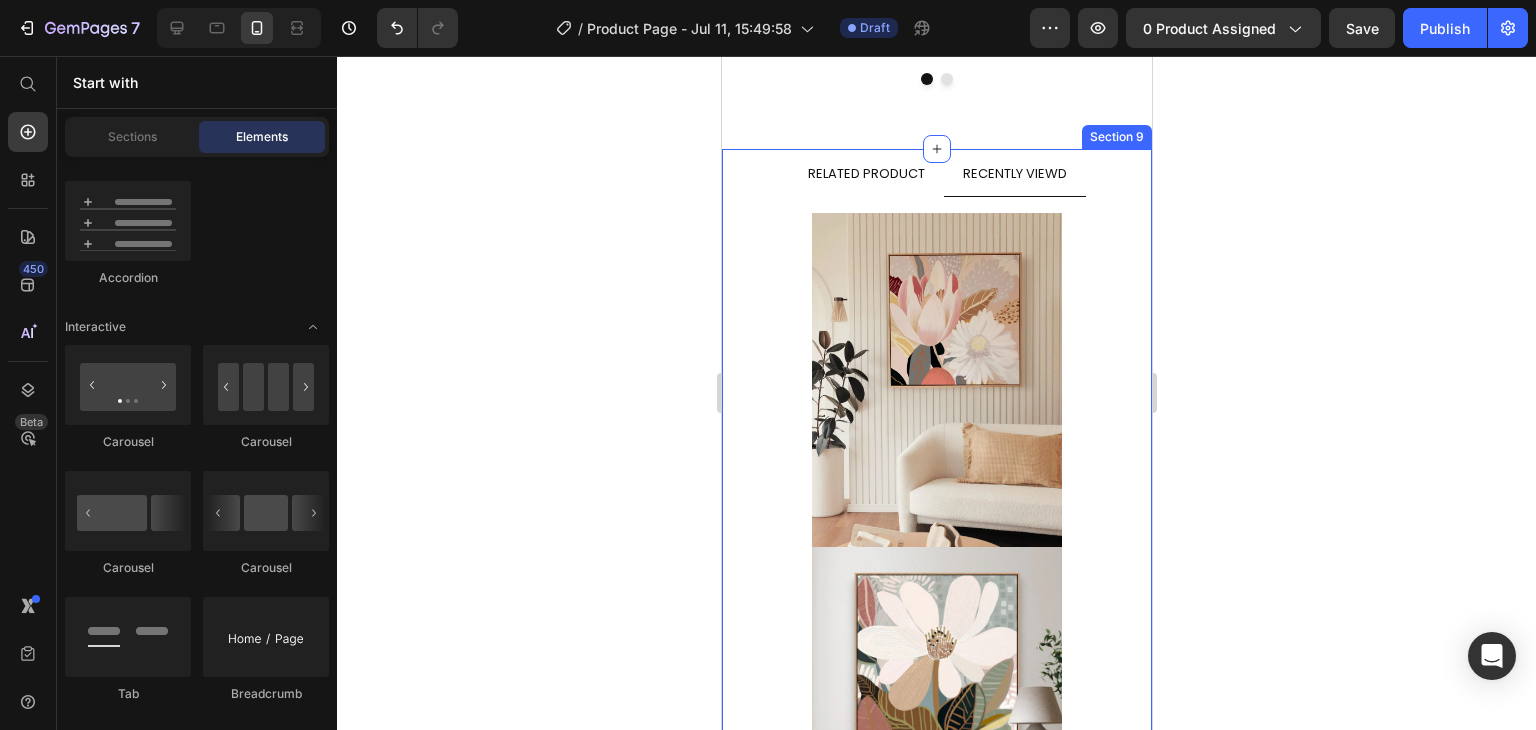 scroll, scrollTop: 5725, scrollLeft: 0, axis: vertical 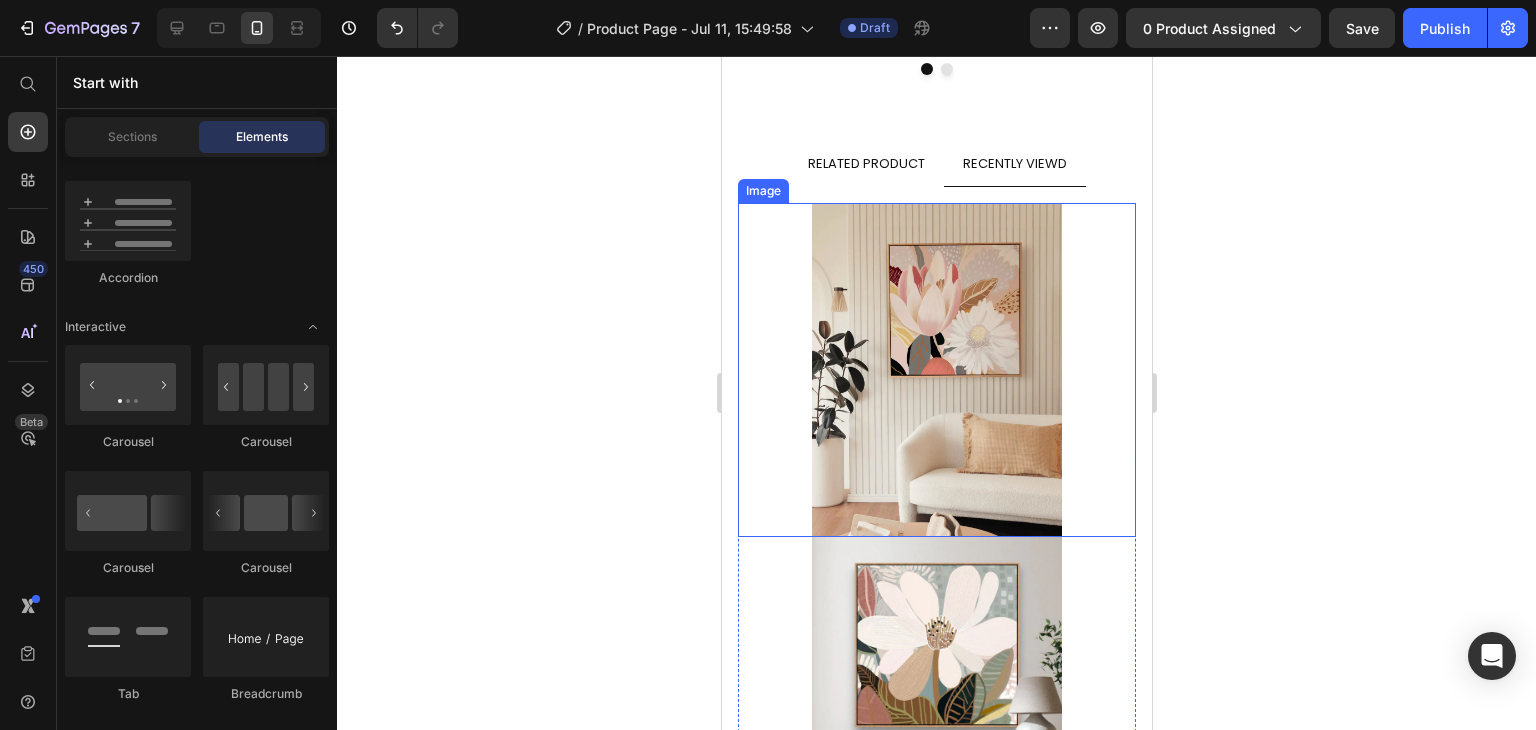 click at bounding box center [936, 369] 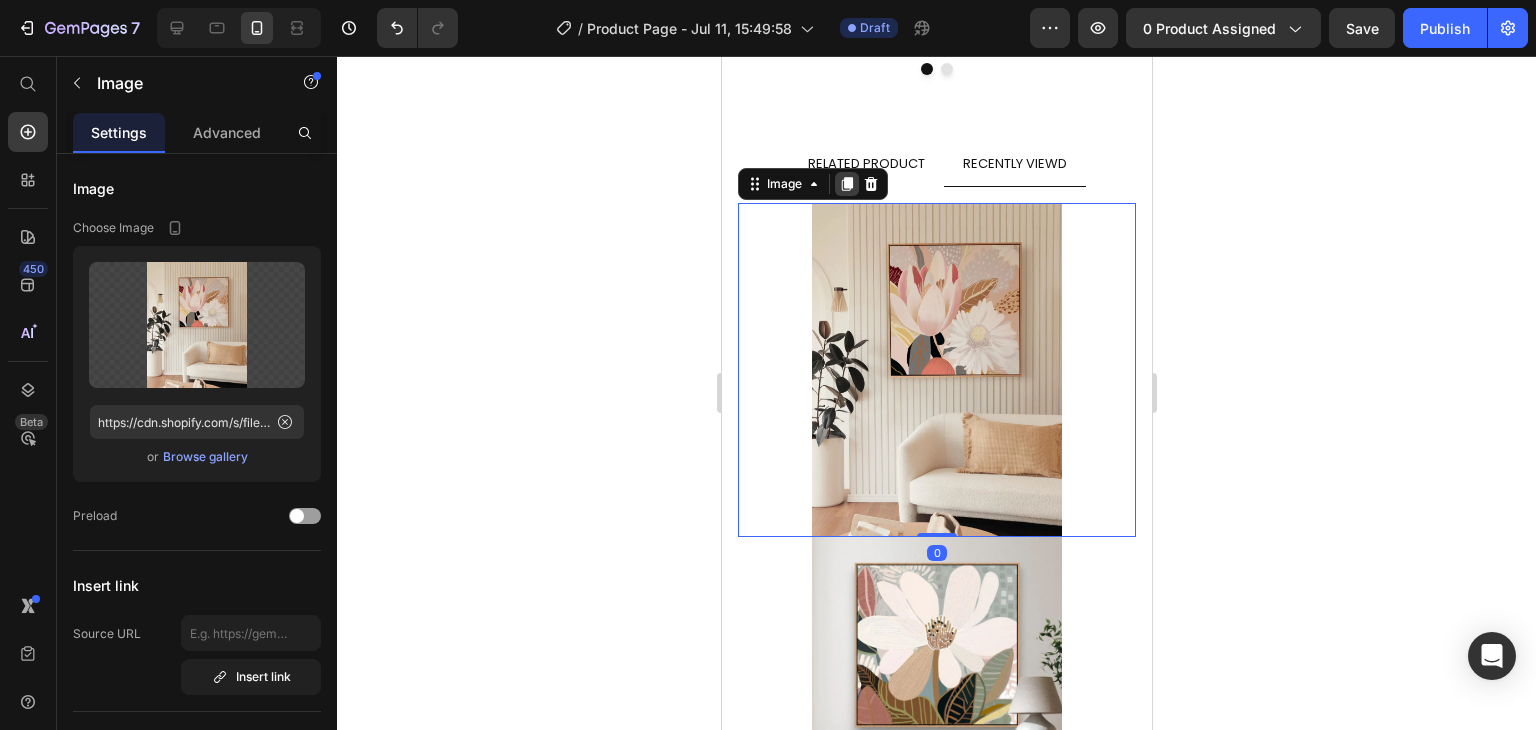 click 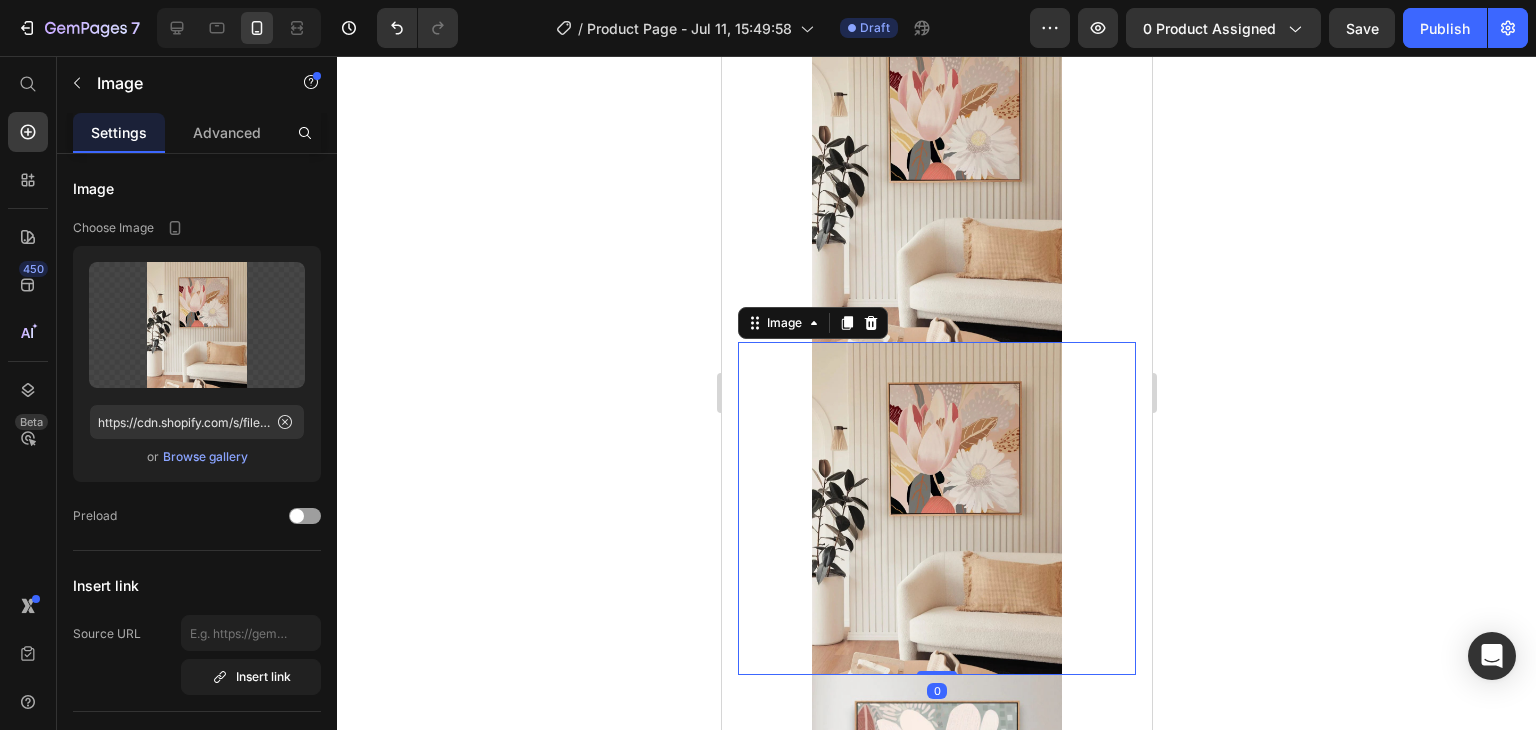 scroll, scrollTop: 6134, scrollLeft: 0, axis: vertical 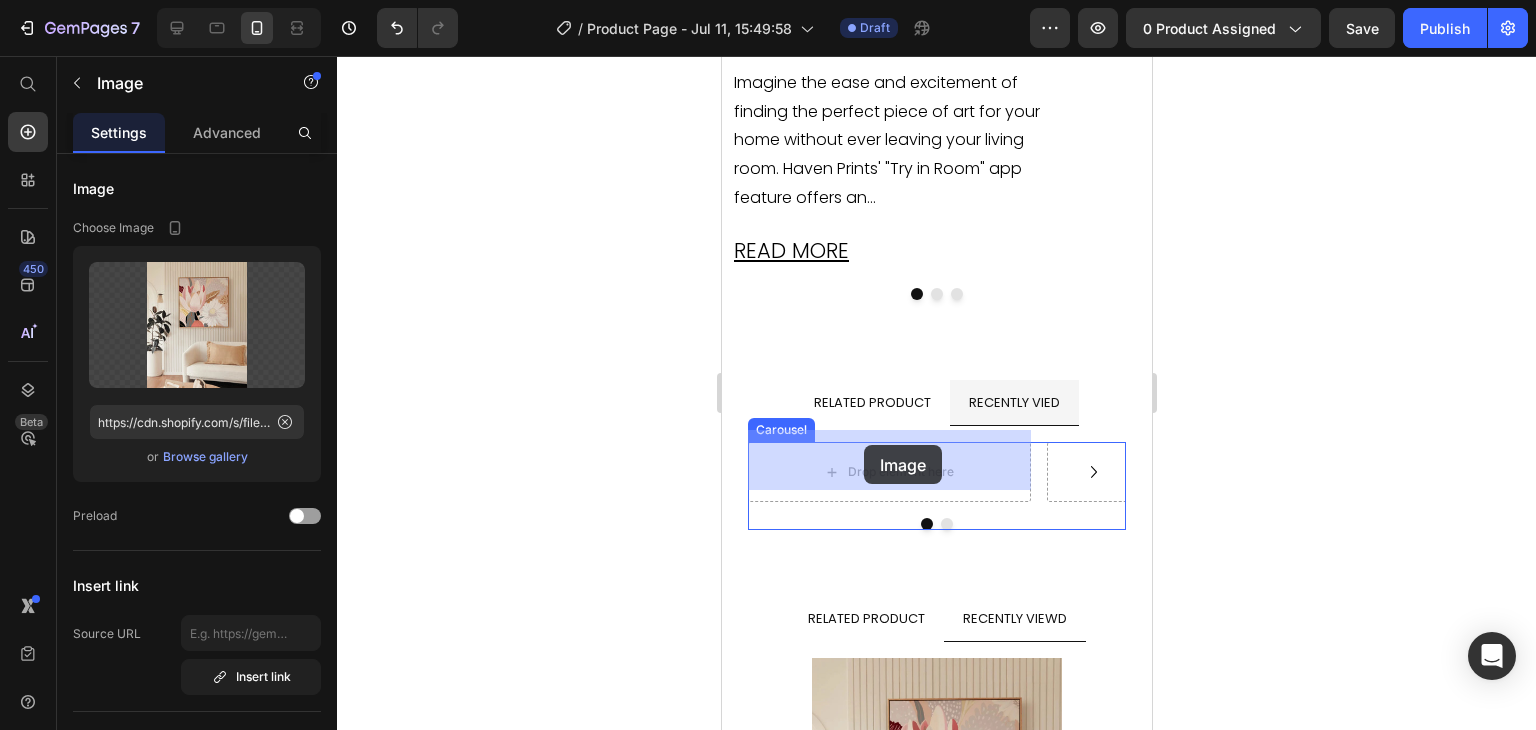 drag, startPoint x: 779, startPoint y: 112, endPoint x: 863, endPoint y: 445, distance: 343.4312 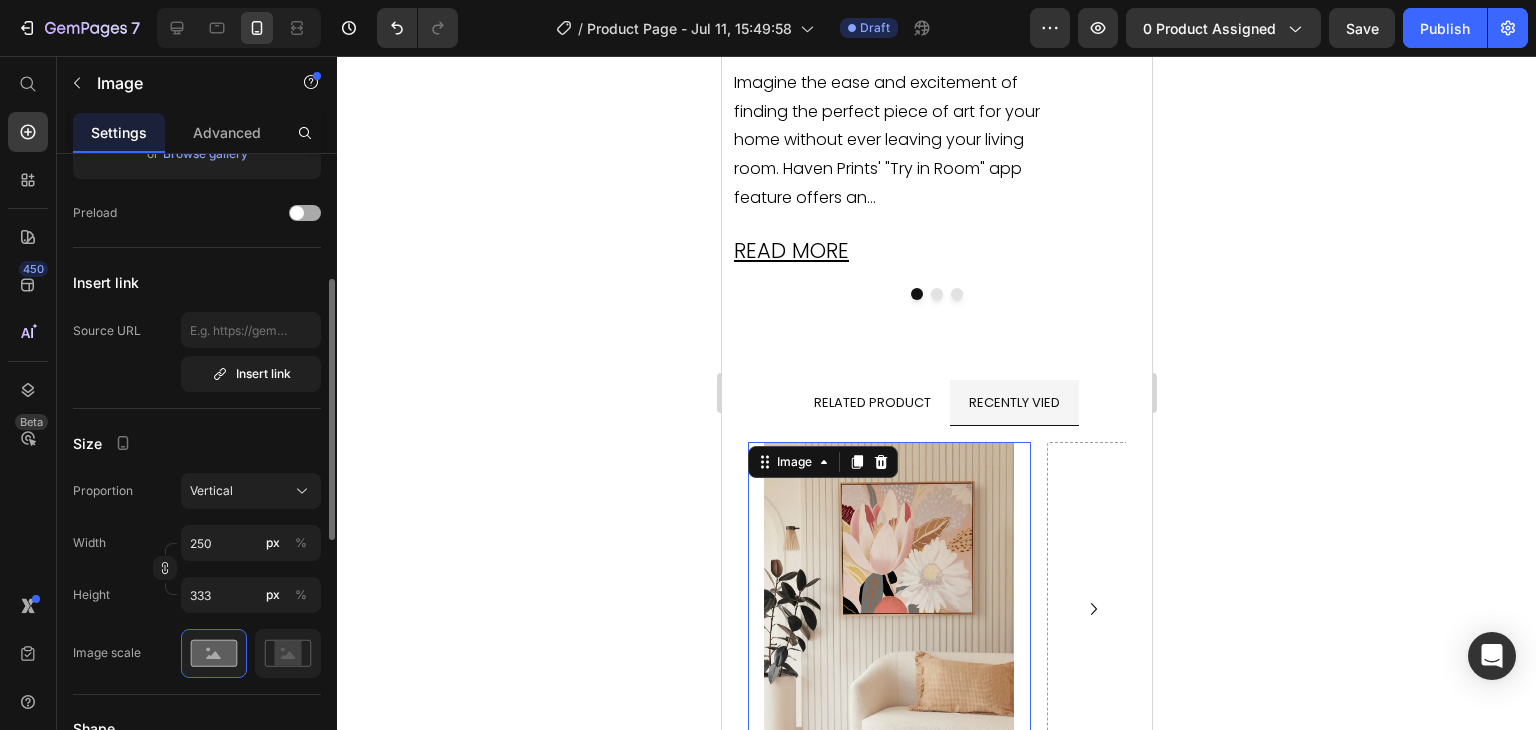 scroll, scrollTop: 311, scrollLeft: 0, axis: vertical 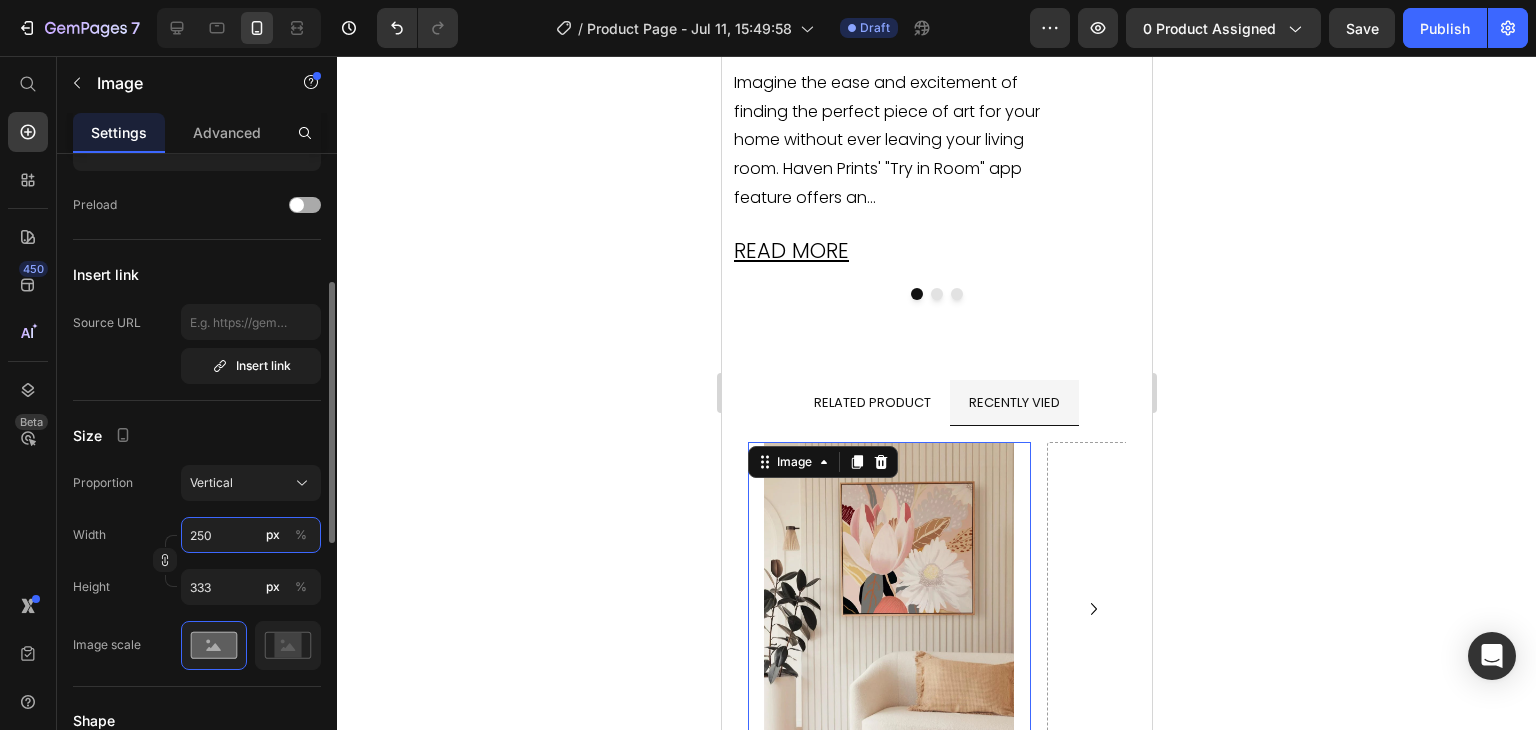 click on "250" at bounding box center [251, 535] 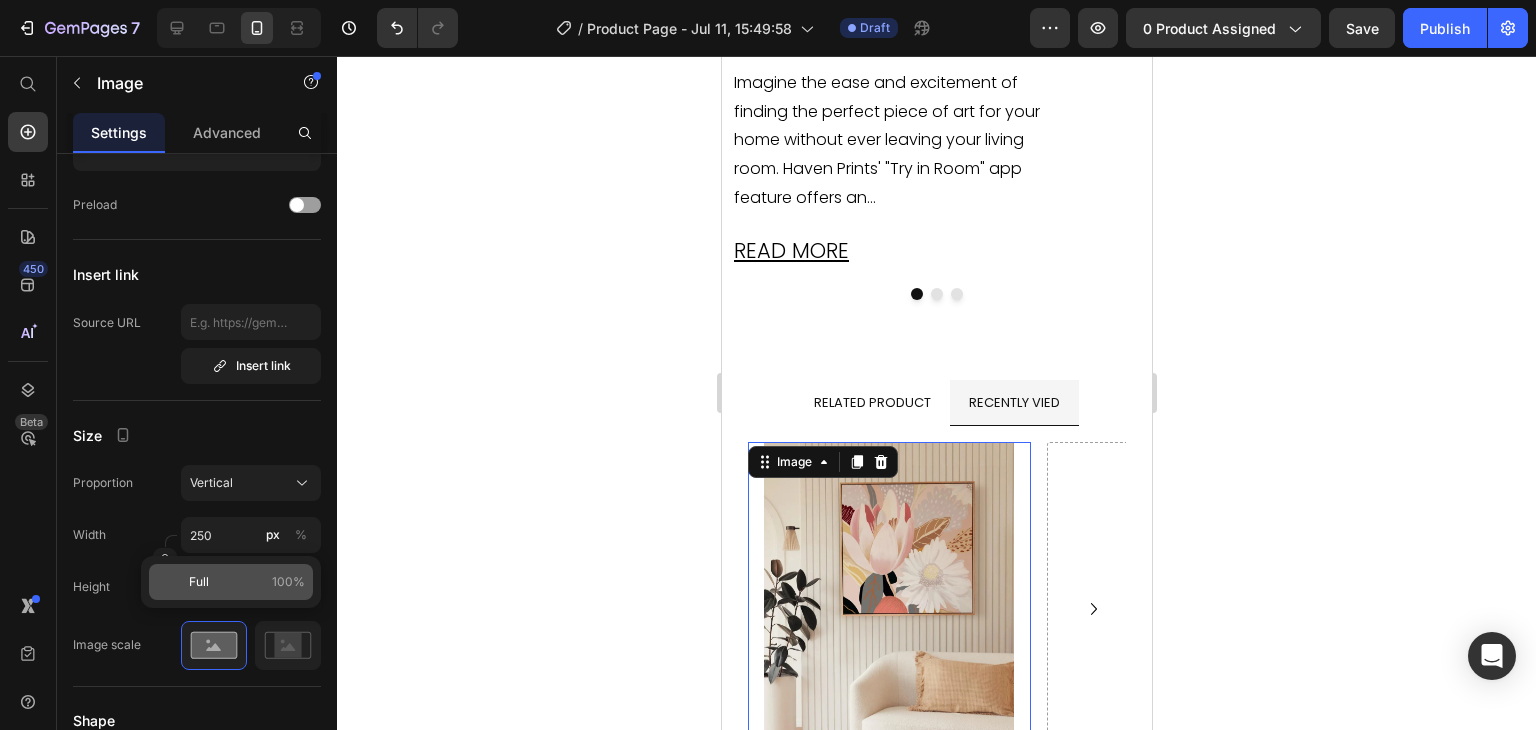 click on "Full 100%" at bounding box center [247, 582] 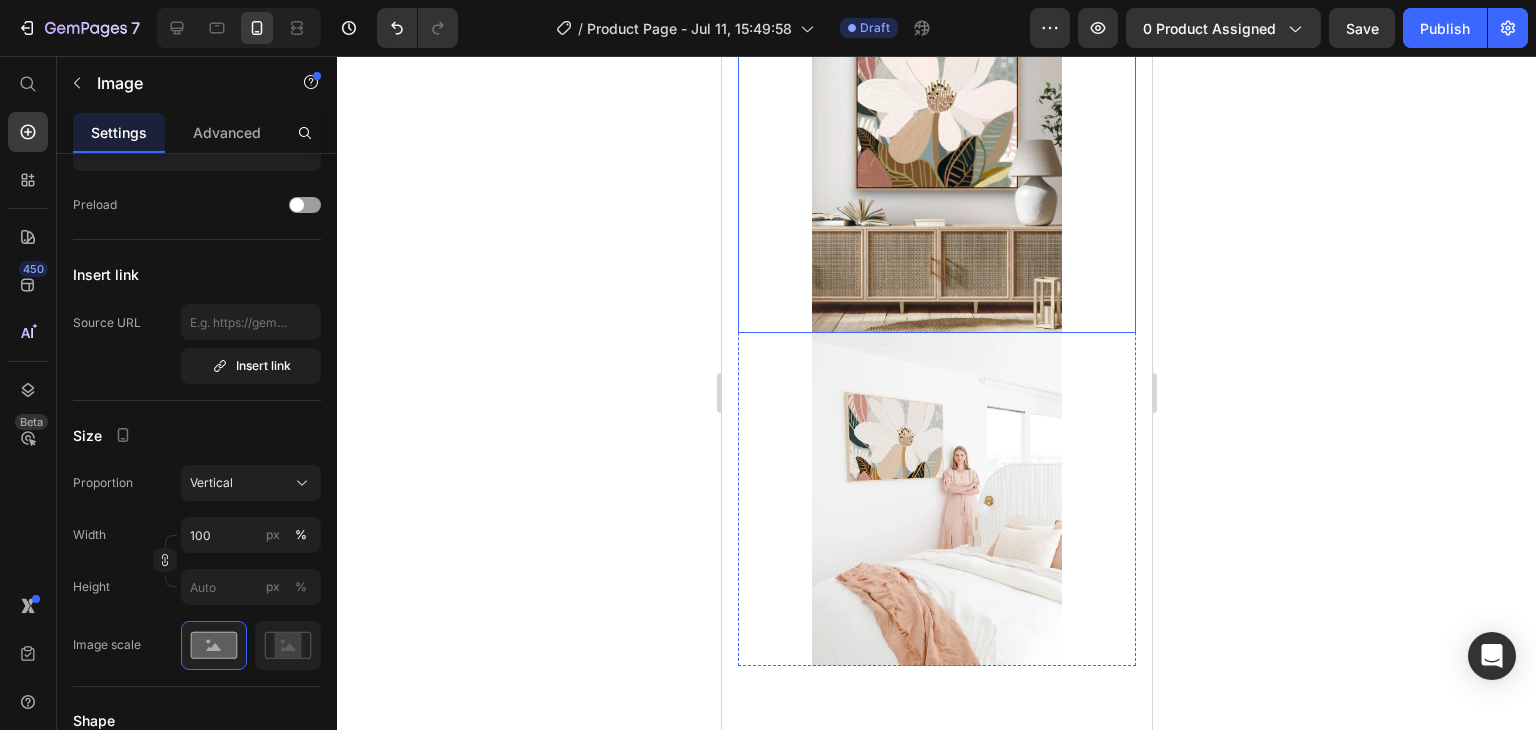 scroll, scrollTop: 6318, scrollLeft: 0, axis: vertical 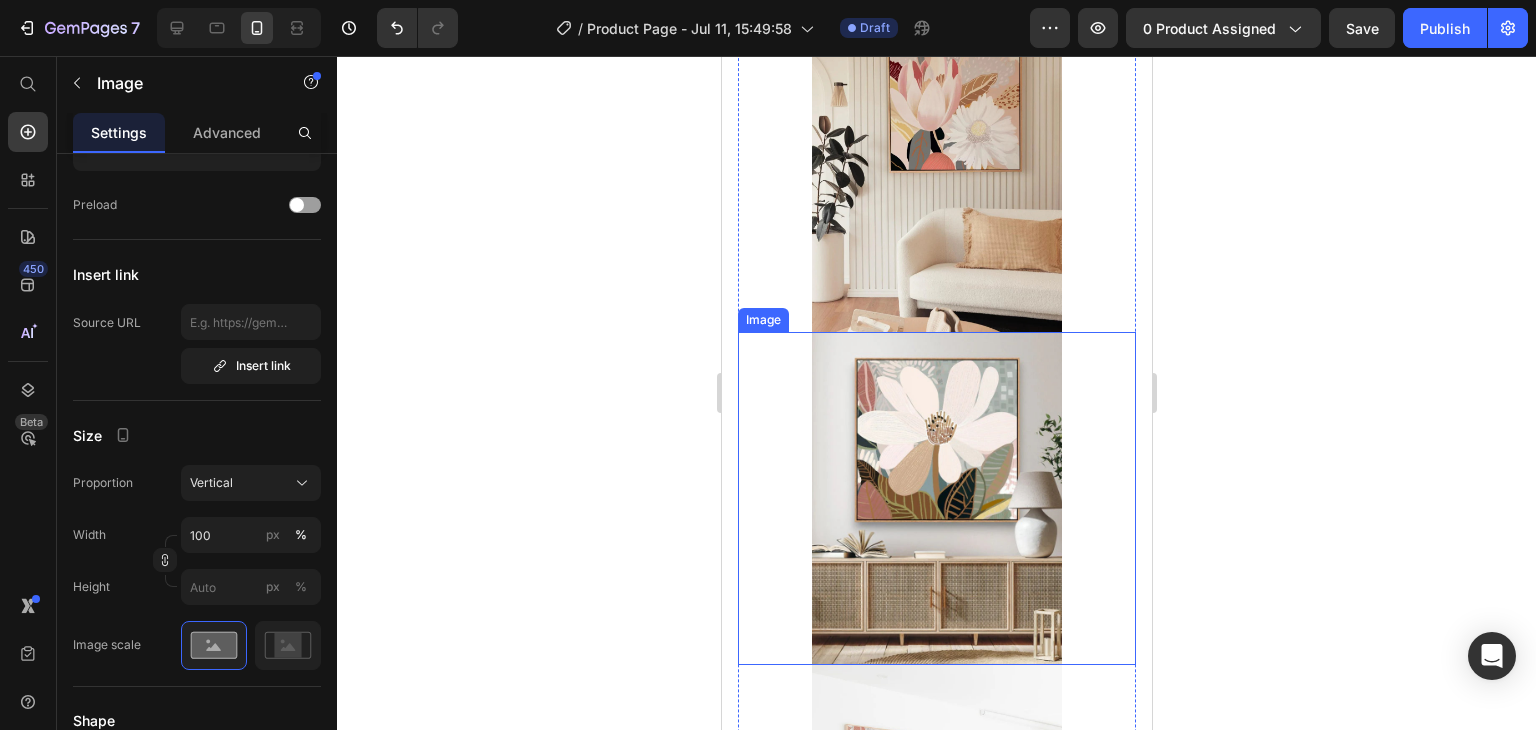 click at bounding box center (936, 498) 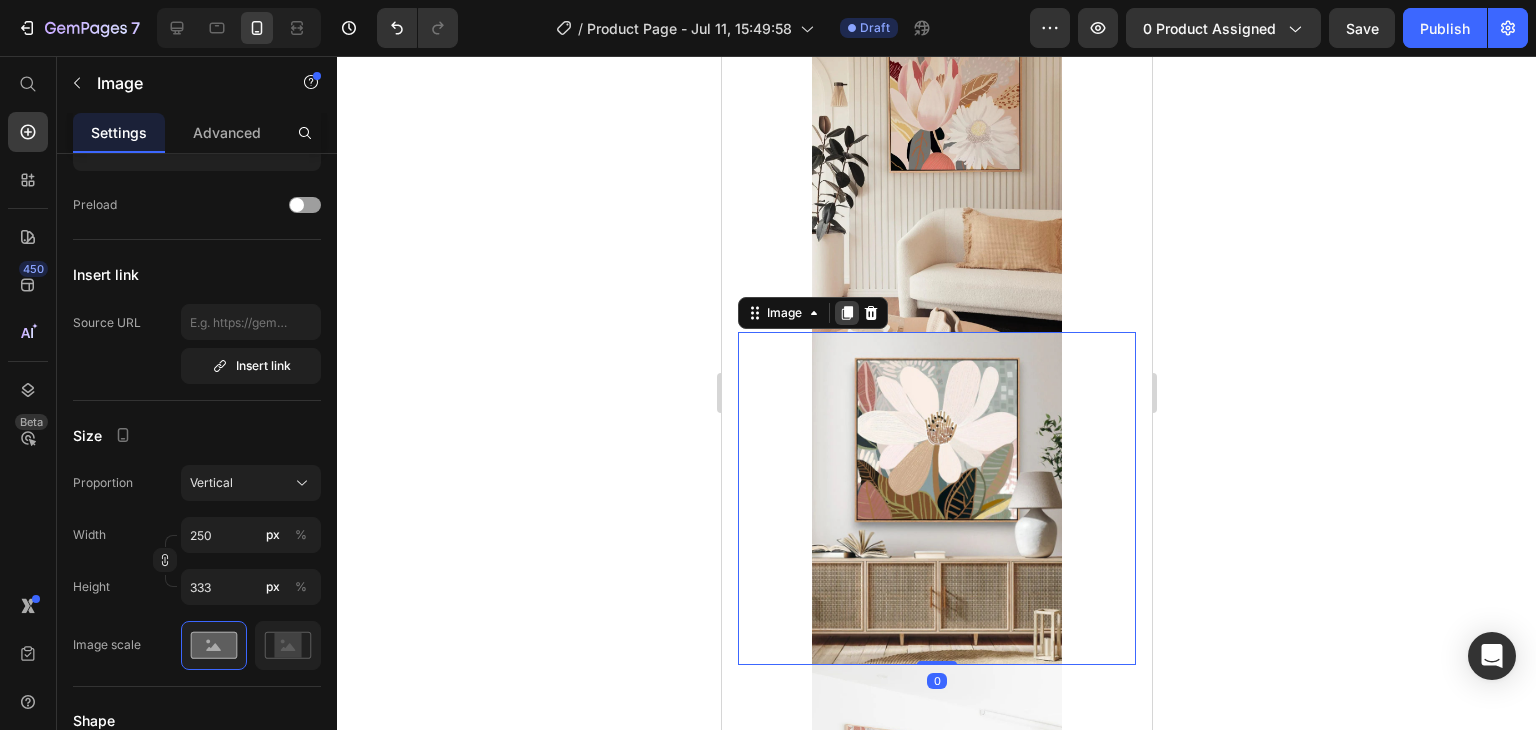 click 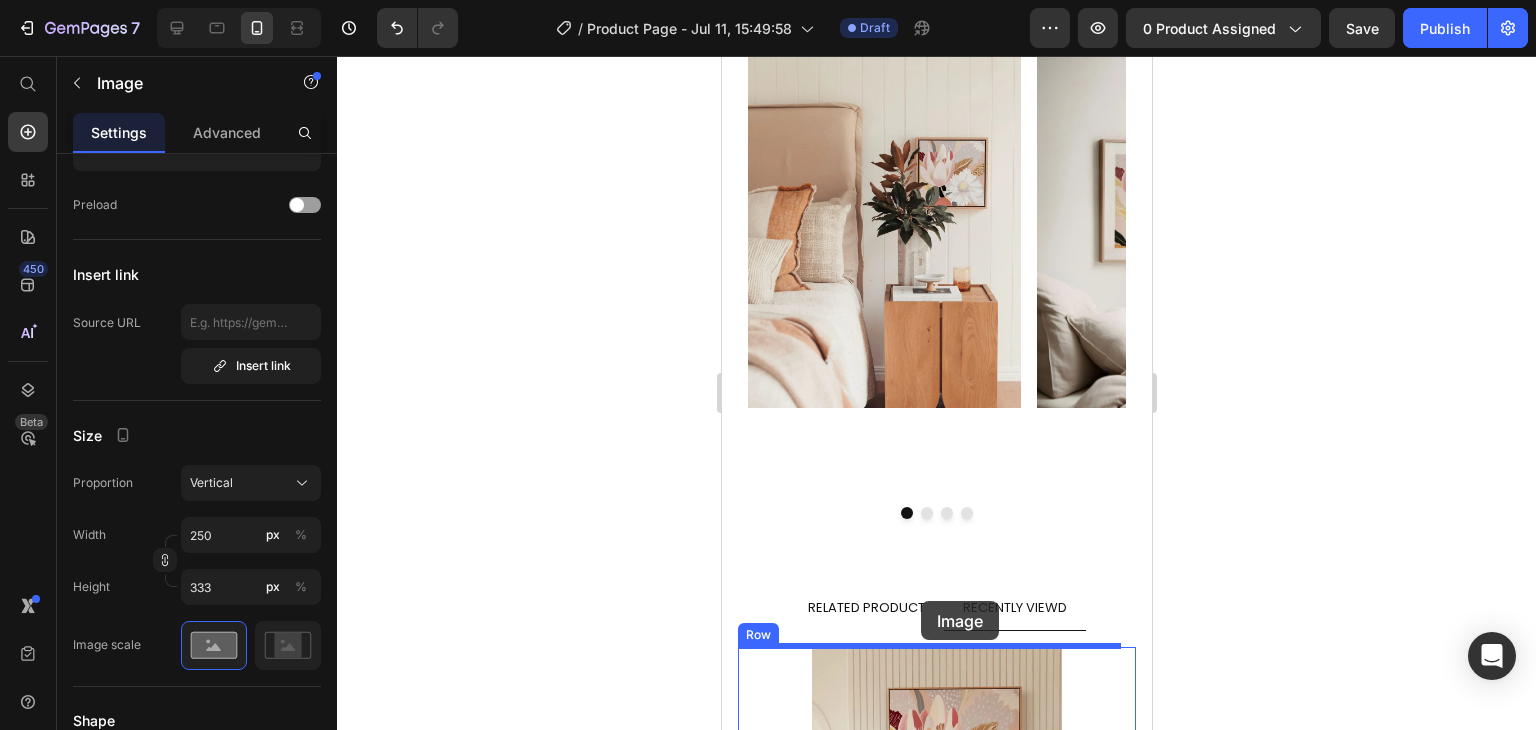 scroll, scrollTop: 5798, scrollLeft: 0, axis: vertical 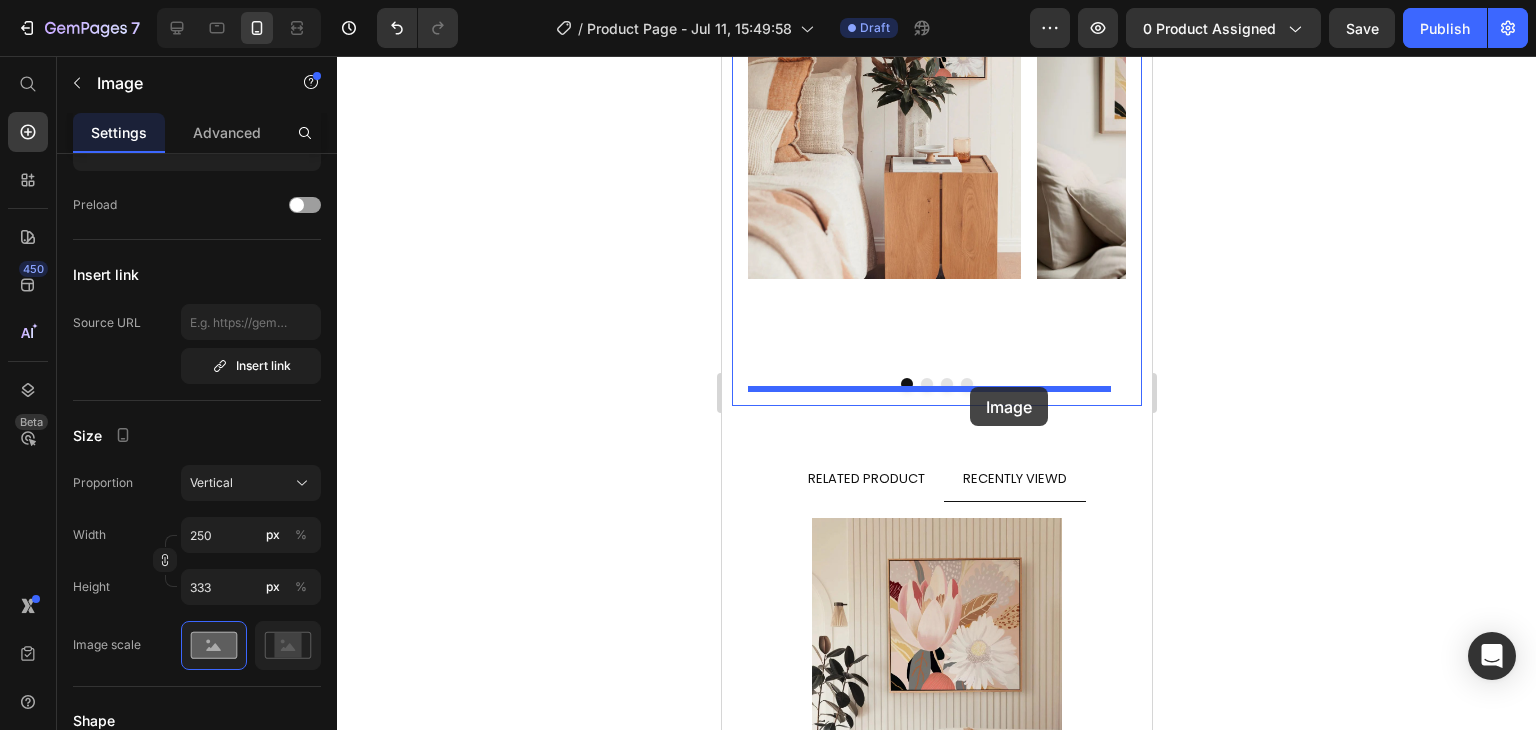 drag, startPoint x: 782, startPoint y: 113, endPoint x: 969, endPoint y: 388, distance: 332.55676 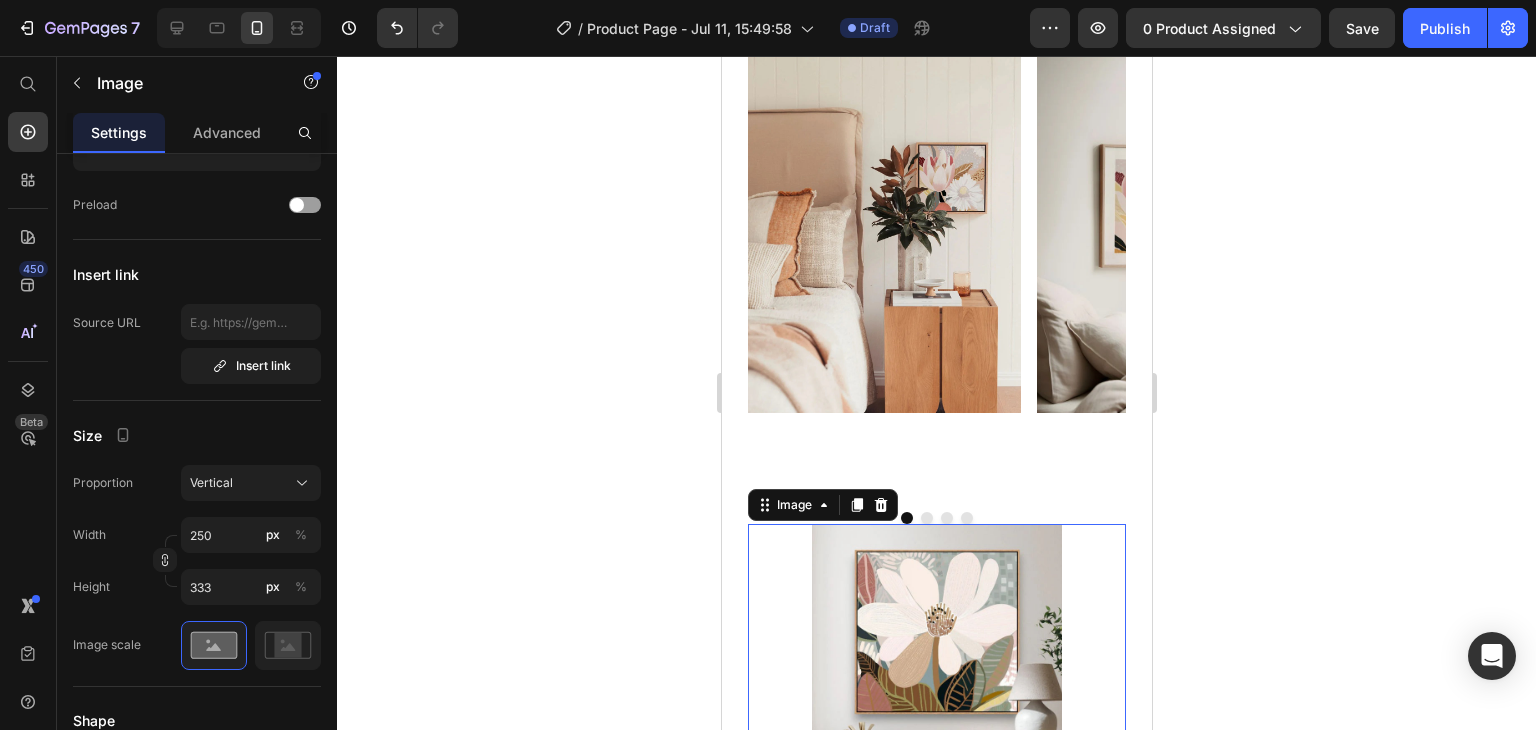 scroll, scrollTop: 5604, scrollLeft: 0, axis: vertical 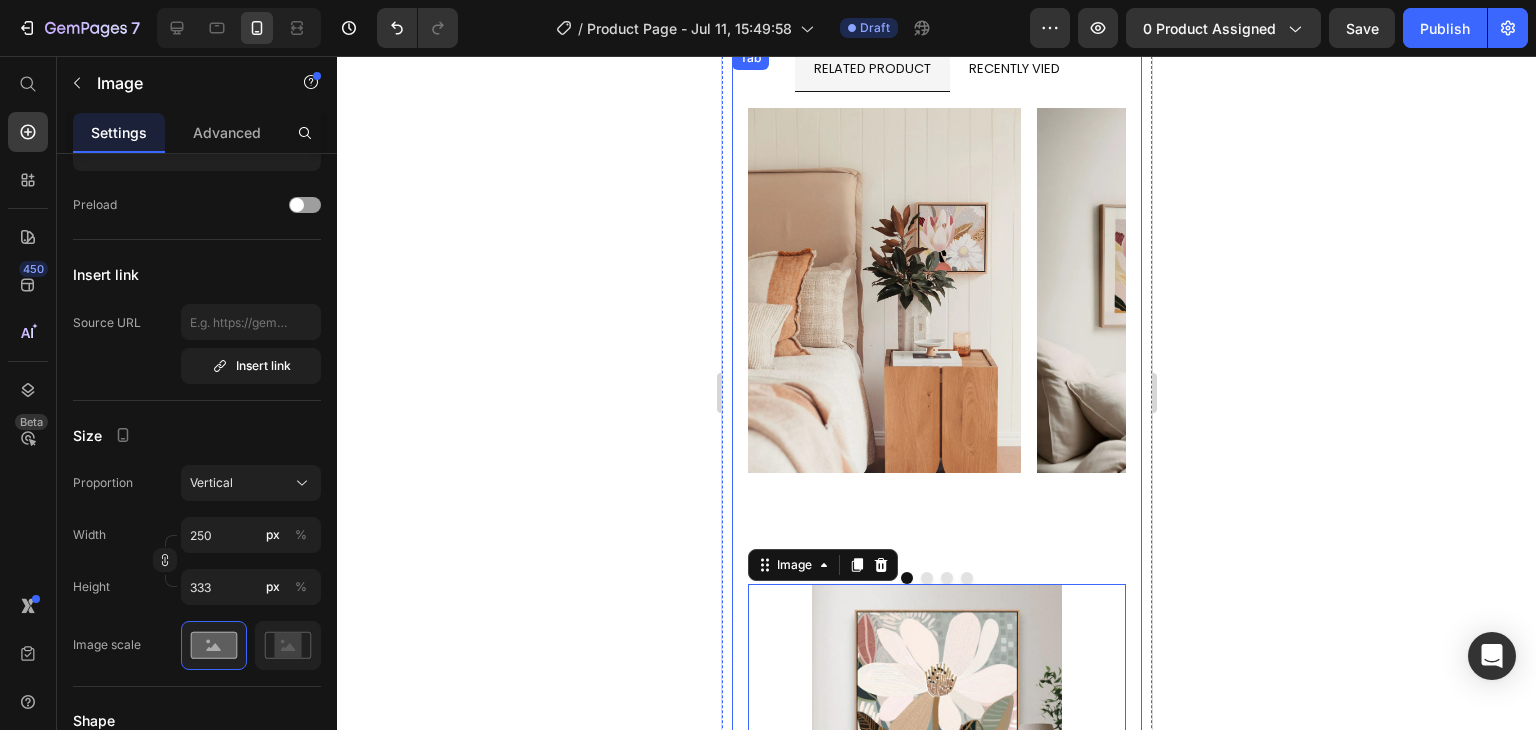 click on "RECENTLY VIED" at bounding box center (1013, 68) 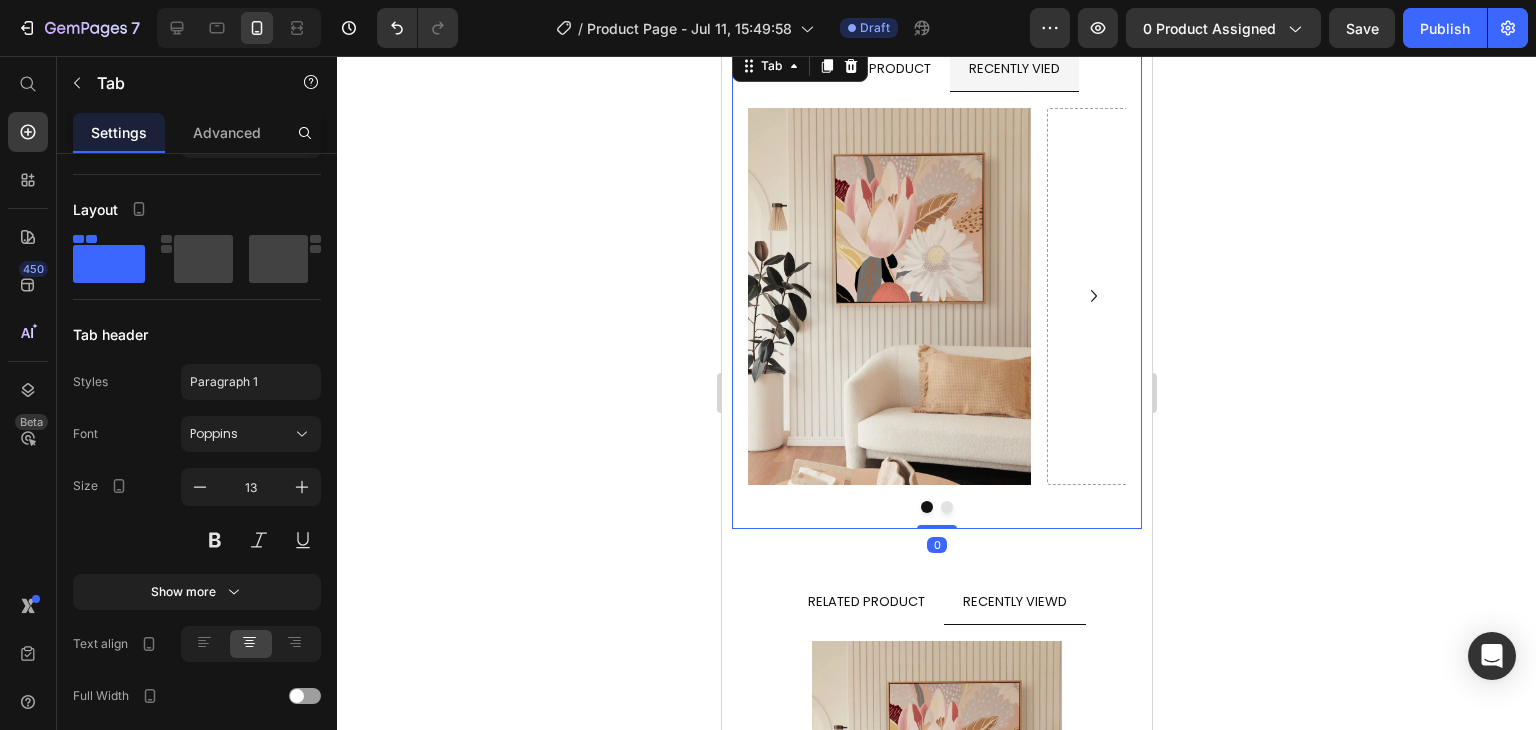 scroll, scrollTop: 0, scrollLeft: 0, axis: both 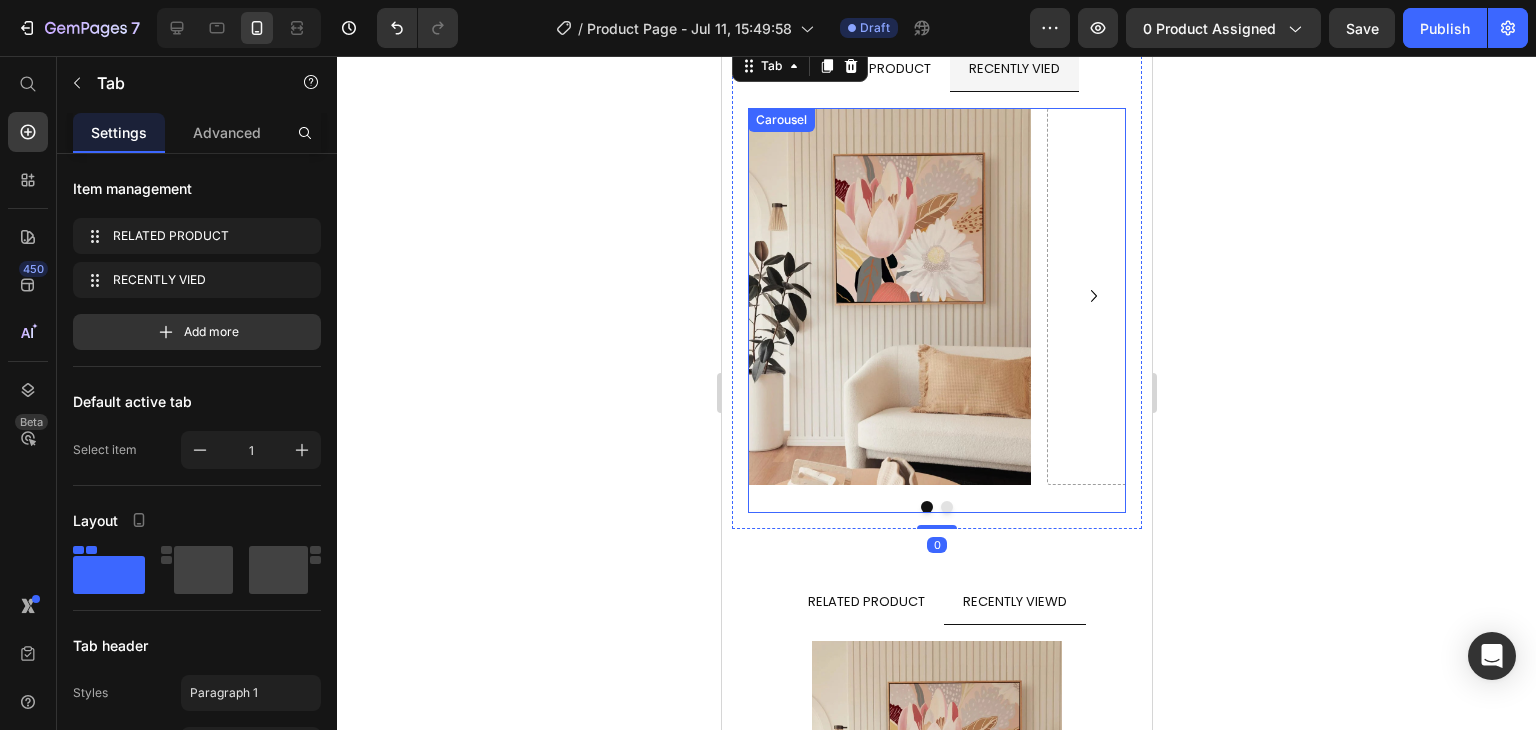 click 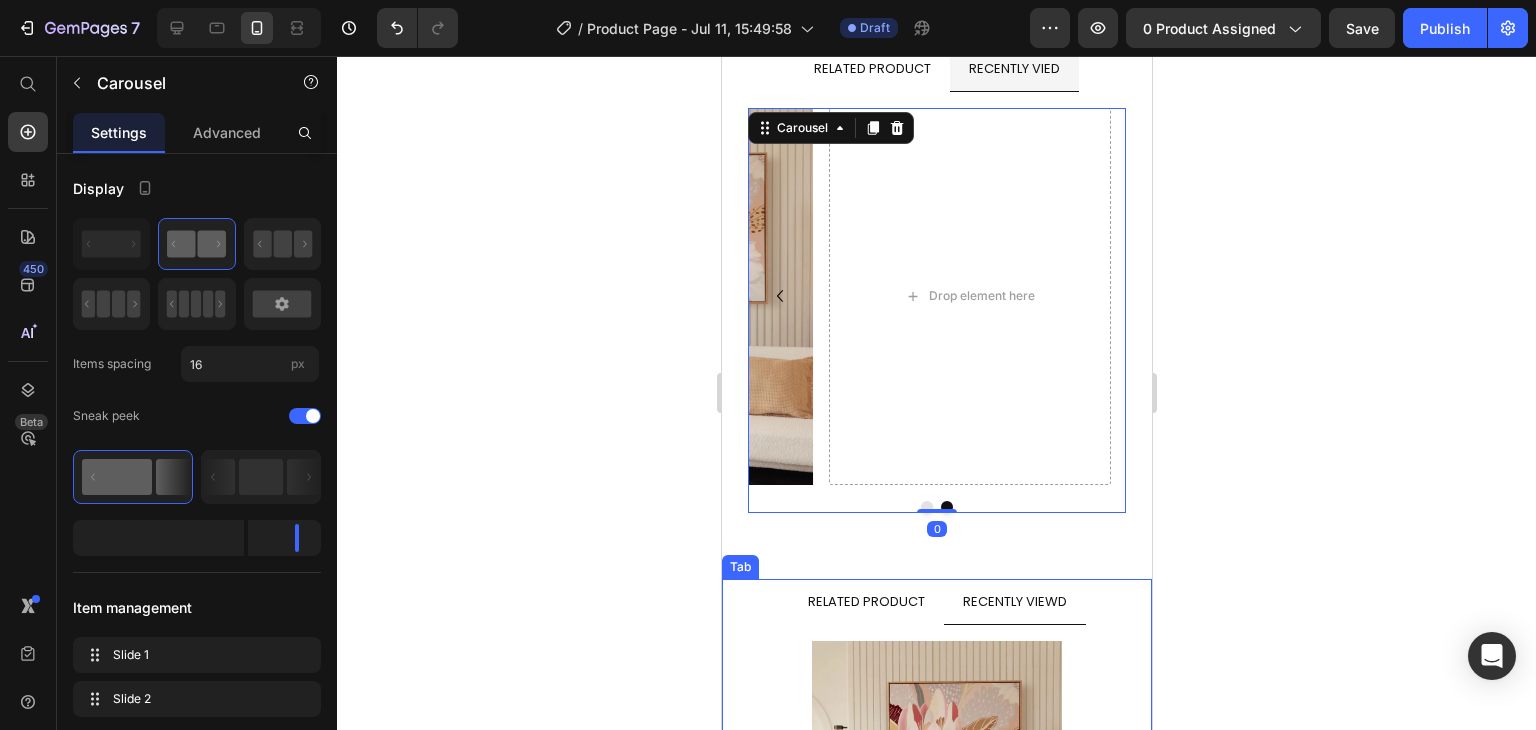 click on "RECENTLY VIEWD" at bounding box center [1014, 601] 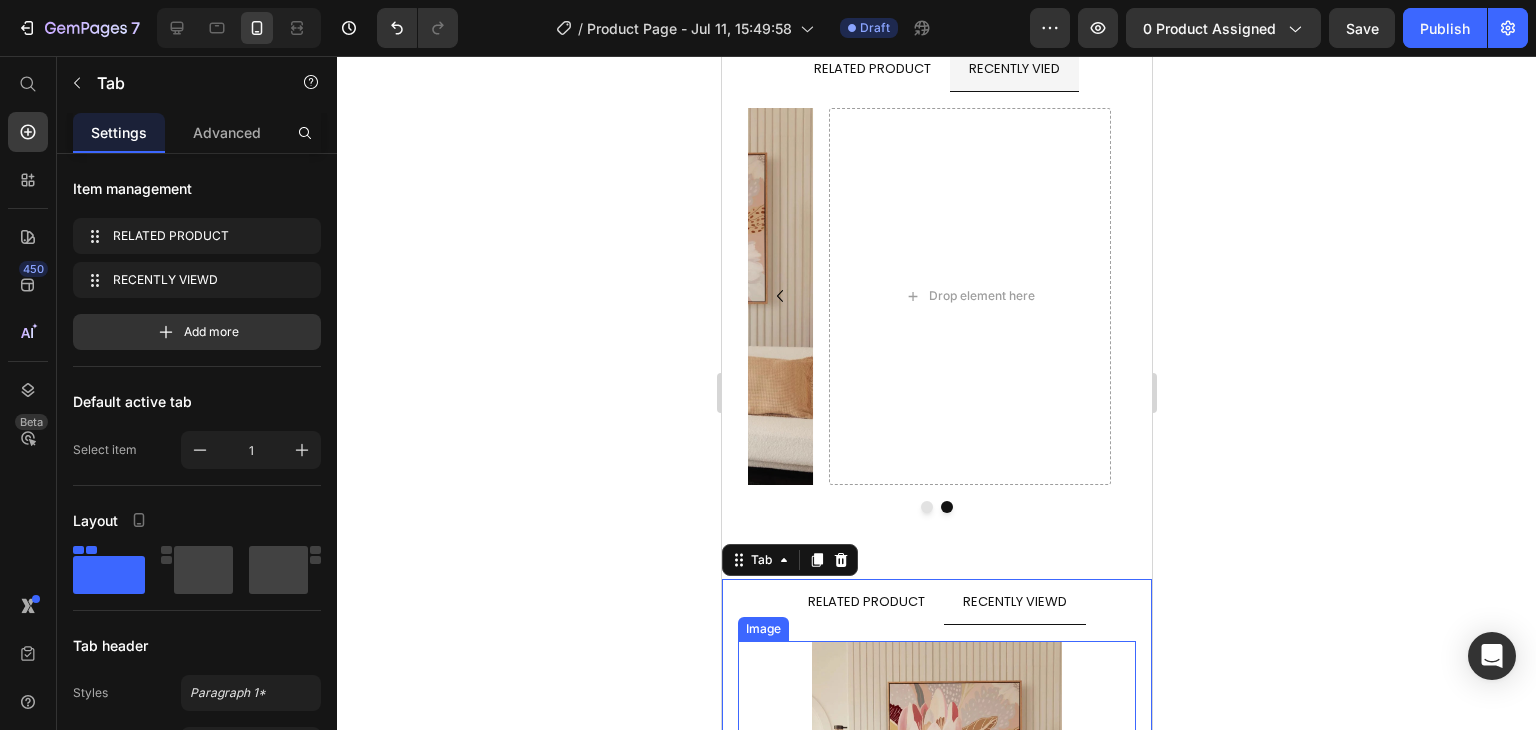 click at bounding box center (936, 807) 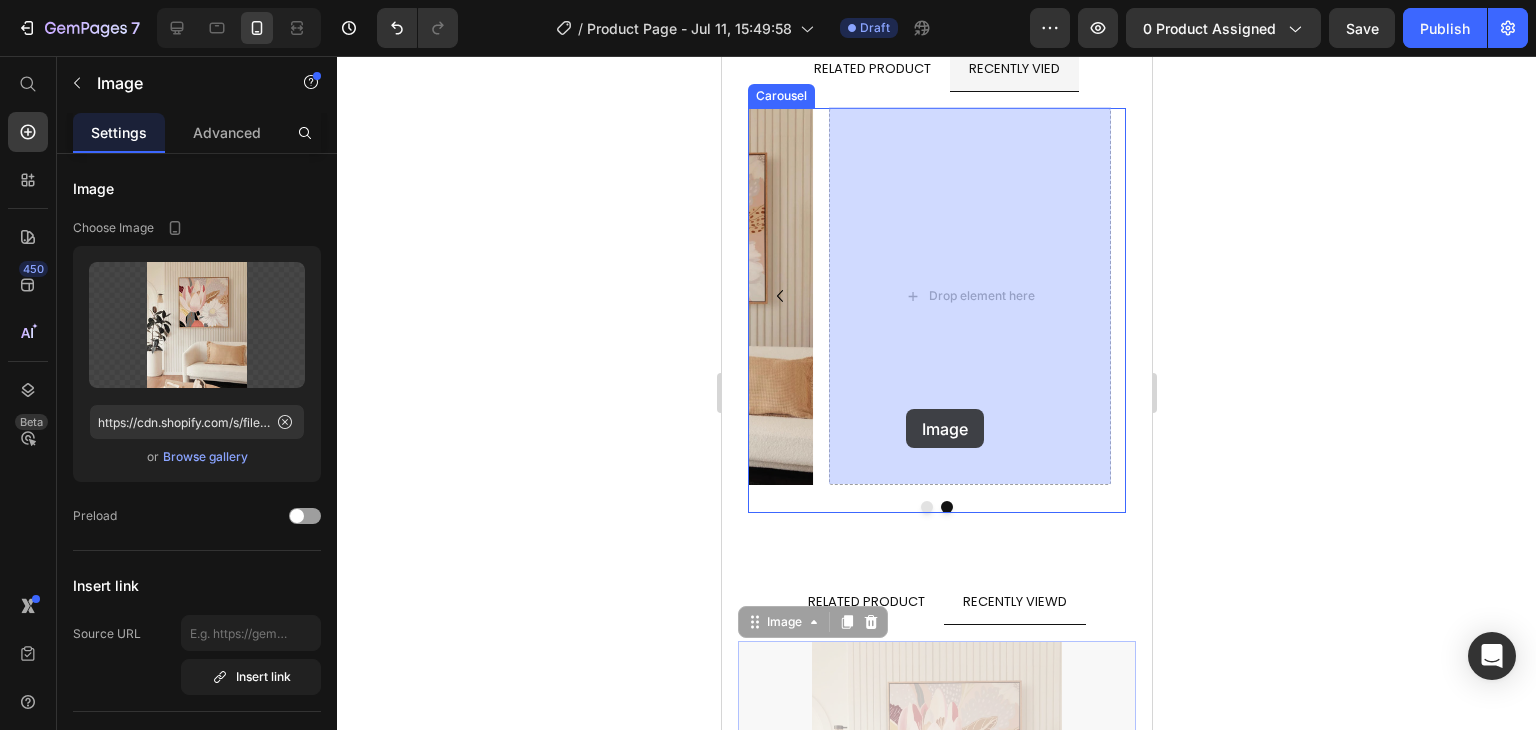drag, startPoint x: 778, startPoint y: 623, endPoint x: 905, endPoint y: 409, distance: 248.84734 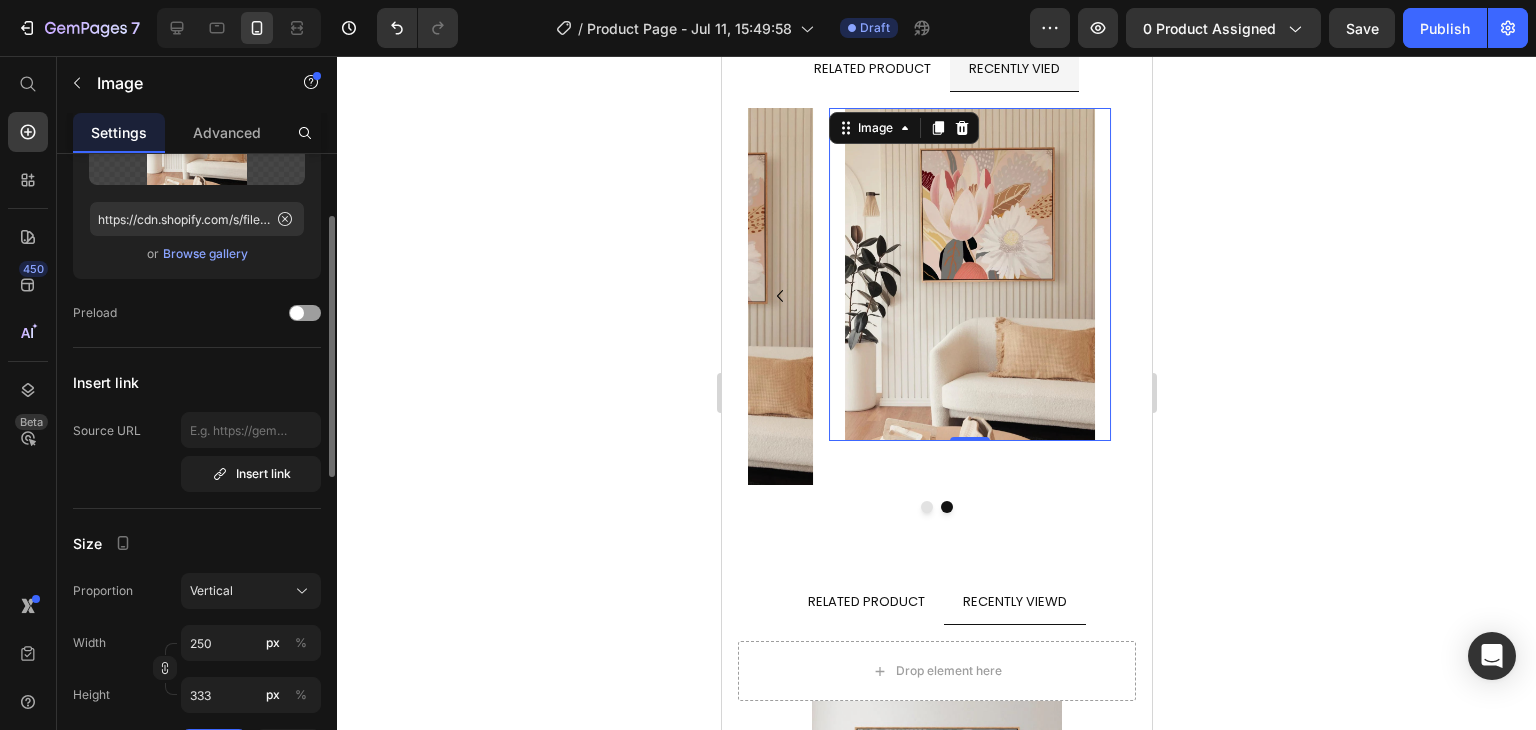 scroll, scrollTop: 211, scrollLeft: 0, axis: vertical 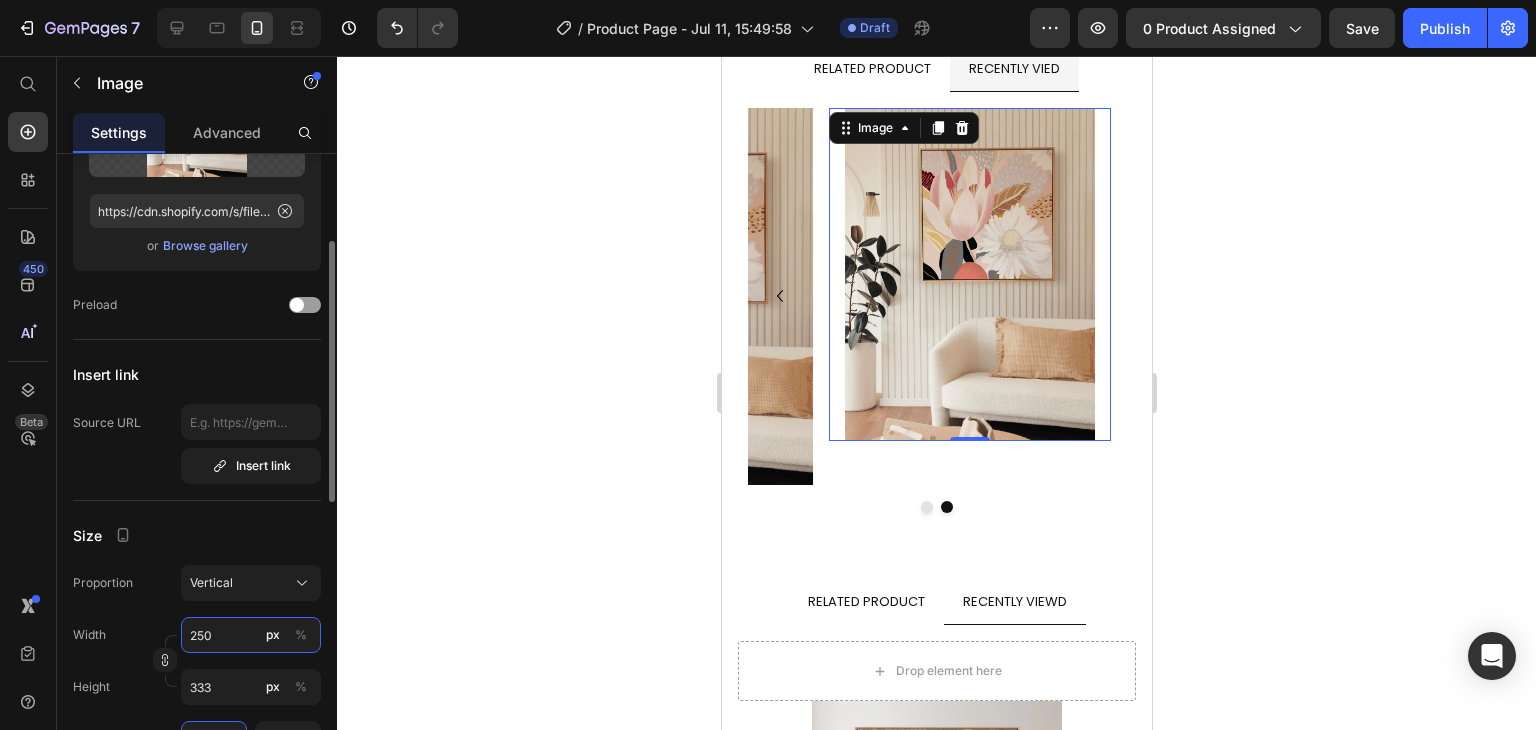 click on "250" at bounding box center [251, 635] 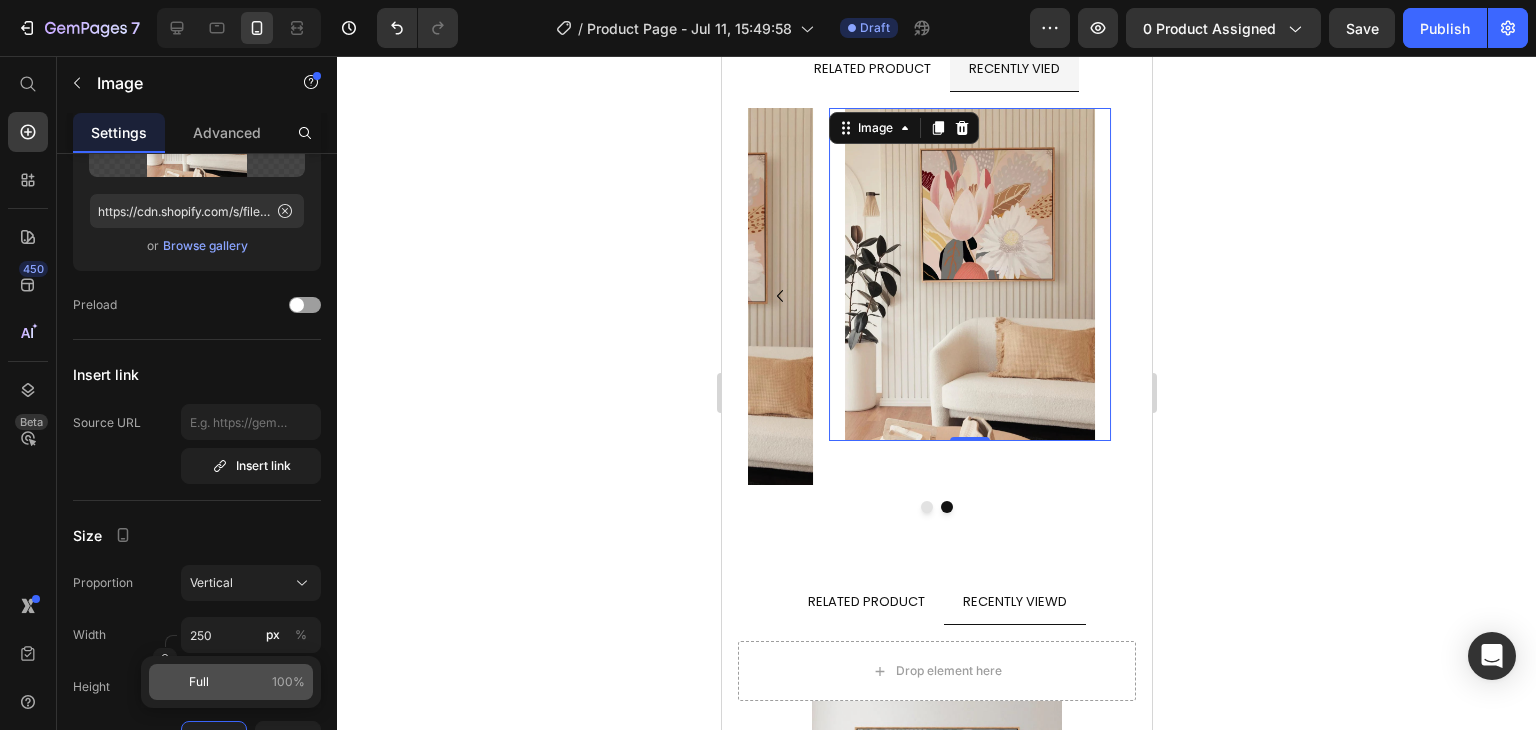 click on "Full 100%" at bounding box center [247, 682] 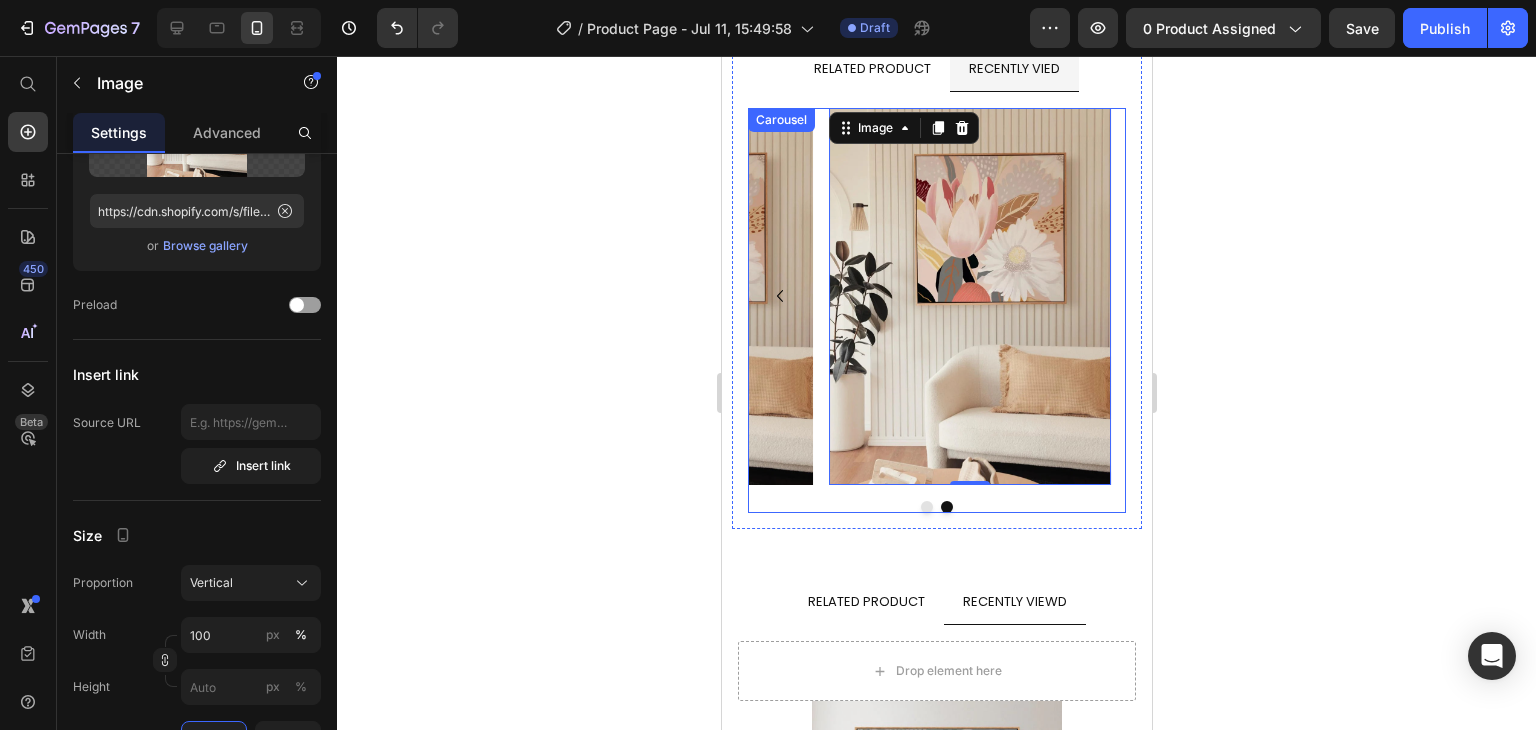 click at bounding box center (936, 507) 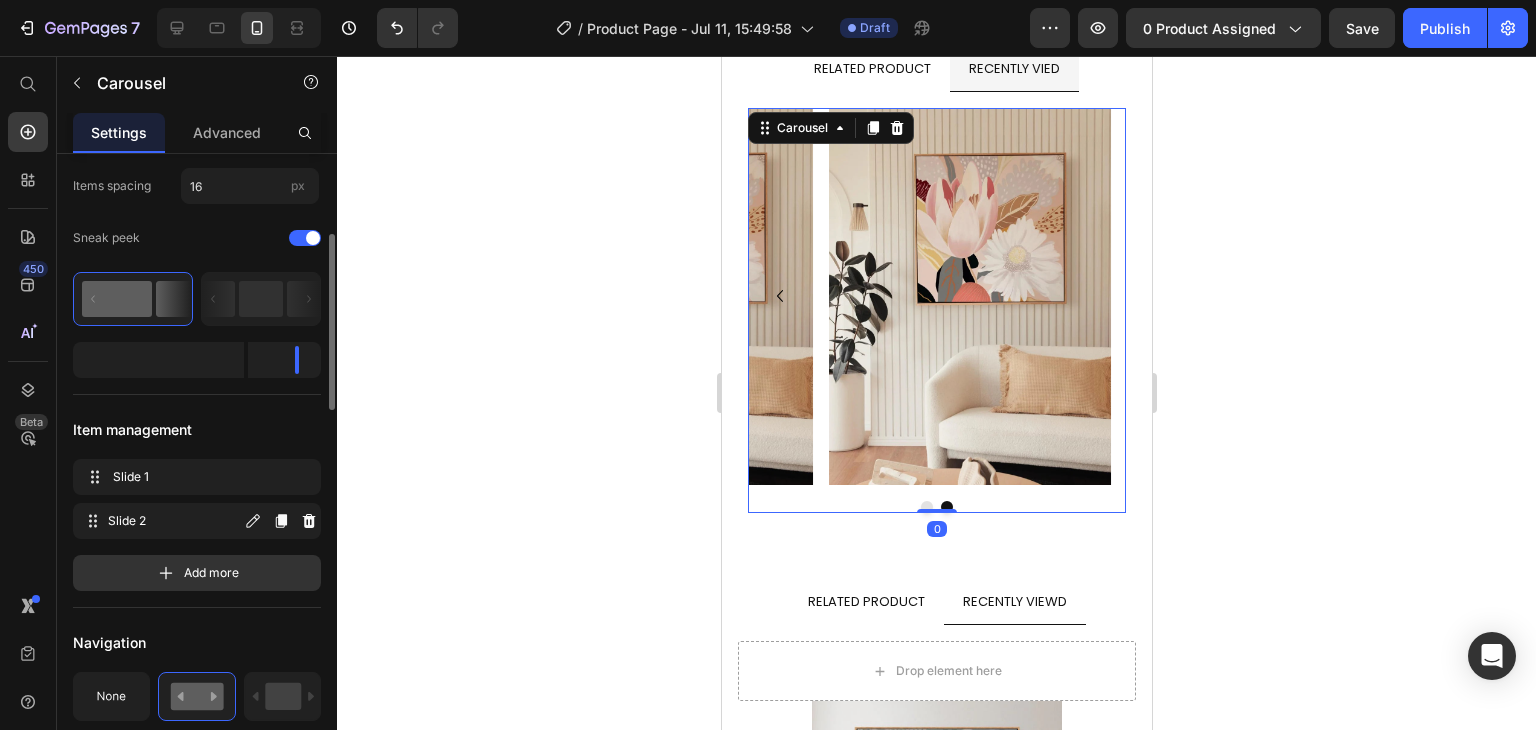 scroll, scrollTop: 202, scrollLeft: 0, axis: vertical 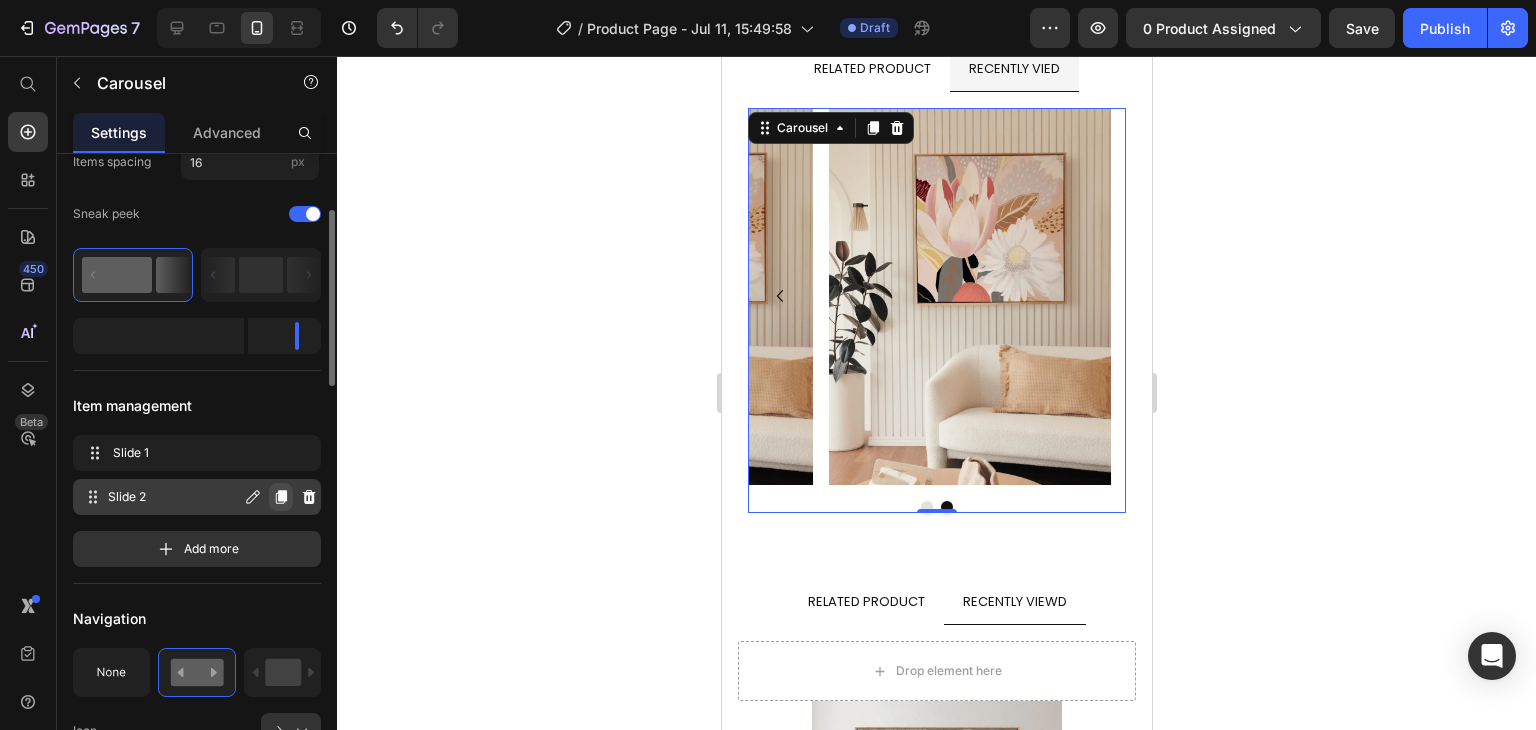 click 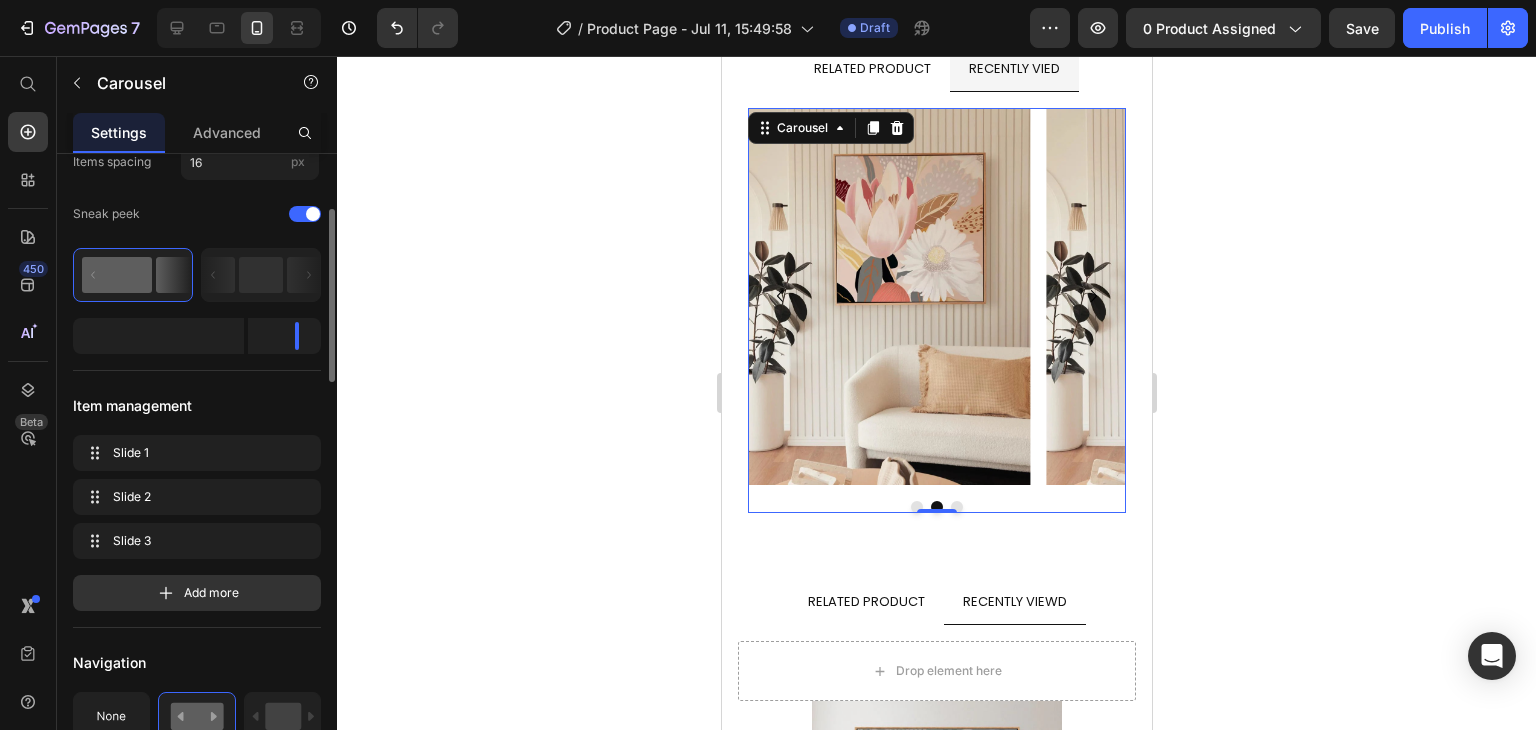 click at bounding box center [956, 507] 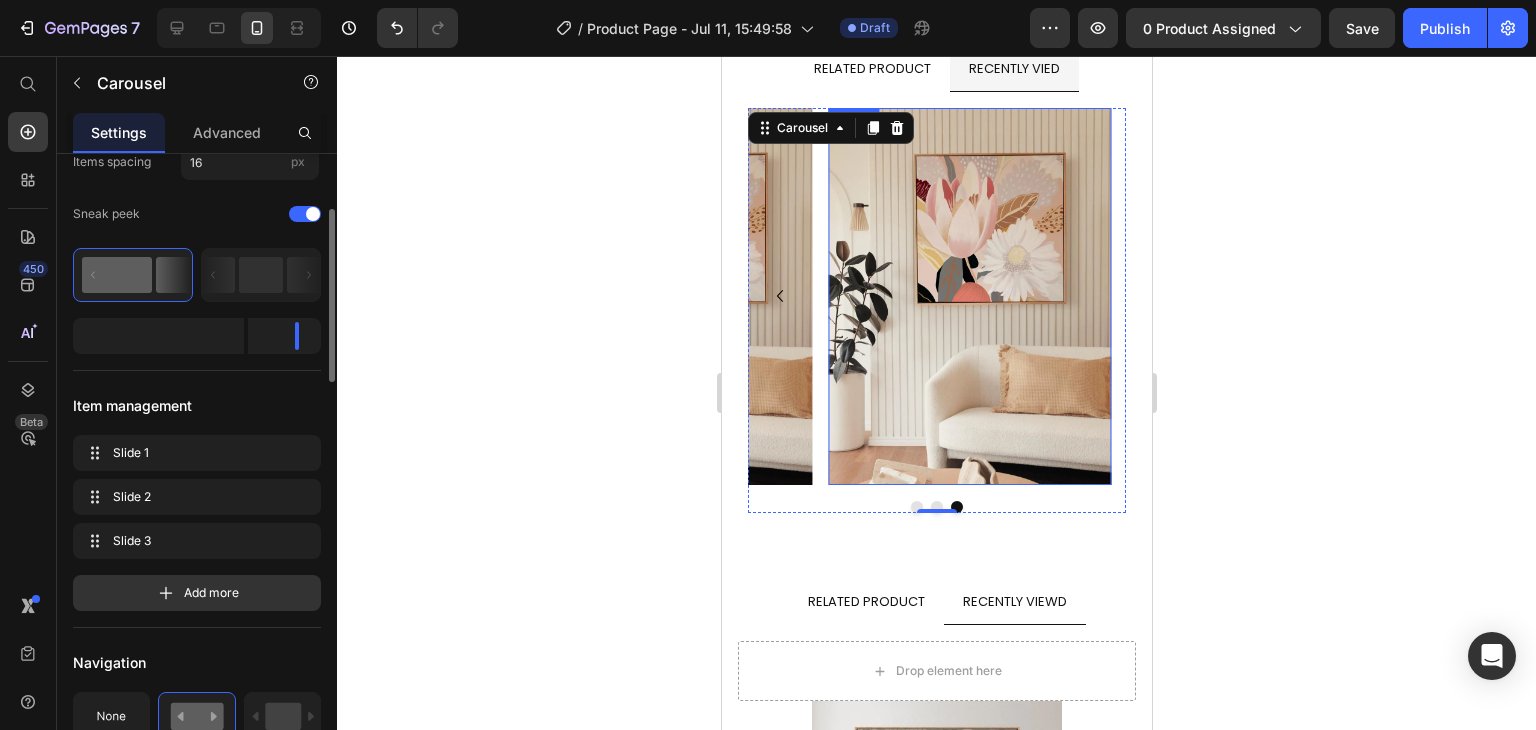 click at bounding box center [969, 296] 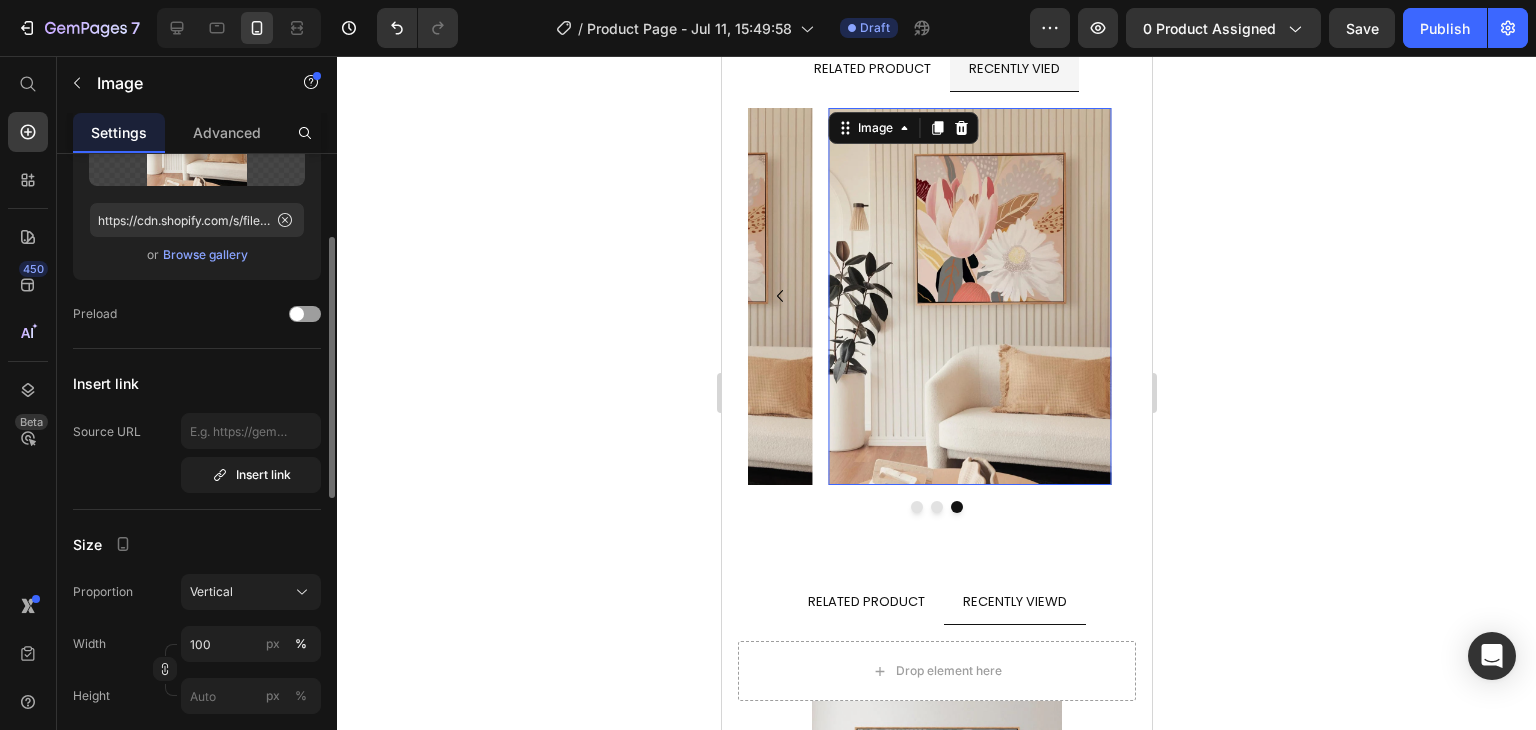 scroll, scrollTop: 0, scrollLeft: 0, axis: both 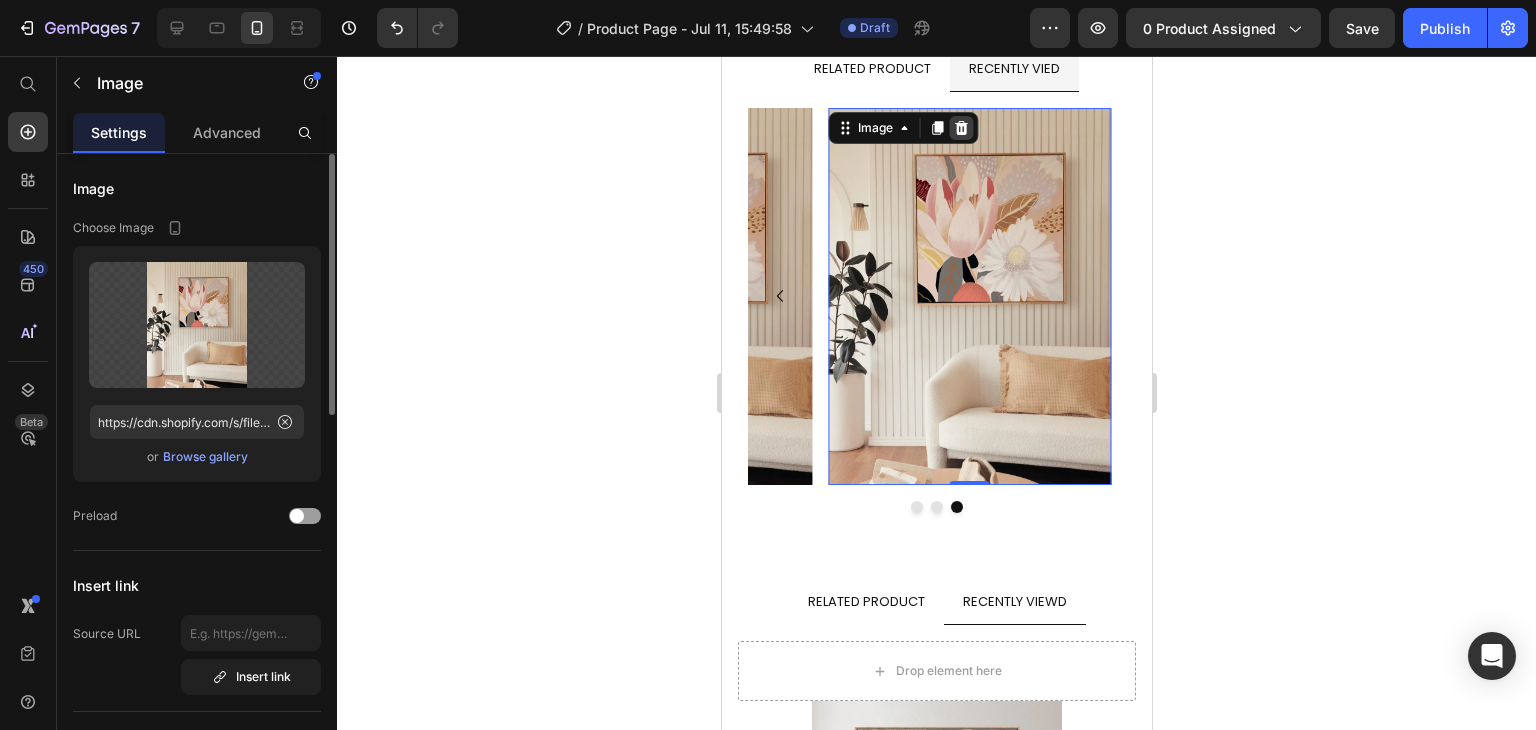 click 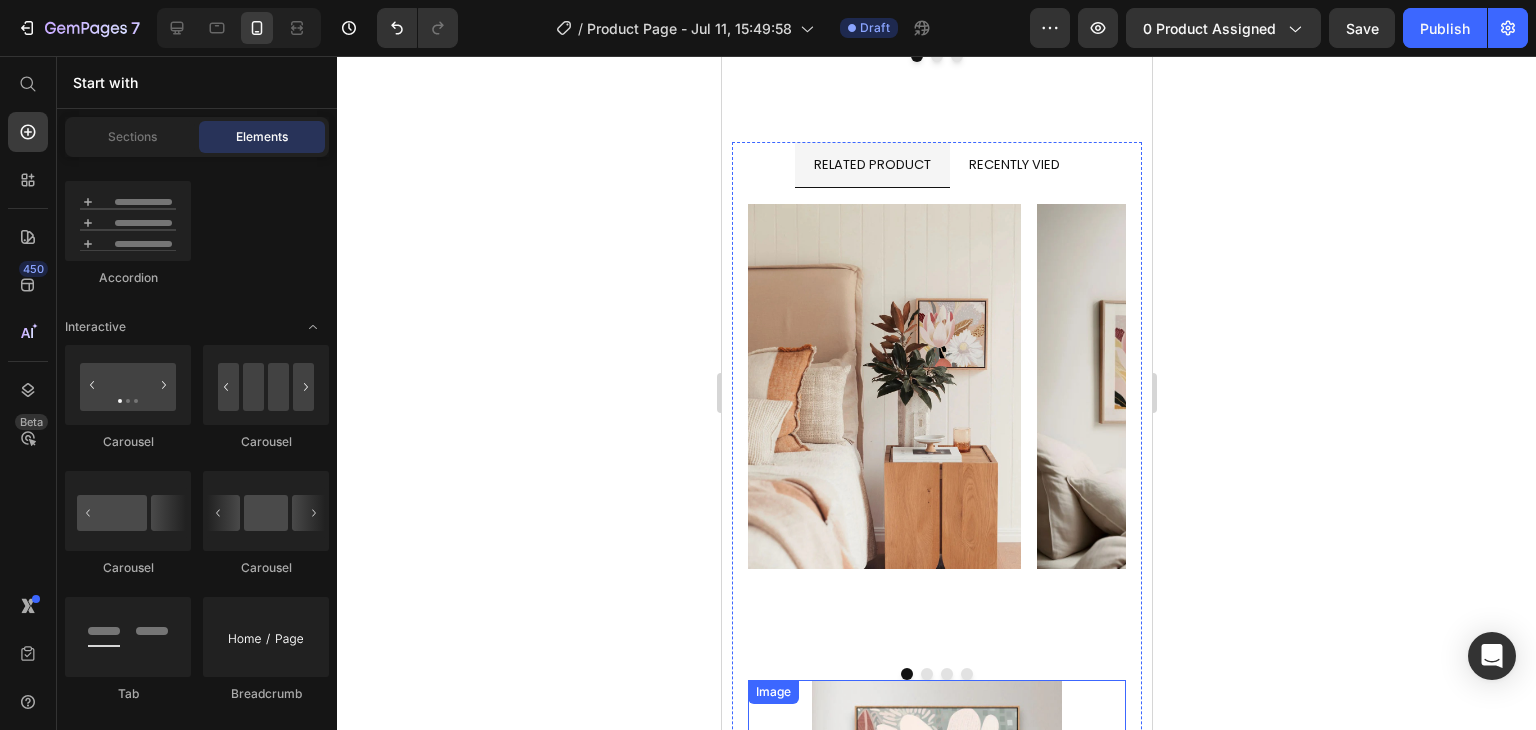 scroll, scrollTop: 5549, scrollLeft: 0, axis: vertical 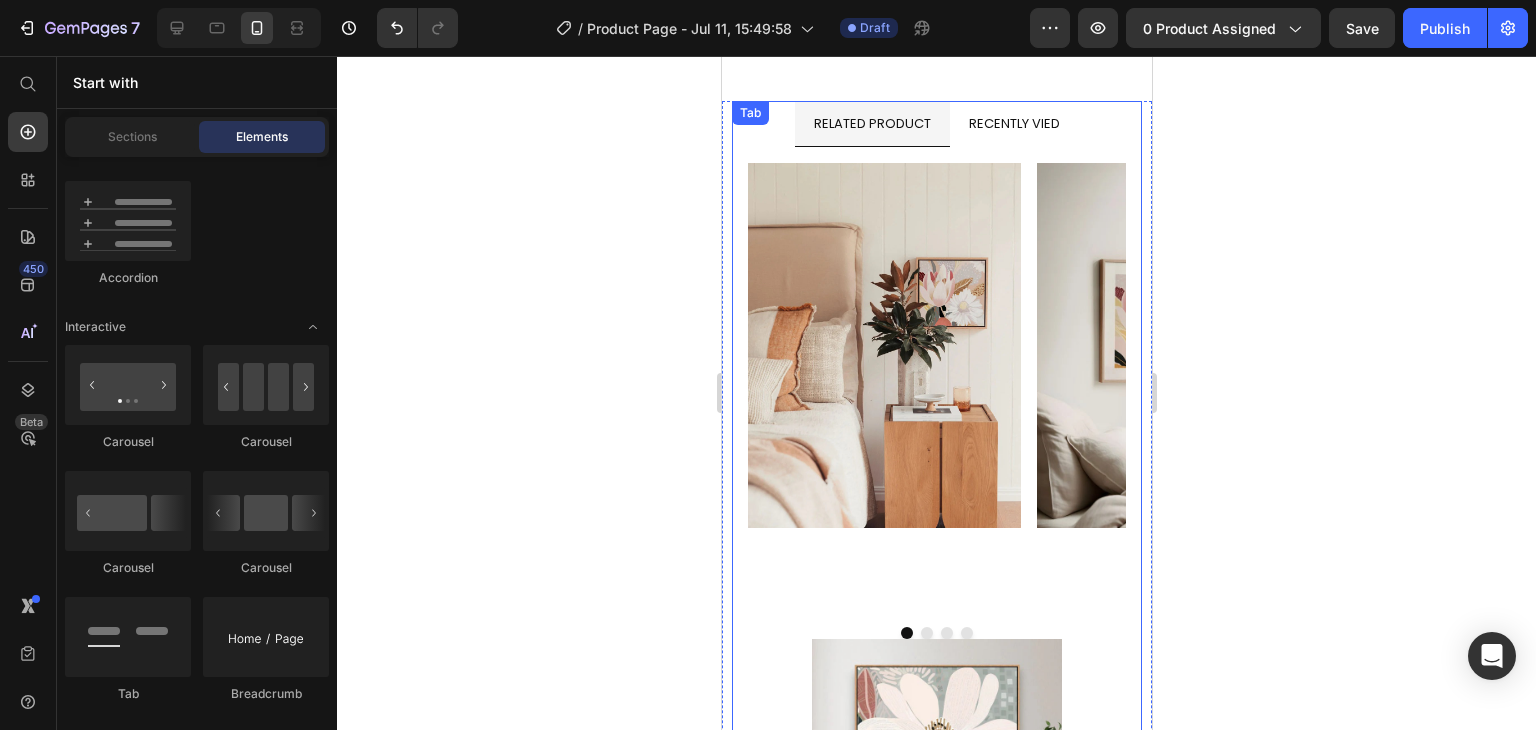 click on "RECENTLY VIED" at bounding box center (1013, 123) 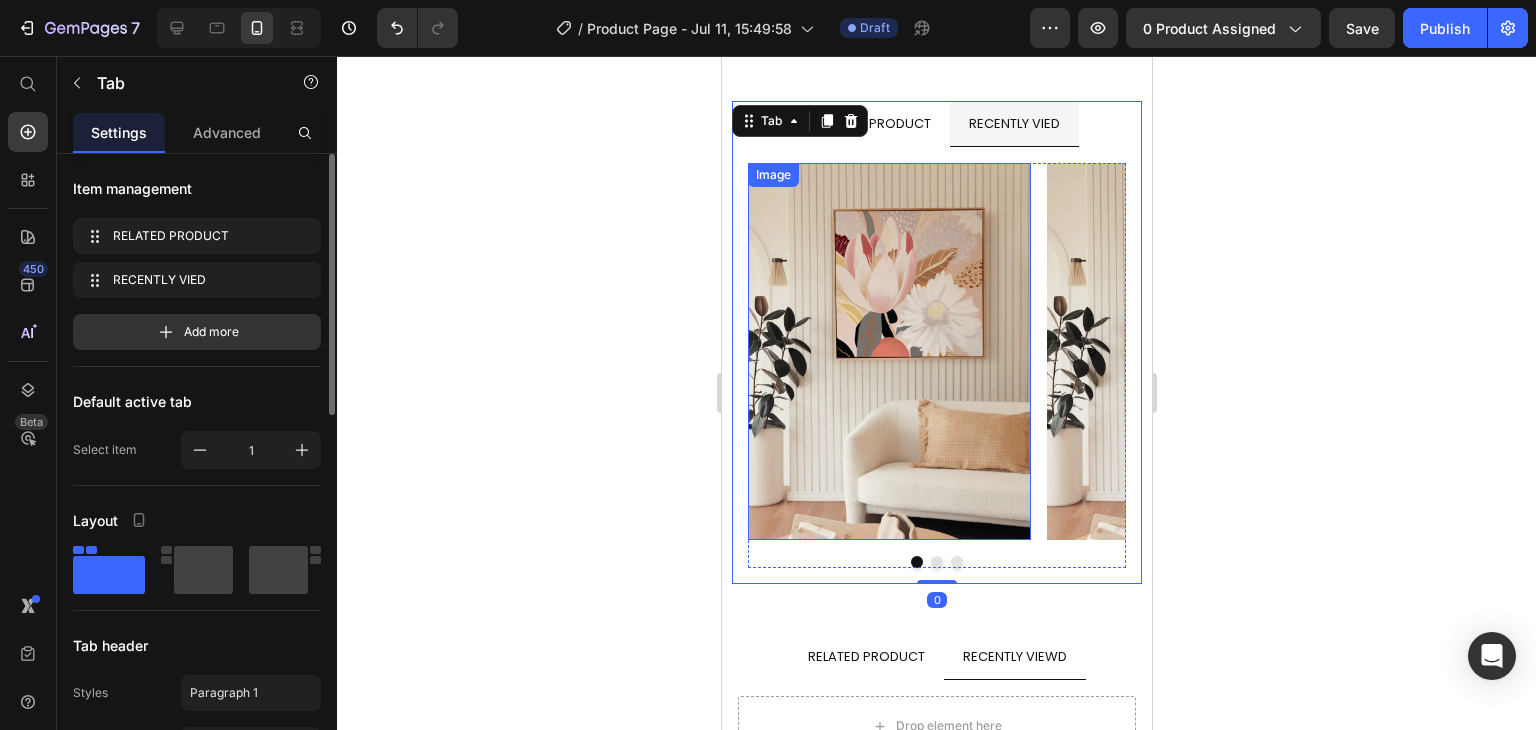click at bounding box center [888, 351] 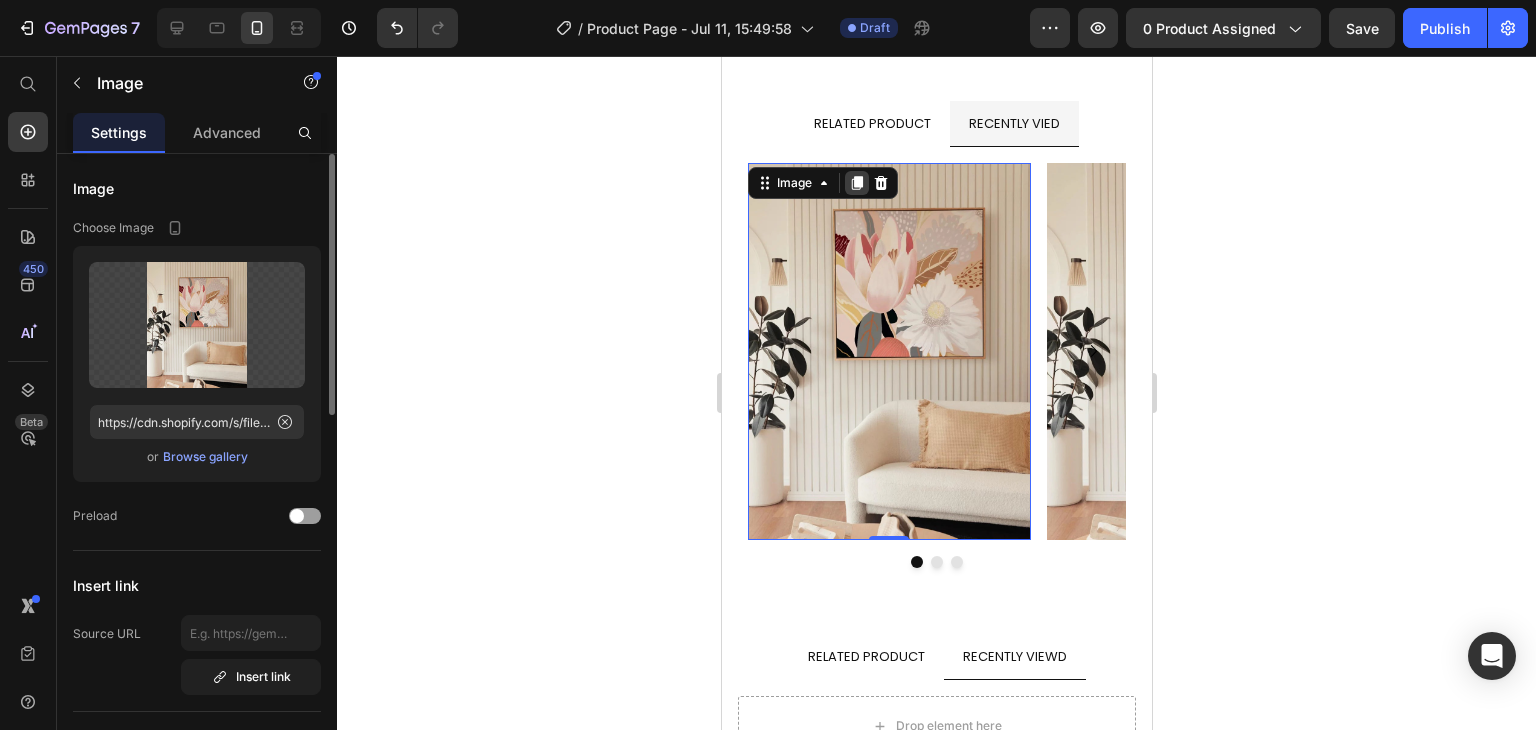 click 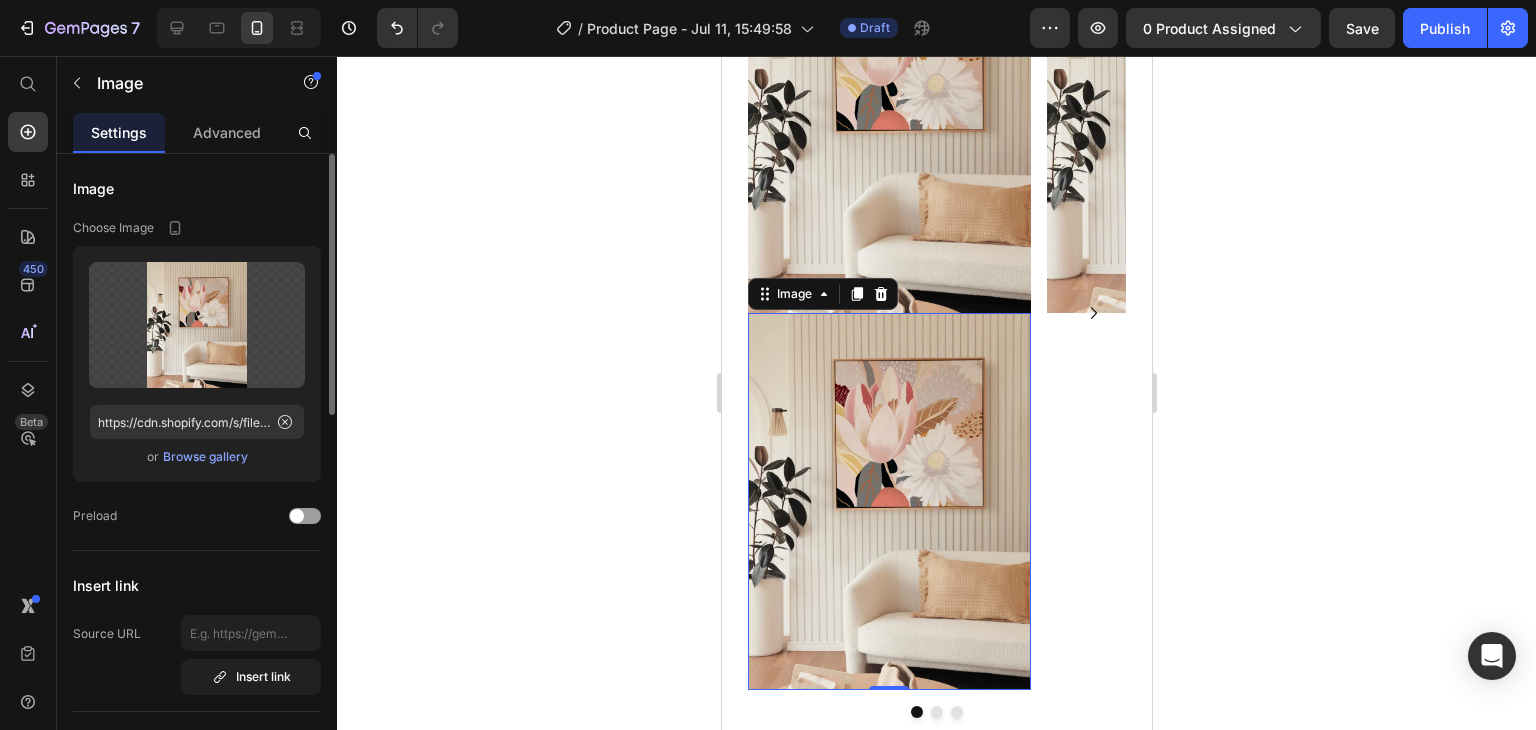 scroll, scrollTop: 5962, scrollLeft: 0, axis: vertical 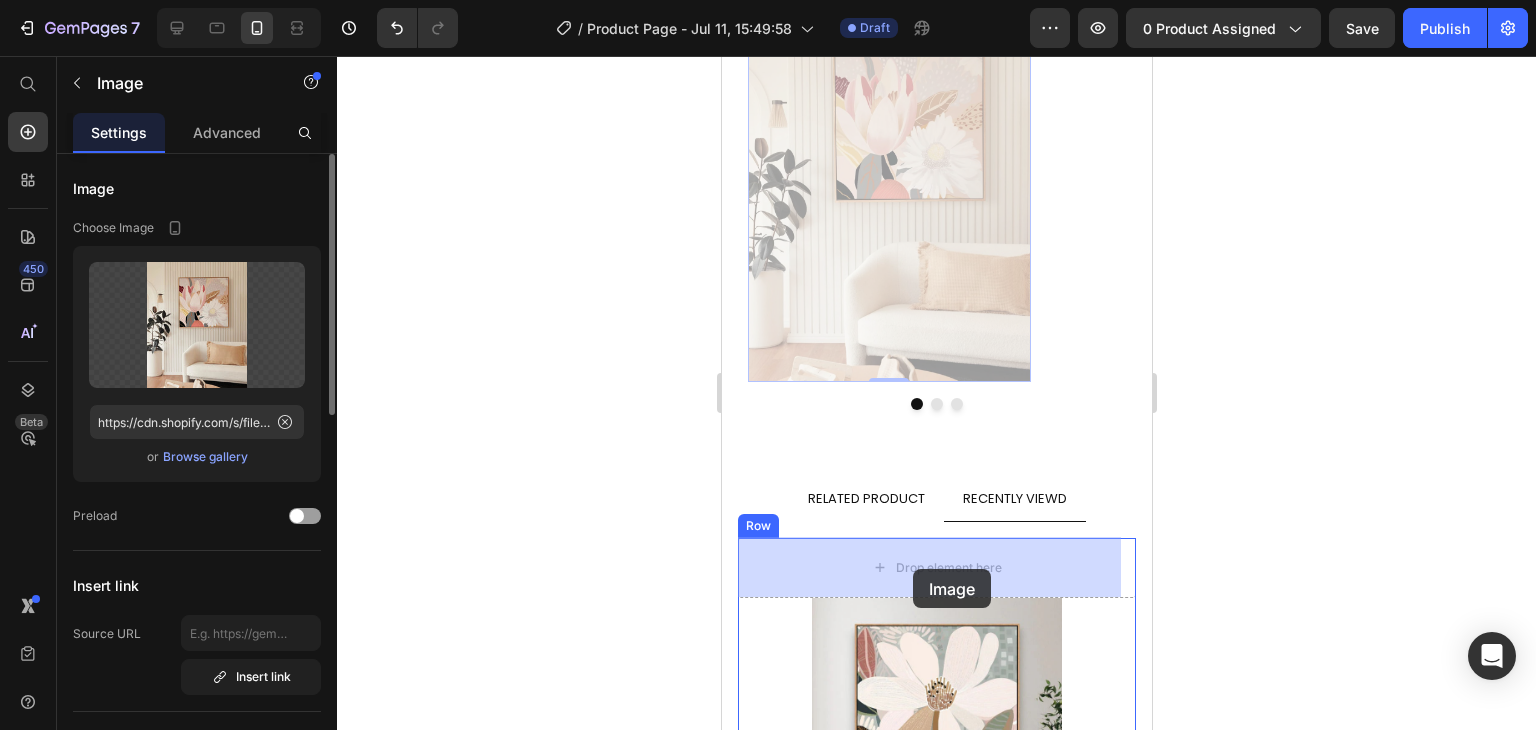drag, startPoint x: 802, startPoint y: 109, endPoint x: 913, endPoint y: 569, distance: 473.2029 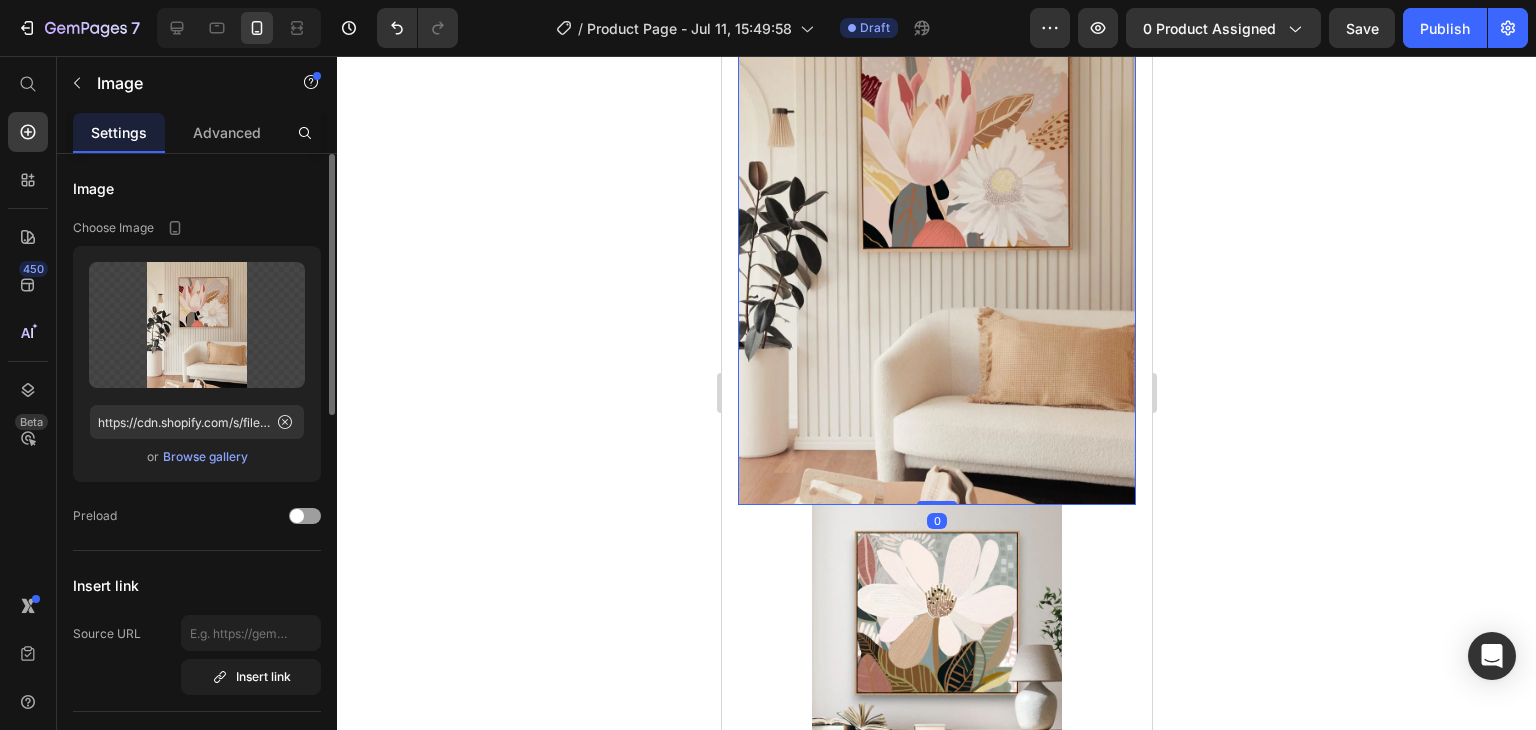 scroll, scrollTop: 6201, scrollLeft: 0, axis: vertical 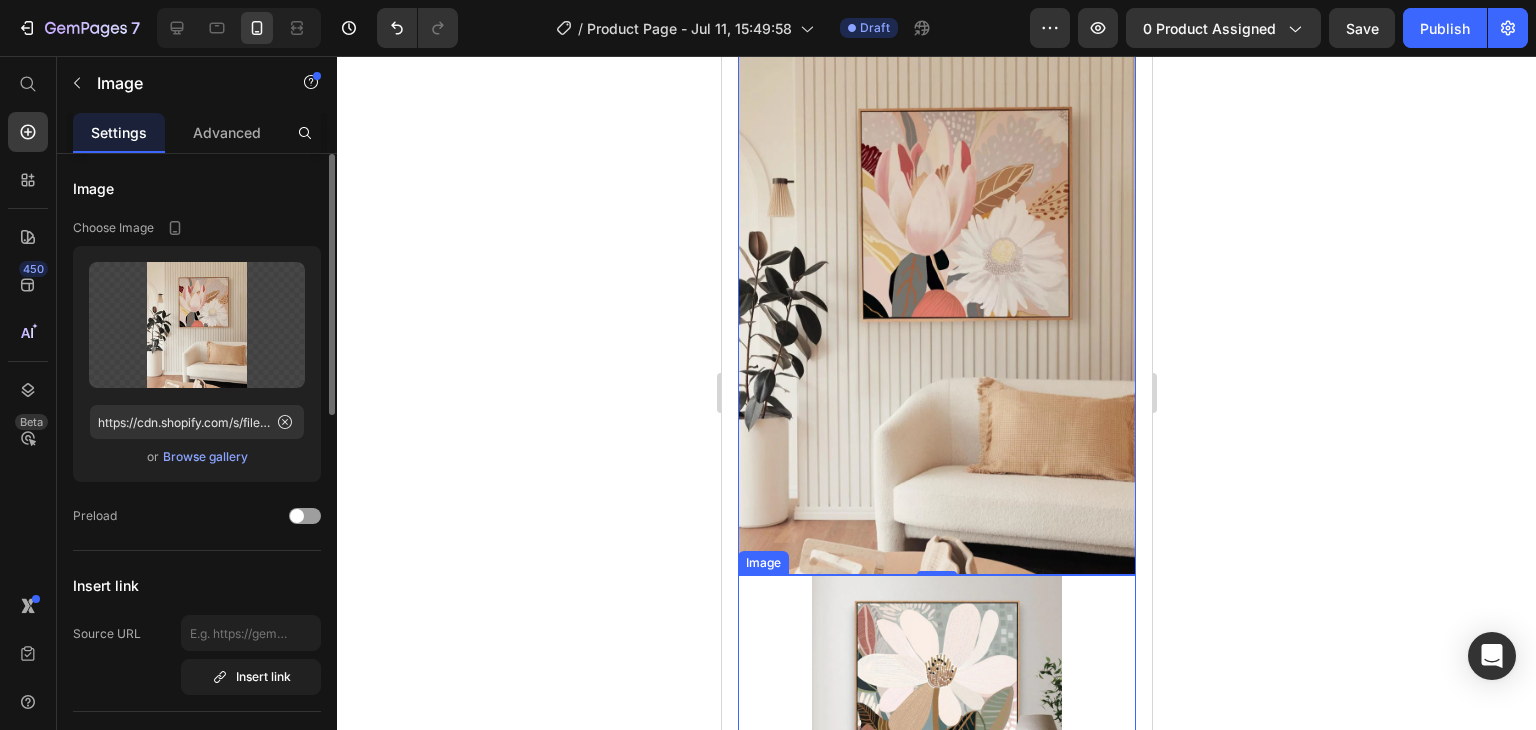 click at bounding box center [936, 741] 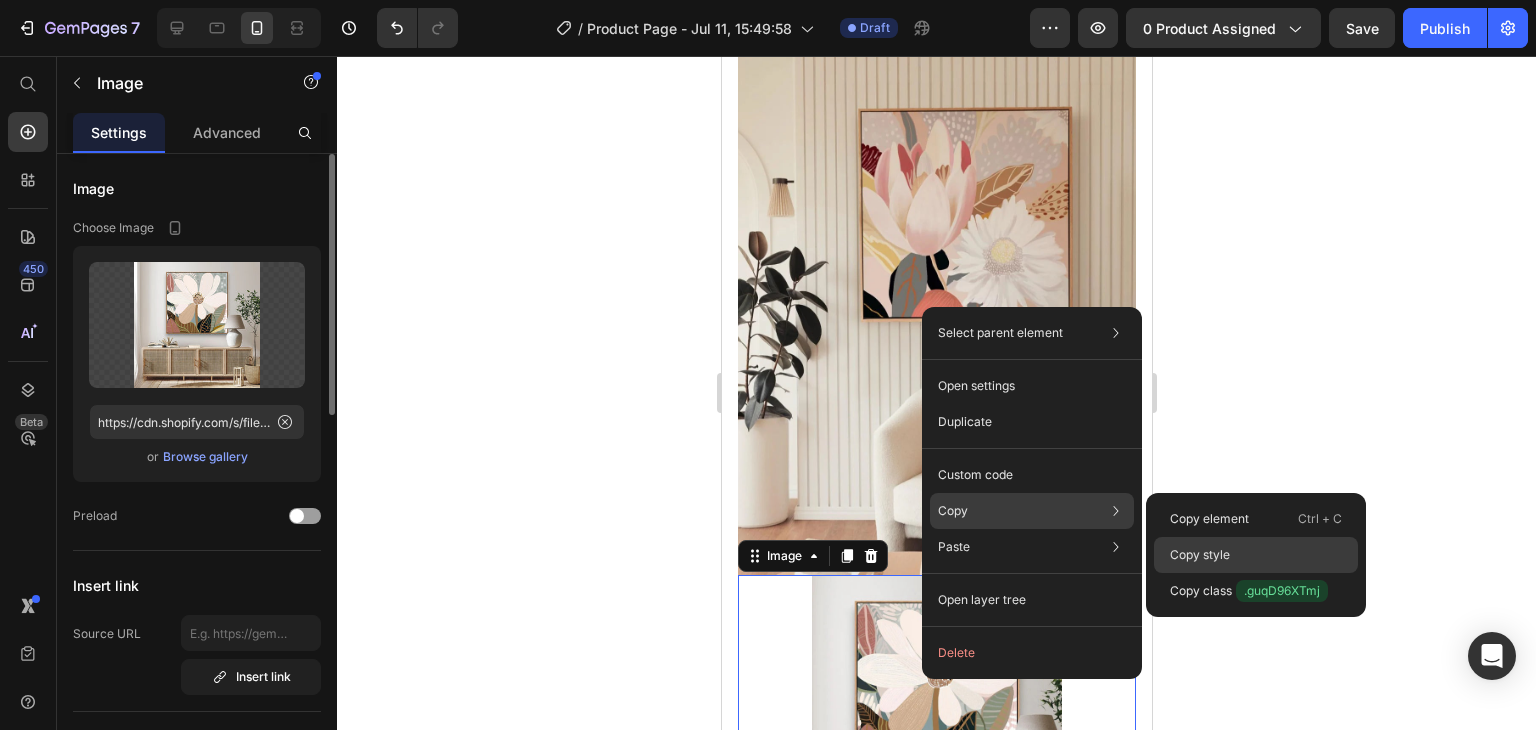 click on "Copy style" at bounding box center [1200, 555] 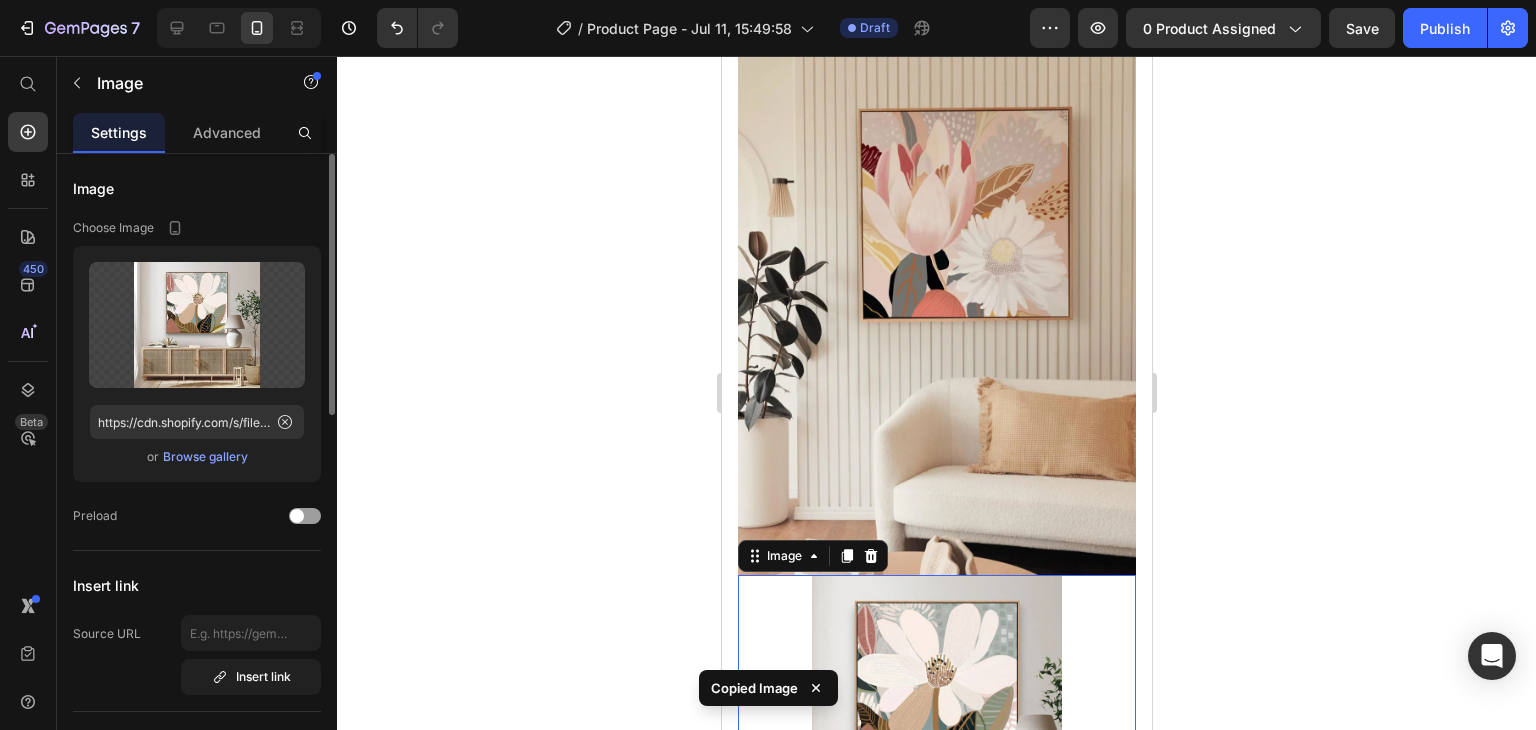 click 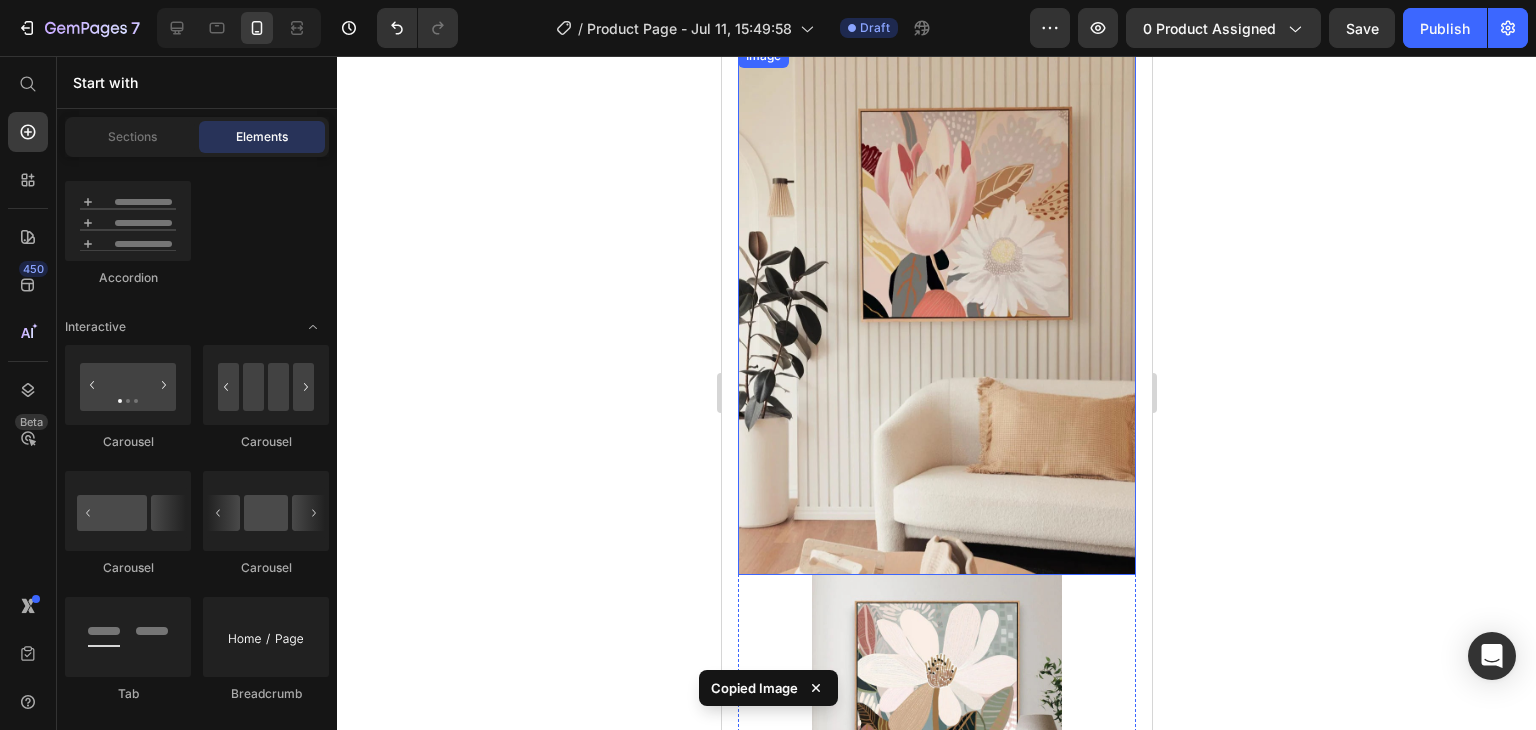 click at bounding box center [936, 309] 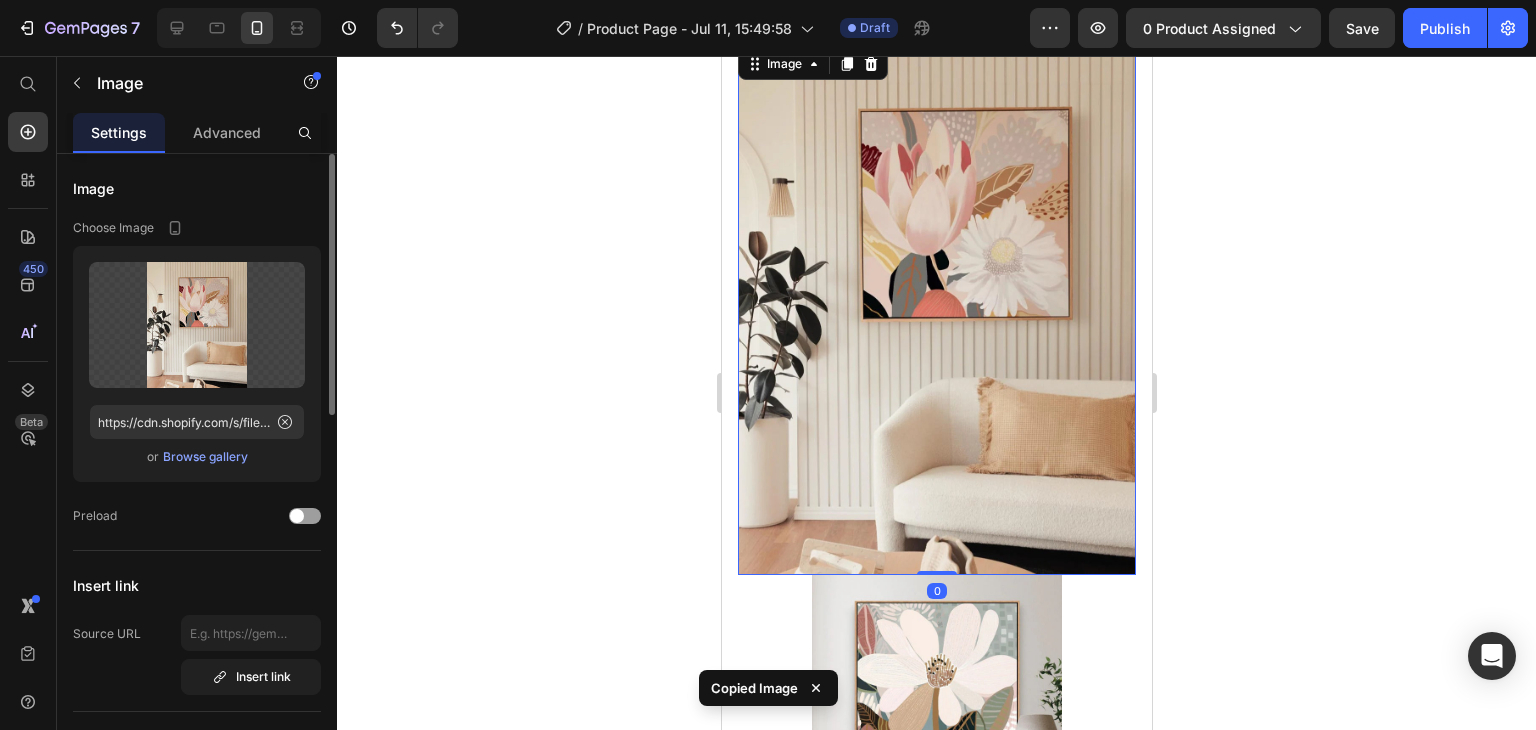 type on "250" 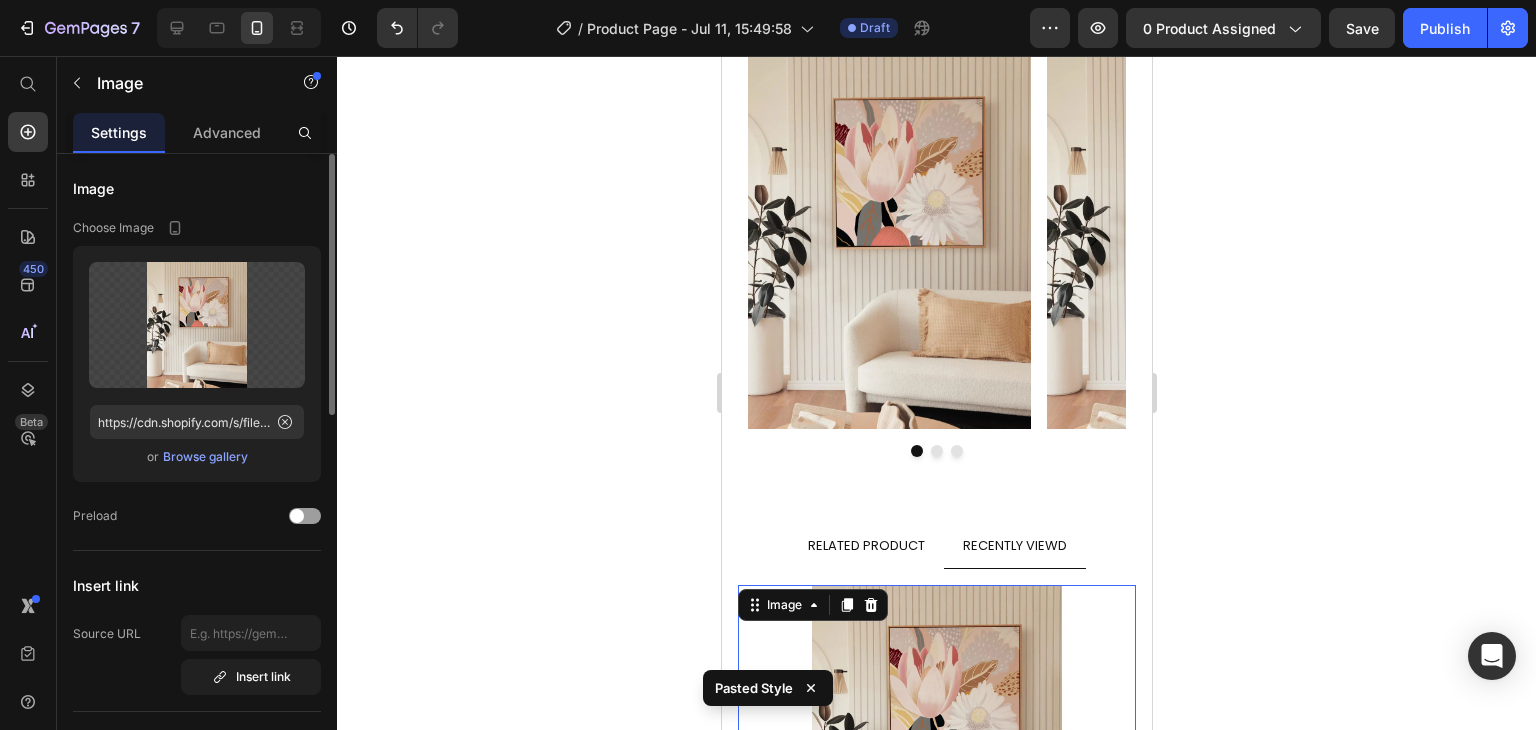 scroll, scrollTop: 5664, scrollLeft: 0, axis: vertical 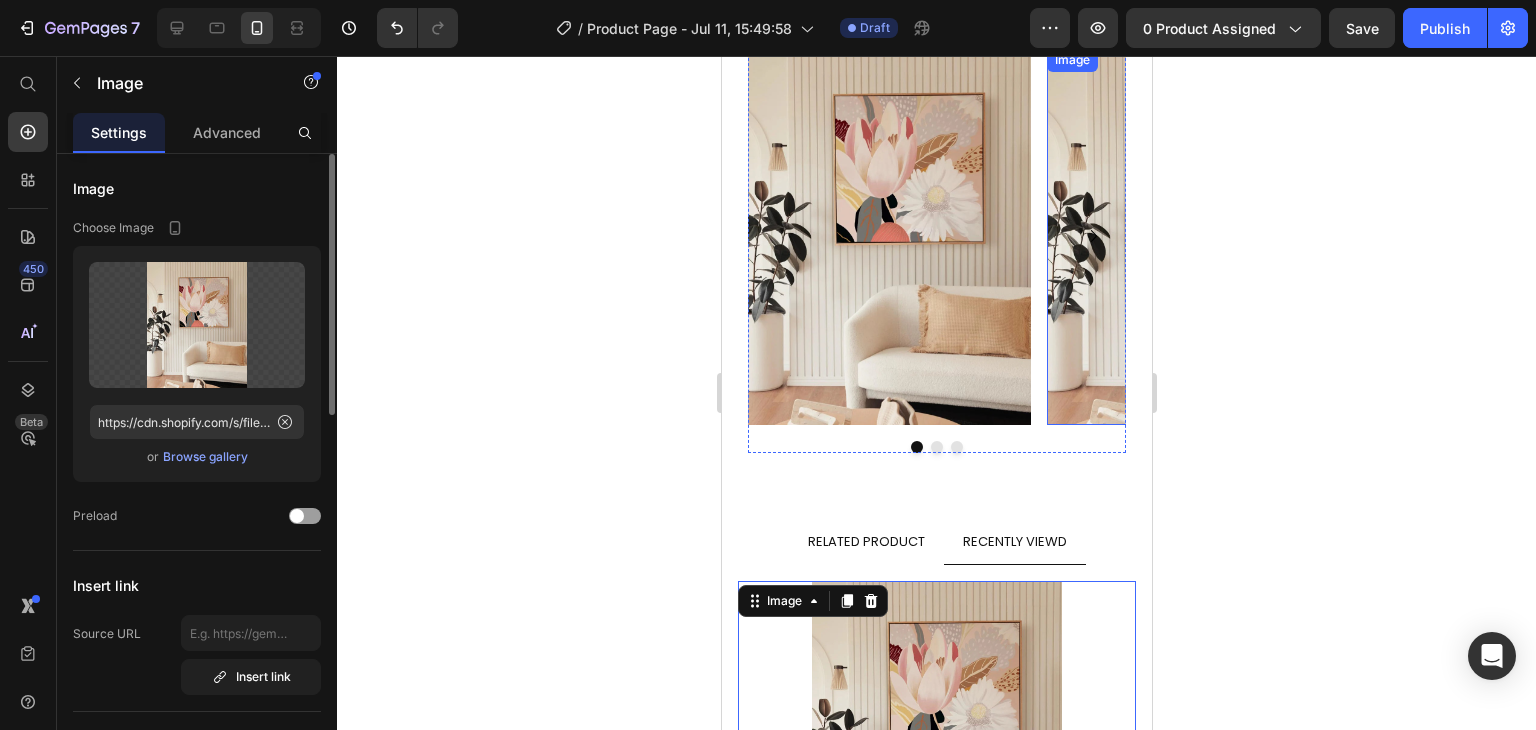 click at bounding box center (1187, 236) 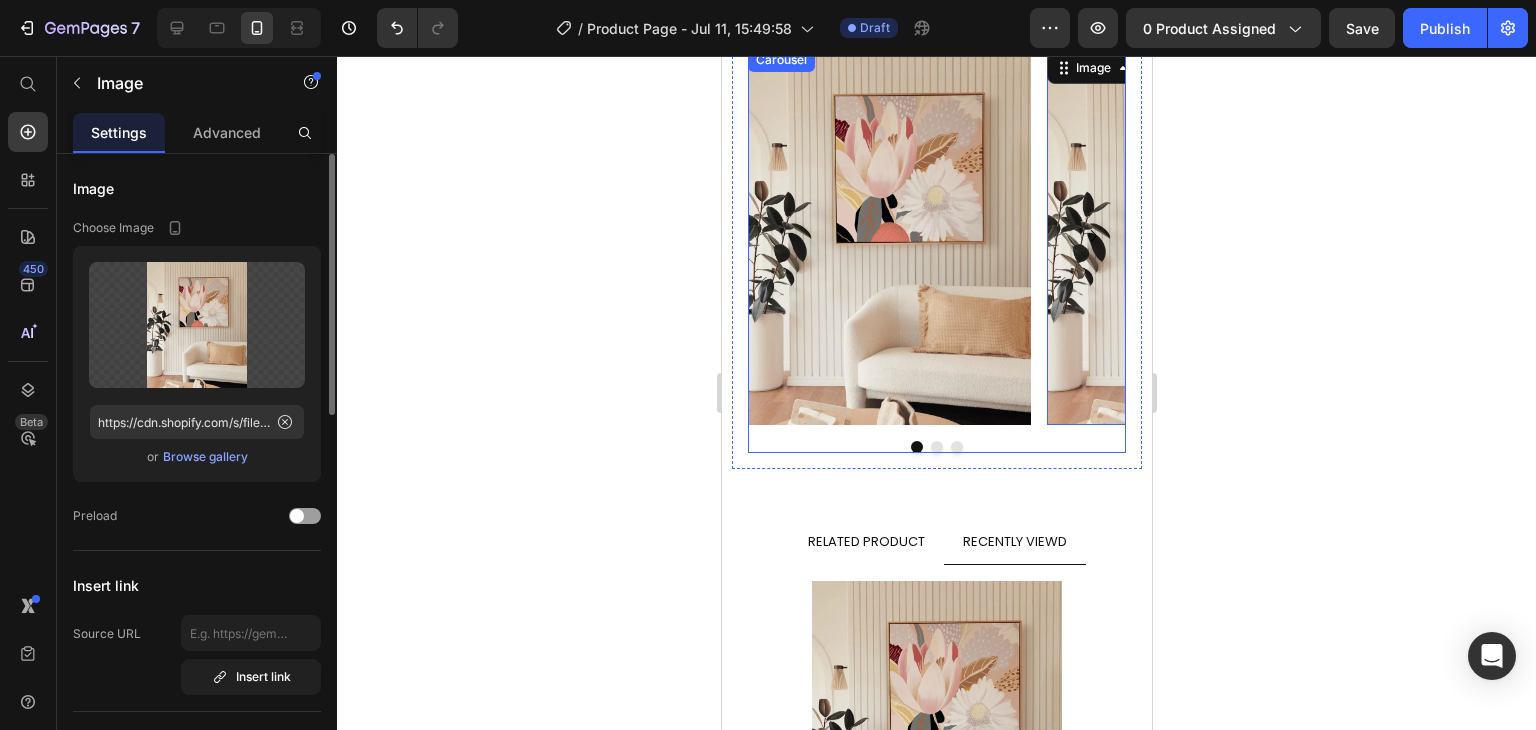 click at bounding box center (936, 447) 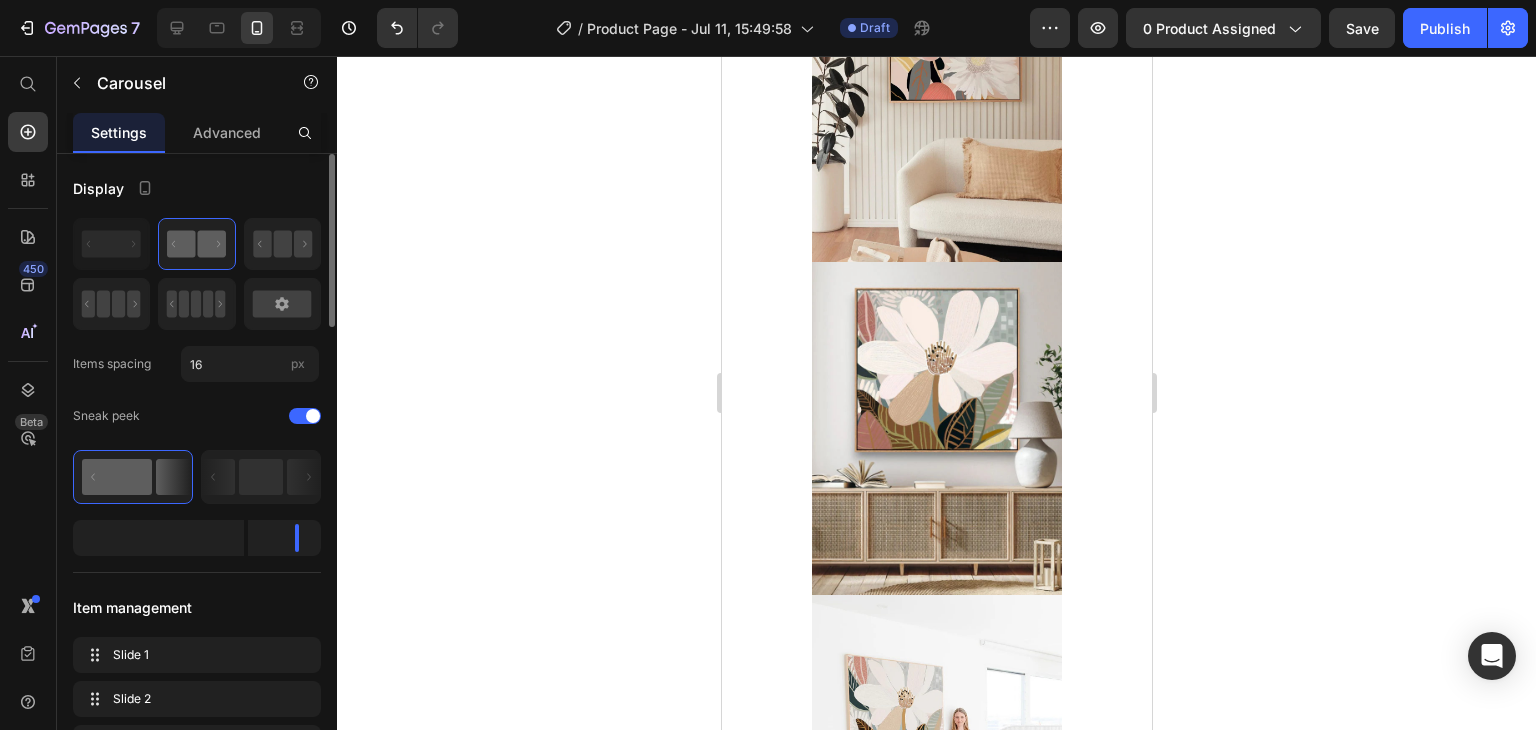 scroll, scrollTop: 6341, scrollLeft: 0, axis: vertical 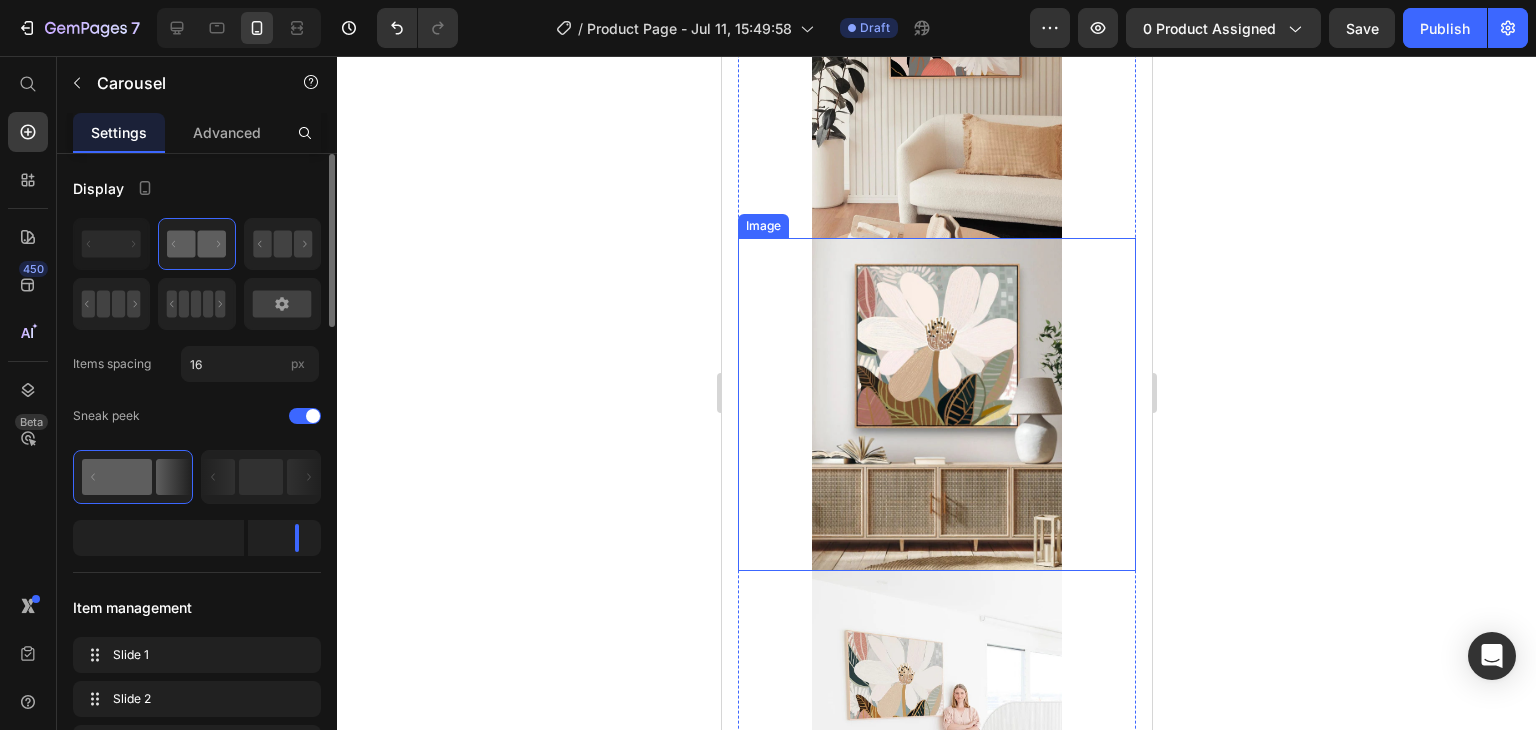 click at bounding box center (936, 404) 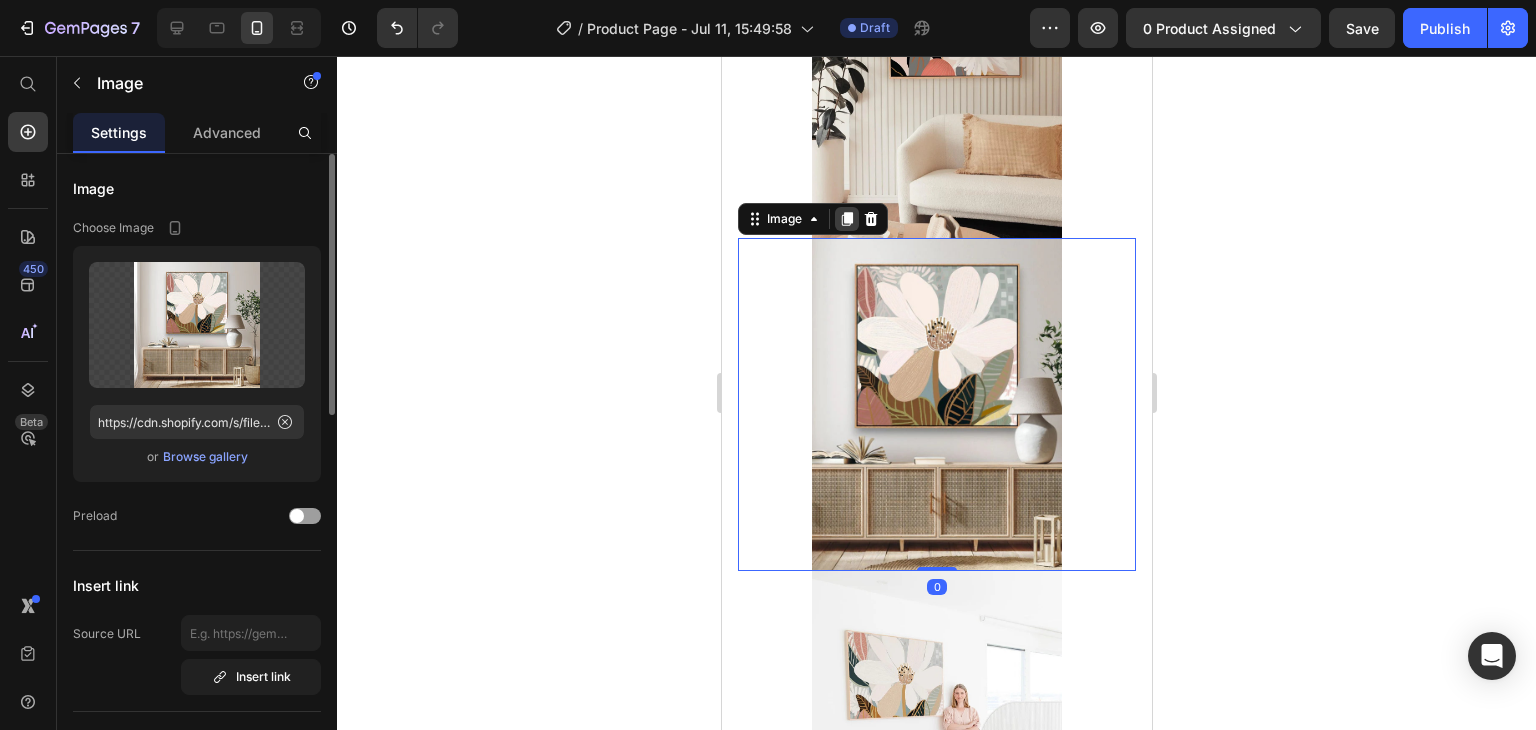 click 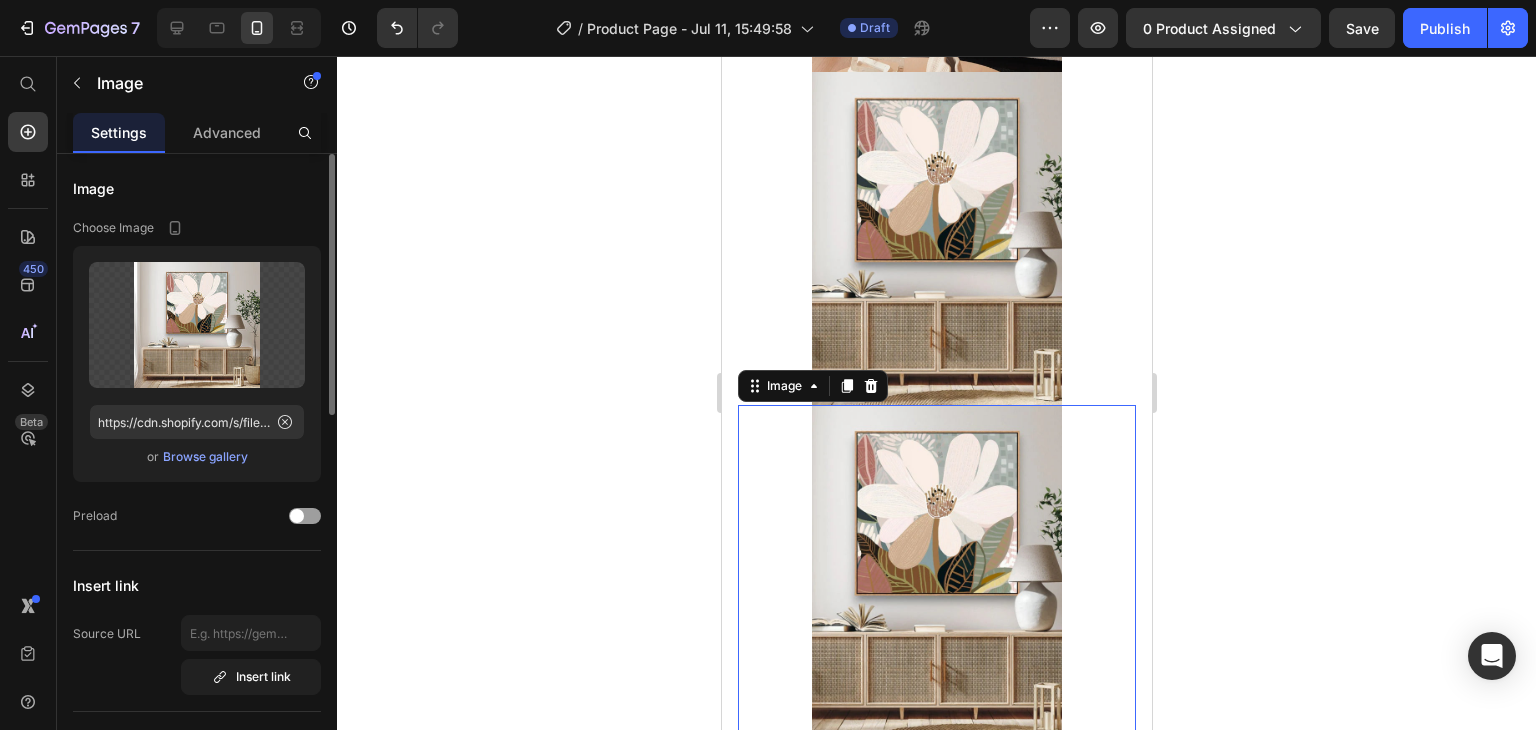 scroll, scrollTop: 6784, scrollLeft: 0, axis: vertical 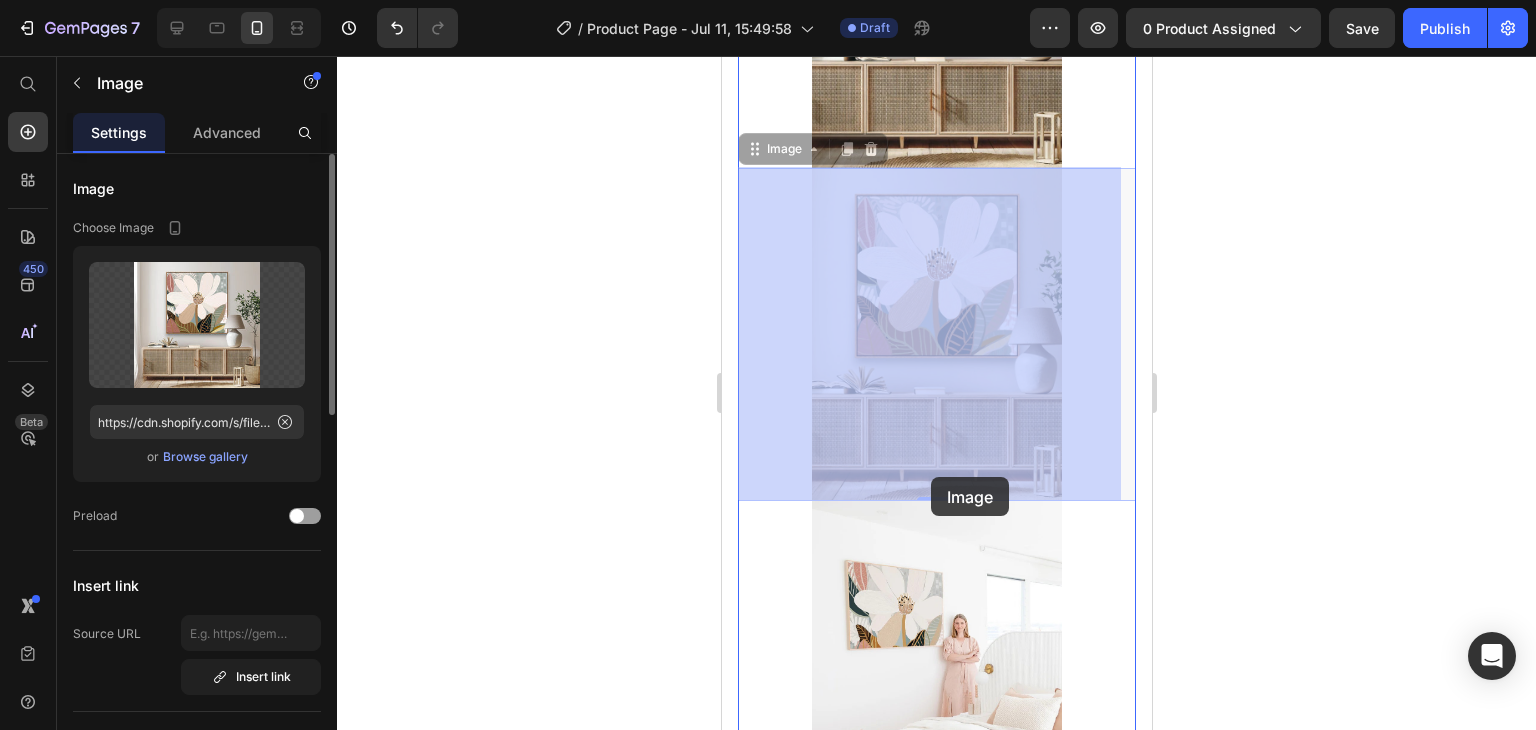 drag, startPoint x: 789, startPoint y: 114, endPoint x: 932, endPoint y: 473, distance: 386.4324 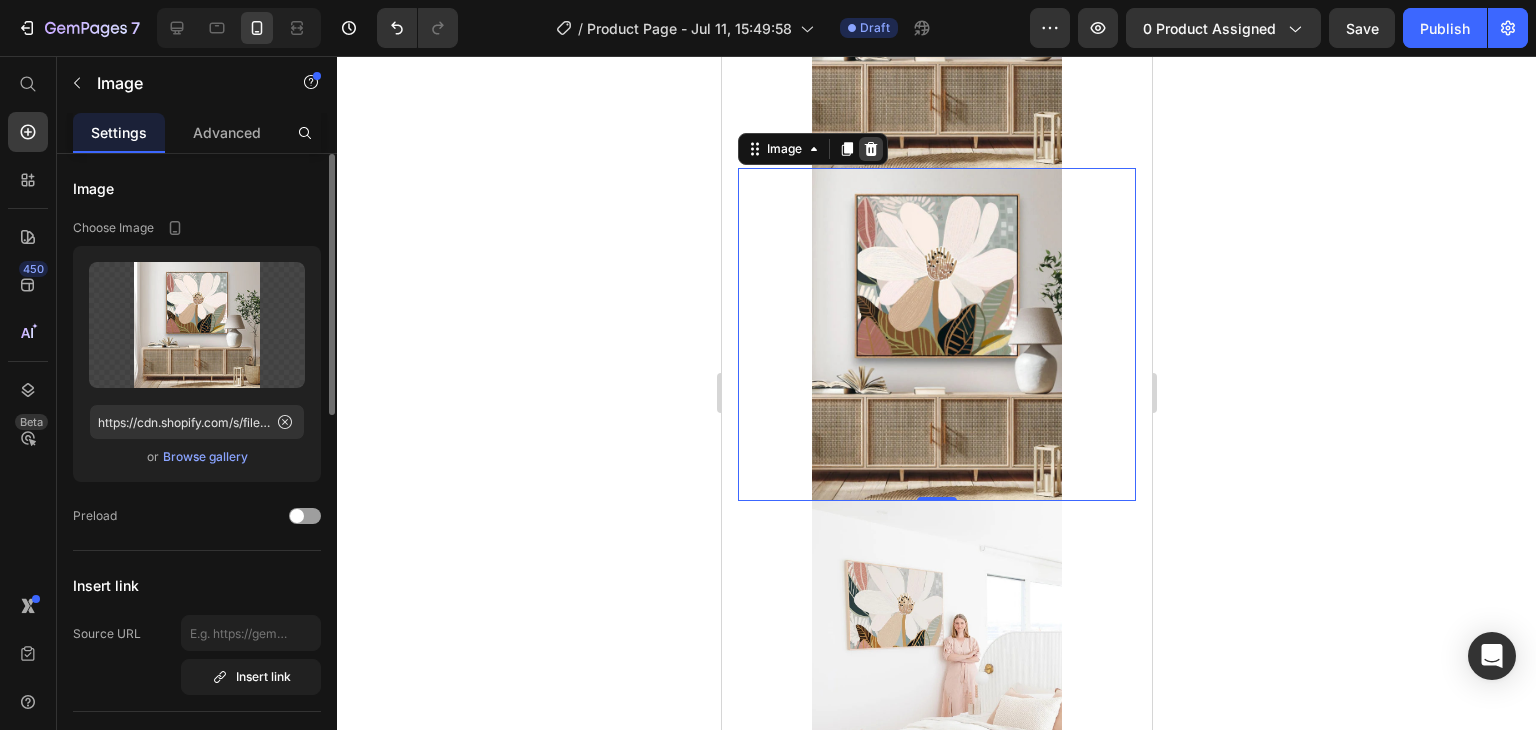 click 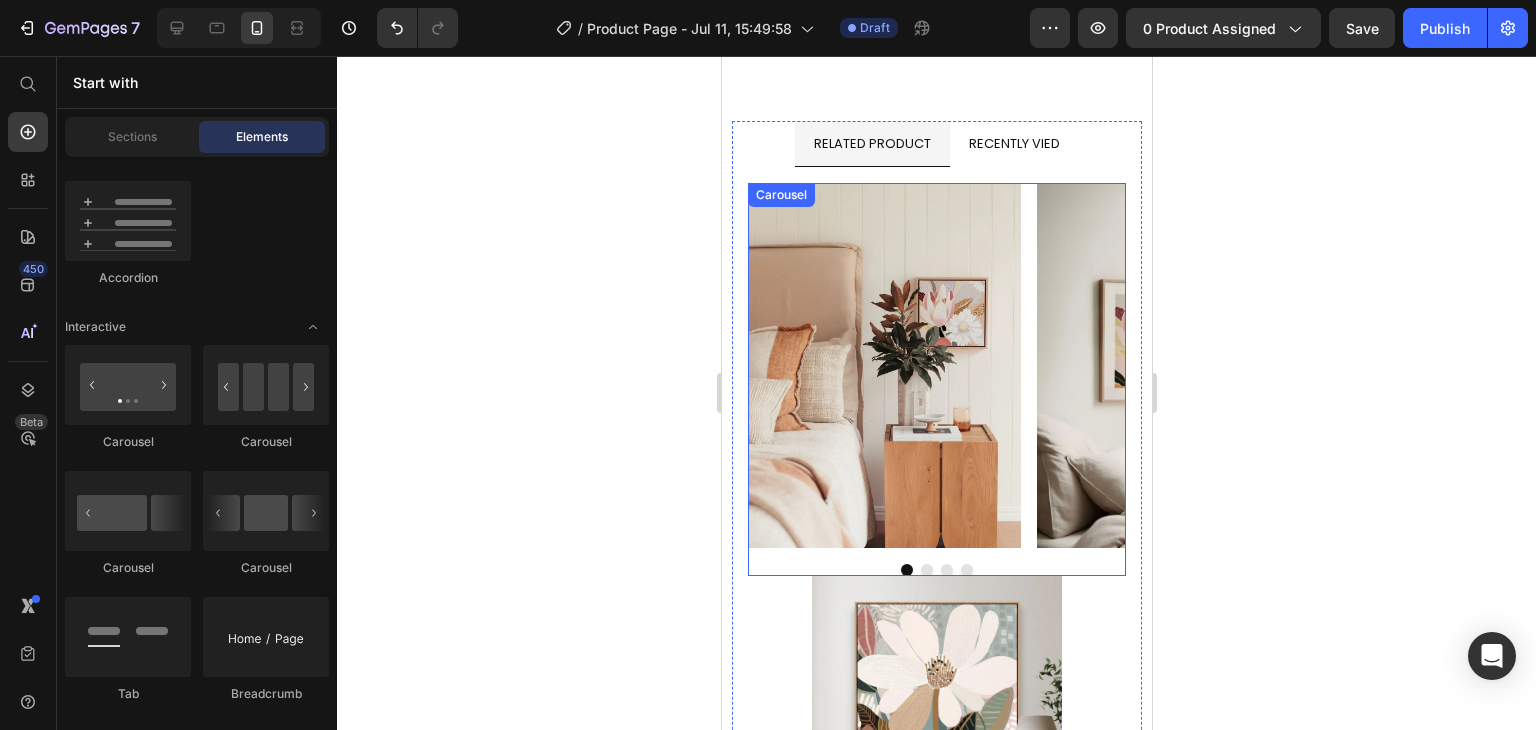 scroll, scrollTop: 5498, scrollLeft: 0, axis: vertical 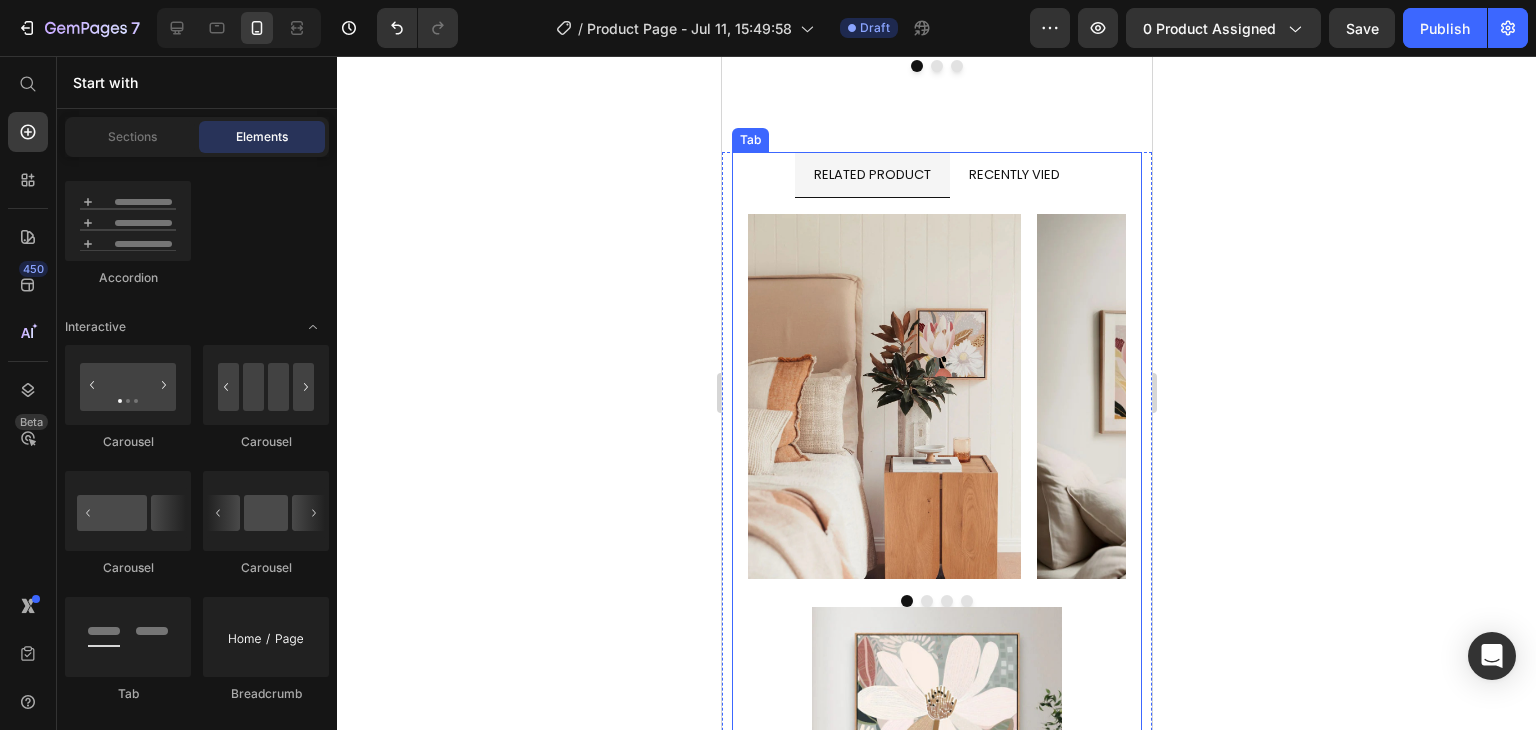 click on "RECENTLY VIED" at bounding box center (1013, 174) 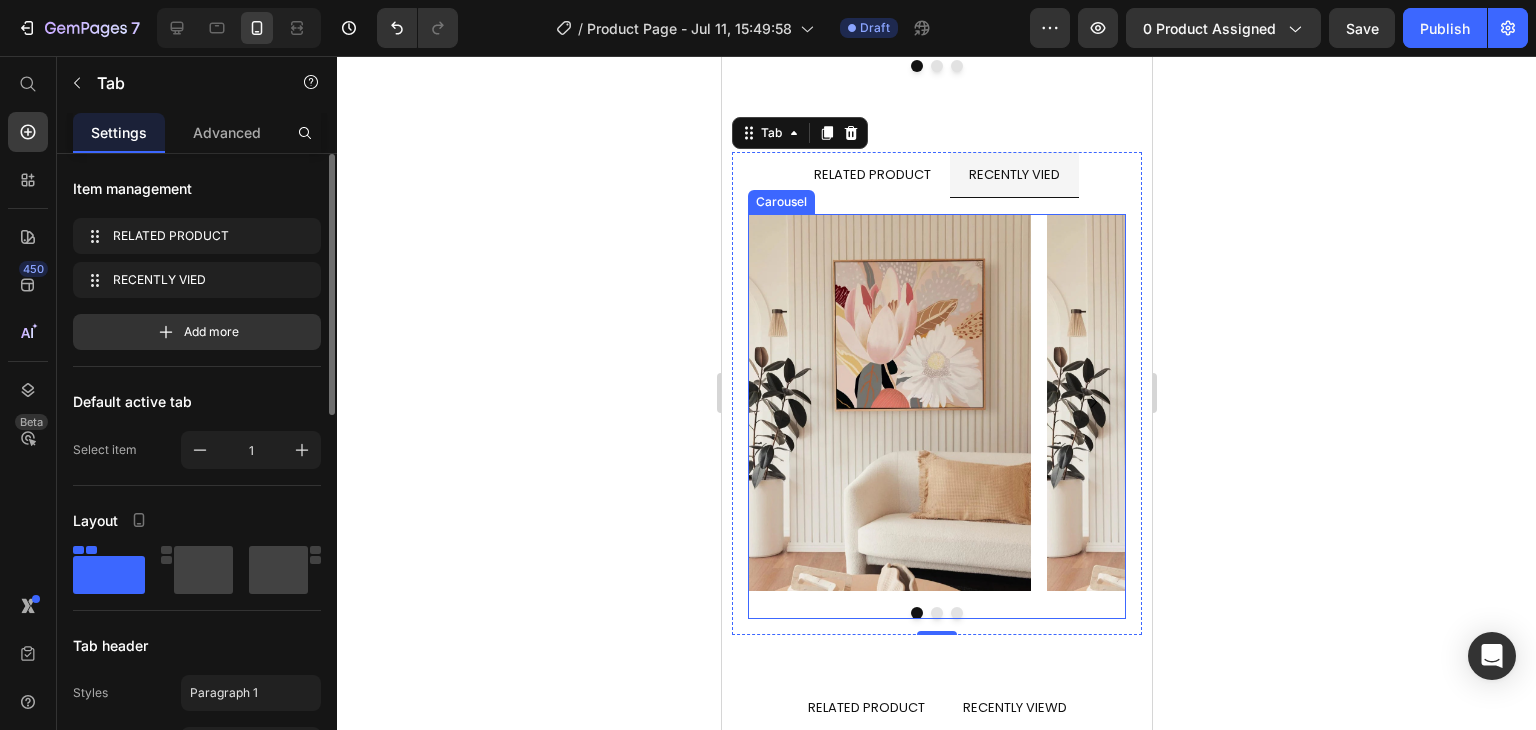 click at bounding box center [936, 613] 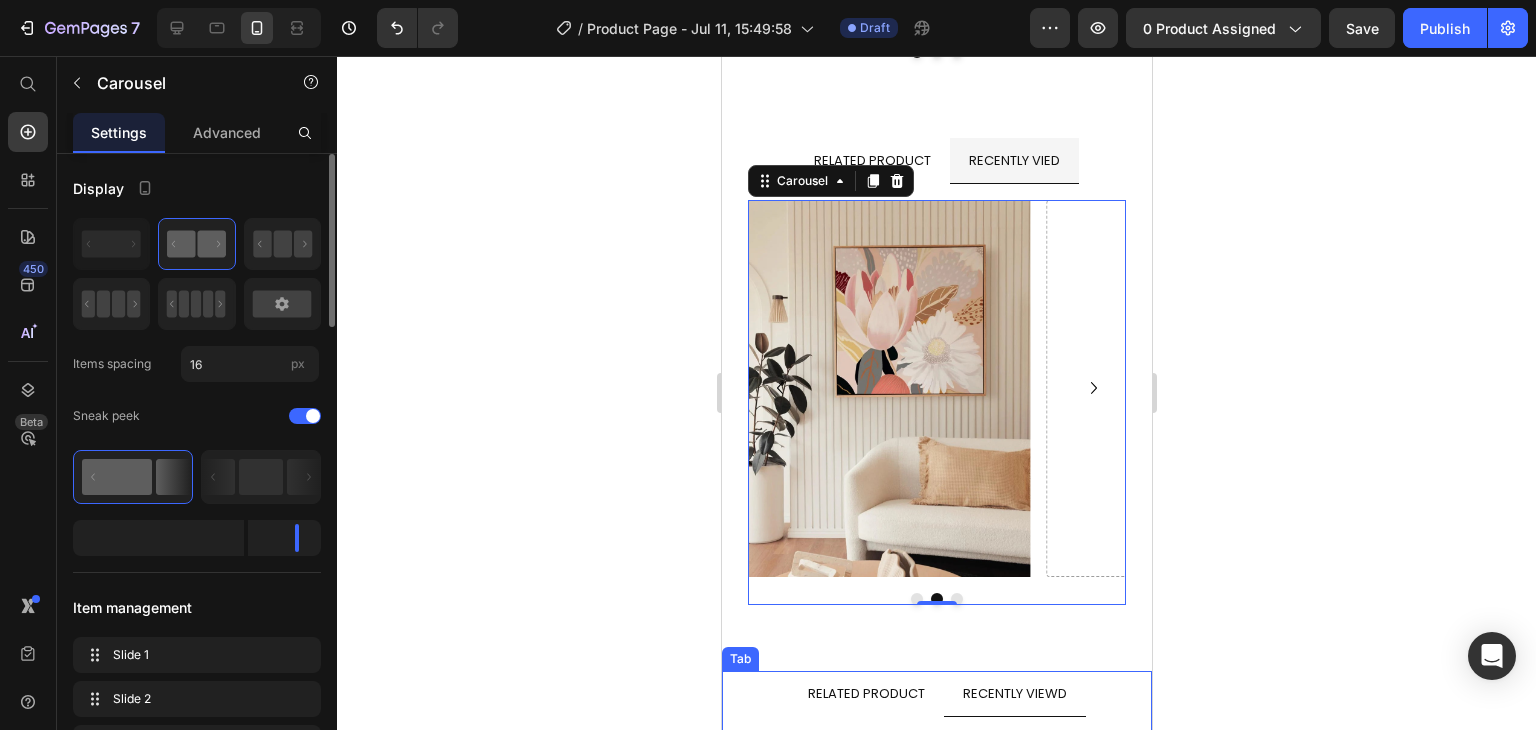 scroll, scrollTop: 5506, scrollLeft: 0, axis: vertical 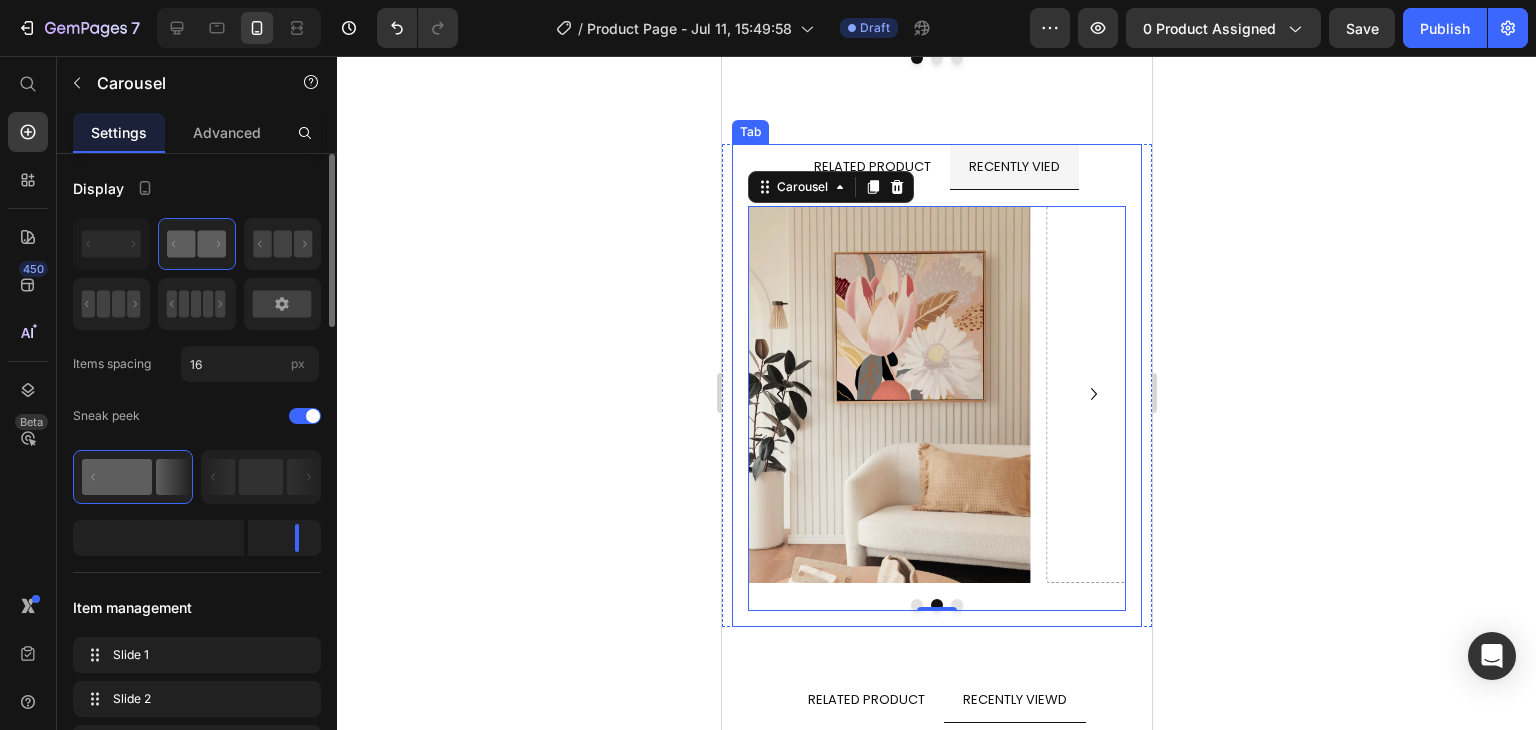click on "RELATED PRODUCT" at bounding box center (871, 166) 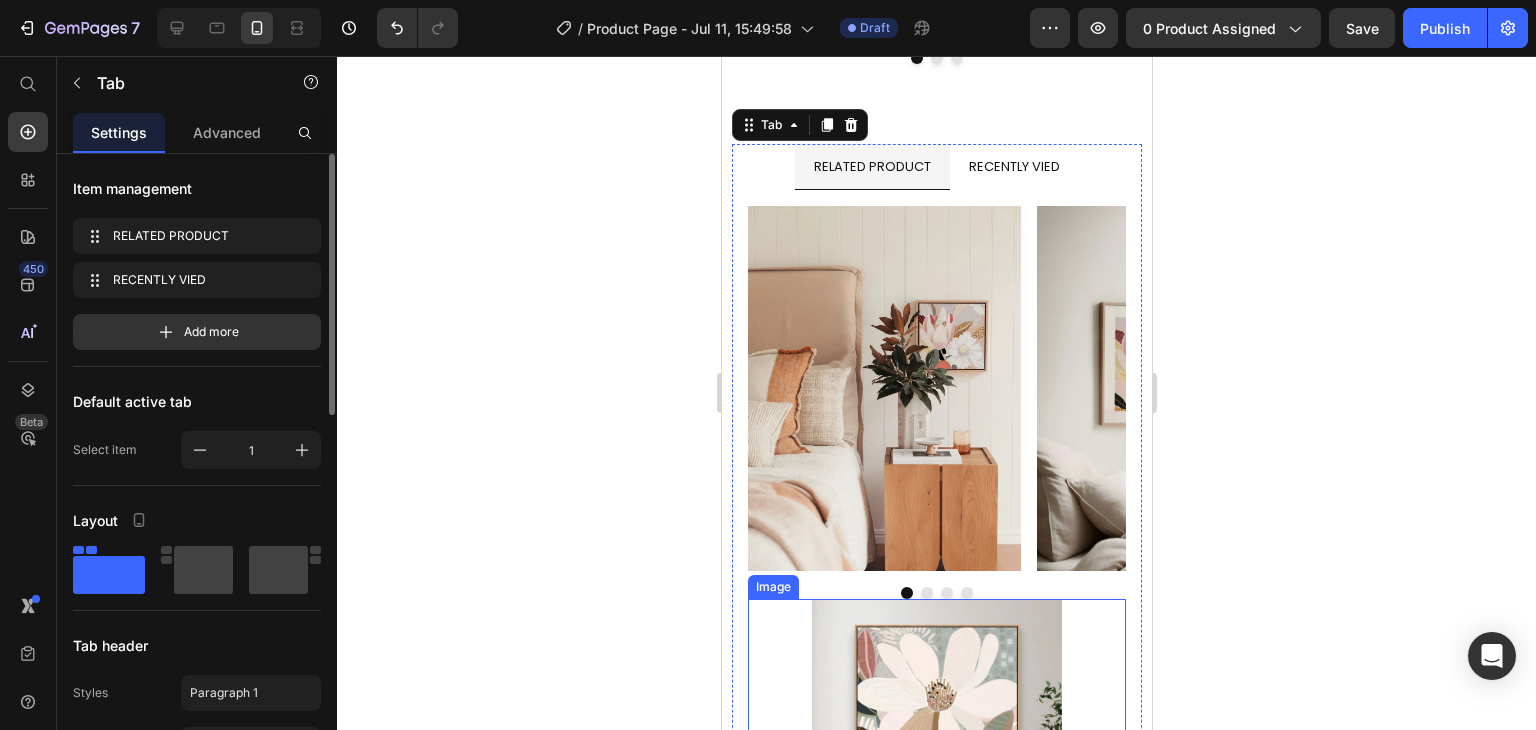click at bounding box center (936, 765) 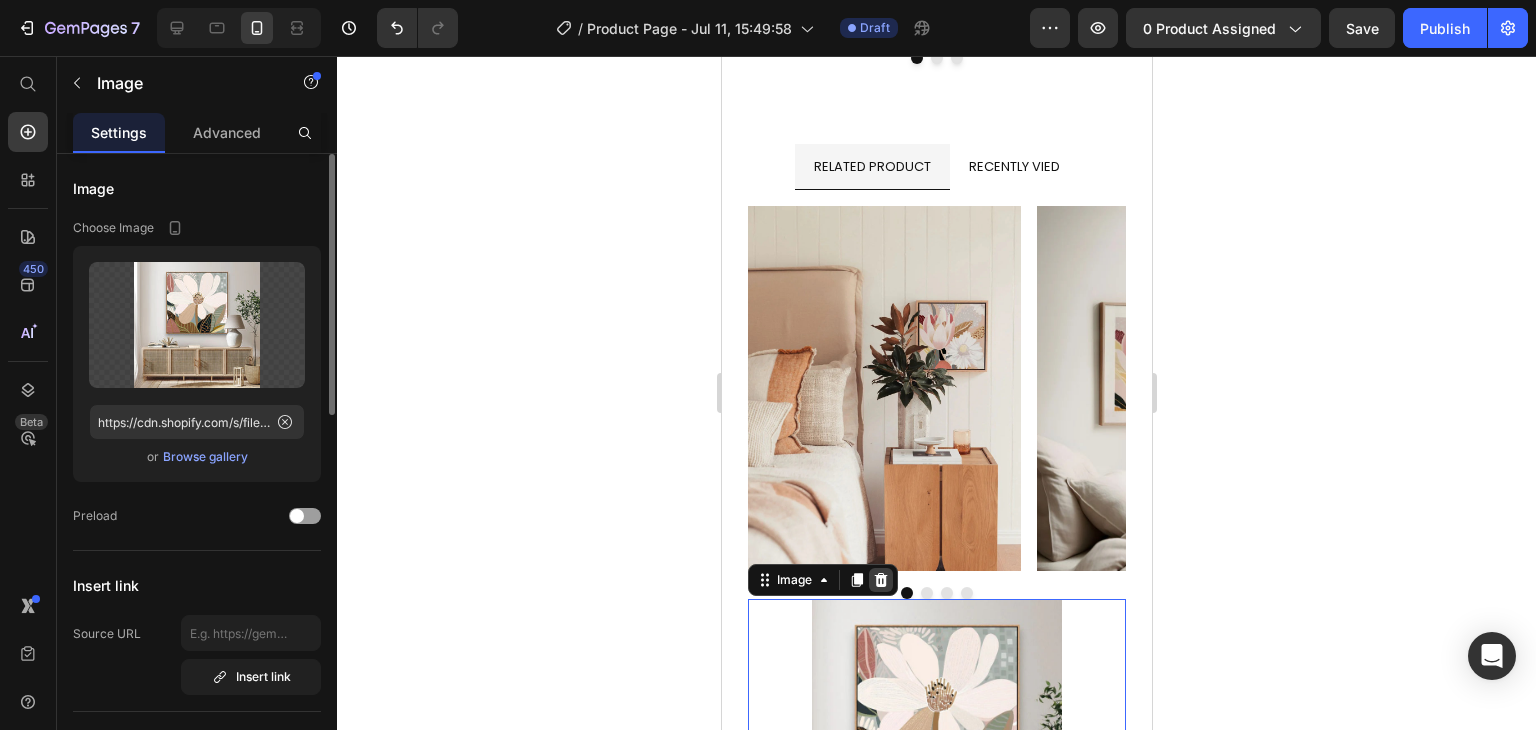 click at bounding box center [880, 580] 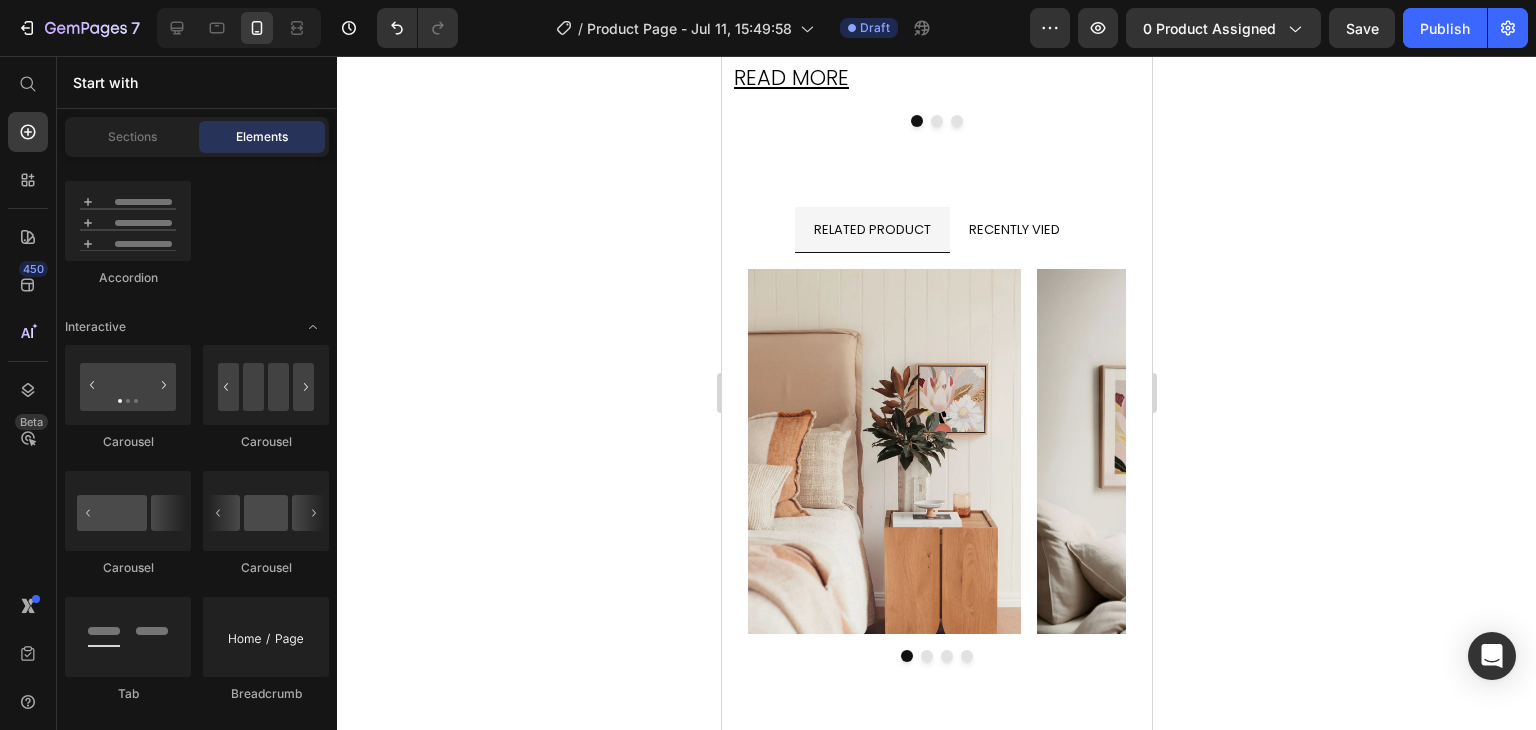 scroll, scrollTop: 5420, scrollLeft: 0, axis: vertical 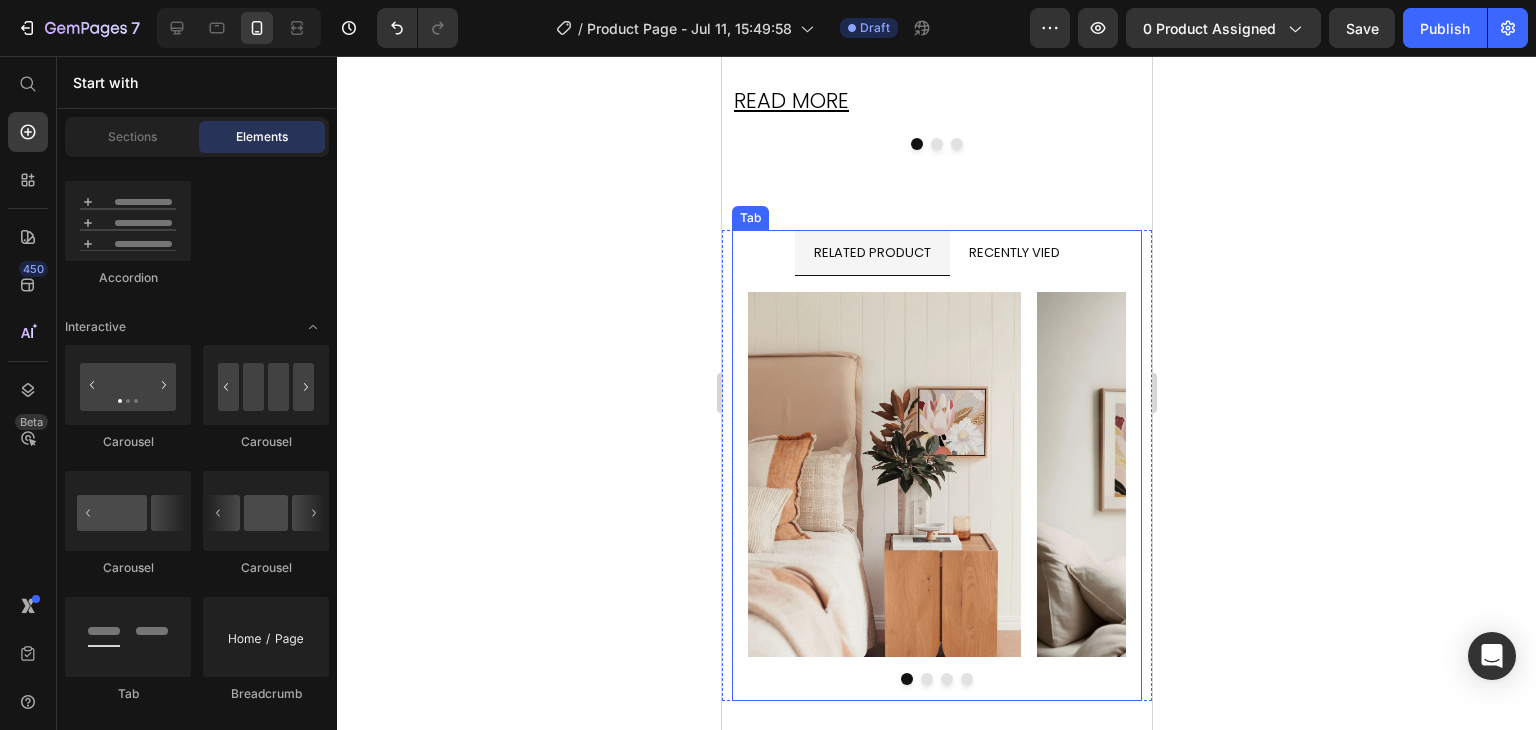 click on "RECENTLY VIED" at bounding box center (1013, 252) 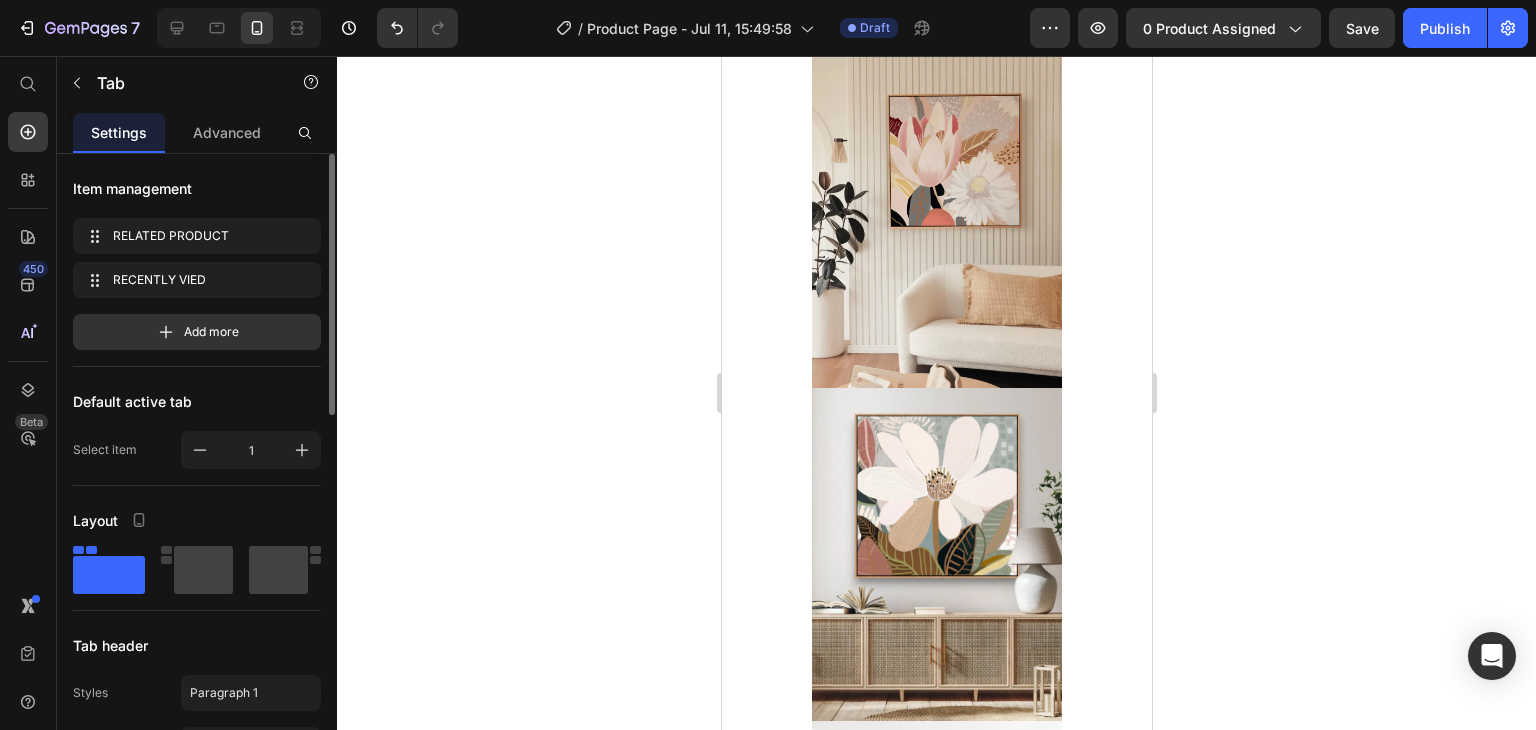 scroll, scrollTop: 6198, scrollLeft: 0, axis: vertical 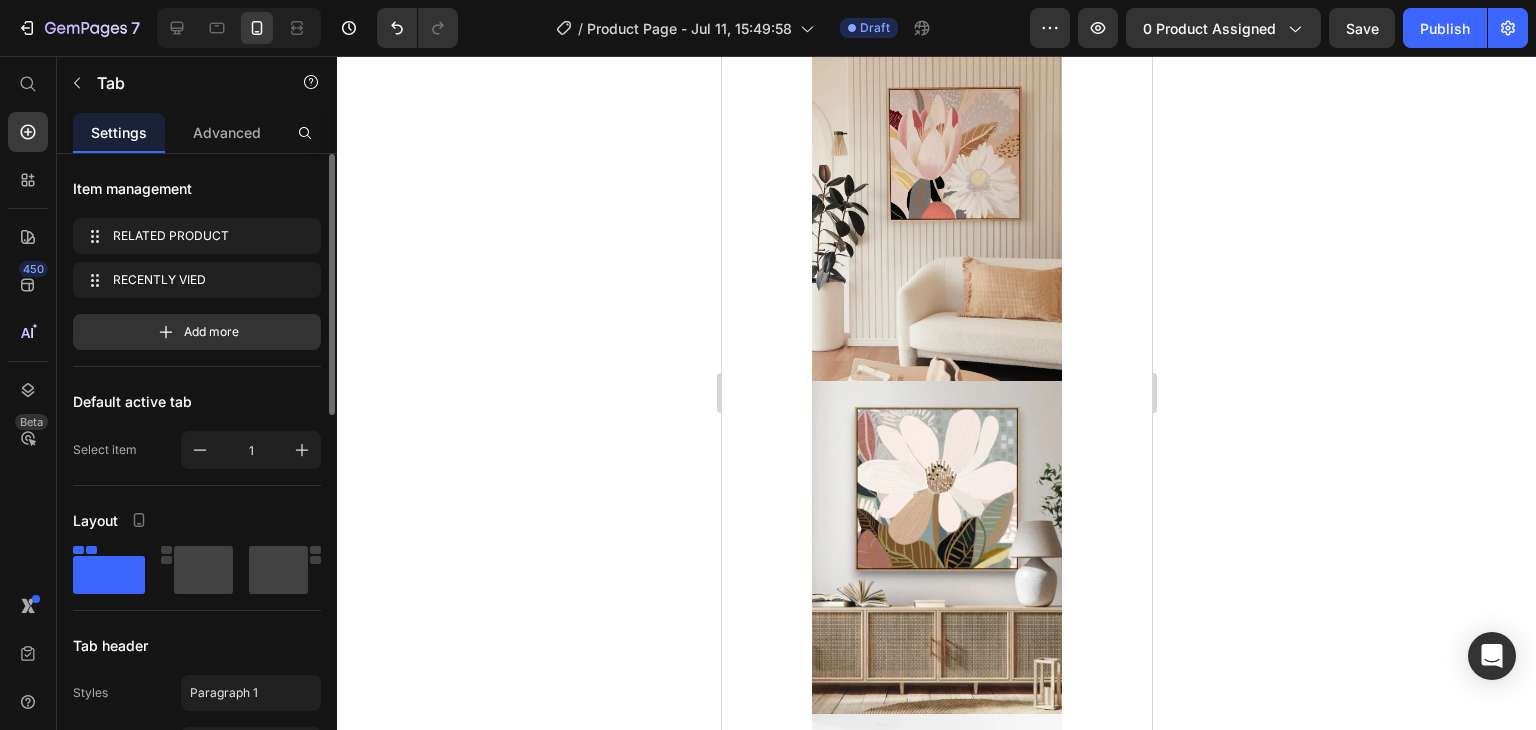 click at bounding box center (936, 547) 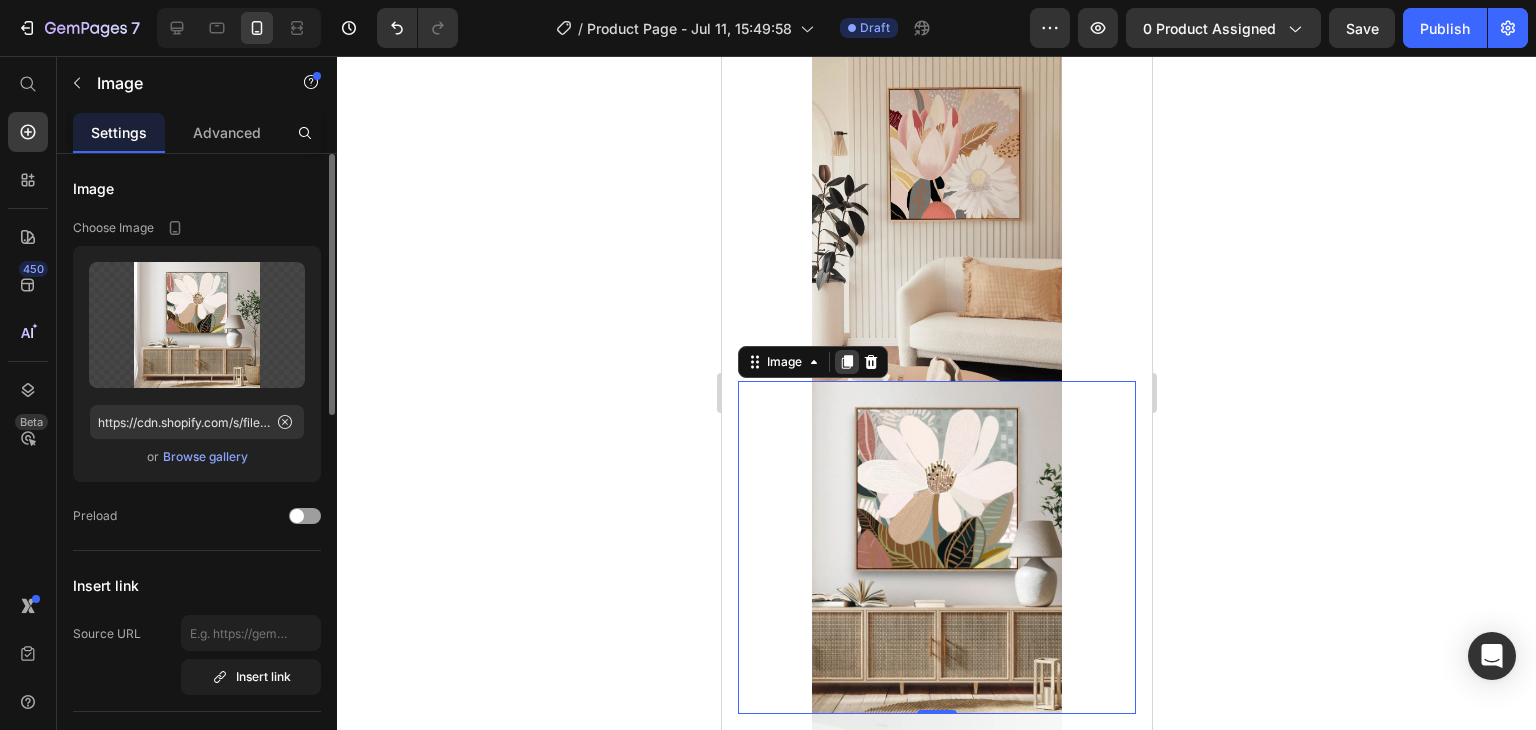 click 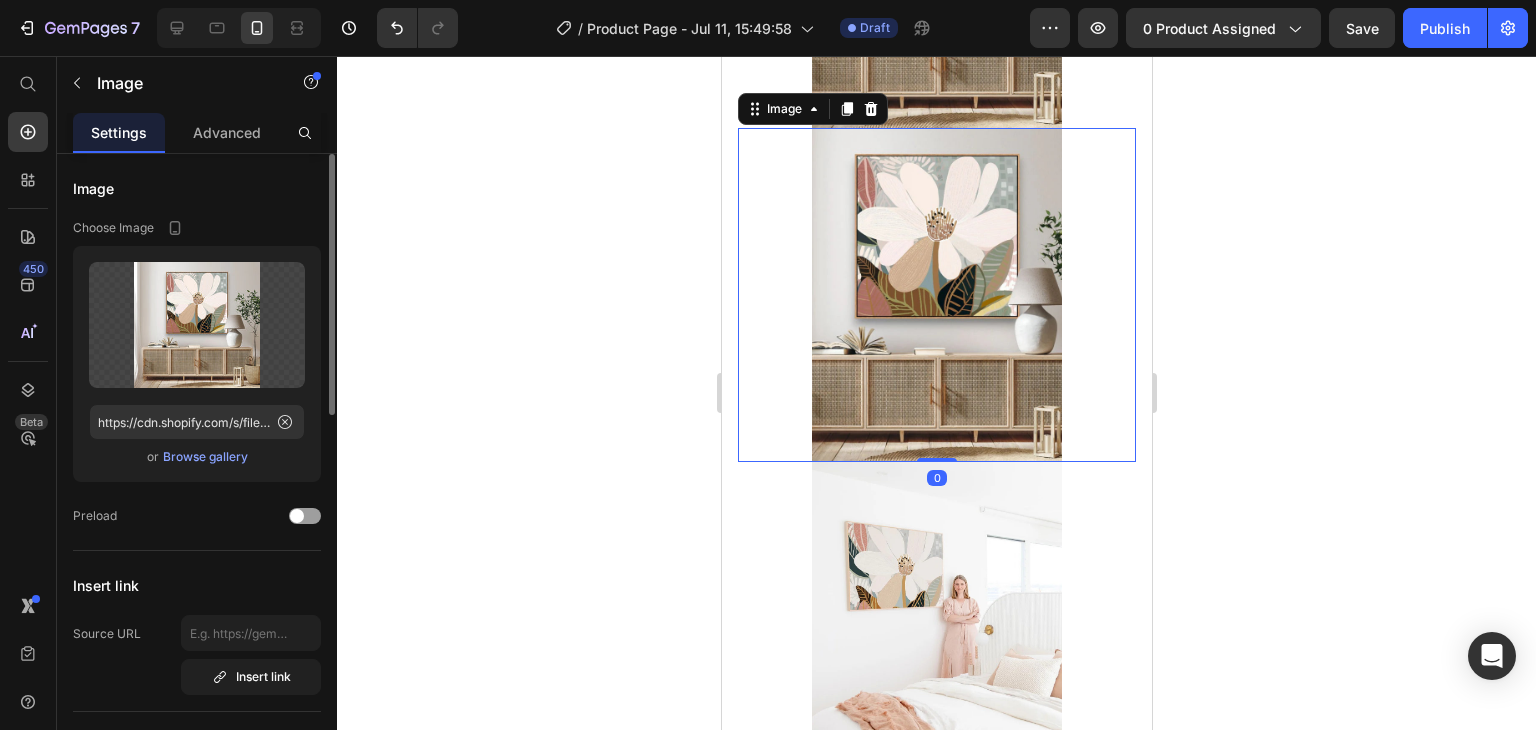 scroll, scrollTop: 6784, scrollLeft: 0, axis: vertical 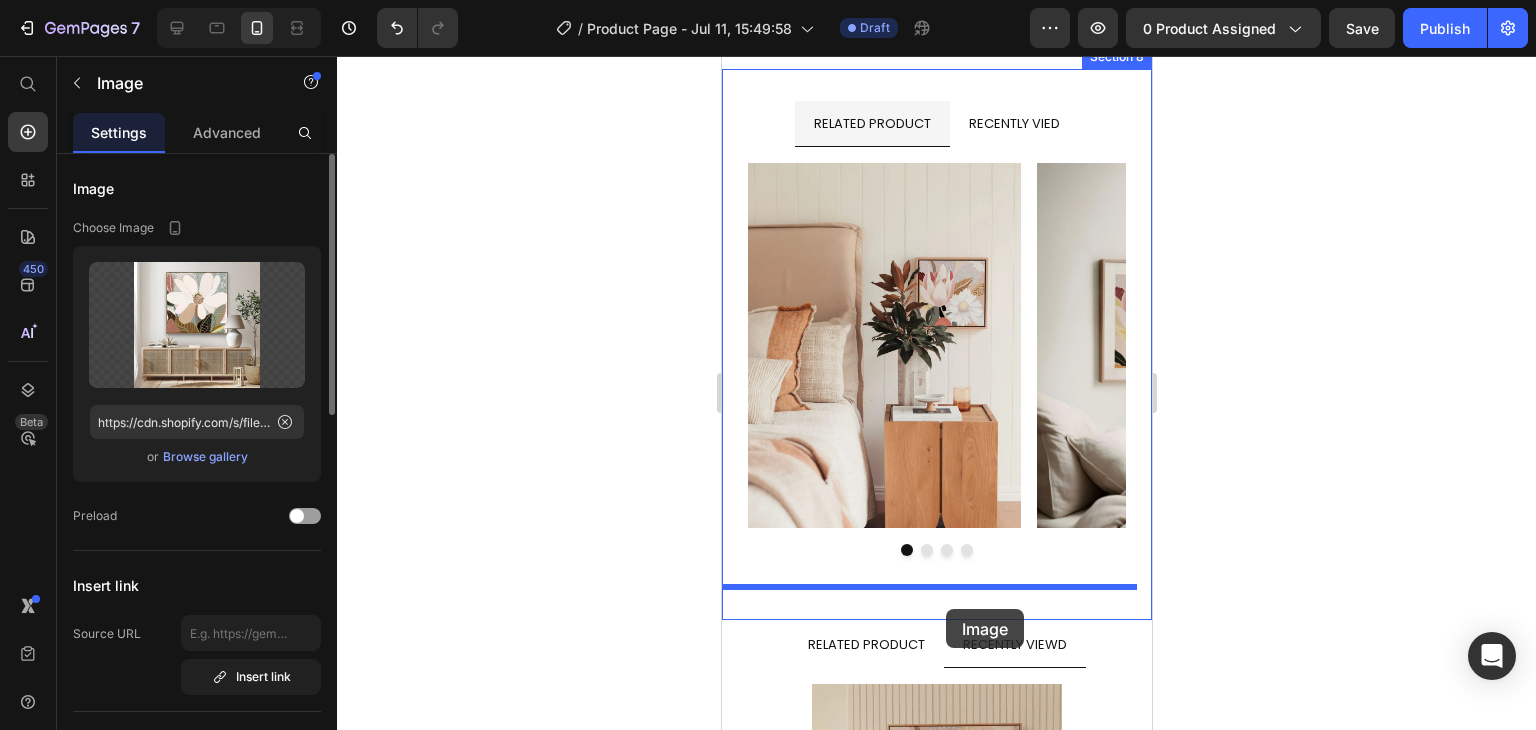 drag, startPoint x: 789, startPoint y: 109, endPoint x: 945, endPoint y: 609, distance: 523.77094 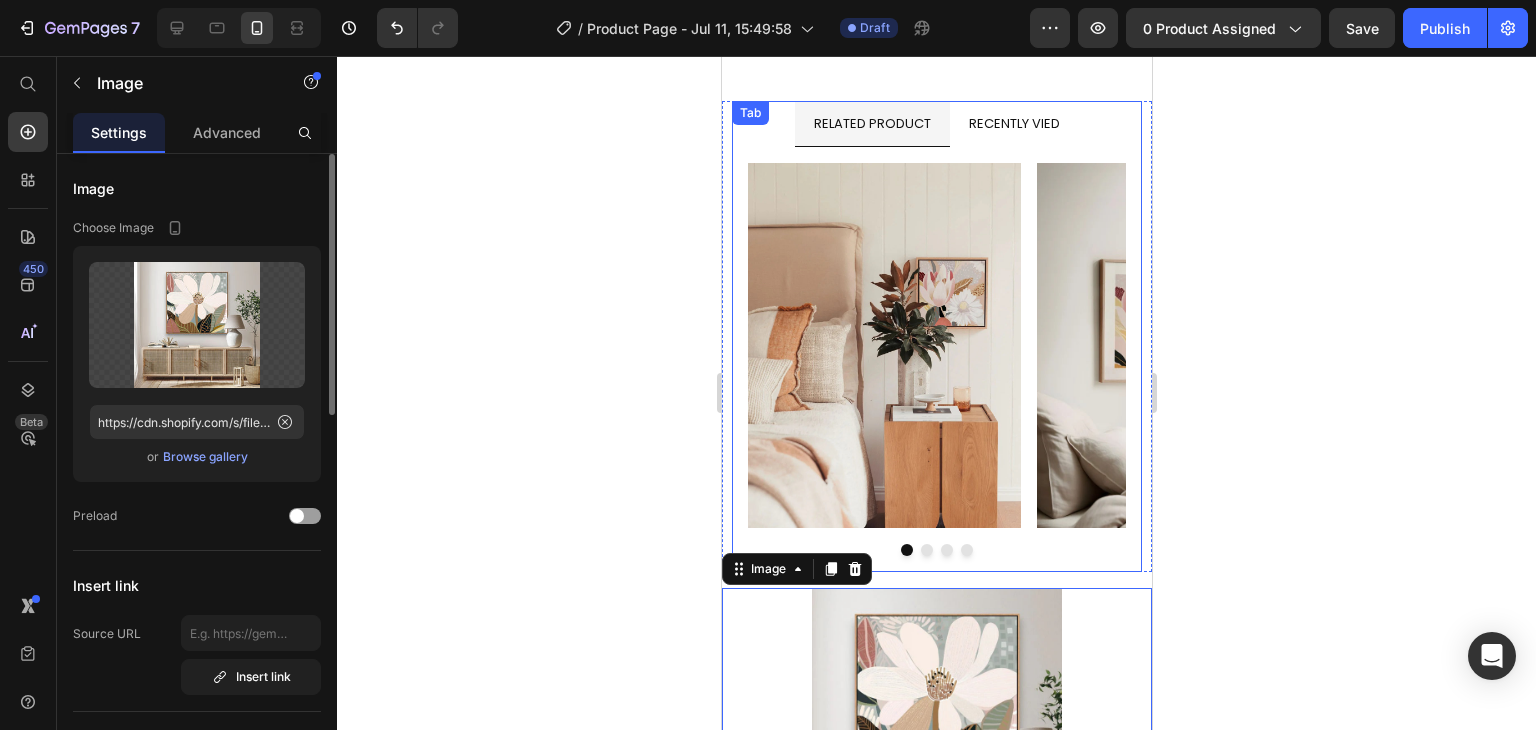click on "RECENTLY VIED" at bounding box center (1013, 123) 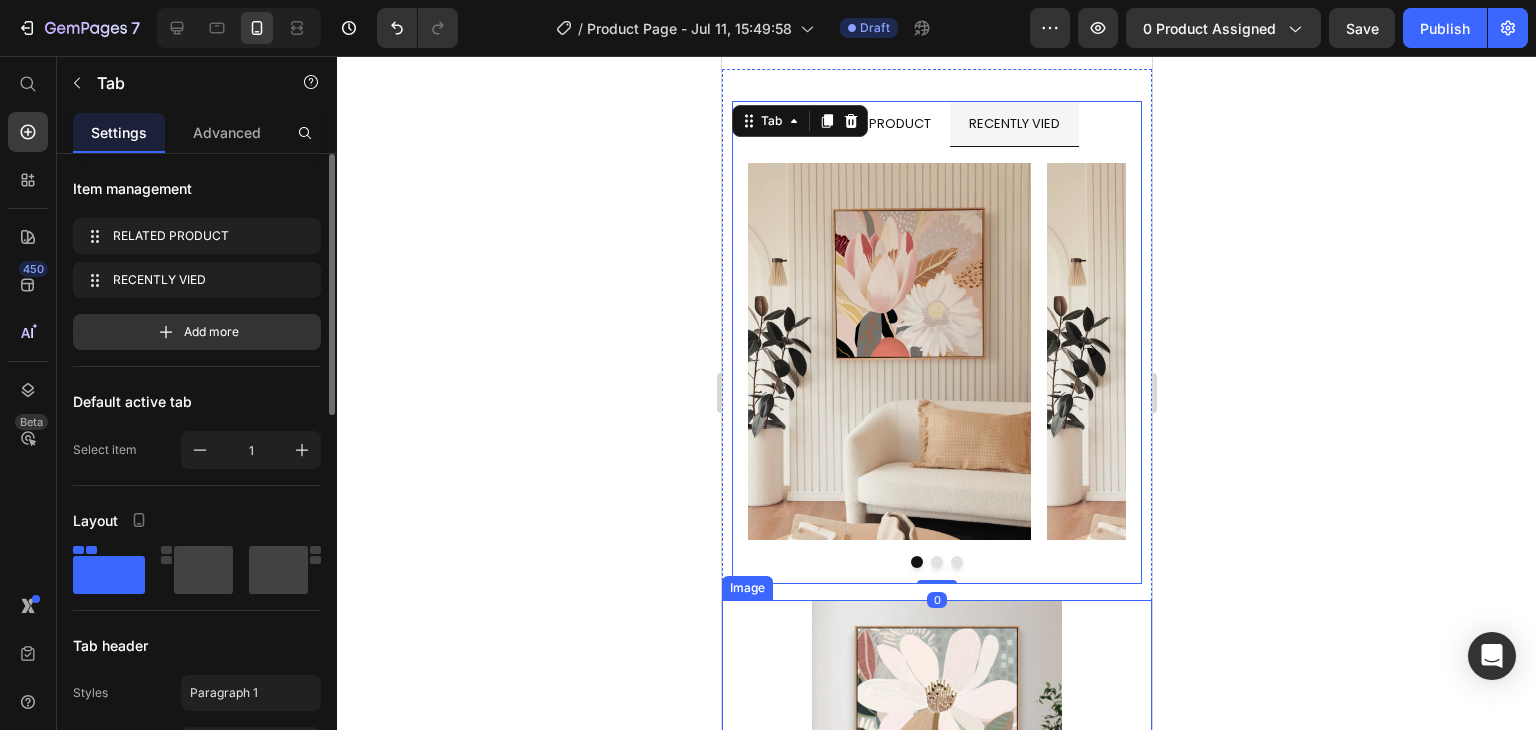 click at bounding box center [936, 766] 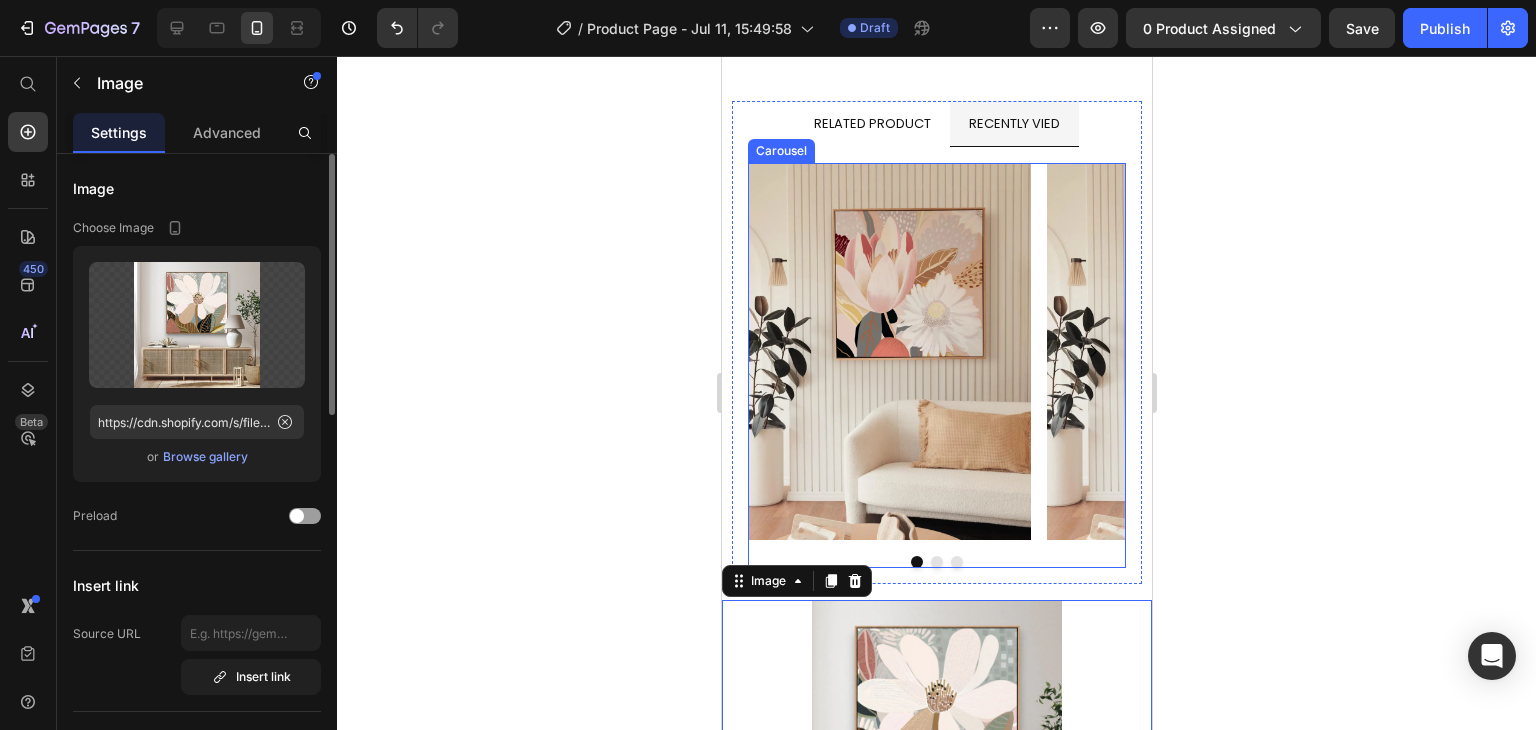 click at bounding box center [1093, 351] 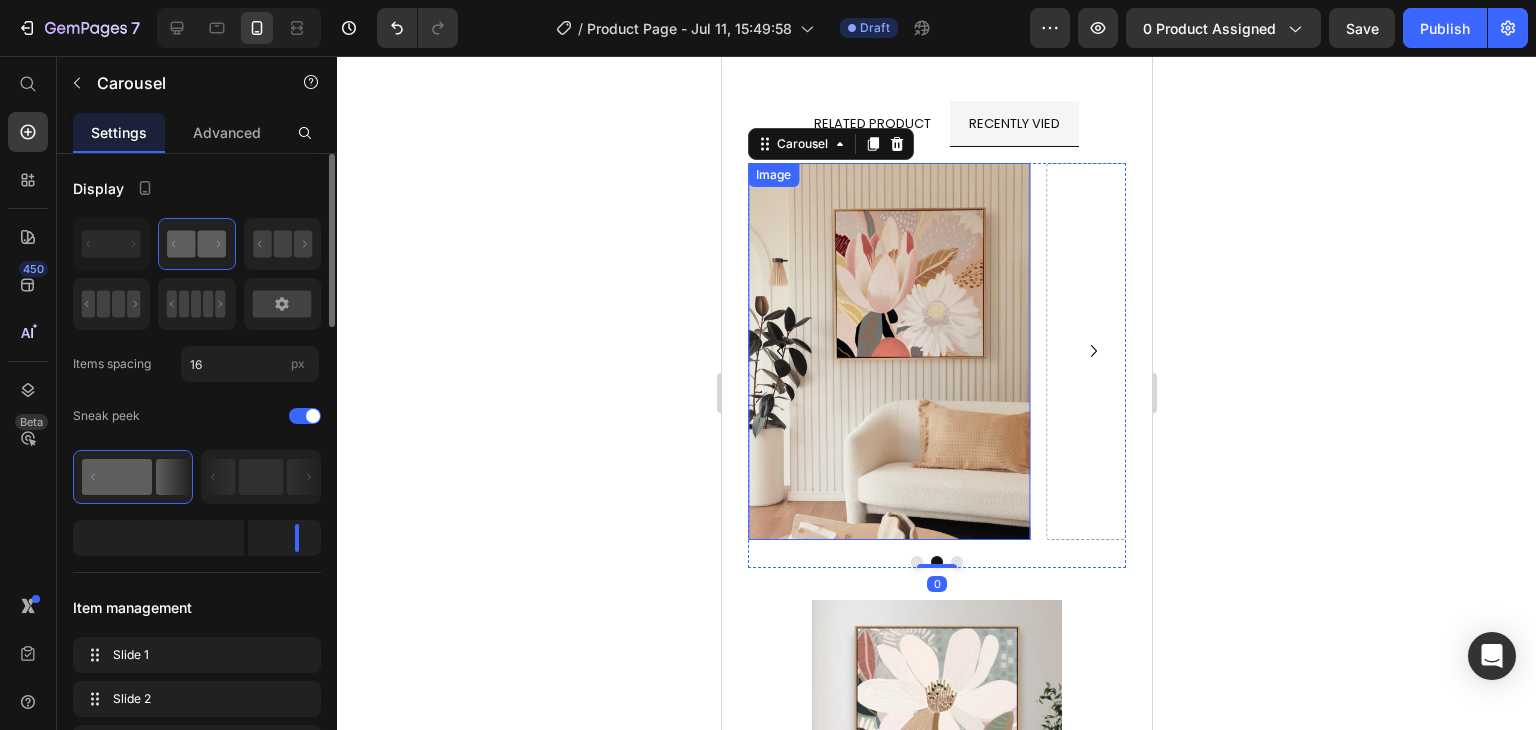 click at bounding box center (888, 351) 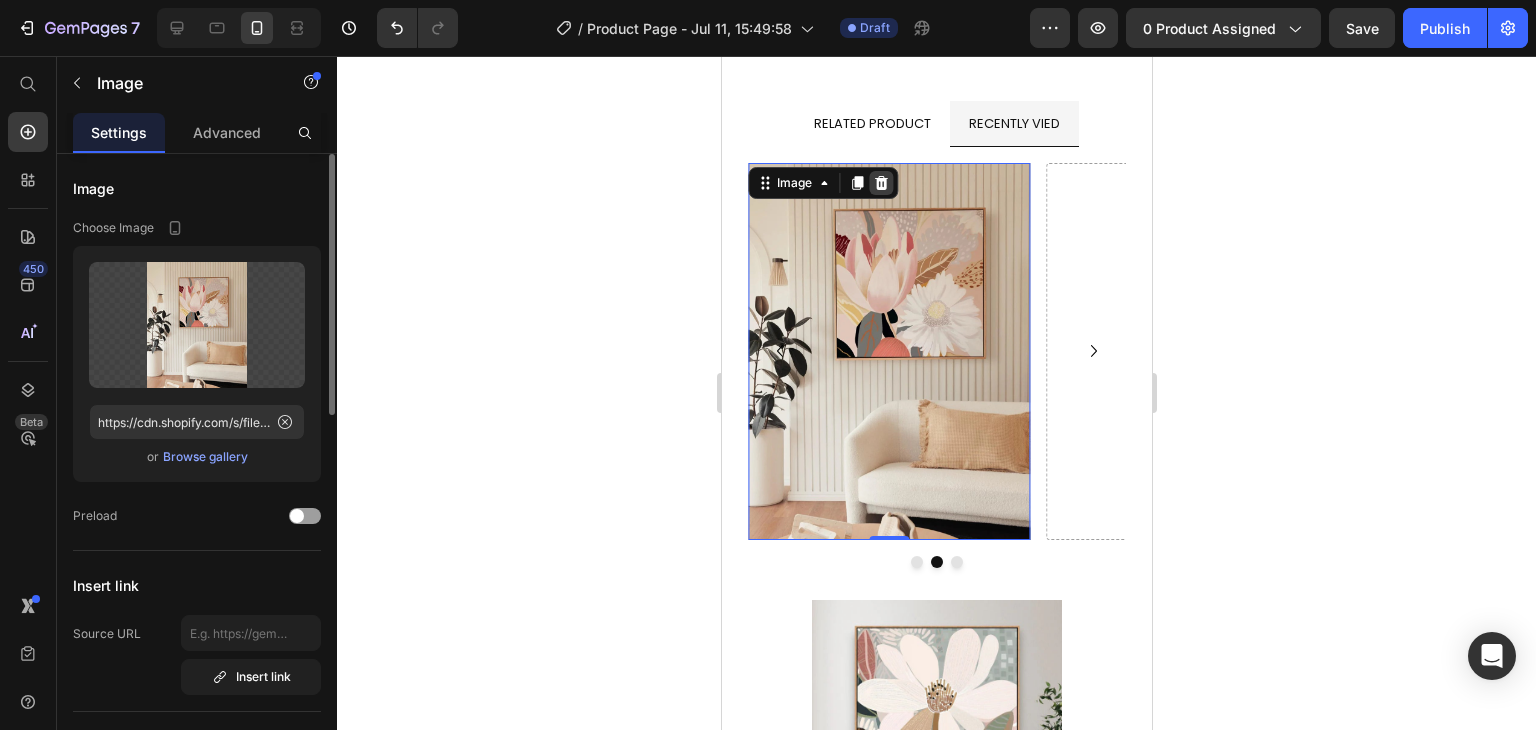 click 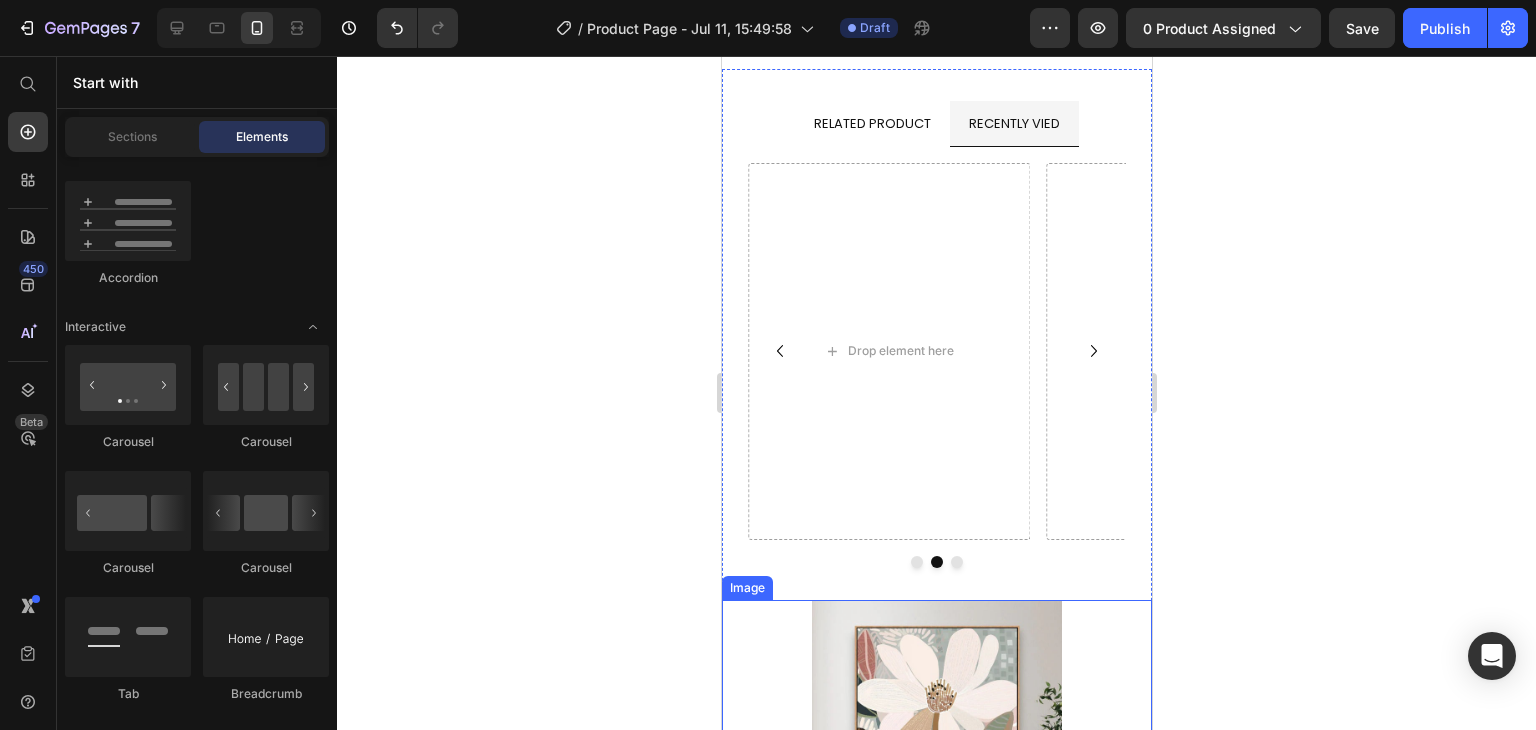 click at bounding box center [936, 766] 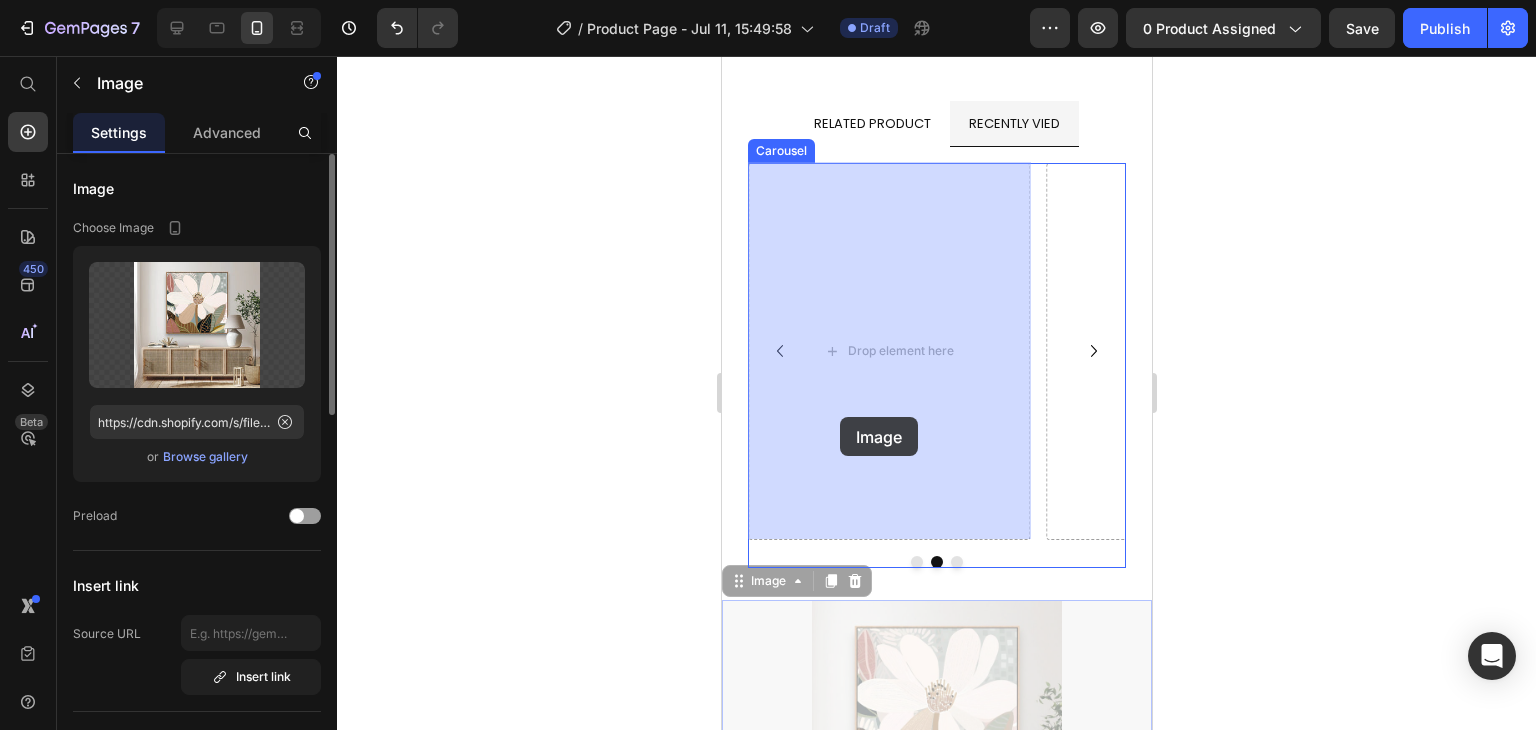drag, startPoint x: 770, startPoint y: 577, endPoint x: 842, endPoint y: 416, distance: 176.3661 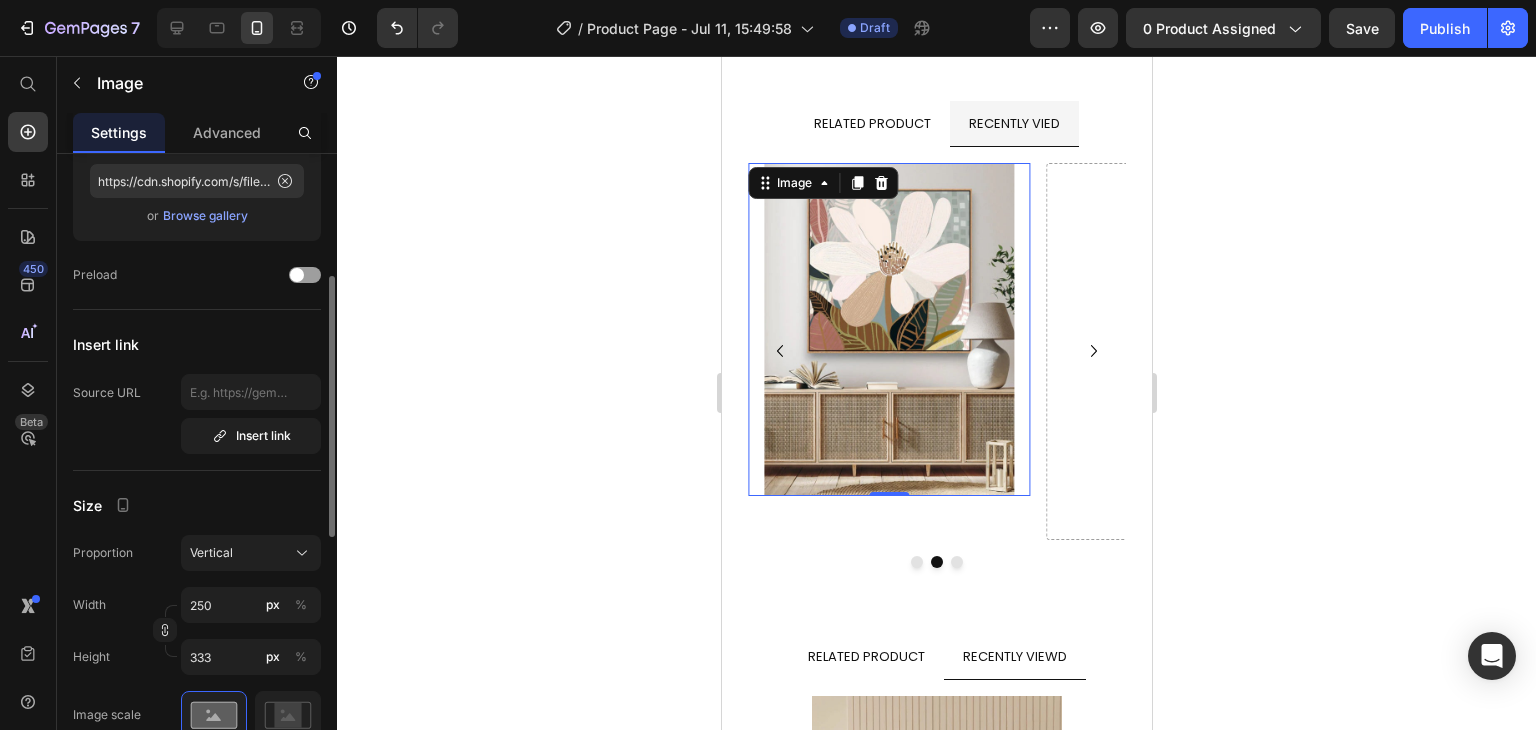 scroll, scrollTop: 257, scrollLeft: 0, axis: vertical 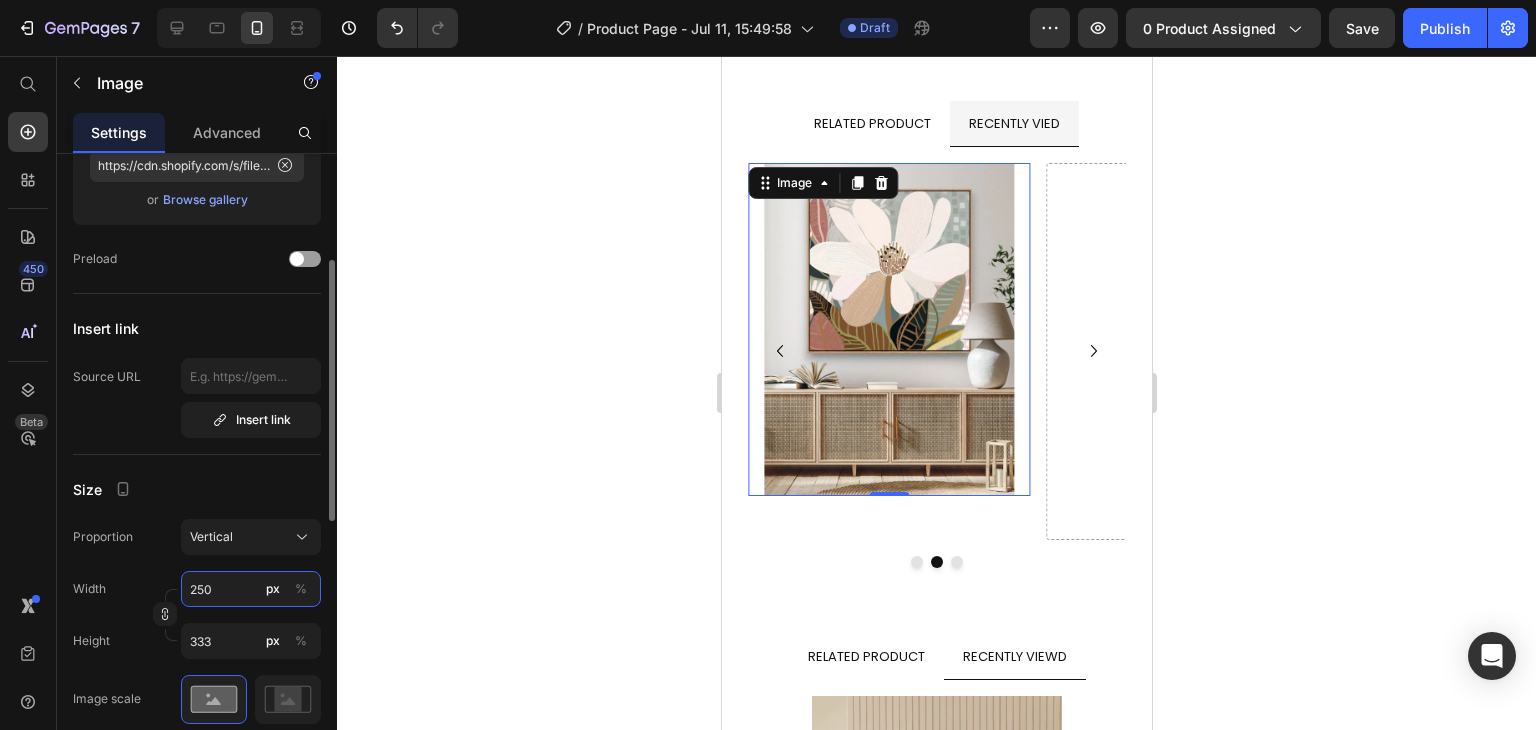 click on "250" at bounding box center [251, 589] 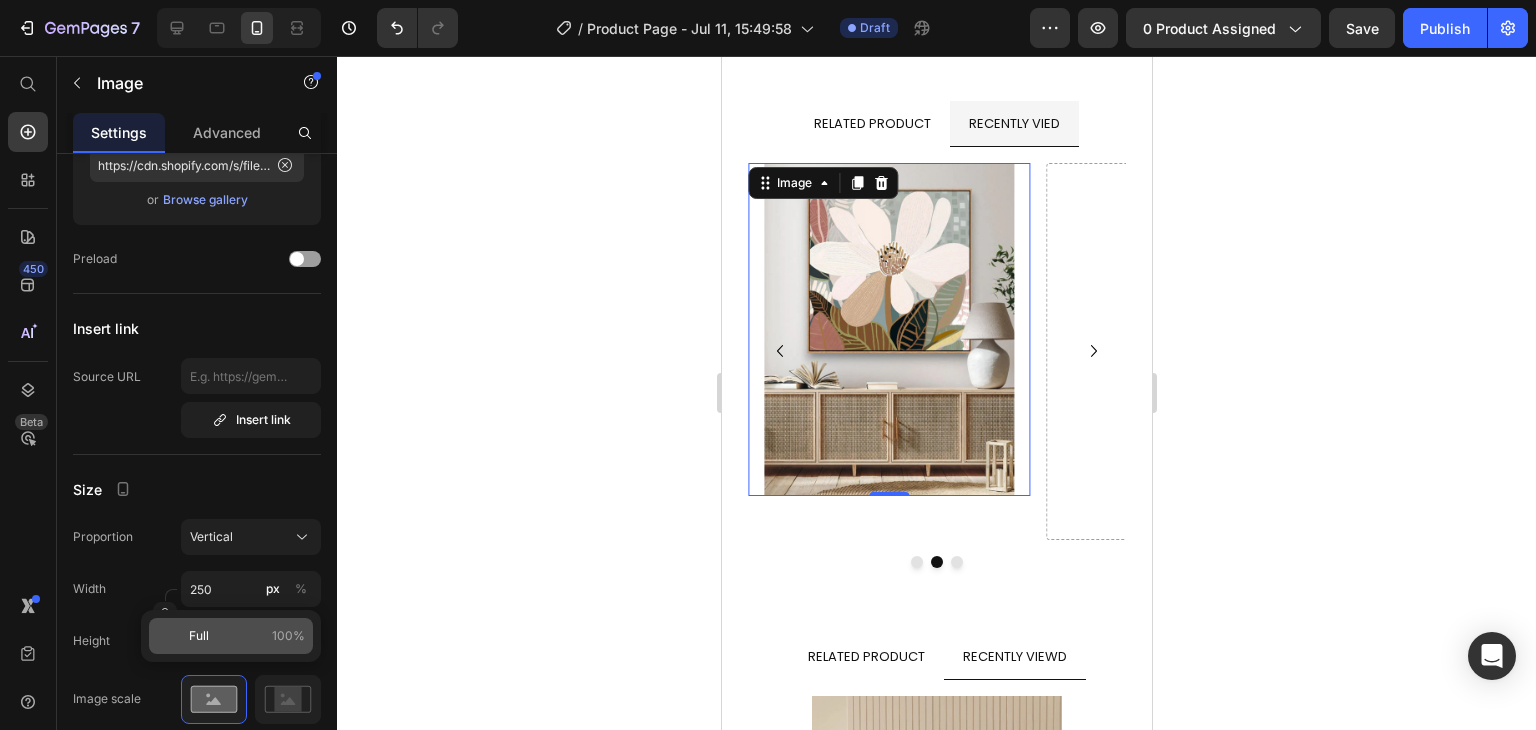 click on "Full 100%" at bounding box center [247, 636] 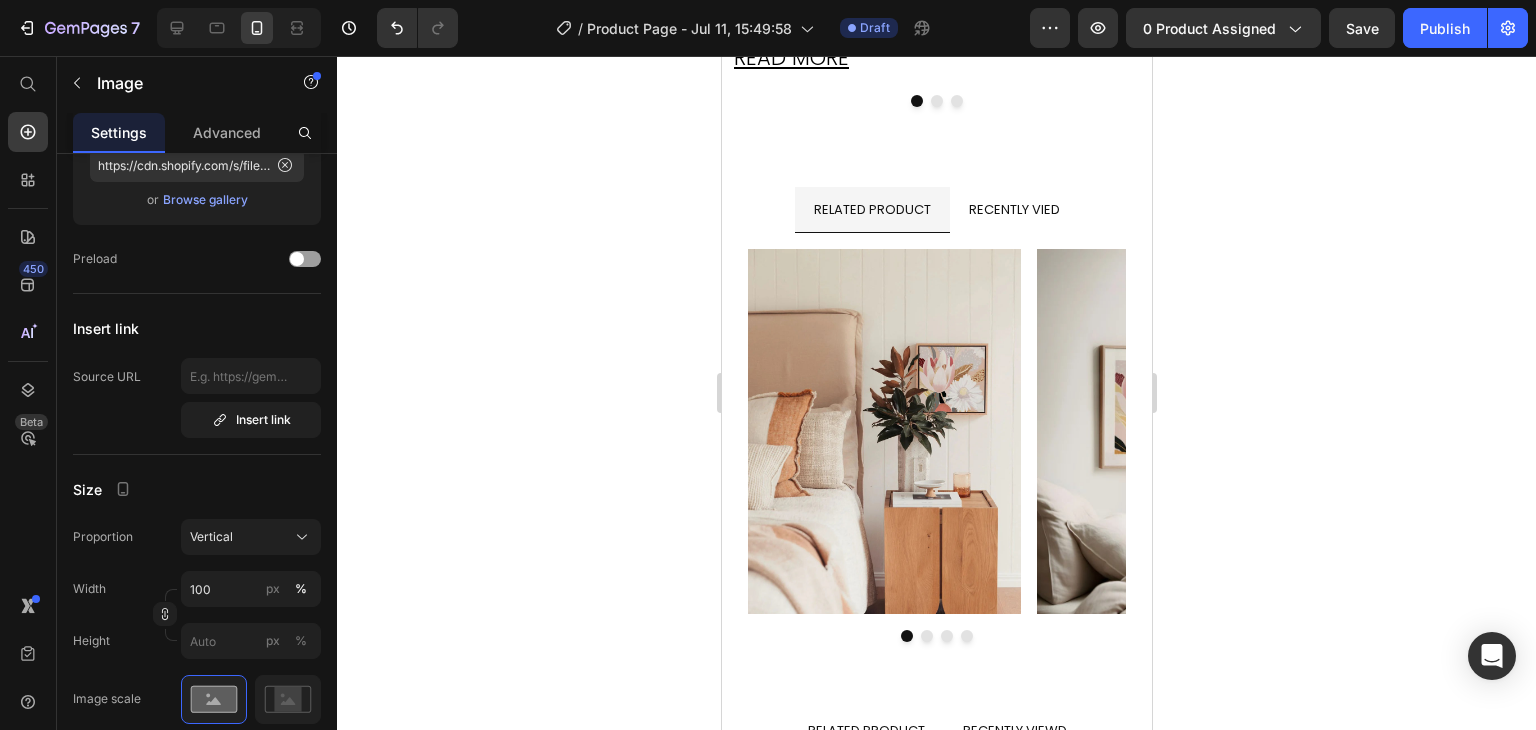 scroll, scrollTop: 5470, scrollLeft: 0, axis: vertical 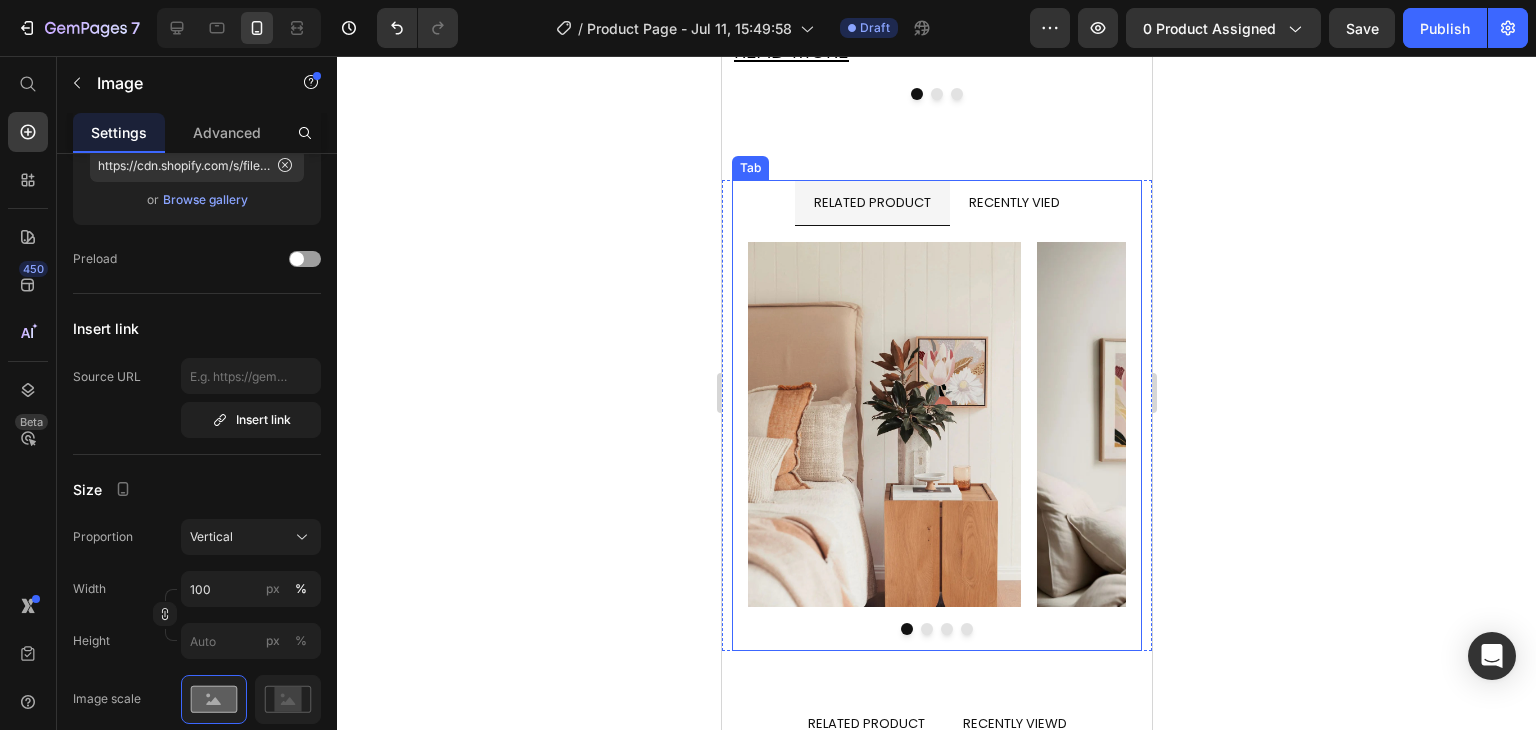 click on "RECENTLY VIED" at bounding box center [1013, 202] 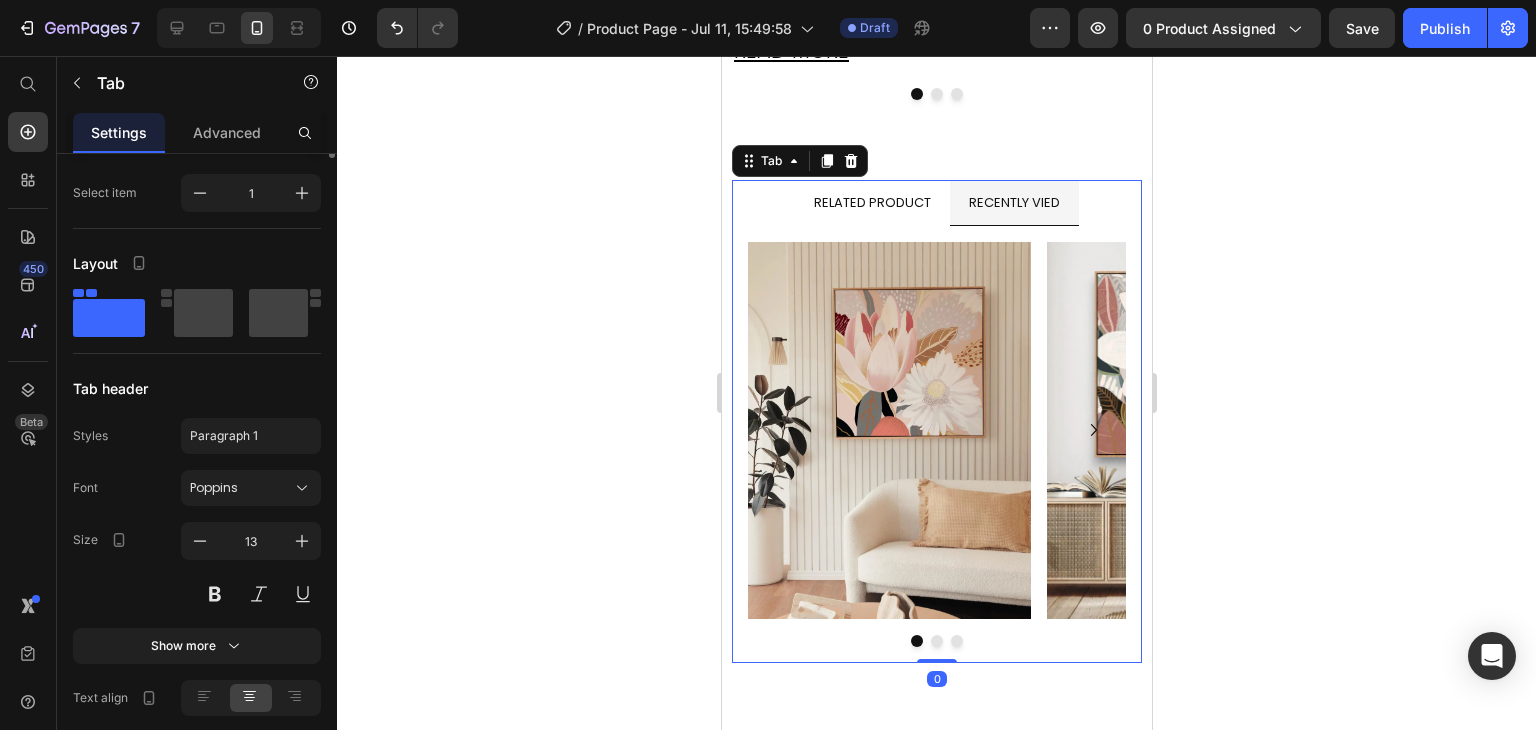 scroll, scrollTop: 0, scrollLeft: 0, axis: both 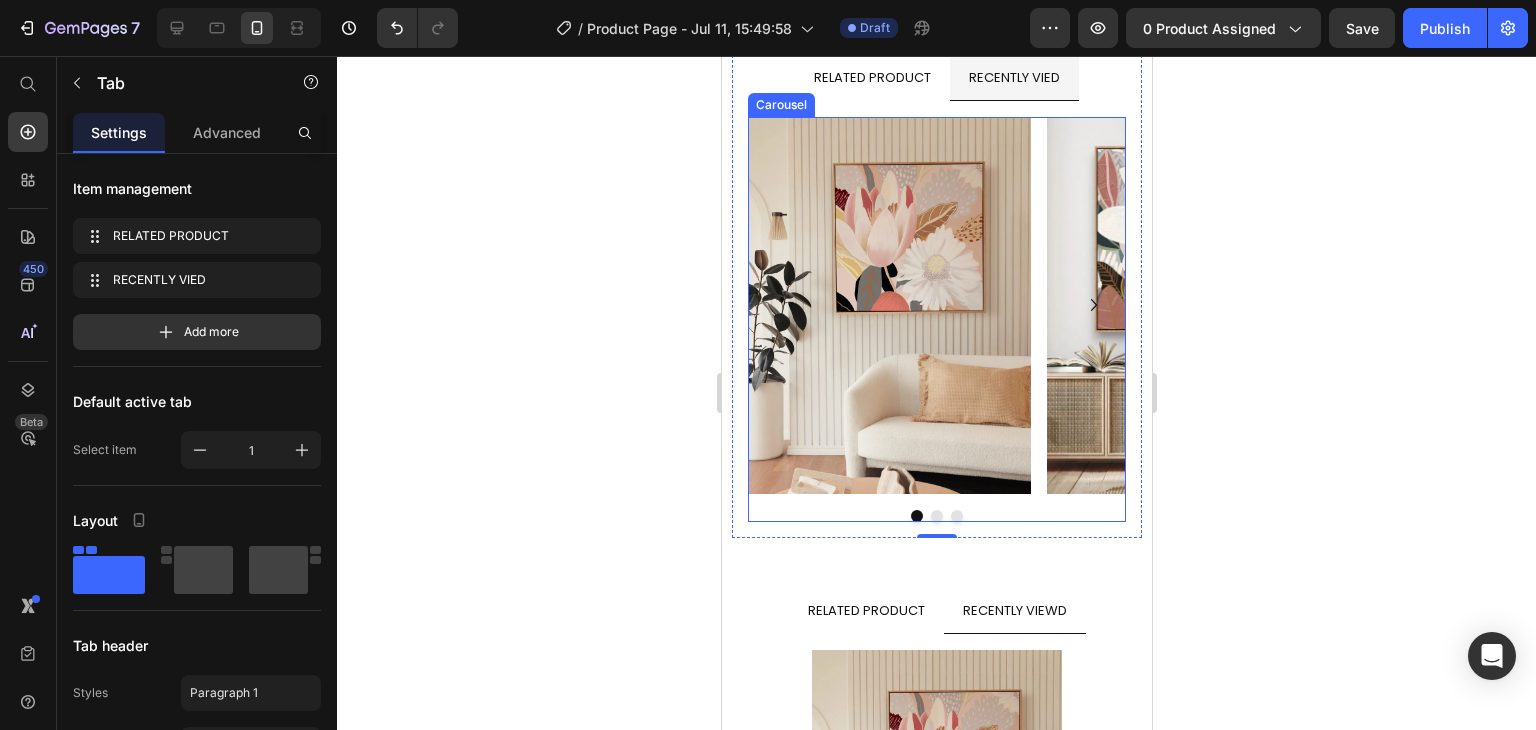 click 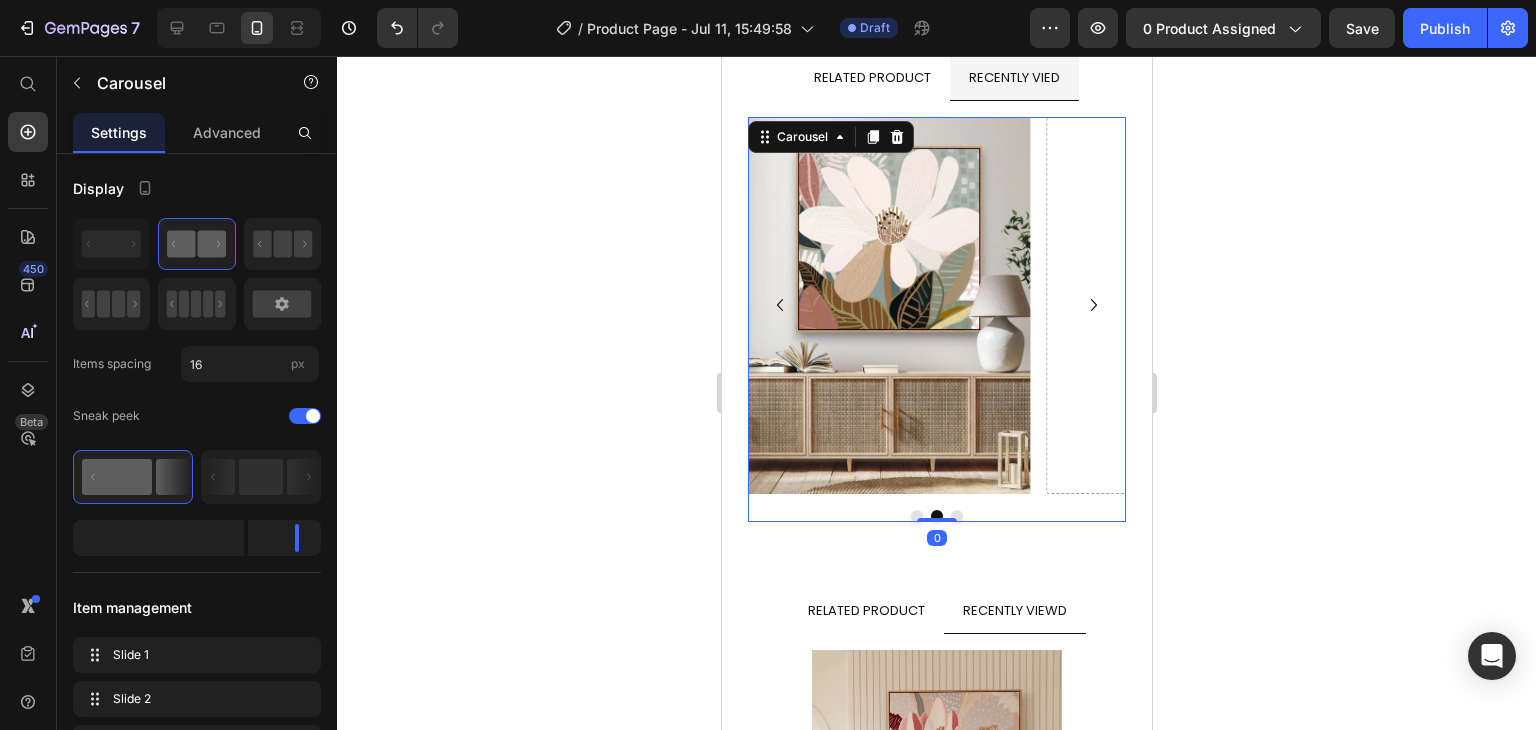 click 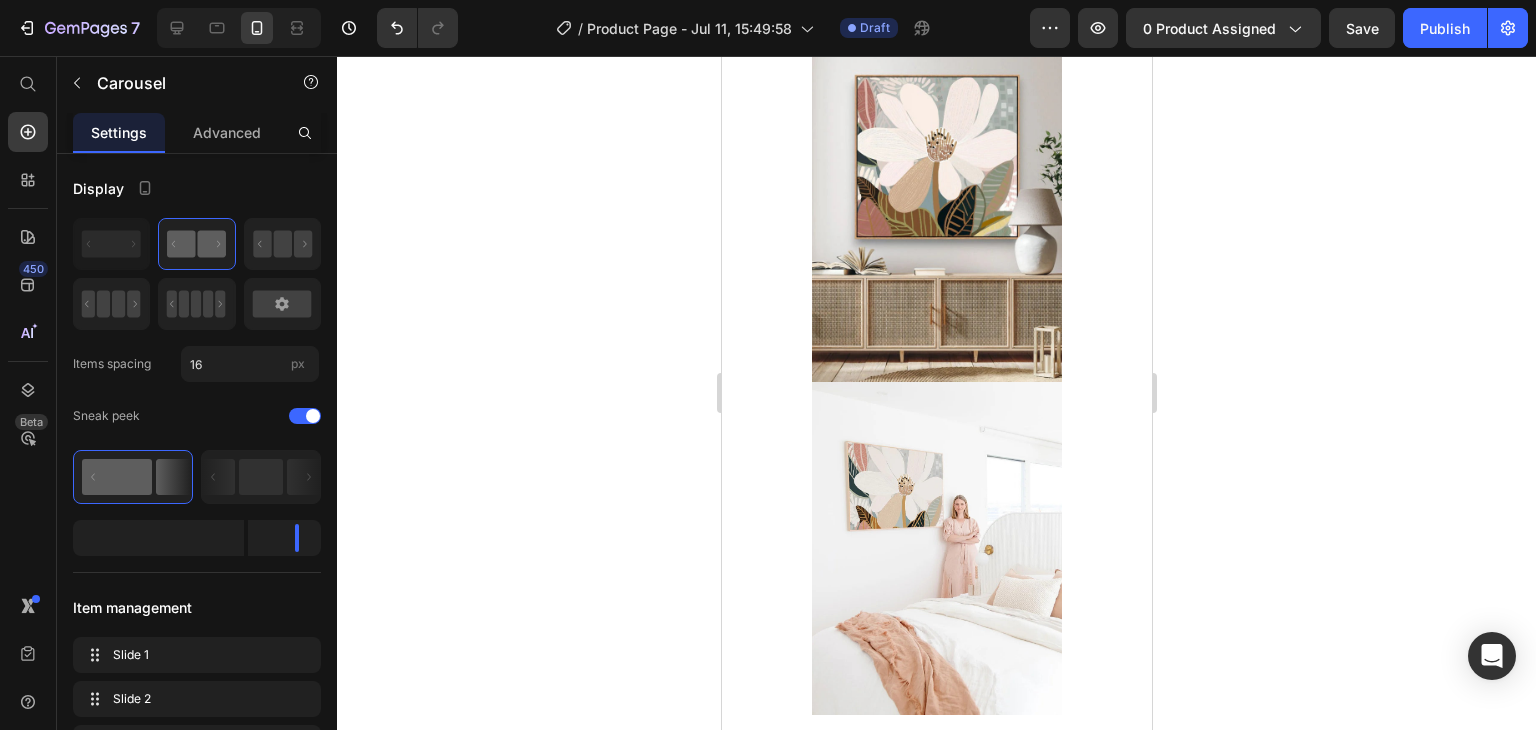 scroll, scrollTop: 6567, scrollLeft: 0, axis: vertical 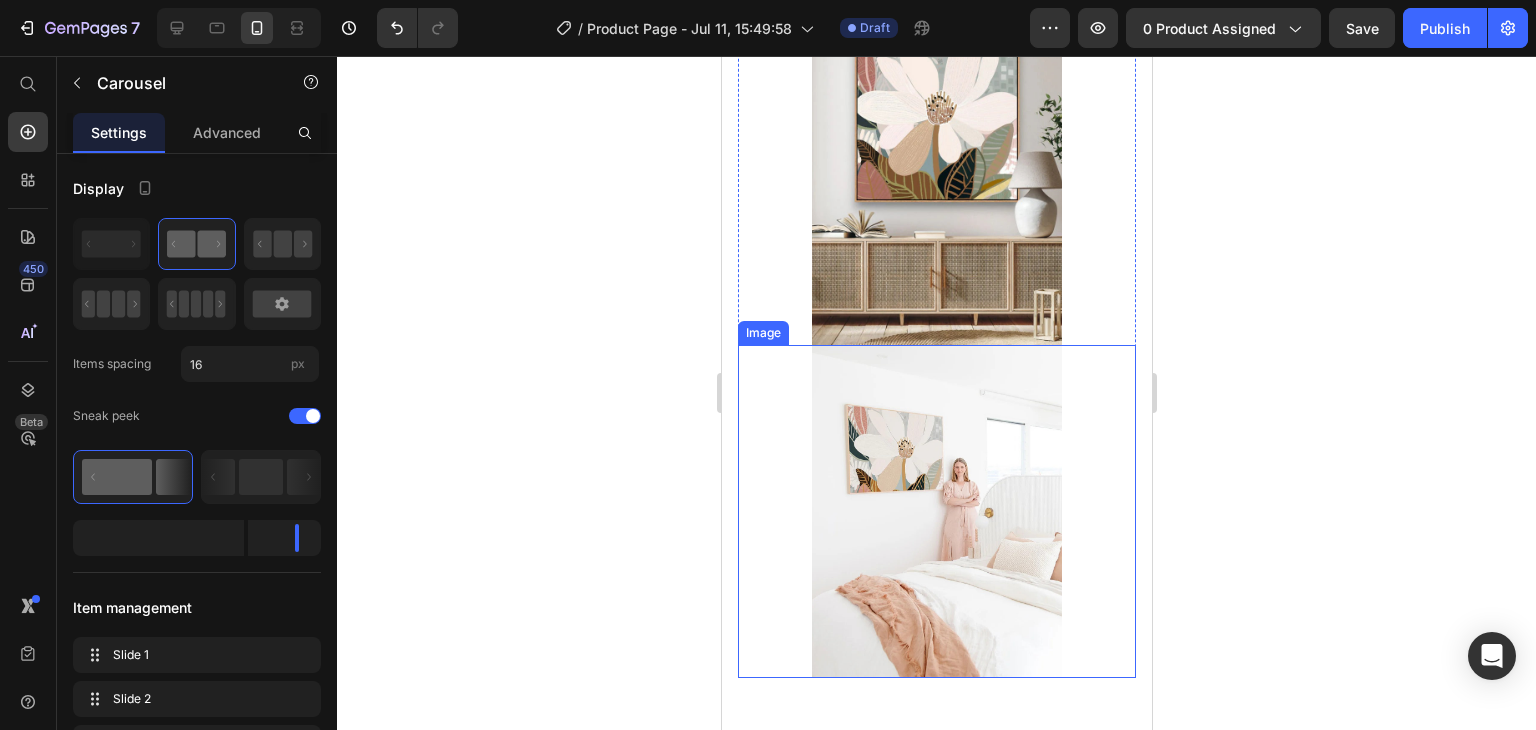click at bounding box center (936, 511) 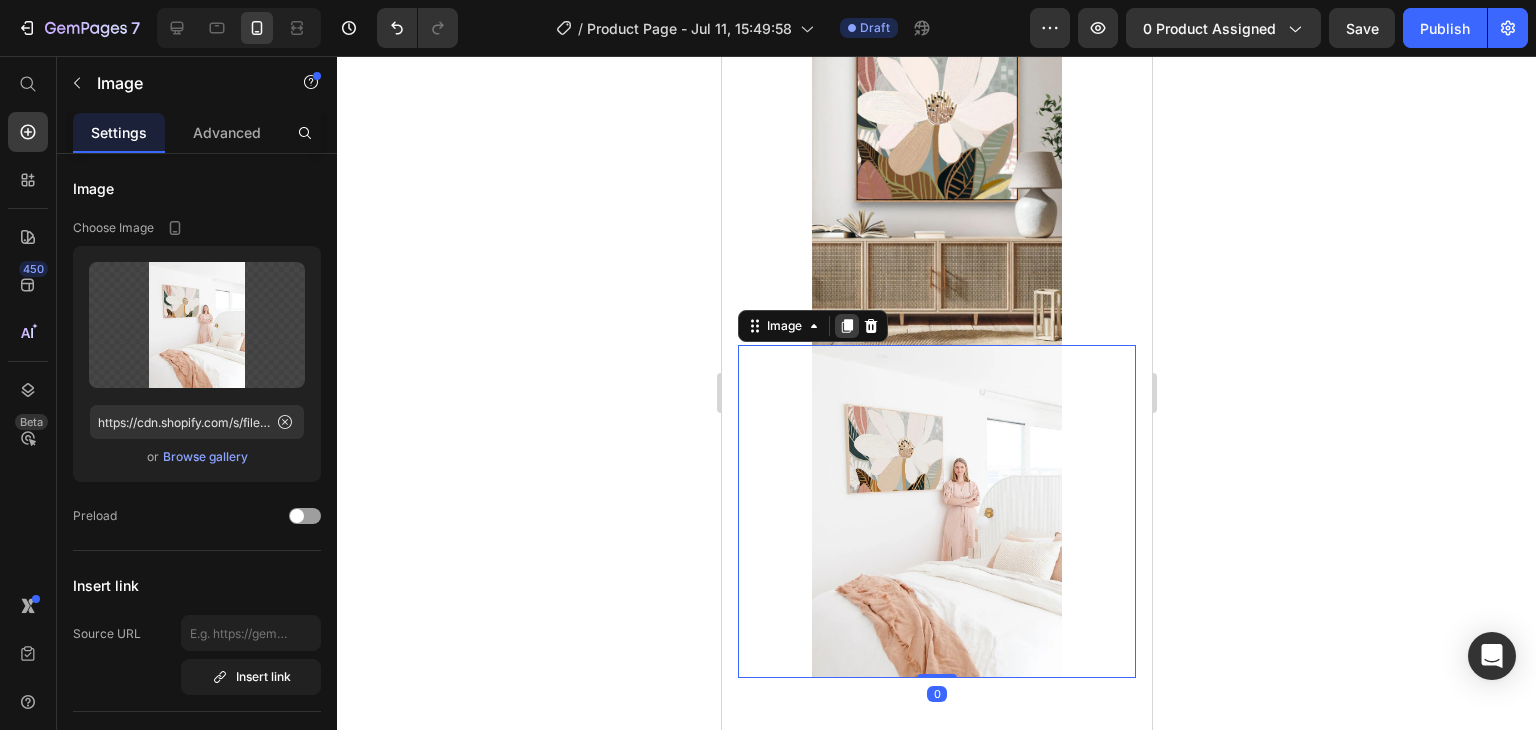 click 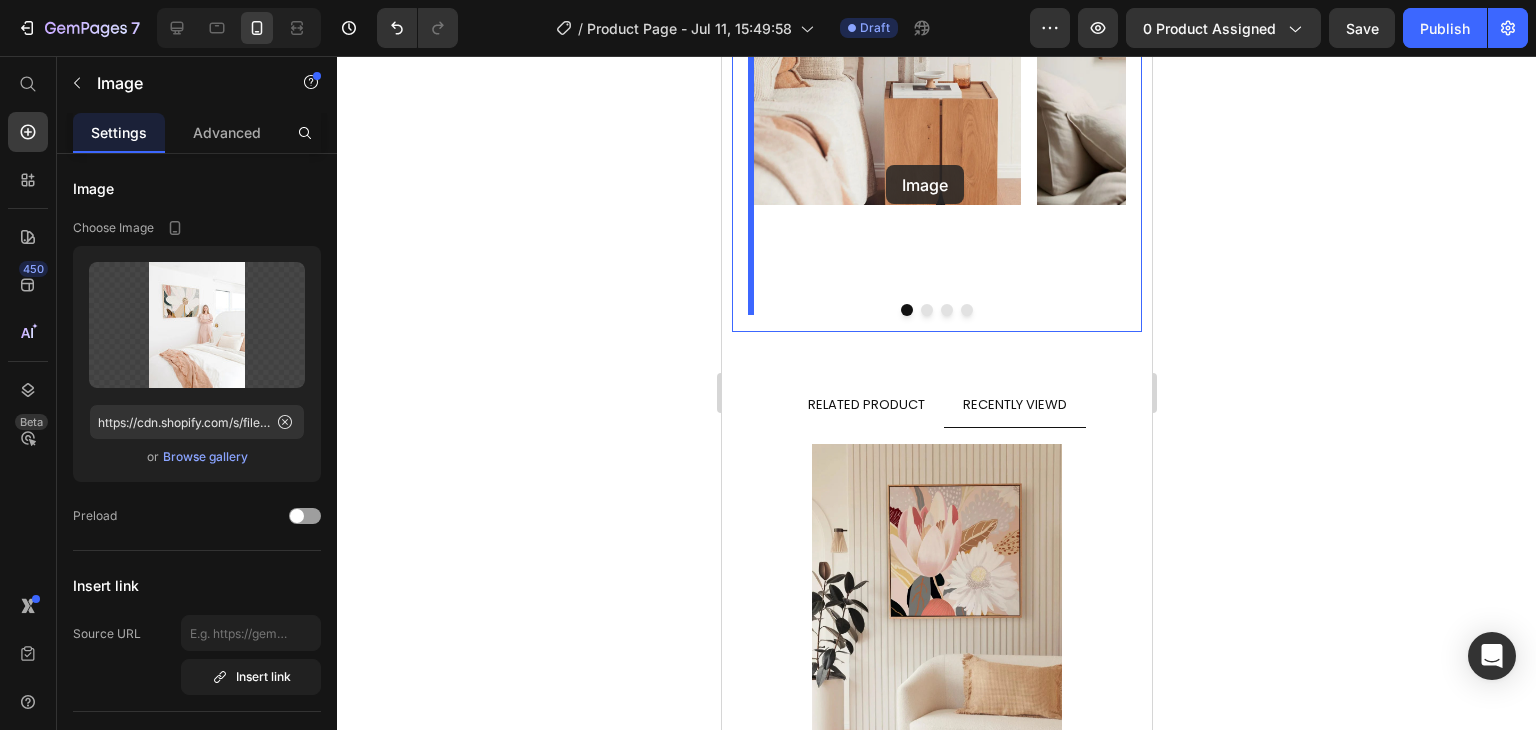 scroll, scrollTop: 5856, scrollLeft: 0, axis: vertical 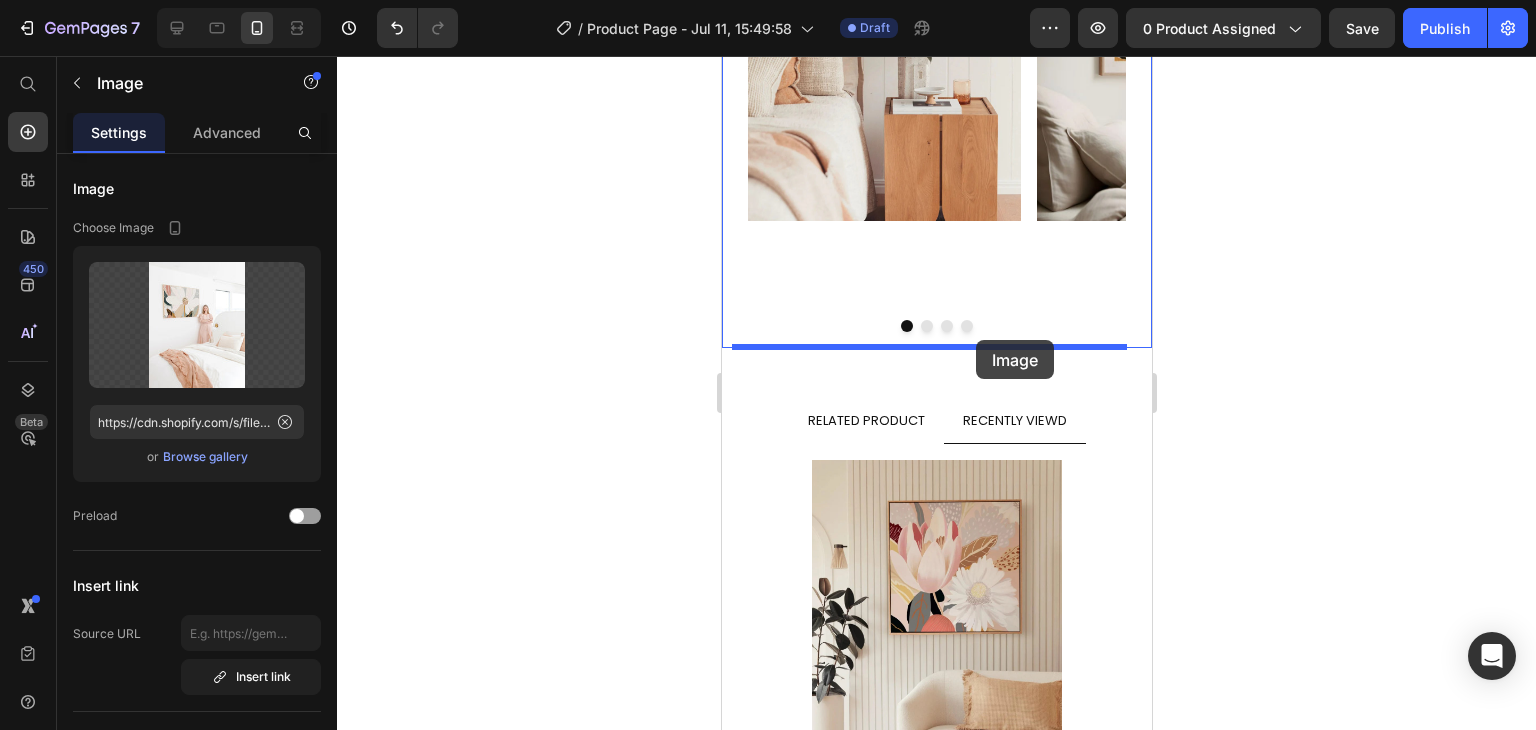 drag, startPoint x: 785, startPoint y: 116, endPoint x: 975, endPoint y: 340, distance: 293.72775 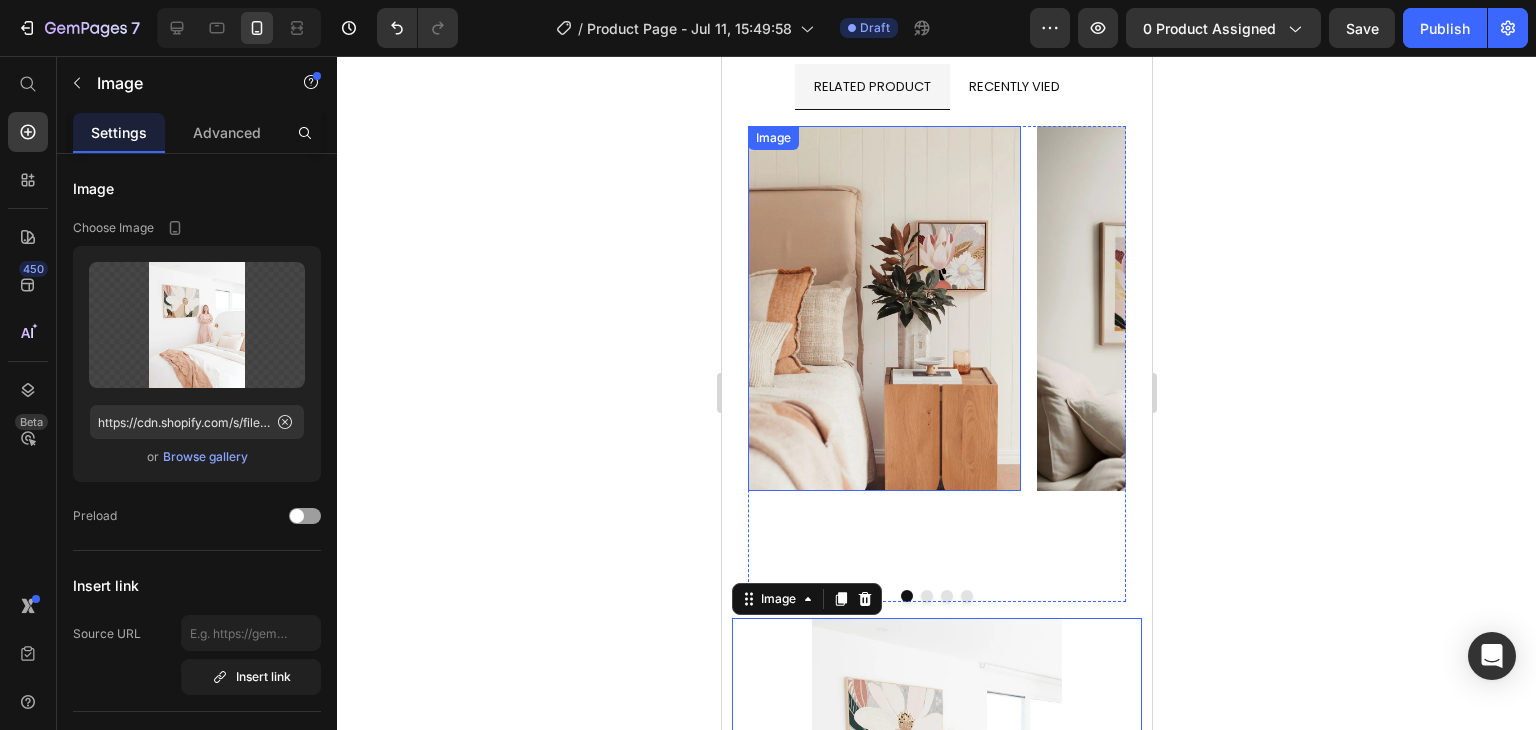 scroll, scrollTop: 5476, scrollLeft: 0, axis: vertical 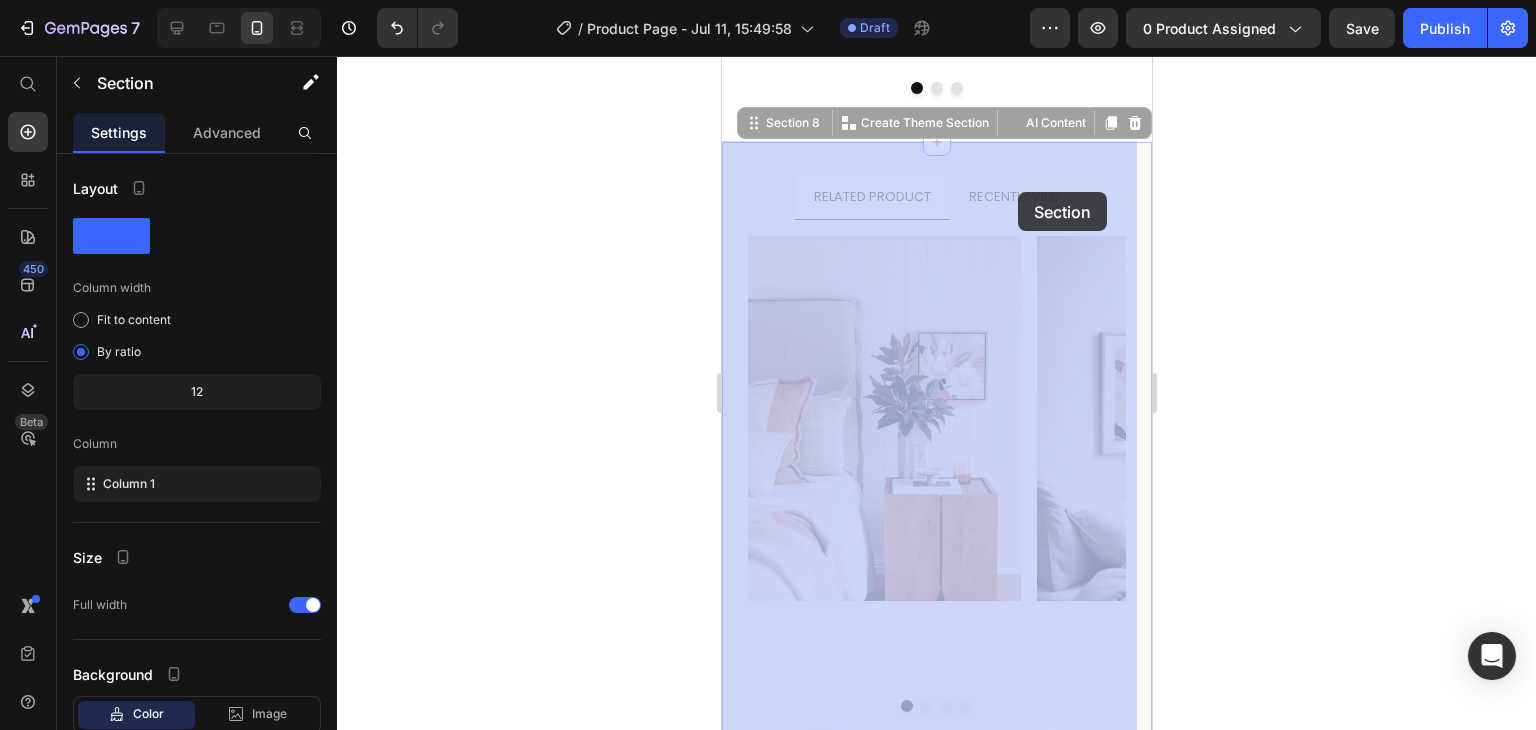 drag, startPoint x: 1021, startPoint y: 172, endPoint x: 1017, endPoint y: 192, distance: 20.396078 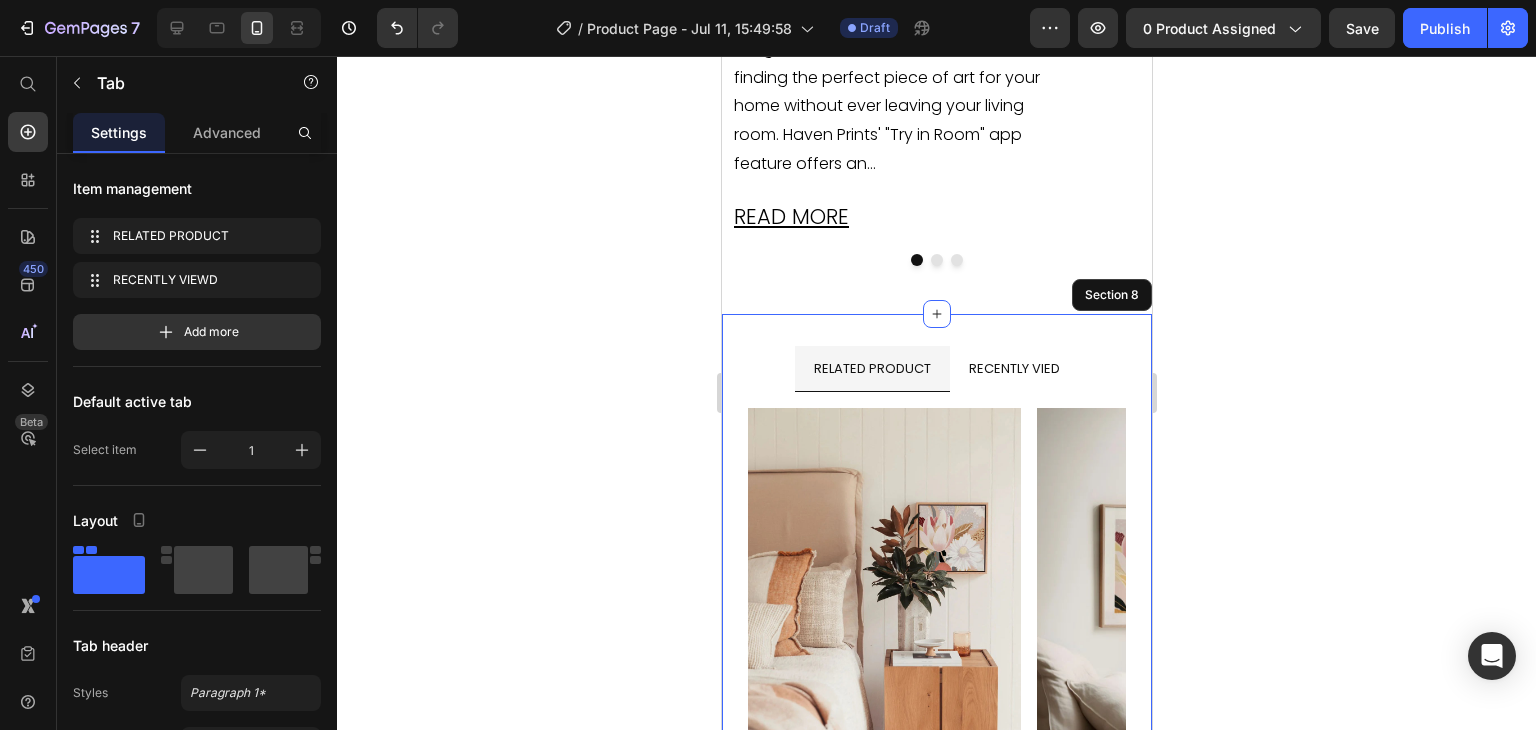 scroll, scrollTop: 5421, scrollLeft: 0, axis: vertical 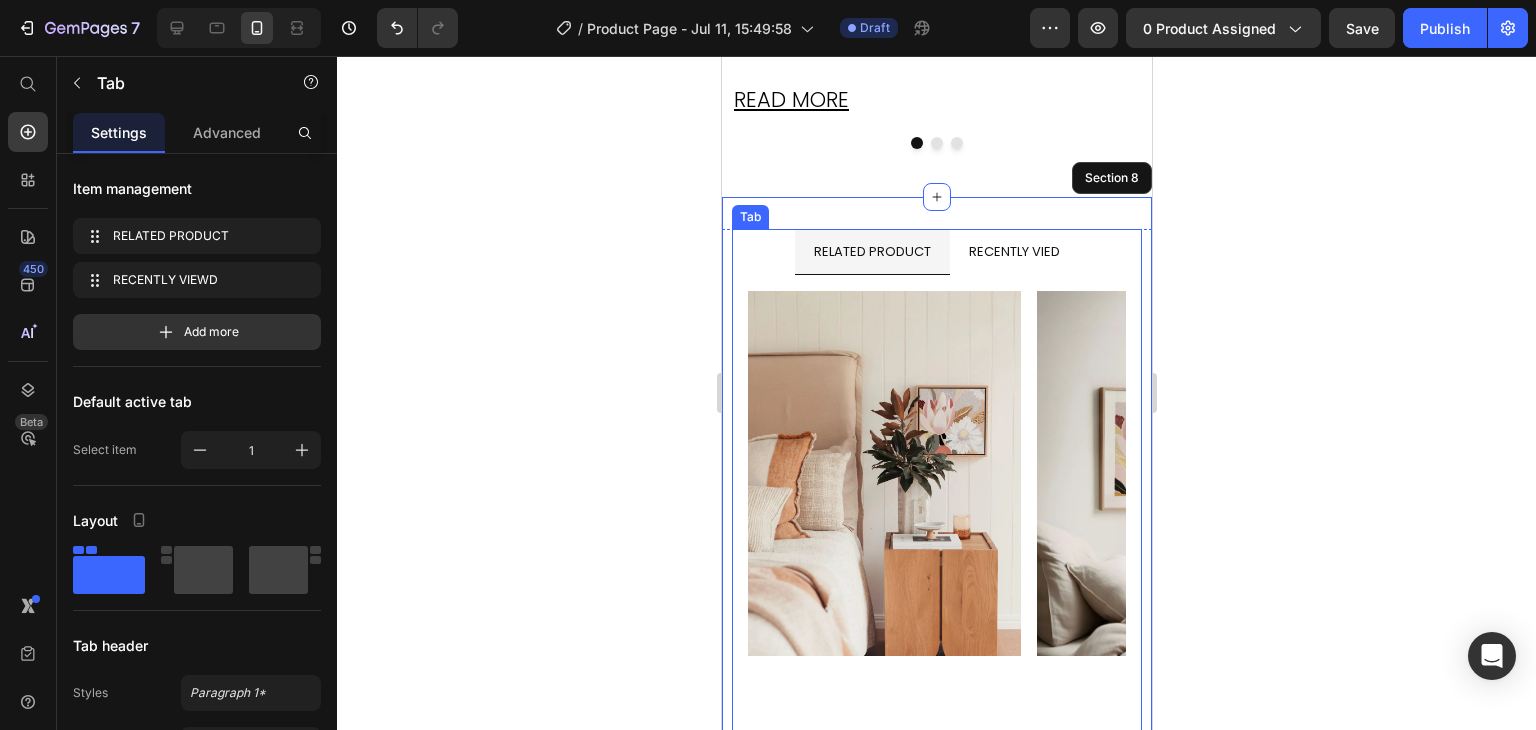 click on "RECENTLY VIED" at bounding box center [1013, 251] 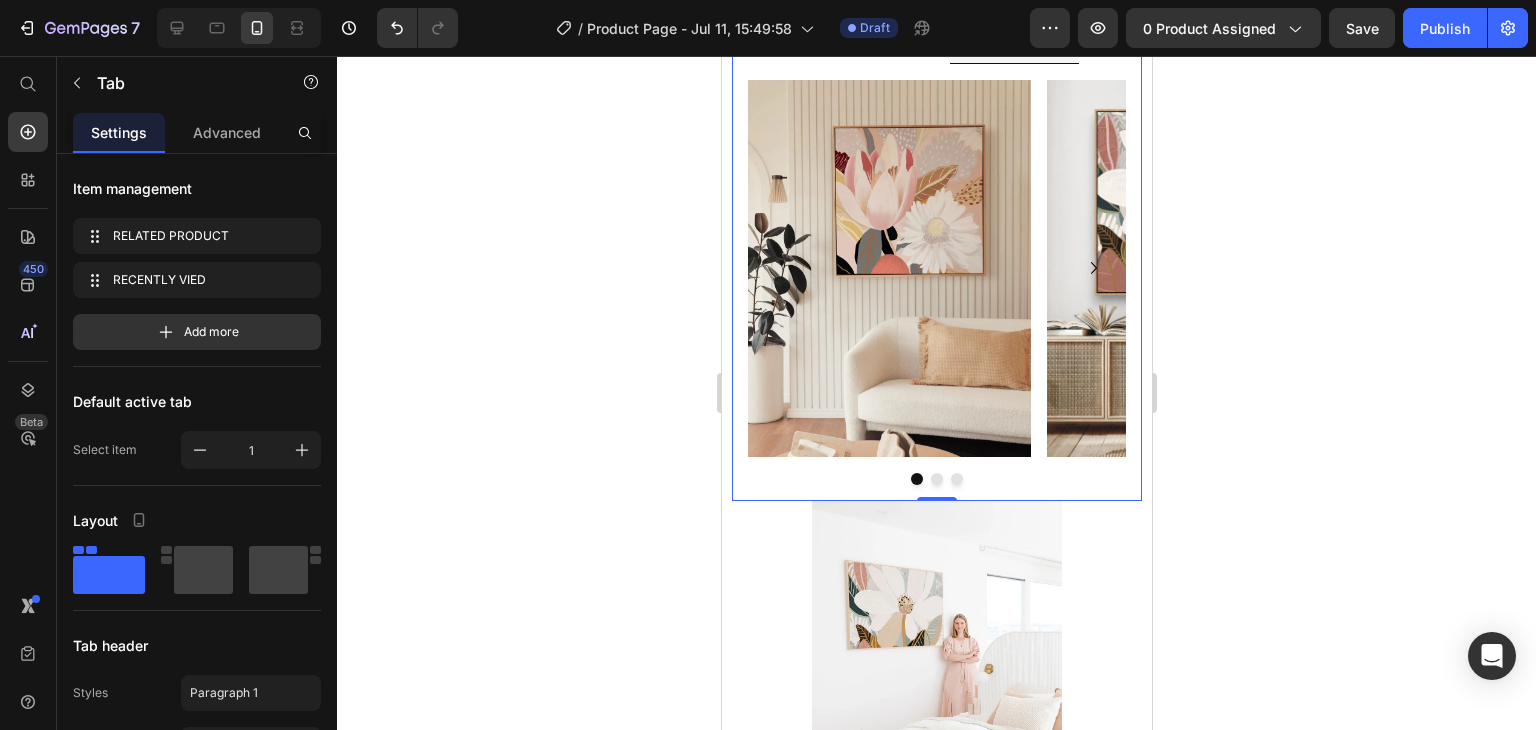 scroll, scrollTop: 5631, scrollLeft: 0, axis: vertical 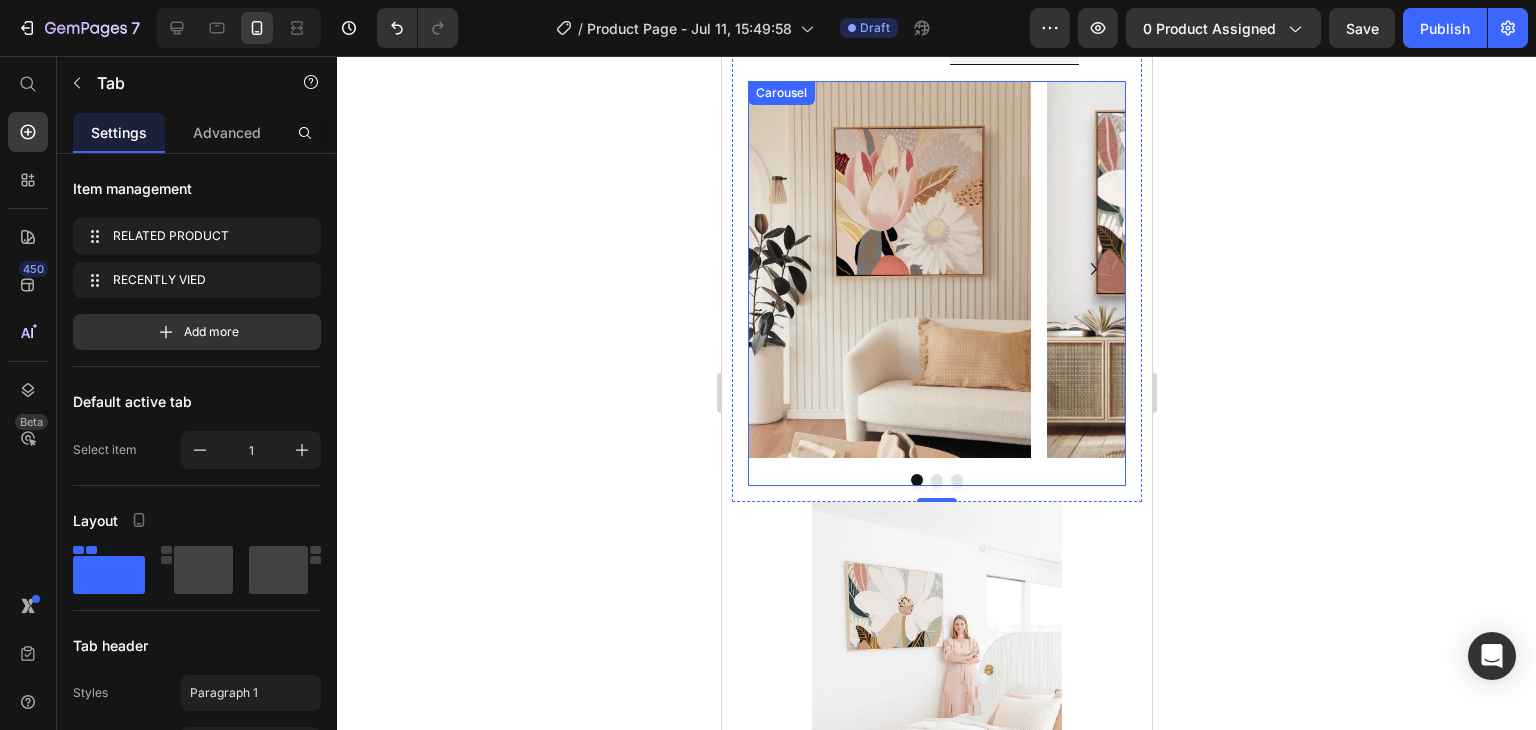 click at bounding box center [956, 480] 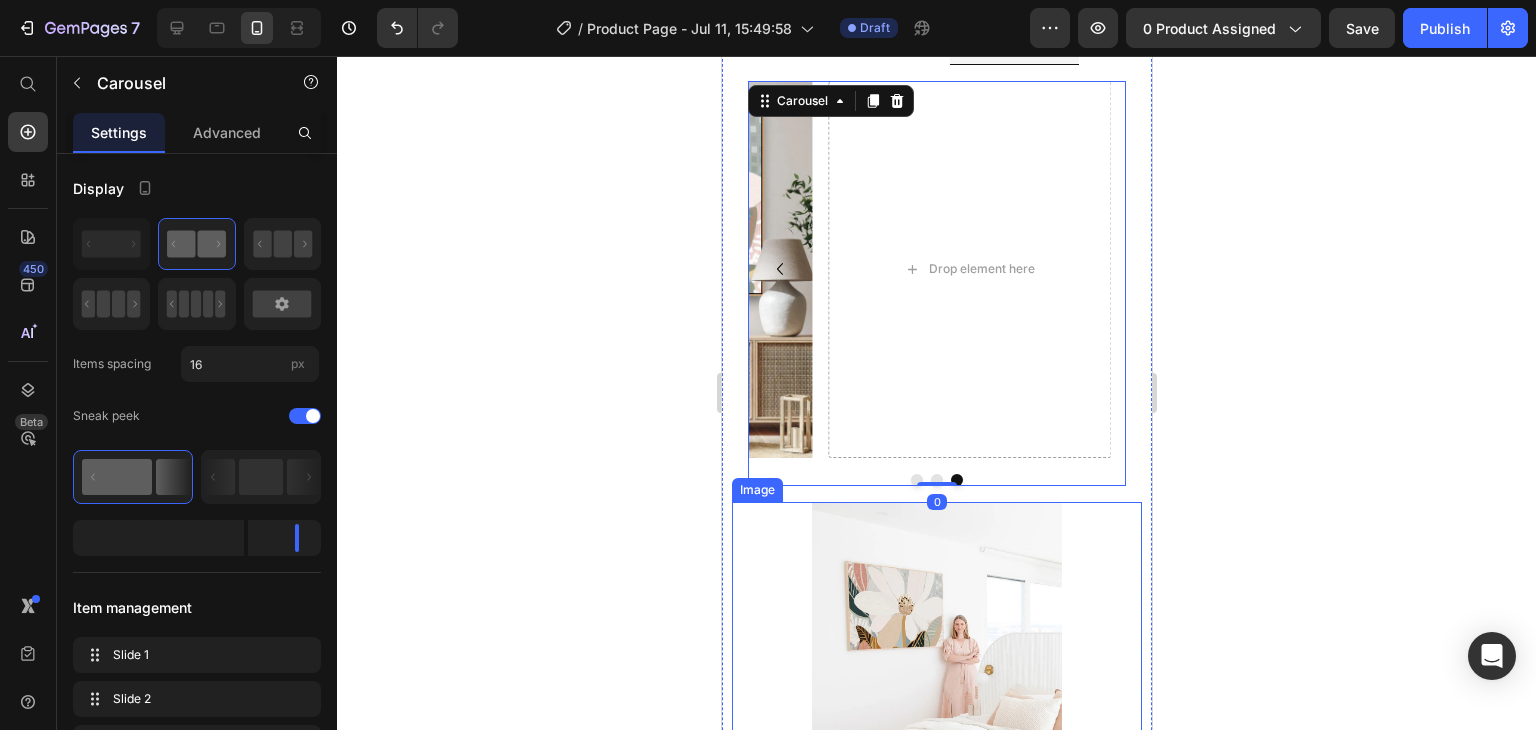 click at bounding box center (936, 668) 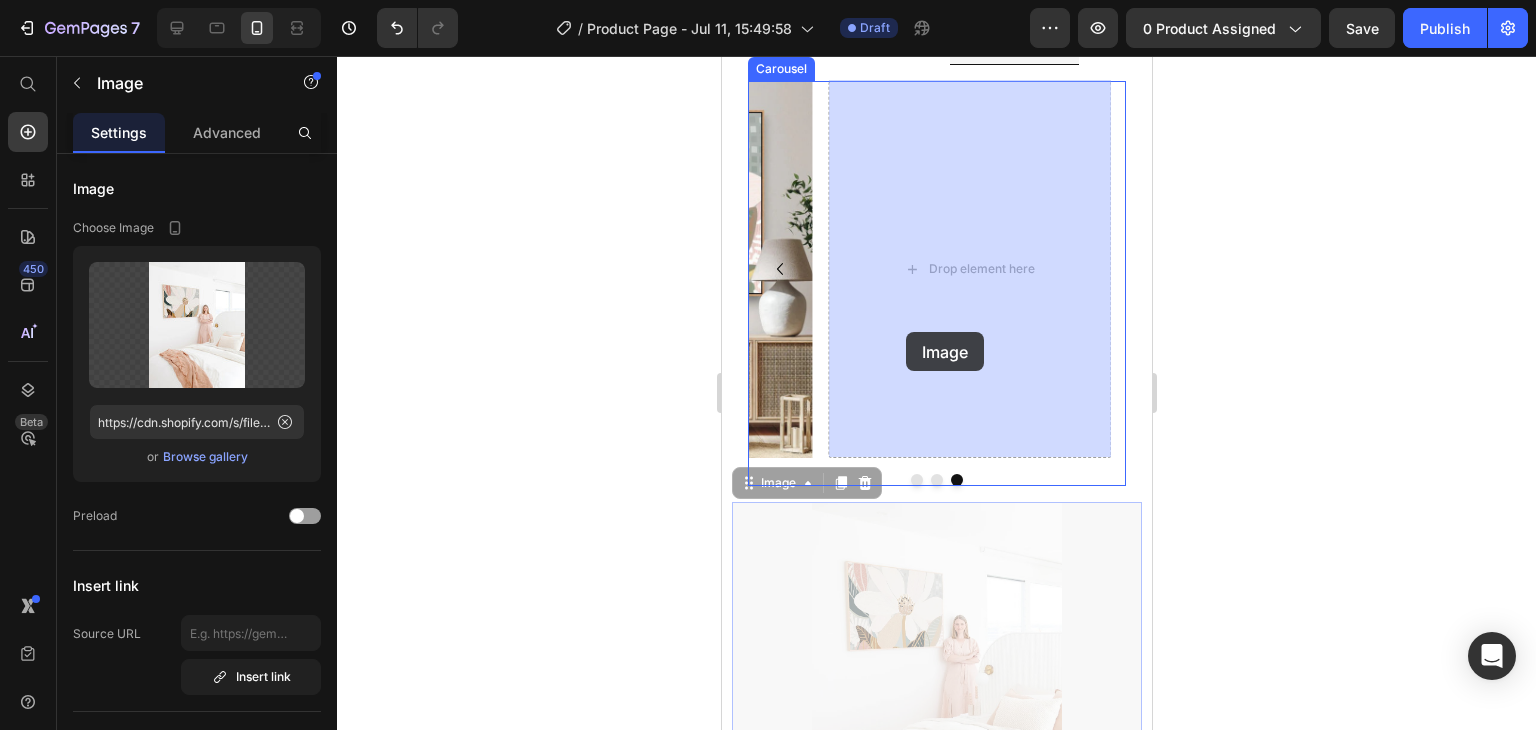 drag, startPoint x: 778, startPoint y: 485, endPoint x: 906, endPoint y: 332, distance: 199.48183 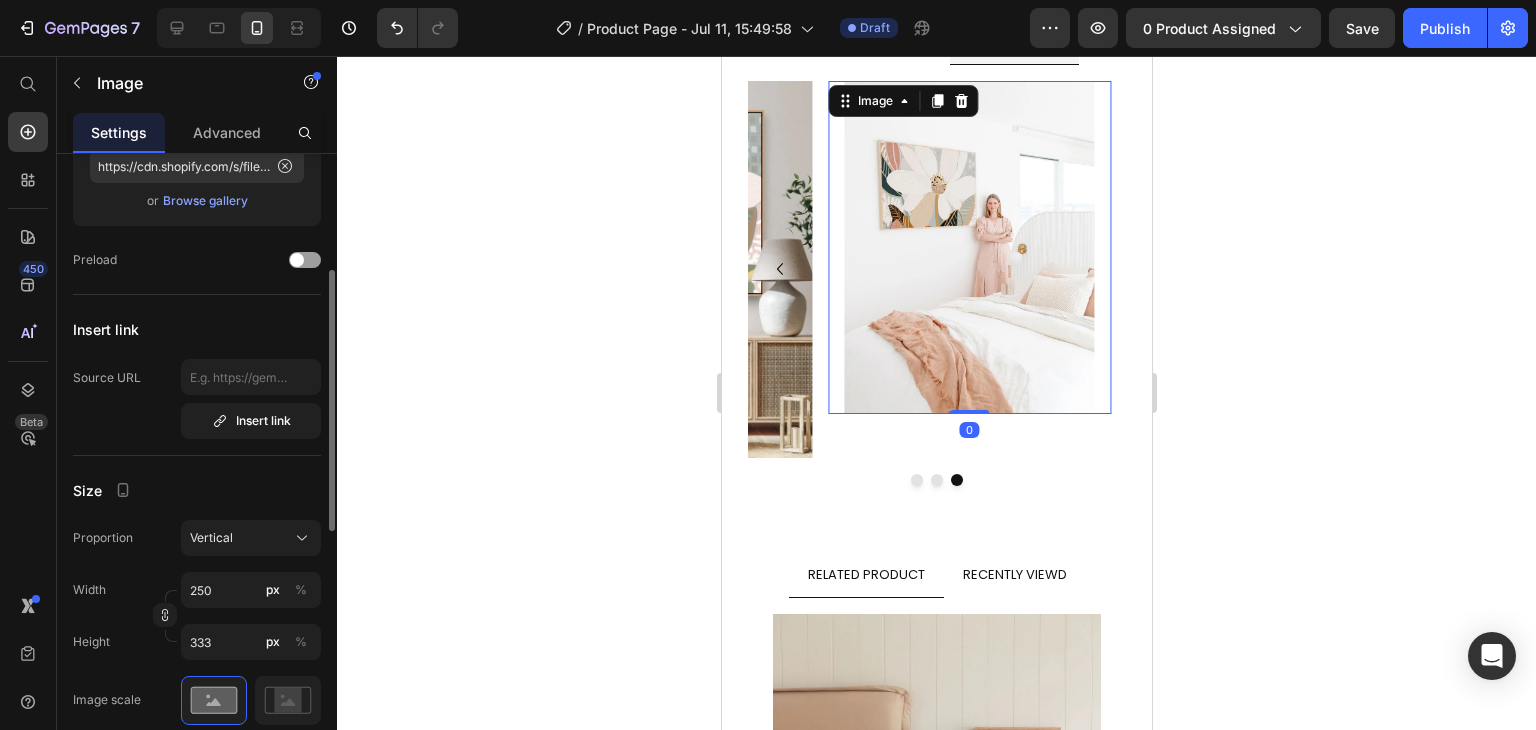 scroll, scrollTop: 272, scrollLeft: 0, axis: vertical 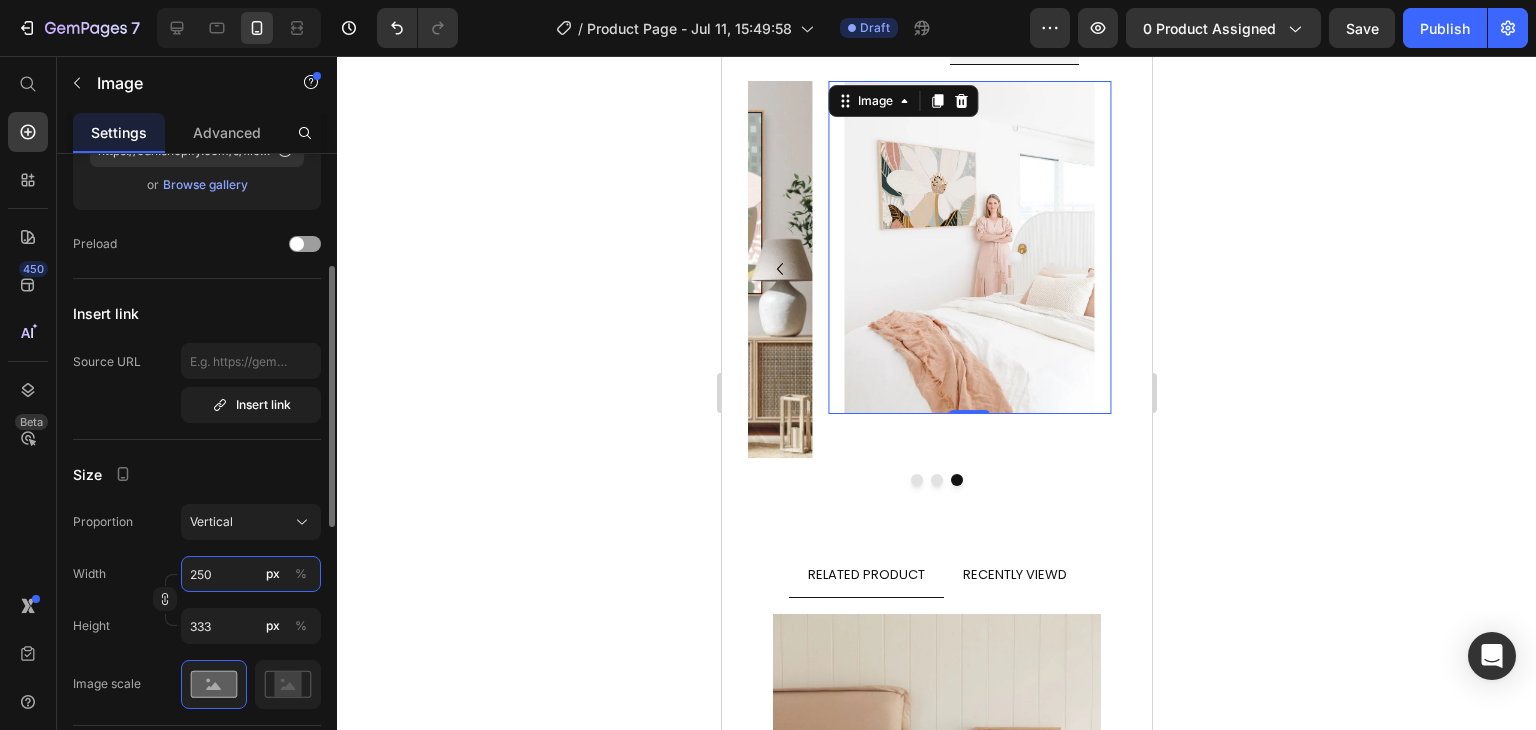 click on "250" at bounding box center [251, 574] 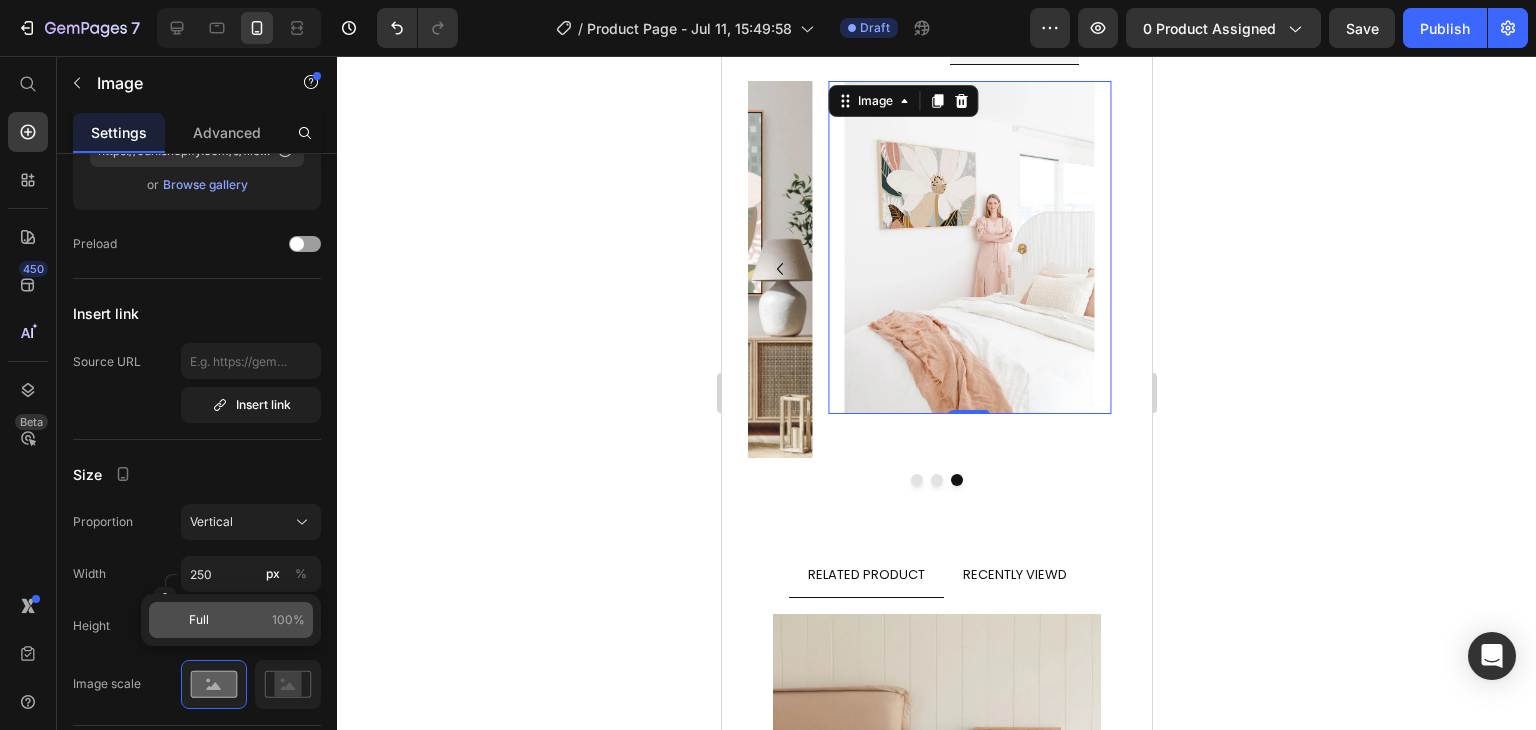 click on "Full 100%" at bounding box center (247, 620) 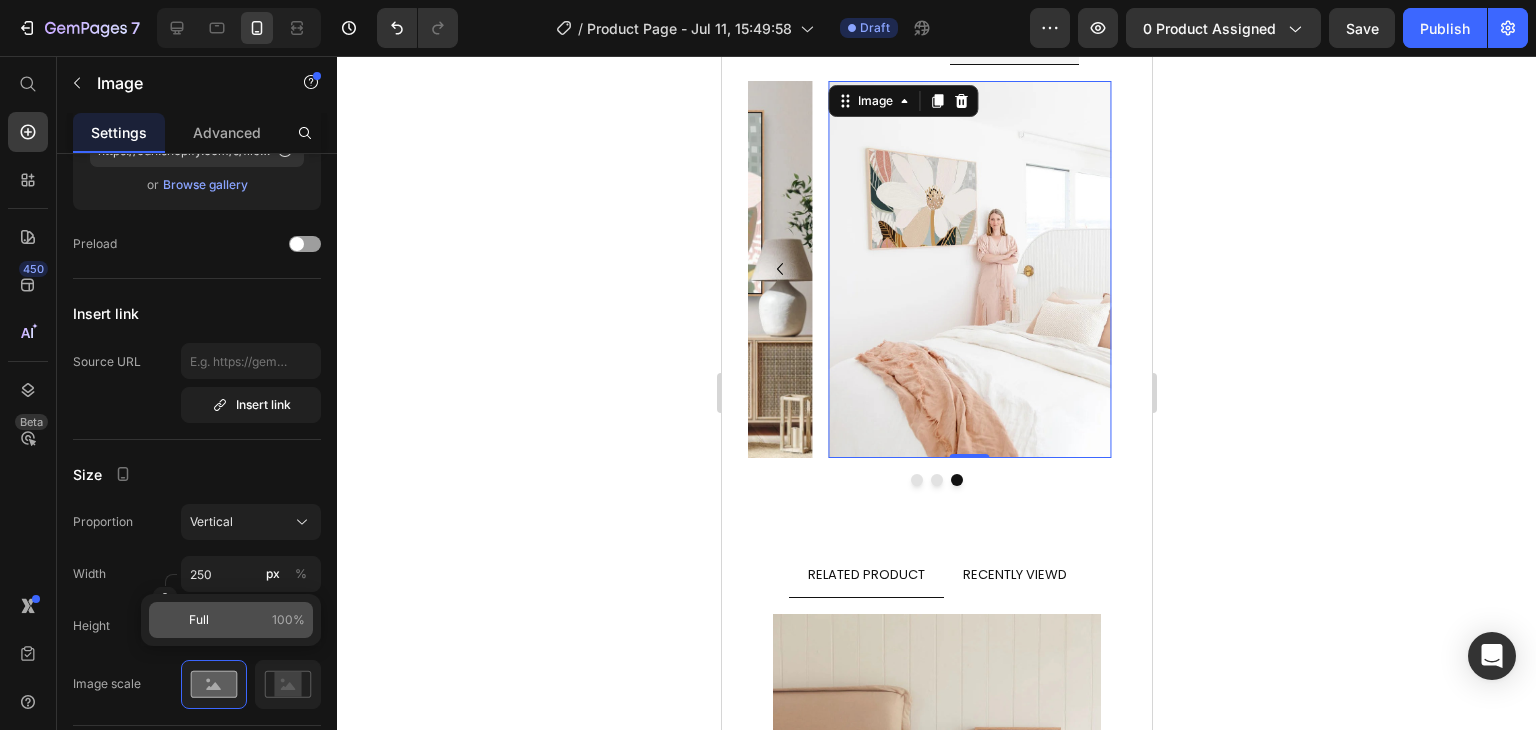 type on "100" 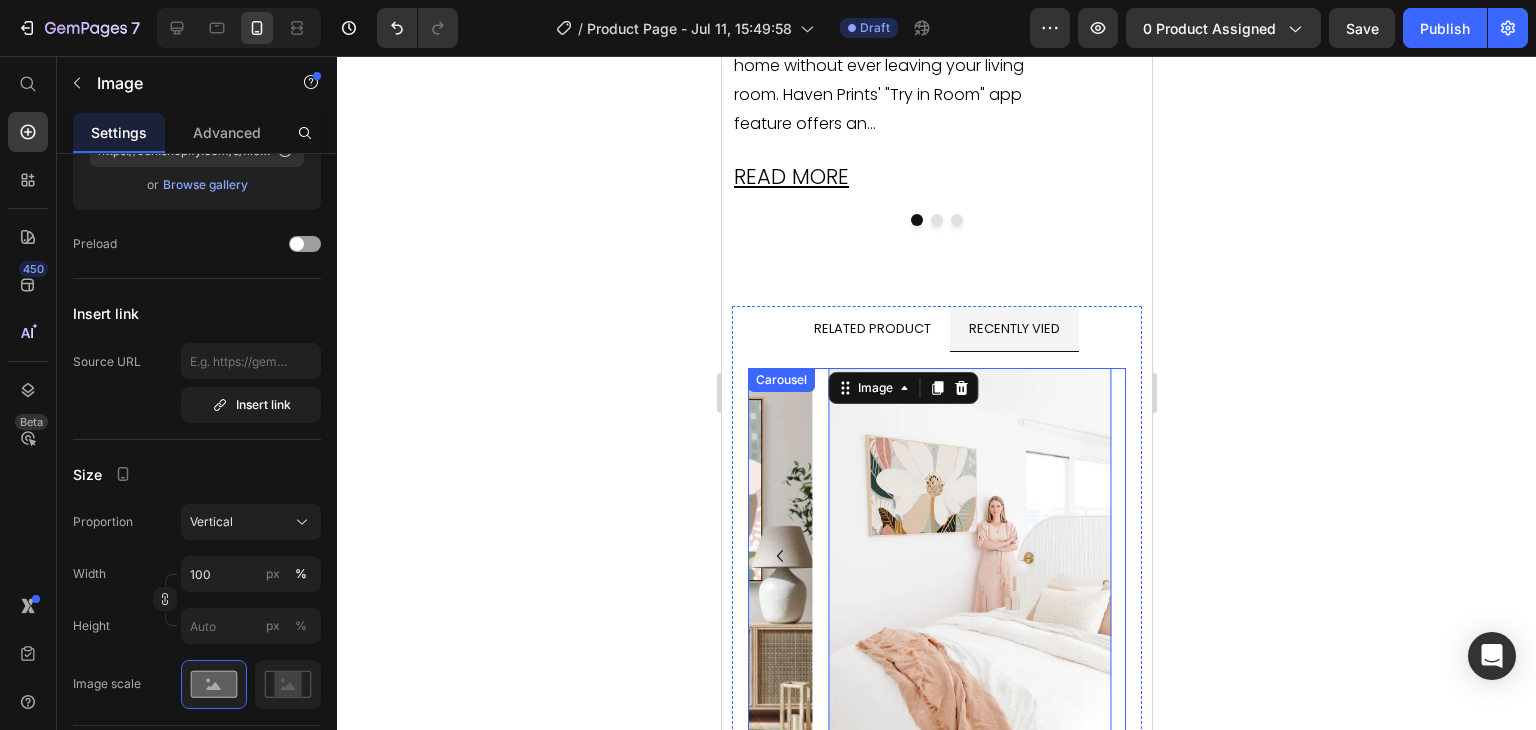 scroll, scrollTop: 5343, scrollLeft: 0, axis: vertical 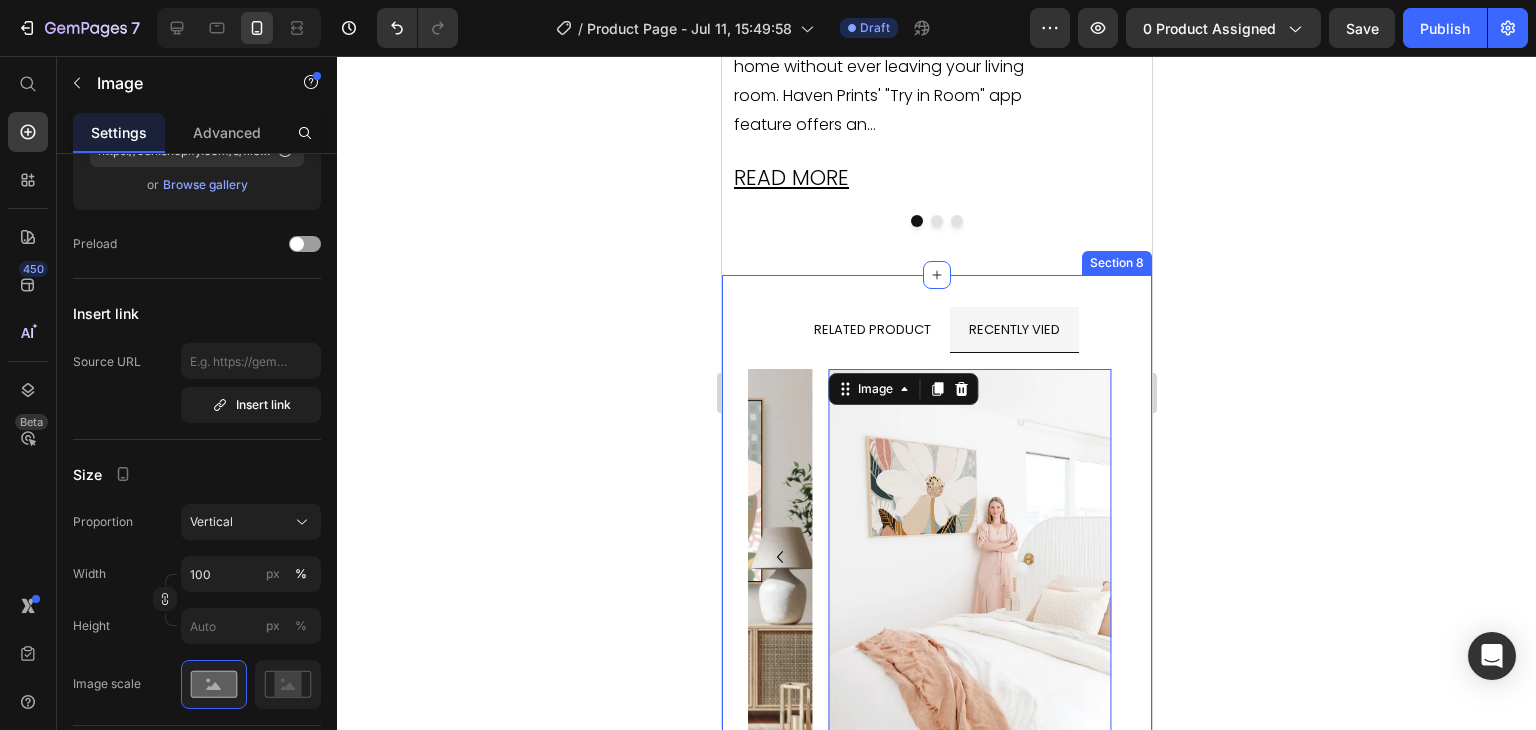 click on "RELATED PRODUCT RECENTLY VIED Image Image Product Images Aiyana Product Title $0.00 Product Price $0.00 Product Price Row Product Product Images Aiyana Product Title $0.00 Product Price $0.00 Product Price Row Product Carousel
Image Image Image   0
Carousel Tab Row Section 8" at bounding box center [936, 556] 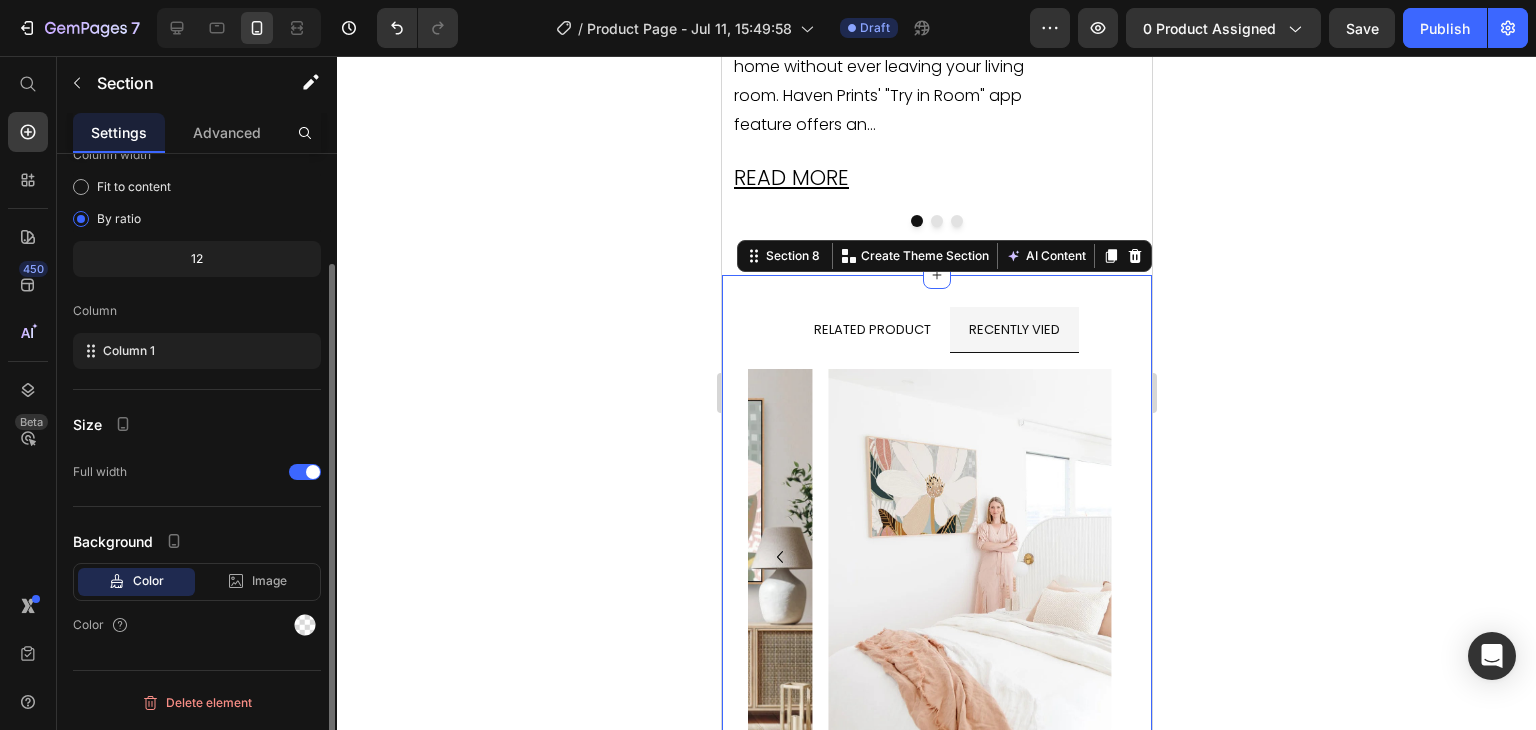 scroll, scrollTop: 0, scrollLeft: 0, axis: both 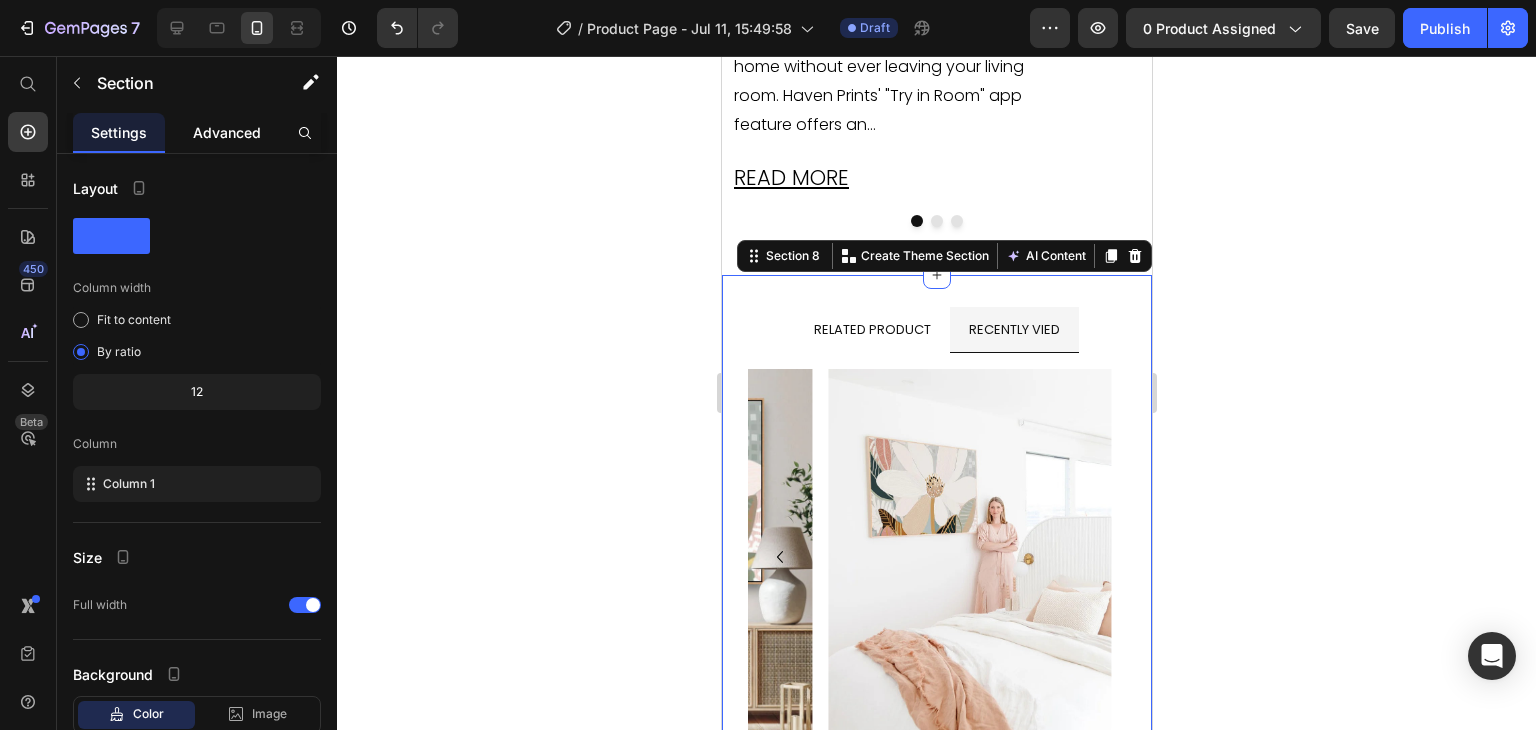 click on "Advanced" at bounding box center (227, 132) 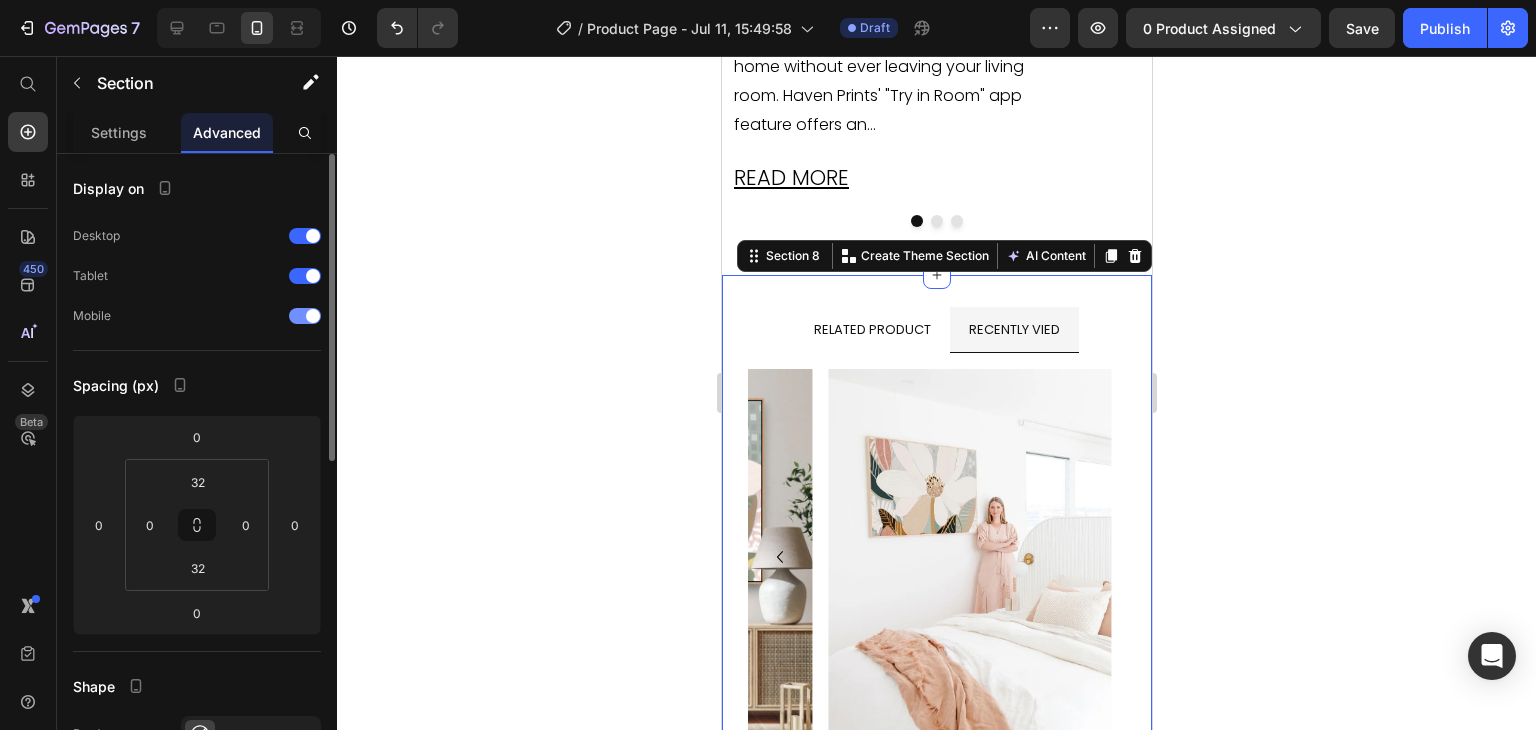 click at bounding box center (313, 316) 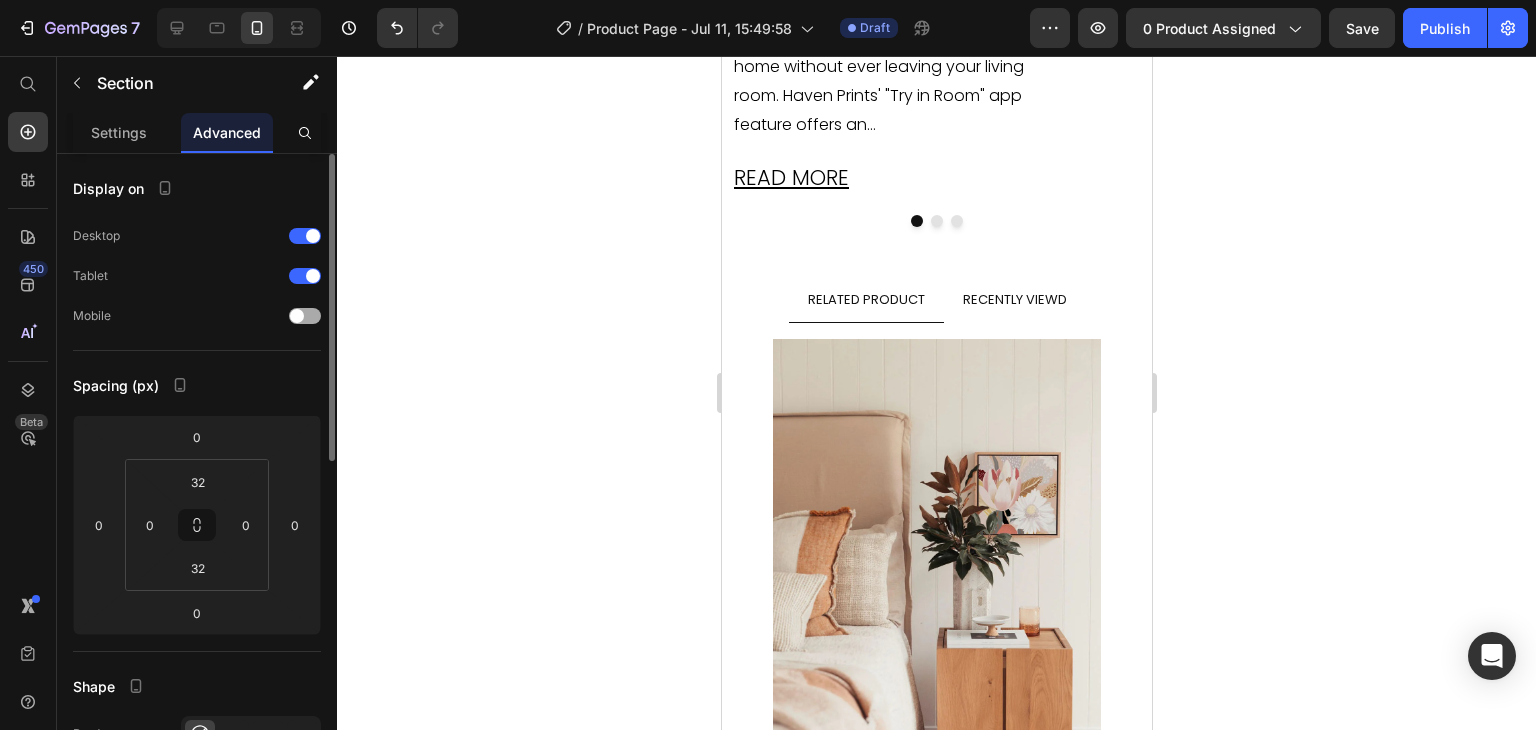 click at bounding box center (305, 316) 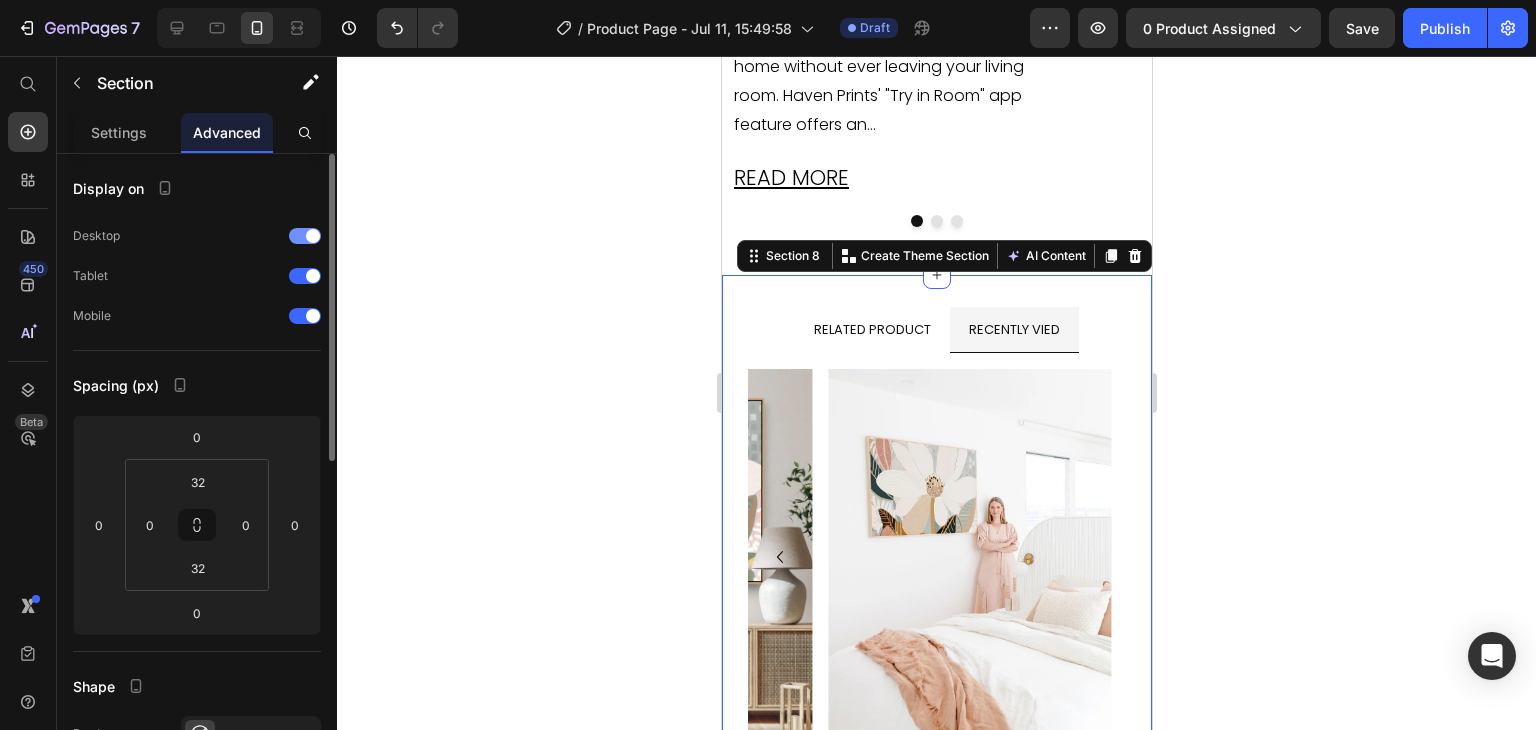 click at bounding box center [305, 236] 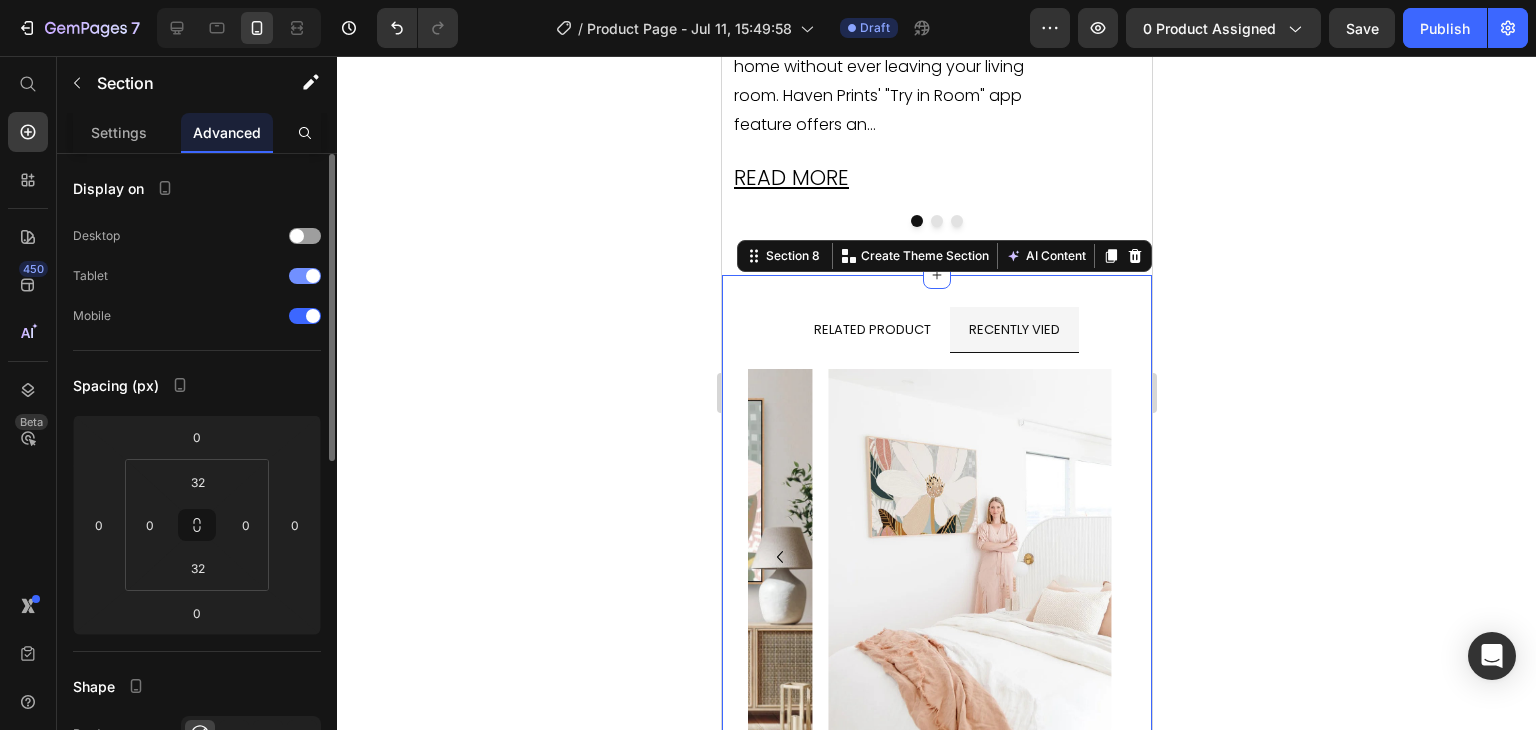 click at bounding box center [313, 276] 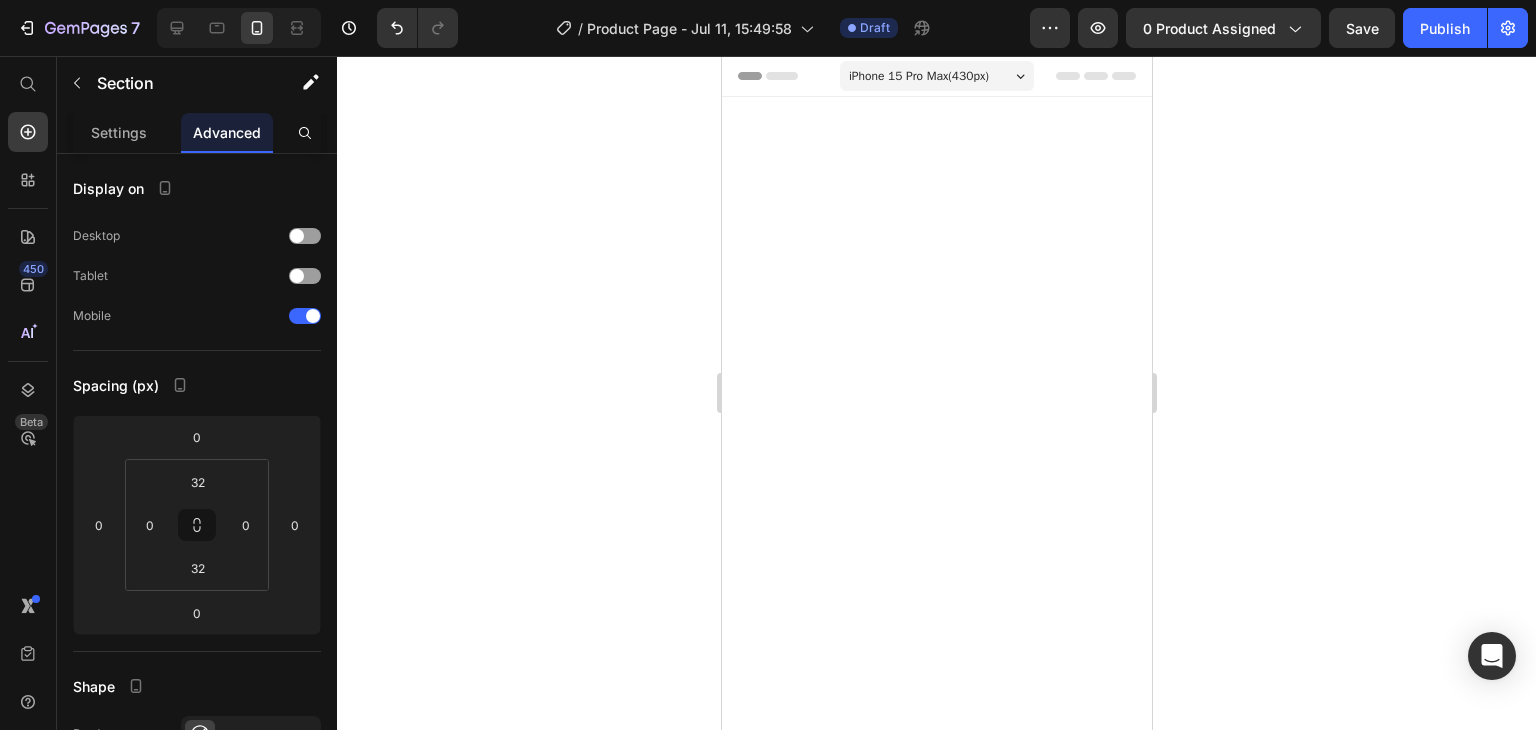 scroll, scrollTop: 5927, scrollLeft: 0, axis: vertical 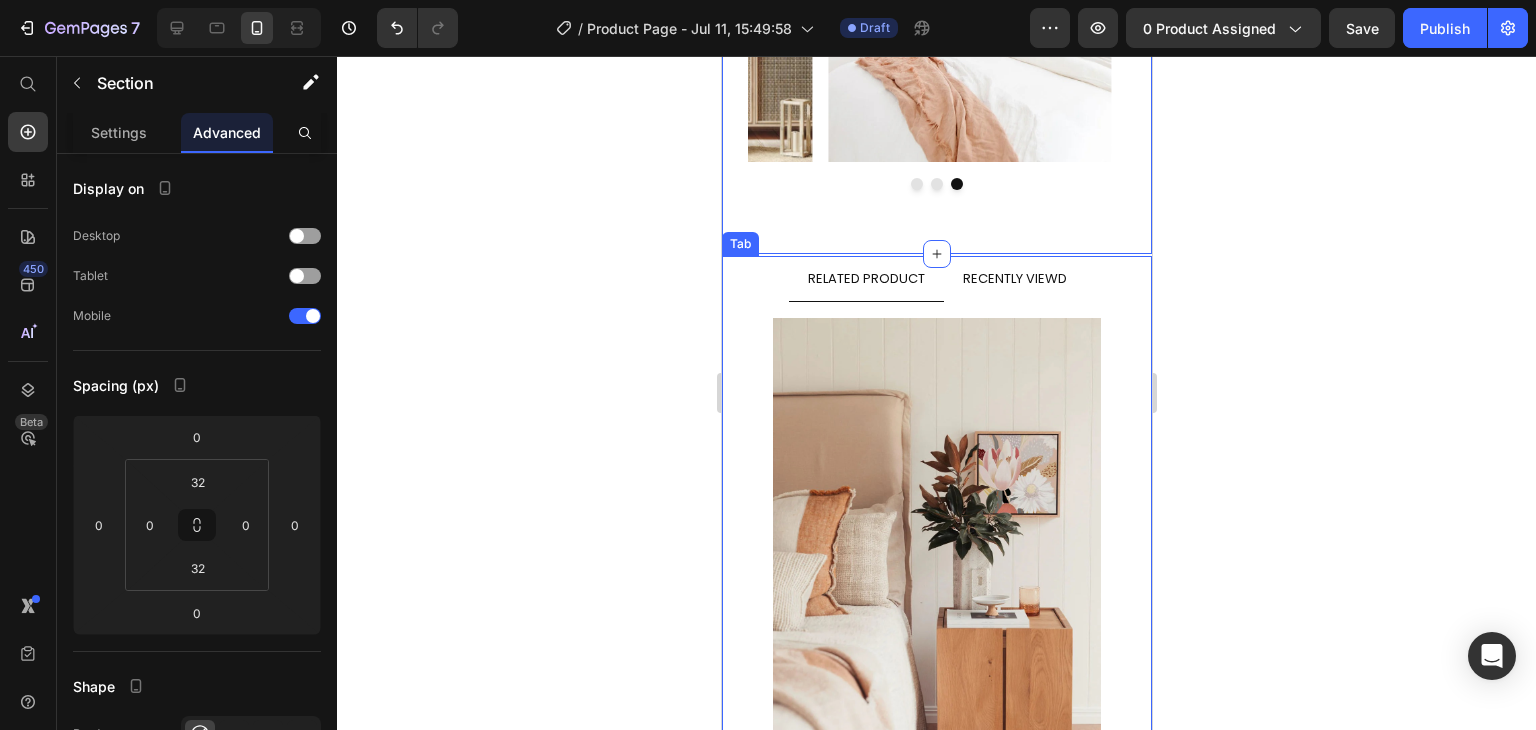 click on "RELATED PRODUCT RECENTLY VIEWD" at bounding box center [936, 279] 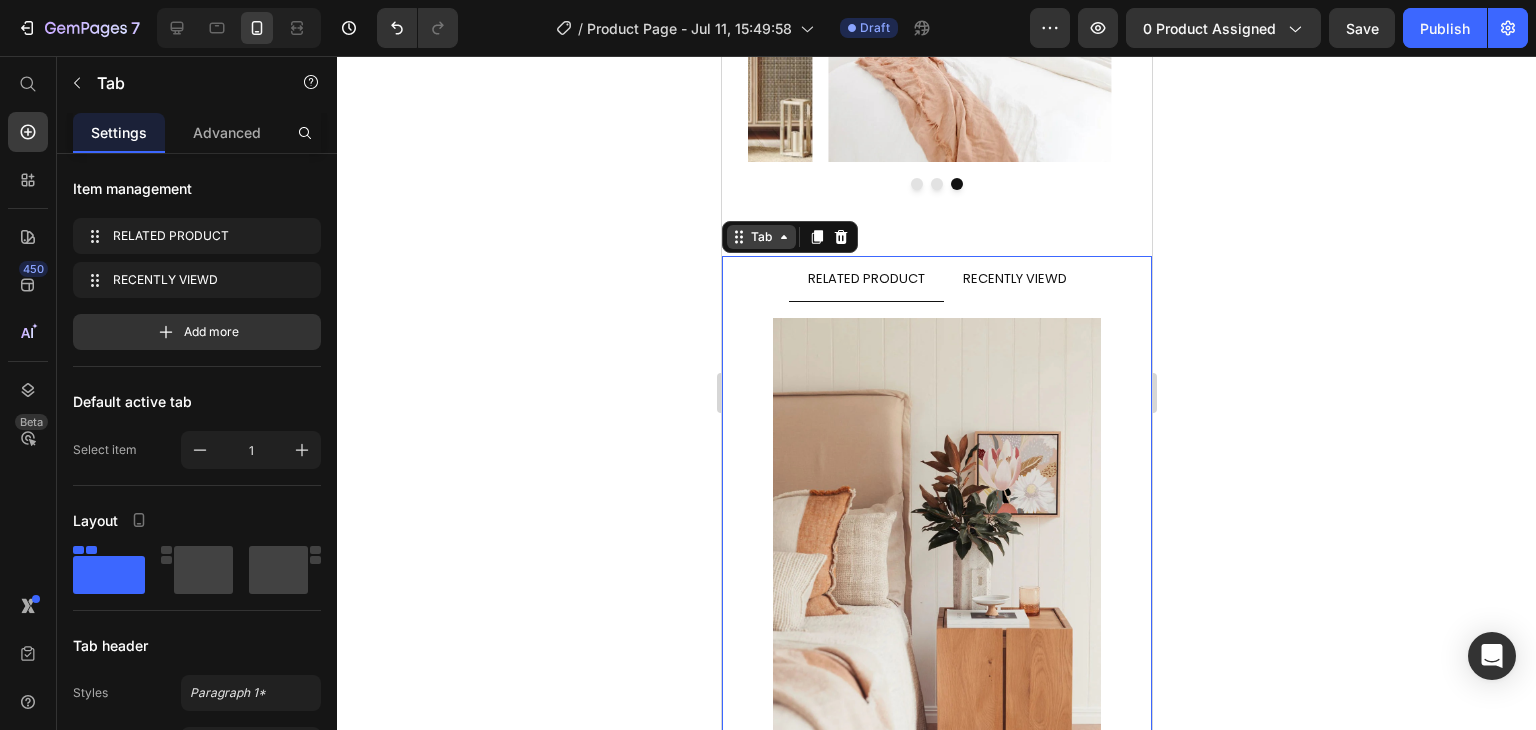 click 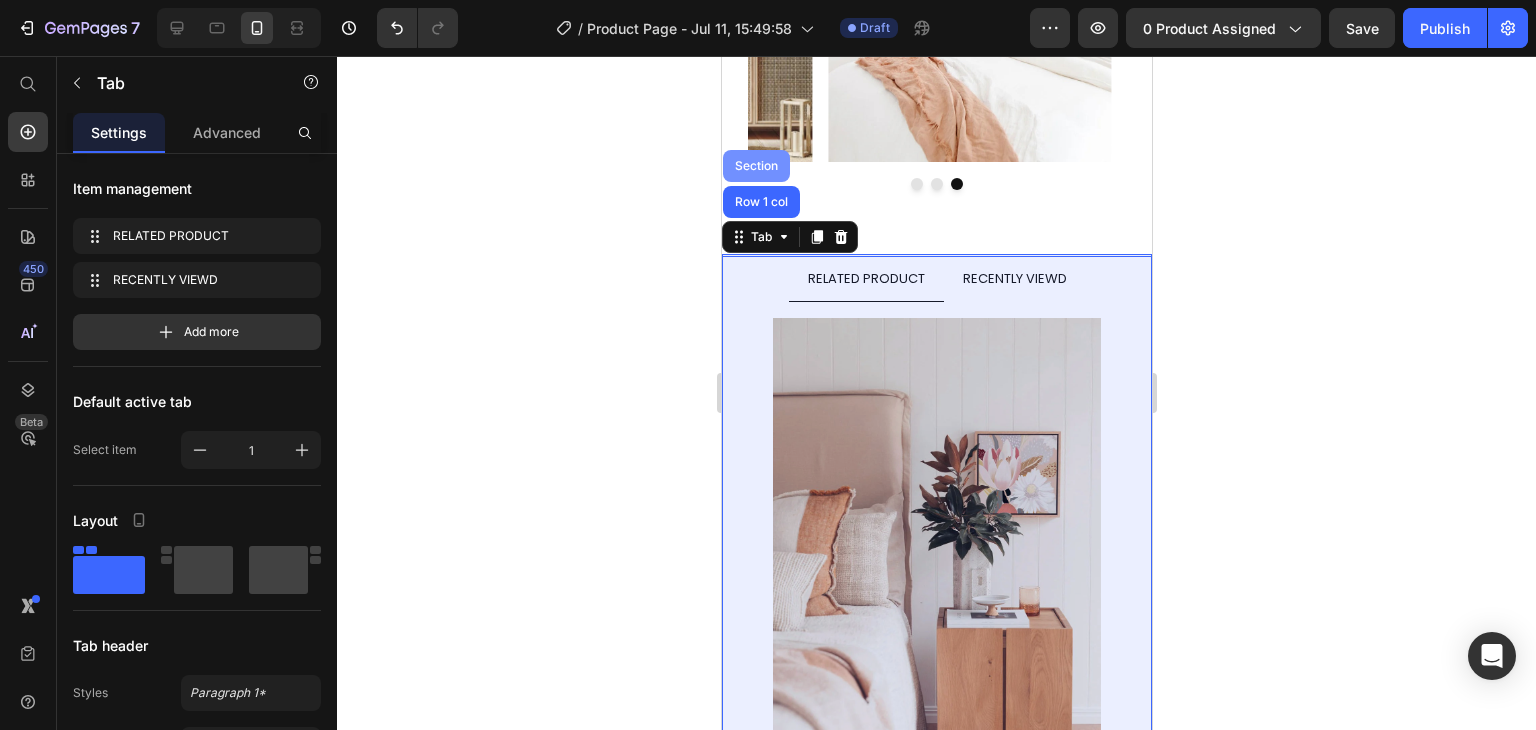 click on "Section" at bounding box center [755, 166] 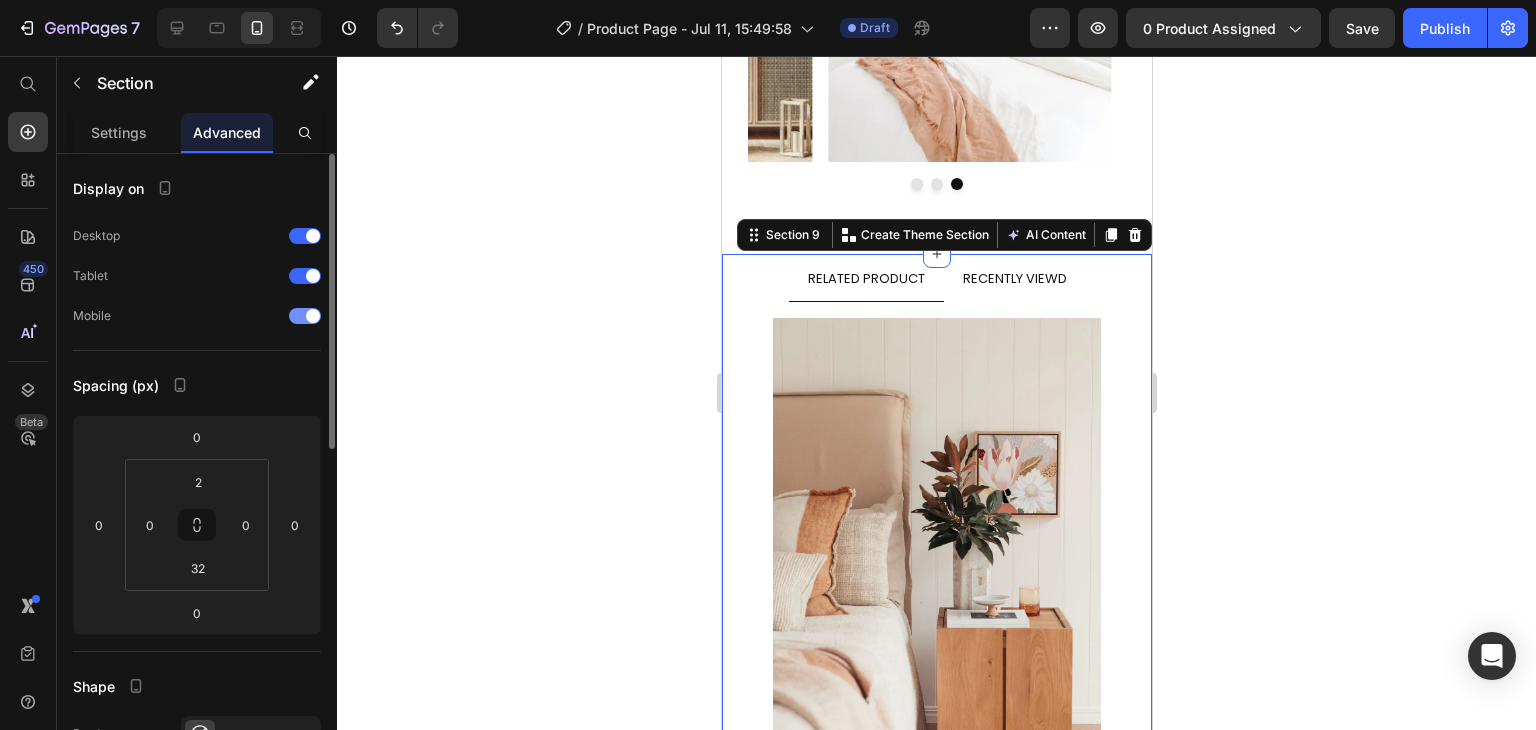 click on "Mobile" at bounding box center (197, 316) 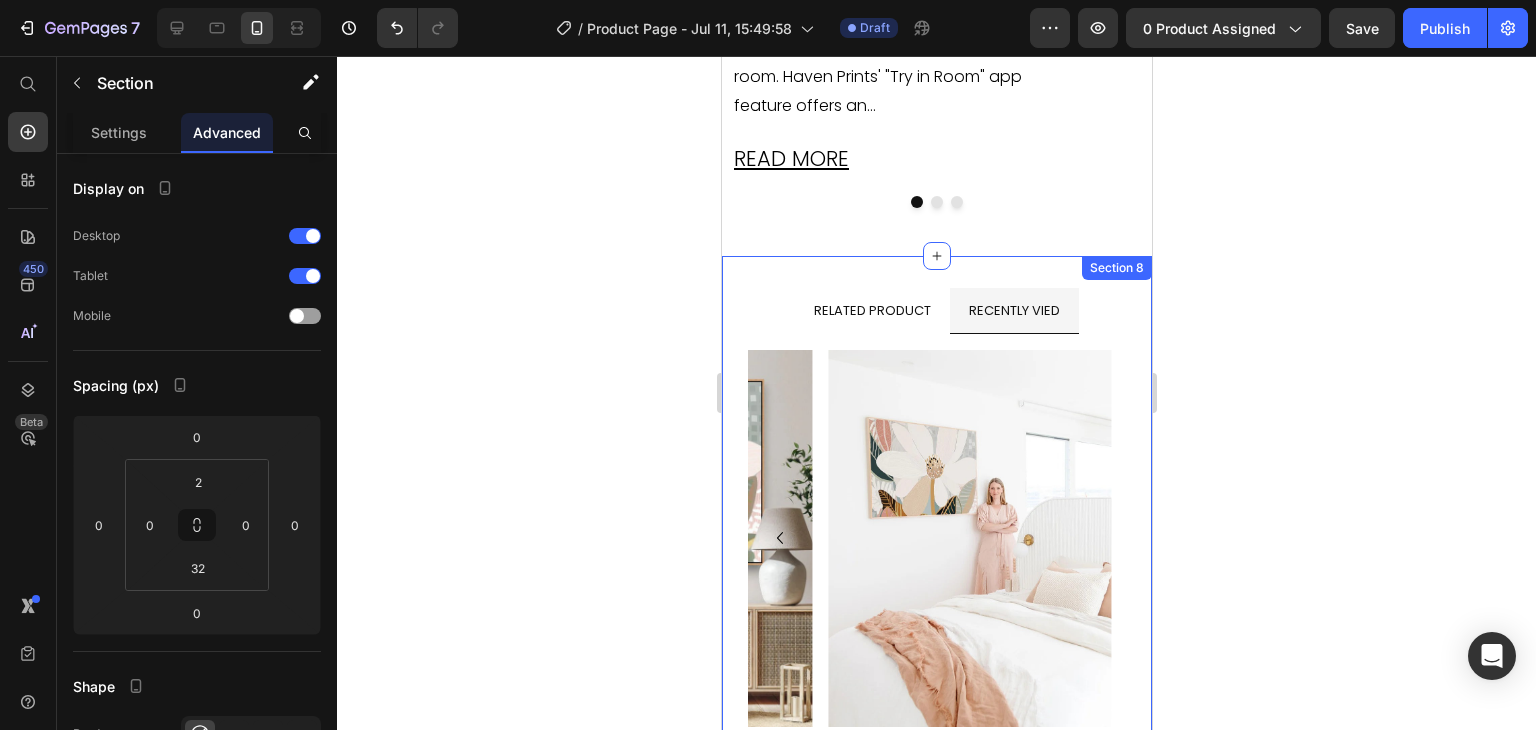 scroll, scrollTop: 5360, scrollLeft: 0, axis: vertical 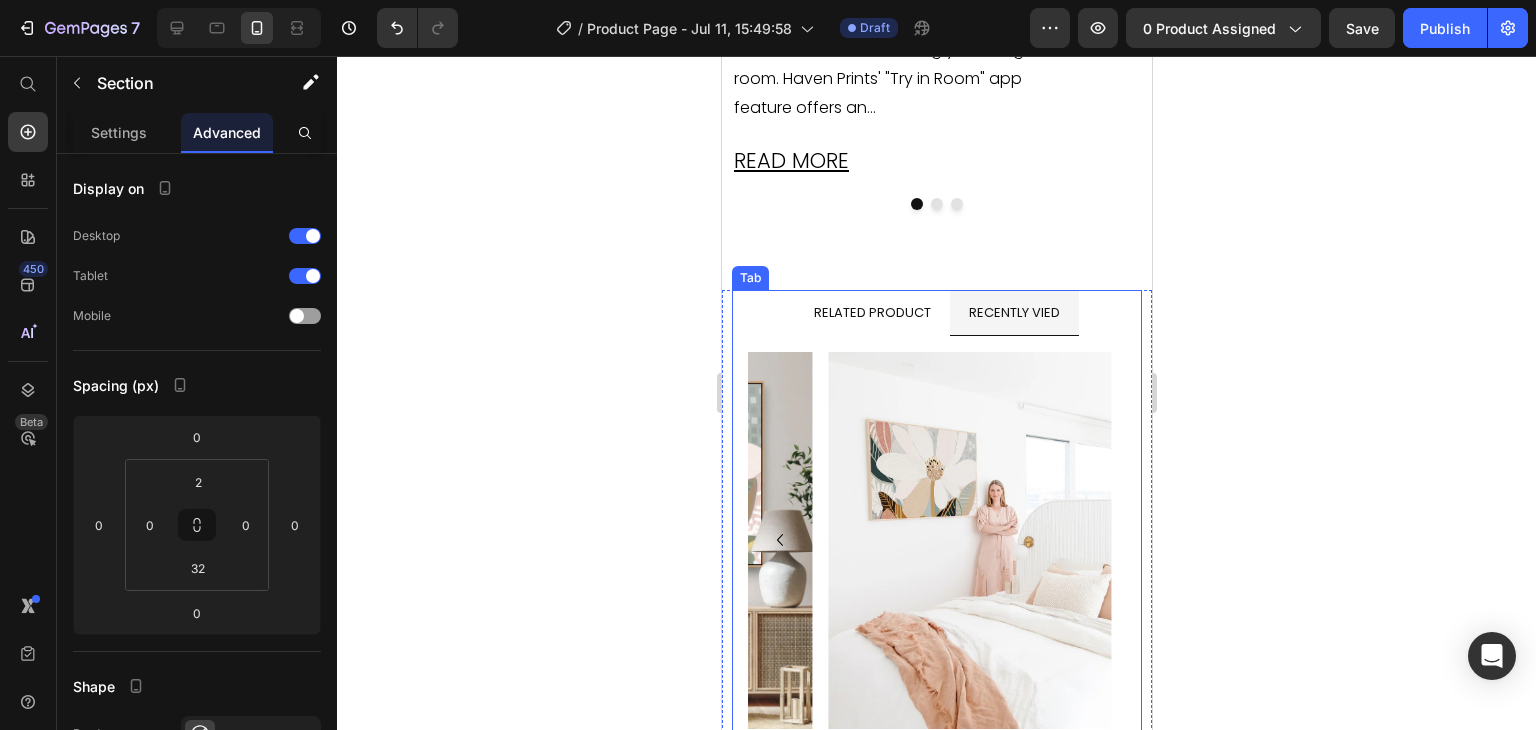 click on "RELATED PRODUCT" at bounding box center [871, 312] 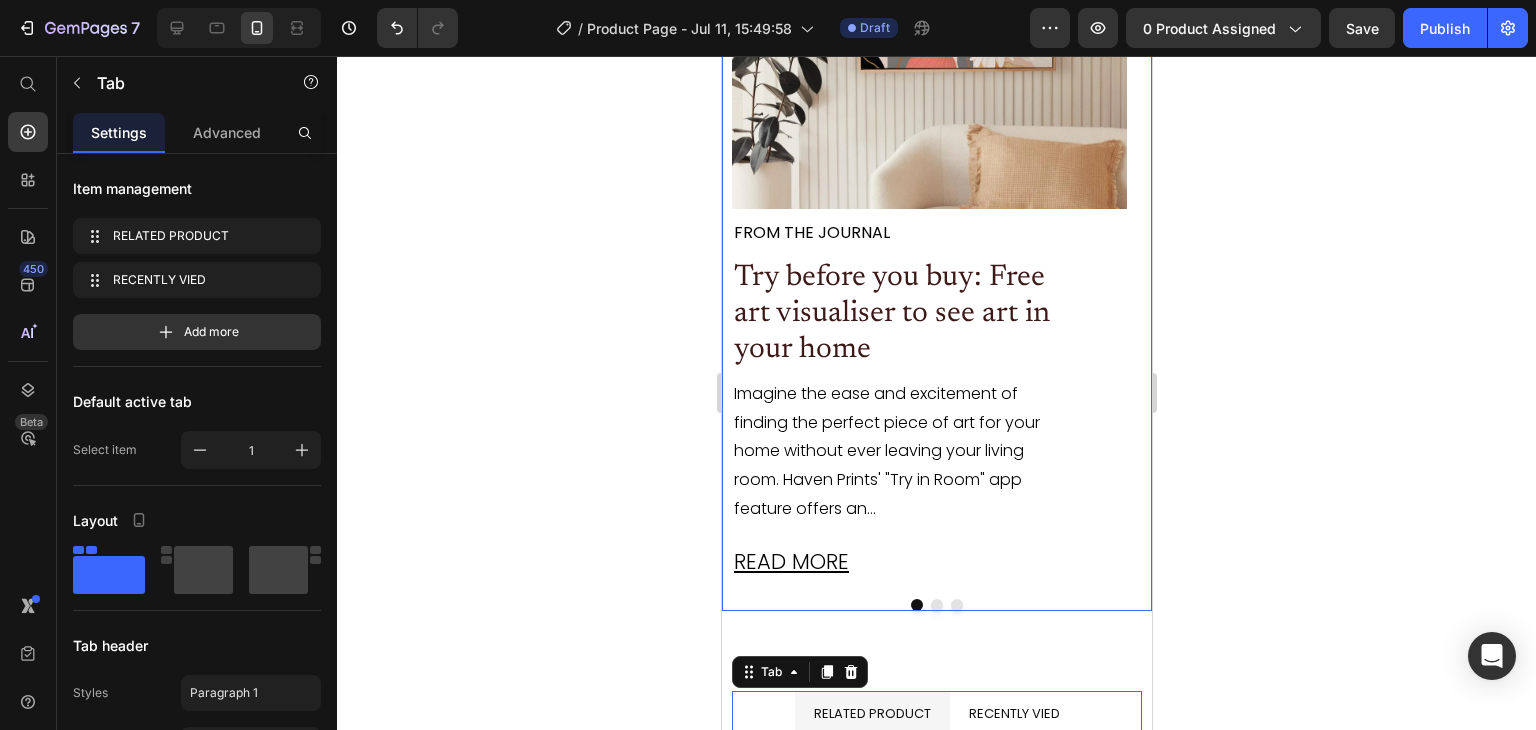 scroll, scrollTop: 4971, scrollLeft: 0, axis: vertical 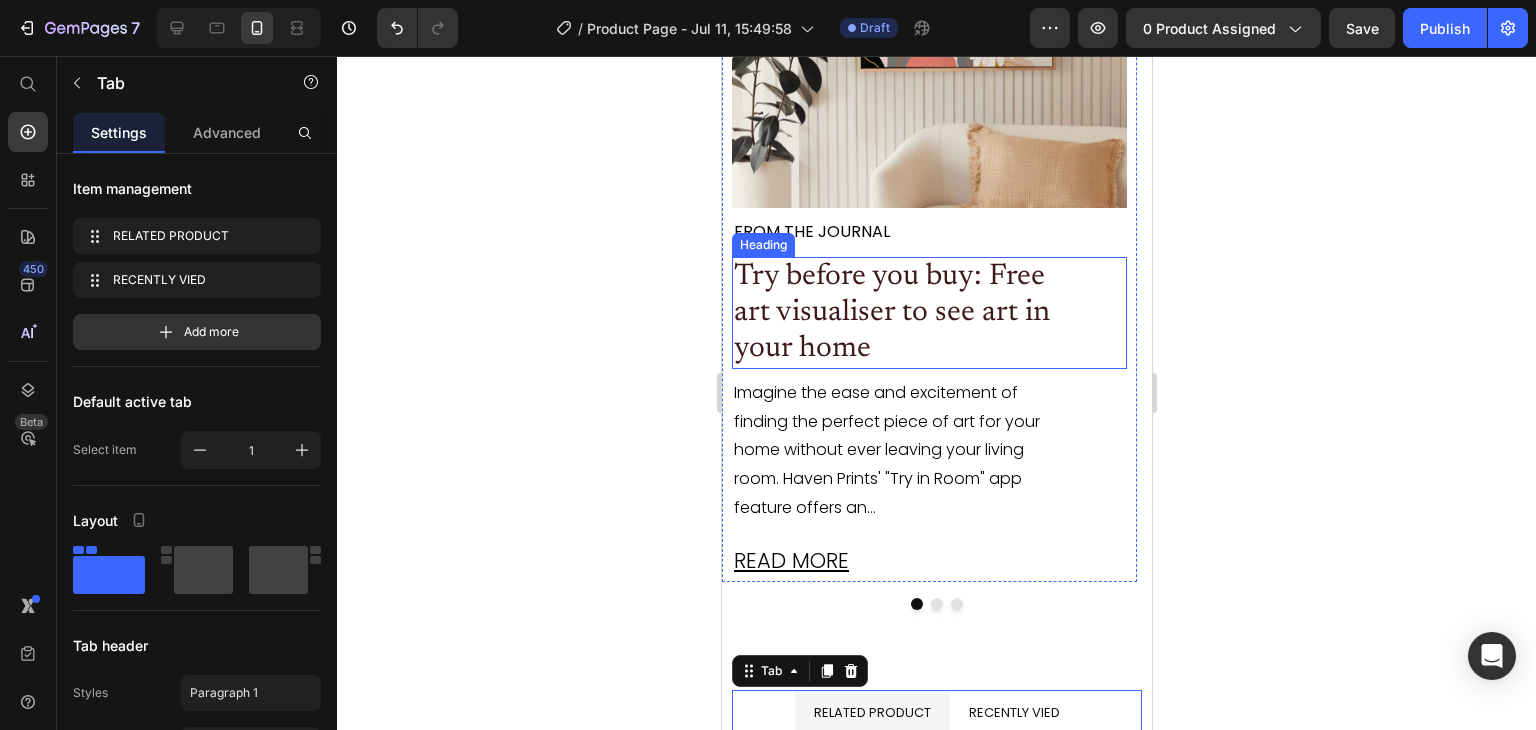 click on "Try before you buy: Free art visualiser to see art in your home" at bounding box center (909, 313) 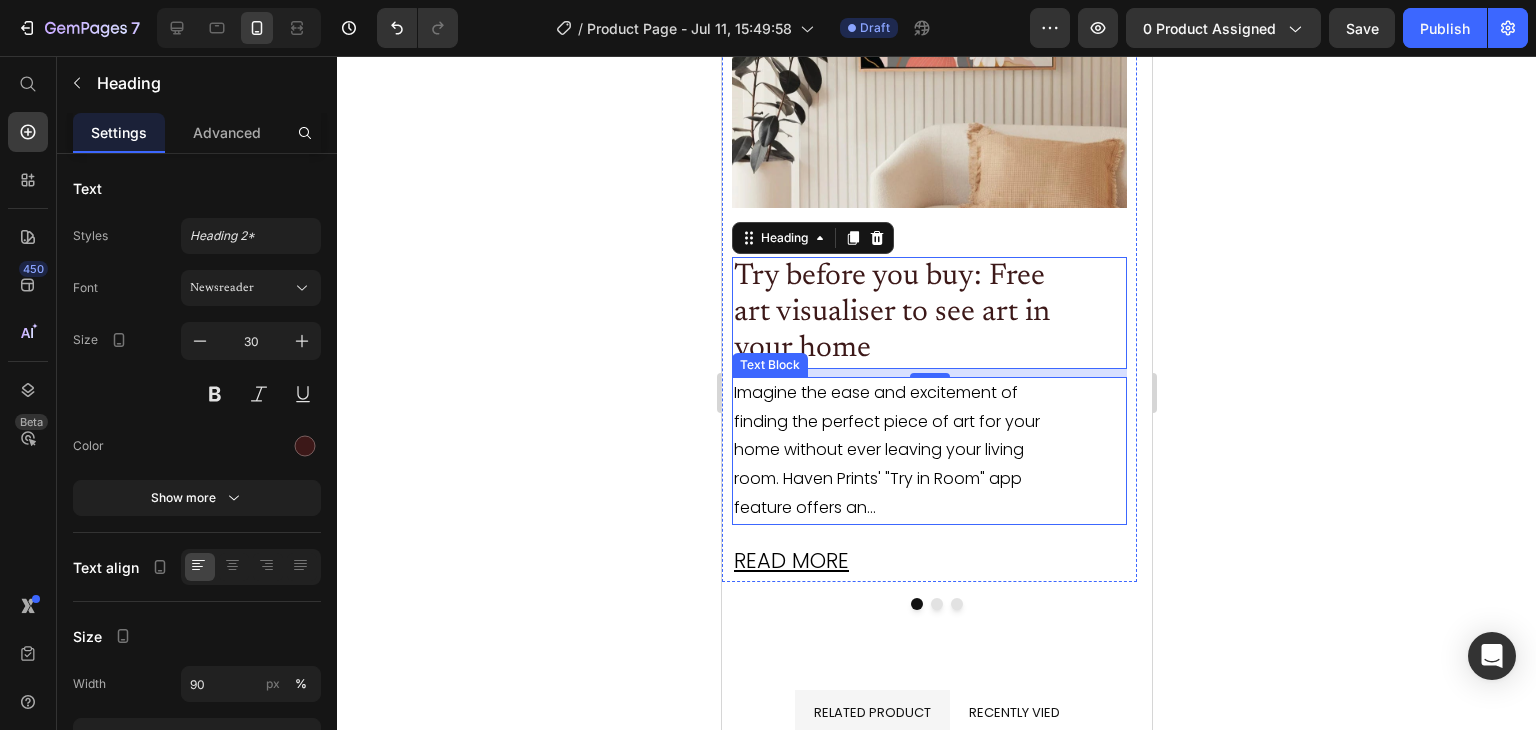 click on "Imagine the ease and excitement of finding the perfect piece of art for your home without ever leaving your living room. Haven Prints' "Try in Room" app feature offers an..." at bounding box center [889, 451] 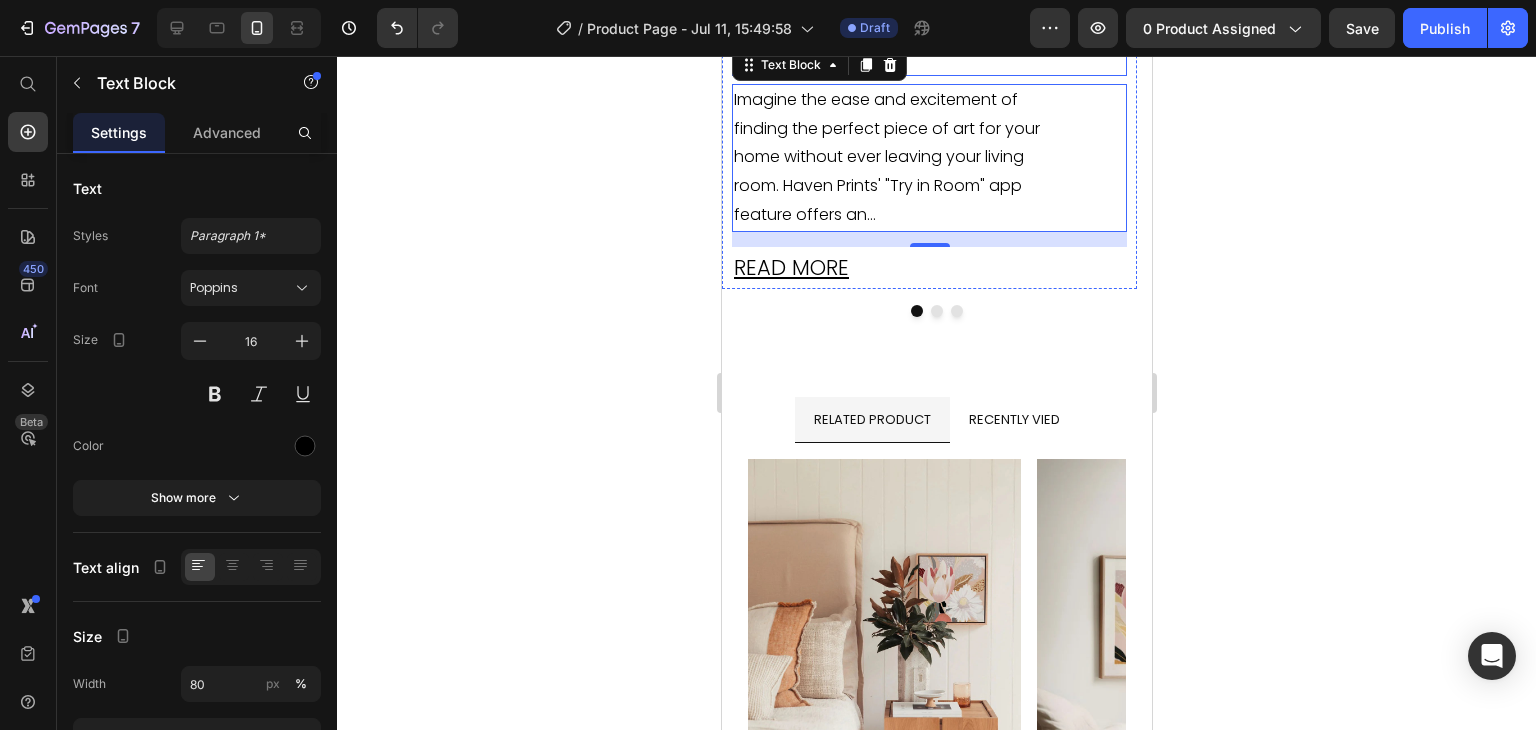 scroll, scrollTop: 5274, scrollLeft: 0, axis: vertical 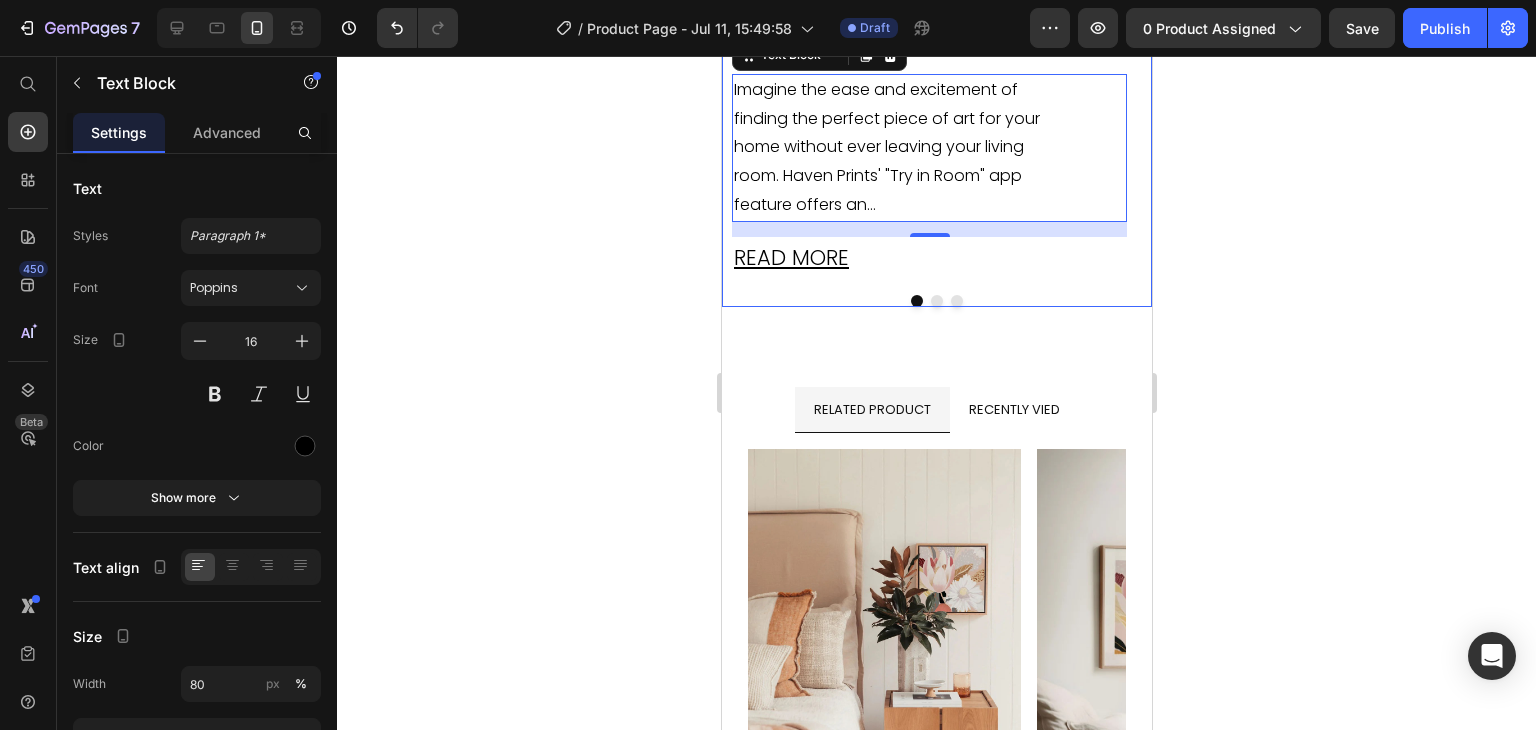 click at bounding box center (936, 301) 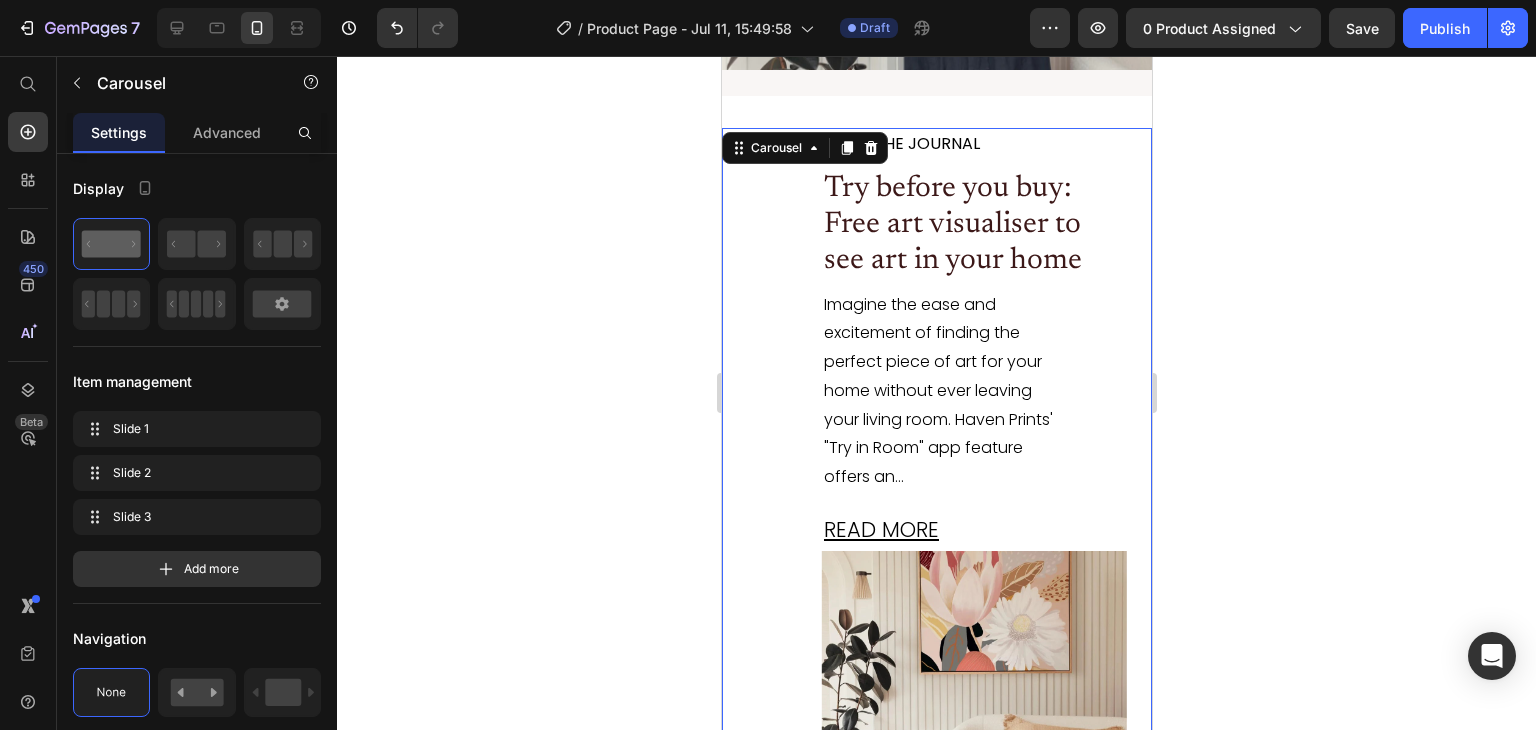 scroll, scrollTop: 4714, scrollLeft: 0, axis: vertical 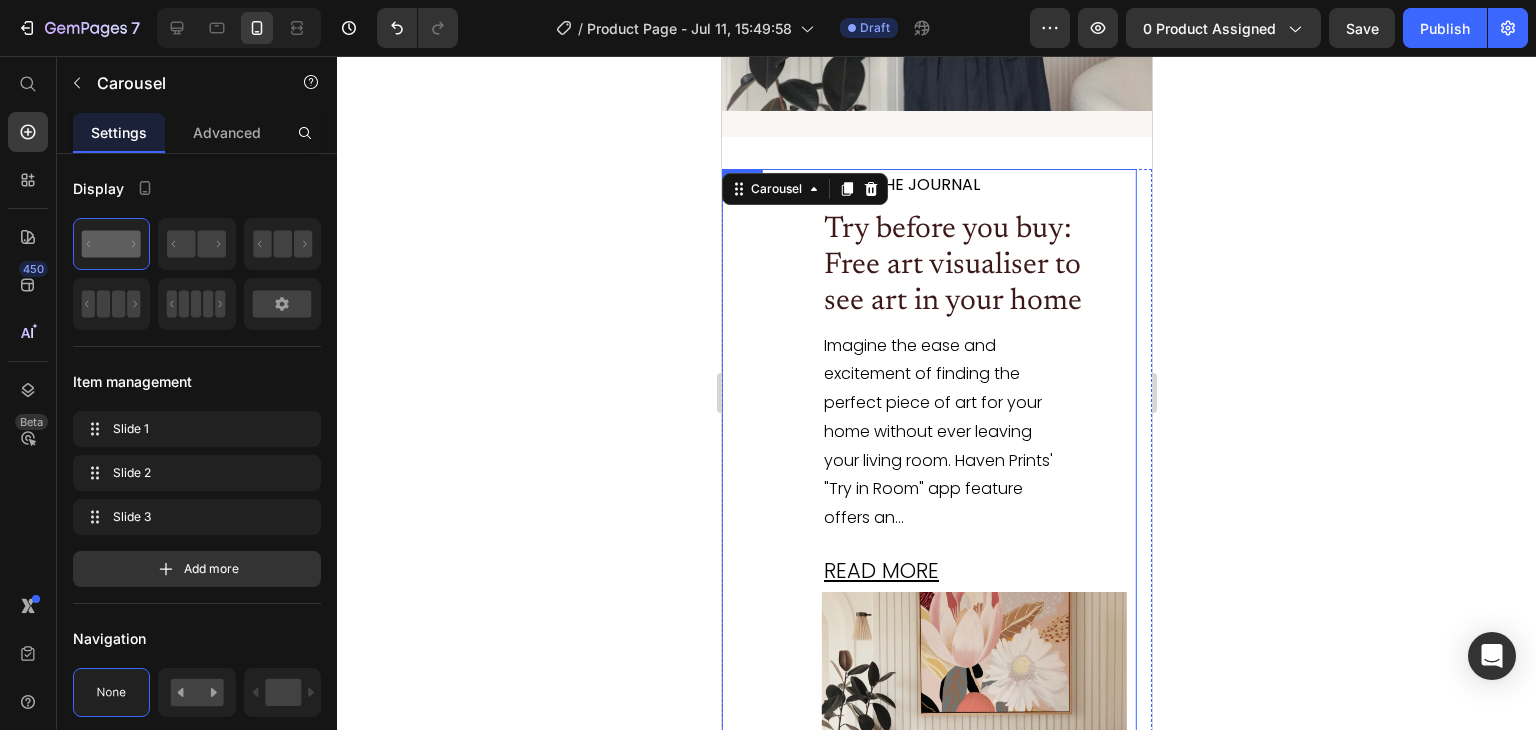 click on "FROM THE JOURNAL Text Block Try before you buy: Free art visualiser to see art in your home Heading Imagine the ease and excitement of finding the perfect piece of art for your home without ever leaving your living room. Haven Prints' "Try in Room" app feature offers an... Text Block READ MORE Text Block Image Row" at bounding box center [928, 495] 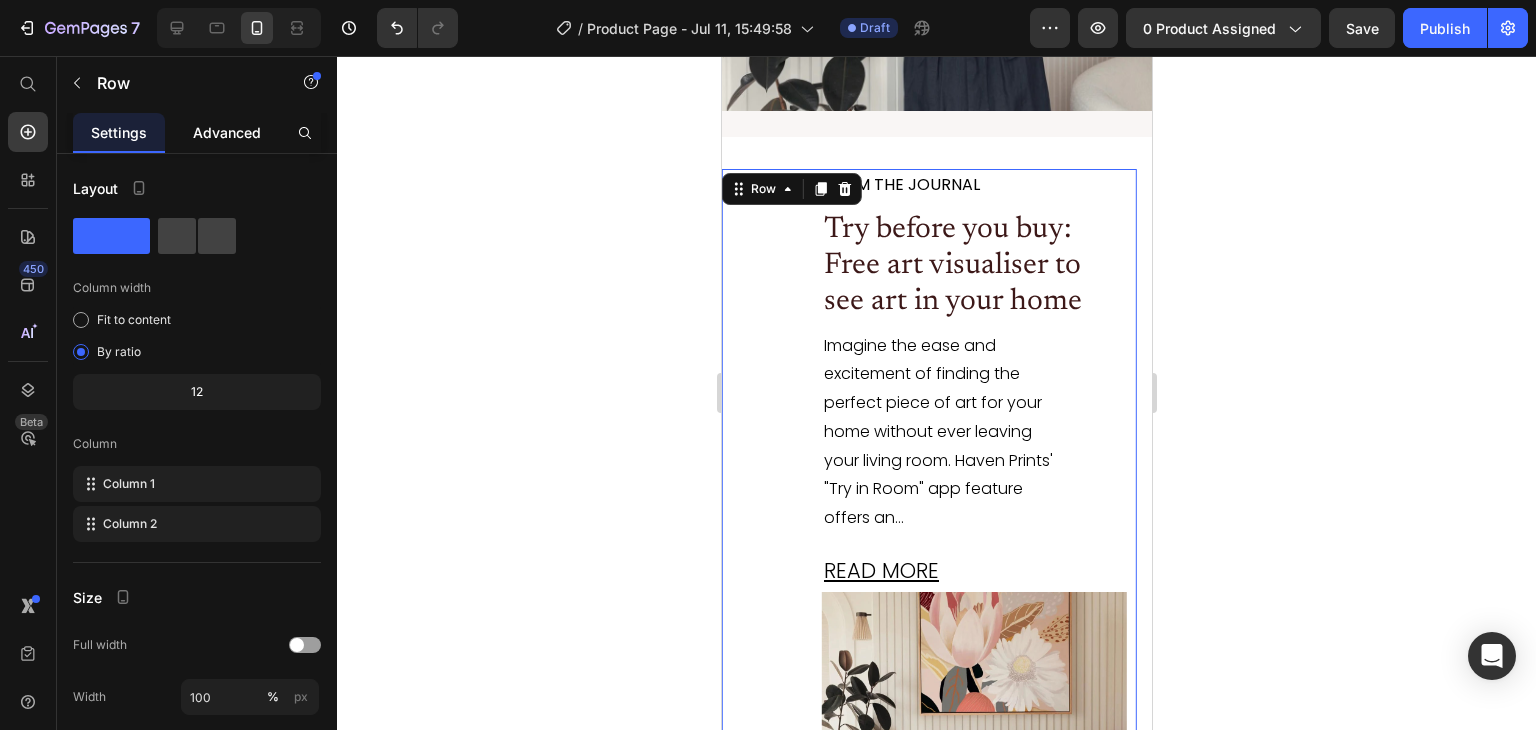click on "Advanced" at bounding box center (227, 132) 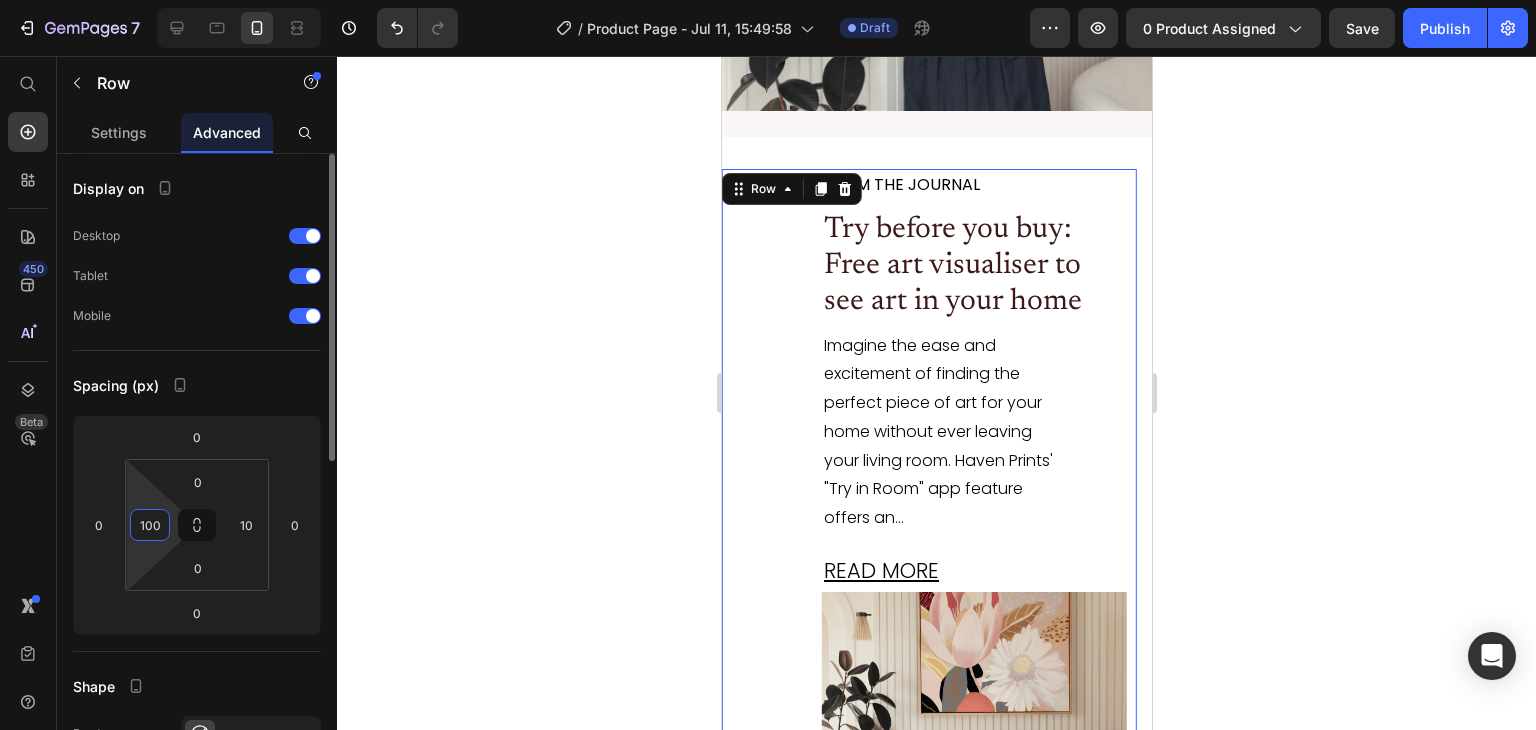 click on "100" at bounding box center (150, 525) 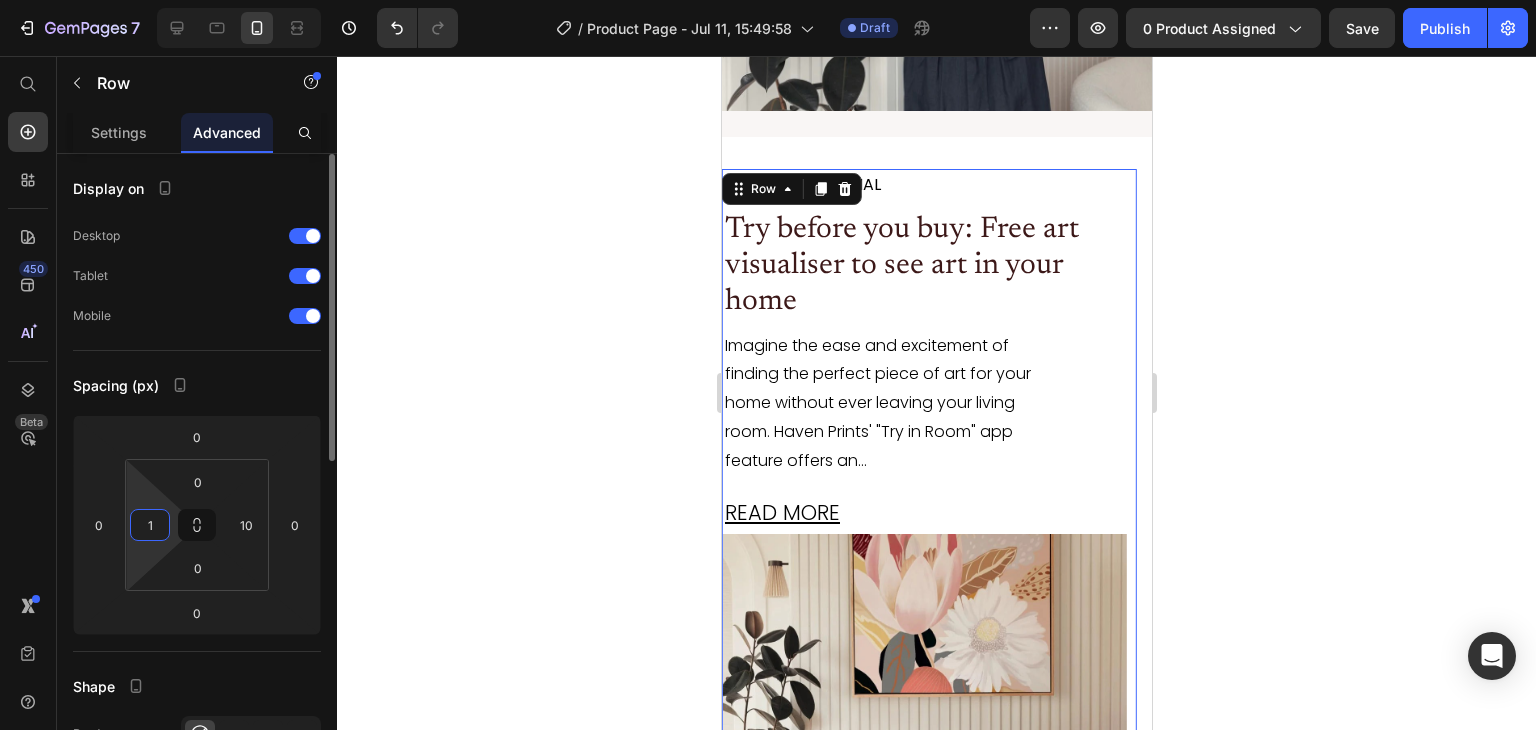 type on "10" 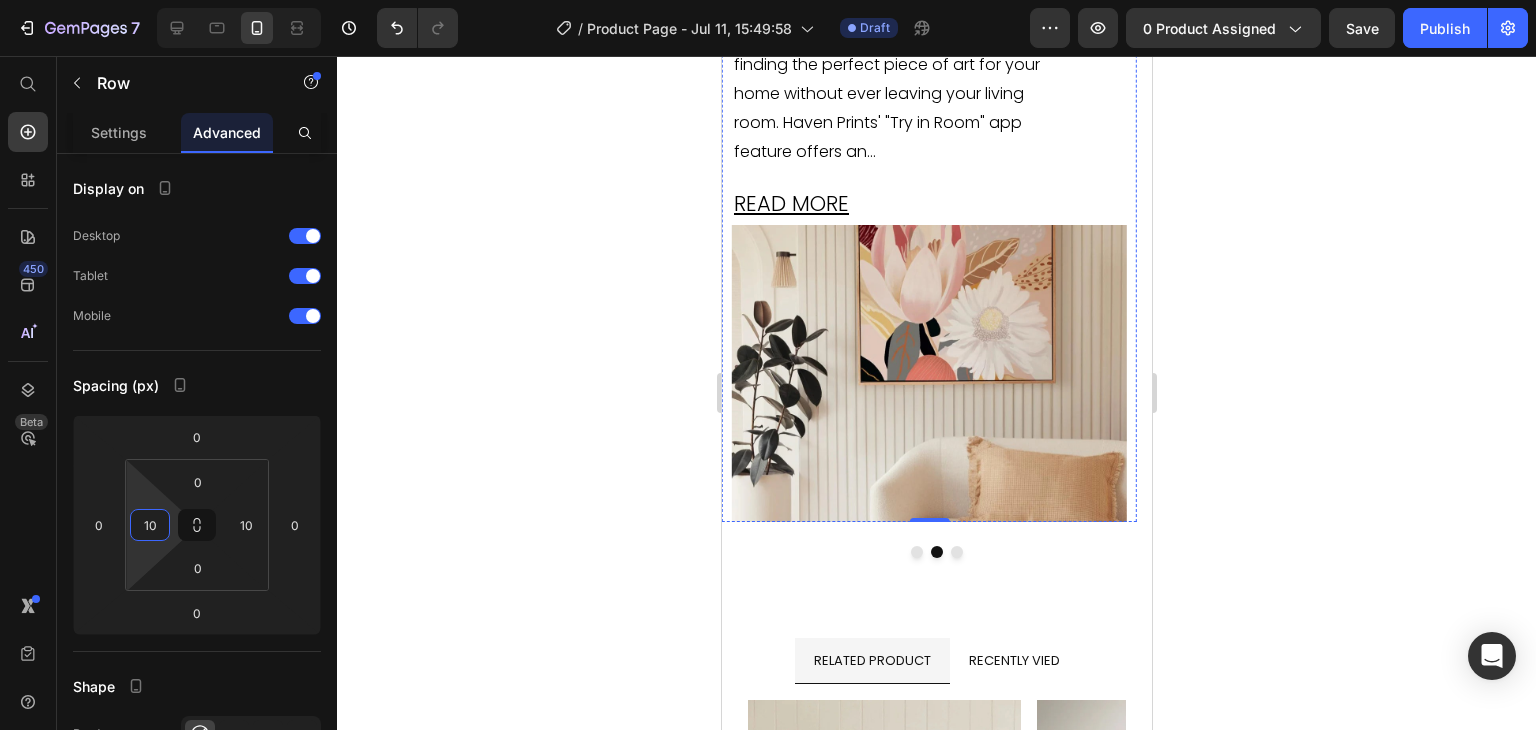 scroll, scrollTop: 5025, scrollLeft: 0, axis: vertical 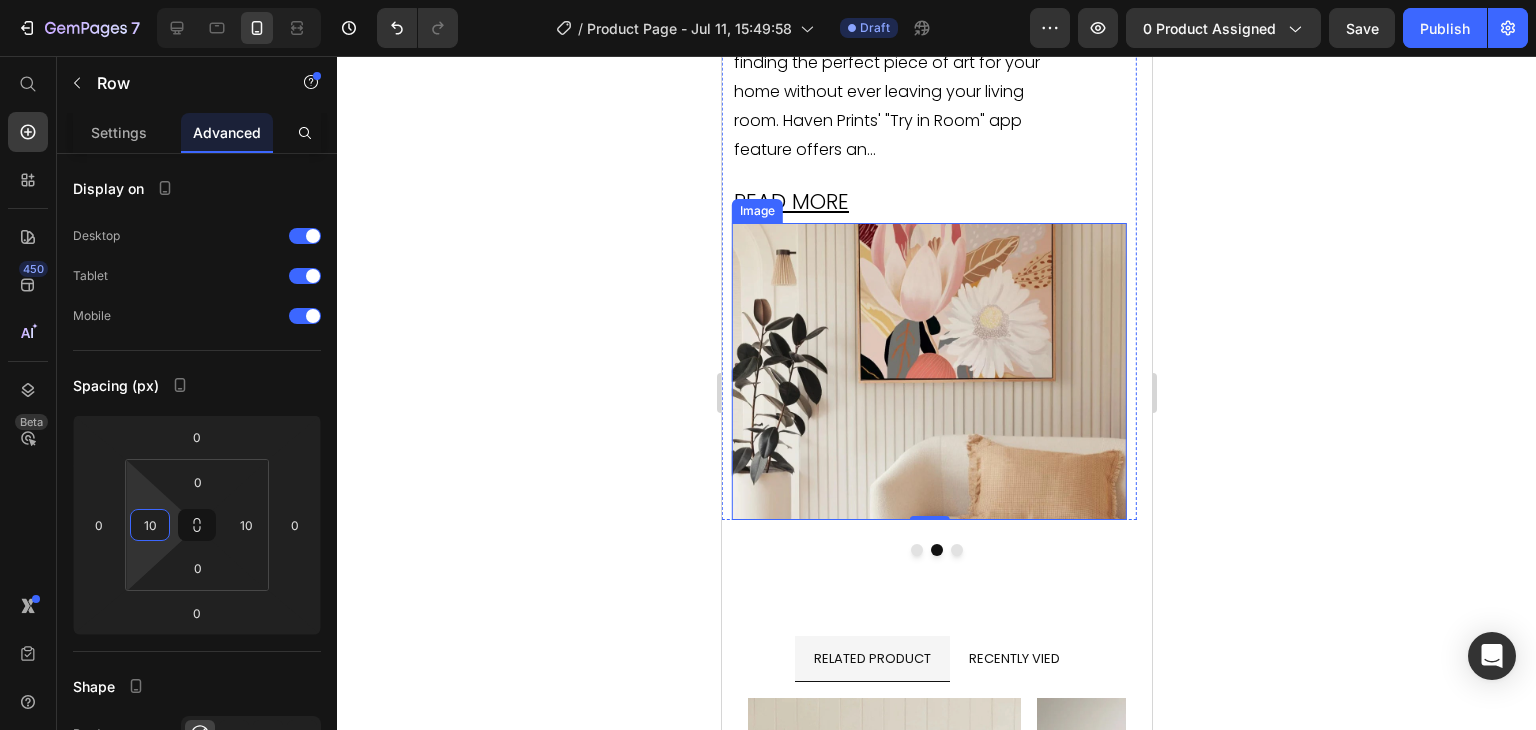 click at bounding box center [928, 371] 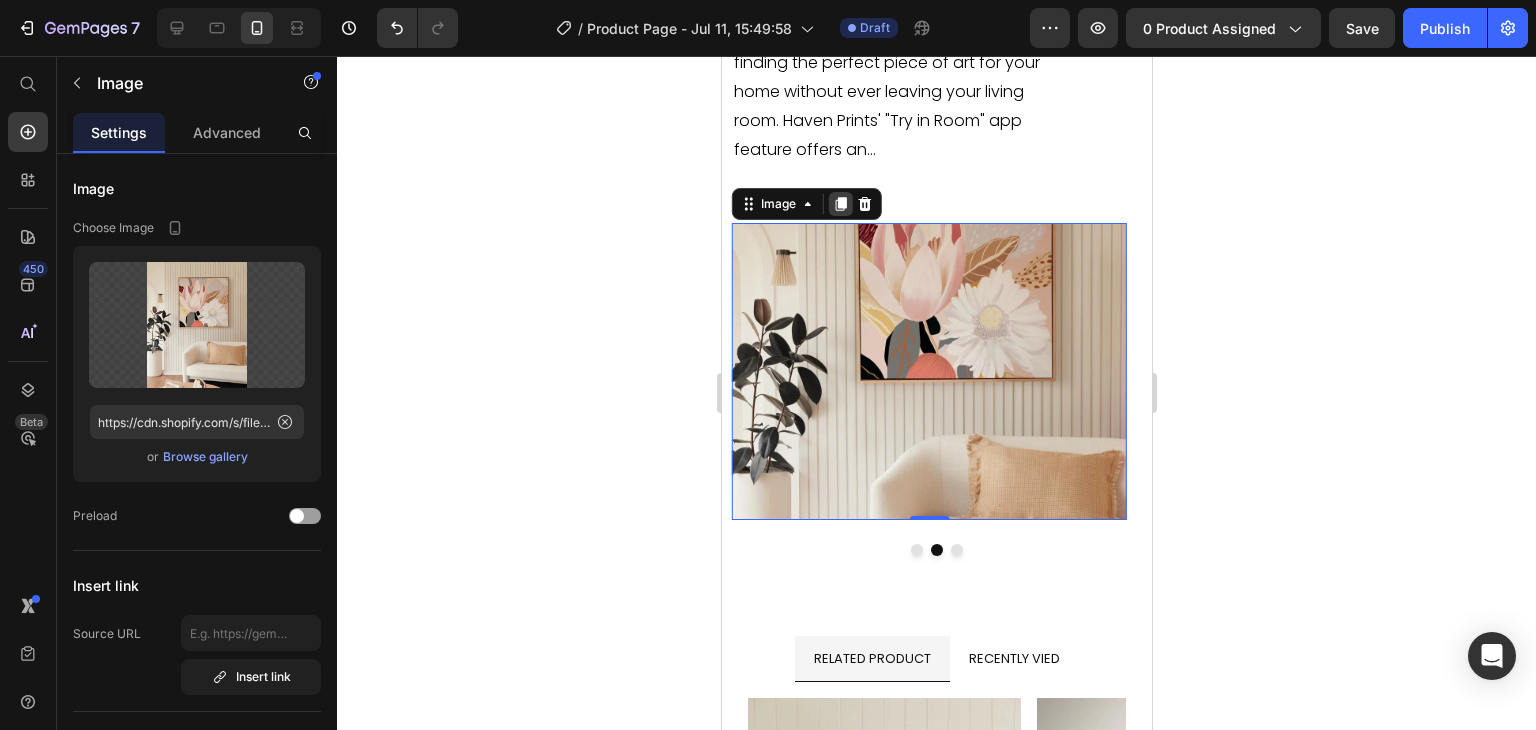 click 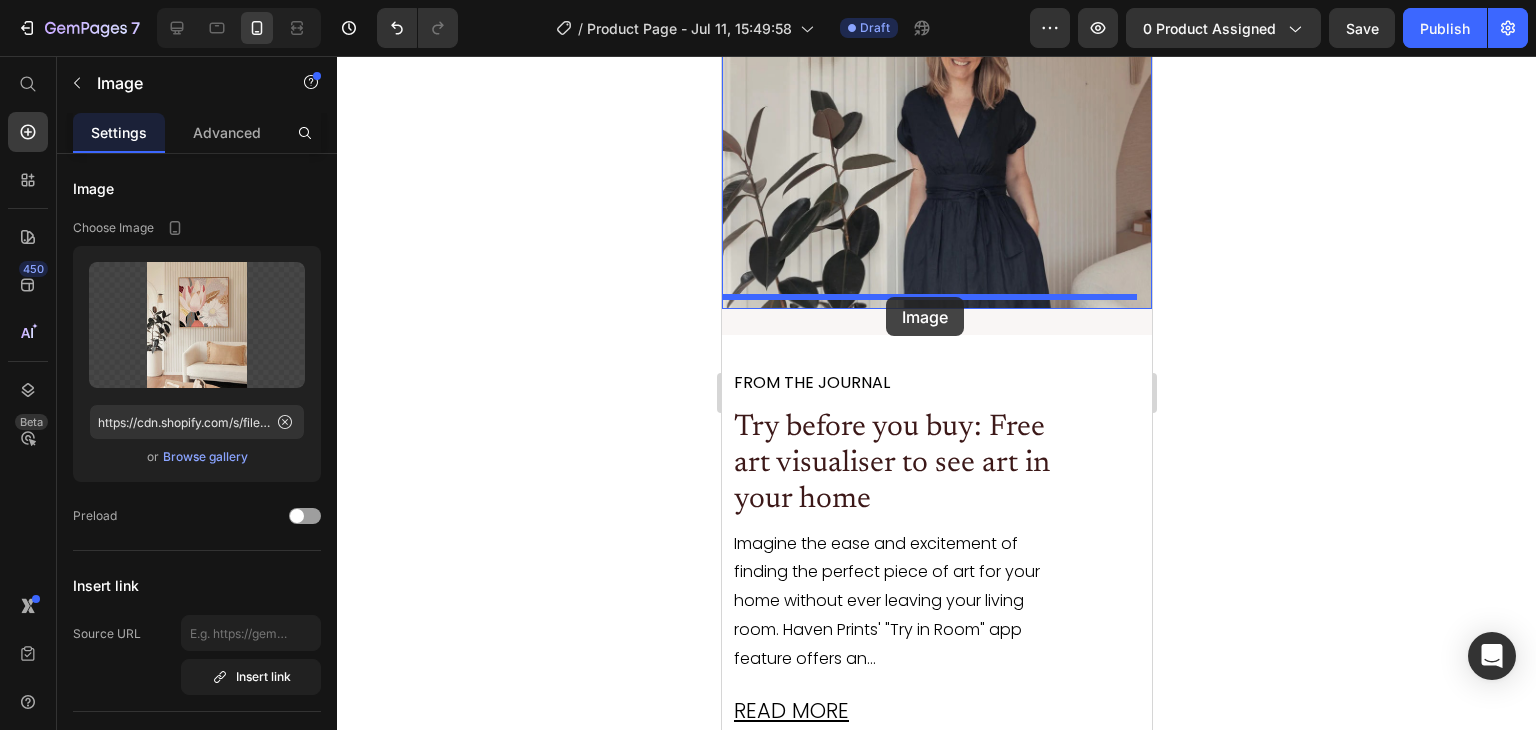 scroll, scrollTop: 4498, scrollLeft: 0, axis: vertical 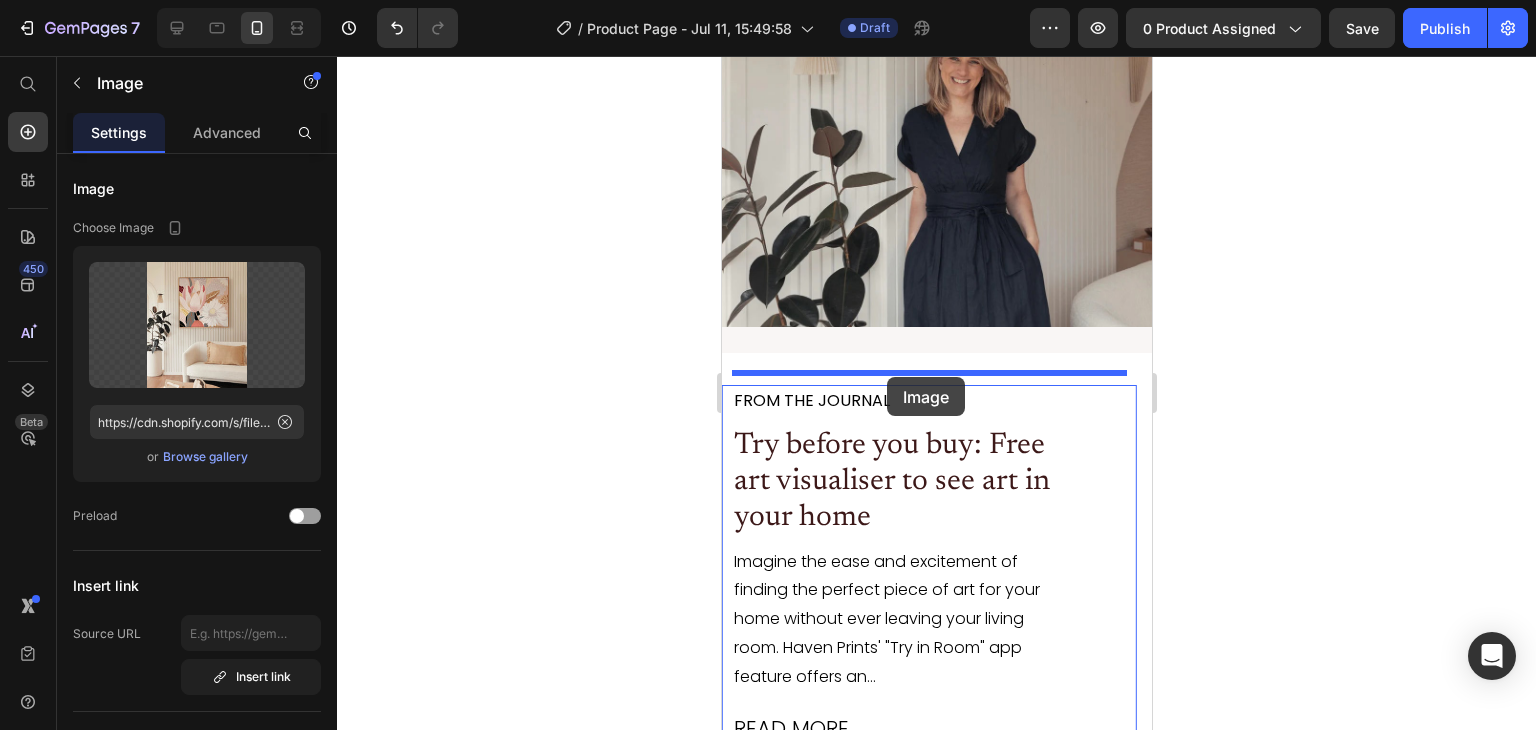 drag, startPoint x: 775, startPoint y: 492, endPoint x: 886, endPoint y: 377, distance: 159.83116 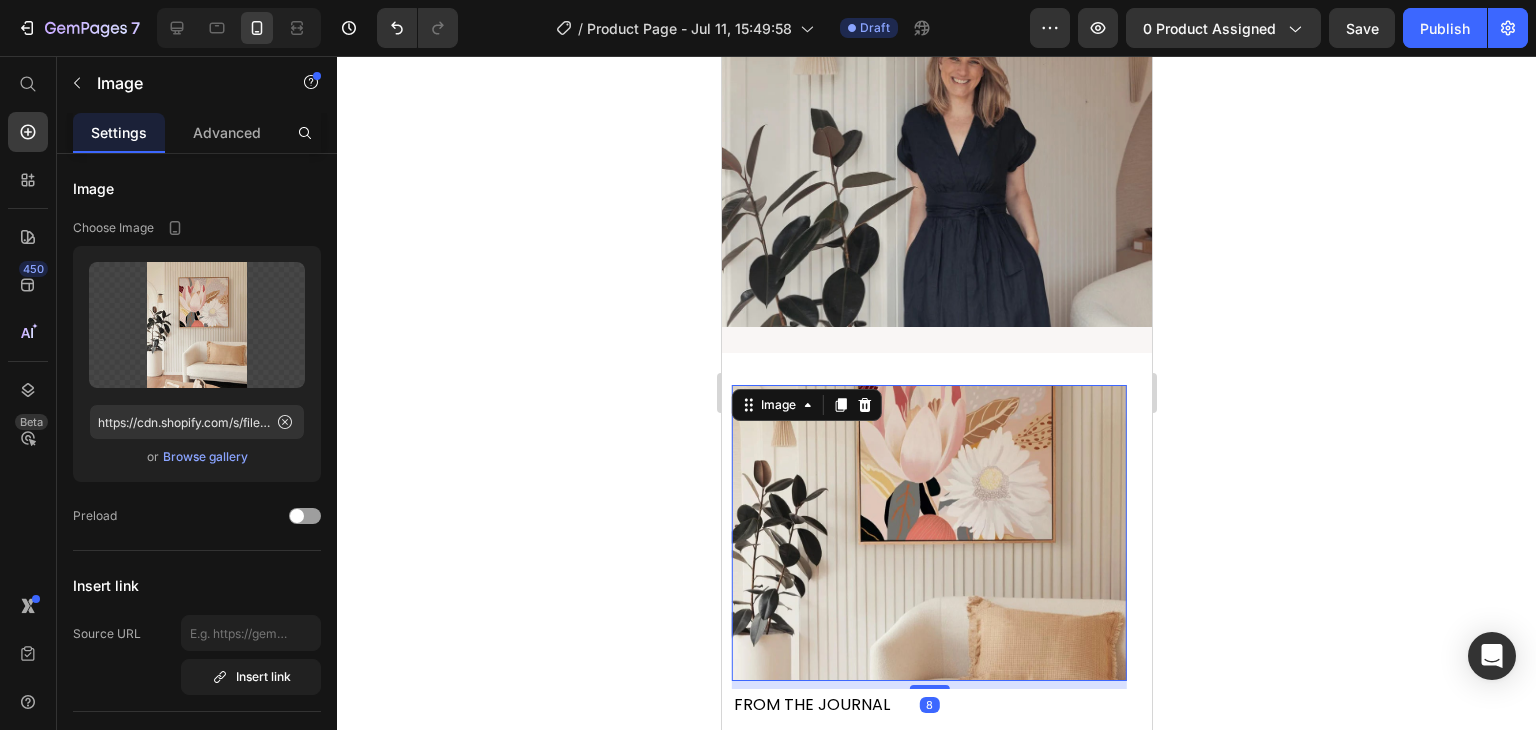 scroll, scrollTop: 5252, scrollLeft: 0, axis: vertical 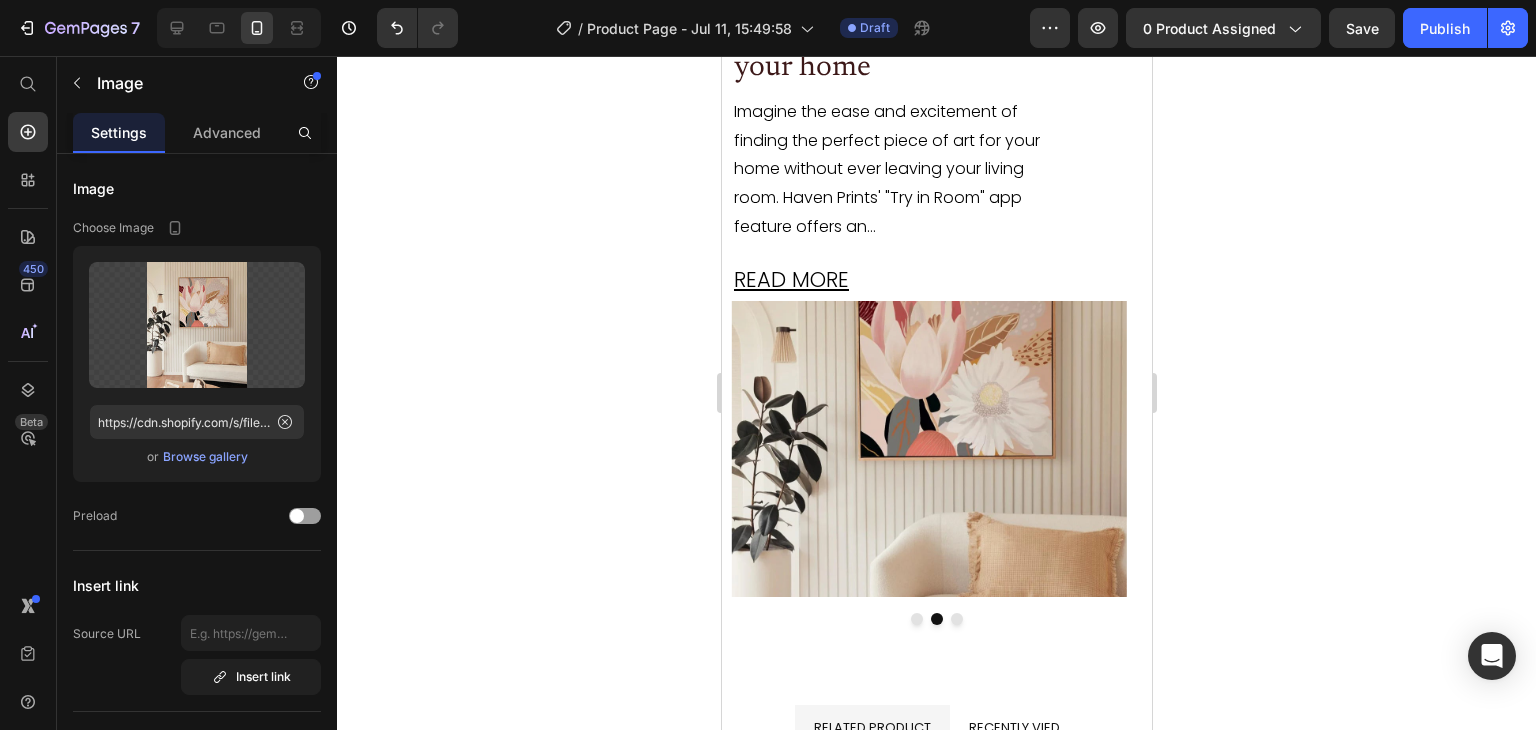 click at bounding box center [928, 449] 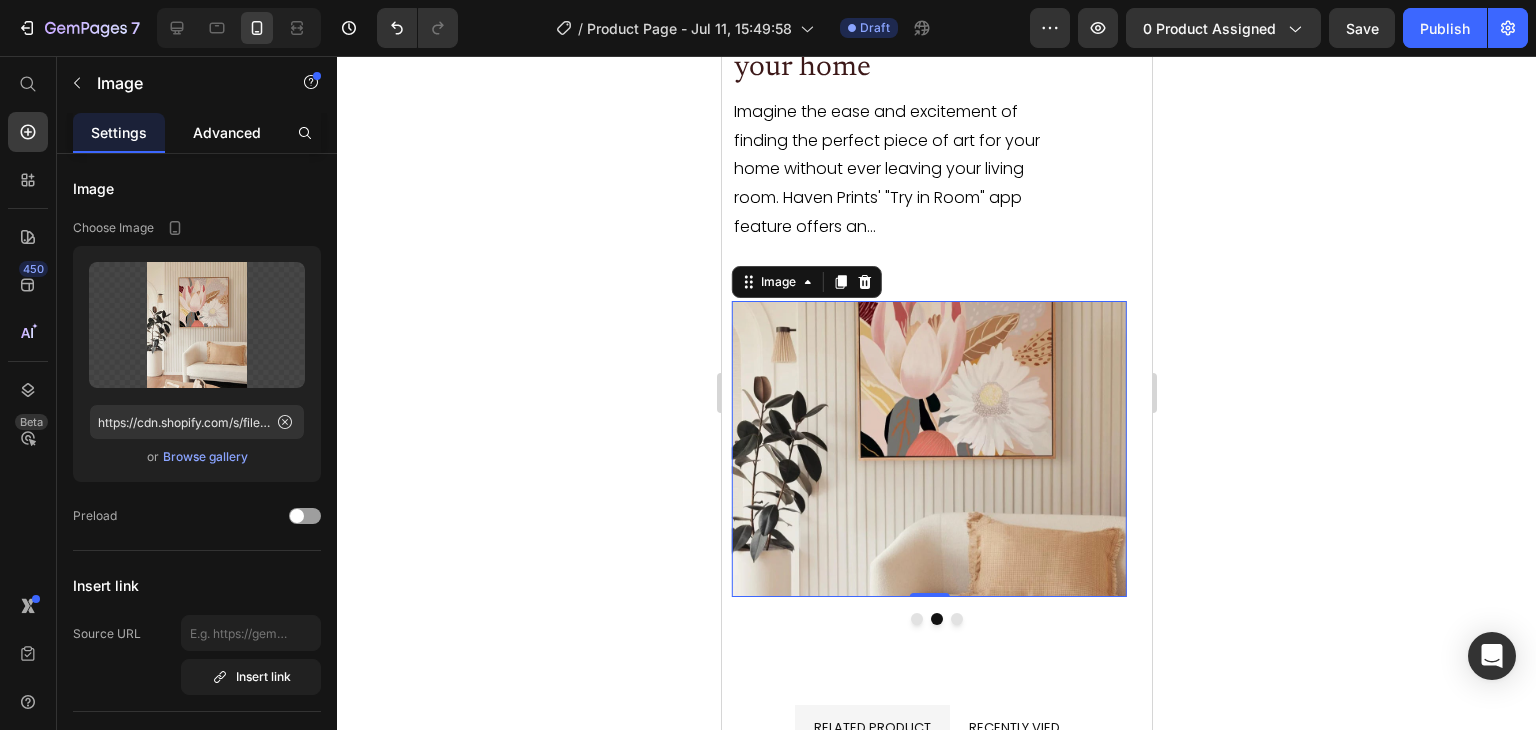 click on "Advanced" at bounding box center (227, 132) 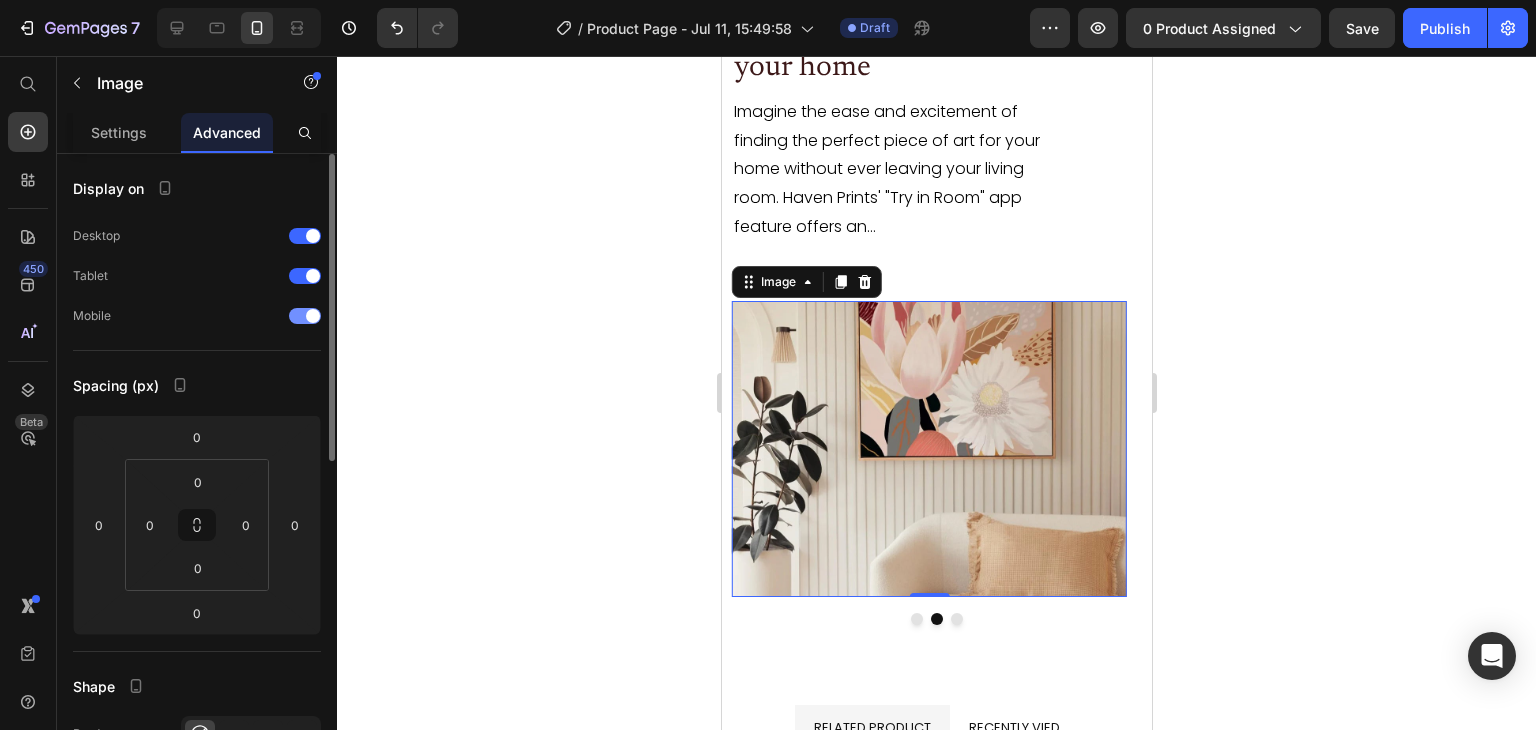 click at bounding box center (305, 316) 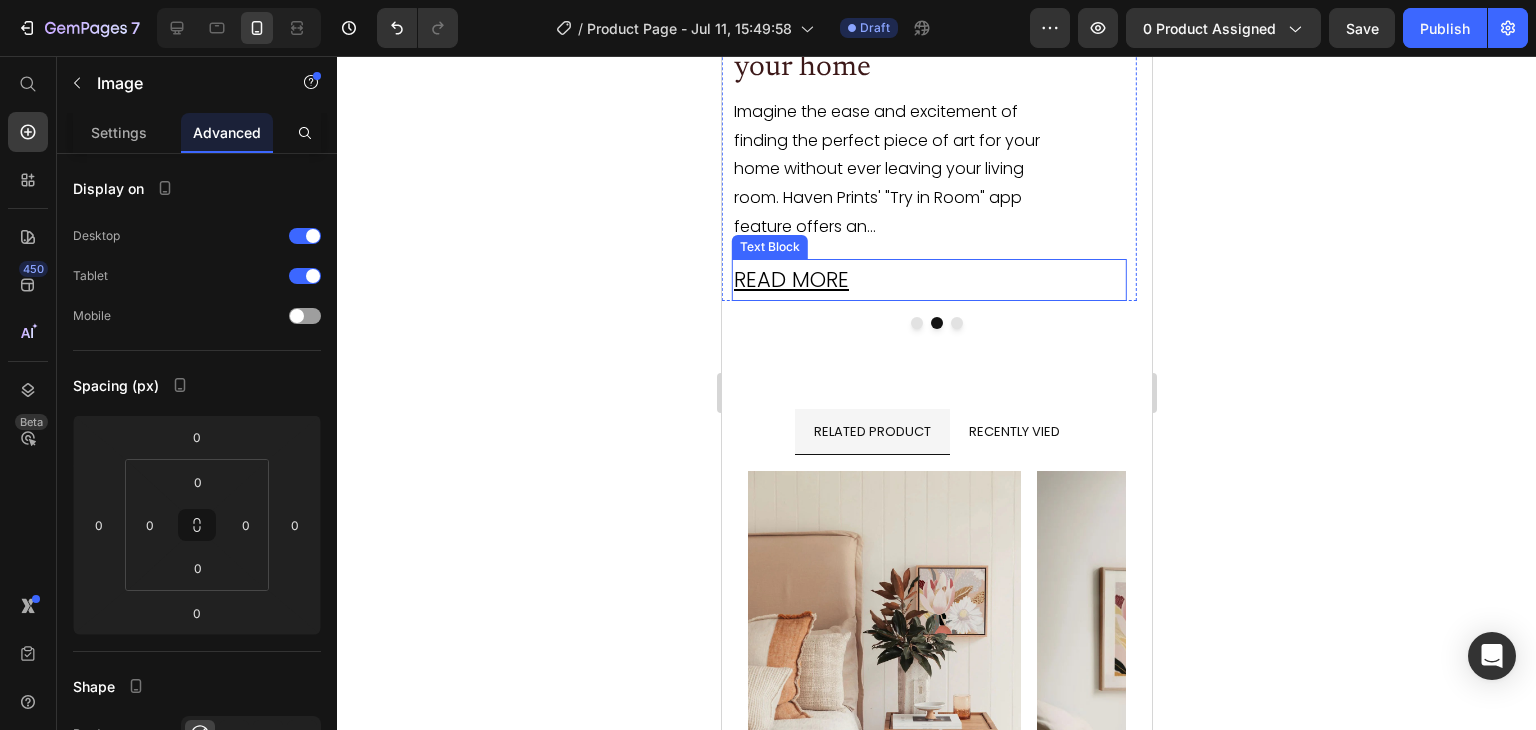 click on "READ MORE" at bounding box center [928, 280] 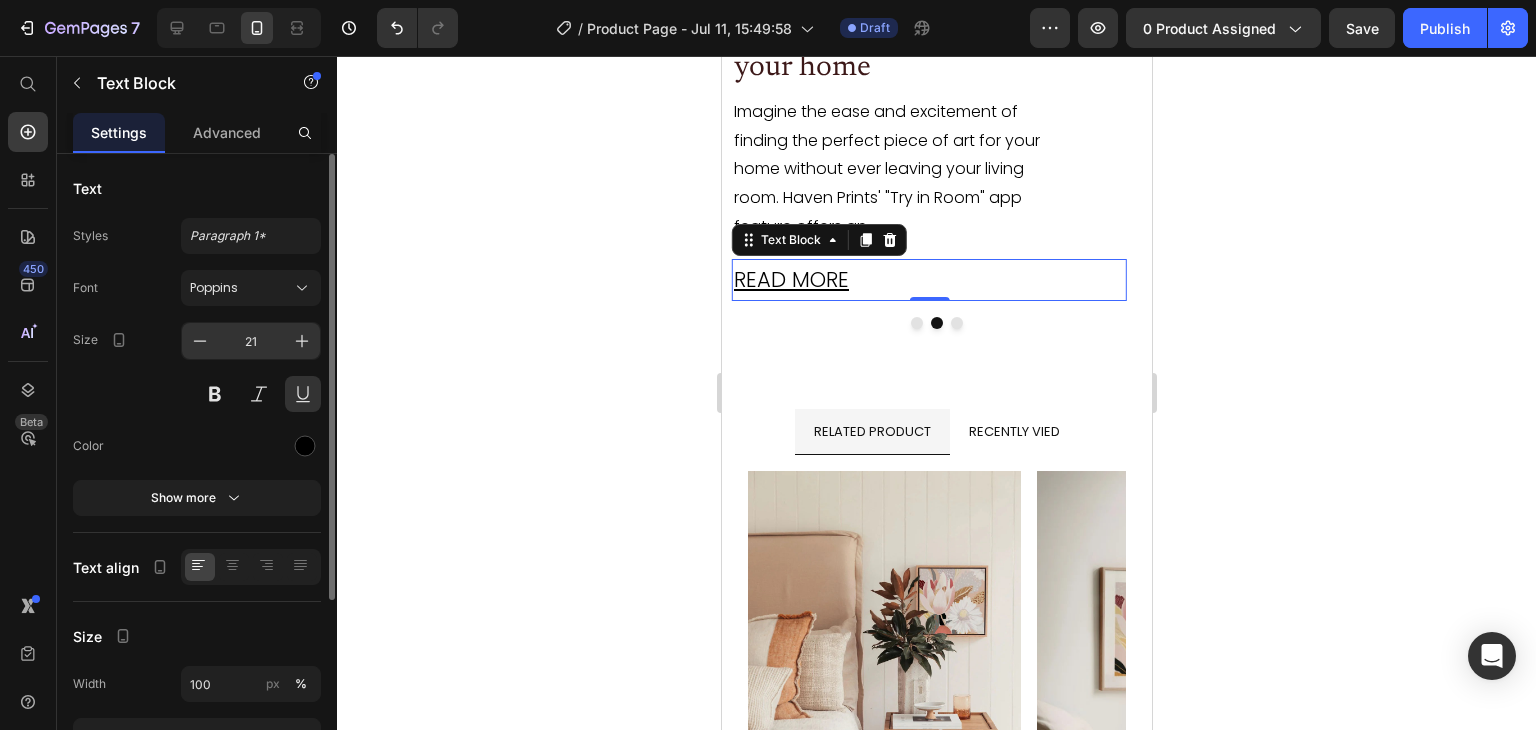click on "21" at bounding box center (251, 341) 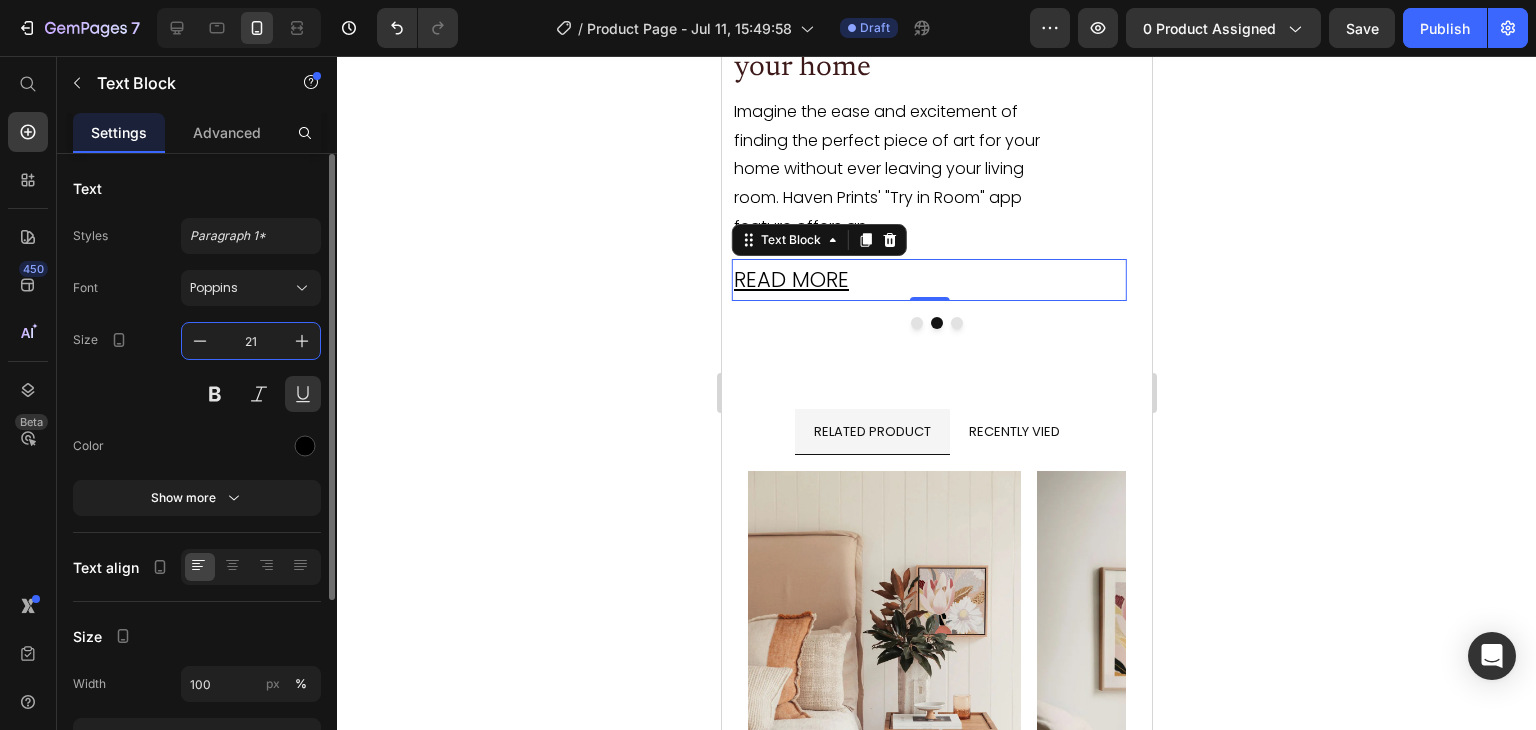 click on "21" at bounding box center [251, 341] 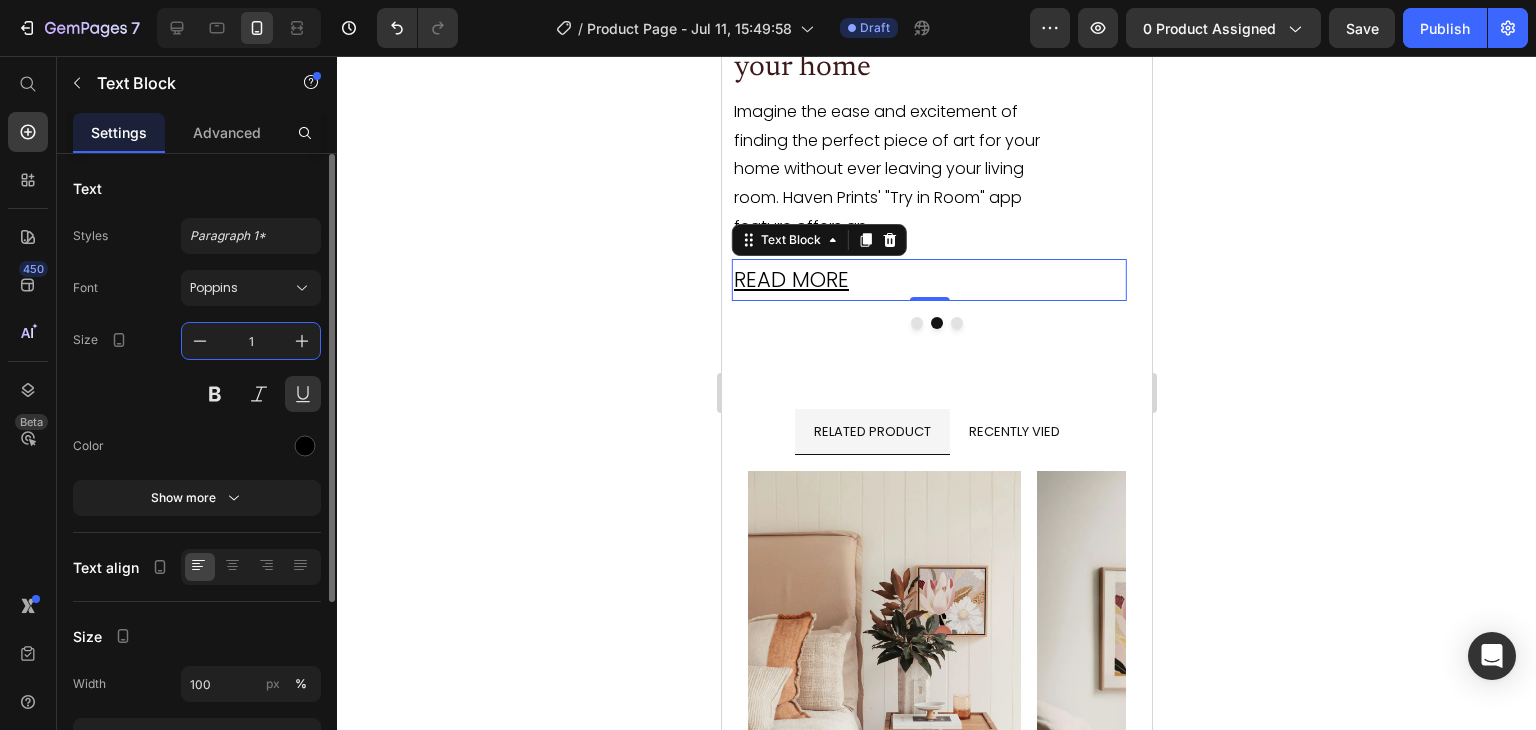 type on "16" 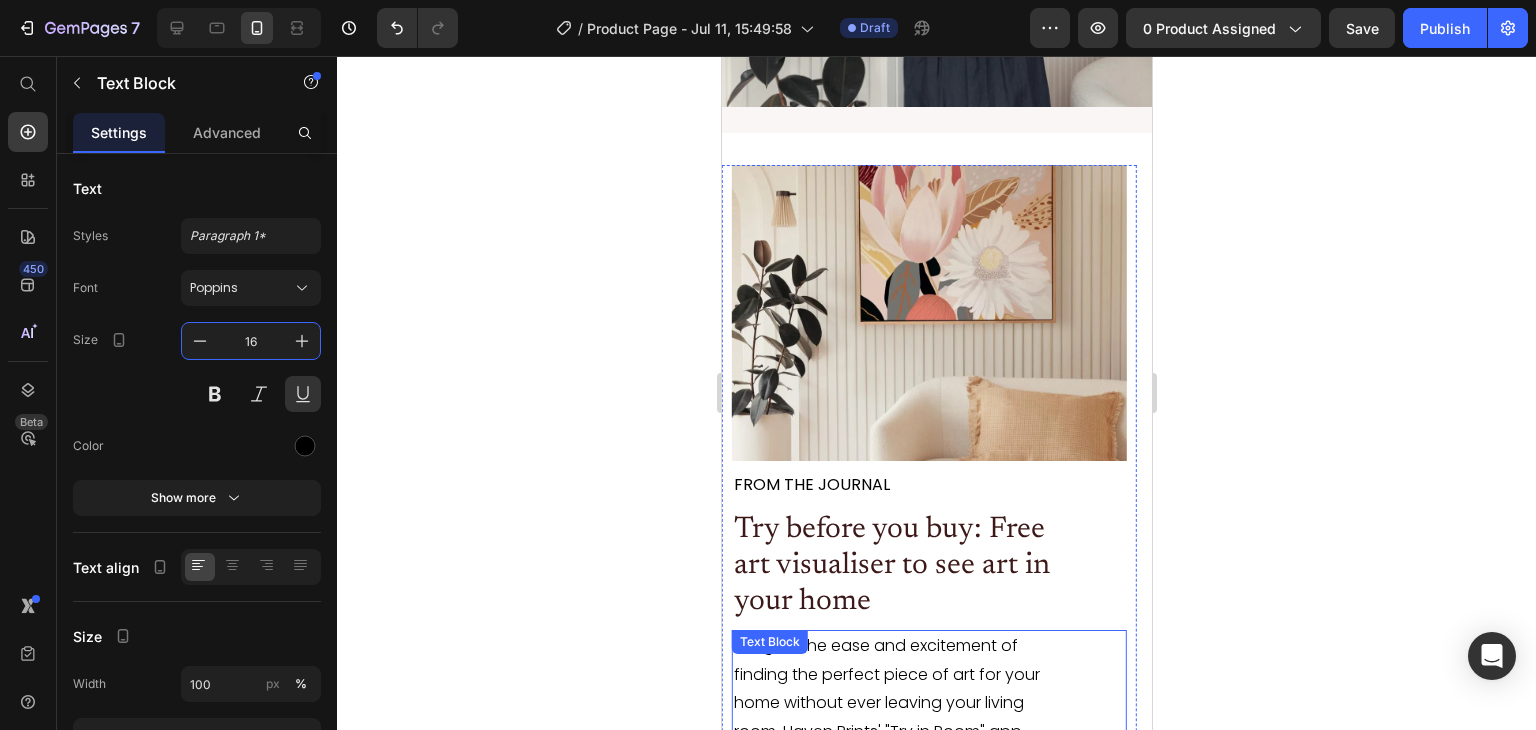 scroll, scrollTop: 4716, scrollLeft: 0, axis: vertical 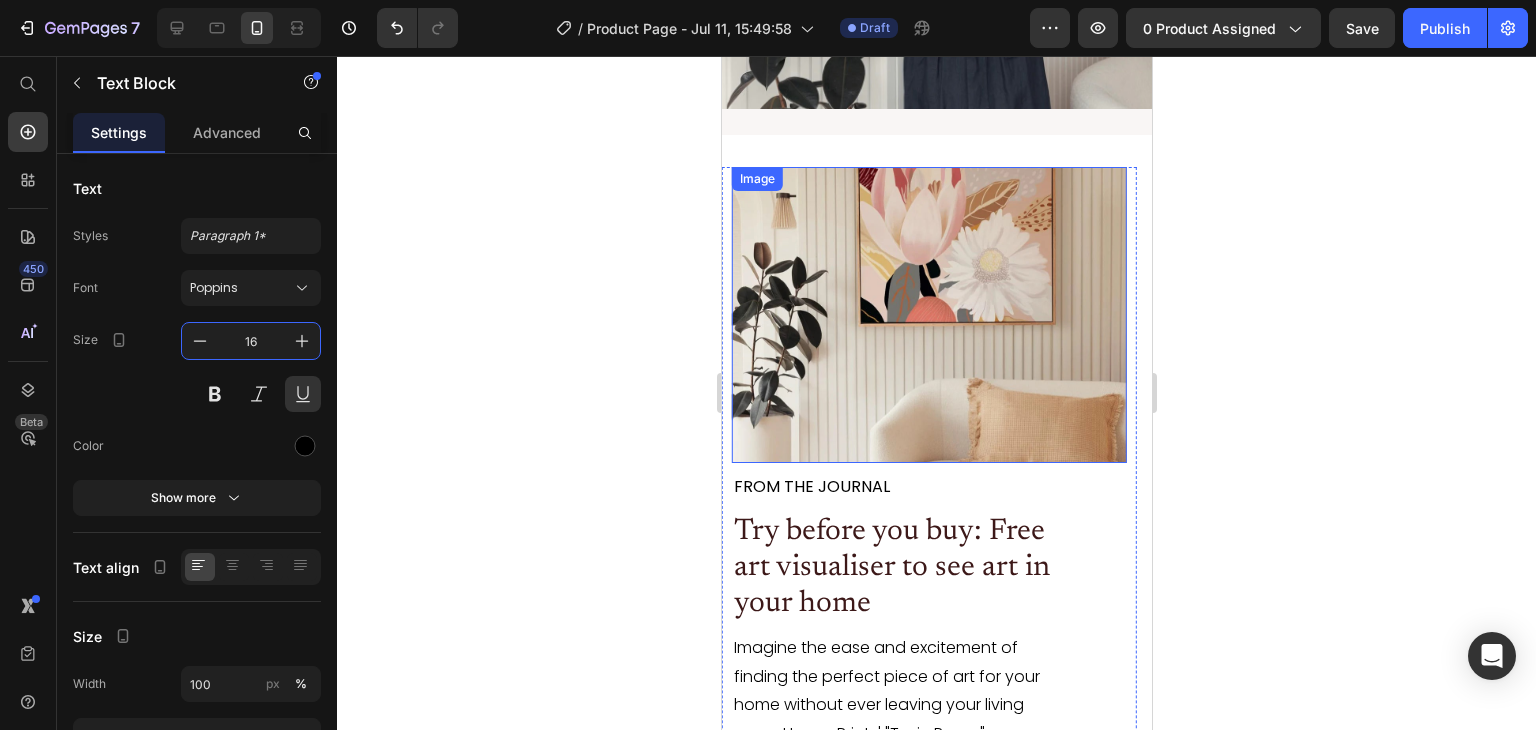 click at bounding box center [928, 315] 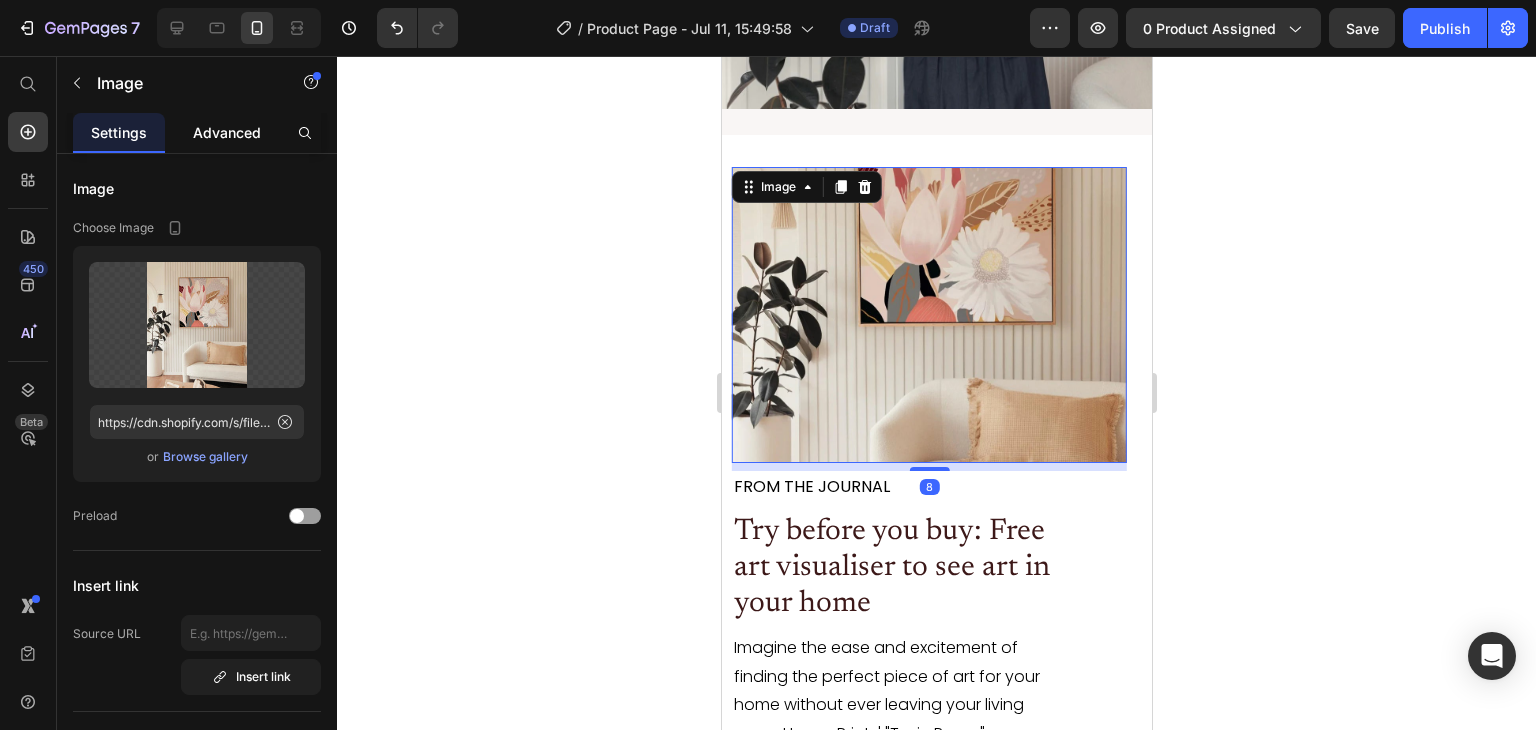 click on "Advanced" at bounding box center (227, 132) 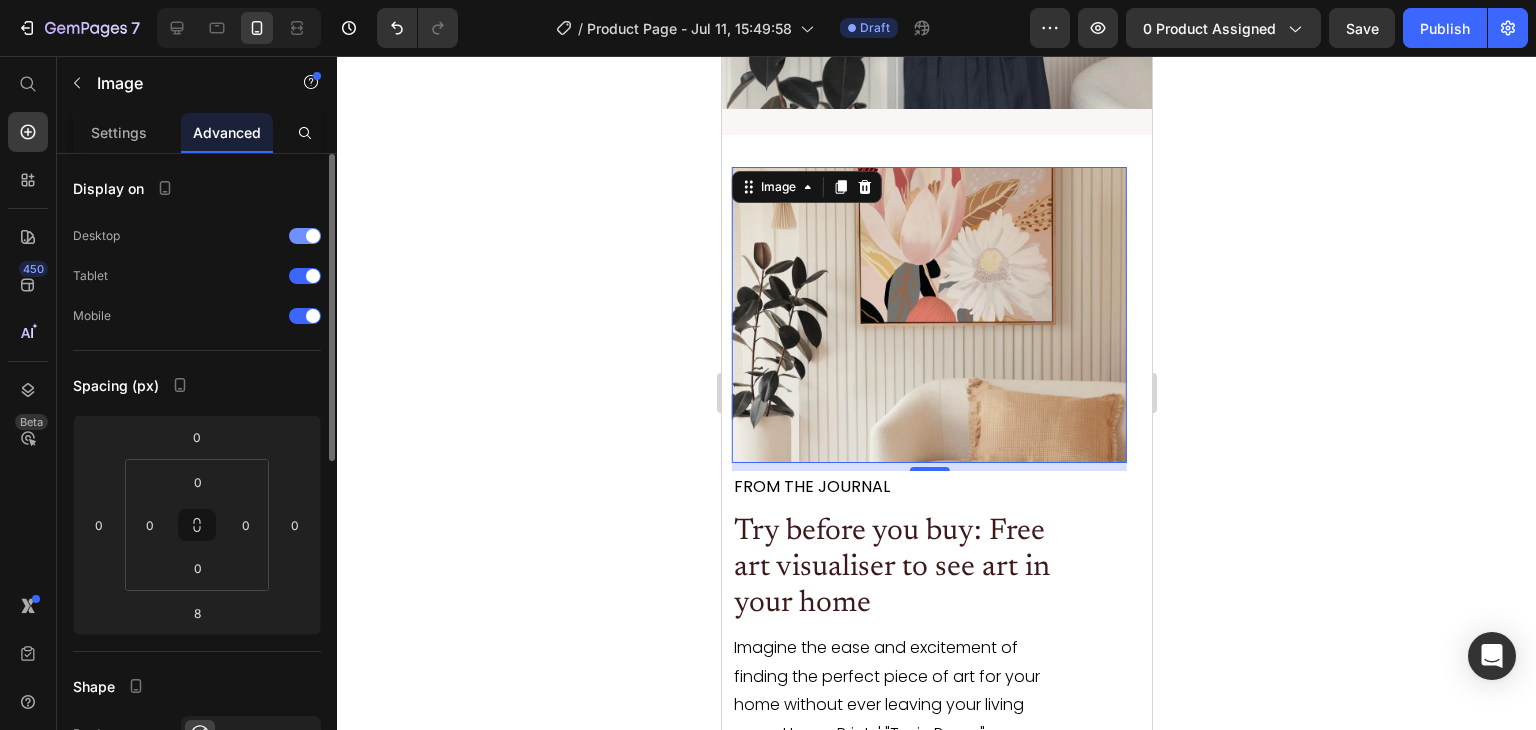 click at bounding box center [305, 236] 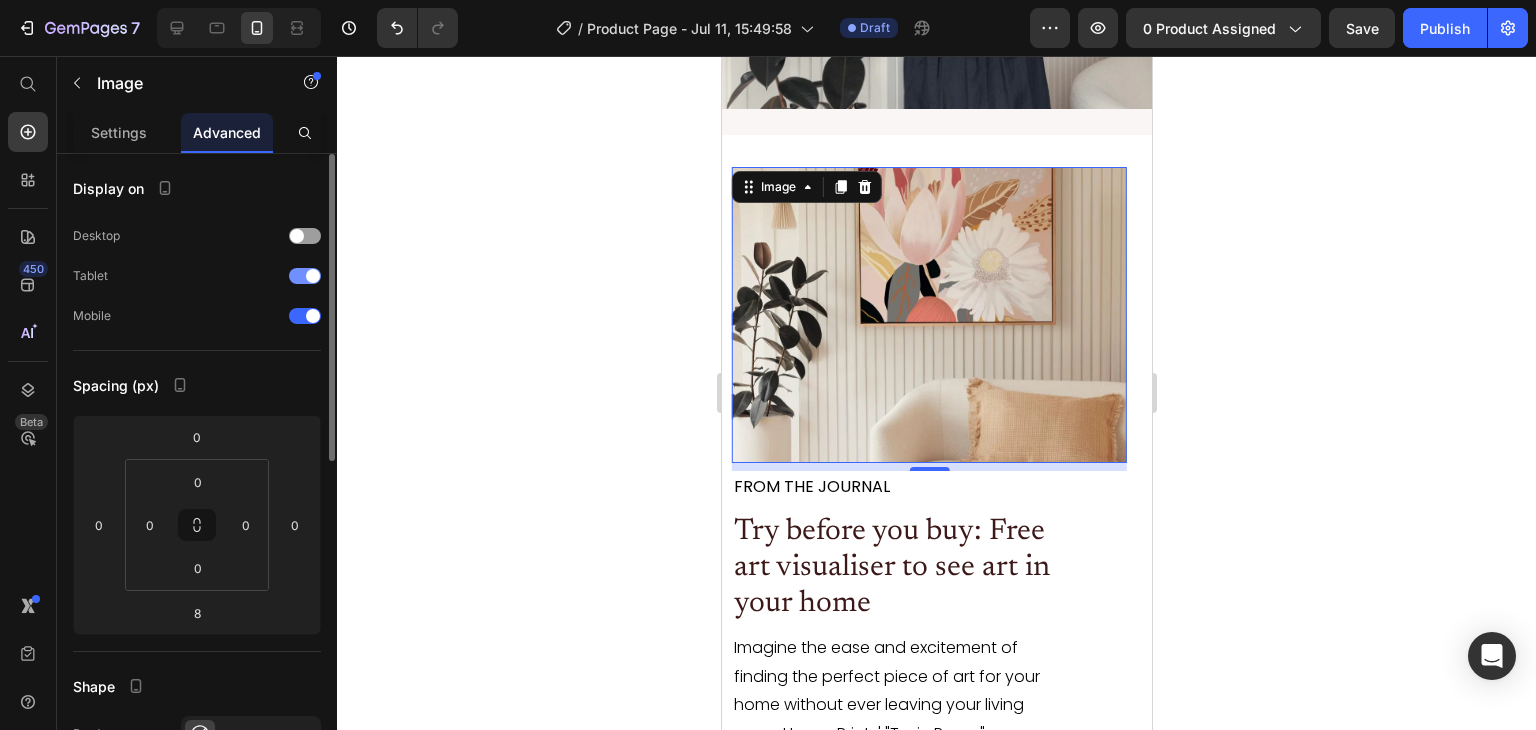 click 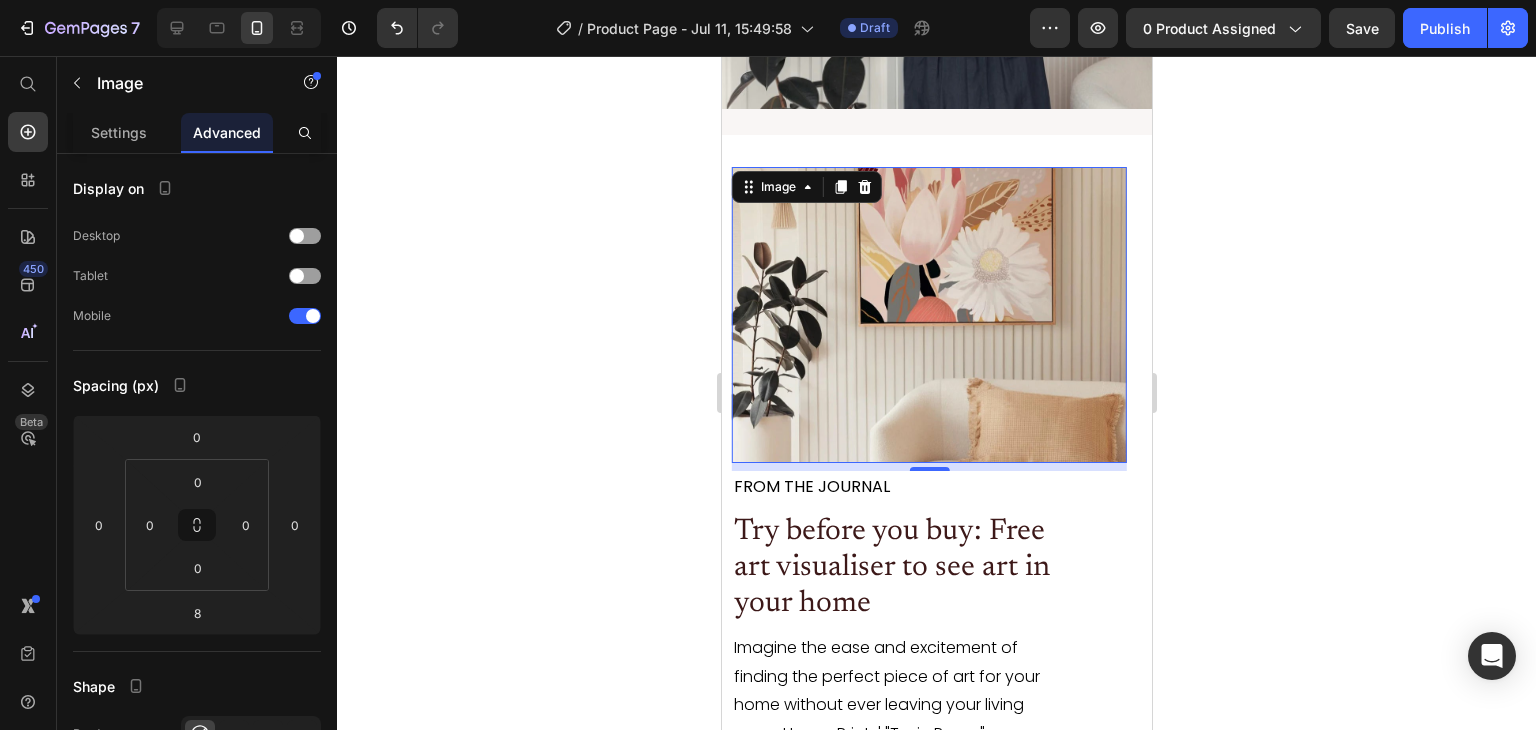 click 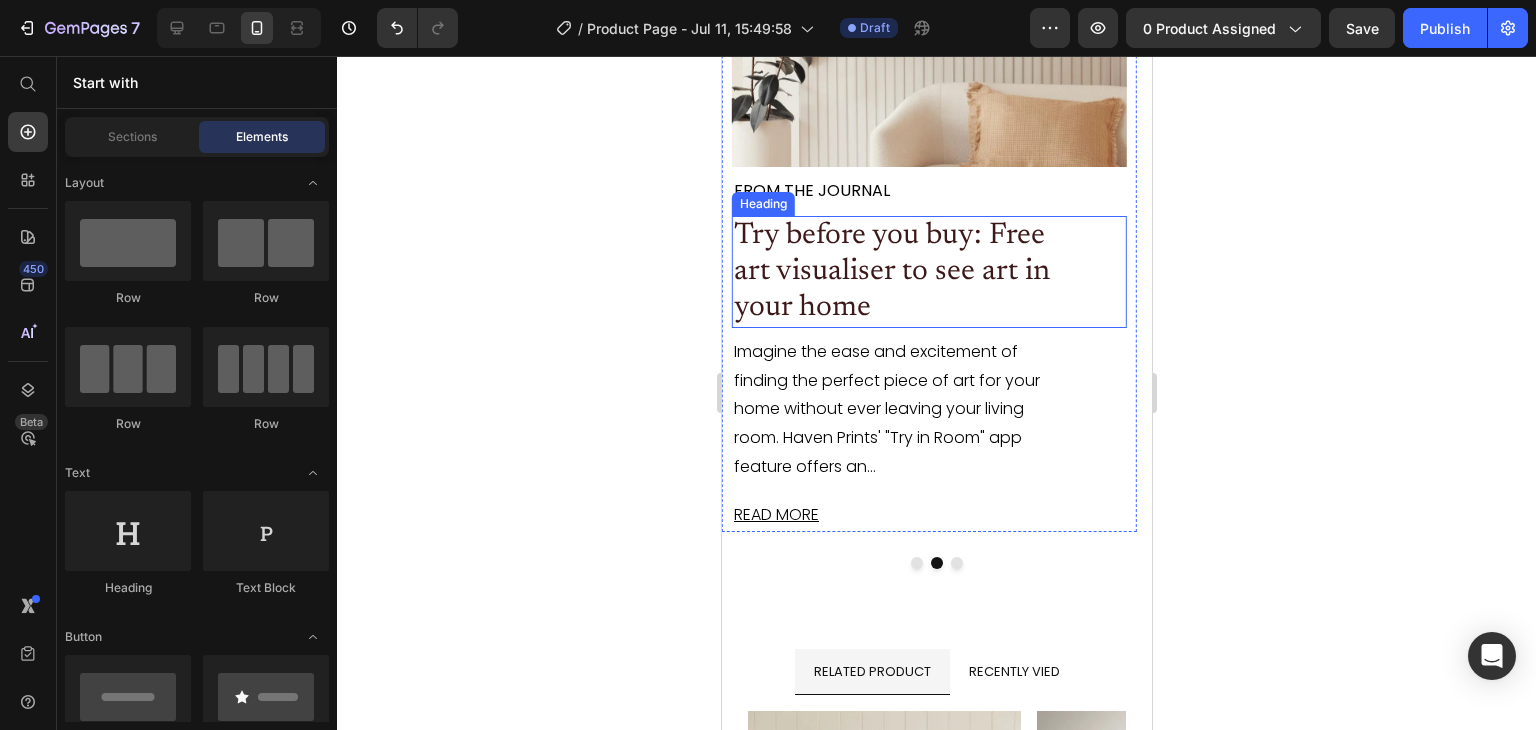 scroll, scrollTop: 4996, scrollLeft: 0, axis: vertical 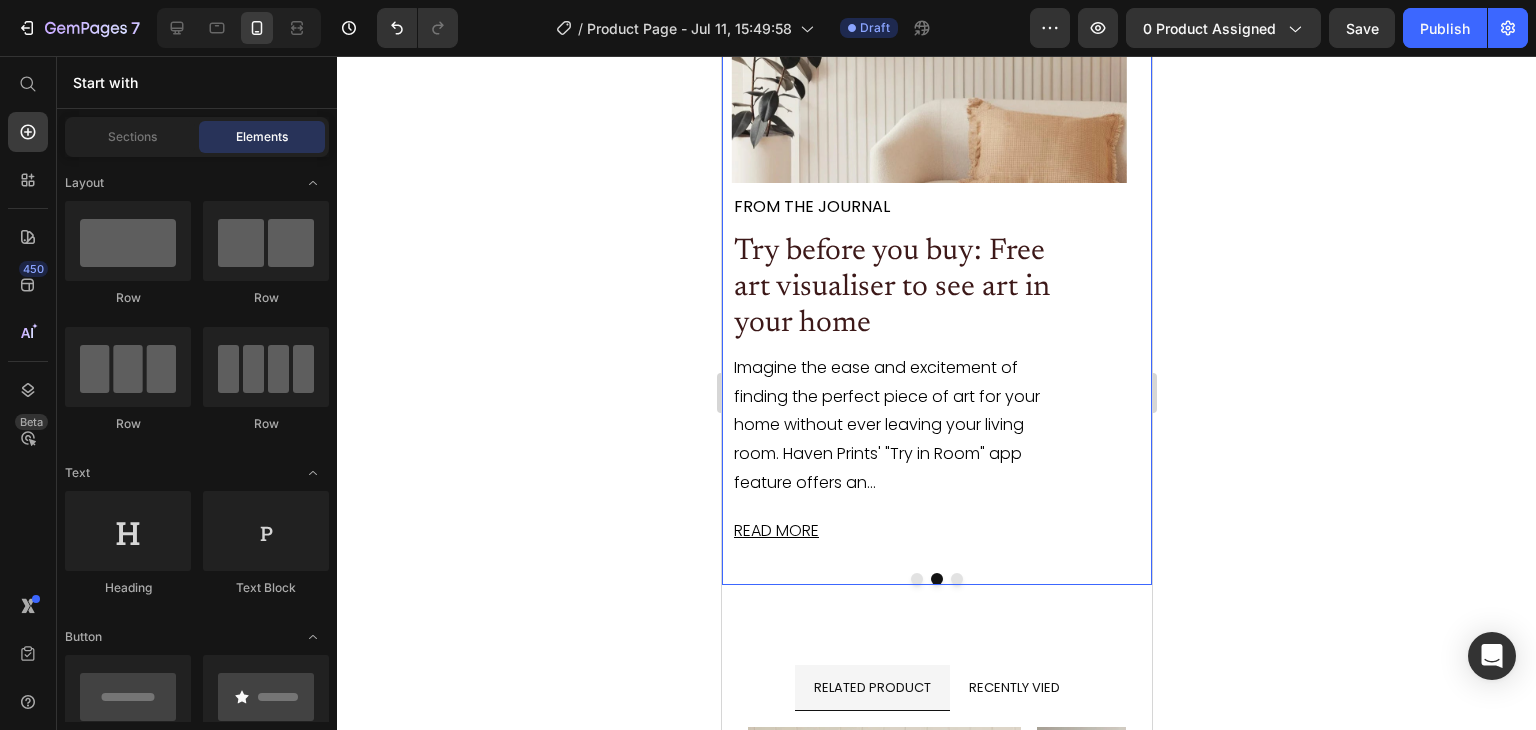 click on "Image FROM THE JOURNAL Text Block Try before you buy: Free art visualiser to see art in your home Heading Imagine the ease and excitement of finding the perfect piece of art for your home without ever leaving your living room. Haven Prints' "Try in Room" app feature offers an... Text Block READ MORE Text Block Image Row Image FROM THE JOURNAL Text Block Try before you buy: Free art visualiser to see art in your home Heading Imagine the ease and excitement of finding the perfect piece of art for your home without ever leaving your living room. Haven Prints' "Try in Room" app feature offers an... Text Block READ MORE Text Block Image Row FROM THE JOURNAL Text Block Try before you buy: Free art visualiser to see art in your home Heading Imagine the ease and excitement of finding the perfect piece of art for your home without ever leaving your living room. Haven Prints' "Try in Room" app feature offers an... Text Block READ MORE Text Block Image Row" at bounding box center [936, 236] 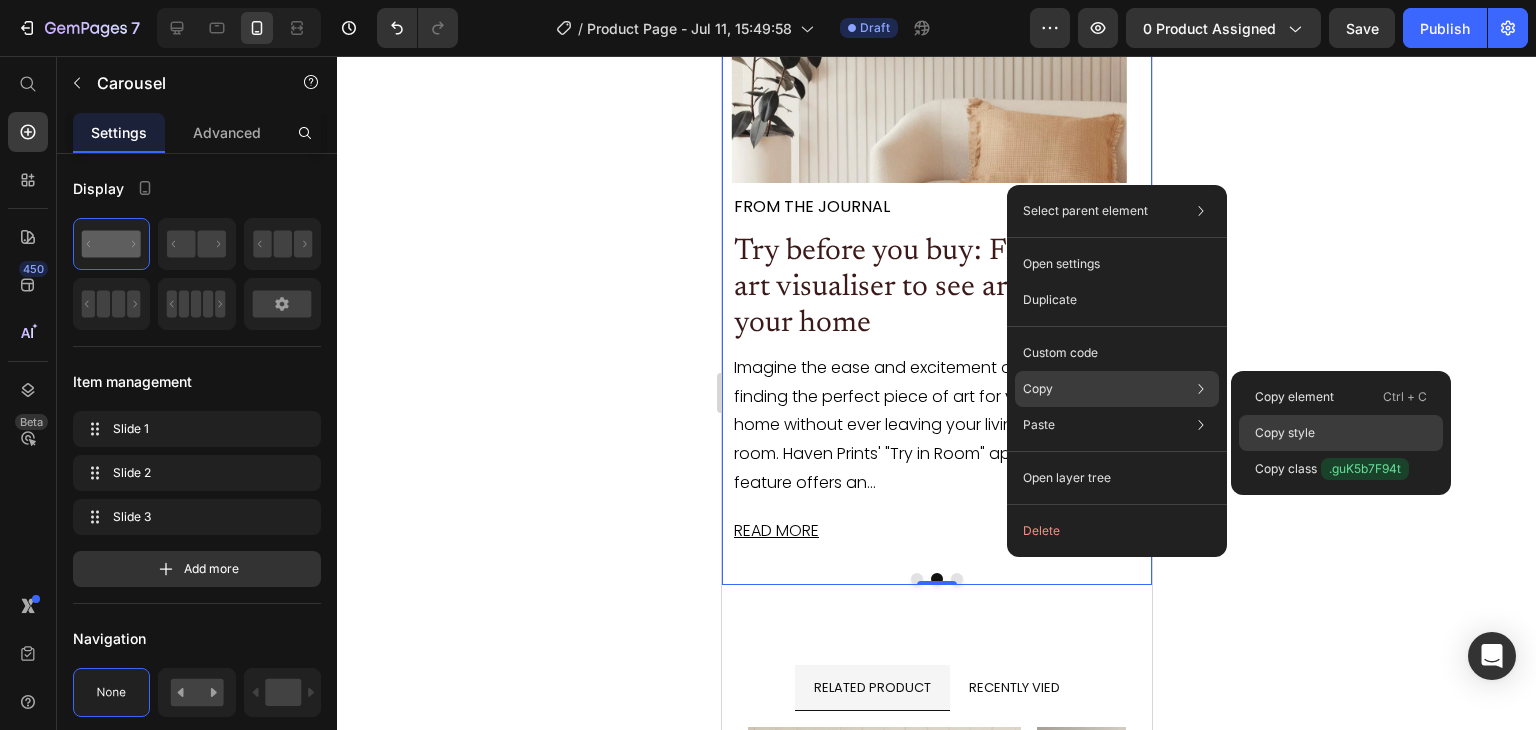 click on "Copy style" 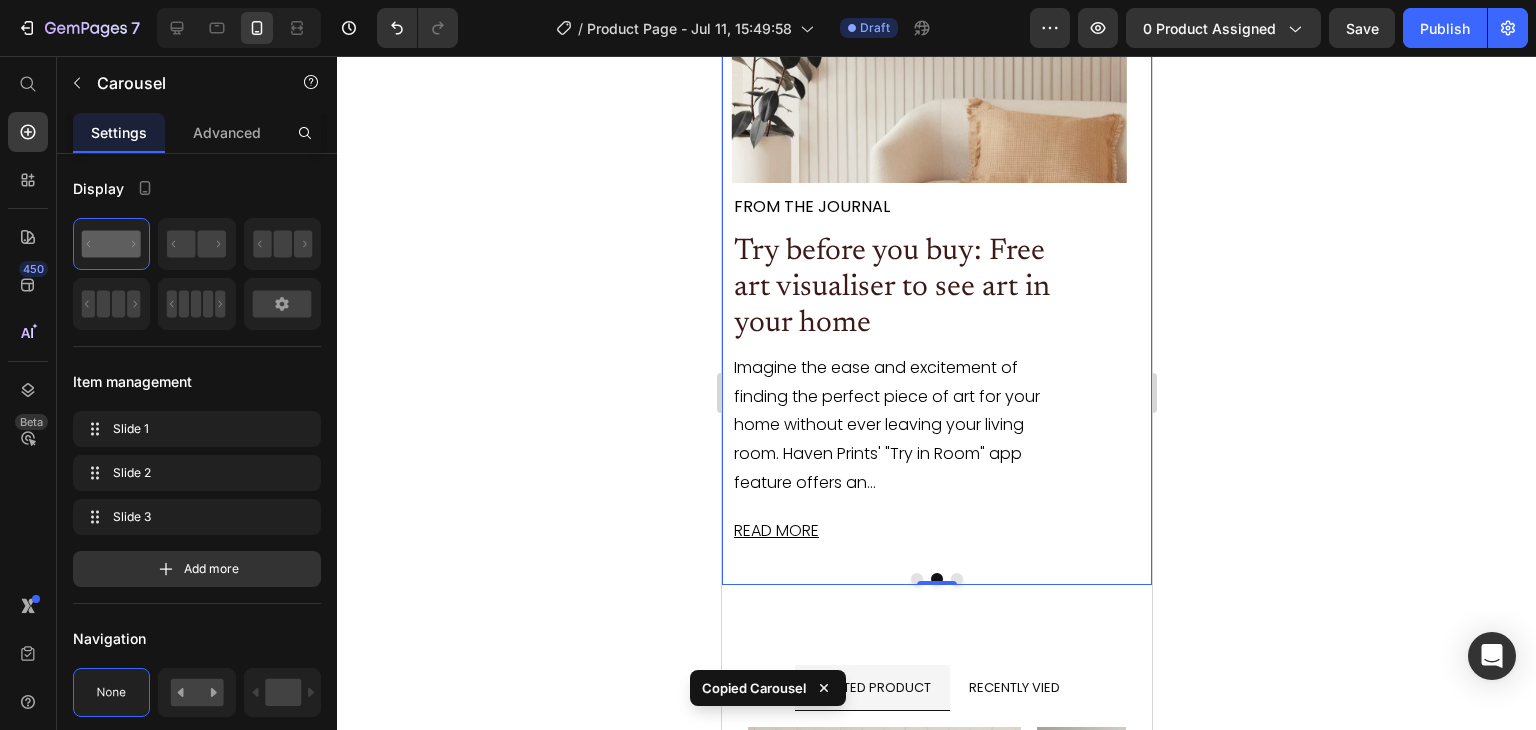 click at bounding box center (956, 579) 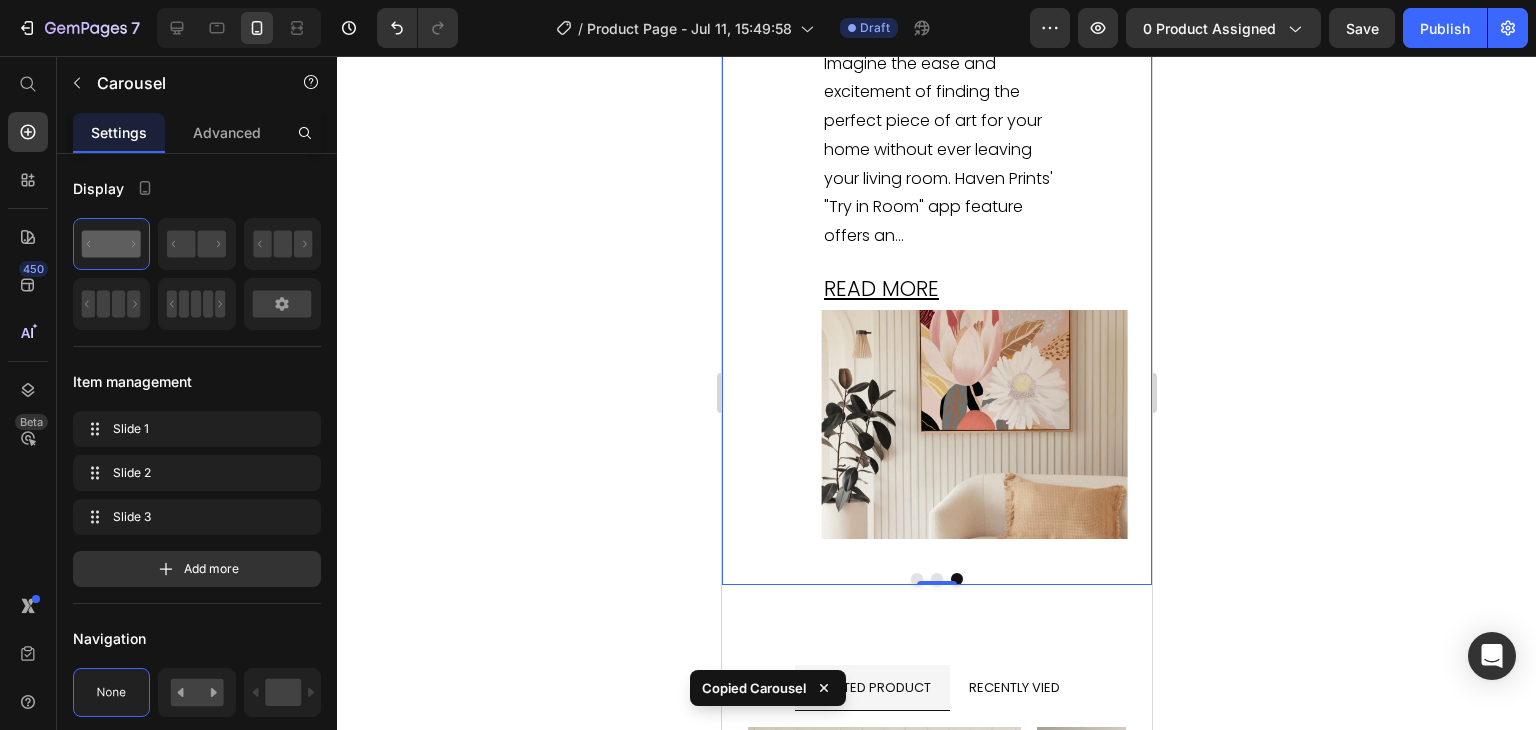 click on "Image FROM THE JOURNAL Text Block Try before you buy: Free art visualiser to see art in your home Heading Imagine the ease and excitement of finding the perfect piece of art for your home without ever leaving your living room. Haven Prints' "Try in Room" app feature offers an... Text Block READ MORE Text Block Image Row Image FROM THE JOURNAL Text Block Try before you buy: Free art visualiser to see art in your home Heading Imagine the ease and excitement of finding the perfect piece of art for your home without ever leaving your living room. Haven Prints' "Try in Room" app feature offers an... Text Block READ MORE Text Block Image Row FROM THE JOURNAL Text Block Try before you buy: Free art visualiser to see art in your home Heading Imagine the ease and excitement of finding the perfect piece of art for your home without ever leaving your living room. Haven Prints' "Try in Room" app feature offers an... Text Block READ MORE Text Block Image Row" at bounding box center (936, 236) 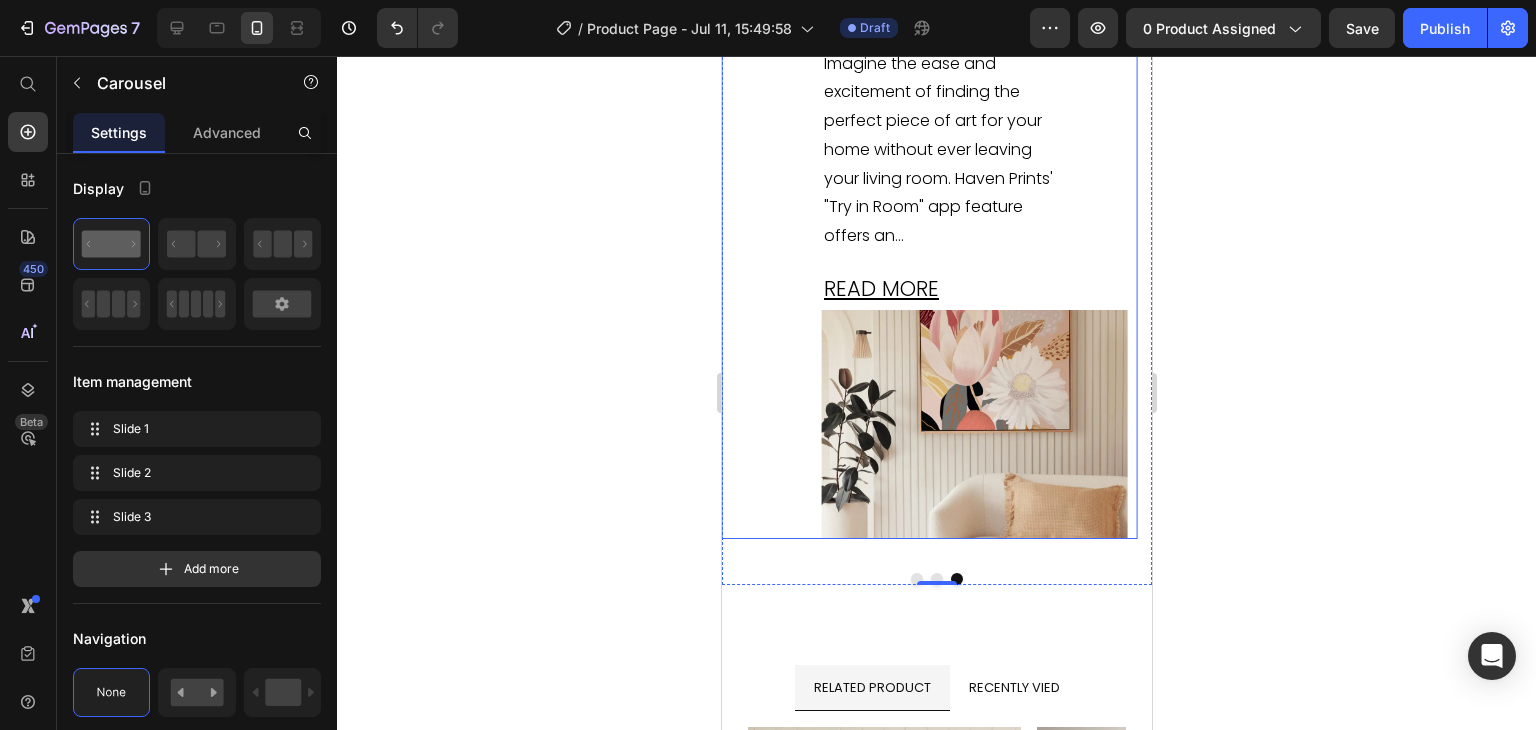 click on "FROM THE JOURNAL Text Block Try before you buy: Free art visualiser to see art in your home Heading Imagine the ease and excitement of finding the perfect piece of art for your home without ever leaving your living room. Haven Prints' "Try in Room" app feature offers an... Text Block READ MORE Text Block Image Row" at bounding box center [928, 213] 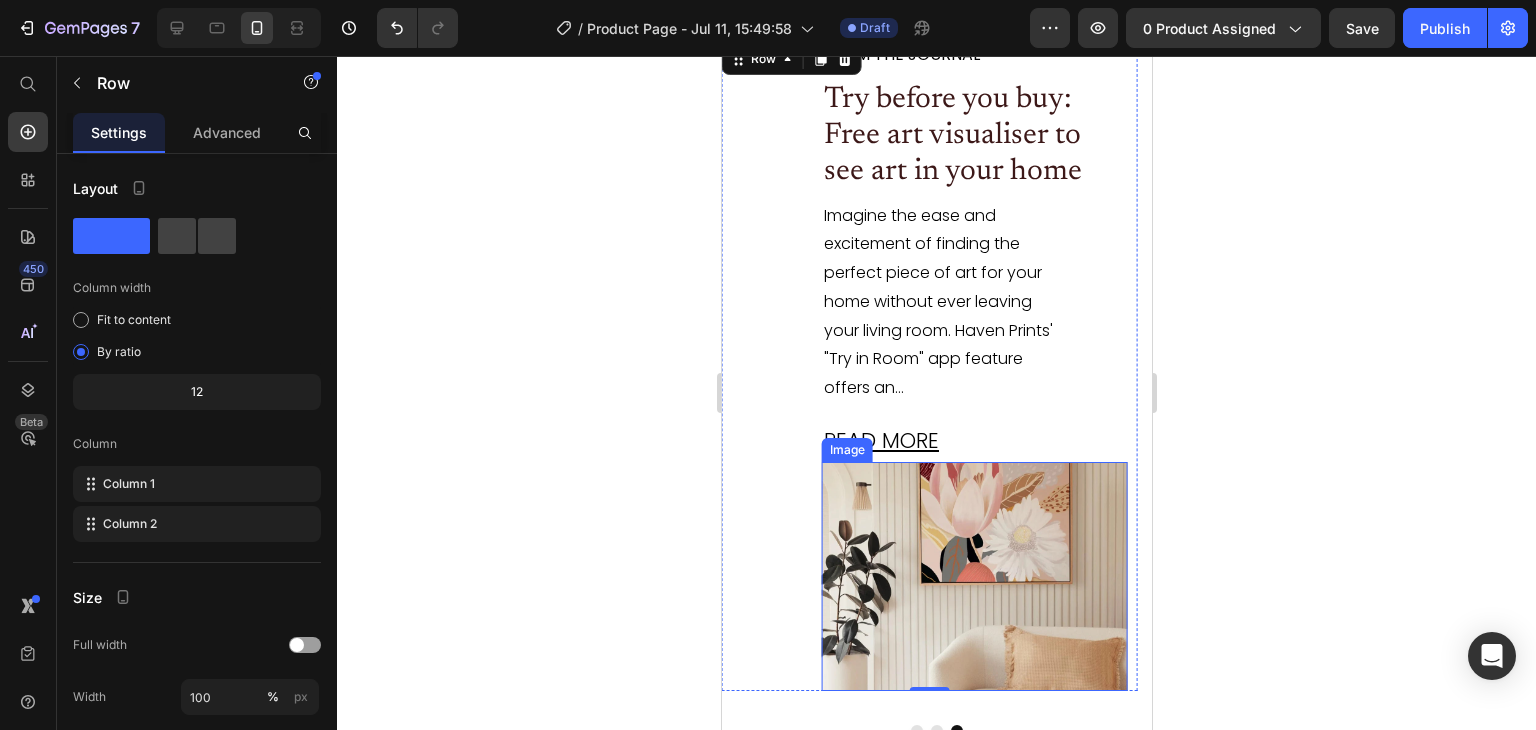 scroll, scrollTop: 4840, scrollLeft: 0, axis: vertical 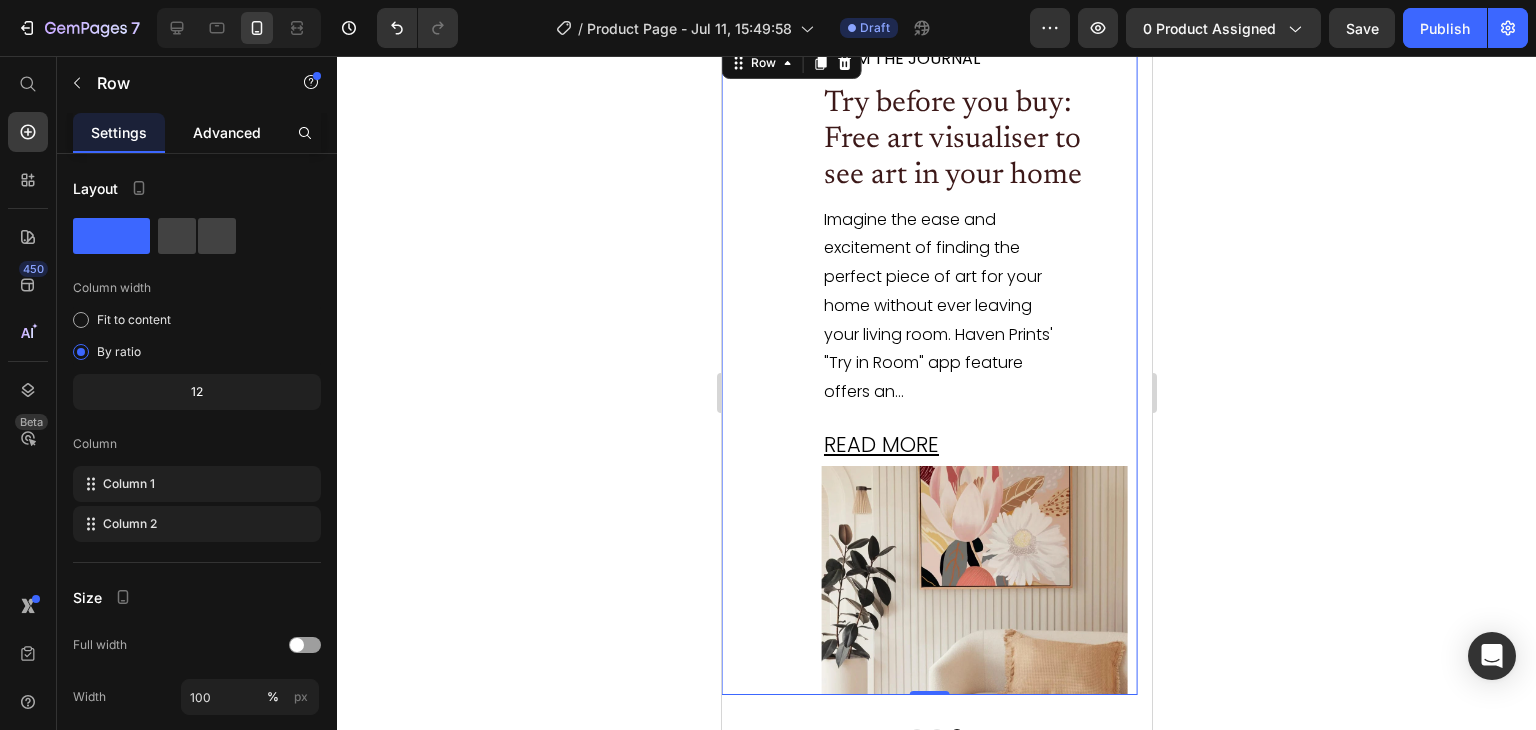 click on "Advanced" at bounding box center (227, 132) 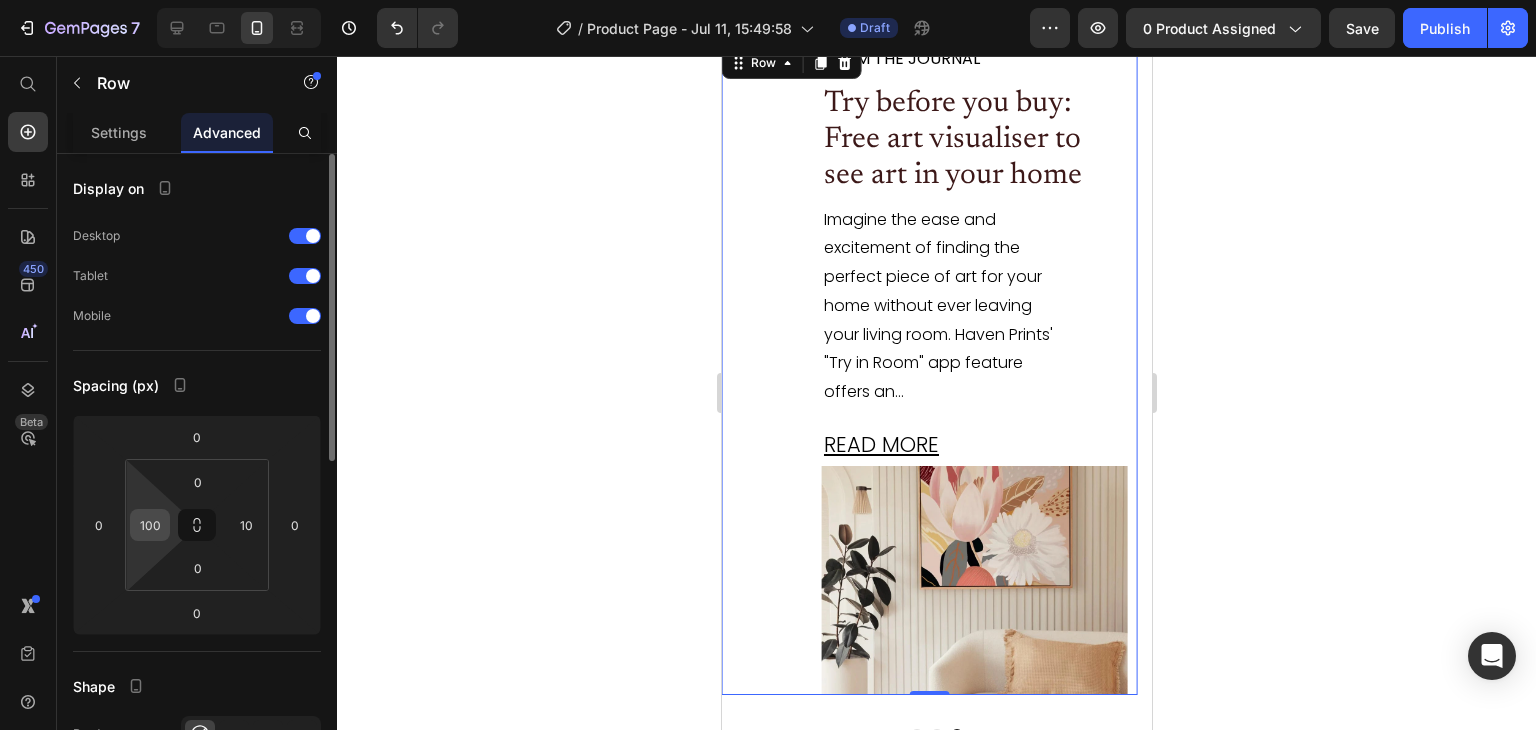 click on "100" at bounding box center [150, 525] 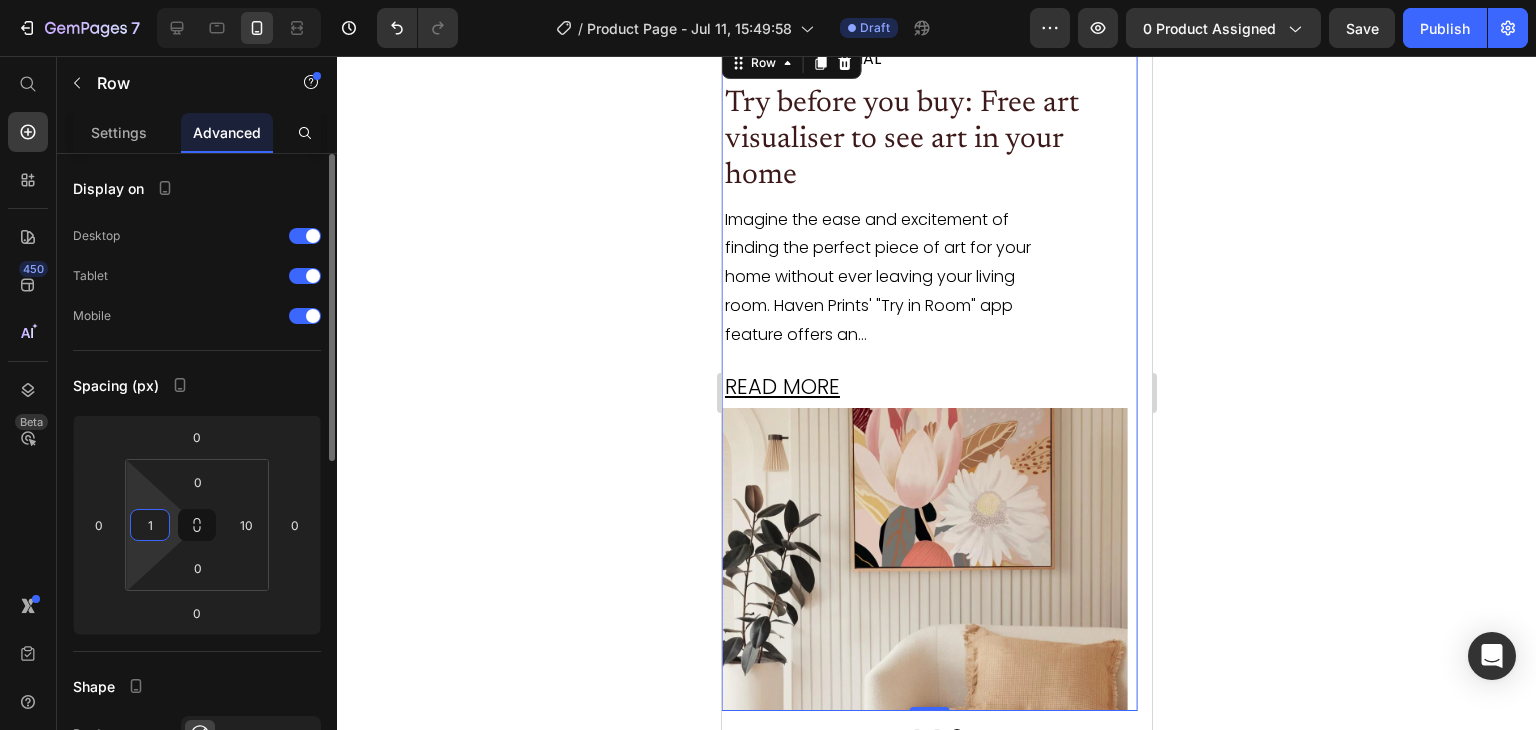 type on "10" 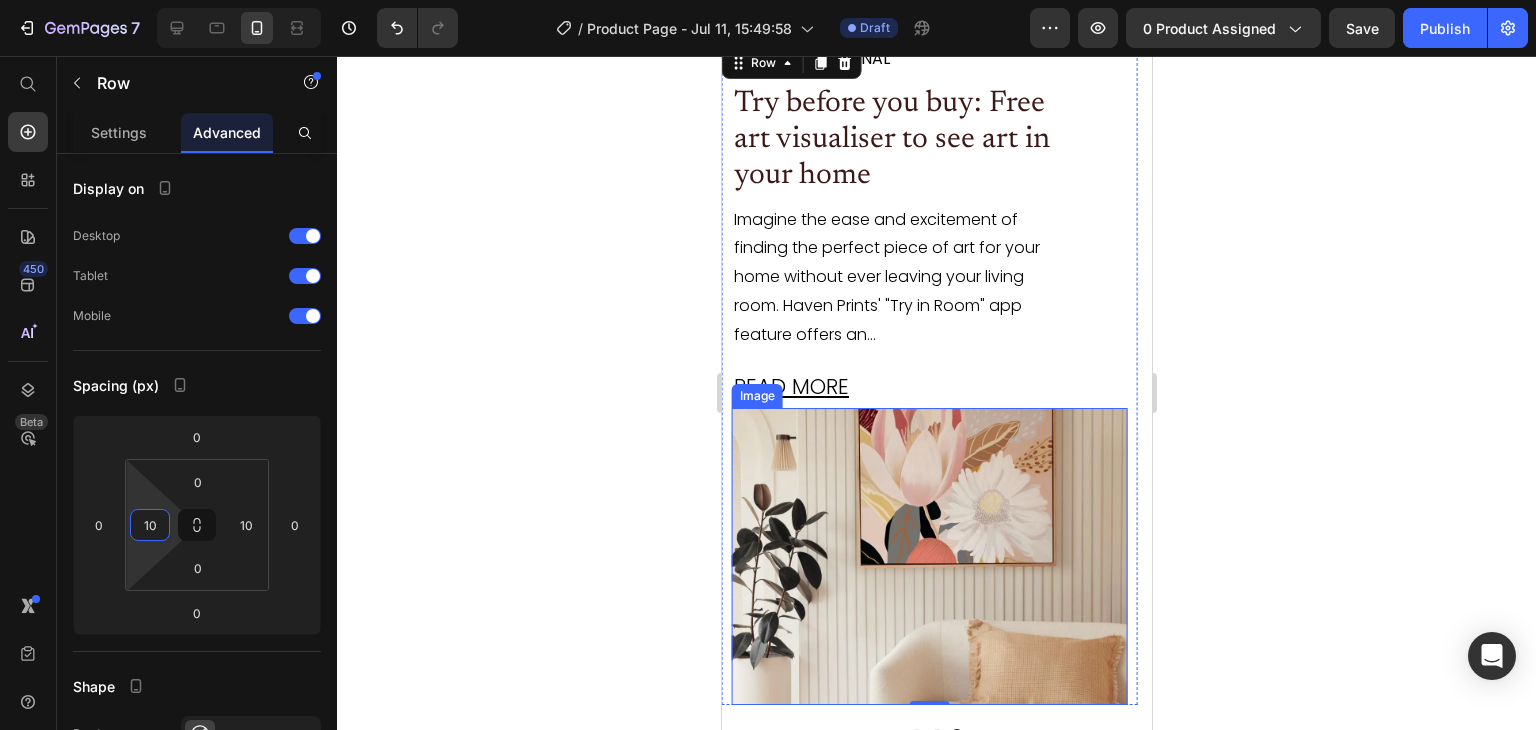 click at bounding box center [928, 556] 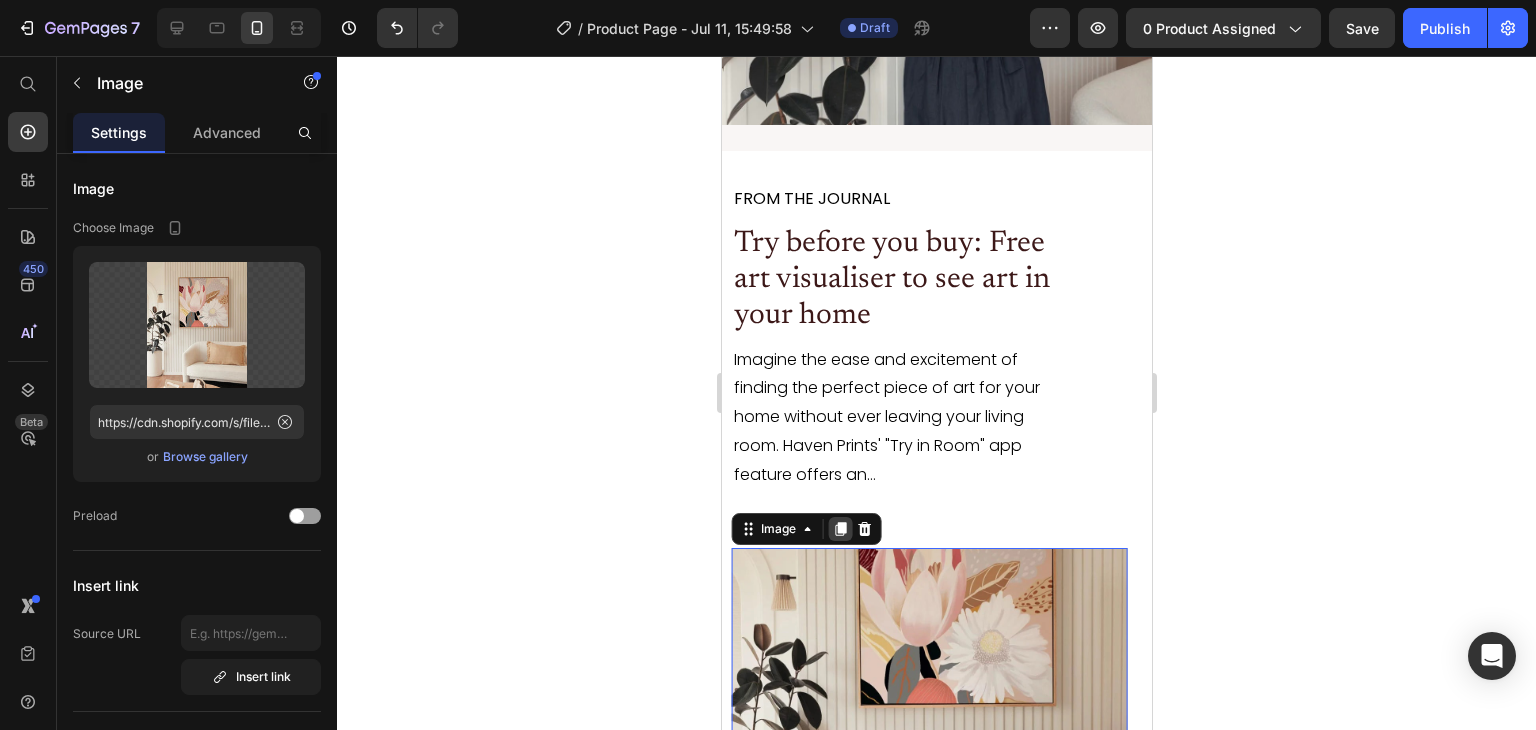 scroll, scrollTop: 4684, scrollLeft: 0, axis: vertical 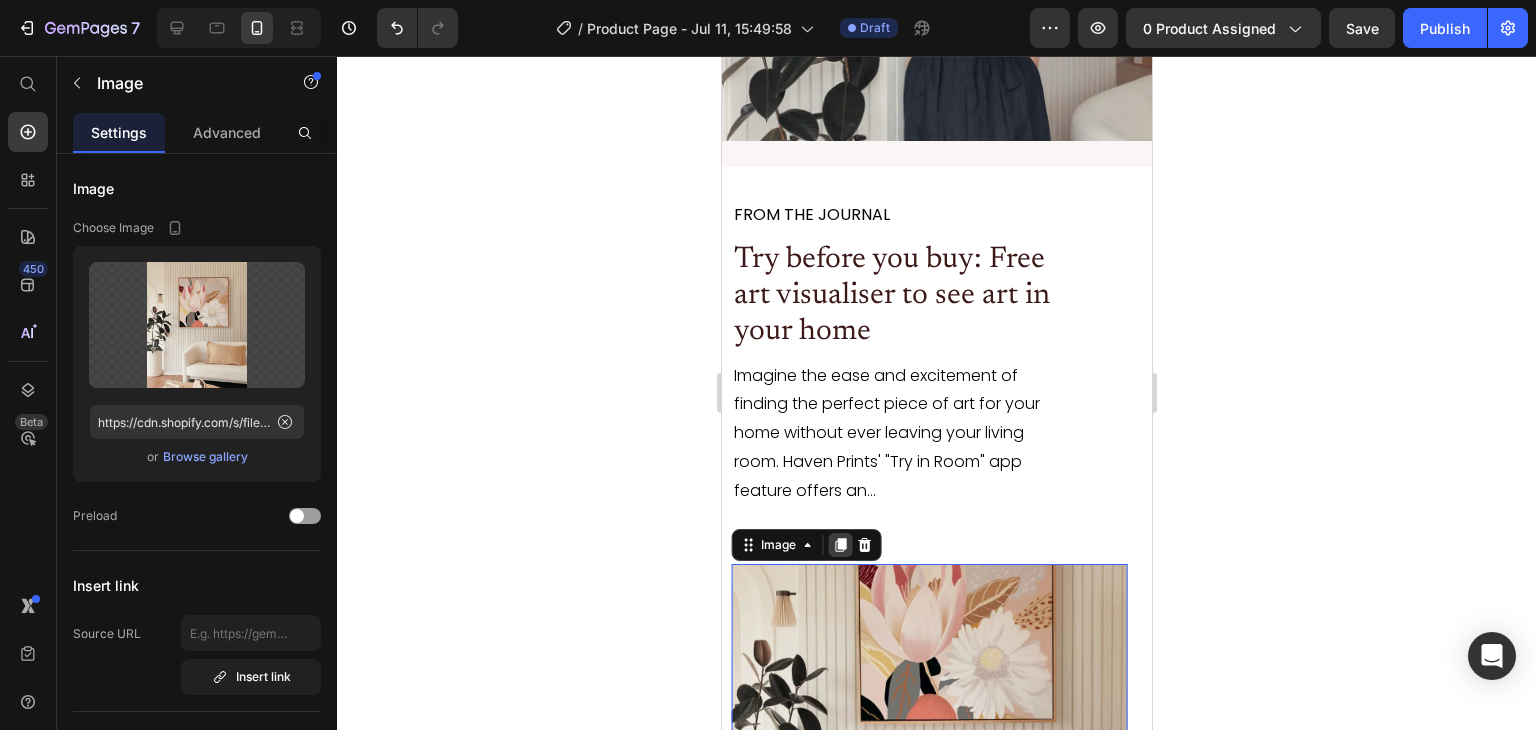click 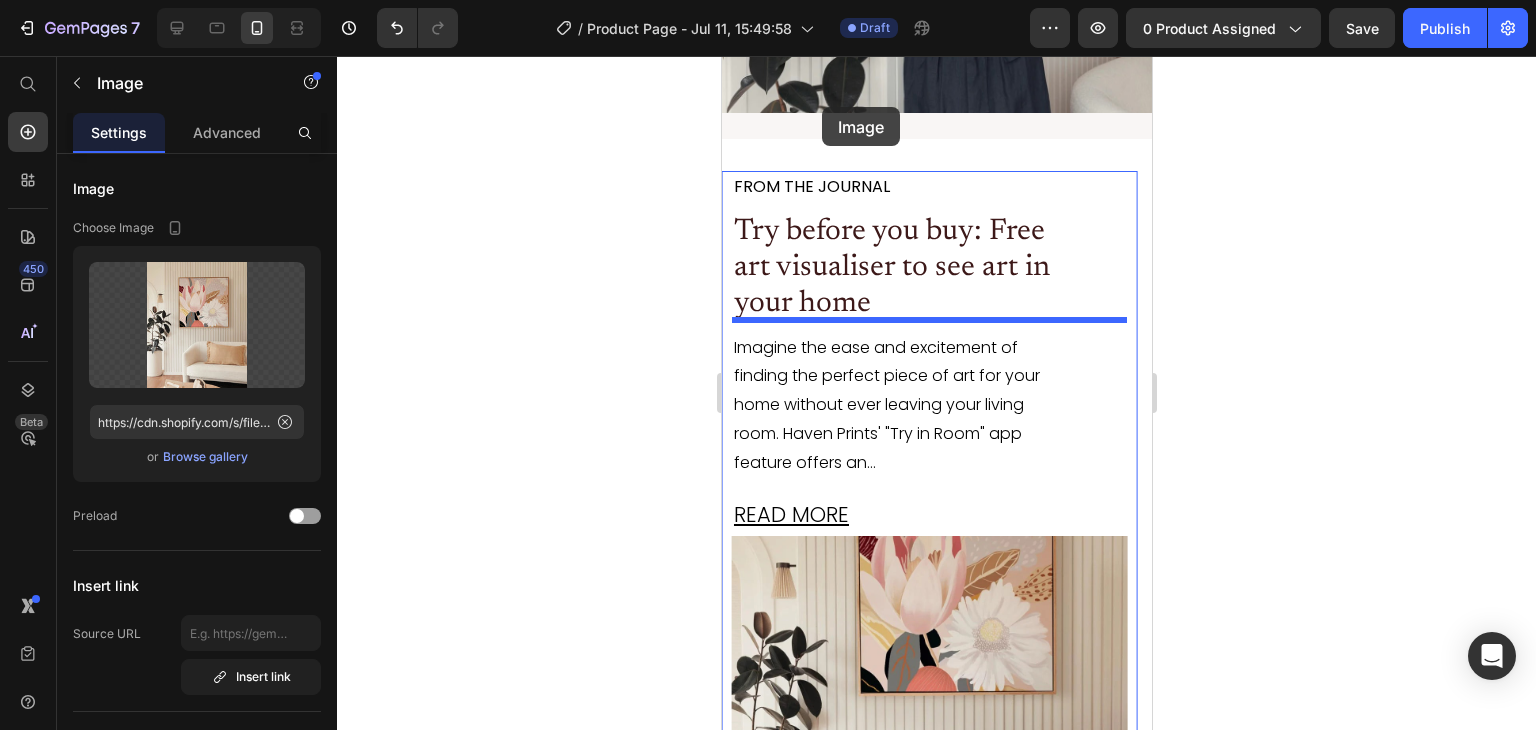 scroll, scrollTop: 4616, scrollLeft: 0, axis: vertical 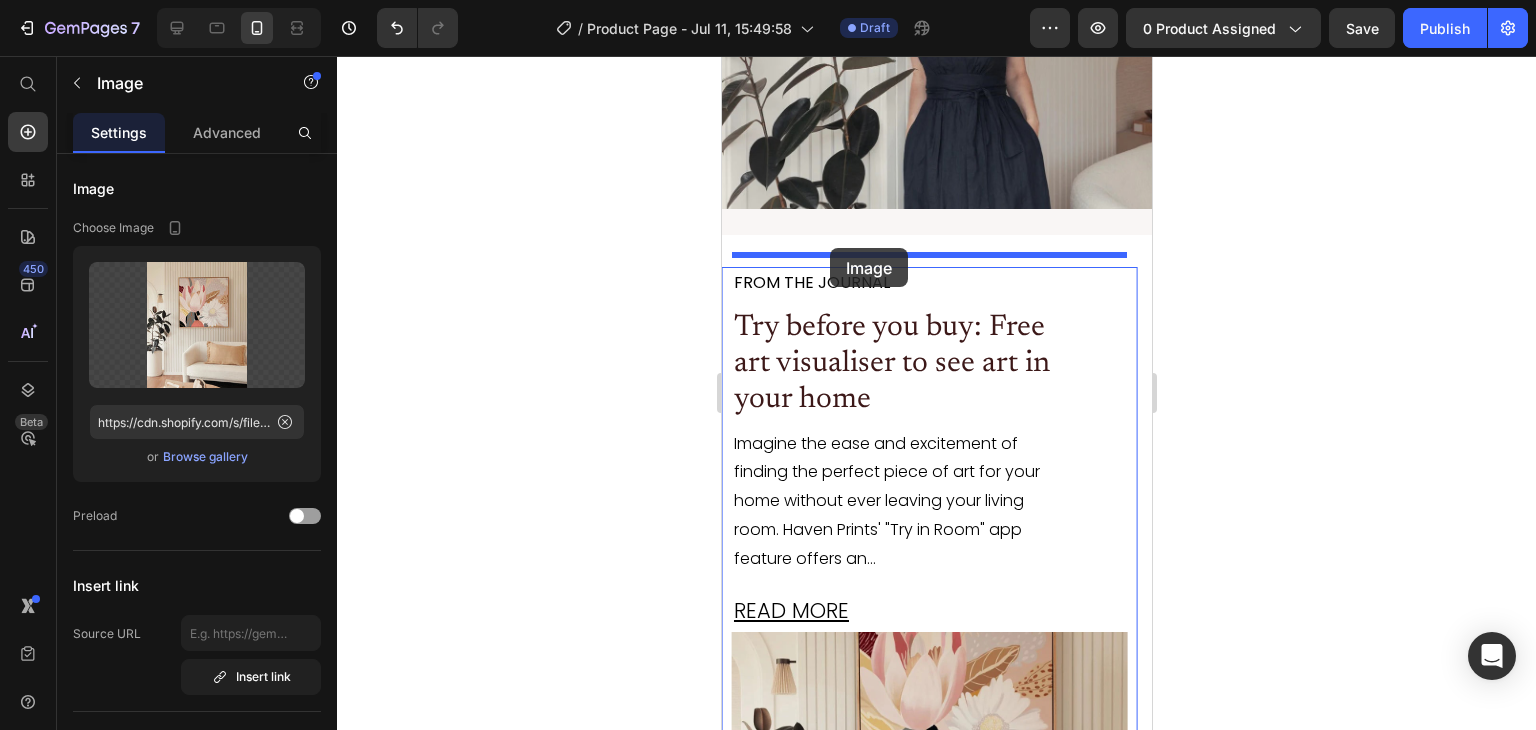 drag, startPoint x: 781, startPoint y: 112, endPoint x: 829, endPoint y: 248, distance: 144.22205 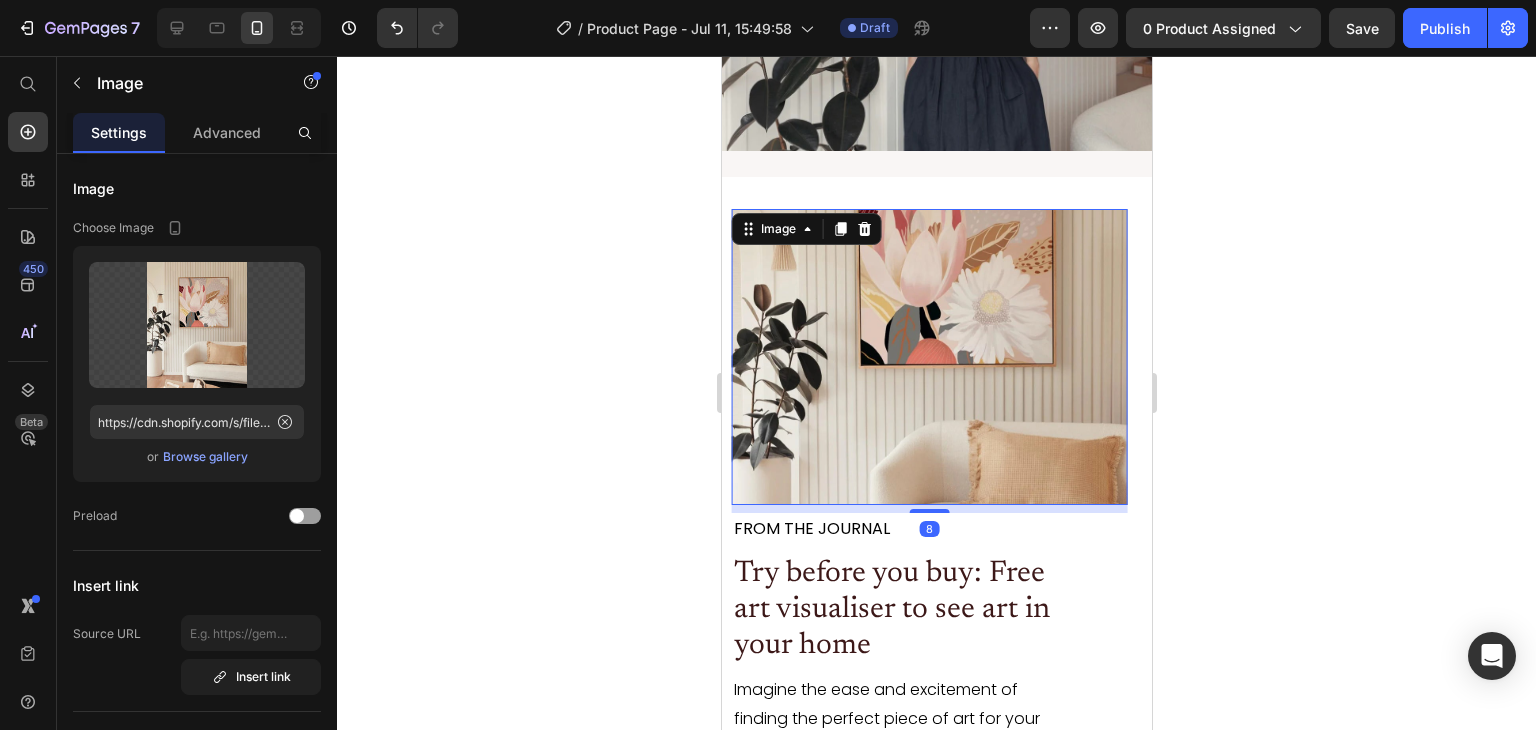 scroll, scrollTop: 4732, scrollLeft: 0, axis: vertical 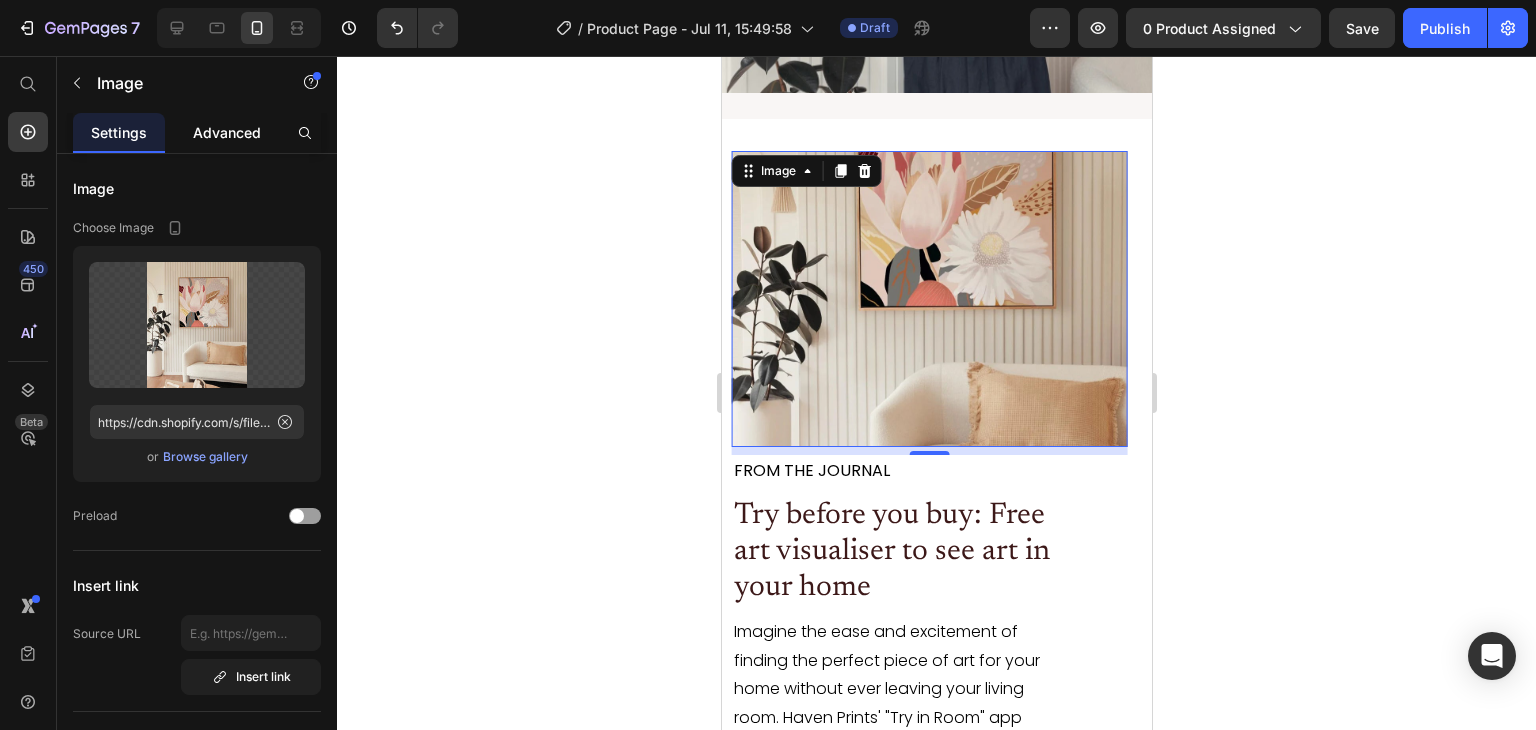 click on "Advanced" at bounding box center (227, 132) 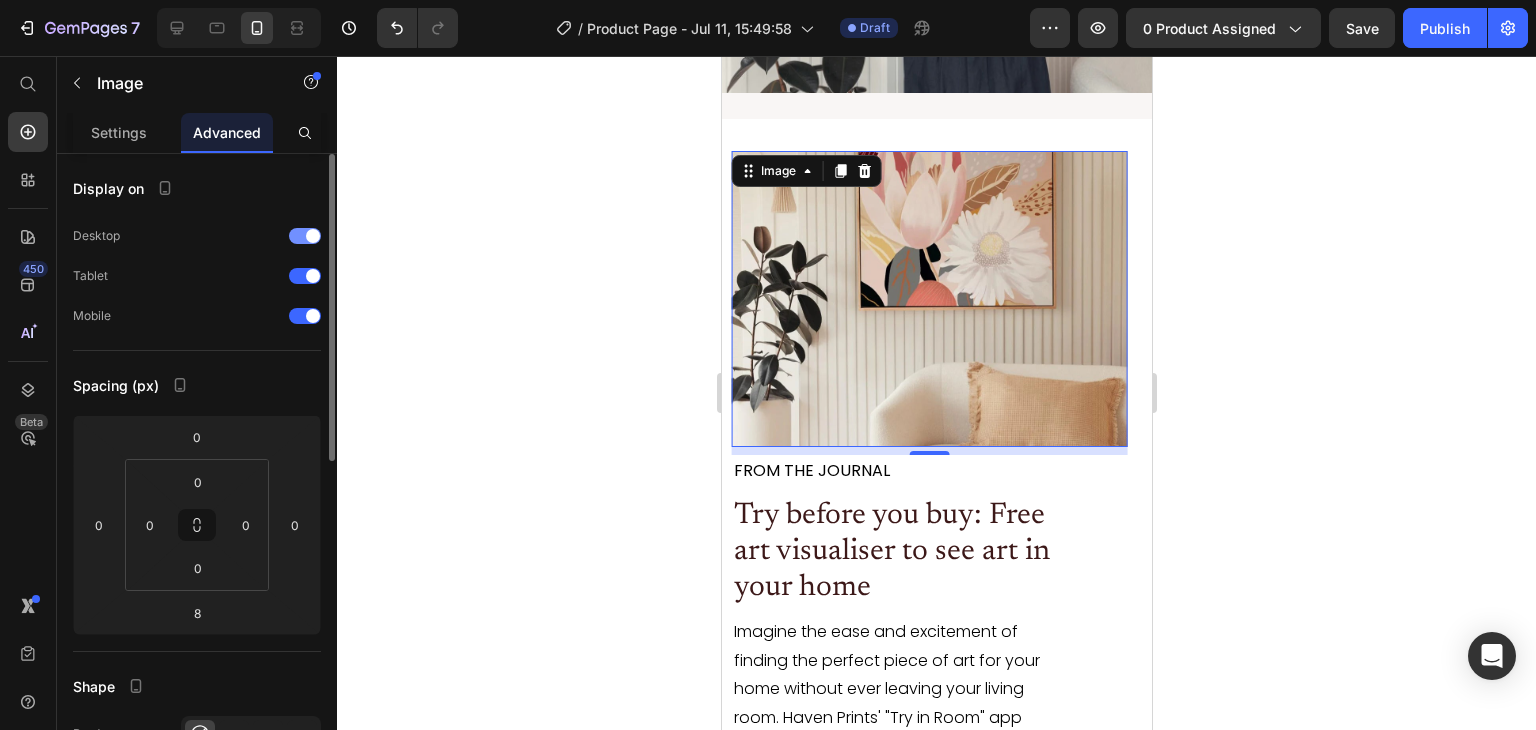 click at bounding box center [313, 236] 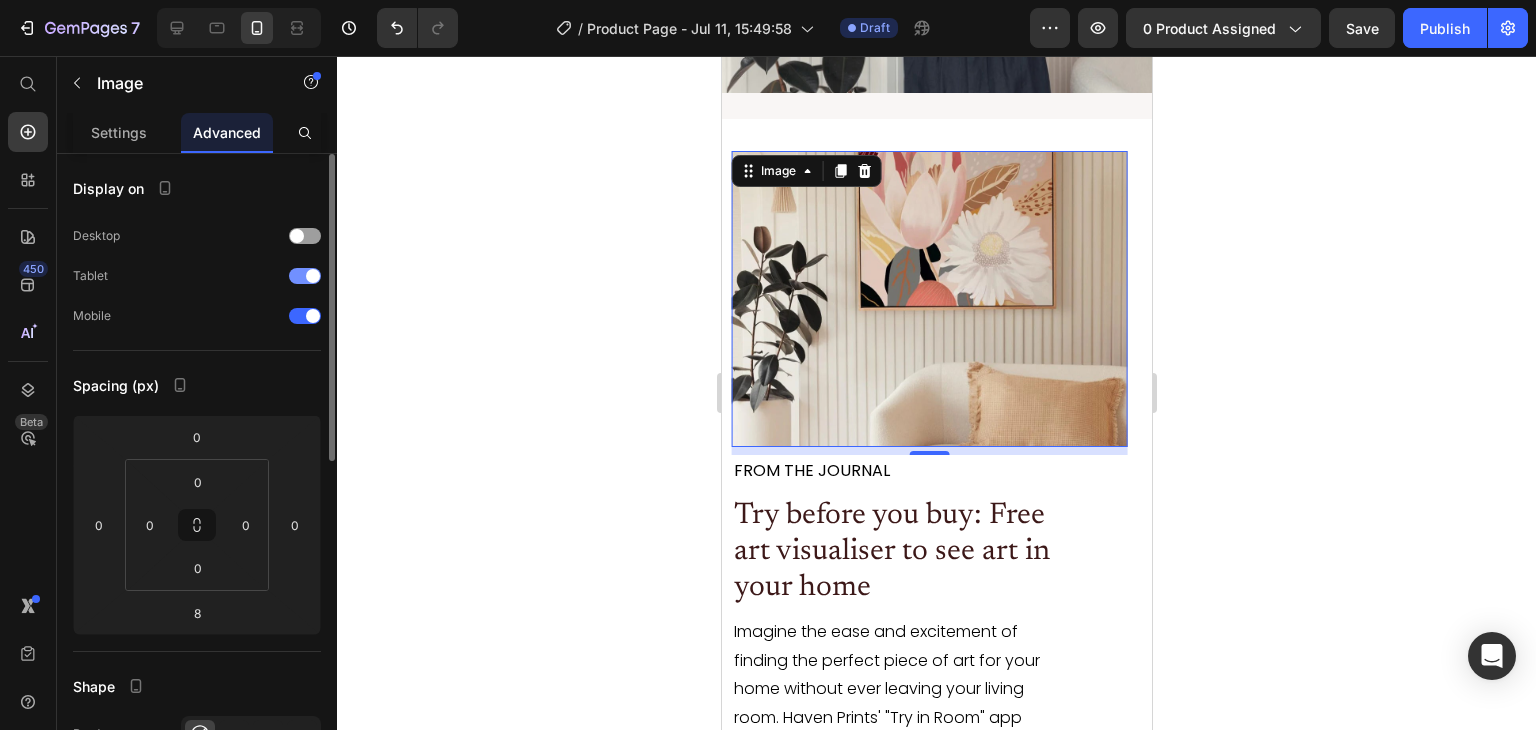 click at bounding box center [313, 276] 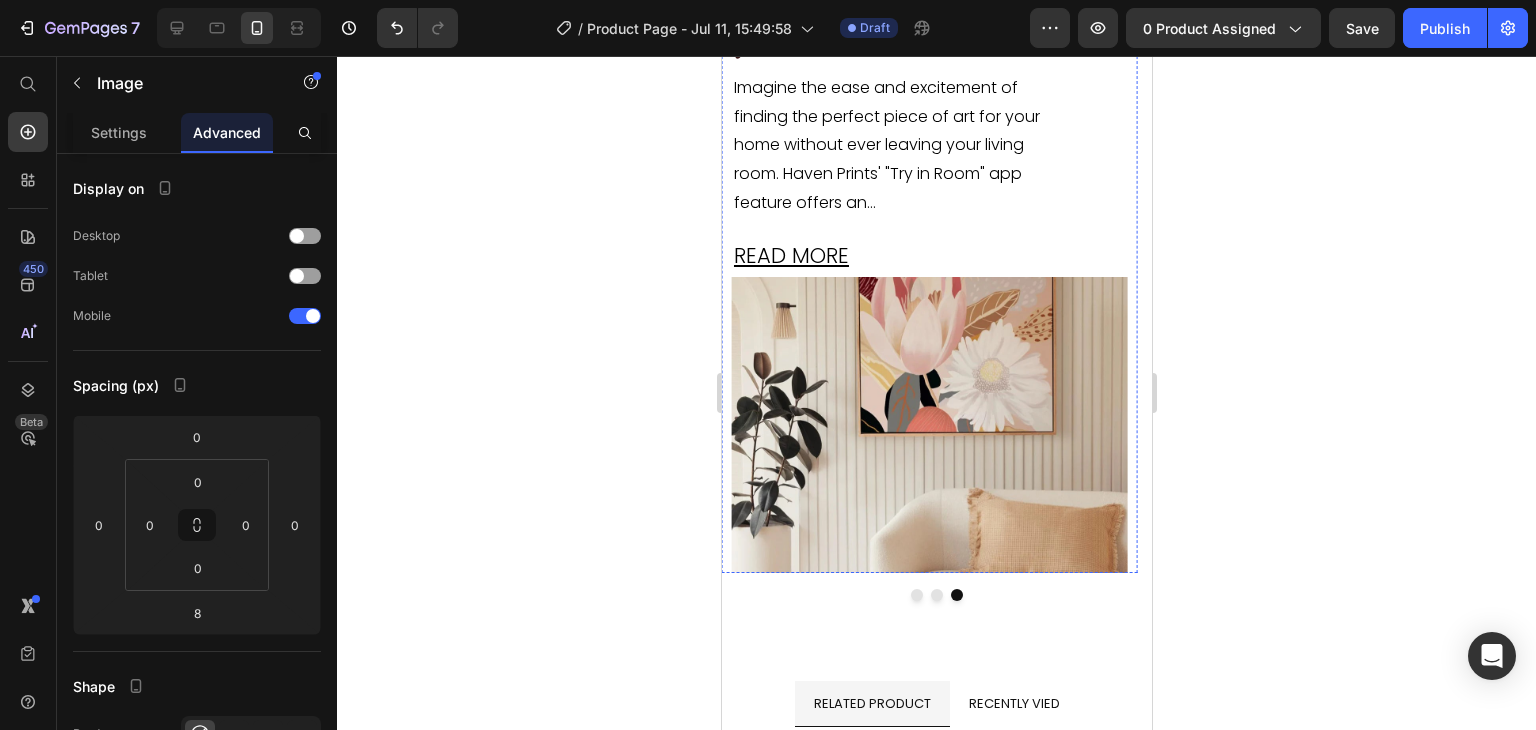 scroll, scrollTop: 5284, scrollLeft: 0, axis: vertical 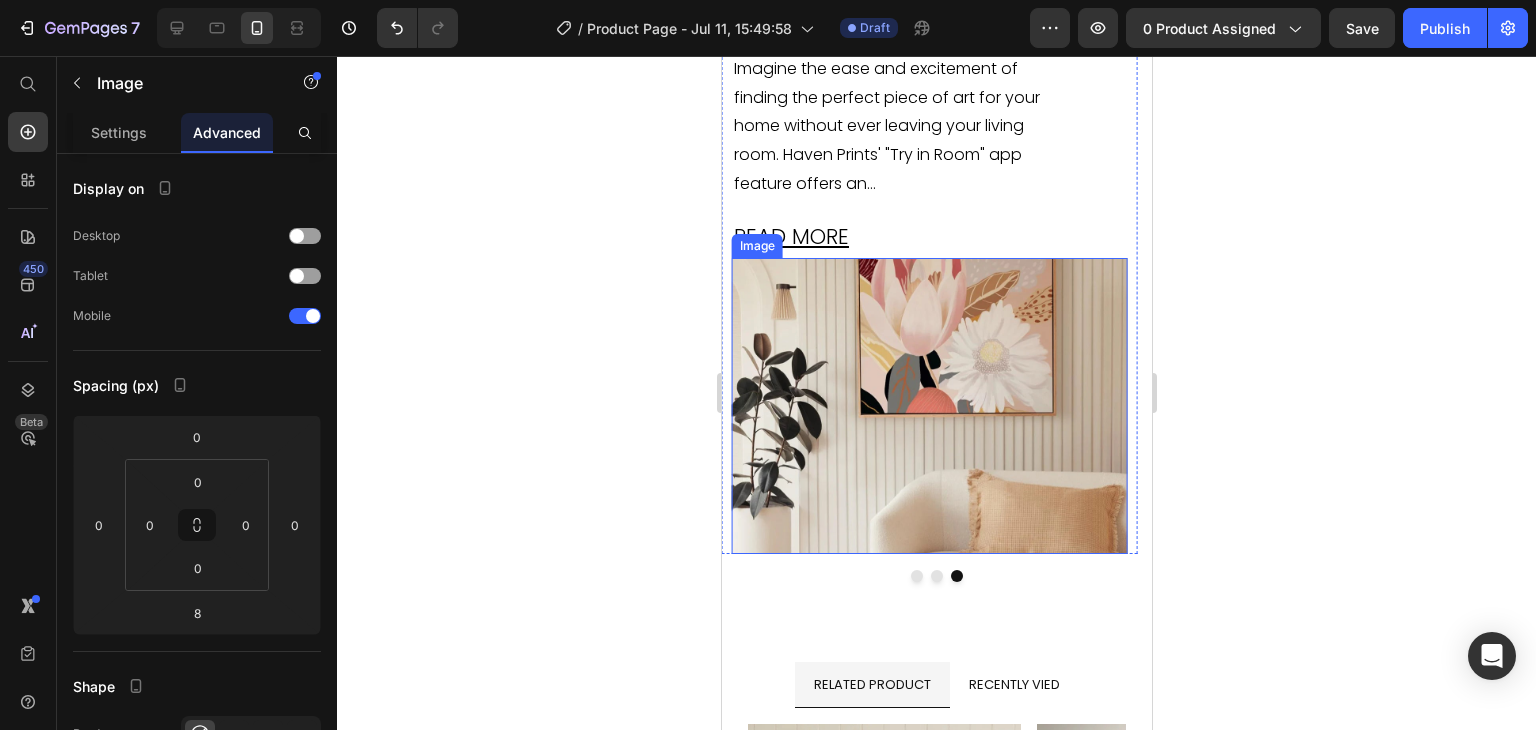 click at bounding box center (928, 406) 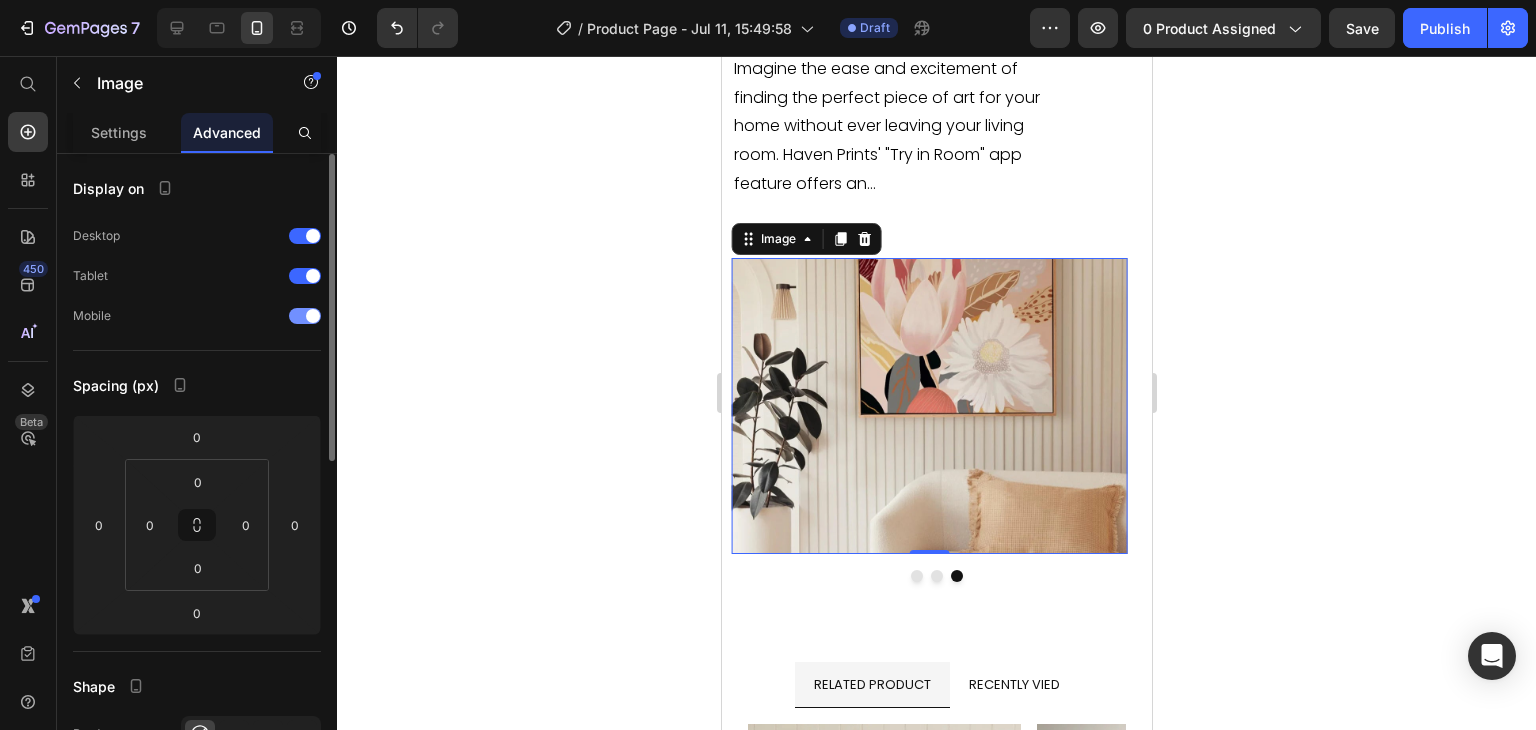 click at bounding box center [305, 316] 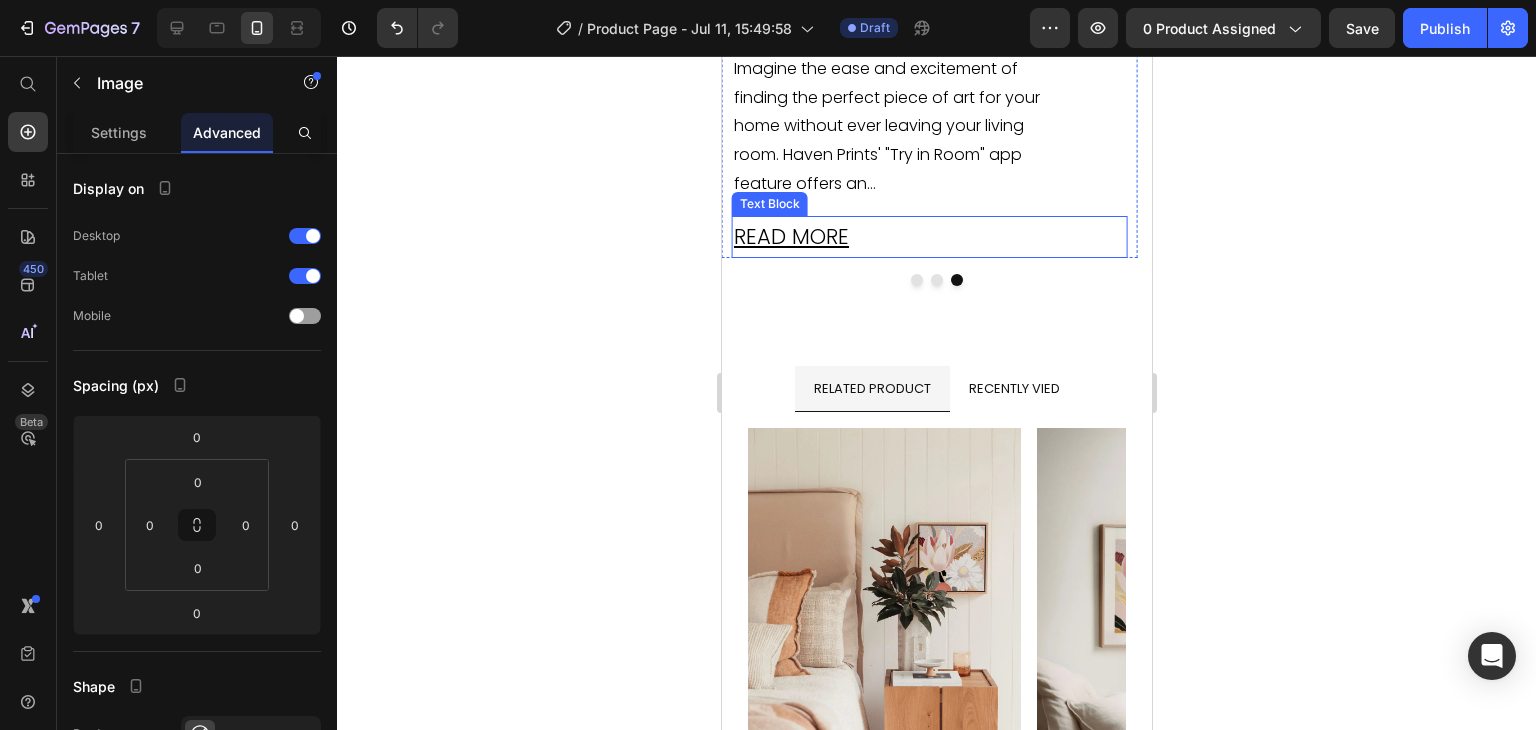 click on "READ MORE" at bounding box center (928, 237) 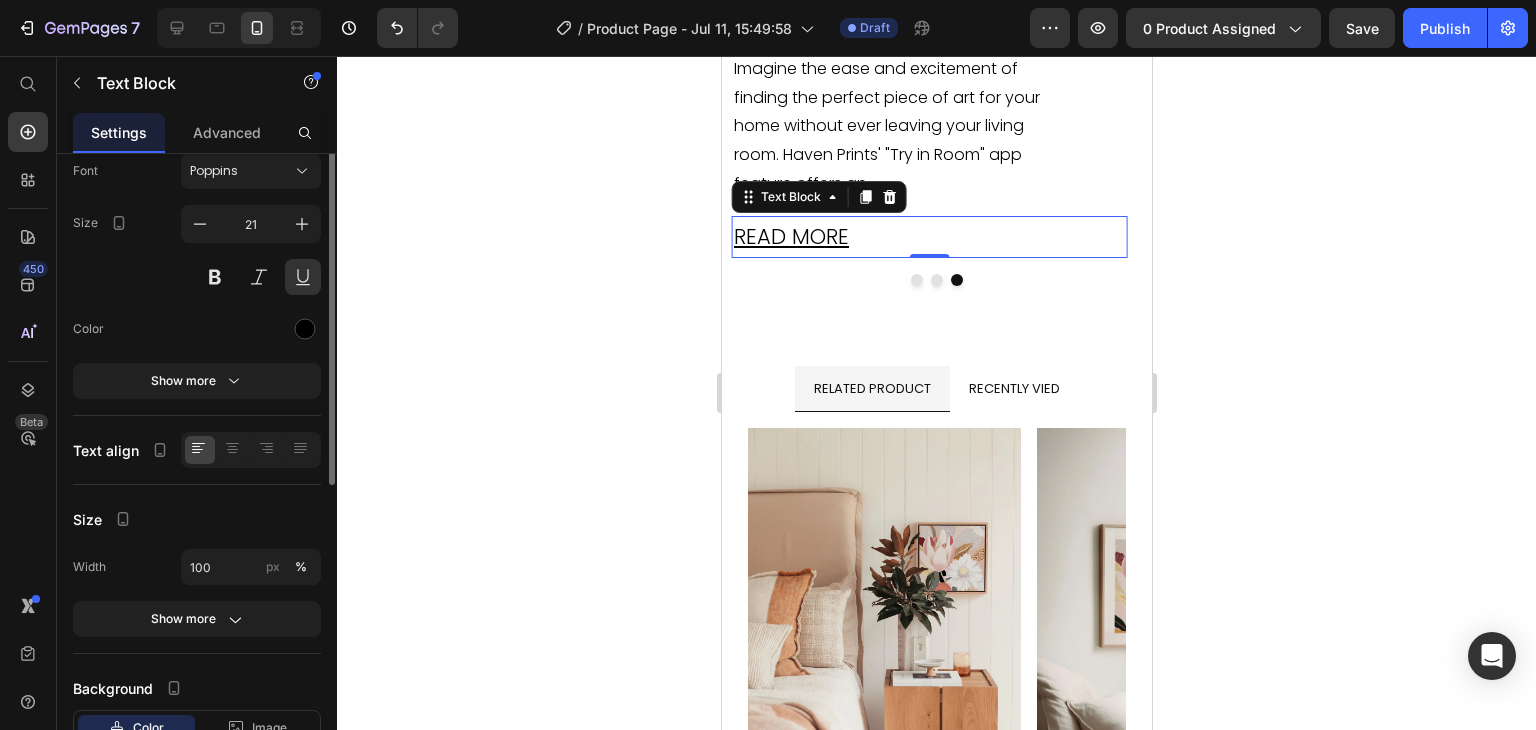 scroll, scrollTop: 0, scrollLeft: 0, axis: both 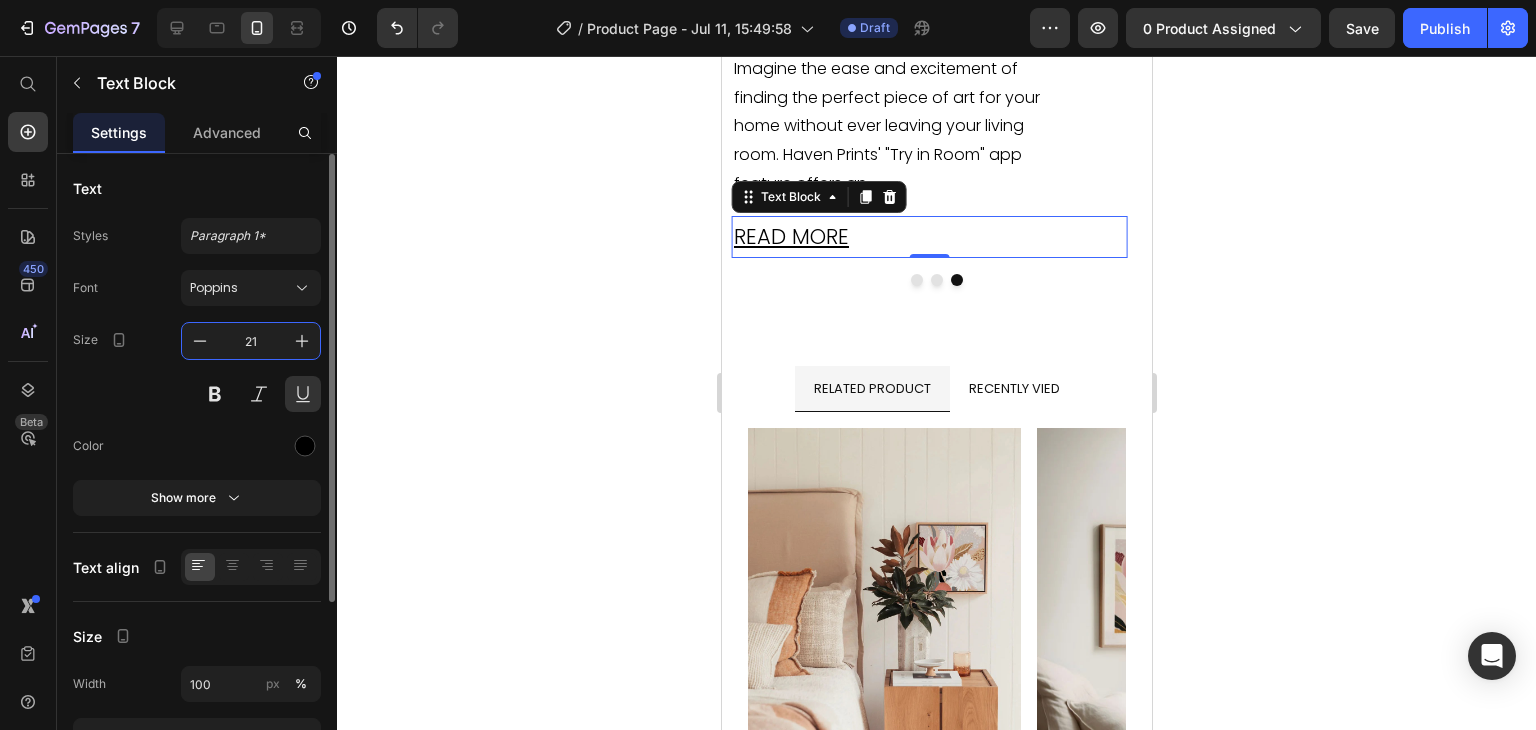 click on "21" at bounding box center (251, 341) 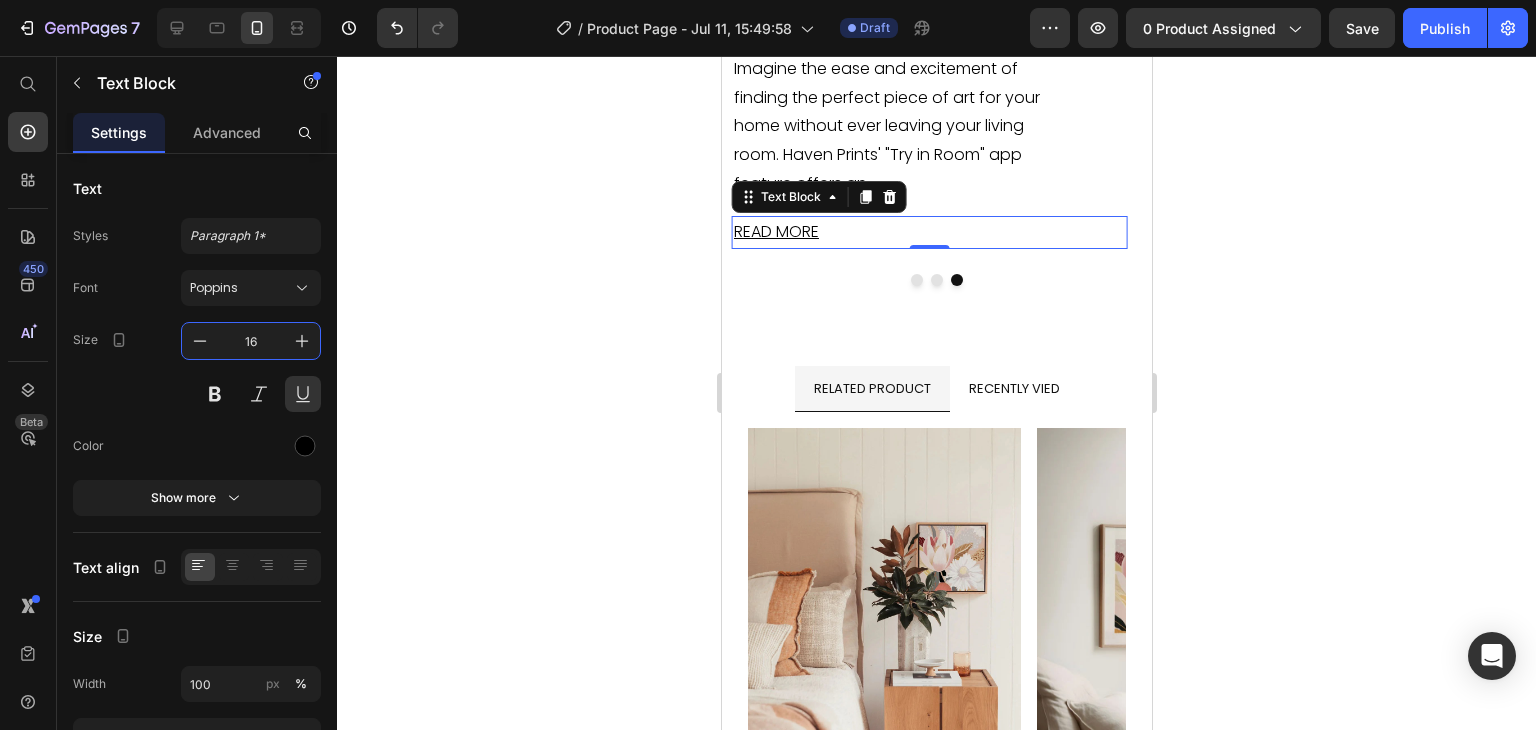 type on "16" 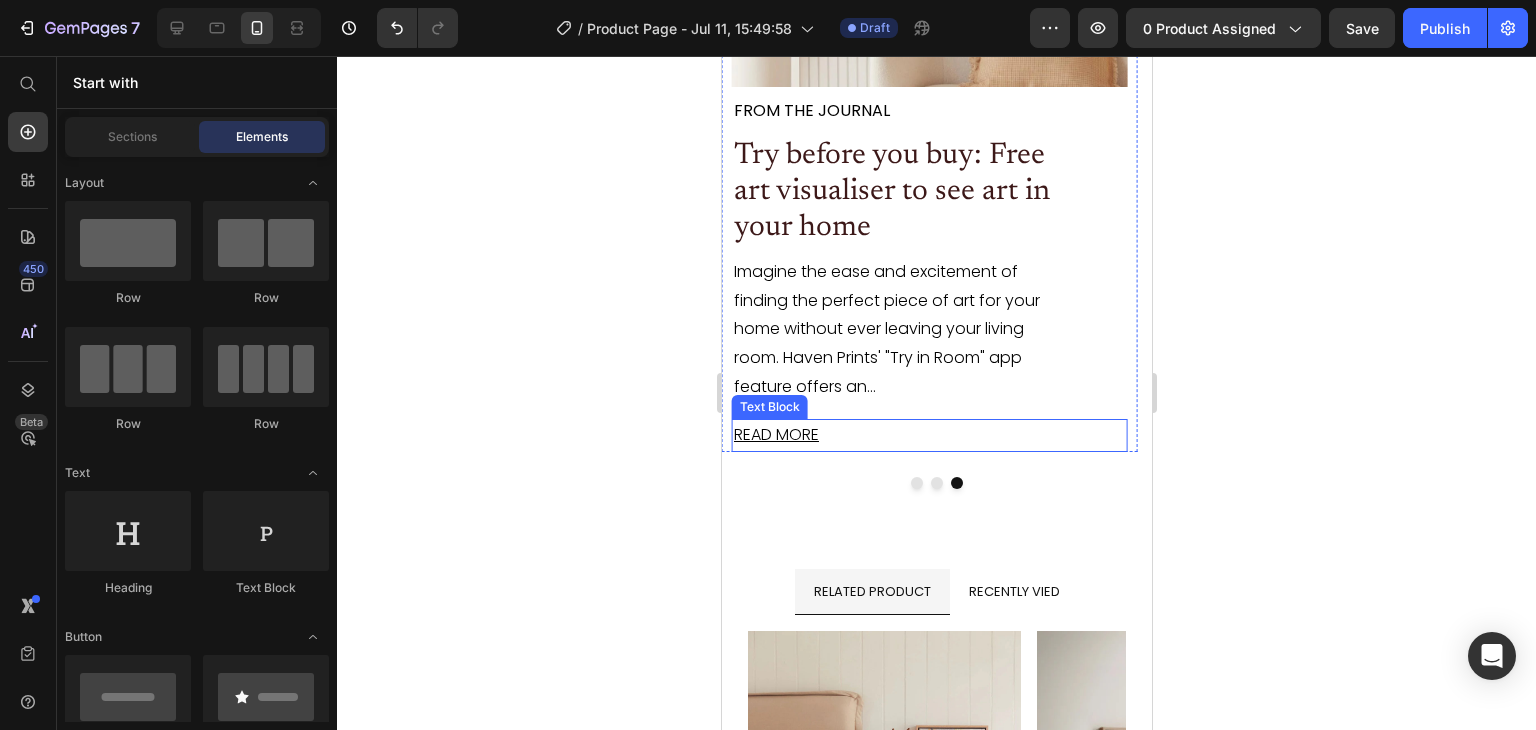 scroll, scrollTop: 5090, scrollLeft: 0, axis: vertical 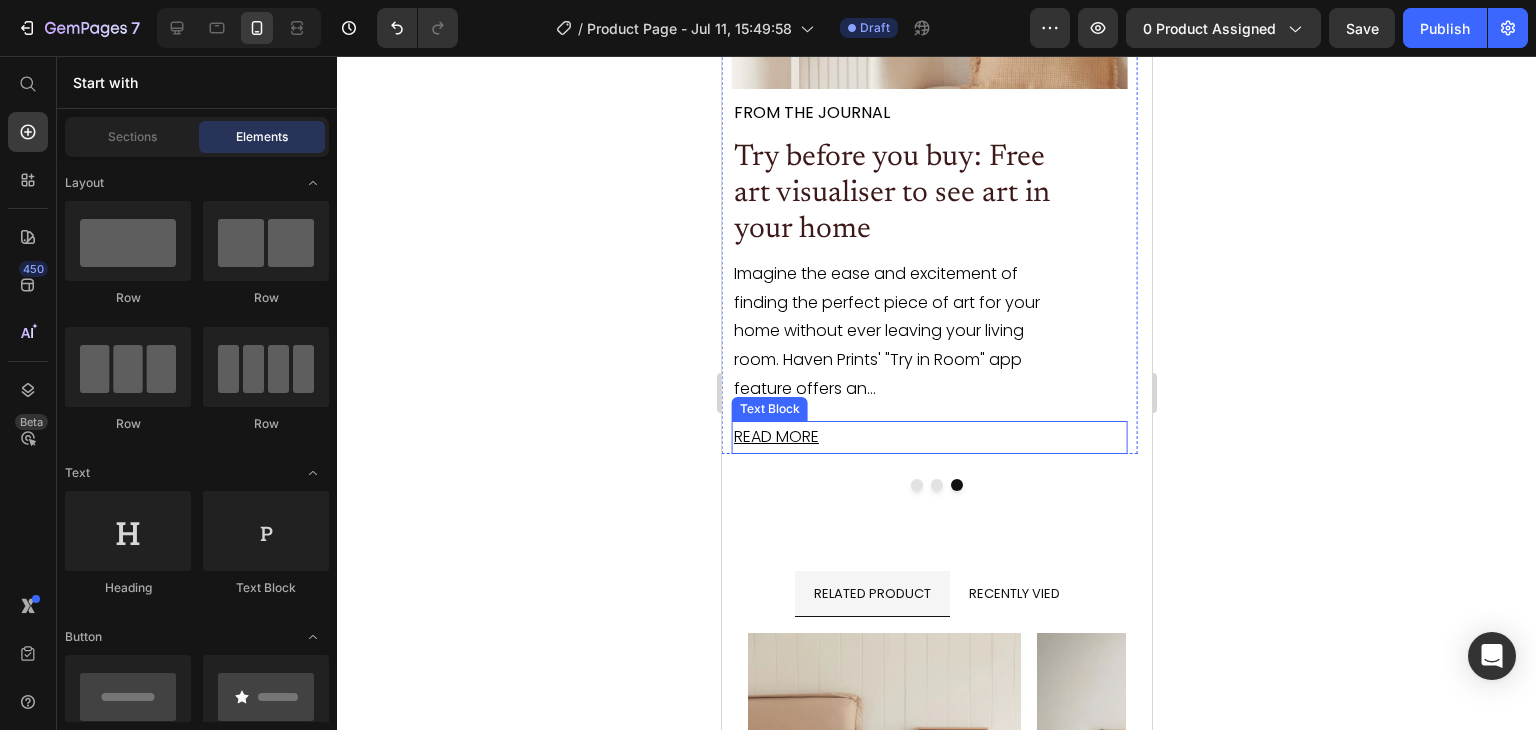 click on "READ MORE" at bounding box center [928, 437] 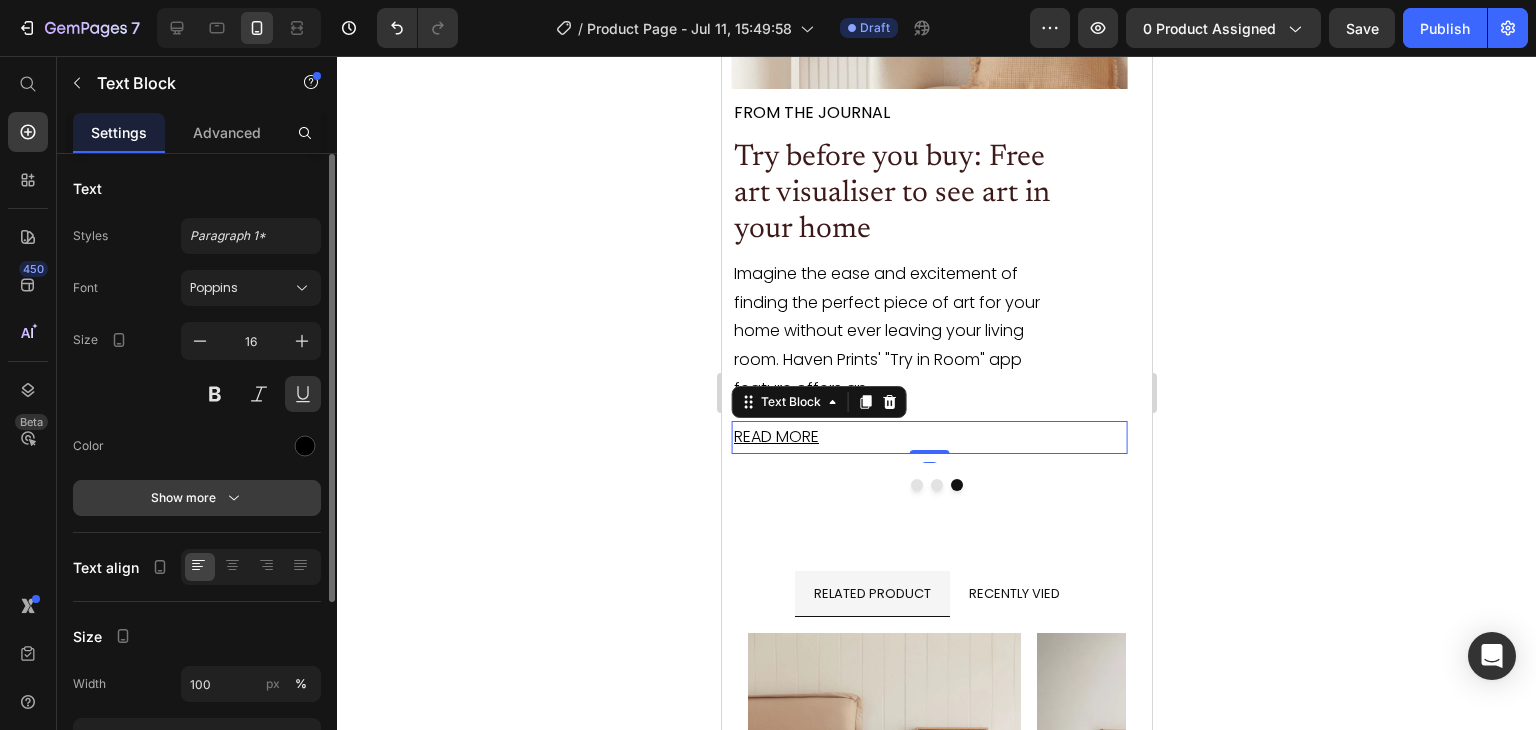 click on "Show more" at bounding box center (197, 498) 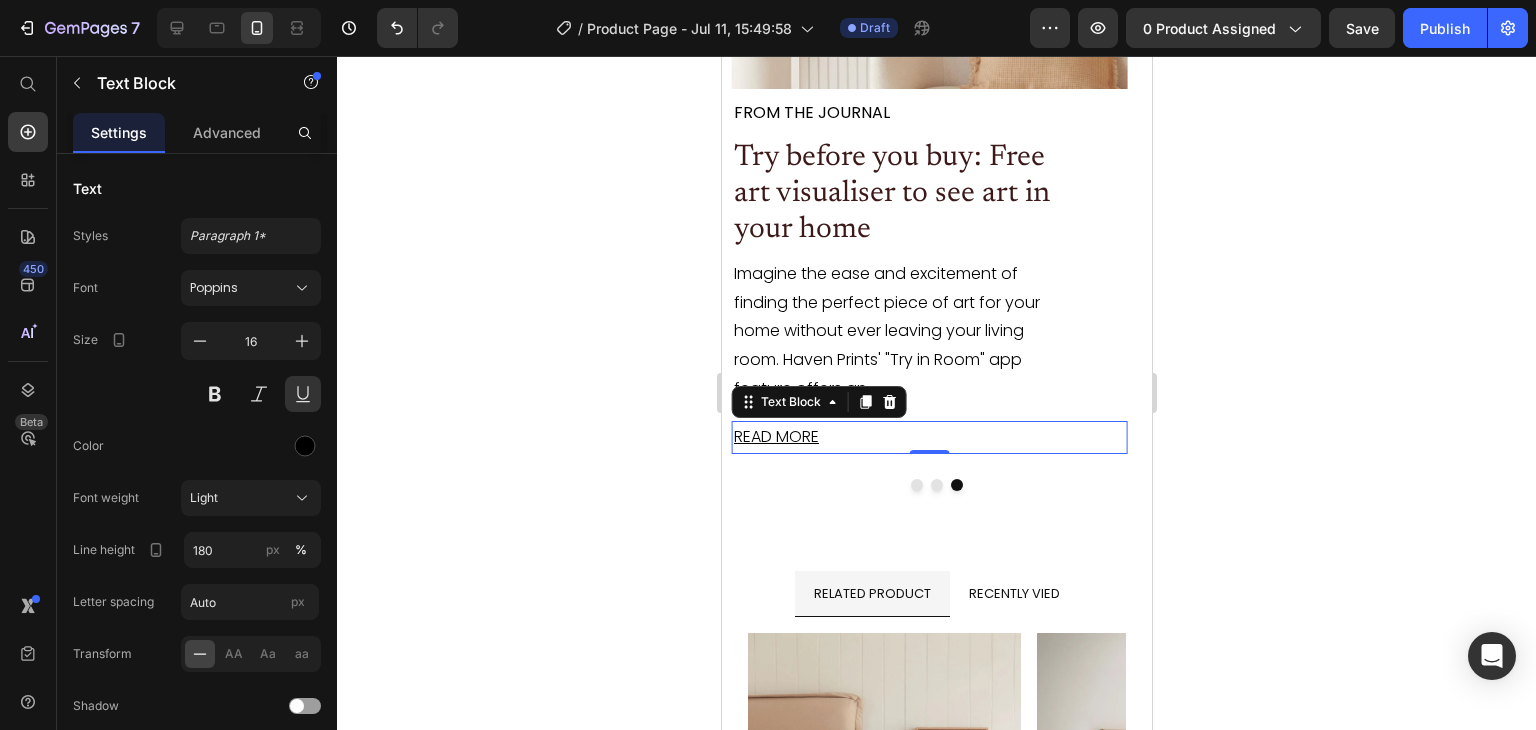 click 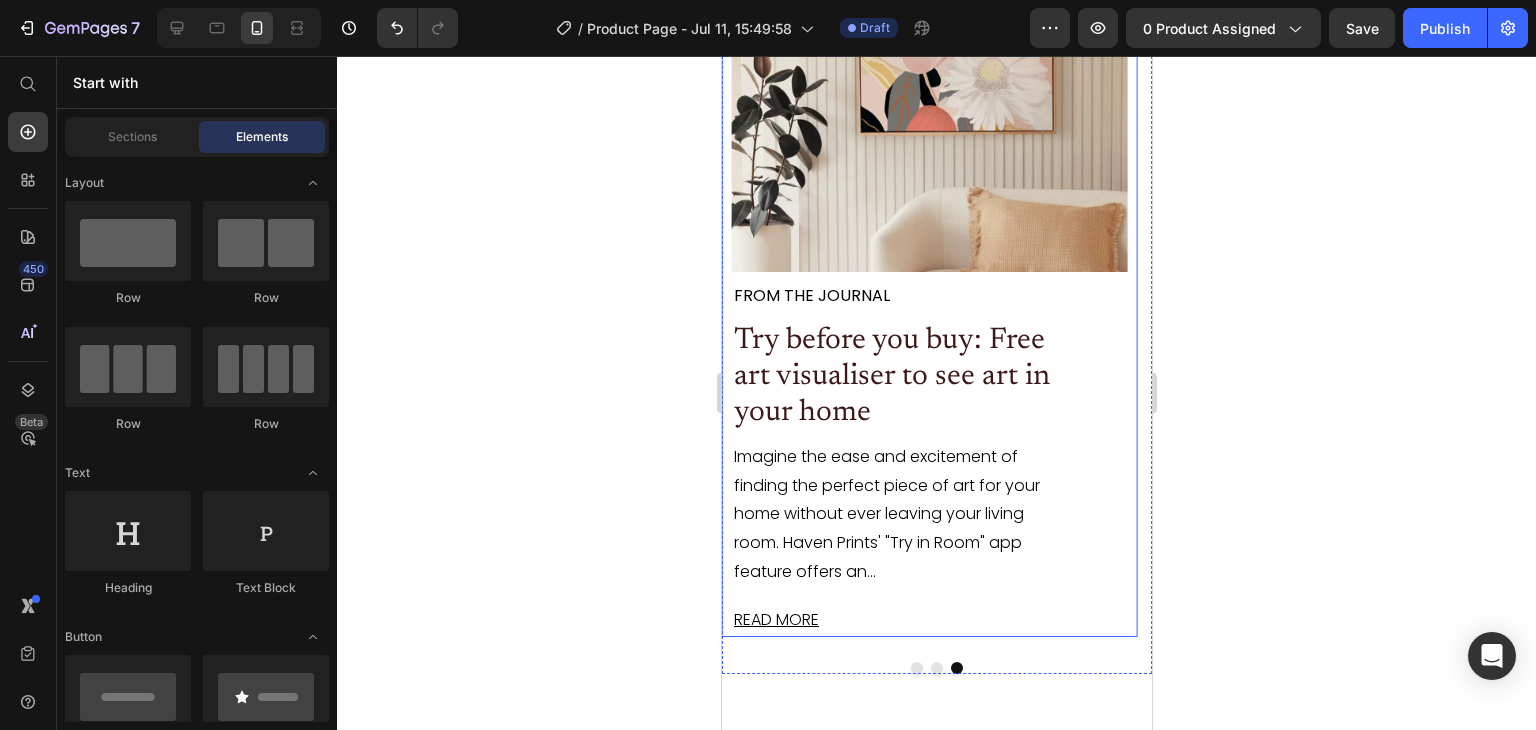 scroll, scrollTop: 4981, scrollLeft: 0, axis: vertical 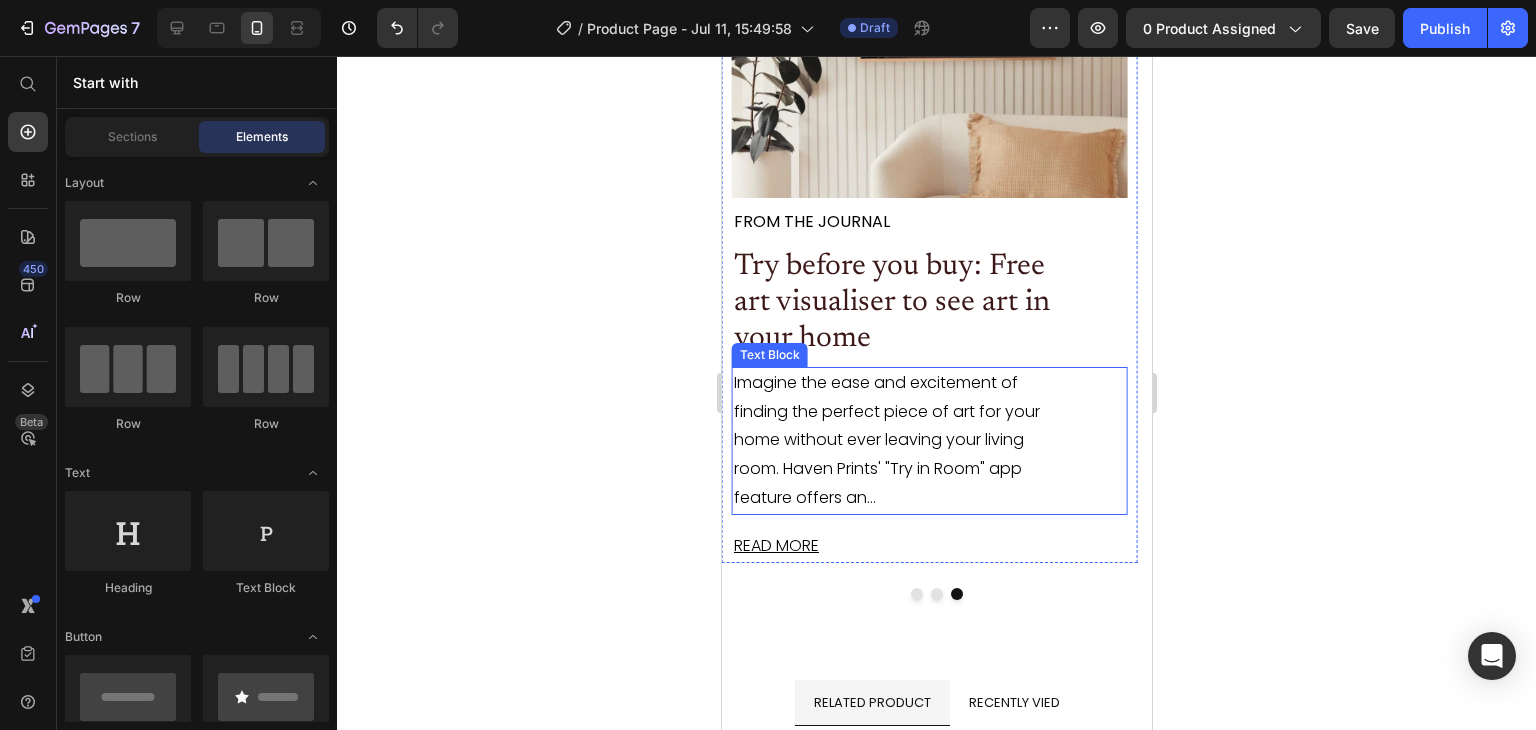 click on "Imagine the ease and excitement of finding the perfect piece of art for your home without ever leaving your living room. Haven Prints' "Try in Room" app feature offers an..." at bounding box center [889, 441] 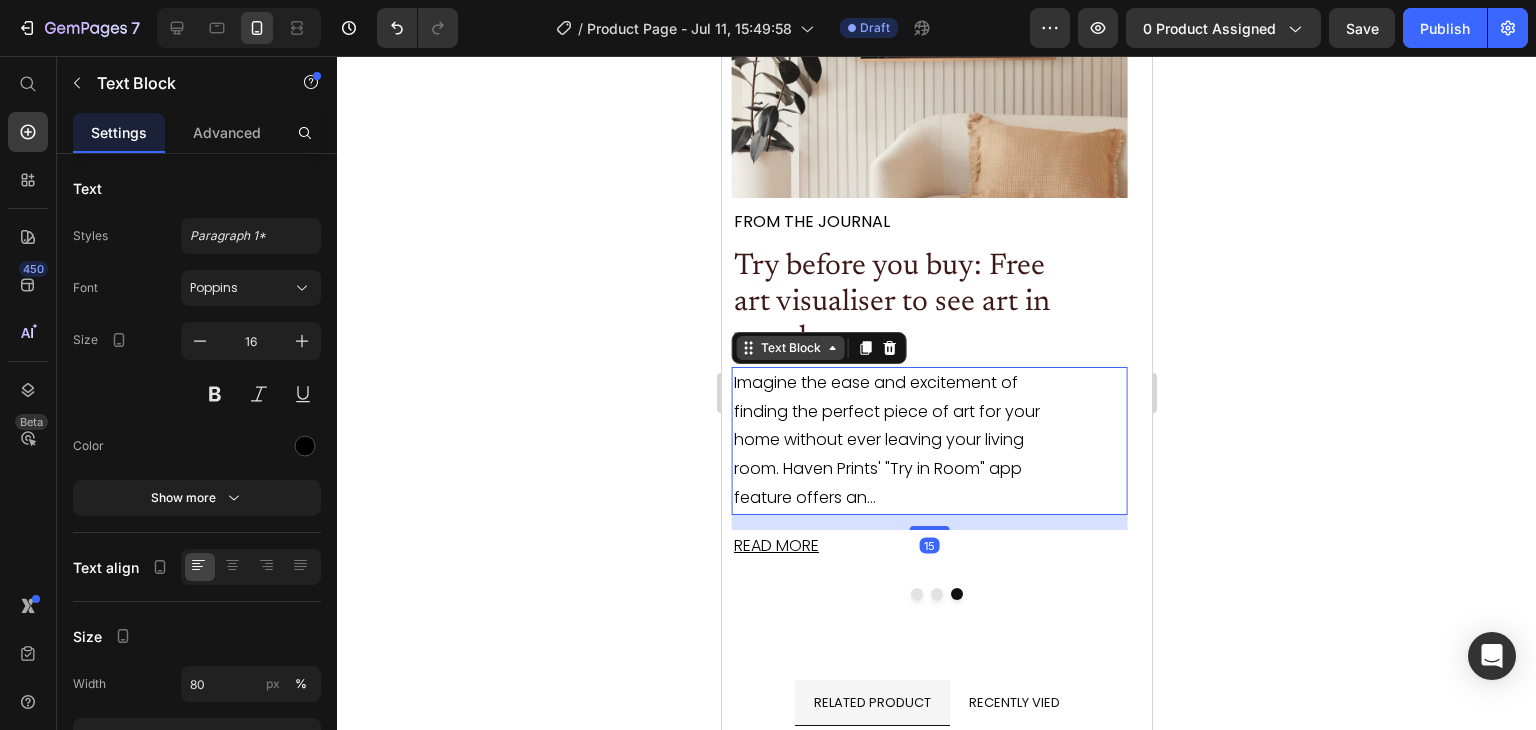 click 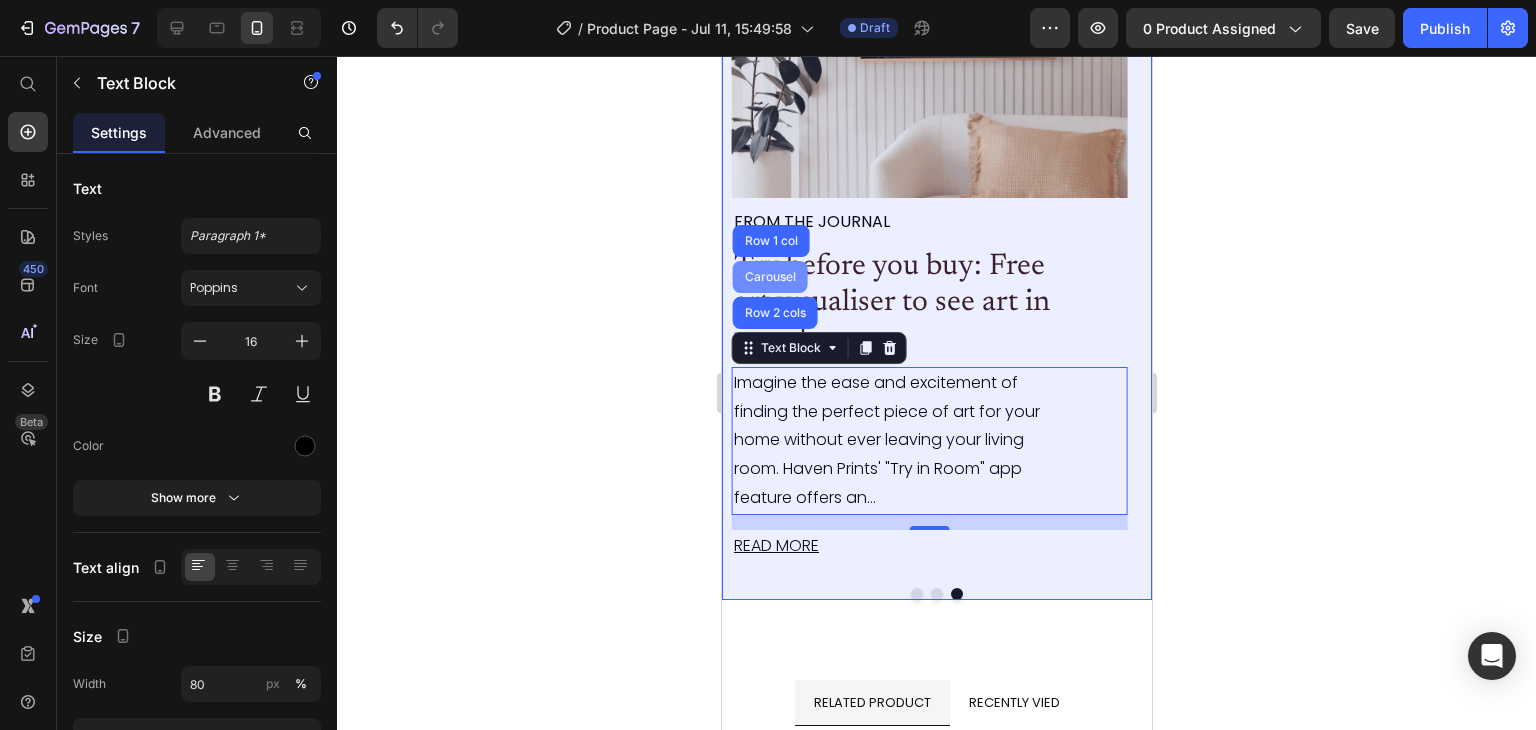 click on "Carousel" at bounding box center (769, 277) 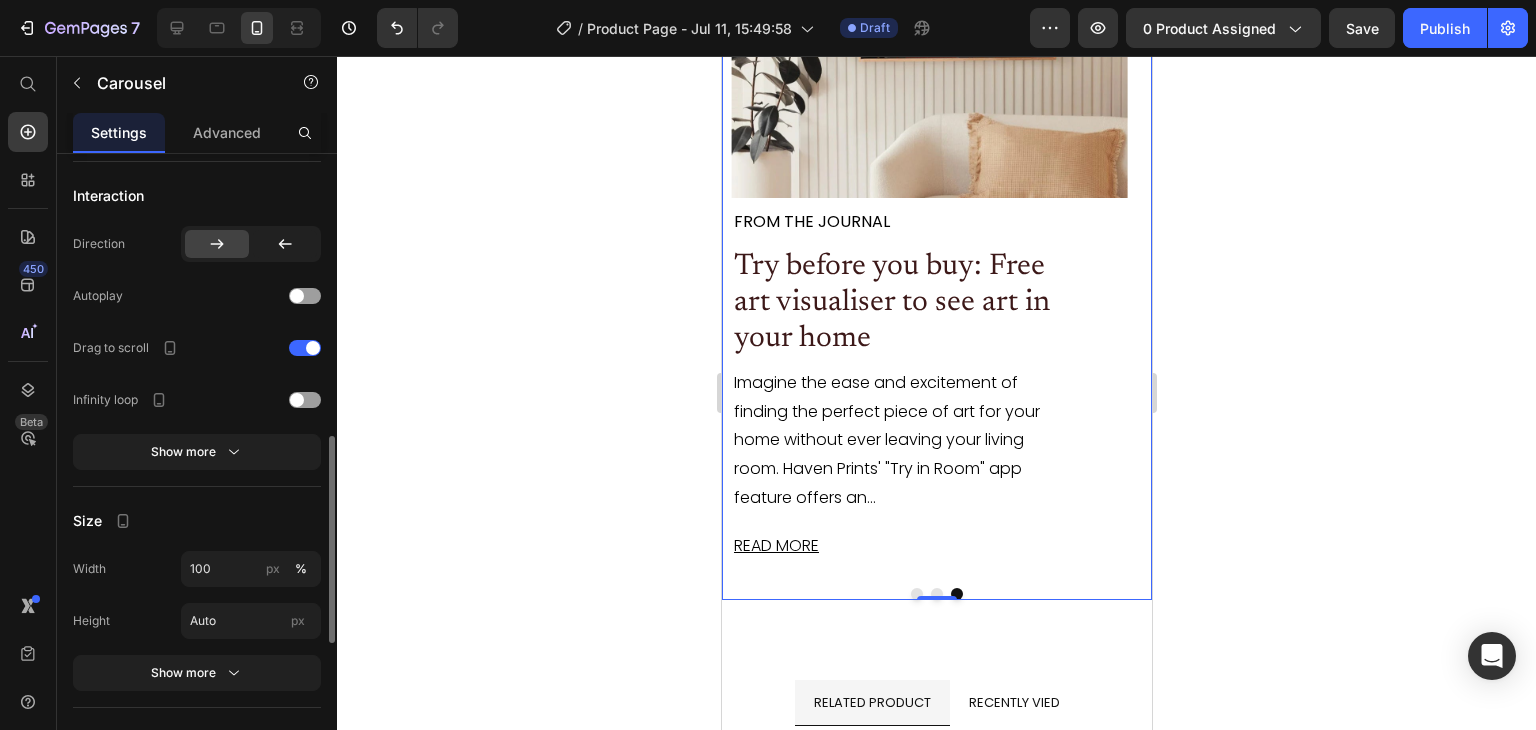 scroll, scrollTop: 866, scrollLeft: 0, axis: vertical 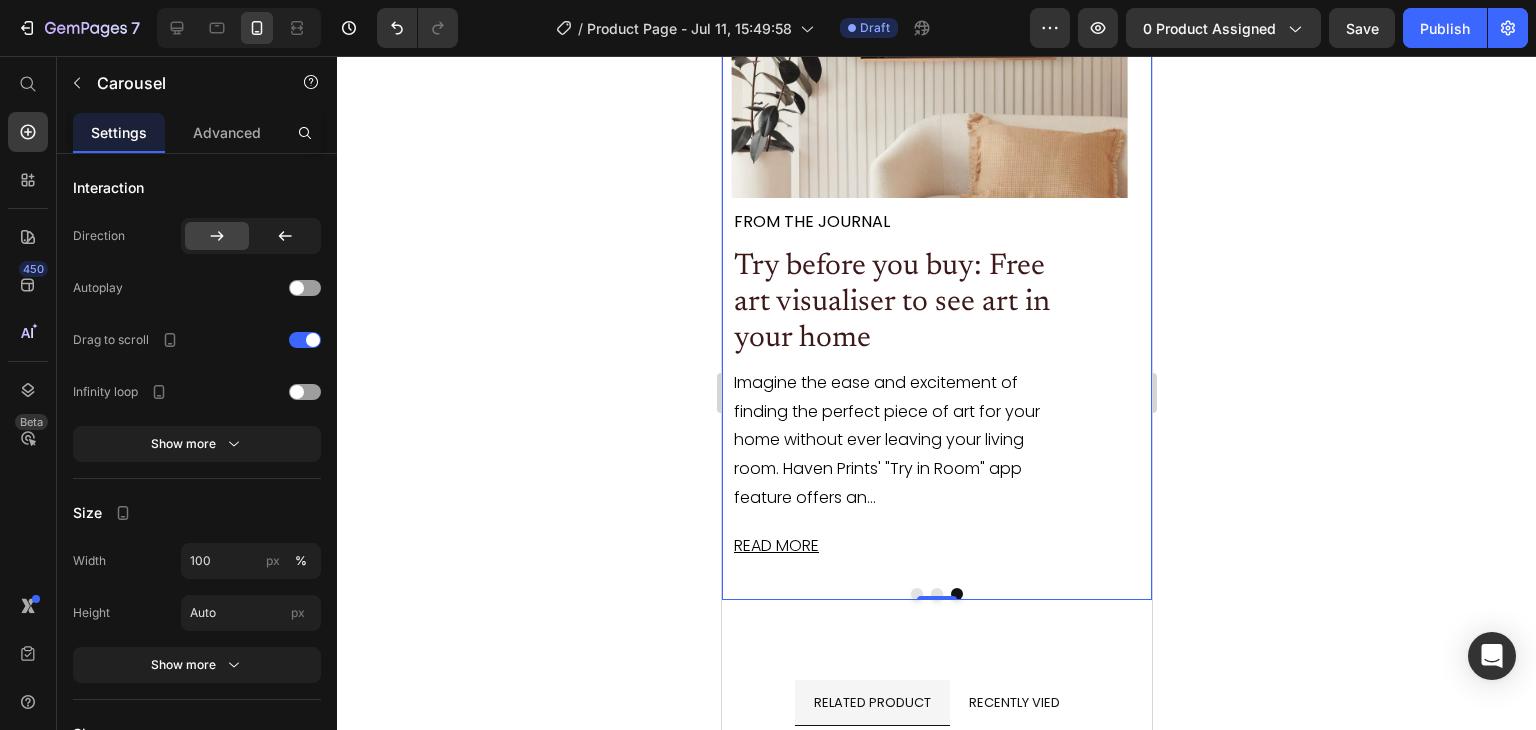 click 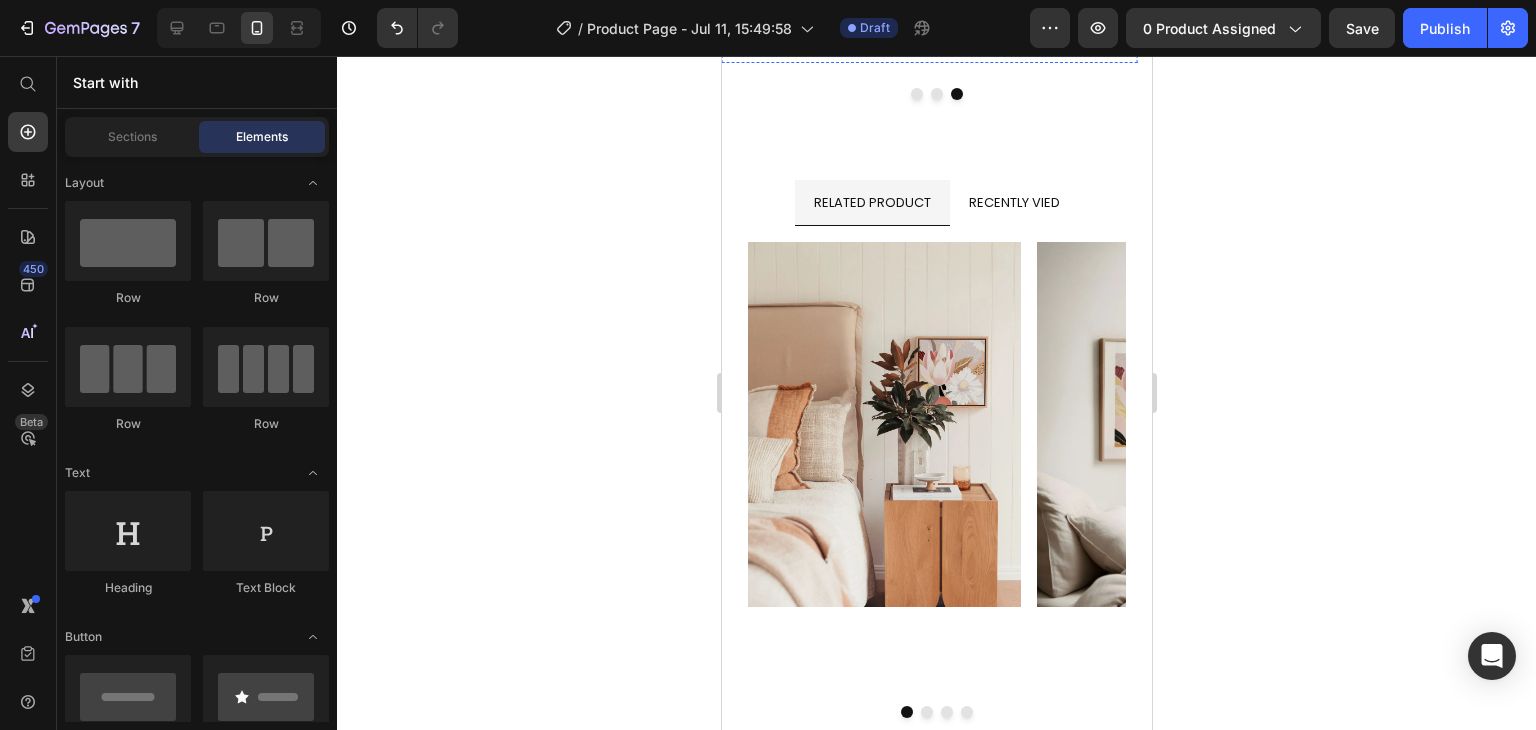 scroll, scrollTop: 5471, scrollLeft: 0, axis: vertical 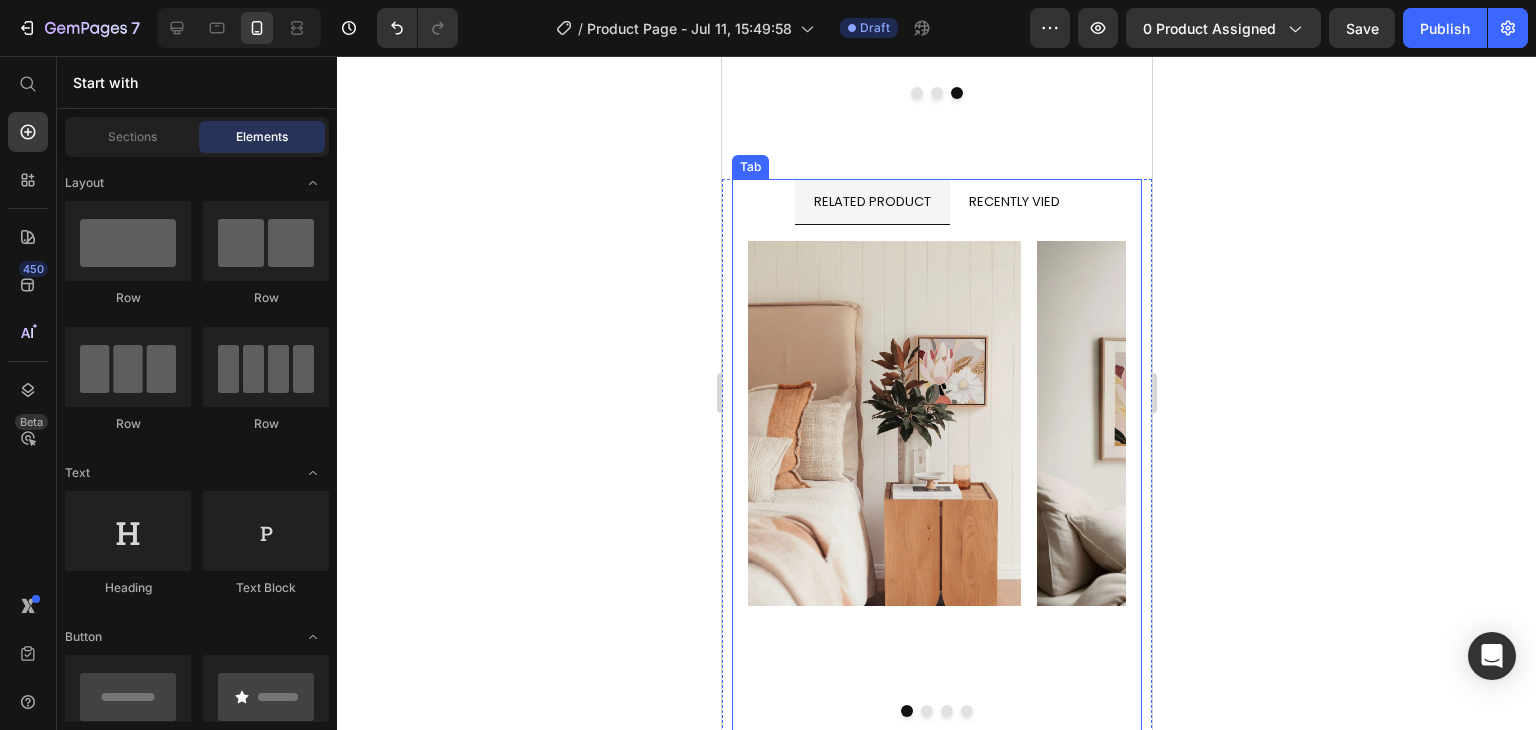 click on "RECENTLY VIED" at bounding box center (1013, 201) 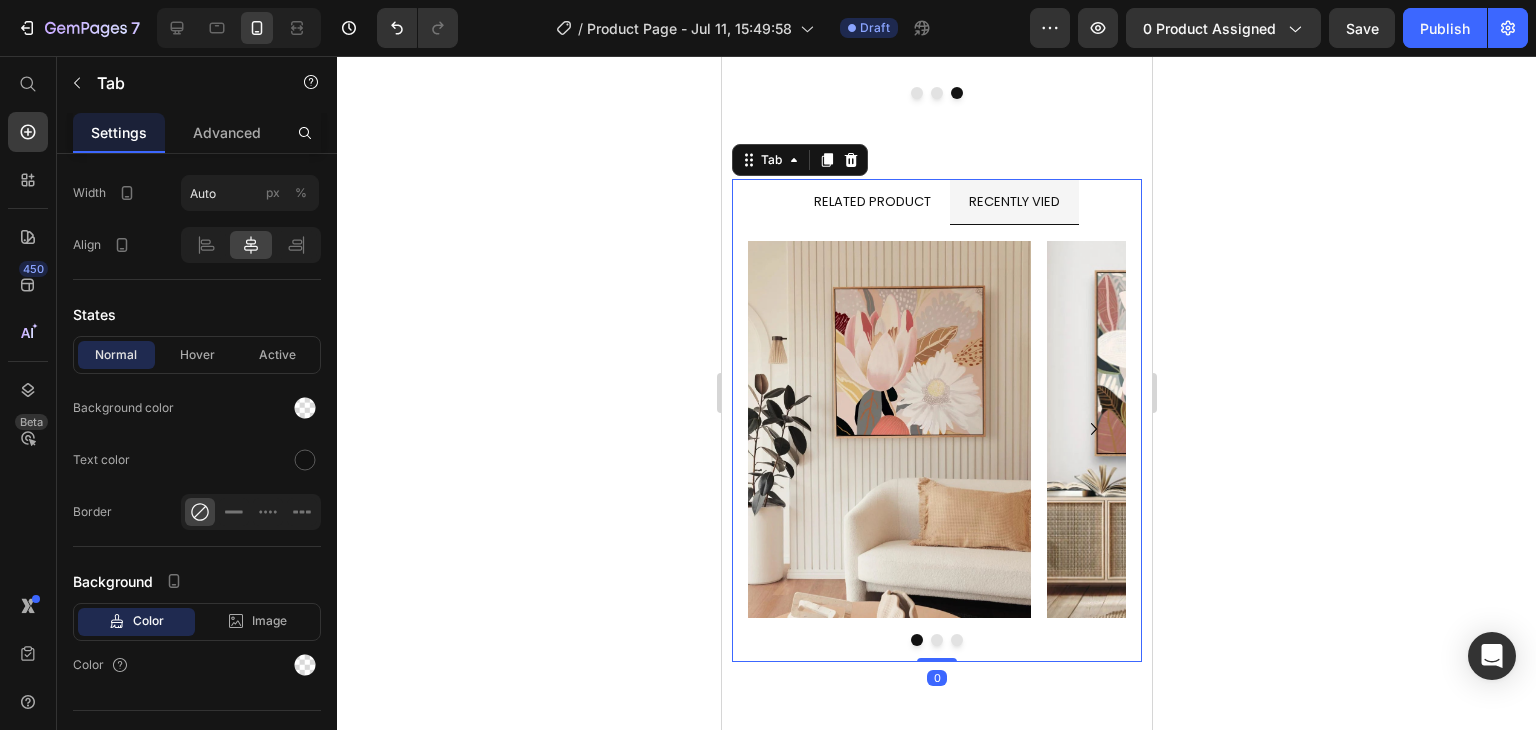 scroll, scrollTop: 0, scrollLeft: 0, axis: both 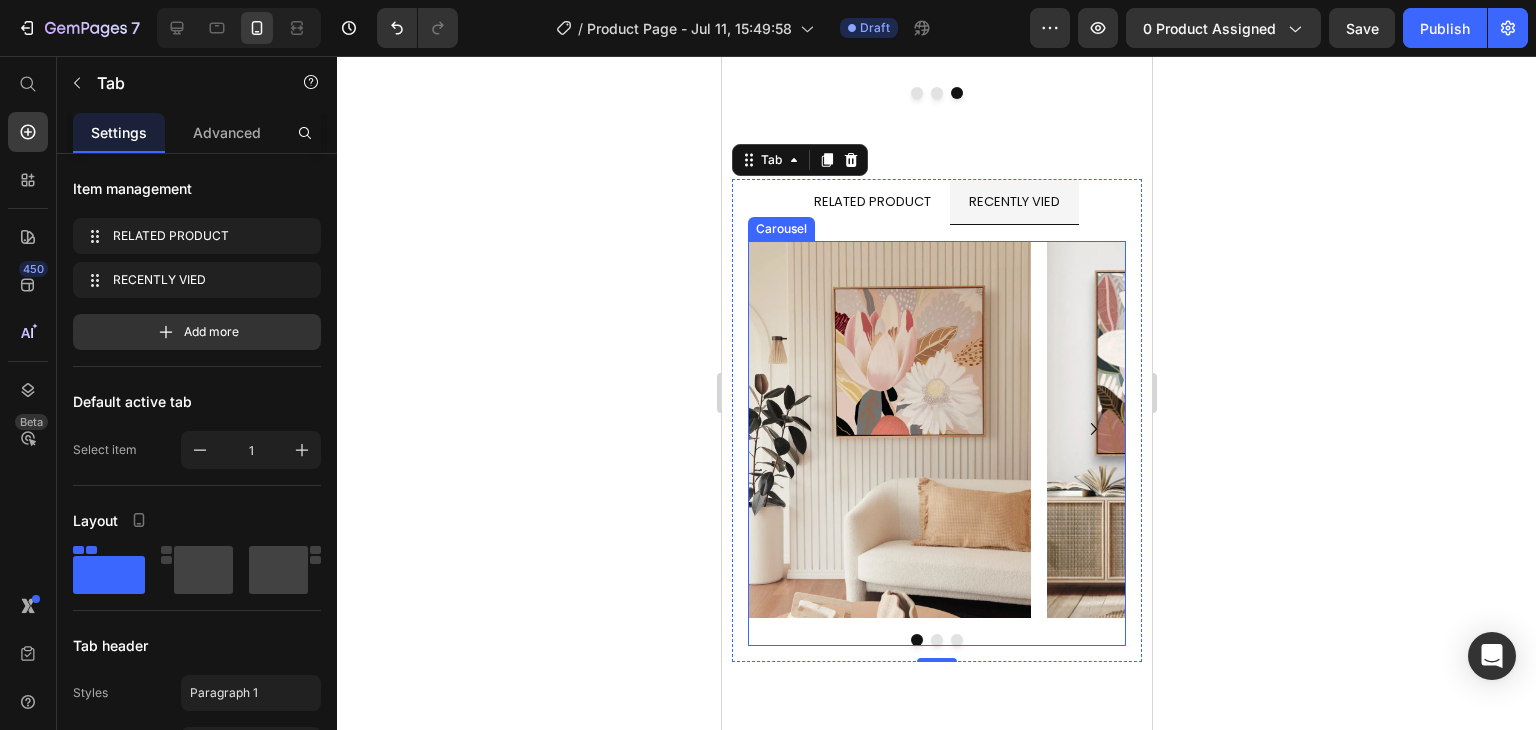 click on "Image Image Image" at bounding box center [936, 443] 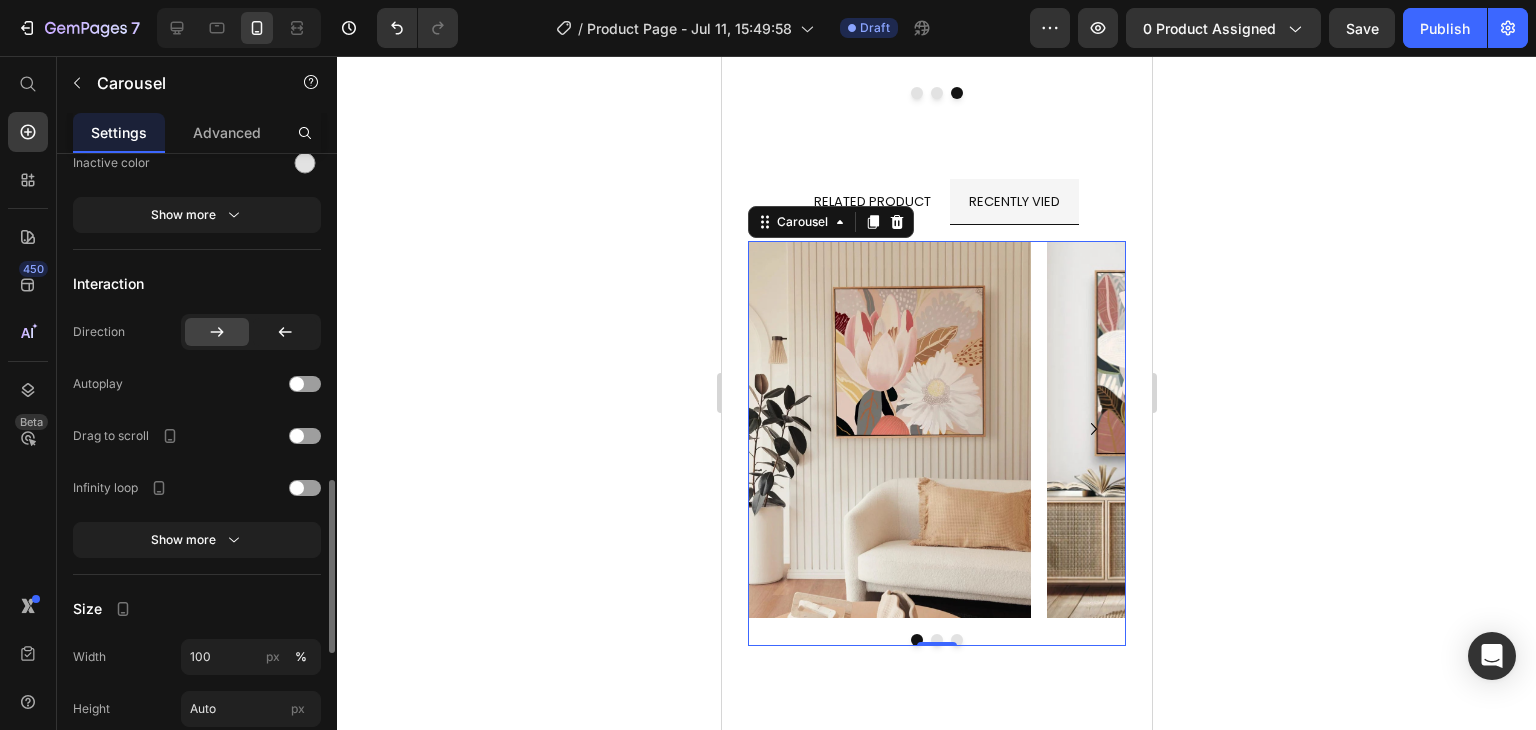 scroll, scrollTop: 1115, scrollLeft: 0, axis: vertical 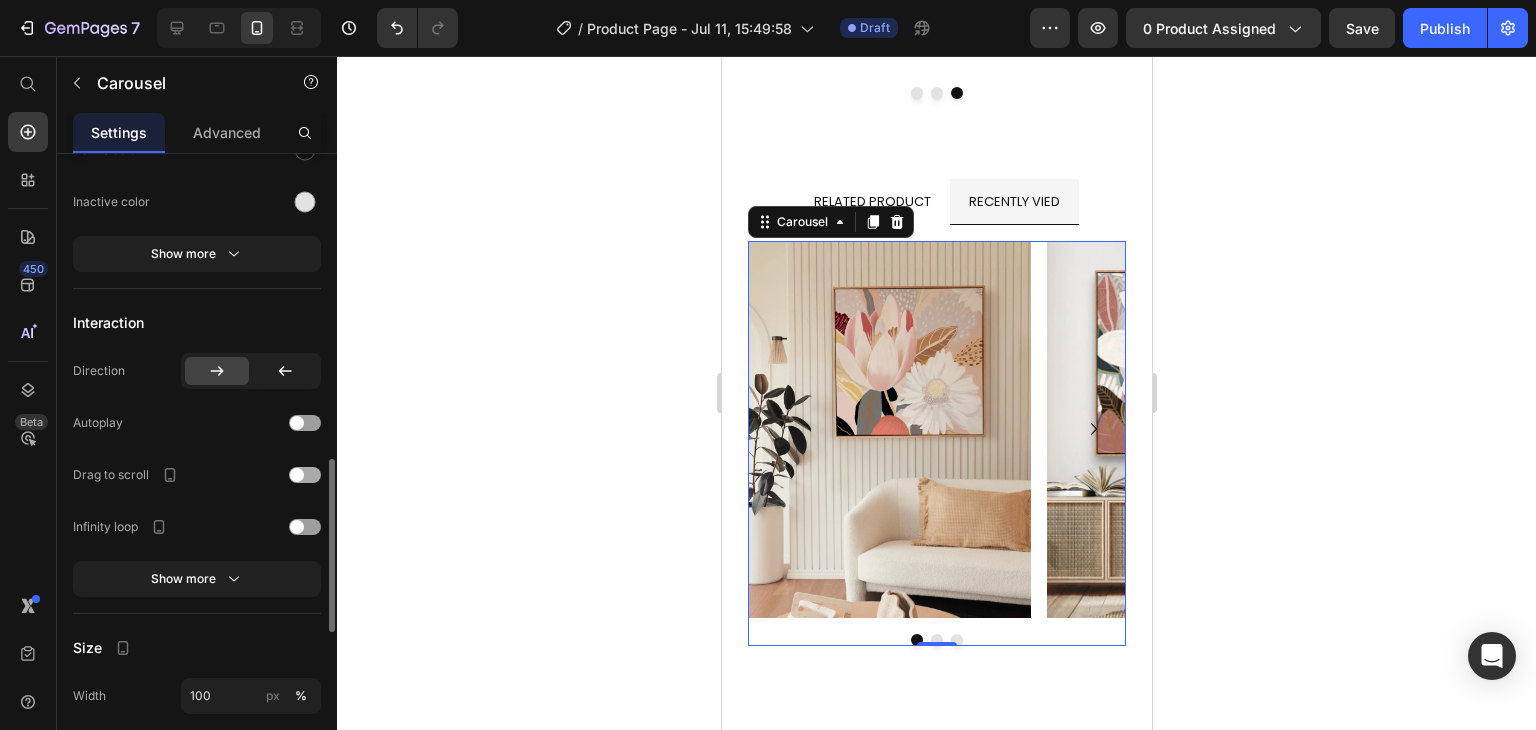 click at bounding box center [305, 475] 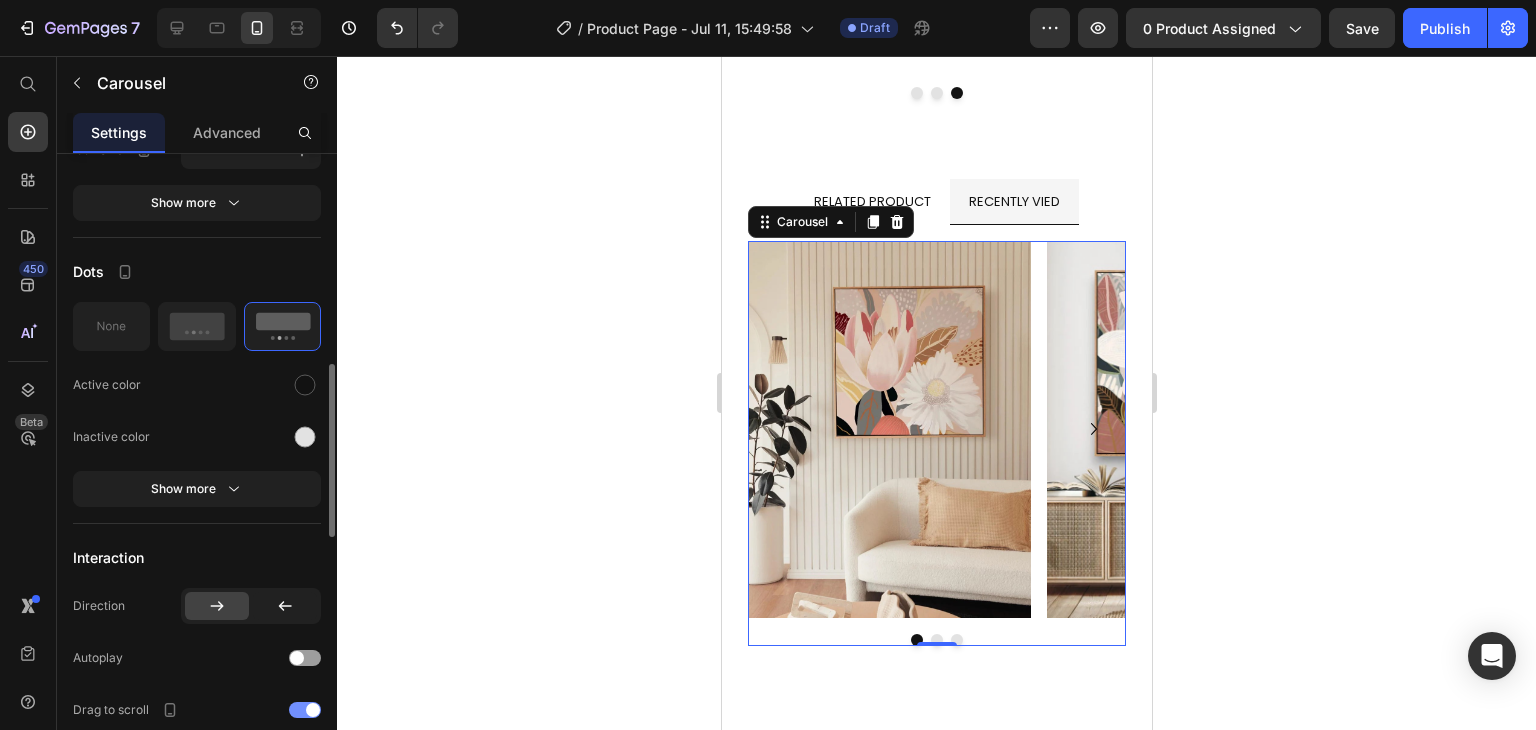scroll, scrollTop: 856, scrollLeft: 0, axis: vertical 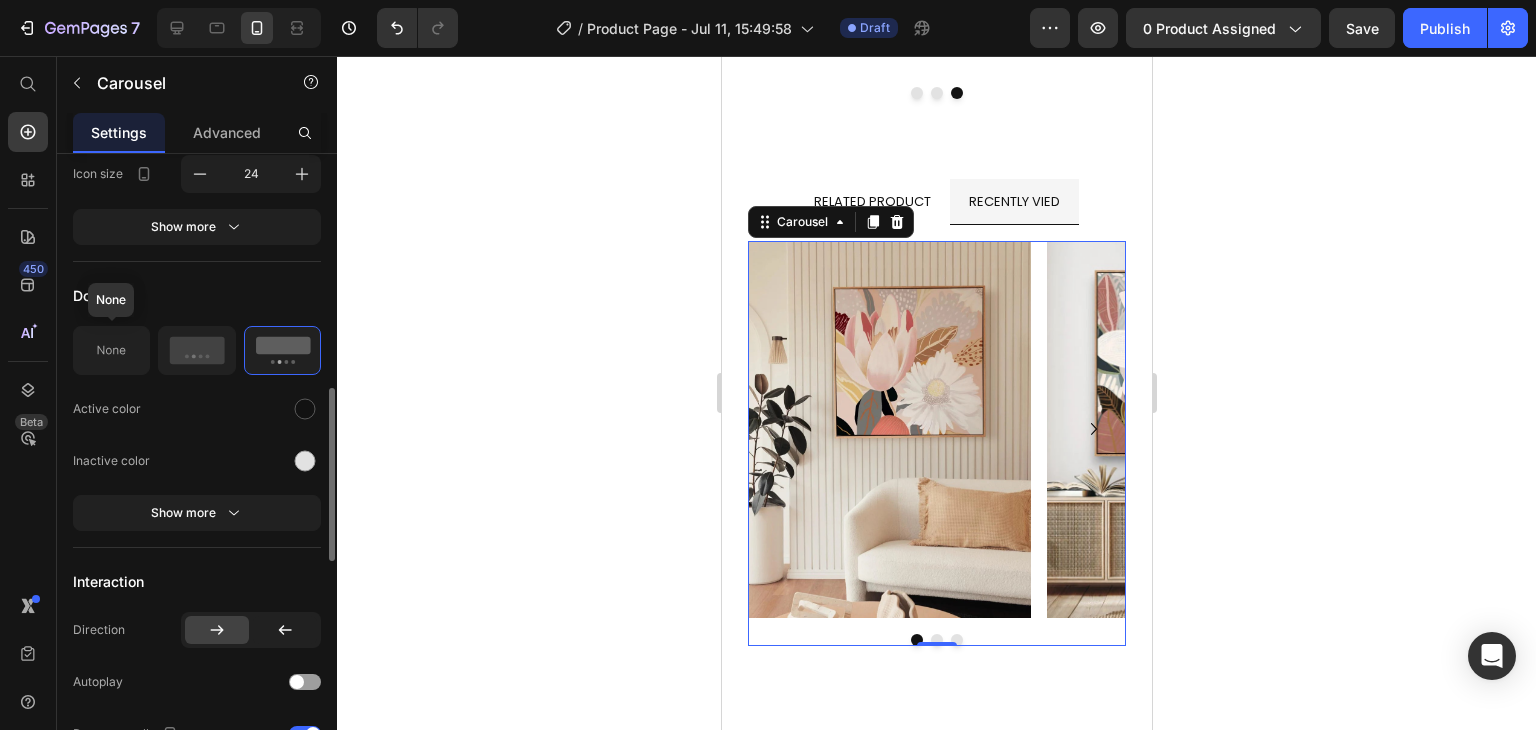click 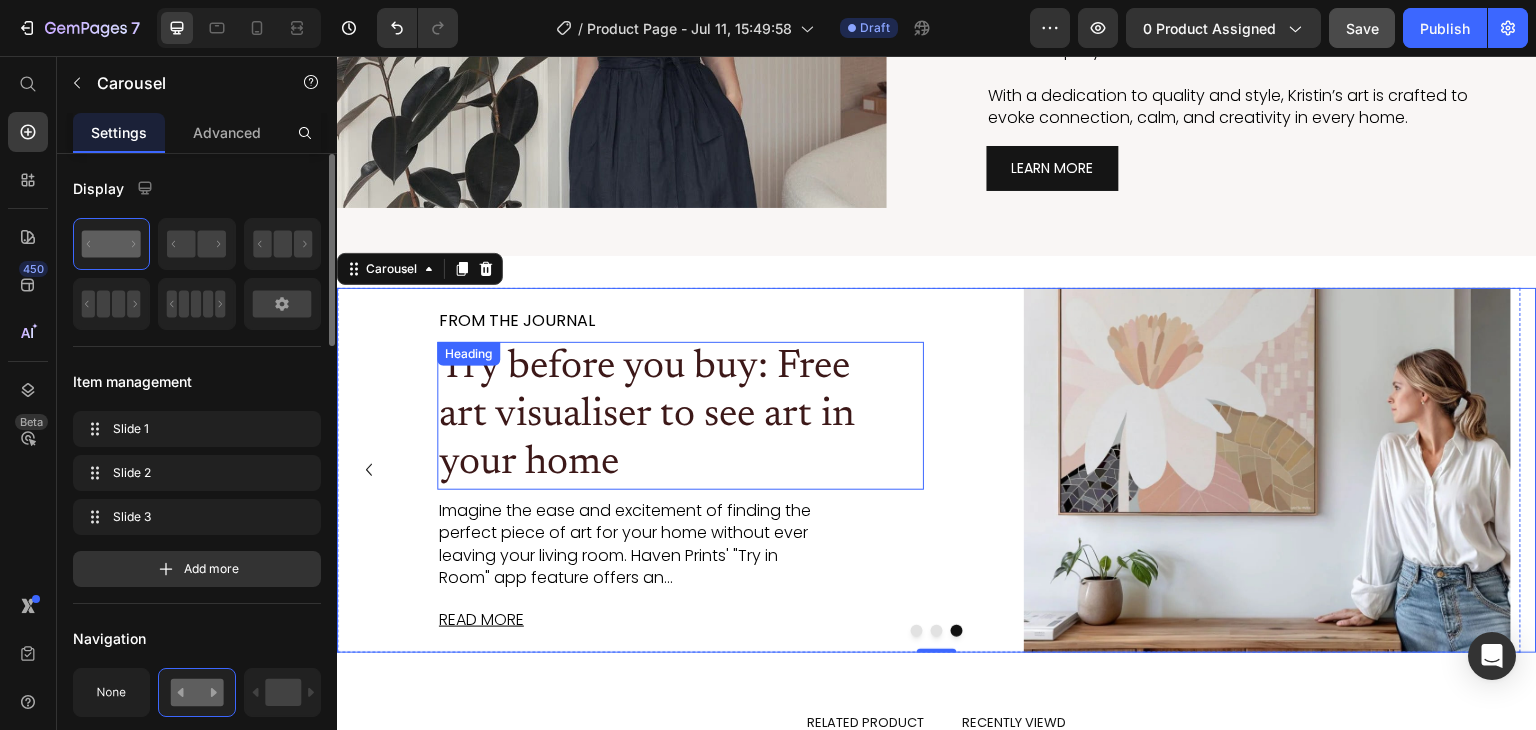 click on "Try before you buy: Free art visualiser to see art in your home" at bounding box center (656, 416) 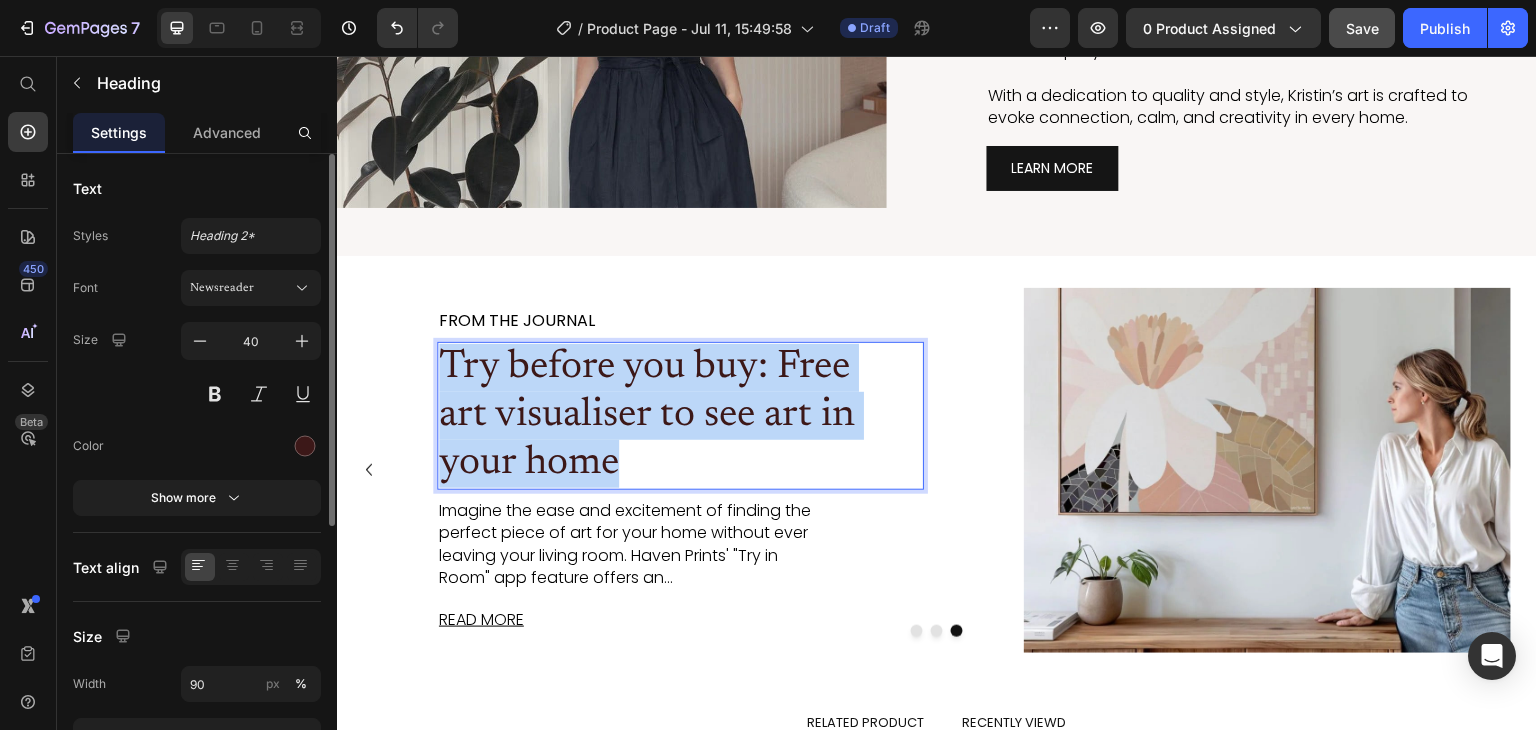 click on "Try before you buy: Free art visualiser to see art in your home" at bounding box center [656, 416] 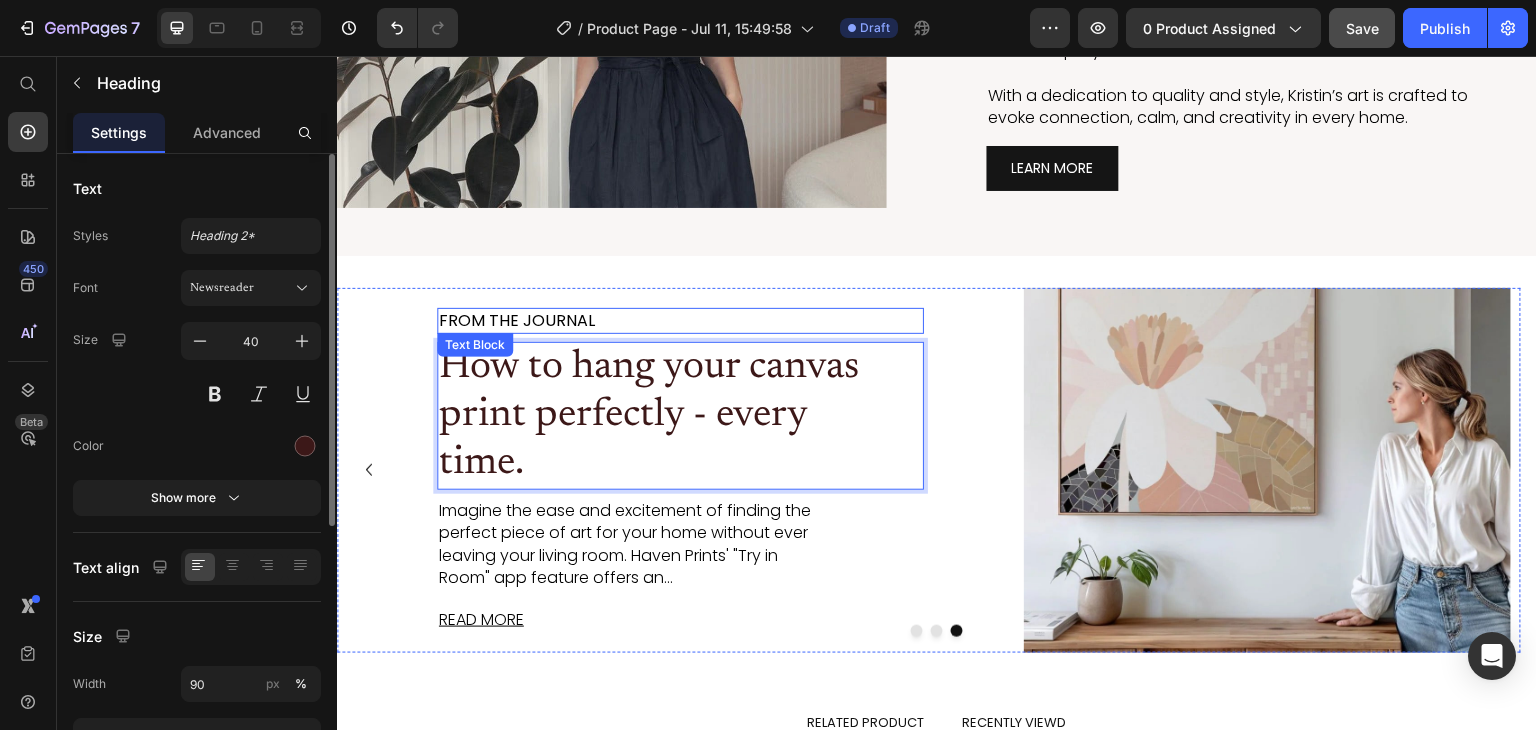 click on "FROM THE JOURNAL" at bounding box center (680, 321) 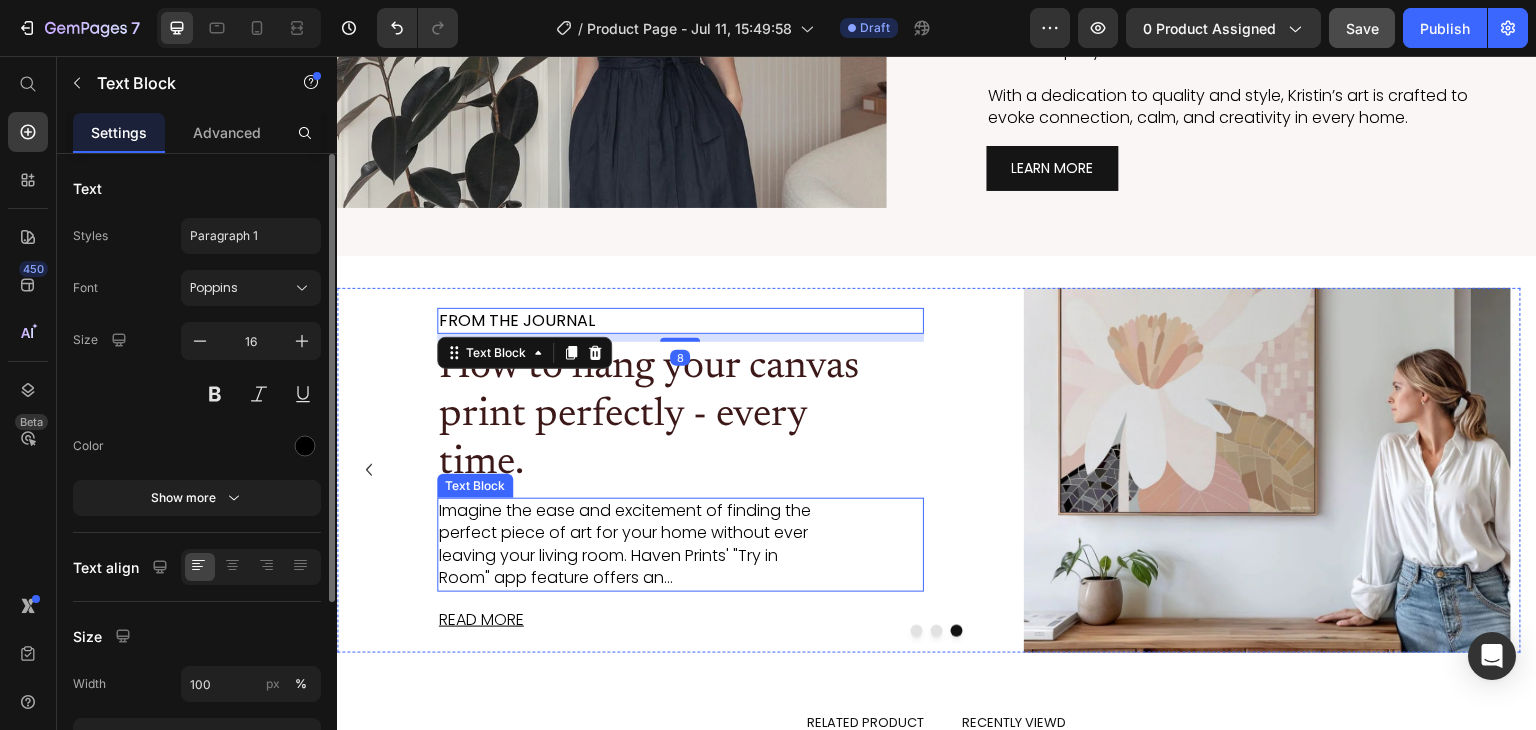 click on "Imagine the ease and excitement of finding the perfect piece of art for your home without ever leaving your living room. Haven Prints' "Try in Room" app feature offers an..." at bounding box center [632, 545] 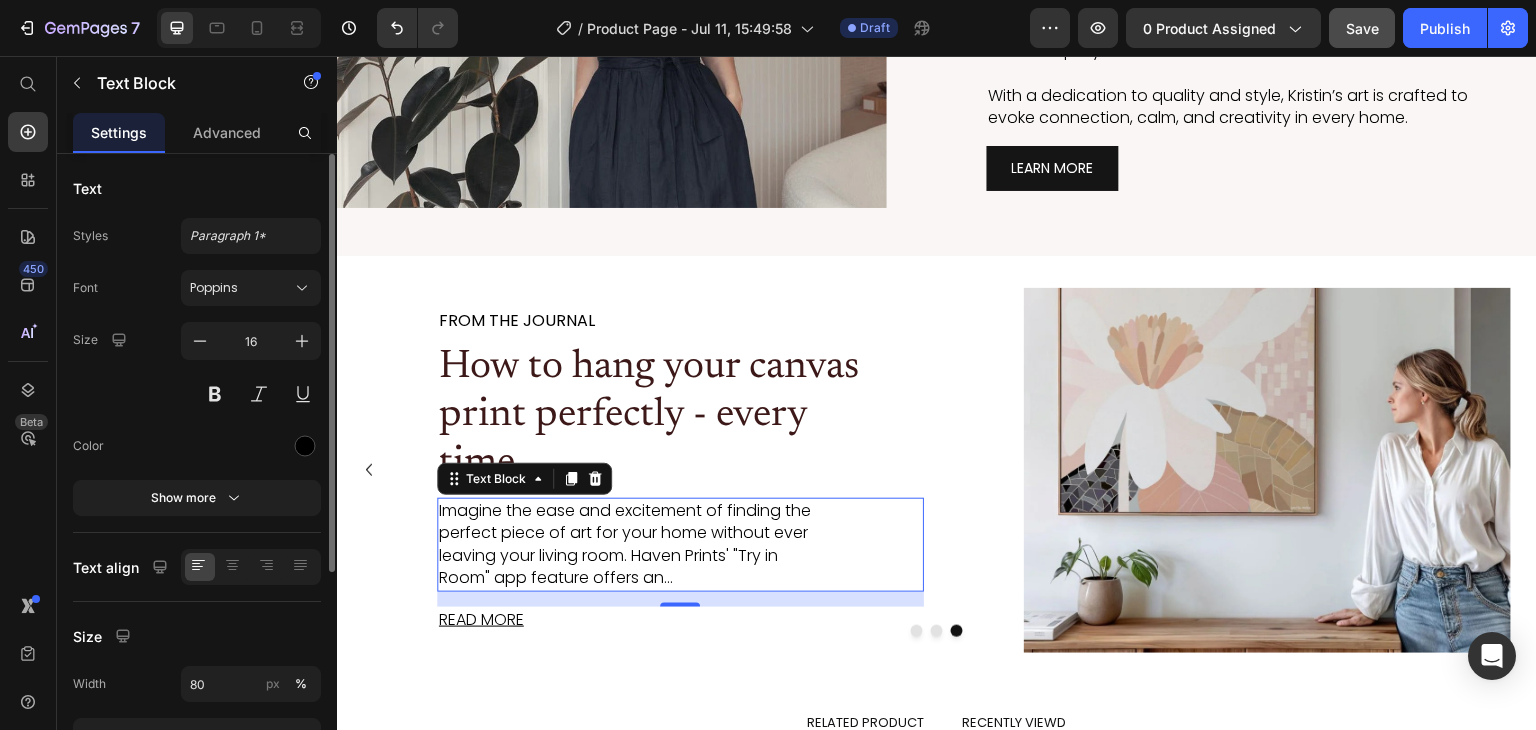 click on "Imagine the ease and excitement of finding the perfect piece of art for your home without ever leaving your living room. Haven Prints' "Try in Room" app feature offers an..." at bounding box center [632, 545] 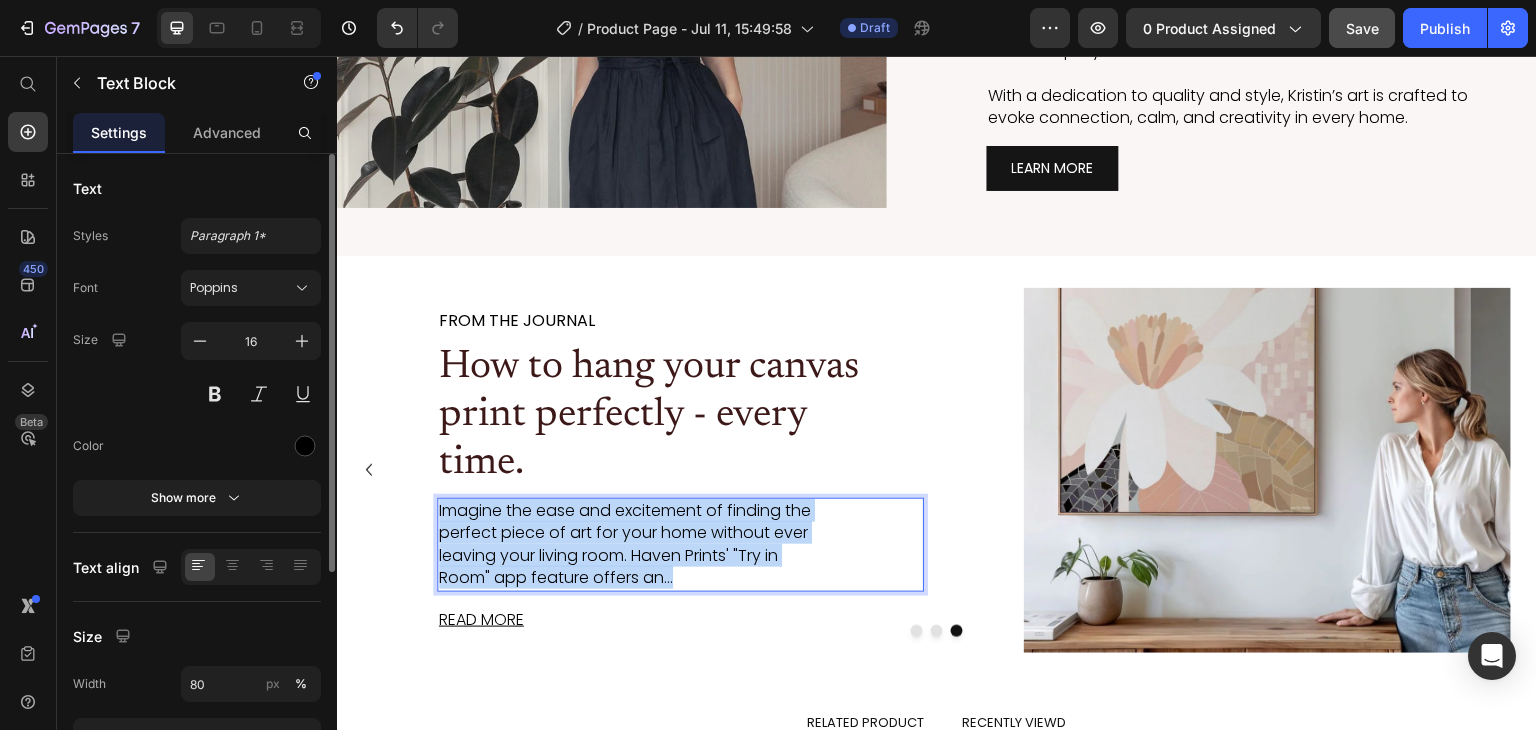 click on "Imagine the ease and excitement of finding the perfect piece of art for your home without ever leaving your living room. Haven Prints' "Try in Room" app feature offers an..." at bounding box center (632, 545) 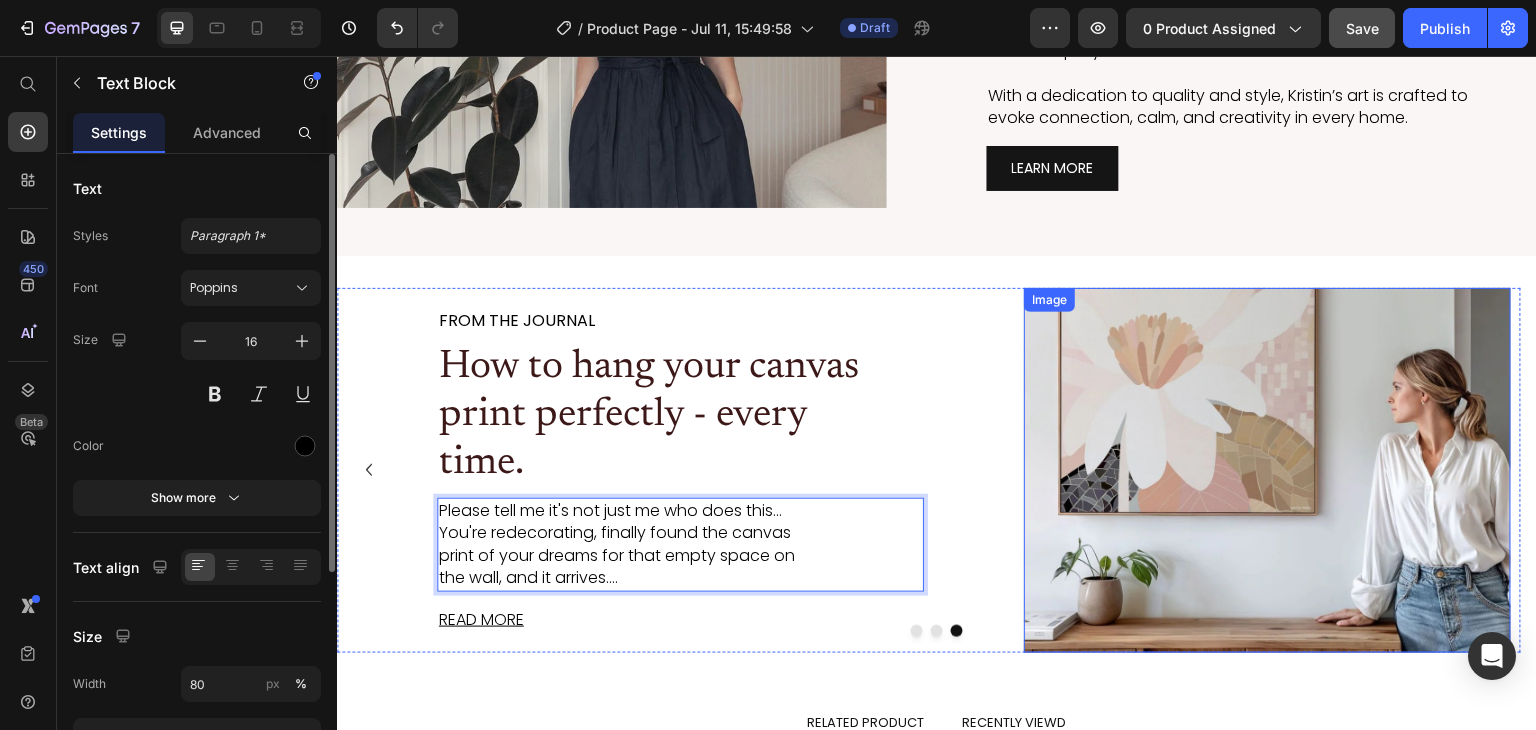 click at bounding box center (1267, 471) 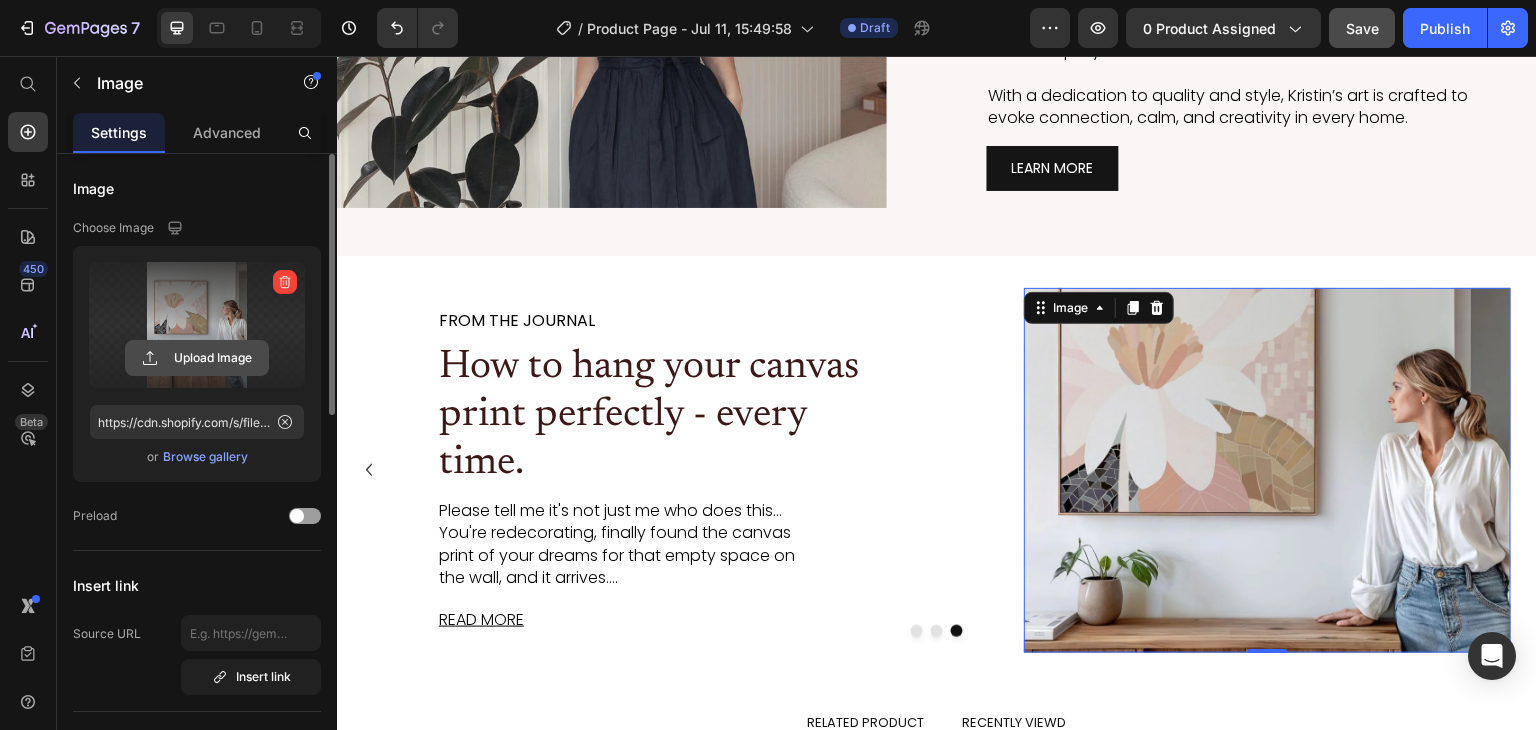 click 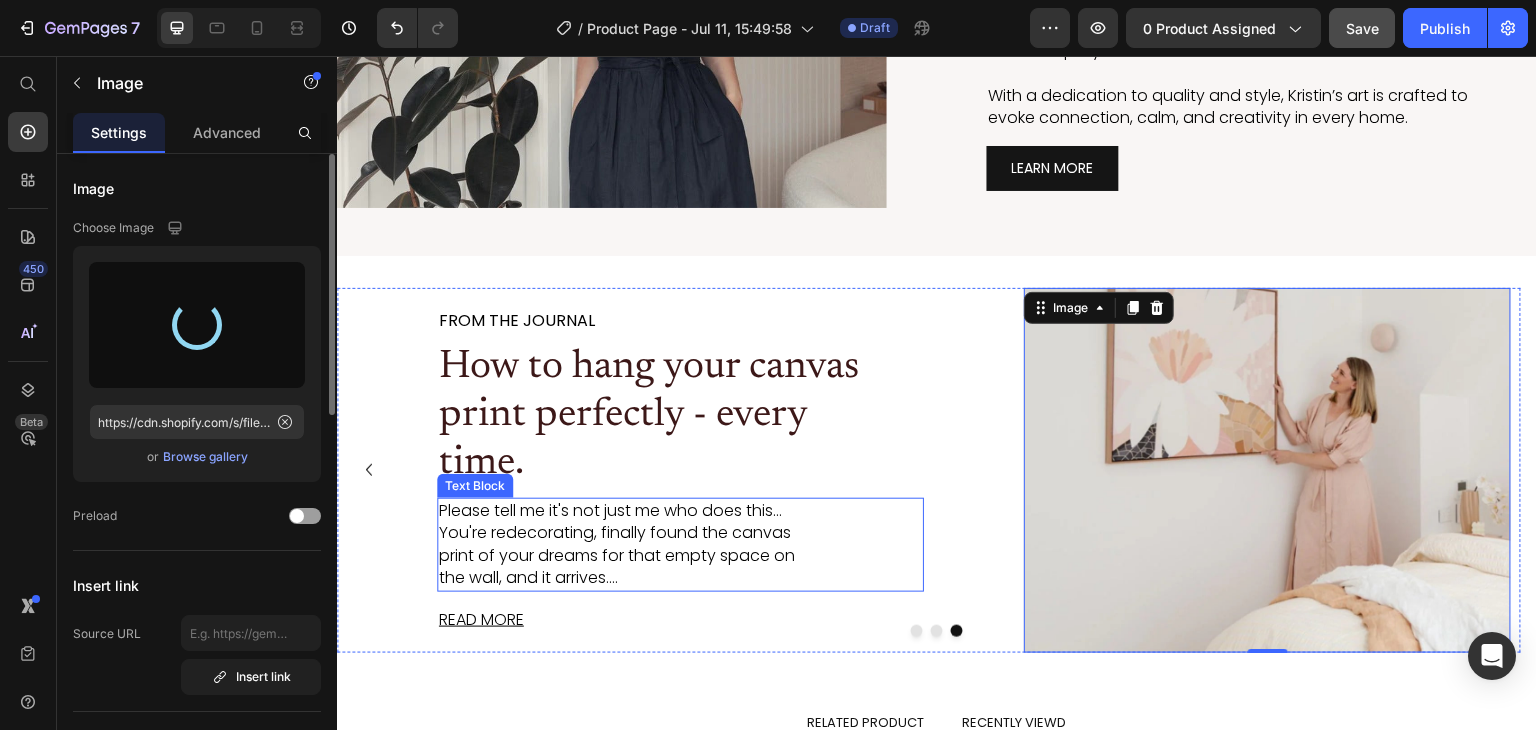 type on "https://cdn.shopify.com/s/files/1/0965/1024/7093/files/gempages_572887605079704448-89c1c7eb-608a-4dc7-b47d-7024445e72cd.jpg" 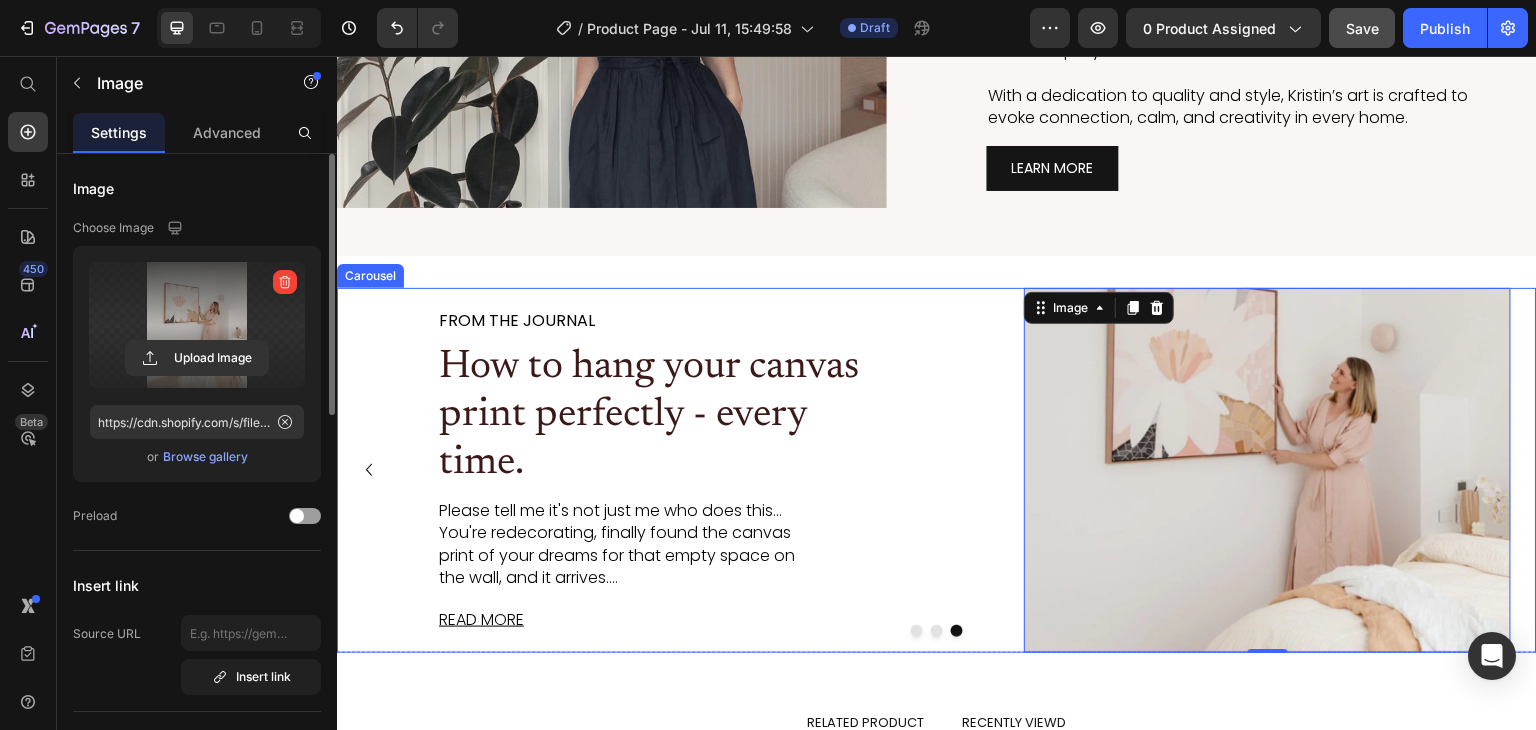 click at bounding box center [937, 631] 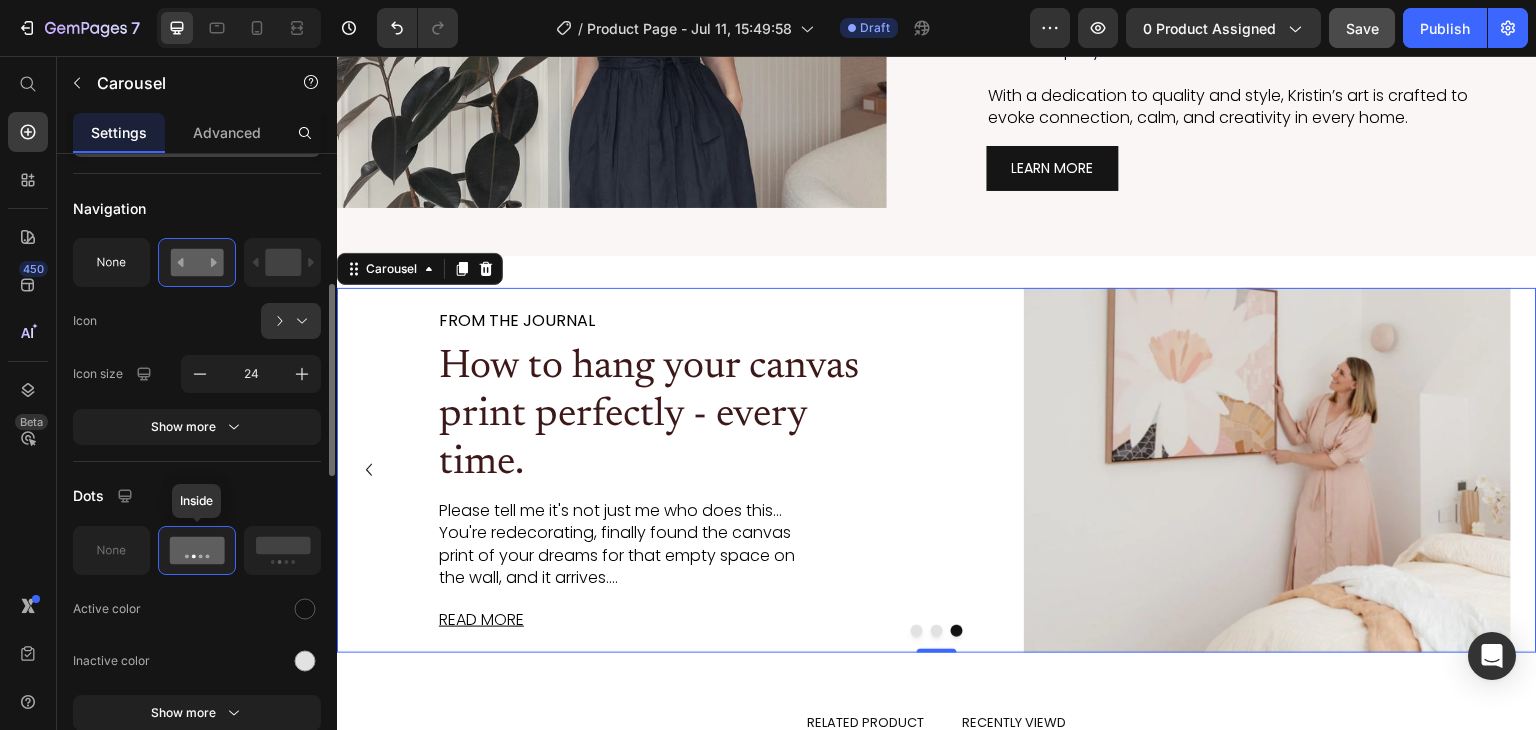 scroll, scrollTop: 445, scrollLeft: 0, axis: vertical 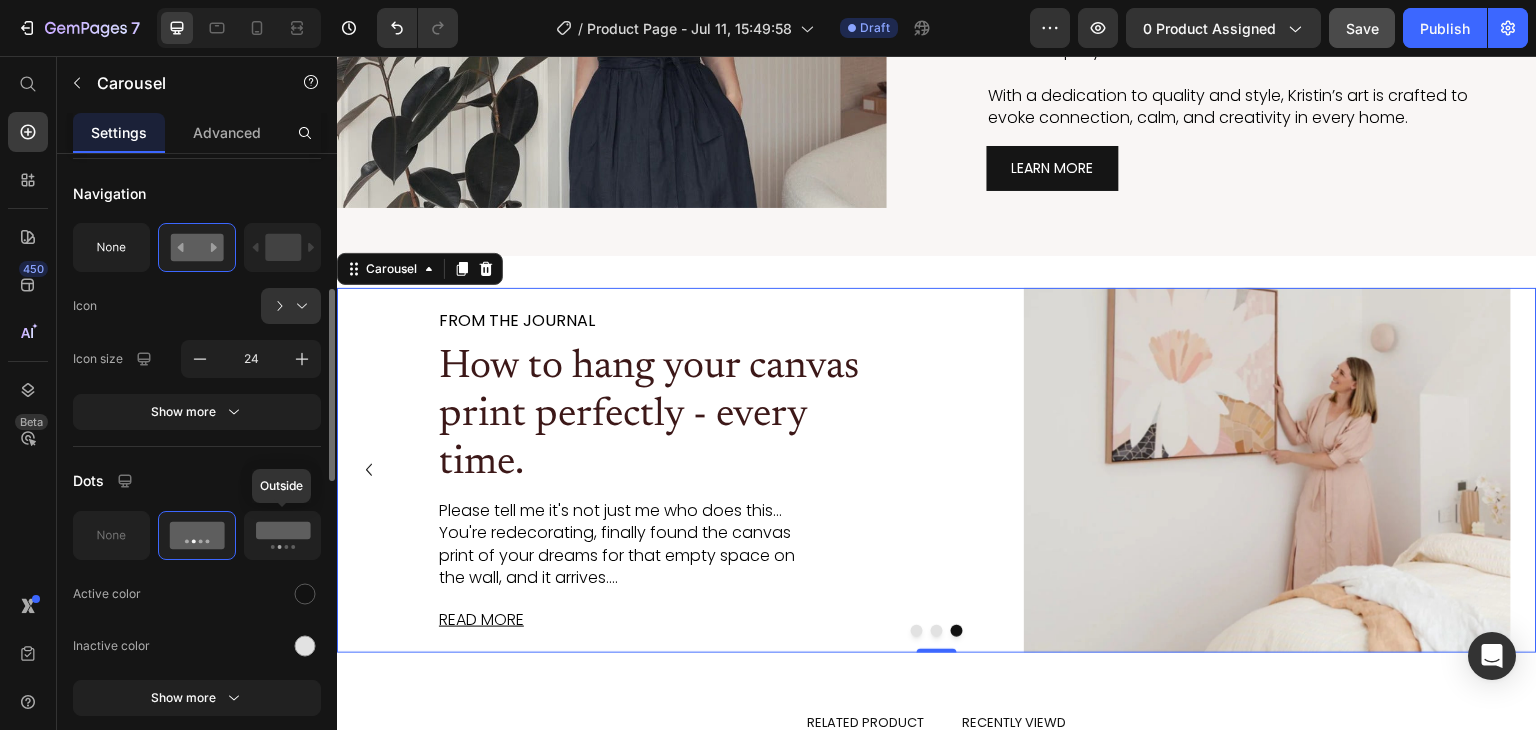 click 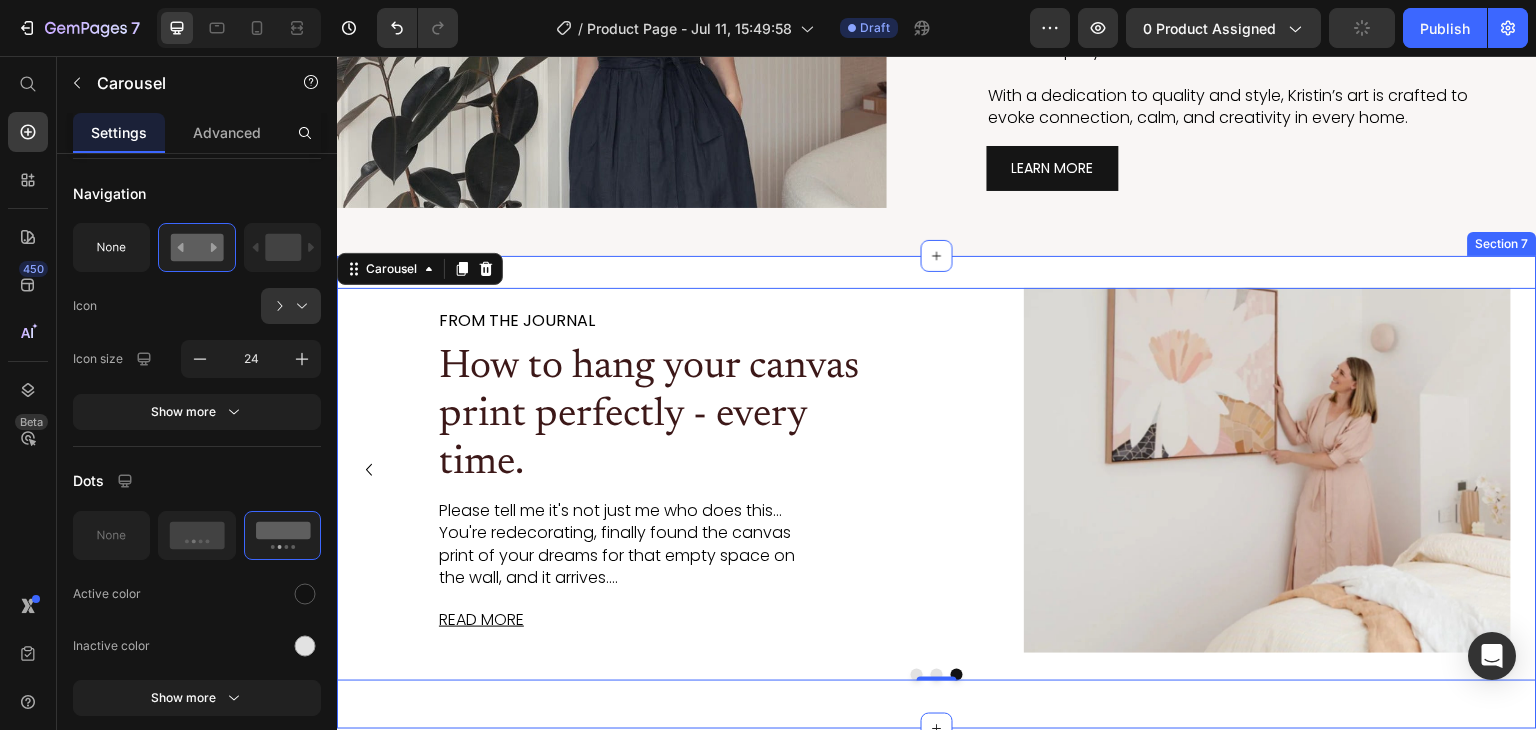 click on "Image FROM THE JOURNAL Text Block The Ultimate Care Guide for Your Haven Fine Art Print Heading Unwrapping a Haven print marks the beginning of a beautiful journey in your home. From that magical moment when your artwork first graces your walls to the years of joy... Text Block READ MORE Text Block Image Row Image FROM THE JOURNAL Text Block Try before you buy: Free art visualiser to see art in your home Heading Imagine the ease and excitement of finding the perfect piece of art for your home without ever leaving your living room. Haven Prints' "Try in Room" app feature offers an... Text Block READ MORE Text Block Image Row Image FROM THE JOURNAL Text Block How to hang your canvas print perfectly - every time. Heading Please tell me it's not just me who does this... You're redecorating, finally found the canvas print of your dreams for that empty space on the wall, and it arrives.... Text Block READ MORE Text Block Image Row
0" at bounding box center (937, 493) 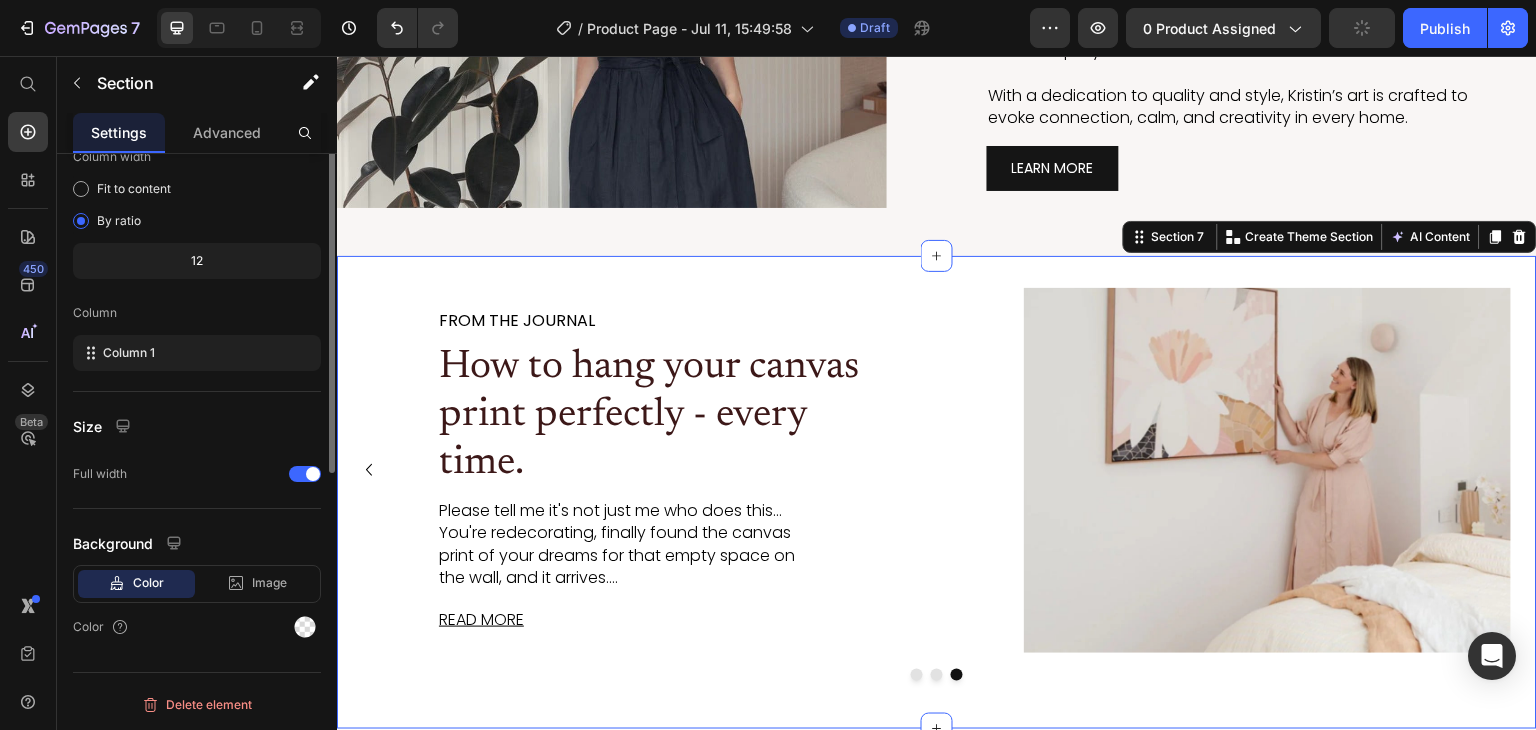 scroll, scrollTop: 0, scrollLeft: 0, axis: both 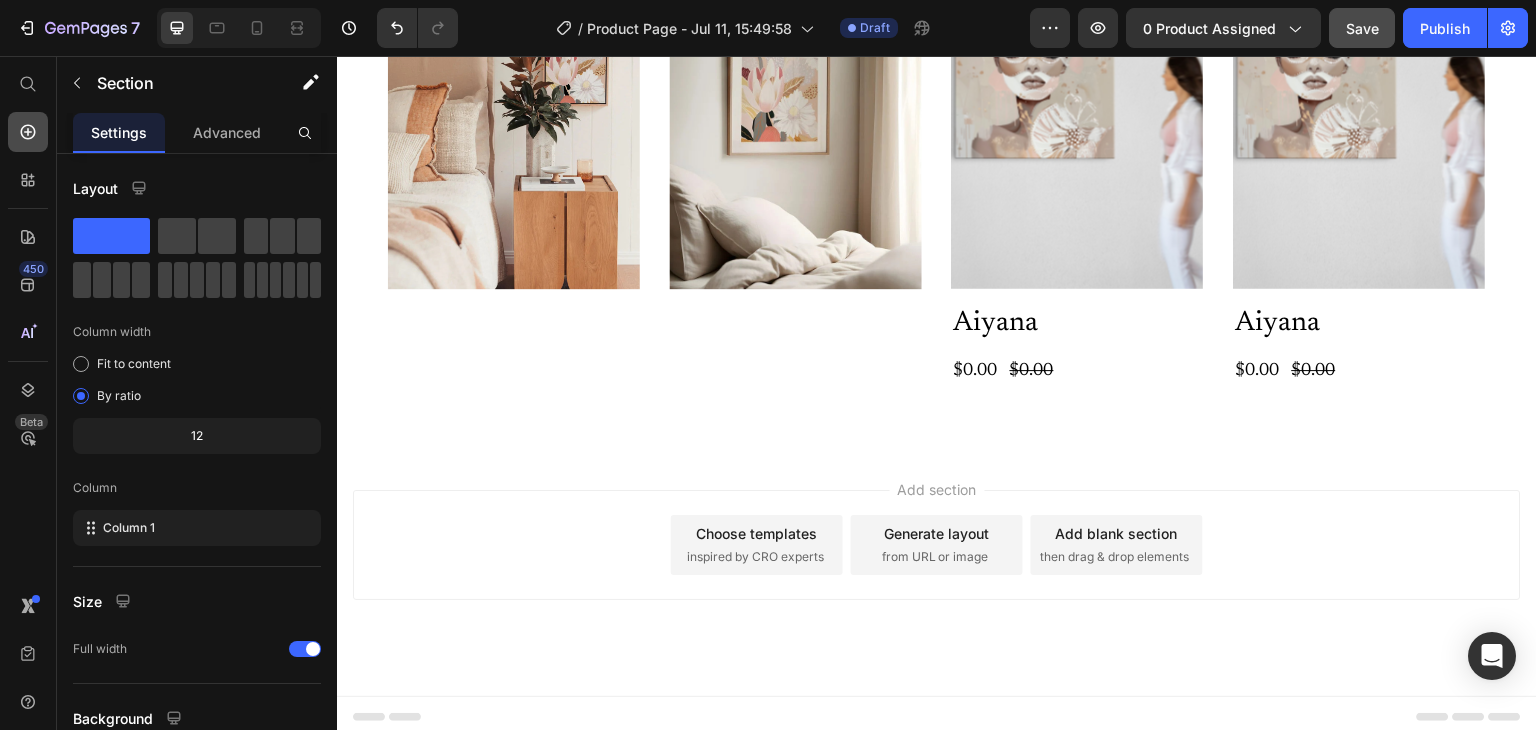 click 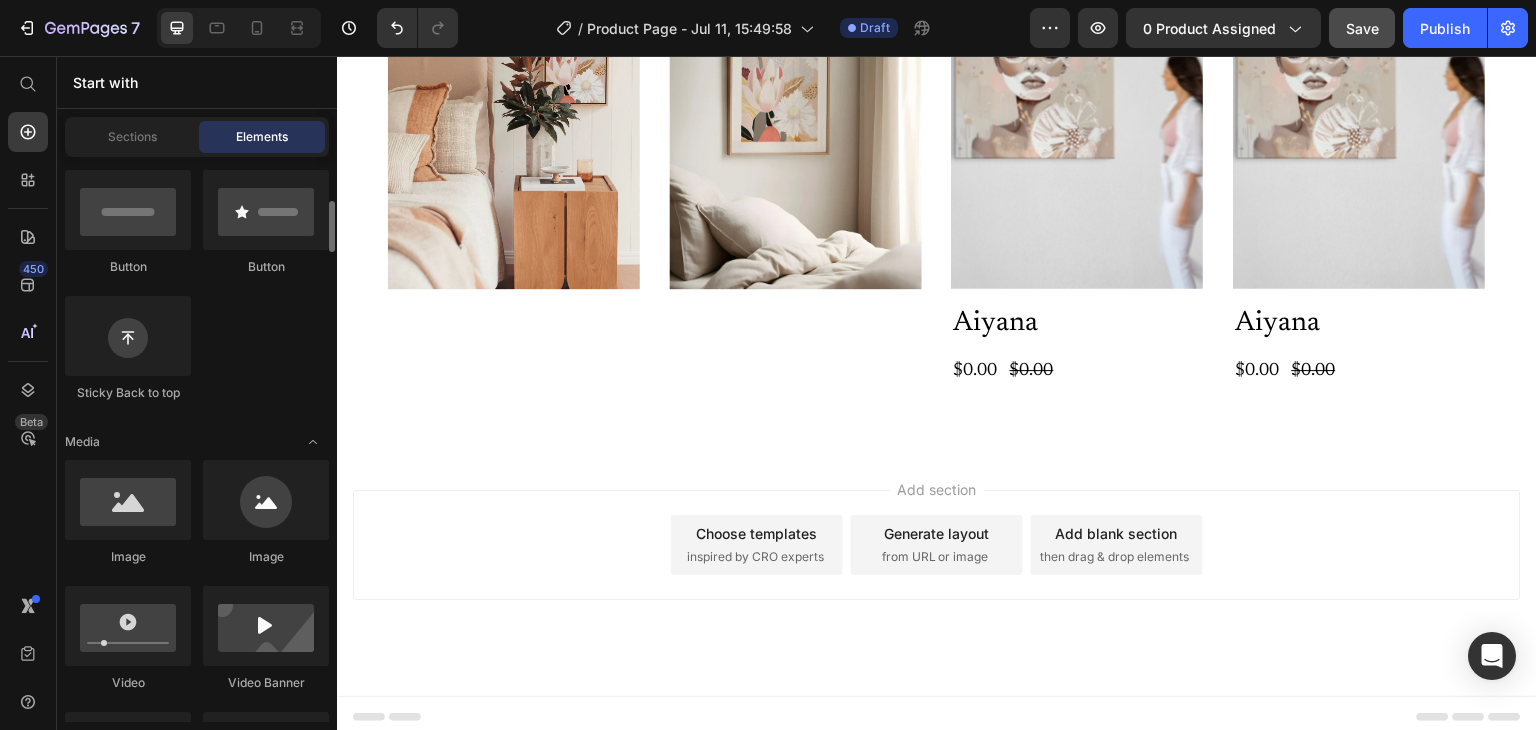 scroll, scrollTop: 0, scrollLeft: 0, axis: both 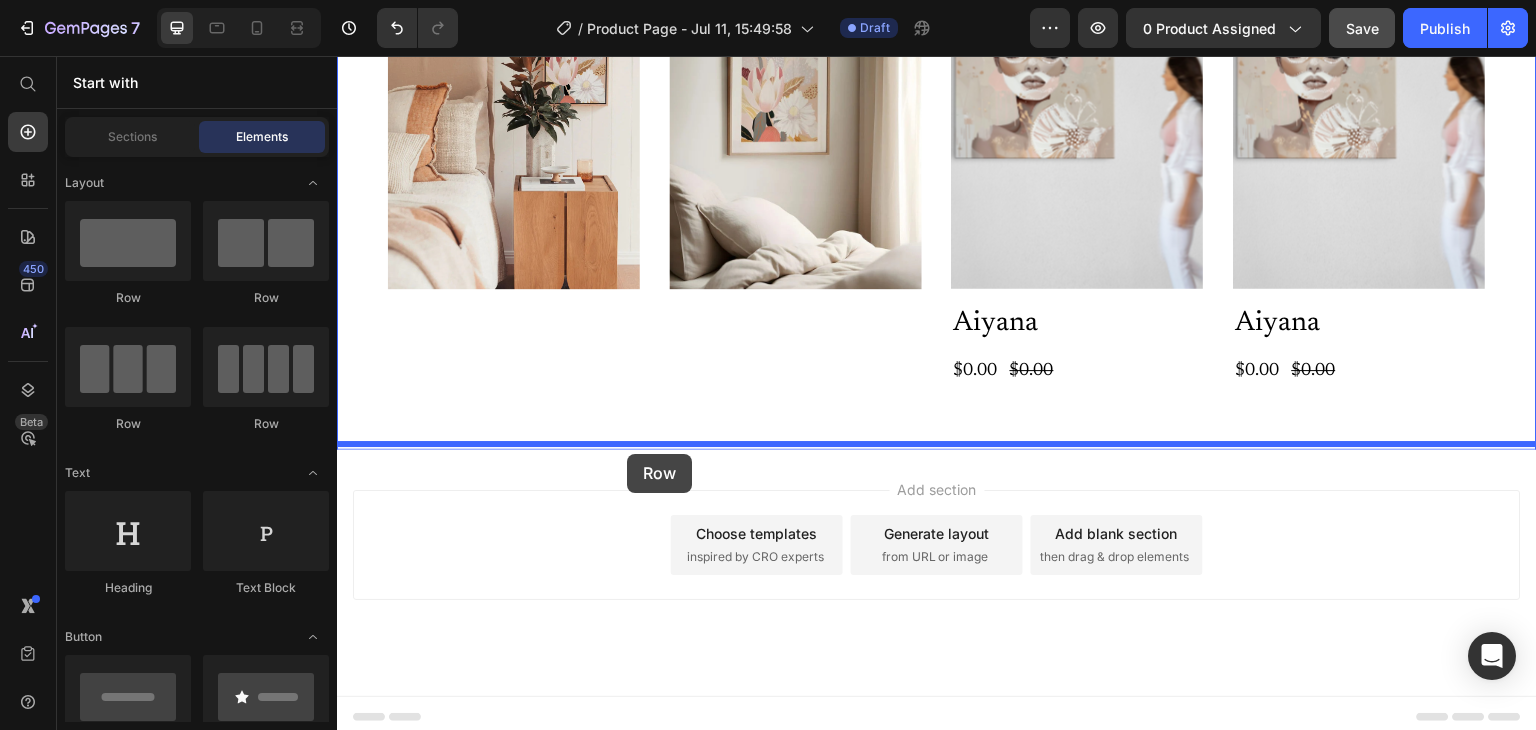 drag, startPoint x: 470, startPoint y: 317, endPoint x: 627, endPoint y: 454, distance: 208.36986 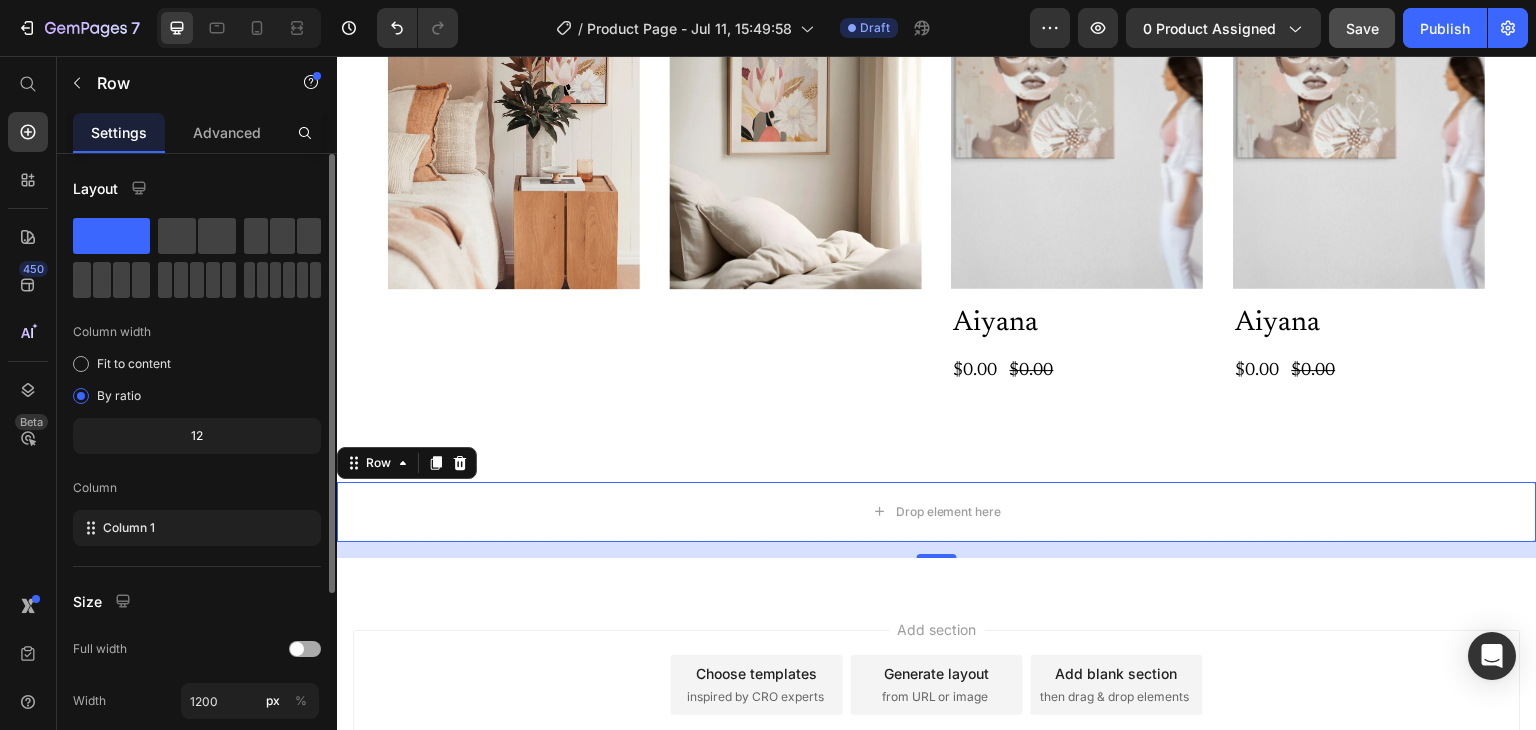 click at bounding box center [305, 649] 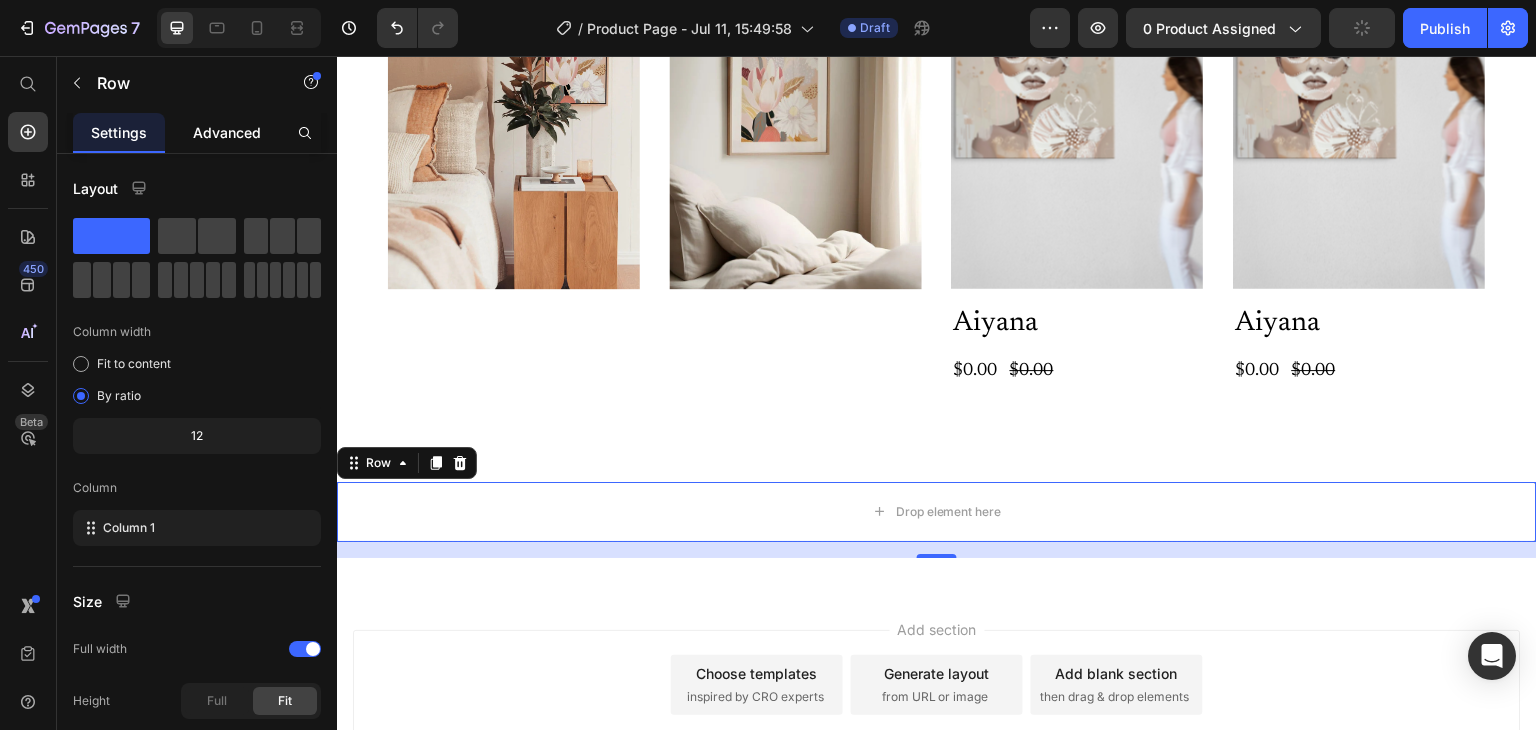 click on "Advanced" at bounding box center (227, 132) 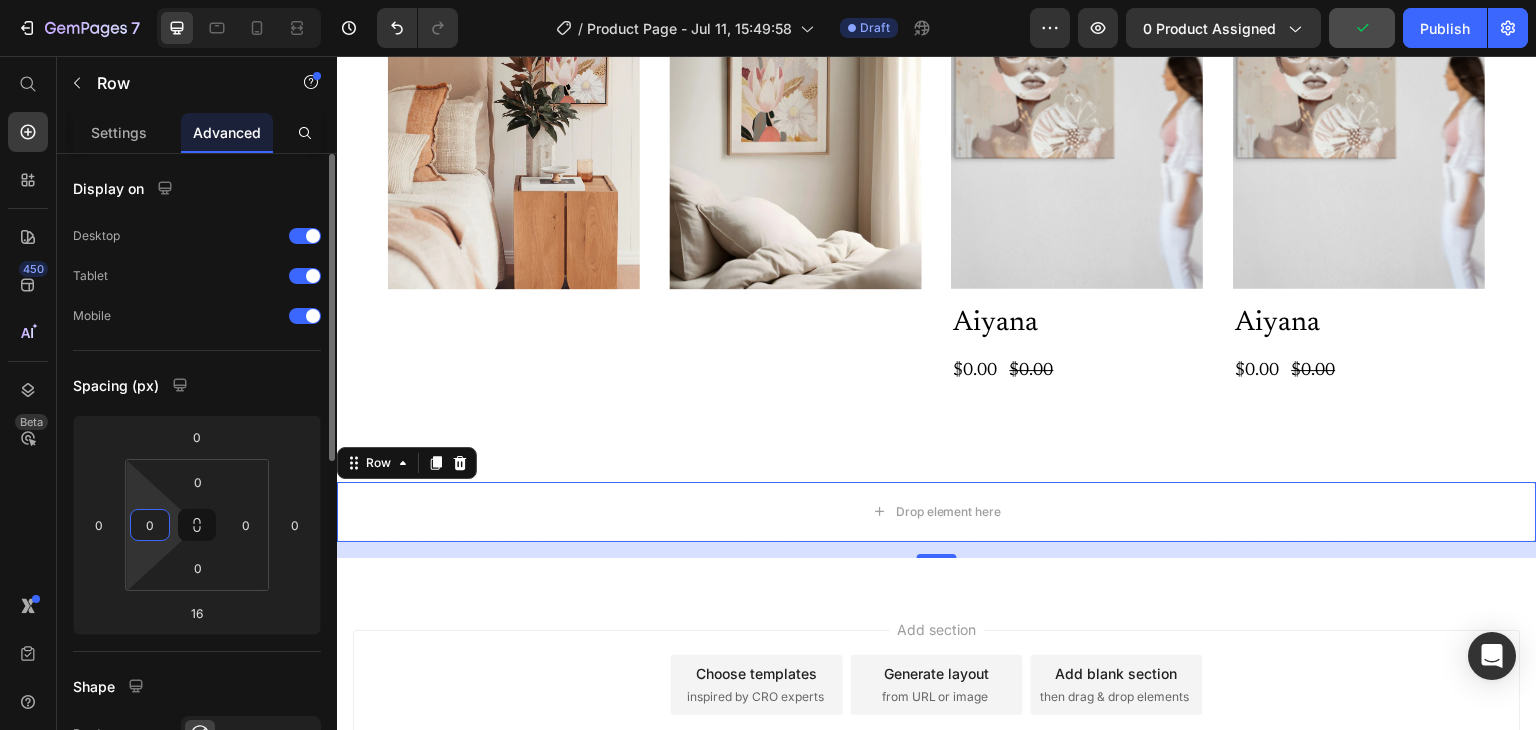 click on "0" at bounding box center (150, 525) 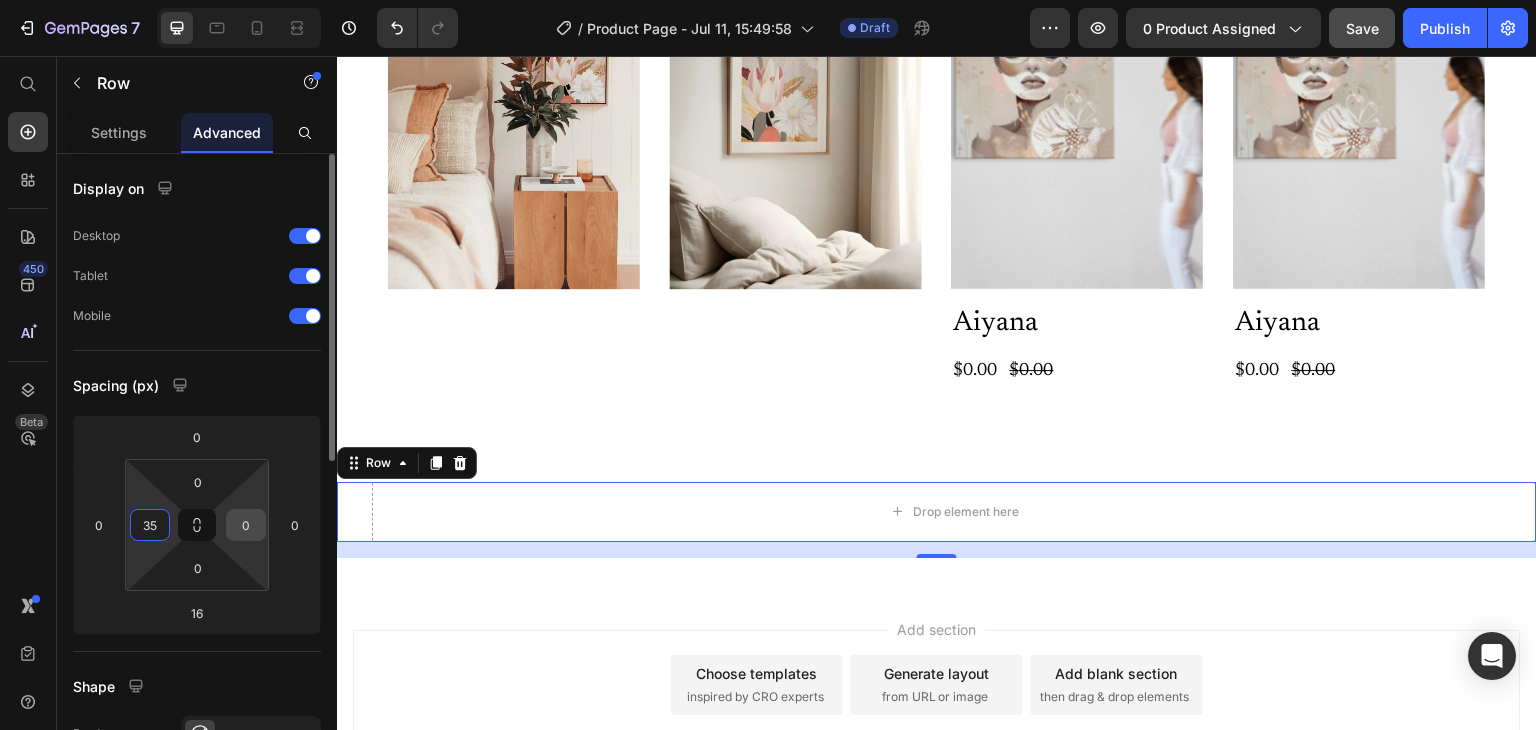 type on "35" 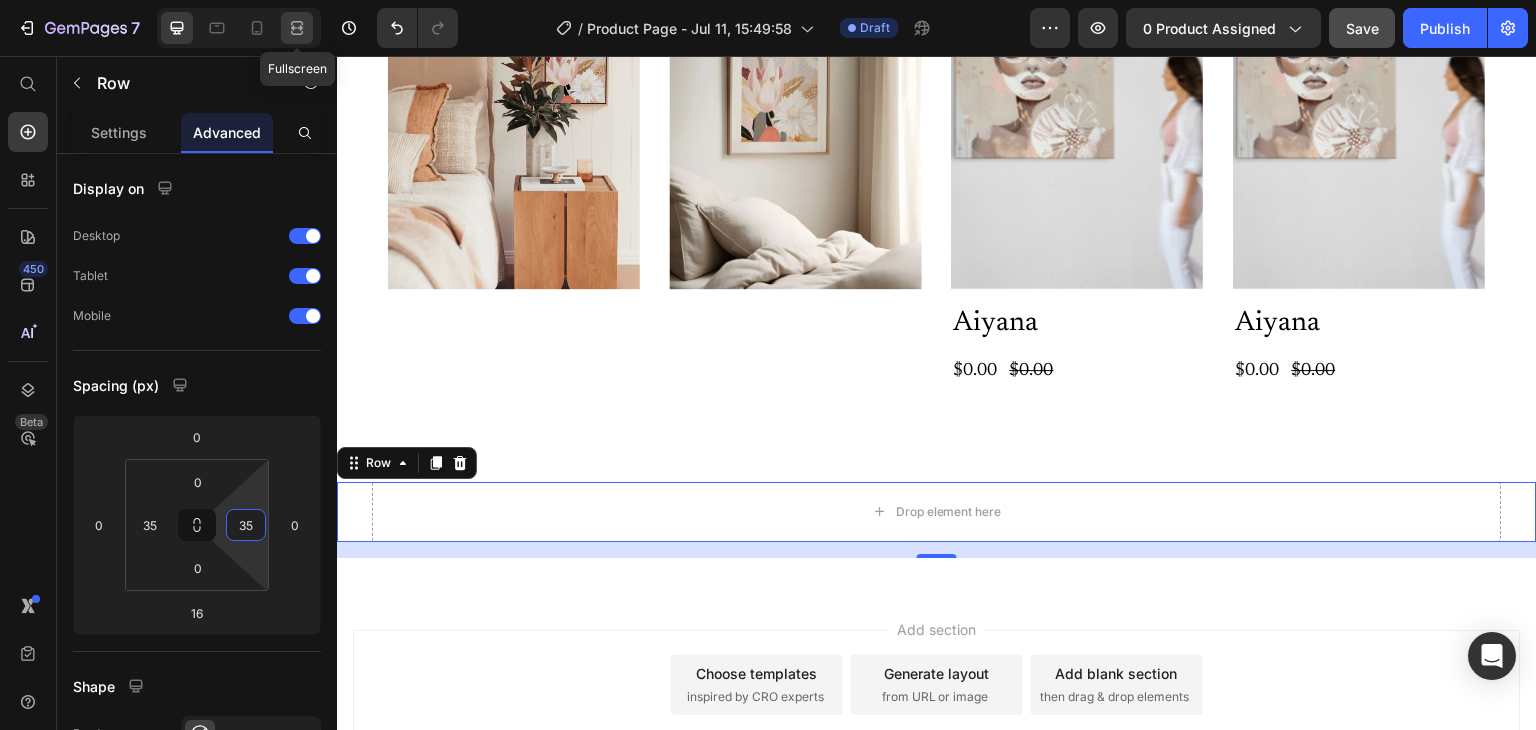 type on "35" 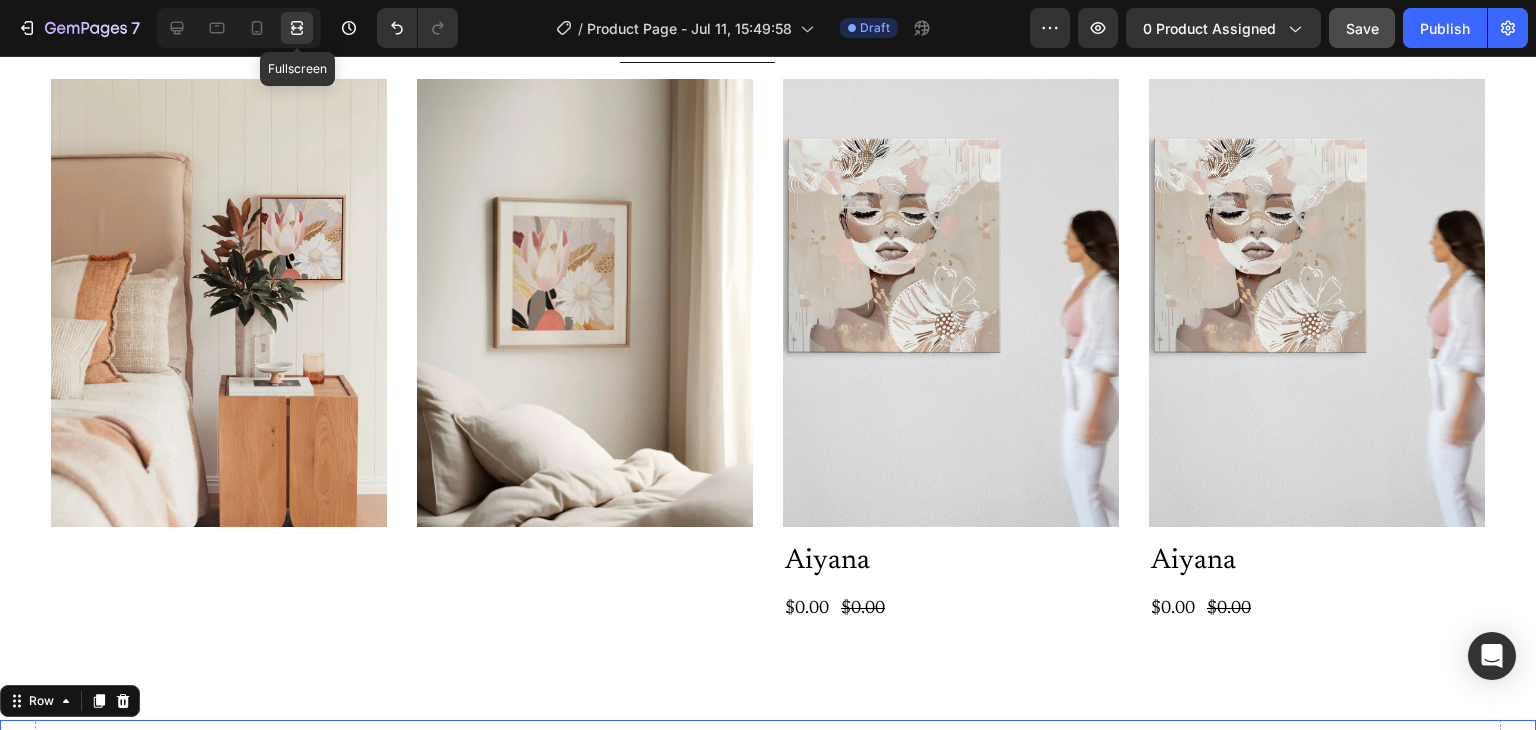 scroll, scrollTop: 4495, scrollLeft: 0, axis: vertical 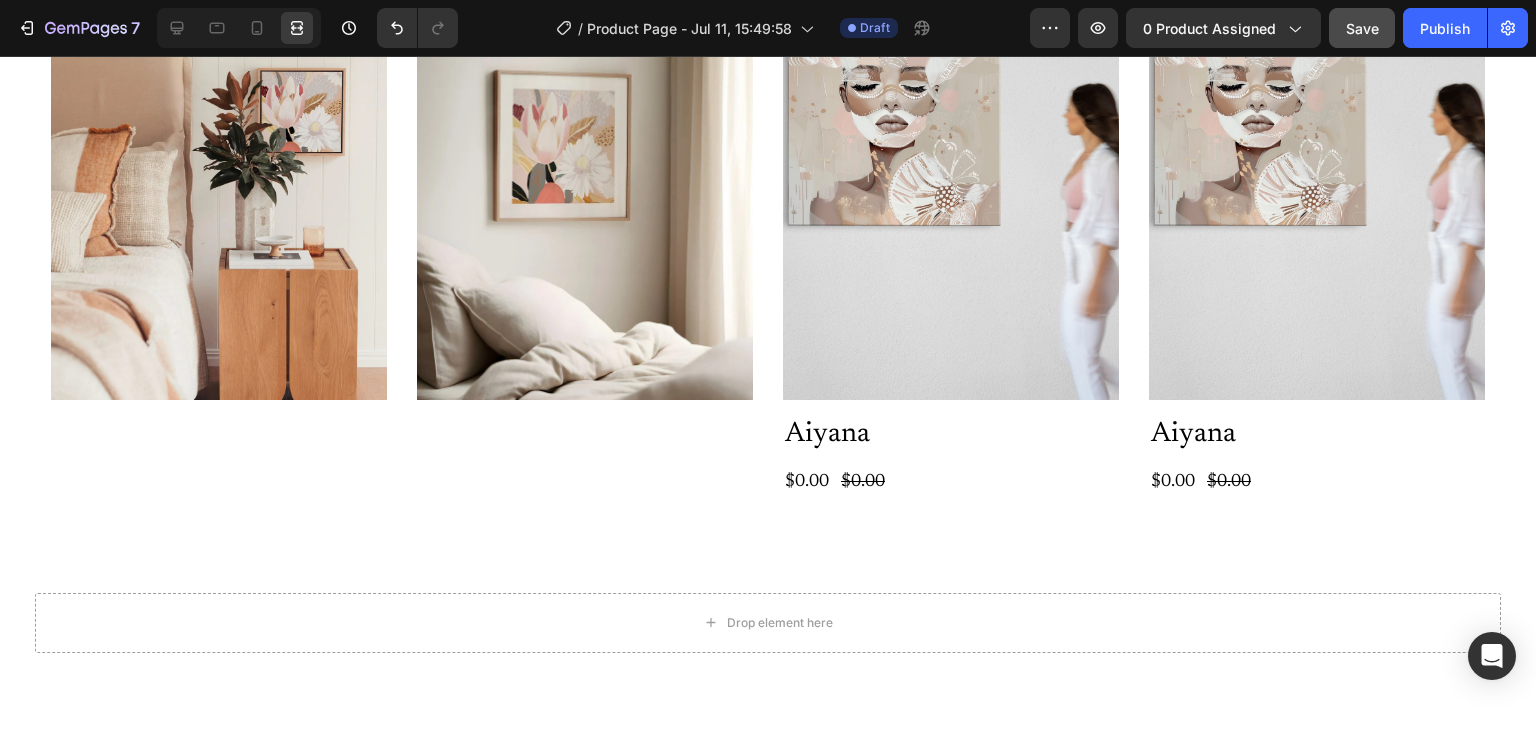click on "Add section Choose templates inspired by CRO experts Generate layout from URL or image Add blank section then drag & drop elements" at bounding box center (768, 824) 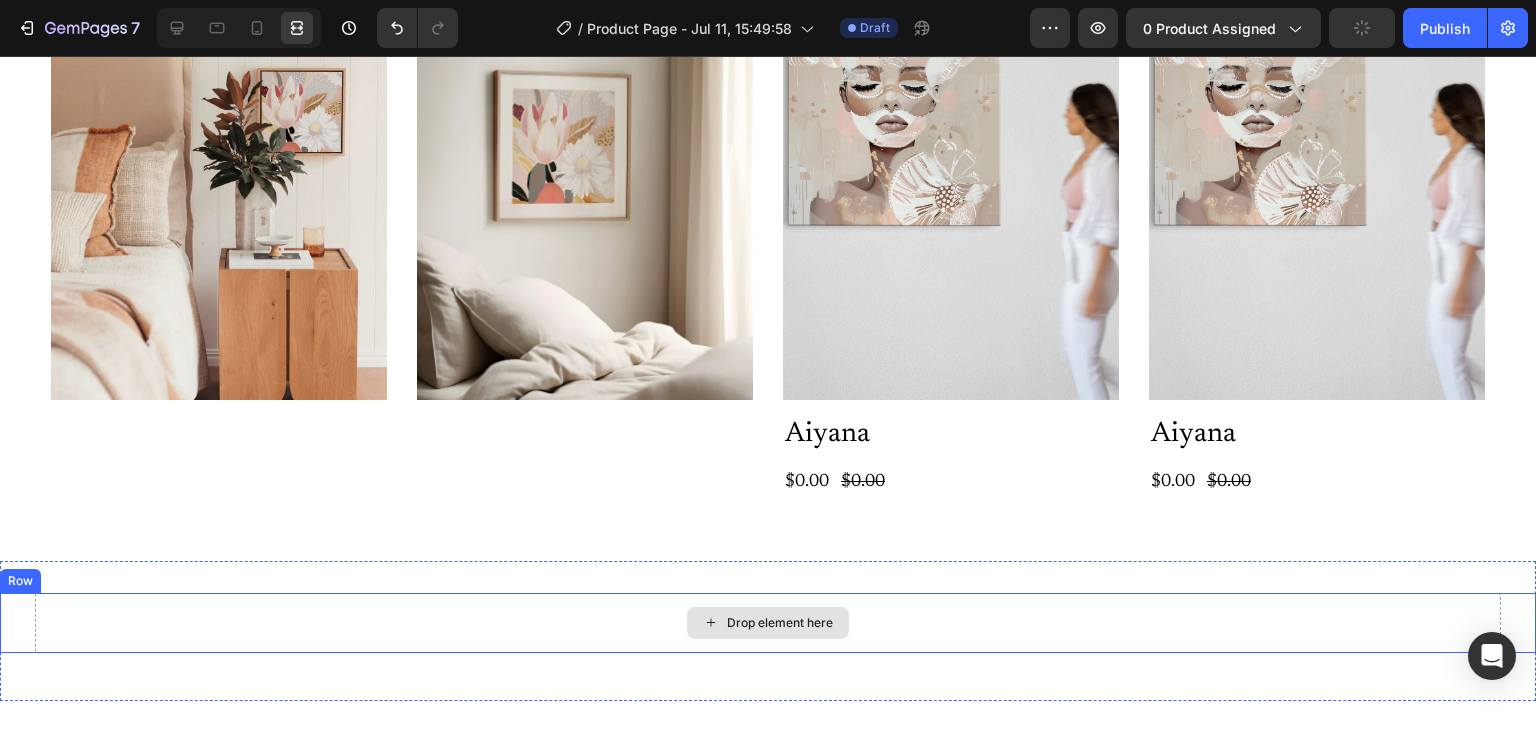 click on "Drop element here" at bounding box center [768, 623] 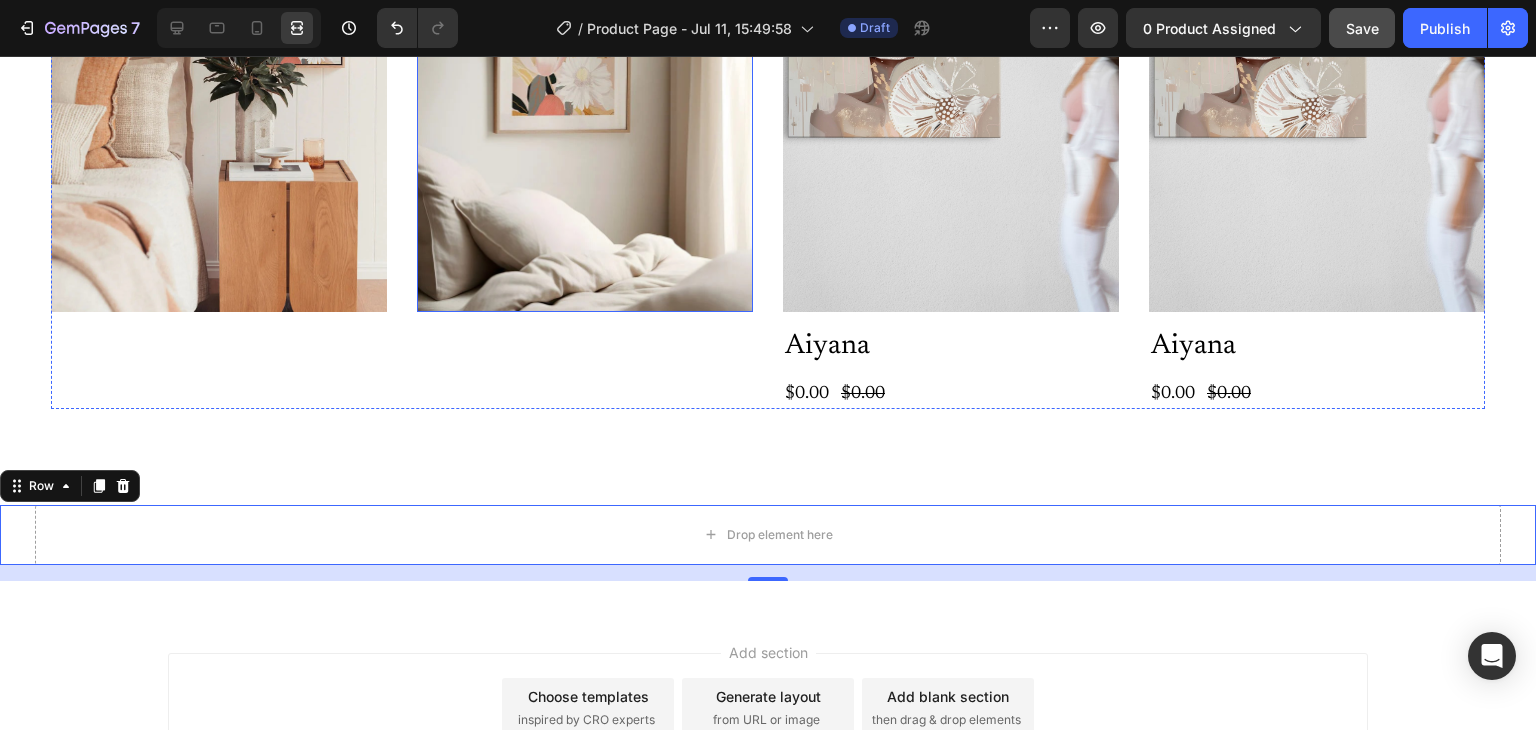 scroll, scrollTop: 4604, scrollLeft: 0, axis: vertical 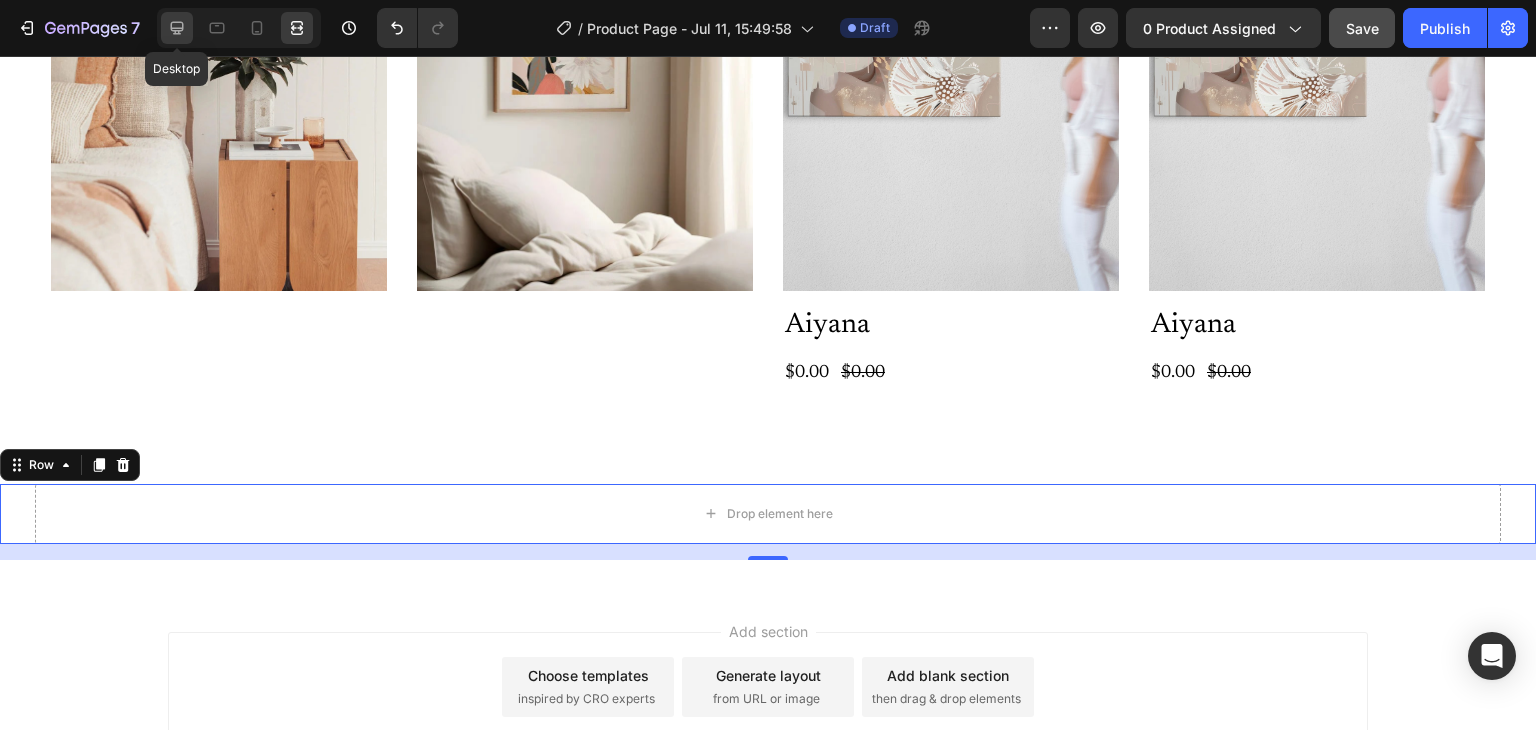 click 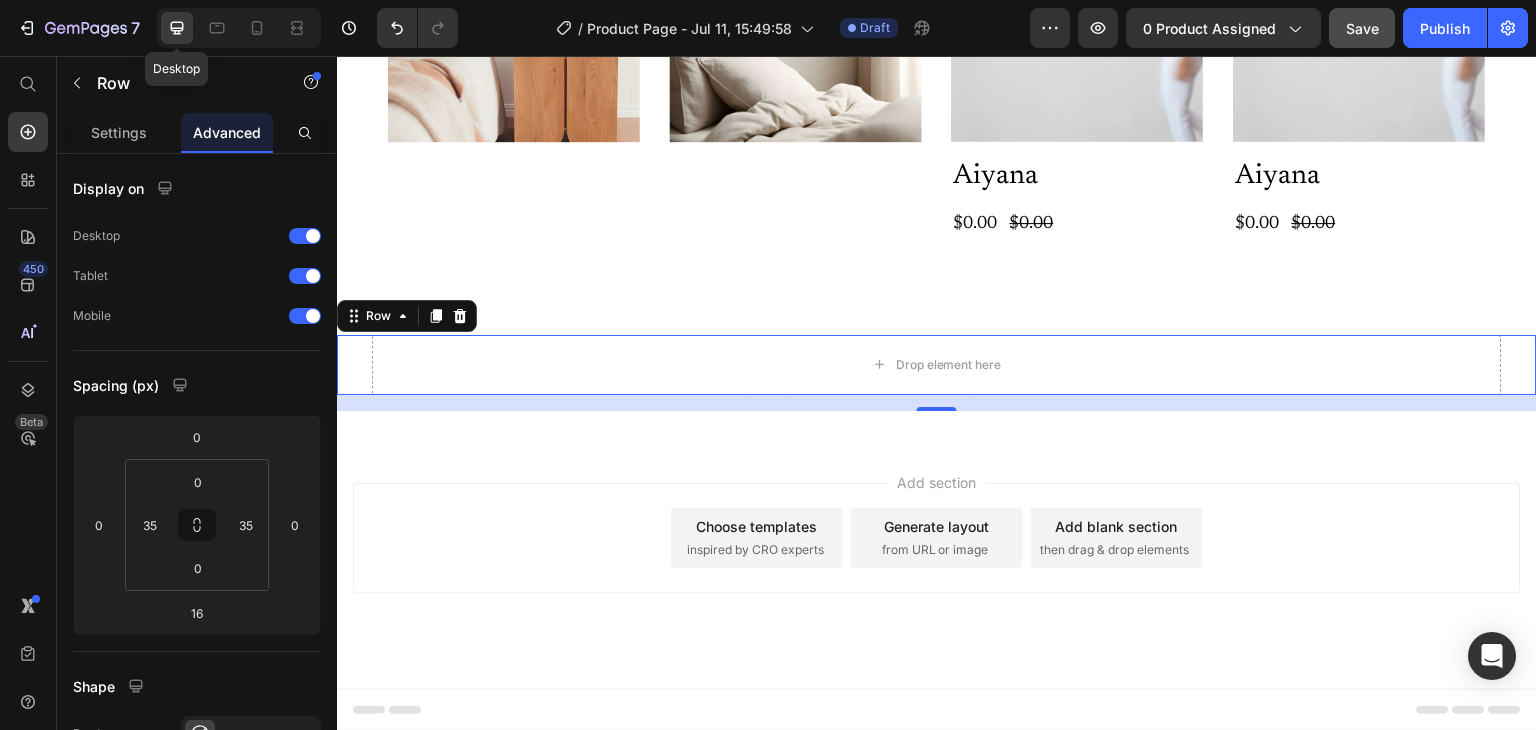 scroll, scrollTop: 4477, scrollLeft: 0, axis: vertical 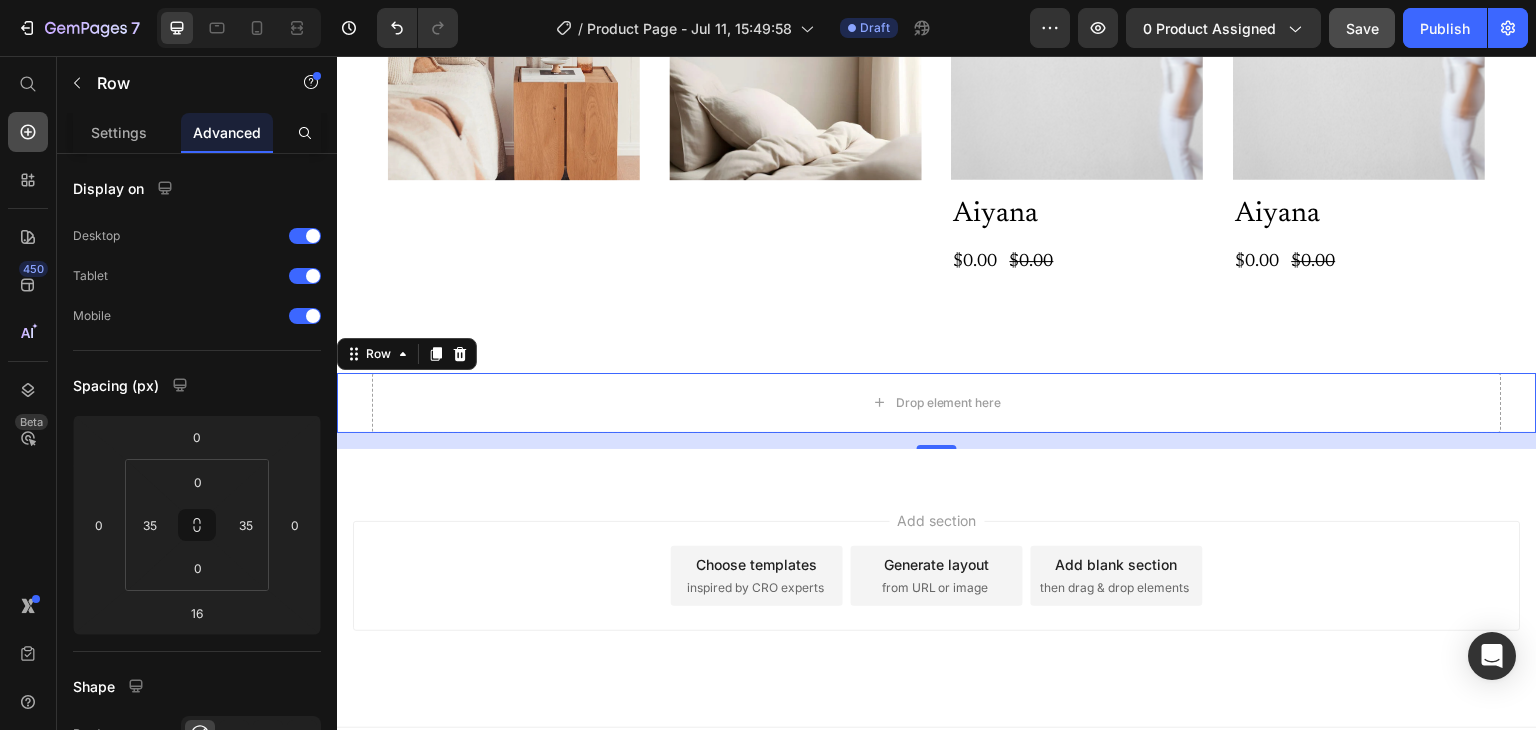 click 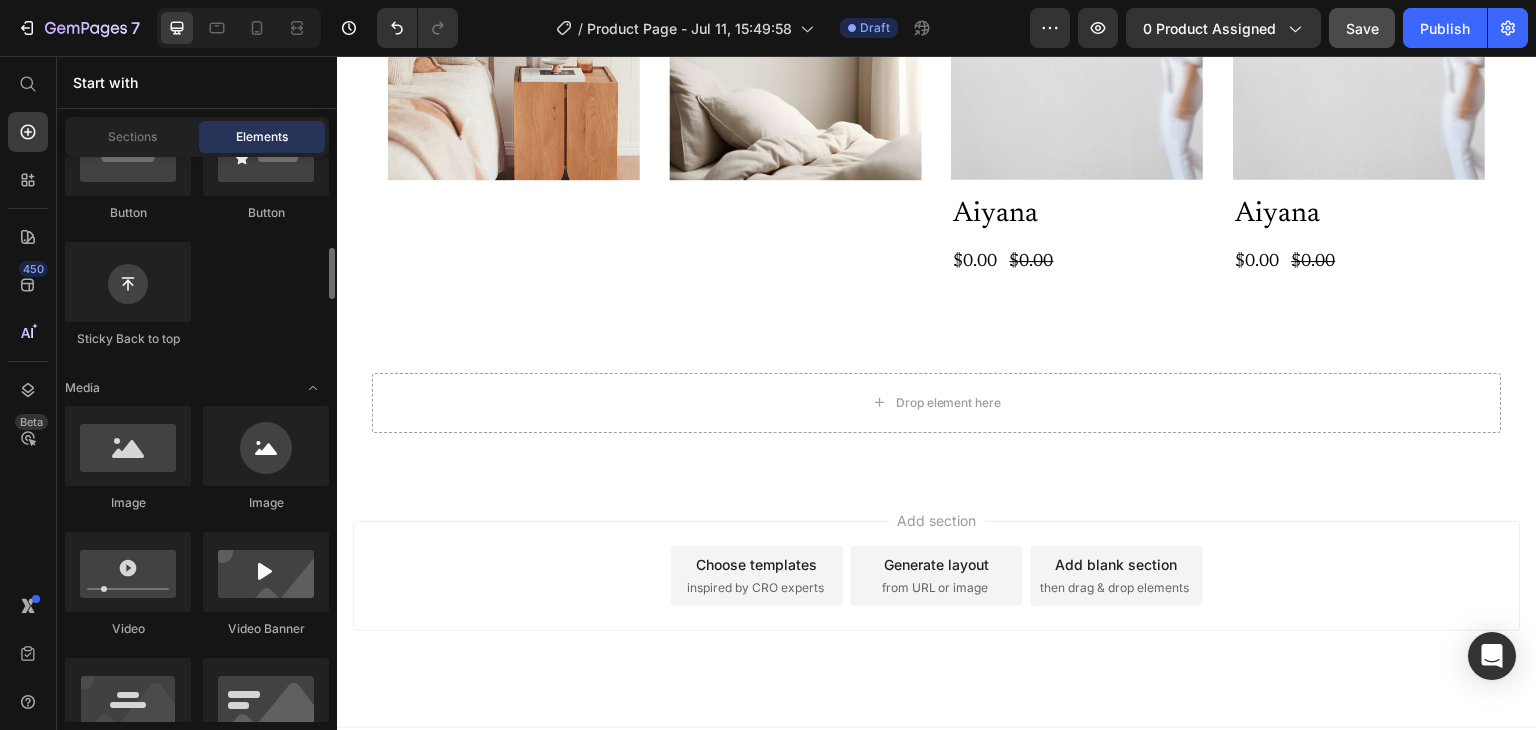 scroll, scrollTop: 586, scrollLeft: 0, axis: vertical 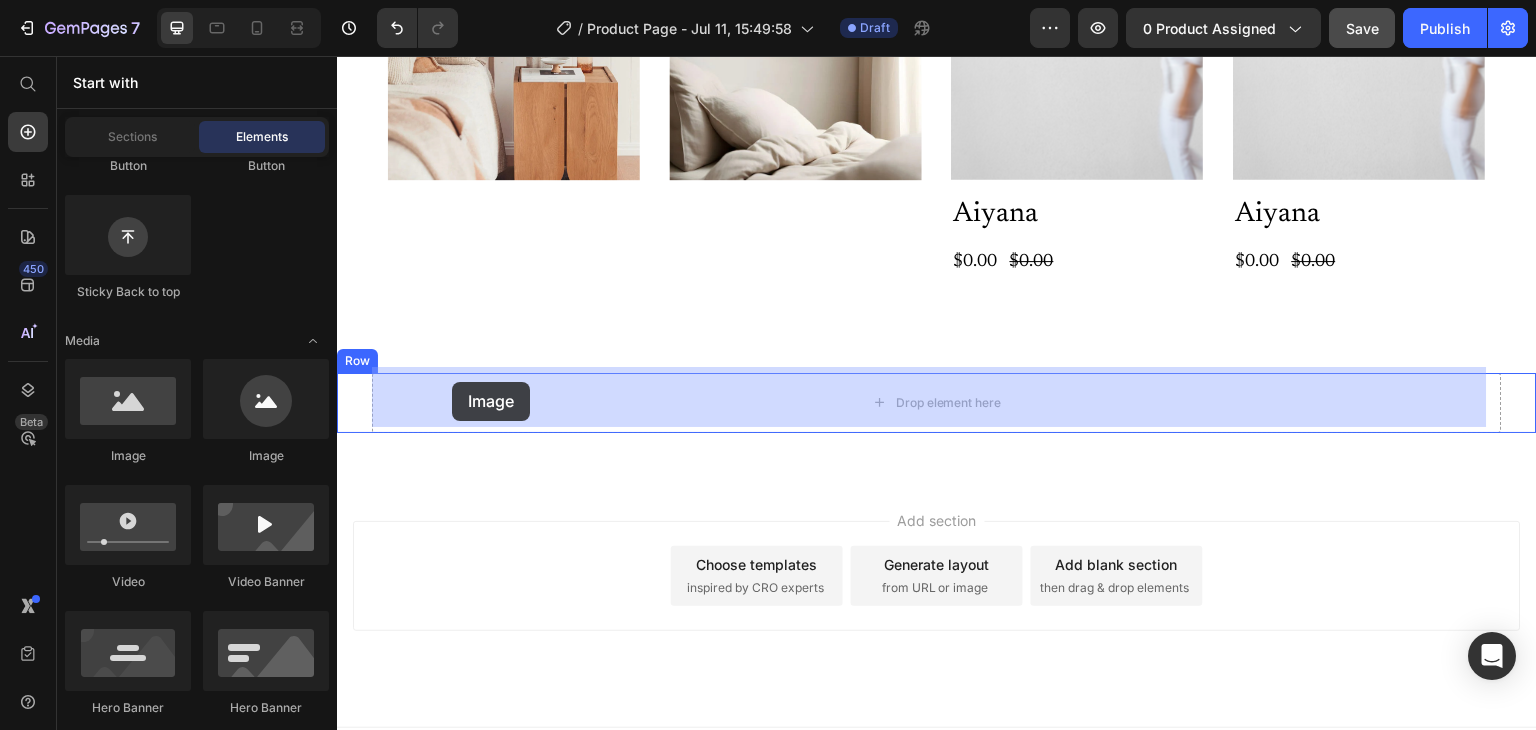 drag, startPoint x: 470, startPoint y: 460, endPoint x: 452, endPoint y: 382, distance: 80.04999 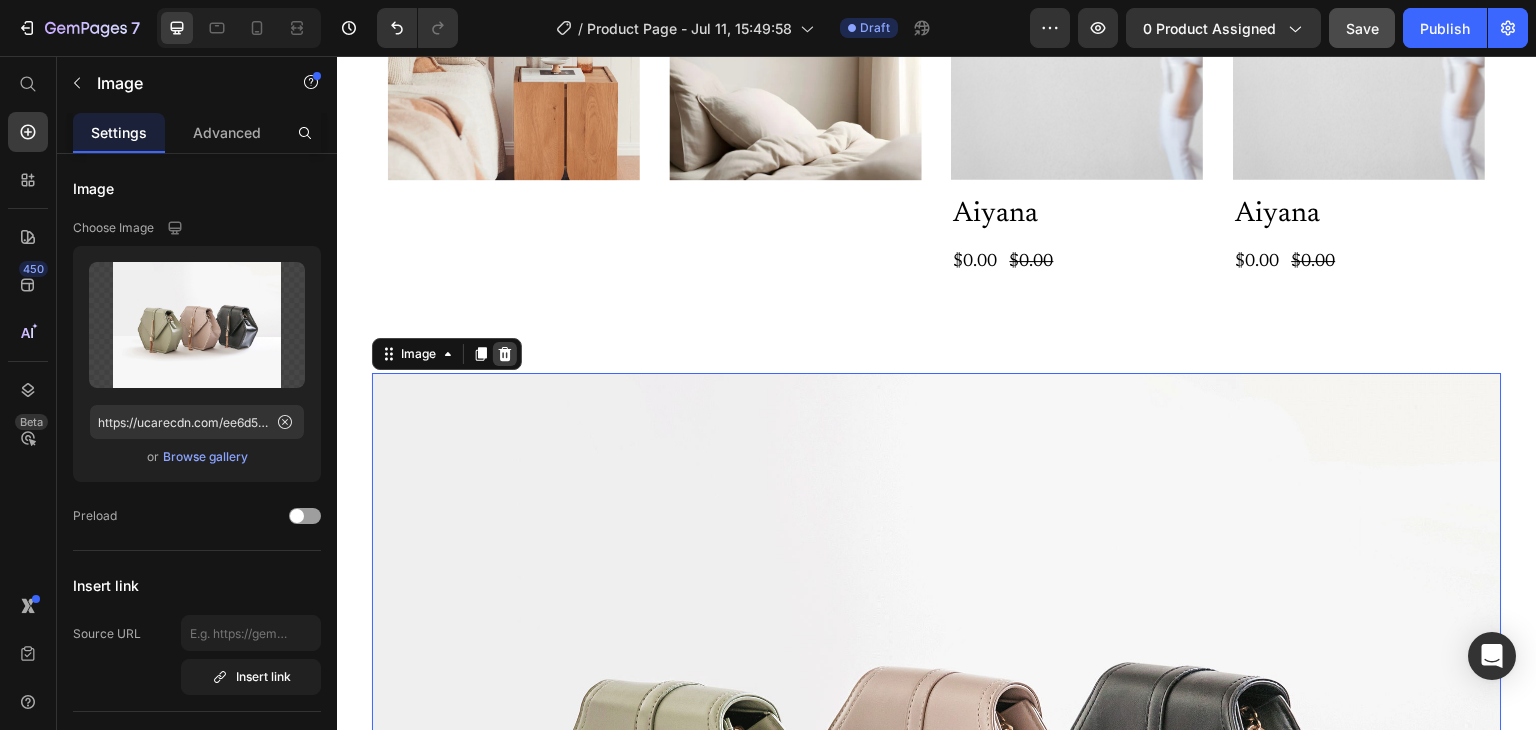 click 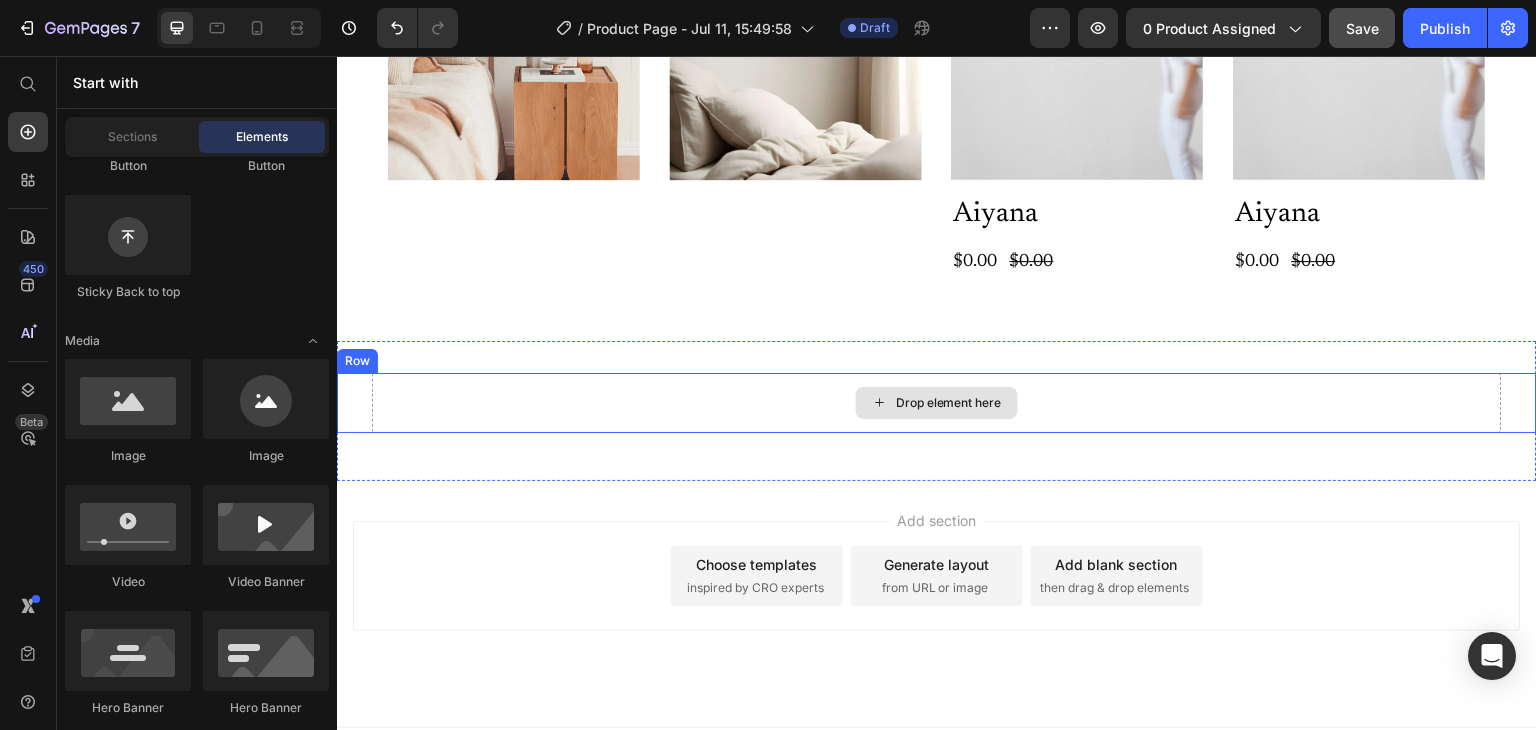 click on "Drop element here" at bounding box center [937, 403] 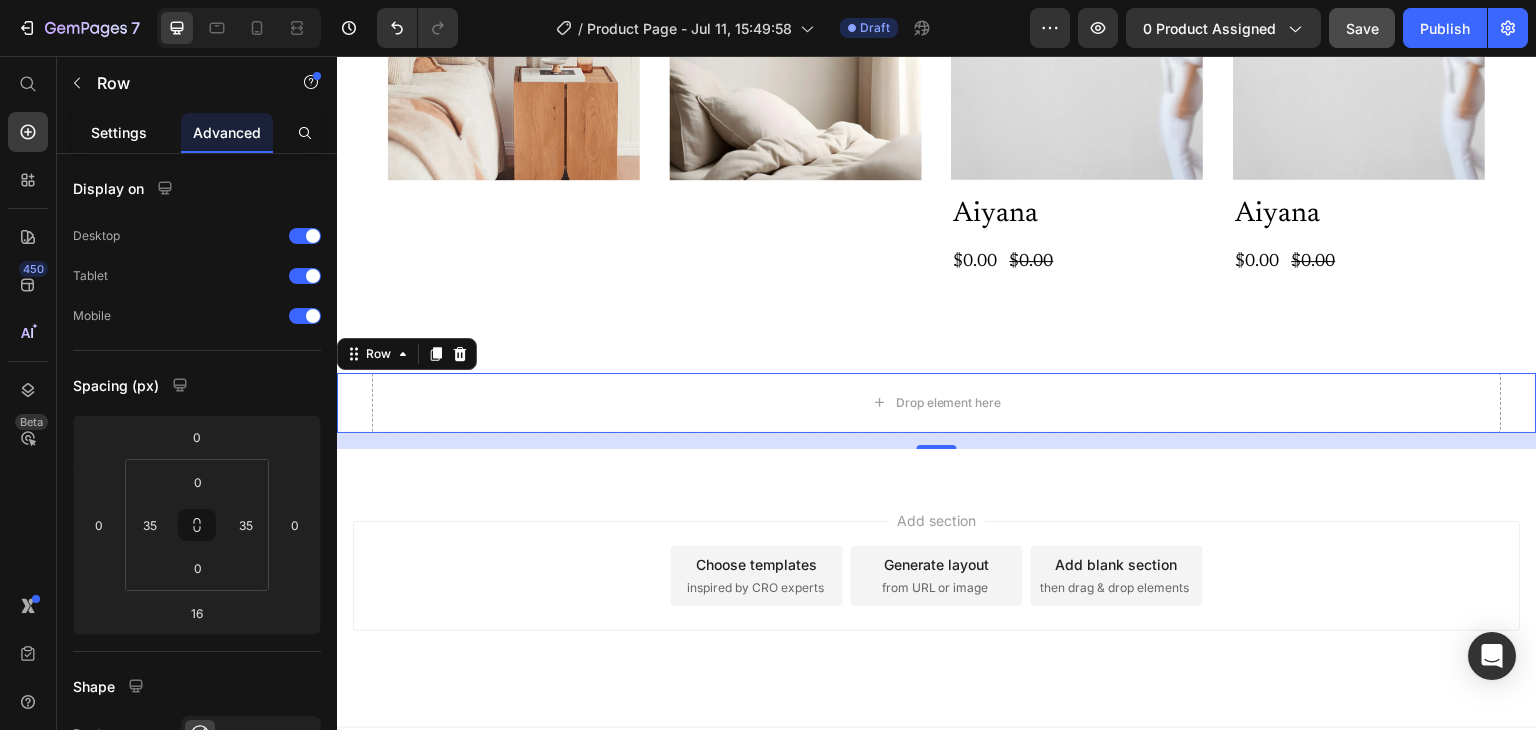 click on "Settings" 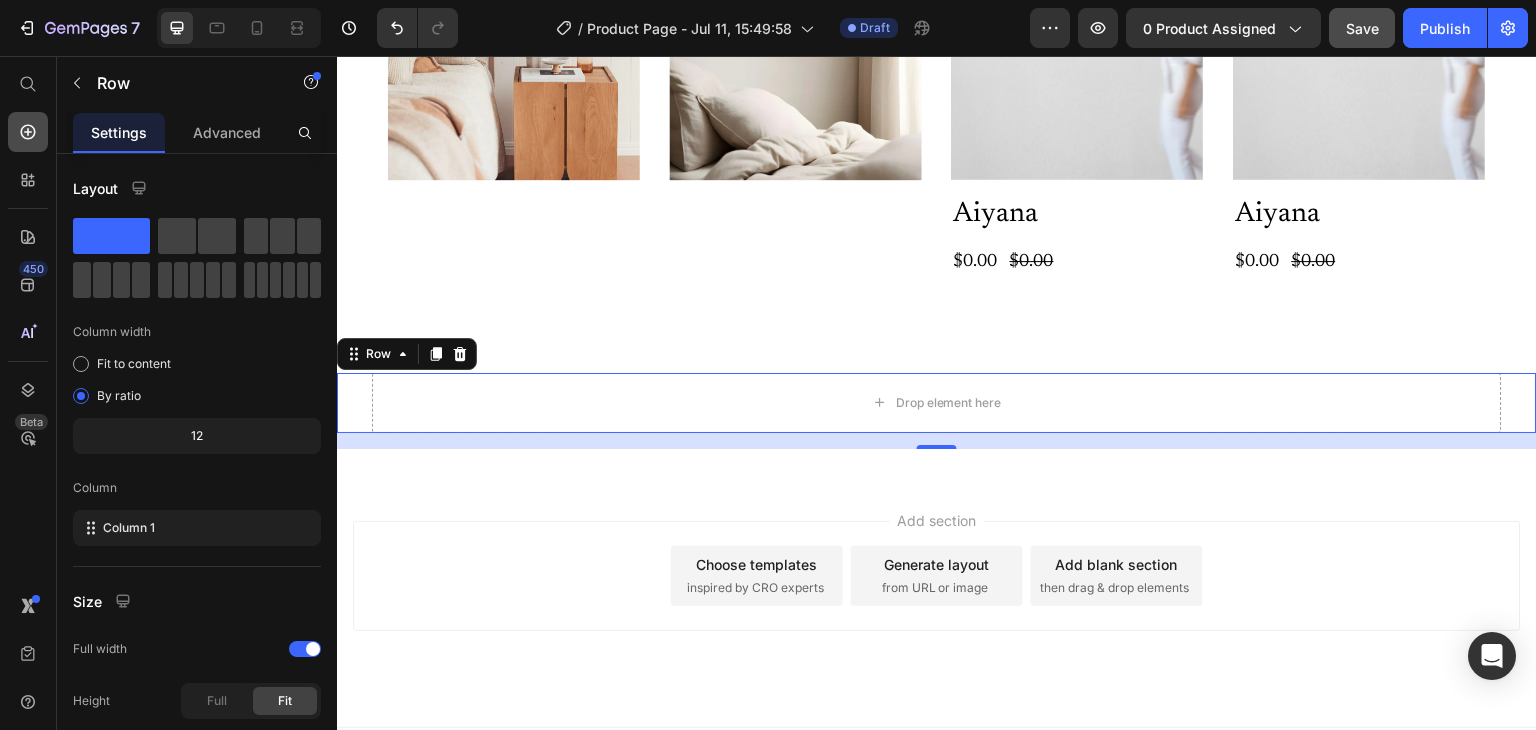 click 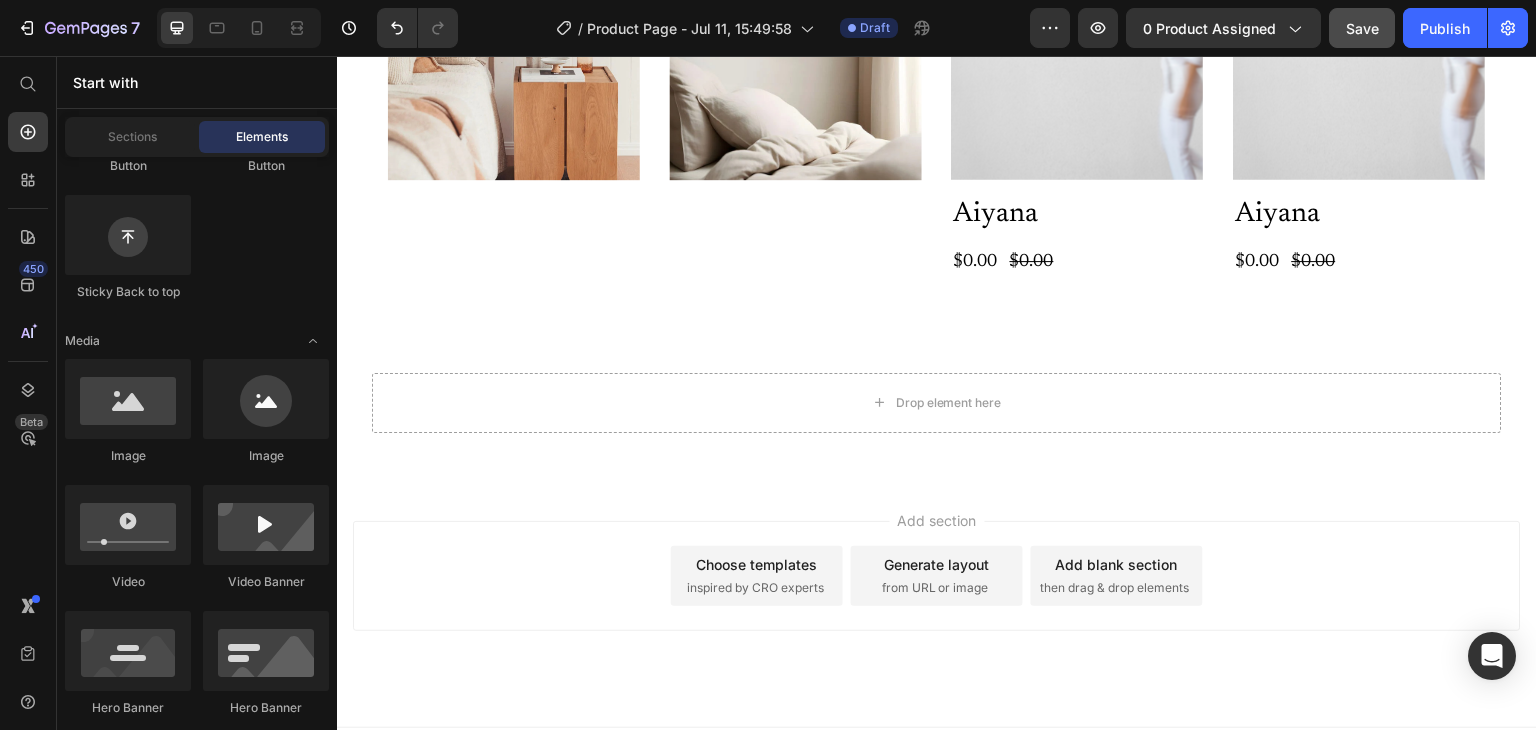 scroll, scrollTop: 0, scrollLeft: 0, axis: both 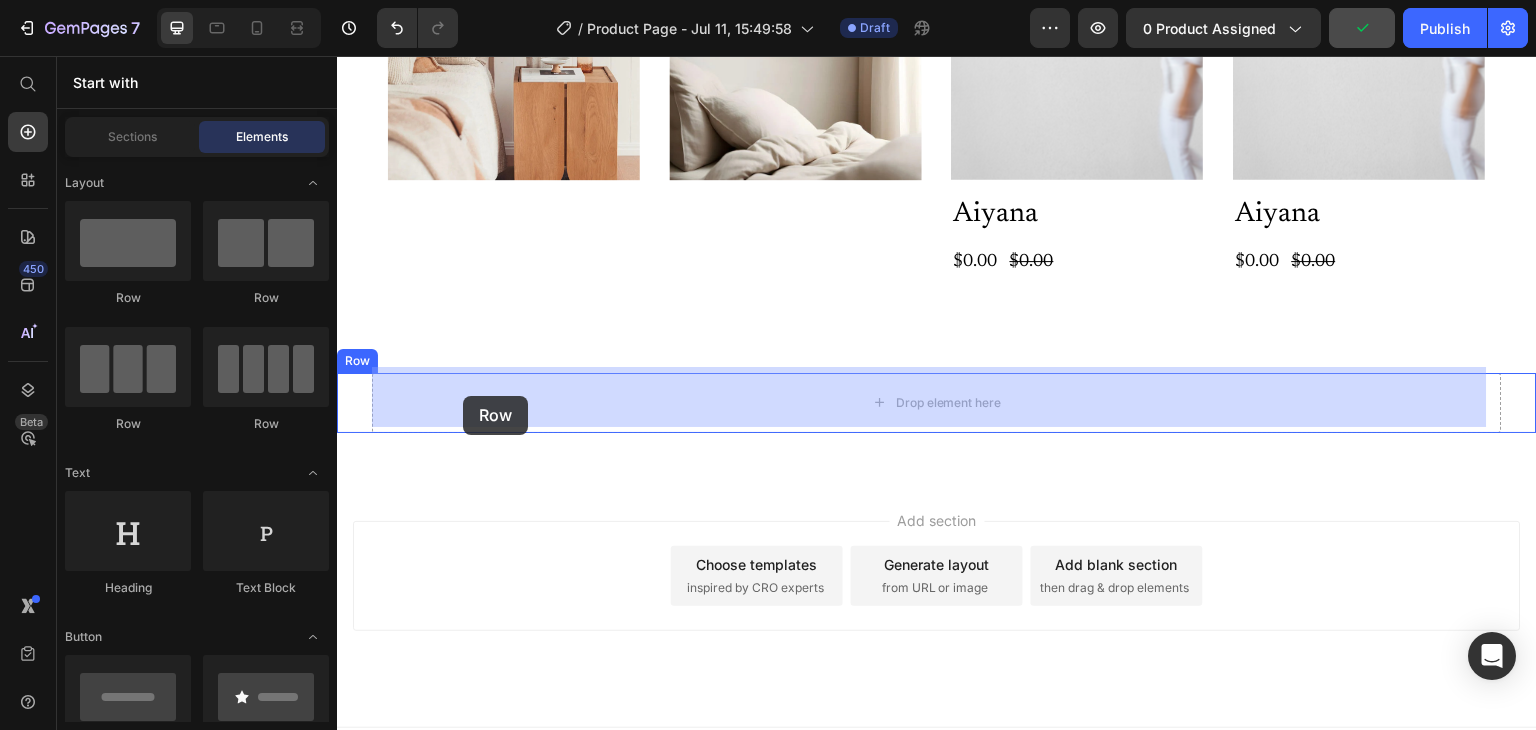 drag, startPoint x: 559, startPoint y: 305, endPoint x: 463, endPoint y: 396, distance: 132.27623 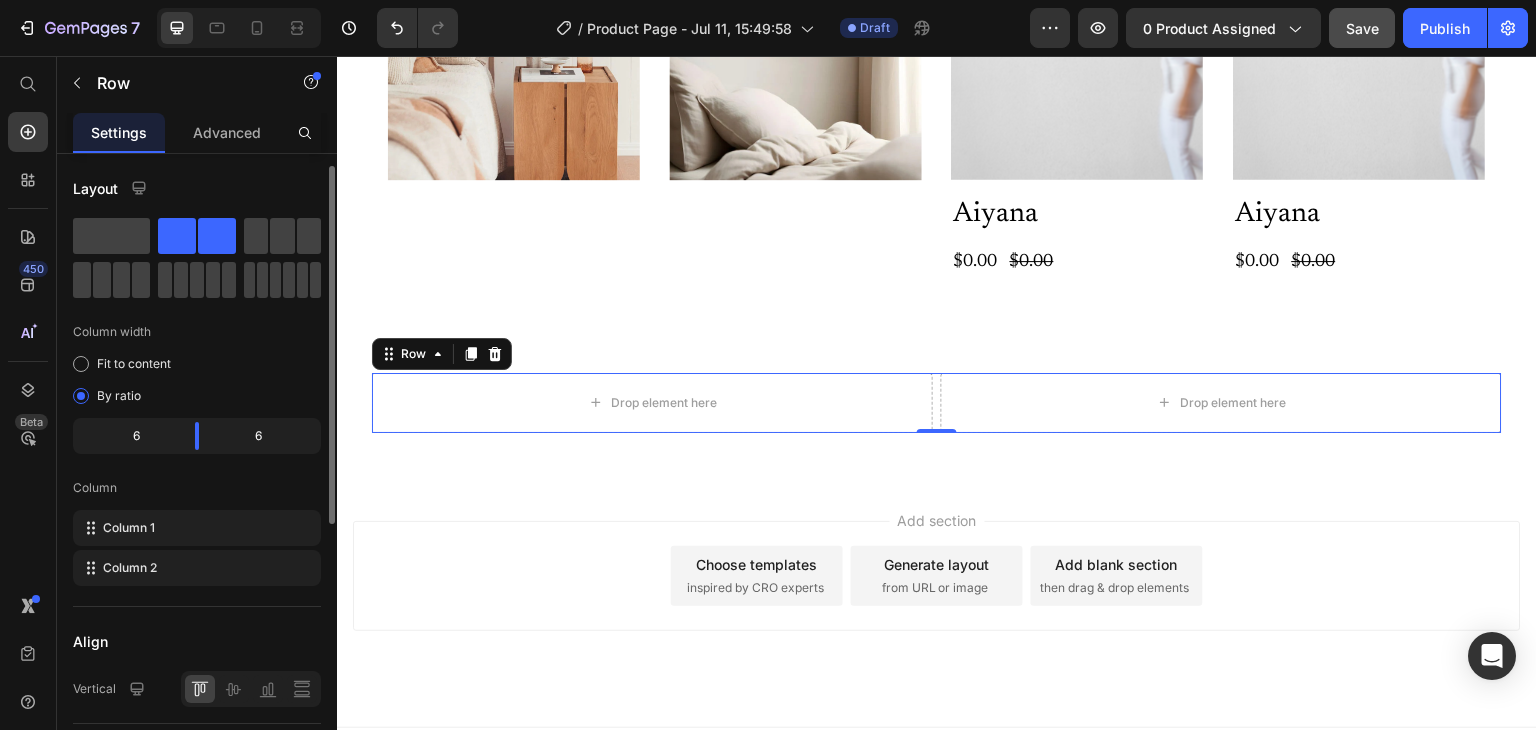 scroll, scrollTop: 486, scrollLeft: 0, axis: vertical 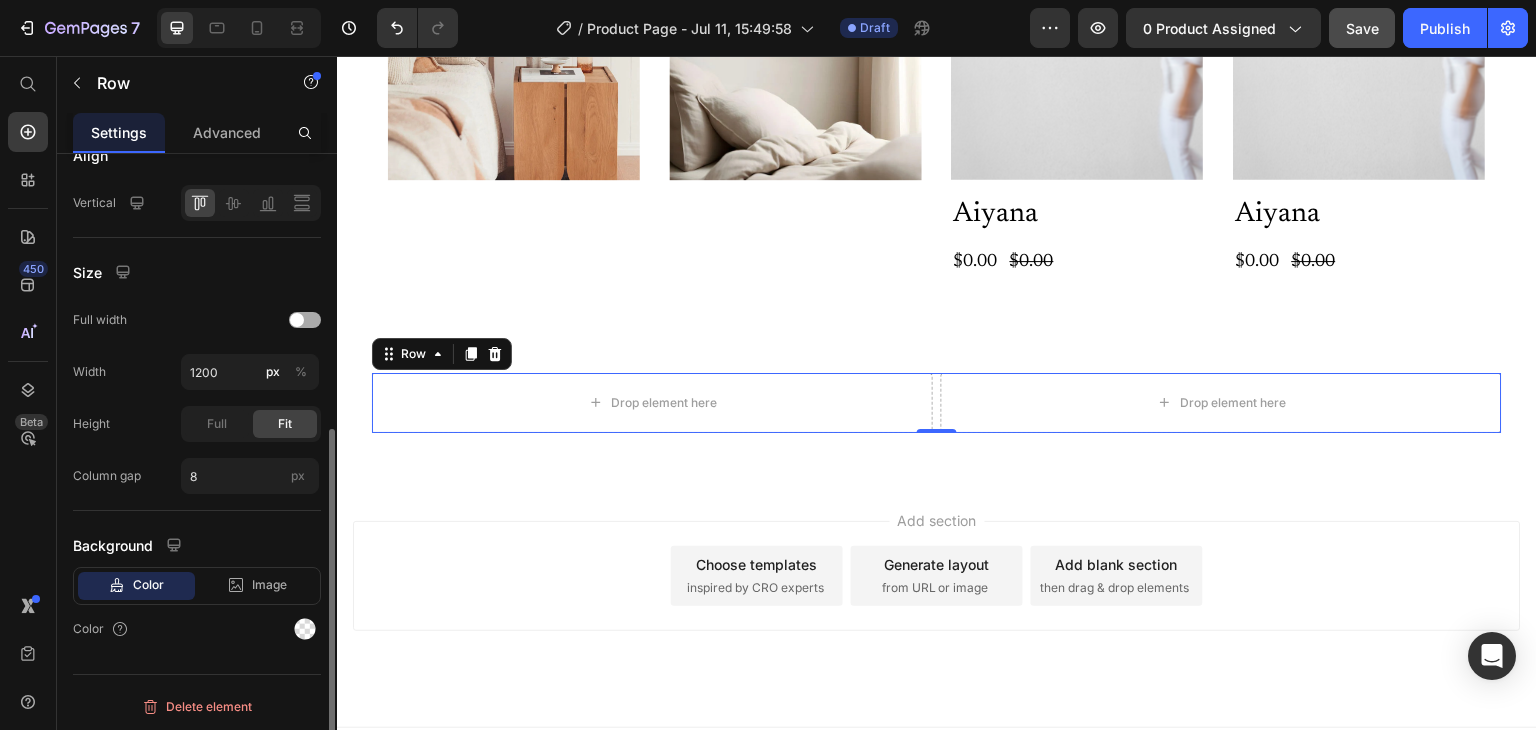 click at bounding box center [305, 320] 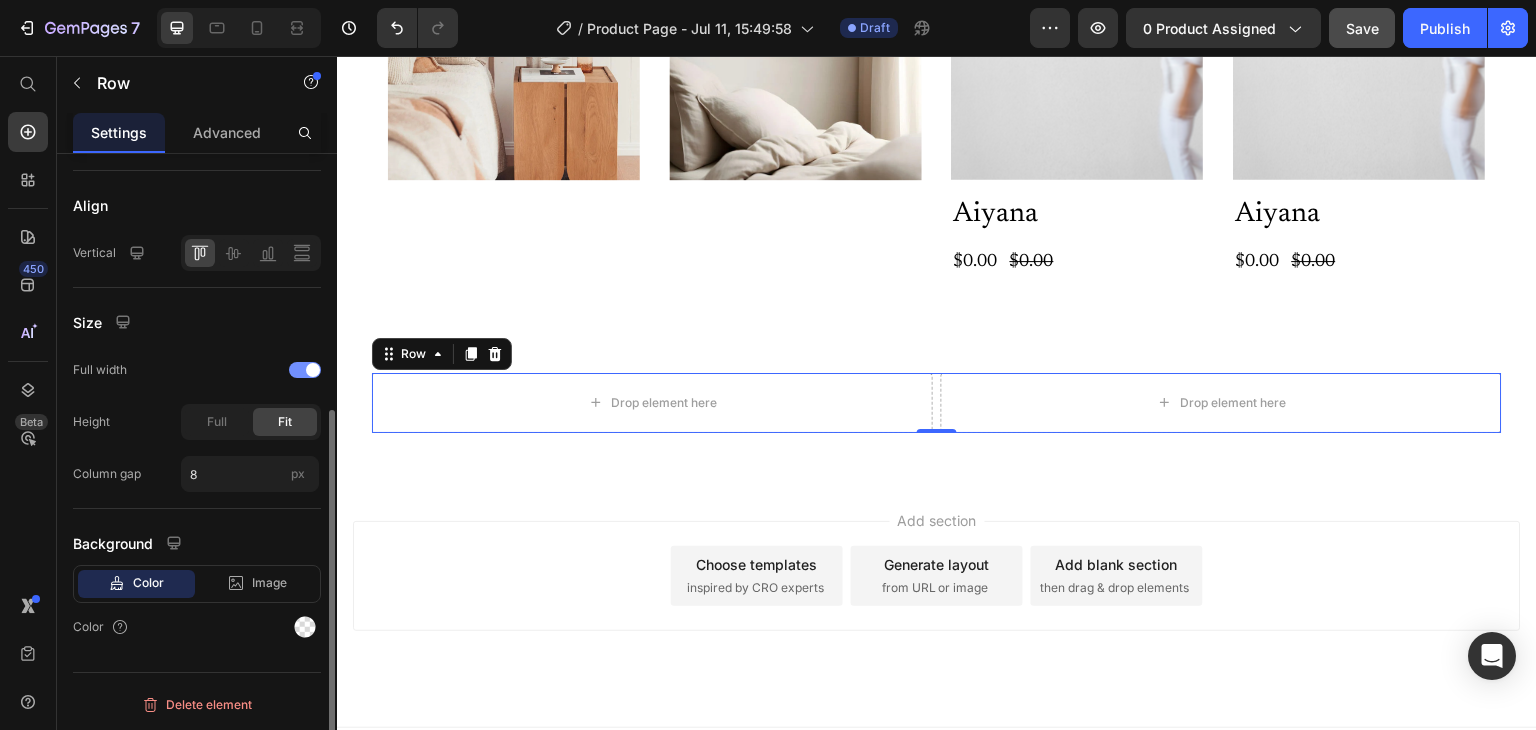scroll, scrollTop: 434, scrollLeft: 0, axis: vertical 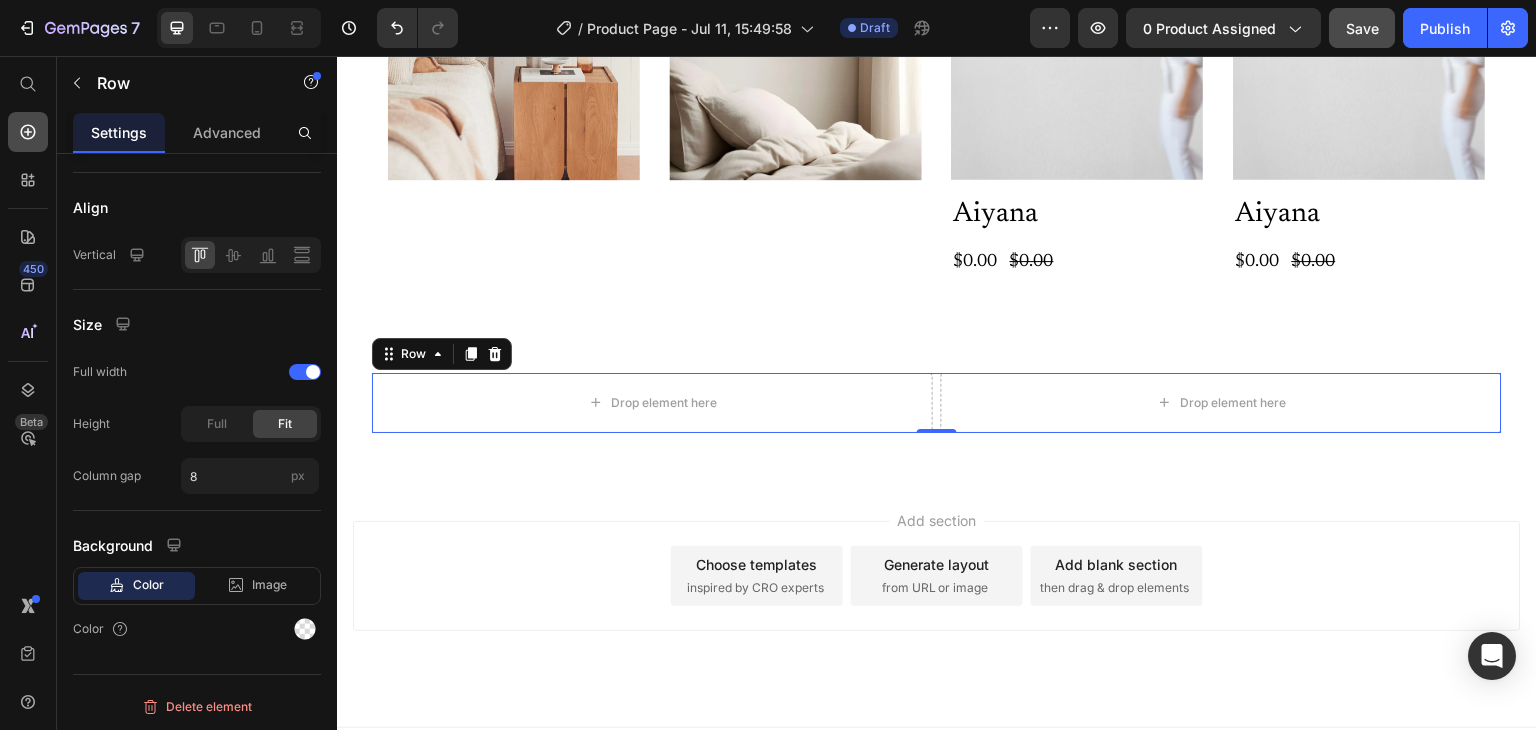 click 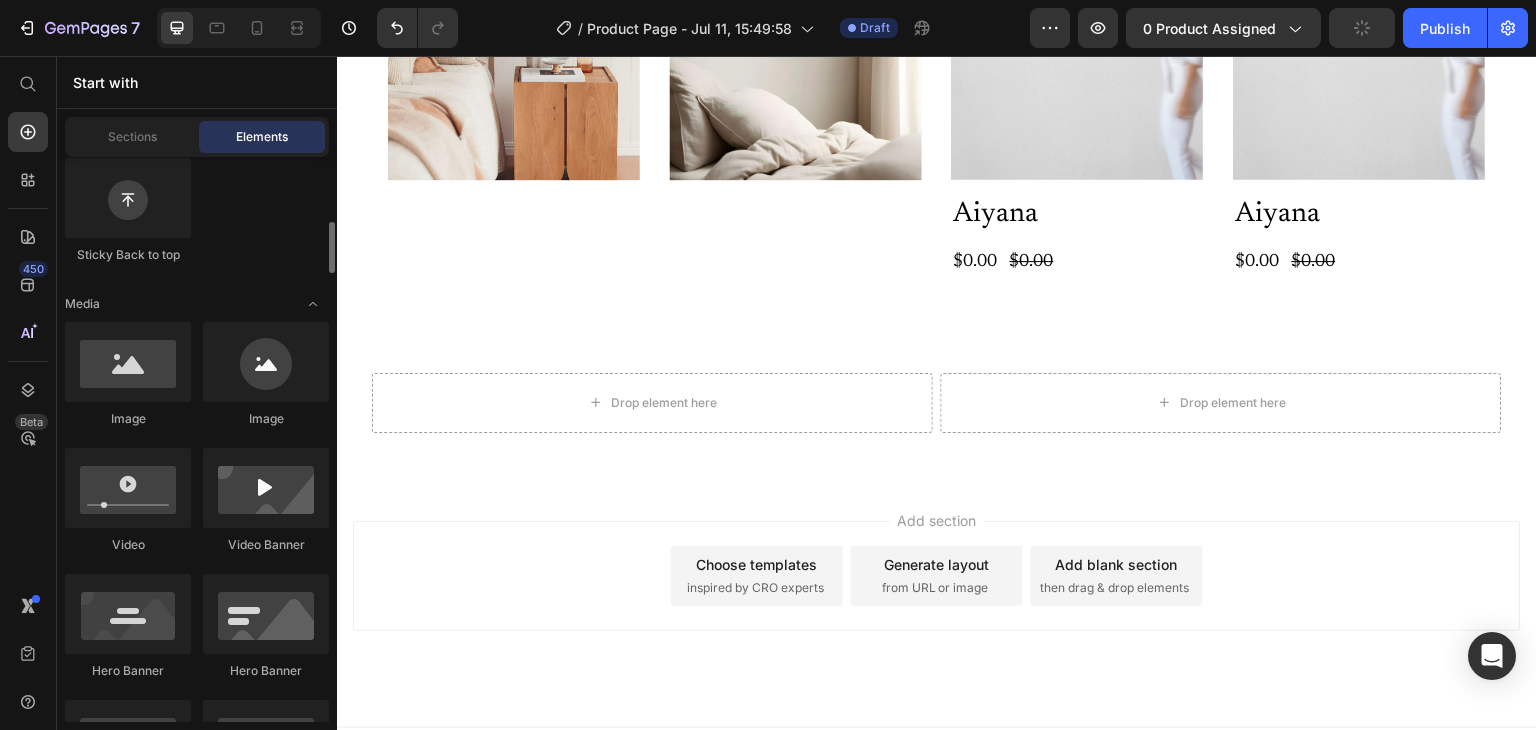 scroll, scrollTop: 639, scrollLeft: 0, axis: vertical 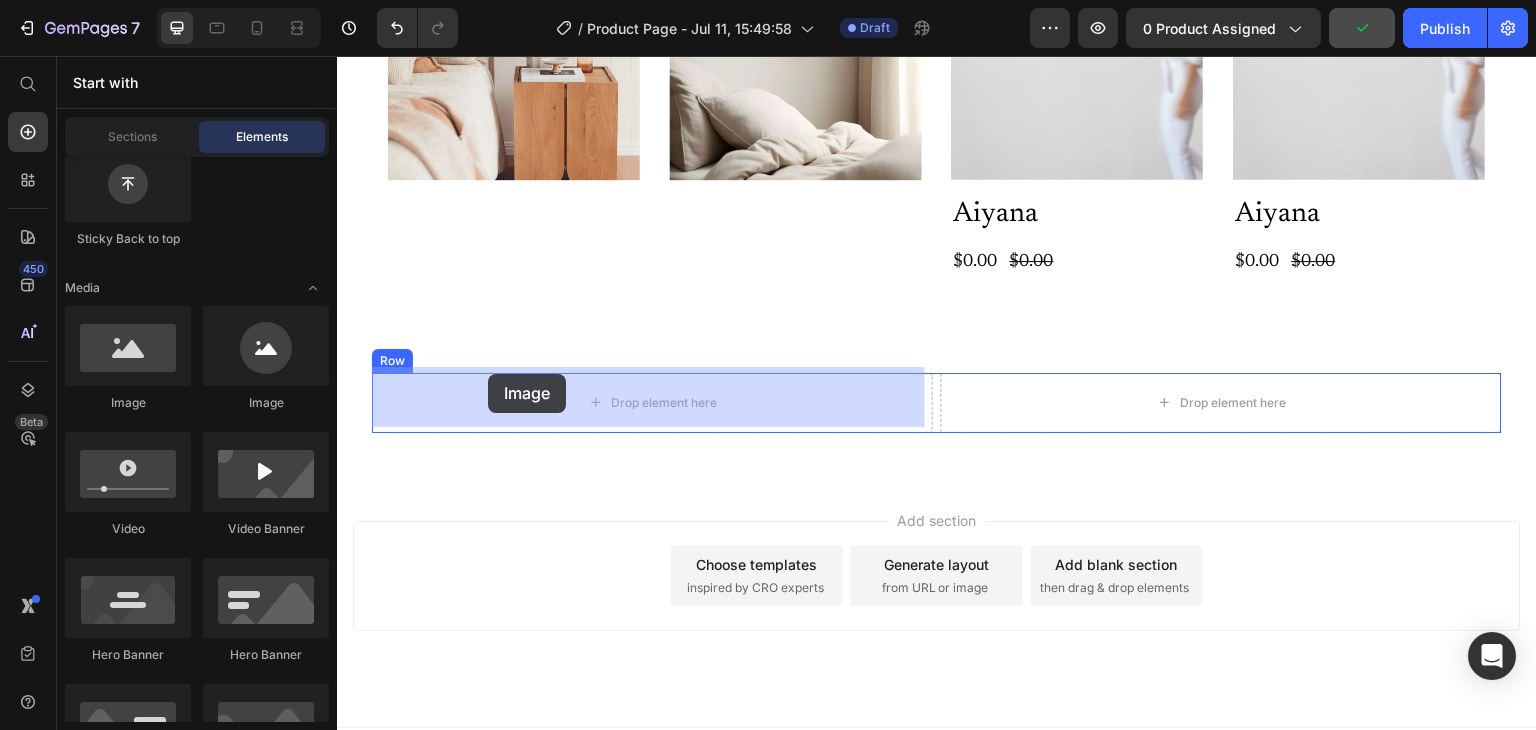 drag, startPoint x: 470, startPoint y: 389, endPoint x: 488, endPoint y: 374, distance: 23.43075 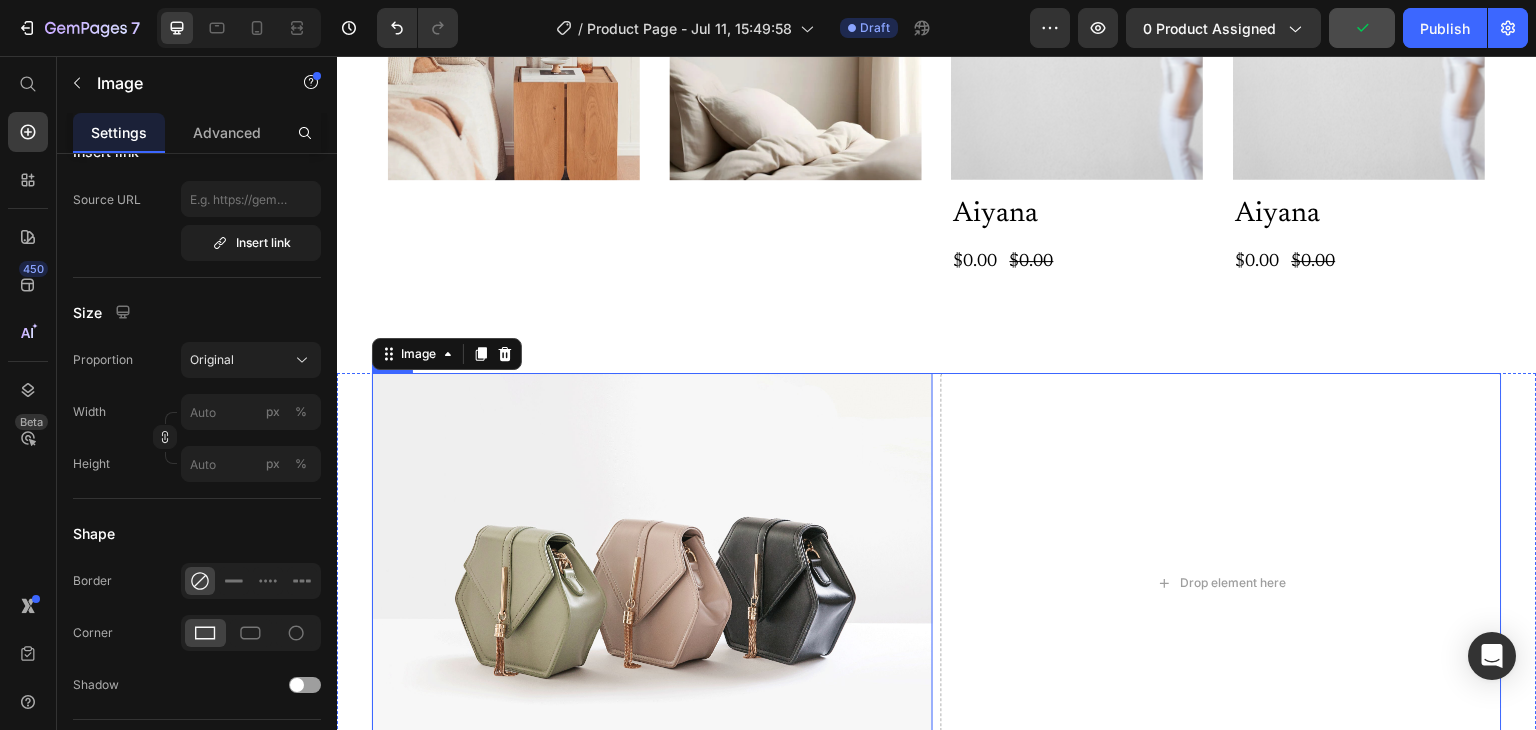 scroll, scrollTop: 0, scrollLeft: 0, axis: both 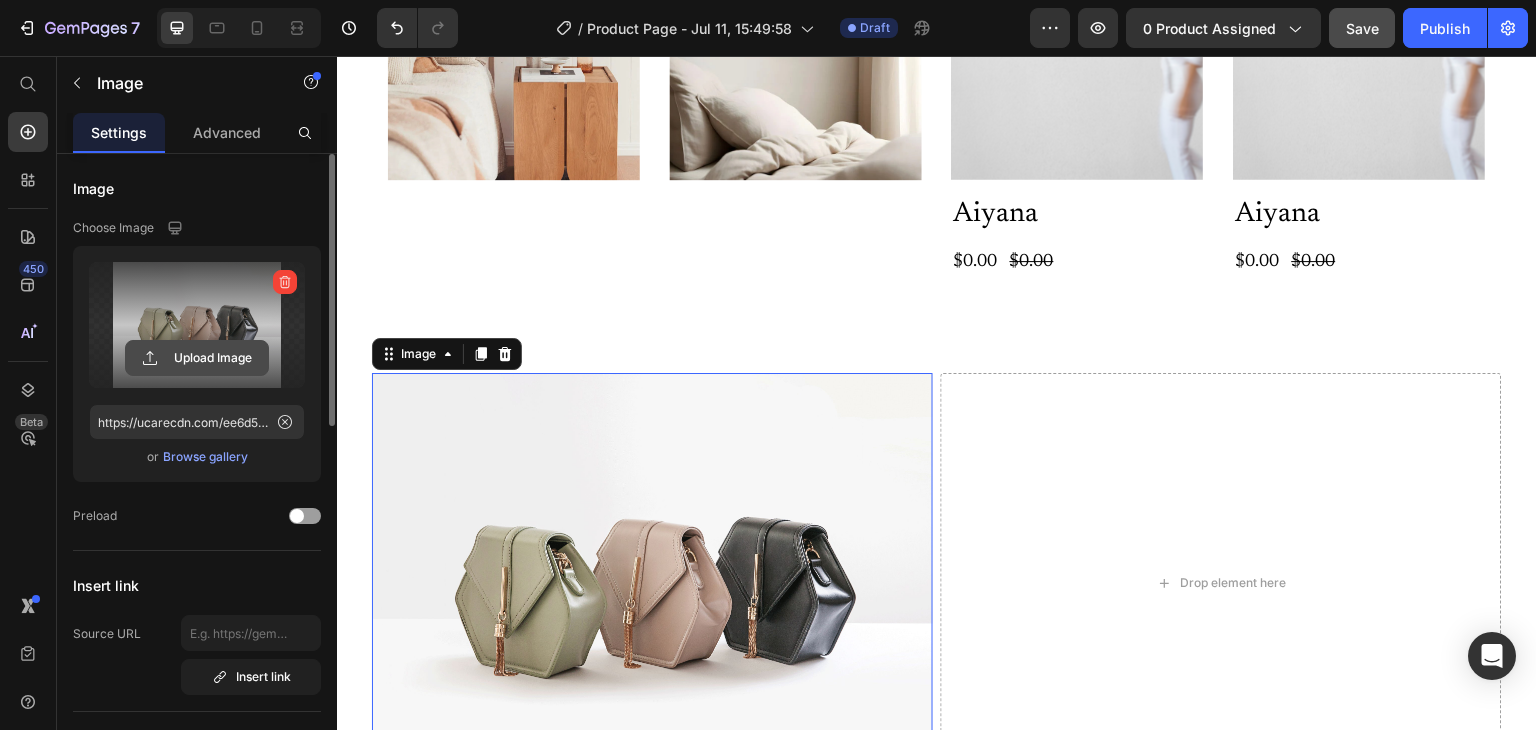 click 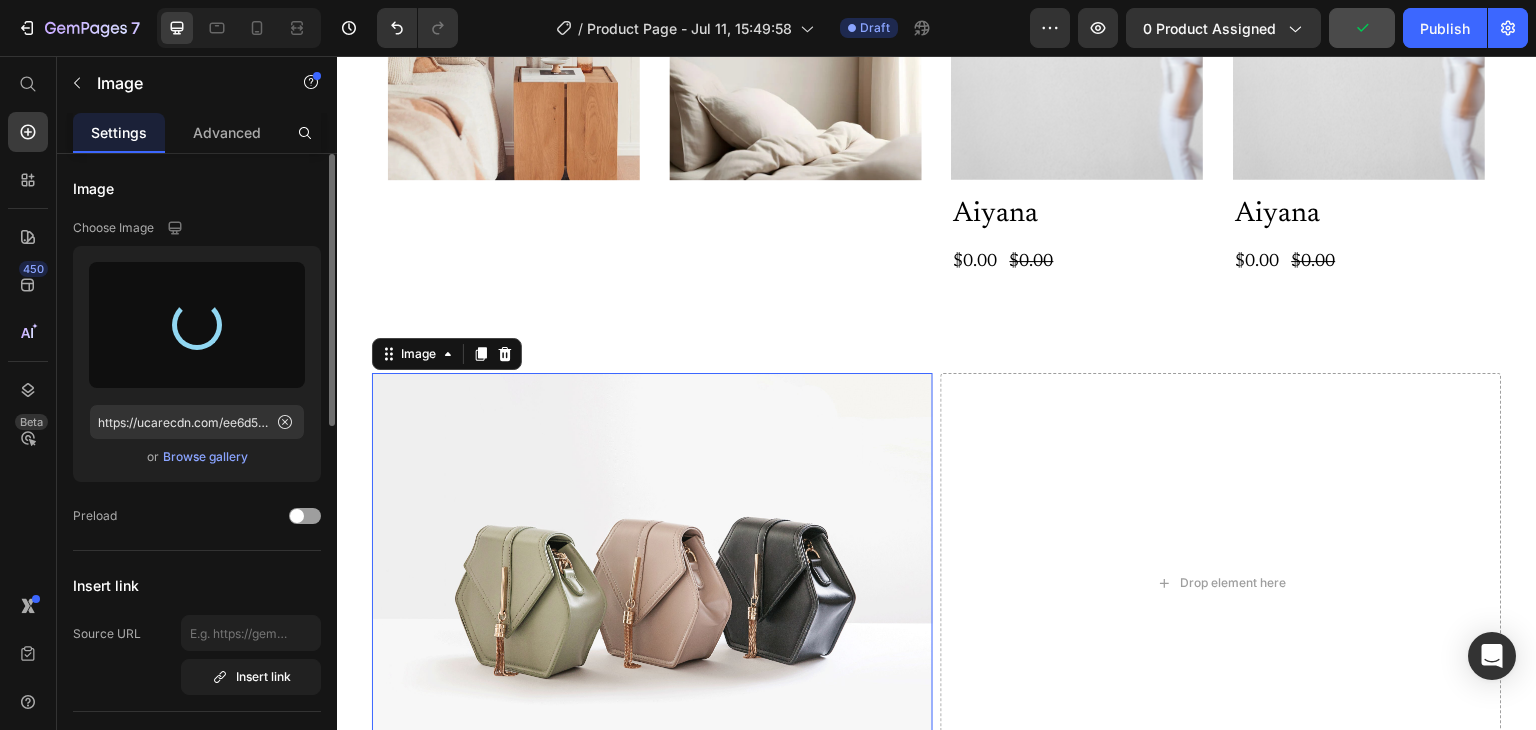 type on "https://cdn.shopify.com/s/files/1/0965/1024/7093/files/gempages_572887605079704448-3c4ac0ba-ec76-4aeb-bcc4-7644dc2b3cc0.jpg" 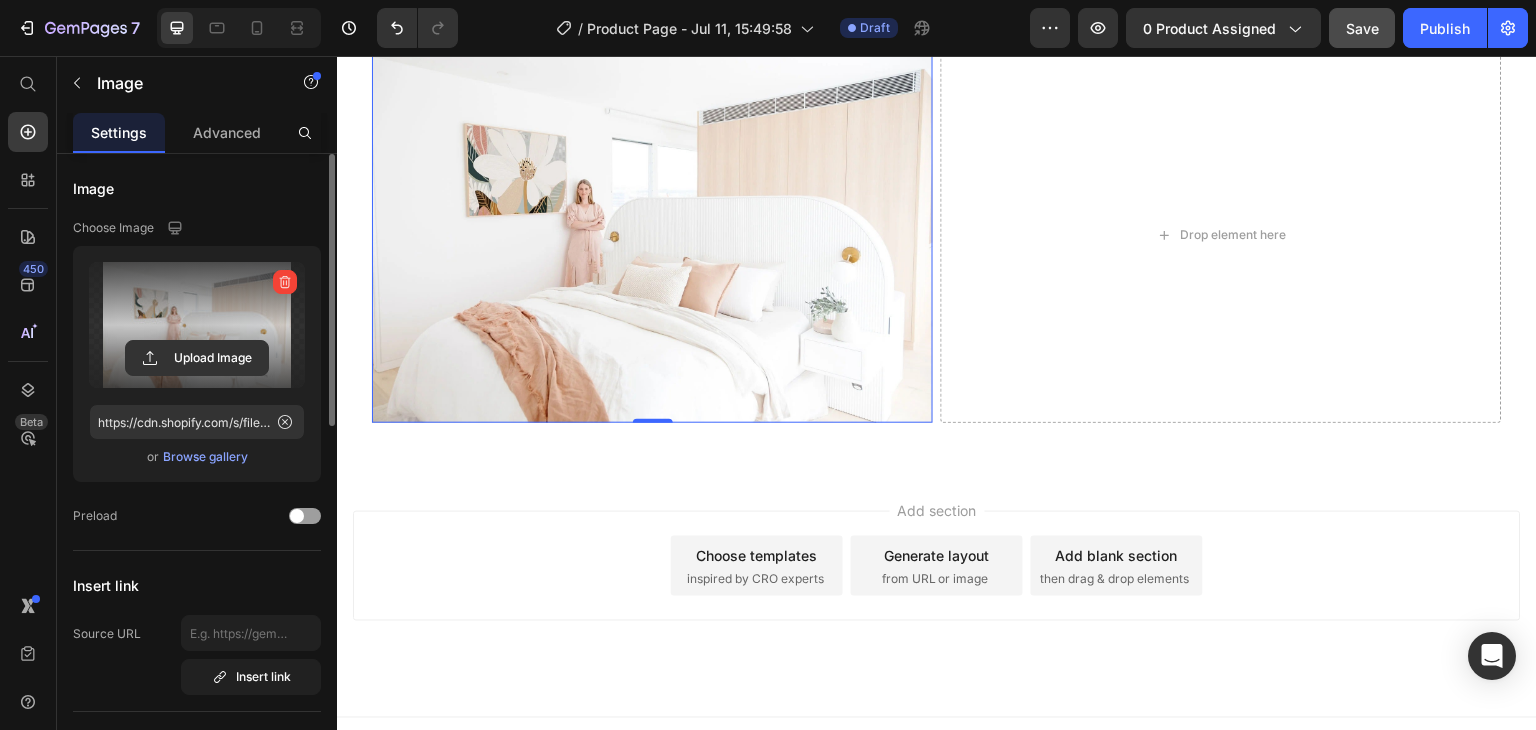 scroll, scrollTop: 4749, scrollLeft: 0, axis: vertical 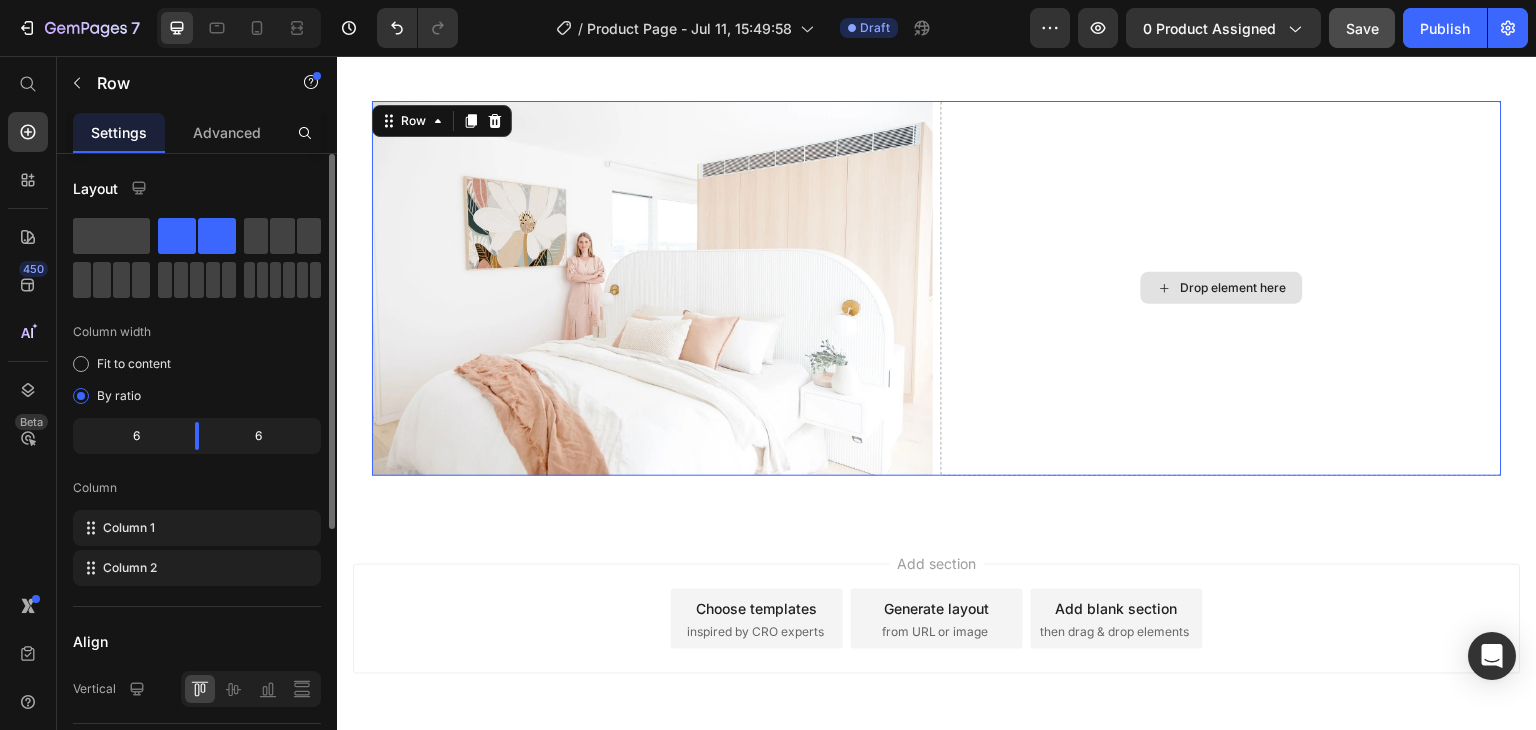 click on "Drop element here" at bounding box center [1221, 288] 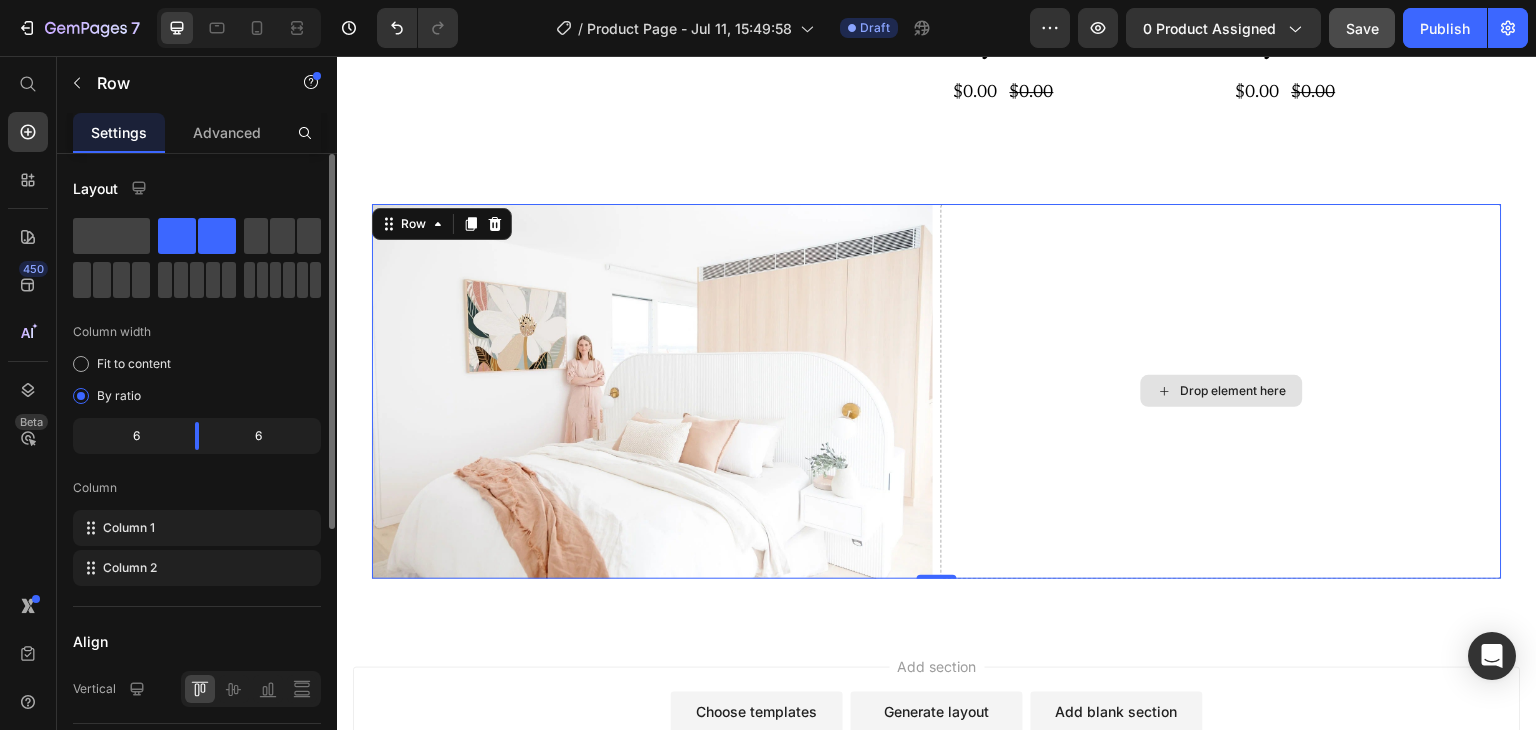 scroll, scrollTop: 4648, scrollLeft: 0, axis: vertical 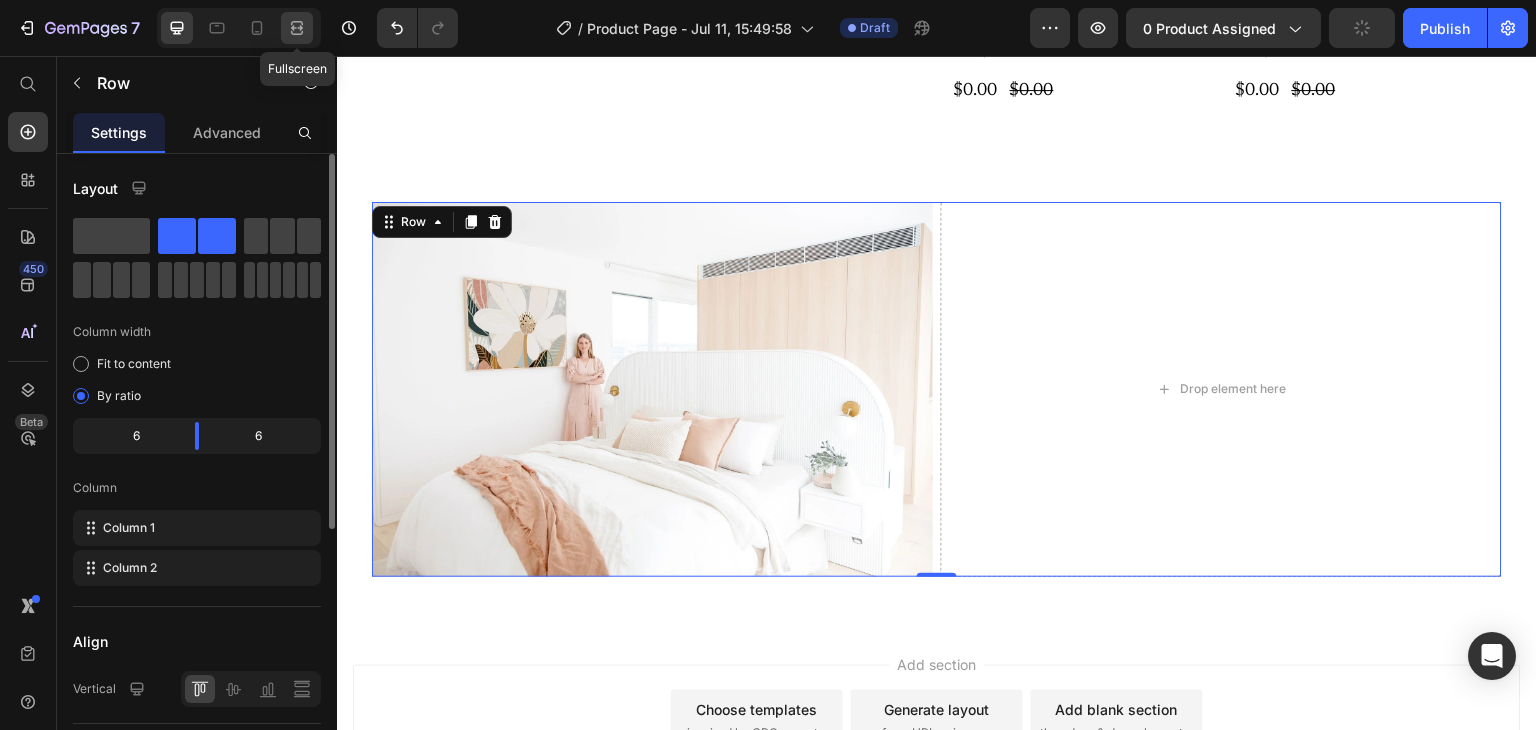 click 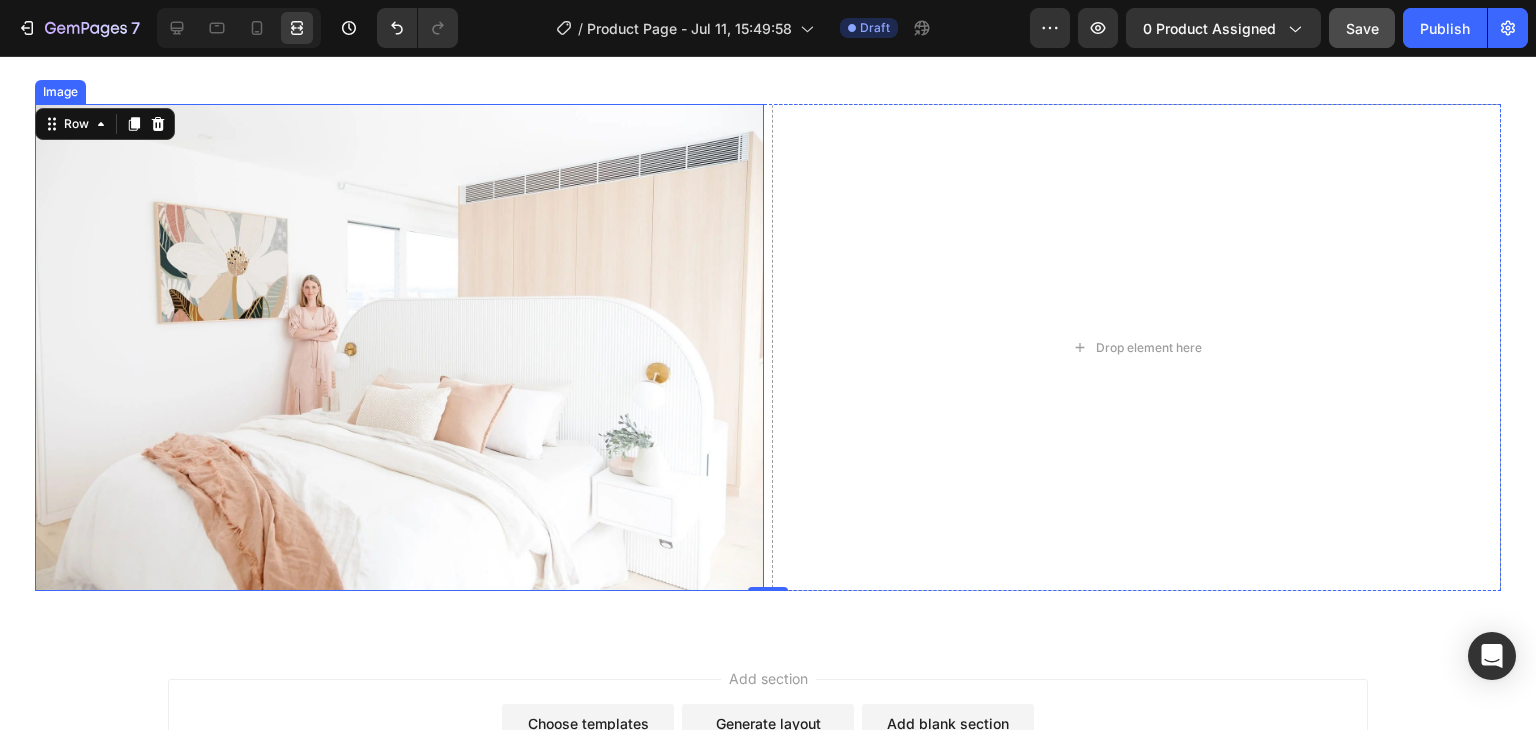 scroll, scrollTop: 4976, scrollLeft: 0, axis: vertical 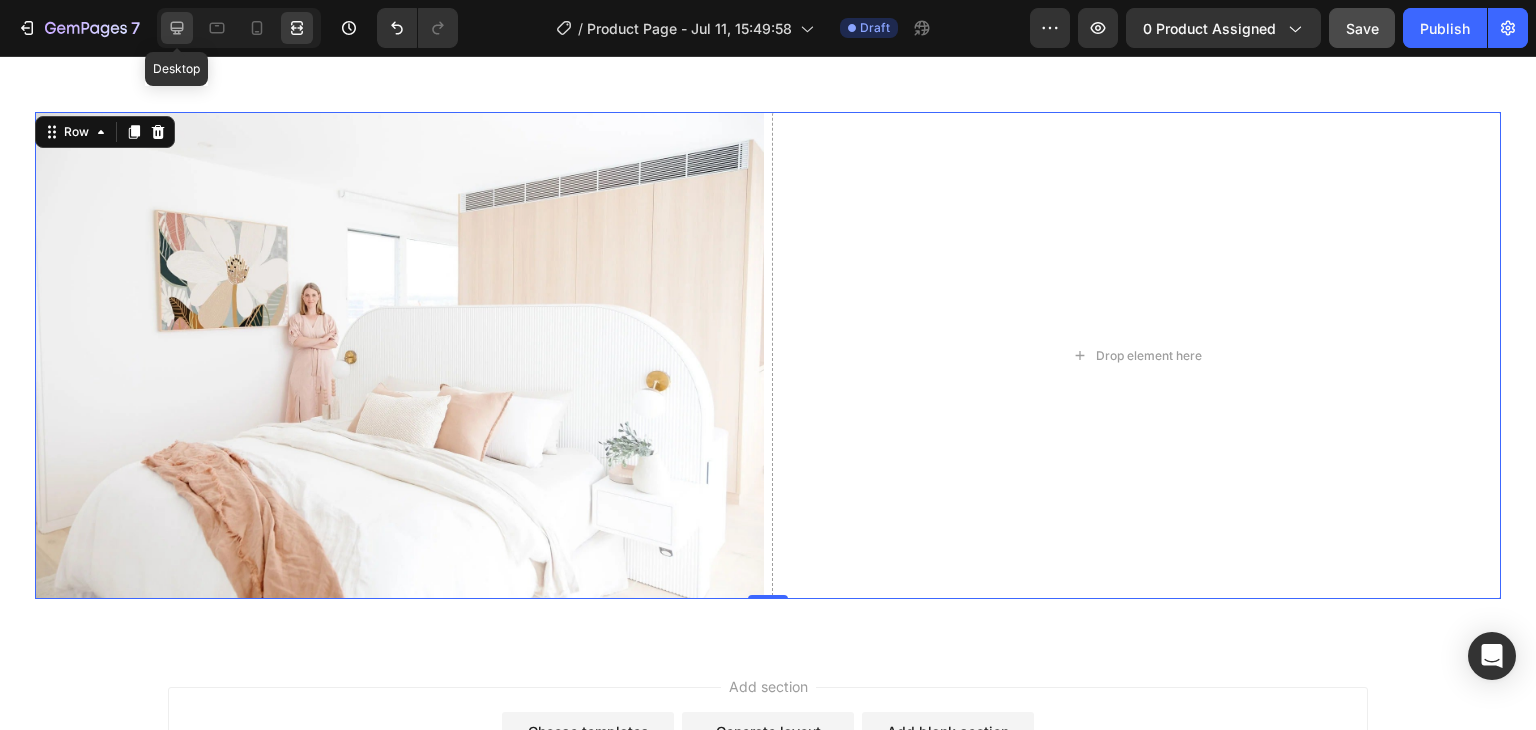 click 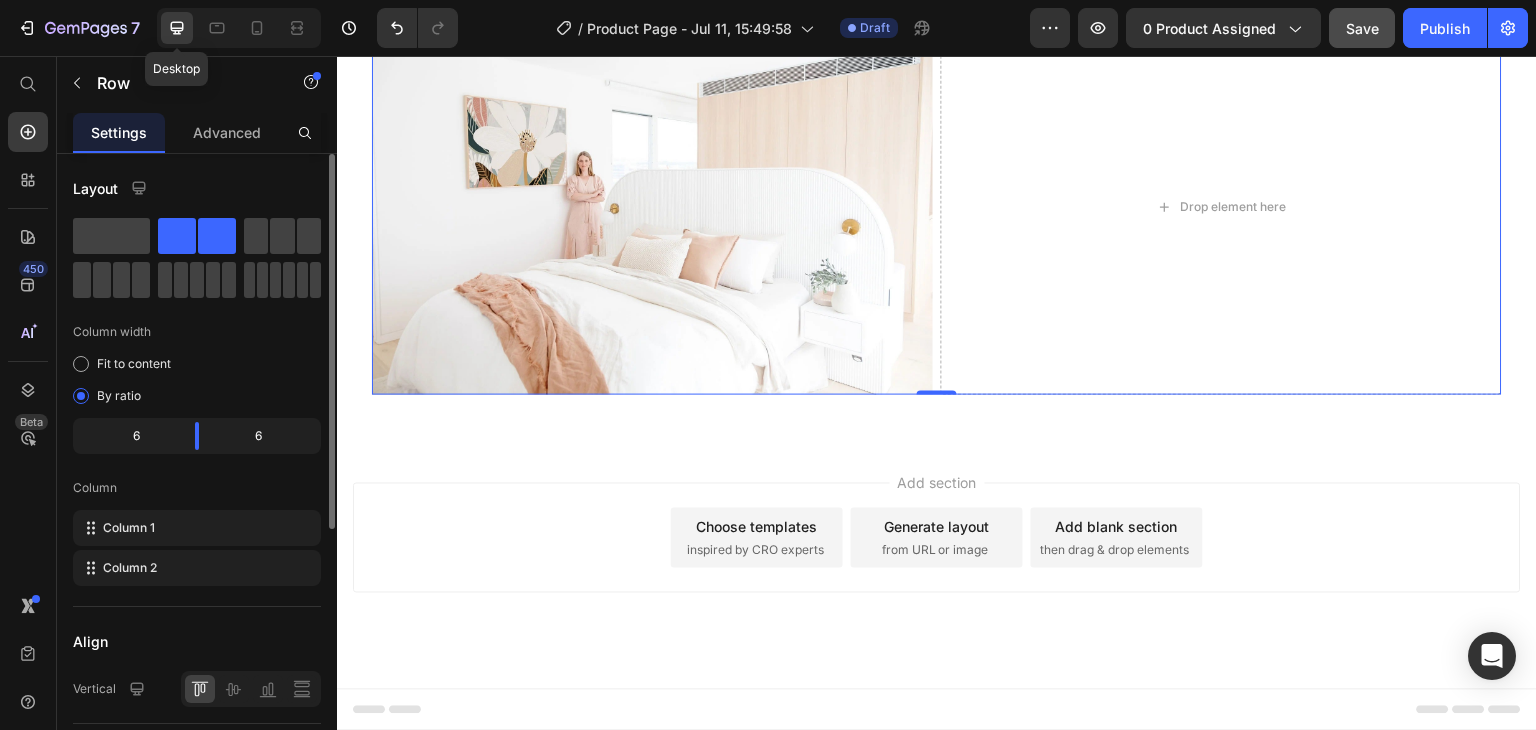 scroll, scrollTop: 4944, scrollLeft: 0, axis: vertical 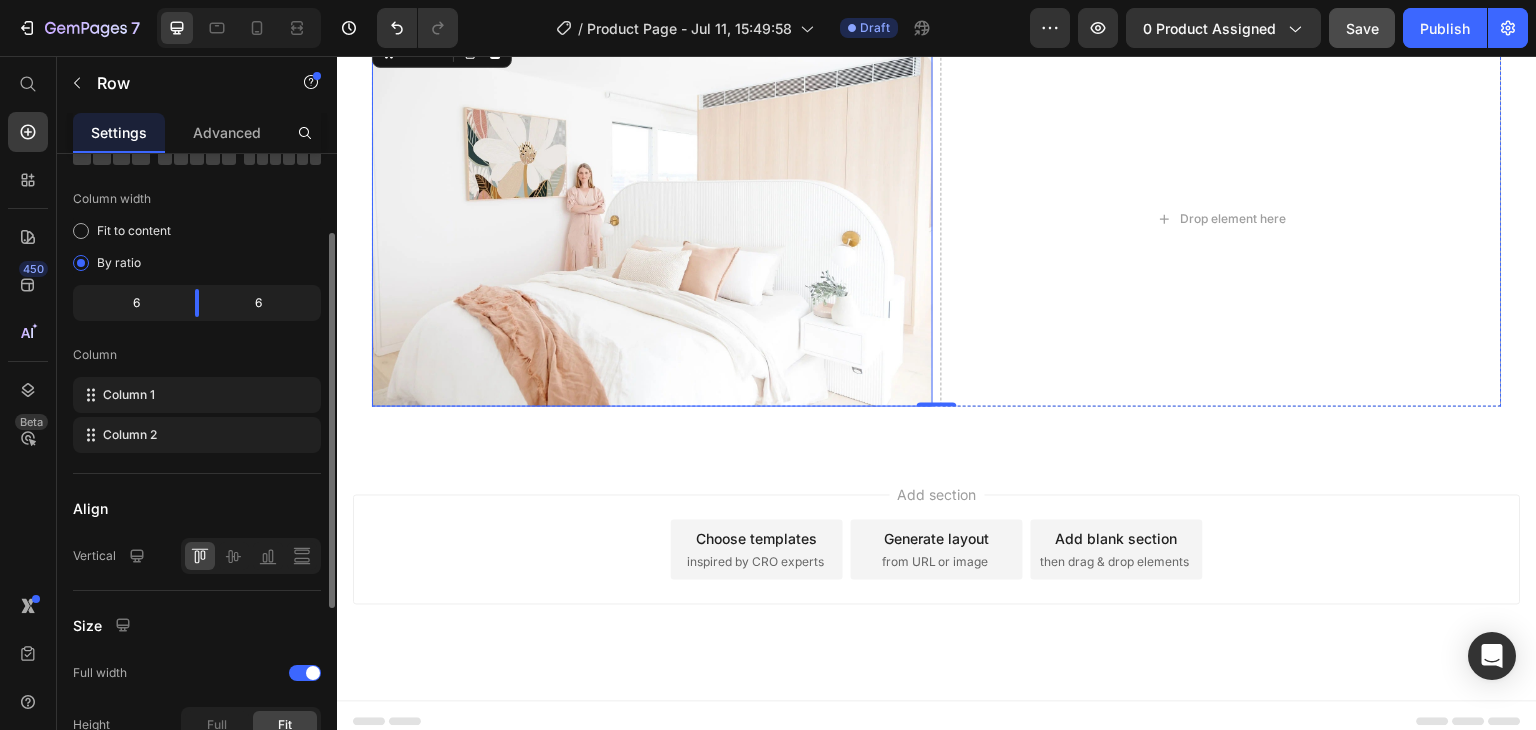 click at bounding box center [652, 219] 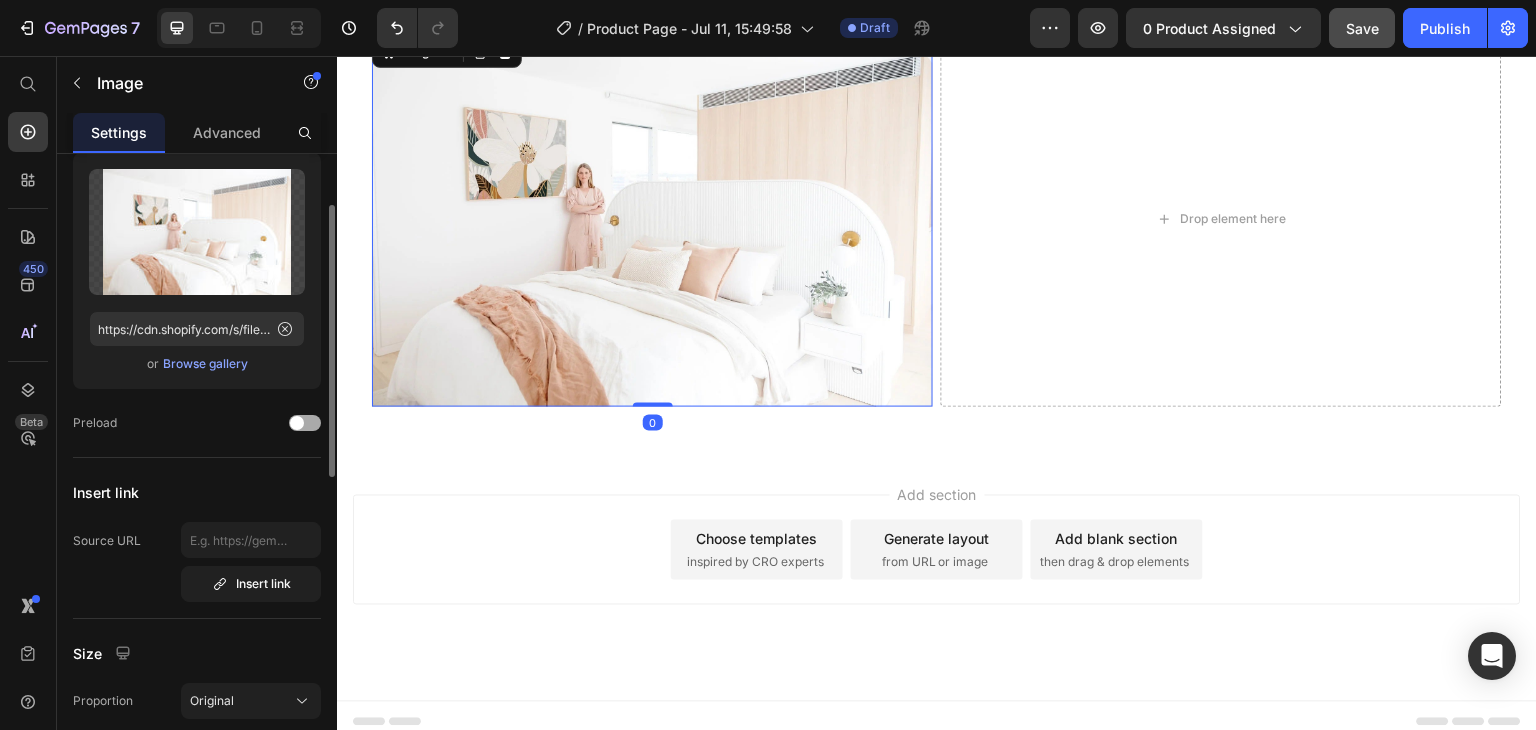scroll, scrollTop: 101, scrollLeft: 0, axis: vertical 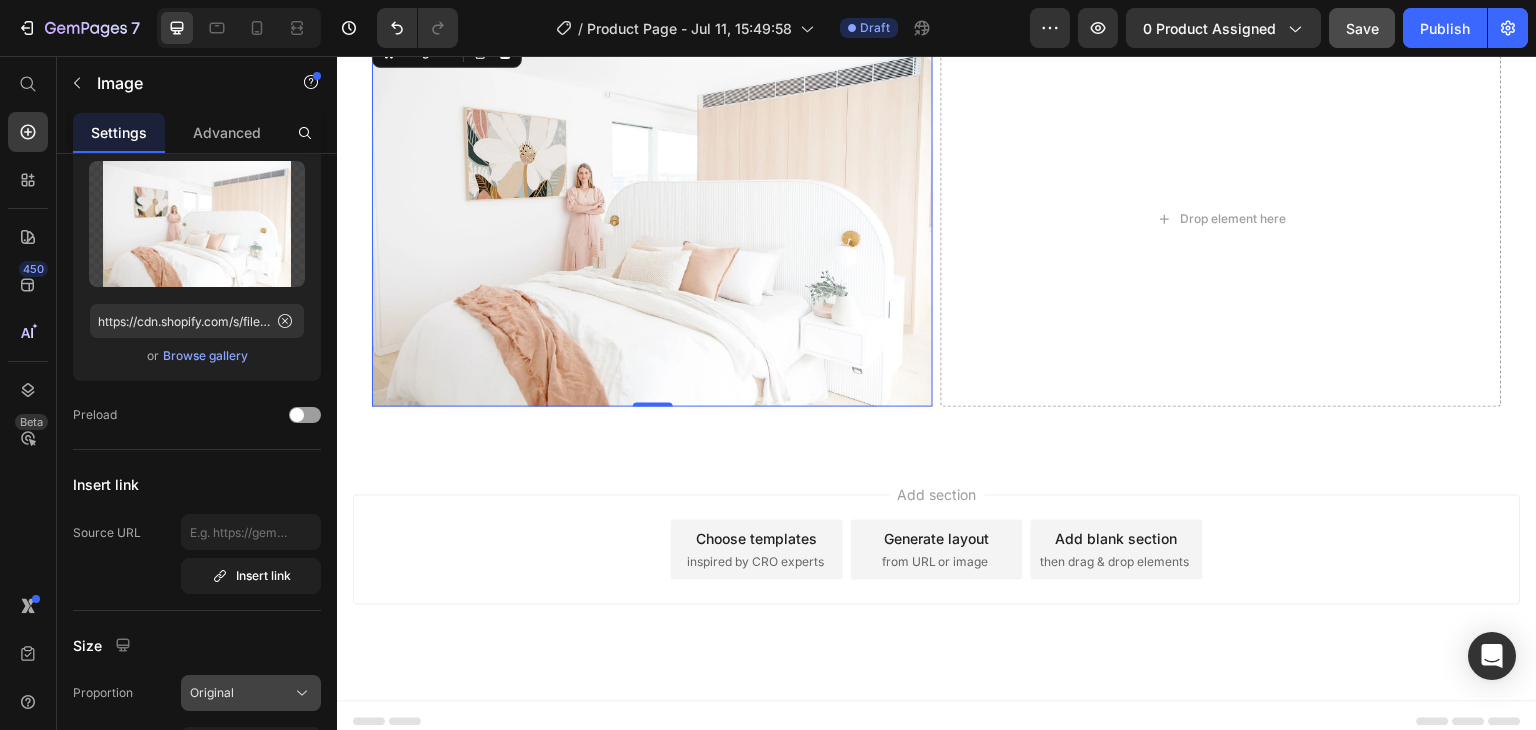 click on "Original" 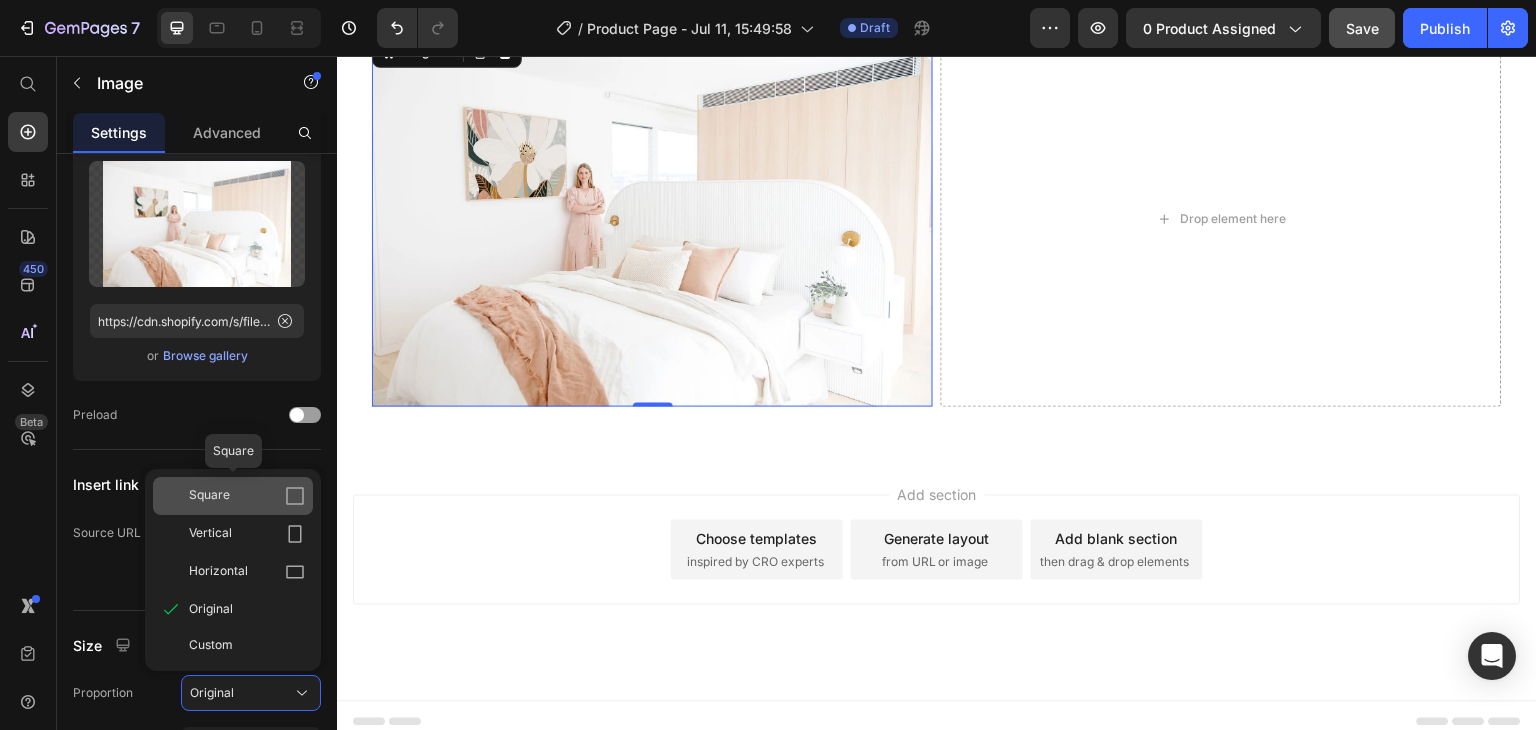 click 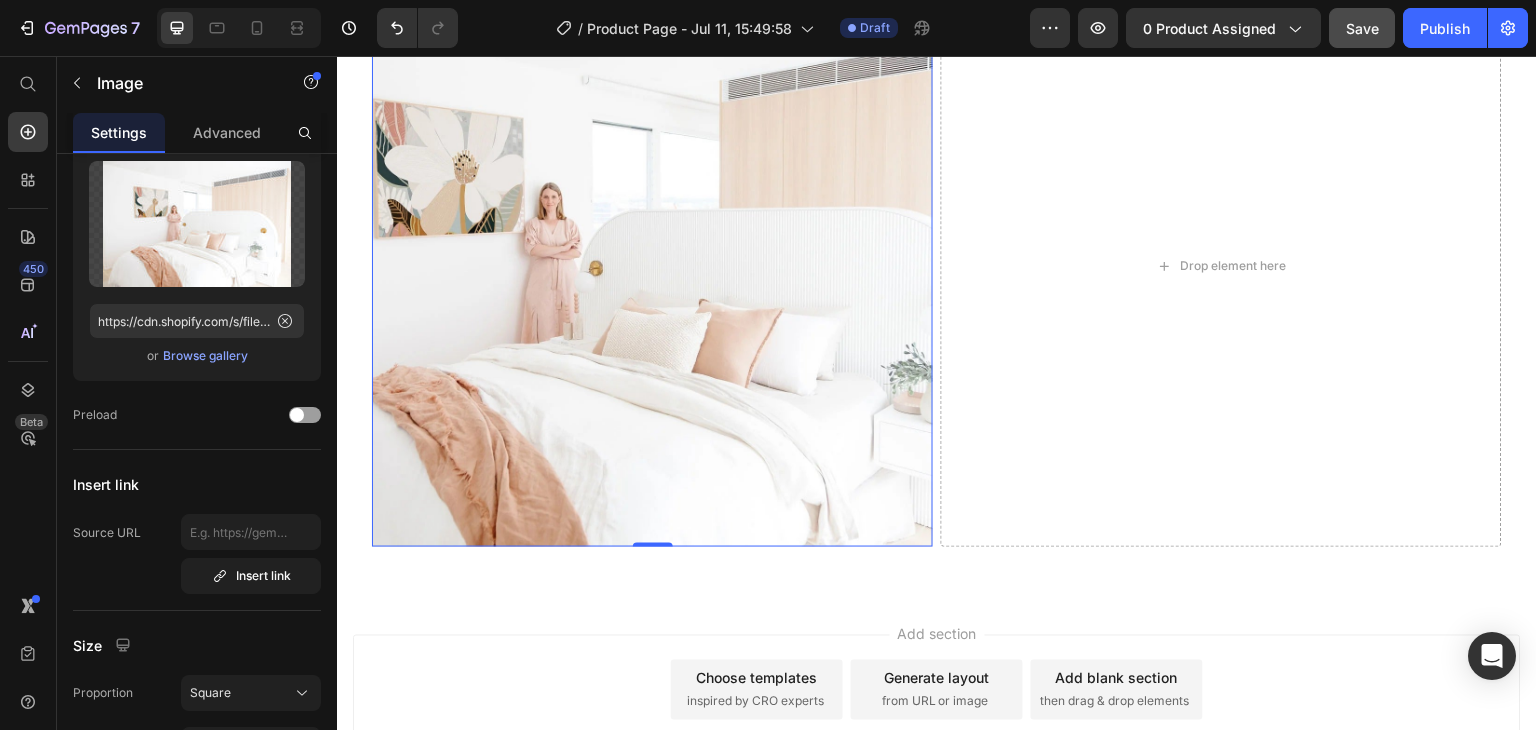 scroll, scrollTop: 4664, scrollLeft: 0, axis: vertical 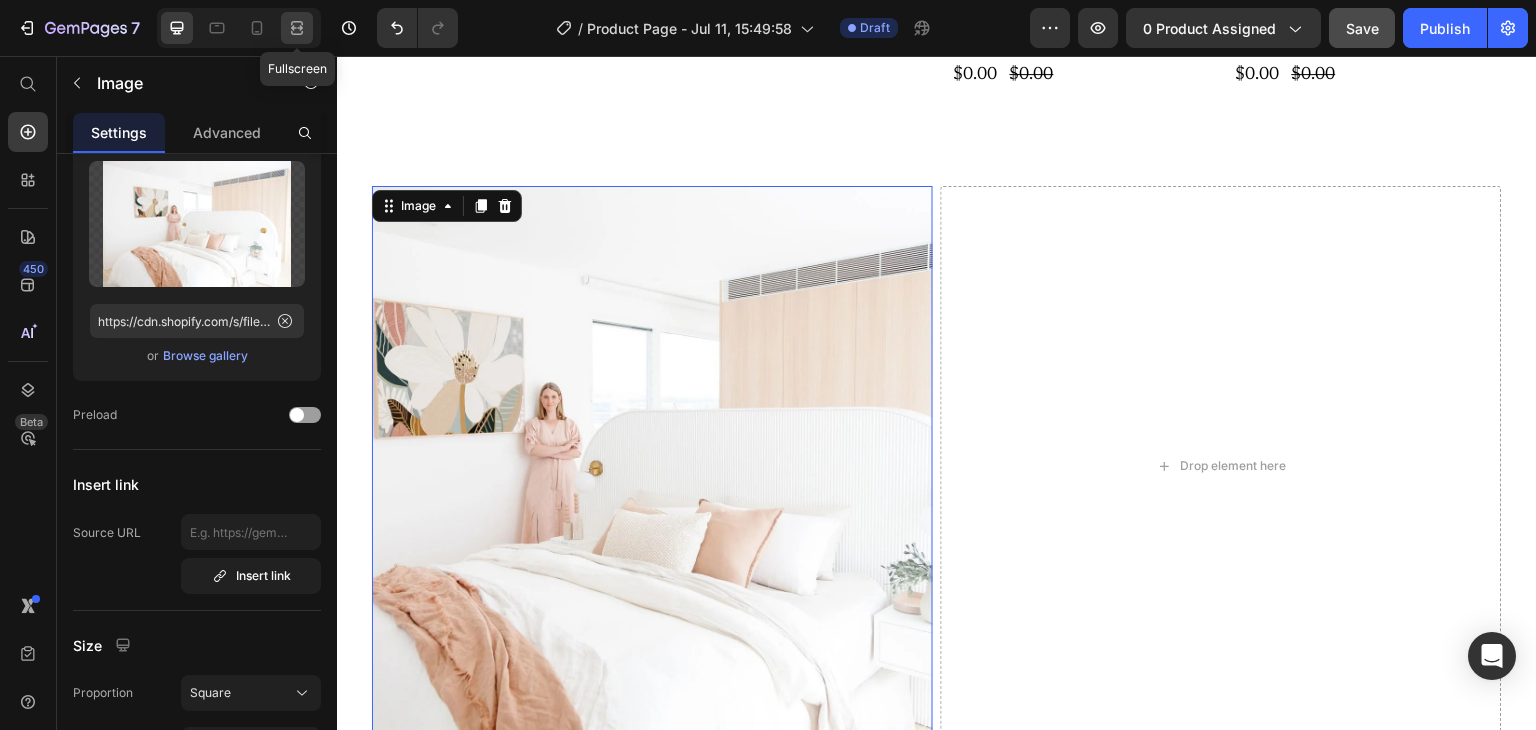 click 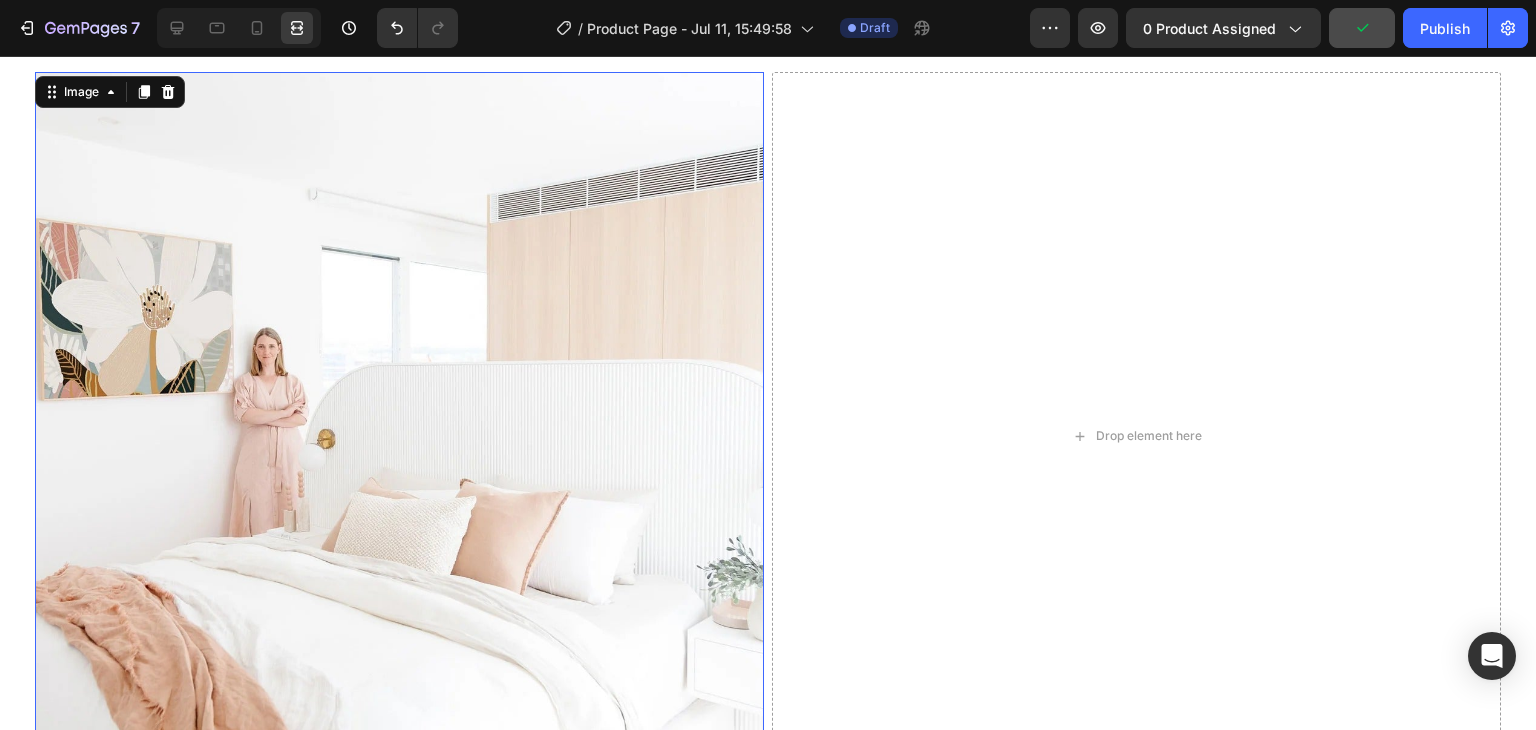 scroll, scrollTop: 5008, scrollLeft: 0, axis: vertical 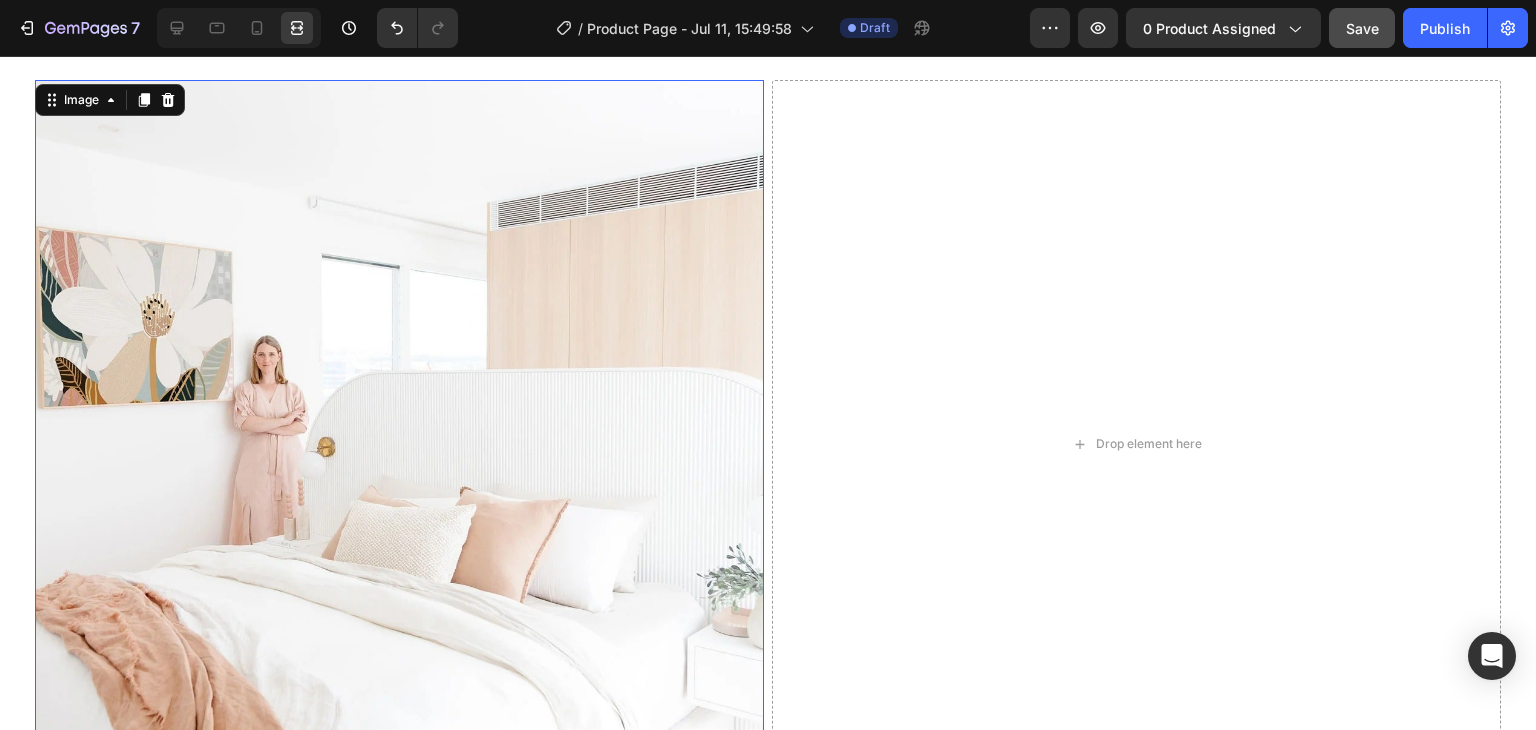 click at bounding box center [239, 28] 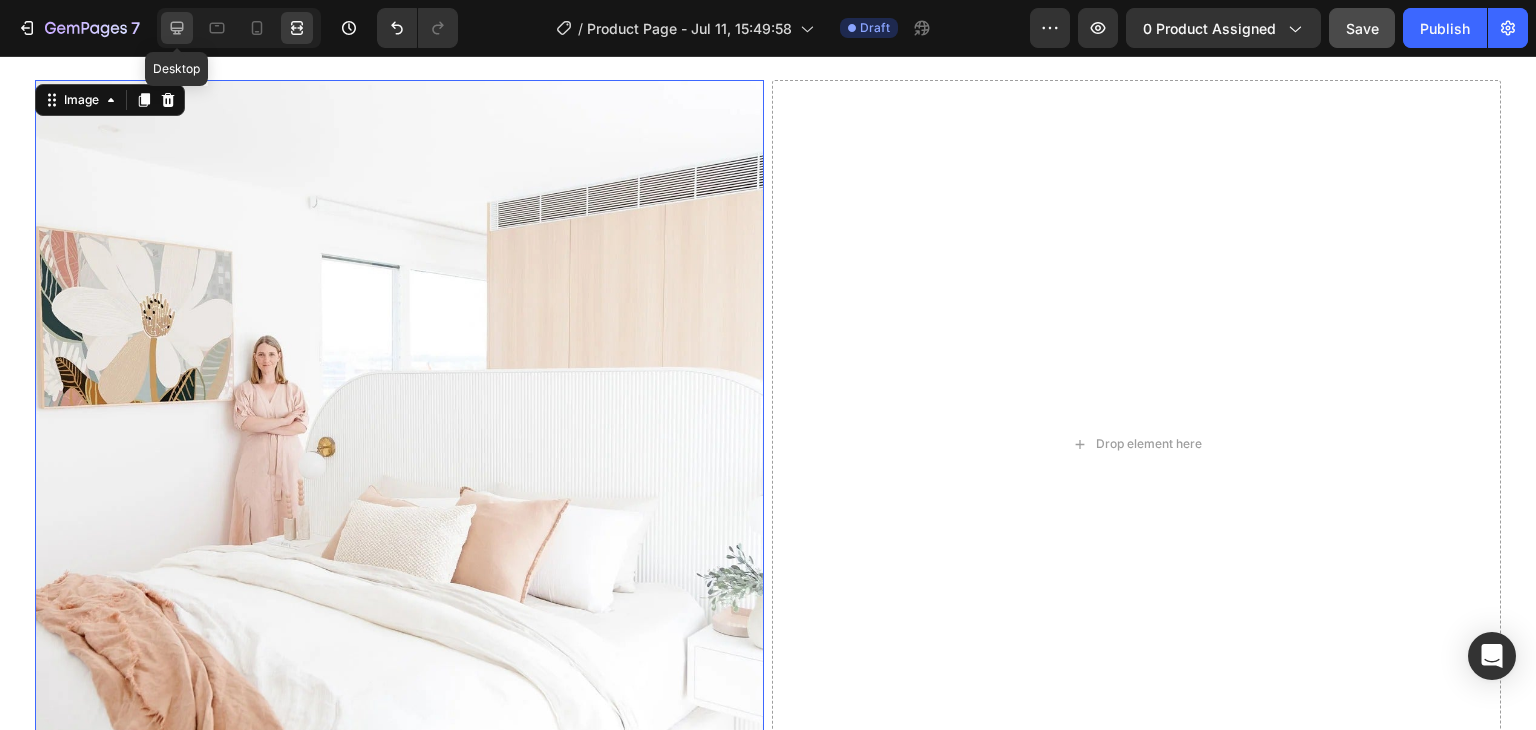 click 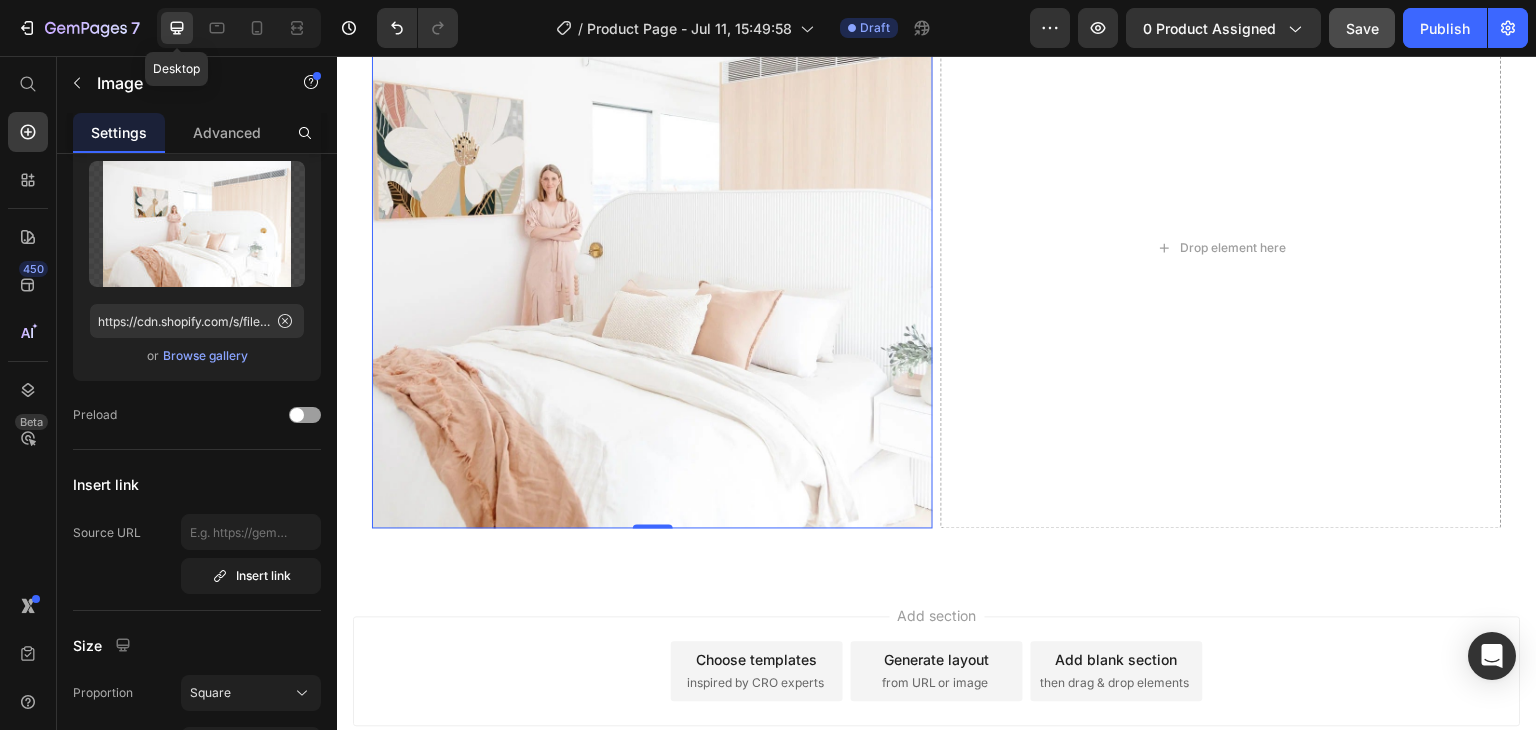 scroll, scrollTop: 4896, scrollLeft: 0, axis: vertical 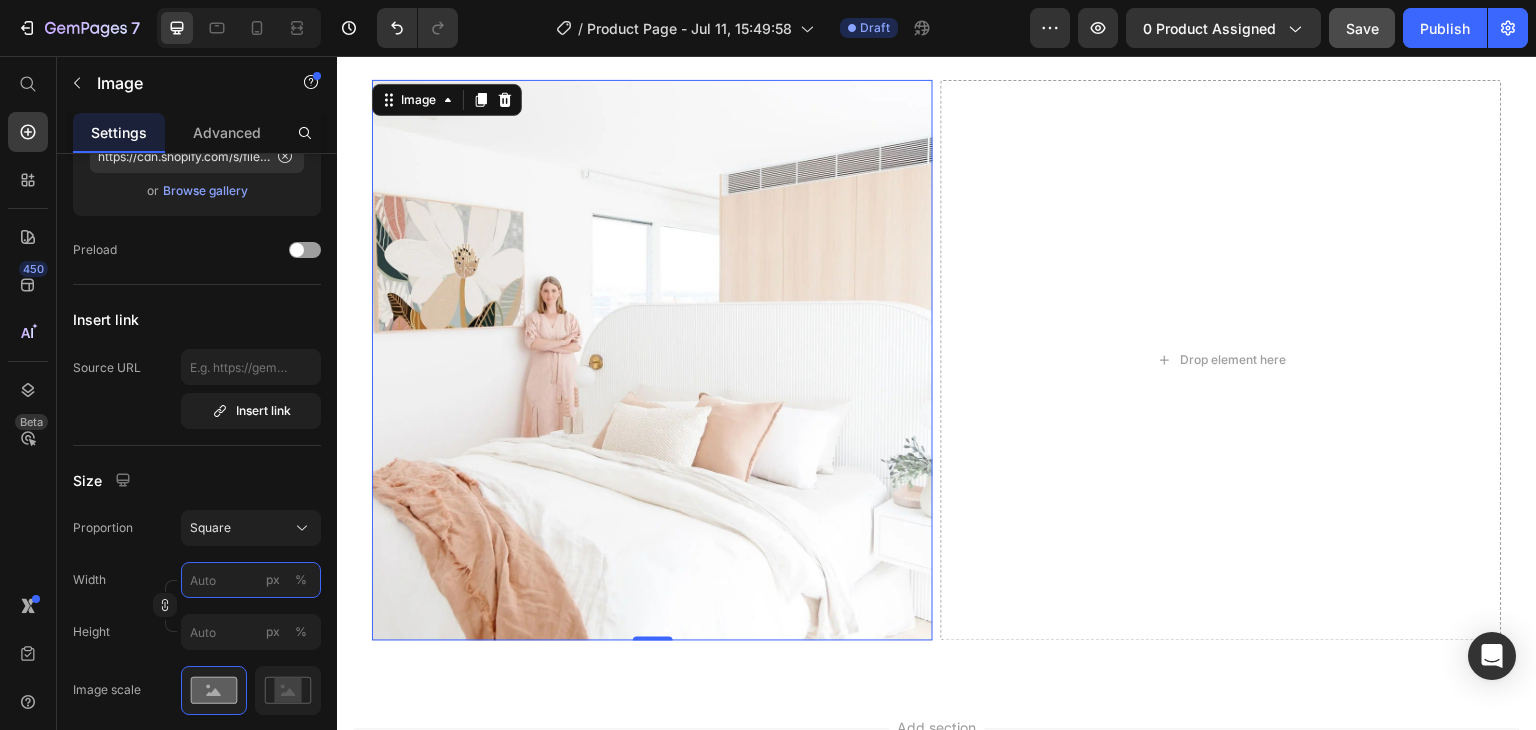 click on "px %" at bounding box center (251, 580) 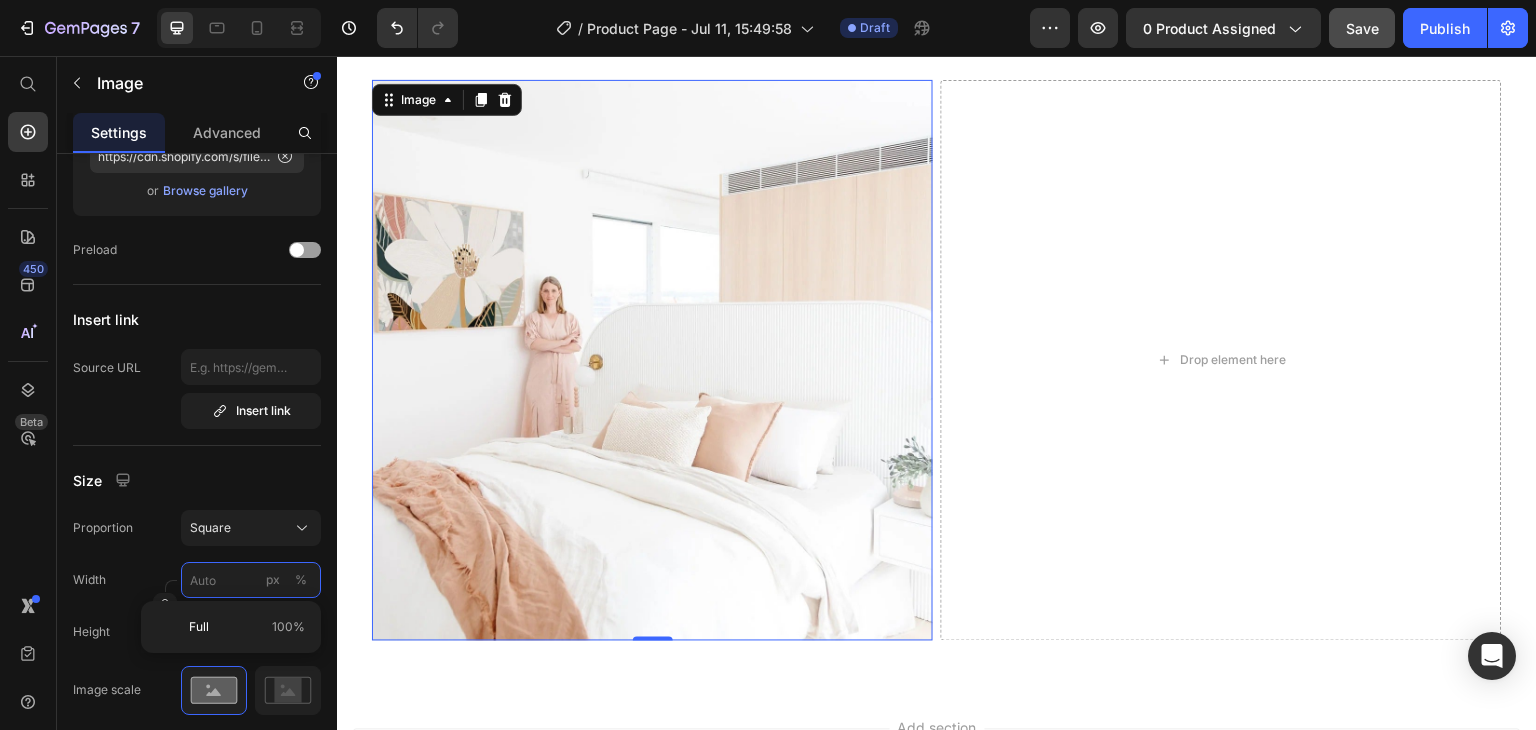 type on "4" 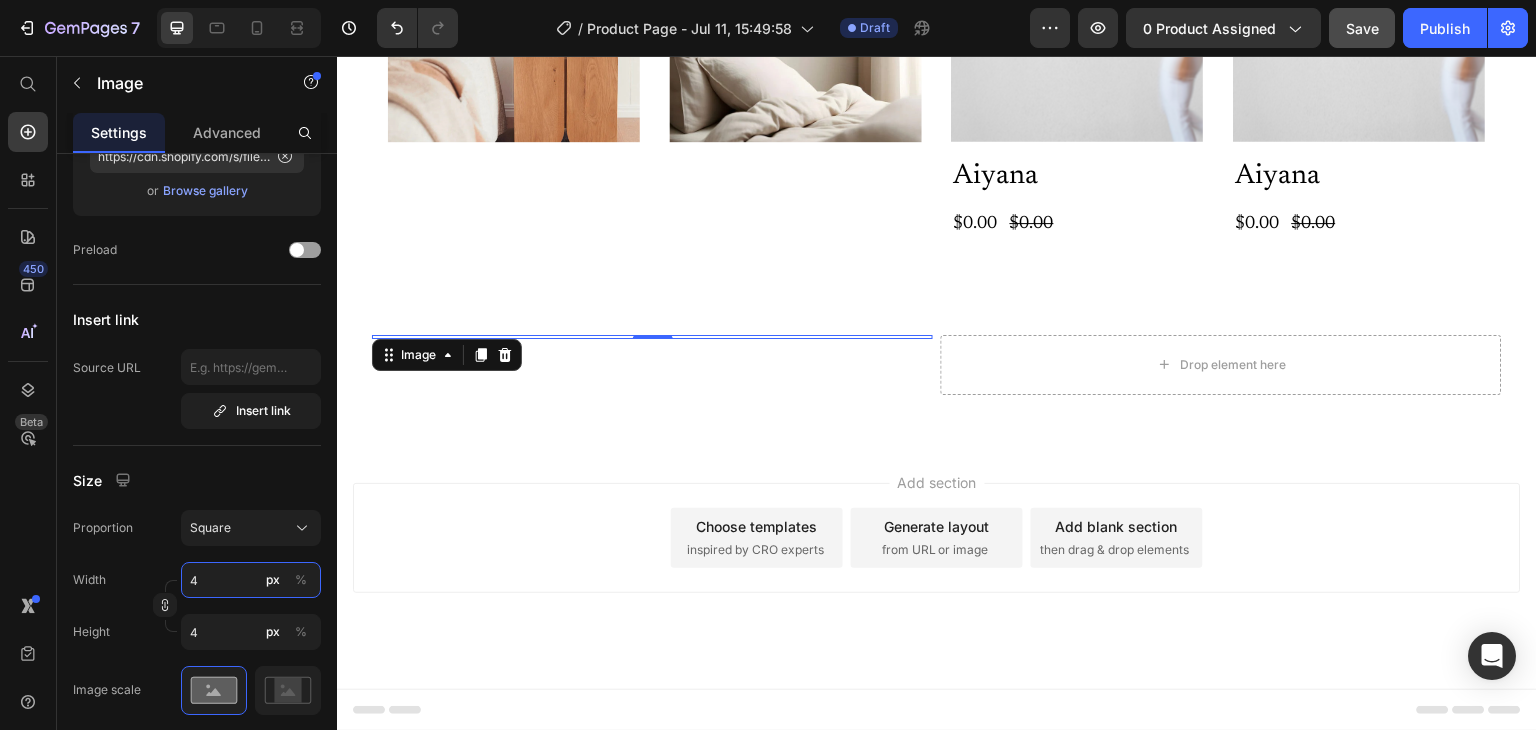 scroll, scrollTop: 4508, scrollLeft: 0, axis: vertical 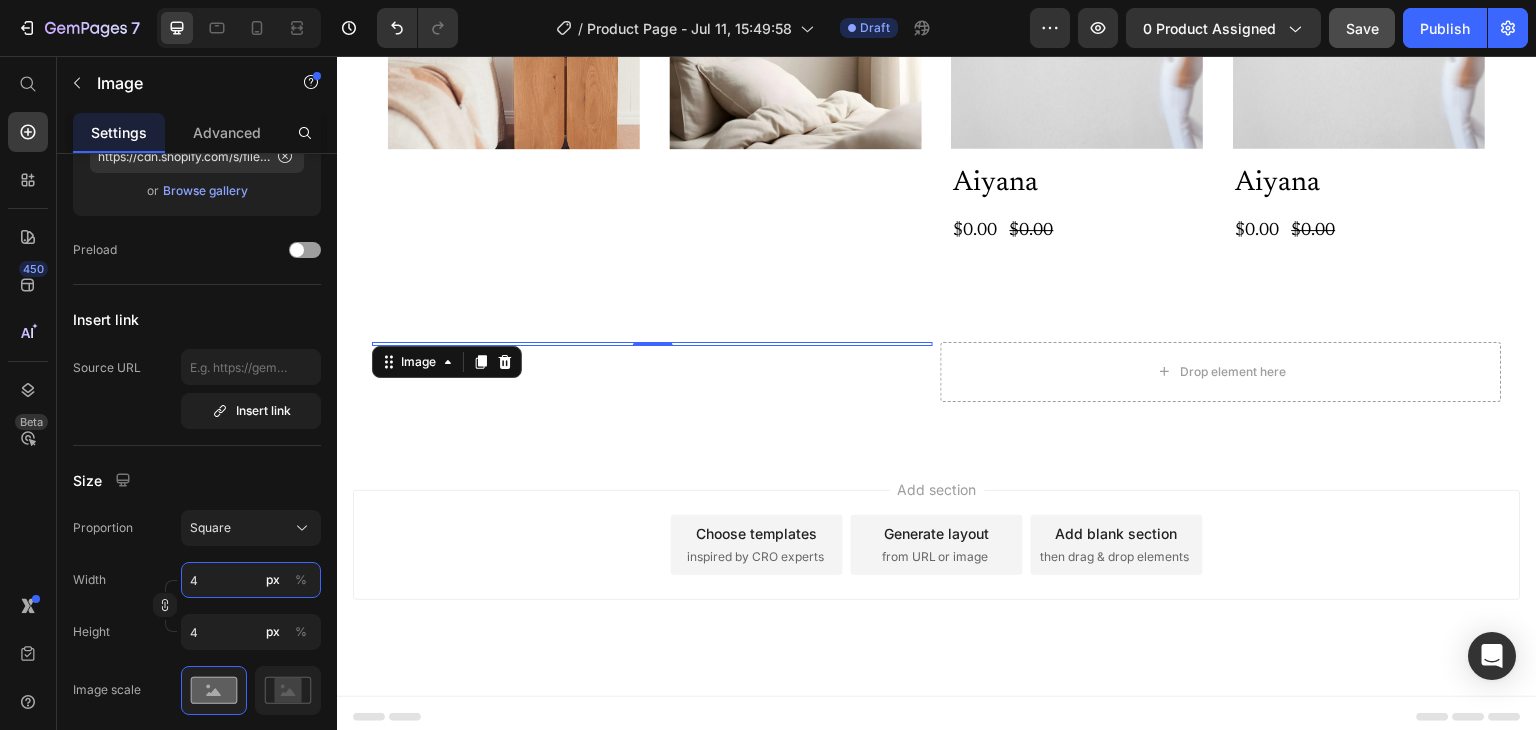 type on "45" 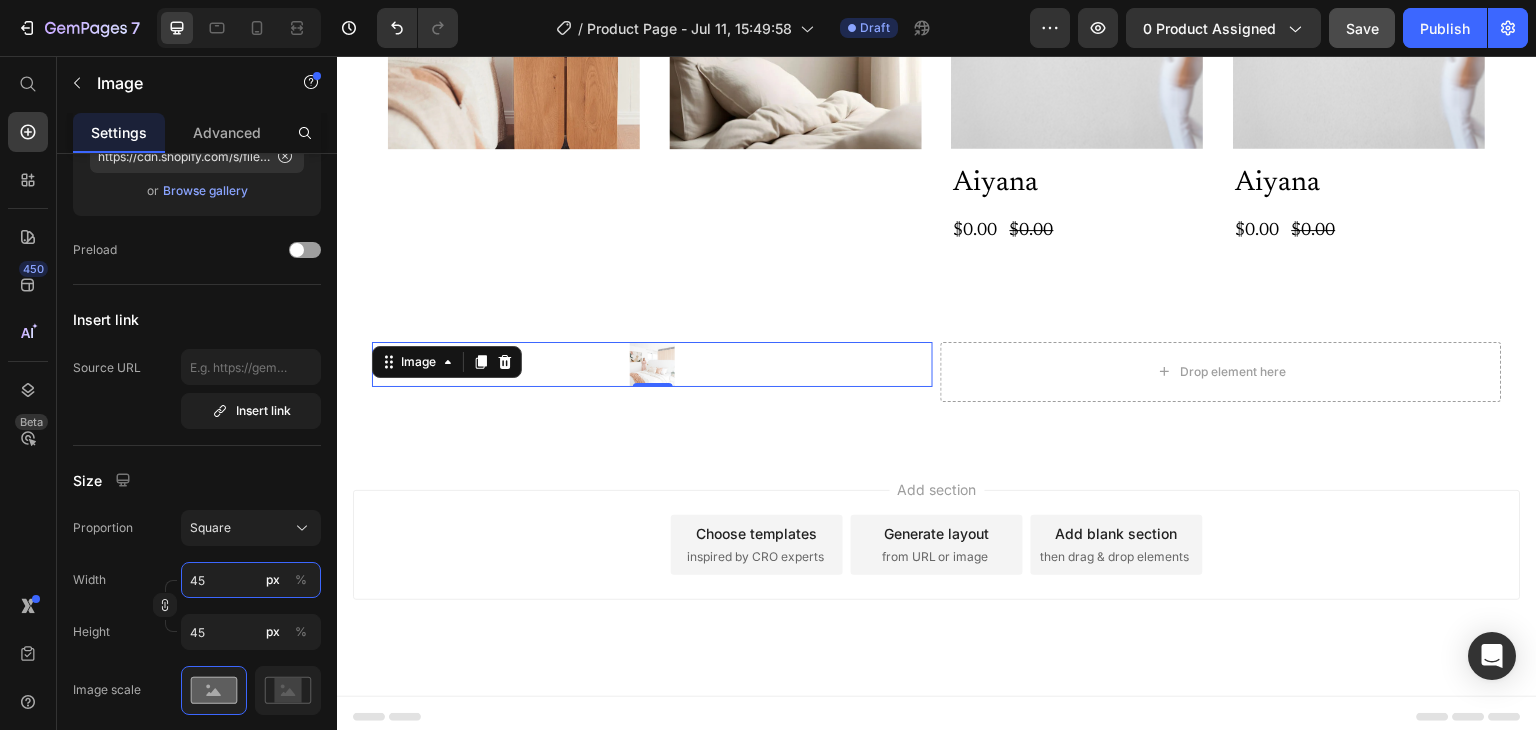 type on "450" 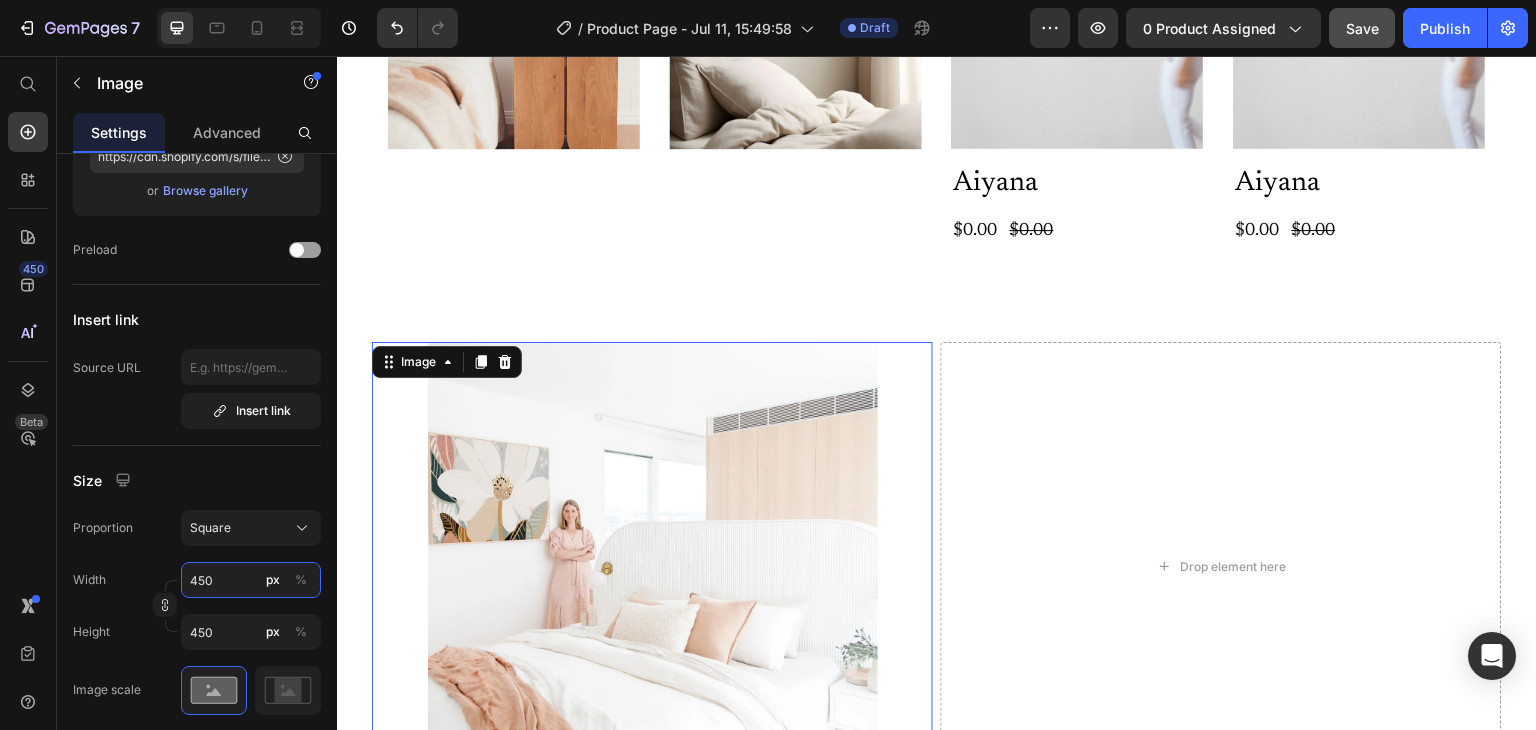 scroll, scrollTop: 4769, scrollLeft: 0, axis: vertical 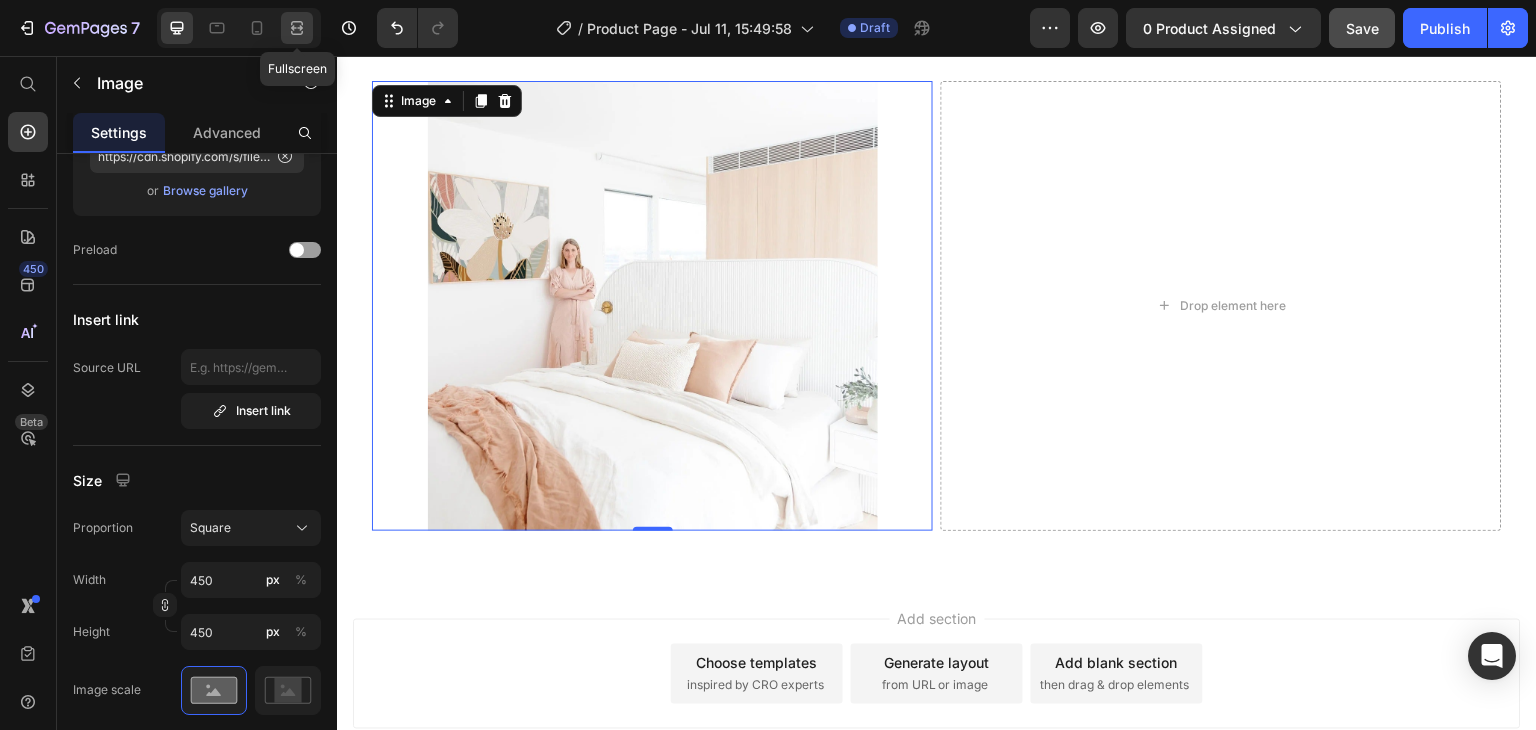 click 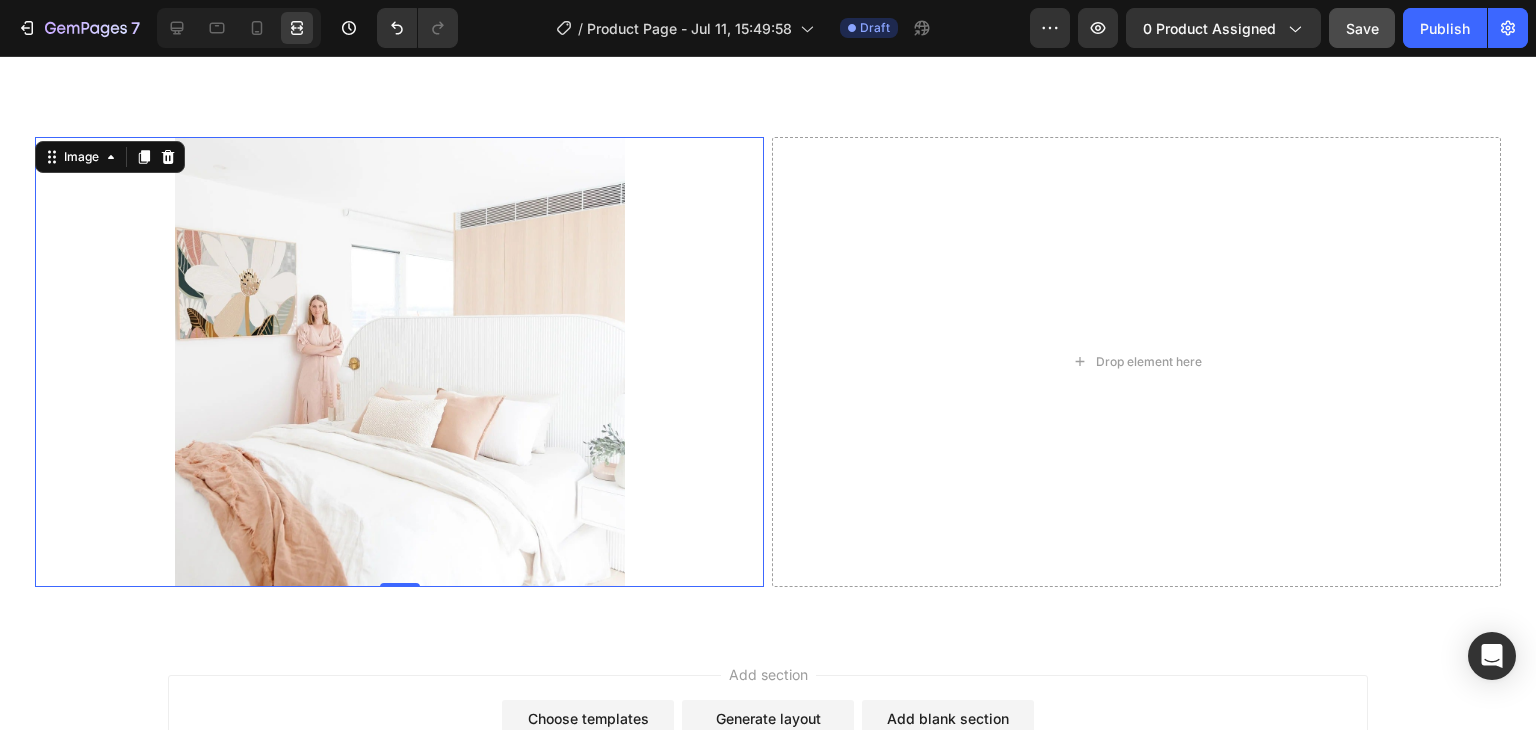 scroll, scrollTop: 4827, scrollLeft: 0, axis: vertical 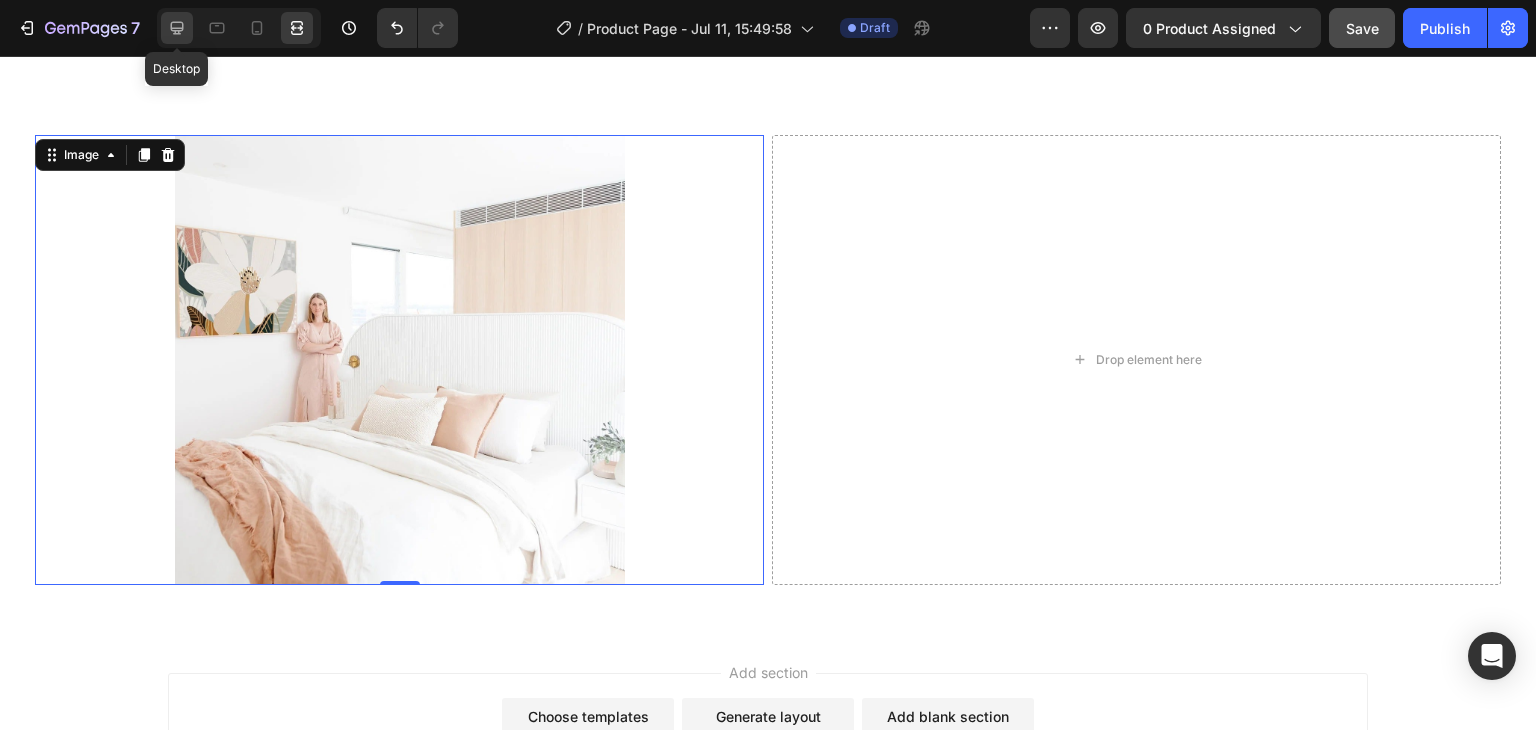 click 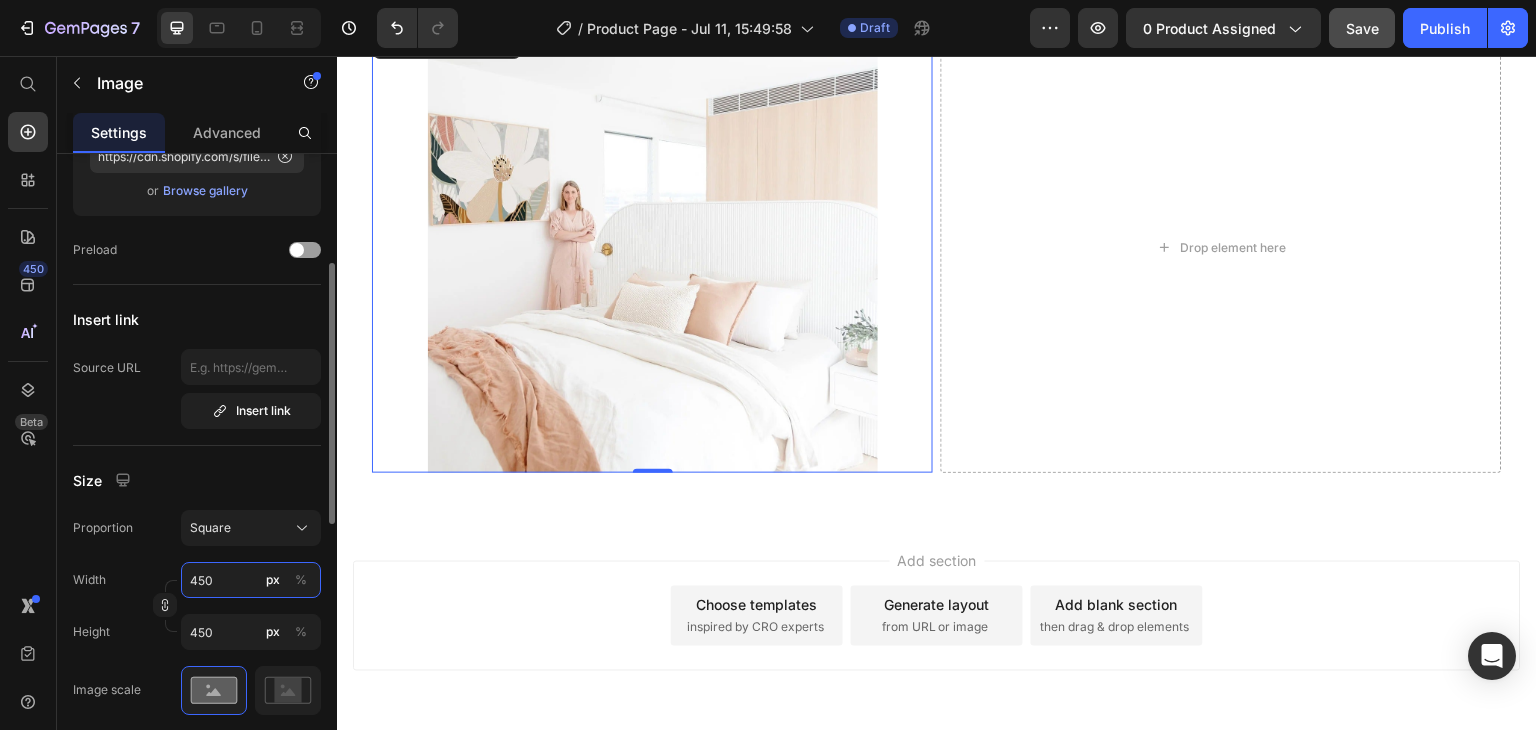 click on "450" at bounding box center (251, 580) 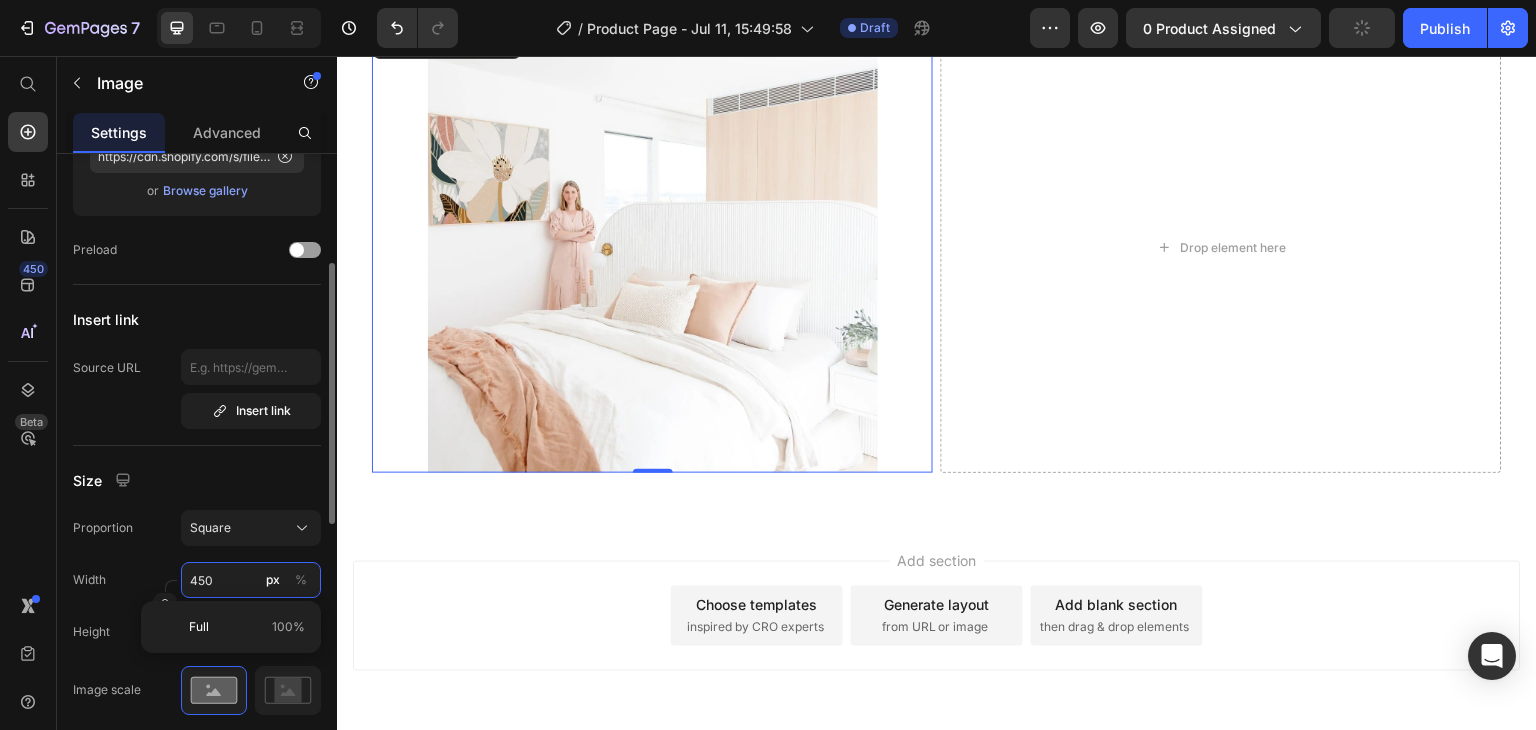type on "7" 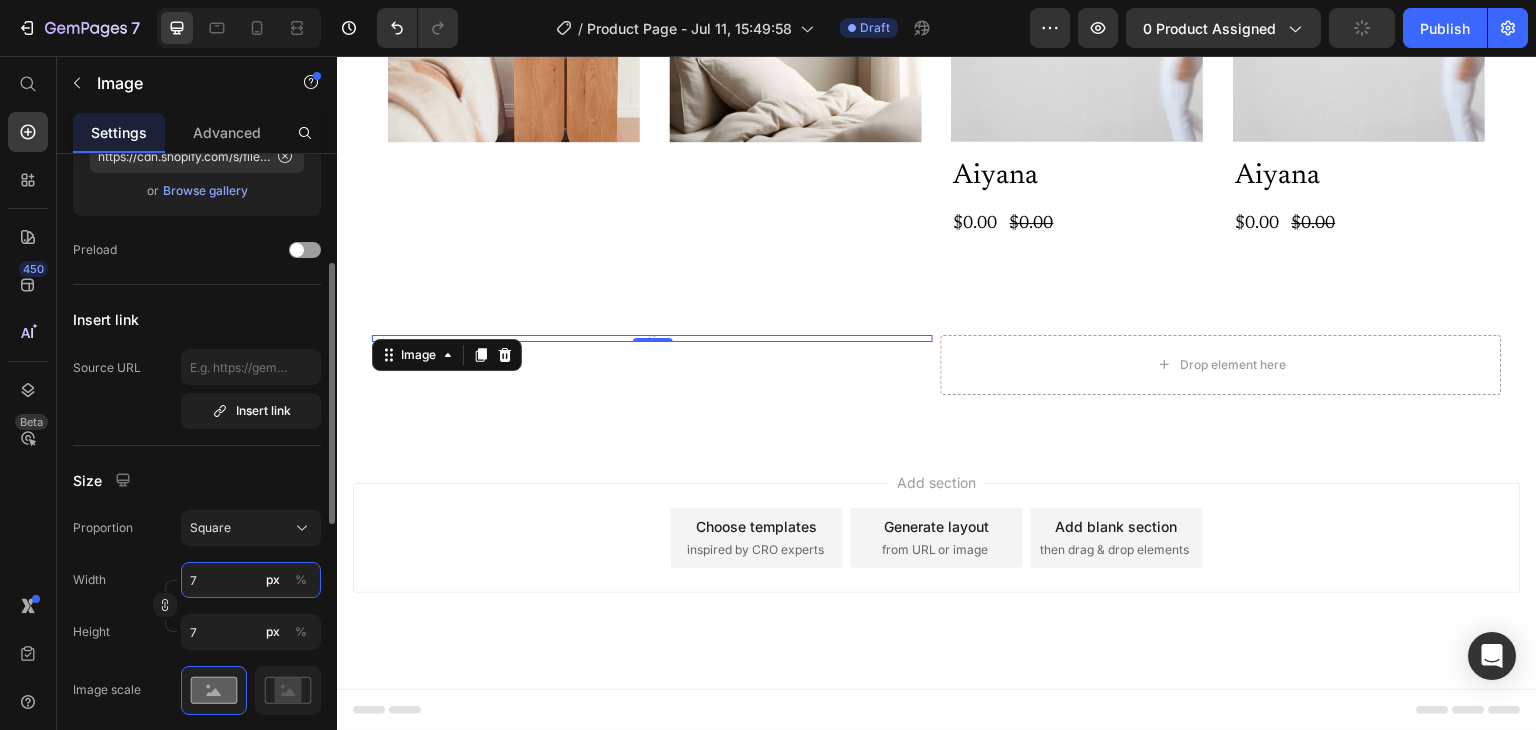 type on "450" 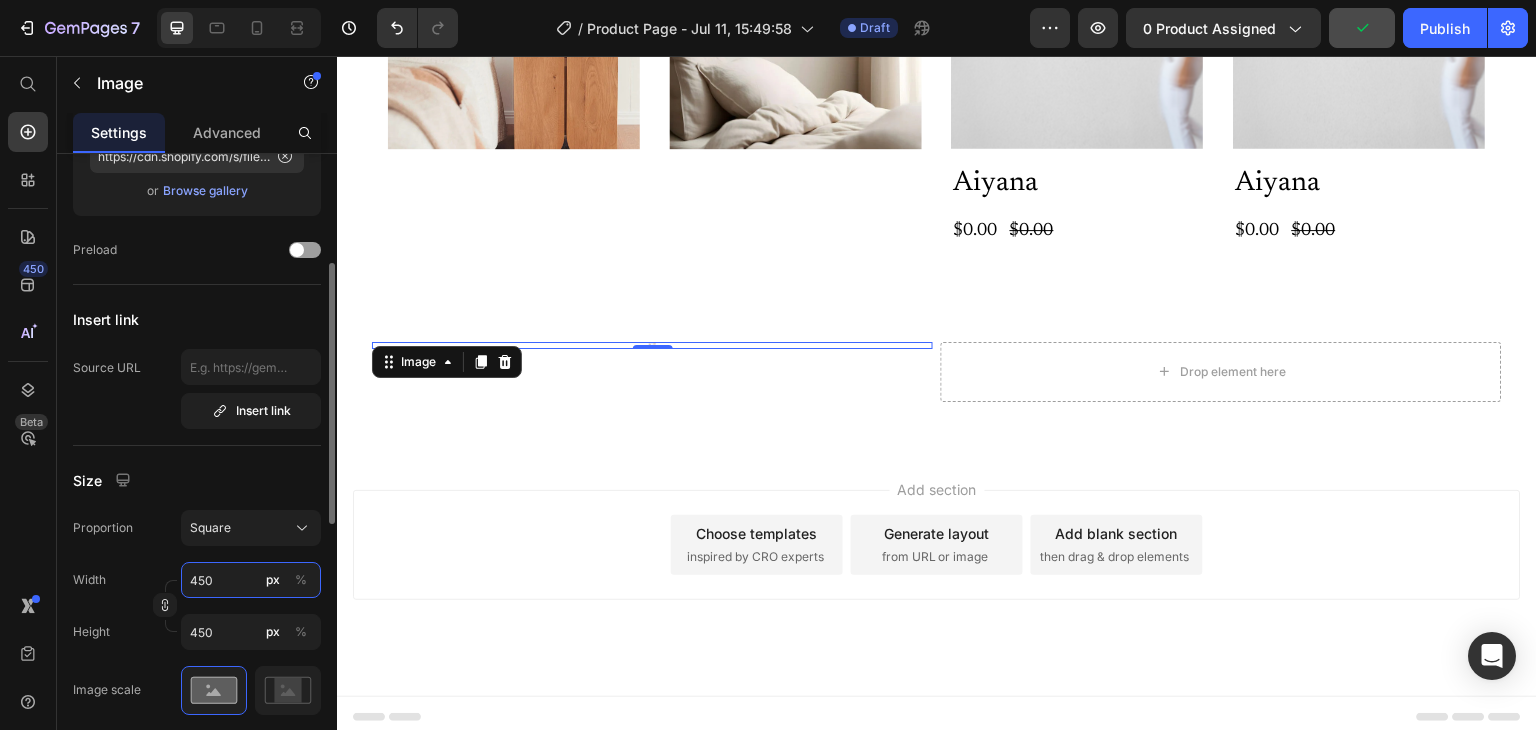 type on "4500" 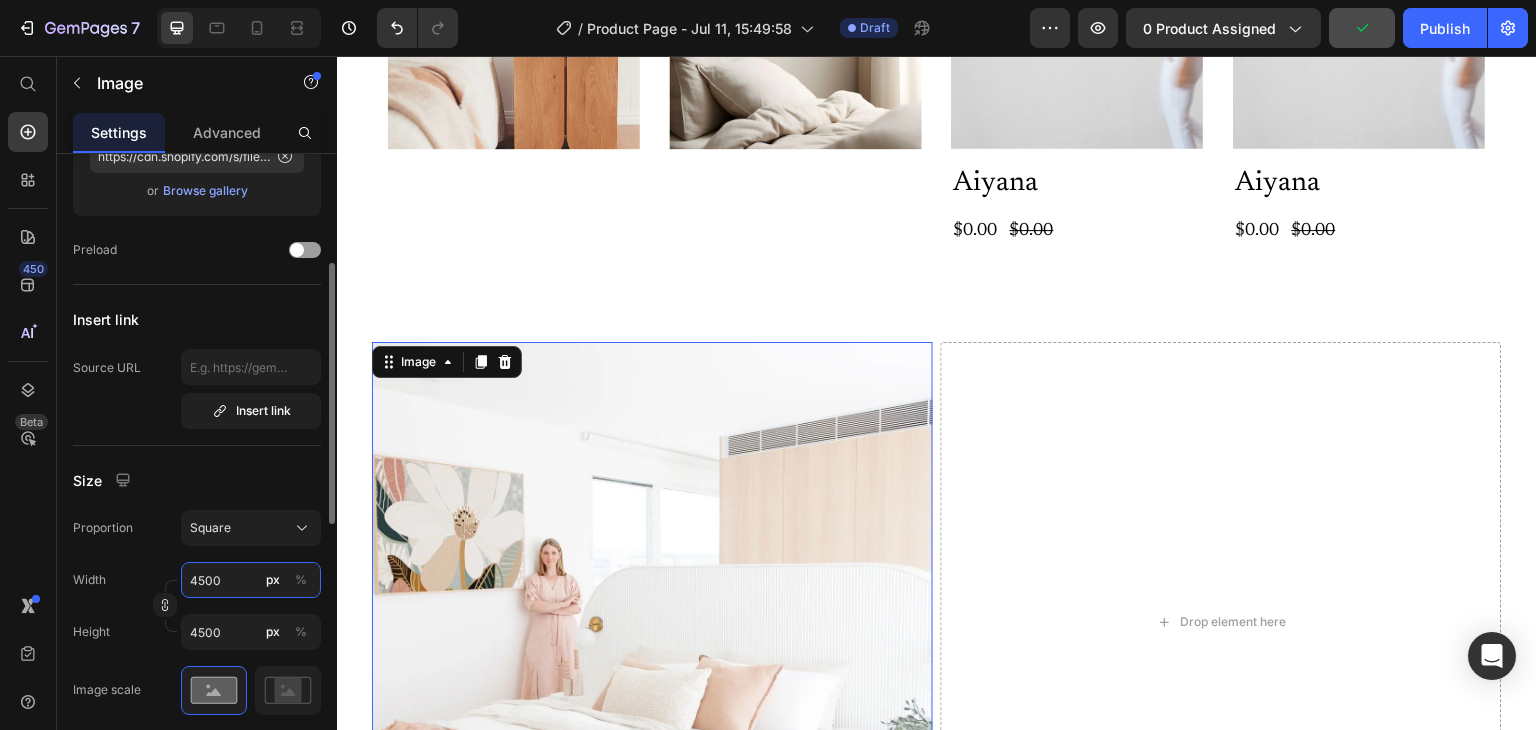 scroll, scrollTop: 4827, scrollLeft: 0, axis: vertical 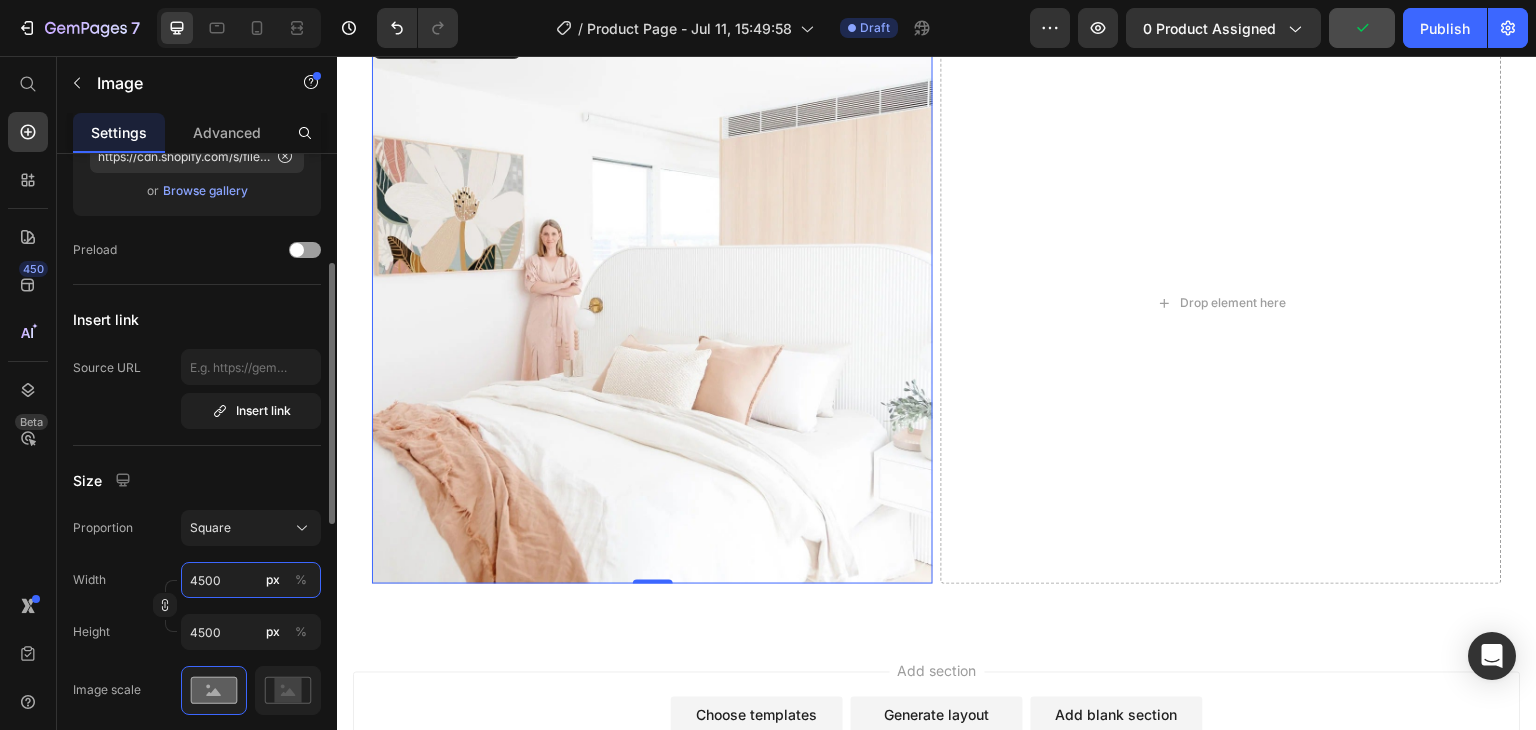type on "45000" 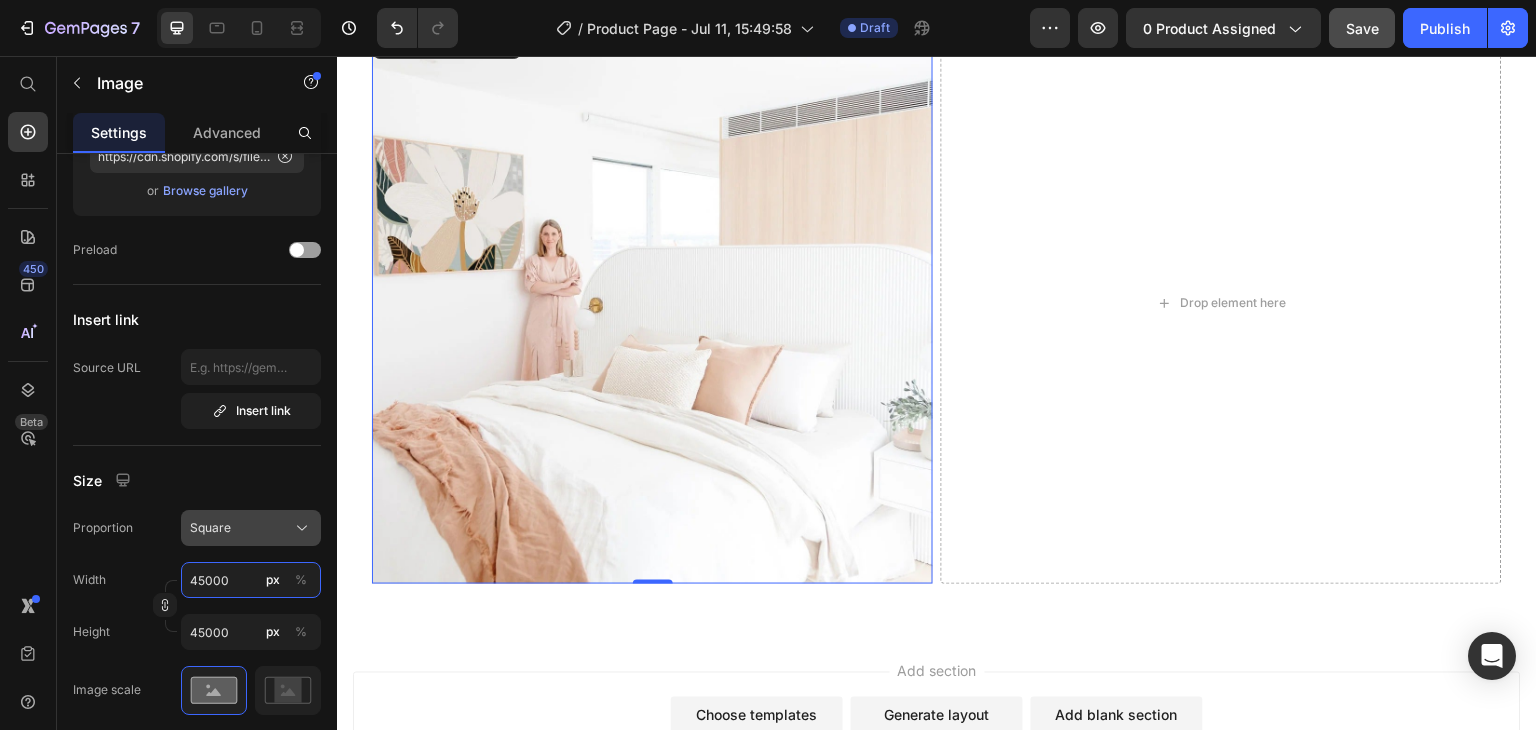 type on "4500" 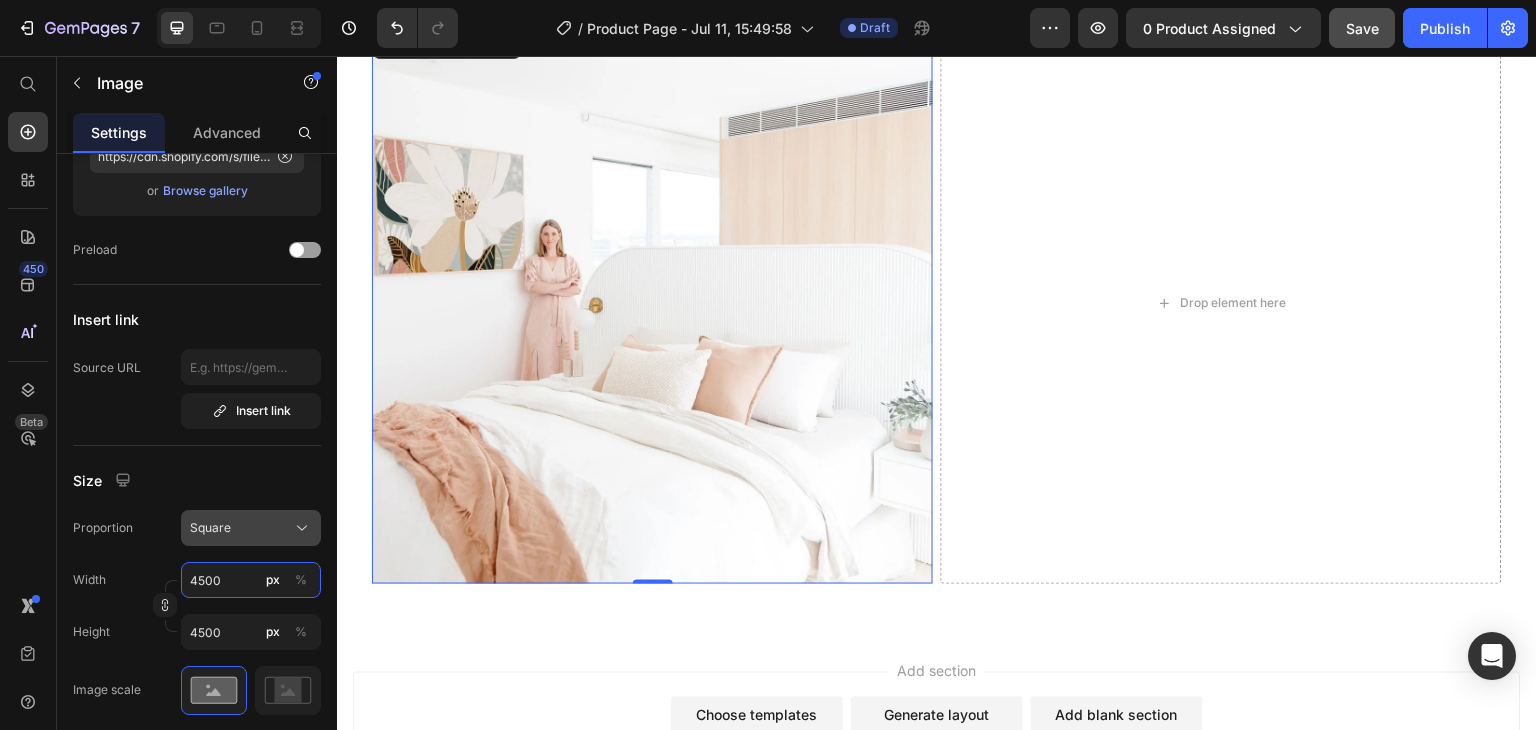 type on "450" 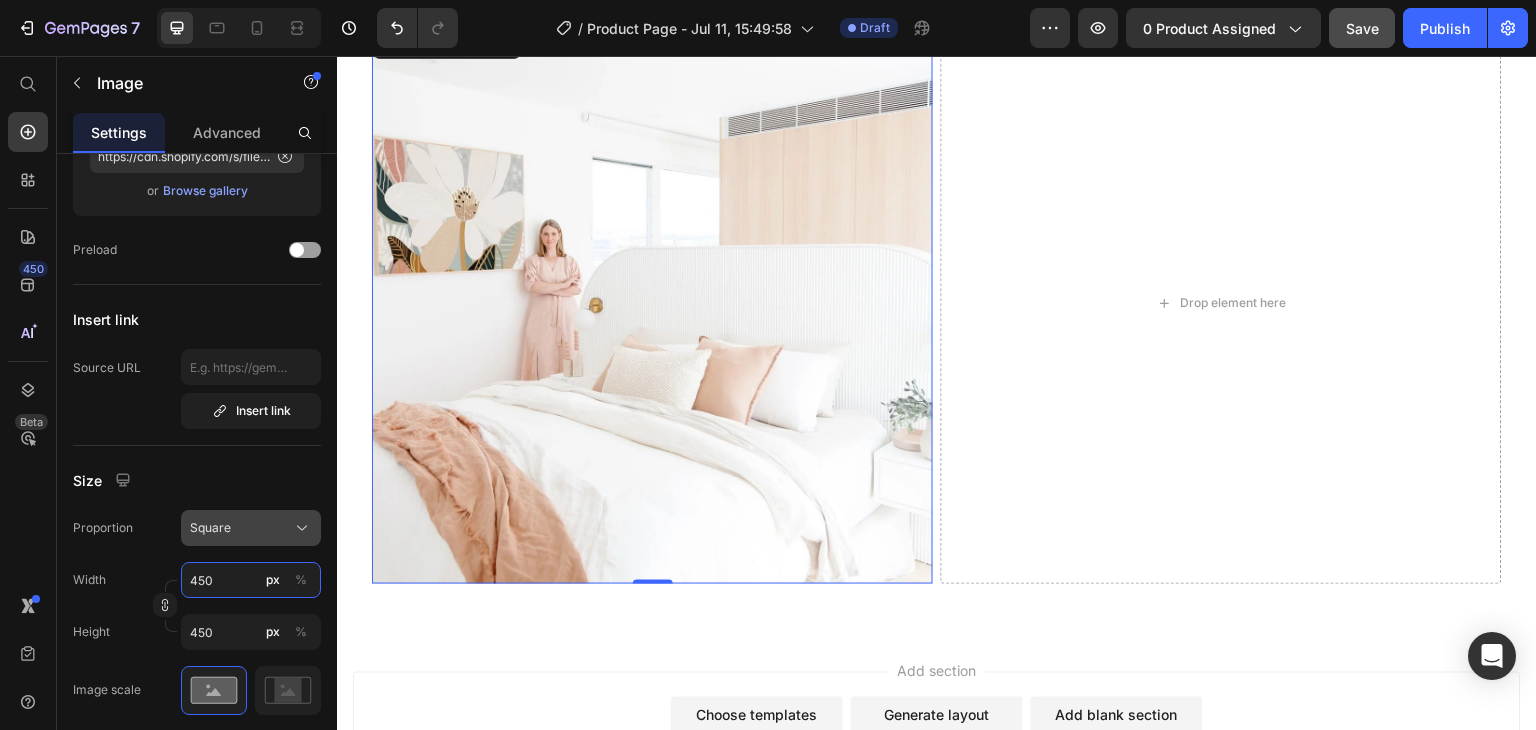 type on "45" 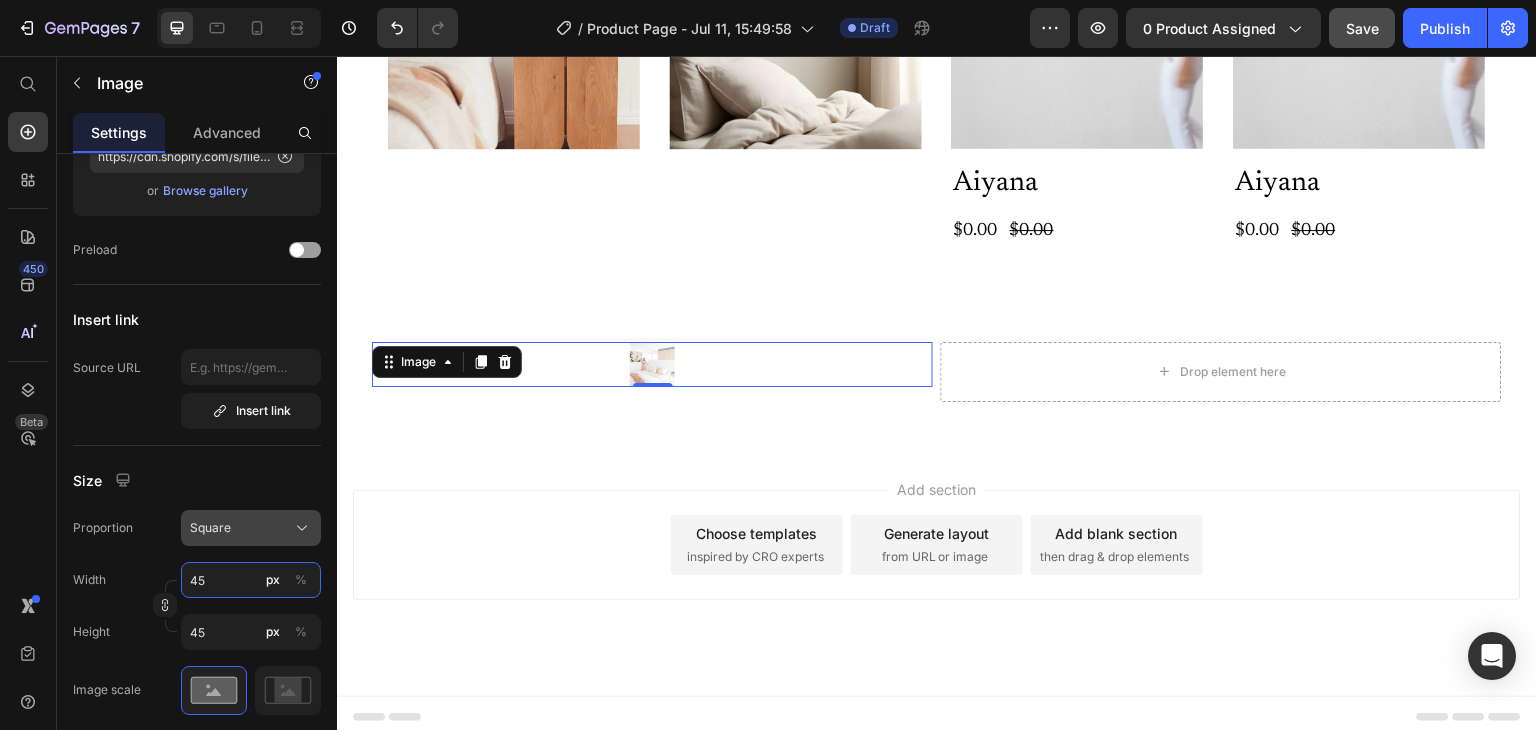 type on "4" 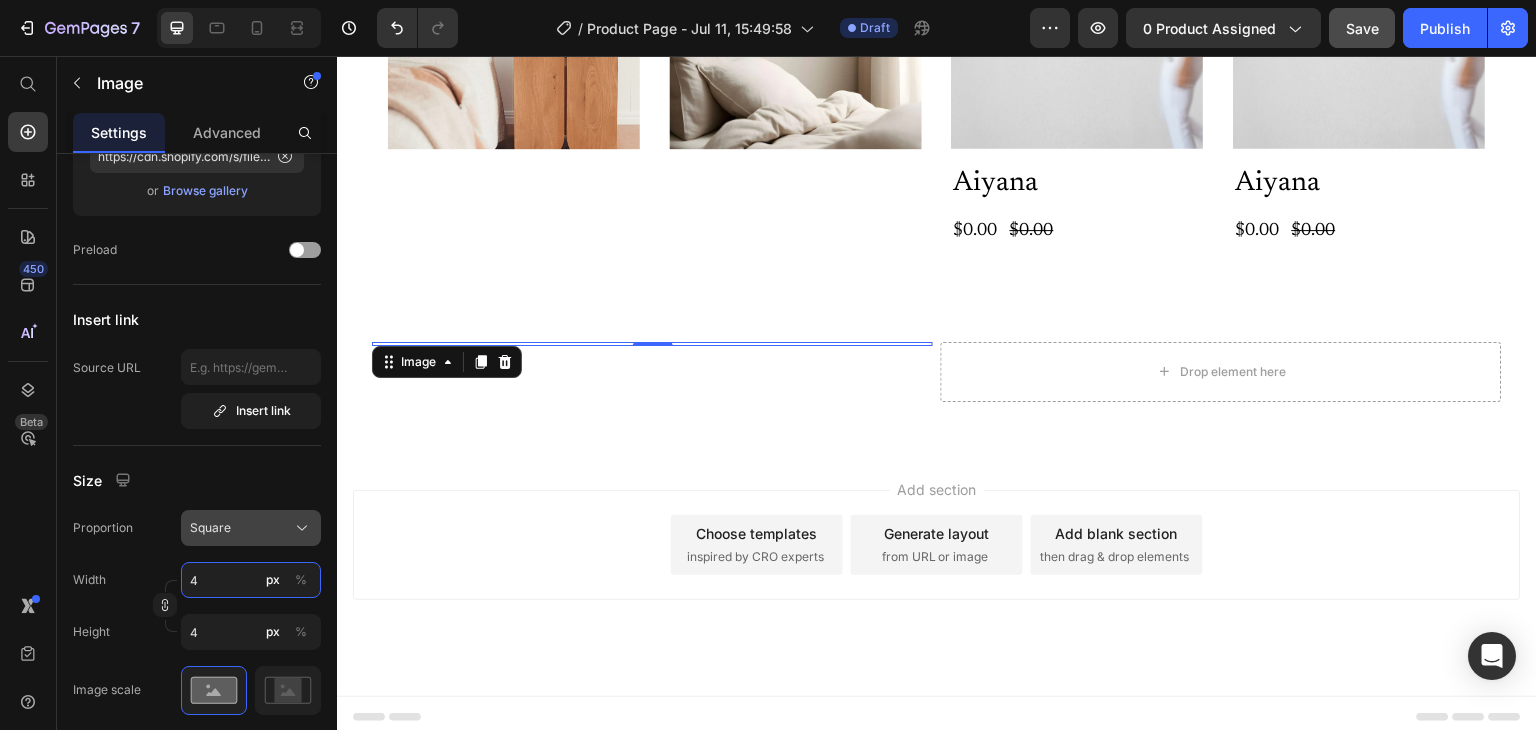 type 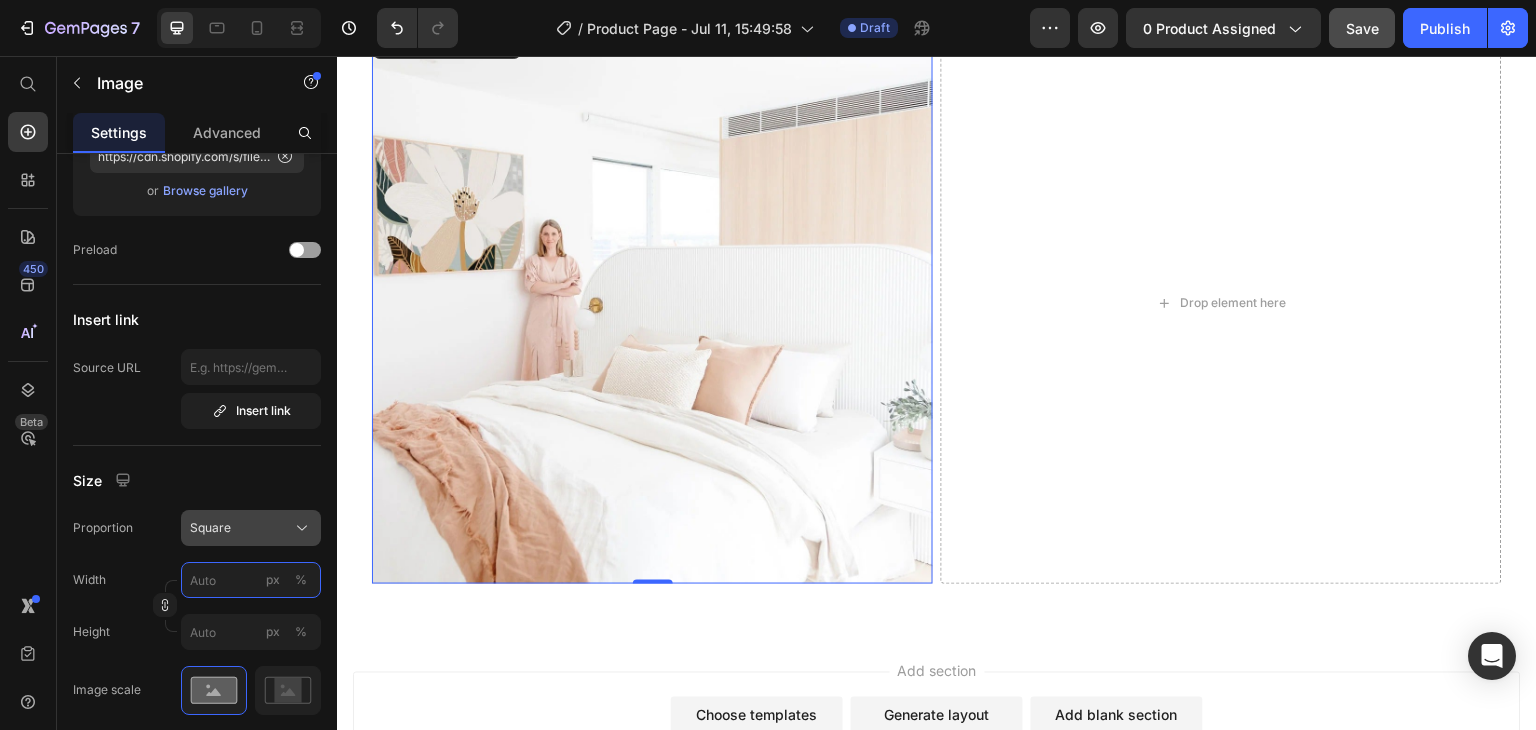 type on "4" 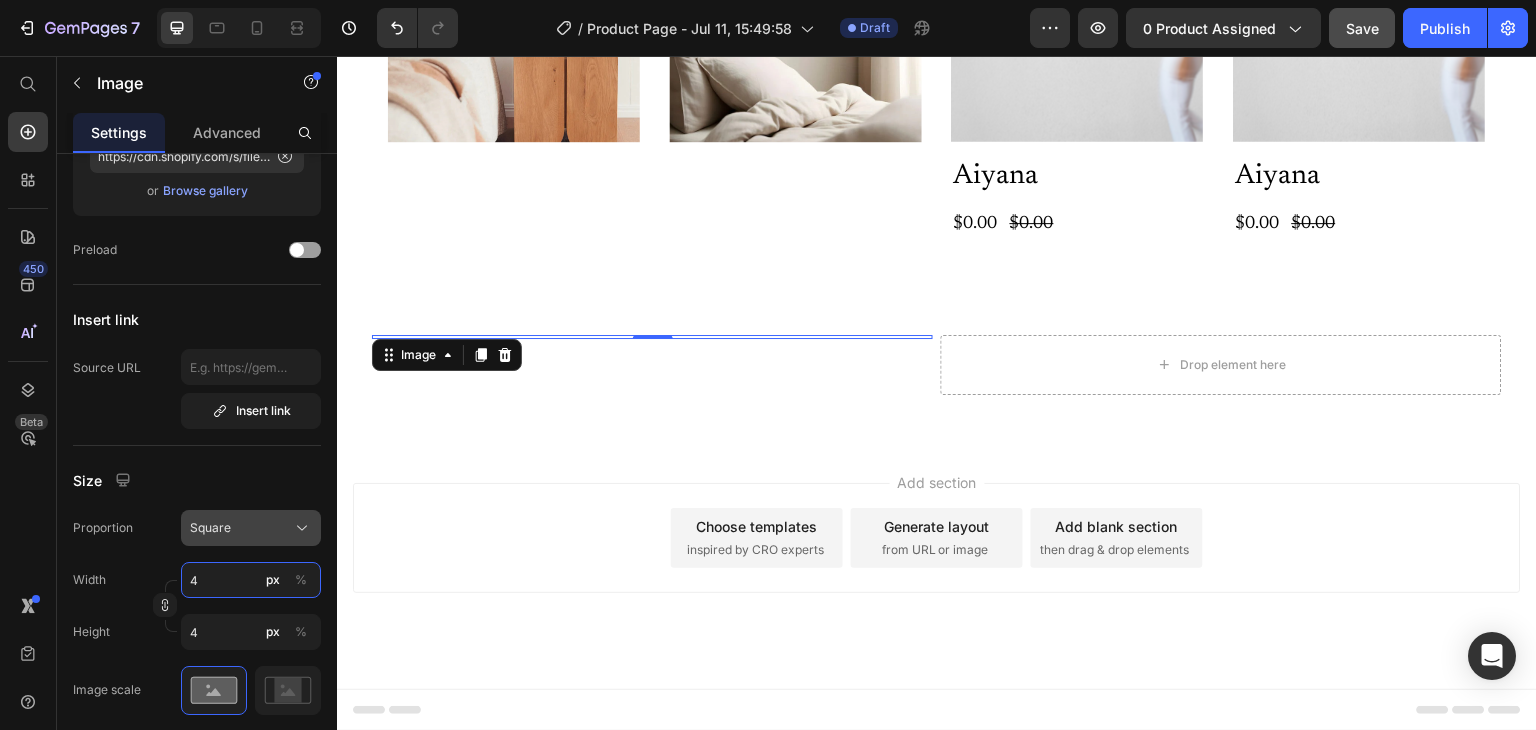 scroll, scrollTop: 4508, scrollLeft: 0, axis: vertical 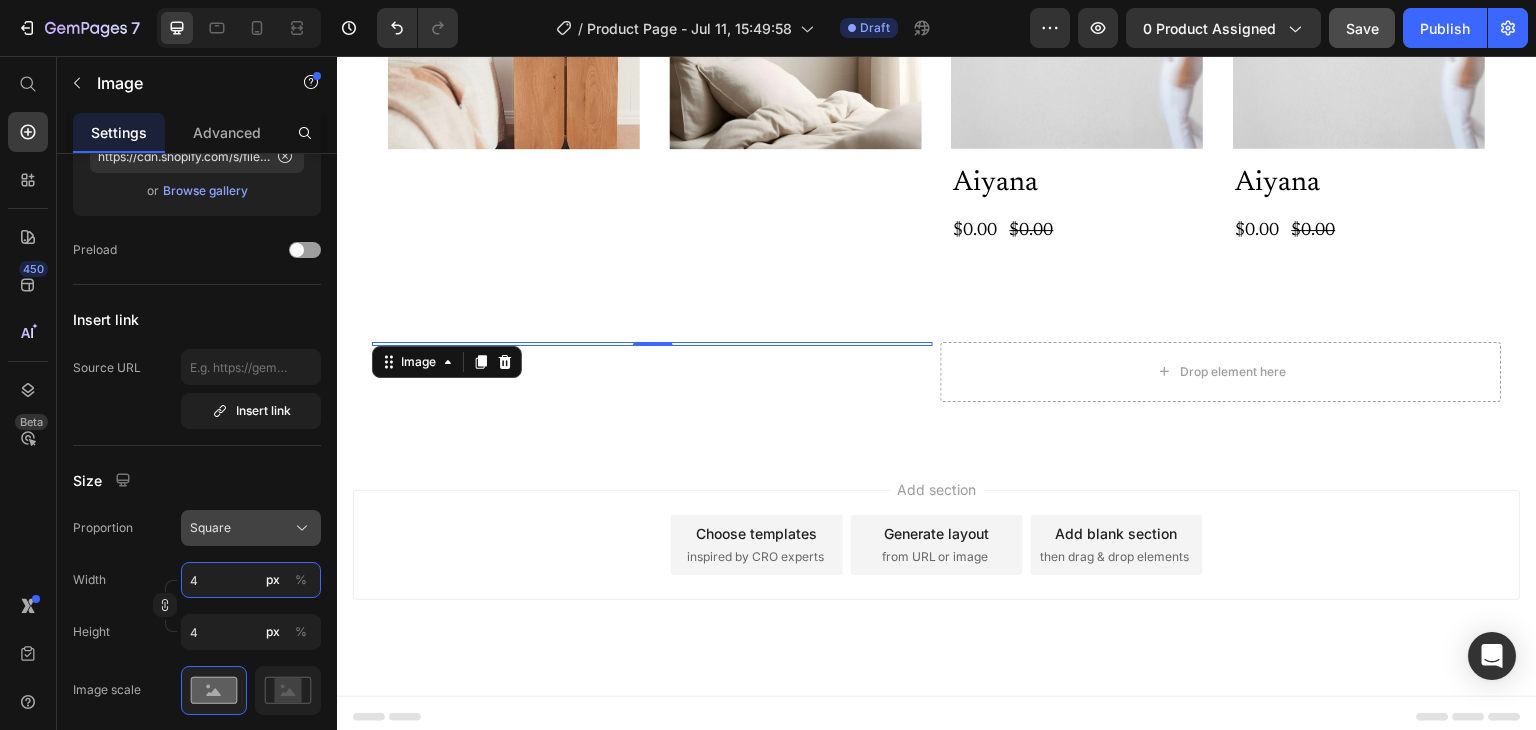 type 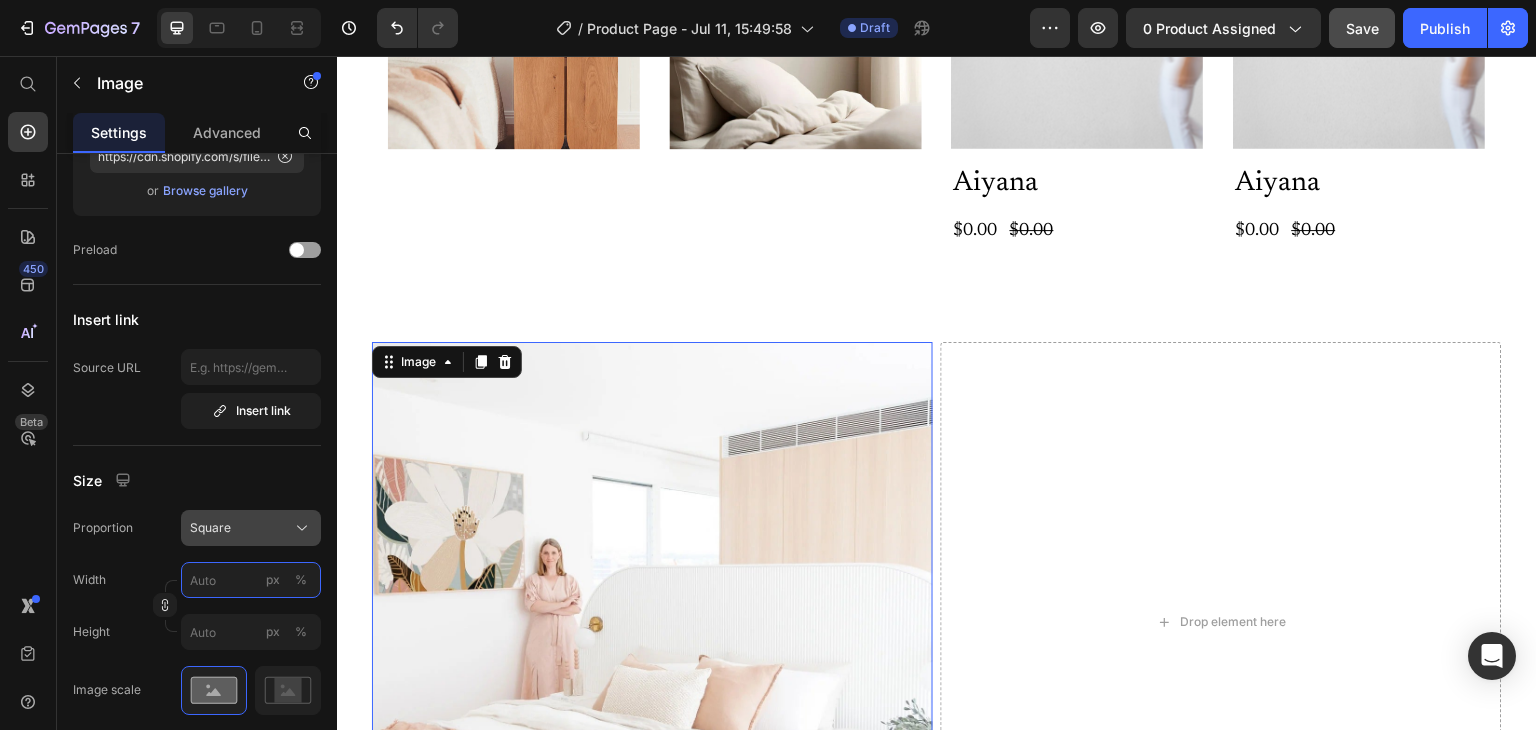 scroll, scrollTop: 4827, scrollLeft: 0, axis: vertical 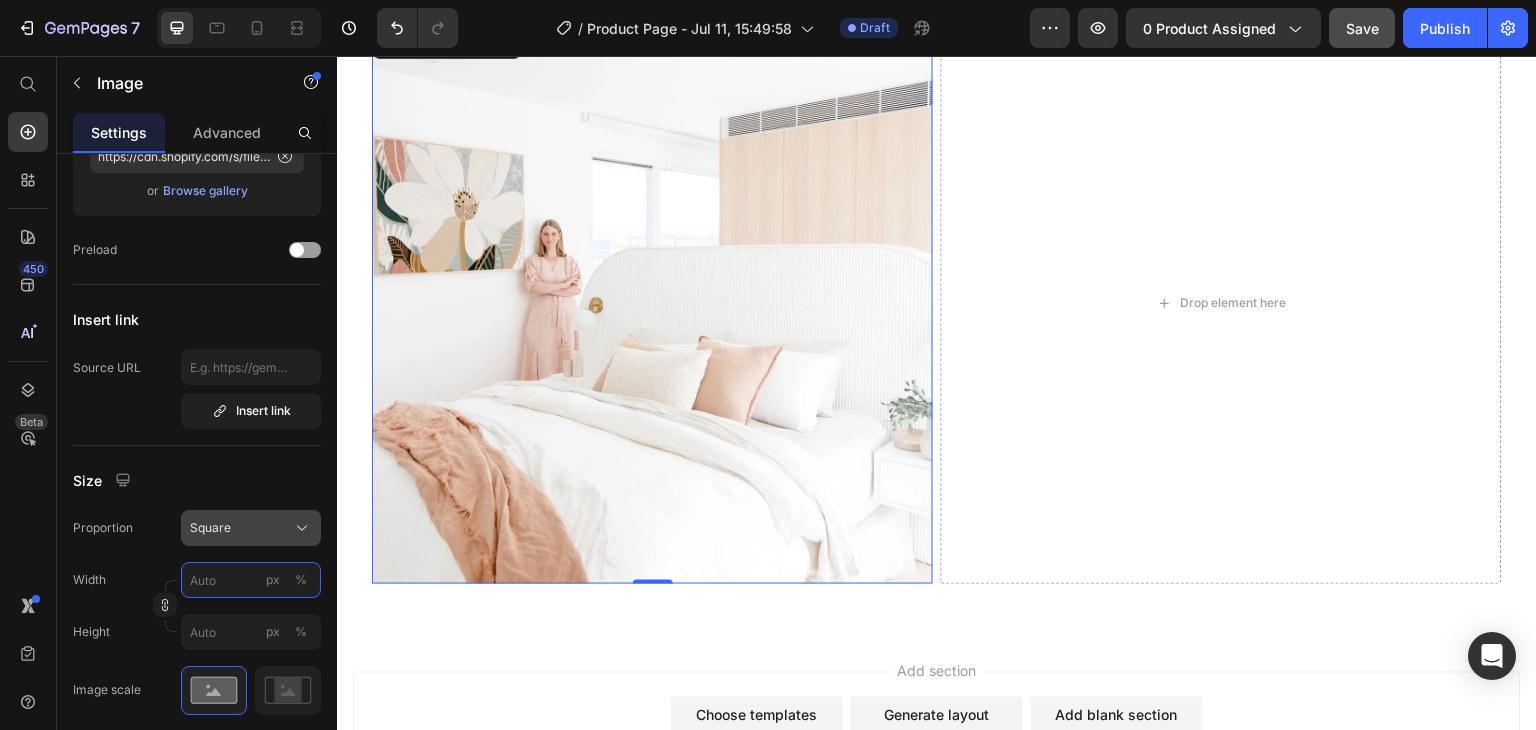 type on "7" 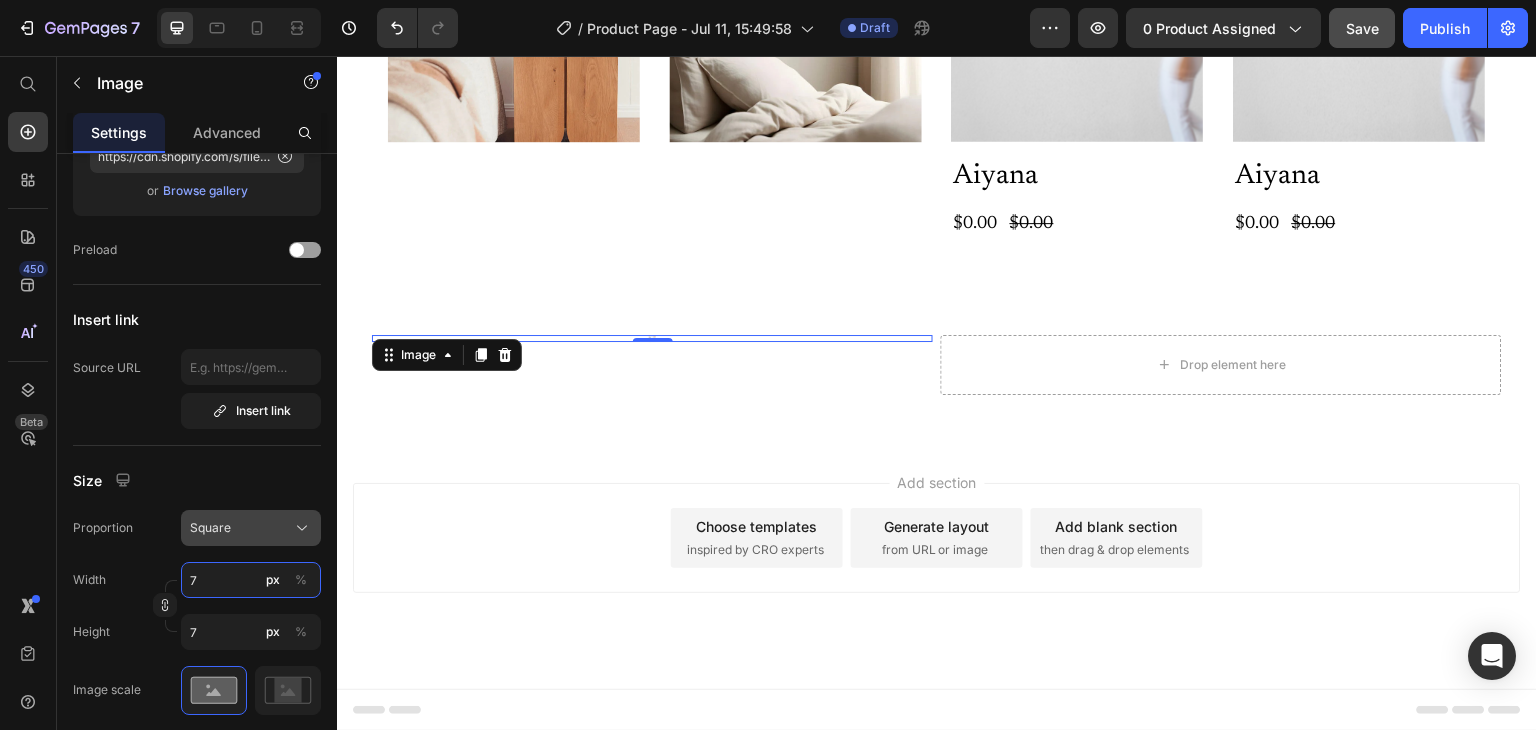 scroll, scrollTop: 4508, scrollLeft: 0, axis: vertical 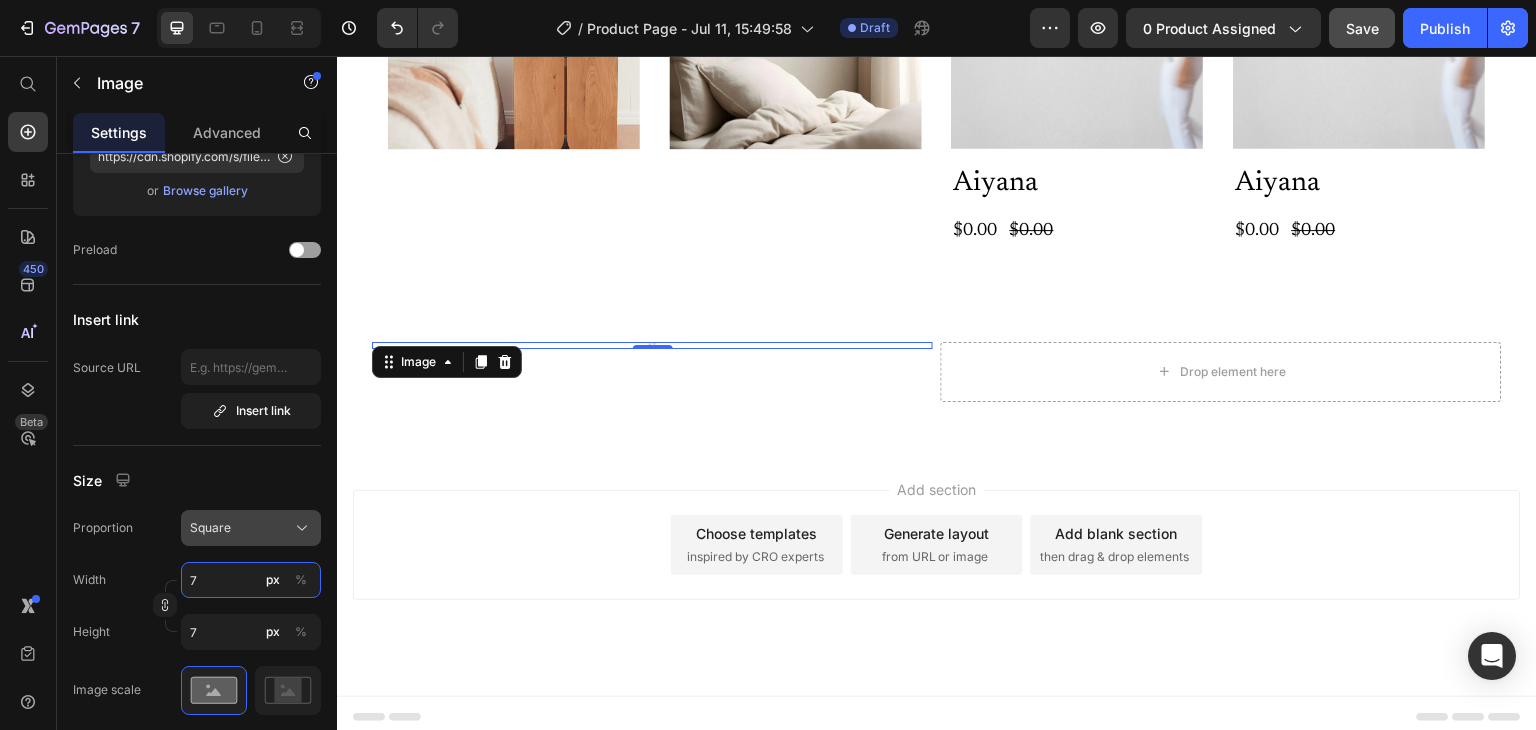 type on "70" 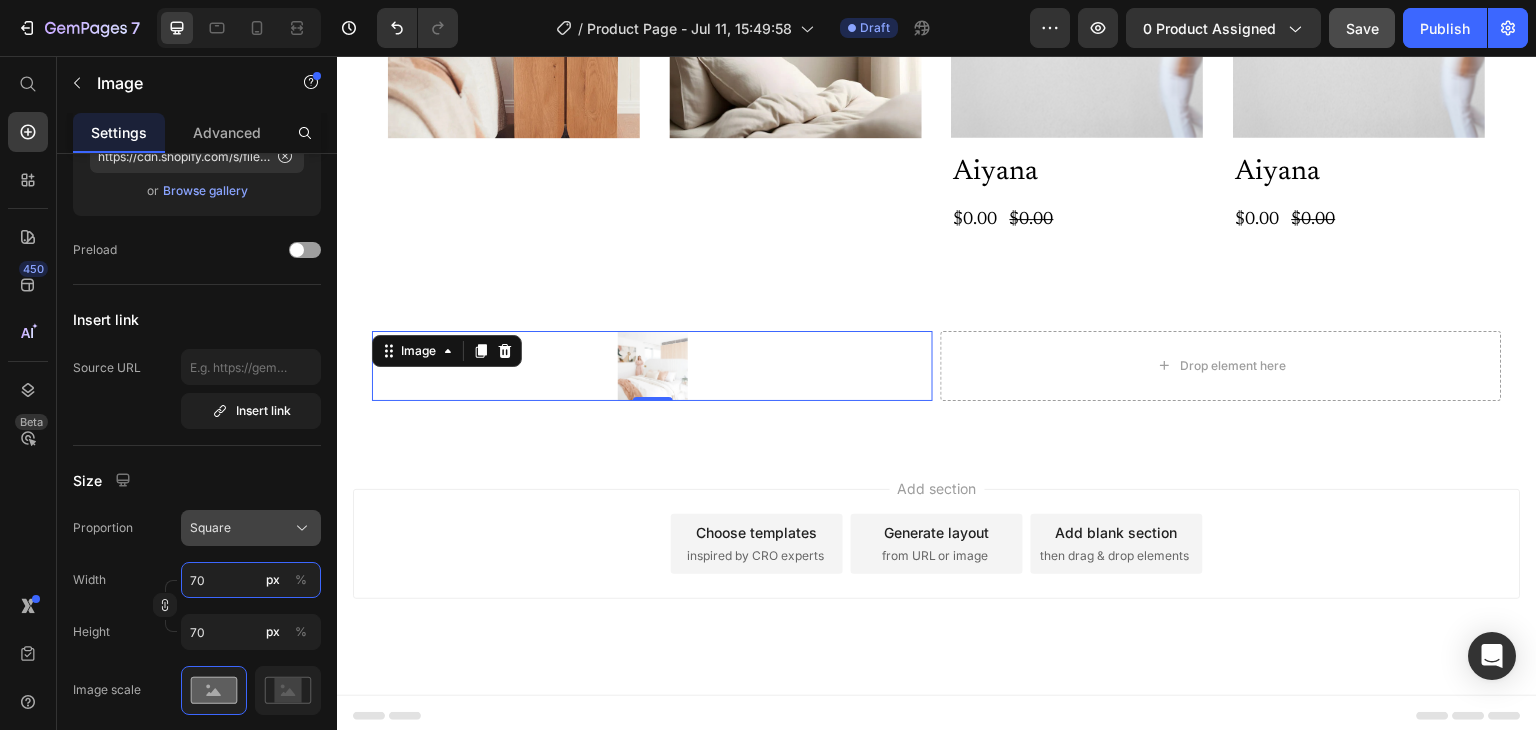 type on "700" 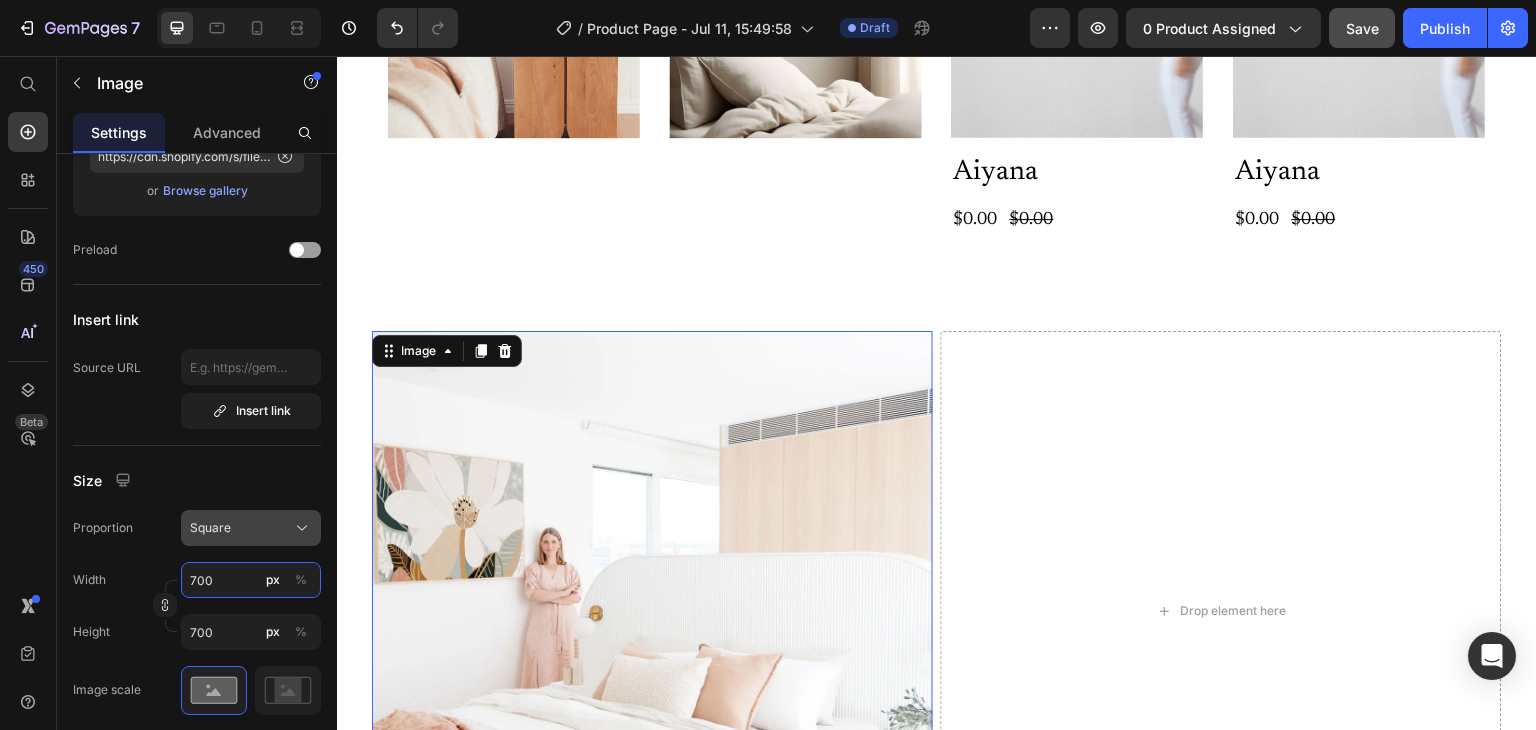 scroll, scrollTop: 4827, scrollLeft: 0, axis: vertical 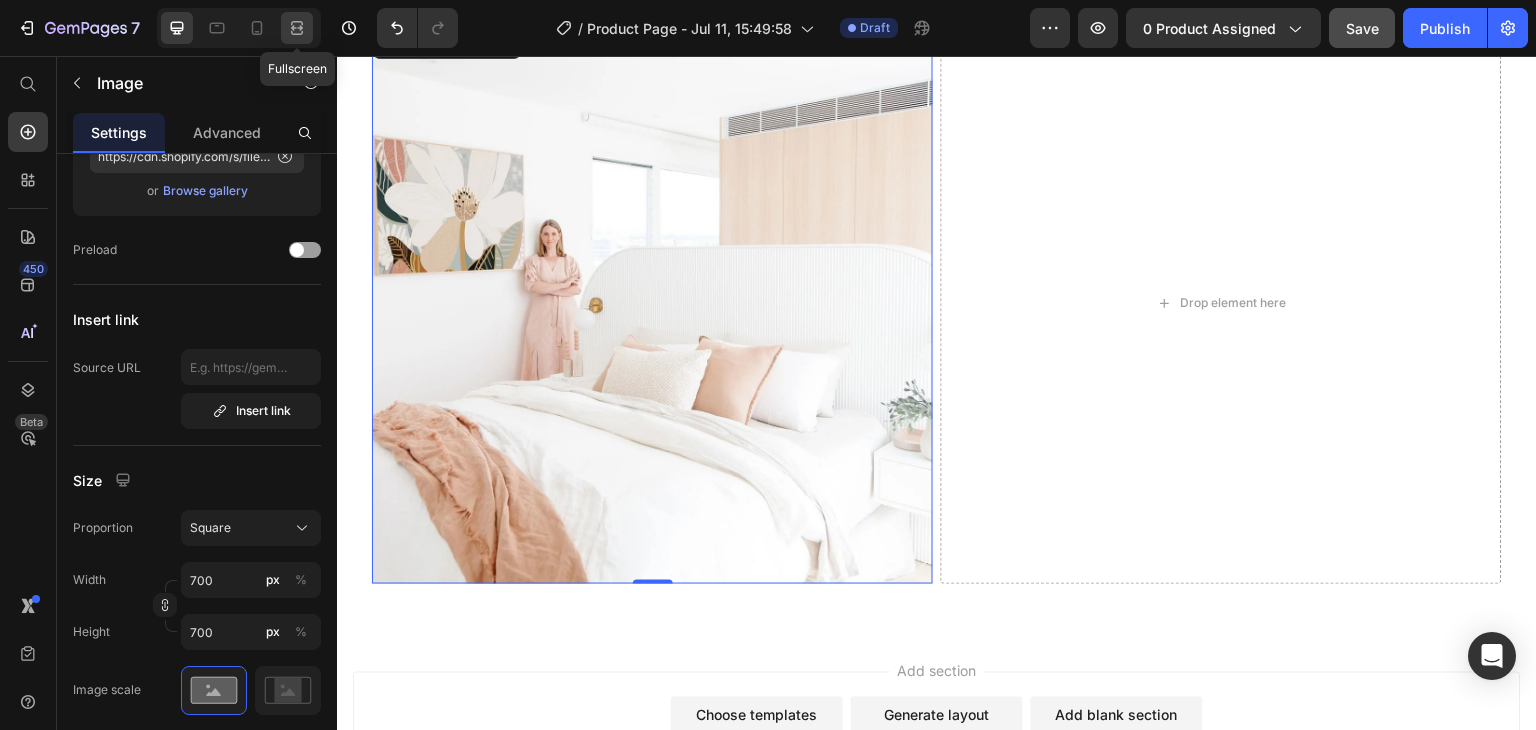 click 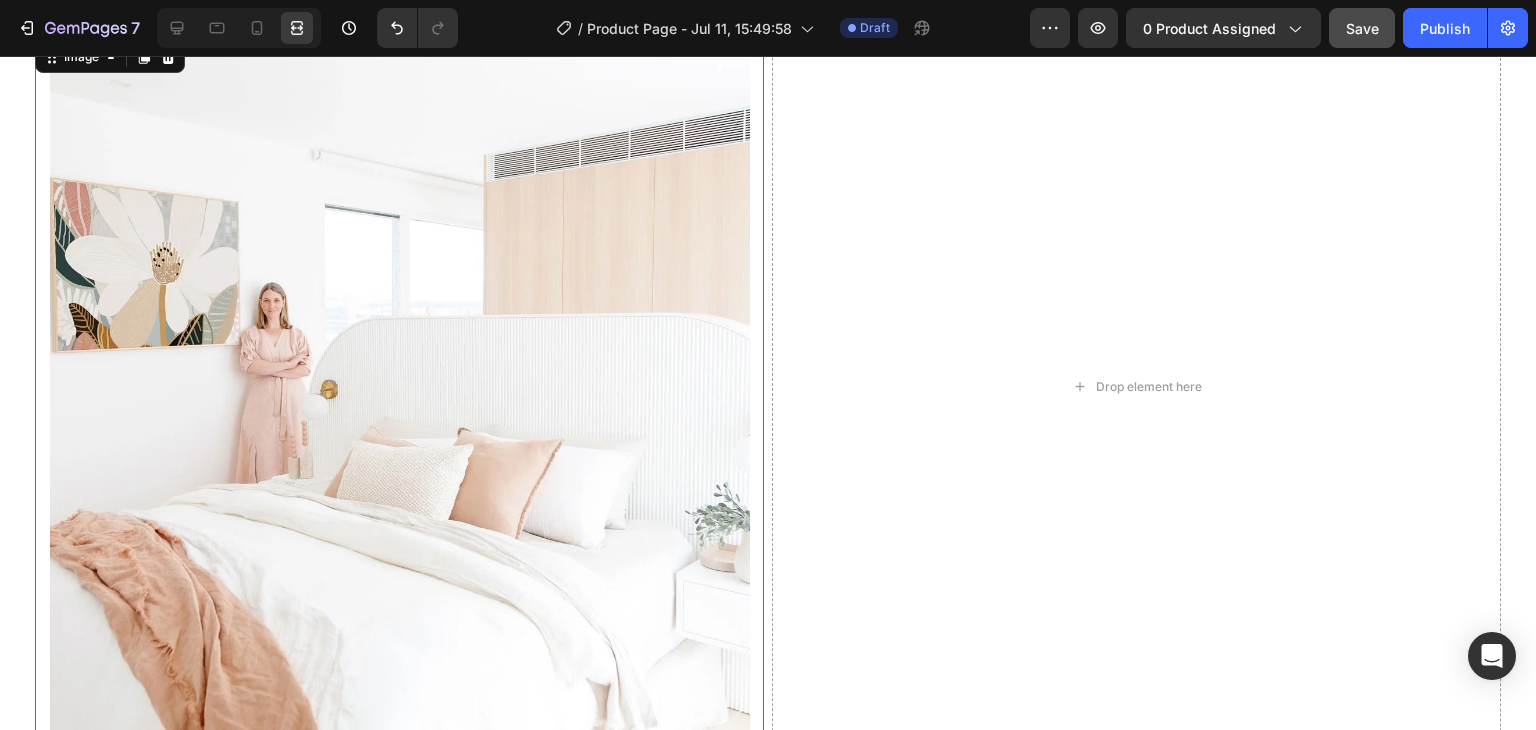 scroll, scrollTop: 4920, scrollLeft: 0, axis: vertical 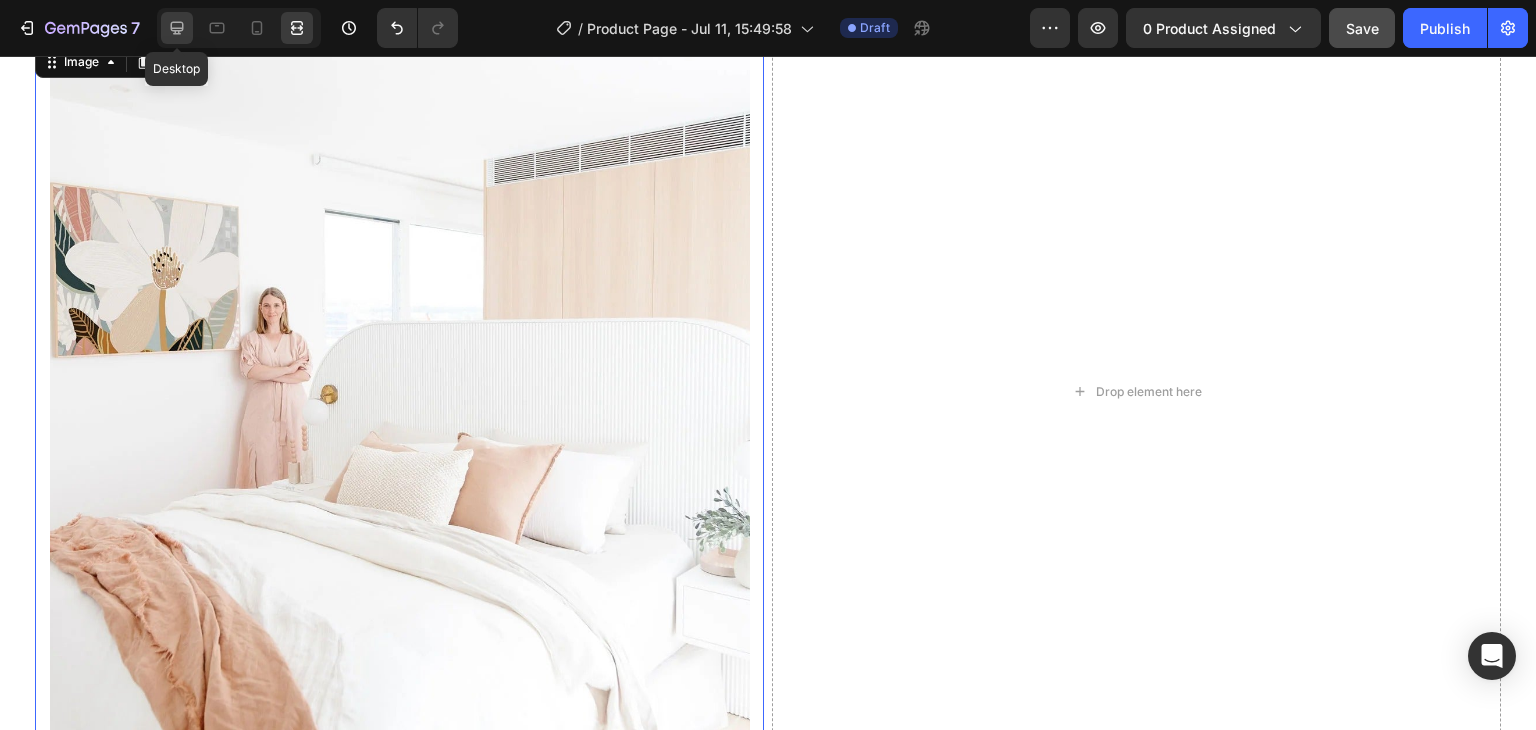 click 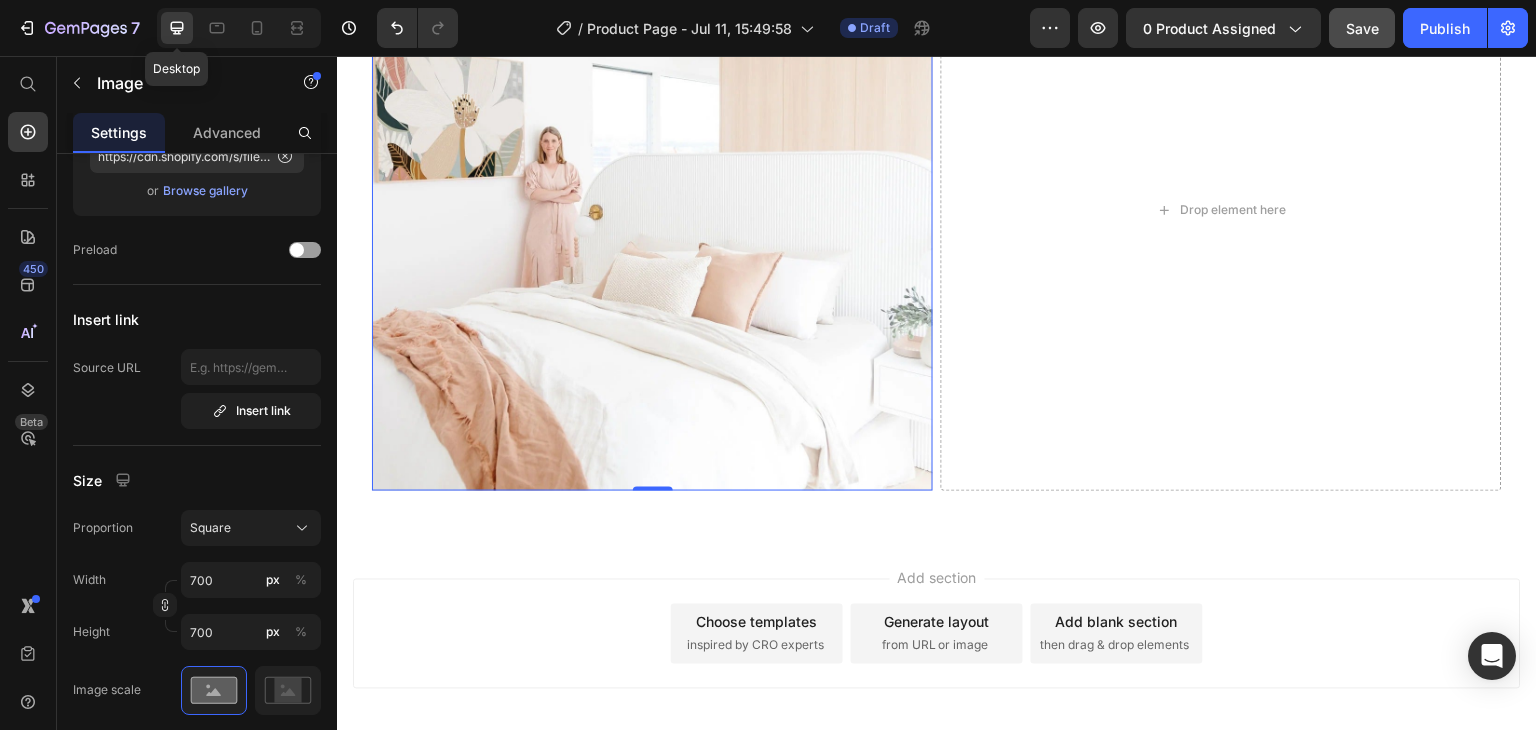 scroll, scrollTop: 4808, scrollLeft: 0, axis: vertical 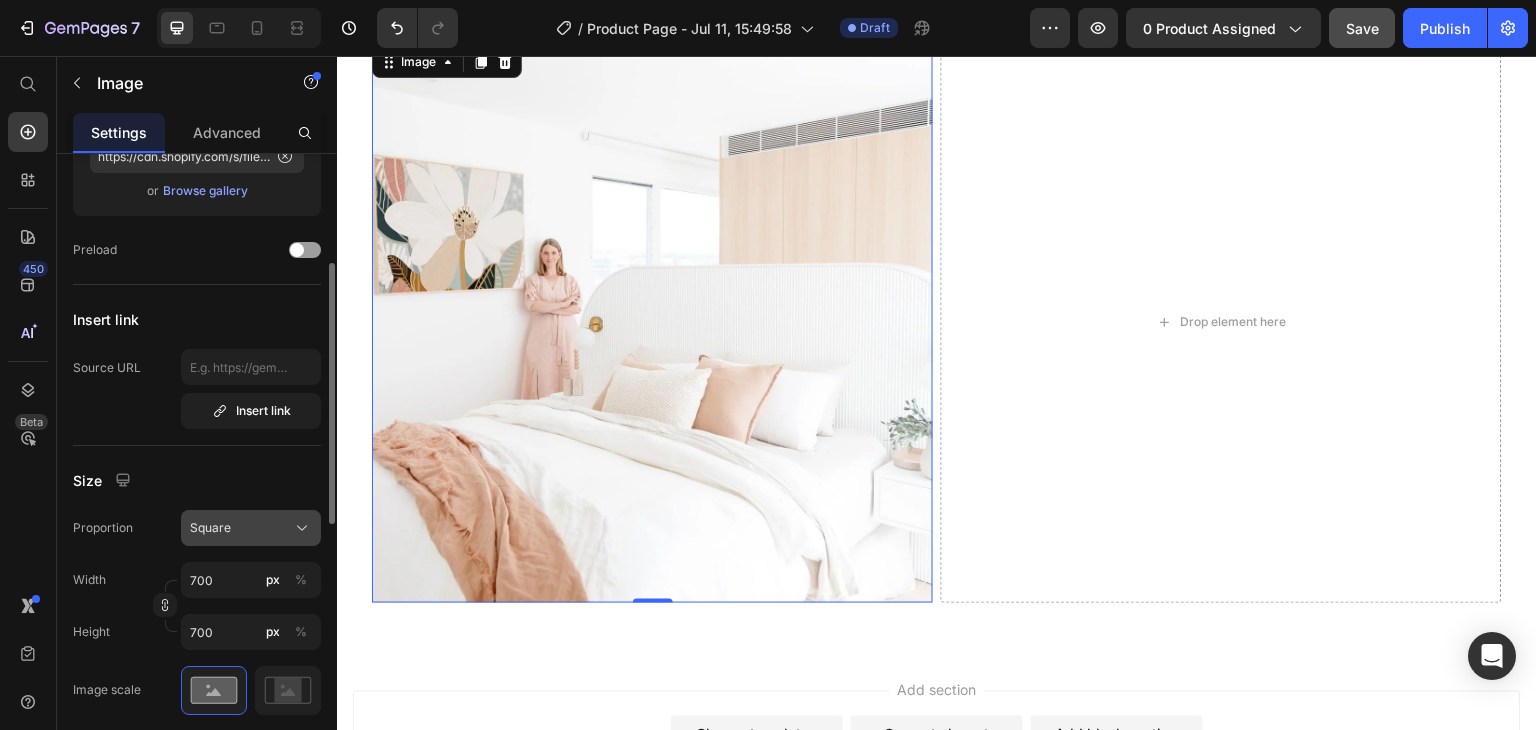 click on "Square" at bounding box center [251, 528] 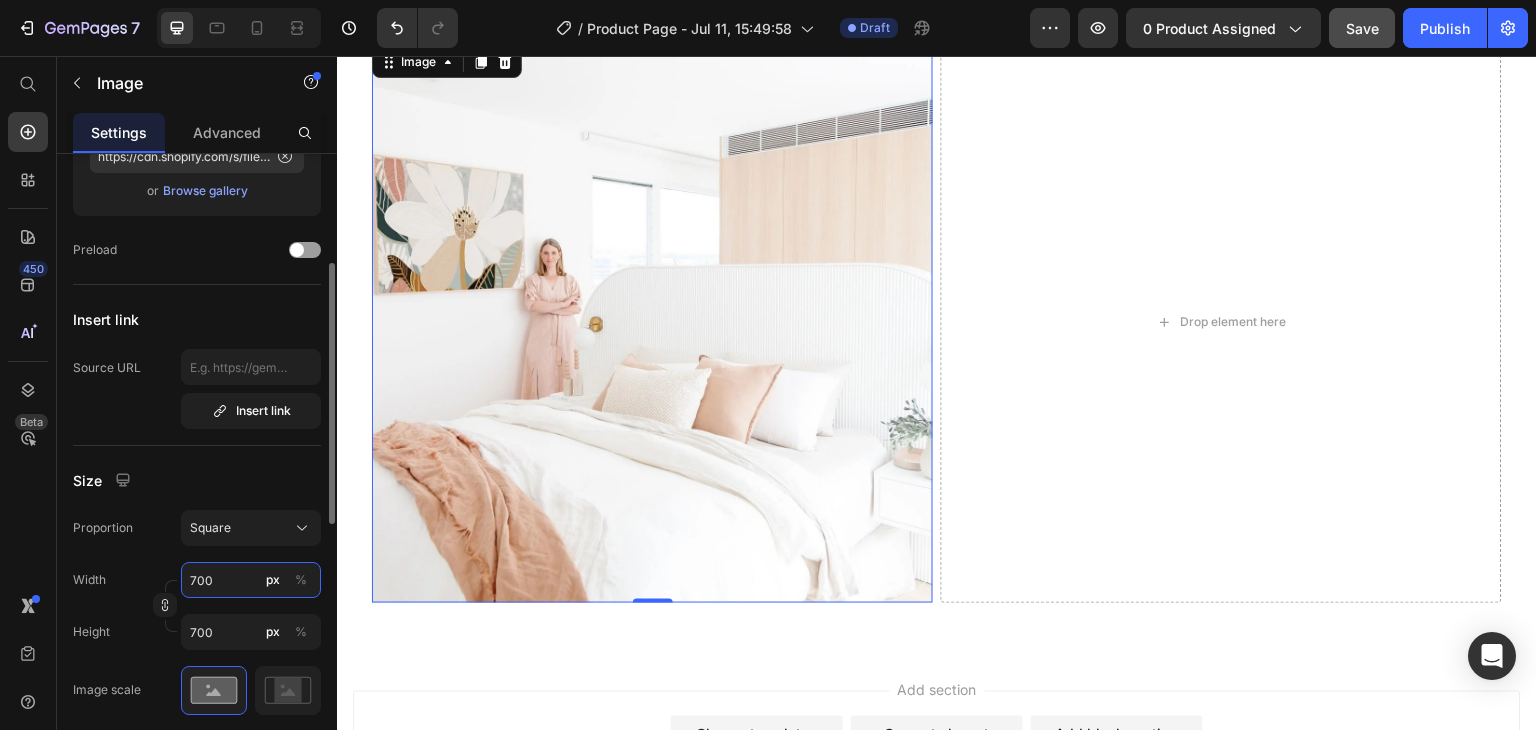 click on "700" at bounding box center (251, 580) 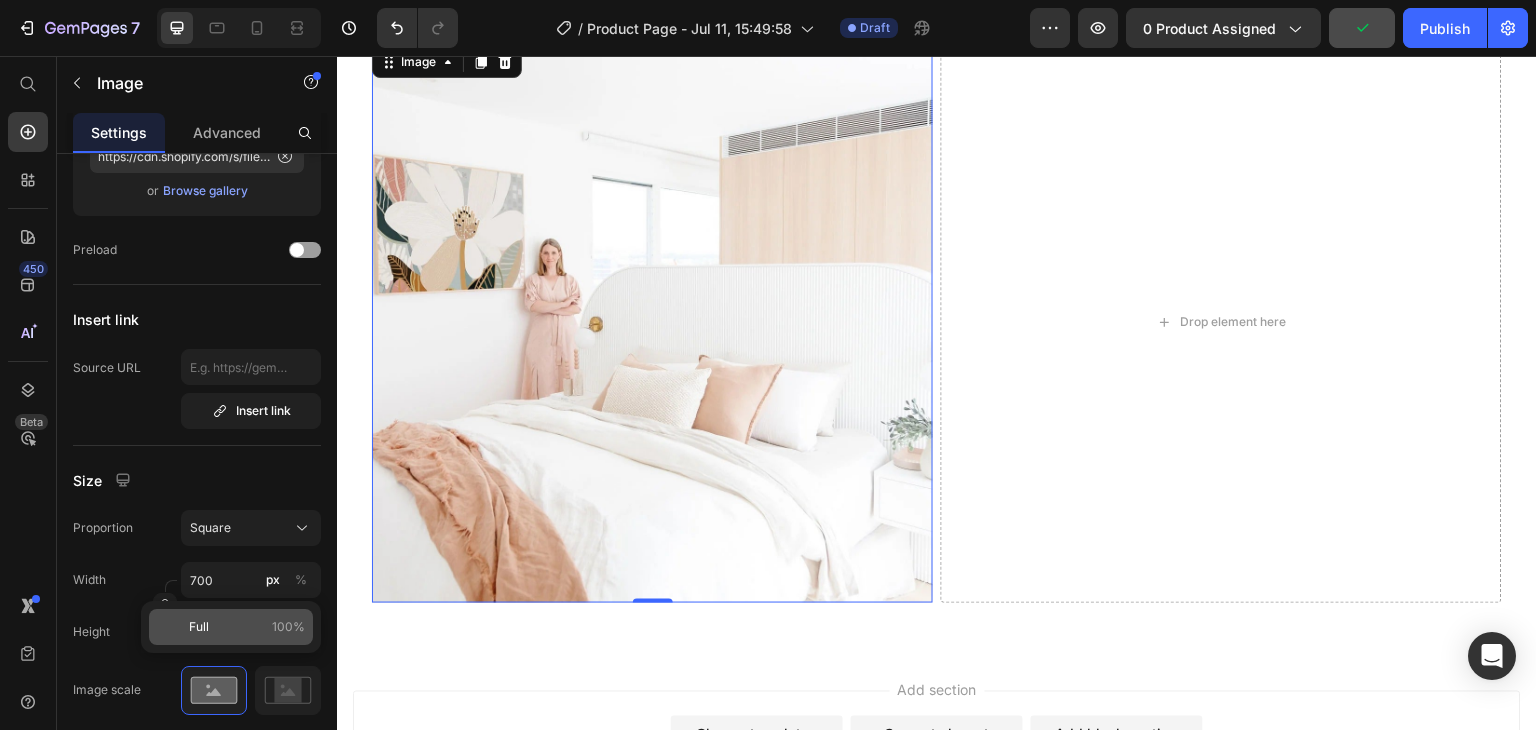 click on "Full 100%" at bounding box center [247, 627] 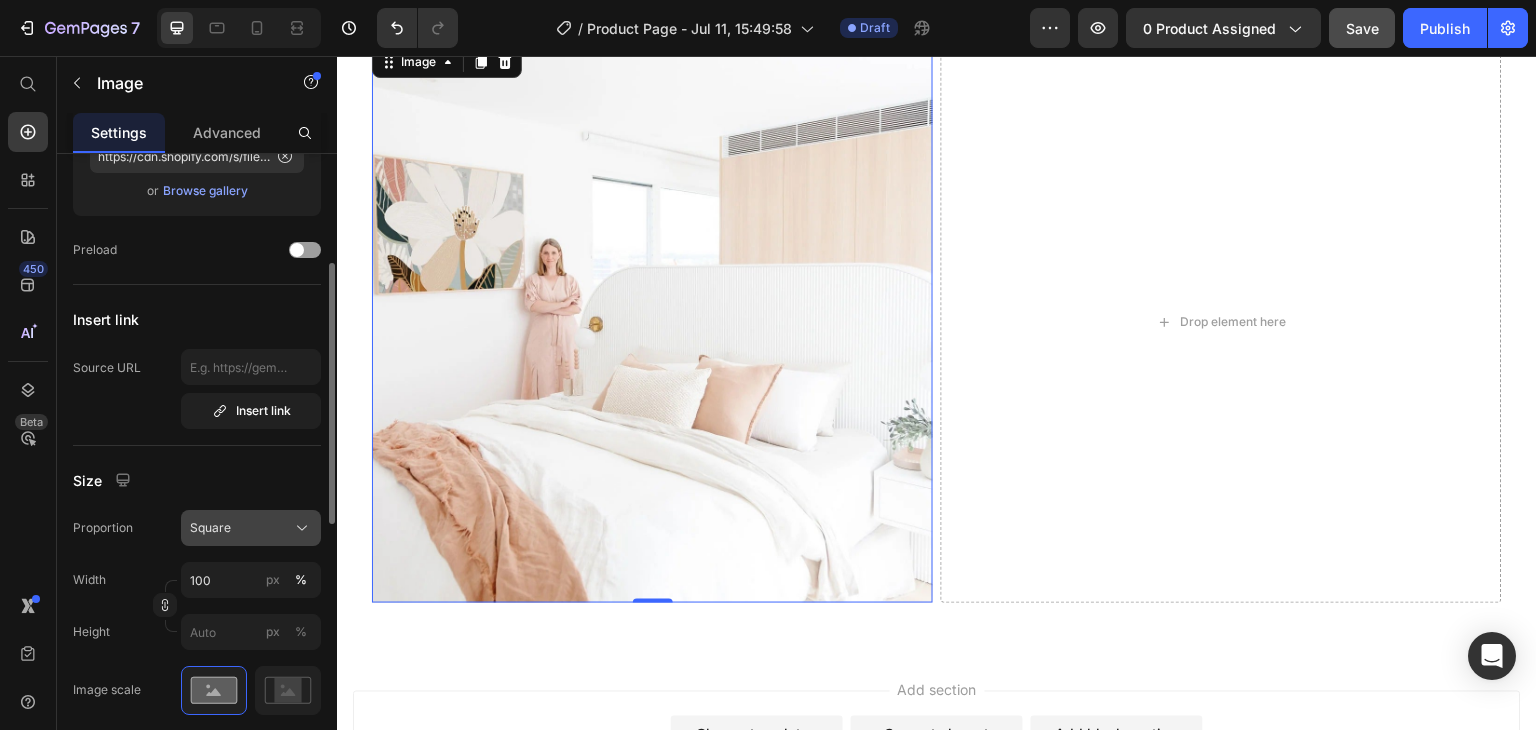 click on "Square" at bounding box center (251, 528) 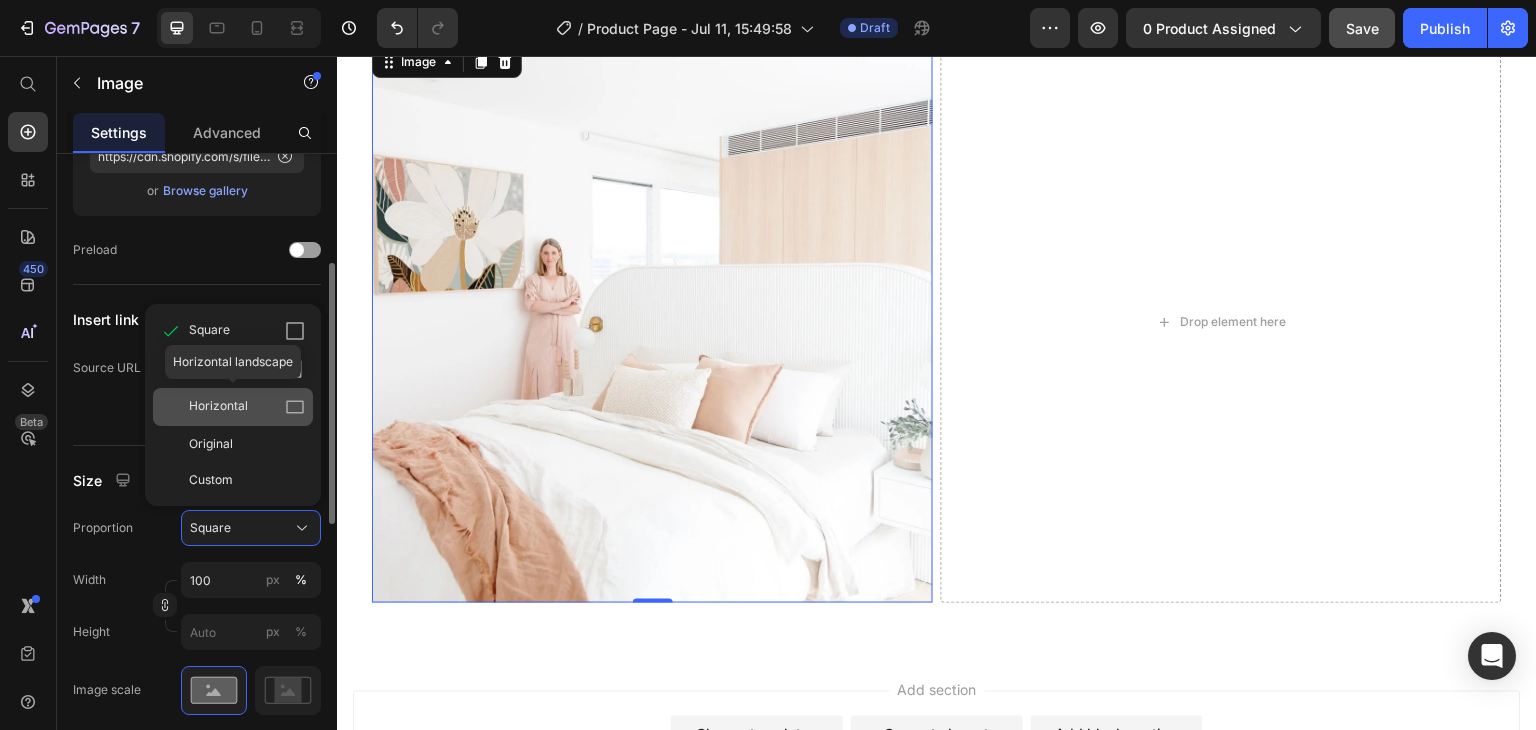 click on "Horizontal" 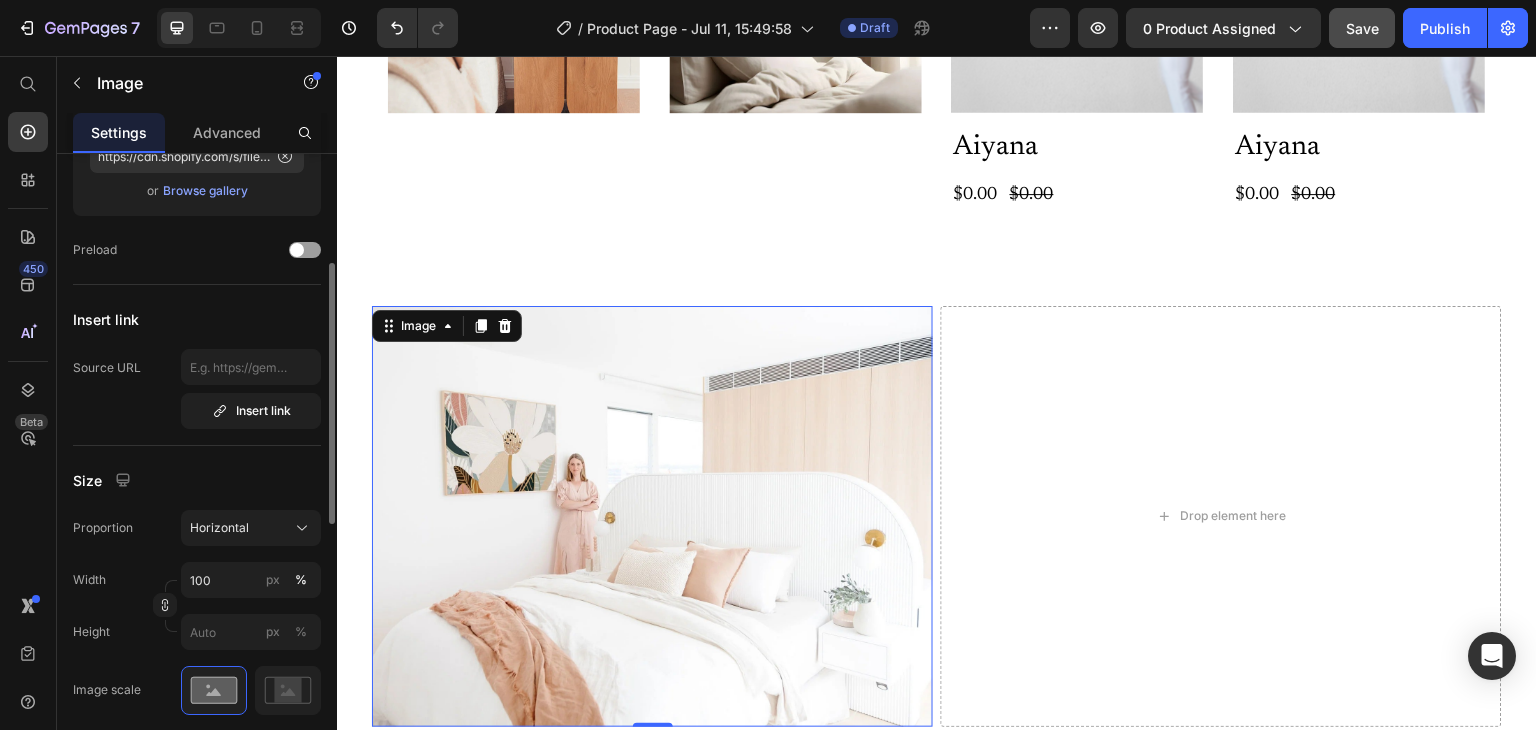 scroll, scrollTop: 4629, scrollLeft: 0, axis: vertical 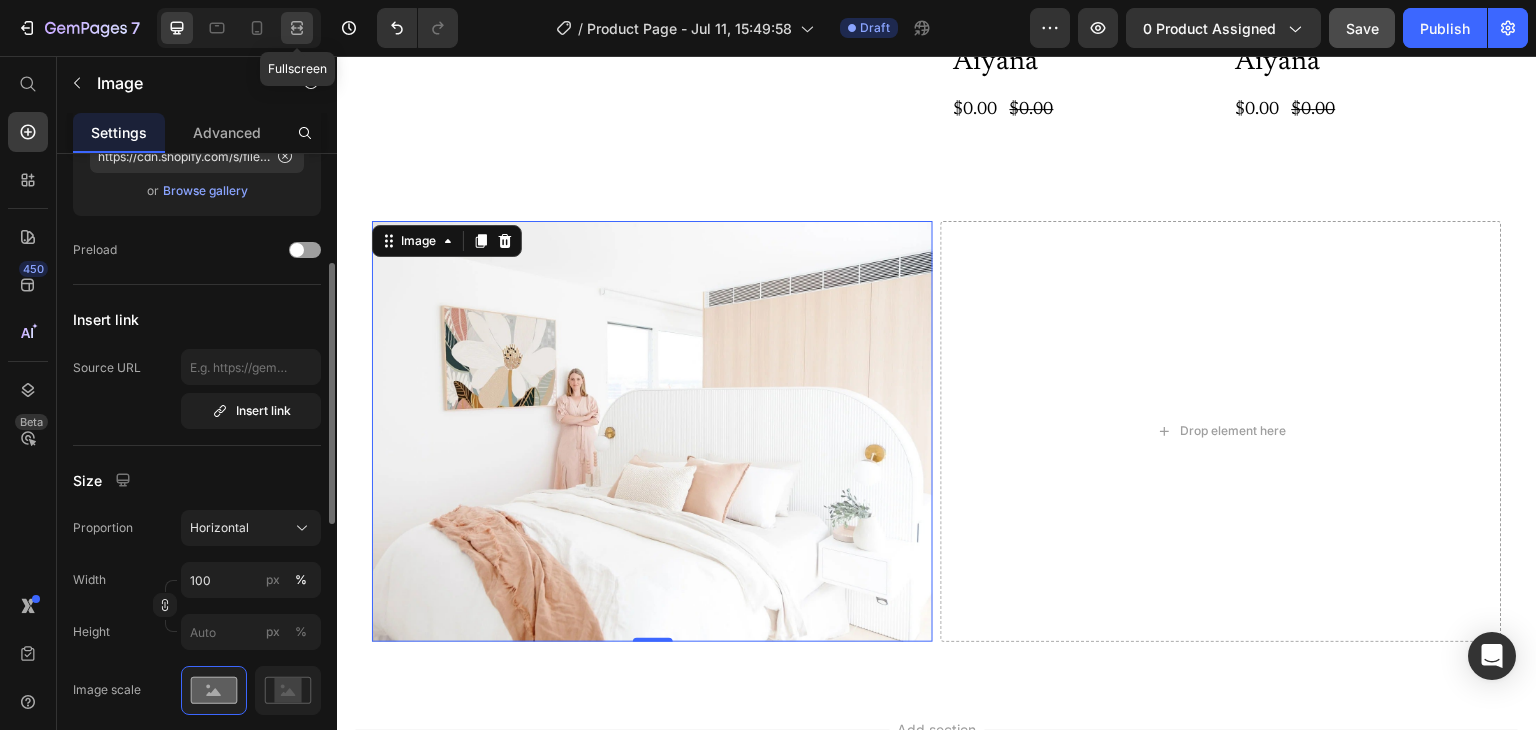 click 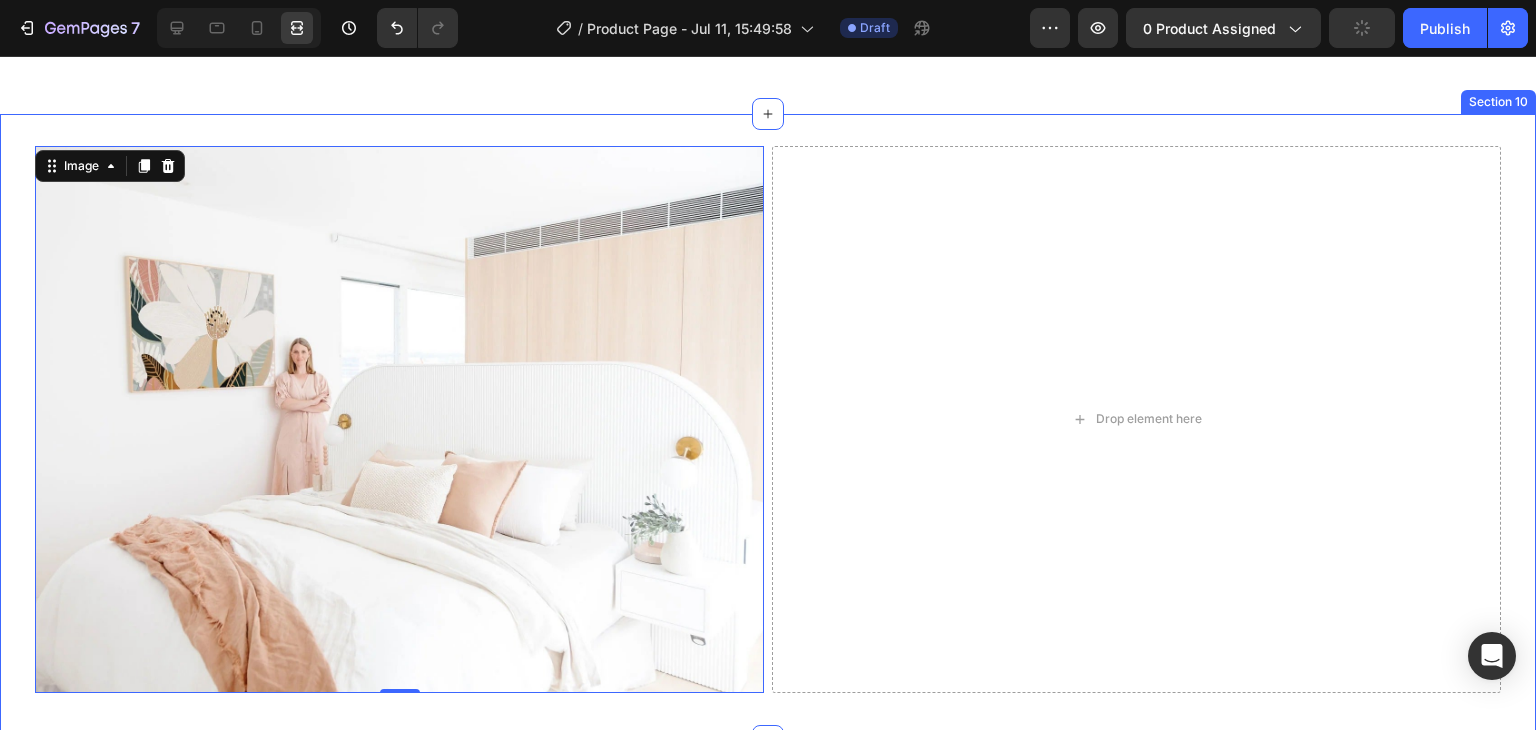 scroll, scrollTop: 4950, scrollLeft: 0, axis: vertical 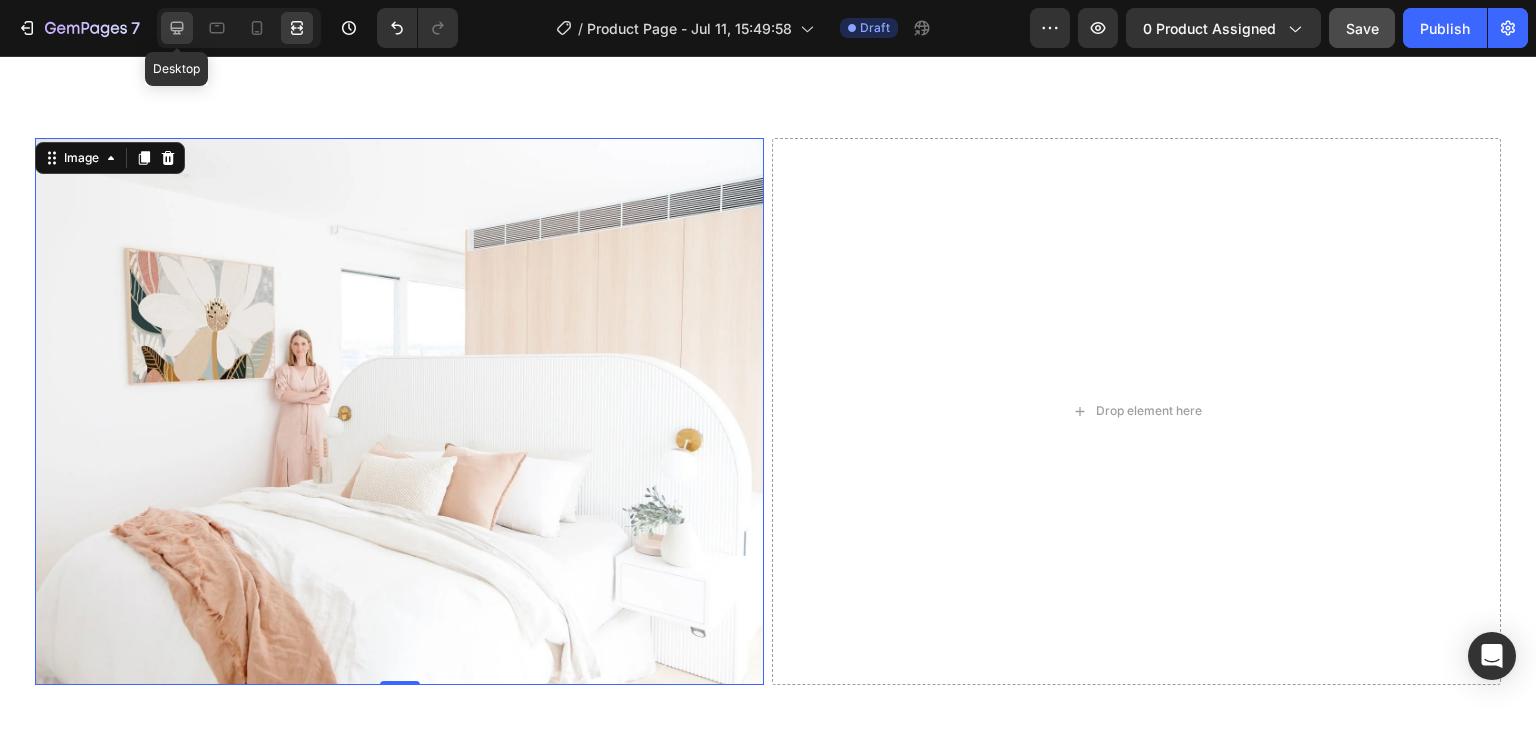 click 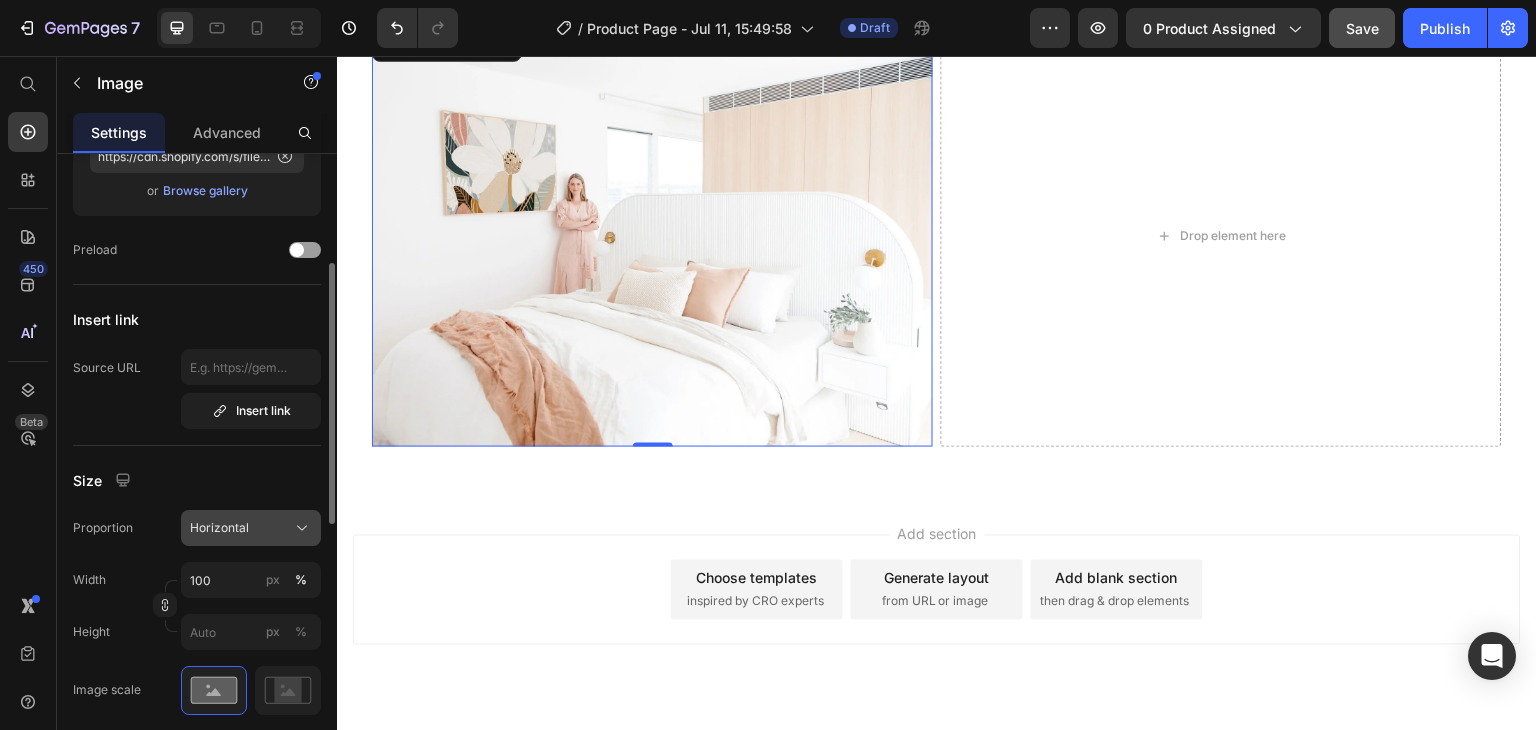 click on "Horizontal" 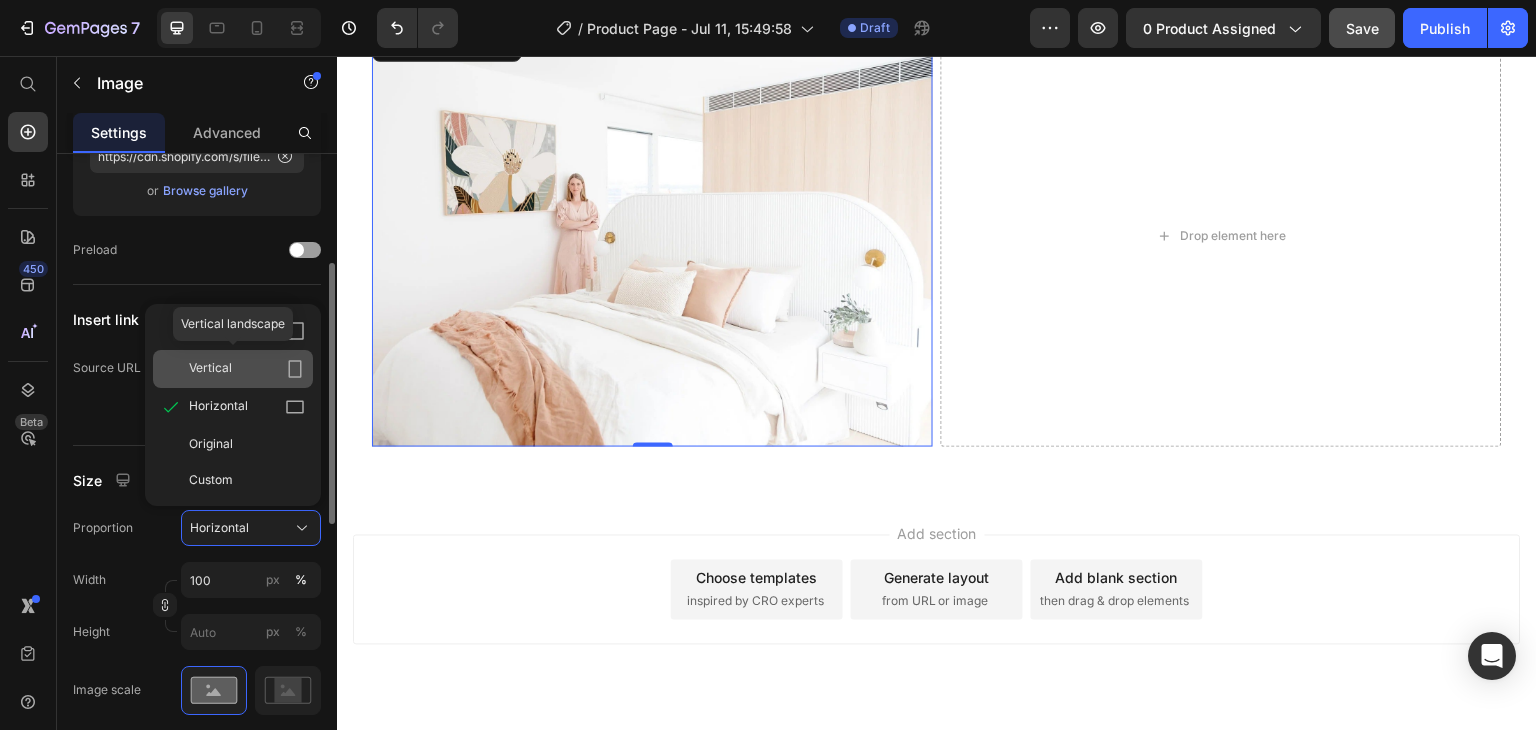 click on "Vertical" at bounding box center (247, 369) 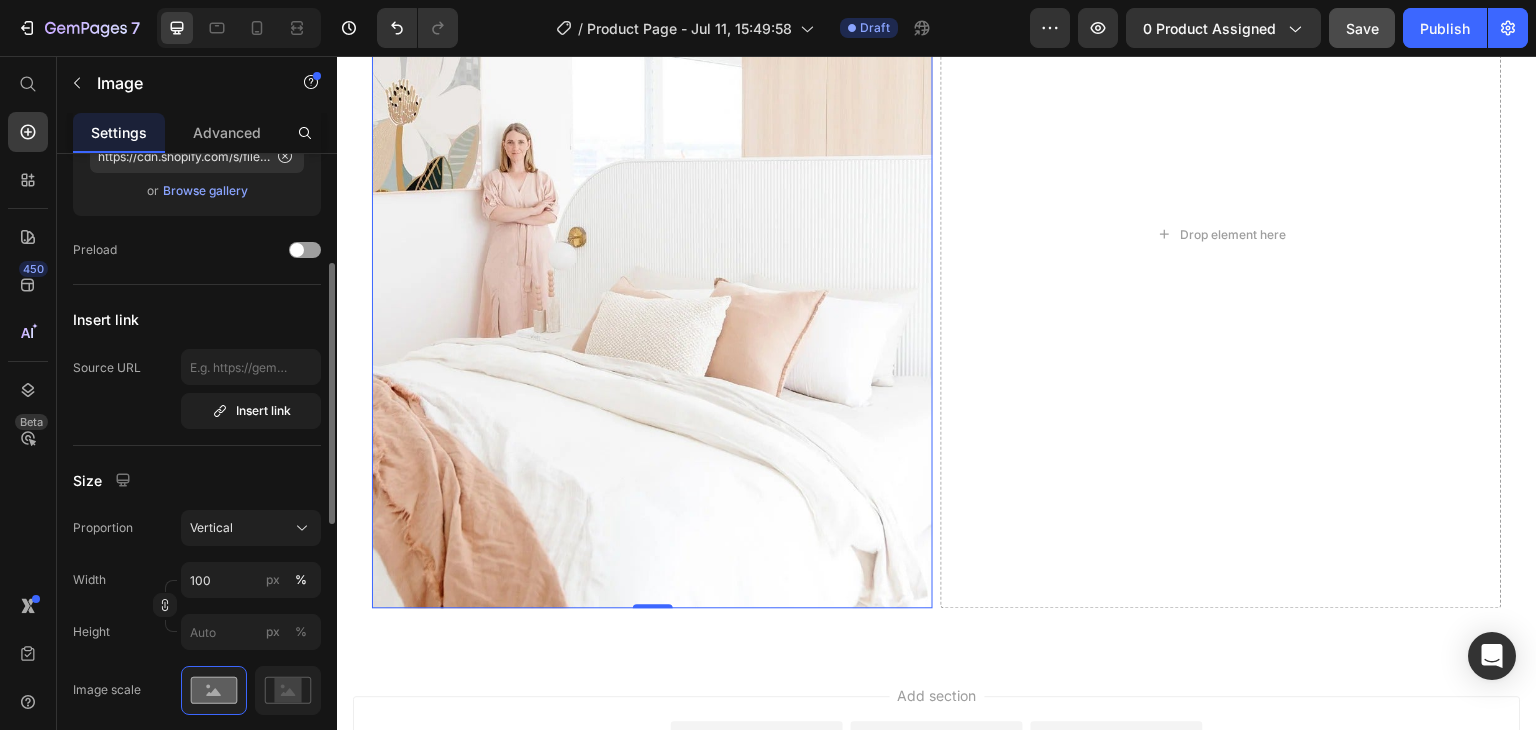 scroll, scrollTop: 5098, scrollLeft: 0, axis: vertical 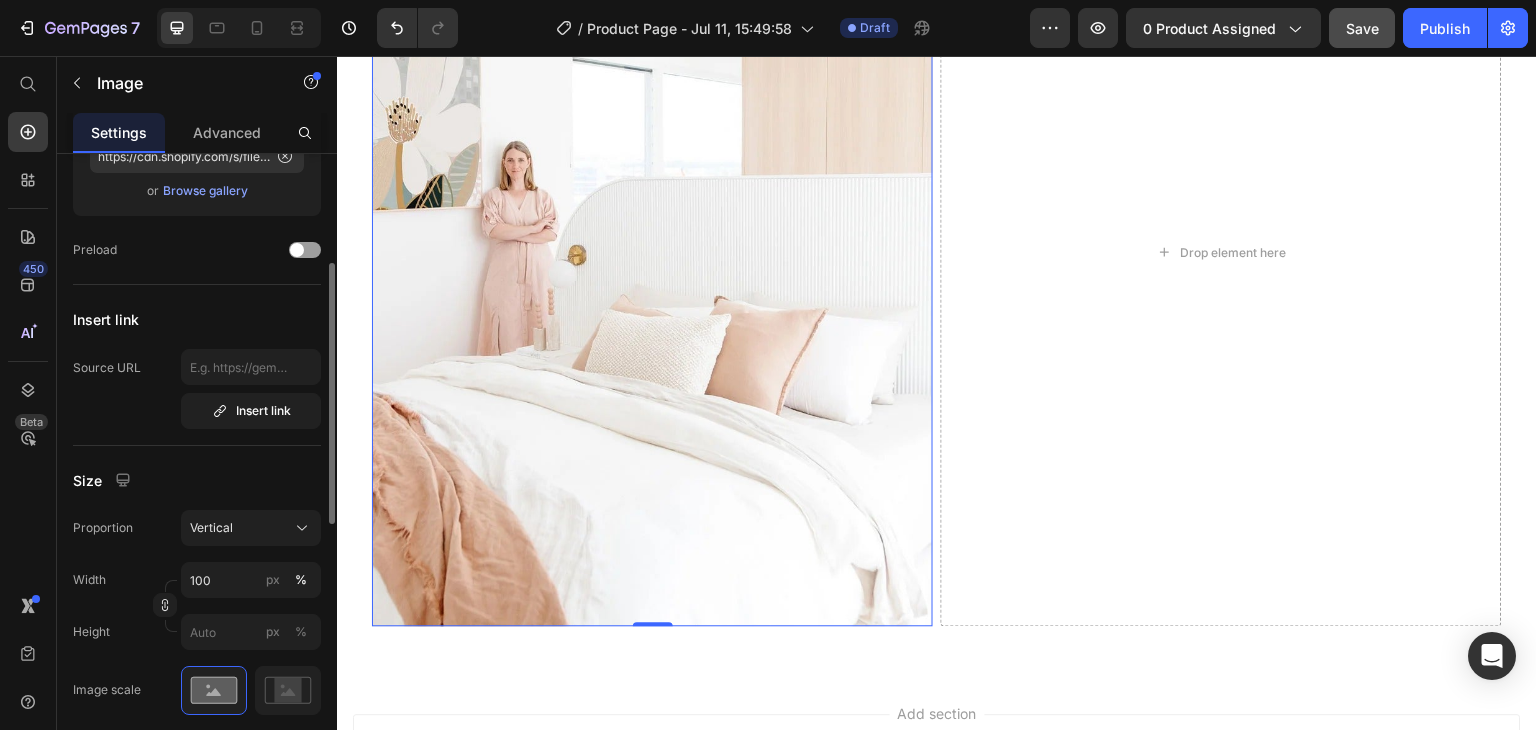 click on "Proportion Vertical Width 100 px % Height px %" at bounding box center (197, 580) 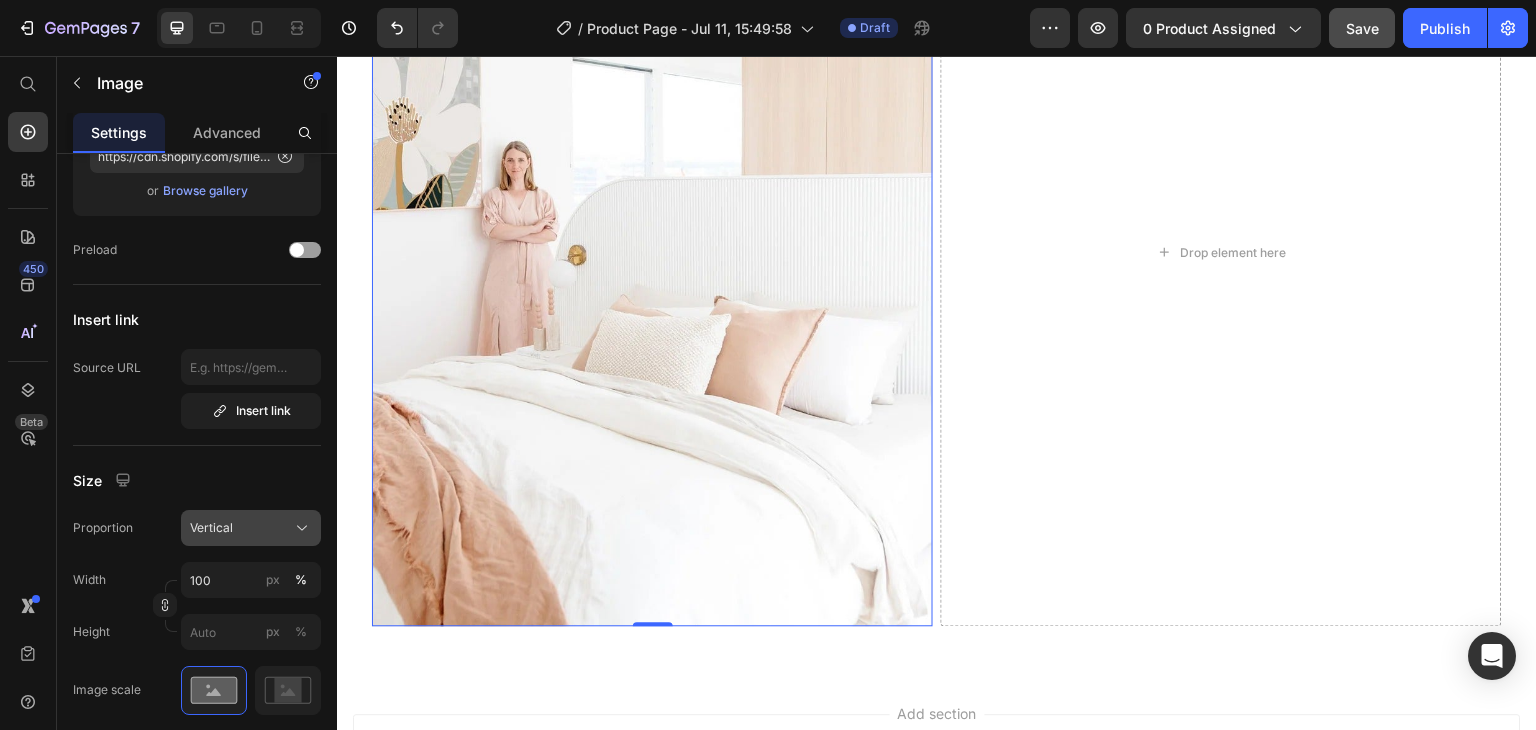 click on "Vertical" 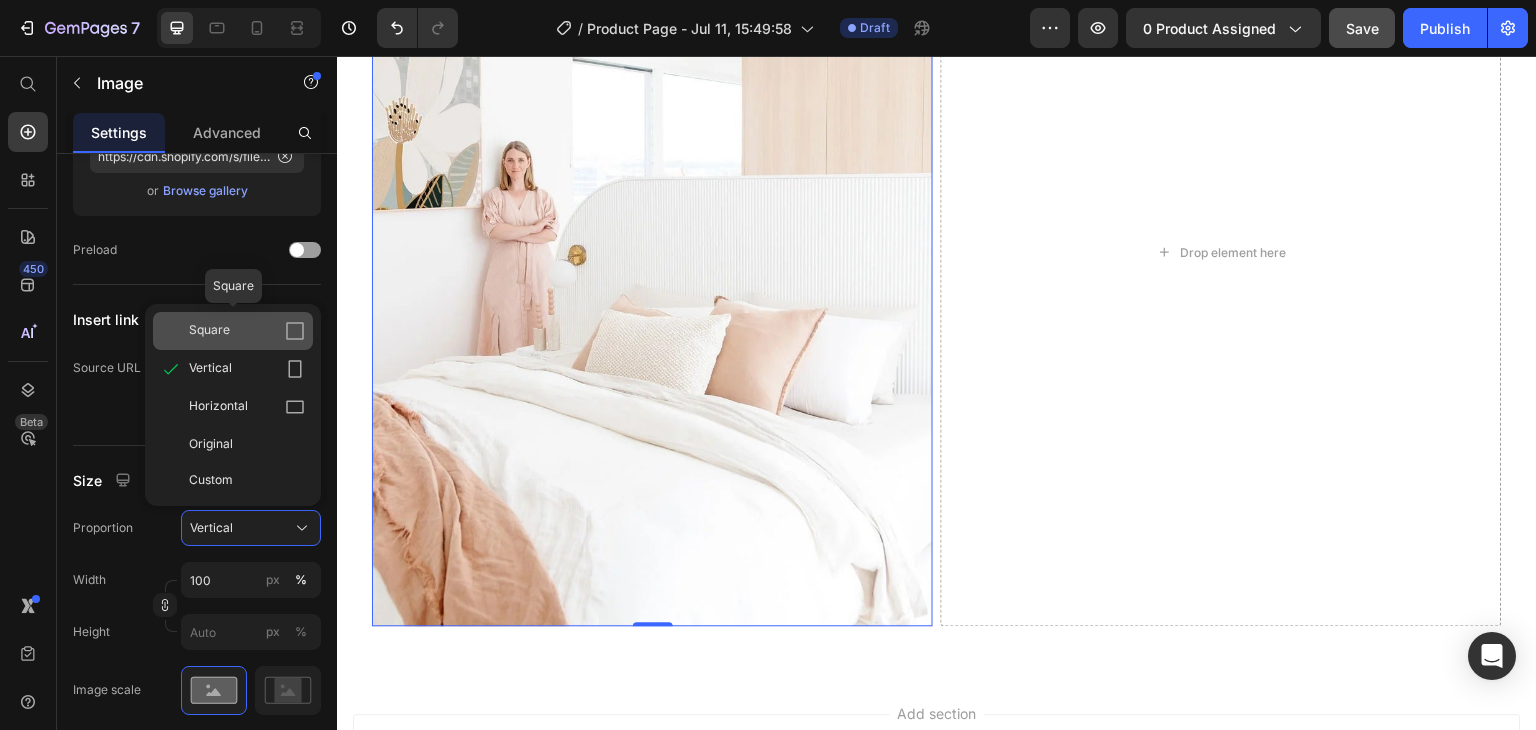 click 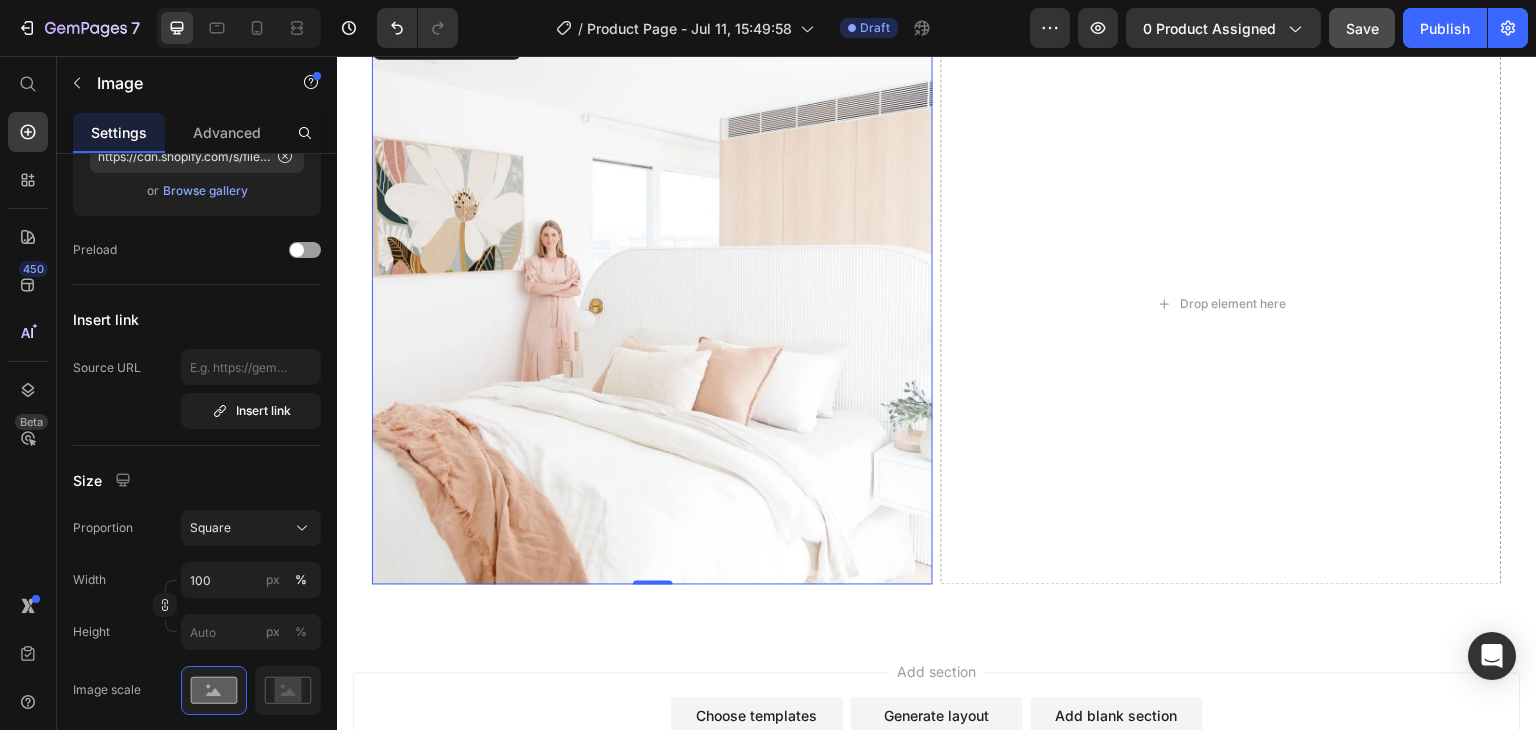 scroll, scrollTop: 4942, scrollLeft: 0, axis: vertical 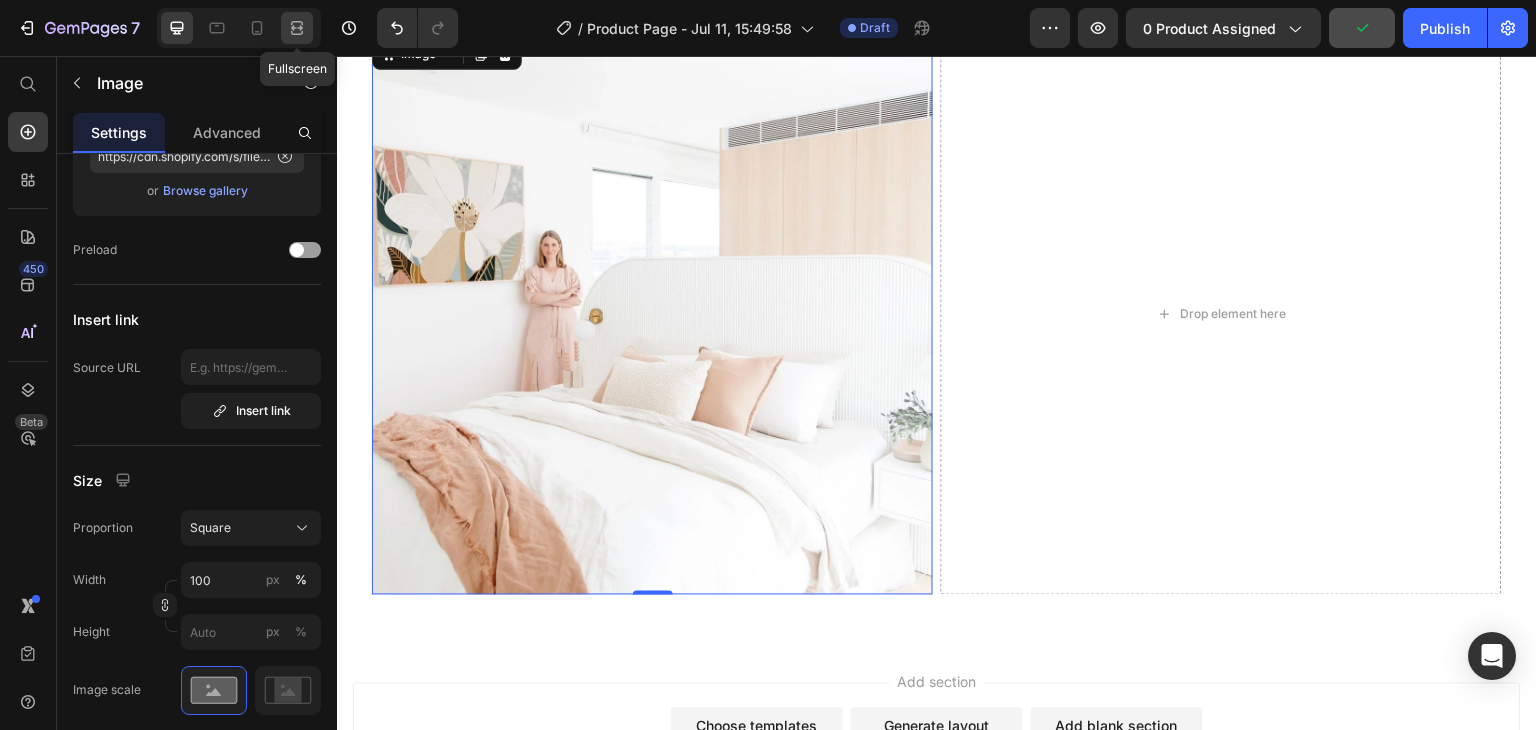 click 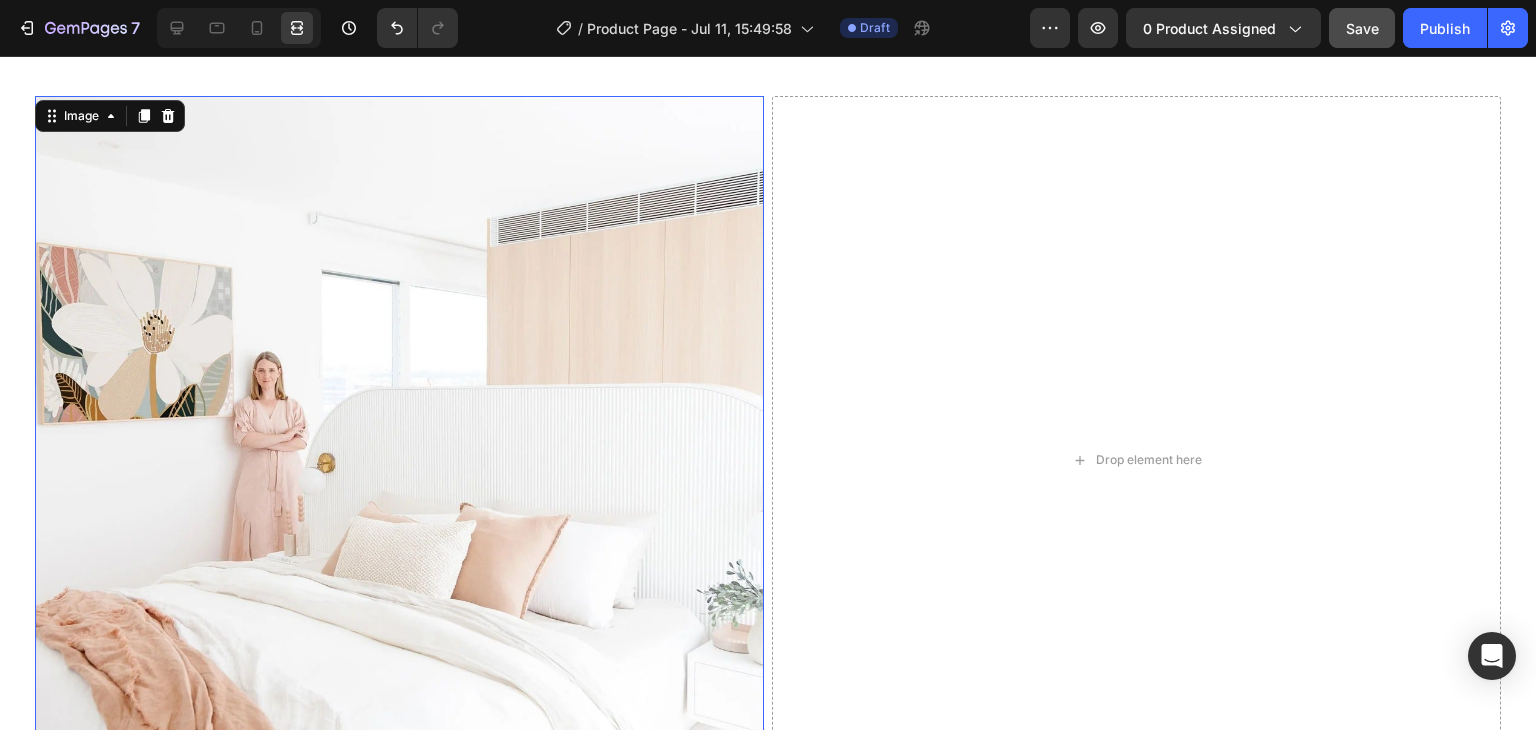 scroll, scrollTop: 4992, scrollLeft: 0, axis: vertical 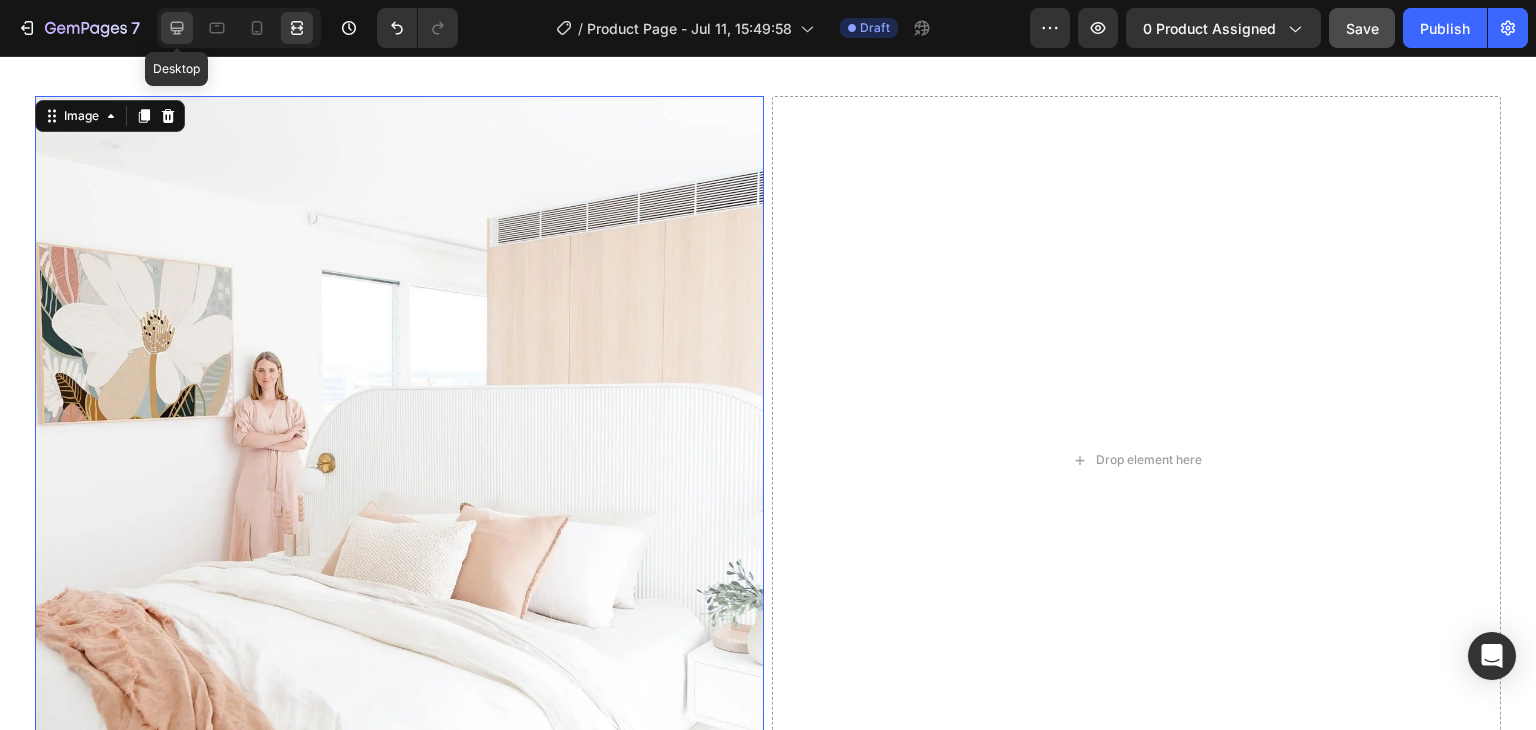 click 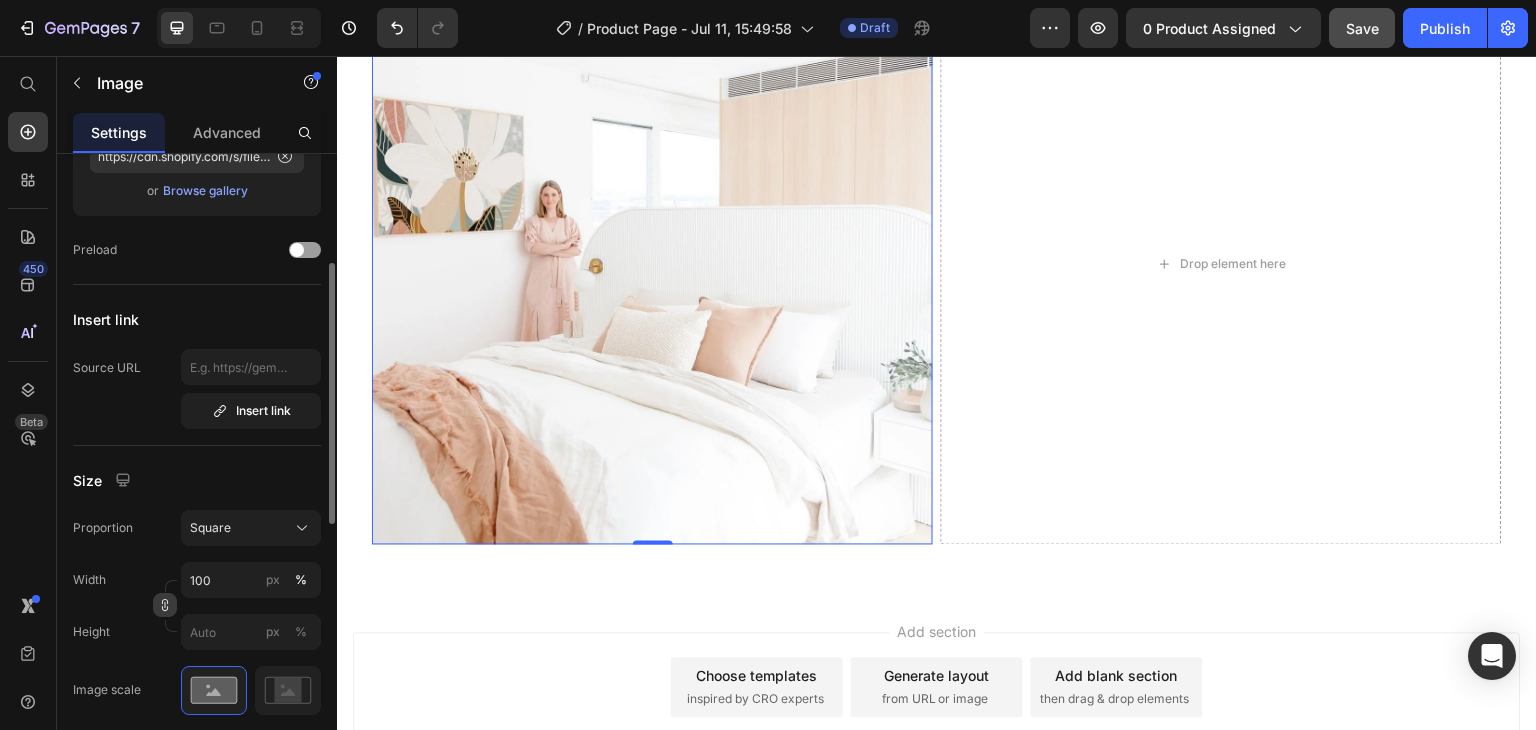 click 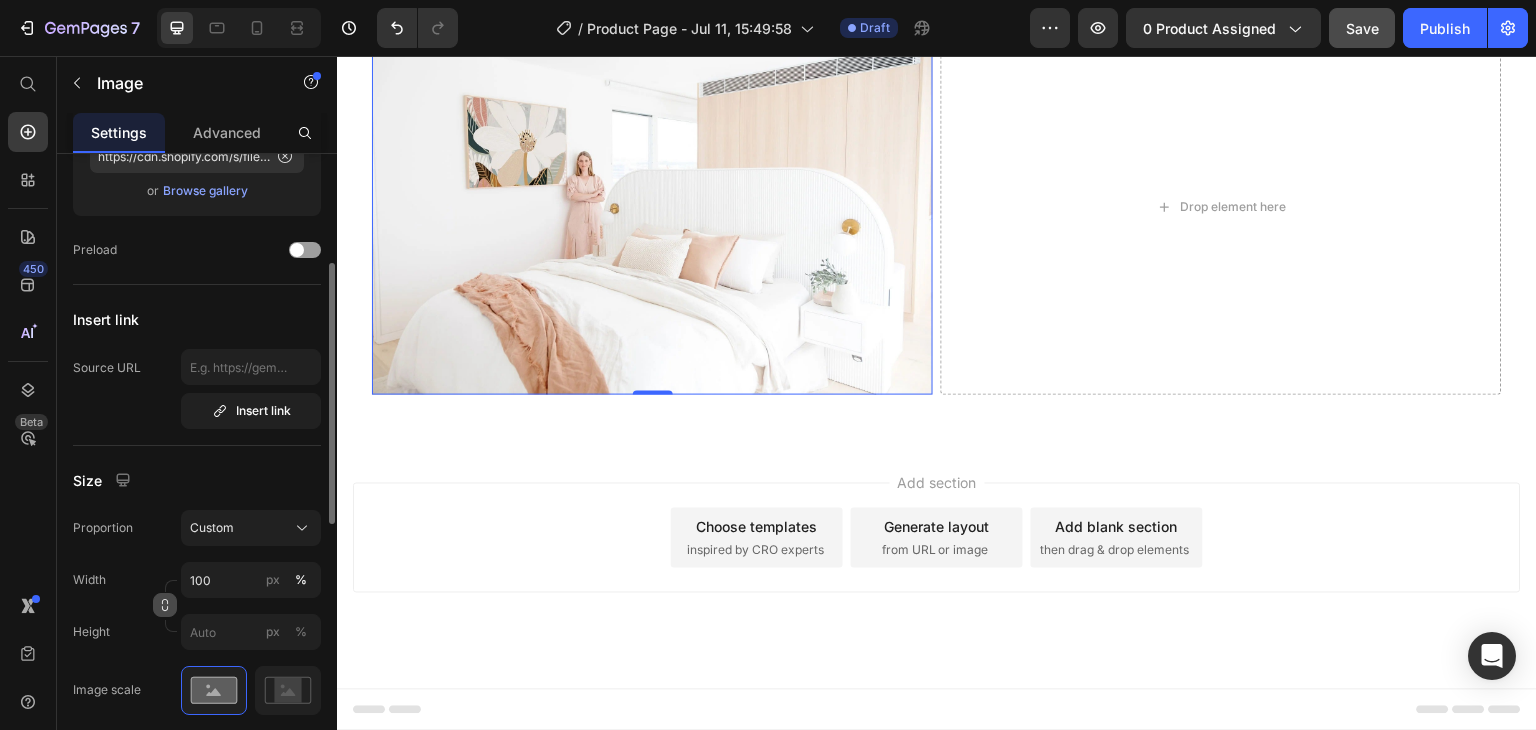 scroll, scrollTop: 4944, scrollLeft: 0, axis: vertical 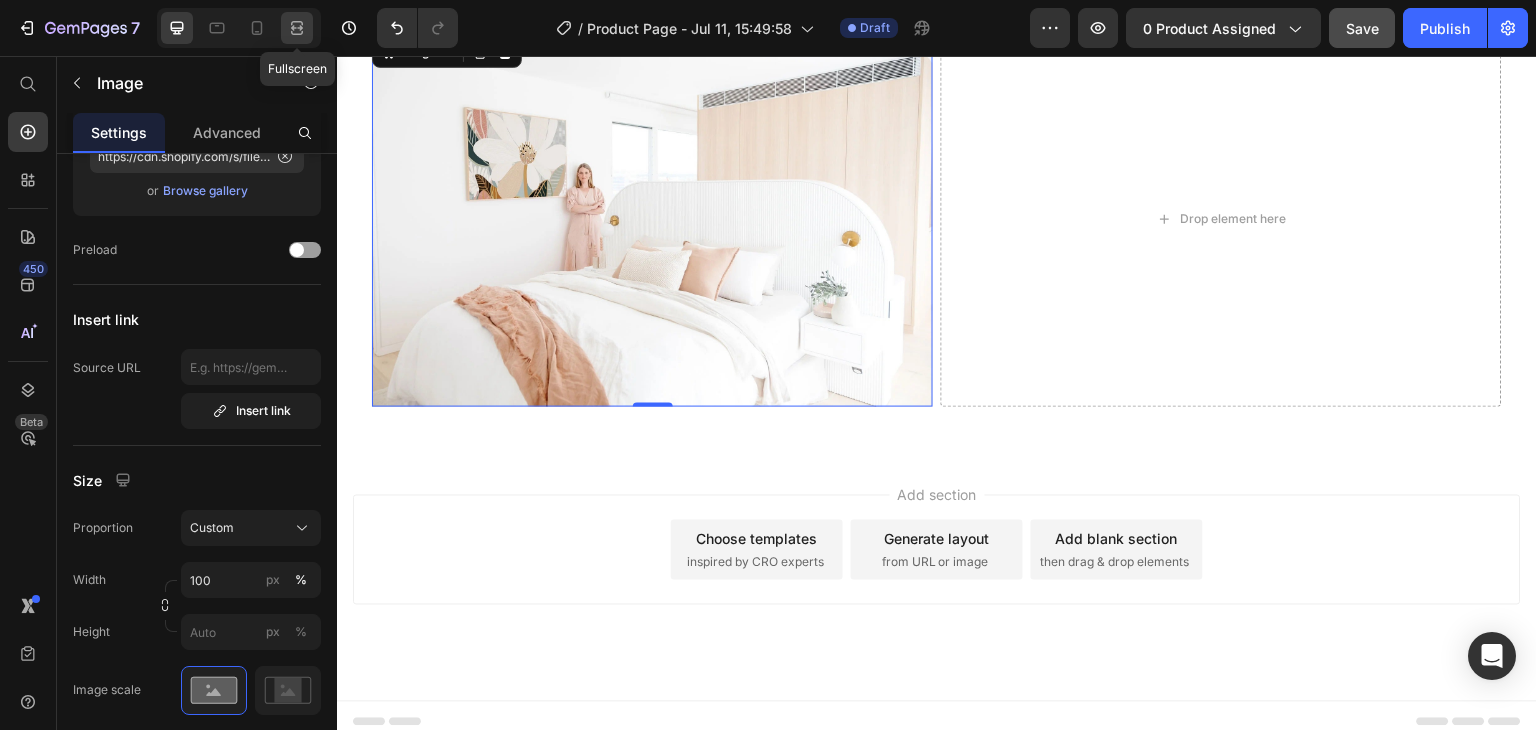 click 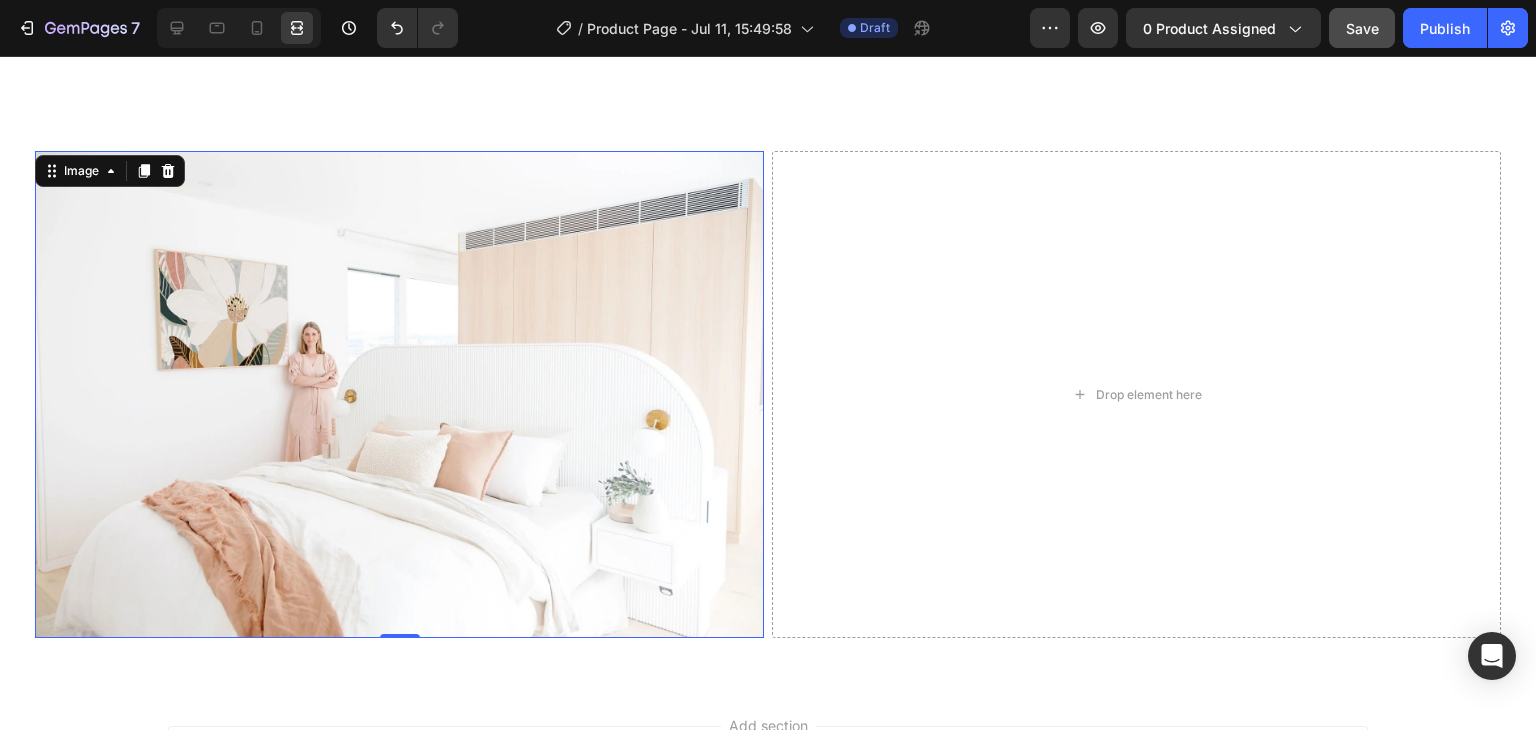 scroll, scrollTop: 4940, scrollLeft: 0, axis: vertical 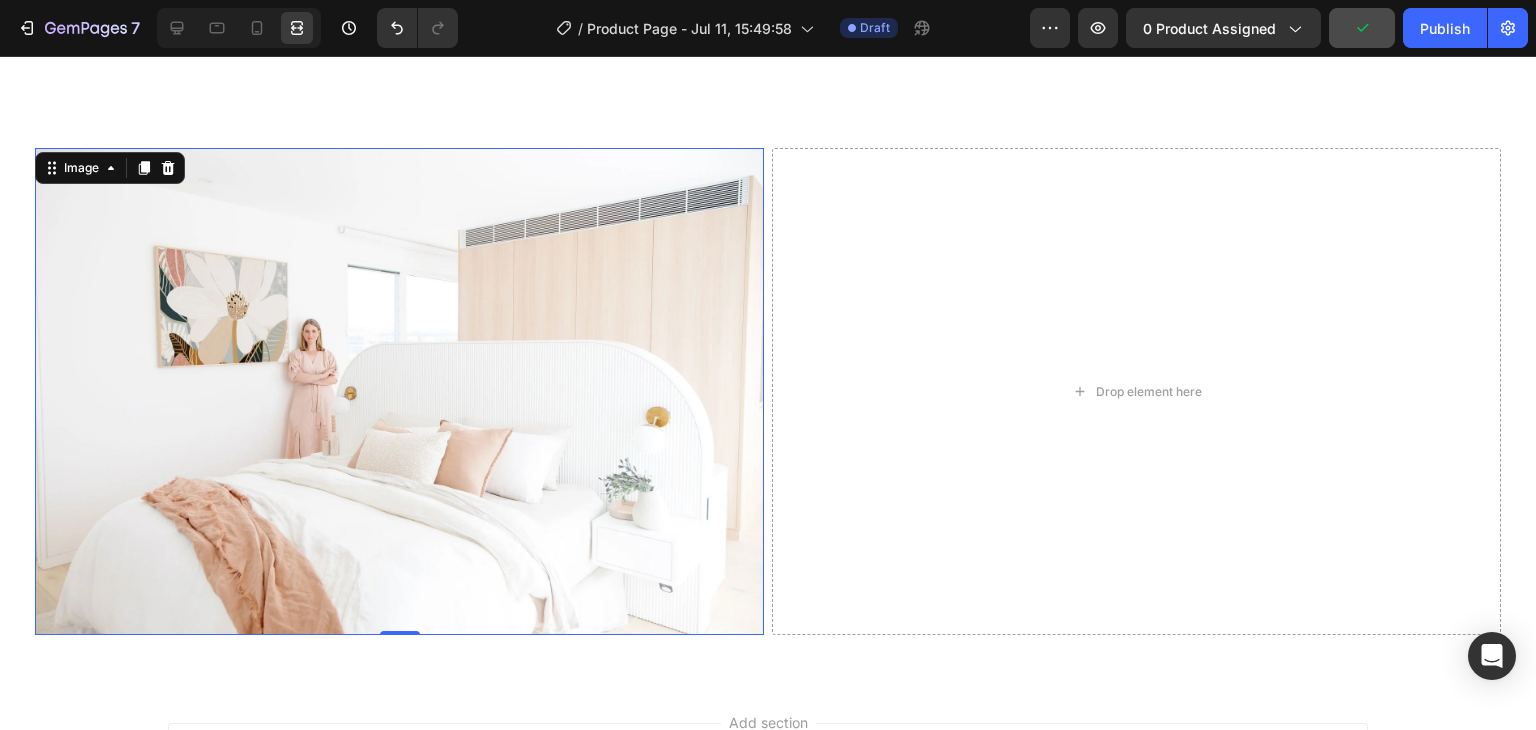 click at bounding box center [239, 28] 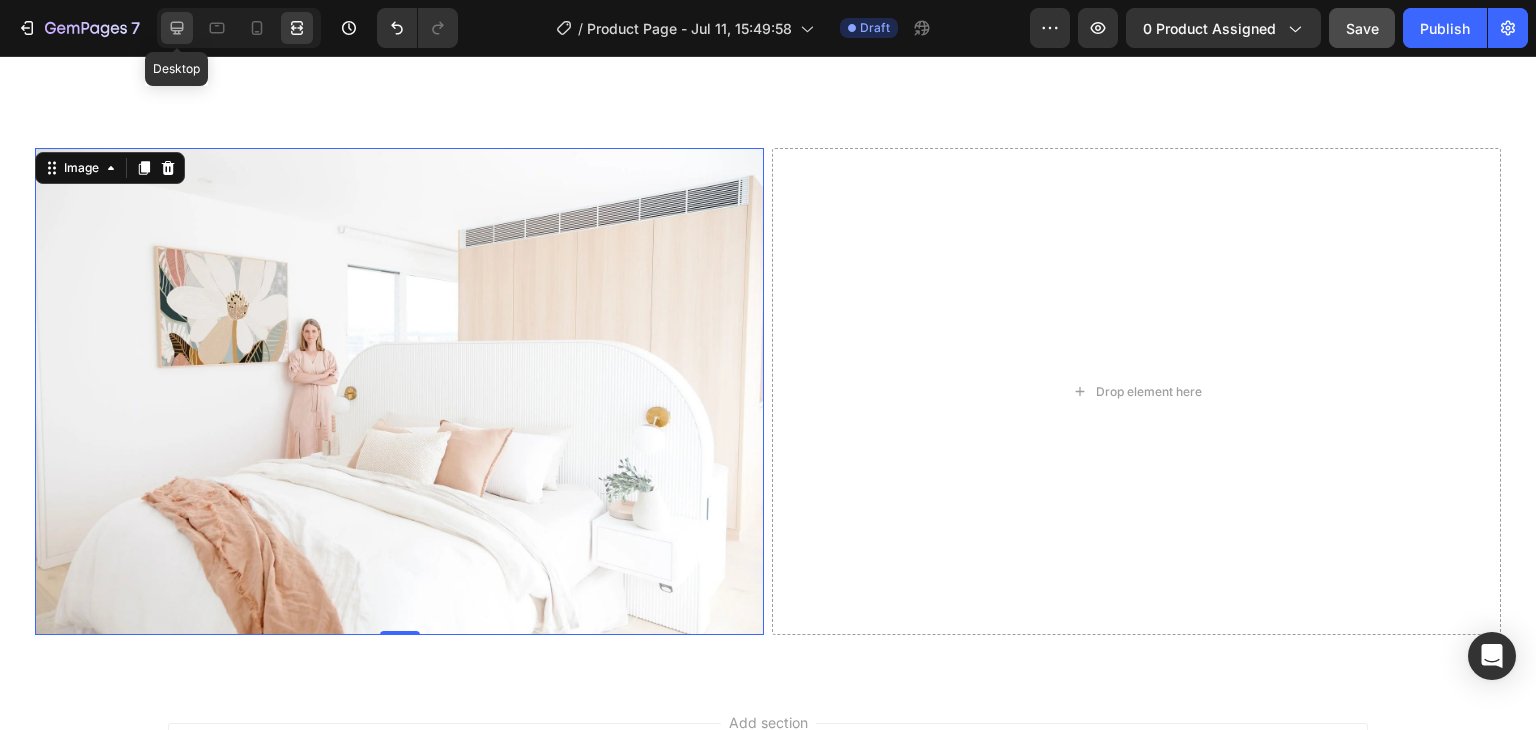 click 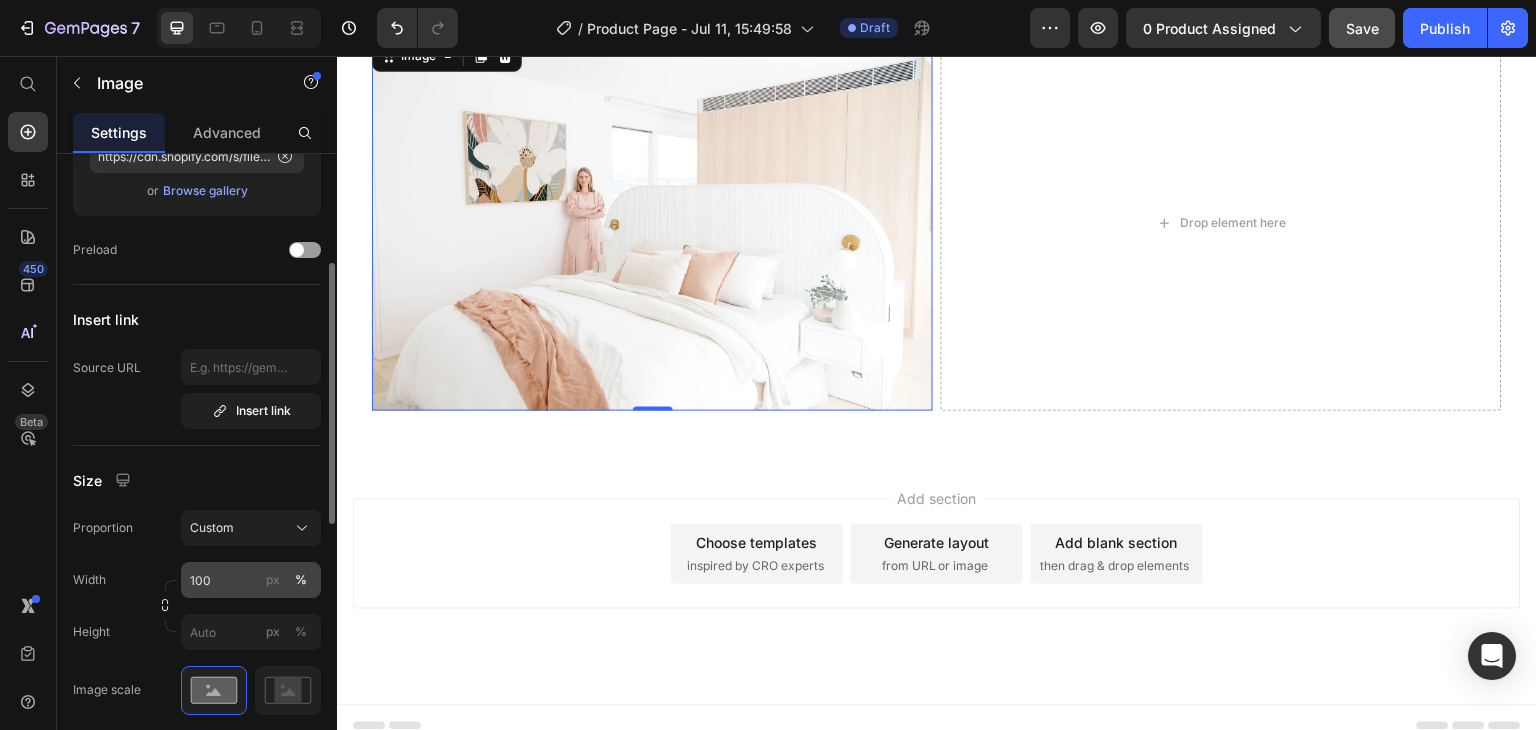click on "px" at bounding box center (273, 580) 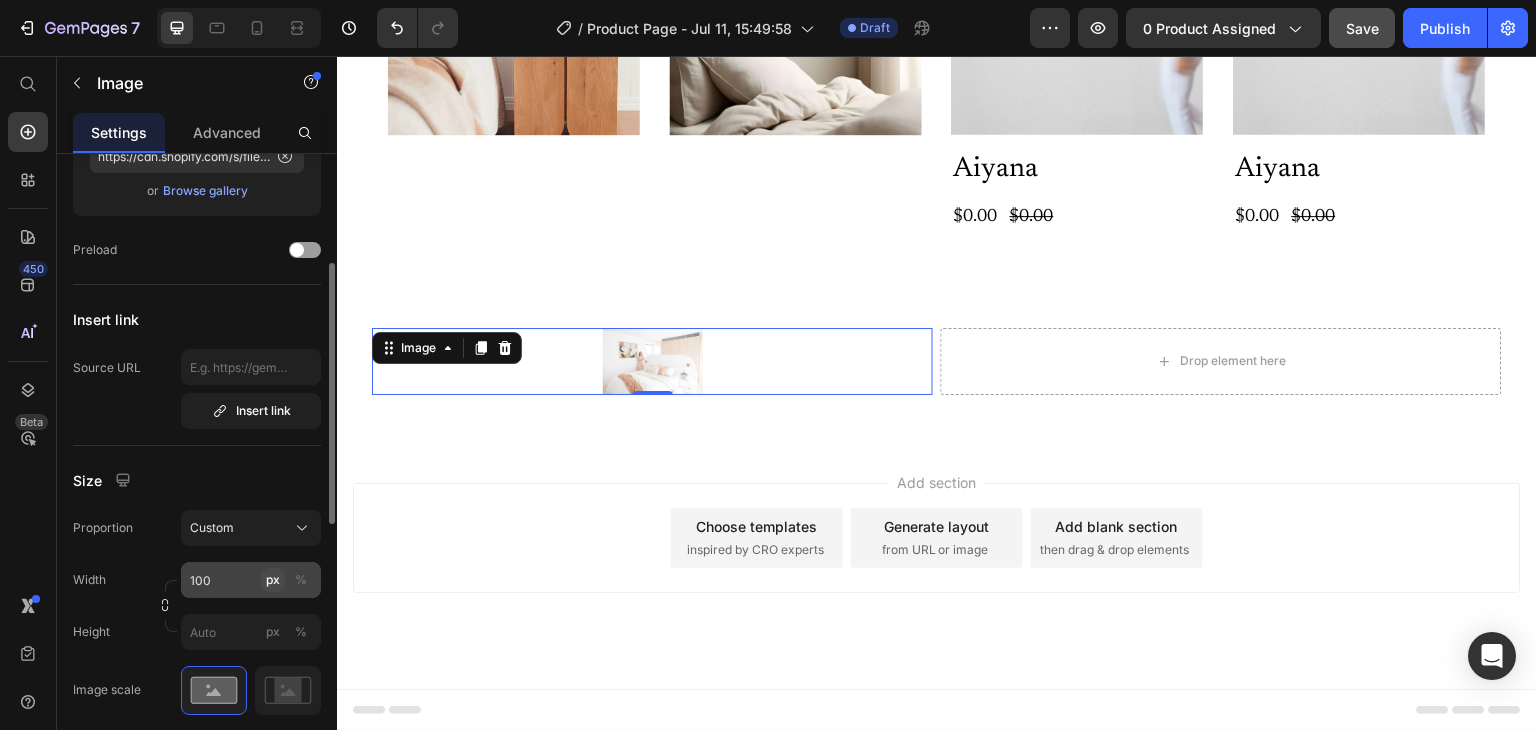 scroll, scrollTop: 4516, scrollLeft: 0, axis: vertical 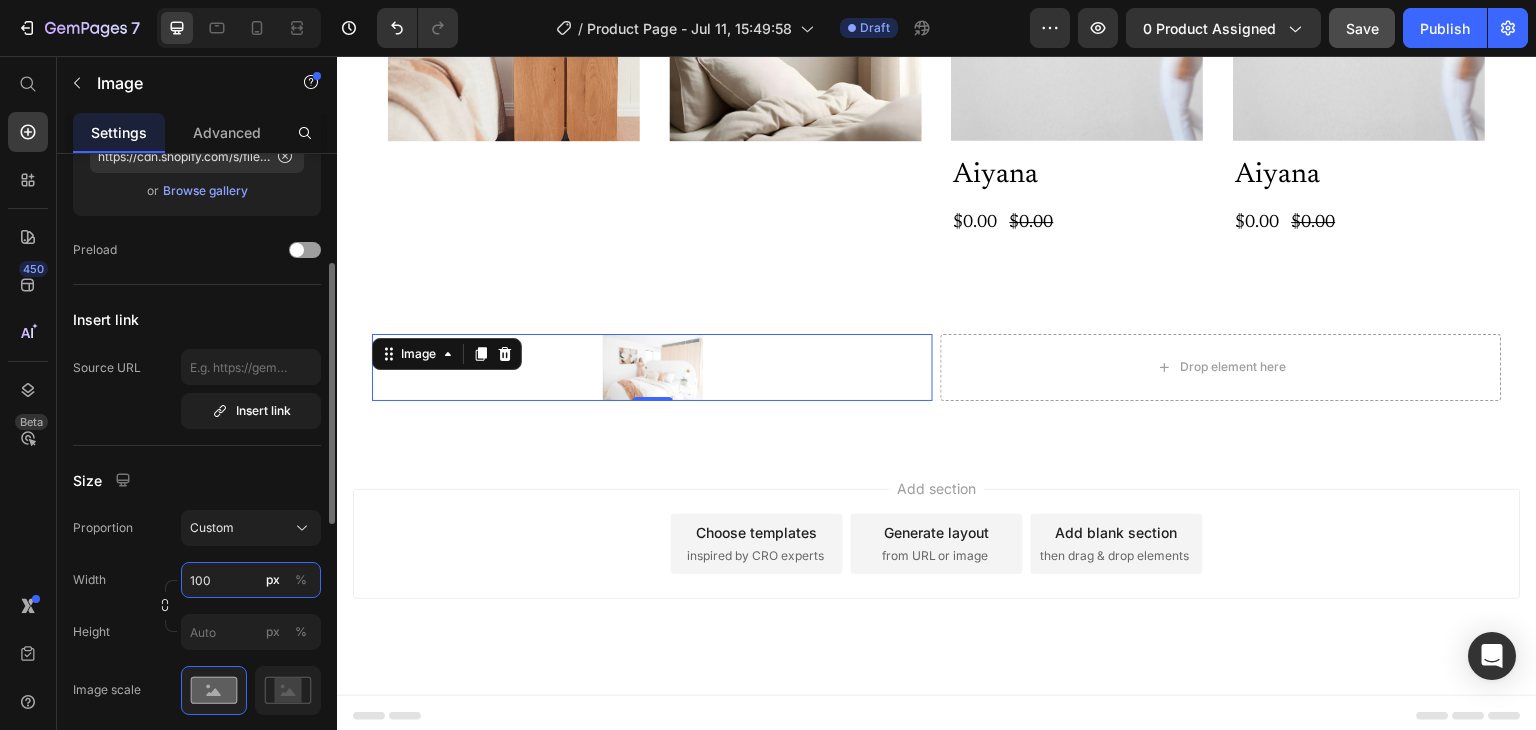 click on "100" at bounding box center (251, 580) 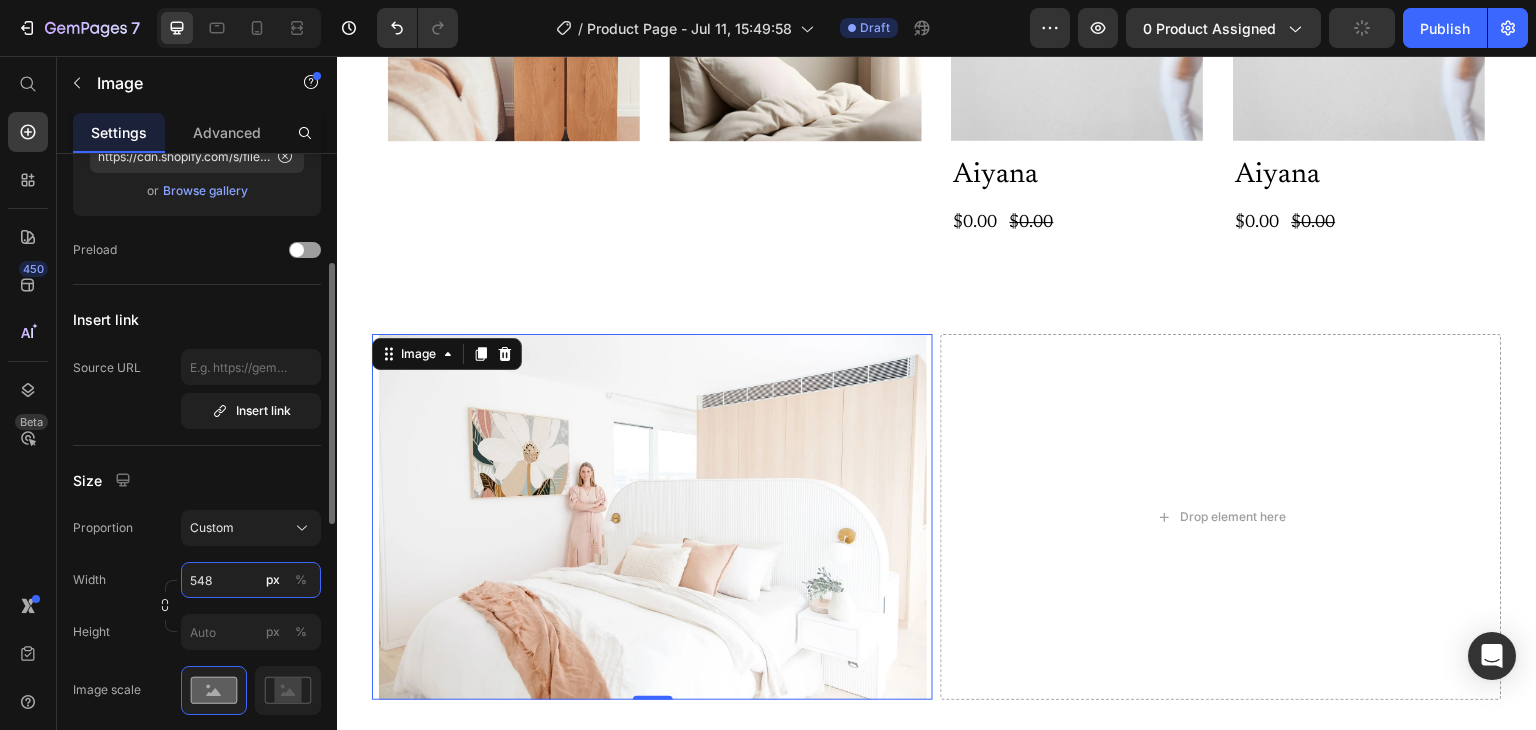 scroll, scrollTop: 4814, scrollLeft: 0, axis: vertical 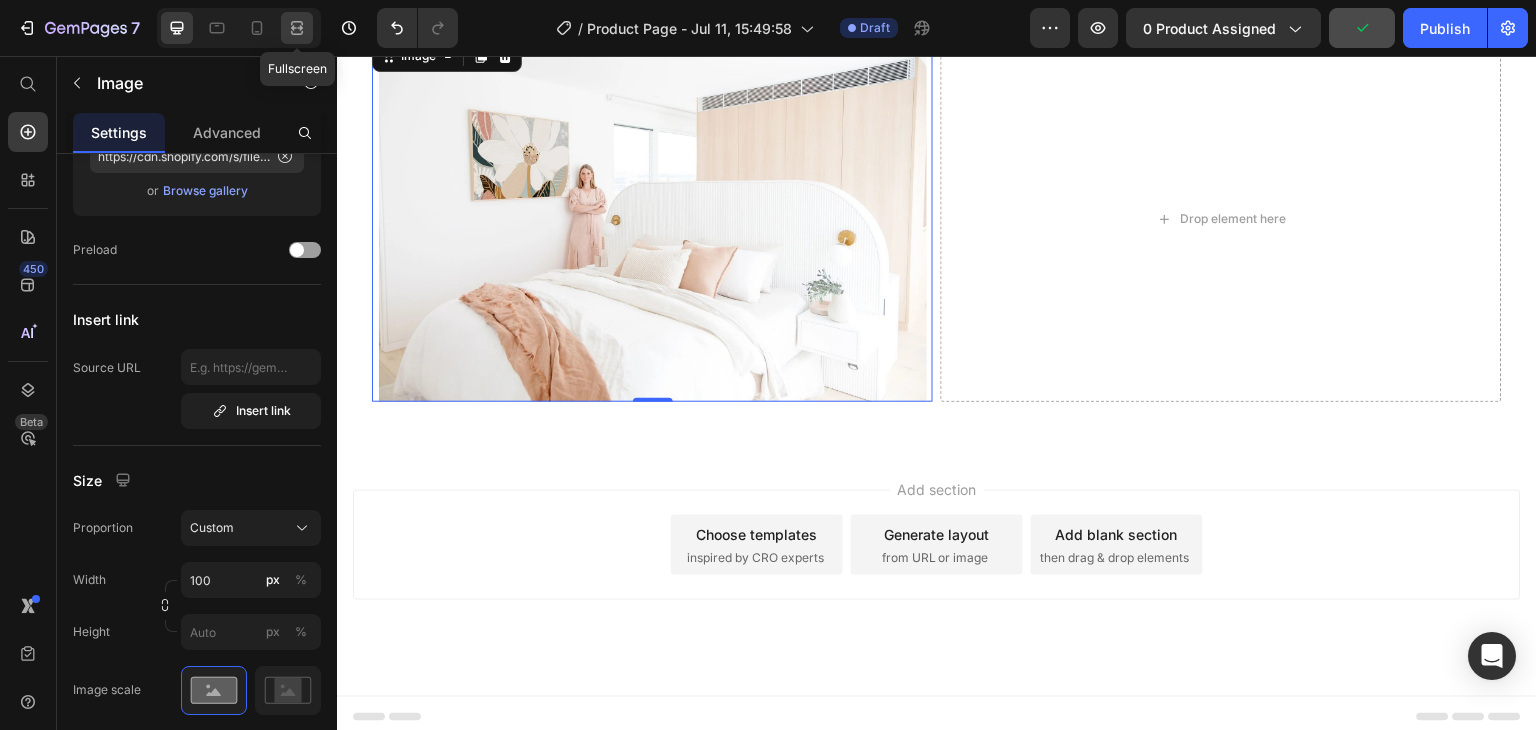 click 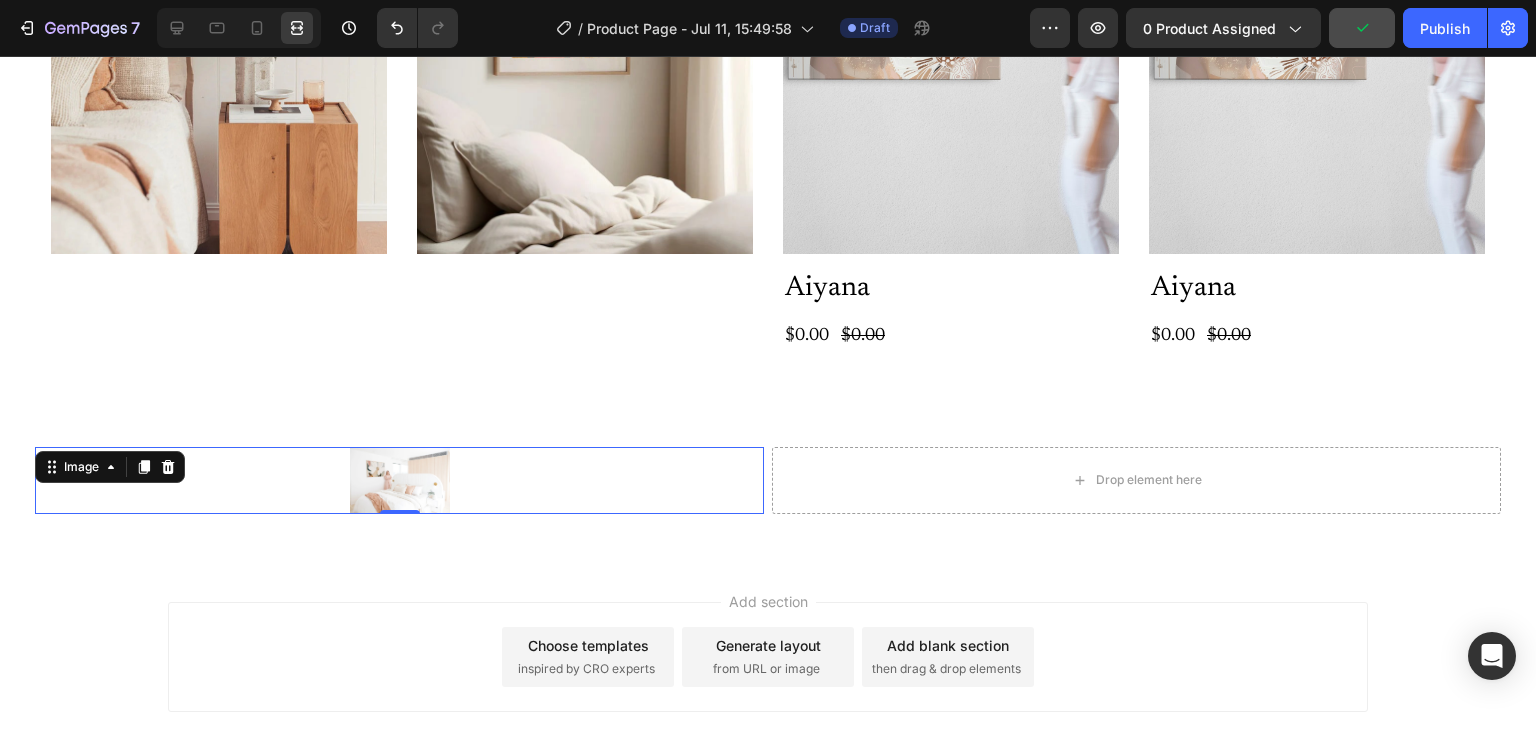 scroll, scrollTop: 4642, scrollLeft: 0, axis: vertical 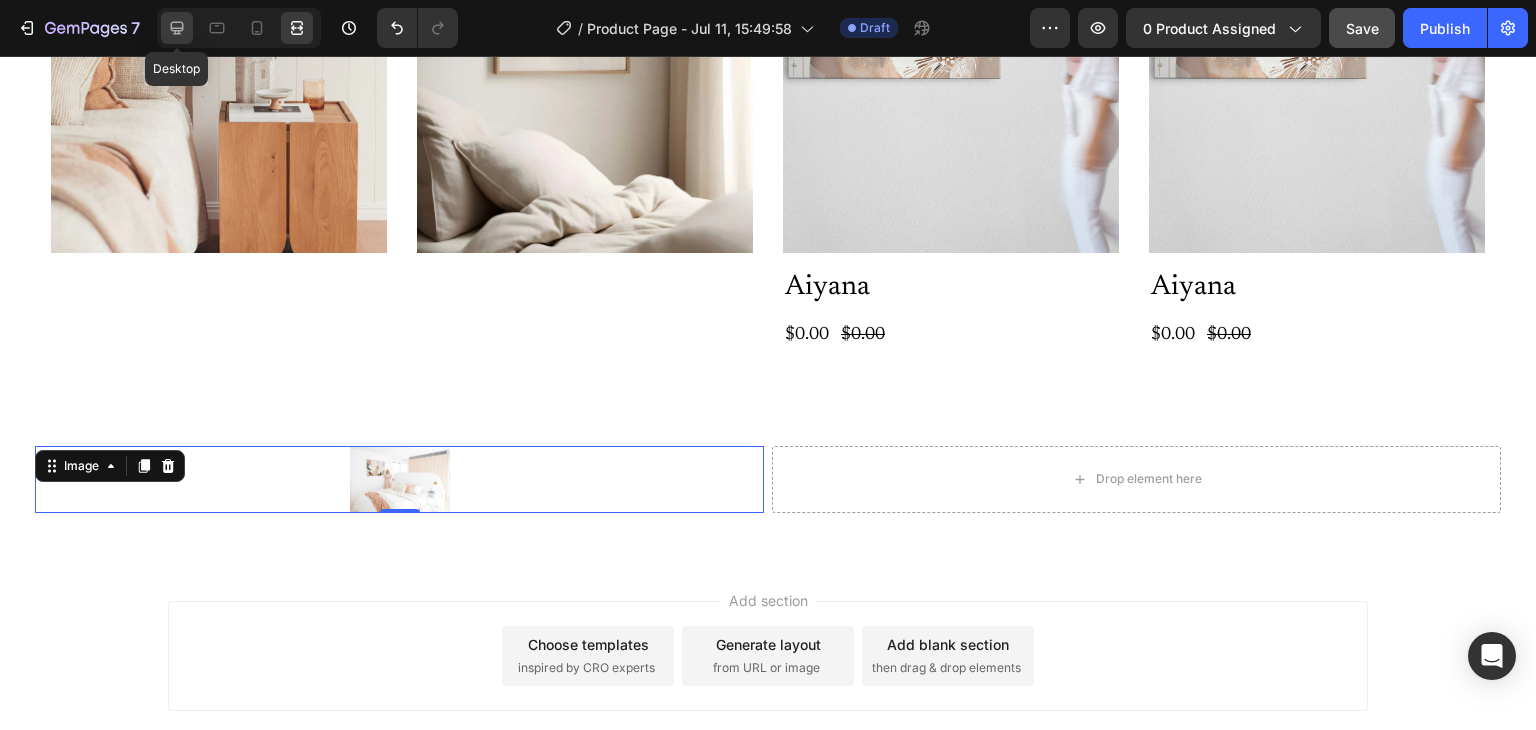 click 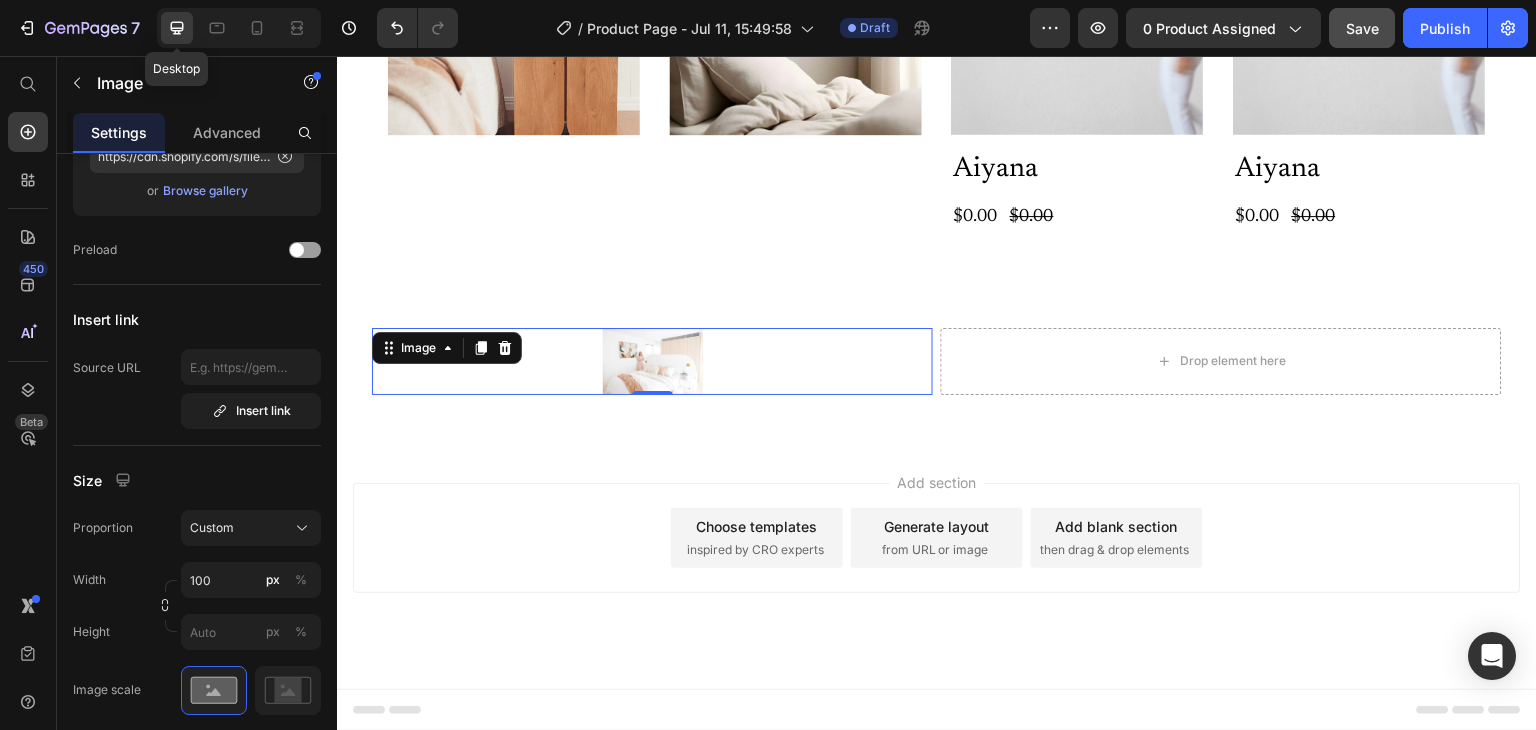 scroll, scrollTop: 4516, scrollLeft: 0, axis: vertical 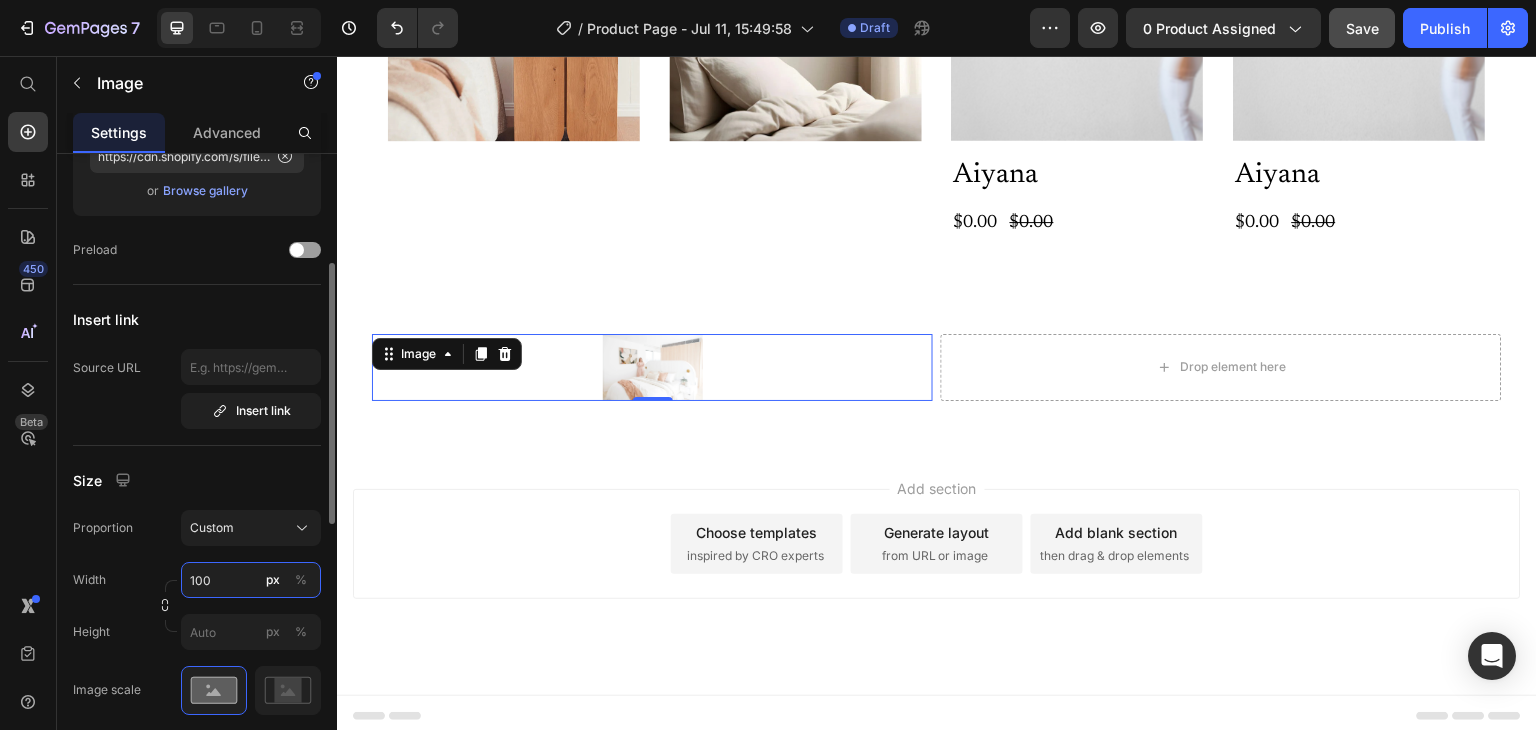 click on "100" at bounding box center (251, 580) 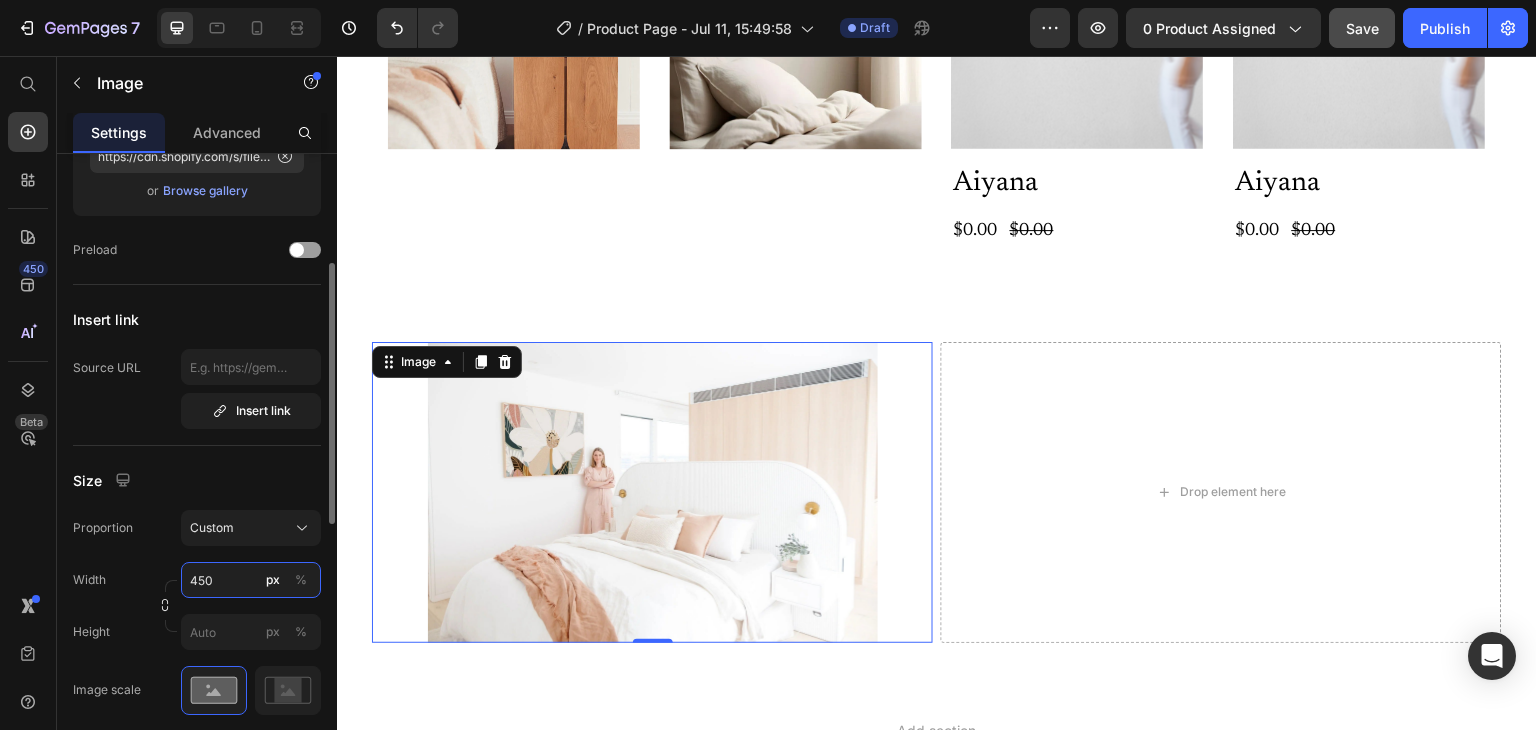 scroll, scrollTop: 4516, scrollLeft: 0, axis: vertical 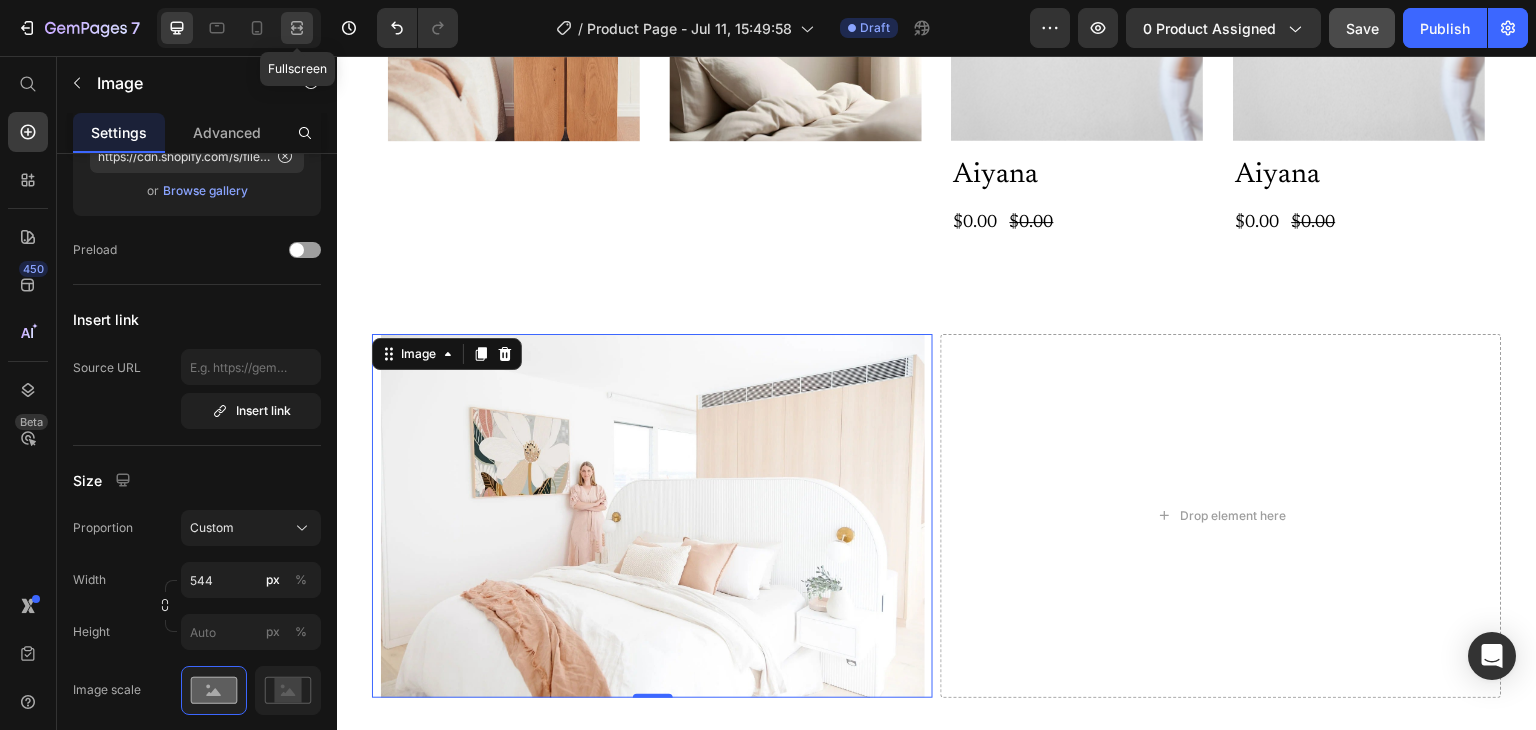 click 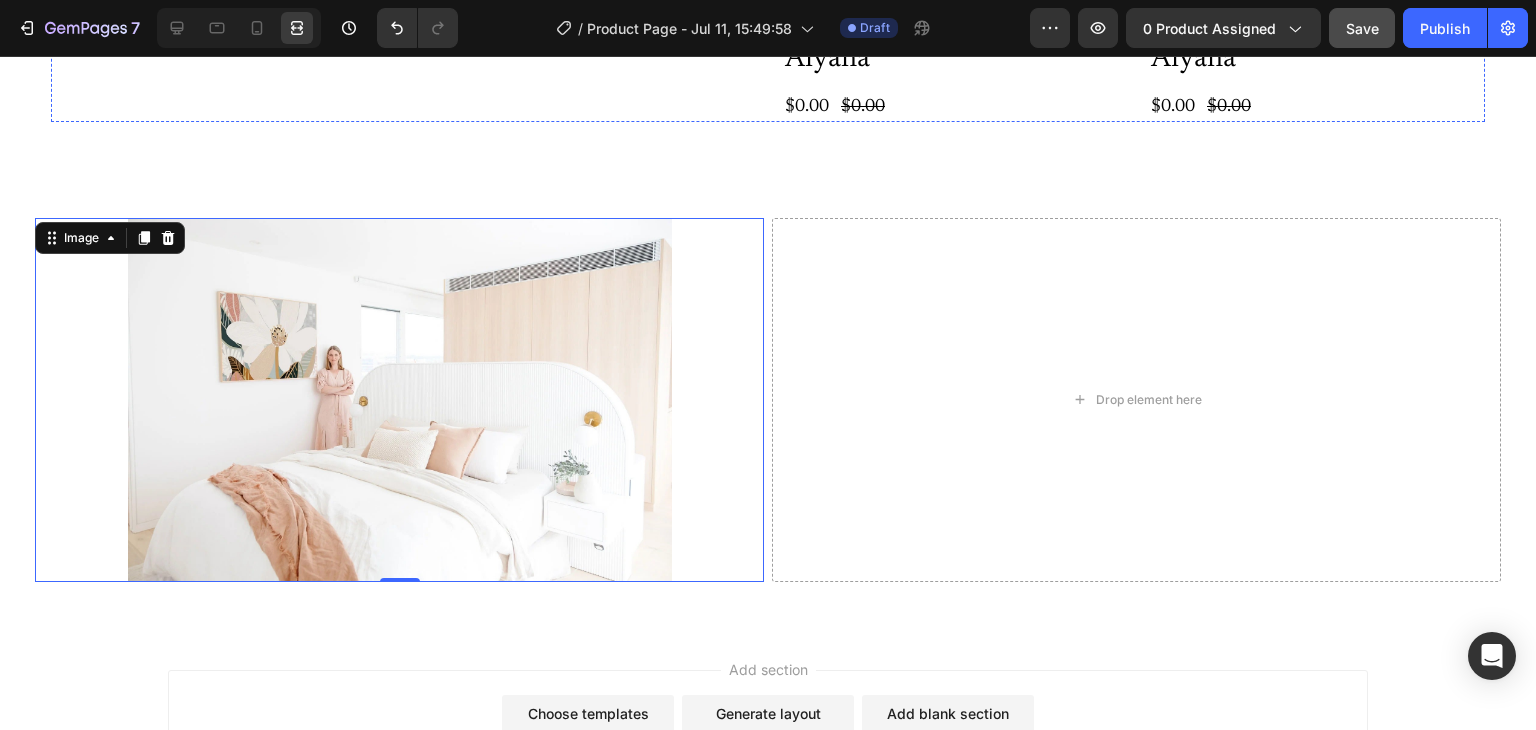 scroll, scrollTop: 4828, scrollLeft: 0, axis: vertical 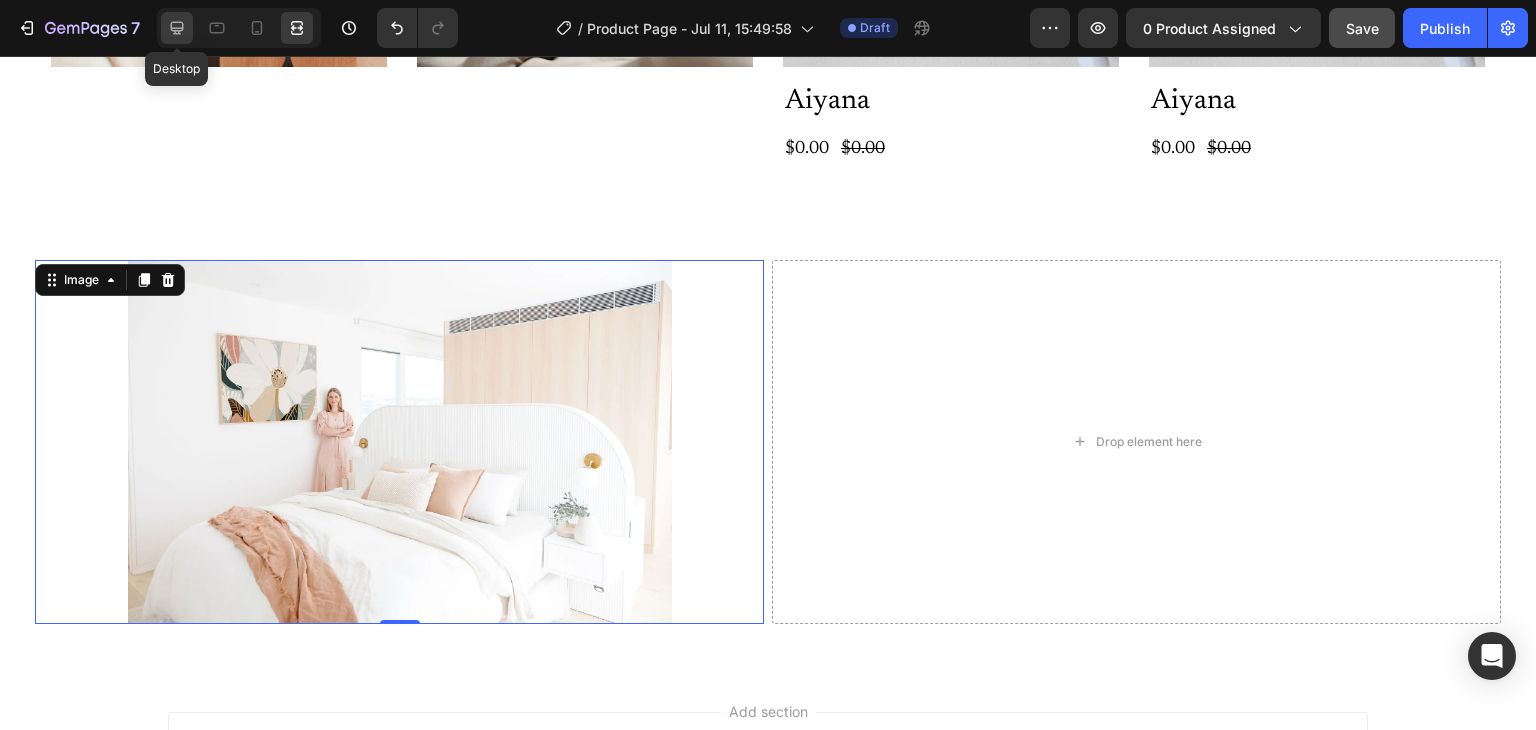 click 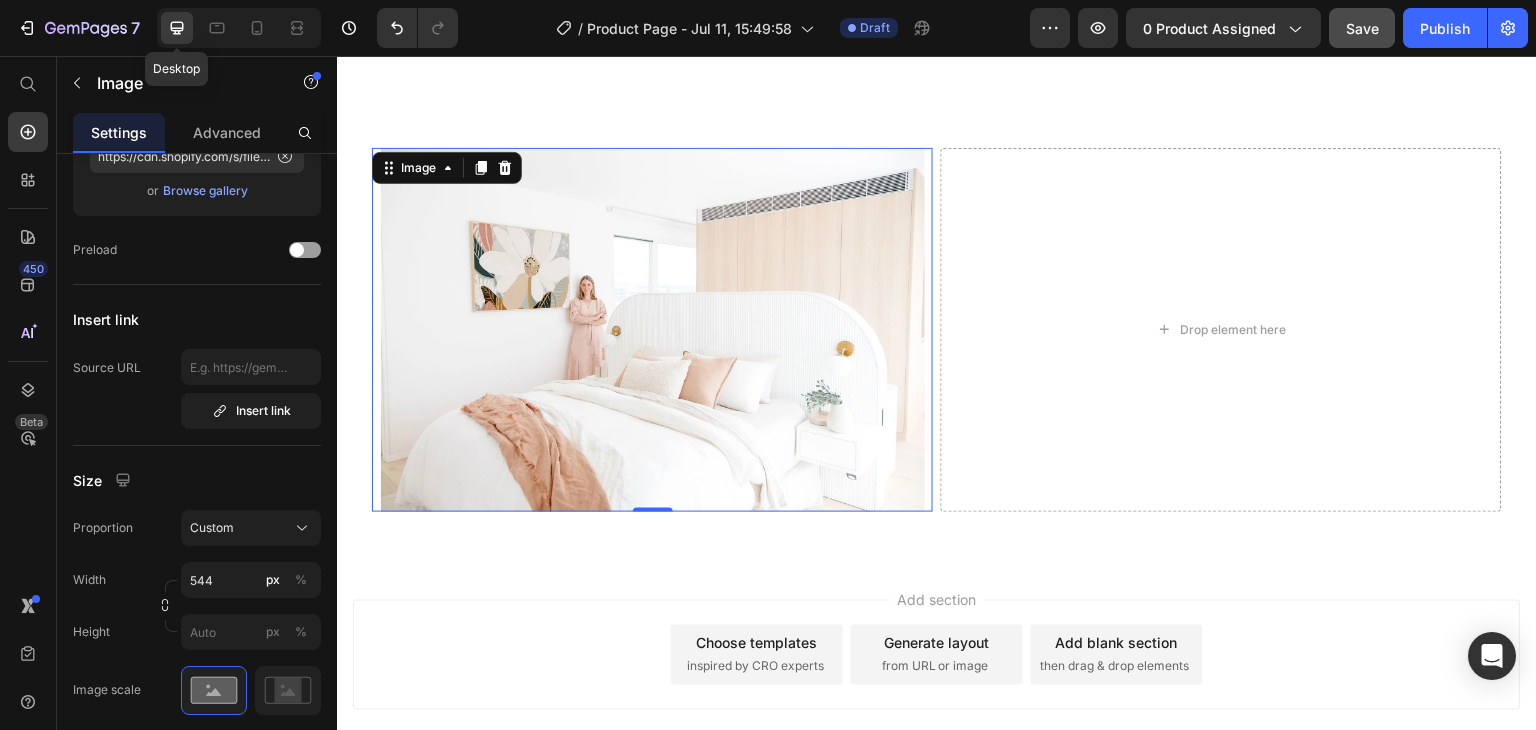 scroll, scrollTop: 4702, scrollLeft: 0, axis: vertical 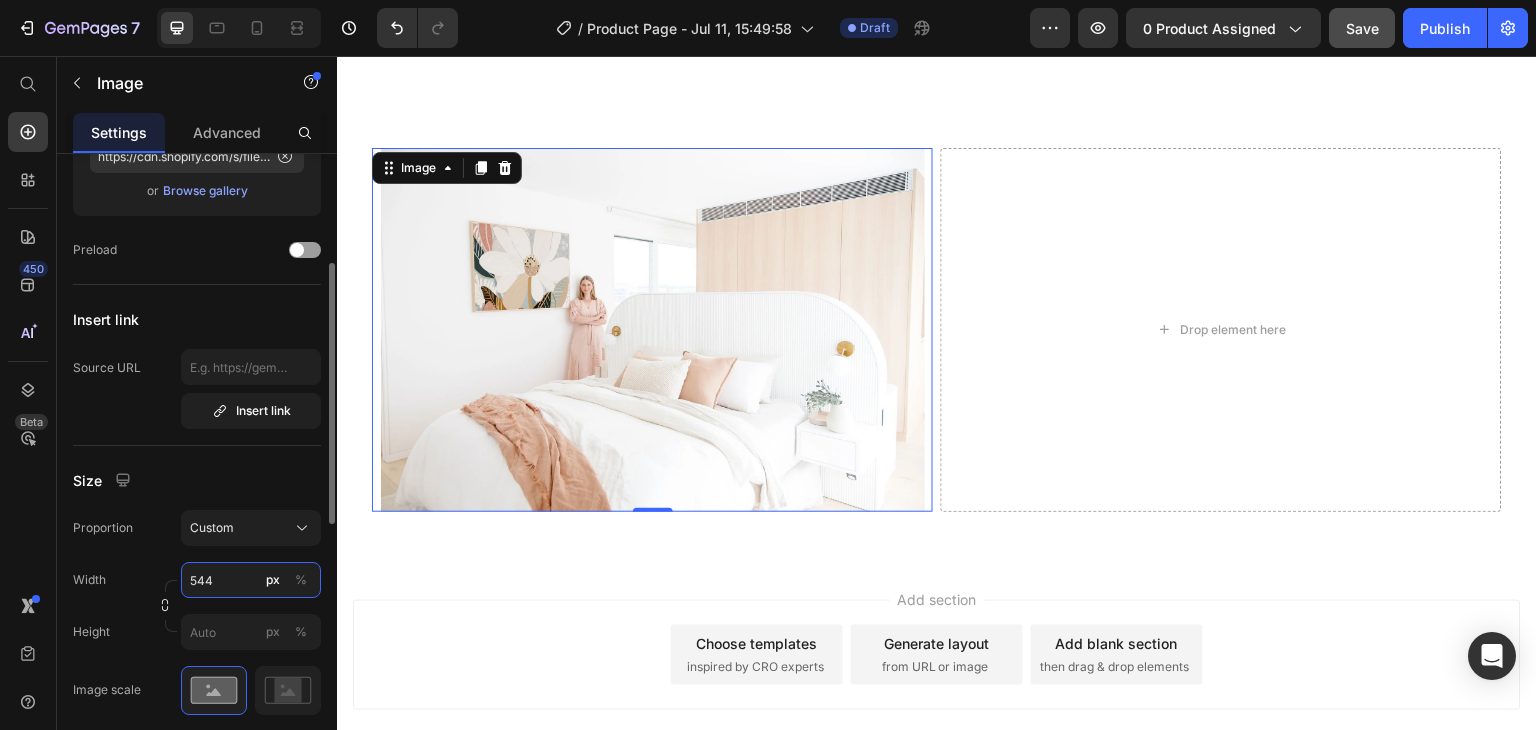 click on "544" at bounding box center [251, 580] 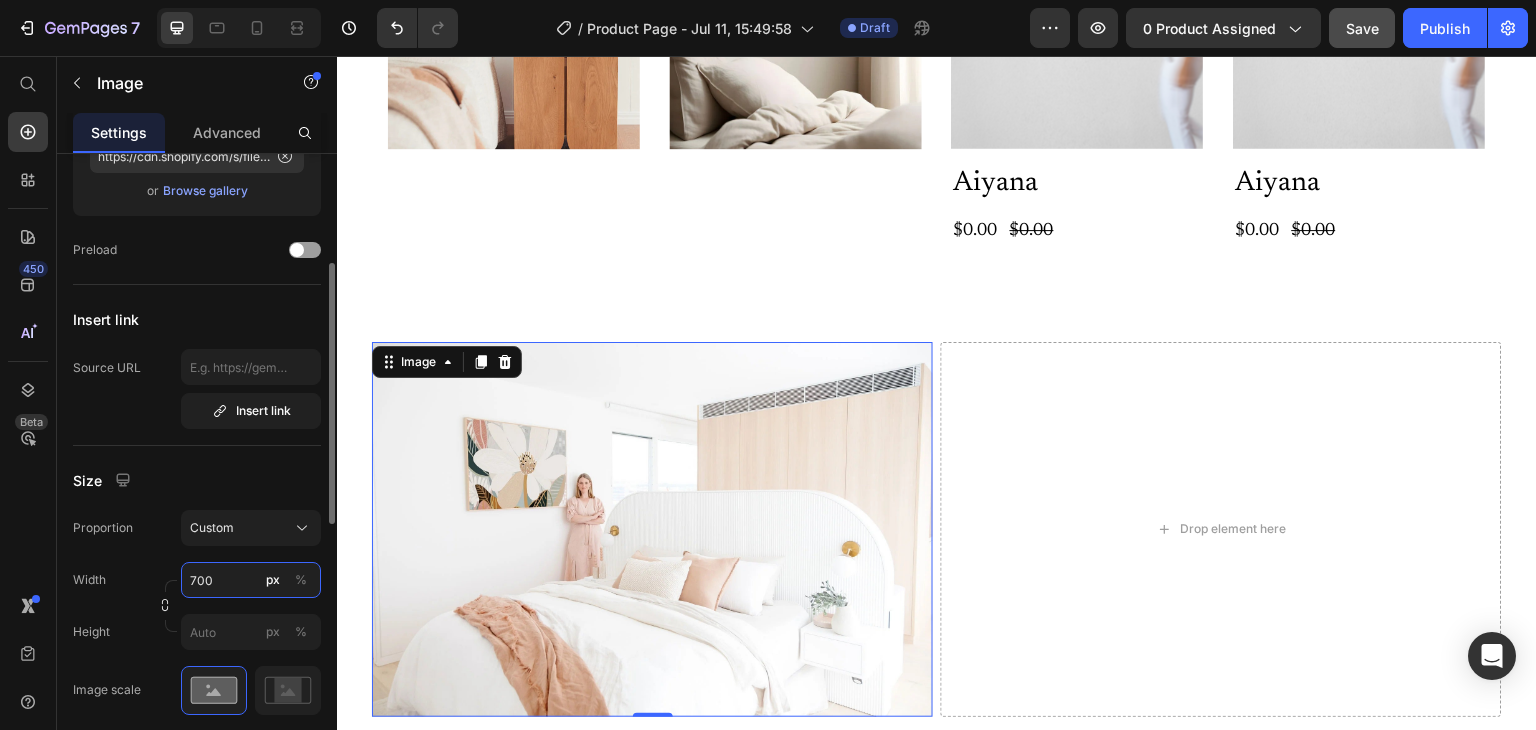 scroll, scrollTop: 4702, scrollLeft: 0, axis: vertical 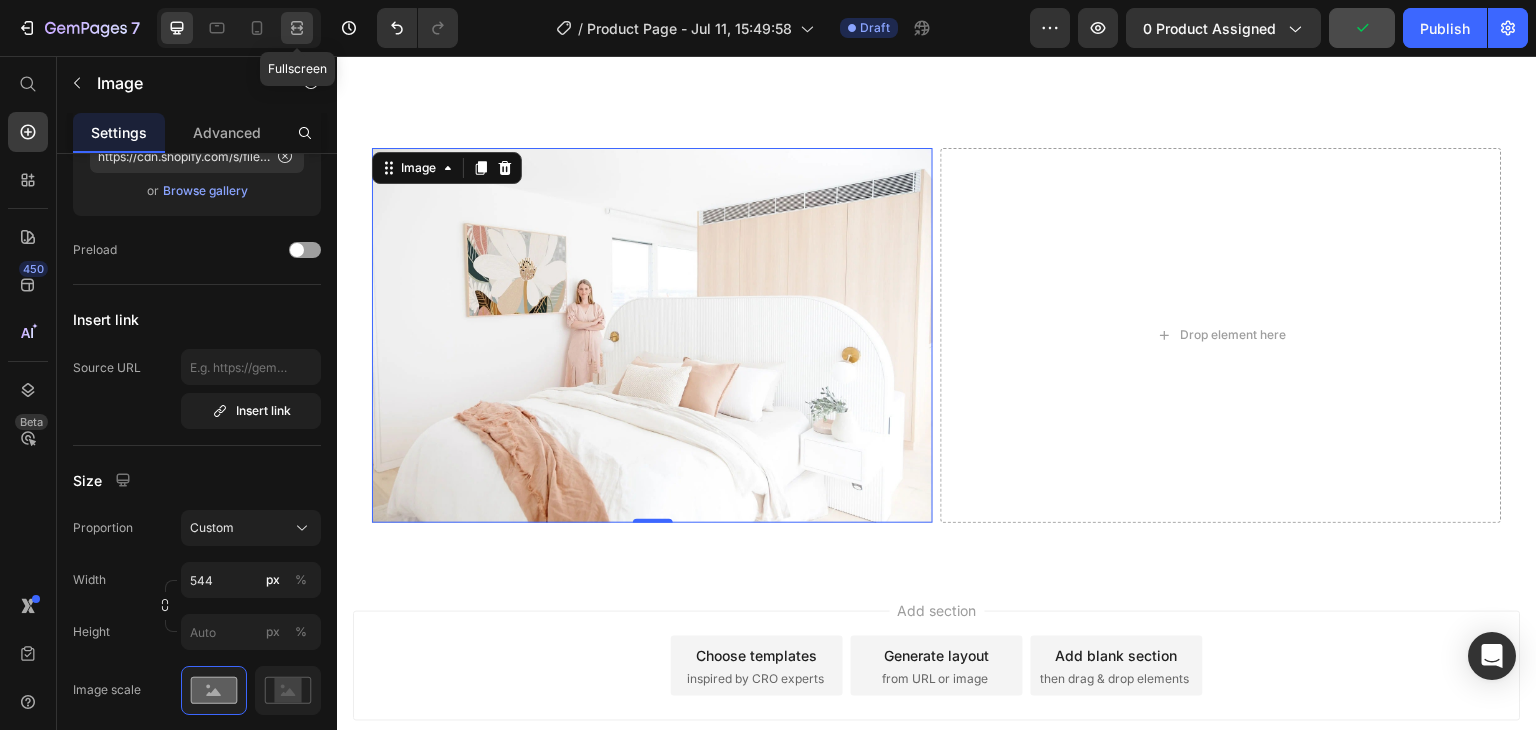 click 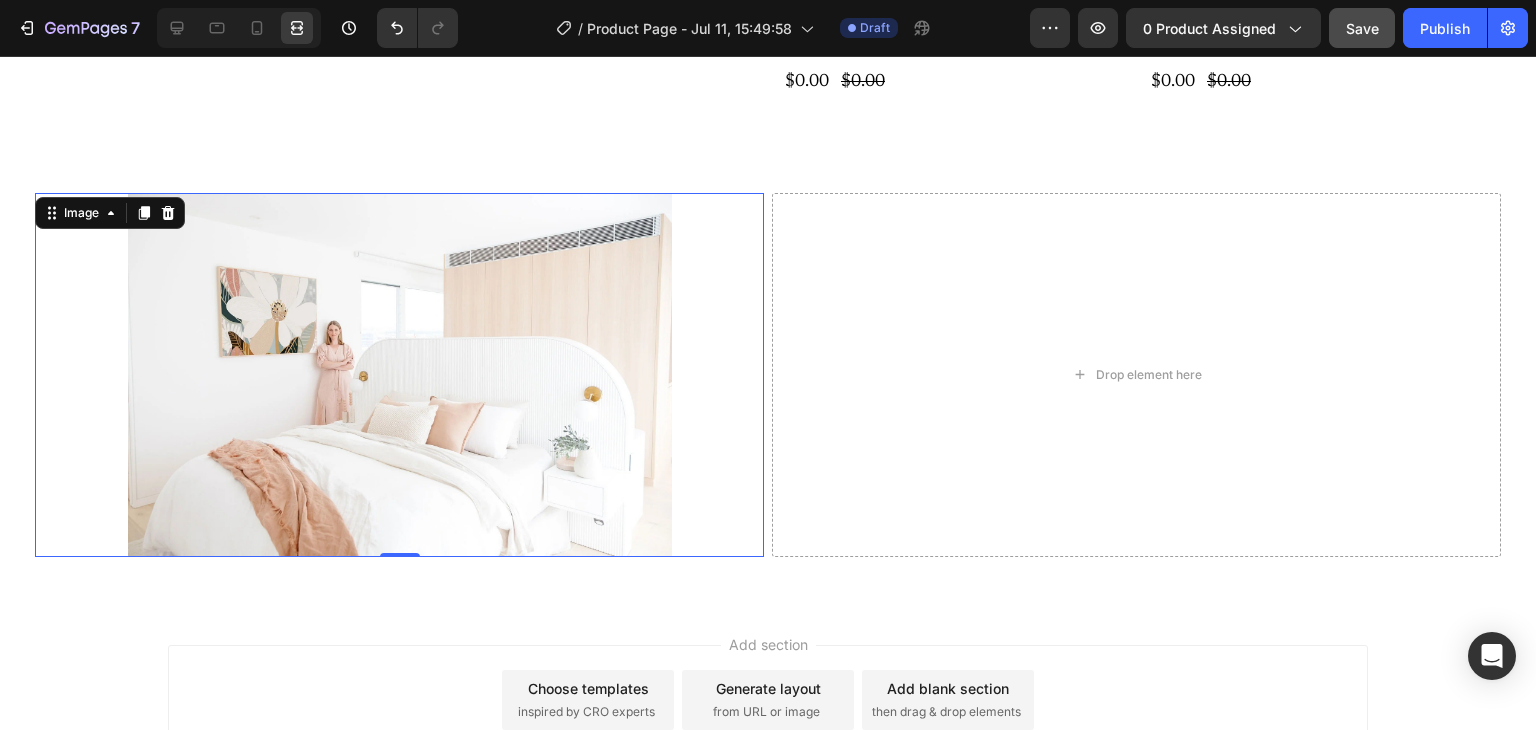 scroll, scrollTop: 4891, scrollLeft: 0, axis: vertical 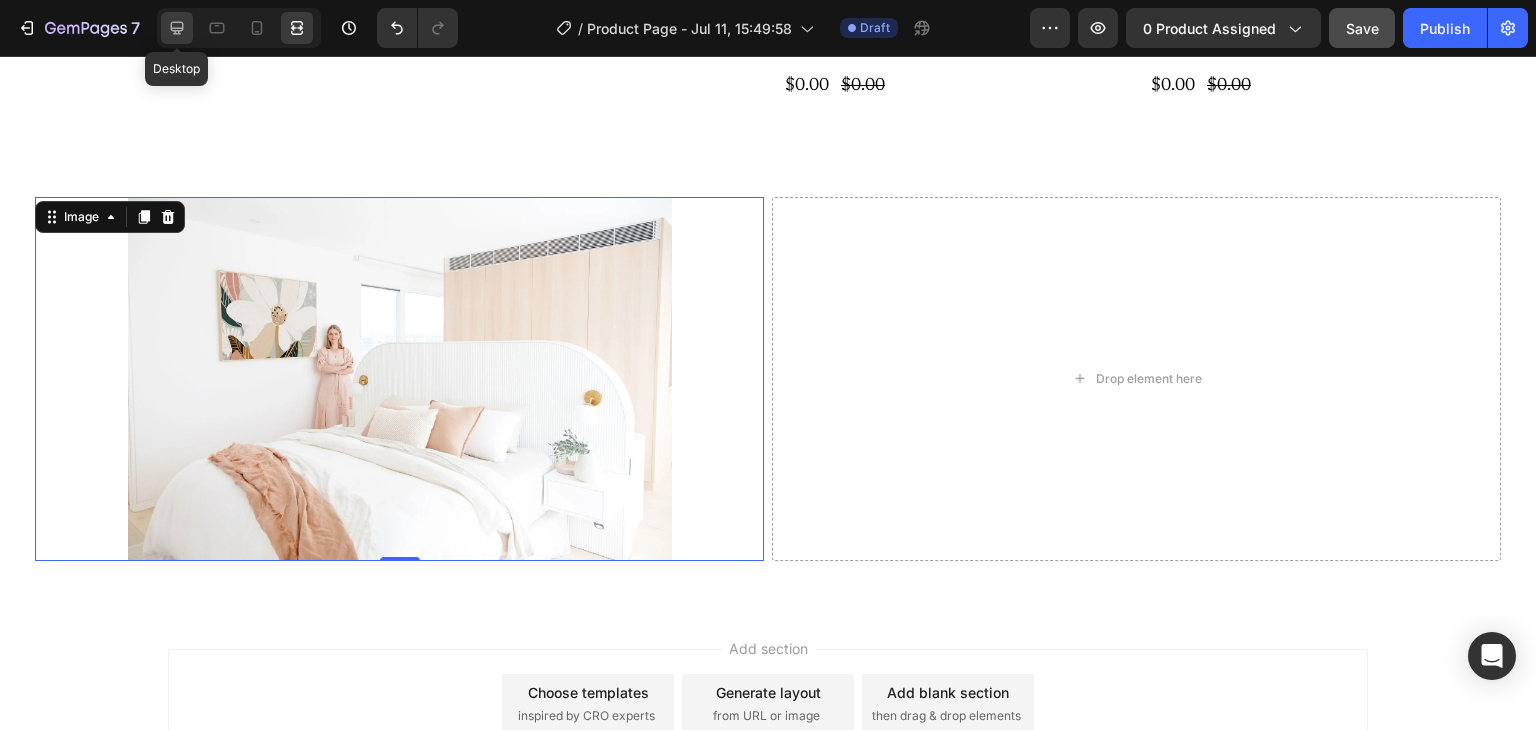 click 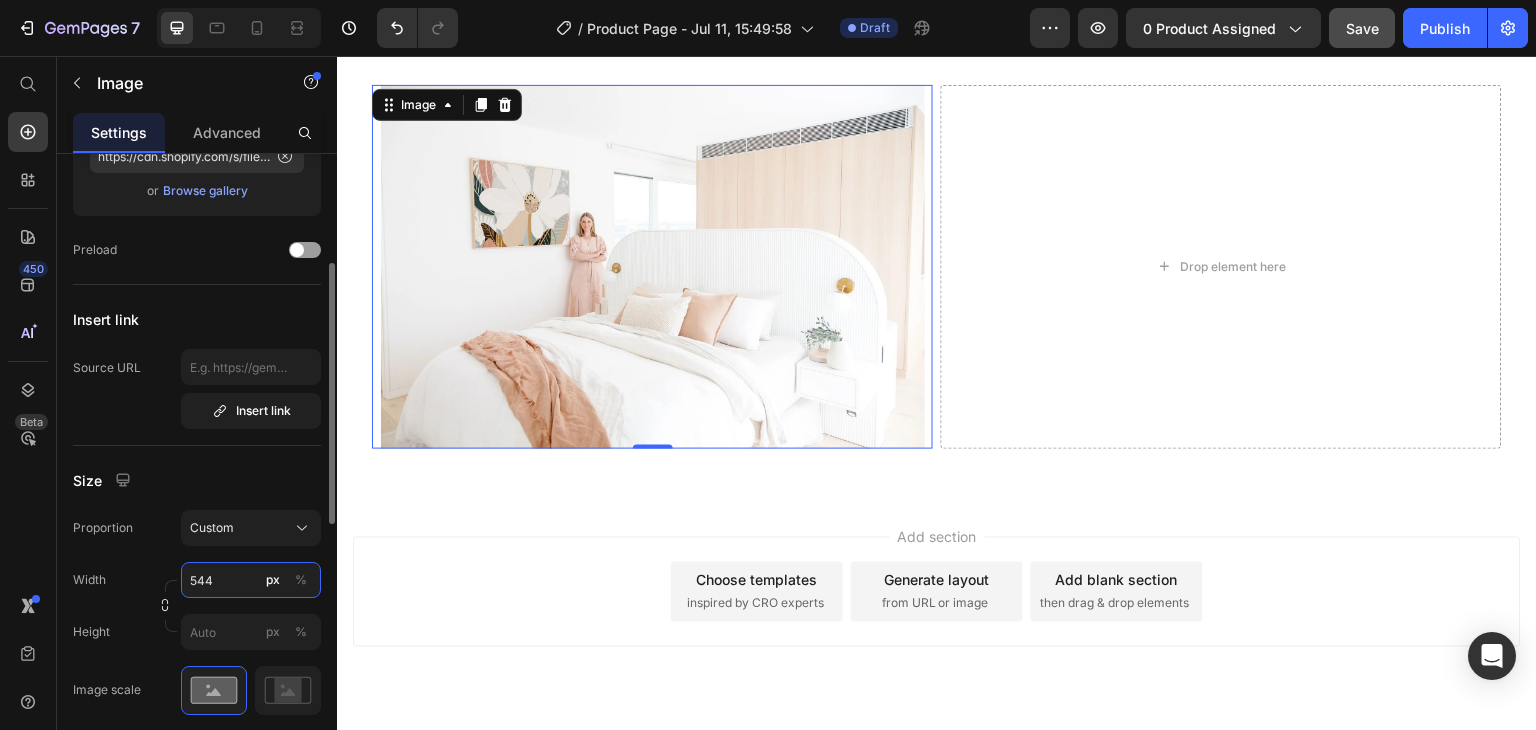 click on "544" at bounding box center [251, 580] 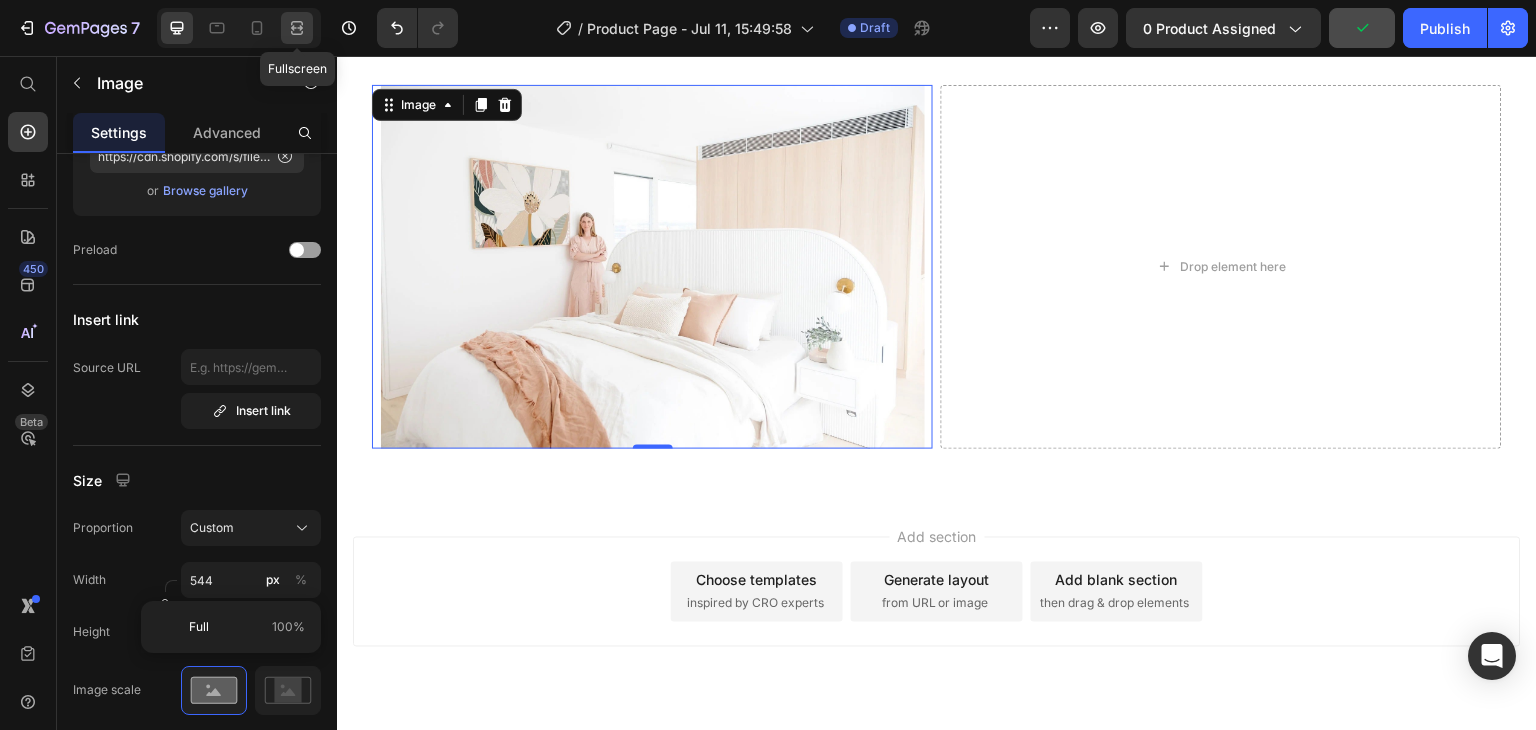 click 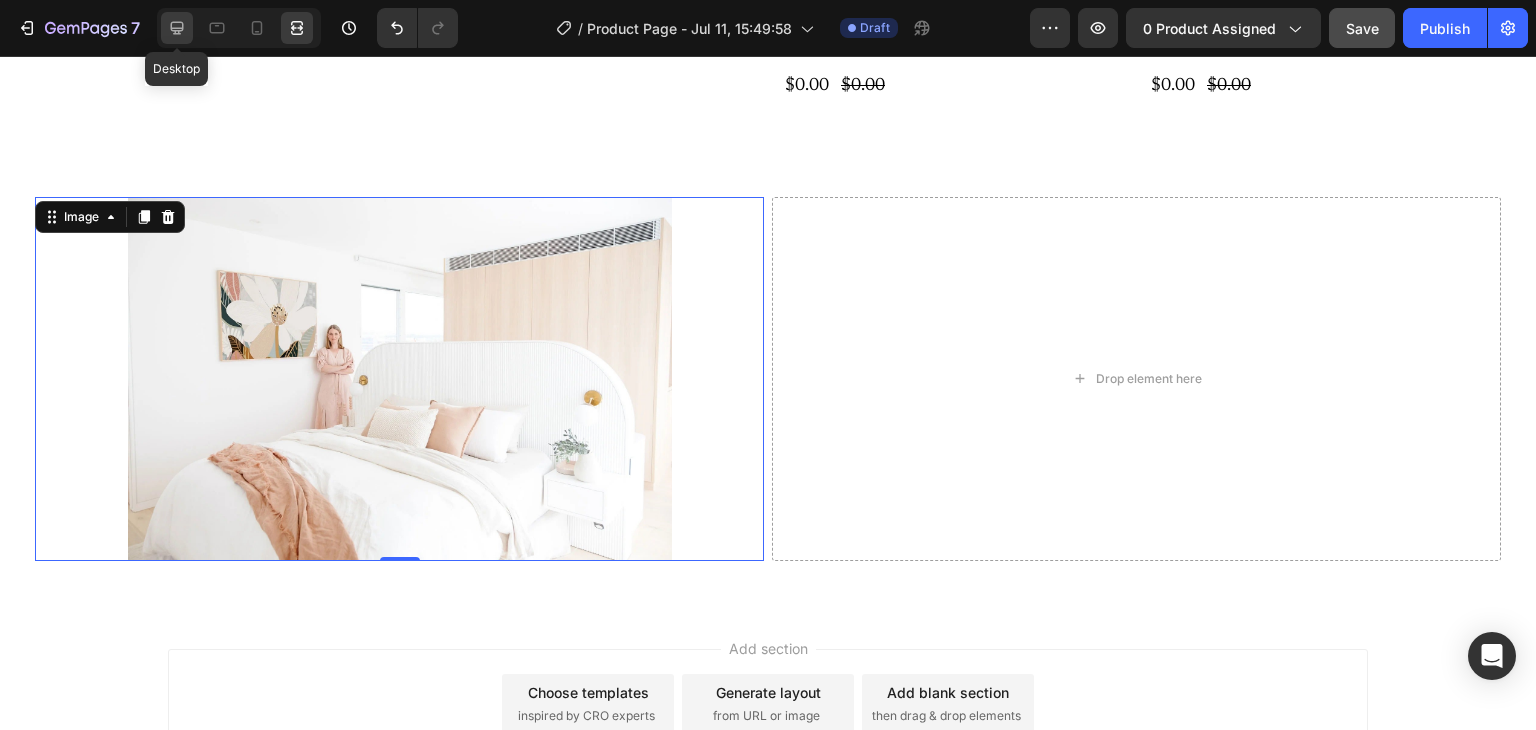 click 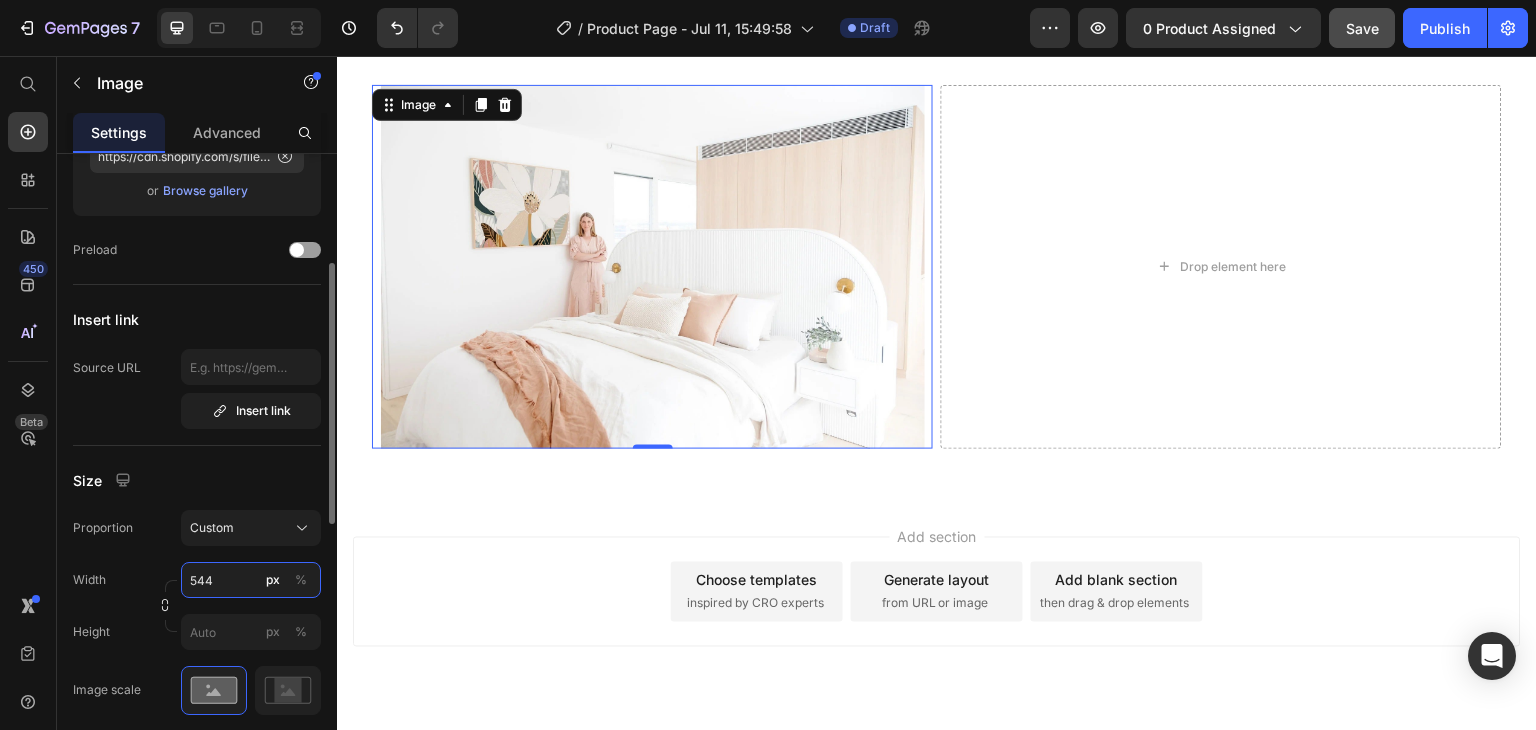 click on "544" at bounding box center (251, 580) 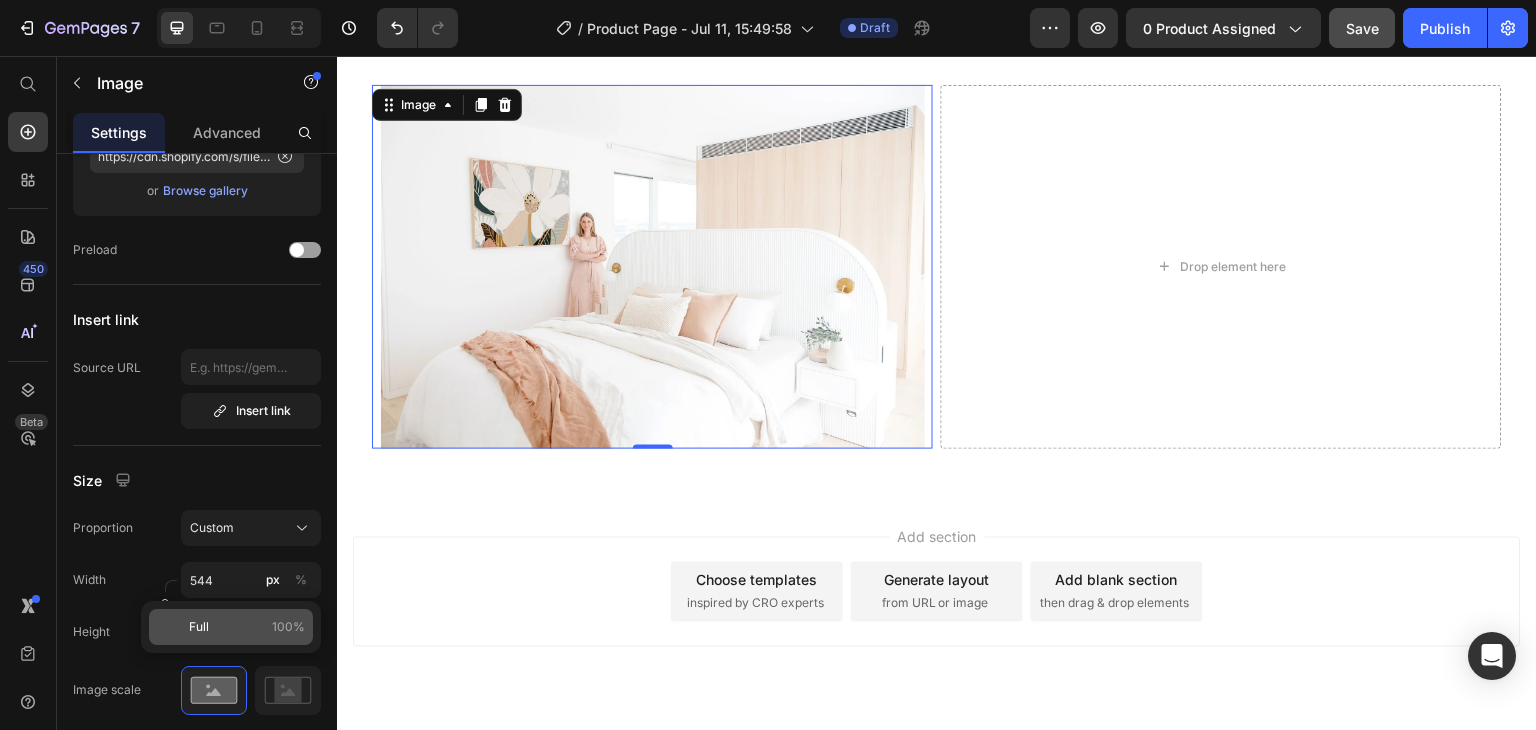 click on "Full 100%" at bounding box center (247, 627) 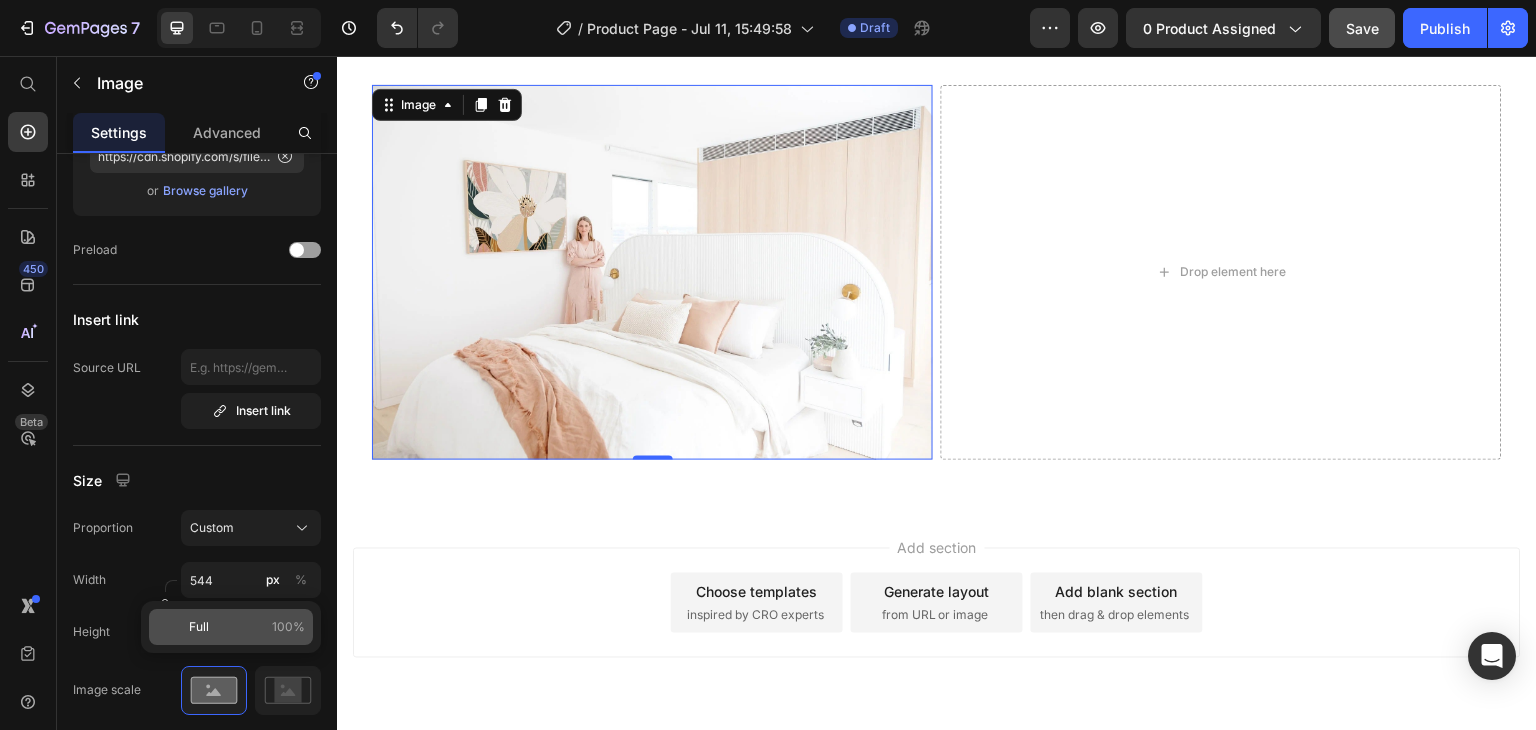type on "100" 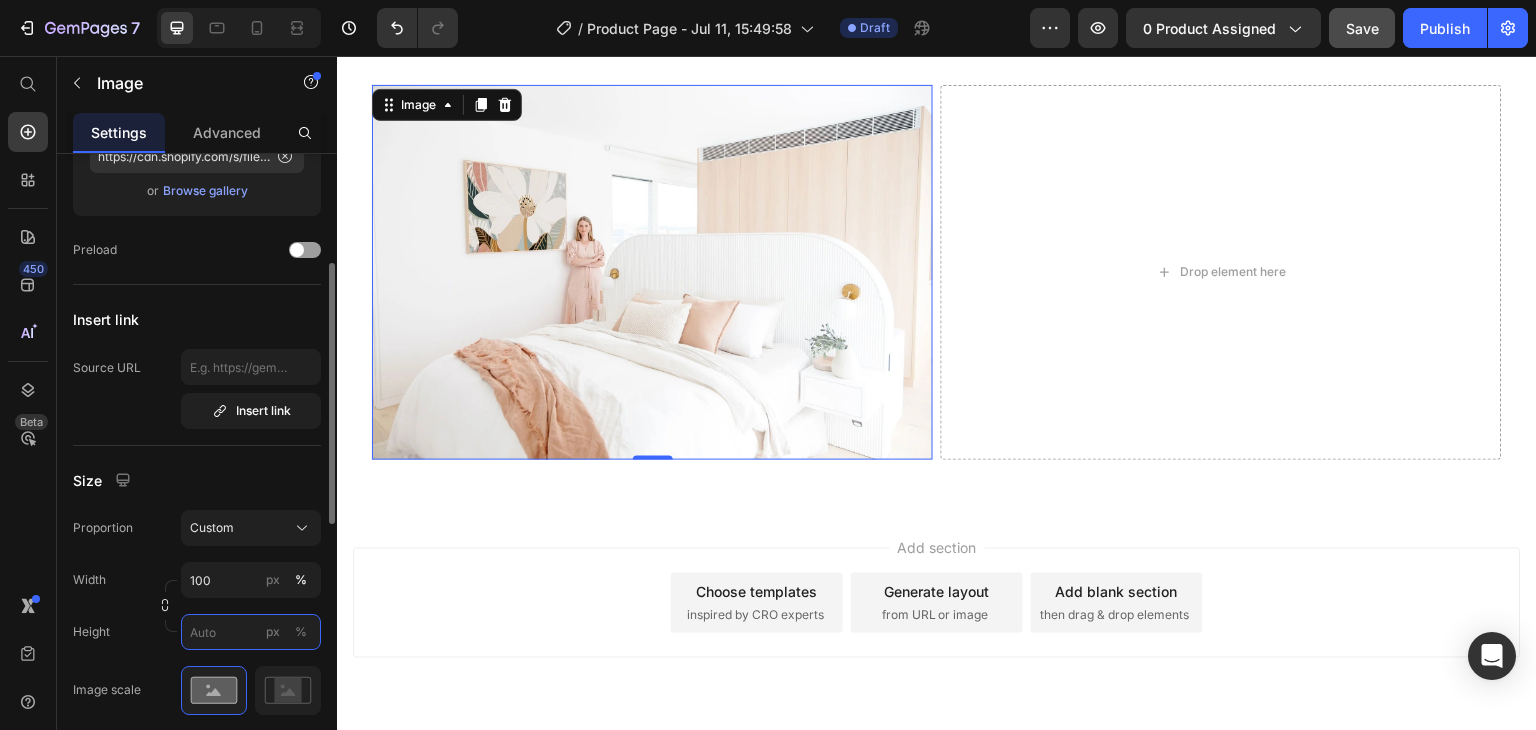 click on "px %" at bounding box center (251, 632) 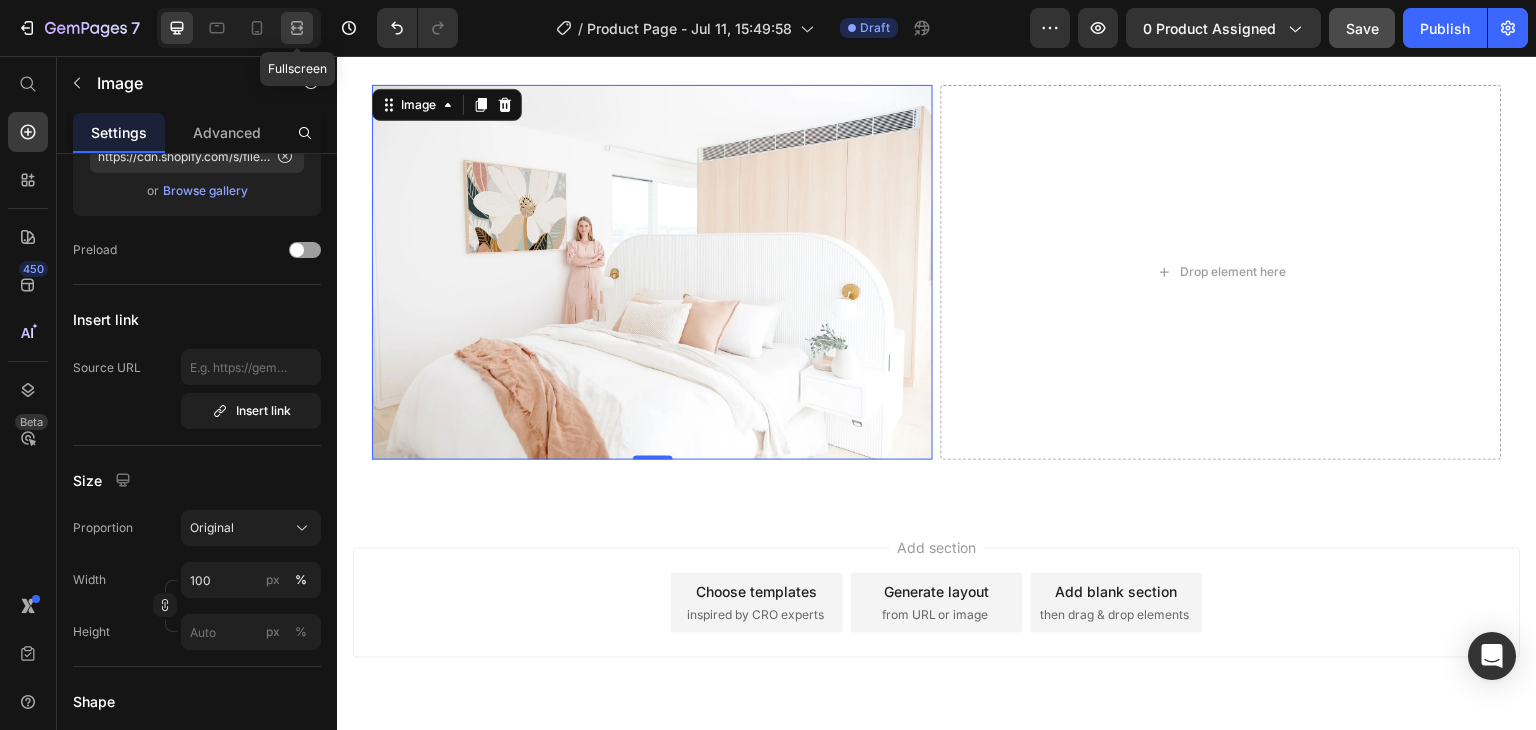 click 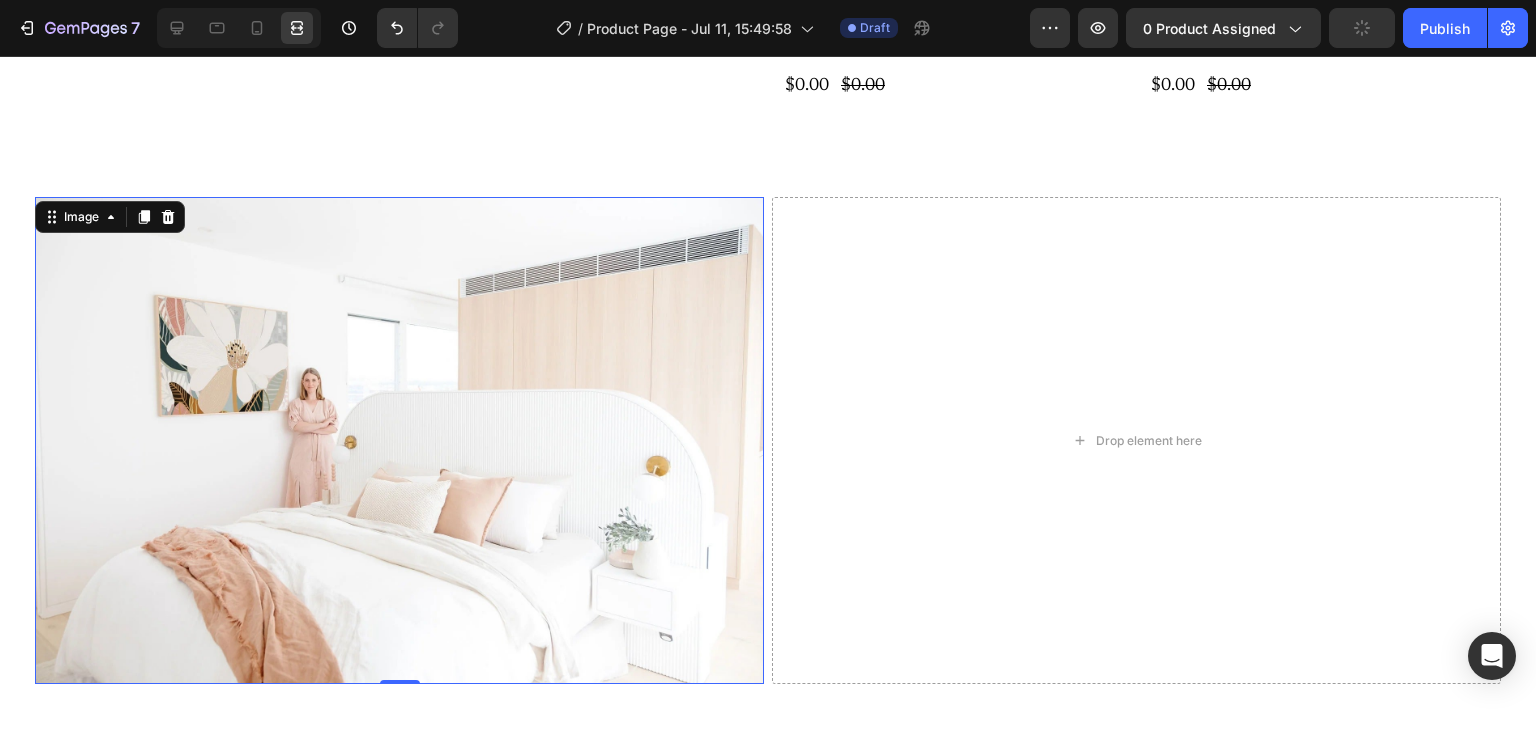 scroll, scrollTop: 4968, scrollLeft: 0, axis: vertical 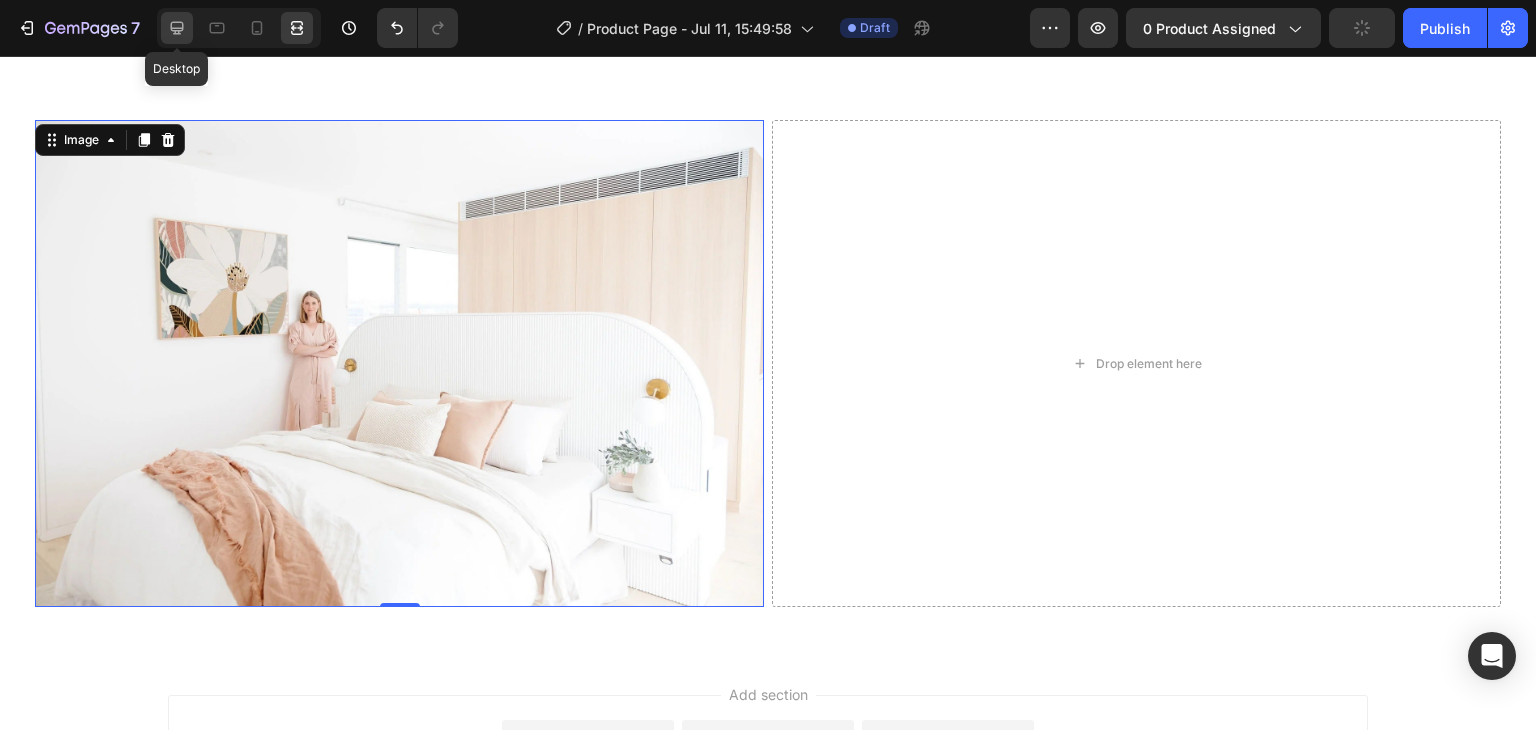 click 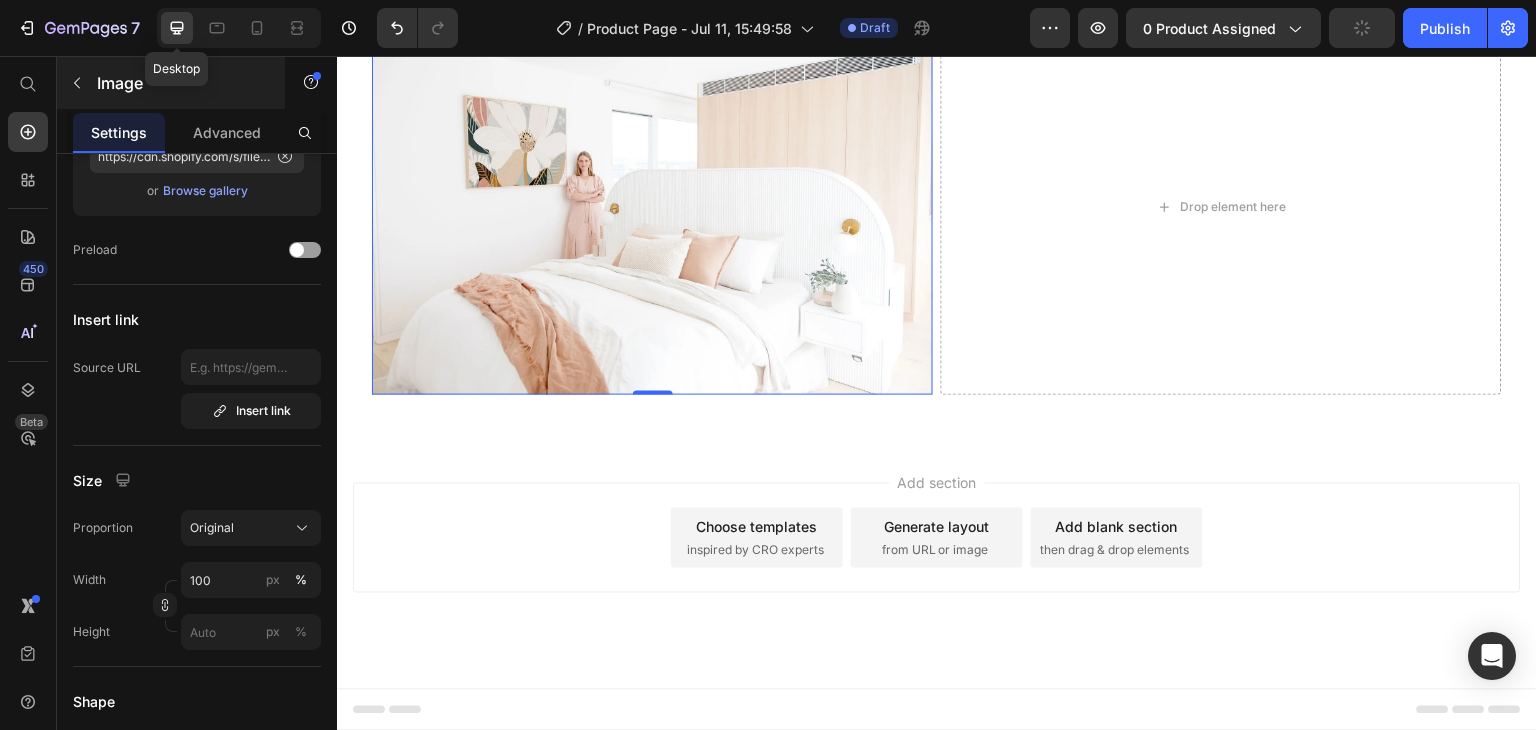 scroll, scrollTop: 4944, scrollLeft: 0, axis: vertical 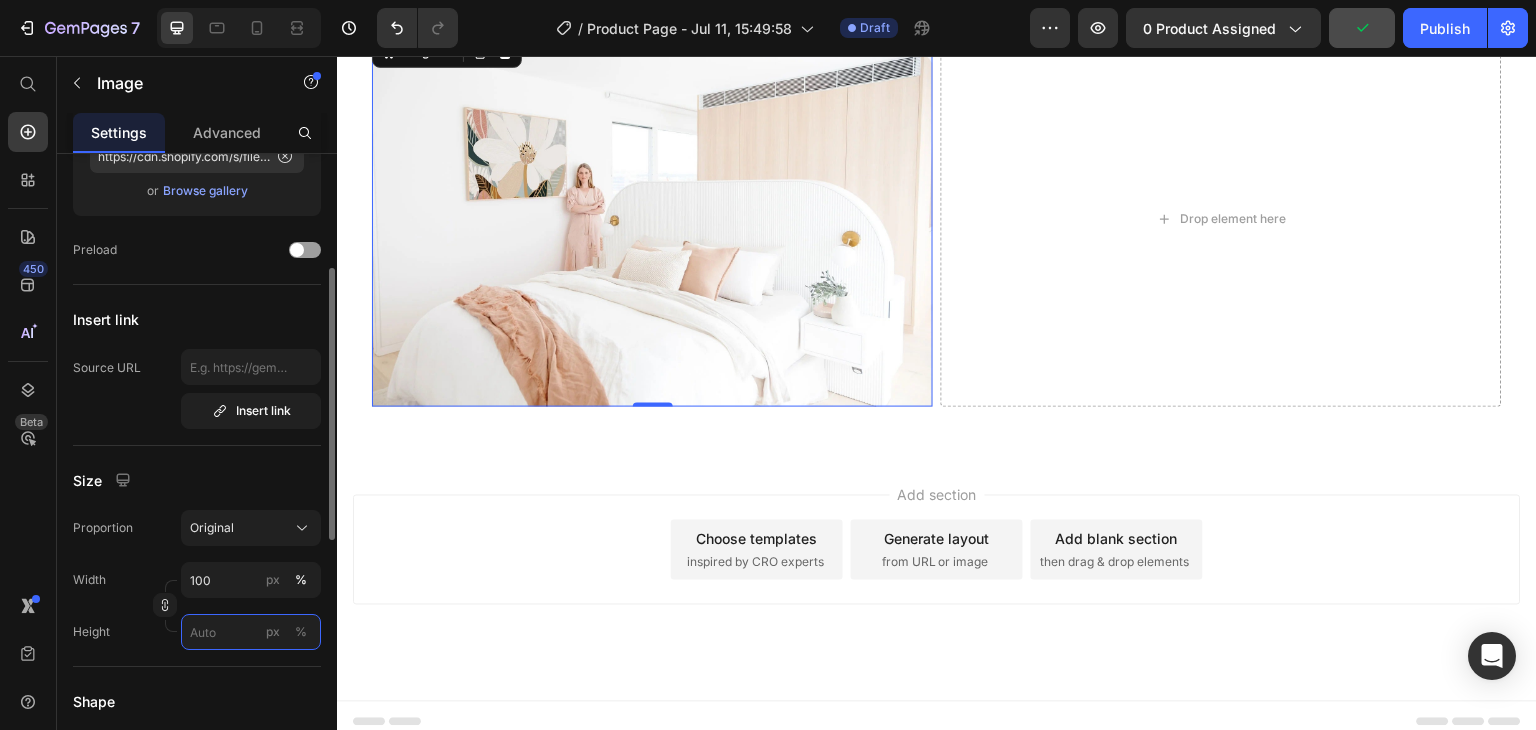 click on "px %" at bounding box center (251, 632) 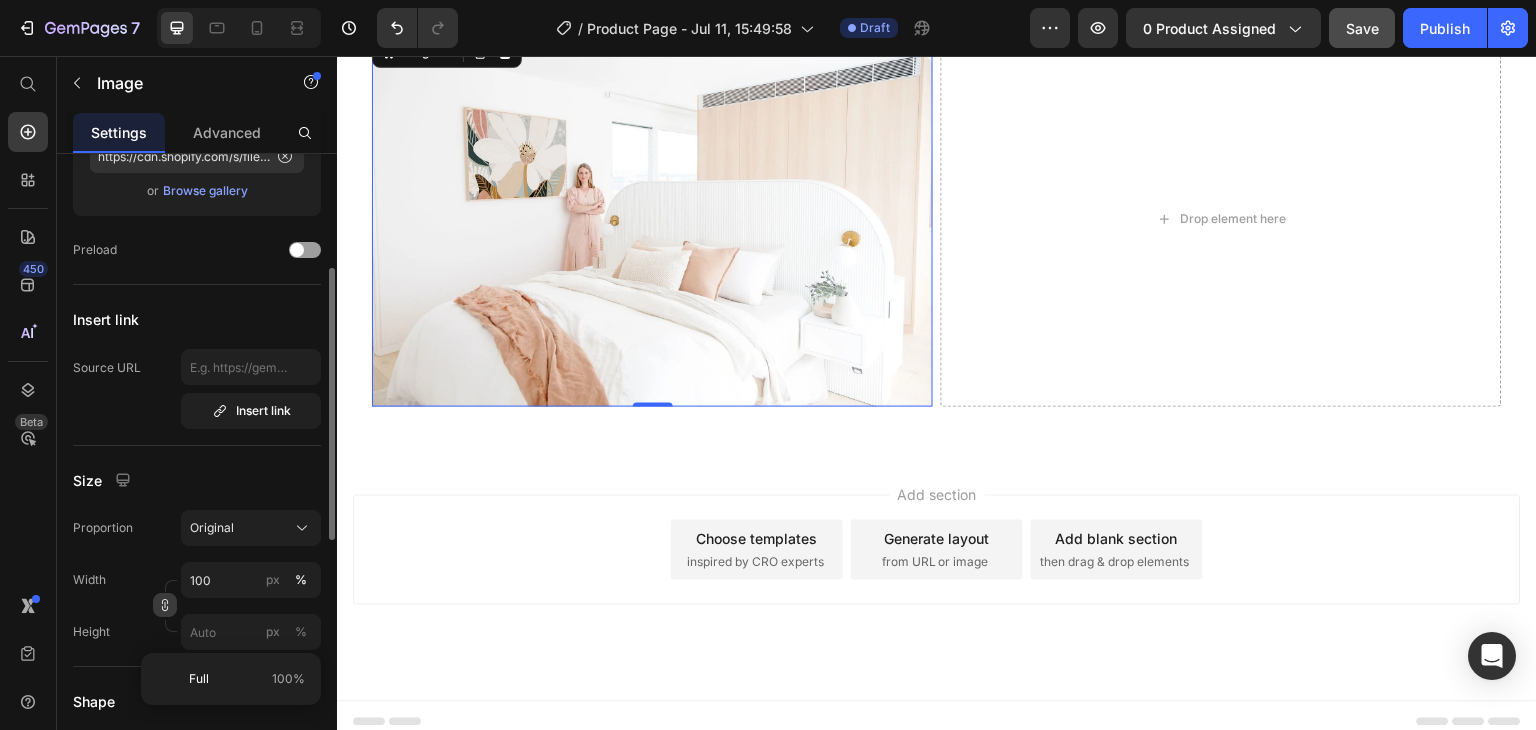 click 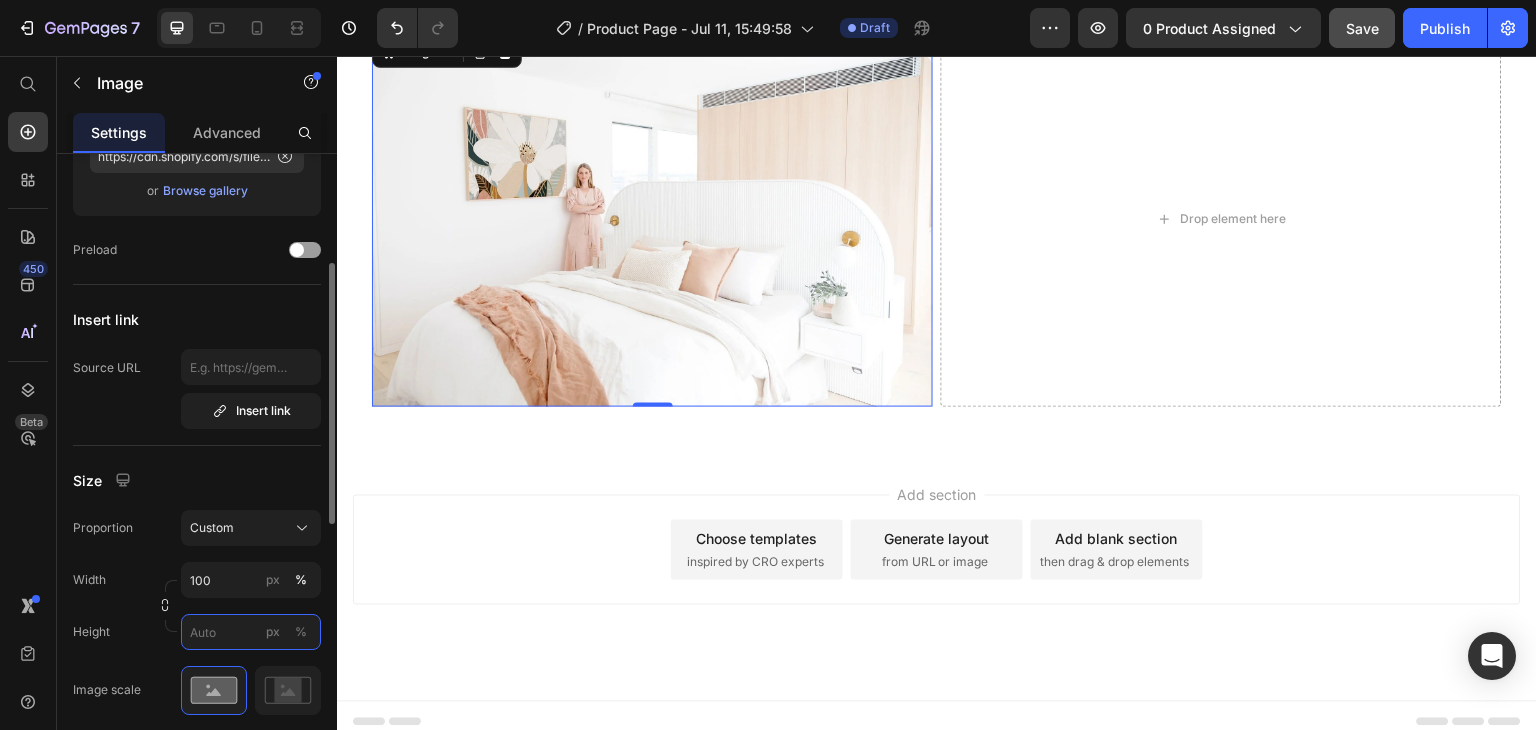 click on "px %" at bounding box center [251, 632] 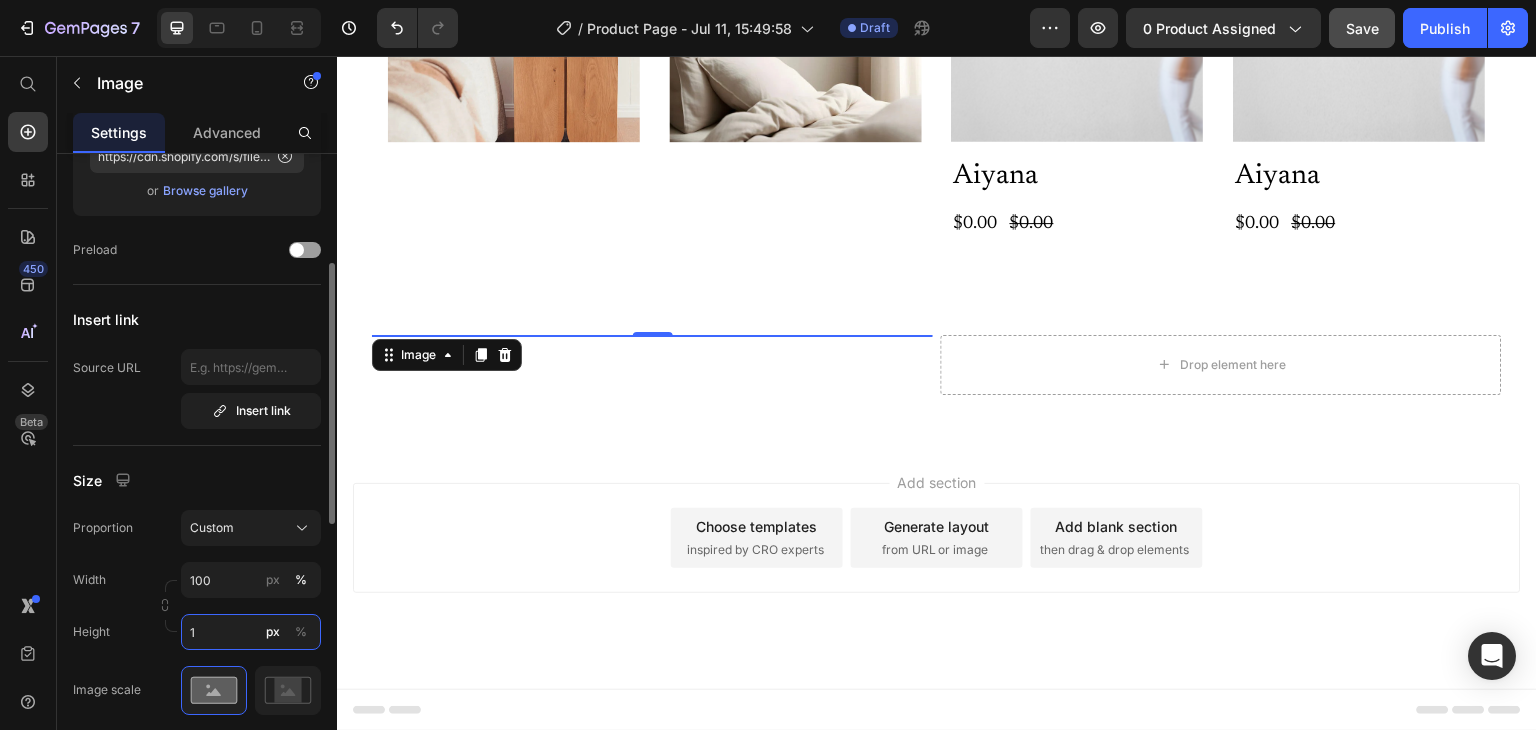 scroll, scrollTop: 4508, scrollLeft: 0, axis: vertical 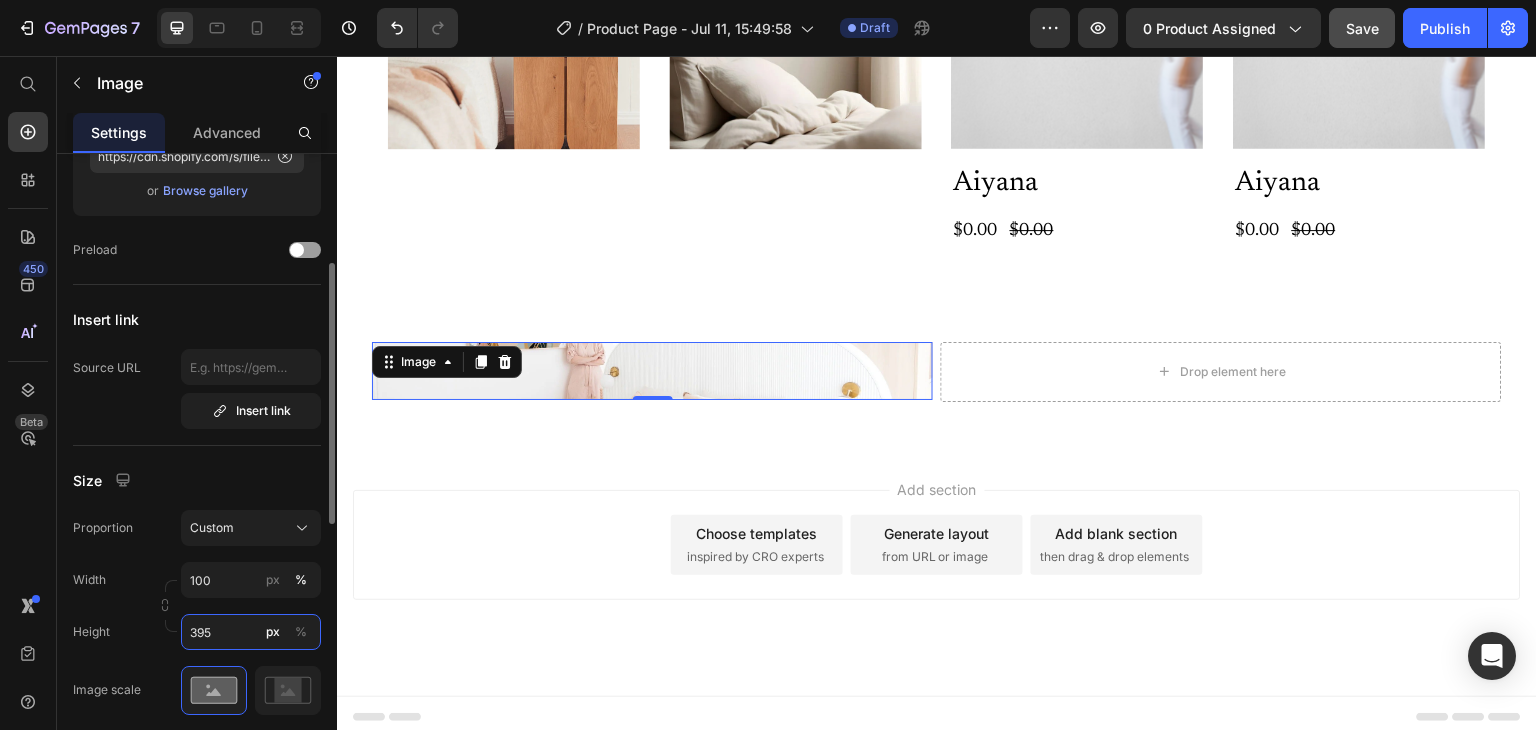 type on "396" 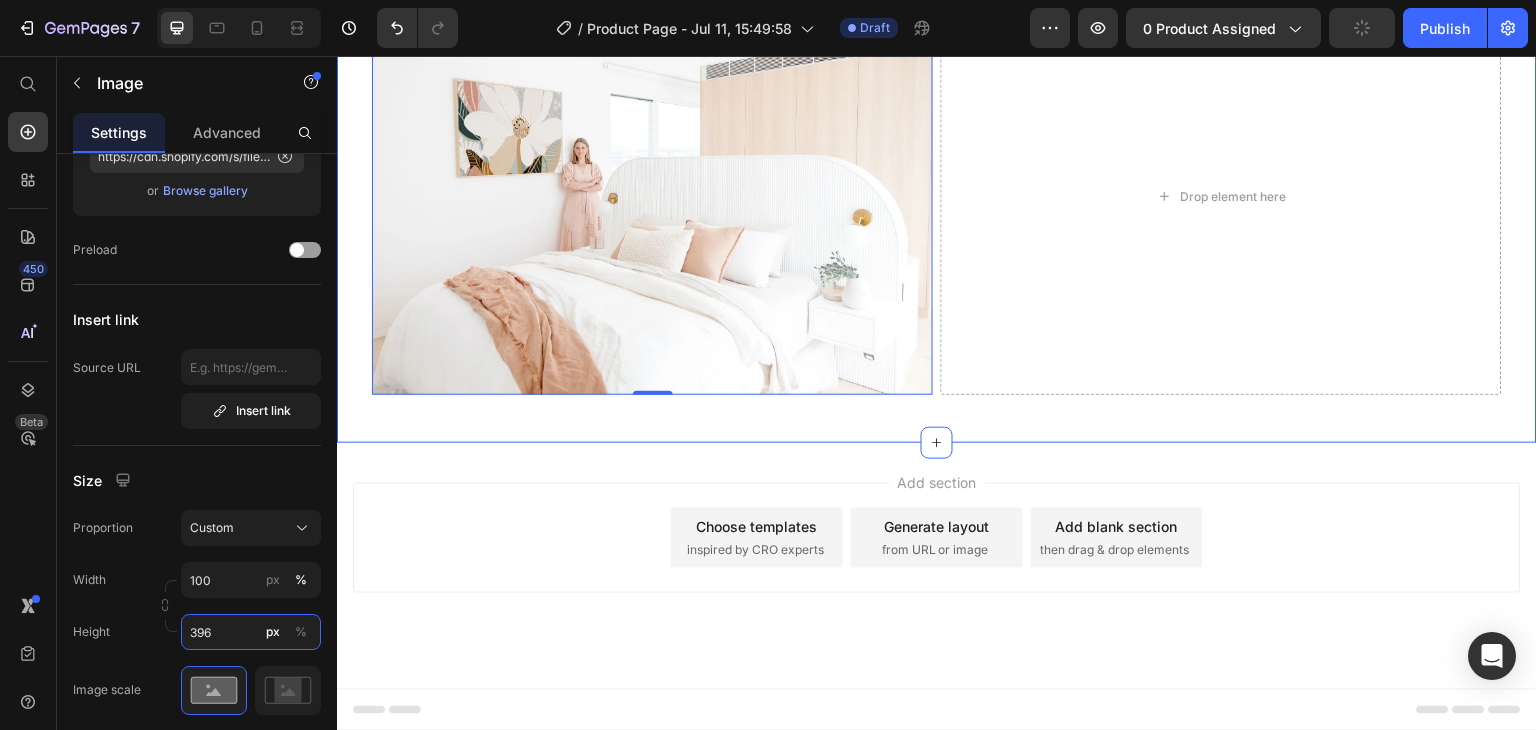 scroll, scrollTop: 4578, scrollLeft: 0, axis: vertical 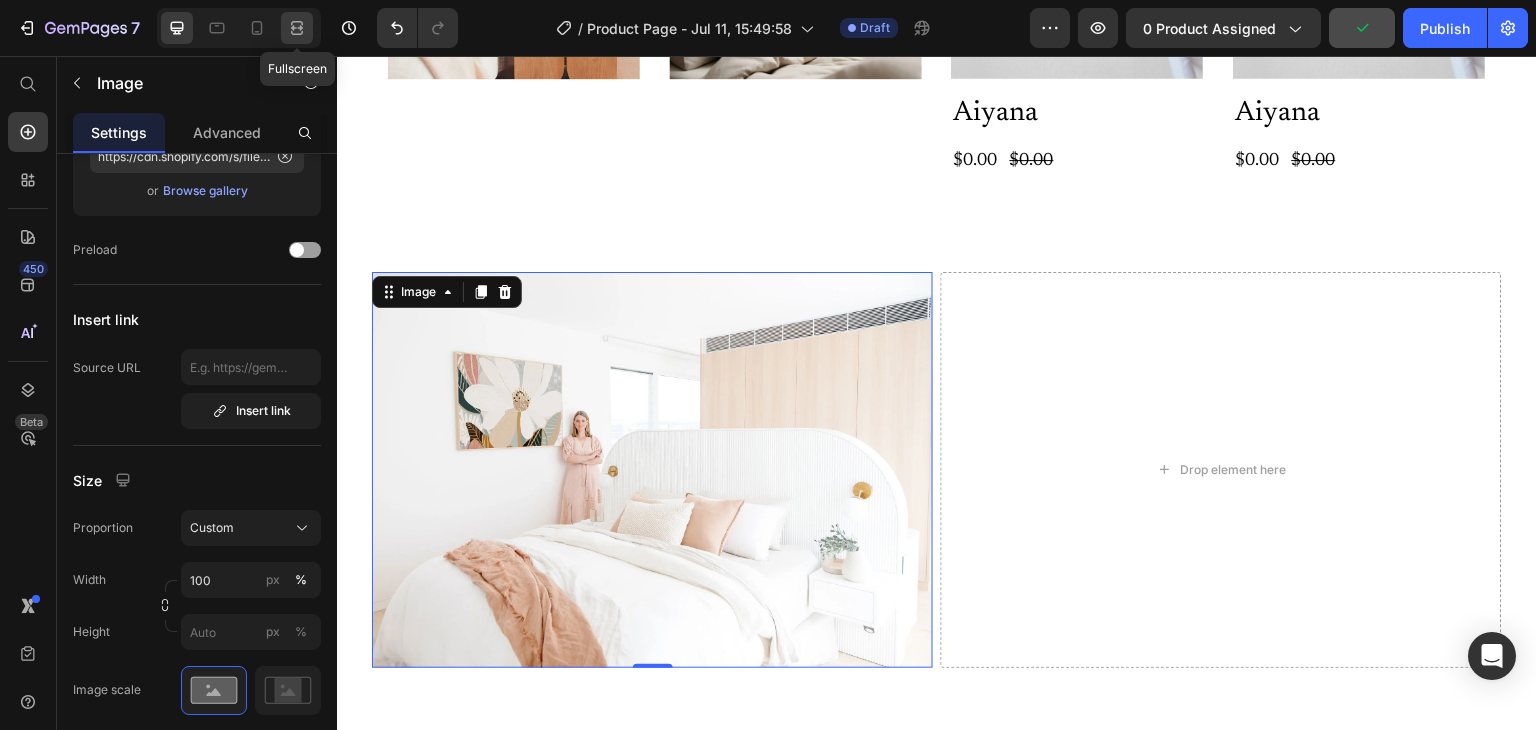 click 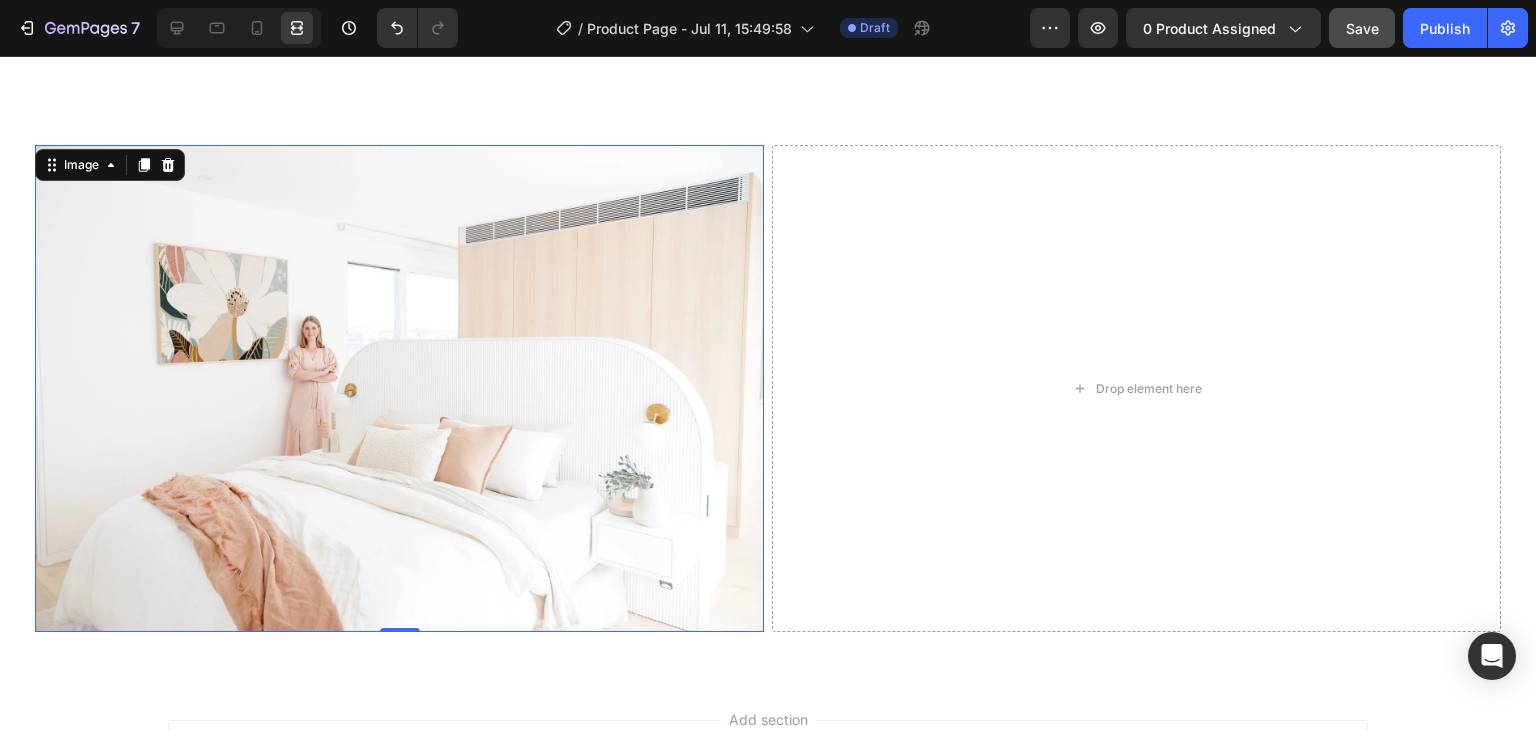 scroll, scrollTop: 4946, scrollLeft: 0, axis: vertical 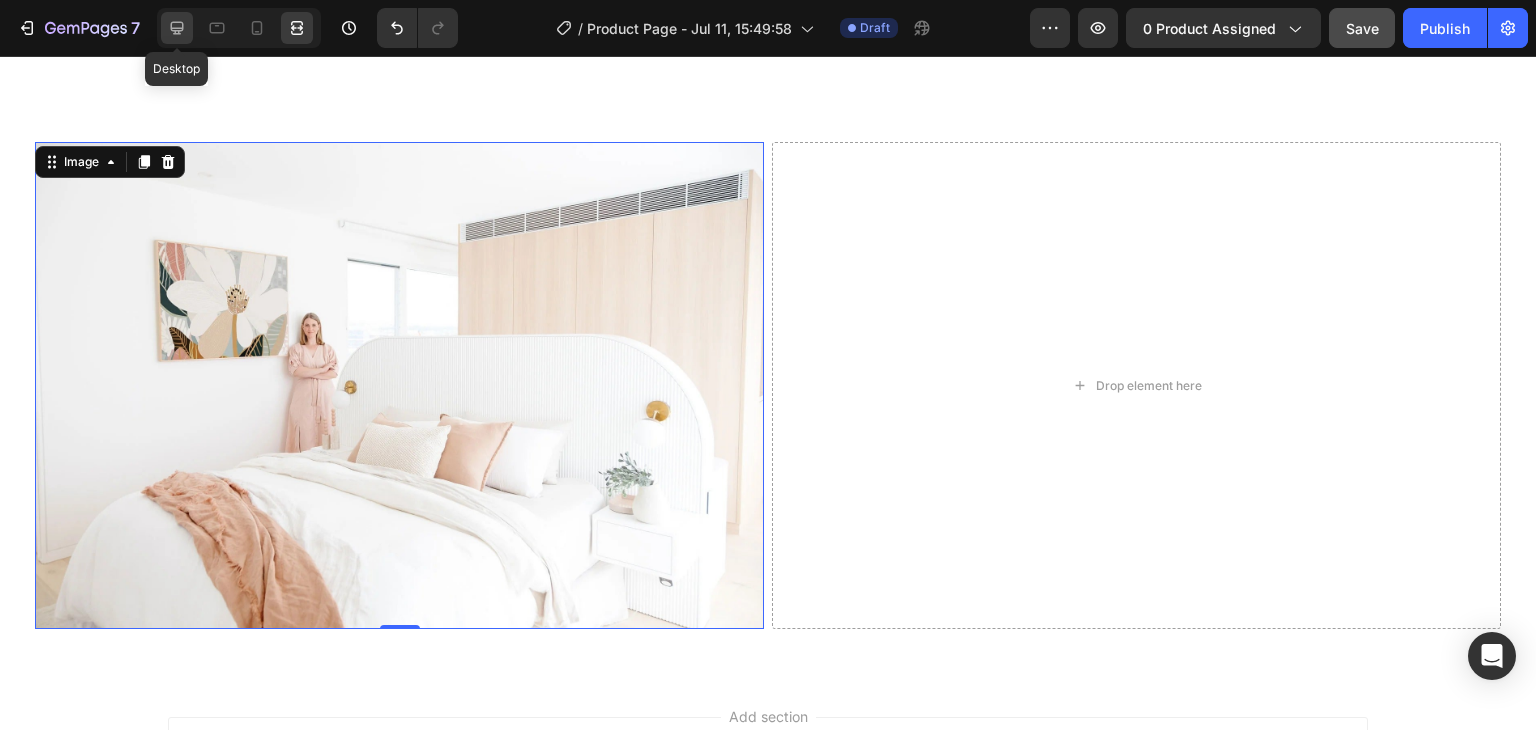 click 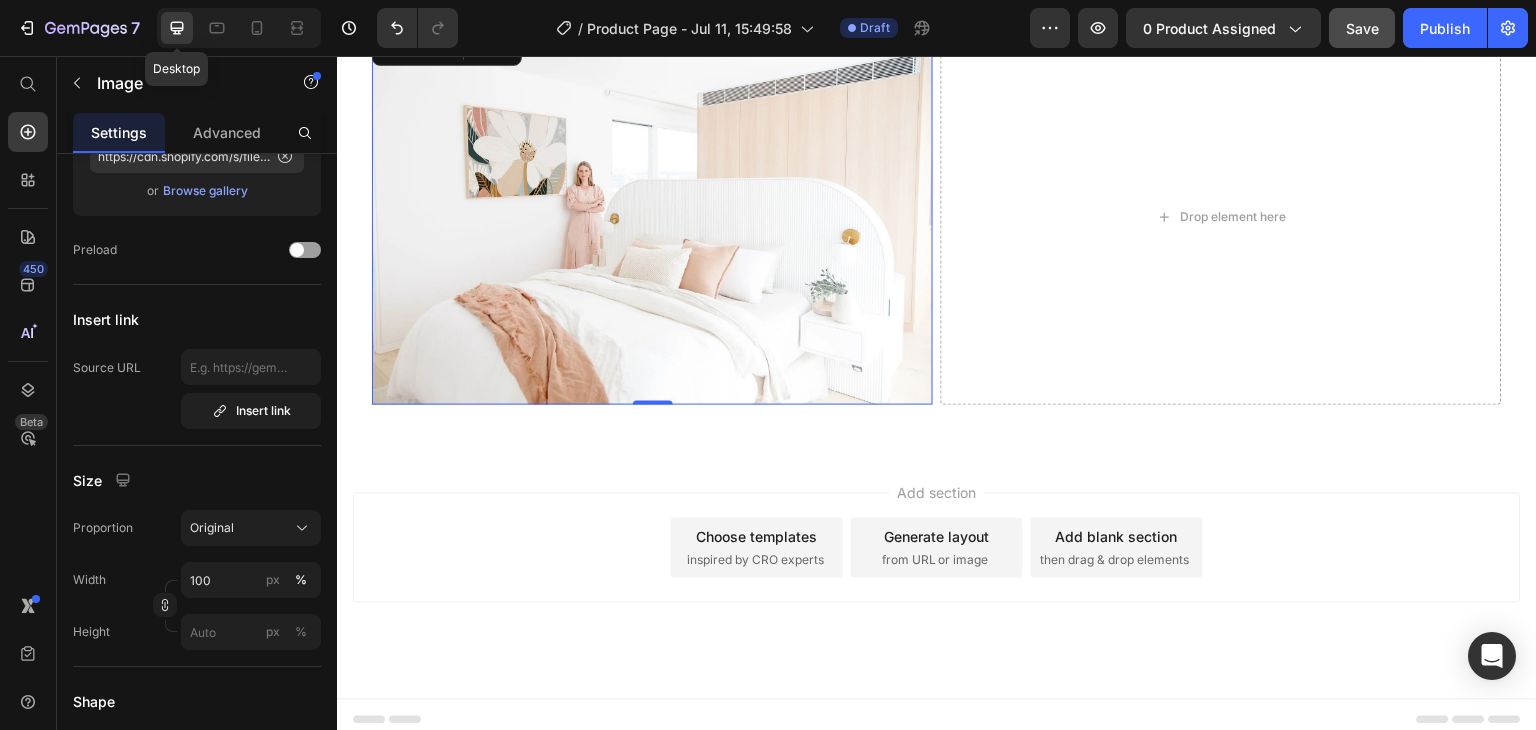 scroll, scrollTop: 4944, scrollLeft: 0, axis: vertical 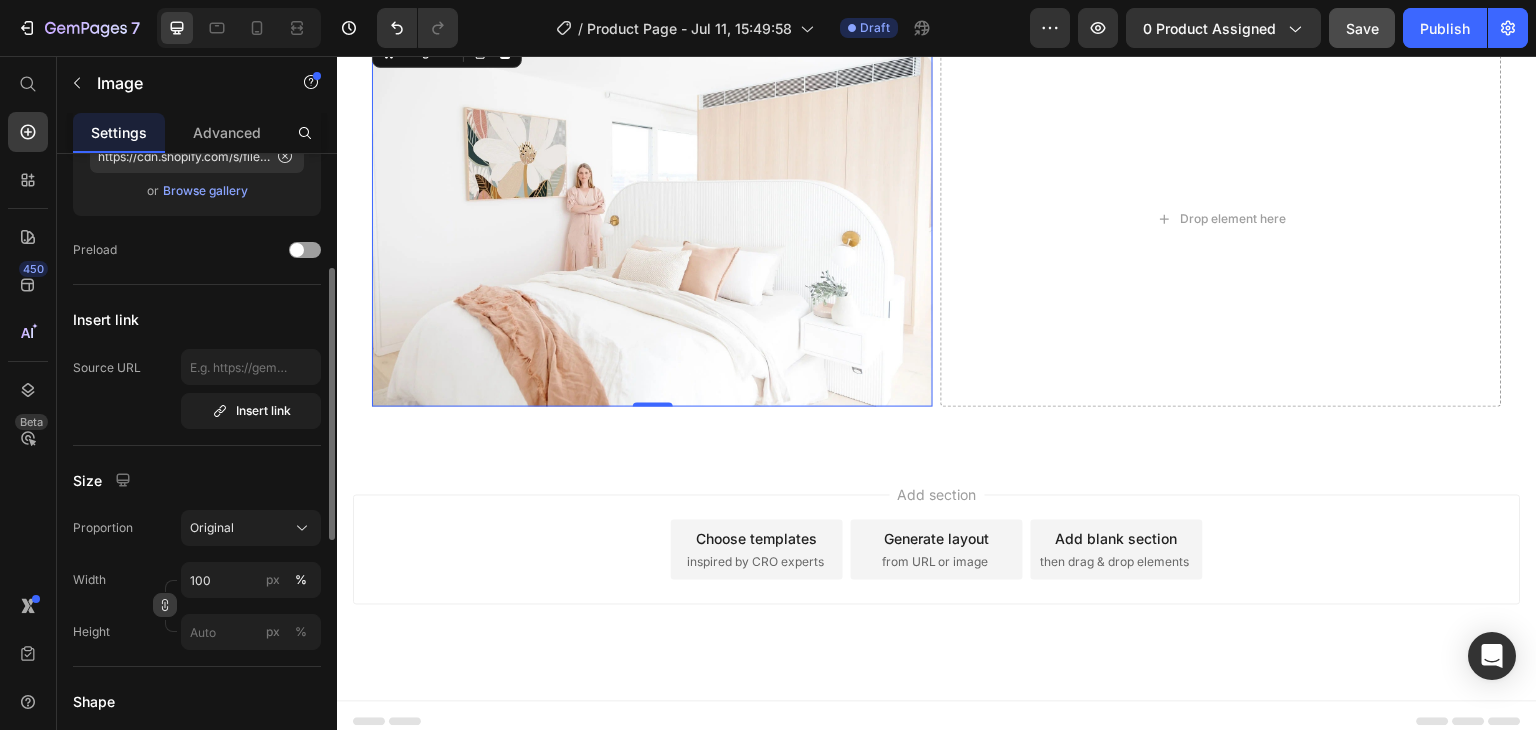 click 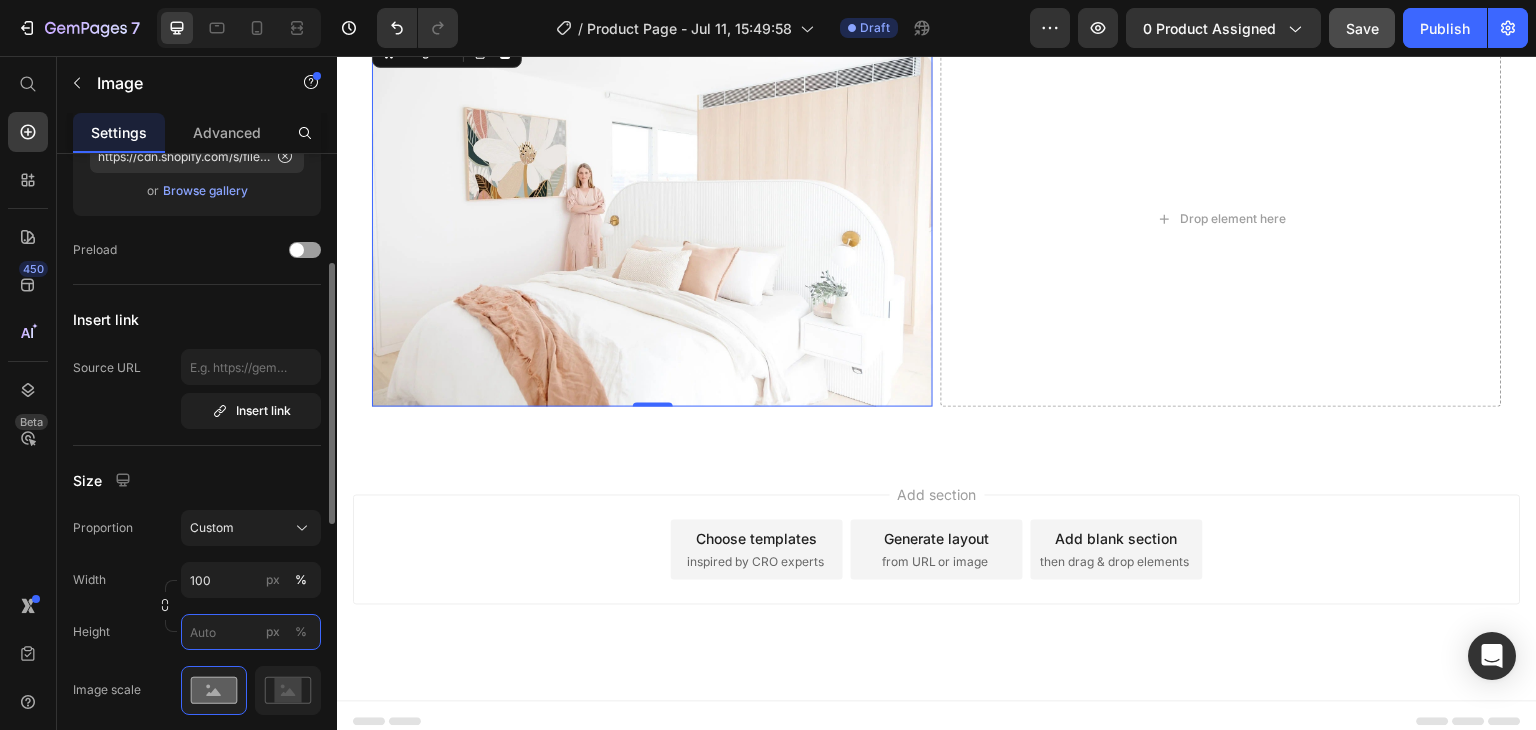 click on "px %" at bounding box center [251, 632] 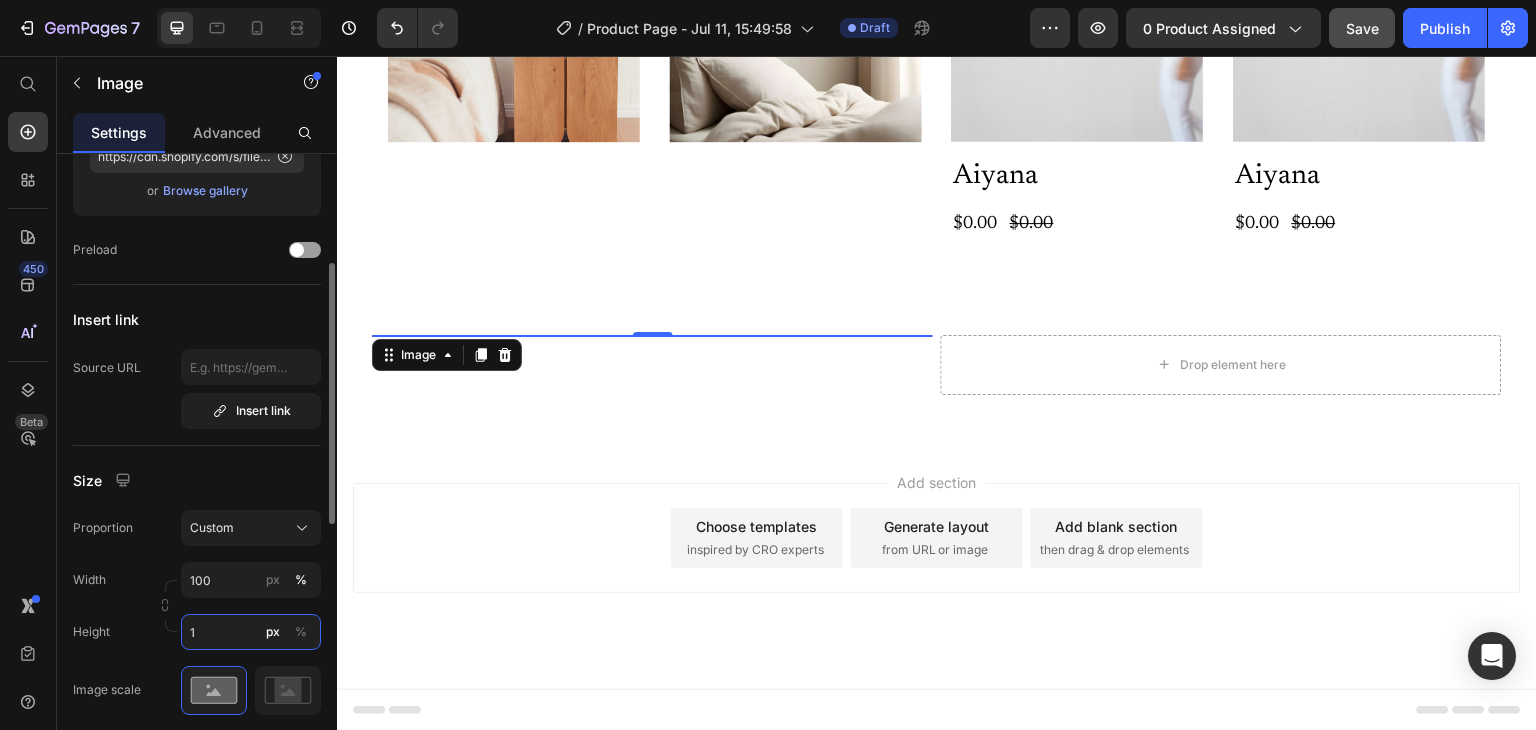 scroll, scrollTop: 4508, scrollLeft: 0, axis: vertical 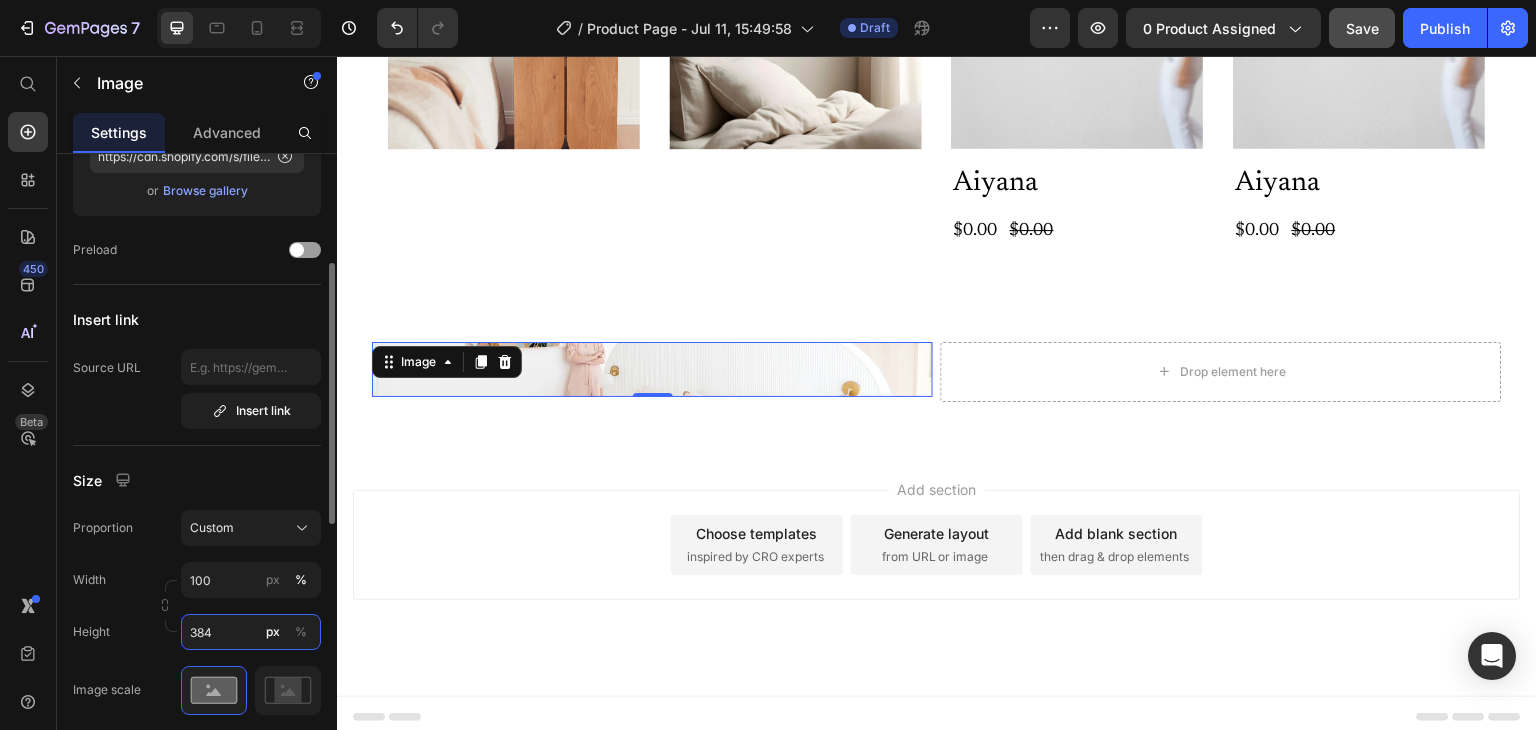 type on "385" 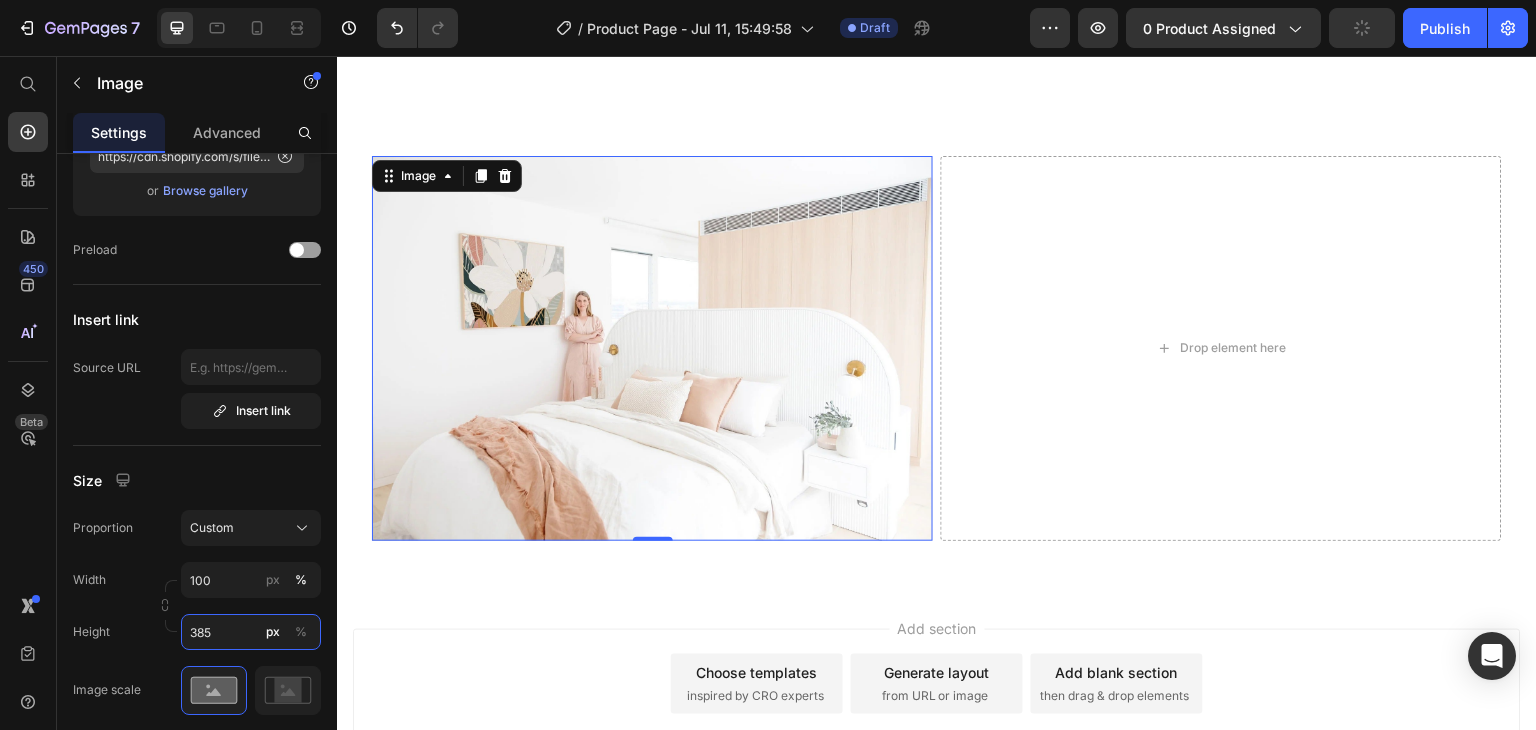 scroll, scrollTop: 4664, scrollLeft: 0, axis: vertical 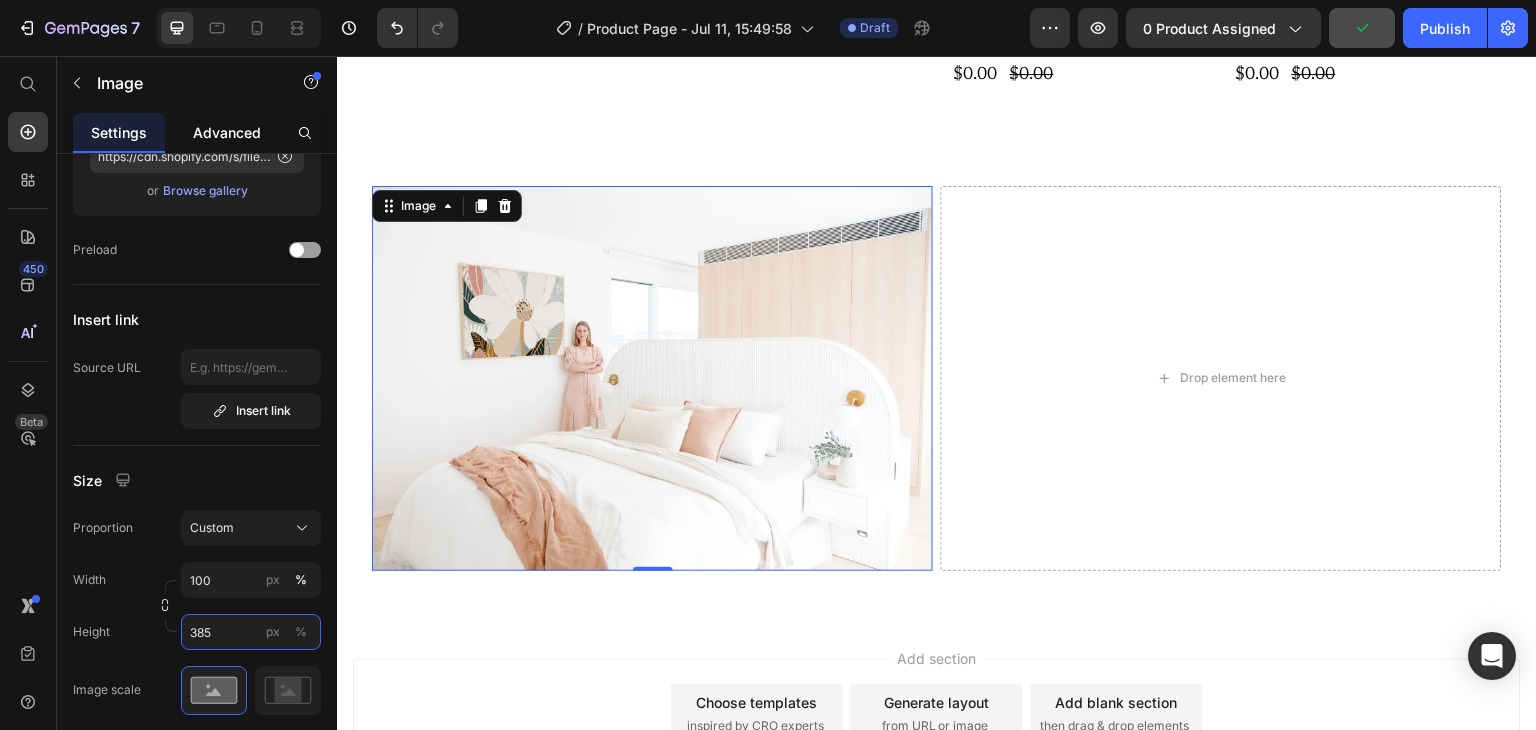 type 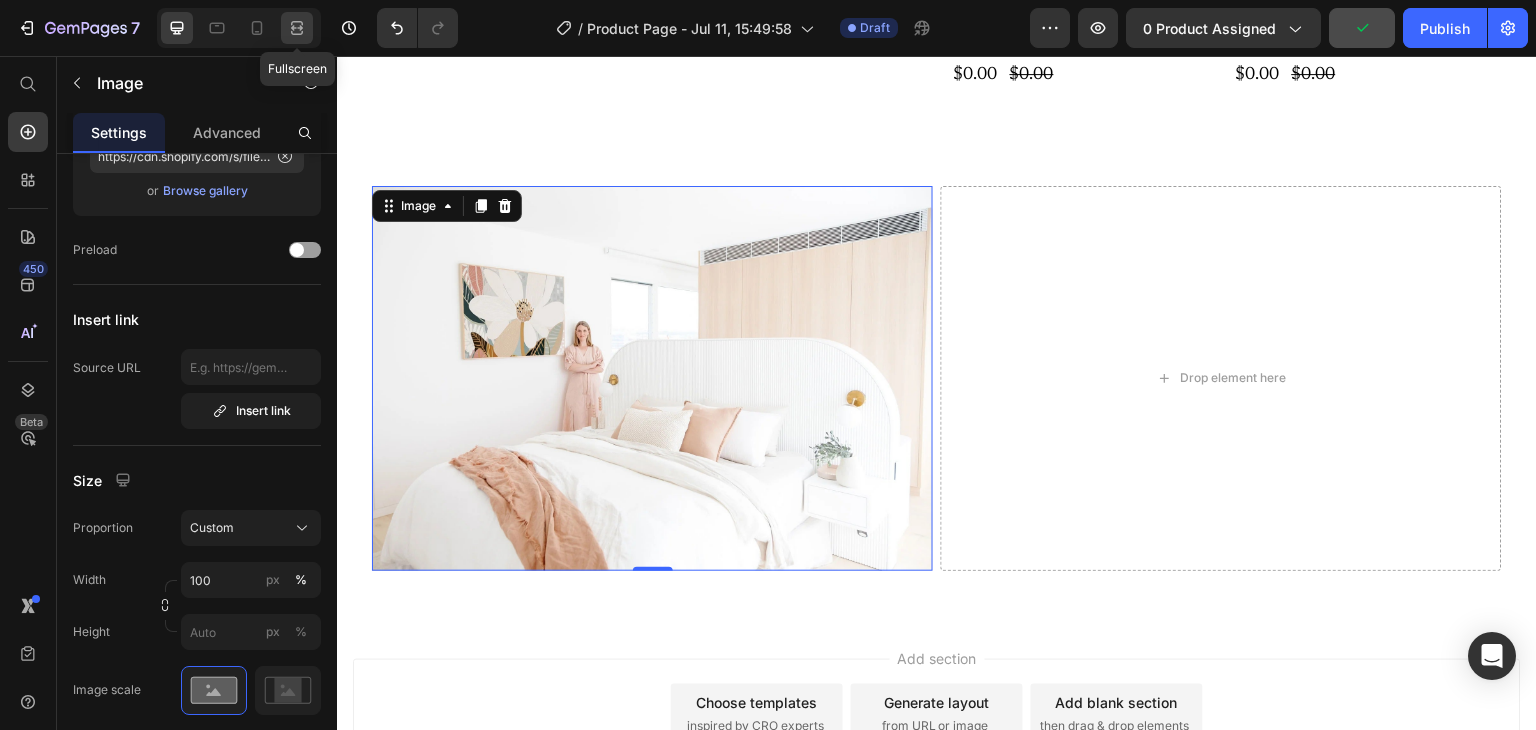 click 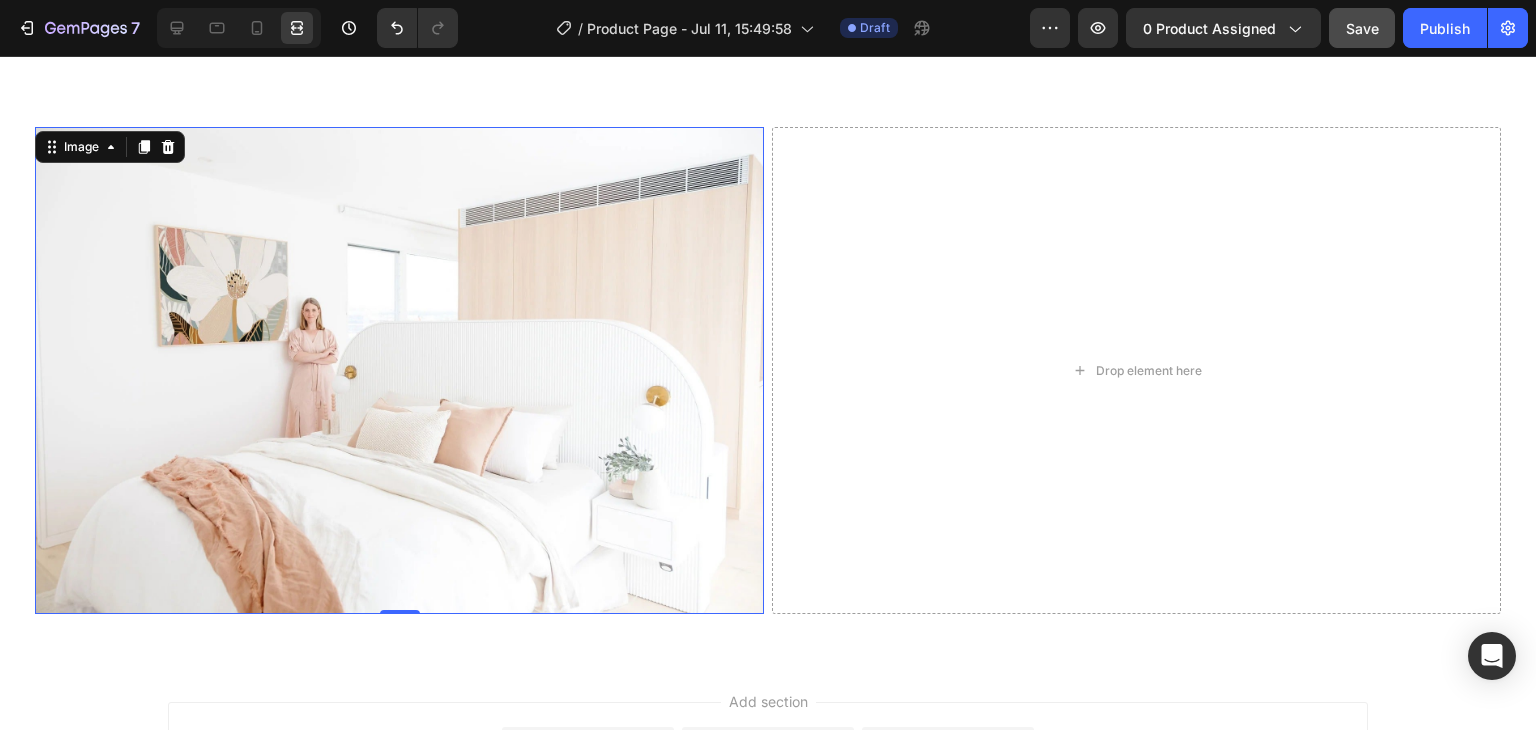 scroll, scrollTop: 4953, scrollLeft: 0, axis: vertical 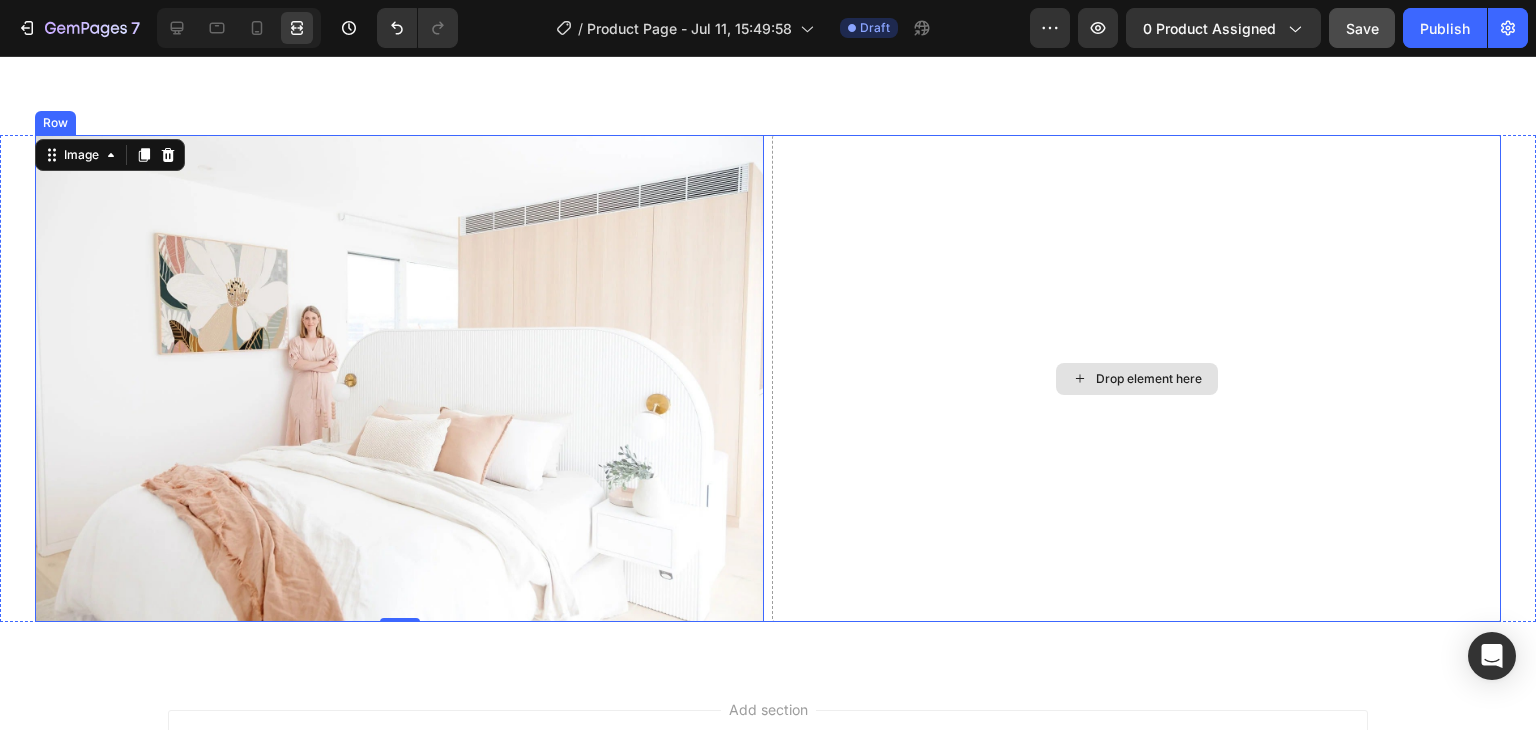 click on "Drop element here" at bounding box center [1136, 379] 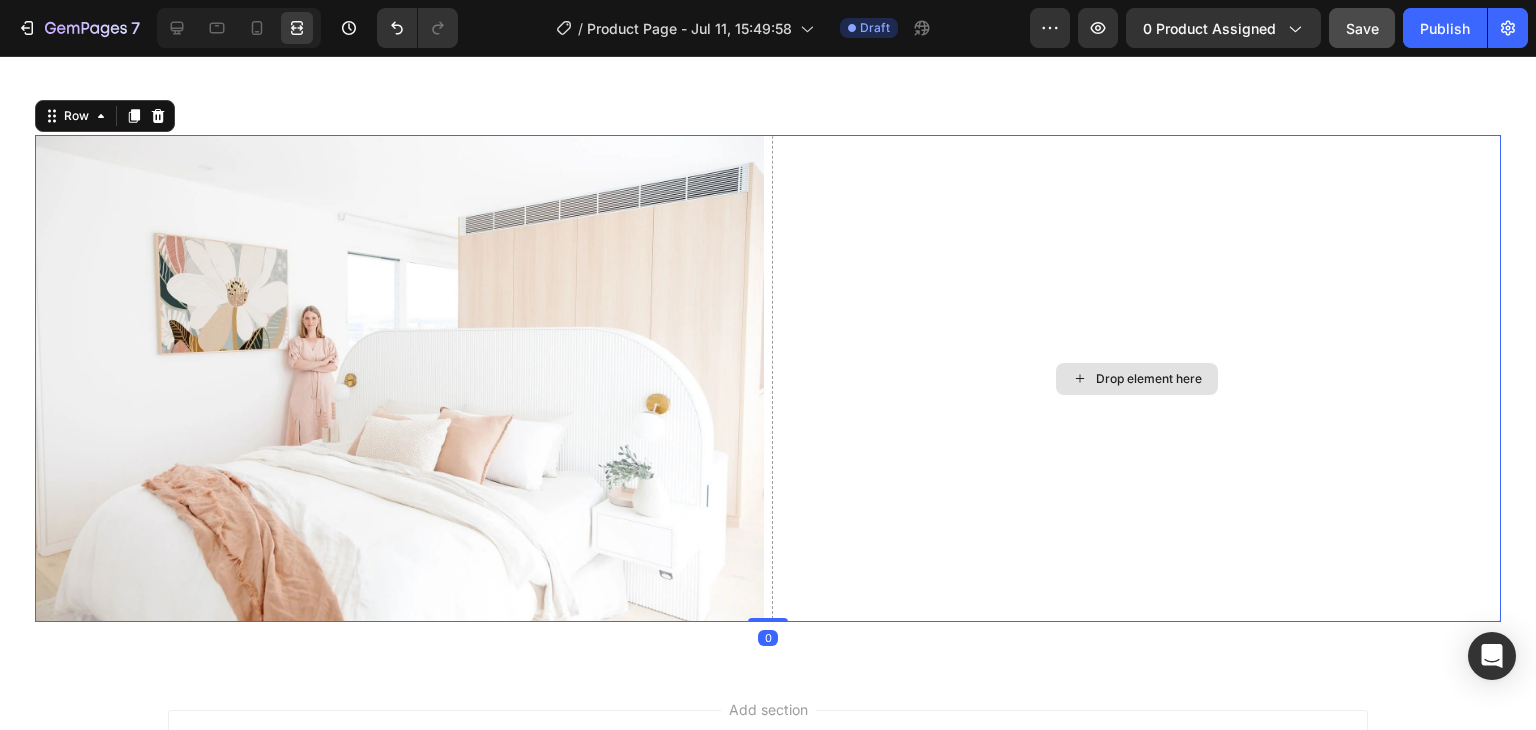 scroll, scrollTop: 0, scrollLeft: 0, axis: both 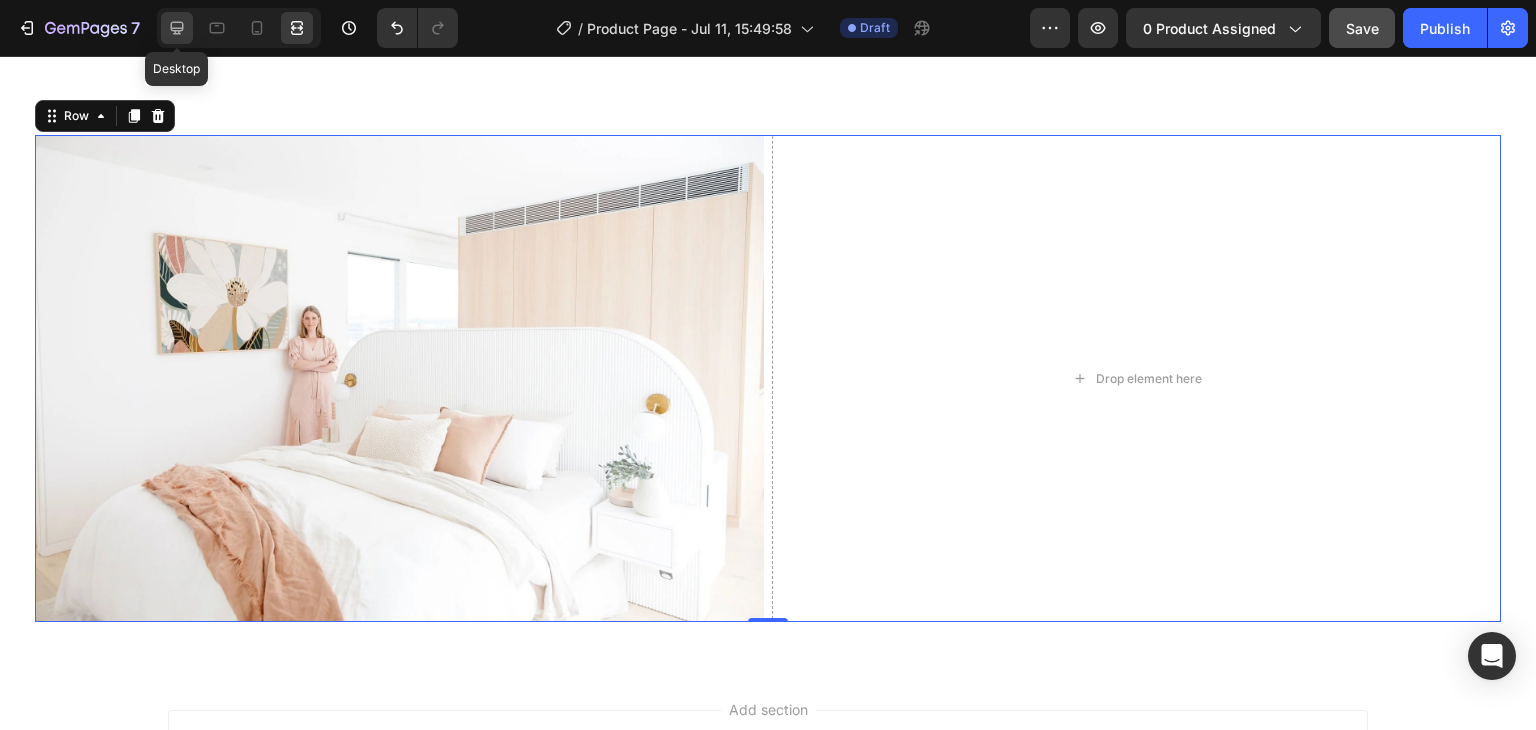 click 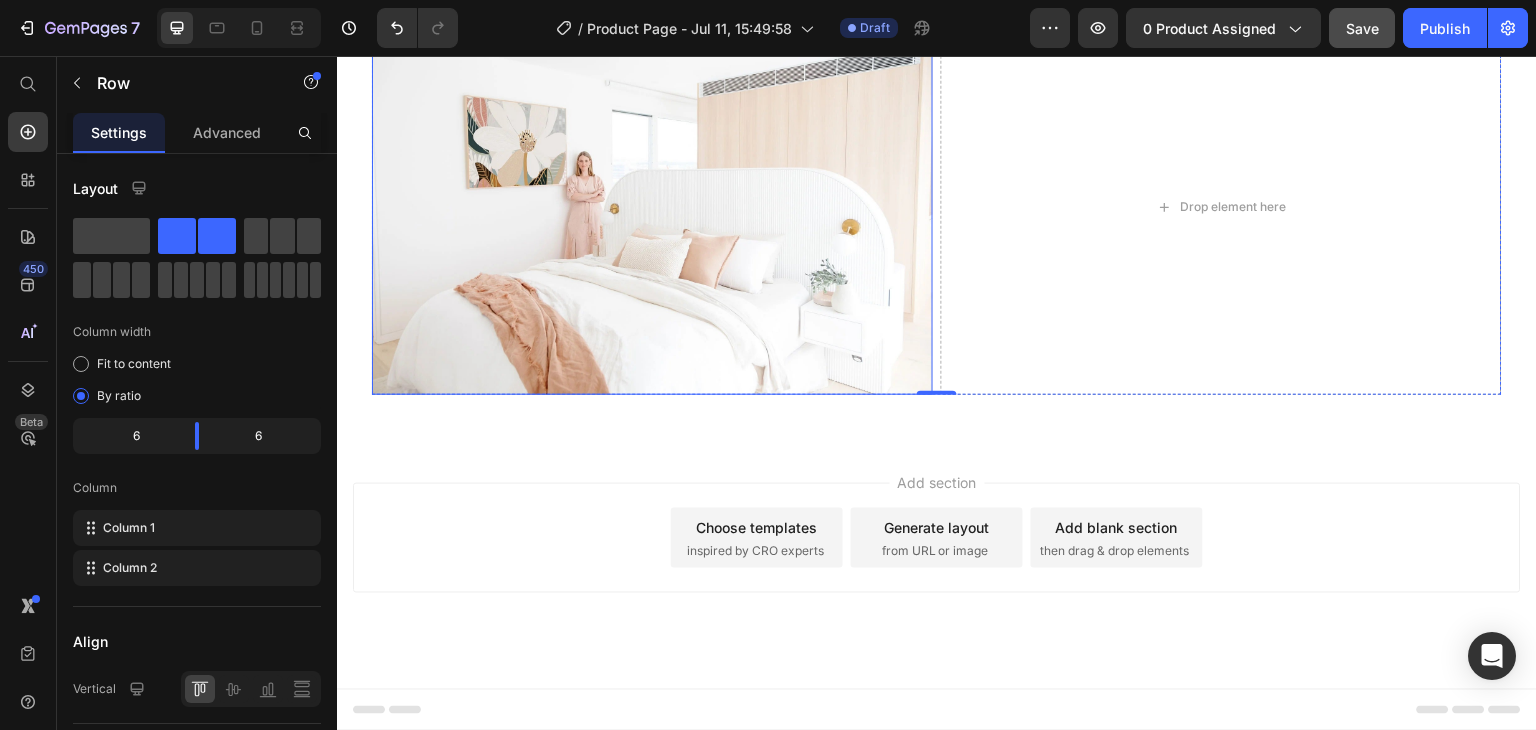 scroll, scrollTop: 4562, scrollLeft: 0, axis: vertical 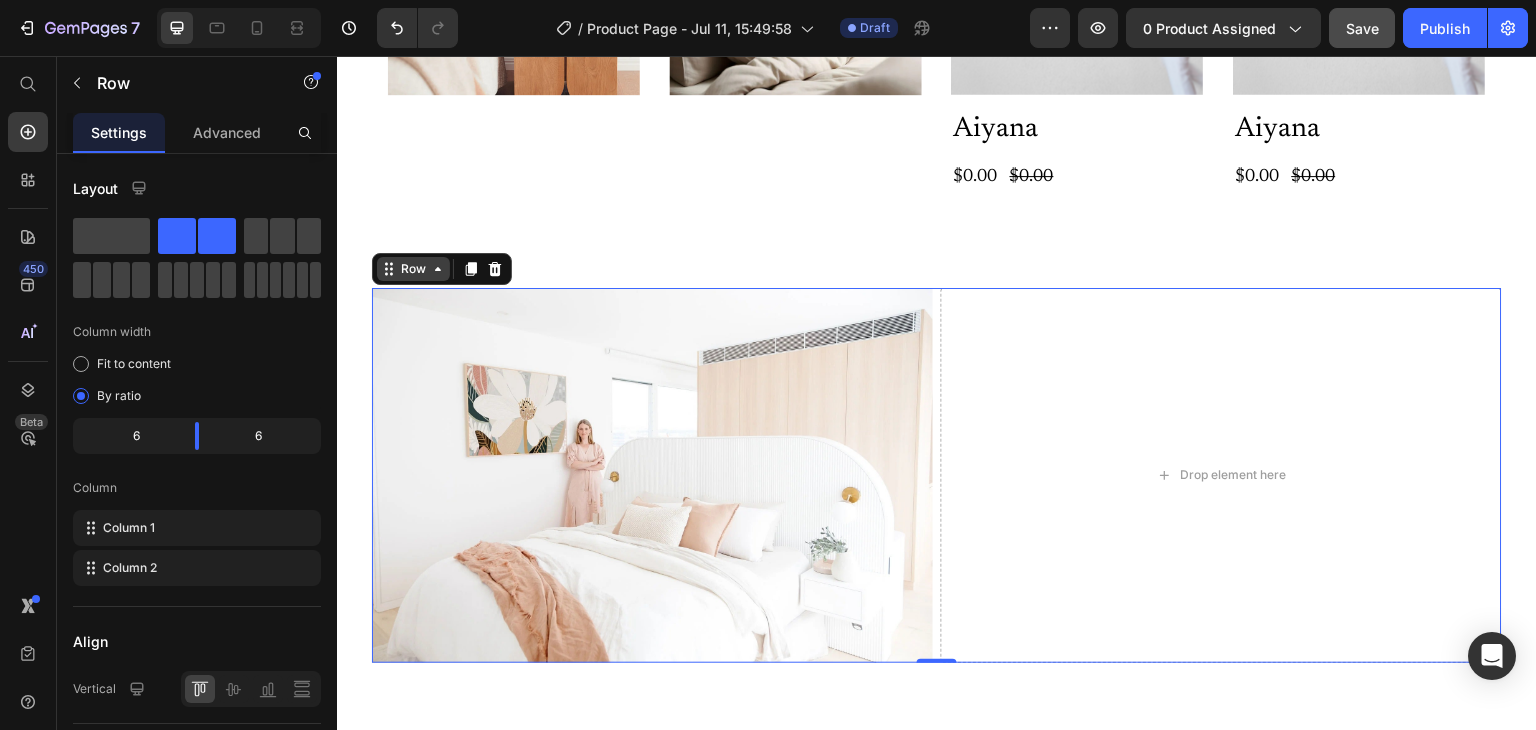 click 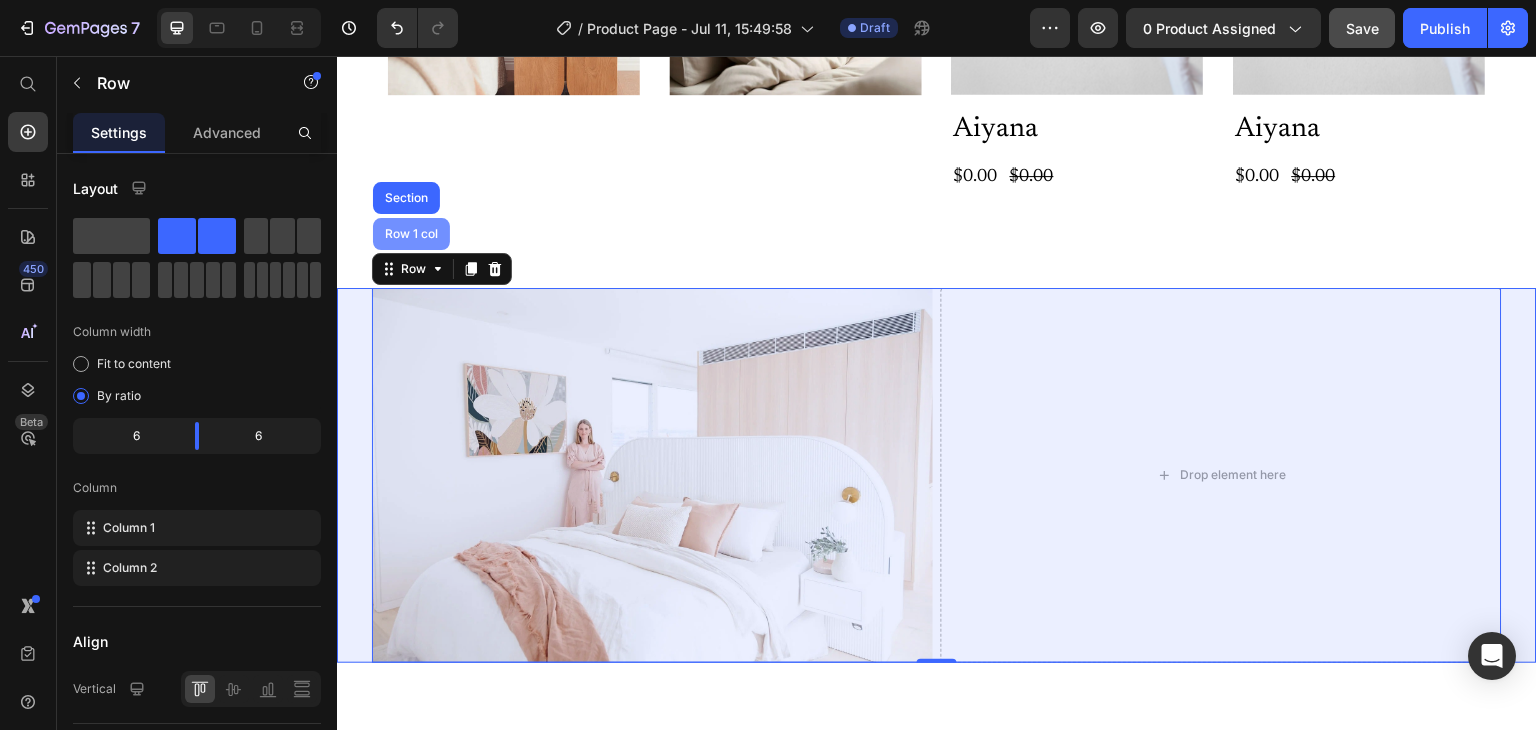 click on "Row 1 col" at bounding box center (411, 234) 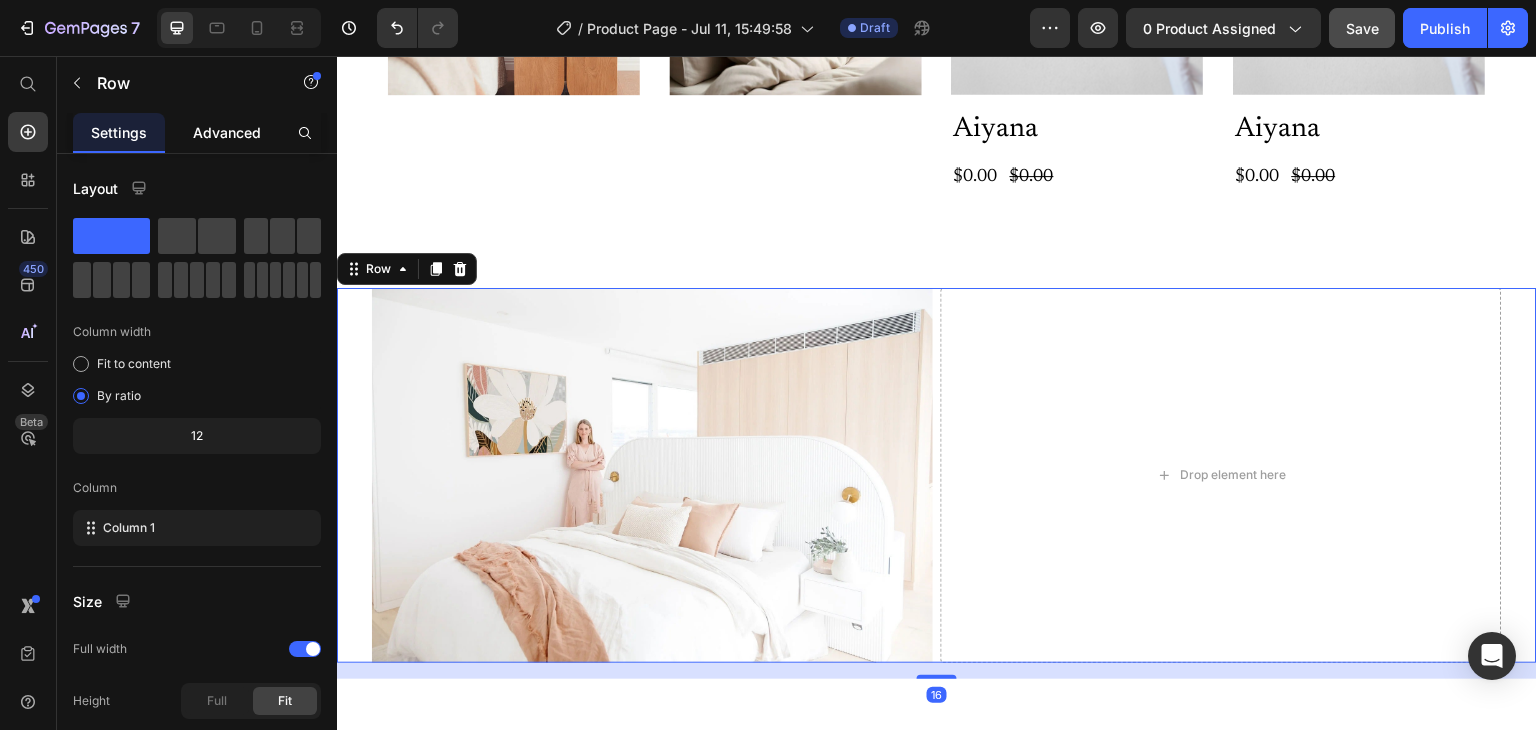 click on "Advanced" at bounding box center [227, 132] 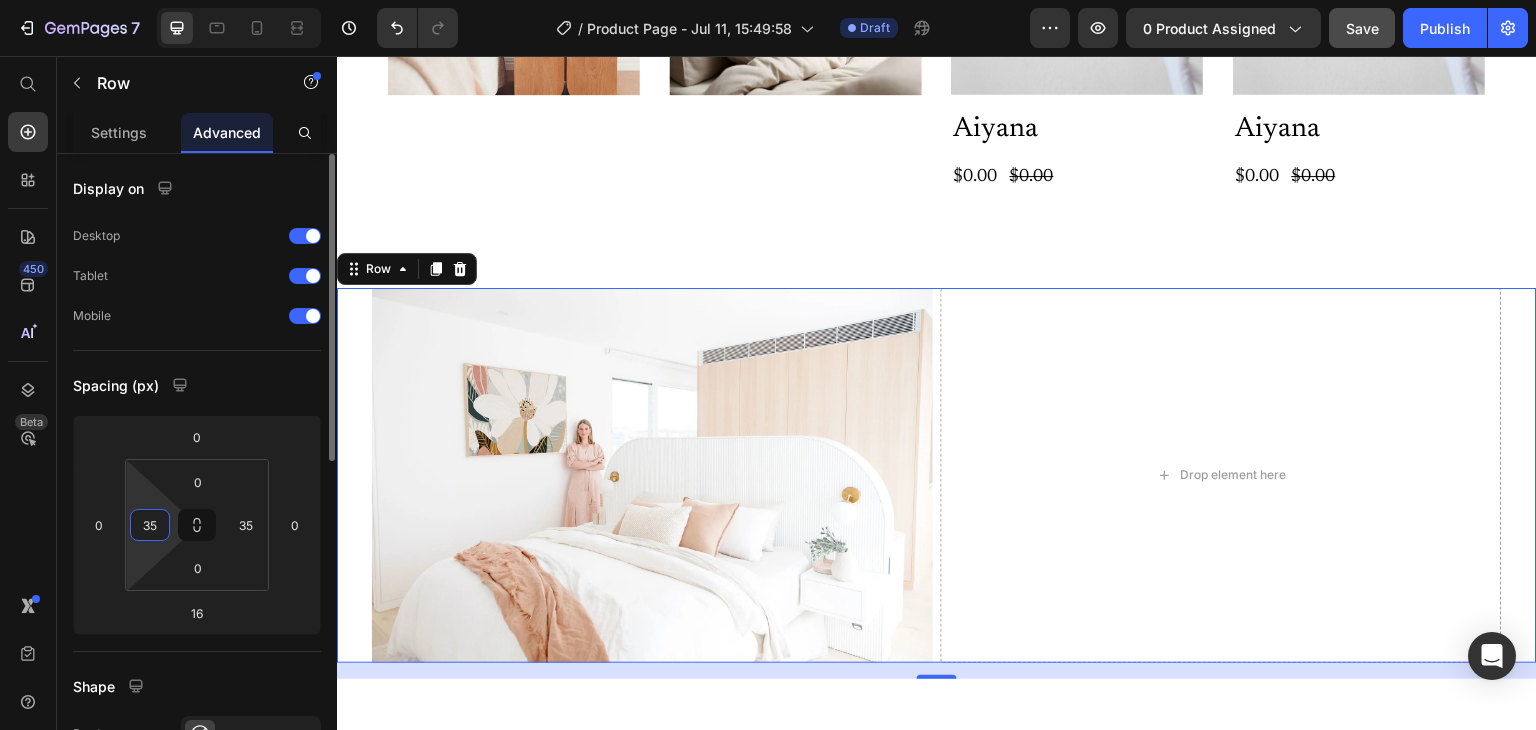 click on "35" at bounding box center [150, 525] 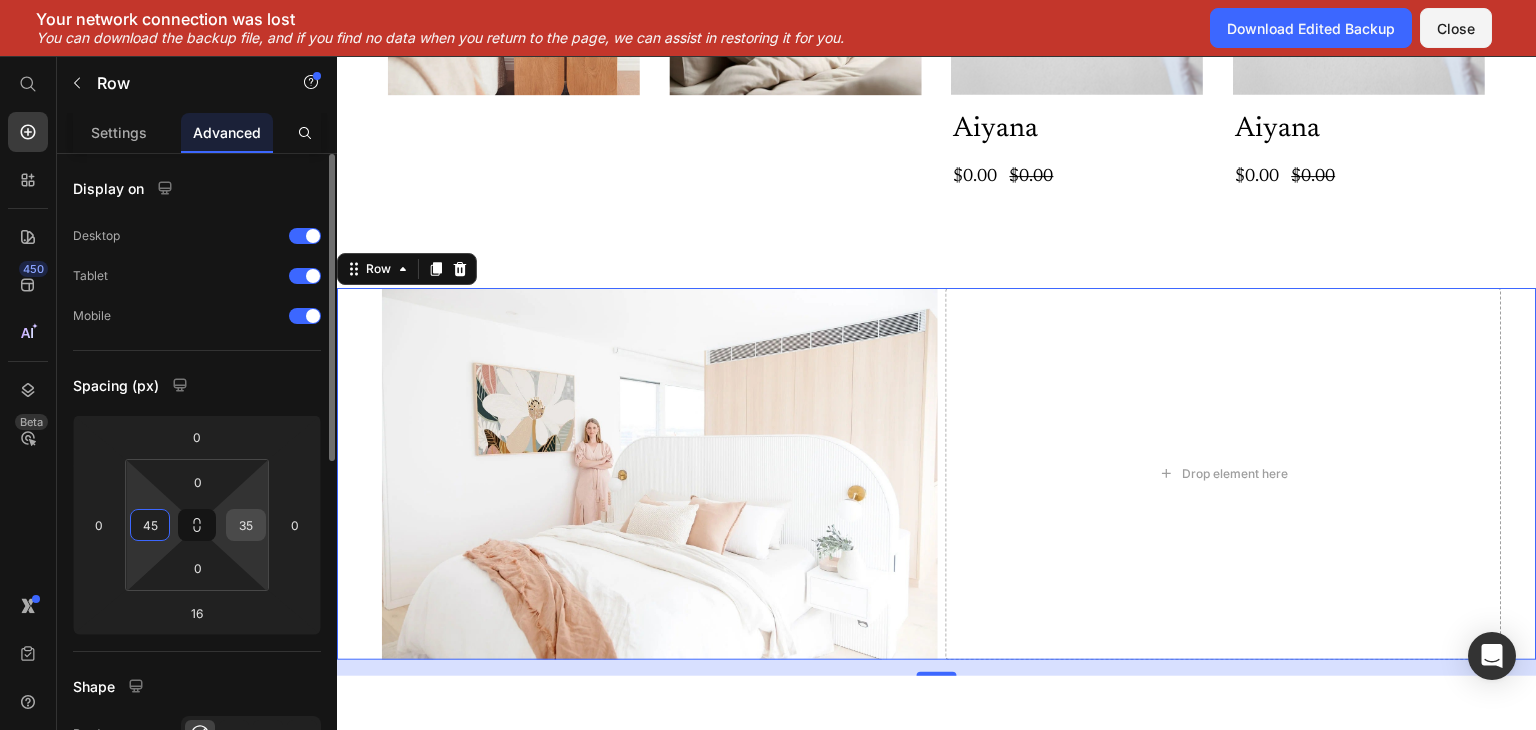 type on "45" 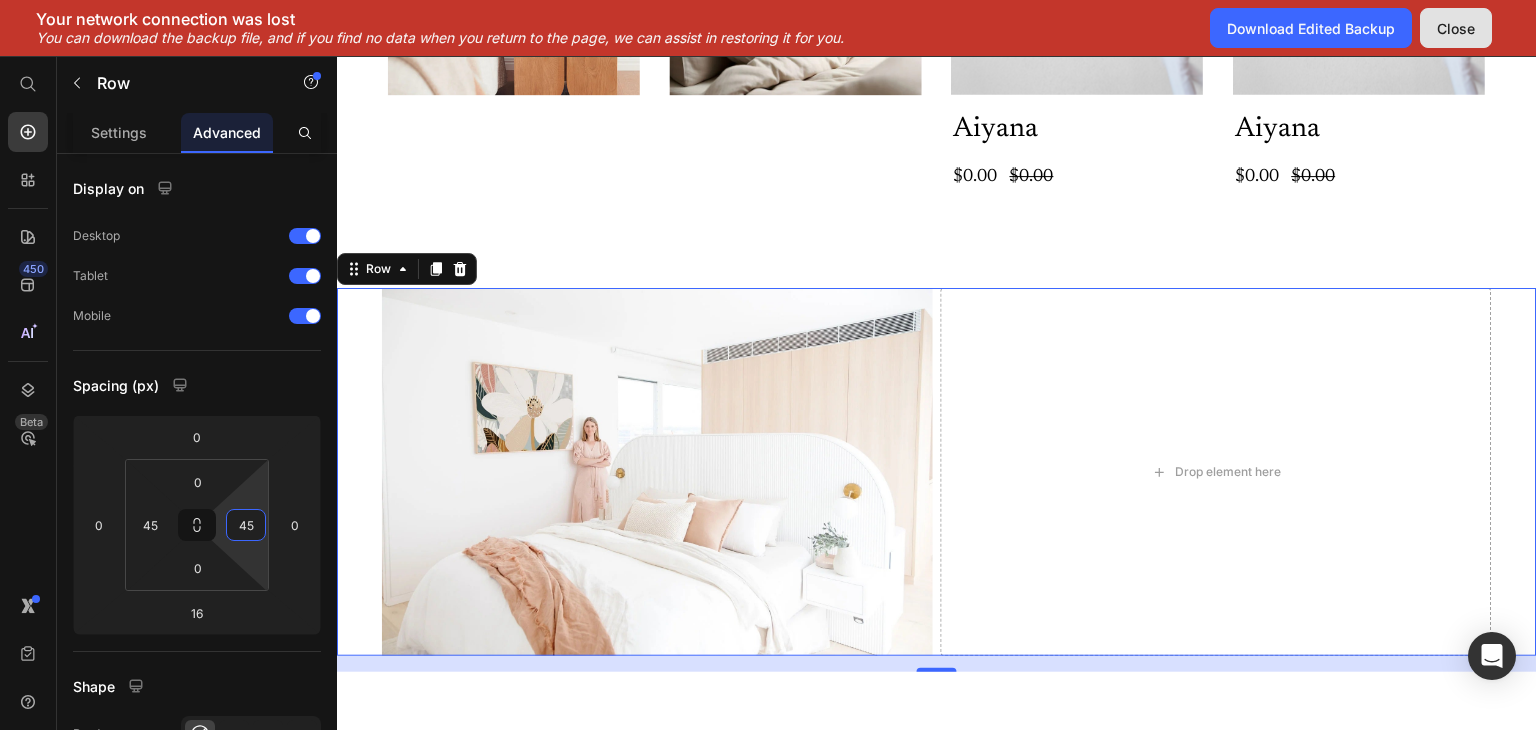 type on "45" 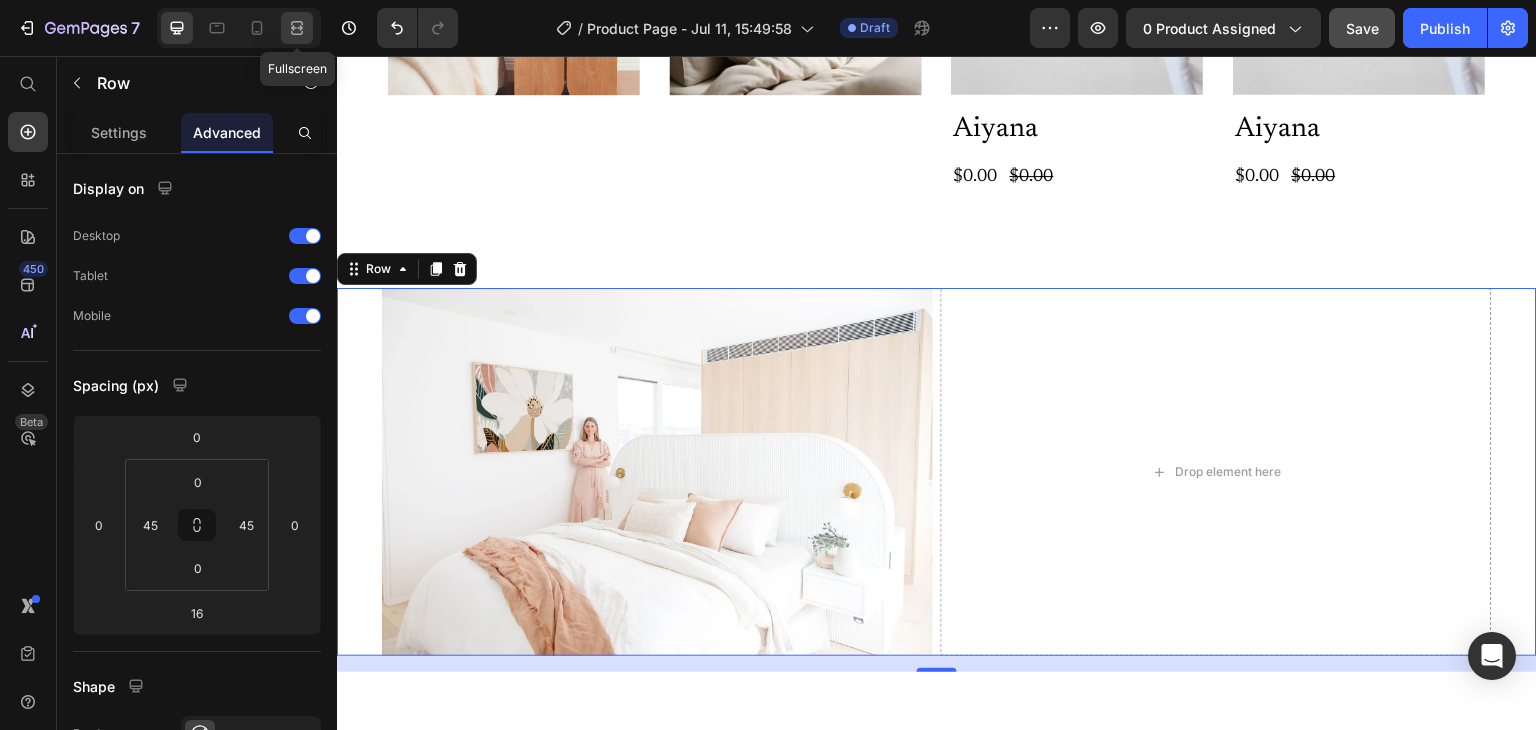 click 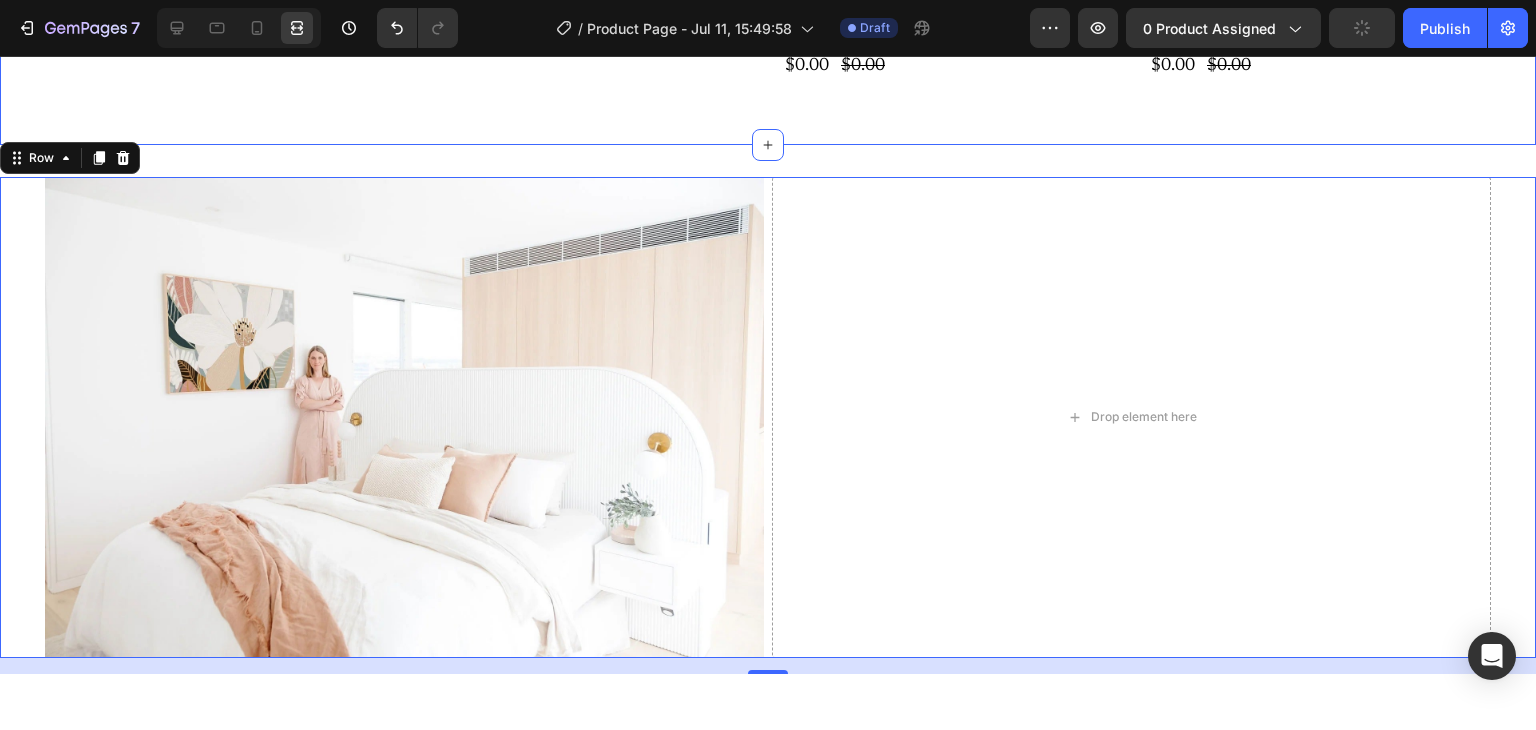 scroll, scrollTop: 4921, scrollLeft: 0, axis: vertical 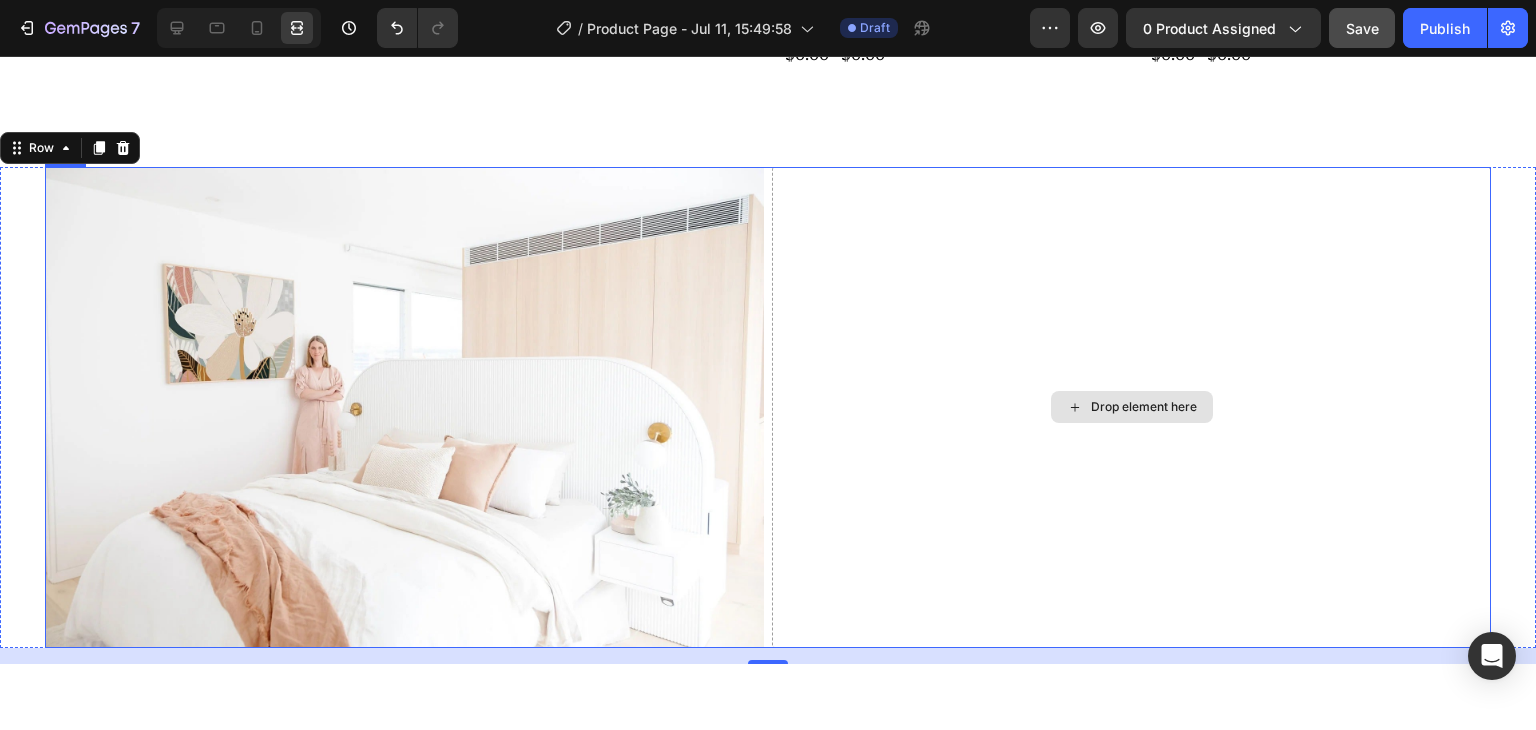 click on "Drop element here" at bounding box center [1131, 407] 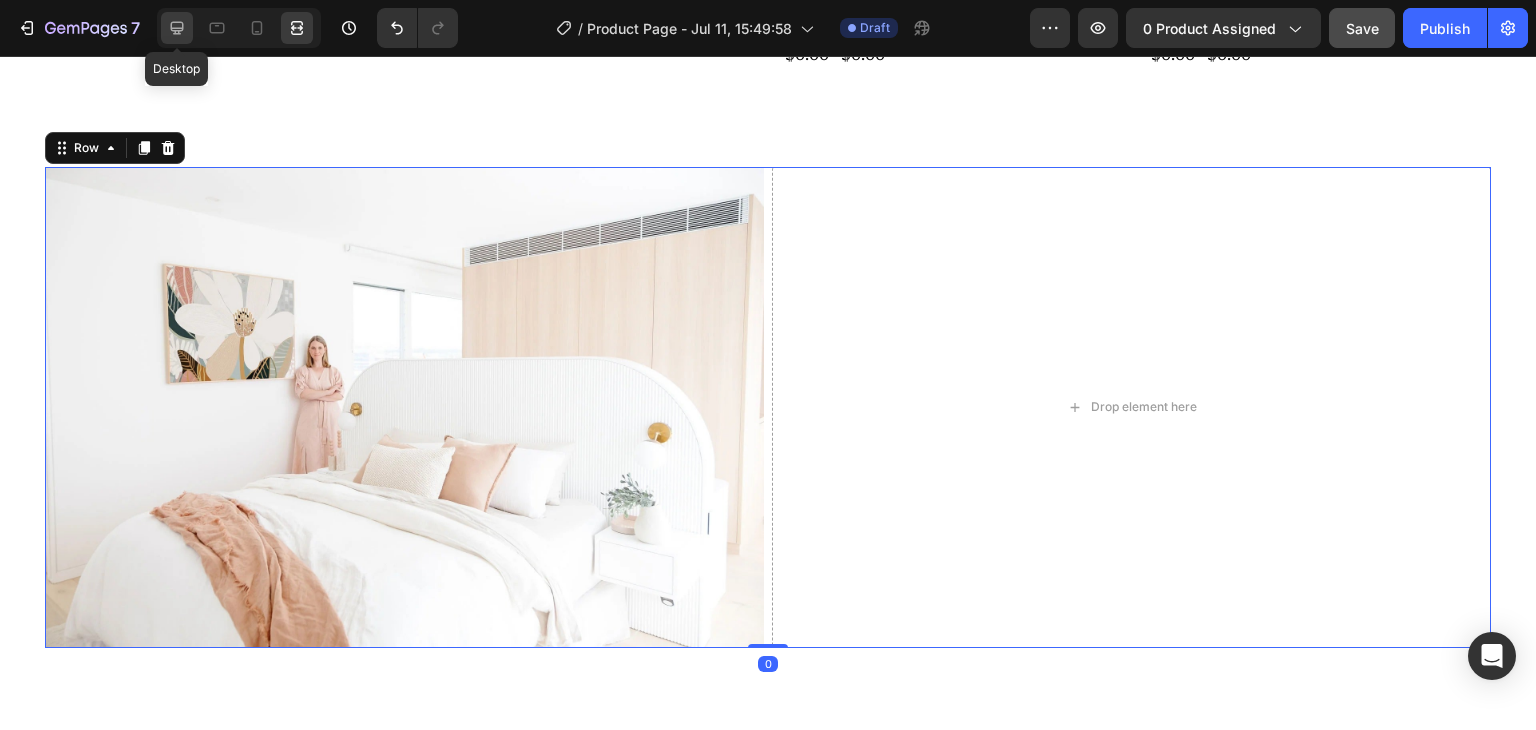 click 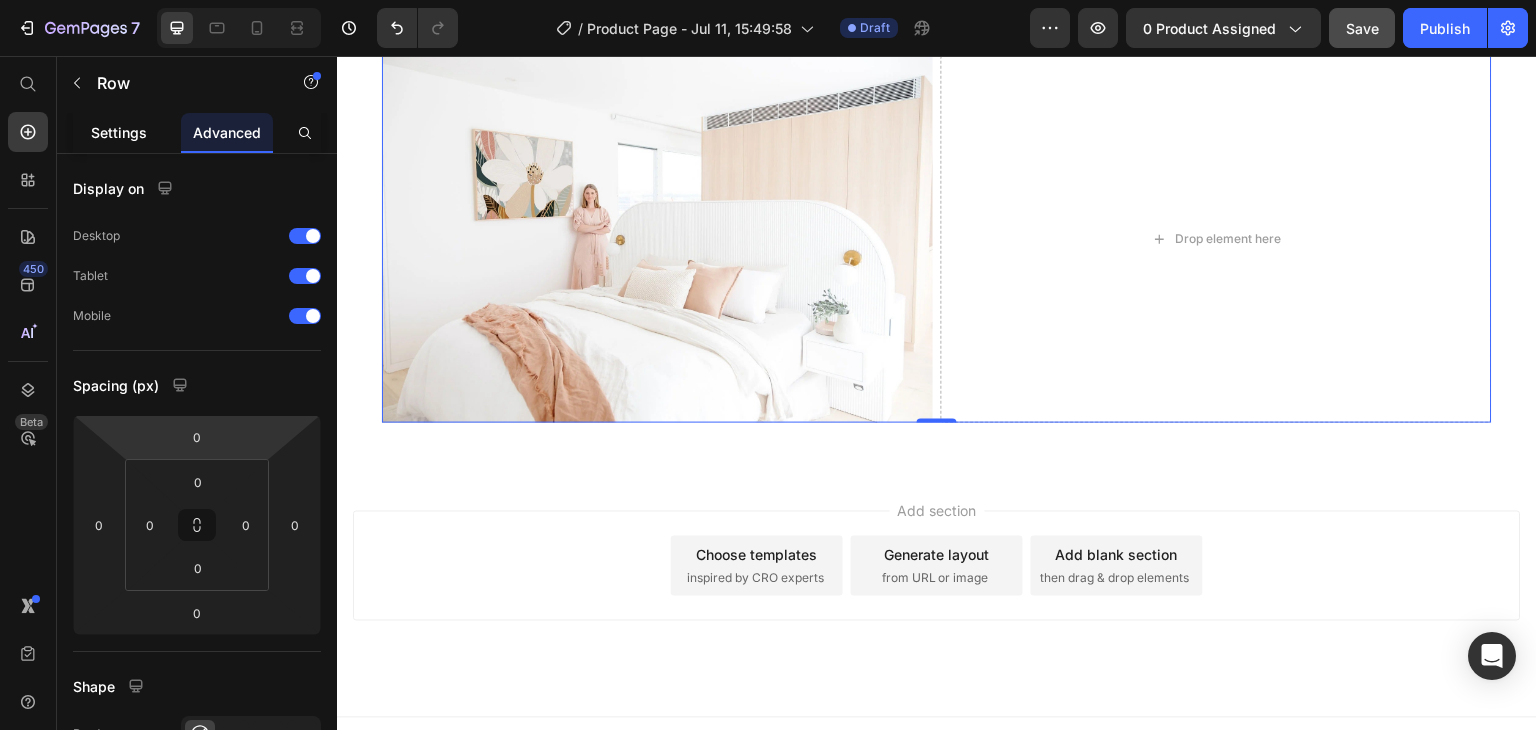click on "Settings" at bounding box center (119, 132) 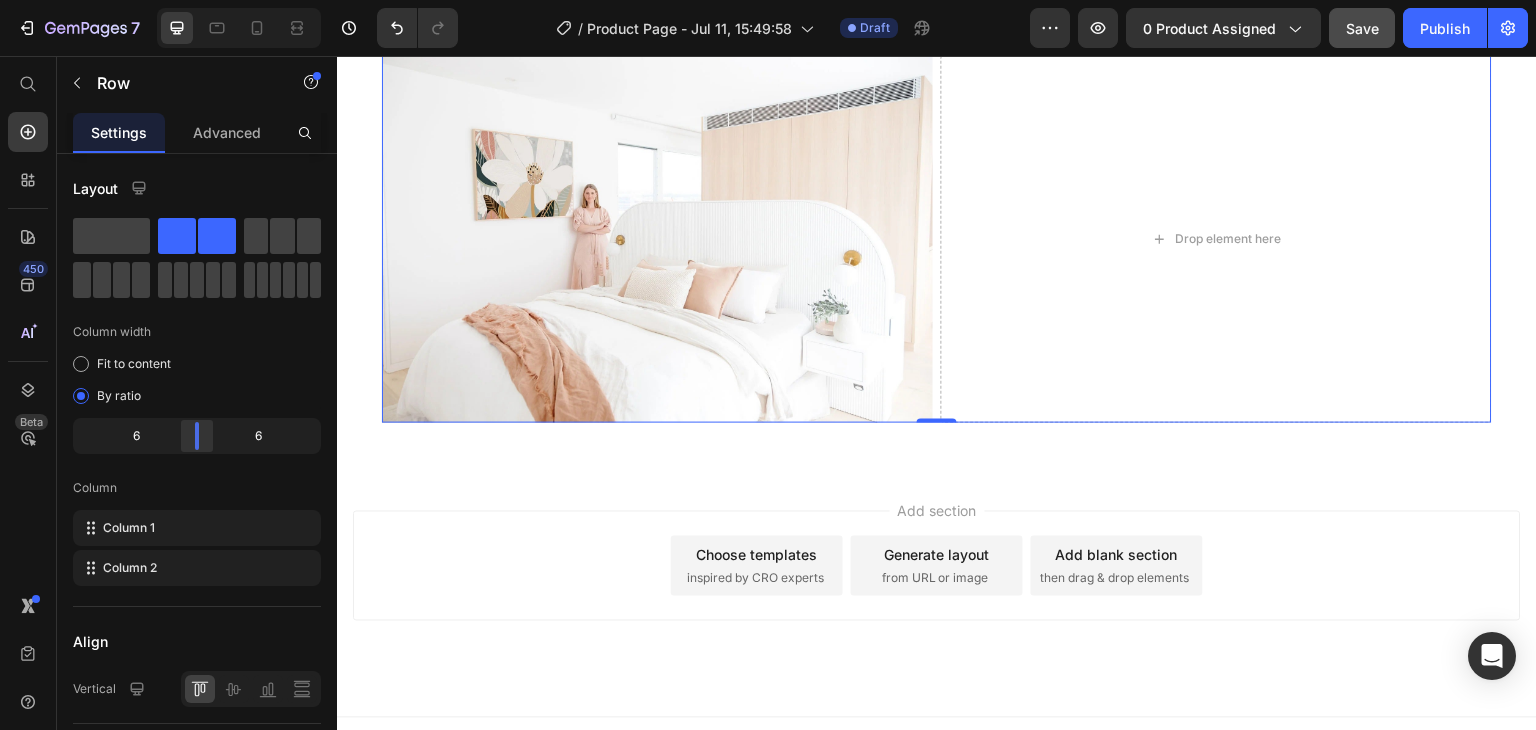 scroll, scrollTop: 434, scrollLeft: 0, axis: vertical 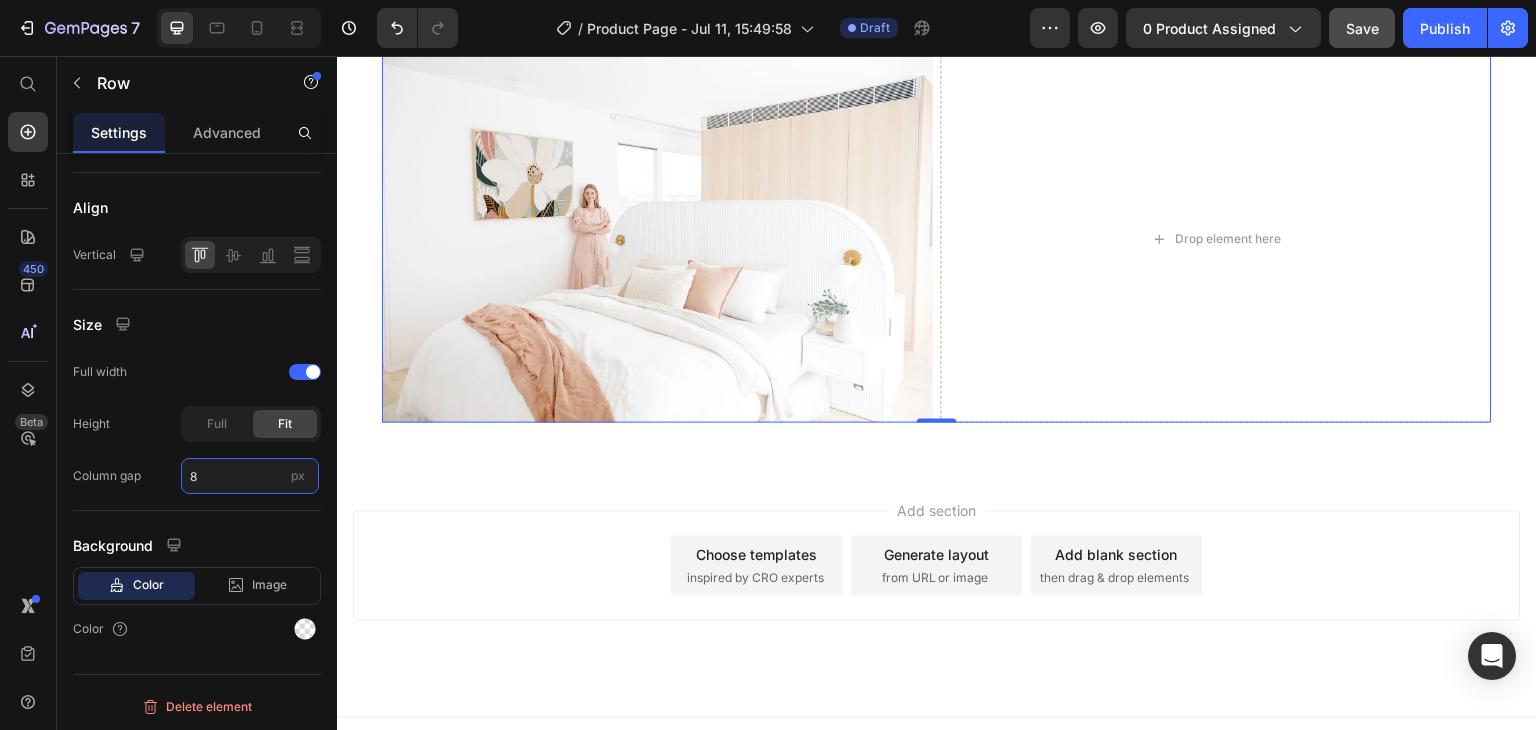 click on "8" at bounding box center [250, 476] 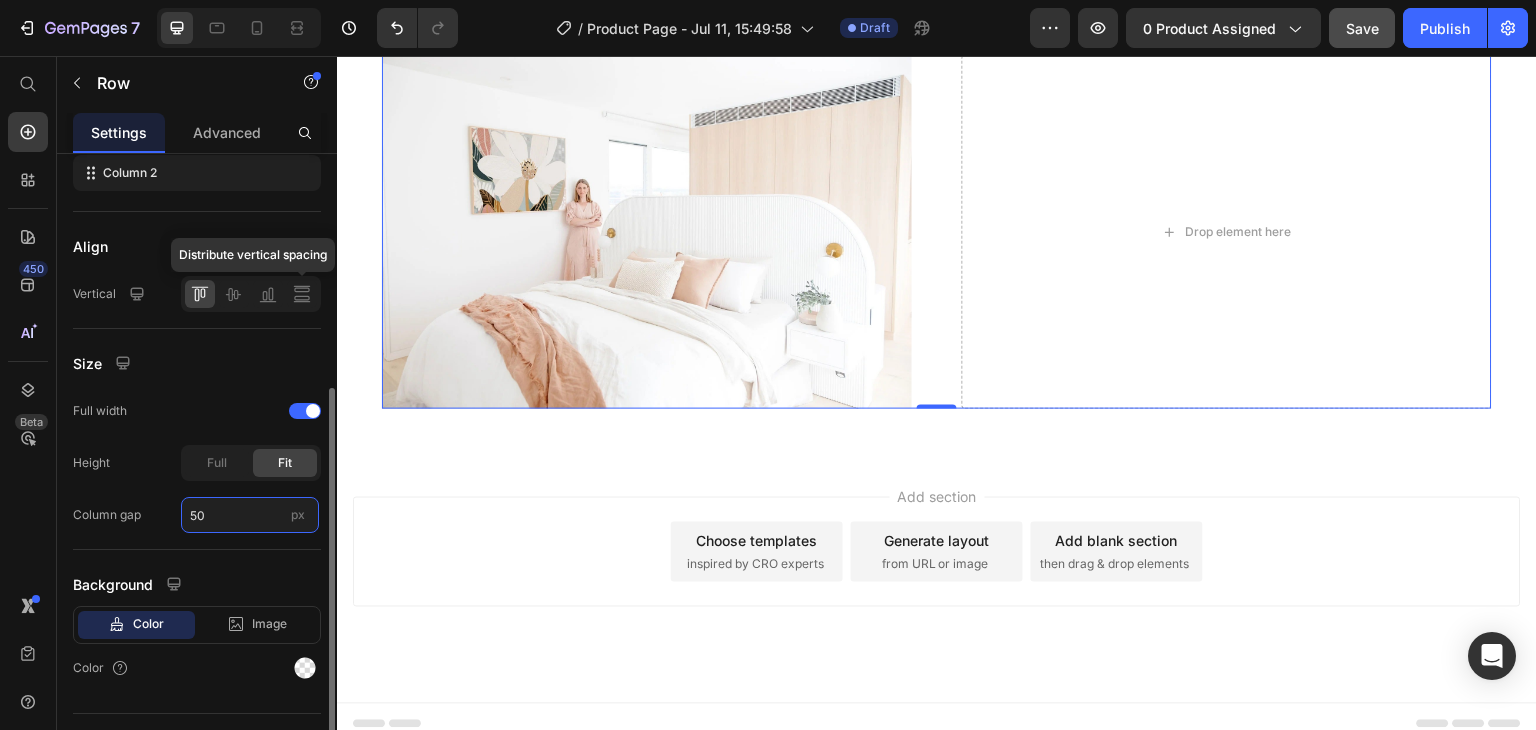 scroll, scrollTop: 324, scrollLeft: 0, axis: vertical 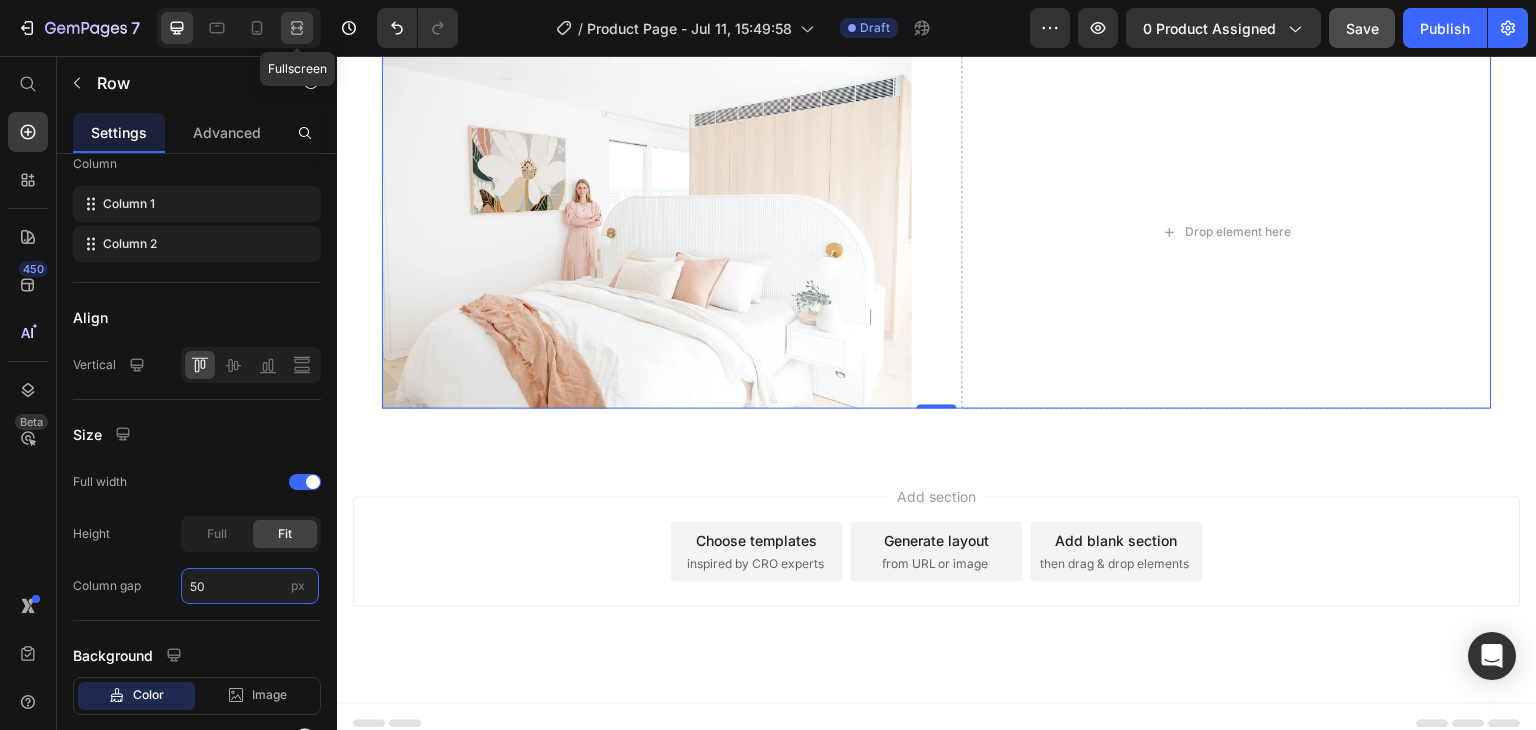 type on "50" 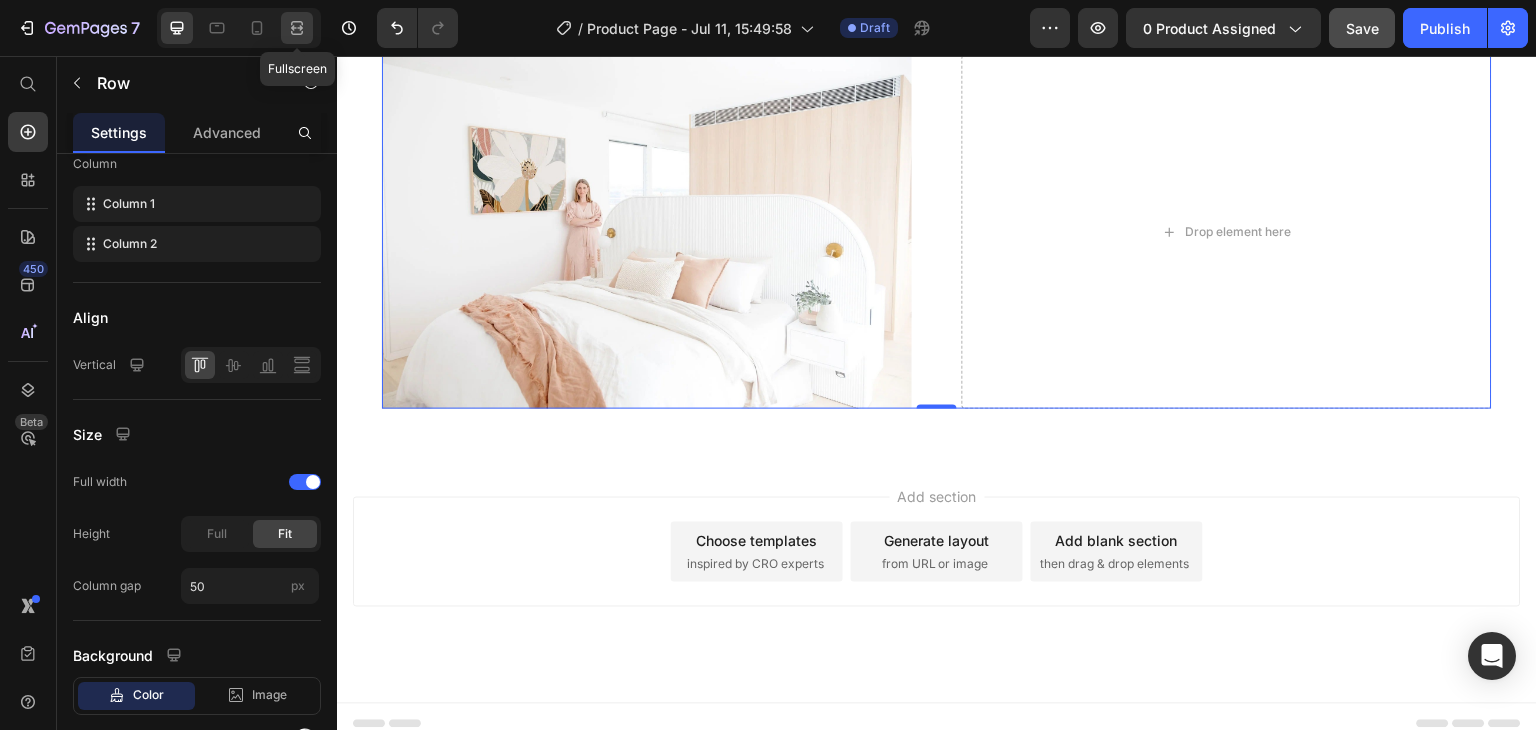 click 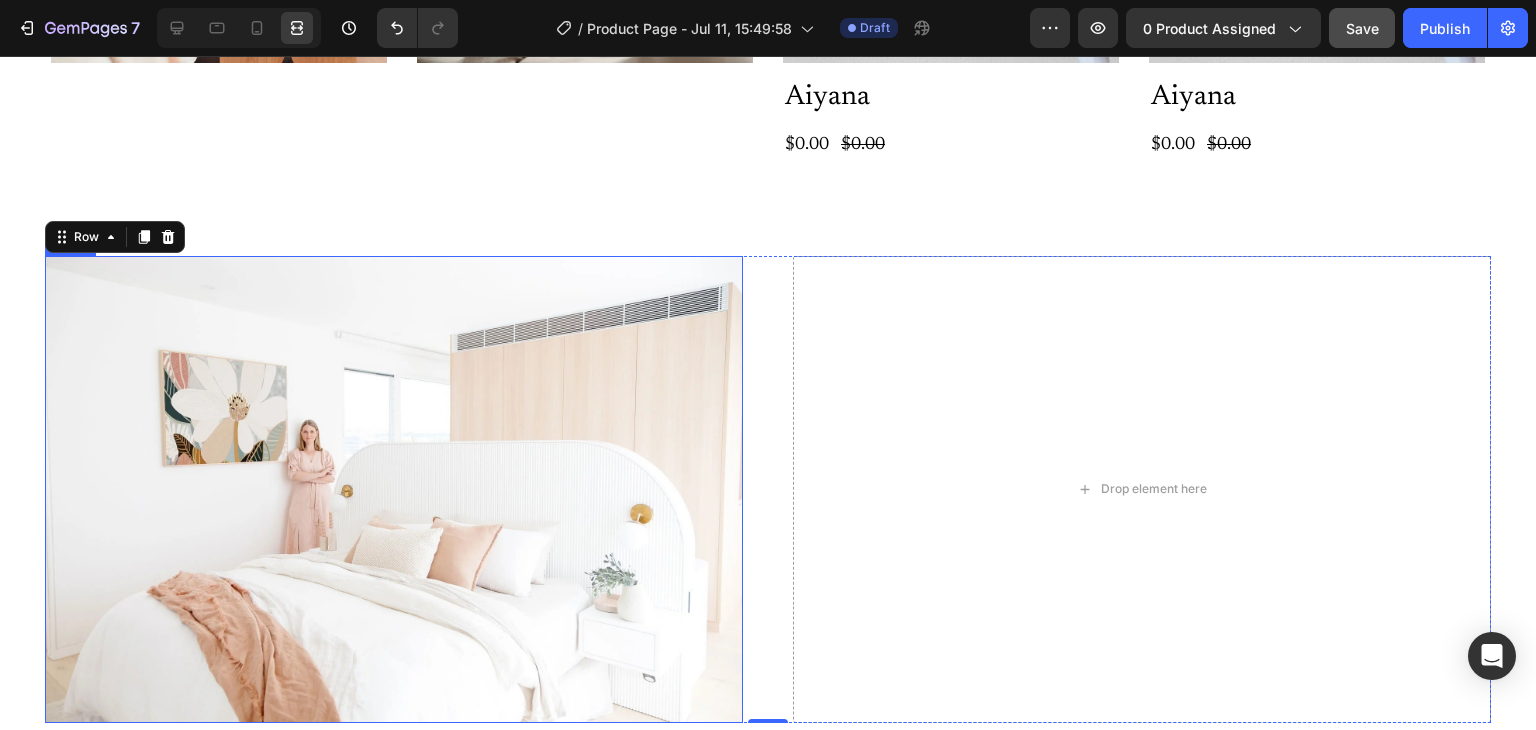scroll, scrollTop: 4921, scrollLeft: 0, axis: vertical 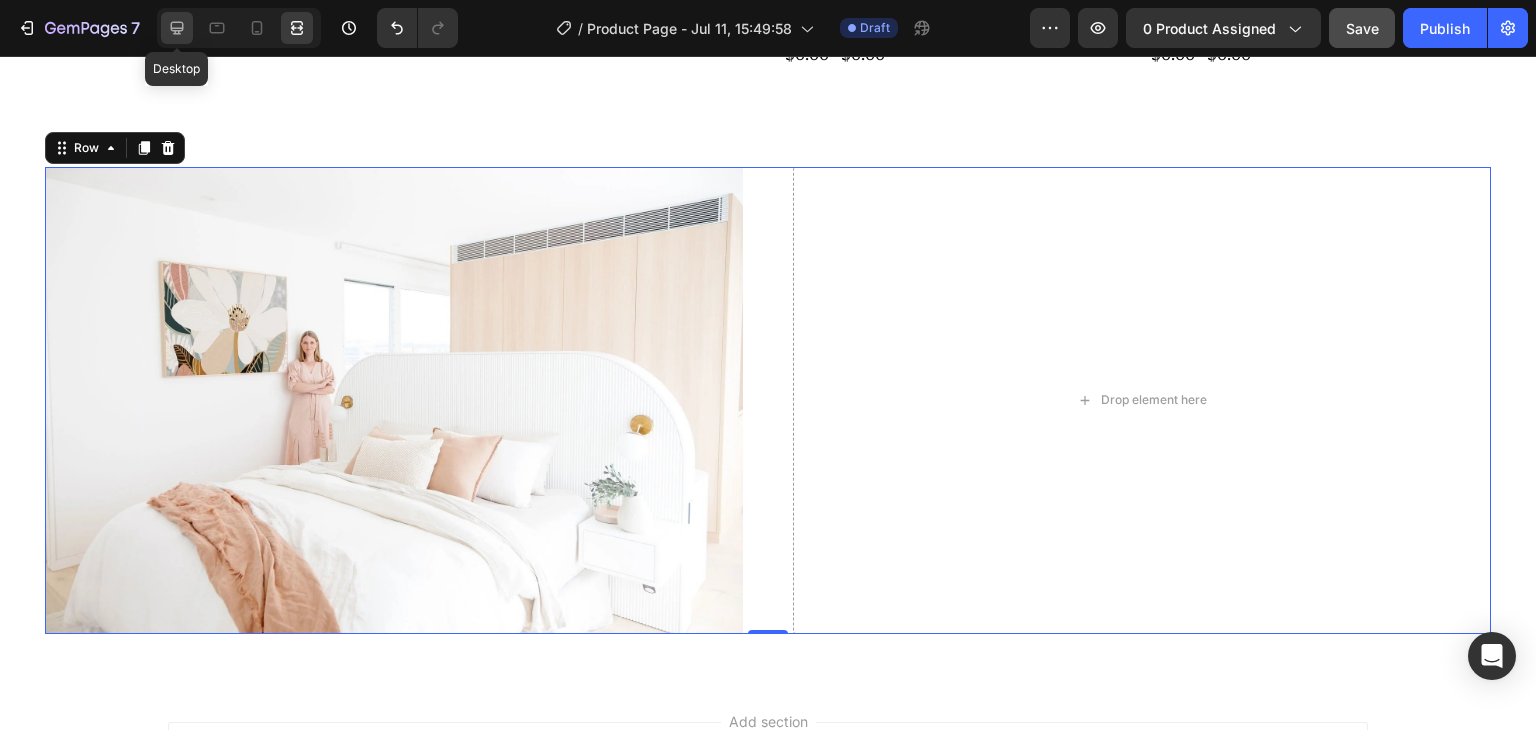 click 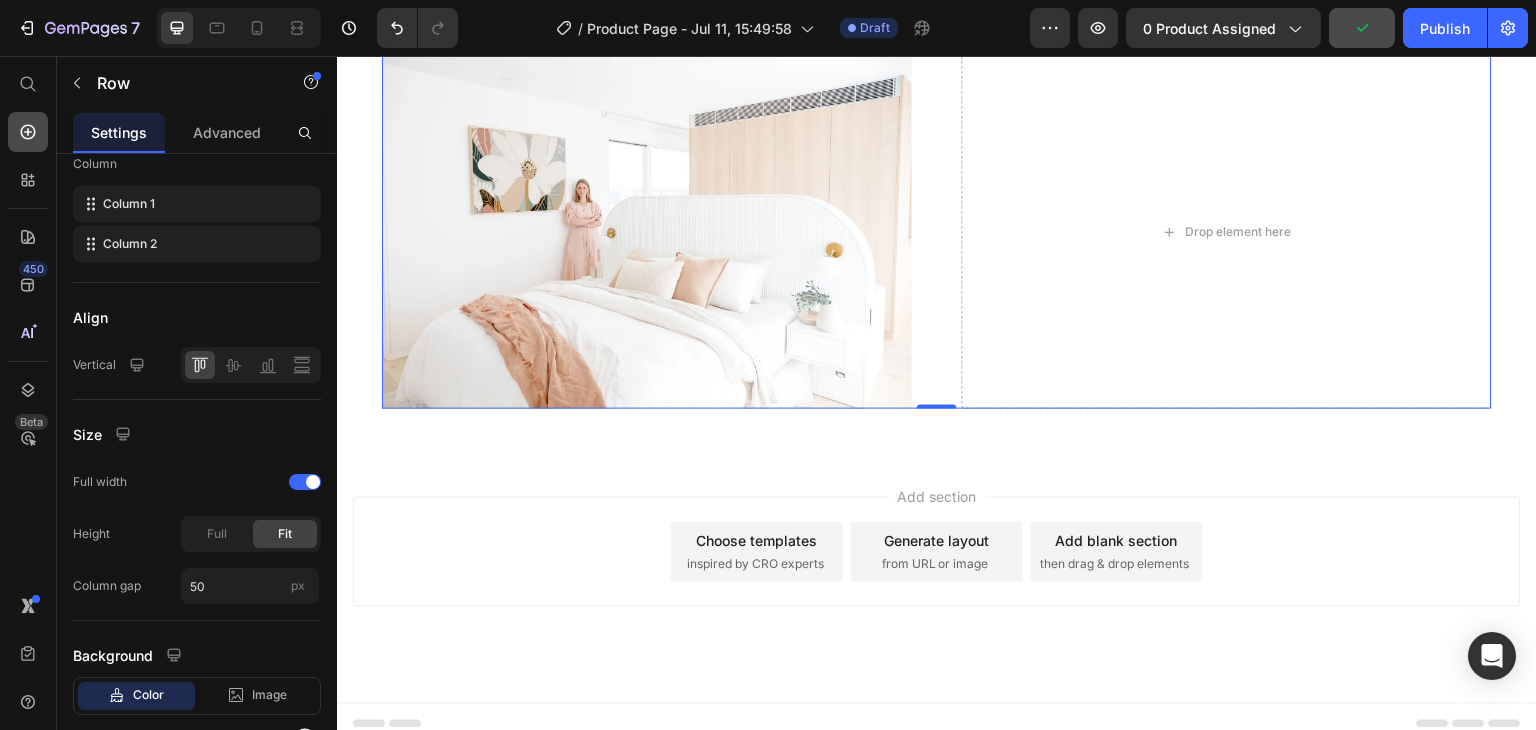 click 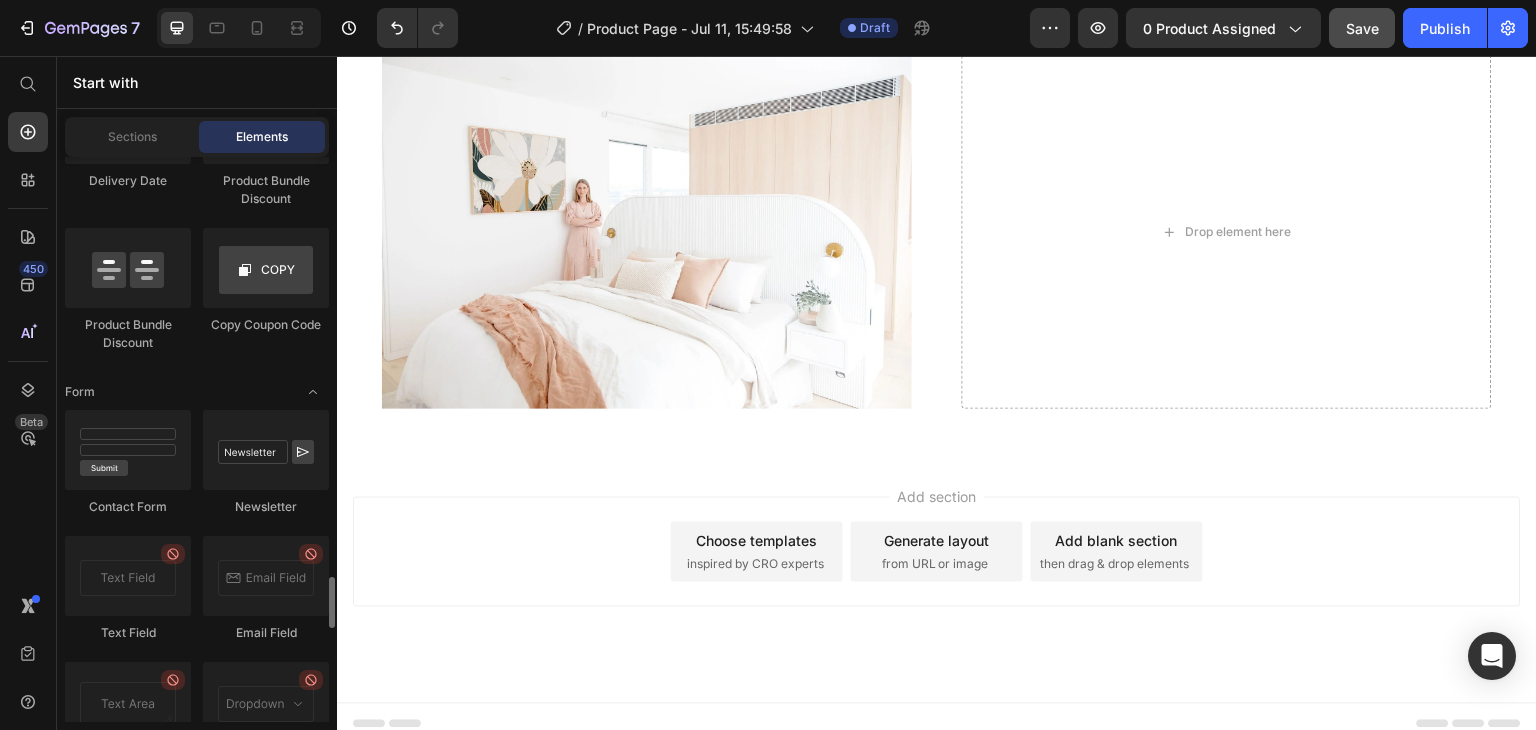 scroll, scrollTop: 4589, scrollLeft: 0, axis: vertical 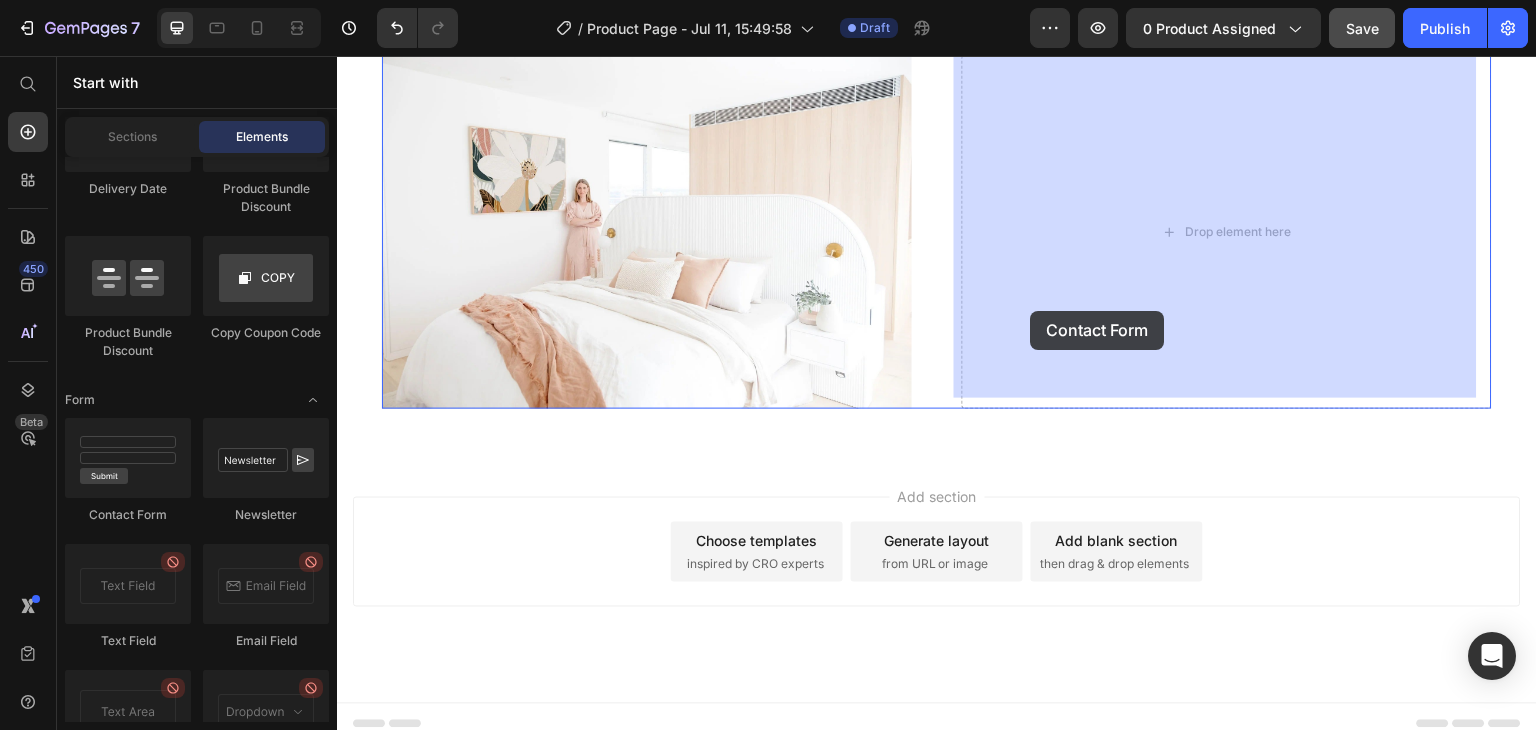 drag, startPoint x: 469, startPoint y: 533, endPoint x: 1031, endPoint y: 311, distance: 604.25824 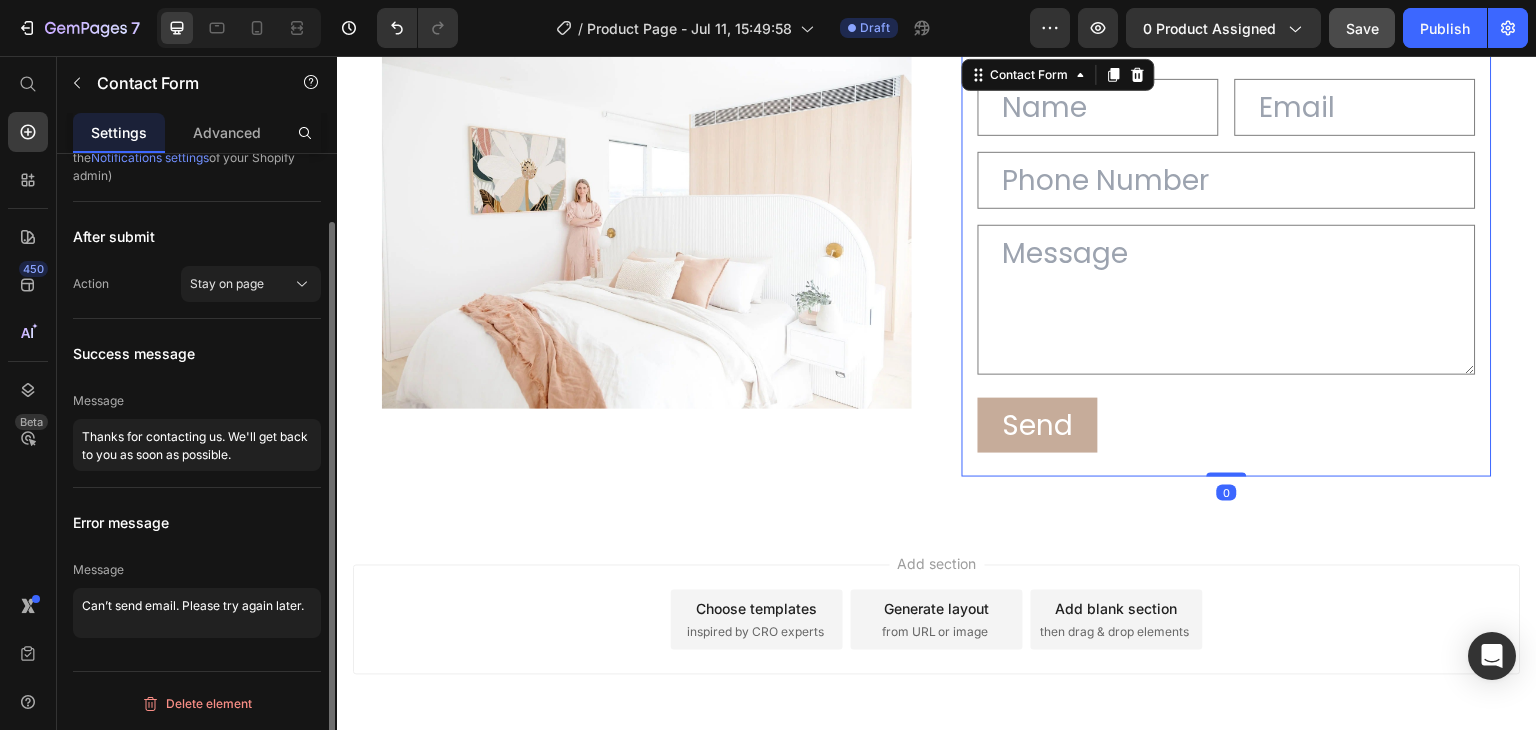 scroll, scrollTop: 0, scrollLeft: 0, axis: both 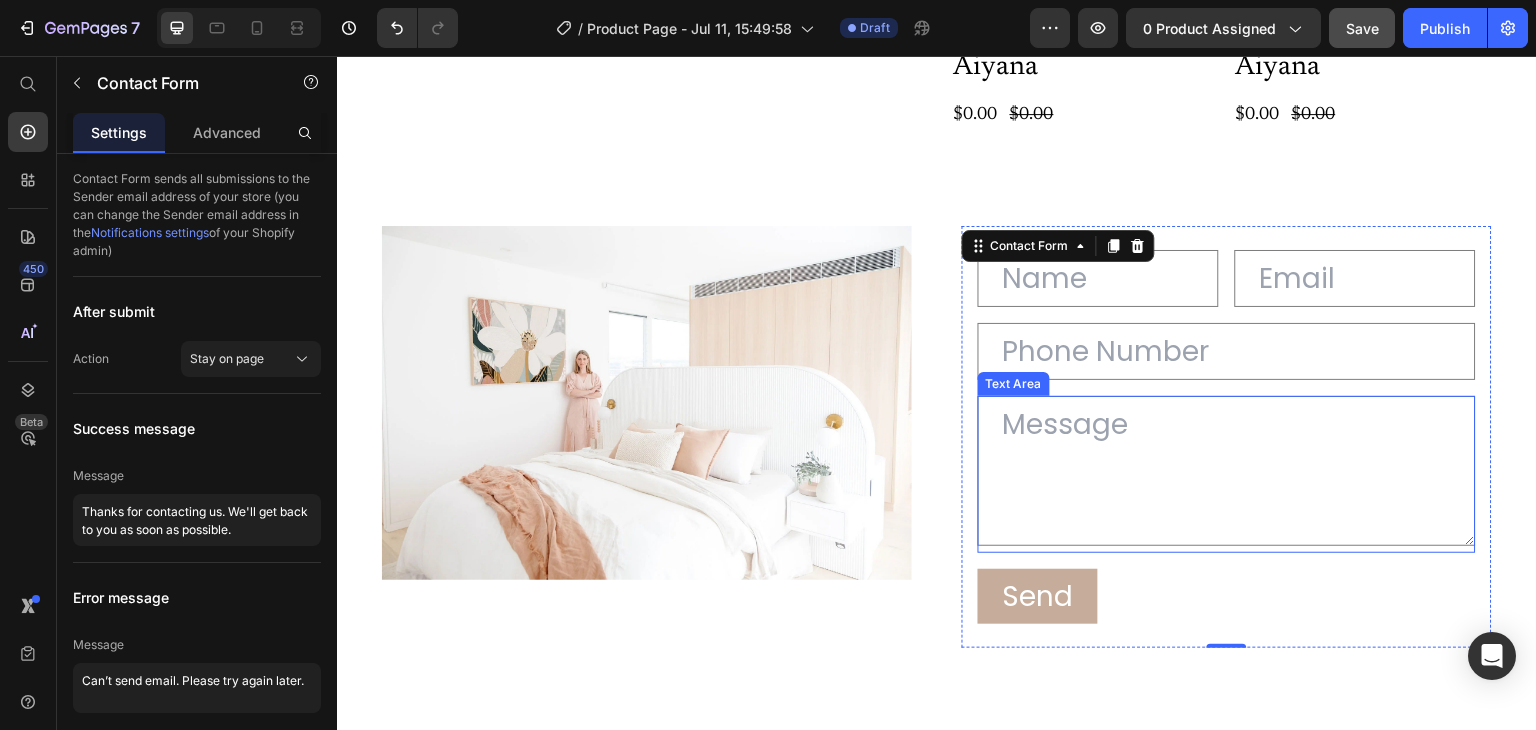 click at bounding box center [1227, 471] 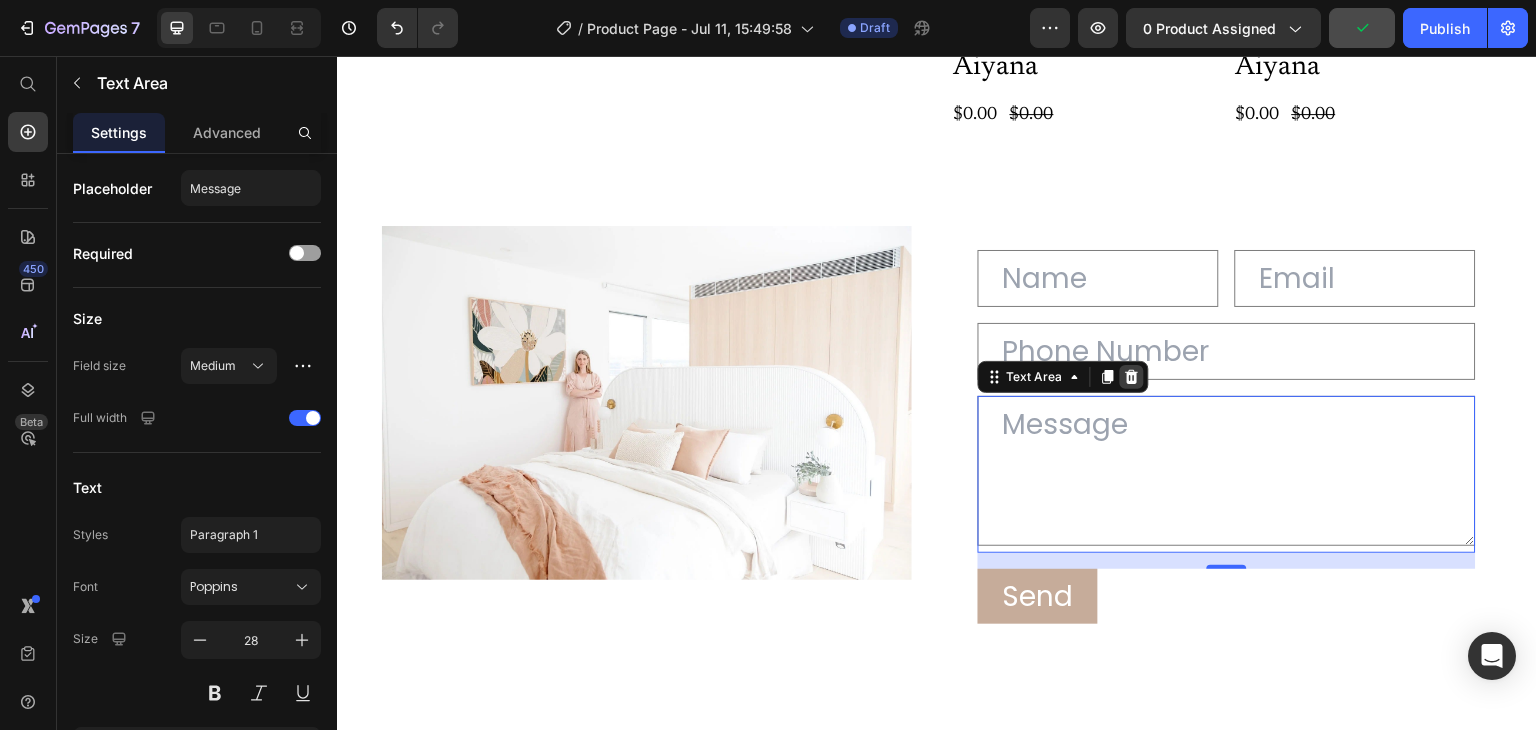 click 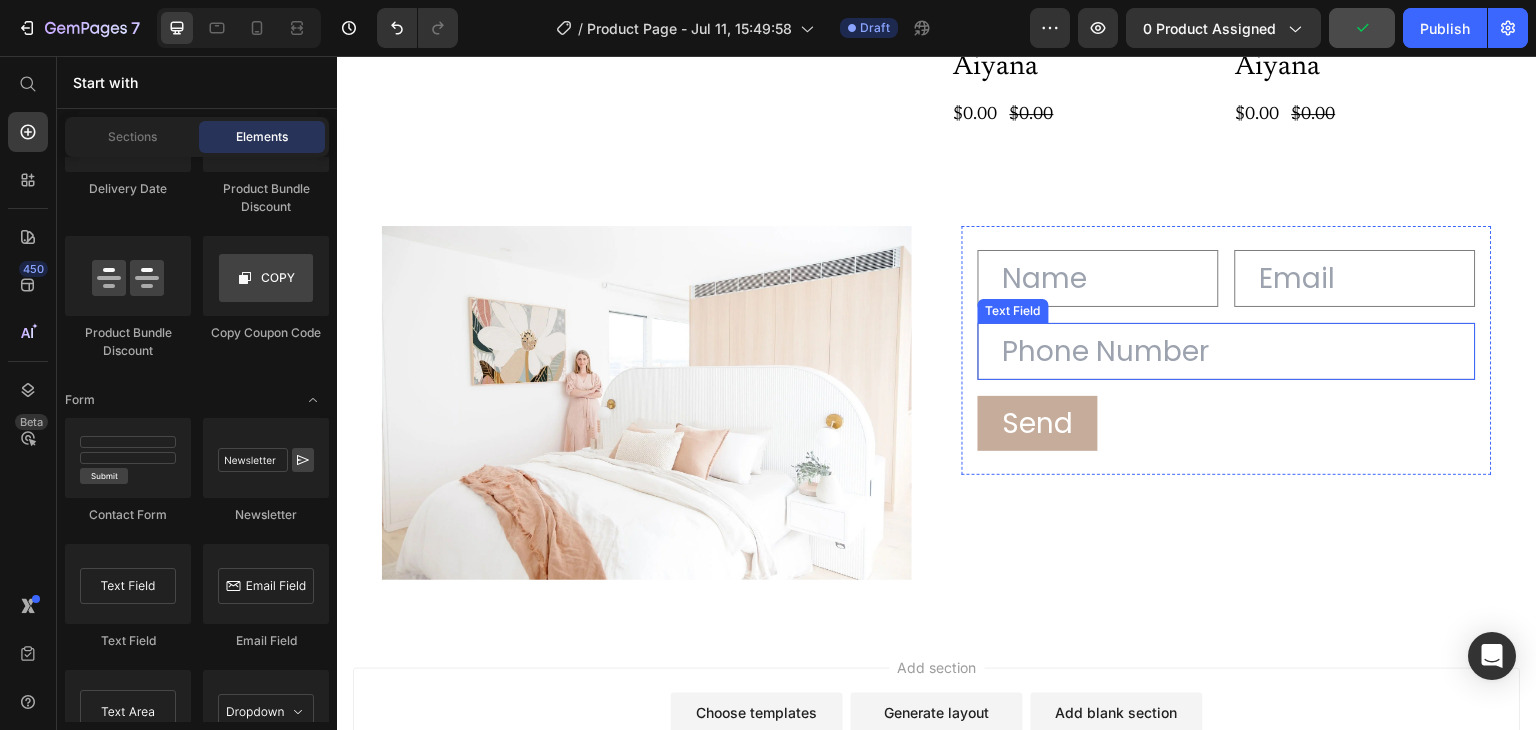 click at bounding box center (1227, 351) 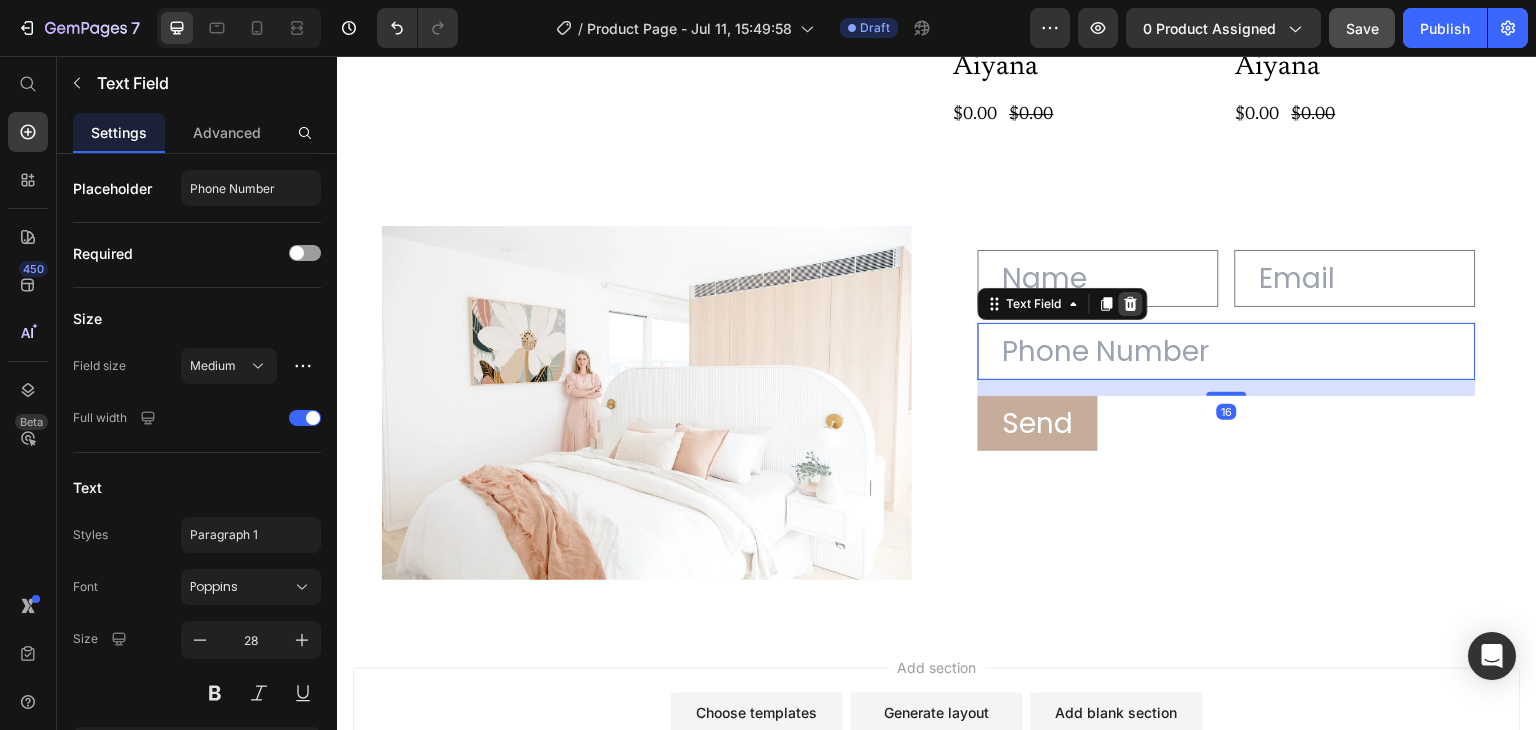 click 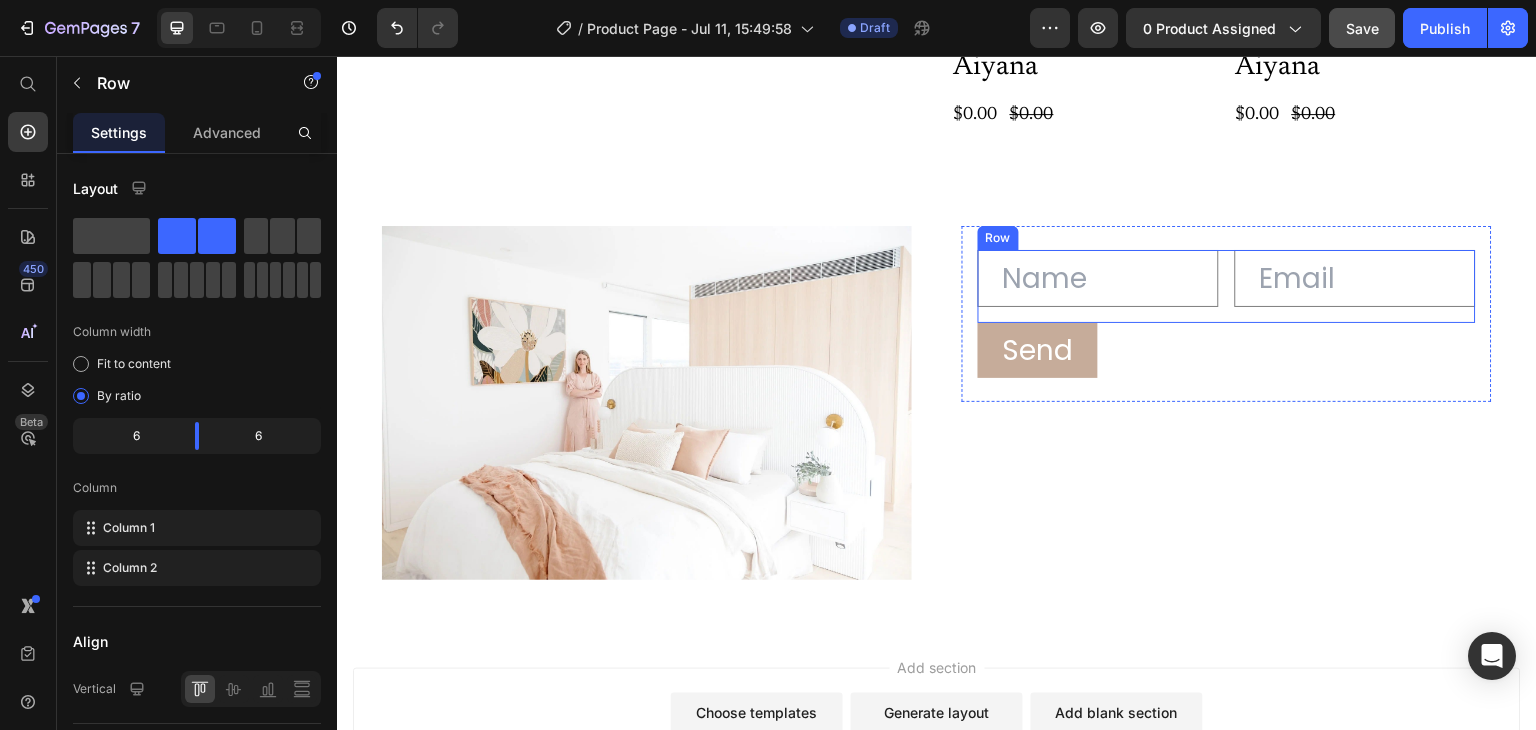 click on "Text Field Email Field Row" at bounding box center (1227, 286) 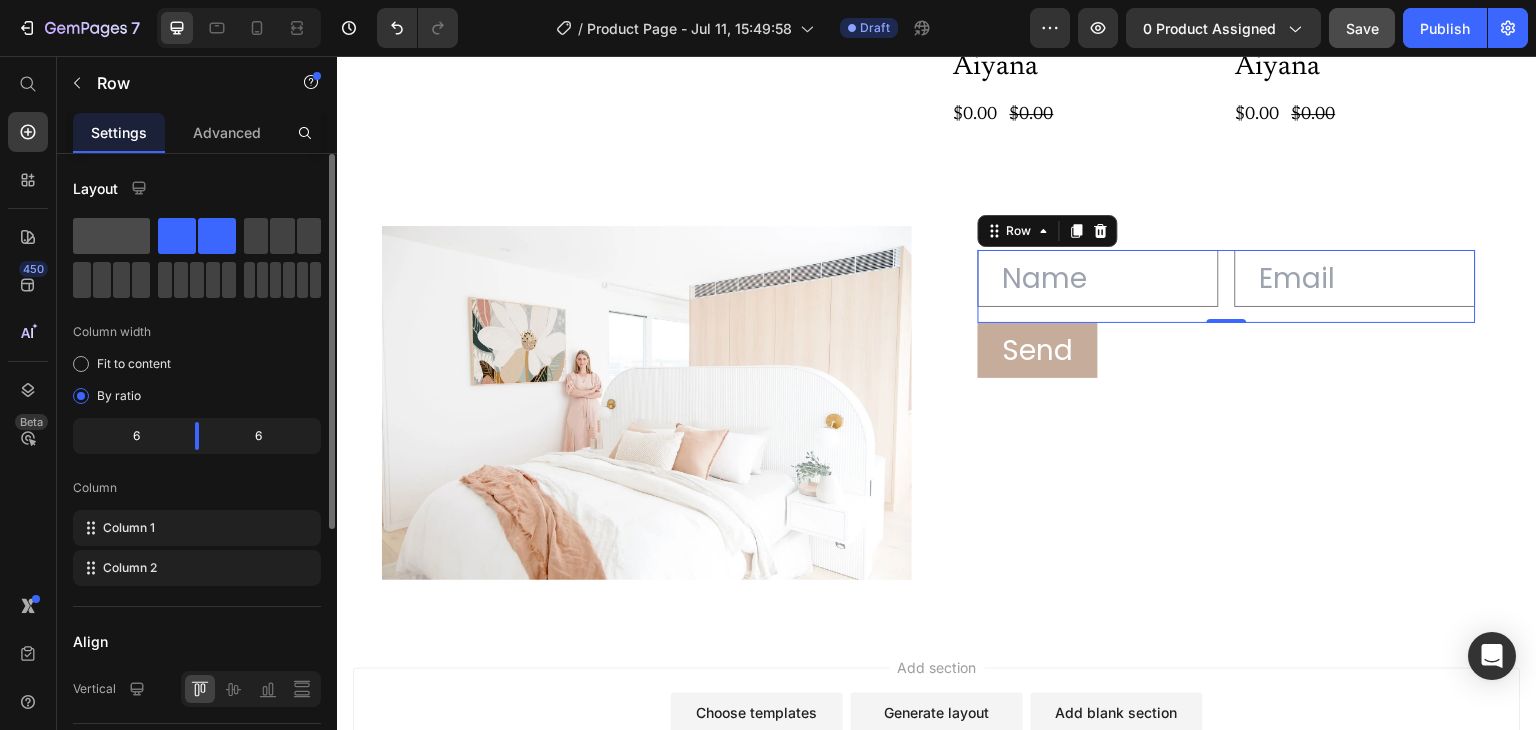 click 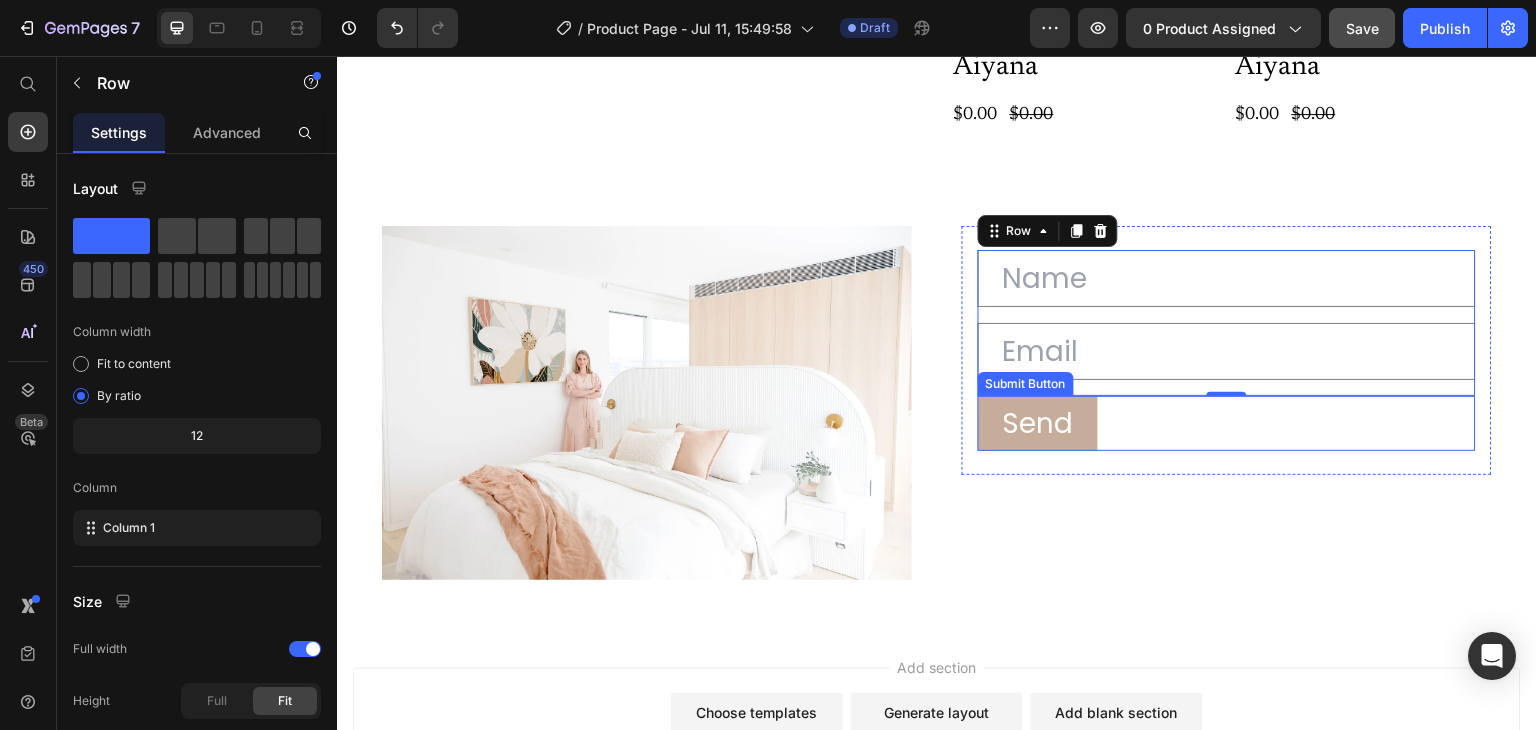 click on "Send Submit Button" at bounding box center [1227, 423] 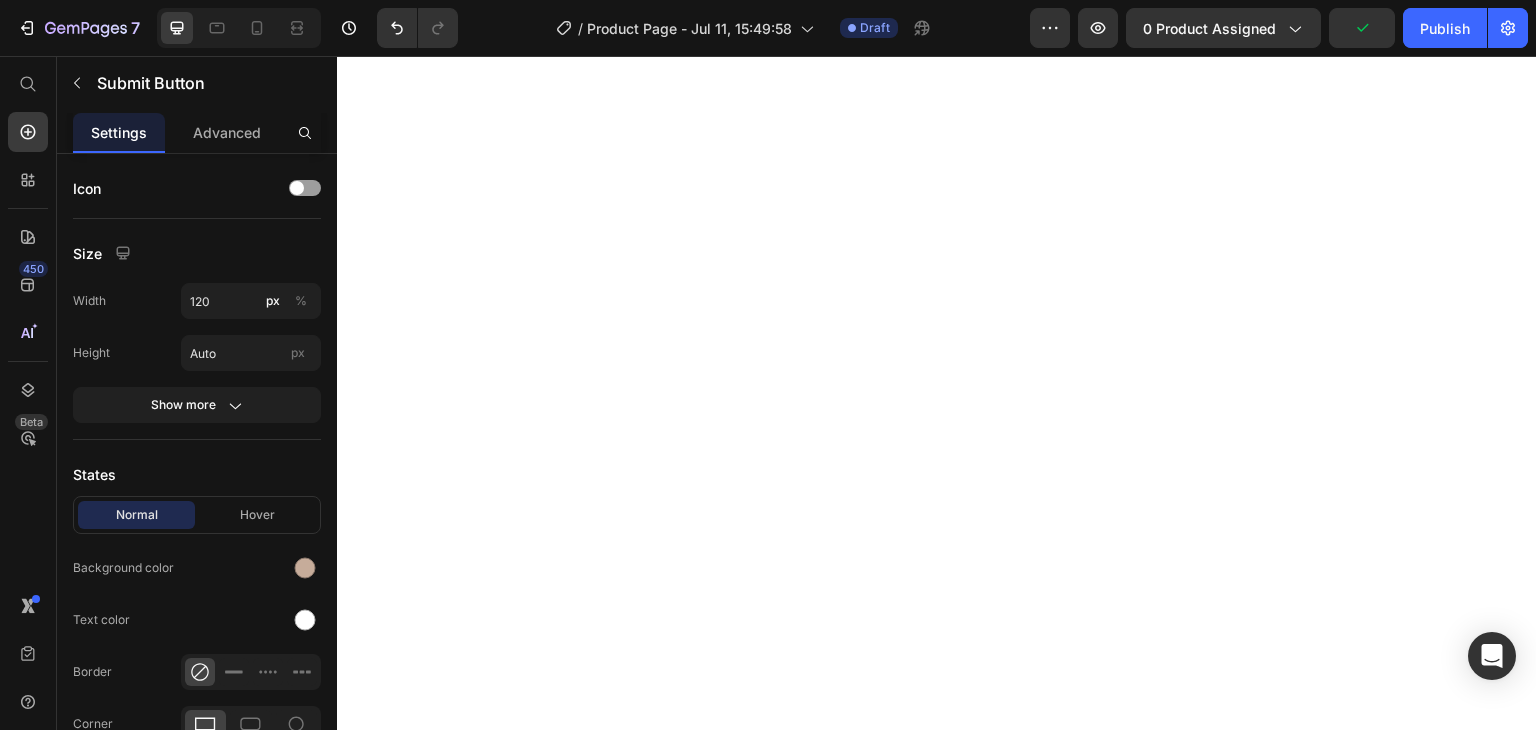 scroll, scrollTop: 0, scrollLeft: 0, axis: both 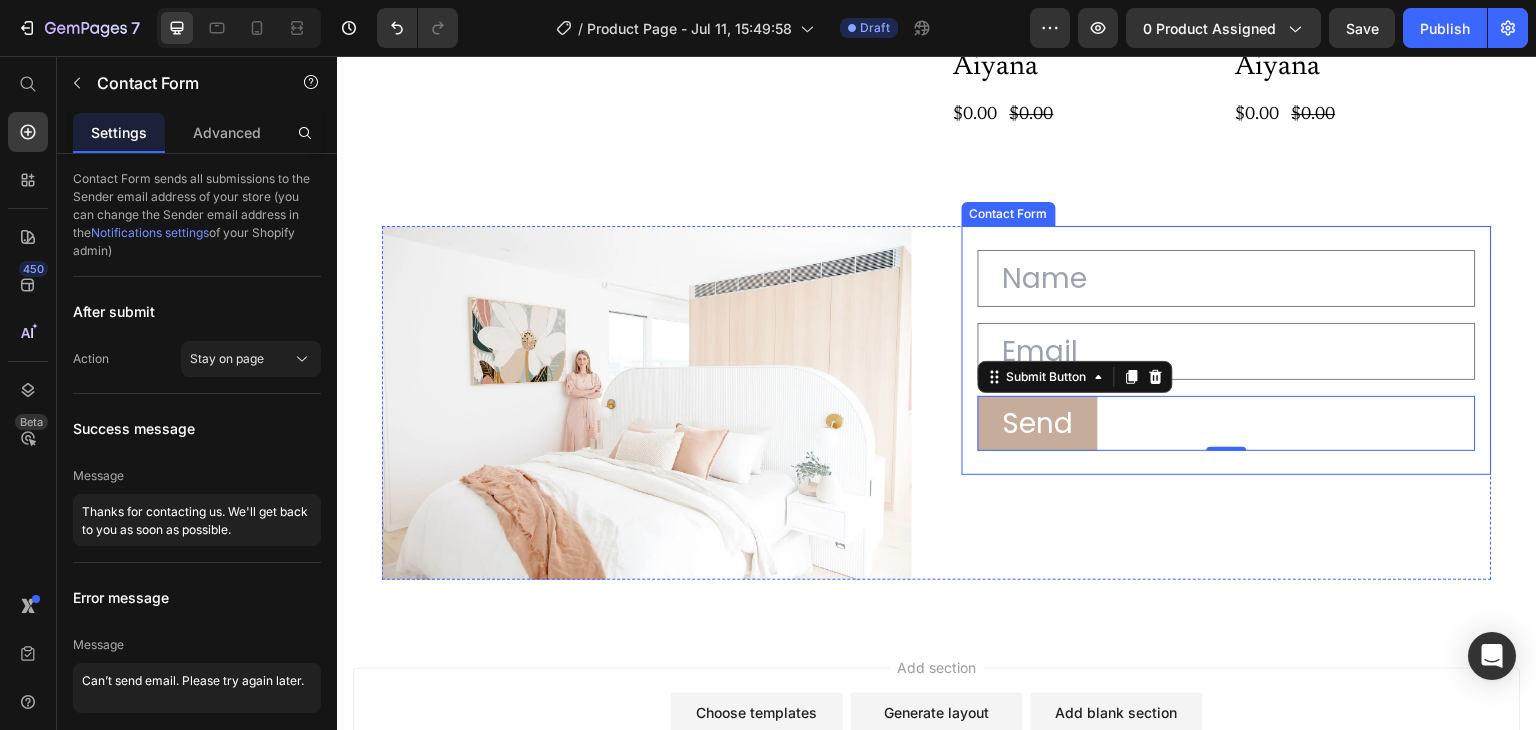click on "Text Field Email Field Row Send Submit Button   0 Contact Form" at bounding box center [1227, 351] 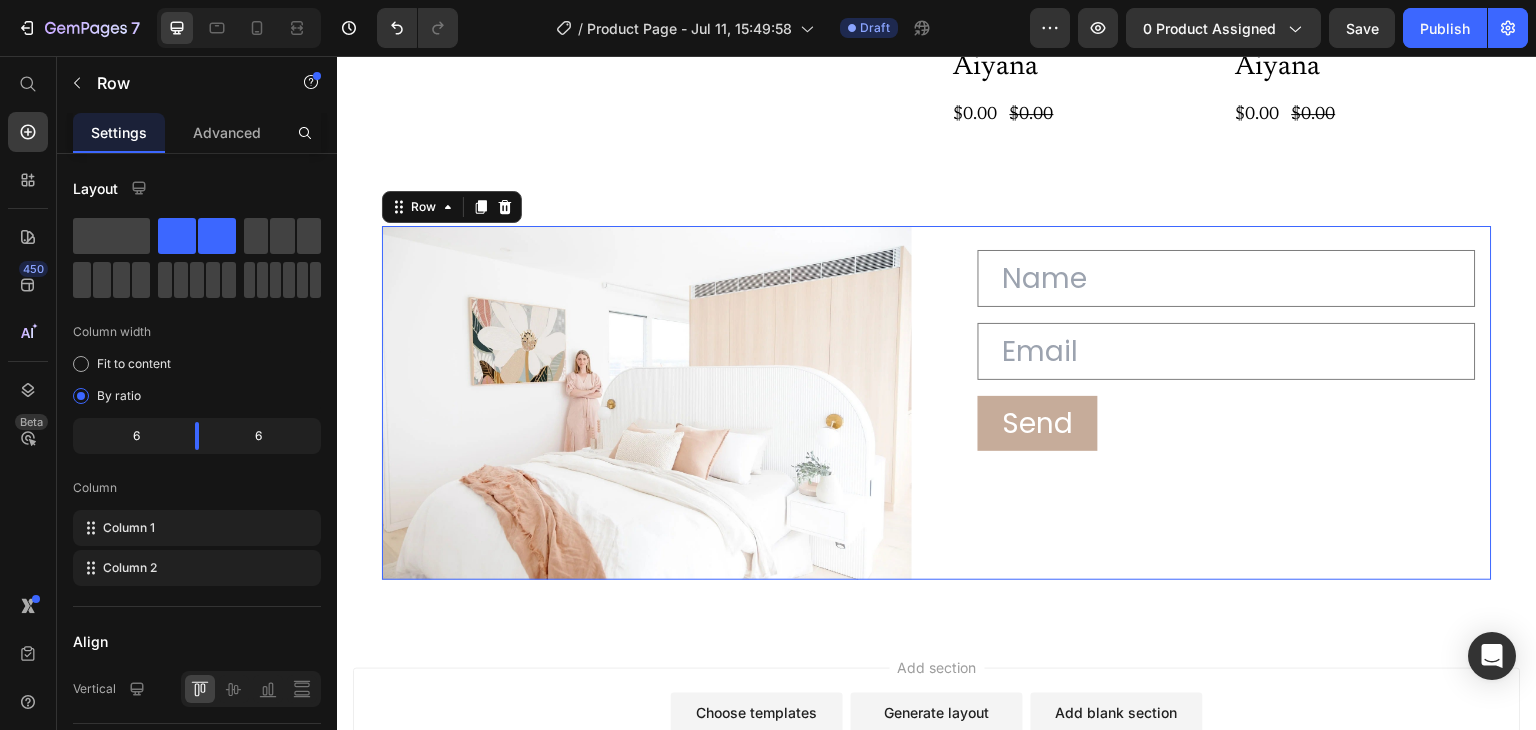 click on "Text Field Email Field Row Send Submit Button Contact Form" at bounding box center (1227, 403) 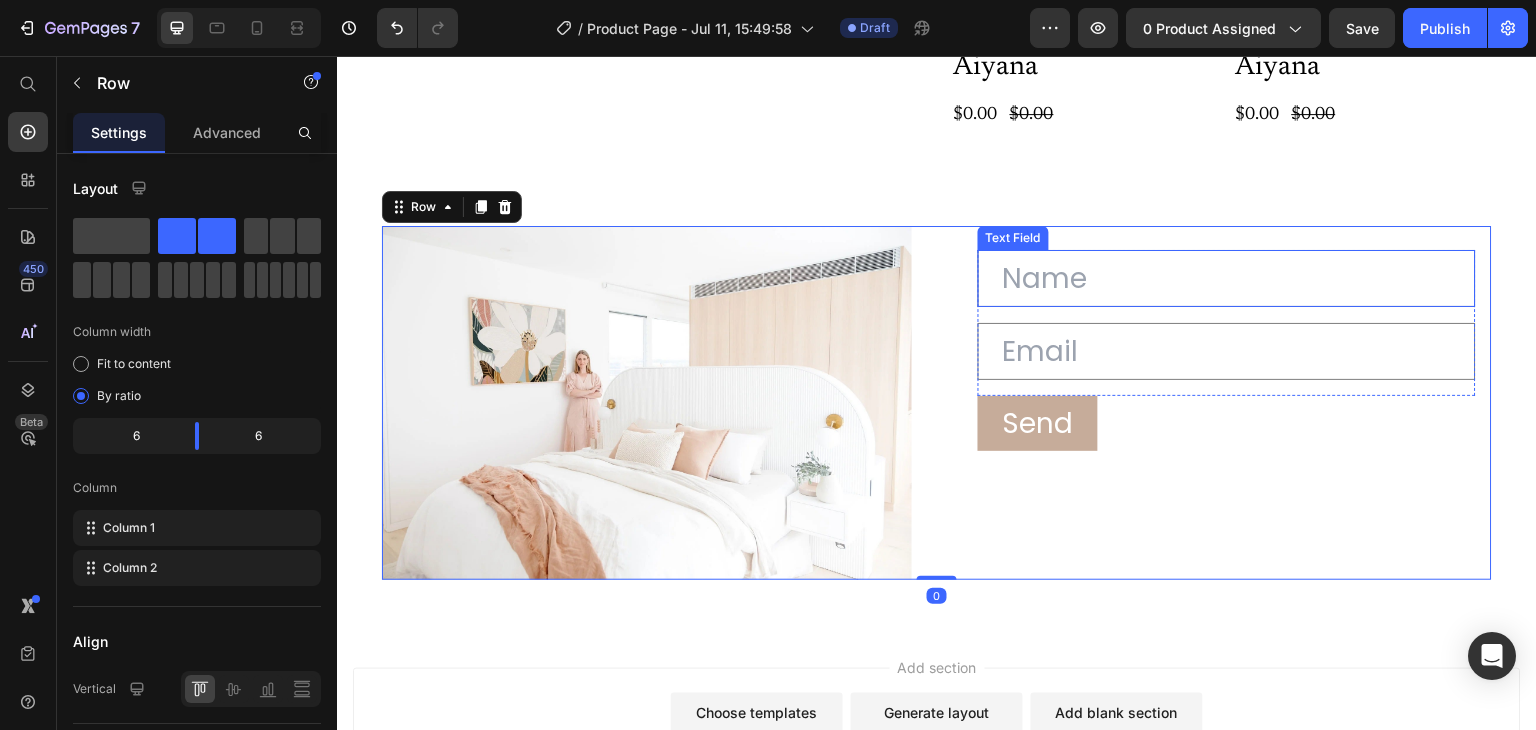 click at bounding box center [1227, 278] 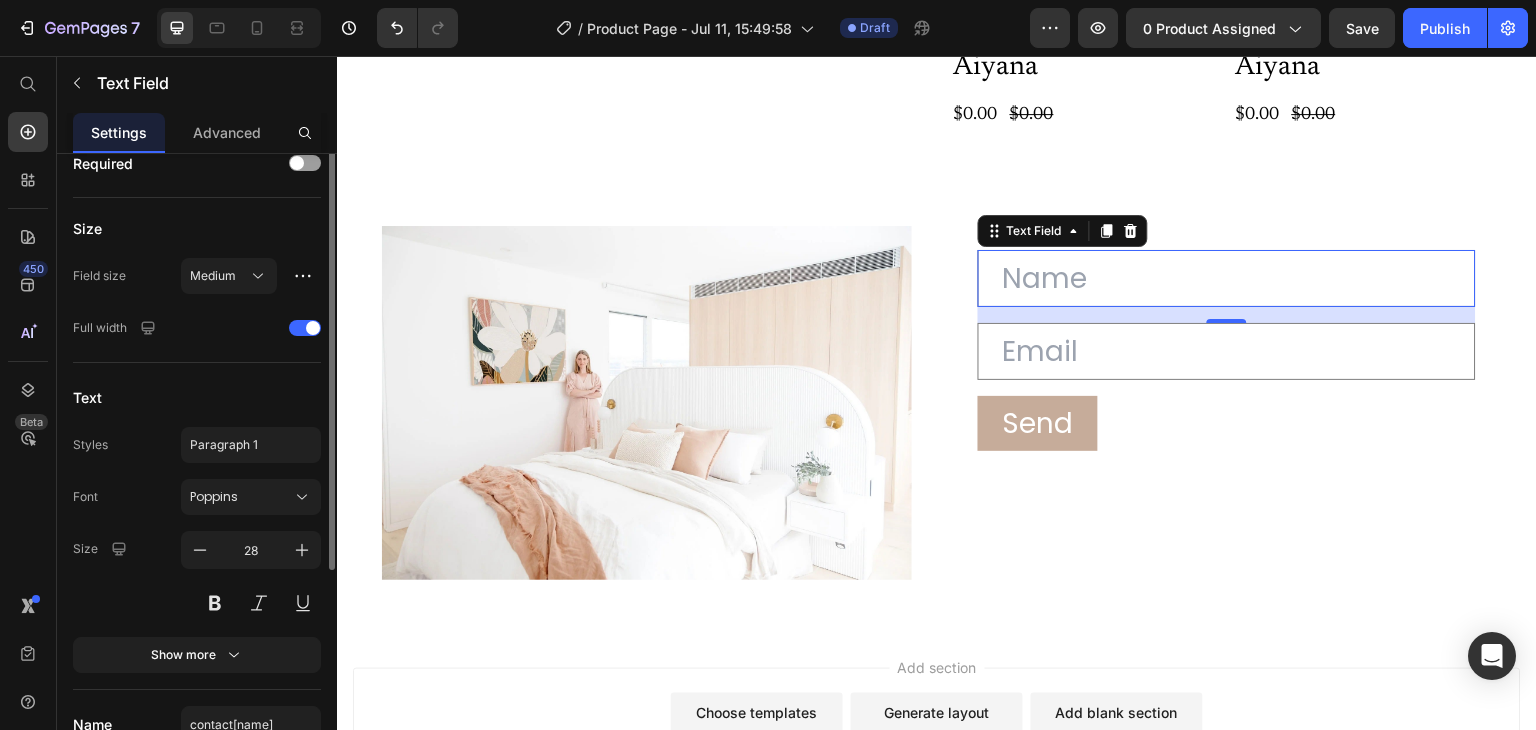 scroll, scrollTop: 0, scrollLeft: 0, axis: both 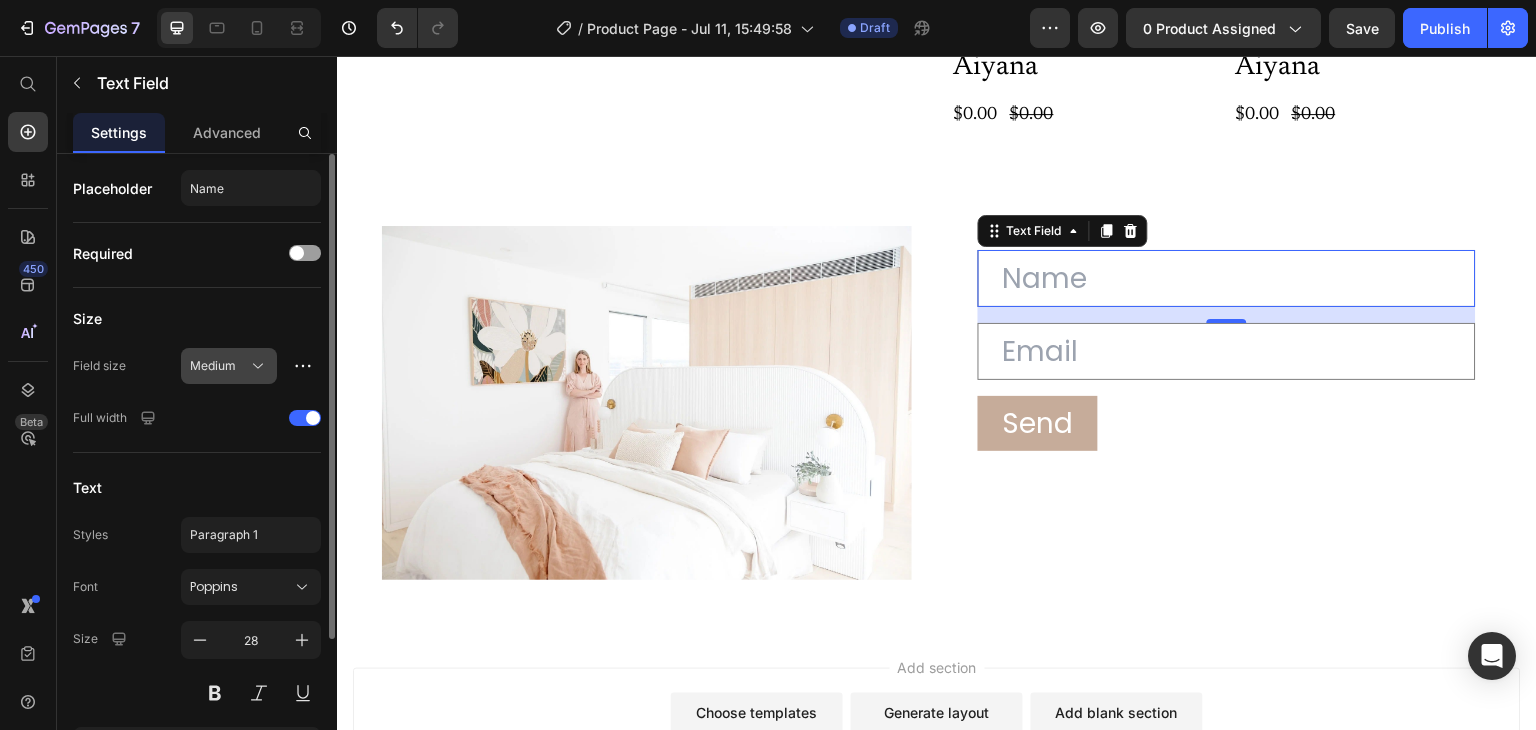 click on "Medium" at bounding box center (217, 366) 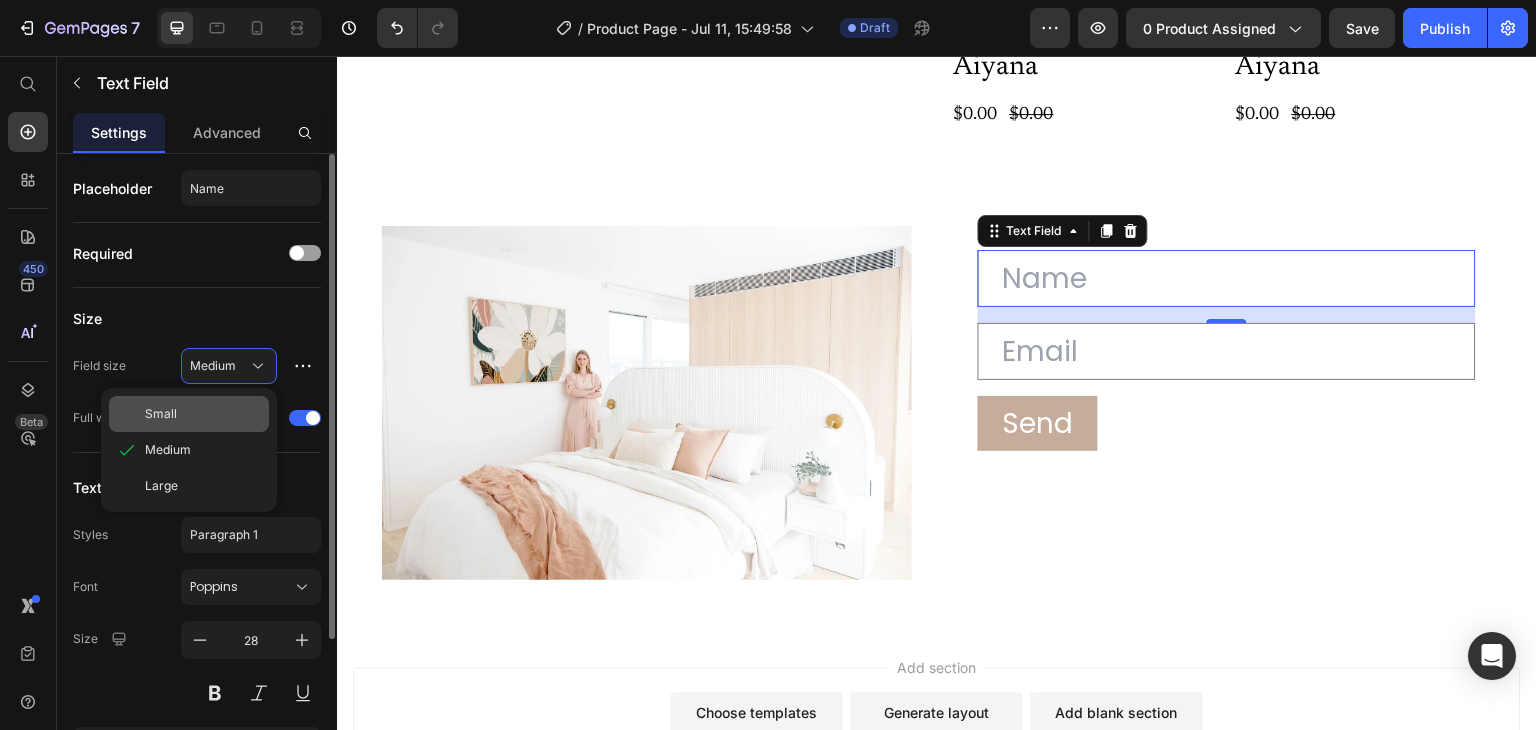 click on "Small" at bounding box center (203, 414) 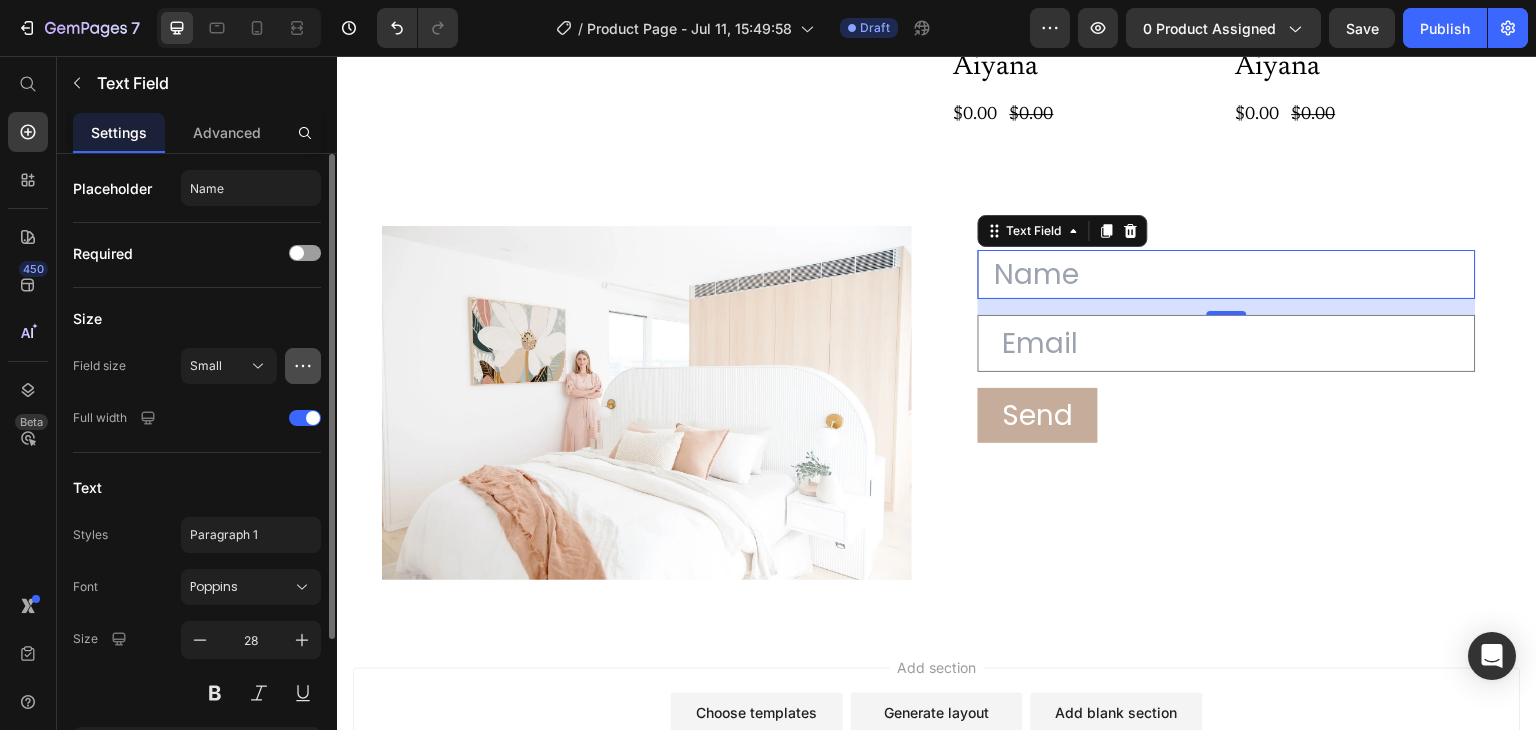 click 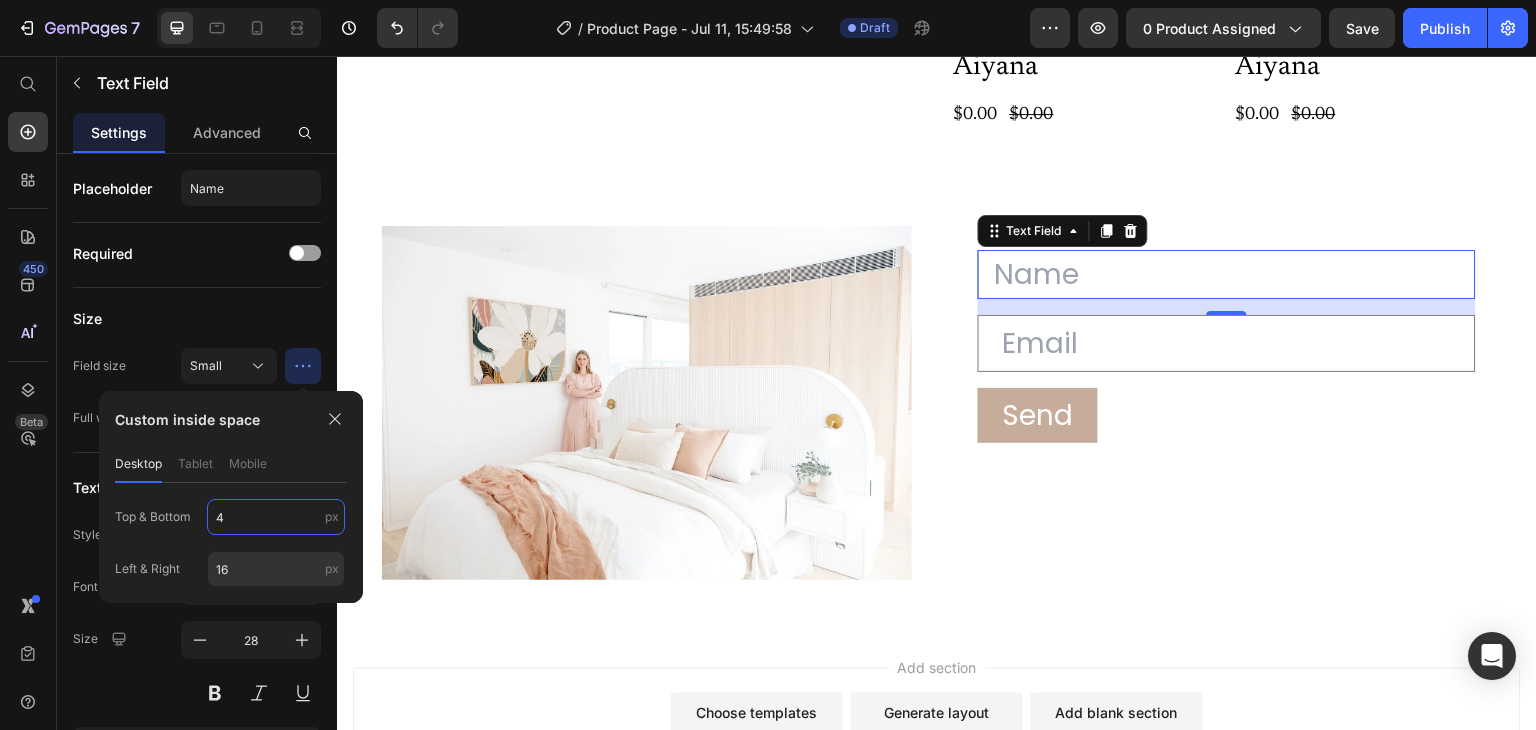 click on "4" at bounding box center (276, 517) 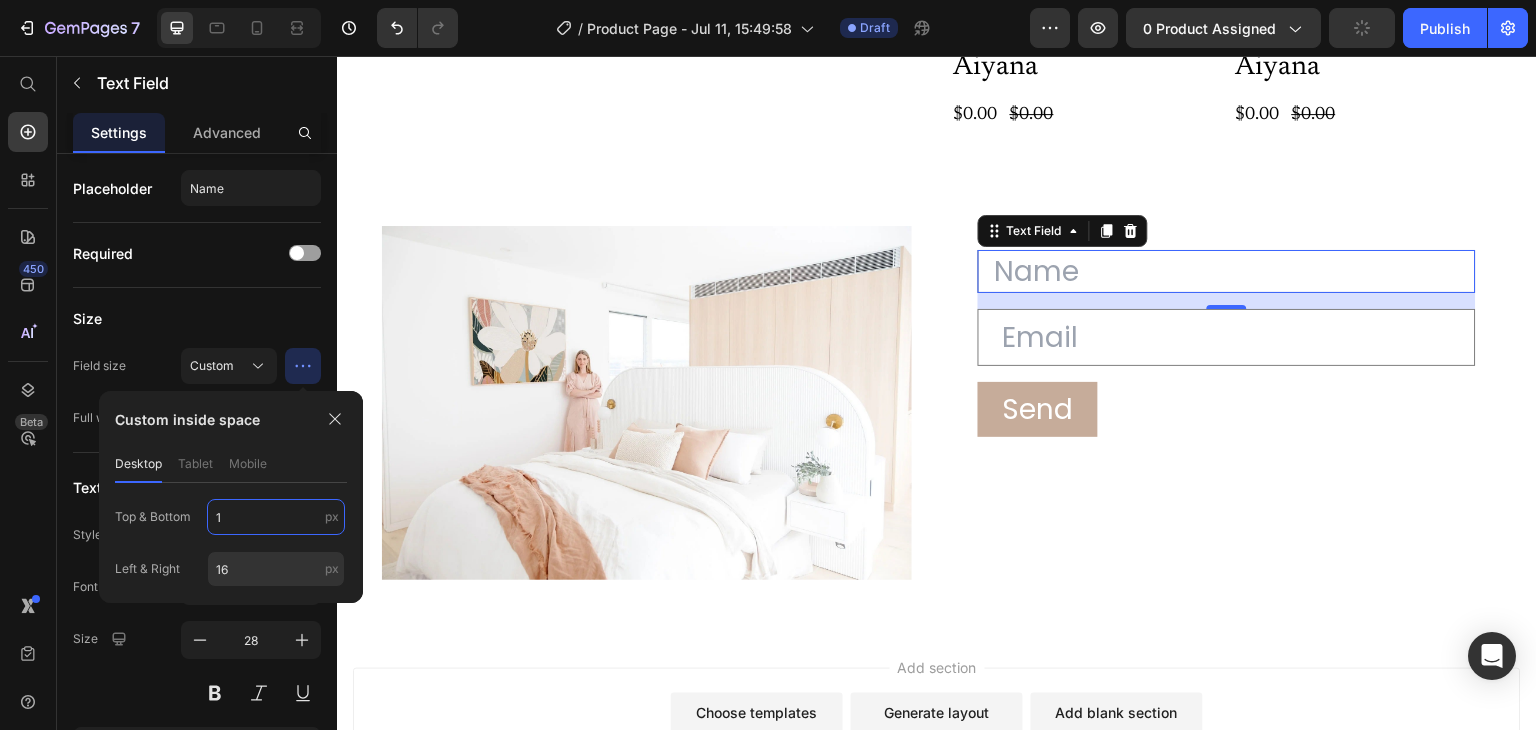 type on "2" 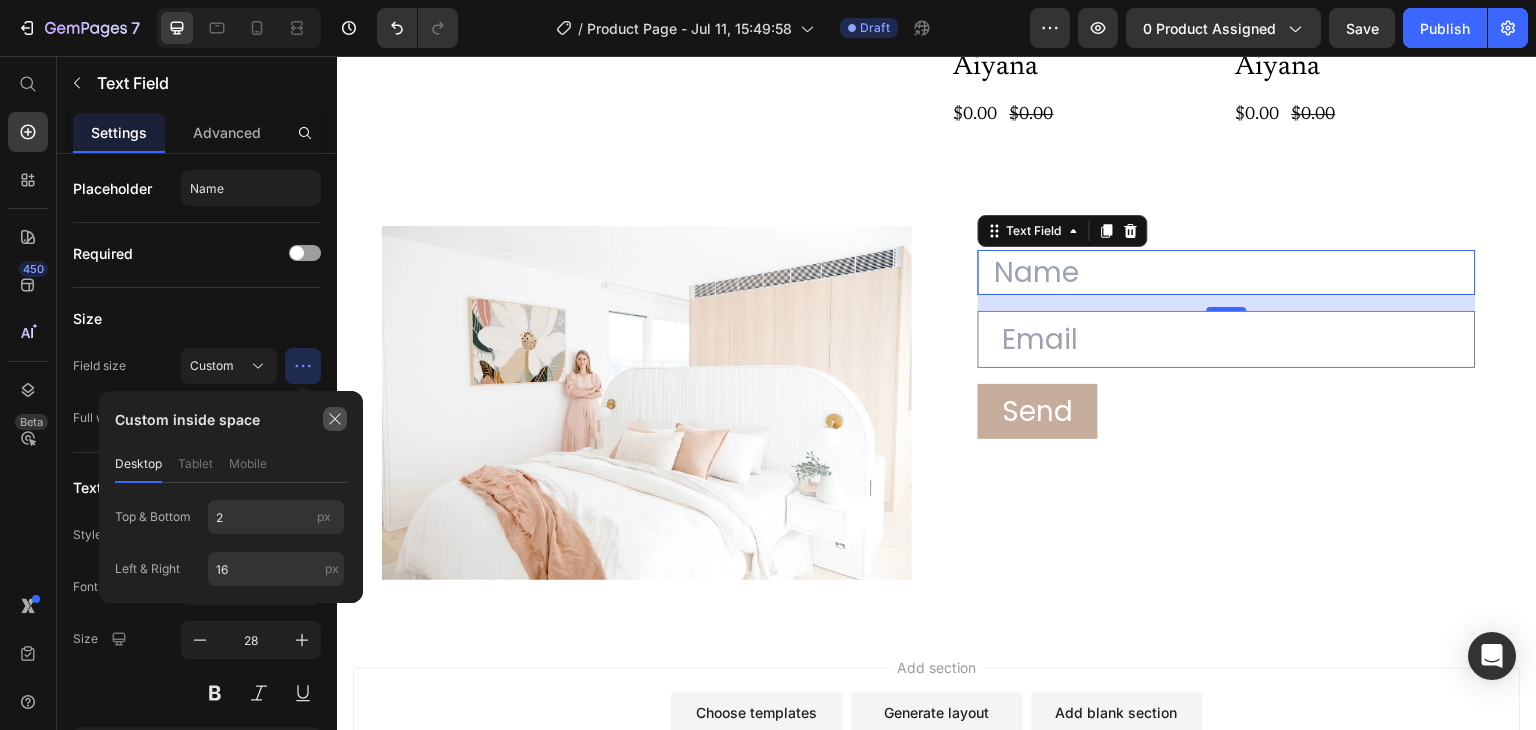 click at bounding box center (335, 419) 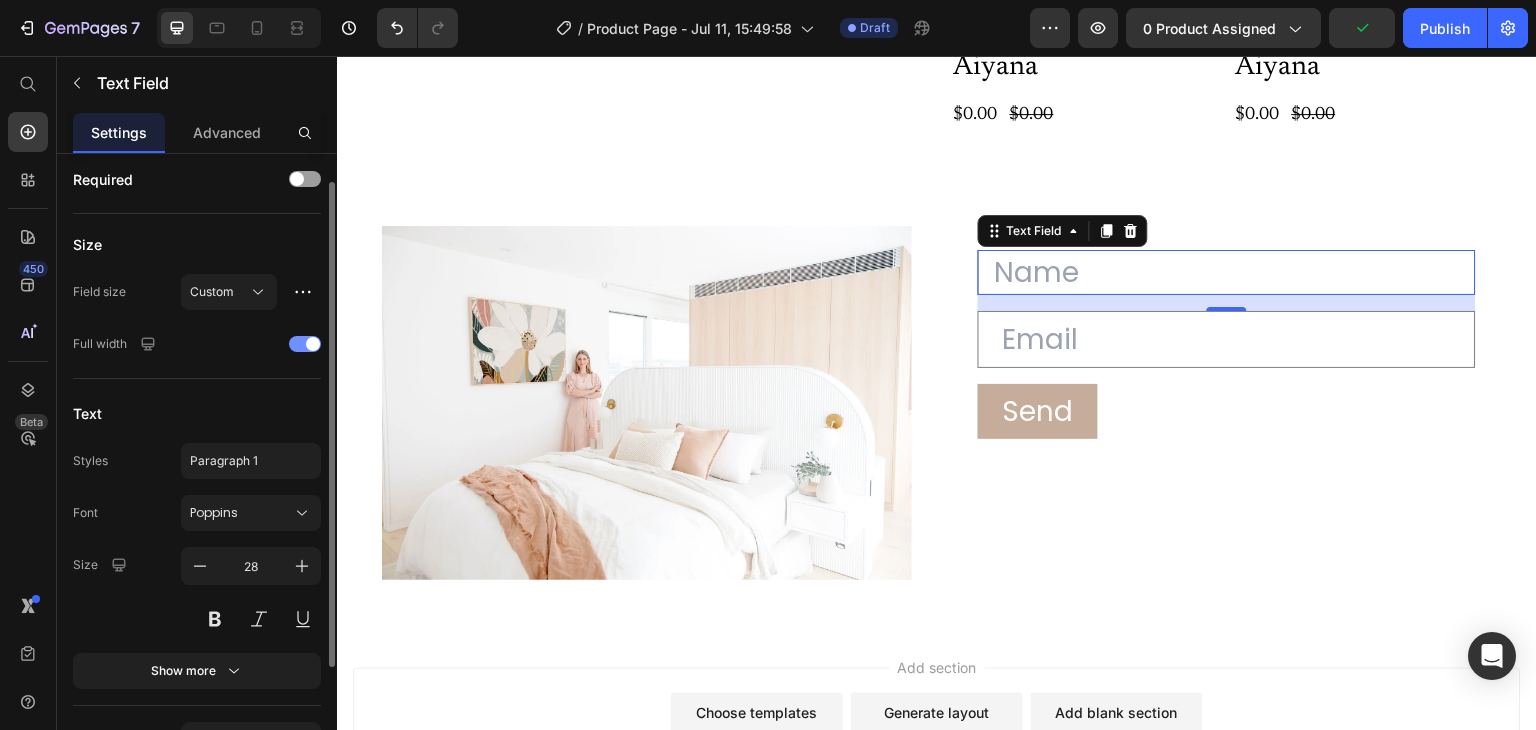 scroll, scrollTop: 58, scrollLeft: 0, axis: vertical 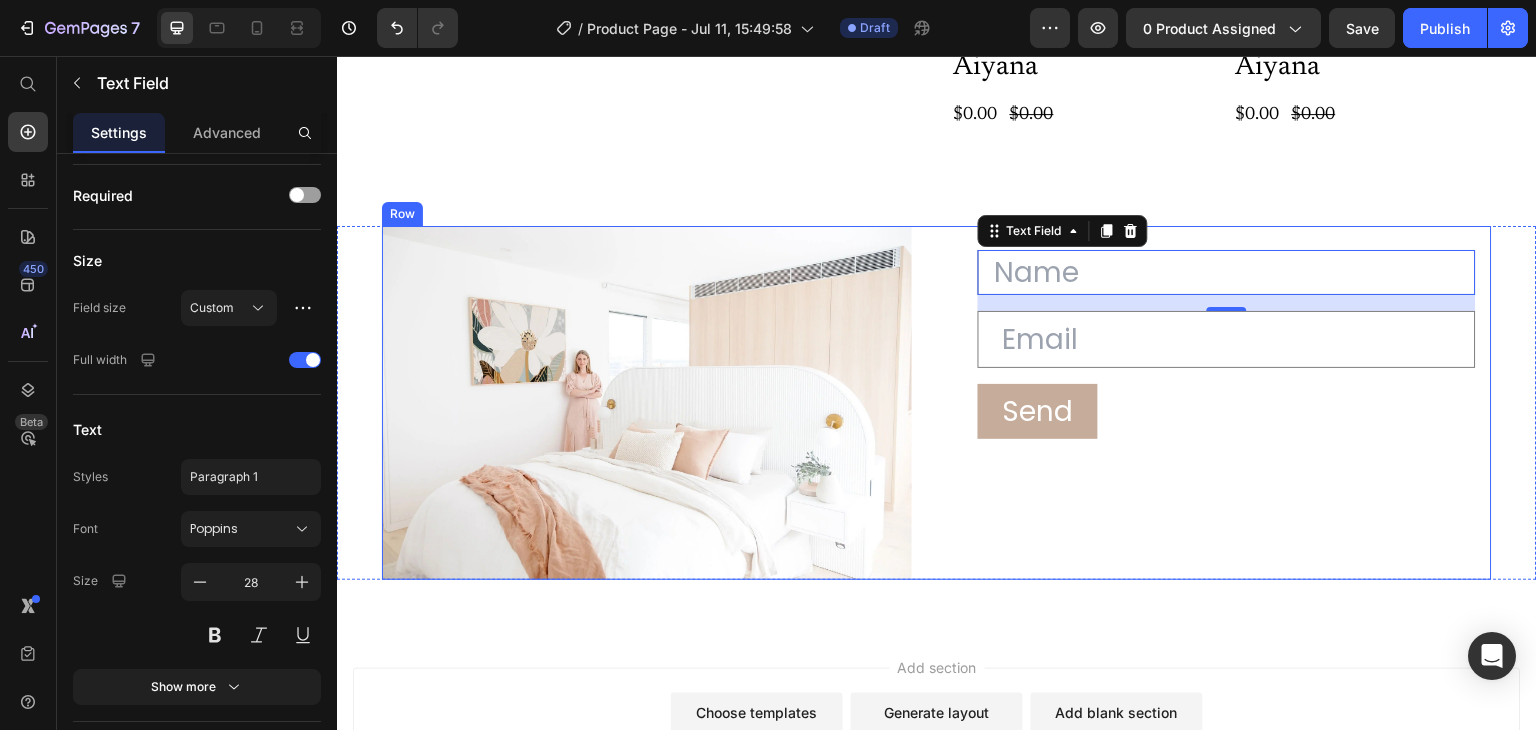 click on "Image Text Field   16 Email Field Row Send Submit Button Contact Form Row" at bounding box center (937, 403) 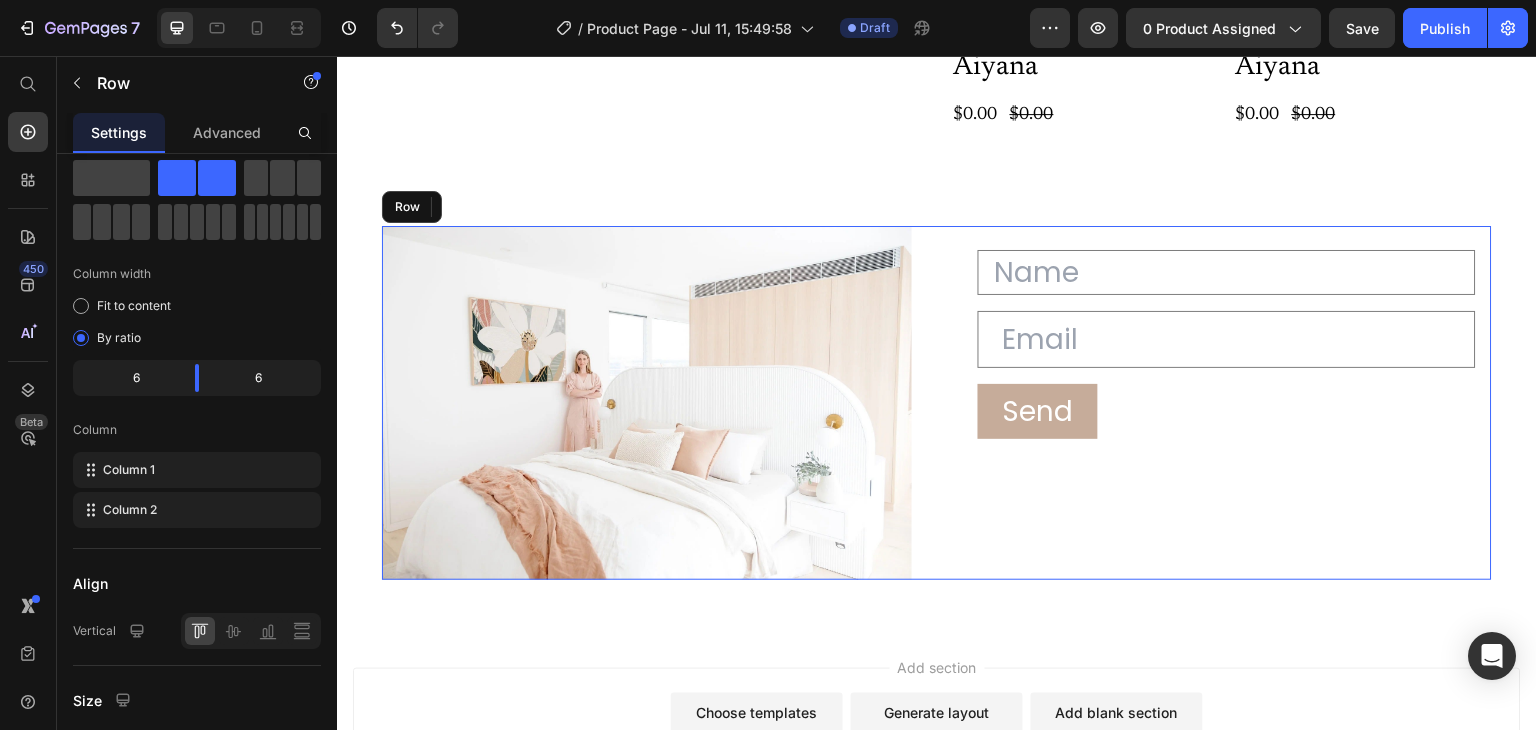 scroll, scrollTop: 0, scrollLeft: 0, axis: both 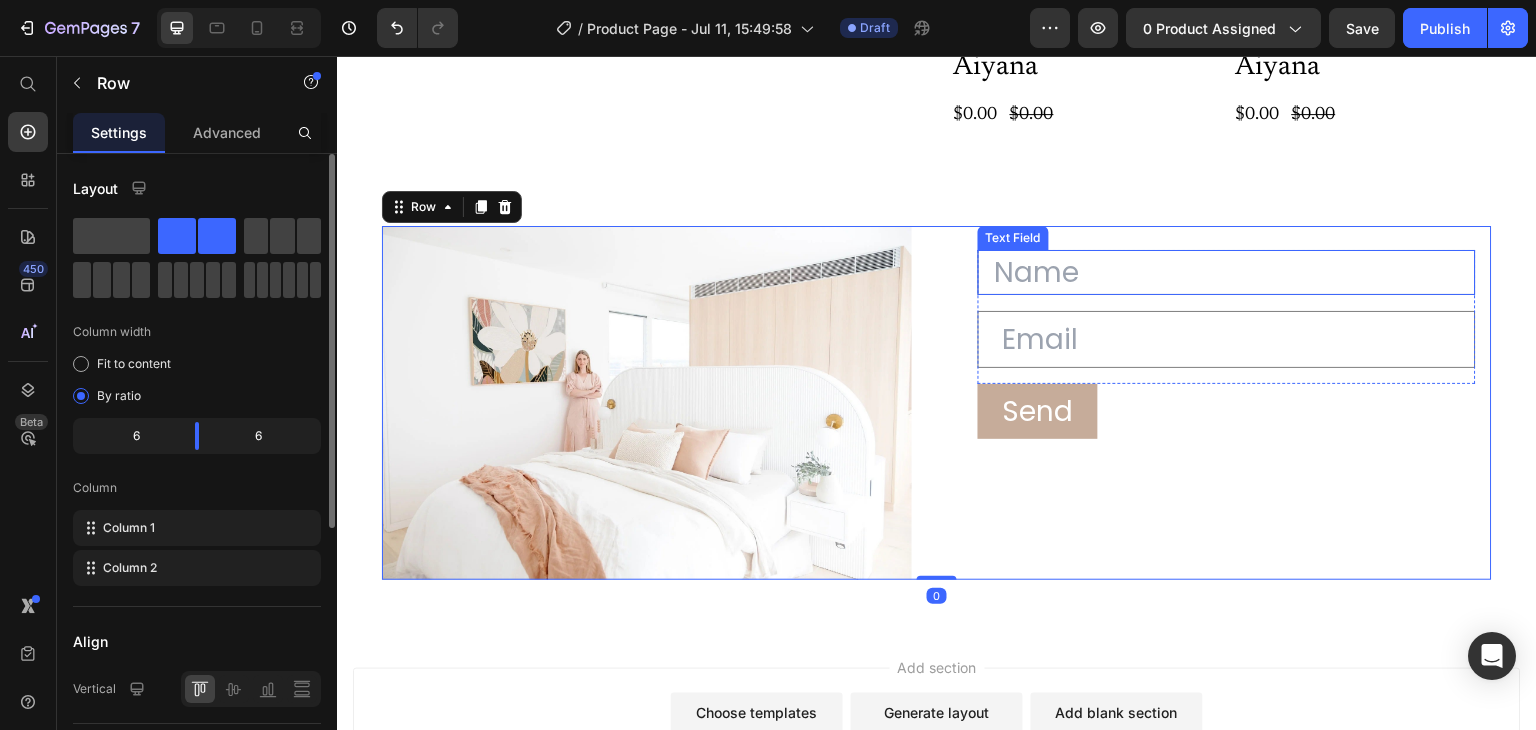 click at bounding box center (1227, 272) 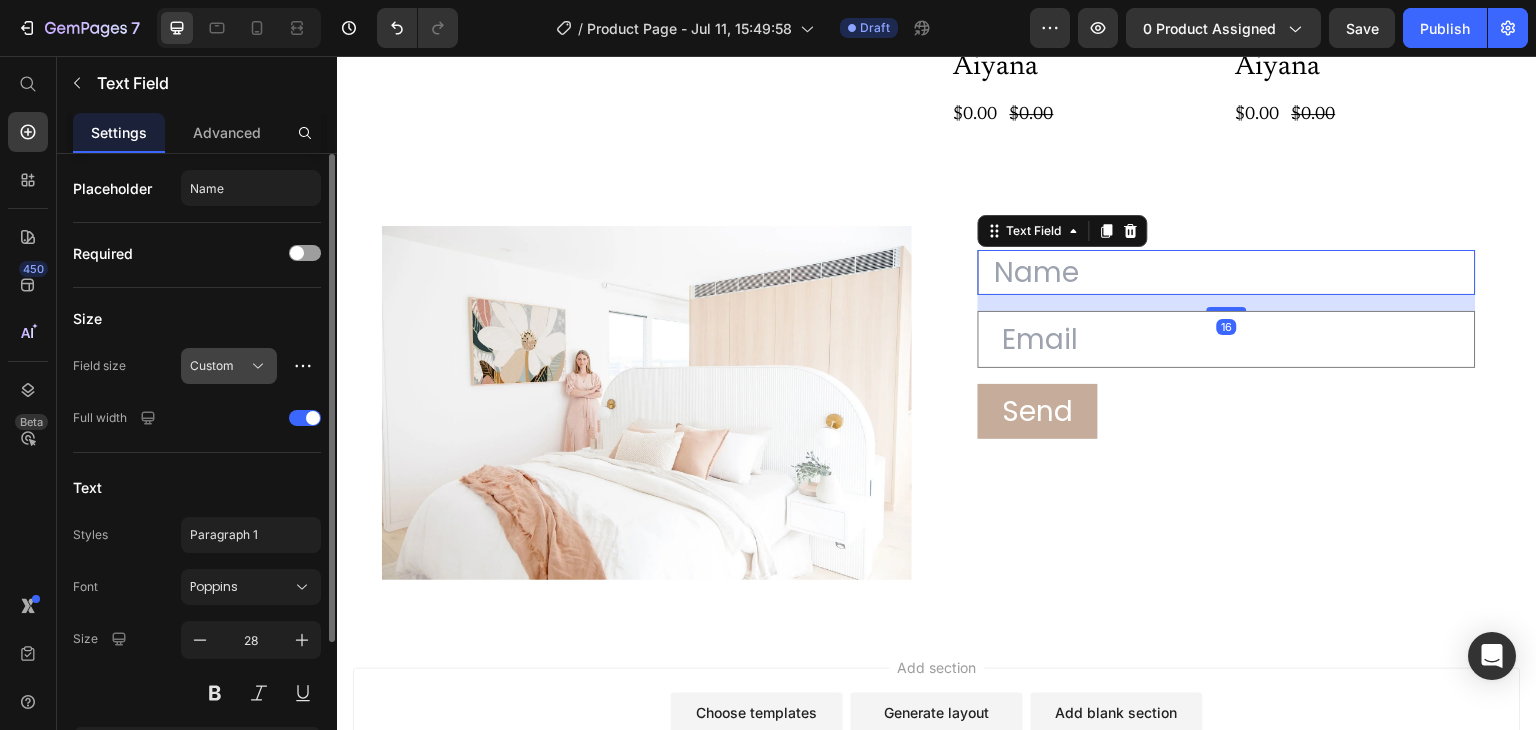 click on "Custom" 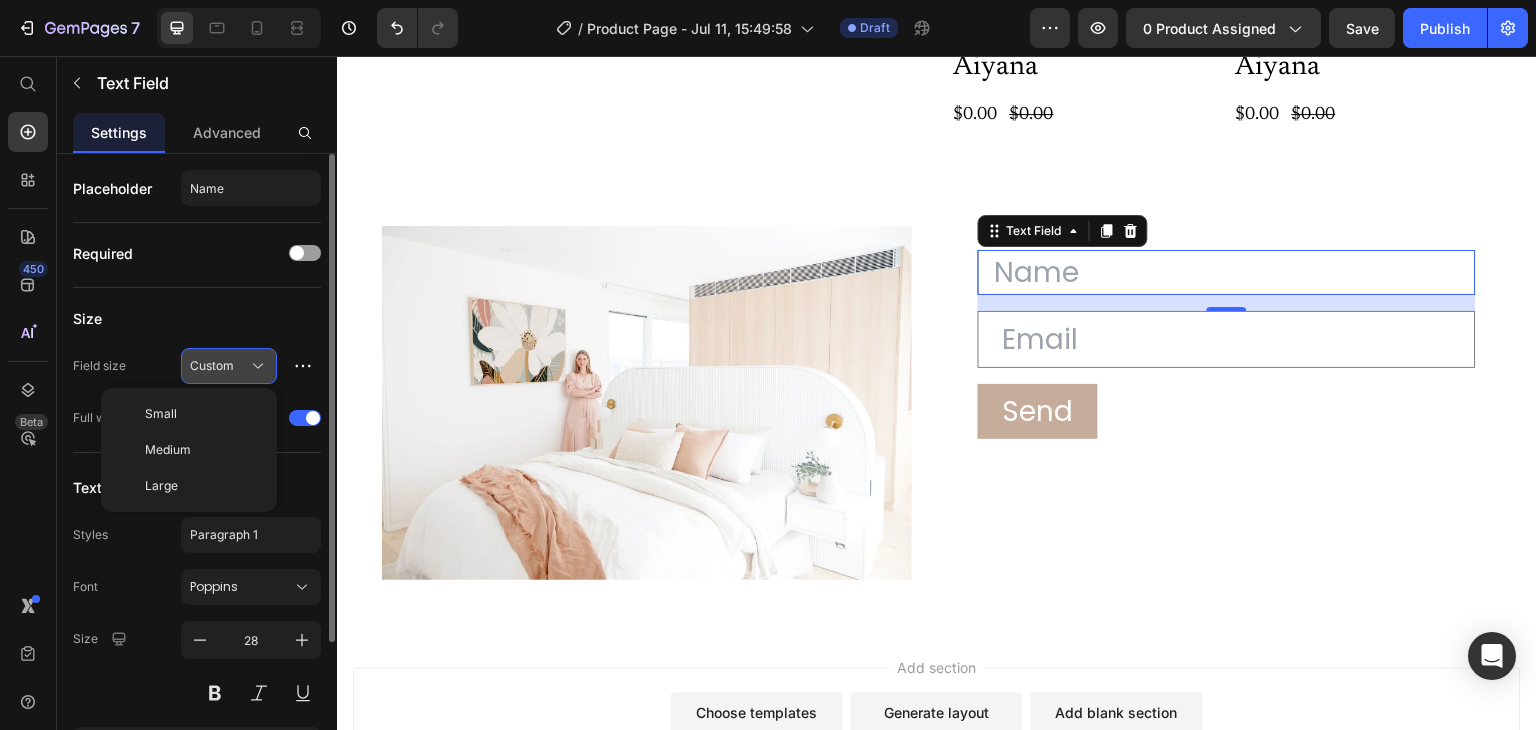 click on "Custom" 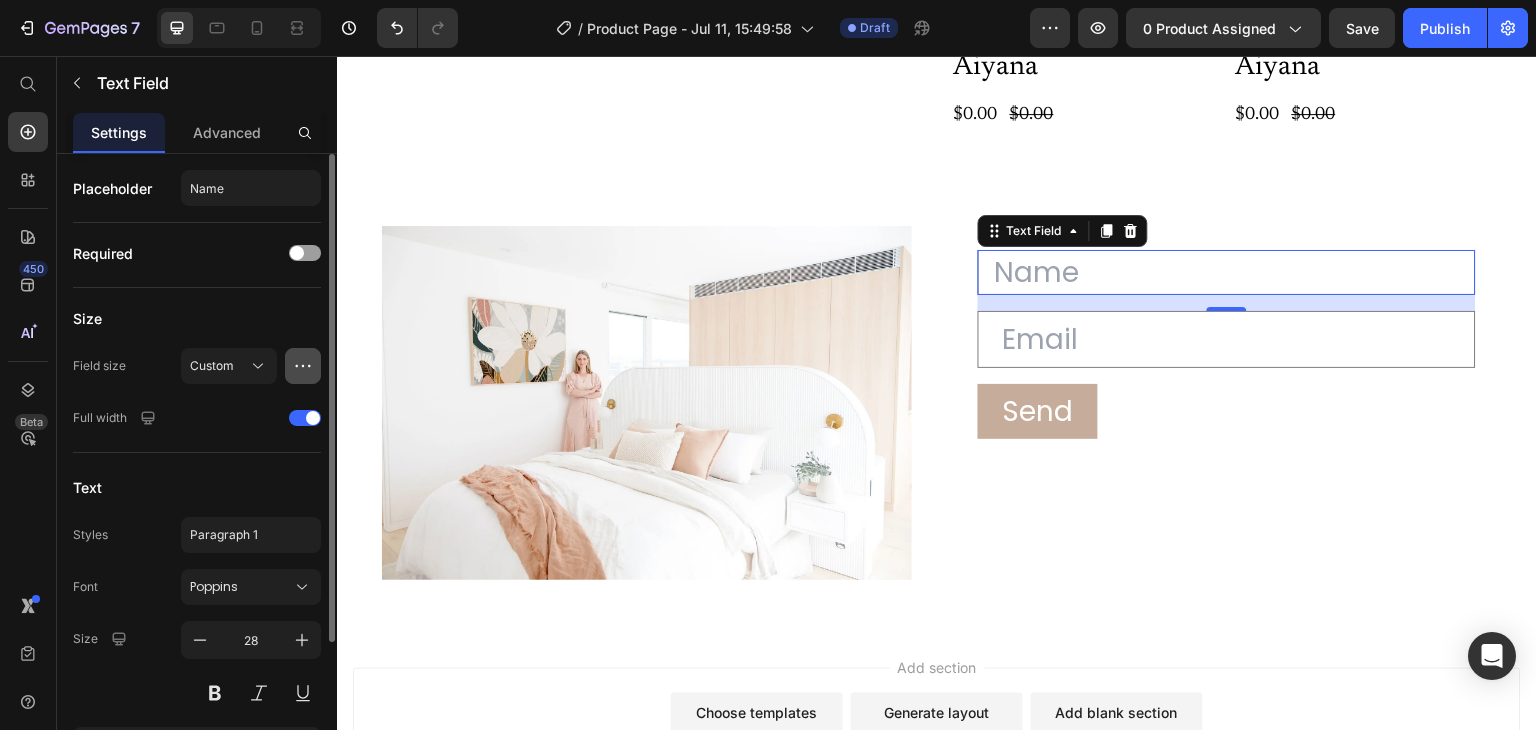 click 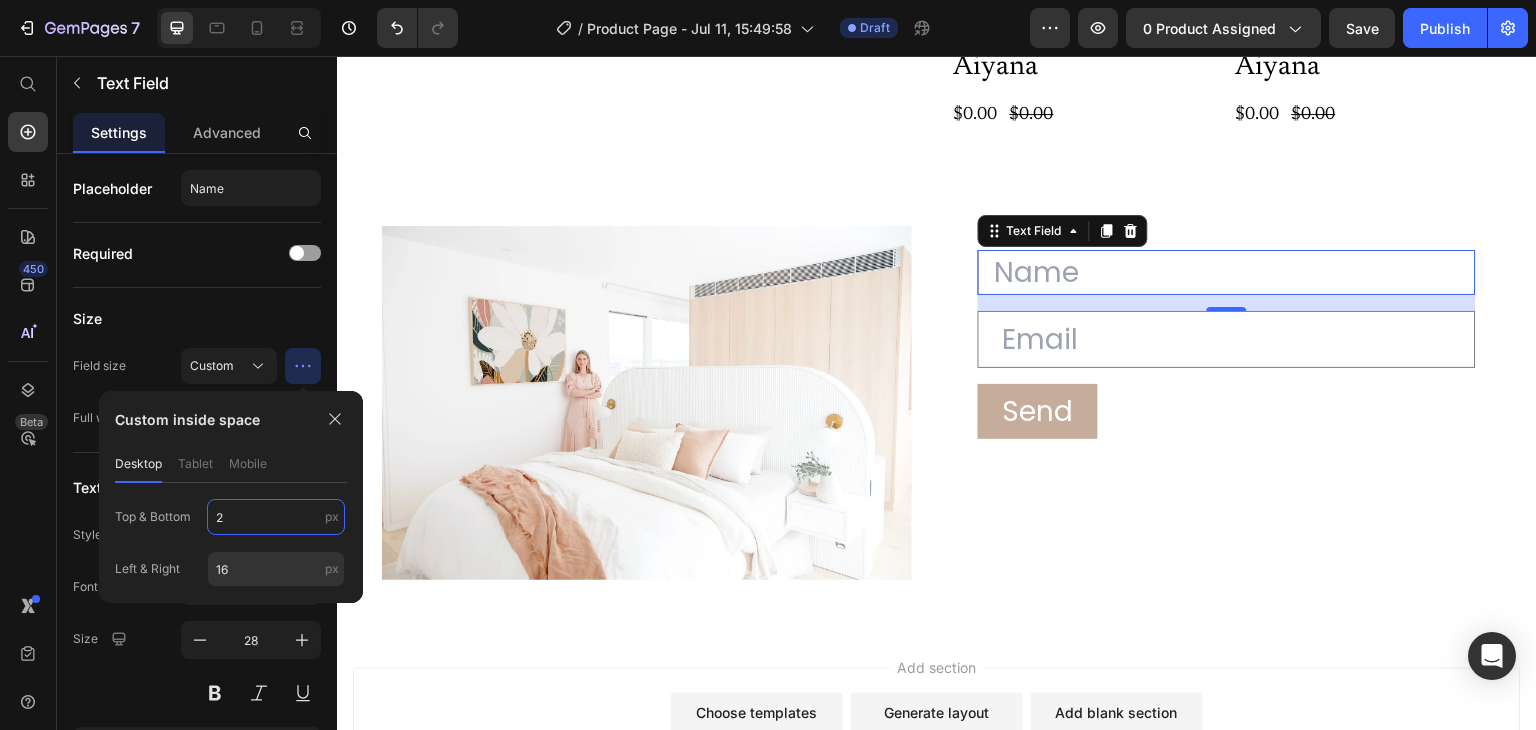 click on "2" at bounding box center (276, 517) 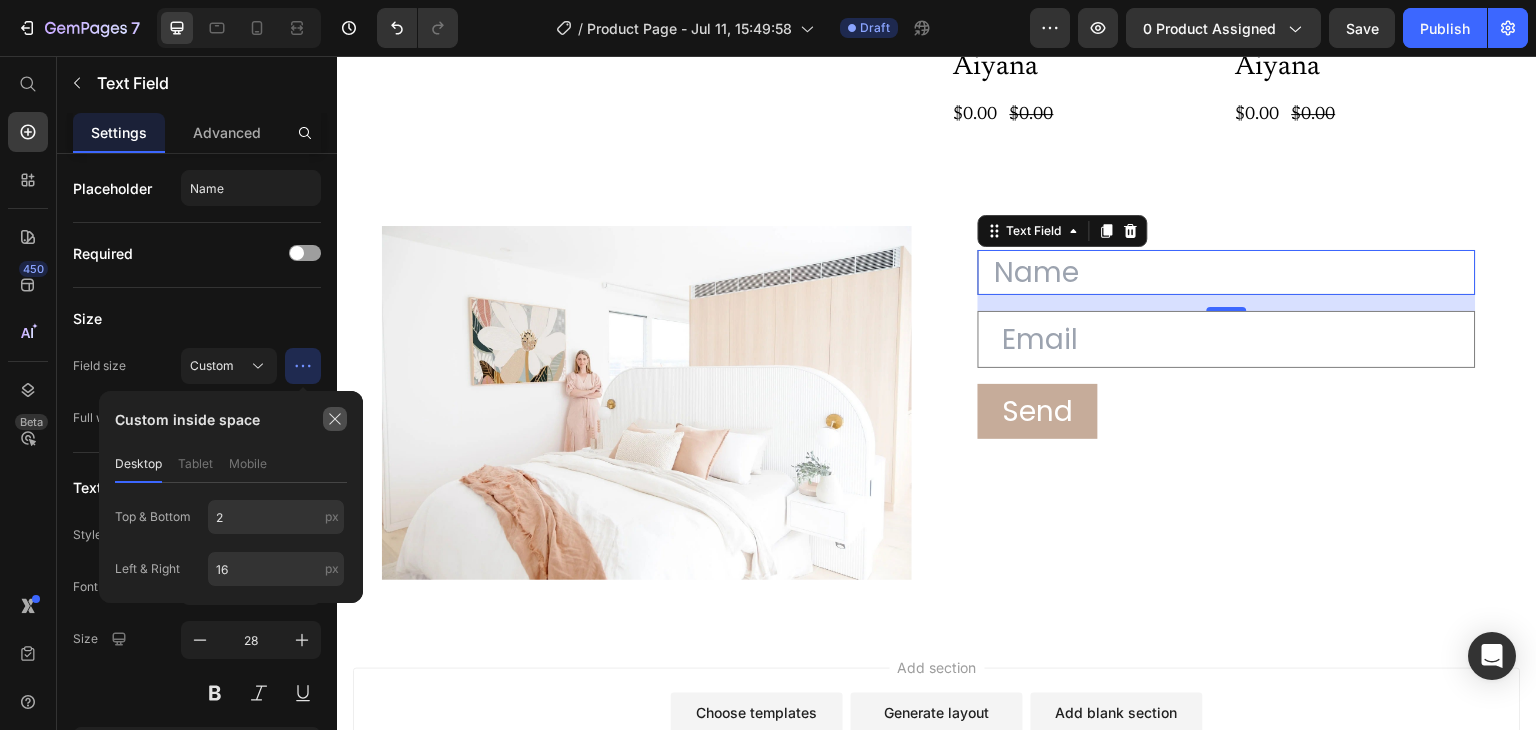 click 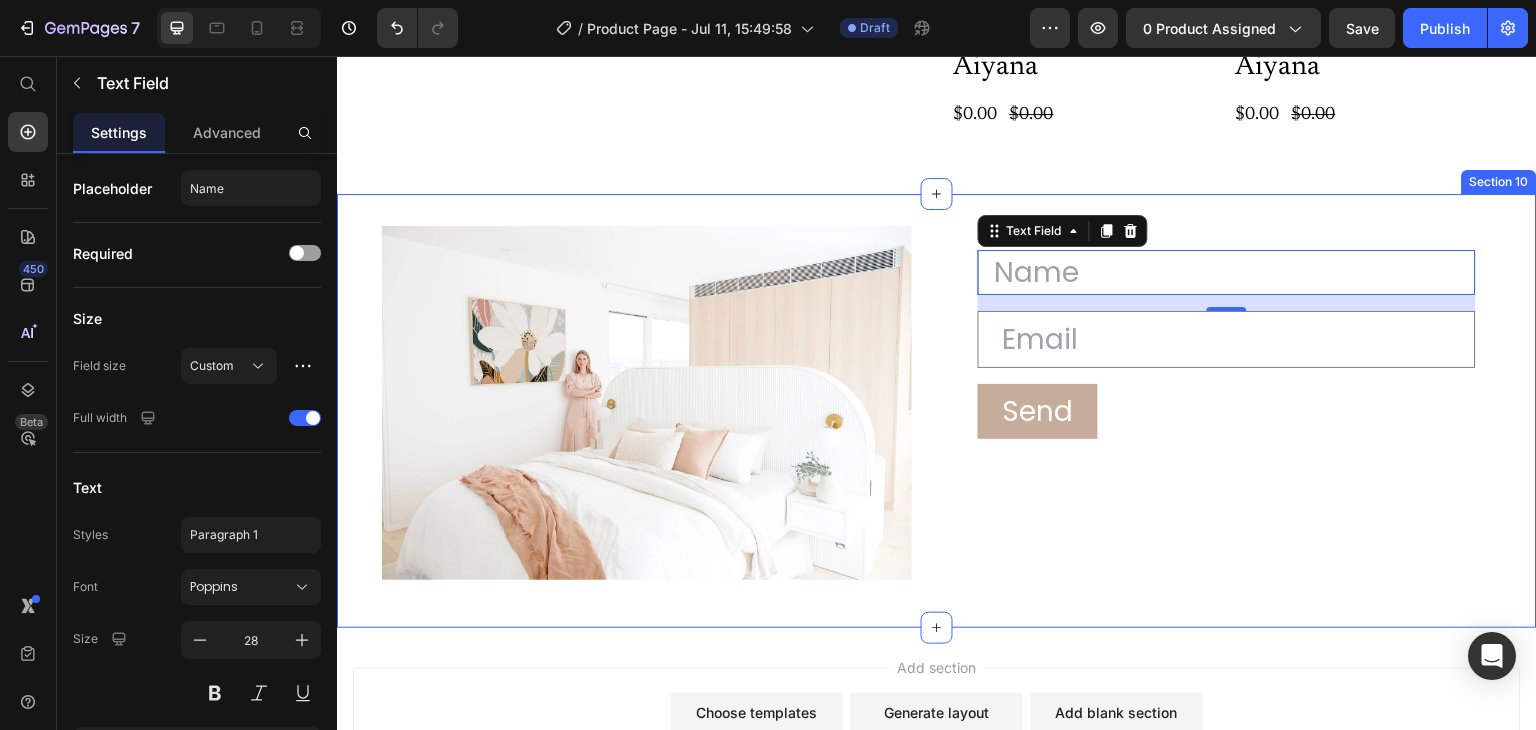 click on "Image Text Field   16 Email Field Row Send Submit Button Contact Form Row Row" at bounding box center [937, 411] 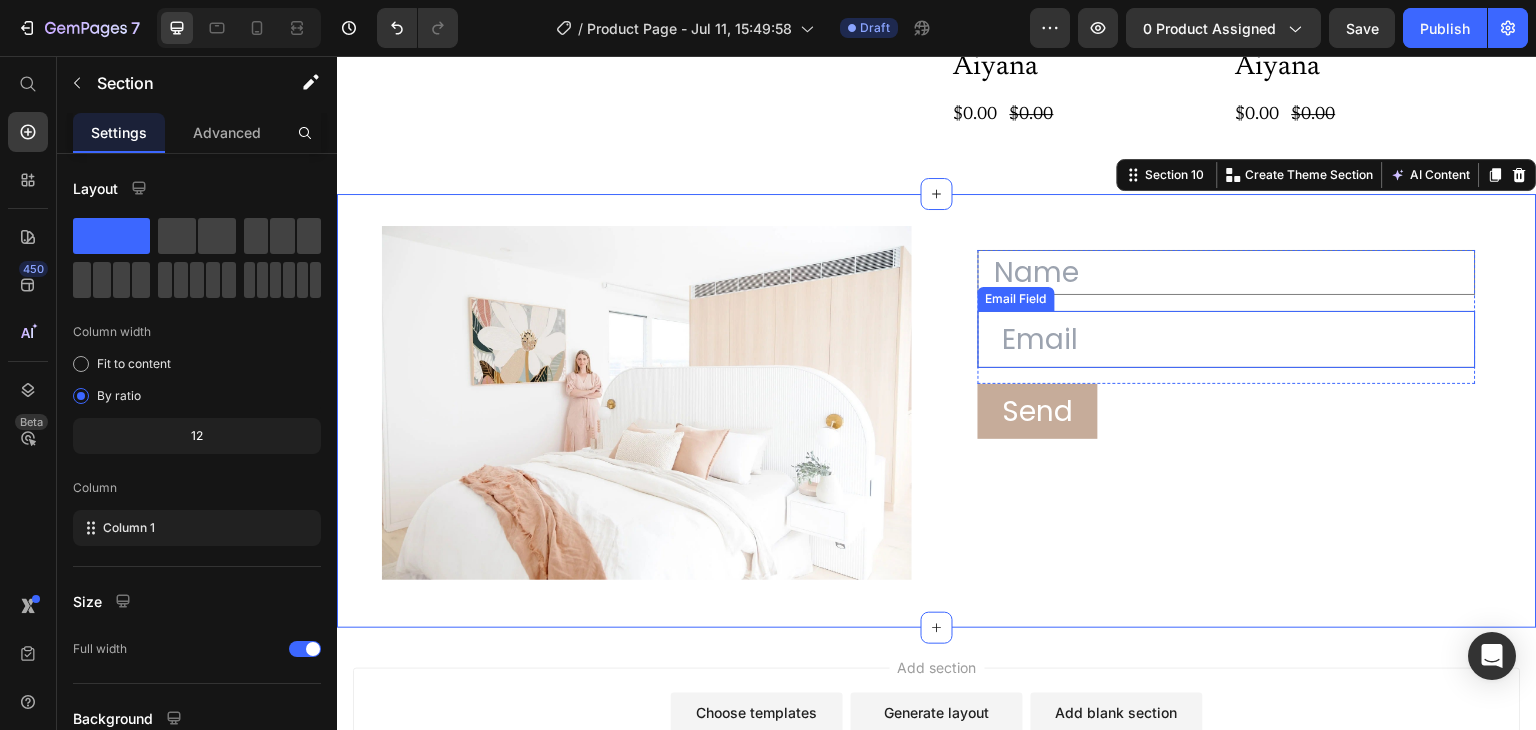 click at bounding box center [1227, 339] 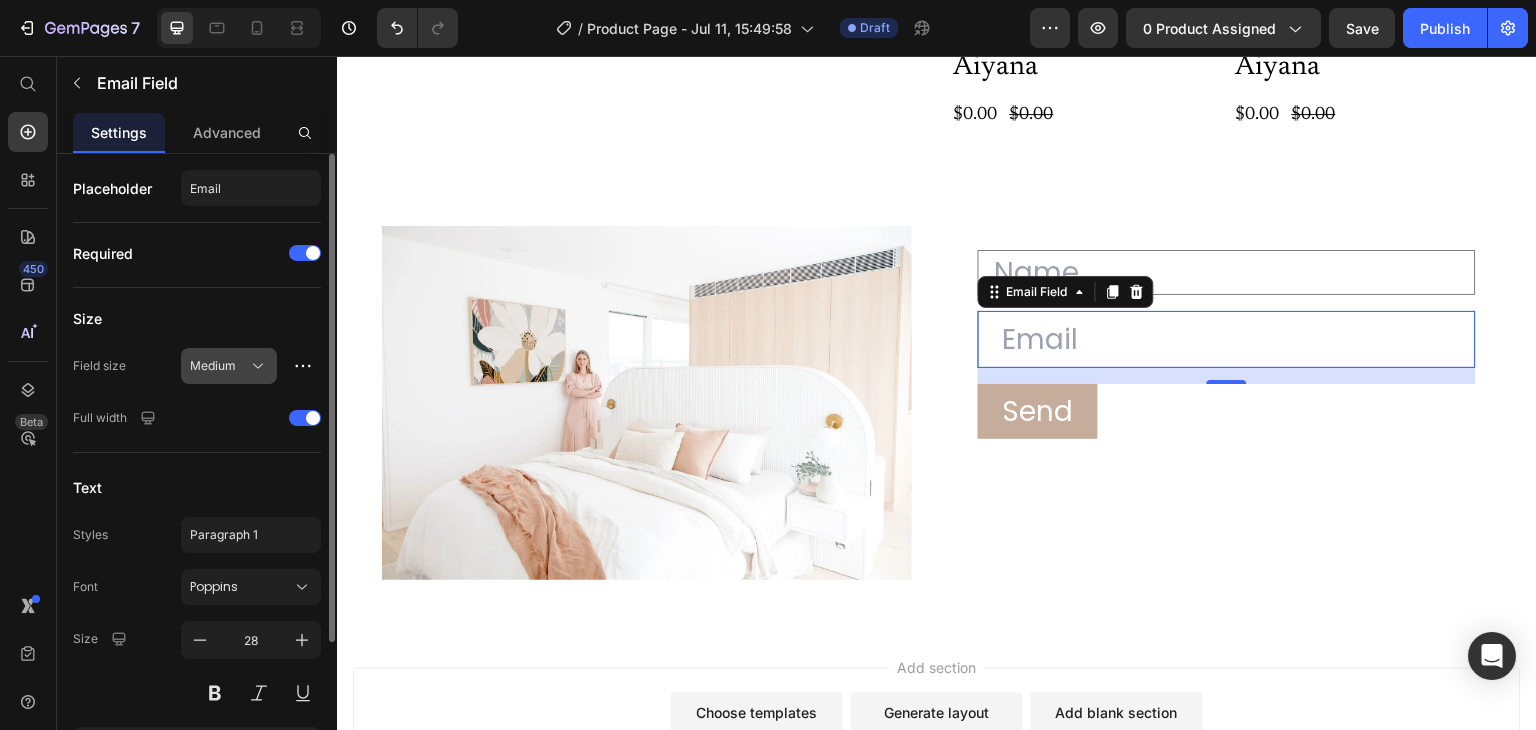 click on "Medium" at bounding box center (229, 366) 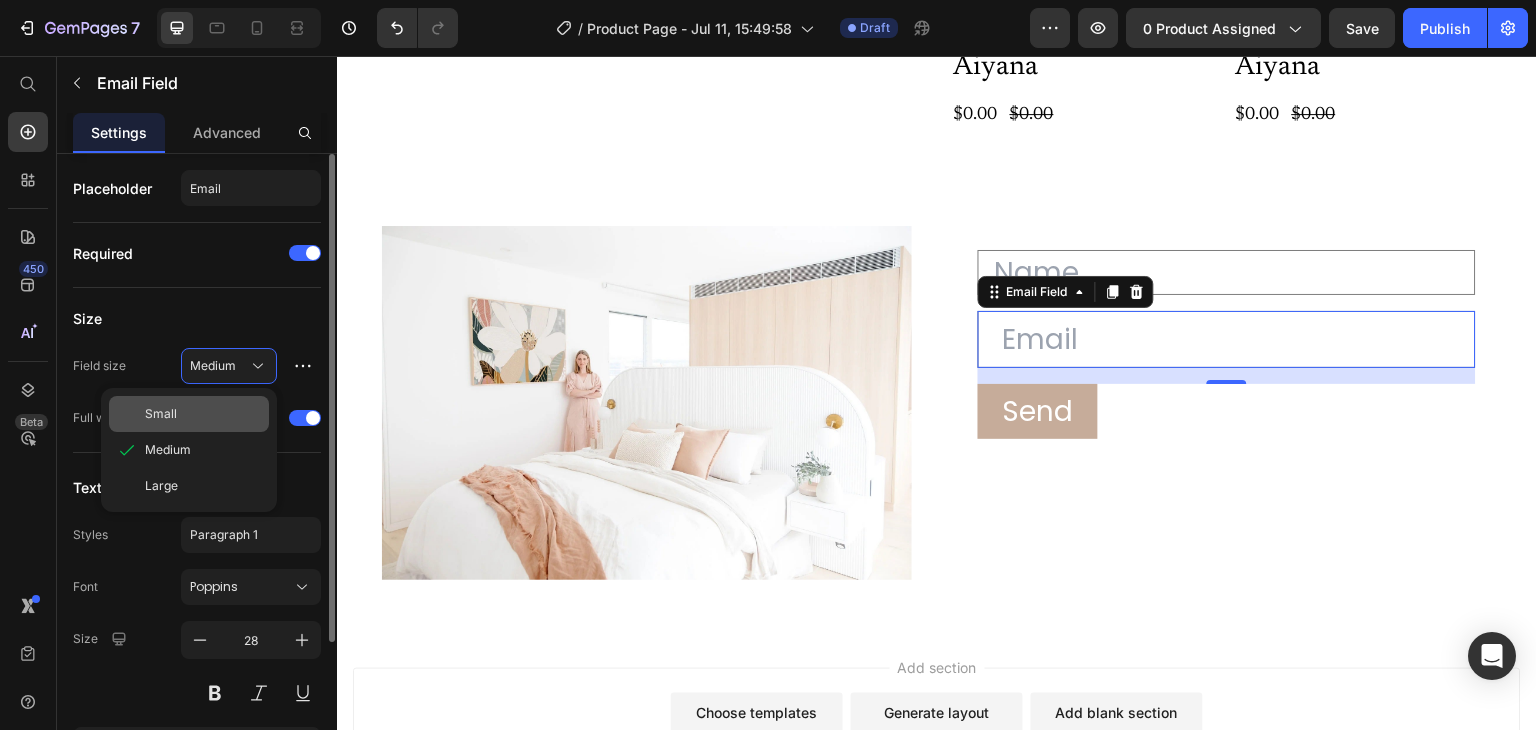 click on "Small" at bounding box center [203, 414] 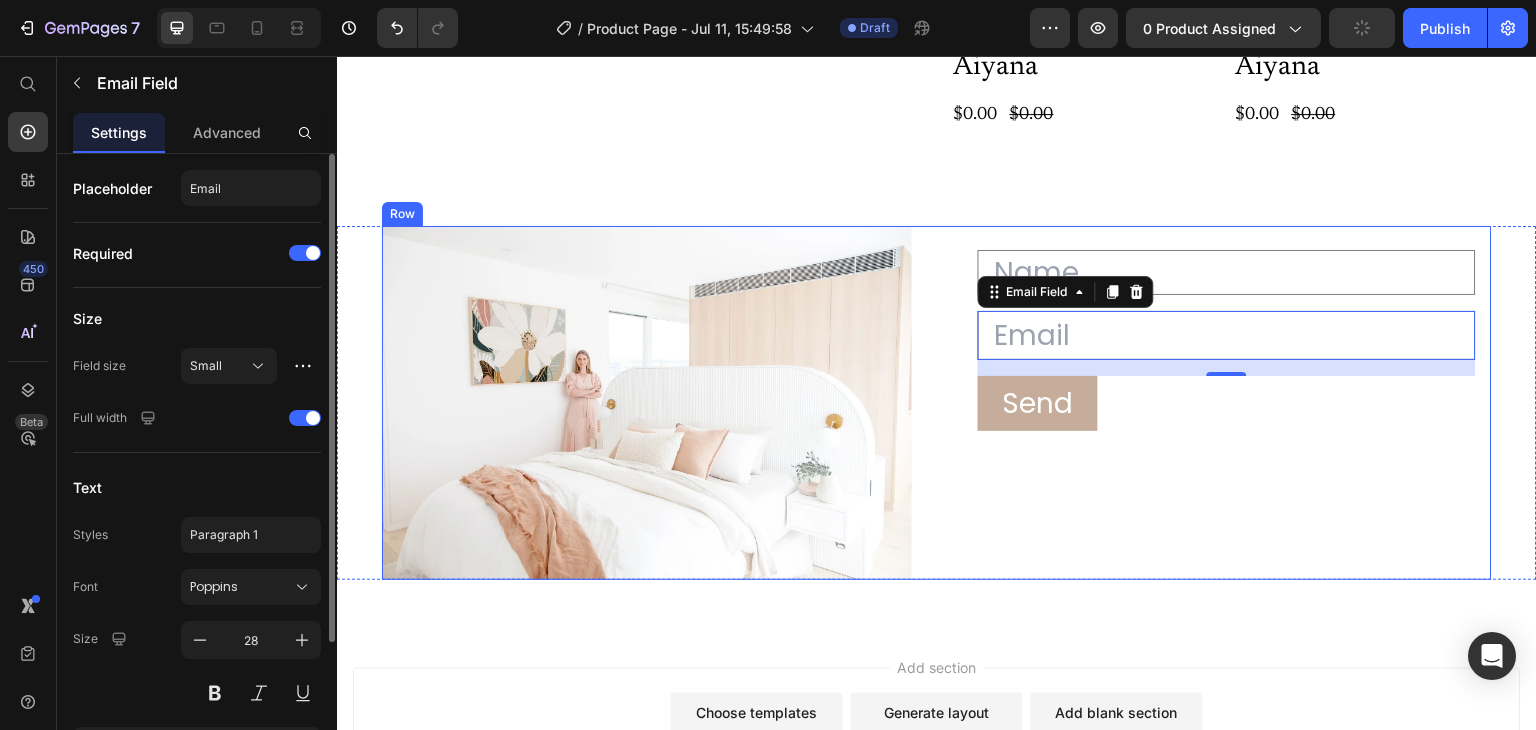 click on "Text Field Email Field   16 Row Send Submit Button Contact Form" at bounding box center (1227, 403) 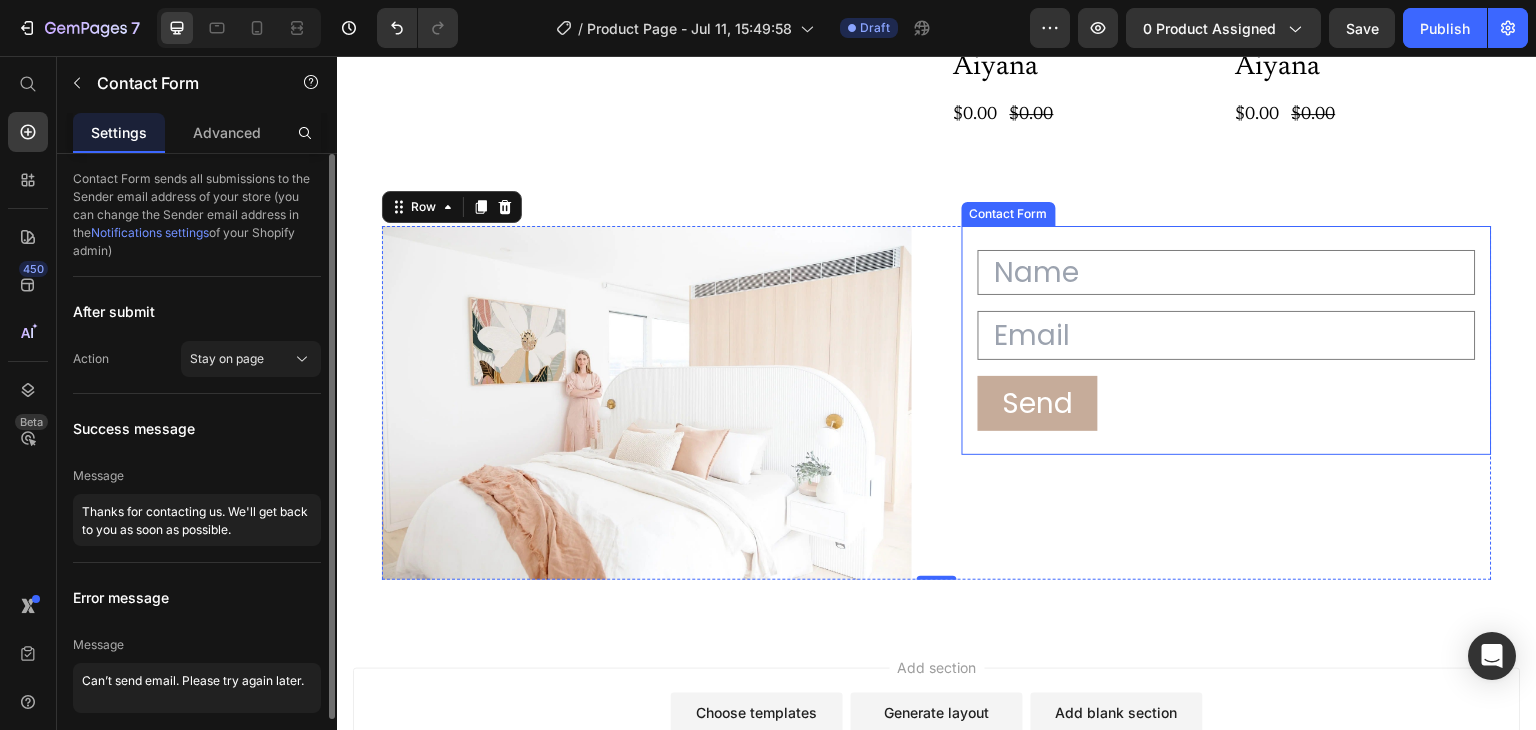 click on "Text Field Email Field Row Send Submit Button Contact Form" at bounding box center [1227, 341] 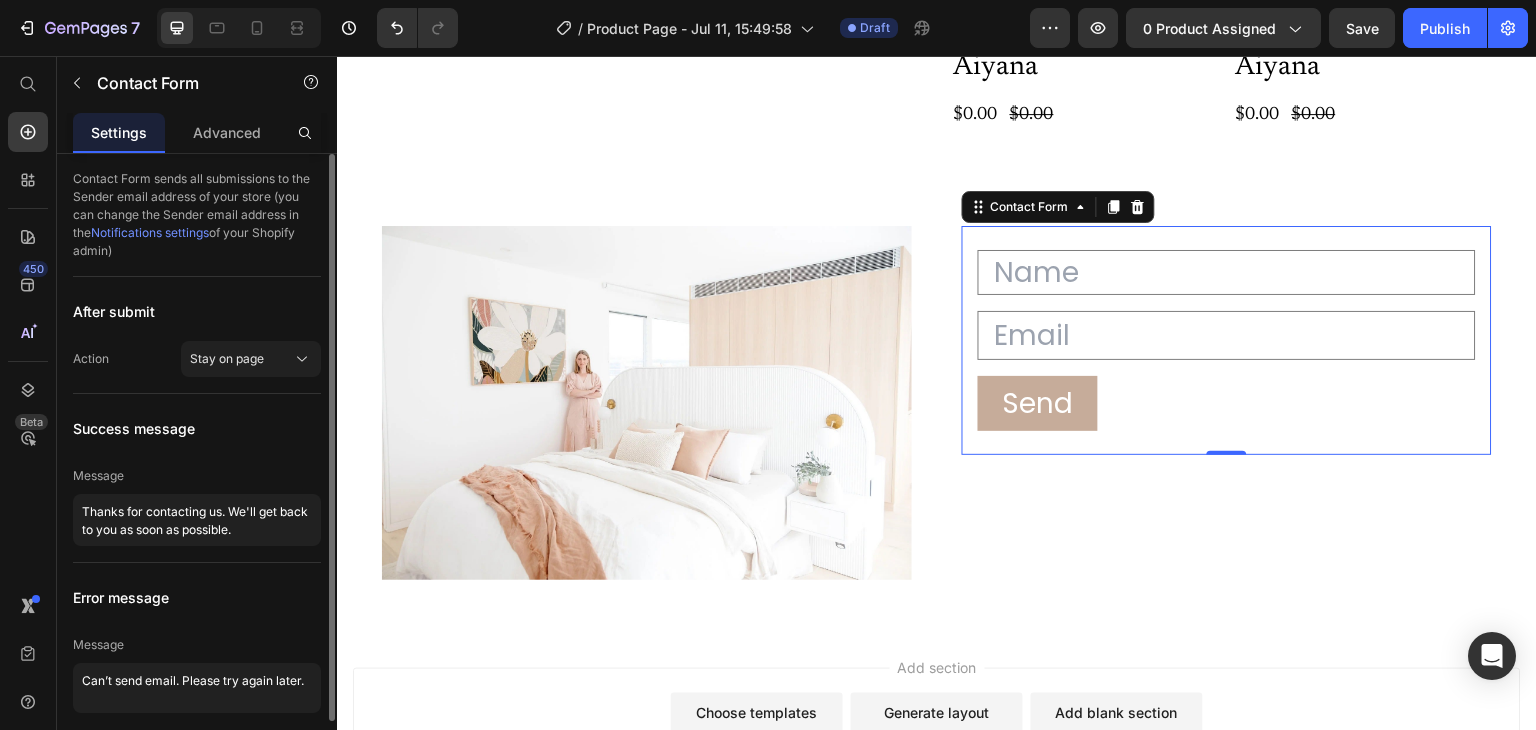 scroll, scrollTop: 73, scrollLeft: 0, axis: vertical 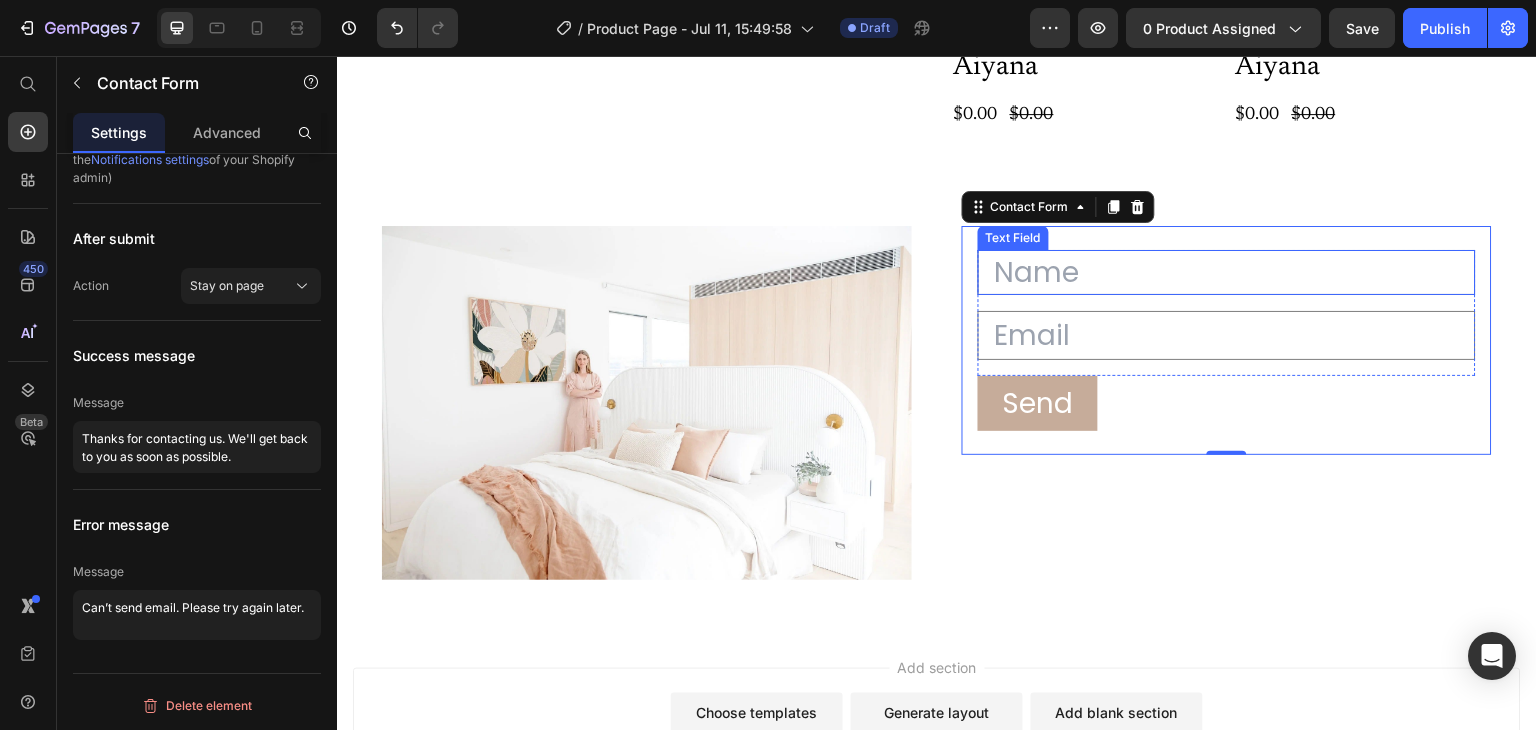 click at bounding box center (1227, 272) 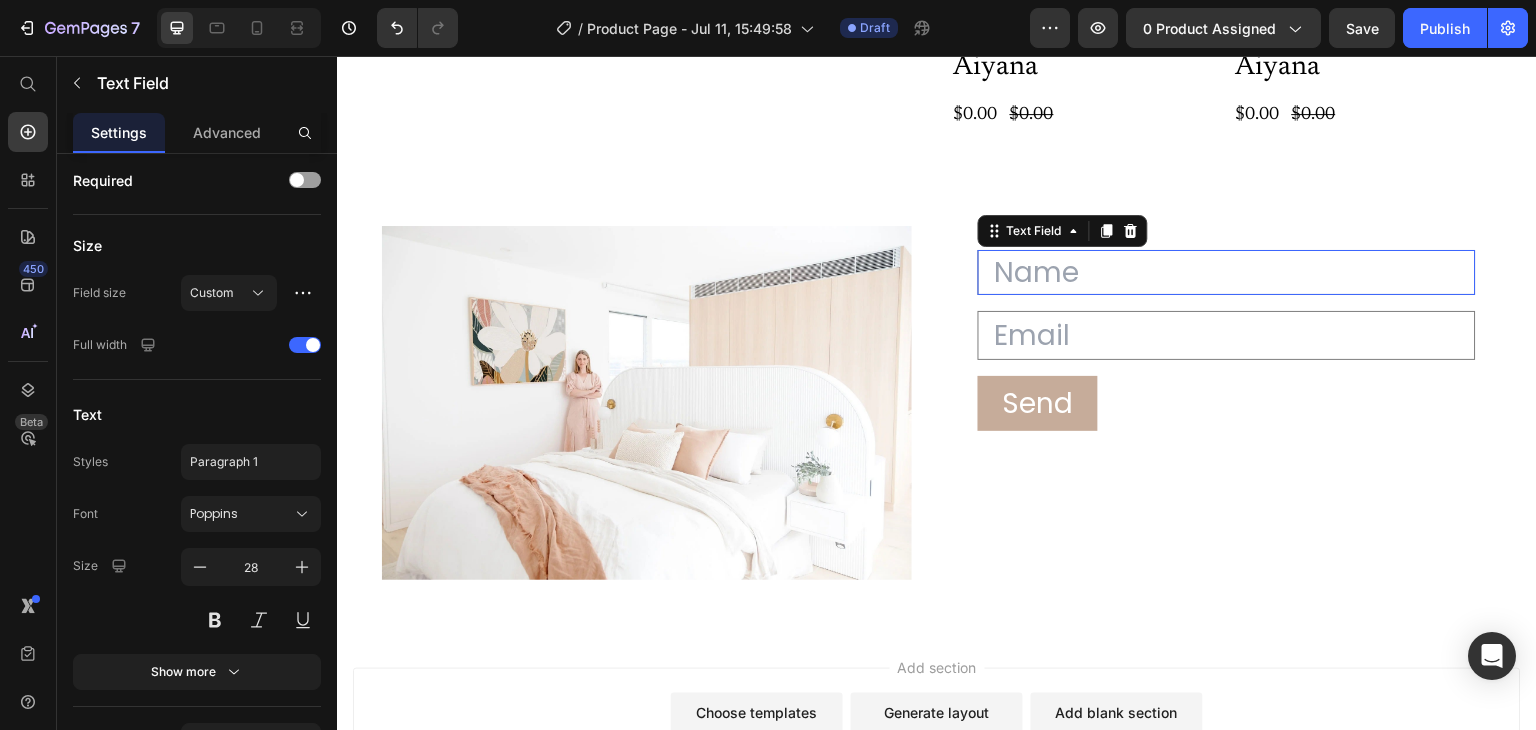 scroll, scrollTop: 0, scrollLeft: 0, axis: both 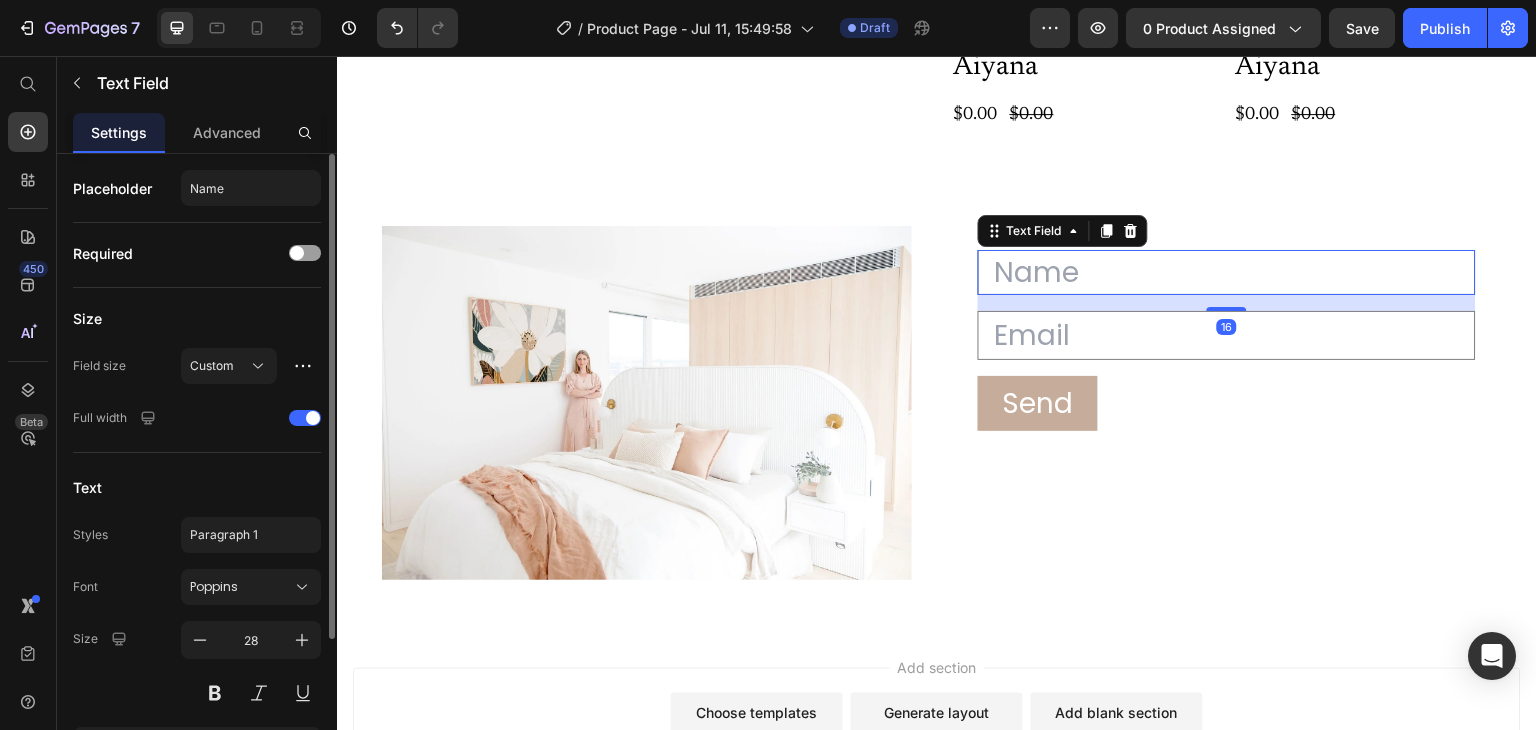 click at bounding box center [1227, 272] 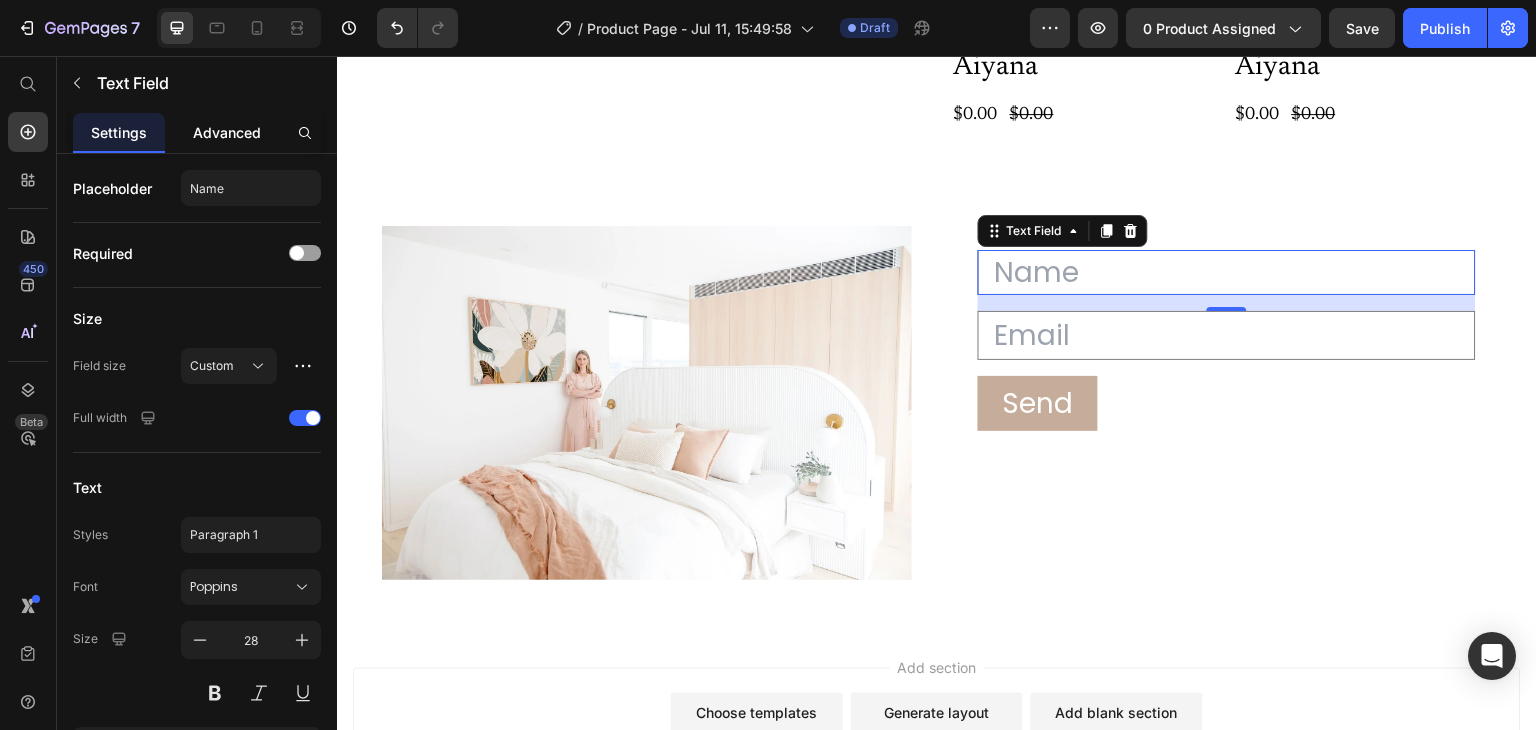 click on "Advanced" at bounding box center (227, 132) 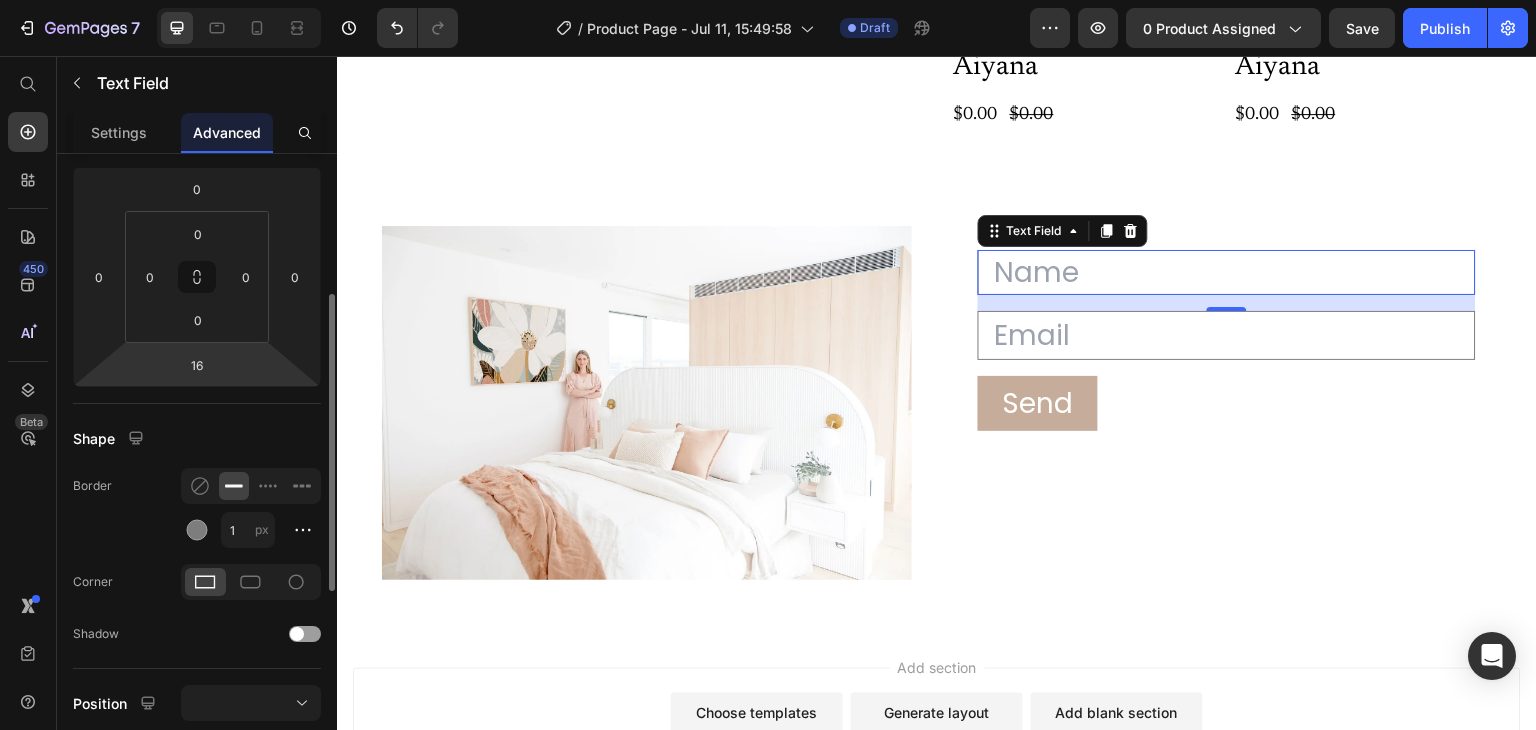scroll, scrollTop: 280, scrollLeft: 0, axis: vertical 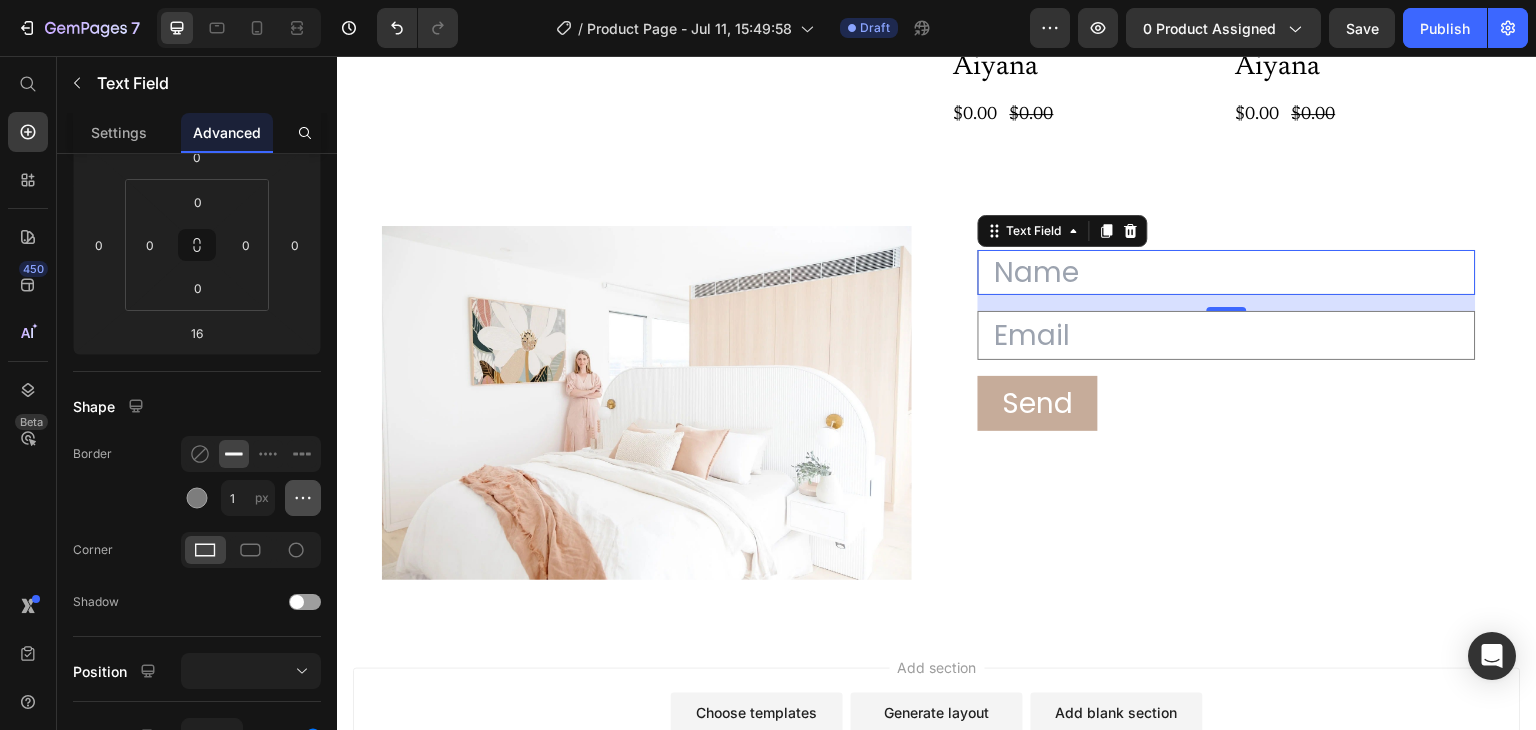 click 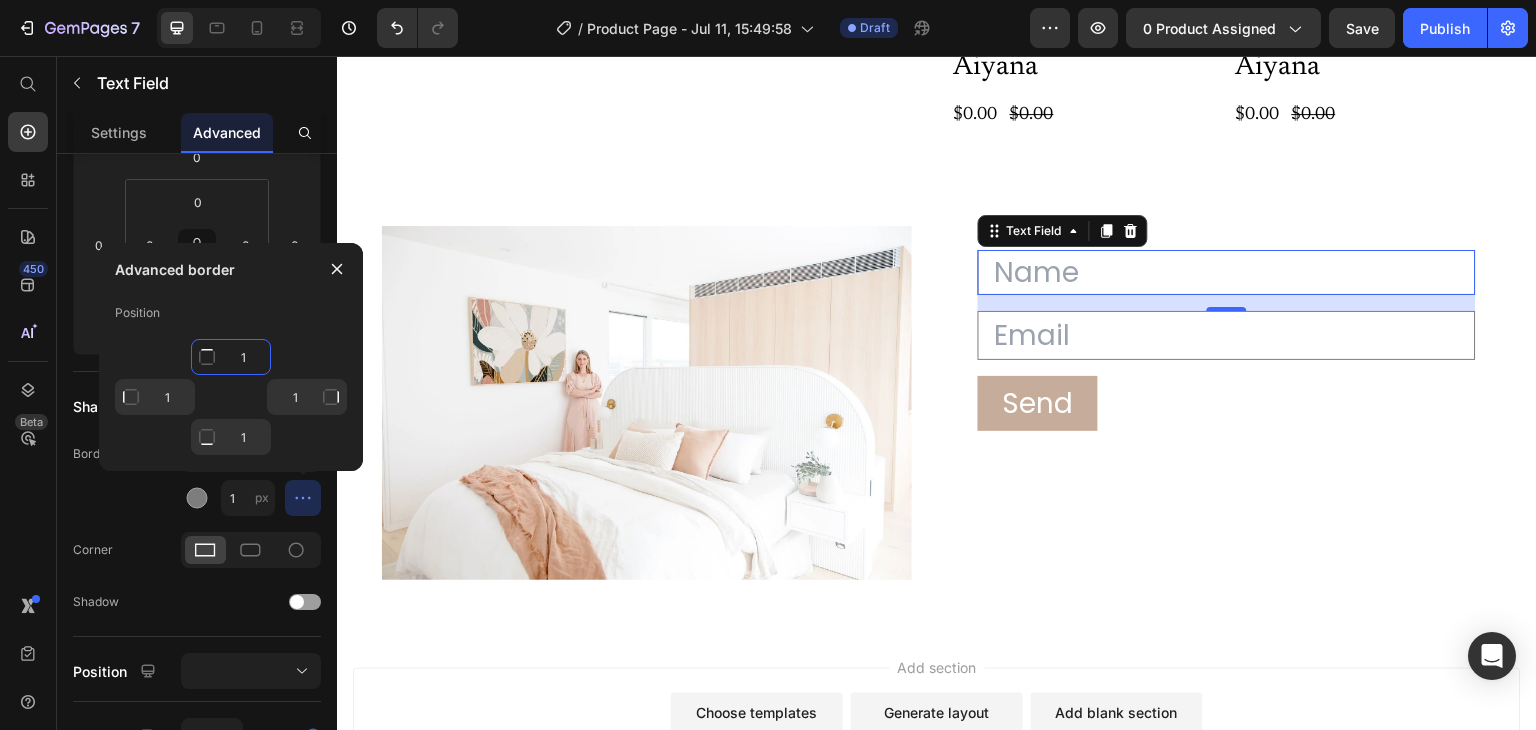 click on "1" 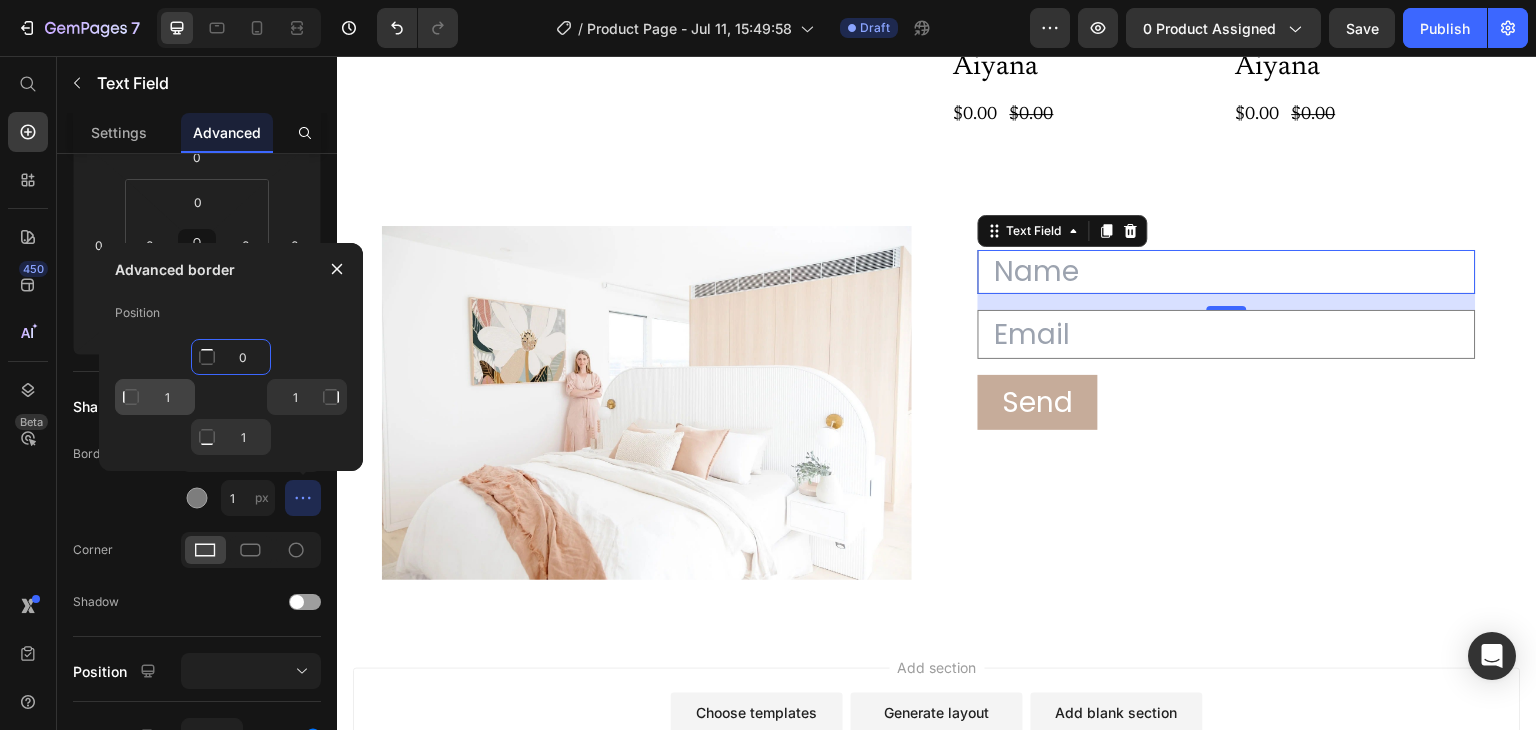 type on "0" 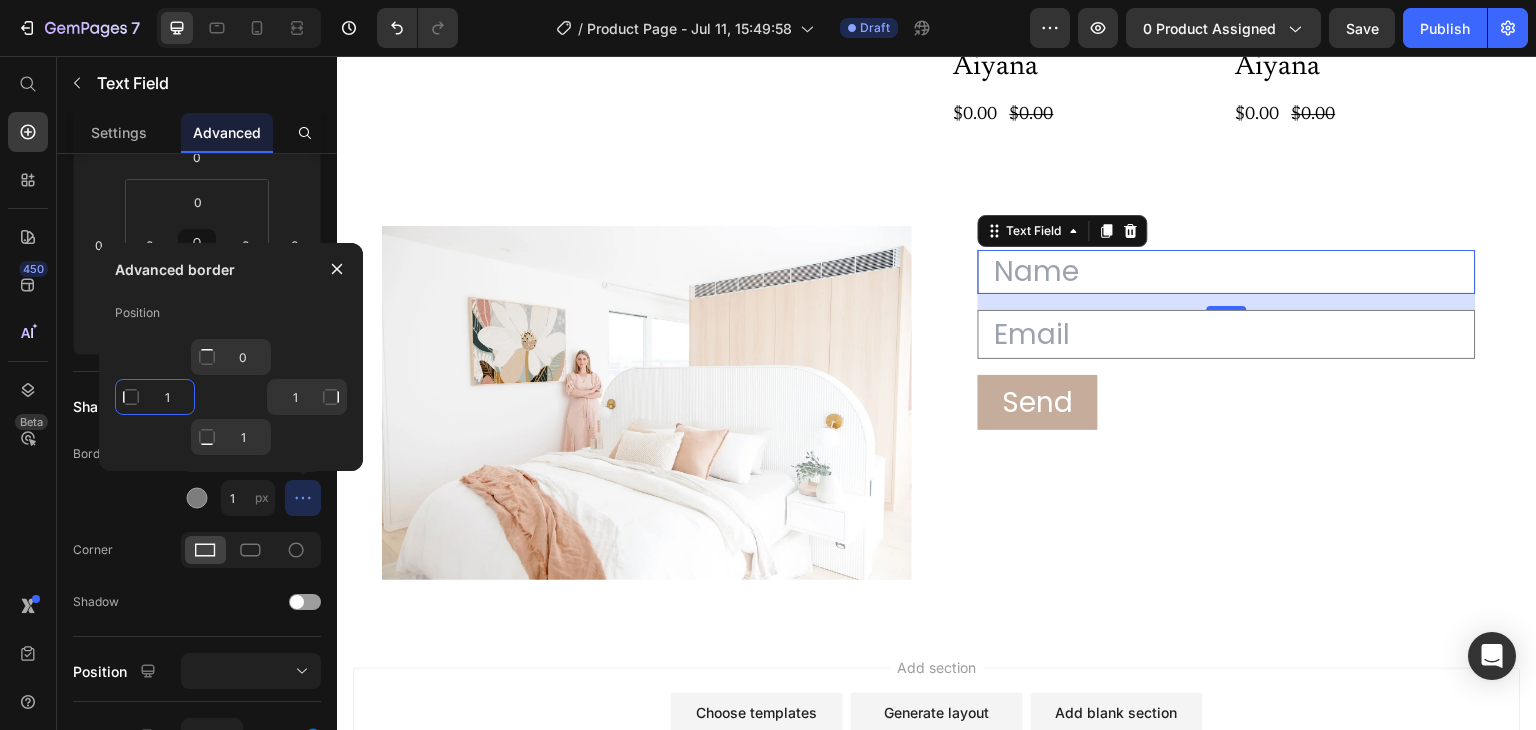 click on "1" 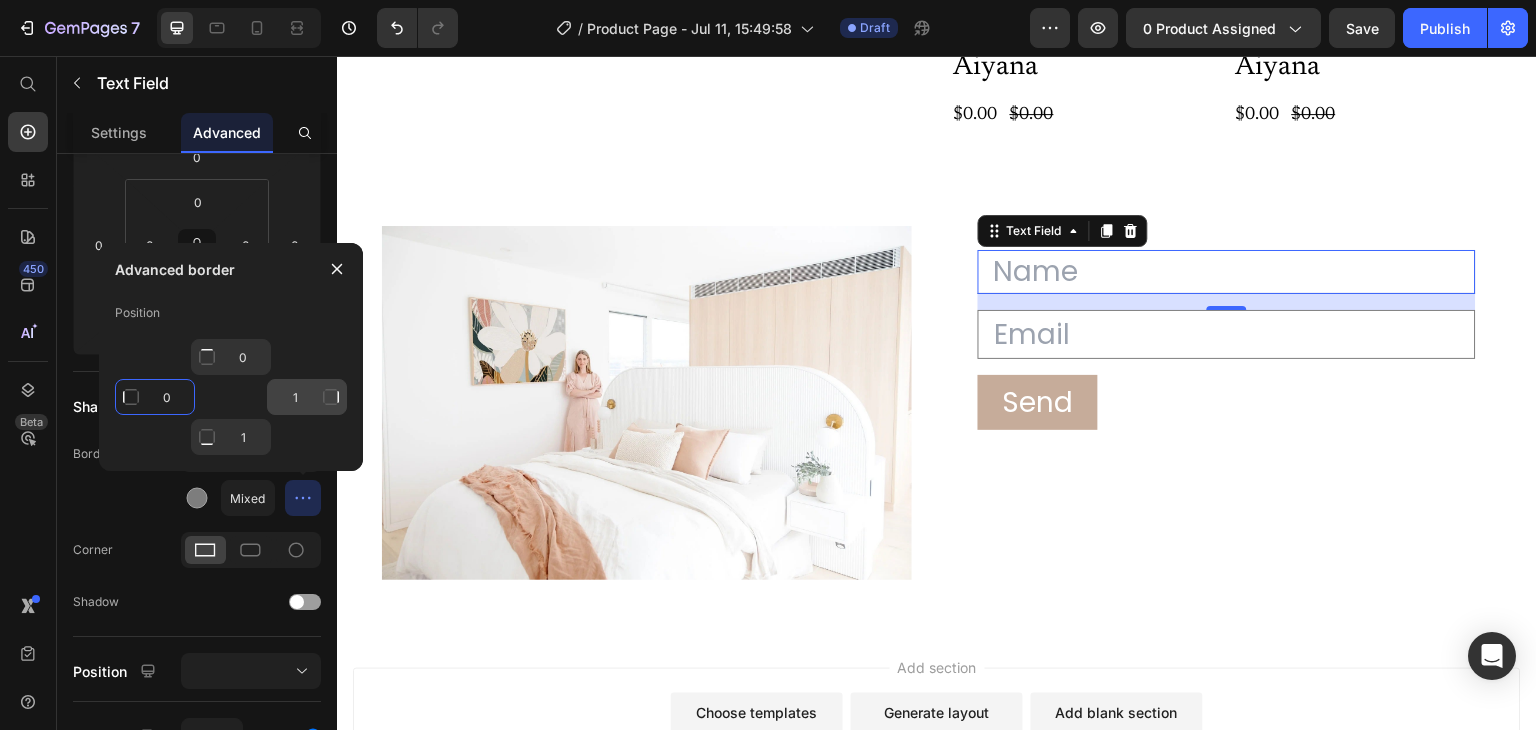 type on "0" 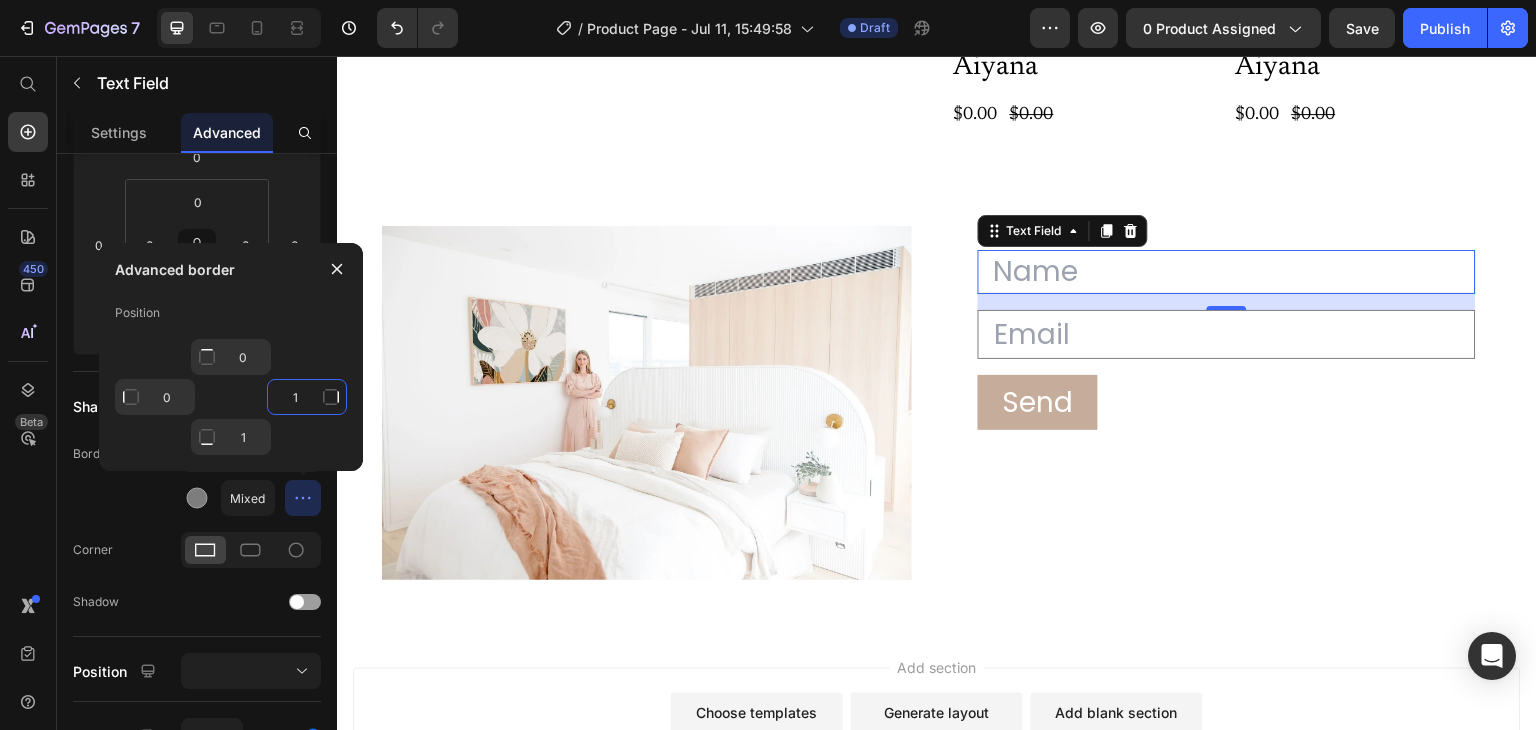 click on "1" 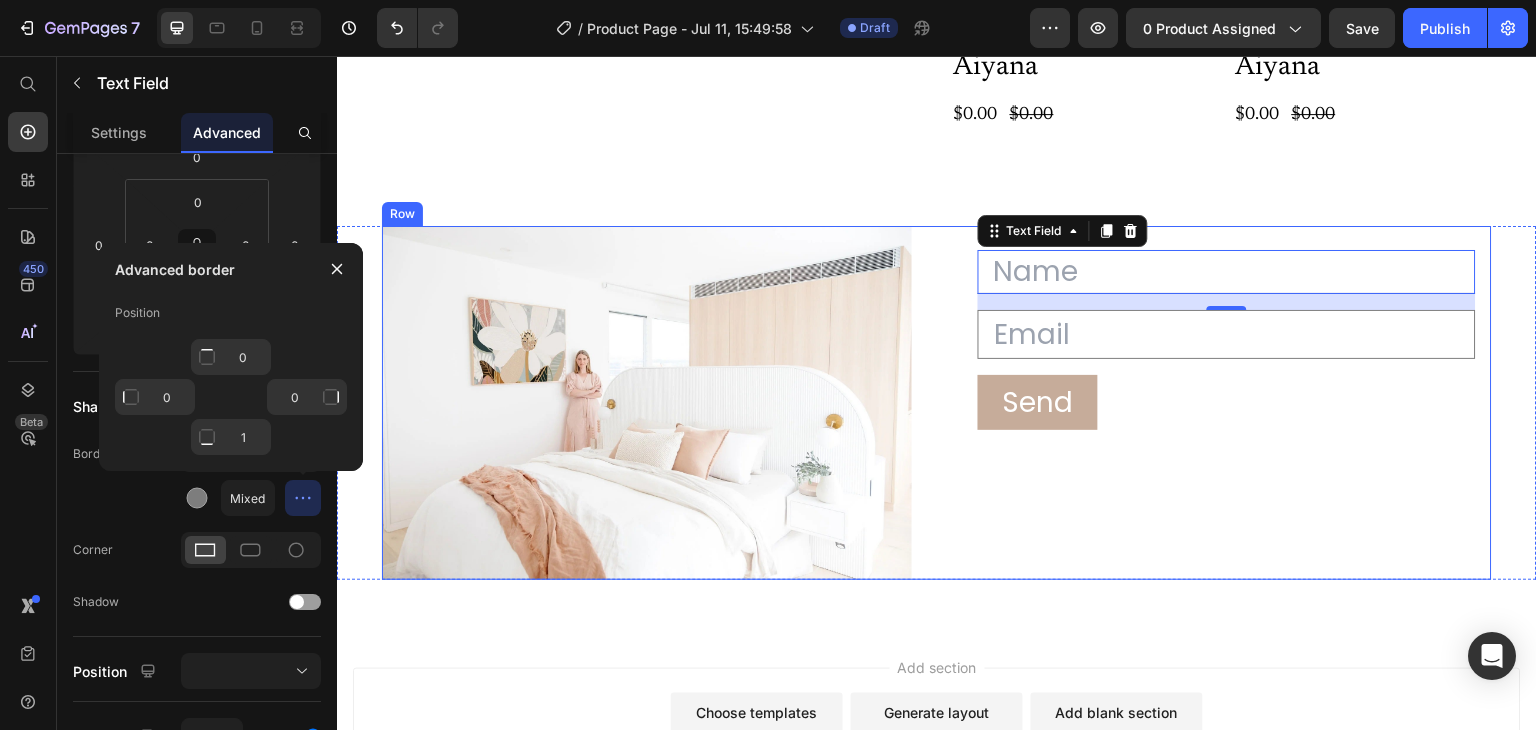 click on "Text Field   16 Email Field Row Send Submit Button Contact Form" at bounding box center (1227, 403) 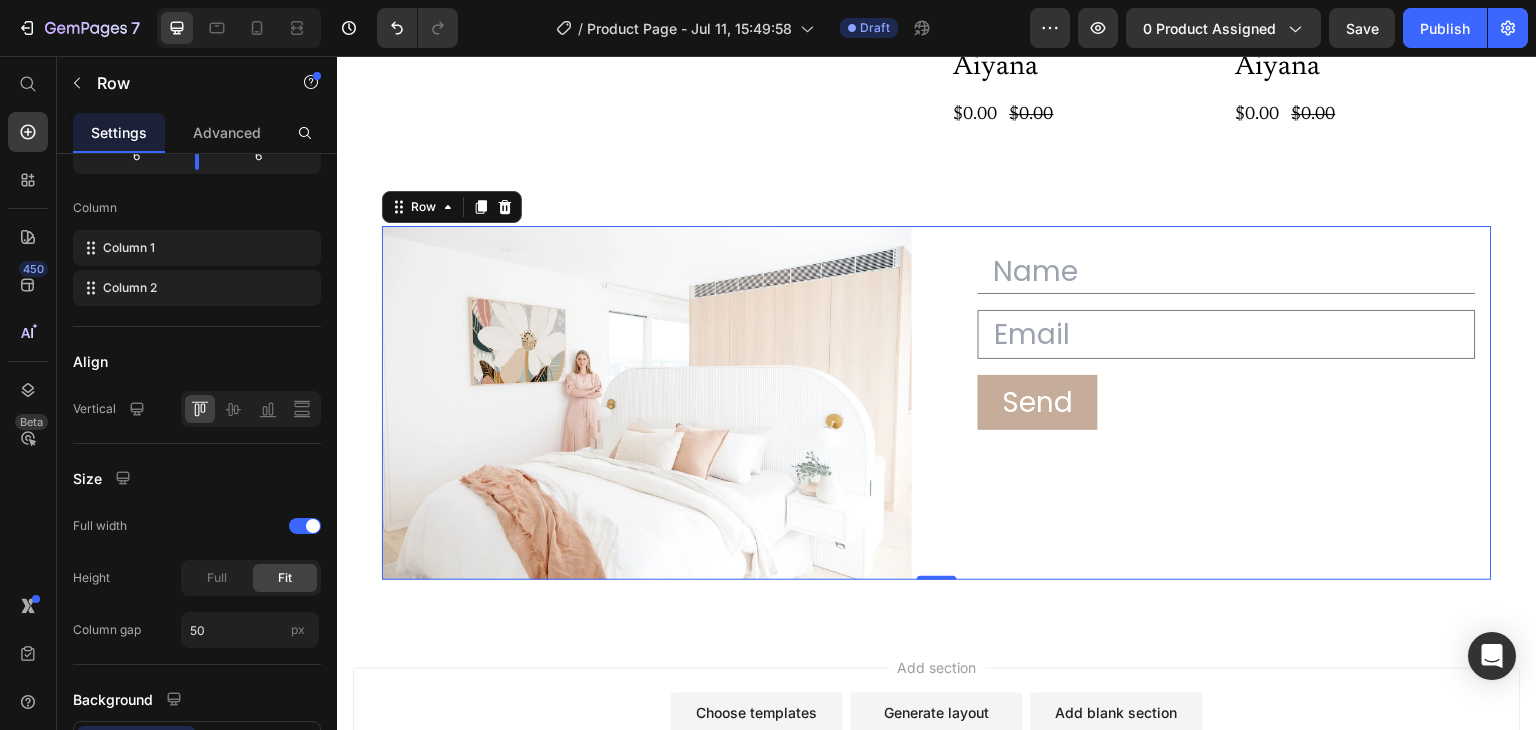 scroll, scrollTop: 0, scrollLeft: 0, axis: both 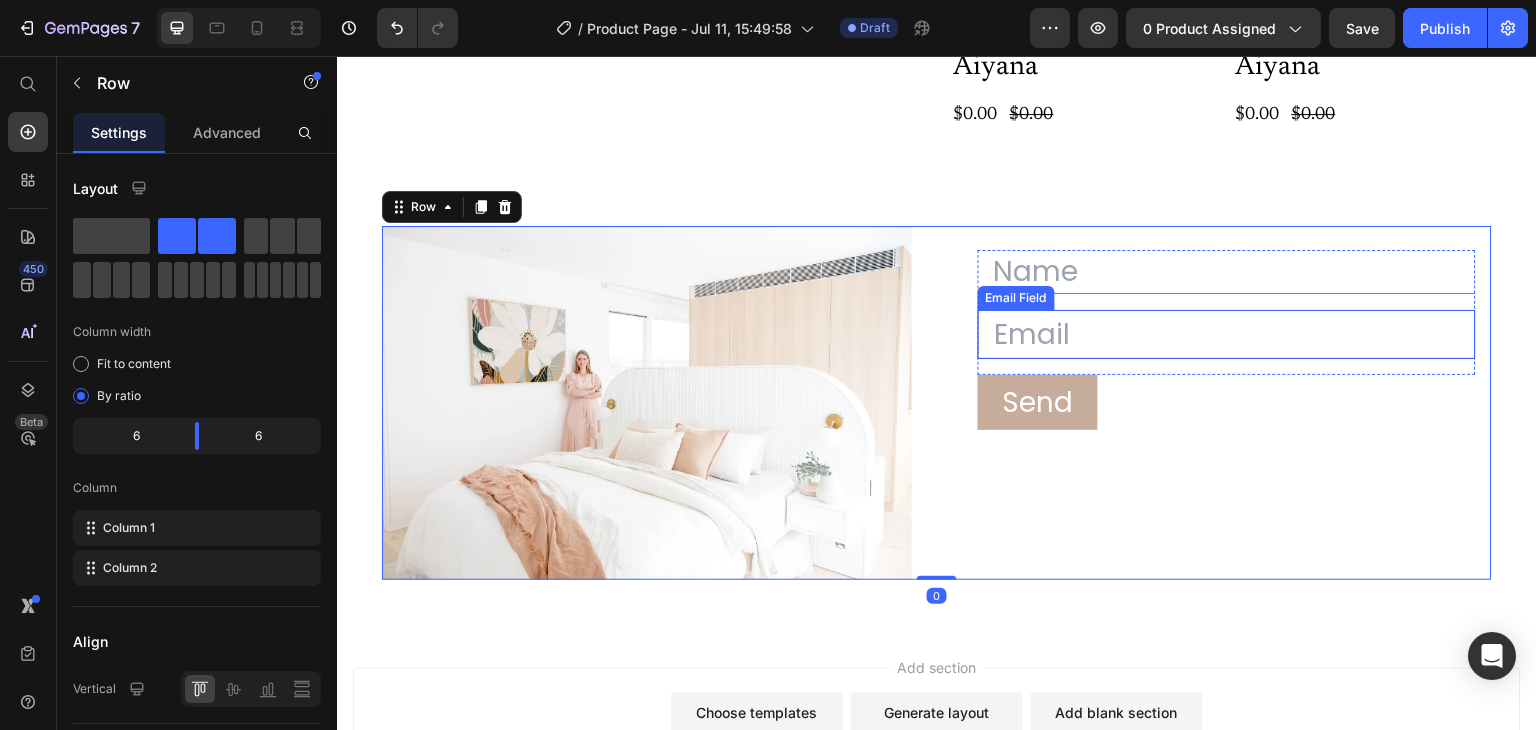 click at bounding box center (1227, 334) 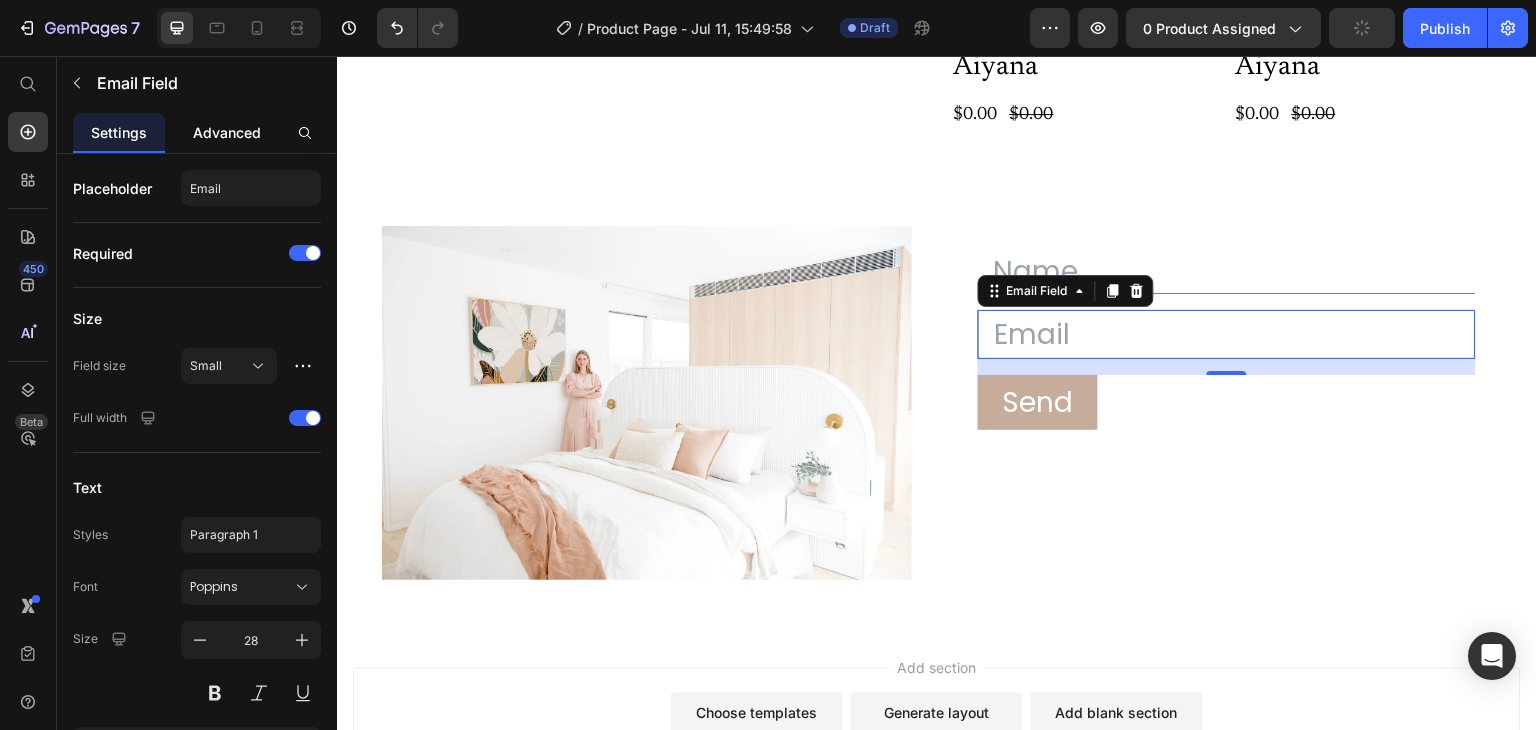 click on "Advanced" 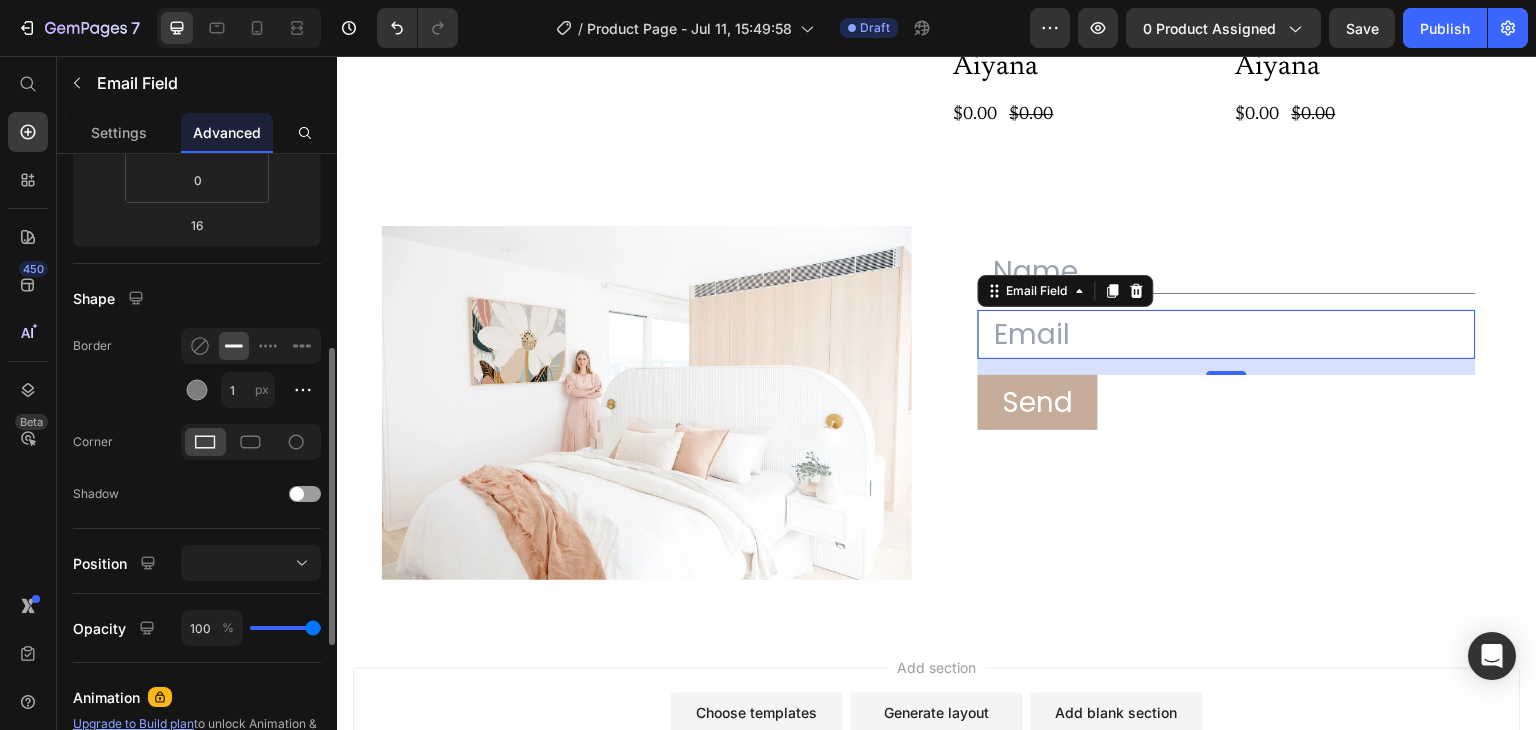 scroll, scrollTop: 396, scrollLeft: 0, axis: vertical 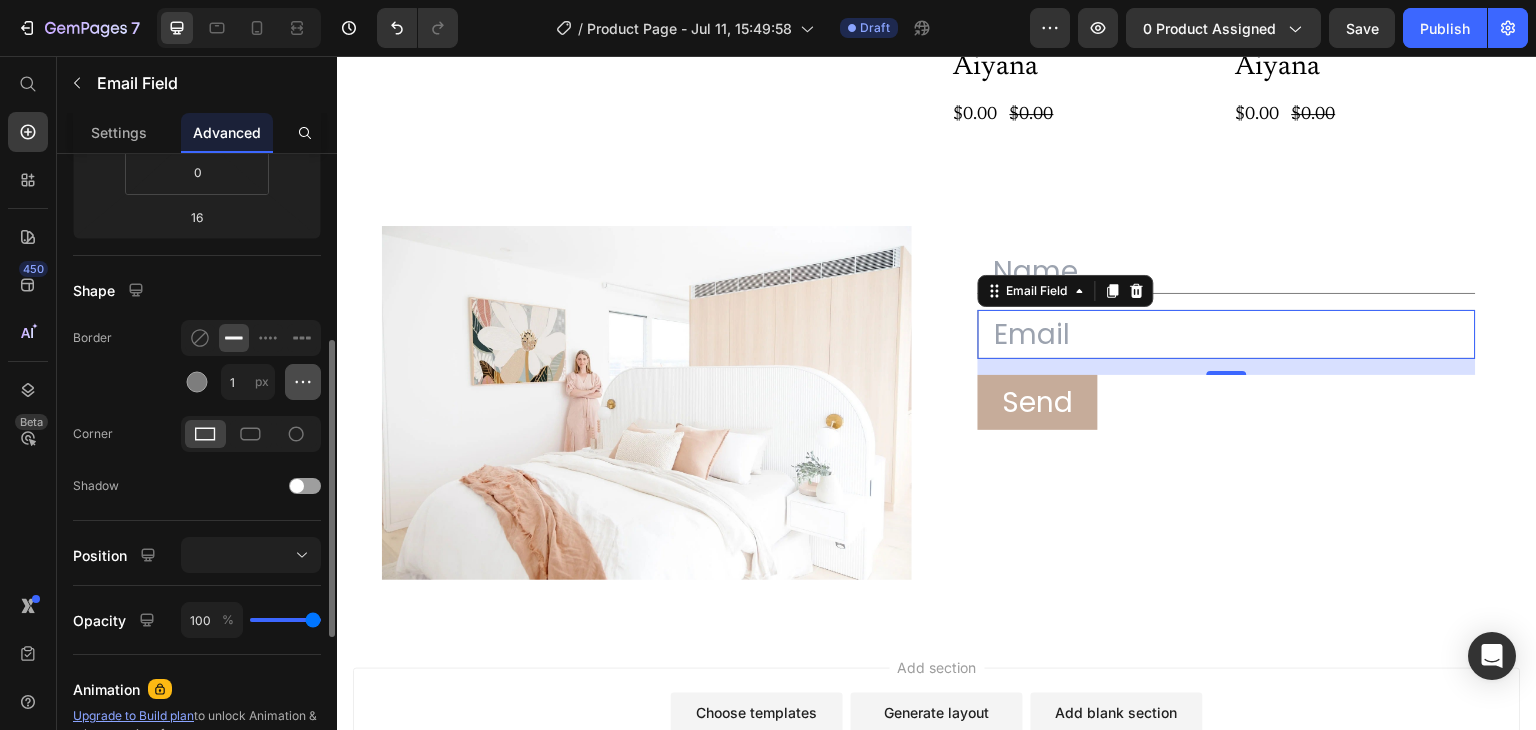 click 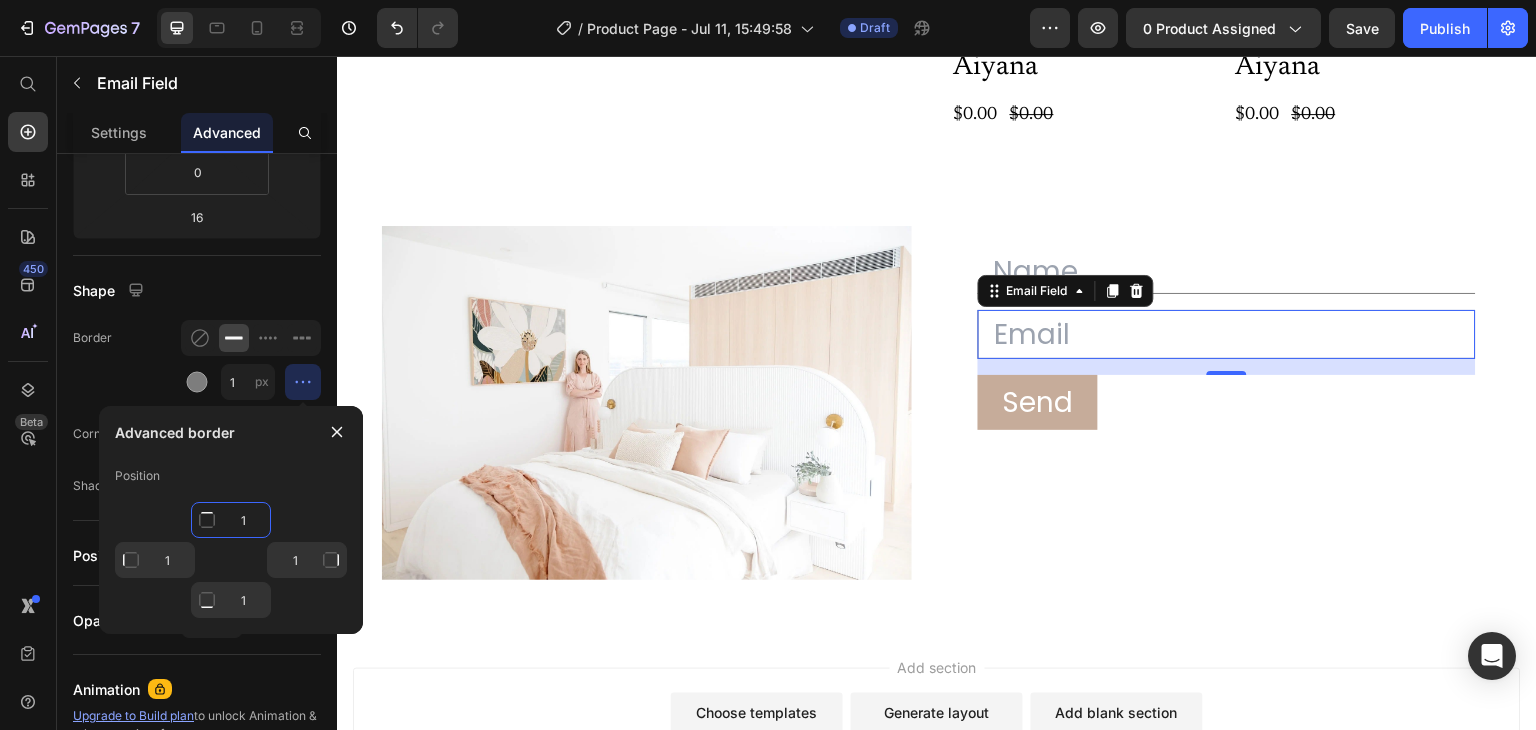 click on "1" 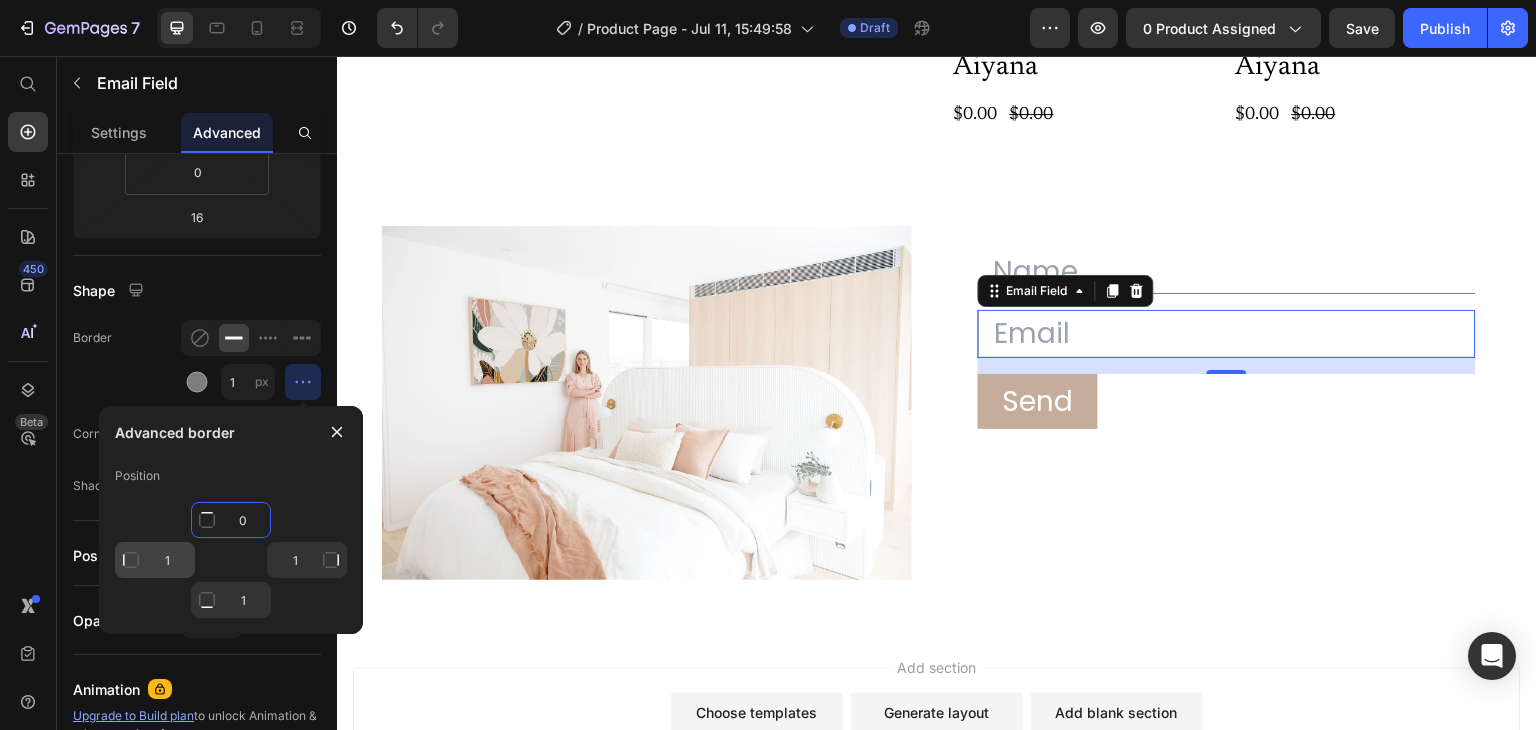 type on "0" 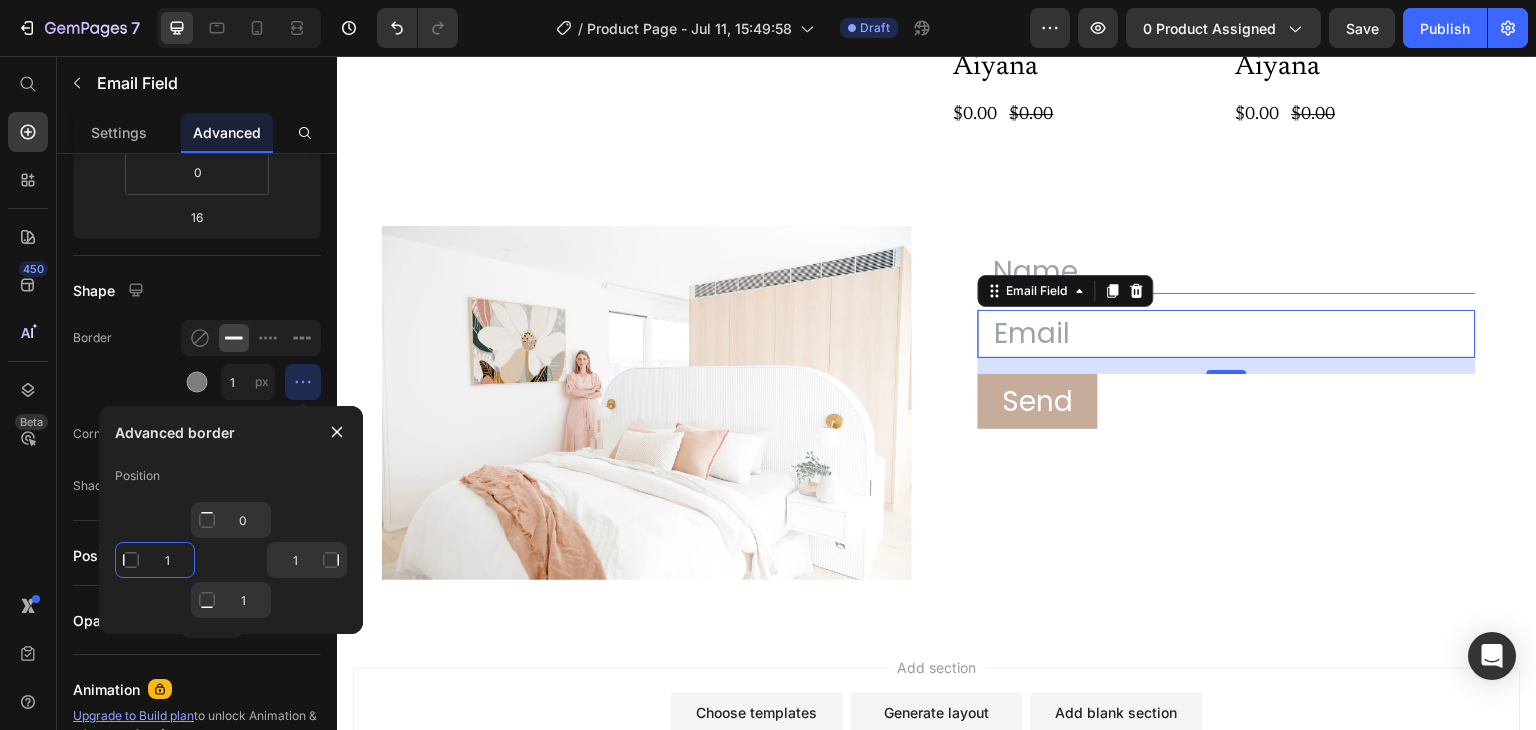 click on "1" 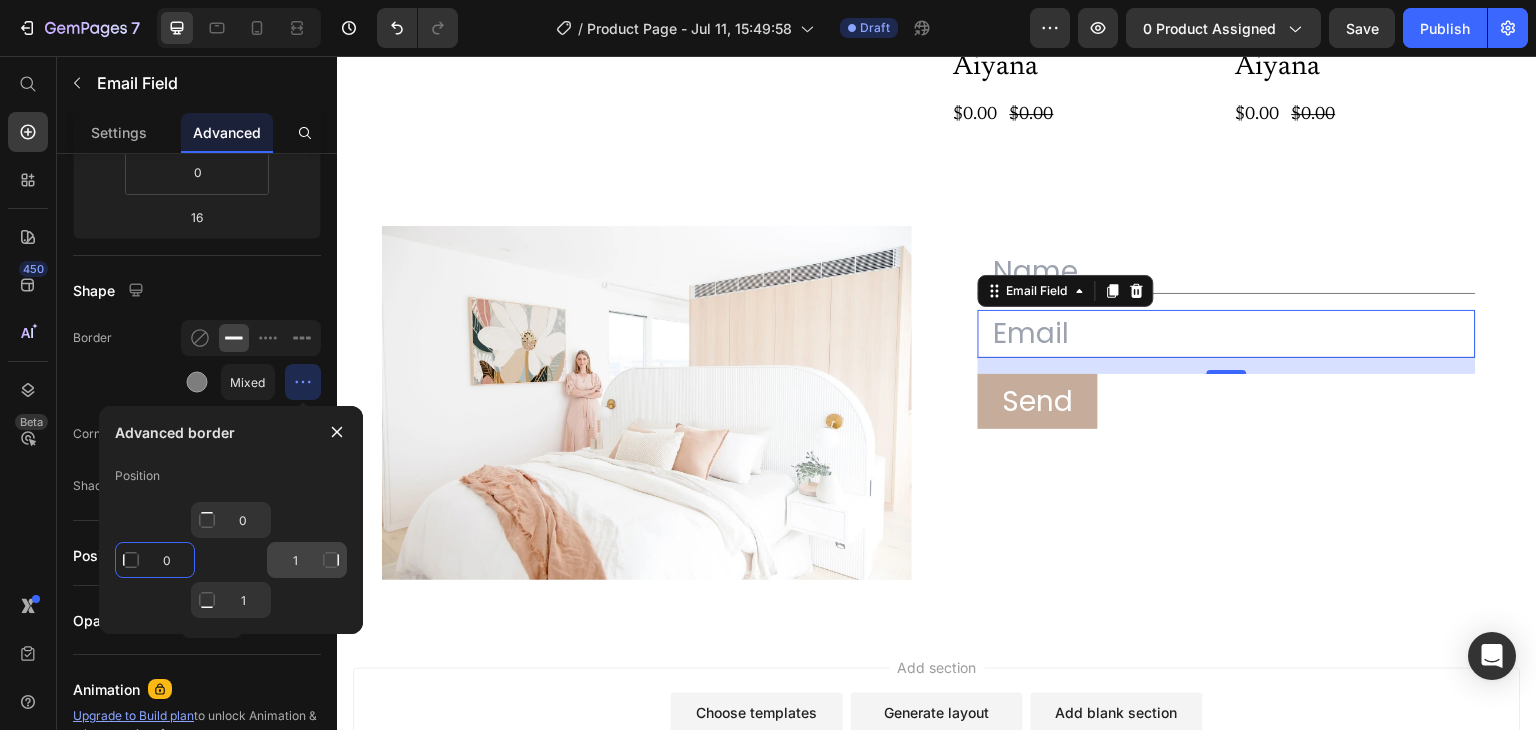 type on "0" 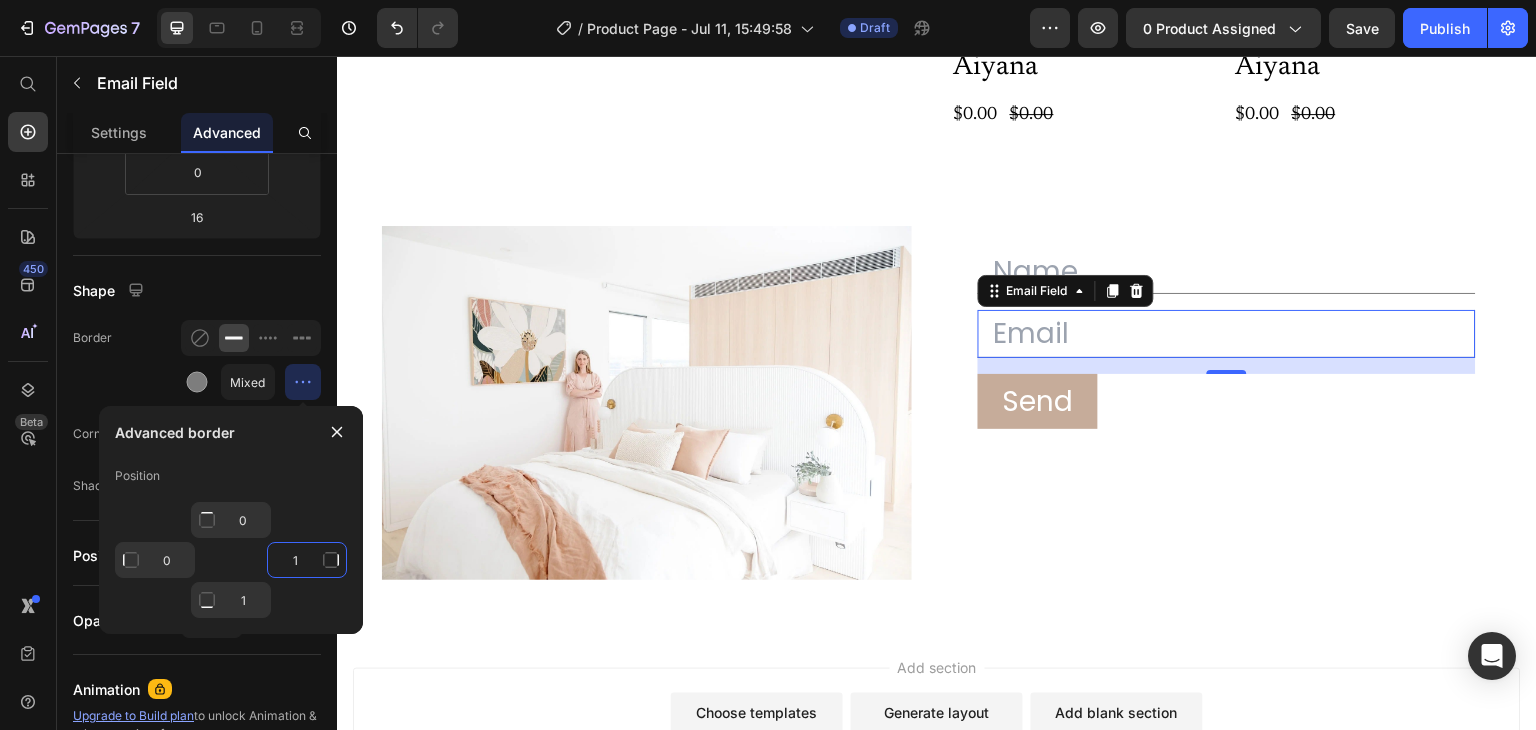 click on "1" 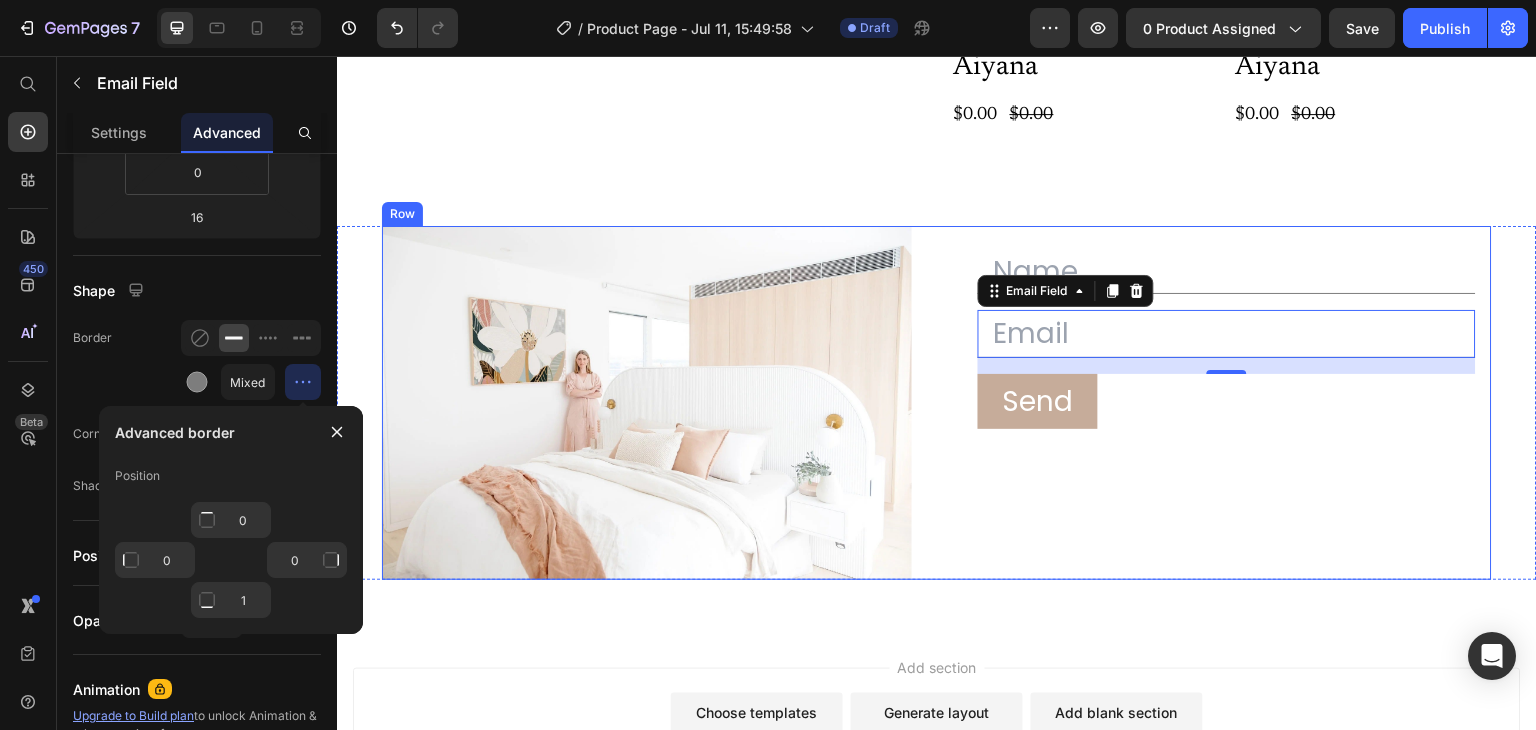 click on "Text Field Email Field   16 Row Send Submit Button Contact Form" at bounding box center [1227, 403] 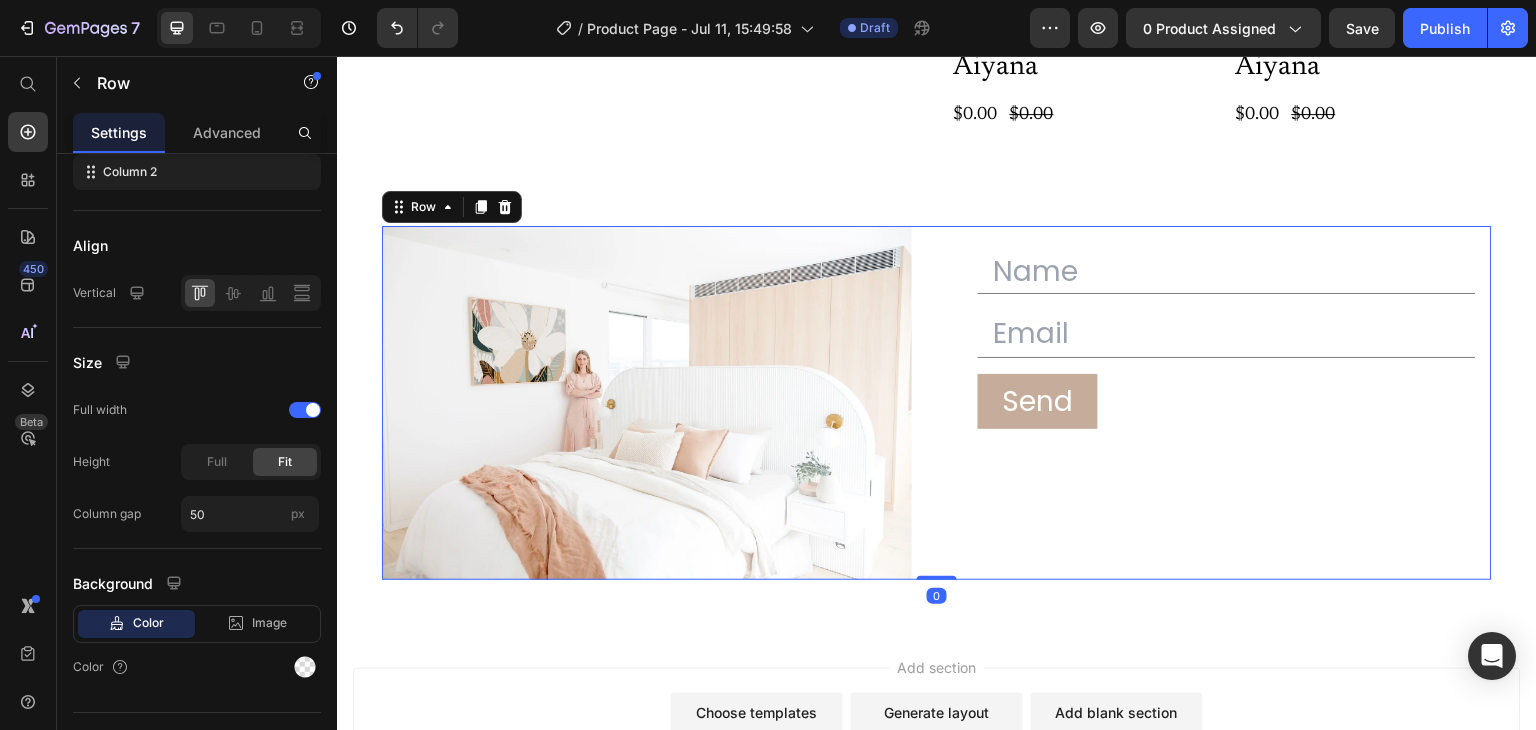 scroll, scrollTop: 0, scrollLeft: 0, axis: both 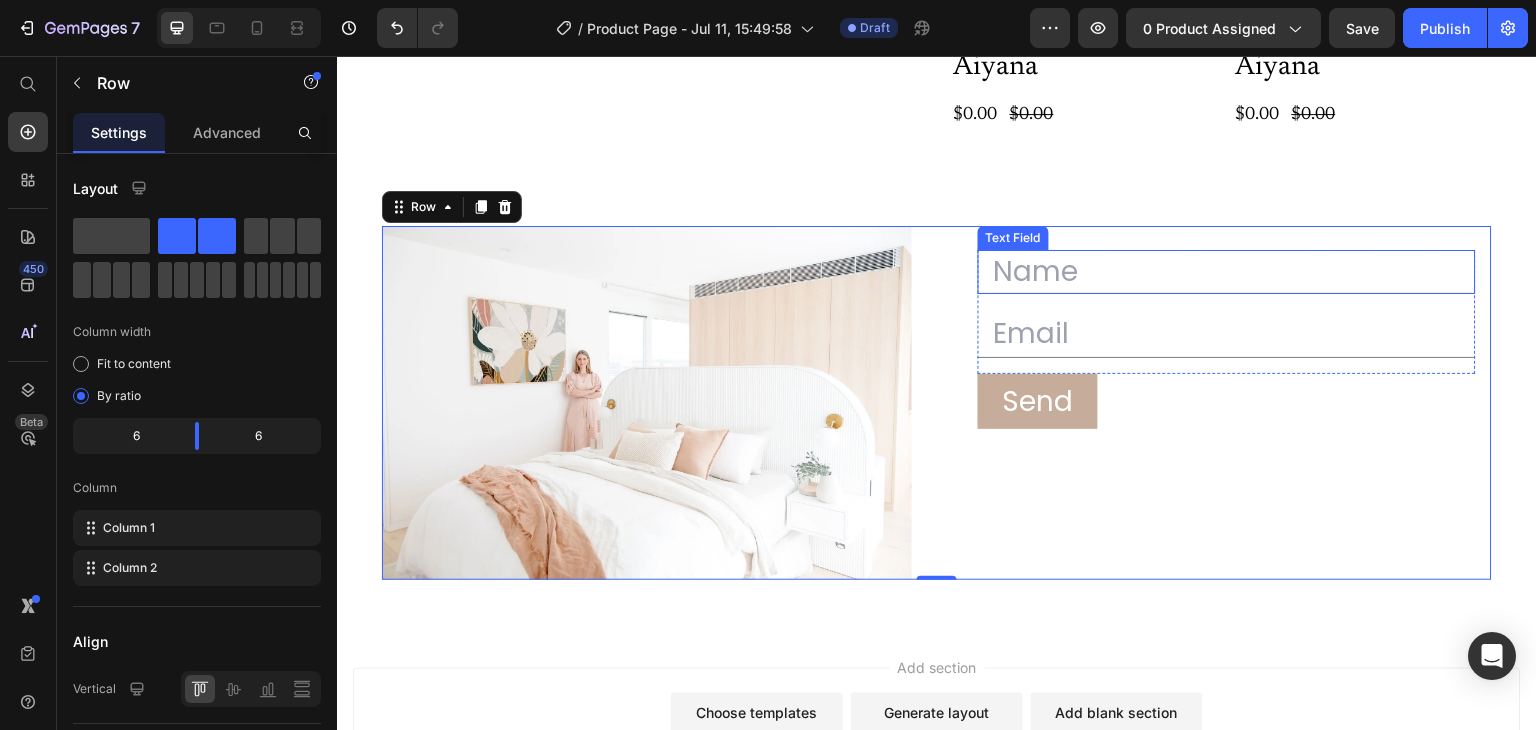 click at bounding box center (1227, 272) 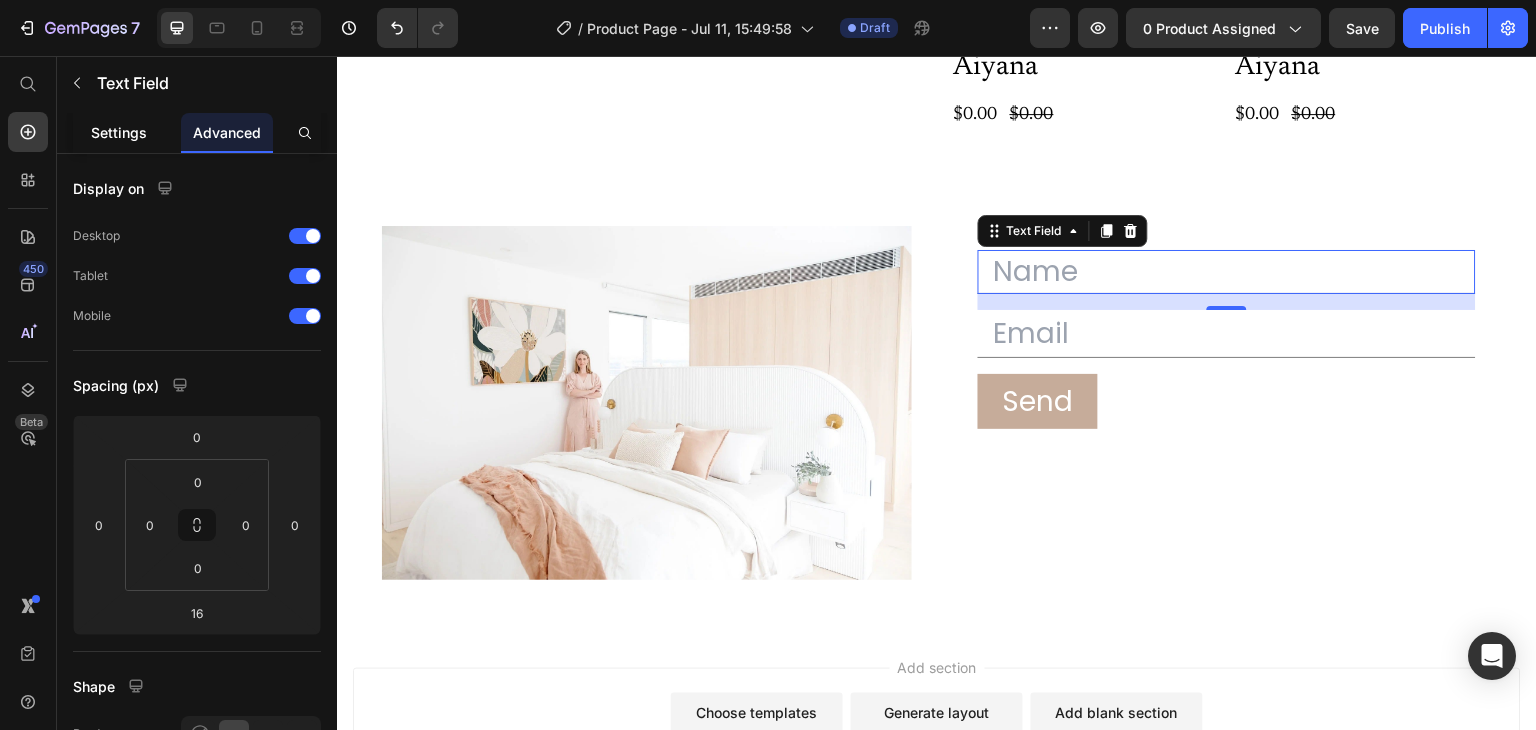 click on "Settings" at bounding box center (119, 132) 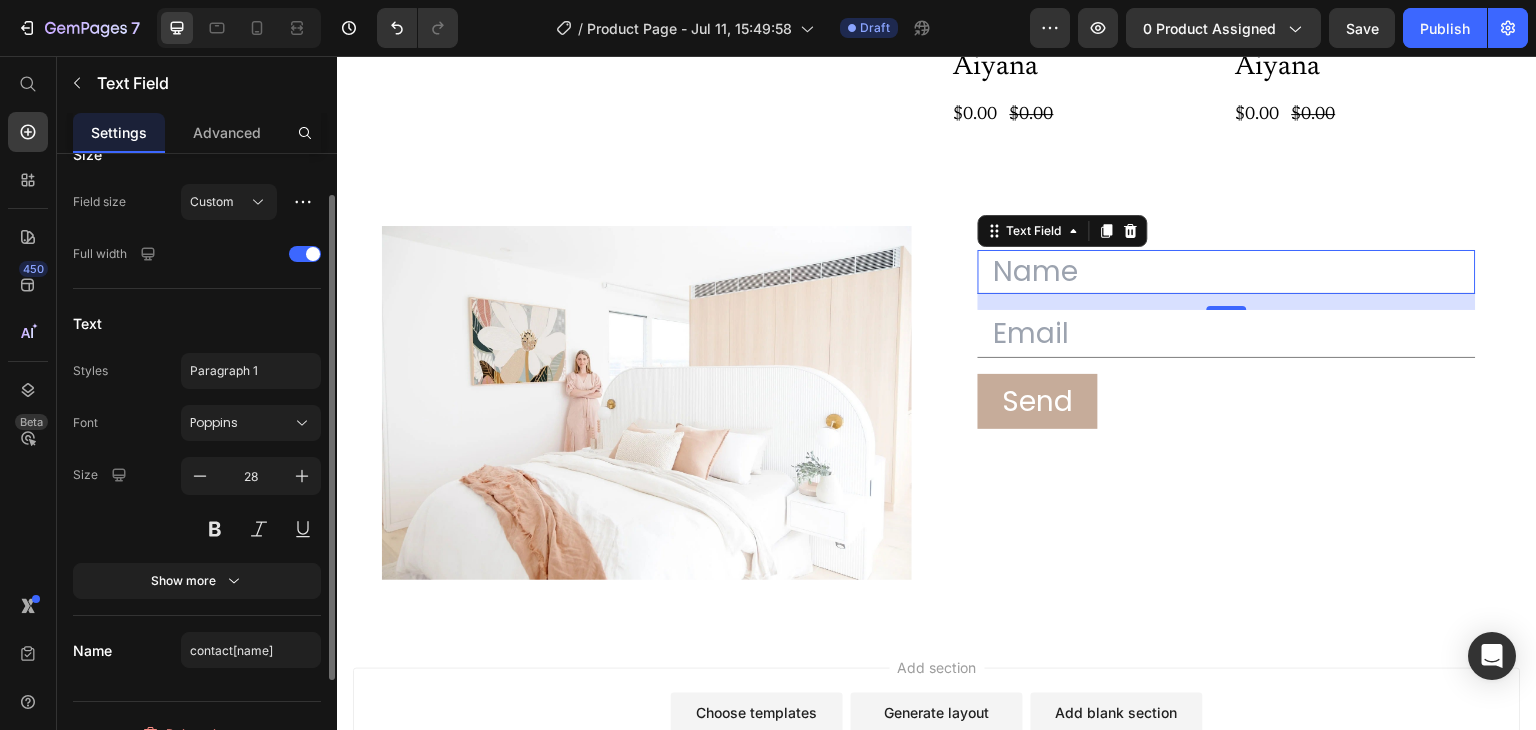 scroll, scrollTop: 188, scrollLeft: 0, axis: vertical 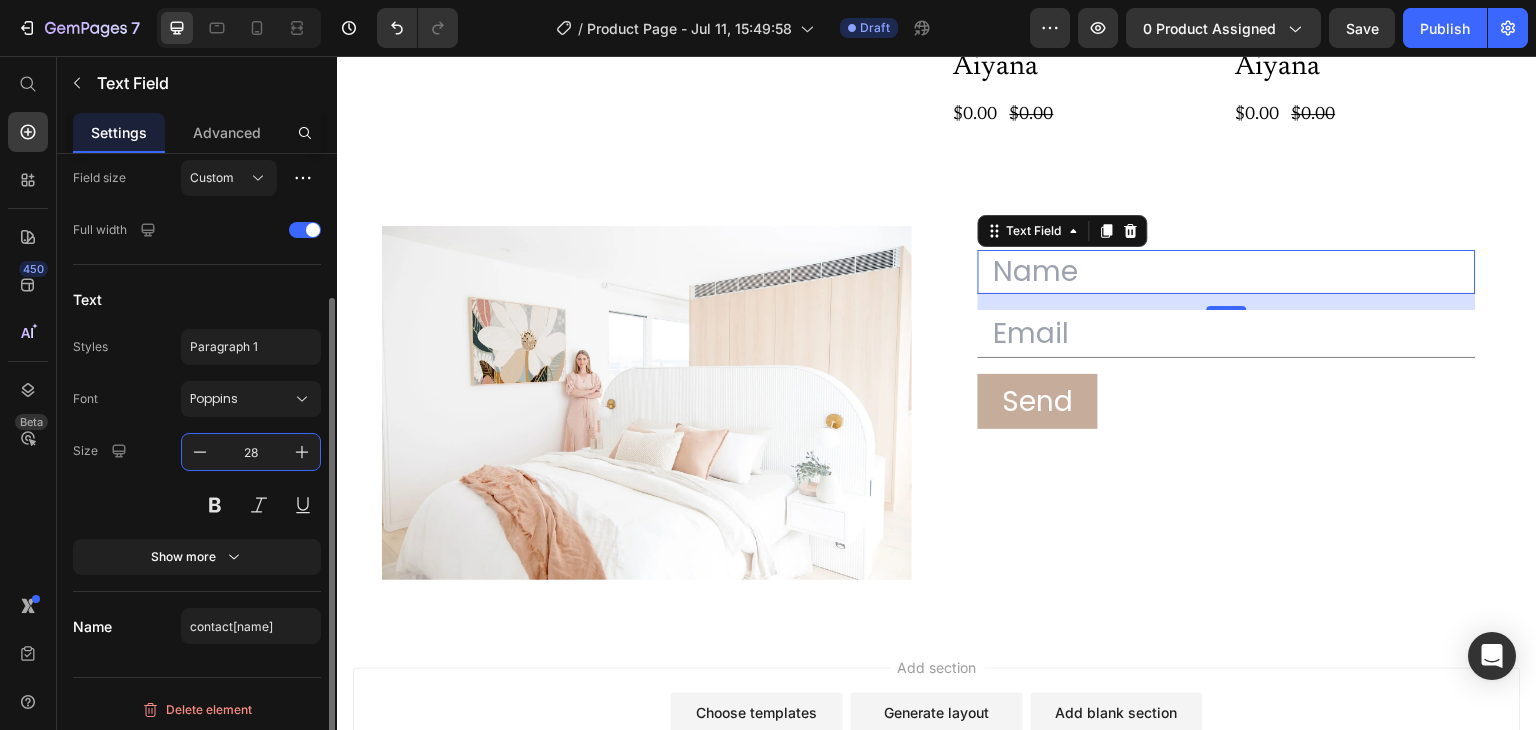 click on "28" at bounding box center (251, 452) 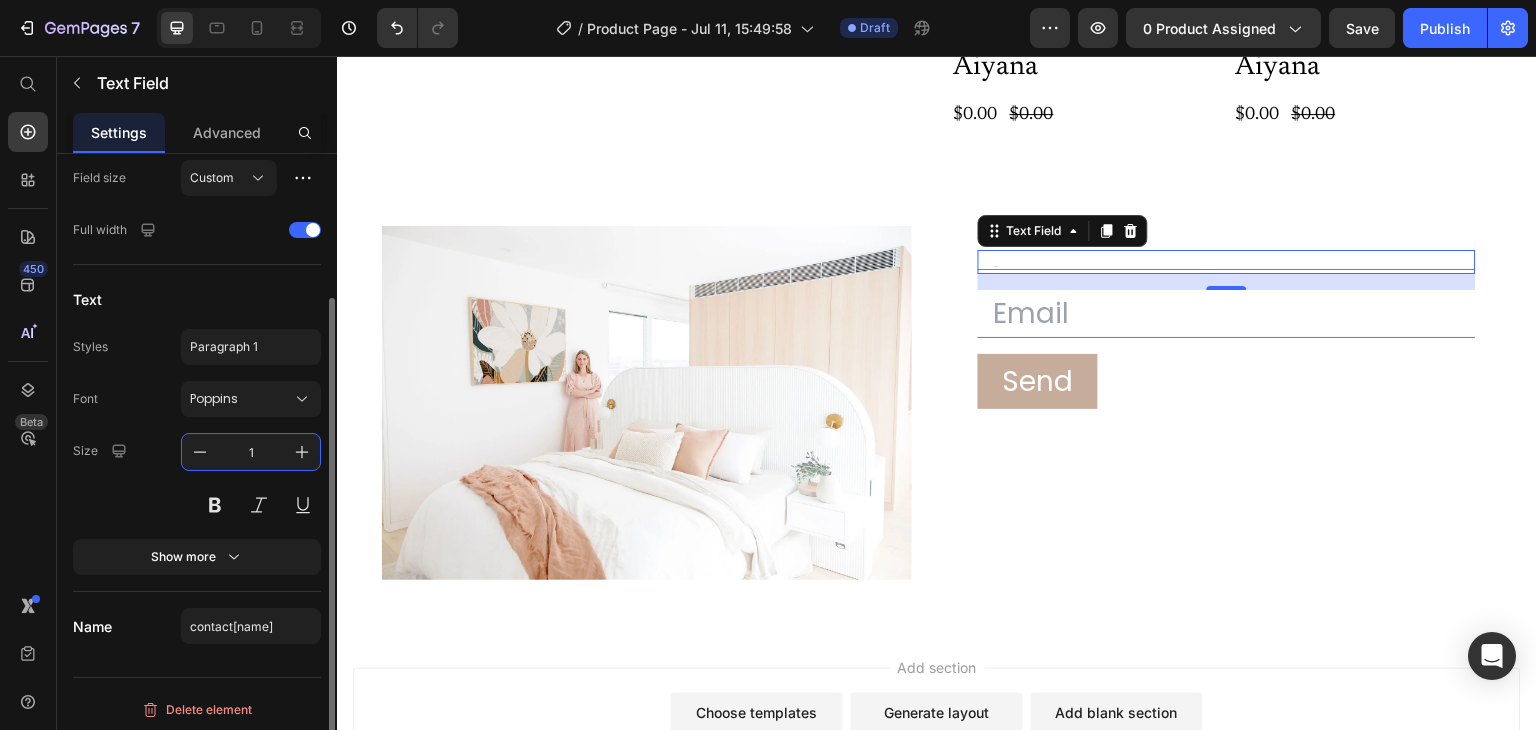 type on "16" 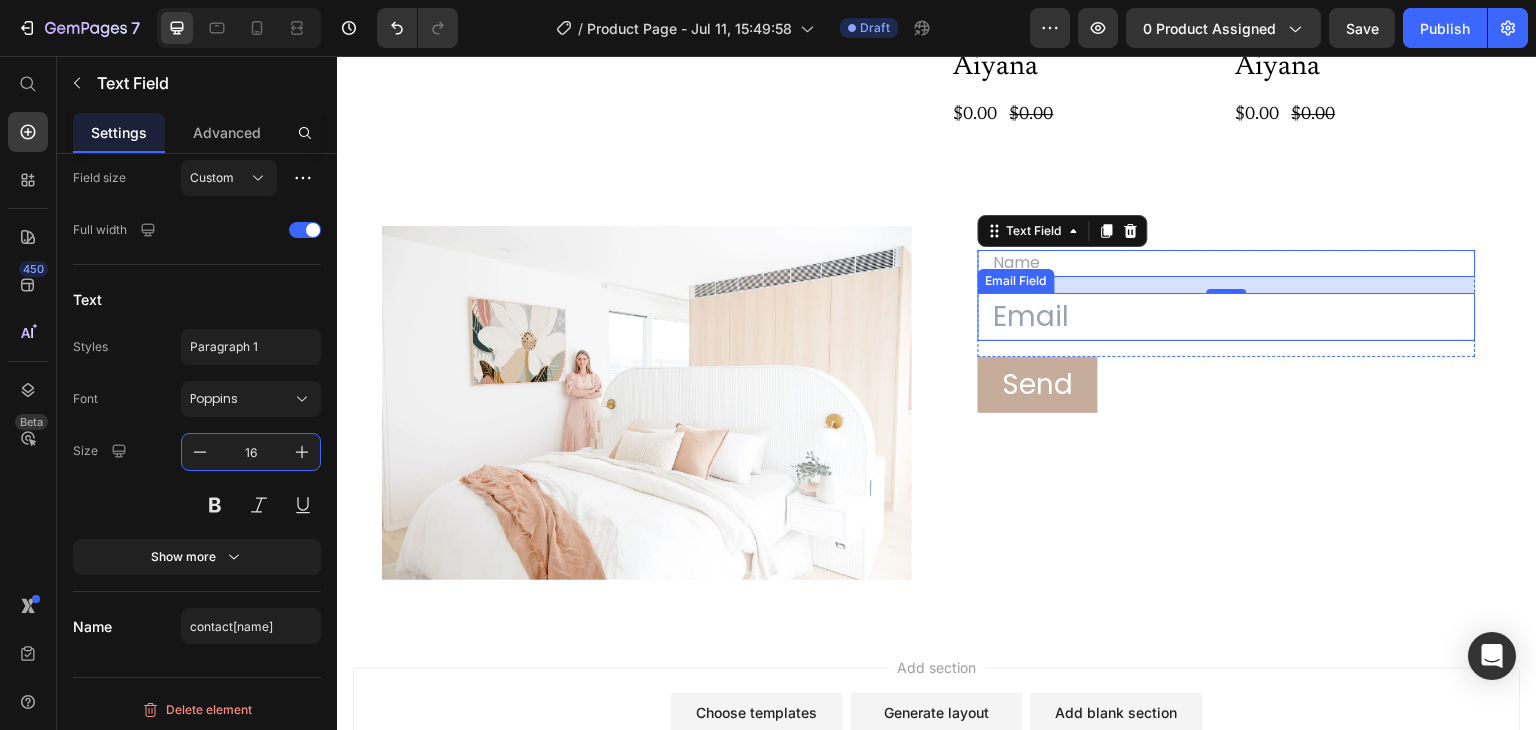 click at bounding box center (1227, 317) 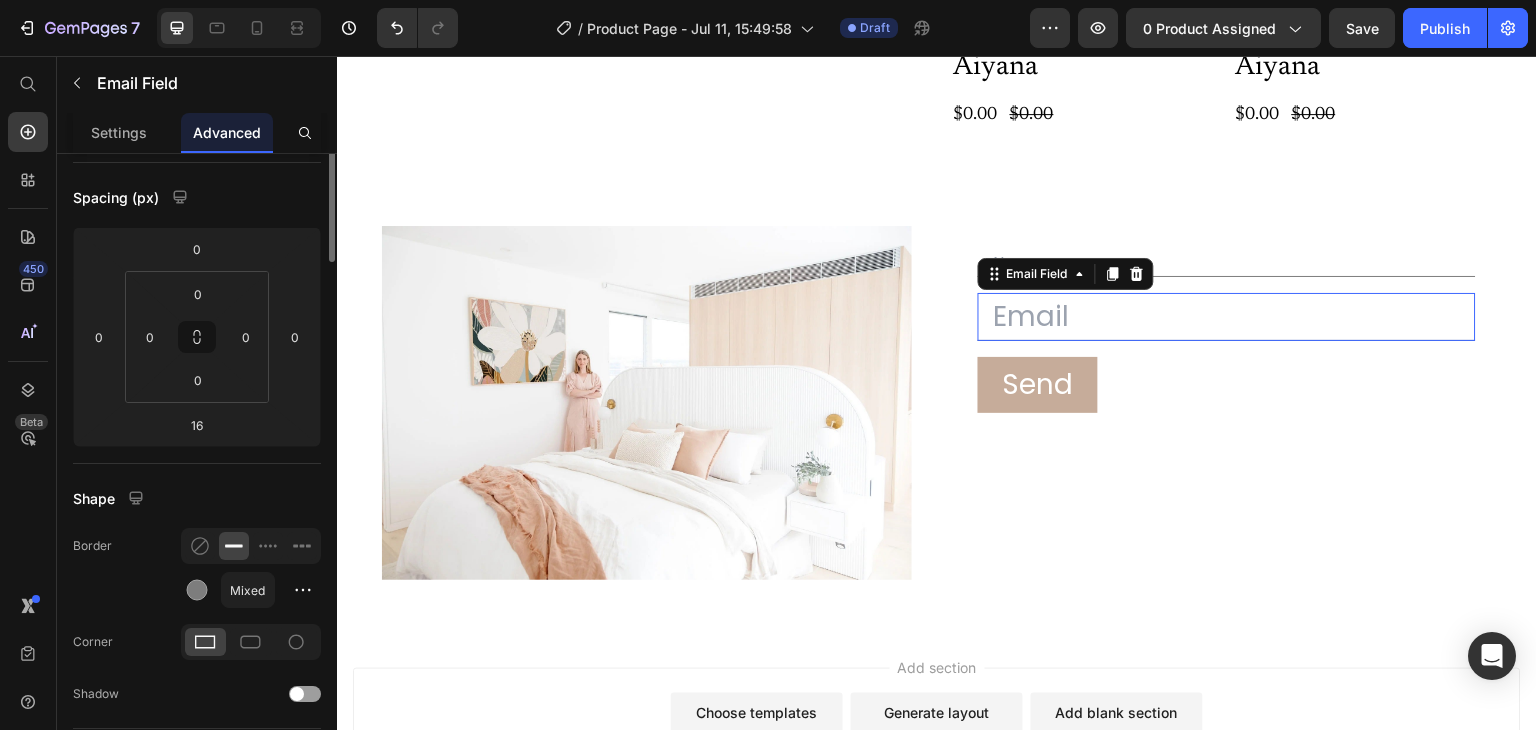 scroll, scrollTop: 0, scrollLeft: 0, axis: both 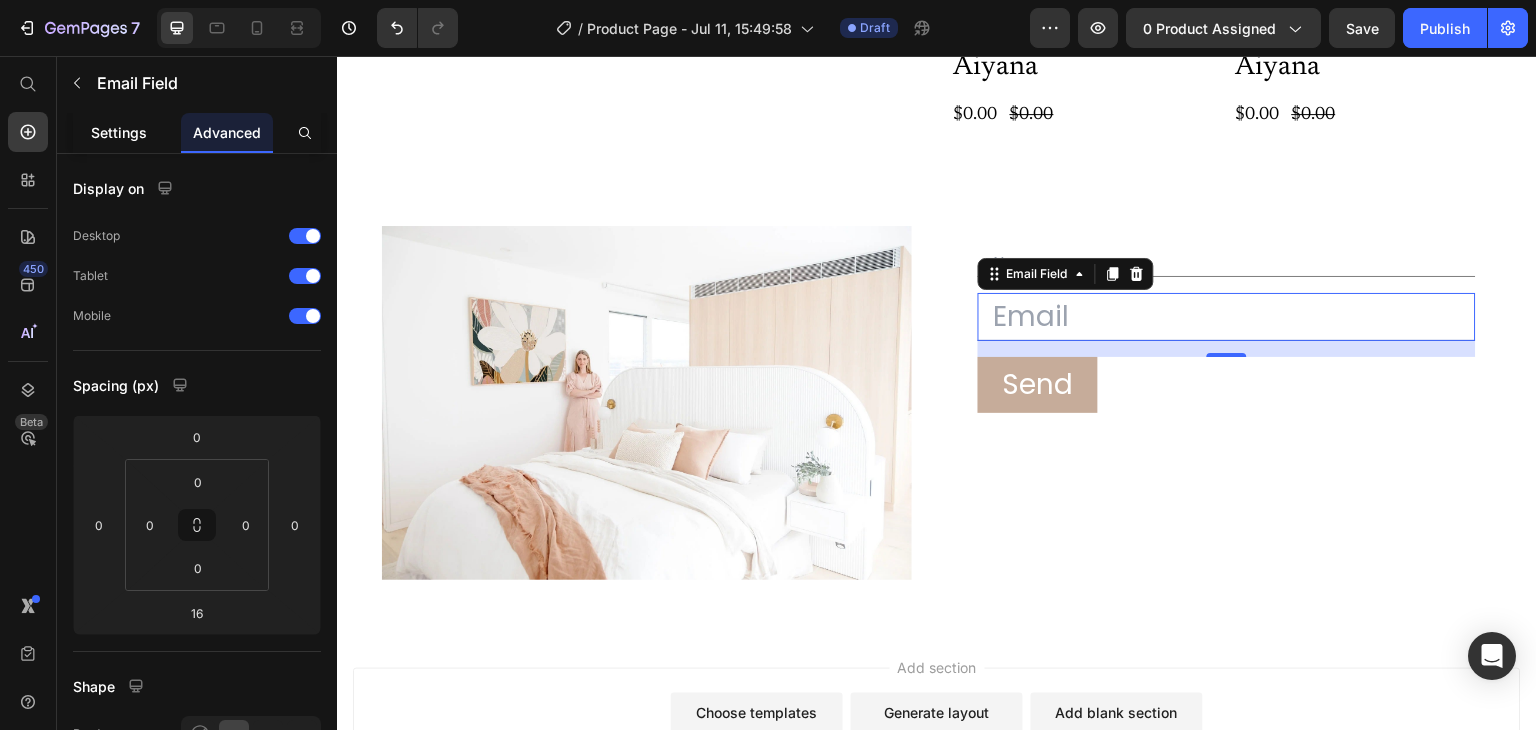 click on "Settings" at bounding box center (119, 132) 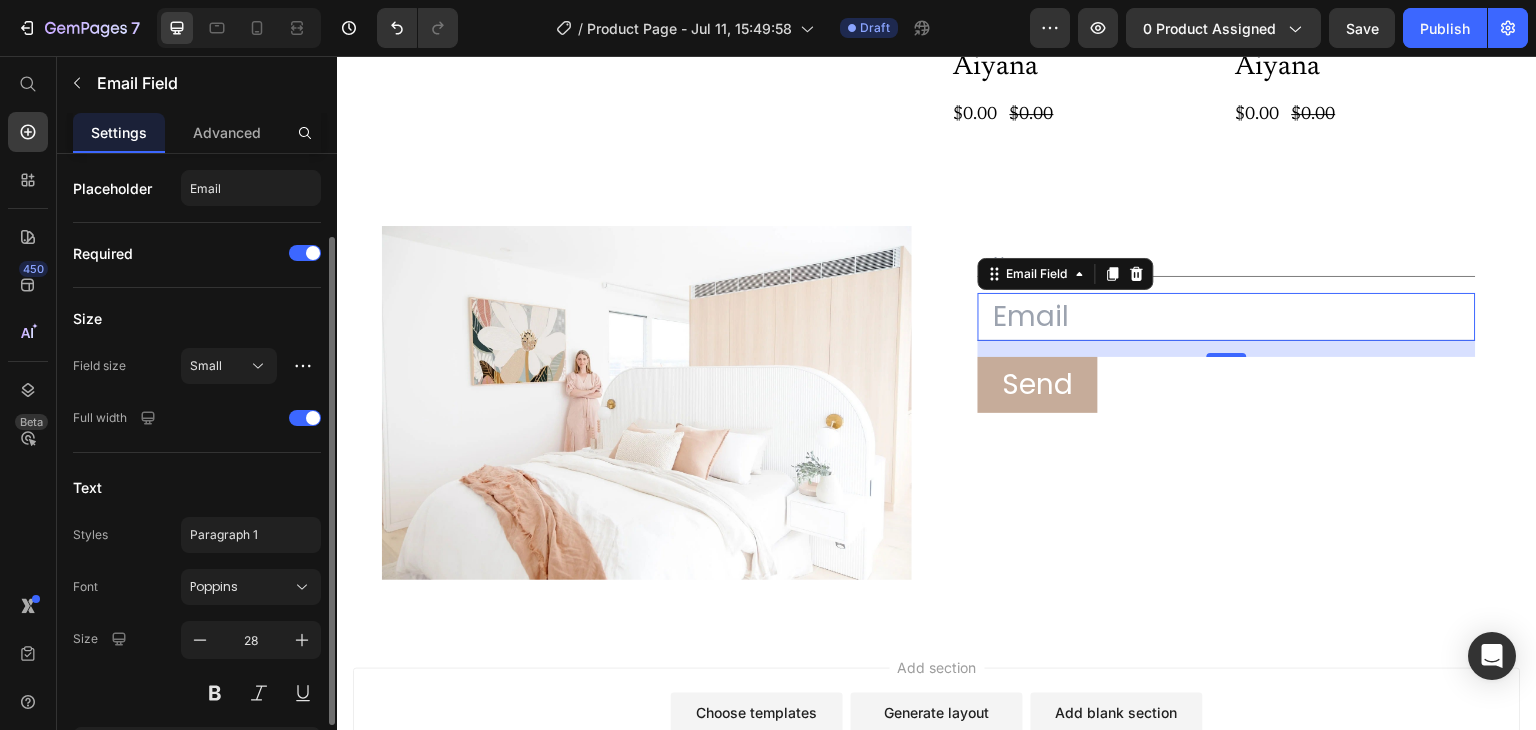 scroll, scrollTop: 141, scrollLeft: 0, axis: vertical 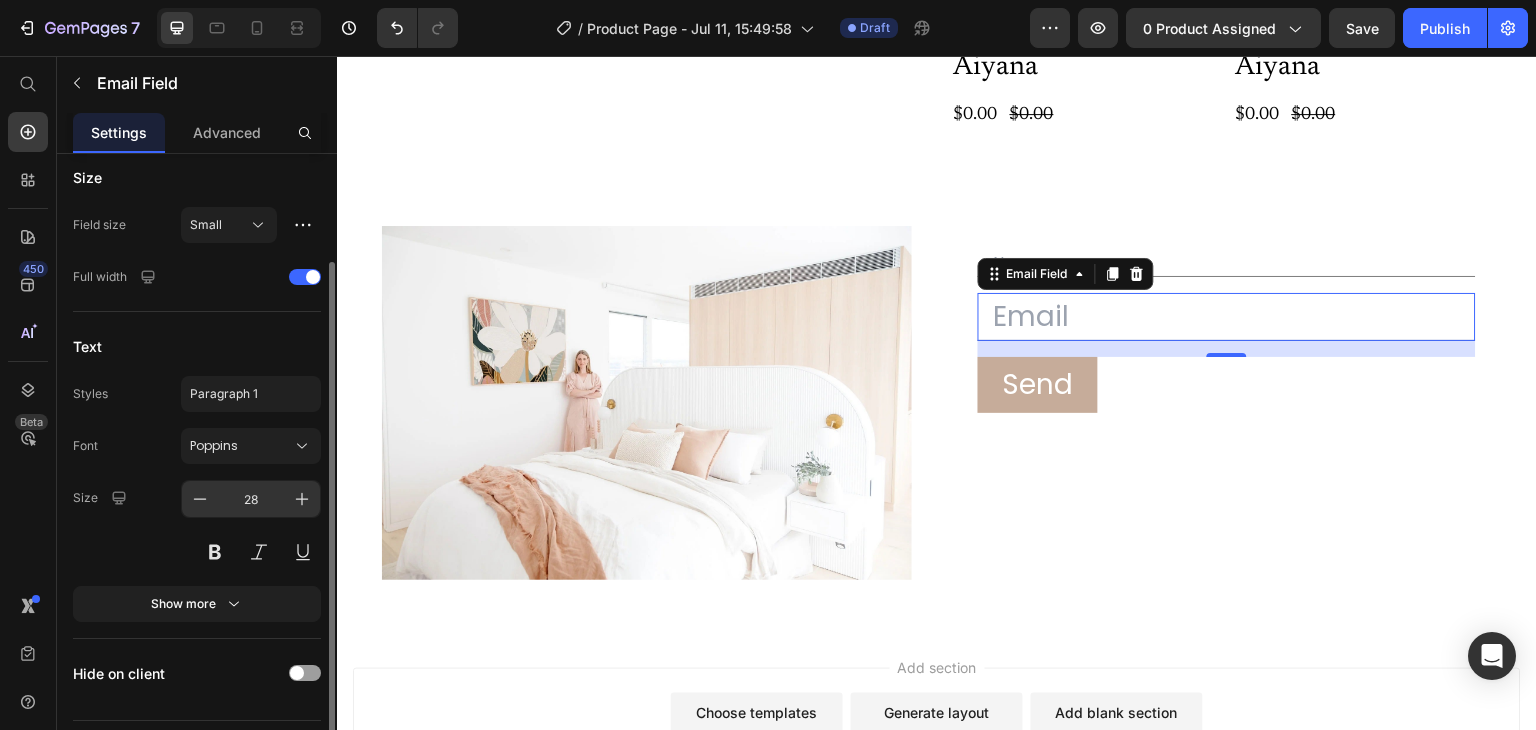 click on "28" at bounding box center [251, 499] 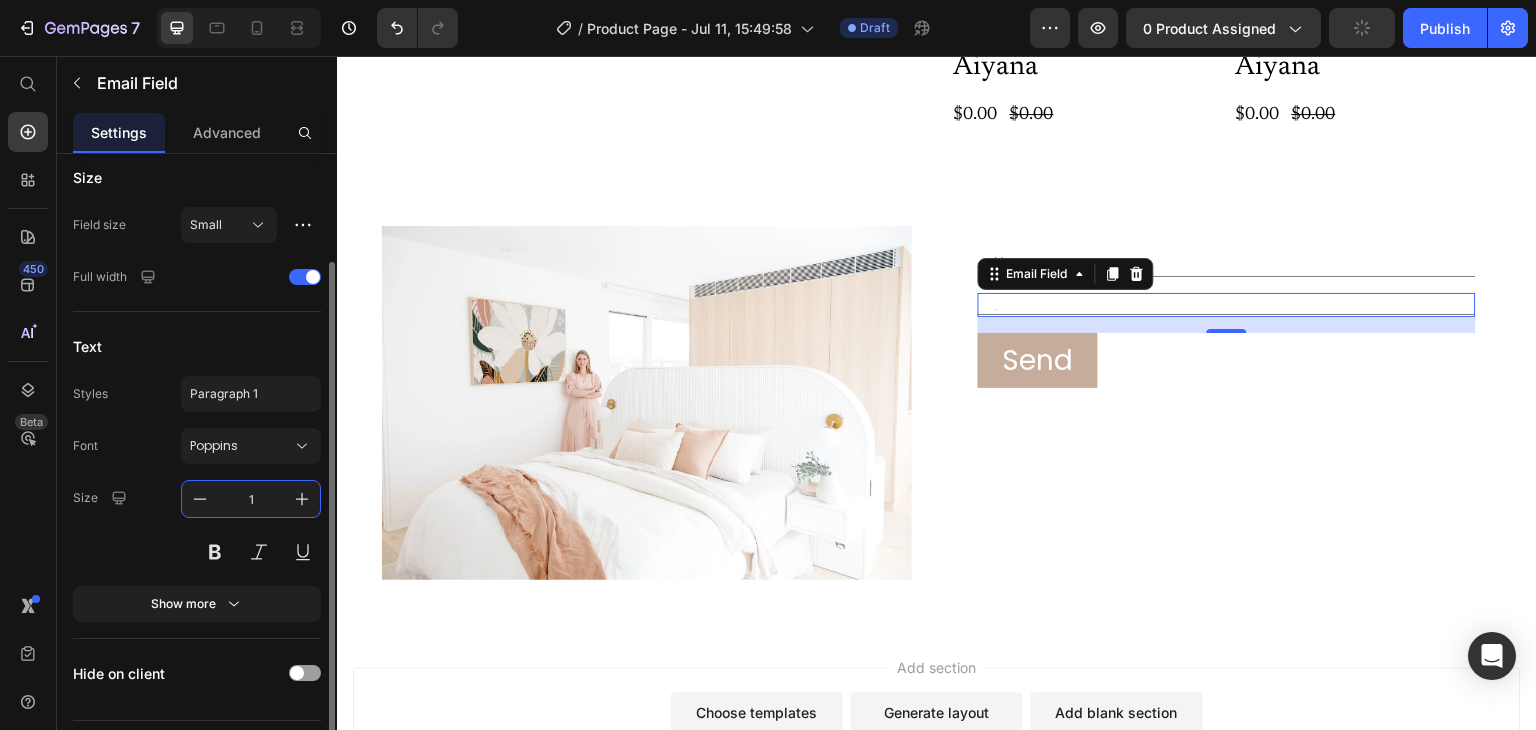 type on "16" 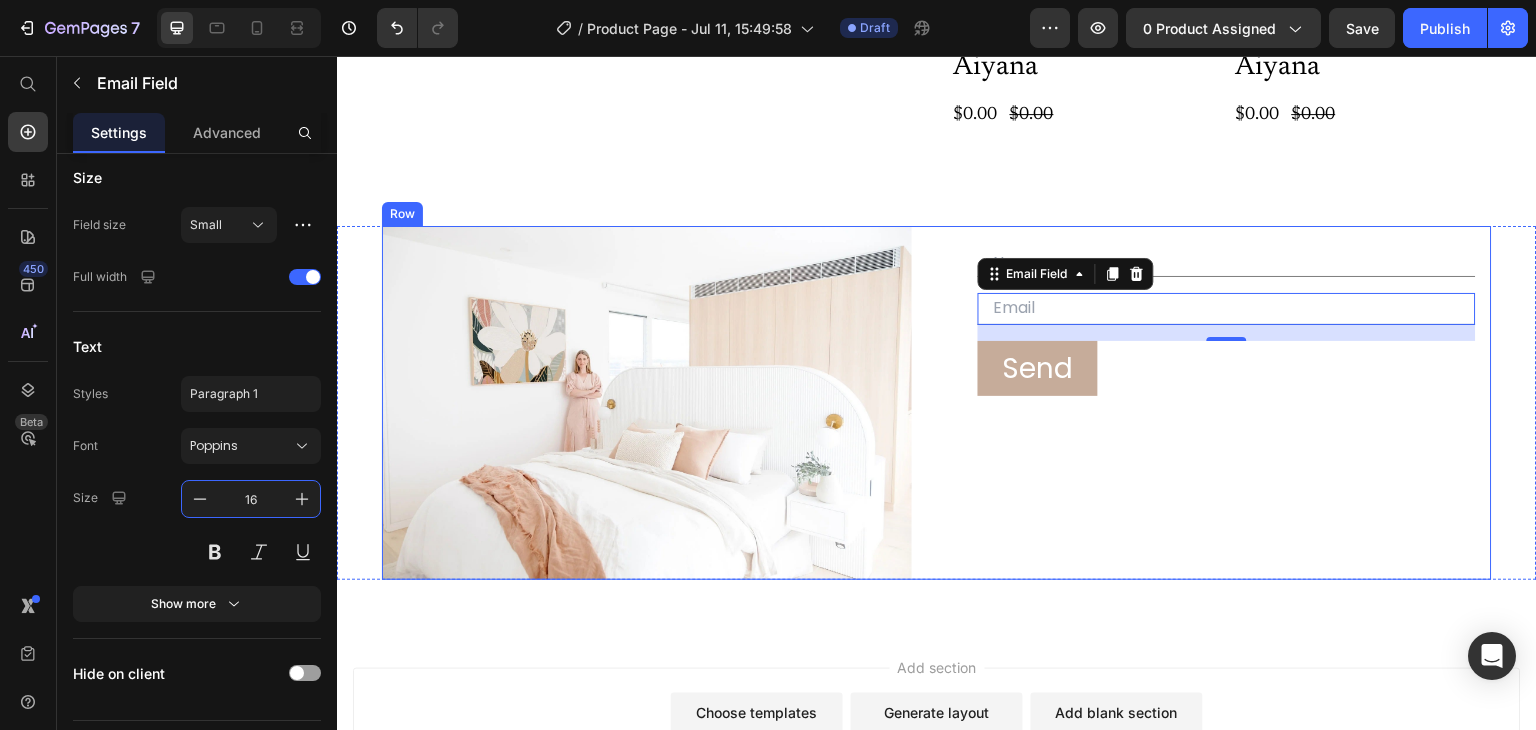 click on "Text Field Email Field   16 Row Send Submit Button Contact Form" at bounding box center [1227, 403] 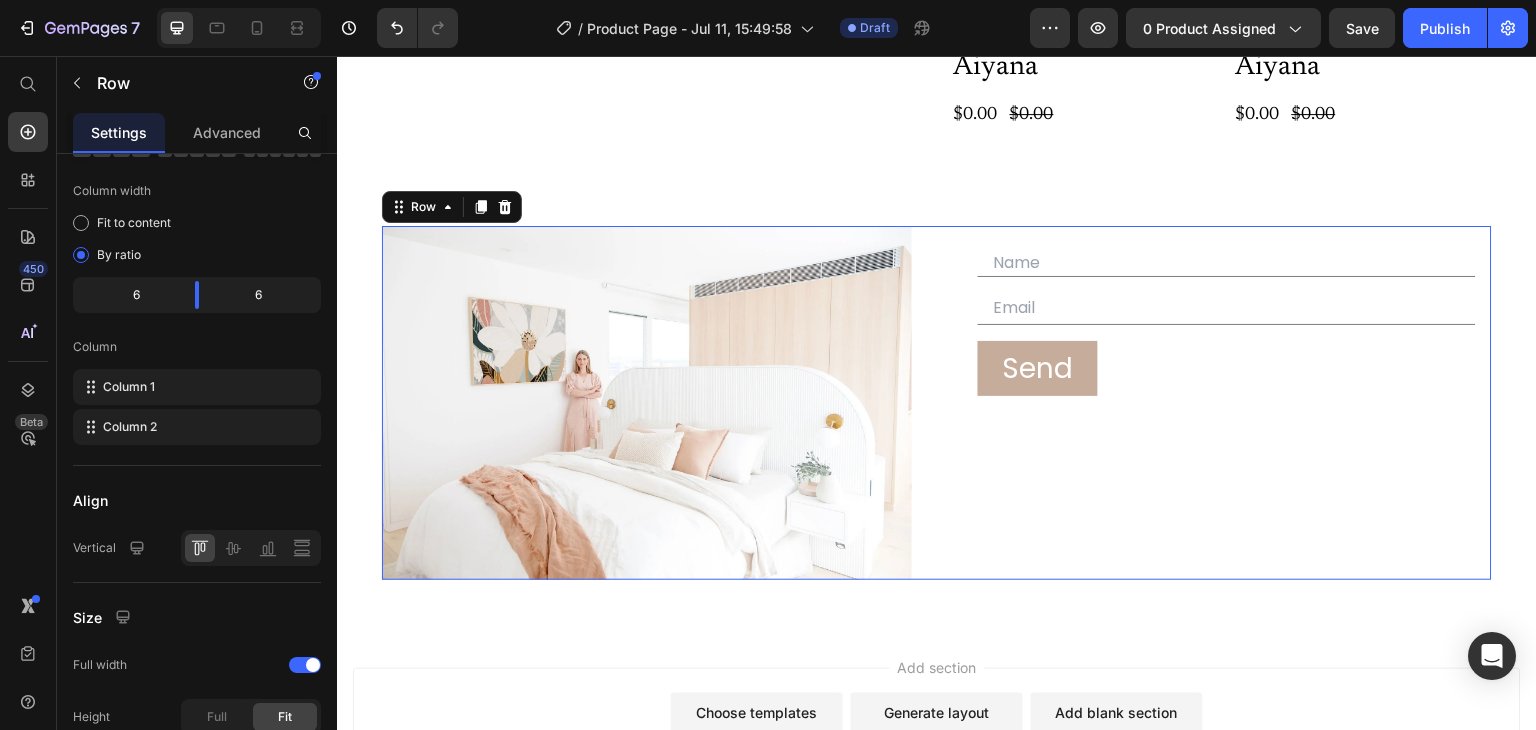 scroll, scrollTop: 0, scrollLeft: 0, axis: both 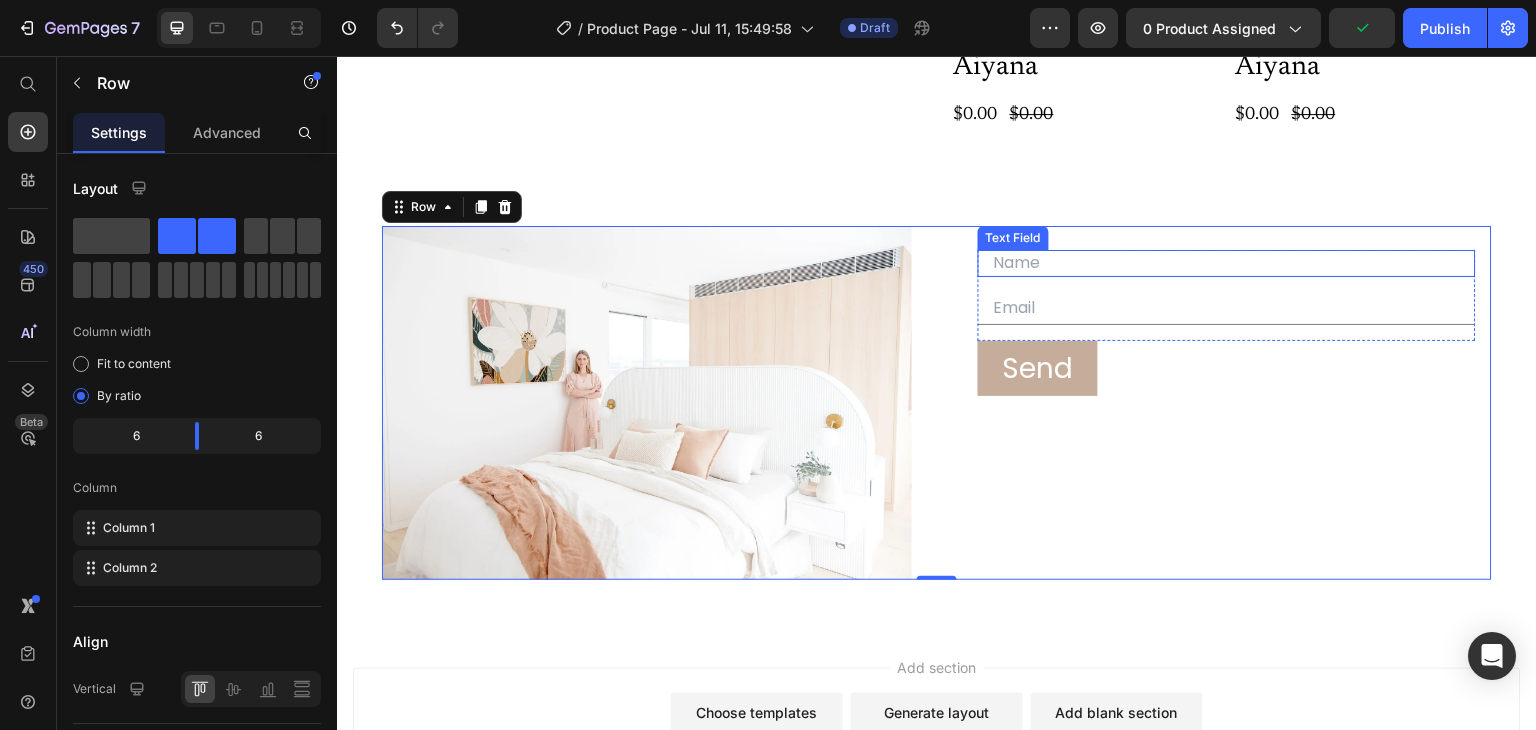 click at bounding box center [1227, 263] 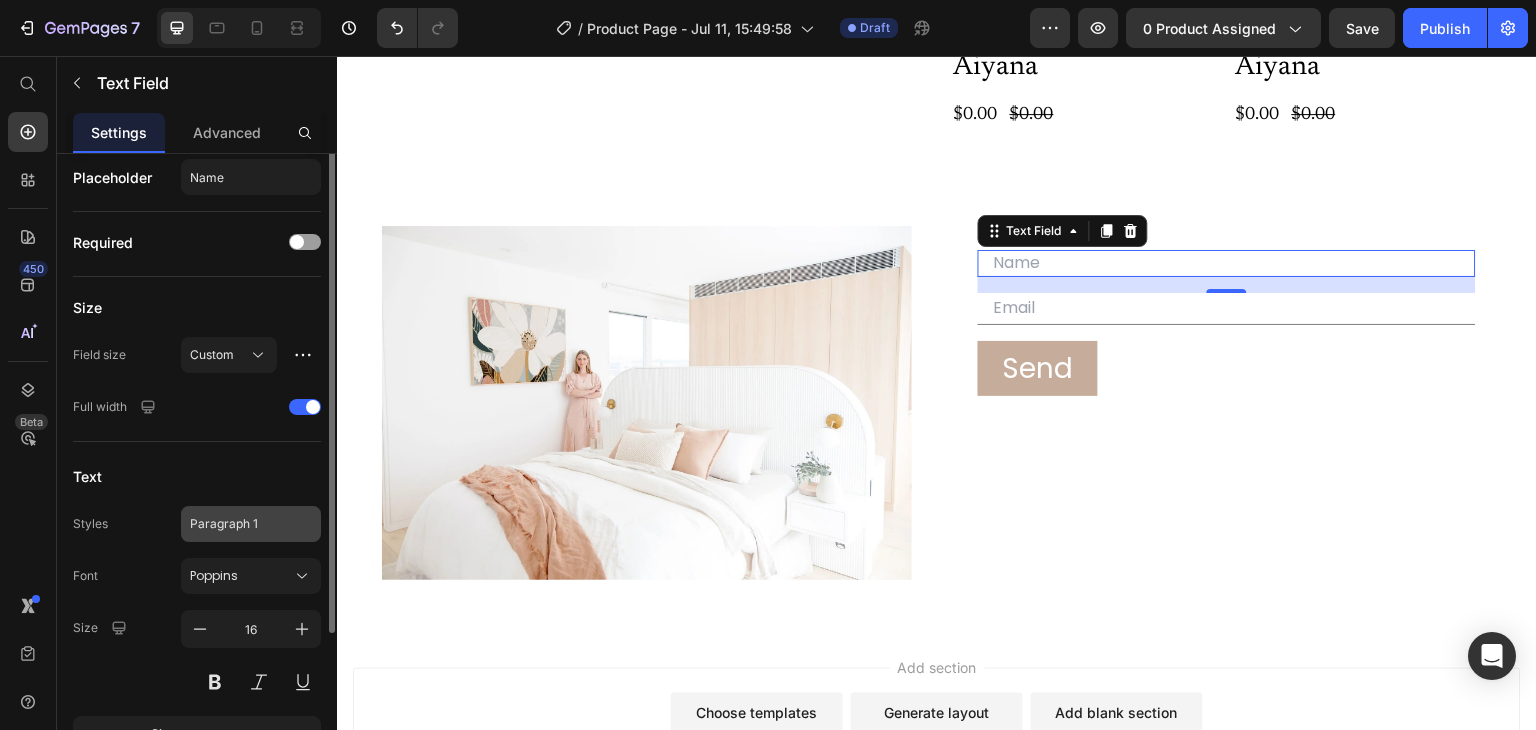 scroll, scrollTop: 3, scrollLeft: 0, axis: vertical 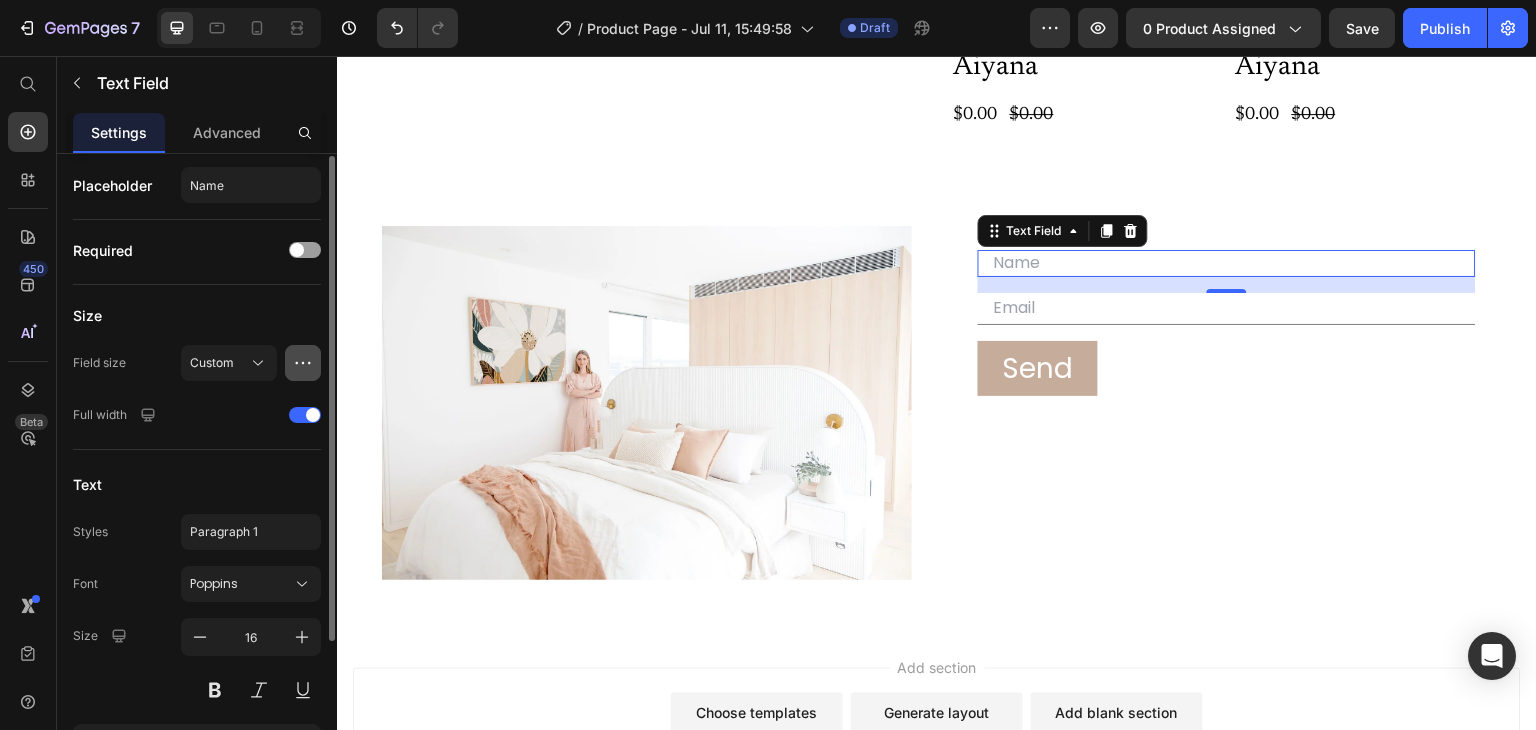 click 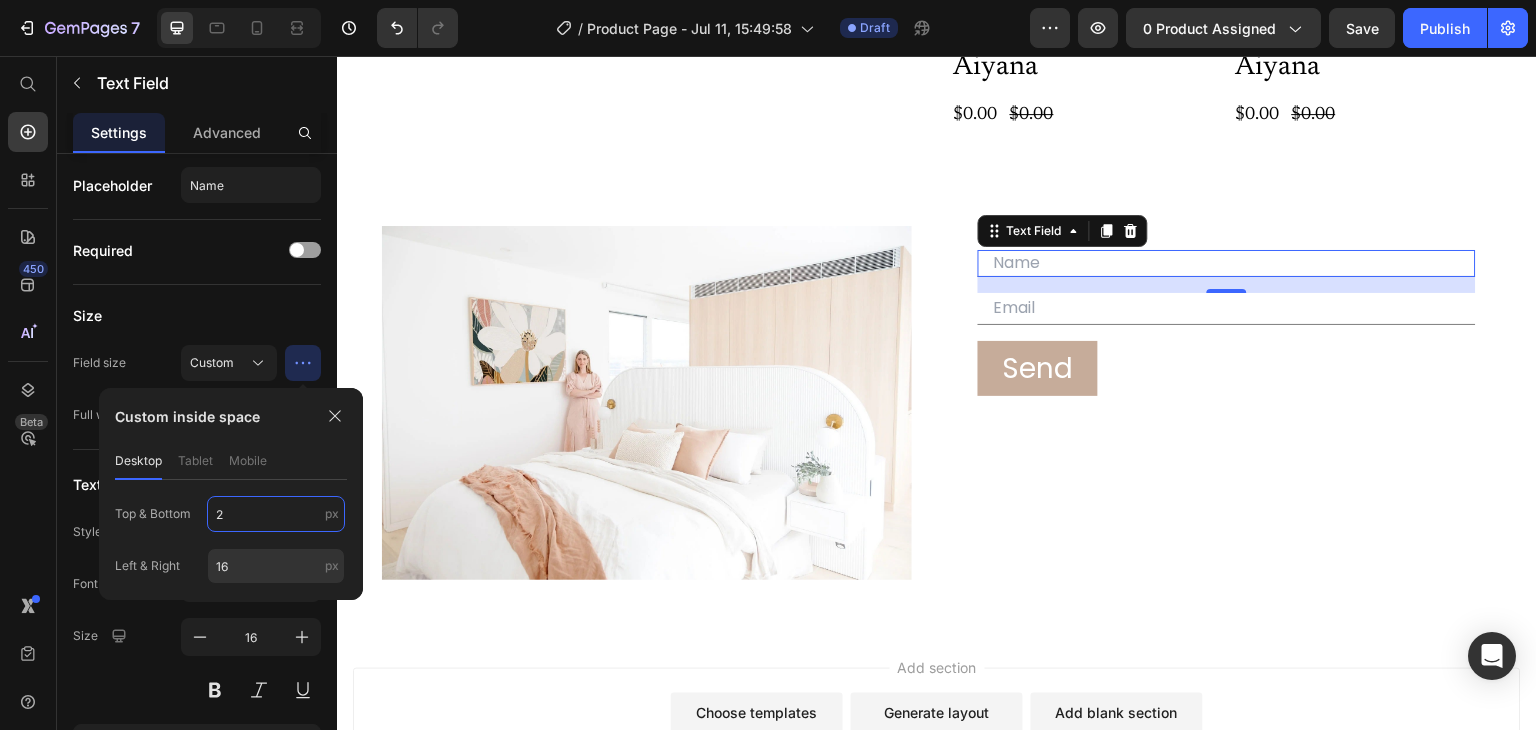 click on "2" at bounding box center [276, 514] 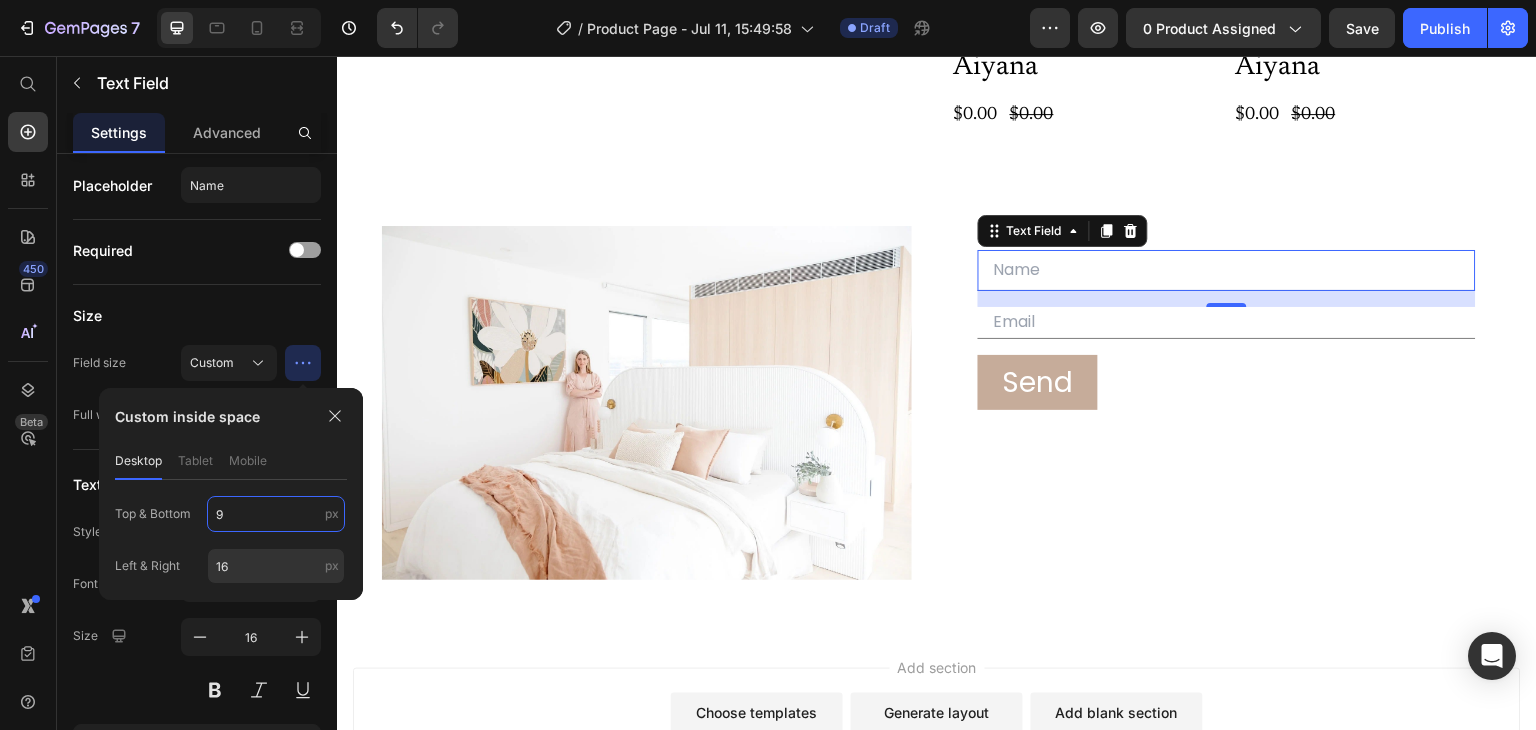 type on "10" 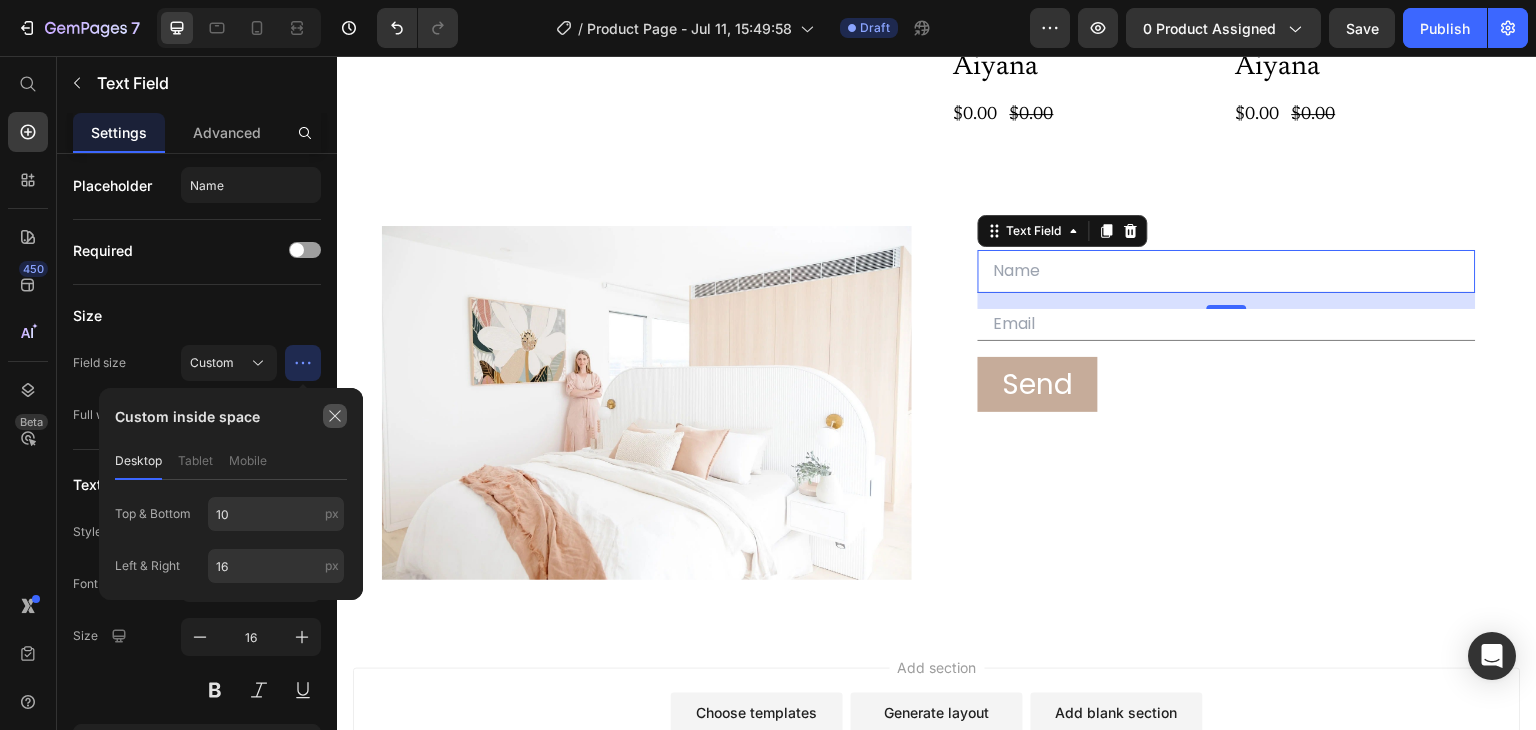 click 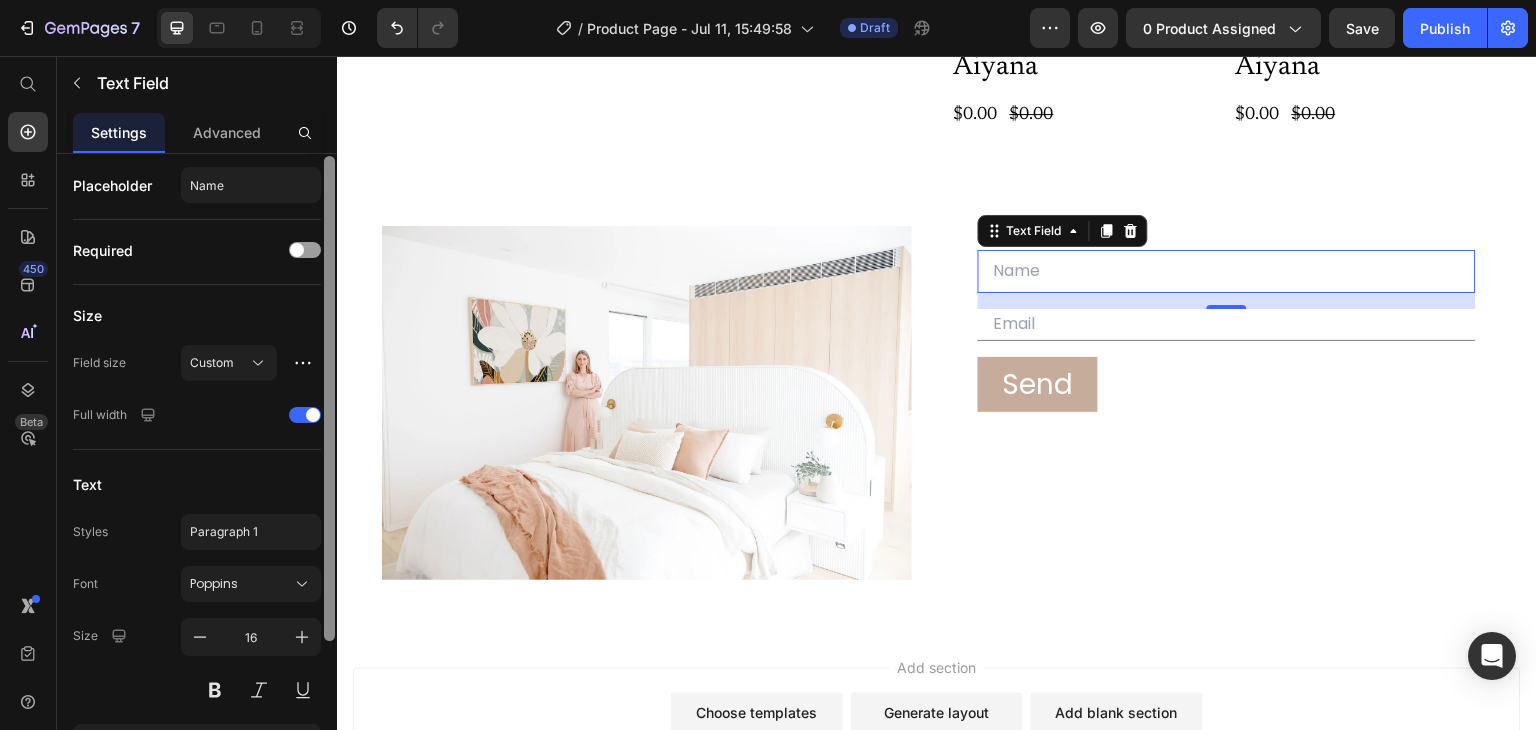 click at bounding box center (329, 398) 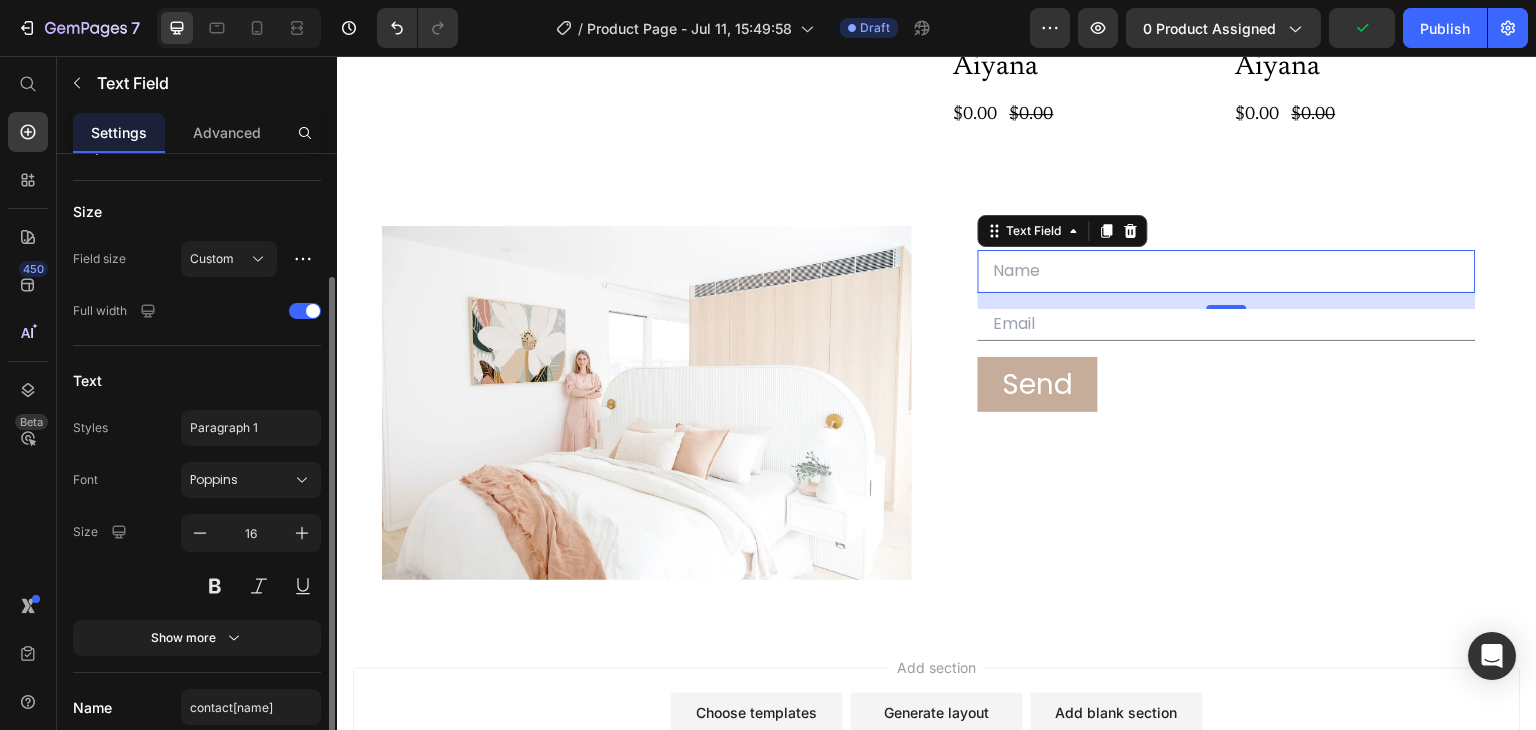 scroll, scrollTop: 130, scrollLeft: 0, axis: vertical 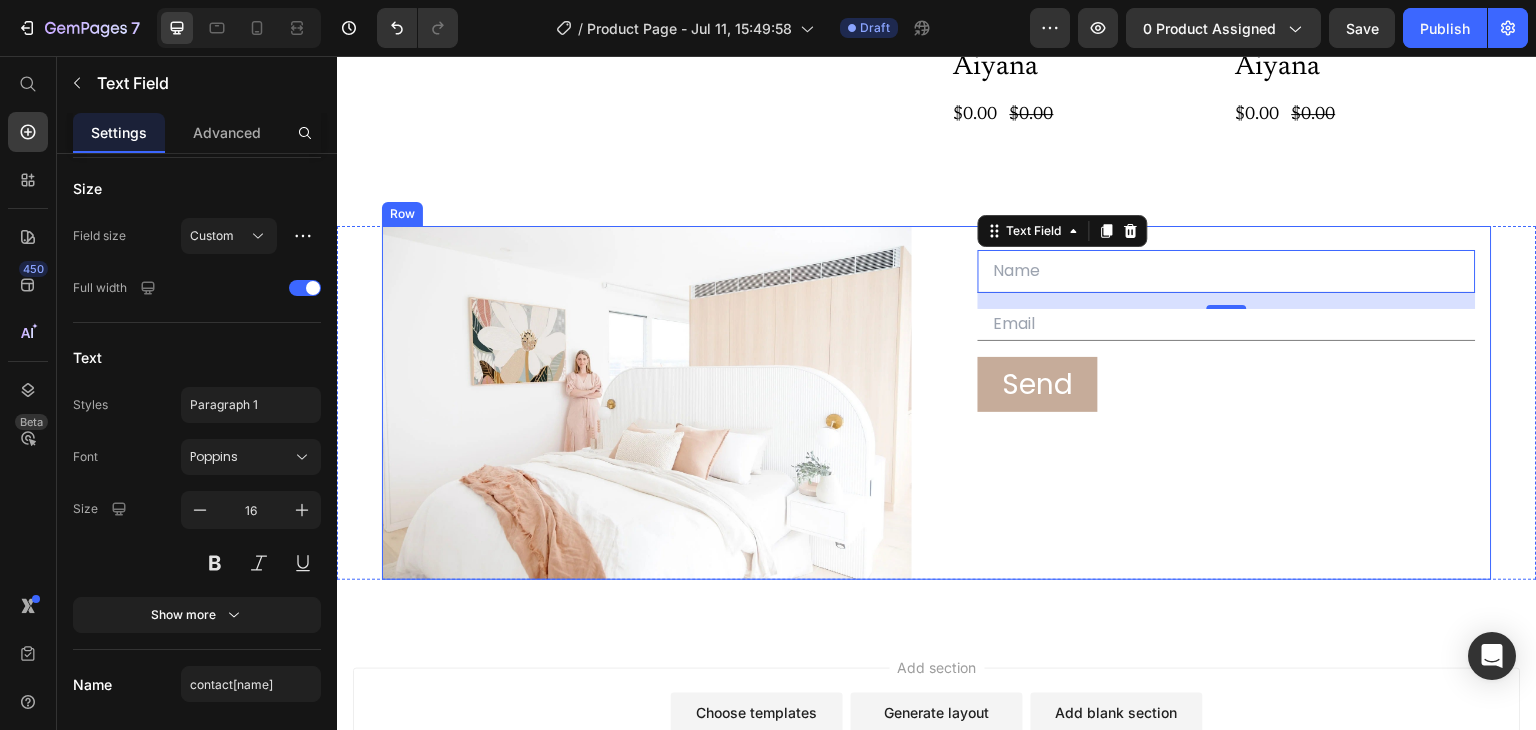 click on "Text Field   16 Email Field Row Send Submit Button Contact Form" at bounding box center [1227, 403] 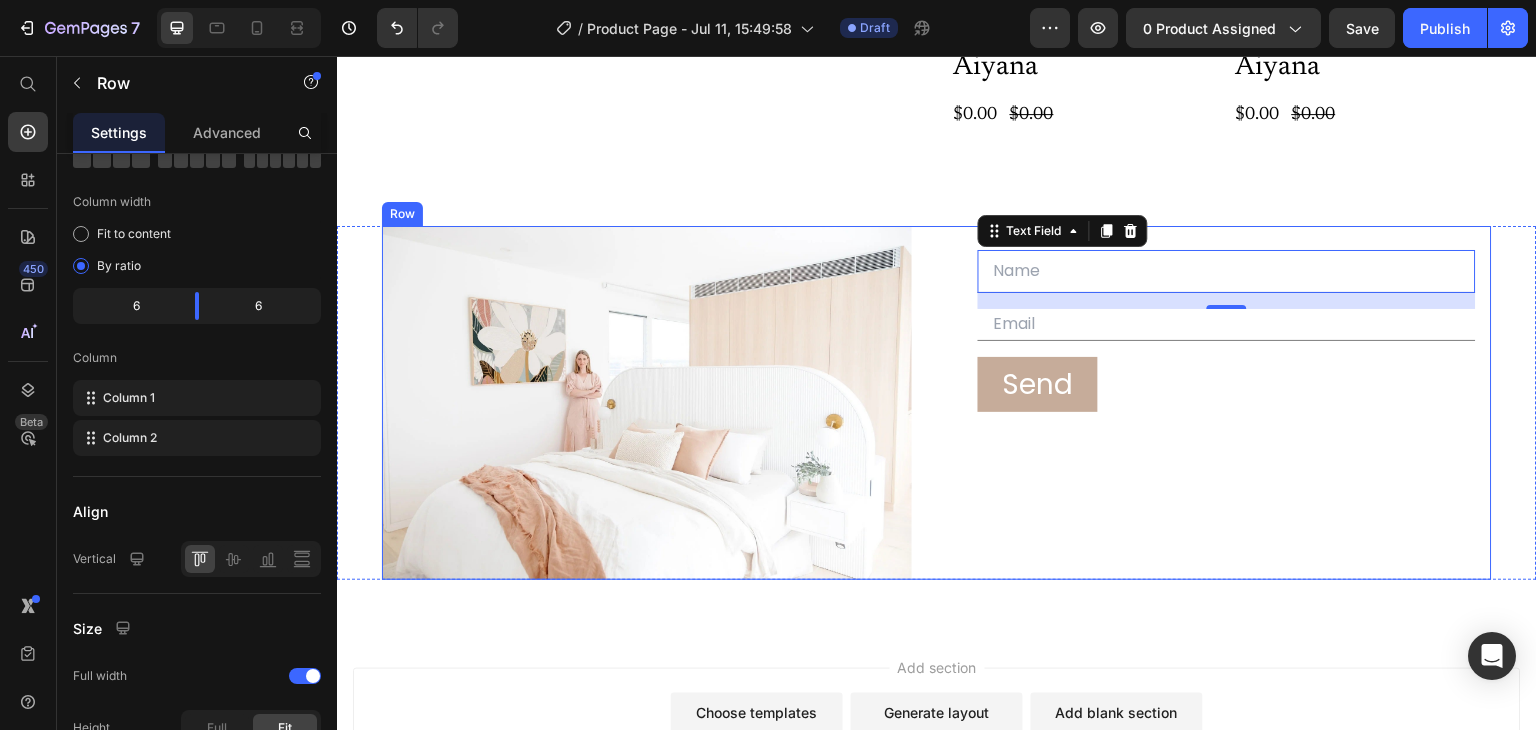 click on "Text Field   16 Email Field Row Send Submit Button Contact Form" at bounding box center [1227, 403] 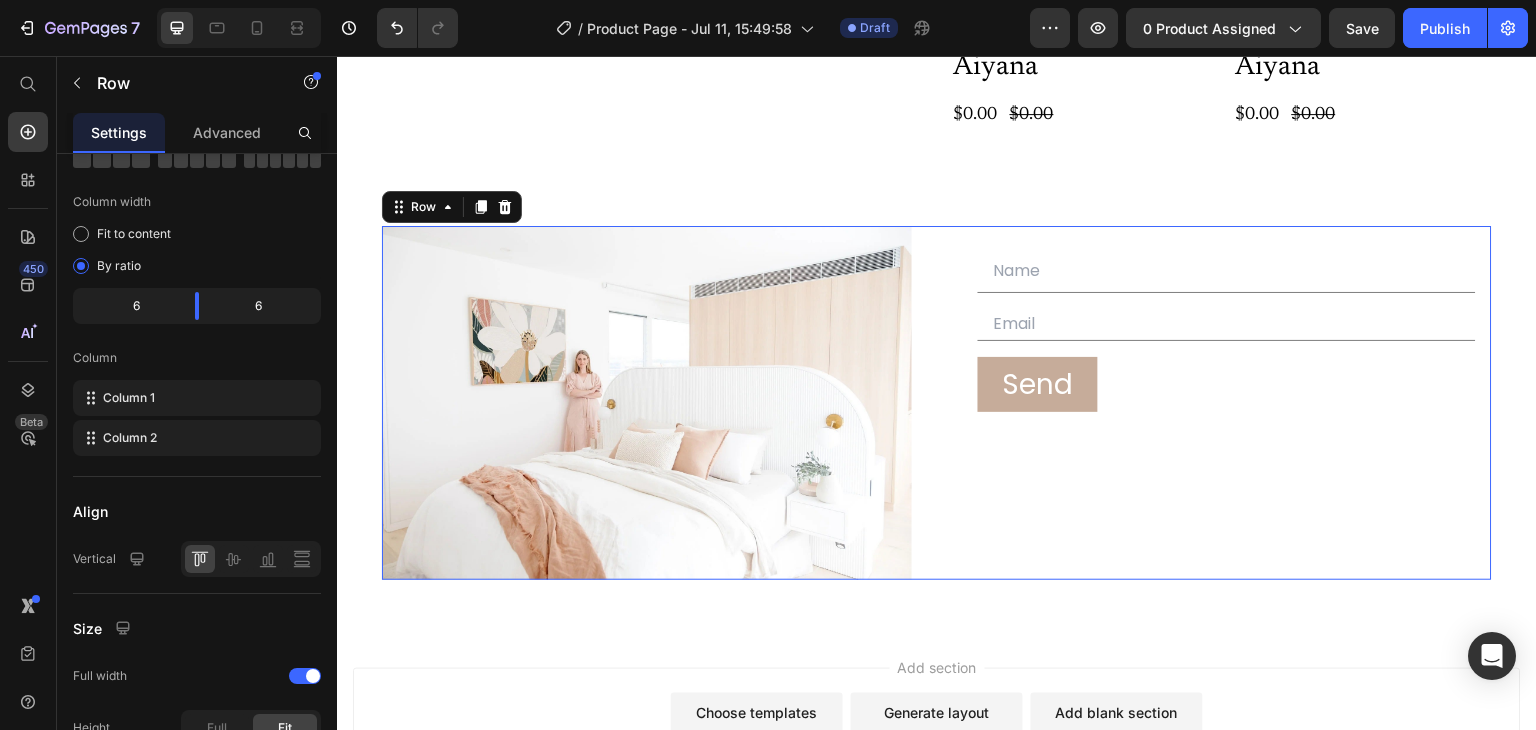 scroll, scrollTop: 0, scrollLeft: 0, axis: both 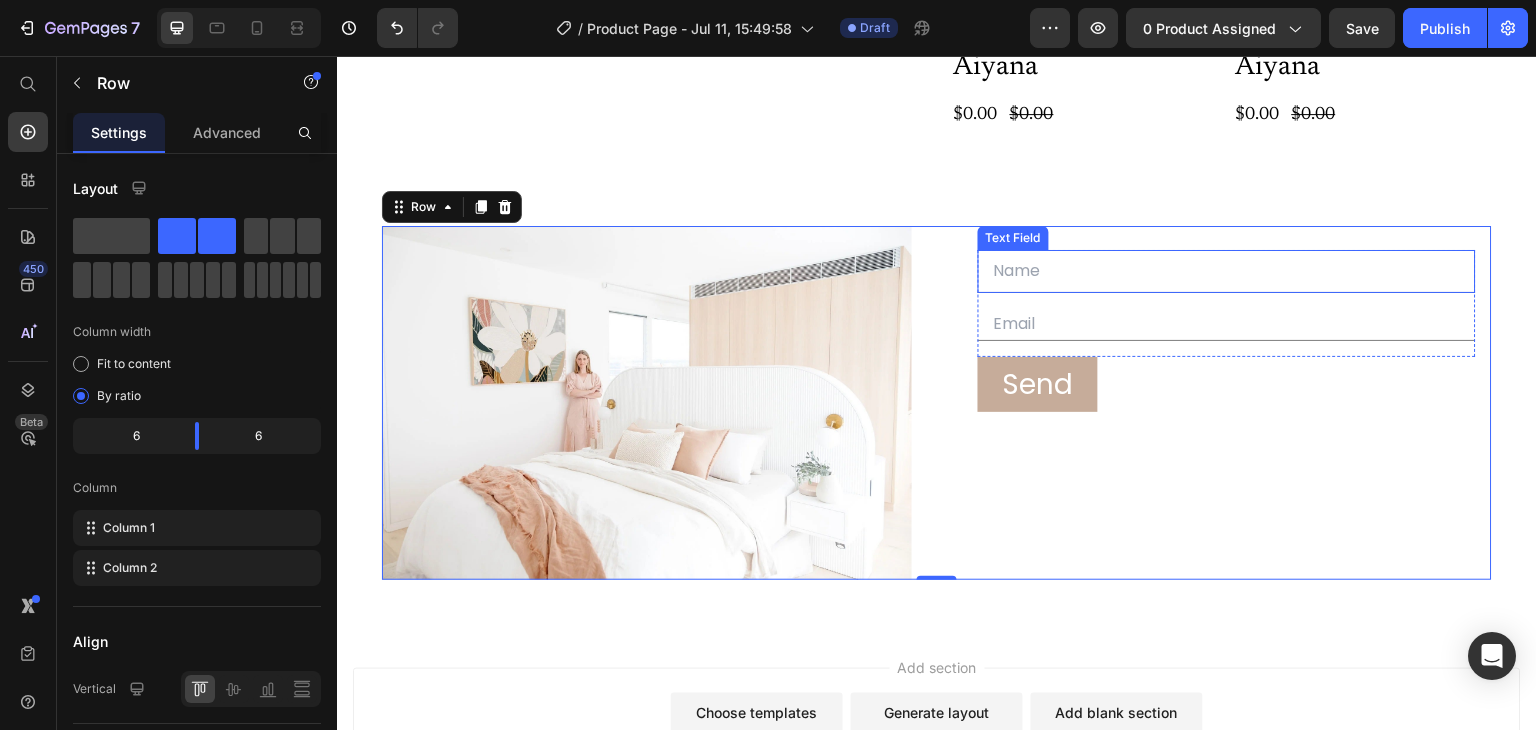 click at bounding box center [1227, 271] 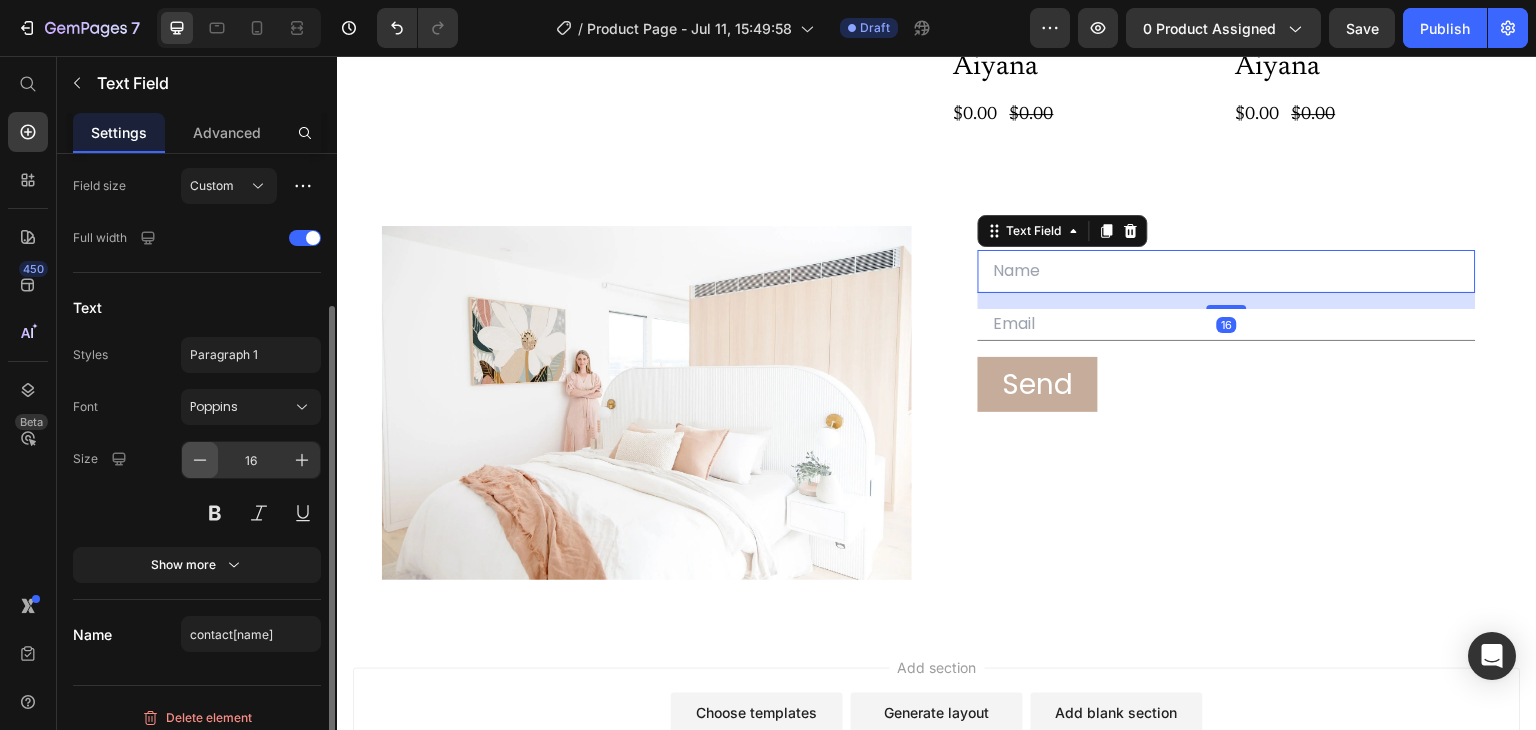 scroll, scrollTop: 188, scrollLeft: 0, axis: vertical 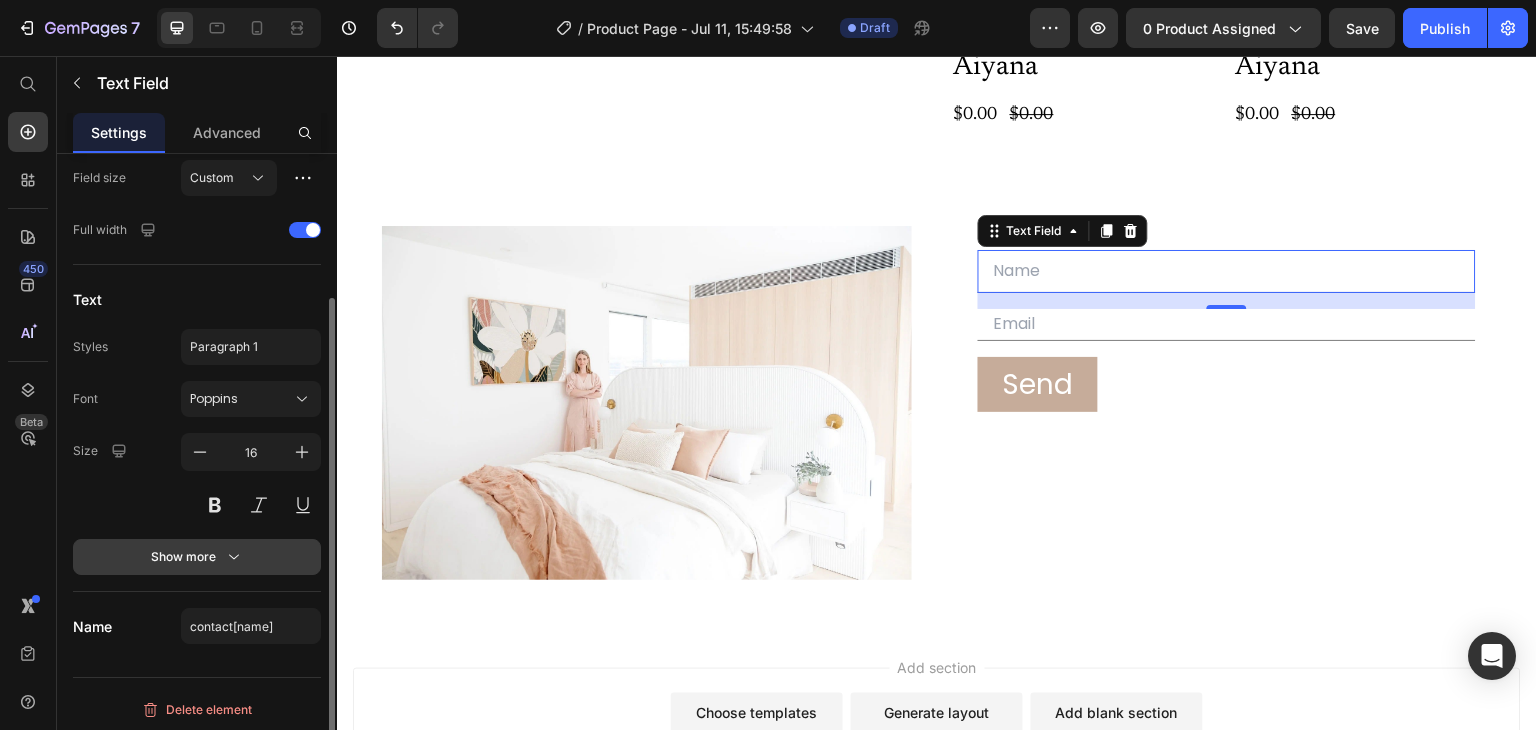 click 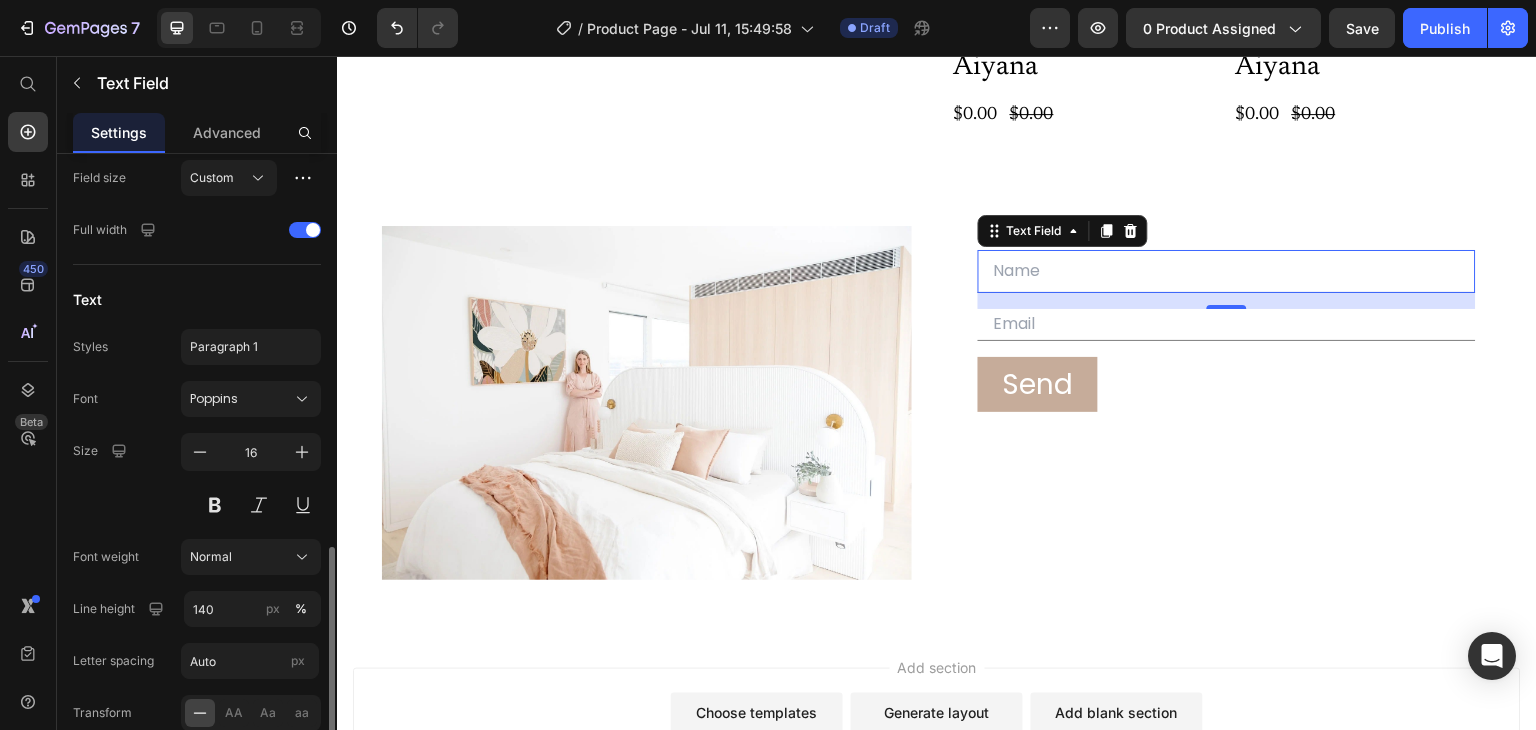 scroll, scrollTop: 400, scrollLeft: 0, axis: vertical 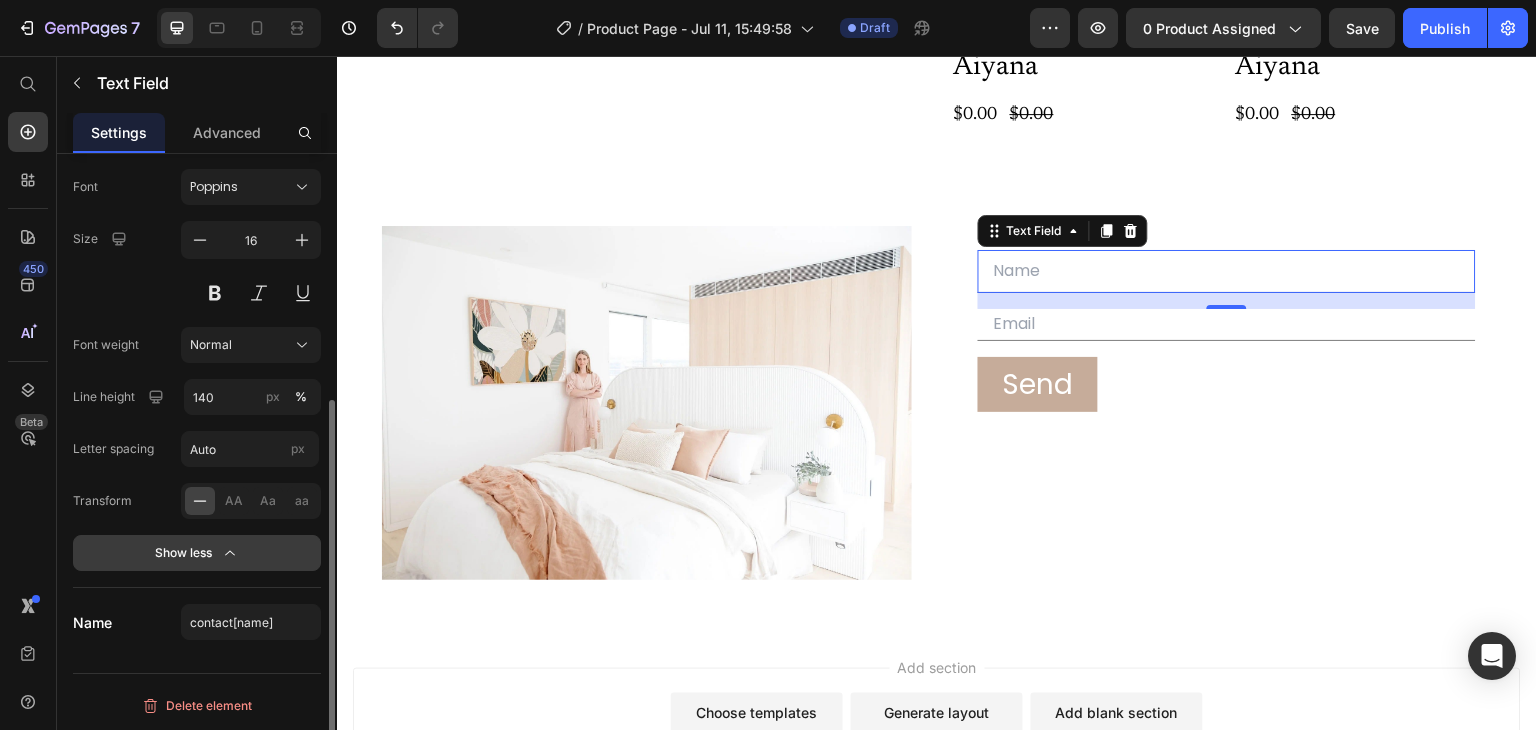 click 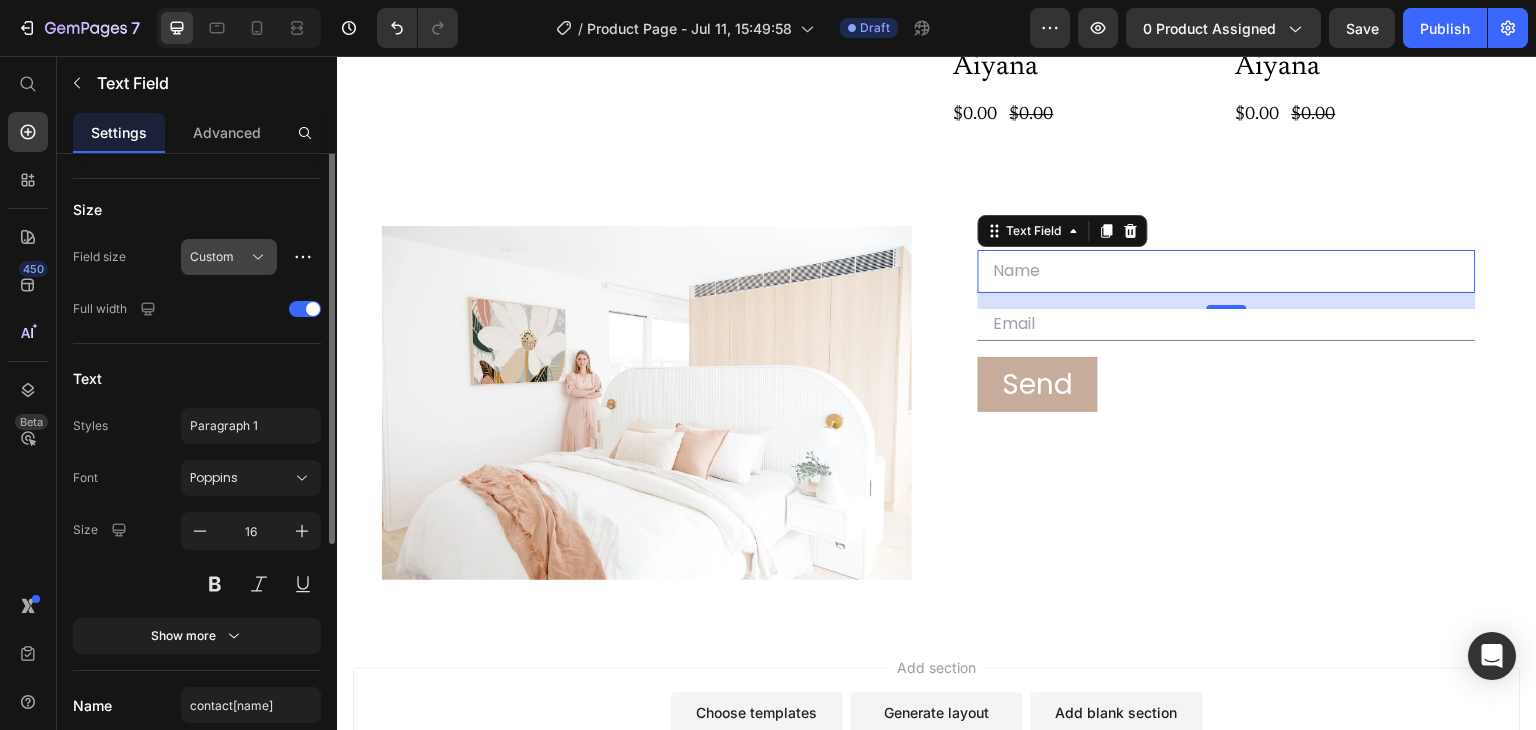 scroll, scrollTop: 0, scrollLeft: 0, axis: both 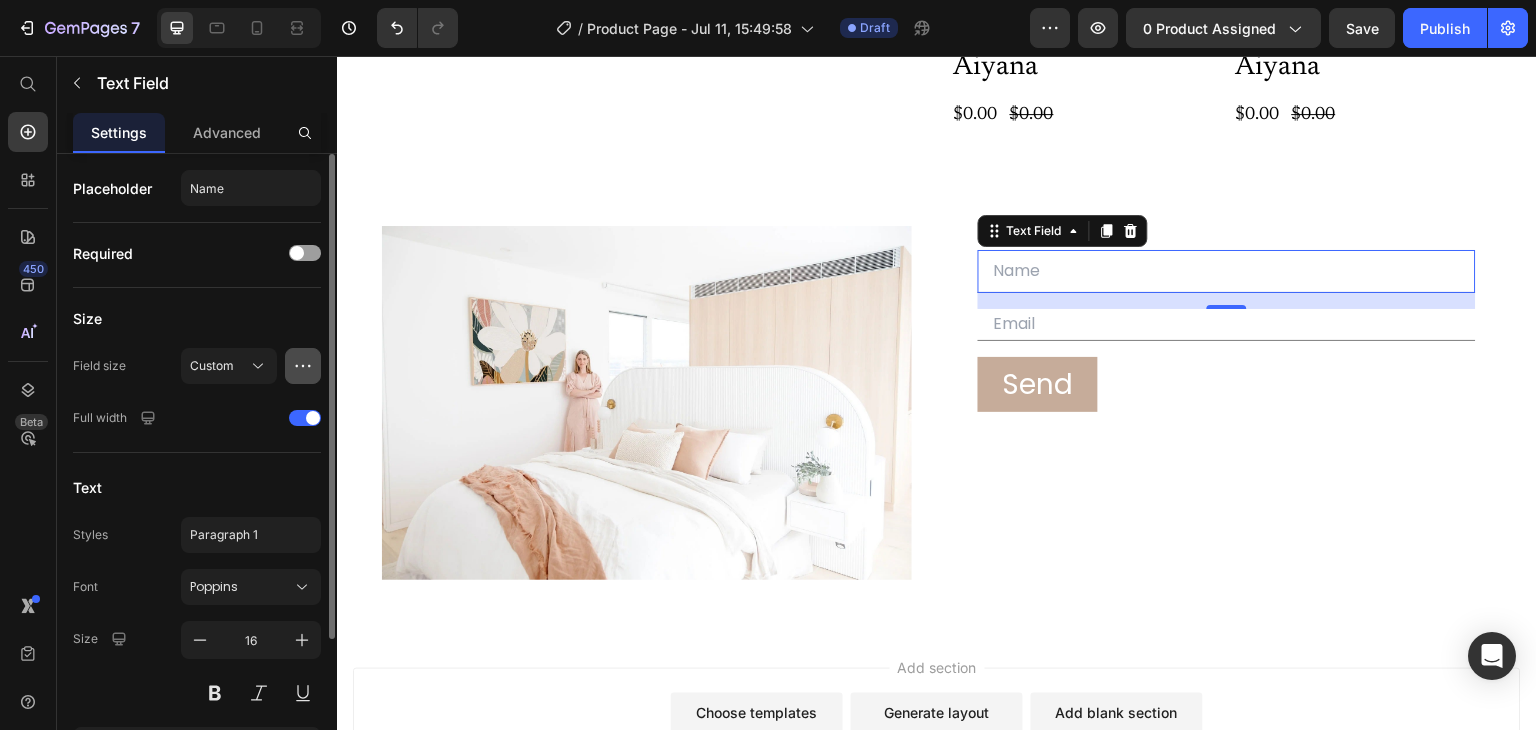 click 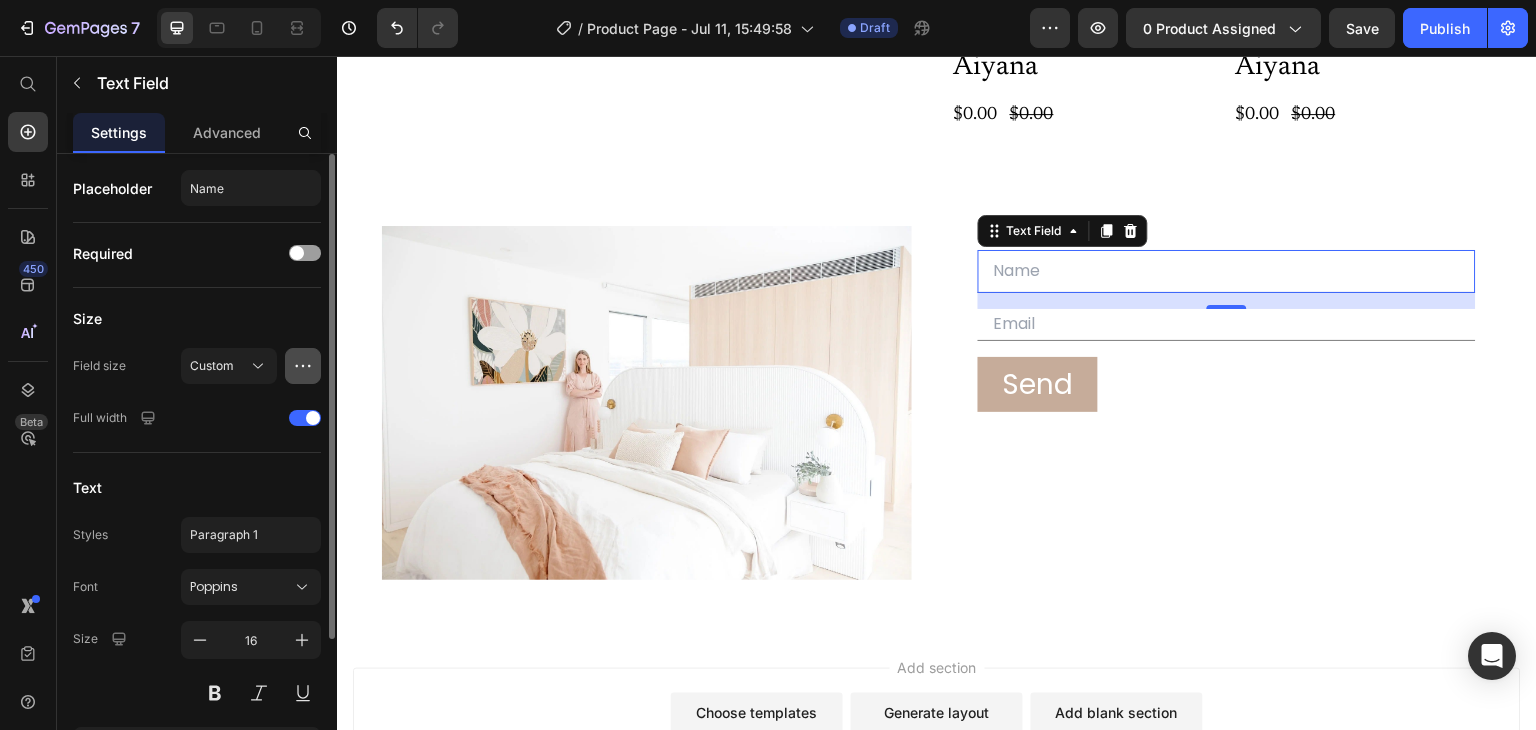 click 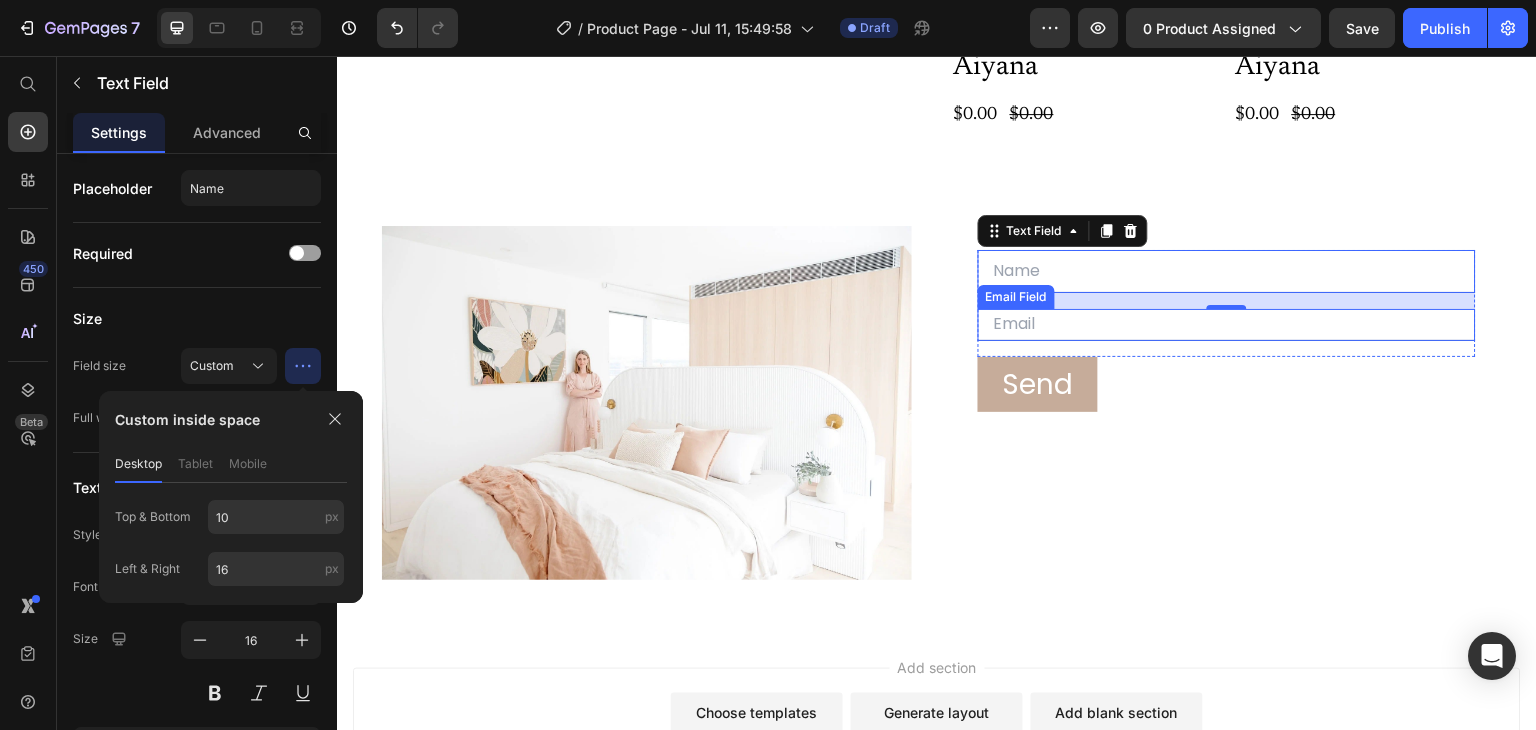 click at bounding box center [1227, 324] 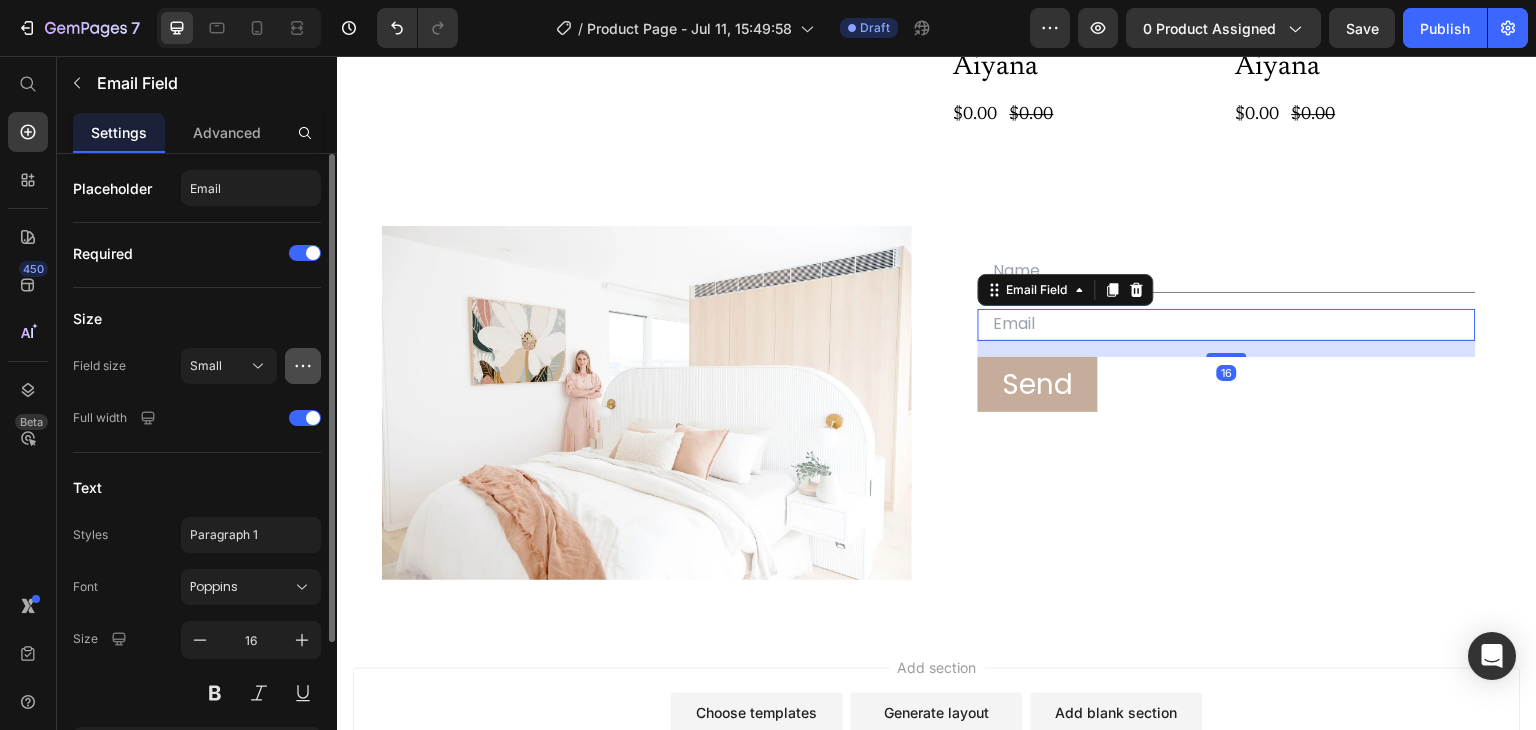 click 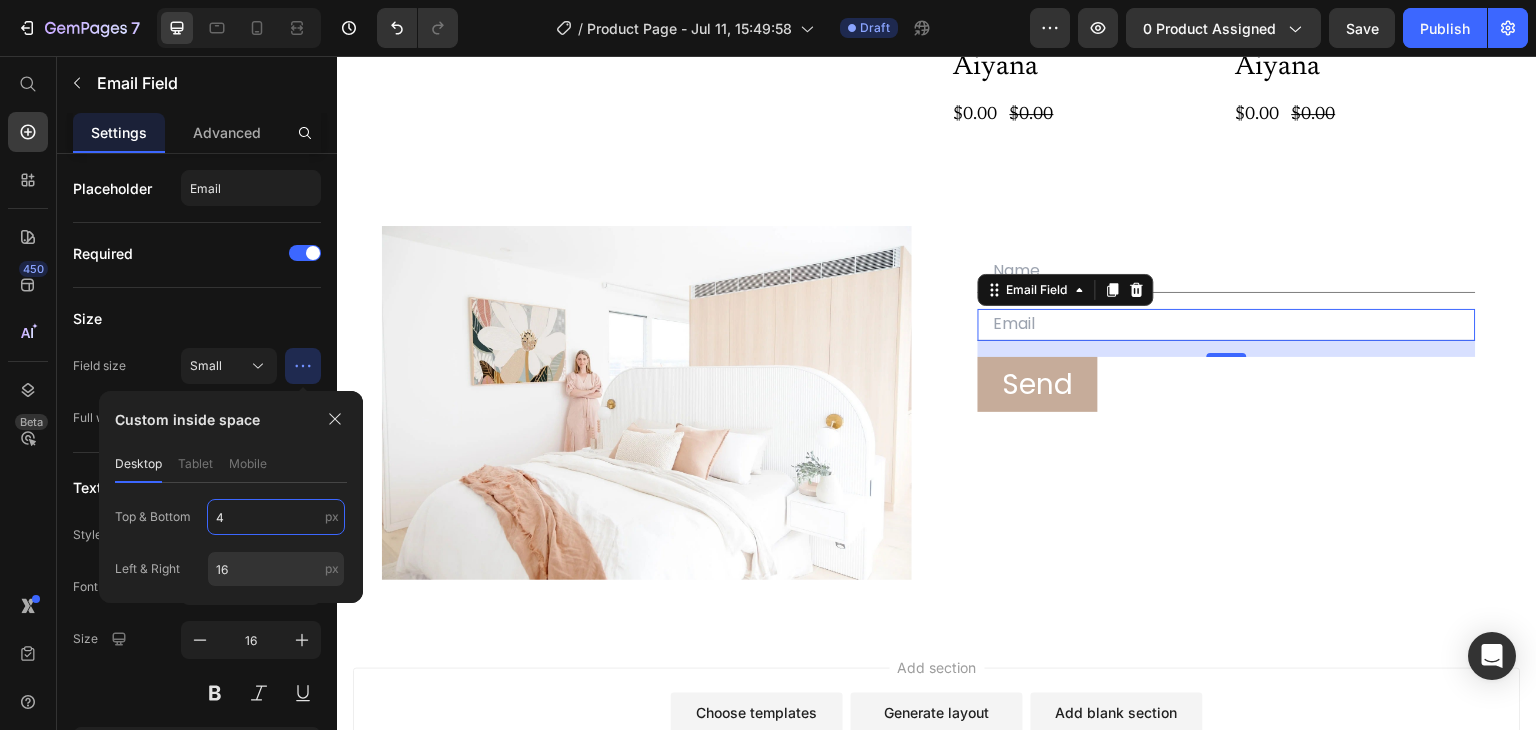 click on "4" at bounding box center [276, 517] 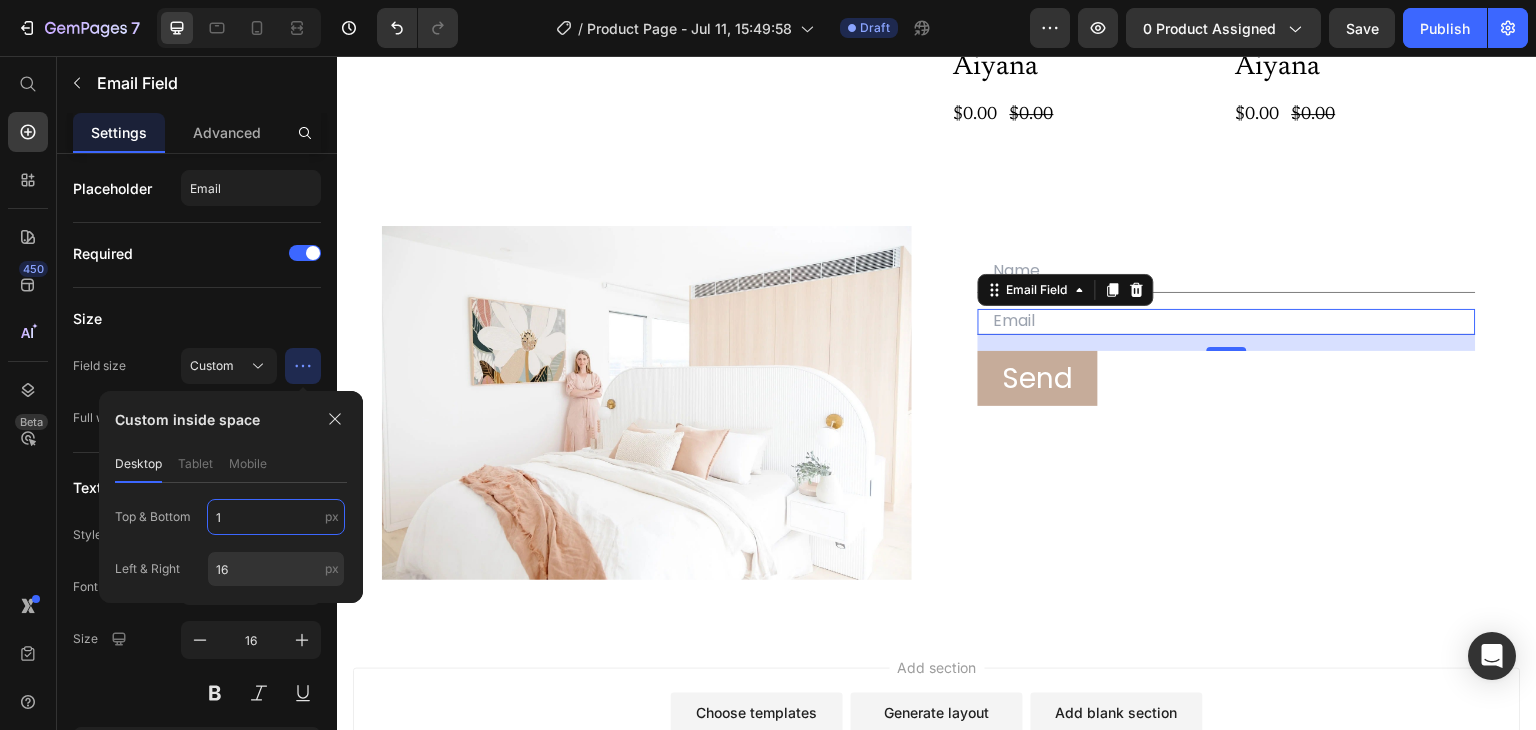type on "10" 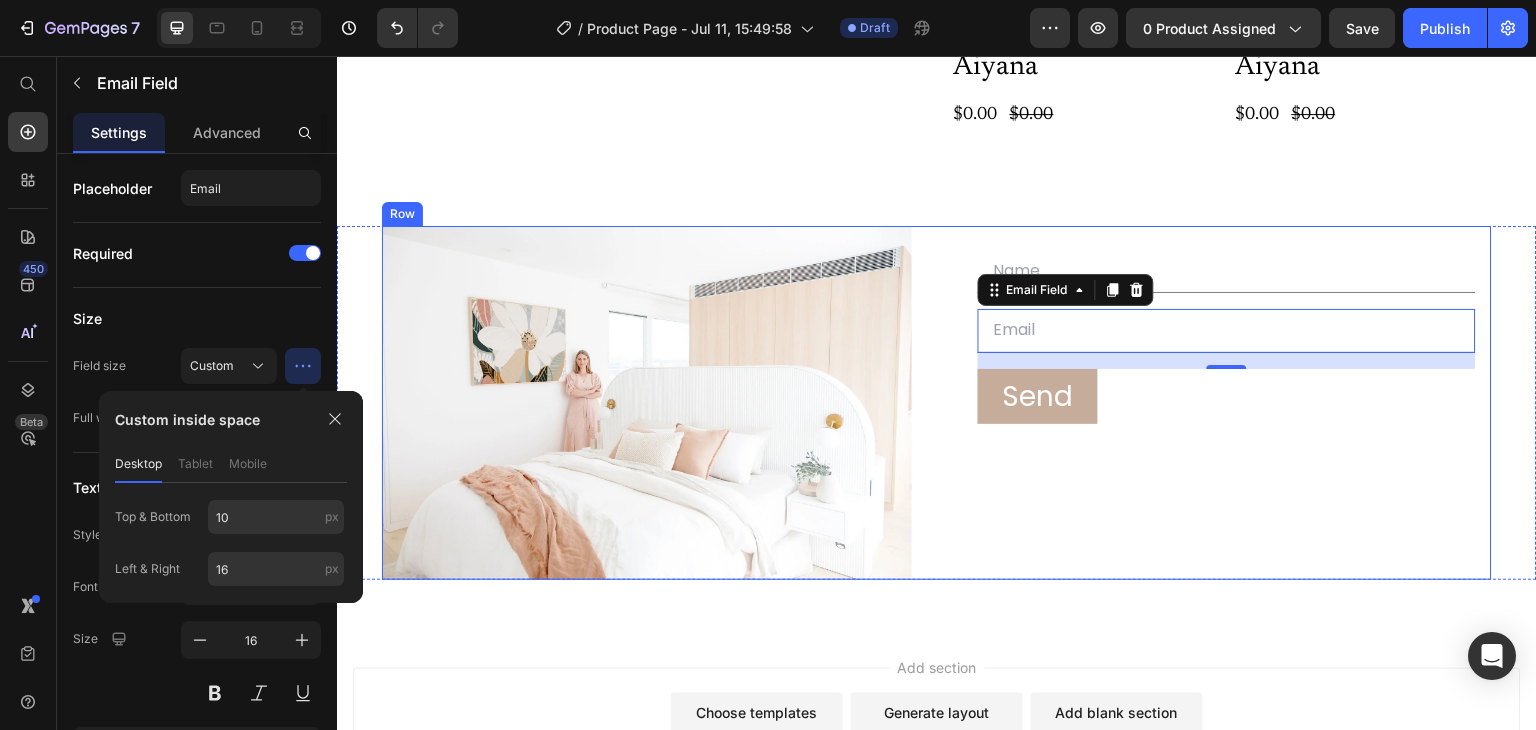 click on "Text Field Email Field   16 Row Send Submit Button Contact Form" at bounding box center [1227, 403] 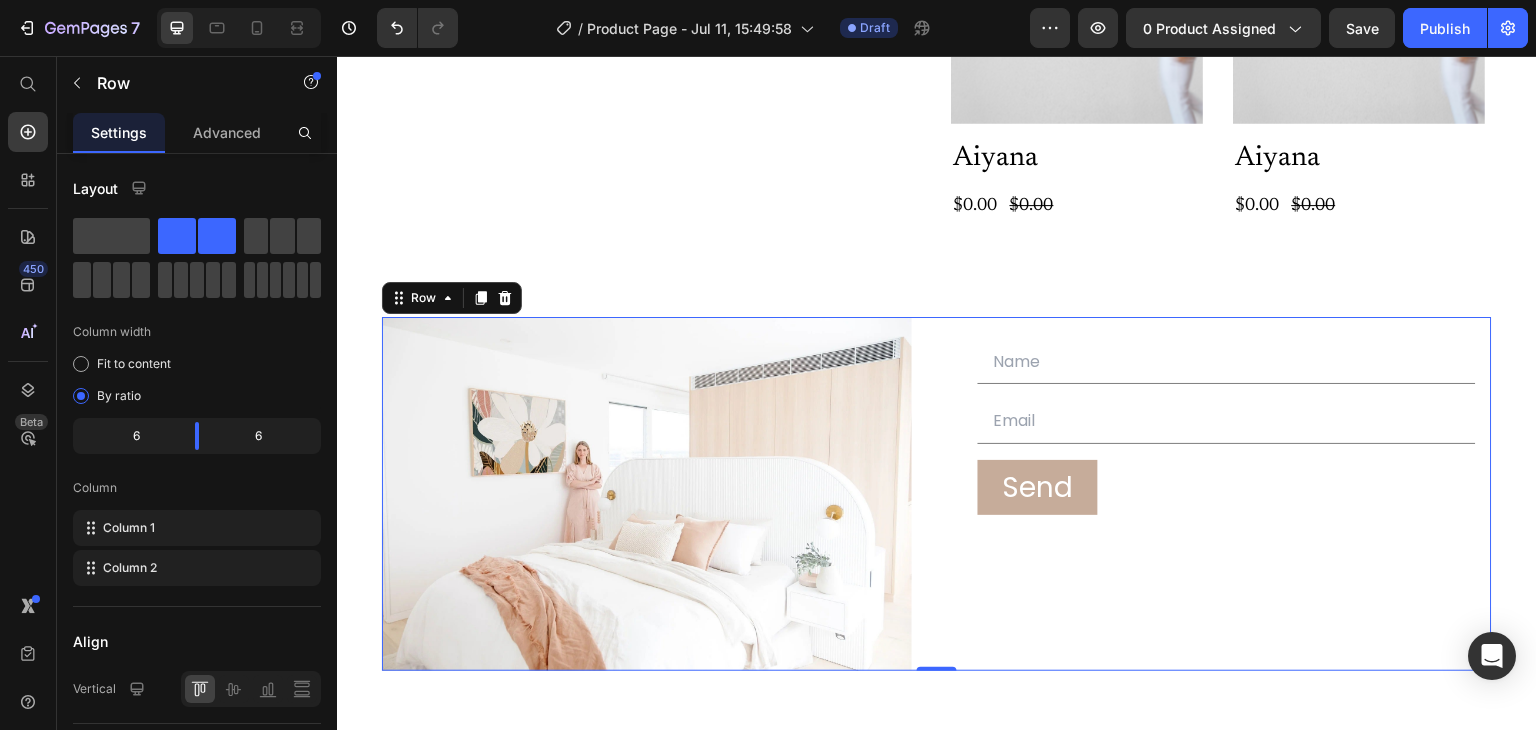 scroll, scrollTop: 4531, scrollLeft: 0, axis: vertical 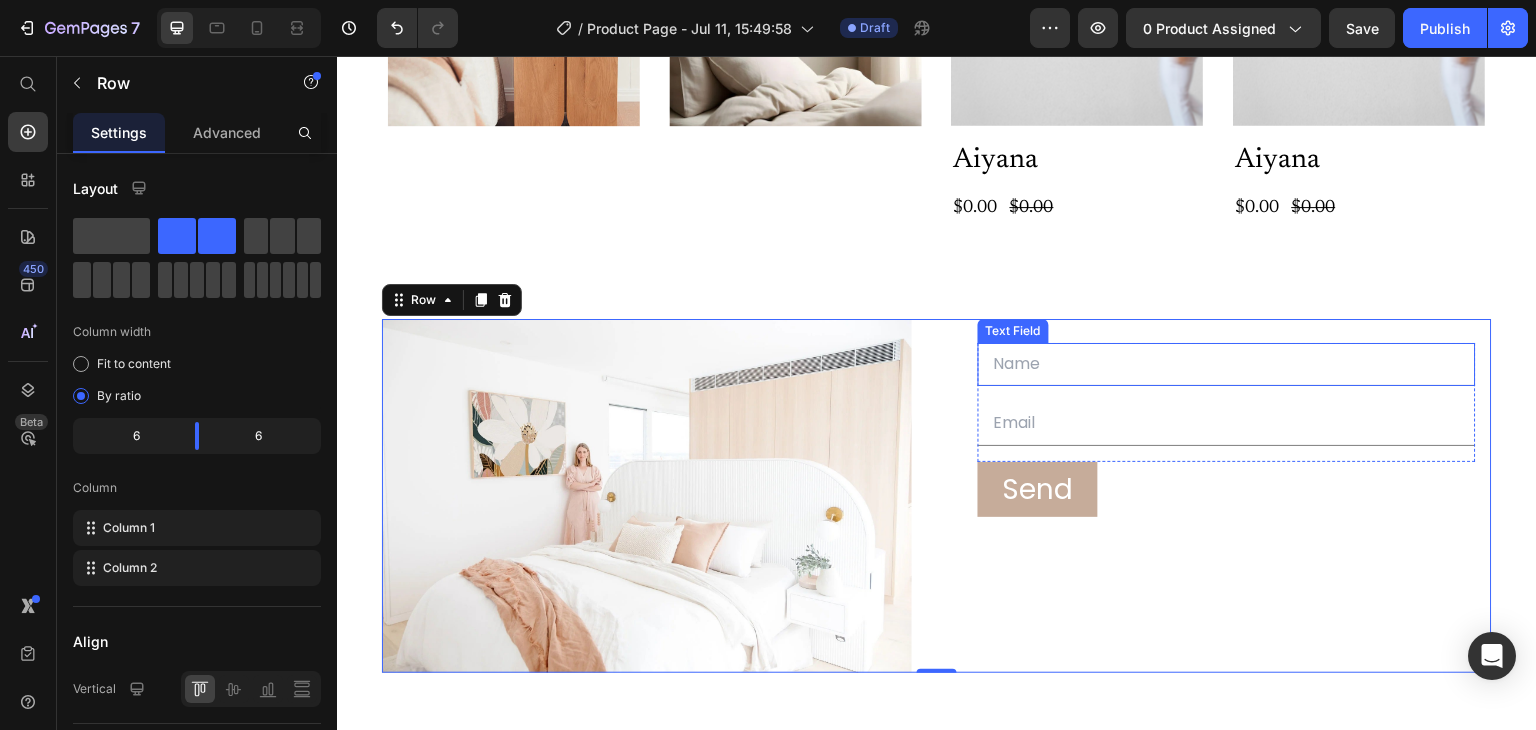 click at bounding box center [1227, 364] 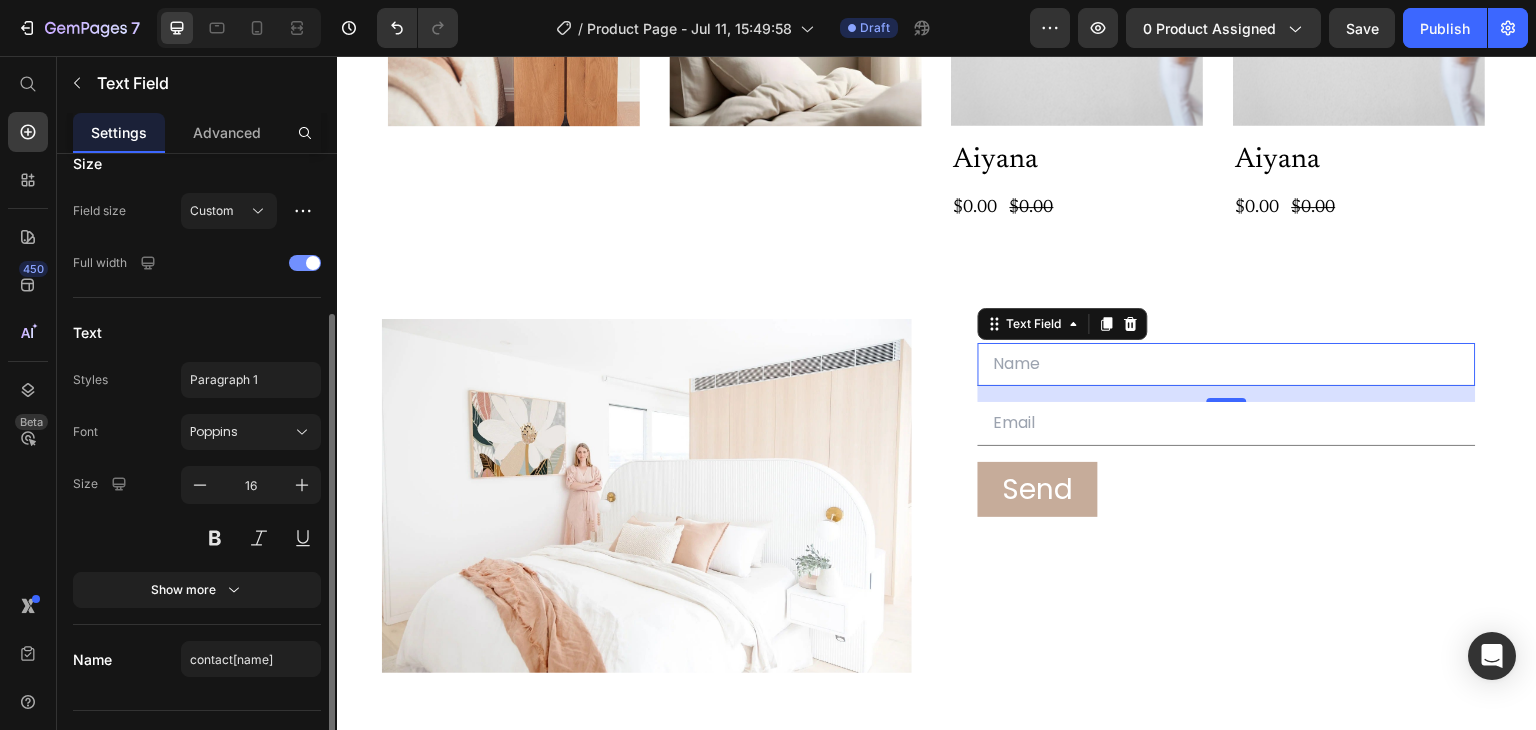 scroll, scrollTop: 192, scrollLeft: 0, axis: vertical 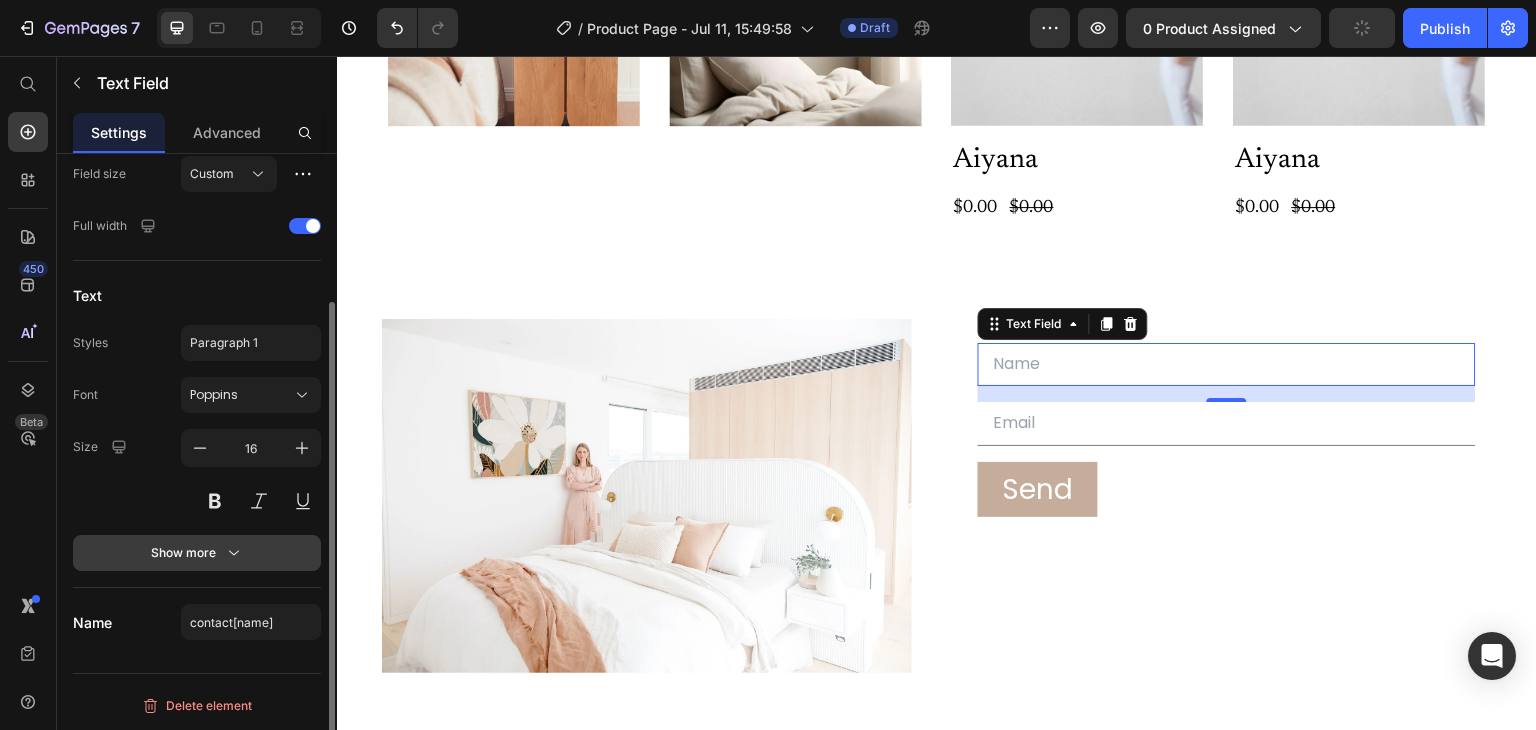 click on "Show more" at bounding box center [197, 553] 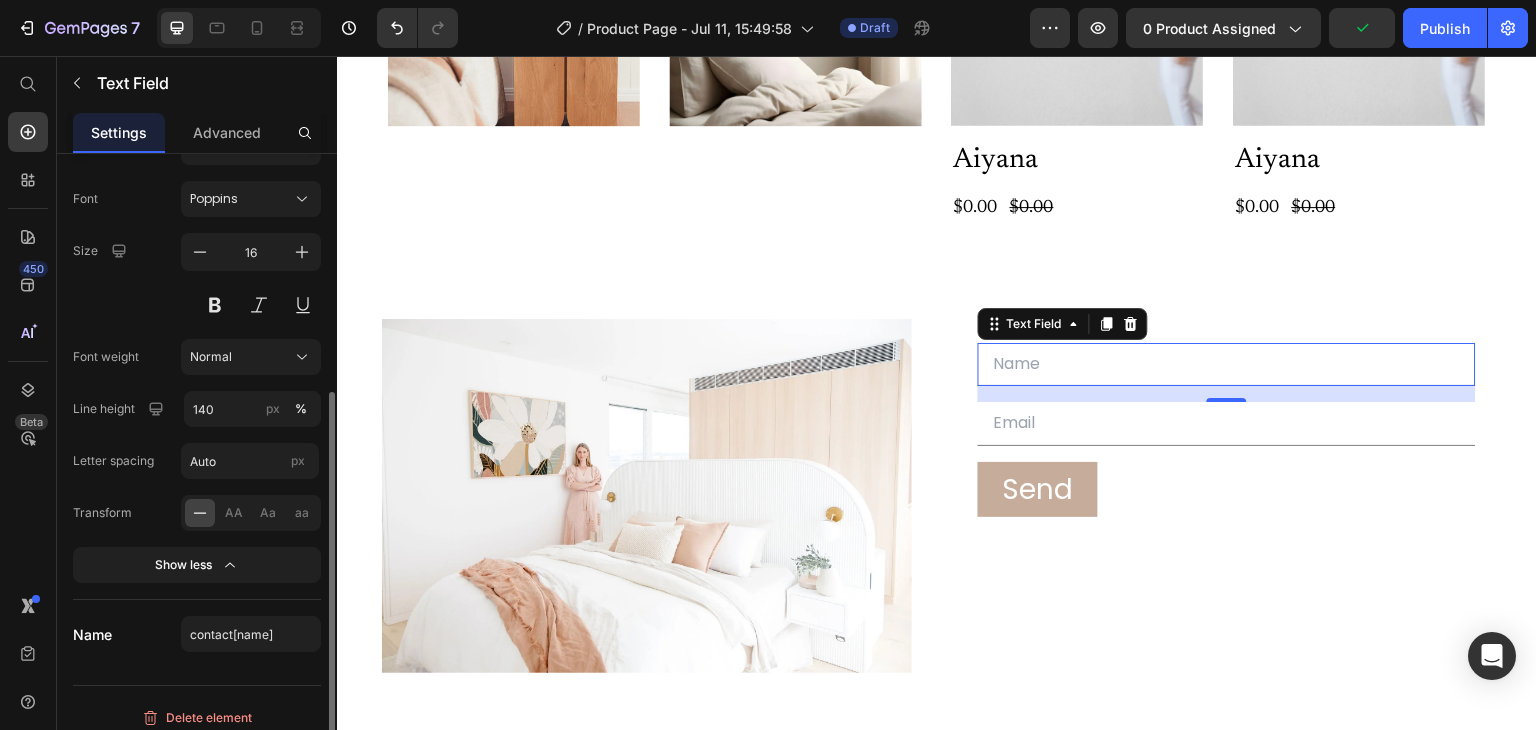 scroll, scrollTop: 400, scrollLeft: 0, axis: vertical 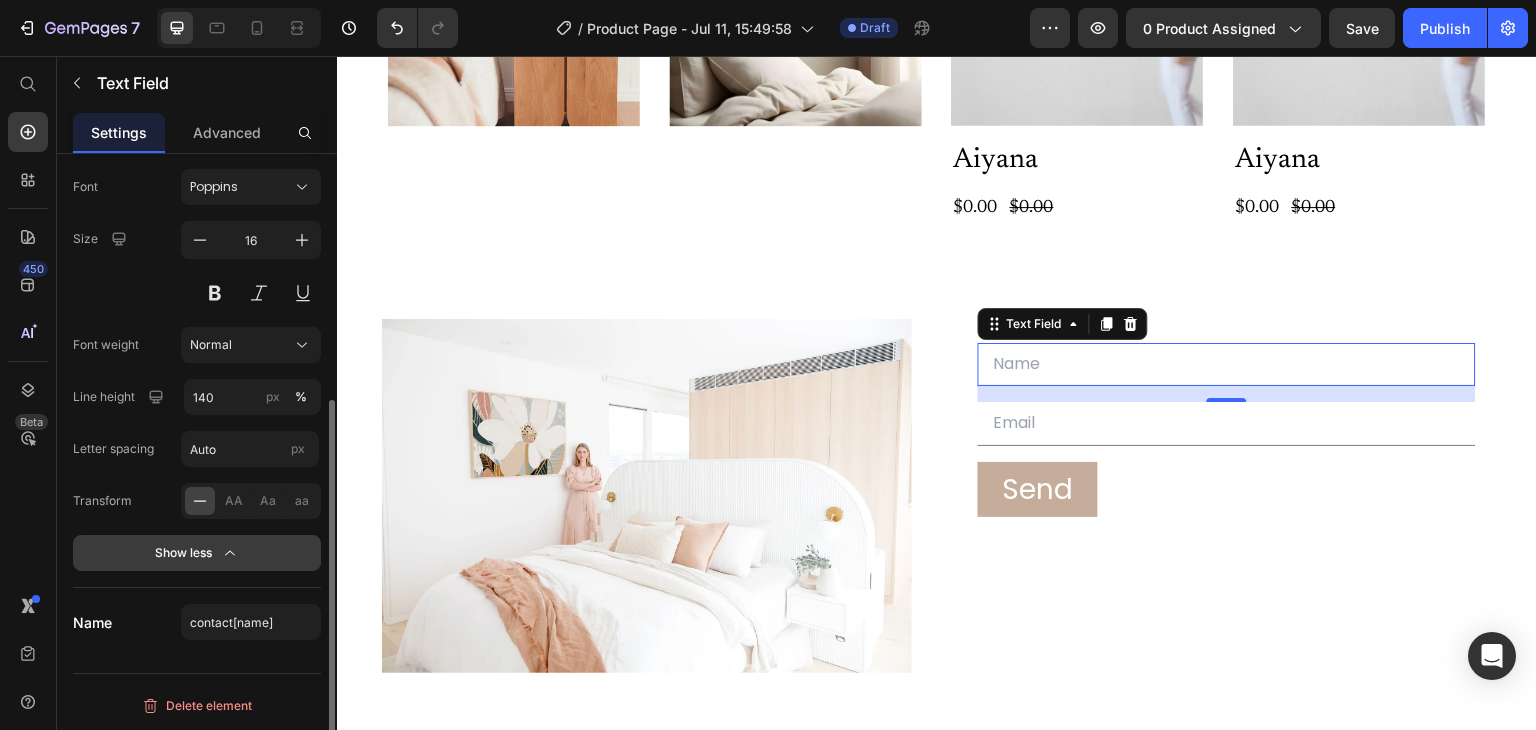 click on "Show less" at bounding box center (197, 553) 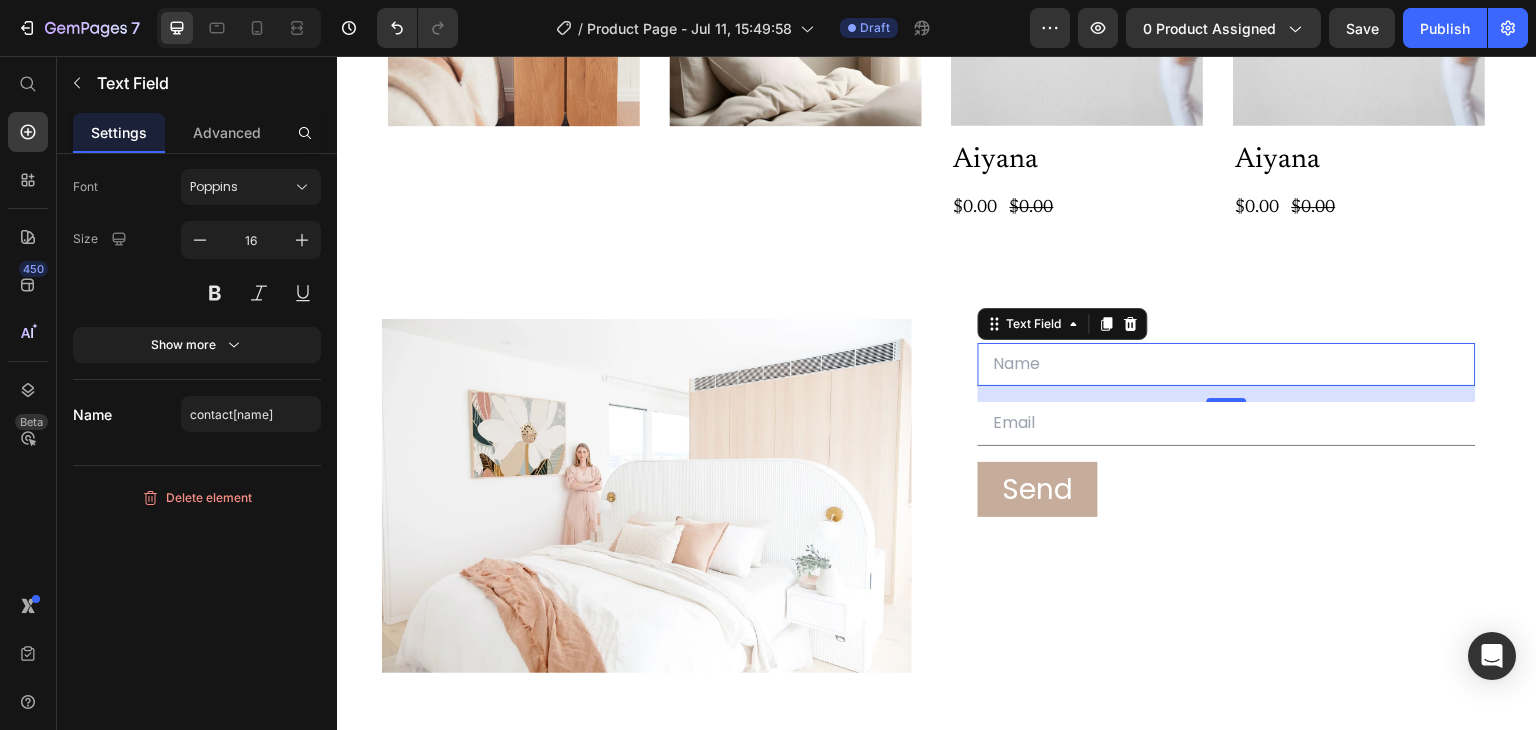 scroll, scrollTop: 192, scrollLeft: 0, axis: vertical 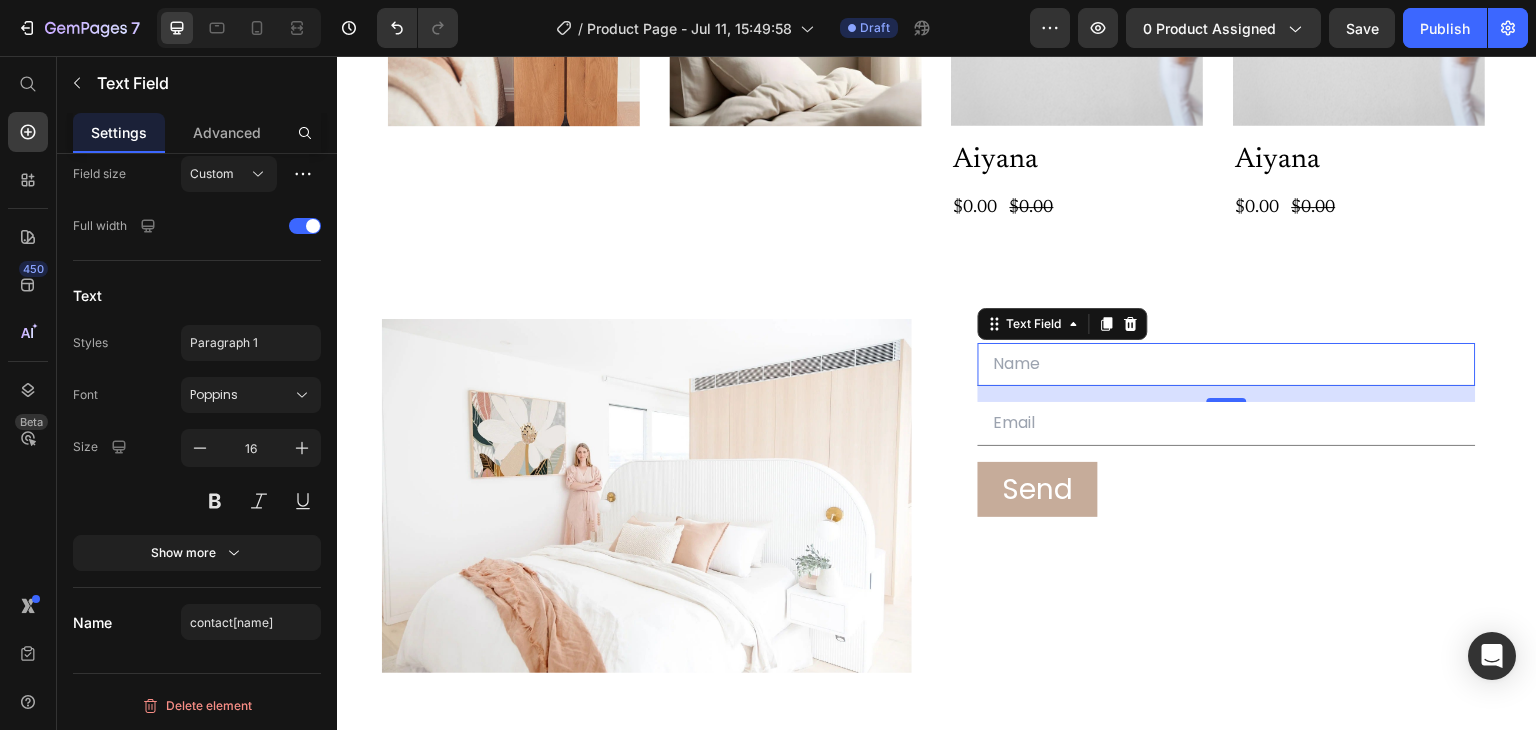 click at bounding box center [1227, 364] 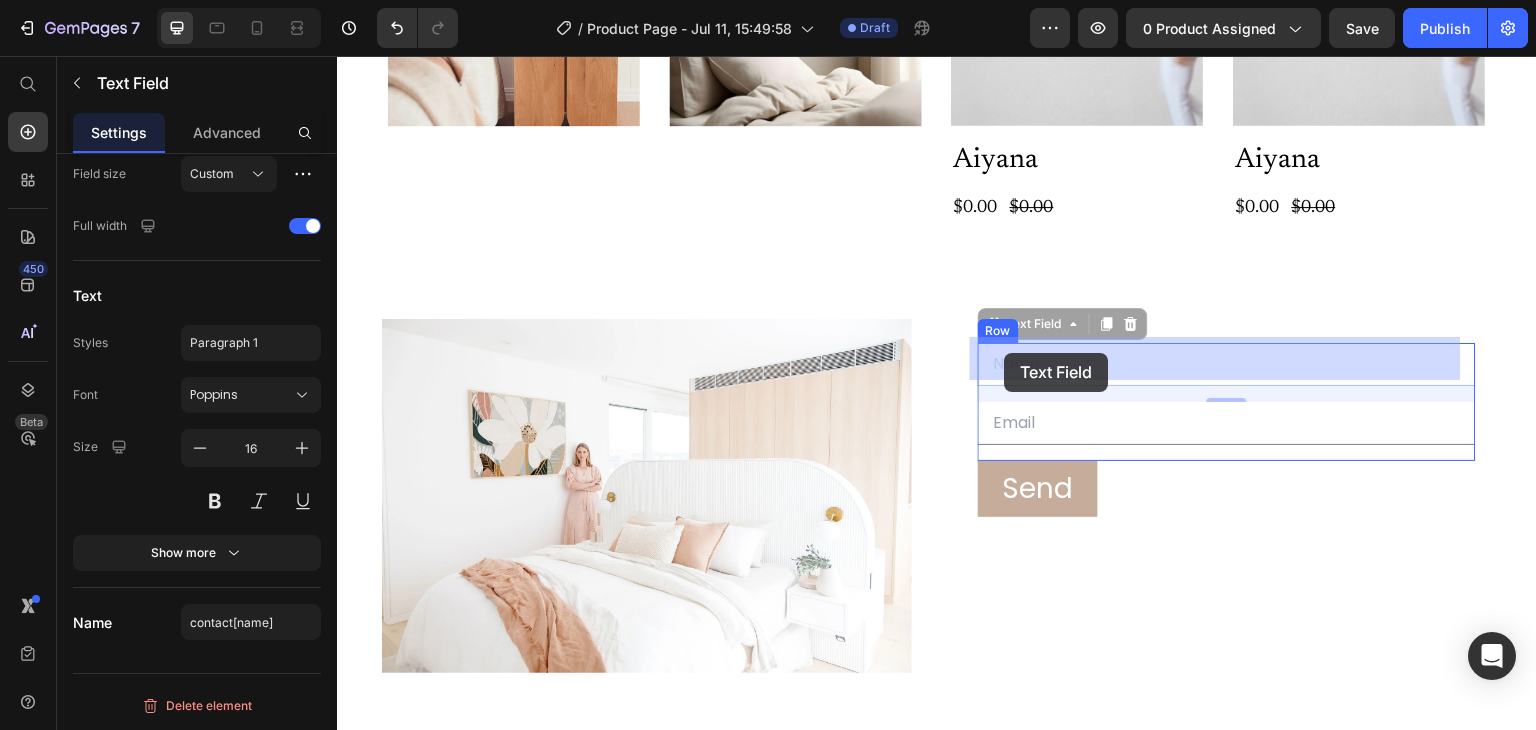 drag, startPoint x: 1045, startPoint y: 358, endPoint x: 1009, endPoint y: 349, distance: 37.107952 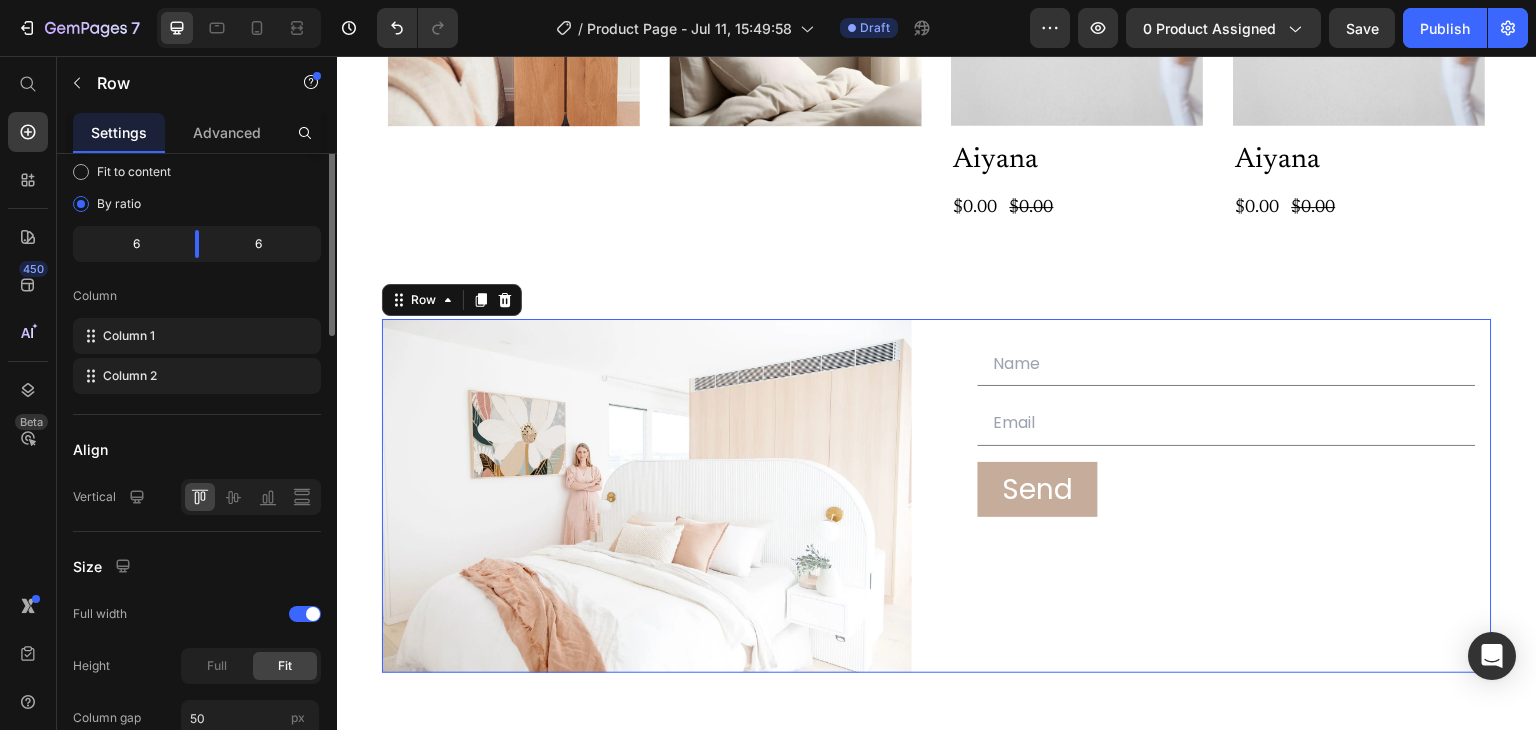 click on "Text Field Email Field Row Send Submit Button Contact Form" at bounding box center (1227, 496) 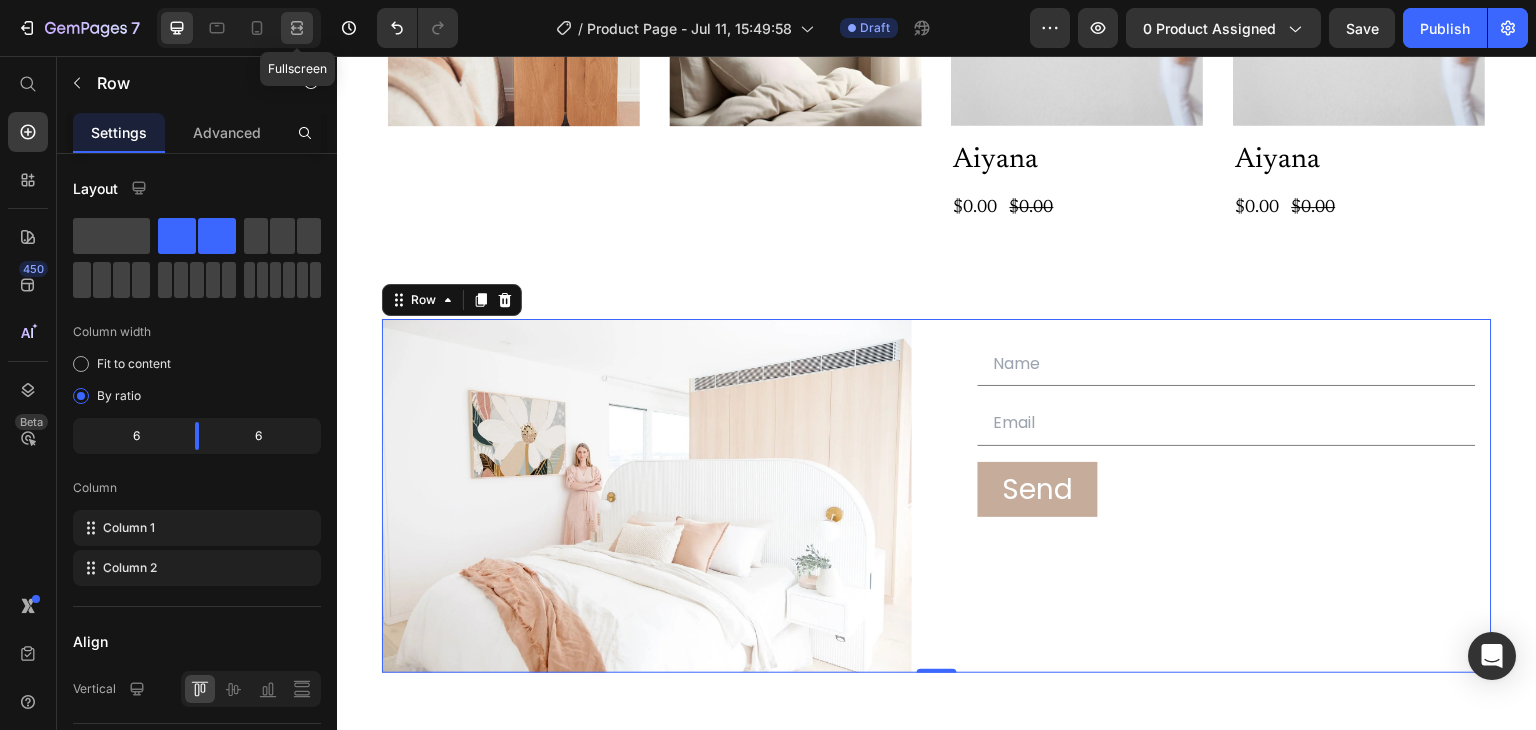 click 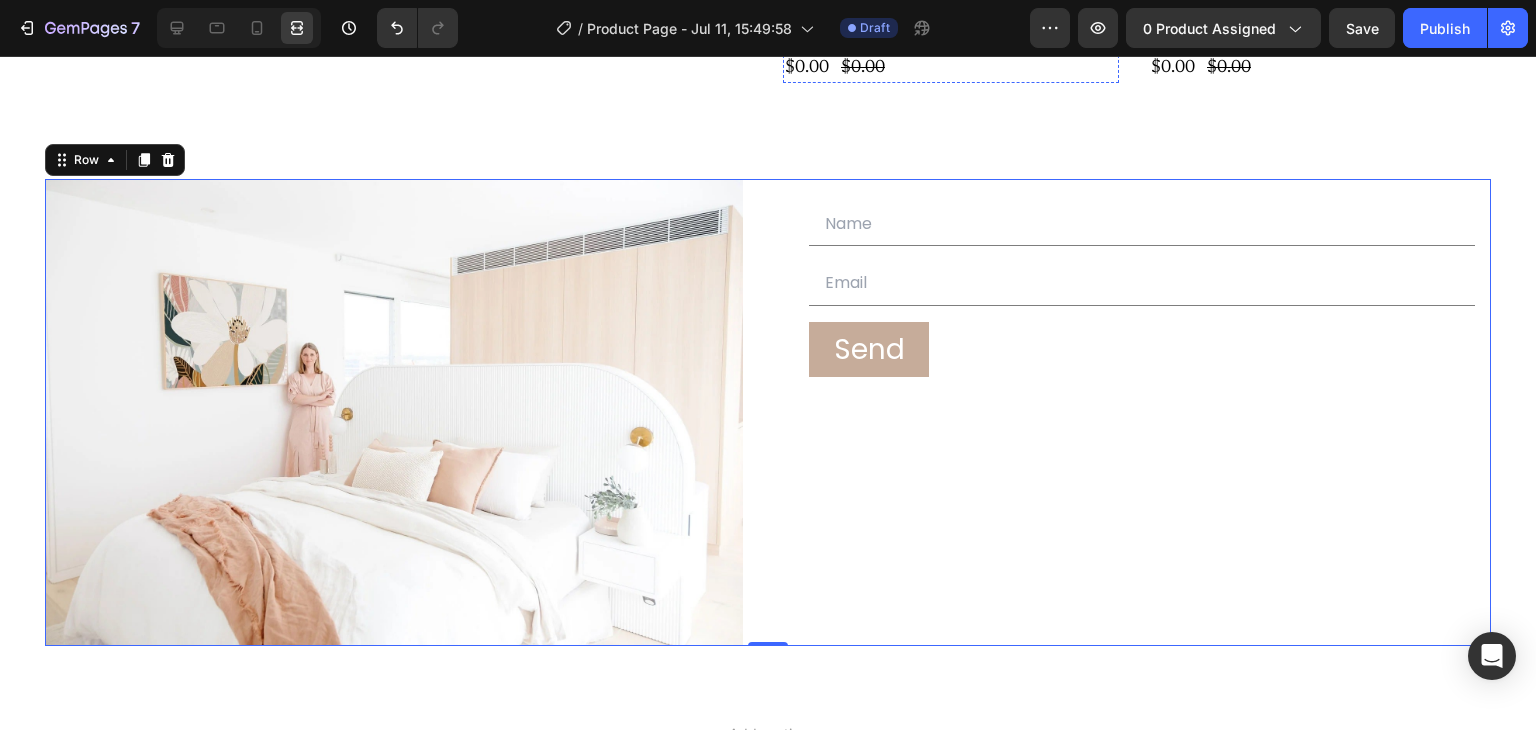 scroll, scrollTop: 4913, scrollLeft: 0, axis: vertical 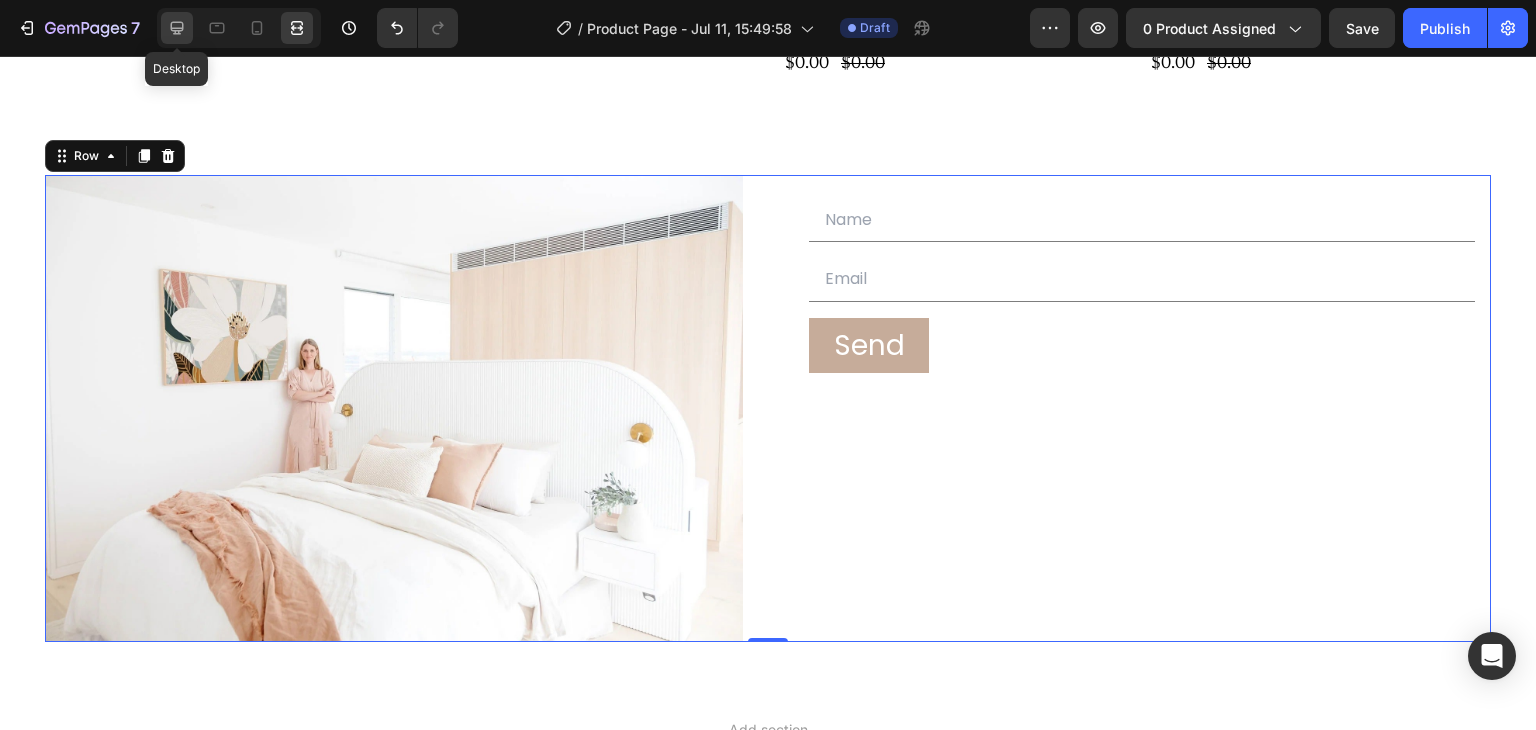 click 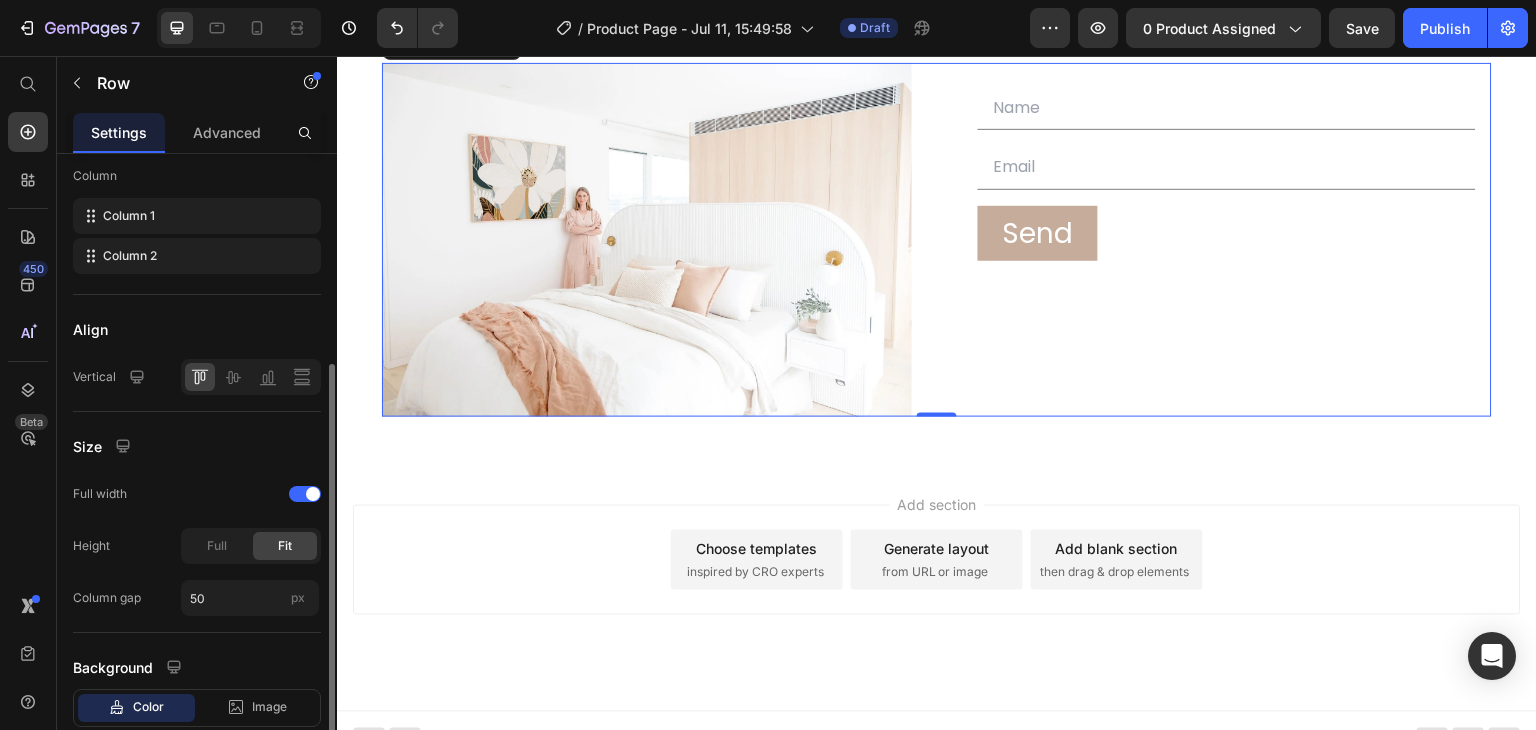 scroll, scrollTop: 368, scrollLeft: 0, axis: vertical 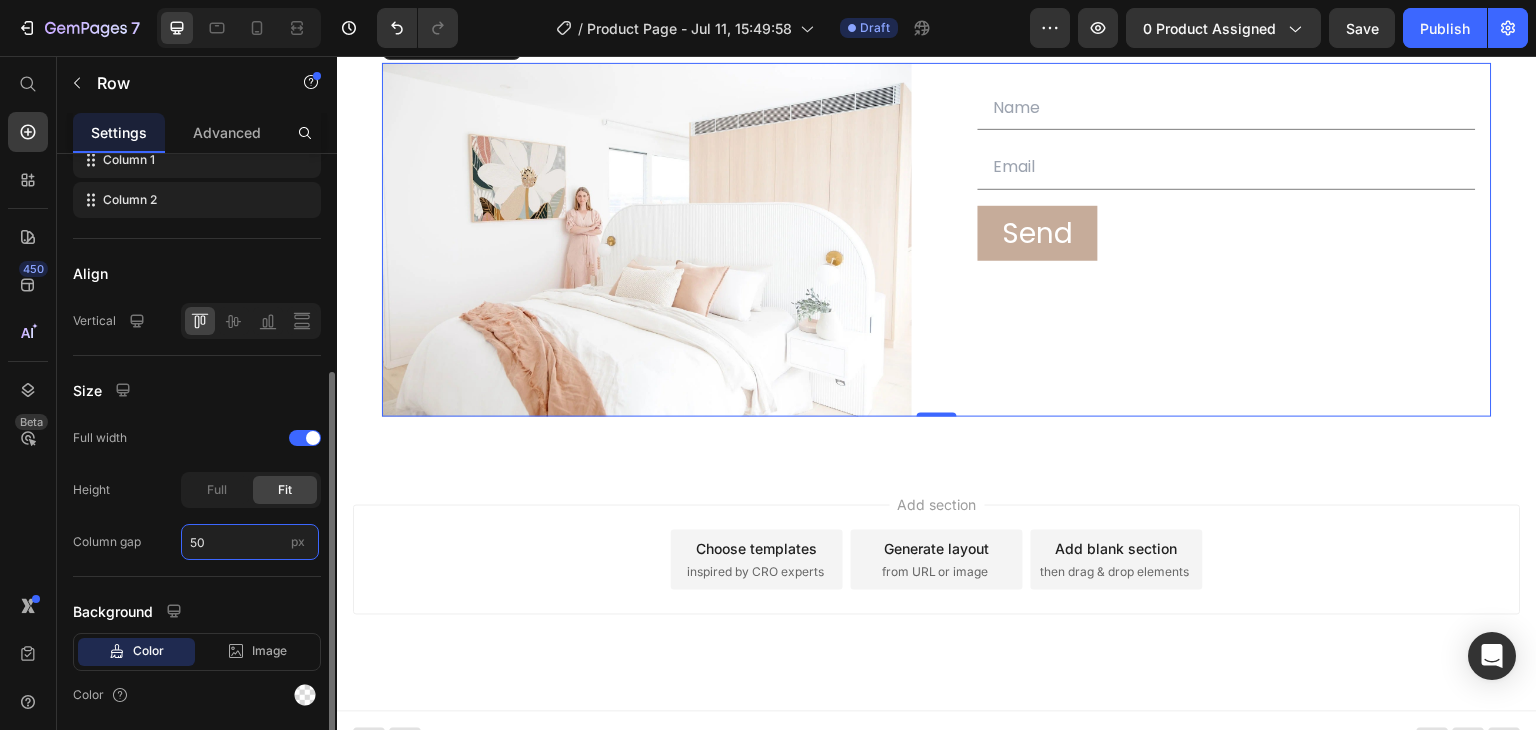 click on "50" at bounding box center (250, 542) 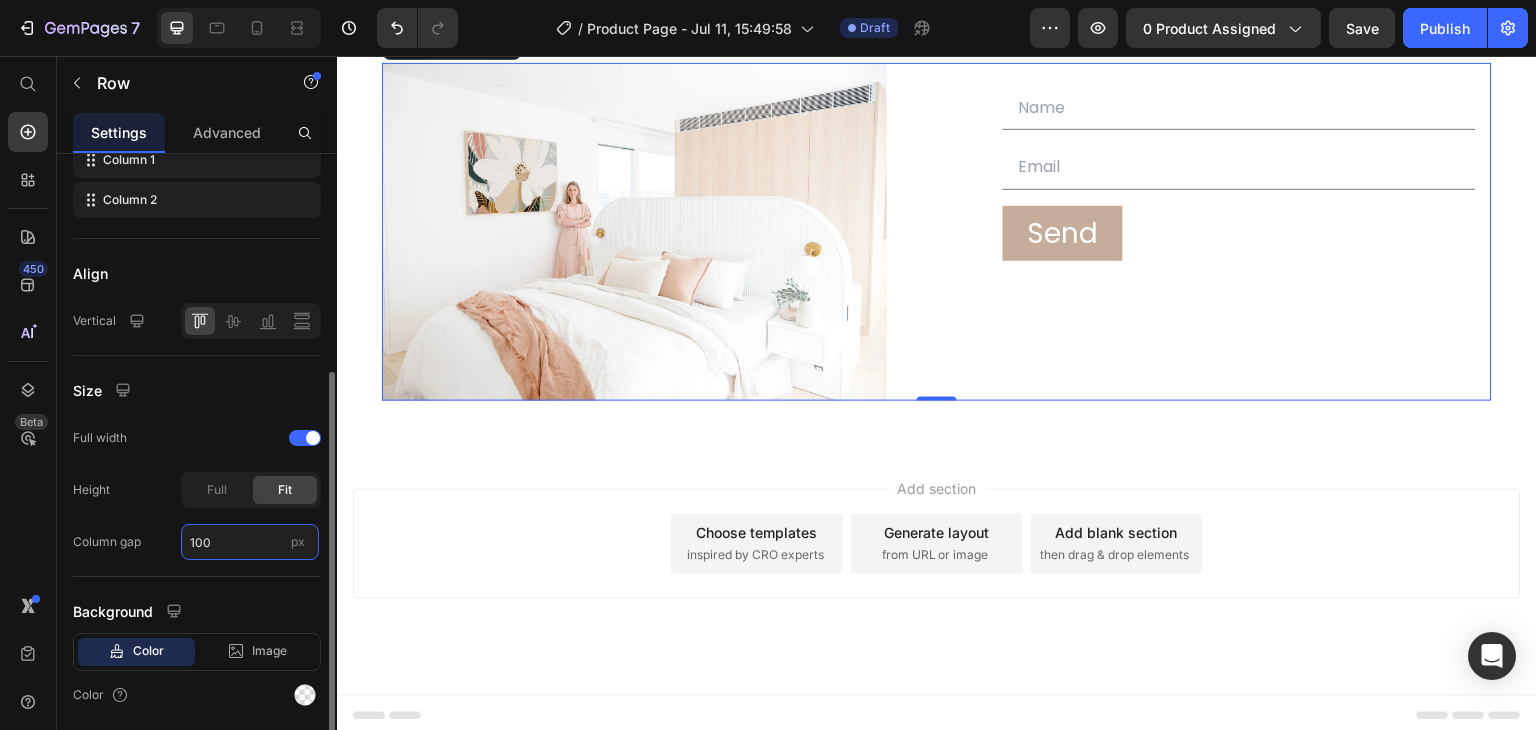 scroll, scrollTop: 4907, scrollLeft: 0, axis: vertical 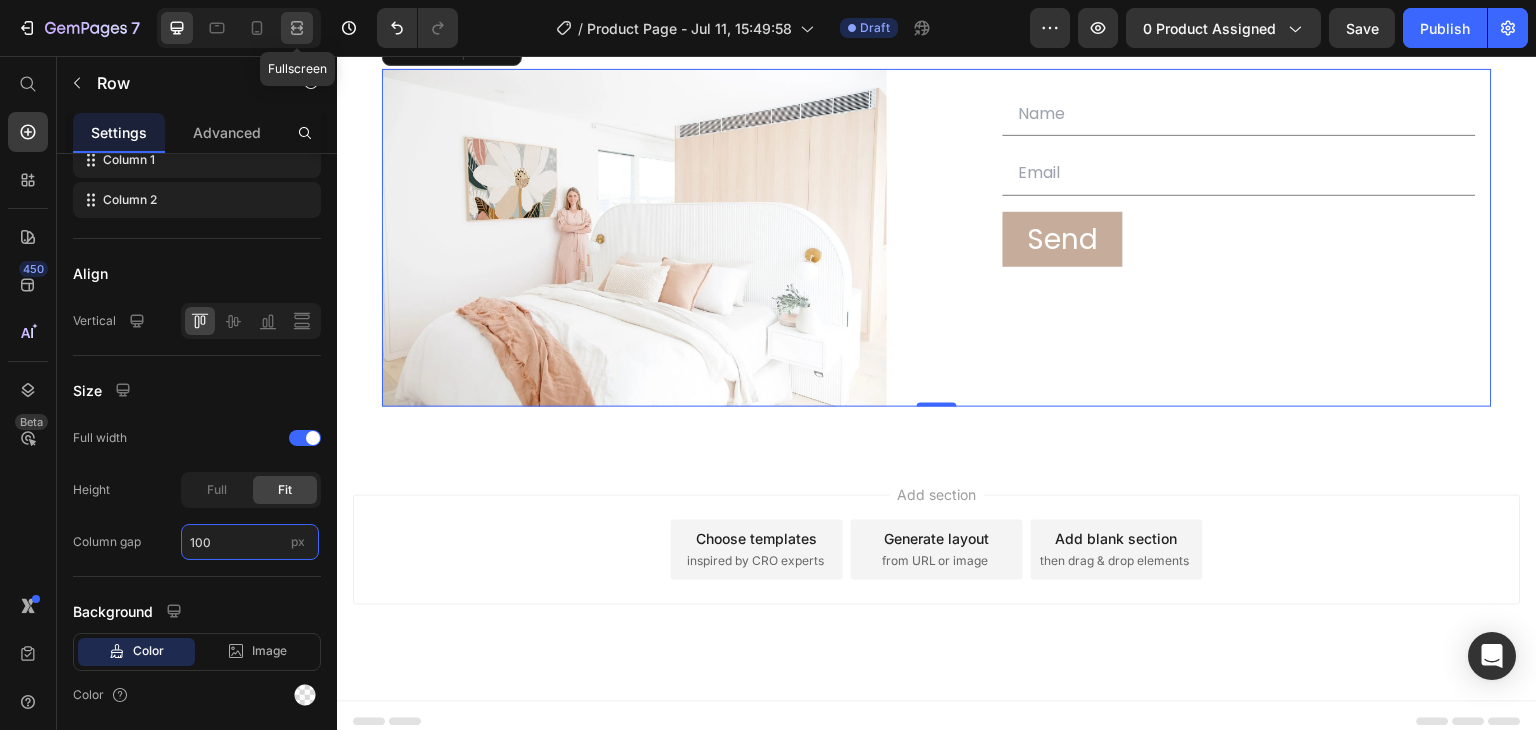 type on "100" 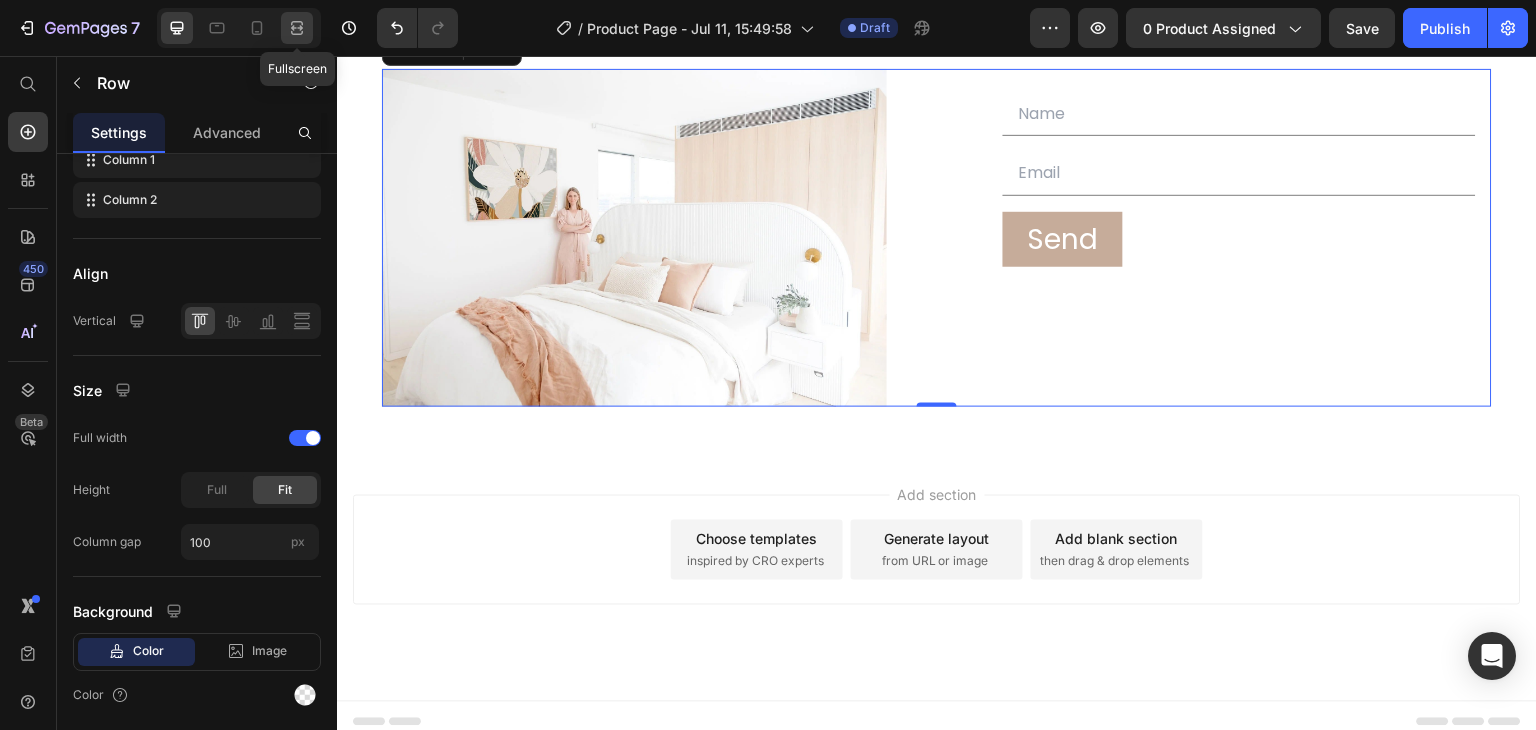 click 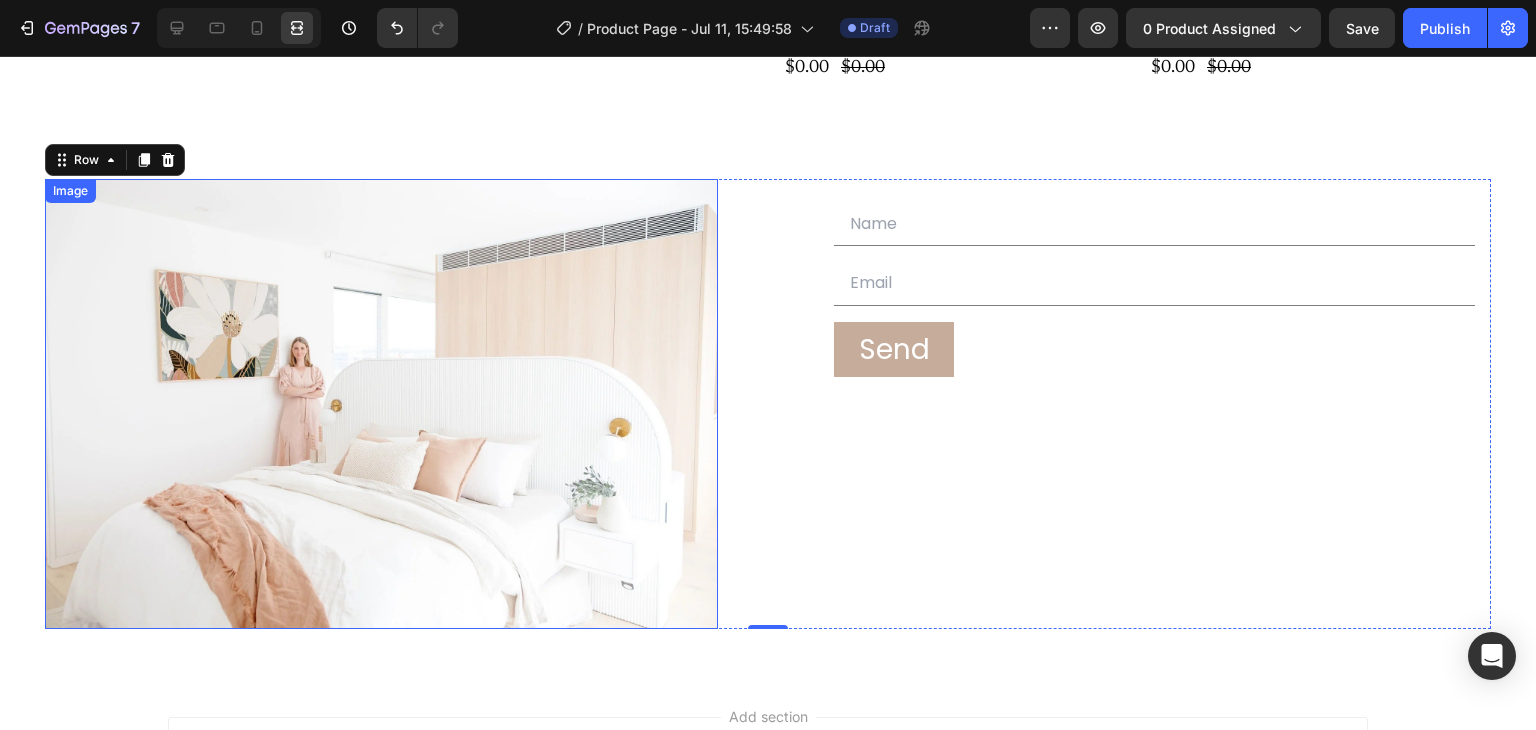 scroll, scrollTop: 4895, scrollLeft: 0, axis: vertical 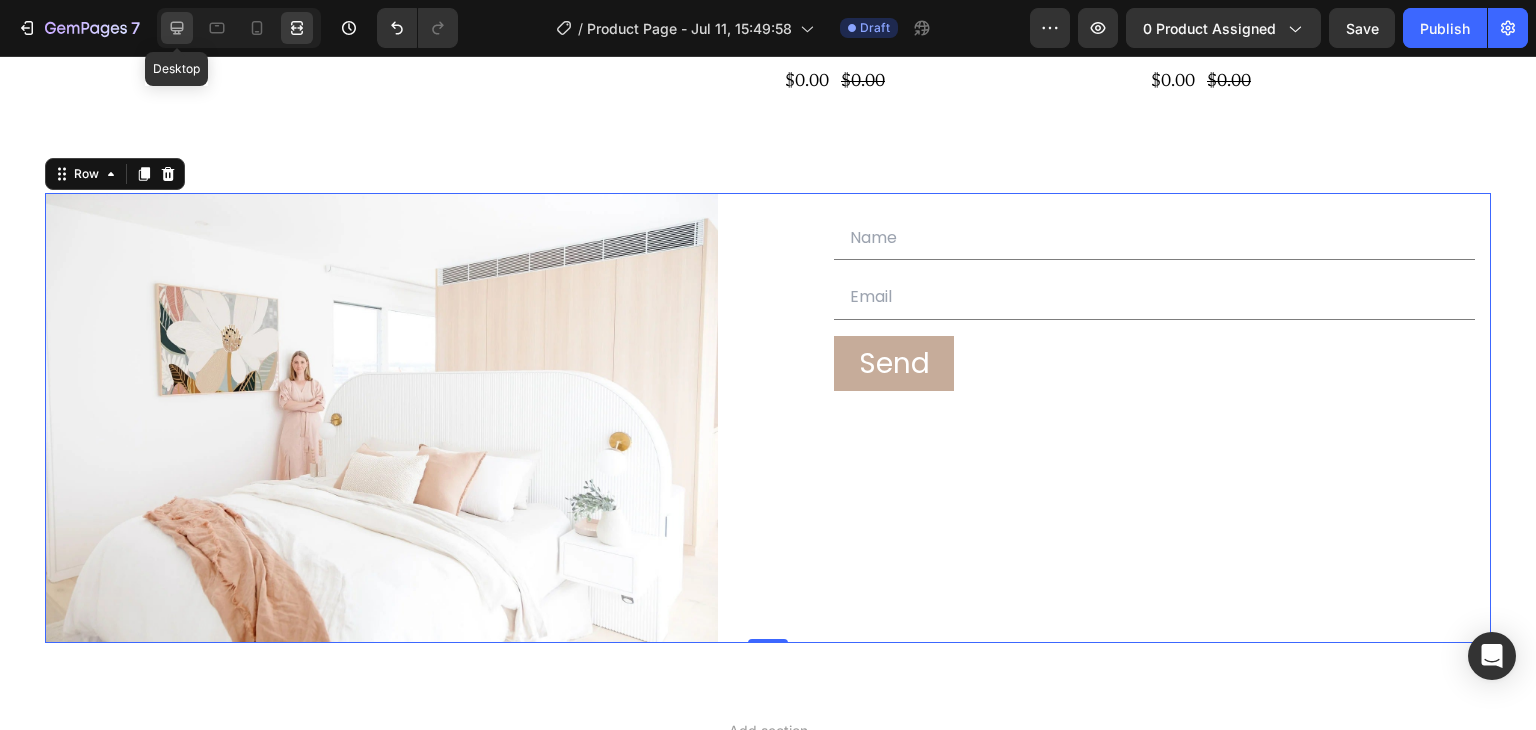click 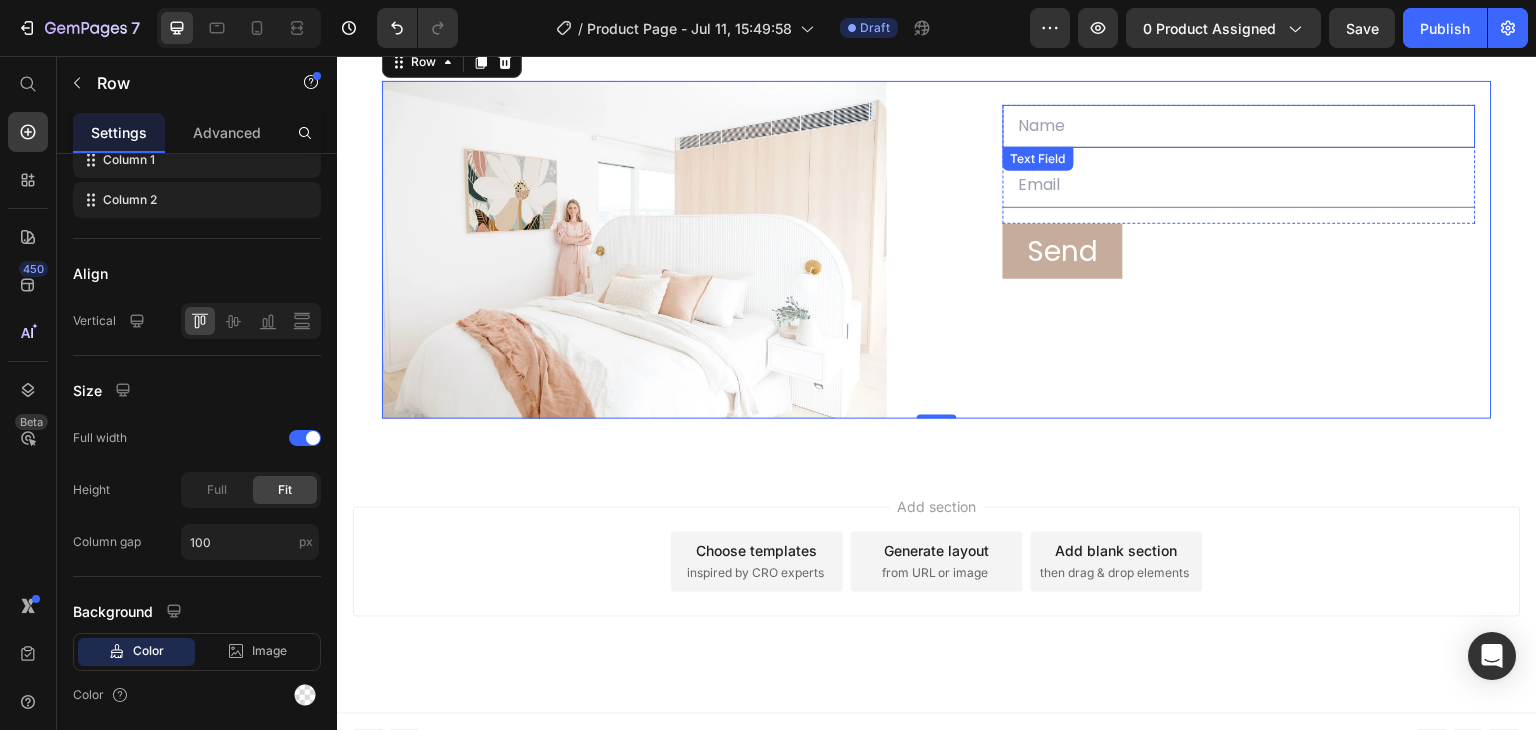 click at bounding box center (1239, 126) 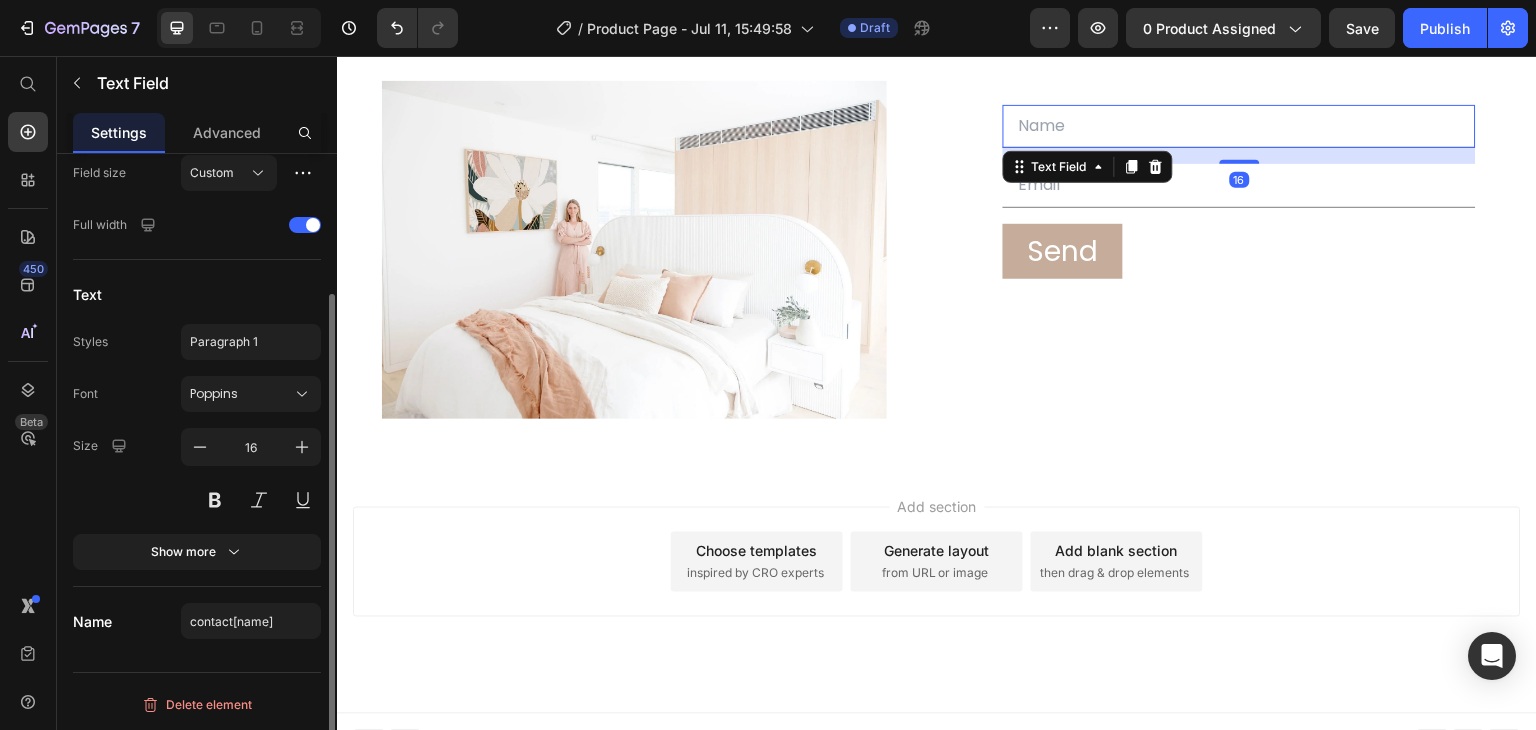 scroll, scrollTop: 0, scrollLeft: 0, axis: both 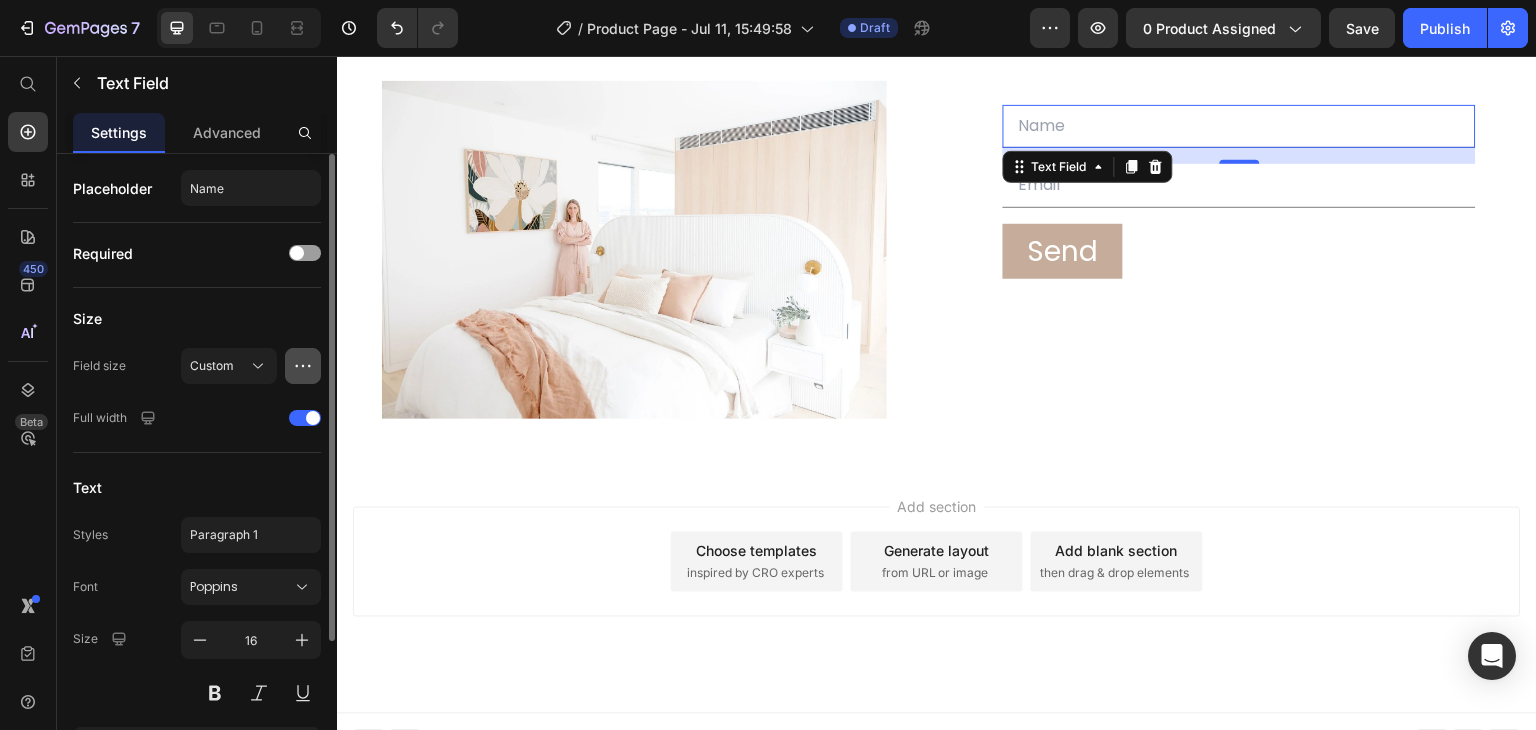 click 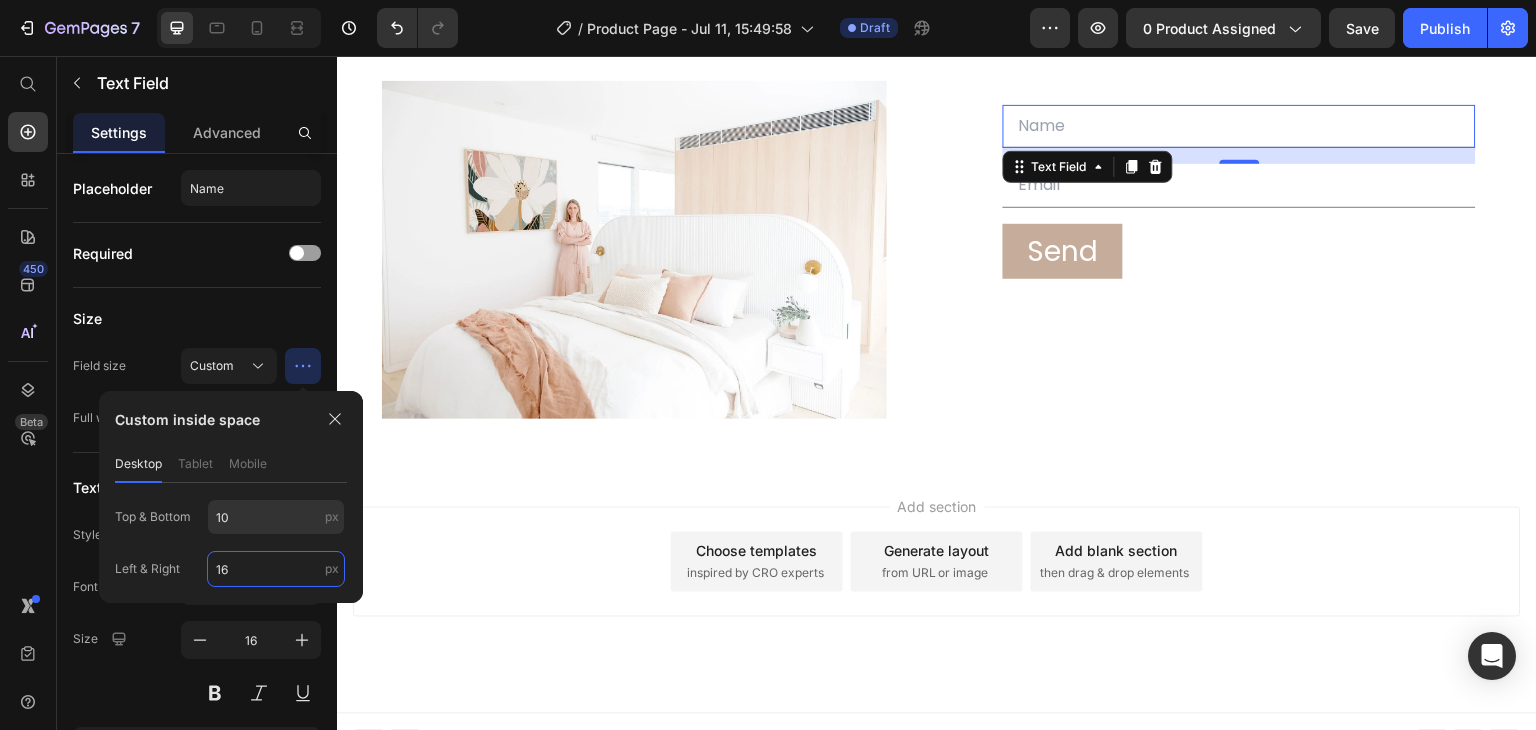 click on "16" at bounding box center (276, 569) 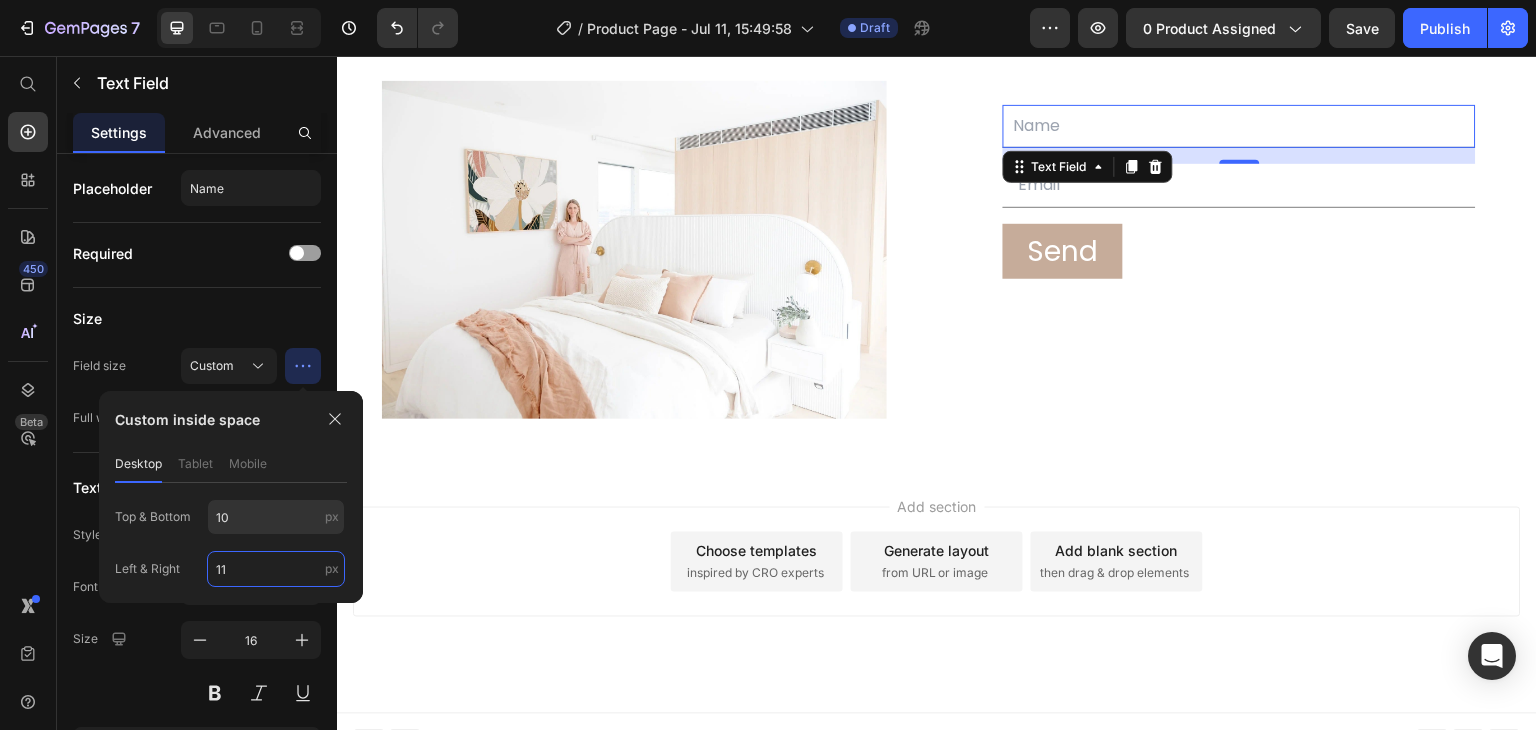 type on "10" 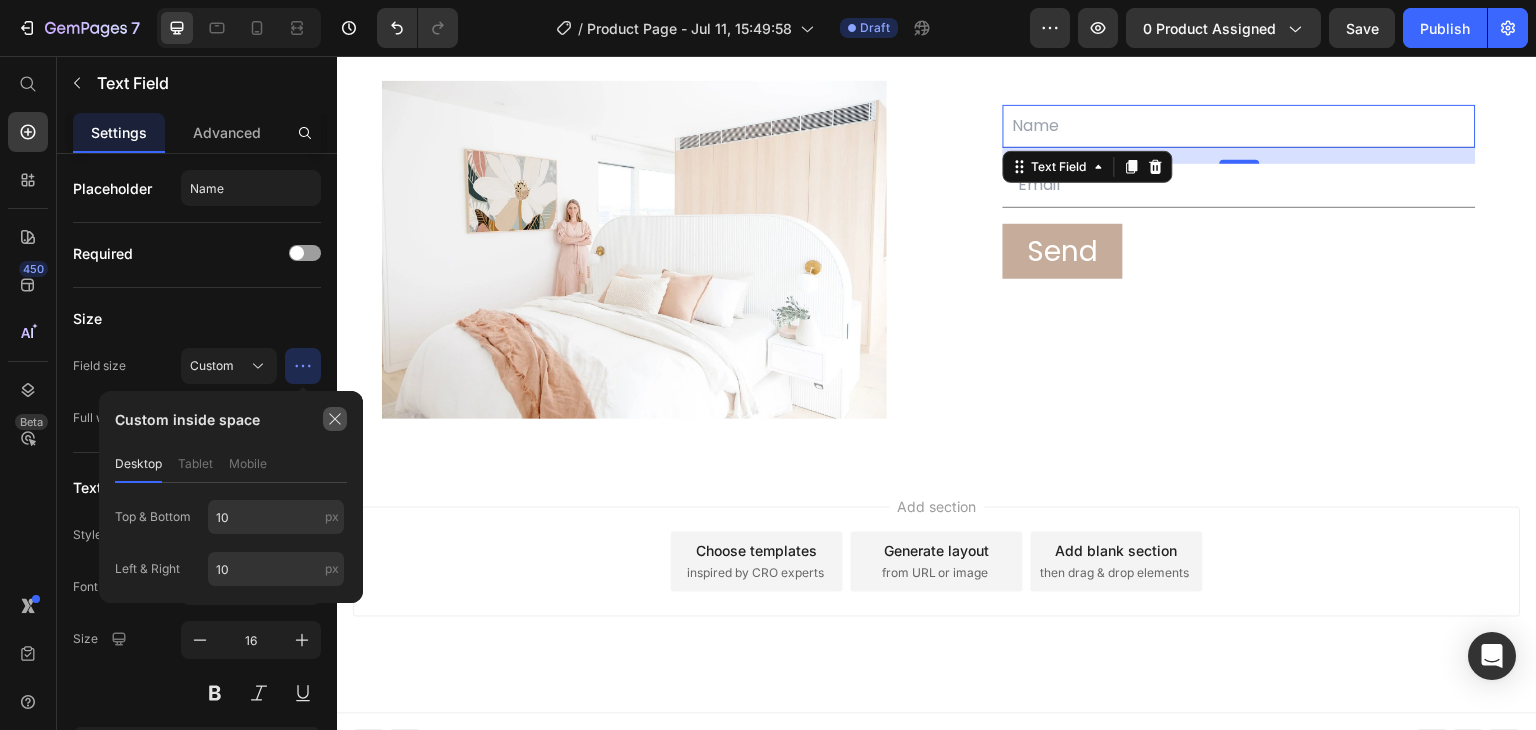 click 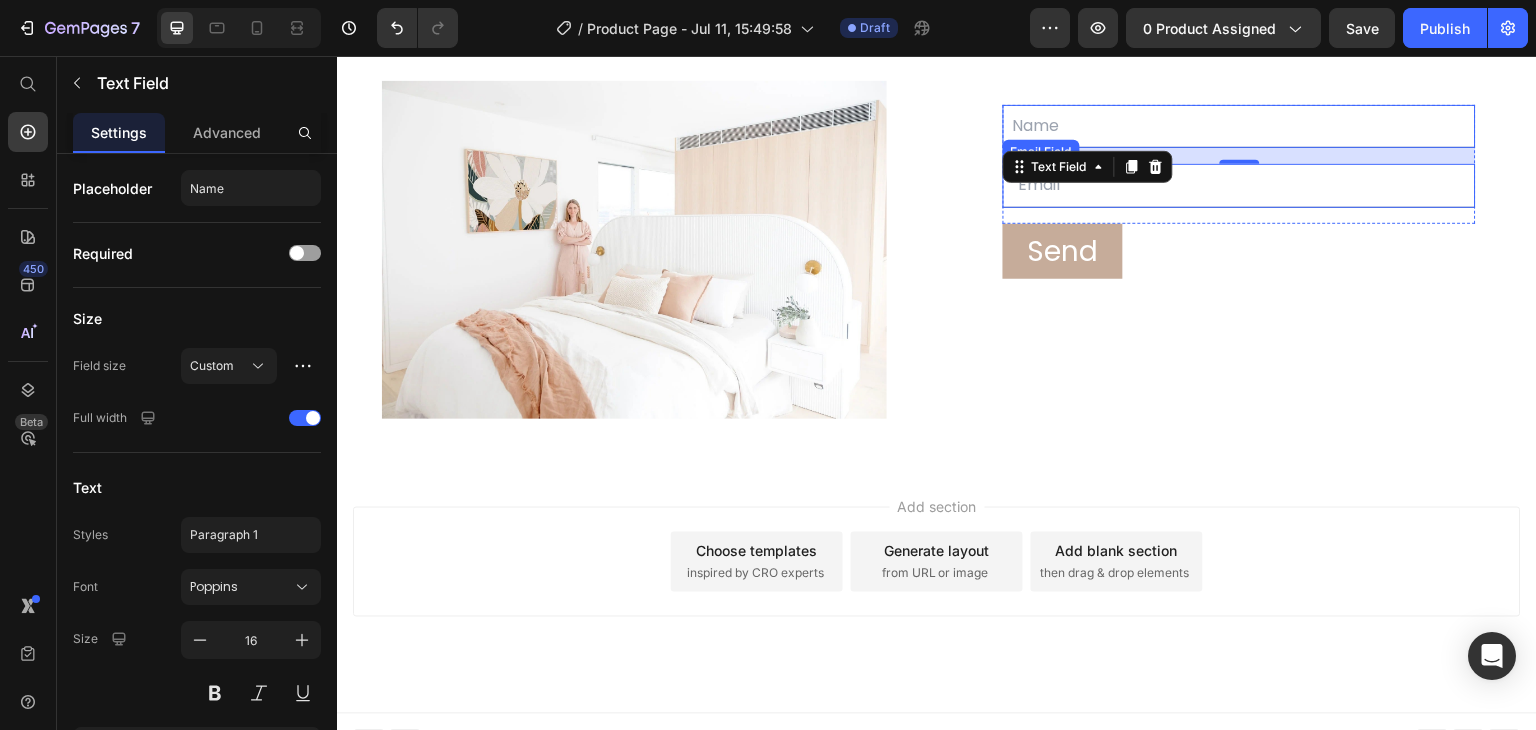 click at bounding box center (1239, 185) 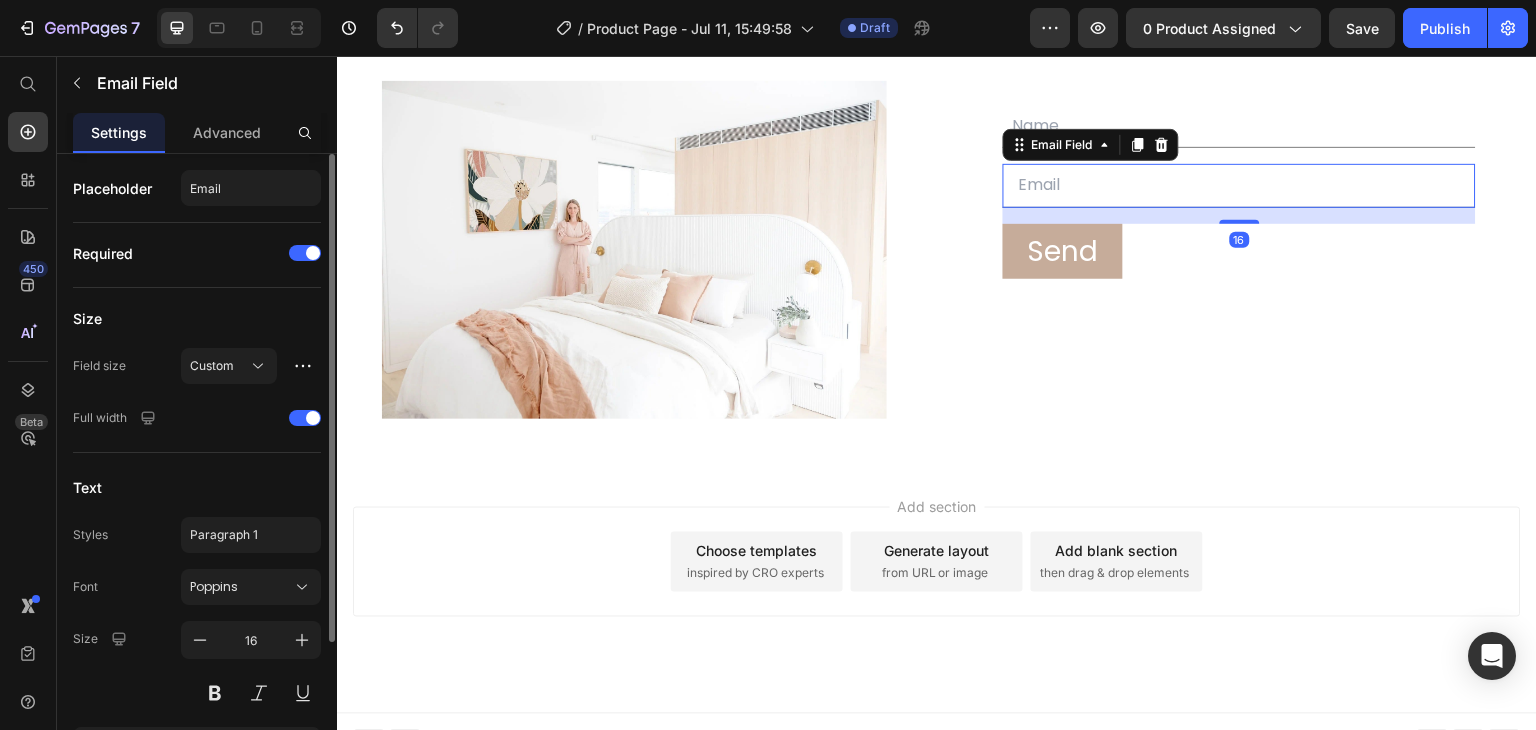 click on "Custom" at bounding box center (251, 366) 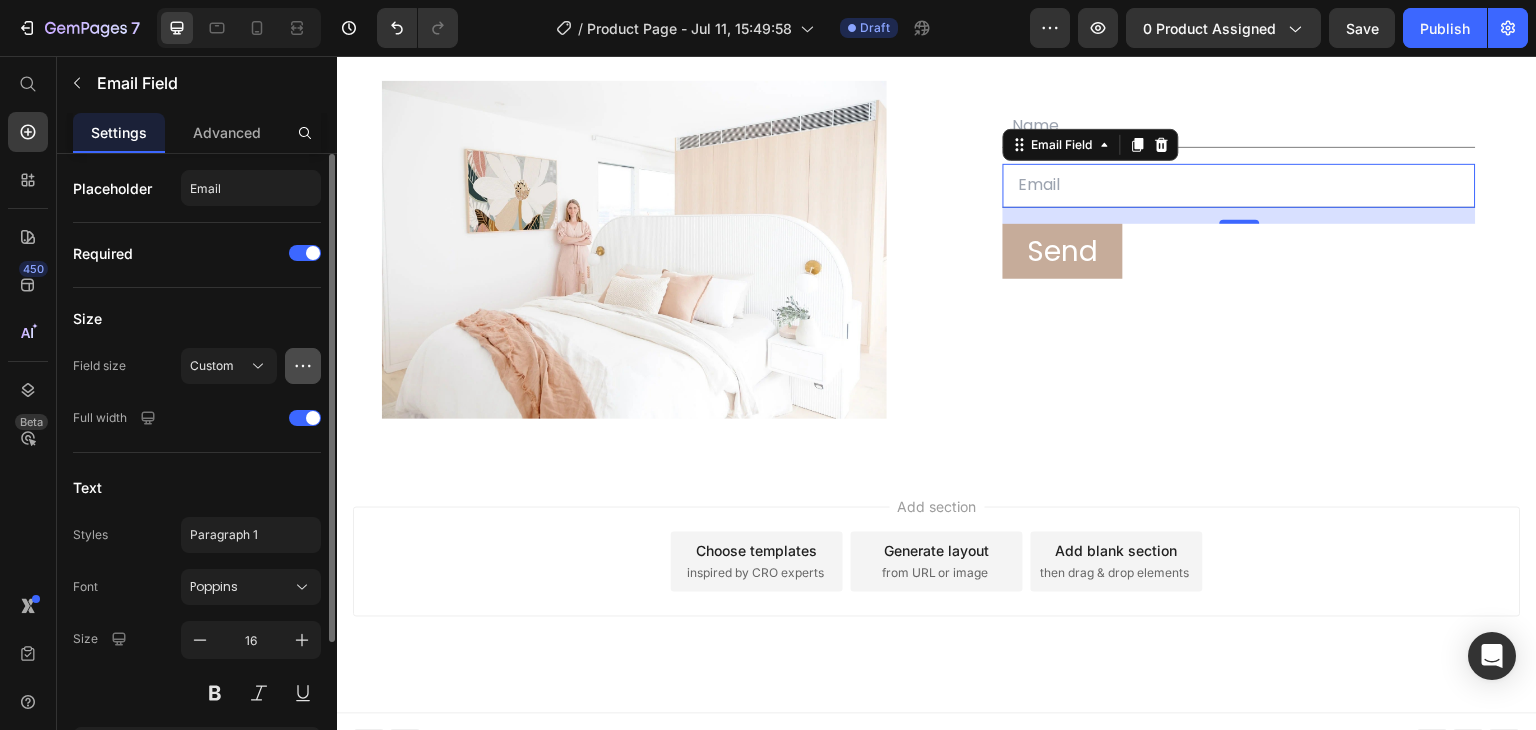 click 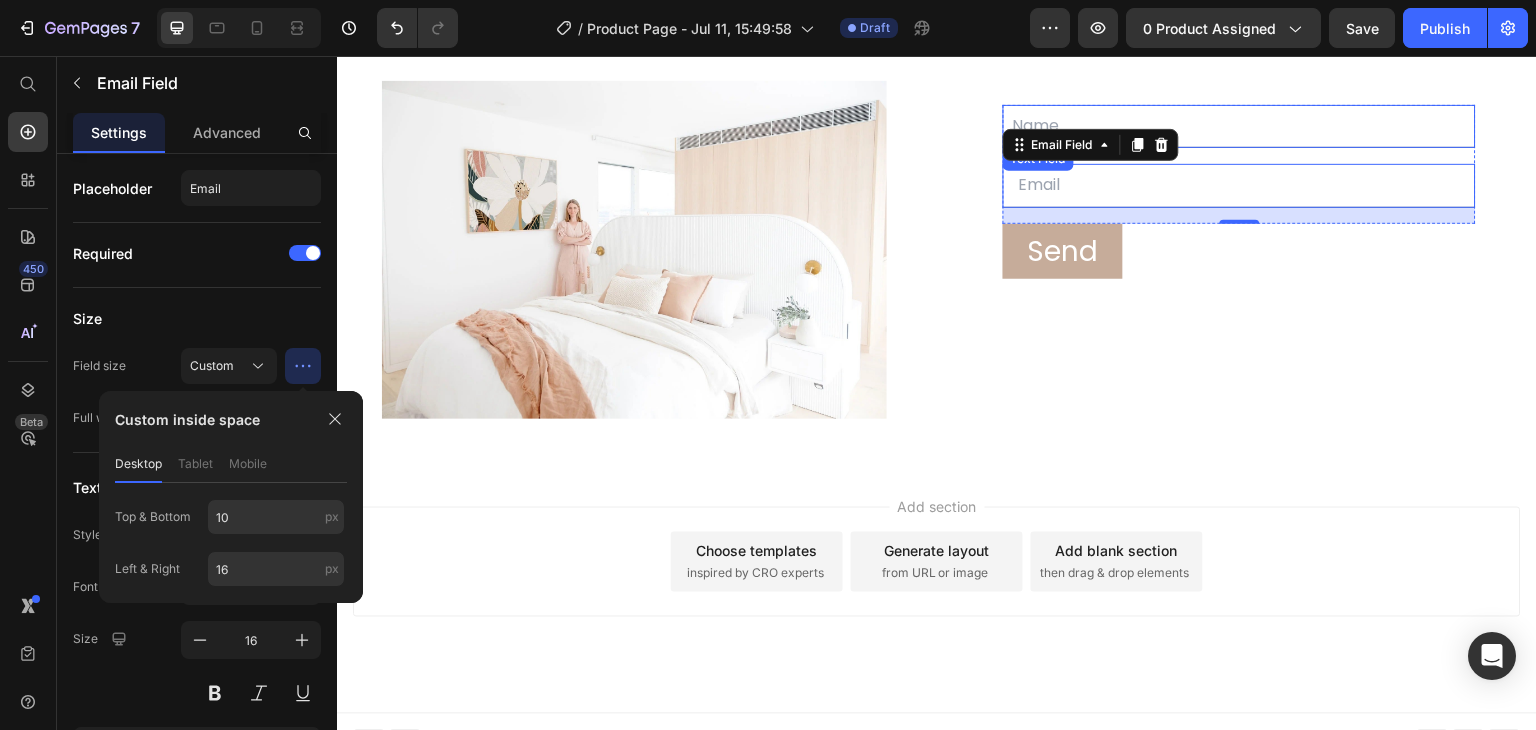 click at bounding box center (1239, 126) 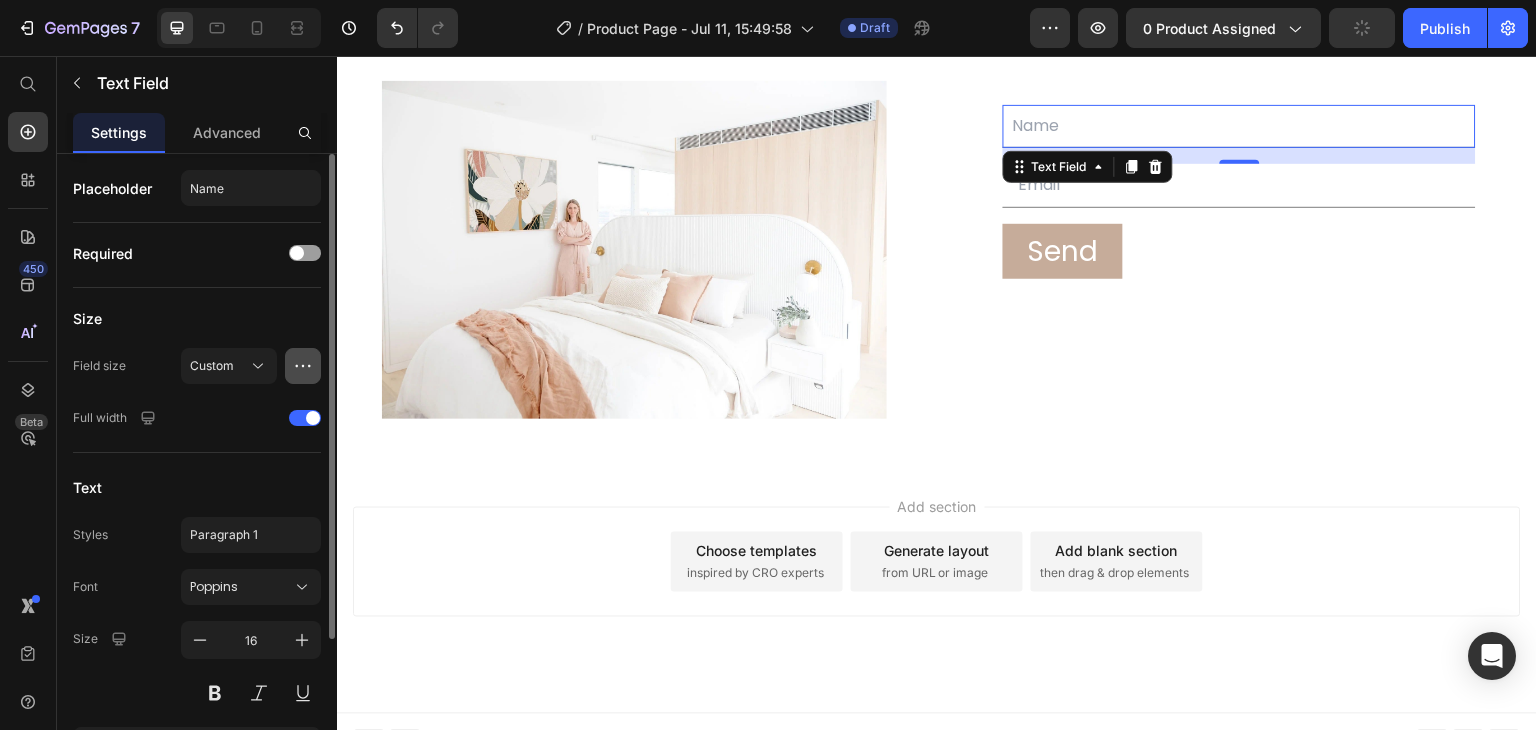 click 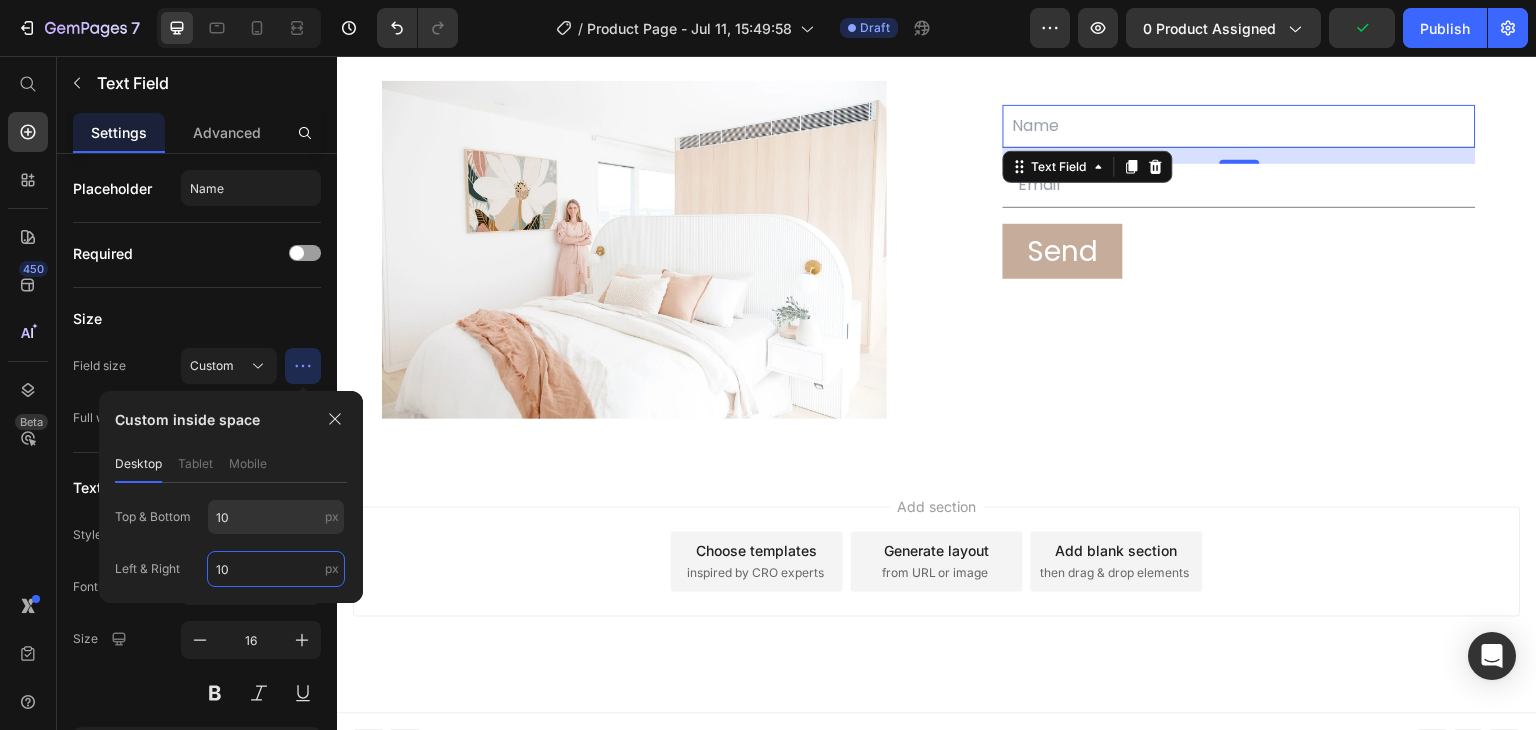 click on "10" at bounding box center (276, 569) 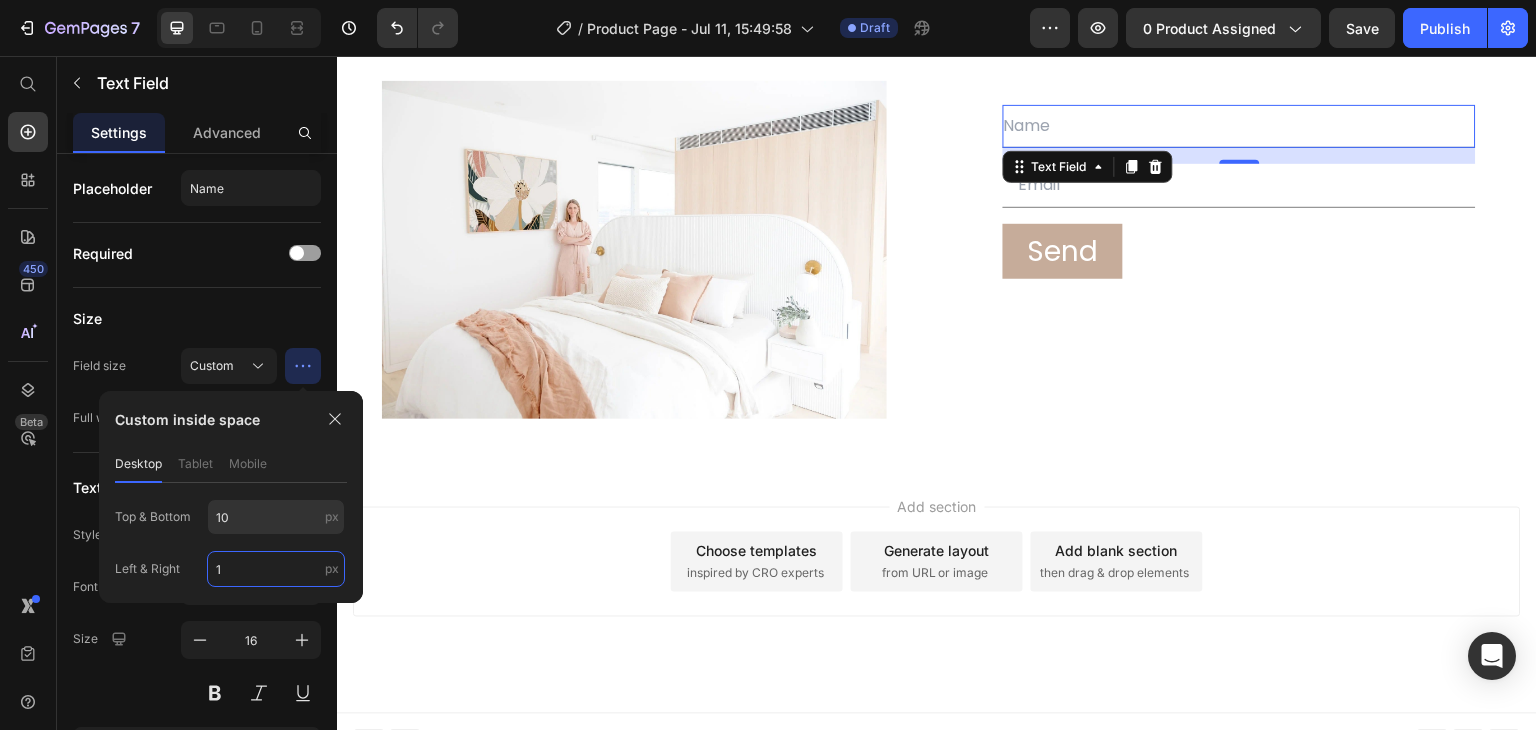 type on "16" 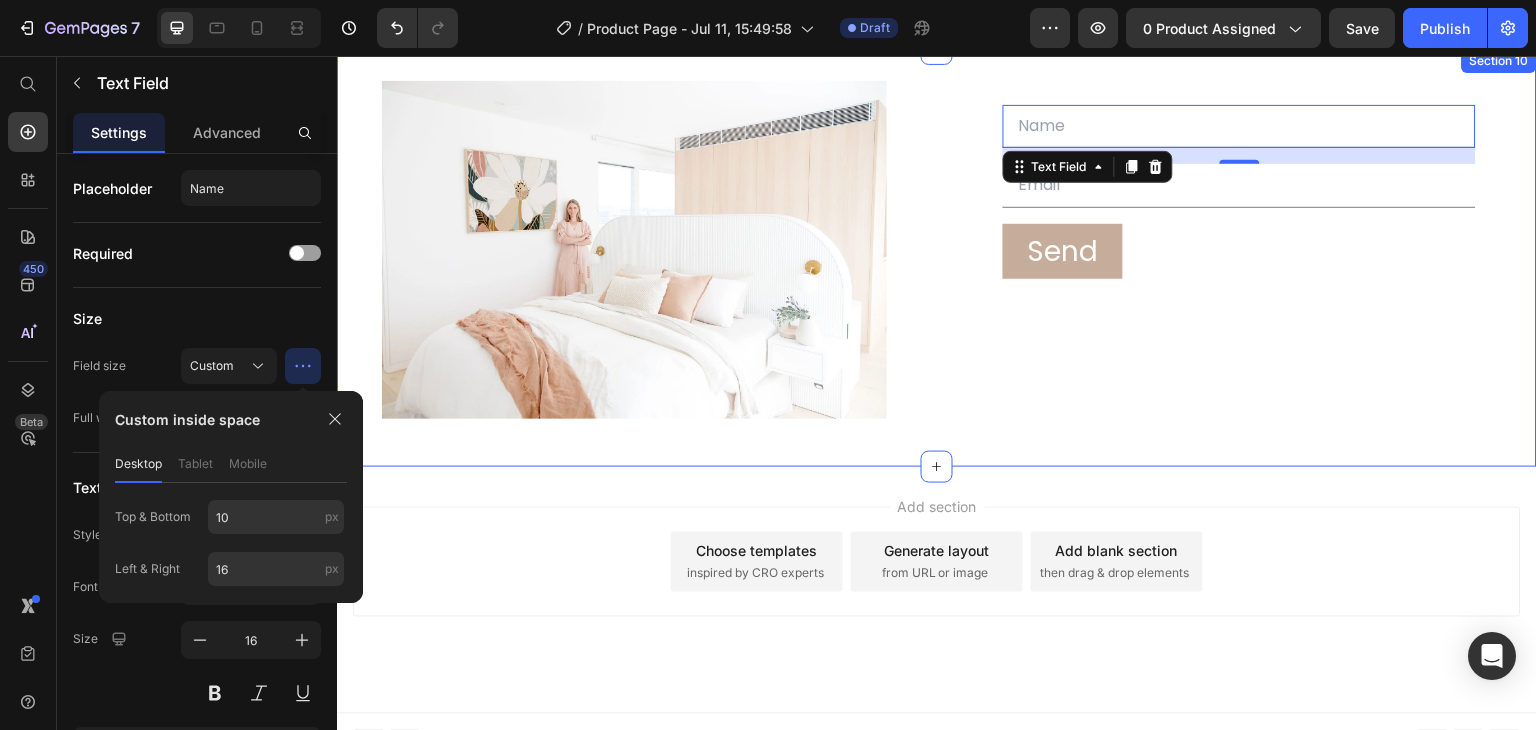 click on "Image Text Field   16 Email Field Row Send Submit Button Contact Form Row Row" at bounding box center [937, 258] 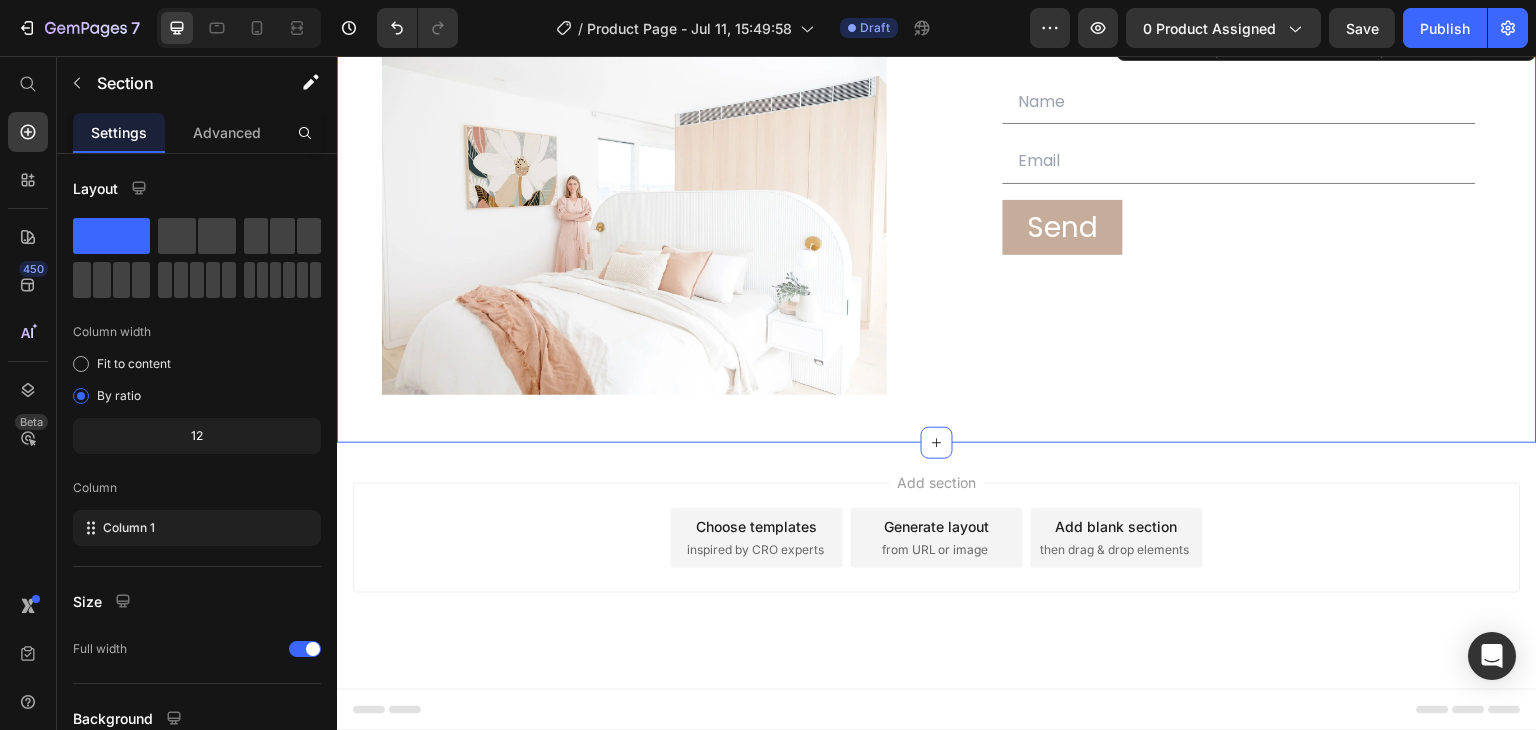 scroll, scrollTop: 4636, scrollLeft: 0, axis: vertical 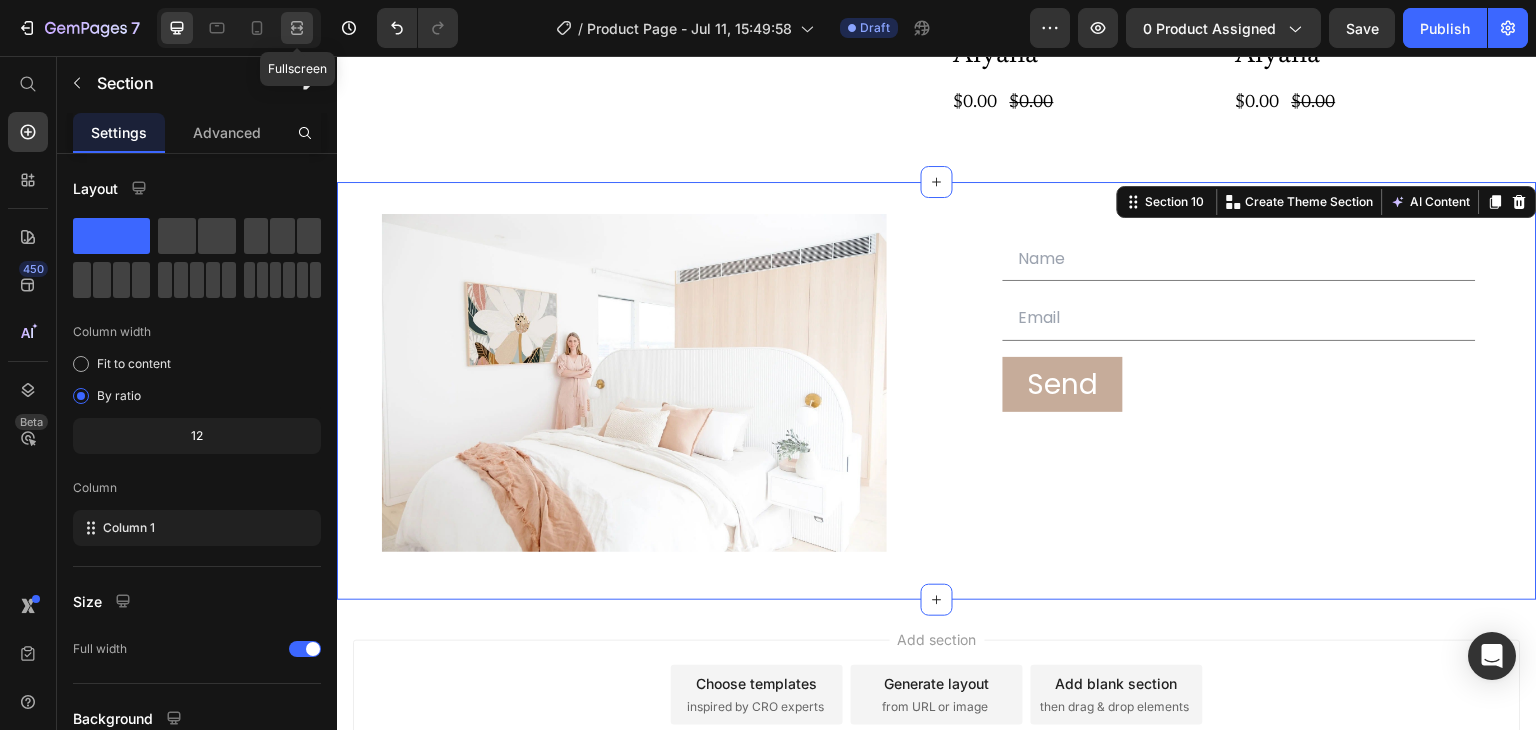 click 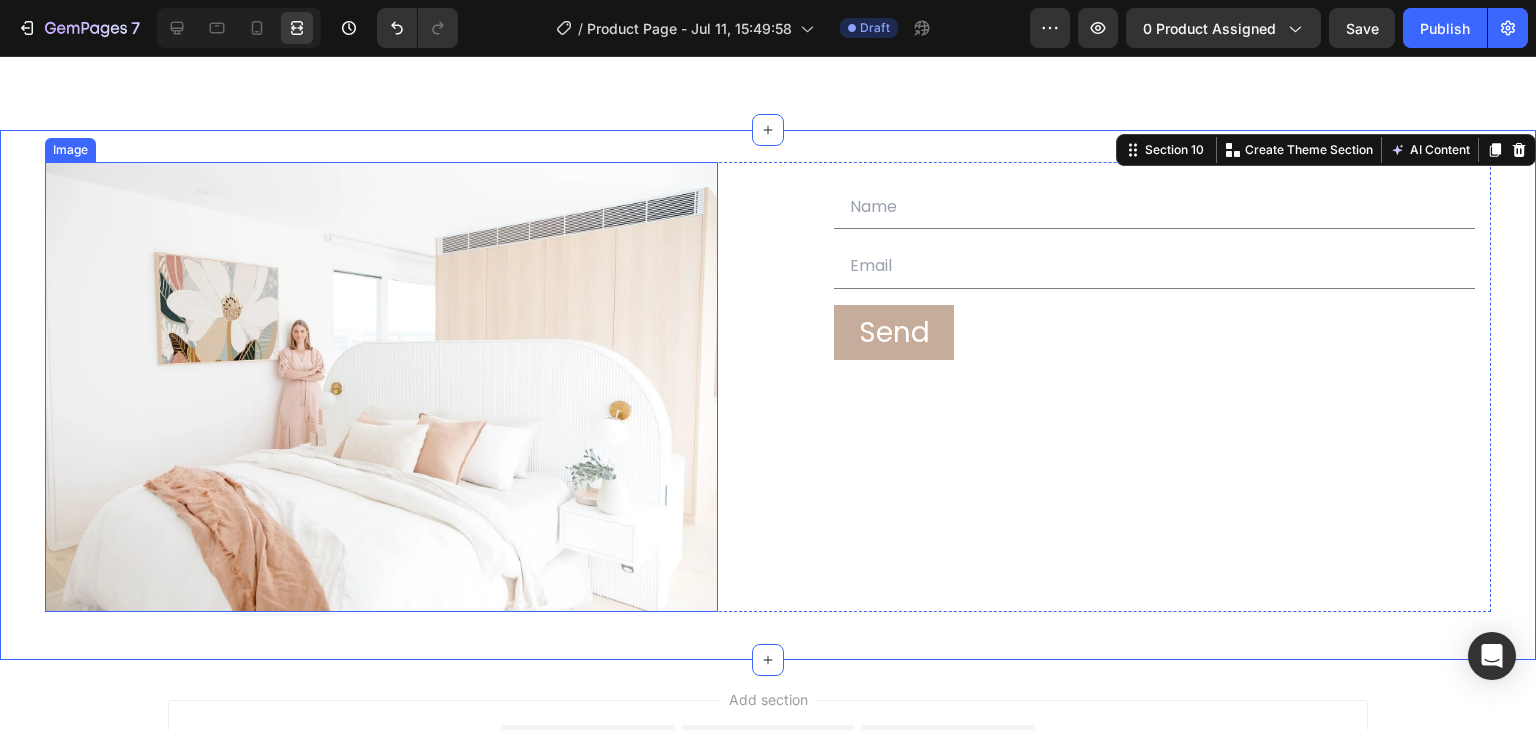 scroll, scrollTop: 4934, scrollLeft: 0, axis: vertical 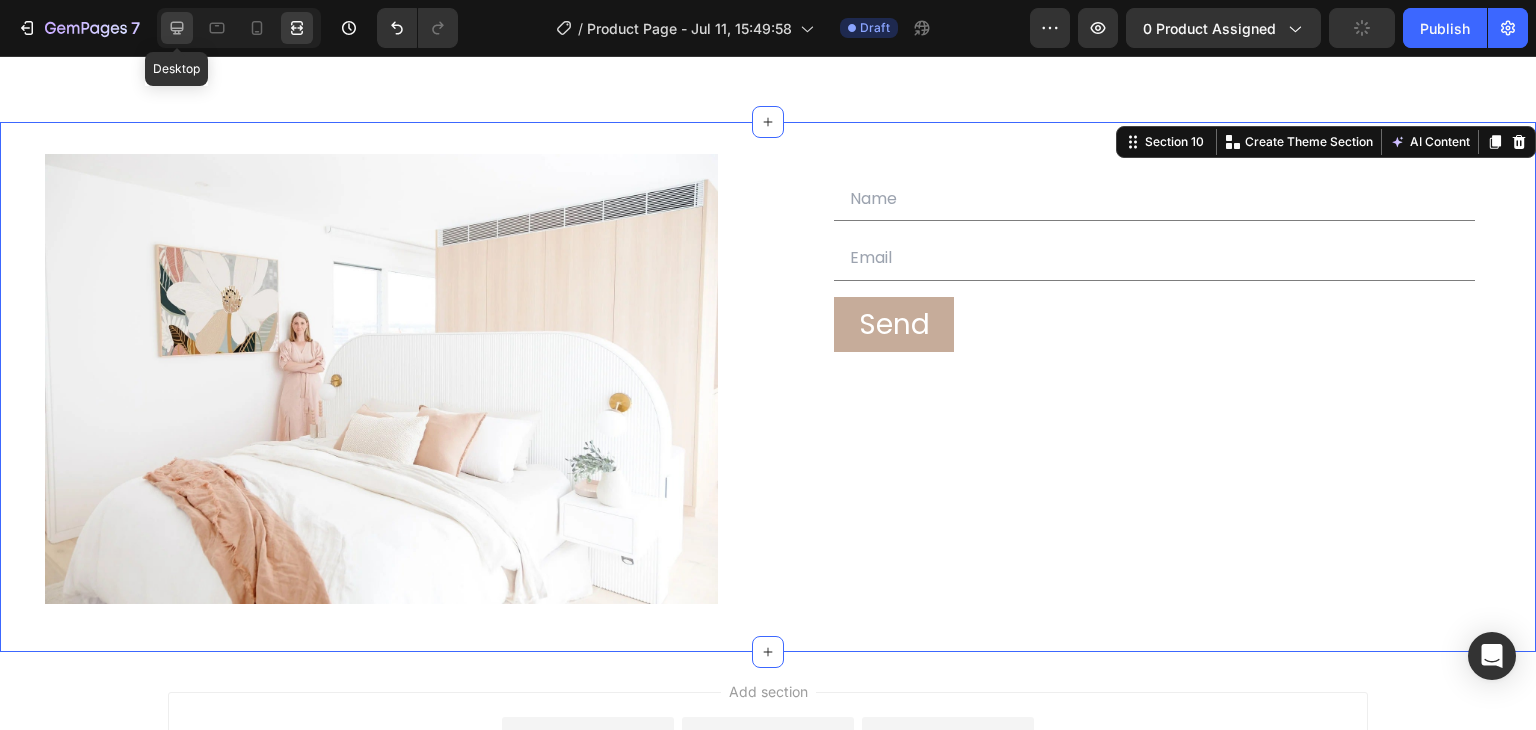 click 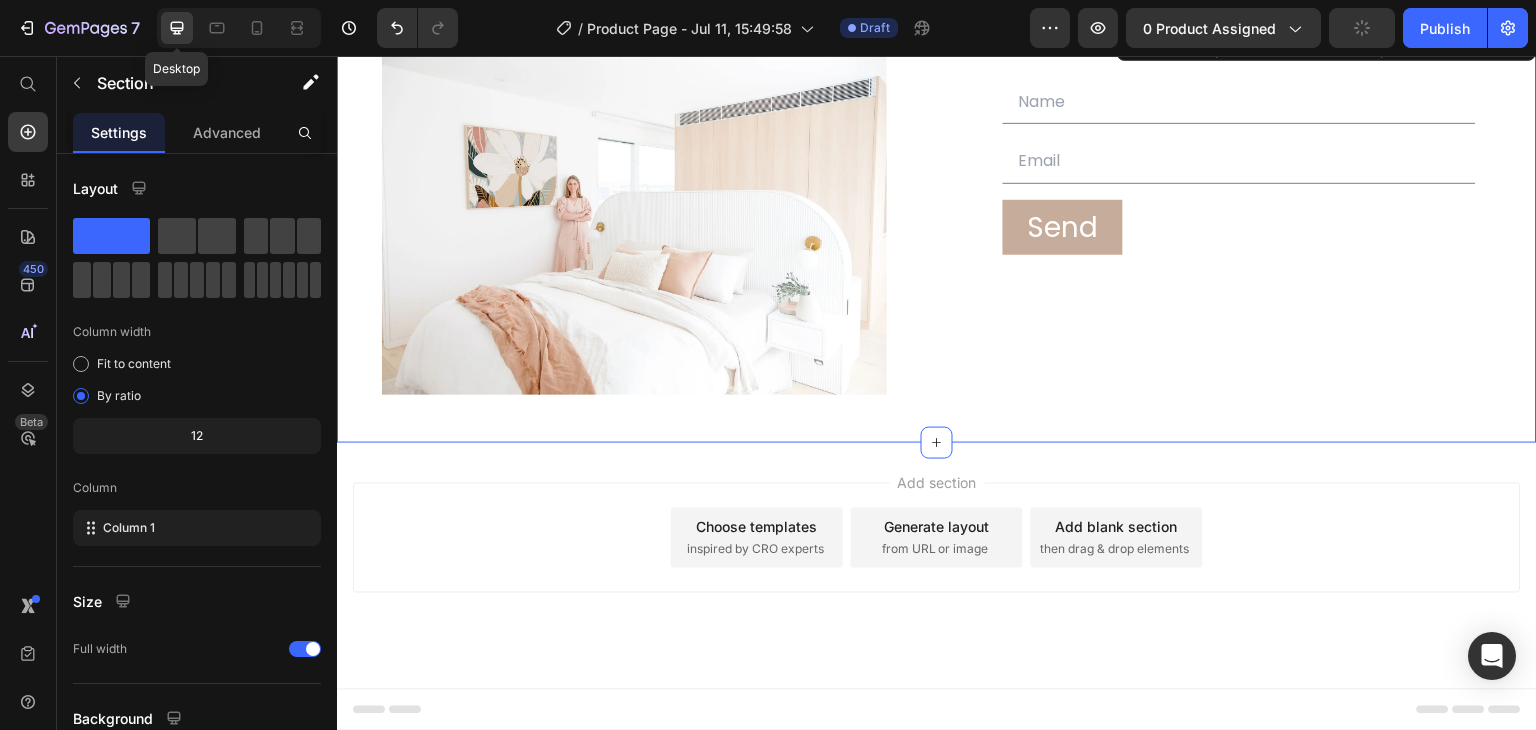 scroll, scrollTop: 4907, scrollLeft: 0, axis: vertical 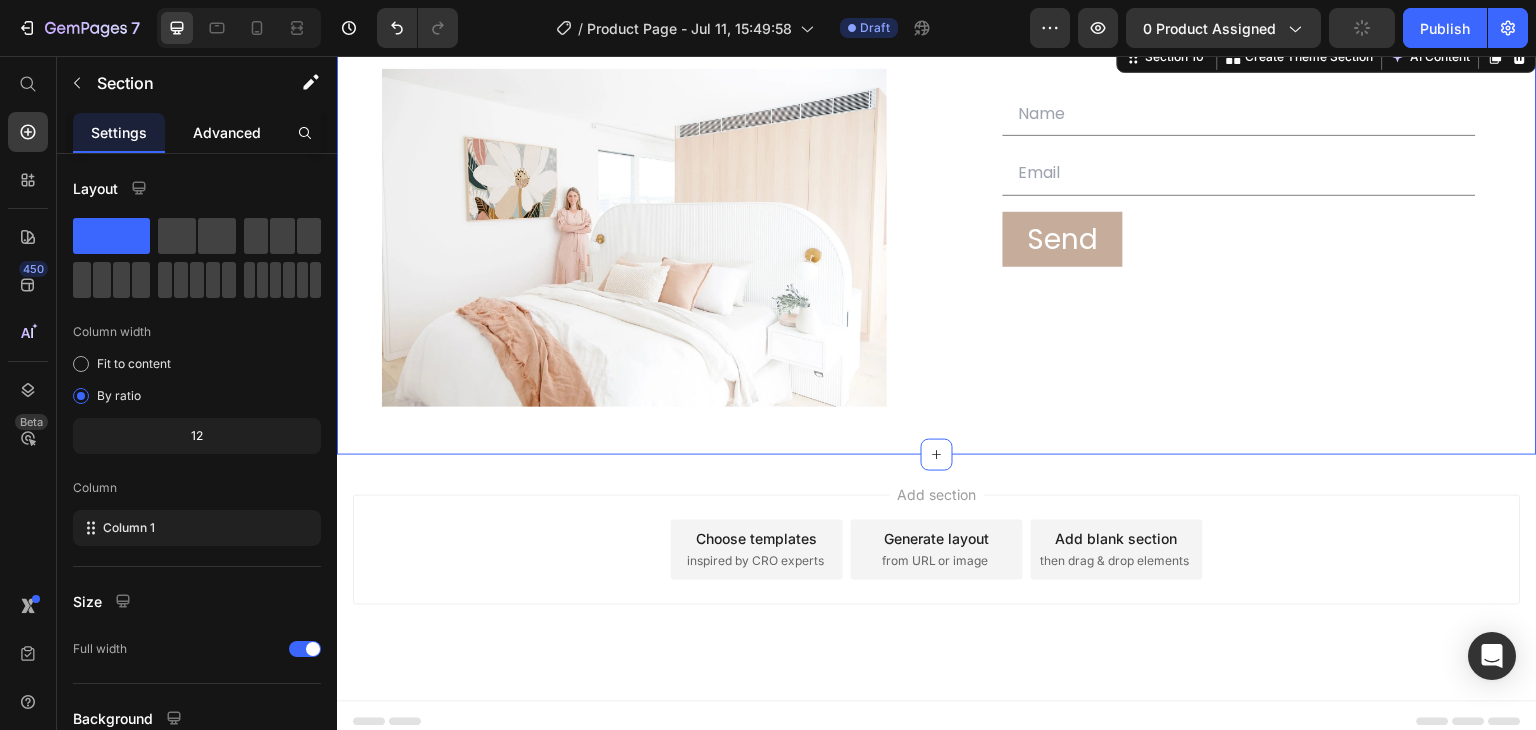 click on "Advanced" at bounding box center [227, 132] 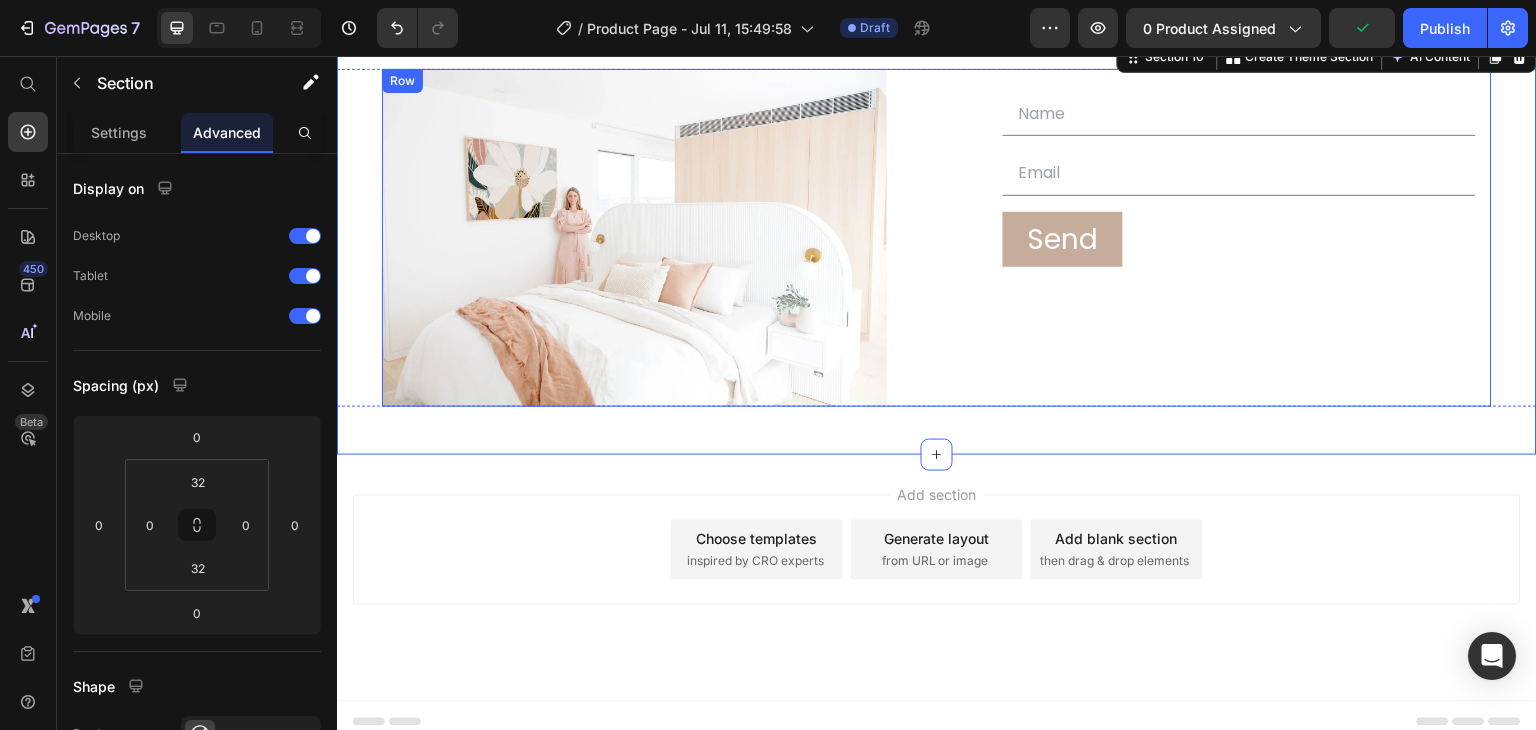 click on "Text Field Email Field Row Send Submit Button Contact Form" at bounding box center [1239, 238] 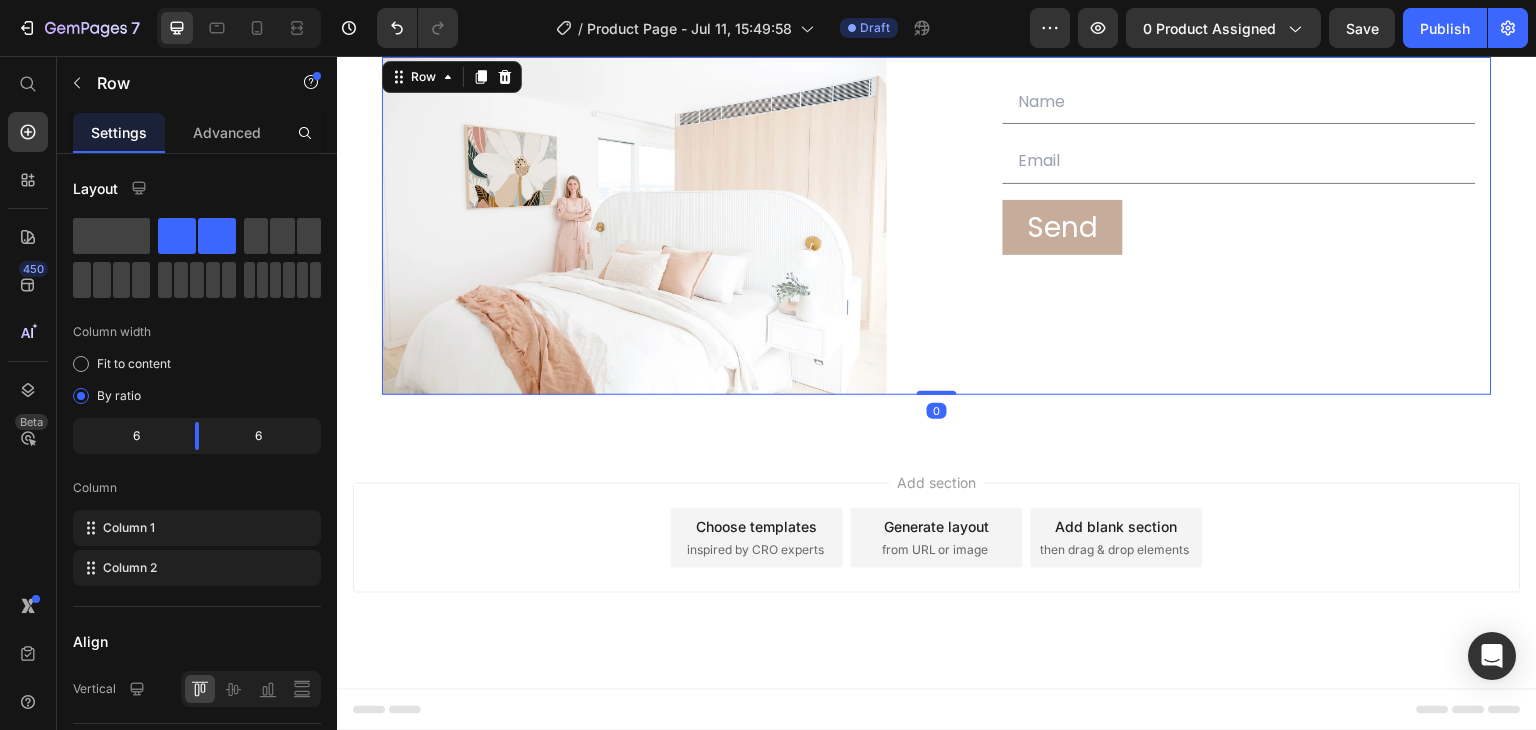 scroll, scrollTop: 4601, scrollLeft: 0, axis: vertical 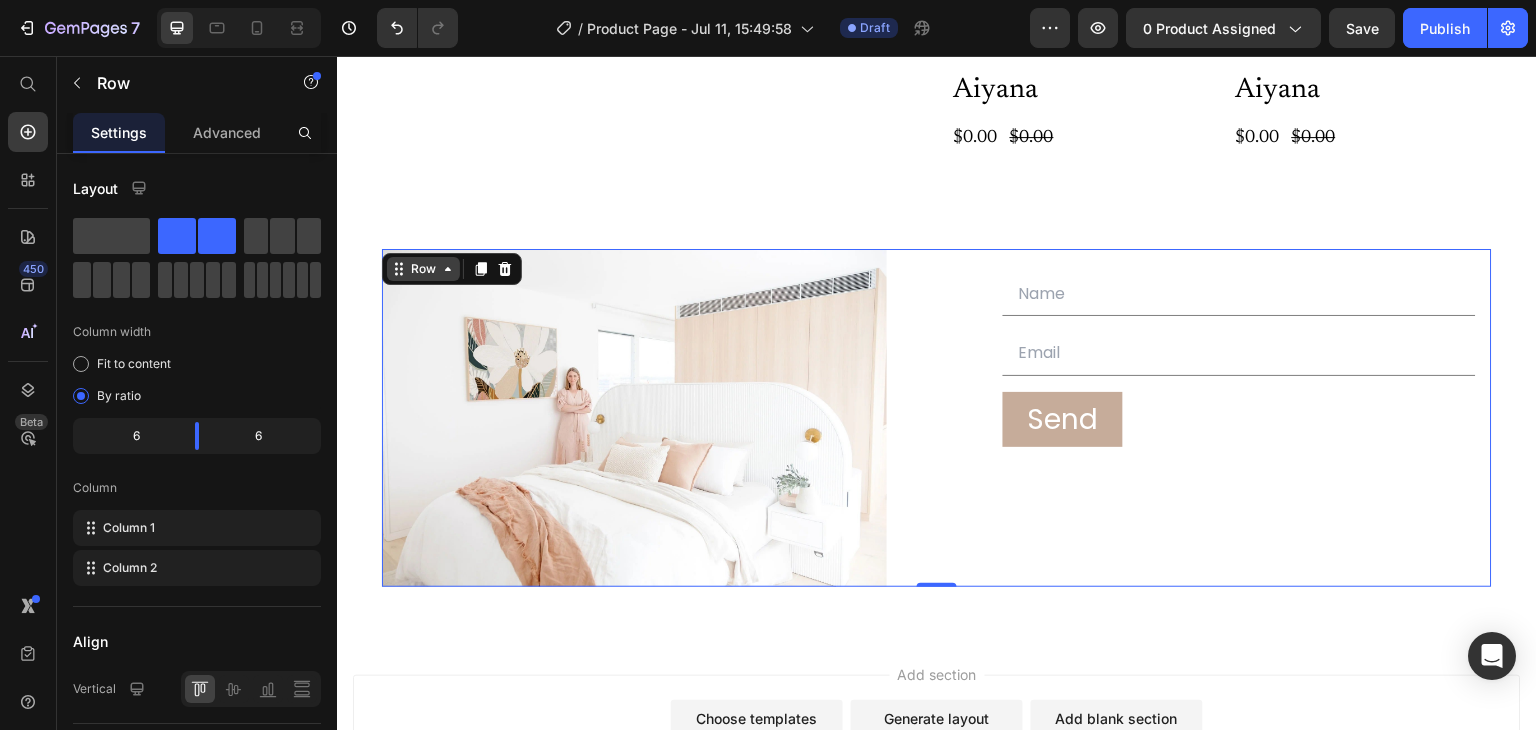 click 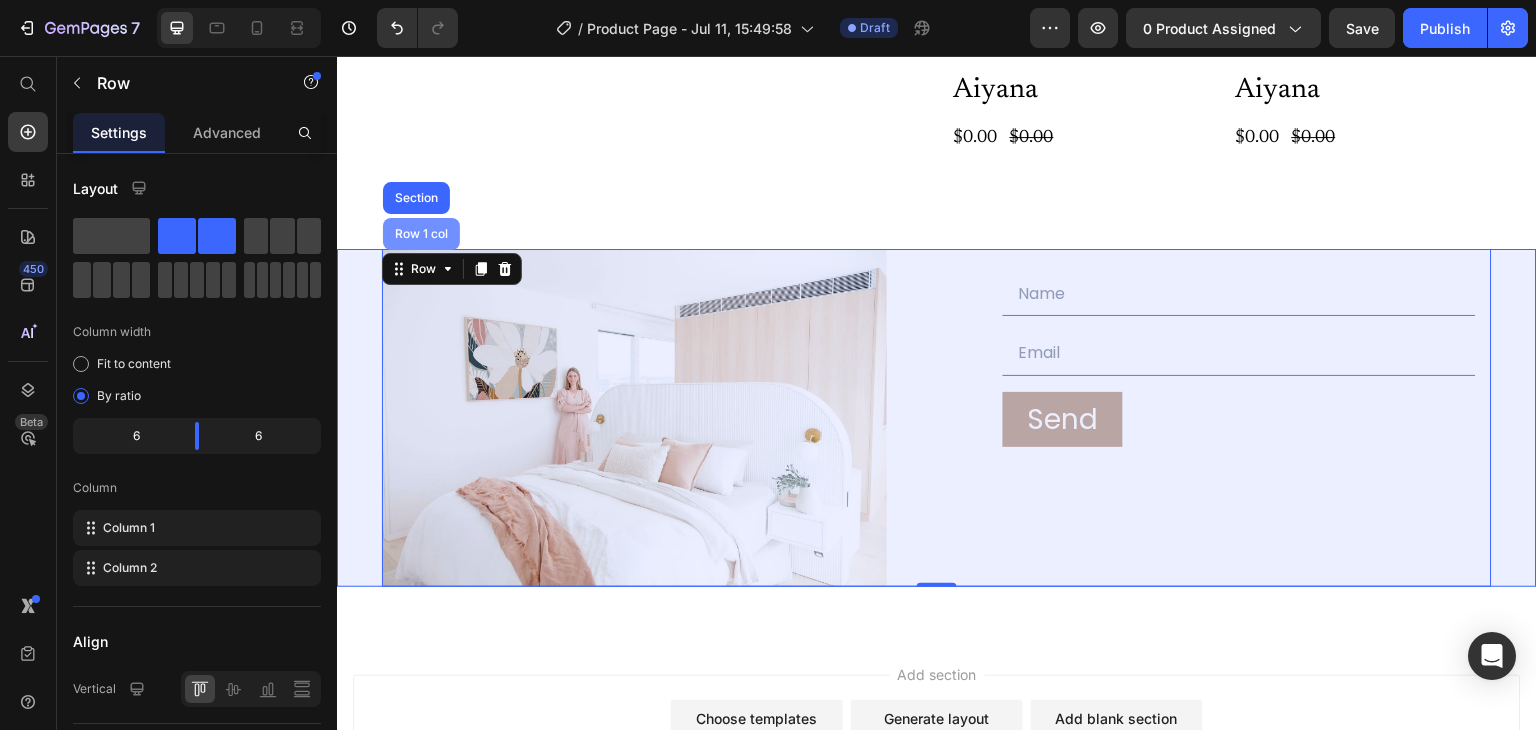 click on "Row 1 col" at bounding box center (421, 234) 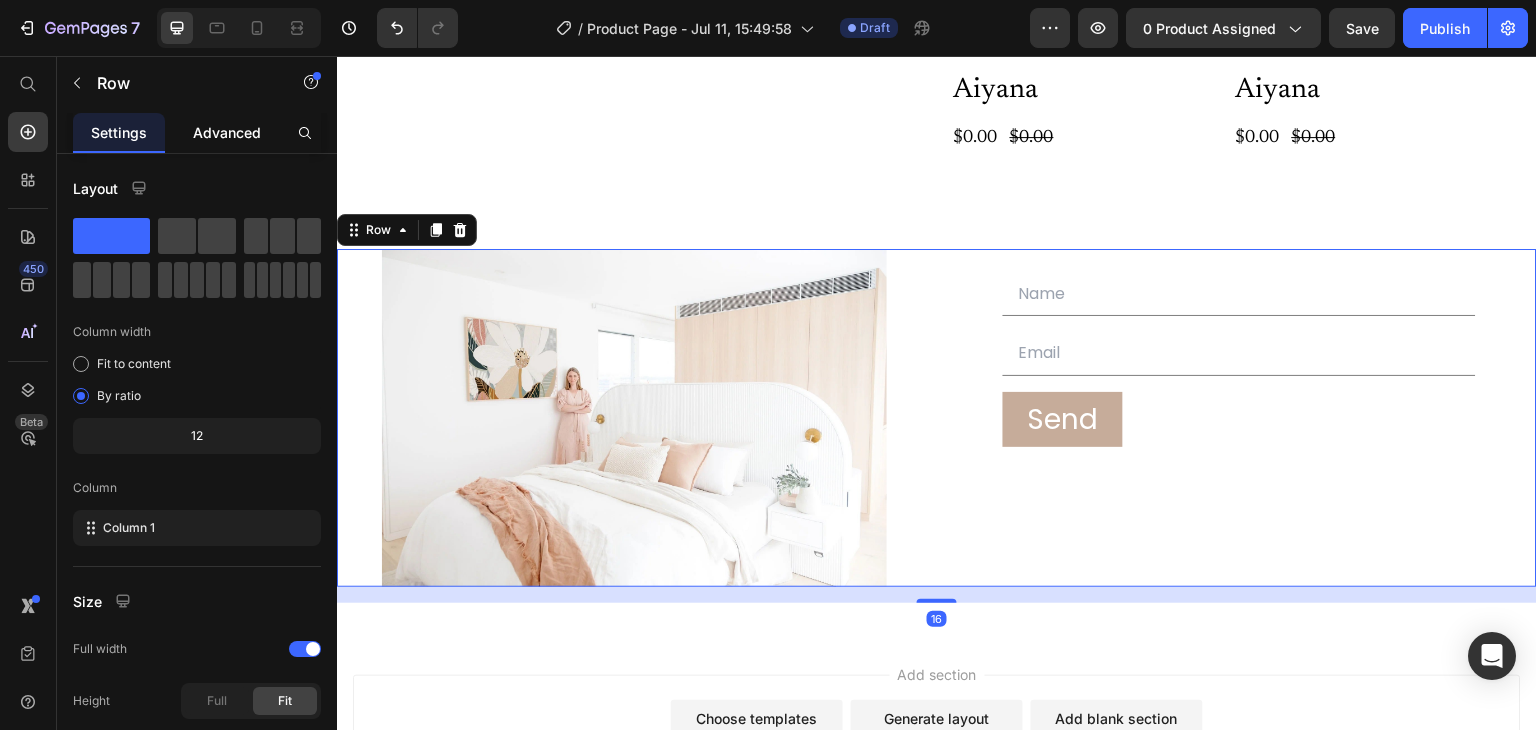 click on "Advanced" at bounding box center (227, 132) 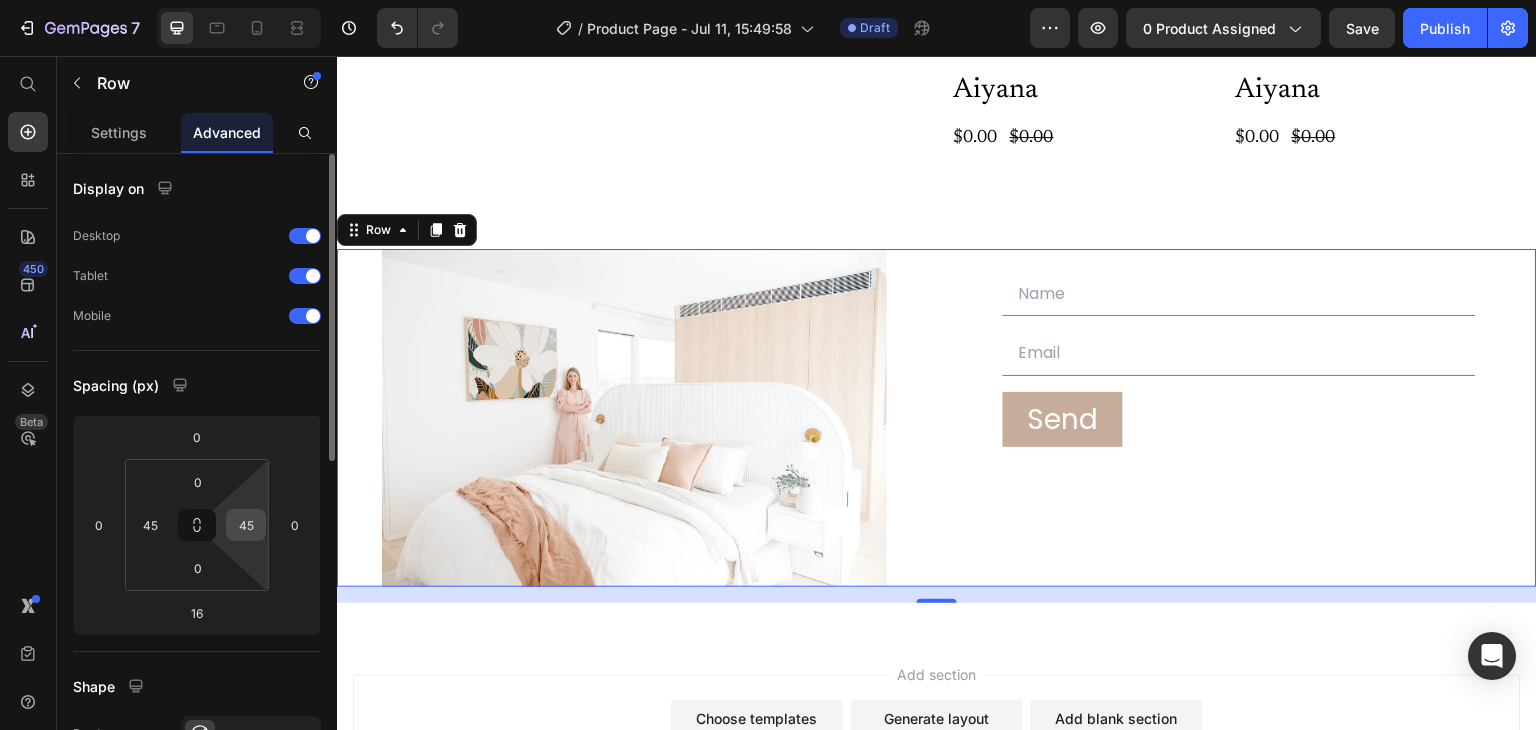 click on "45" at bounding box center [246, 525] 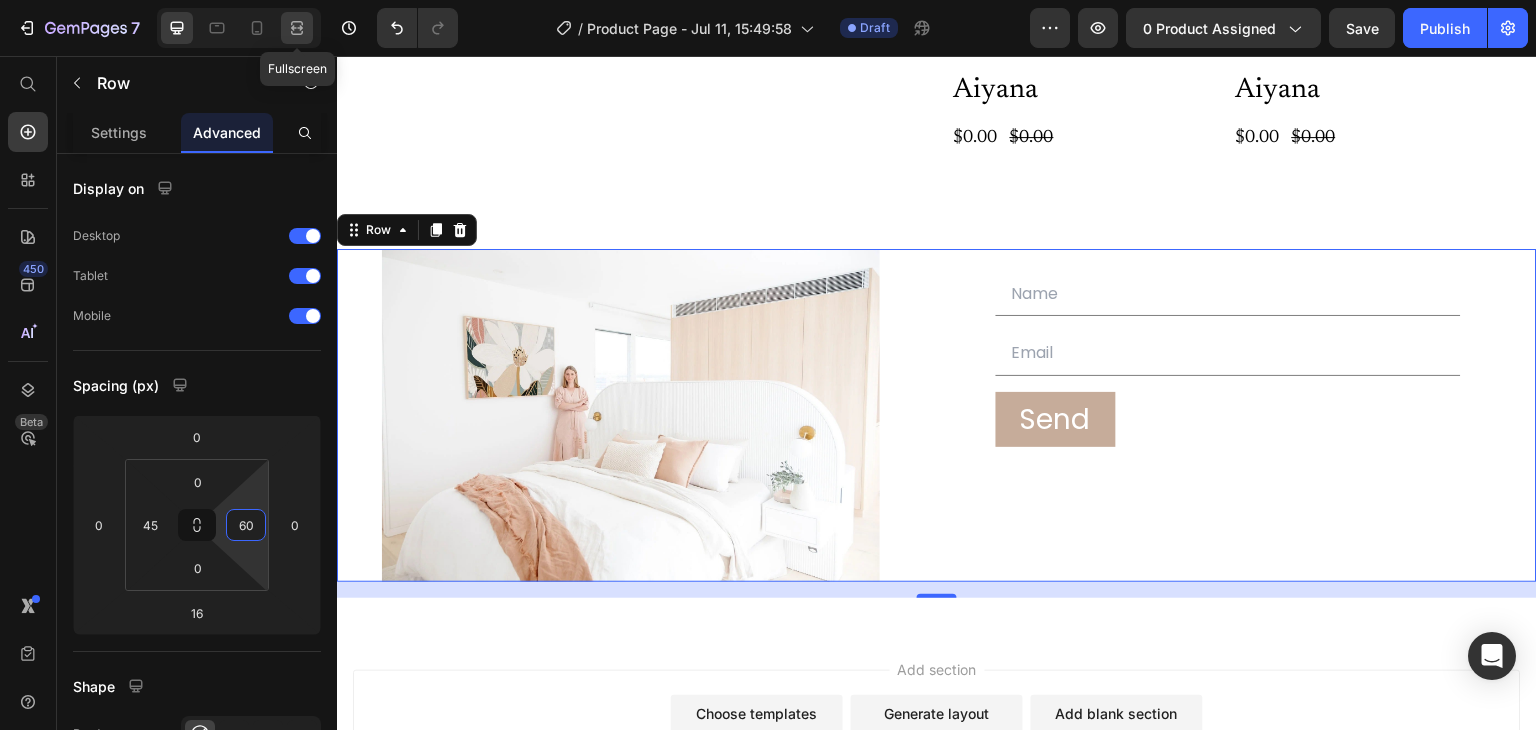 type on "60" 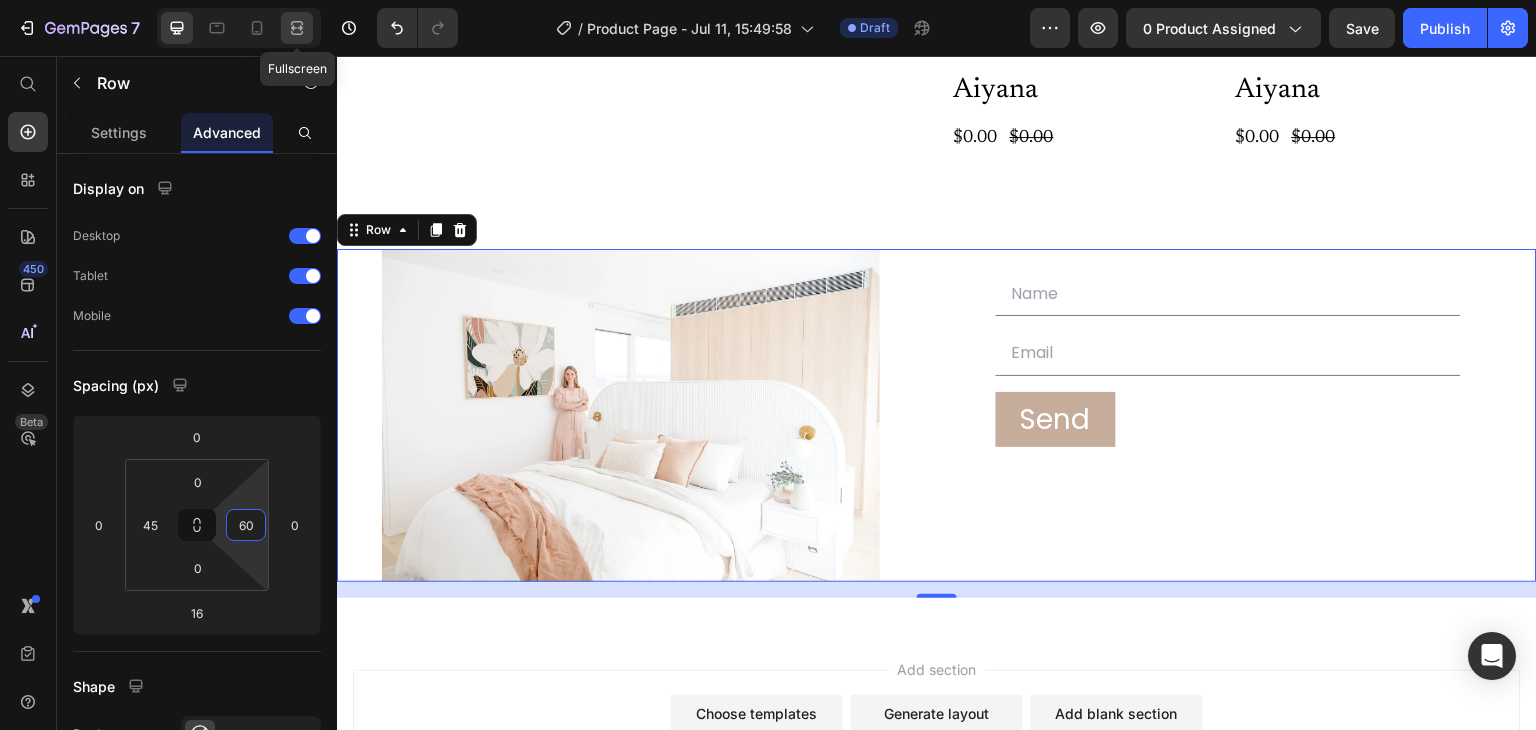 click 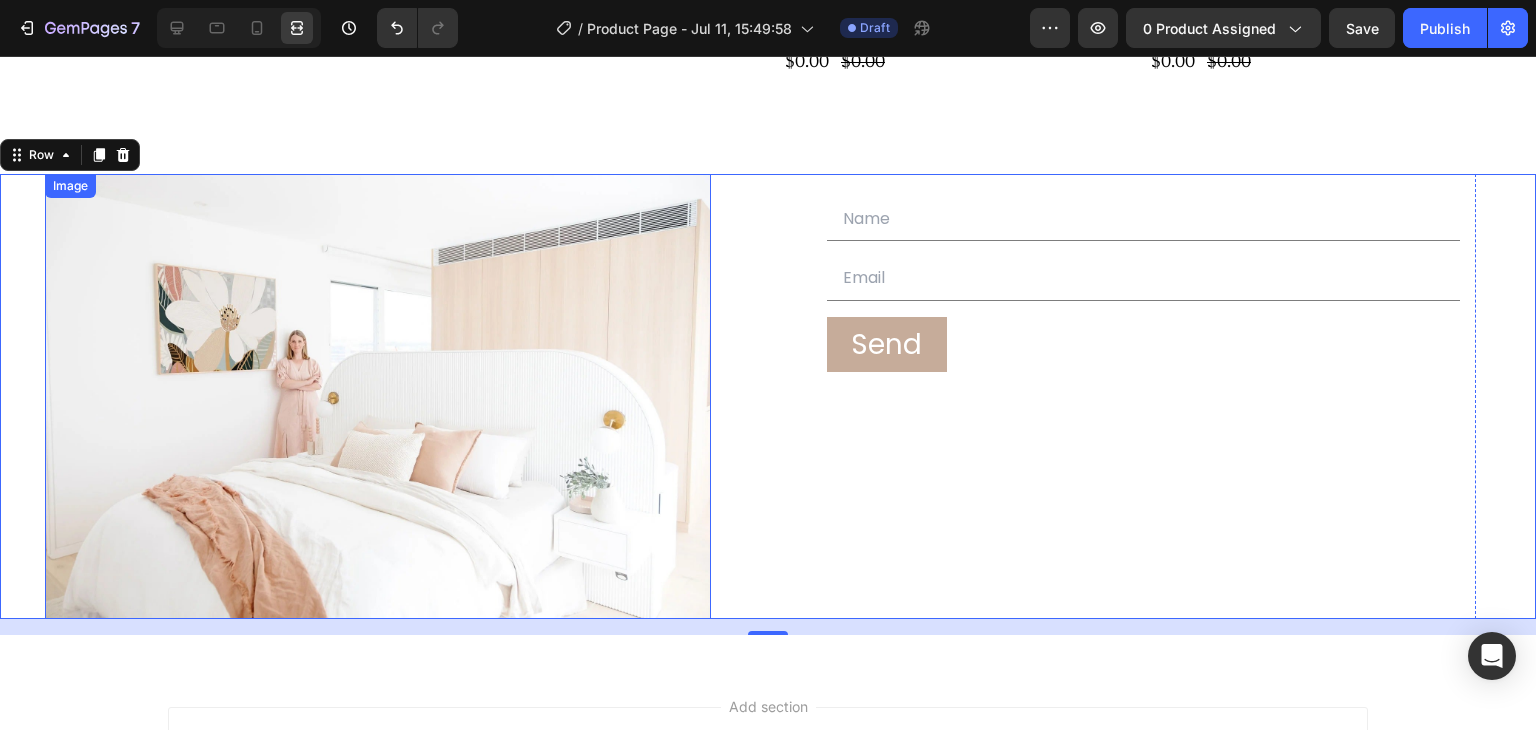 scroll, scrollTop: 4922, scrollLeft: 0, axis: vertical 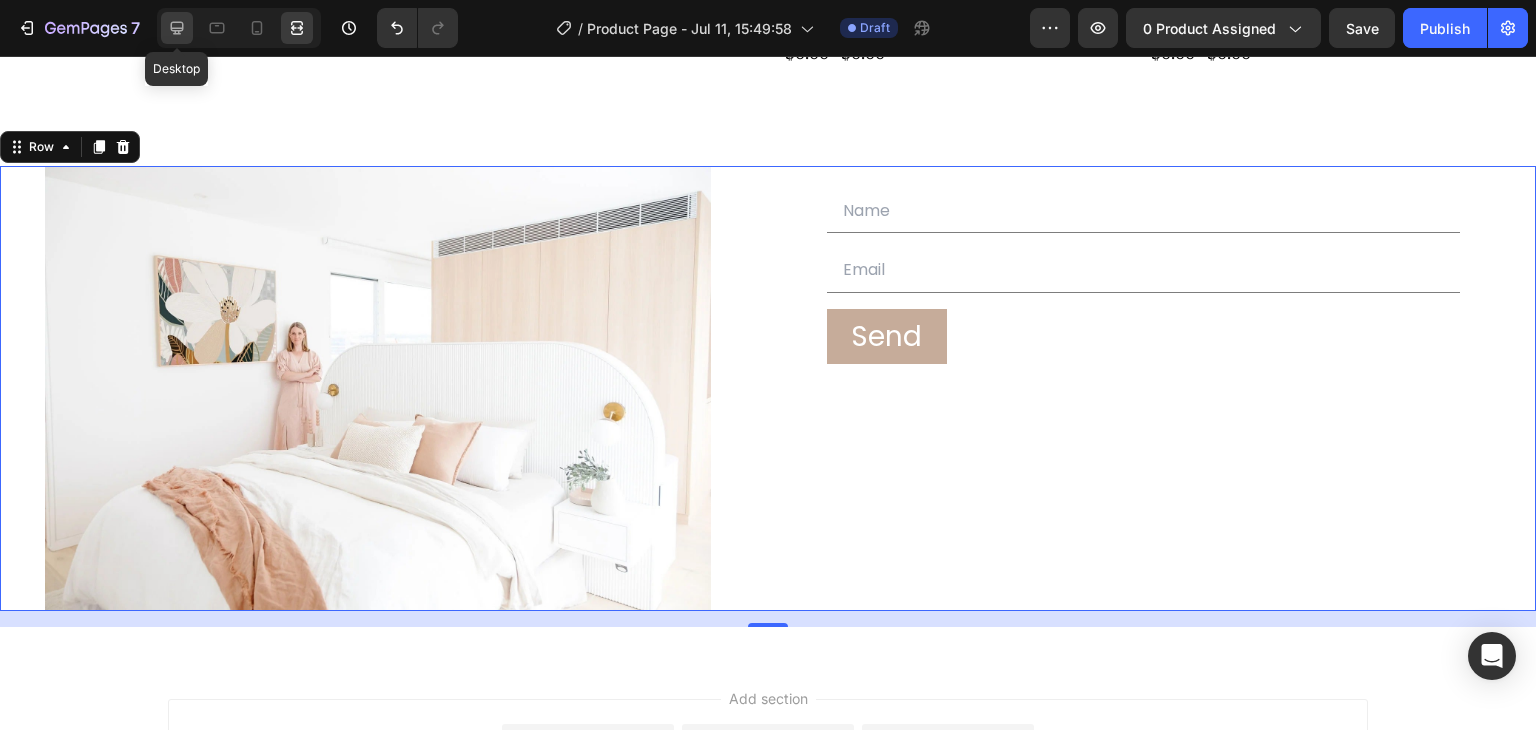 click 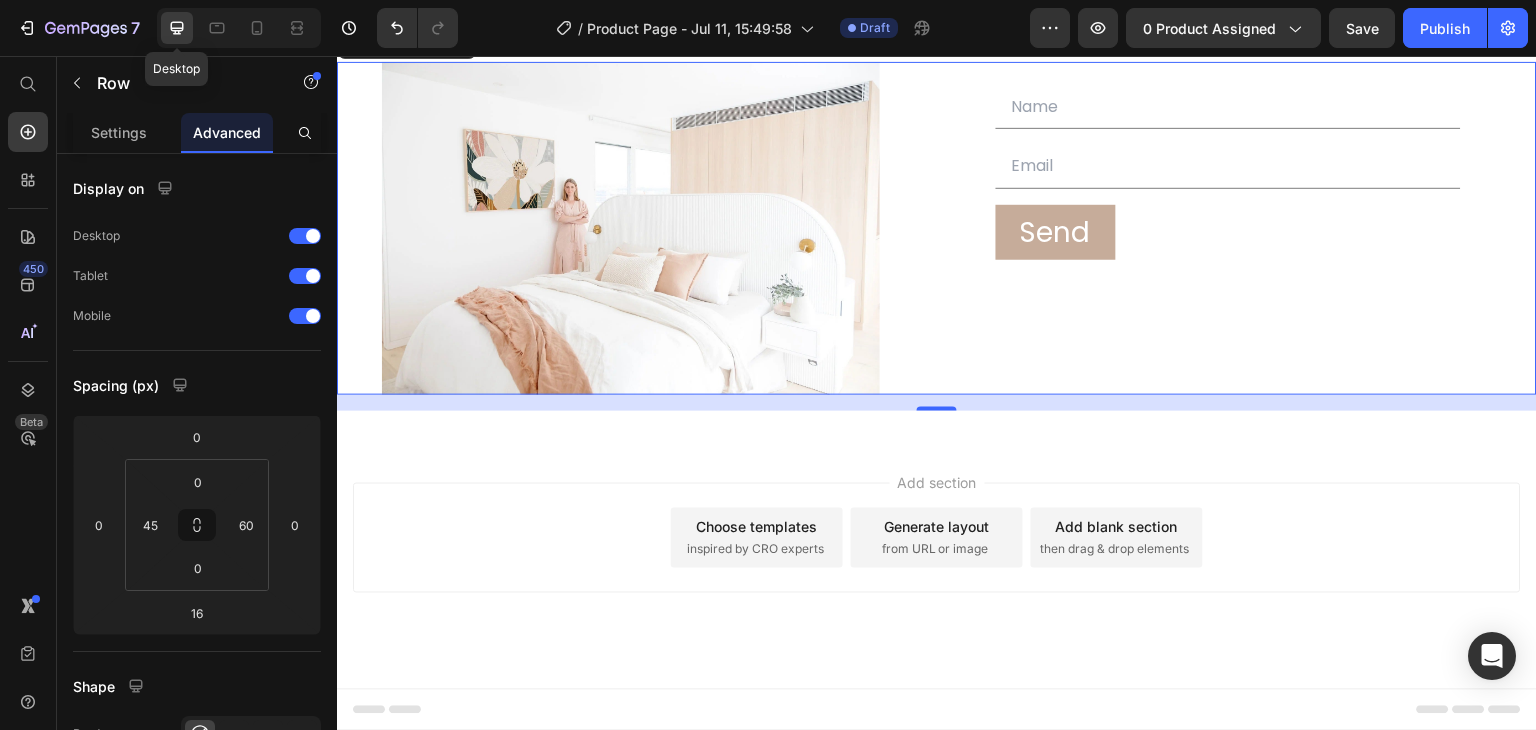 scroll, scrollTop: 4902, scrollLeft: 0, axis: vertical 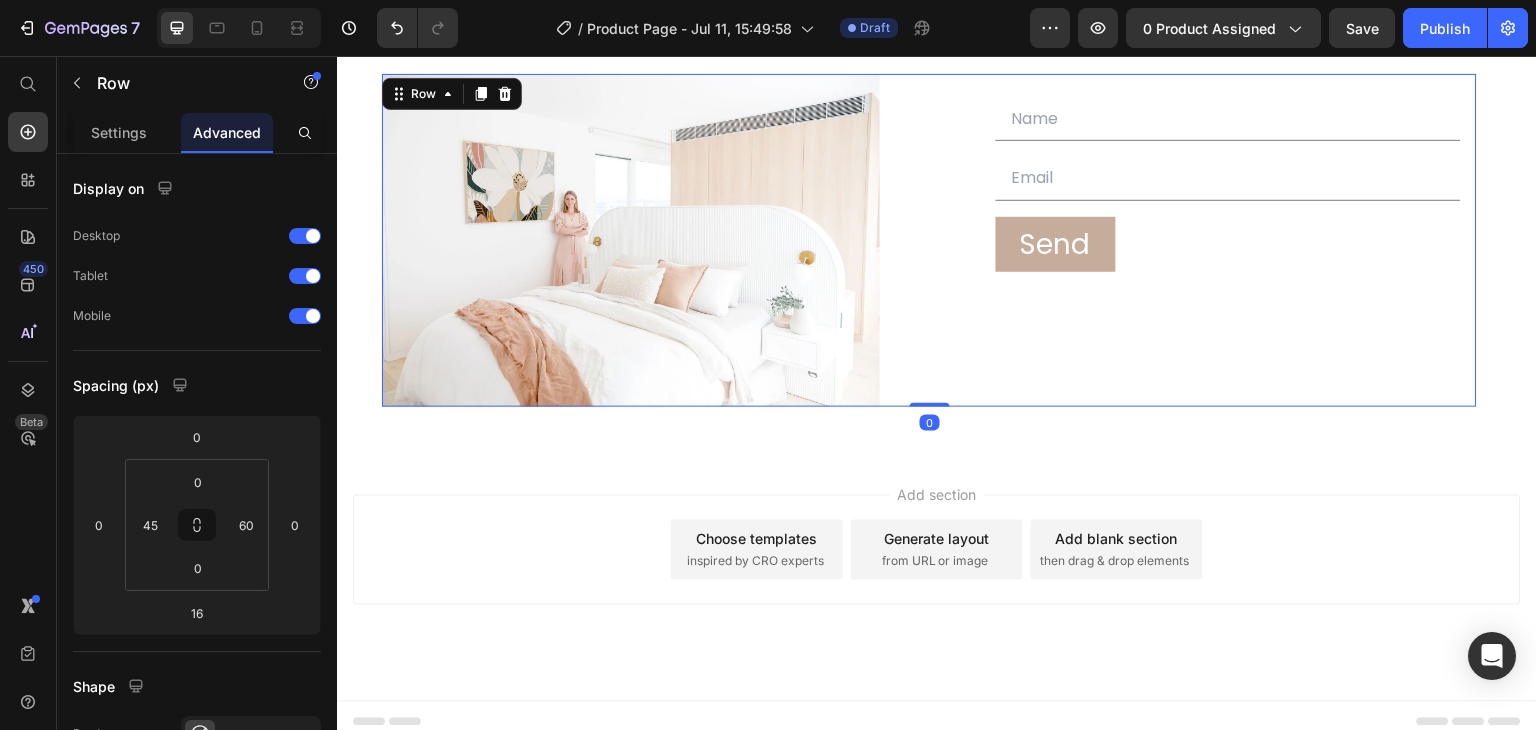 click on "Text Field Email Field Row Send Submit Button Contact Form" at bounding box center [1229, 240] 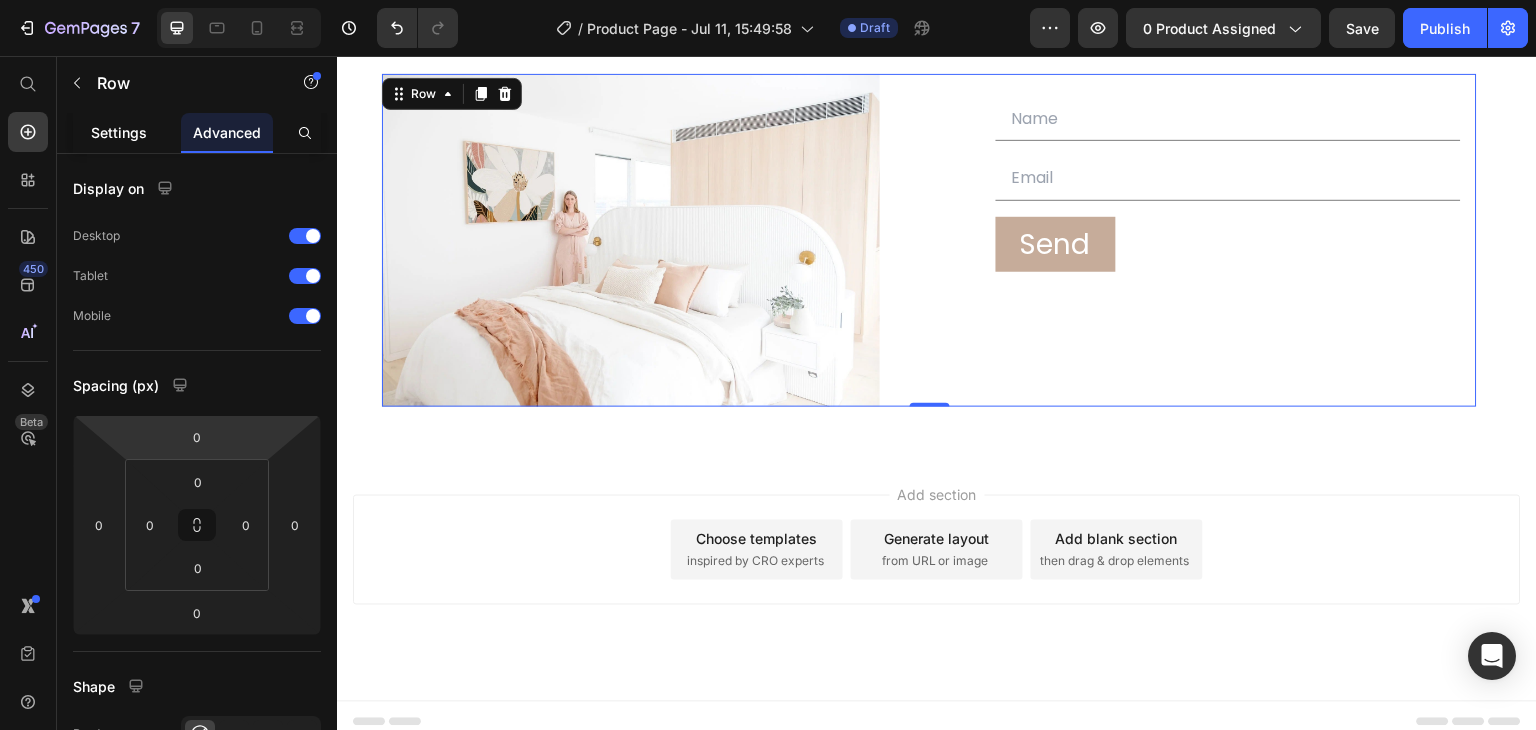 click on "Settings" at bounding box center (119, 132) 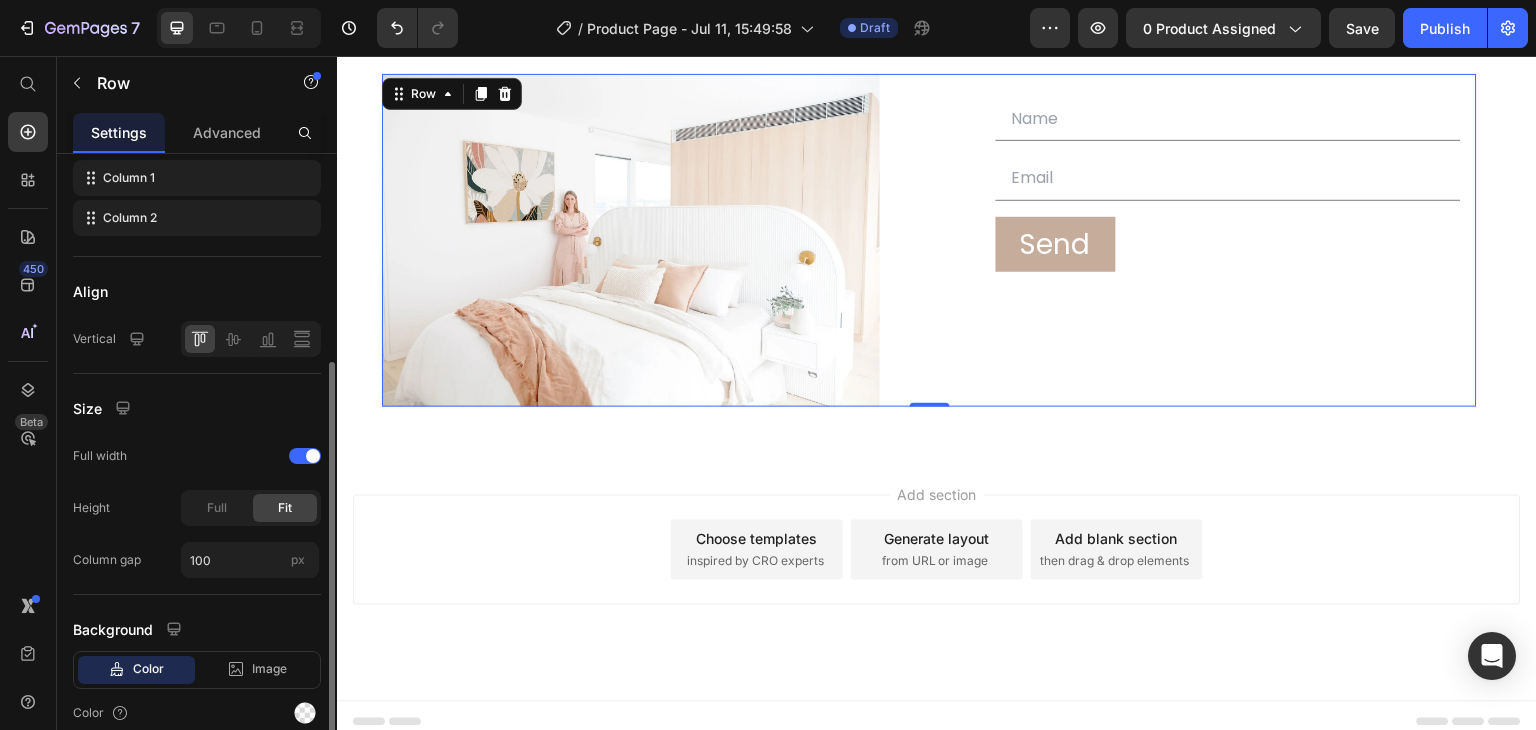 scroll, scrollTop: 434, scrollLeft: 0, axis: vertical 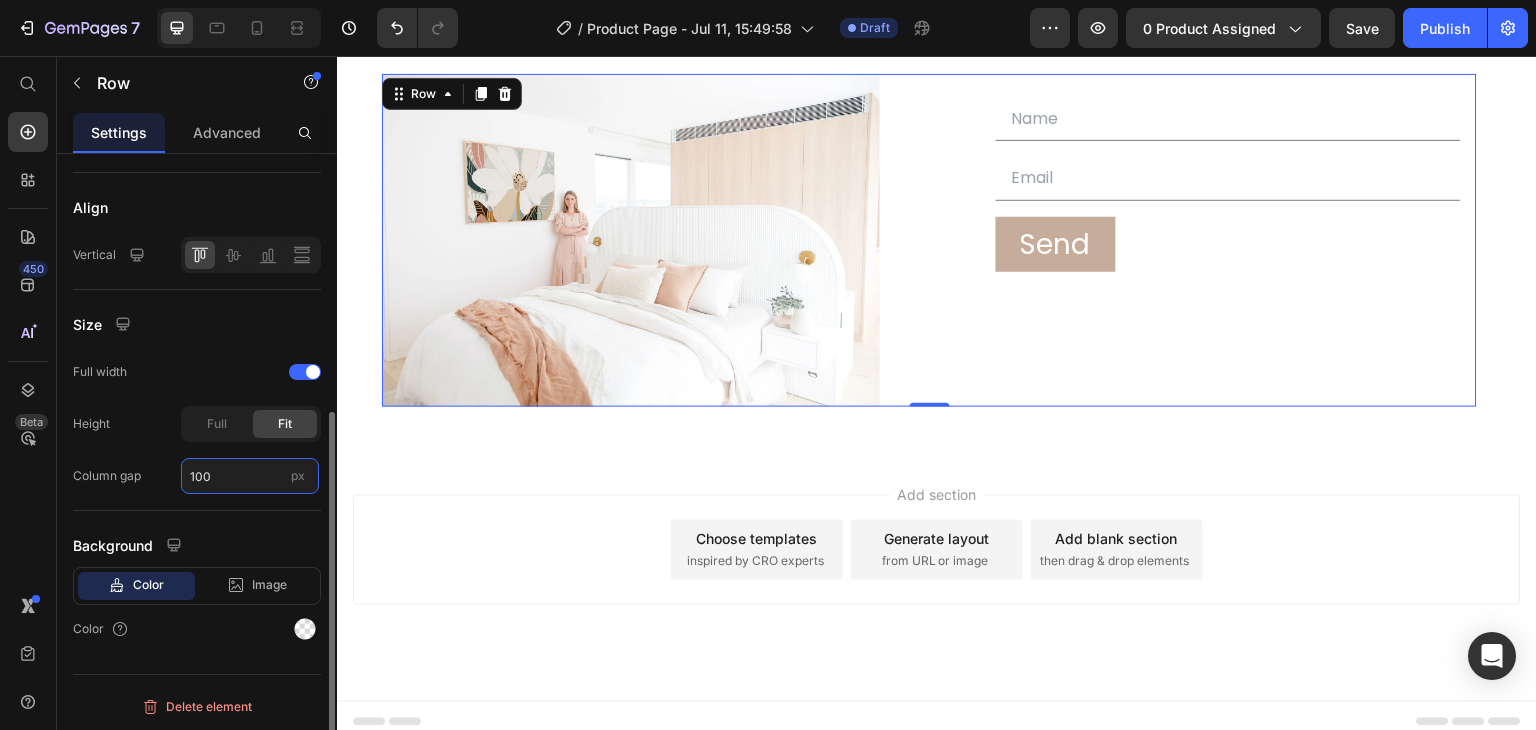 click on "100" at bounding box center (250, 476) 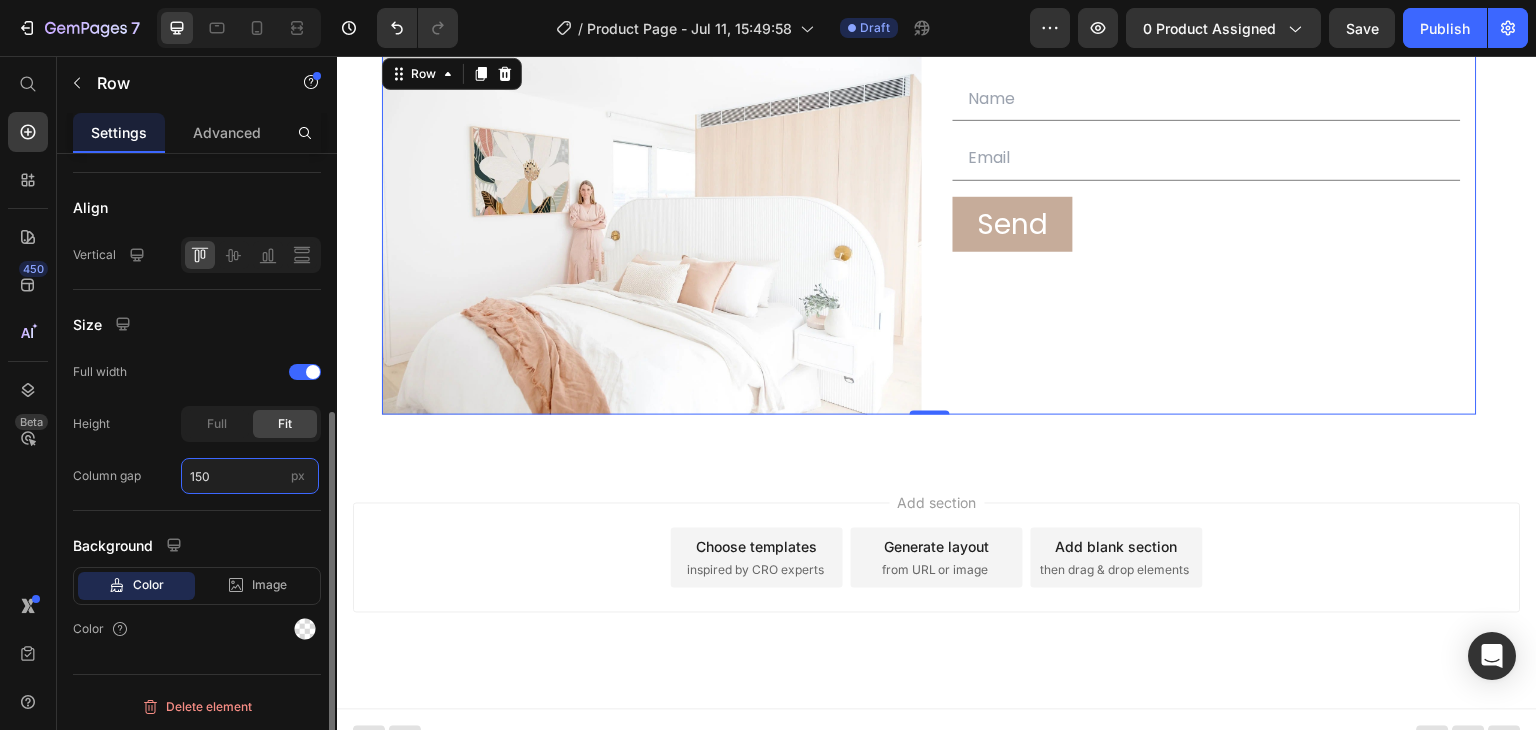 scroll, scrollTop: 4885, scrollLeft: 0, axis: vertical 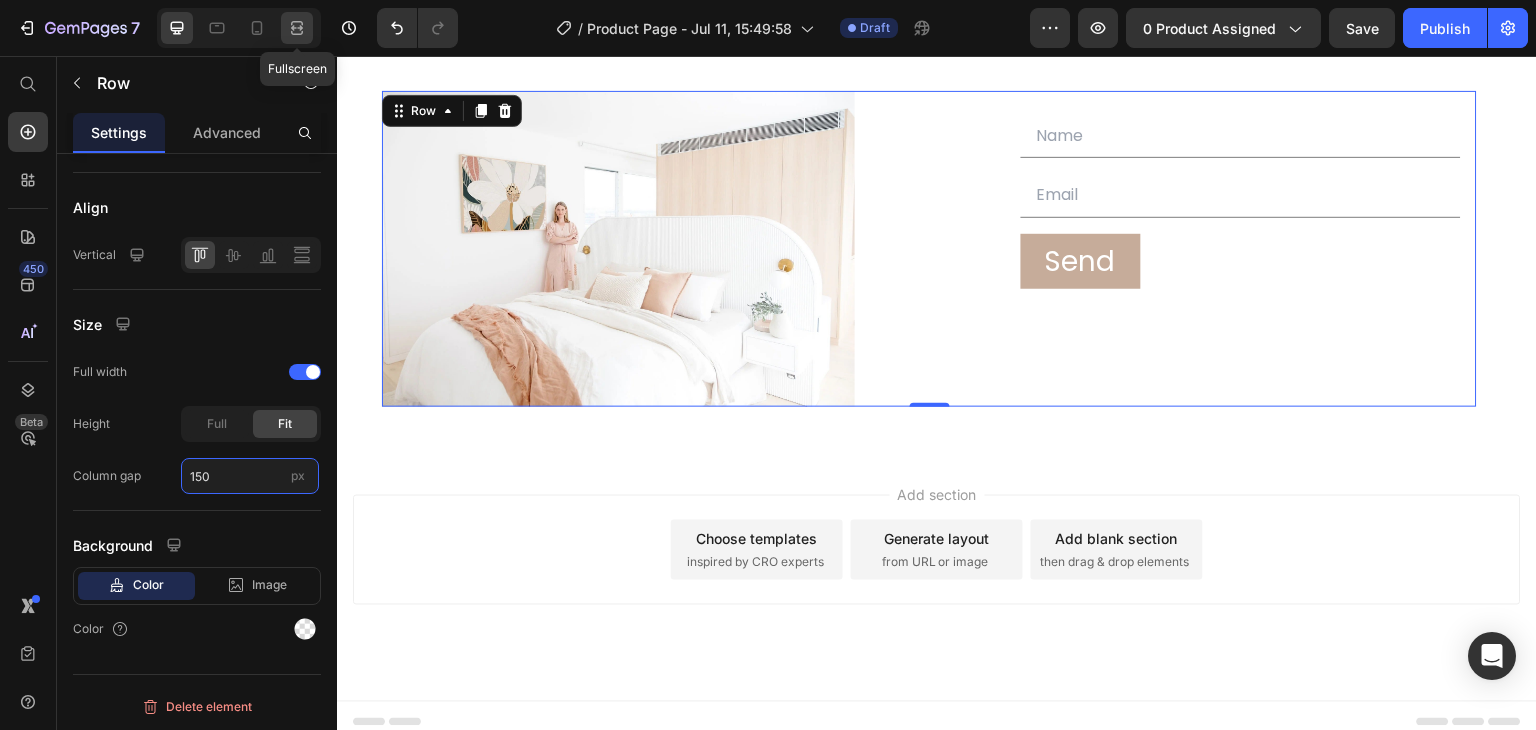 type on "150" 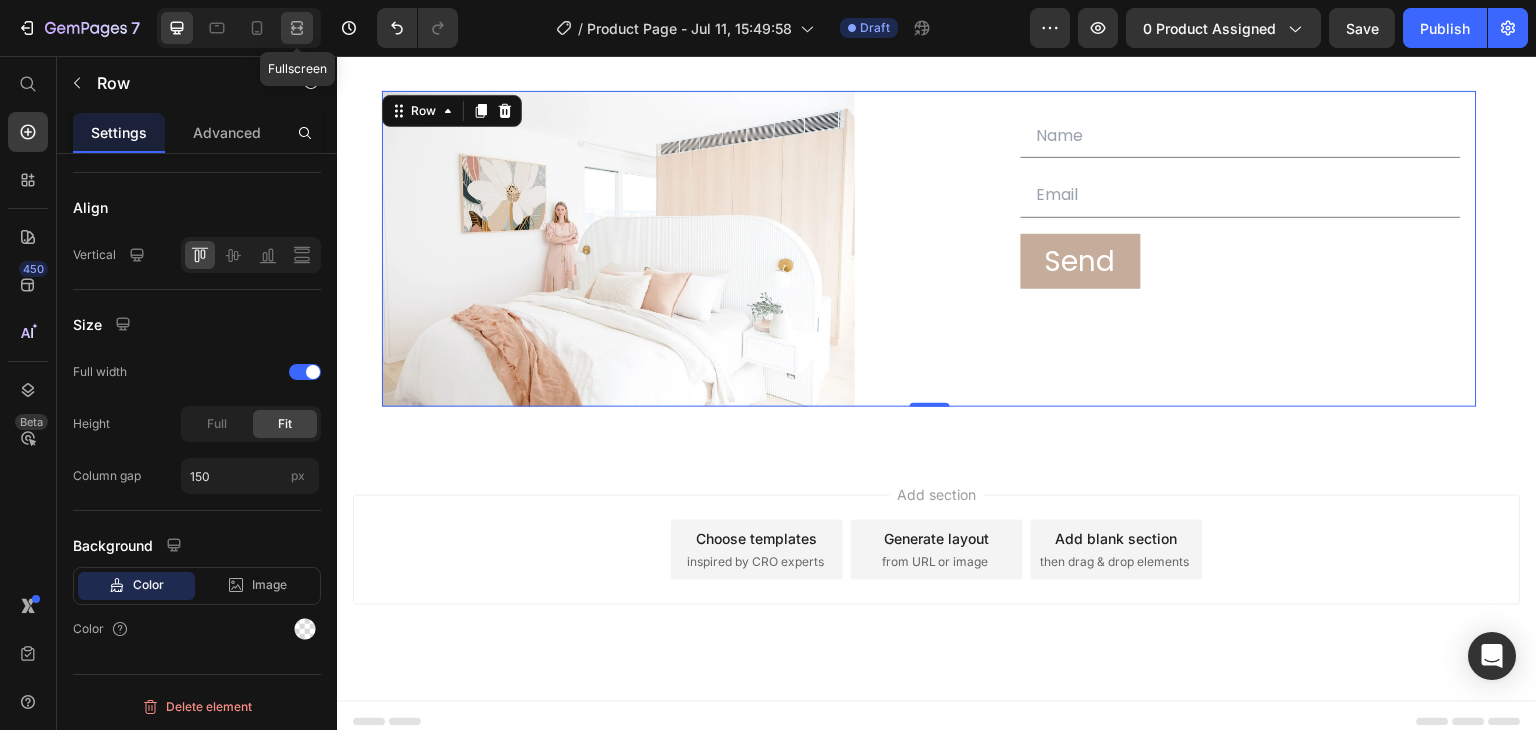 click 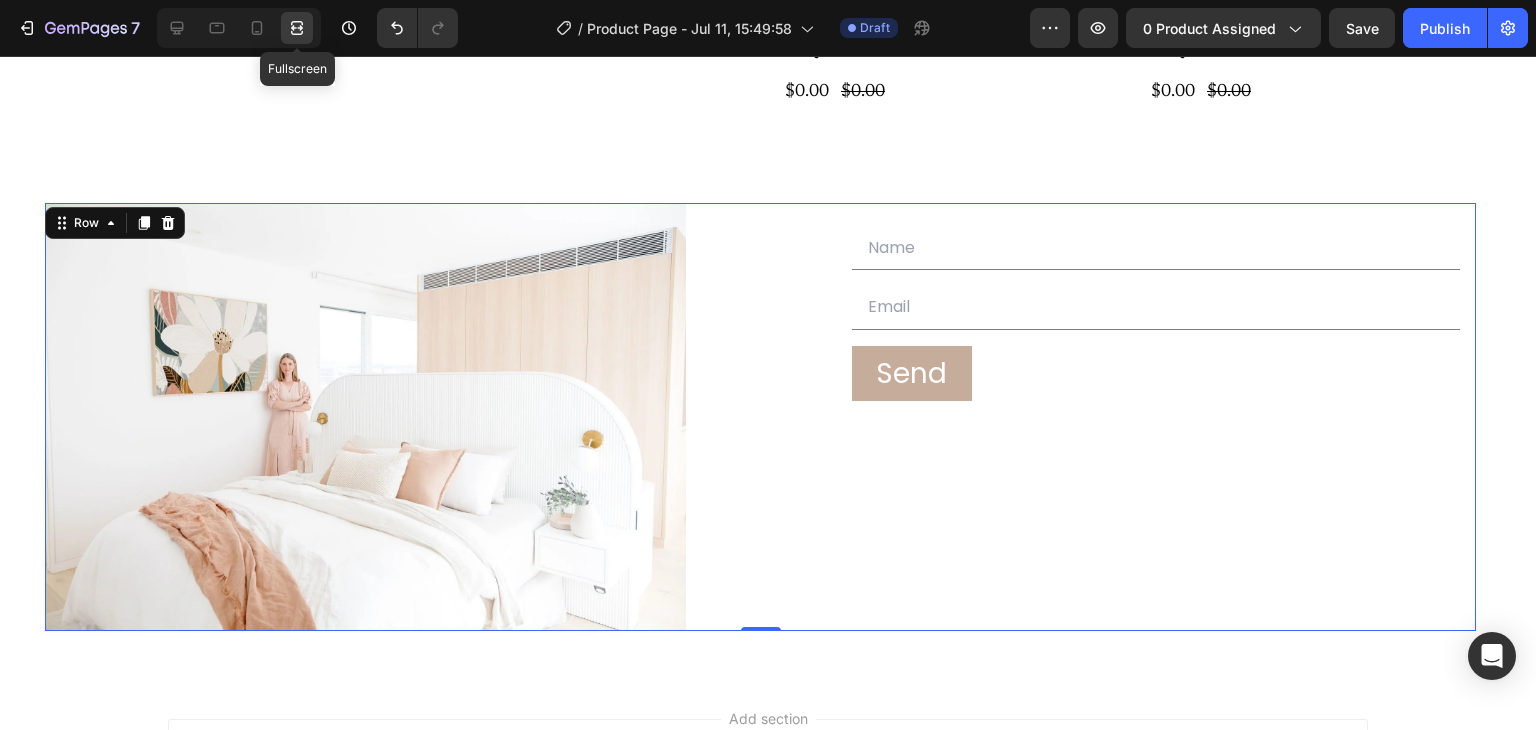 scroll, scrollTop: 4997, scrollLeft: 0, axis: vertical 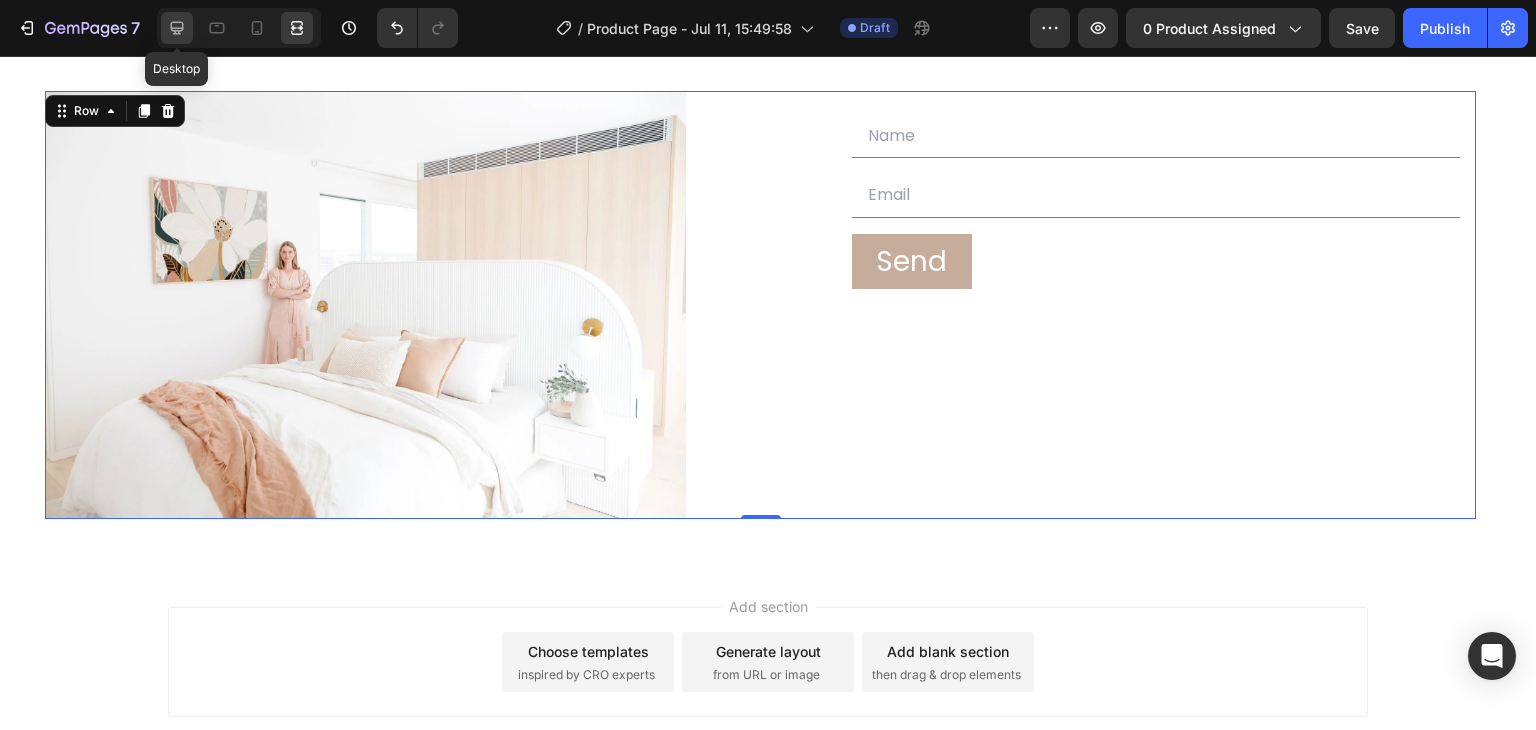 click 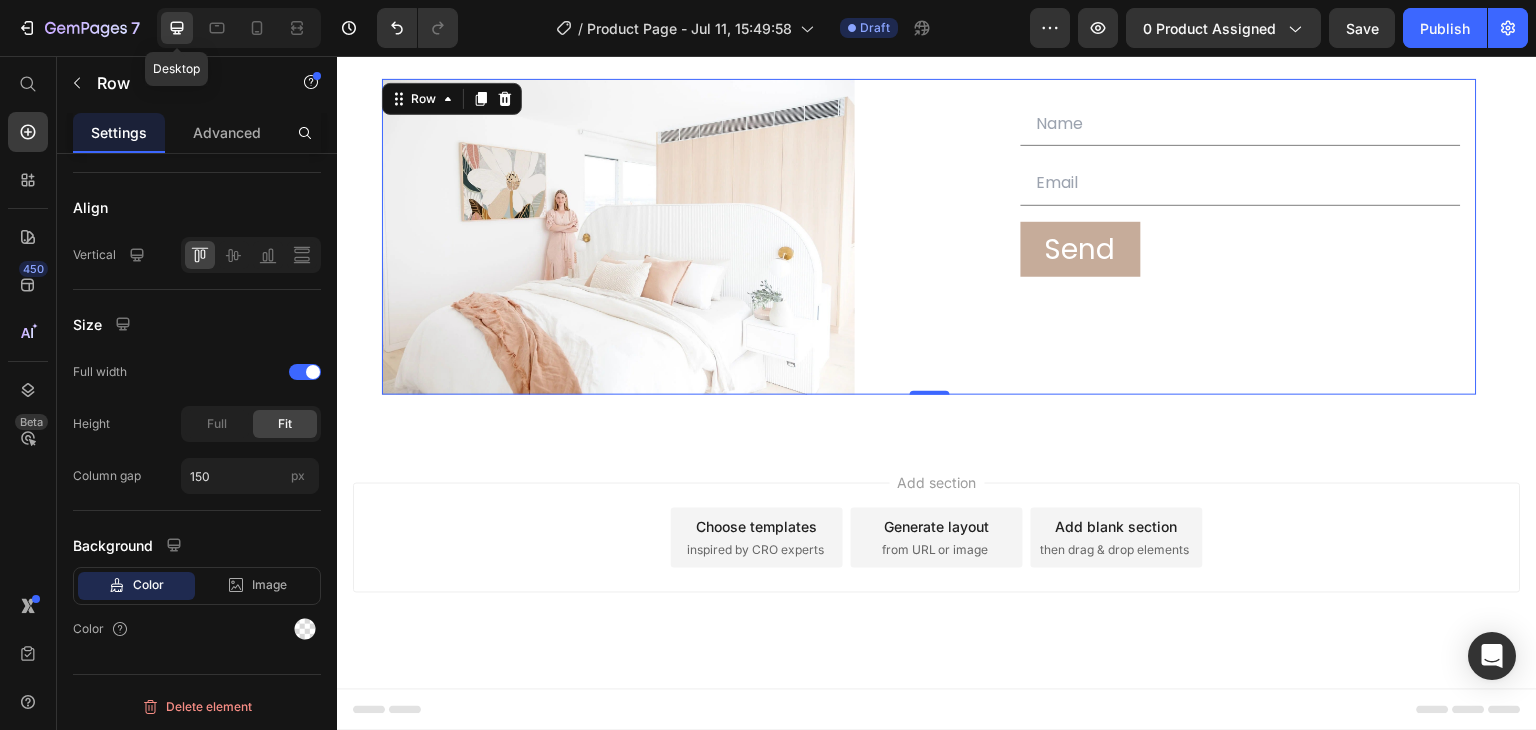 scroll, scrollTop: 4885, scrollLeft: 0, axis: vertical 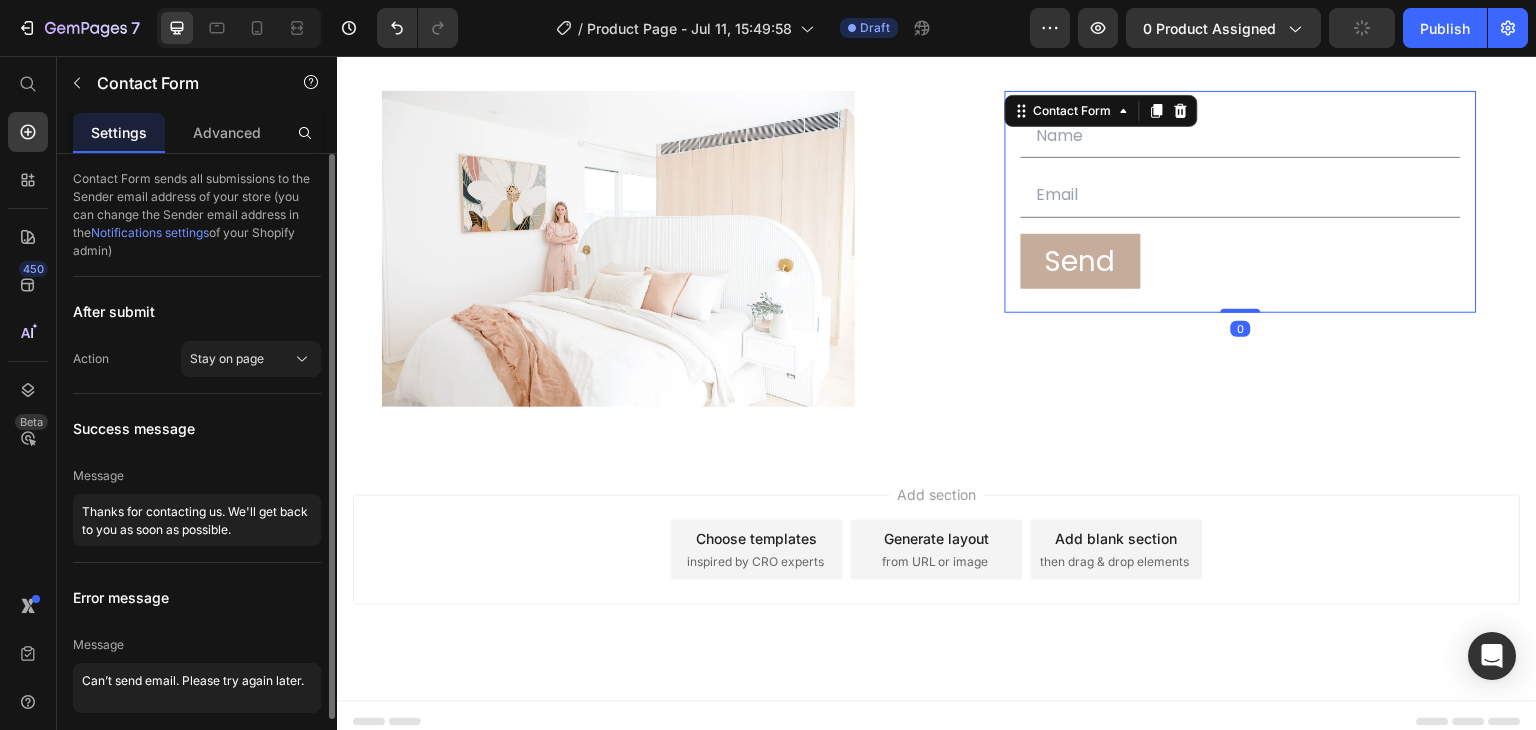 click on "Text Field Email Field Row Send Submit Button Contact Form   0" at bounding box center [1241, 202] 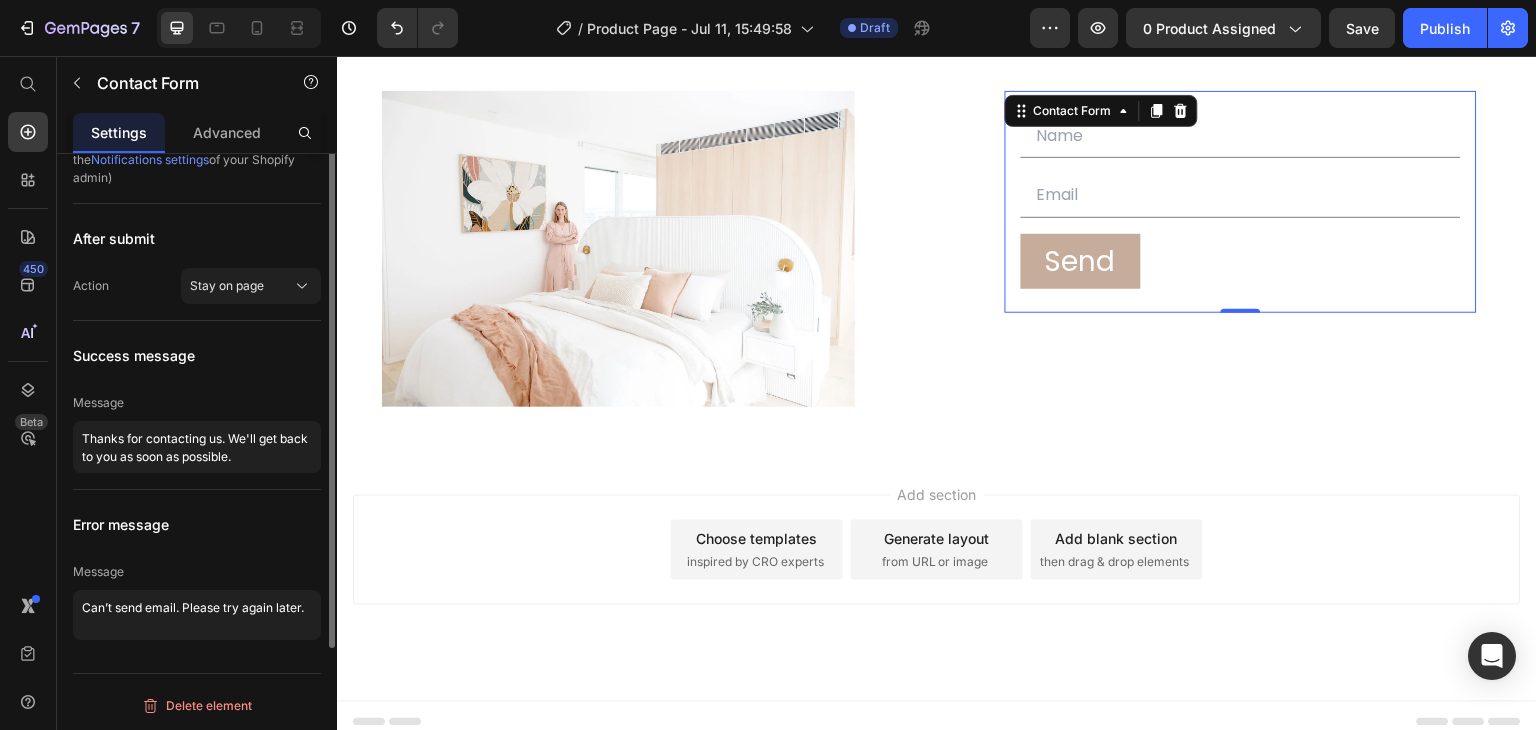 scroll, scrollTop: 0, scrollLeft: 0, axis: both 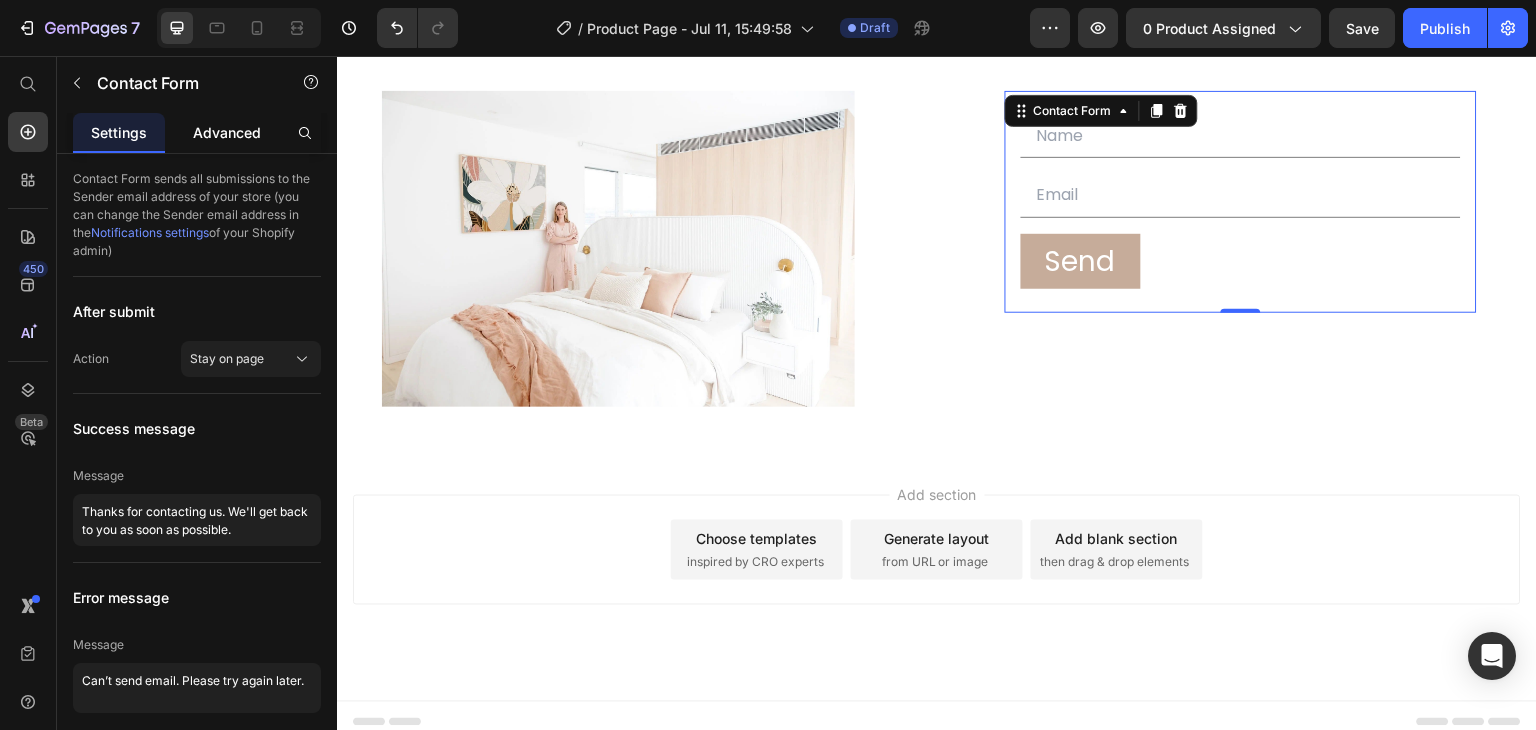 click on "Advanced" at bounding box center (227, 132) 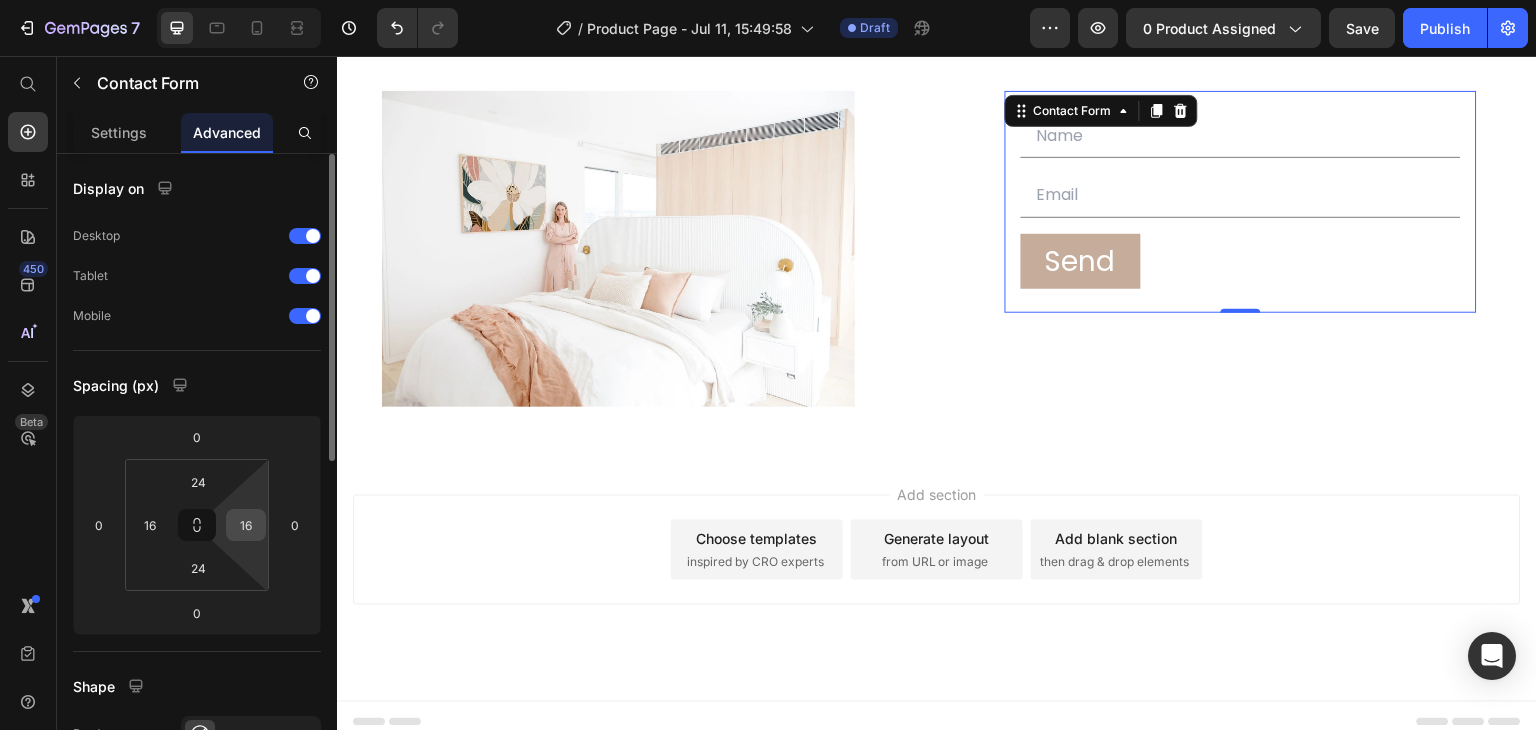 click on "16" at bounding box center [246, 525] 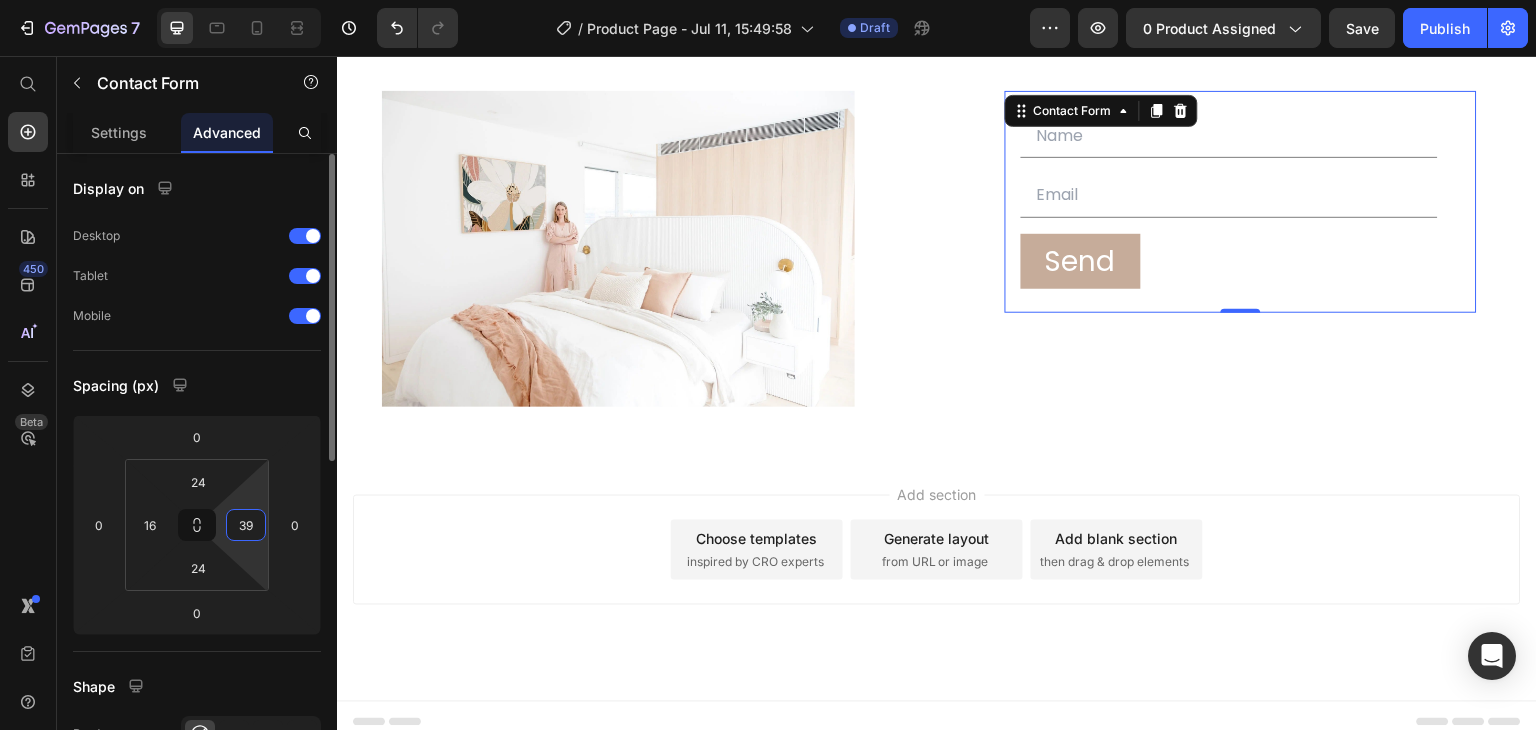 type on "40" 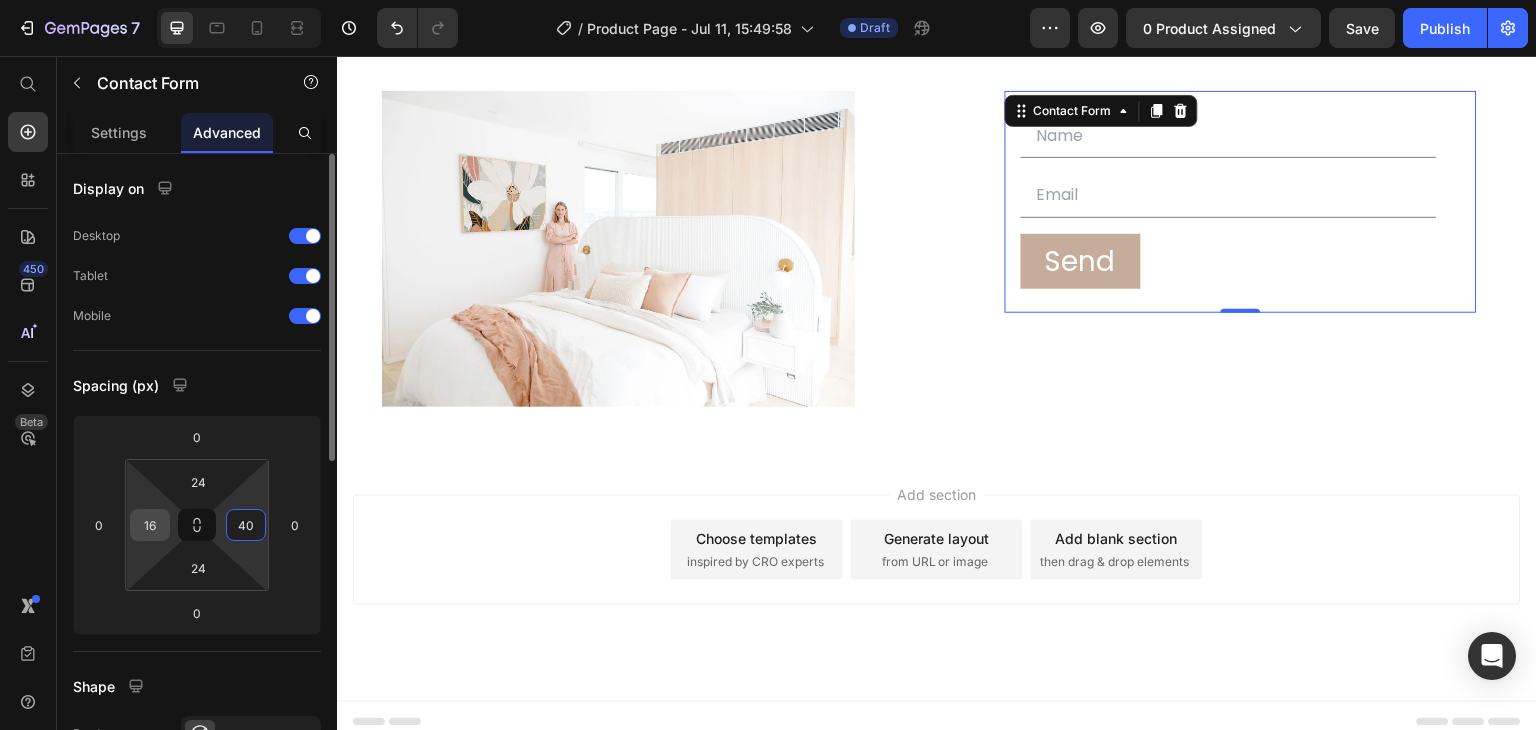 click on "16" at bounding box center [150, 525] 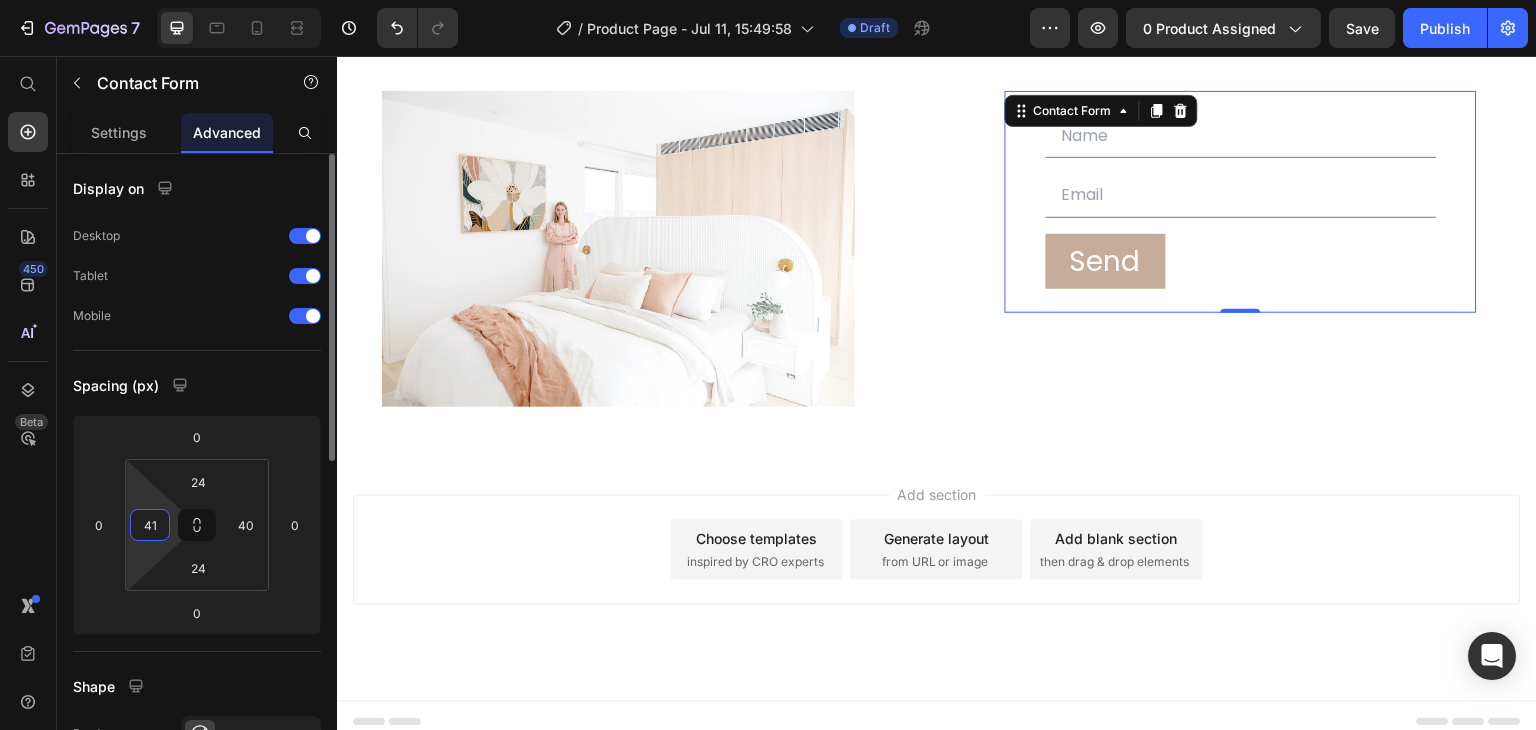 type on "40" 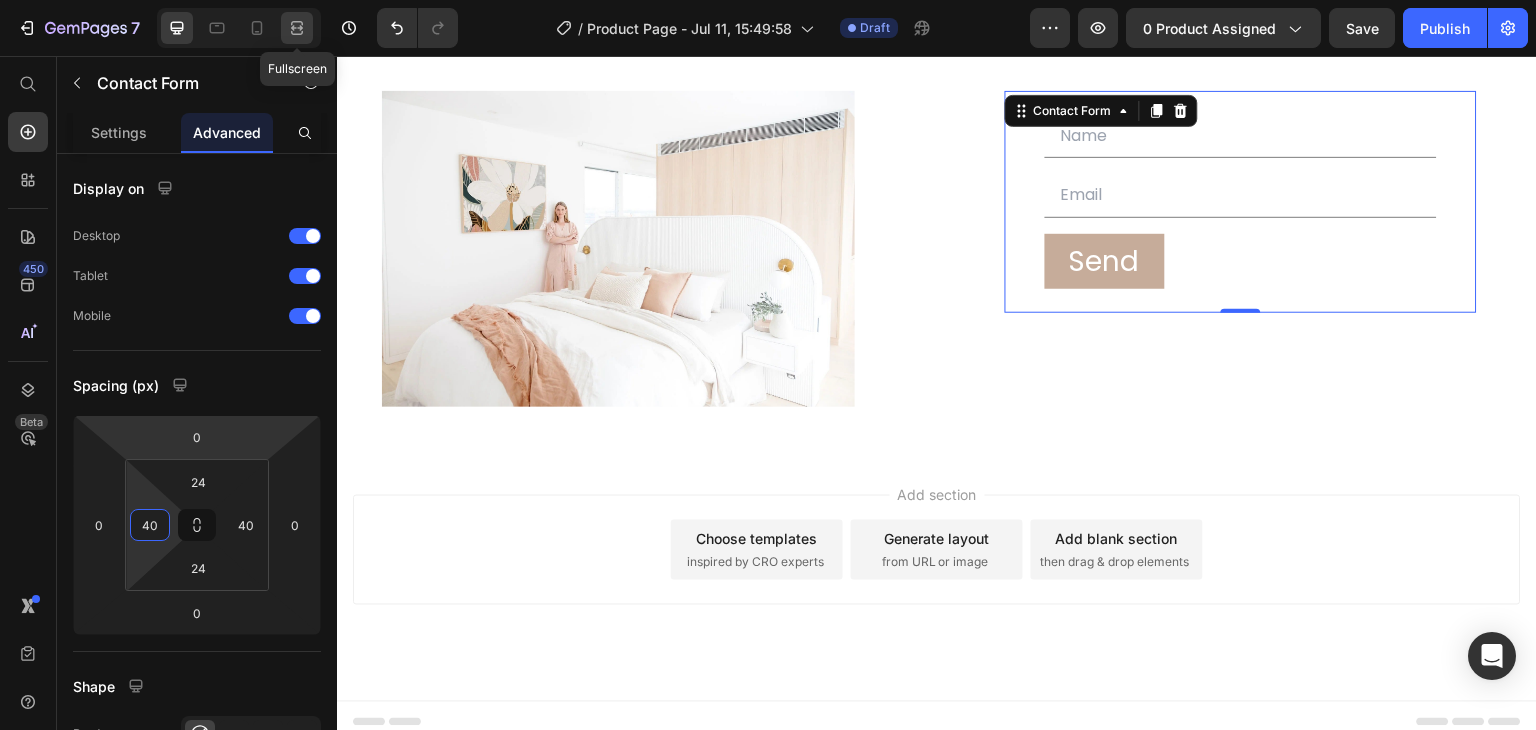click 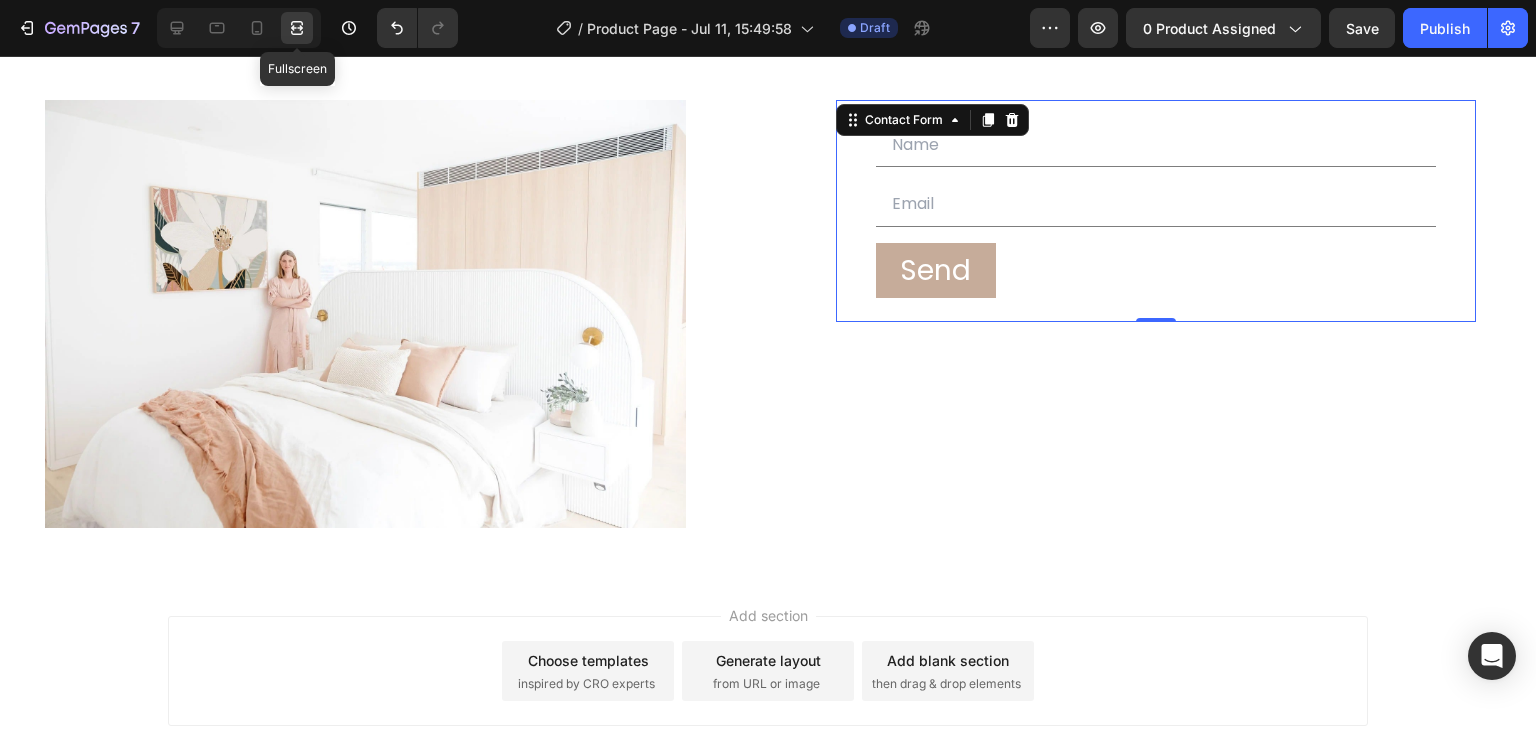 scroll, scrollTop: 4997, scrollLeft: 0, axis: vertical 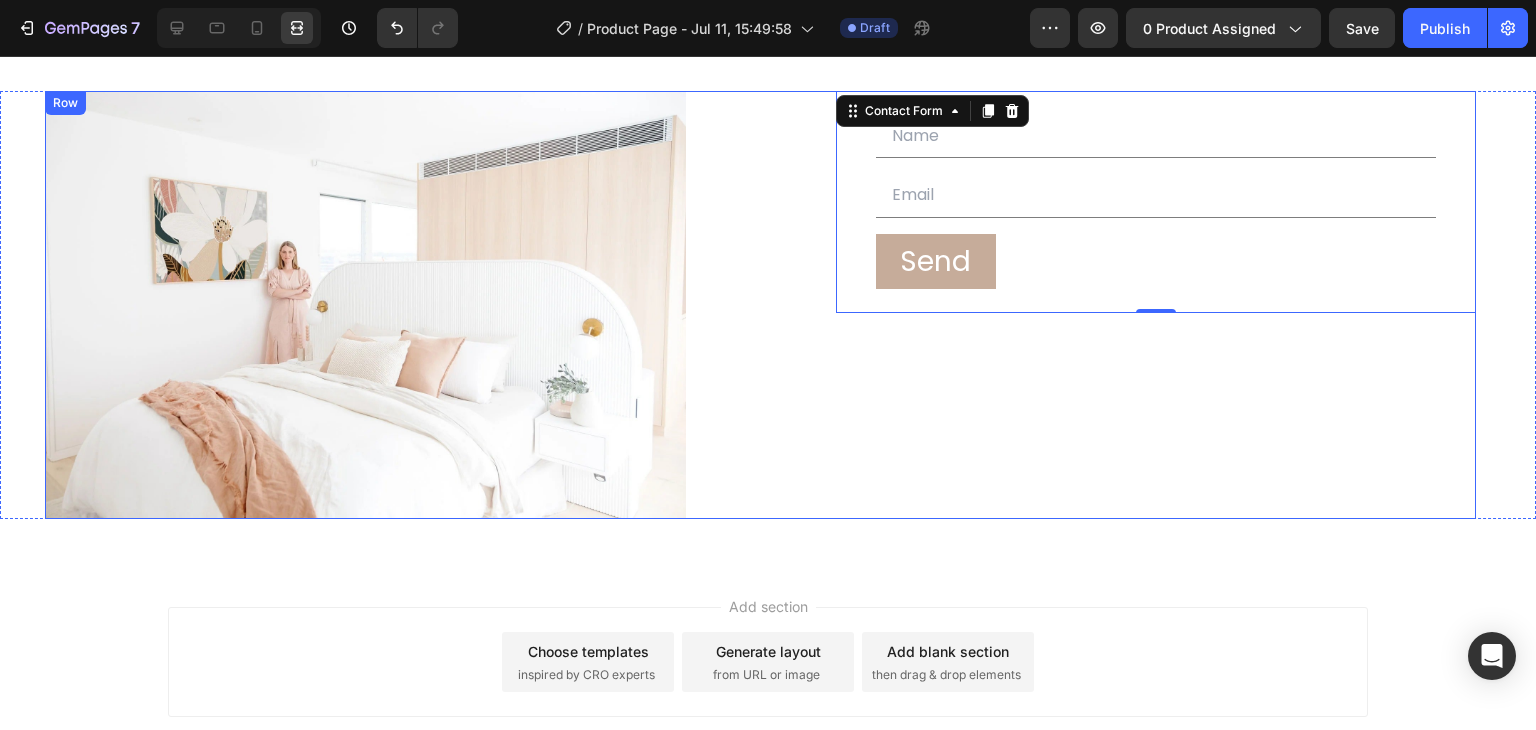 click on "Image Text Field Email Field Row Send Submit Button Contact Form   0 Row" at bounding box center (760, 305) 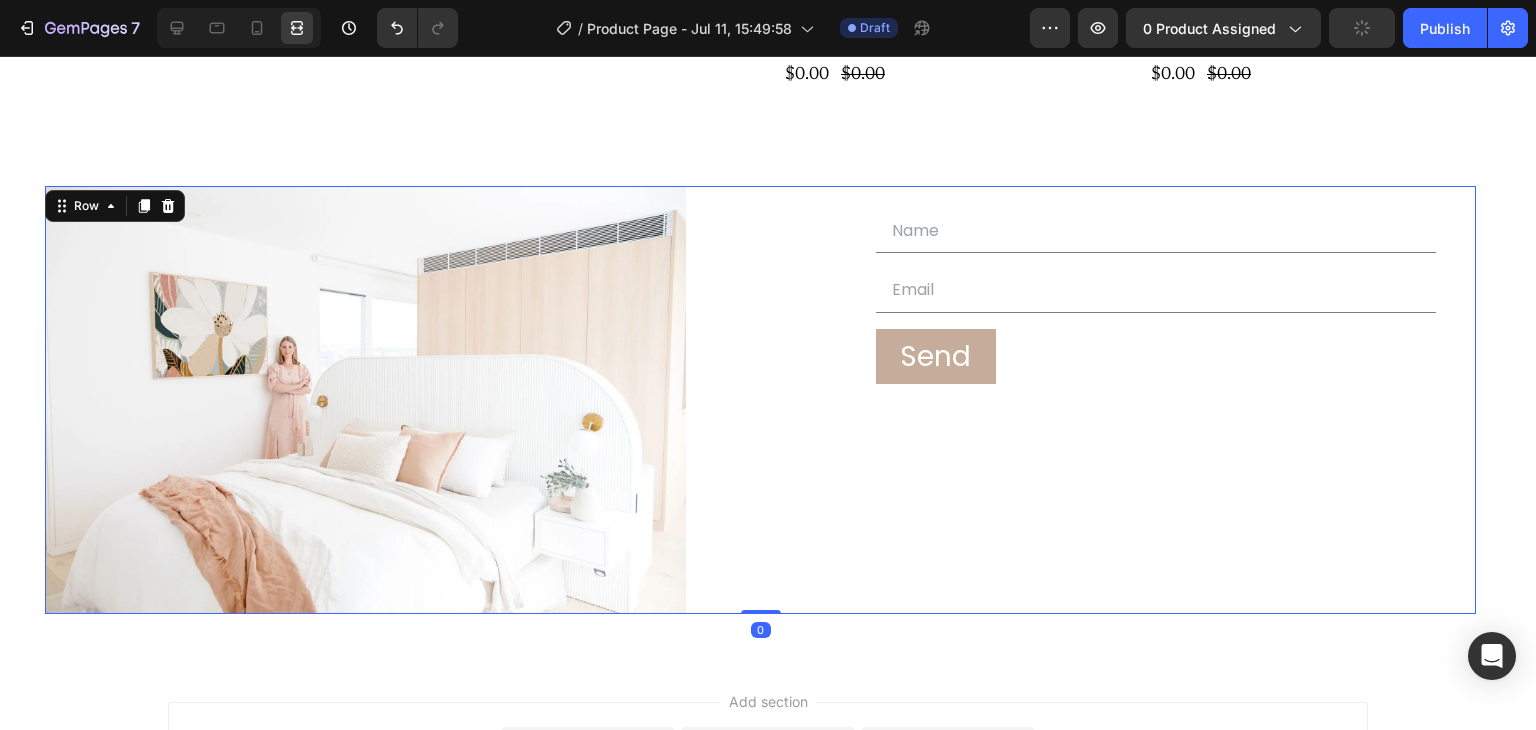 scroll, scrollTop: 4896, scrollLeft: 0, axis: vertical 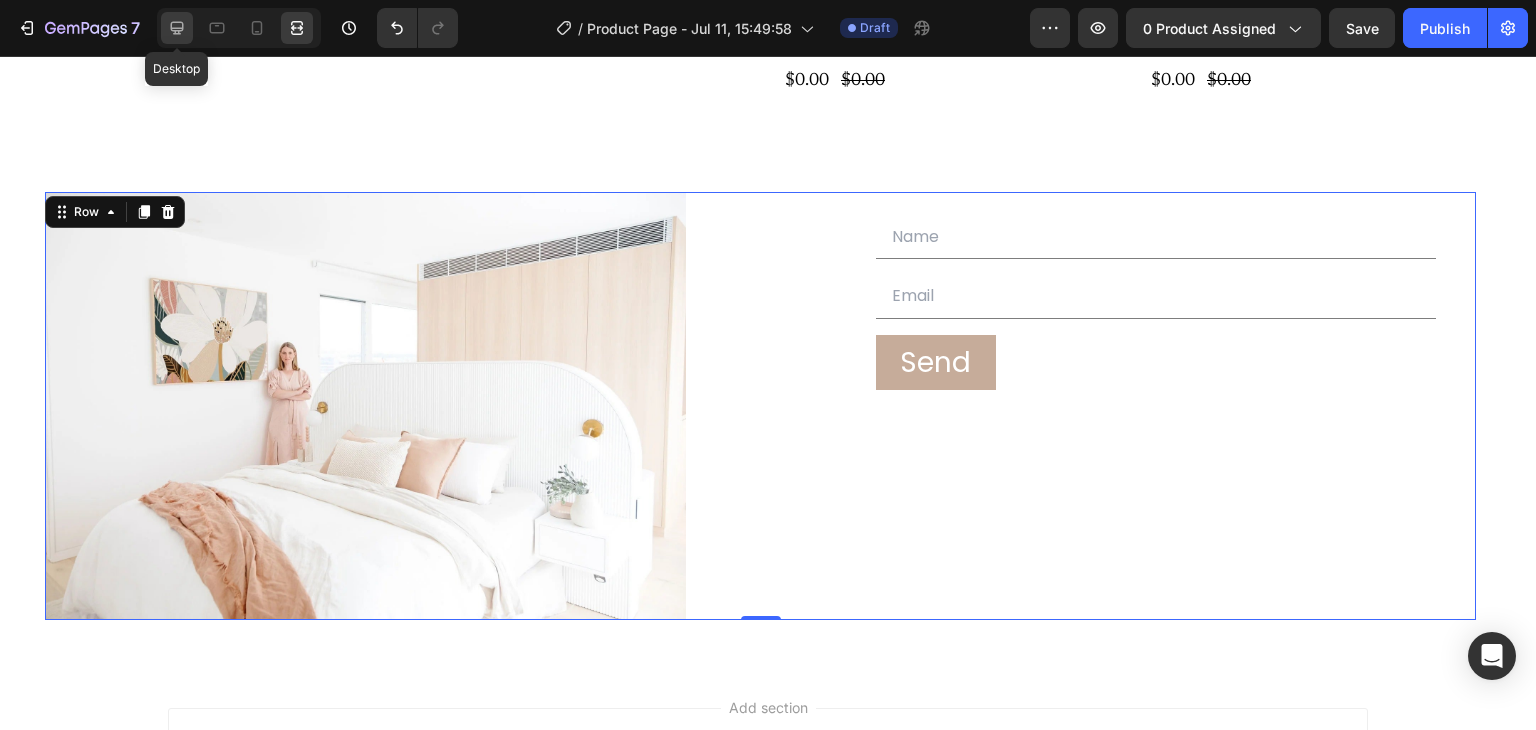 click 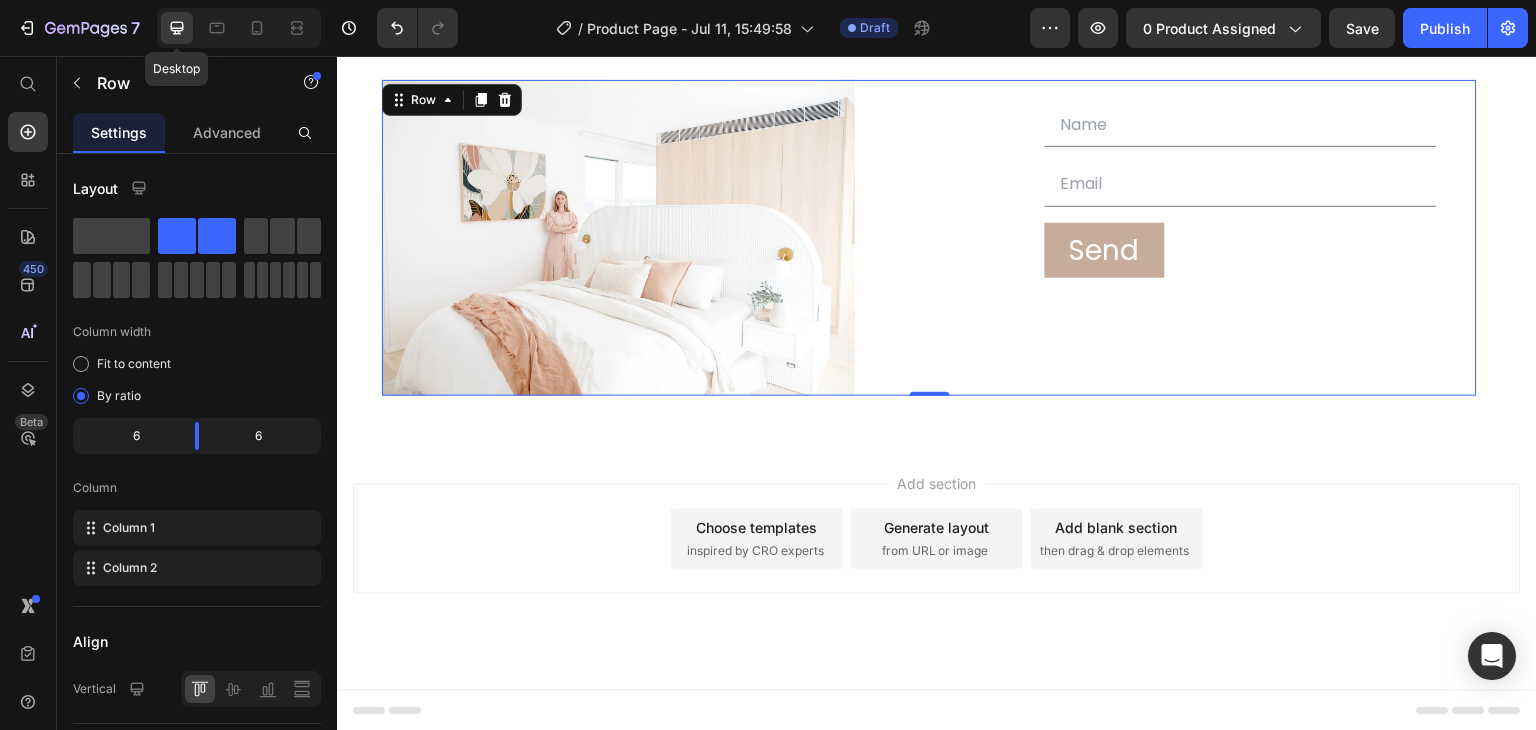 scroll, scrollTop: 4885, scrollLeft: 0, axis: vertical 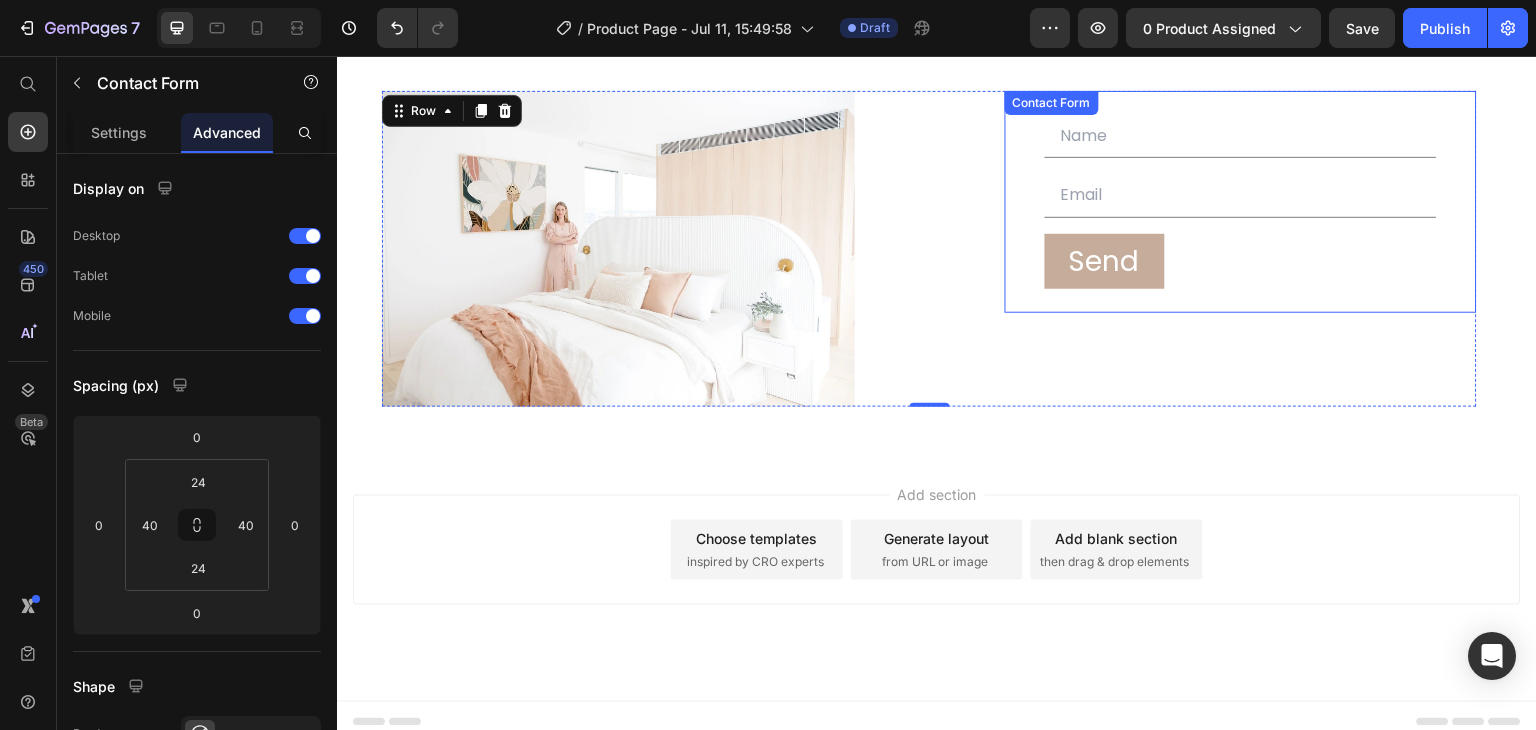 click on "Text Field Email Field Row Send Submit Button Contact Form" at bounding box center (1241, 202) 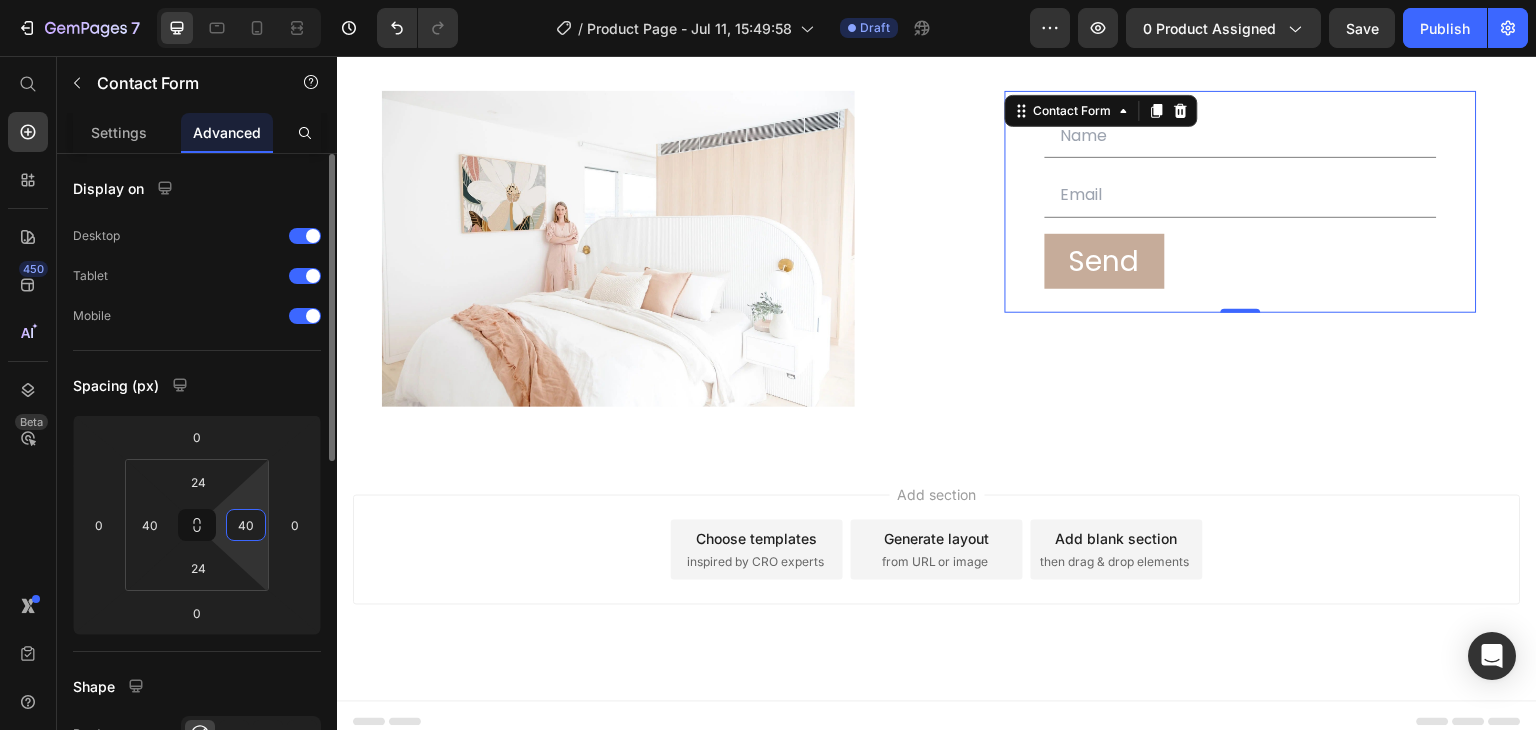 click on "40" at bounding box center [246, 525] 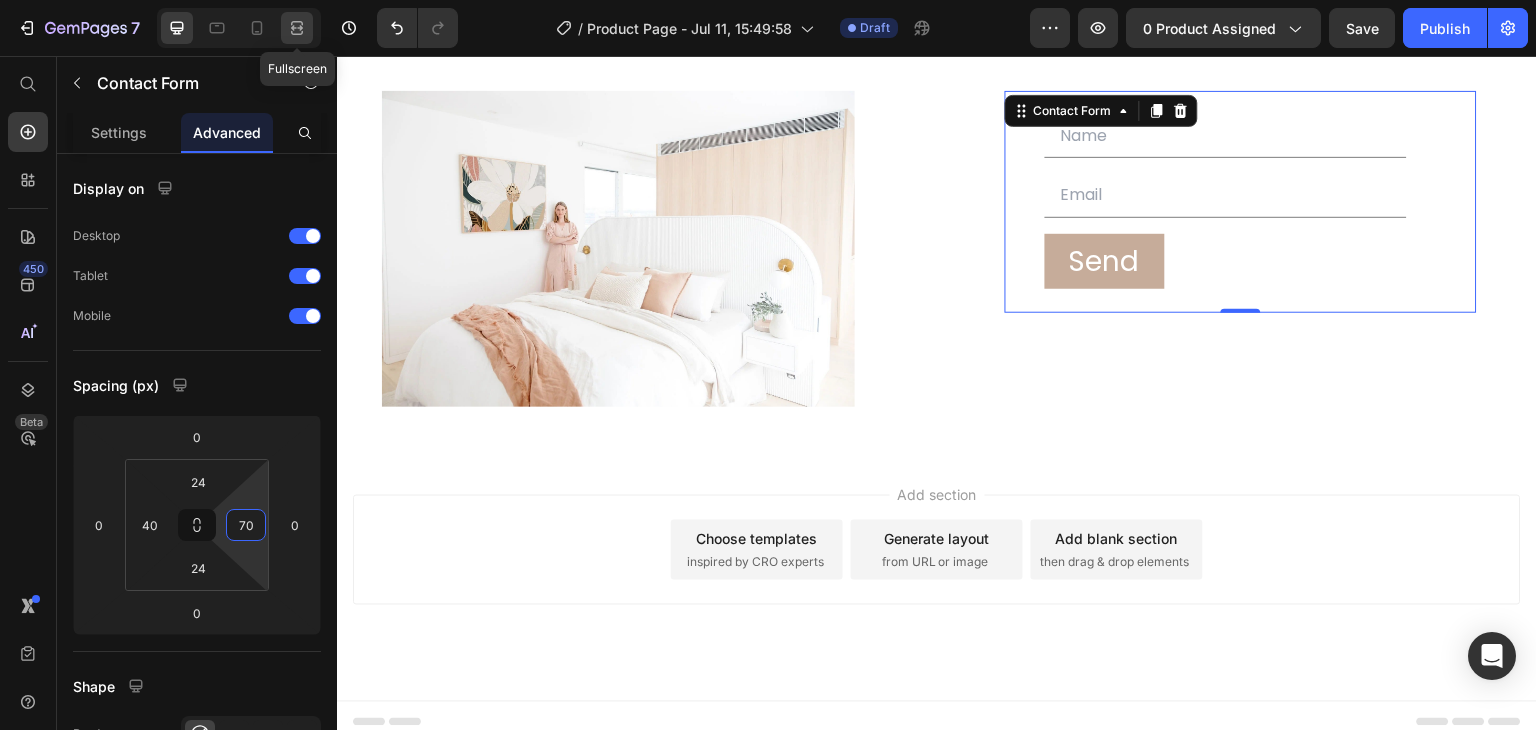 type on "70" 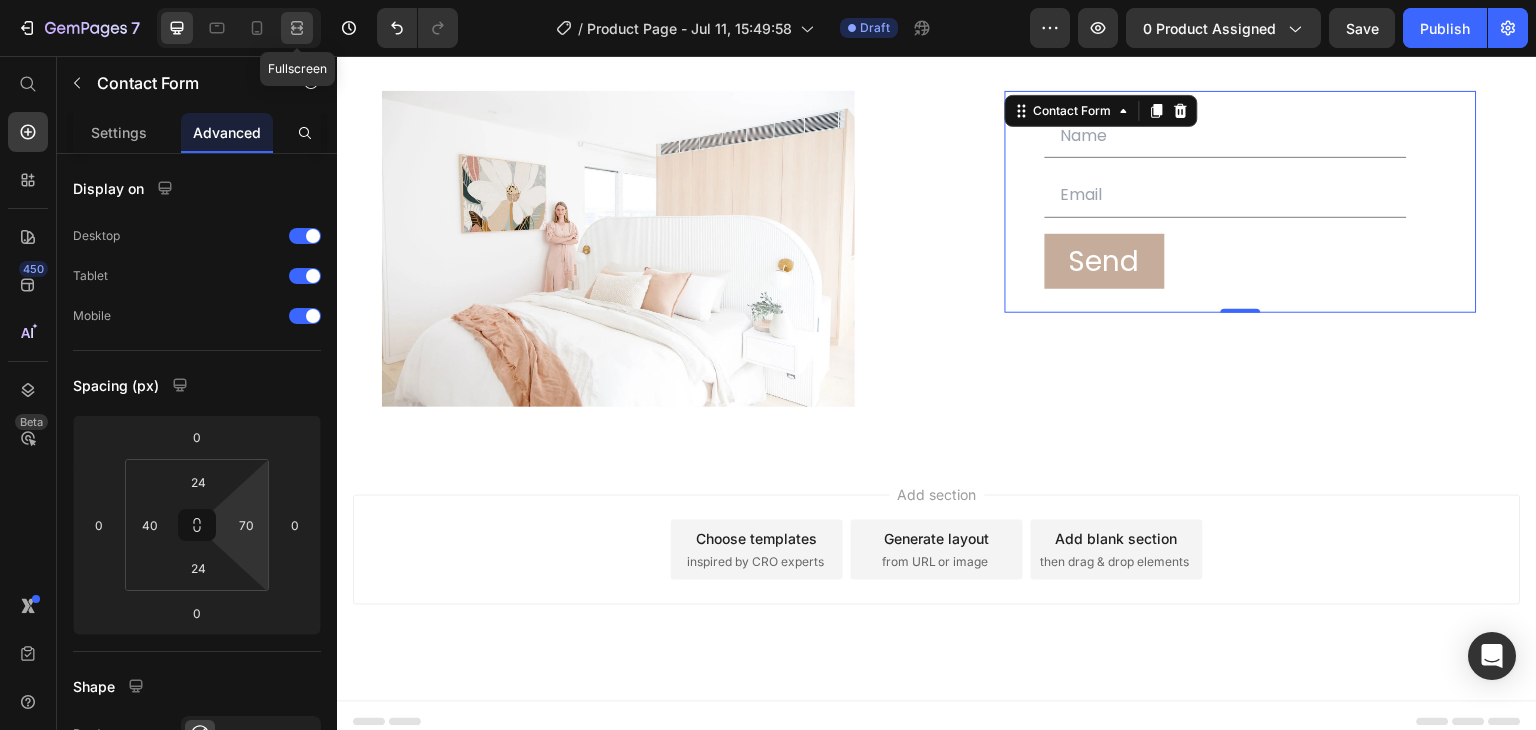 click 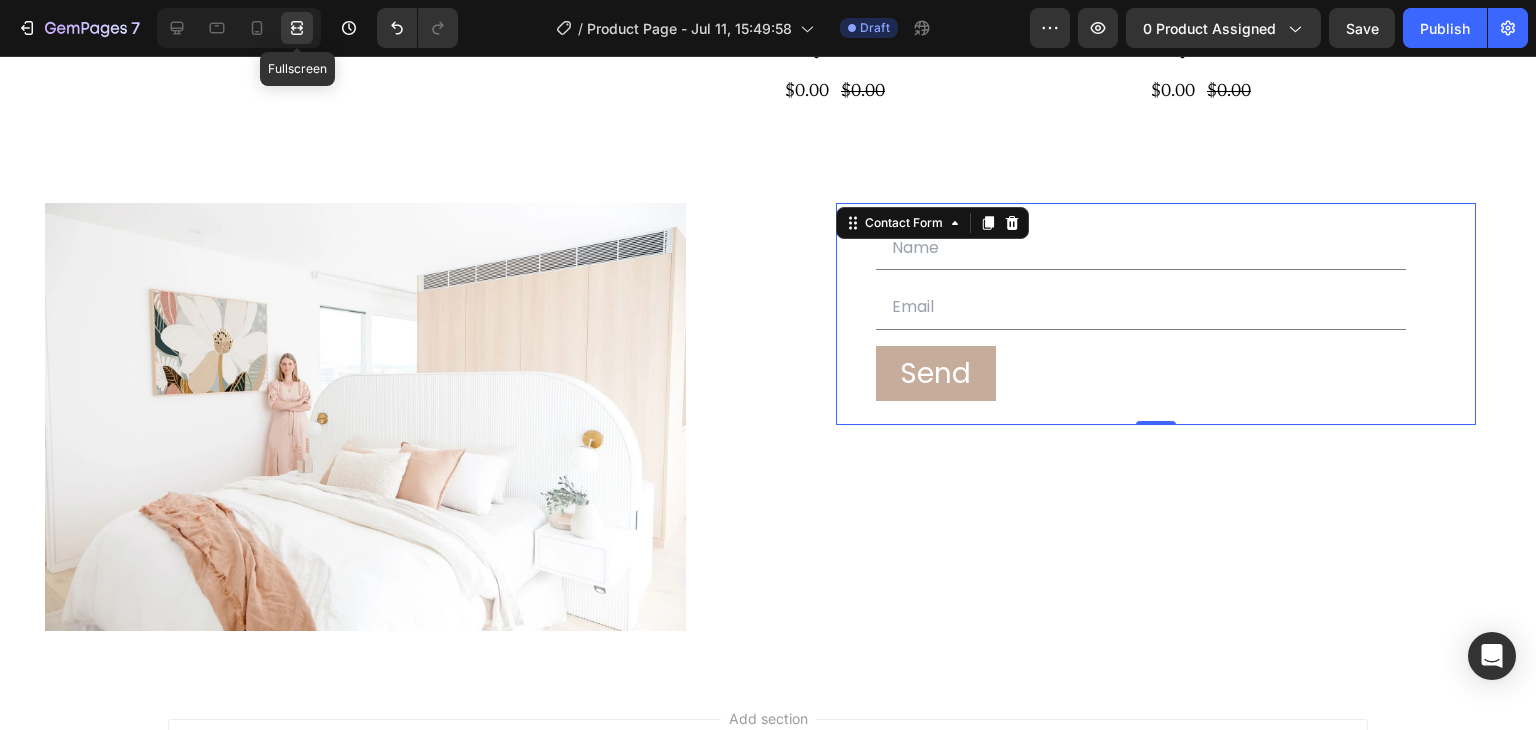 scroll, scrollTop: 4997, scrollLeft: 0, axis: vertical 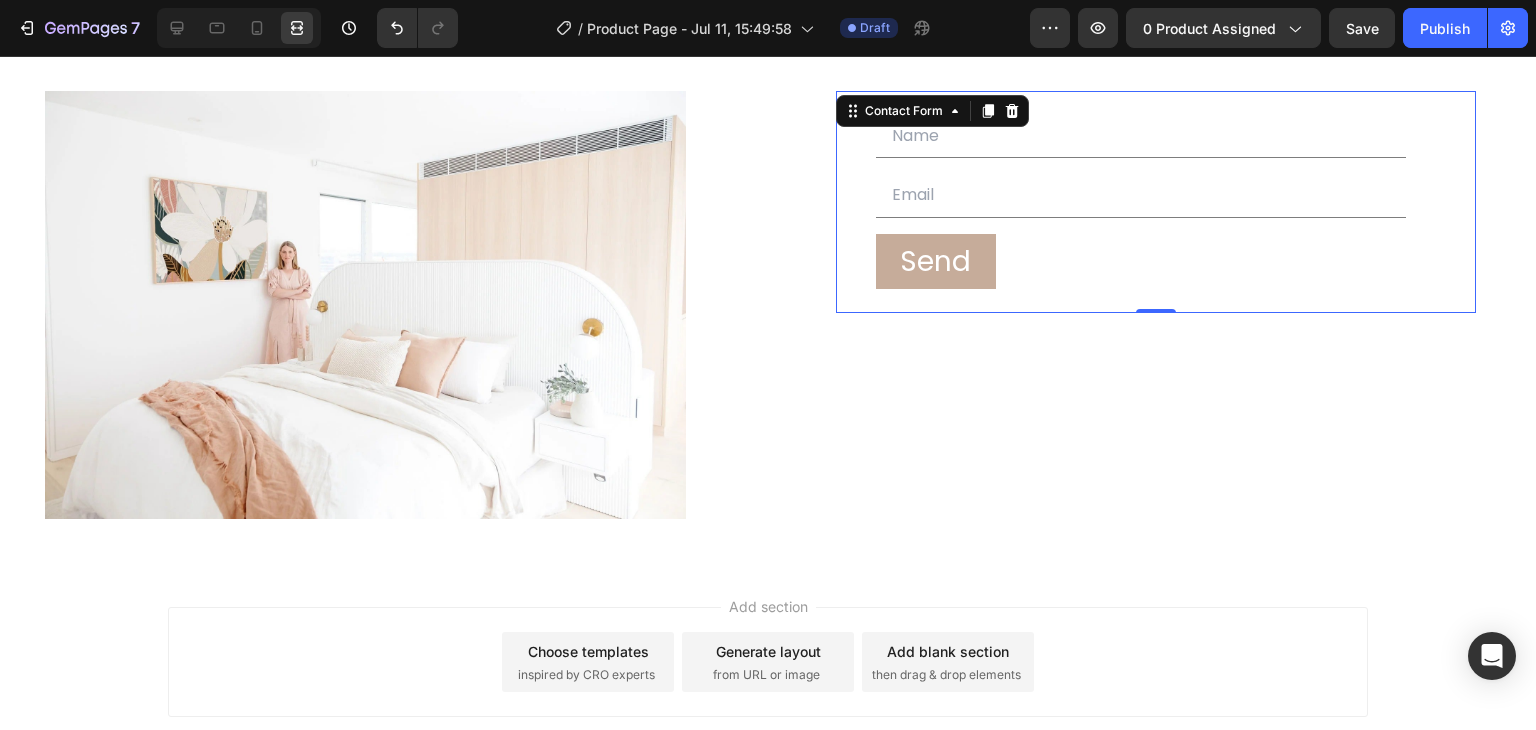 click at bounding box center (239, 28) 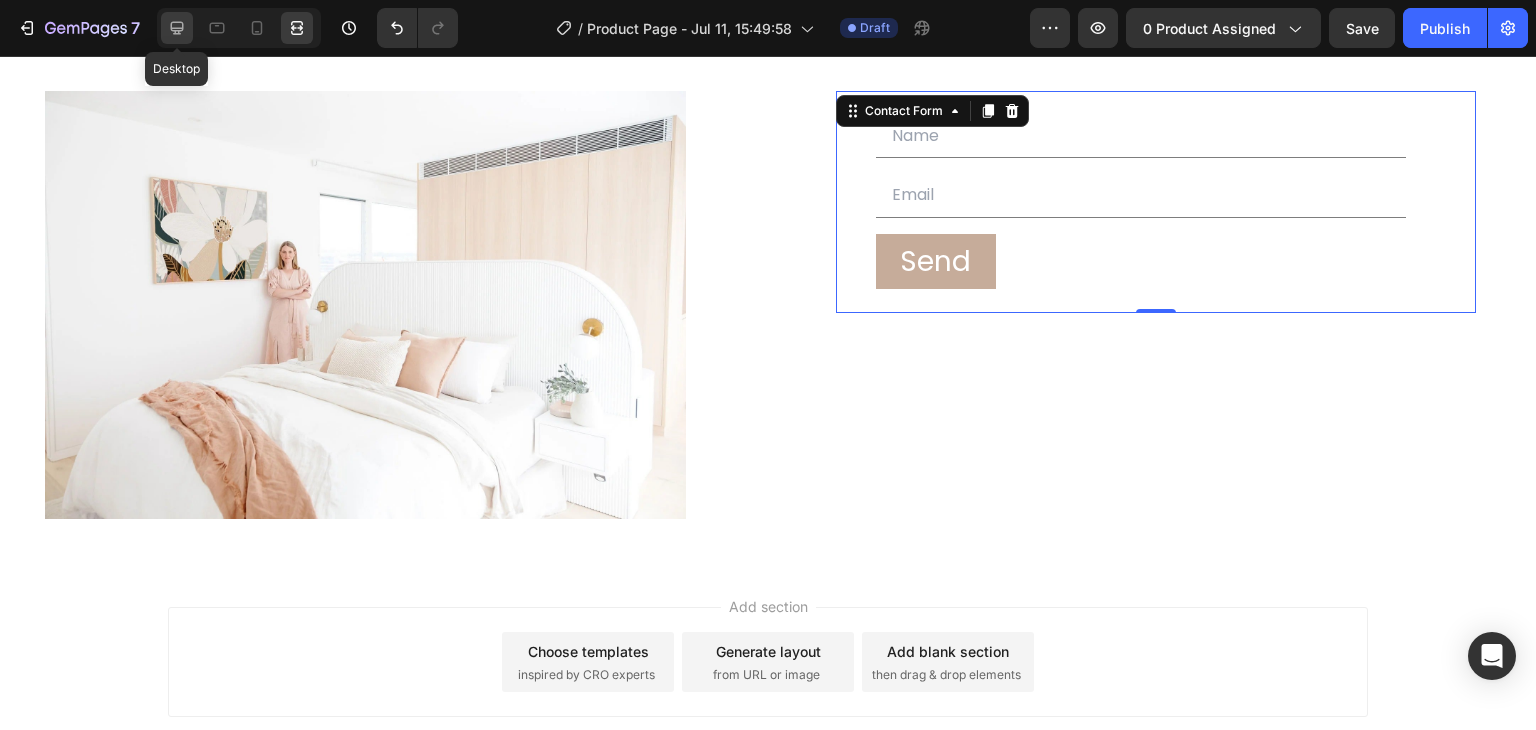 click 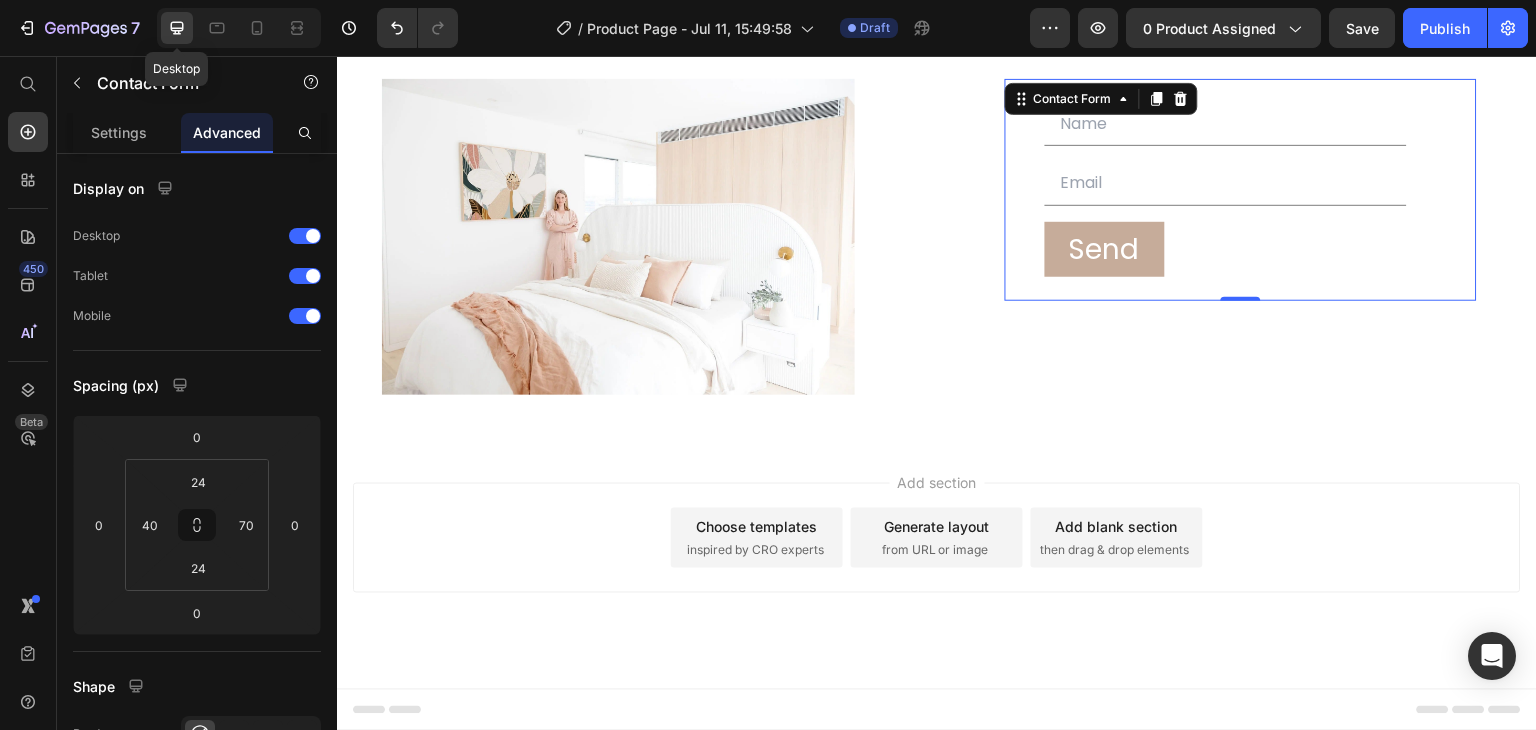 scroll, scrollTop: 4885, scrollLeft: 0, axis: vertical 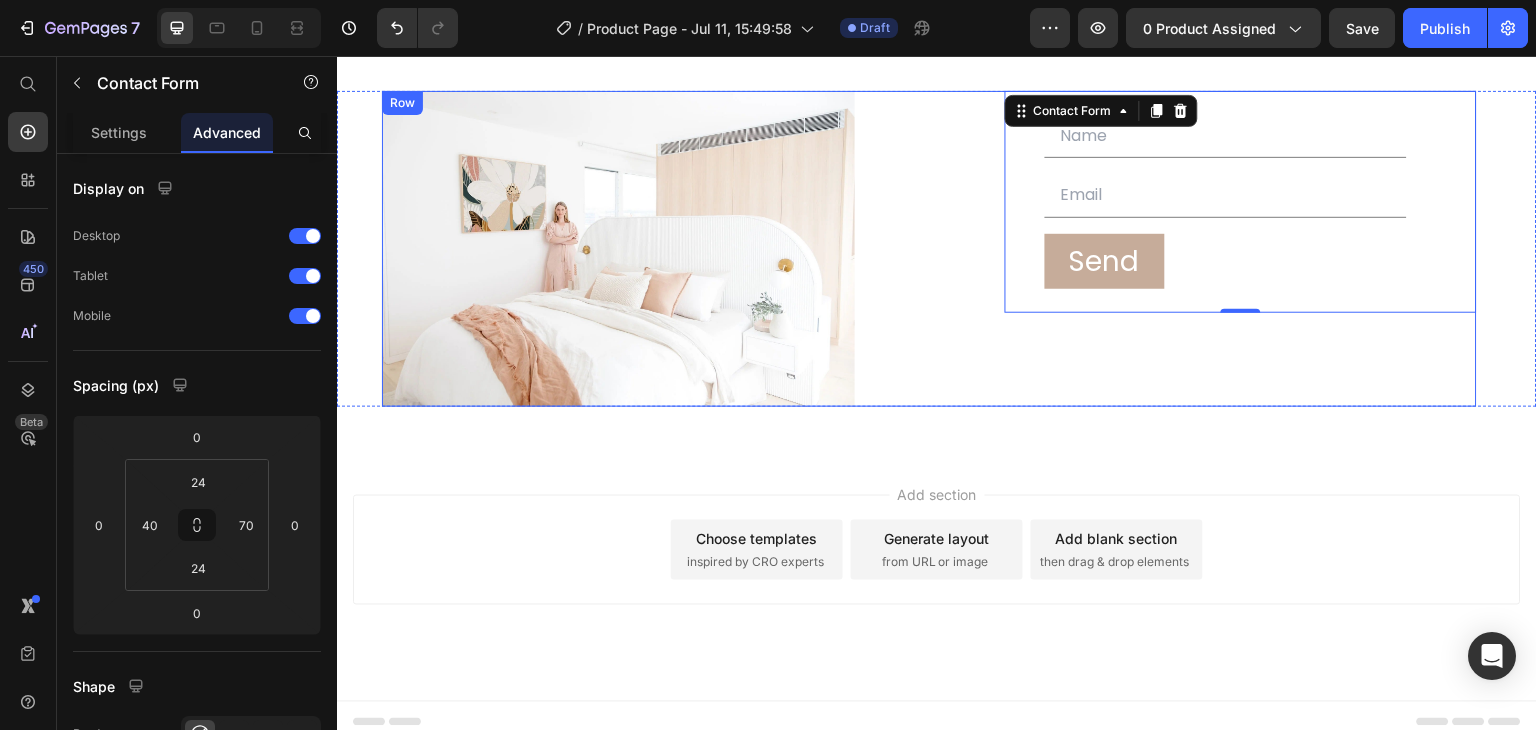 click on "Image Text Field Email Field Row Send Submit Button Contact Form   0 Row" at bounding box center [929, 249] 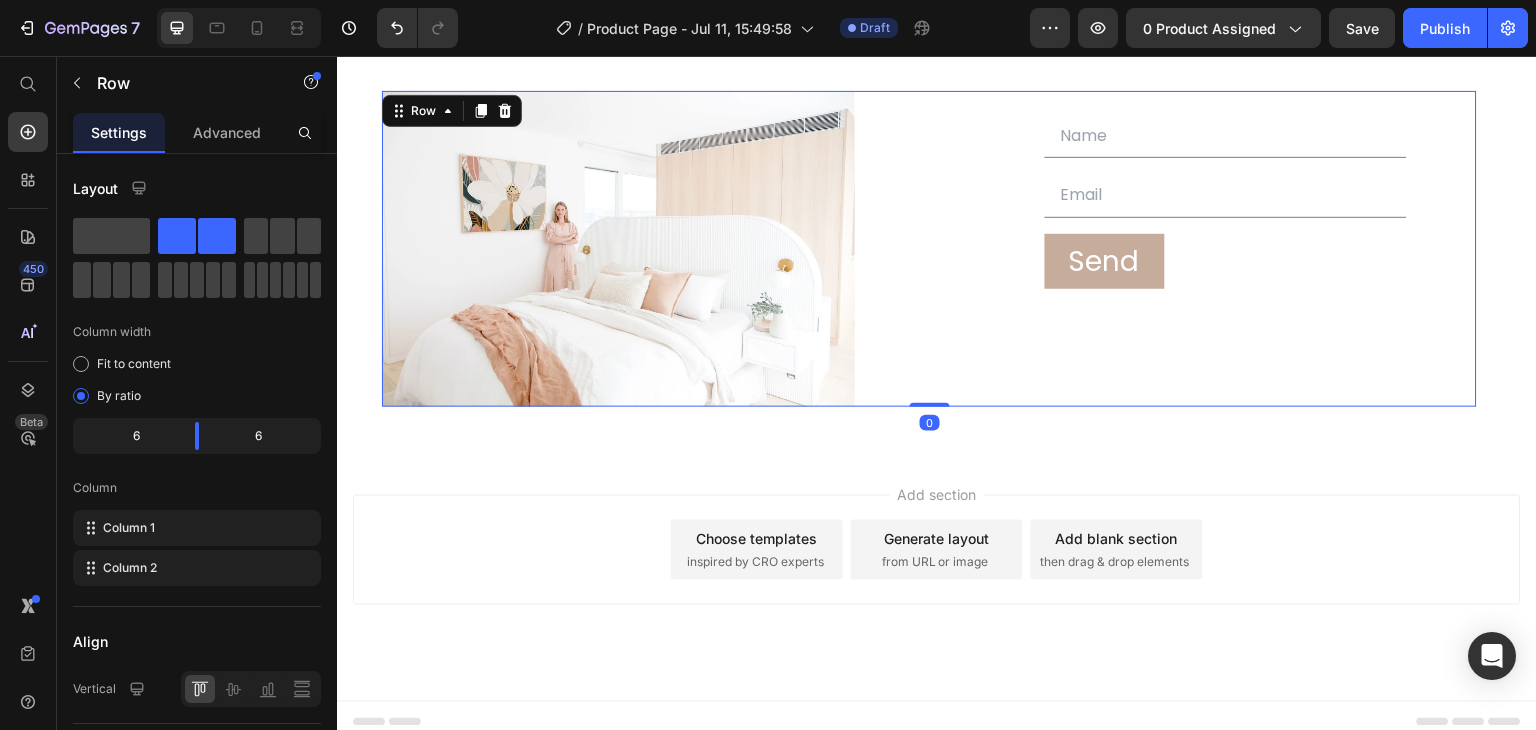 click on "Row" at bounding box center (452, 111) 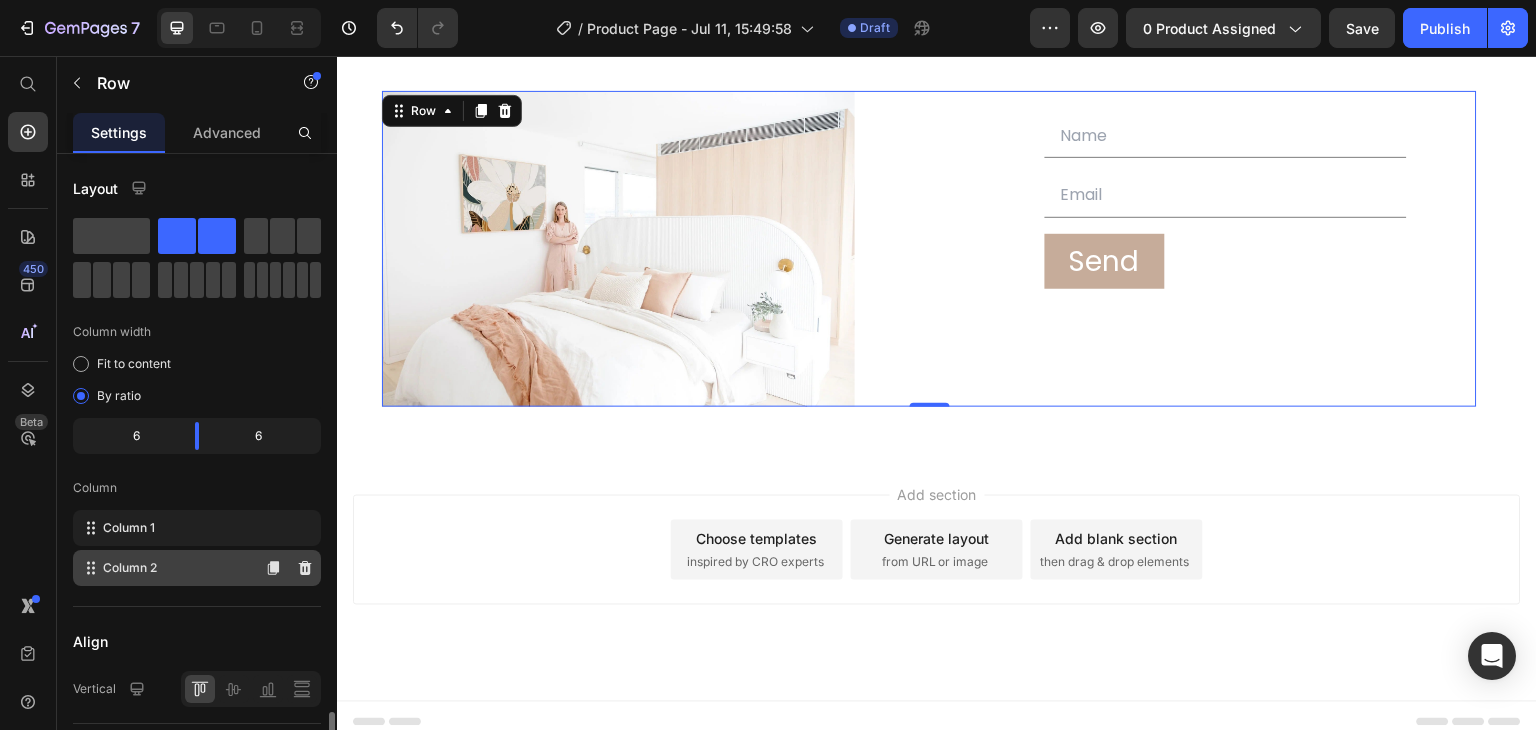 scroll, scrollTop: 434, scrollLeft: 0, axis: vertical 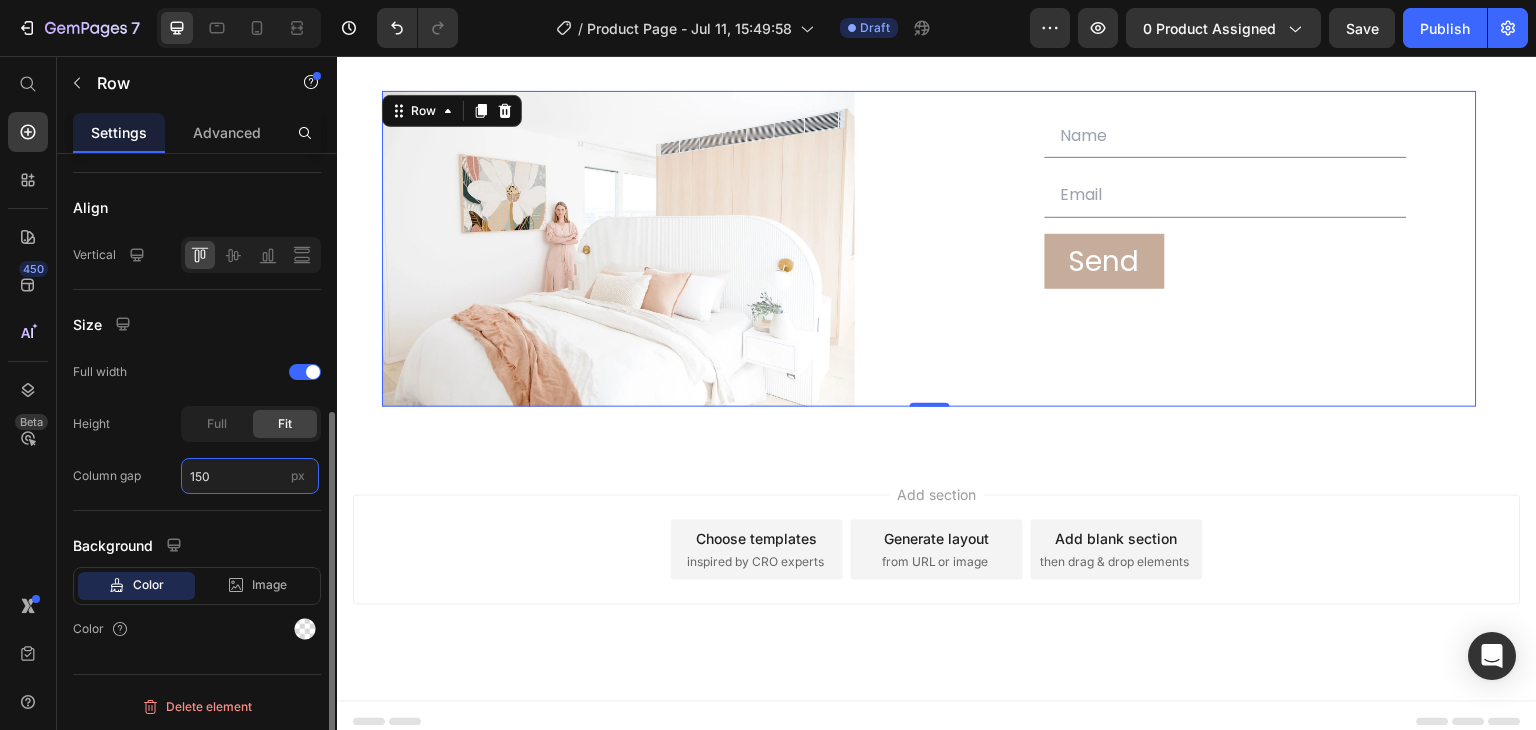 click on "150" at bounding box center (250, 476) 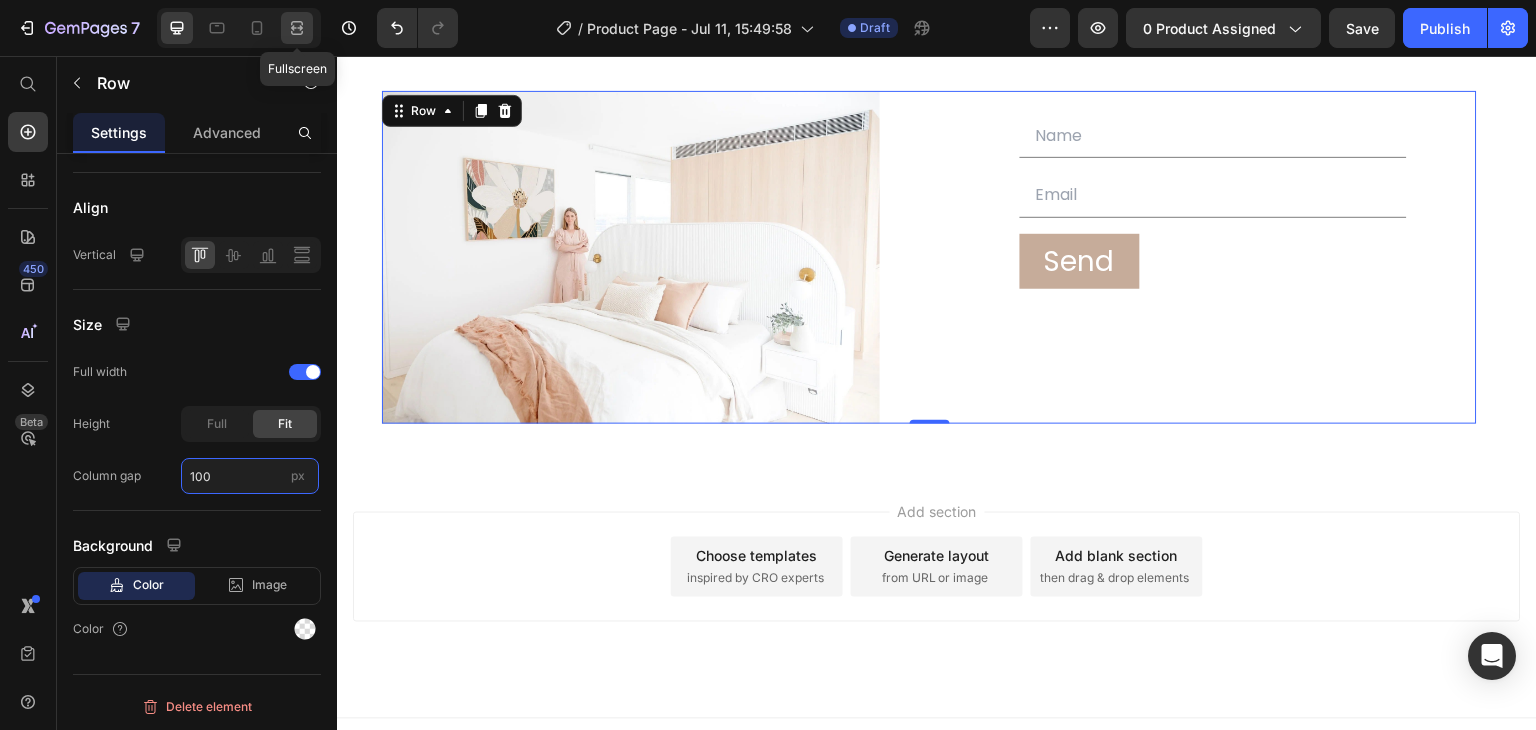 type on "100" 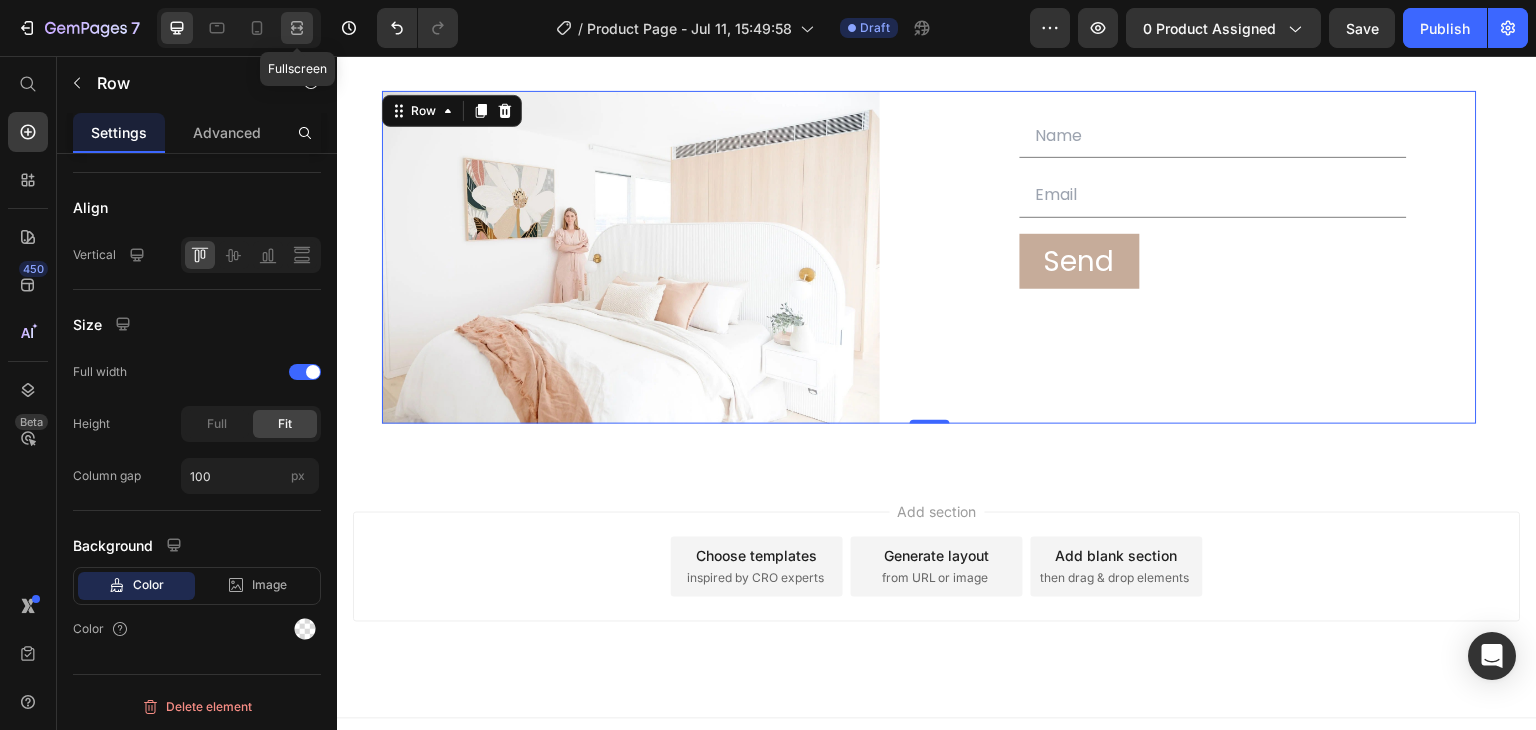 click 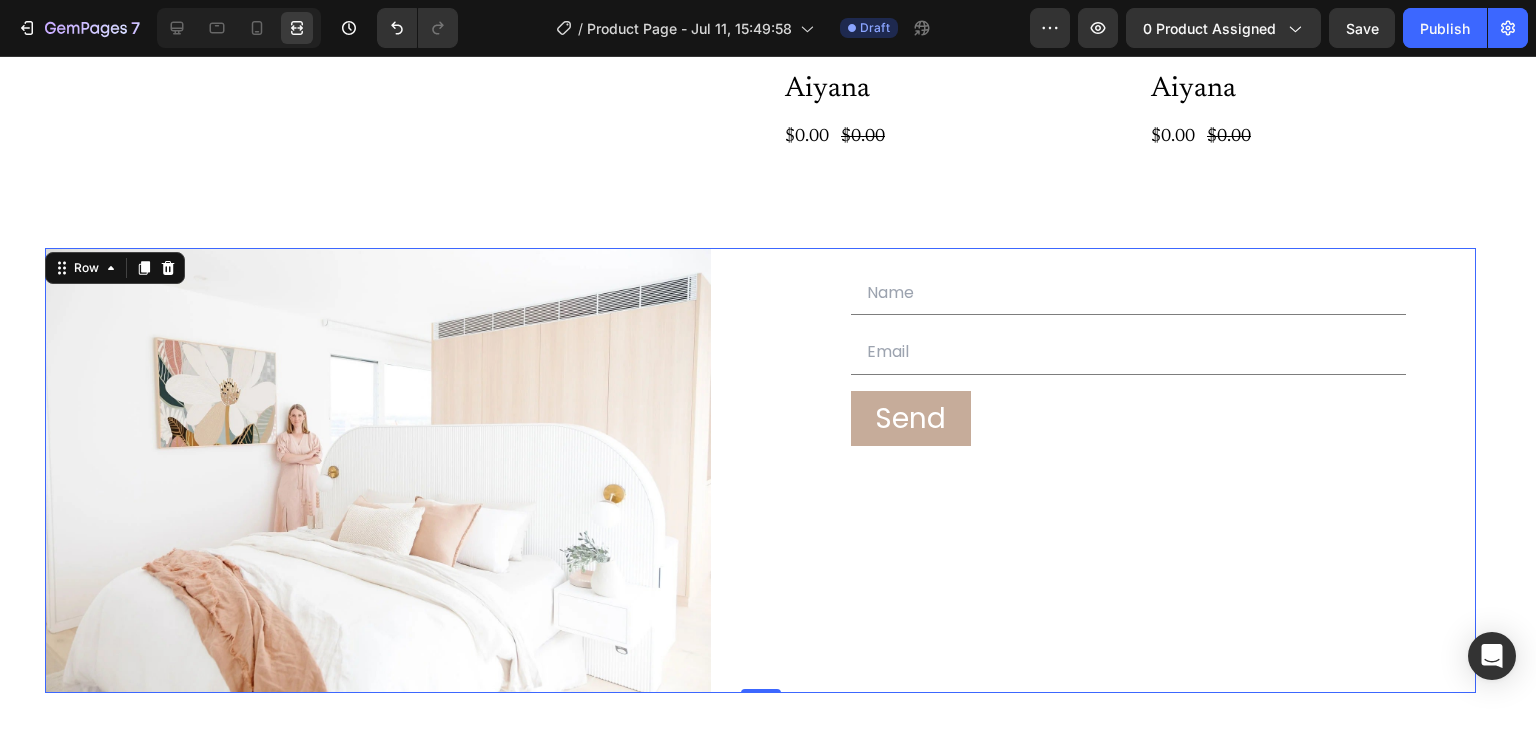 scroll, scrollTop: 4833, scrollLeft: 0, axis: vertical 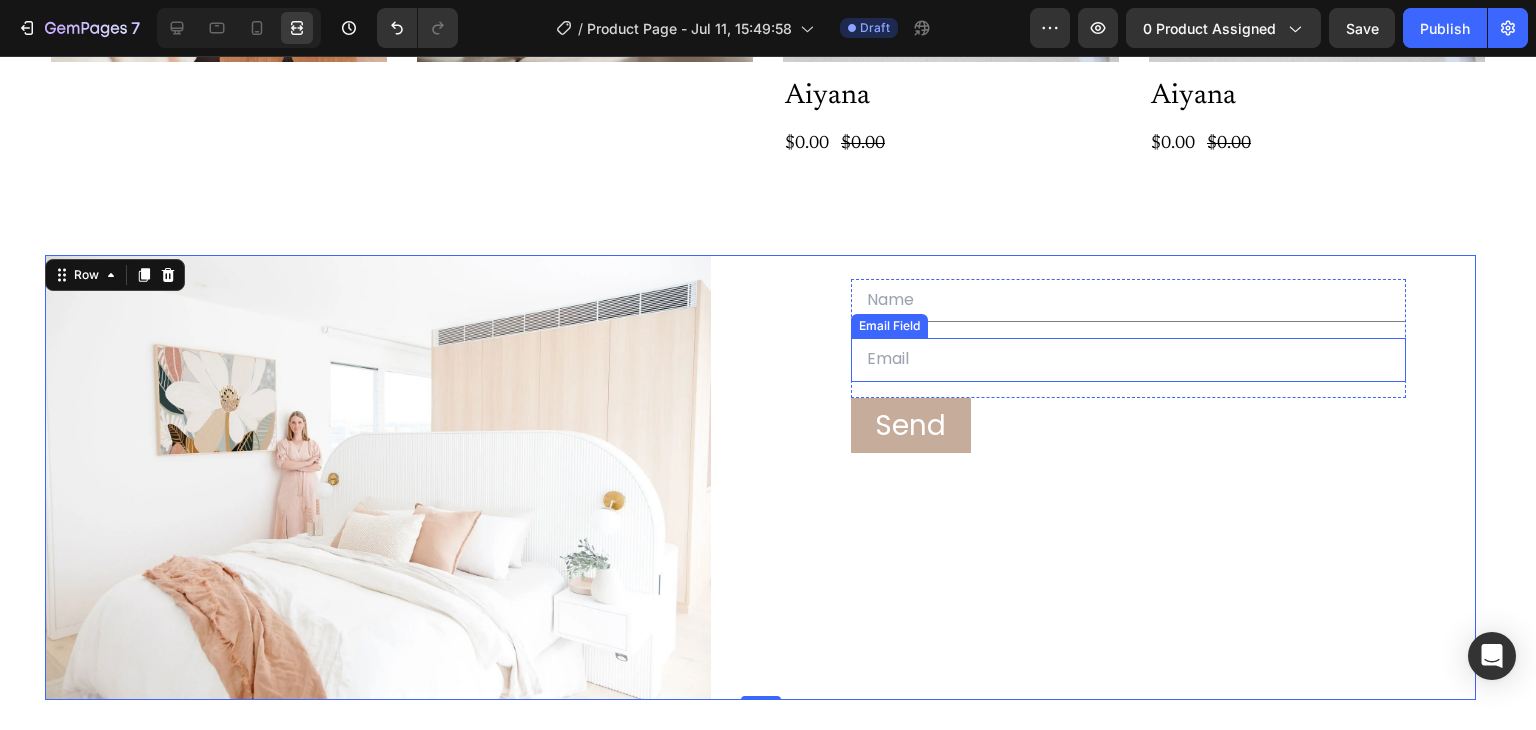 click at bounding box center (1129, 359) 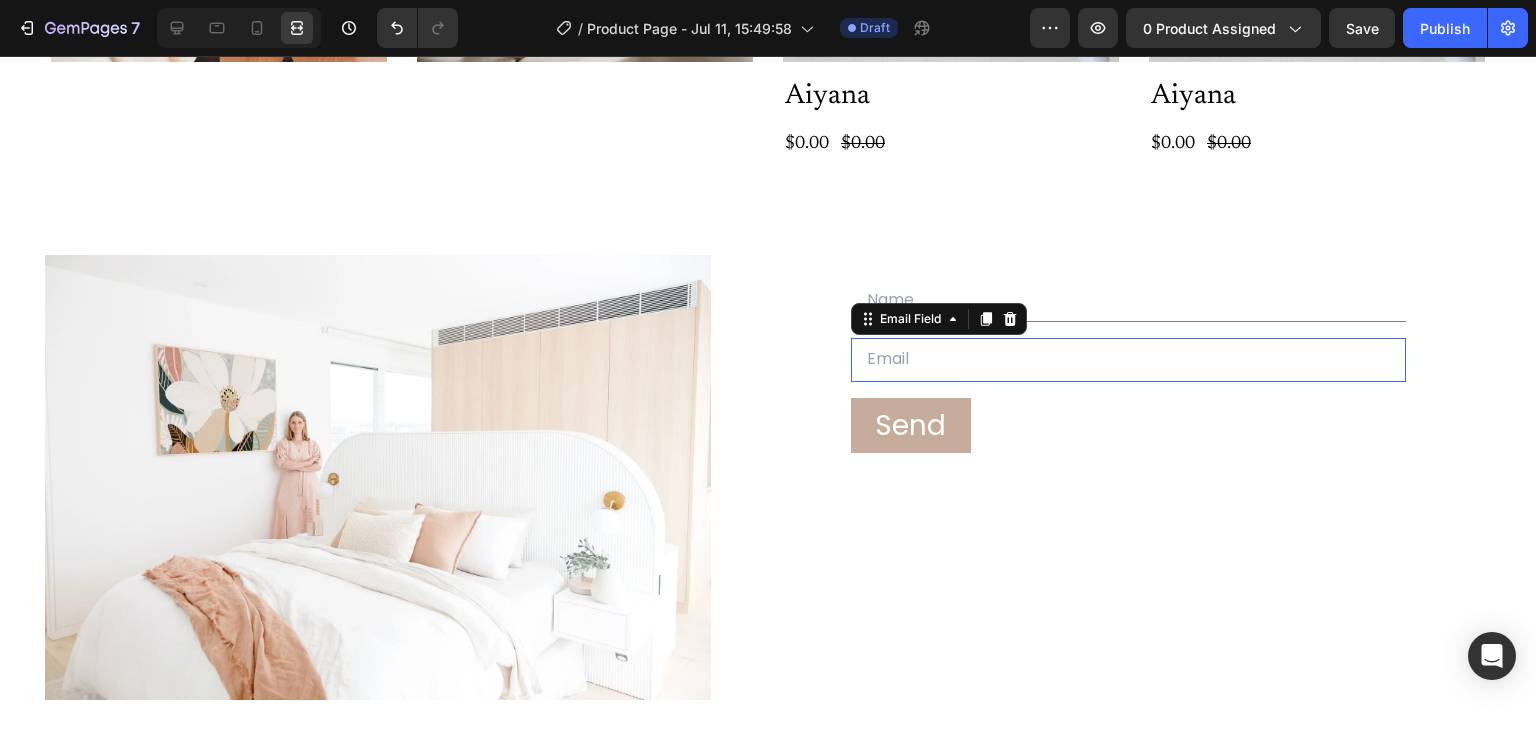 scroll, scrollTop: 0, scrollLeft: 0, axis: both 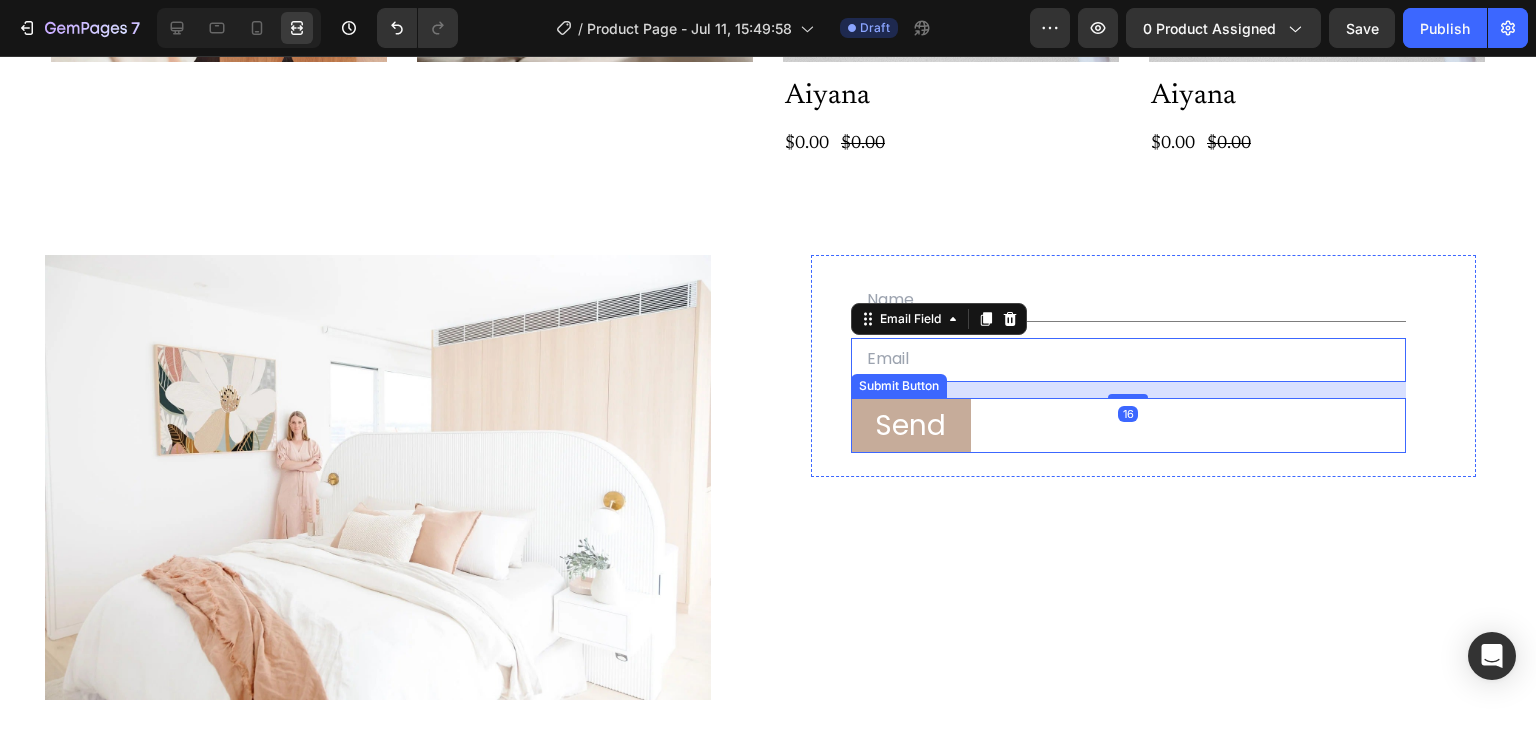 click on "Send Submit Button" at bounding box center [1129, 425] 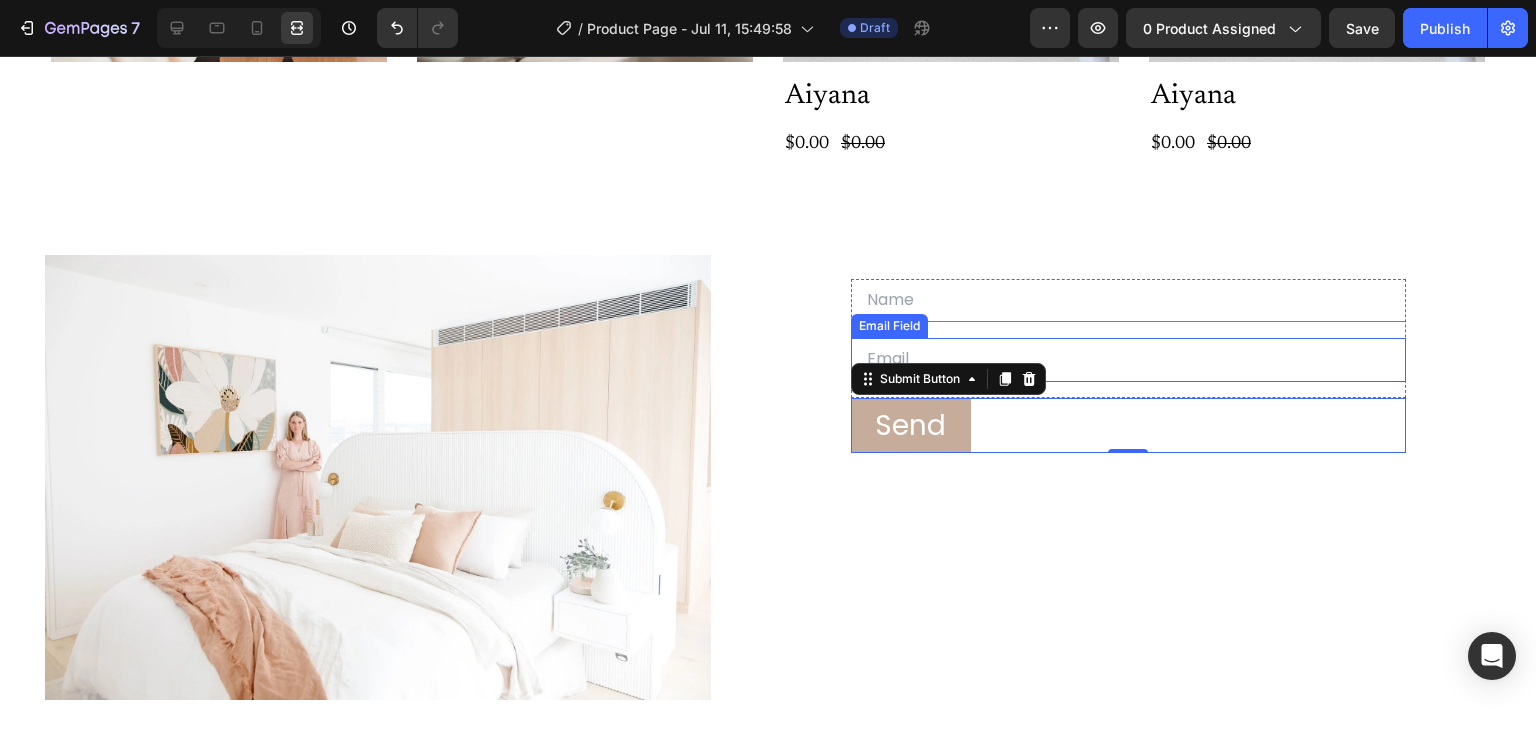 click at bounding box center [1129, 359] 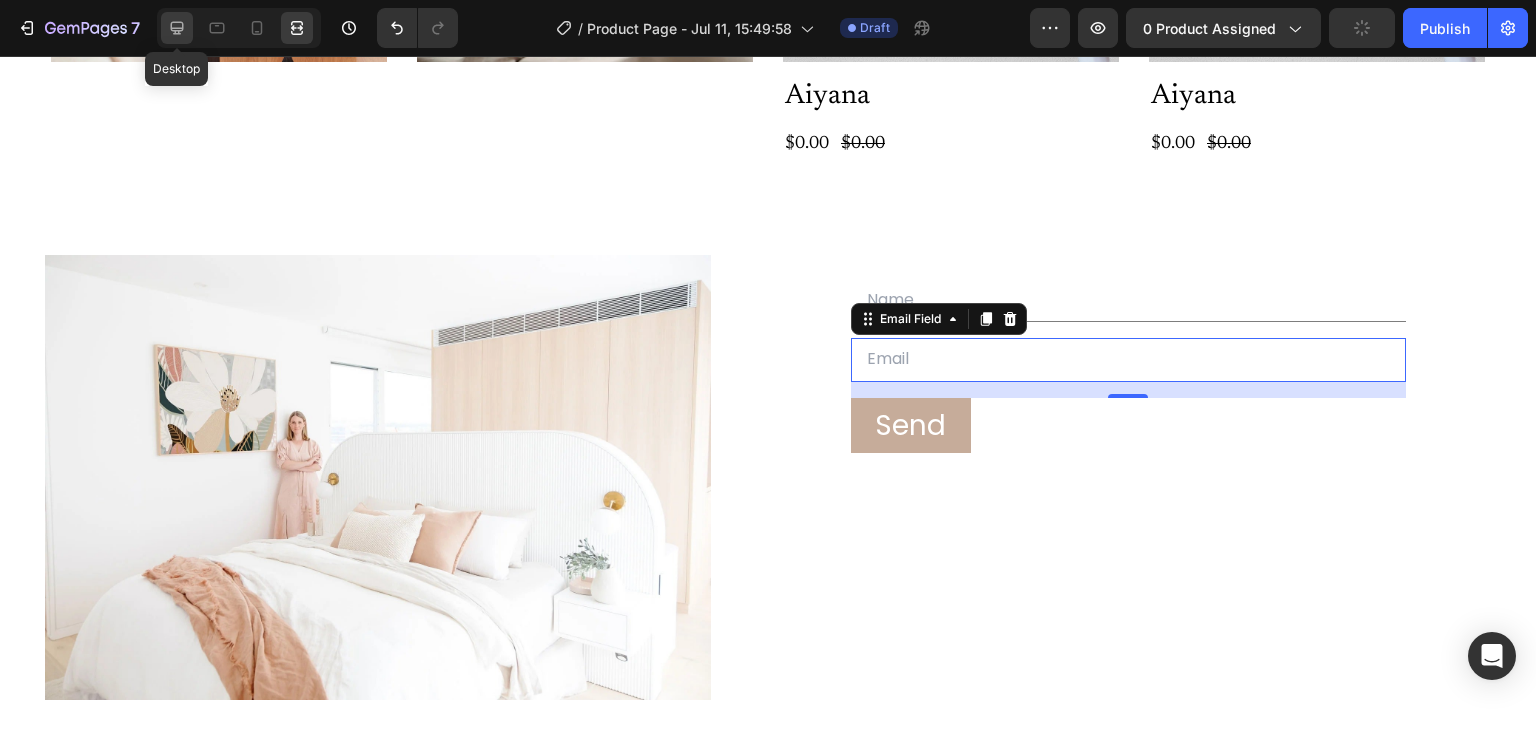 click 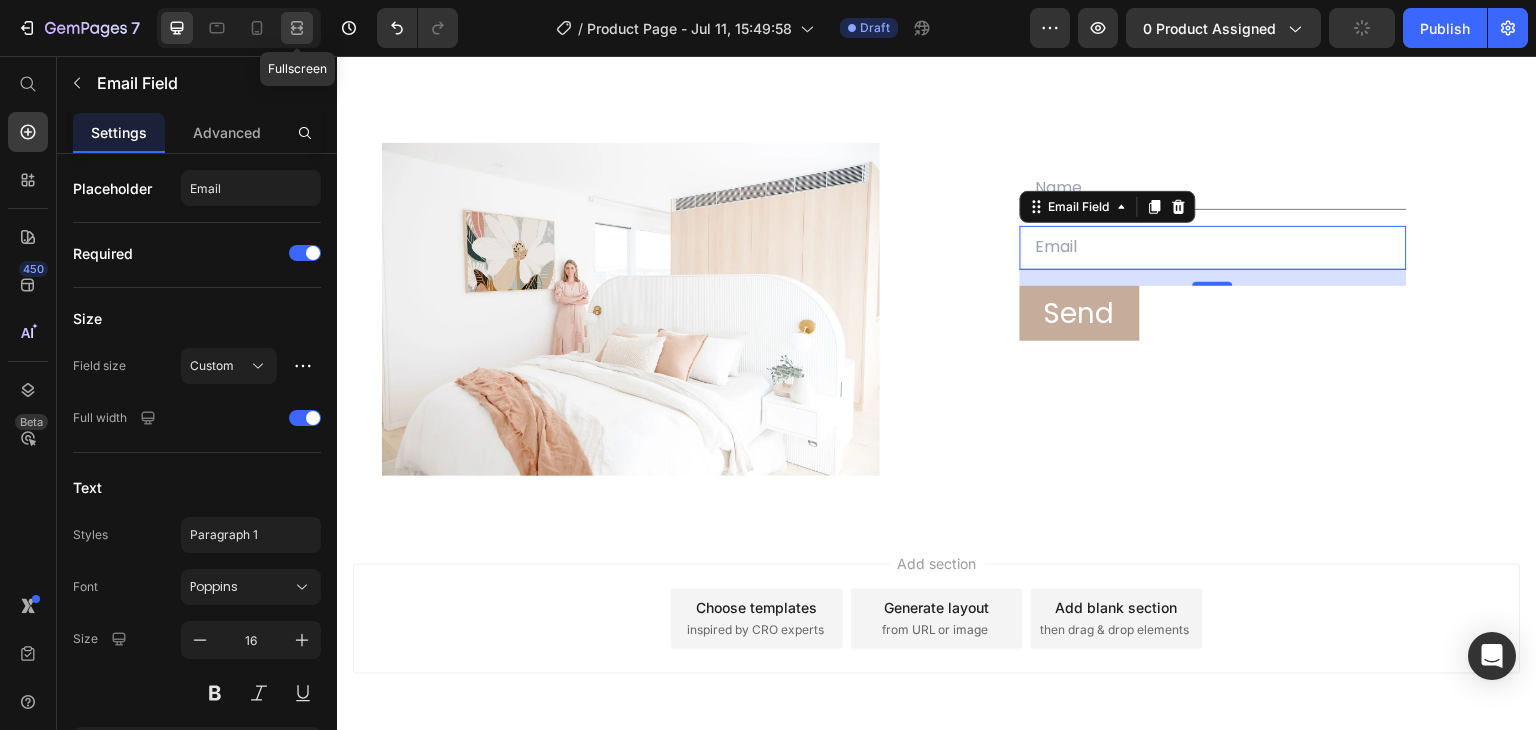 click 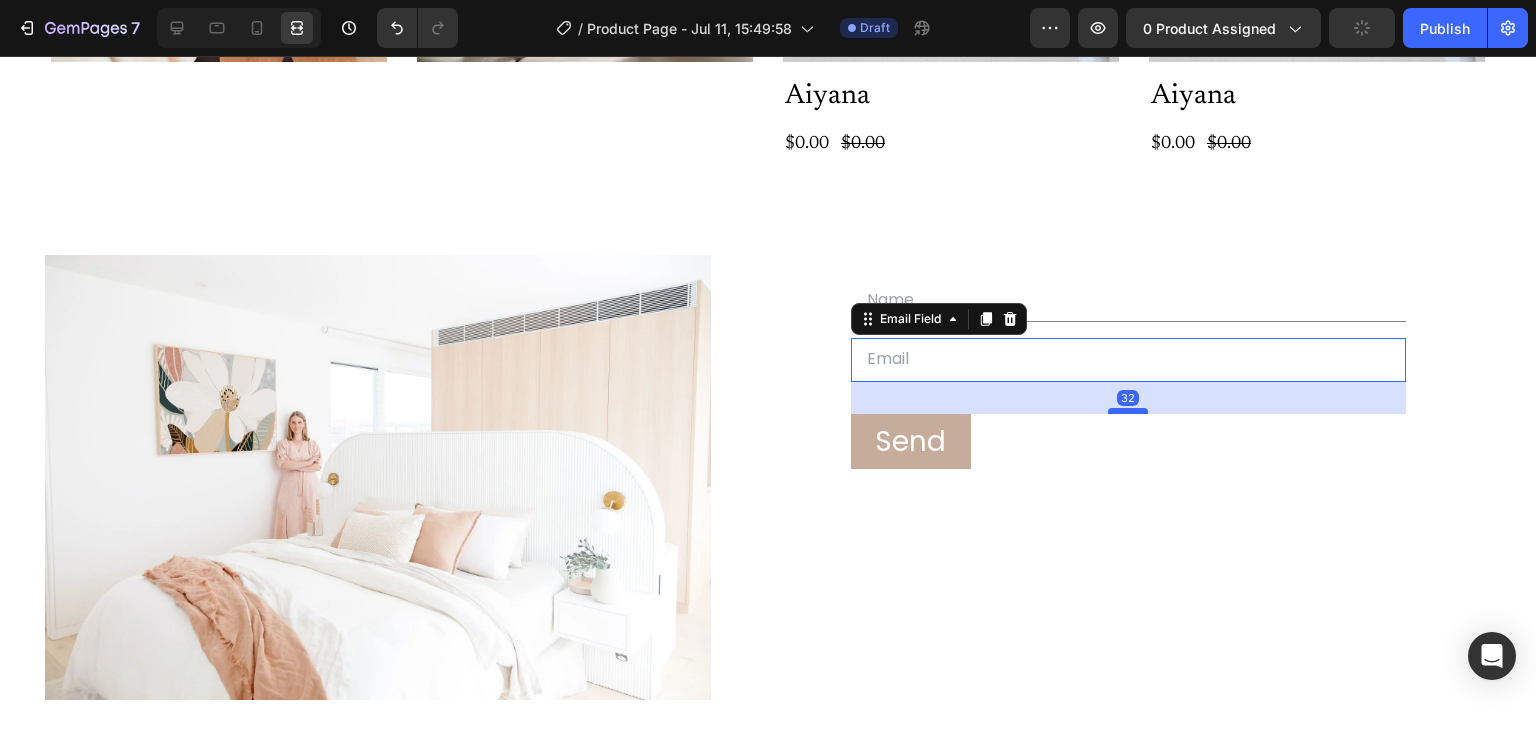 drag, startPoint x: 1120, startPoint y: 388, endPoint x: 1124, endPoint y: 404, distance: 16.492422 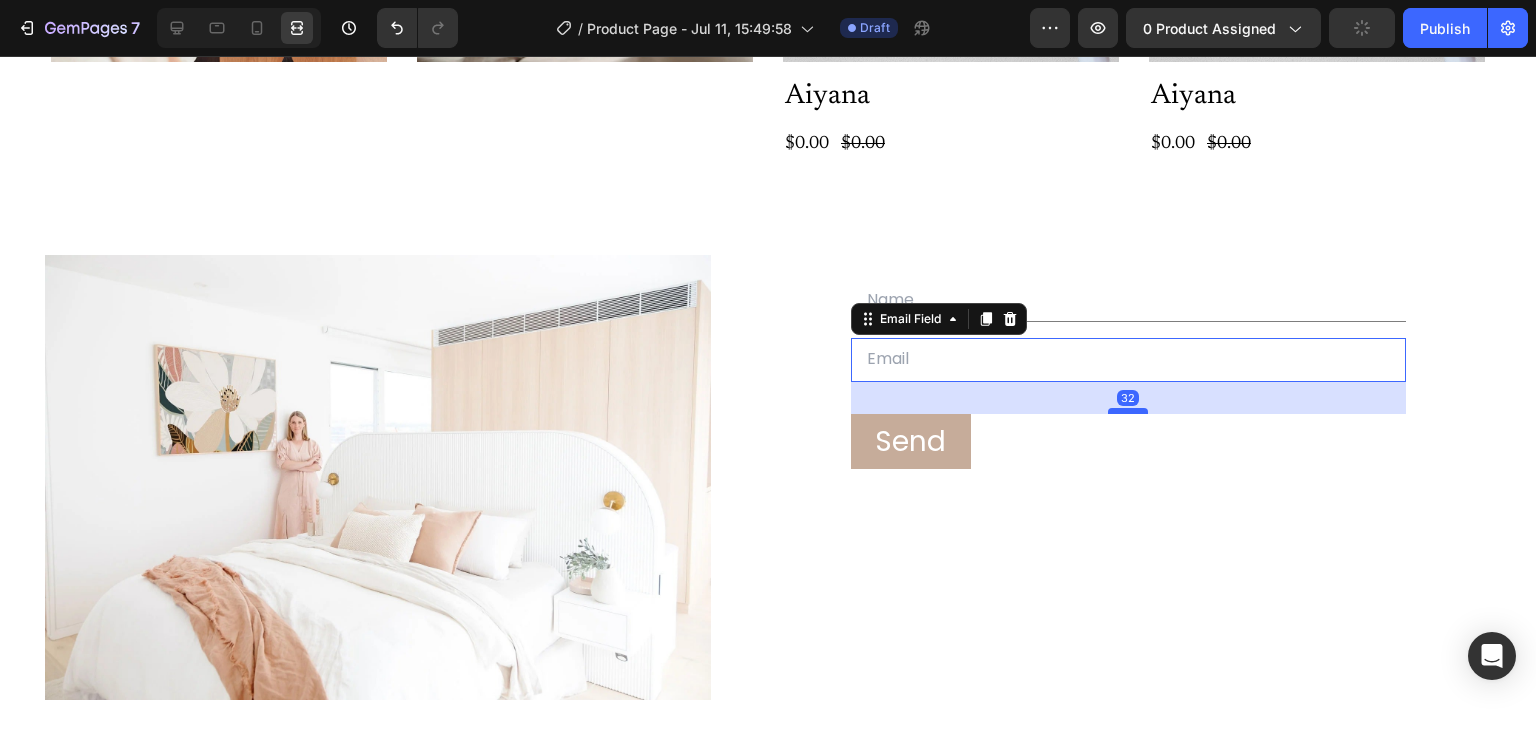click at bounding box center [1128, 411] 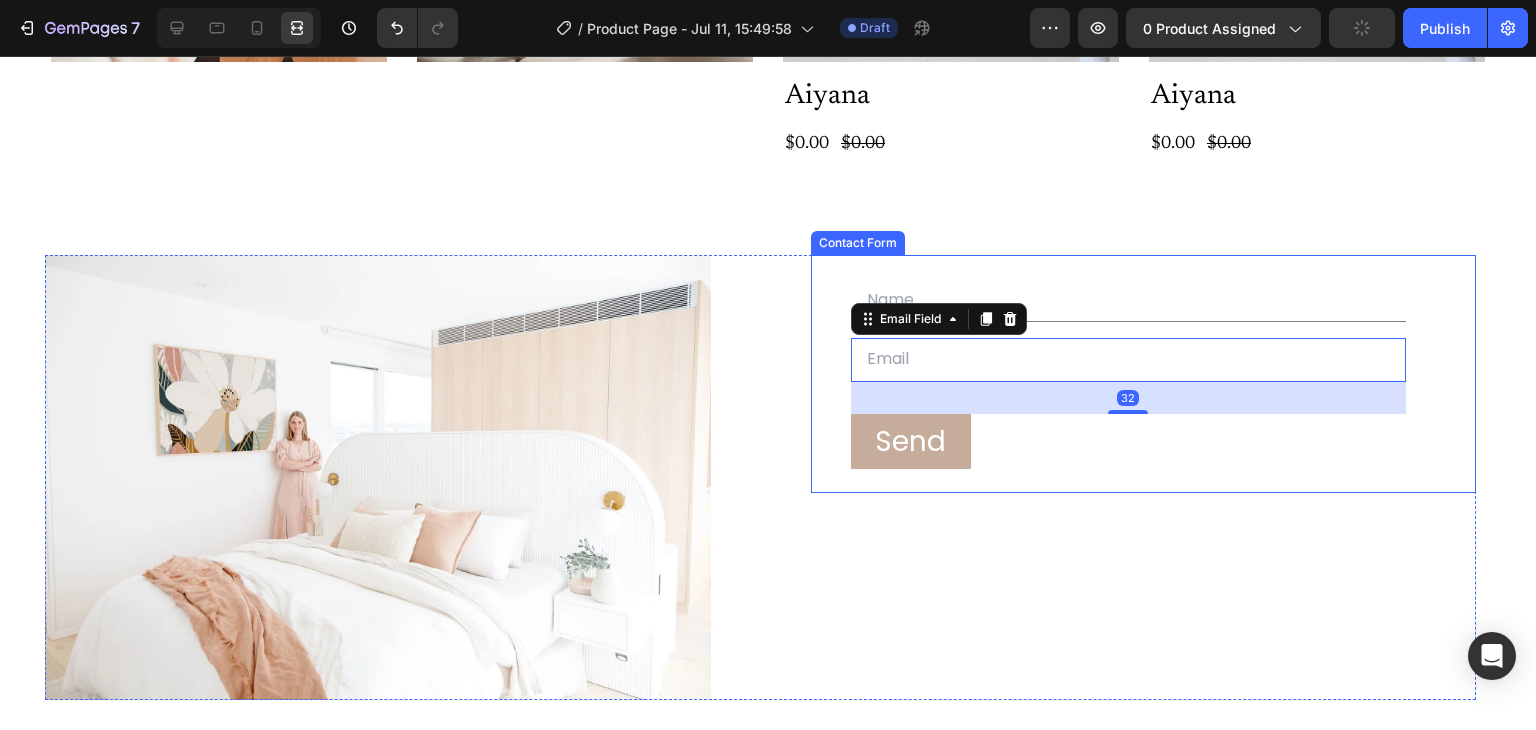 click on "Text Field Email Field   32 Row Send Submit Button Contact Form" at bounding box center [1144, 374] 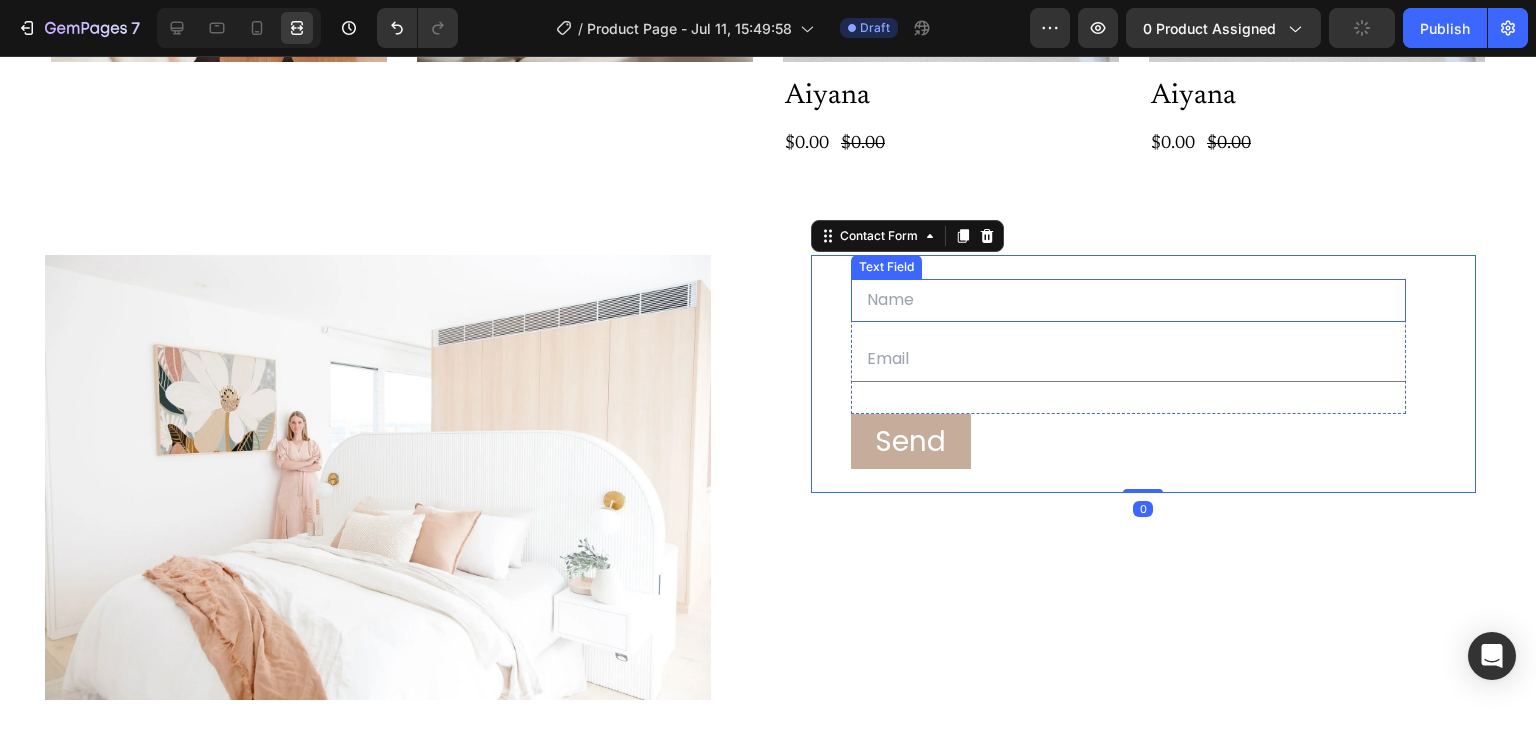 click at bounding box center (1129, 300) 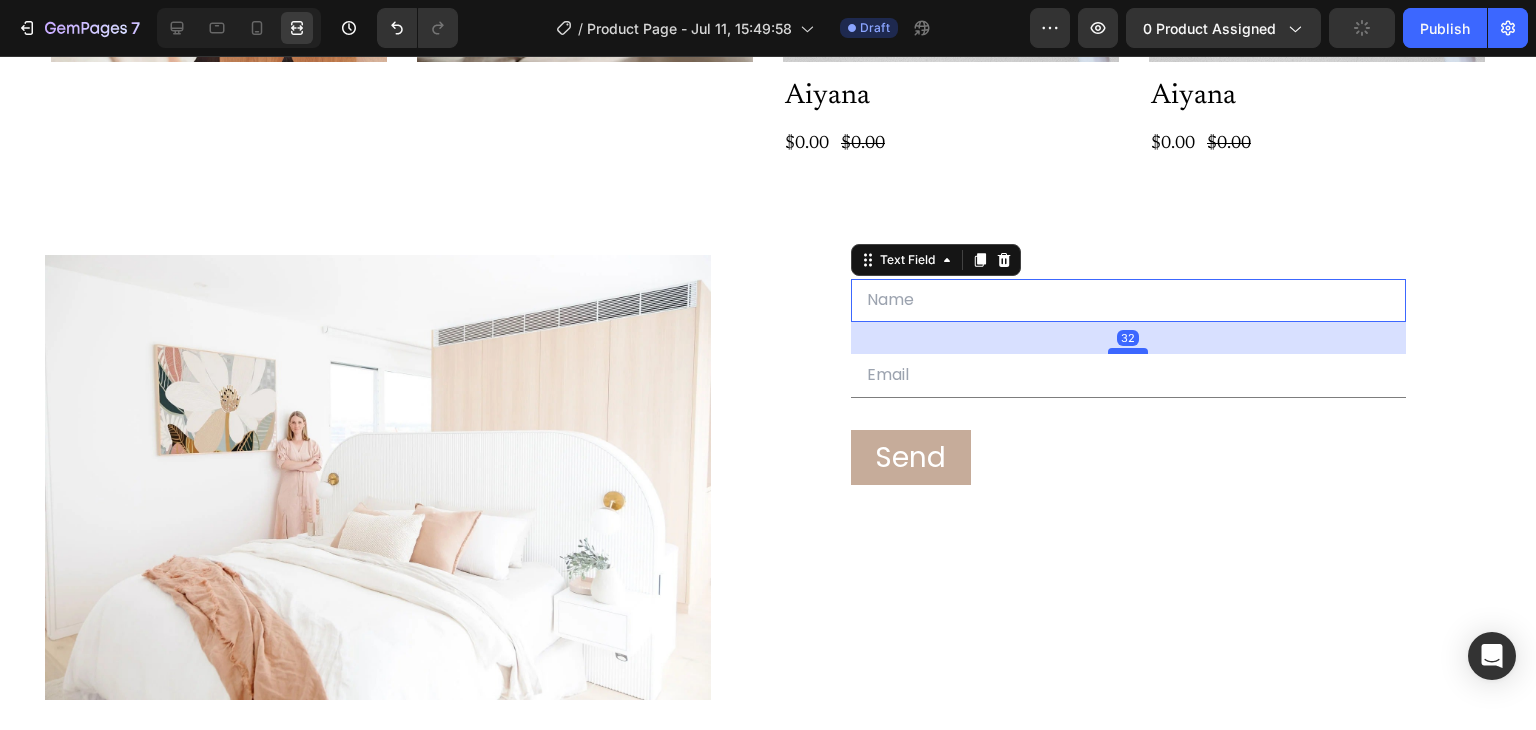 drag, startPoint x: 1123, startPoint y: 329, endPoint x: 1130, endPoint y: 345, distance: 17.464249 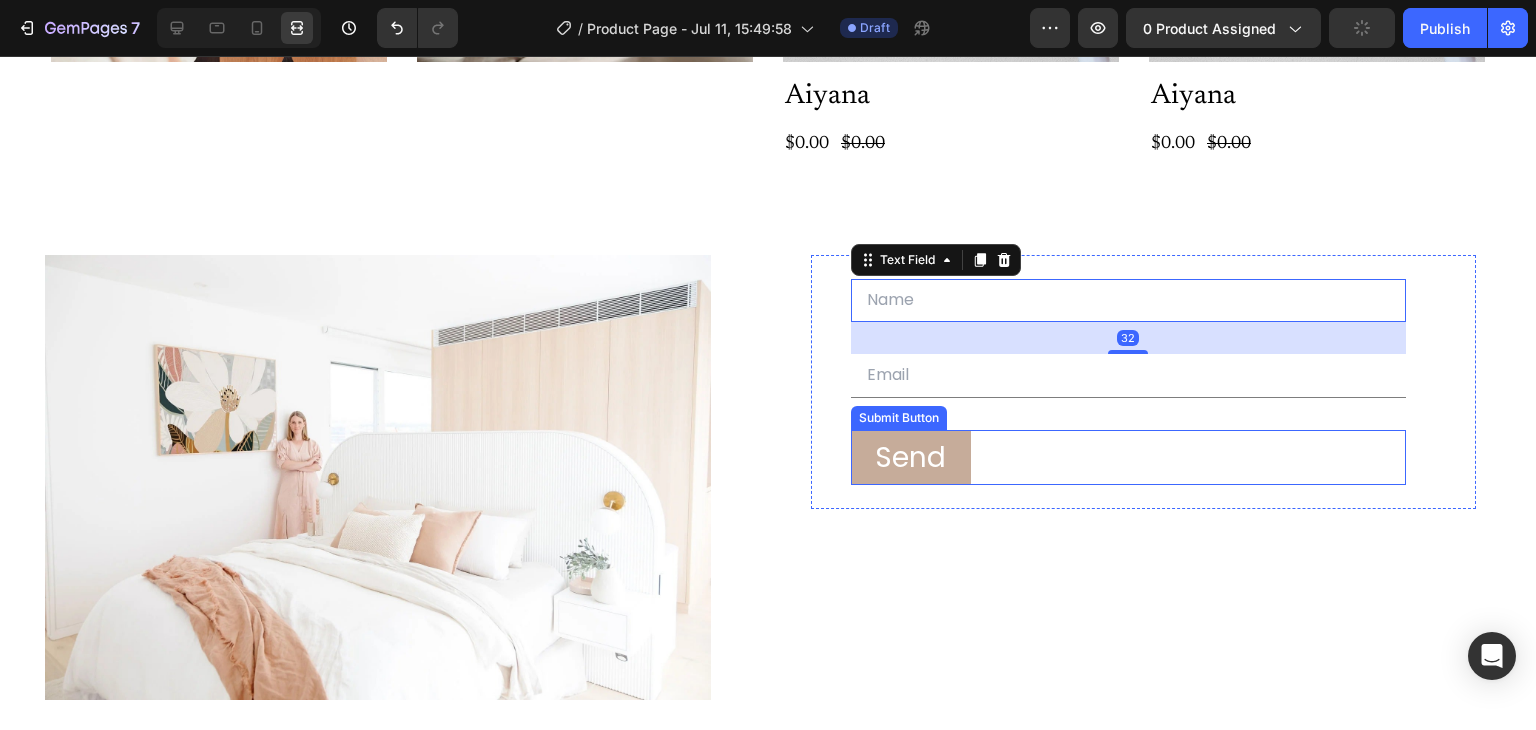 click on "Send Submit Button" at bounding box center (1129, 457) 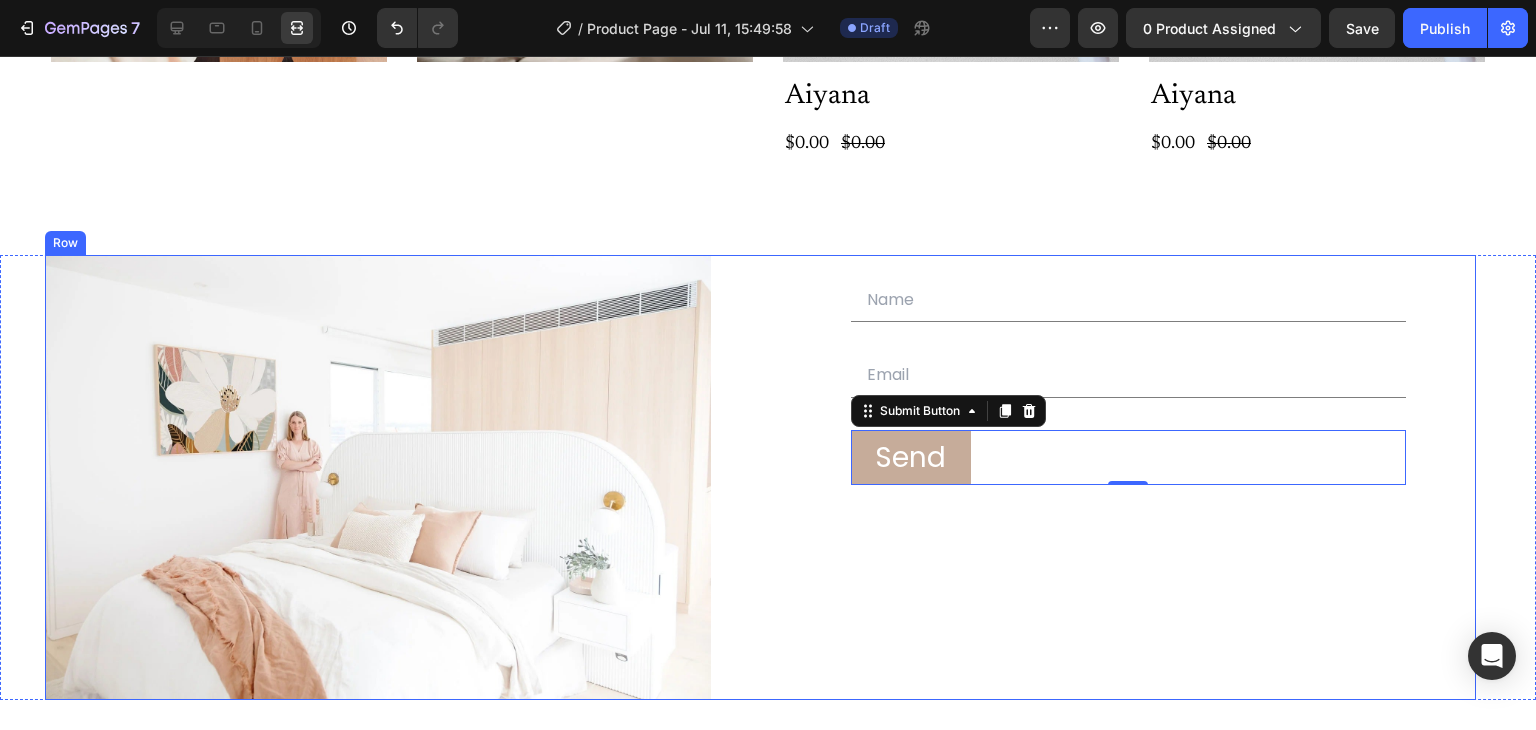 click on "Text Field Email Field Row Send Submit Button   0 Contact Form" at bounding box center (1144, 477) 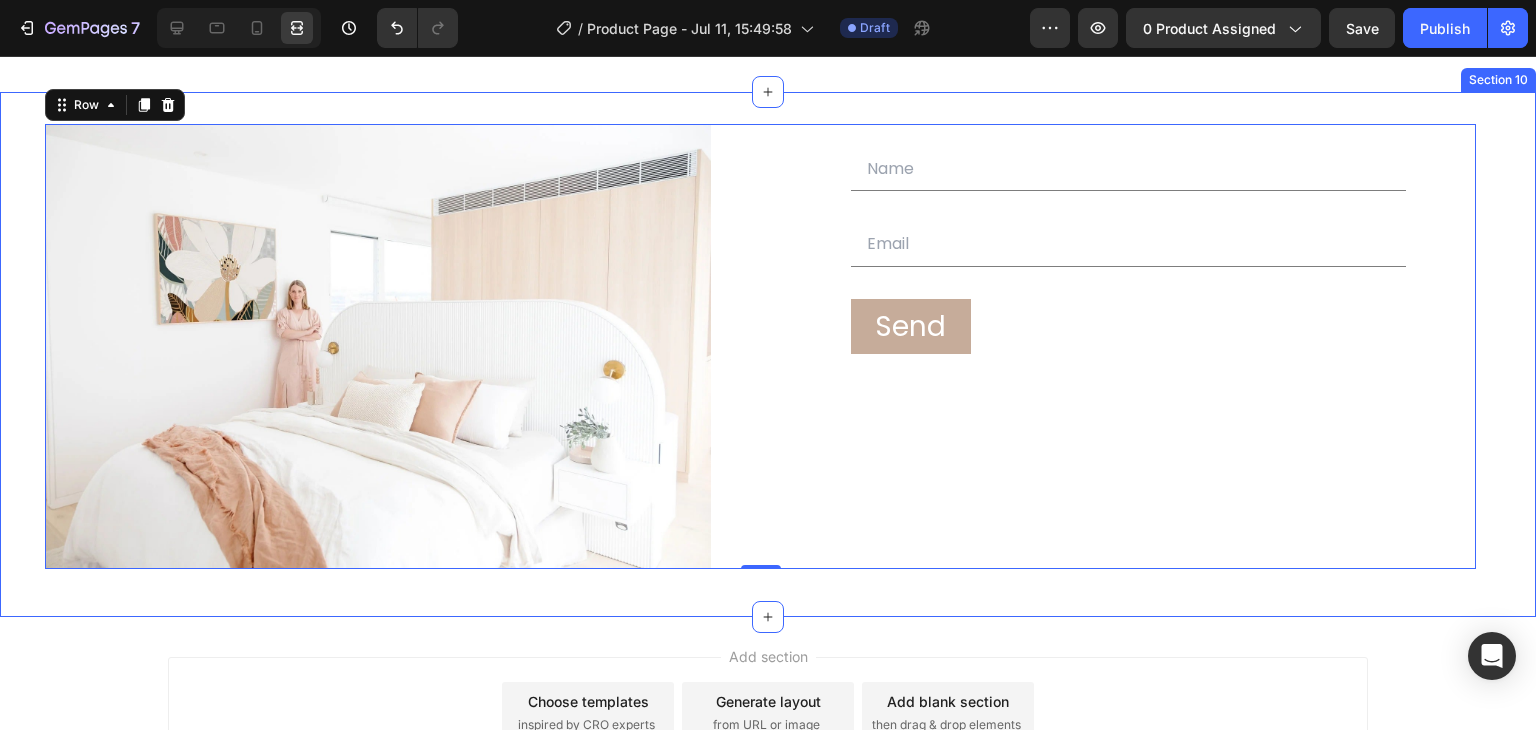 scroll, scrollTop: 4966, scrollLeft: 0, axis: vertical 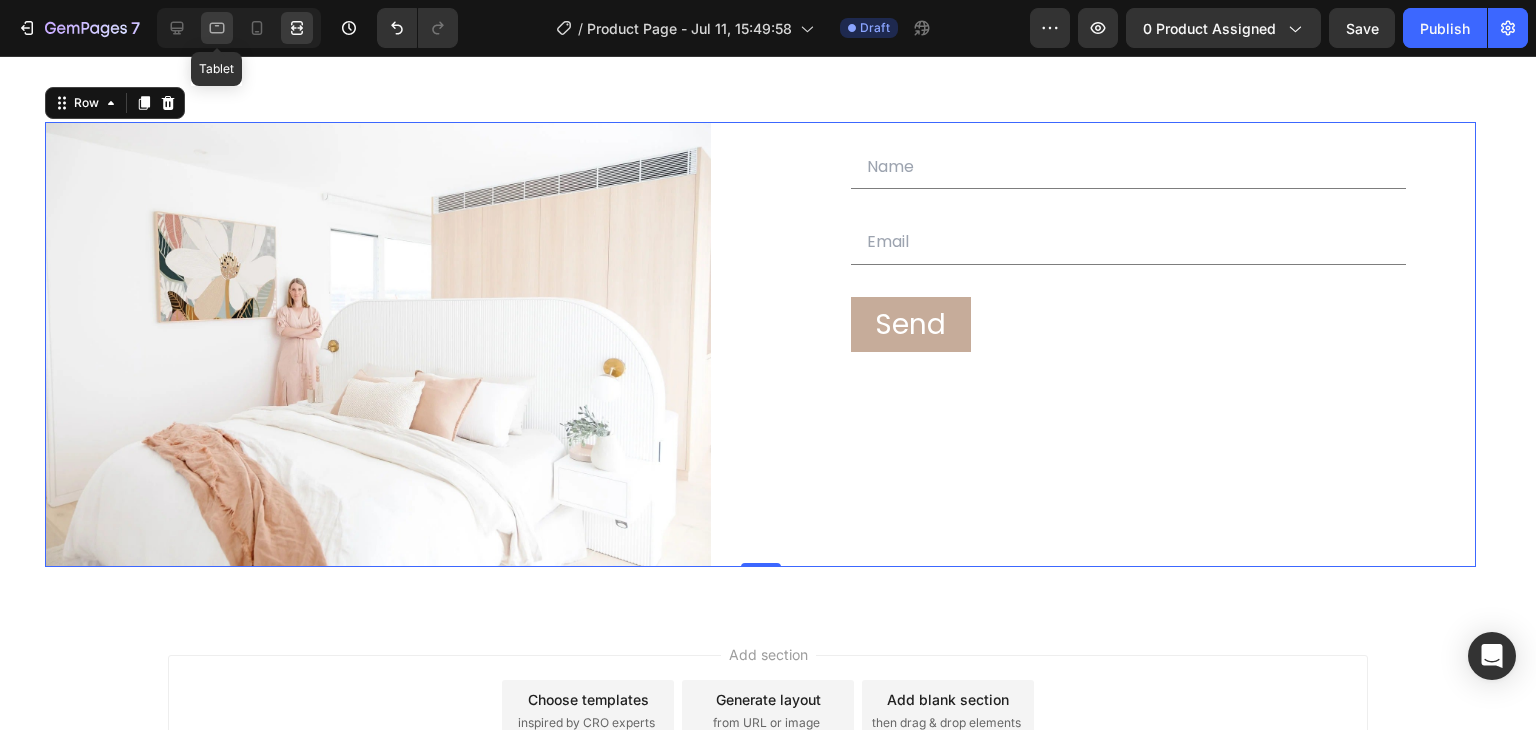click 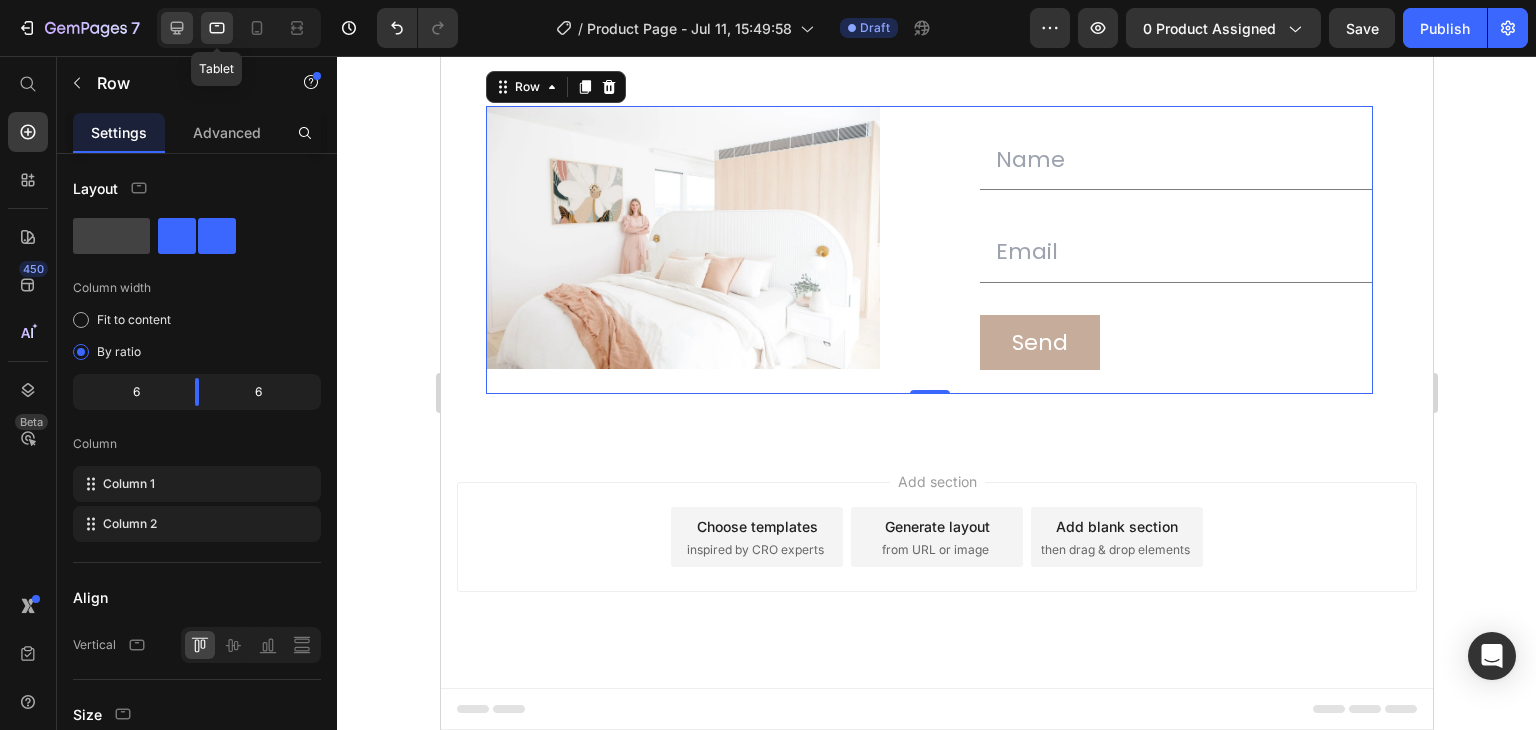 click 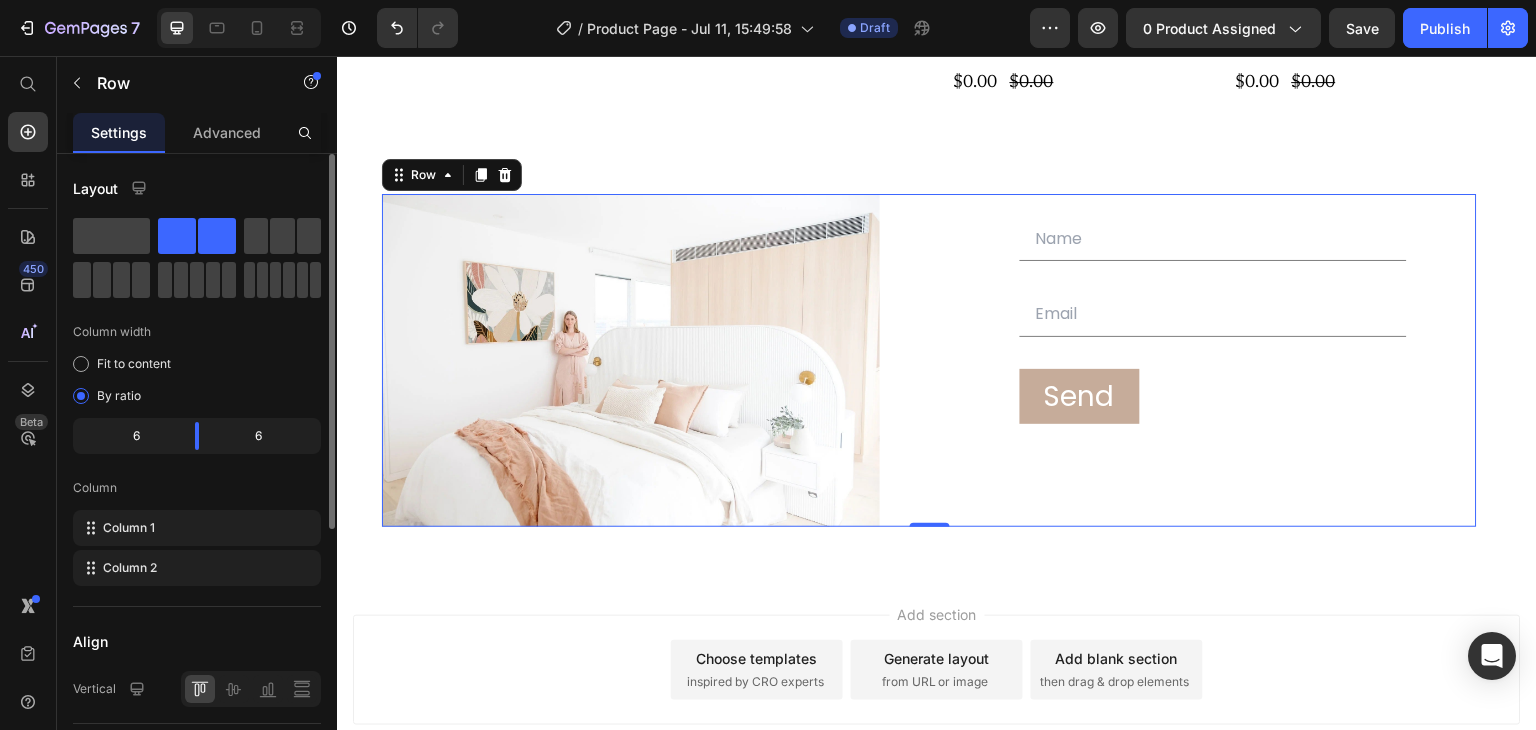 scroll, scrollTop: 4718, scrollLeft: 0, axis: vertical 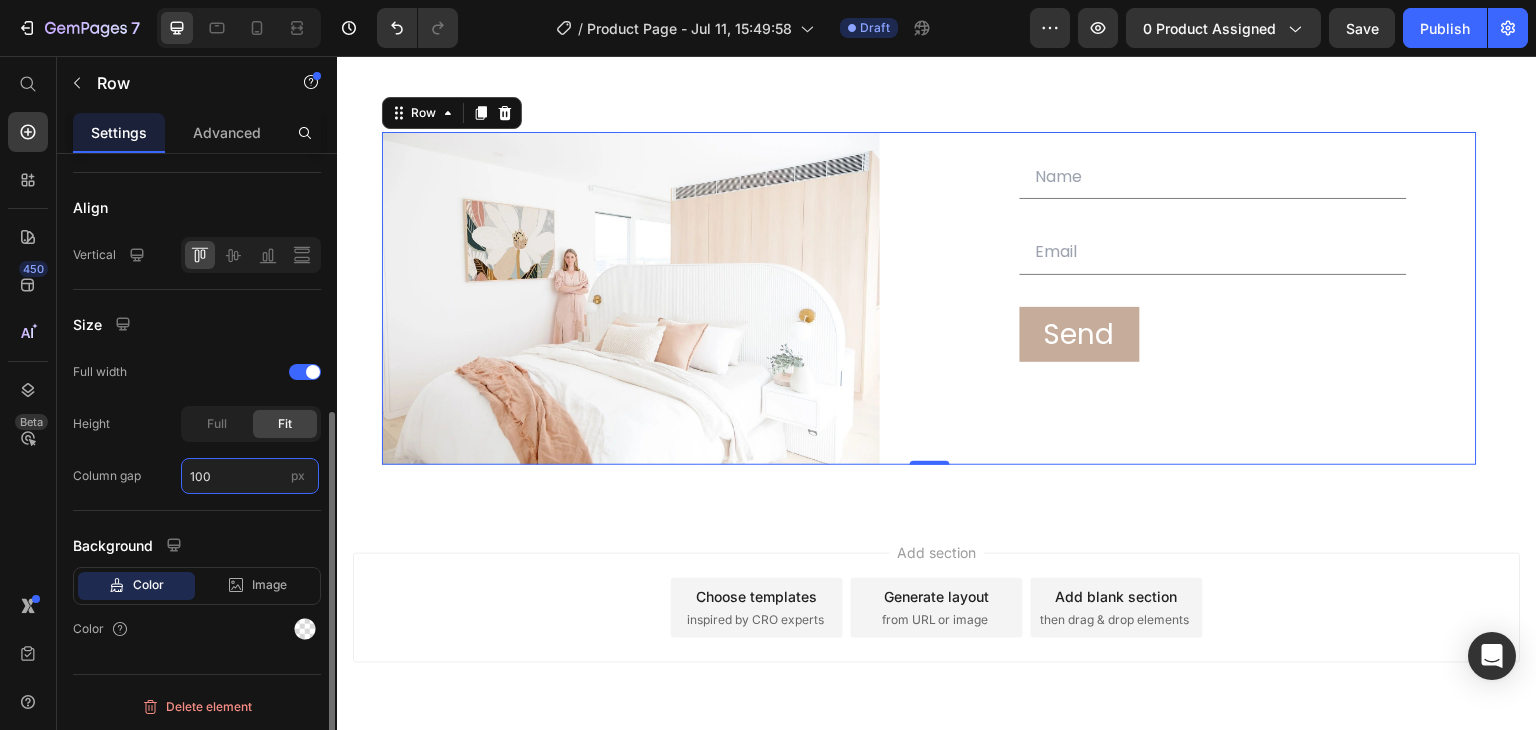 click on "100" at bounding box center [250, 476] 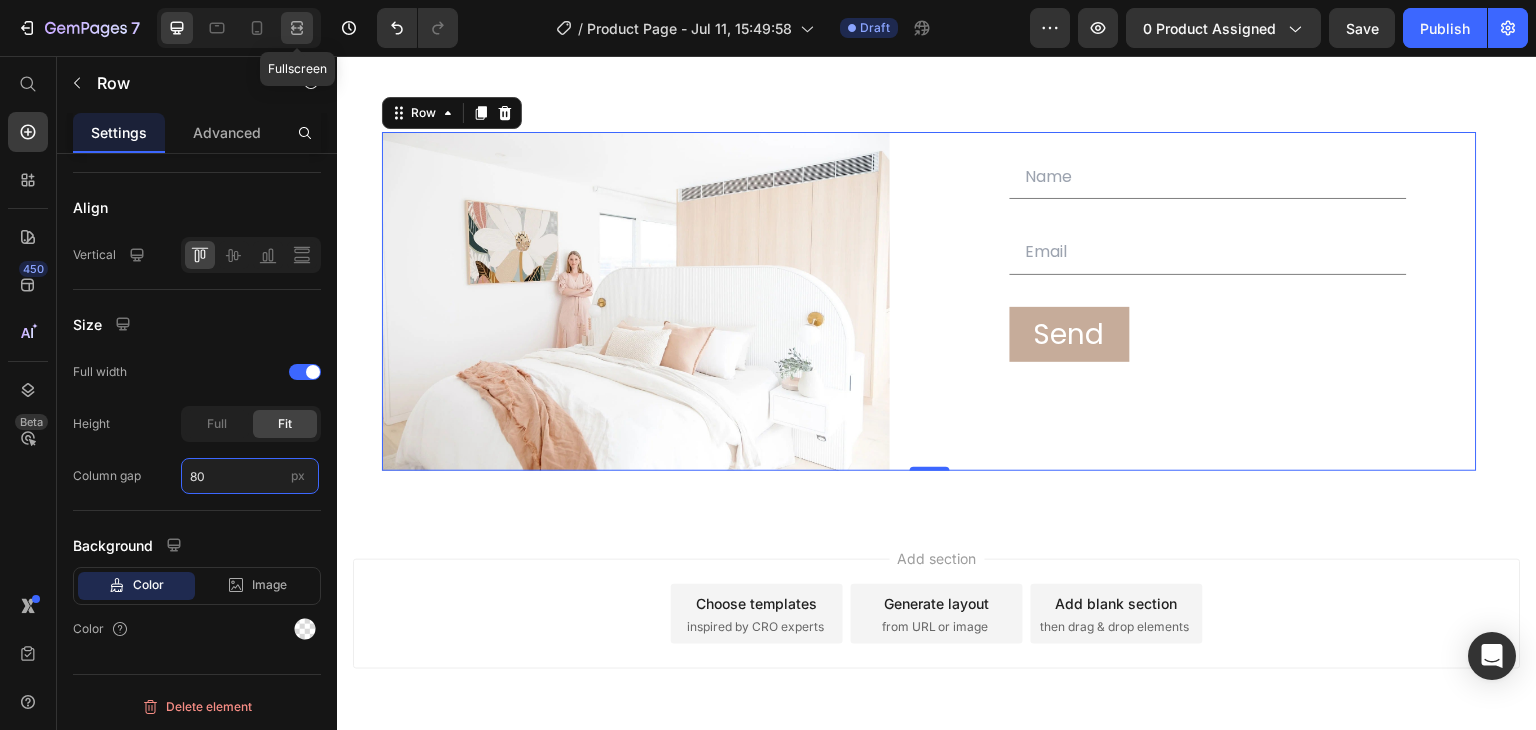 type on "80" 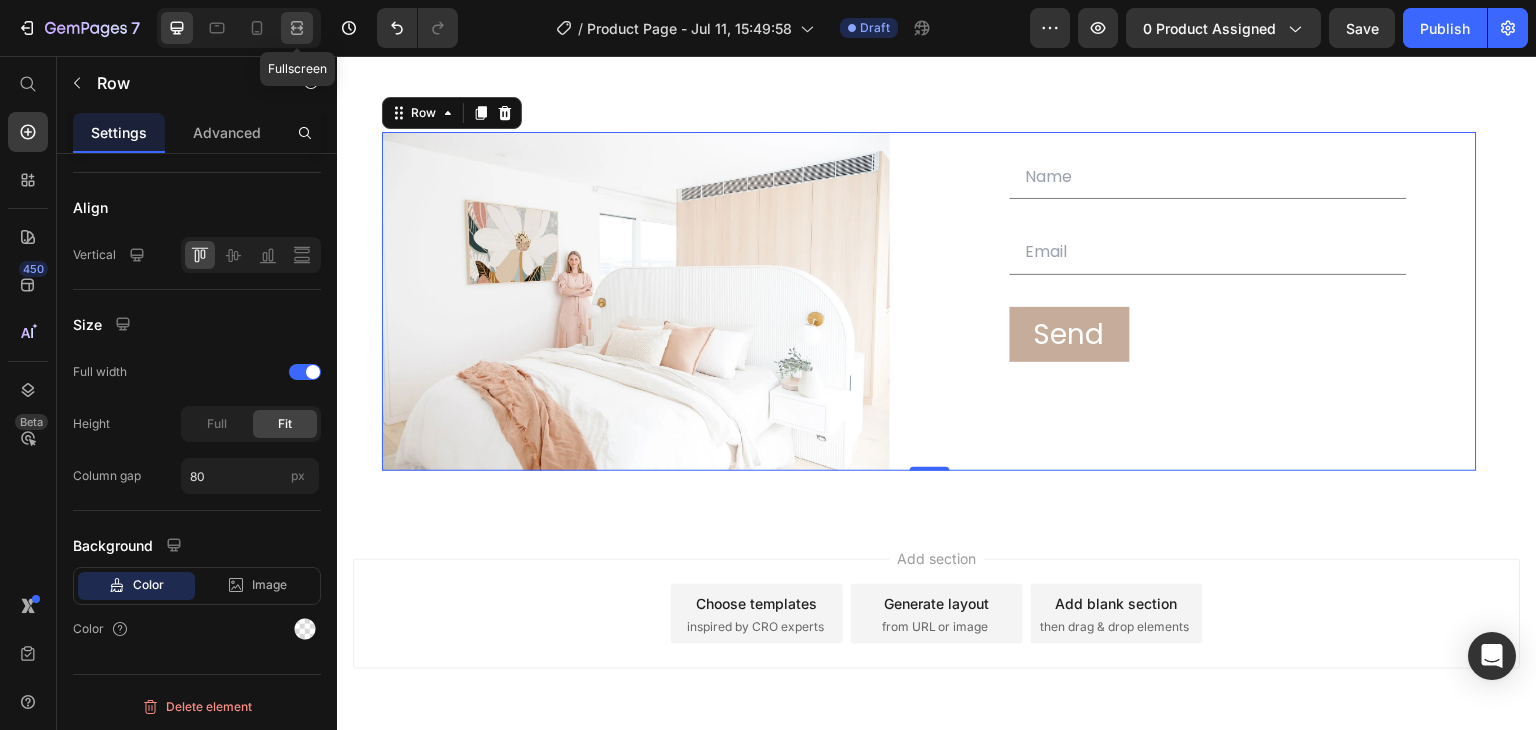click 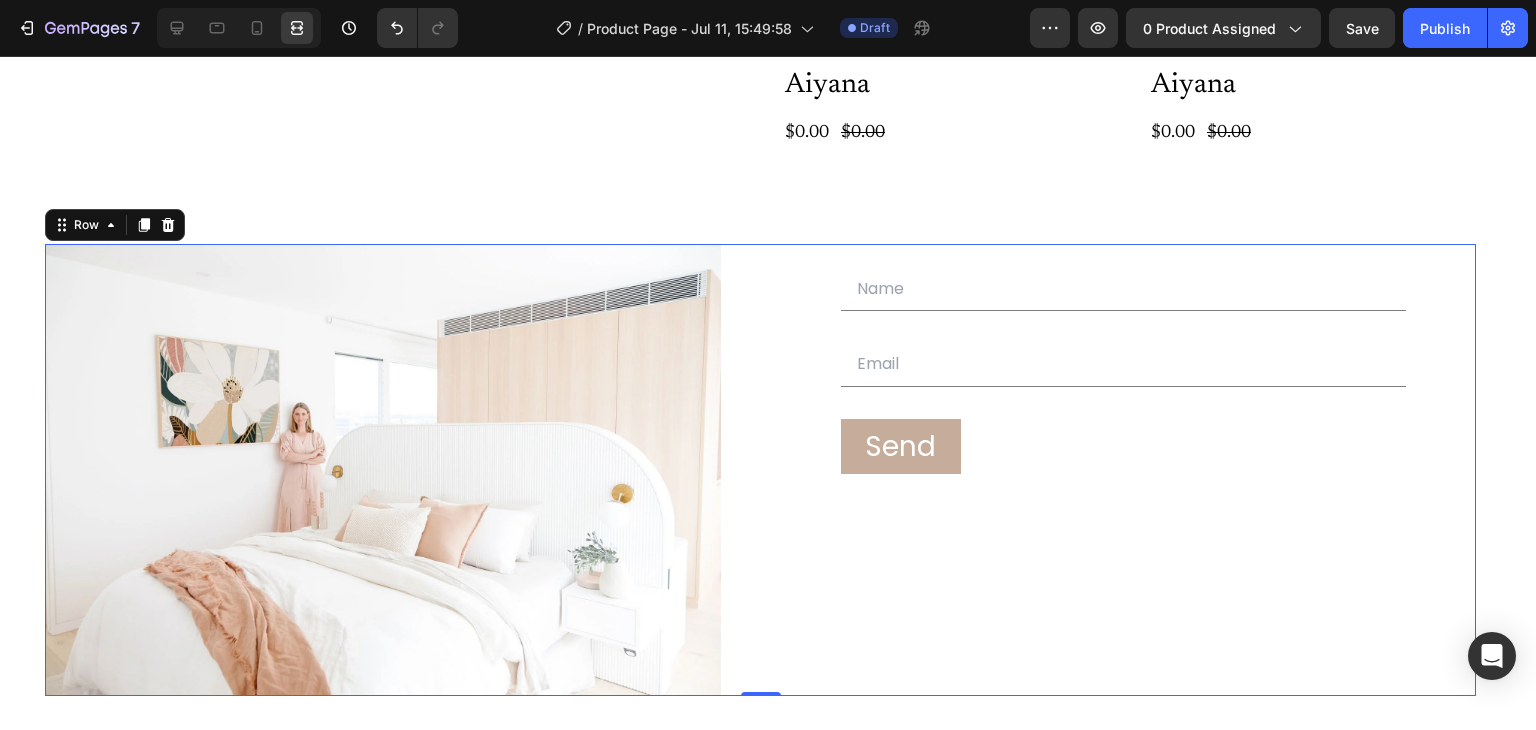 click on "Text Field Email Field Row Send Submit Button Contact Form" at bounding box center [1139, 470] 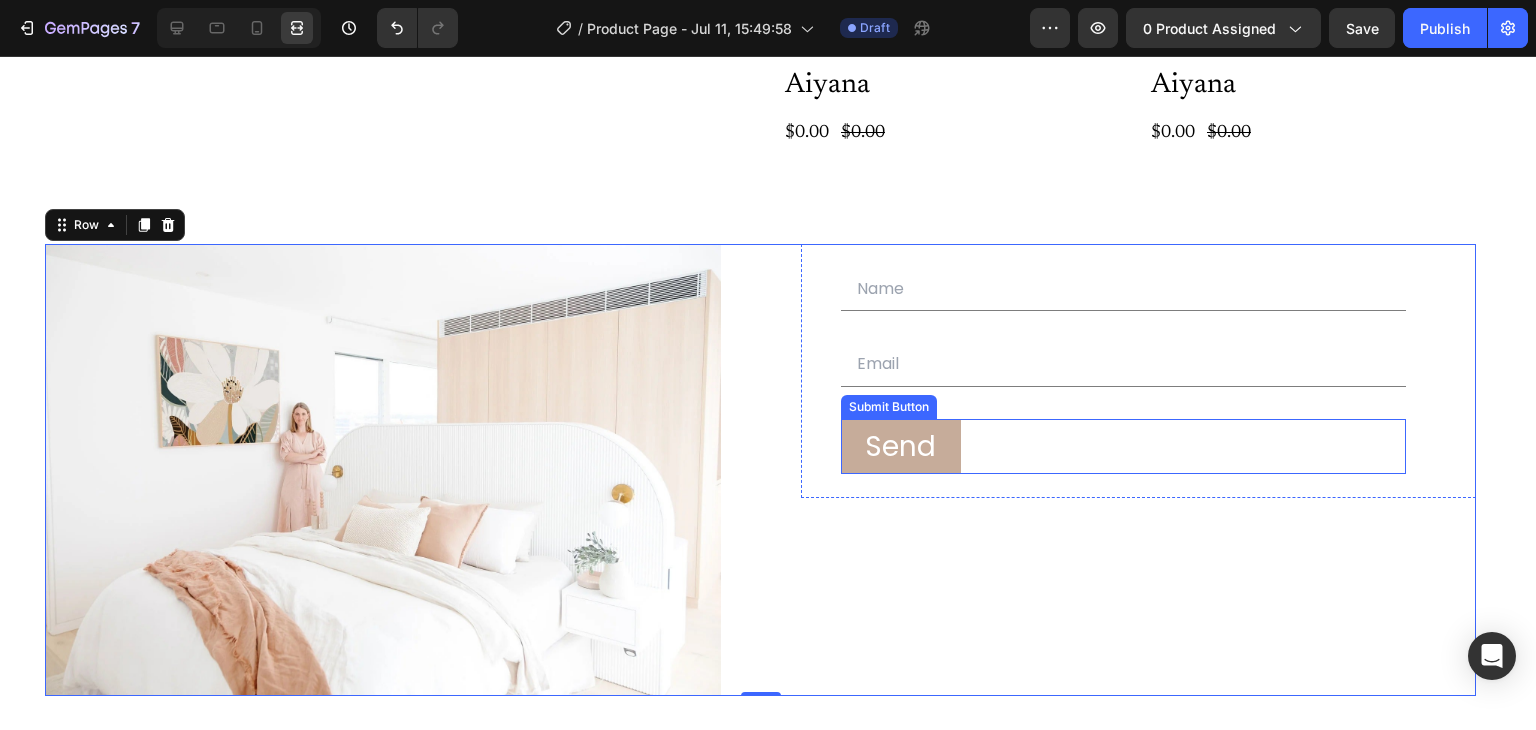 click on "Send Submit Button" at bounding box center (1124, 446) 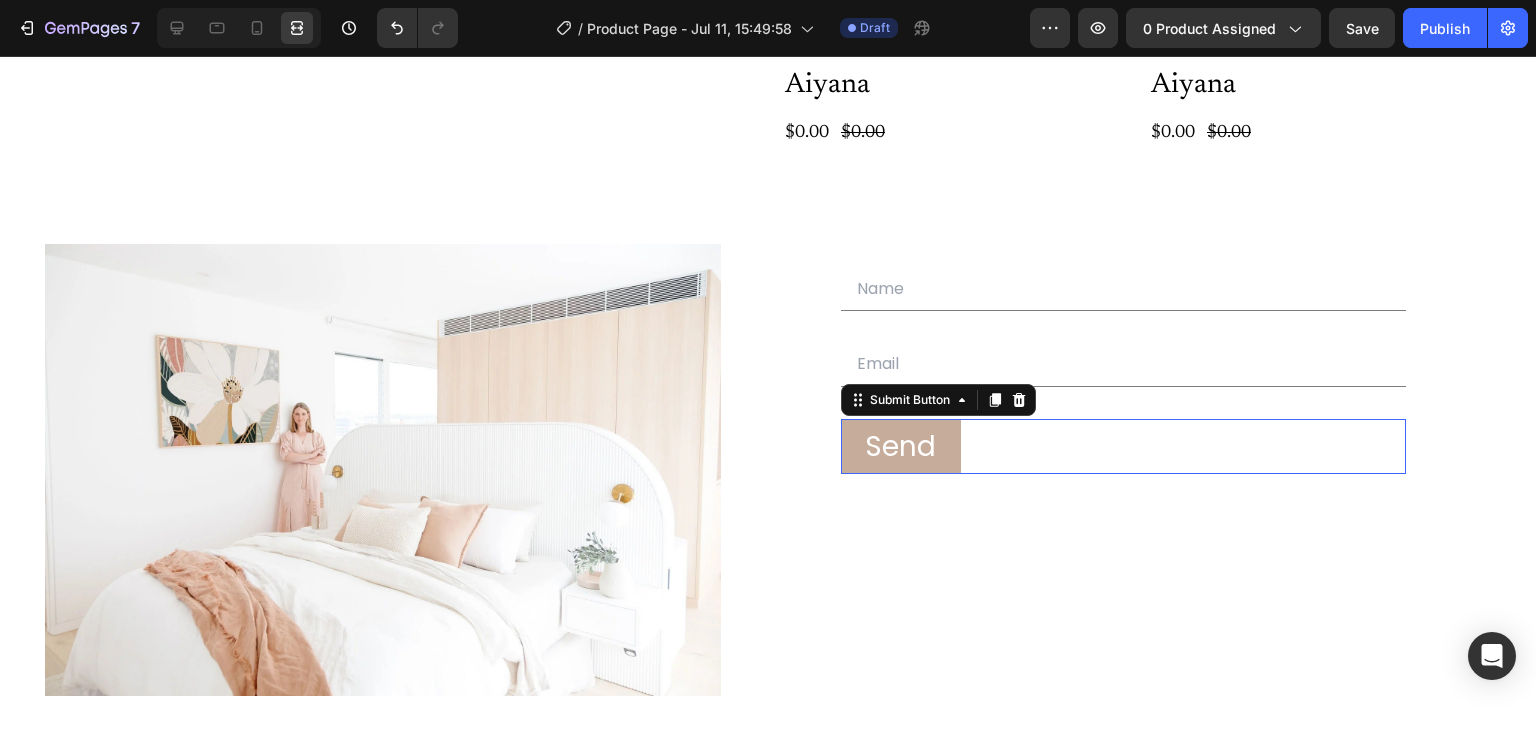 scroll, scrollTop: 0, scrollLeft: 0, axis: both 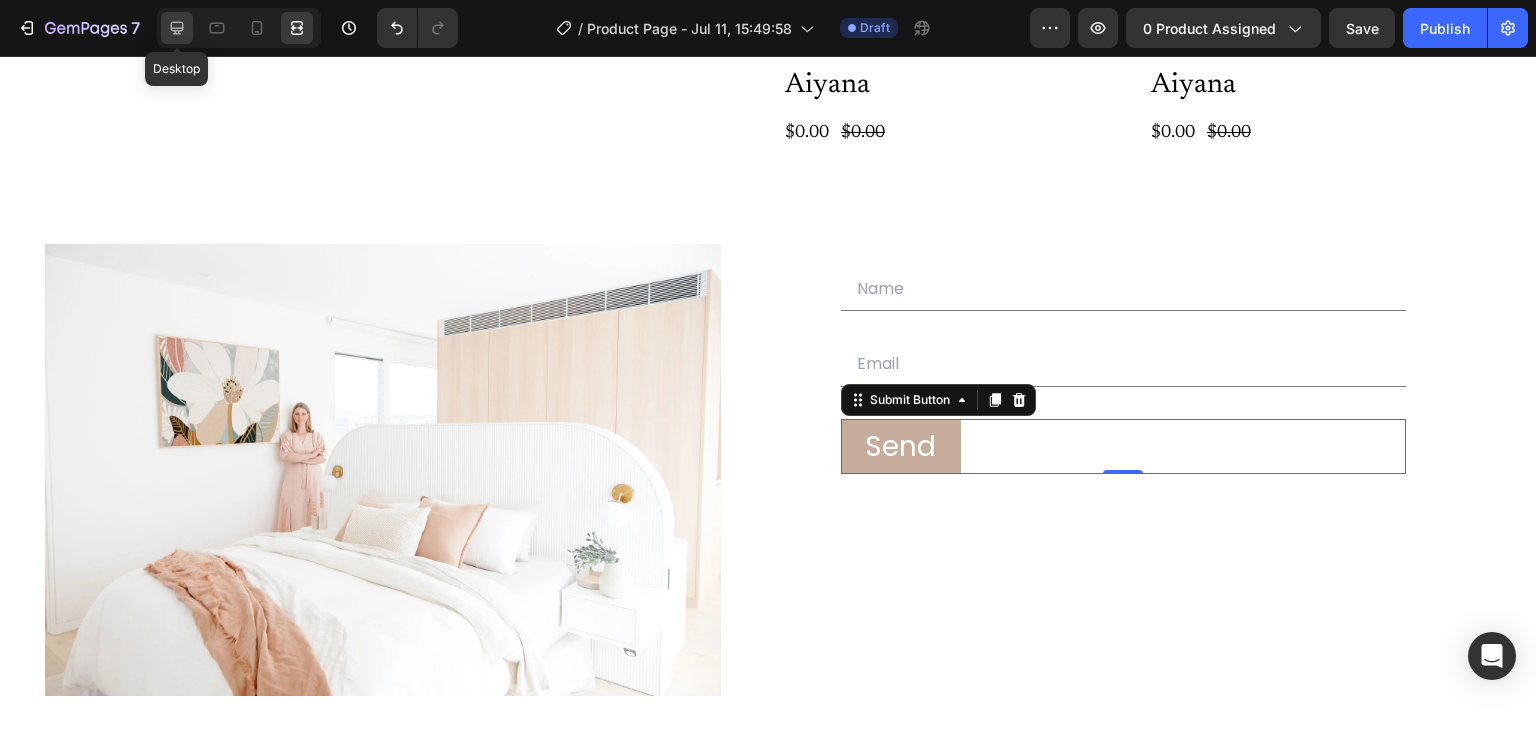 click 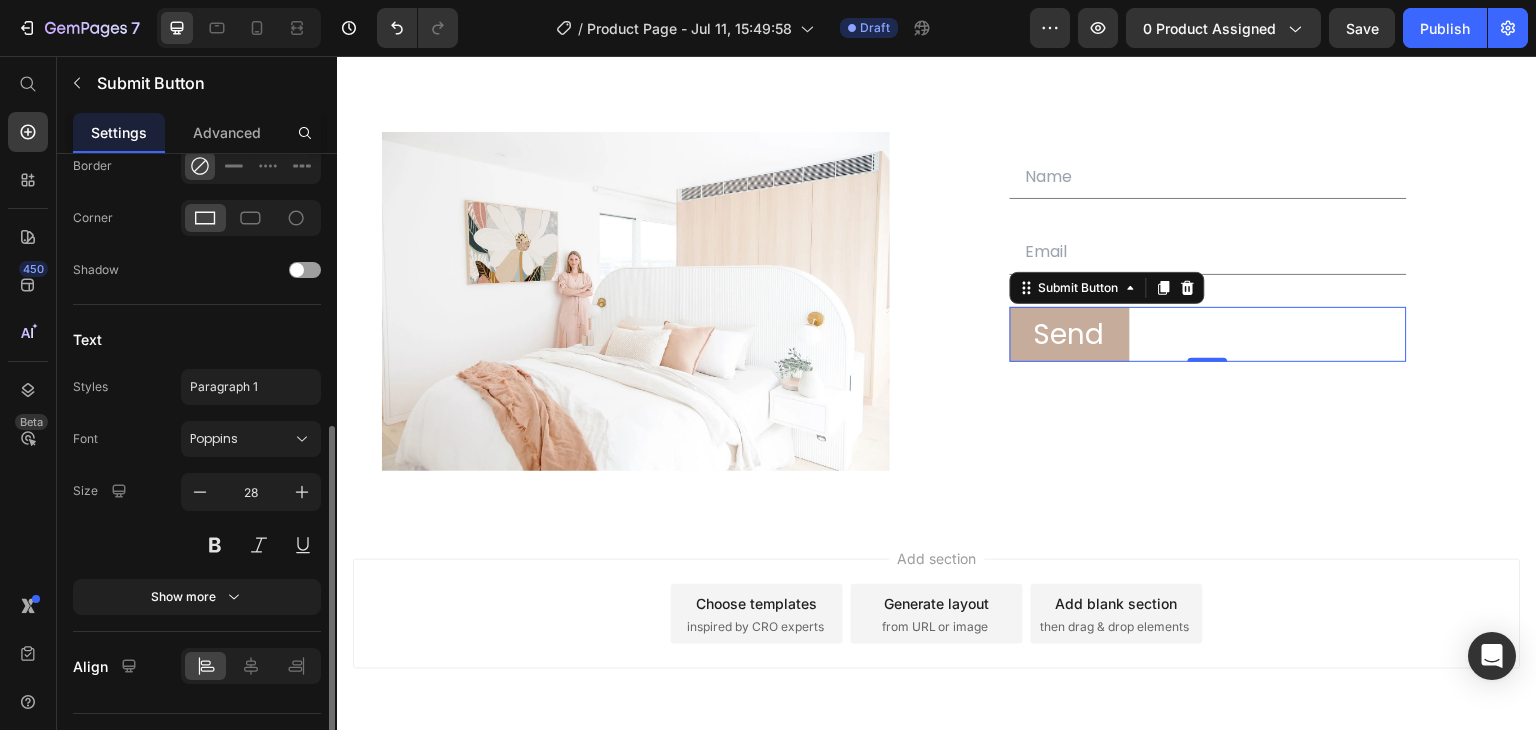 scroll, scrollTop: 545, scrollLeft: 0, axis: vertical 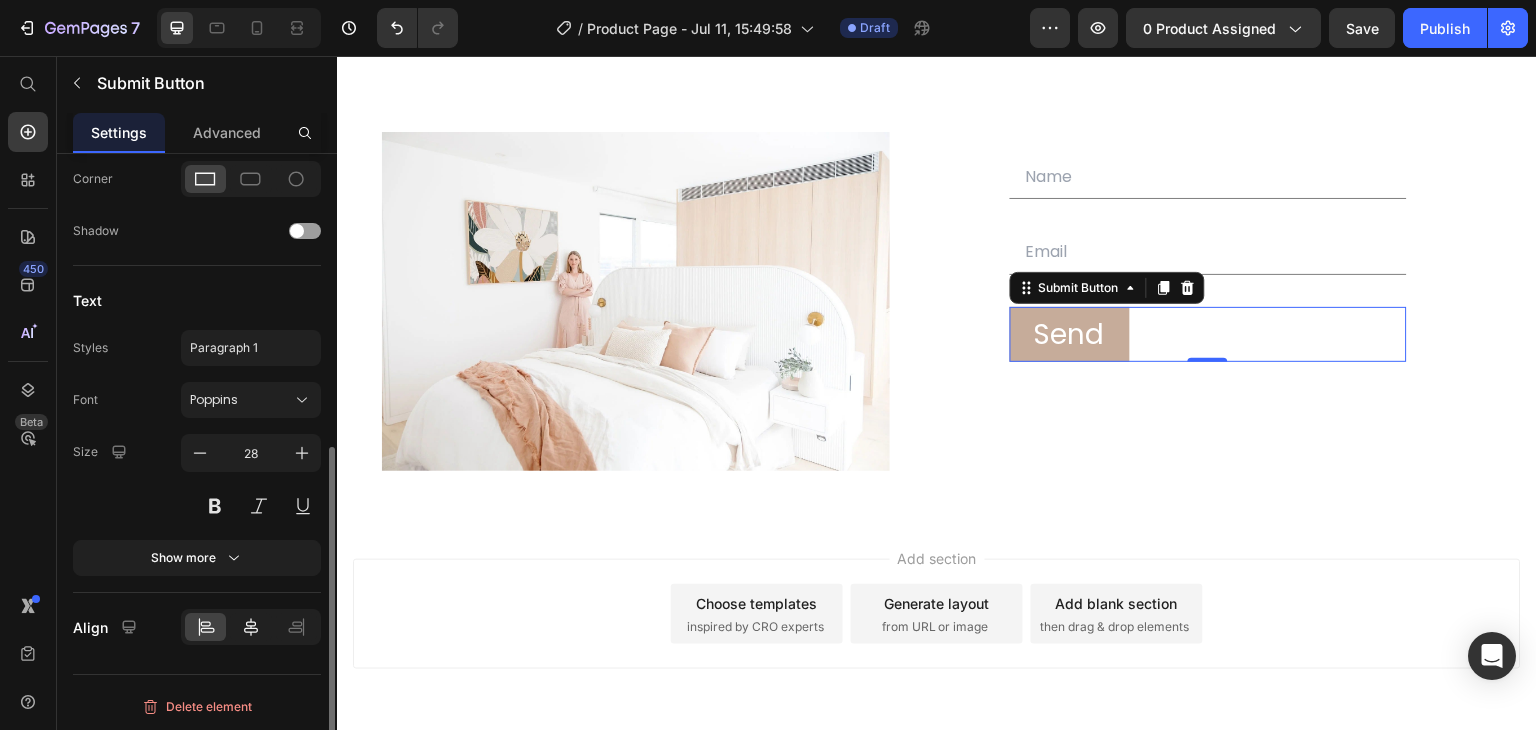click 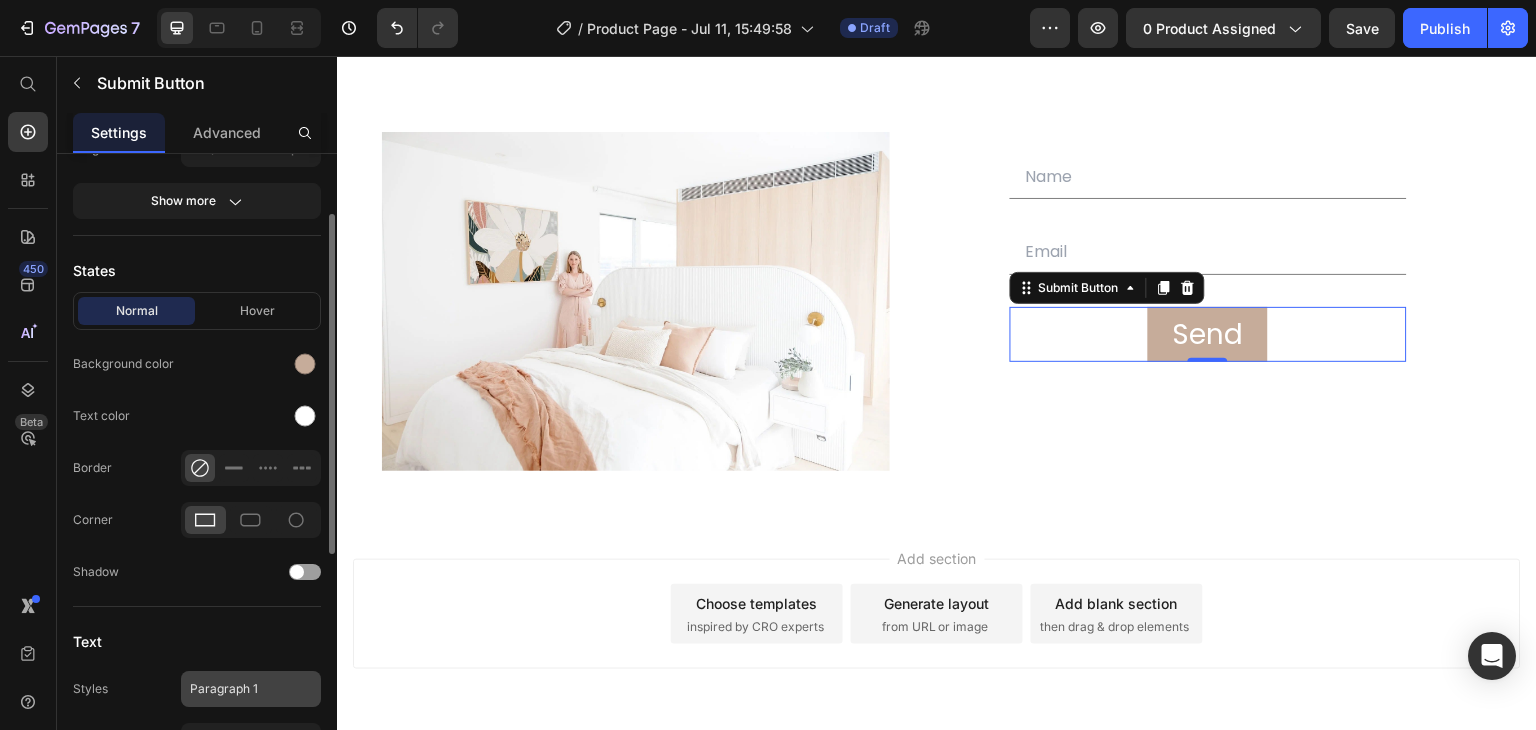scroll, scrollTop: 172, scrollLeft: 0, axis: vertical 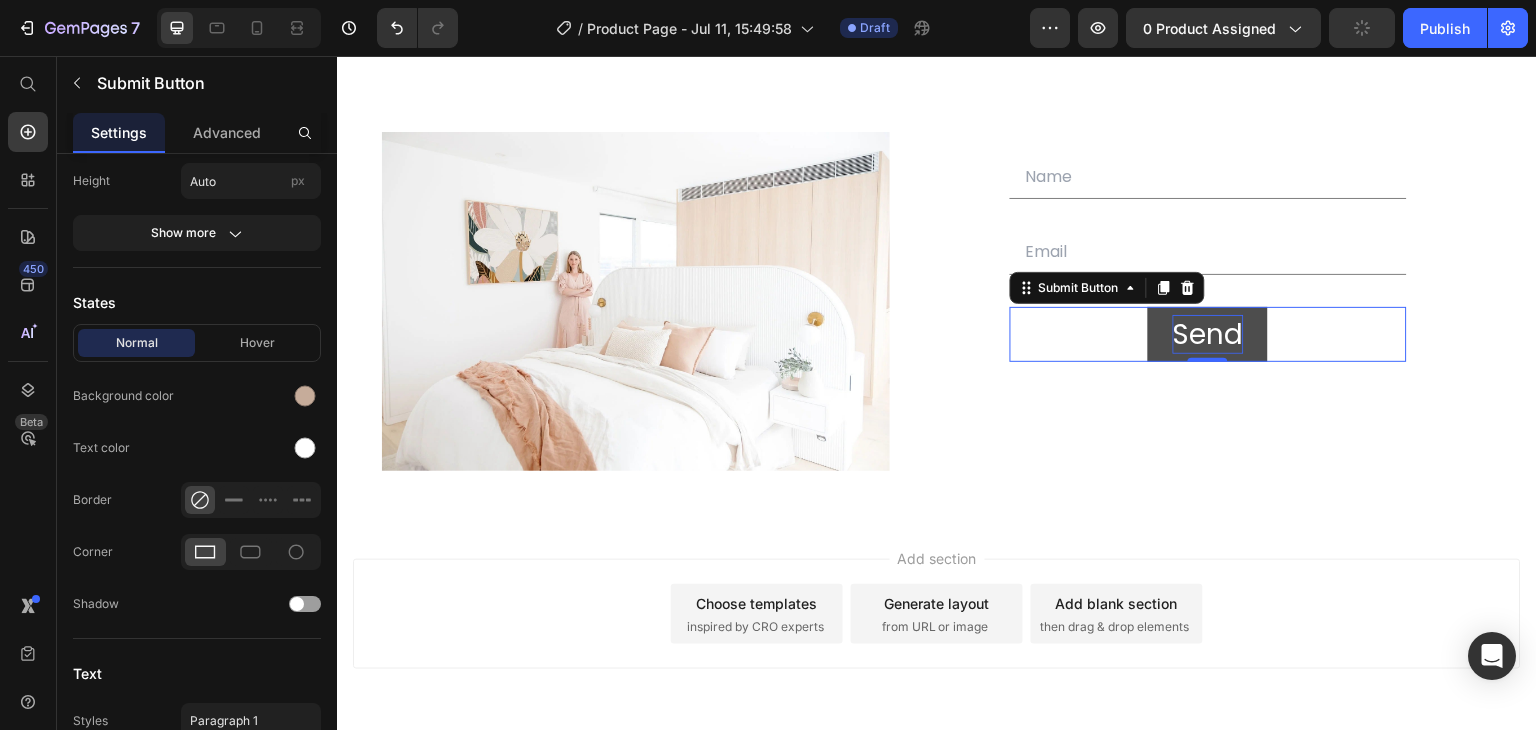 click on "Send" at bounding box center [1208, 334] 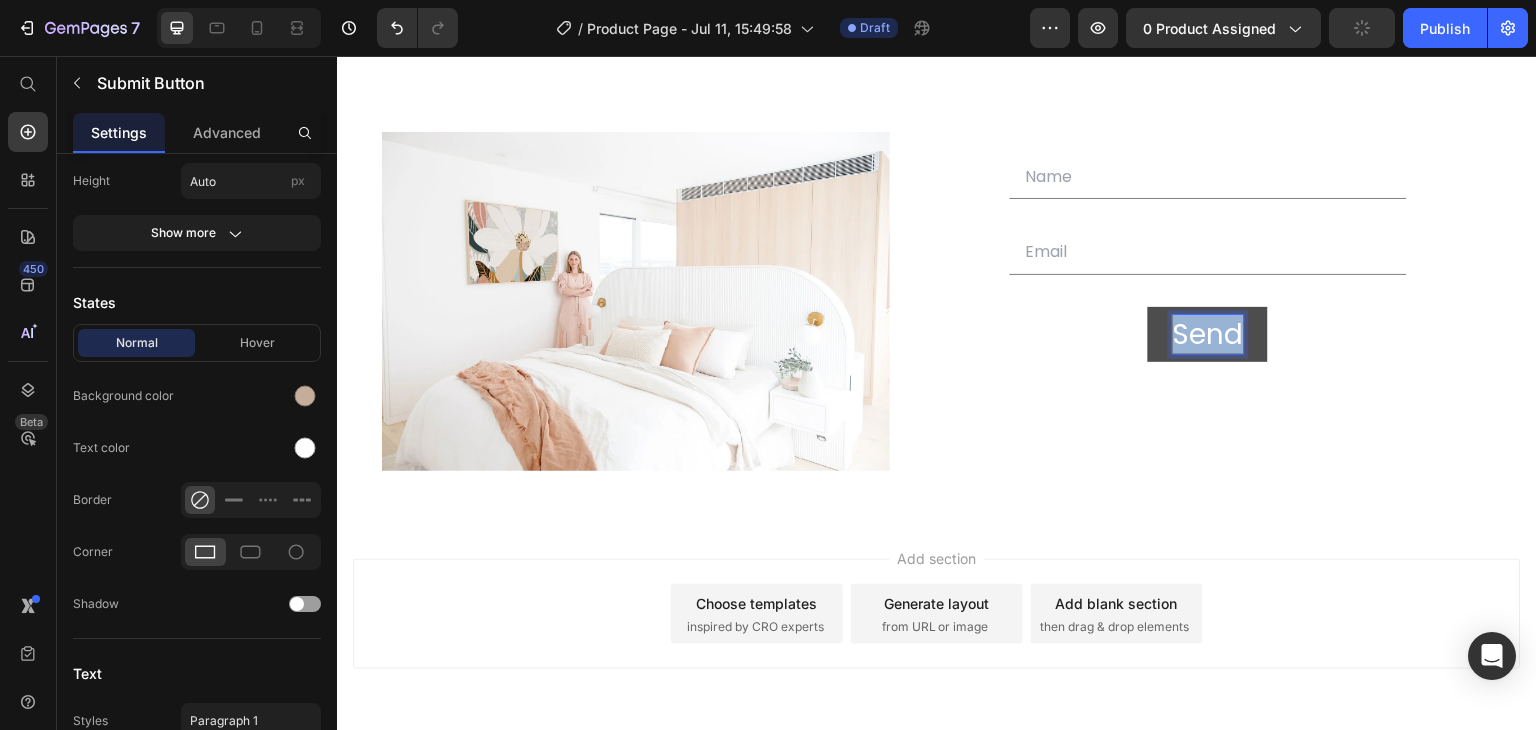 click on "Send" at bounding box center [1208, 334] 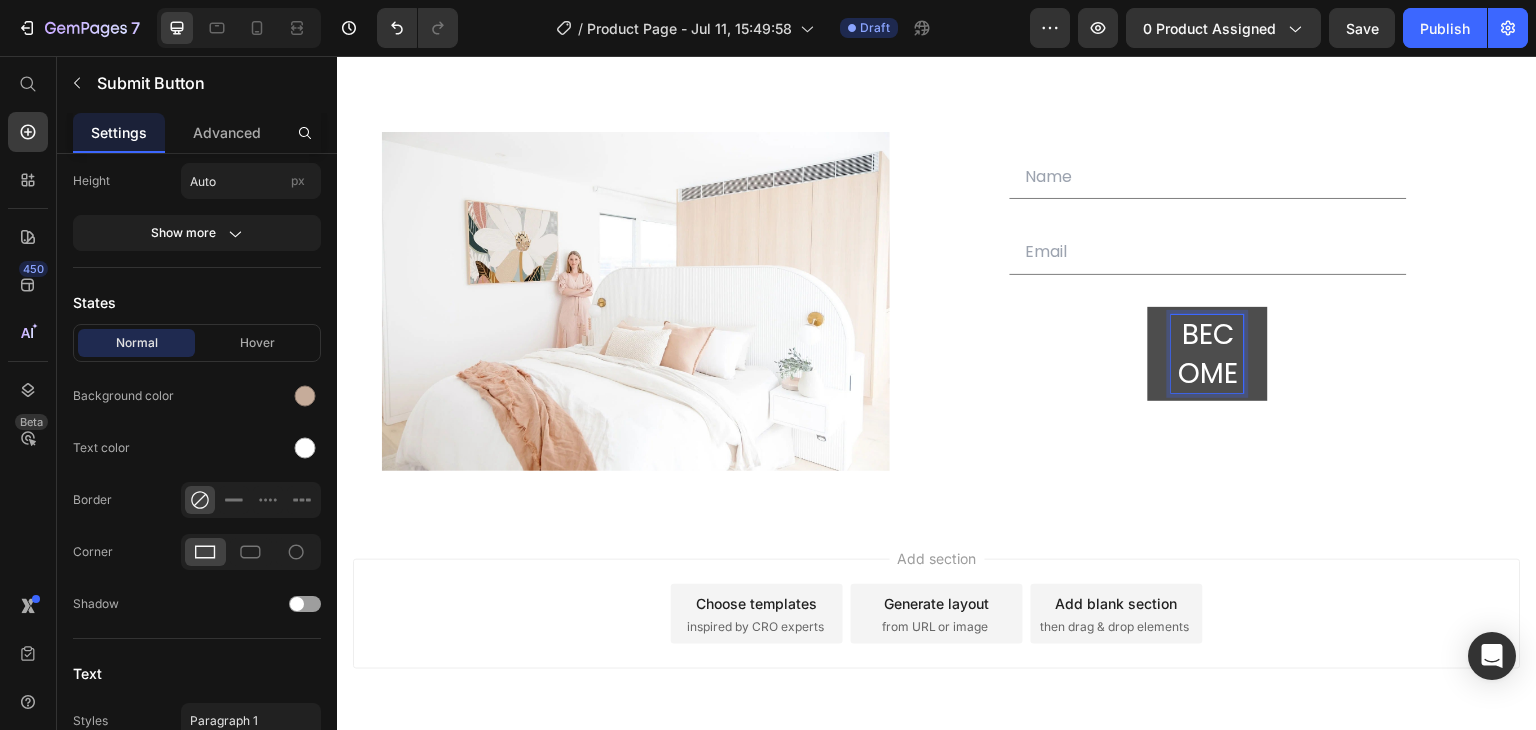 click on "BECOME" at bounding box center (1208, 354) 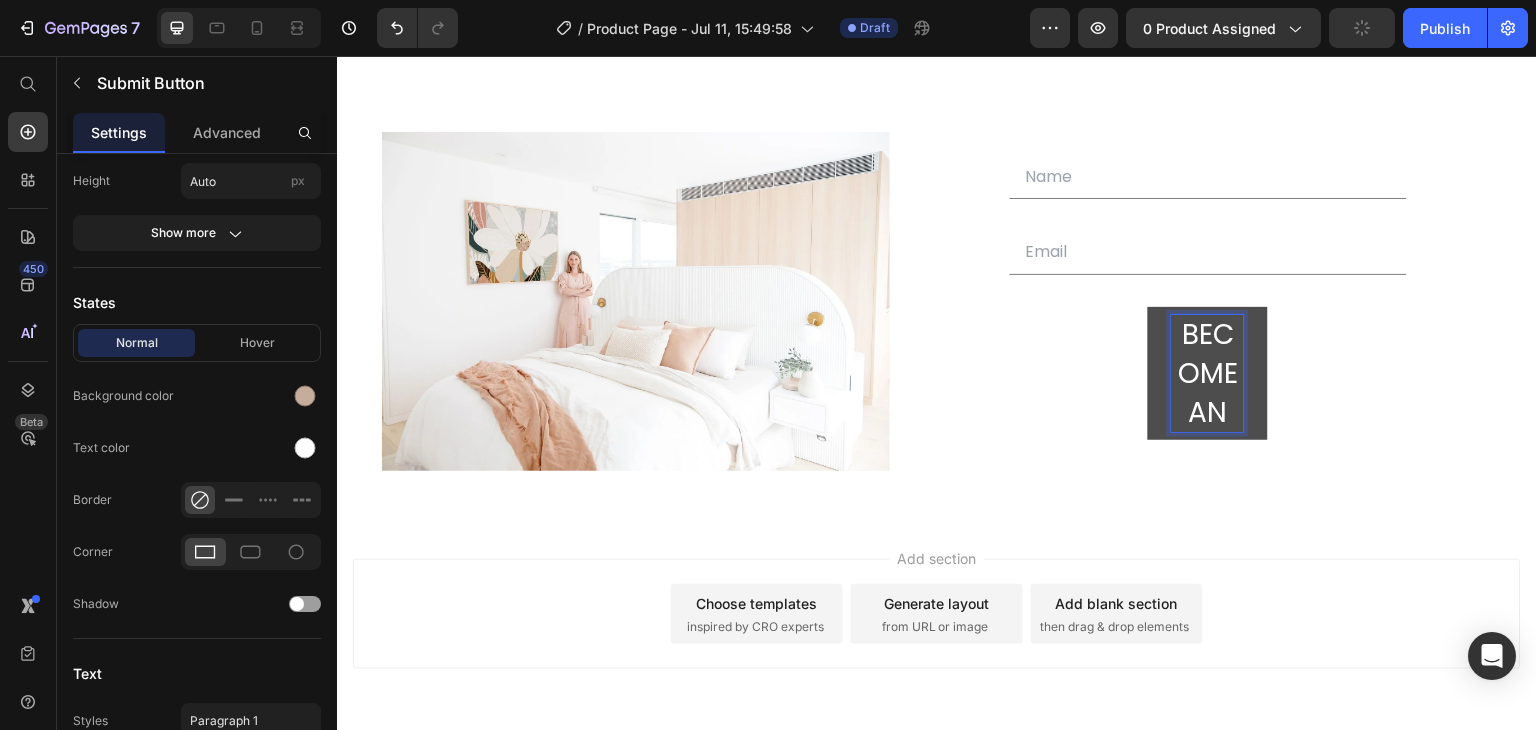 click on "BECOME AN" at bounding box center (1208, 374) 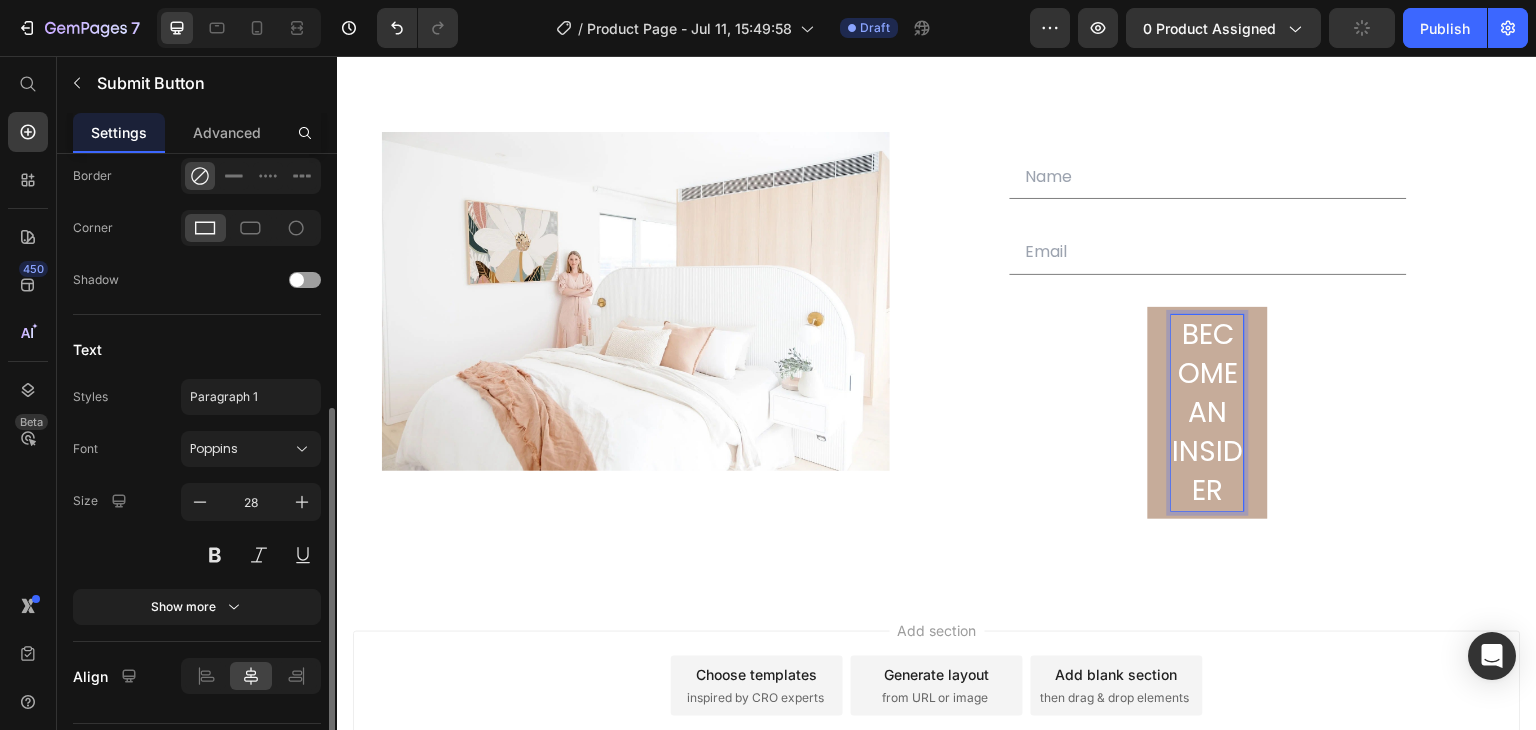 scroll, scrollTop: 504, scrollLeft: 0, axis: vertical 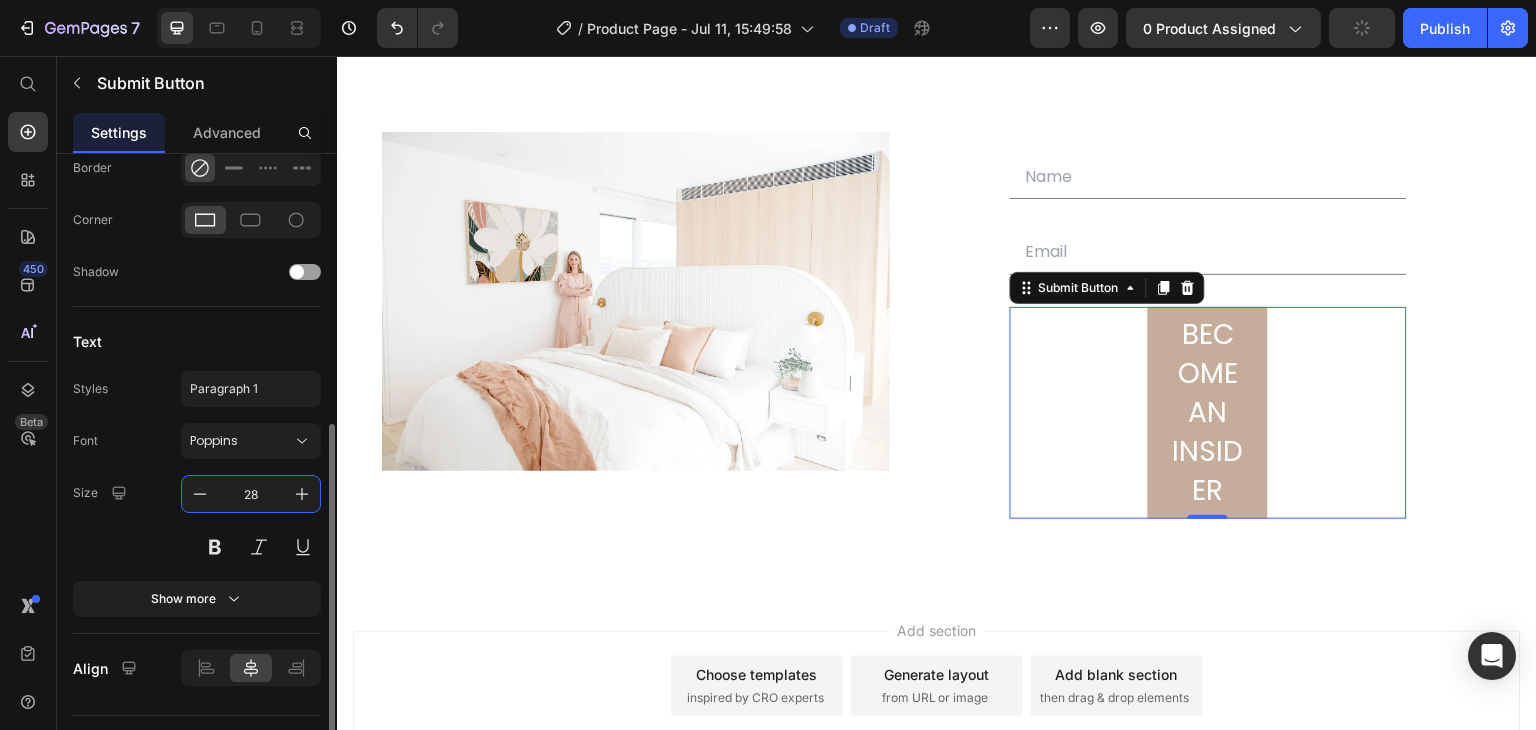 click on "28" at bounding box center (251, 494) 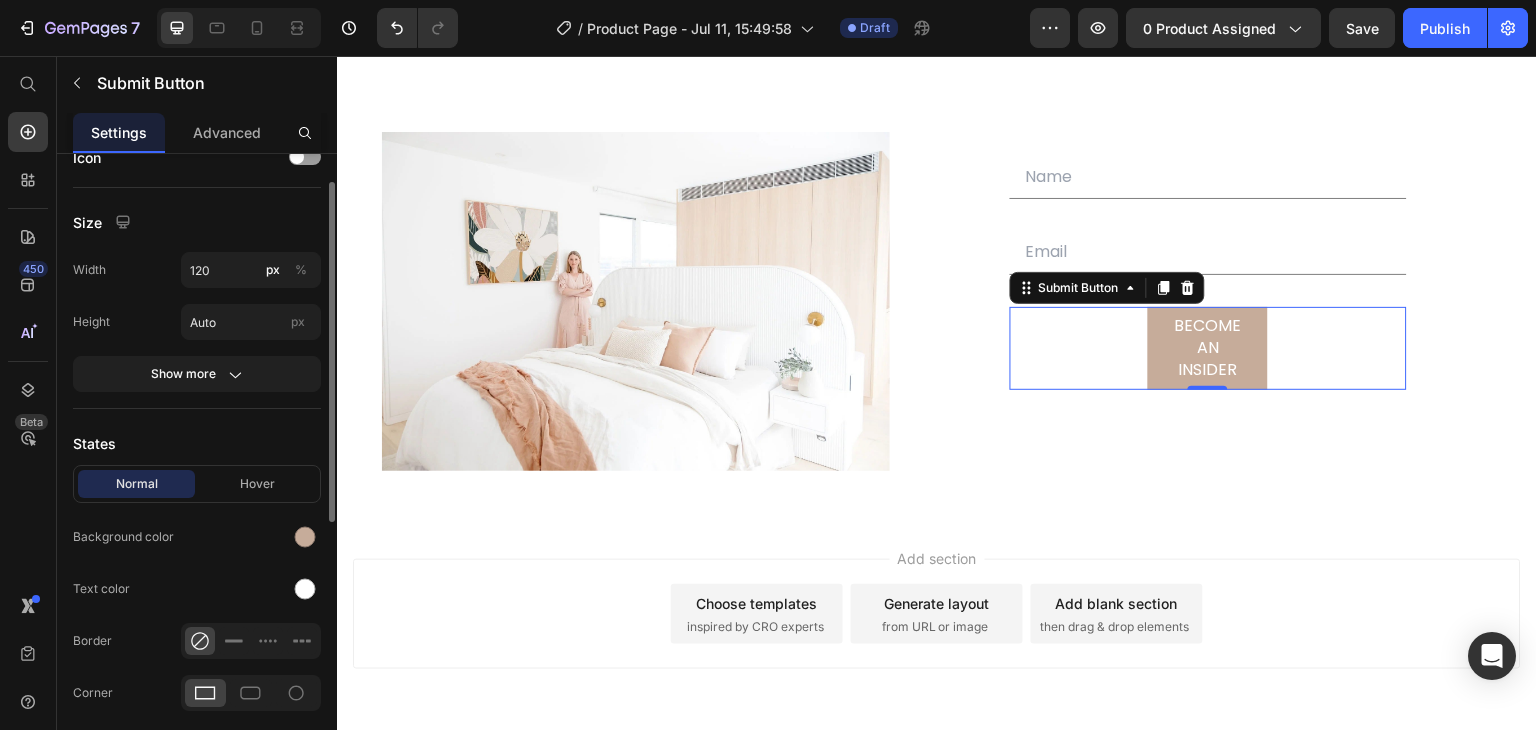 scroll, scrollTop: 0, scrollLeft: 0, axis: both 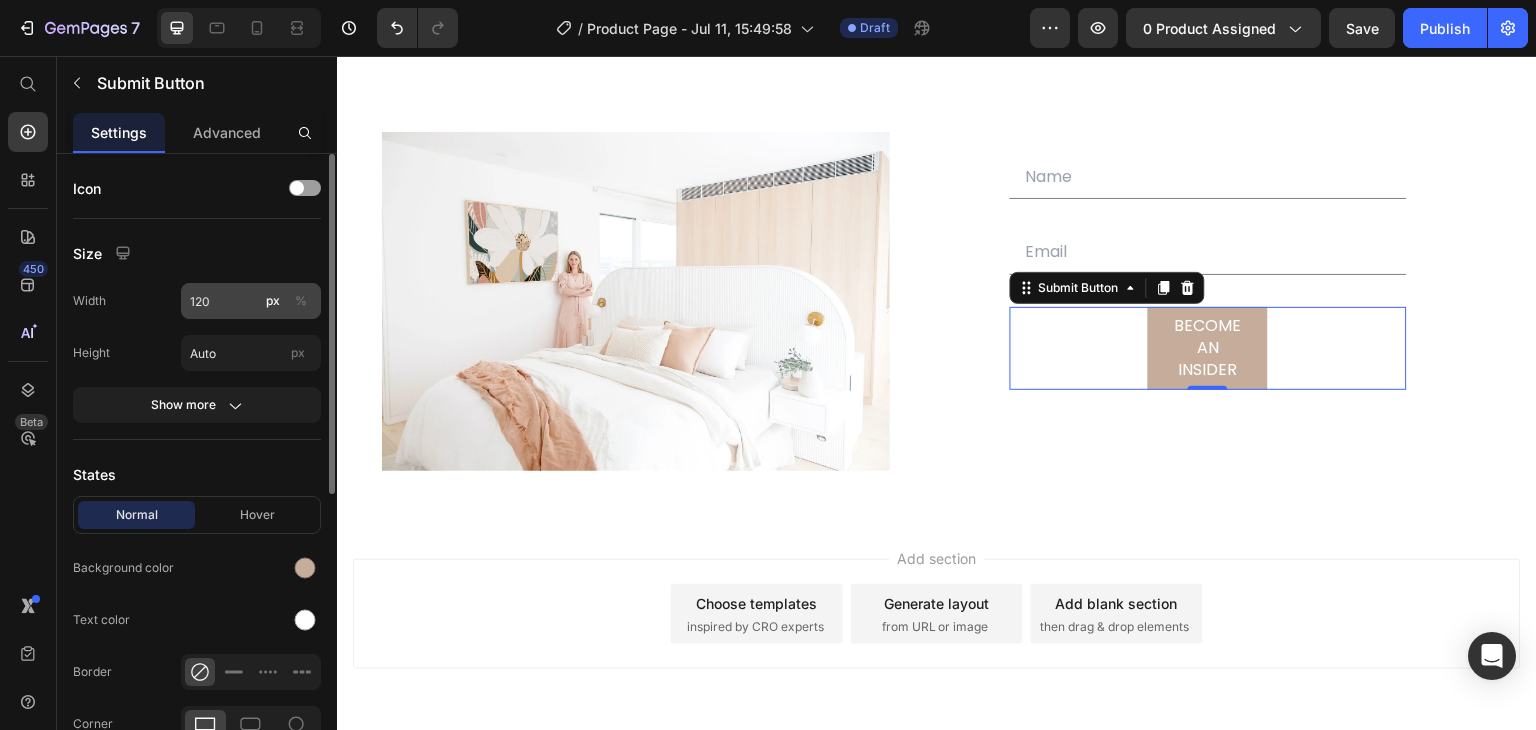 type on "16" 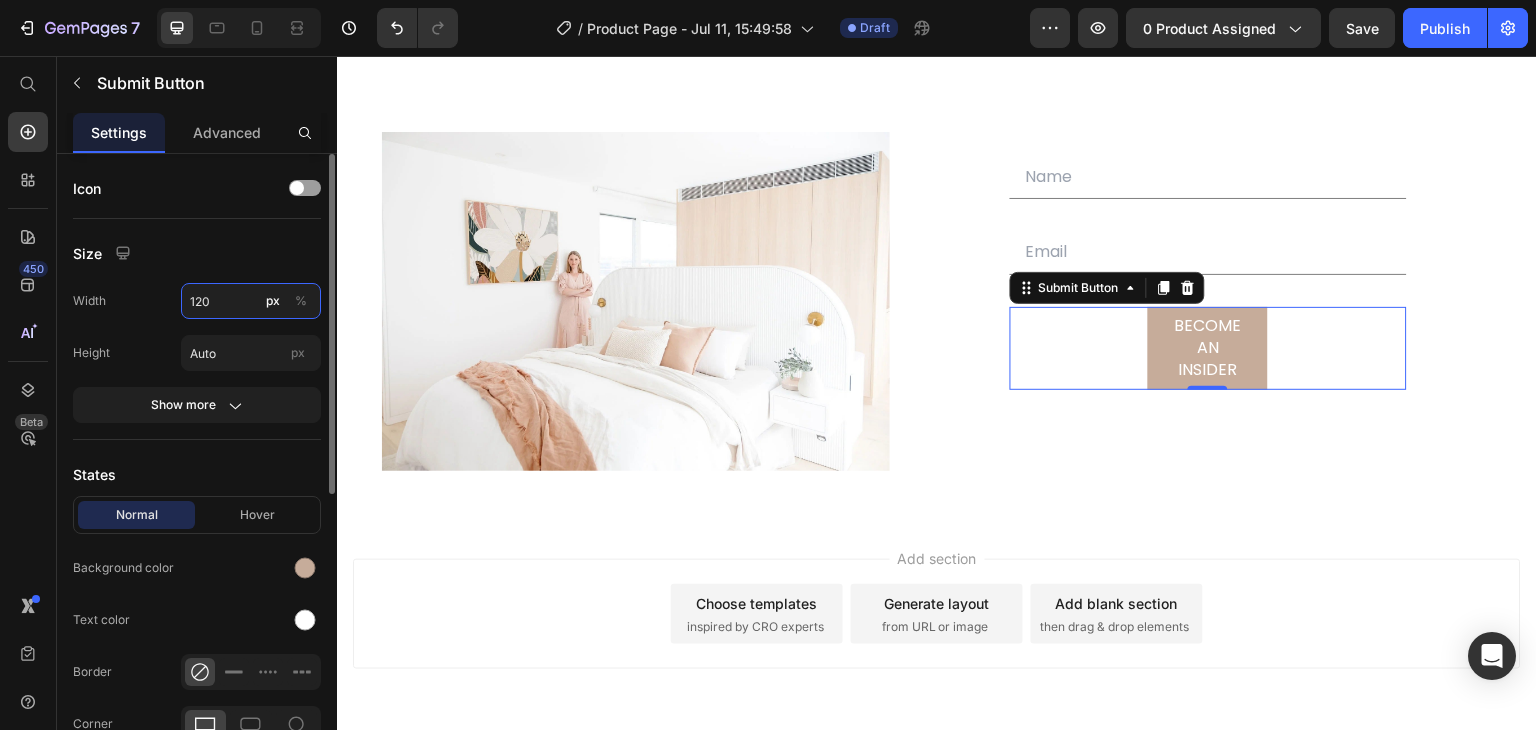 click on "120" at bounding box center [251, 301] 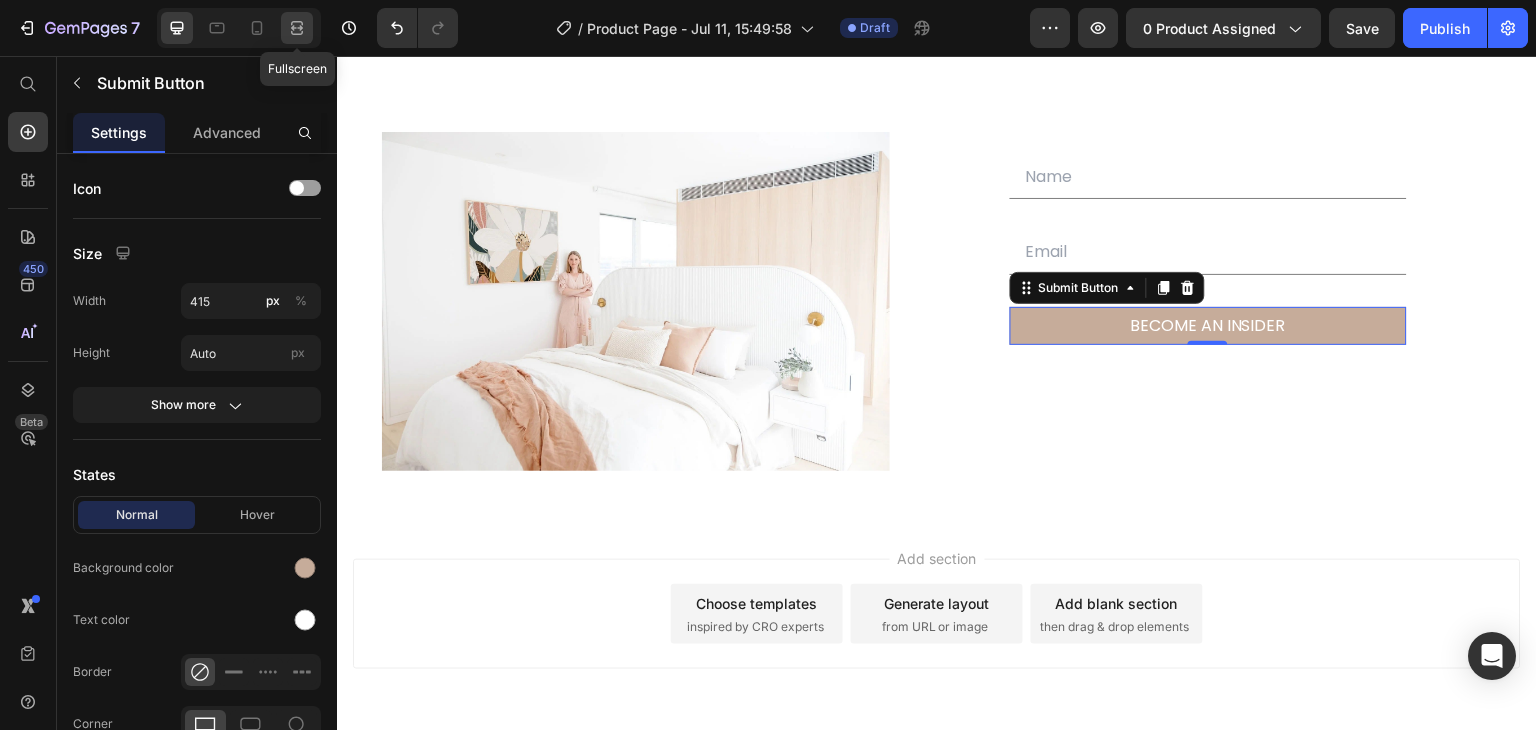 click 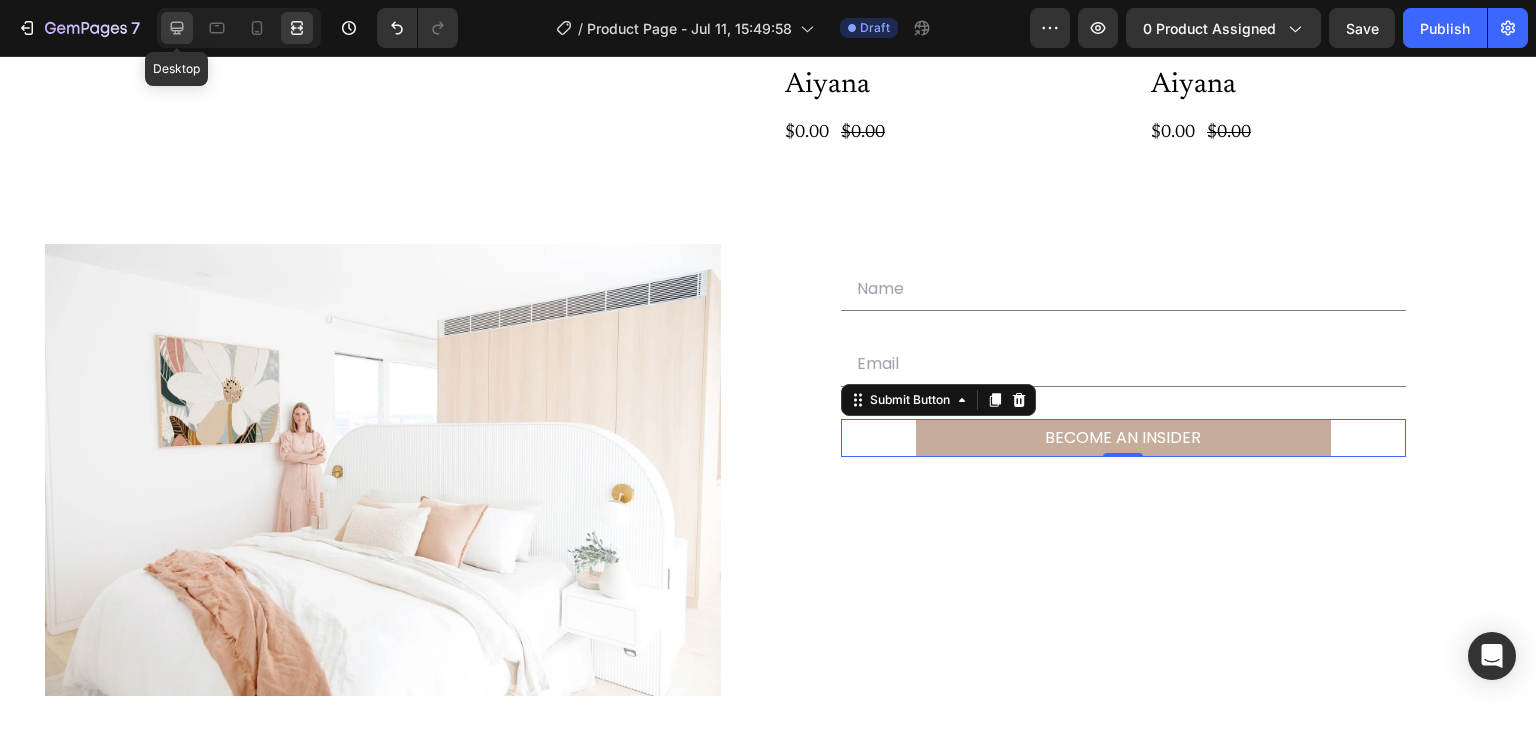 click 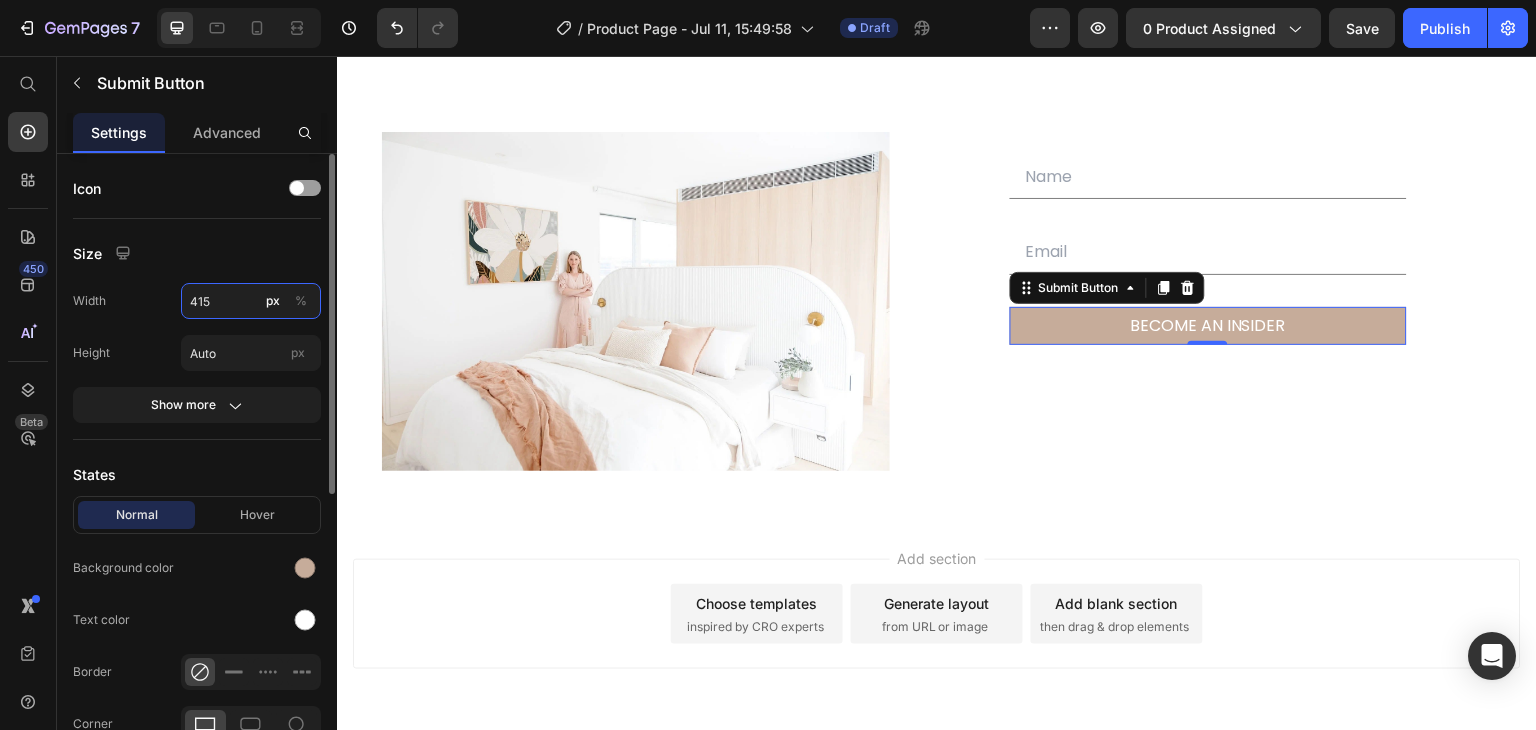 click on "415" at bounding box center (251, 301) 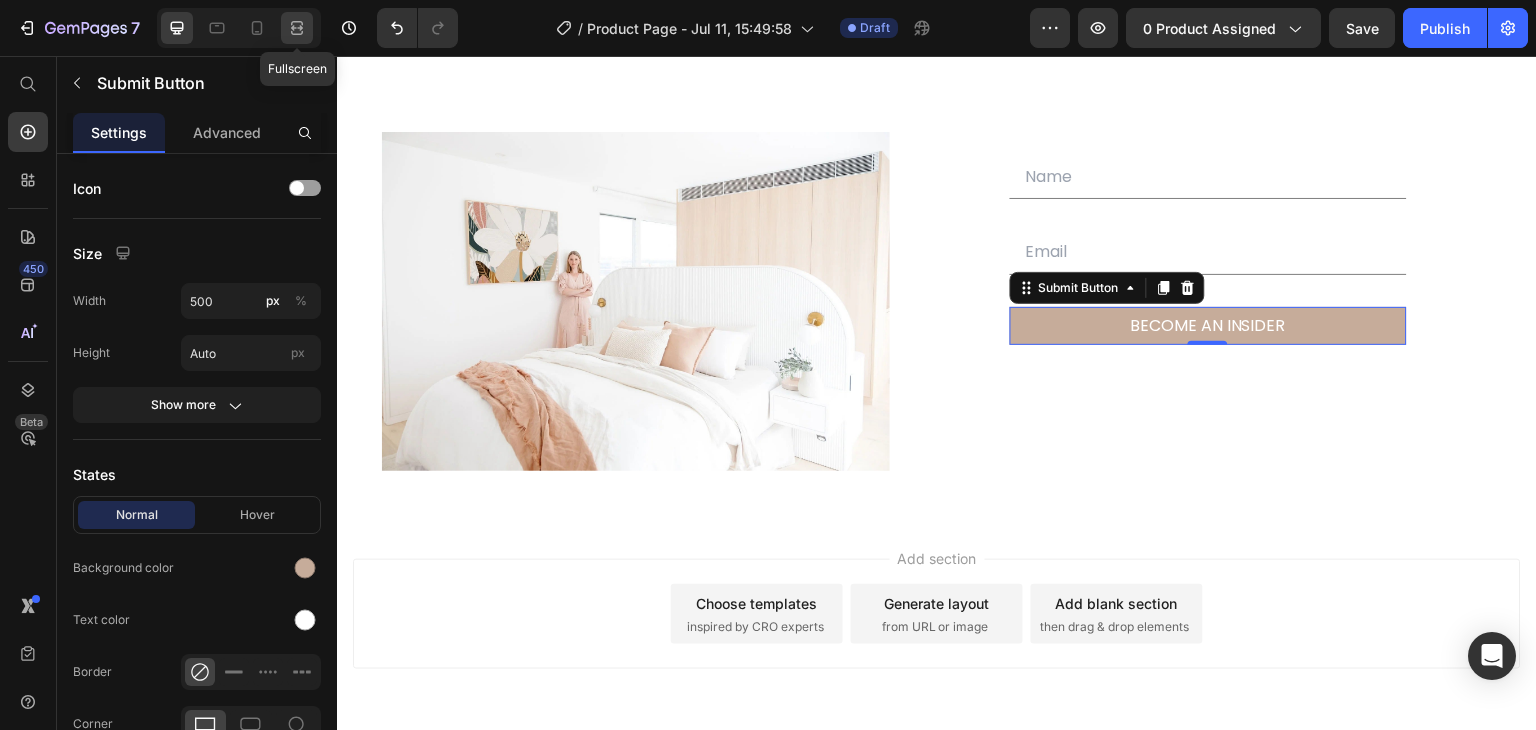 click 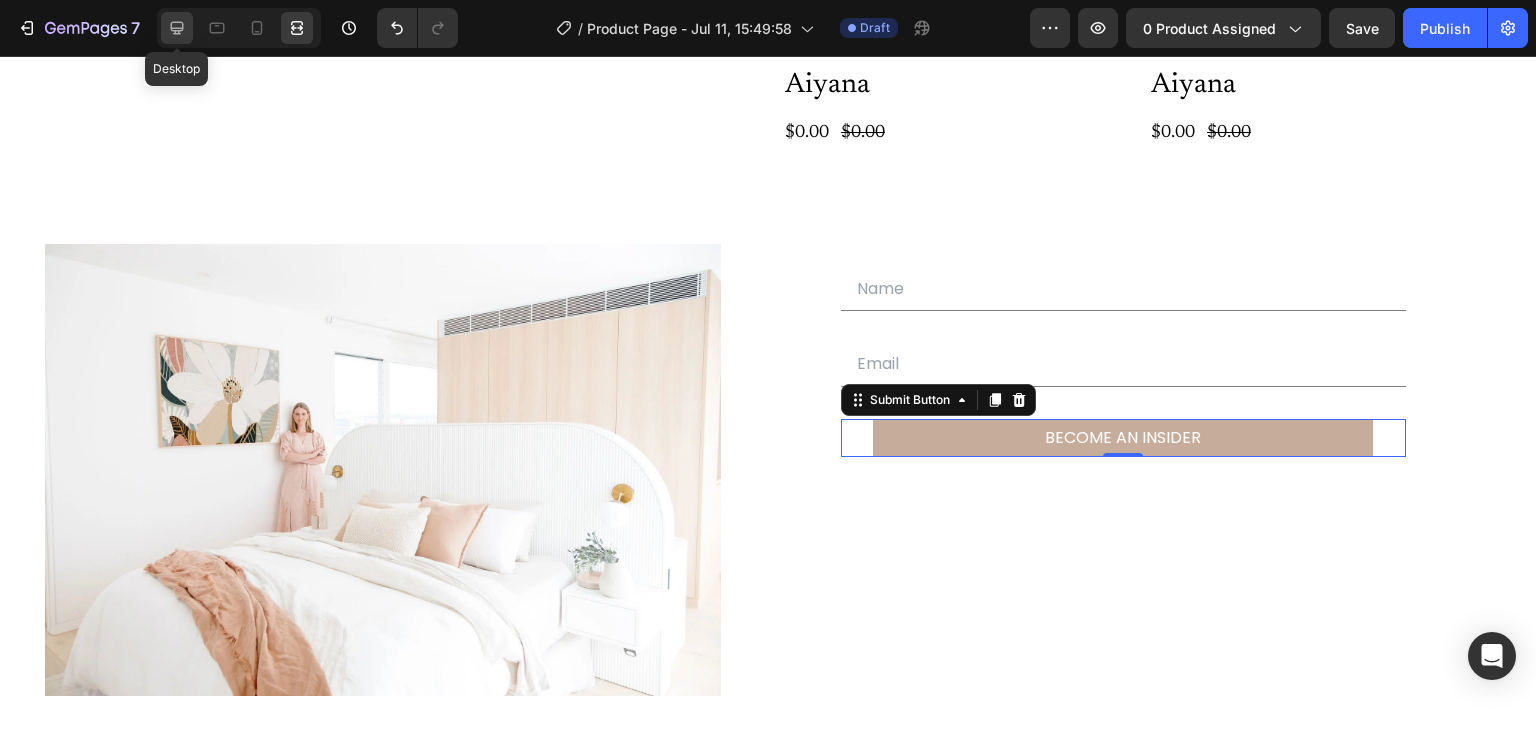 click 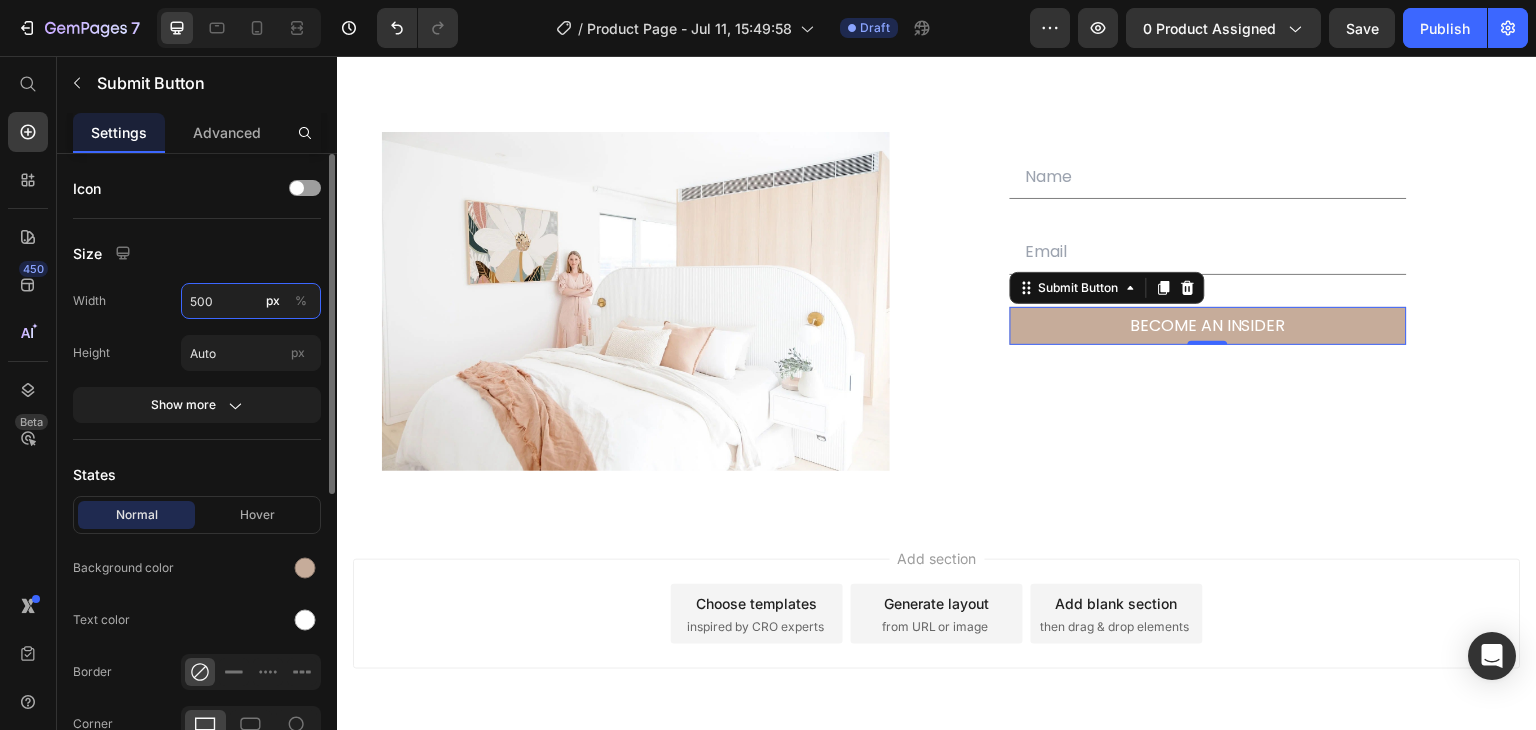 click on "500" at bounding box center (251, 301) 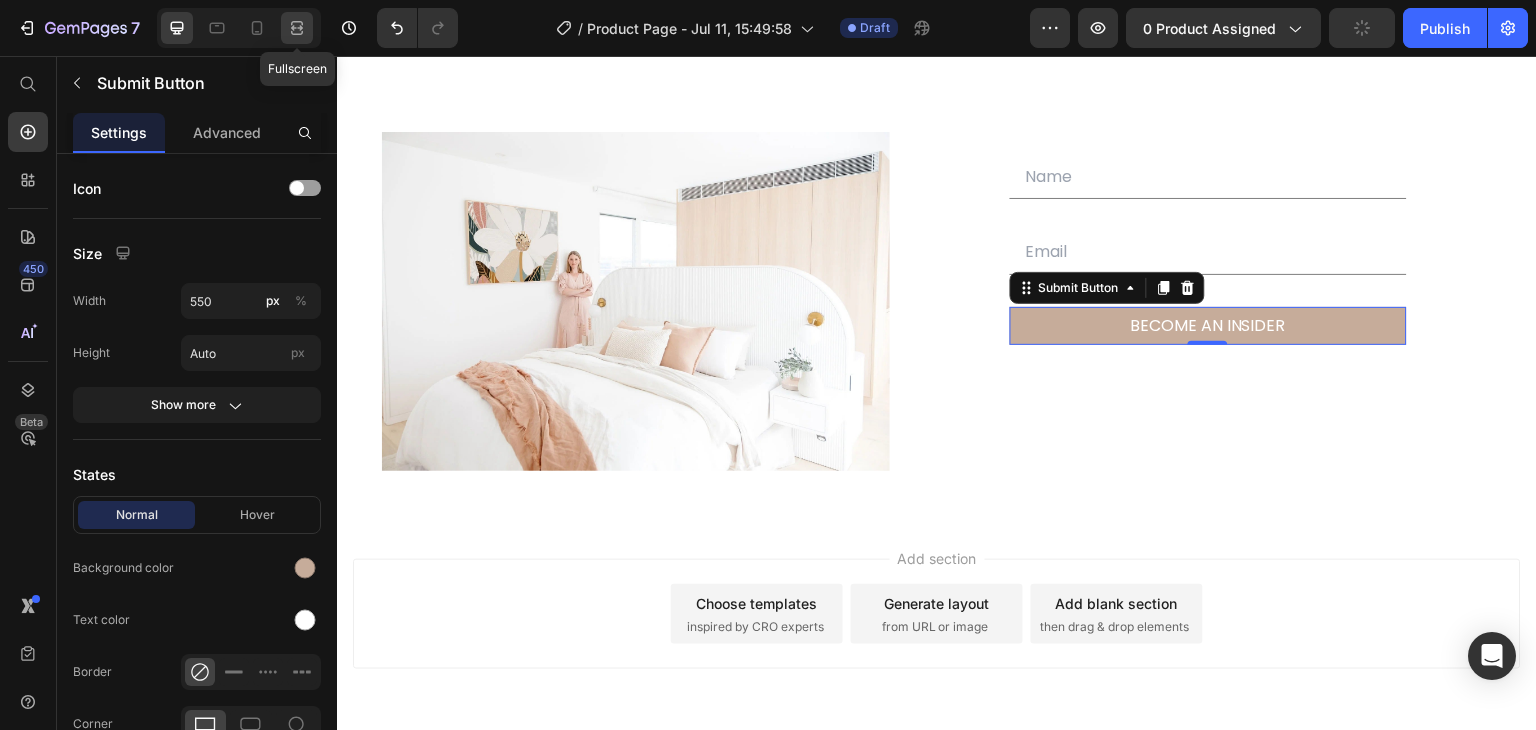 click 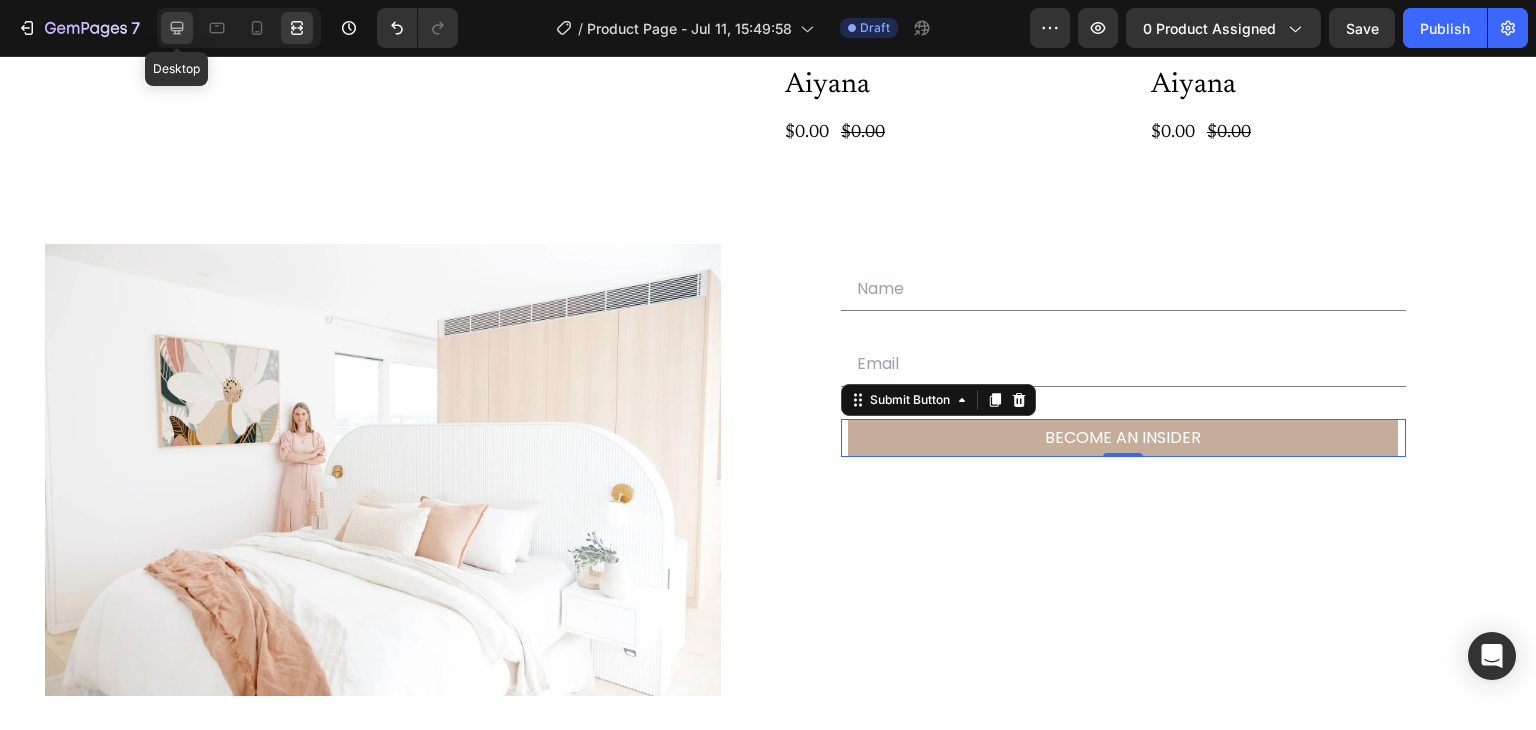 click 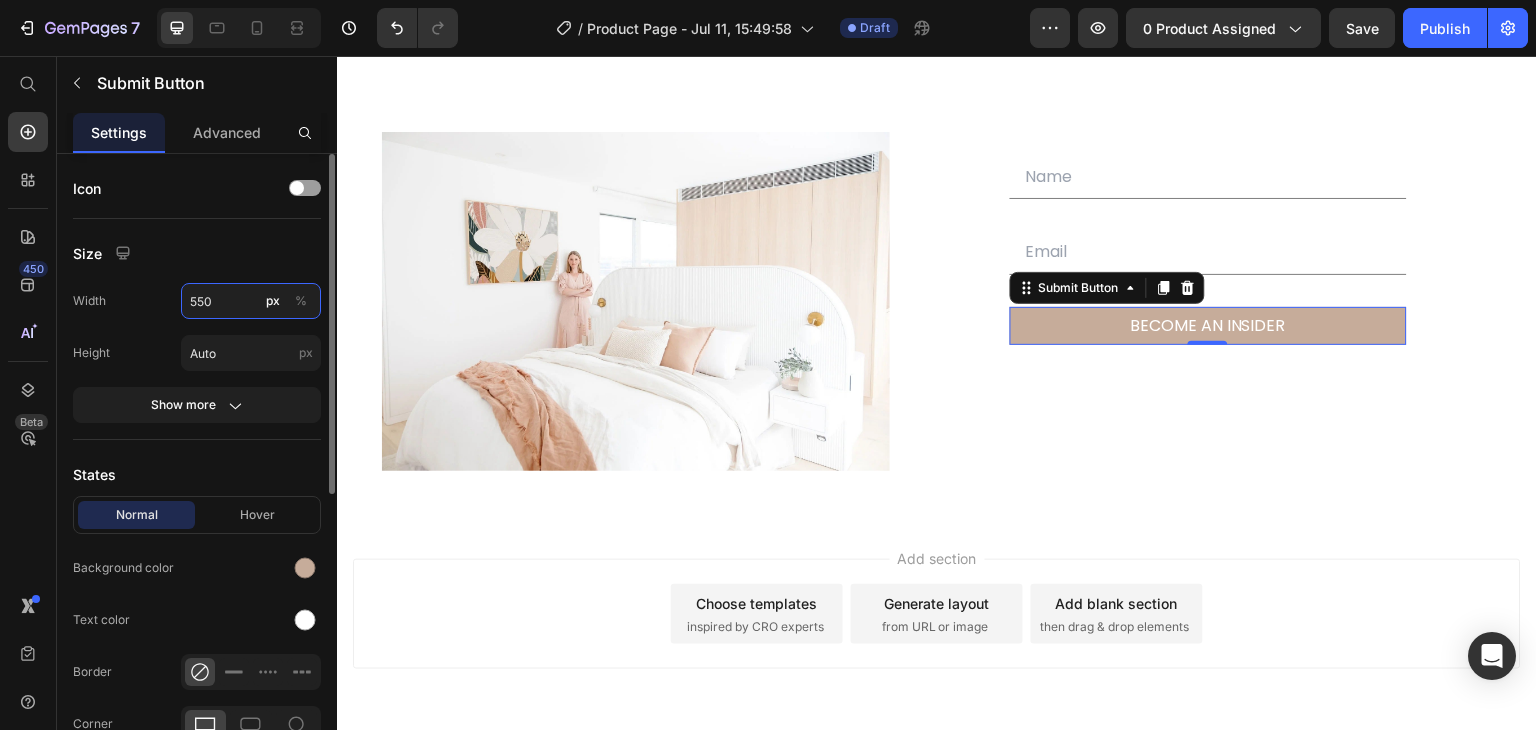 click on "550" at bounding box center (251, 301) 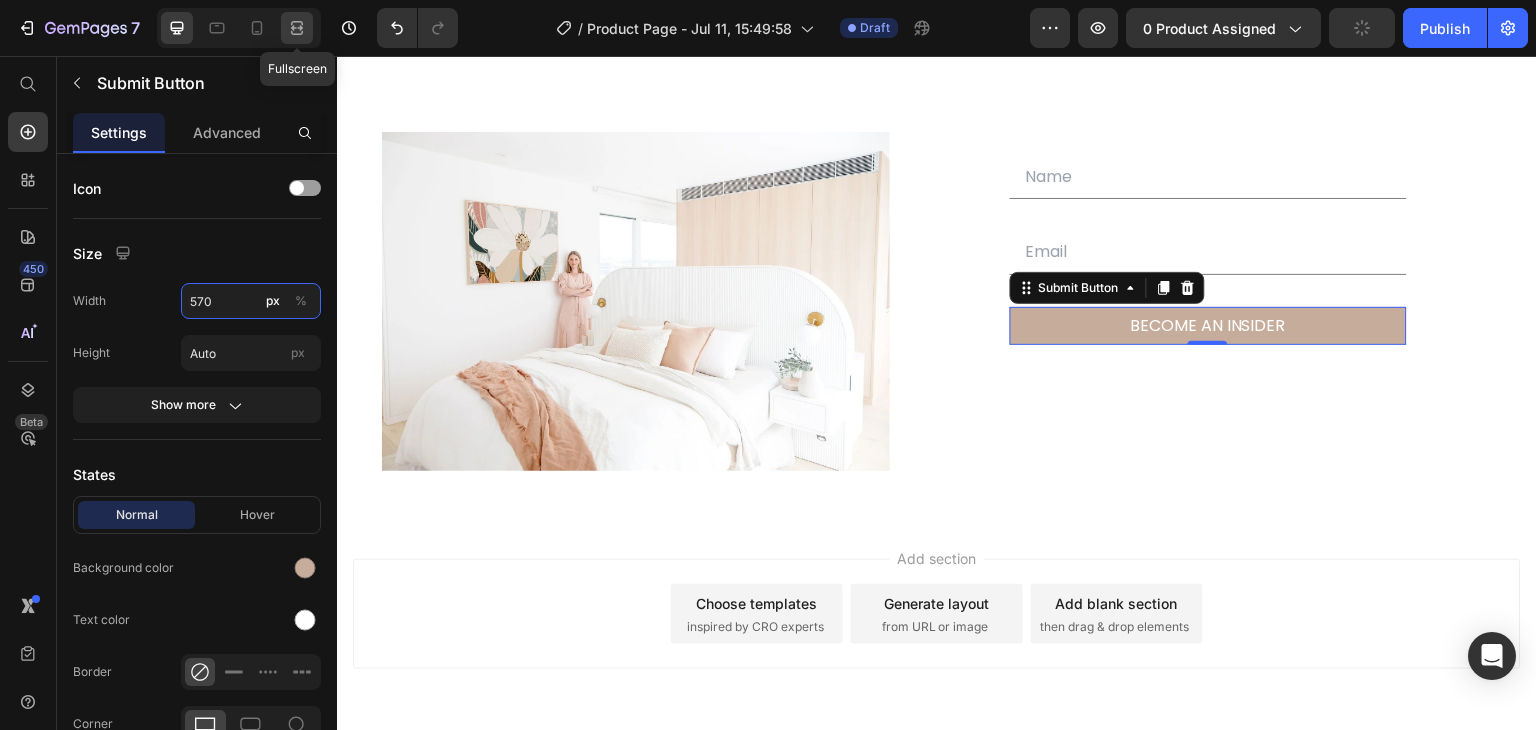 type on "570" 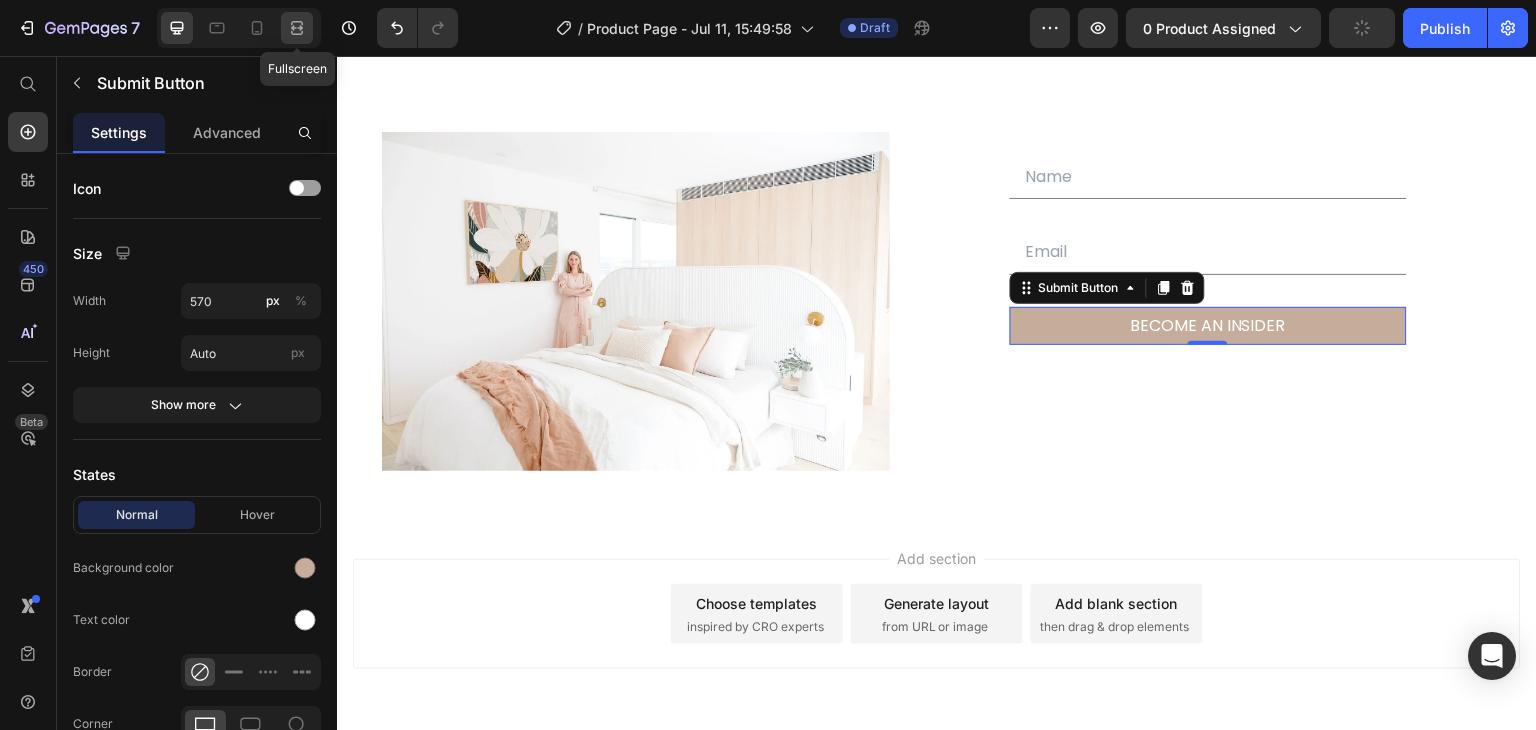 click 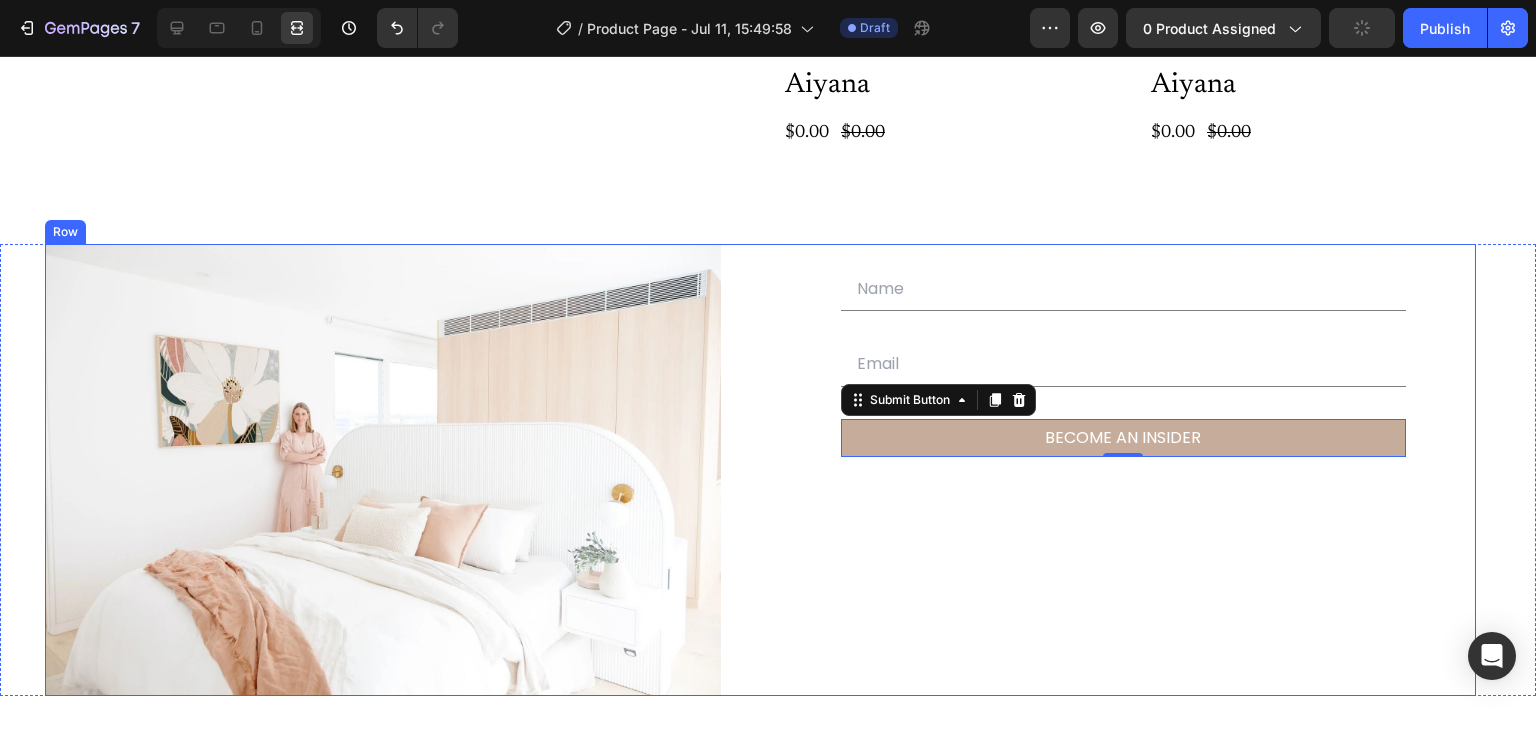 click on "Text Field Email Field Row BECOME AN INSIDER Submit Button   0 Contact Form" at bounding box center (1139, 470) 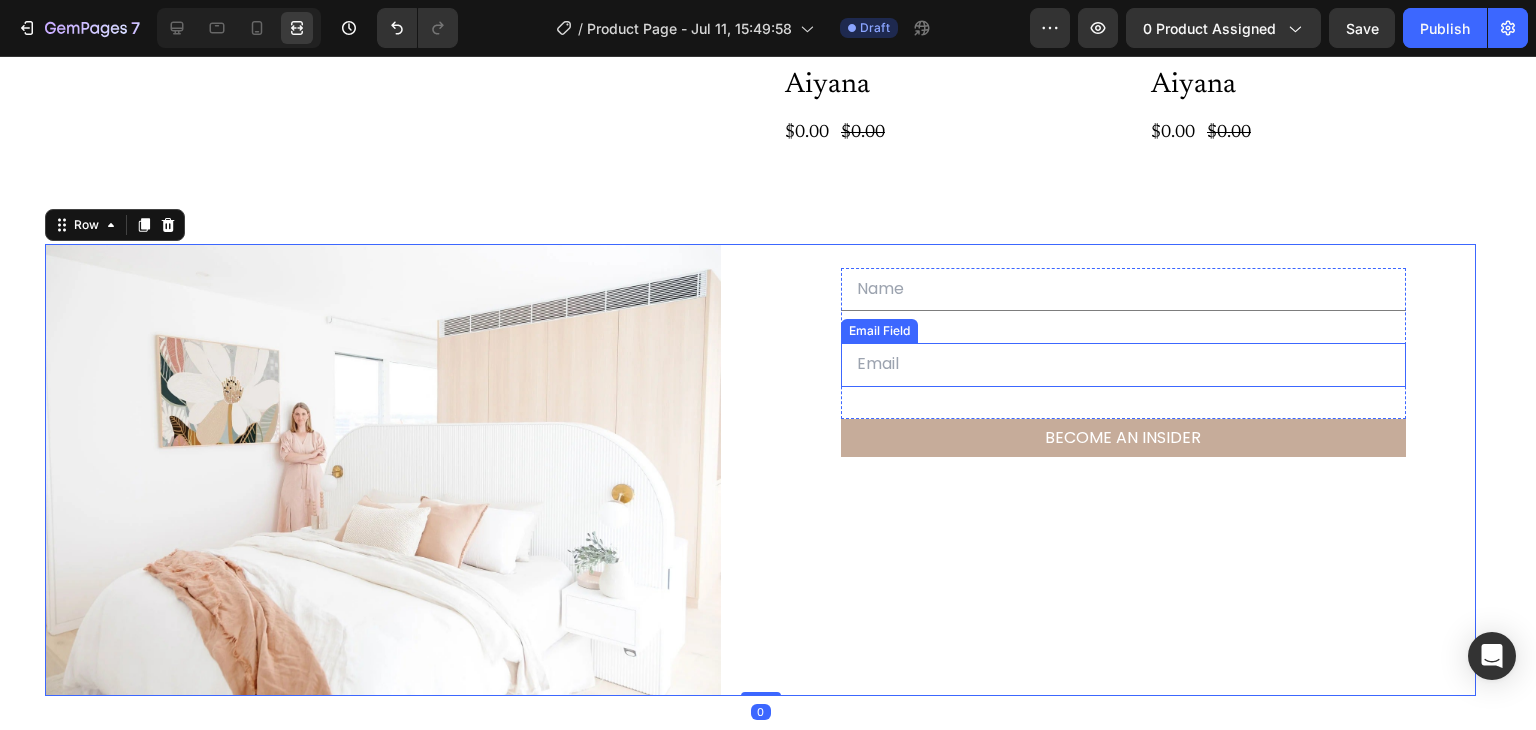 click at bounding box center (1124, 364) 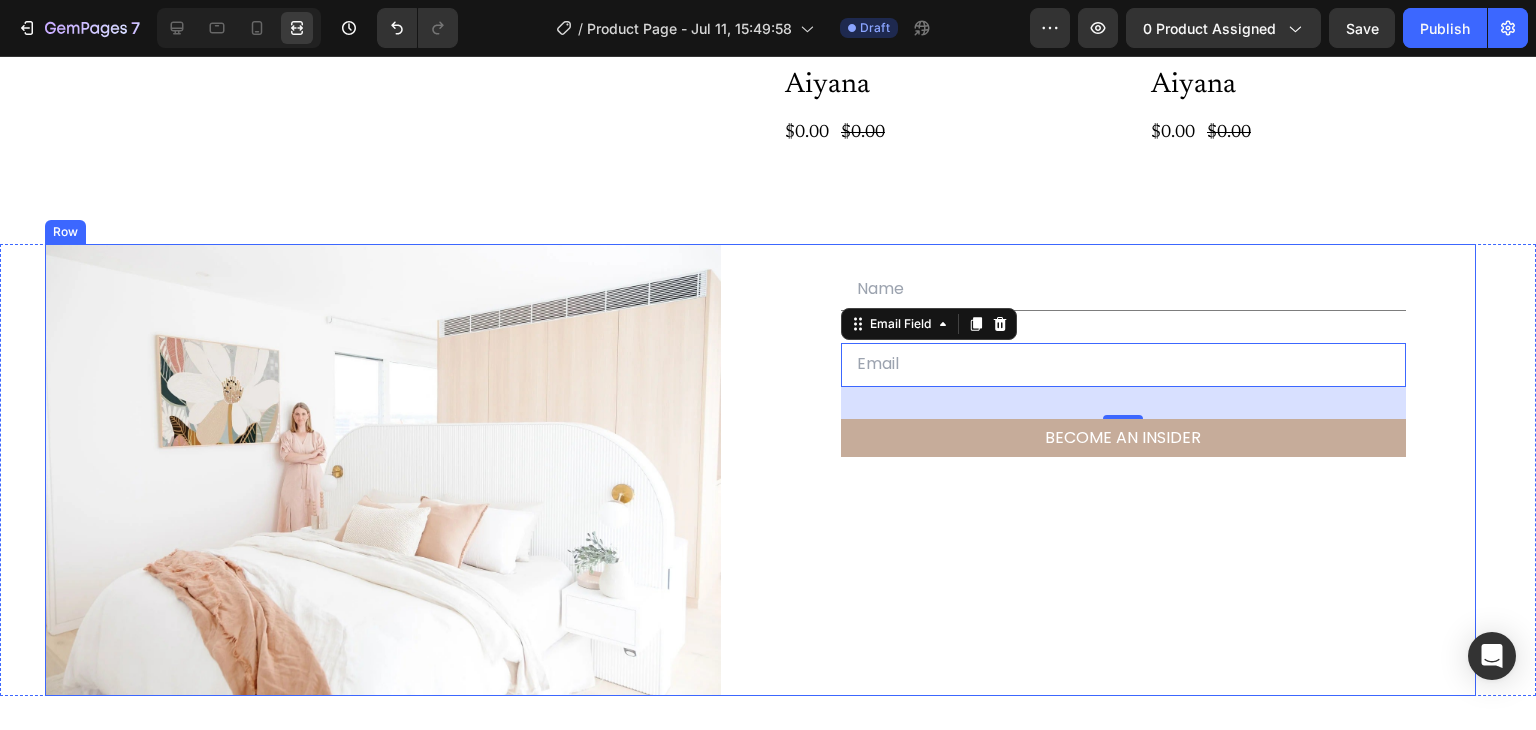 click on "Text Field Email Field   32 Row BECOME AN INSIDER Submit Button Contact Form" at bounding box center (1139, 470) 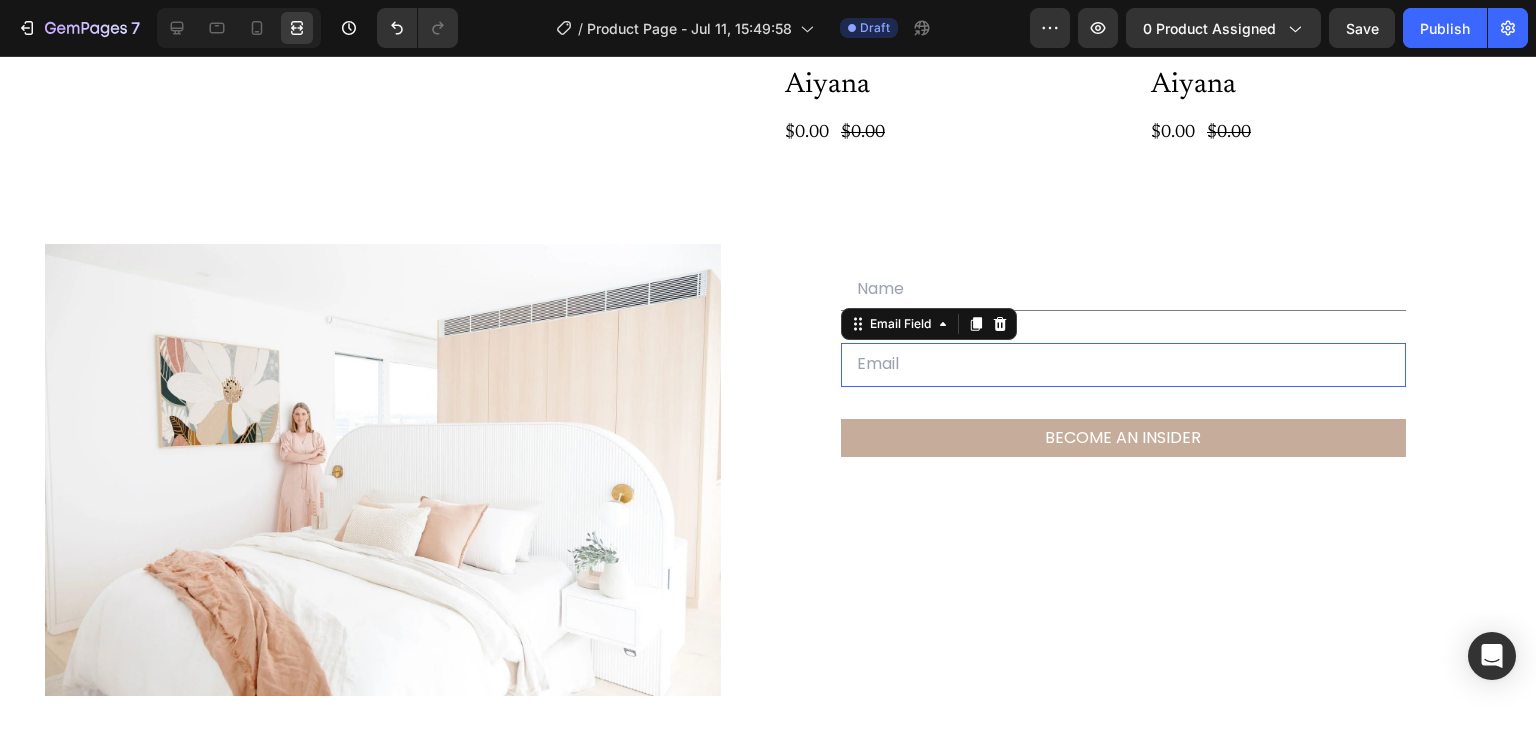 click at bounding box center (1124, 364) 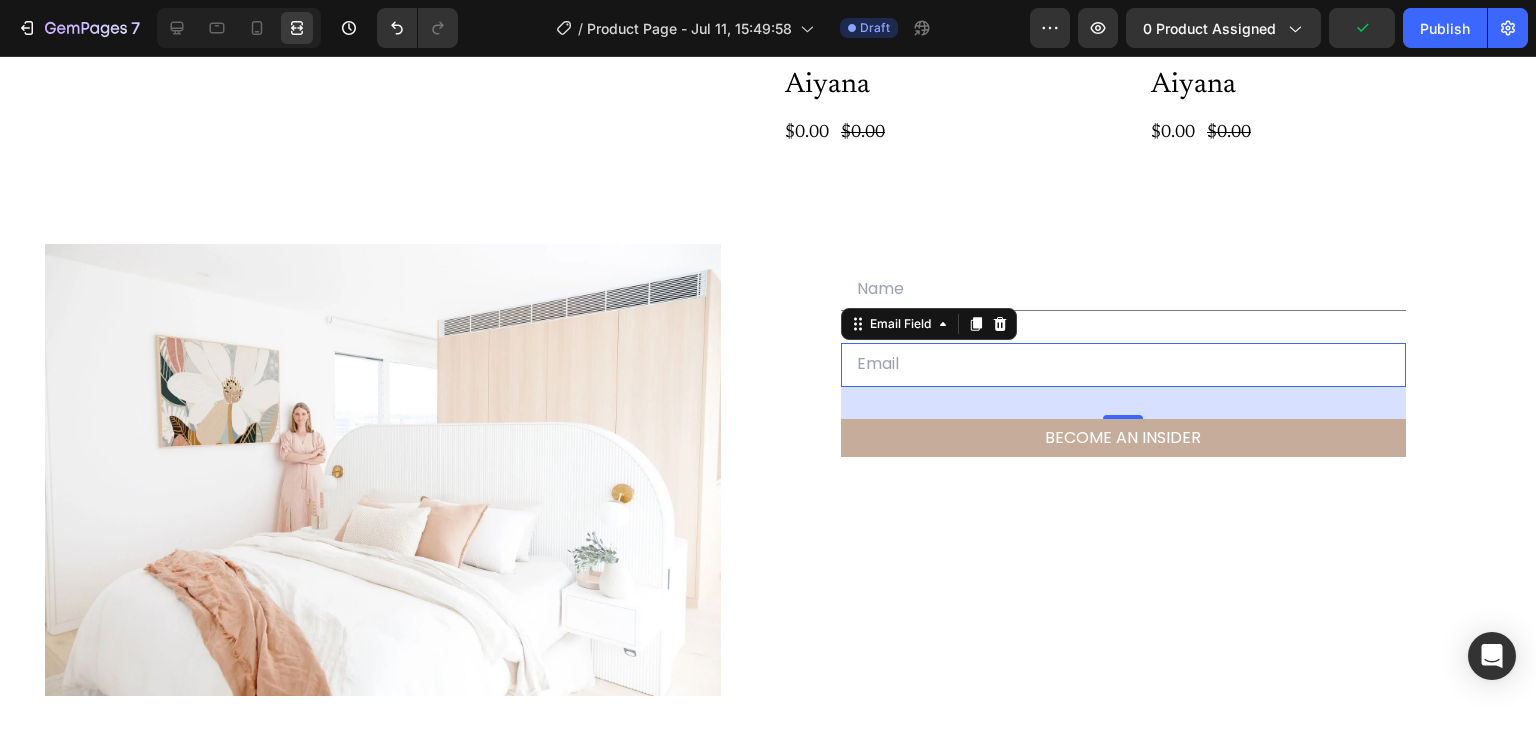 click at bounding box center [239, 28] 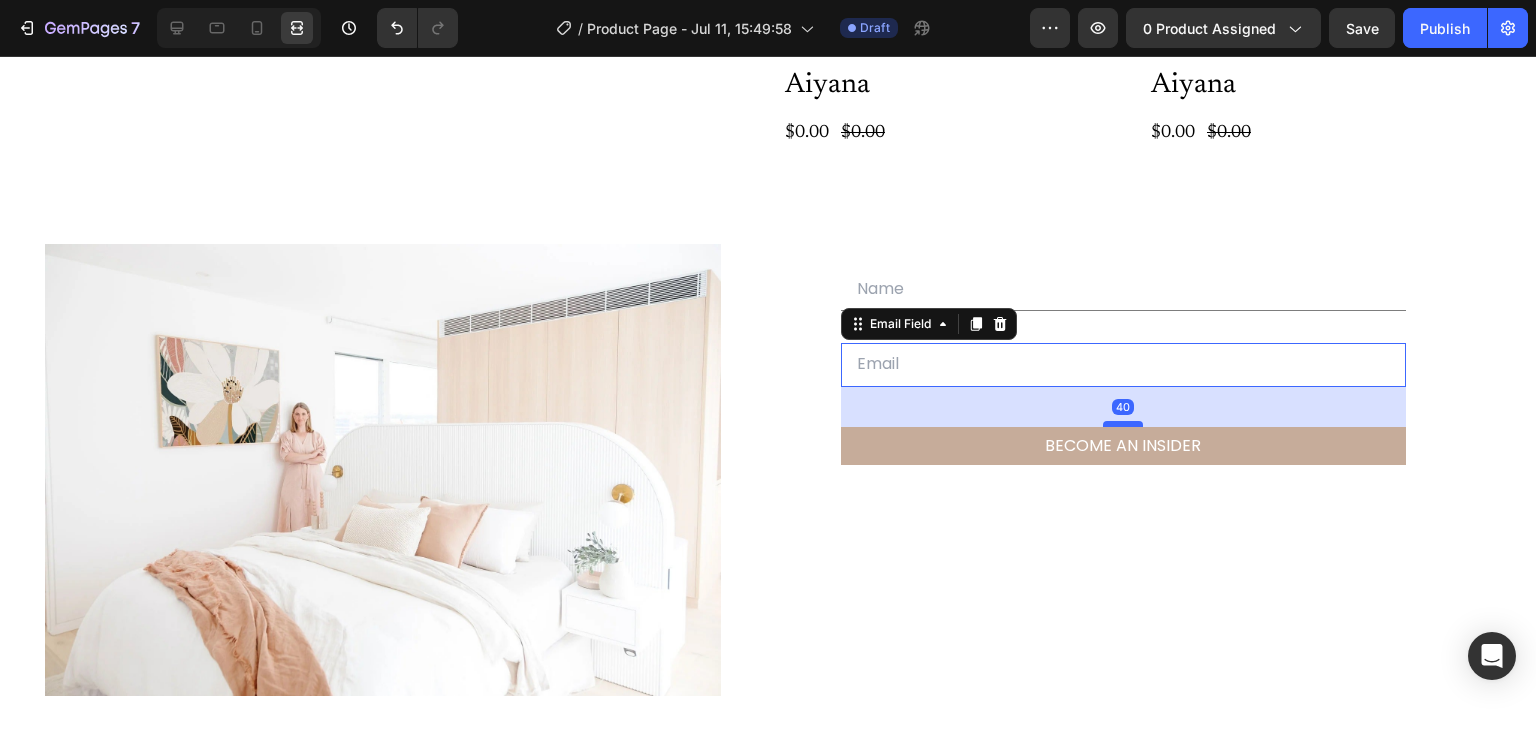 click at bounding box center (1123, 424) 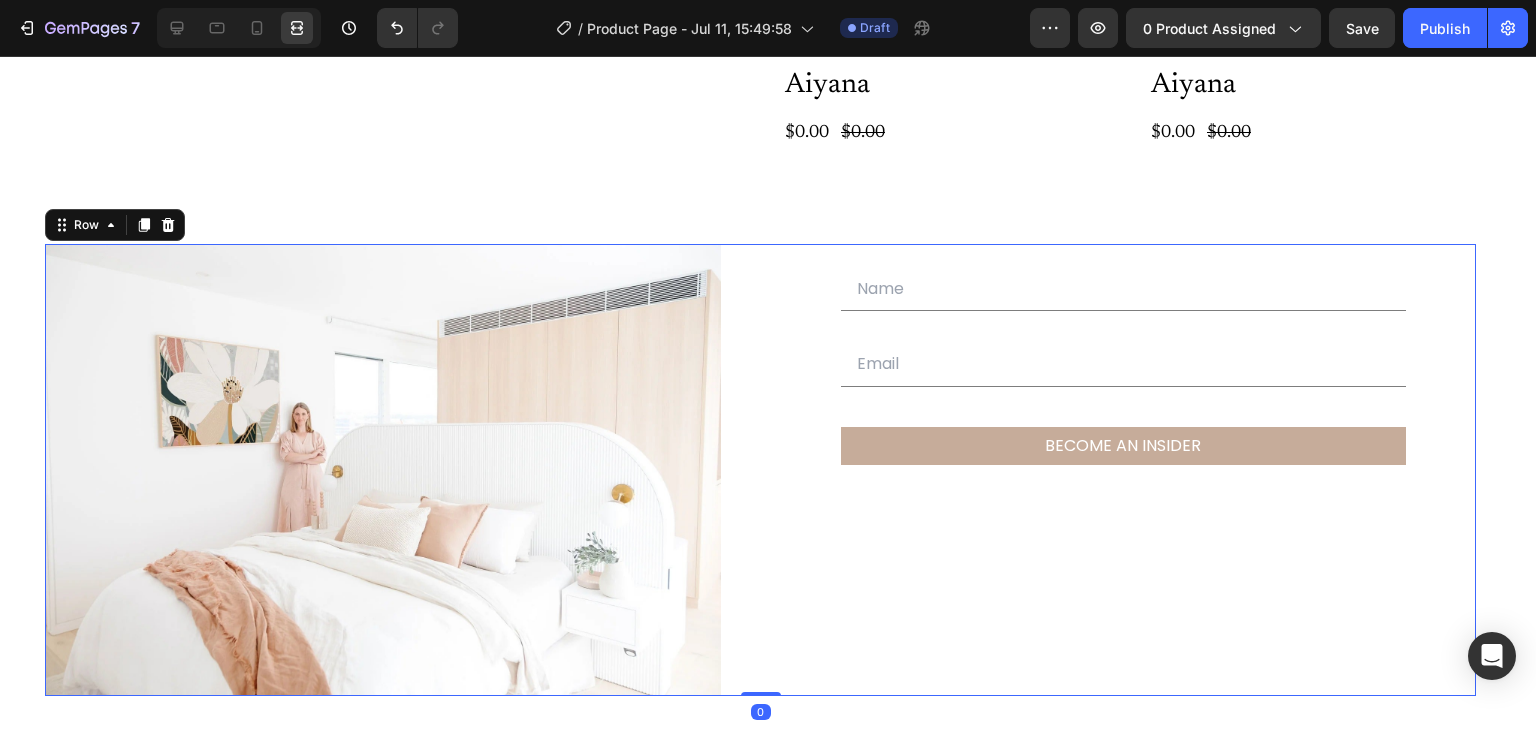 click on "Text Field Email Field Row BECOME AN INSIDER Submit Button Contact Form" at bounding box center (1139, 470) 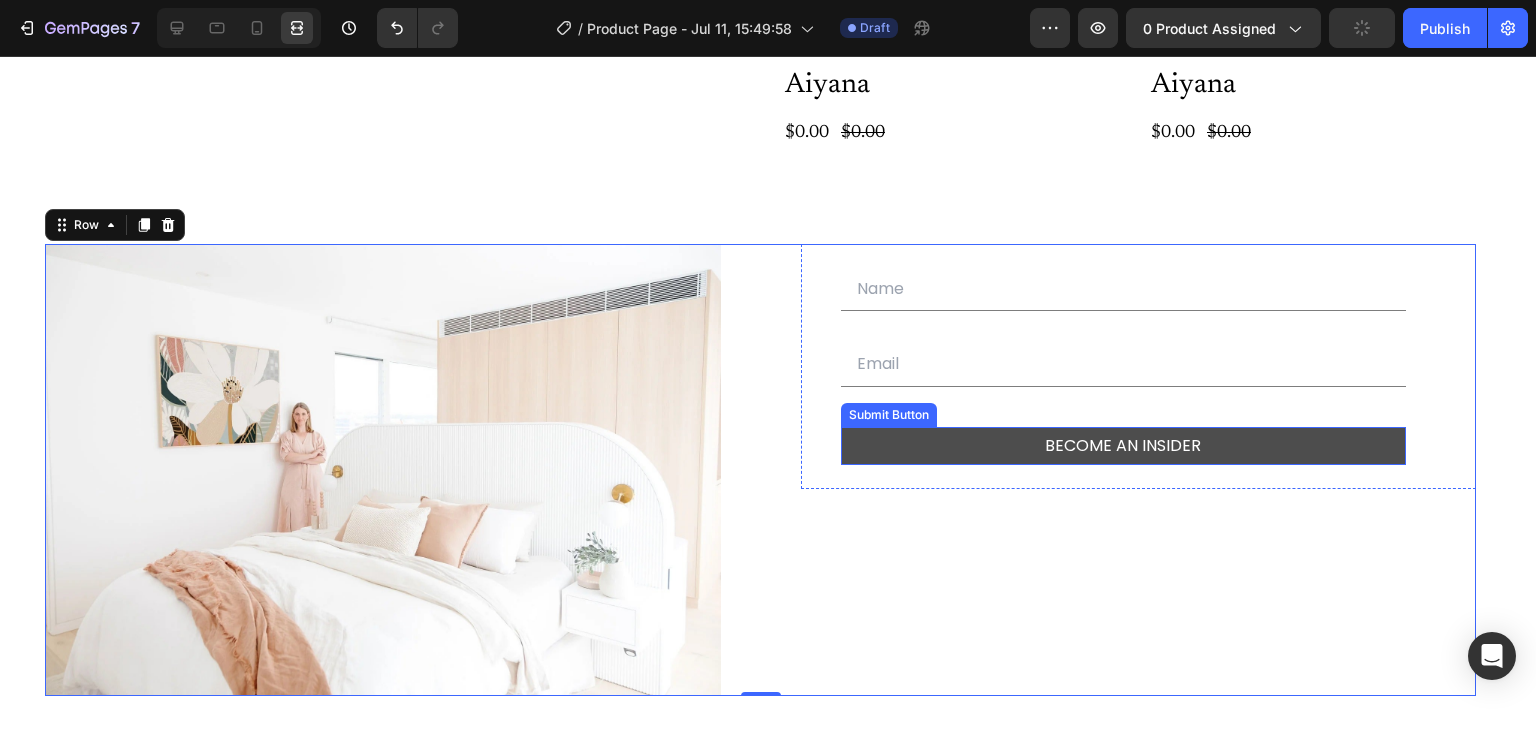 click on "BECOME AN INSIDER" at bounding box center (1124, 446) 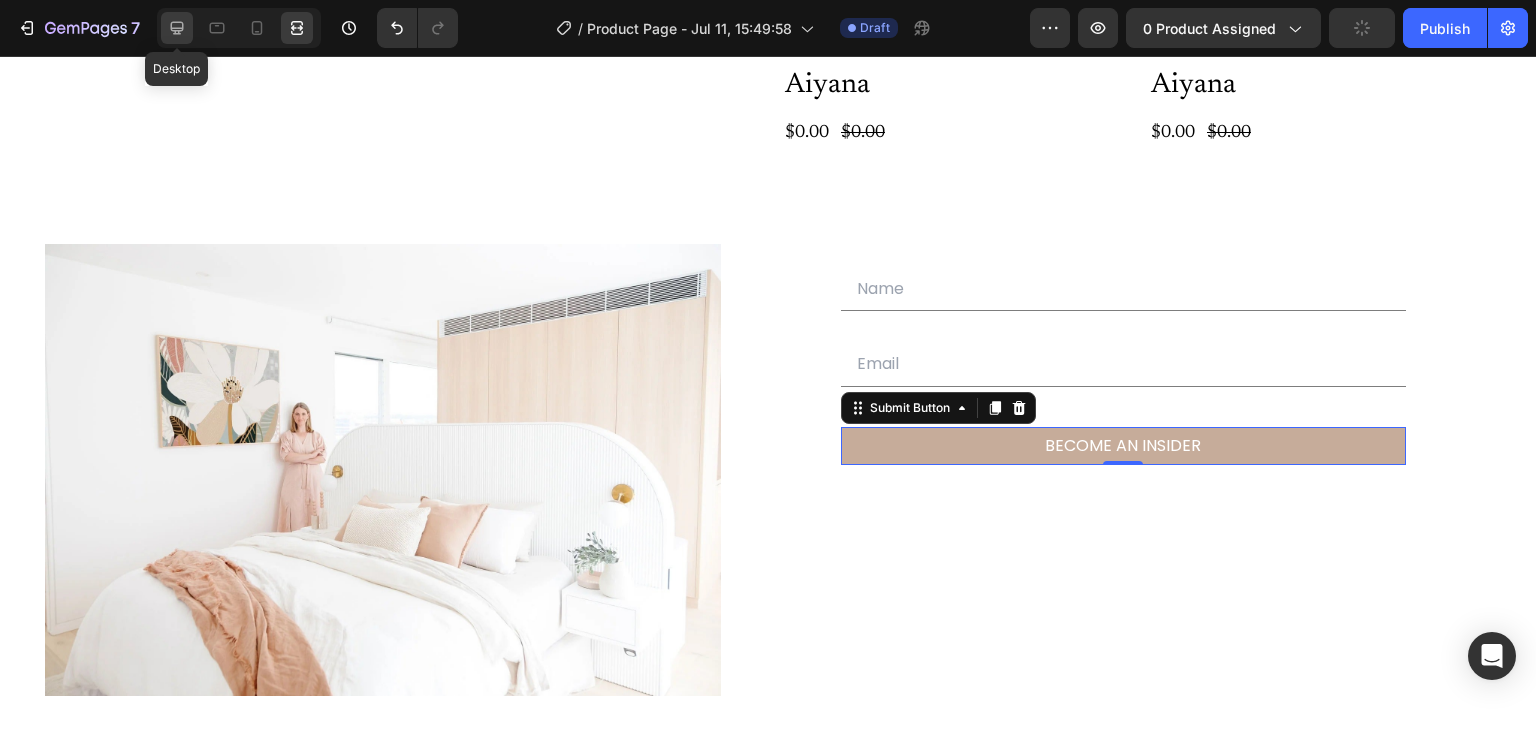 click 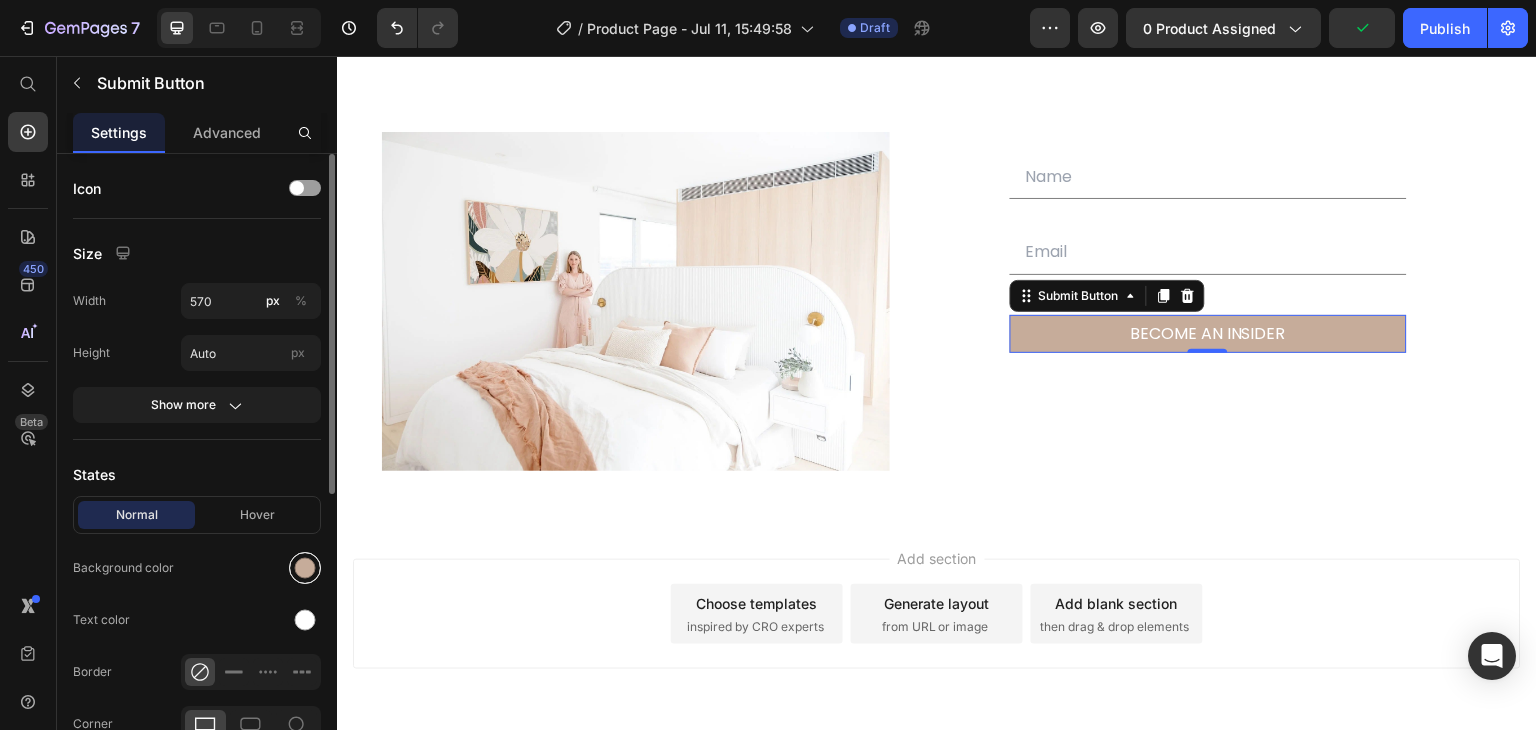 click at bounding box center [305, 568] 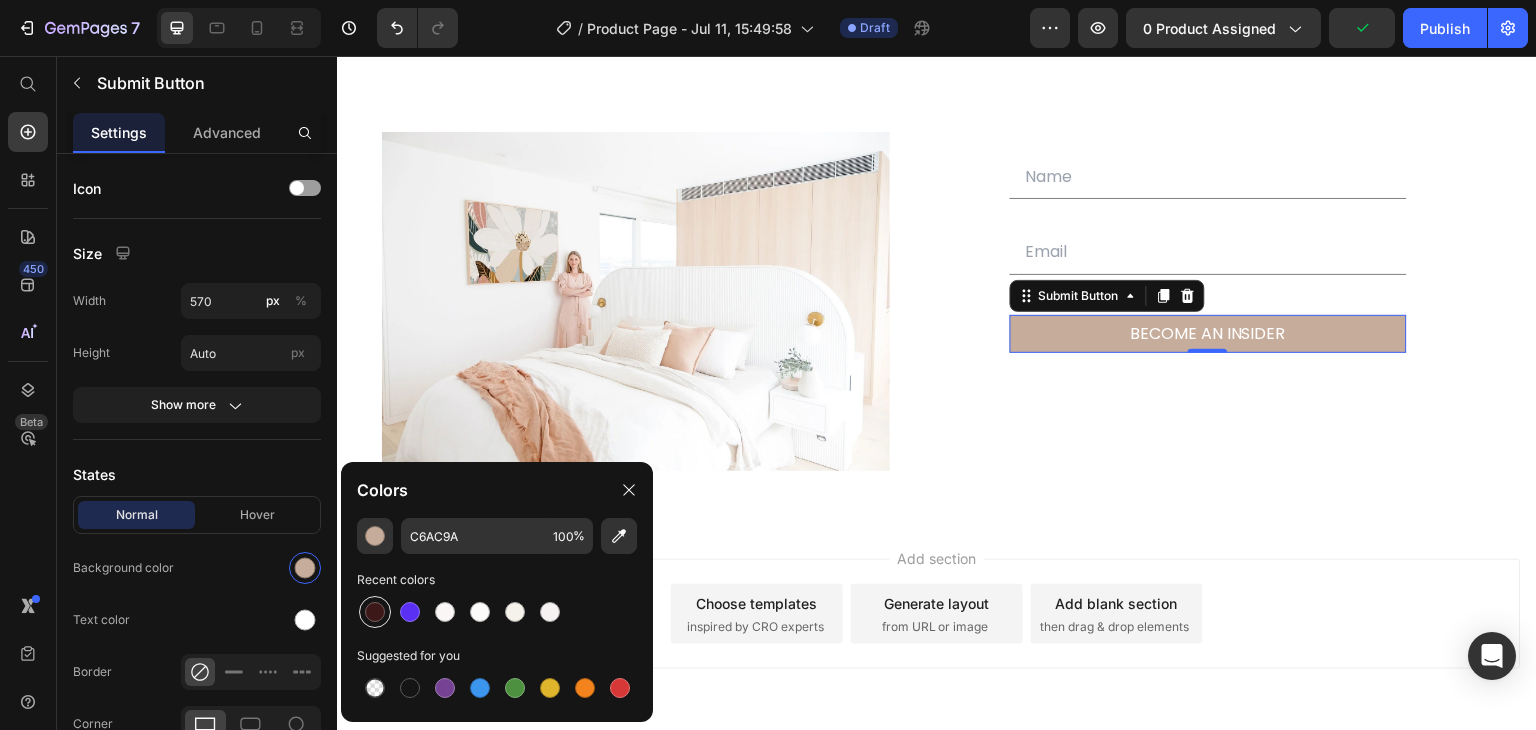 click at bounding box center (375, 612) 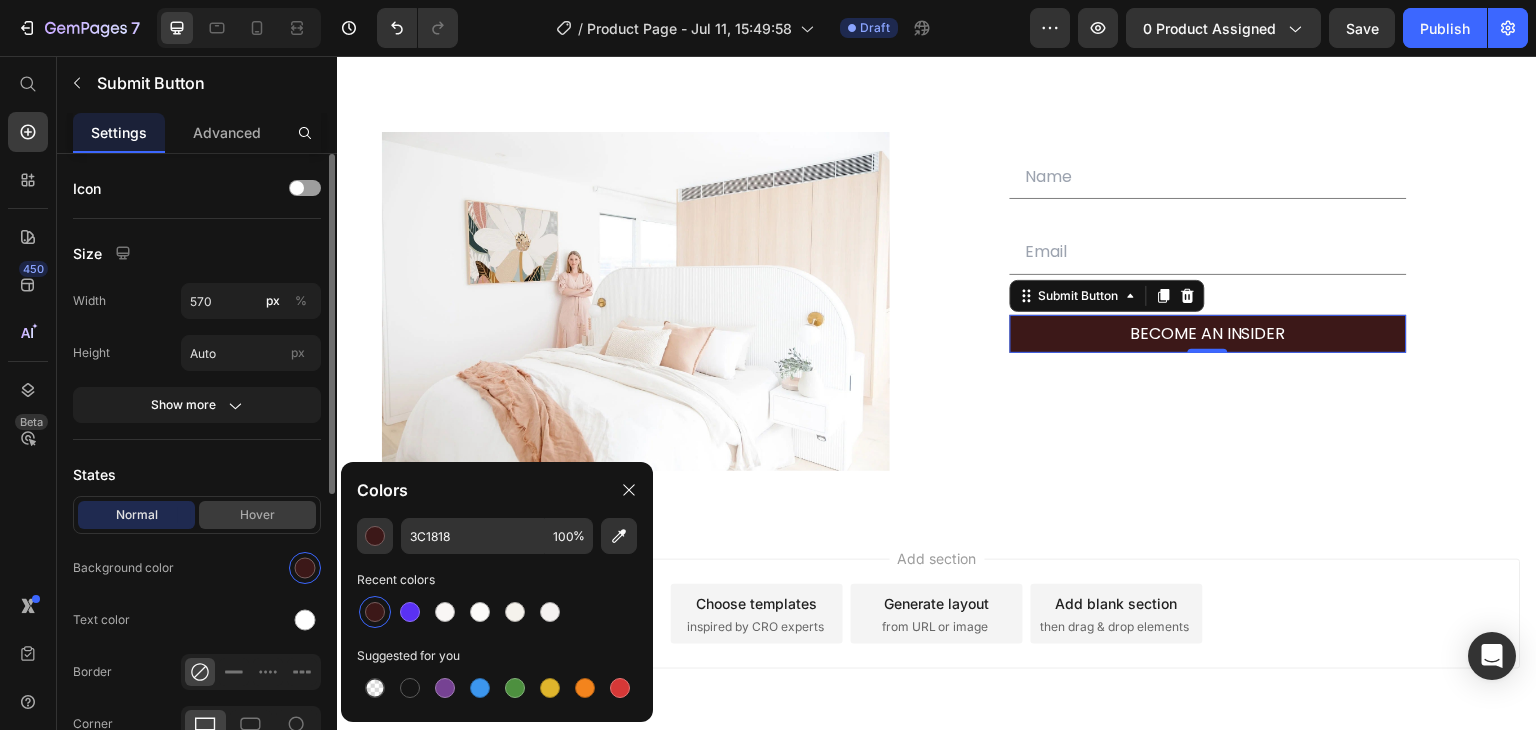 click on "Hover" at bounding box center [257, 515] 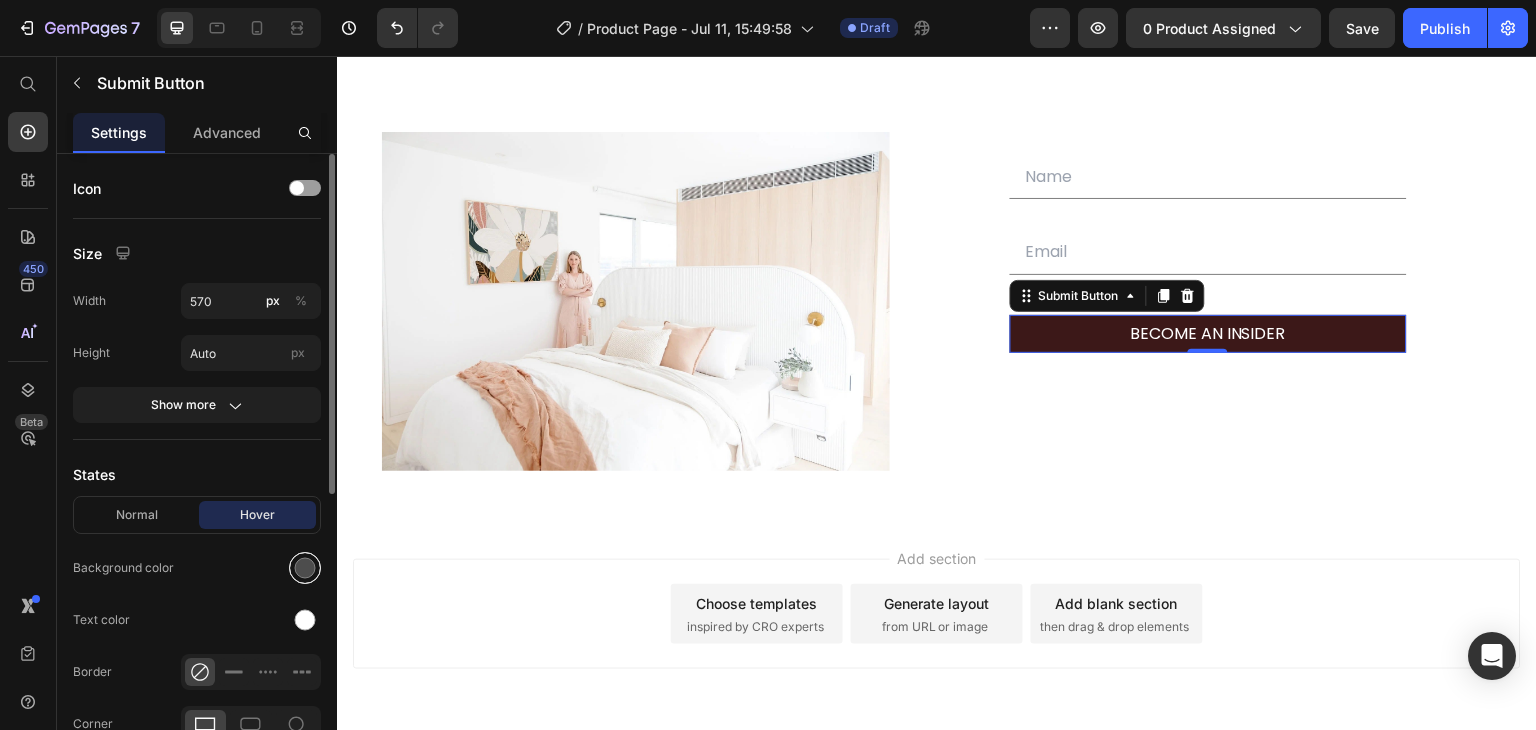 click at bounding box center (305, 568) 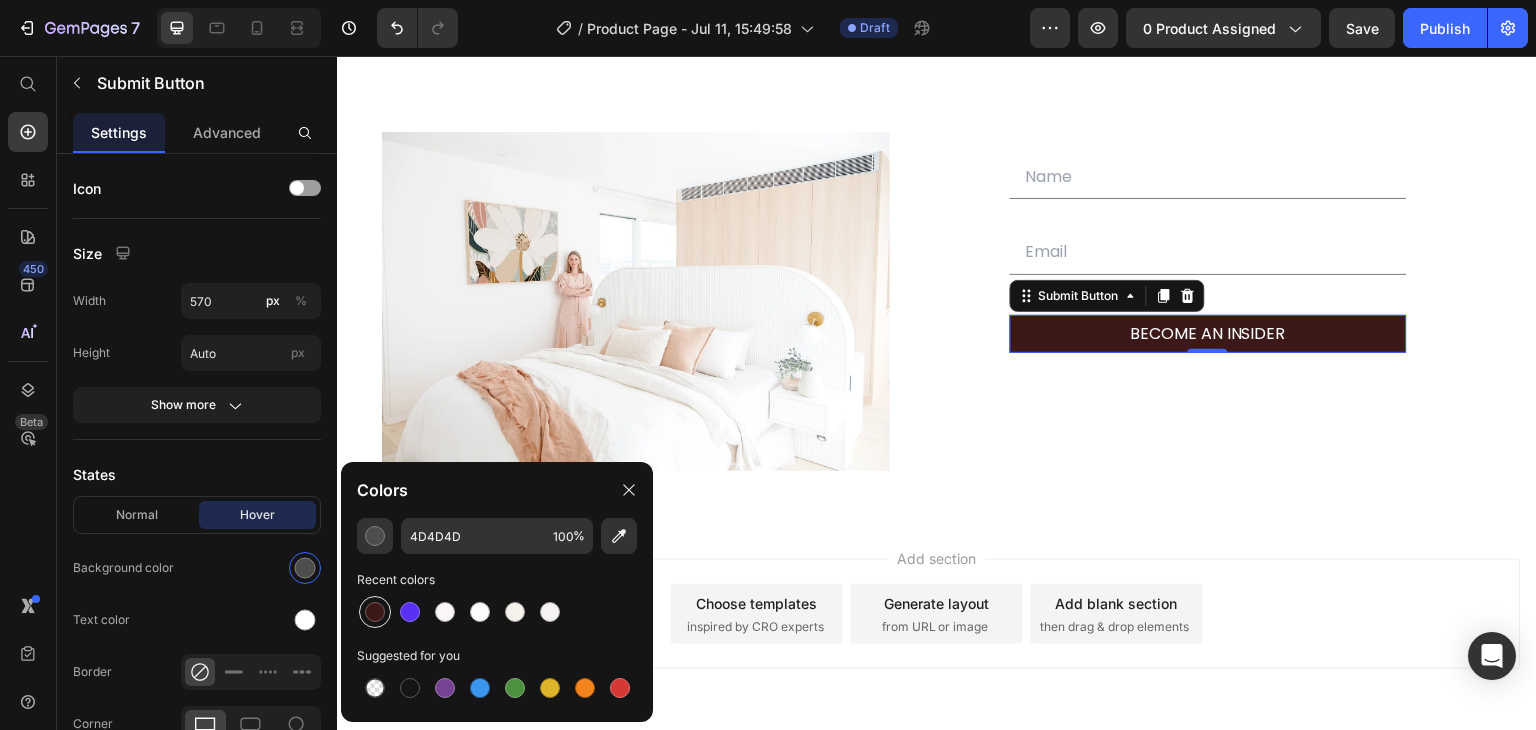 click at bounding box center [375, 612] 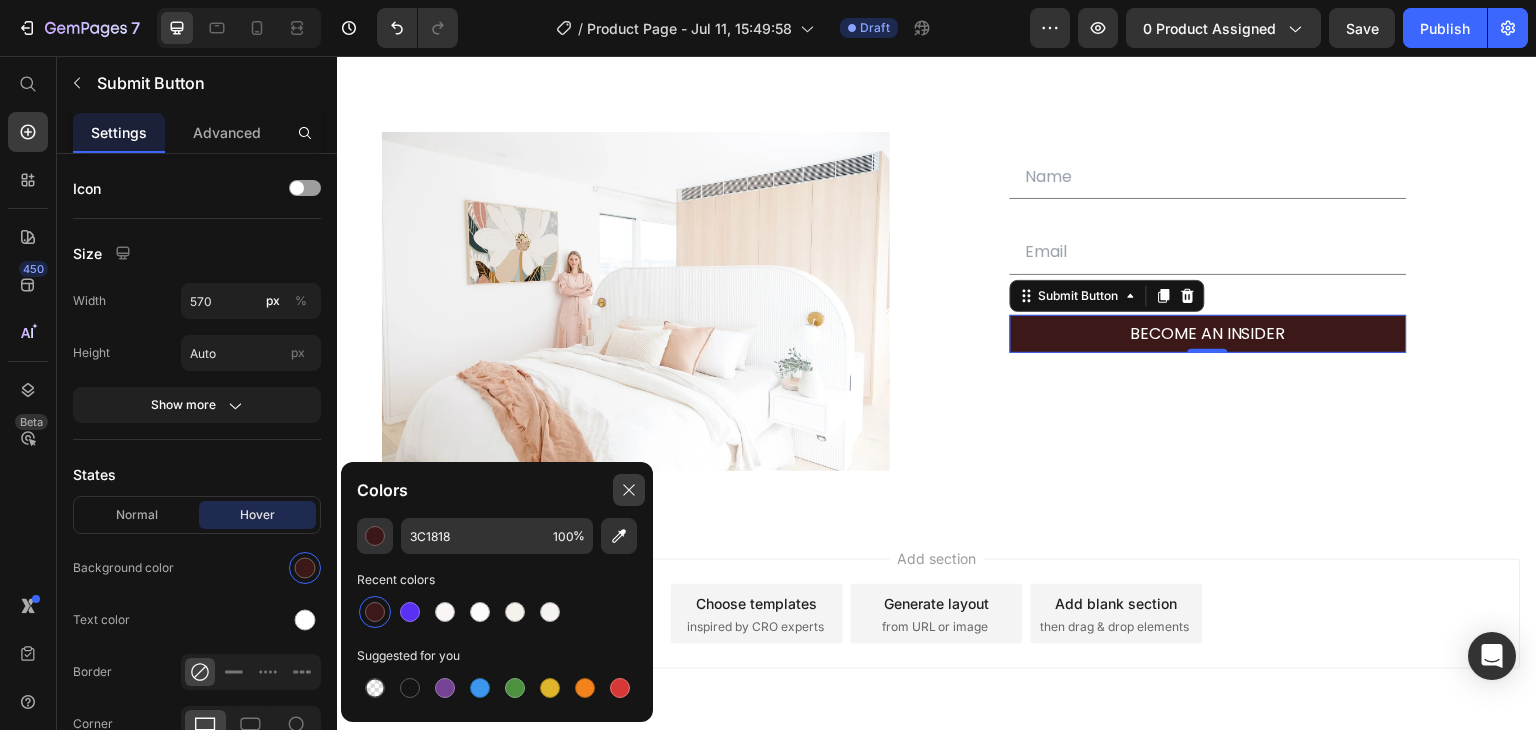 click at bounding box center (629, 490) 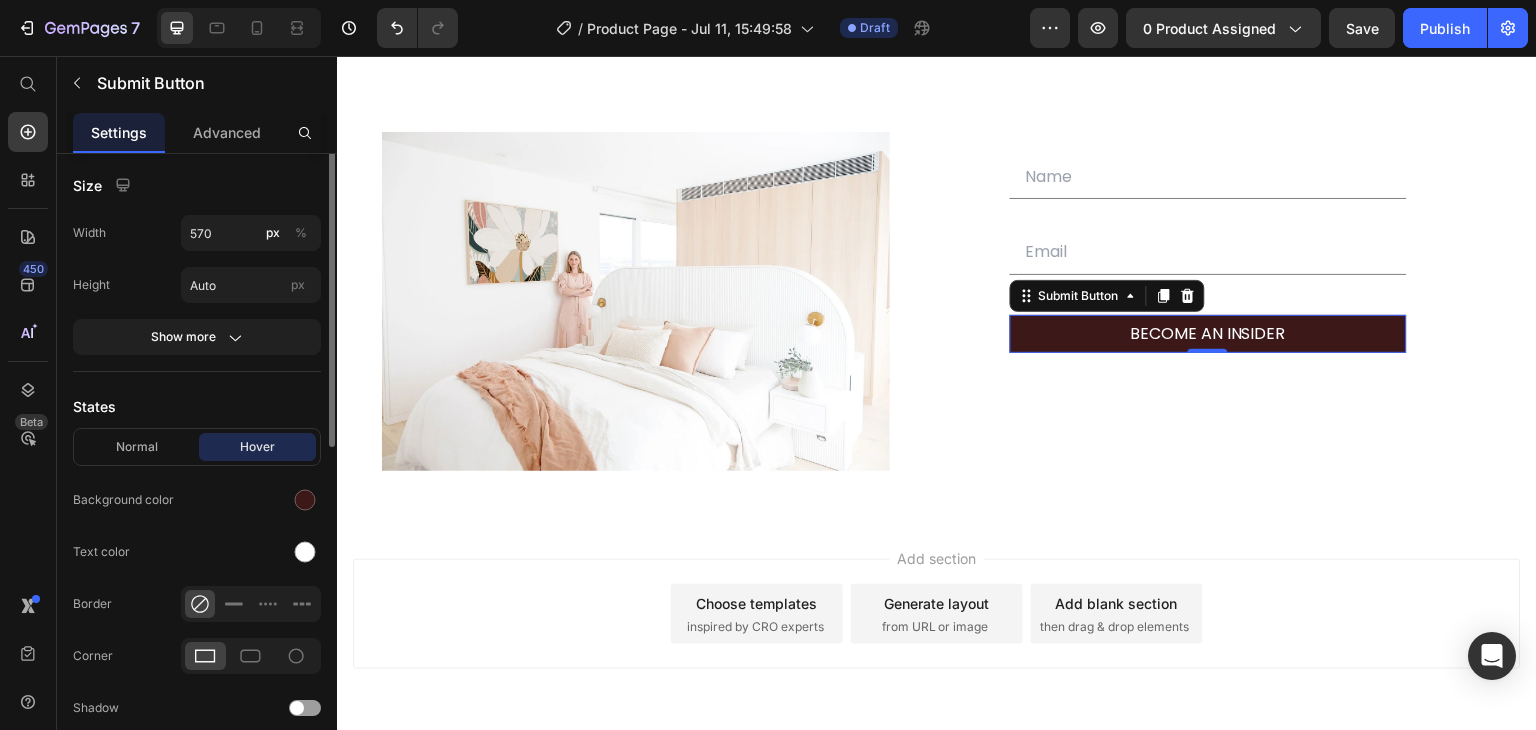 scroll, scrollTop: 0, scrollLeft: 0, axis: both 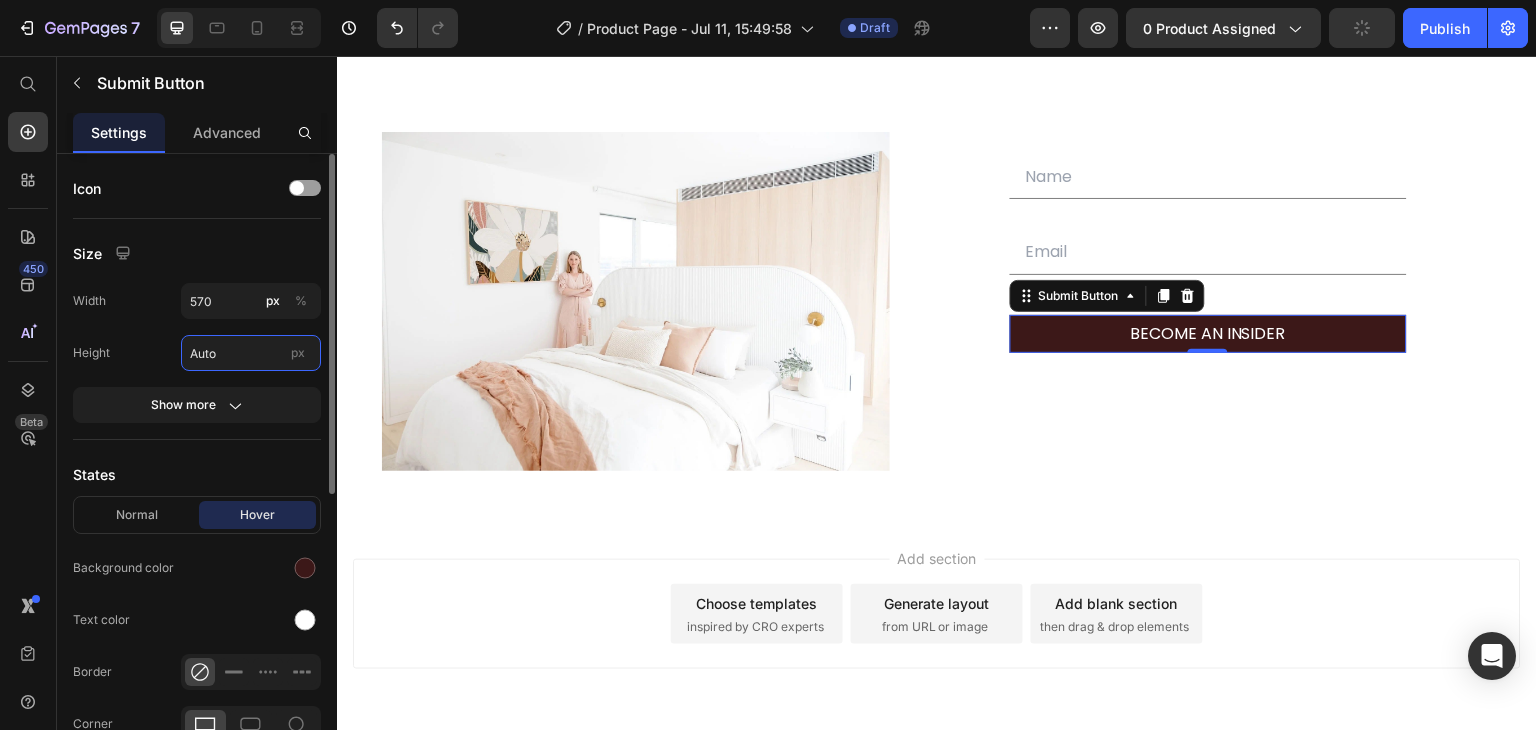 click on "Auto" at bounding box center [251, 353] 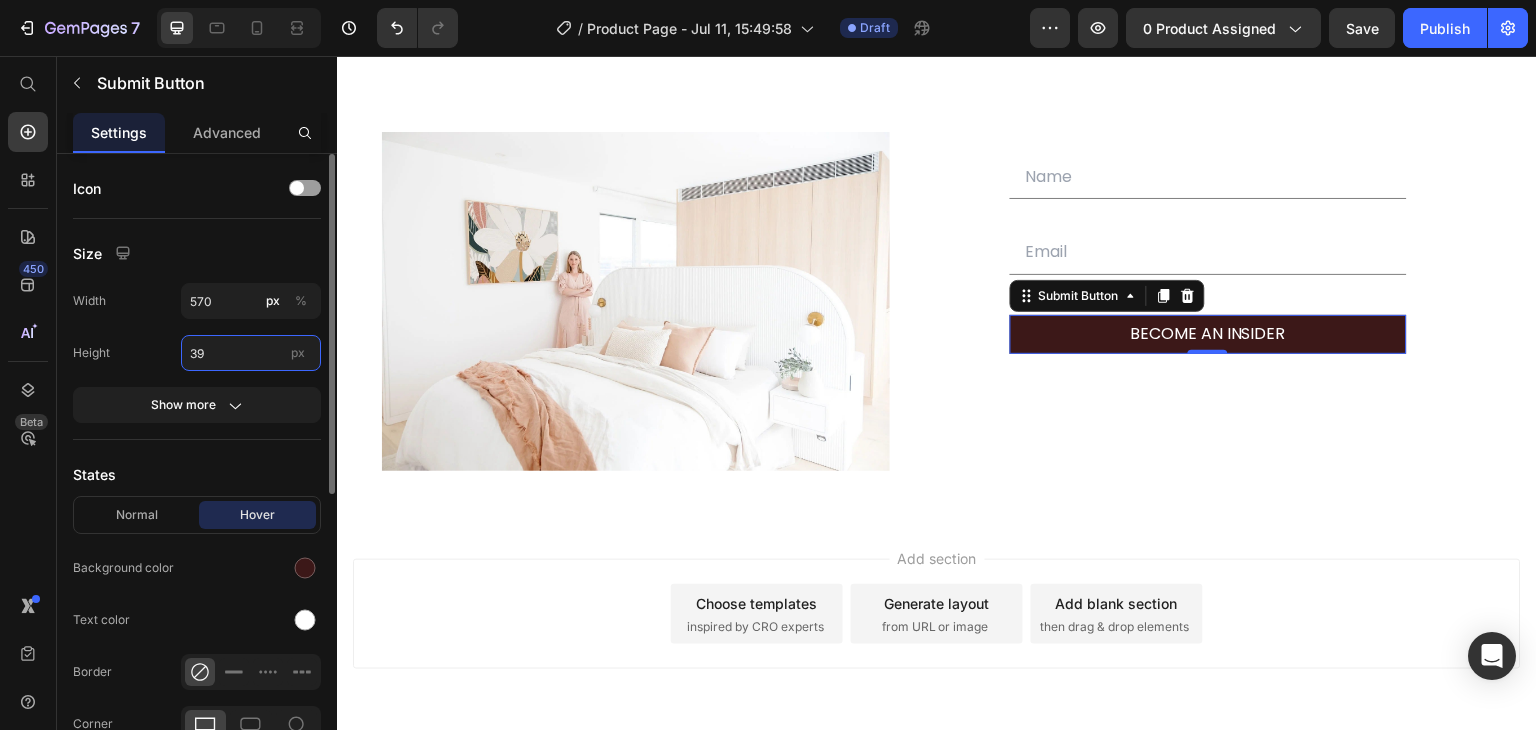 type on "40" 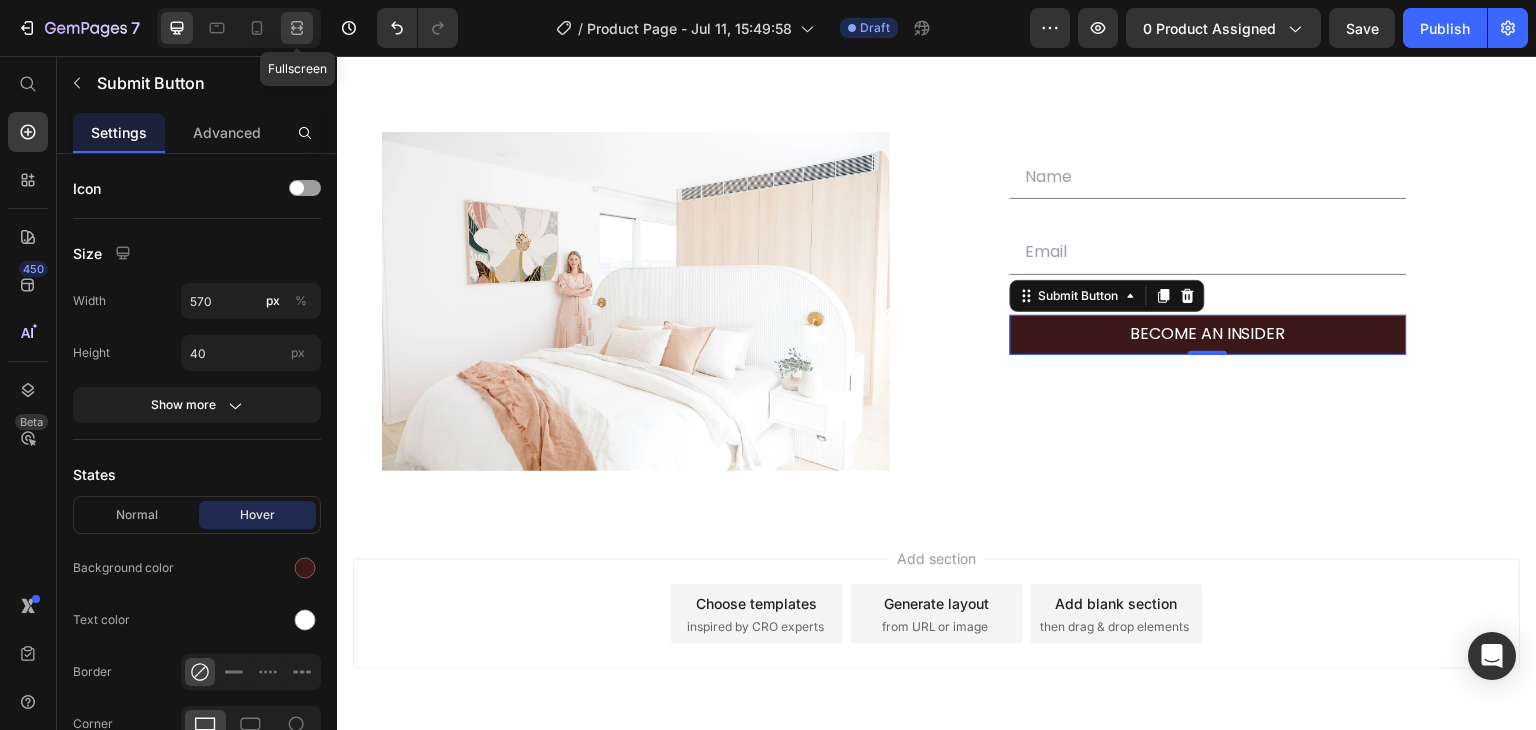 click 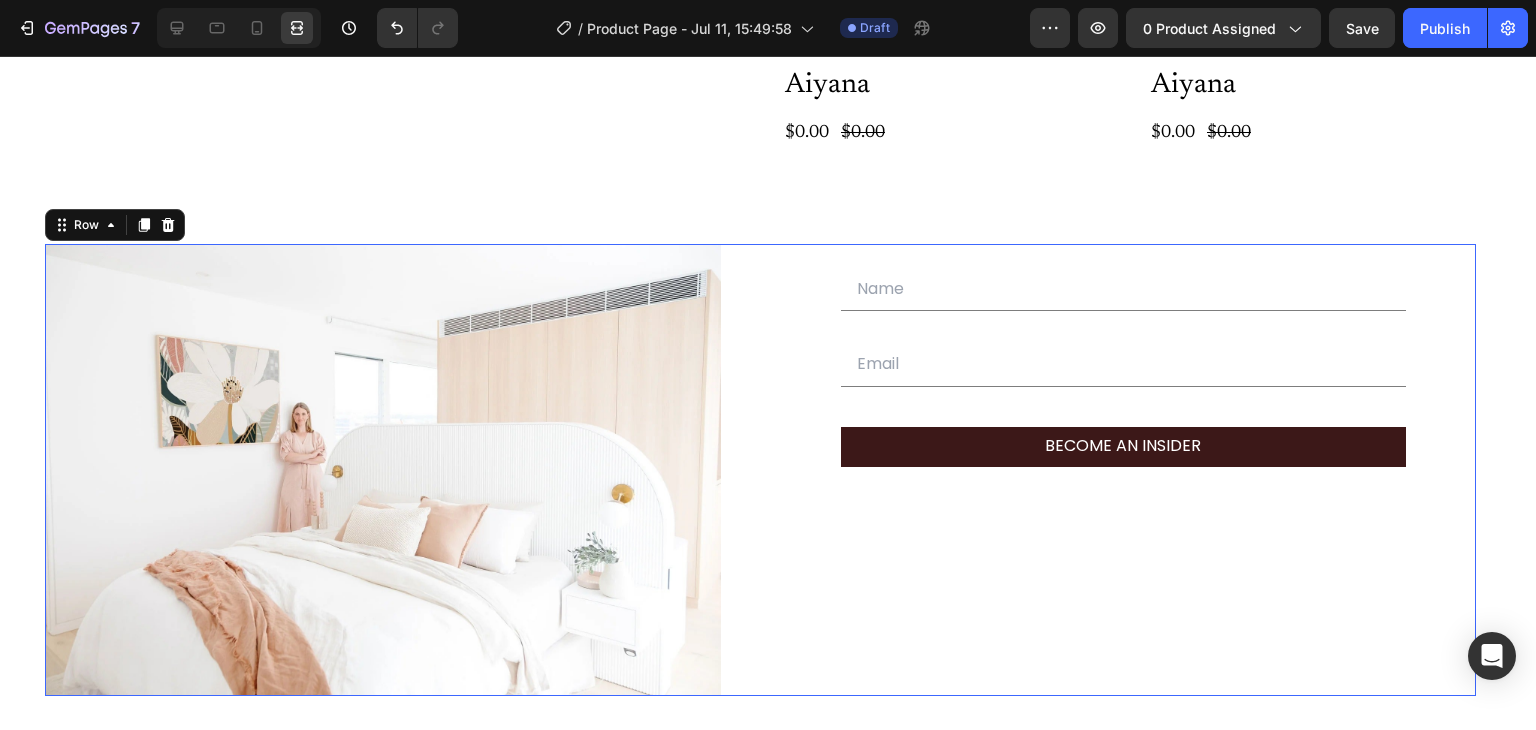 click on "Text Field Email Field Row BECOME AN INSIDER Submit Button Contact Form" at bounding box center [1139, 470] 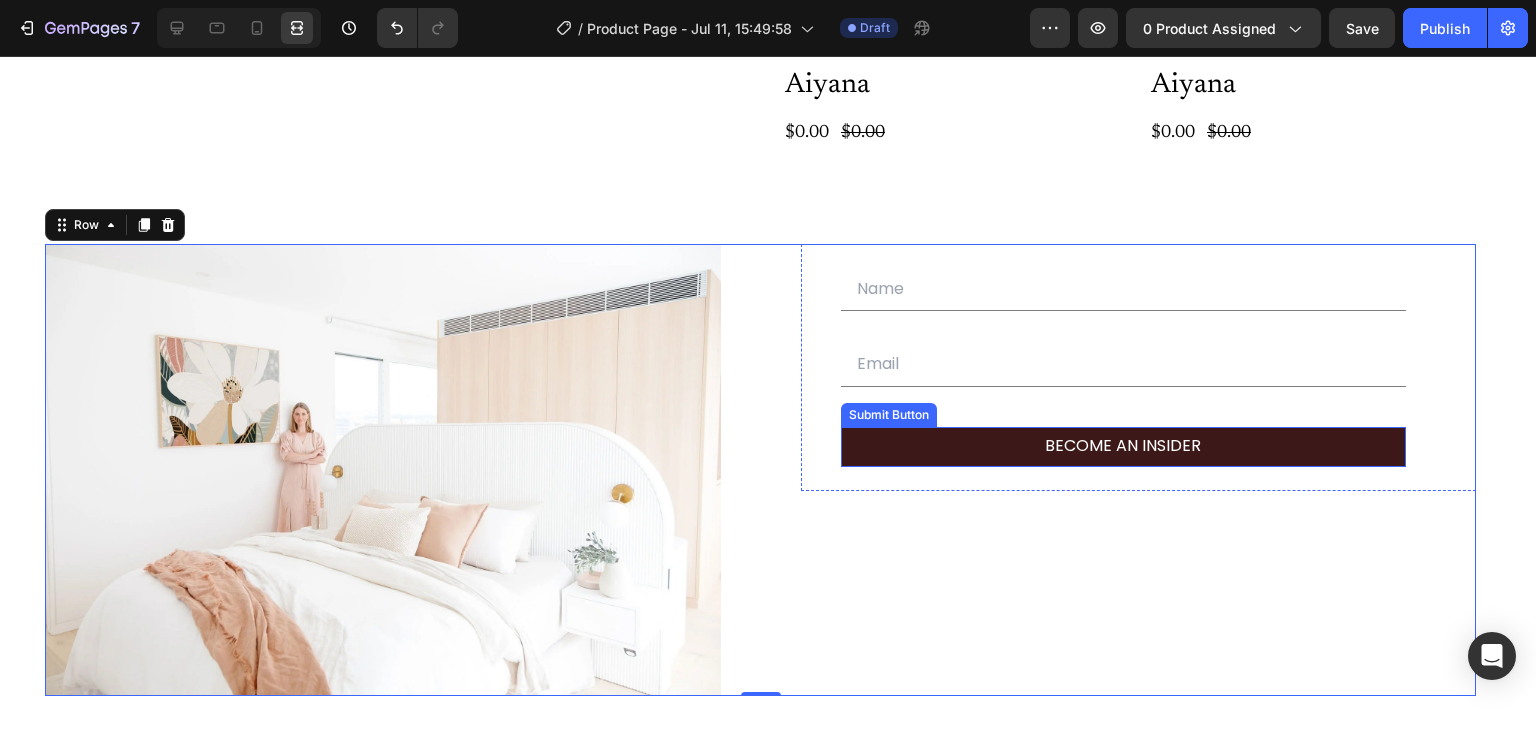 click on "BECOME AN INSIDER" at bounding box center (1124, 447) 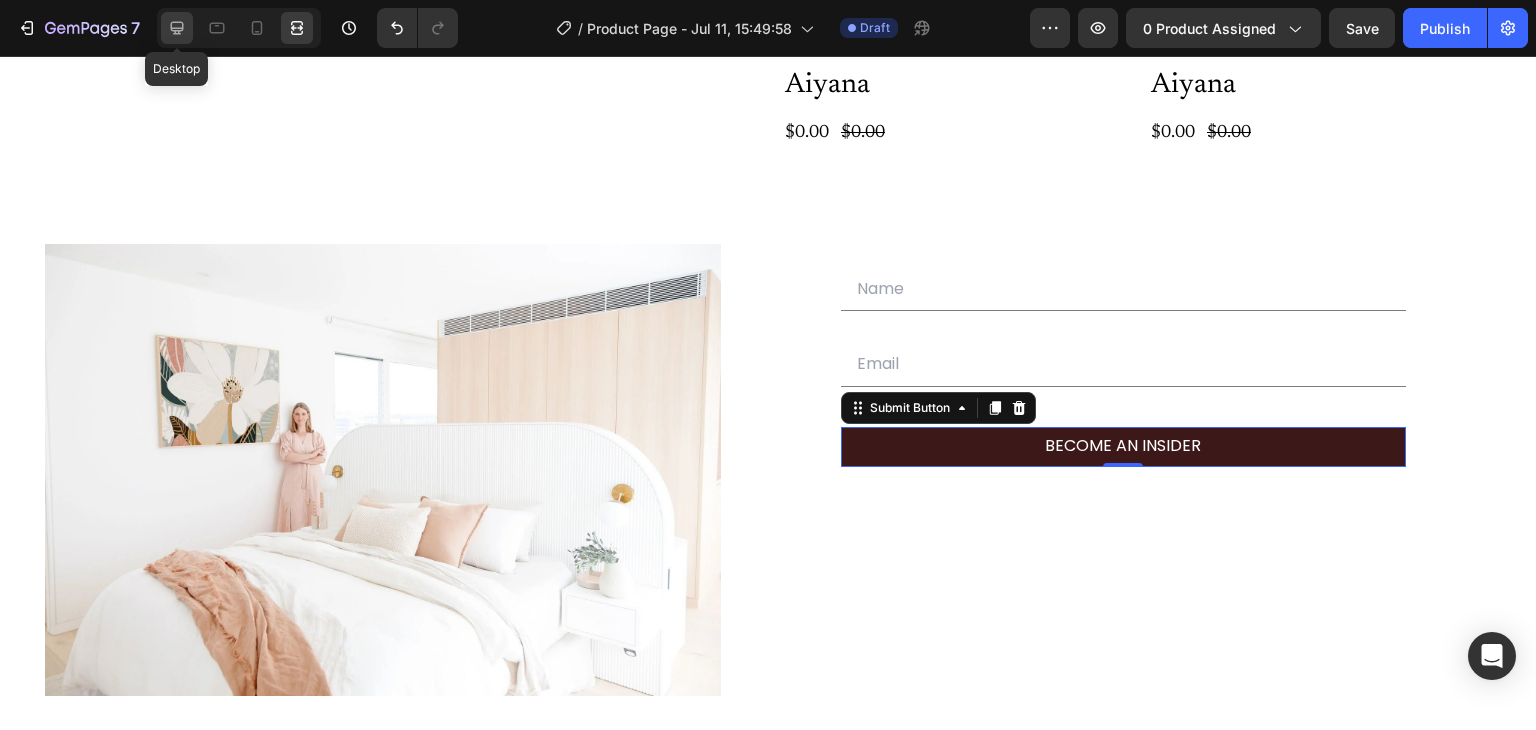 click 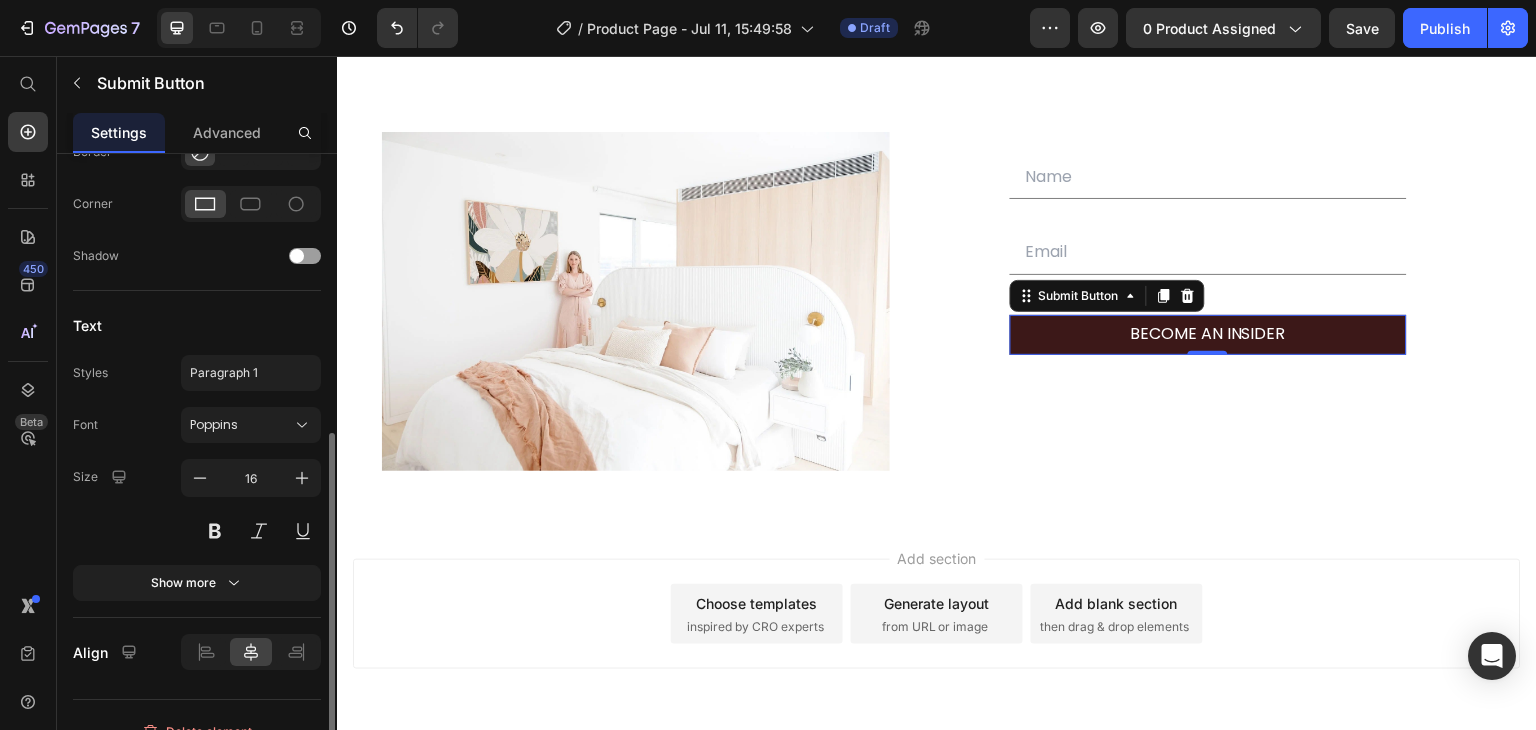 scroll, scrollTop: 528, scrollLeft: 0, axis: vertical 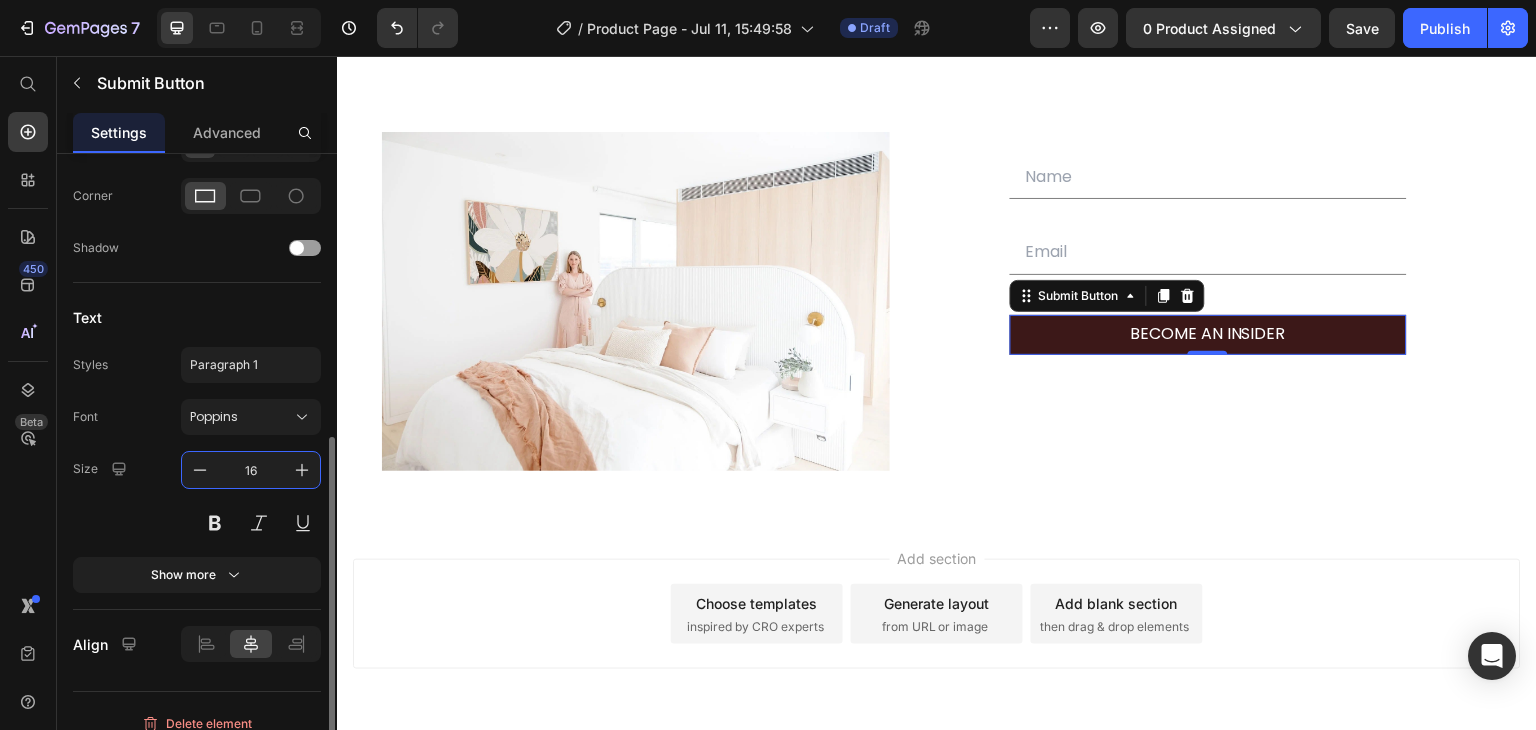 click on "16" at bounding box center [251, 470] 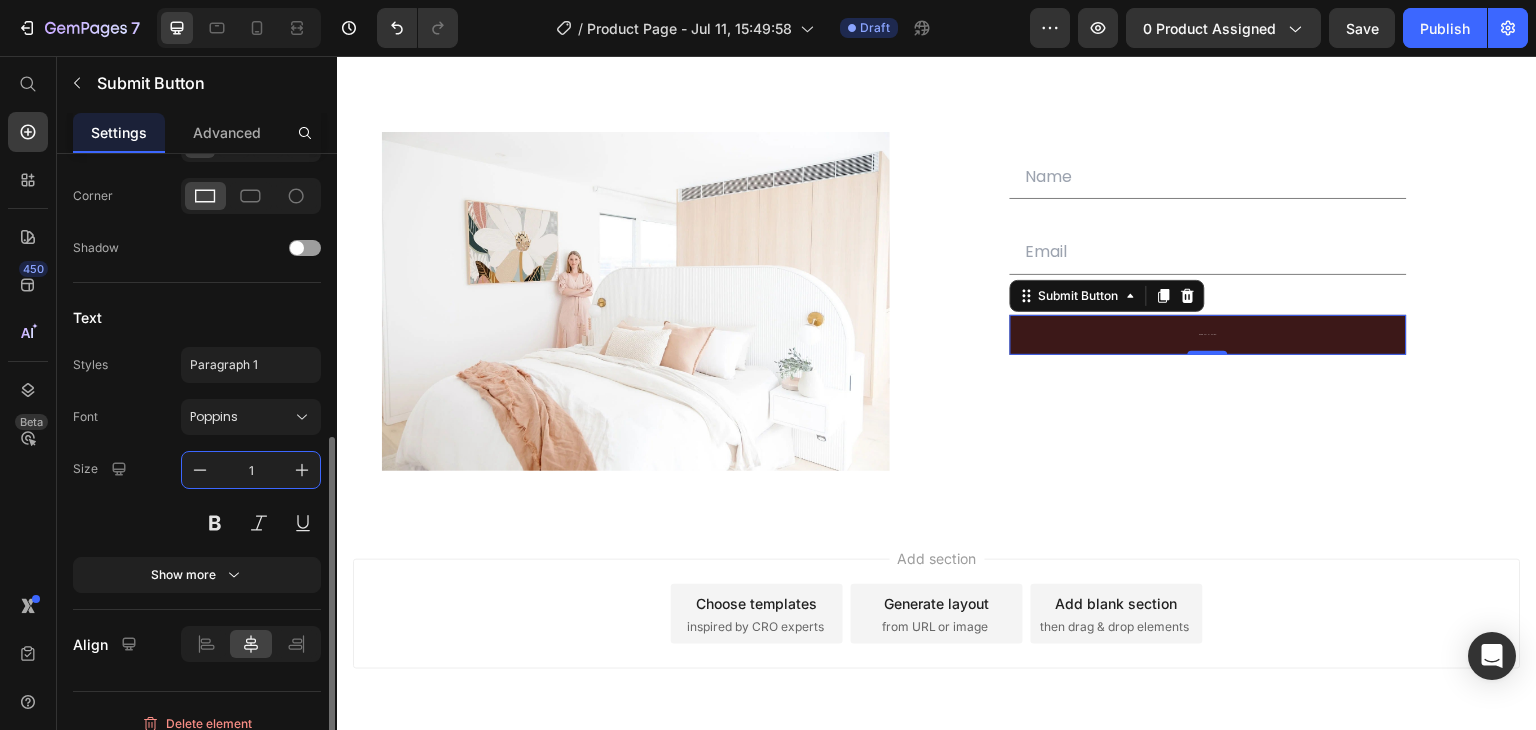 type on "13" 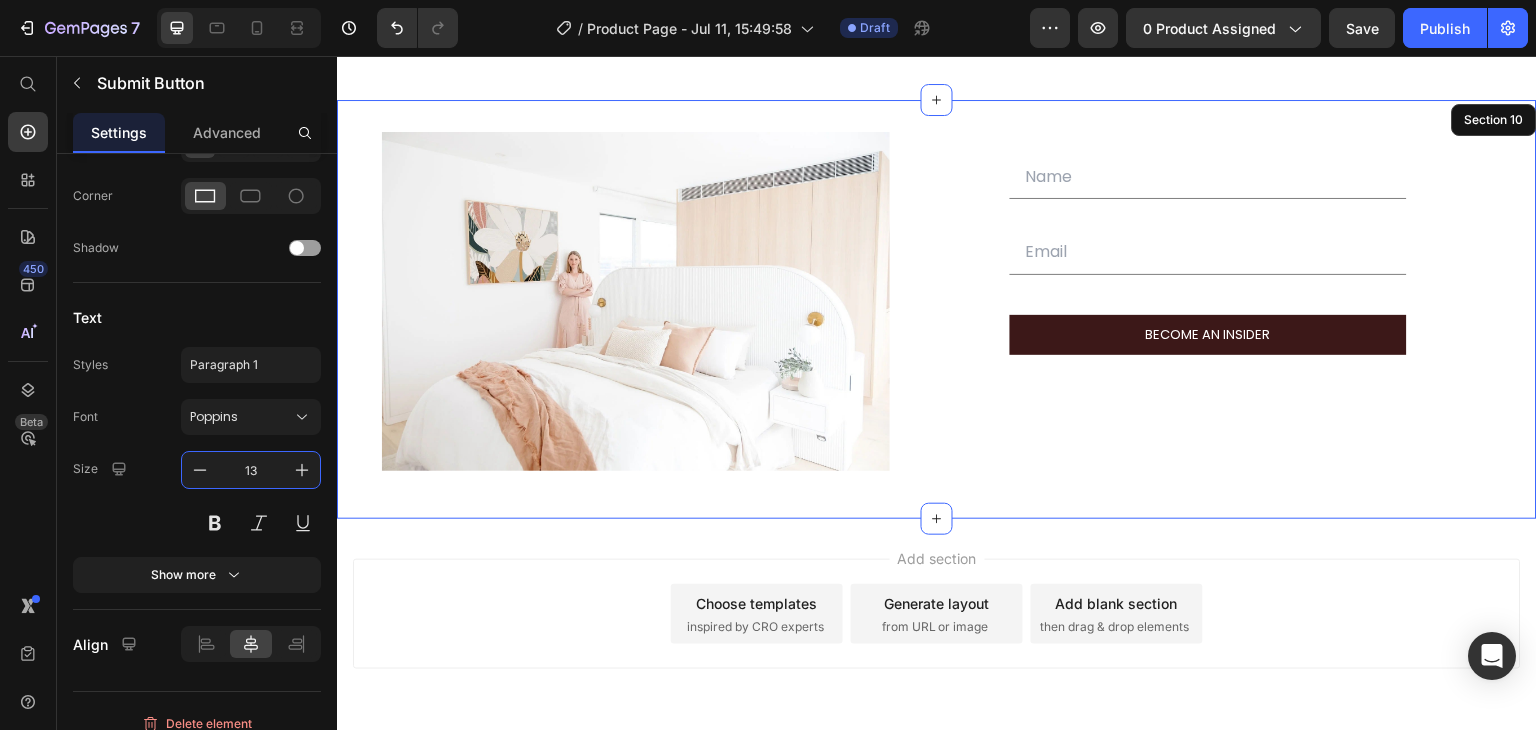 click on "Image Text Field Email Field Row BECOME AN INSIDER Submit Button   0 Contact Form Row Row" at bounding box center [937, 309] 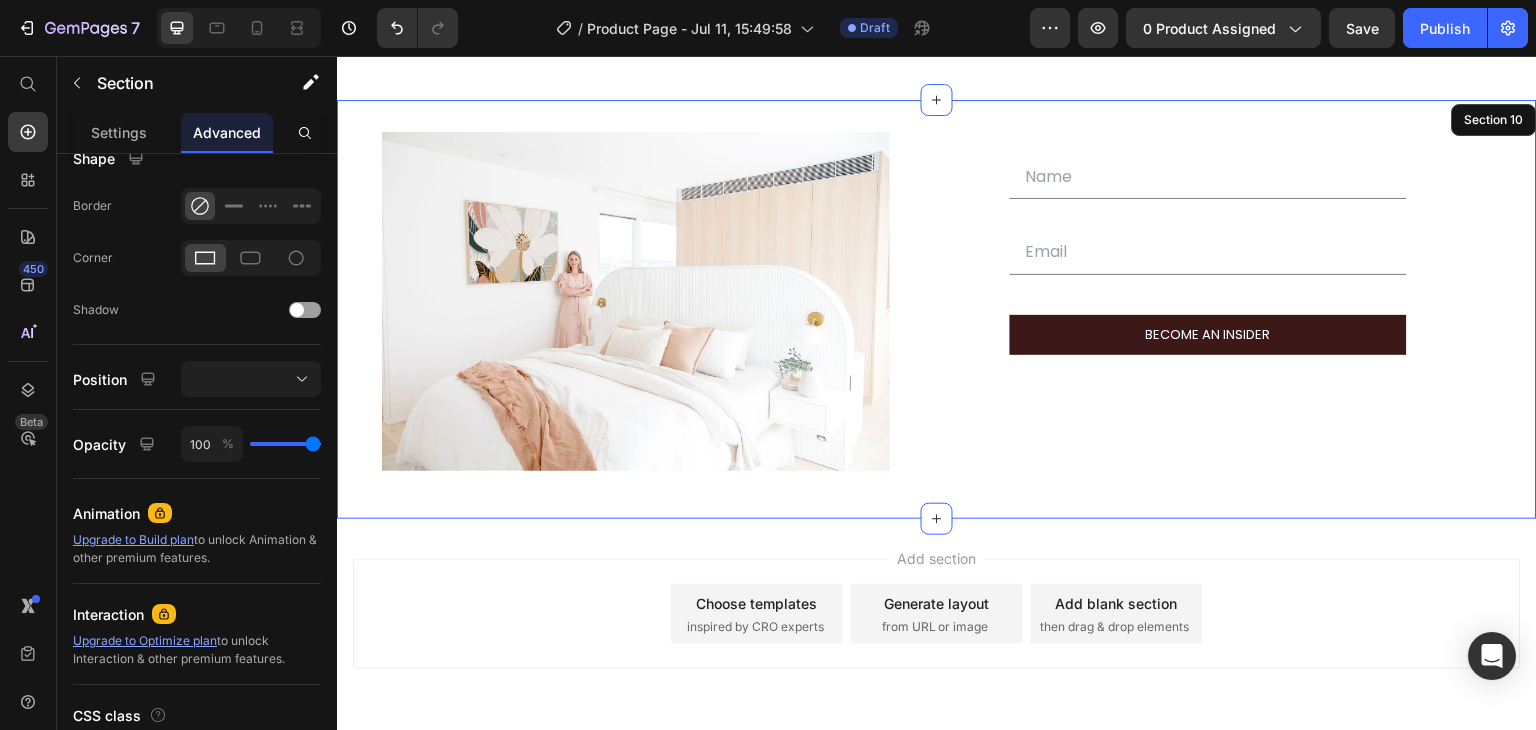 scroll, scrollTop: 0, scrollLeft: 0, axis: both 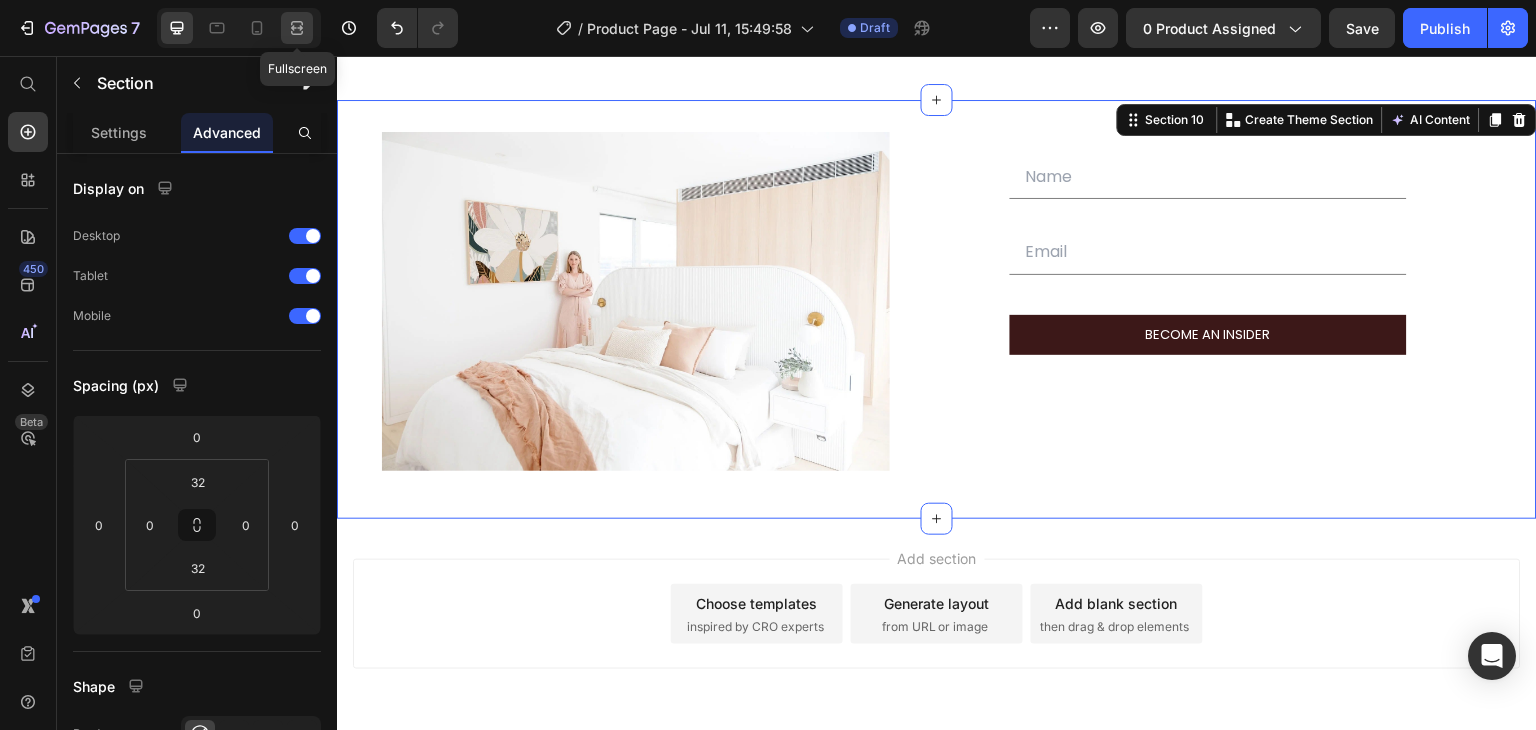click 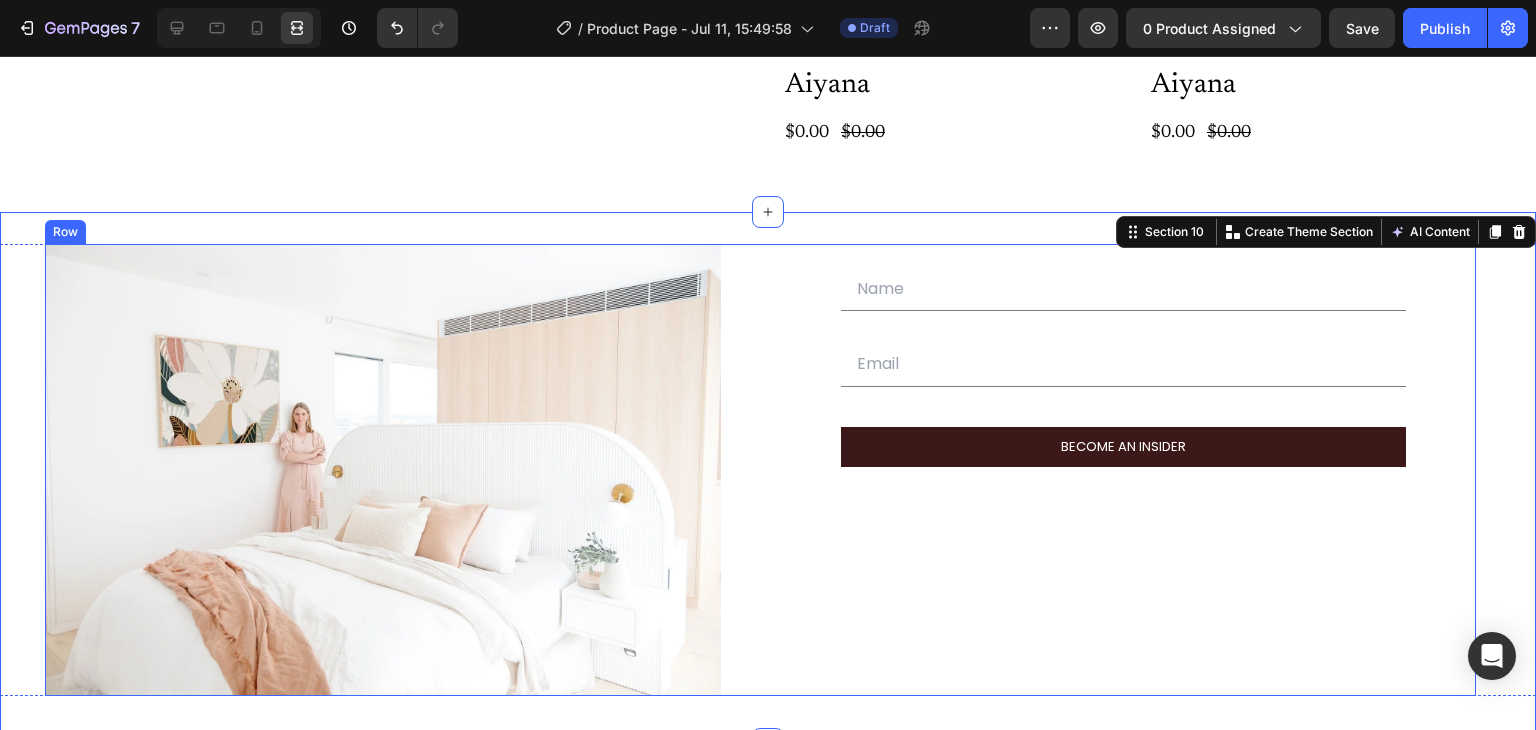click on "Image Text Field Email Field Row BECOME AN INSIDER Submit Button Contact Form Row" at bounding box center (760, 470) 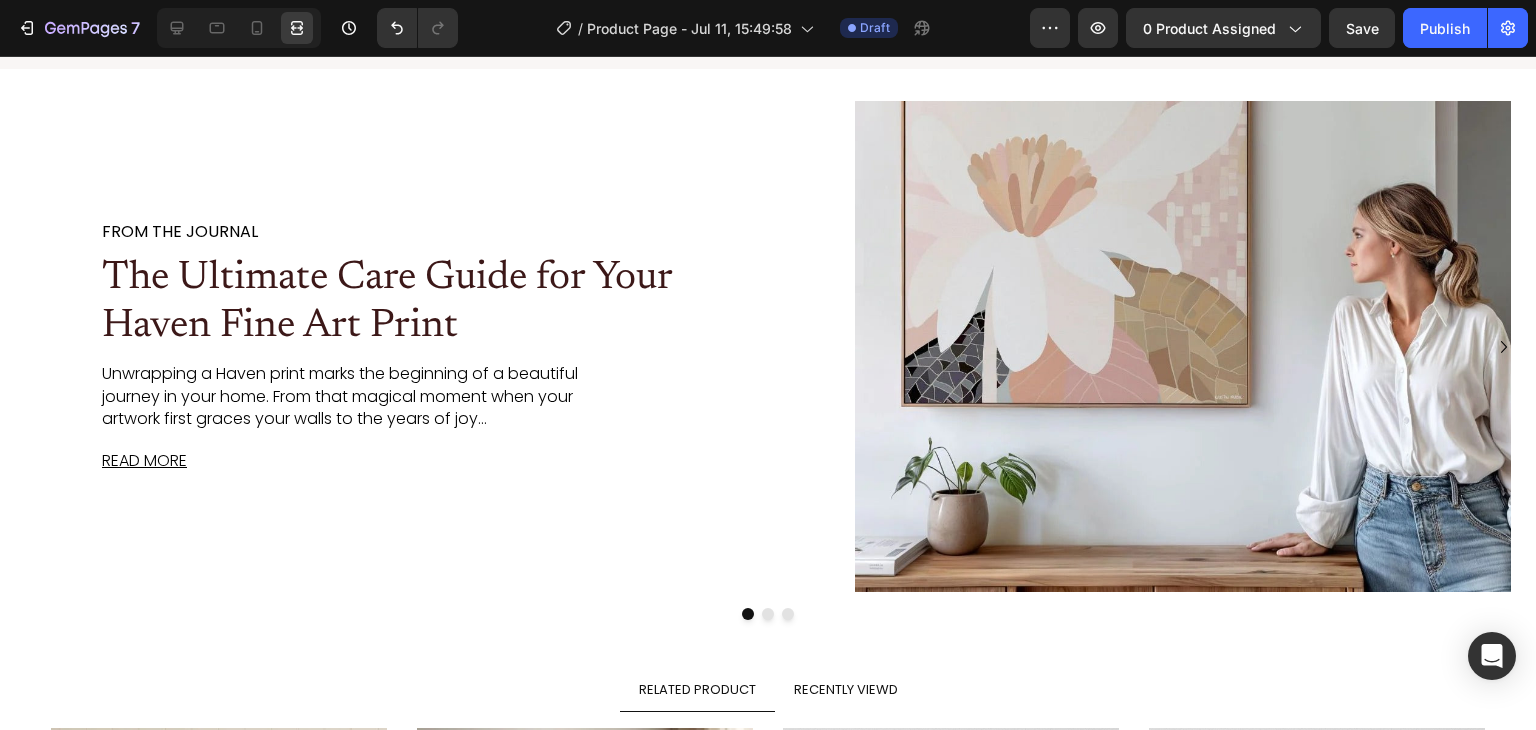 scroll, scrollTop: 3786, scrollLeft: 0, axis: vertical 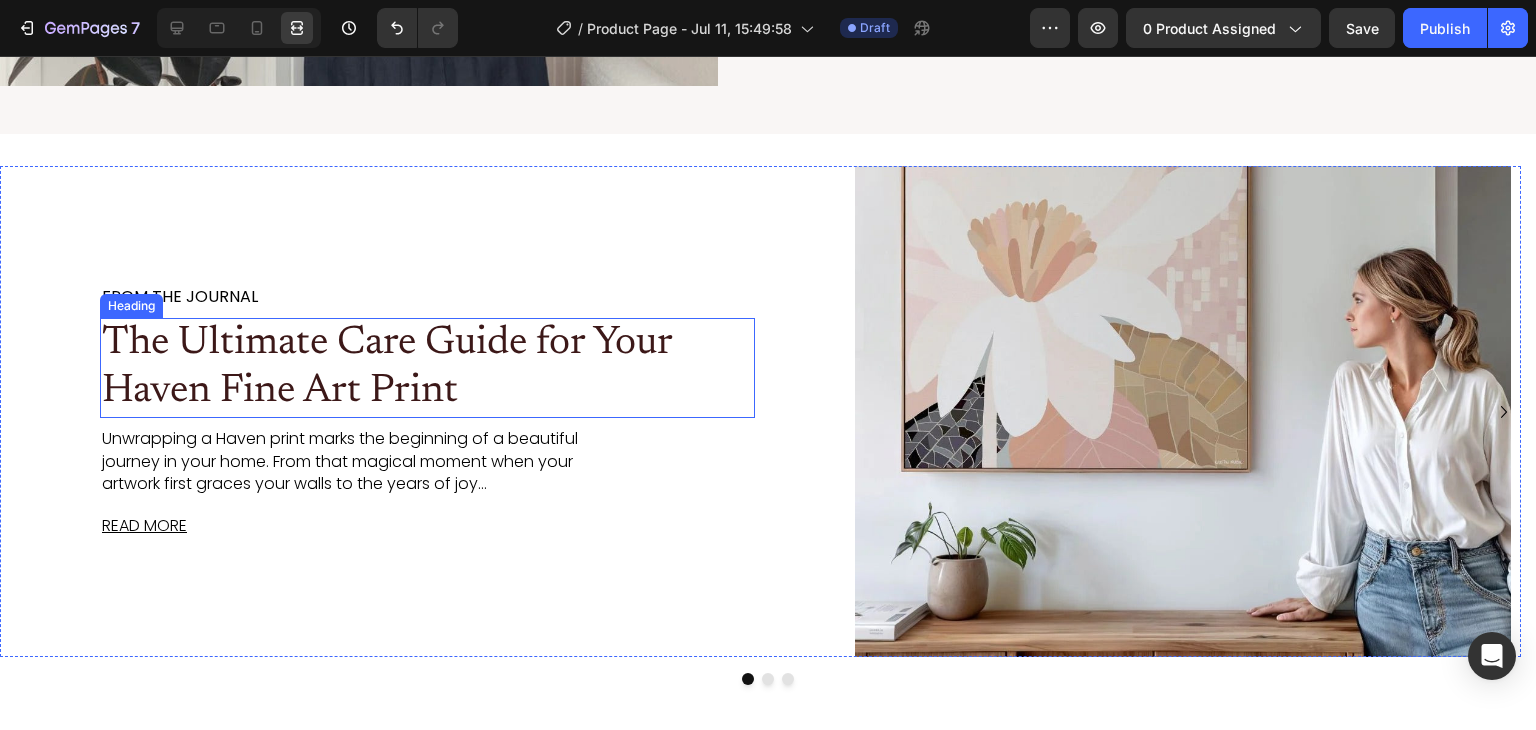 click on "The Ultimate Care Guide for Your Haven Fine Art Print" at bounding box center [395, 368] 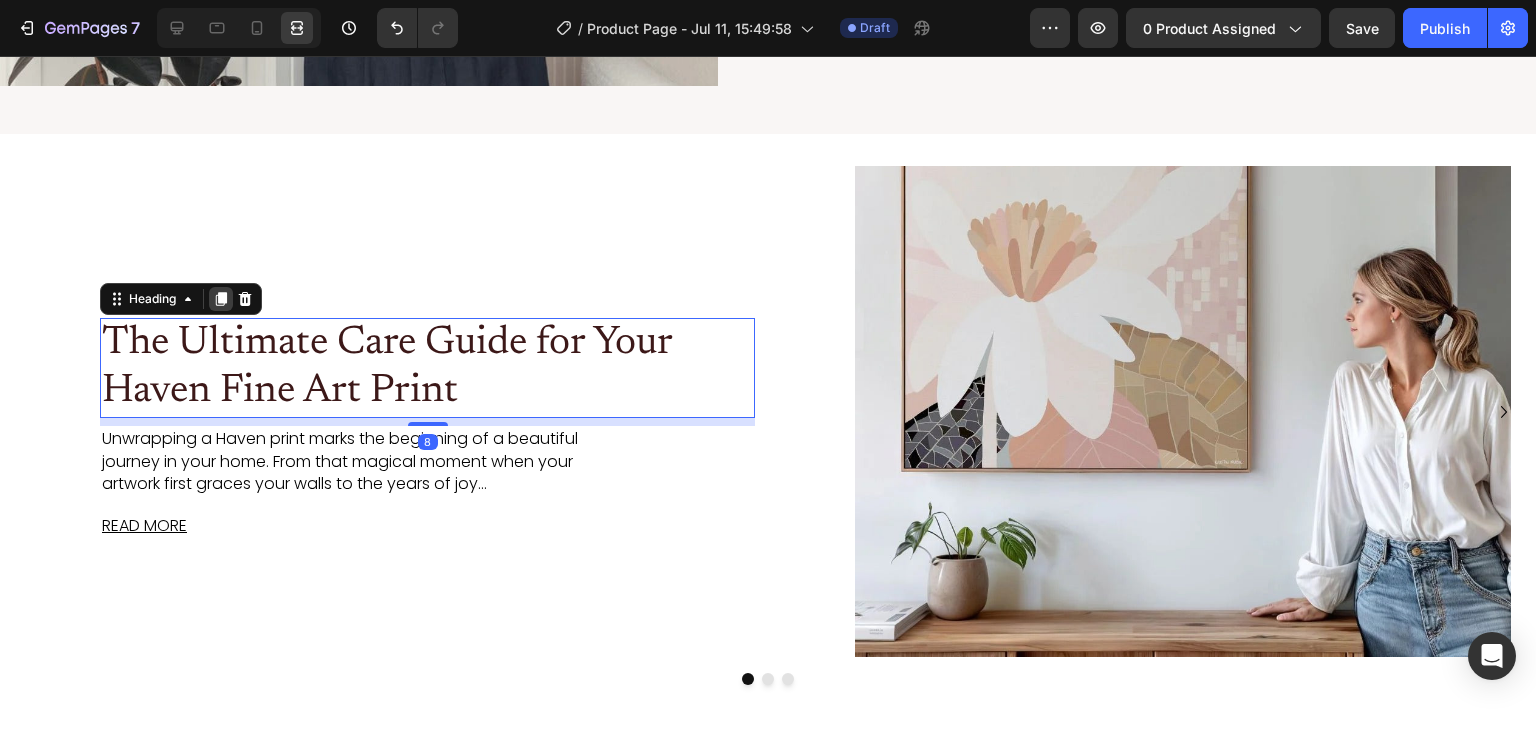 click at bounding box center [221, 299] 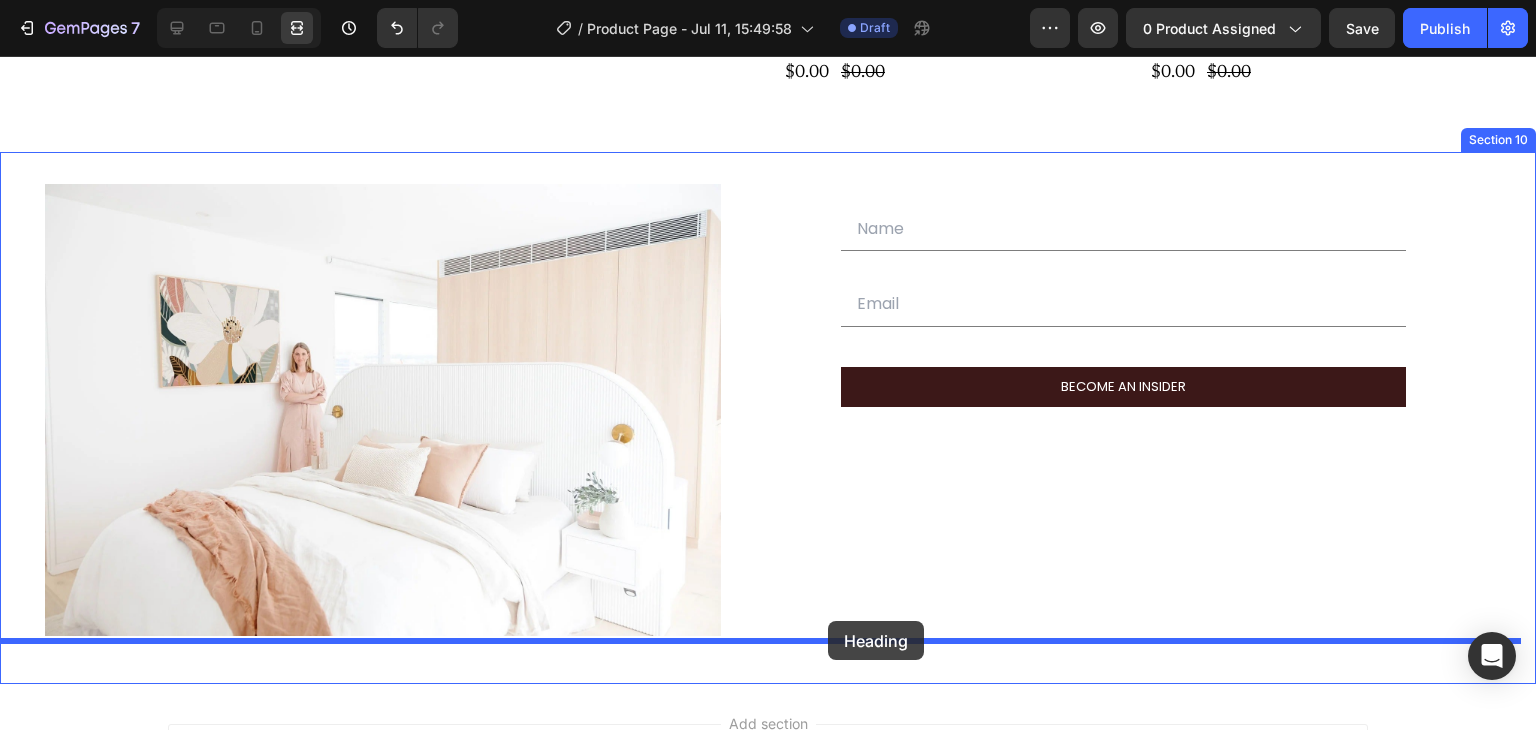 scroll, scrollTop: 5083, scrollLeft: 0, axis: vertical 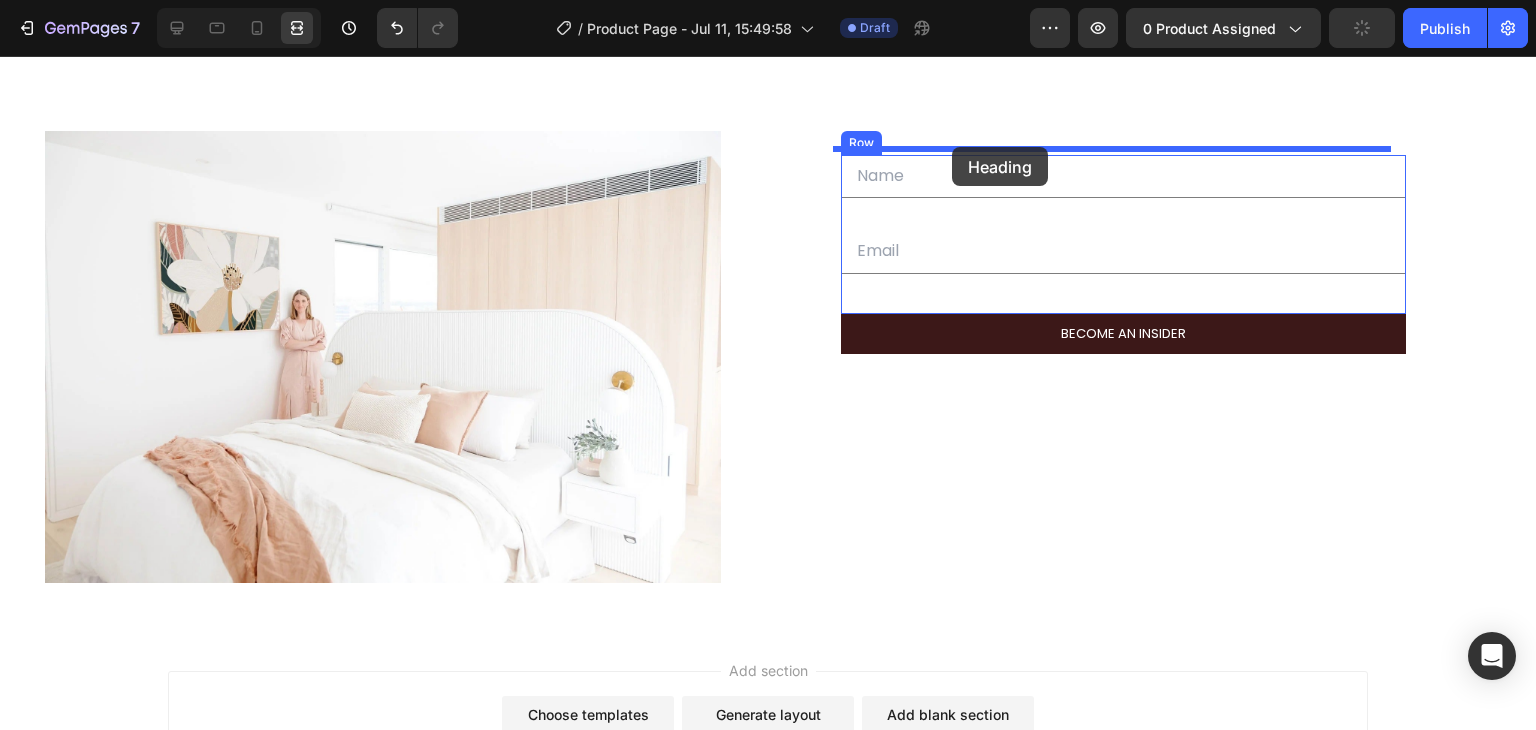 drag, startPoint x: 147, startPoint y: 348, endPoint x: 952, endPoint y: 147, distance: 829.7144 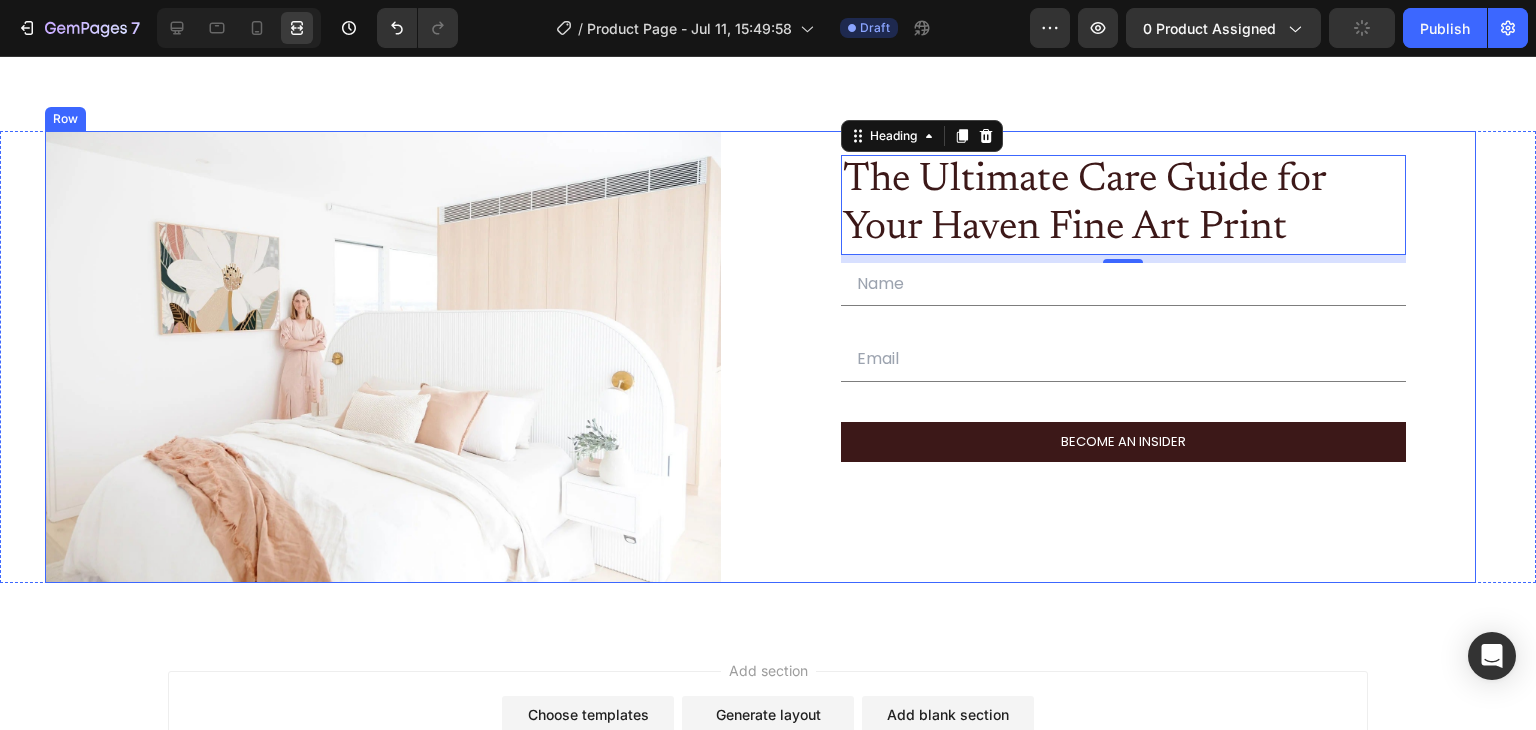 click on "The Ultimate Care Guide for Your Haven Fine Art Print Heading   8 Text Field Email Field Row BECOME AN INSIDER Submit Button Contact Form" at bounding box center [1139, 357] 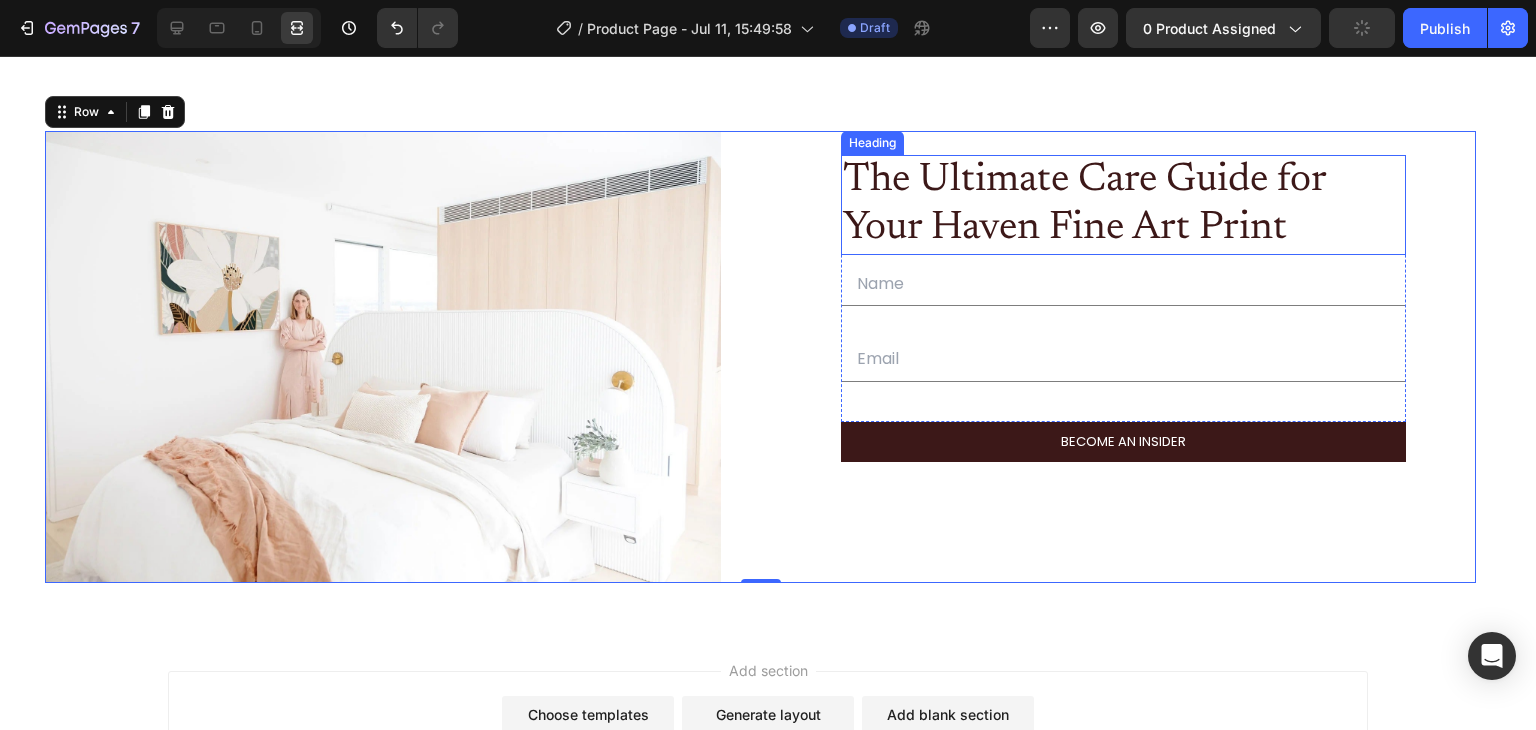 click on "The Ultimate Care Guide for Your Haven Fine Art Print" at bounding box center [1095, 205] 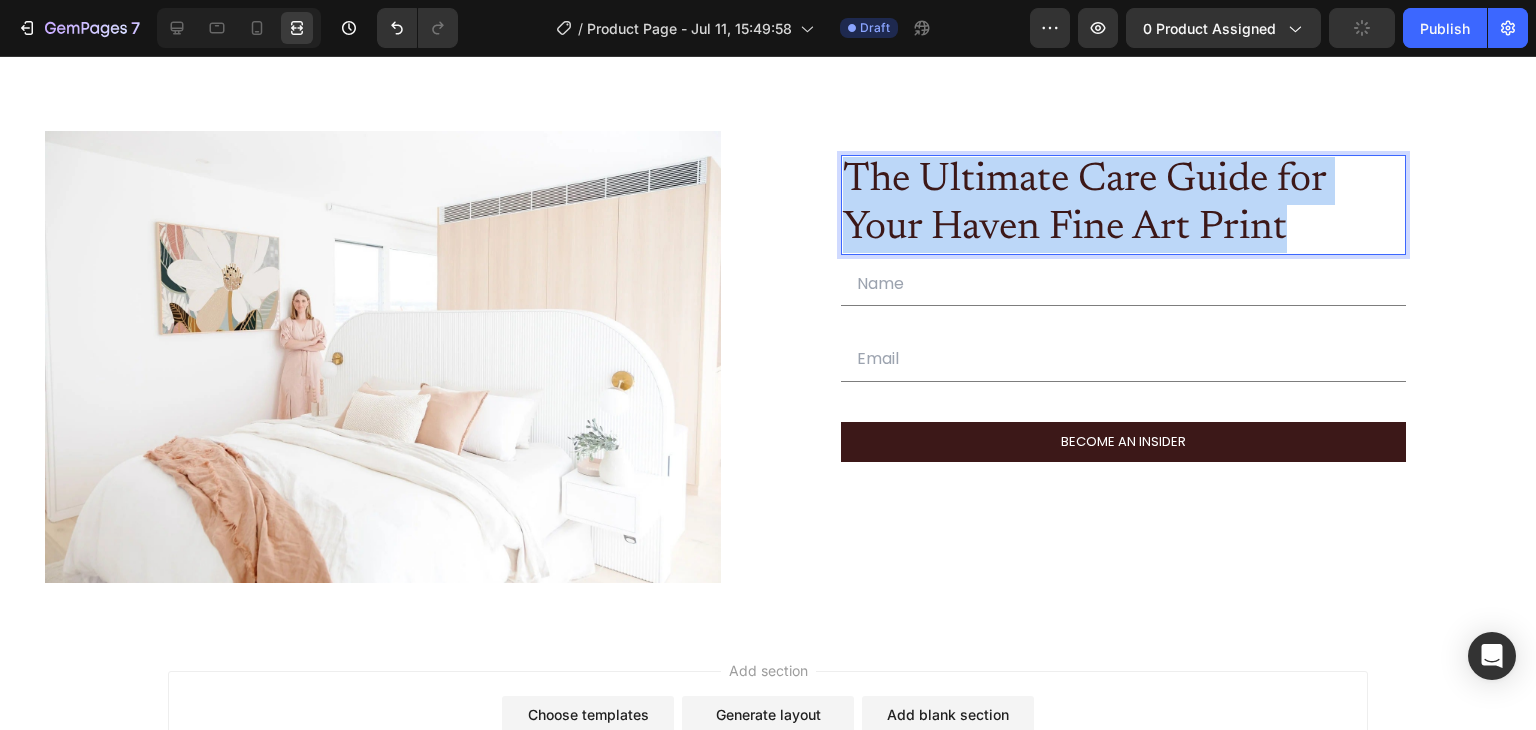 click on "The Ultimate Care Guide for Your Haven Fine Art Print" at bounding box center [1095, 205] 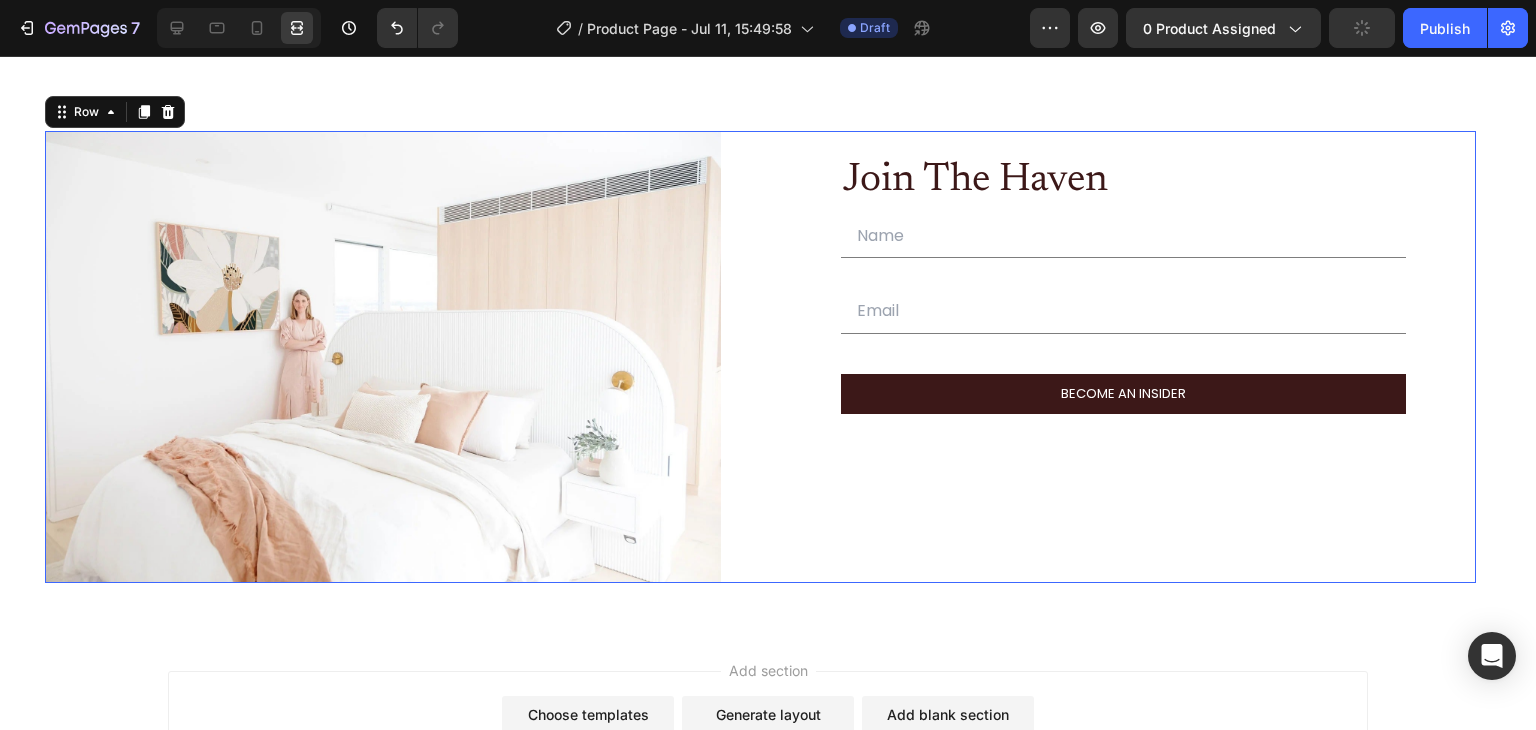 click on "Join The Haven Heading Text Field Email Field Row BECOME AN INSIDER Submit Button Contact Form" at bounding box center [1139, 357] 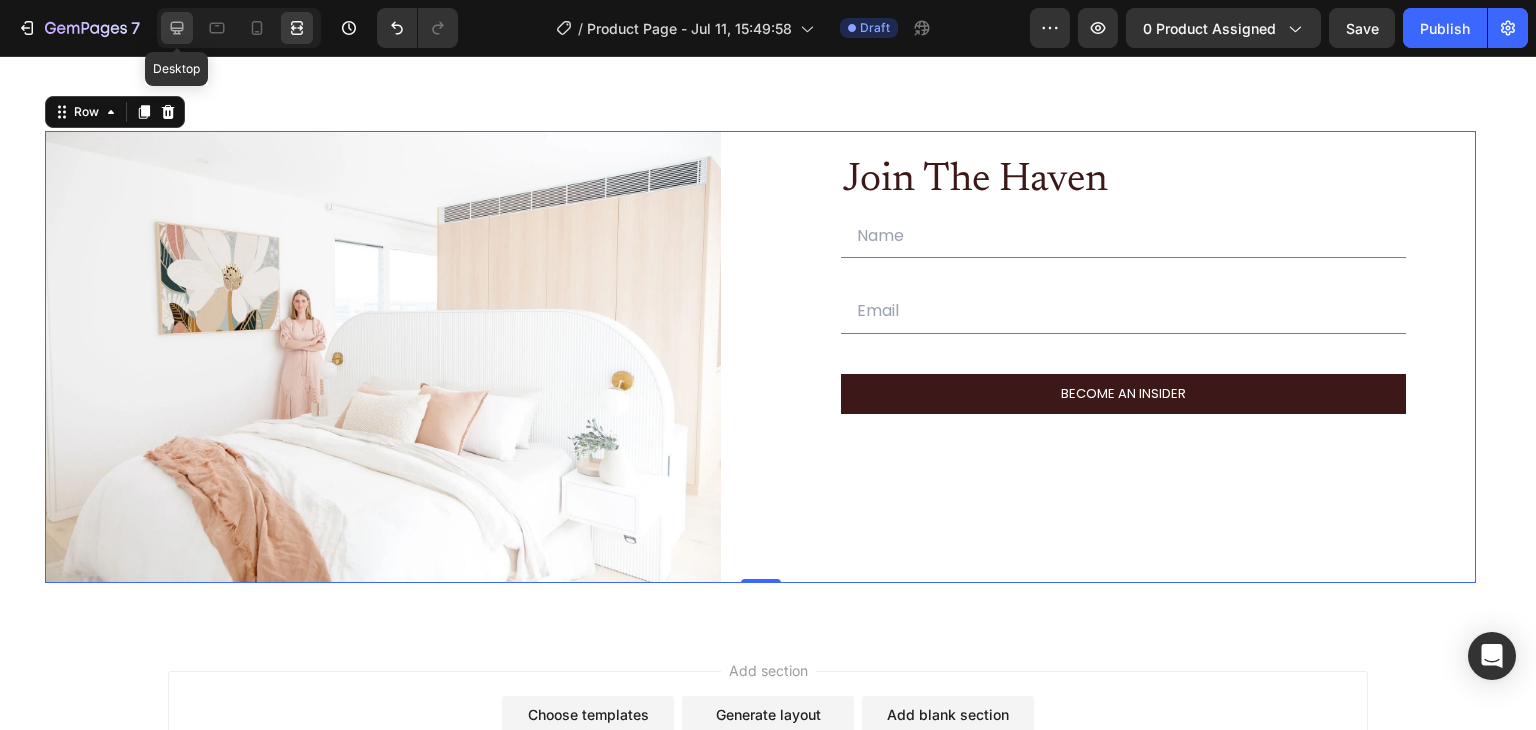 click 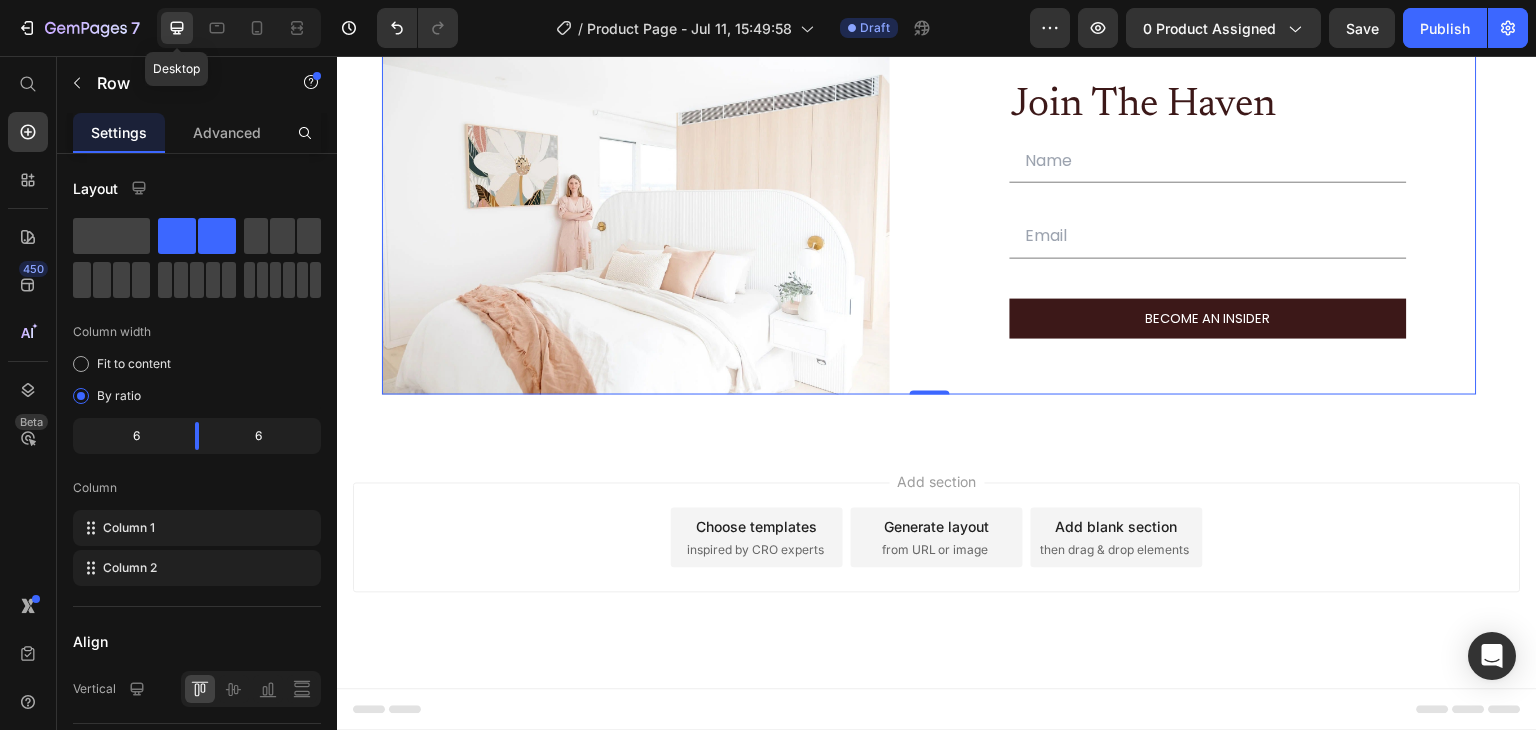 scroll, scrollTop: 5035, scrollLeft: 0, axis: vertical 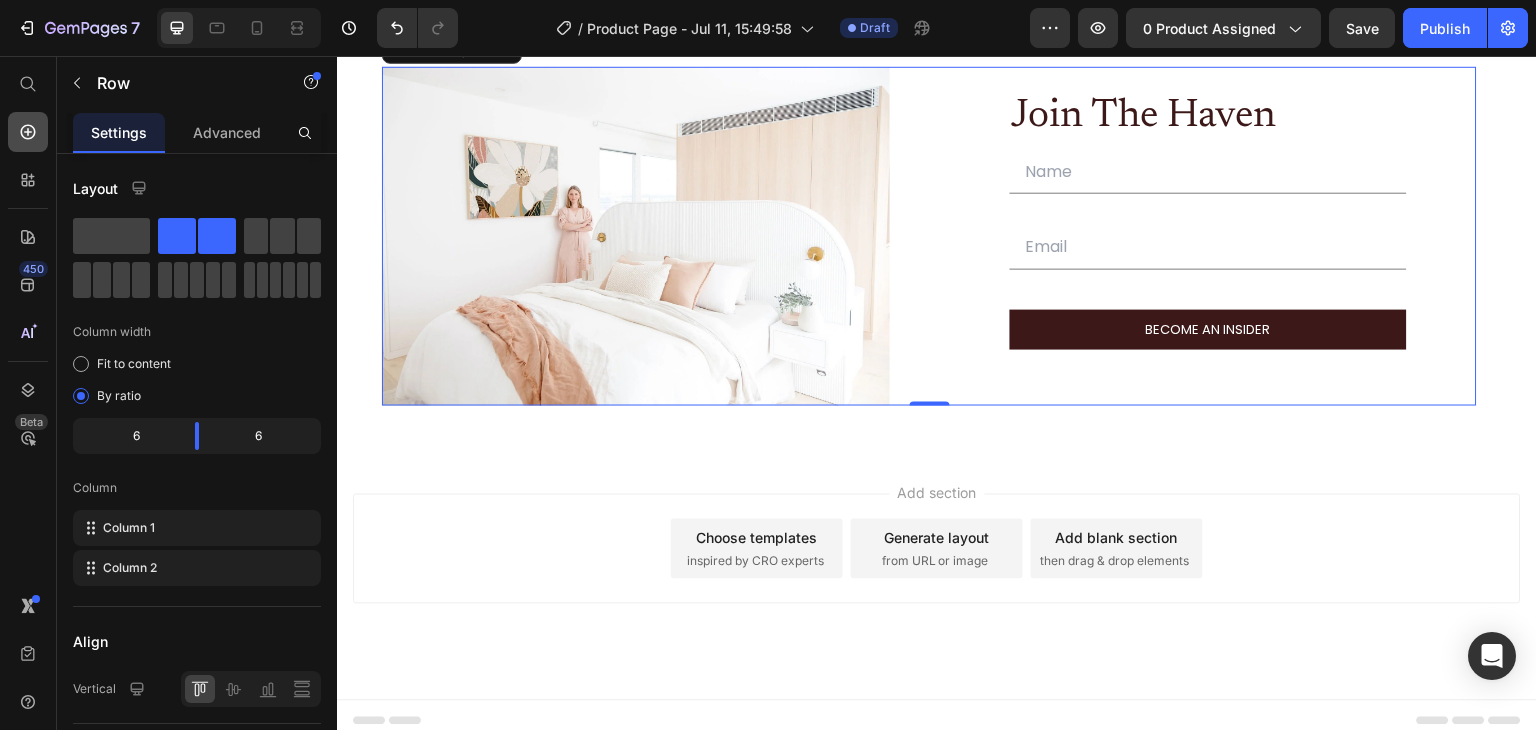click 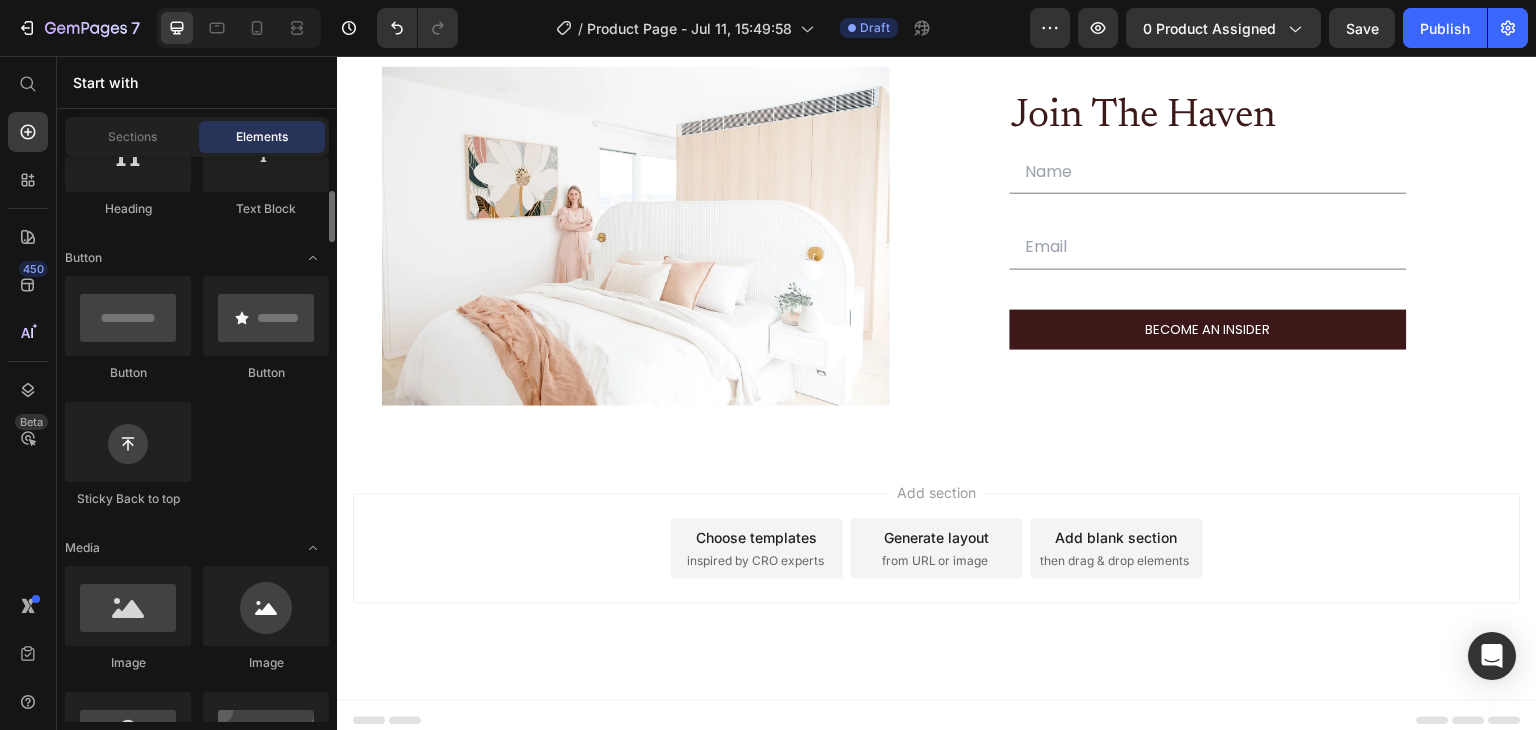 scroll, scrollTop: 0, scrollLeft: 0, axis: both 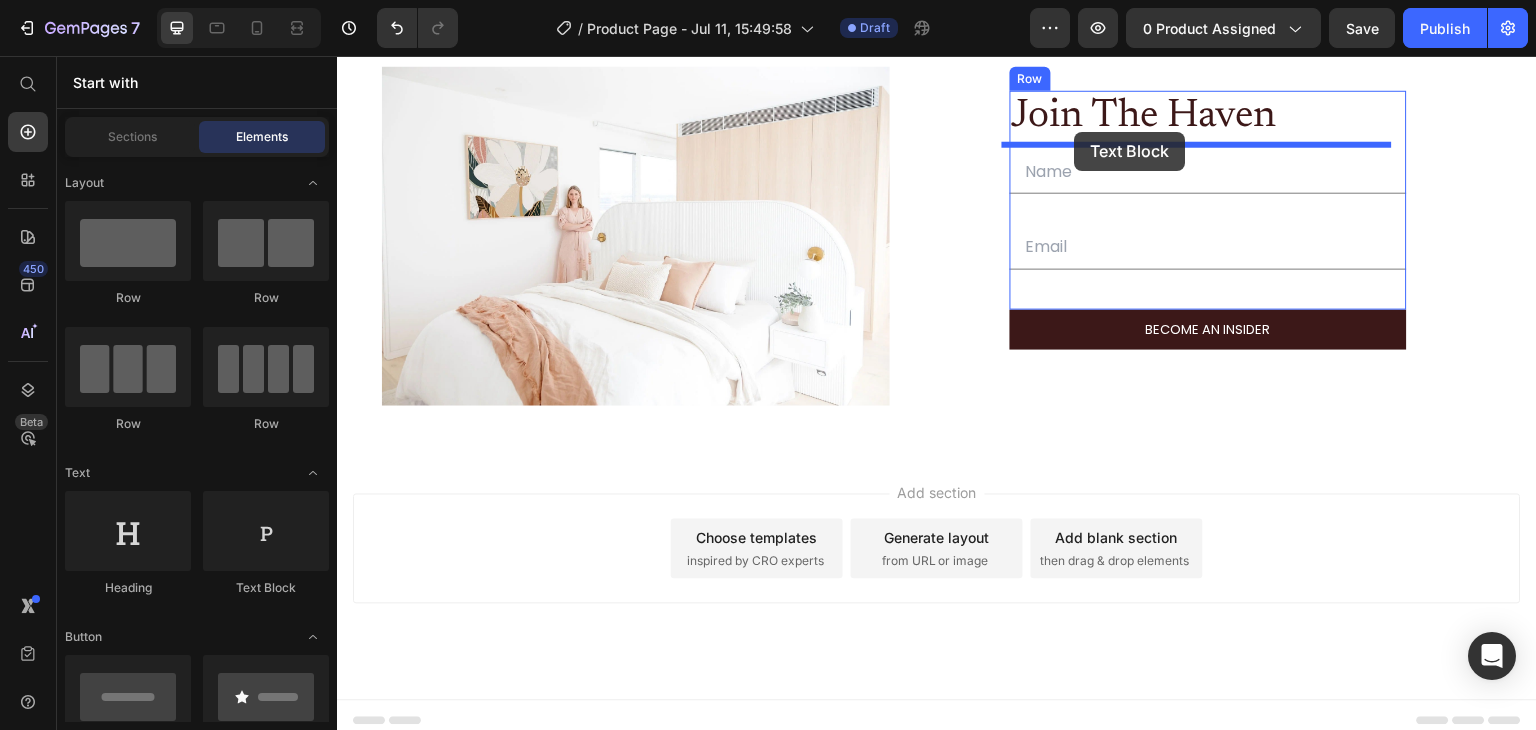 drag, startPoint x: 598, startPoint y: 585, endPoint x: 1075, endPoint y: 132, distance: 657.82825 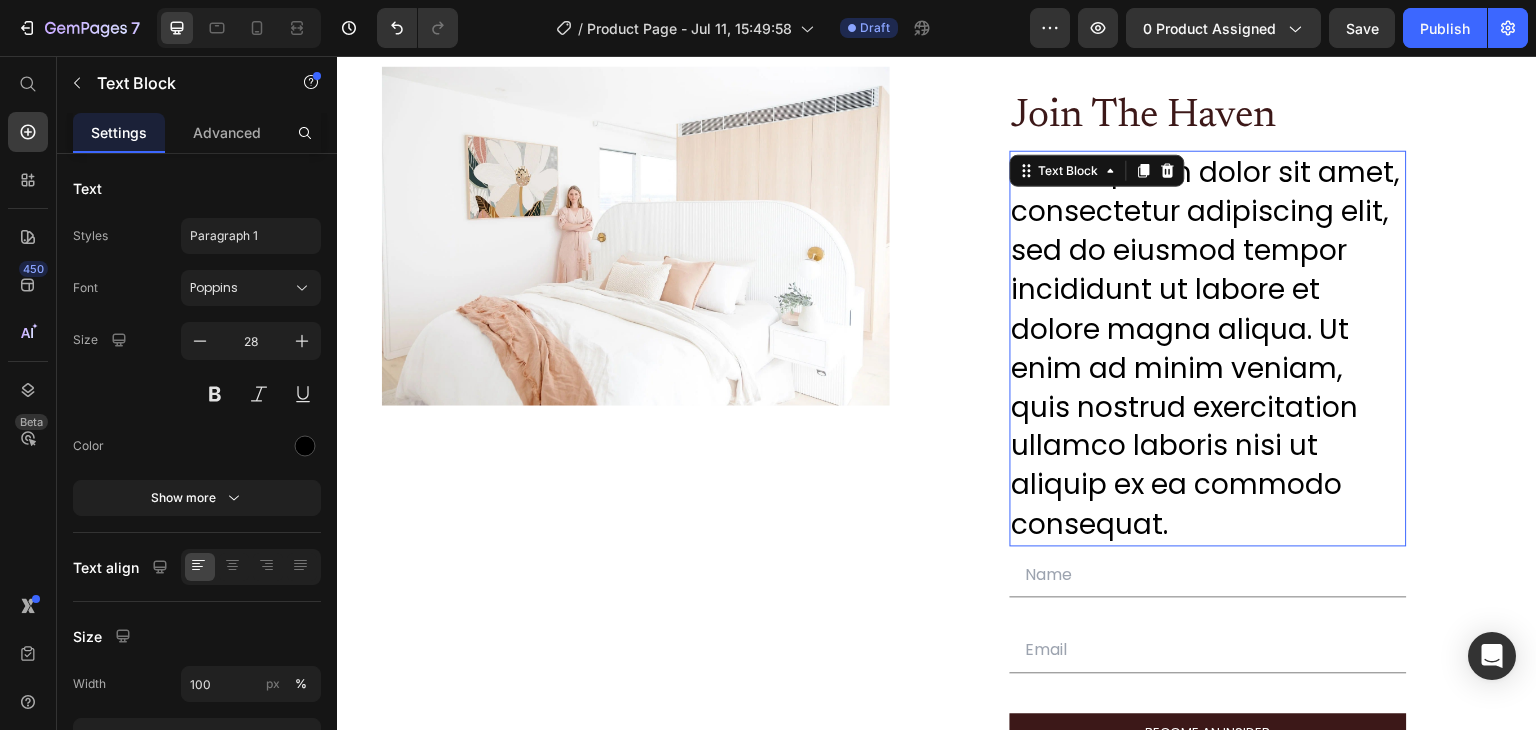 scroll, scrollTop: 5083, scrollLeft: 0, axis: vertical 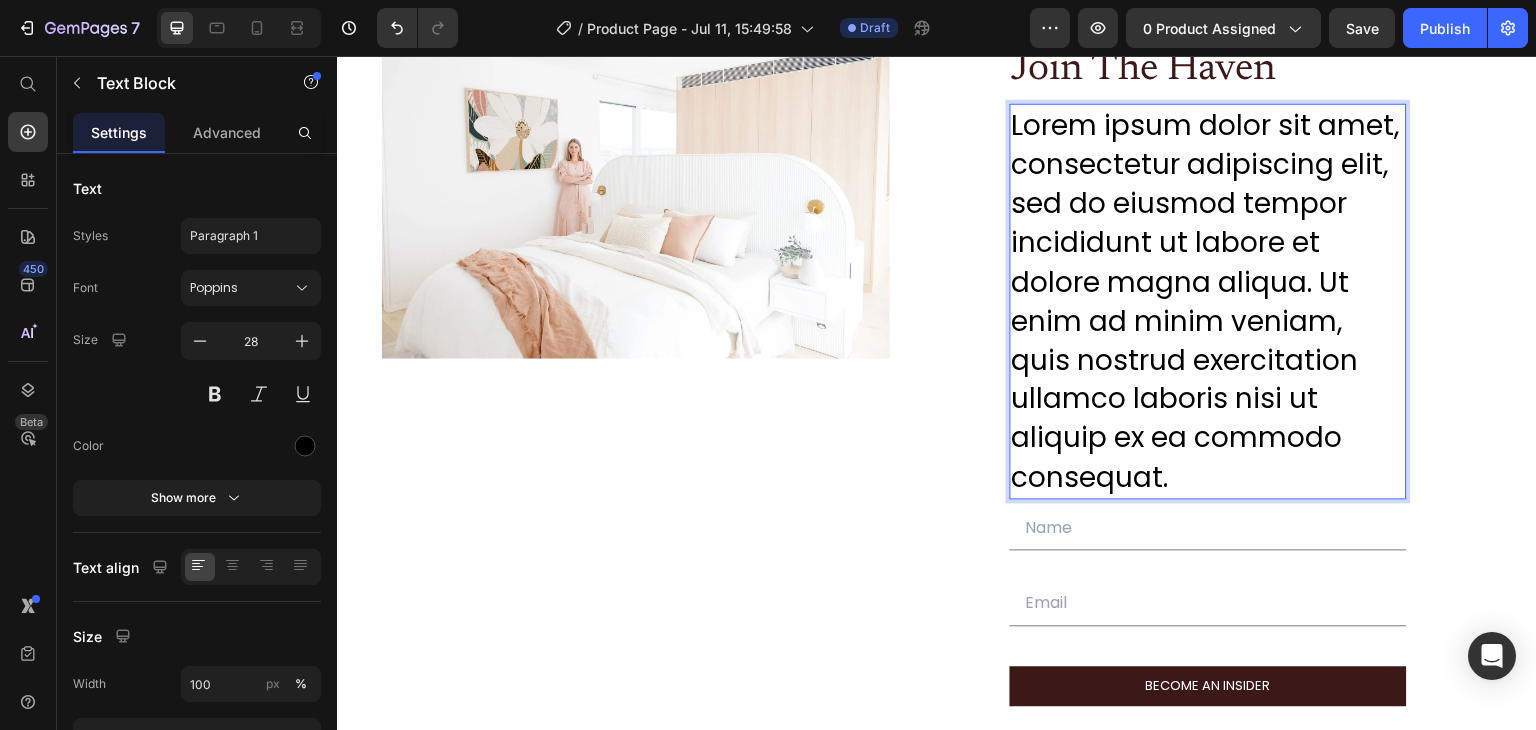 click on "Lorem ipsum dolor sit amet, consectetur adipiscing elit, sed do eiusmod tempor incididunt ut labore et dolore magna aliqua. Ut enim ad minim veniam, quis nostrud exercitation ullamco laboris nisi ut aliquip ex ea commodo consequat." at bounding box center (1209, 301) 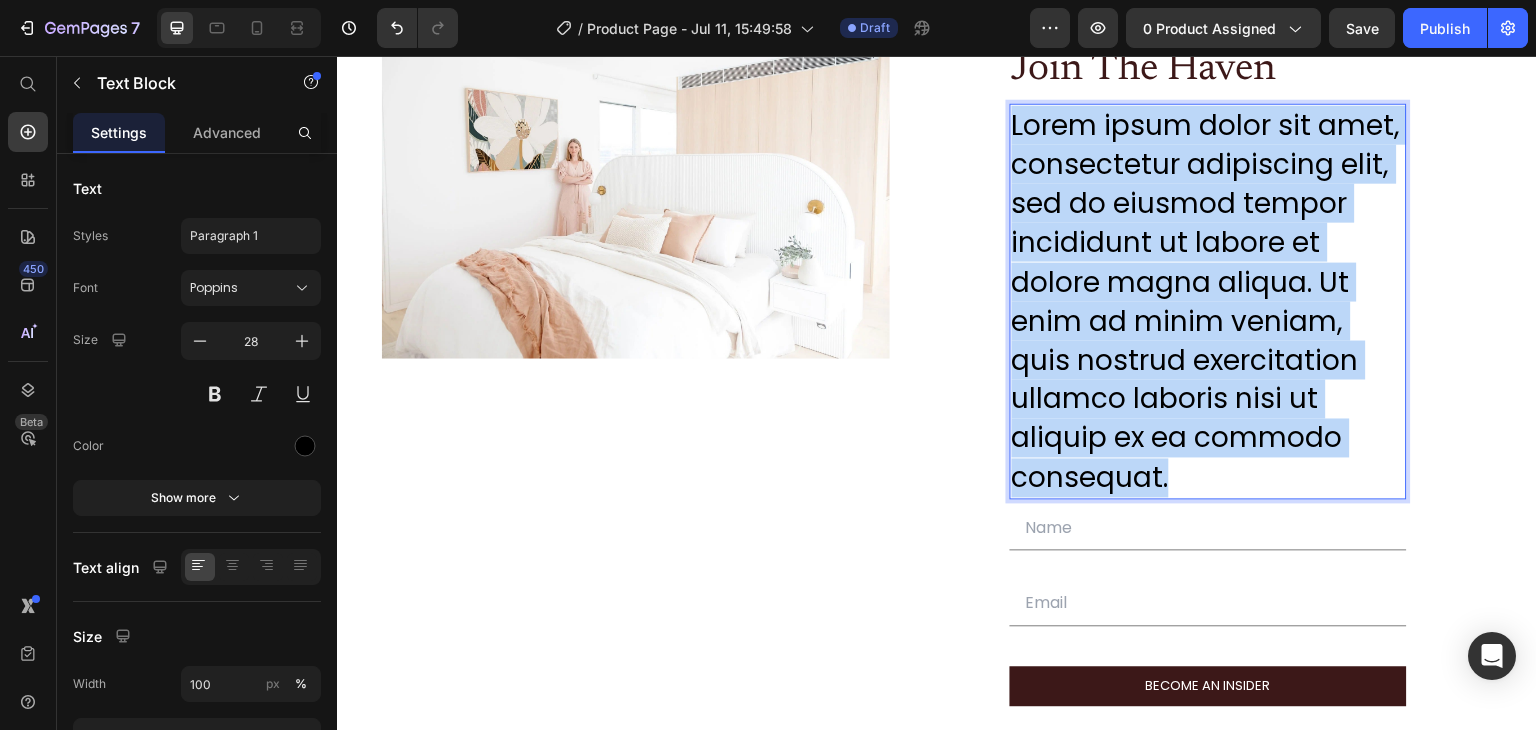 click on "Lorem ipsum dolor sit amet, consectetur adipiscing elit, sed do eiusmod tempor incididunt ut labore et dolore magna aliqua. Ut enim ad minim veniam, quis nostrud exercitation ullamco laboris nisi ut aliquip ex ea commodo consequat." at bounding box center [1209, 301] 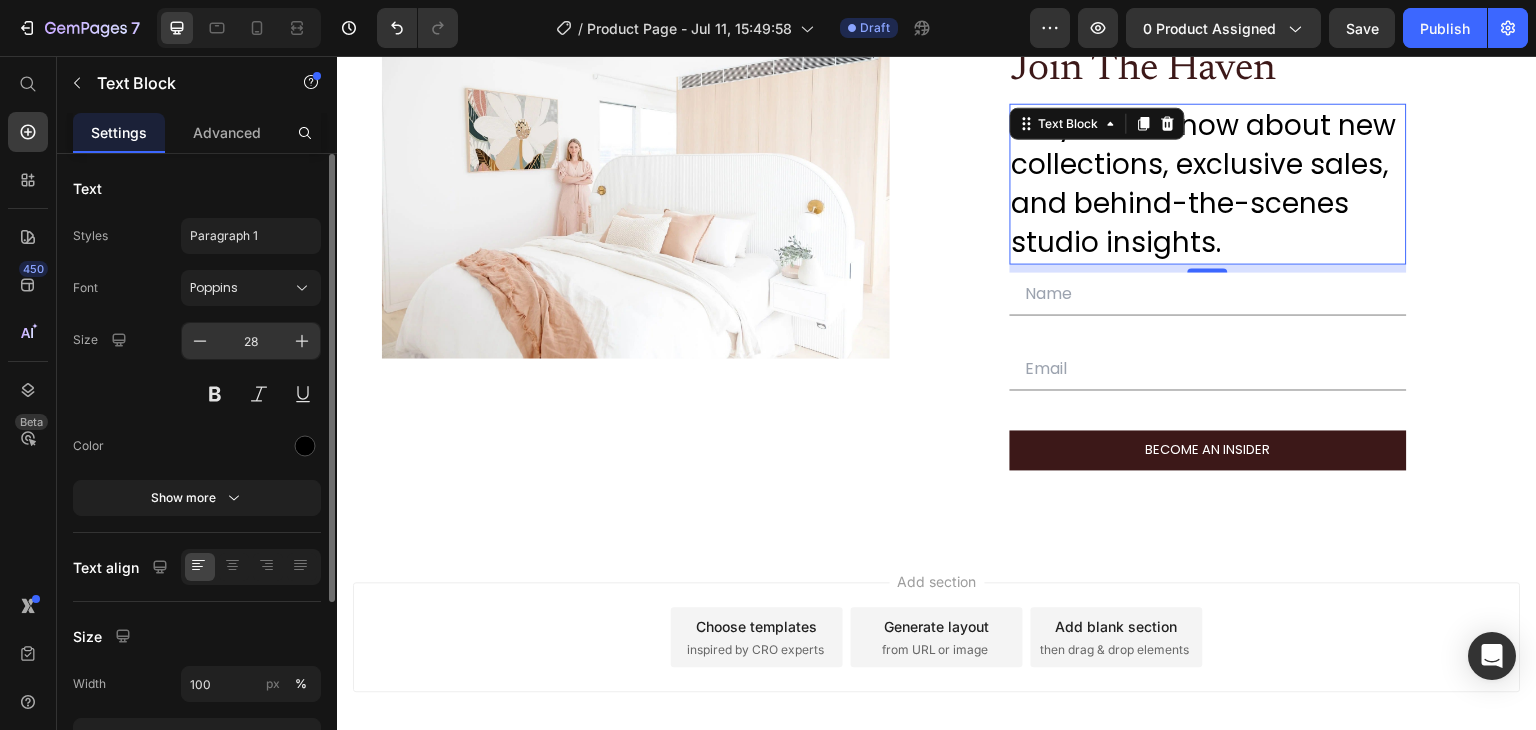 click on "28" at bounding box center (251, 341) 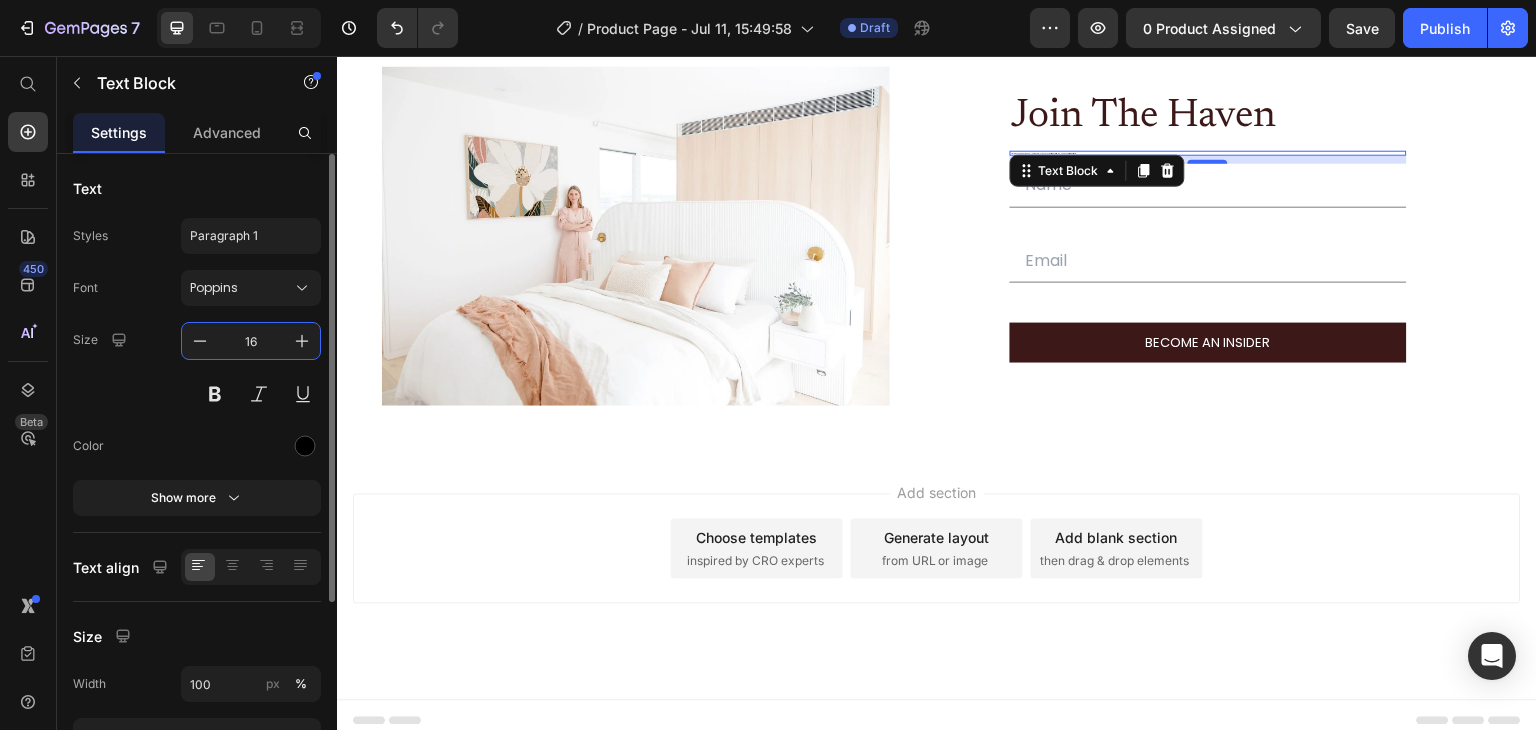 scroll, scrollTop: 5083, scrollLeft: 0, axis: vertical 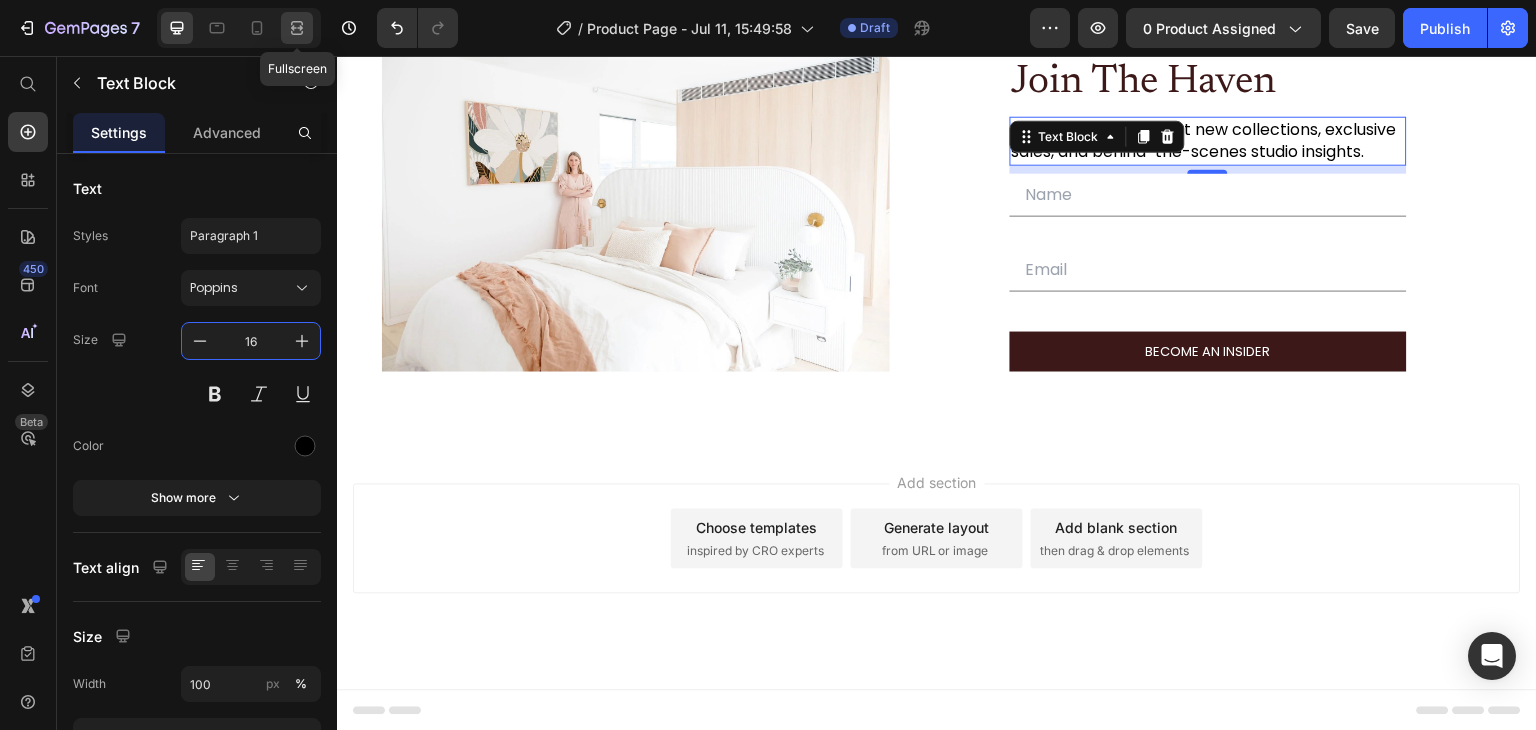 type on "16" 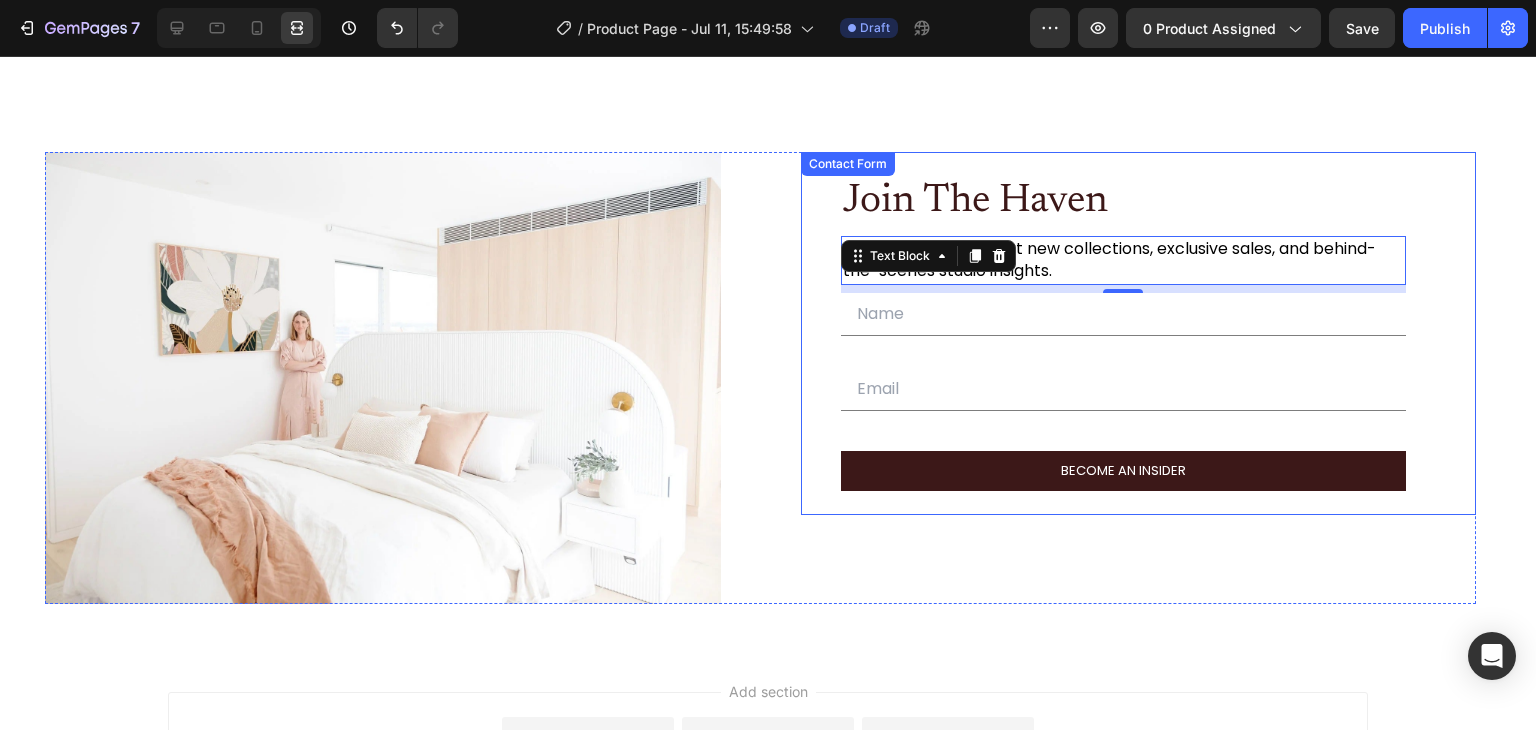 scroll, scrollTop: 4992, scrollLeft: 0, axis: vertical 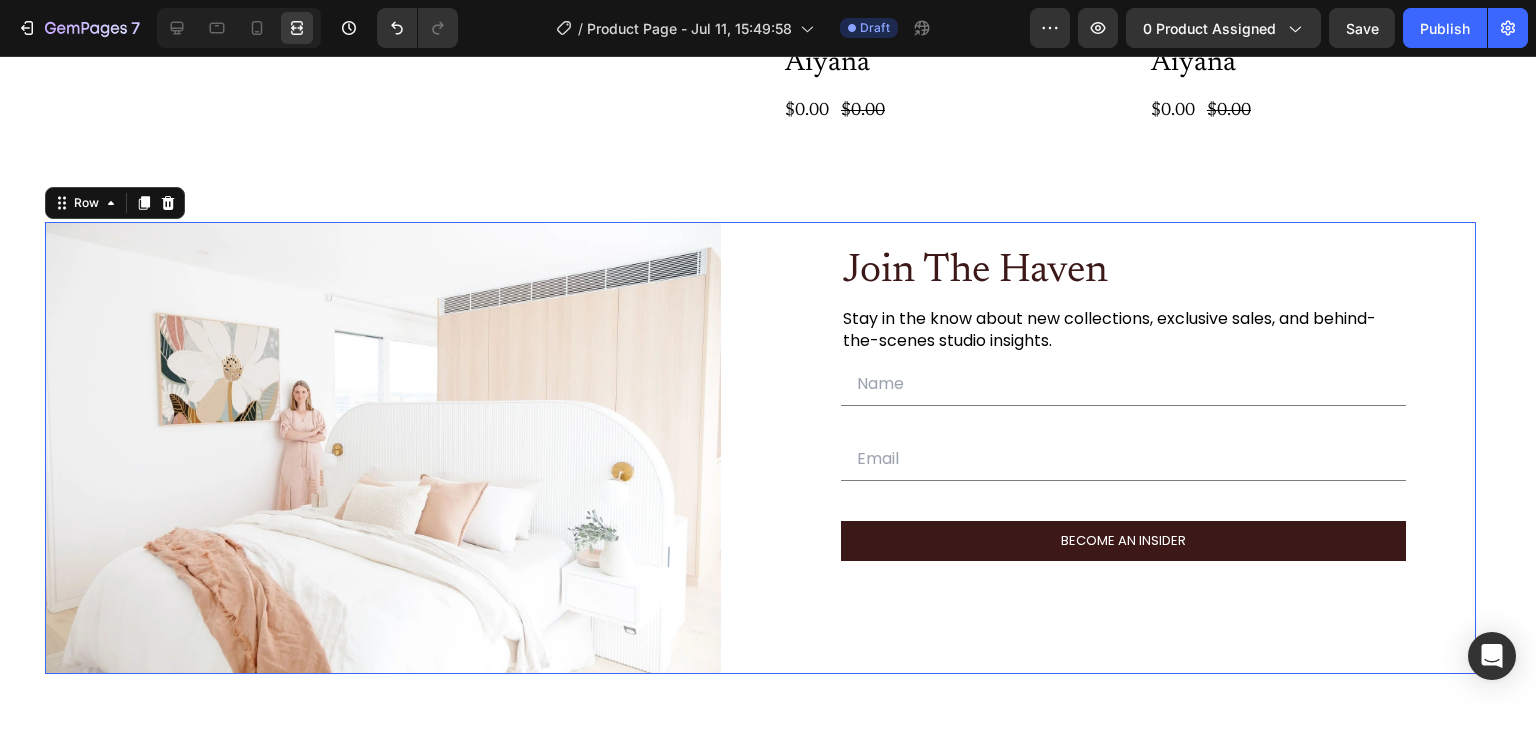 click on "Image Join The Haven Heading Stay in the know about new collections, exclusive sales, and behind-the-scenes studio insights. Text Block Text Field Email Field Row BECOME AN INSIDER Submit Button Contact Form Row   0" at bounding box center (760, 448) 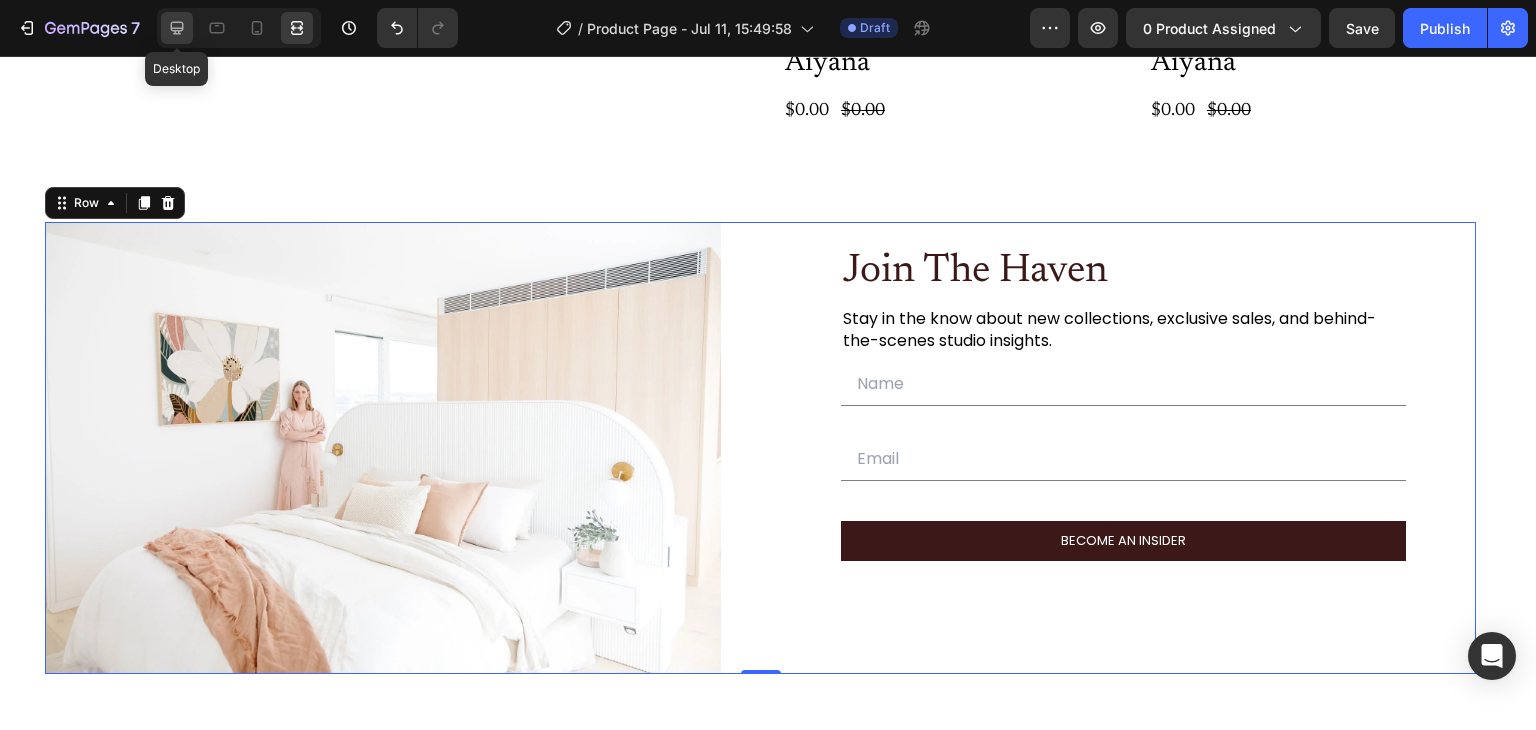 click 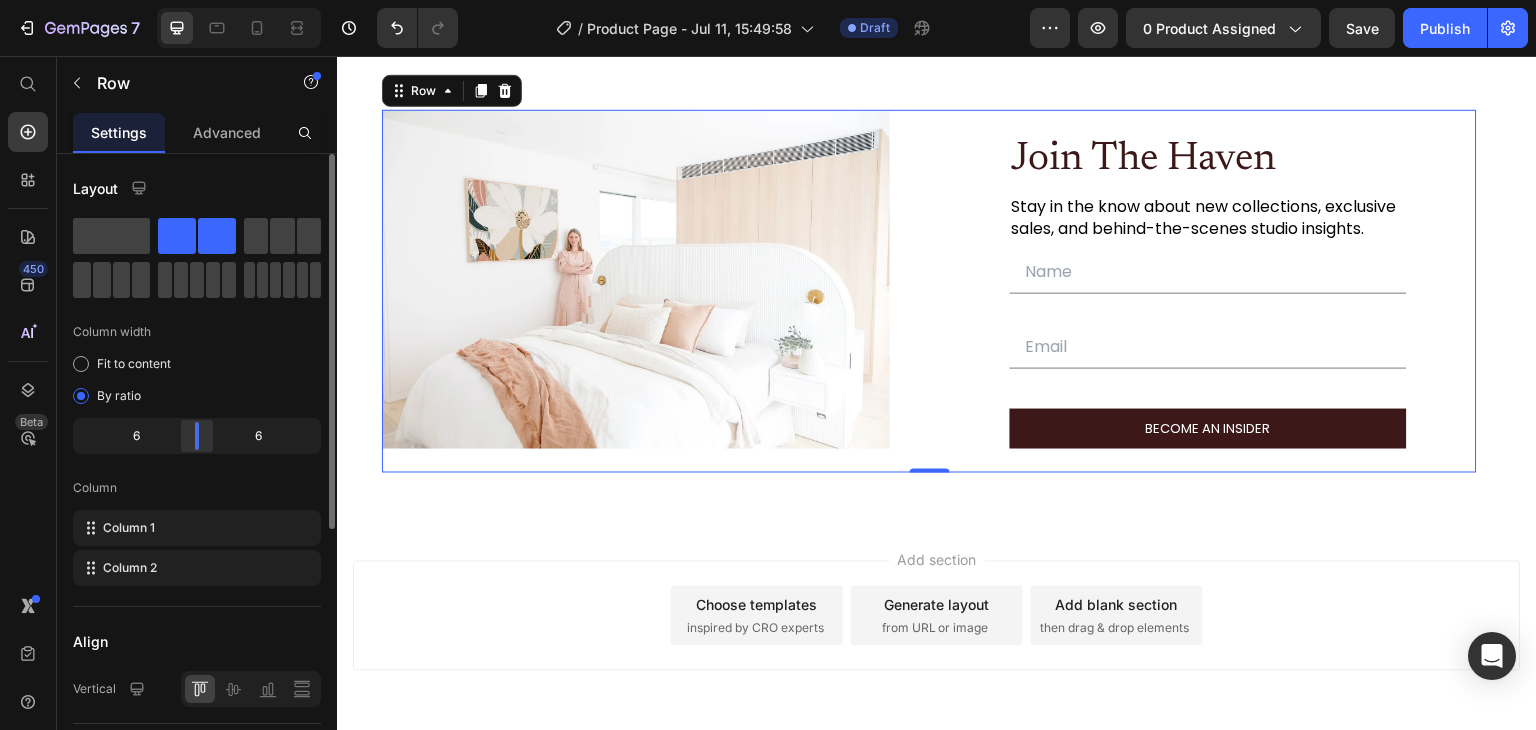 scroll, scrollTop: 210, scrollLeft: 0, axis: vertical 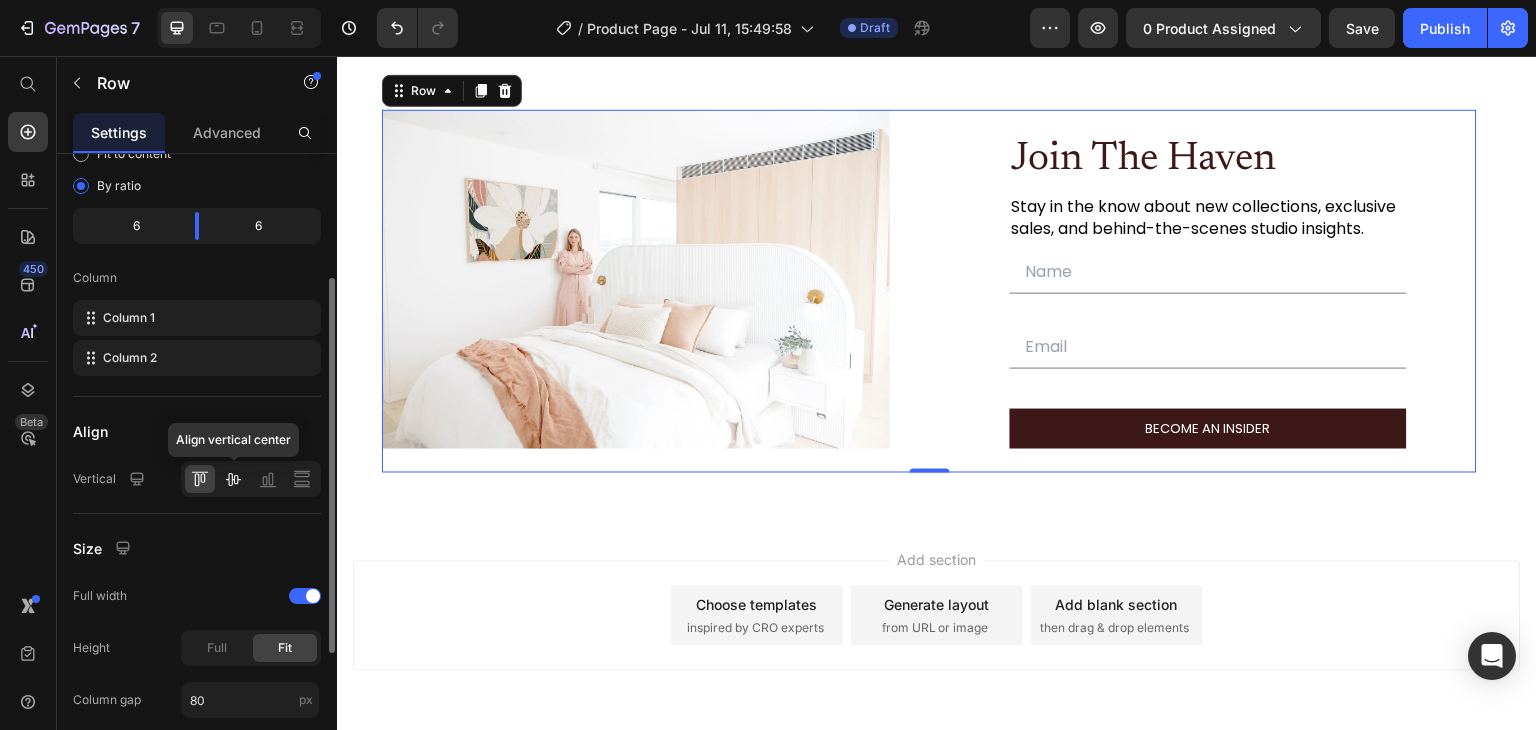 click 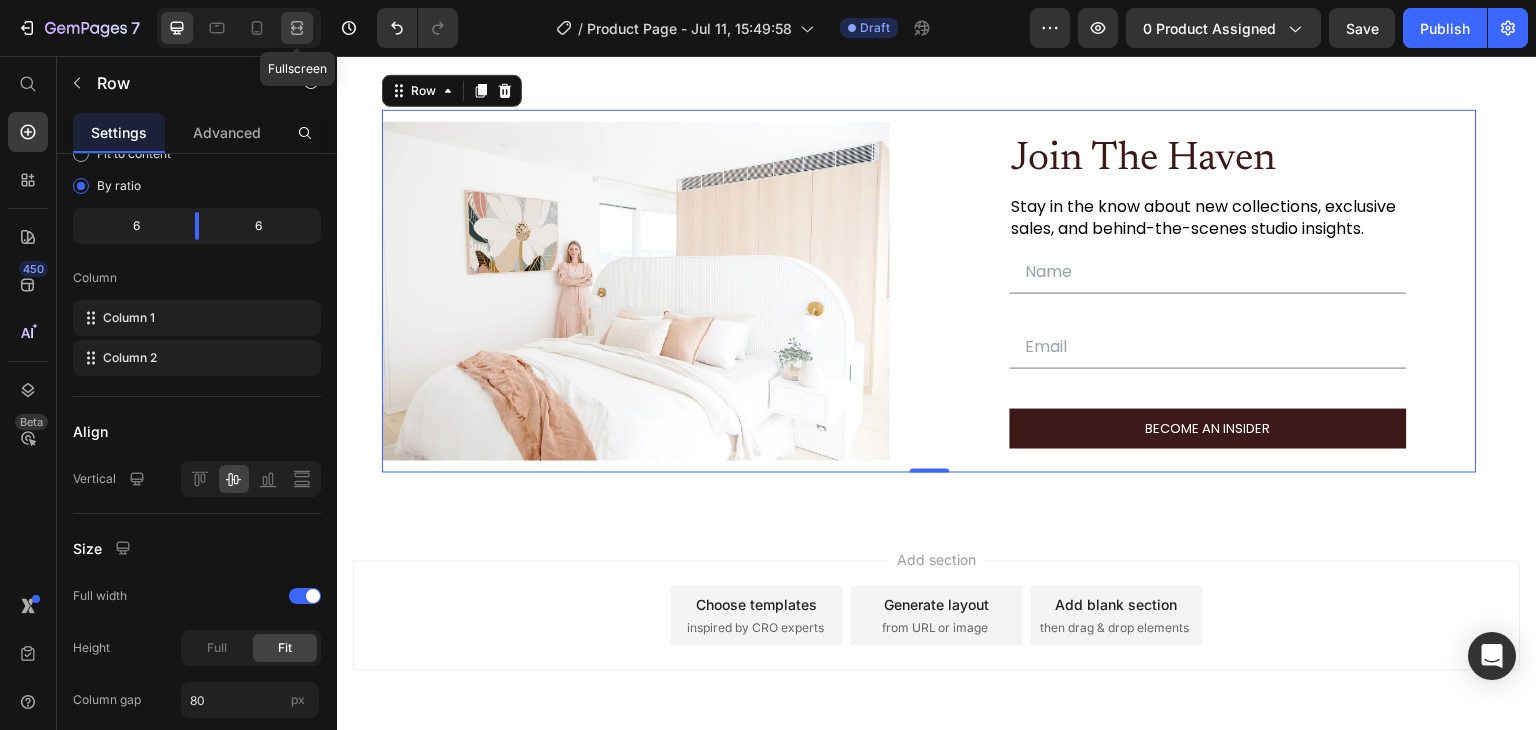 click 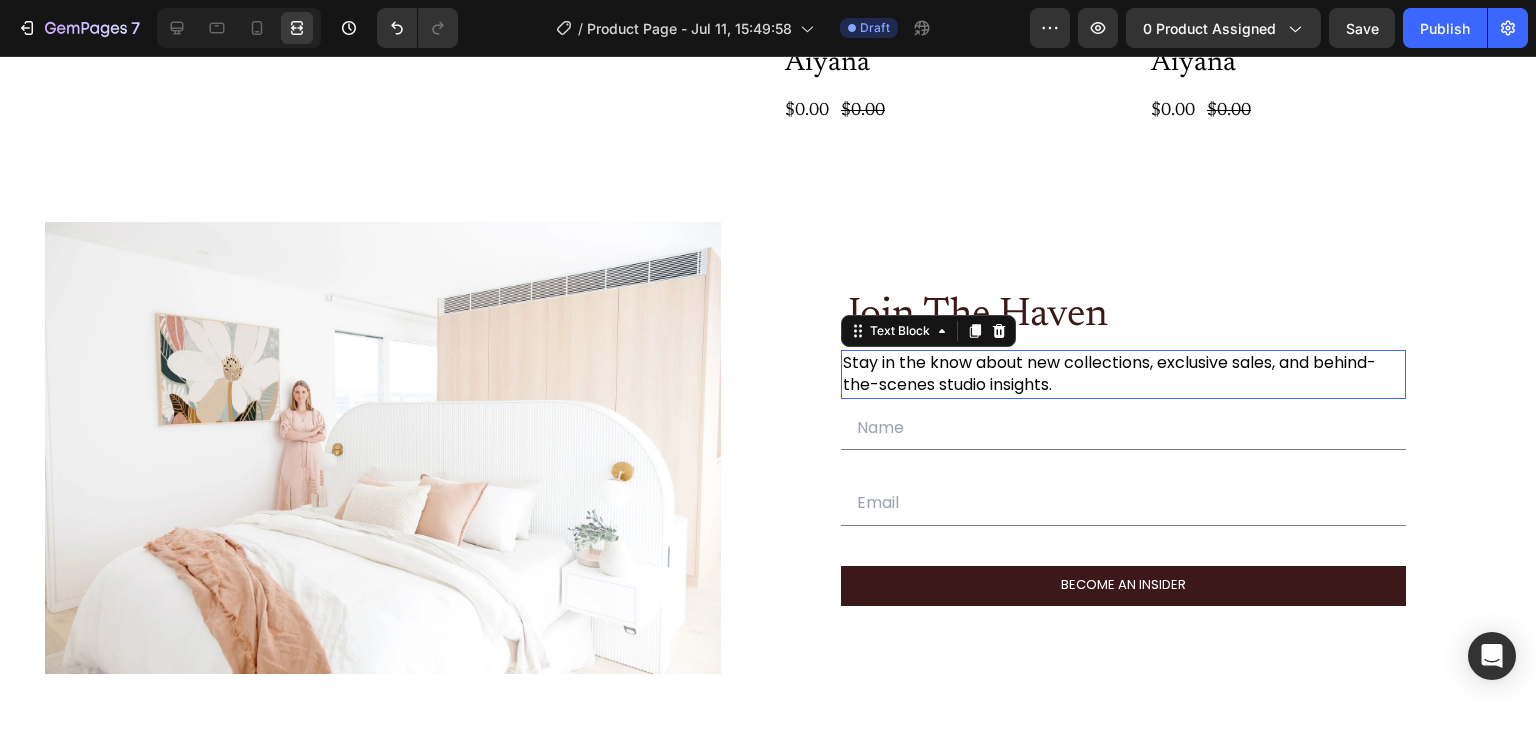 click on "Stay in the know about new collections, exclusive sales, and behind-the-scenes studio insights." at bounding box center (1124, 374) 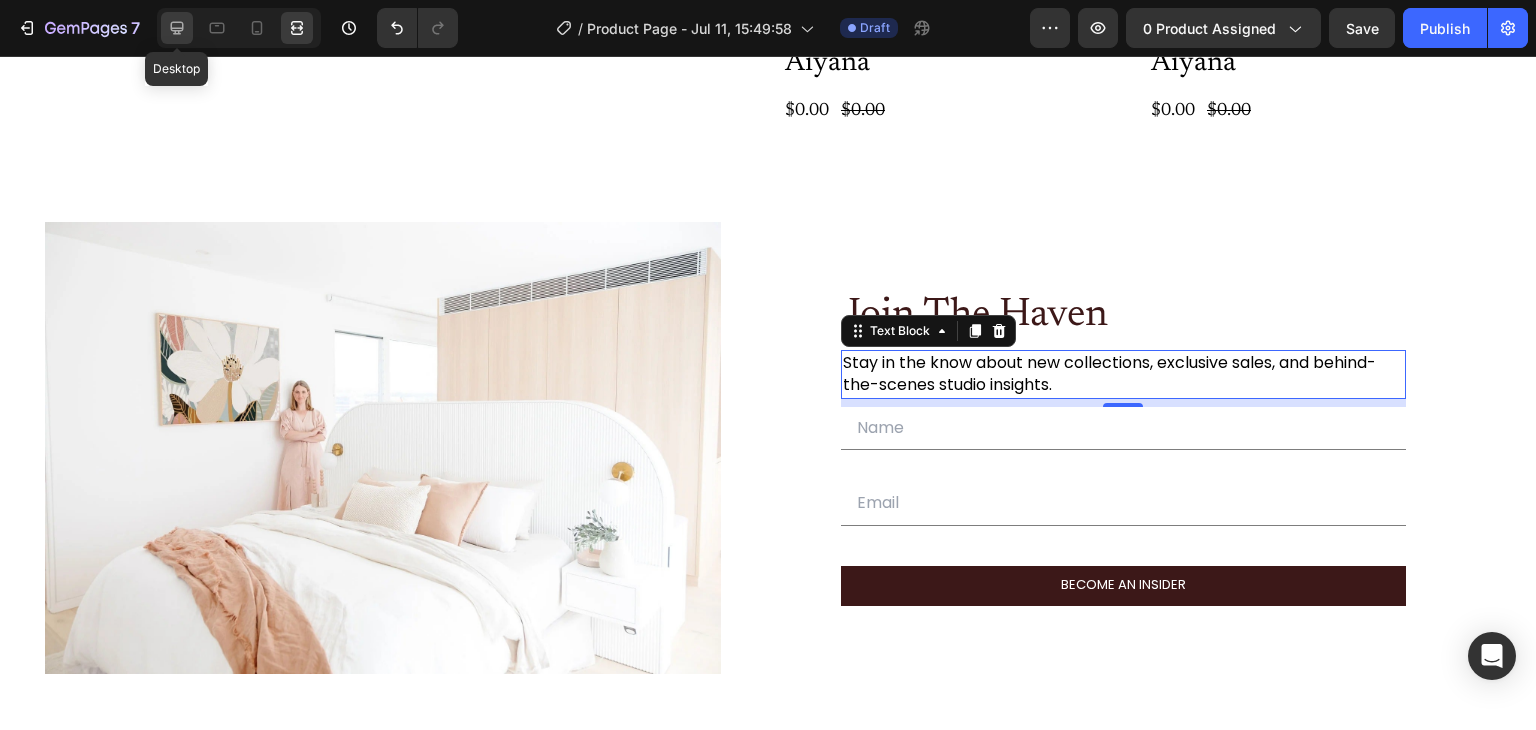 click 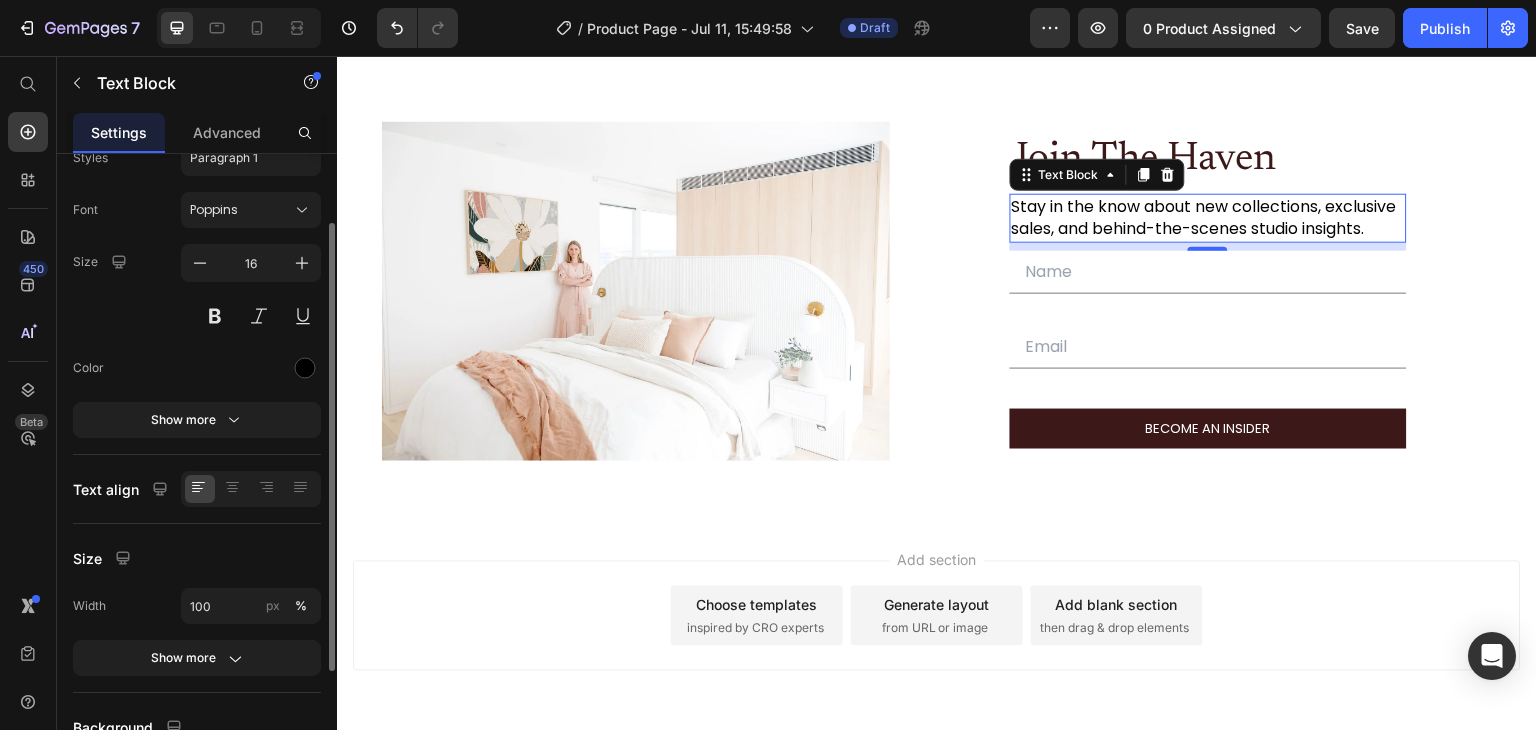 scroll, scrollTop: 102, scrollLeft: 0, axis: vertical 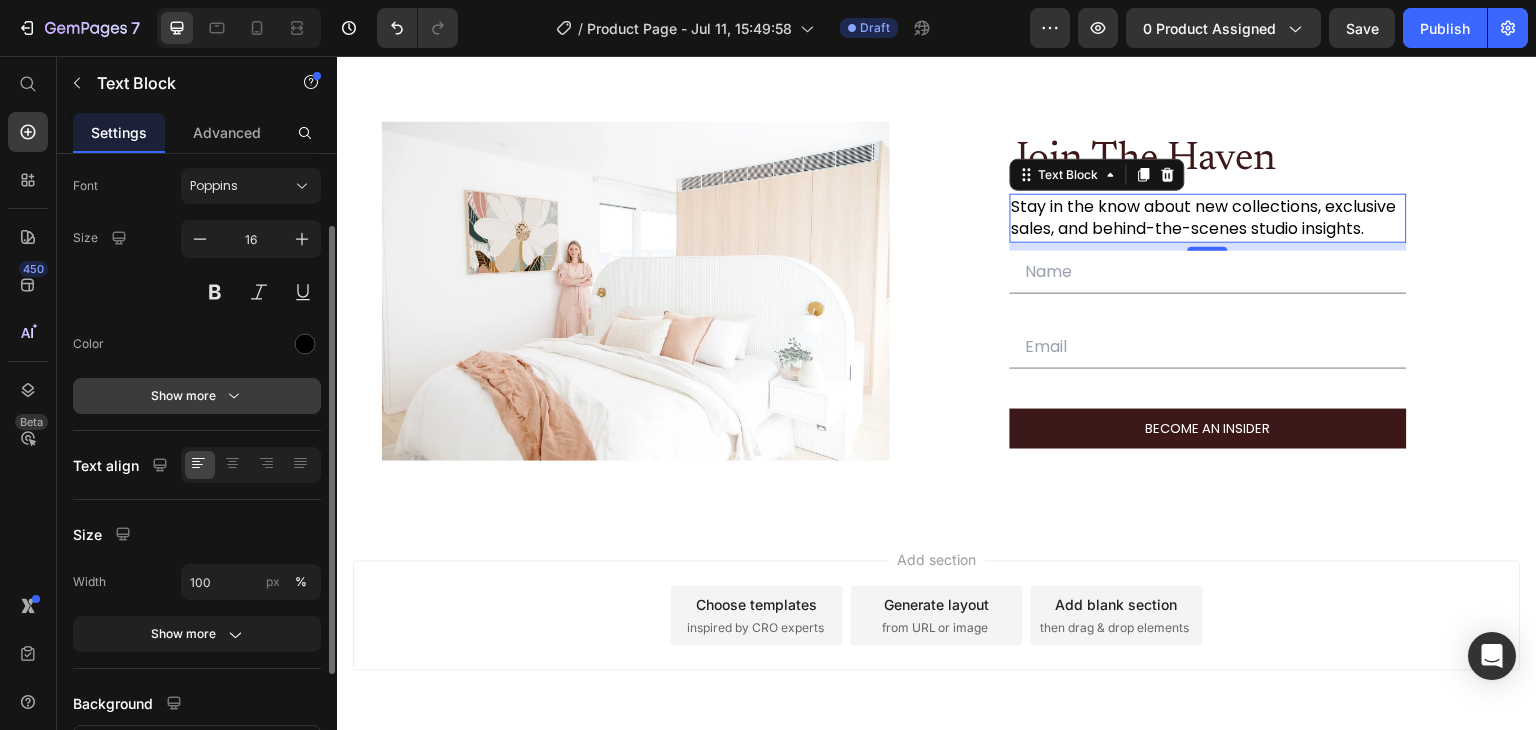 click 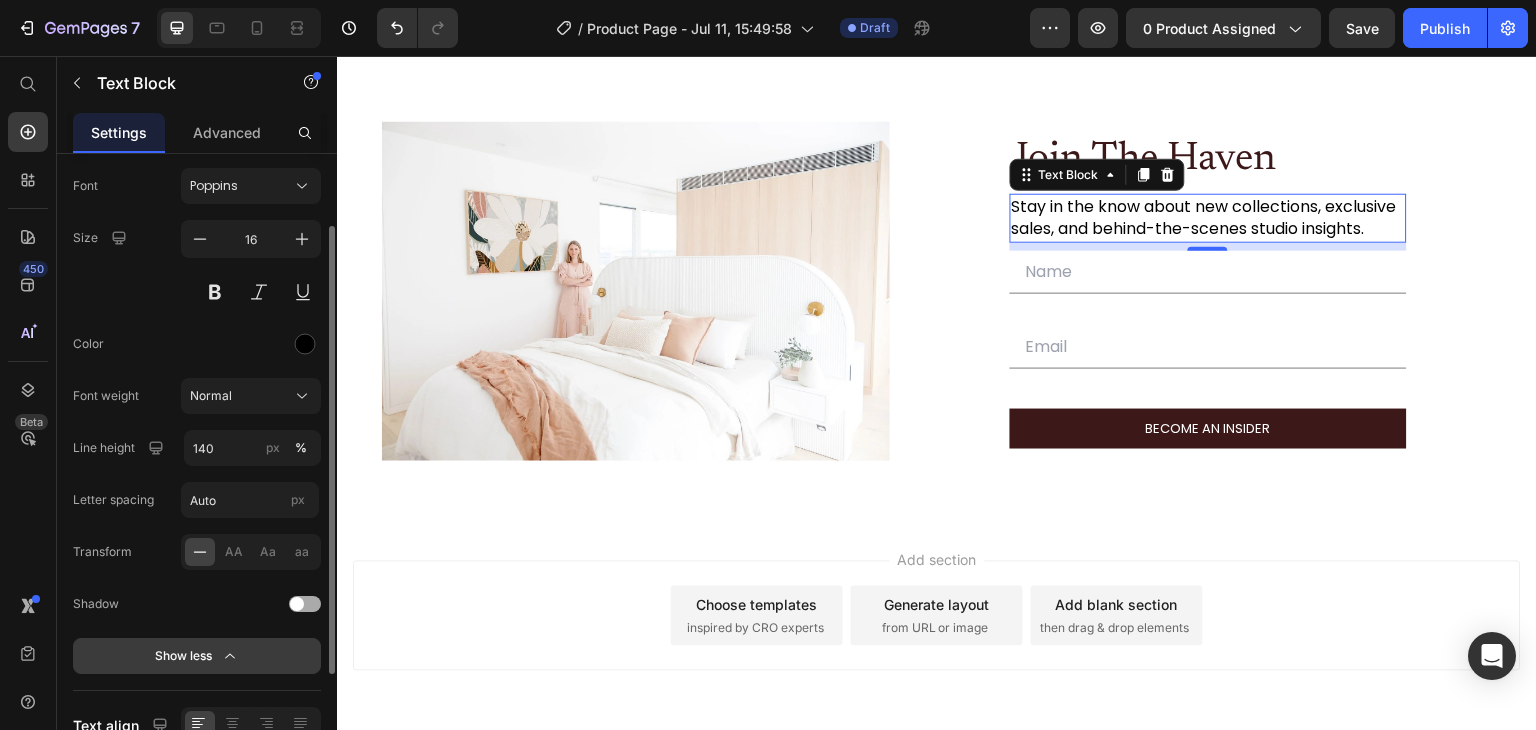 click on "Normal" 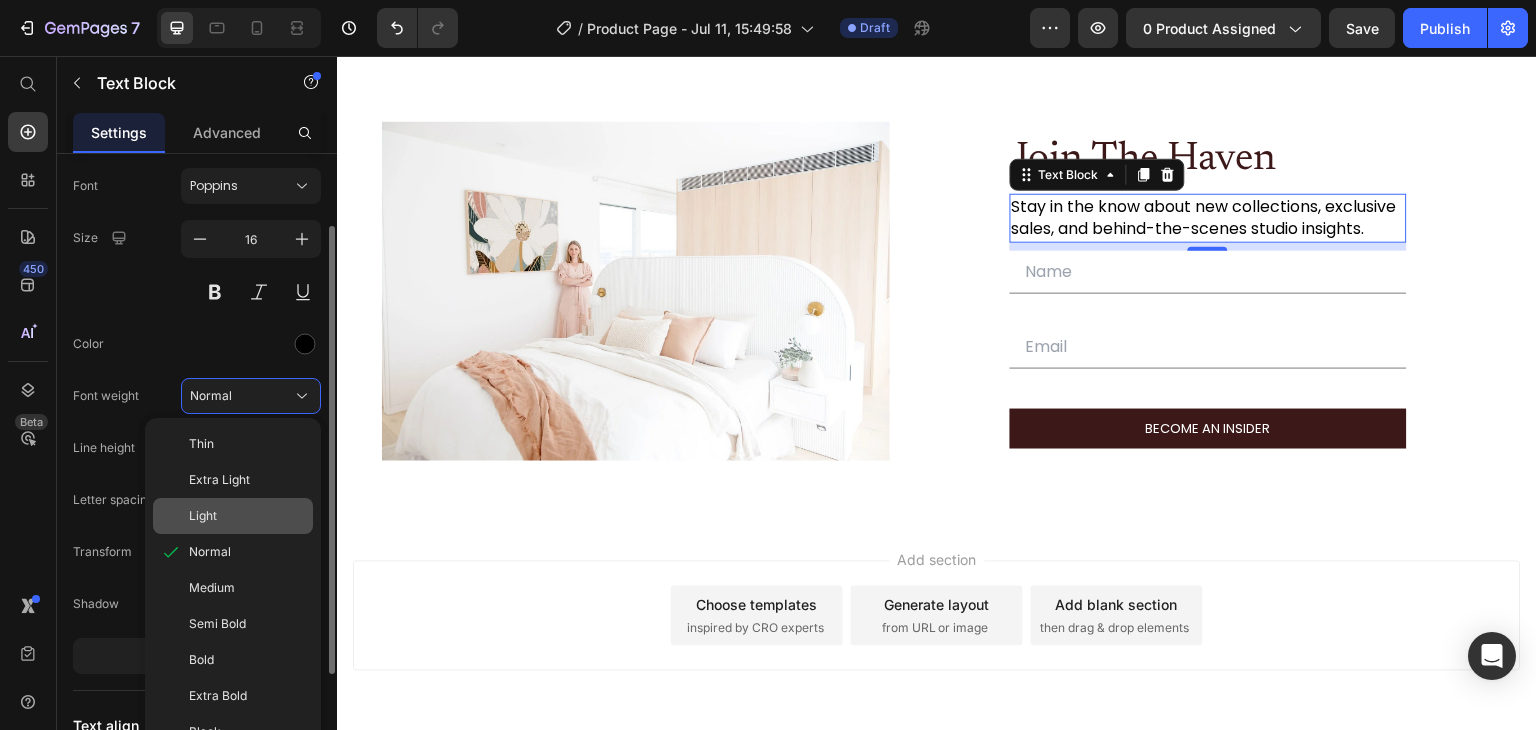 click on "Light" at bounding box center [247, 516] 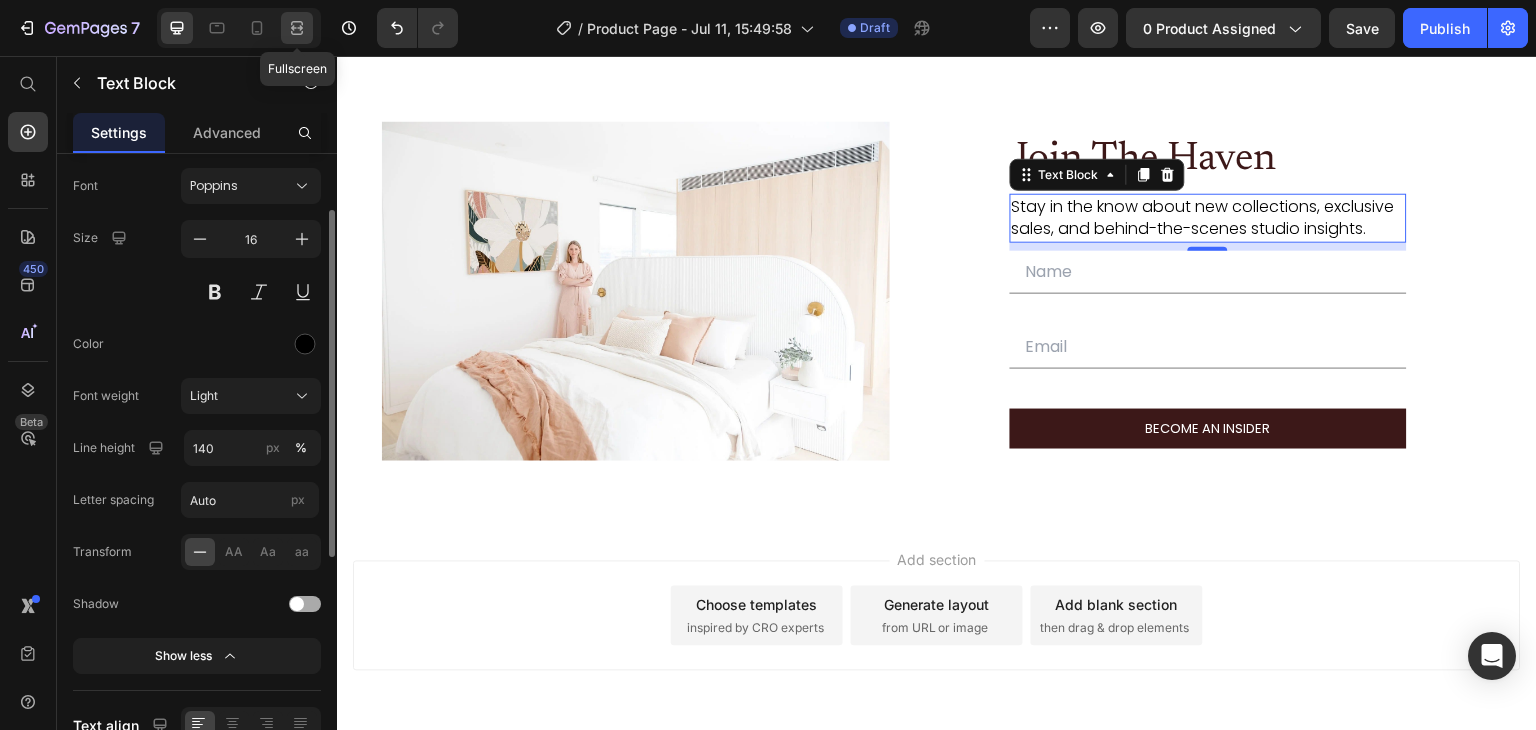 click 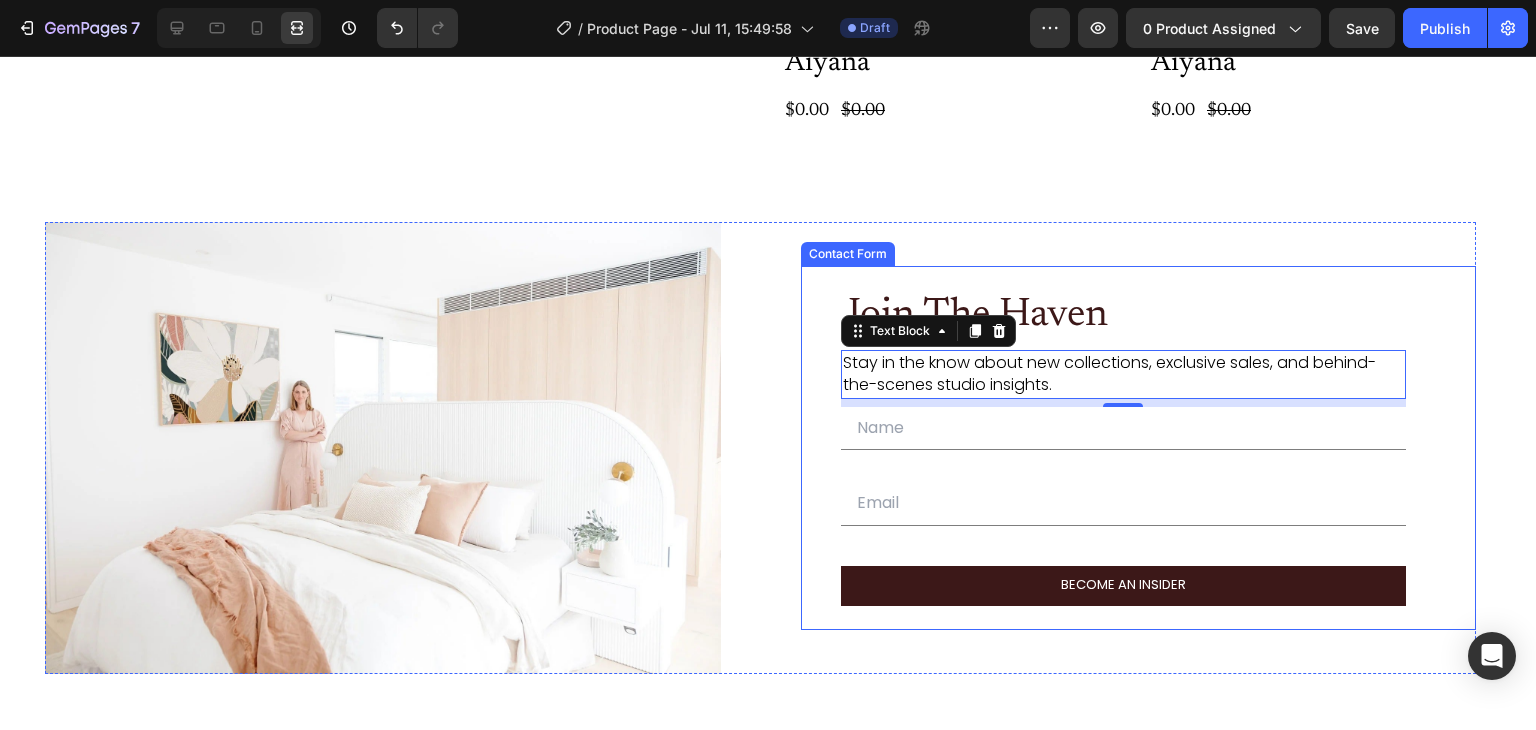click on "Join The Haven Heading Stay in the know about new collections, exclusive sales, and behind-the-scenes studio insights. Text Block   8 Text Field Email Field Row BECOME AN INSIDER Submit Button Contact Form" at bounding box center (1139, 448) 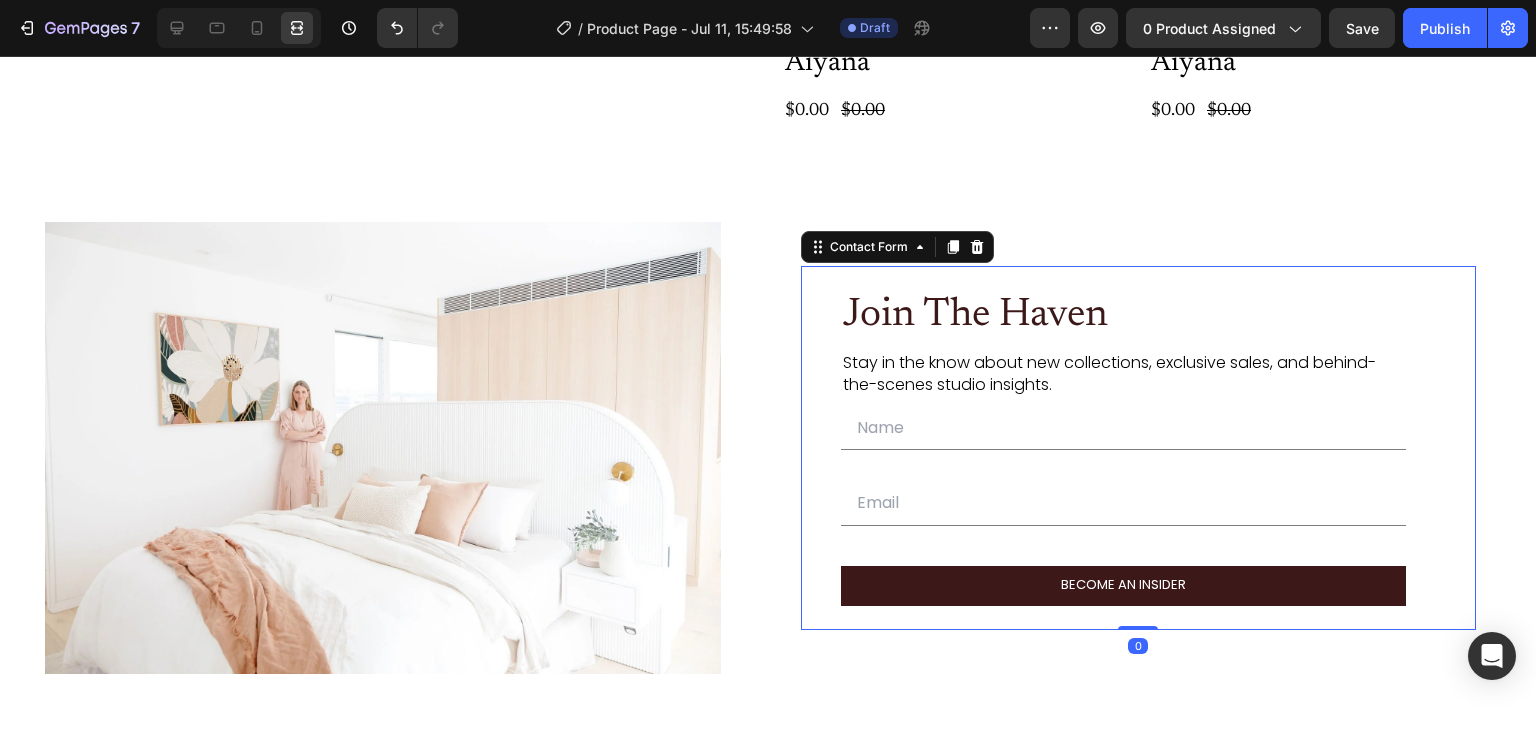 scroll, scrollTop: 0, scrollLeft: 0, axis: both 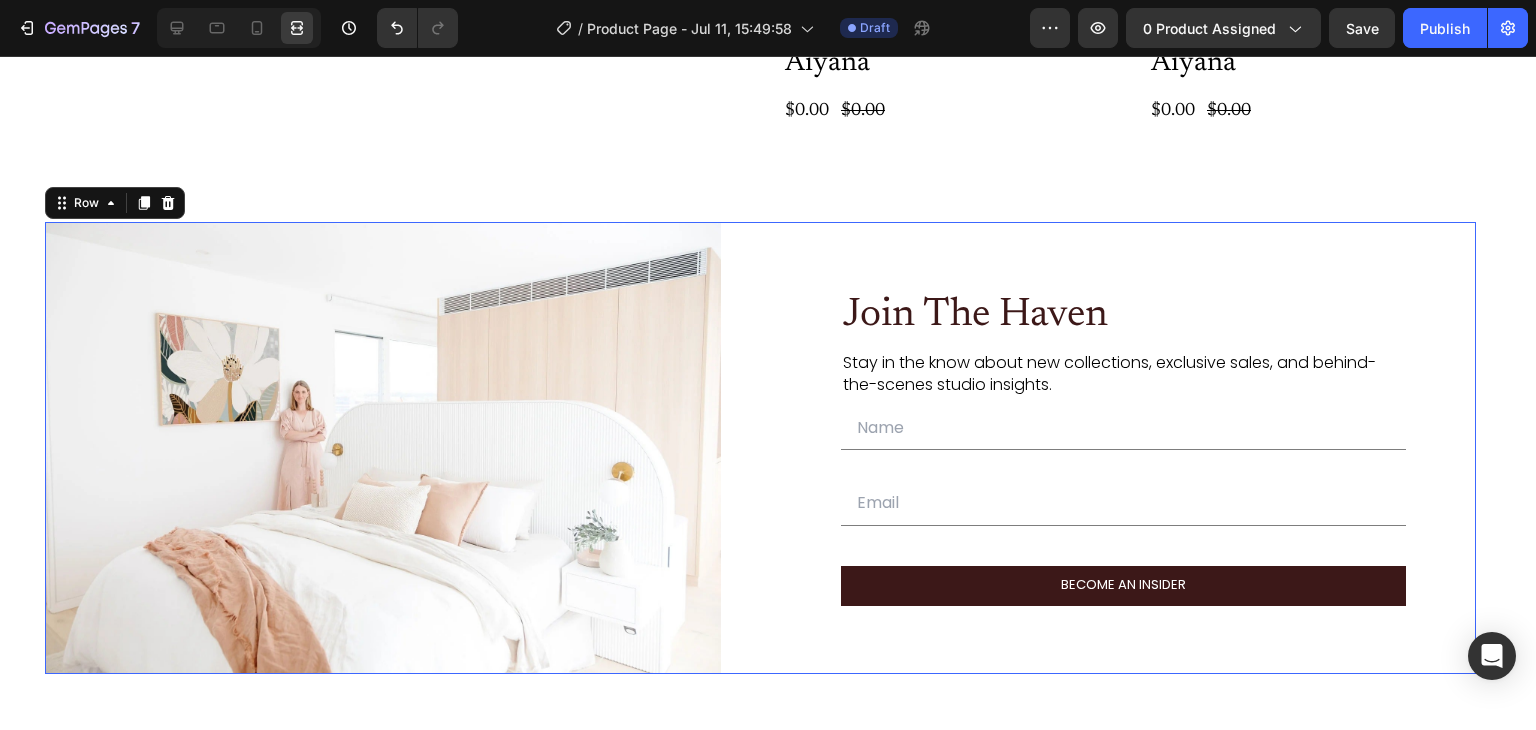 click on "Image Join The Haven Heading Stay in the know about new collections, exclusive sales, and behind-the-scenes studio insights. Text Block Text Field Email Field Row BECOME AN INSIDER Submit Button Contact Form Row   0" at bounding box center (760, 448) 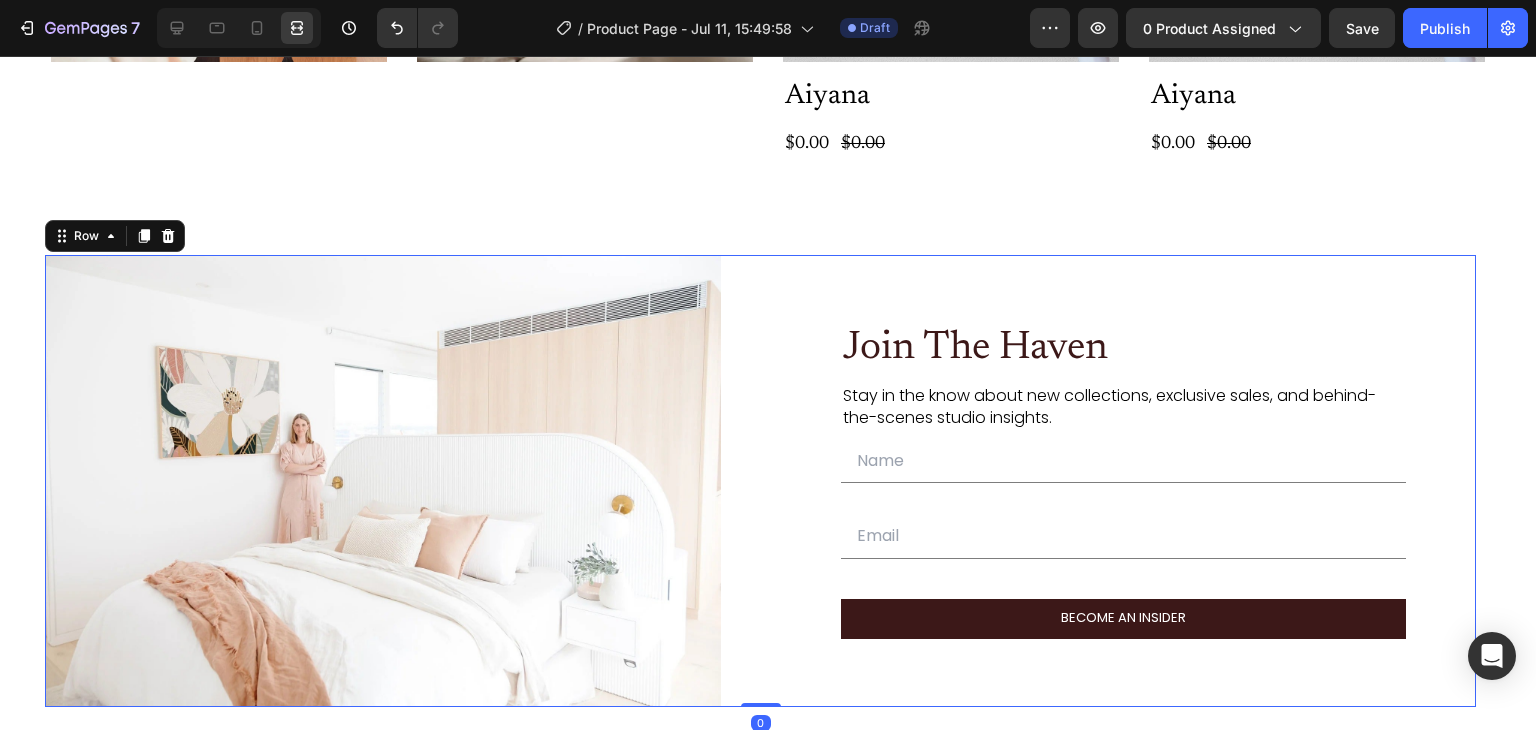 scroll, scrollTop: 4884, scrollLeft: 0, axis: vertical 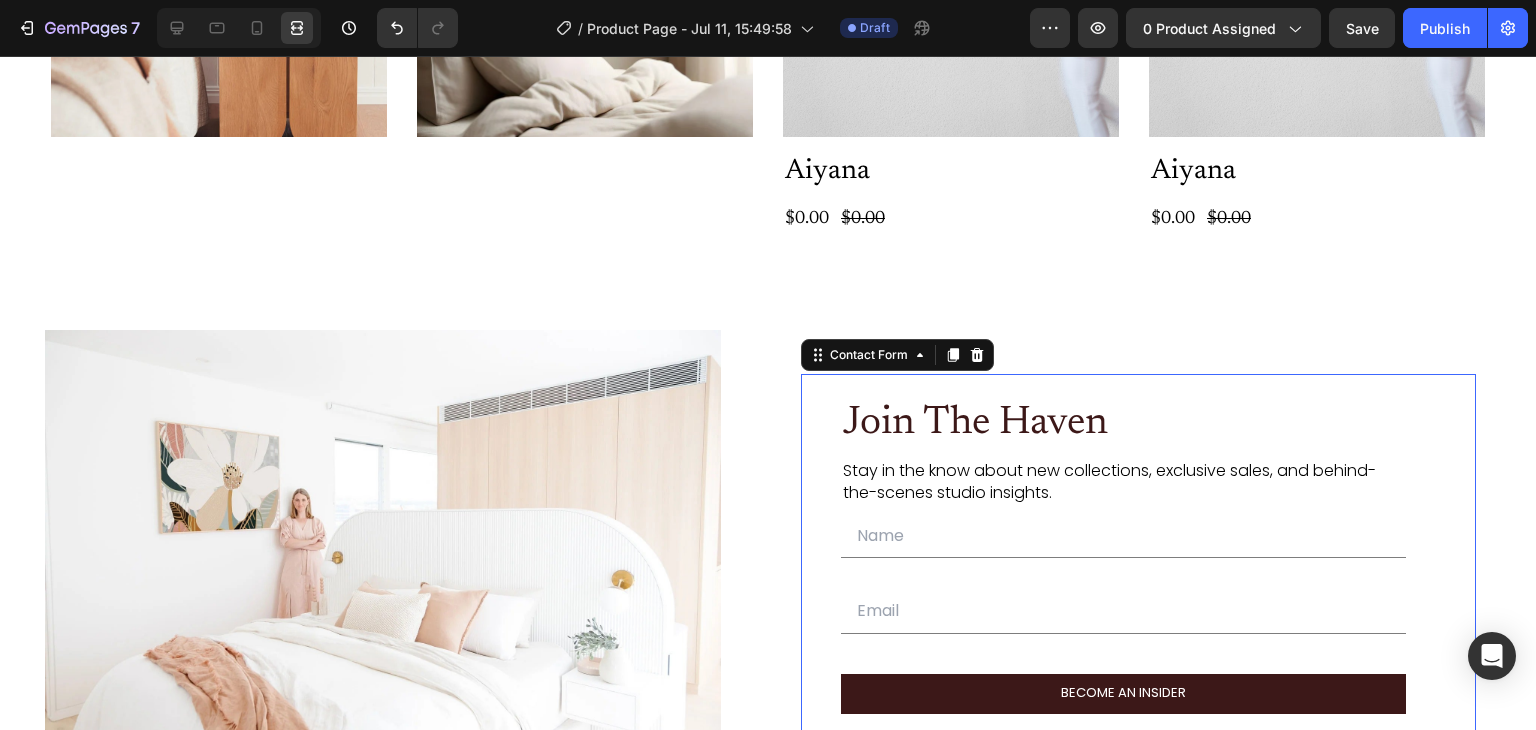 click on "Join The Haven Heading Stay in the know about new collections, exclusive sales, and behind-the-scenes studio insights. Text Block Text Field Email Field Row BECOME AN INSIDER Submit Button Contact Form   0" at bounding box center (1139, 556) 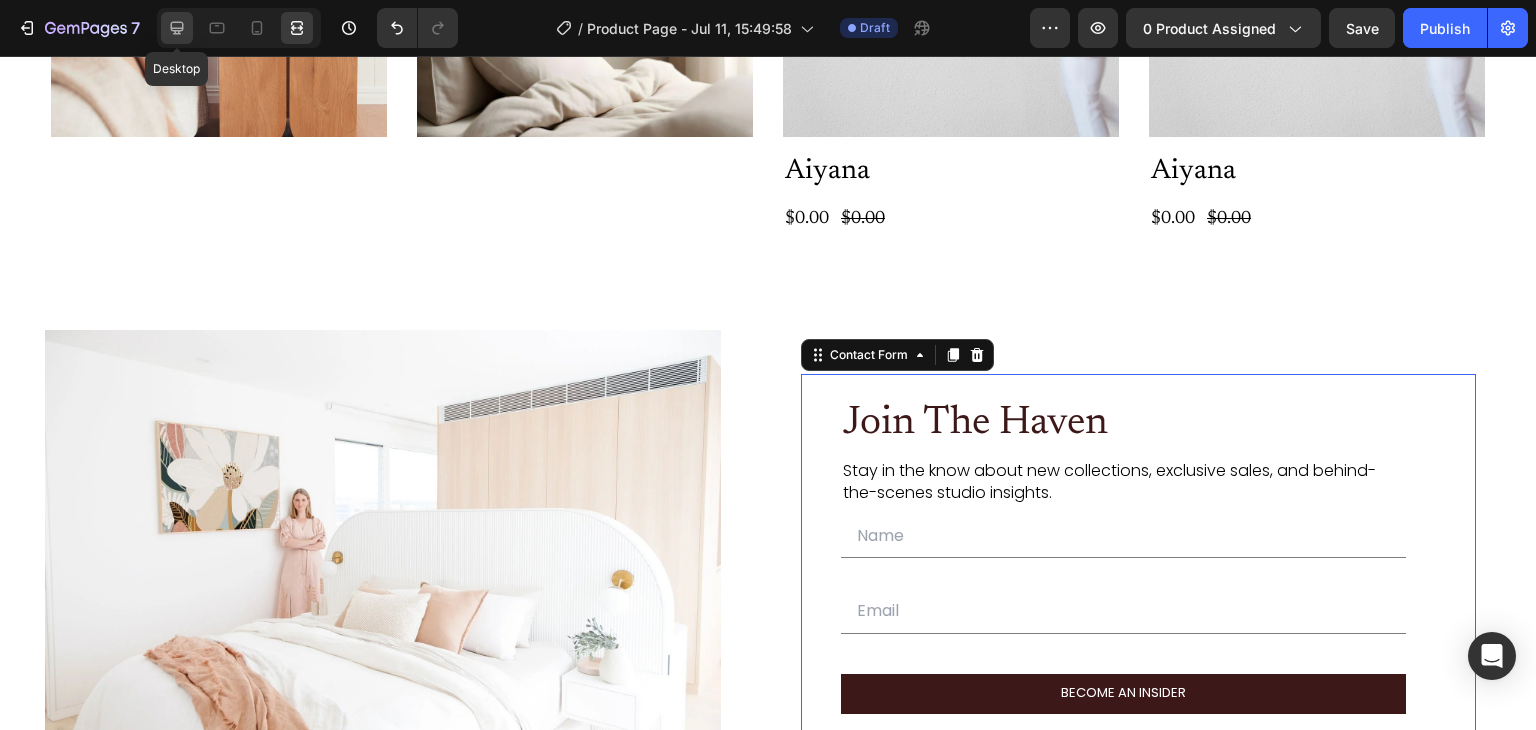 click 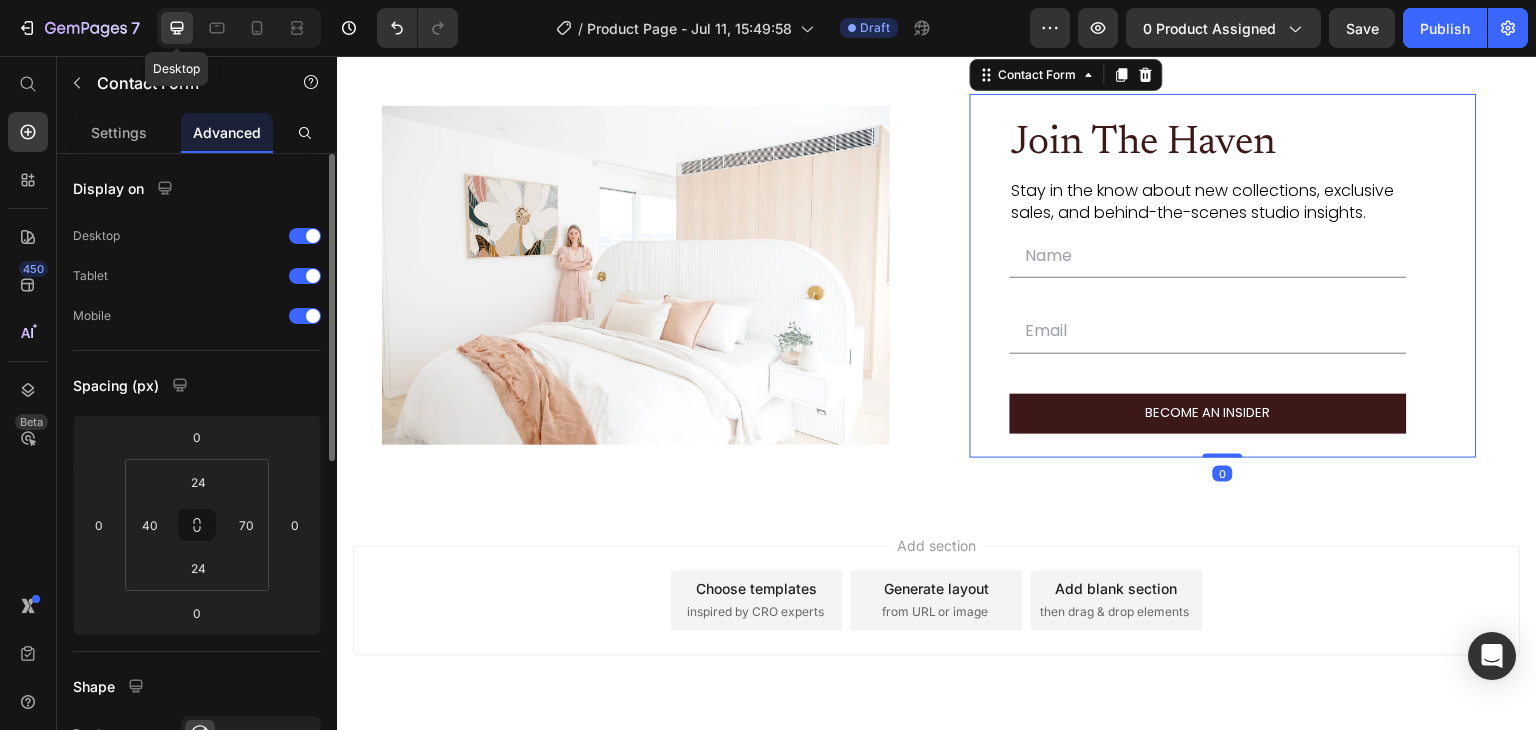 scroll, scrollTop: 4758, scrollLeft: 0, axis: vertical 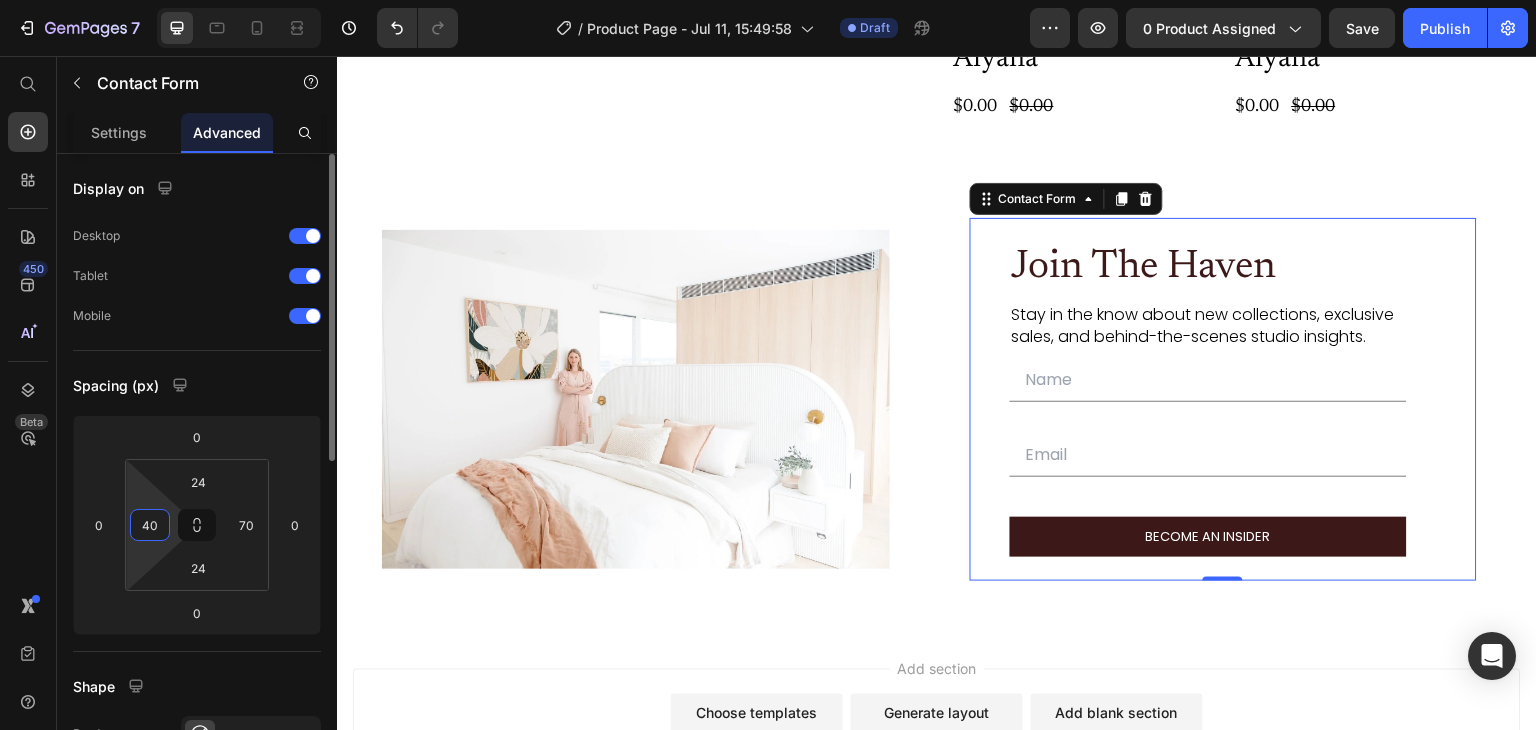 click on "40" at bounding box center [150, 525] 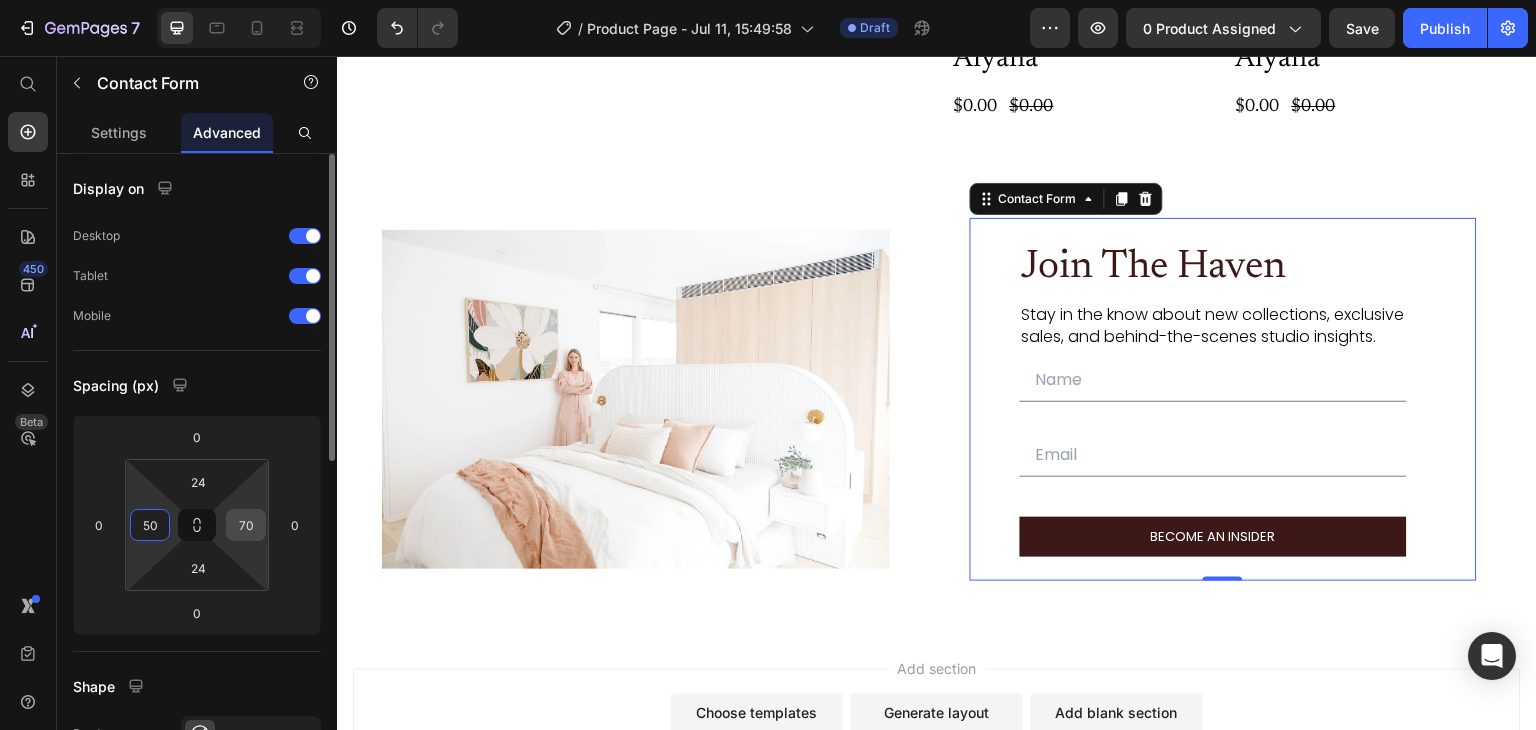 type on "50" 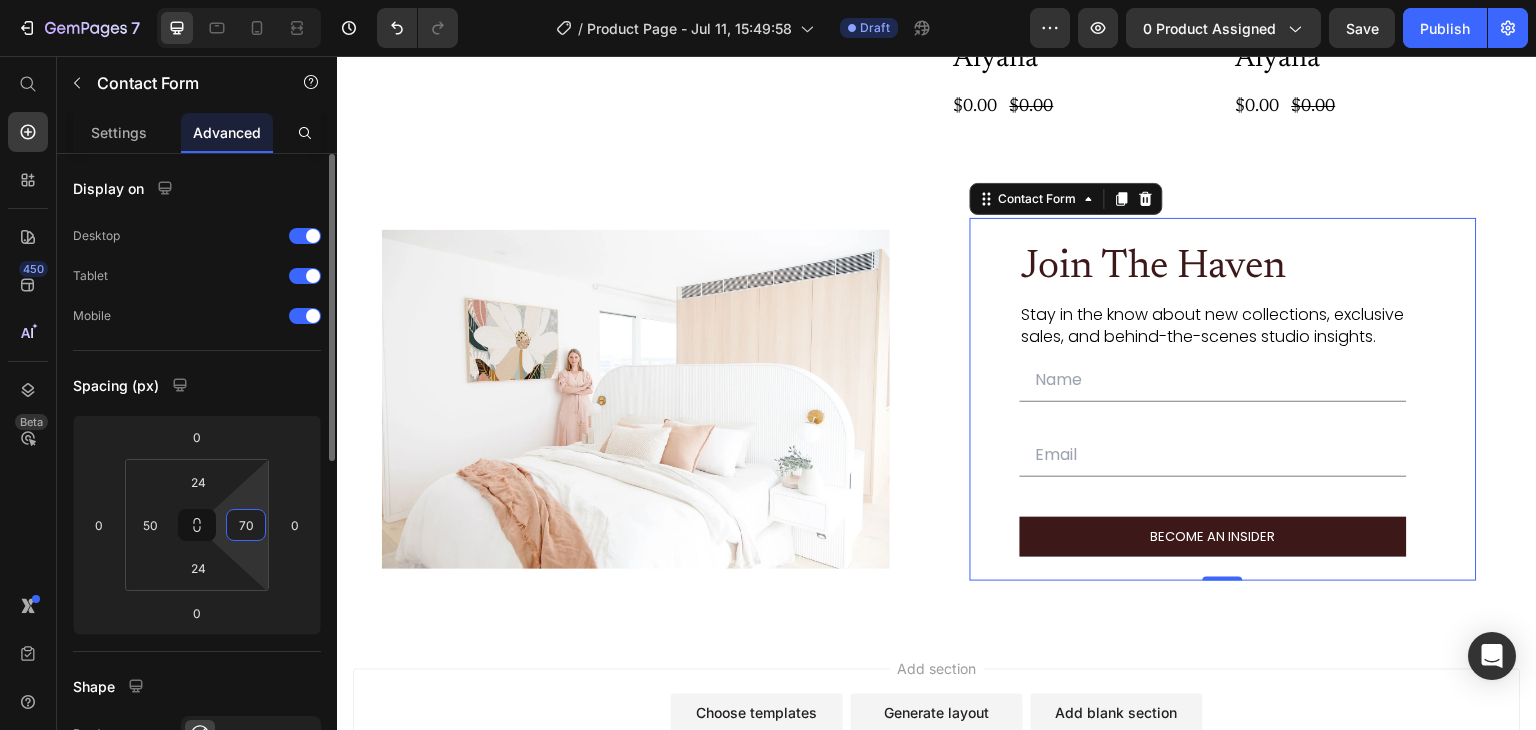 click on "70" at bounding box center (246, 525) 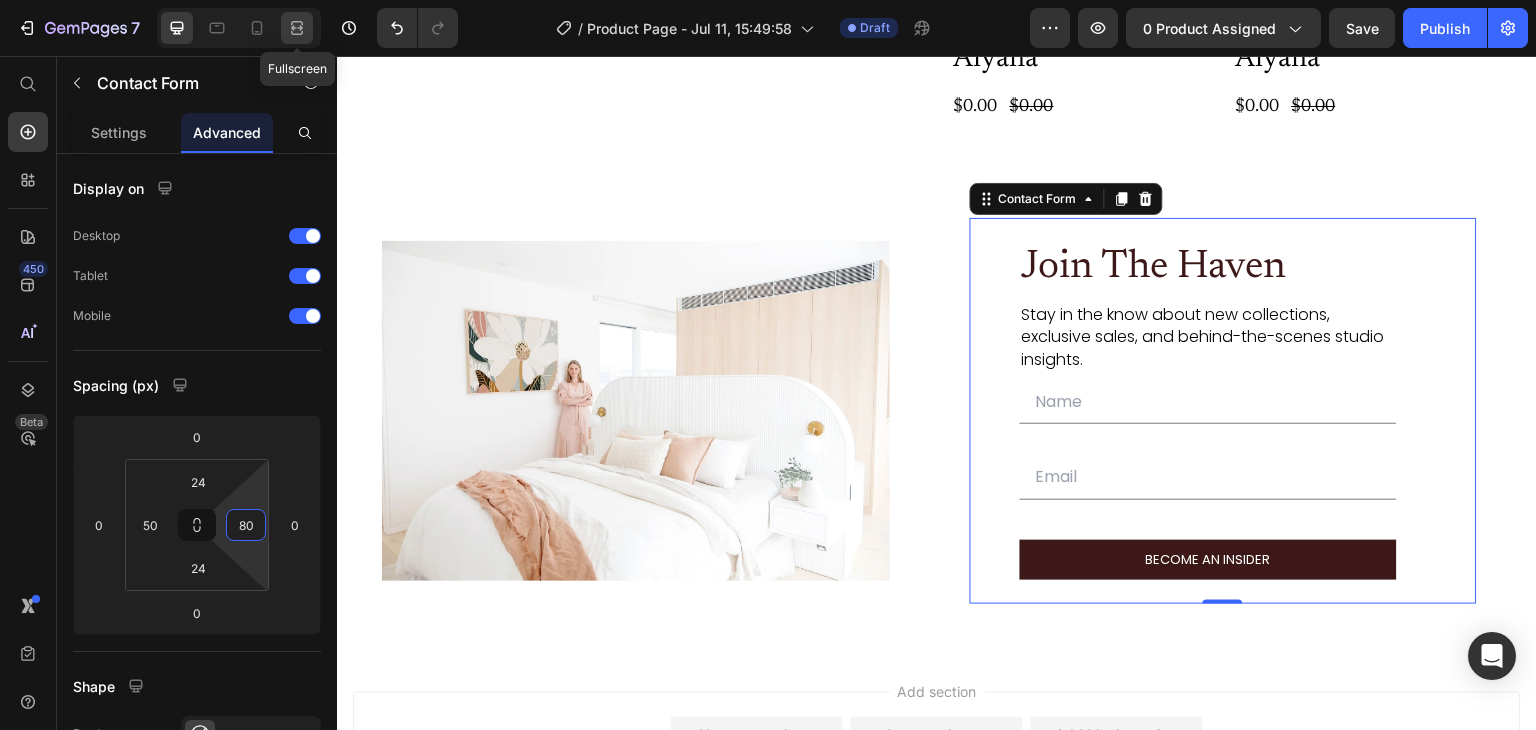 type on "80" 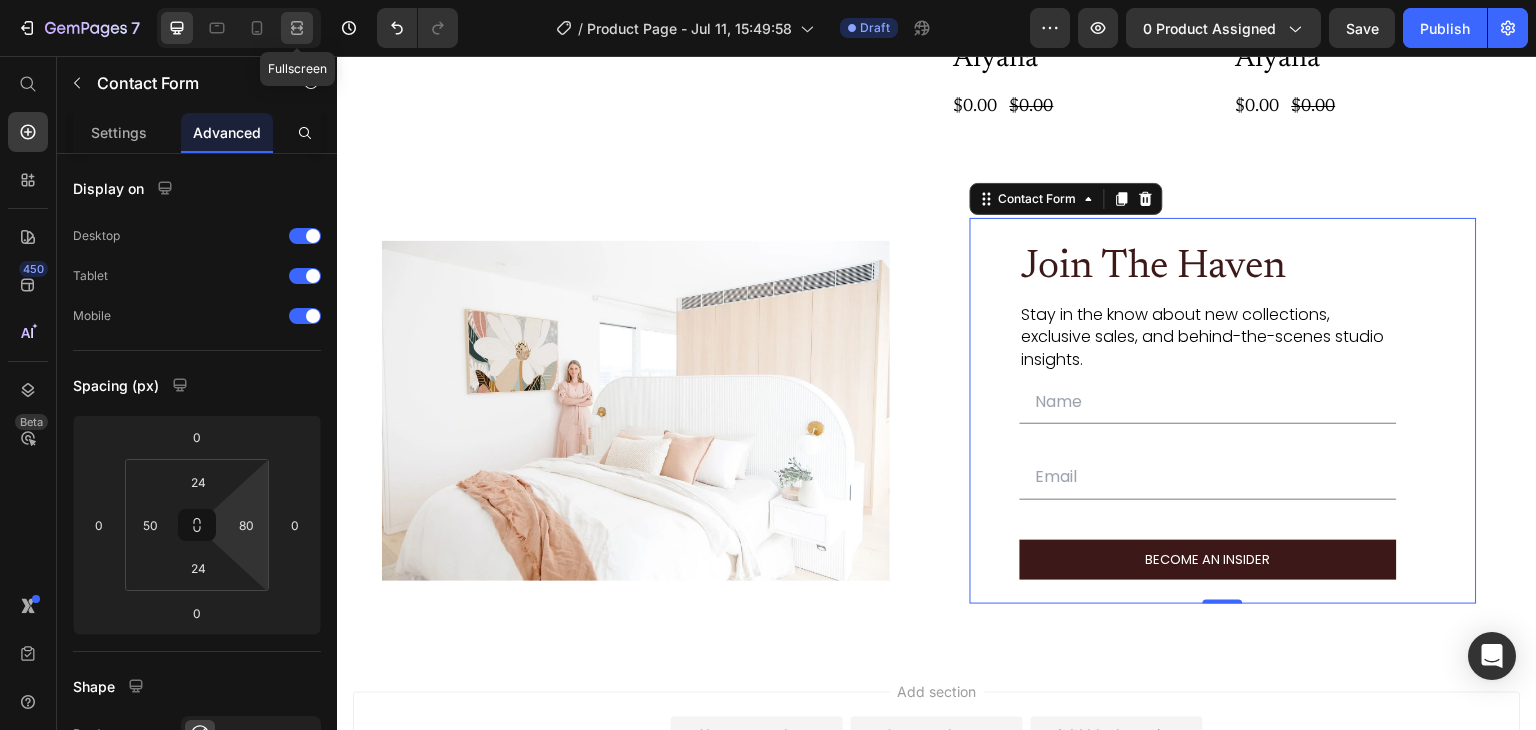click 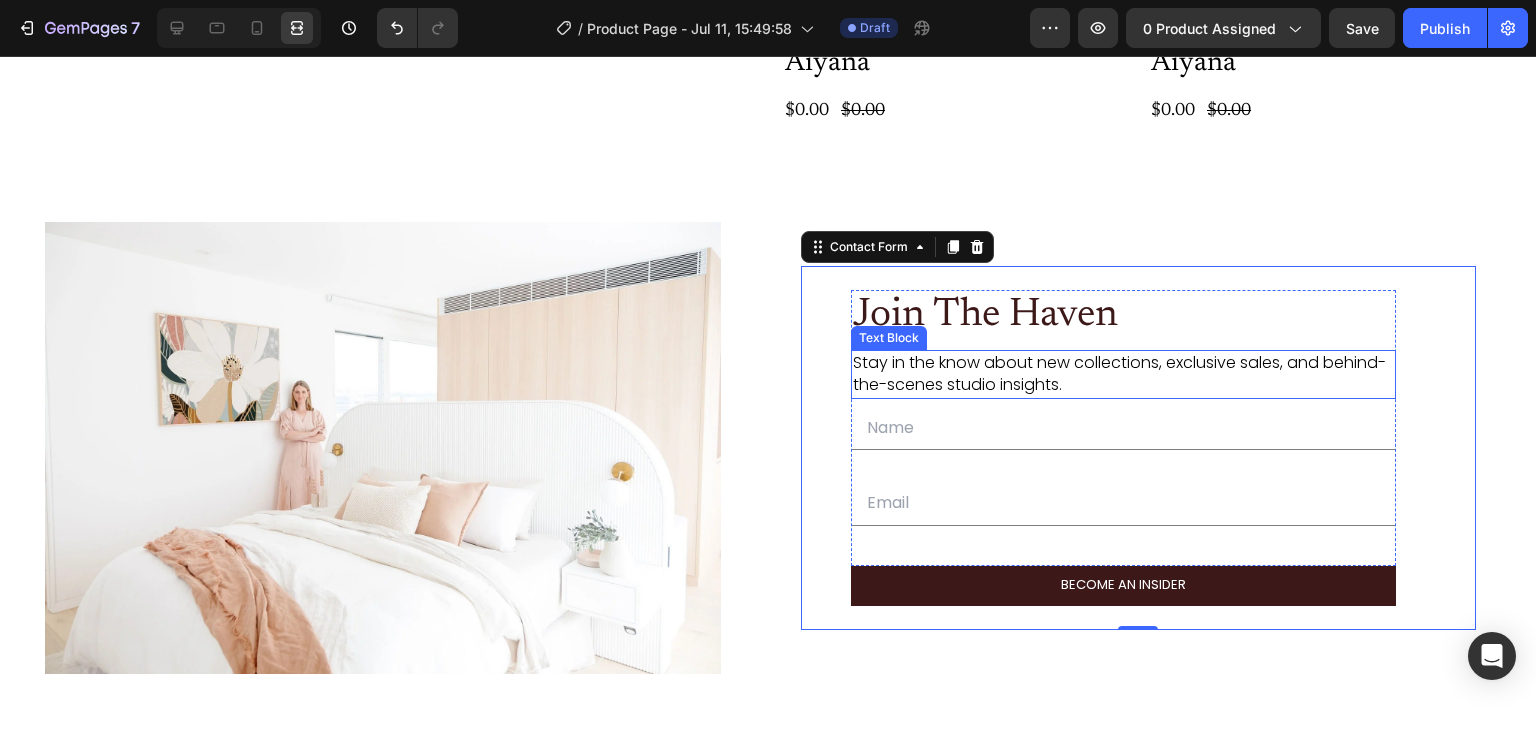scroll, scrollTop: 5257, scrollLeft: 0, axis: vertical 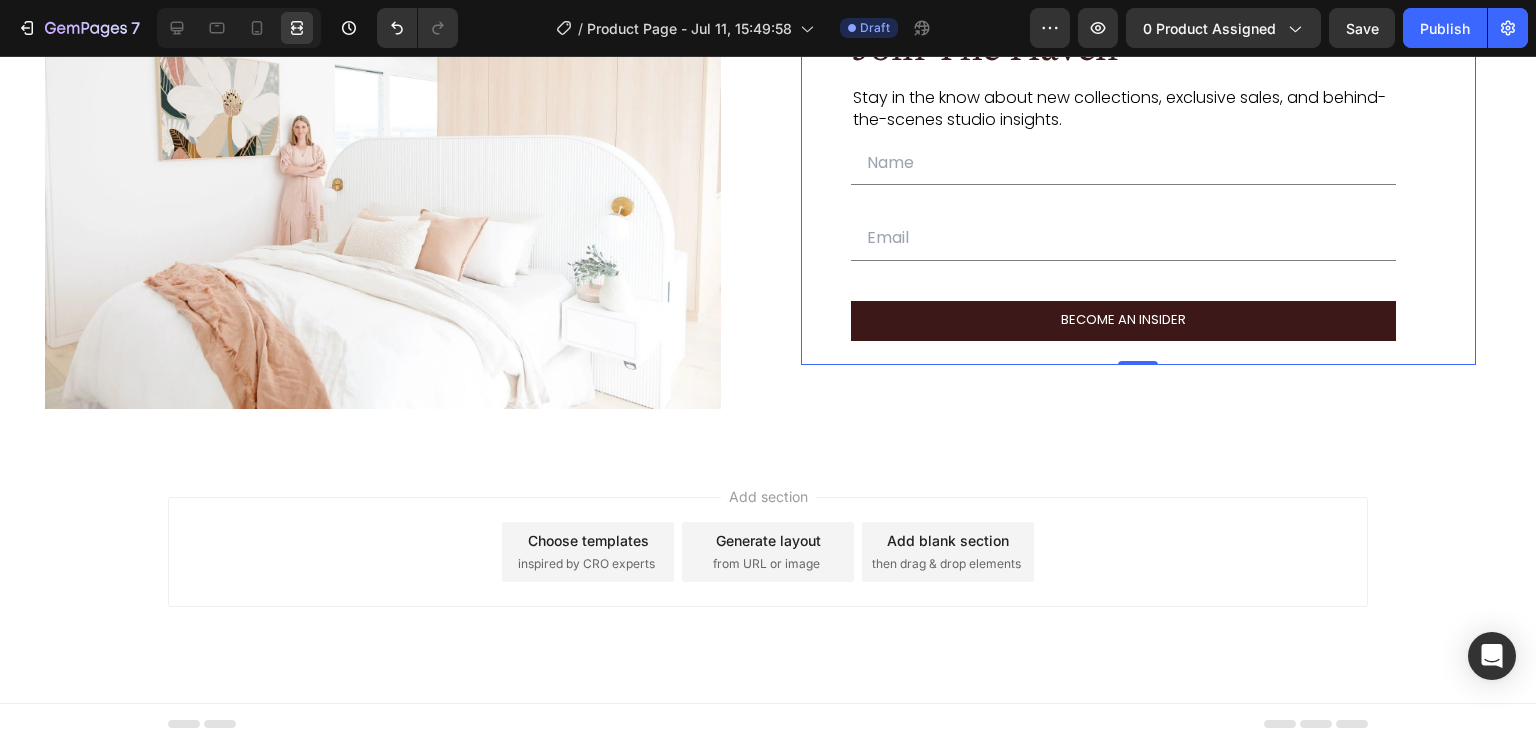 click on "Add section Choose templates inspired by CRO experts Generate layout from URL or image Add blank section then drag & drop elements" at bounding box center [768, 580] 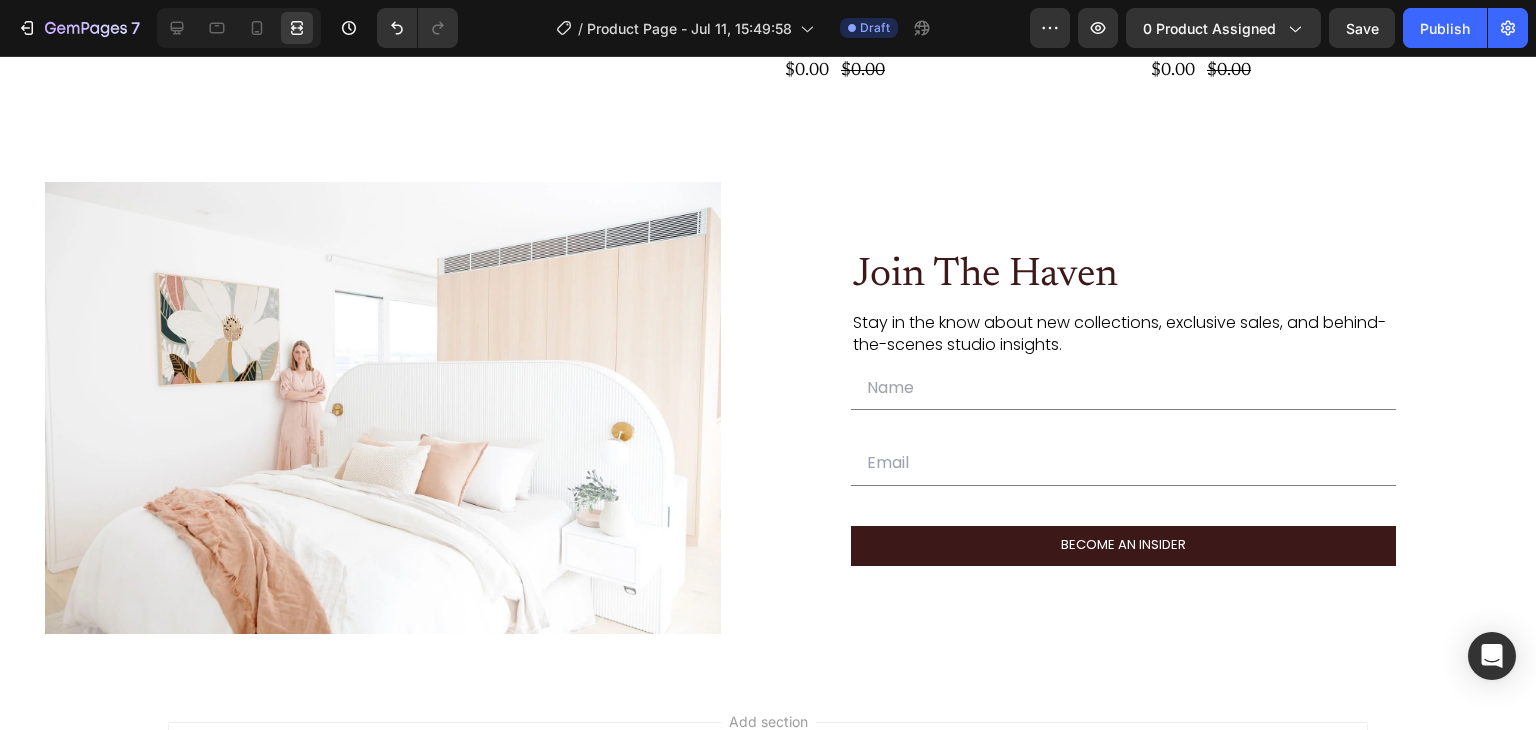 scroll, scrollTop: 5032, scrollLeft: 0, axis: vertical 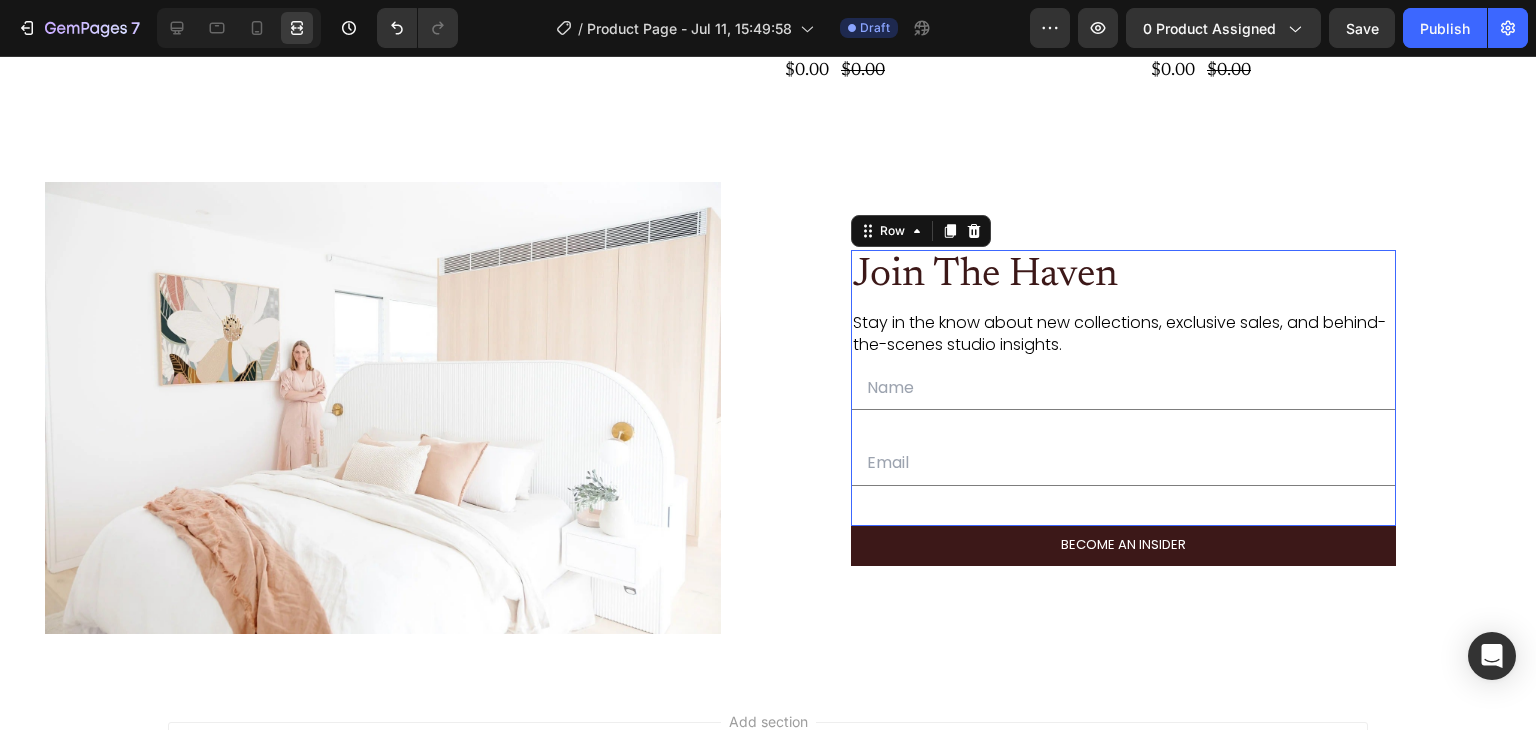 click on "Join The Haven Heading Stay in the know about new collections, exclusive sales, and behind-the-scenes studio insights. Text Block Text Field Email Field" at bounding box center [1124, 388] 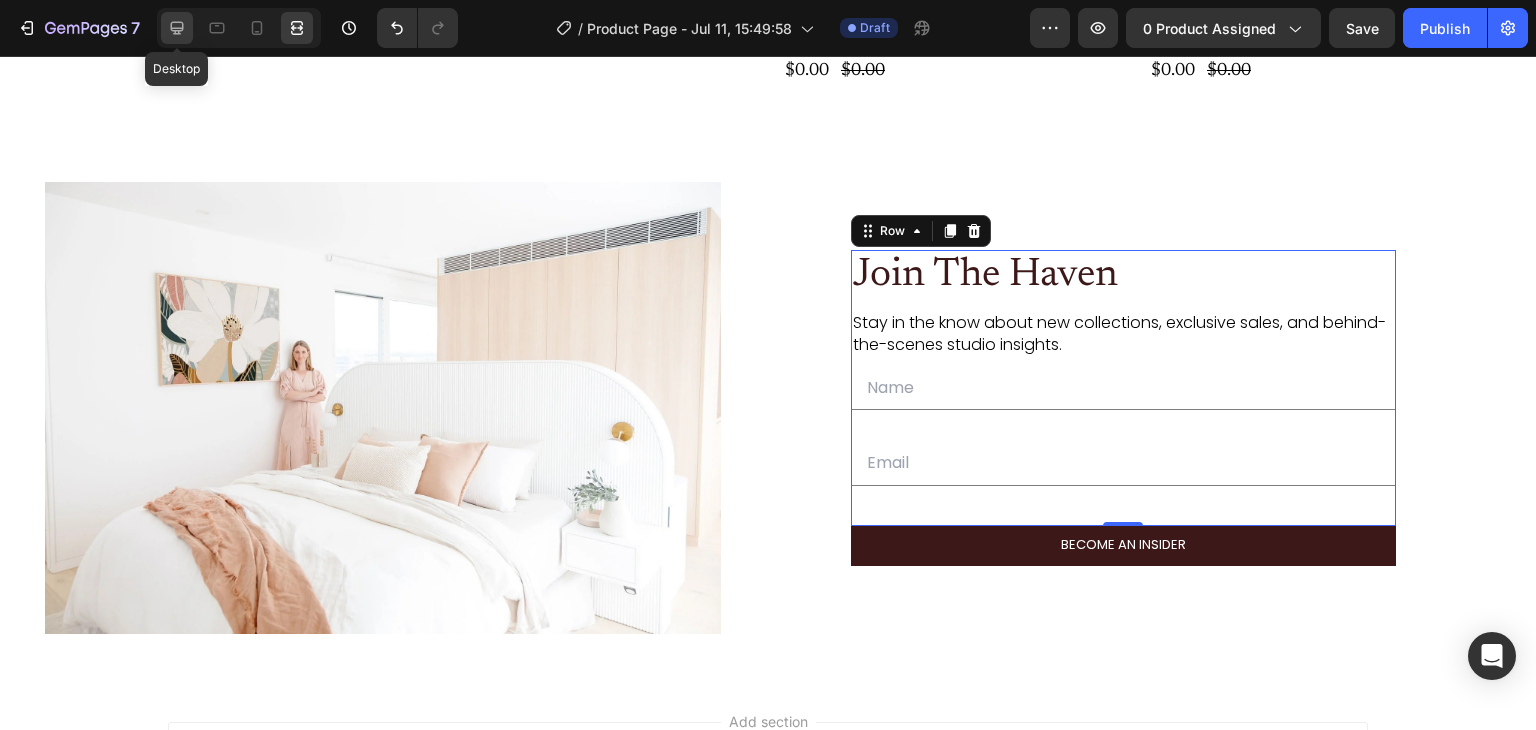 click 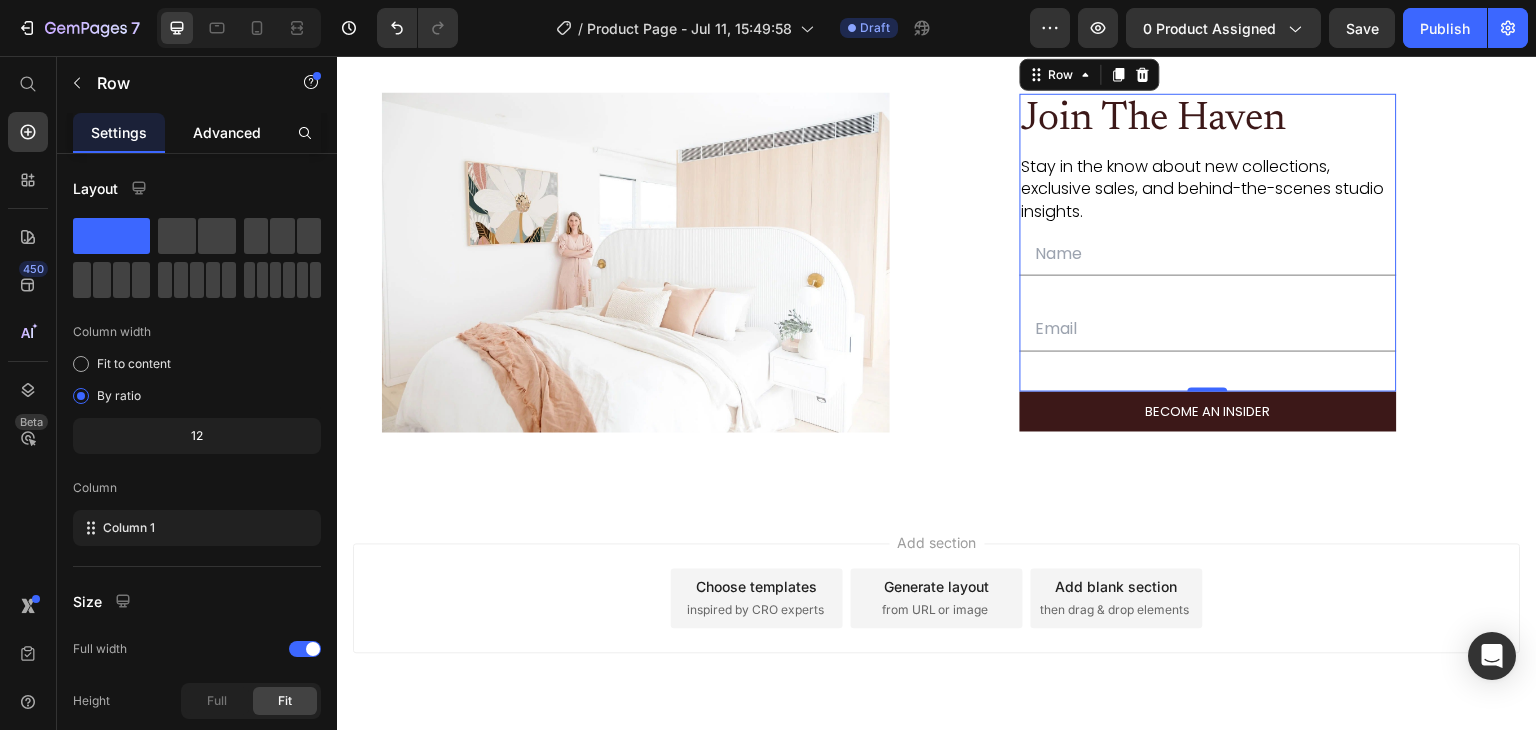 click on "Advanced" at bounding box center [227, 132] 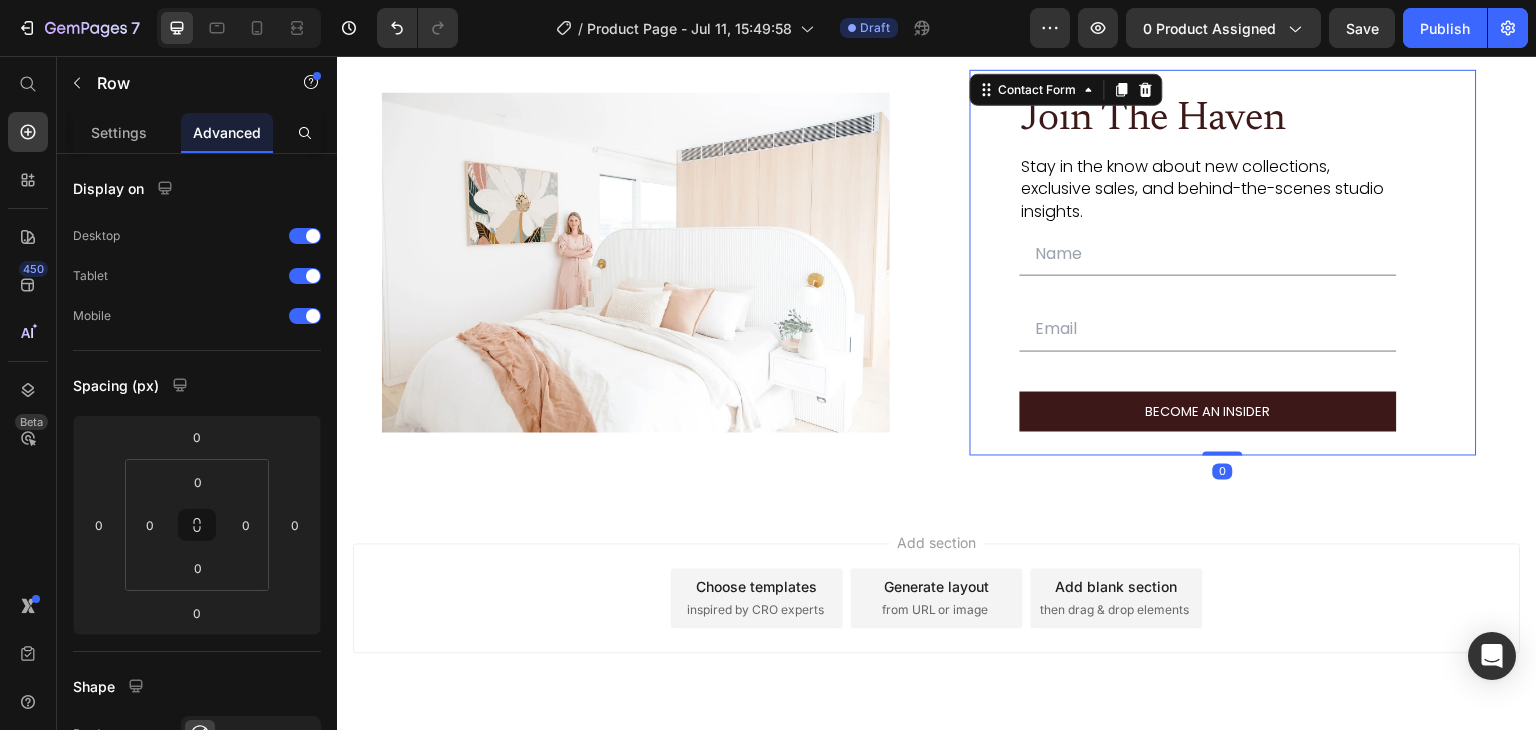 click on "Join The Haven Heading Stay in the know about new collections, exclusive sales, and behind-the-scenes studio insights. Text Block Text Field Email Field Row BECOME AN INSIDER Submit Button Contact Form   0" at bounding box center [1224, 263] 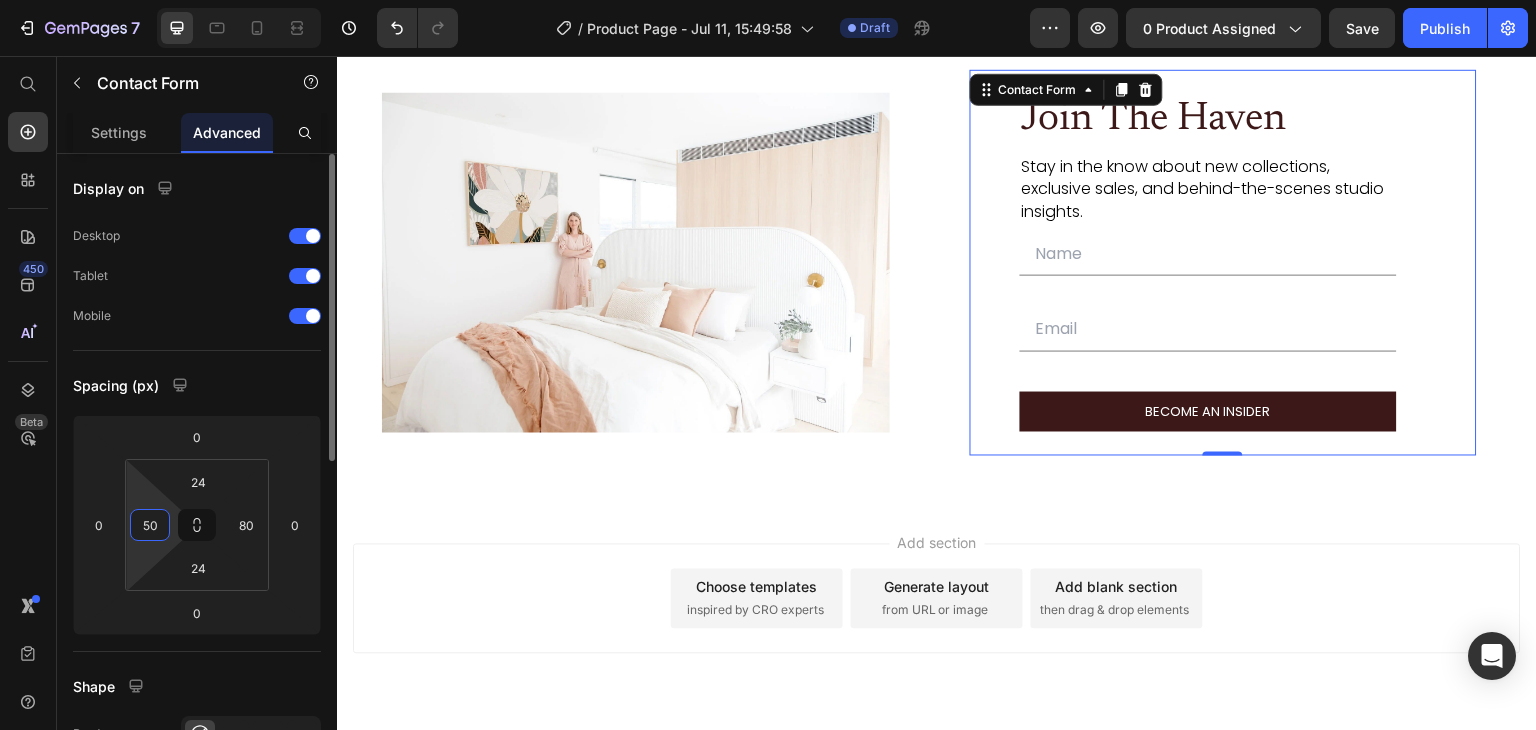click on "50" at bounding box center (150, 525) 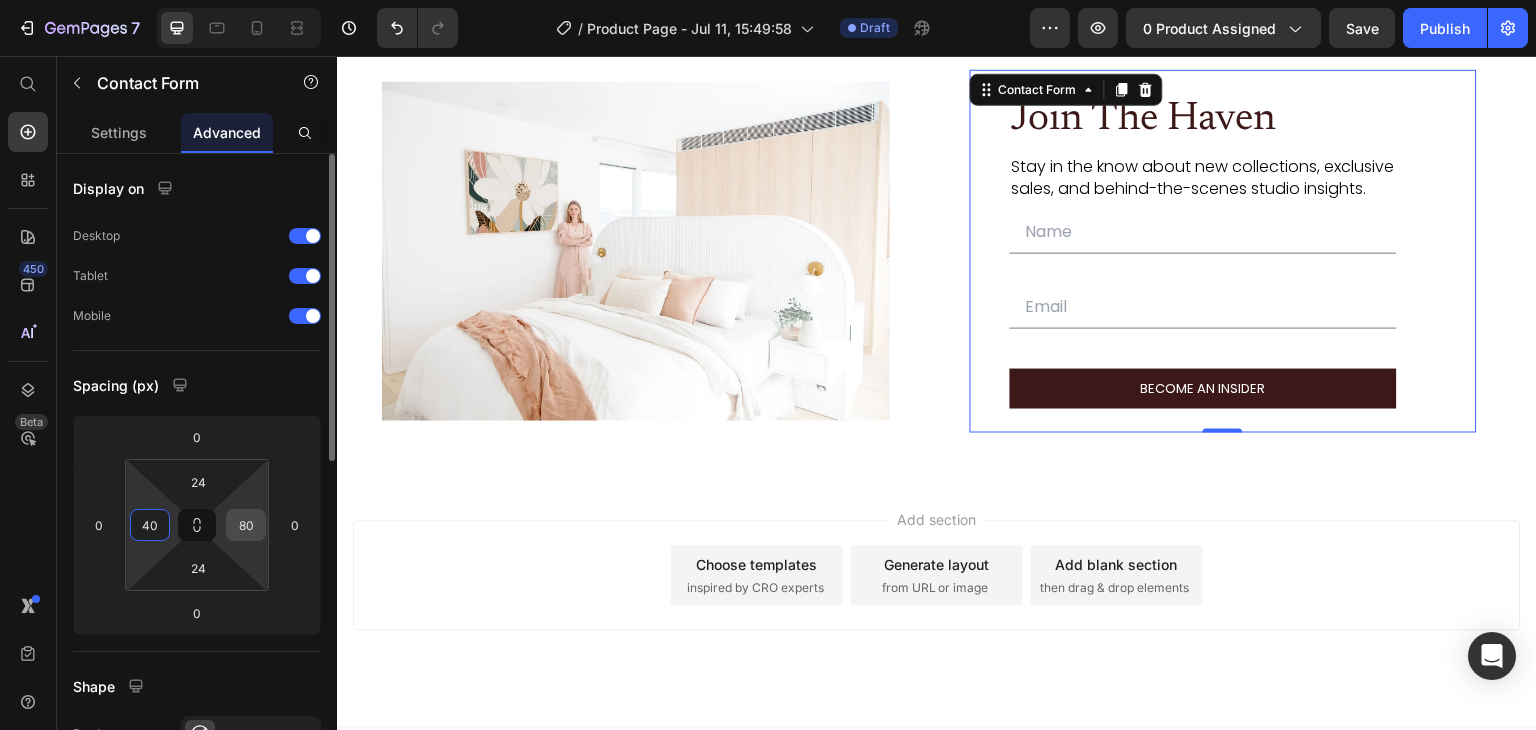 type on "40" 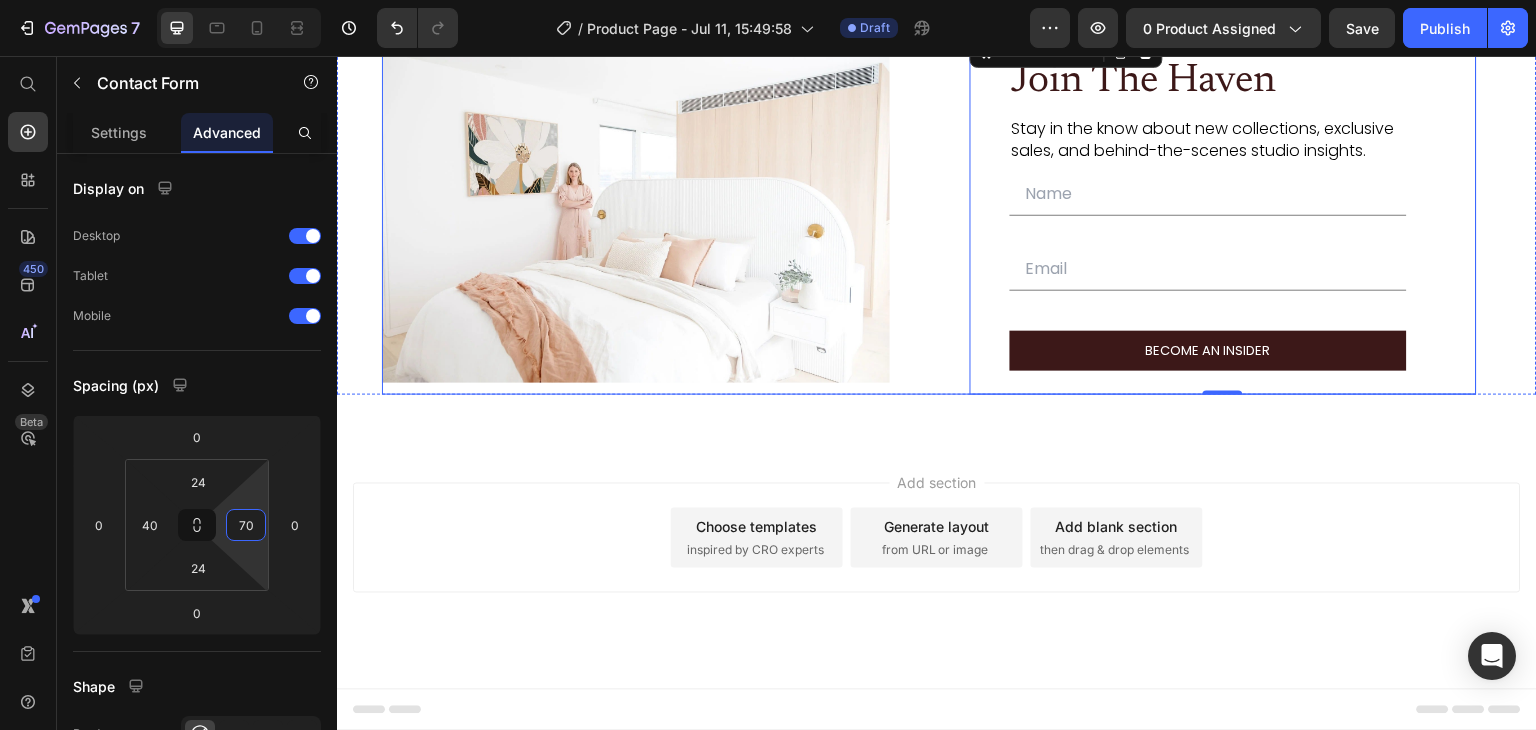 scroll, scrollTop: 4781, scrollLeft: 0, axis: vertical 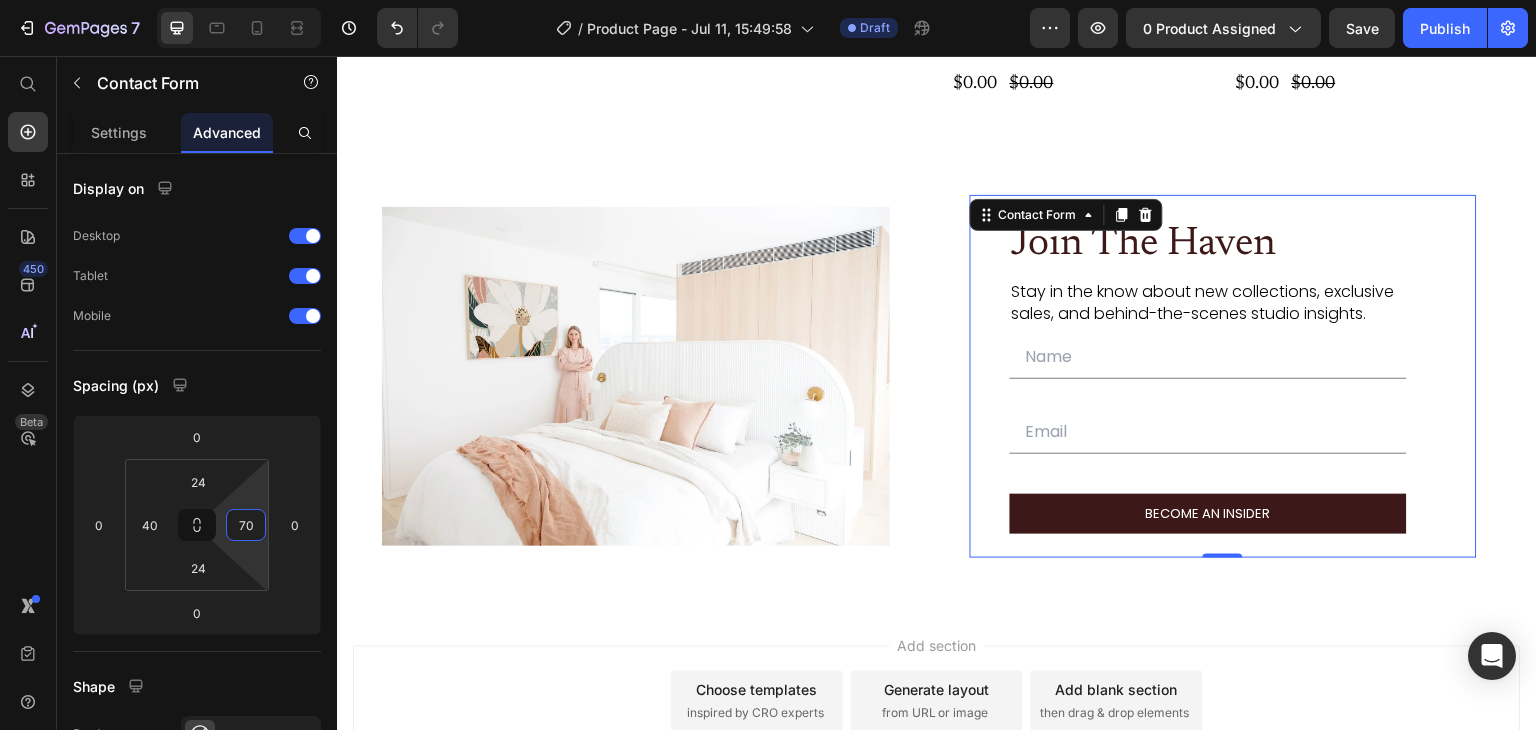 type on "70" 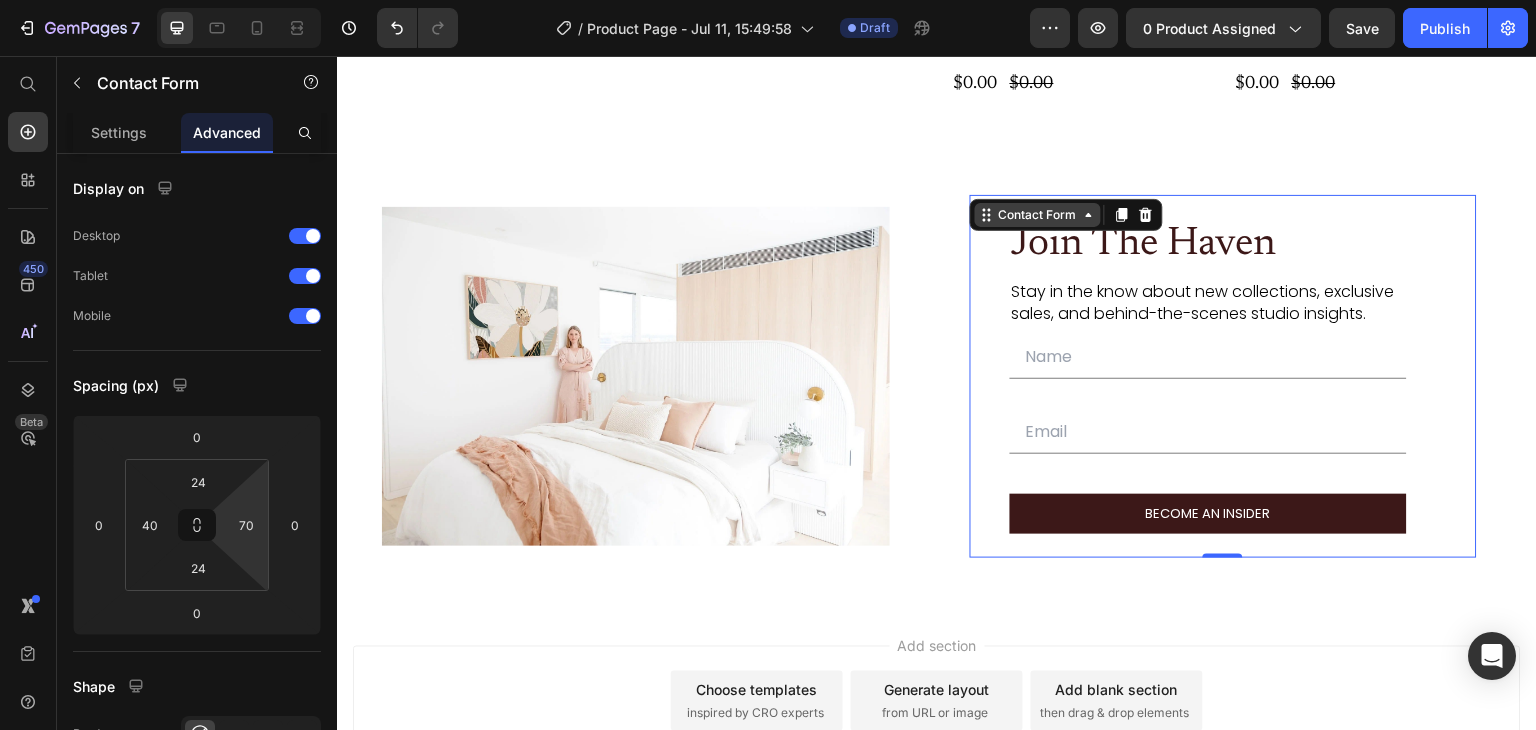 click on "Contact Form" at bounding box center [1038, 215] 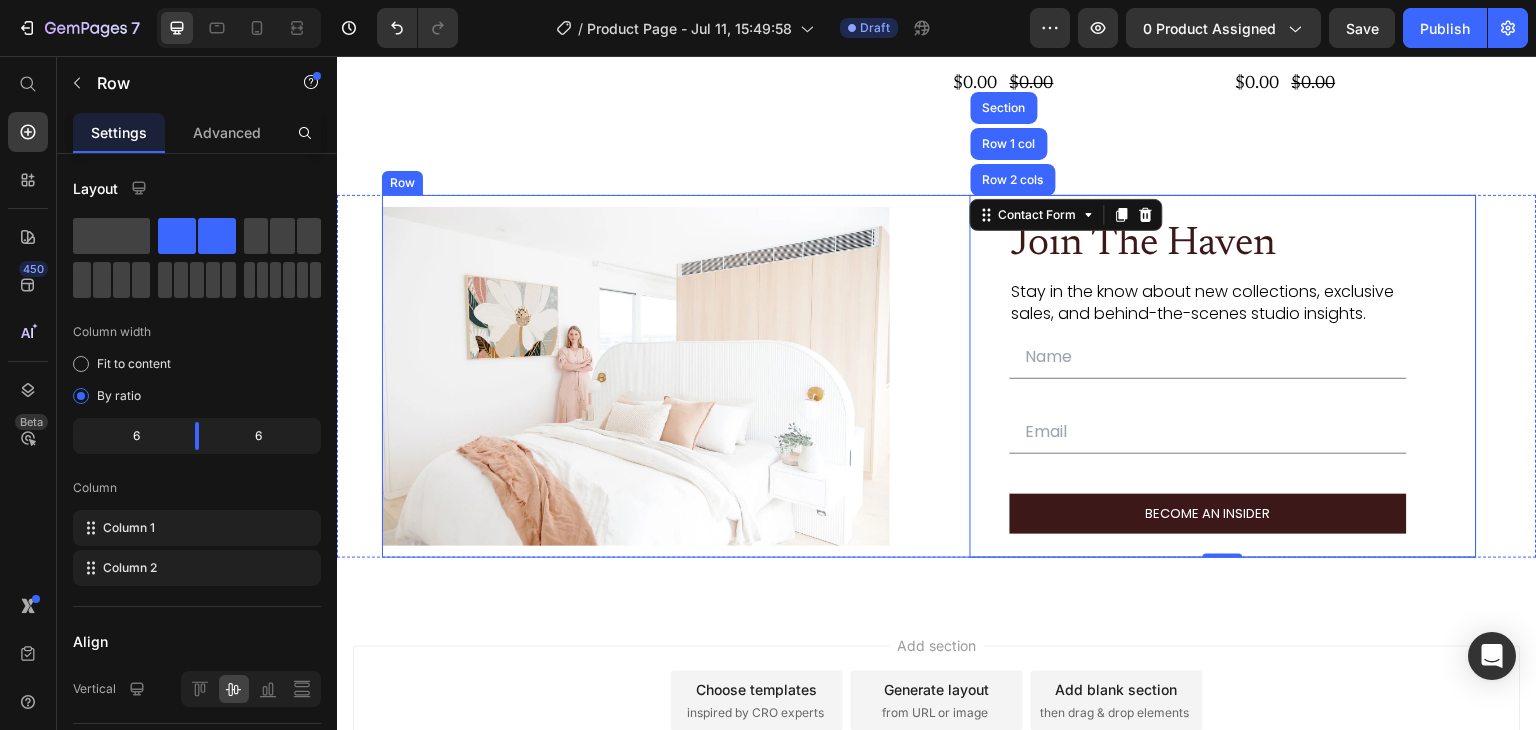 click on "Image Join The Haven Heading Stay in the know about new collections, exclusive sales, and behind-the-scenes studio insights. Text Block Text Field Email Field Row BECOME AN INSIDER Submit Button Contact Form Row 2 cols Row 1 col Section   0 Row" at bounding box center [929, 377] 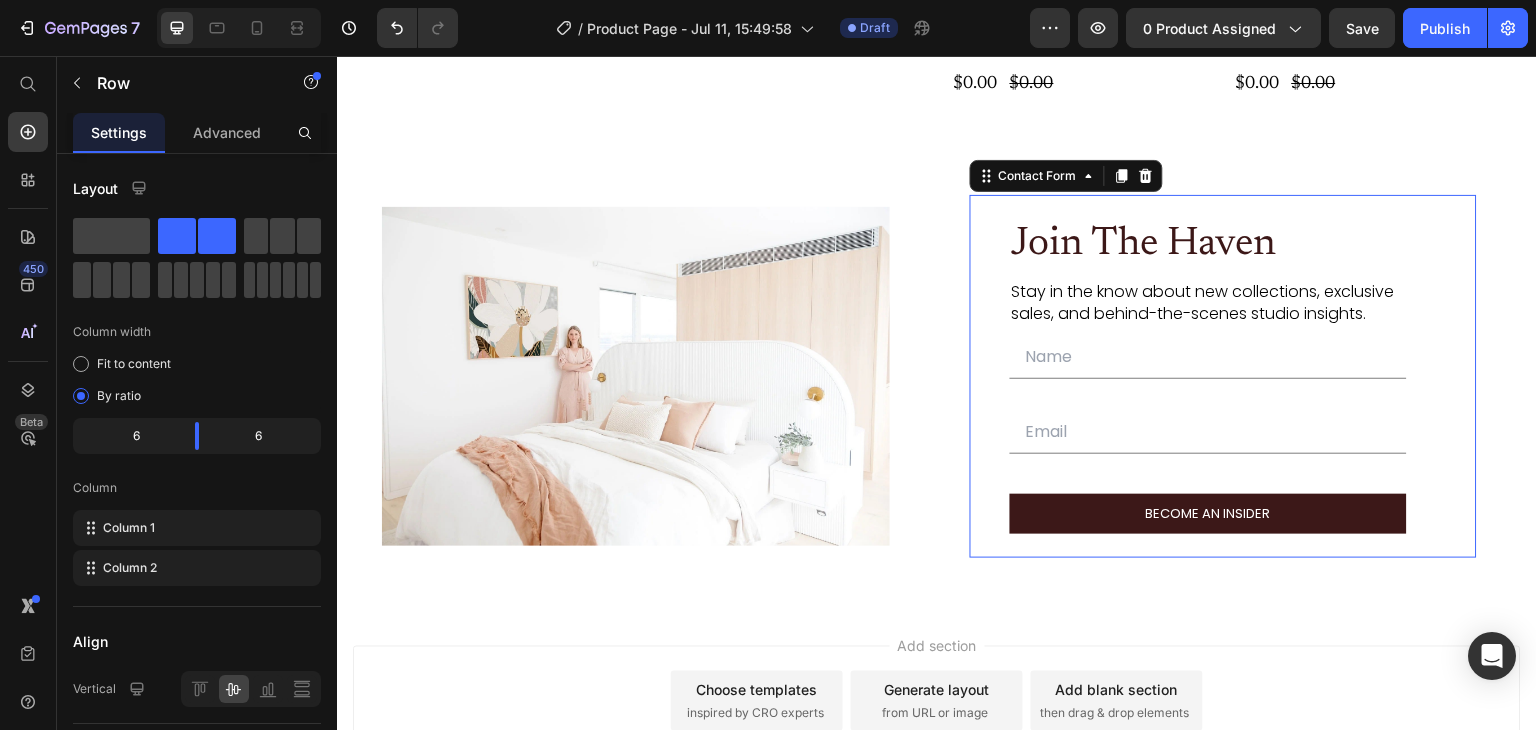 click on "Join The Haven Heading Stay in the know about new collections, exclusive sales, and behind-the-scenes studio insights. Text Block Text Field Email Field Row BECOME AN INSIDER Submit Button Contact Form   0" at bounding box center (1224, 377) 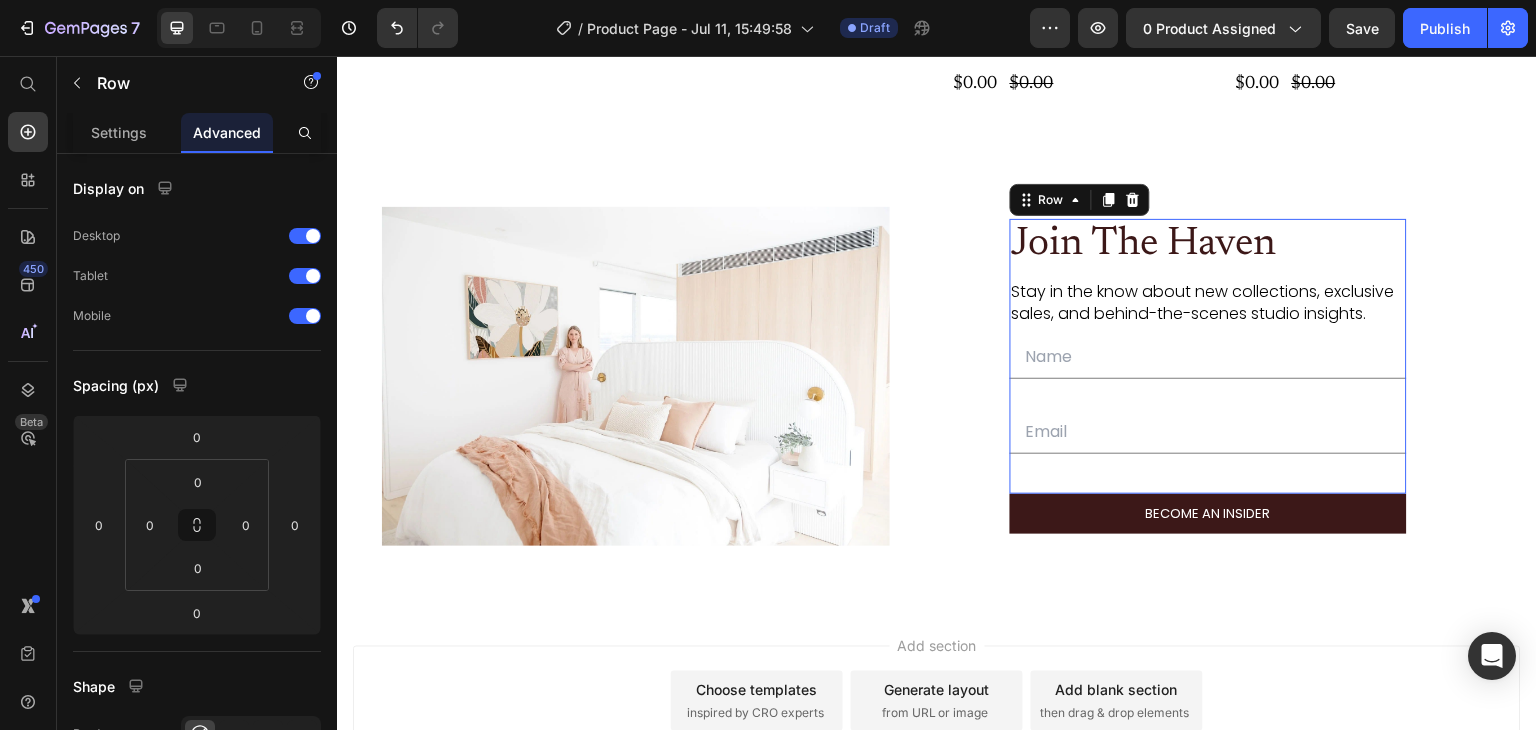 click on "Join The Haven Heading Stay in the know about new collections, exclusive sales, and behind-the-scenes studio insights. Text Block Text Field Email Field" at bounding box center [1209, 357] 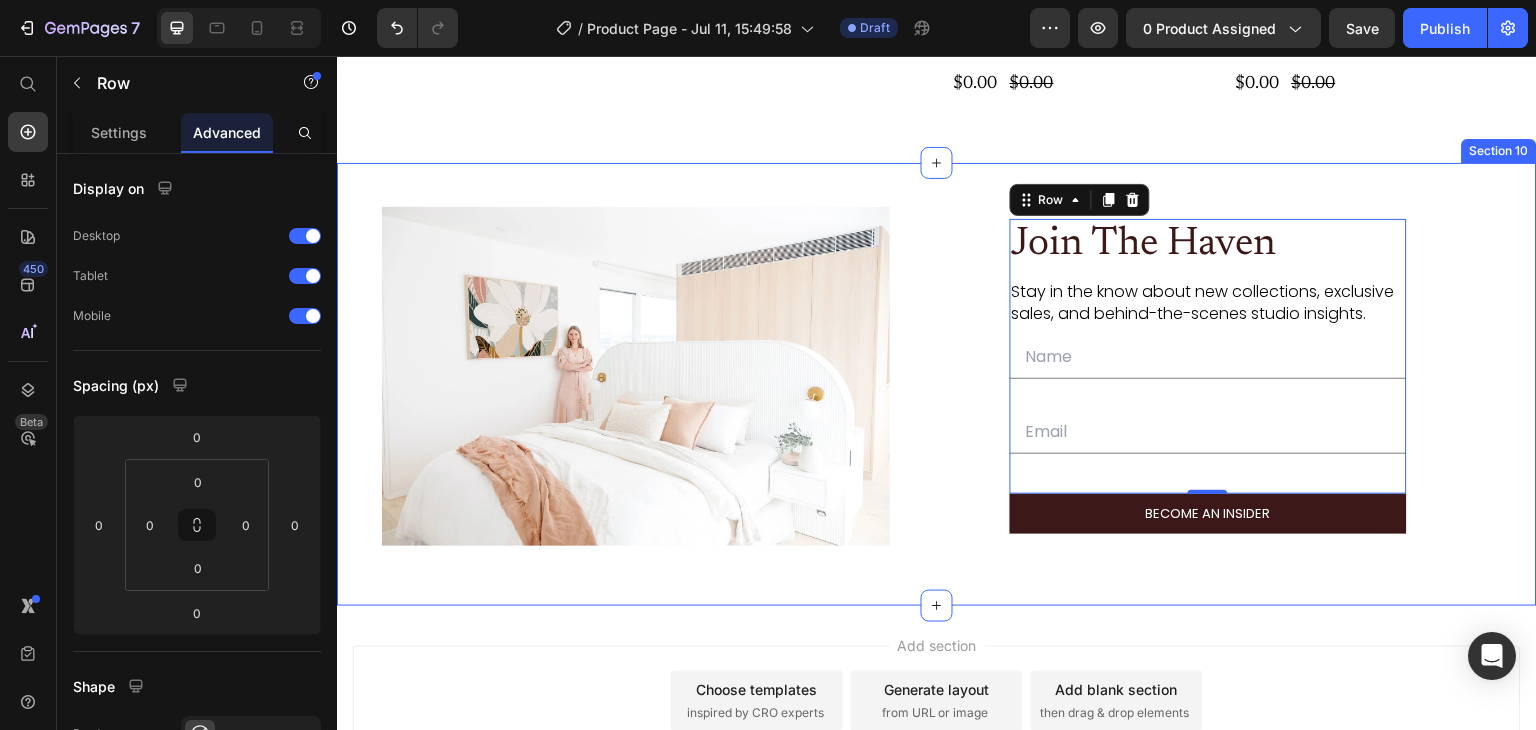 click on "Image Join The Haven Heading Stay in the know about new collections, exclusive sales, and behind-the-scenes studio insights. Text Block Text Field Email Field Row   0 BECOME AN INSIDER Submit Button Contact Form Row Row" at bounding box center (937, 385) 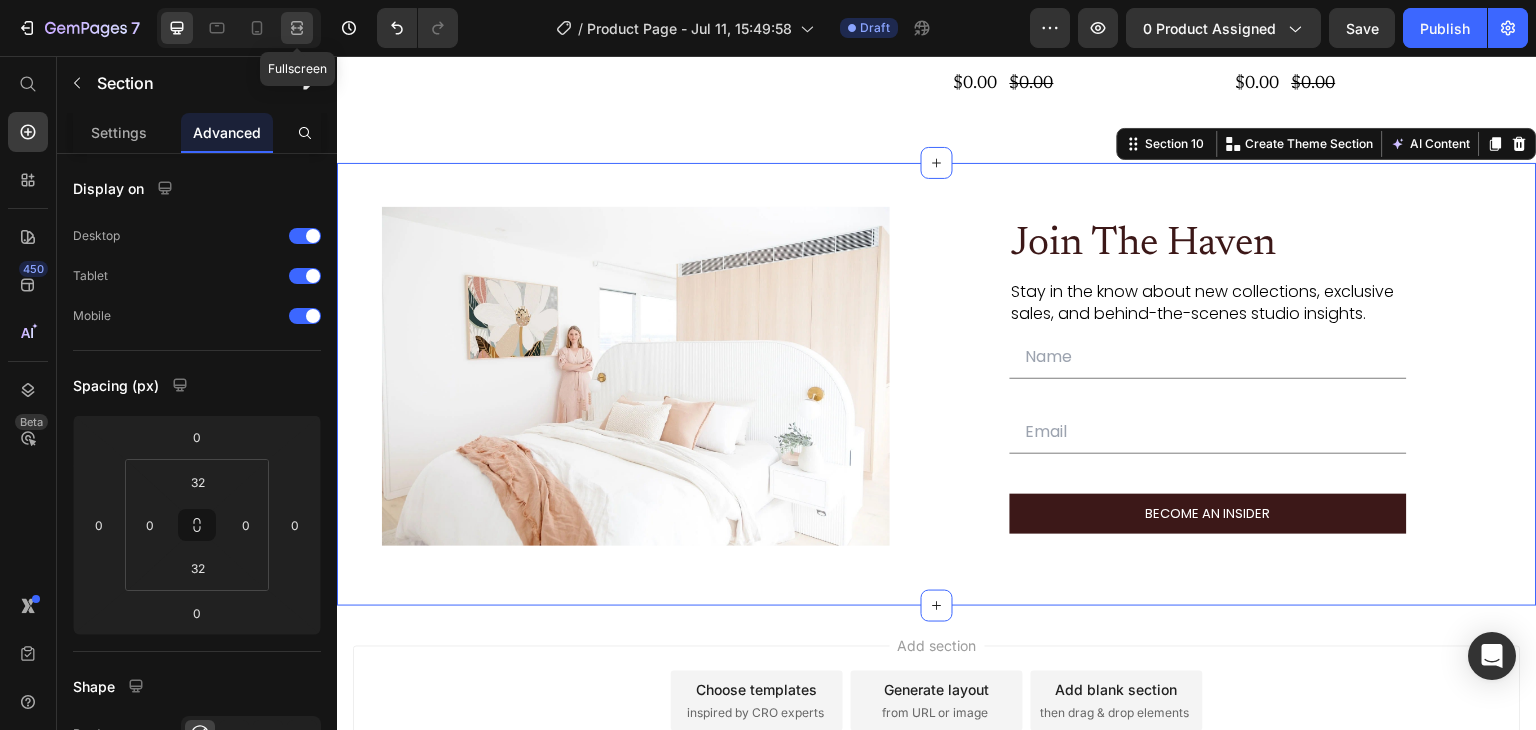 click 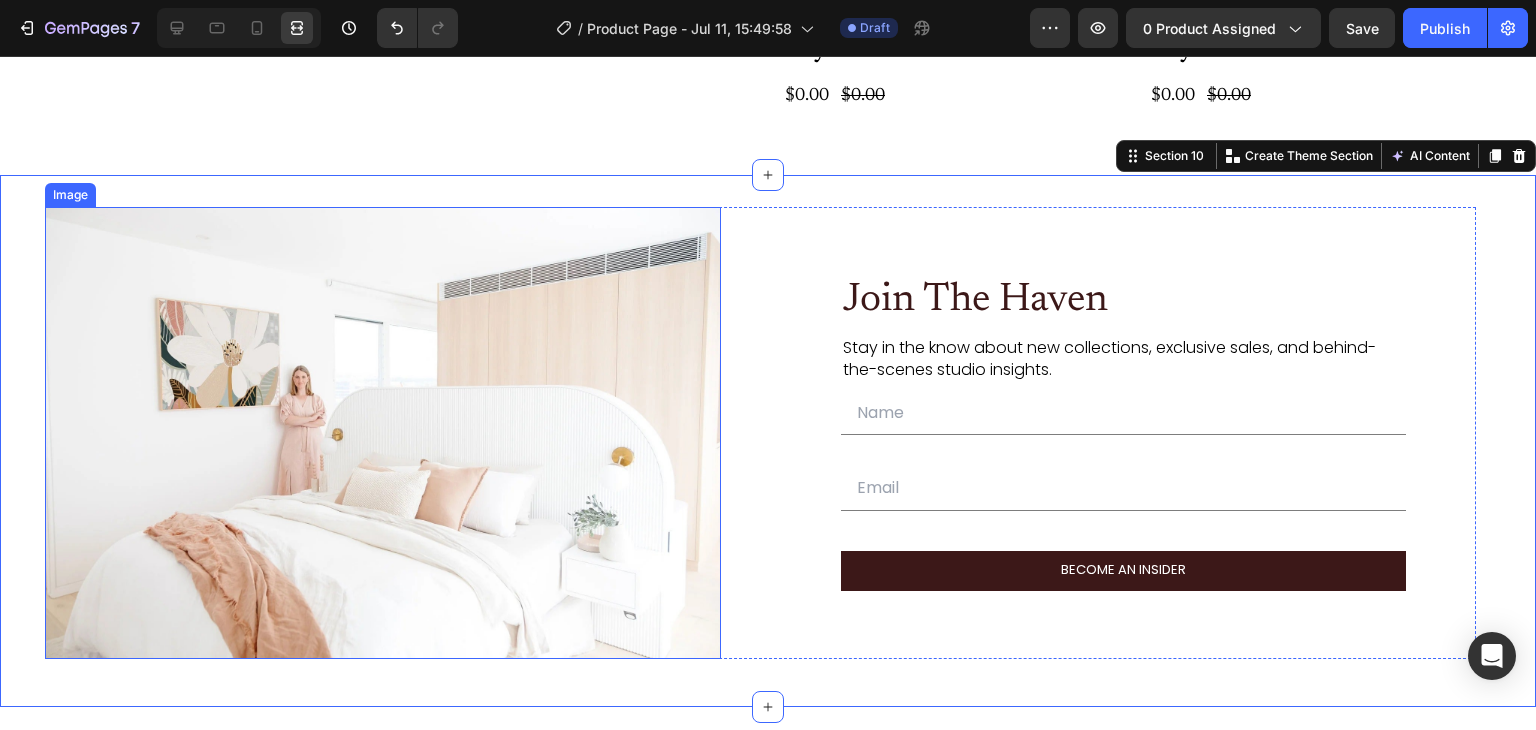 scroll, scrollTop: 5008, scrollLeft: 0, axis: vertical 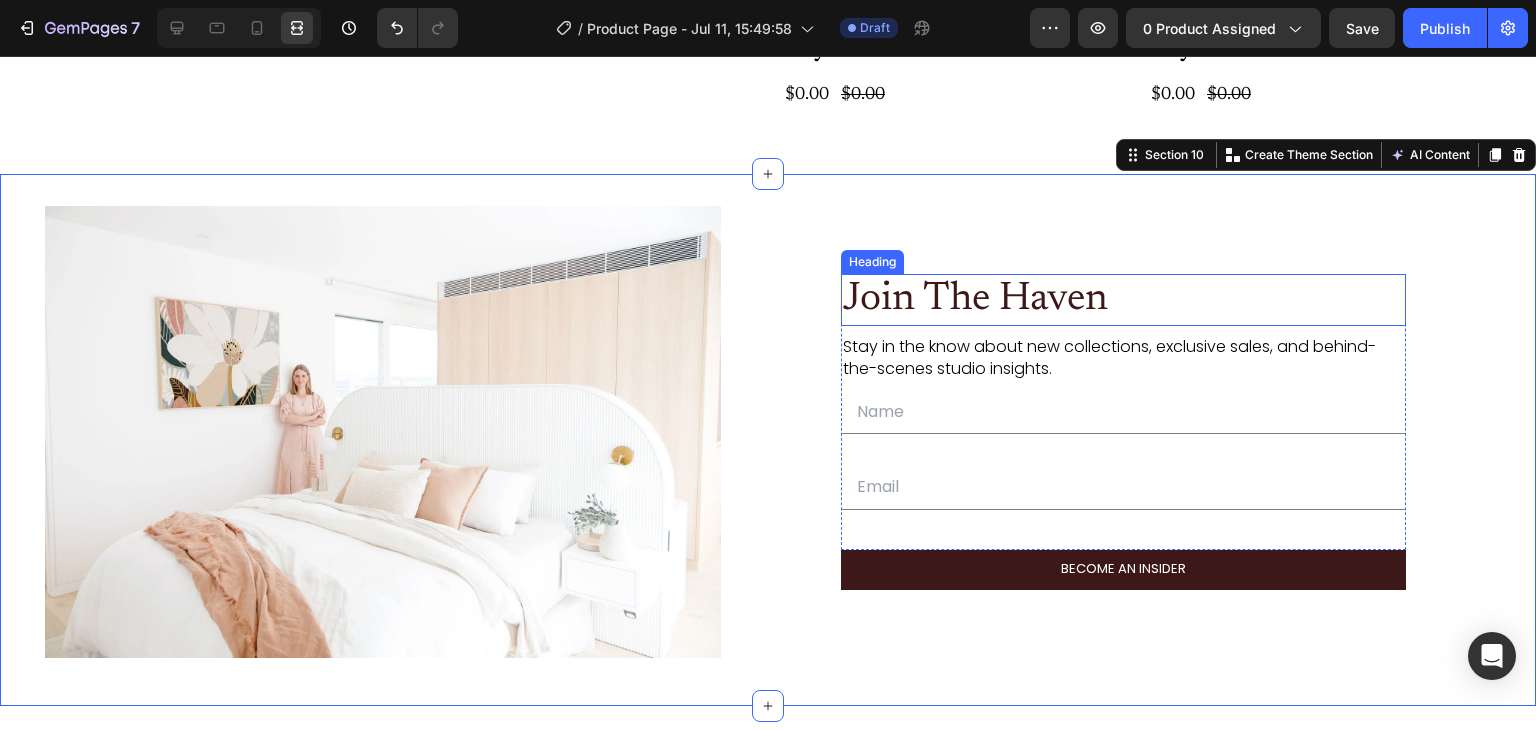 click on "Join The Haven" at bounding box center (1095, 300) 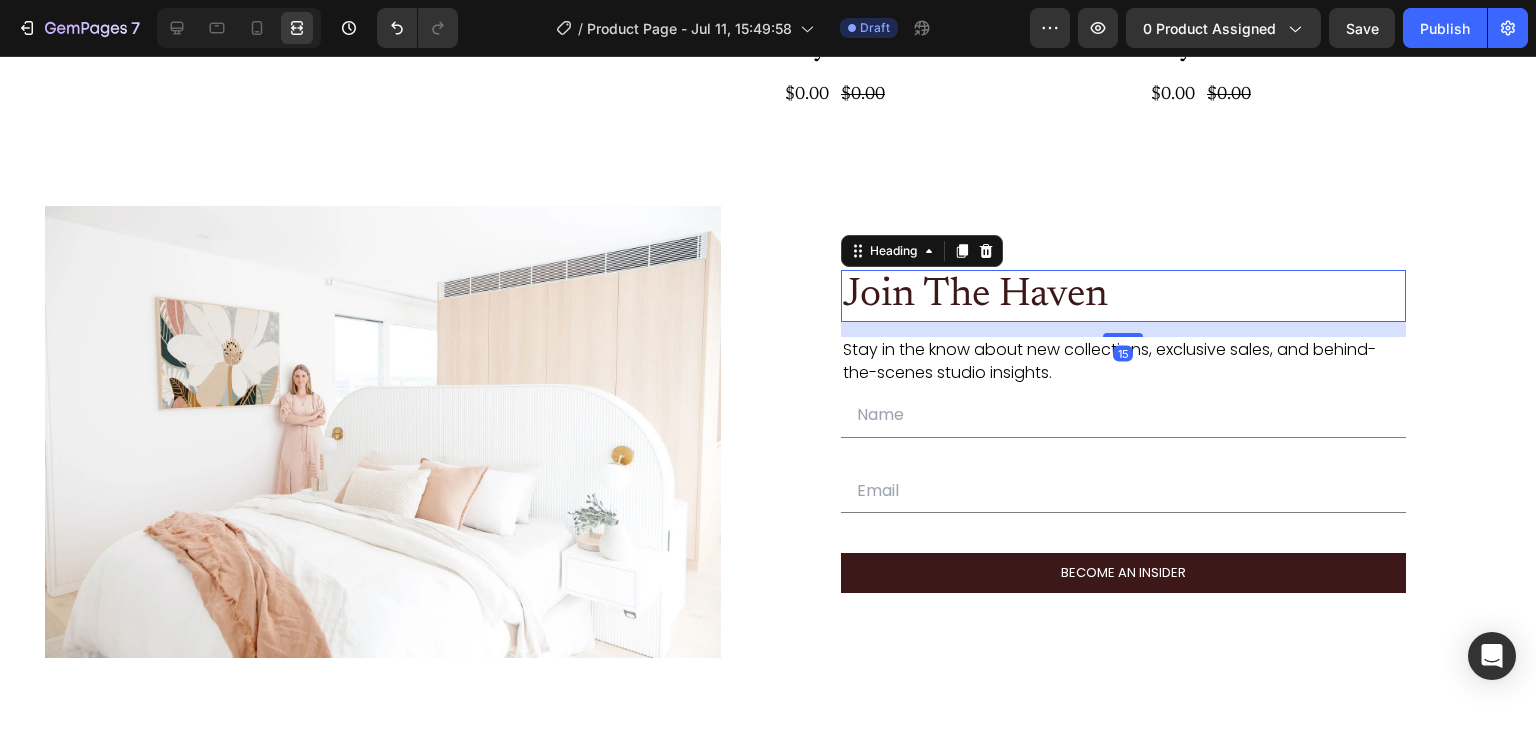 click on "Join The Haven Heading   15 Stay in the know about new collections, exclusive sales, and behind-the-scenes studio insights. Text Block Text Field Email Field" at bounding box center [1124, 411] 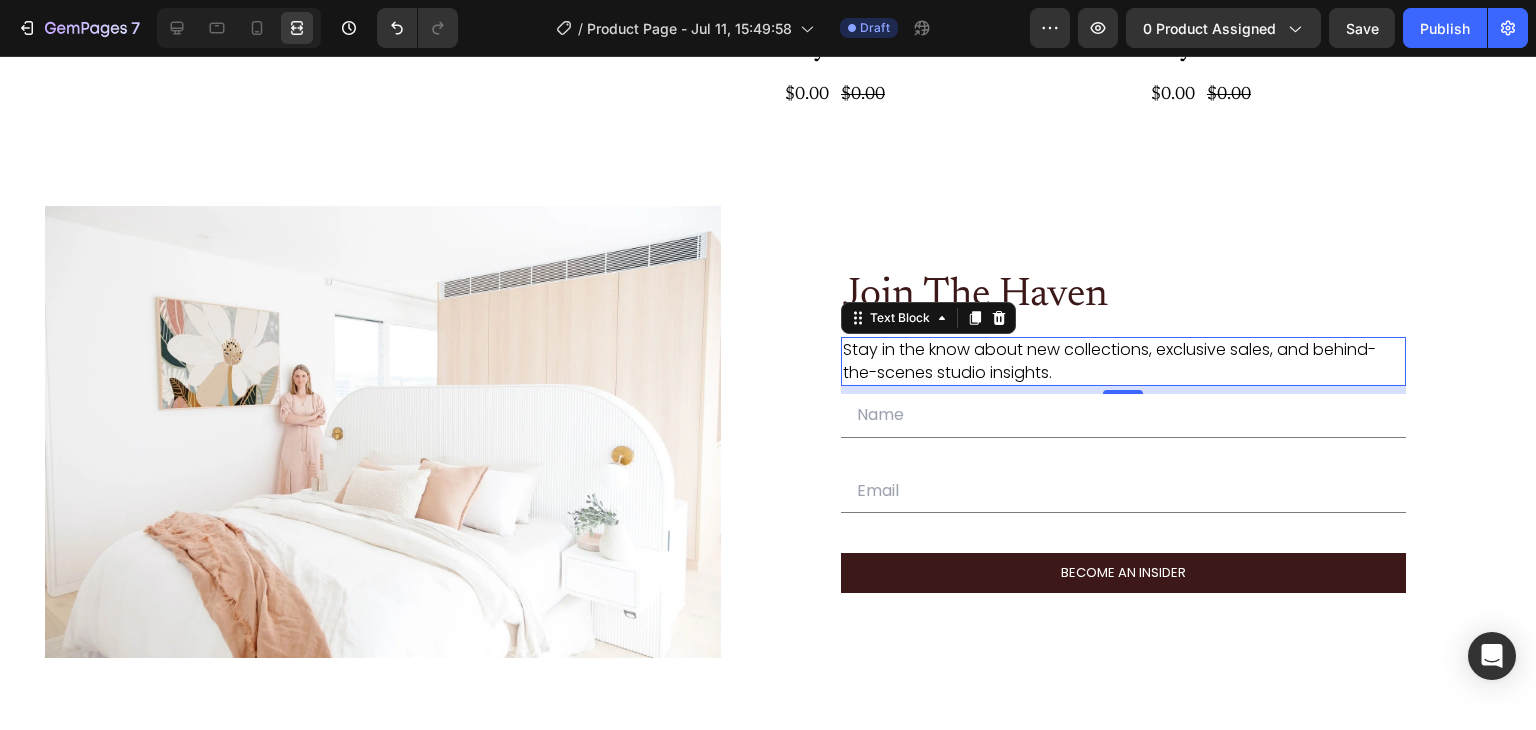click on "Stay in the know about new collections, exclusive sales, and behind-the-scenes studio insights." at bounding box center (1124, 361) 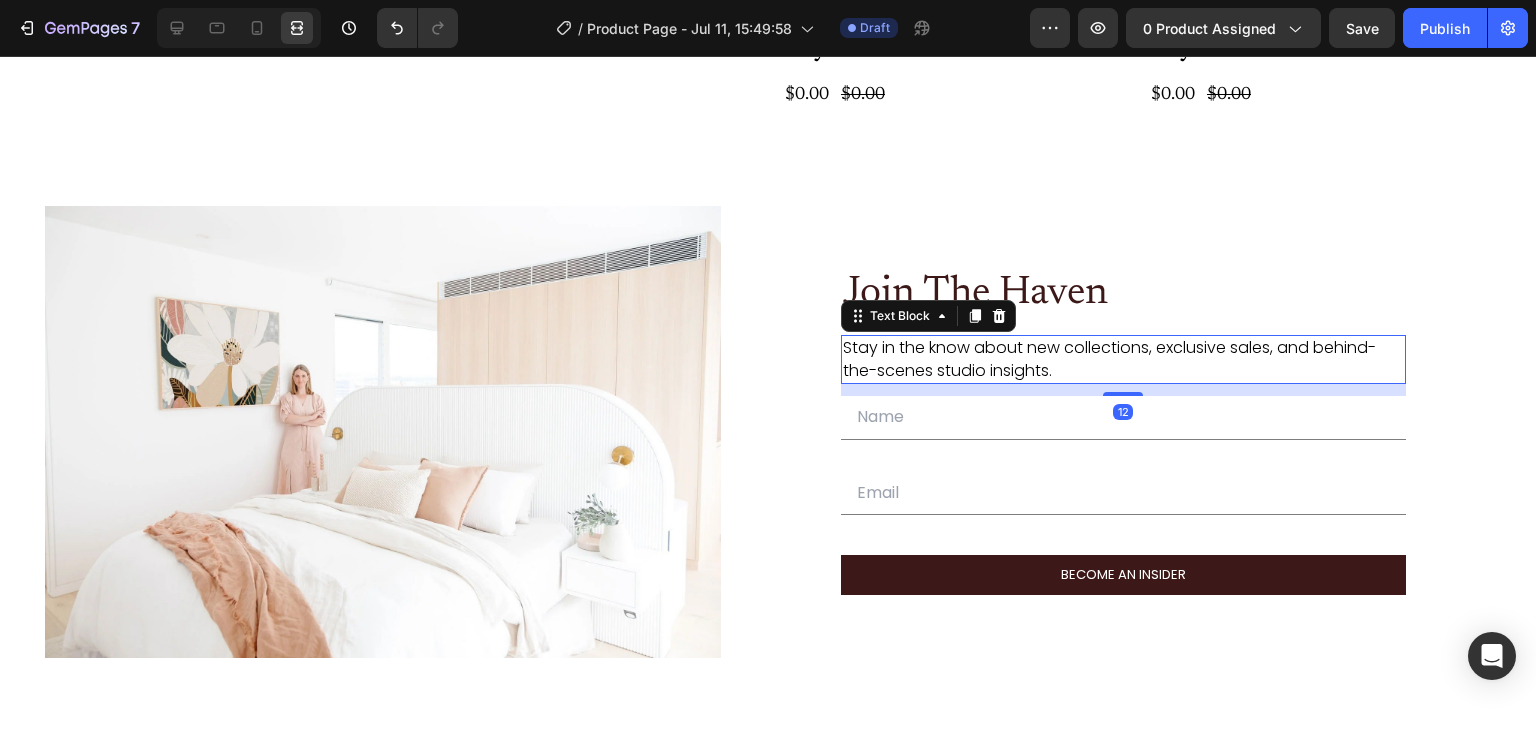 click on "Join The Haven Heading Stay in the know about new collections, exclusive sales, and behind-the-scenes studio insights. Text Block   12 Text Field Email Field" at bounding box center (1124, 411) 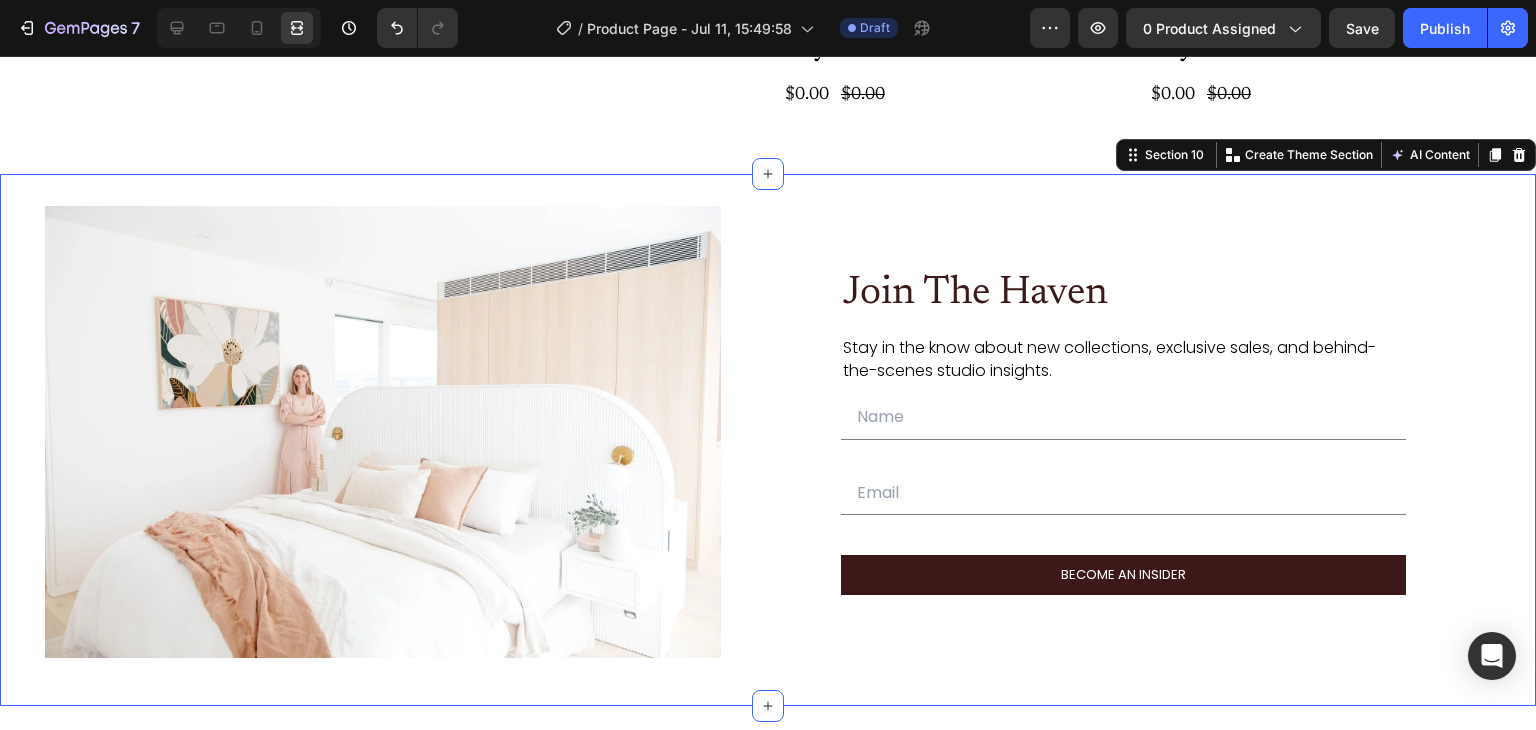 click on "Image Join The Haven Heading Stay in the know about new collections, exclusive sales, and behind-the-scenes studio insights. Text Block Text Field Email Field Row BECOME AN INSIDER Submit Button Contact Form Row Row Section 10   You can create reusable sections Create Theme Section AI Content Write with GemAI What would you like to describe here? Tone and Voice Persuasive Product Show more Generate" at bounding box center (768, 440) 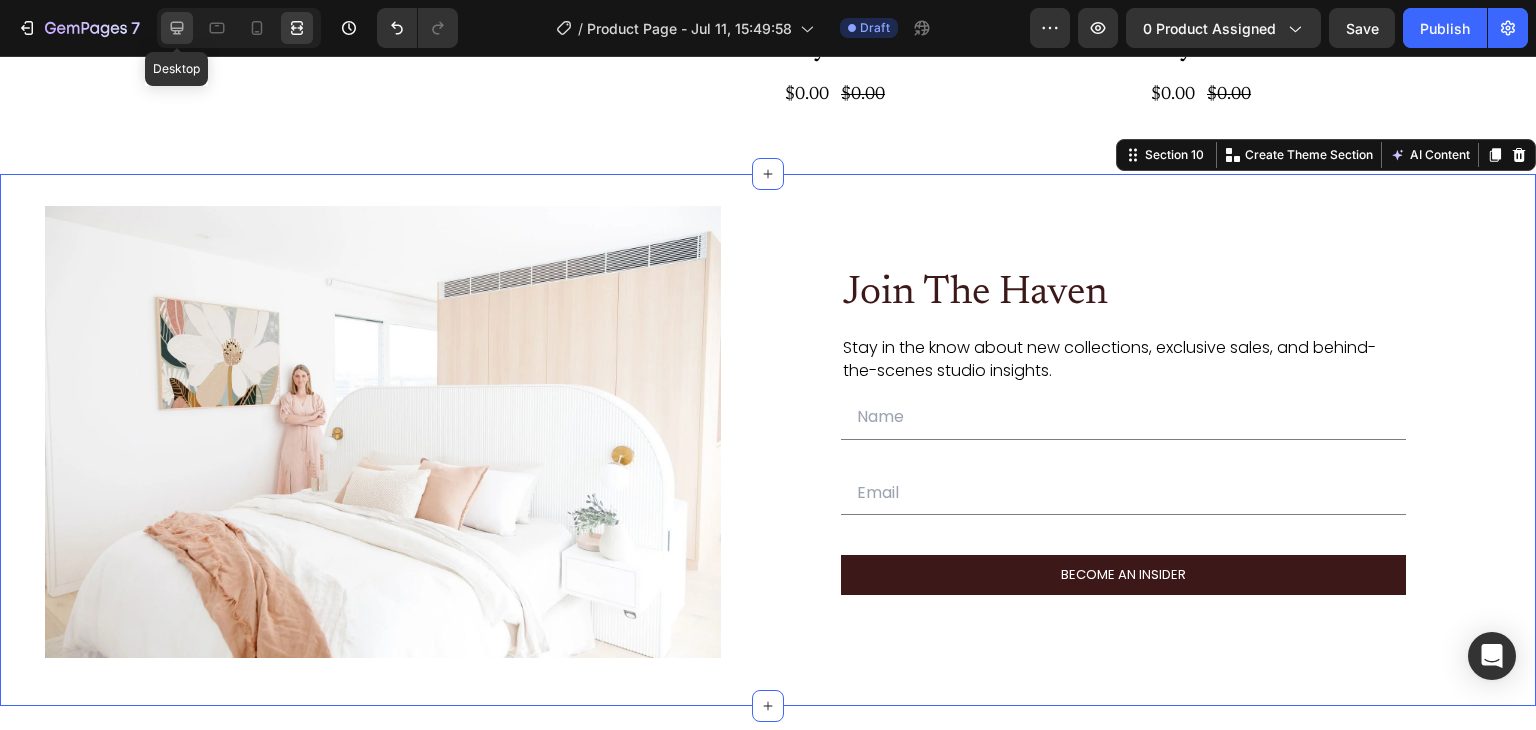 click 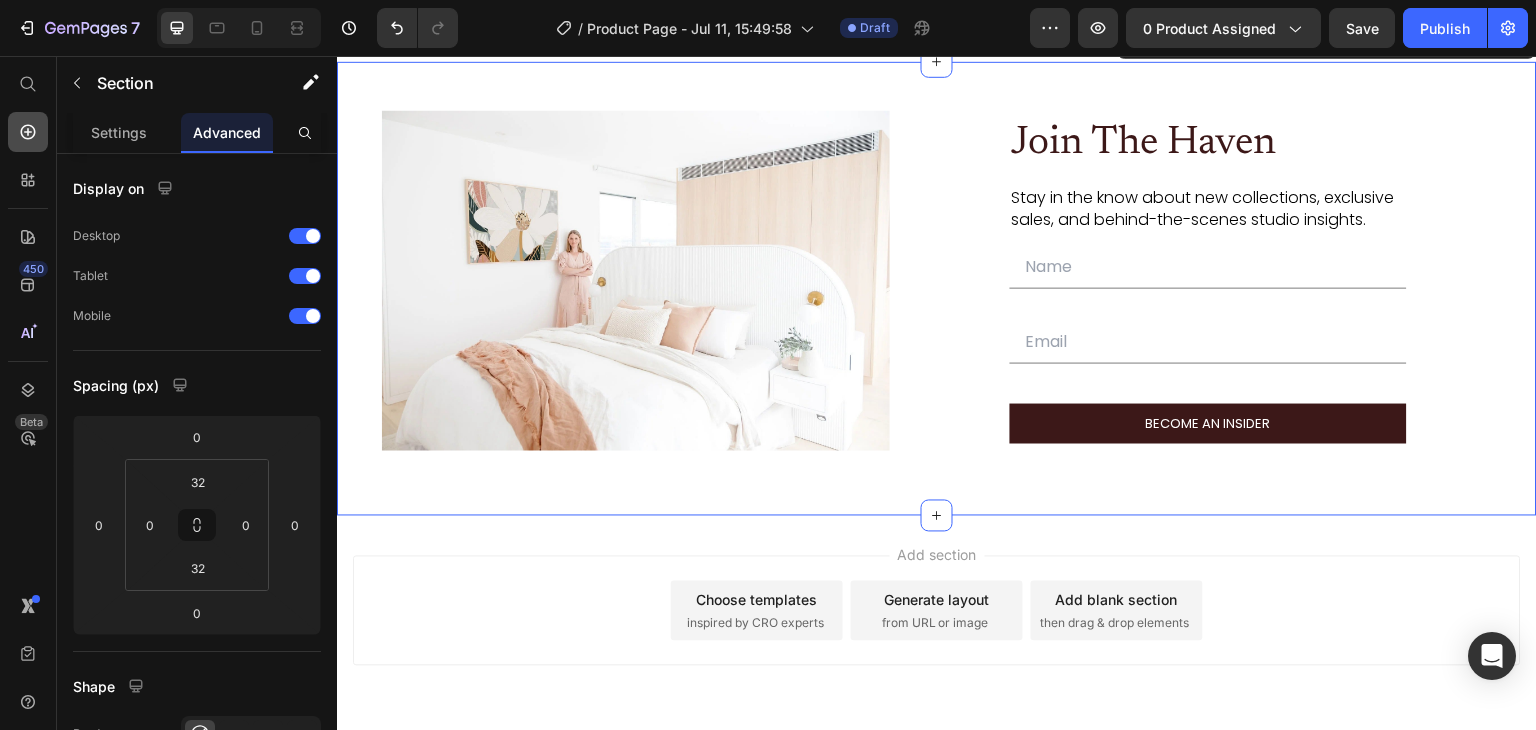 click 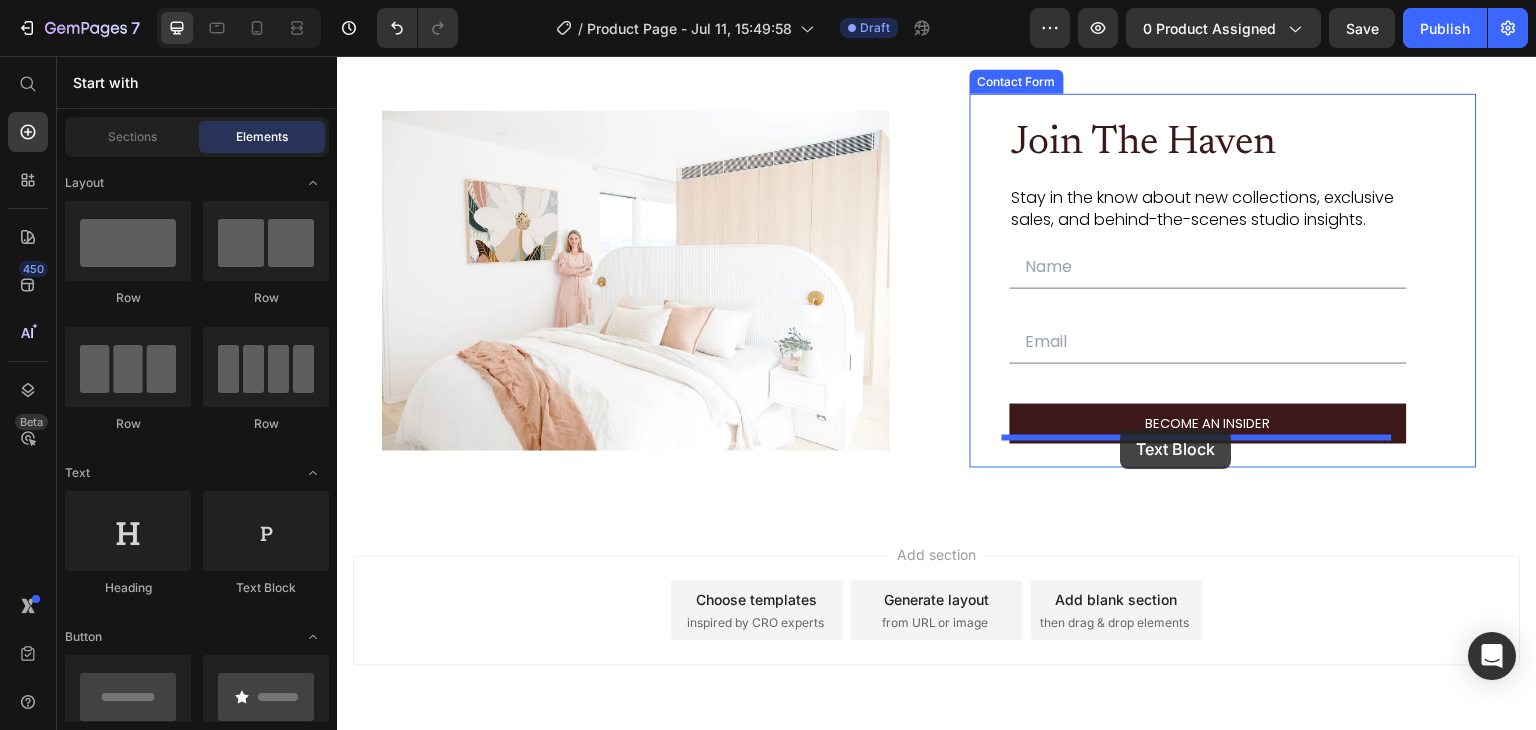 drag, startPoint x: 601, startPoint y: 589, endPoint x: 1121, endPoint y: 430, distance: 543.76556 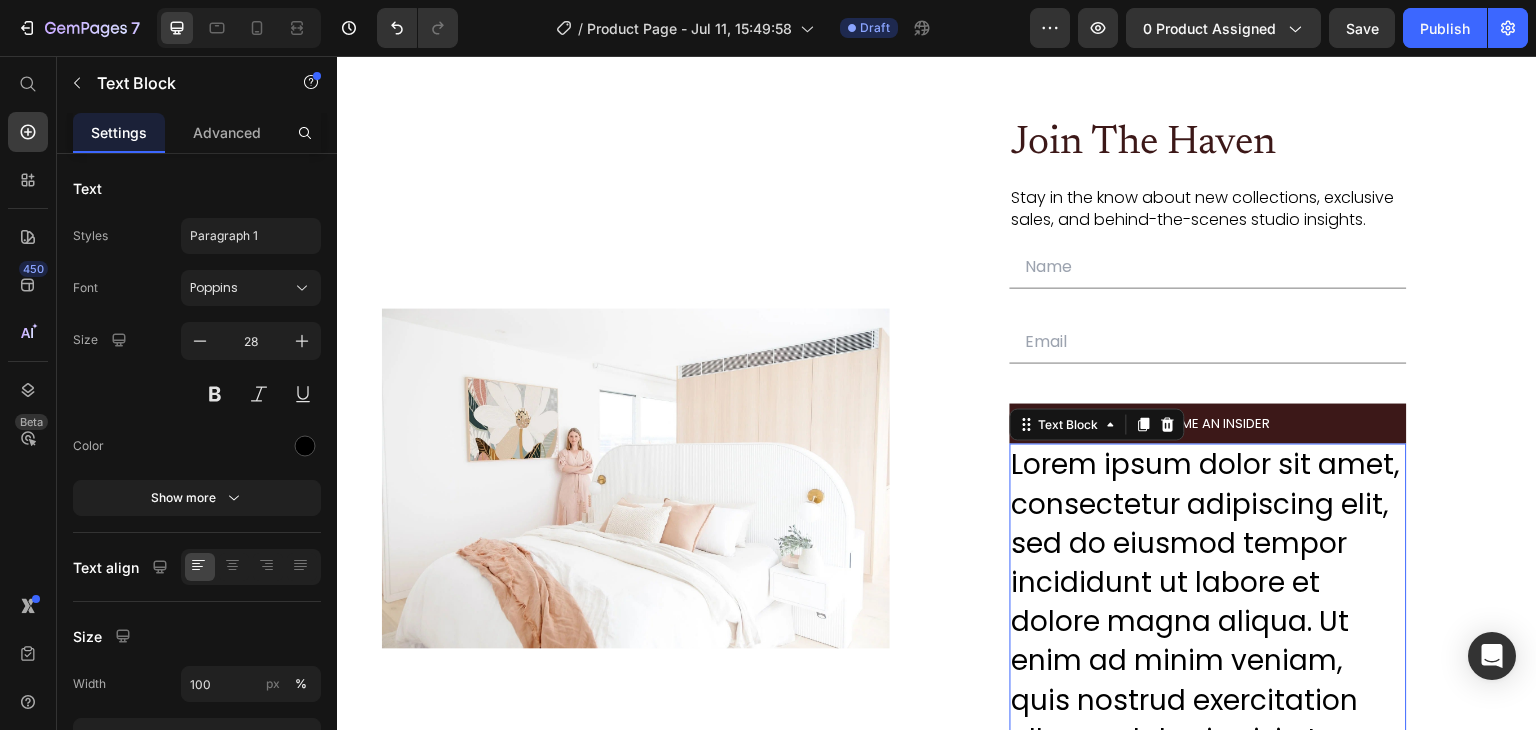 click on "Lorem ipsum dolor sit amet, consectetur adipiscing elit, sed do eiusmod tempor incididunt ut labore et dolore magna aliqua. Ut enim ad minim veniam, quis nostrud exercitation ullamco laboris nisi ut aliquip ex ea commodo consequat." at bounding box center [1209, 642] 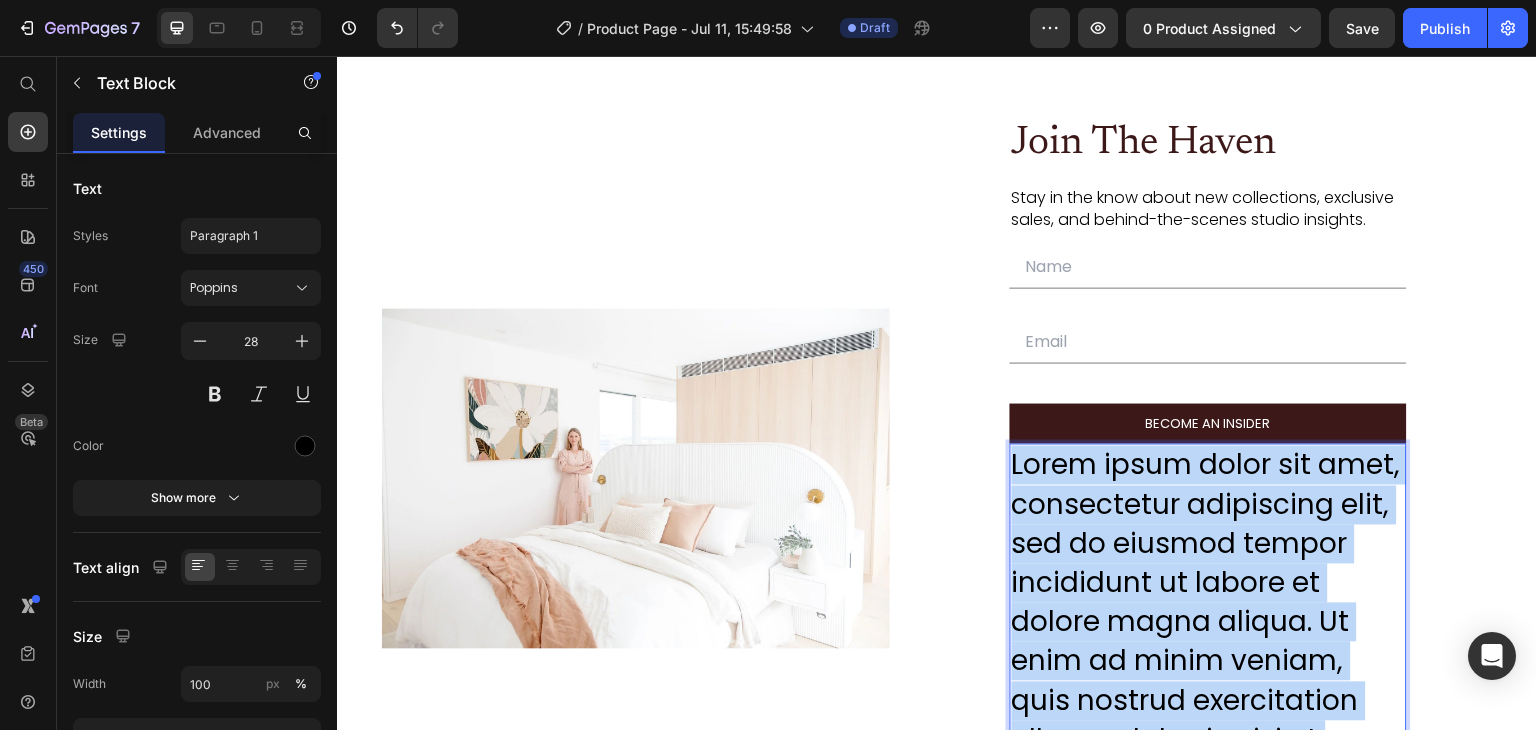 click on "Lorem ipsum dolor sit amet, consectetur adipiscing elit, sed do eiusmod tempor incididunt ut labore et dolore magna aliqua. Ut enim ad minim veniam, quis nostrud exercitation ullamco laboris nisi ut aliquip ex ea commodo consequat." at bounding box center [1209, 642] 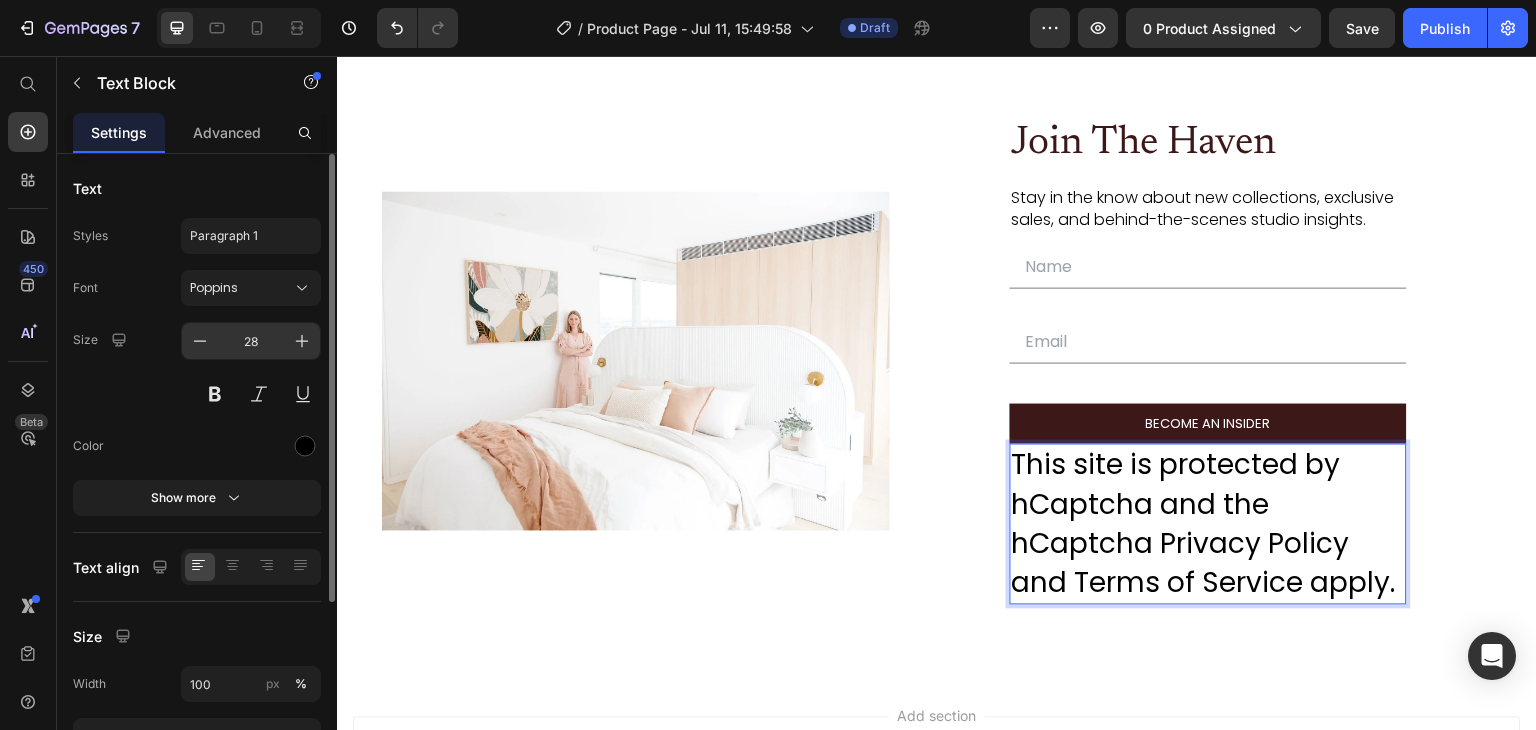 click on "28" at bounding box center [251, 341] 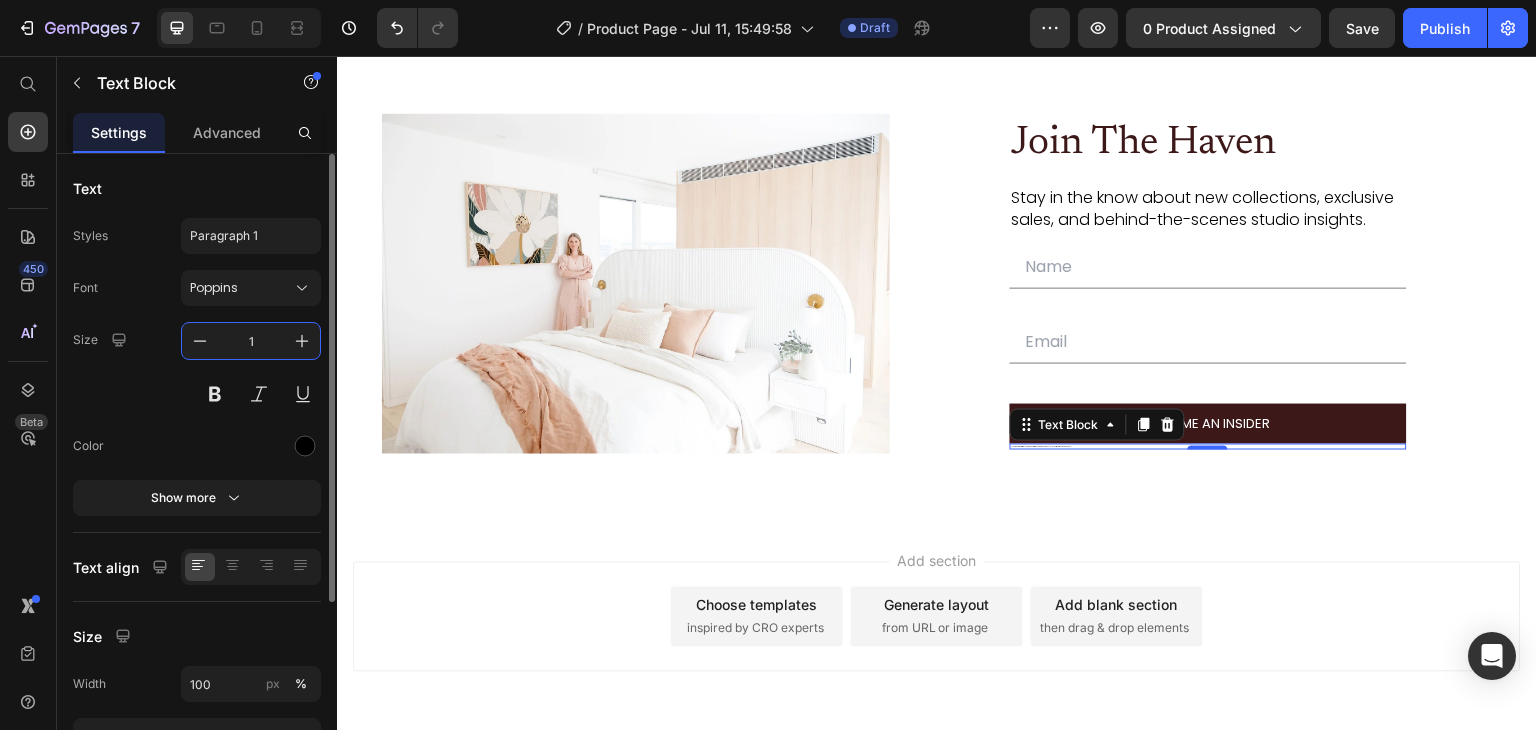 type on "13" 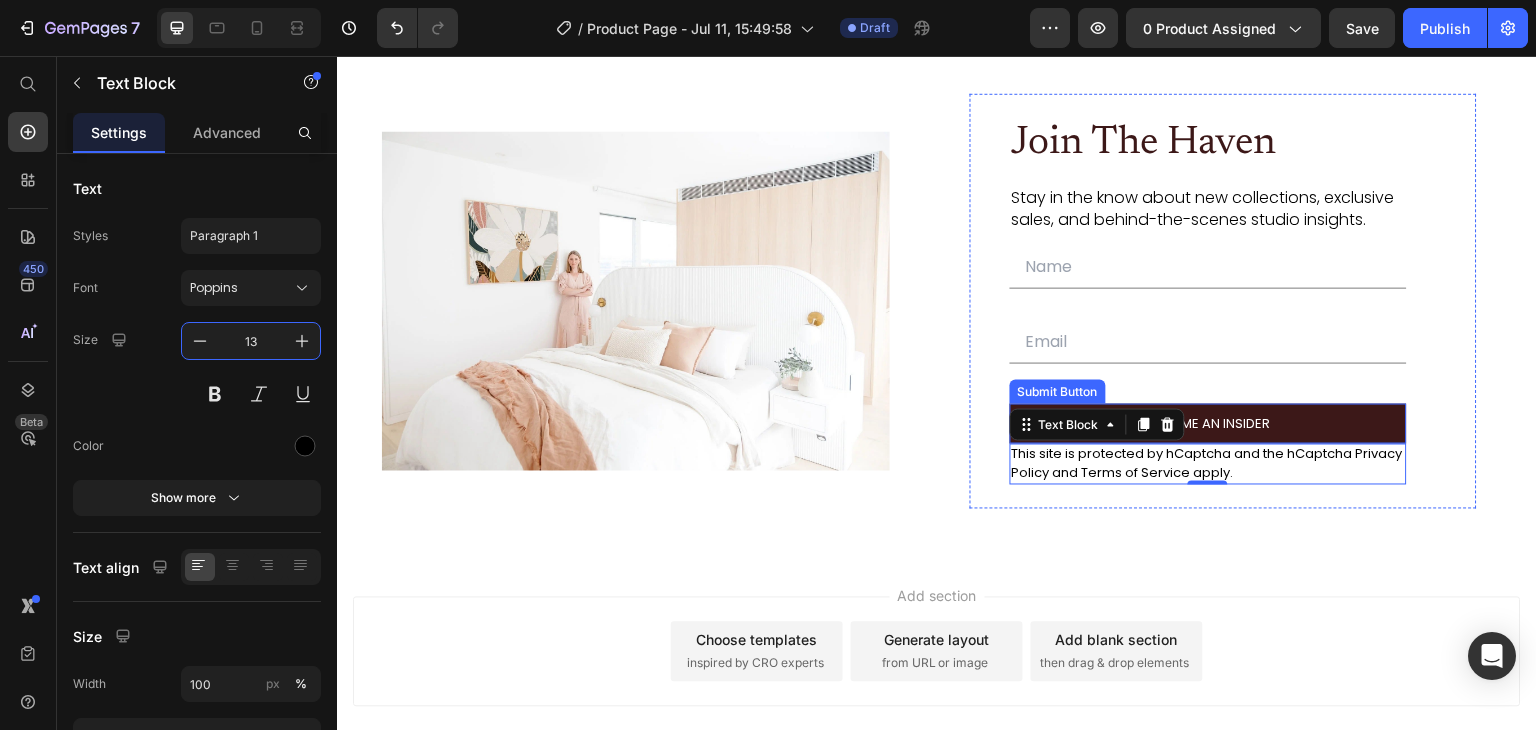 click on "BECOME AN INSIDER" at bounding box center (1209, 424) 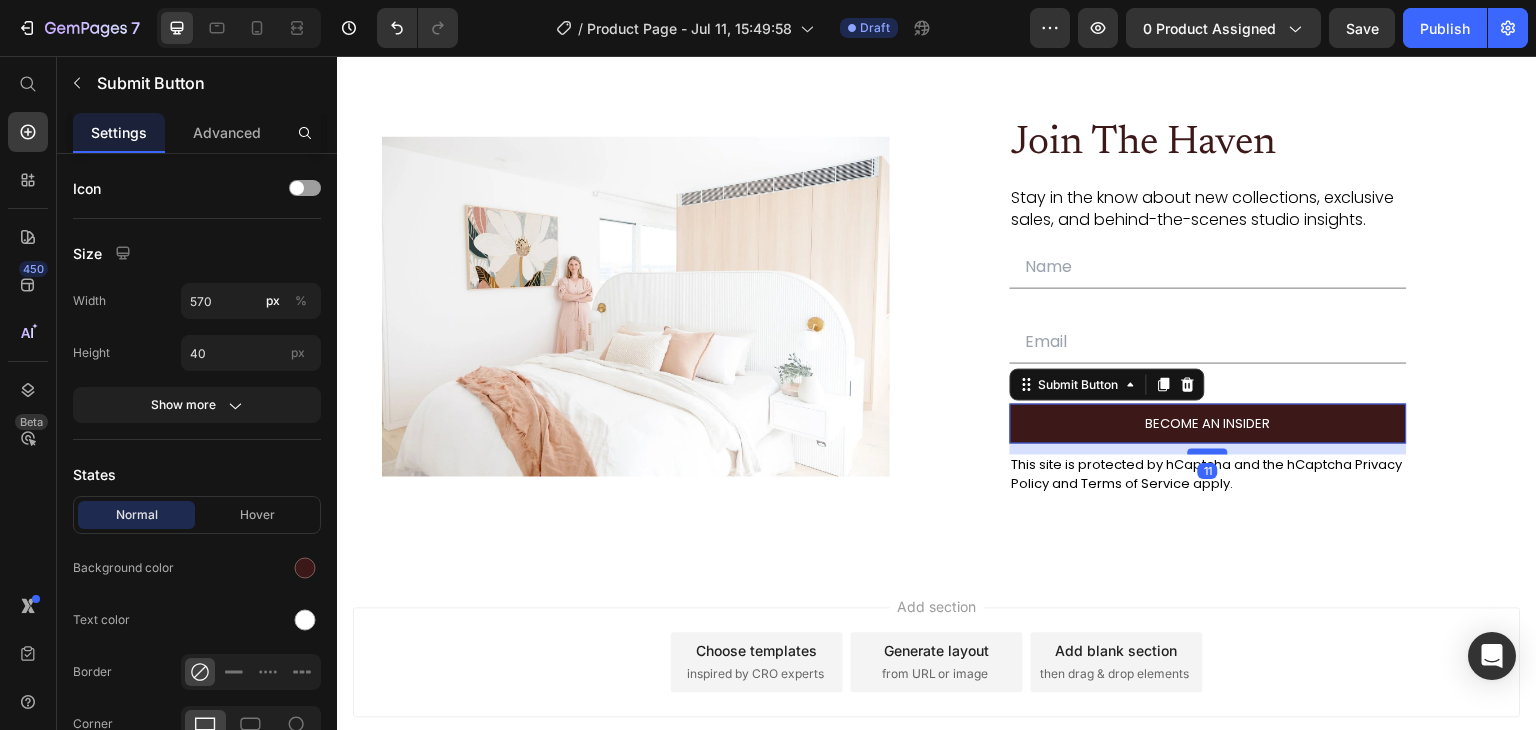 drag, startPoint x: 1203, startPoint y: 435, endPoint x: 1204, endPoint y: 446, distance: 11.045361 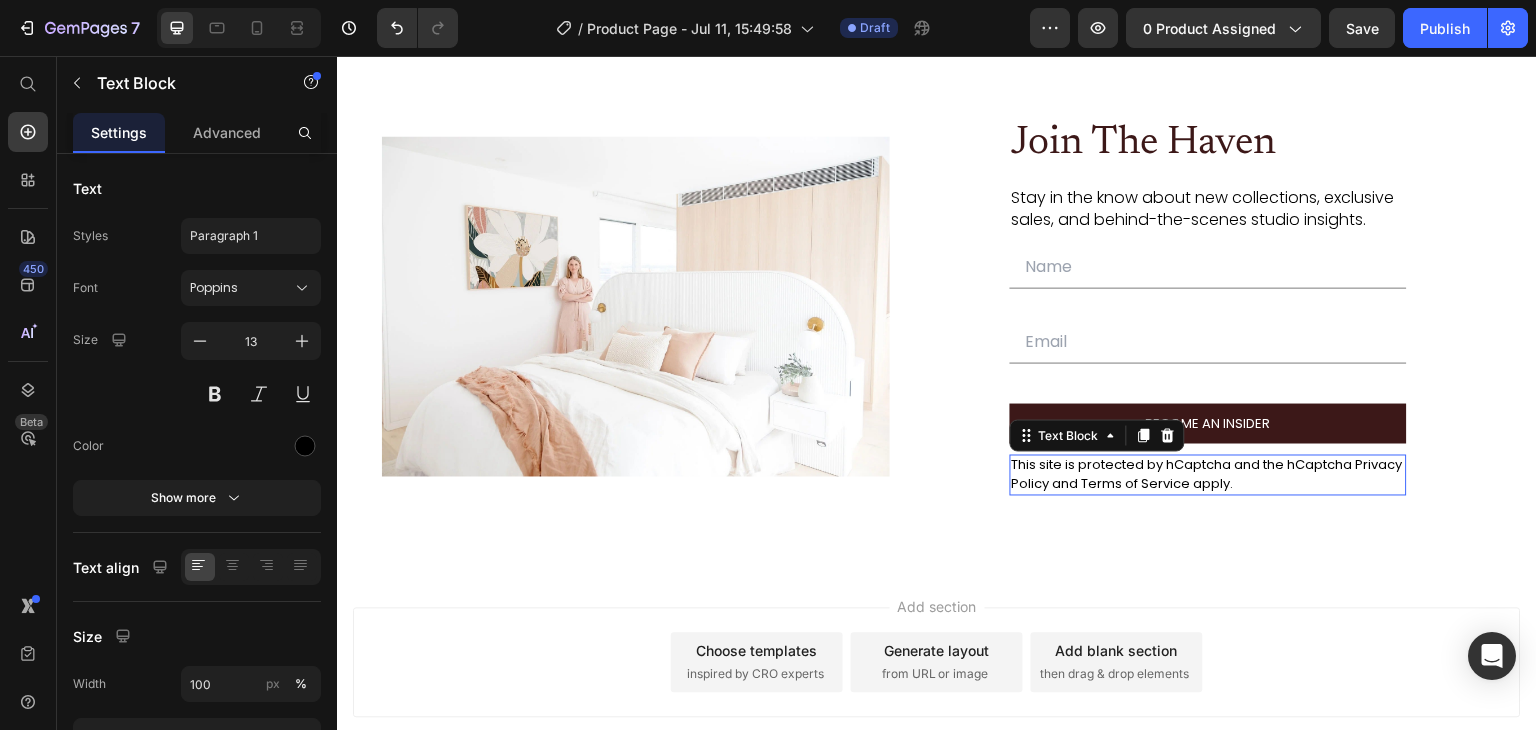 click on "This site is protected by hCaptcha and the hCaptcha Privacy Policy and Terms of Service apply." at bounding box center [1209, 475] 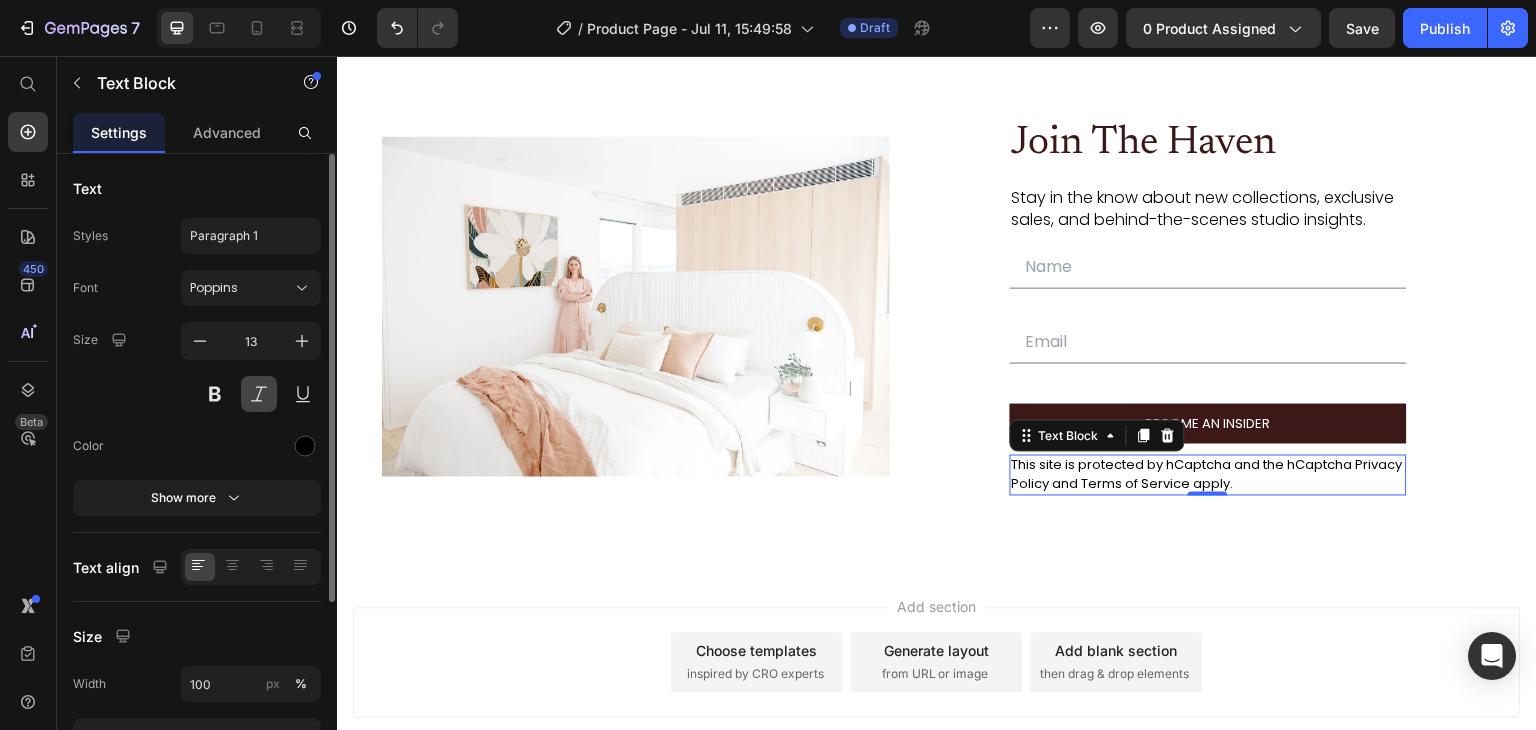 click at bounding box center (259, 394) 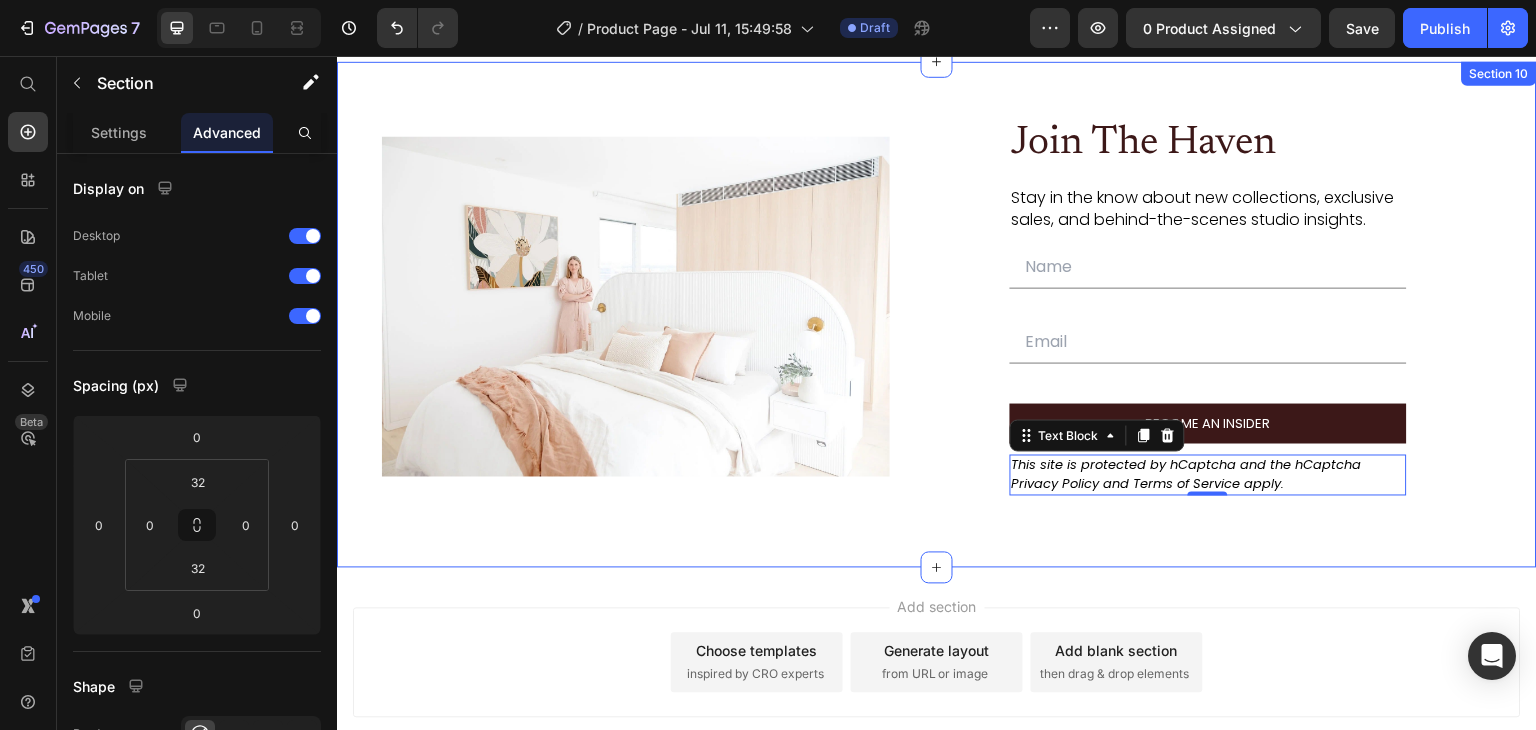 click on "Image Join The Haven Heading Stay in the know about new collections, exclusive sales, and behind-the-scenes studio insights. Text Block Text Field Email Field Row BECOME AN INSIDER Submit Button This site is protected by hCaptcha and the hCaptcha Privacy Policy and Terms of Service apply. Text Block   0 Contact Form Row Row" at bounding box center (937, 315) 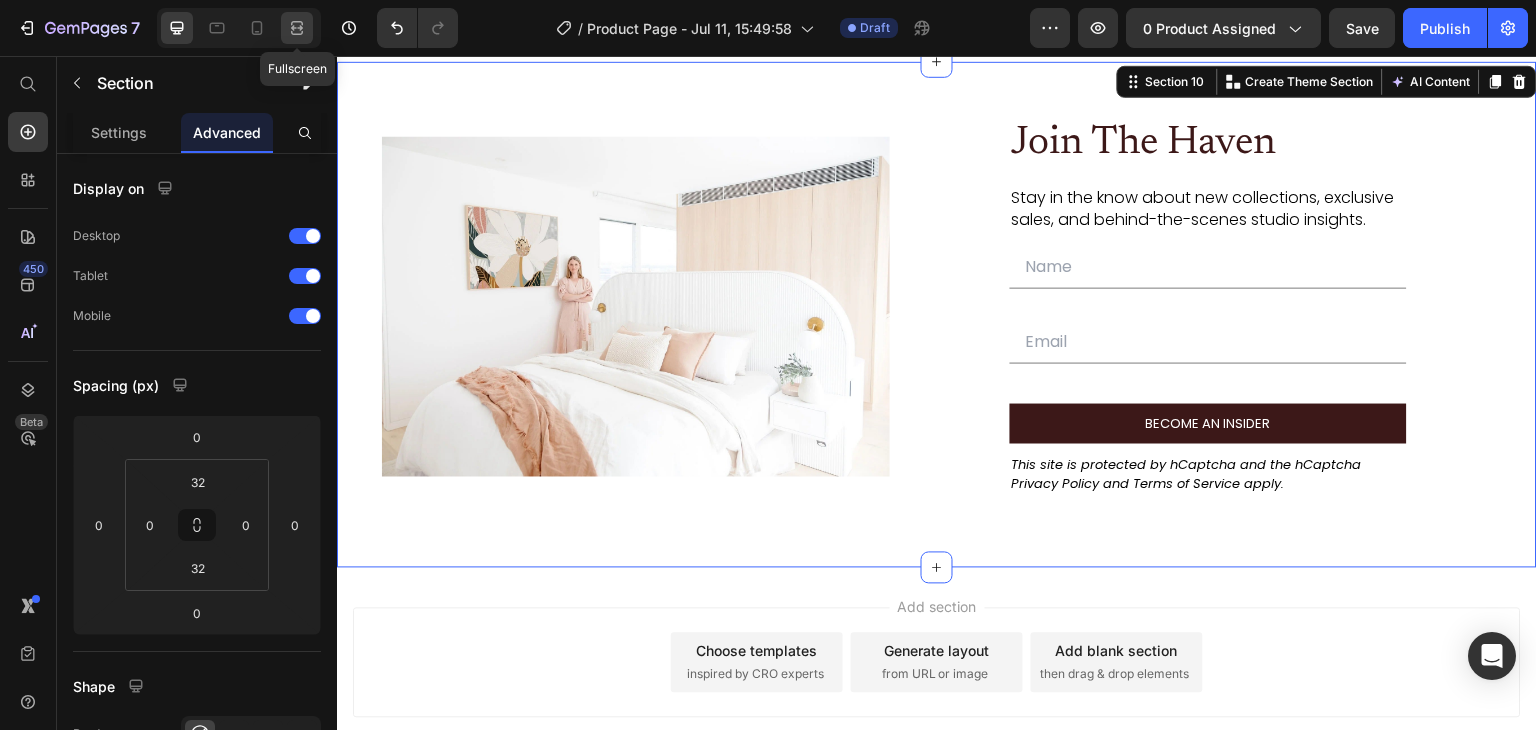 click 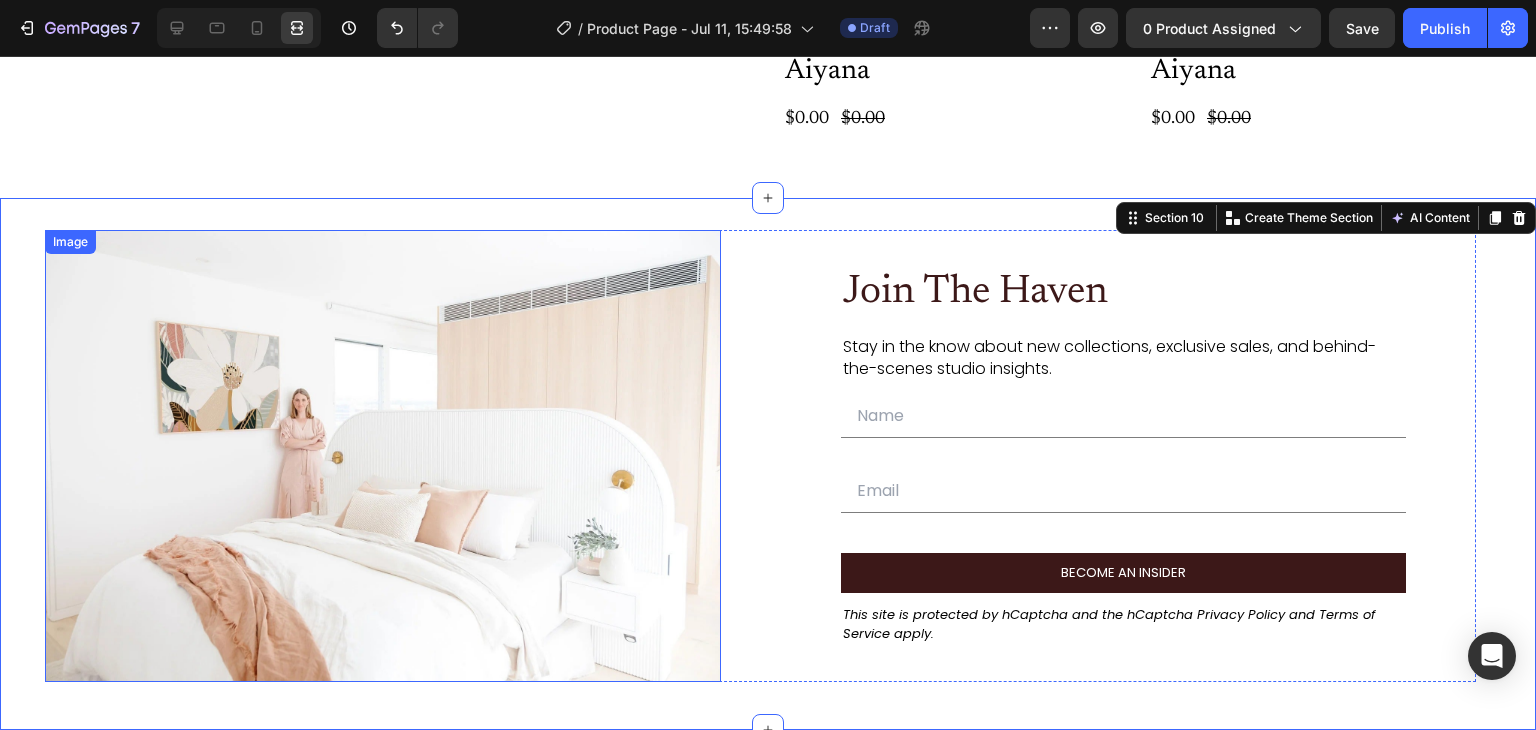 scroll, scrollTop: 4964, scrollLeft: 0, axis: vertical 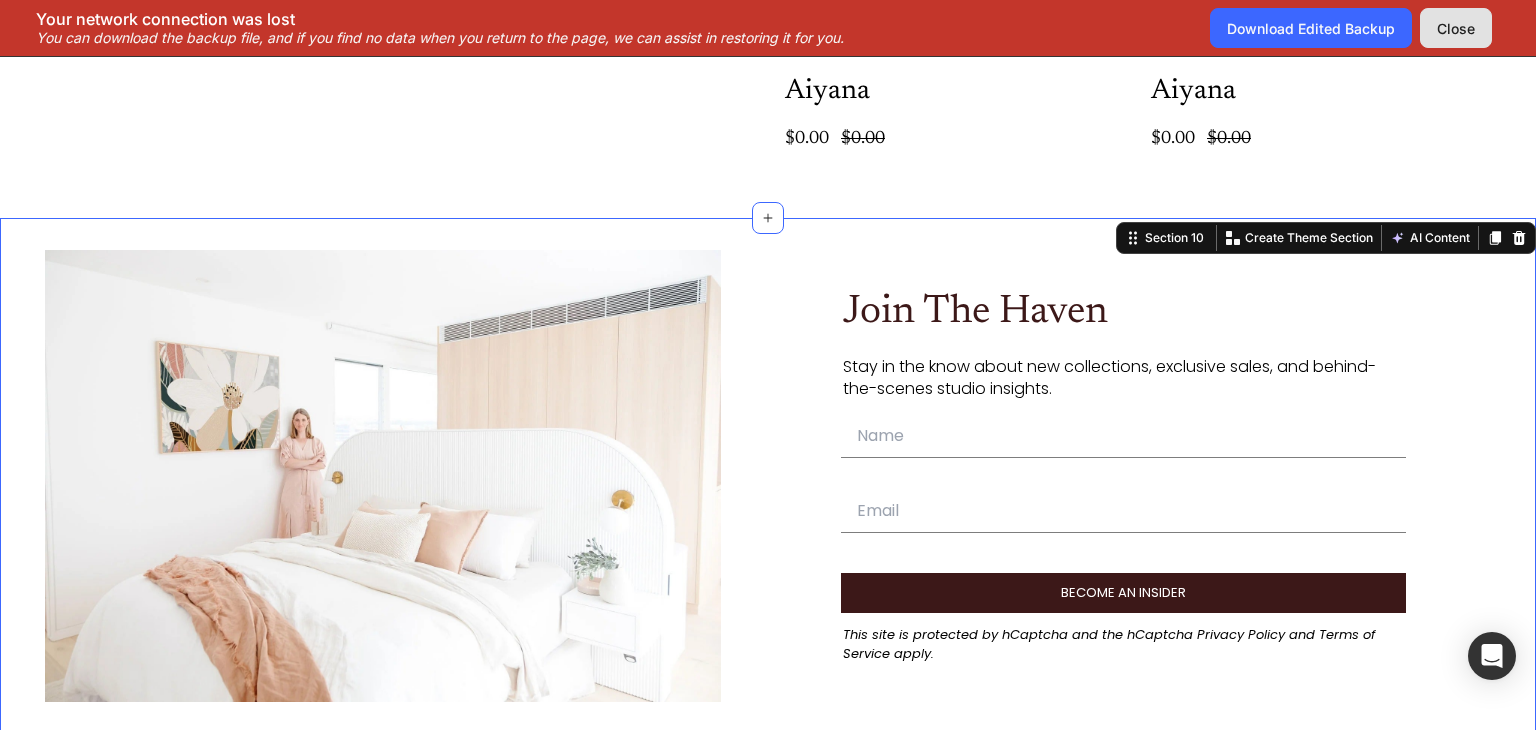 click on "Close" at bounding box center [1456, 28] 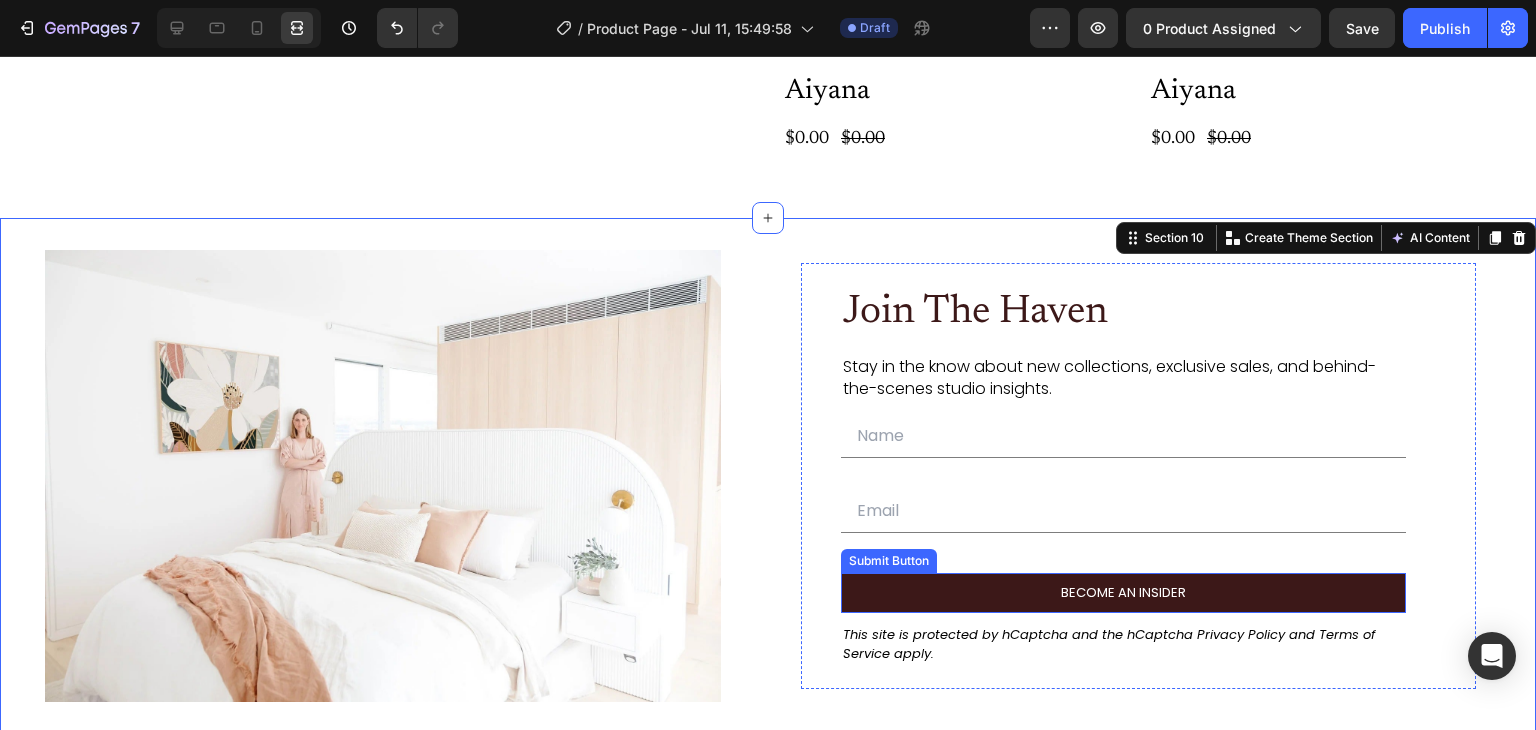 click on "BECOME AN INSIDER" at bounding box center (1124, 593) 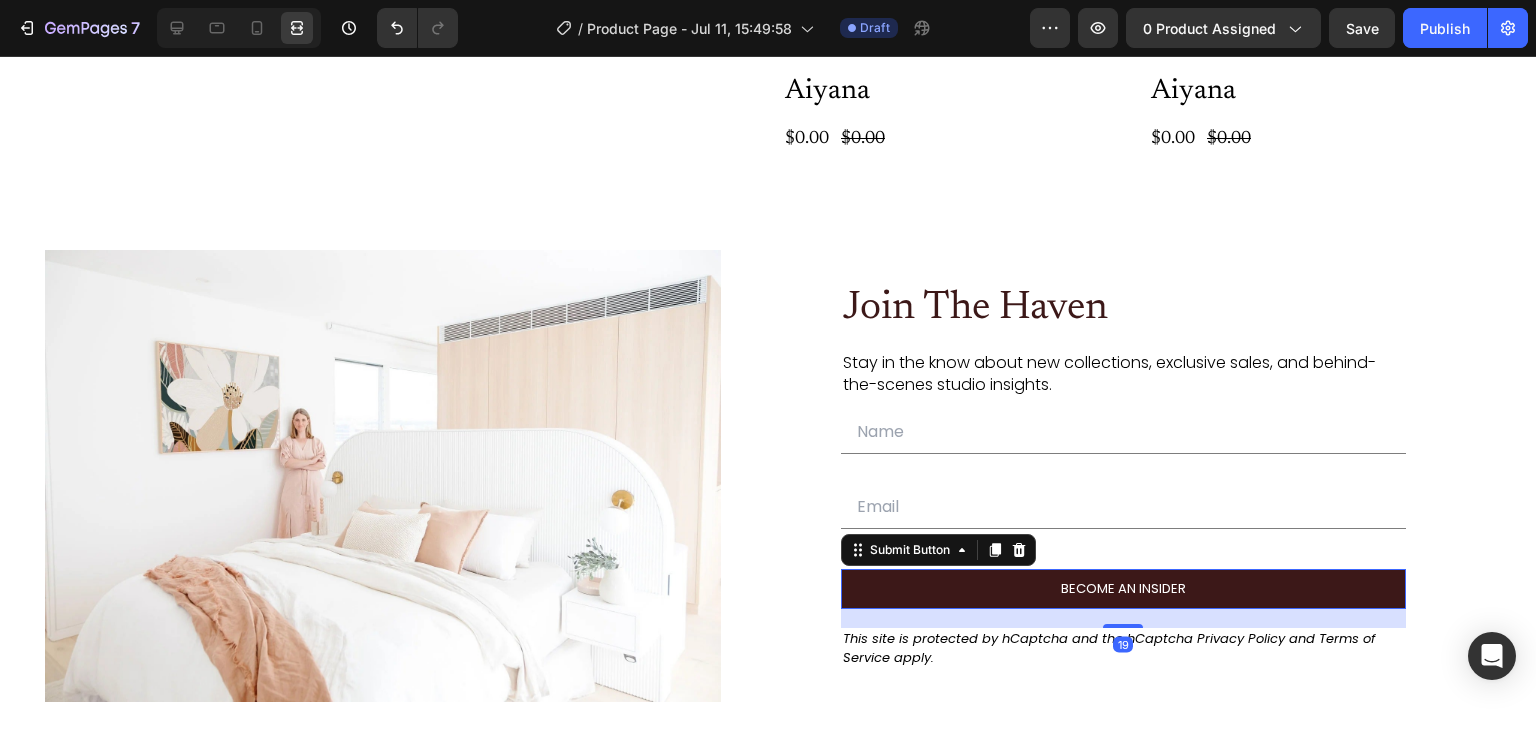 click on "Join The Haven Heading Stay in the know about new collections, exclusive sales, and behind-the-scenes studio insights. Text Block Text Field Email Field Row BECOME AN INSIDER Submit Button   19 This site is protected by hCaptcha and the hCaptcha Privacy Policy and Terms of Service apply. Text Block Contact Form" at bounding box center [1139, 476] 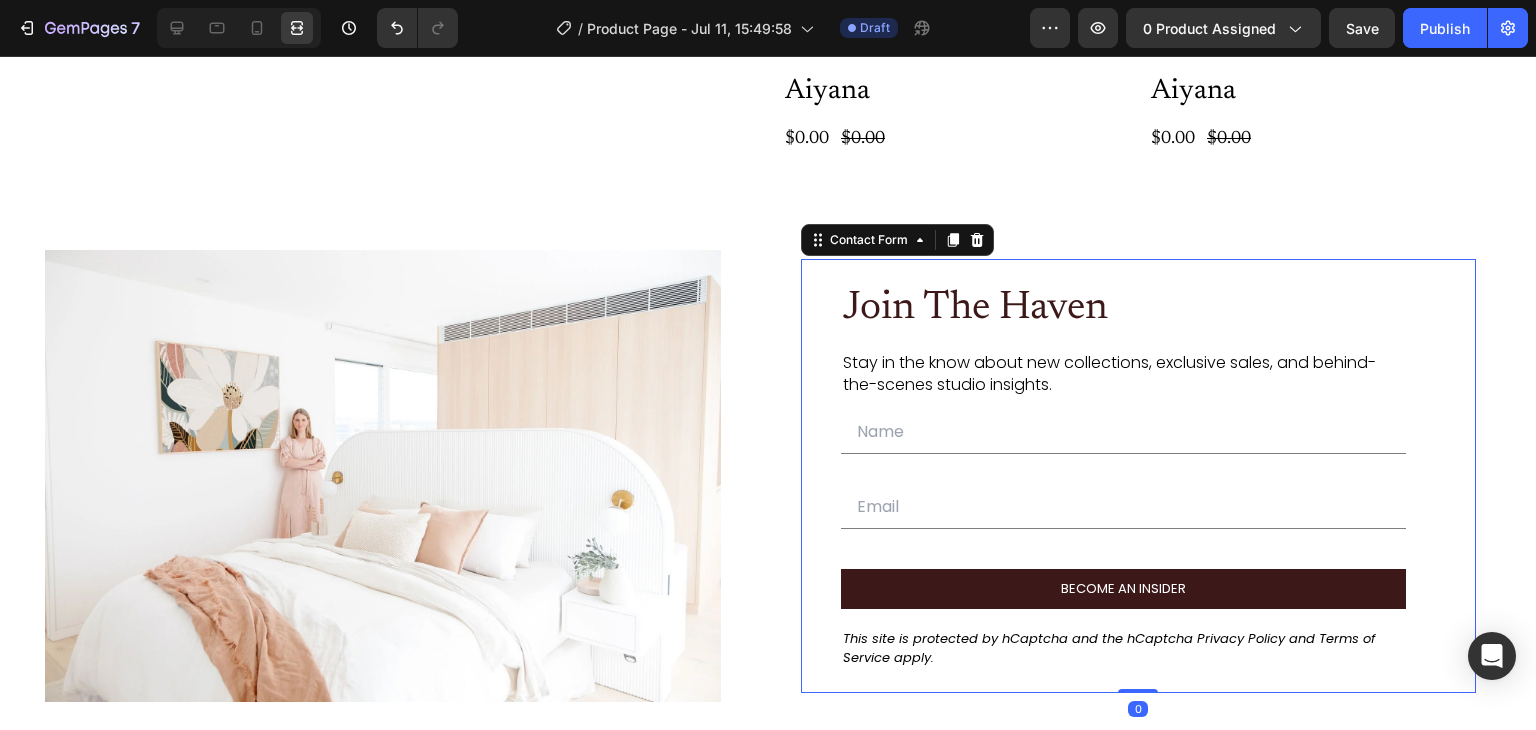 click on "Join The Haven Heading Stay in the know about new collections, exclusive sales, and behind-the-scenes studio insights. Text Block Text Field Email Field Row BECOME AN INSIDER Submit Button This site is protected by hCaptcha and the hCaptcha Privacy Policy and Terms of Service apply. Text Block Contact Form   0" at bounding box center (1139, 476) 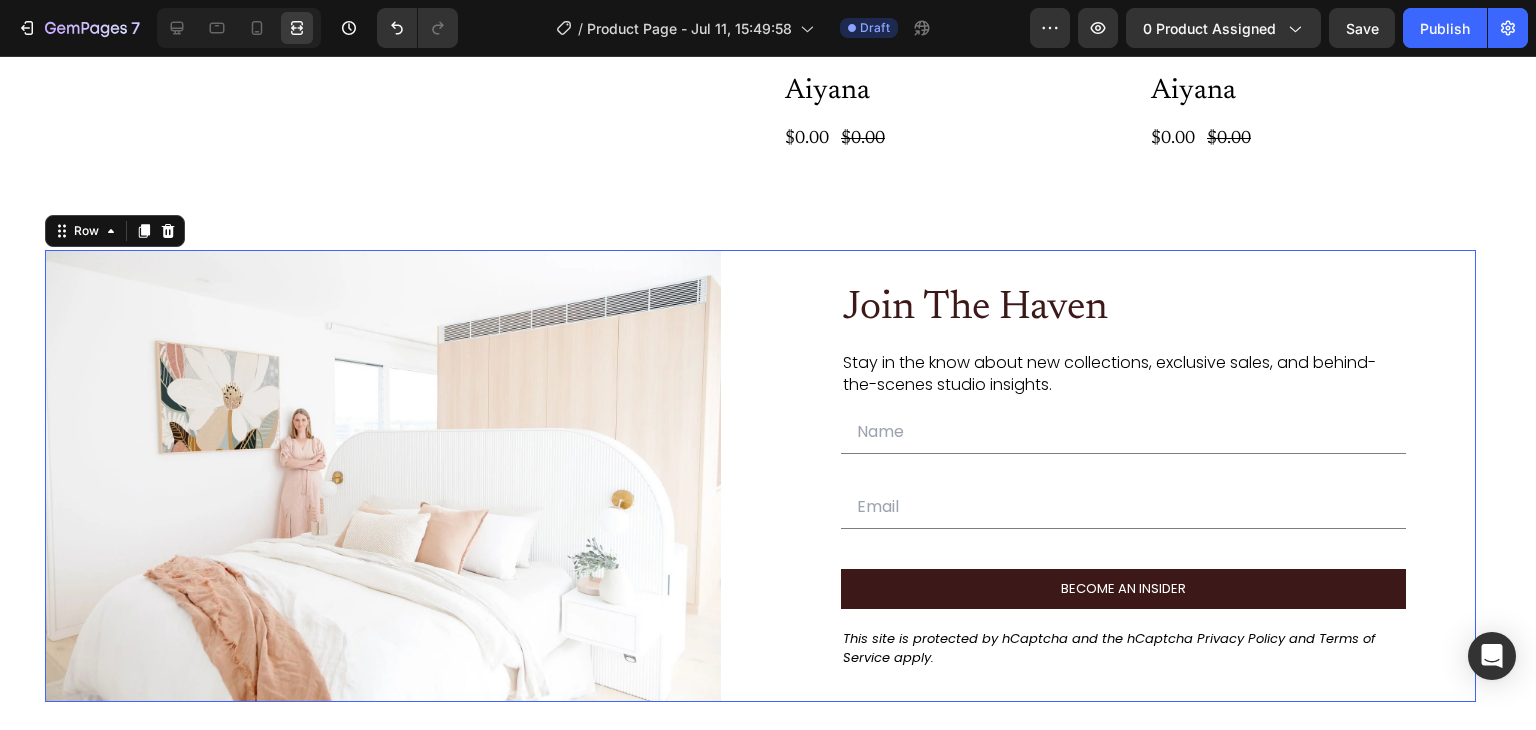 click on "Image Join The Haven Heading Stay in the know about new collections, exclusive sales, and behind-the-scenes studio insights. Text Block Text Field Email Field Row BECOME AN INSIDER Submit Button This site is protected by hCaptcha and the hCaptcha Privacy Policy and Terms of Service apply. Text Block Contact Form Row   0" at bounding box center [760, 476] 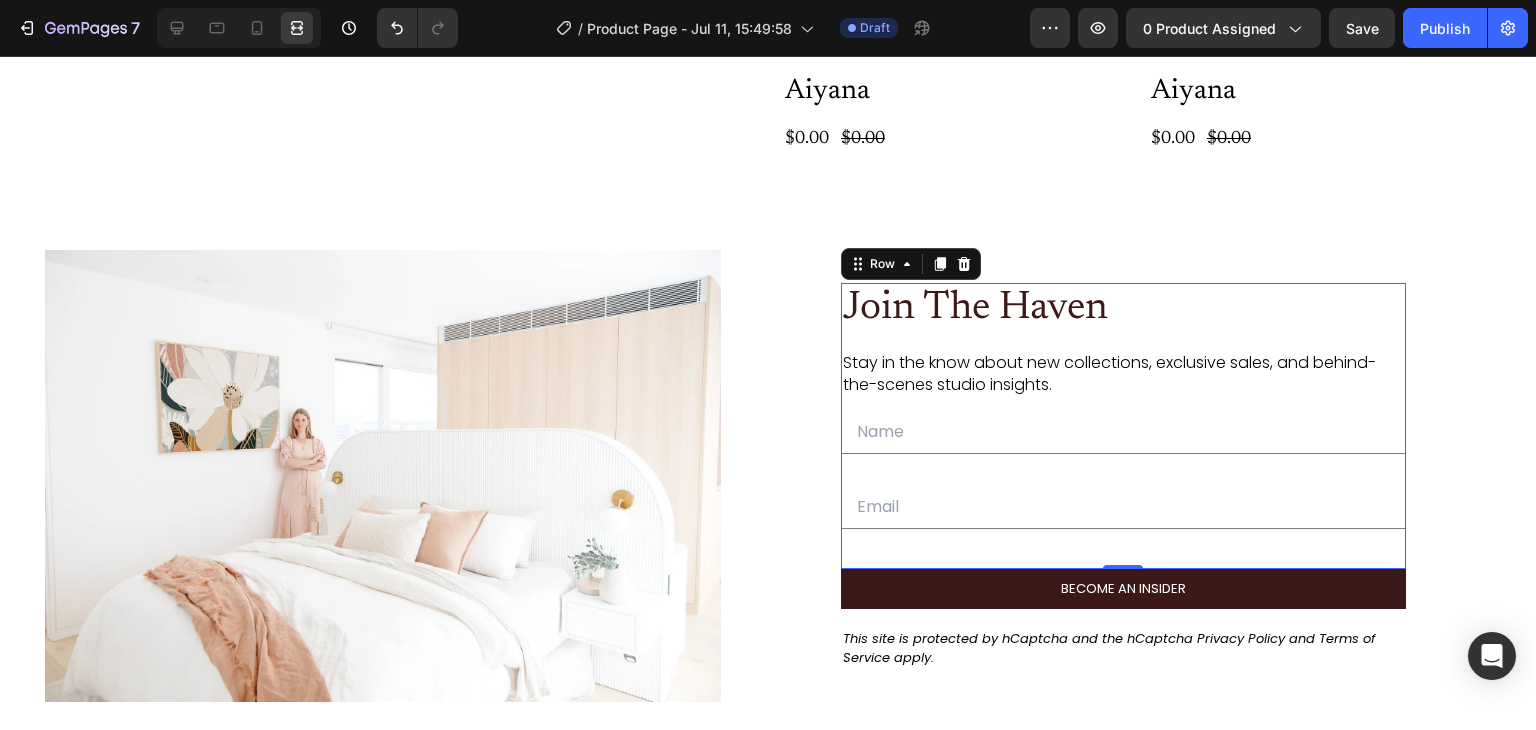 click on "Join The Haven Heading Stay in the know about new collections, exclusive sales, and behind-the-scenes studio insights. Text Block Text Field Email Field" at bounding box center (1124, 426) 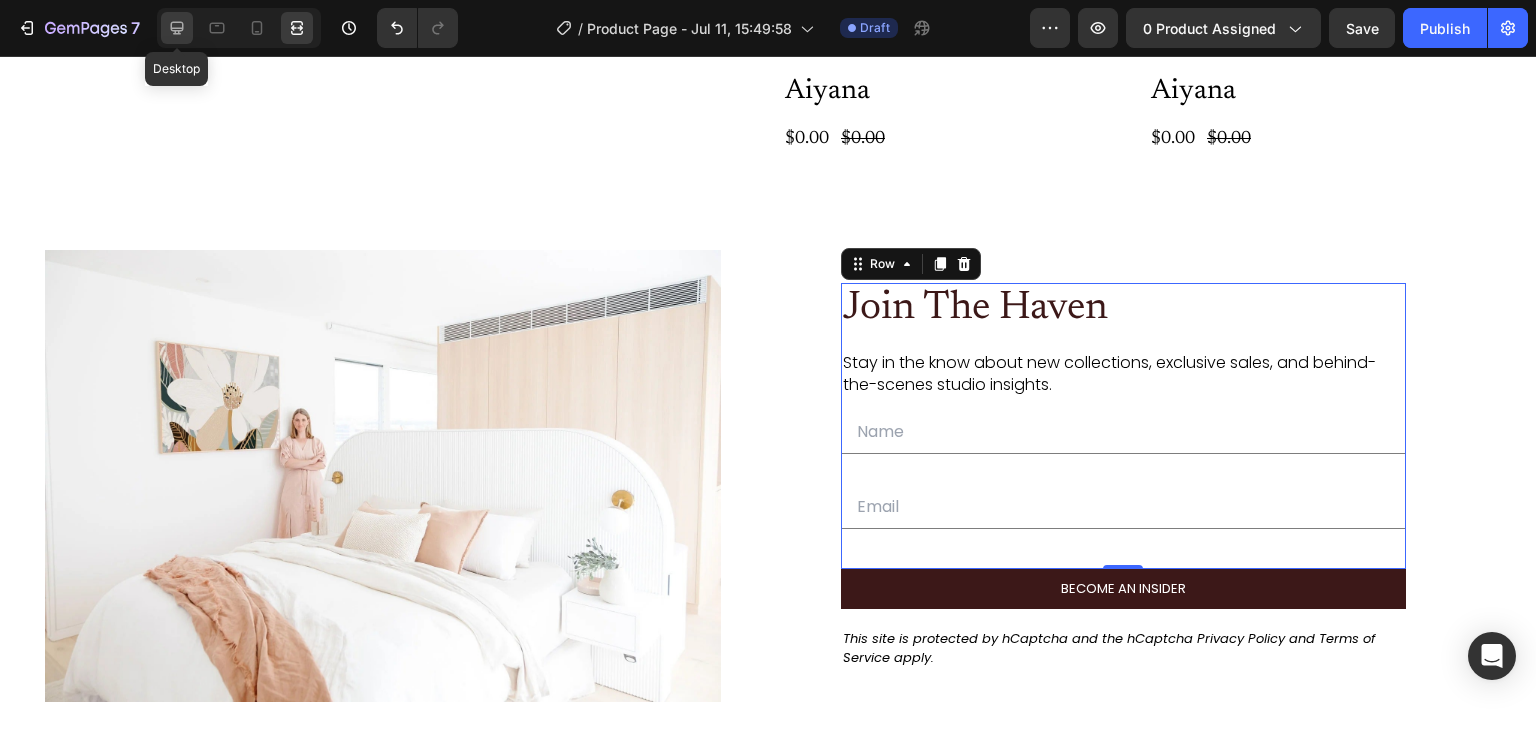 click 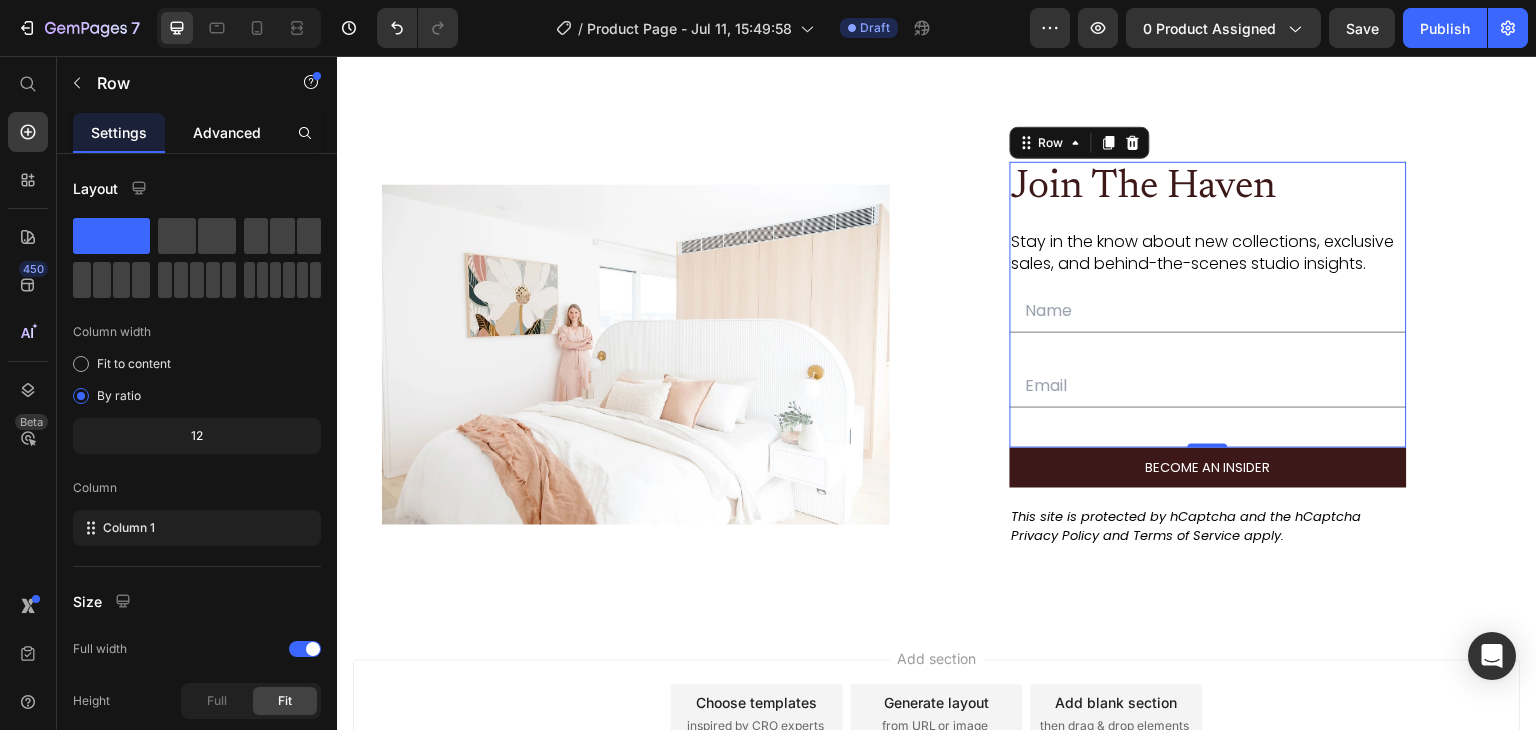click on "Advanced" at bounding box center [227, 132] 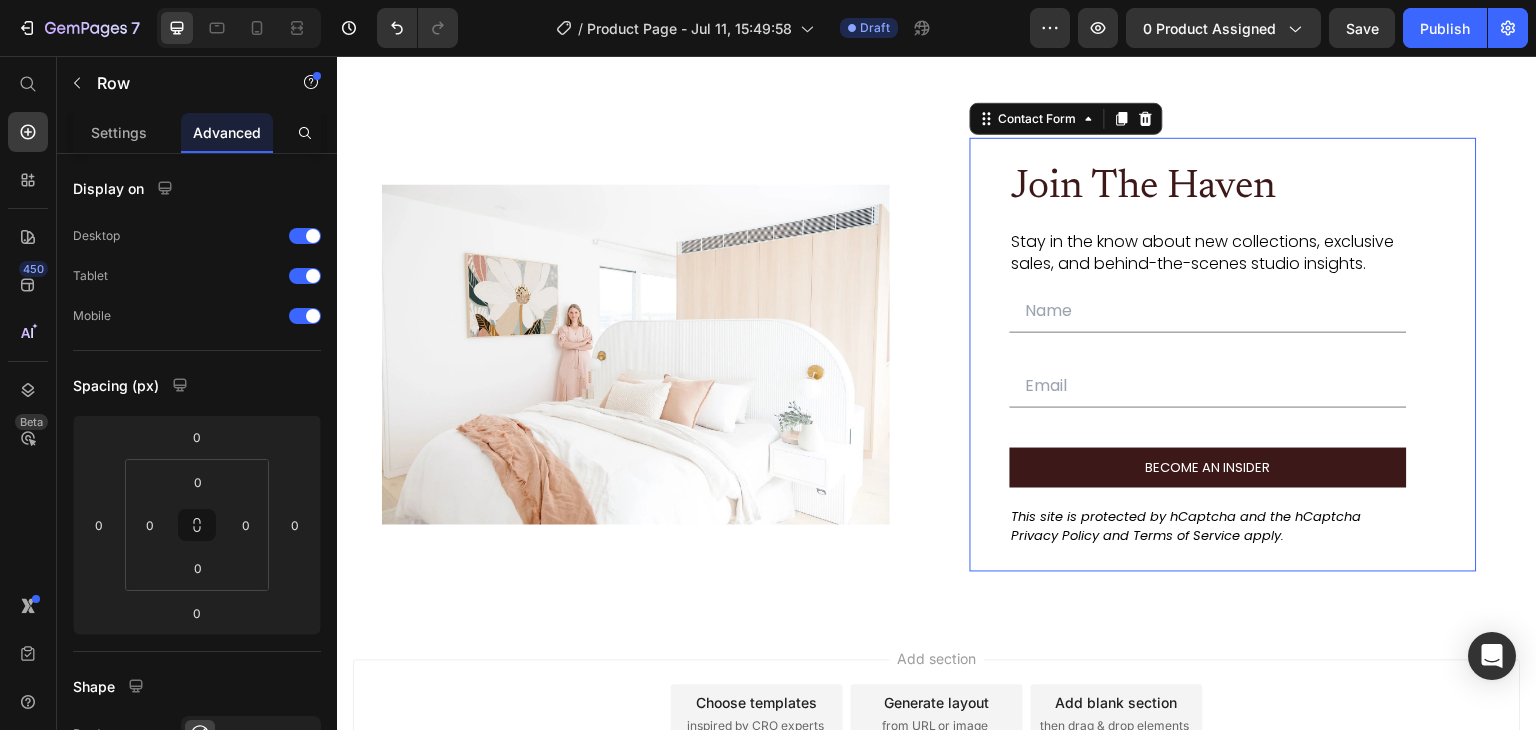 click on "Join The Haven Heading Stay in the know about new collections, exclusive sales, and behind-the-scenes studio insights. Text Block Text Field Email Field Row BECOME AN INSIDER Submit Button This site is protected by hCaptcha and the hCaptcha Privacy Policy and Terms of Service apply. Text Block Contact Form   0" at bounding box center [1224, 355] 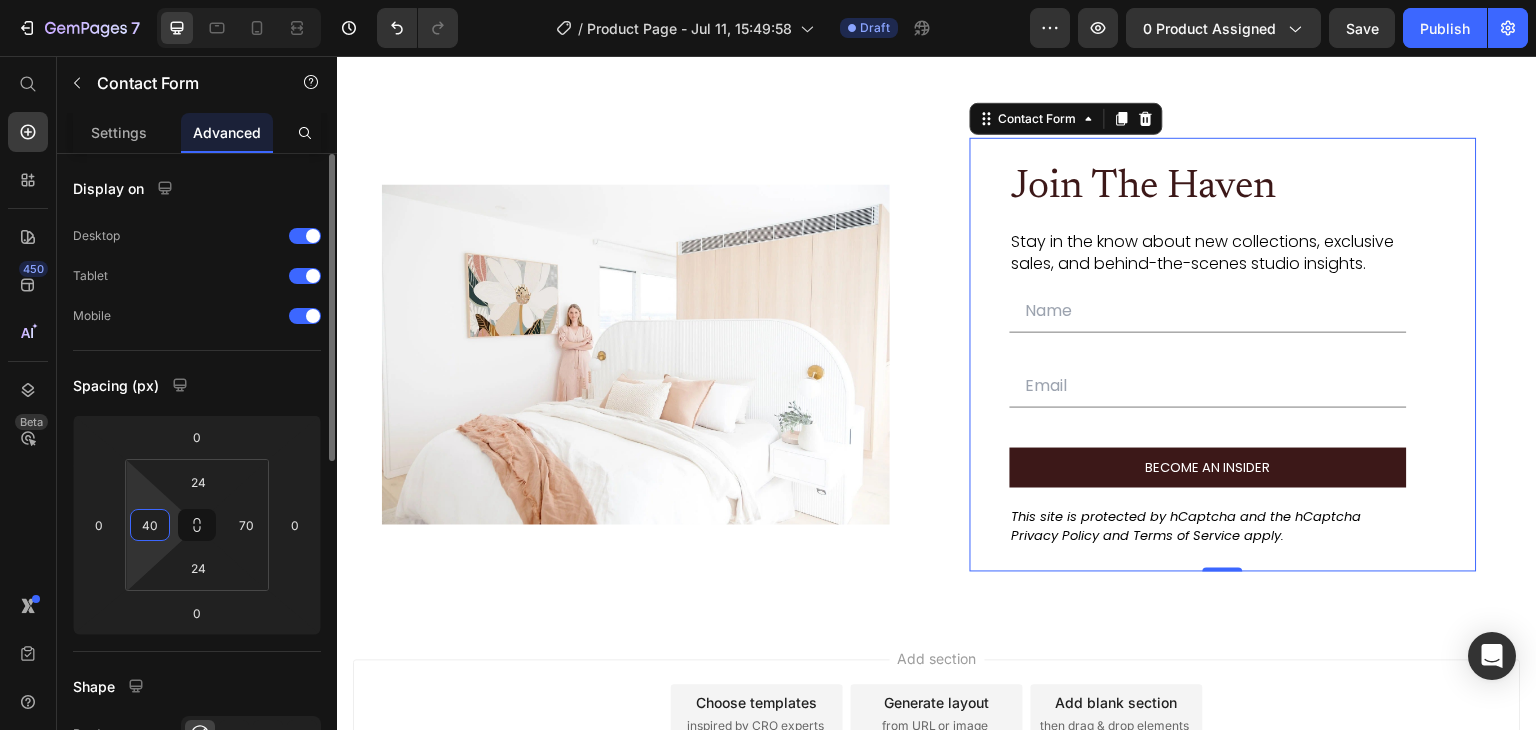 click on "40" at bounding box center (150, 525) 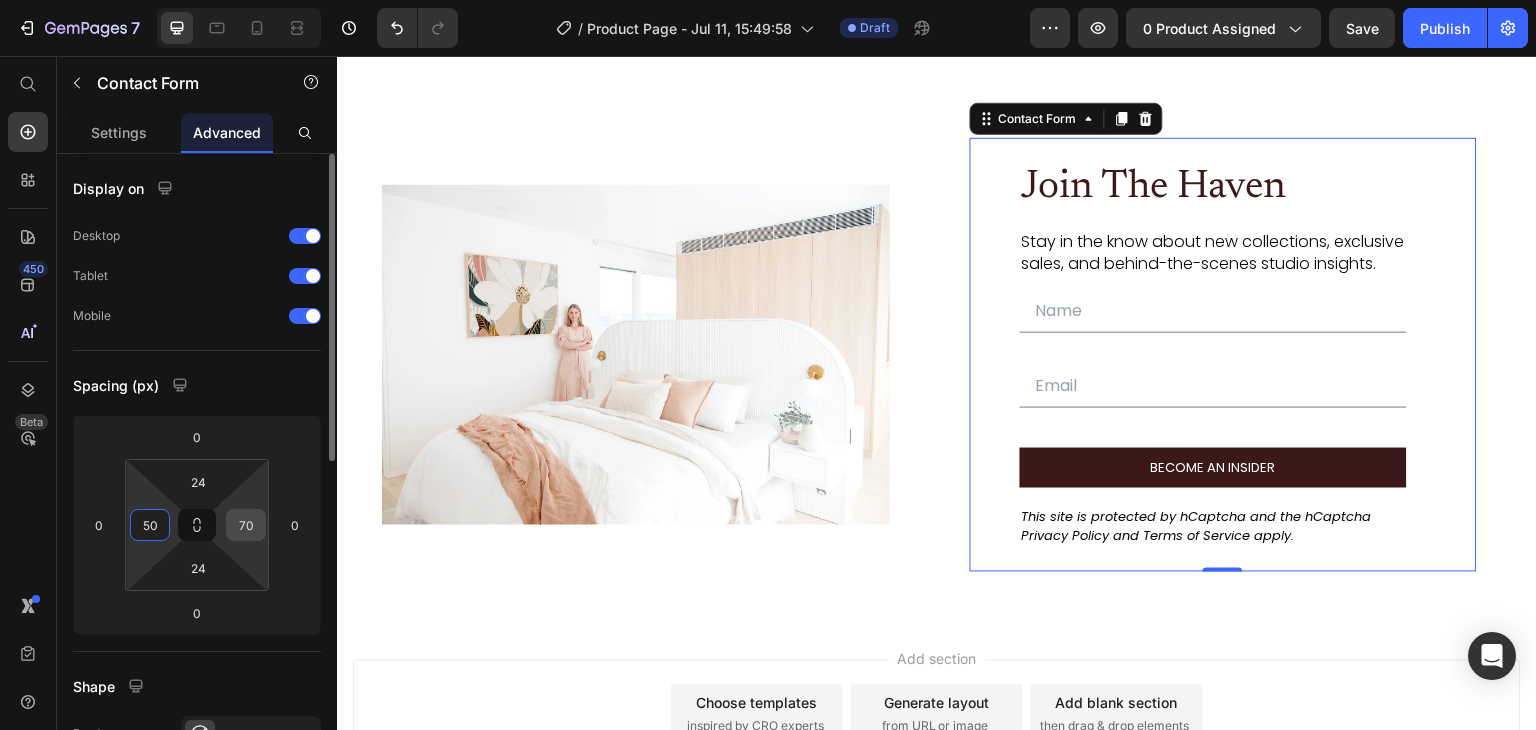 type on "50" 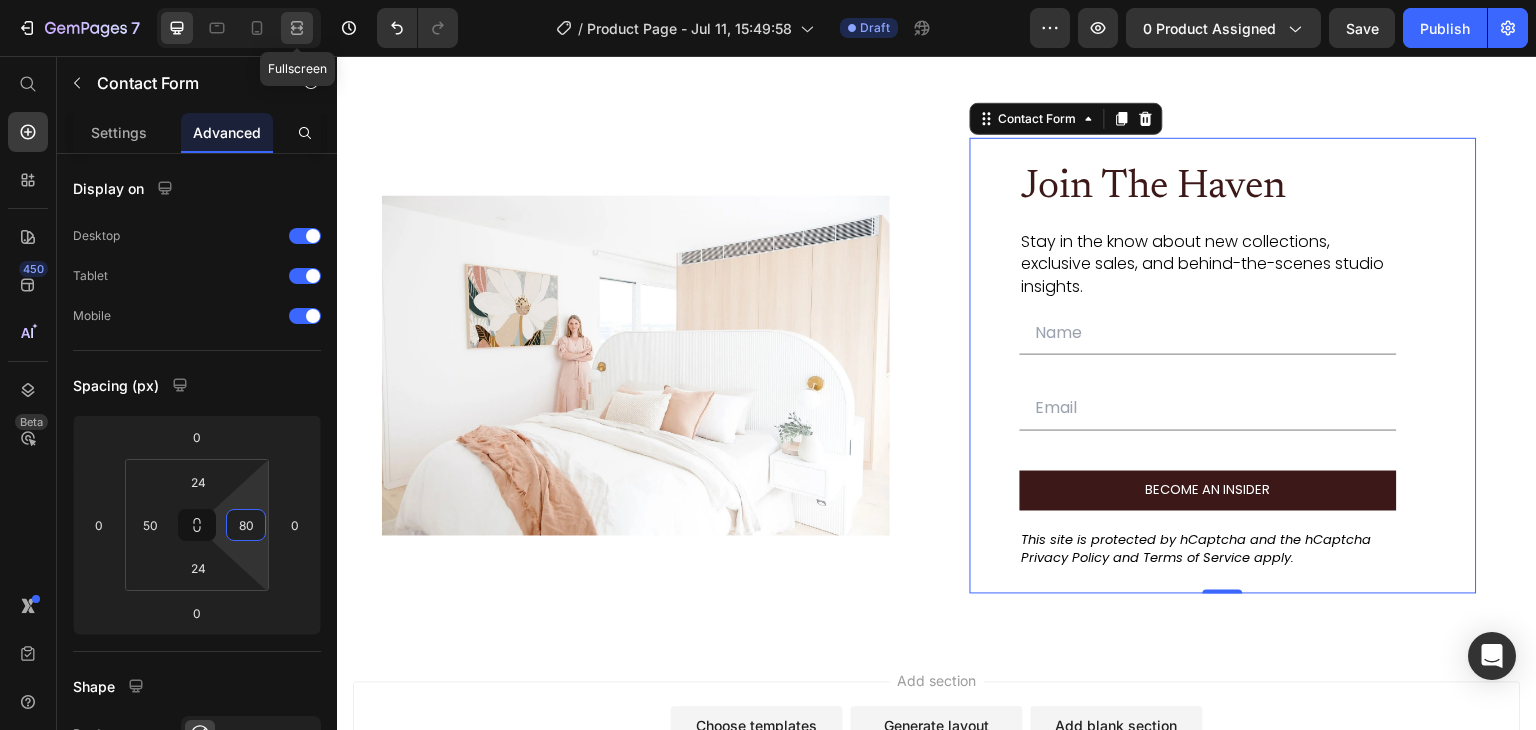 type on "80" 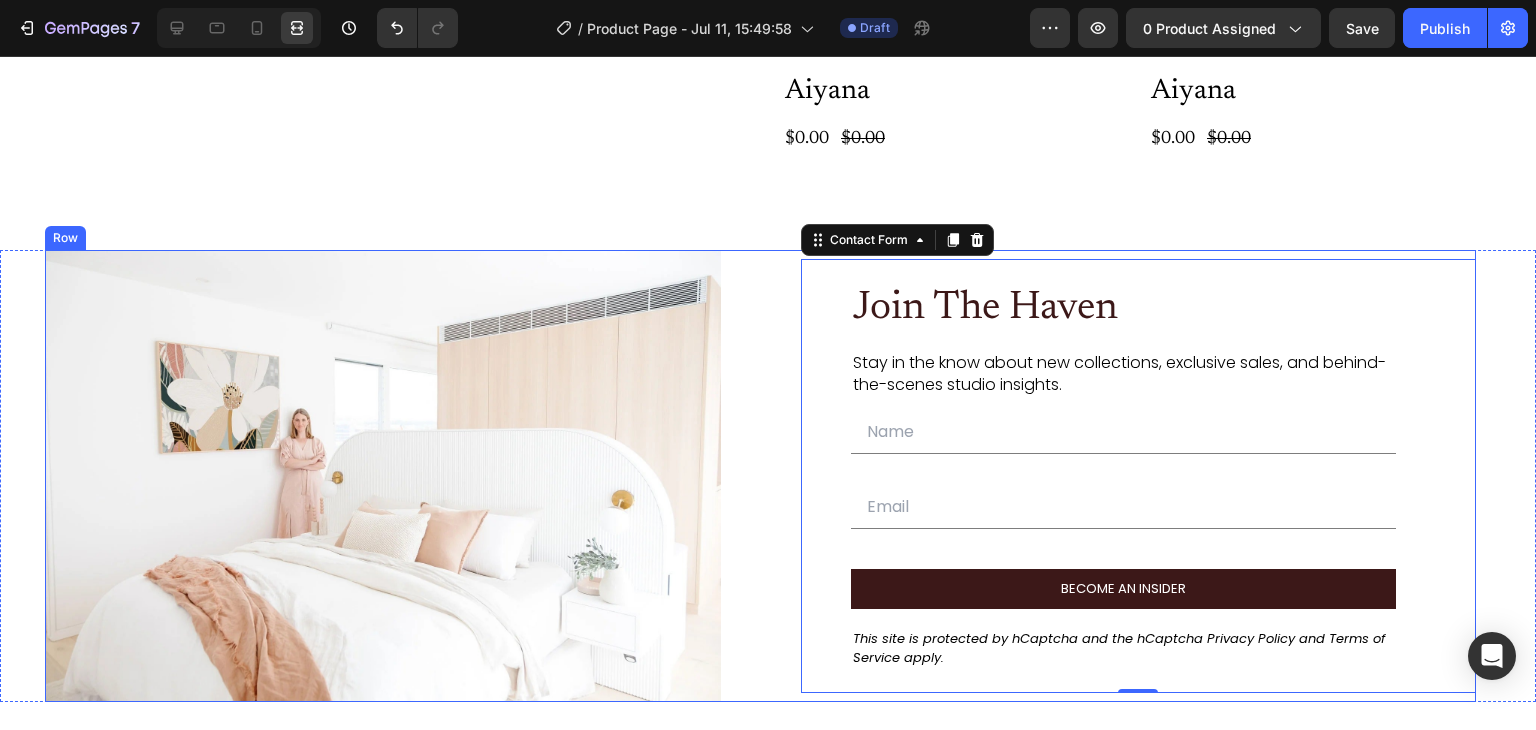 click on "Image Join The Haven Heading Stay in the know about new collections, exclusive sales, and behind-the-scenes studio insights. Text Block Text Field Email Field Row BECOME AN INSIDER Submit Button This site is protected by hCaptcha and the hCaptcha Privacy Policy and Terms of Service apply. Text Block Contact Form   0 Row" at bounding box center [760, 476] 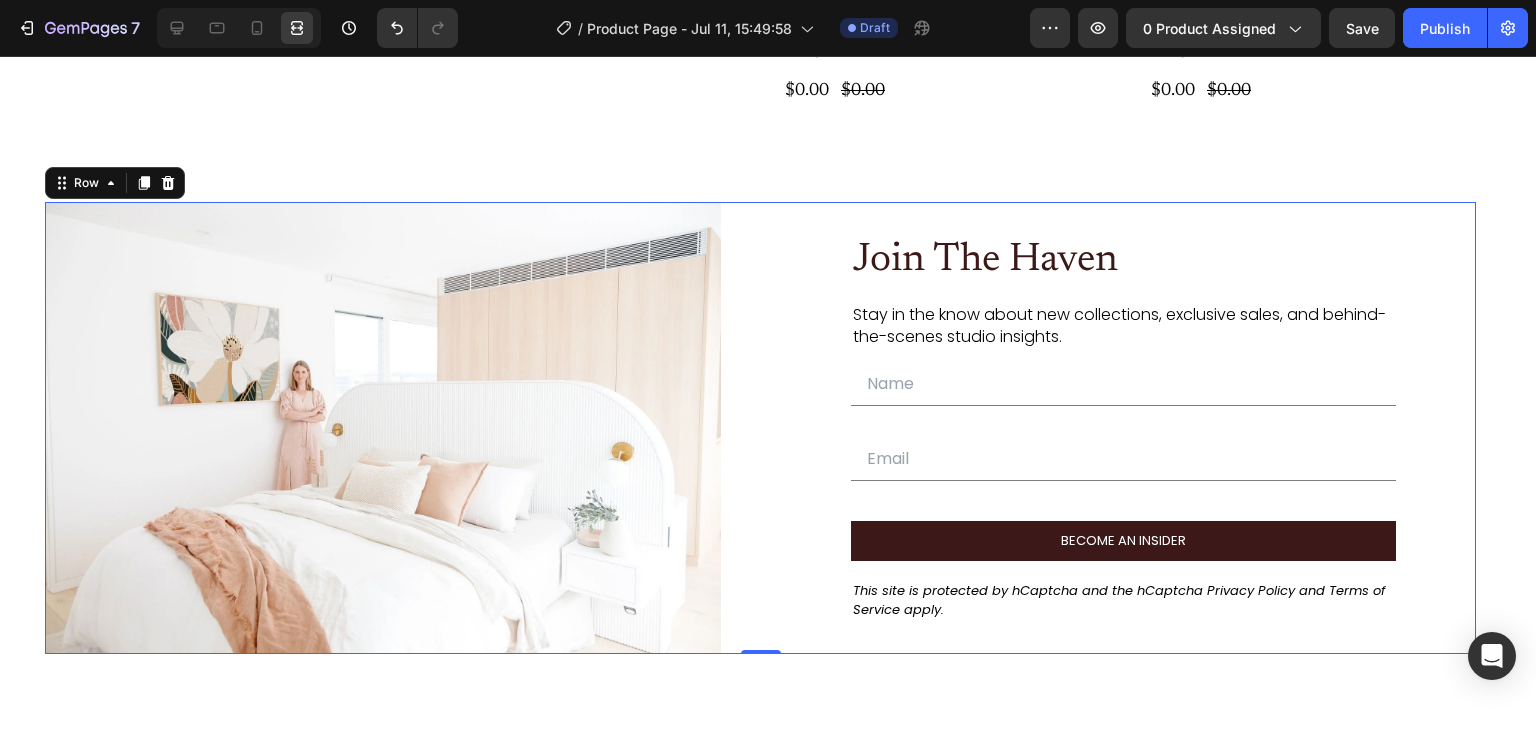 scroll, scrollTop: 4980, scrollLeft: 0, axis: vertical 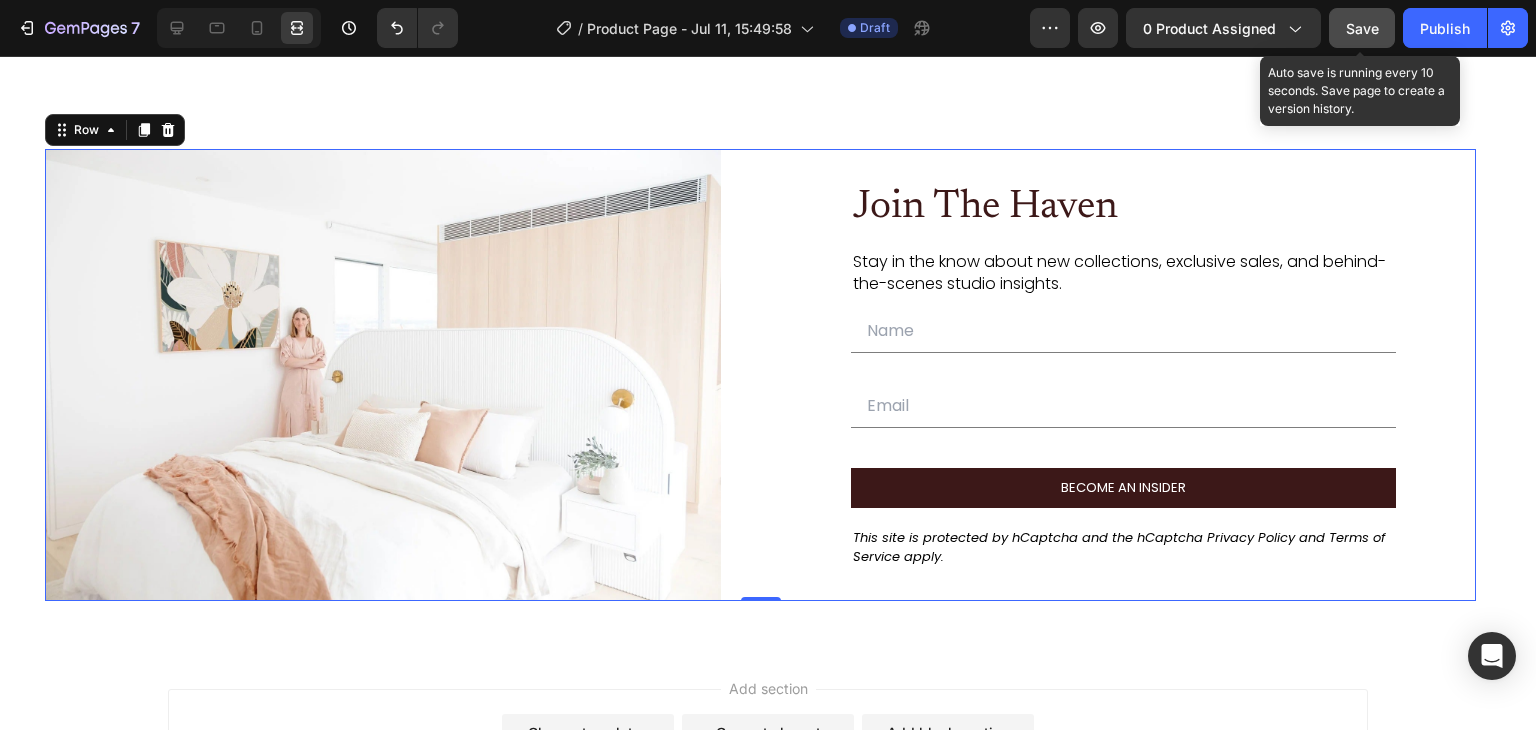 click on "Save" at bounding box center (1362, 28) 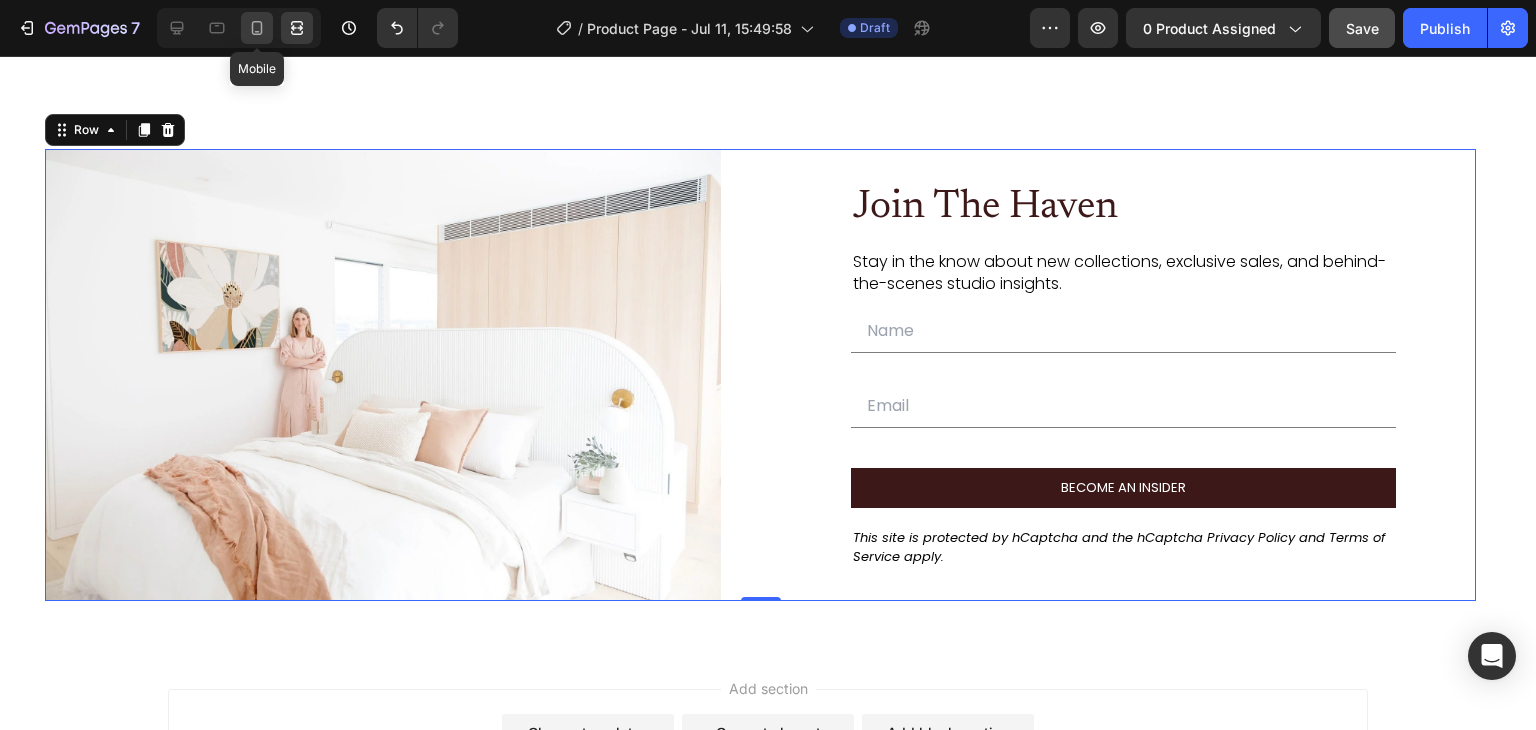 click 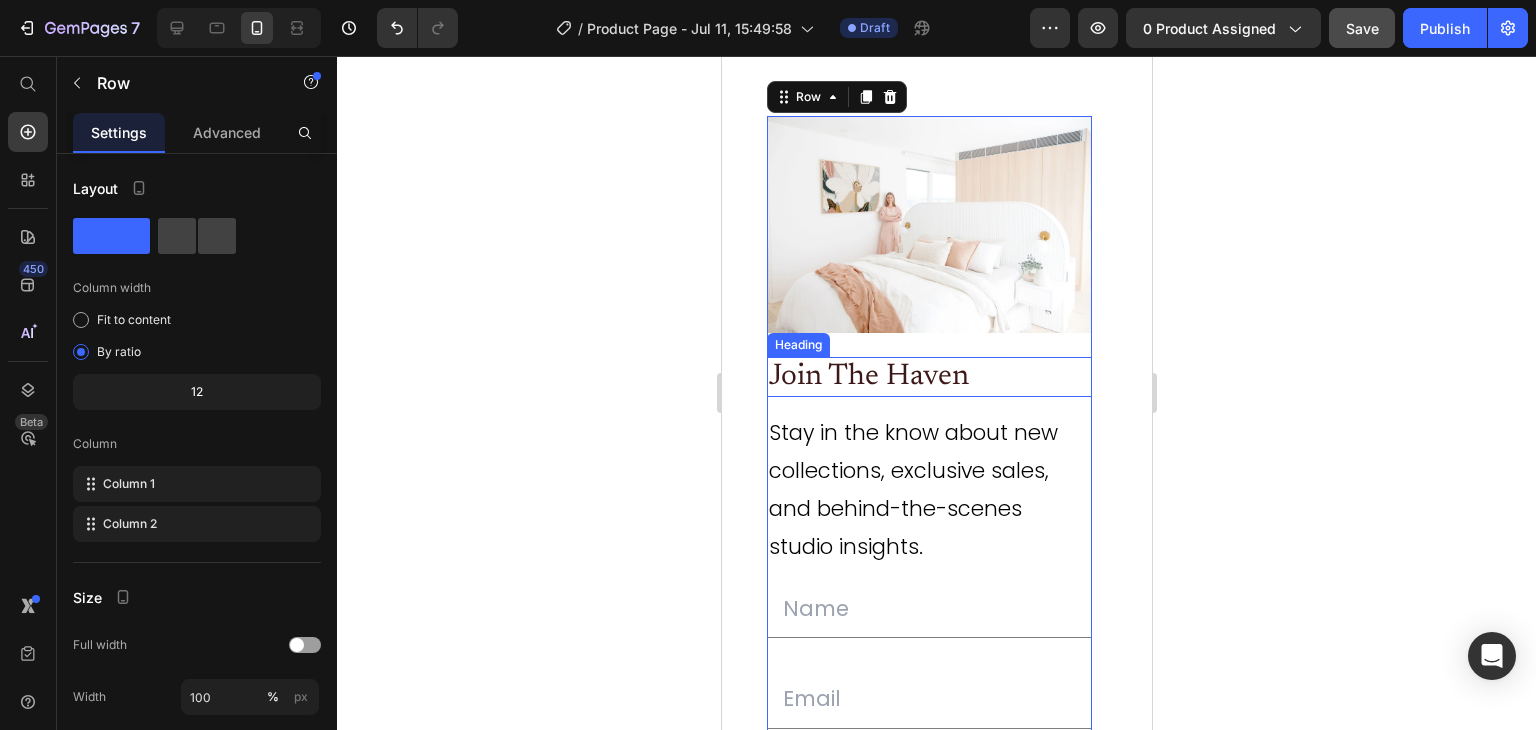scroll, scrollTop: 5031, scrollLeft: 0, axis: vertical 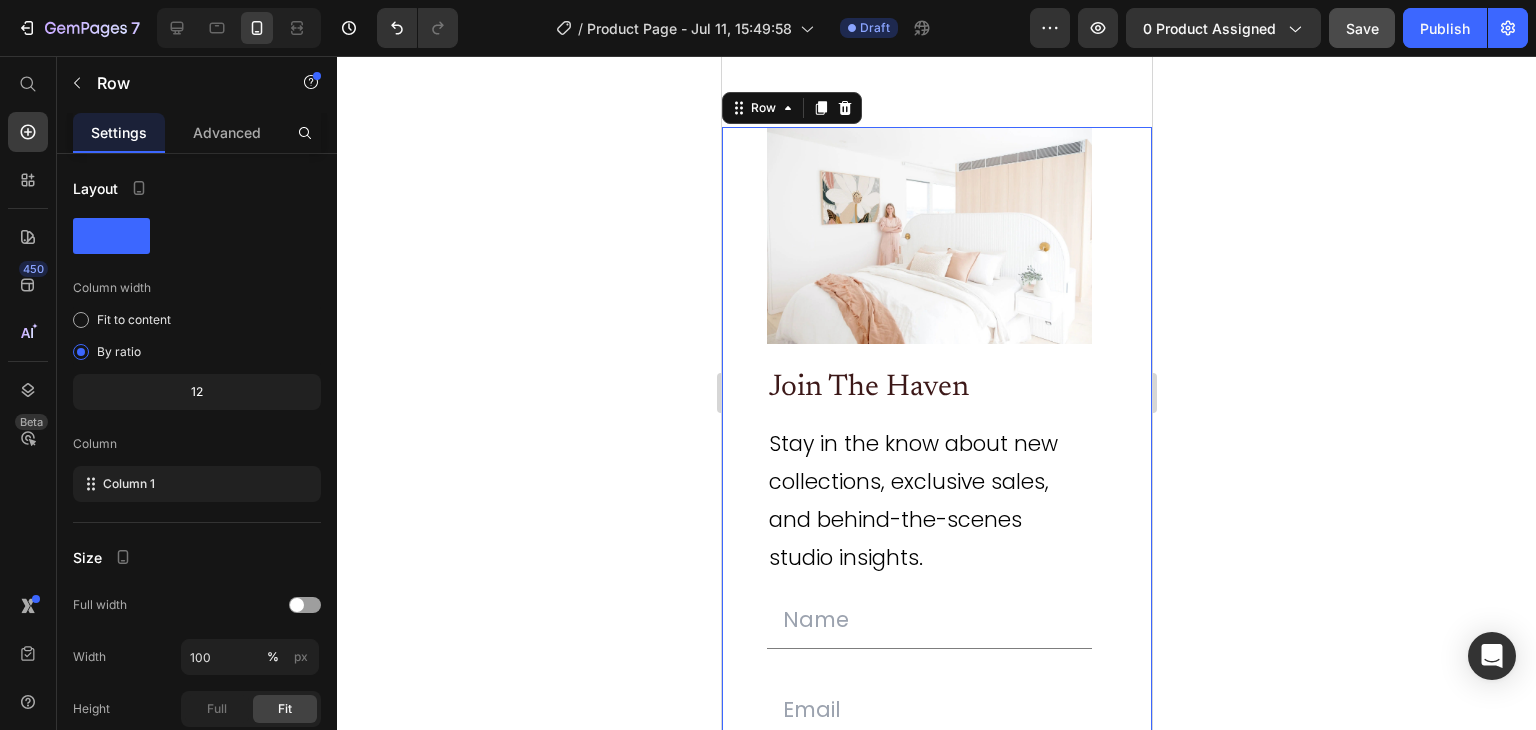 click on "Image Join The Haven Heading Stay in the know about new collections, exclusive sales, and behind-the-scenes studio insights. Text Block Text Field Email Field Row BECOME AN INSIDER Submit Button This site is protected by hCaptcha and the hCaptcha Privacy Policy and Terms of Service apply. Text Block Contact Form Row Row   0" at bounding box center (936, 572) 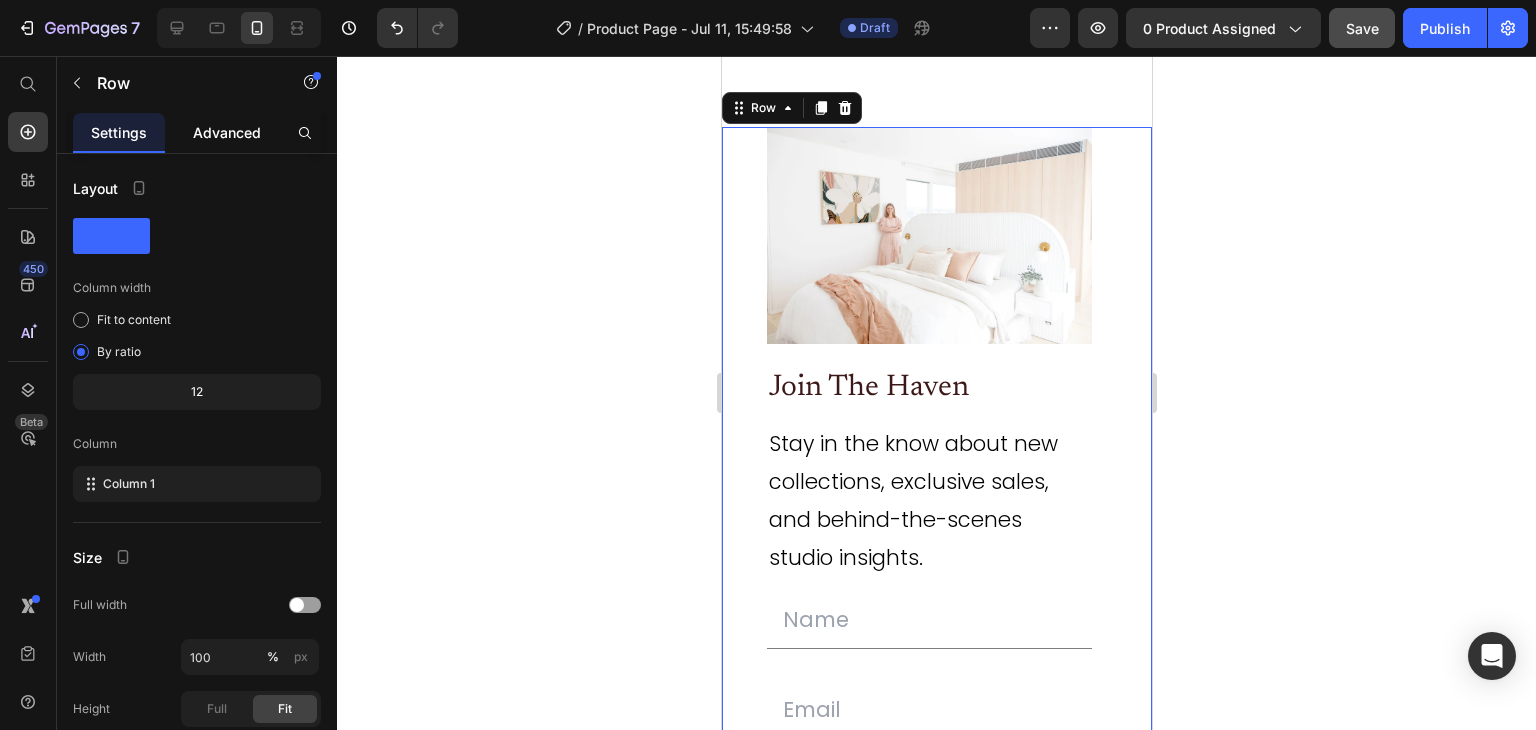 click on "Advanced" at bounding box center [227, 132] 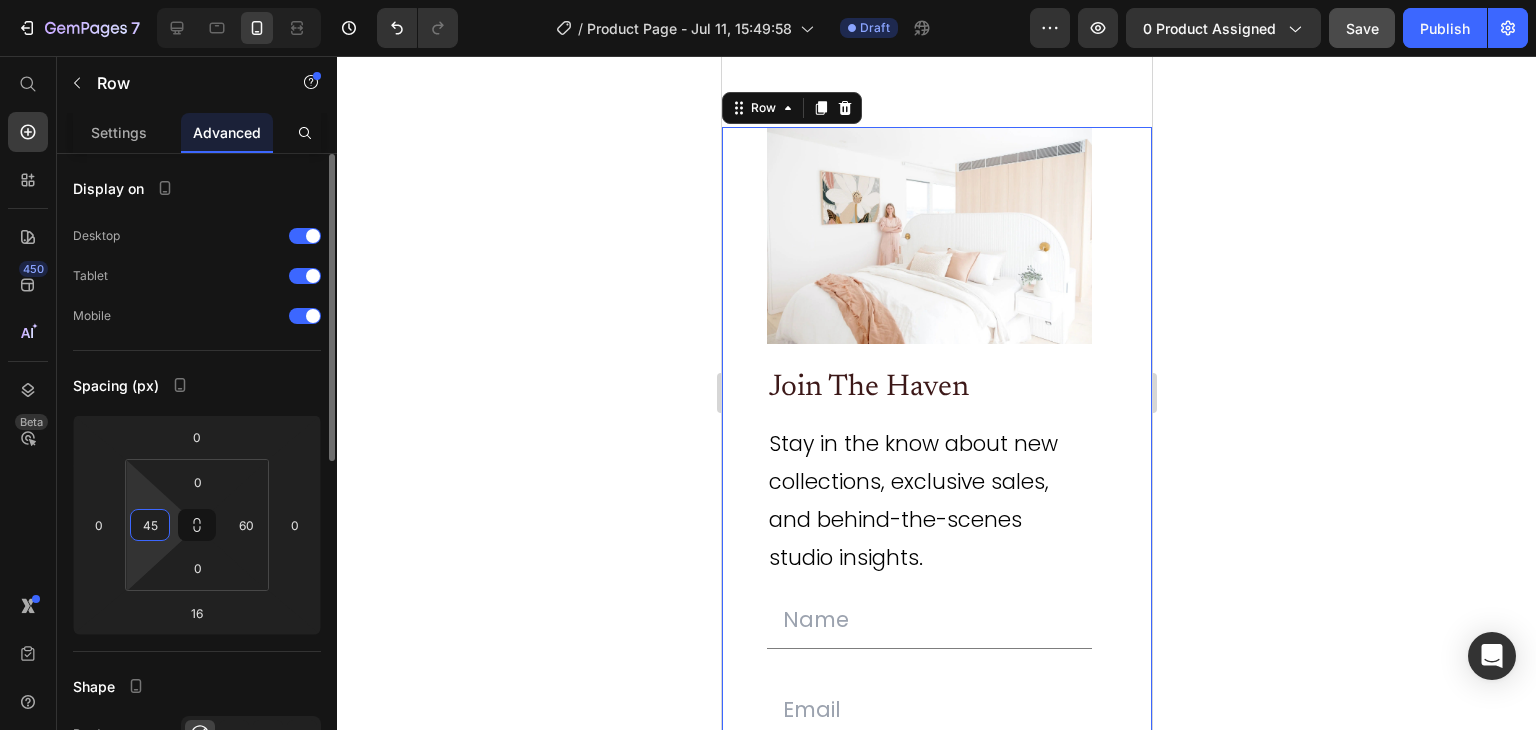 click on "45" at bounding box center (150, 525) 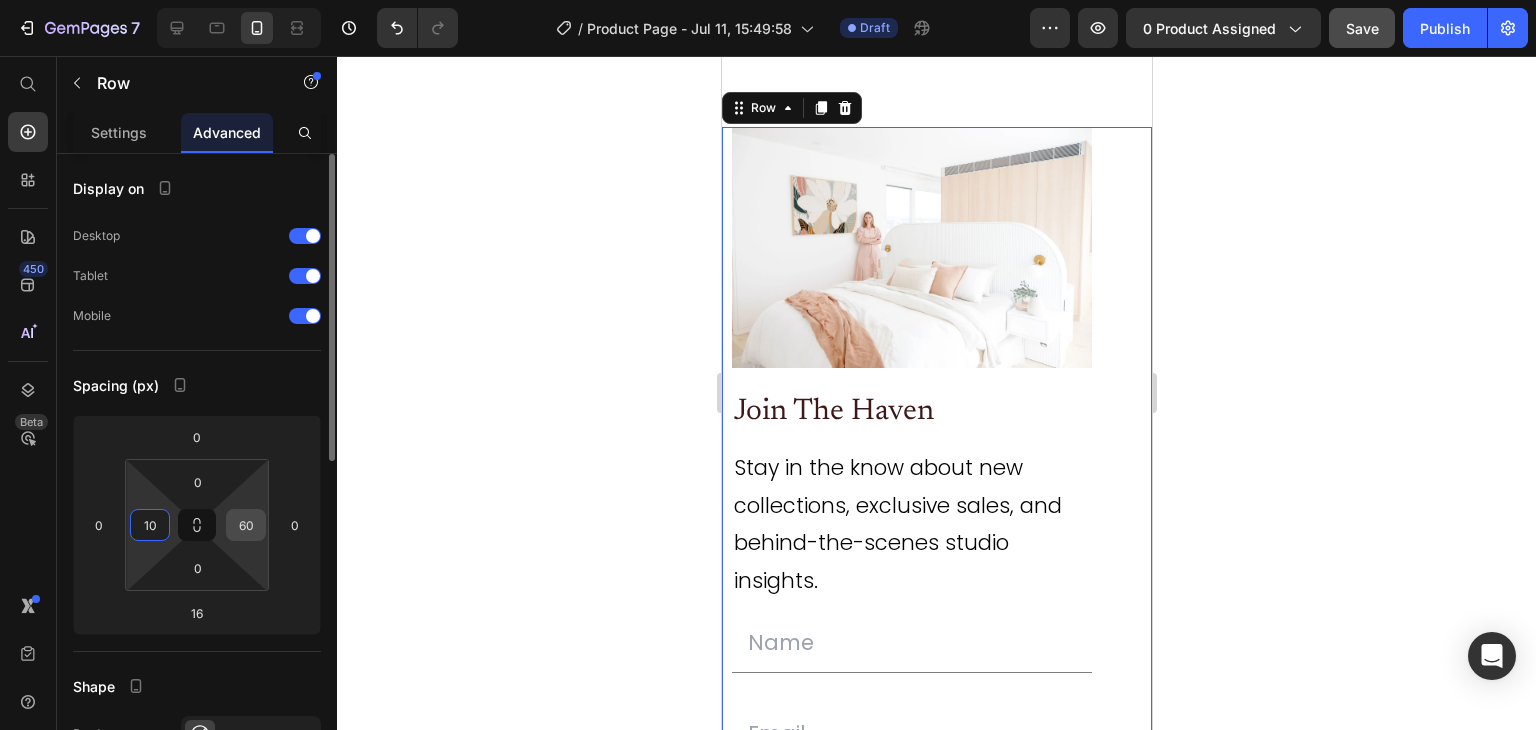 type on "10" 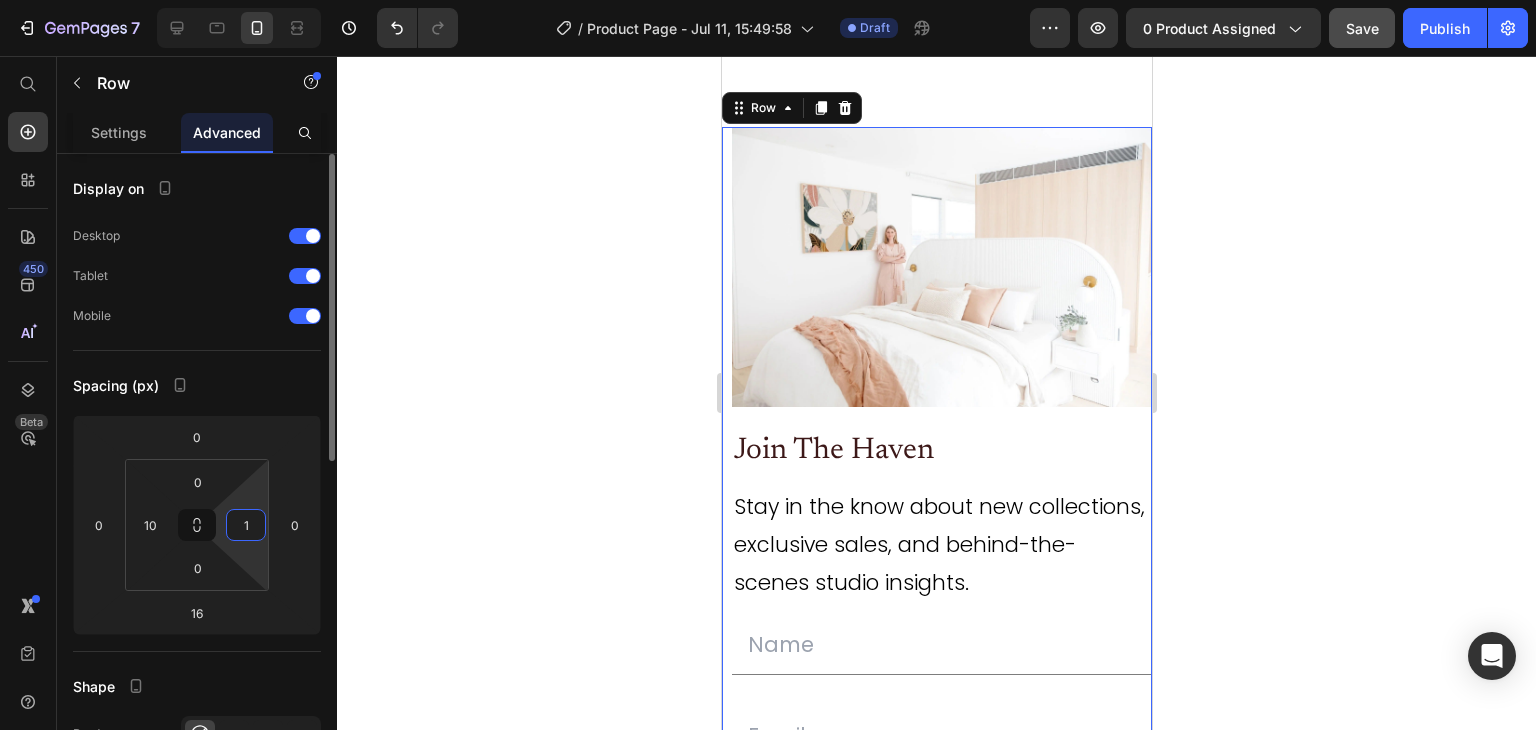 type on "10" 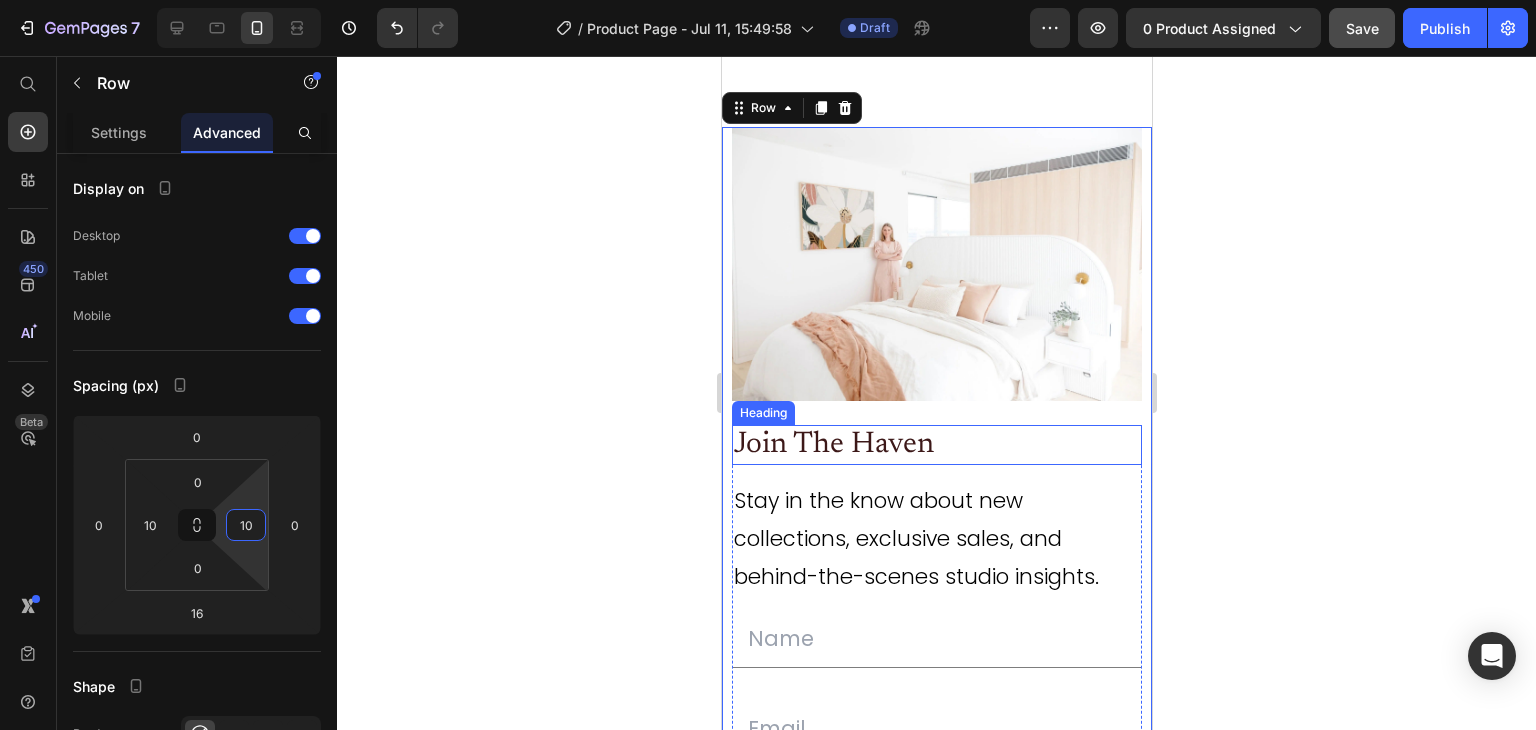 click on "Join The Haven" at bounding box center (915, 445) 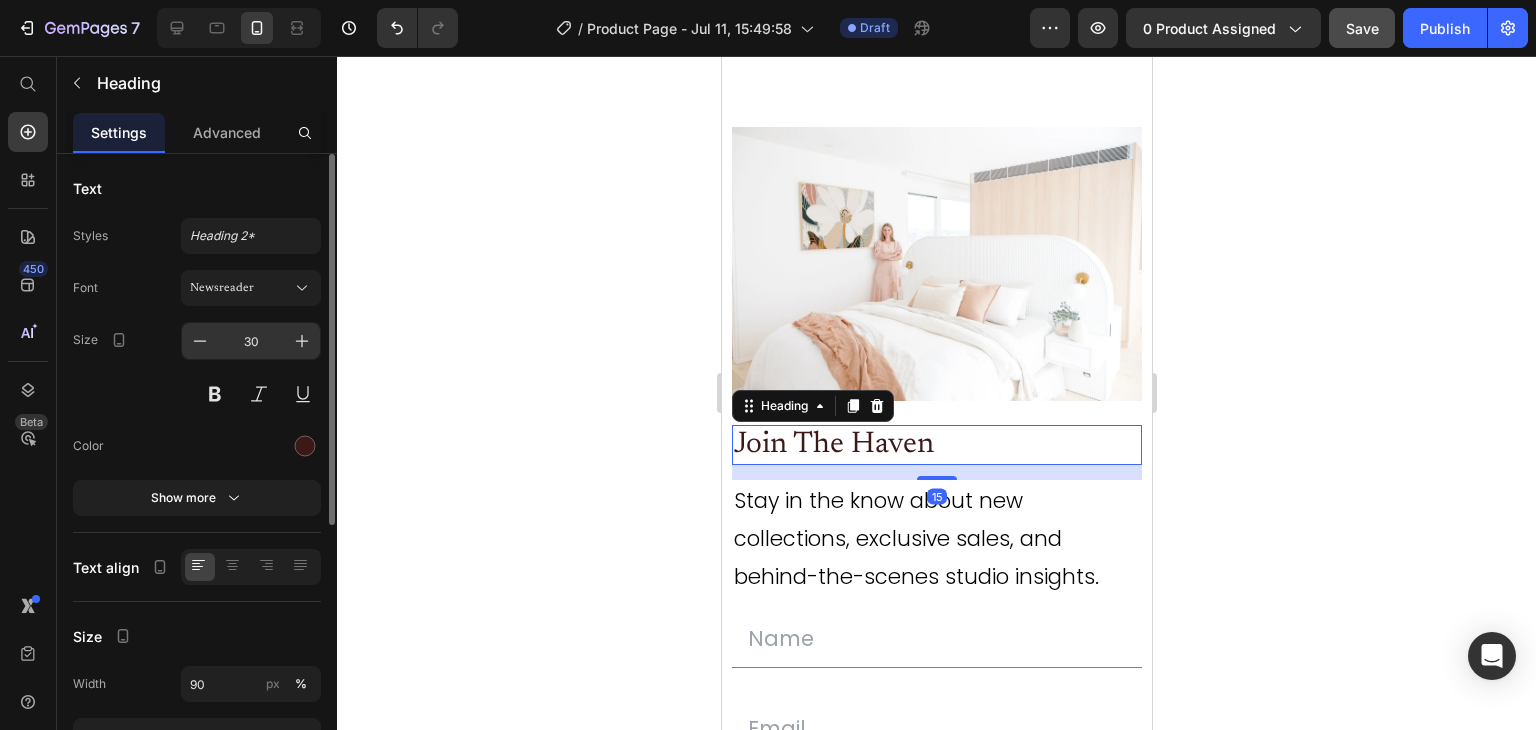 click on "30" at bounding box center [251, 341] 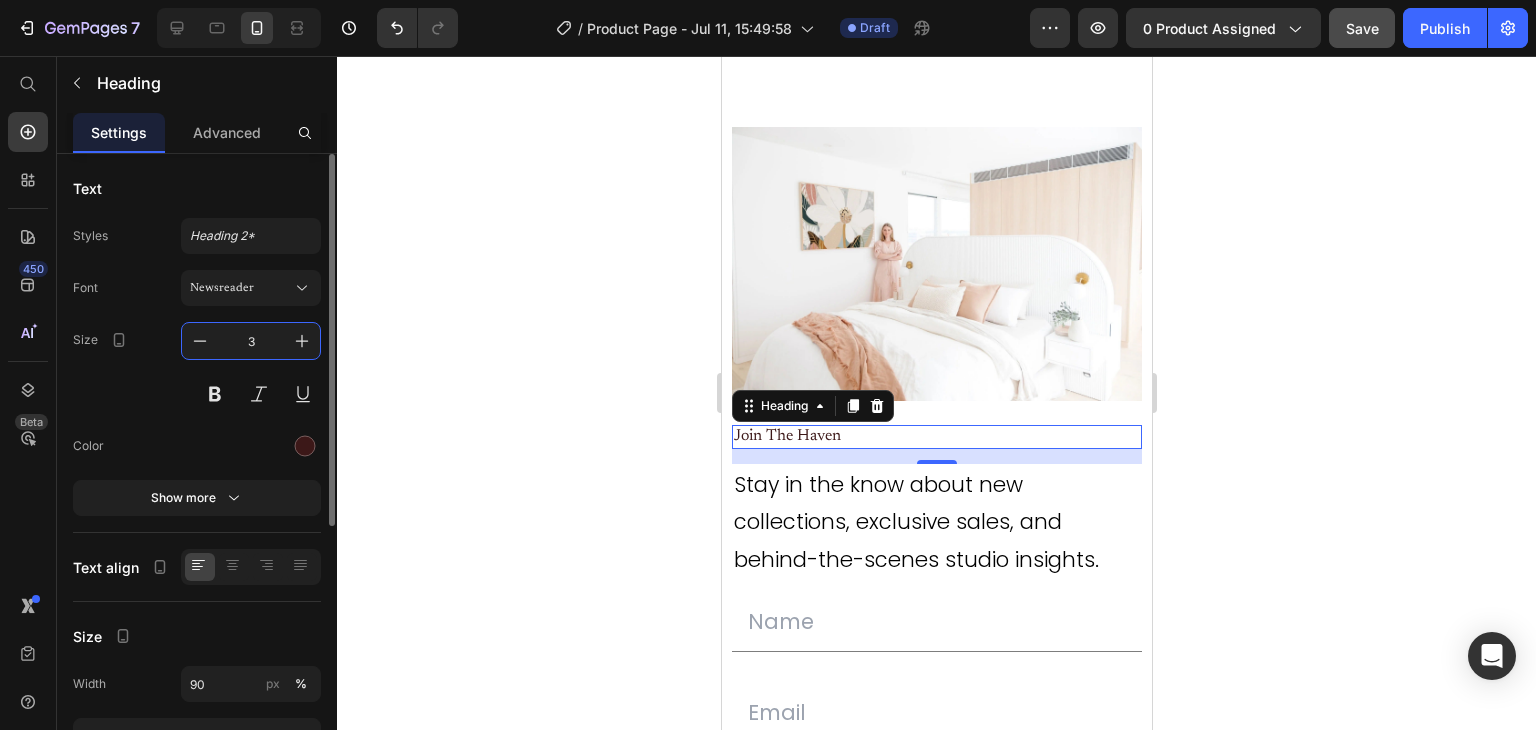 type on "32" 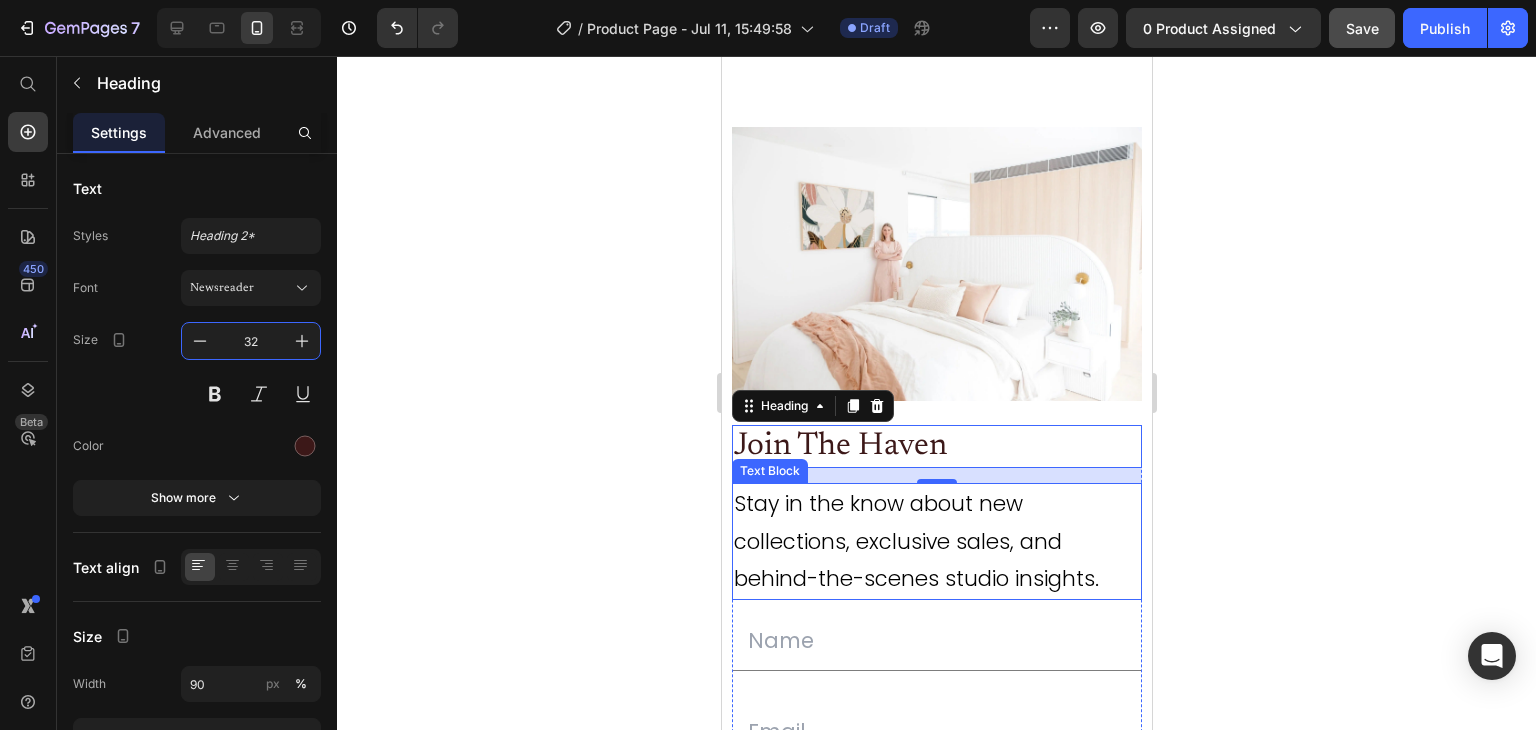 click on "Stay in the know about new collections, exclusive sales, and behind-the-scenes studio insights." at bounding box center [936, 541] 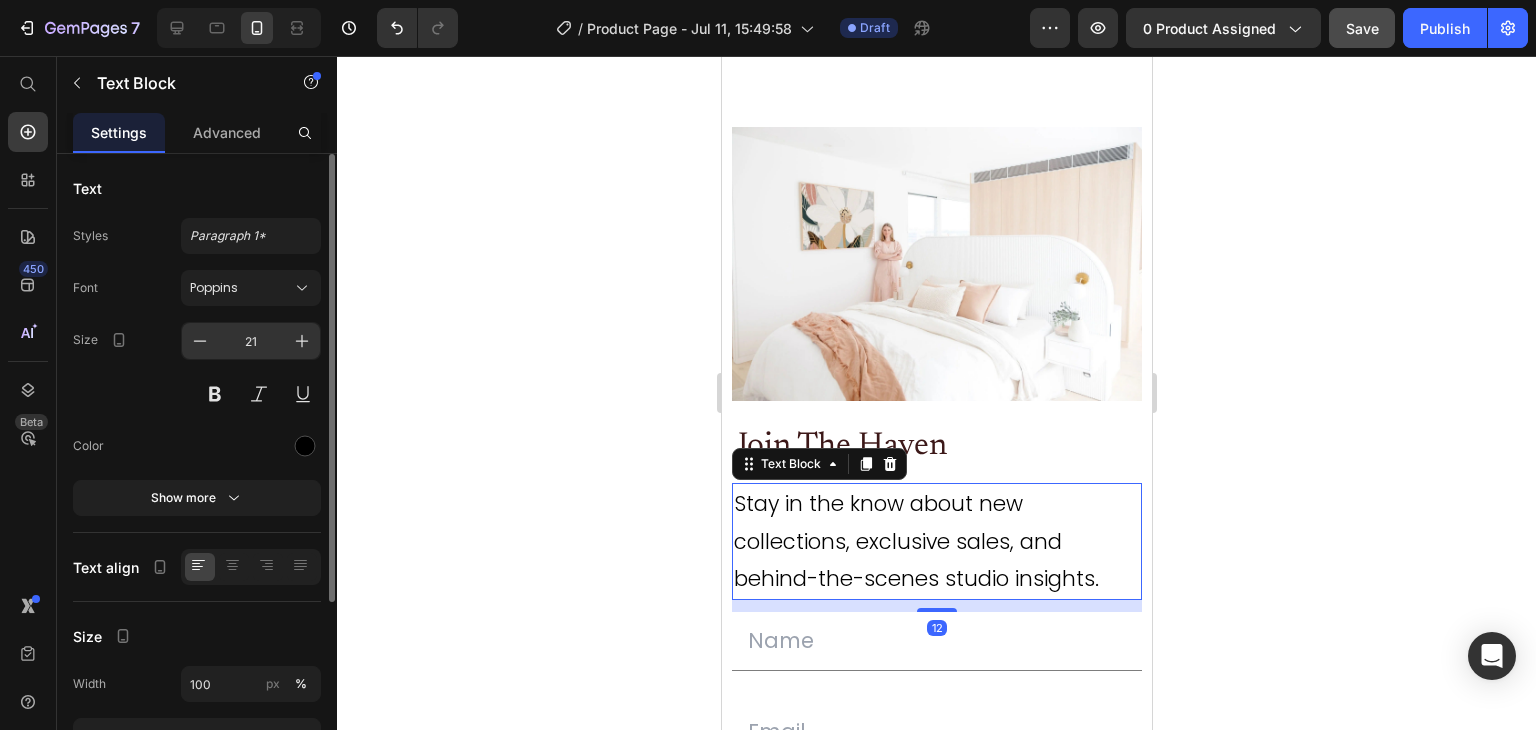 click on "21" at bounding box center (251, 341) 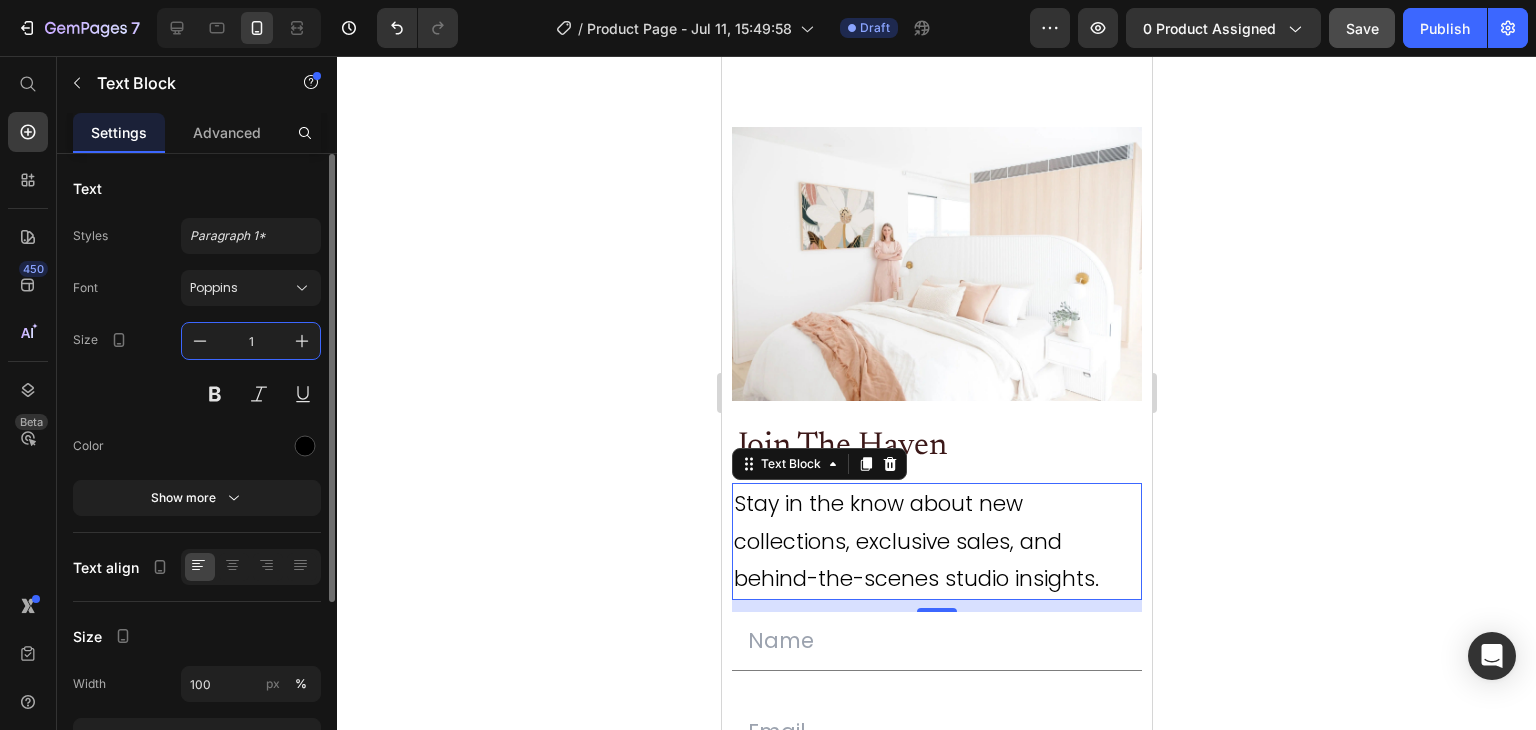 type on "16" 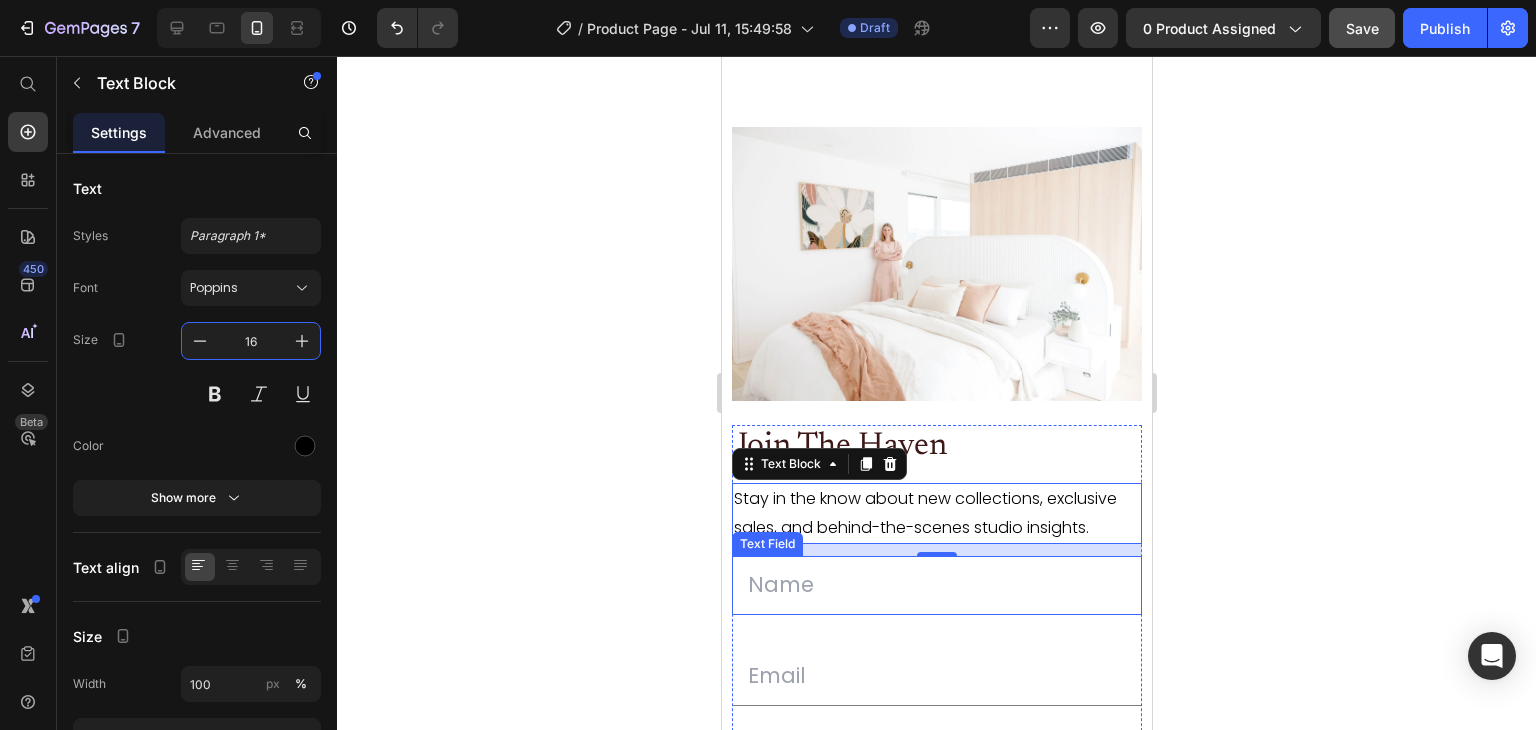 click at bounding box center (936, 585) 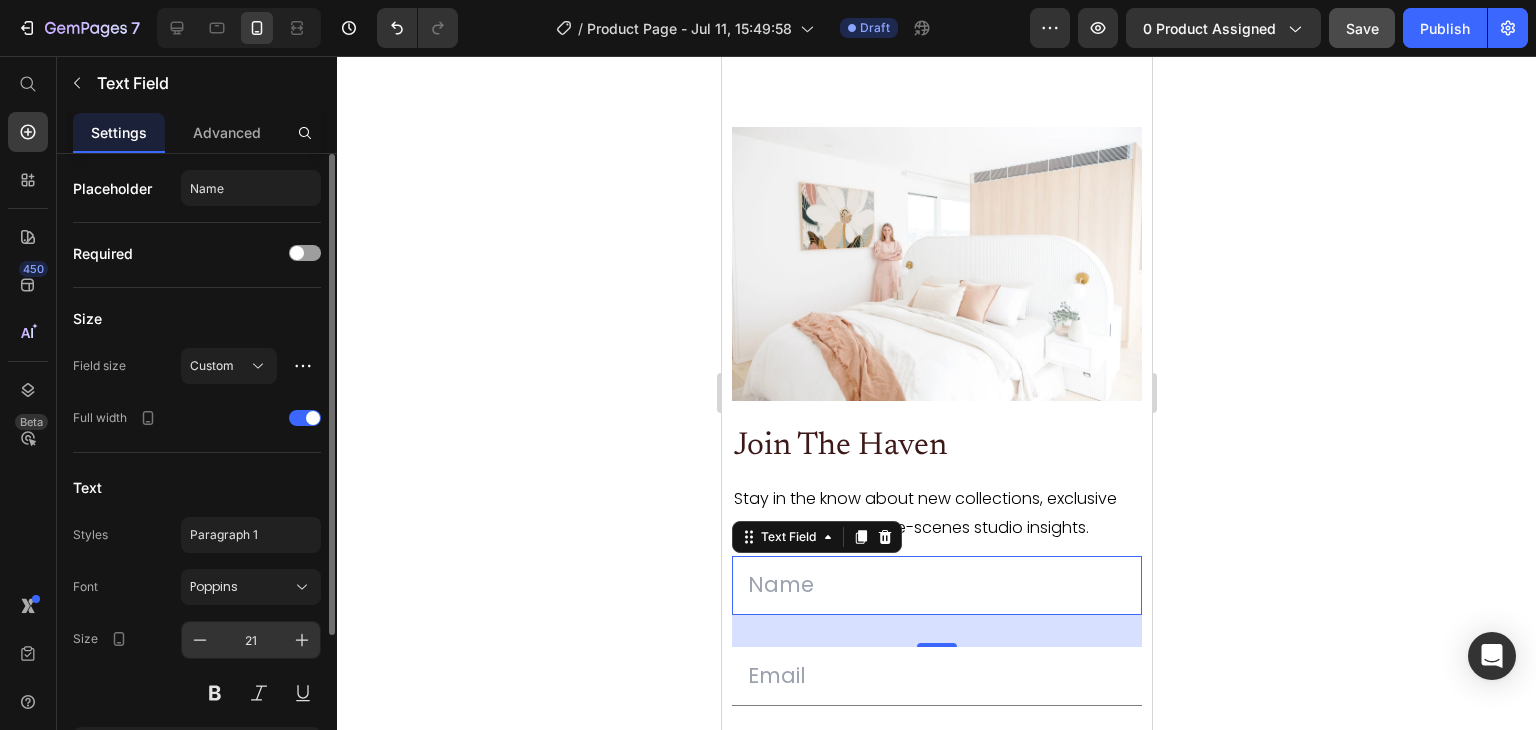 click on "21" at bounding box center (251, 640) 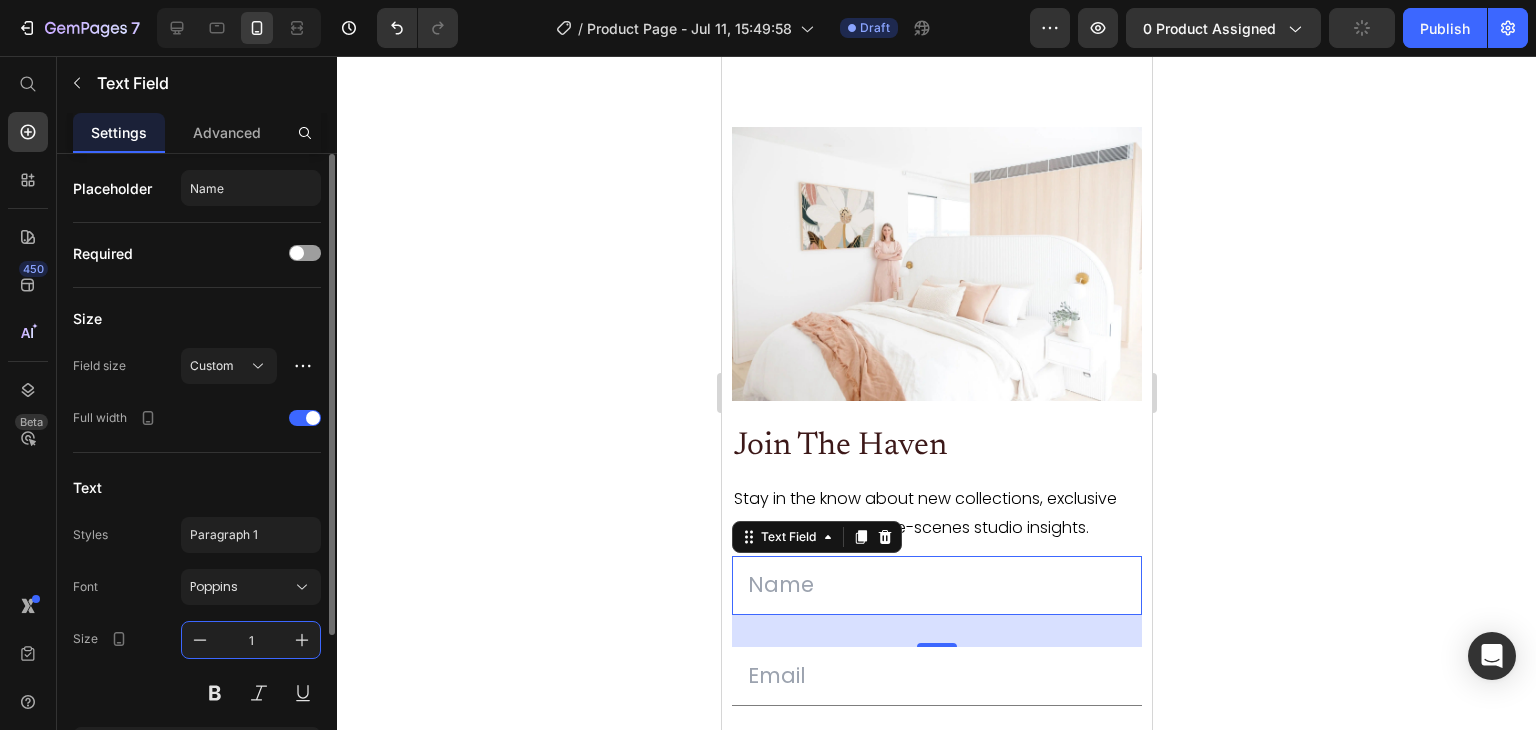 type on "16" 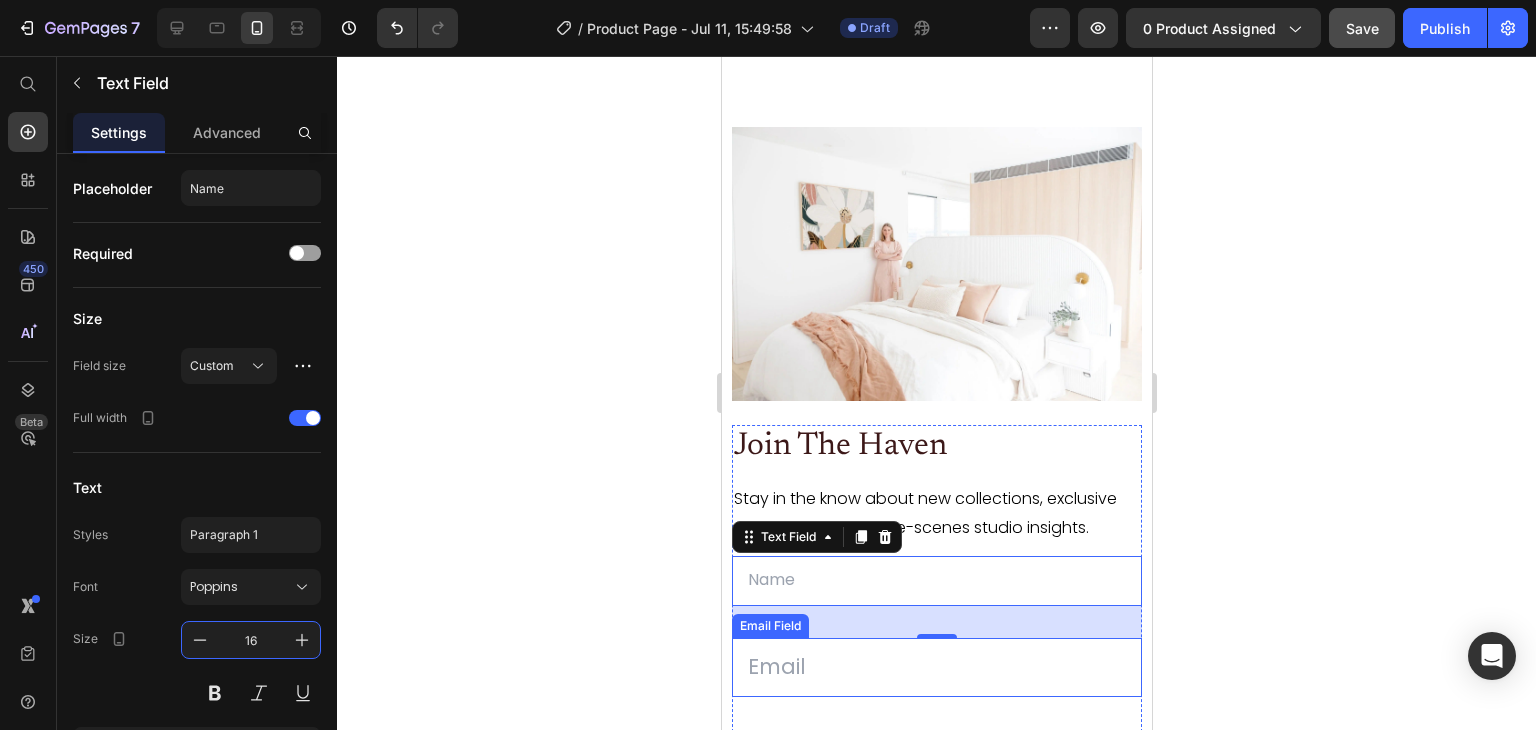 click at bounding box center (936, 667) 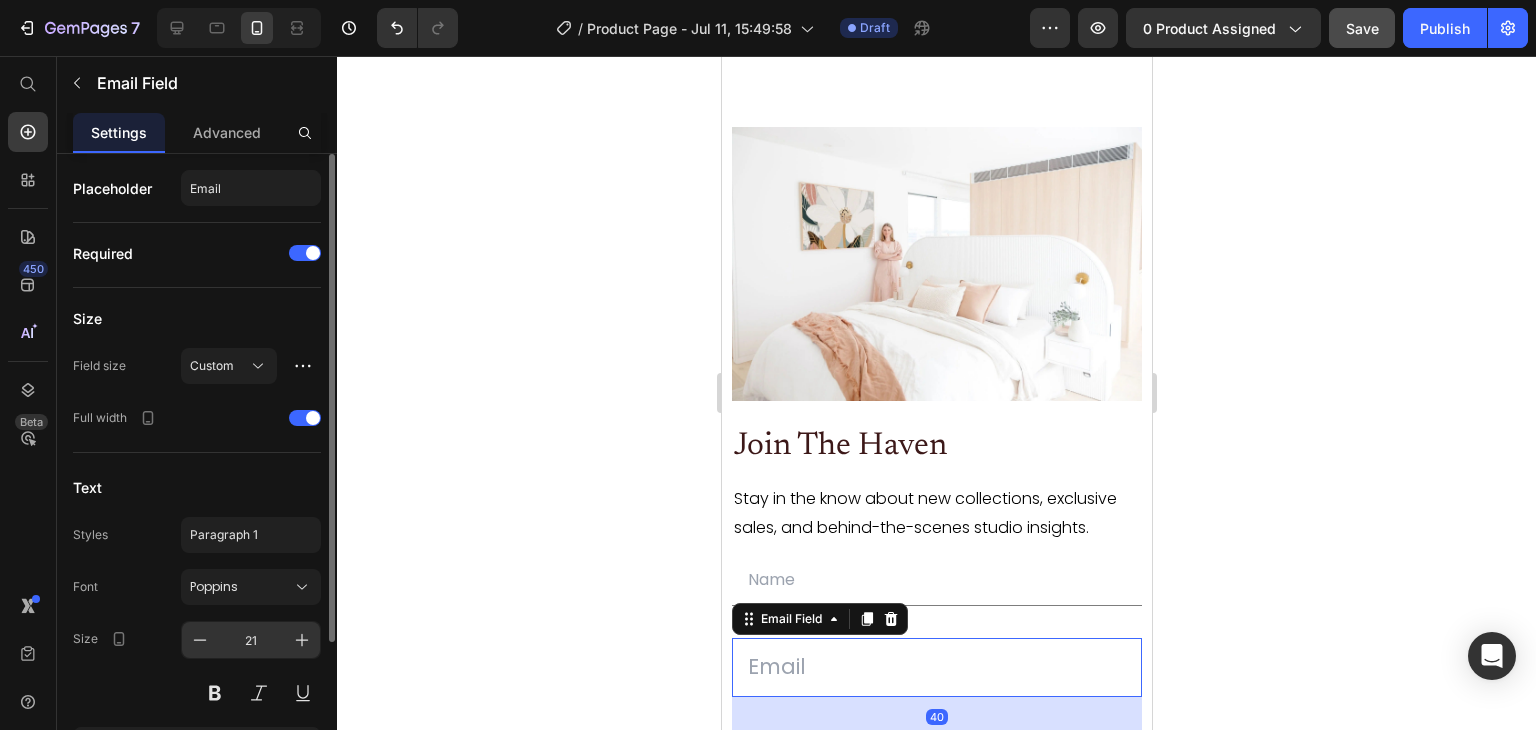 click on "21" at bounding box center (251, 640) 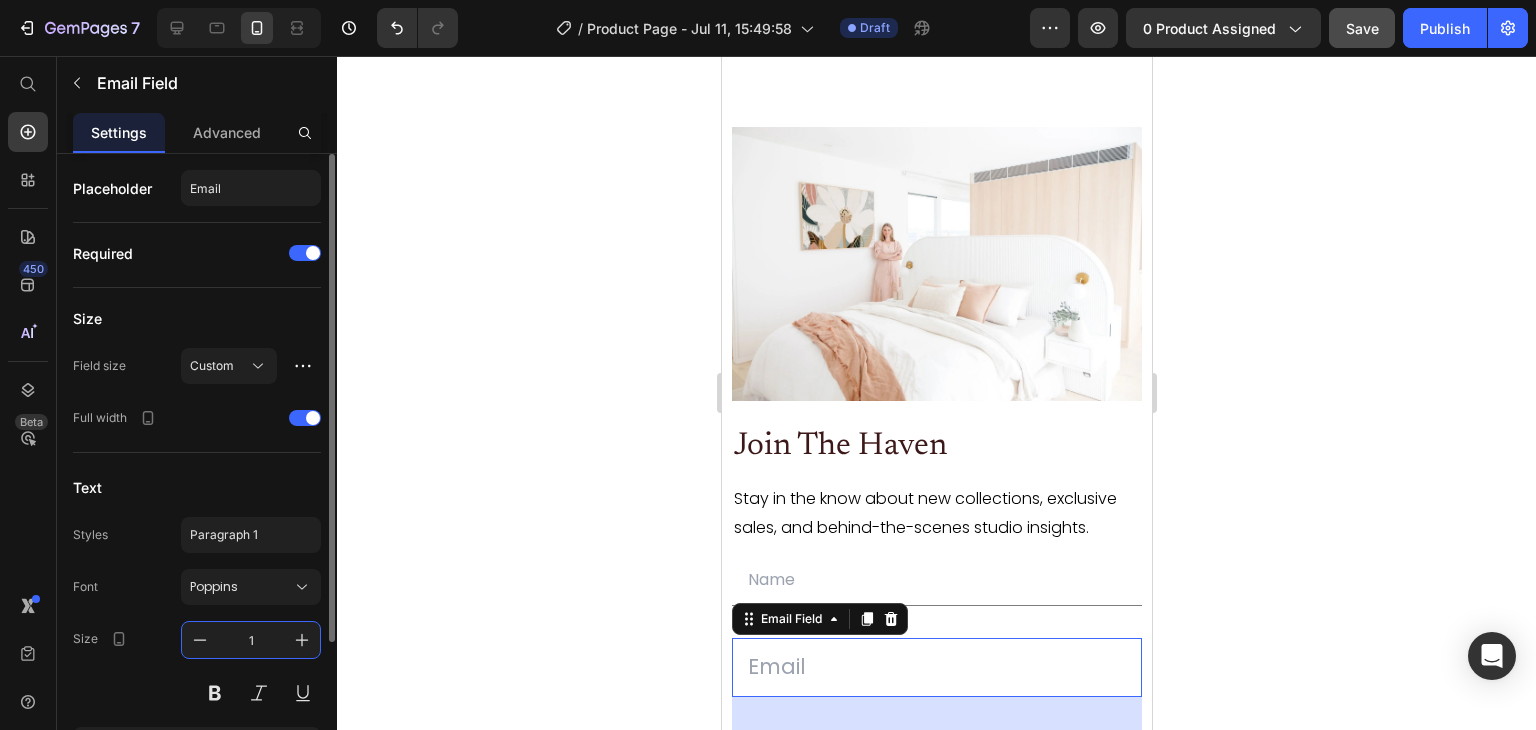 type on "16" 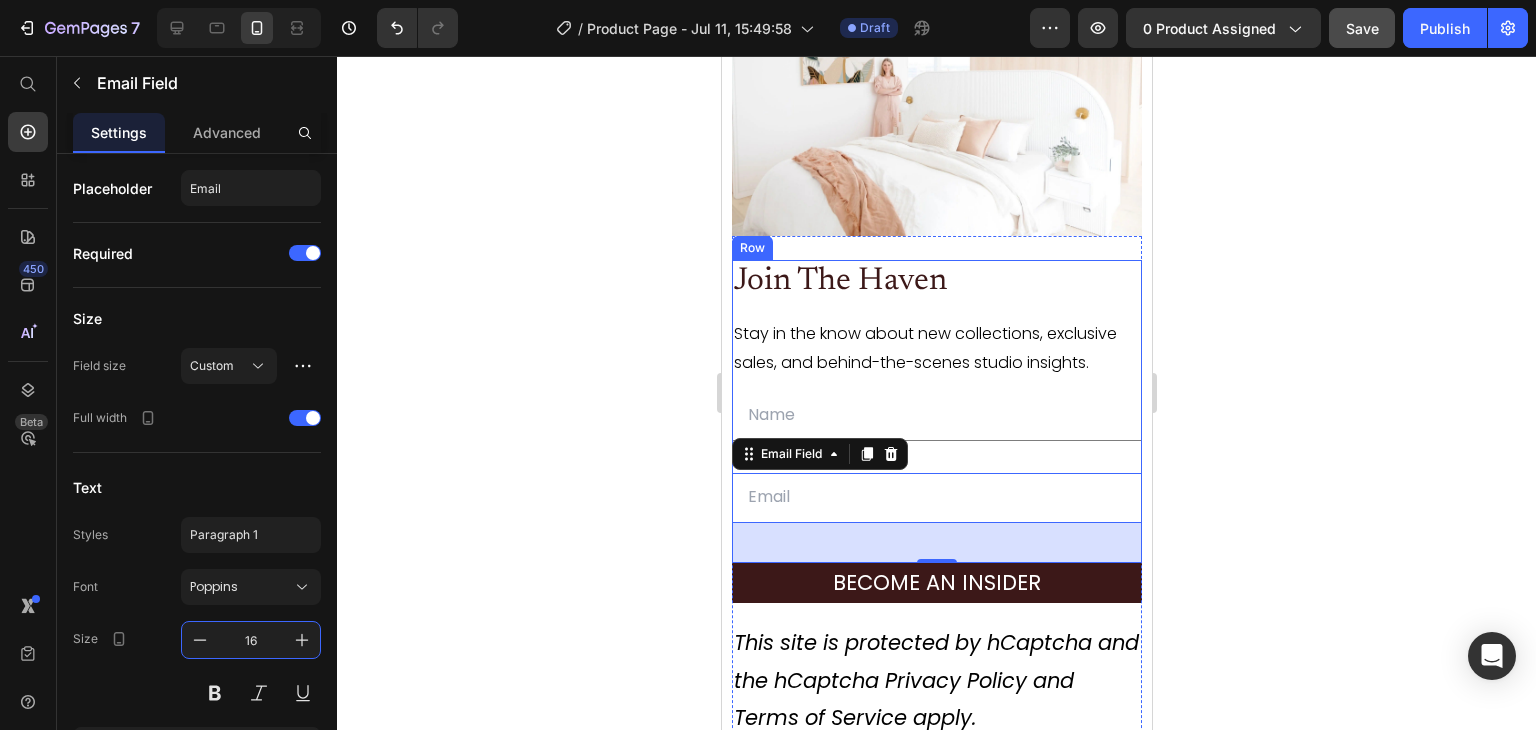 scroll, scrollTop: 5202, scrollLeft: 0, axis: vertical 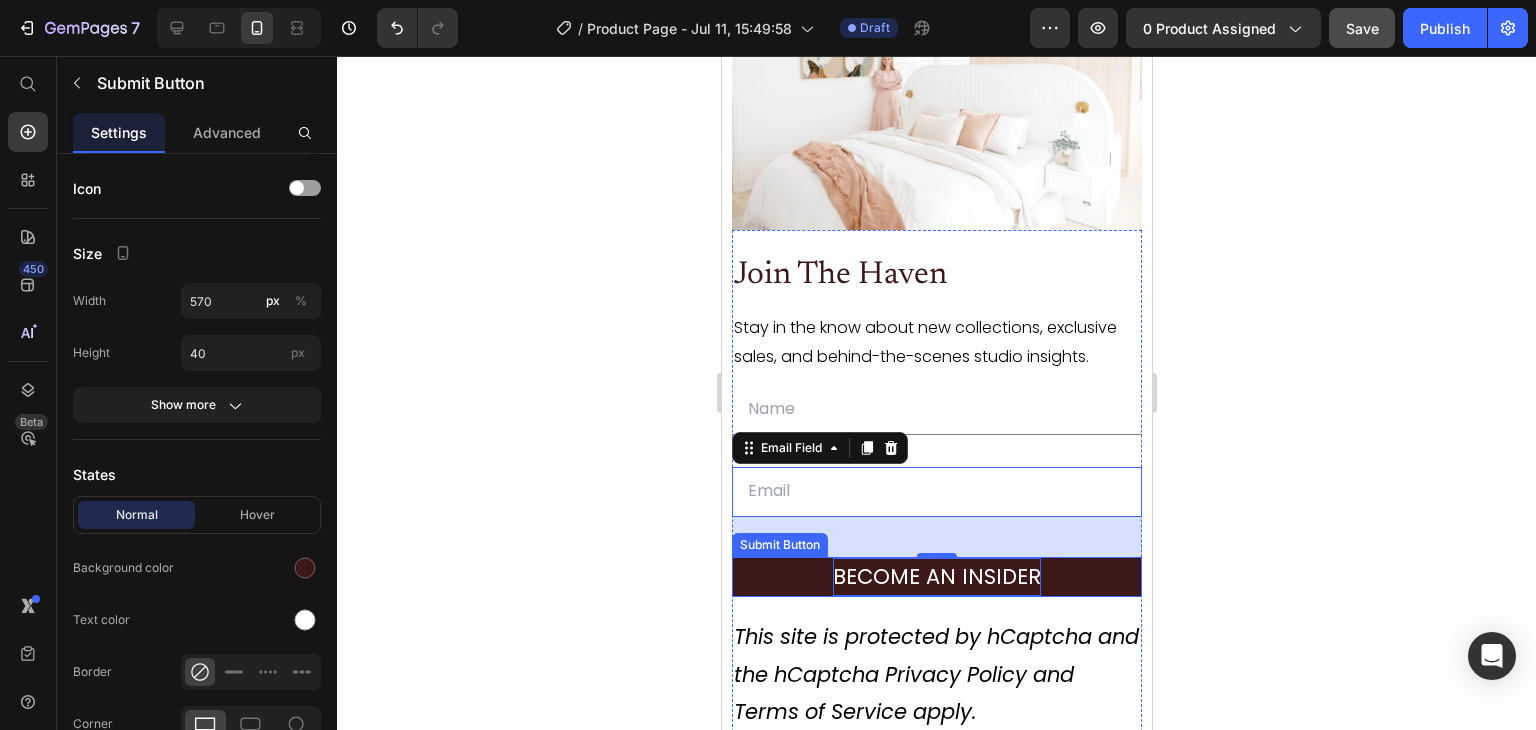 click on "BECOME AN INSIDER" at bounding box center (936, 577) 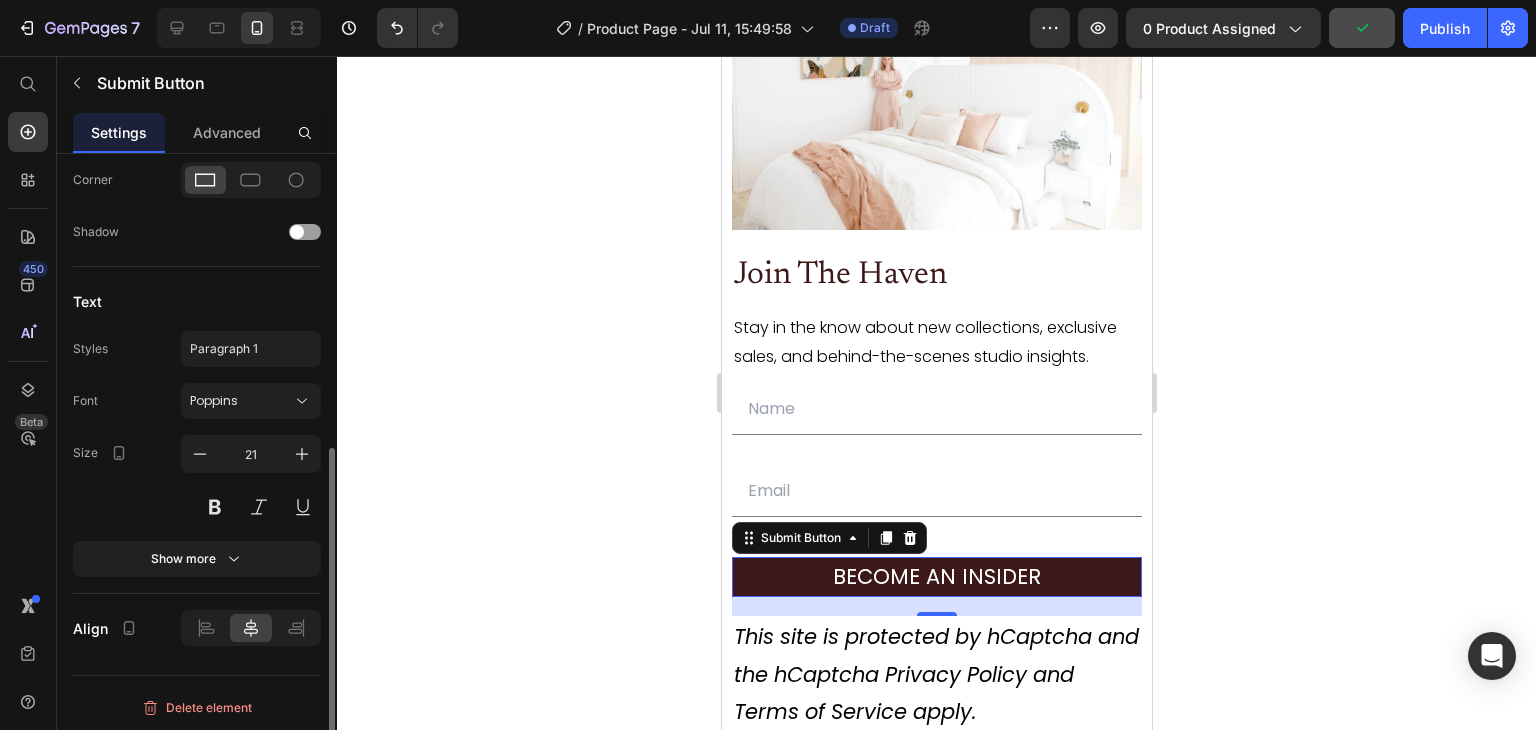 scroll, scrollTop: 545, scrollLeft: 0, axis: vertical 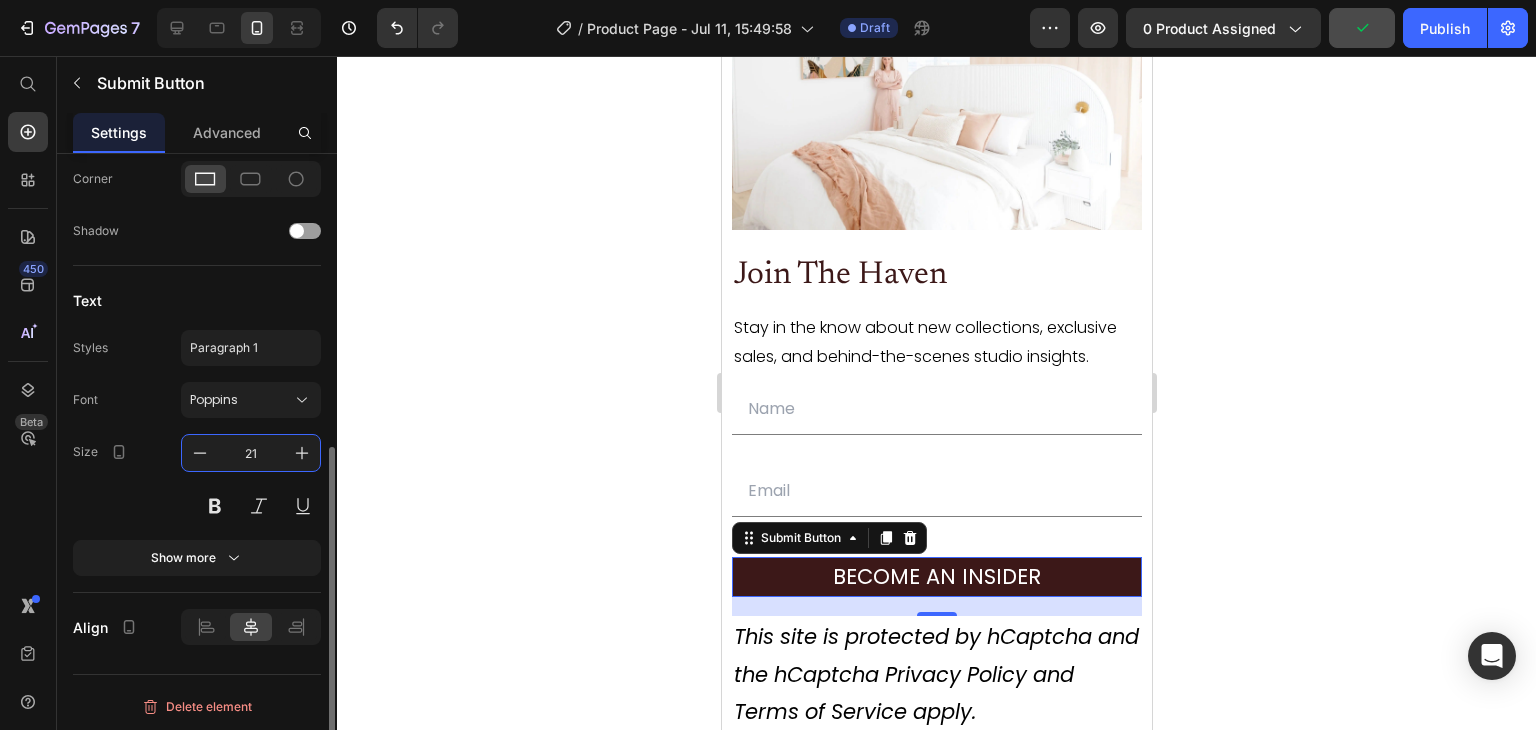 click on "21" at bounding box center [251, 453] 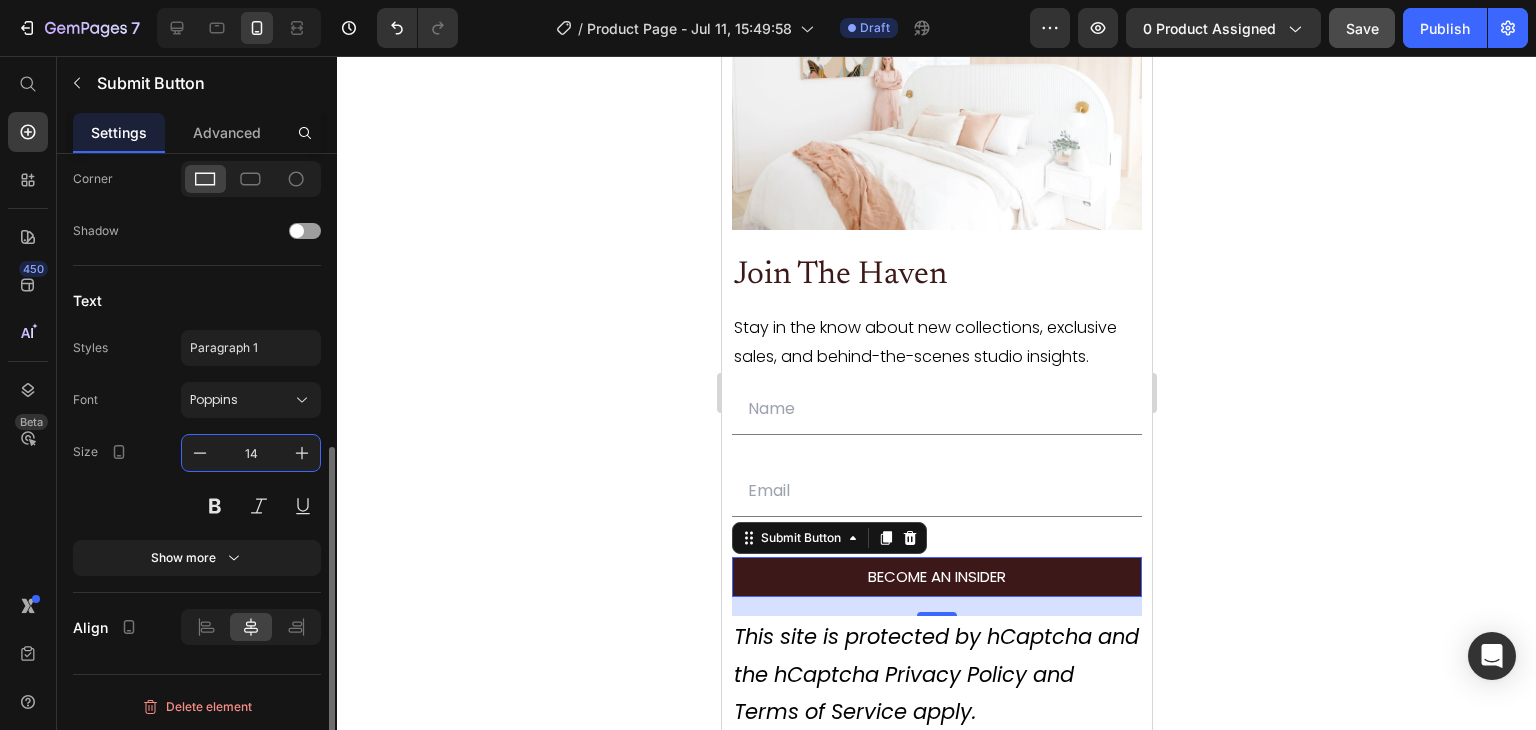 type on "13" 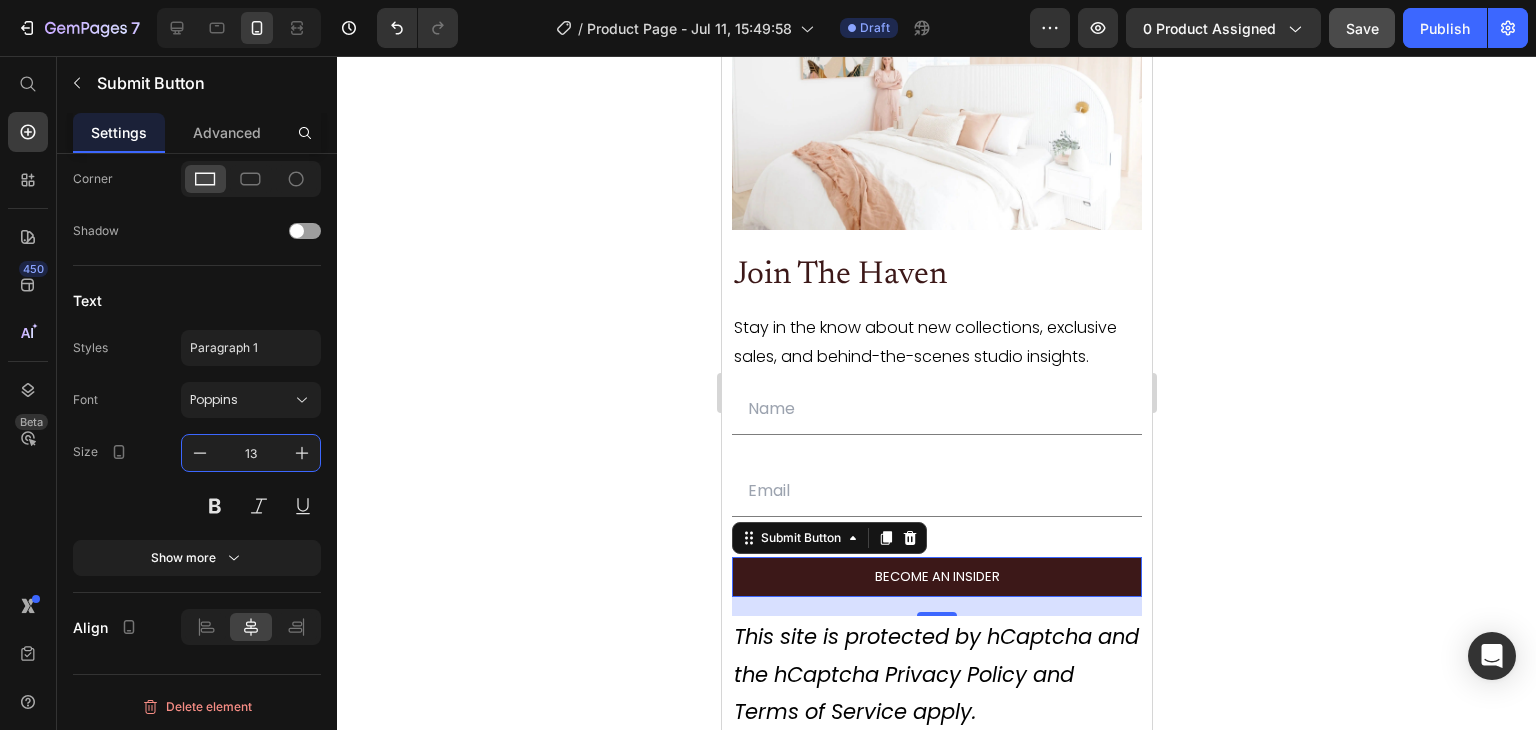 click 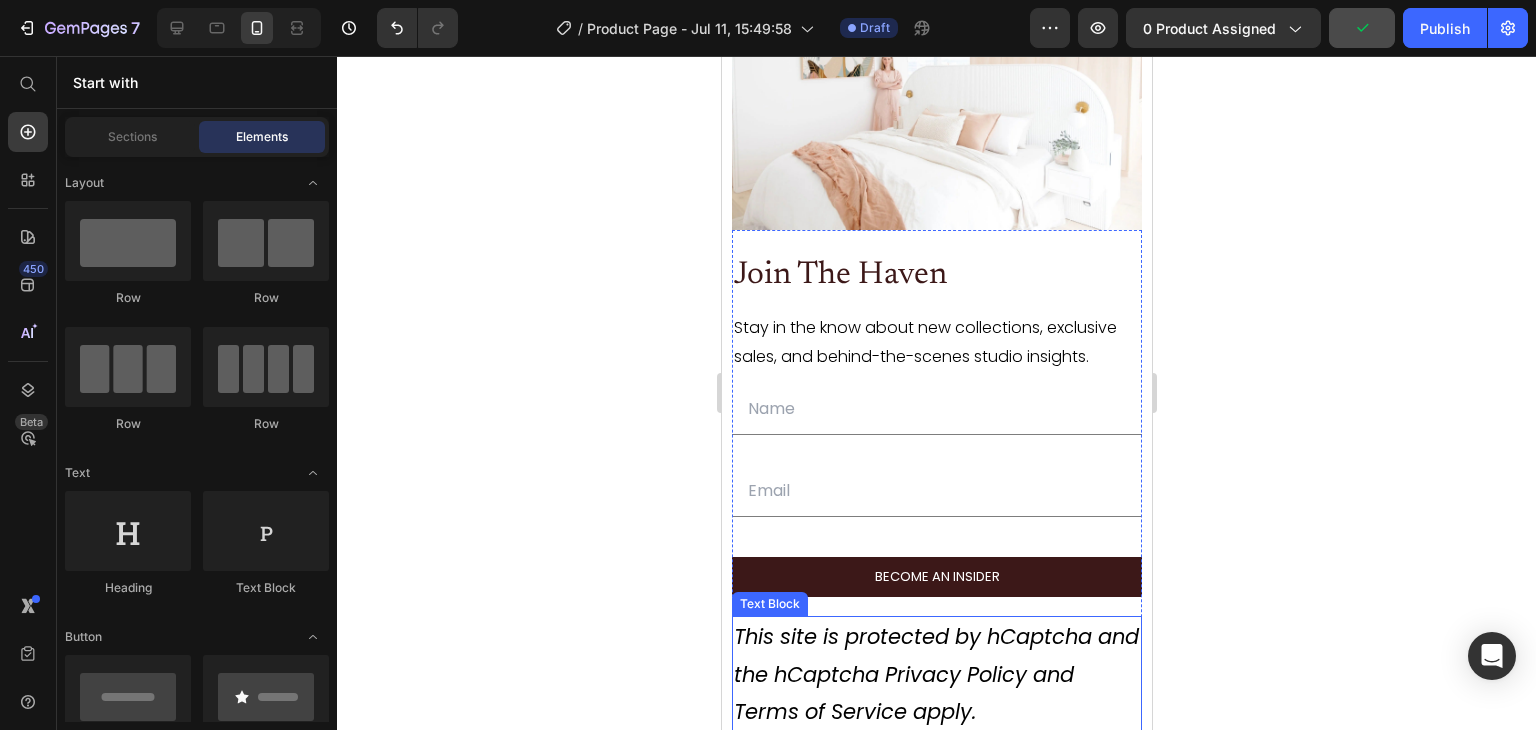 click on "This site is protected by hCaptcha and the hCaptcha Privacy Policy and Terms of Service apply." at bounding box center [936, 674] 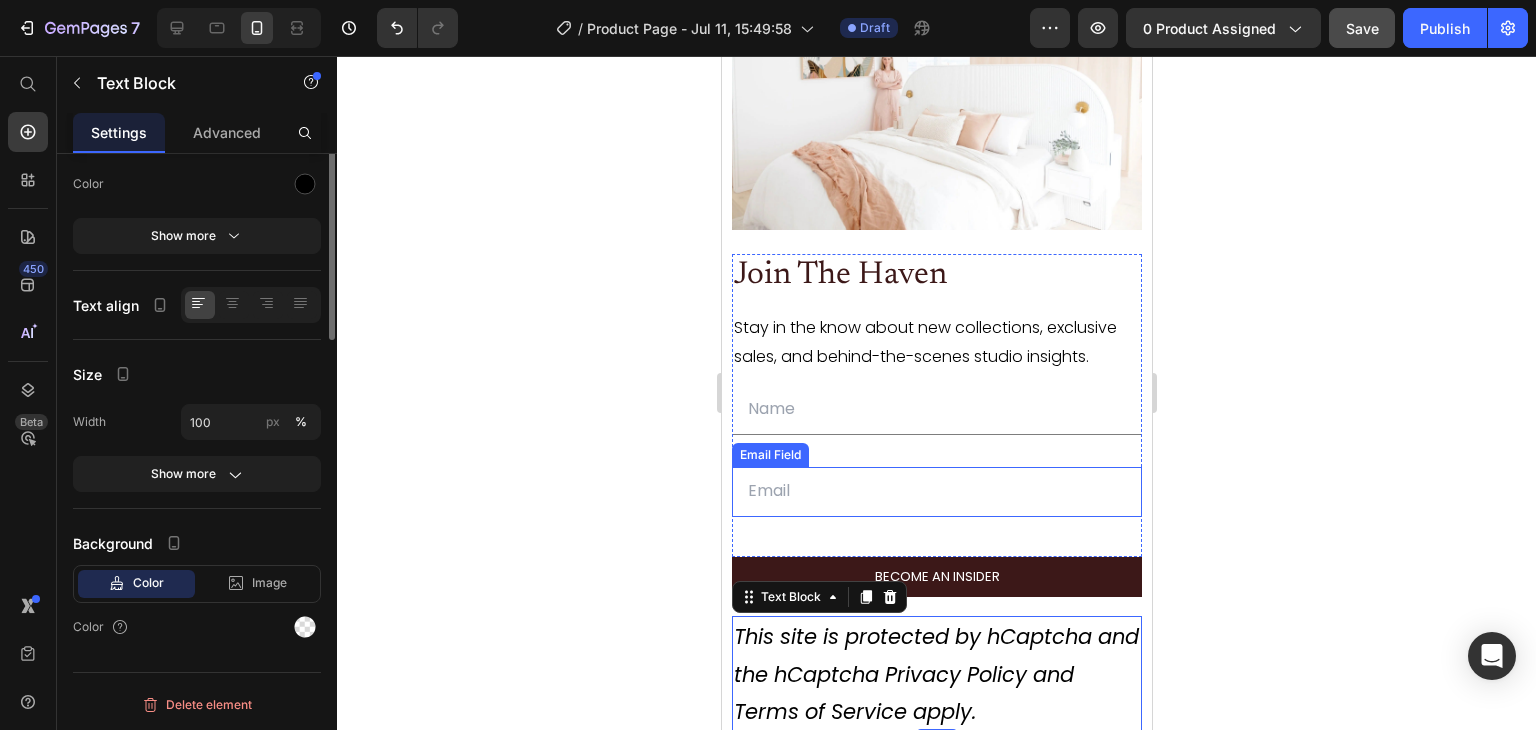 scroll, scrollTop: 0, scrollLeft: 0, axis: both 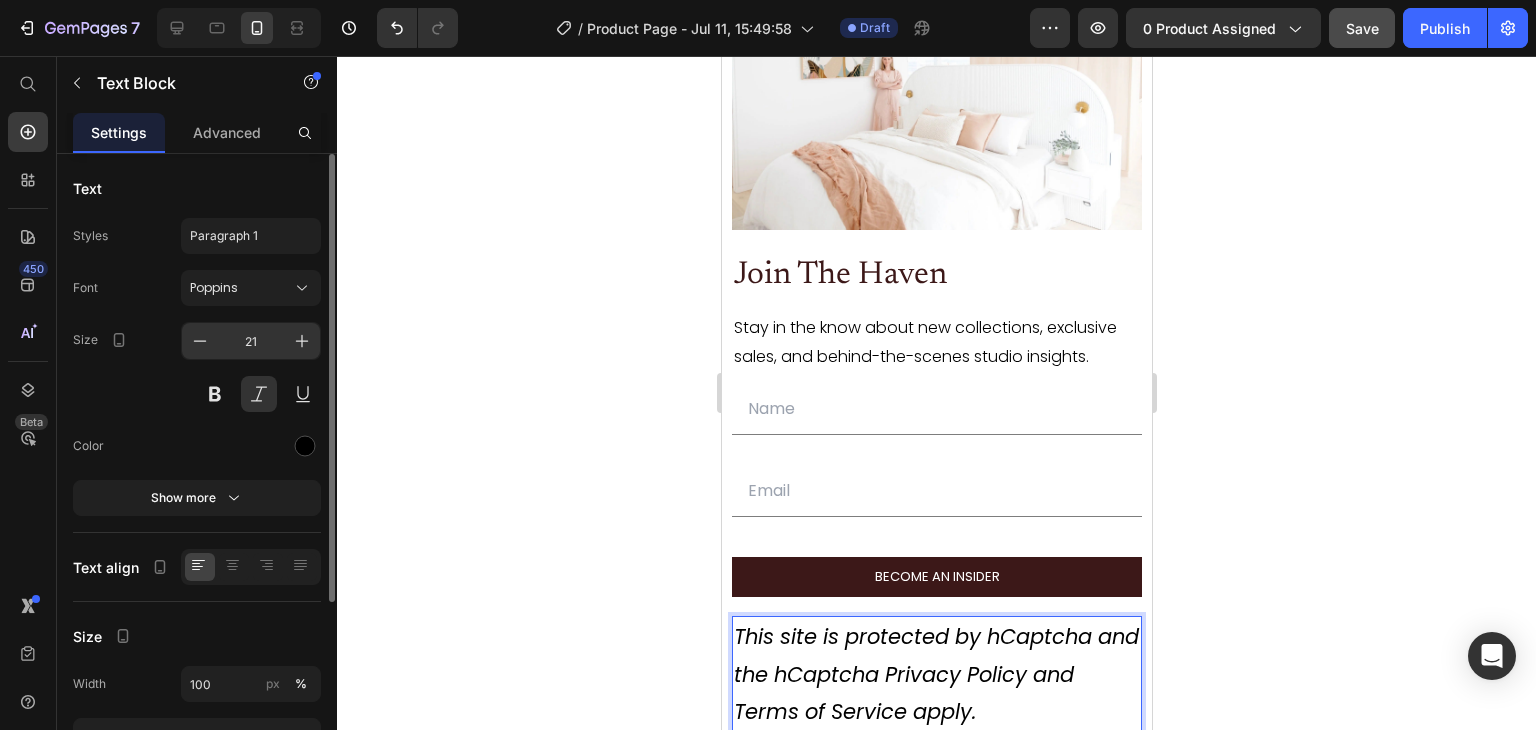 click on "21" at bounding box center [251, 341] 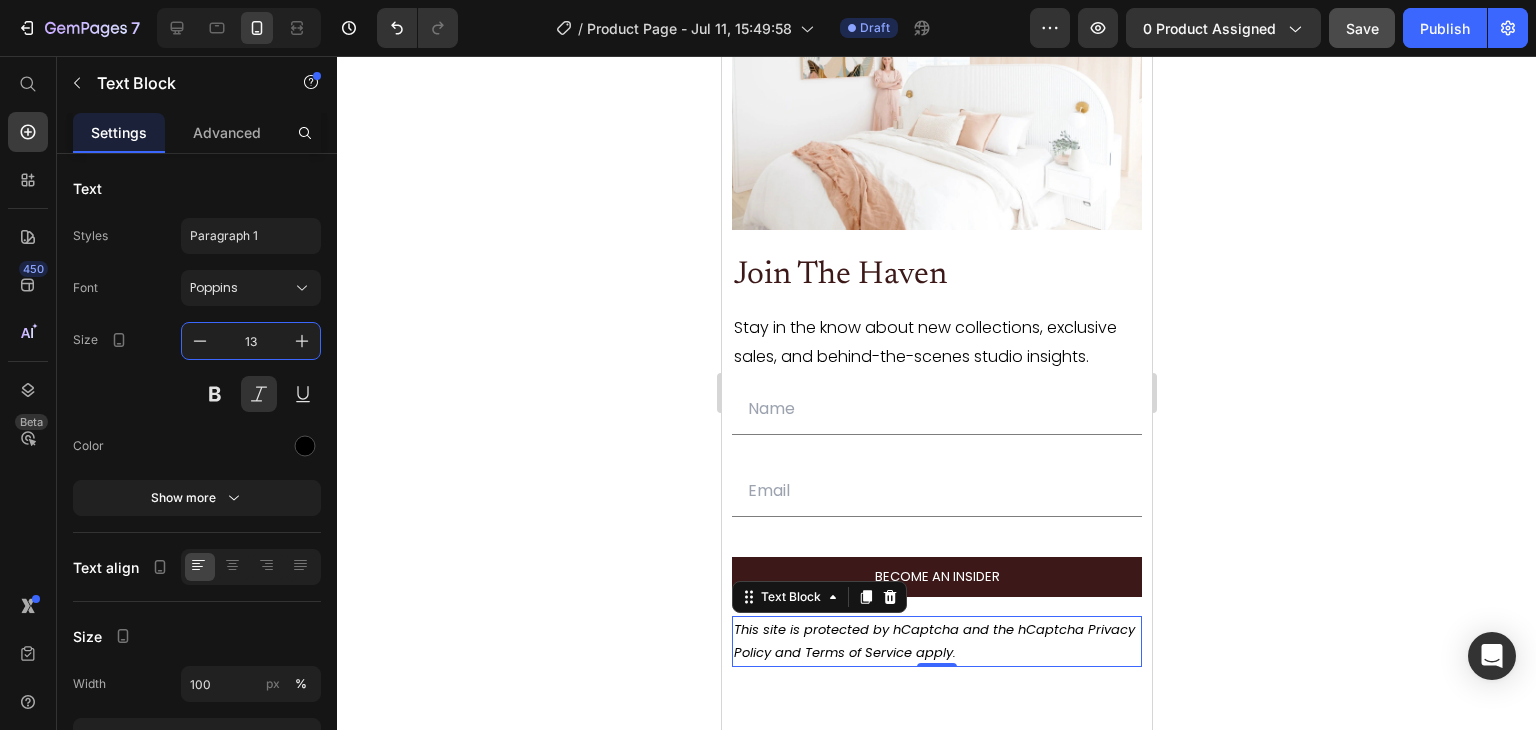 type on "13" 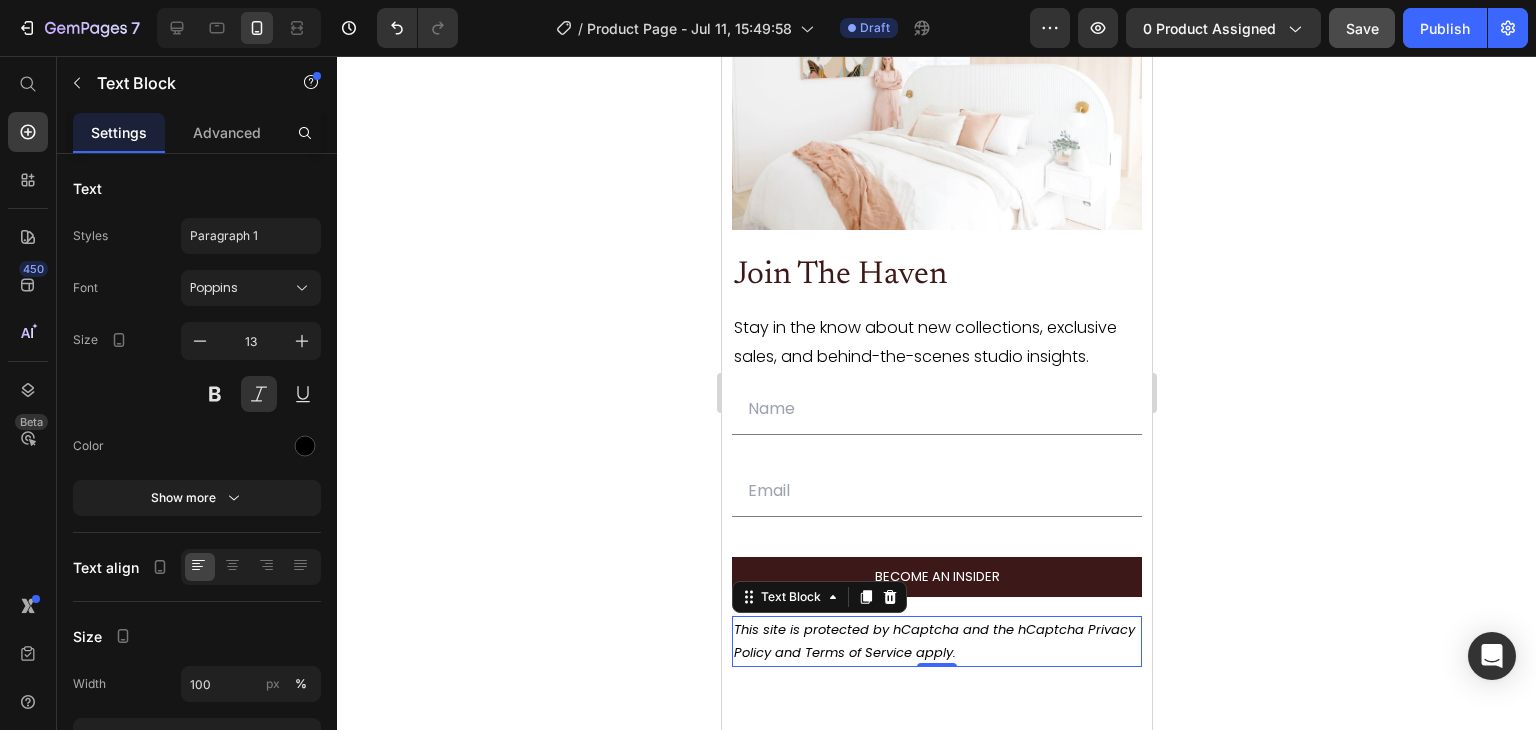 click 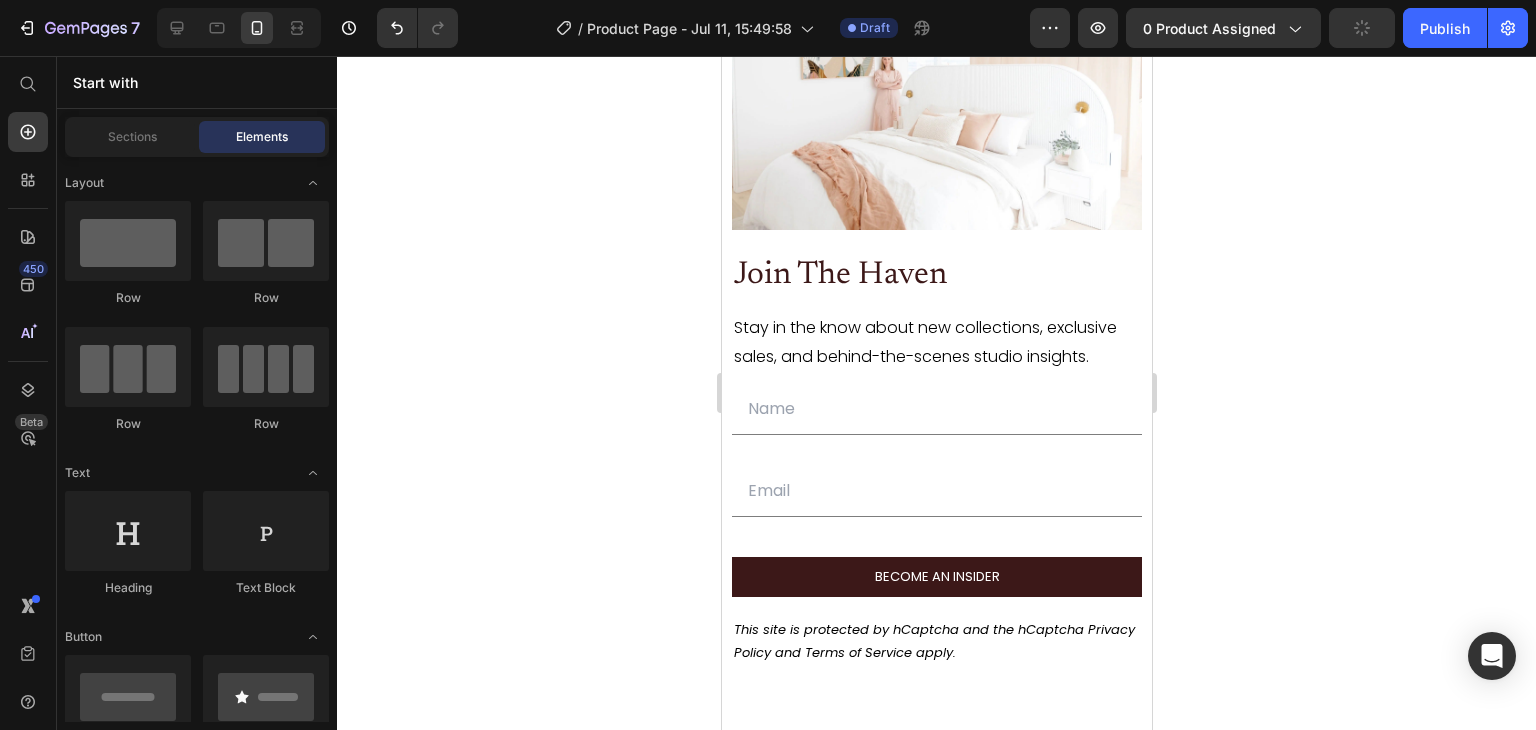 click 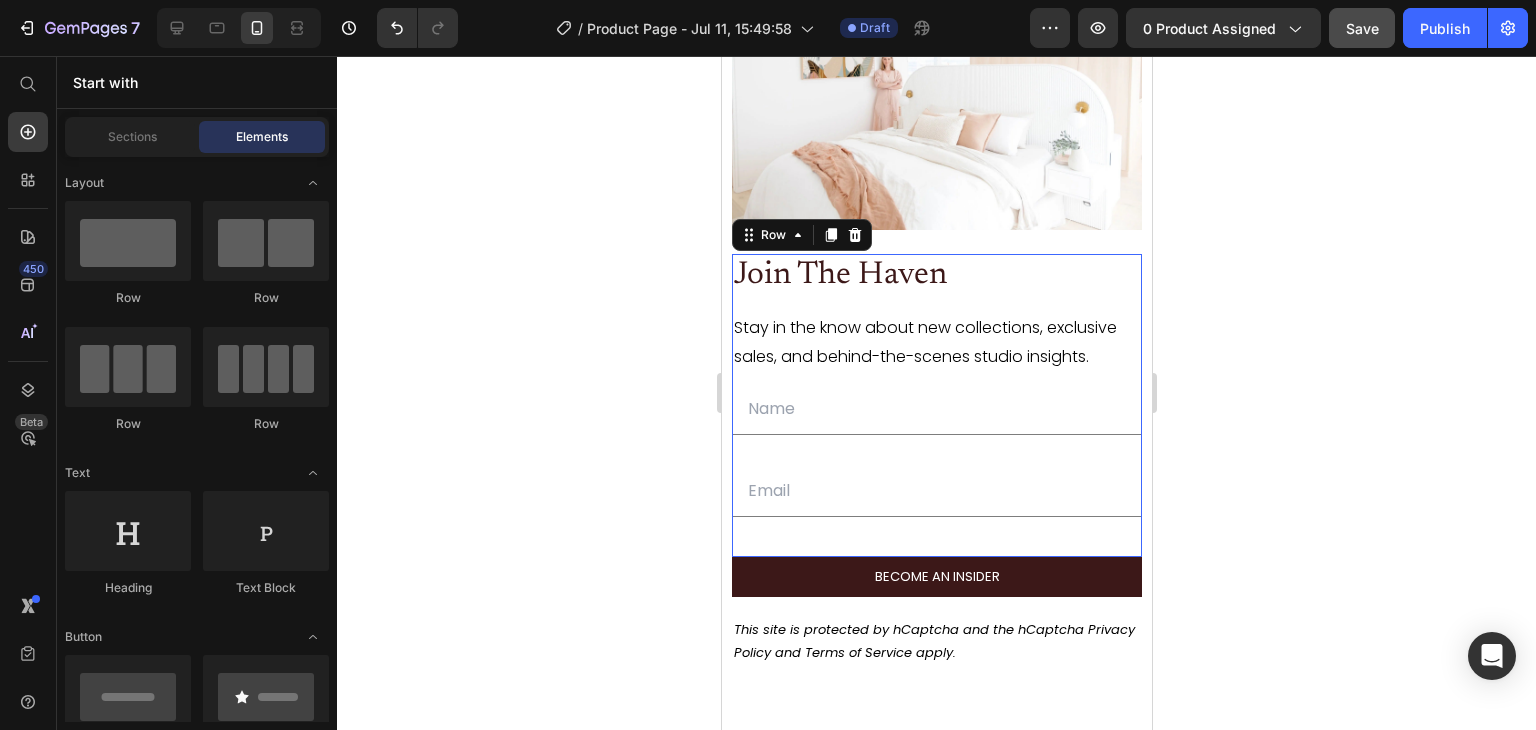 click on "Join The Haven Heading Stay in the know about new collections, exclusive sales, and behind-the-scenes studio insights. Text Block Text Field Email Field" at bounding box center [936, 405] 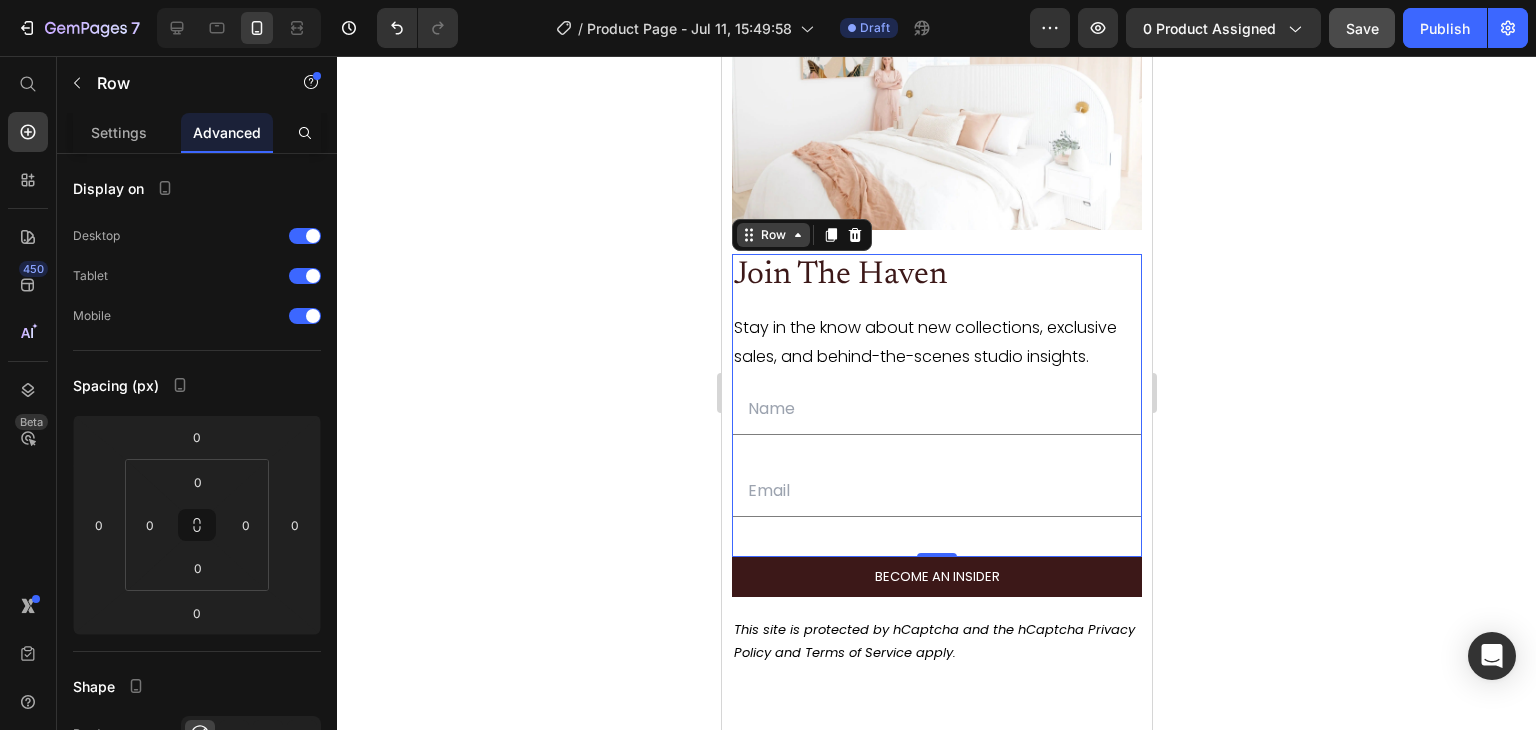 click 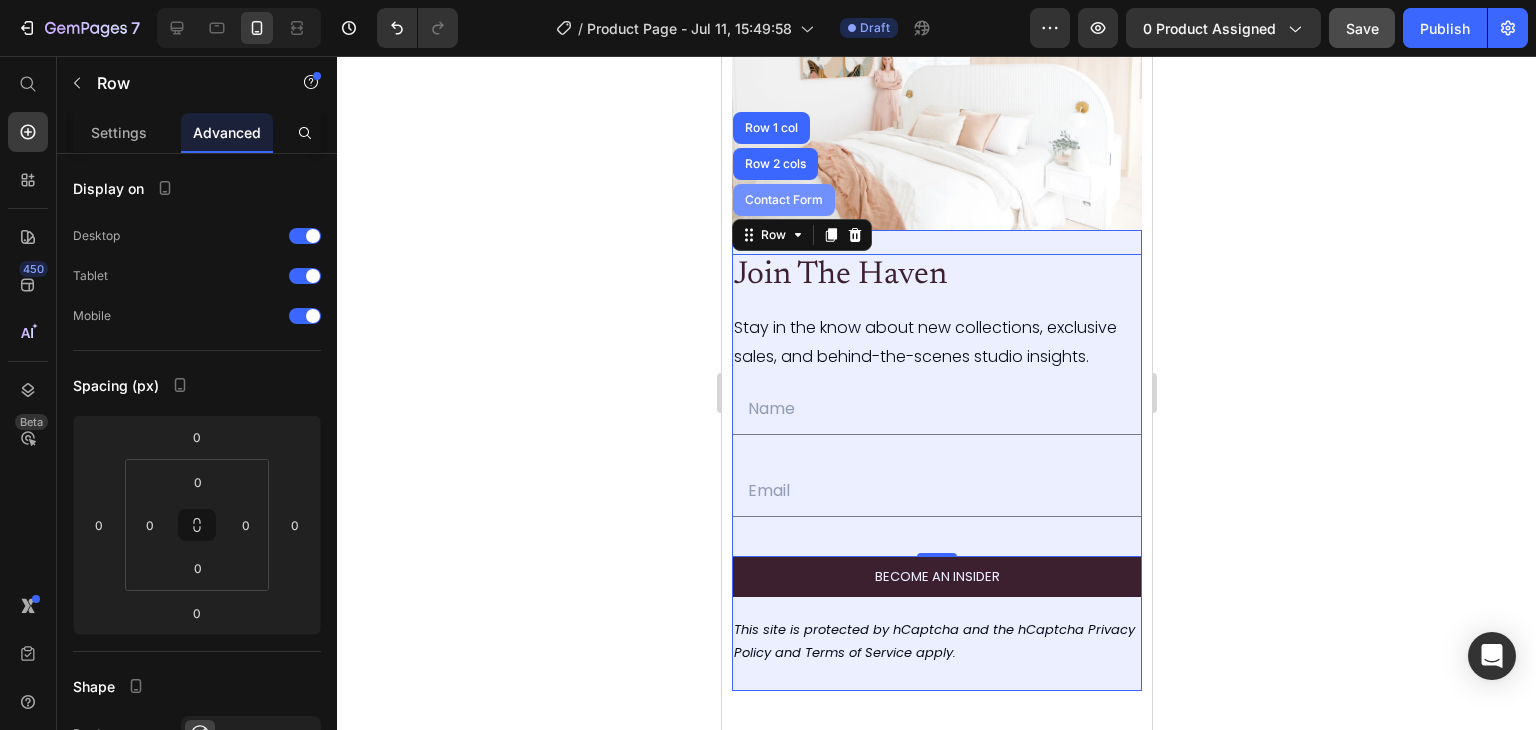 click on "Contact Form" at bounding box center [783, 200] 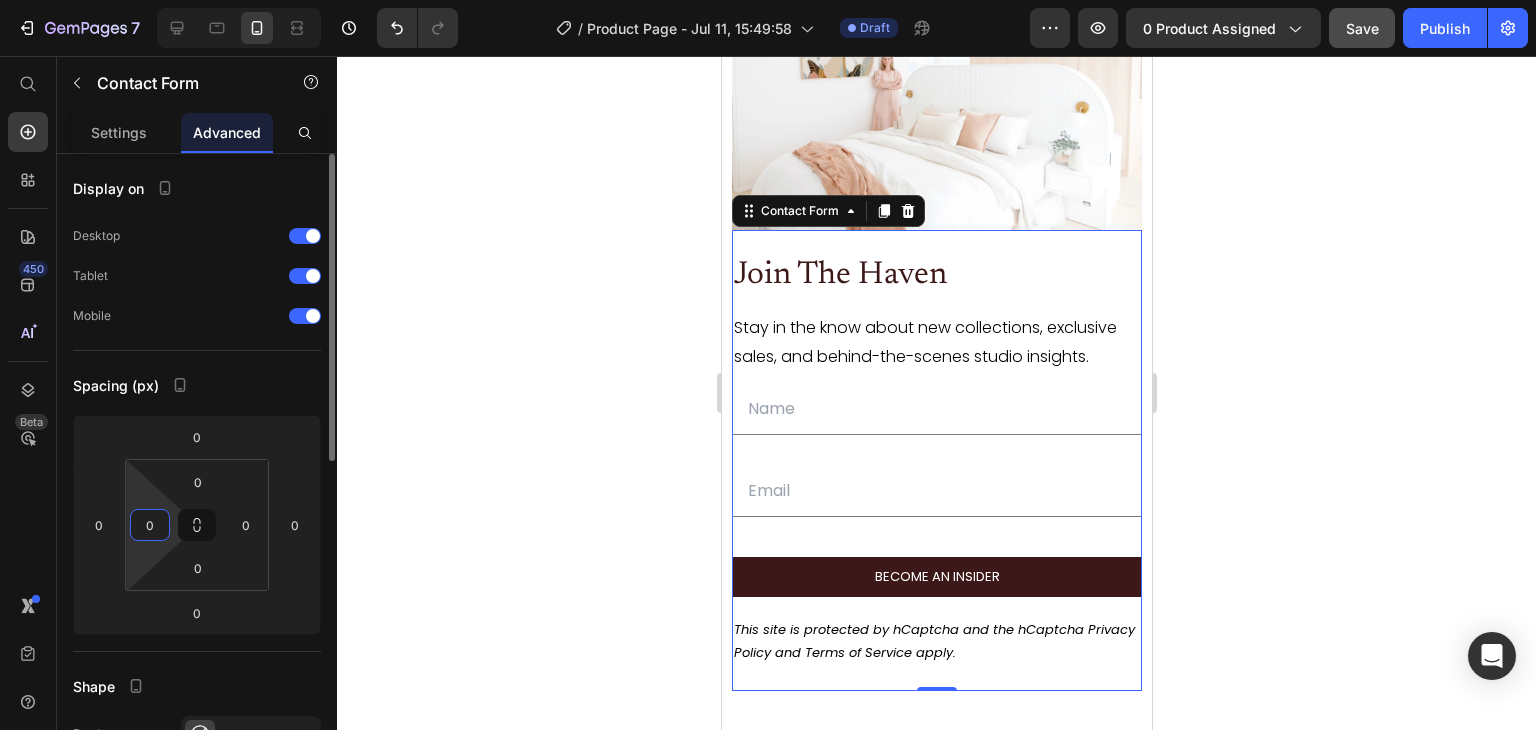 click on "0" at bounding box center (150, 525) 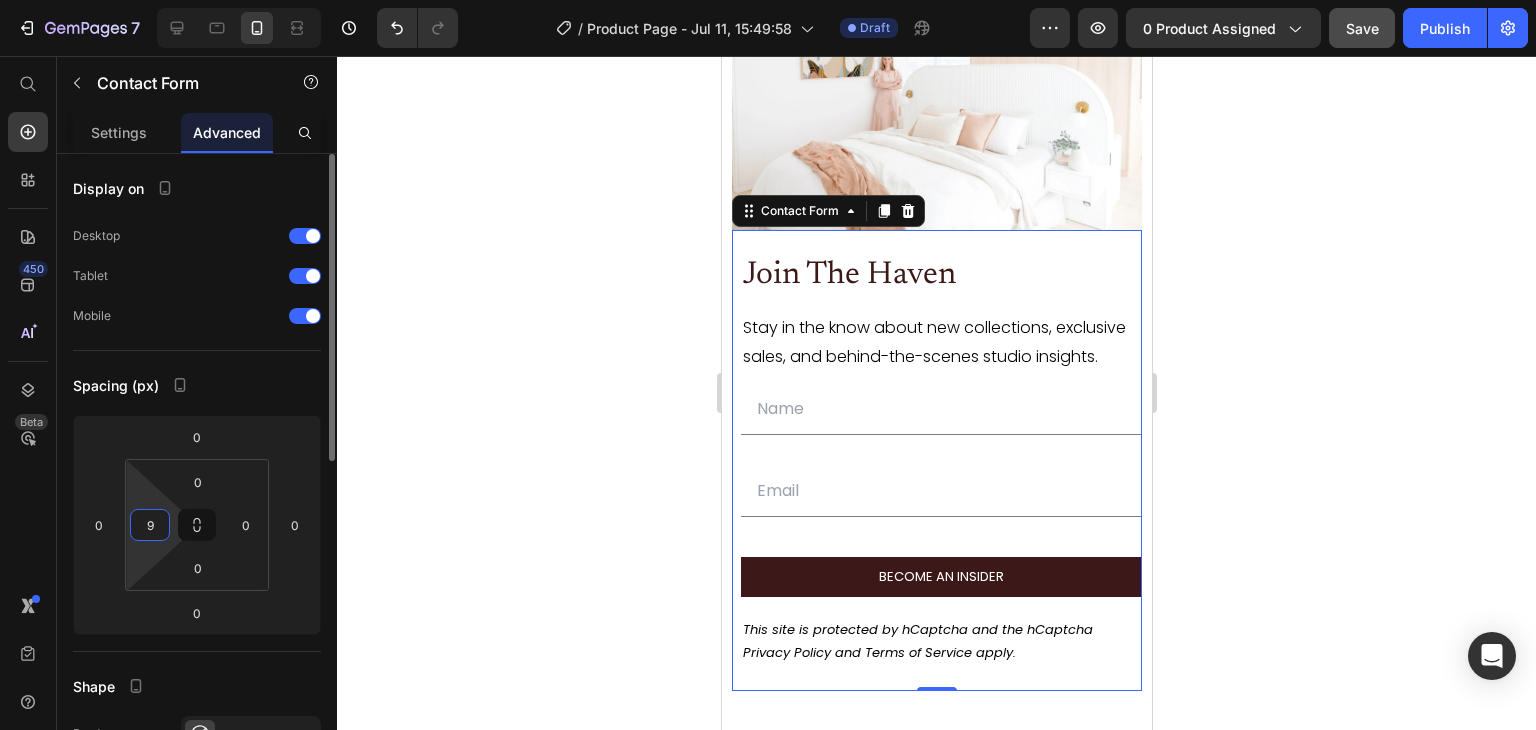 type on "10" 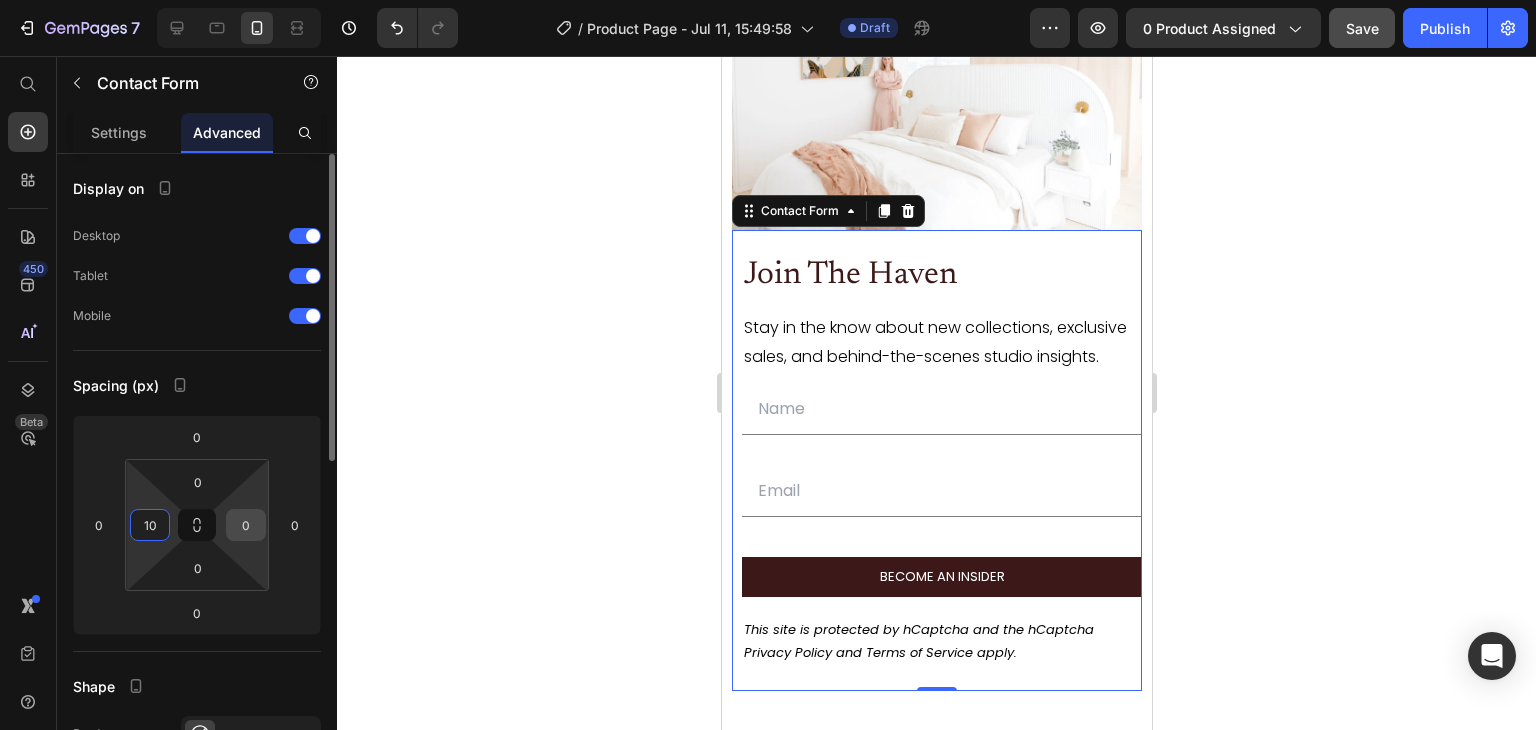 click on "0" at bounding box center (246, 525) 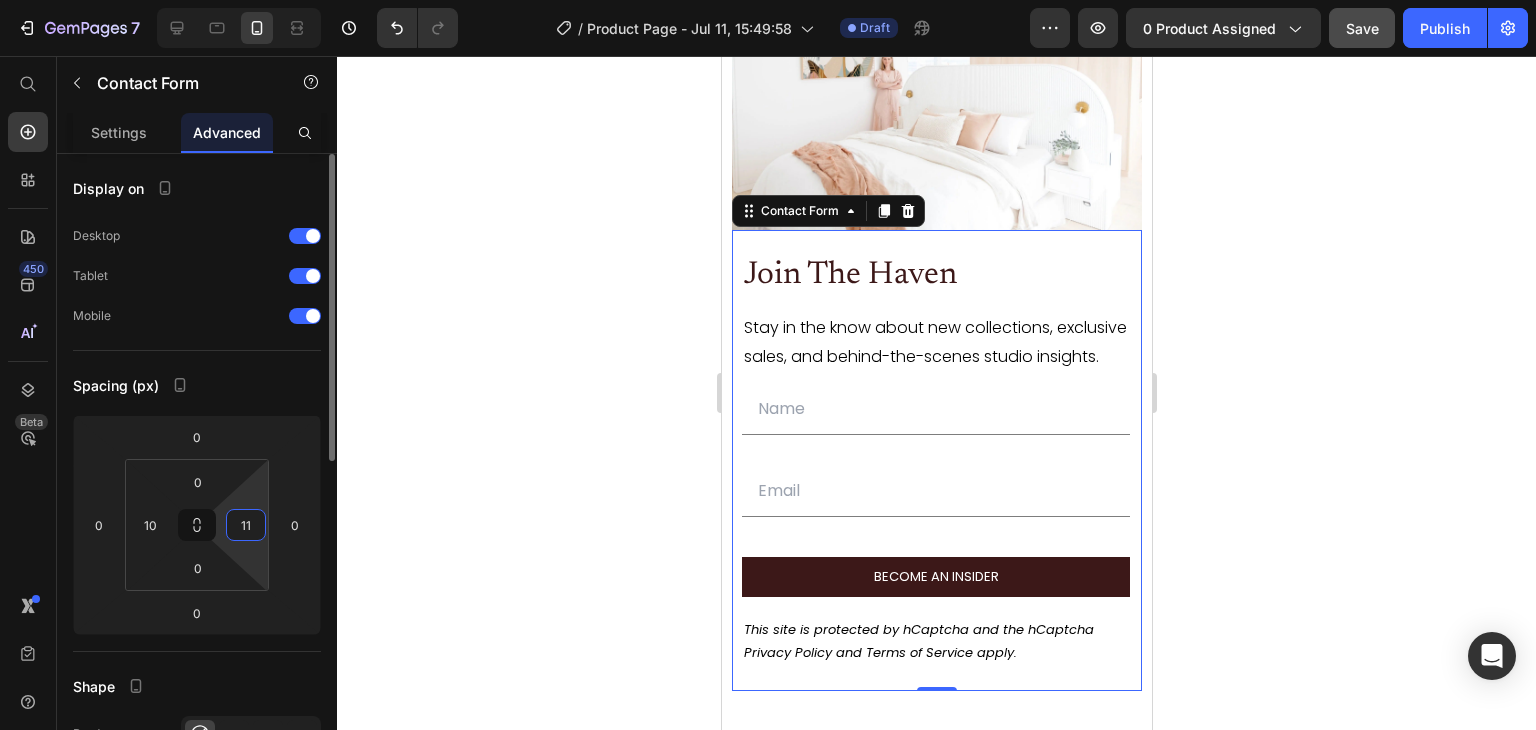 type on "10" 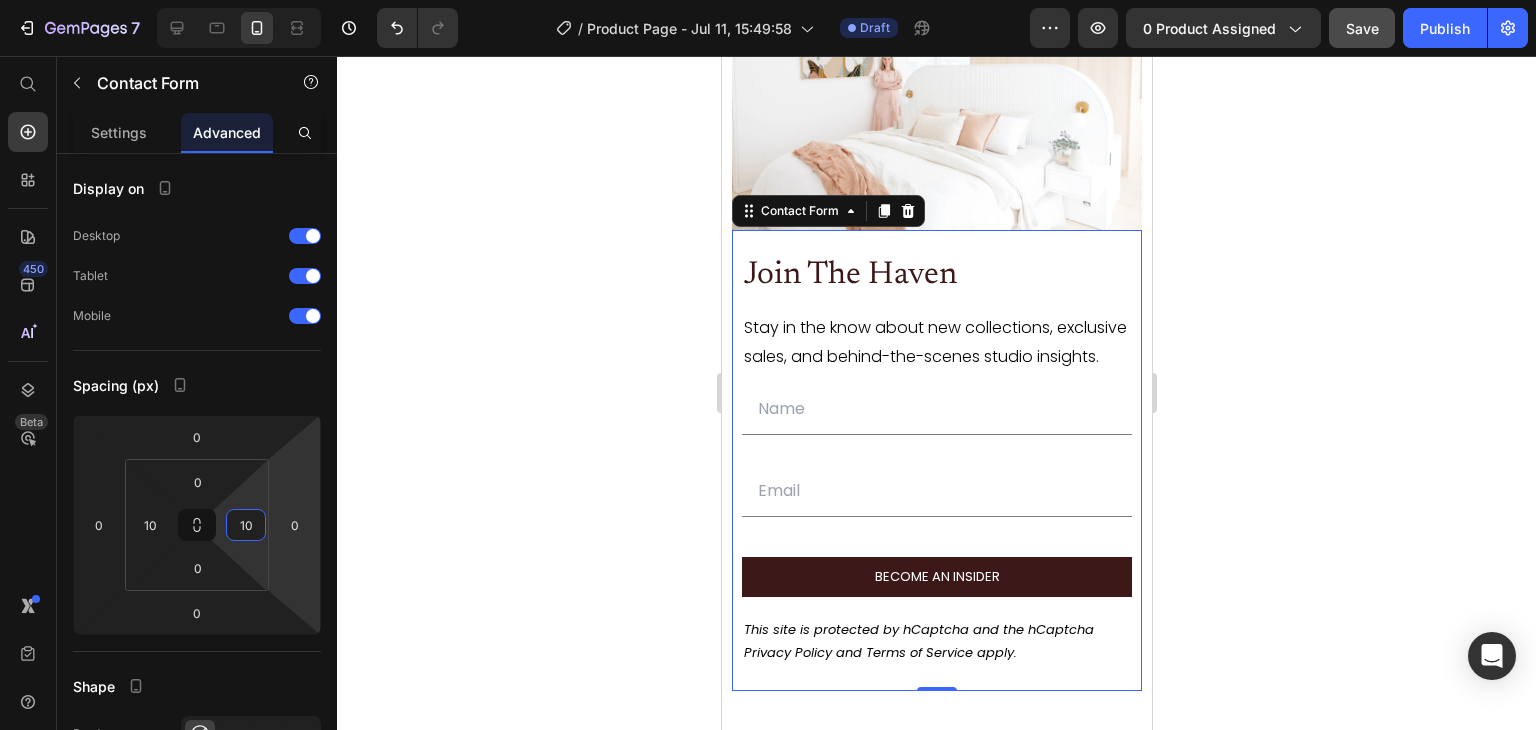 click 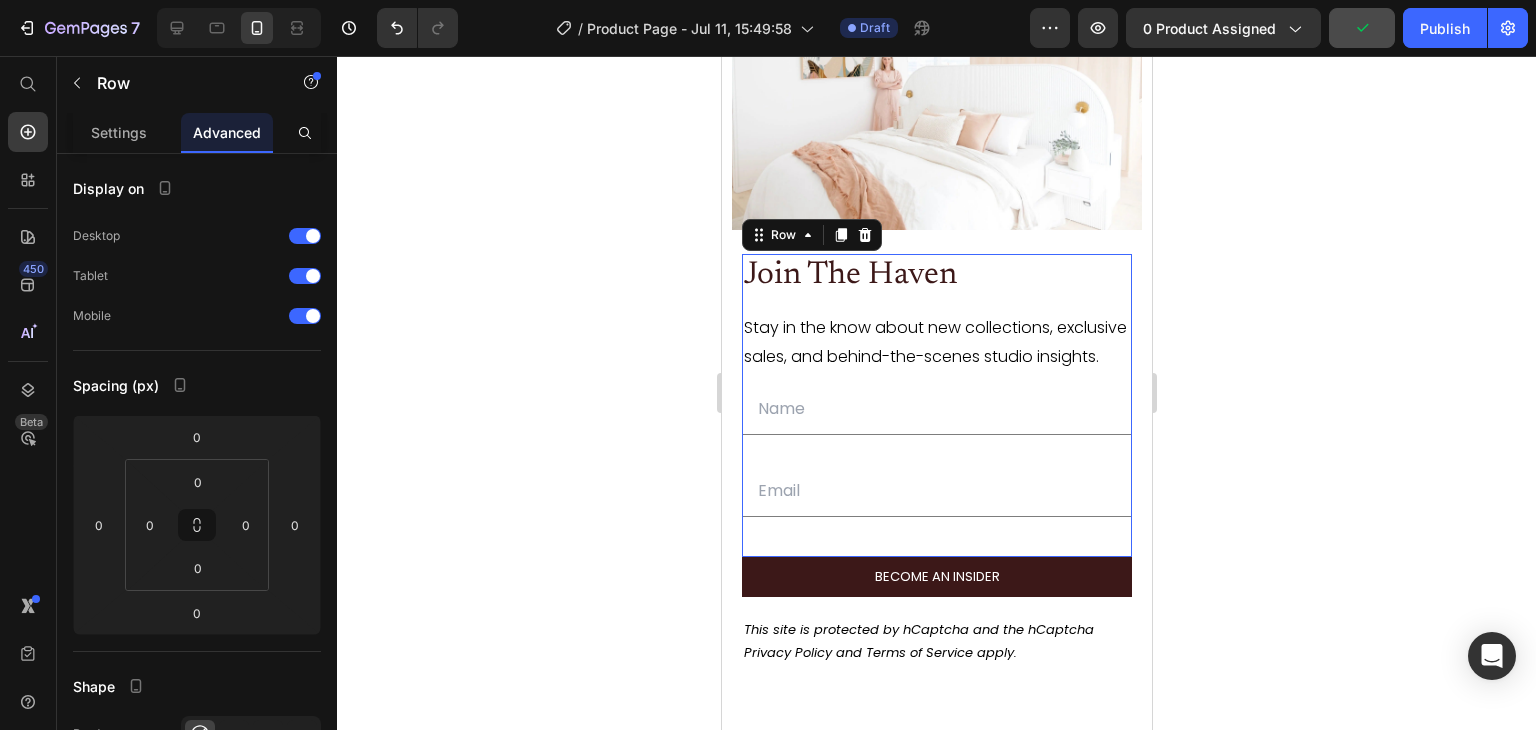 click on "Join The Haven Heading Stay in the know about new collections, exclusive sales, and behind-the-scenes studio insights. Text Block Text Field Email Field" at bounding box center (936, 405) 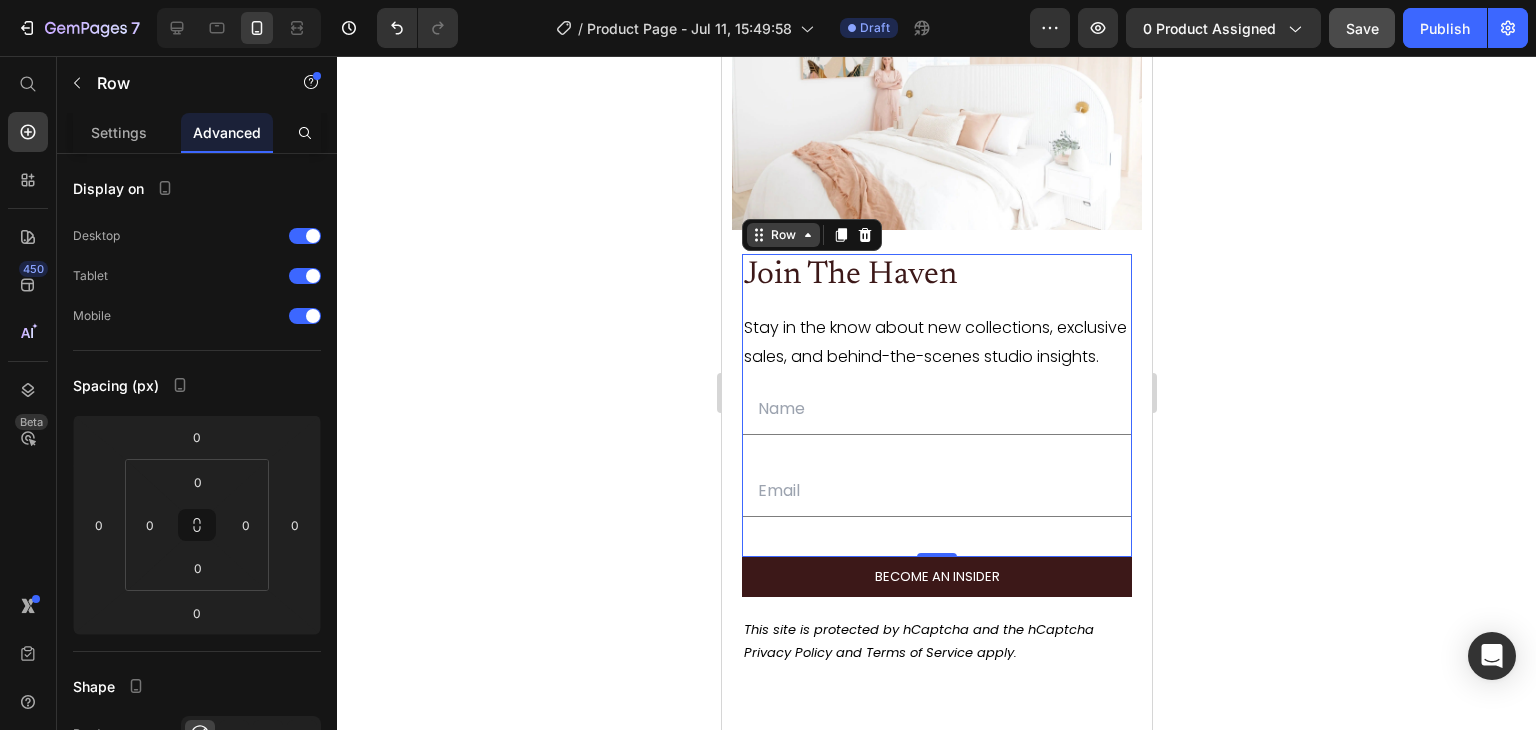 click on "Row" at bounding box center (782, 235) 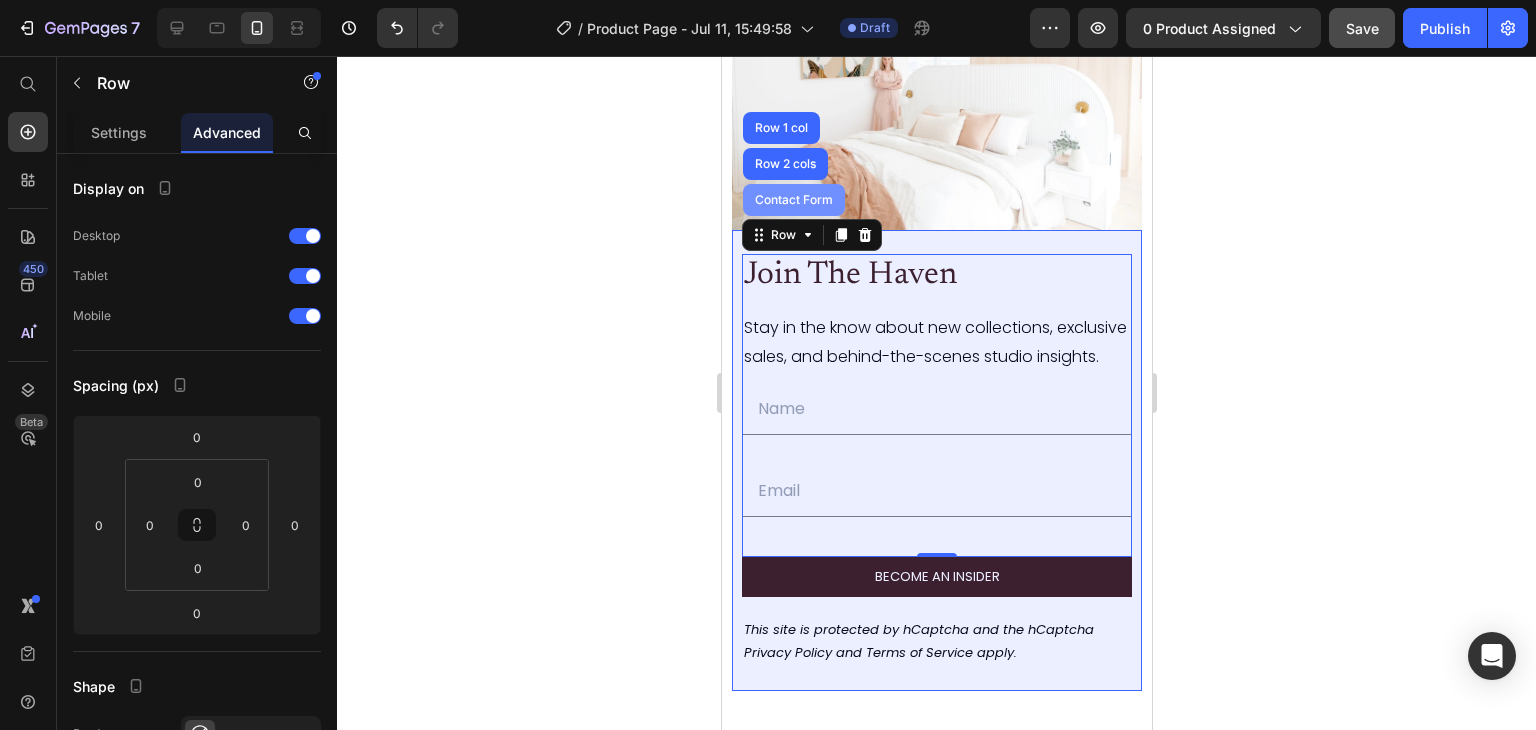 click on "Contact Form" at bounding box center (793, 200) 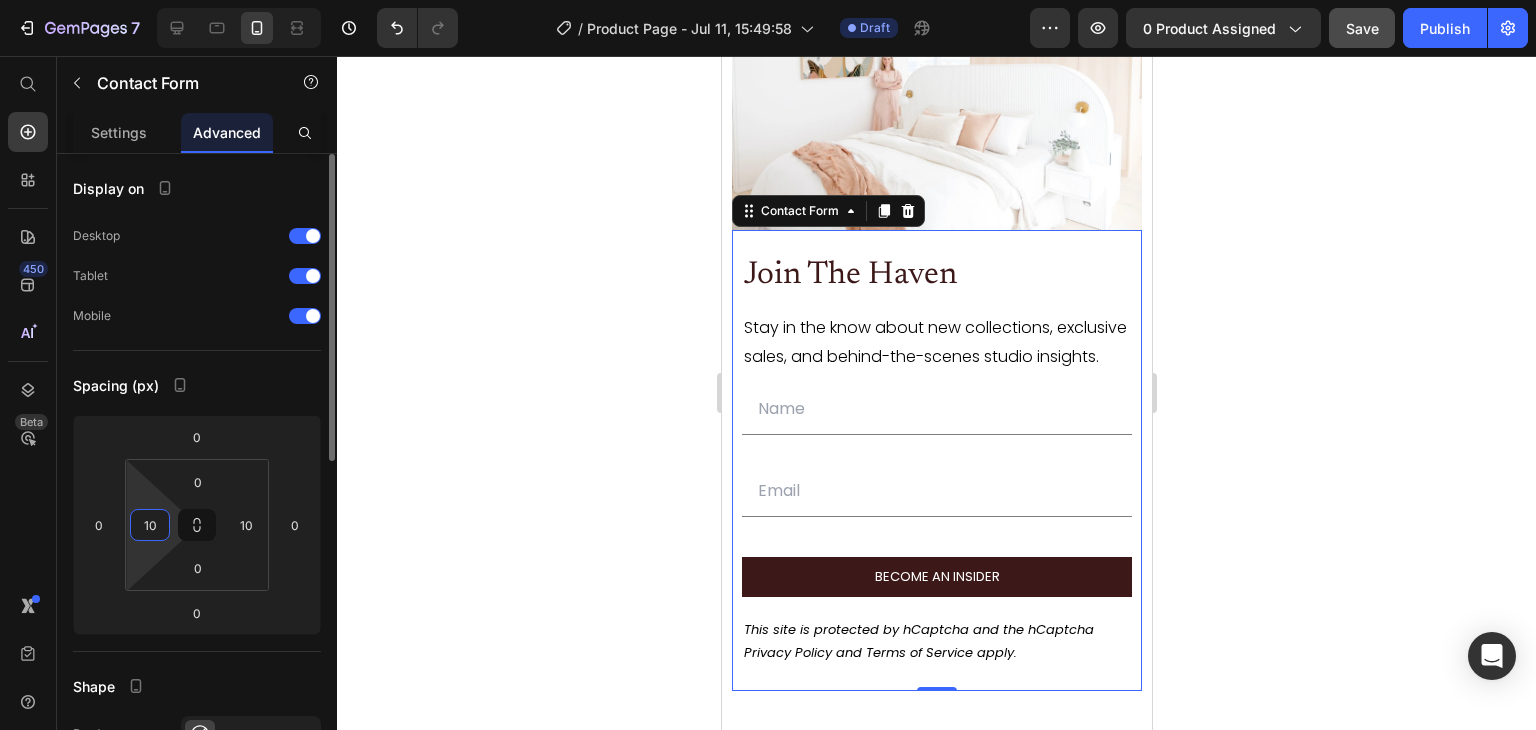 click on "10" at bounding box center (150, 525) 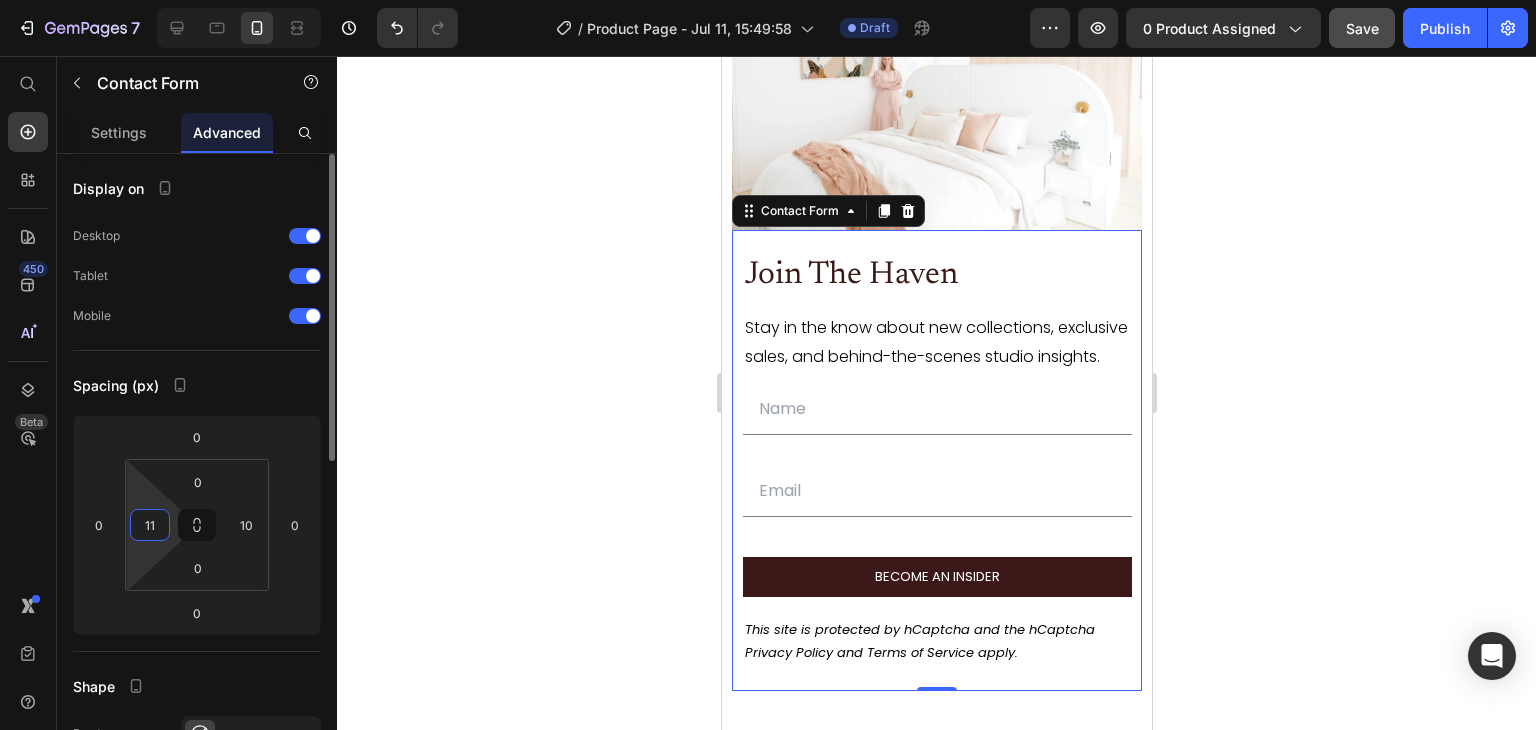 type on "12" 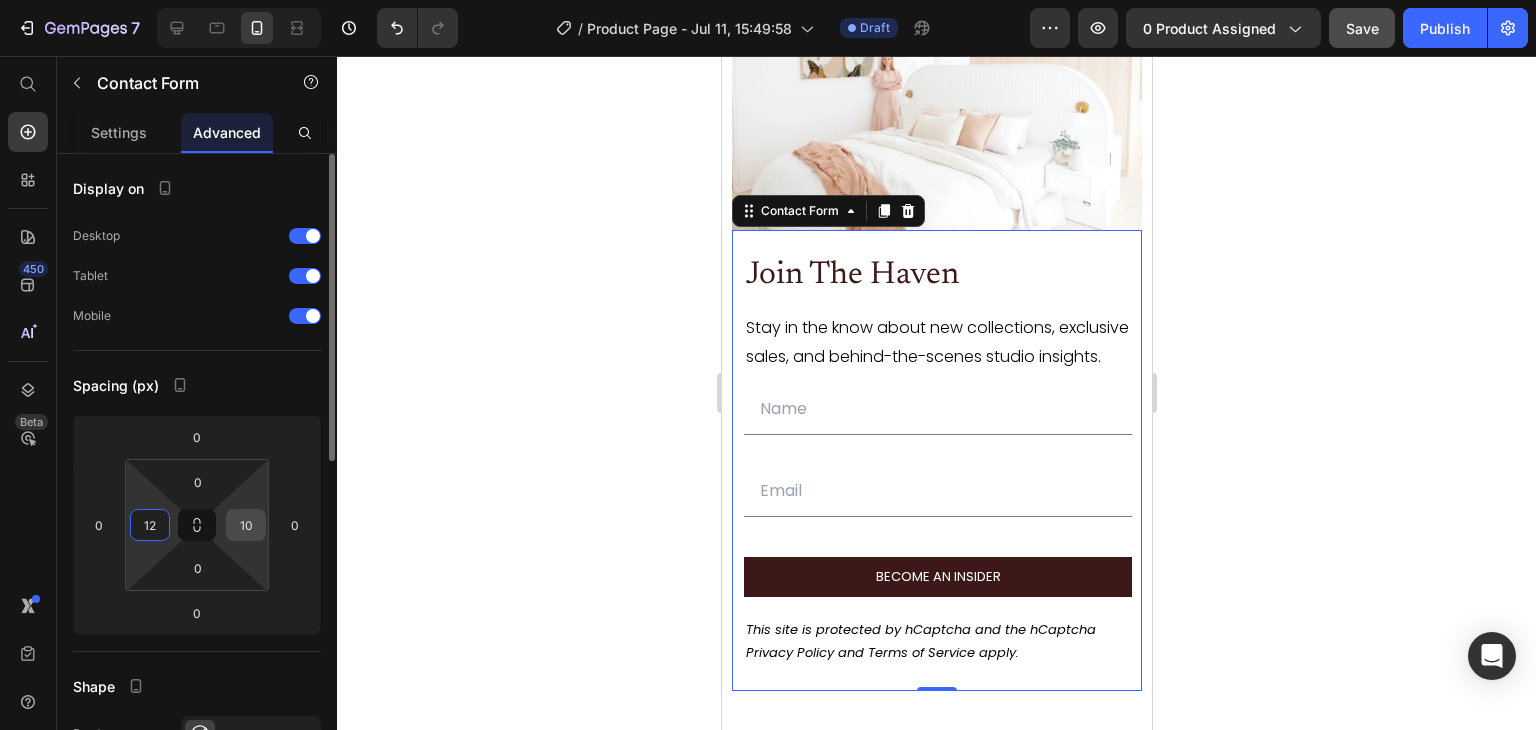 click on "10" at bounding box center [246, 525] 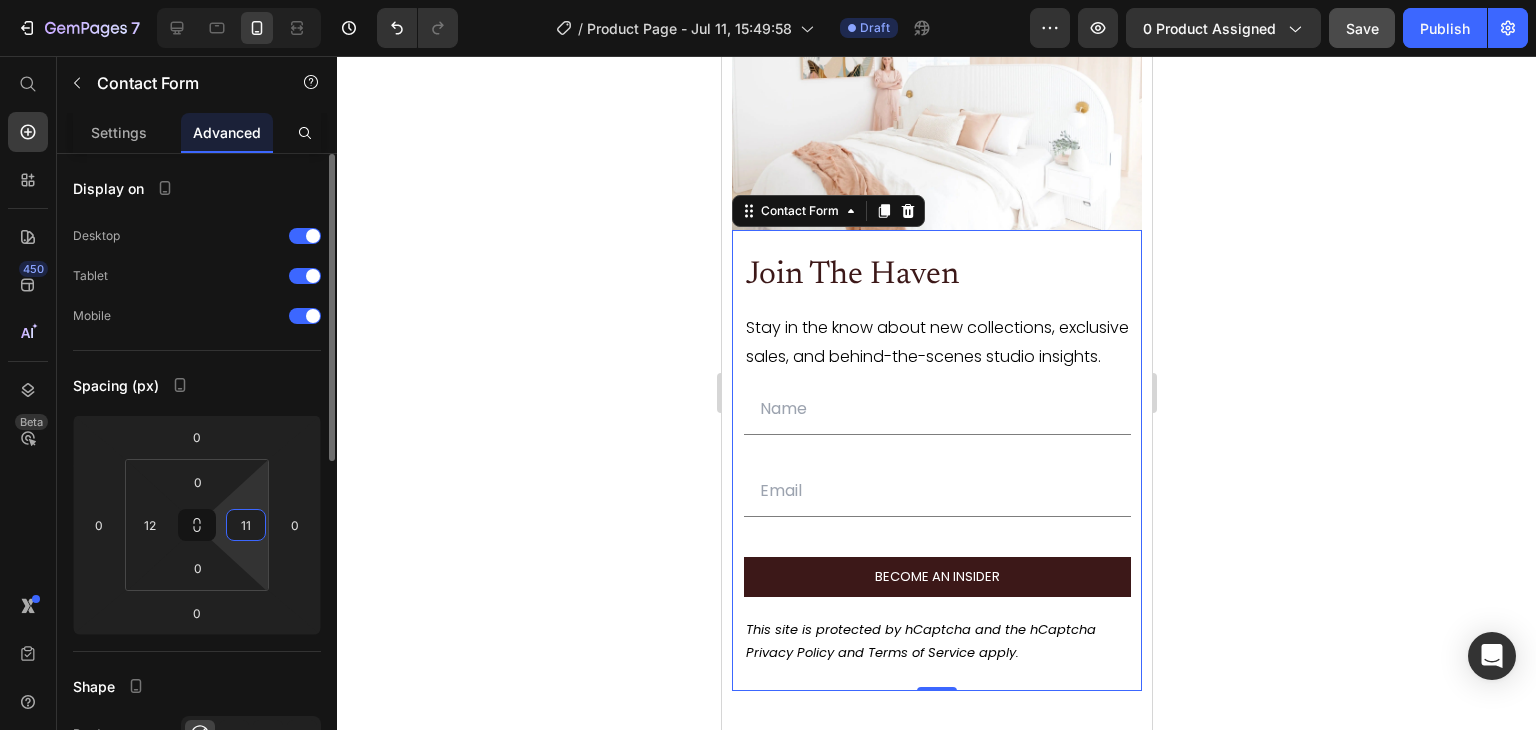 type on "12" 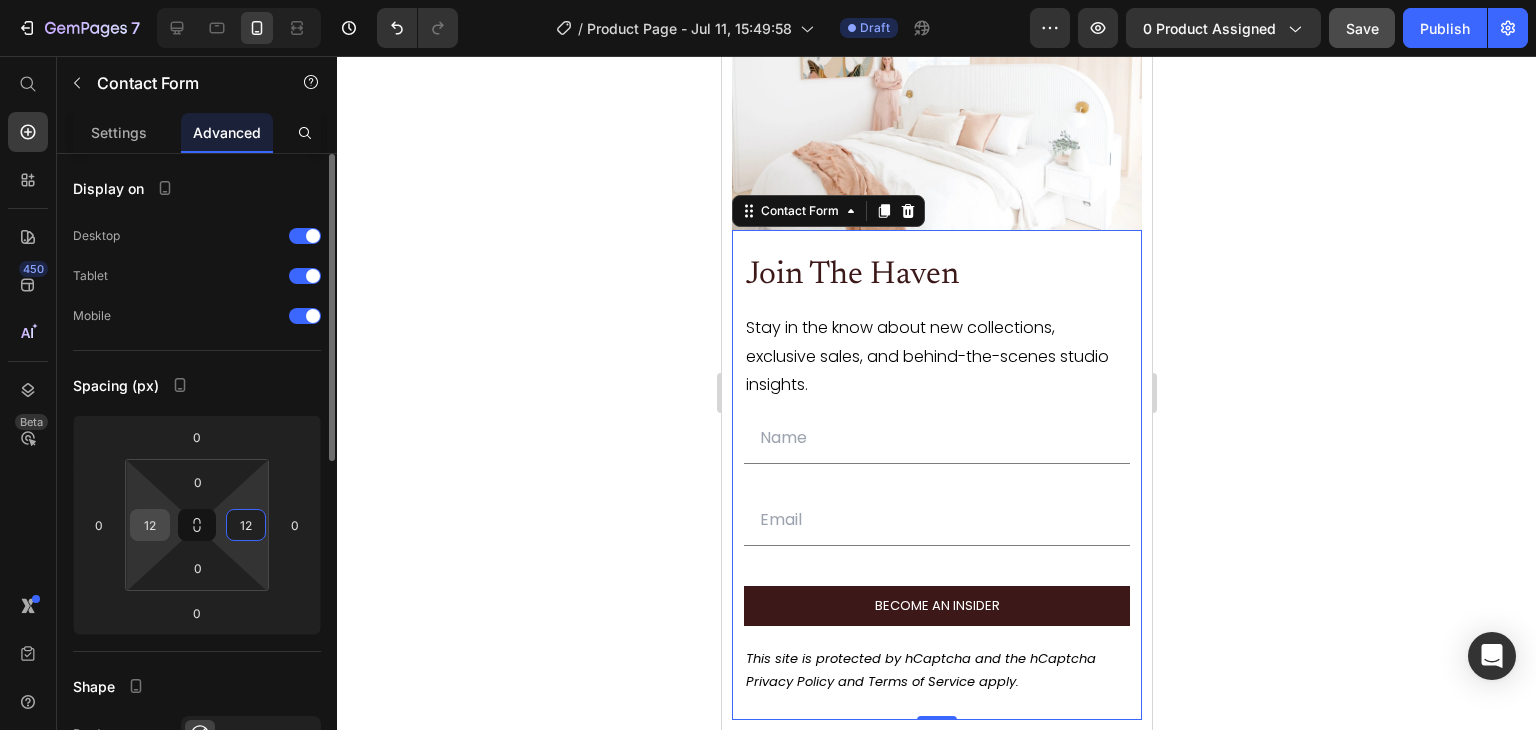 click on "12" at bounding box center (150, 525) 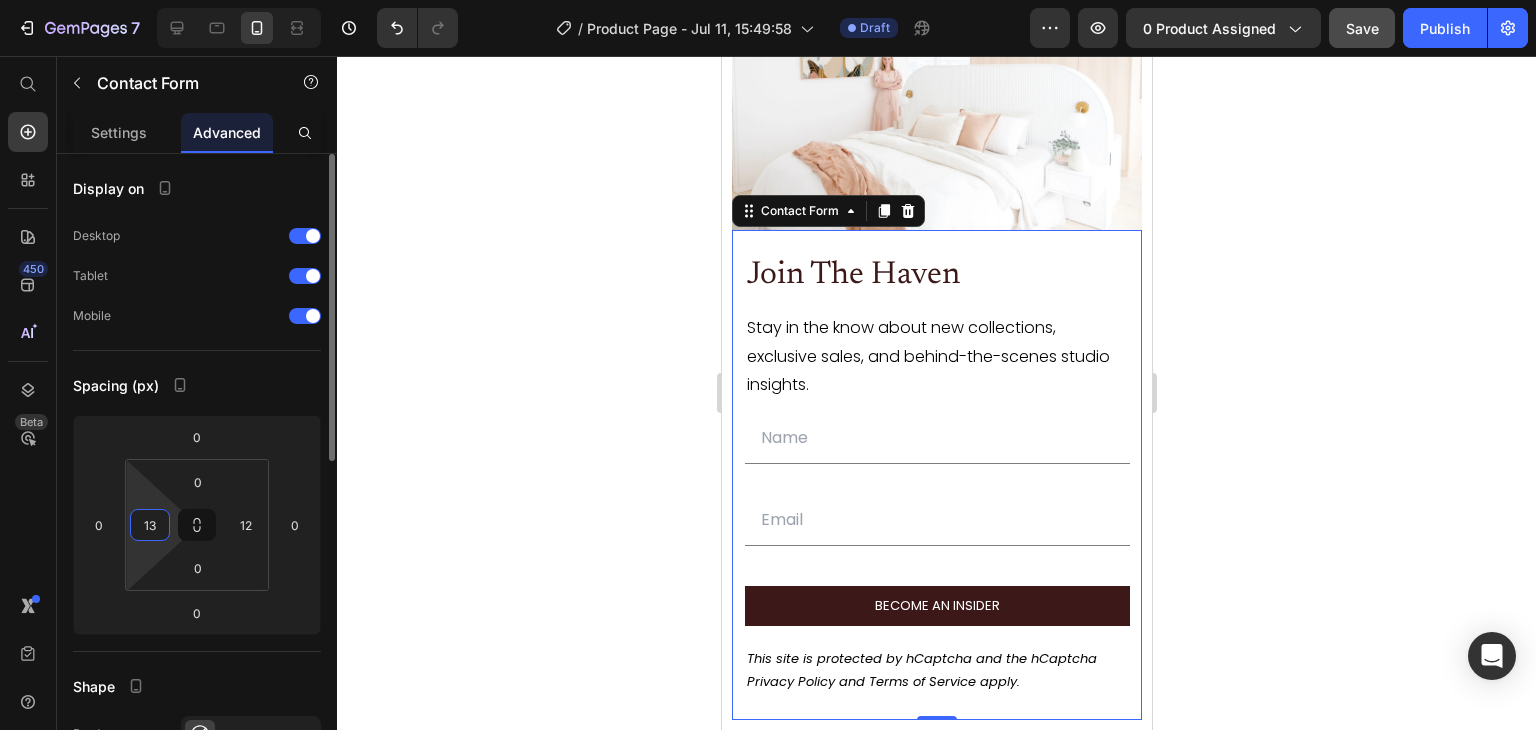 type on "14" 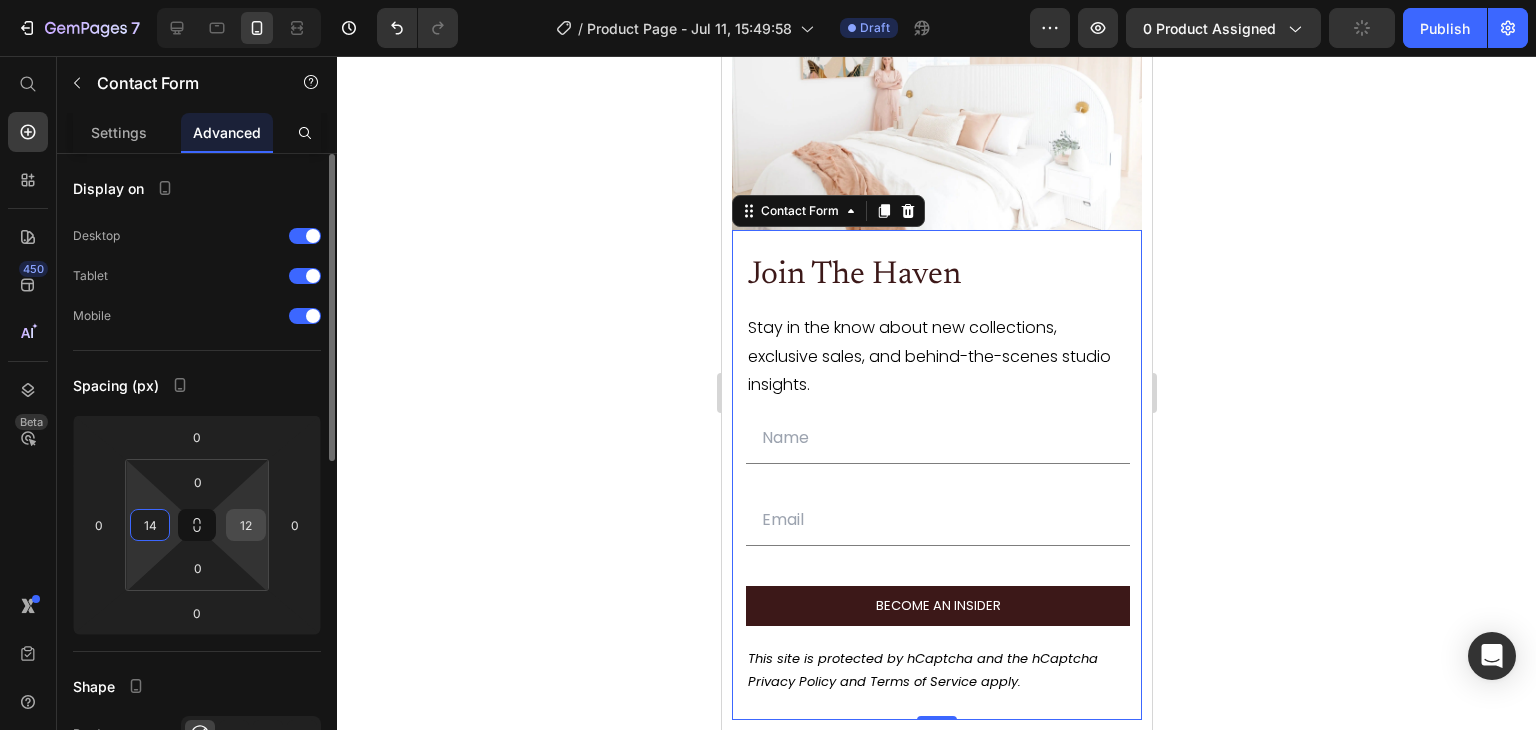 click on "12" at bounding box center [246, 525] 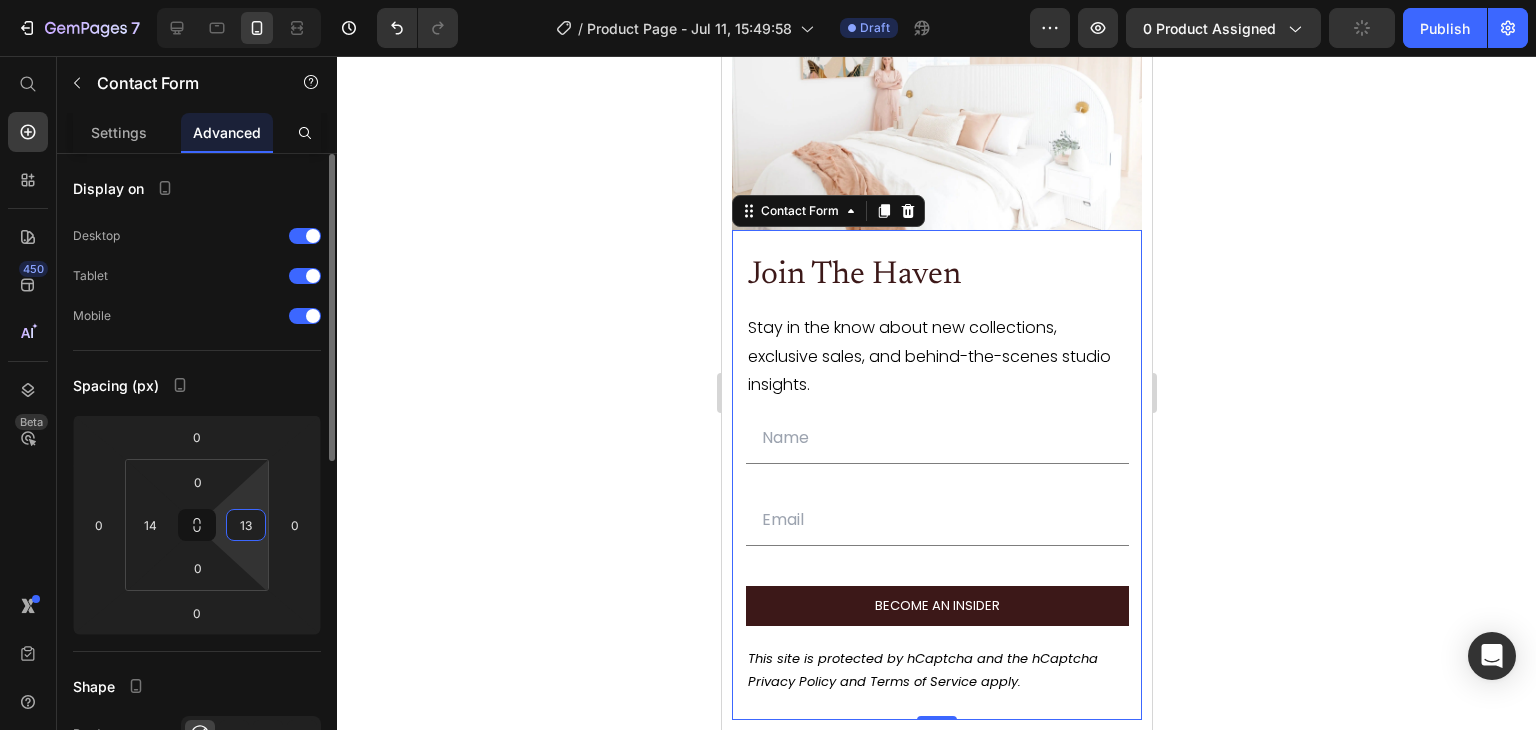 type on "14" 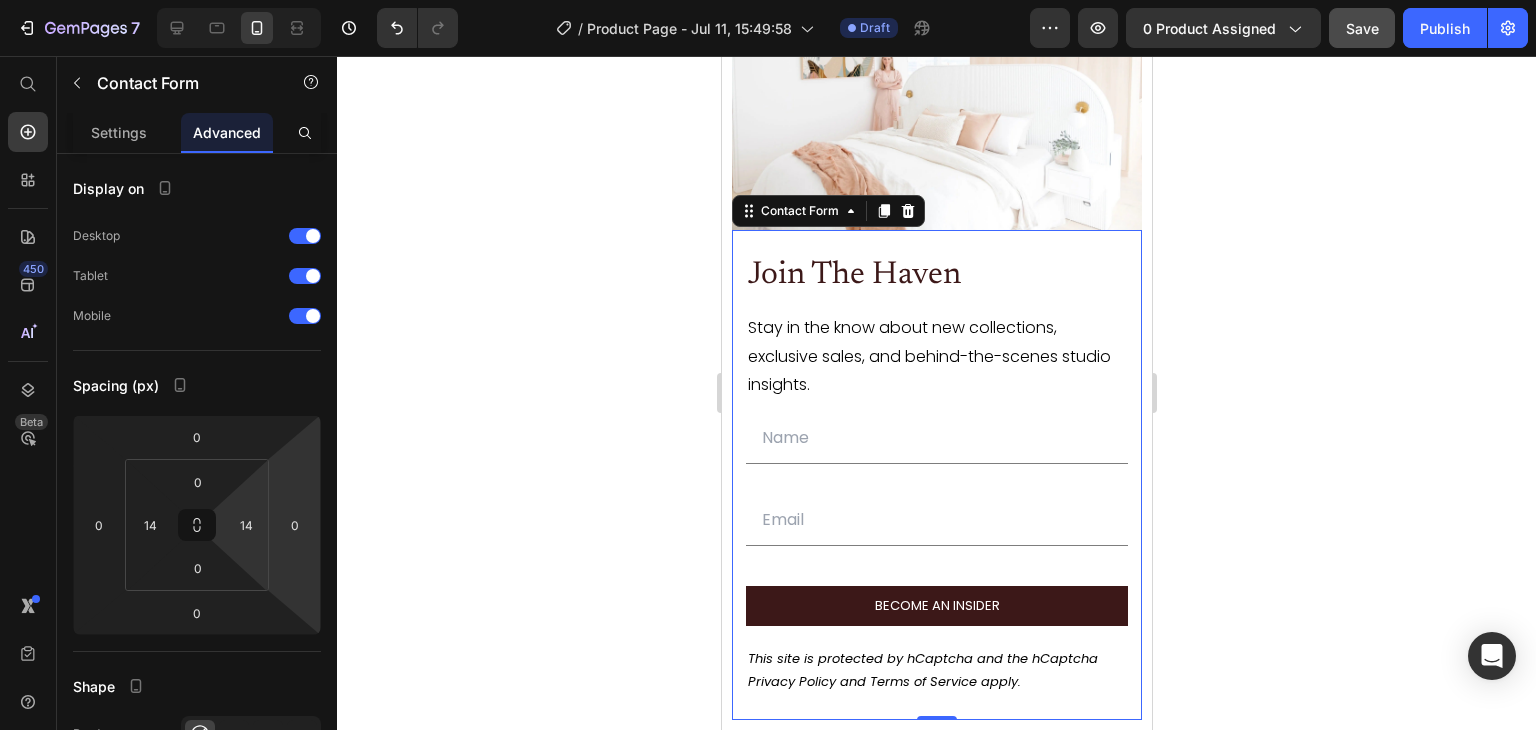 click 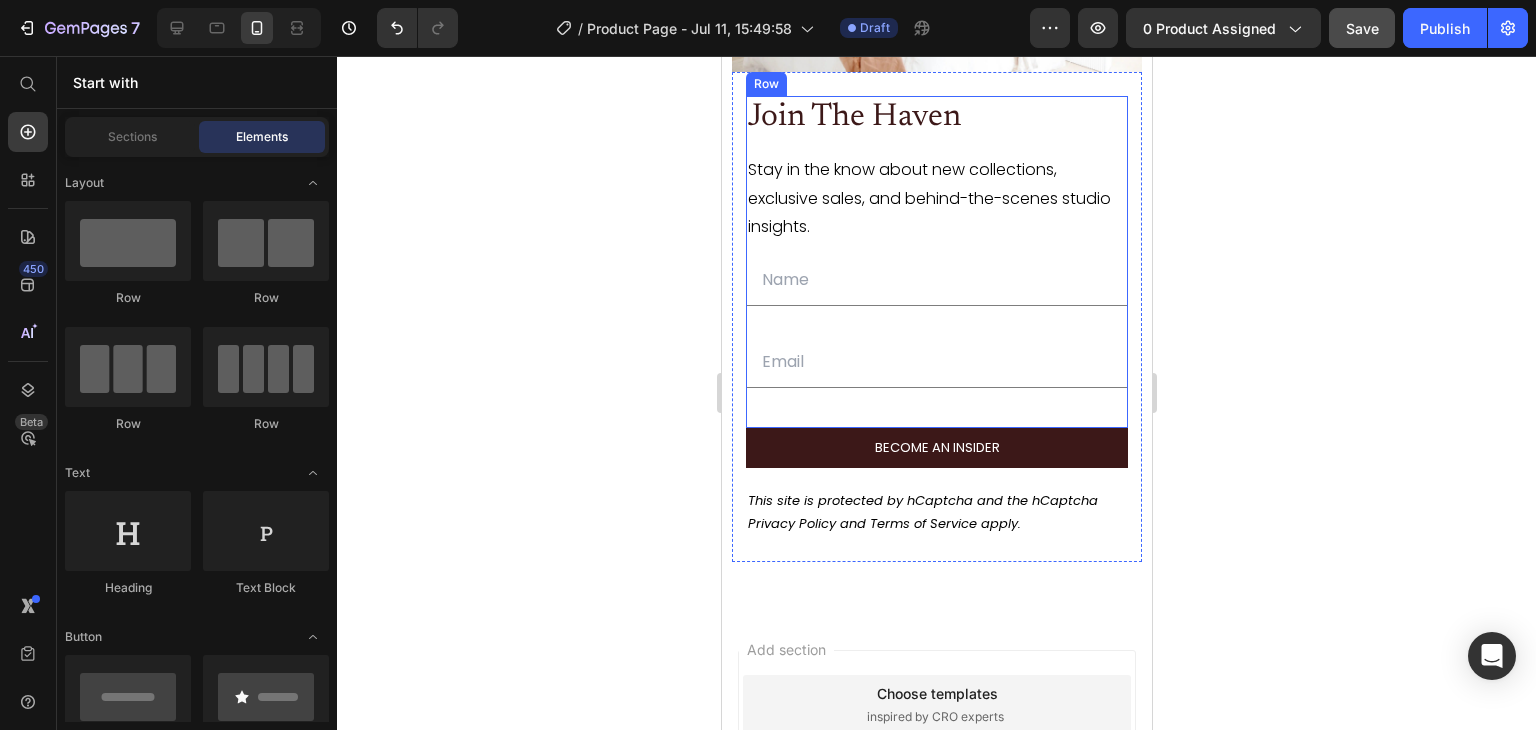 scroll, scrollTop: 5428, scrollLeft: 0, axis: vertical 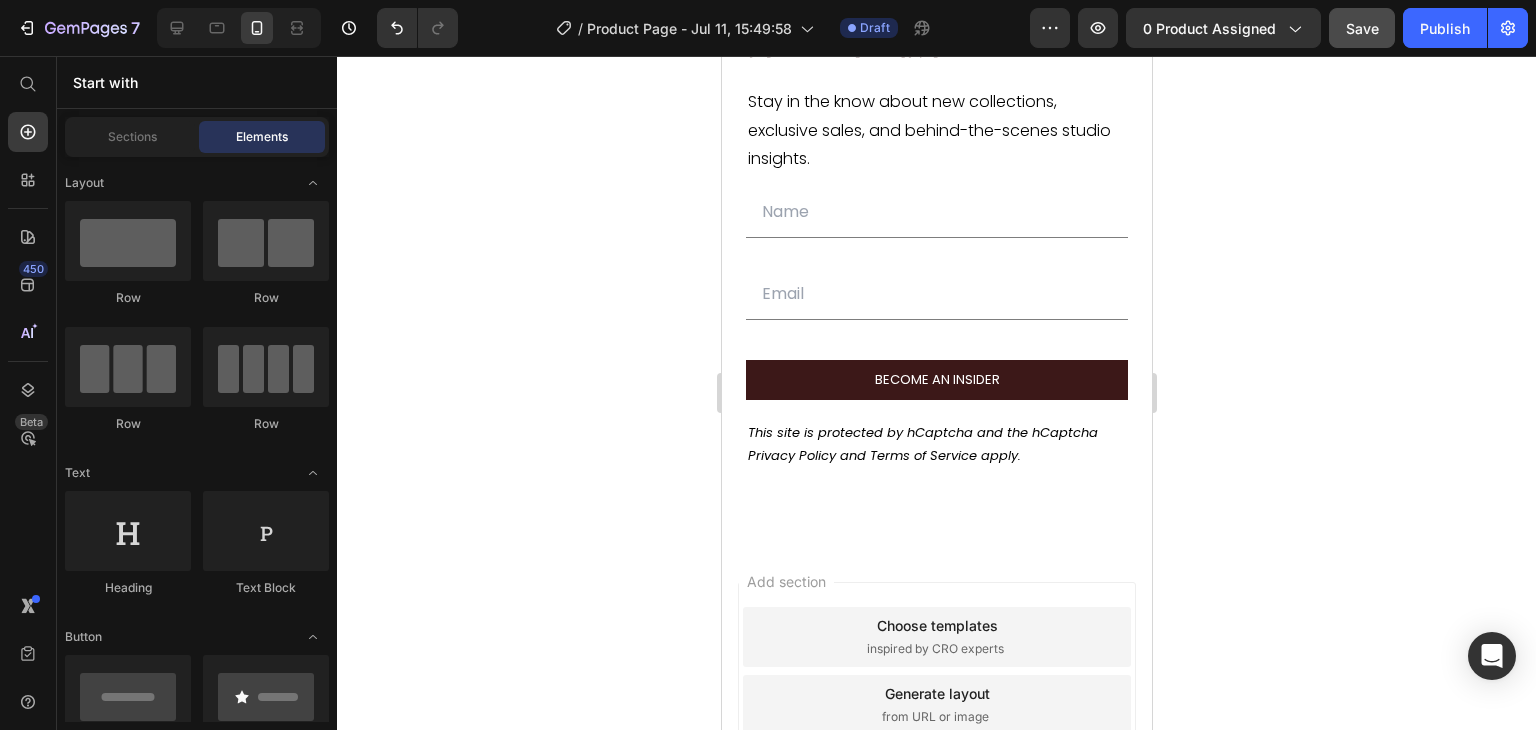 click 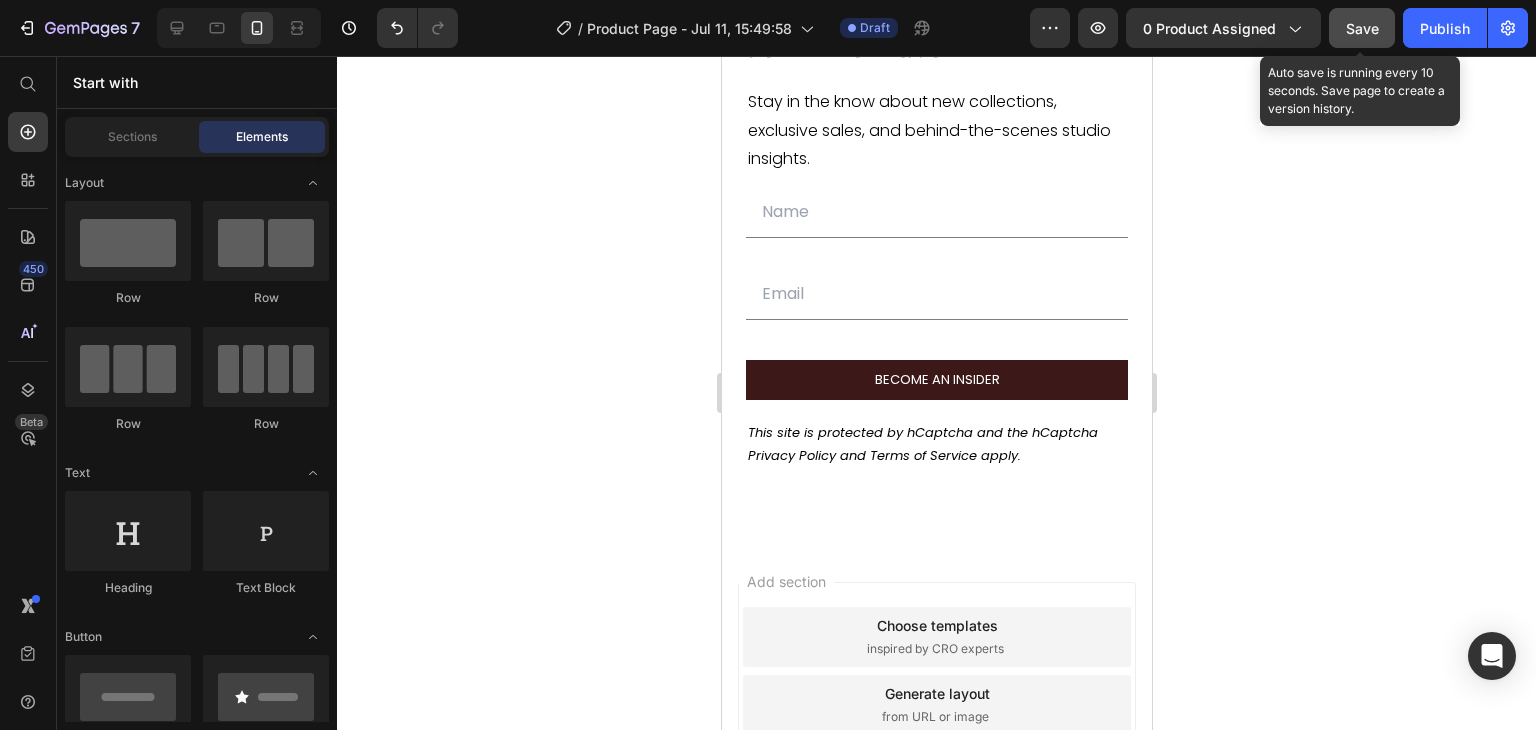 click on "Save" at bounding box center [1362, 28] 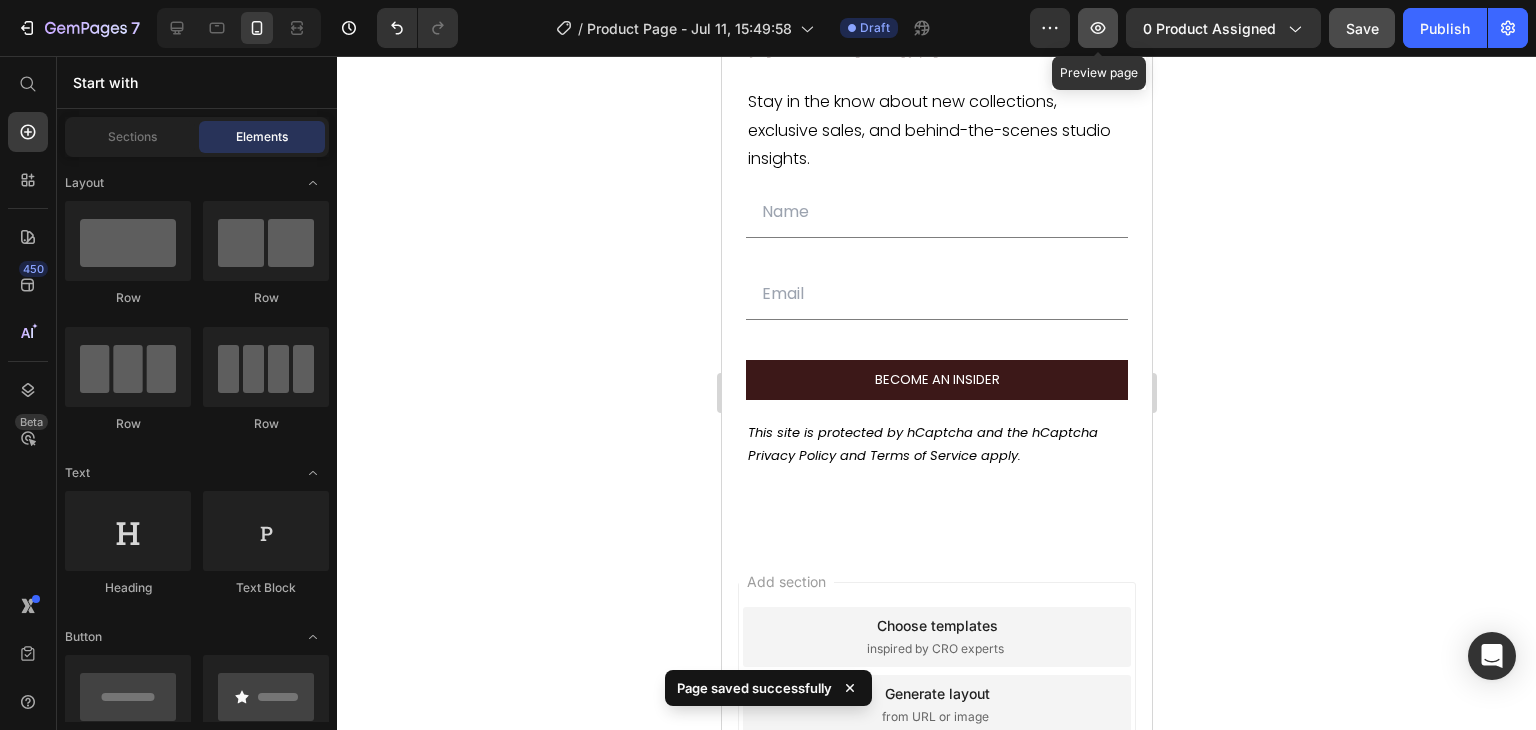 click 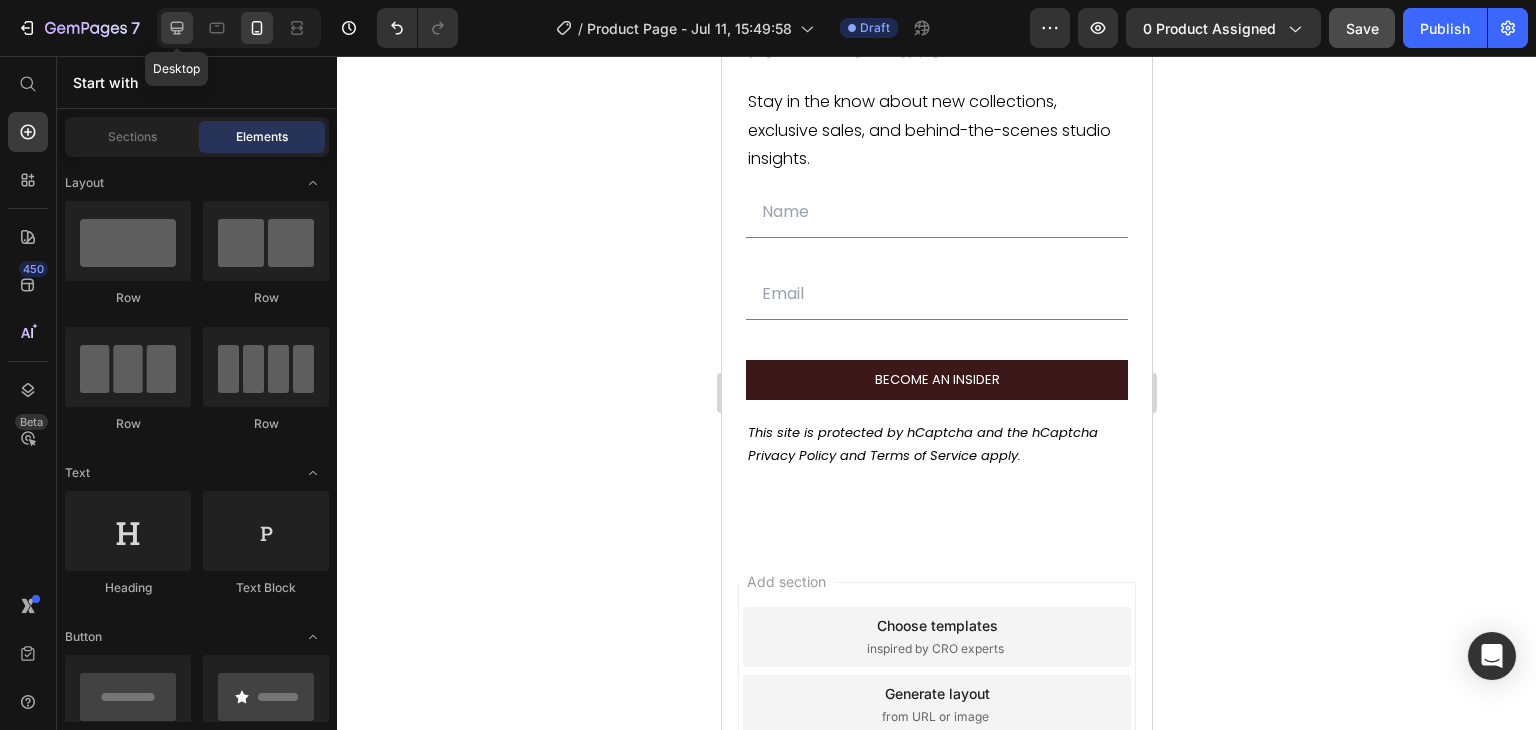 click 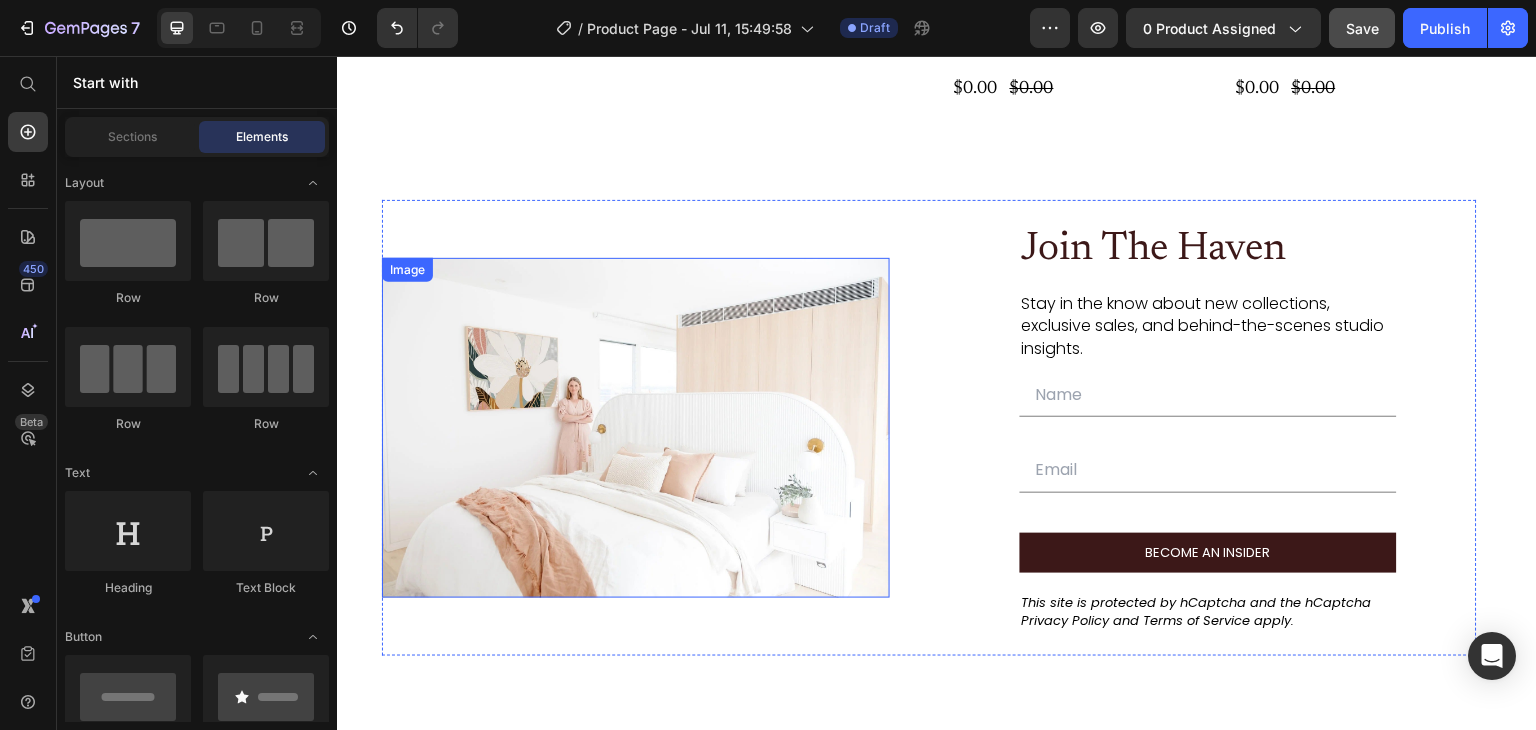 scroll, scrollTop: 4773, scrollLeft: 0, axis: vertical 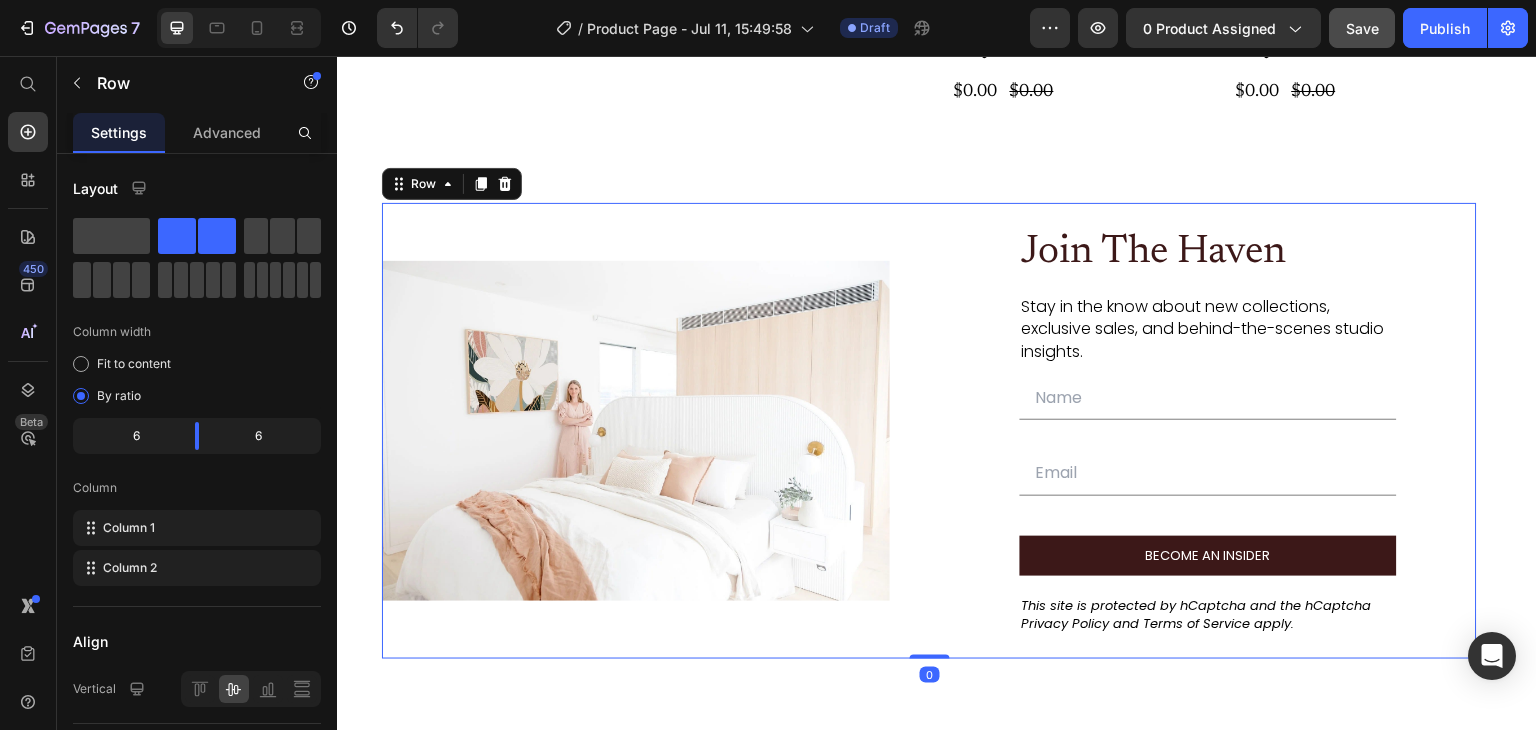 click on "Image Join The Haven Heading Stay in the know about new collections, exclusive sales, and behind-the-scenes studio insights. Text Block Text Field Email Field Row BECOME AN INSIDER Submit Button This site is protected by hCaptcha and the hCaptcha Privacy Policy and Terms of Service apply. Text Block Contact Form Row   0" at bounding box center (929, 431) 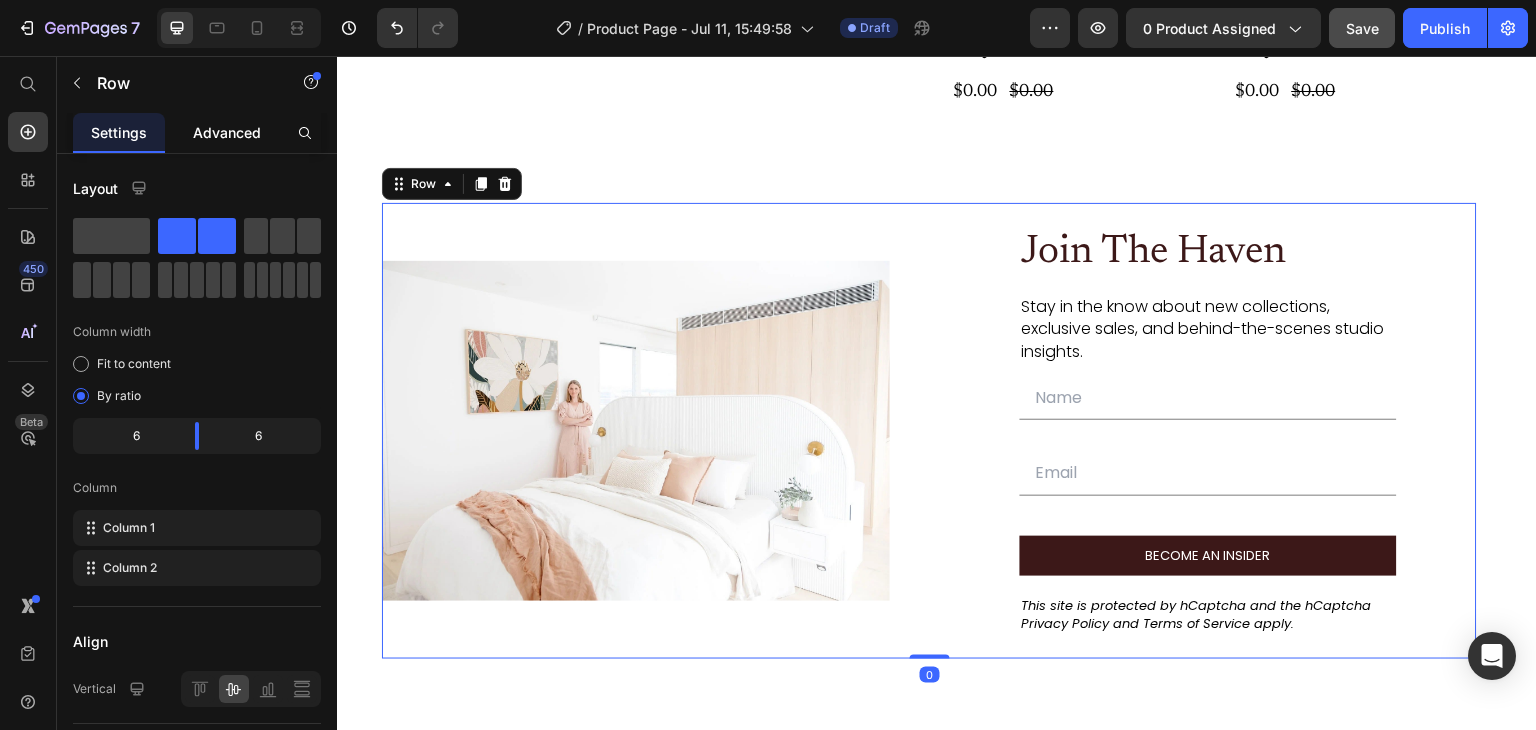 click on "Advanced" at bounding box center (227, 132) 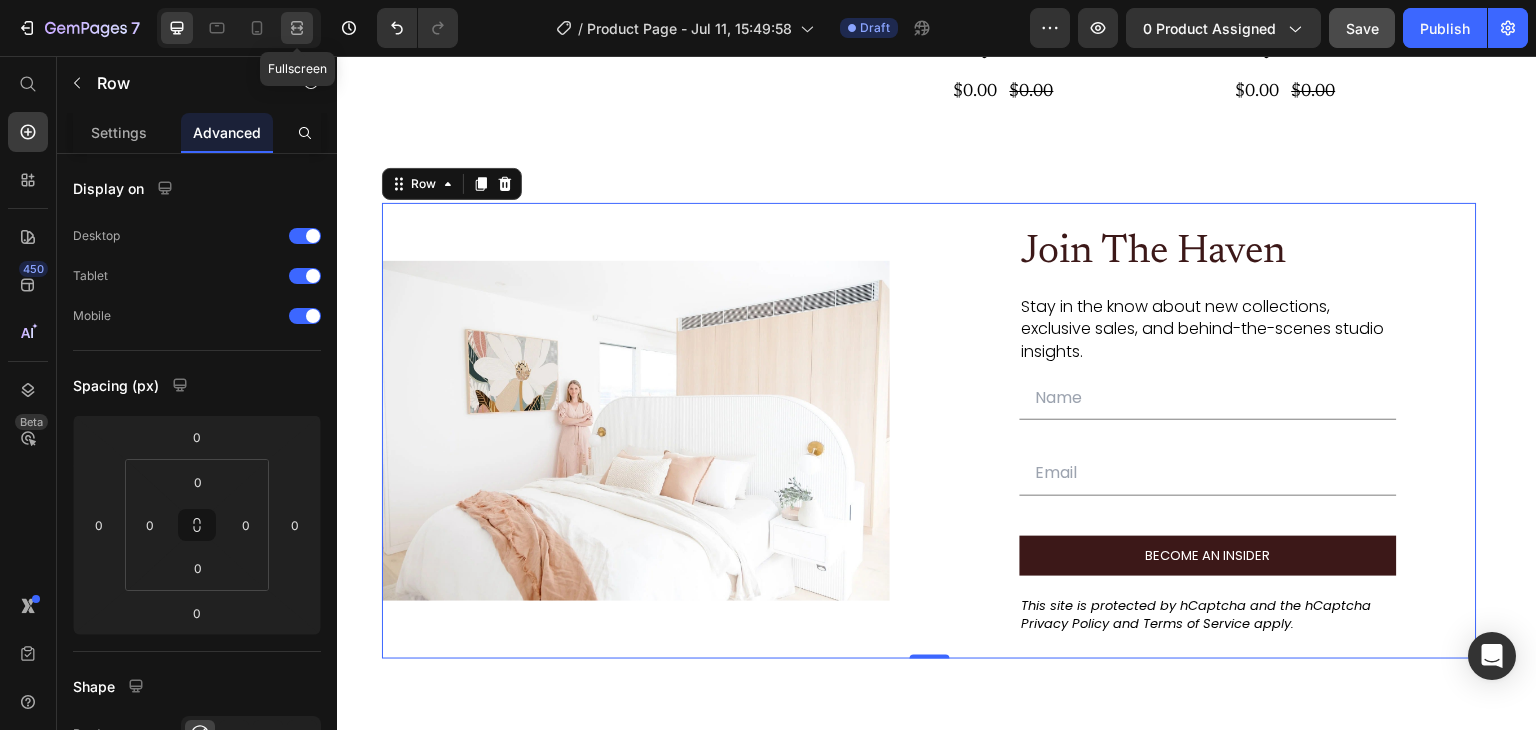 click 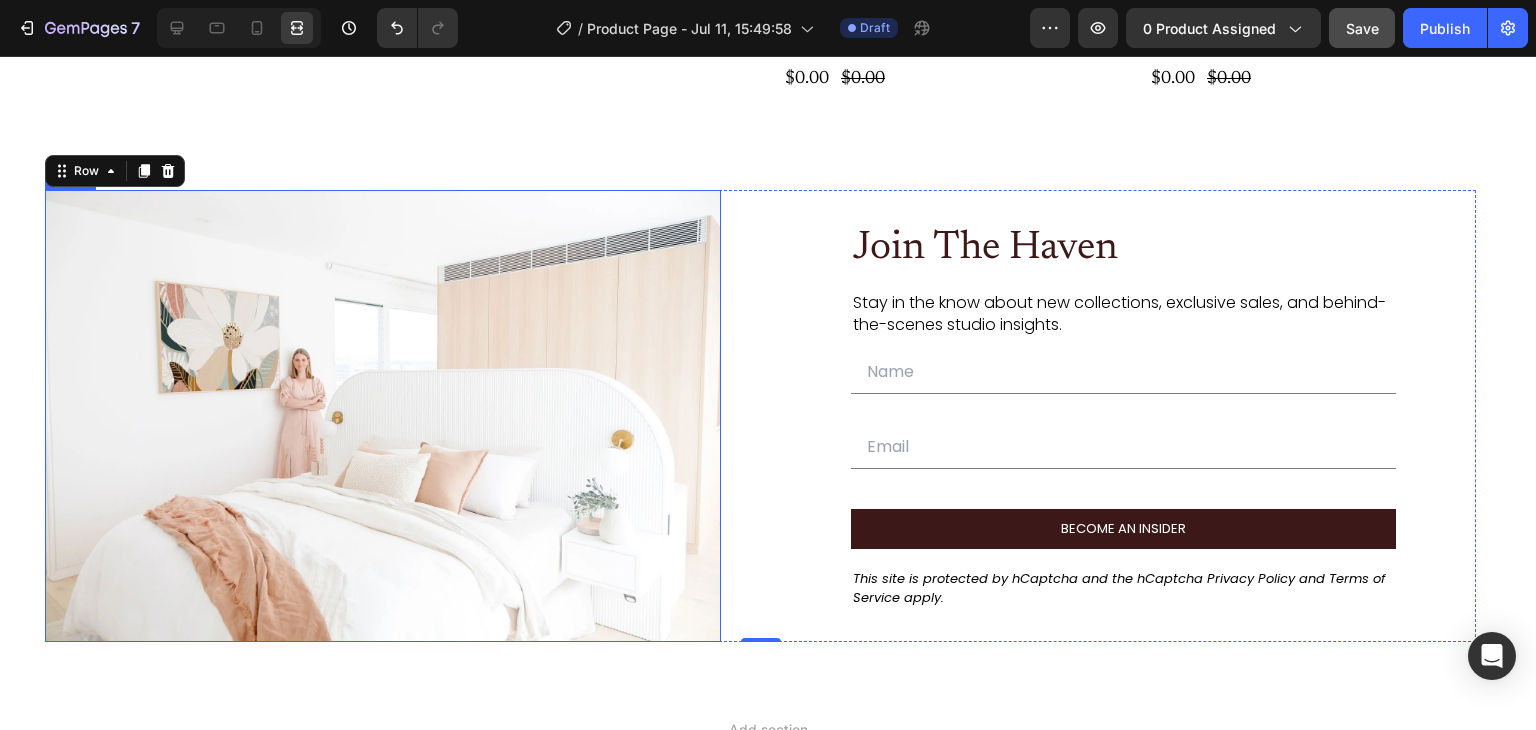 scroll, scrollTop: 5031, scrollLeft: 0, axis: vertical 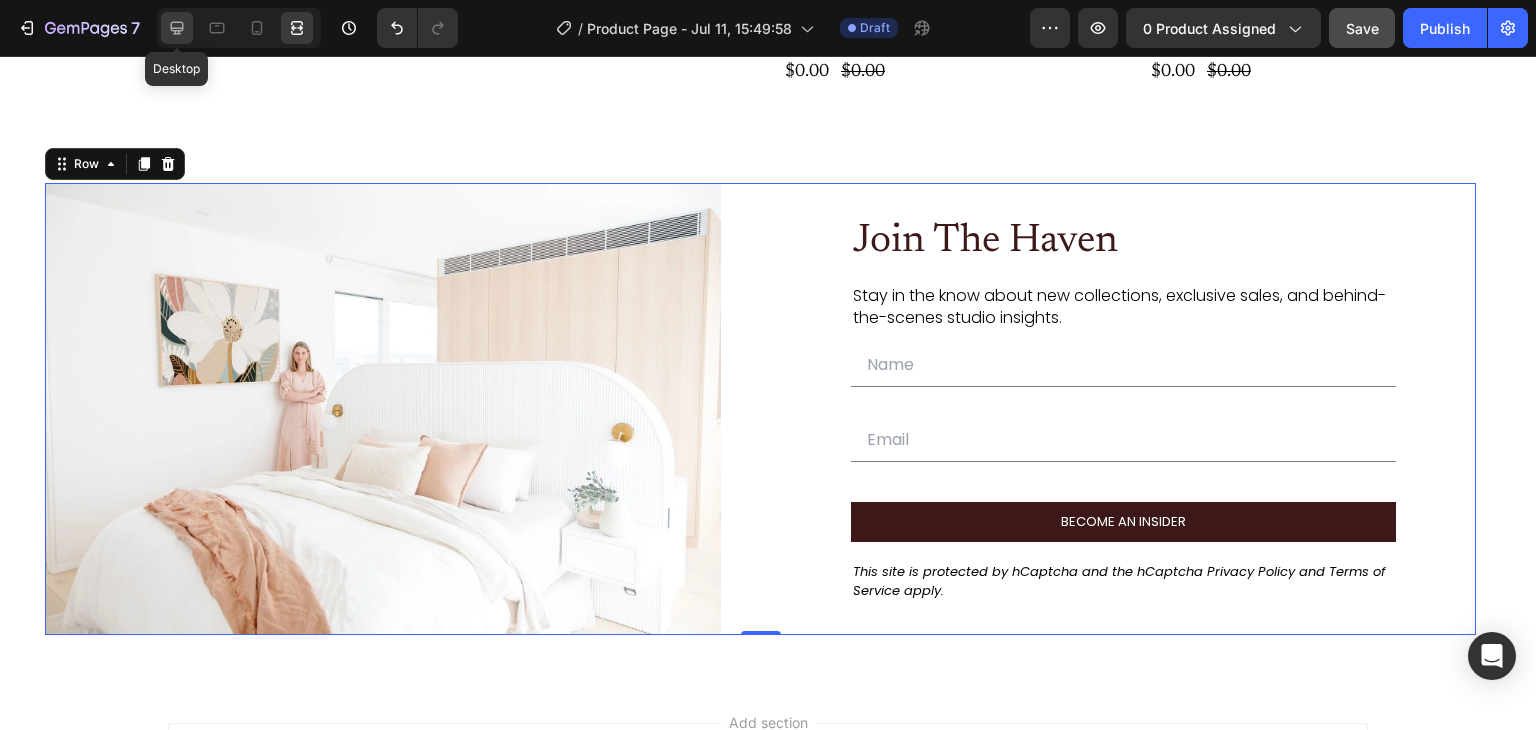 click 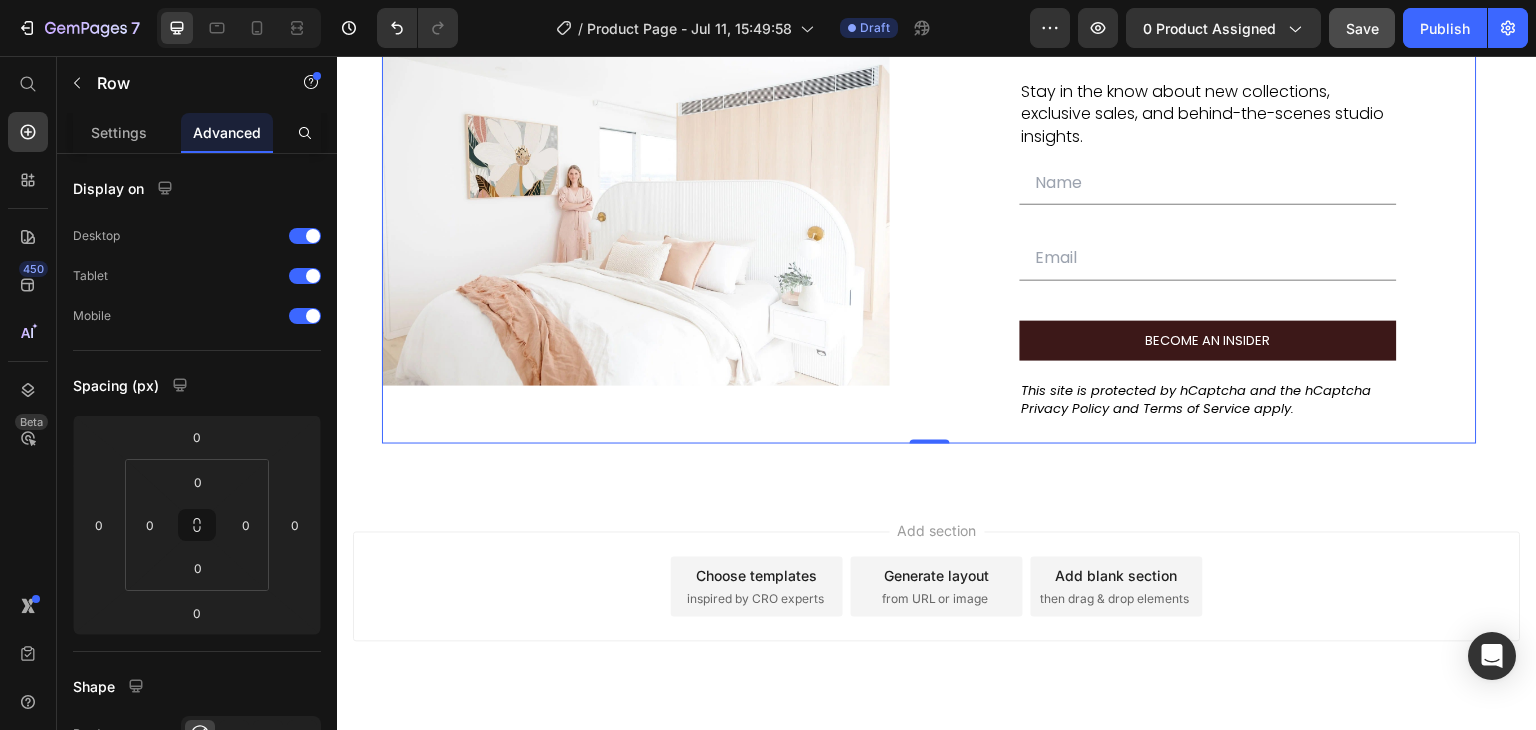 scroll, scrollTop: 4991, scrollLeft: 0, axis: vertical 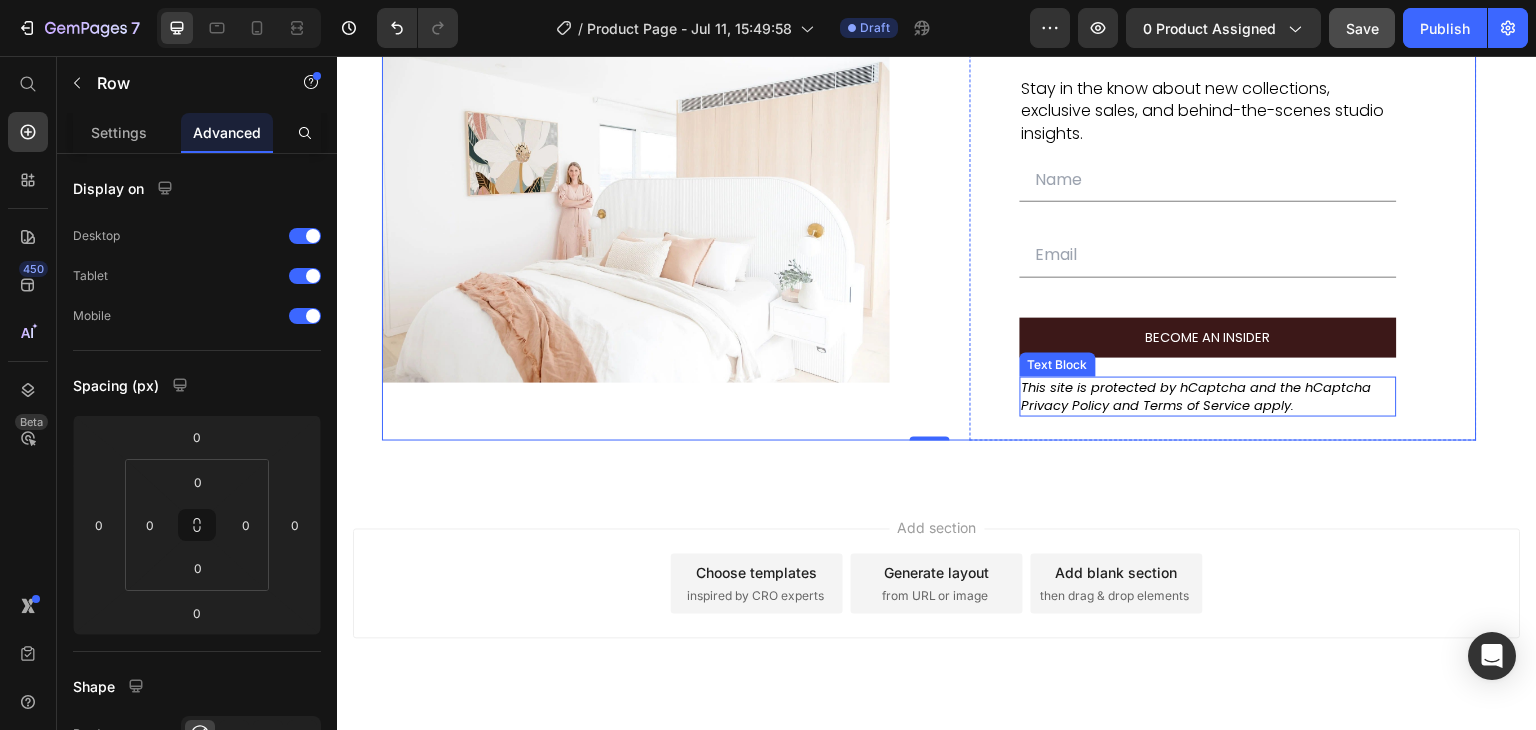 click on "This site is protected by hCaptcha and the hCaptcha Privacy Policy and Terms of Service apply." at bounding box center (1209, 397) 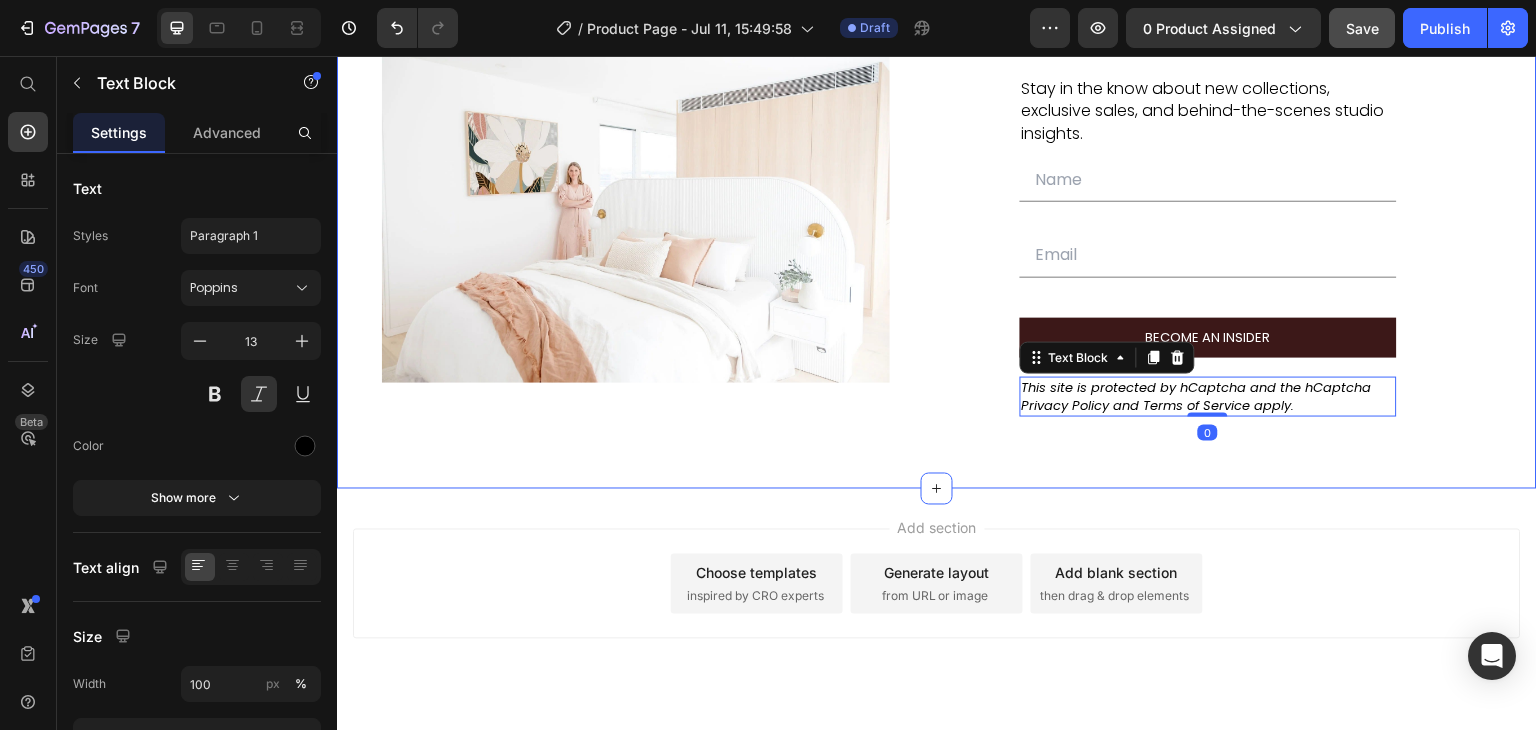 click on "Image Join The Haven Heading Stay in the know about new collections, exclusive sales, and behind-the-scenes studio insights. Text Block Text Field Email Field Row BECOME AN INSIDER Submit Button This site is protected by hCaptcha and the hCaptcha Privacy Policy and Terms of Service apply. Text Block   0 Contact Form Row Row Section 10" at bounding box center (937, 221) 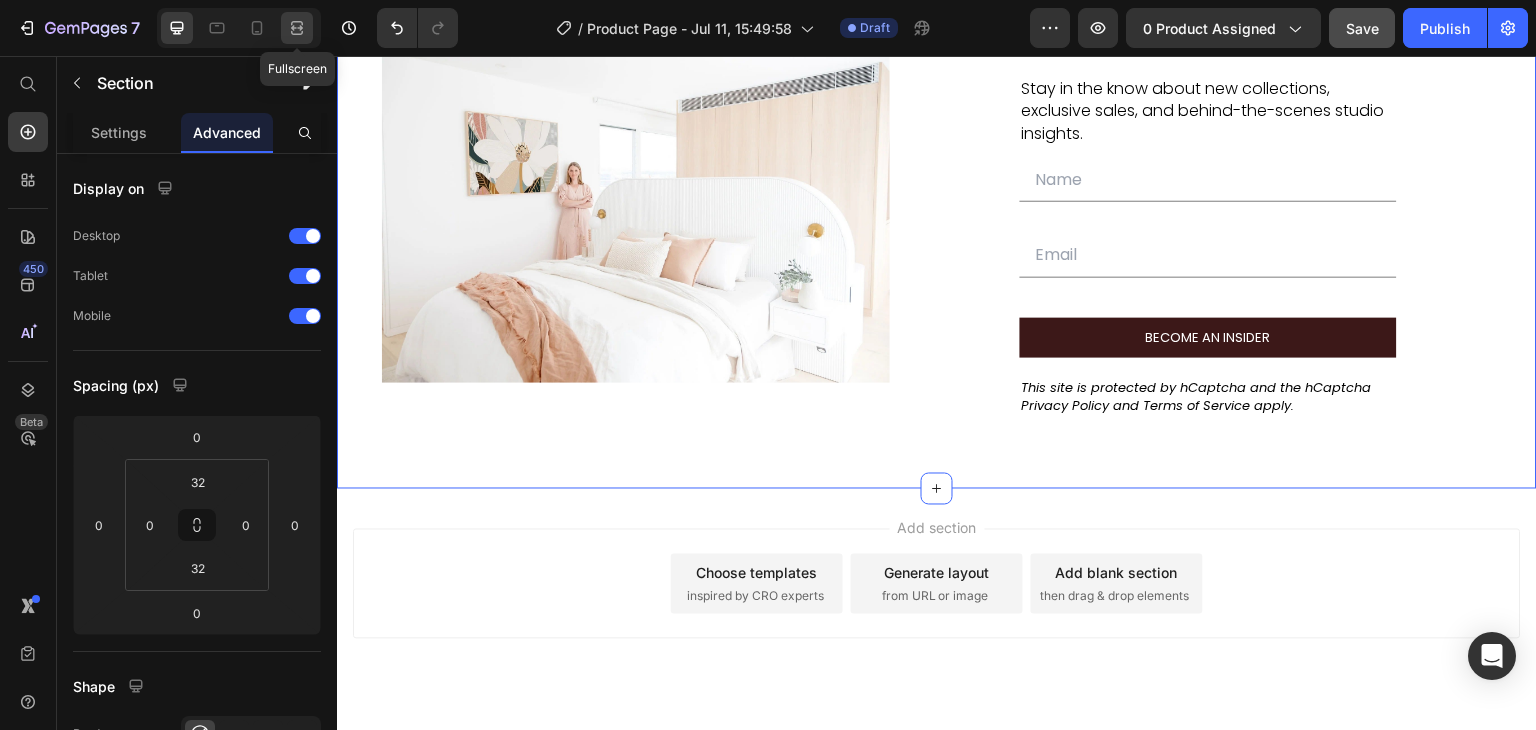 click 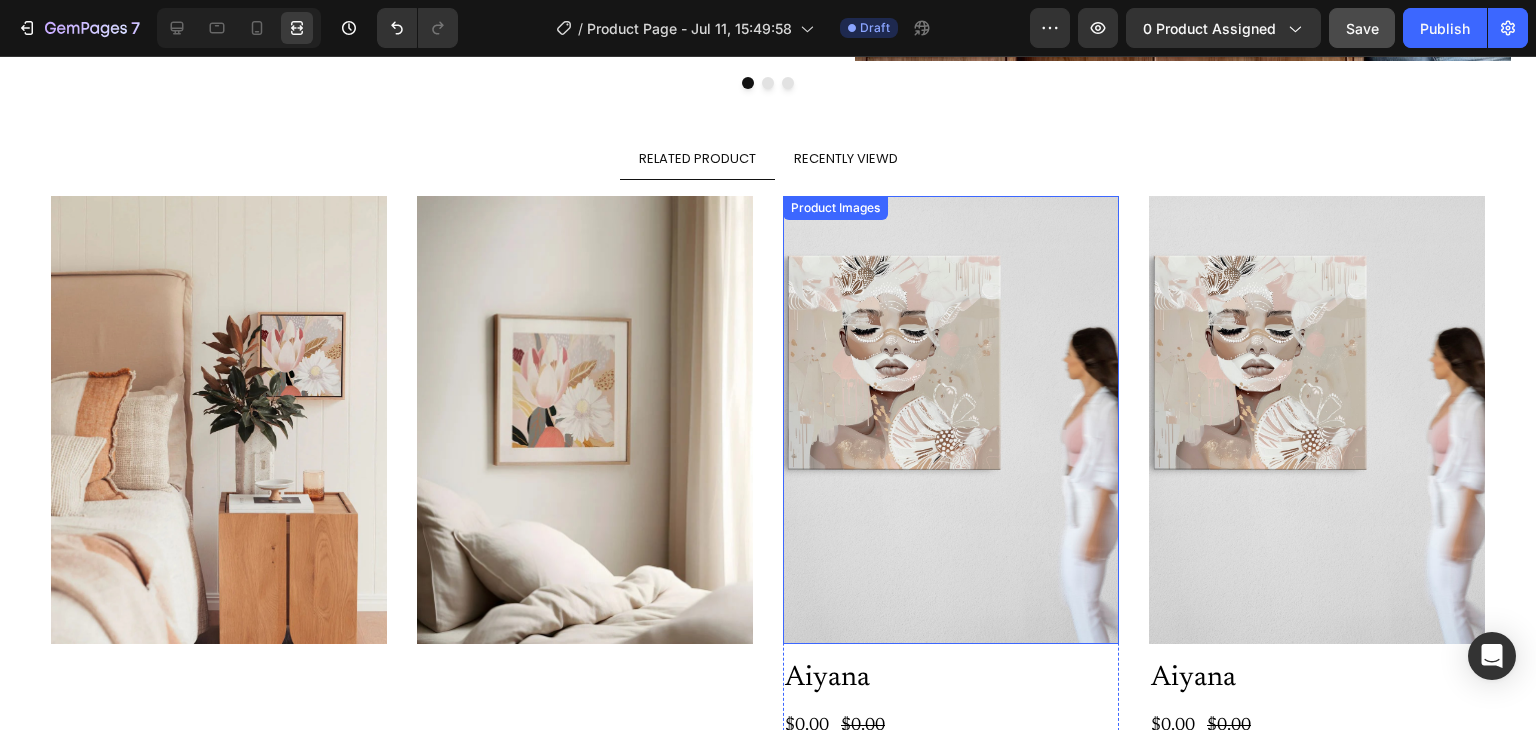 scroll, scrollTop: 4344, scrollLeft: 0, axis: vertical 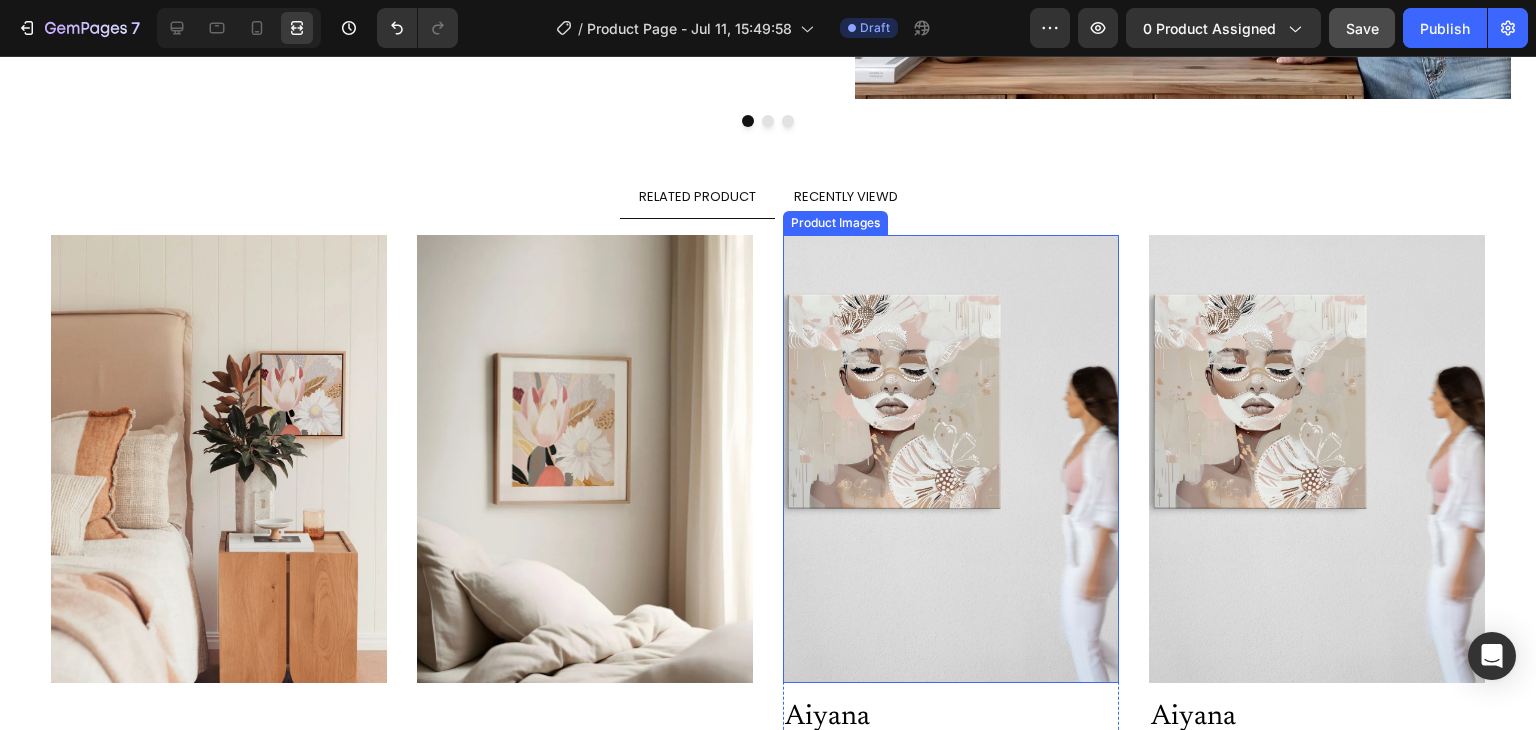 click at bounding box center [951, 459] 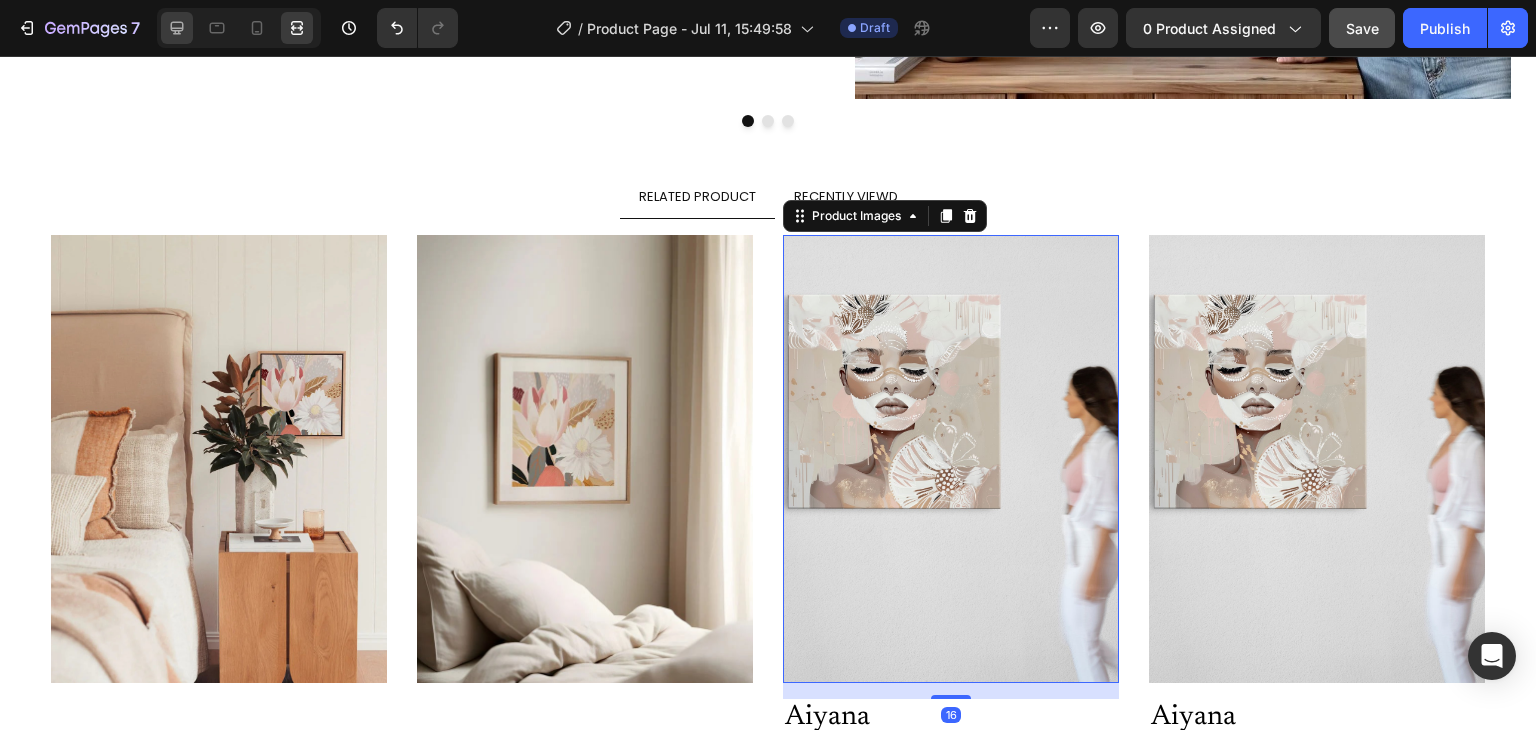 drag, startPoint x: 153, startPoint y: 24, endPoint x: 164, endPoint y: 25, distance: 11.045361 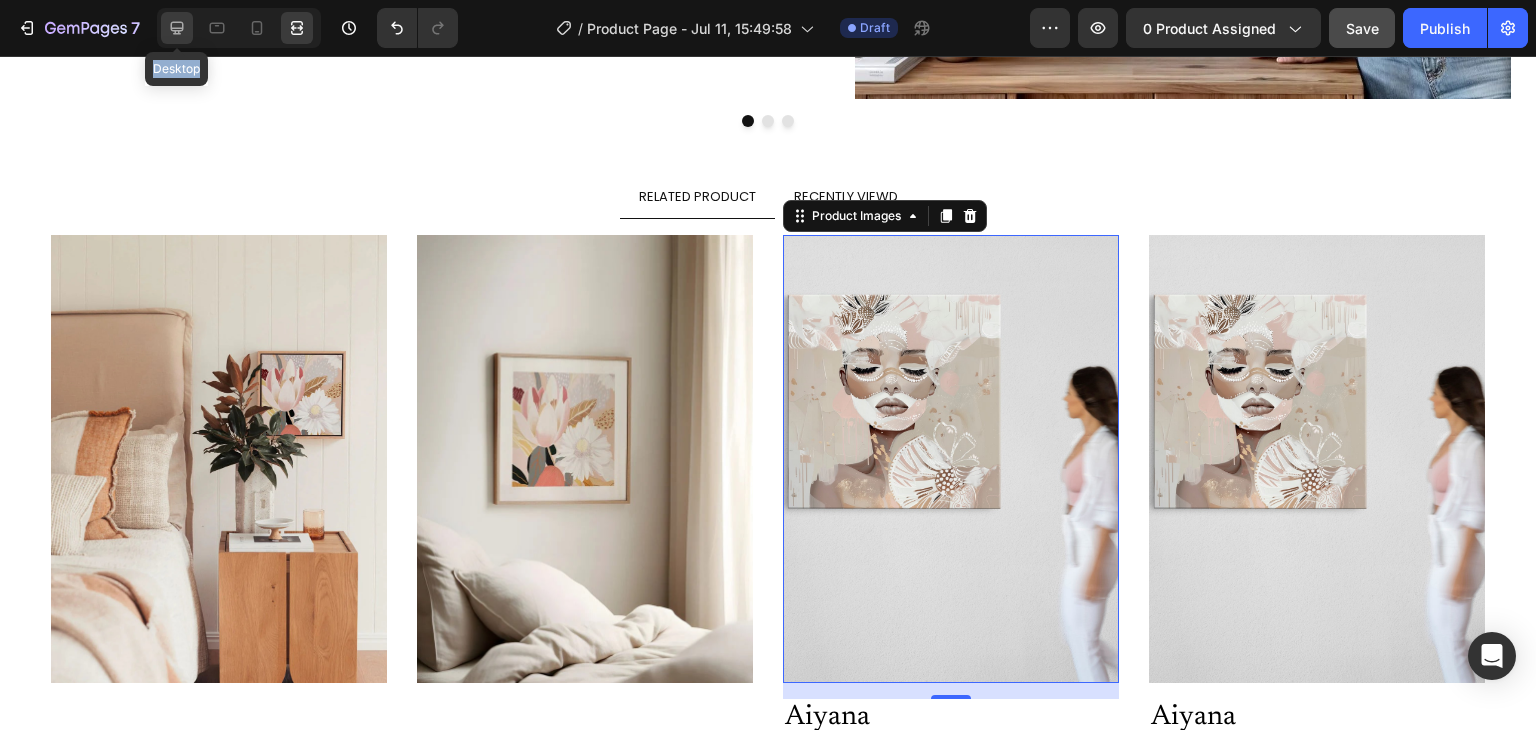 click 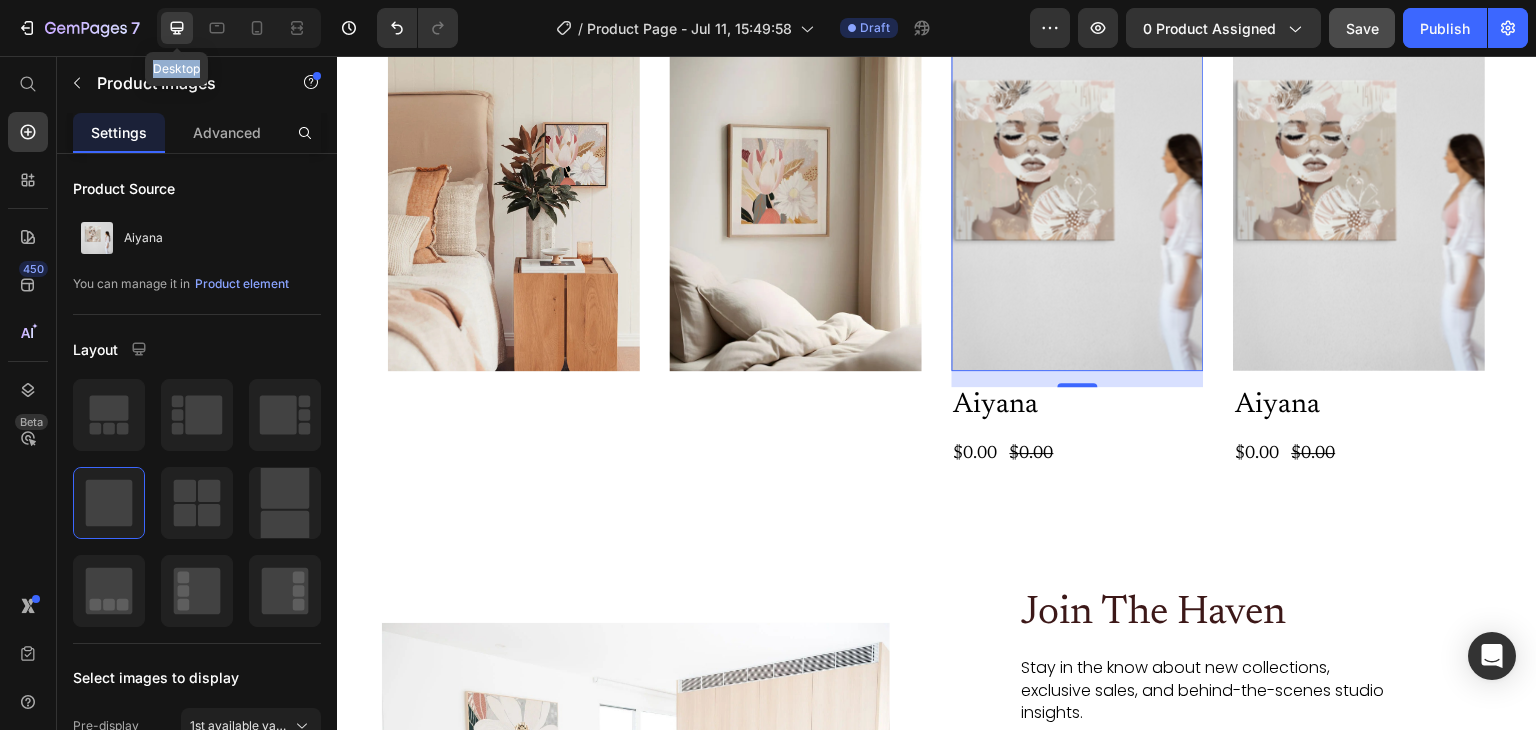 scroll, scrollTop: 4218, scrollLeft: 0, axis: vertical 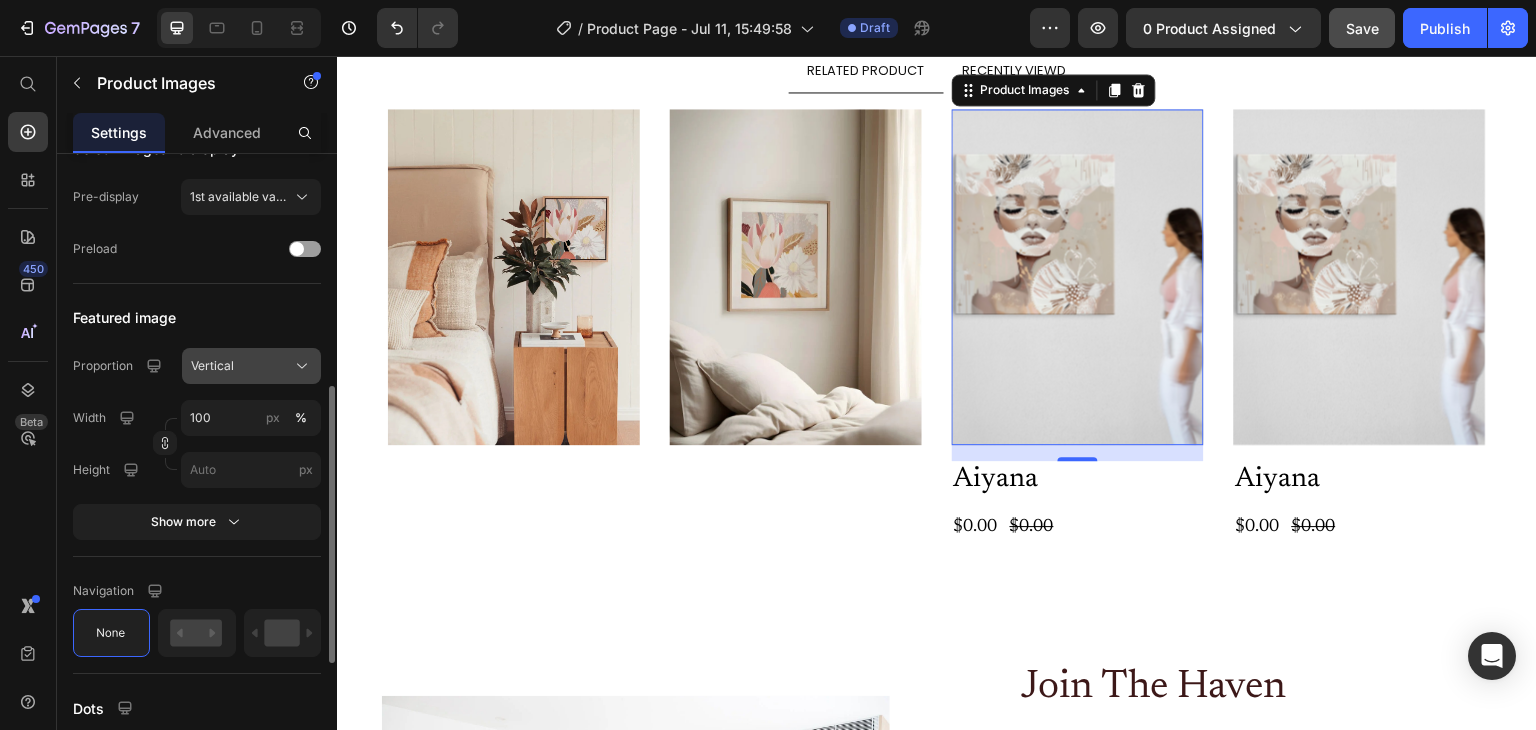 click on "Vertical" 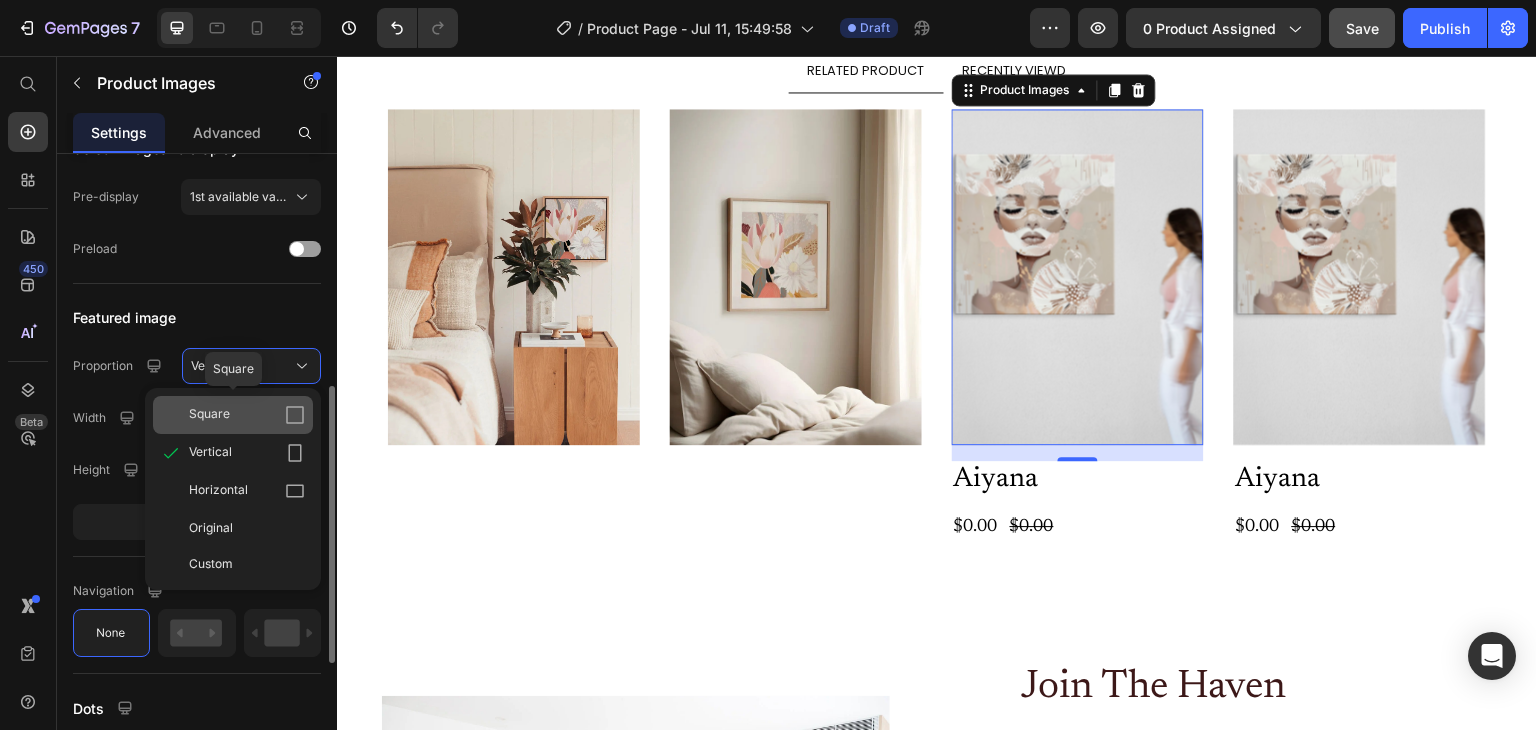 click on "Square" 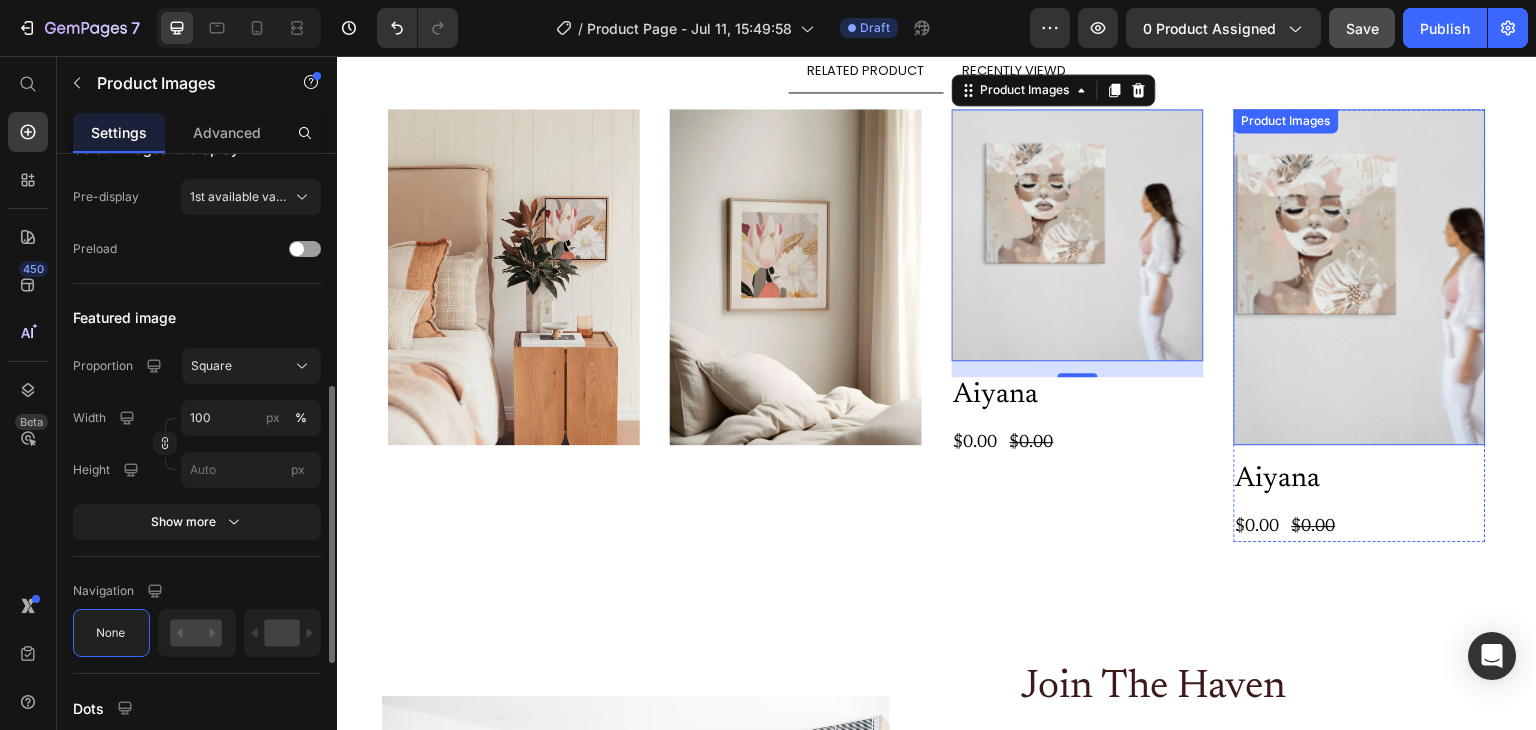click at bounding box center (1360, 277) 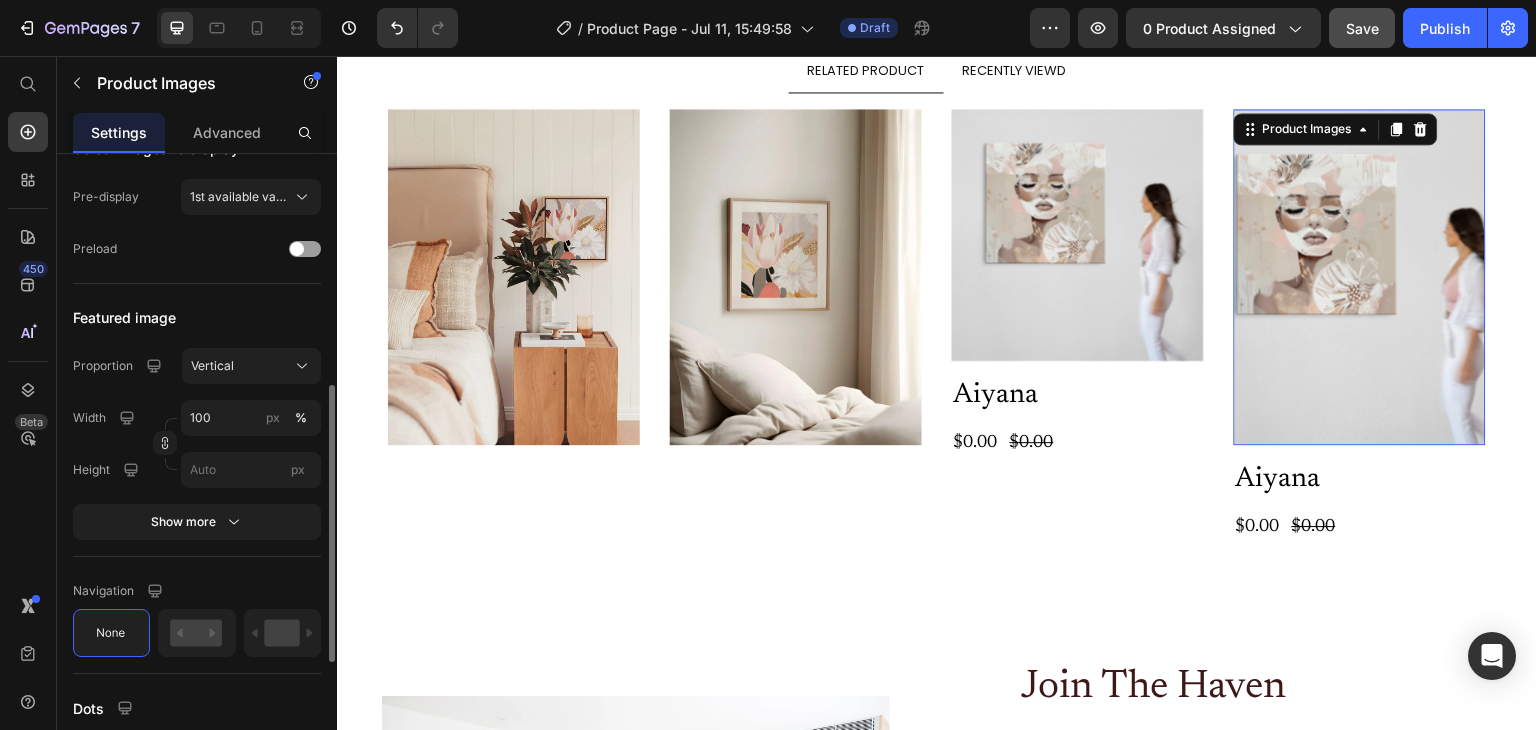 scroll, scrollTop: 528, scrollLeft: 0, axis: vertical 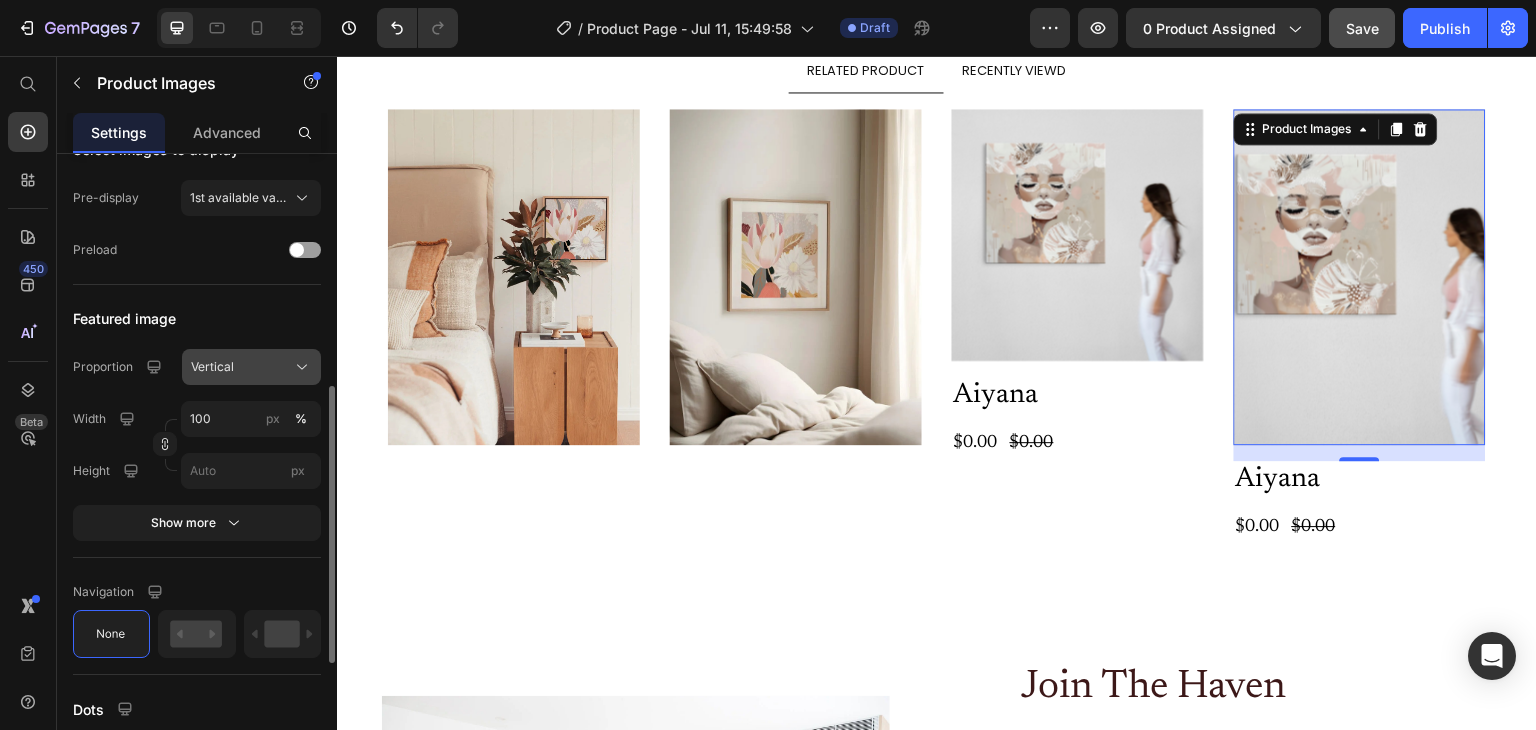 click on "Vertical" at bounding box center (251, 367) 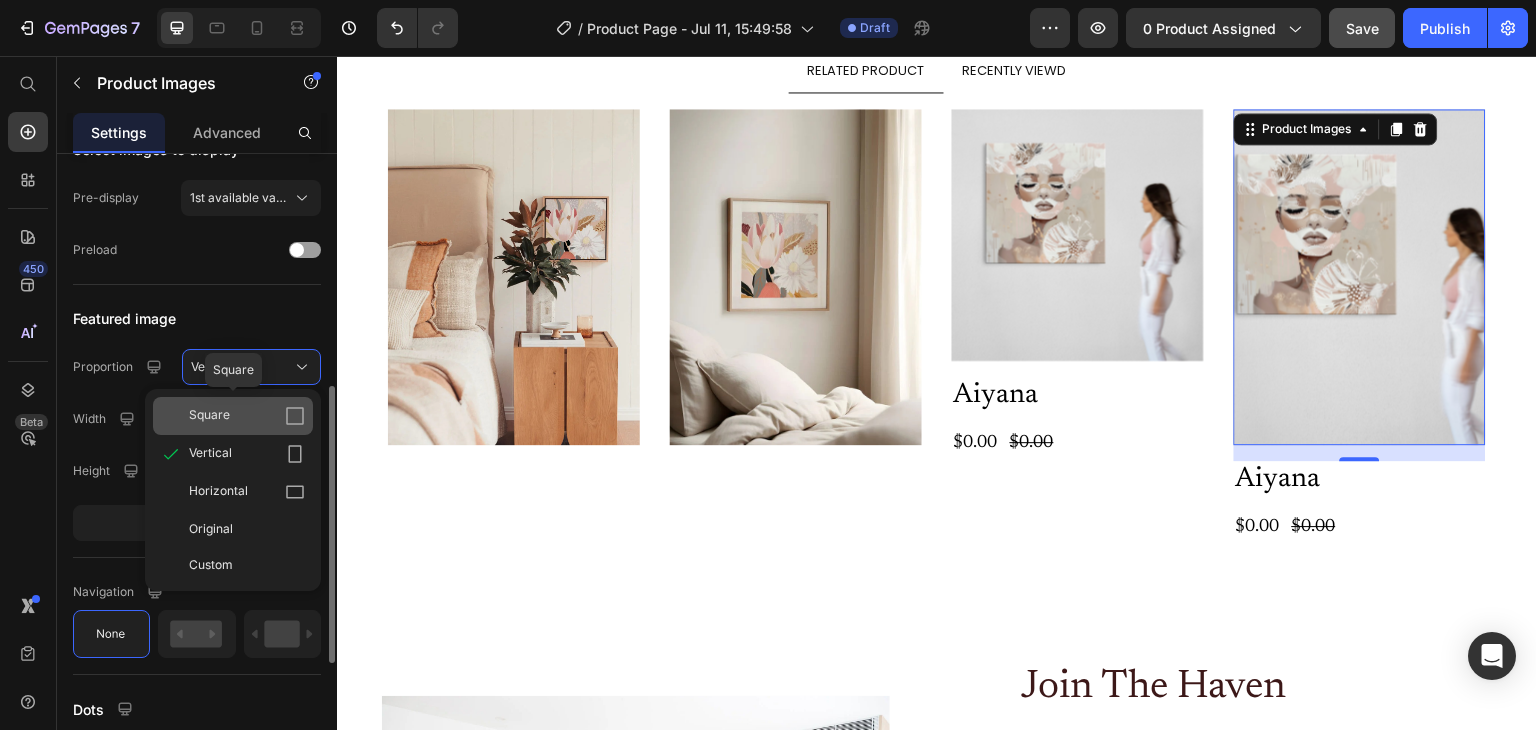 click on "Square" at bounding box center [247, 416] 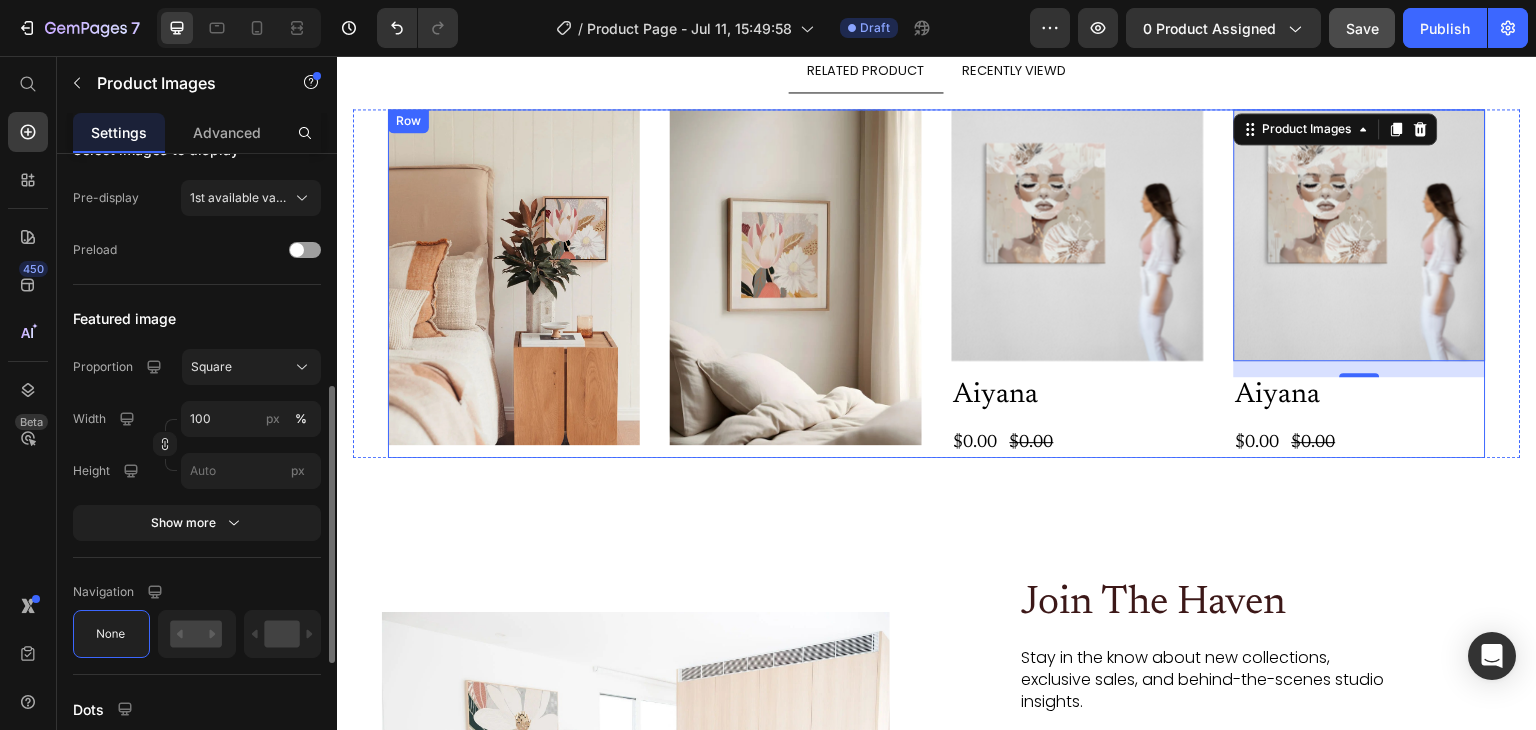 click on "Image Image Product Images Aiyana Product Title $0.00 Product Price $0.00 Product Price Row Product Product Images   16 Aiyana Product Title $0.00 Product Price $0.00 Product Price Row Product Row" at bounding box center [937, 283] 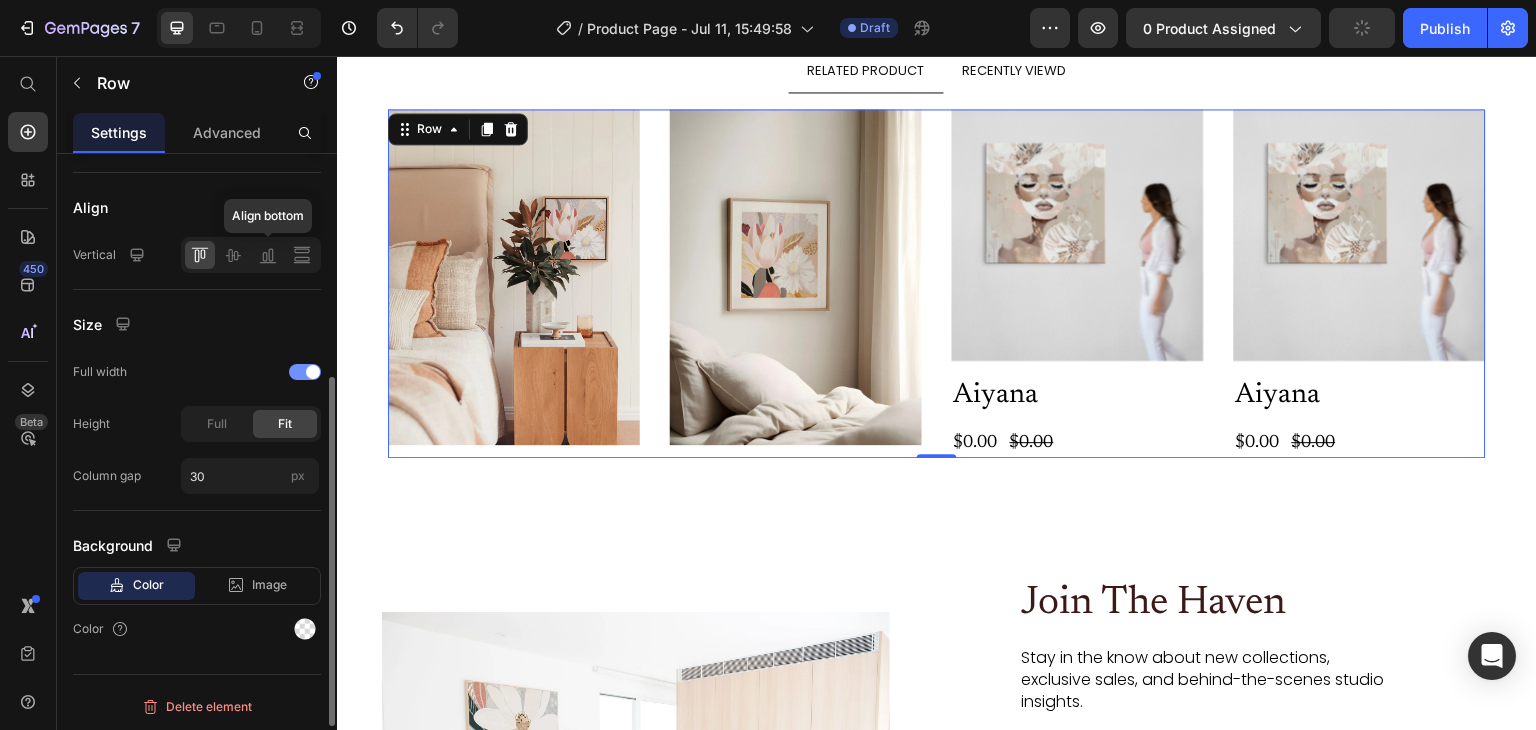 scroll, scrollTop: 475, scrollLeft: 0, axis: vertical 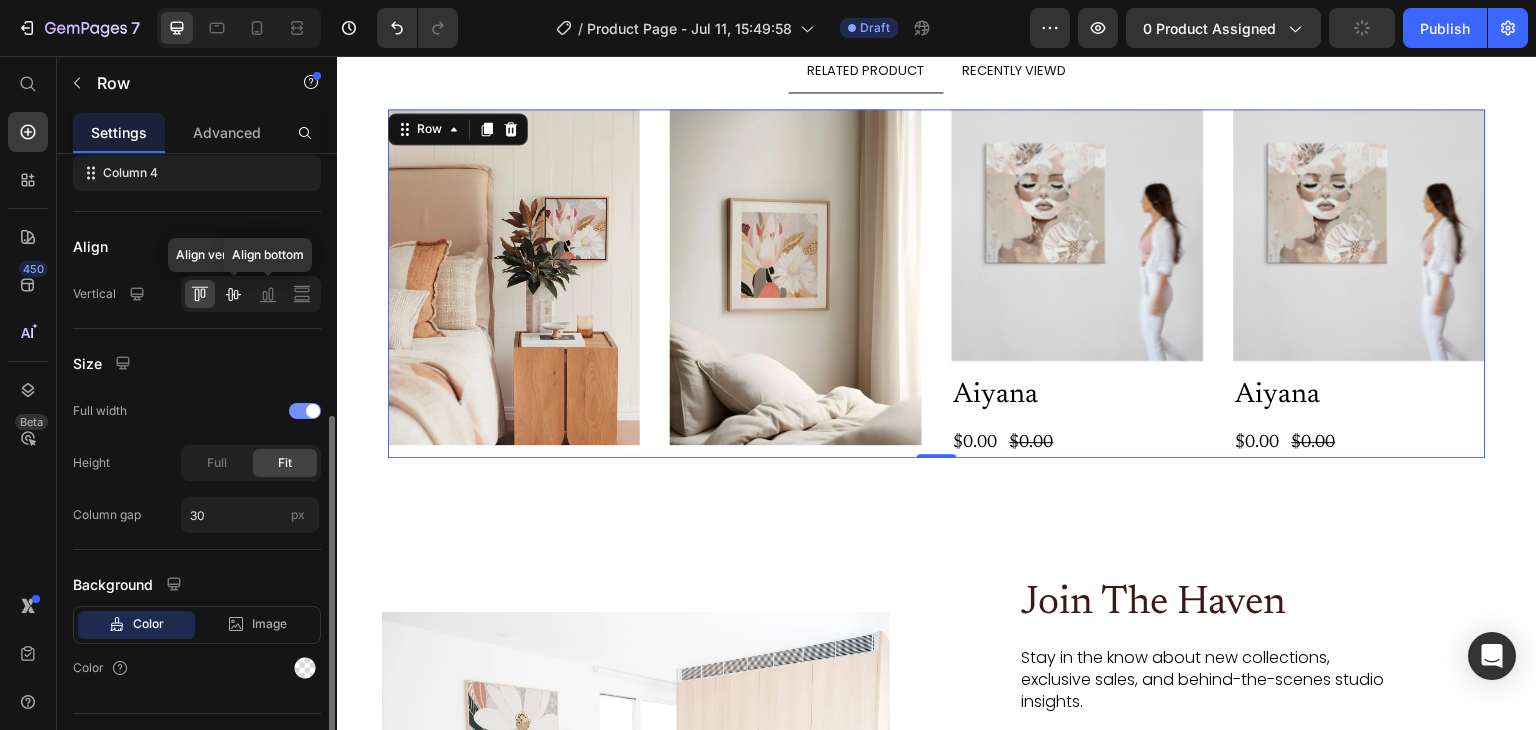 click 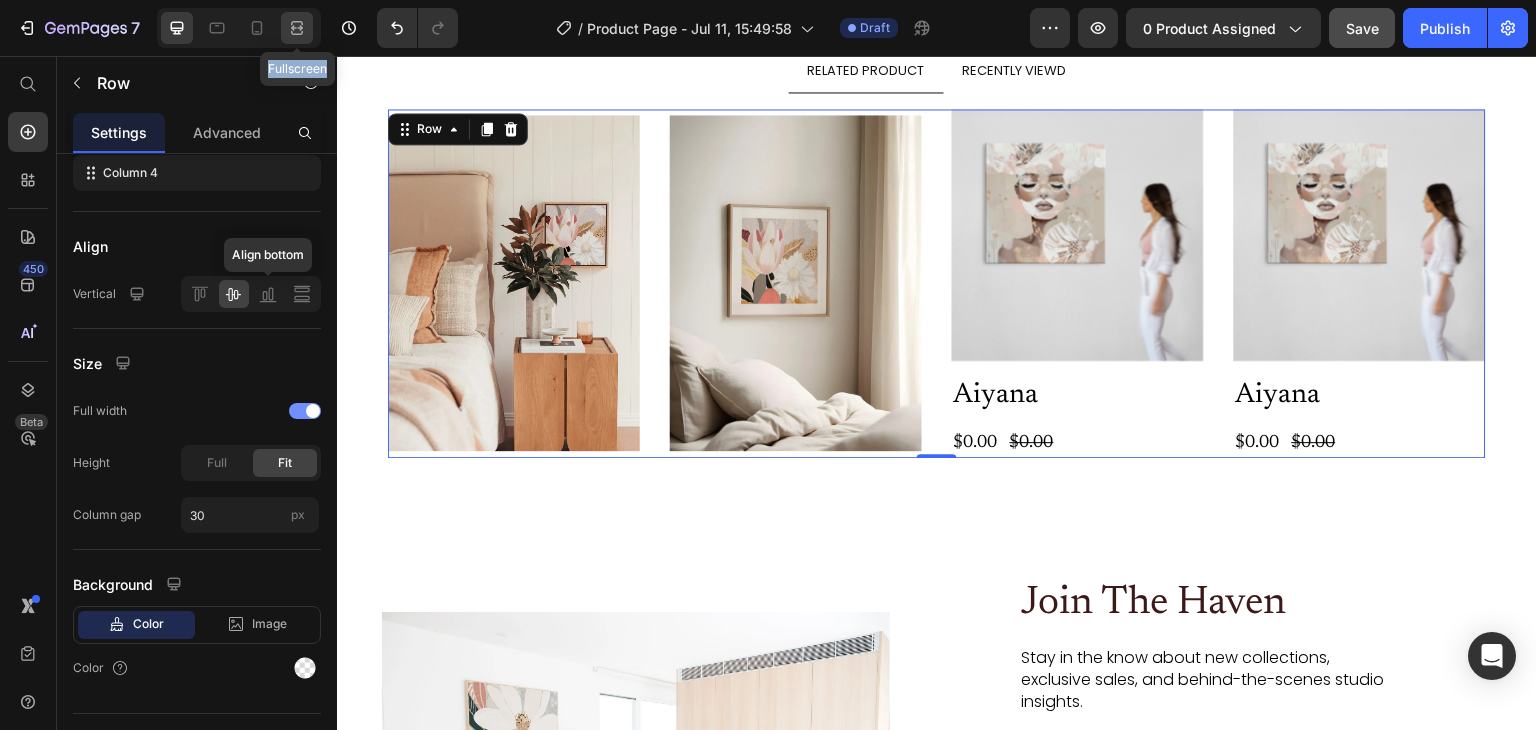 click 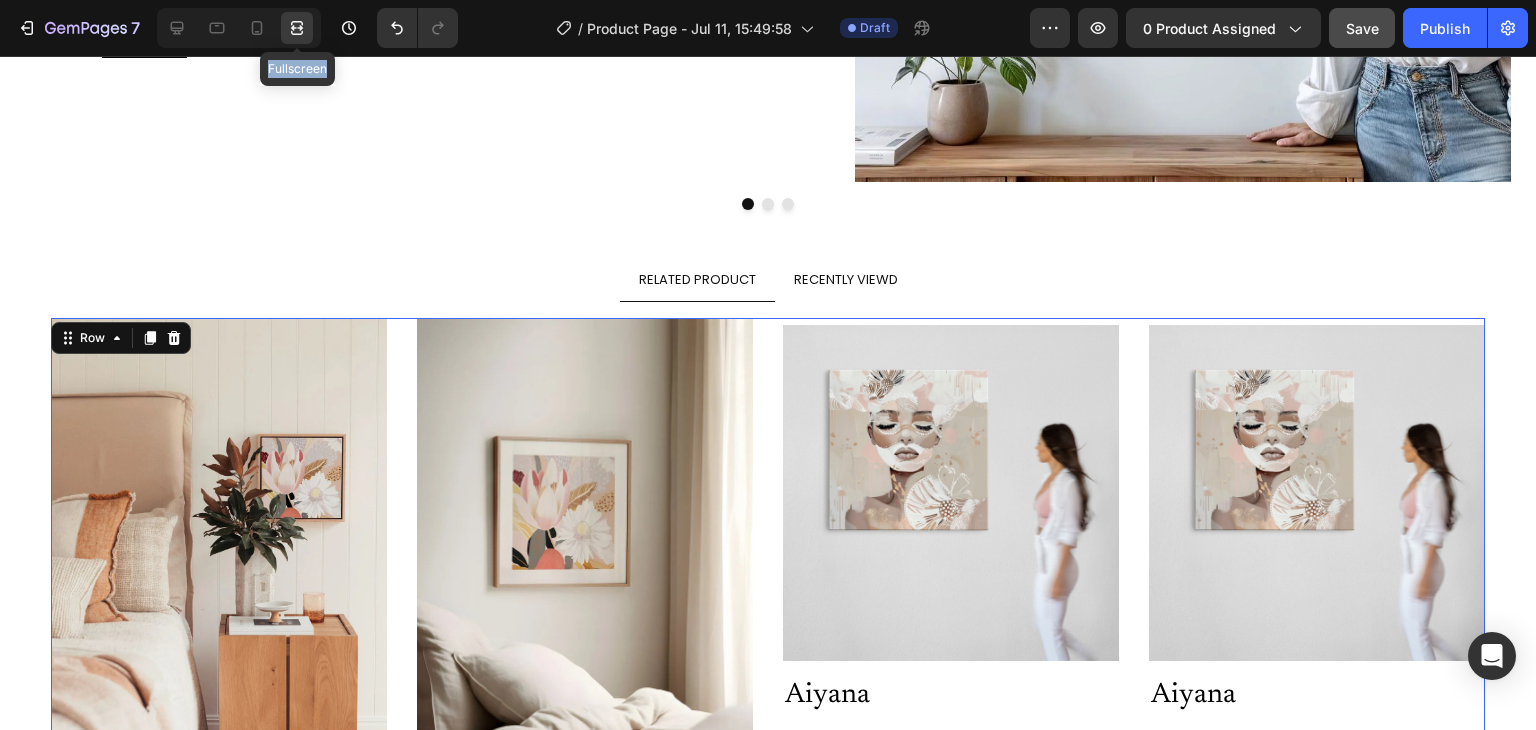 scroll, scrollTop: 4432, scrollLeft: 0, axis: vertical 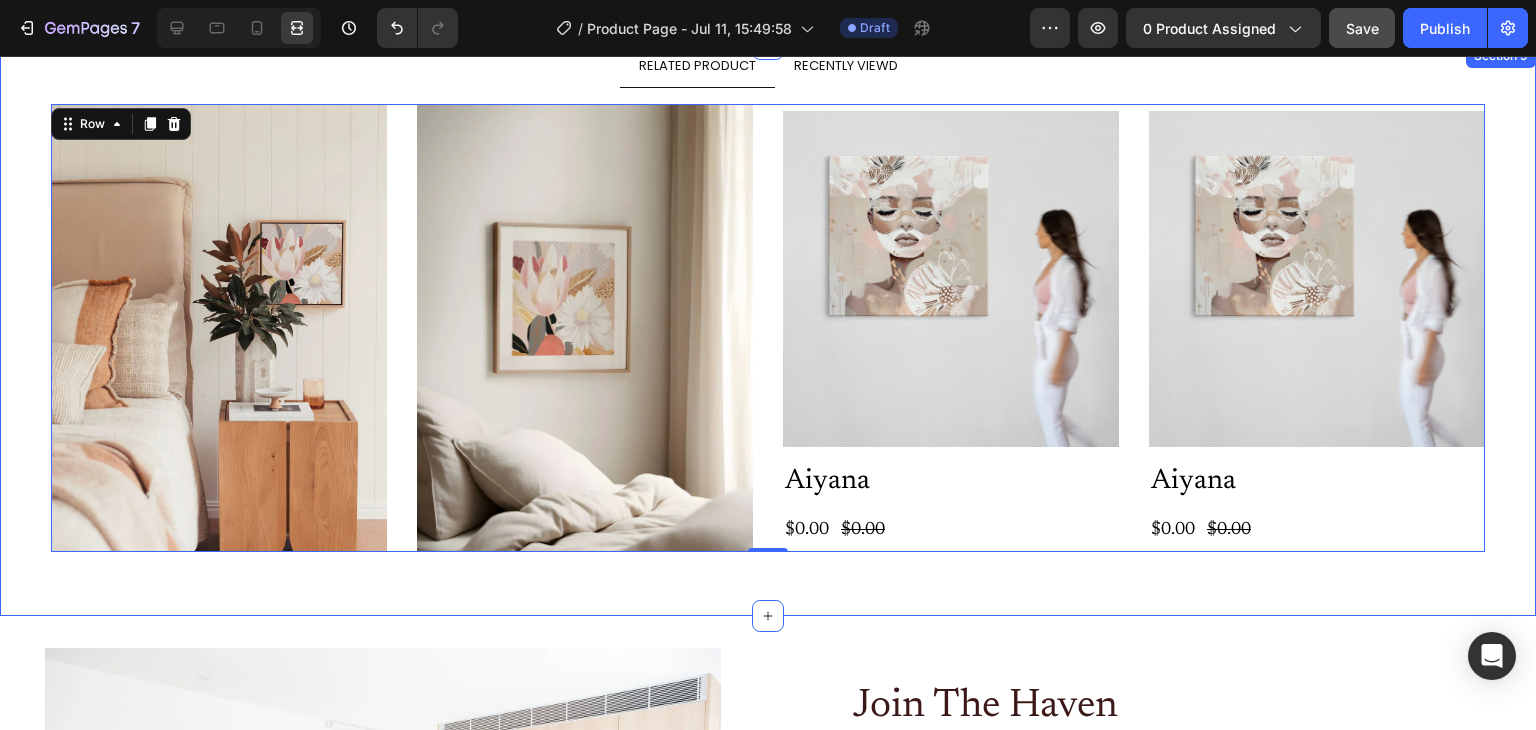 click on "RELATED PRODUCT RECENTLY VIEWD Image Image Product Images Aiyana Product Title $0.00 Product Price $0.00 Product Price Row Product Product Images Aiyana Product Title $0.00 Product Price $0.00 Product Price Row Product Row   0 Row Image Image Image Row Row Tab Row Section 9" at bounding box center [768, 329] 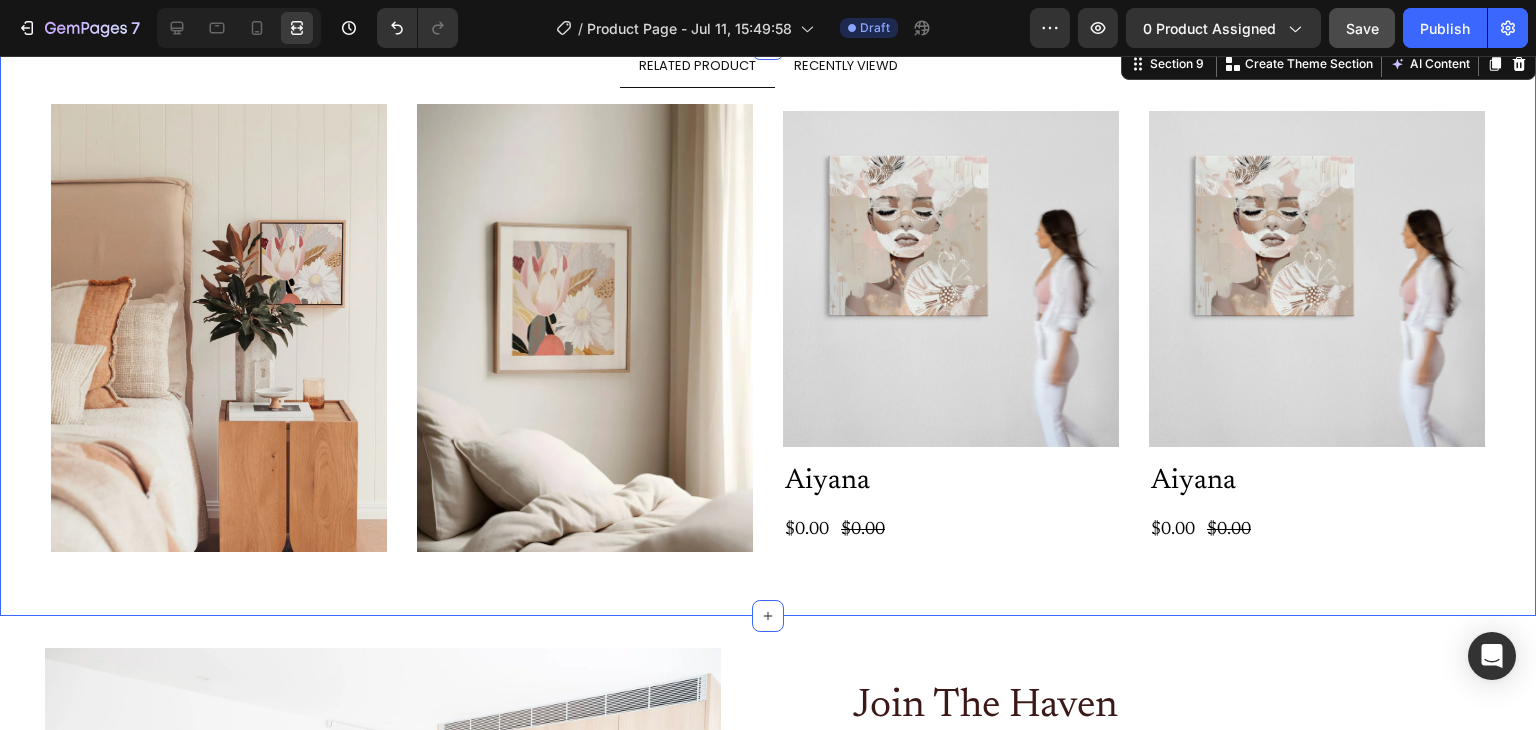 scroll, scrollTop: 0, scrollLeft: 0, axis: both 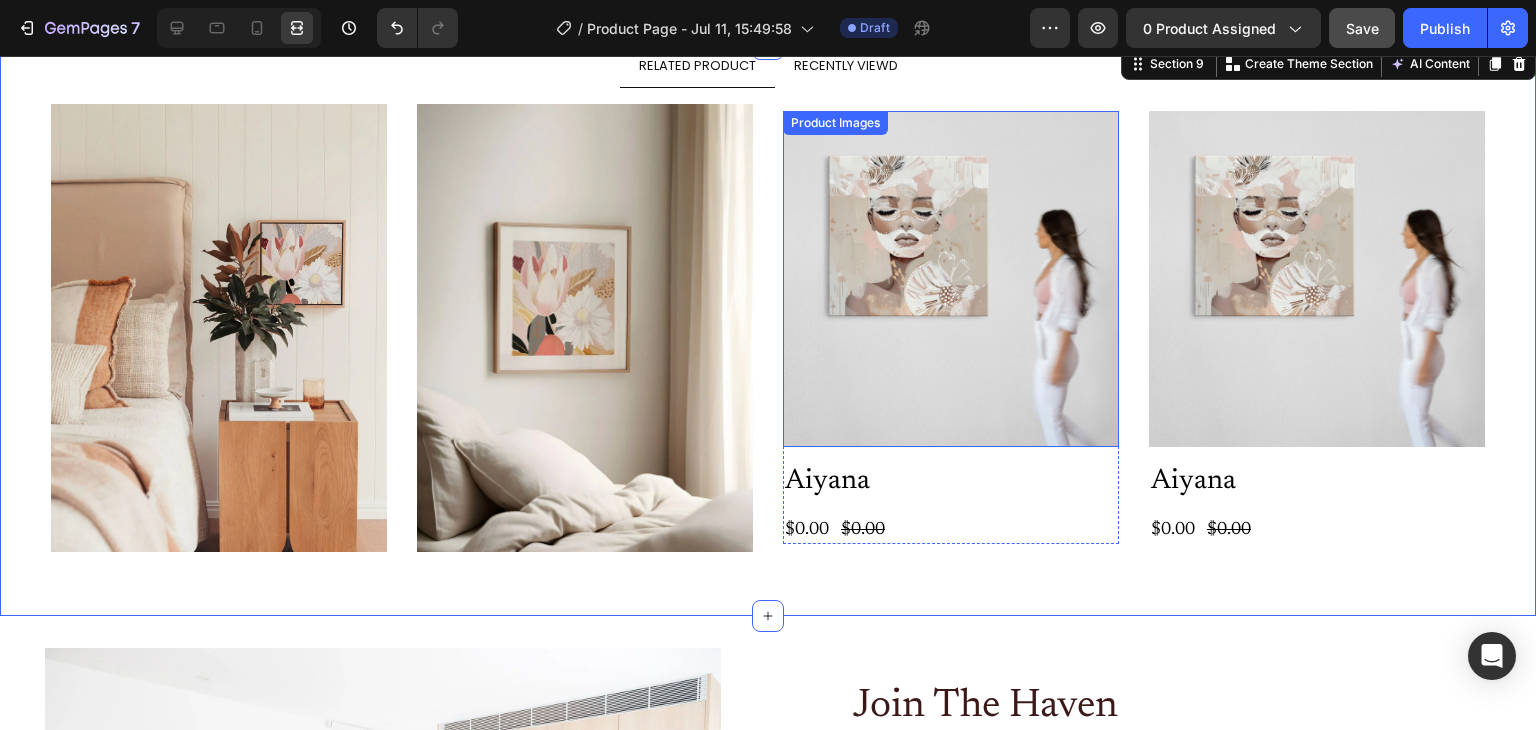 click at bounding box center (951, 279) 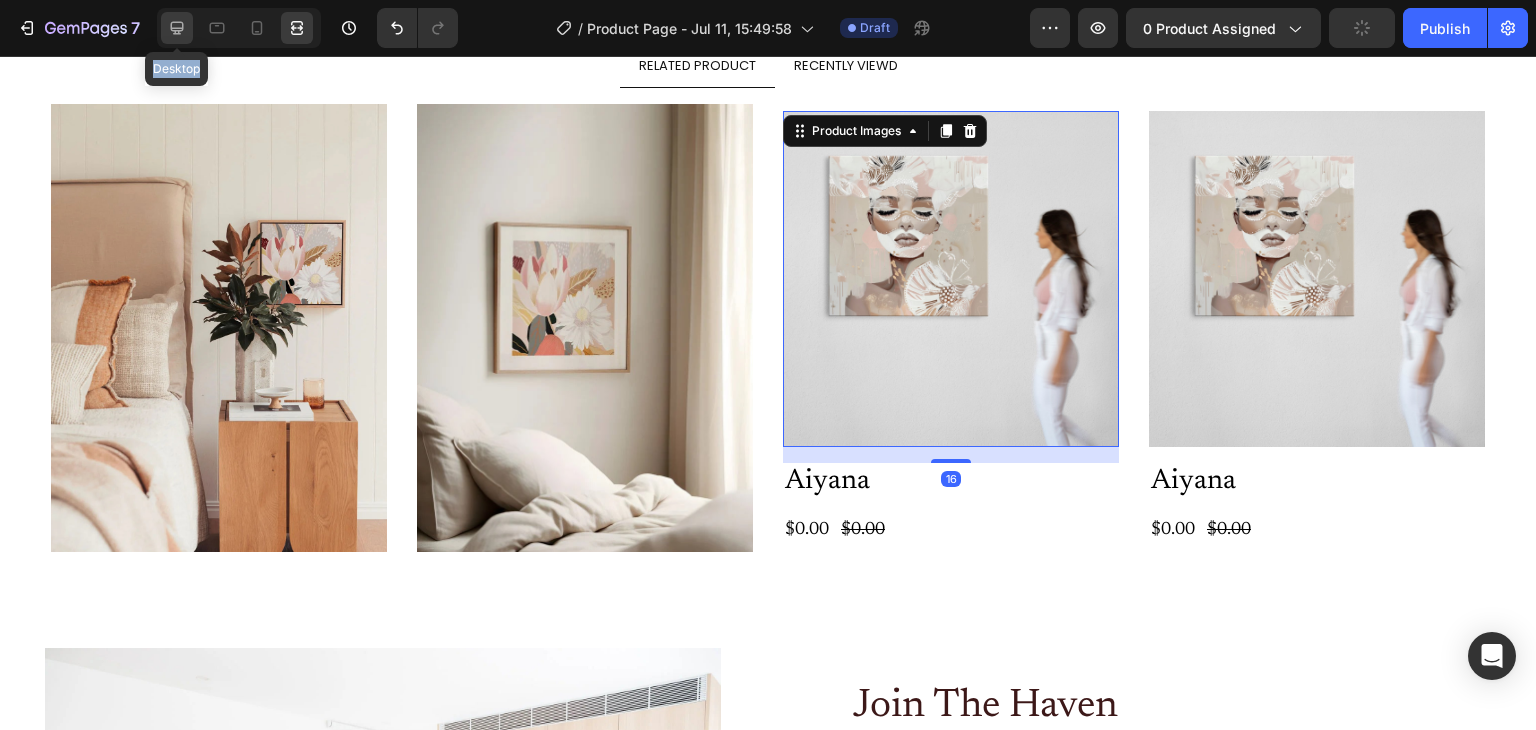 click 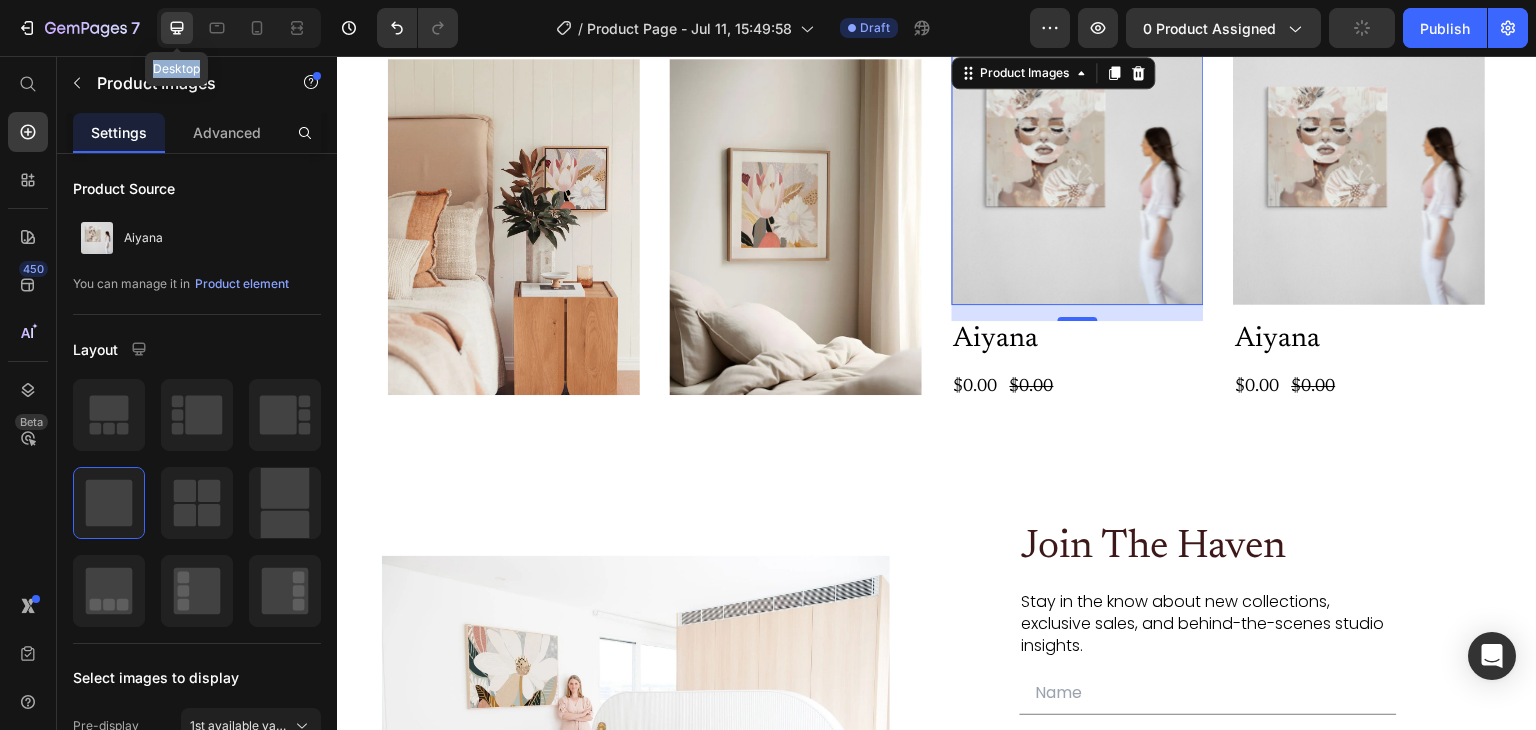 scroll, scrollTop: 4218, scrollLeft: 0, axis: vertical 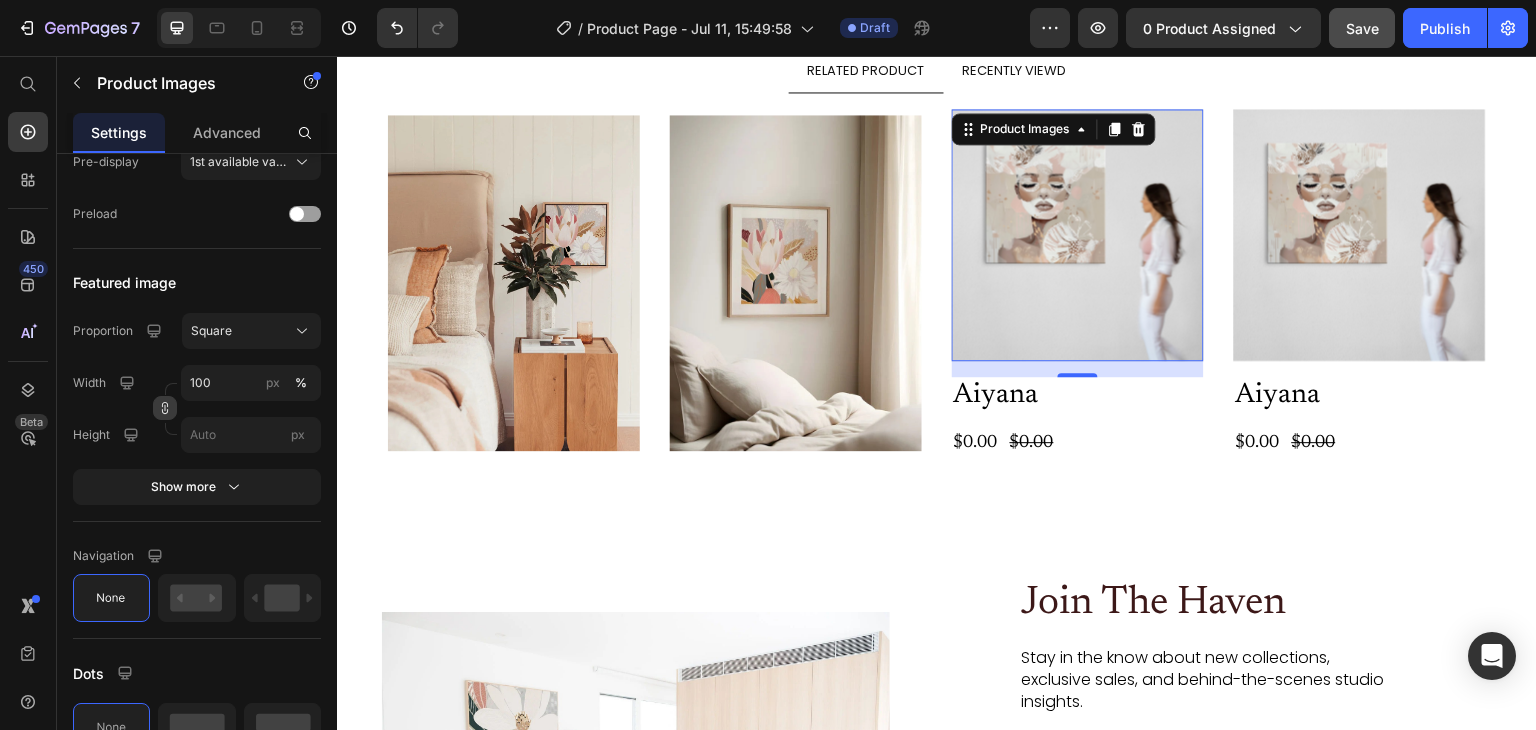 click 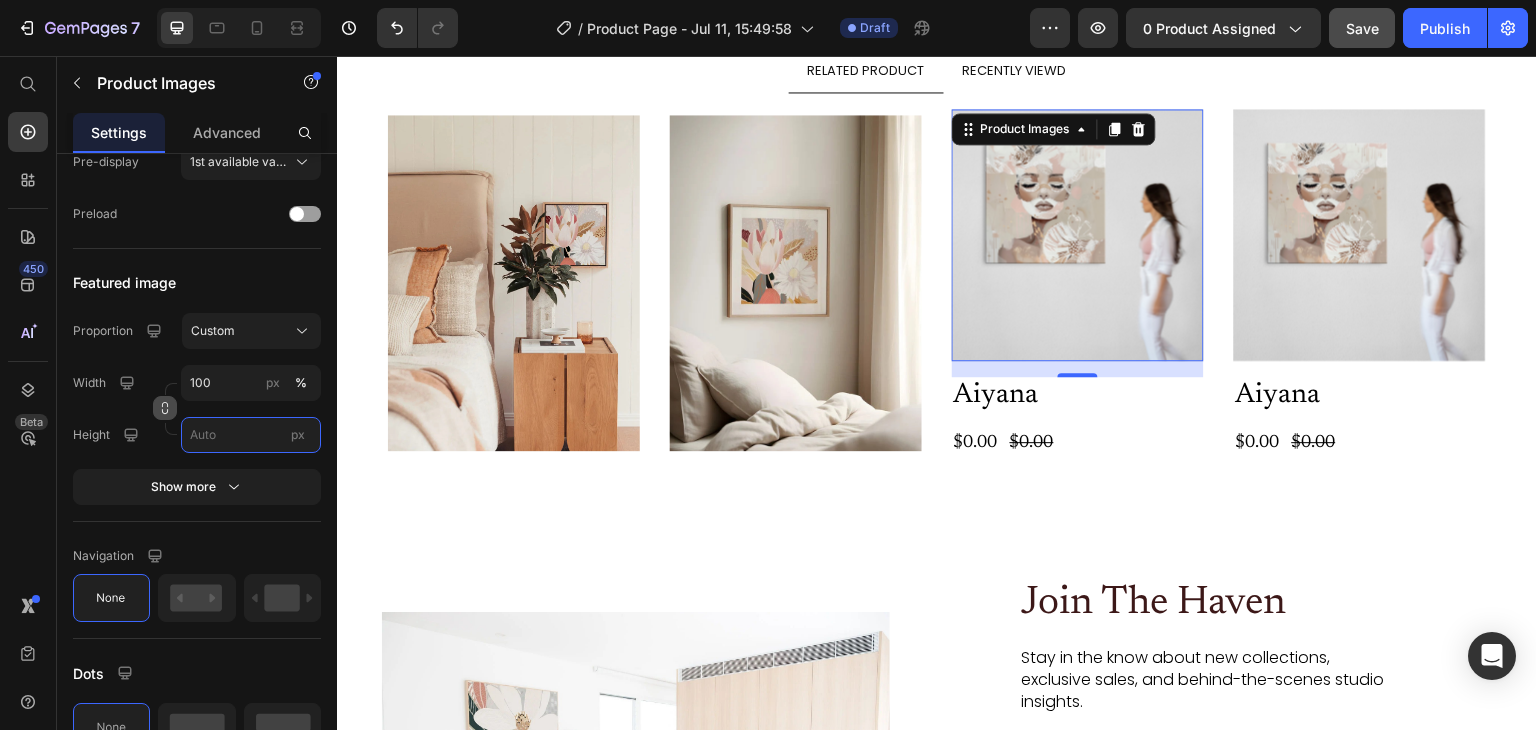 click on "px" at bounding box center (251, 435) 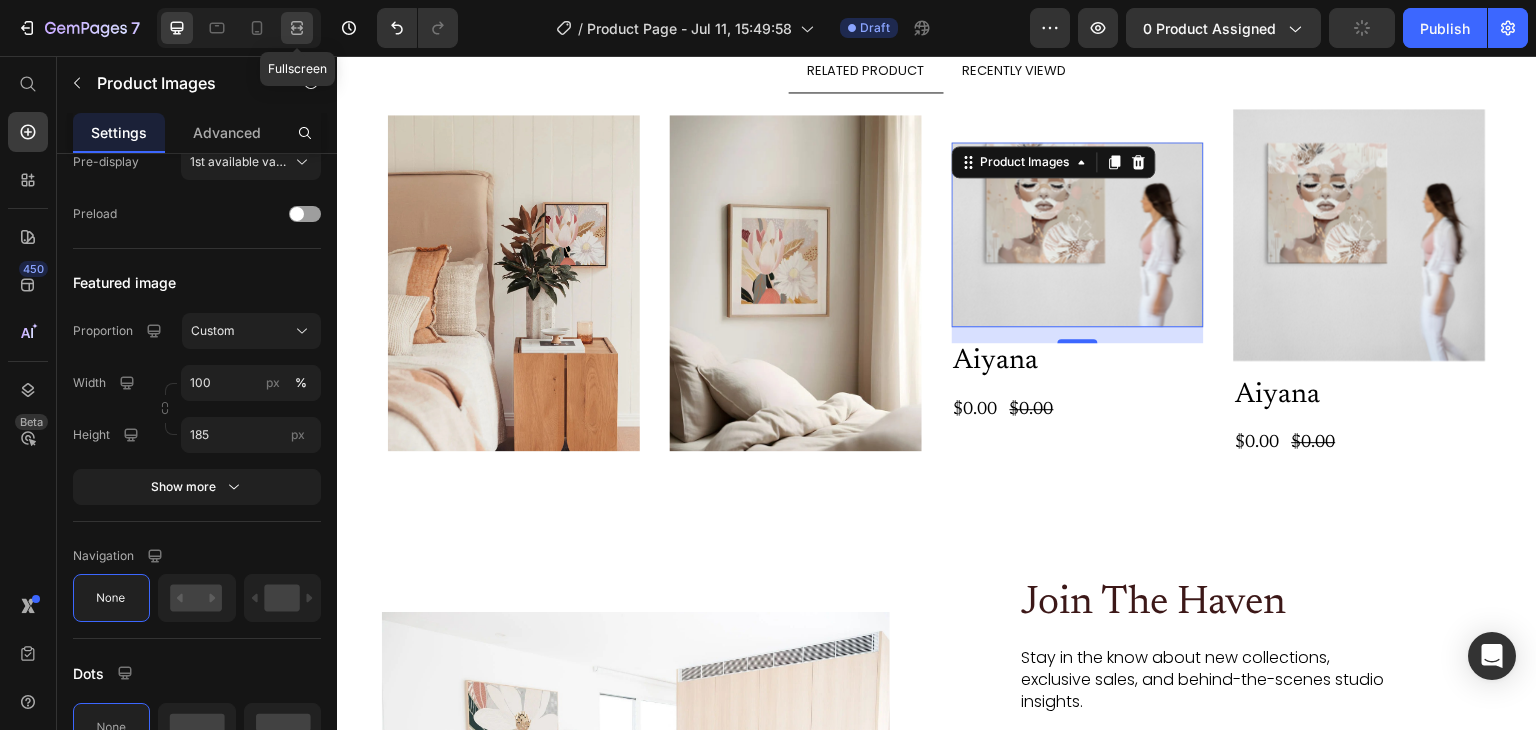 click 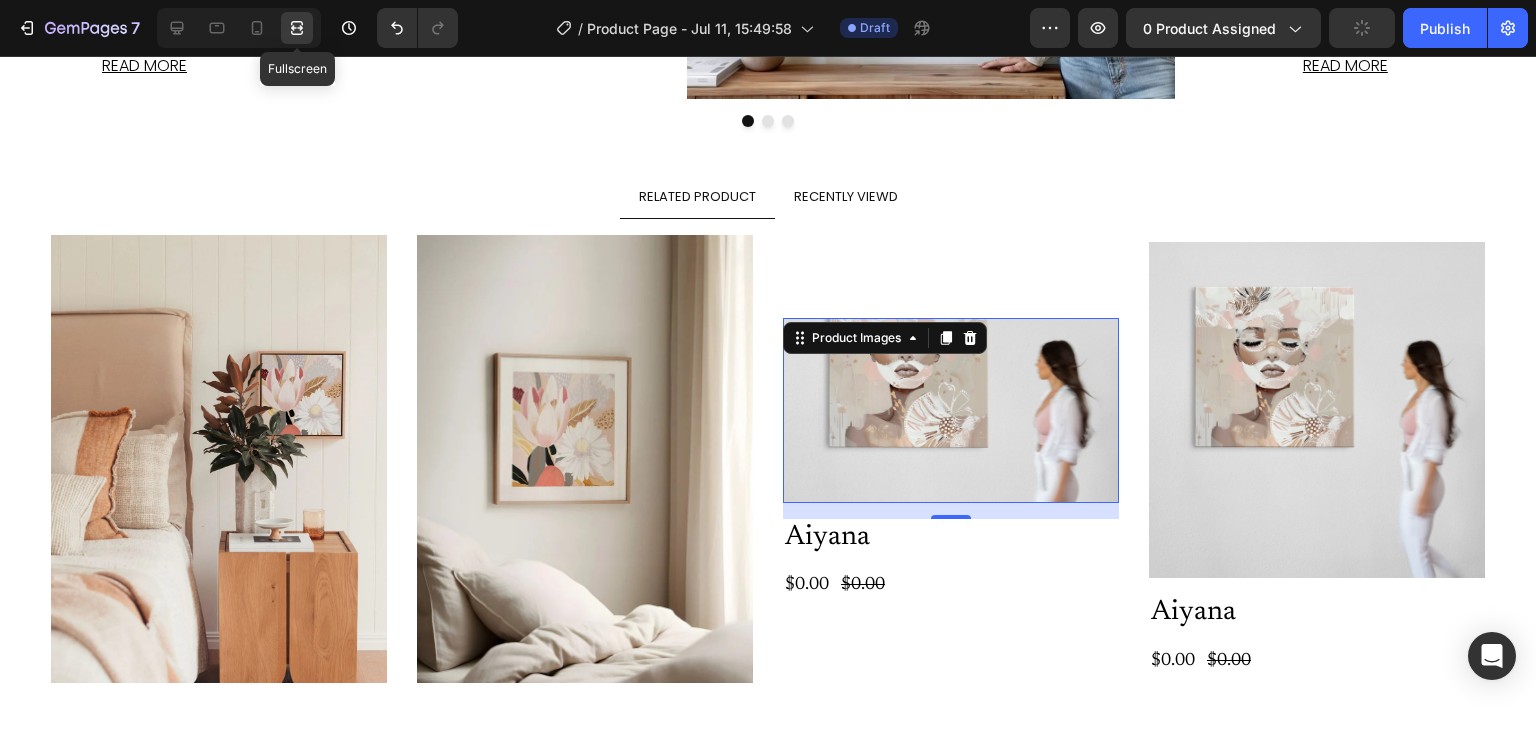 scroll, scrollTop: 4464, scrollLeft: 0, axis: vertical 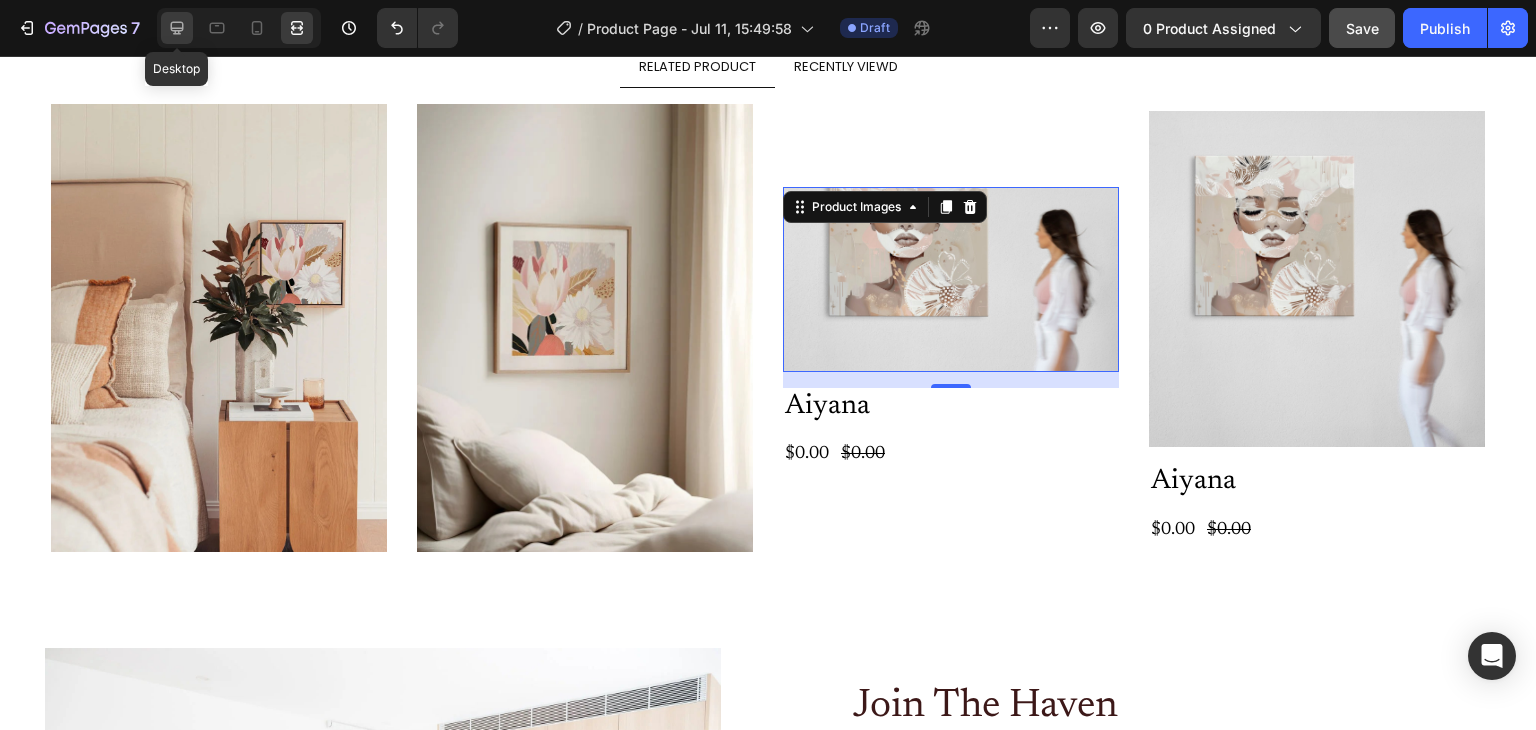click 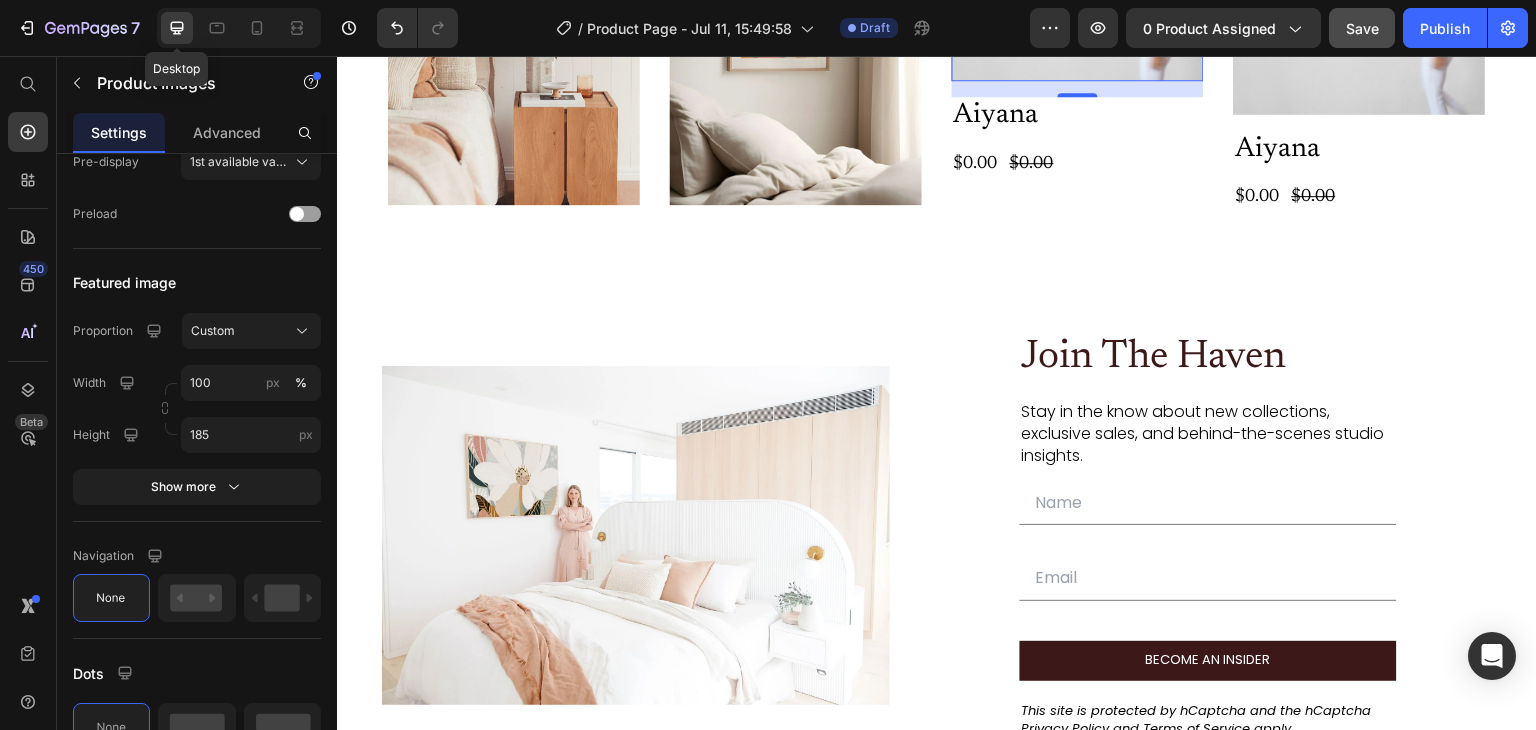 scroll, scrollTop: 4218, scrollLeft: 0, axis: vertical 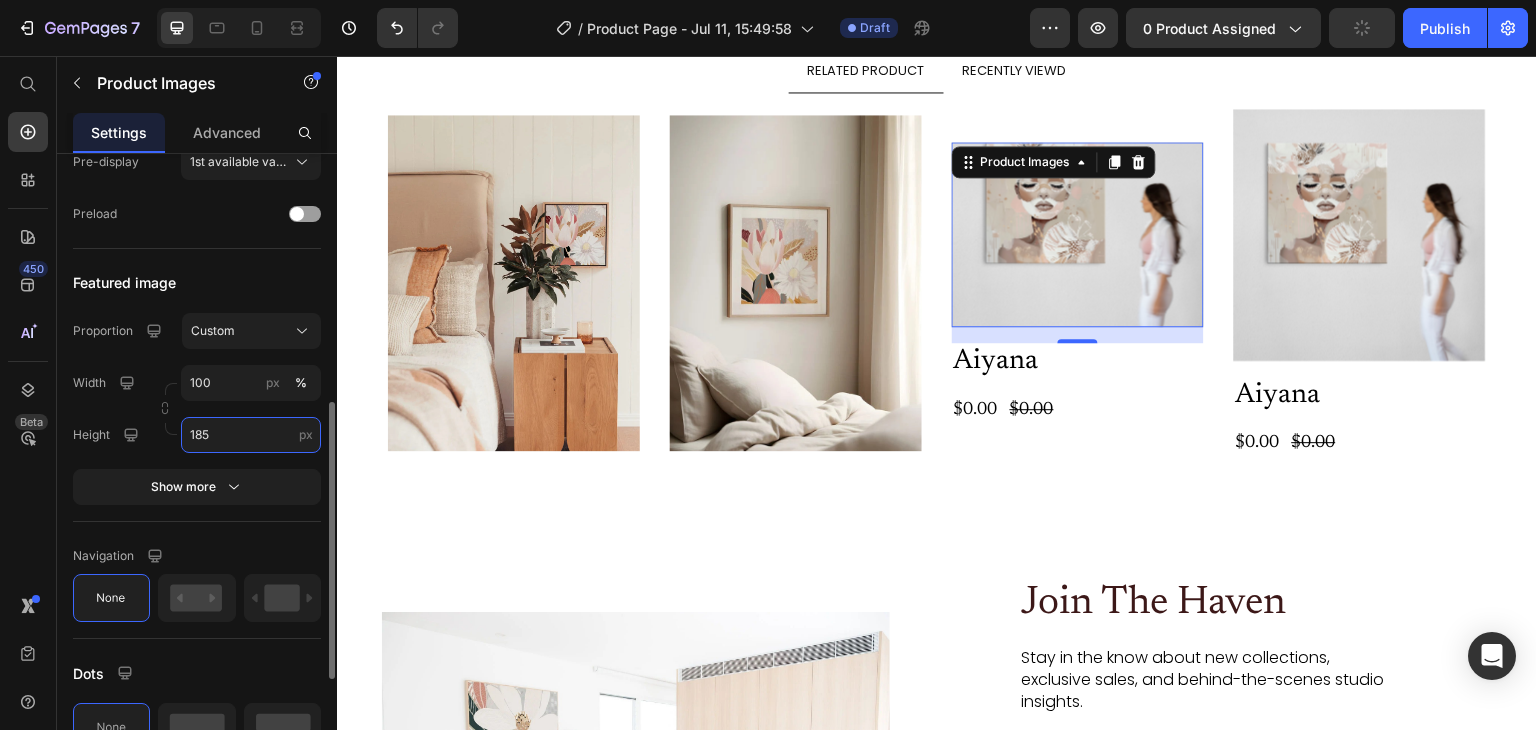 click on "185" at bounding box center (251, 435) 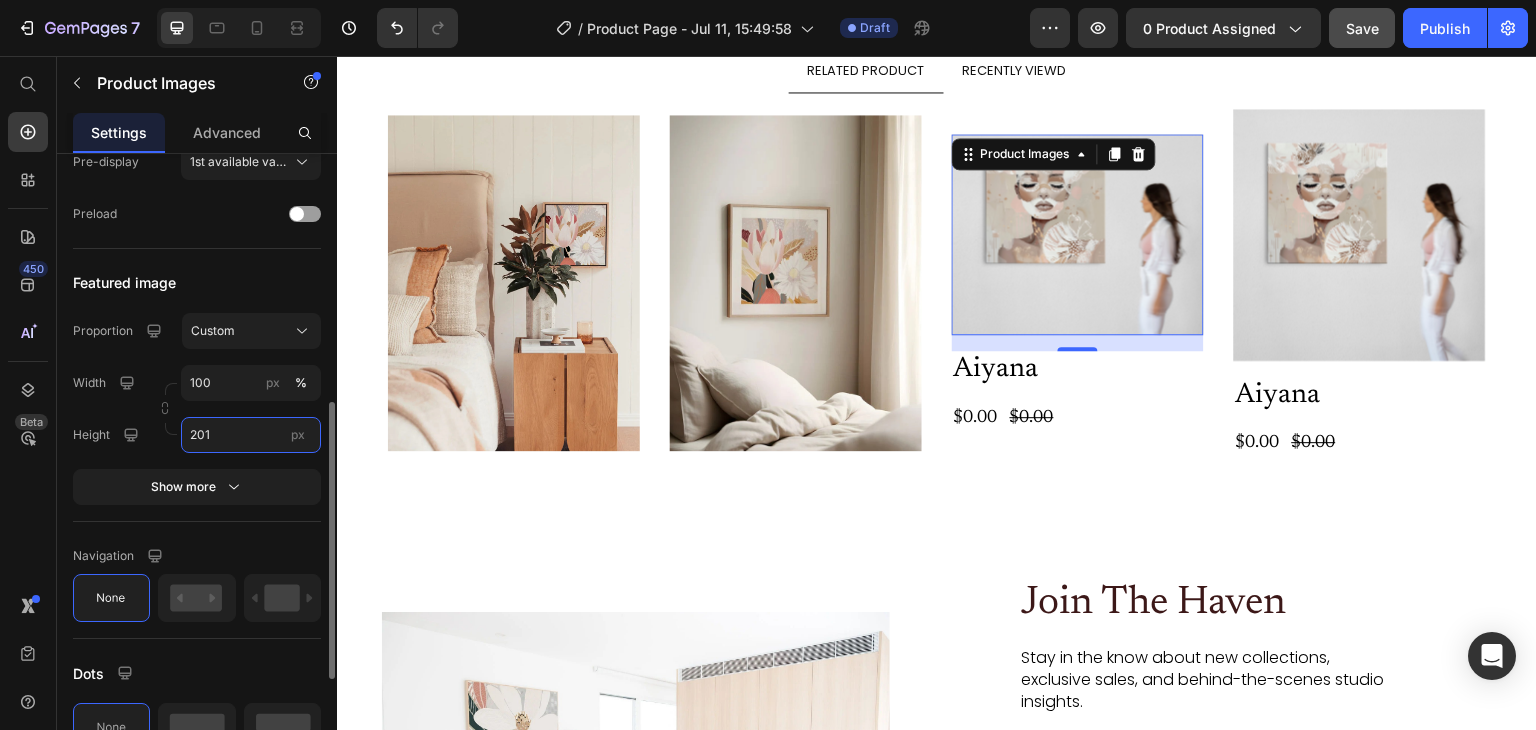 type on "200" 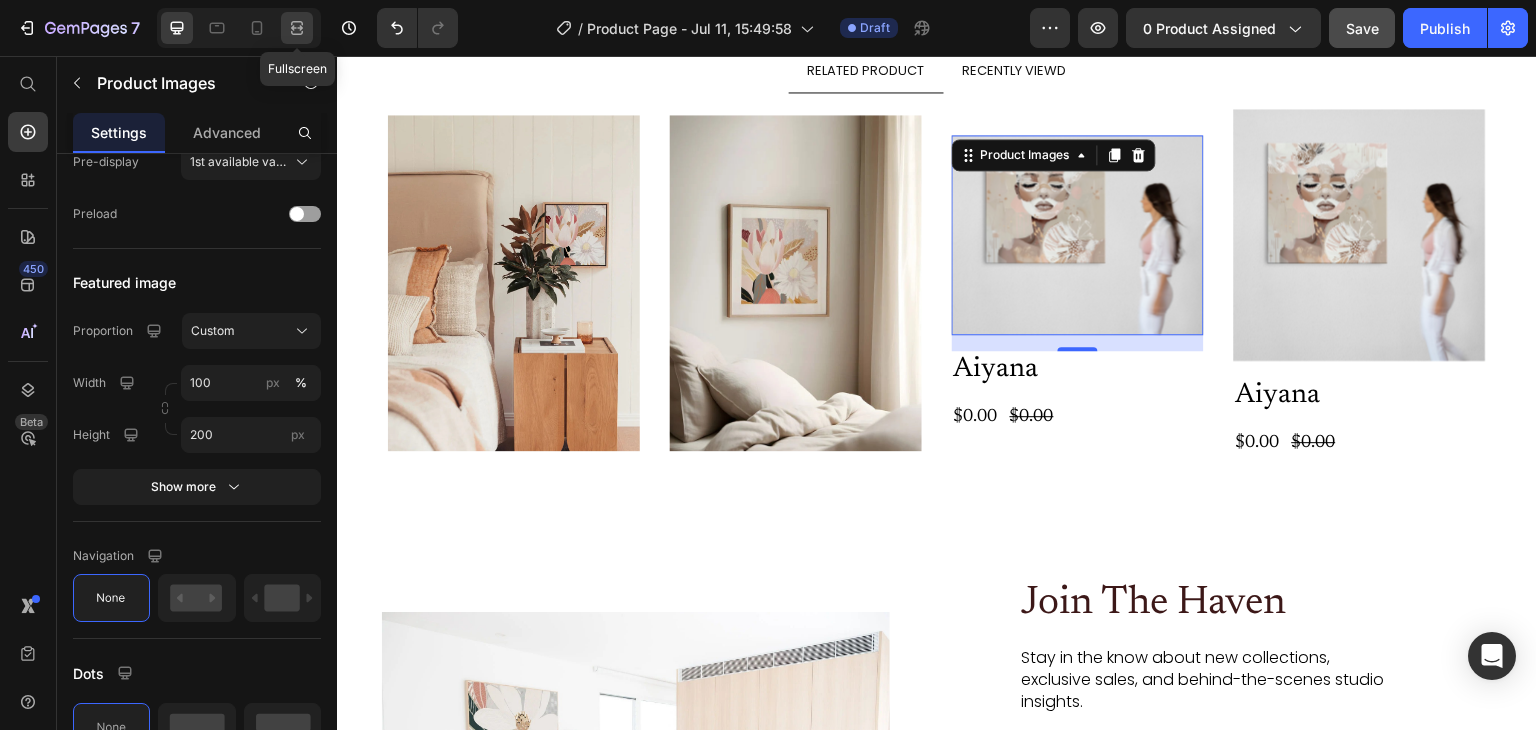 click 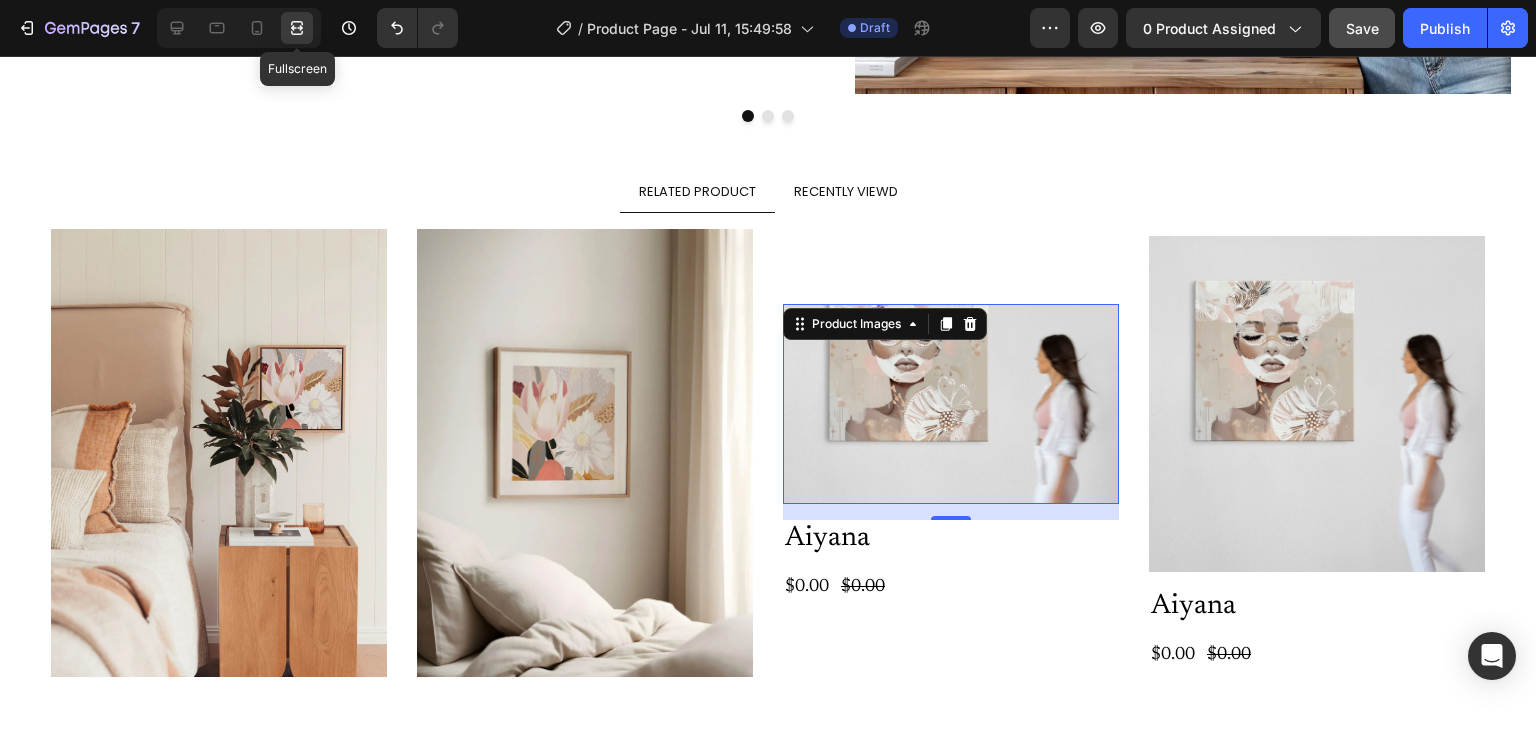 scroll, scrollTop: 4464, scrollLeft: 0, axis: vertical 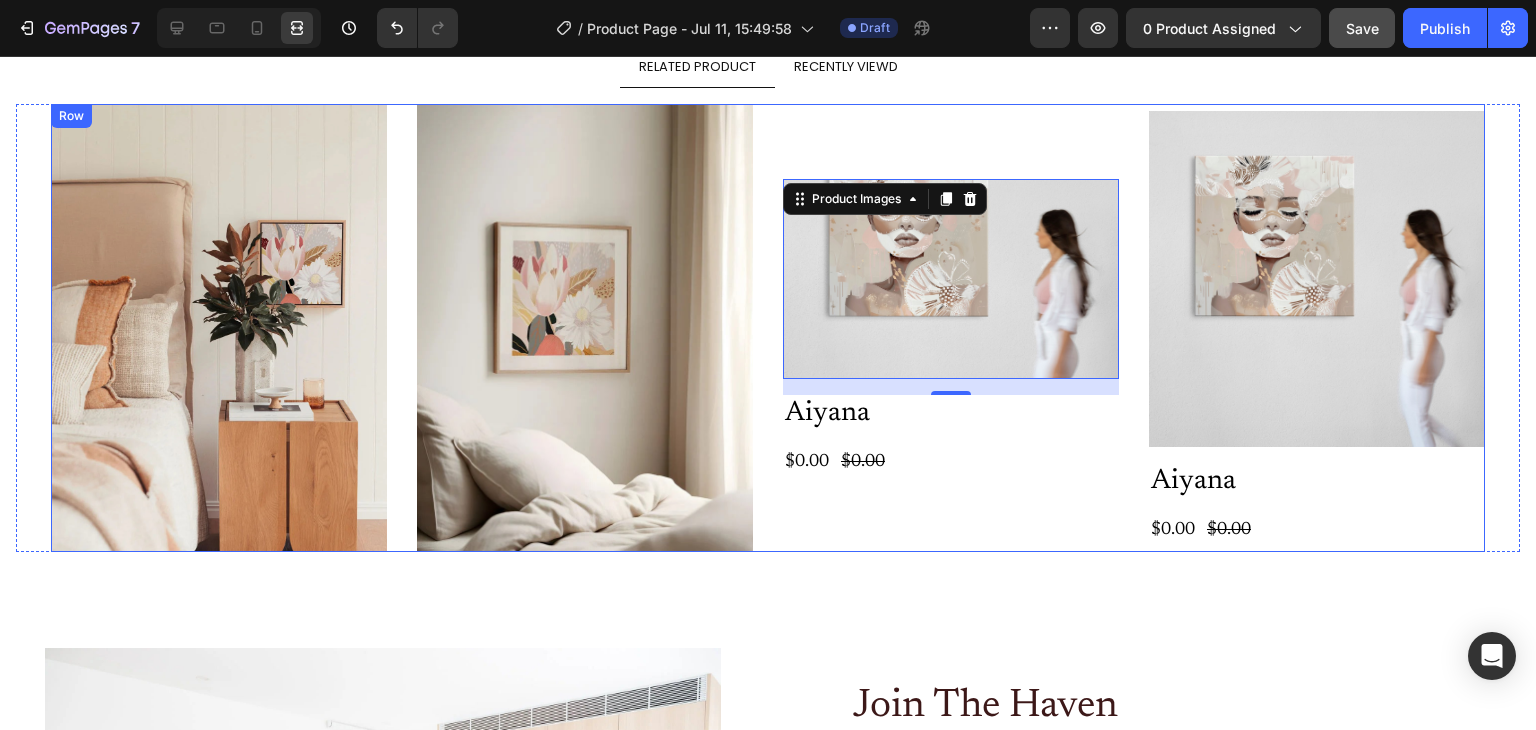 click on "Product Images   16 Aiyana Product Title $0.00 Product Price $0.00 Product Price Row Product" at bounding box center (951, 328) 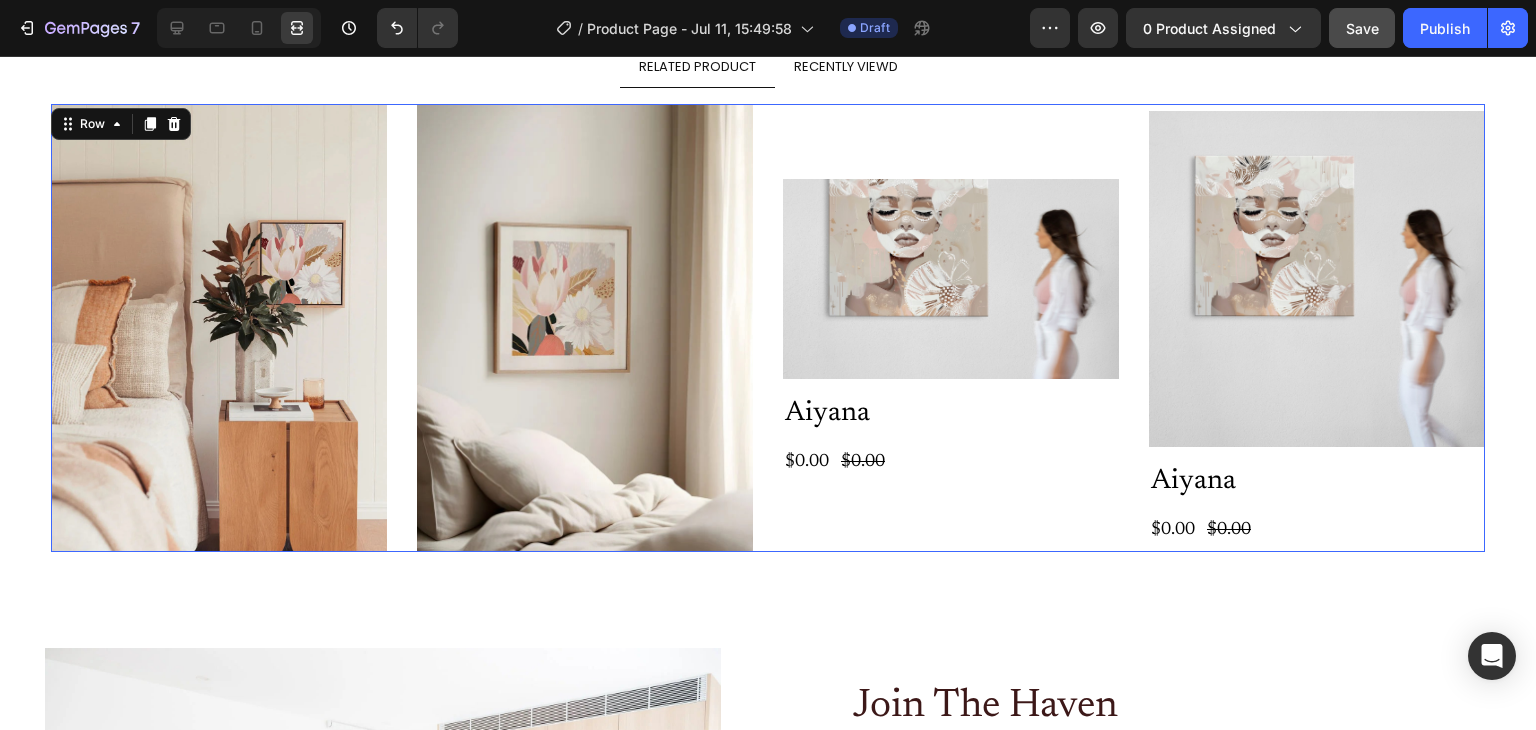 scroll, scrollTop: 0, scrollLeft: 0, axis: both 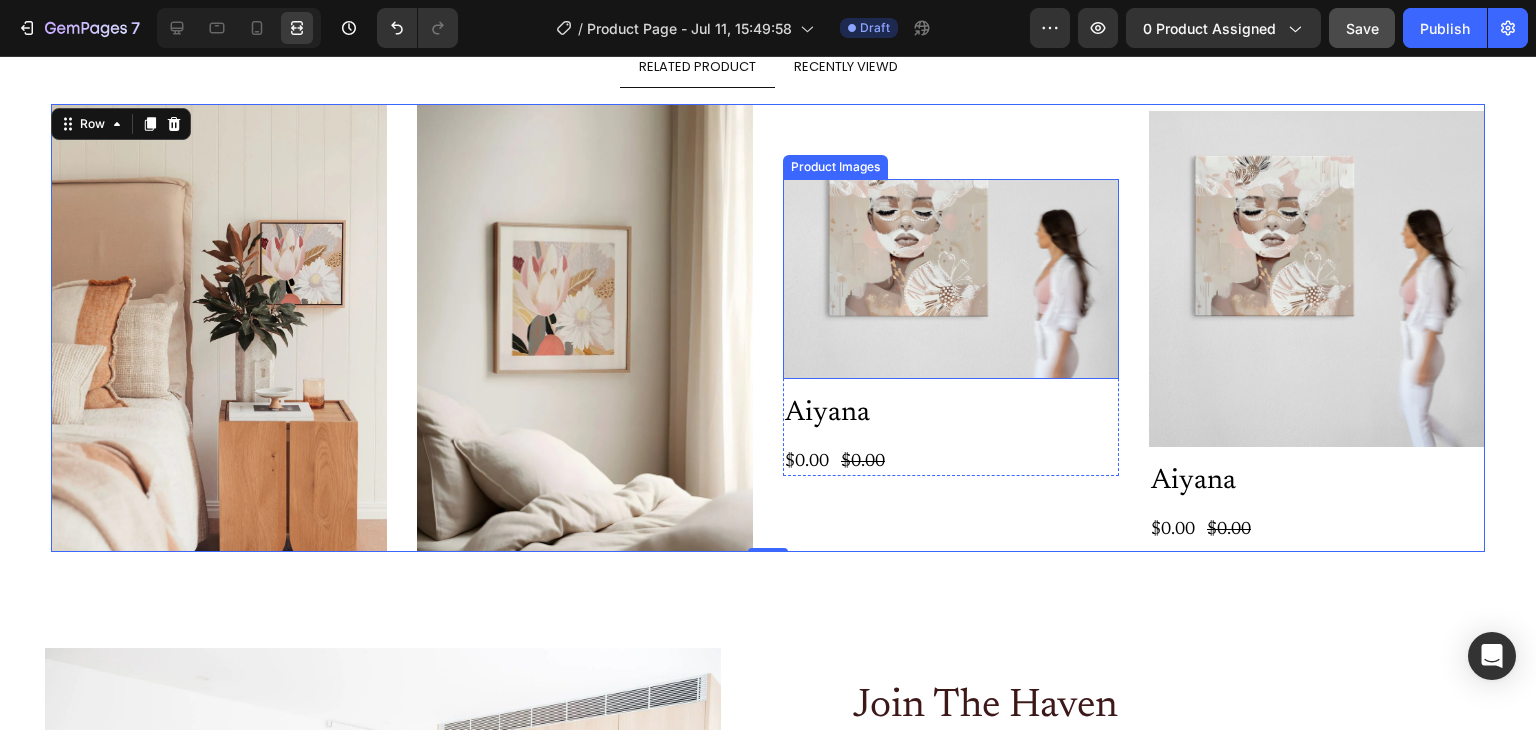 click at bounding box center (951, 279) 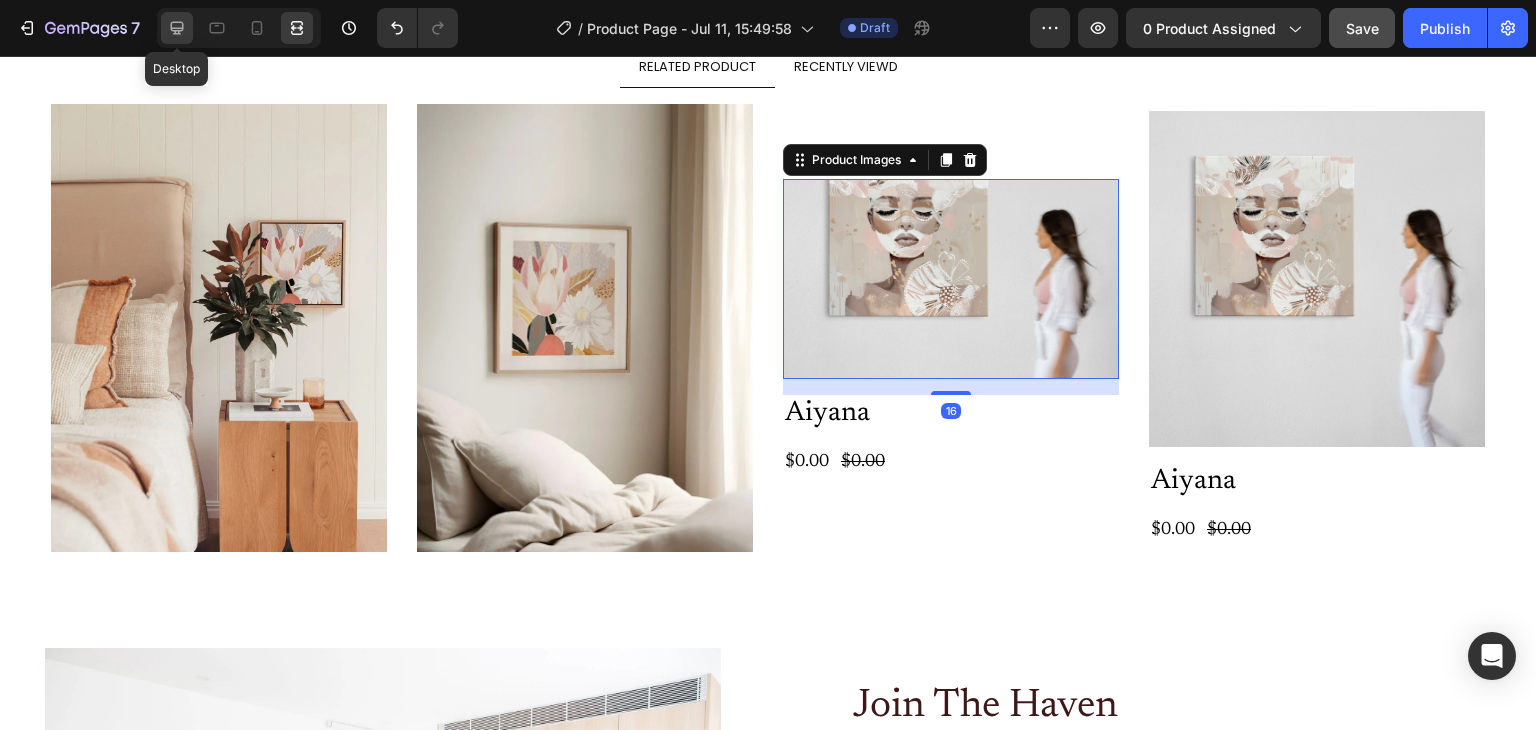 click 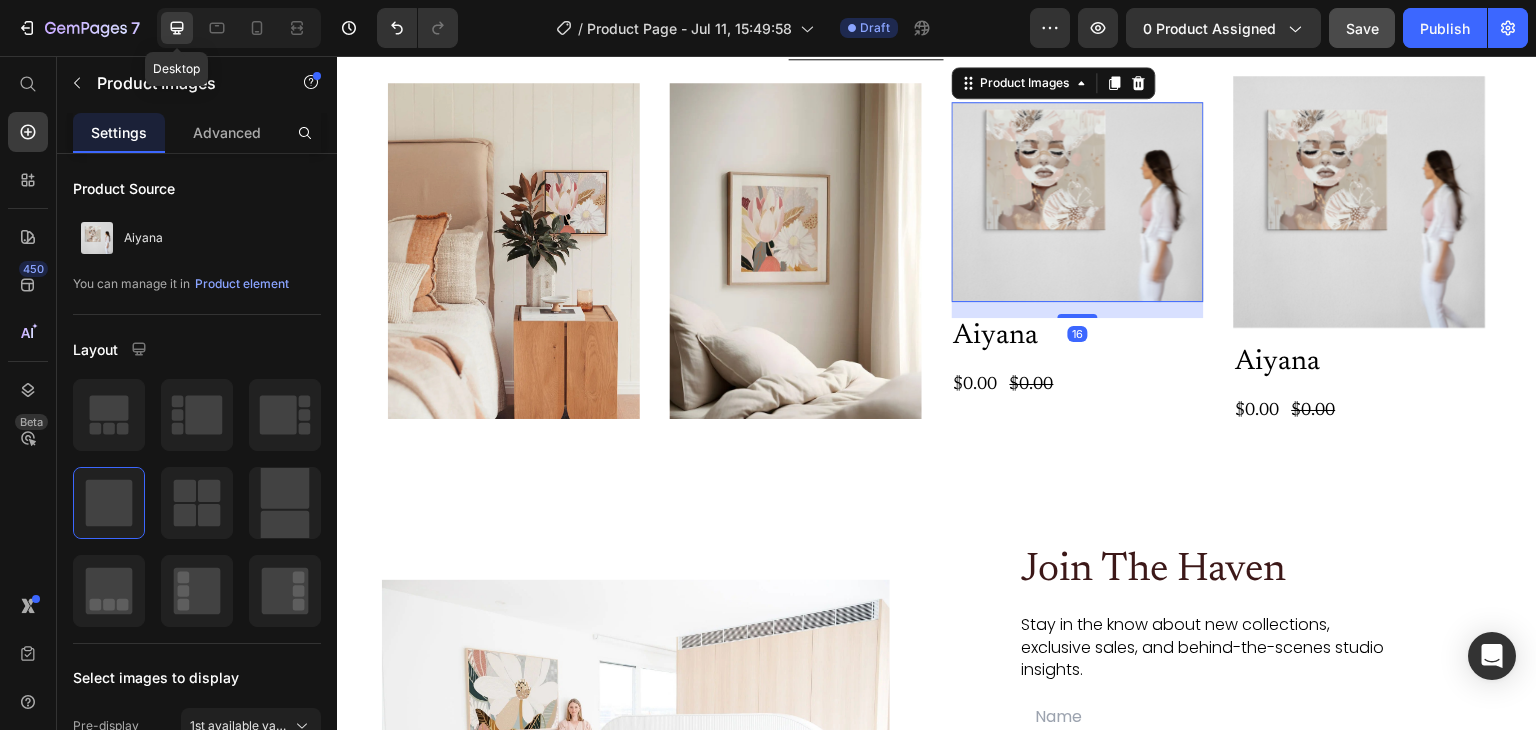 scroll, scrollTop: 4218, scrollLeft: 0, axis: vertical 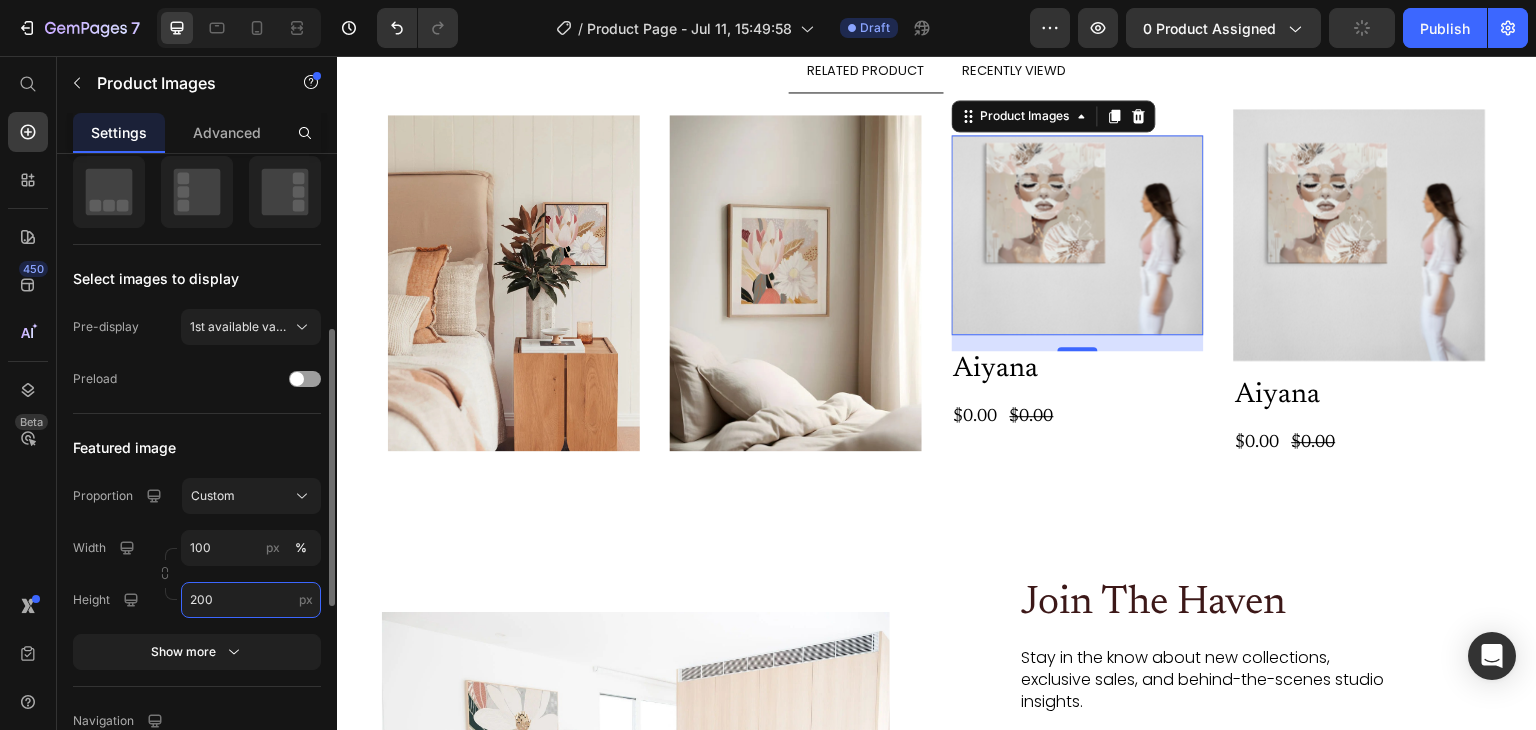 click on "200" at bounding box center (251, 600) 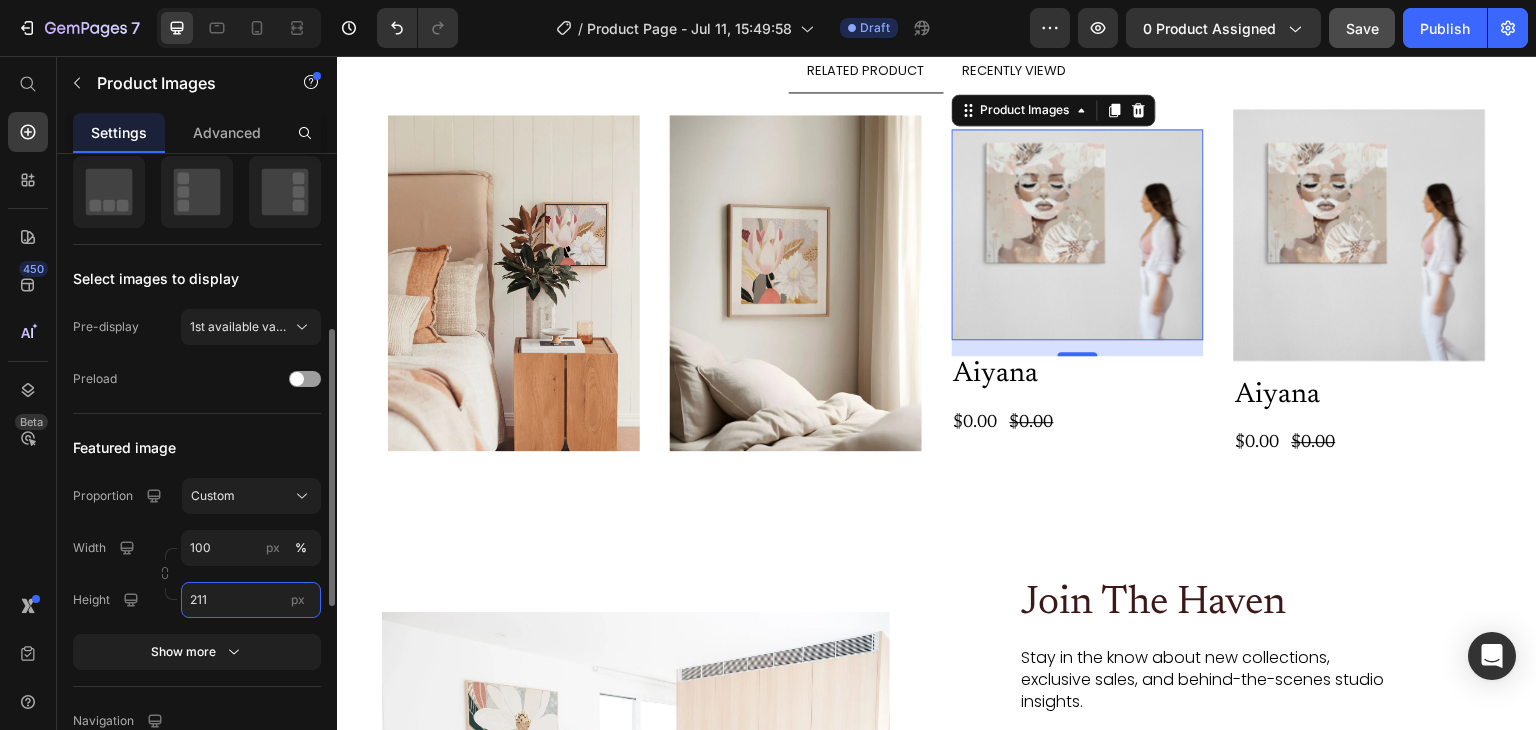 type on "210" 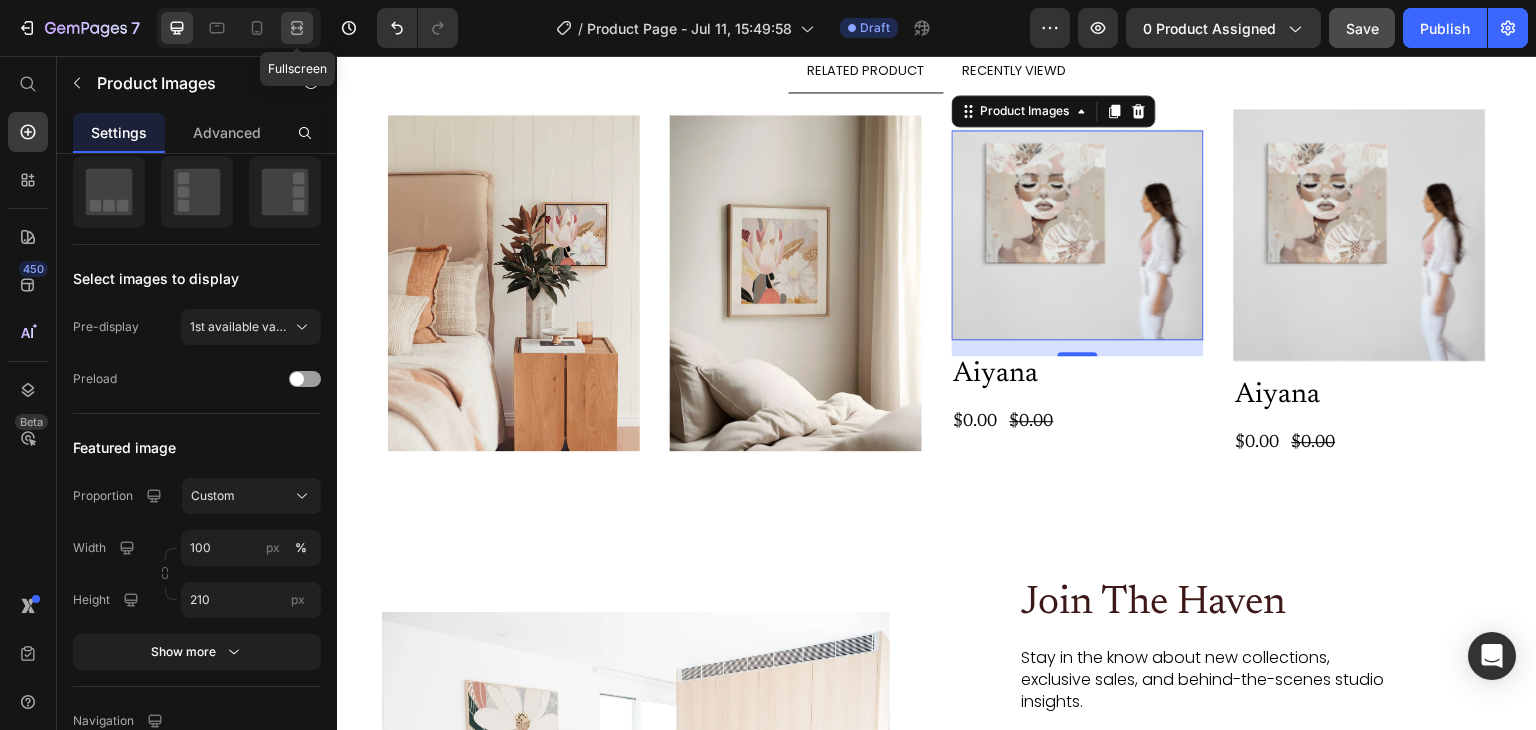 click 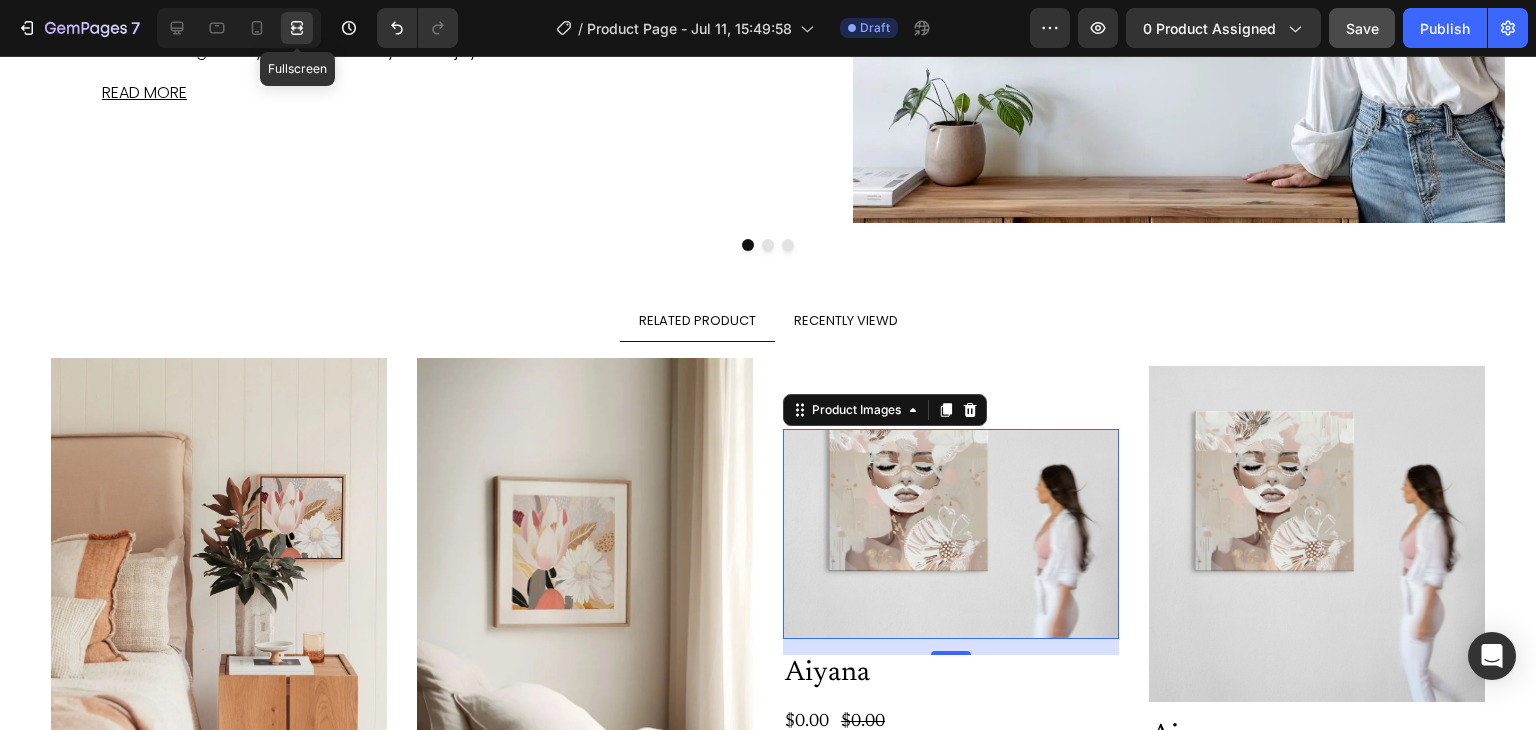 scroll, scrollTop: 4468, scrollLeft: 0, axis: vertical 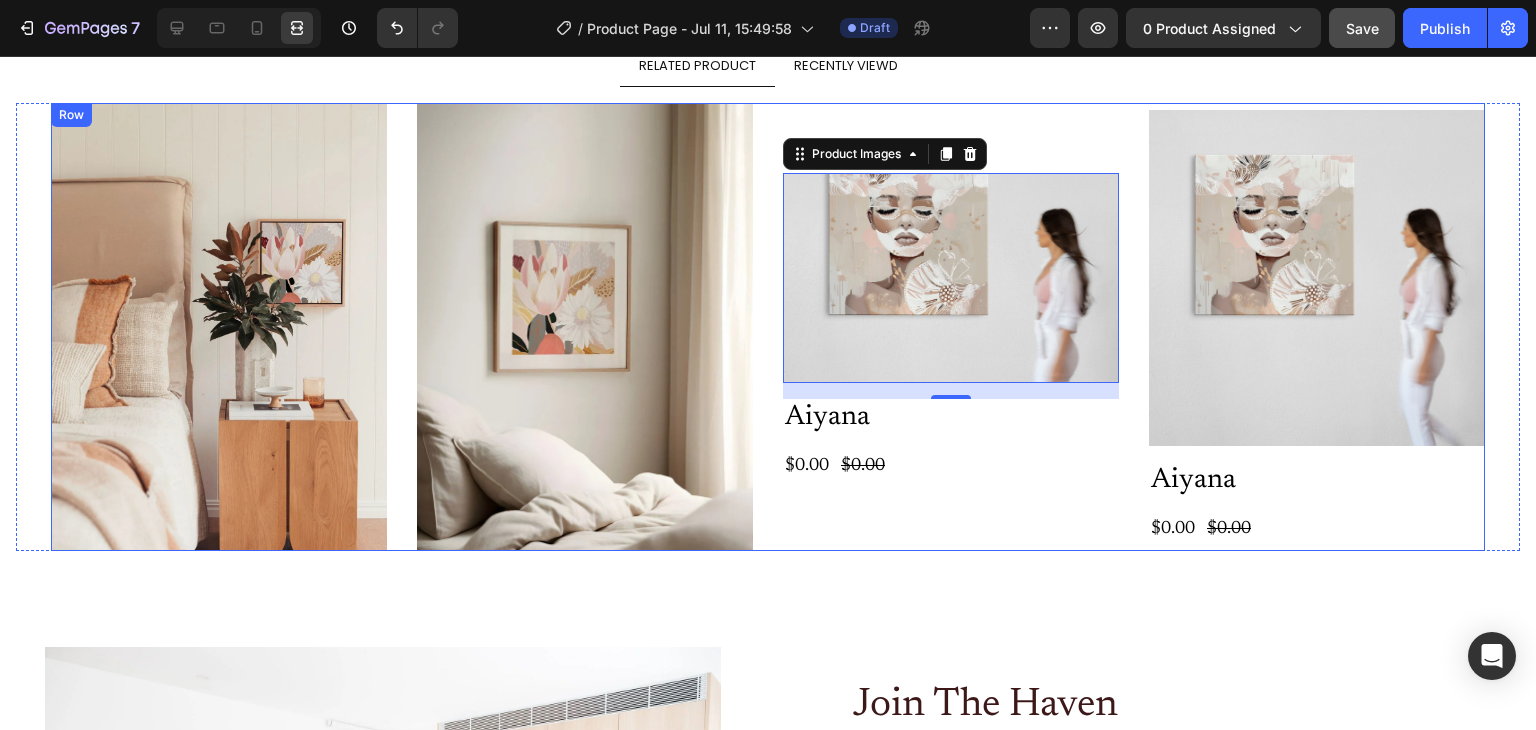 click on "Product Images   16 Aiyana Product Title $0.00 Product Price $0.00 Product Price Row Product" at bounding box center (951, 327) 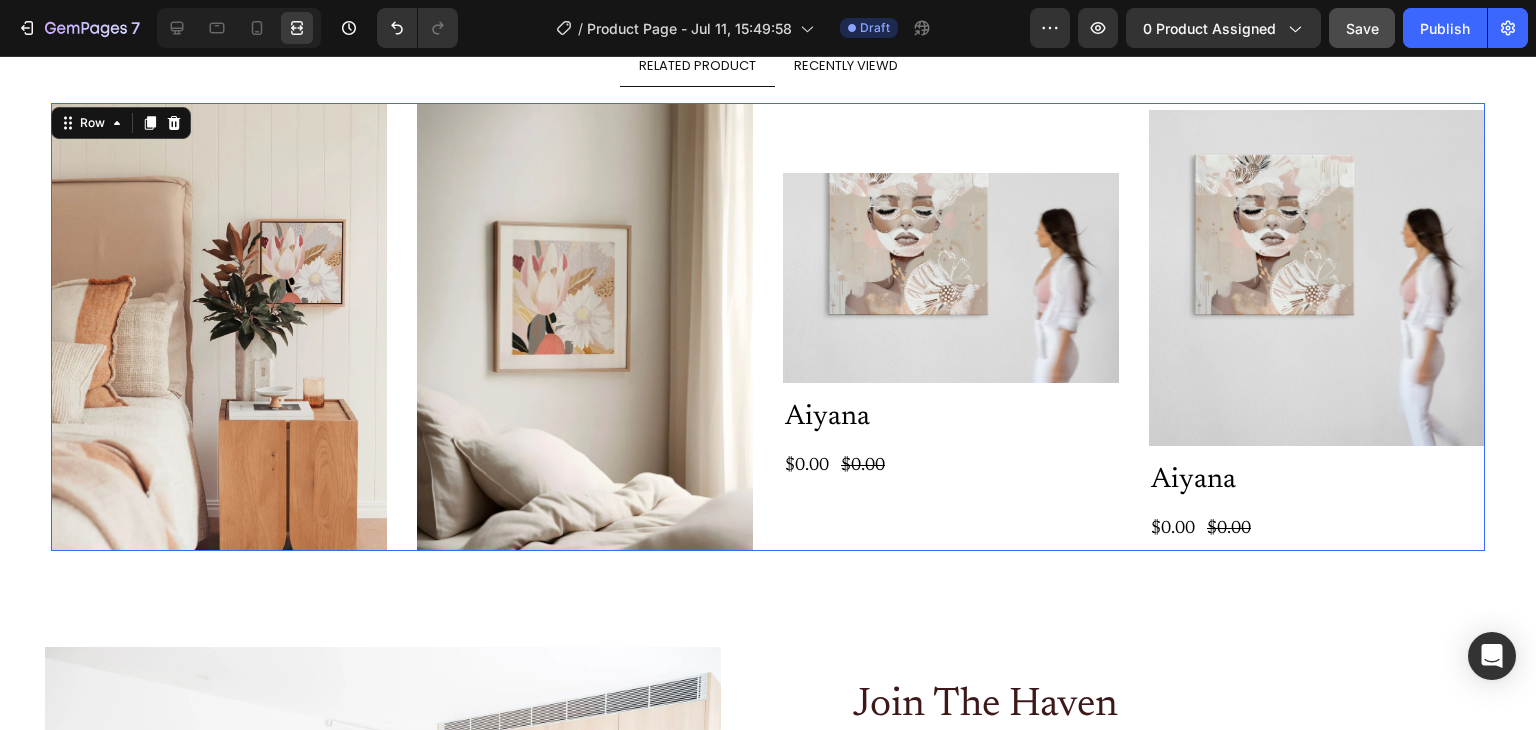 scroll, scrollTop: 0, scrollLeft: 0, axis: both 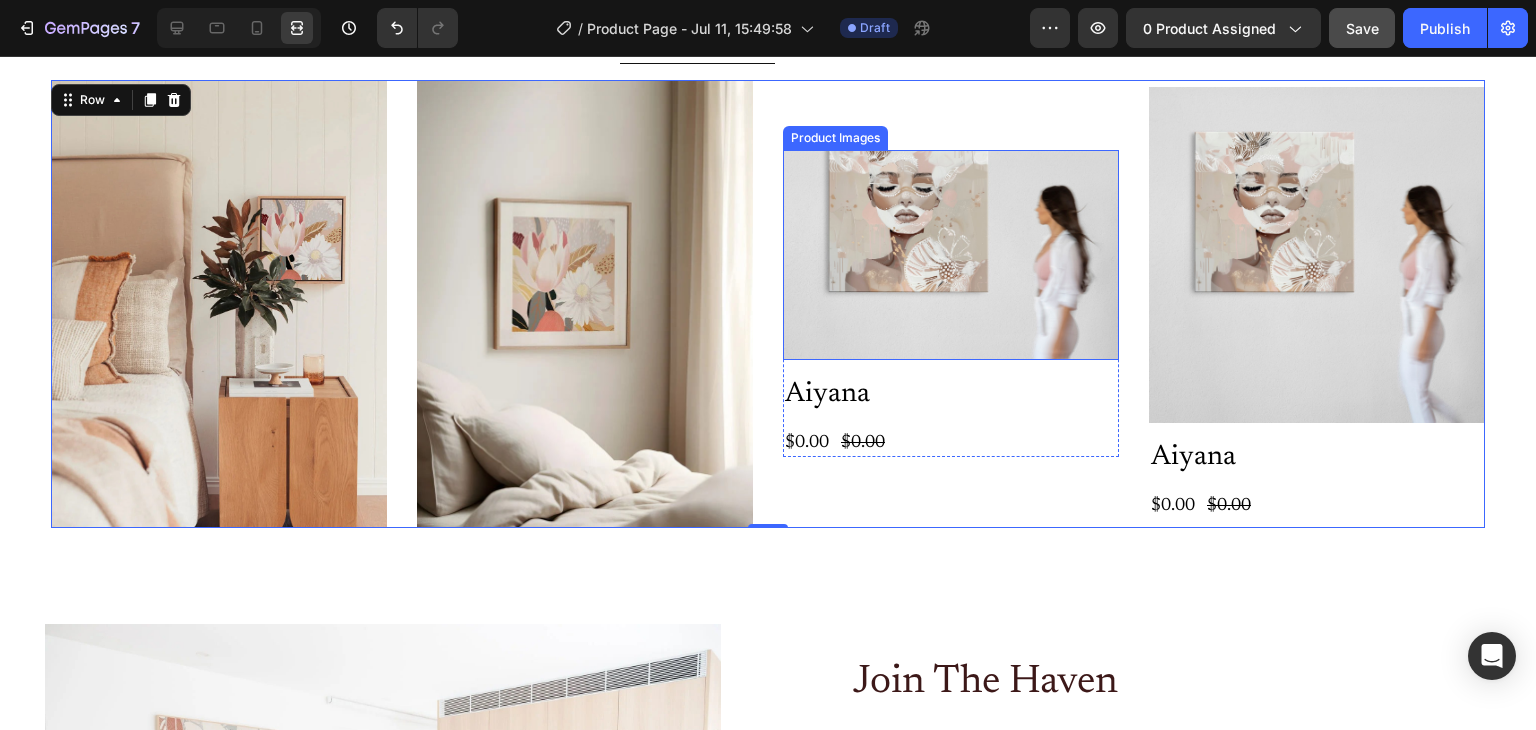click at bounding box center [951, 255] 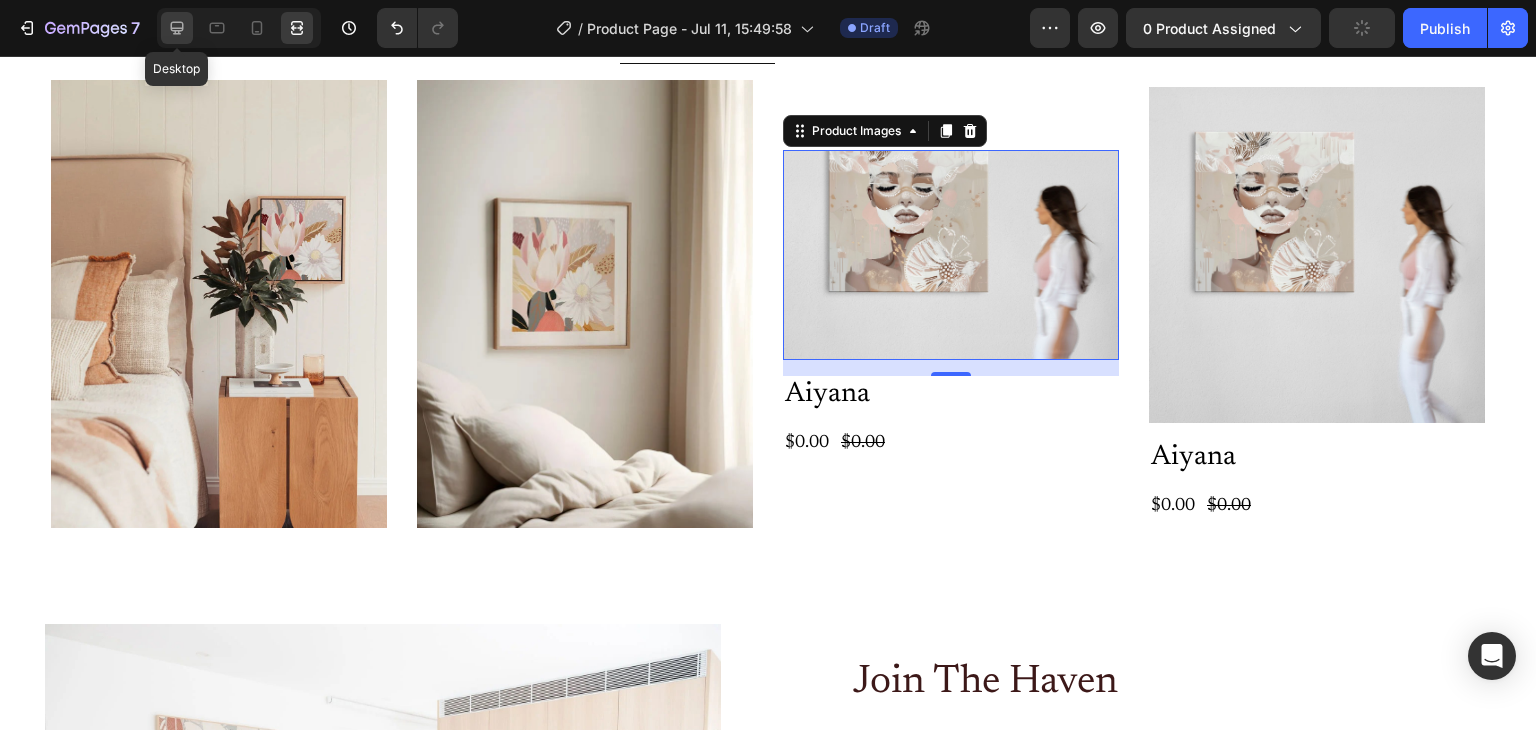click 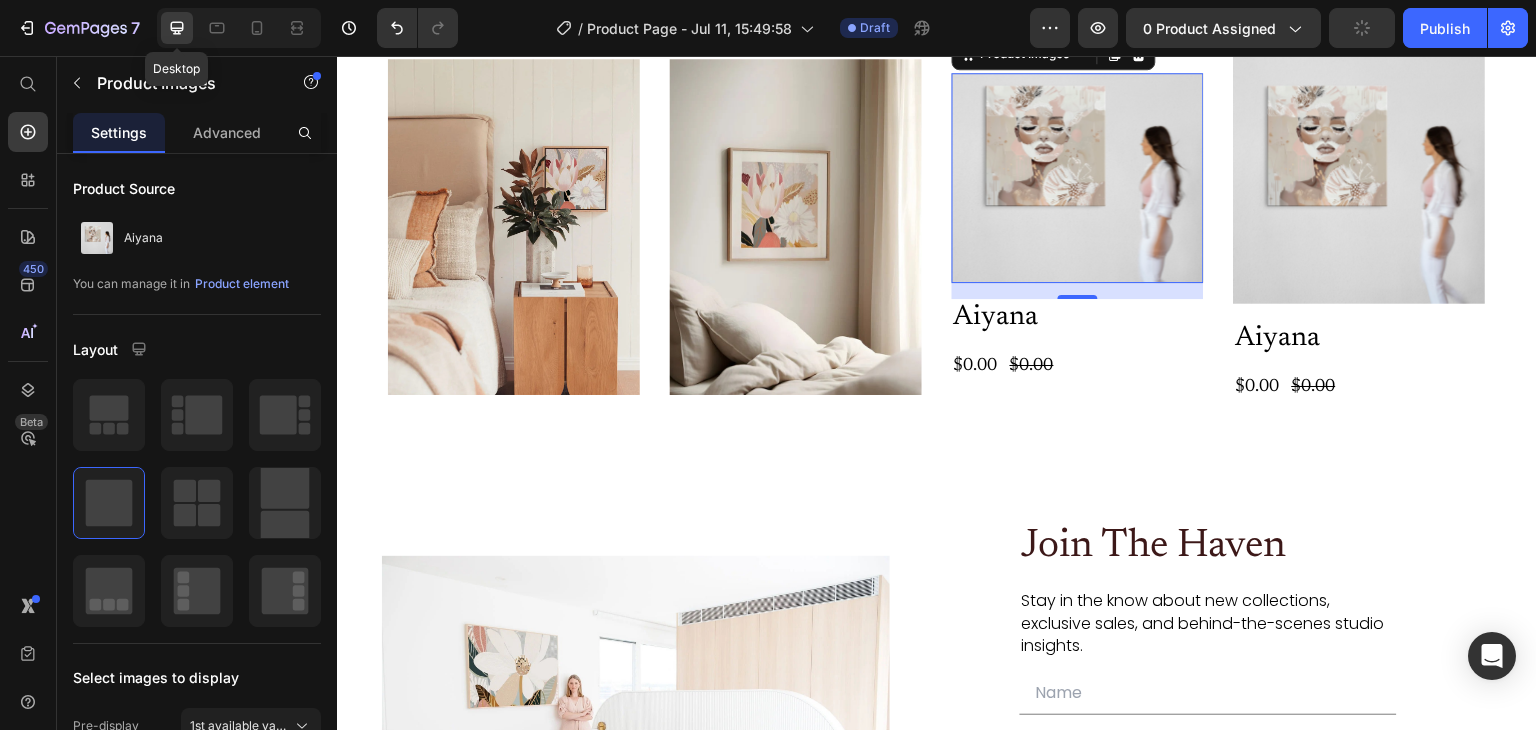 scroll, scrollTop: 4364, scrollLeft: 0, axis: vertical 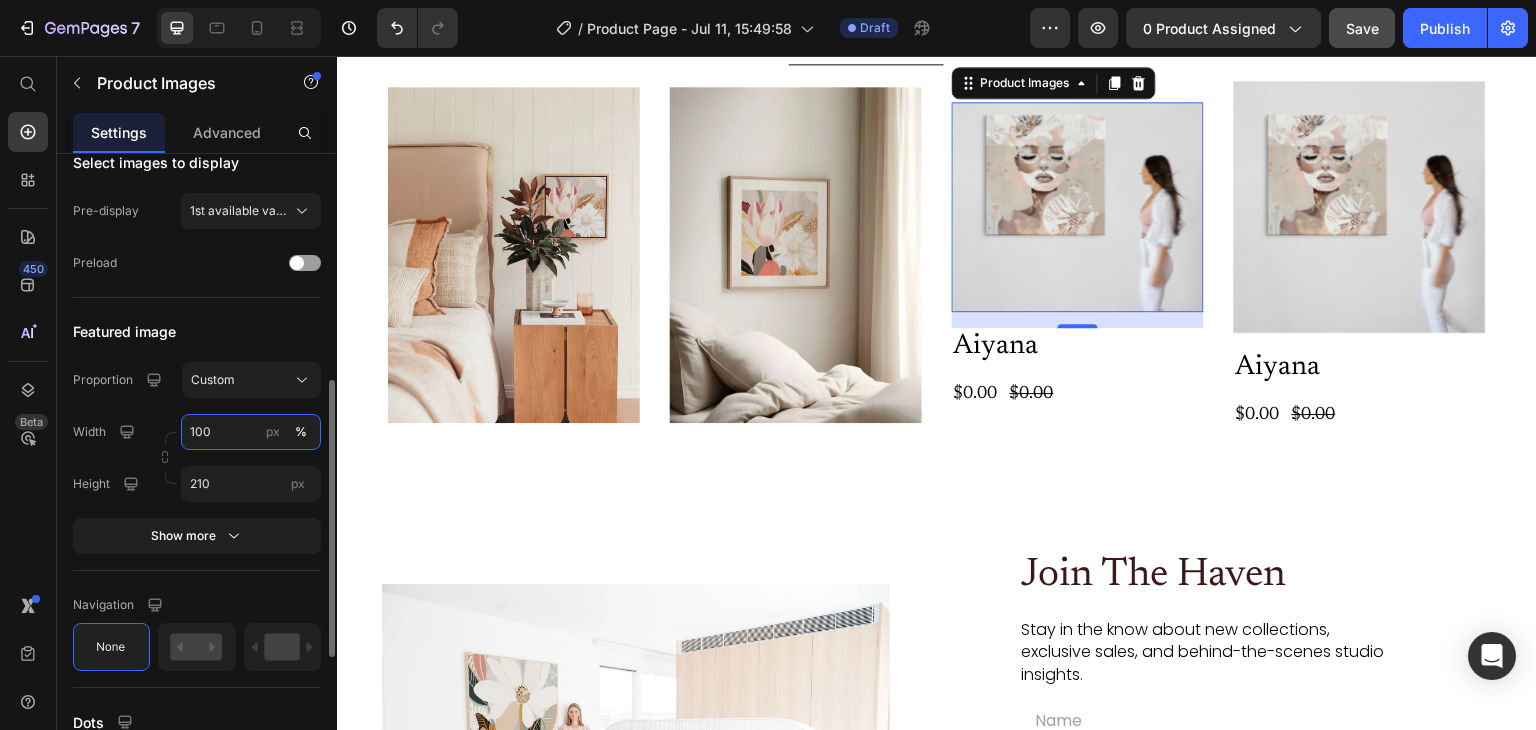 click on "100" at bounding box center (251, 432) 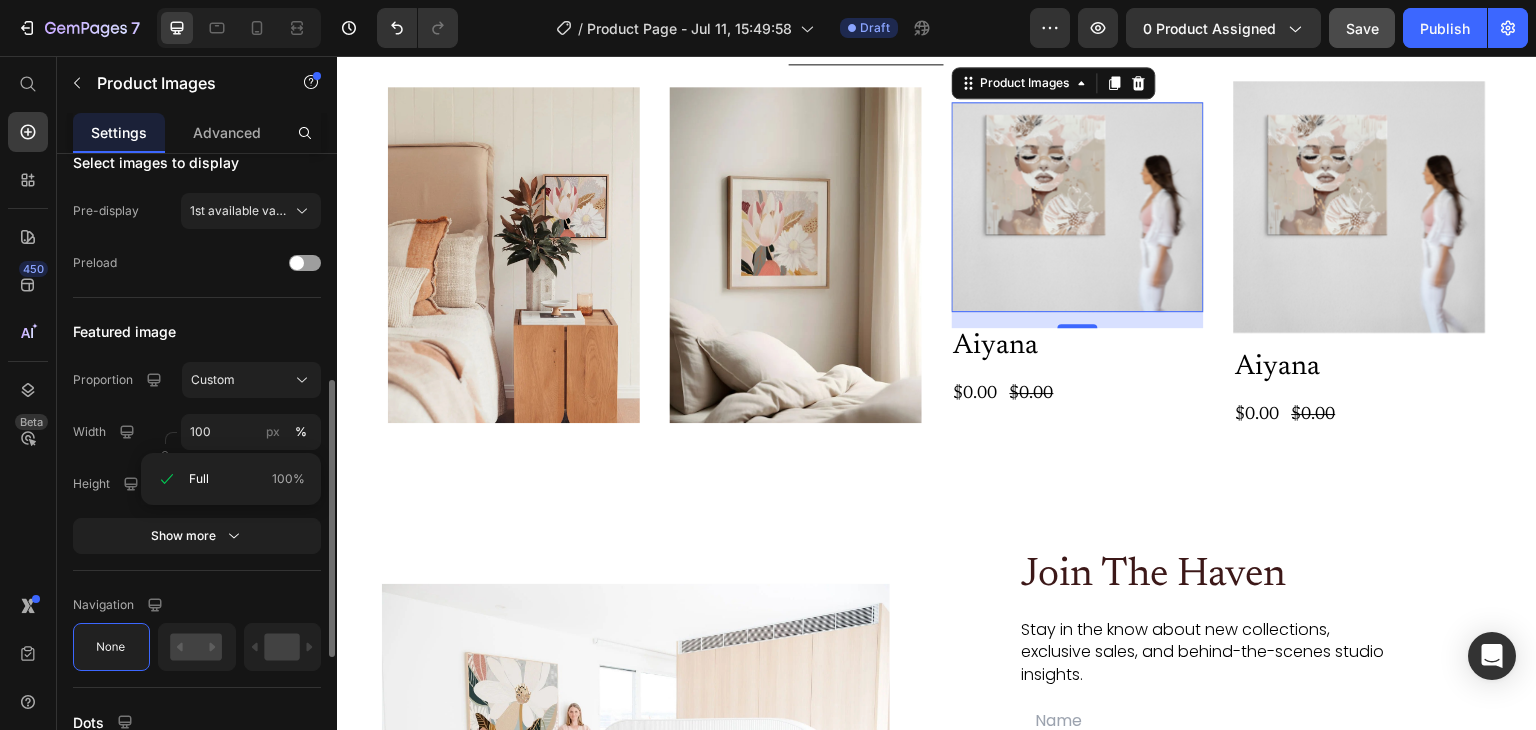 click on "Featured image Proportion Custom Width 100 px % Height 210 px Show more" 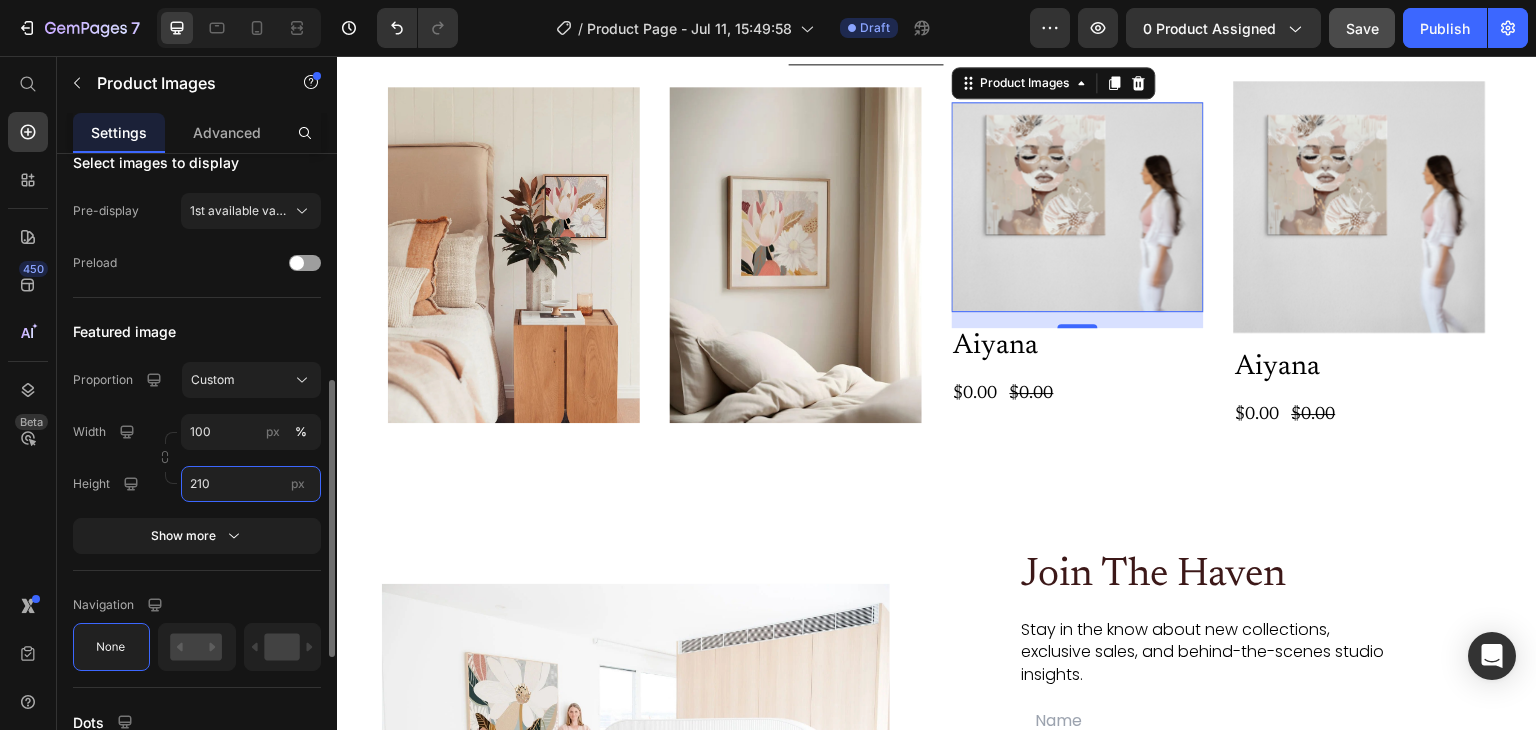 click on "210" at bounding box center (251, 484) 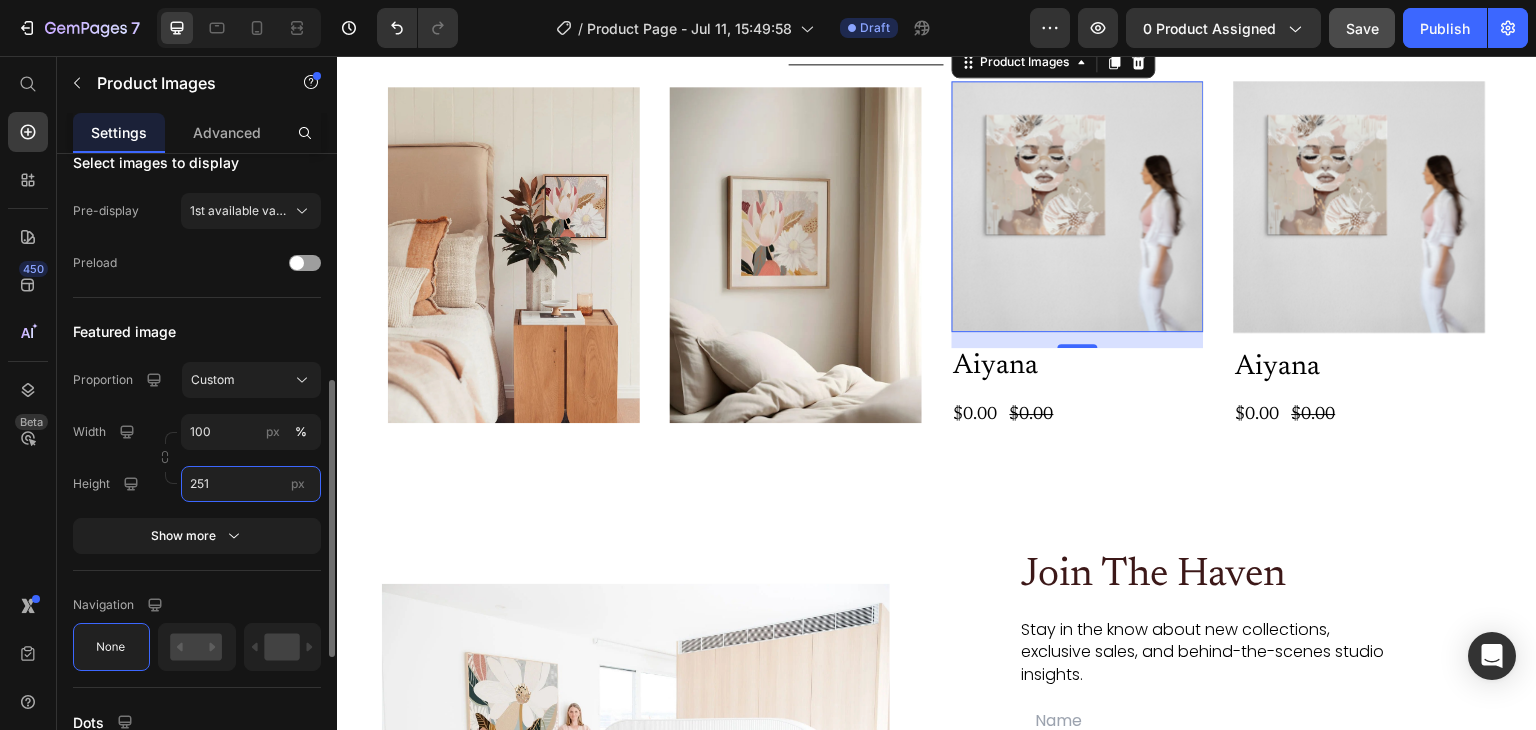 type on "250" 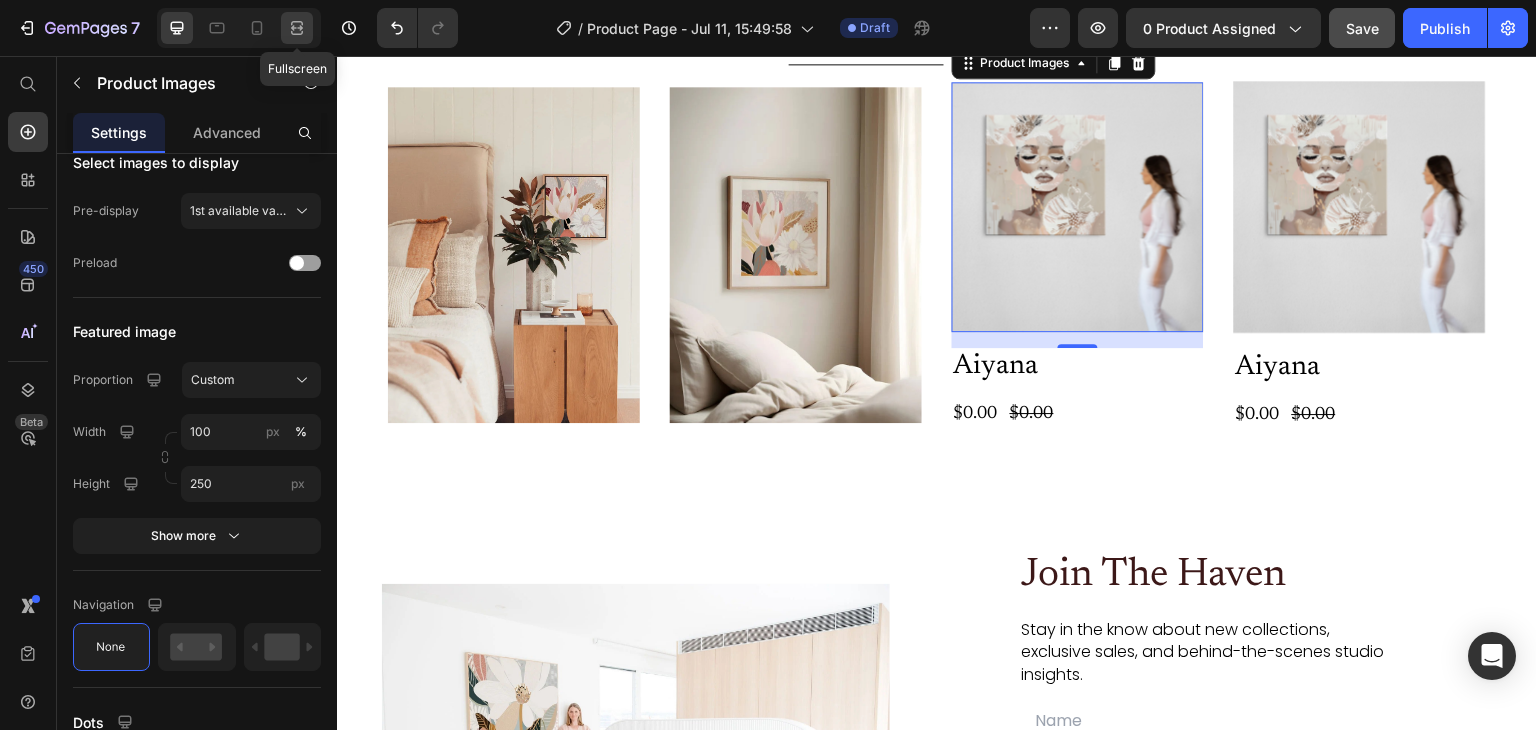 click 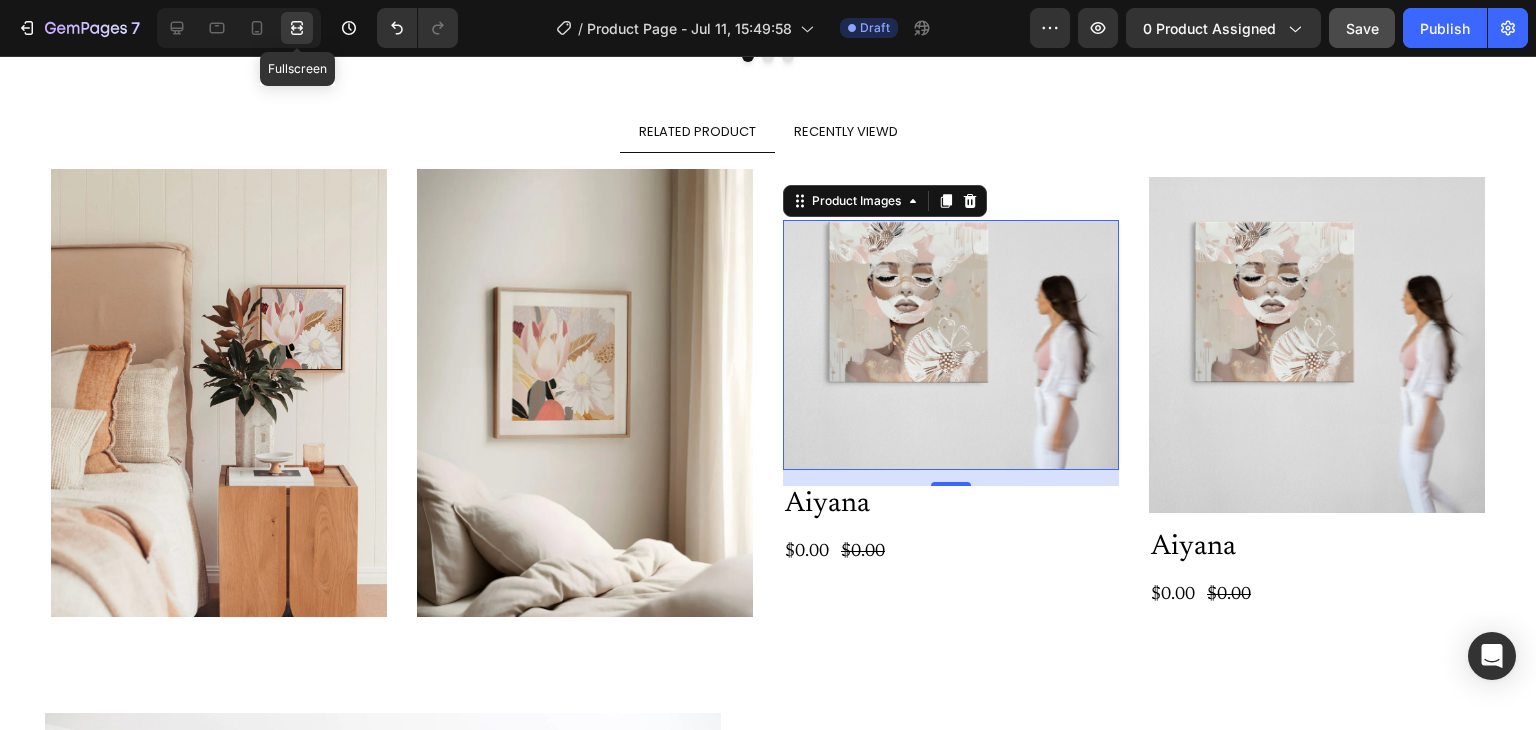 scroll, scrollTop: 4491, scrollLeft: 0, axis: vertical 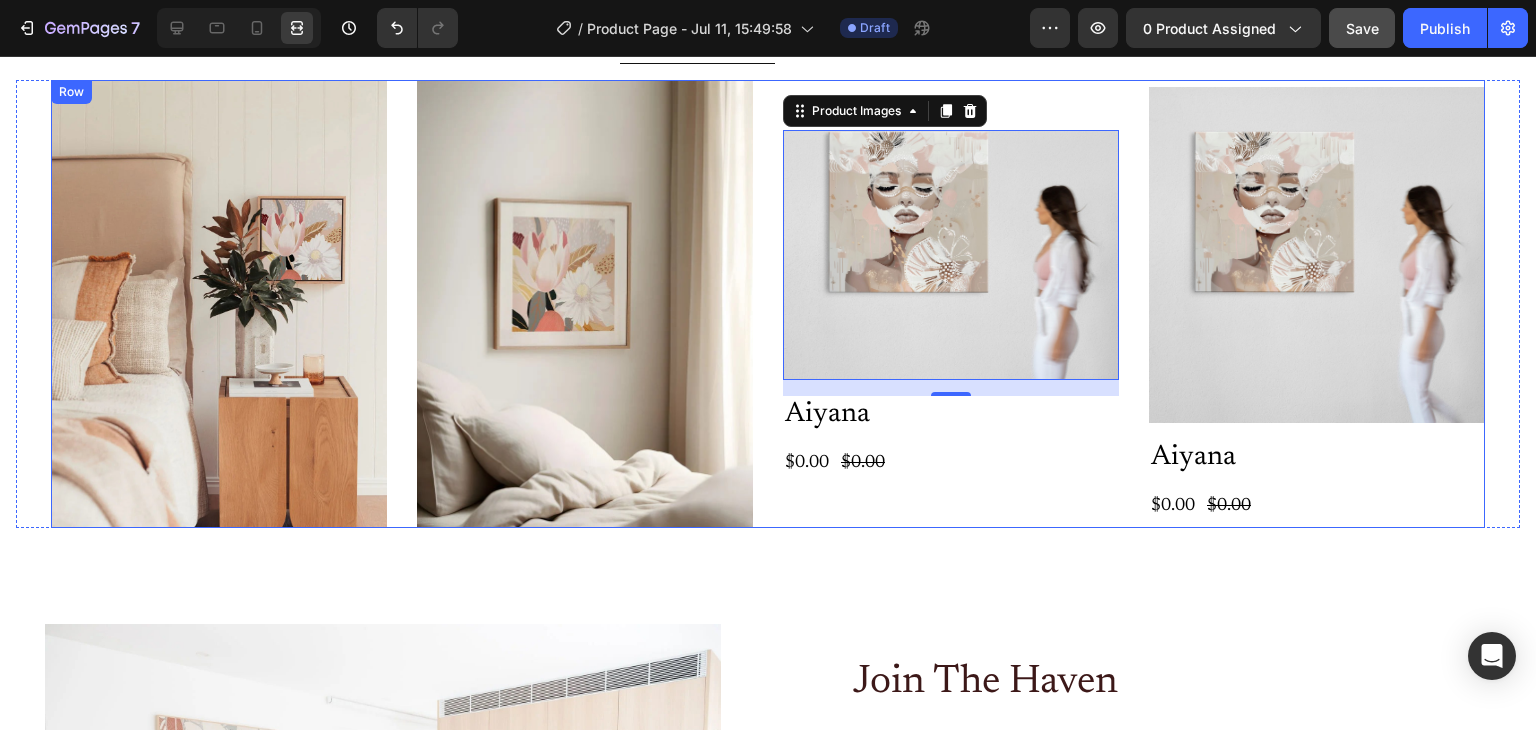 click on "Product Images   16 Aiyana Product Title $0.00 Product Price $0.00 Product Price Row Product" at bounding box center [951, 304] 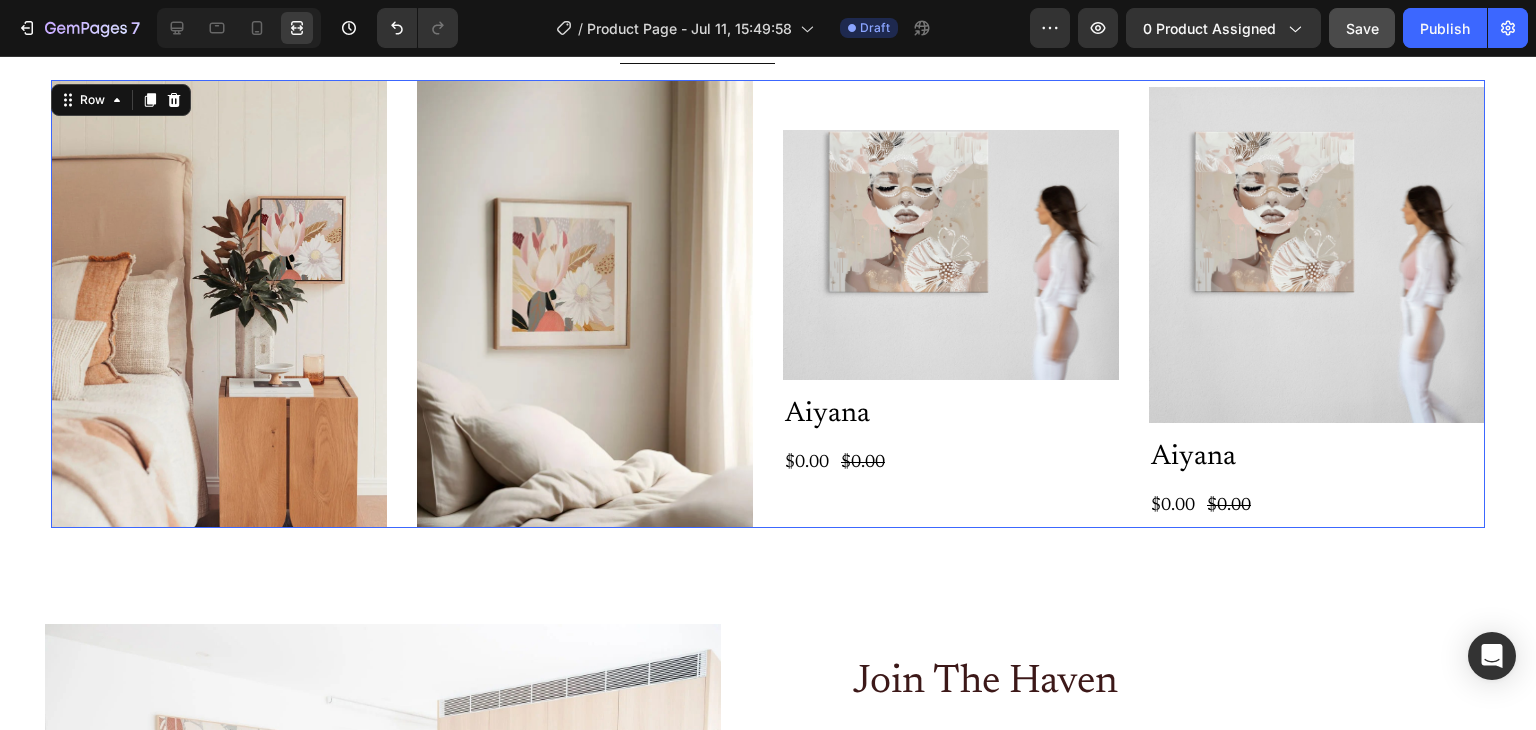 scroll, scrollTop: 0, scrollLeft: 0, axis: both 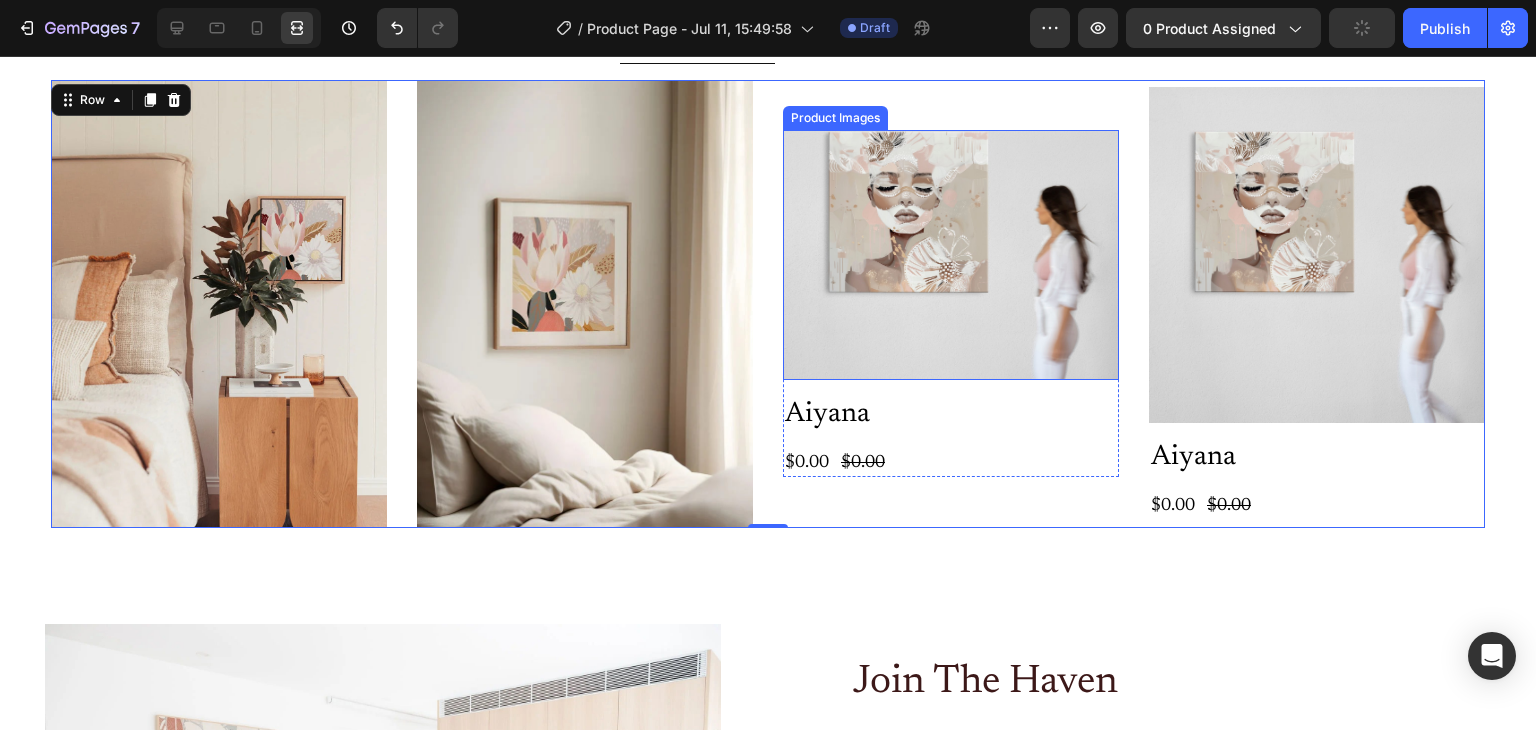 click at bounding box center [951, 255] 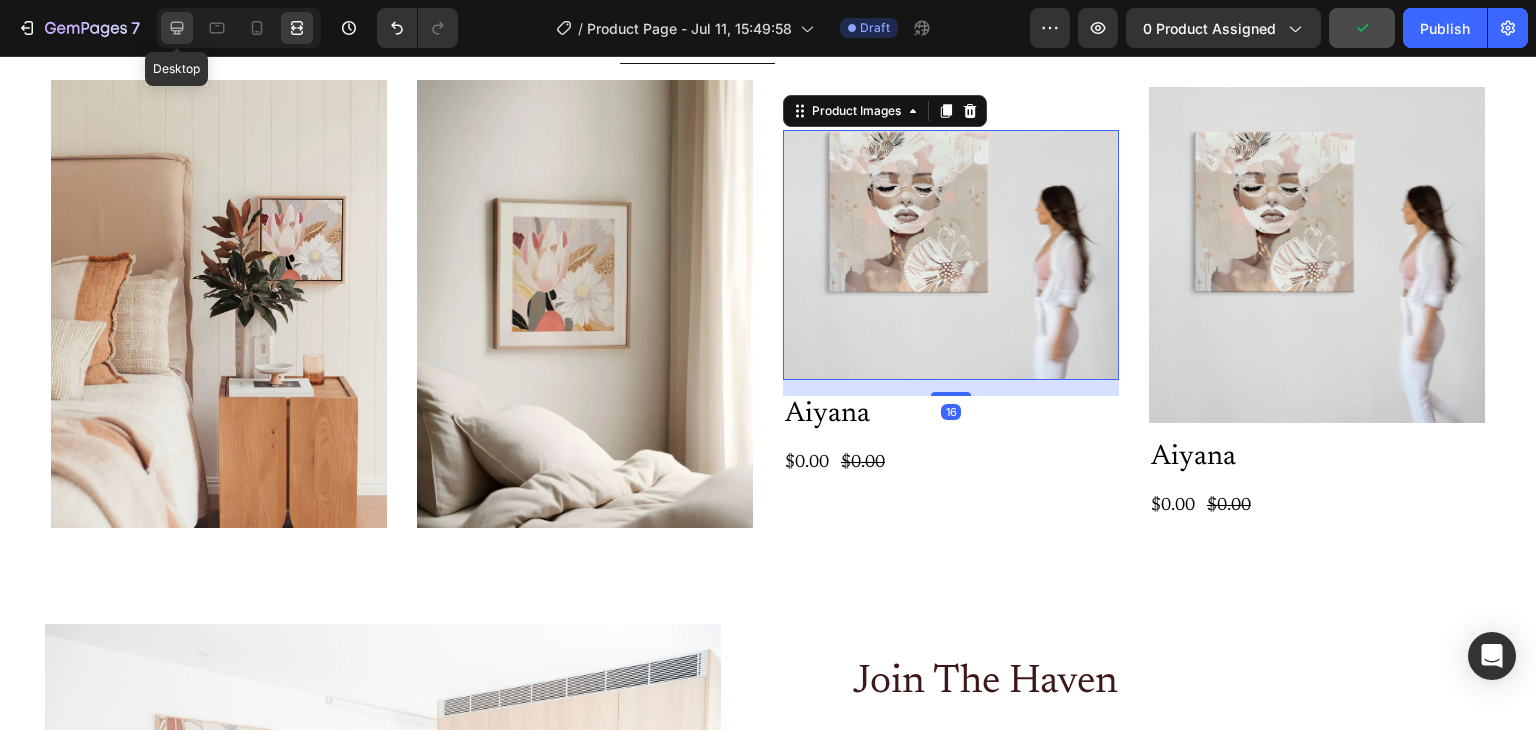 click 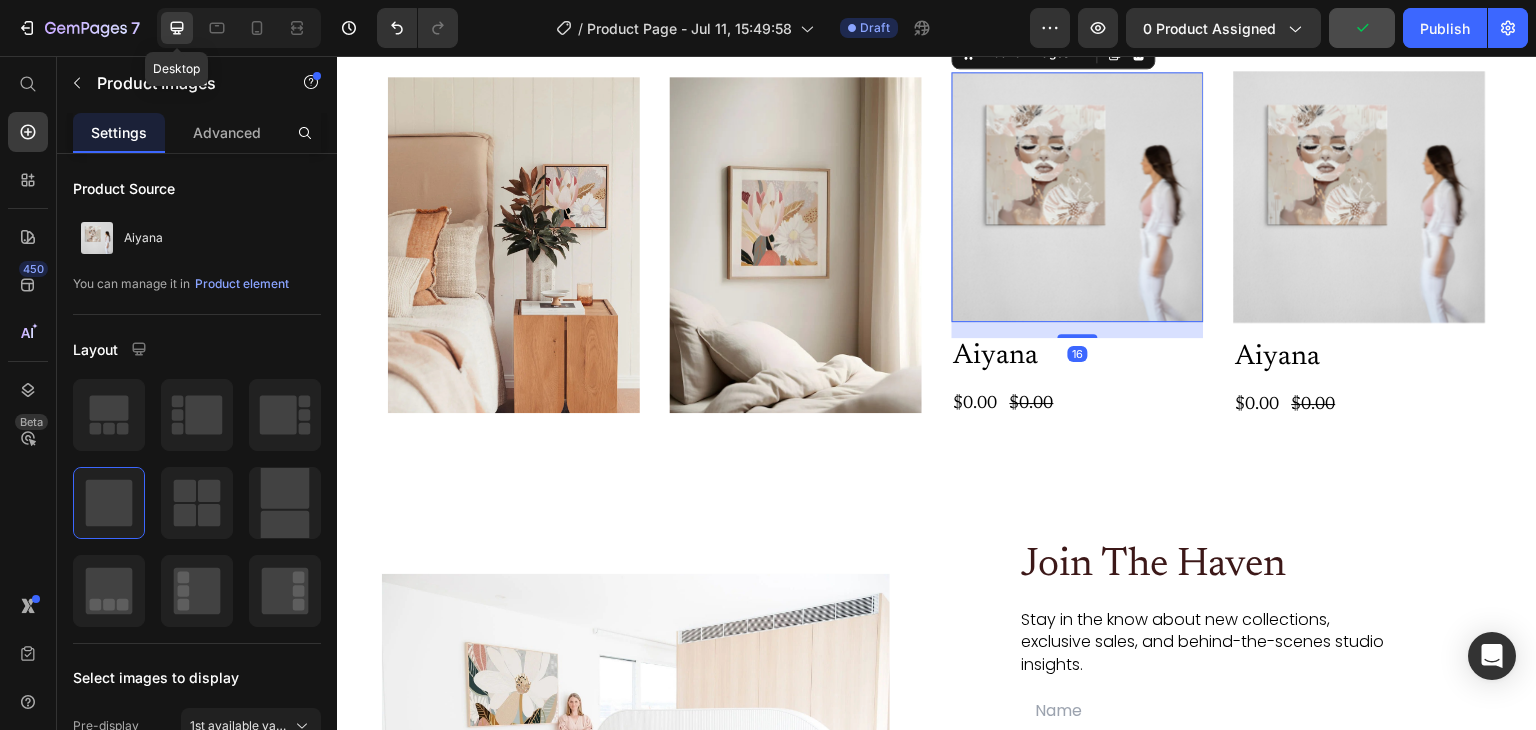 scroll, scrollTop: 4364, scrollLeft: 0, axis: vertical 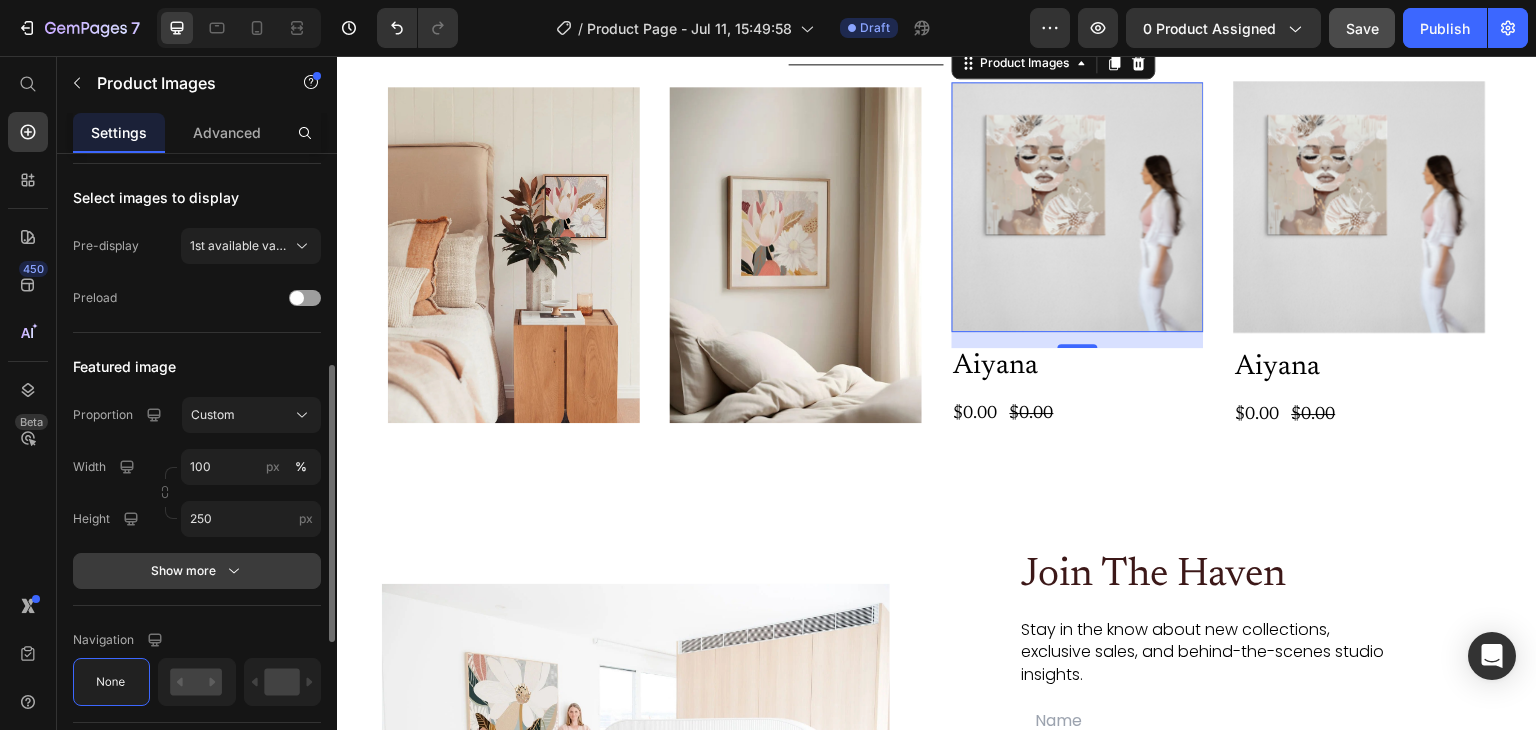 click on "Show more" at bounding box center [197, 571] 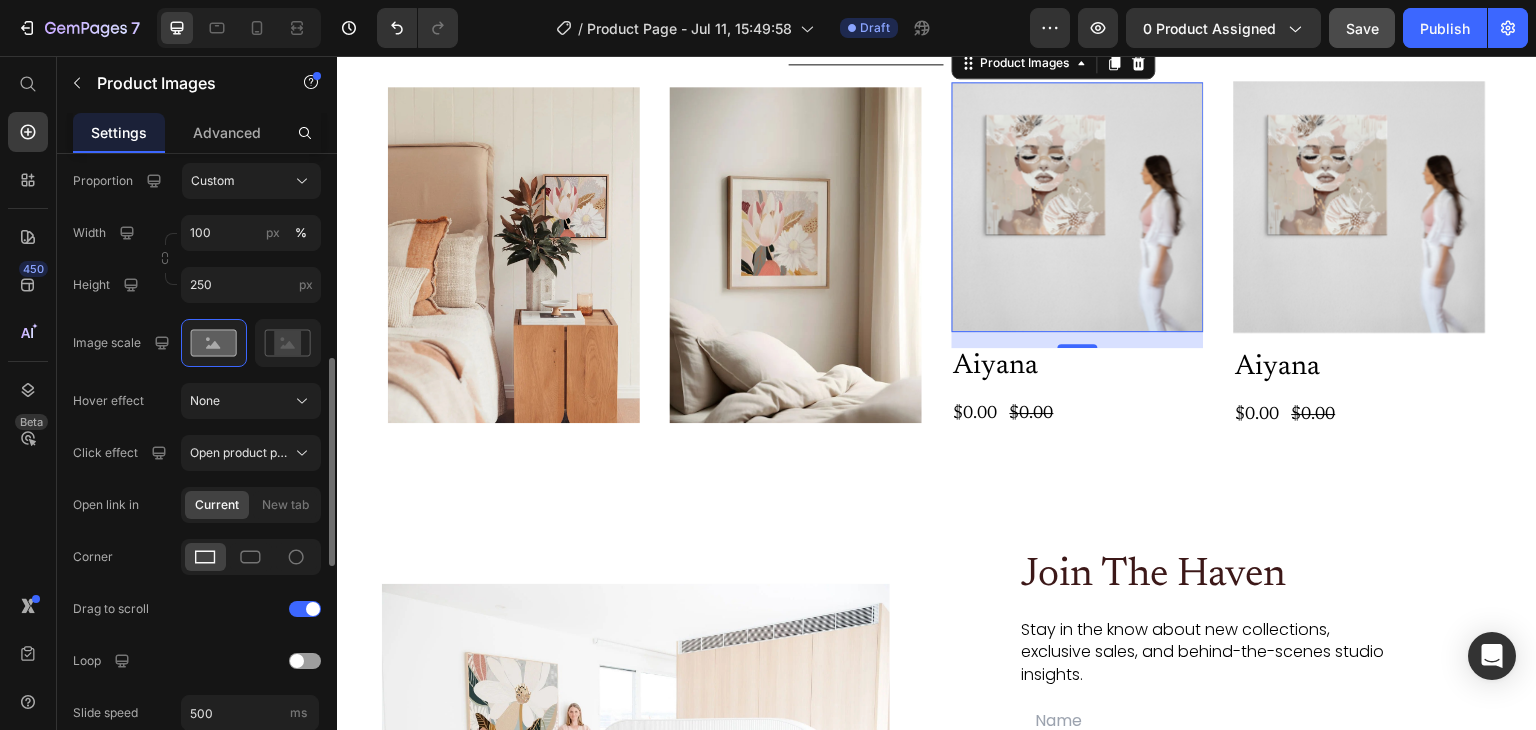 scroll, scrollTop: 730, scrollLeft: 0, axis: vertical 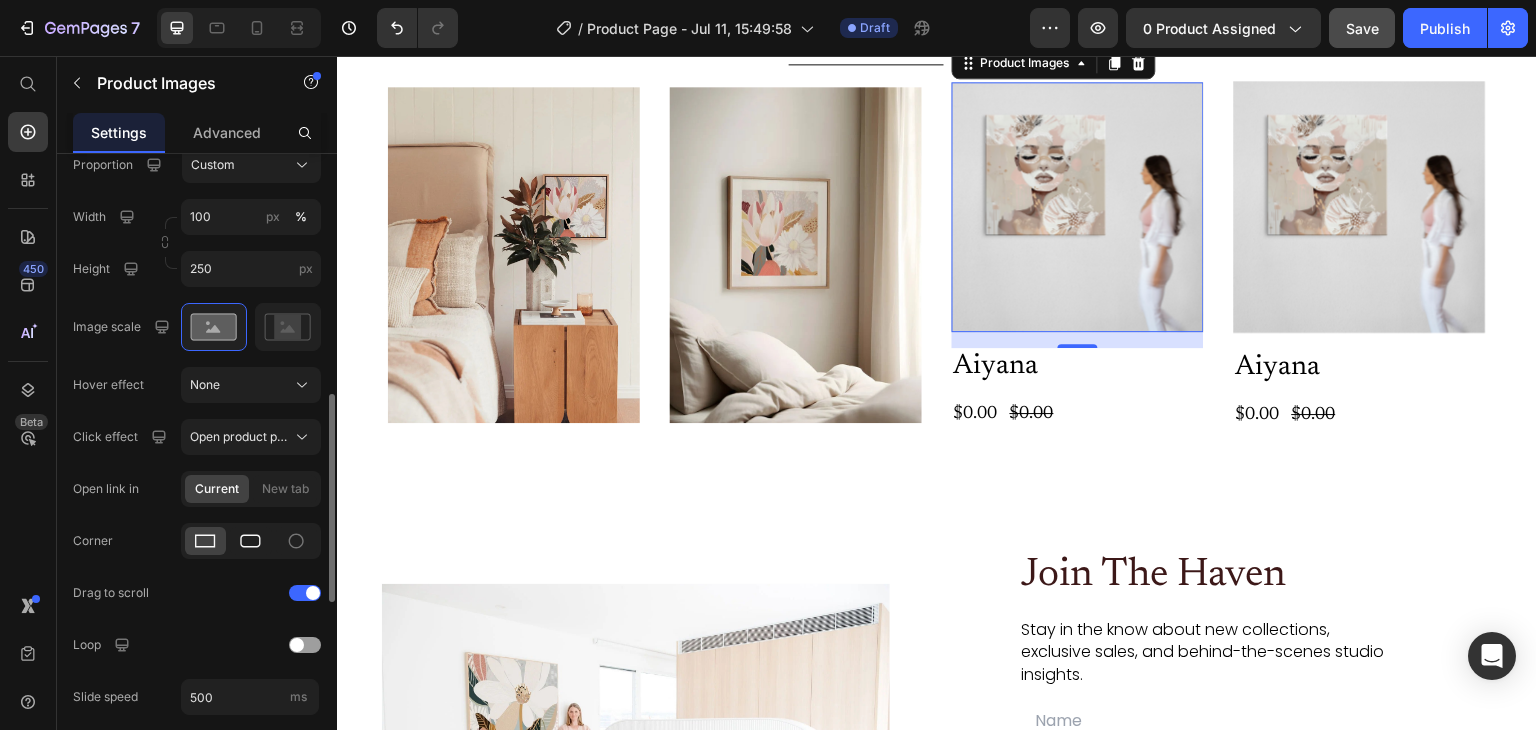 click 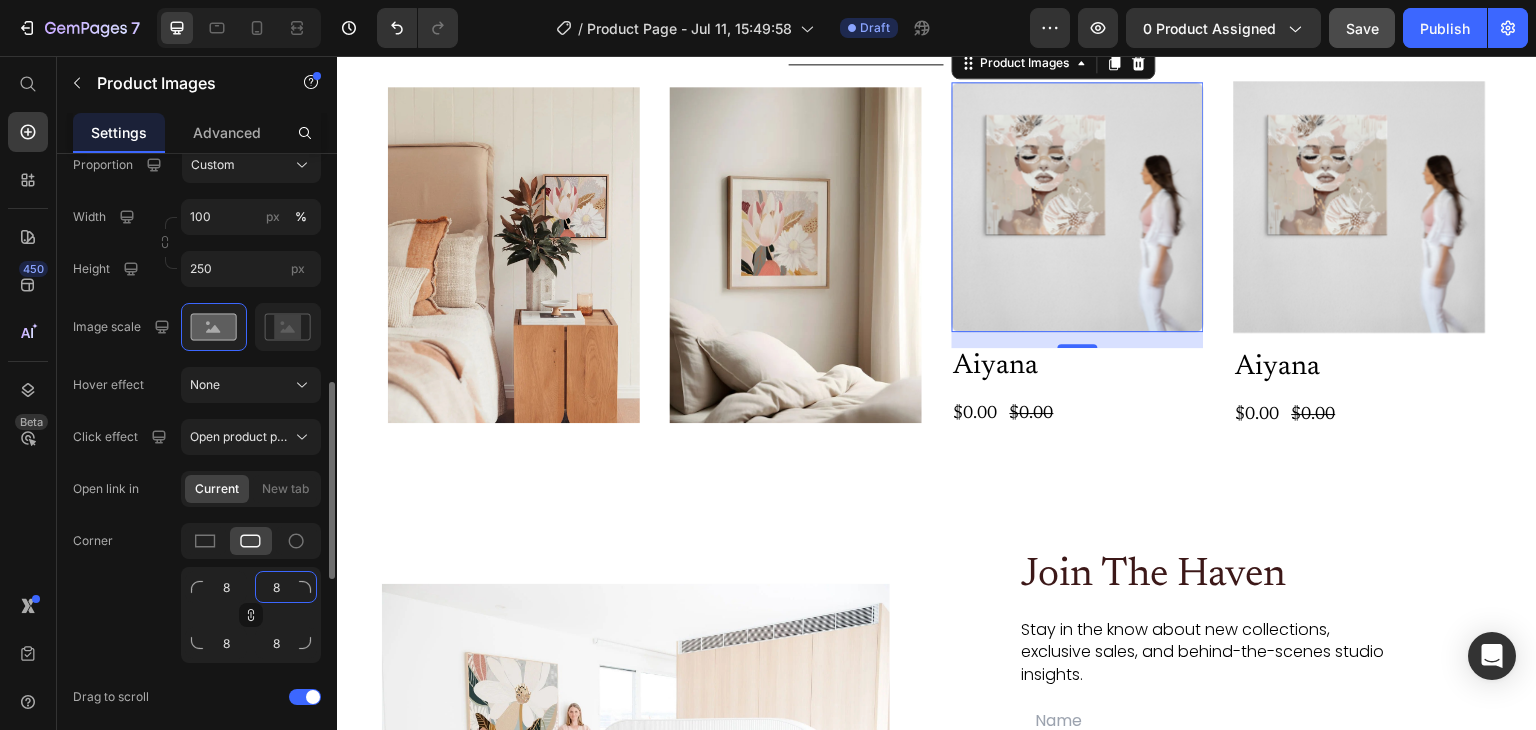 click on "8" 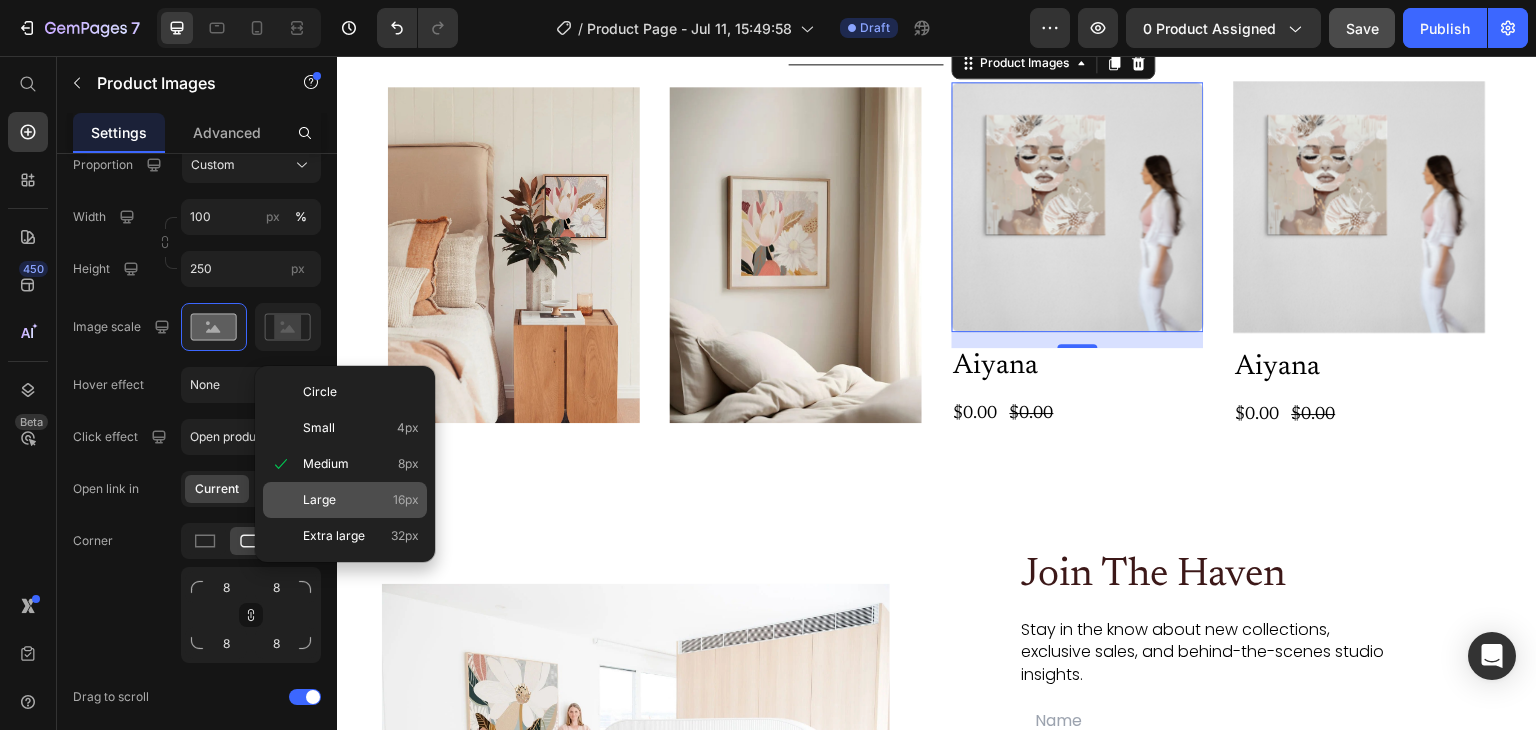 click on "Large 16px" 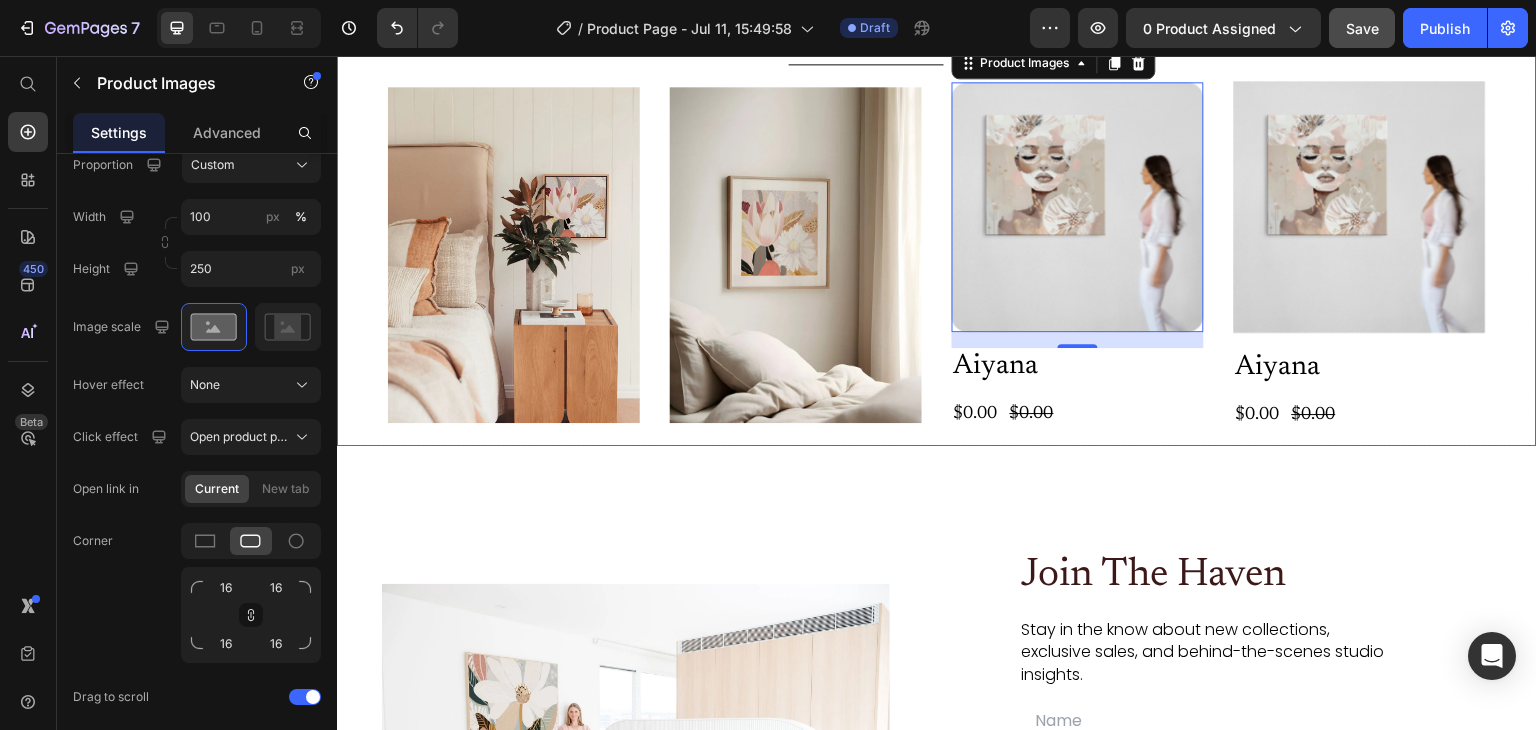click on "RELATED PRODUCT RECENTLY VIEWD Image Image Product Images   16 Aiyana Product Title $0.00 Product Price $0.00 Product Price Row Product Product Images Aiyana Product Title $0.00 Product Price $0.00 Product Price Row Product Row Row Image Image Image Row Row Tab" at bounding box center (937, 235) 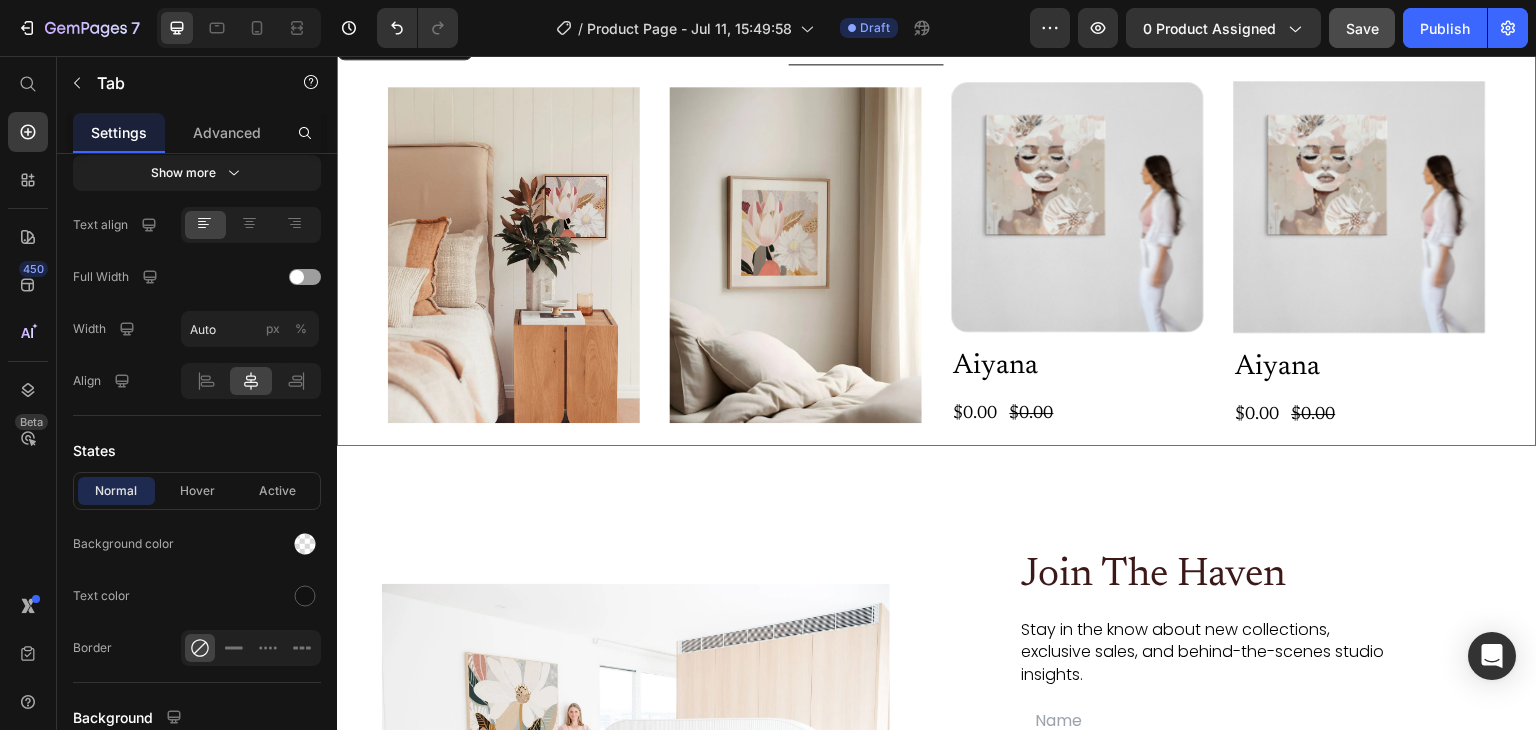 scroll, scrollTop: 0, scrollLeft: 0, axis: both 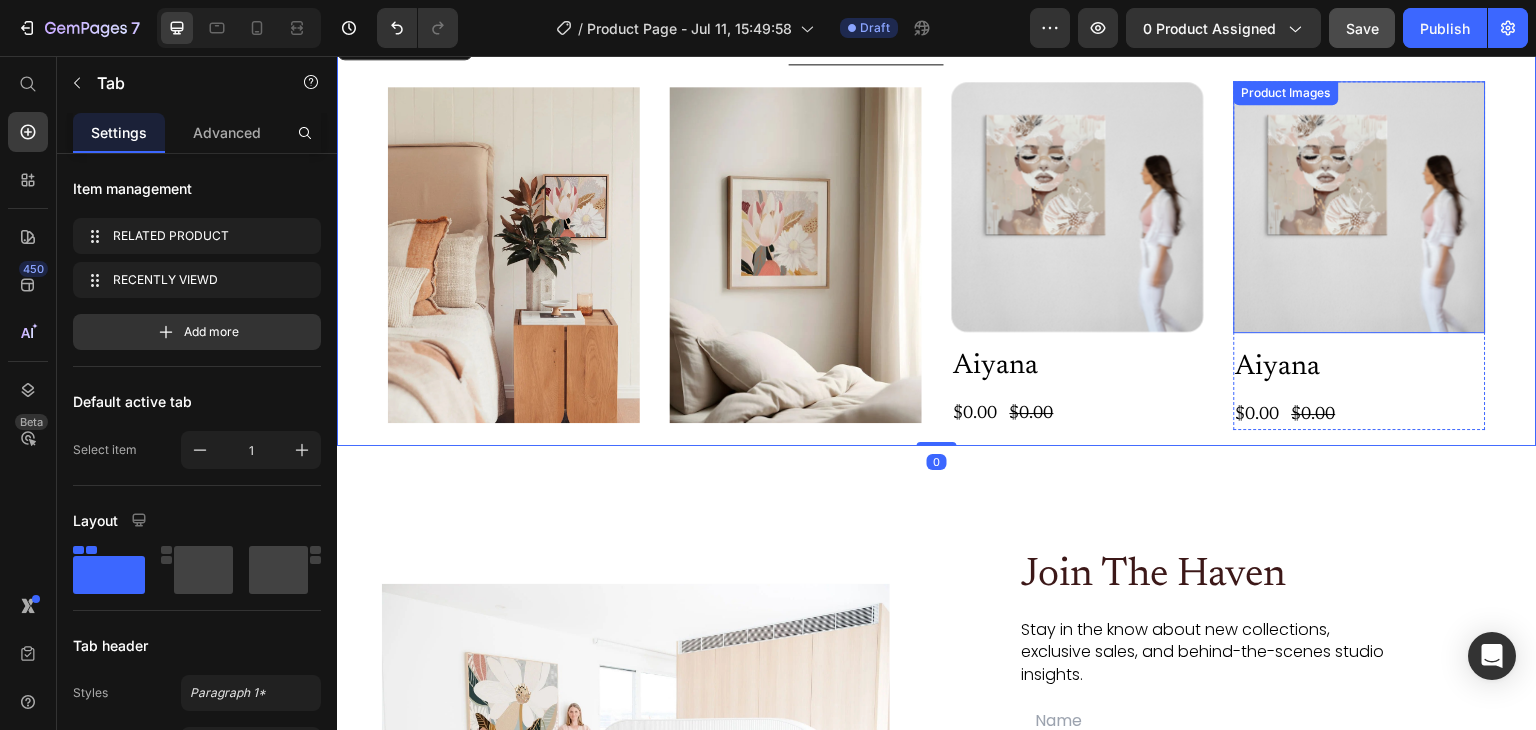 click at bounding box center (1360, 207) 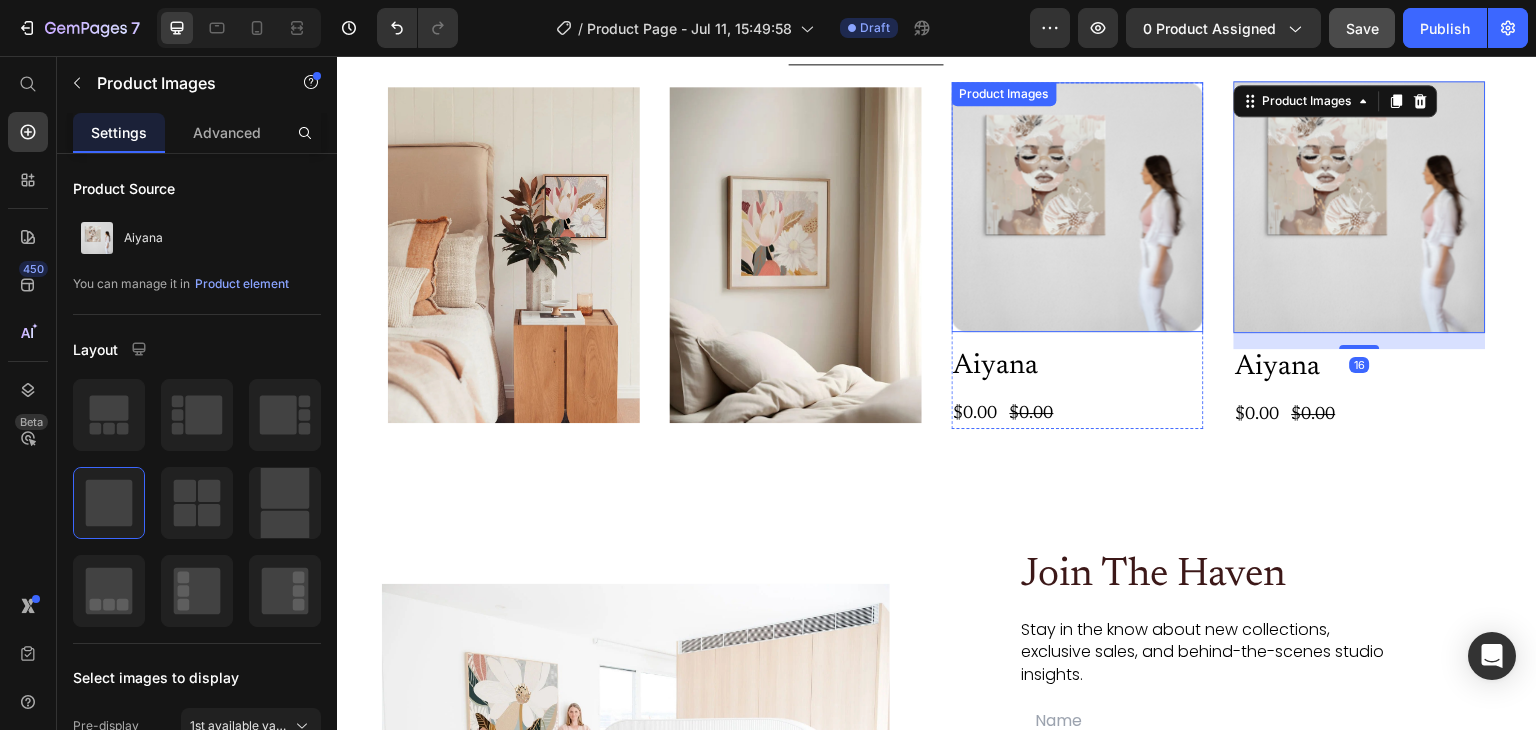 click at bounding box center (1078, 207) 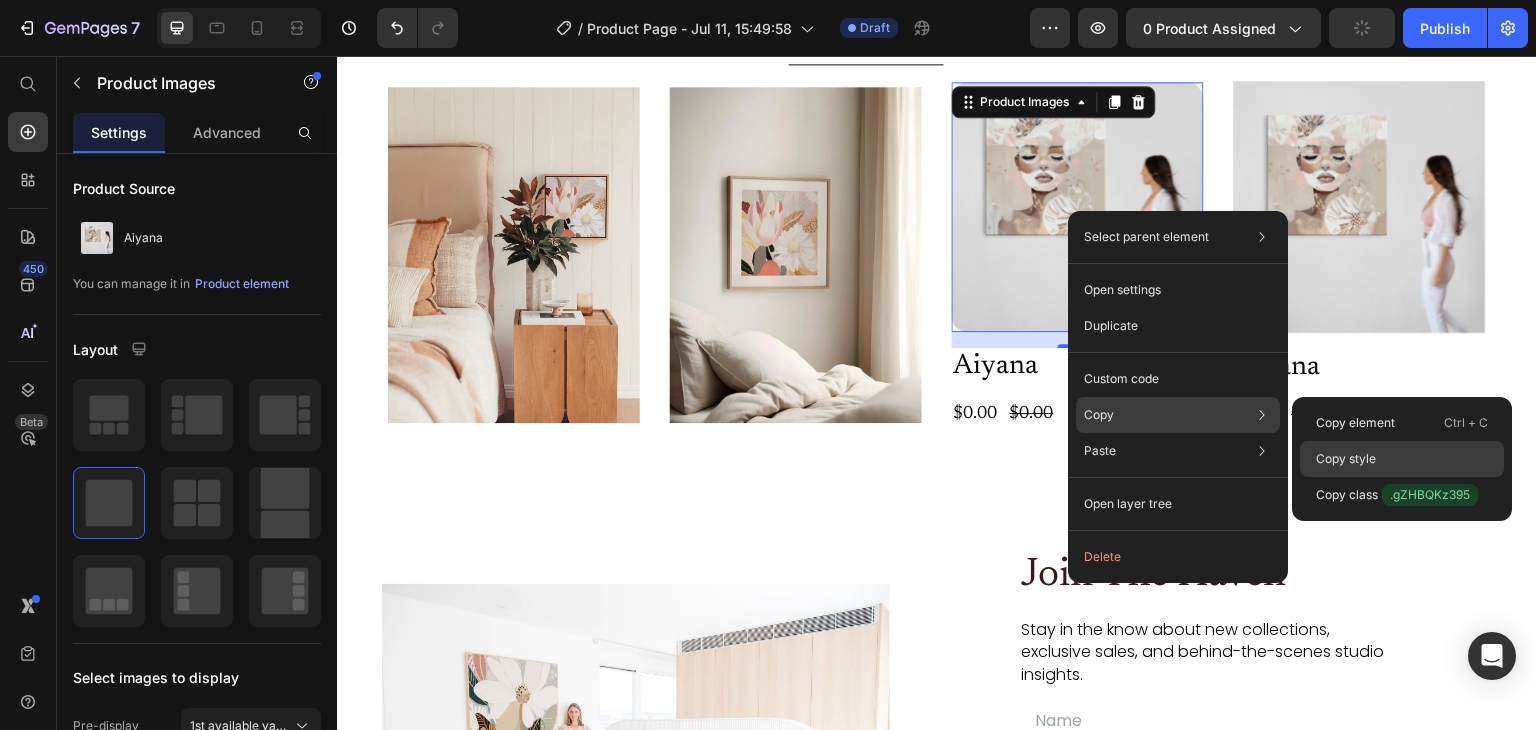 click on "Copy style" at bounding box center (1346, 459) 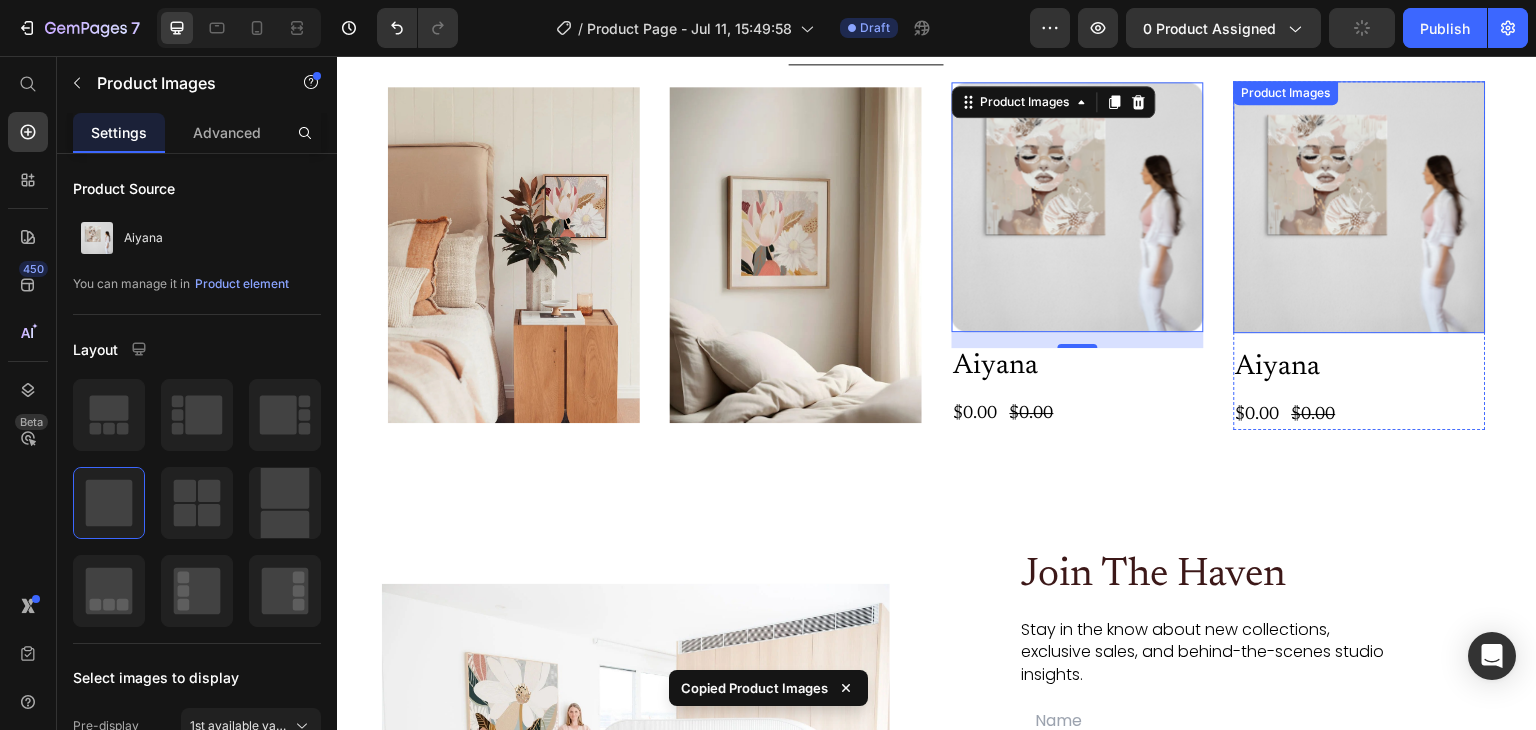 click at bounding box center (1360, 207) 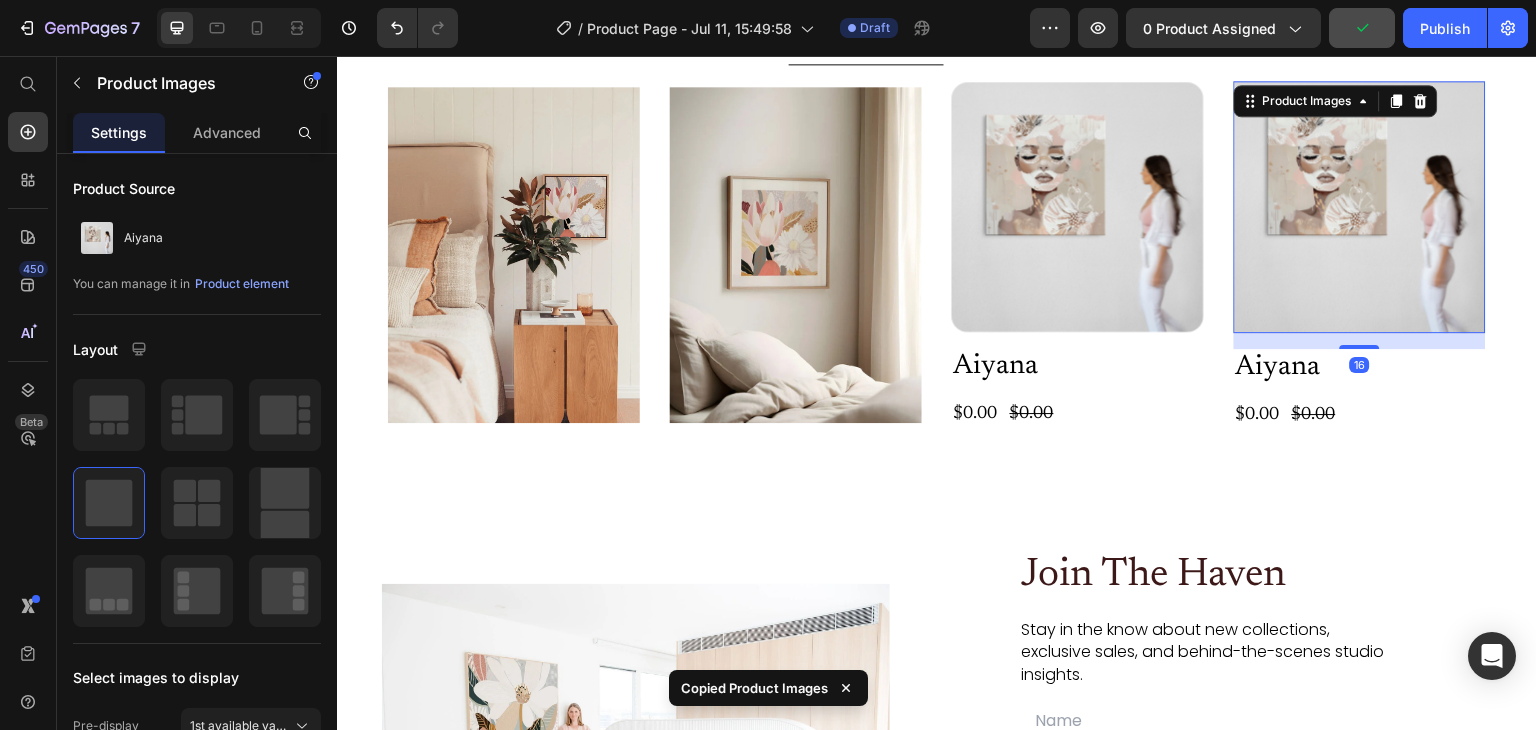 type on "250" 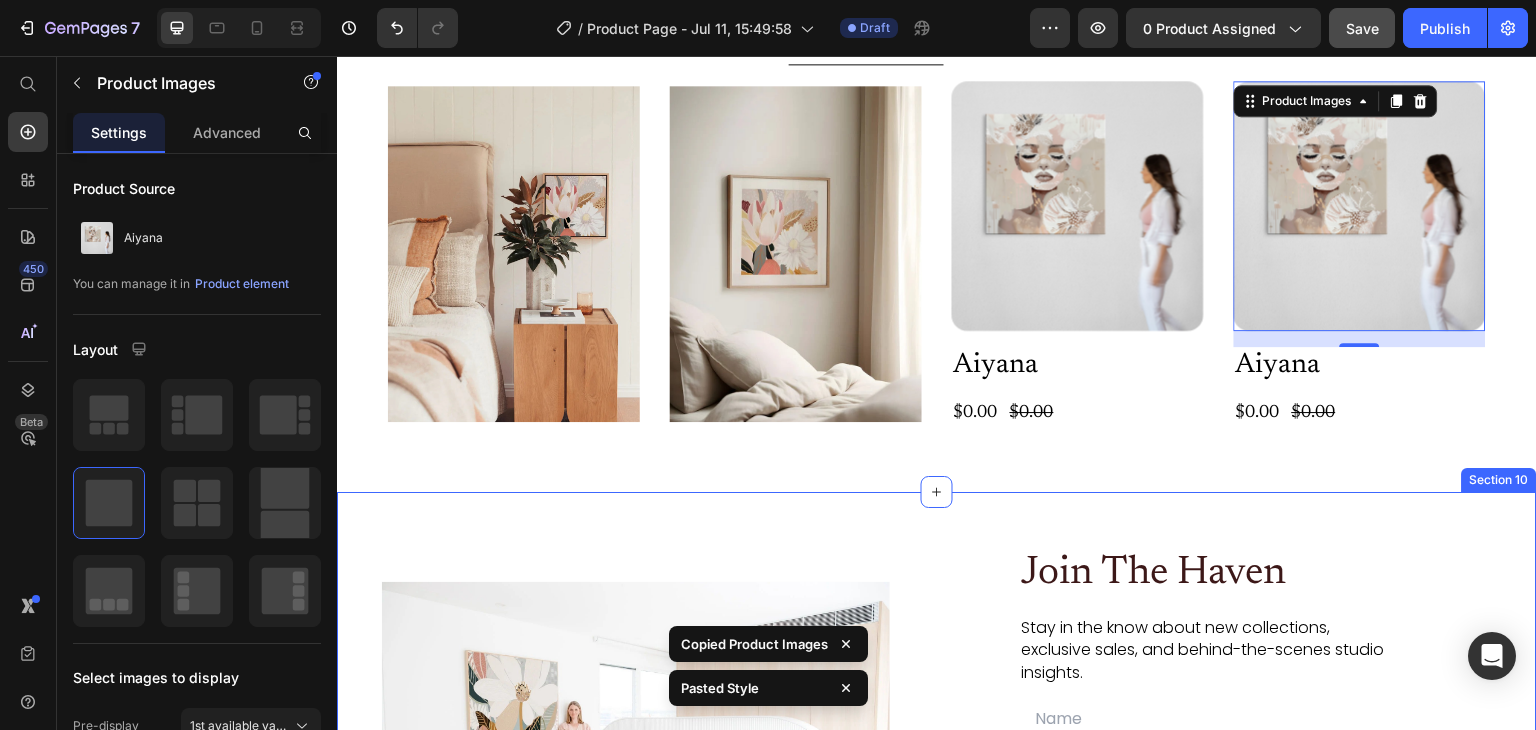 click on "Image Join The Haven Heading Stay in the know about new collections, exclusive sales, and behind-the-scenes studio insights. Text Block Text Field Email Field Row BECOME AN INSIDER Submit Button This site is protected by hCaptcha and the hCaptcha Privacy Policy and Terms of Service apply. Text Block Contact Form Row Row Section 10" at bounding box center [937, 760] 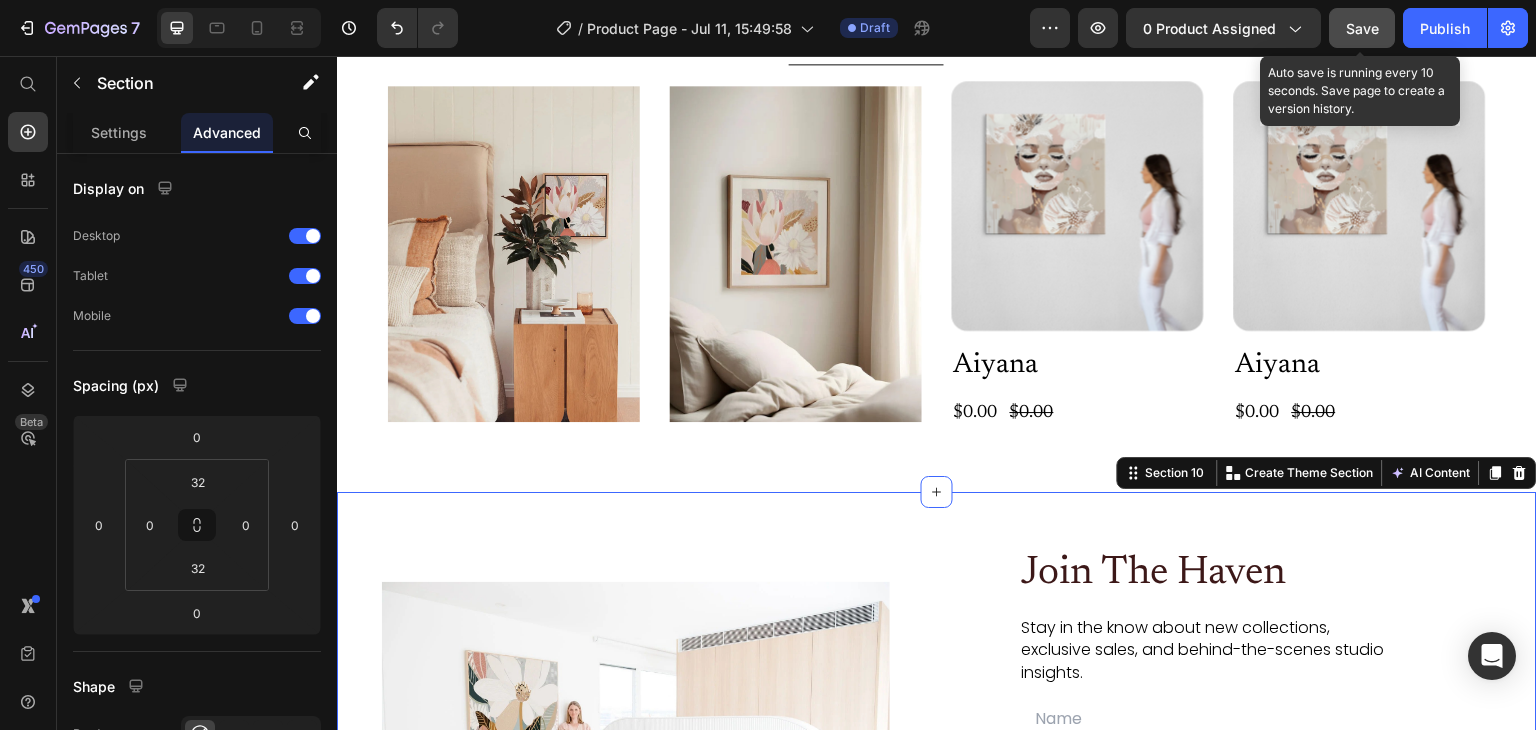 click on "Save" at bounding box center (1362, 28) 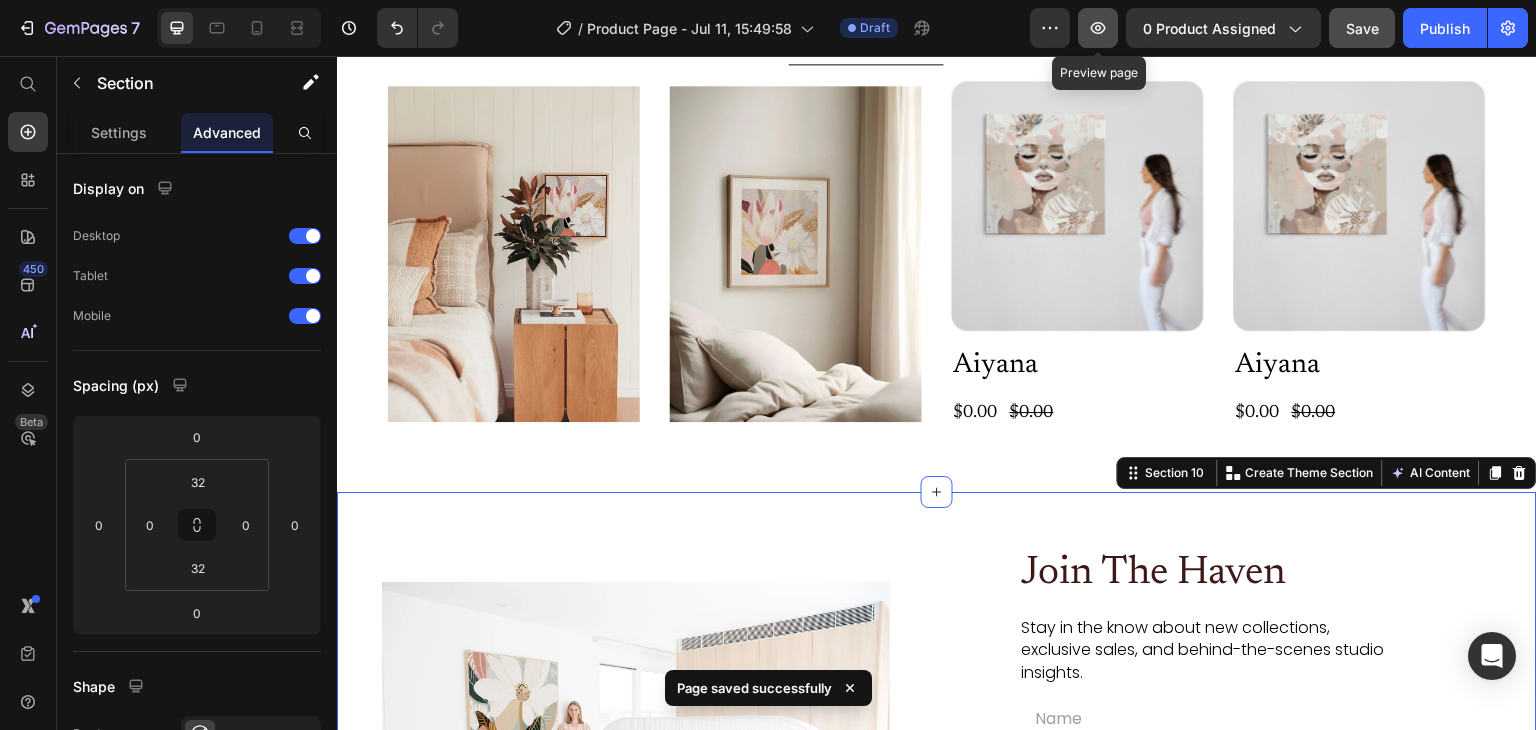 click 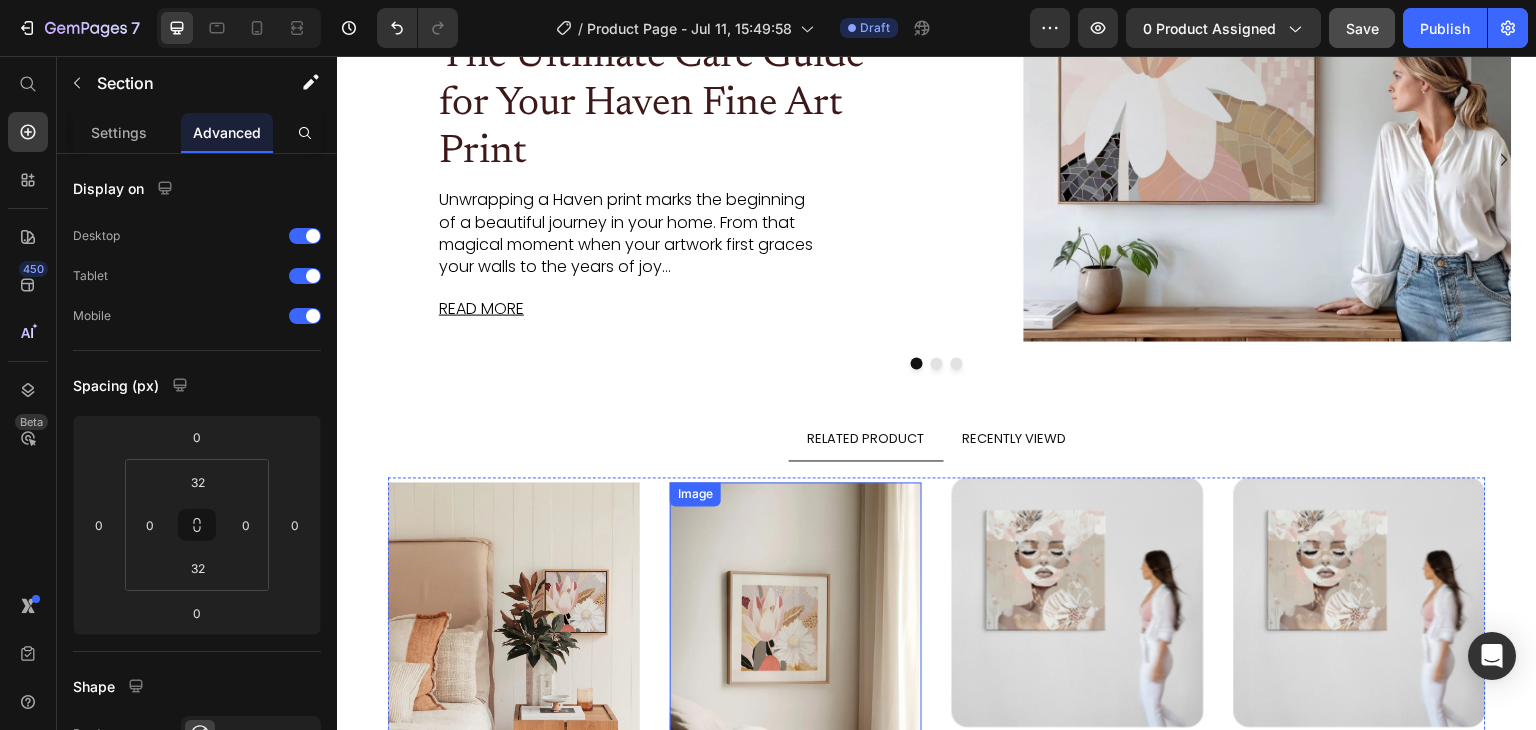 scroll, scrollTop: 3782, scrollLeft: 0, axis: vertical 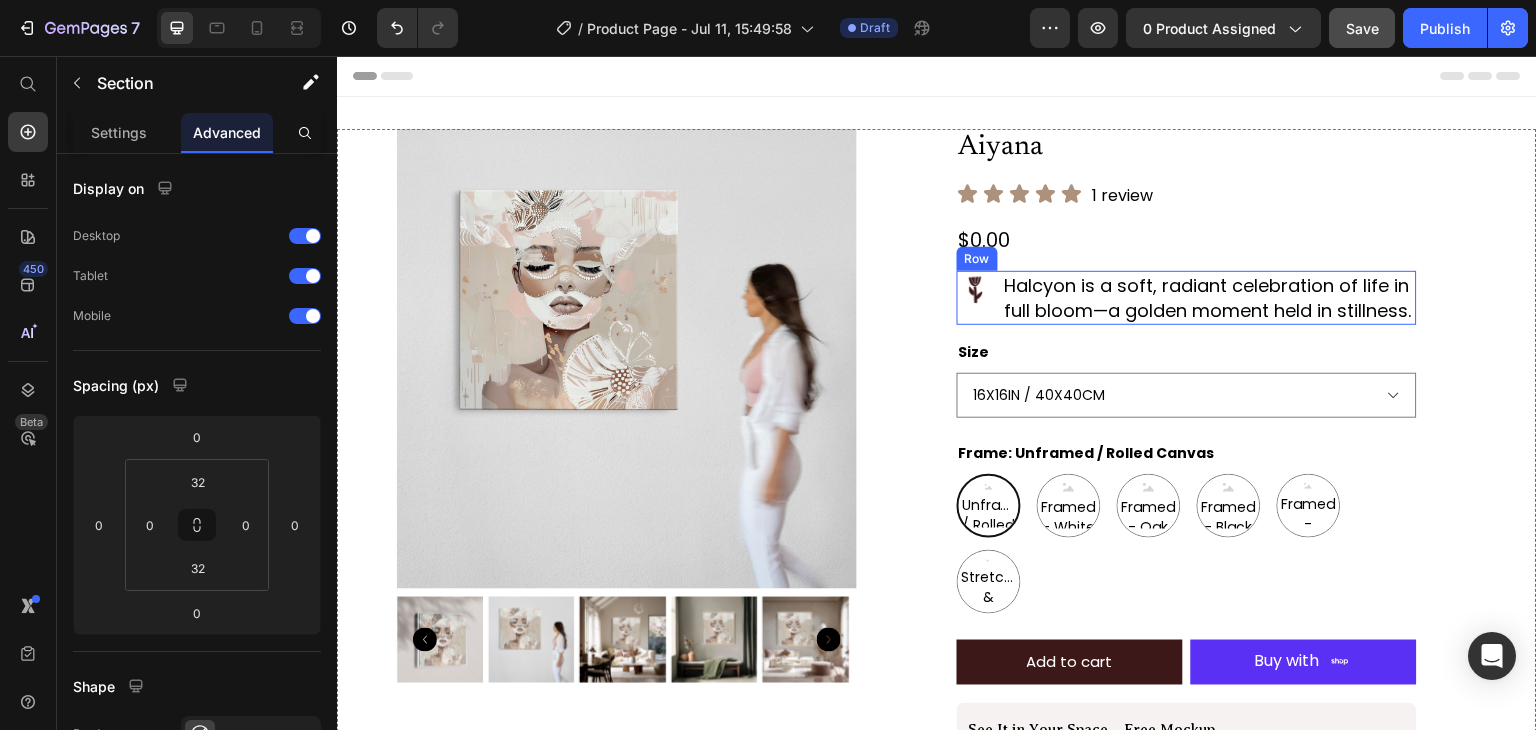 click on "Image" at bounding box center [976, 298] 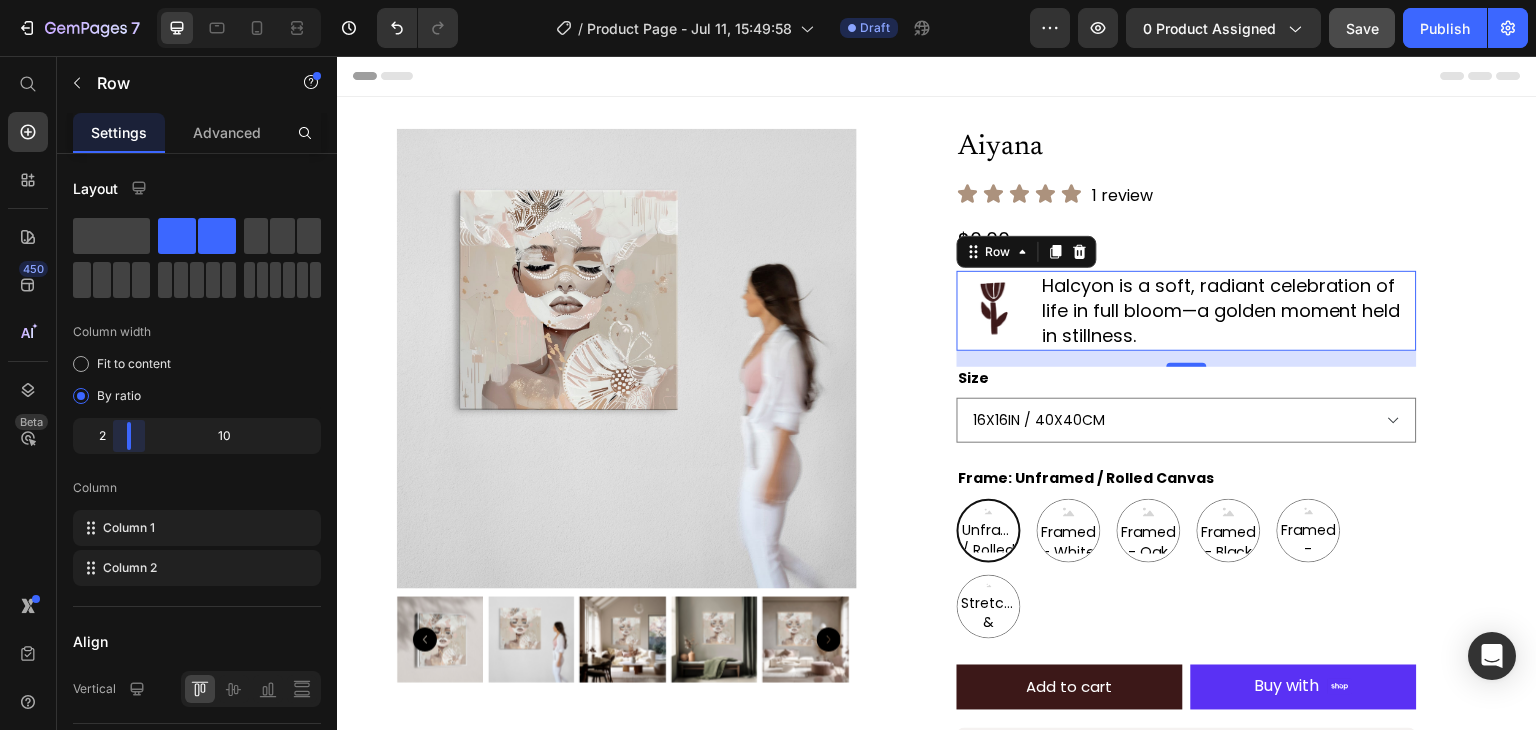 click on "7   /  Product Page - Jul 11, 15:49:58 Draft Preview 0 product assigned  Save   Publish  450 Beta Start with Sections Elements Hero Section Product Detail Brands Trusted Badges Guarantee Product Breakdown How to use Testimonials Compare Bundle FAQs Social Proof Brand Story Product List Collection Blog List Contact Sticky Add to Cart Custom Footer Browse Library 450 Layout
Row
Row
Row
Row Text
Heading
Text Block Button
Button
Button
Sticky Back to top Media
Image Image" at bounding box center [768, 0] 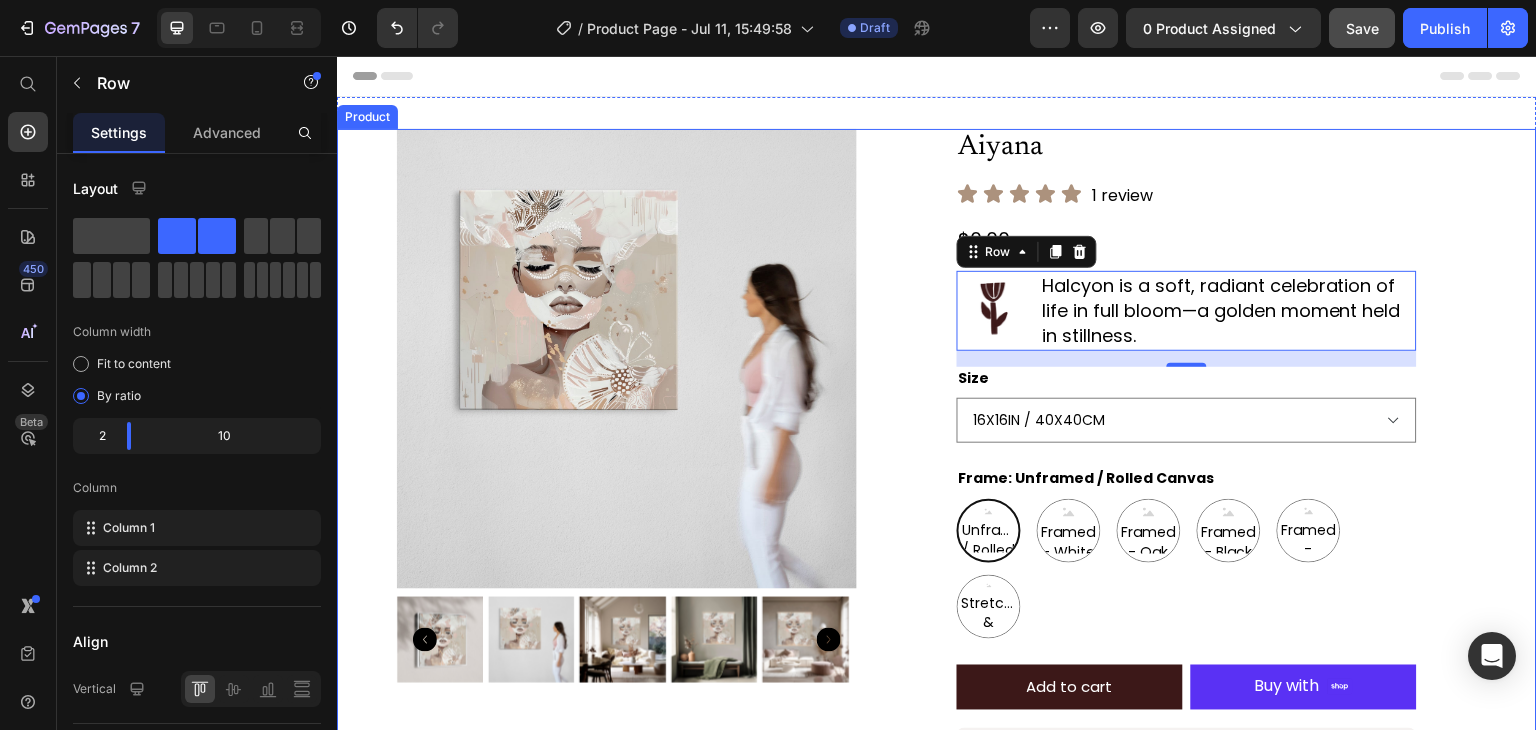 click on "Product Images Aiyana Product Title Icon Icon Icon Icon Icon Icon List 1 review Text Block Row $0.00 Product Price Row Image Halcyon is a soft, radiant celebration of life in full bloom—a golden moment held in stillness. Text Block Row   16 Size 16X16IN / 40X40CM 20X20IN / 50X50CM 26X26IN / 66X66CM 38X38IN / 96X96CM 48X48IN / 122X122CM Frame: Unframed / Rolled Canvas Unframed / Rolled Canvas Unframed / Rolled Canvas Unframed / Rolled Canvas Framed - White Framed - White Framed - White Framed - Oak Framed - Oak Framed - Oak Framed - Black Framed - Black Framed - Black Framed - Chestnut Framed - Chestnut Framed - Chestnut Stretched & Ready to Hang Canvas Stretched & Ready to Hang Canvas Stretched & Ready to Hang Canvas Product Variants & Swatches Add to cart Add to Cart Shop Pay Buy with Button Row See It in Your Space – Free Mockup Text Block Unsure if this artwork suits your home? Upload a photo of your wall and we'll show you how it will look. Text Block FREE MOCKUP Button Row Row" at bounding box center (937, 888) 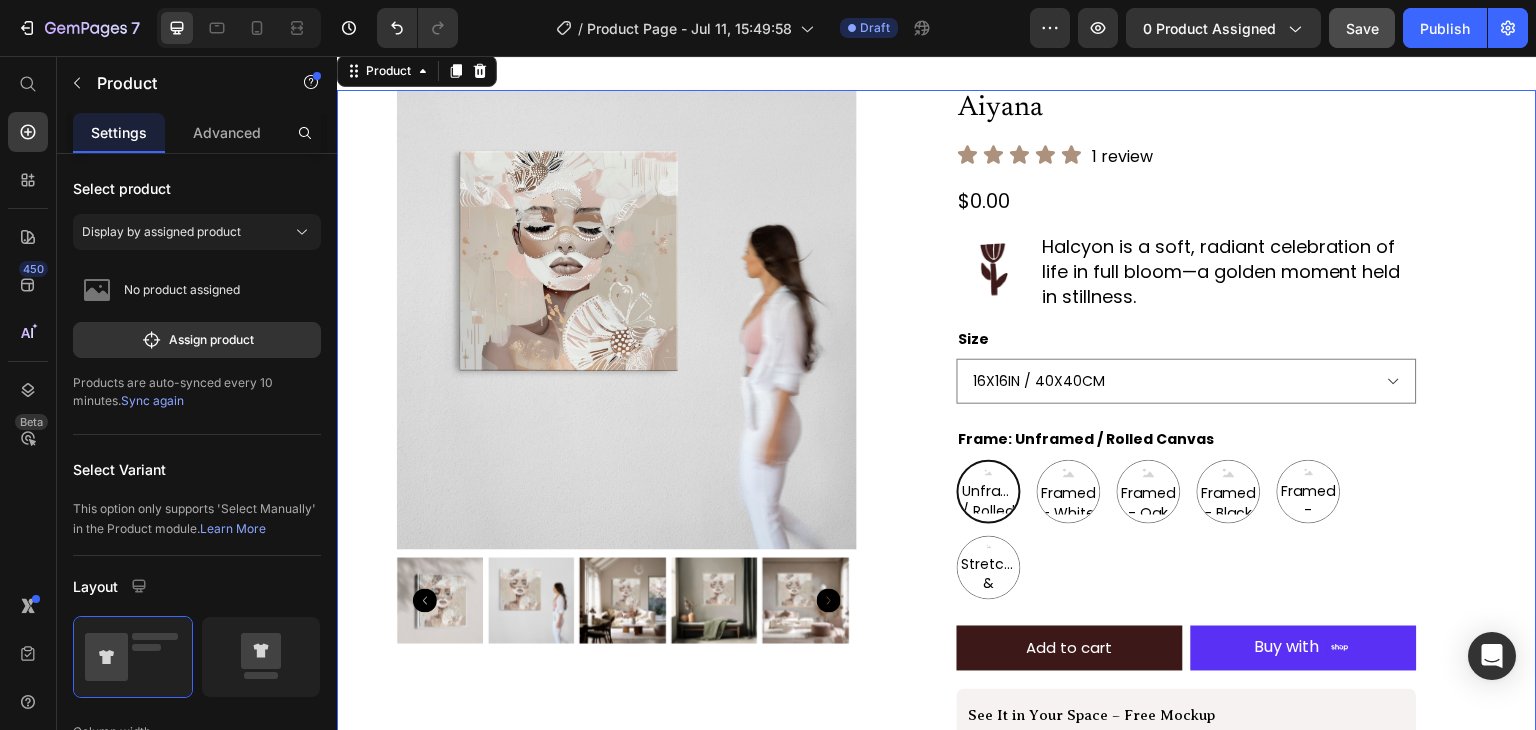 scroll, scrollTop: 62, scrollLeft: 0, axis: vertical 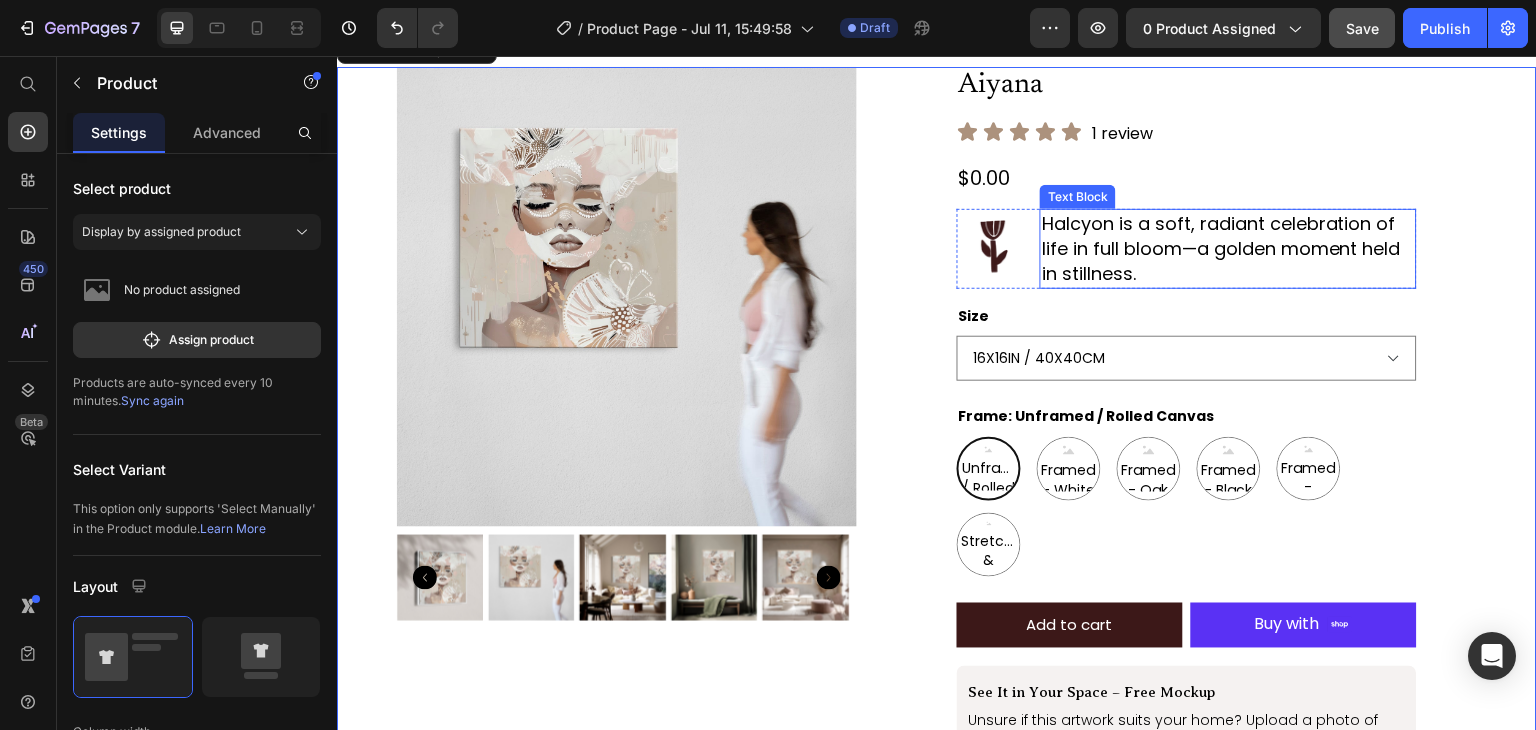 click on "Halcyon is a soft, radiant celebration of life in full bloom—a golden moment held in stillness." at bounding box center (1228, 249) 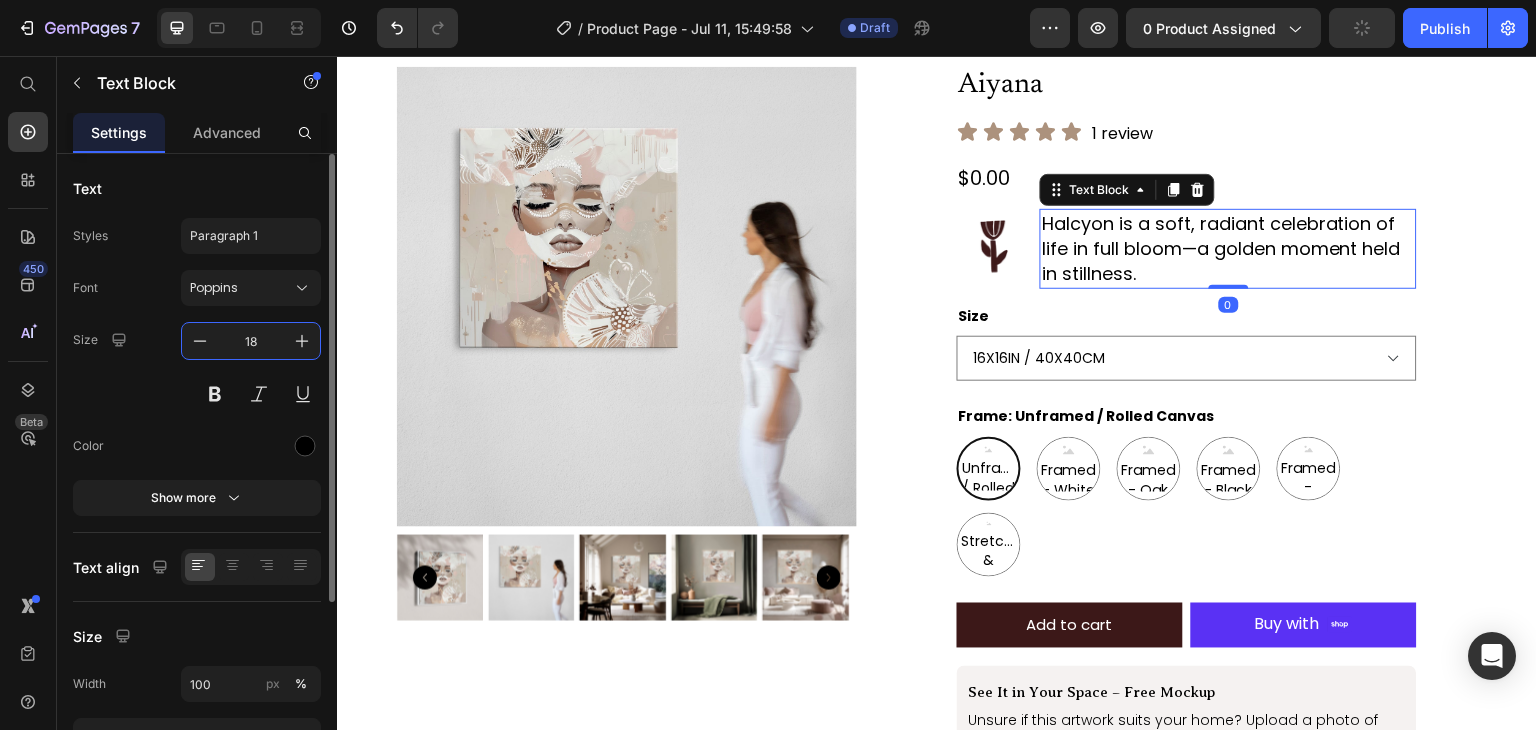 click on "18" at bounding box center (251, 341) 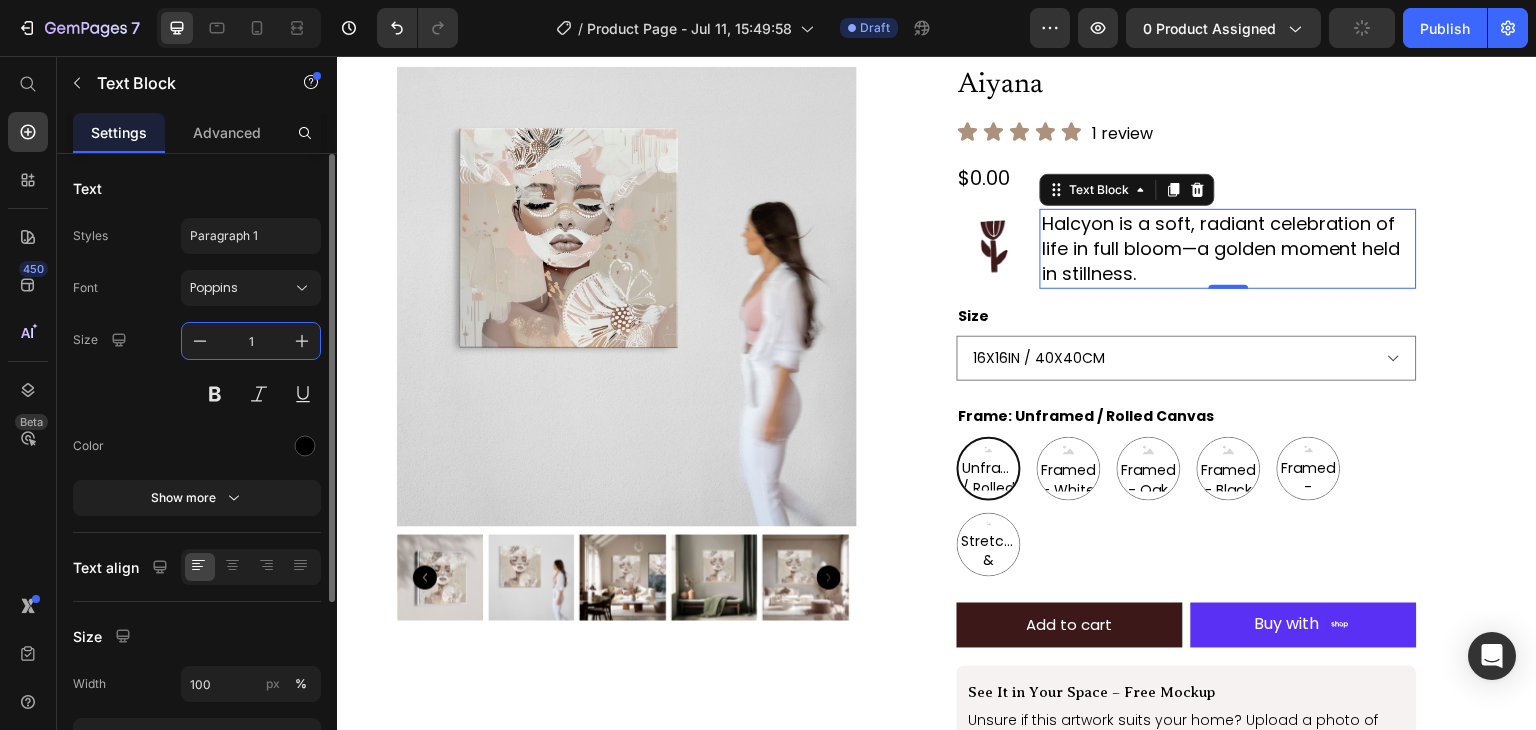 type on "16" 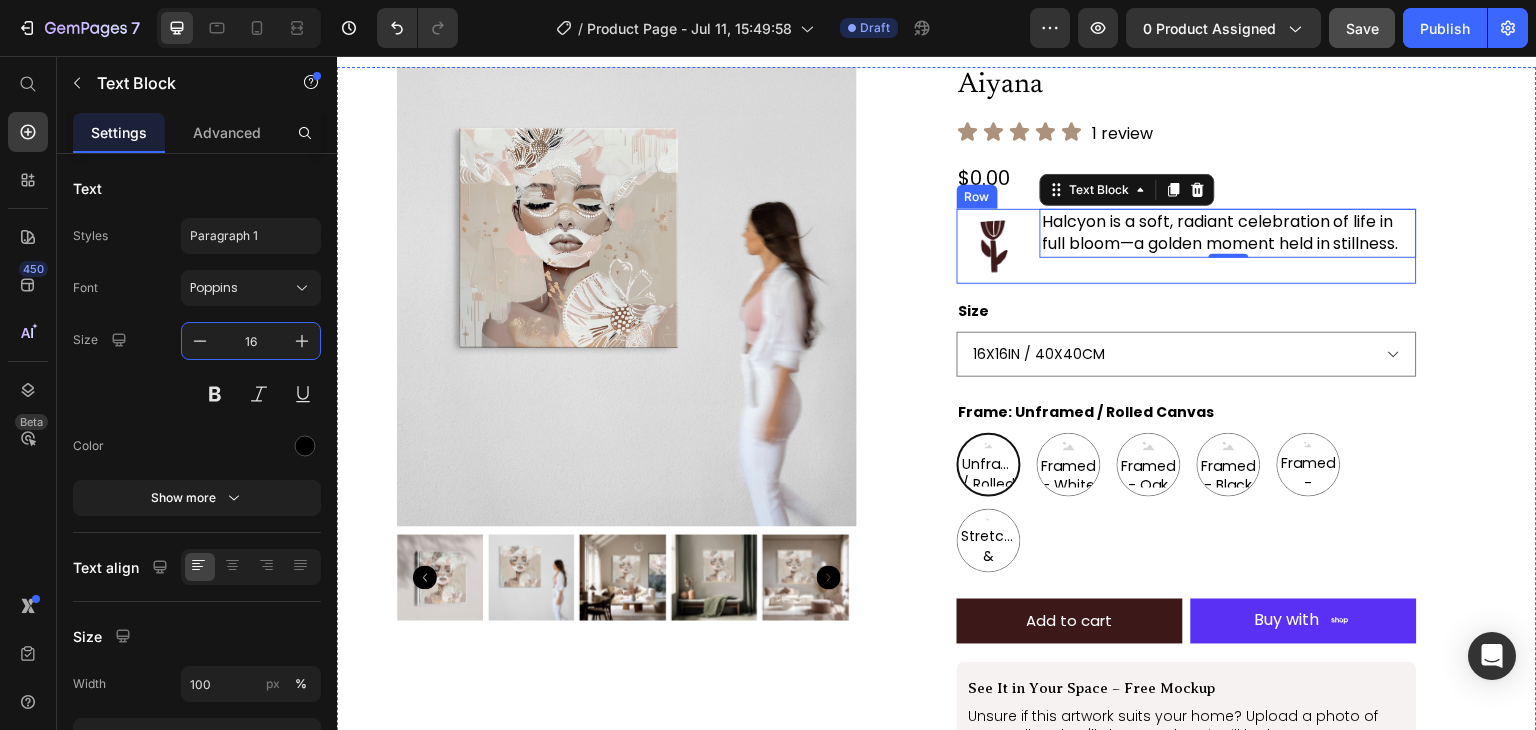 click on "Halcyon is a soft, radiant celebration of life in full bloom—a golden moment held in stillness. Text Block   0" at bounding box center (1228, 246) 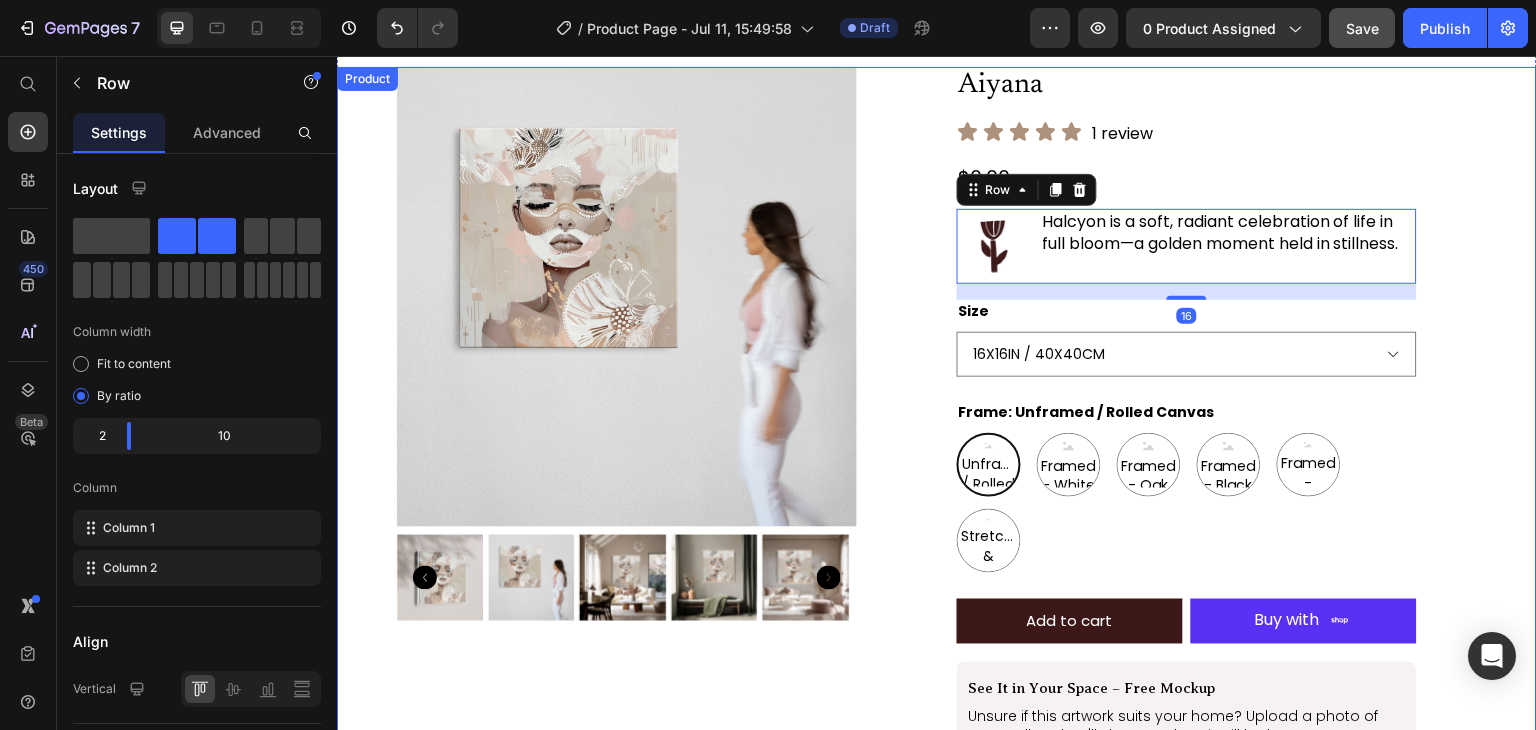 click on "Product Images Aiyana Product Title Icon Icon Icon Icon Icon Icon List 1 review Text Block Row $0.00 Product Price Row Image Halcyon is a soft, radiant celebration of life in full bloom—a golden moment held in stillness. Text Block Row   16 Size 16X16IN / 40X40CM 20X20IN / 50X50CM 26X26IN / 66X66CM 38X38IN / 96X96CM 48X48IN / 122X122CM Frame: Unframed / Rolled Canvas Unframed / Rolled Canvas Unframed / Rolled Canvas Unframed / Rolled Canvas Framed - White Framed - White Framed - White Framed - Oak Framed - Oak Framed - Oak Framed - Black Framed - Black Framed - Black Framed - Chestnut Framed - Chestnut Framed - Chestnut Stretched & Ready to Hang Canvas Stretched & Ready to Hang Canvas Stretched & Ready to Hang Canvas Product Variants & Swatches Add to cart Add to Cart Shop Pay Buy with Button Row See It in Your Space – Free Mockup Text Block Unsure if this artwork suits your home? Upload a photo of your wall and we'll show you how it will look. Text Block FREE MOCKUP Button Row Row" at bounding box center [937, 824] 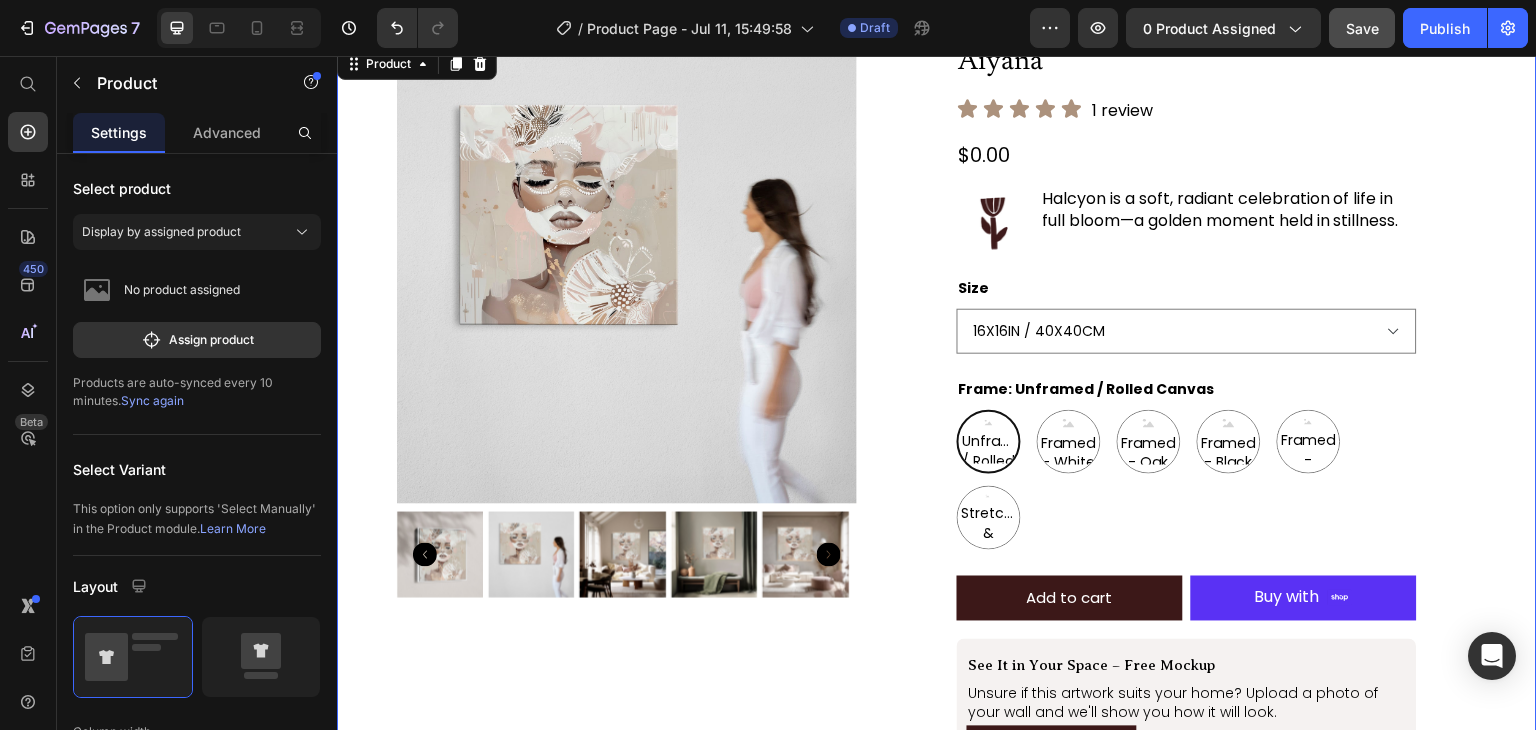 scroll, scrollTop: 93, scrollLeft: 0, axis: vertical 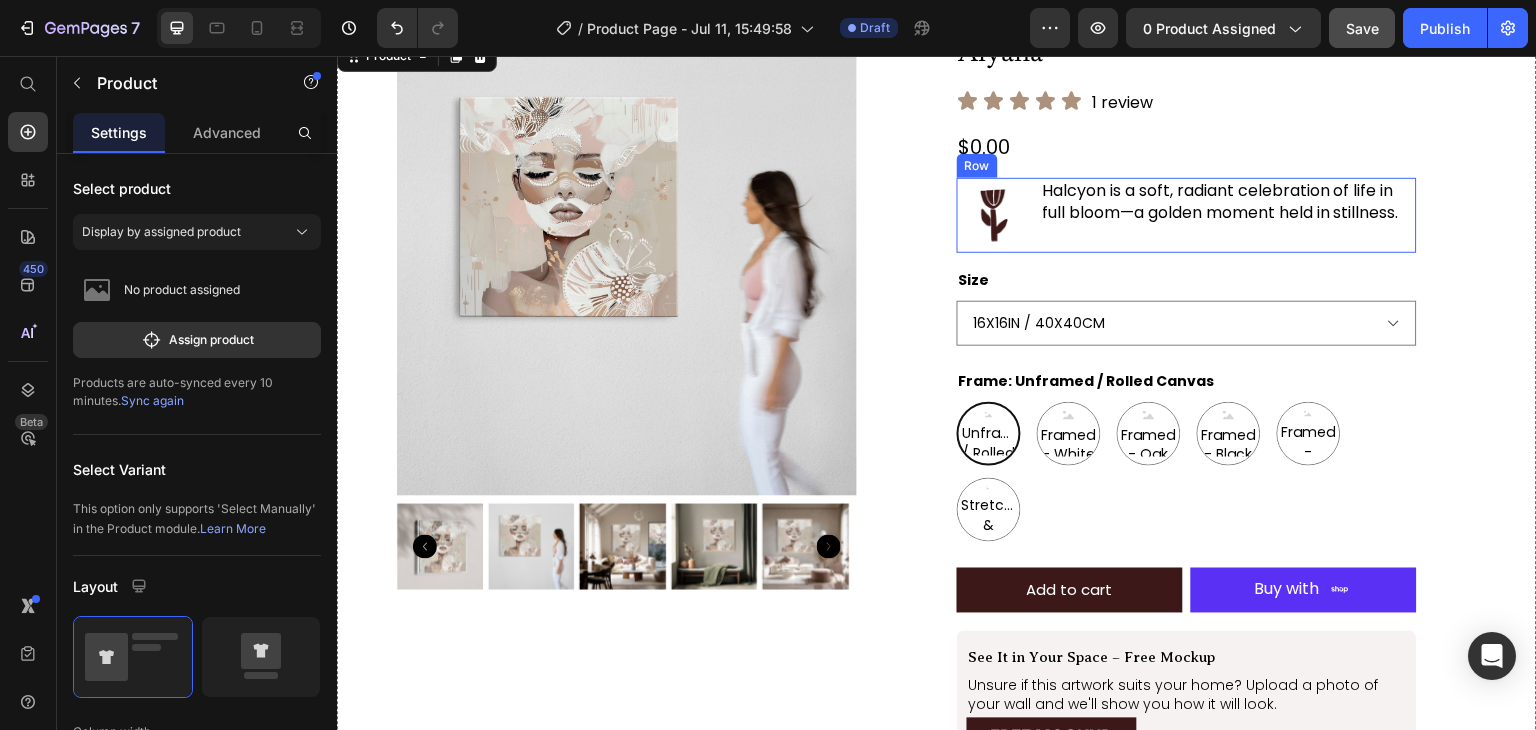 click on "Image Halcyon is a soft, radiant celebration of life in full bloom—a golden moment held in stillness. Text Block Row" at bounding box center [1187, 215] 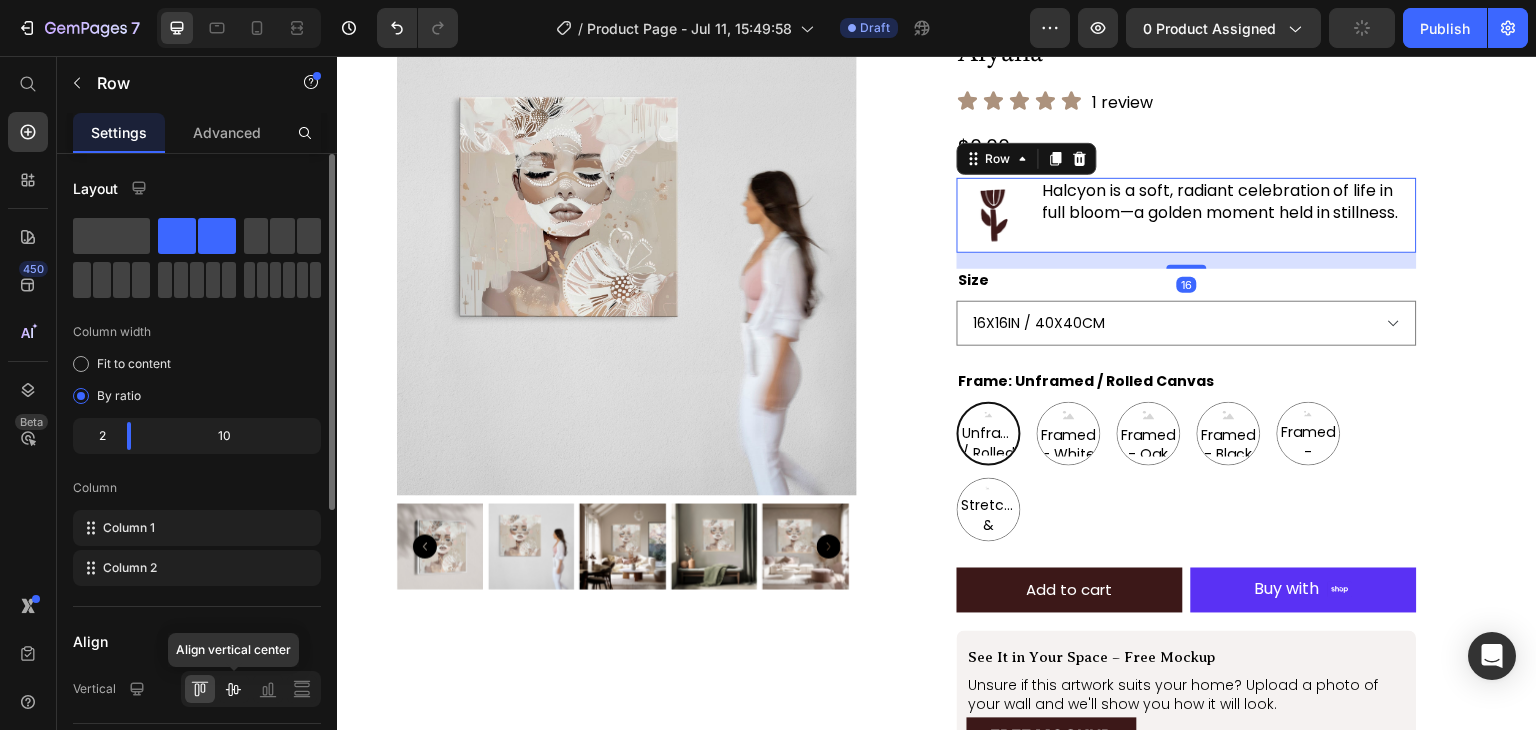 click 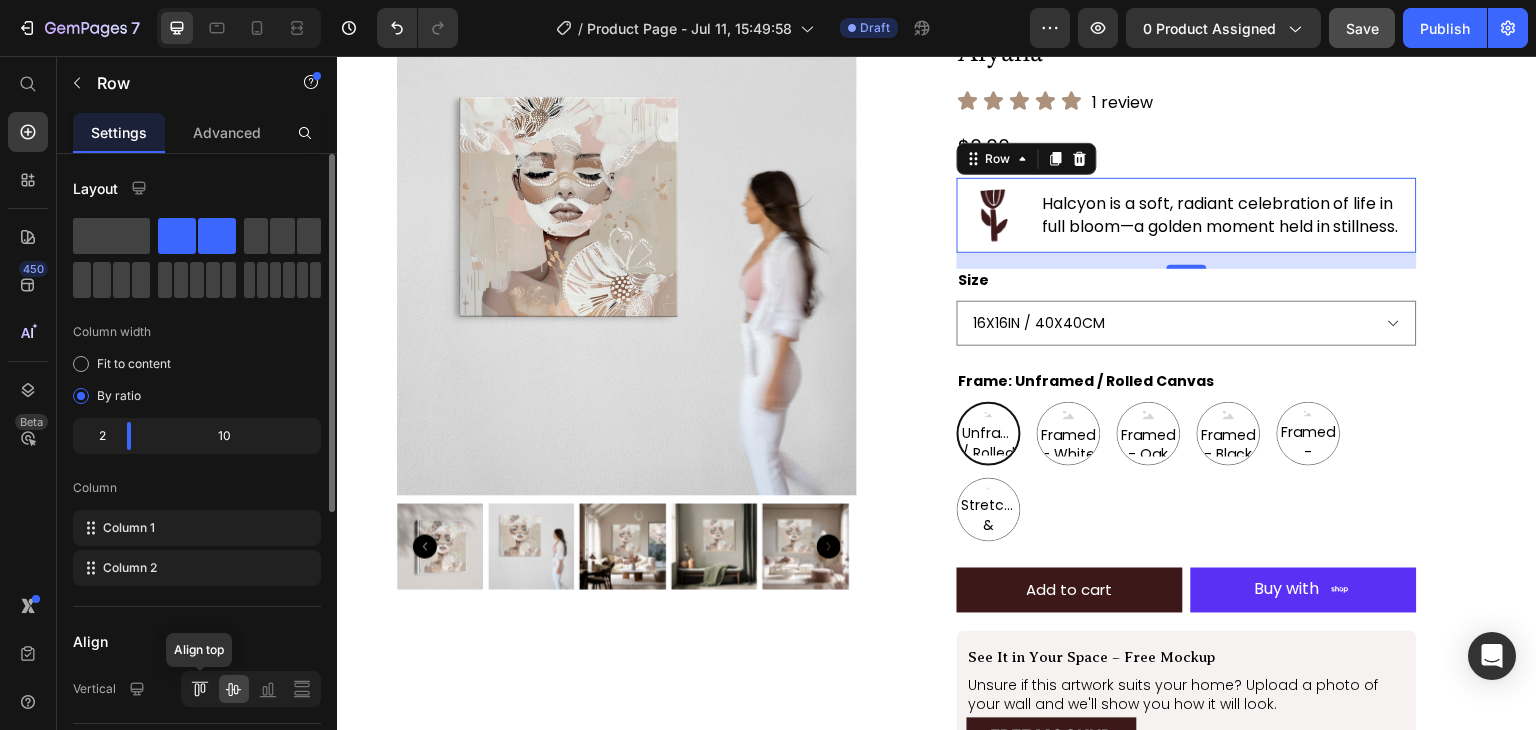 click 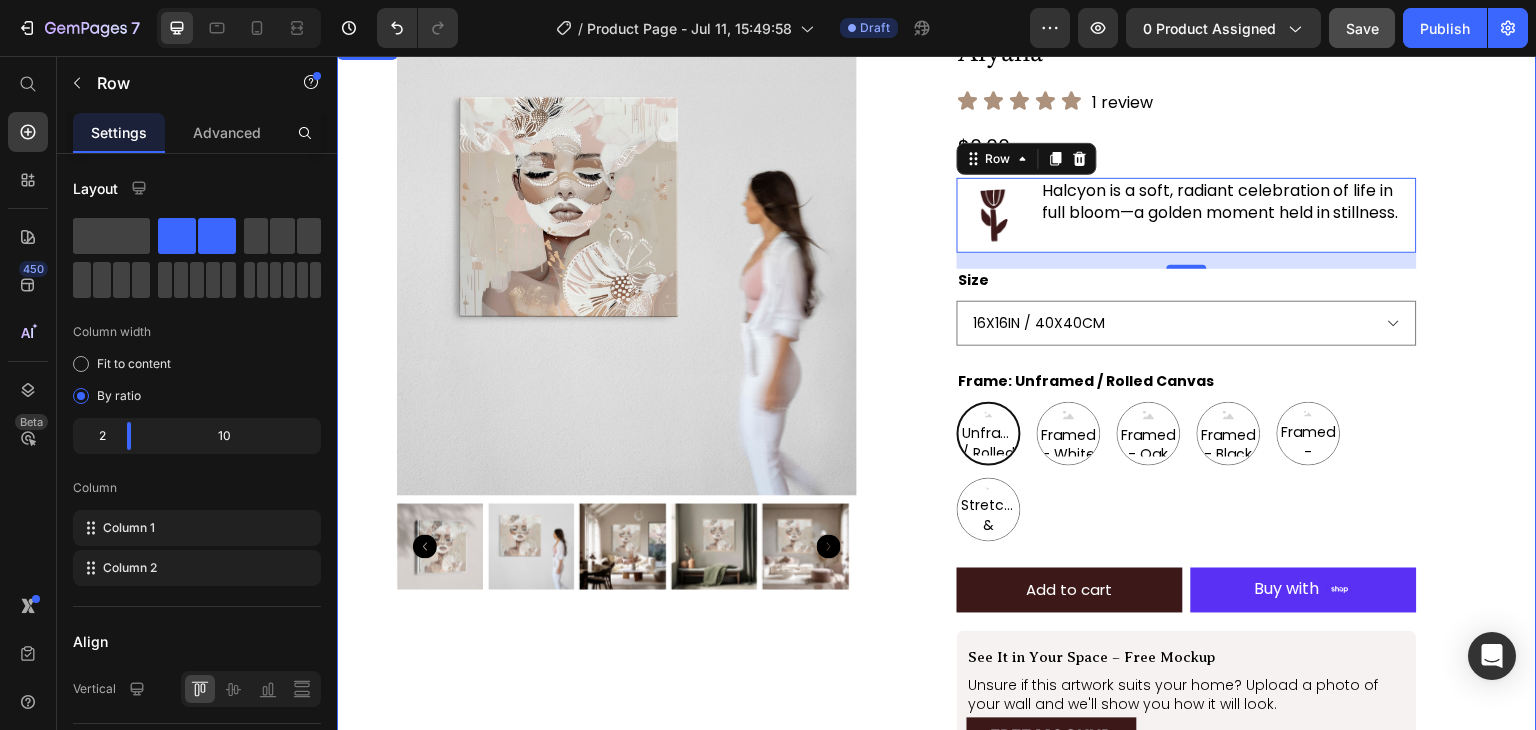 click on "Product Images Aiyana Product Title Icon Icon Icon Icon Icon Icon List 1 review Text Block Row $0.00 Product Price Row Image Halcyon is a soft, radiant celebration of life in full bloom—a golden moment held in stillness. Text Block Row   16 Size 16X16IN / 40X40CM 20X20IN / 50X50CM 26X26IN / 66X66CM 38X38IN / 96X96CM 48X48IN / 122X122CM Frame: Unframed / Rolled Canvas Unframed / Rolled Canvas Unframed / Rolled Canvas Unframed / Rolled Canvas Framed - White Framed - White Framed - White Framed - Oak Framed - Oak Framed - Oak Framed - Black Framed - Black Framed - Black Framed - Chestnut Framed - Chestnut Framed - Chestnut Stretched & Ready to Hang Canvas Stretched & Ready to Hang Canvas Stretched & Ready to Hang Canvas Product Variants & Swatches Add to cart Add to Cart Shop Pay Buy with Button Row See It in Your Space – Free Mockup Text Block Unsure if this artwork suits your home? Upload a photo of your wall and we'll show you how it will look. Text Block FREE MOCKUP Button Row Row" at bounding box center (937, 793) 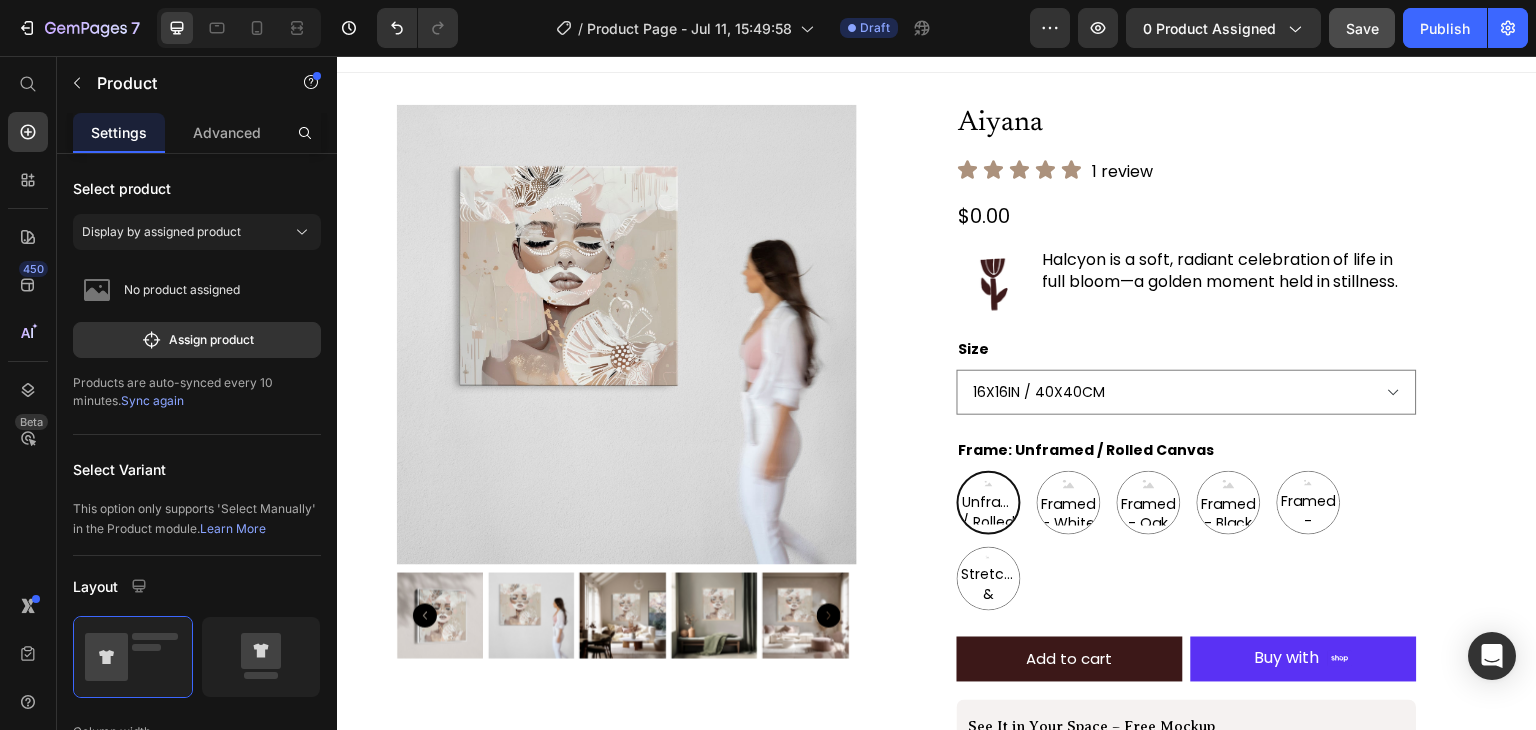 scroll, scrollTop: 31, scrollLeft: 0, axis: vertical 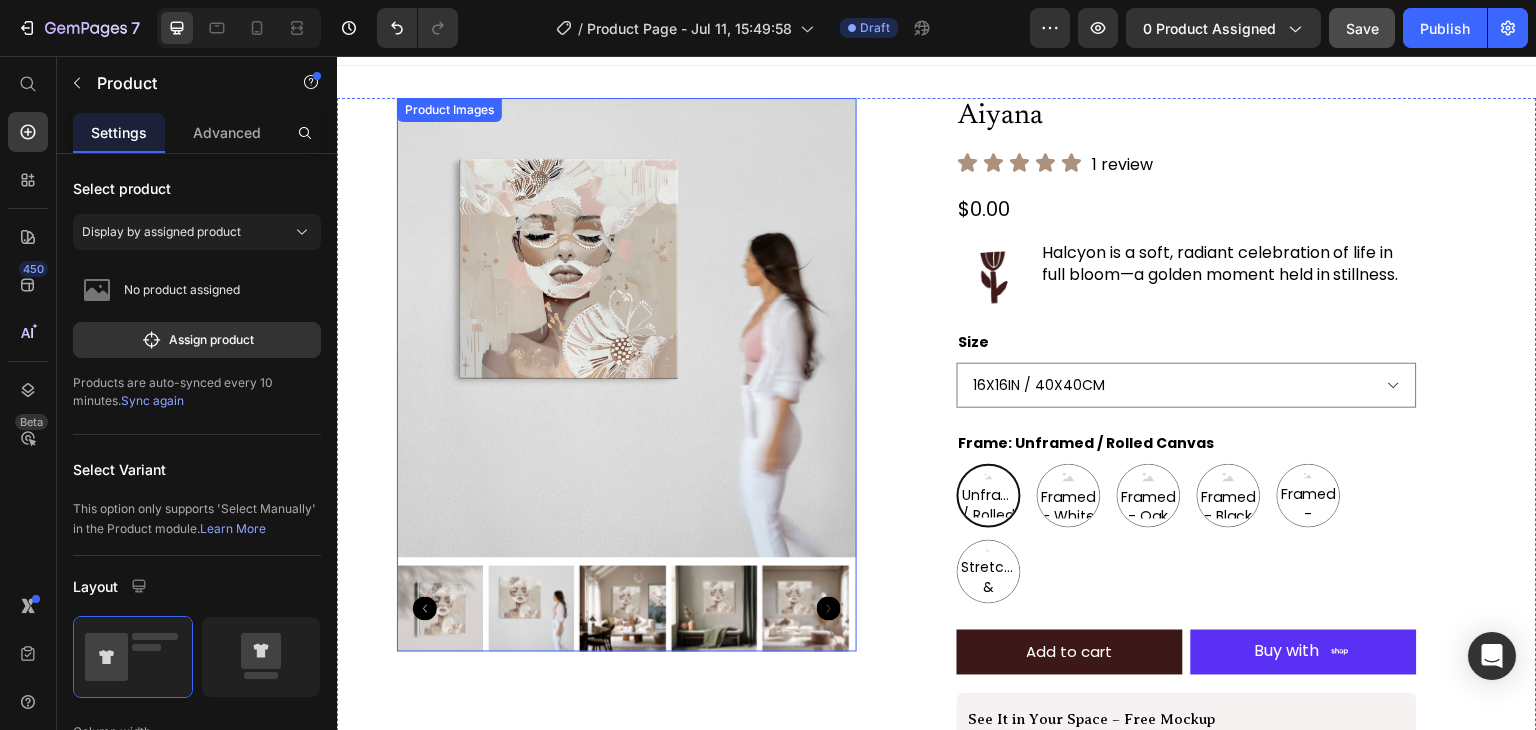 click 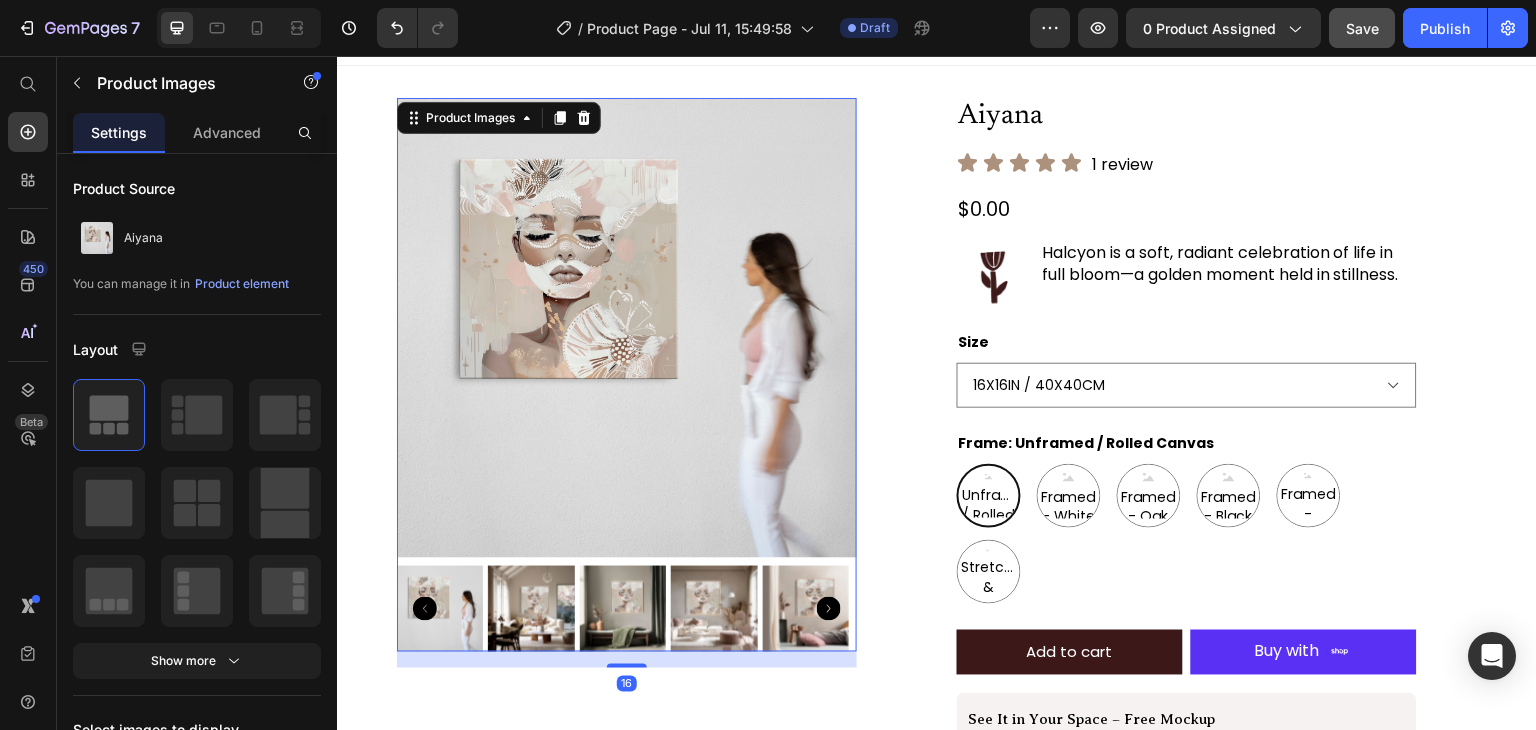 click 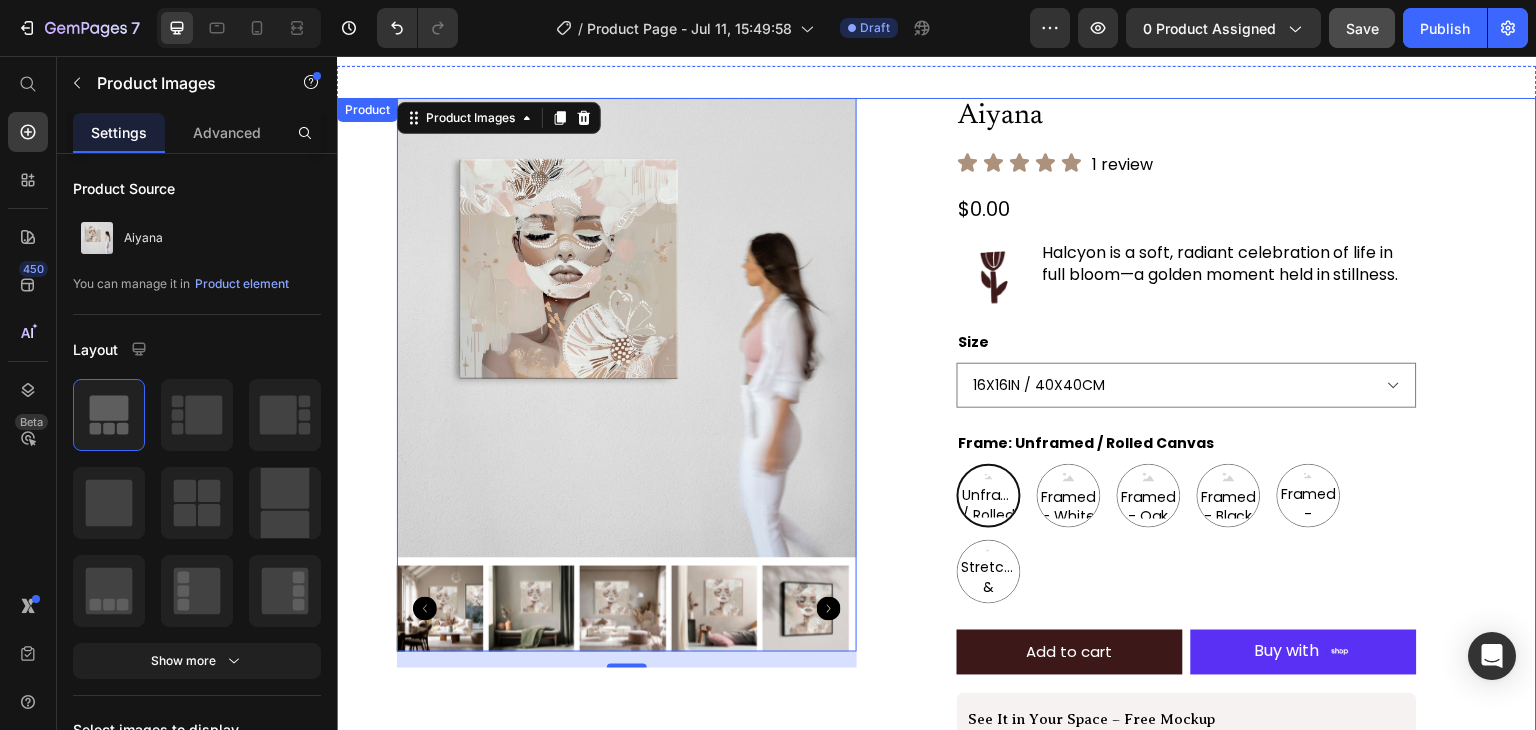 click on "Product Images   16 Aiyana Product Title Icon Icon Icon Icon Icon Icon List 1 review Text Block Row $0.00 Product Price Row Image Halcyon is a soft, radiant celebration of life in full bloom—a golden moment held in stillness. Text Block Row Size 16X16IN / 40X40CM 20X20IN / 50X50CM 26X26IN / 66X66CM 38X38IN / 96X96CM 48X48IN / 122X122CM Frame: Unframed / Rolled Canvas Unframed / Rolled Canvas Unframed / Rolled Canvas Unframed / Rolled Canvas Framed - White Framed - White Framed - White Framed - Oak Framed - Oak Framed - Oak Framed - Black Framed - Black Framed - Black Framed - Chestnut Framed - Chestnut Framed - Chestnut Stretched & Ready to Hang Canvas Stretched & Ready to Hang Canvas Stretched & Ready to Hang Canvas Product Variants & Swatches Add to cart Add to Cart Shop Pay Buy with Button Row See It in Your Space – Free Mockup Text Block Unsure if this artwork suits your home? Upload a photo of your wall and we'll show you how it will look. Text Block FREE MOCKUP Button Row Row" at bounding box center [937, 855] 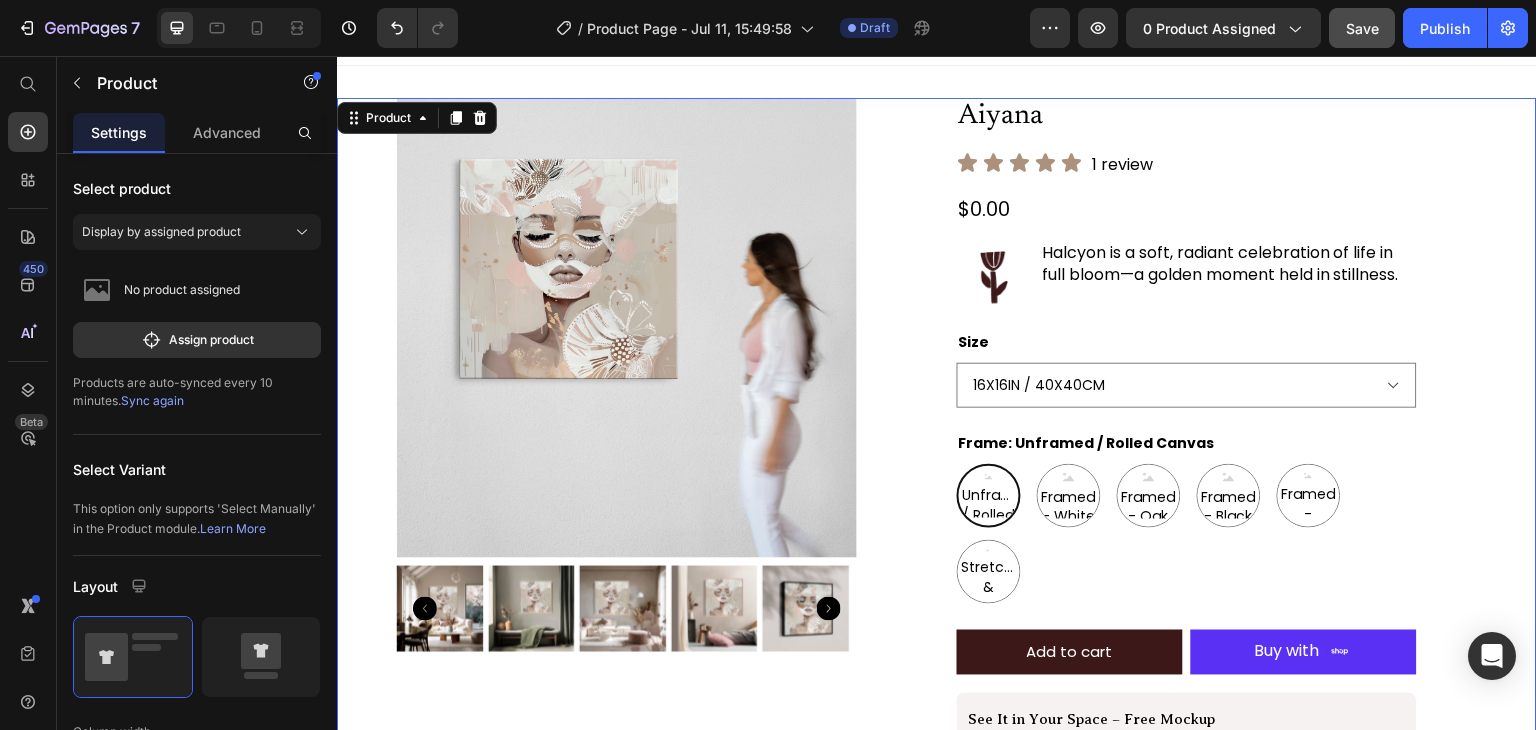 scroll, scrollTop: 0, scrollLeft: 0, axis: both 